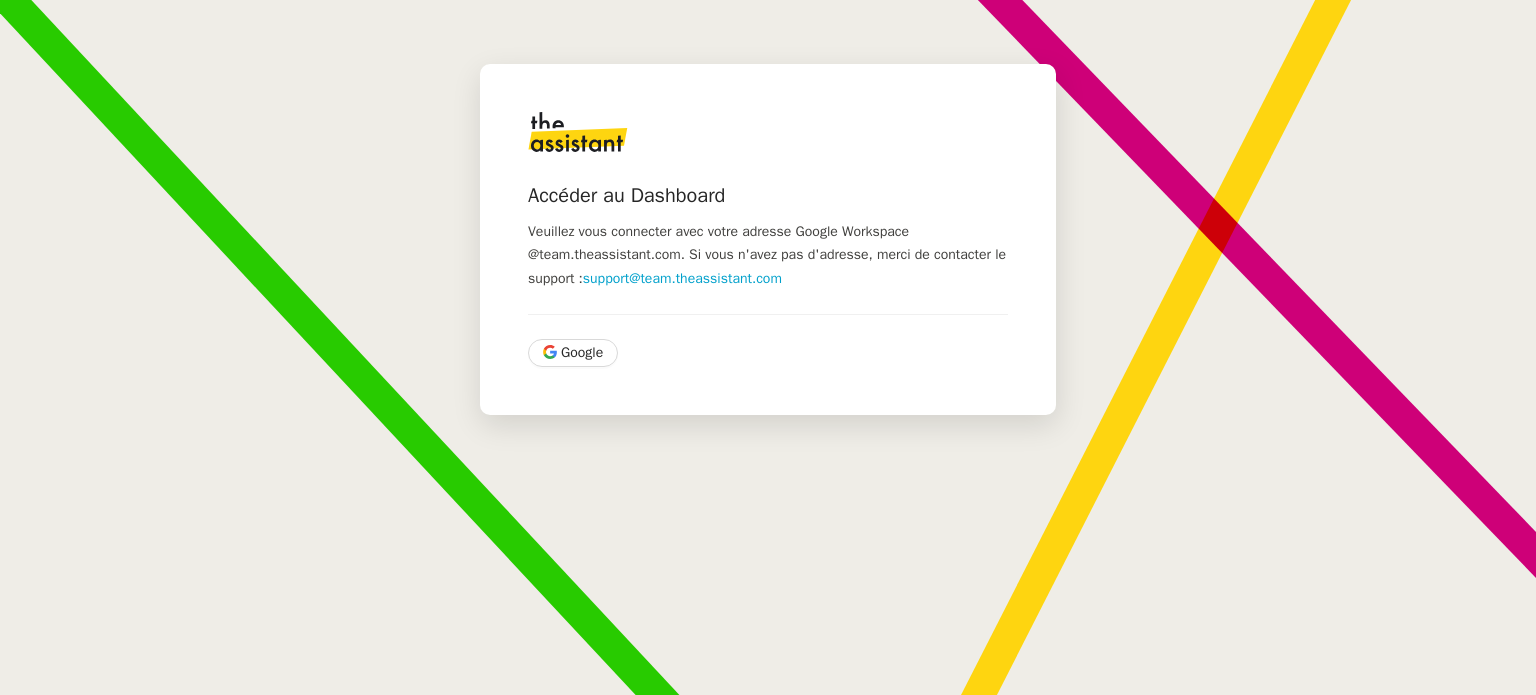 scroll, scrollTop: 0, scrollLeft: 0, axis: both 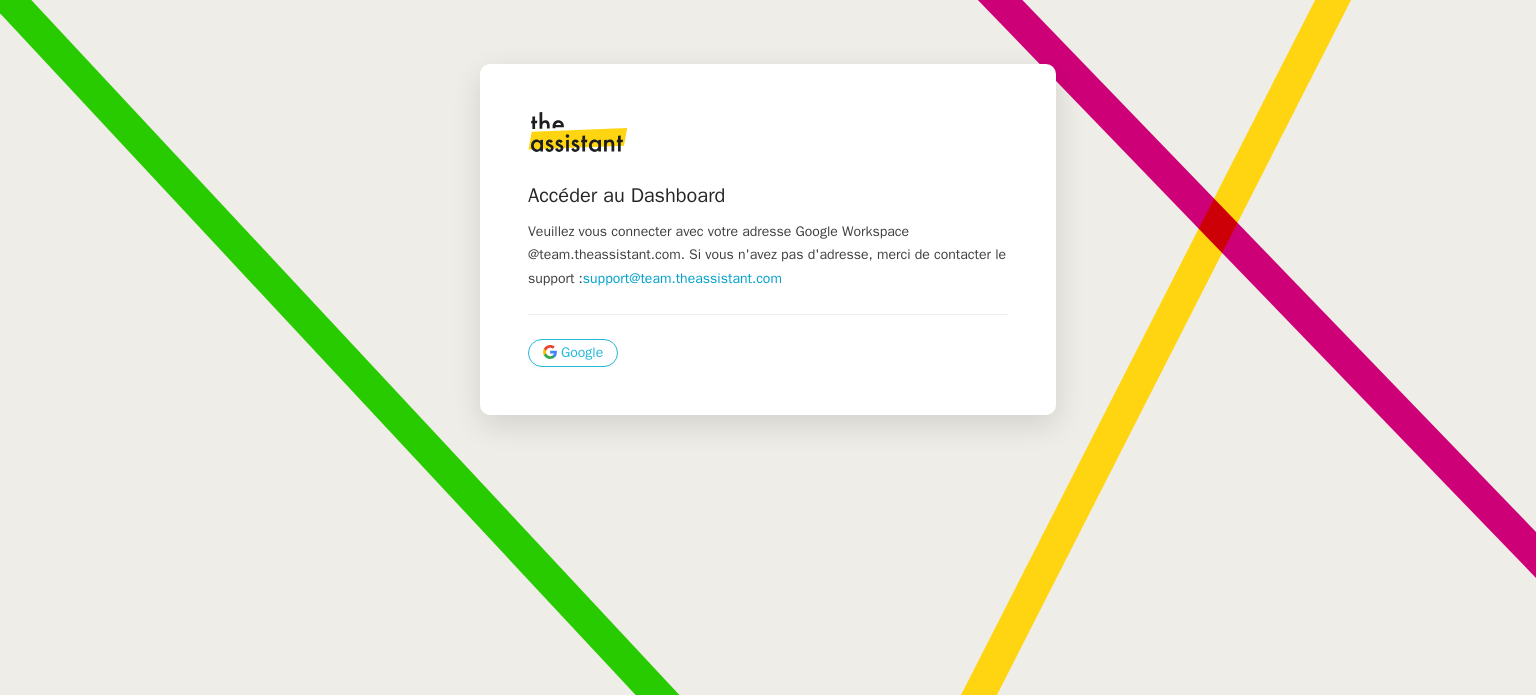 drag, startPoint x: 556, startPoint y: 336, endPoint x: 559, endPoint y: 359, distance: 23.194826 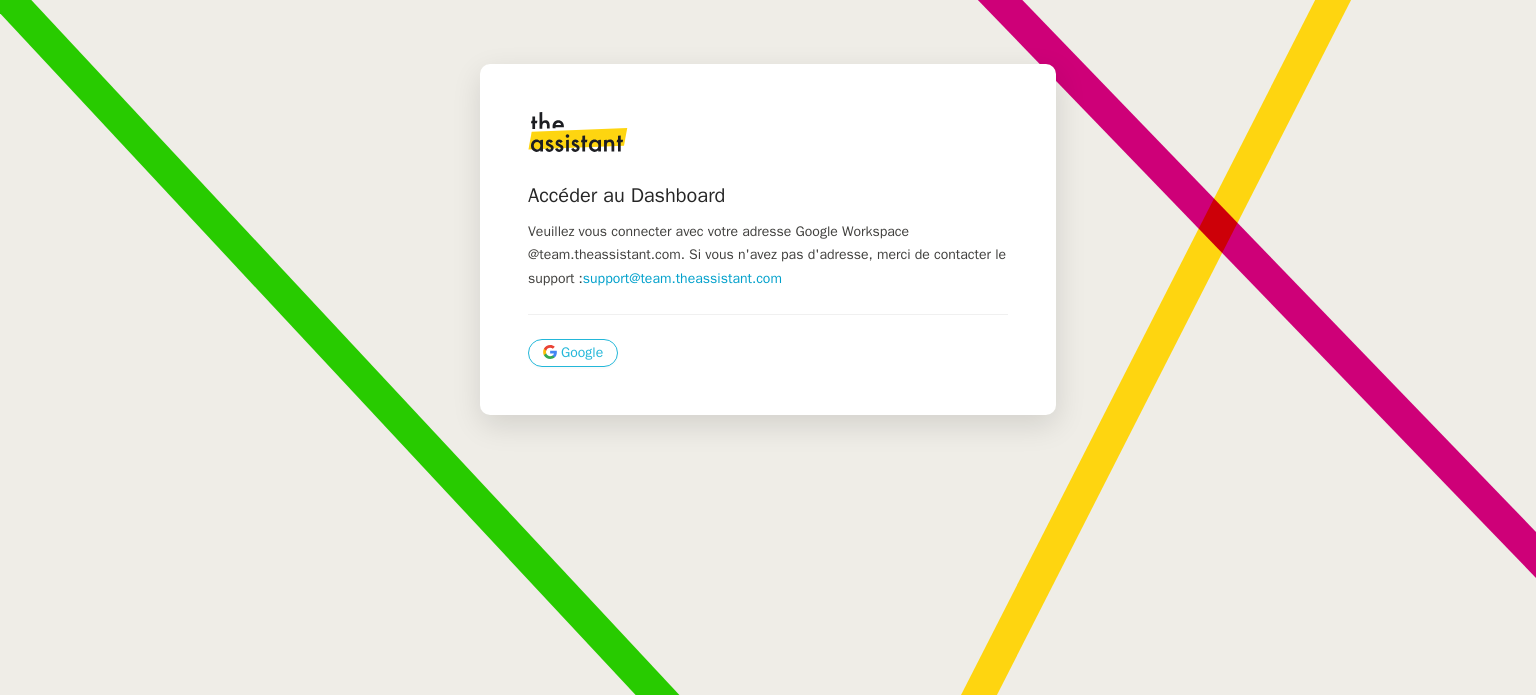 click on "Google" 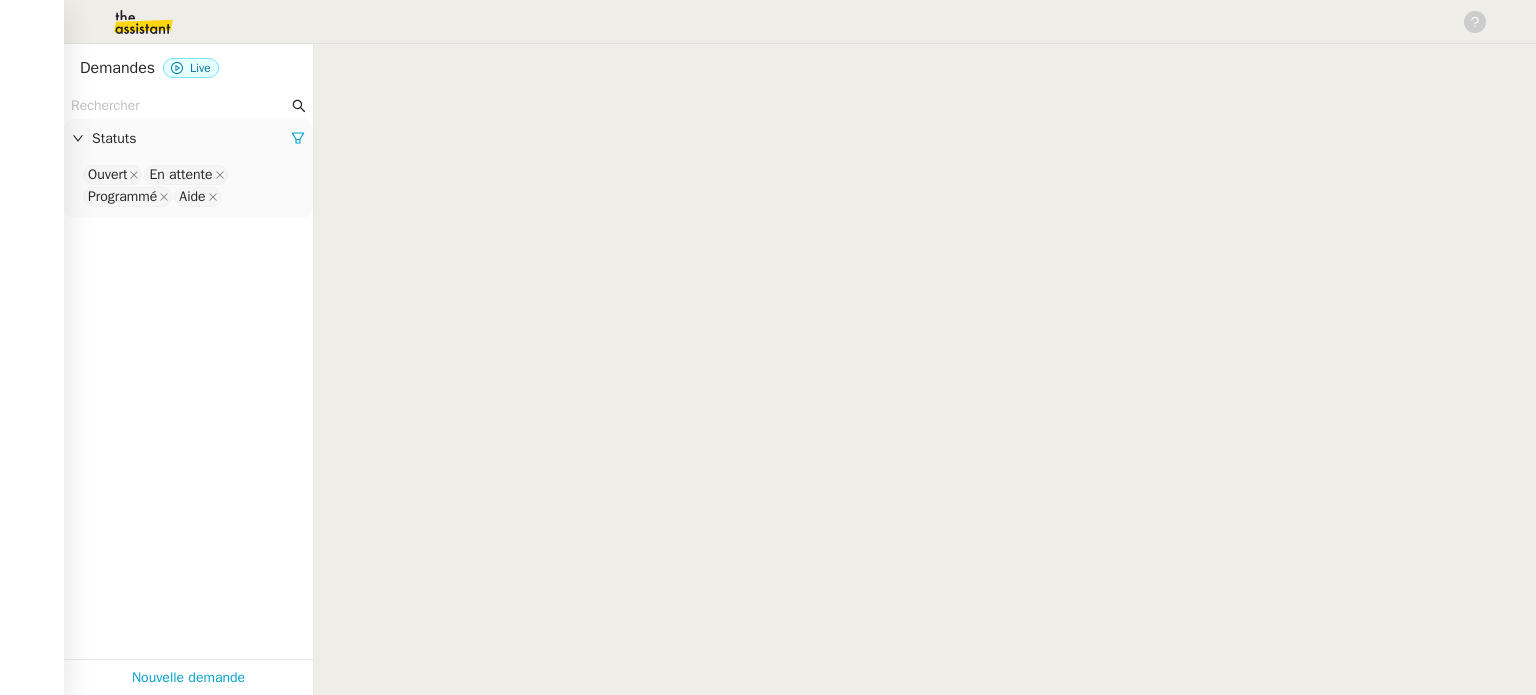scroll, scrollTop: 0, scrollLeft: 0, axis: both 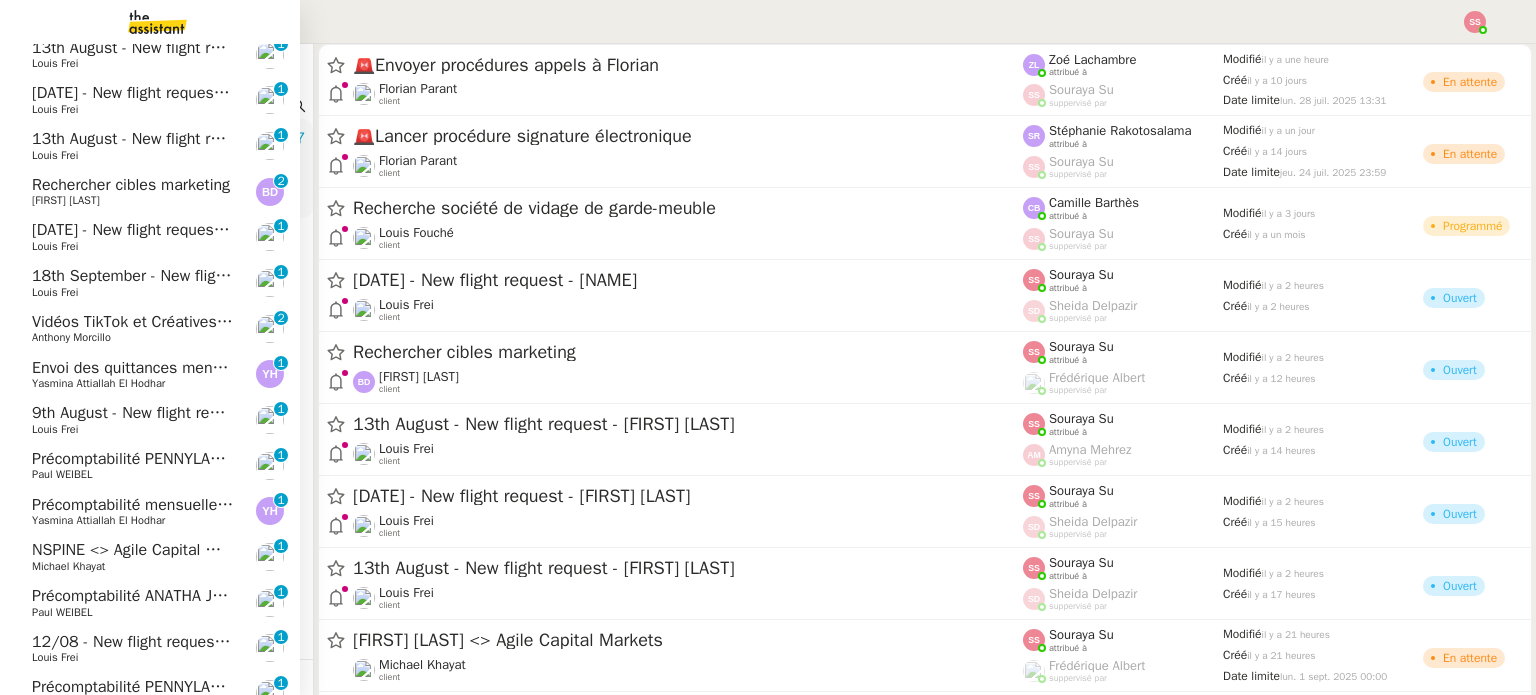 click on "Michael Khayat" 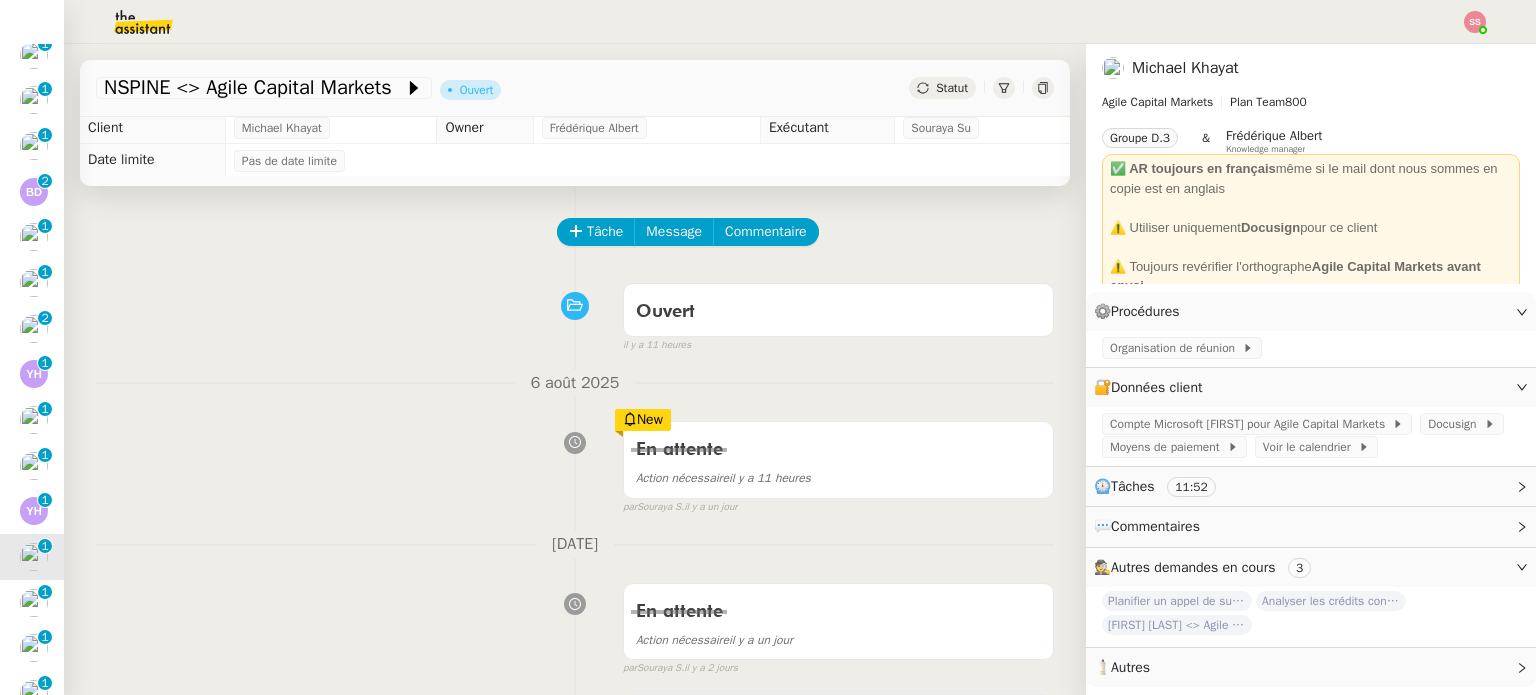 scroll, scrollTop: 0, scrollLeft: 0, axis: both 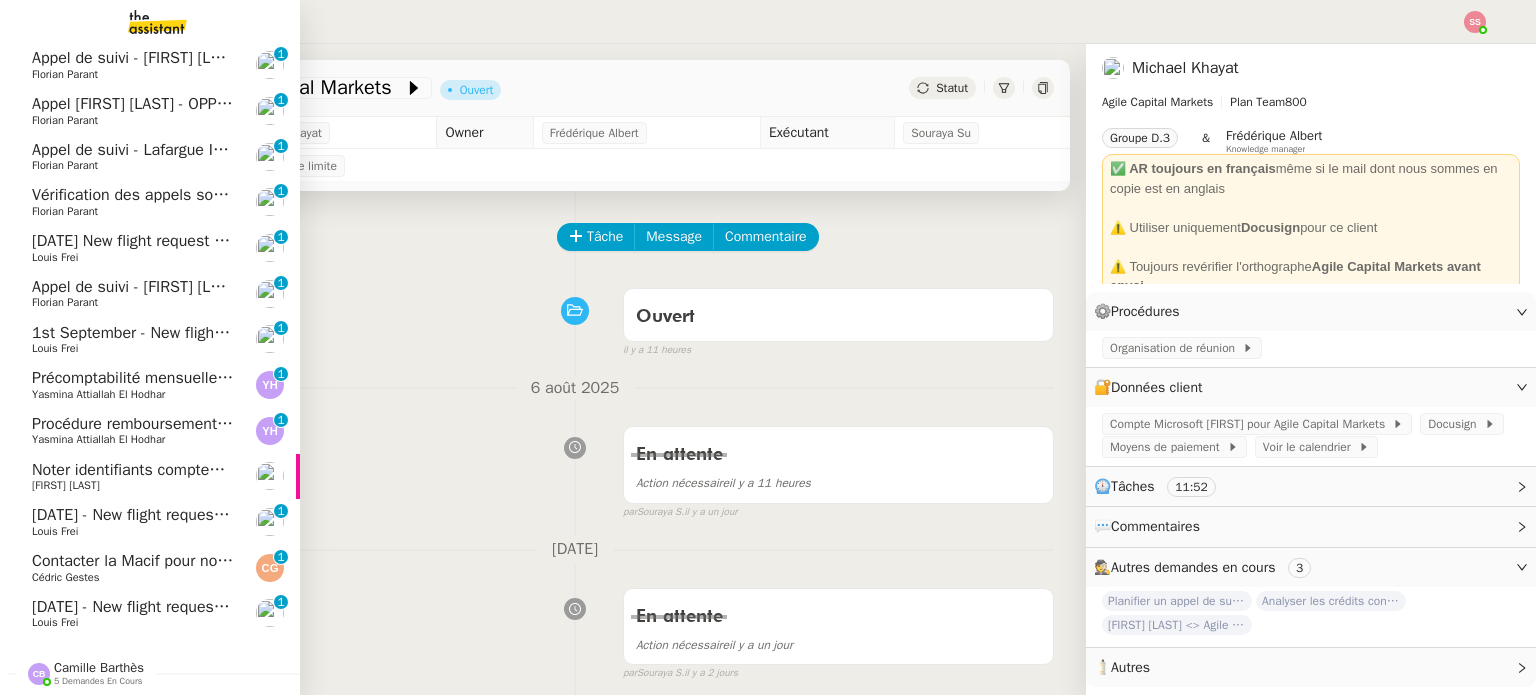 click on "Noter identifiants compteurs dans Excel" 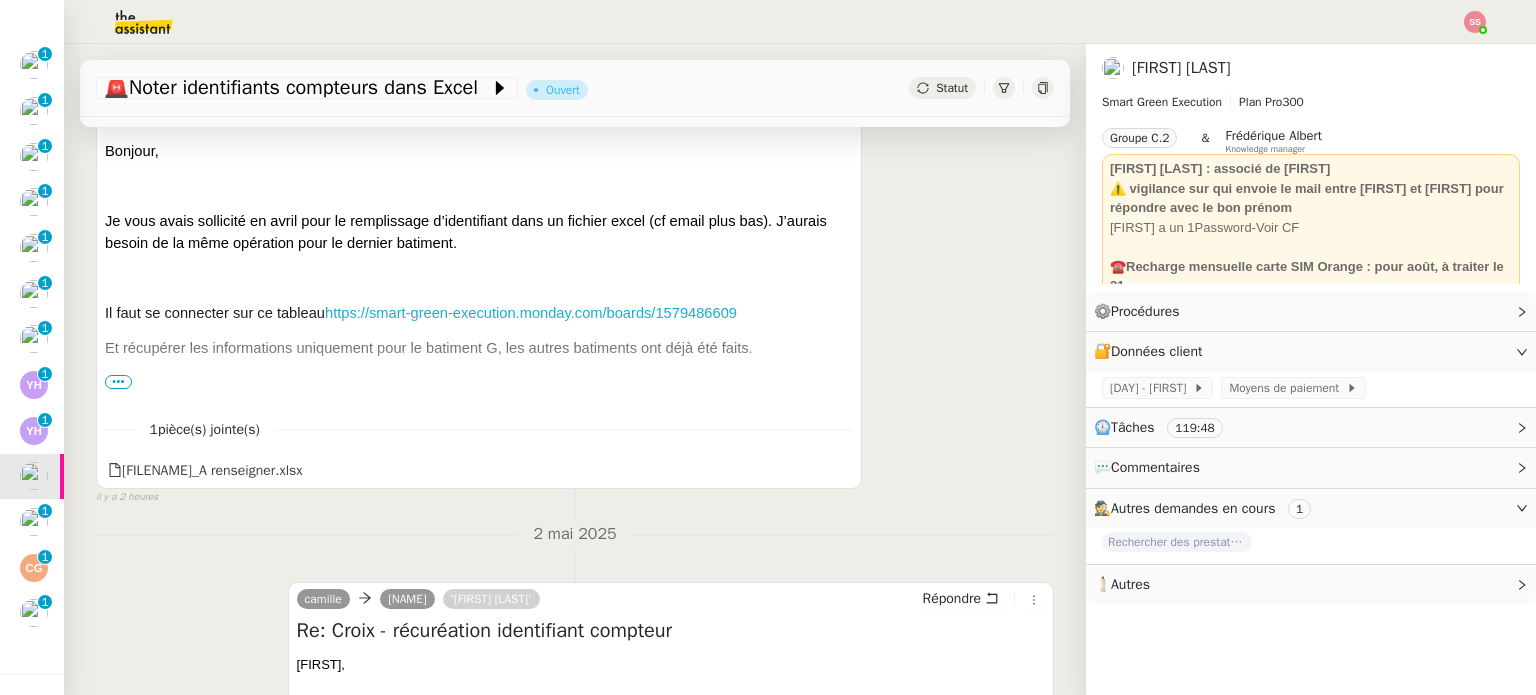 scroll, scrollTop: 500, scrollLeft: 0, axis: vertical 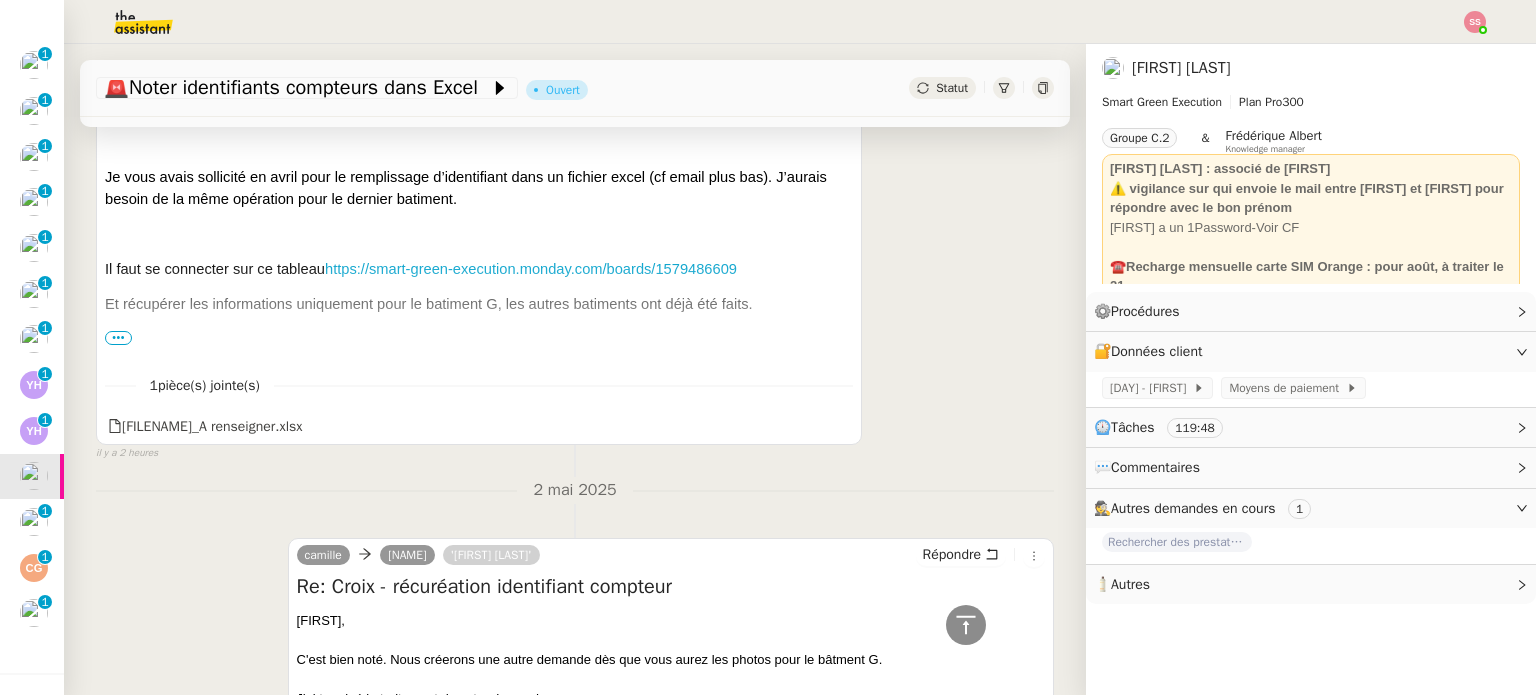 click on "•••" at bounding box center (118, 338) 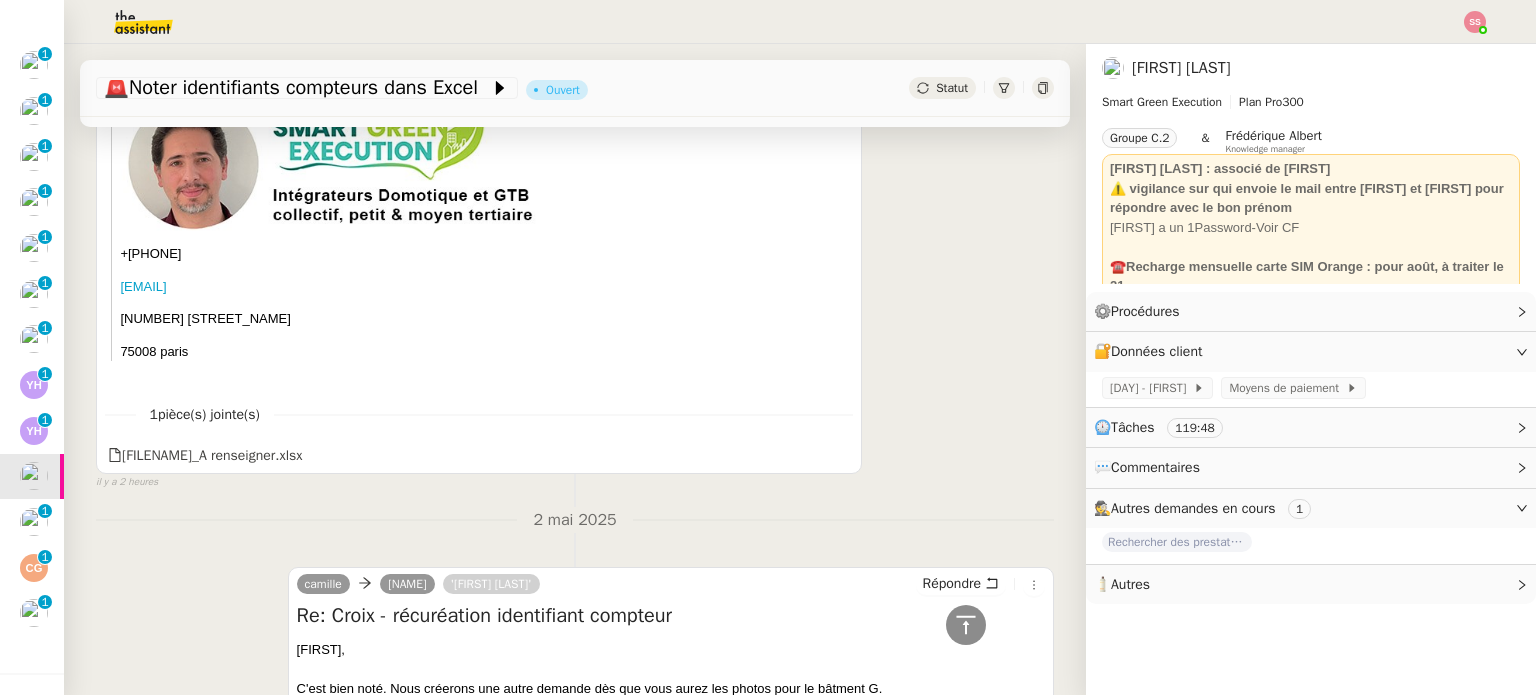 scroll, scrollTop: 4700, scrollLeft: 0, axis: vertical 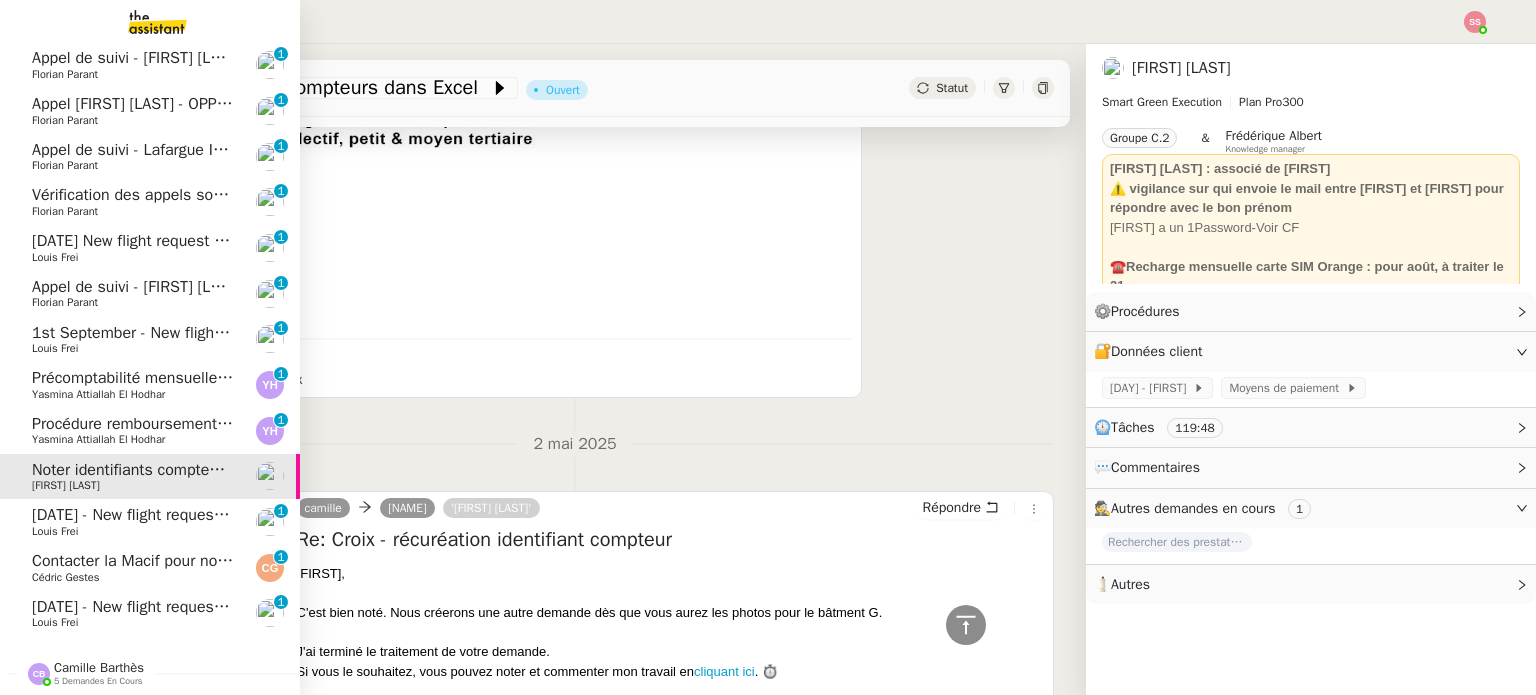 click on "Cédric Gestes" 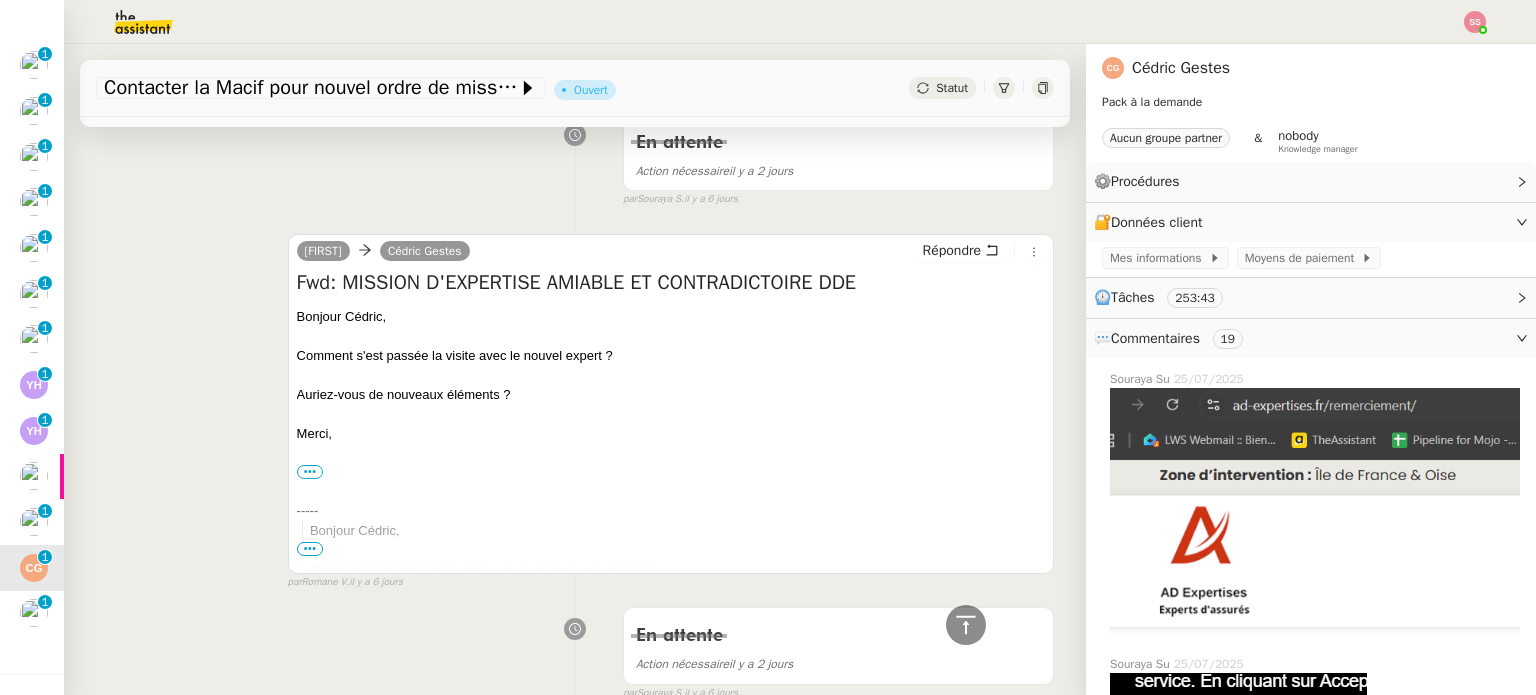 scroll, scrollTop: 5783, scrollLeft: 0, axis: vertical 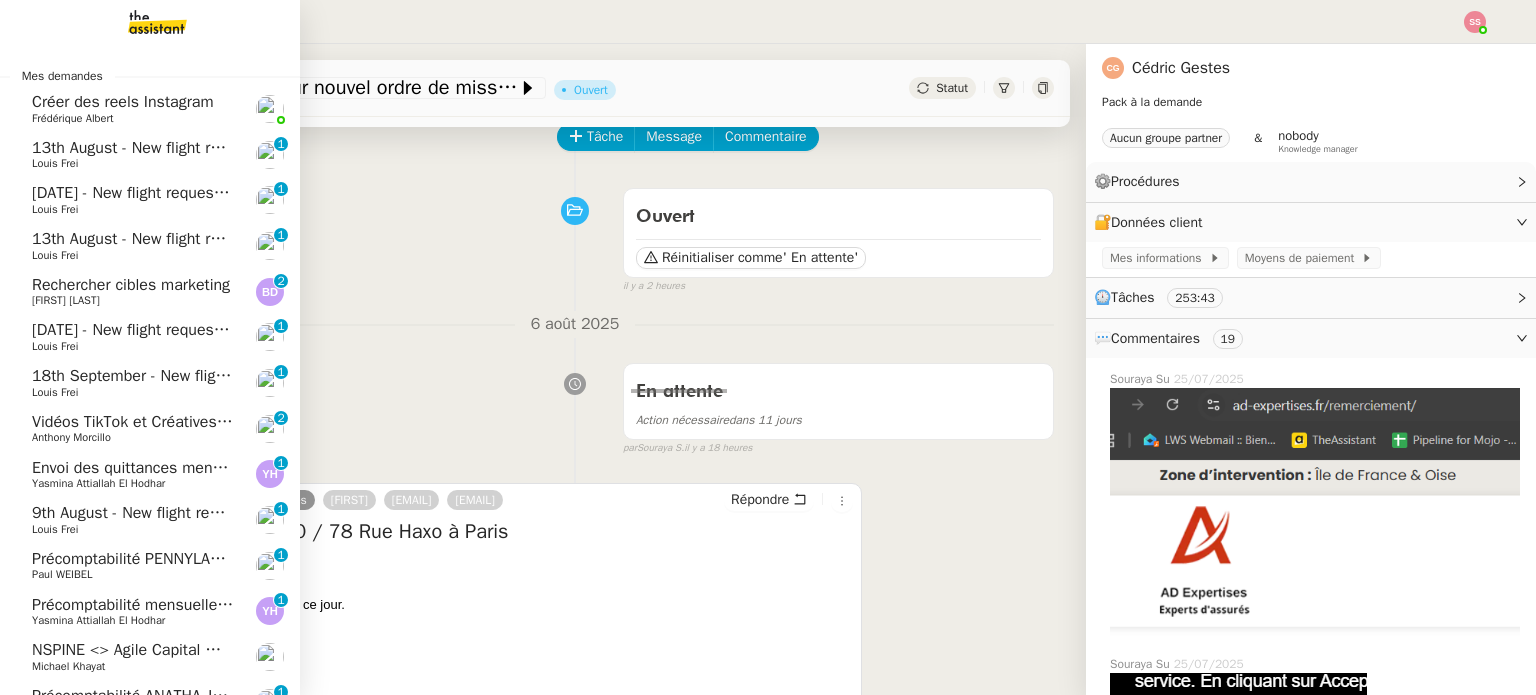 click on "Rechercher cibles marketing" 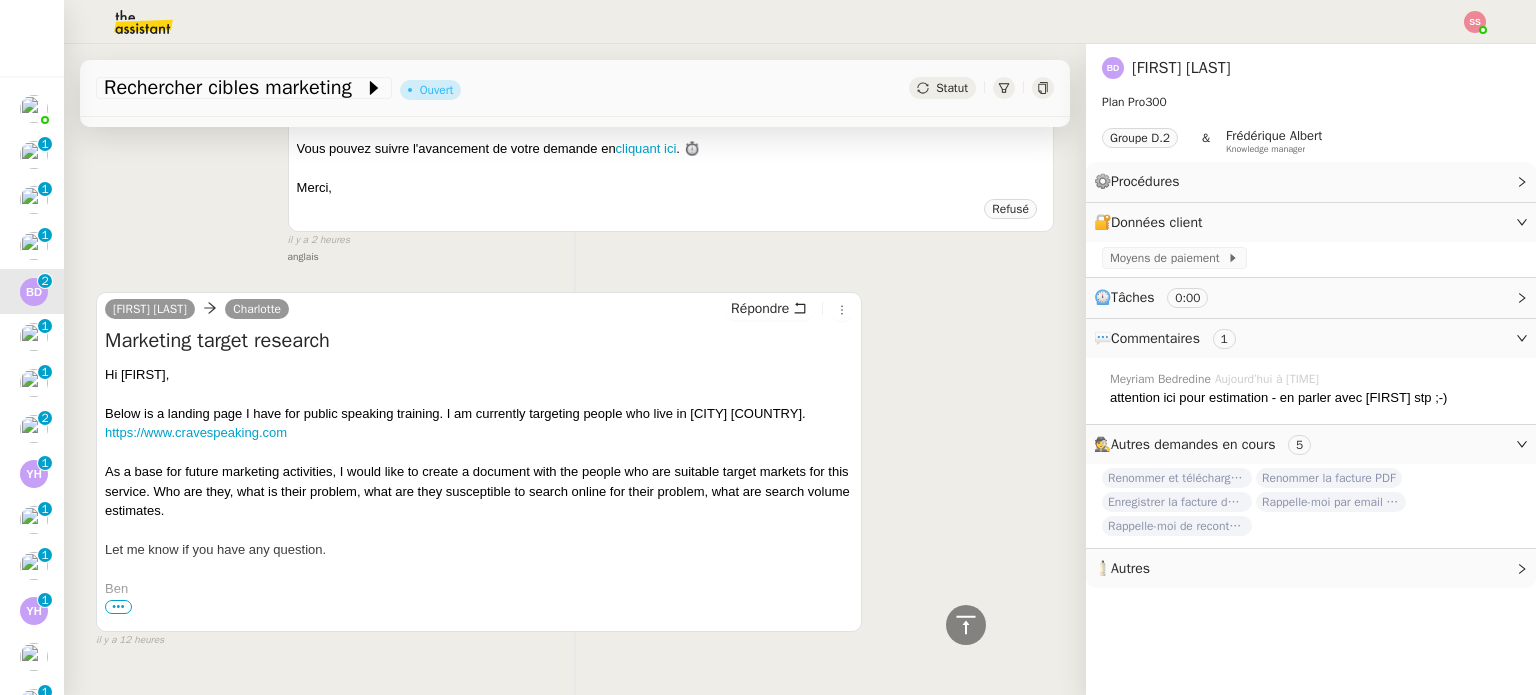 scroll, scrollTop: 1336, scrollLeft: 0, axis: vertical 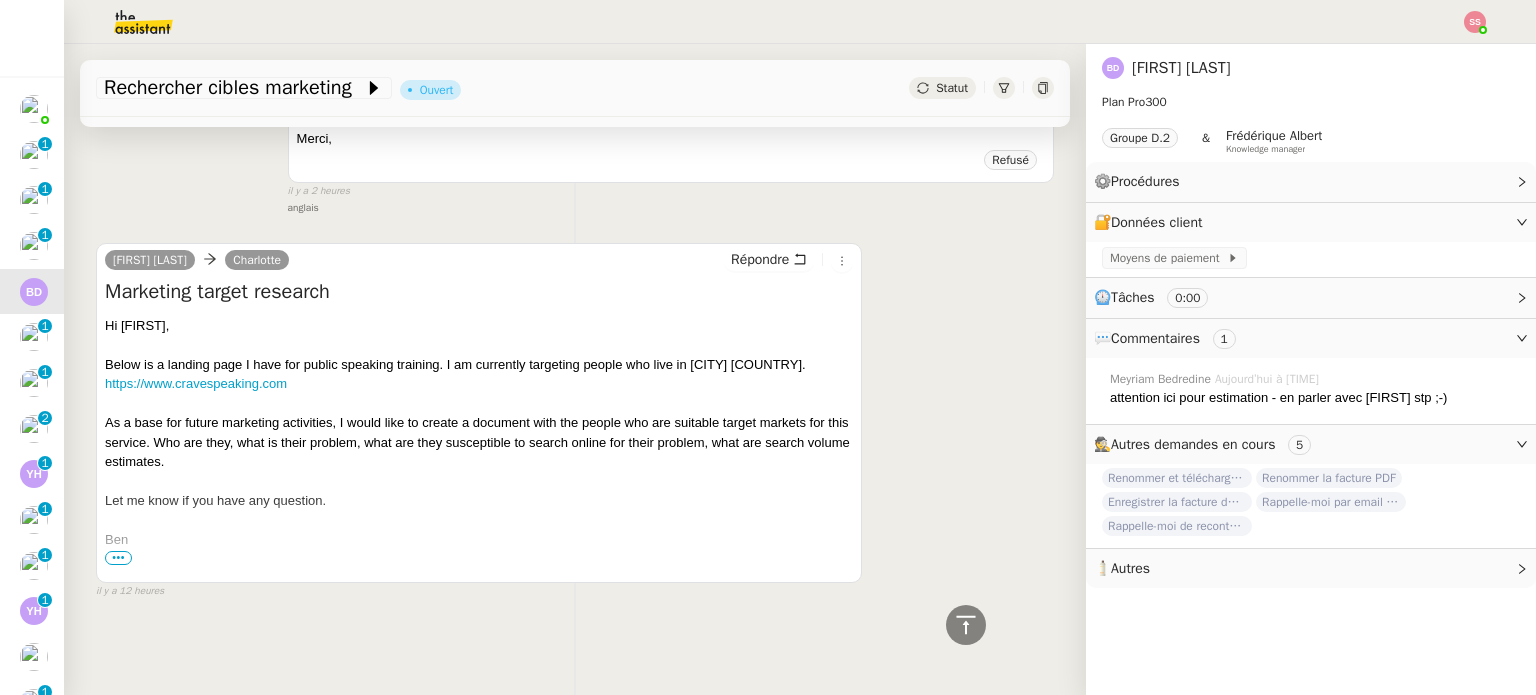 click on "•••" at bounding box center [118, 558] 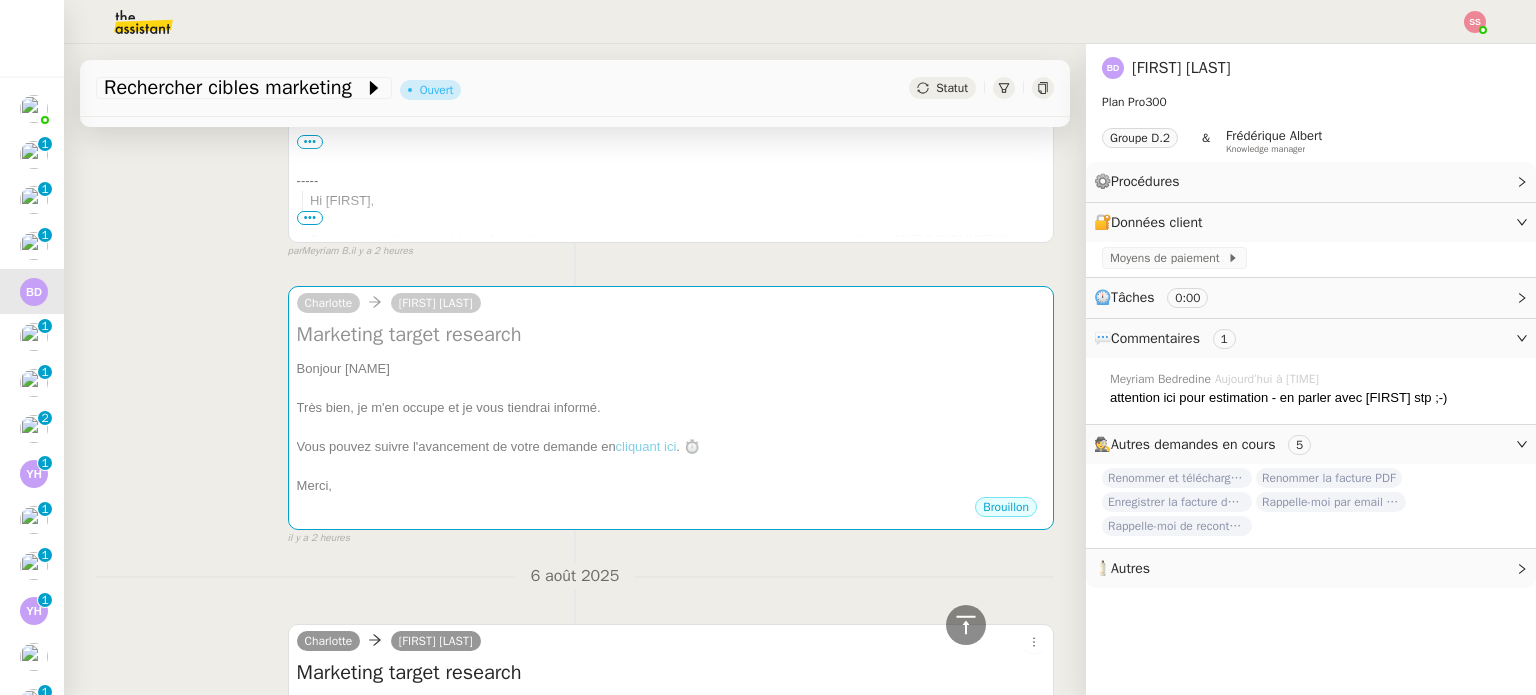 scroll, scrollTop: 136, scrollLeft: 0, axis: vertical 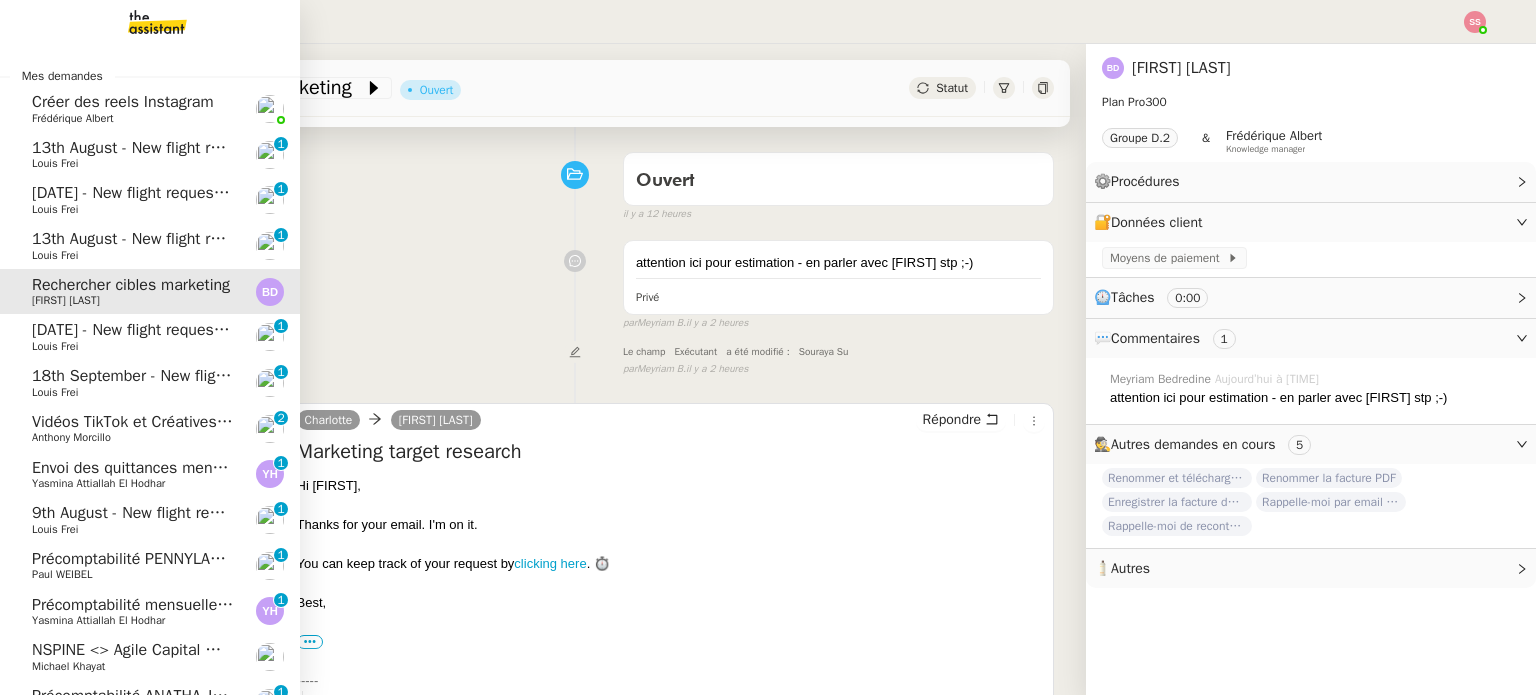click on "Vidéos TikTok et Créatives META  - août 2025    Anthony Morcillo     0   1   2   3   4   5   6   7   8   9" 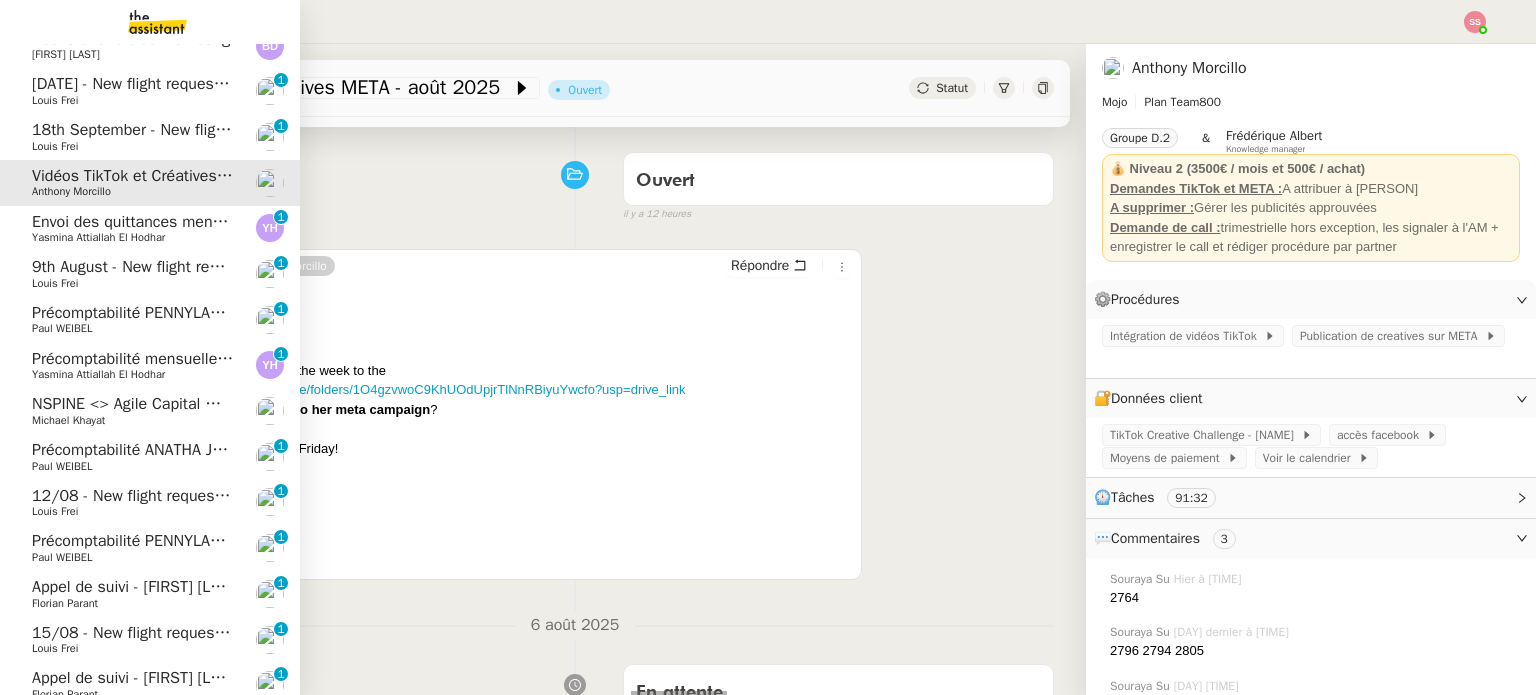 scroll, scrollTop: 300, scrollLeft: 0, axis: vertical 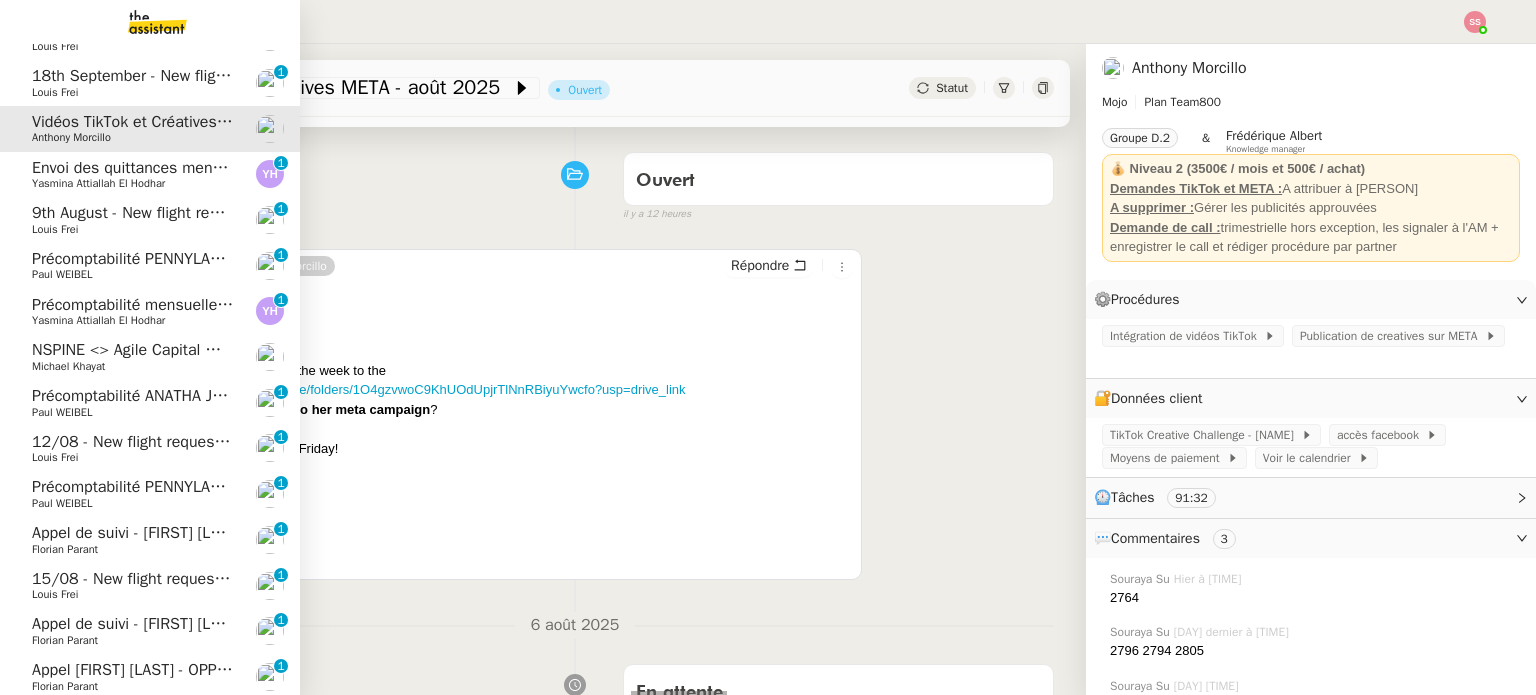 click on "Précomptabilité mensuelle de la SCI du Clos Bonin - juillet 2025" 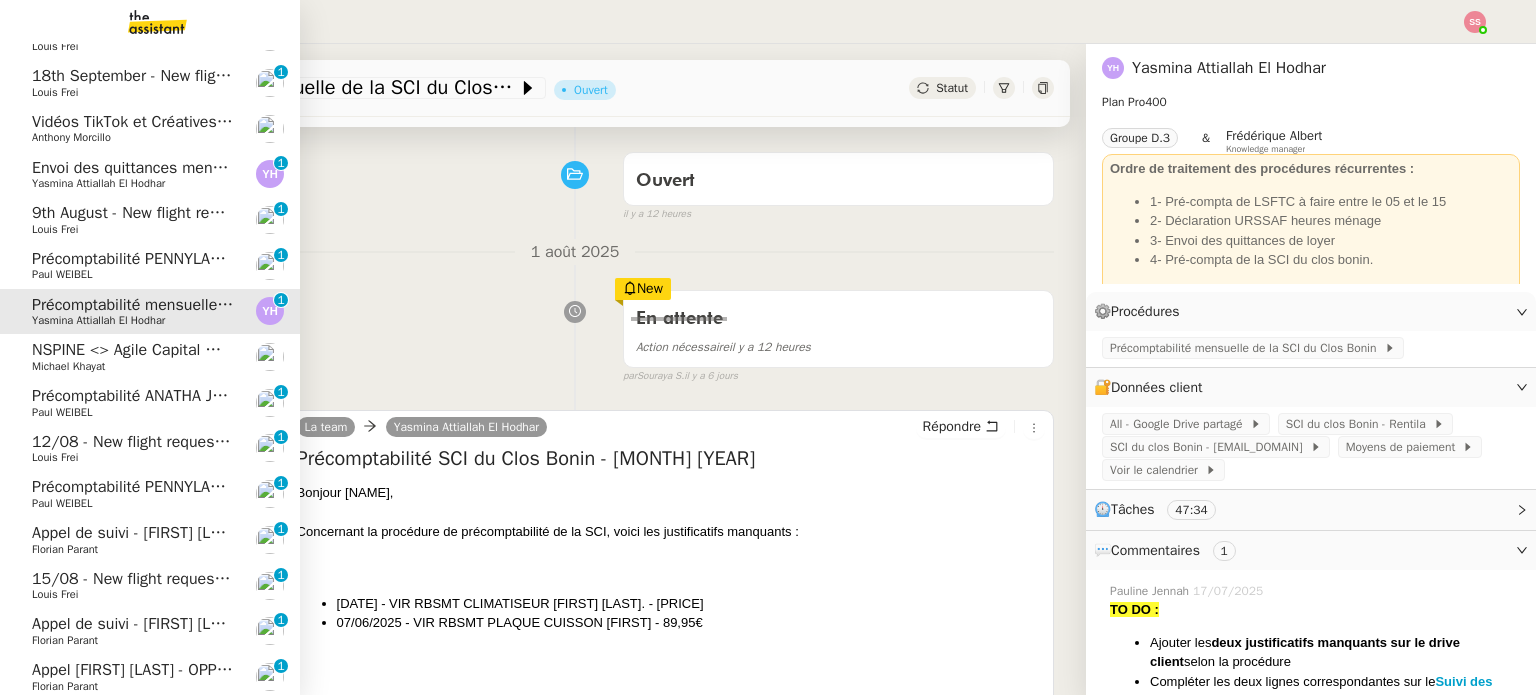 click on "Envoi des quittances mensuelles - 5 juillet 2025" 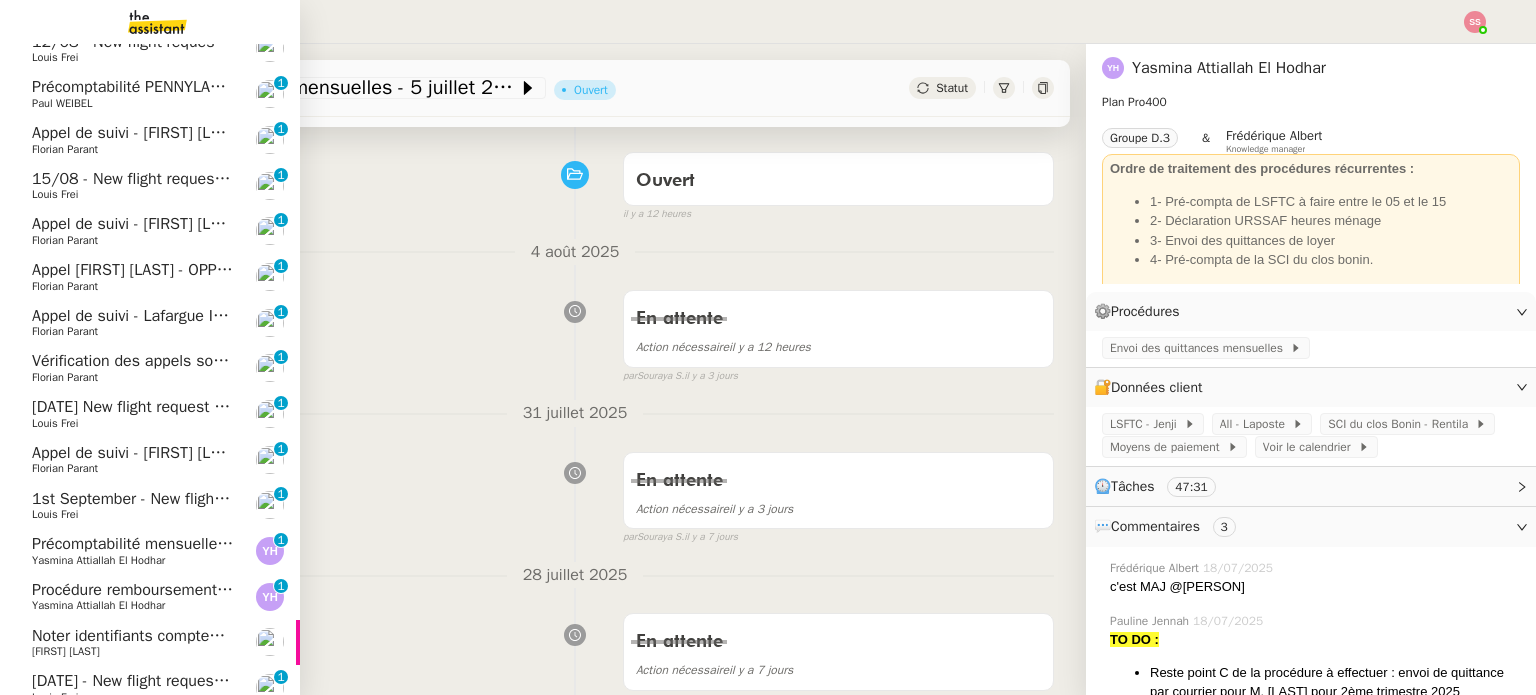 scroll, scrollTop: 876, scrollLeft: 0, axis: vertical 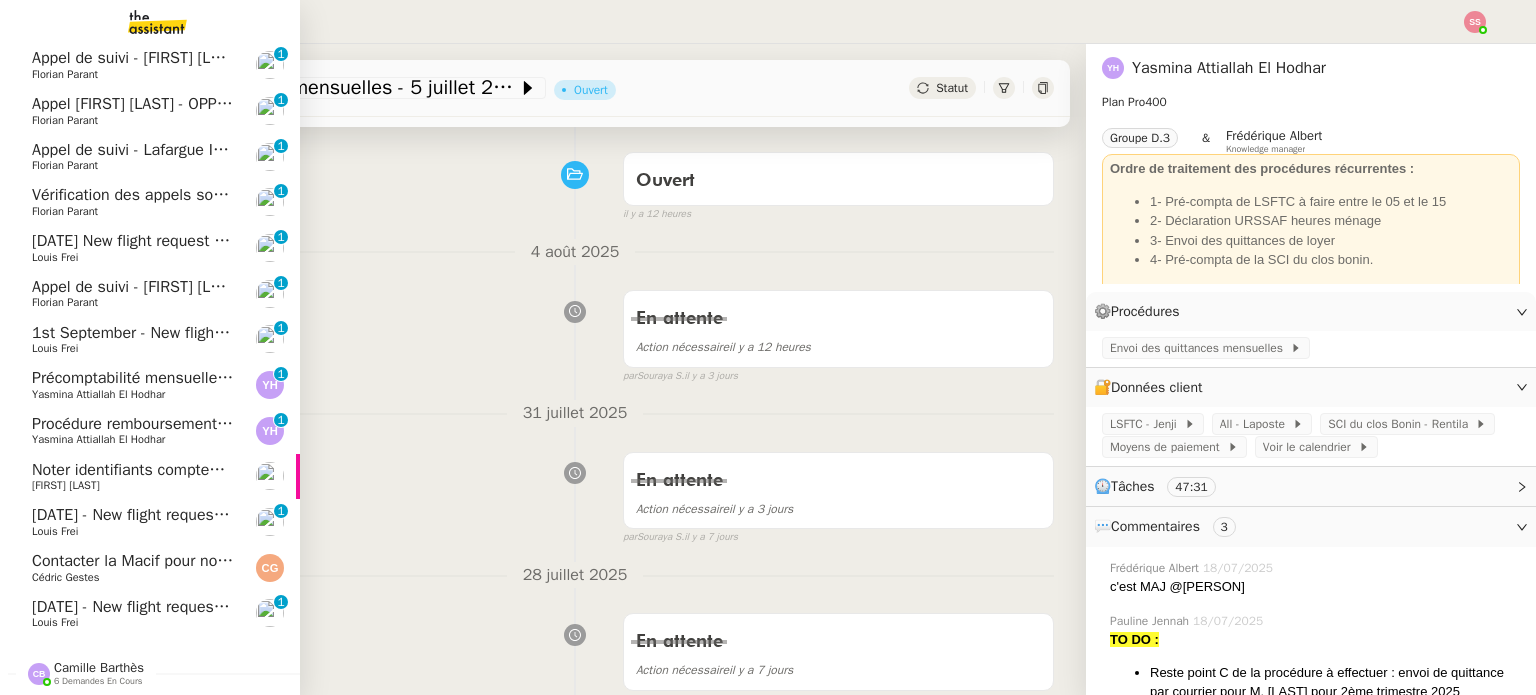 click on "Noter identifiants compteurs dans Excel" 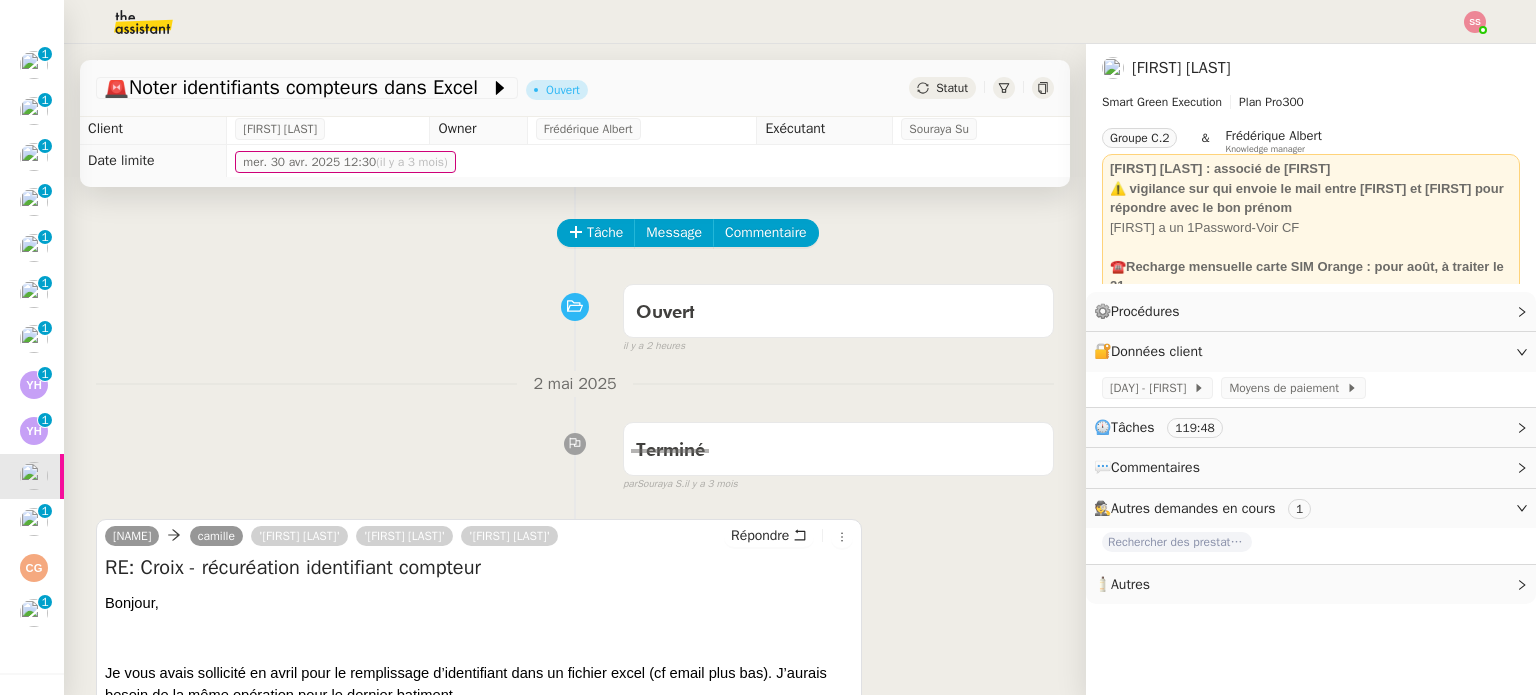 scroll, scrollTop: 0, scrollLeft: 0, axis: both 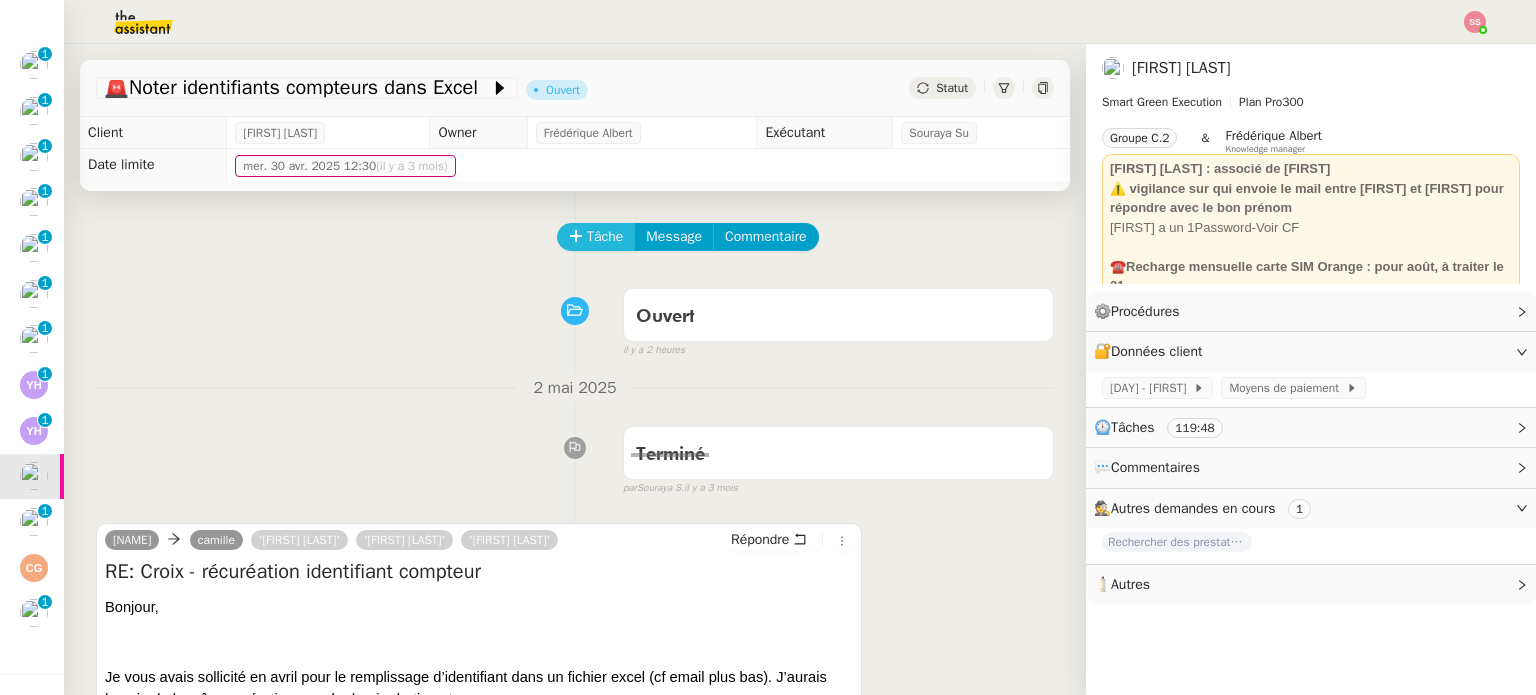 click on "Tâche" 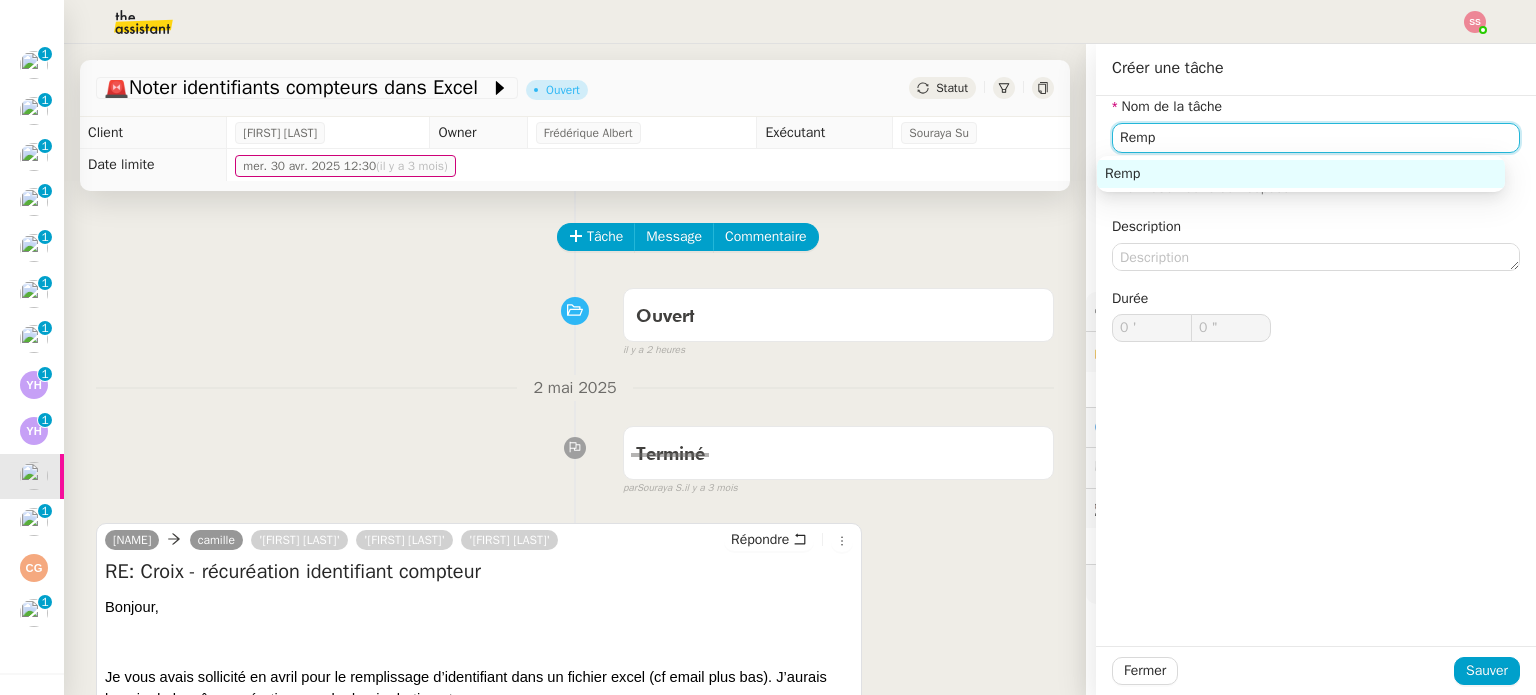 scroll, scrollTop: 0, scrollLeft: 0, axis: both 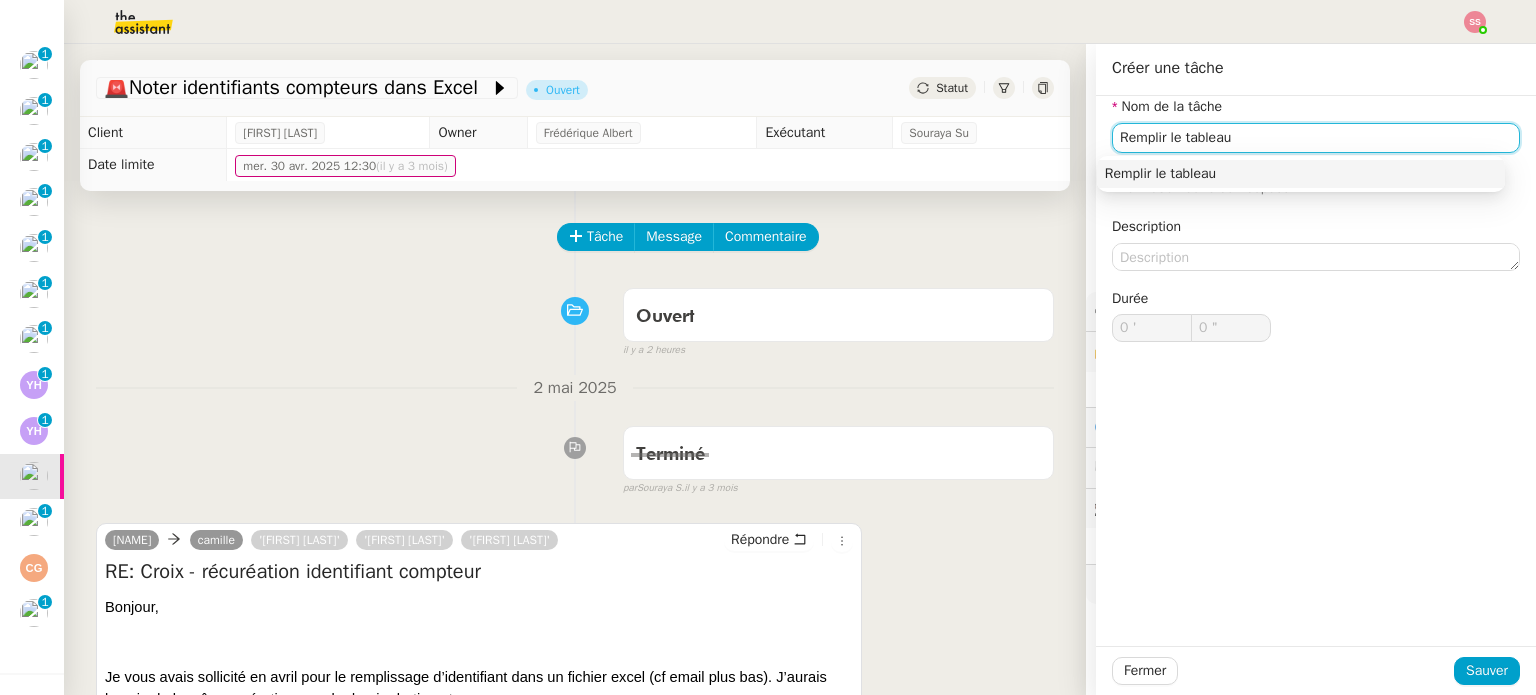click on "Remplir le tableau" at bounding box center [1301, 174] 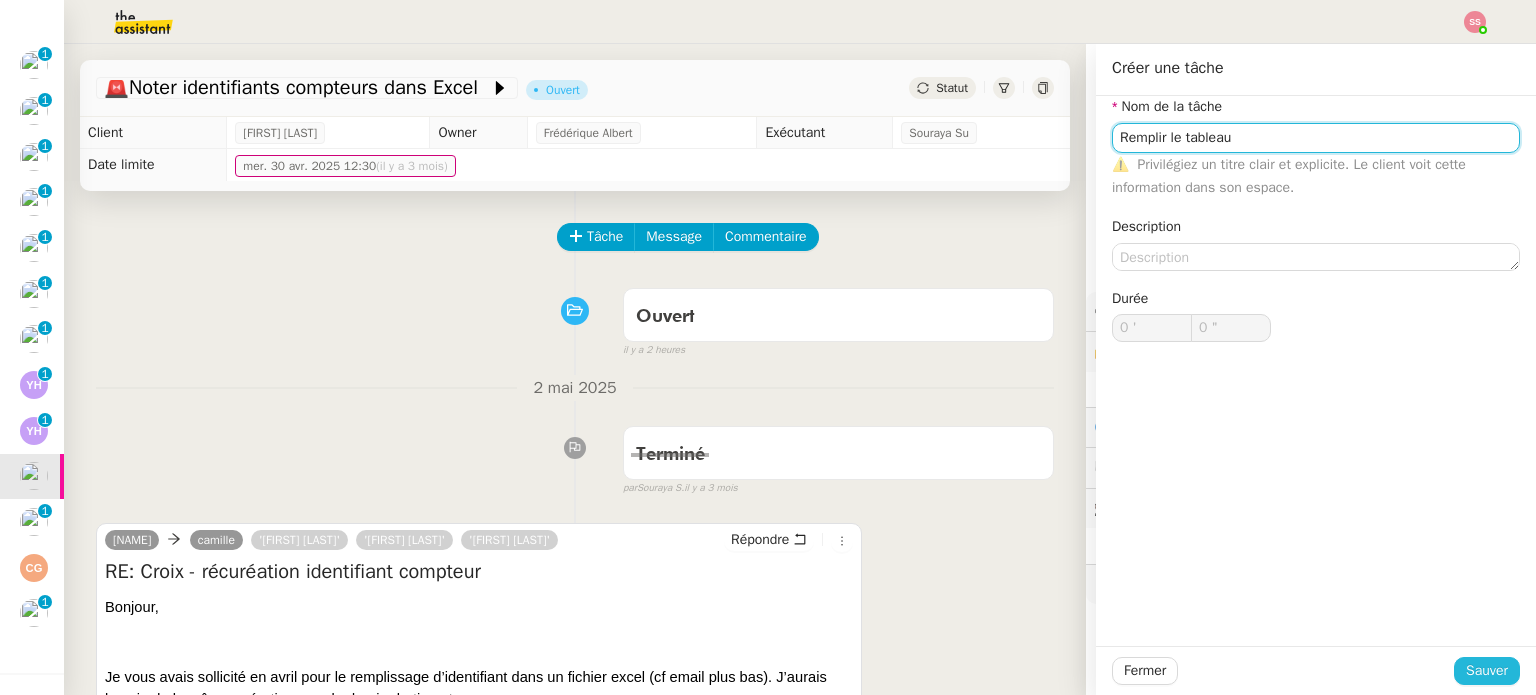type on "Remplir le tableau" 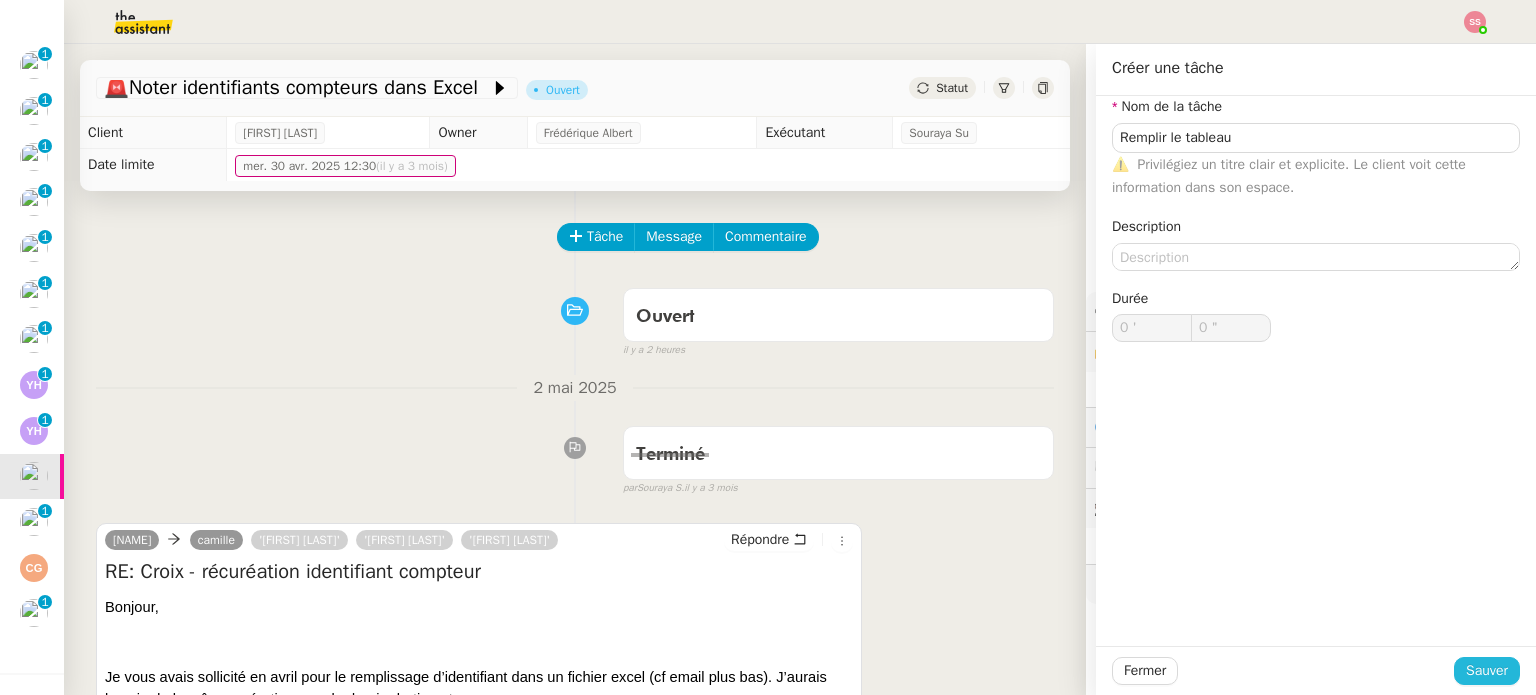 click on "Sauver" 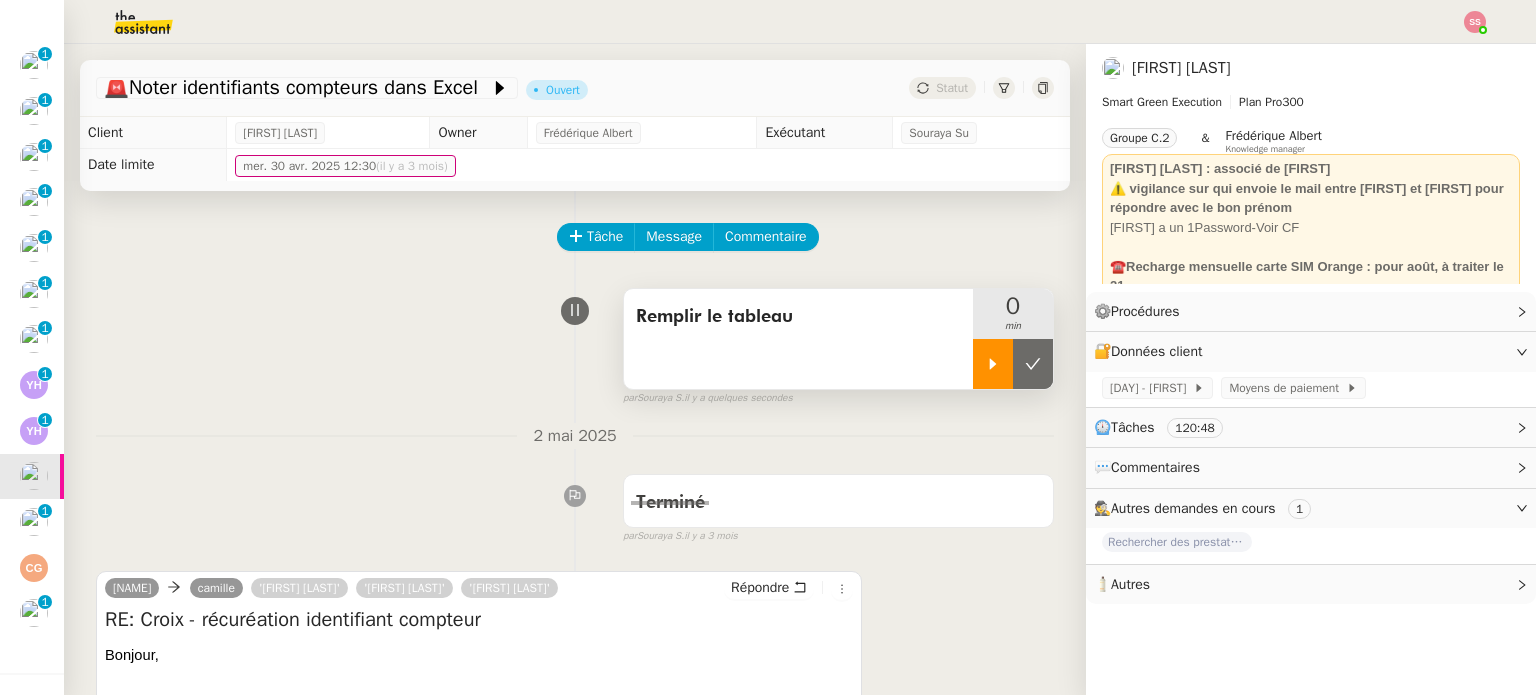 click at bounding box center (993, 364) 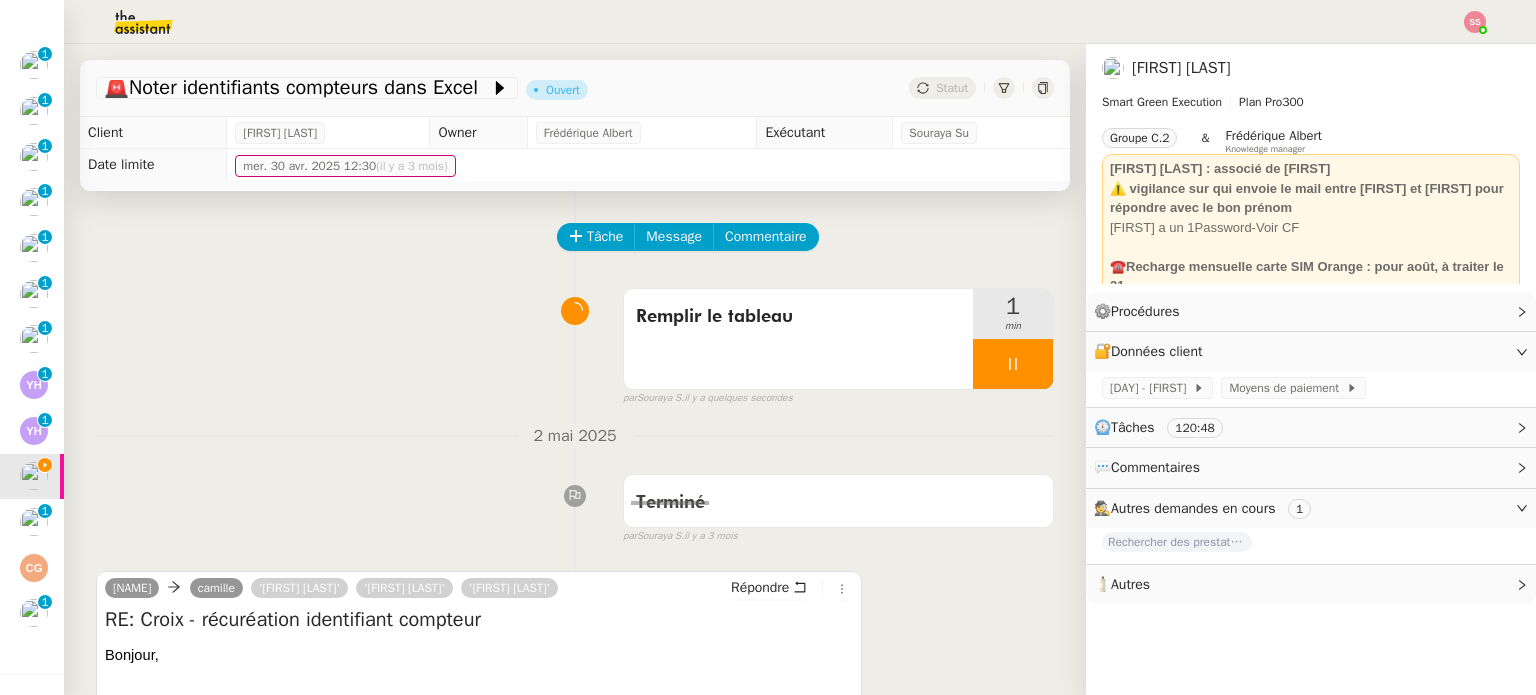 scroll, scrollTop: 560, scrollLeft: 0, axis: vertical 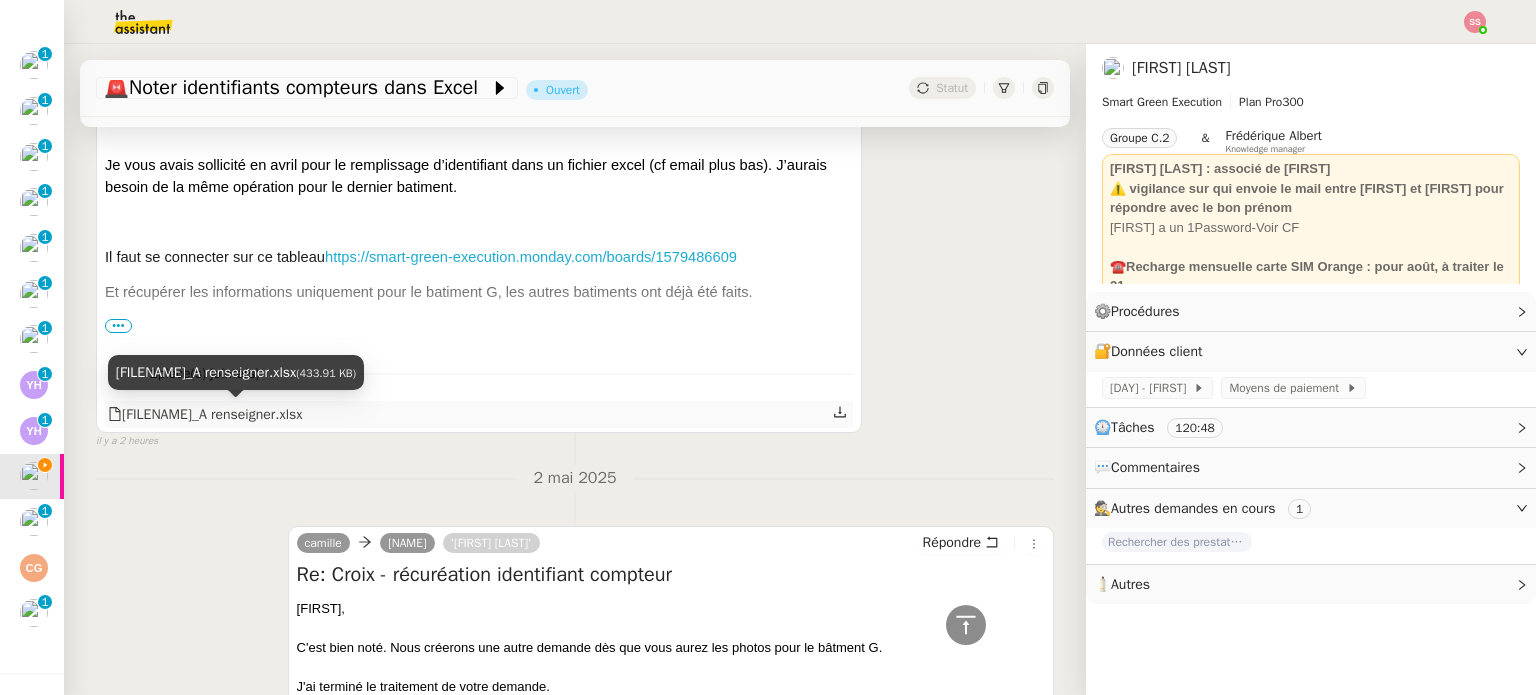 click on "COMPTEURS CROIX BAT G_A renseigner.xlsx" 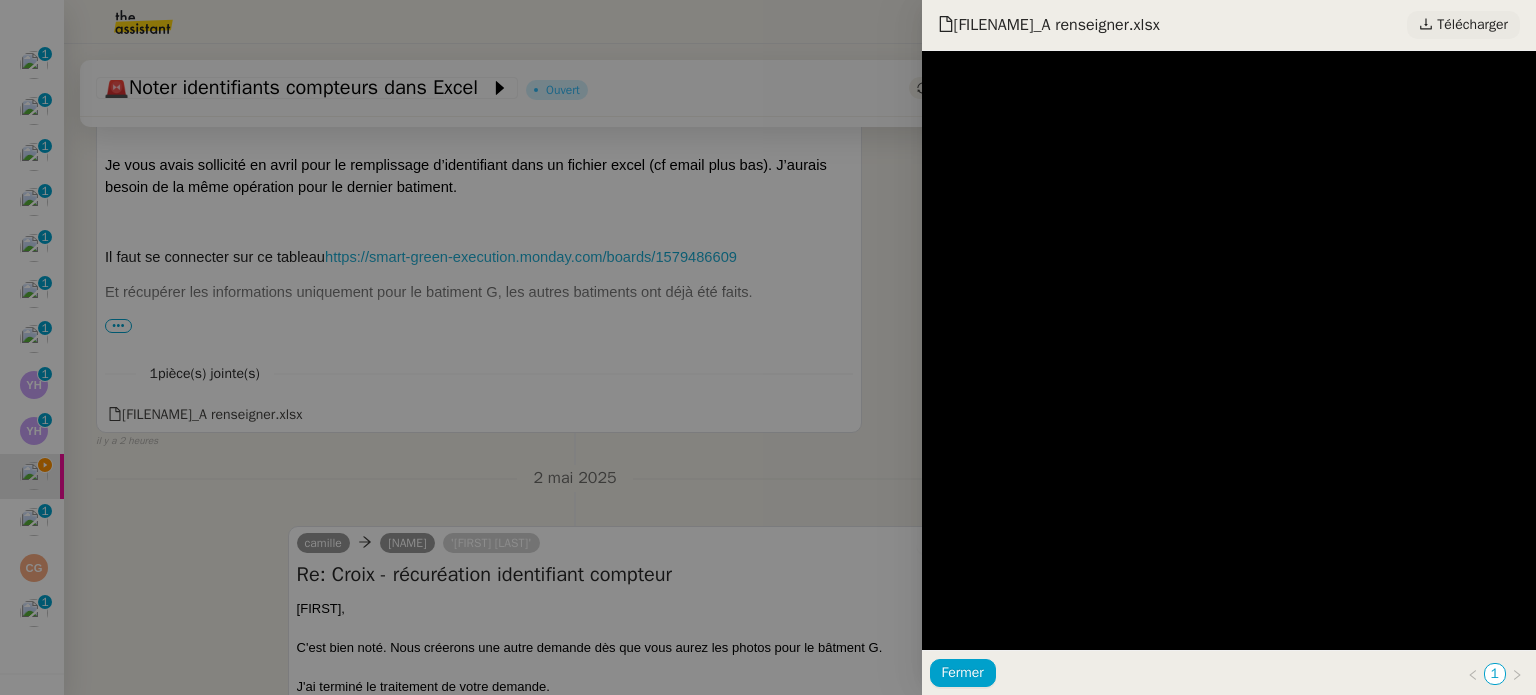 click on "Télécharger" at bounding box center (1472, 25) 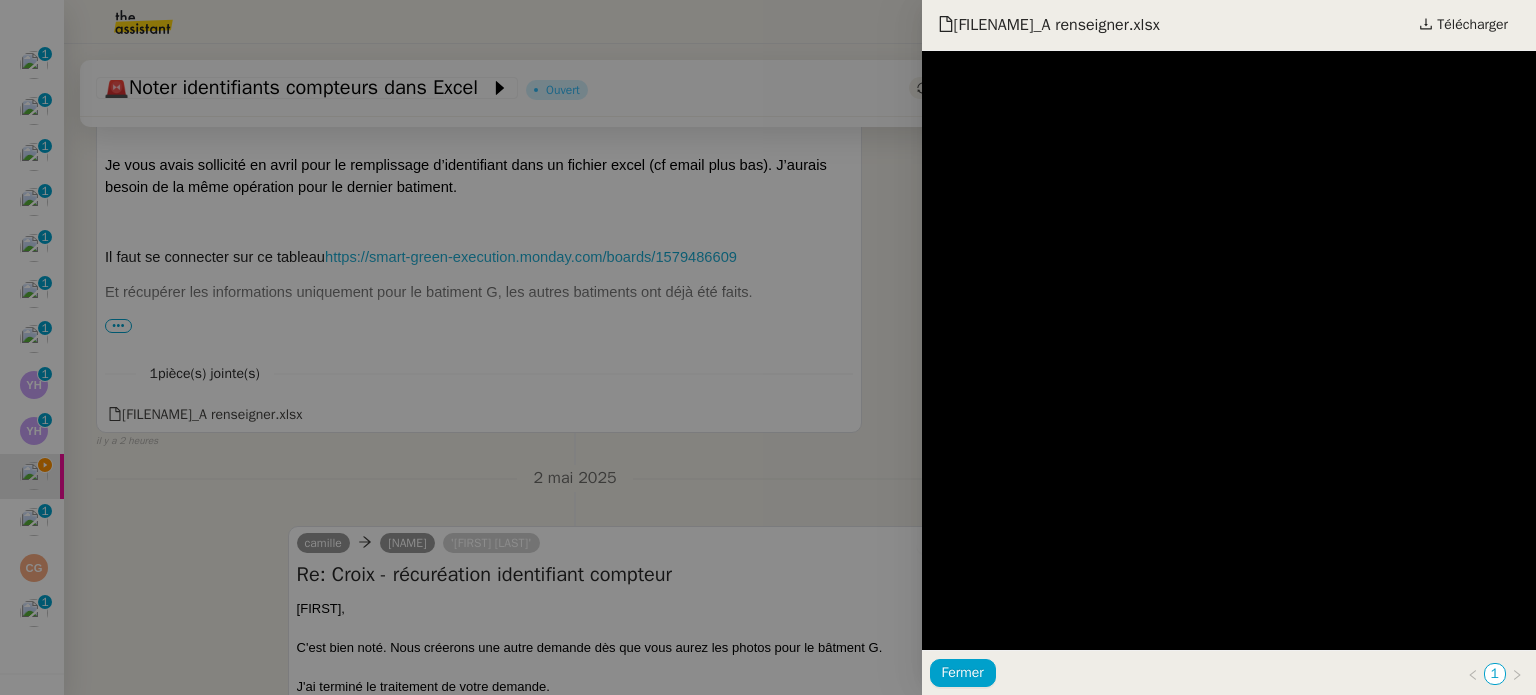 click at bounding box center [768, 347] 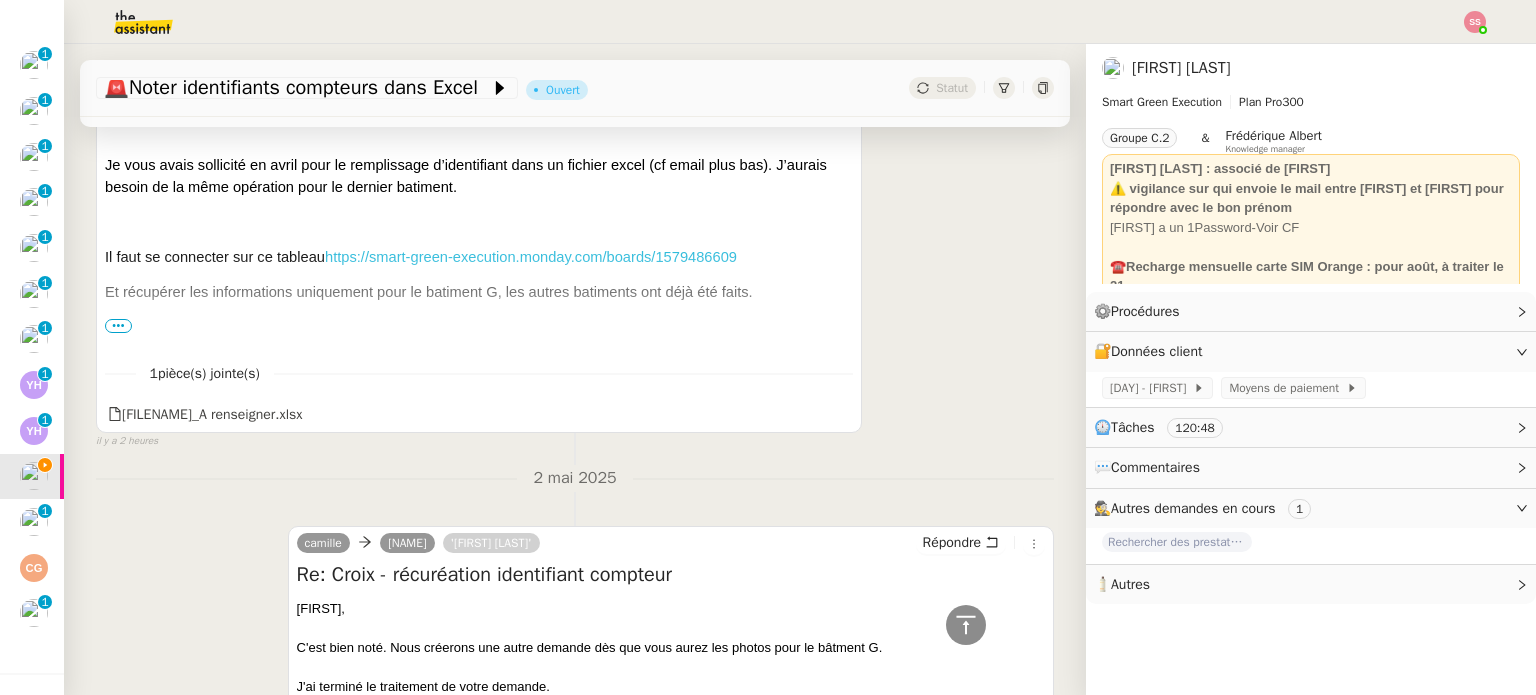 click on "https://smart-green-execution.monday.com/boards/1579486609" at bounding box center (531, 257) 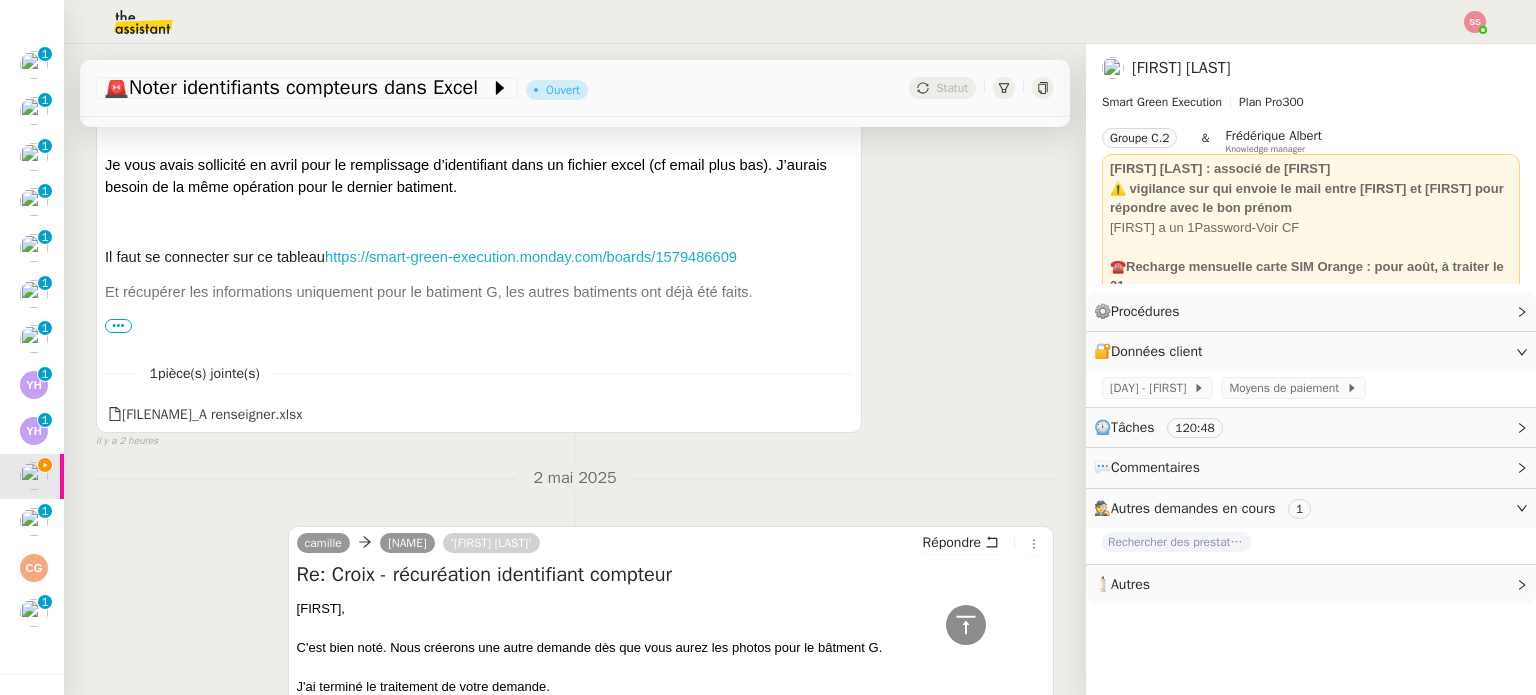 click on "•••" at bounding box center (118, 326) 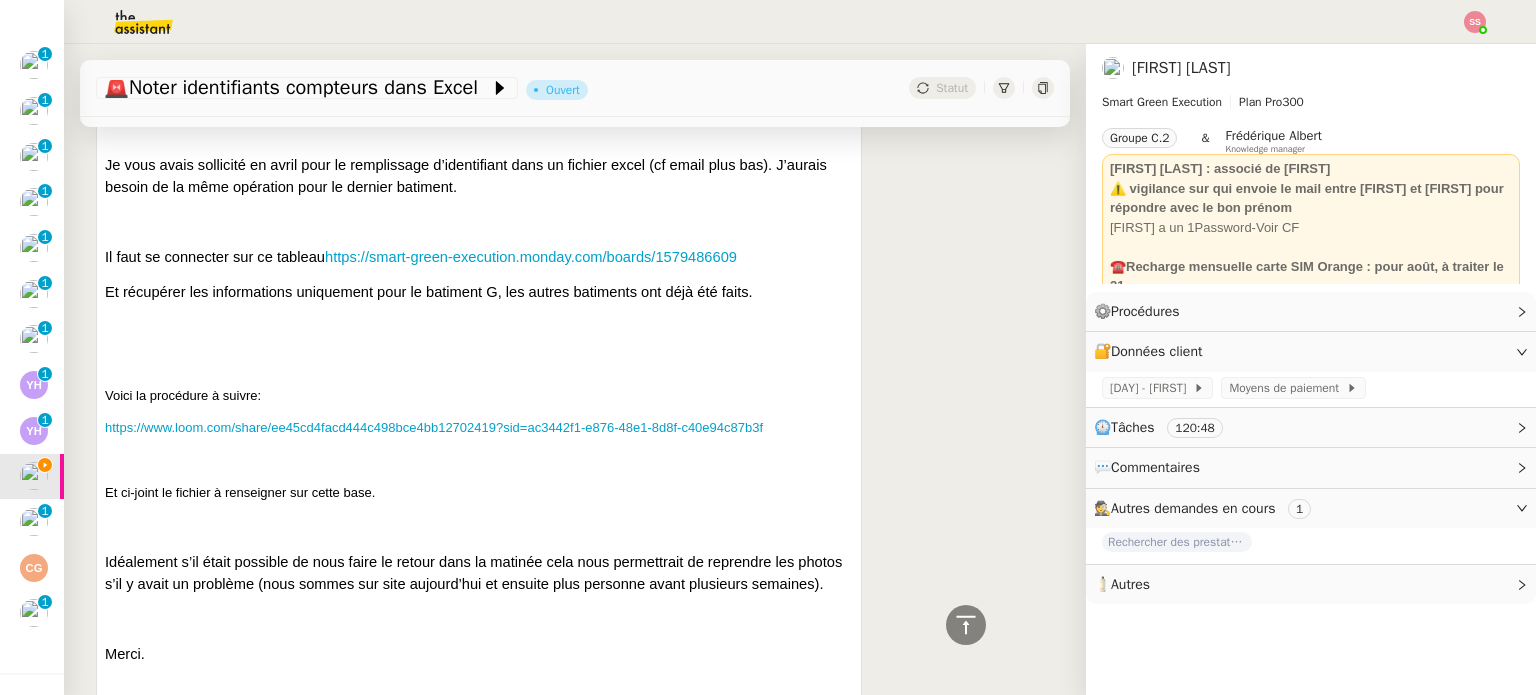 click on "Bonjour,   Je vous avais sollicité en avril pour le remplissage d’identifiant dans un fichier excel (cf email plus bas). J’aurais besoin de la même opération pour le dernier batiment.   Il faut se connecter sur ce tableau  https://smart-green-execution.monday.com/boards/1579486609 Et récupérer les informations uniquement pour le batiment G, les autres batiments ont déjà été faits.     Voici la procédure à suivre: https://www.loom.com/share/ee45cd4facd444c498bce4bb12702419?sid=ac3442f1-e876-48e1-8d8f-c40e94c87b3f   Et ci-joint le fichier à renseigner sur cette base.   Idéalement s’il était possible de nous faire le retour dans la matinée cela nous permettrait de reprendre les photos s’il y avait un problème (nous sommes sur site aujourd’hui et  ensuite plus personne avant plusieurs semaines).   Merci.   Alexis SACKSTEDER Directeur associé   +33 (0)6.65.43.56.30 alexis@smart-green-execution.com 10 rue de Penthièvre 75008 paris   De : Envoyé : À : Cc : Objet :" at bounding box center (479, 2285) 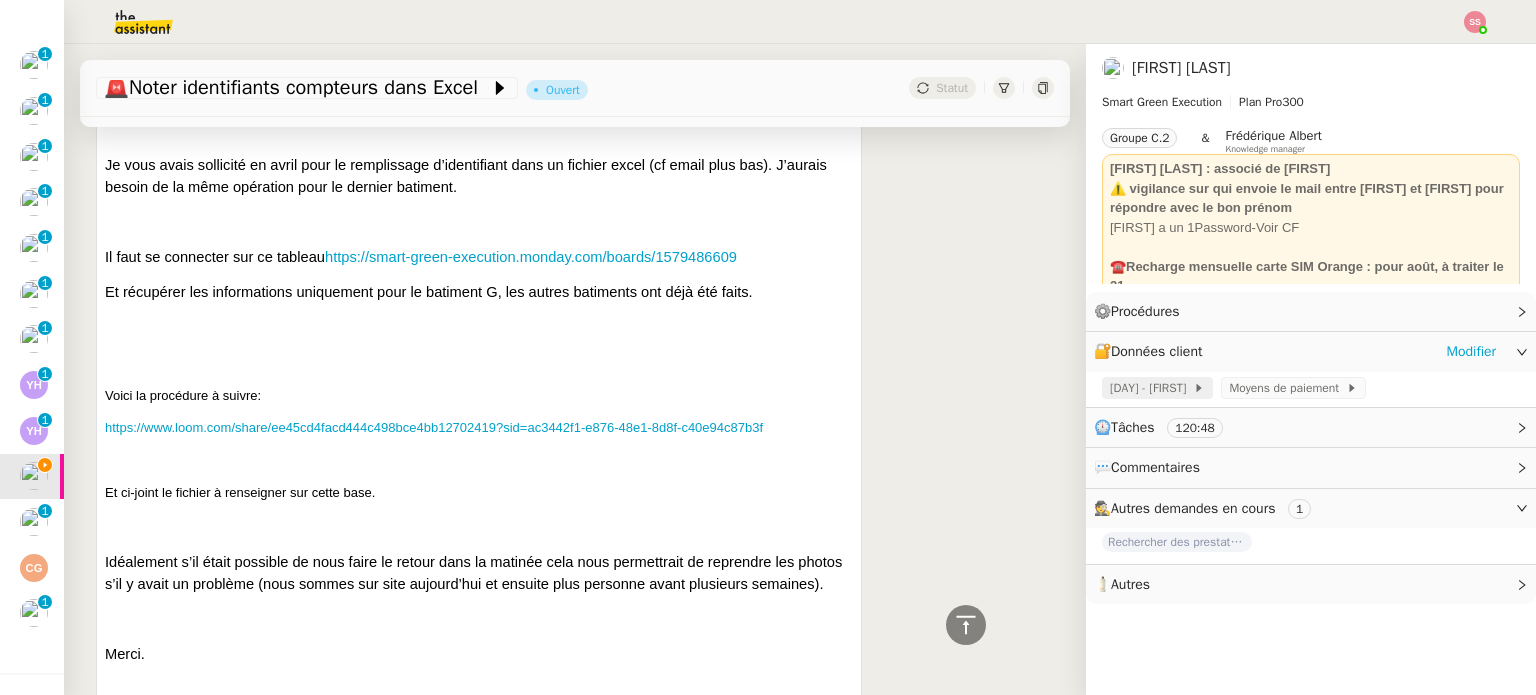 click on "MONDAY - CAMILLE" 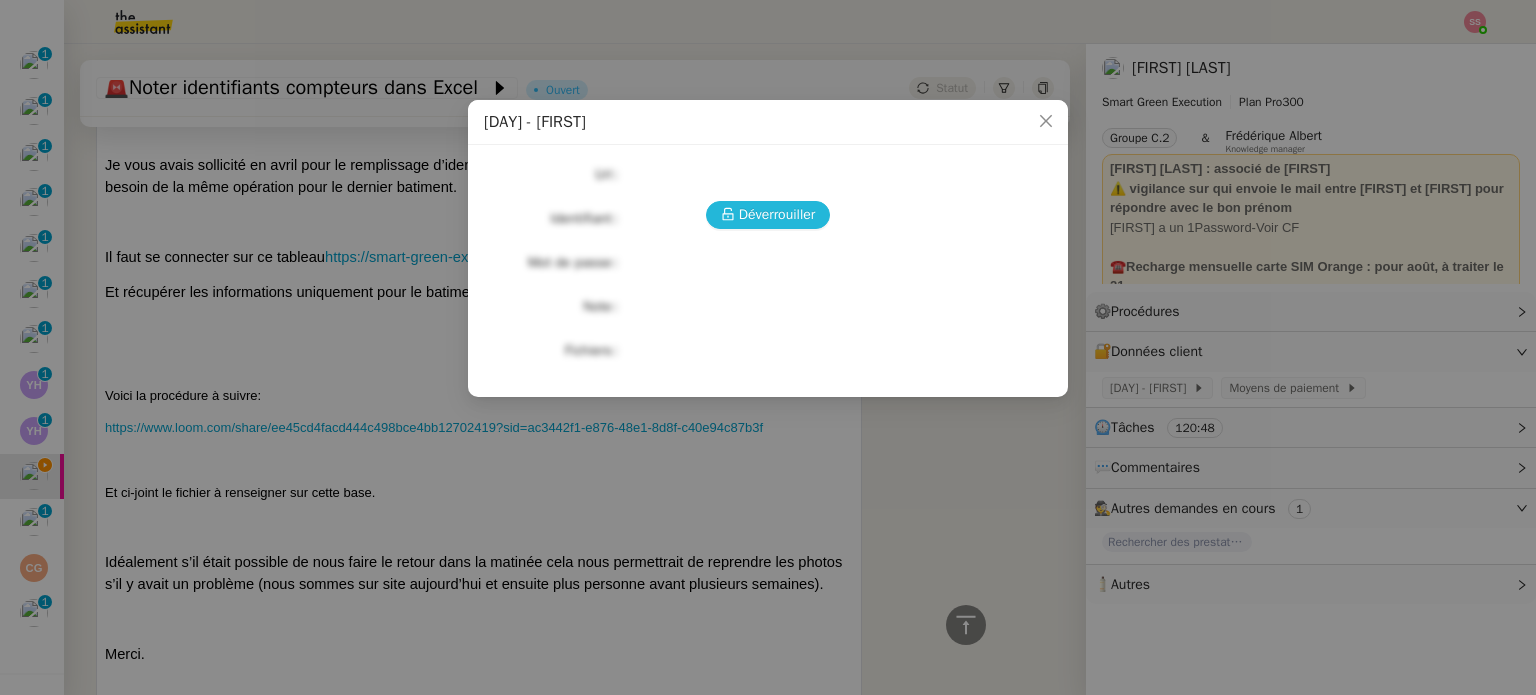 click on "Déverrouiller" at bounding box center [777, 214] 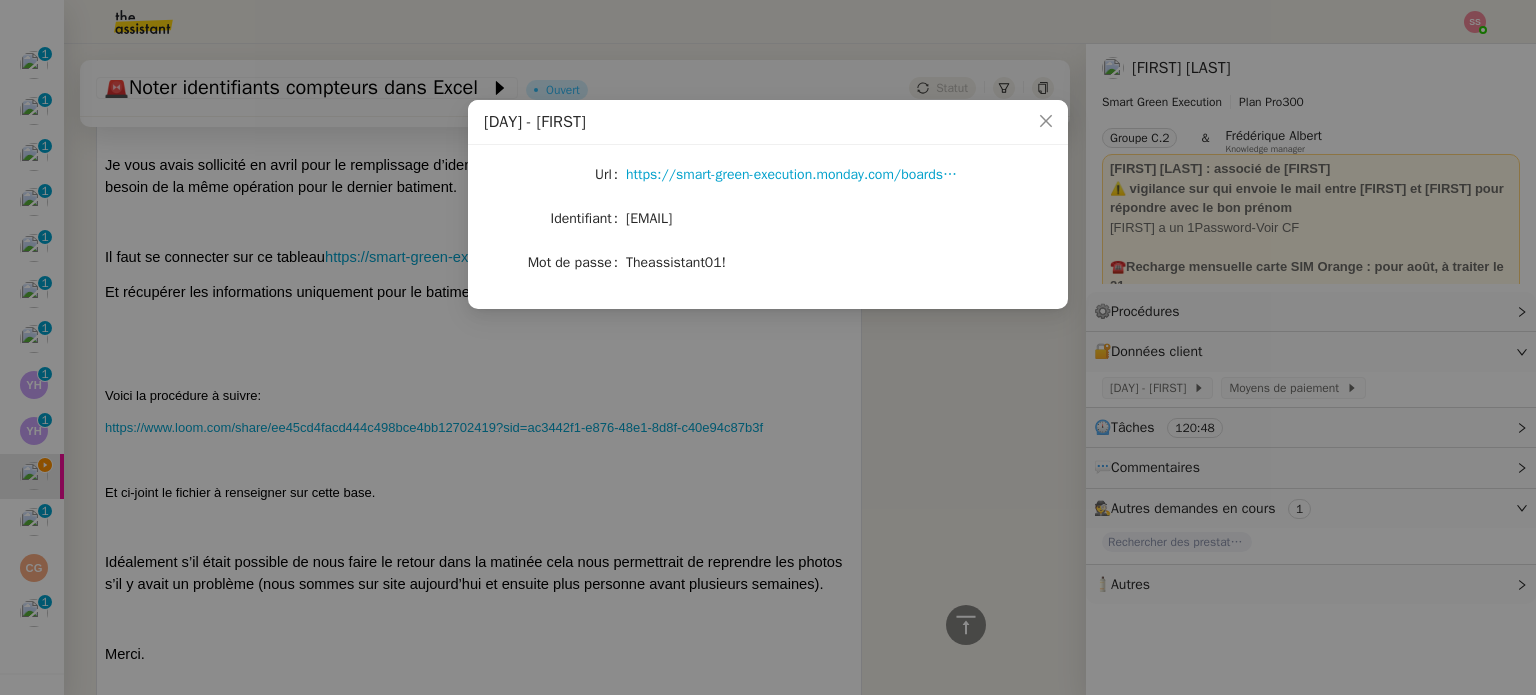 click on "camille.uyt@theassistant.com" 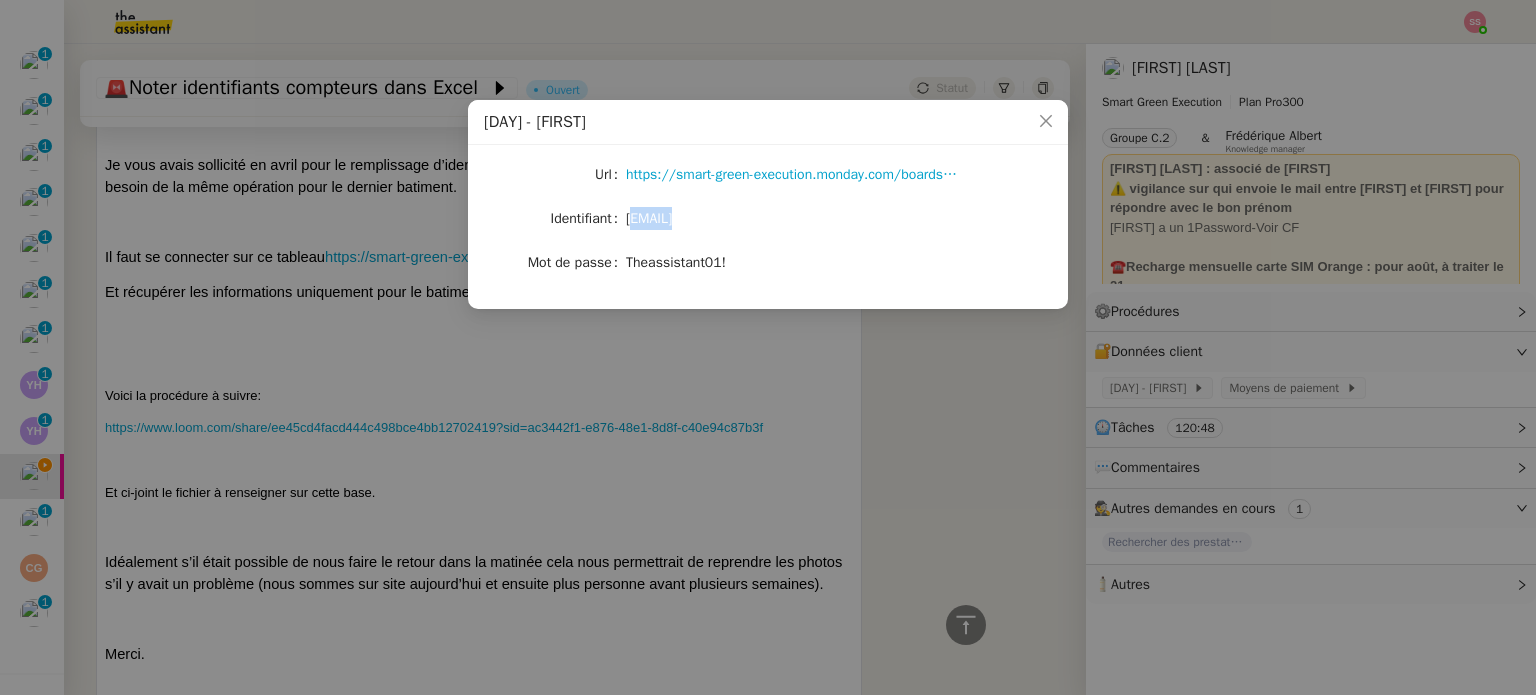 click on "camille.uyt@theassistant.com" 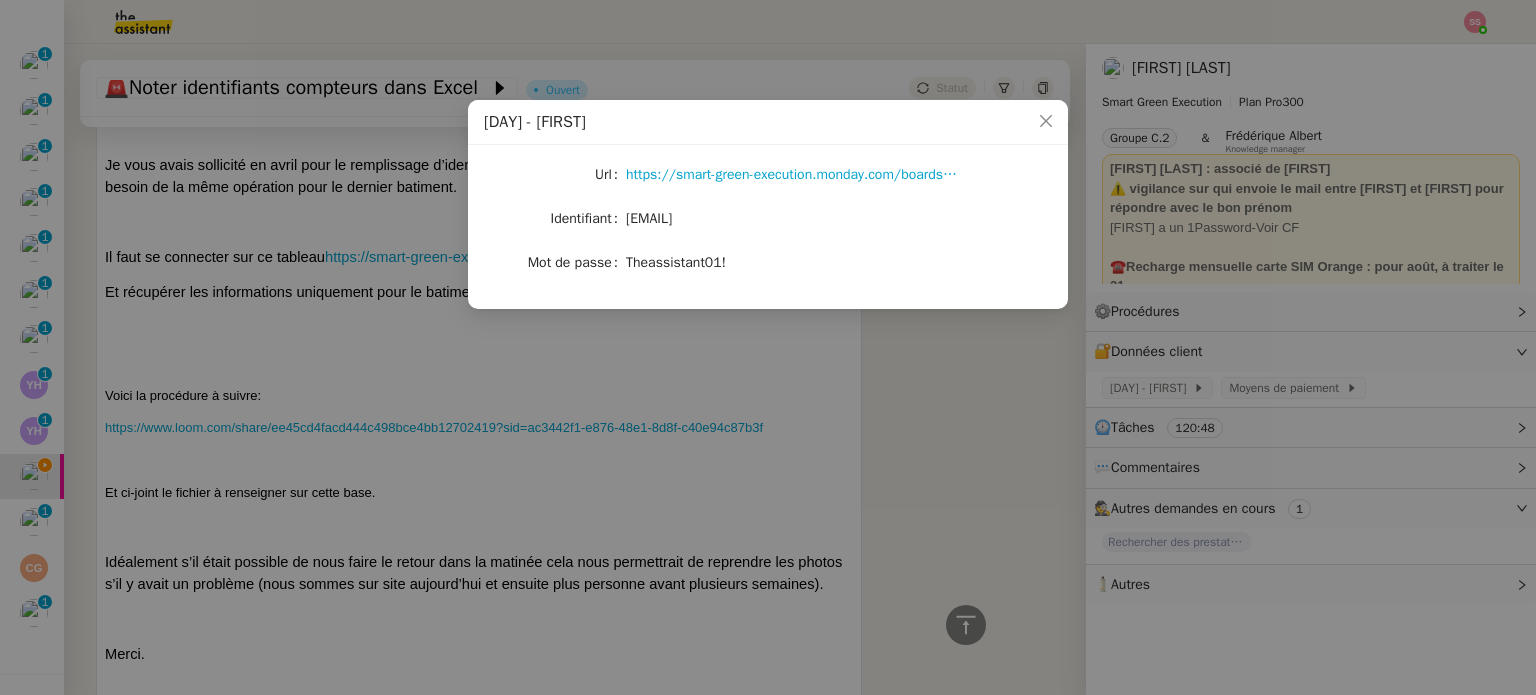 click on "Theassistant01!" 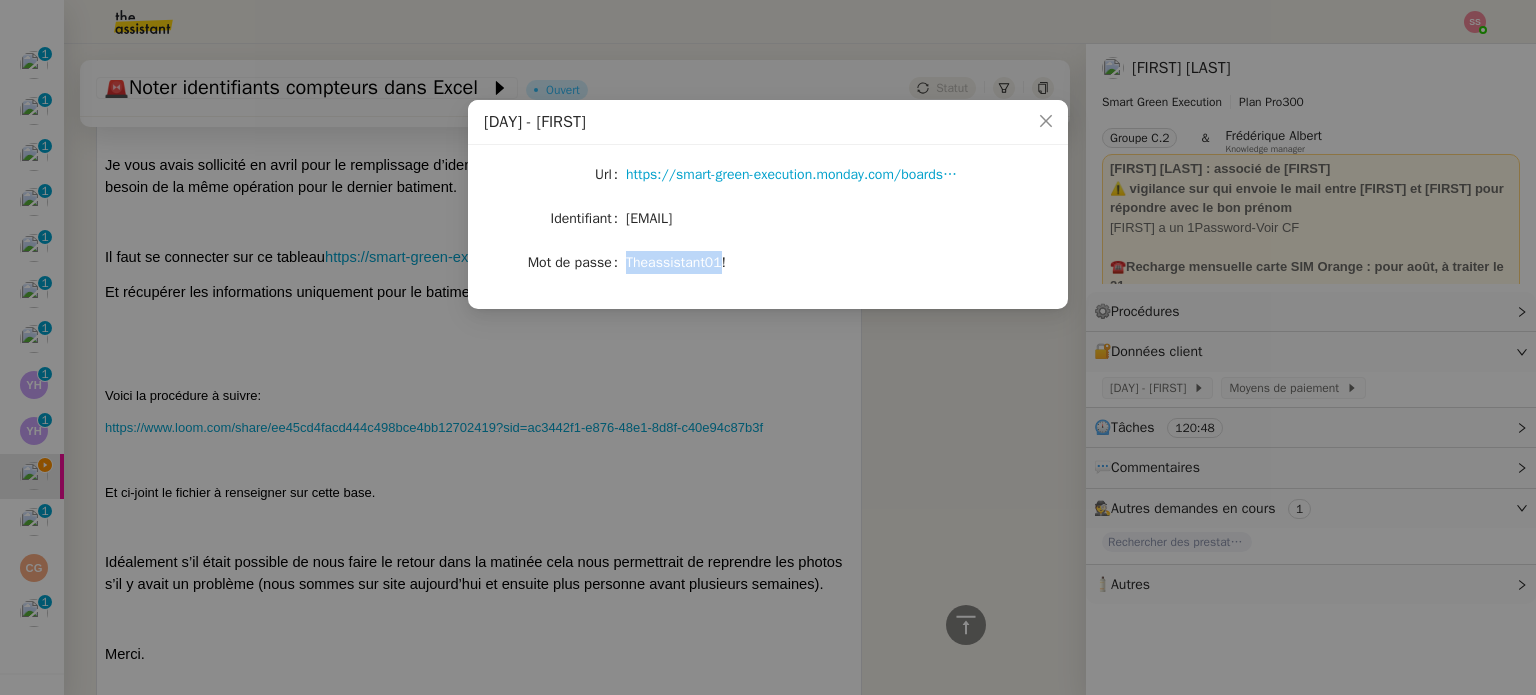 click on "Theassistant01!" 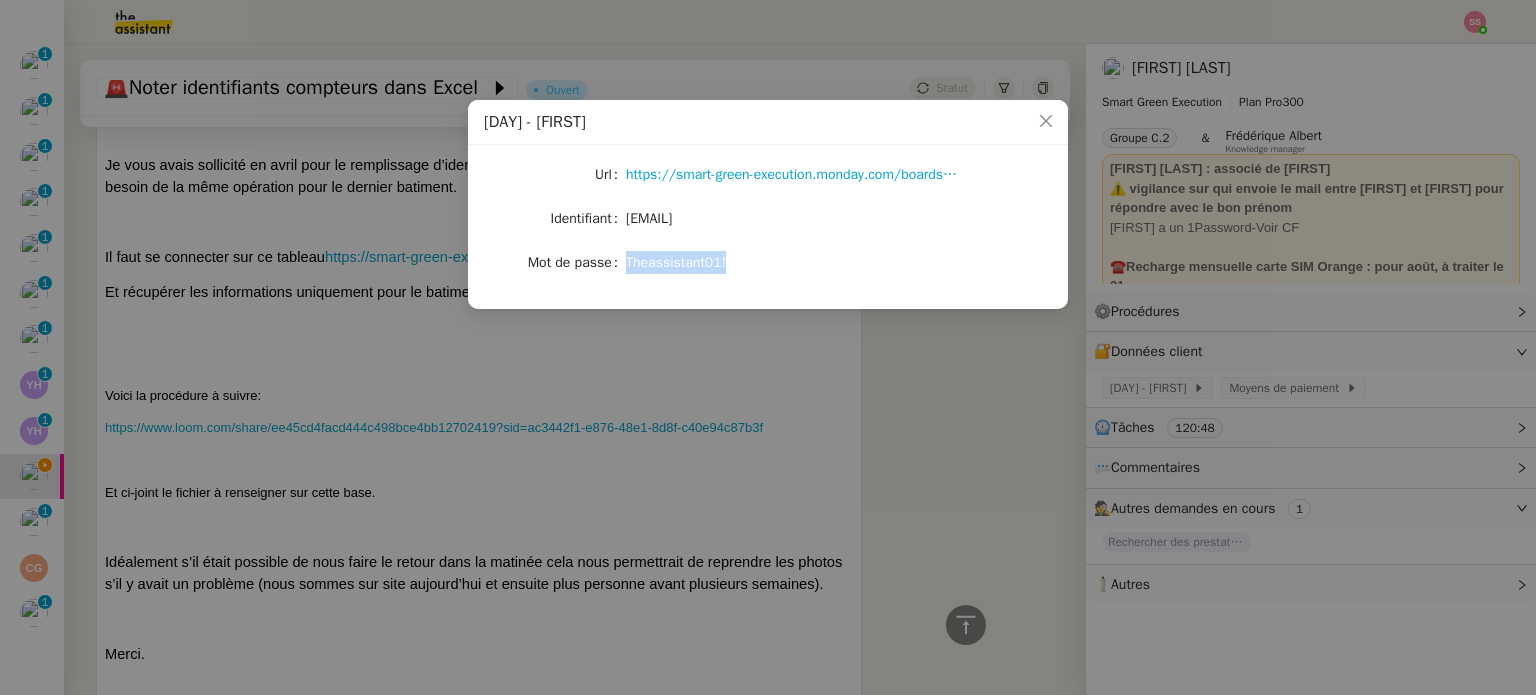click on "Theassistant01!" 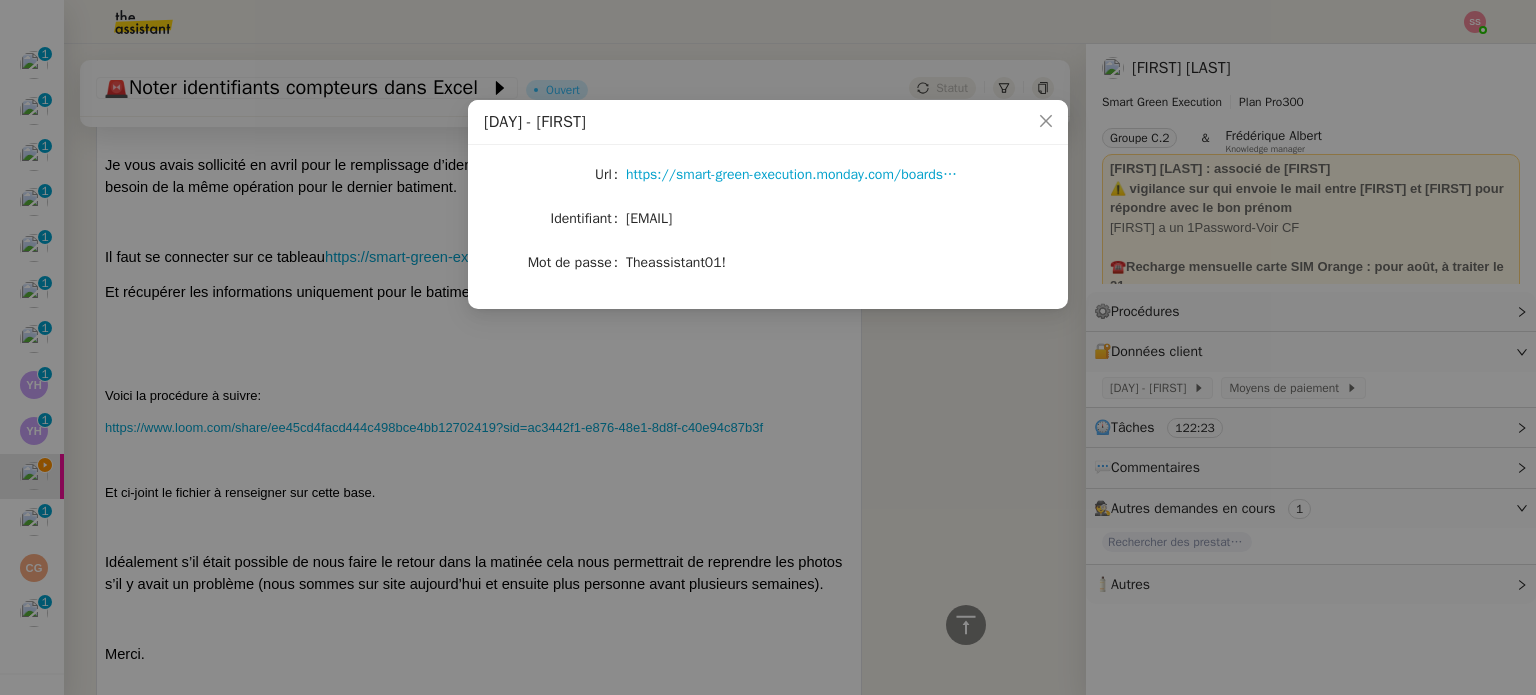click on "MONDAY - CAMILLE  Url https://smart-green-execution.monday.com/boards/1151910067    Identifiant  camille.uyt@theassistant.com  Mot de passe Theassistant01!" at bounding box center [768, 347] 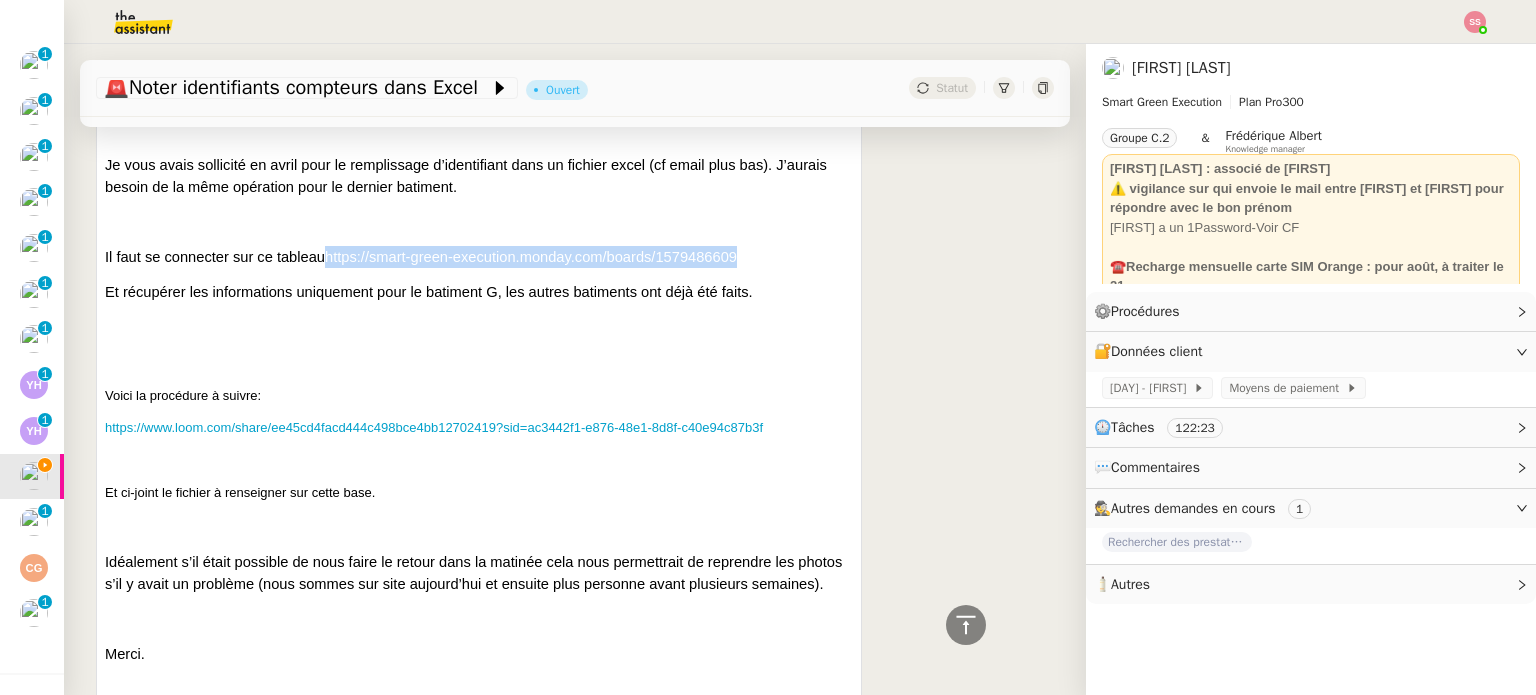 drag, startPoint x: 771, startPoint y: 263, endPoint x: 332, endPoint y: 248, distance: 439.2562 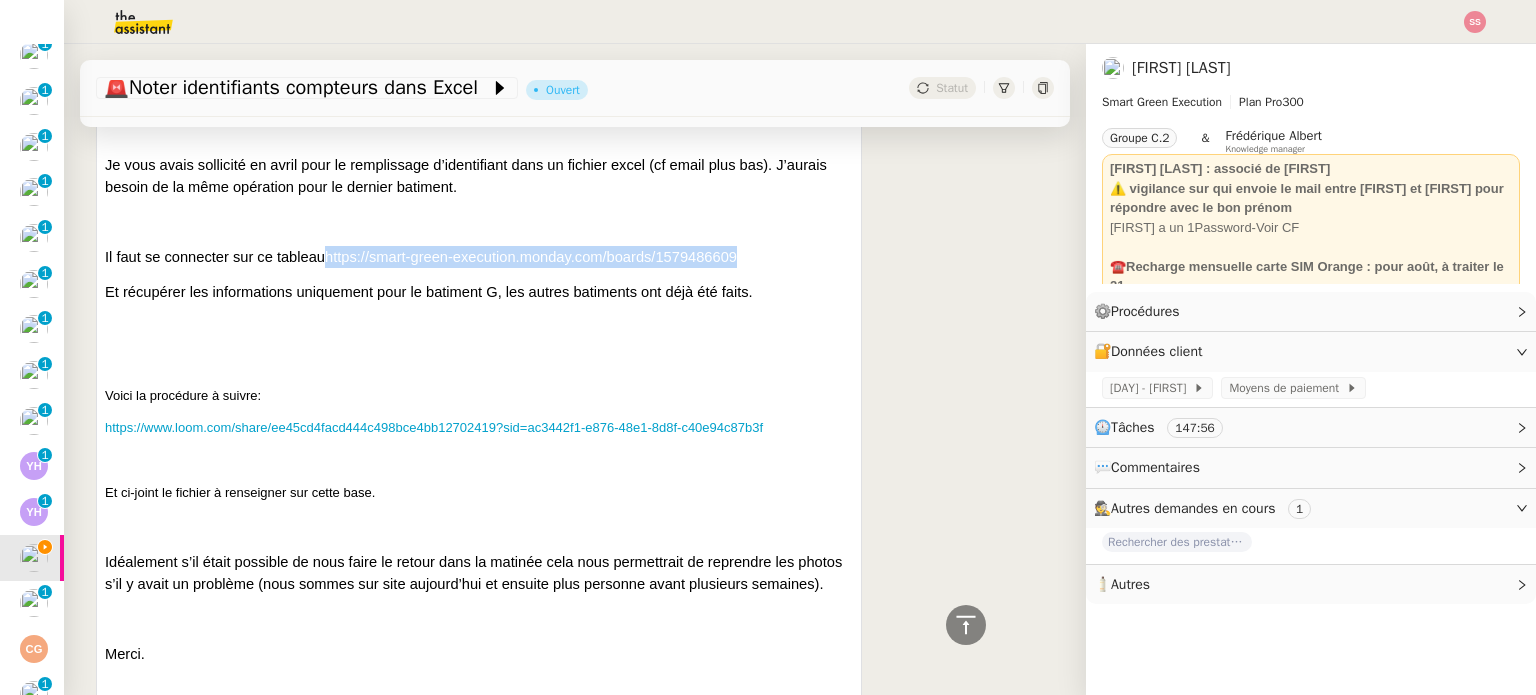 scroll, scrollTop: 967, scrollLeft: 0, axis: vertical 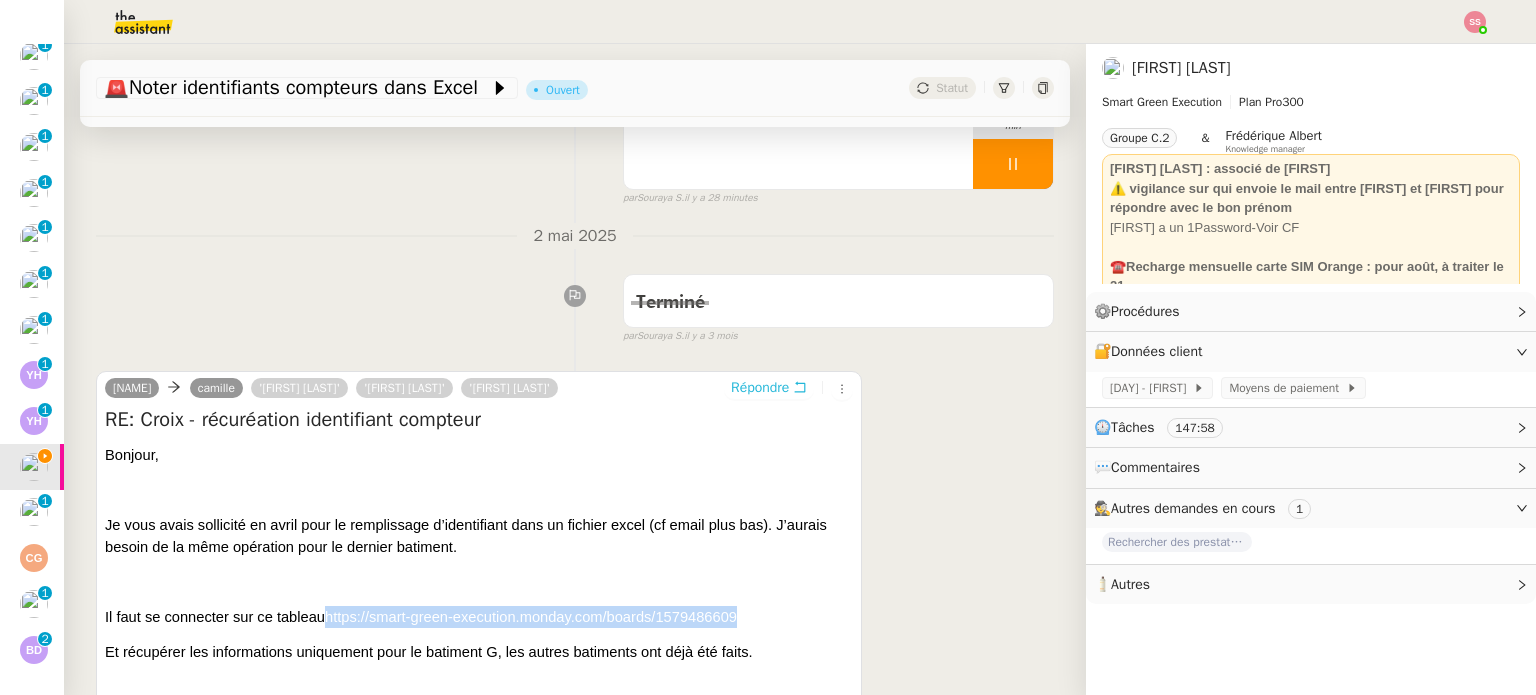 click on "Répondre" at bounding box center (760, 388) 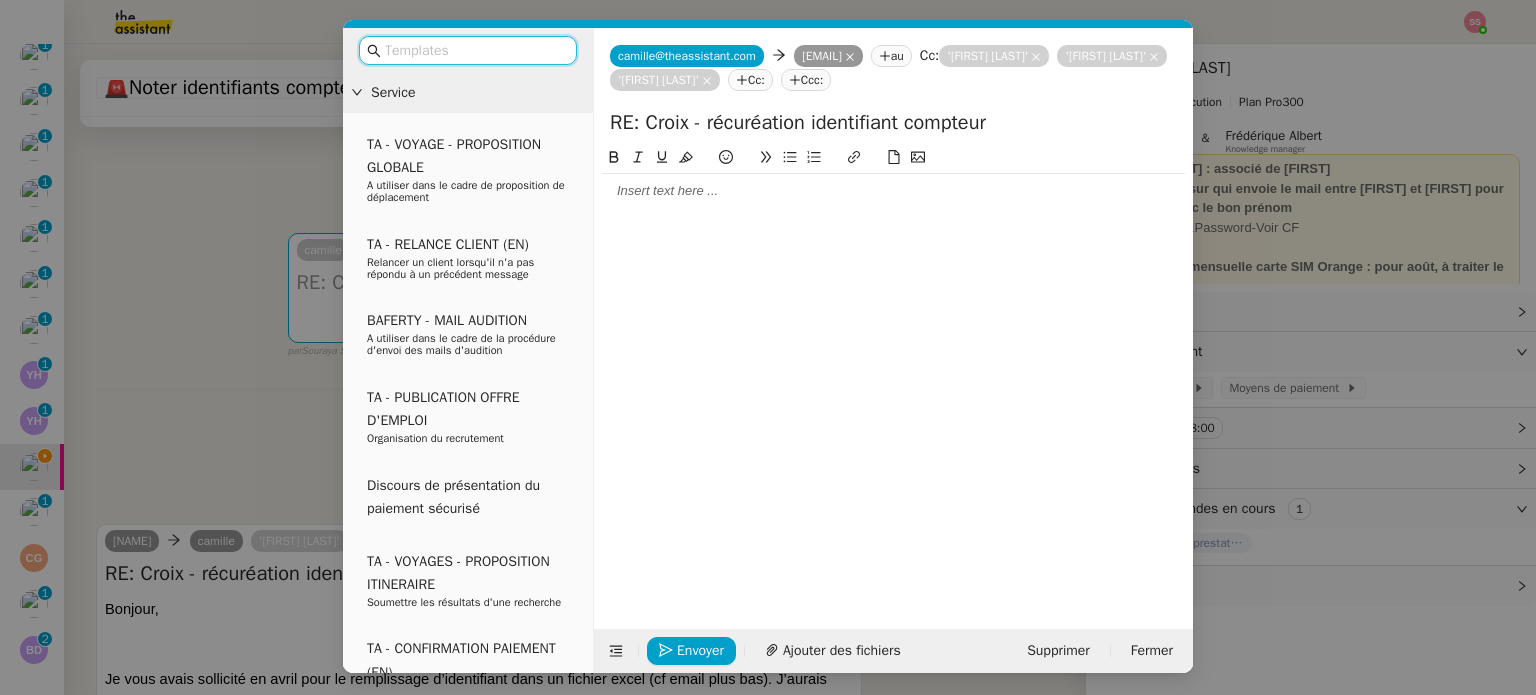 click 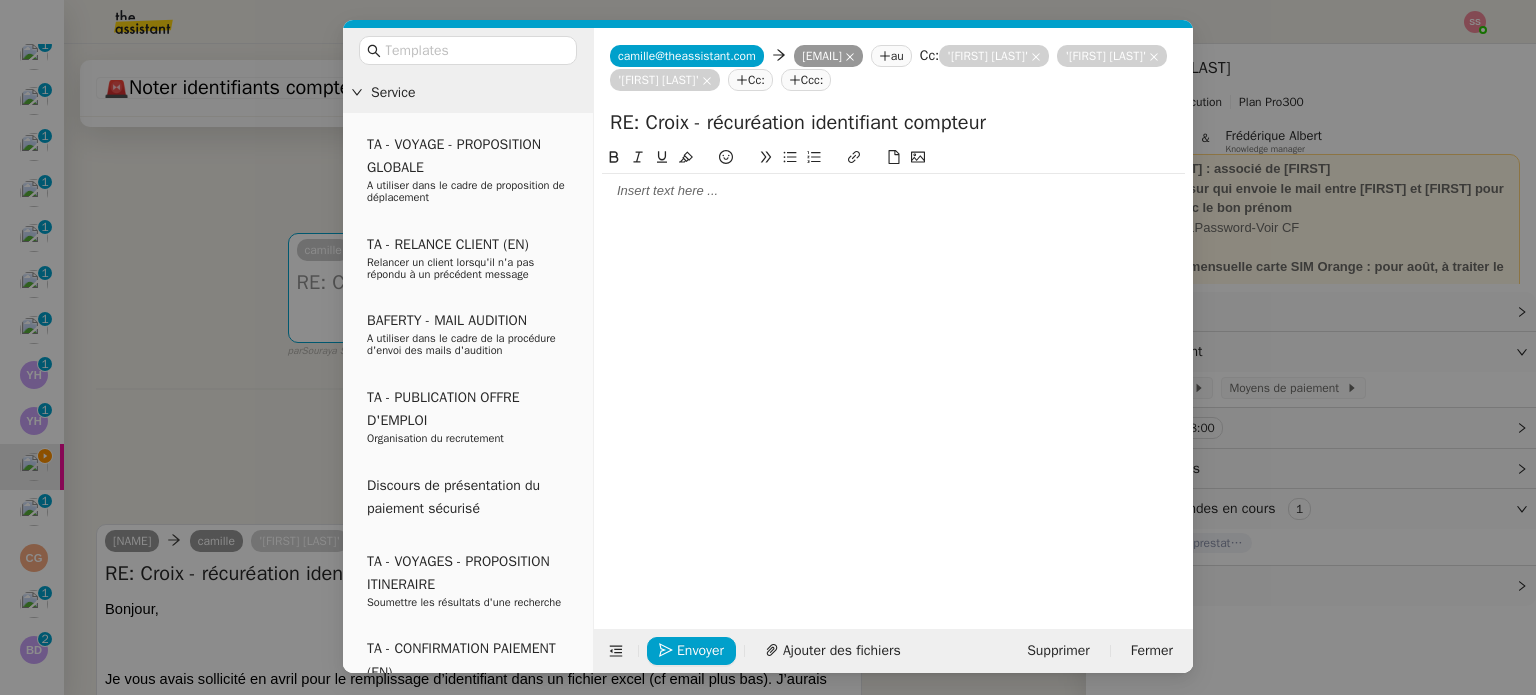type 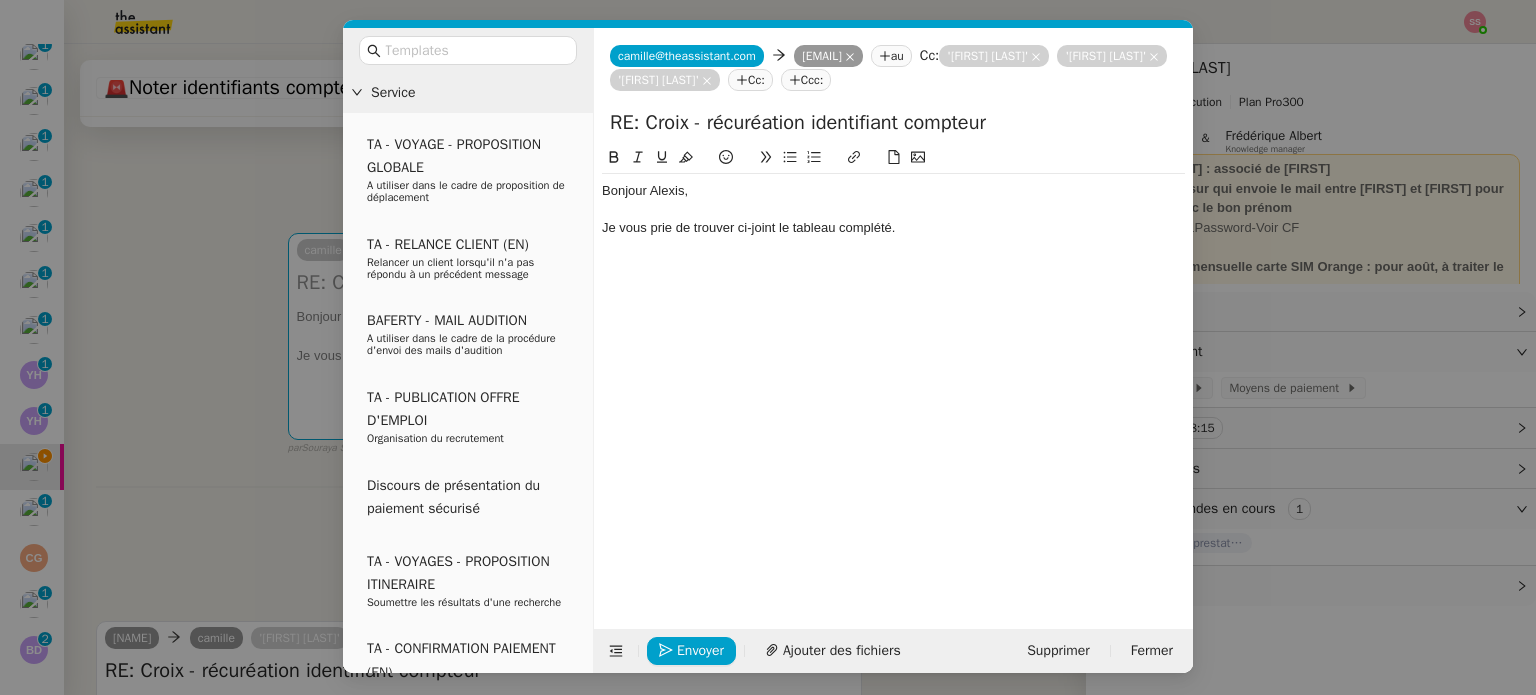 click 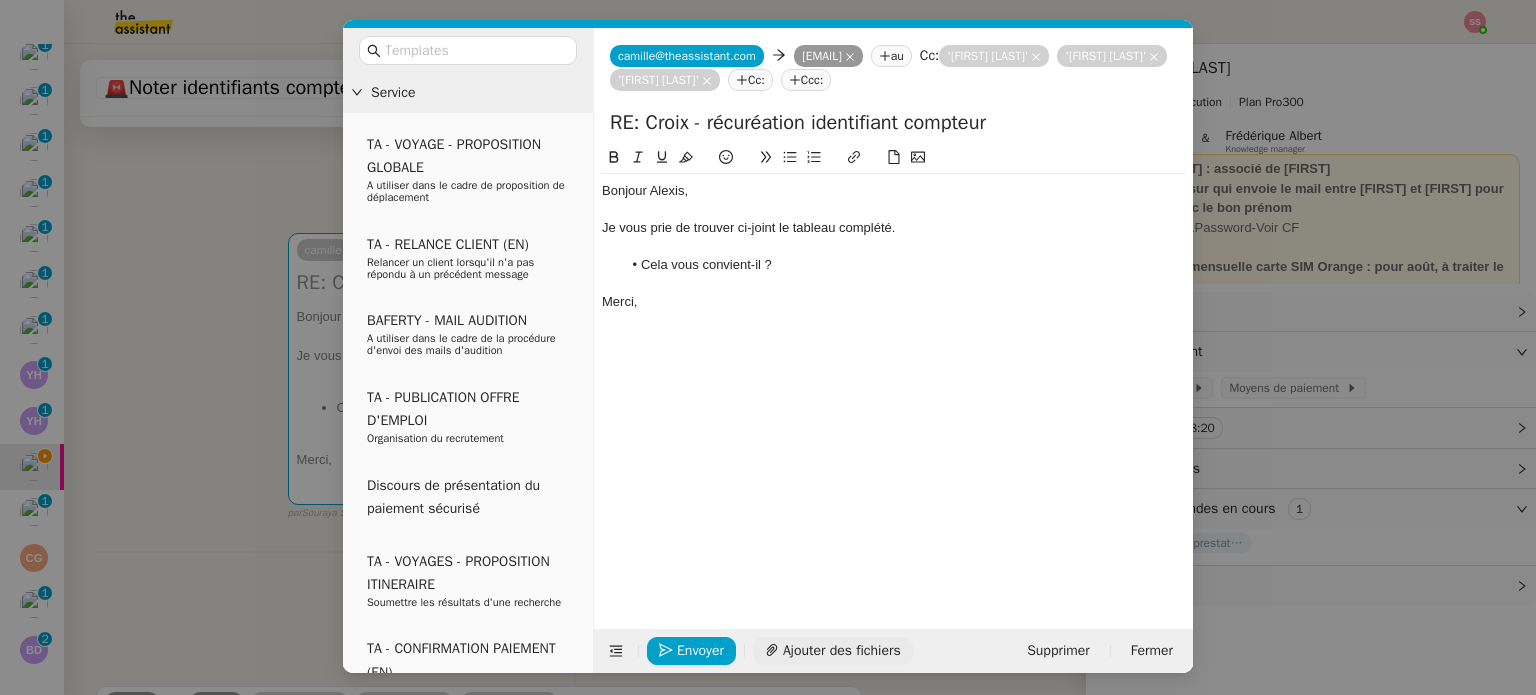 click on "Ajouter des fichiers" 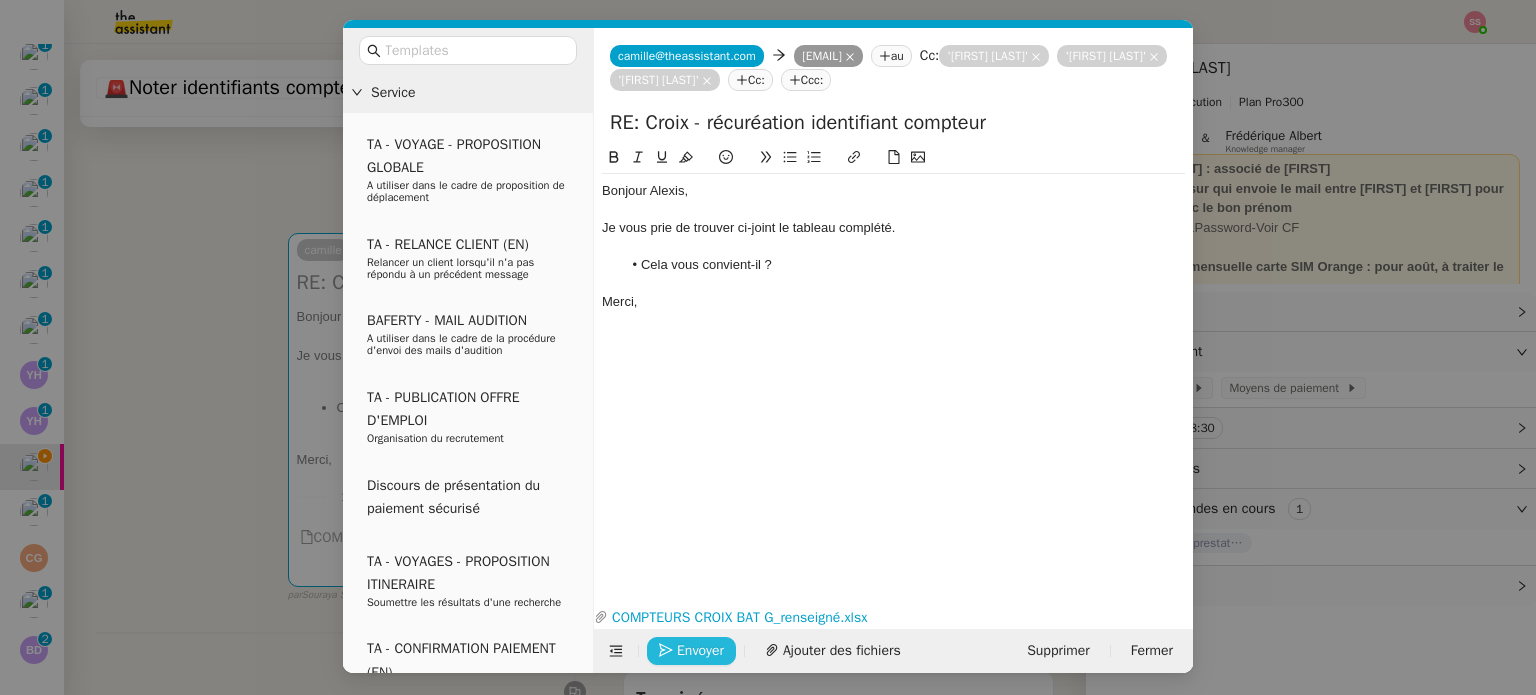 click on "Envoyer" 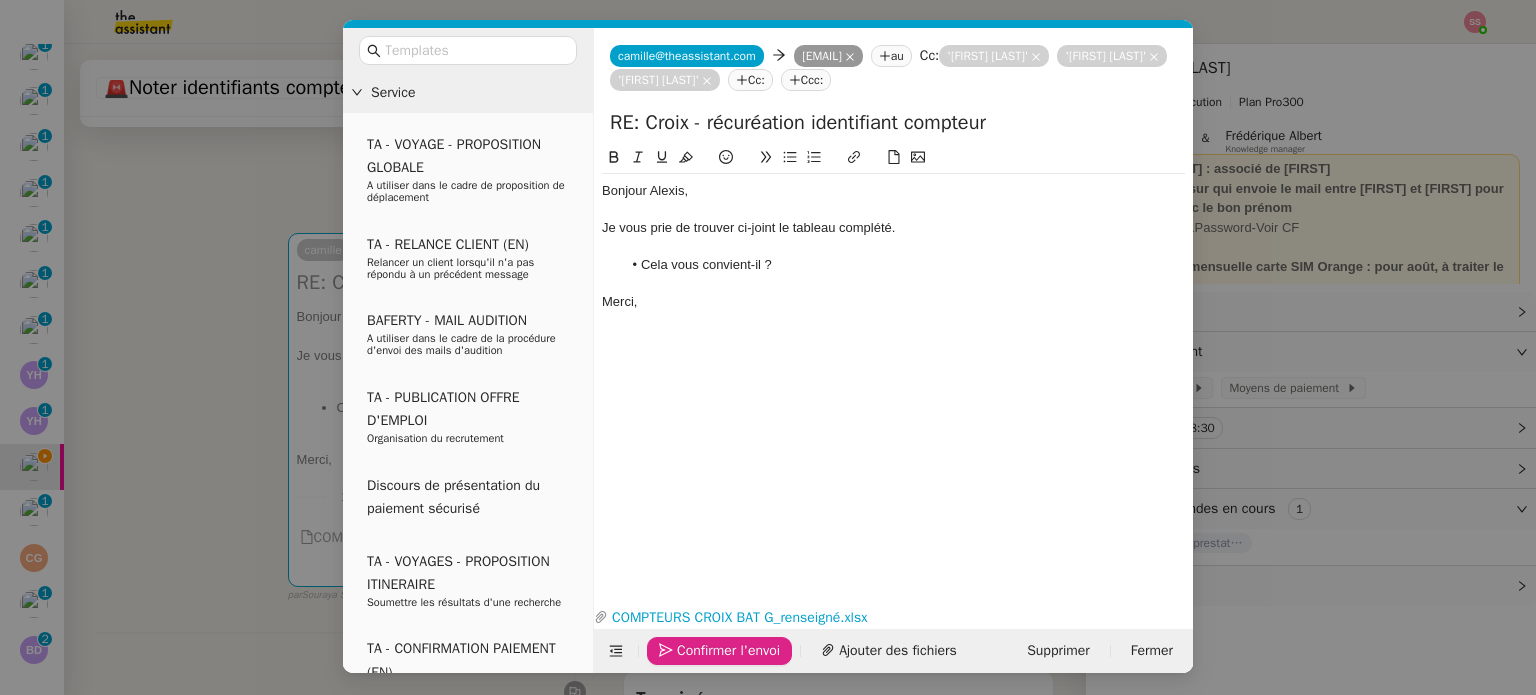 click on "Confirmer l'envoi" 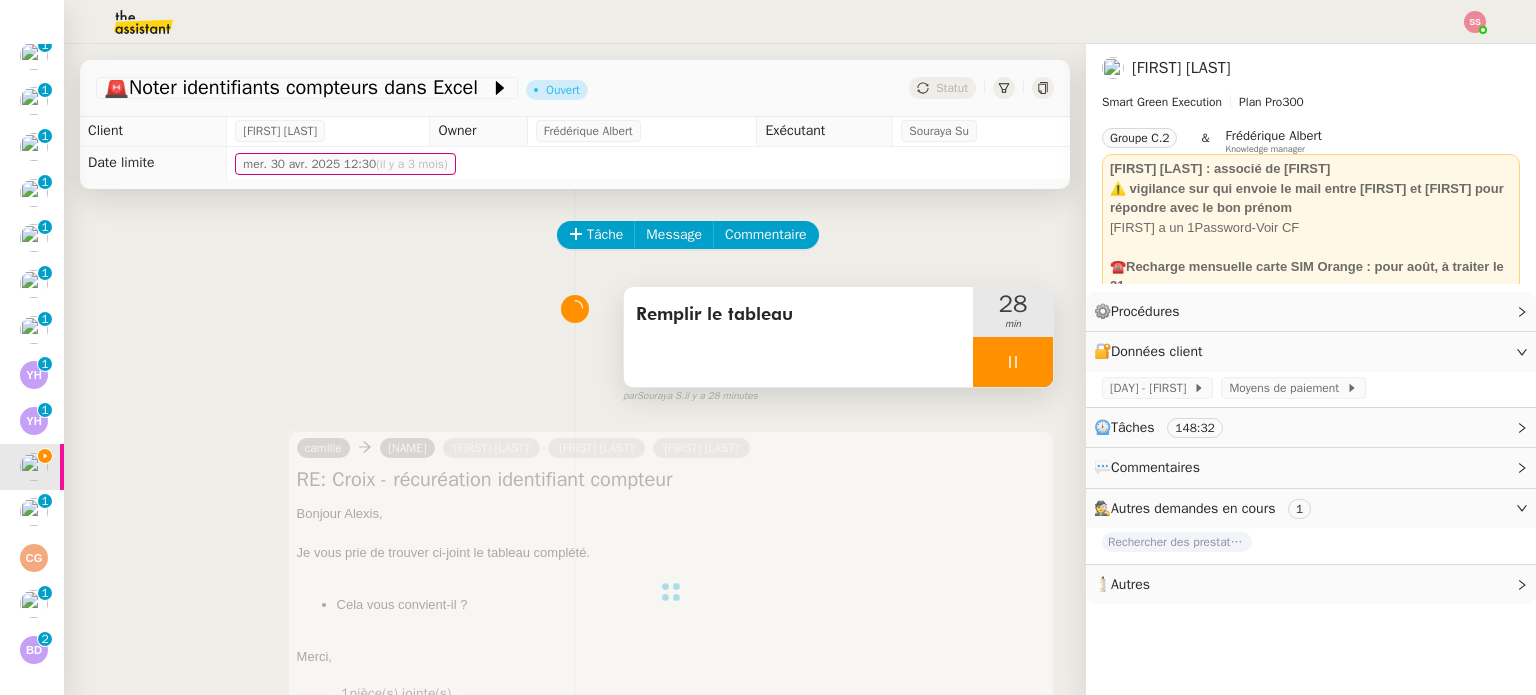 scroll, scrollTop: 0, scrollLeft: 0, axis: both 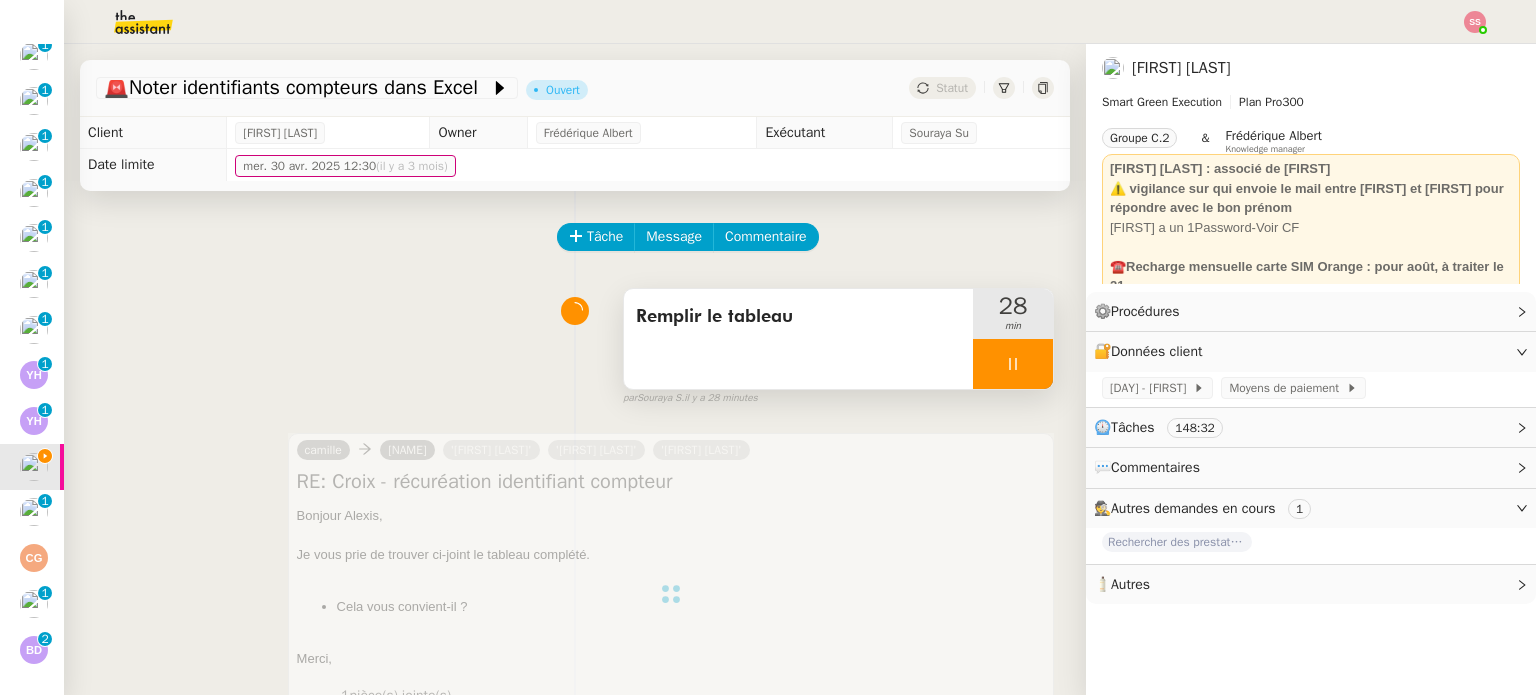 click at bounding box center [1013, 364] 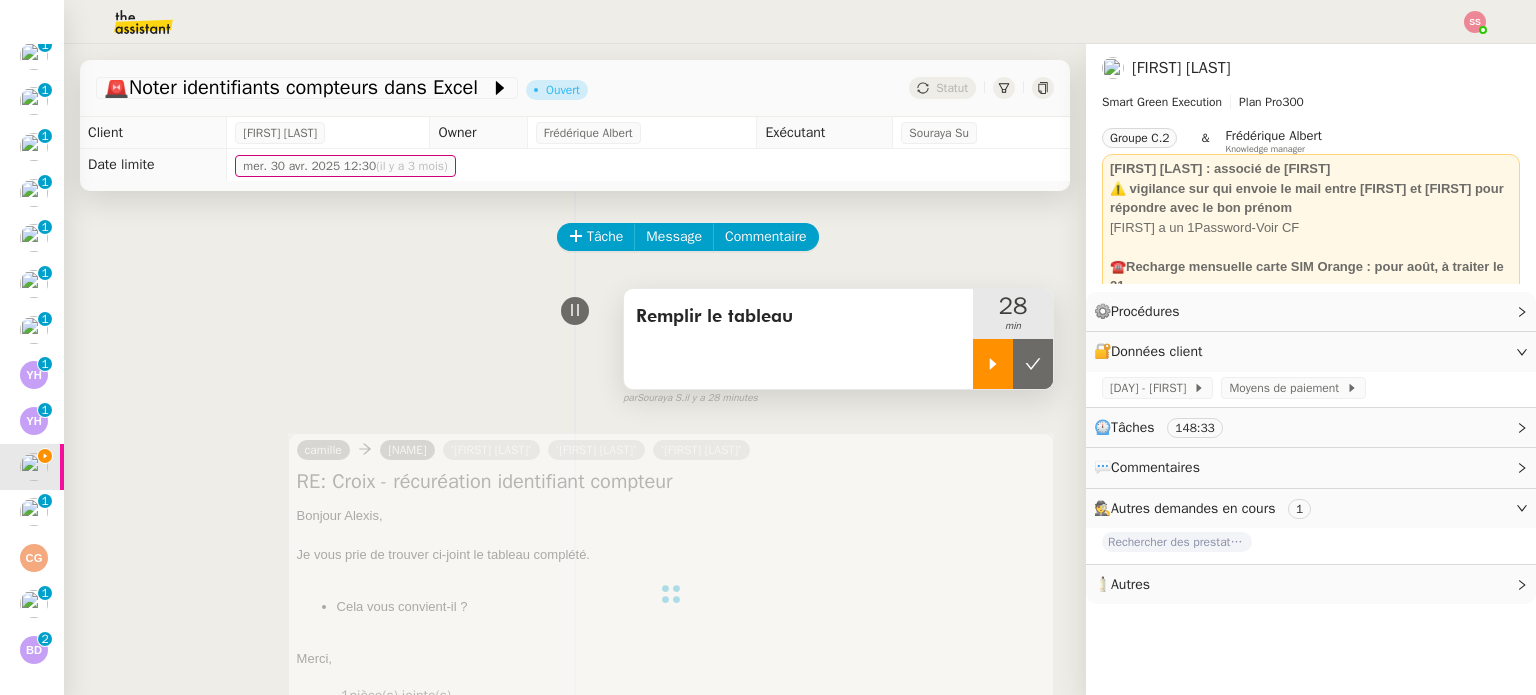 click 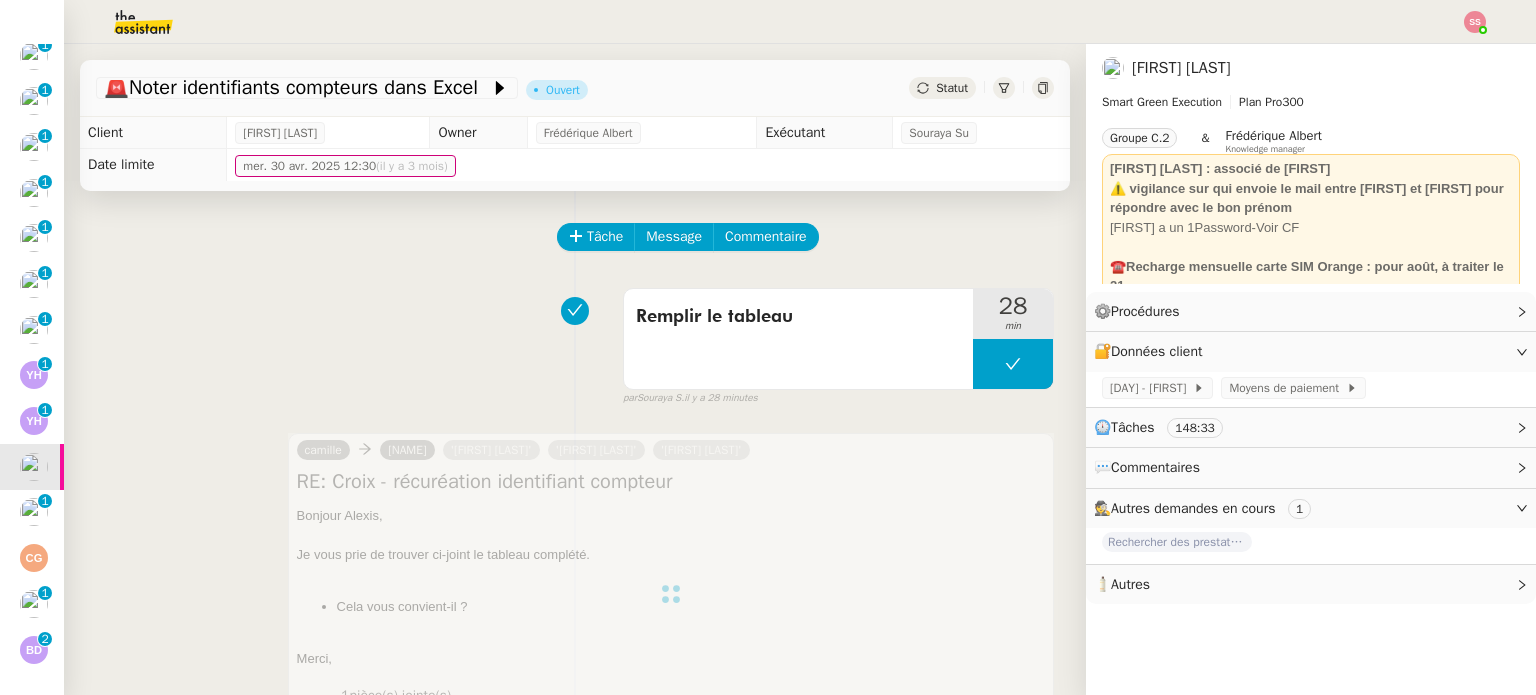 click on "Remplir le tableau     28 min false par   Souraya S.   il y a 28 minutes" at bounding box center (575, 343) 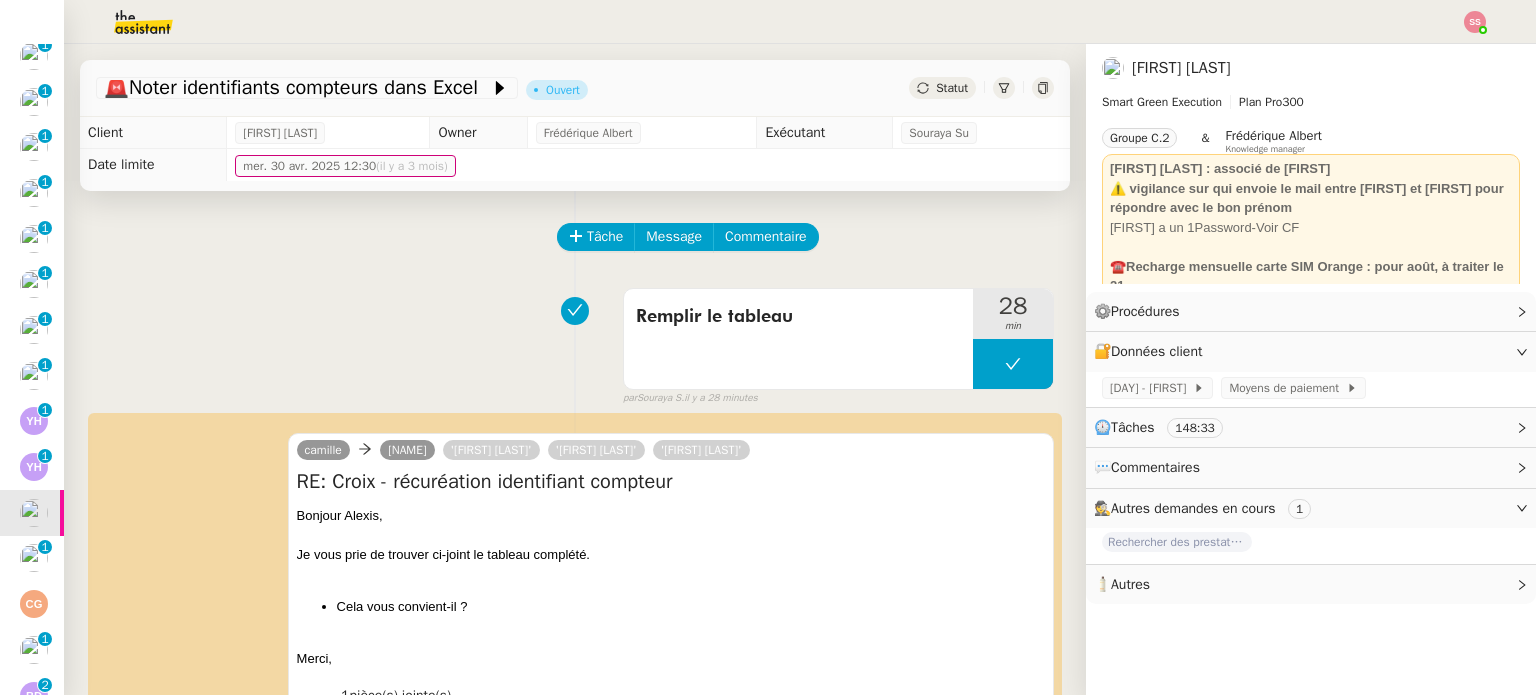 scroll, scrollTop: 1013, scrollLeft: 0, axis: vertical 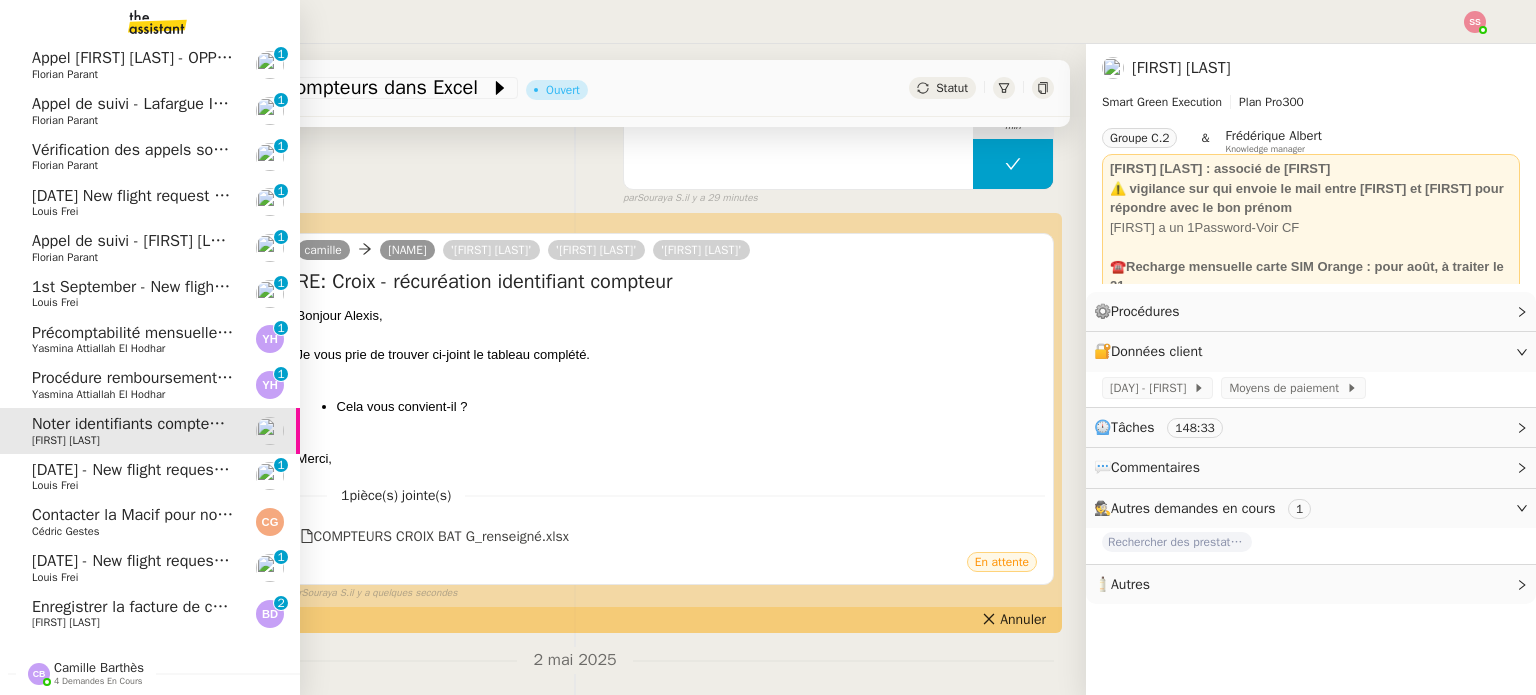 click on "Enregistrer la facture de commande" 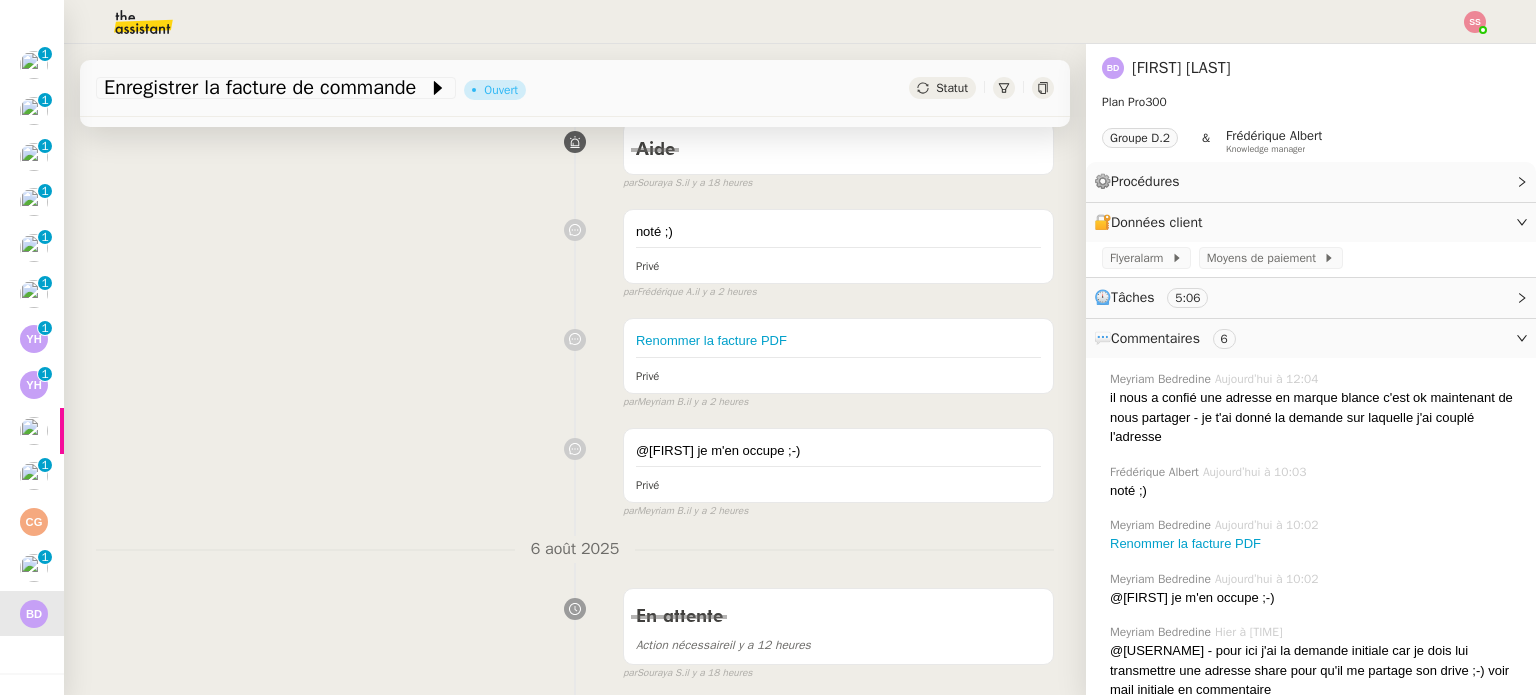 scroll, scrollTop: 500, scrollLeft: 0, axis: vertical 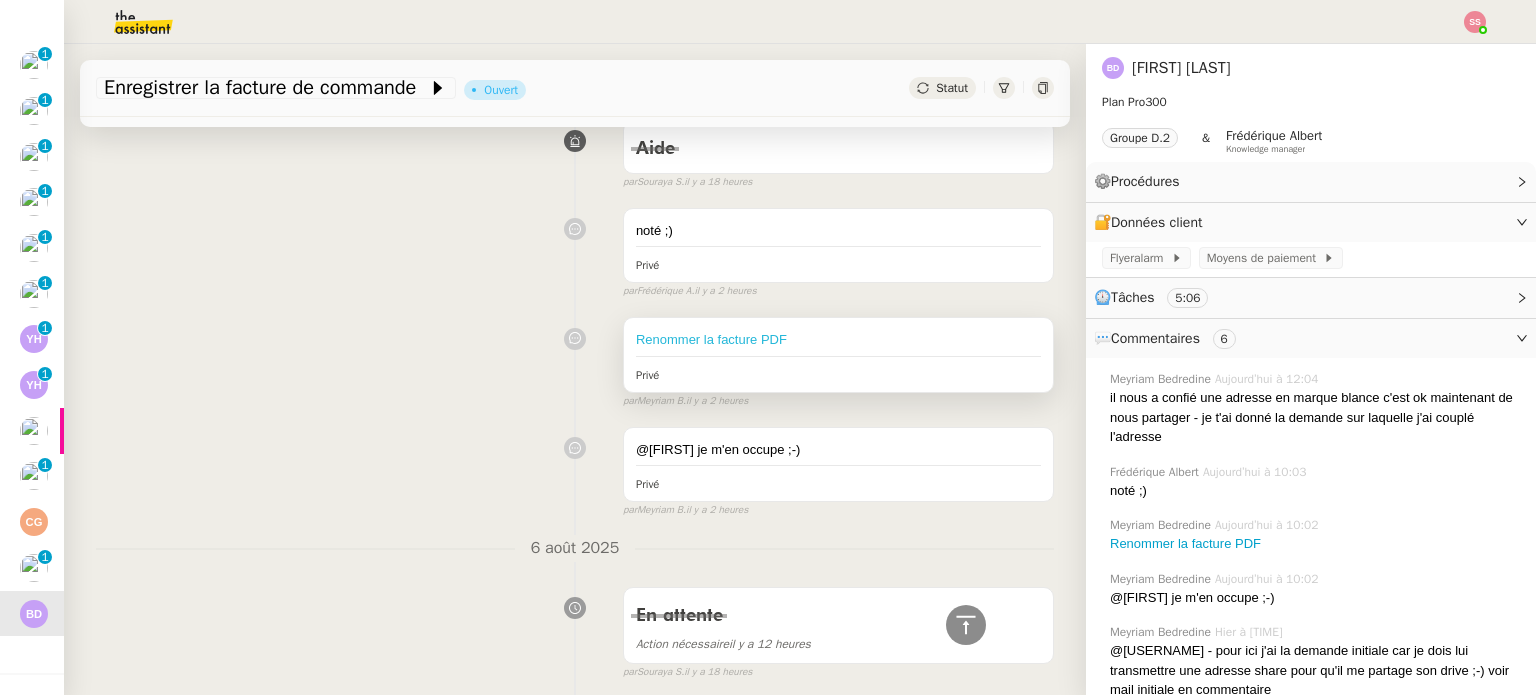 click on "Renommer la facture PDF" at bounding box center [711, 339] 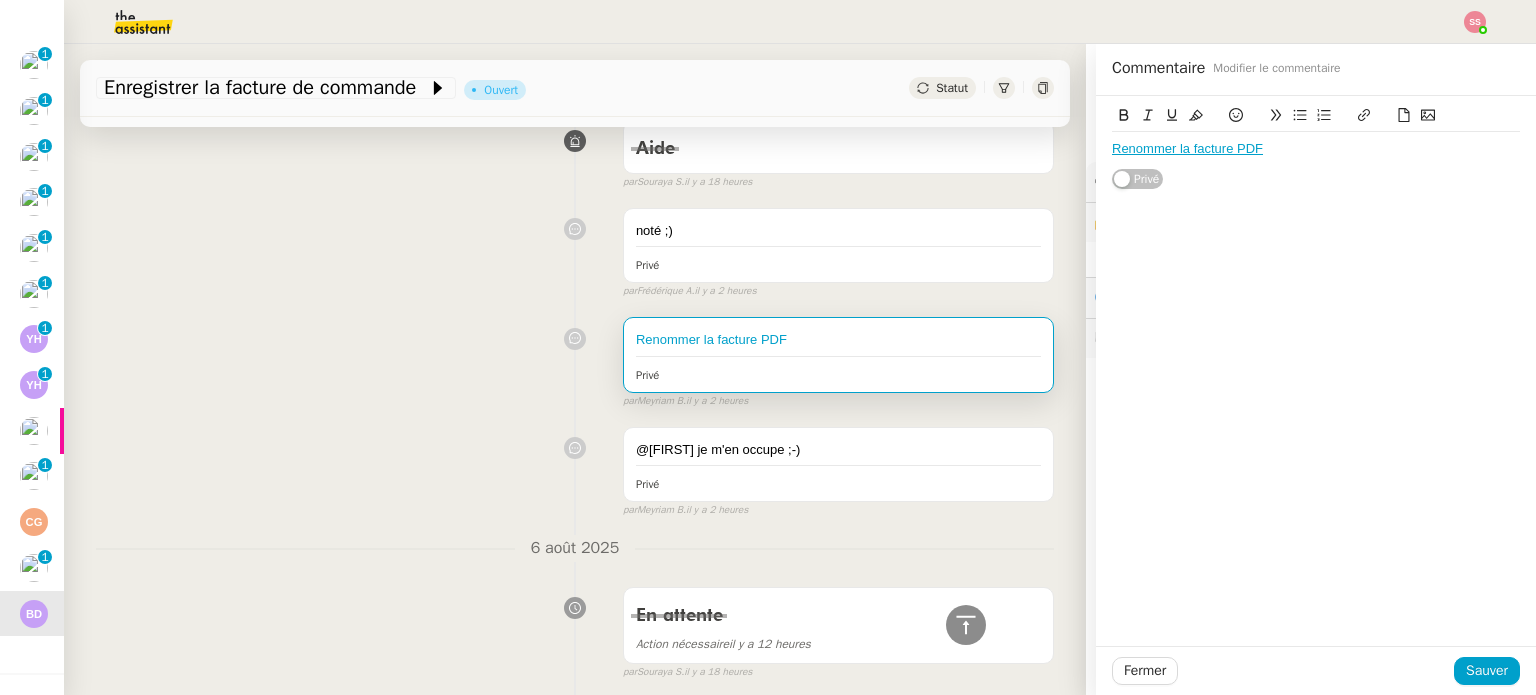 click on "Renommer la facture PDF Privé false par   Meyriam B.   il y a 2 heures" at bounding box center (575, 358) 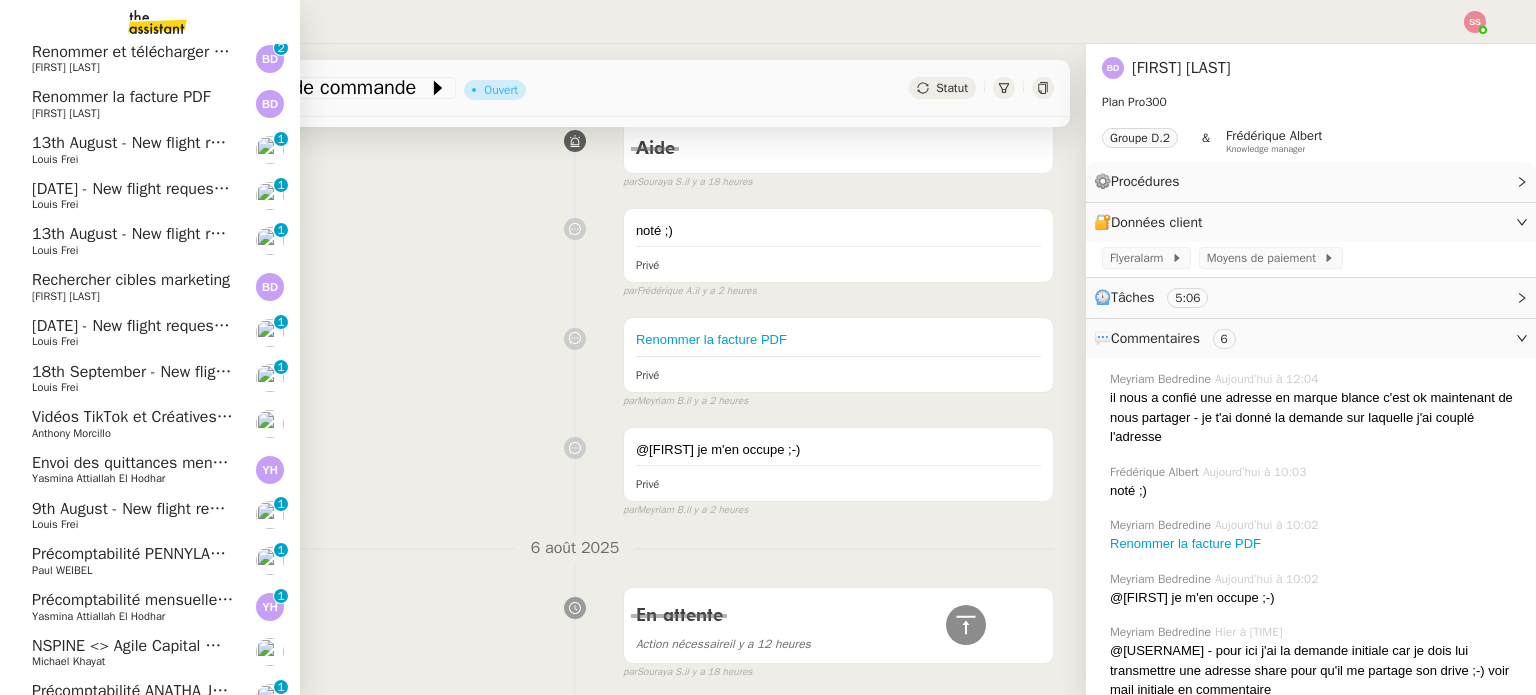 scroll, scrollTop: 0, scrollLeft: 0, axis: both 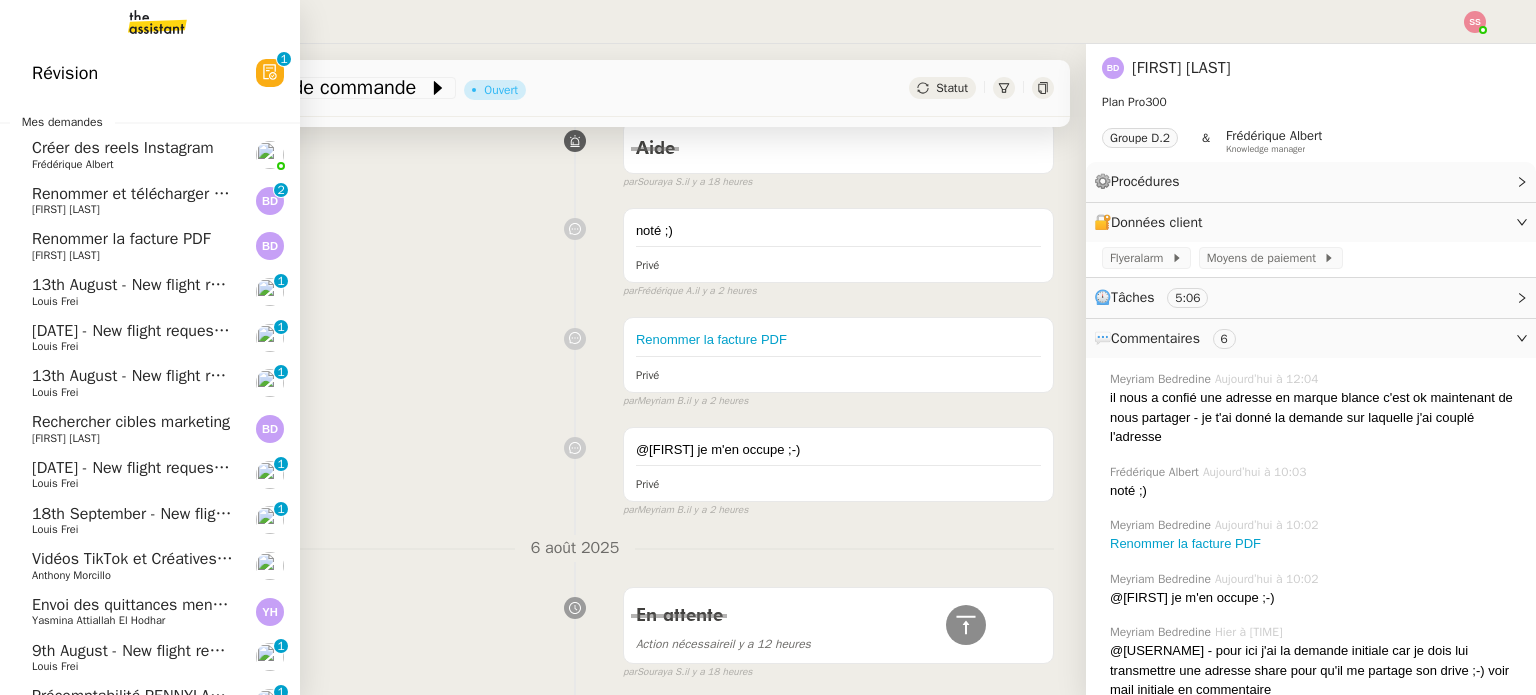 click on "Benjamin Delahaye" 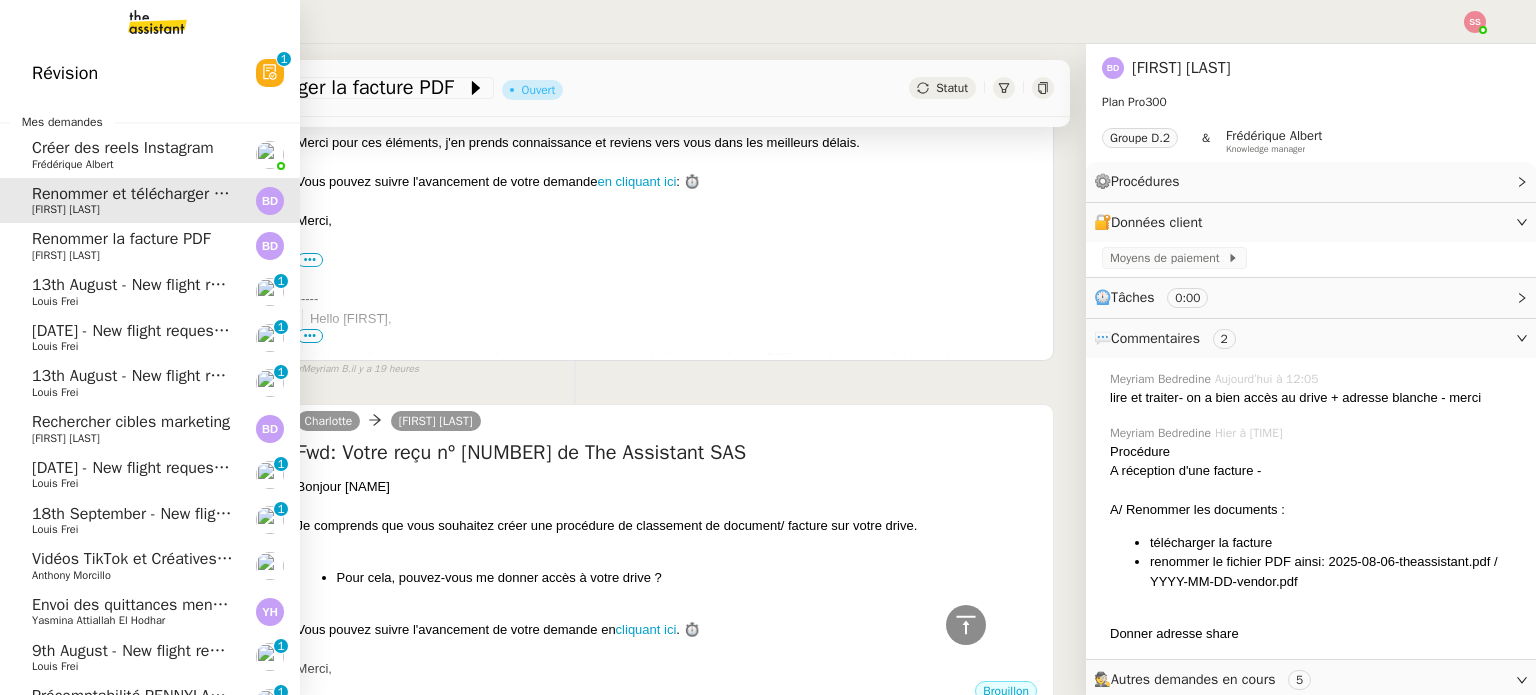 scroll, scrollTop: 596, scrollLeft: 0, axis: vertical 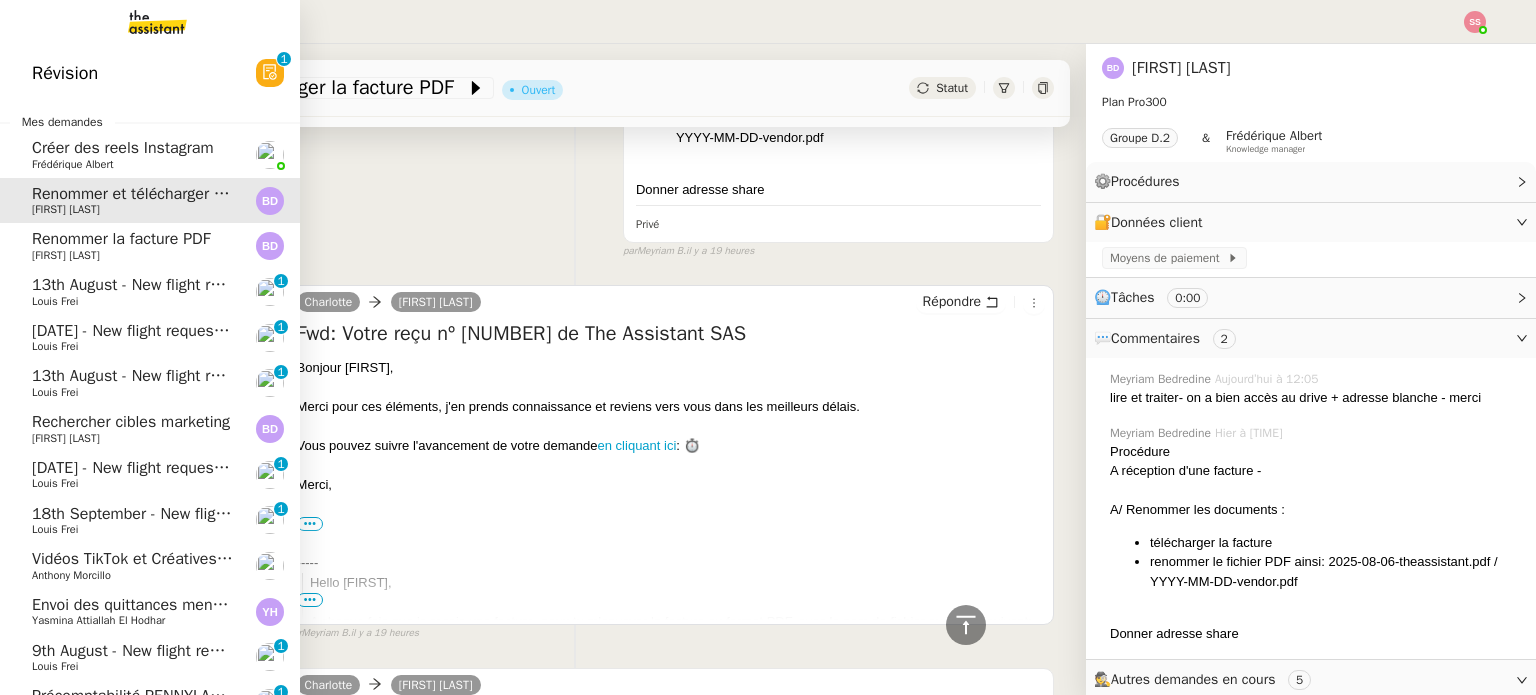 click on "Renommer la facture PDF" 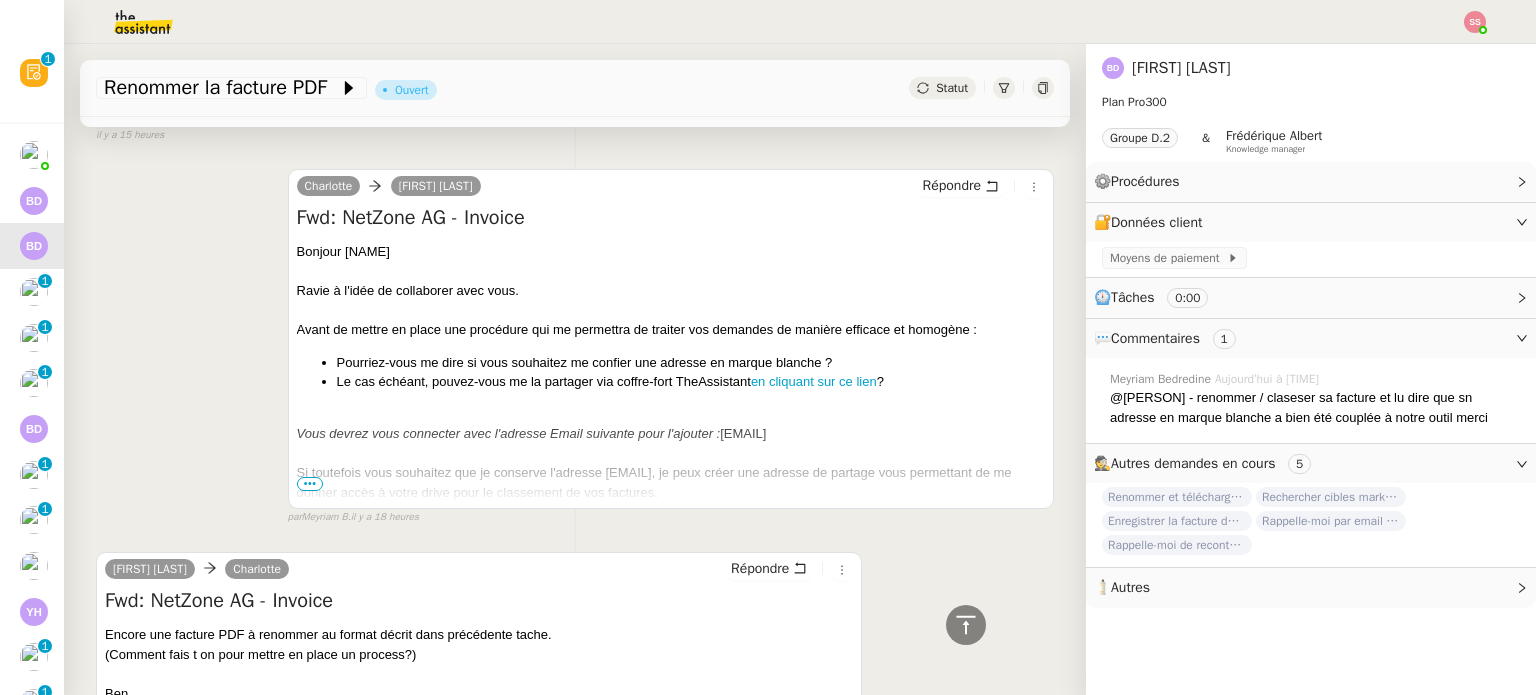 scroll, scrollTop: 1196, scrollLeft: 0, axis: vertical 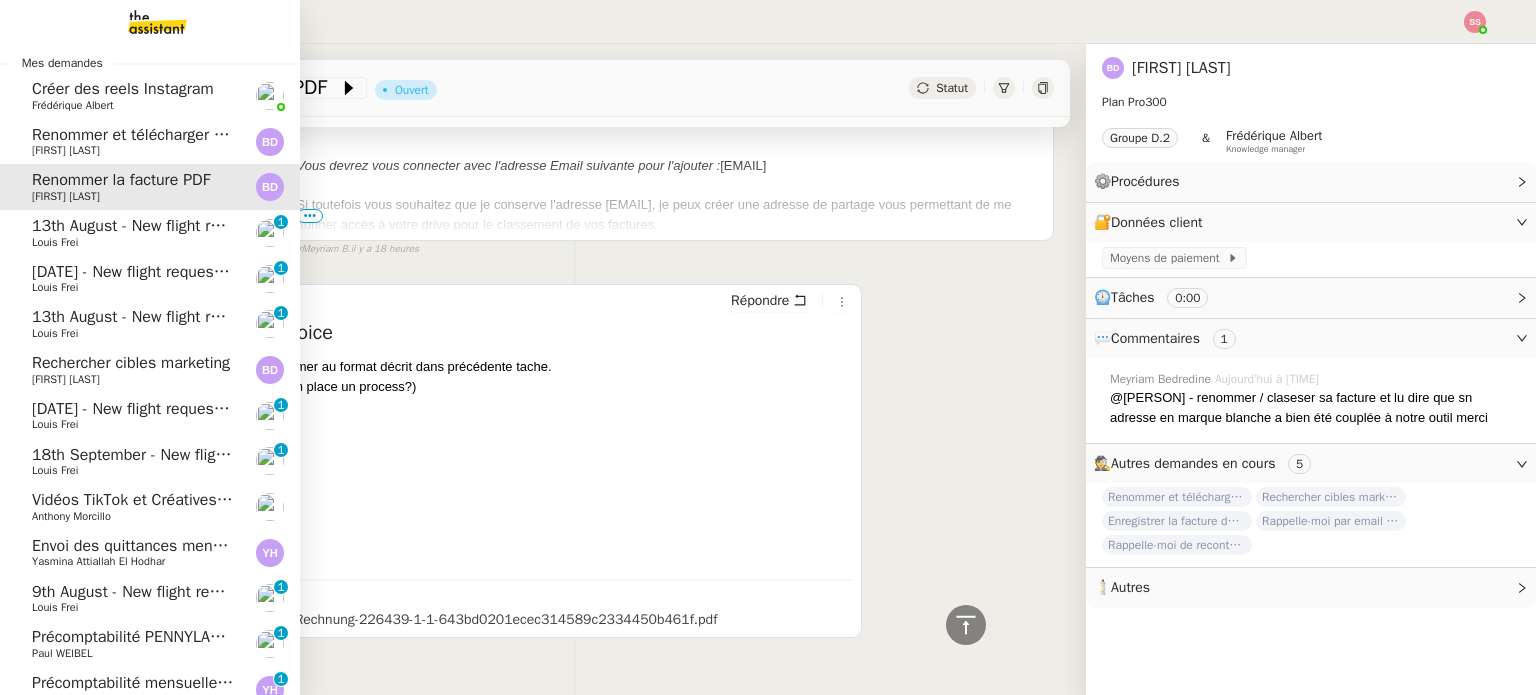 click on "13th August  - New flight request - [NAME]" 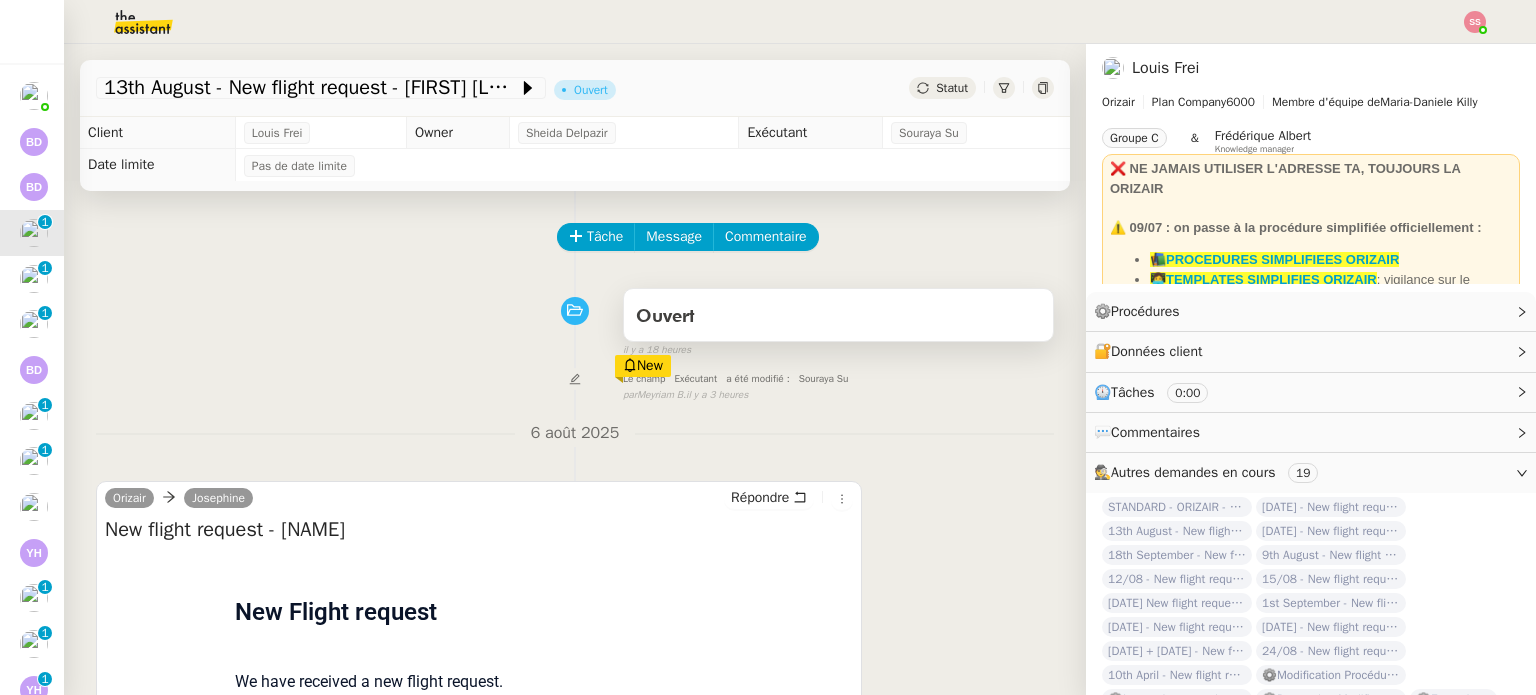 scroll, scrollTop: 200, scrollLeft: 0, axis: vertical 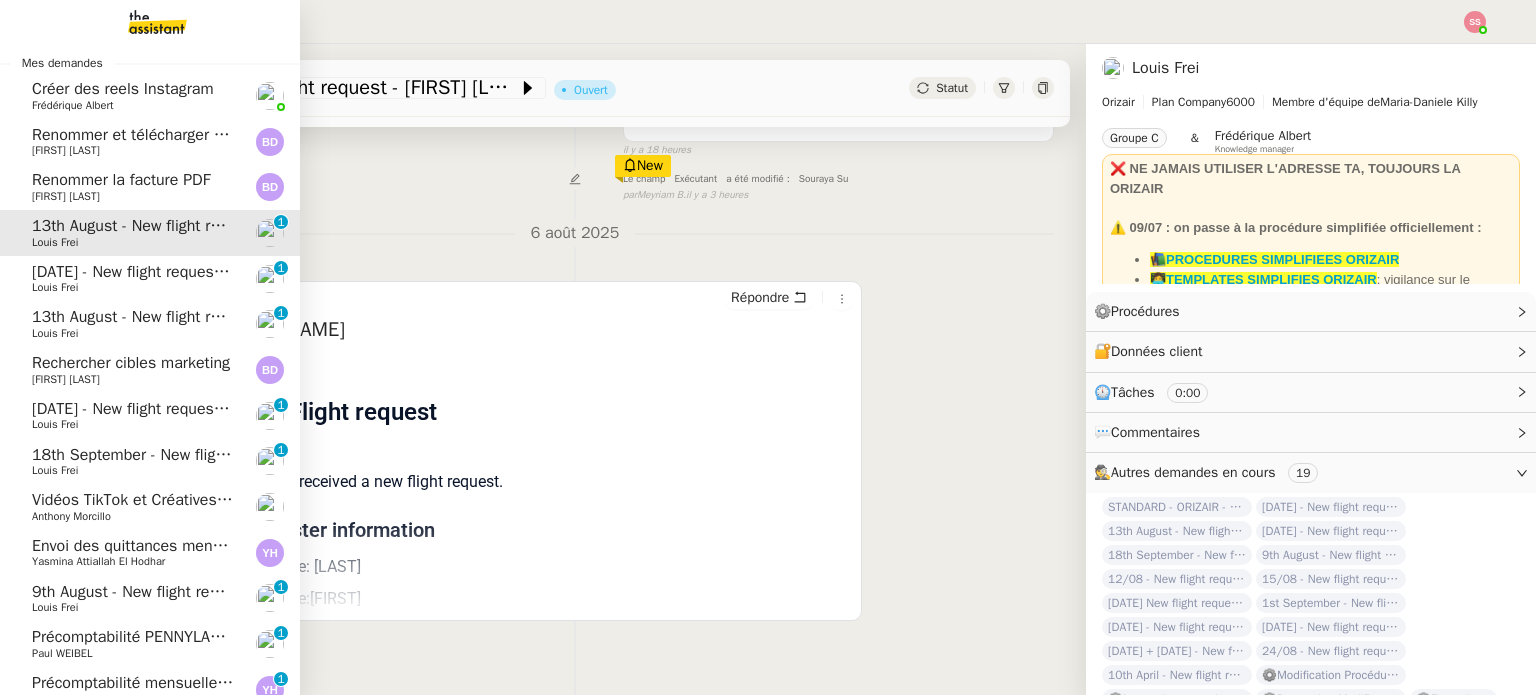 click on "Louis Frei" 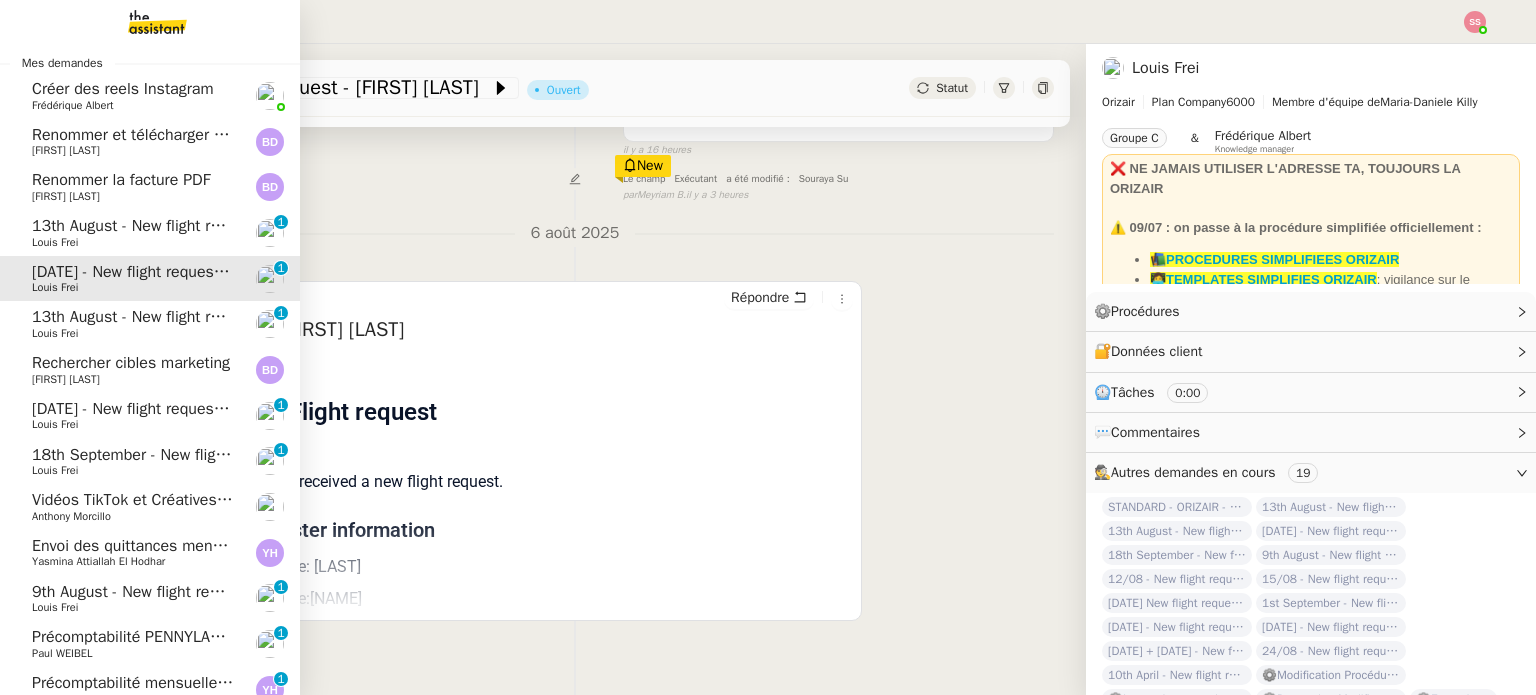 click on "[DATE] - New flight request - Balvant Ryatt" 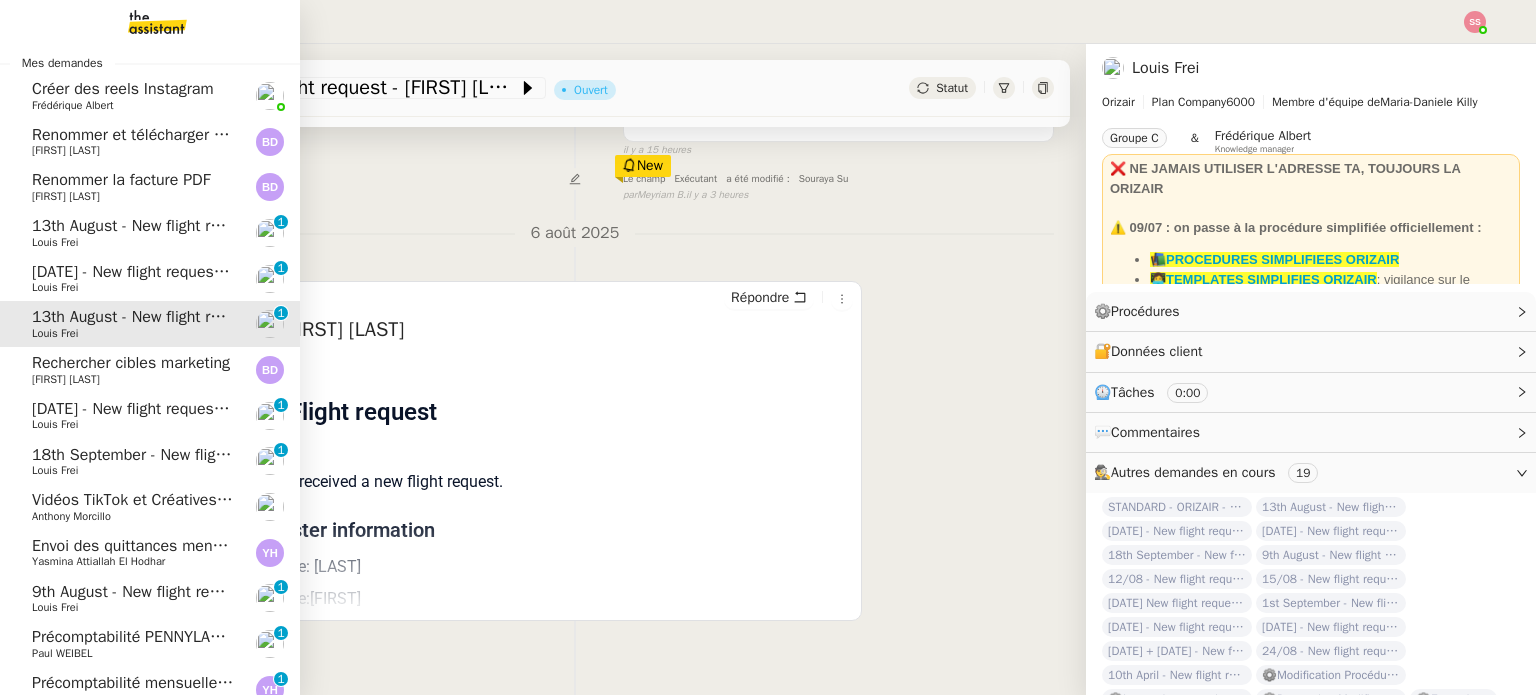 click on "Rechercher cibles marketing [FIRST] [LAST]" 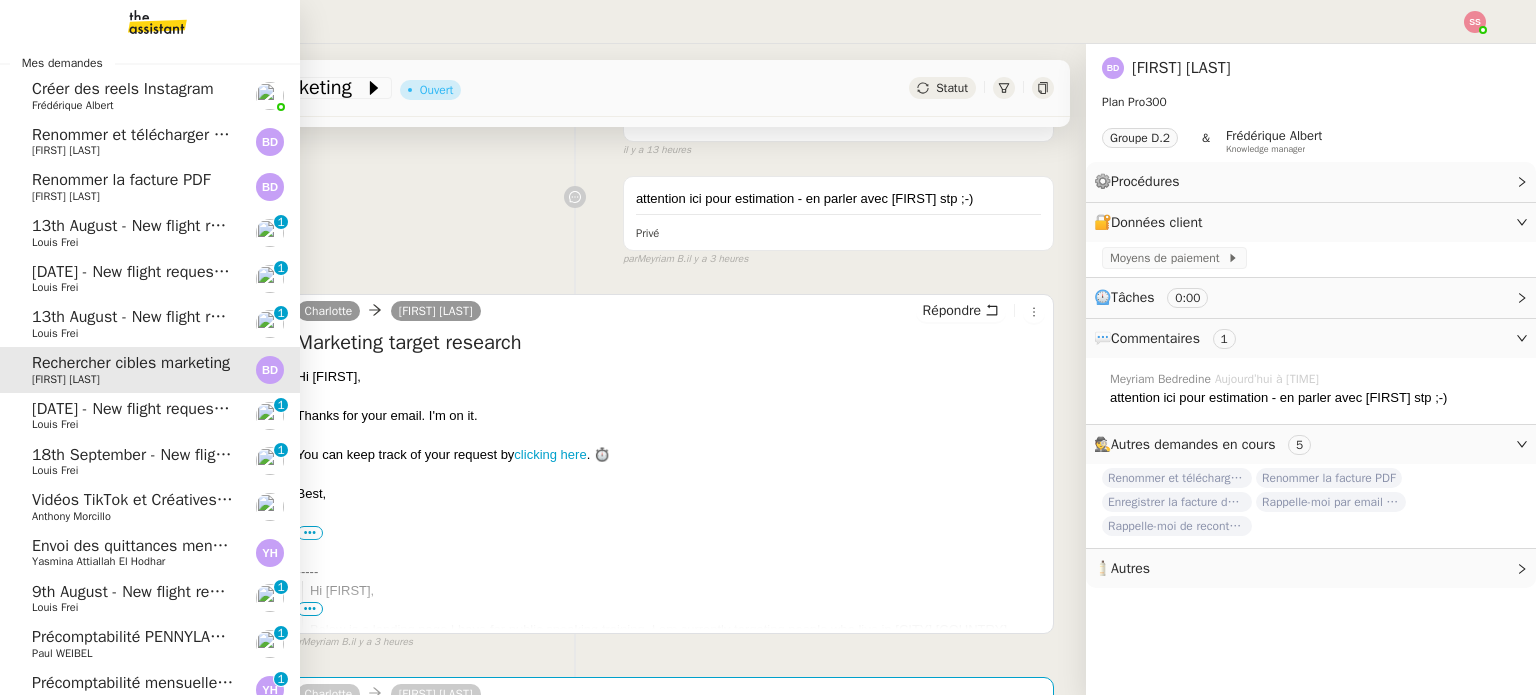 click on "13th August 2025 - New flight request - [NAME]" 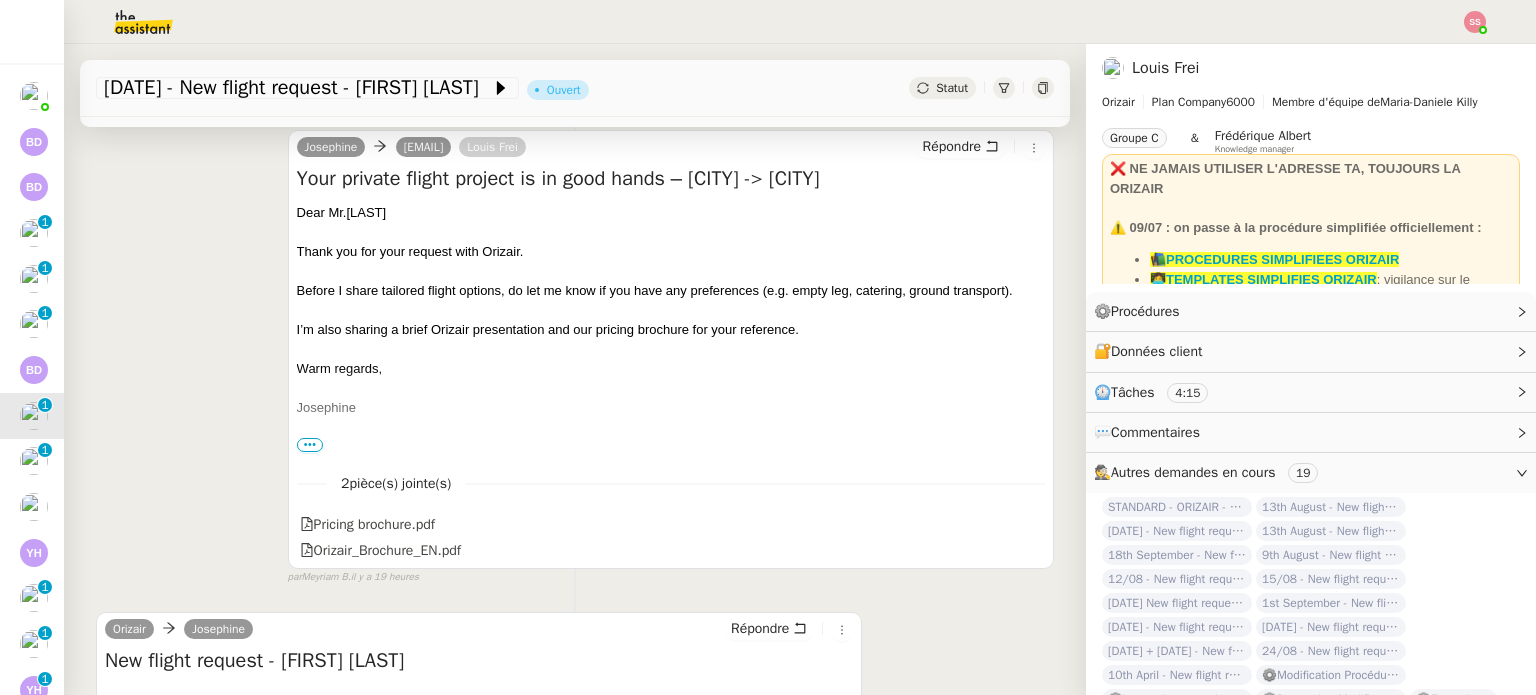 scroll, scrollTop: 700, scrollLeft: 0, axis: vertical 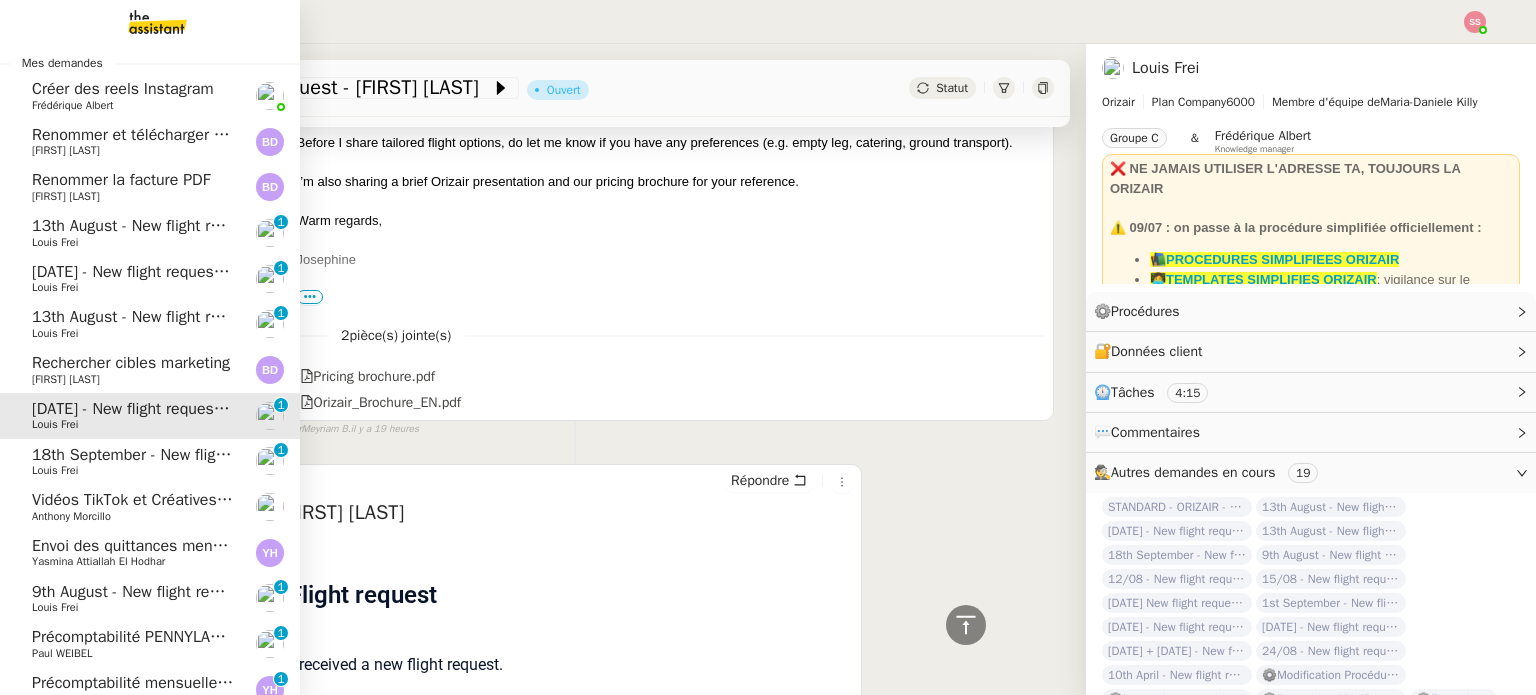 click on "18th September  - New flight request - vashisht [LAST]" 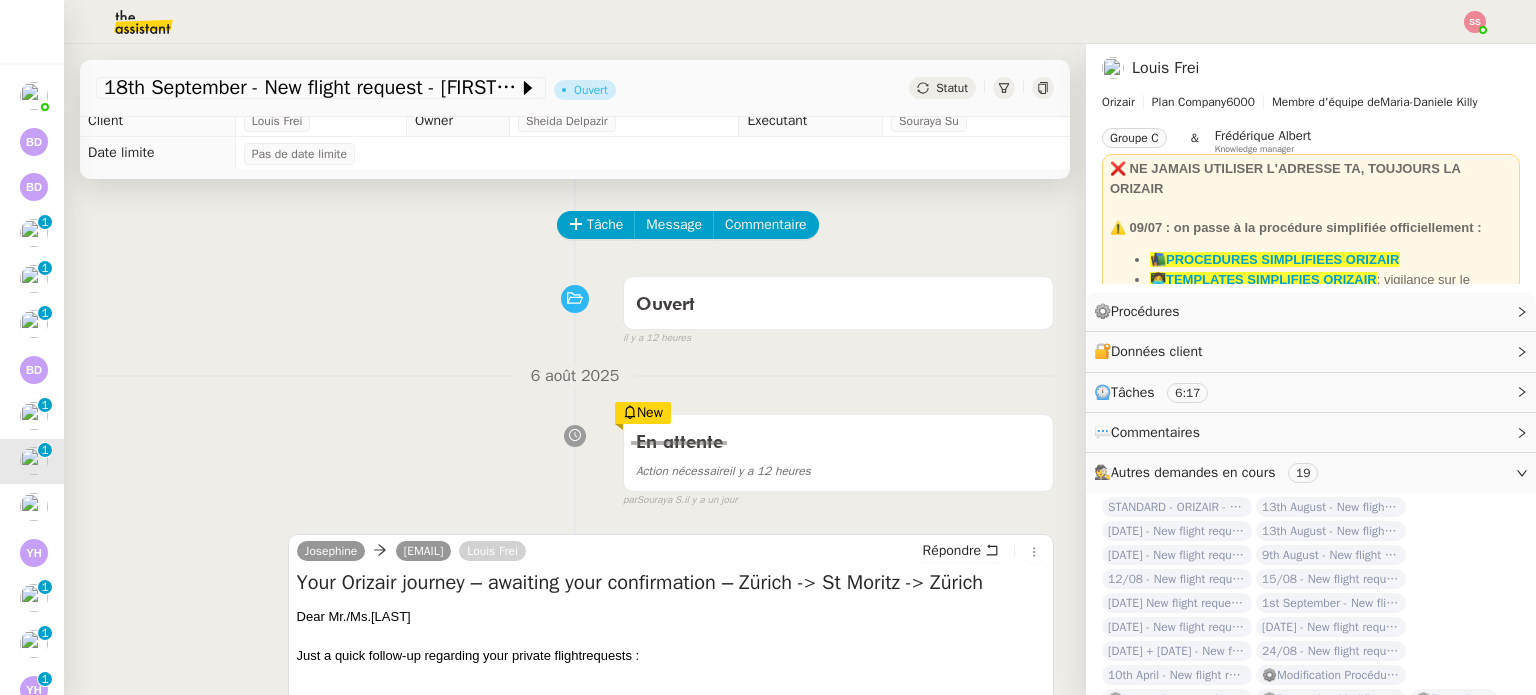 scroll, scrollTop: 0, scrollLeft: 0, axis: both 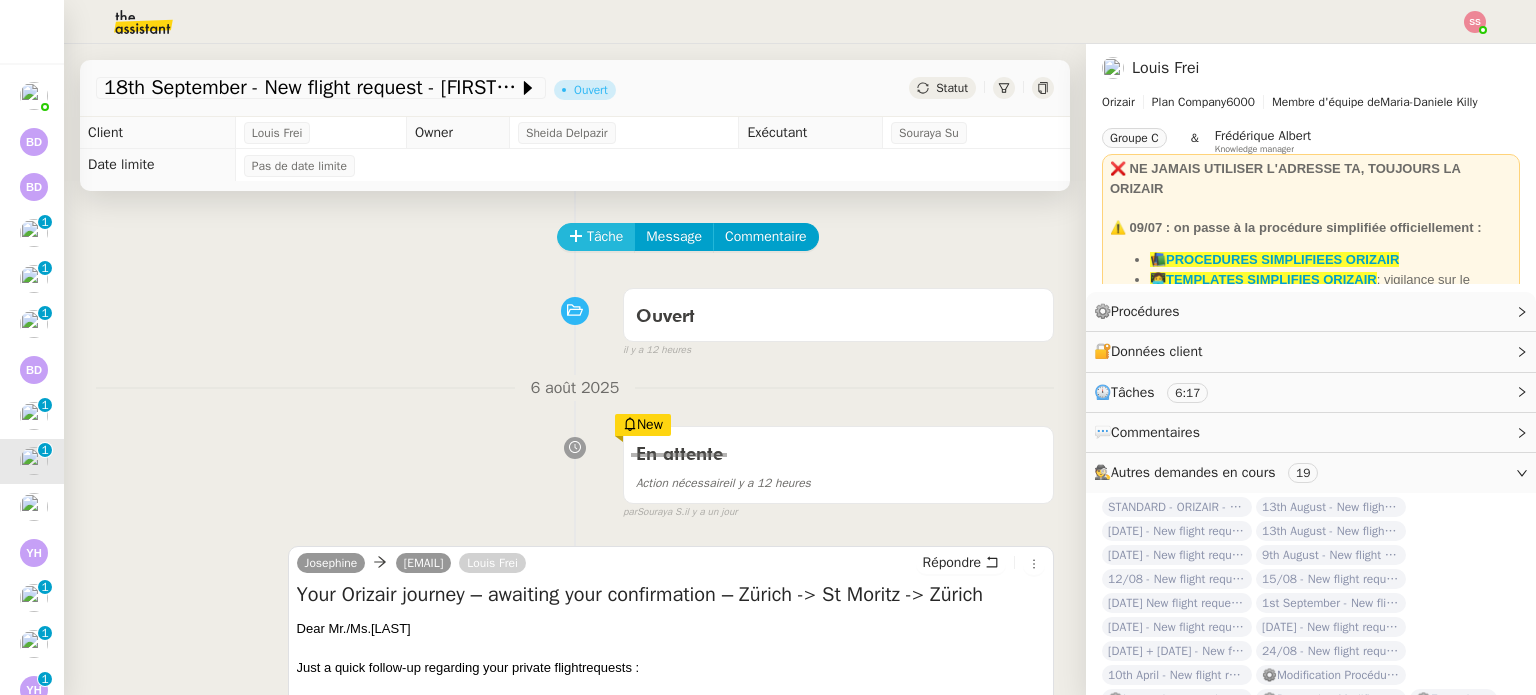 click on "Tâche" 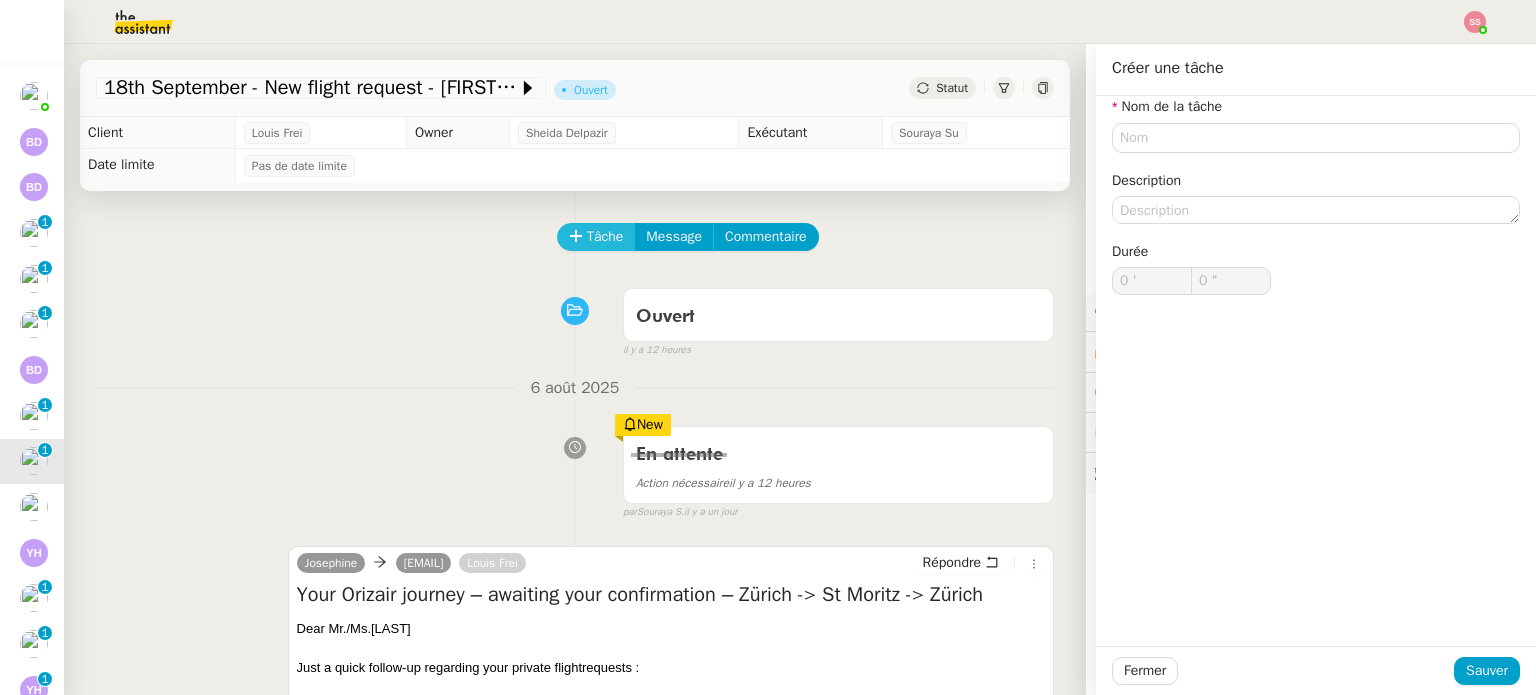 type 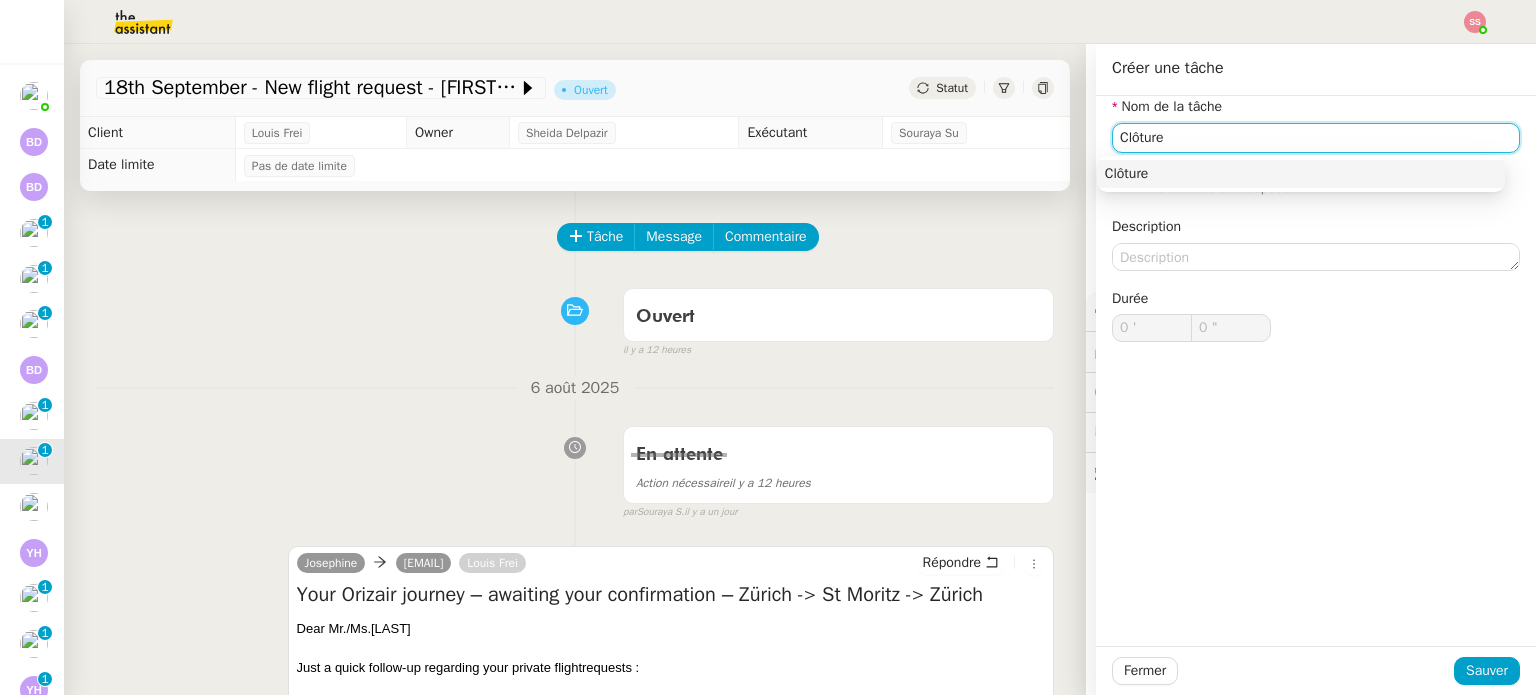 click on "Clôture" at bounding box center (1301, 174) 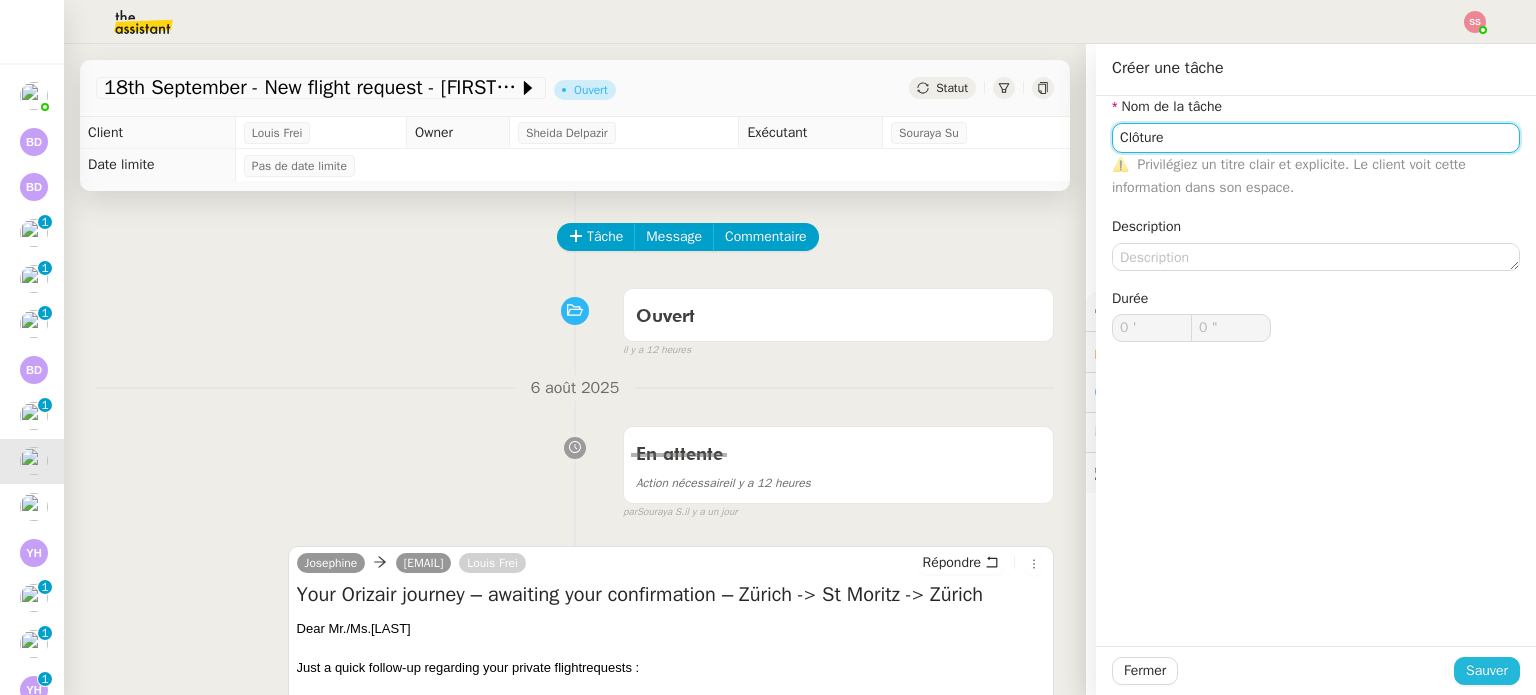 type on "Clôture" 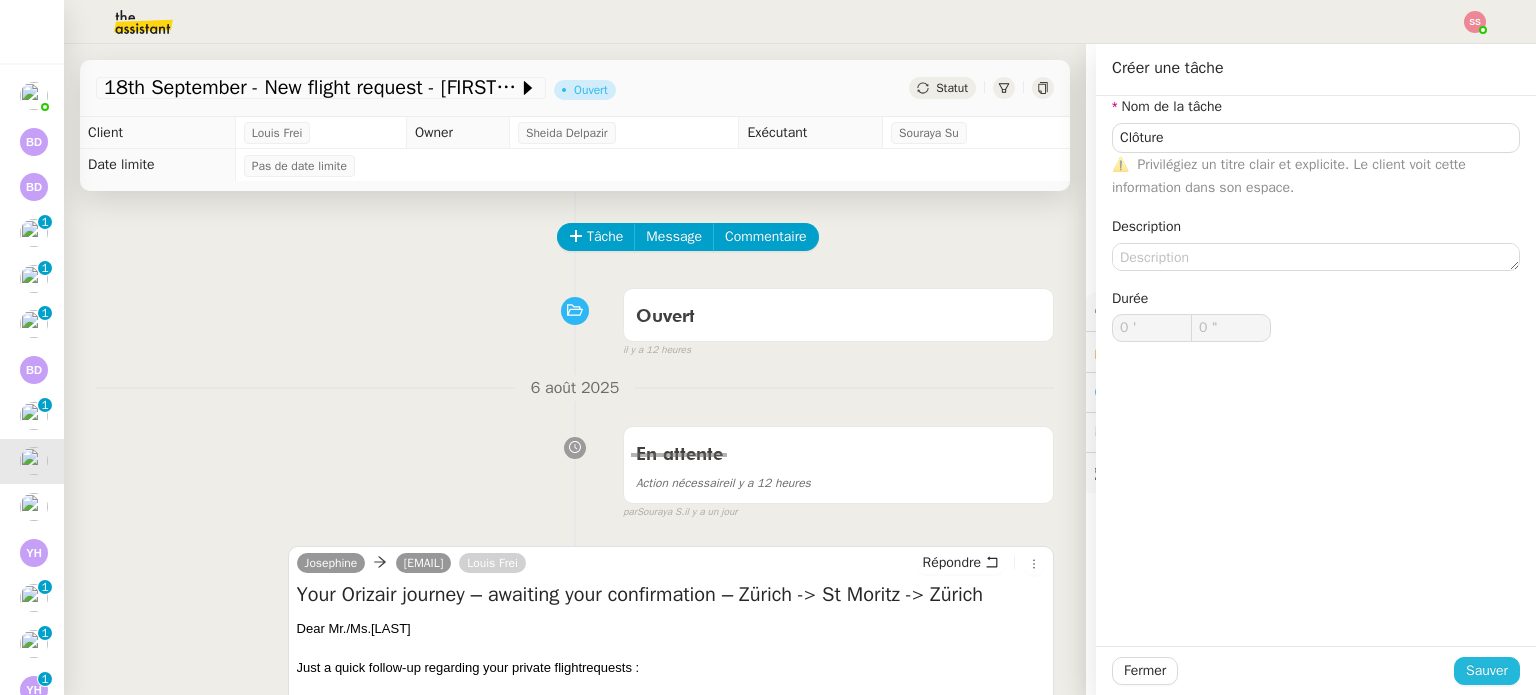 click on "Sauver" 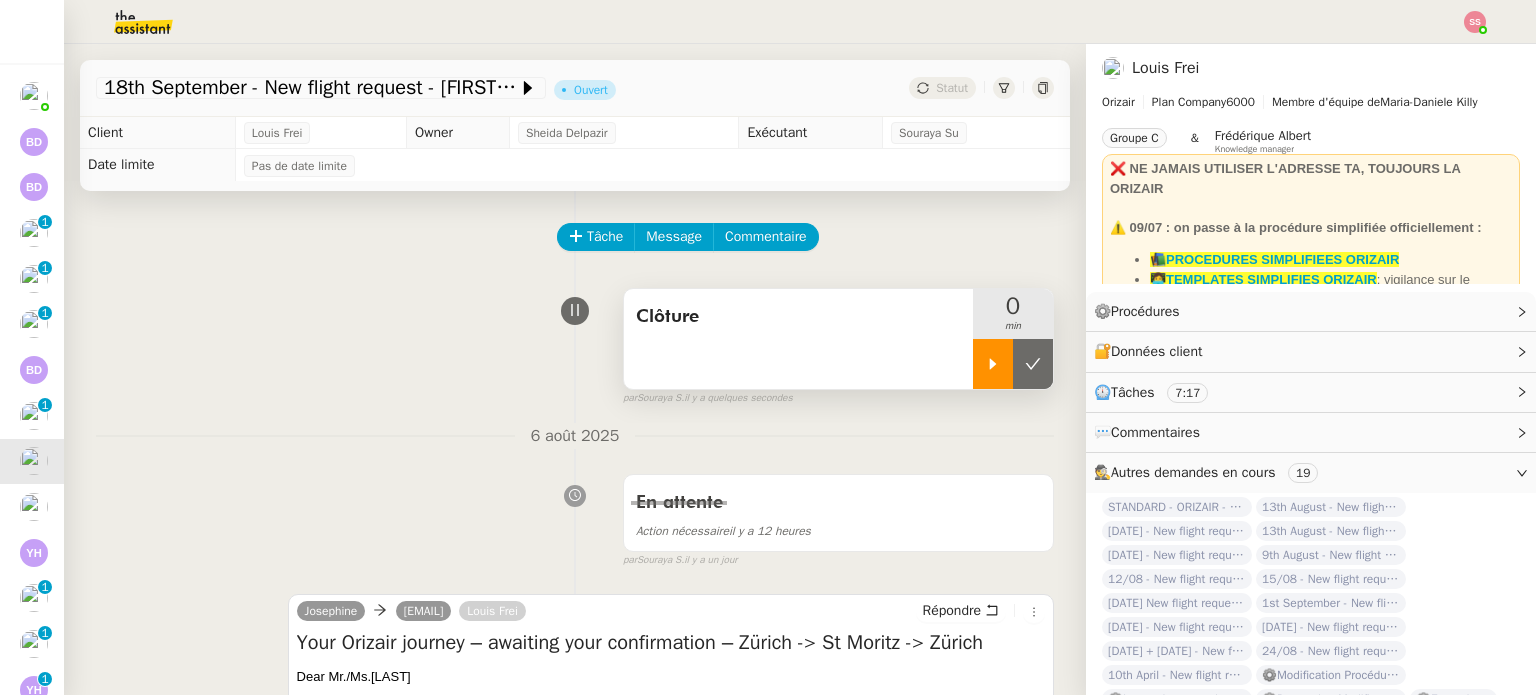 click at bounding box center (993, 364) 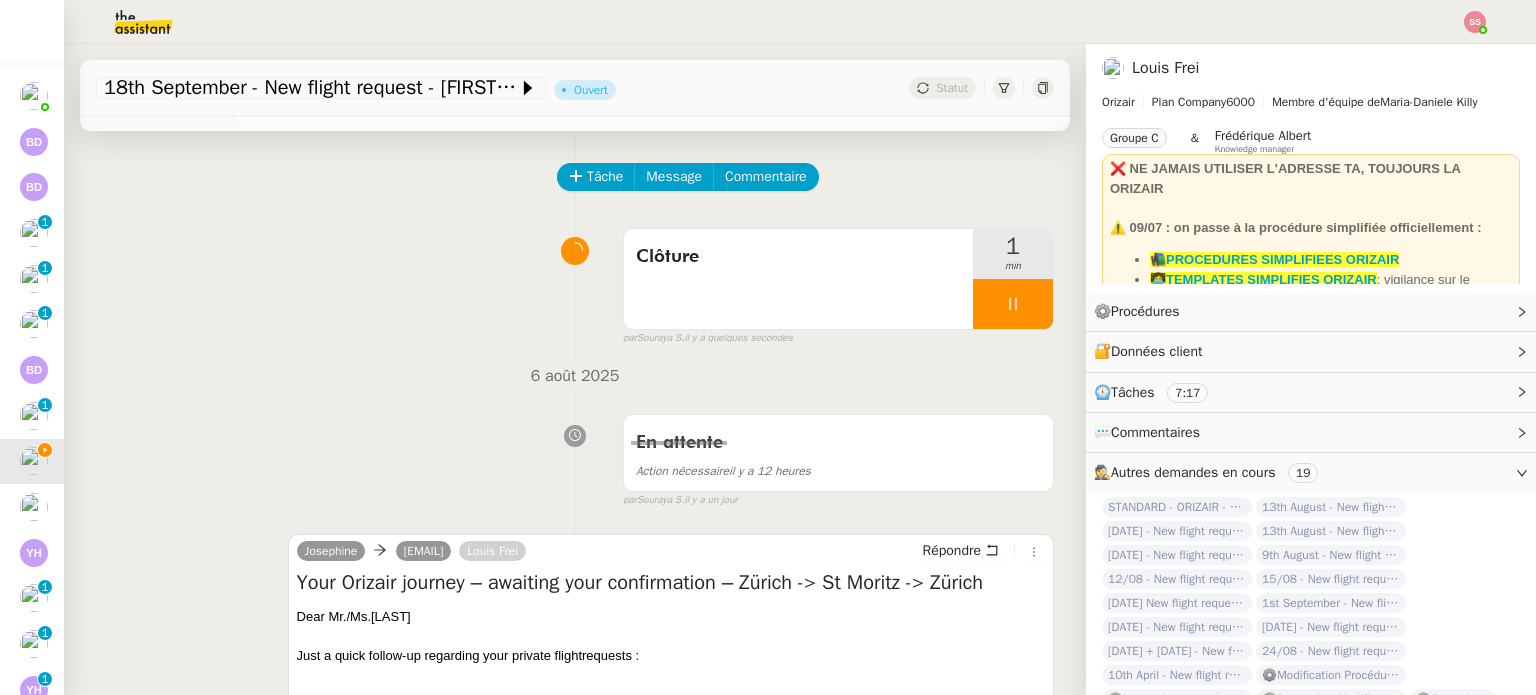 scroll, scrollTop: 0, scrollLeft: 0, axis: both 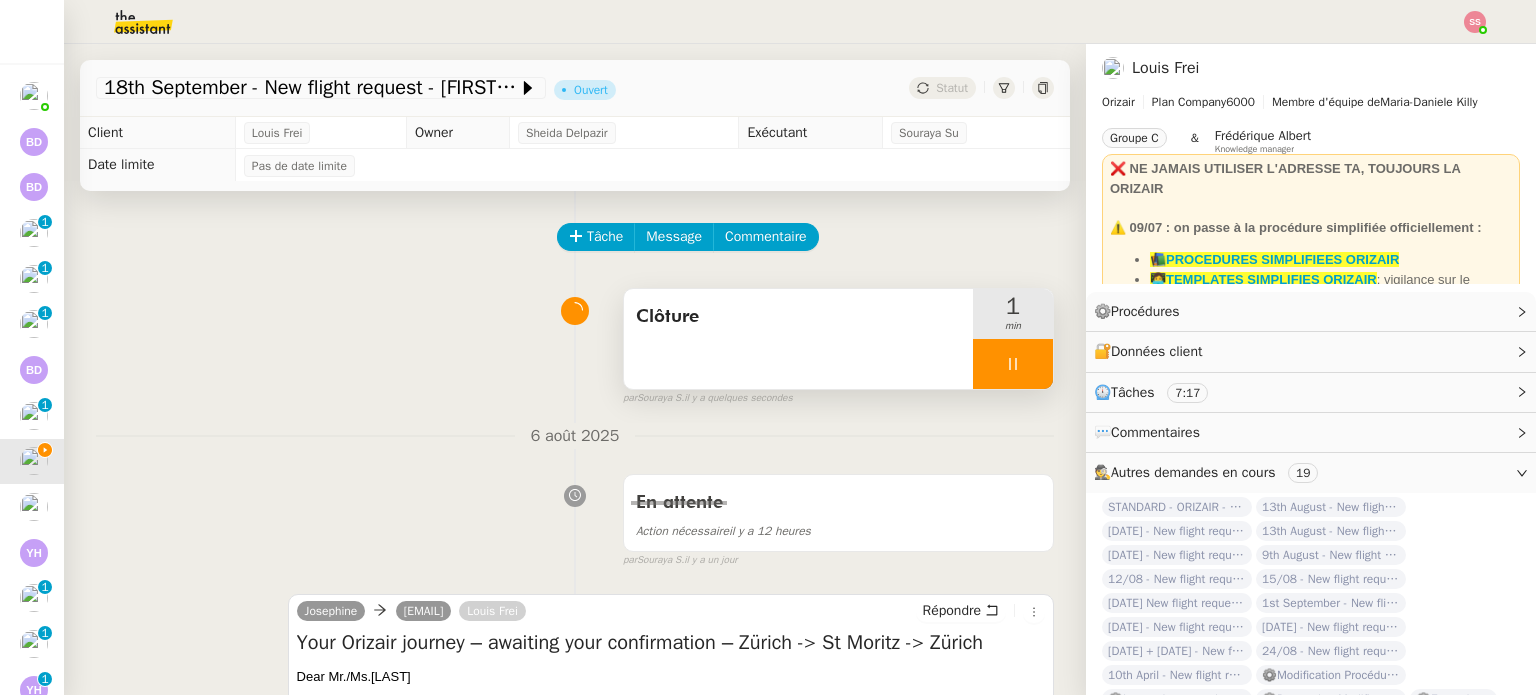 click at bounding box center (1013, 364) 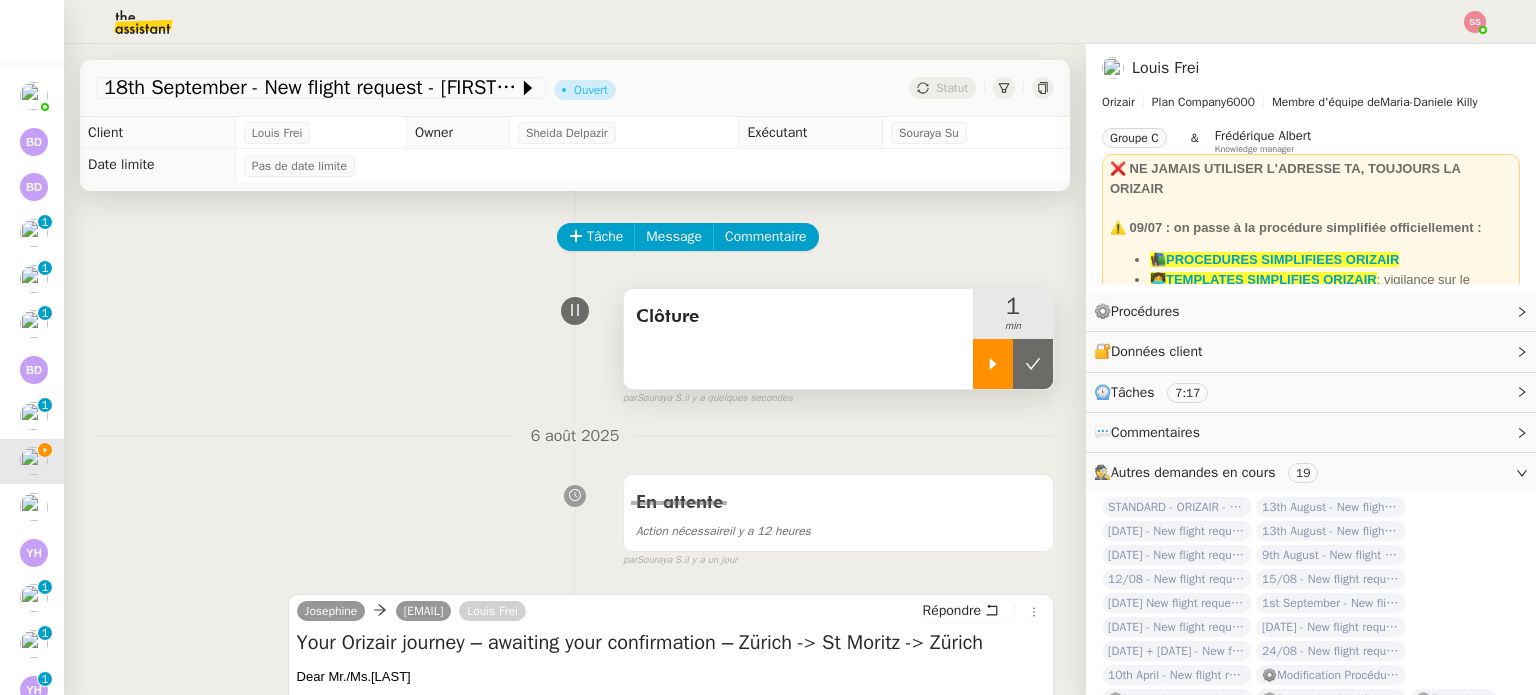 click 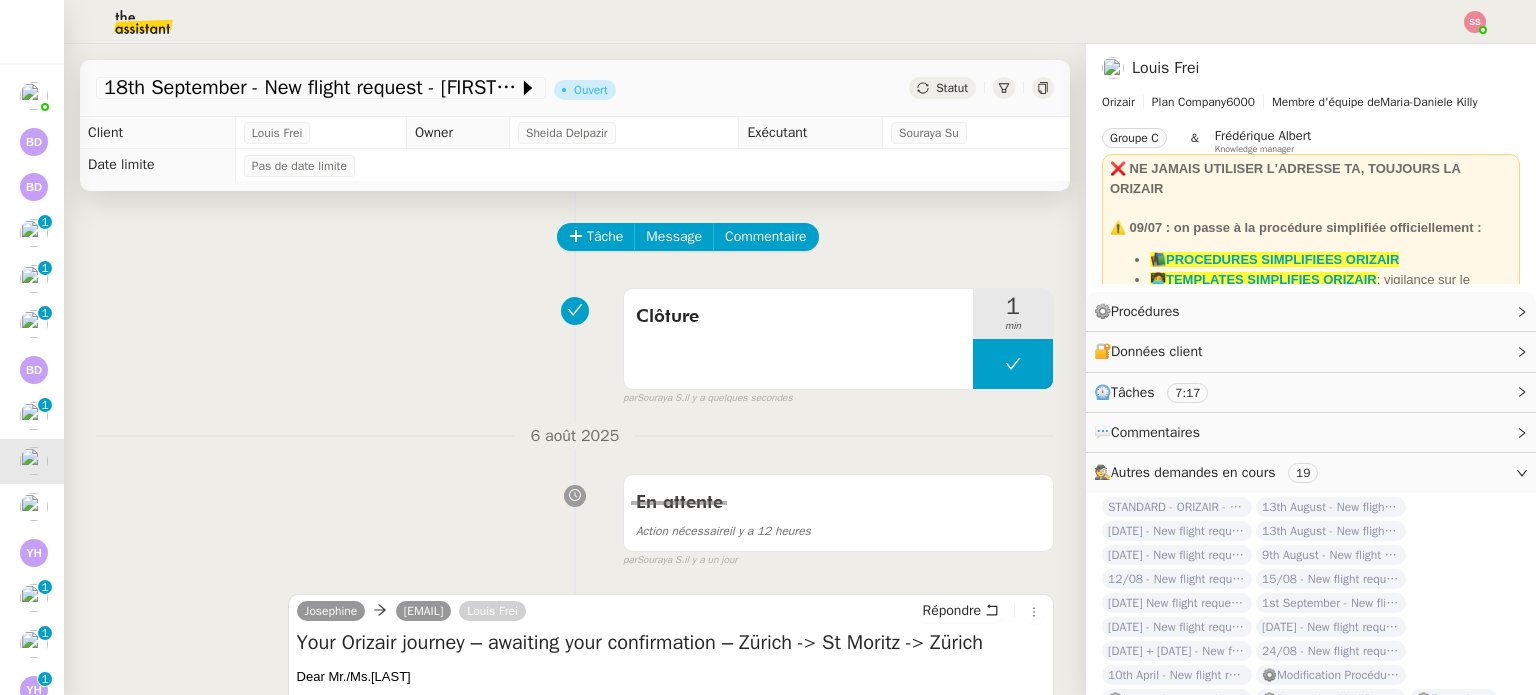 click on "Statut" 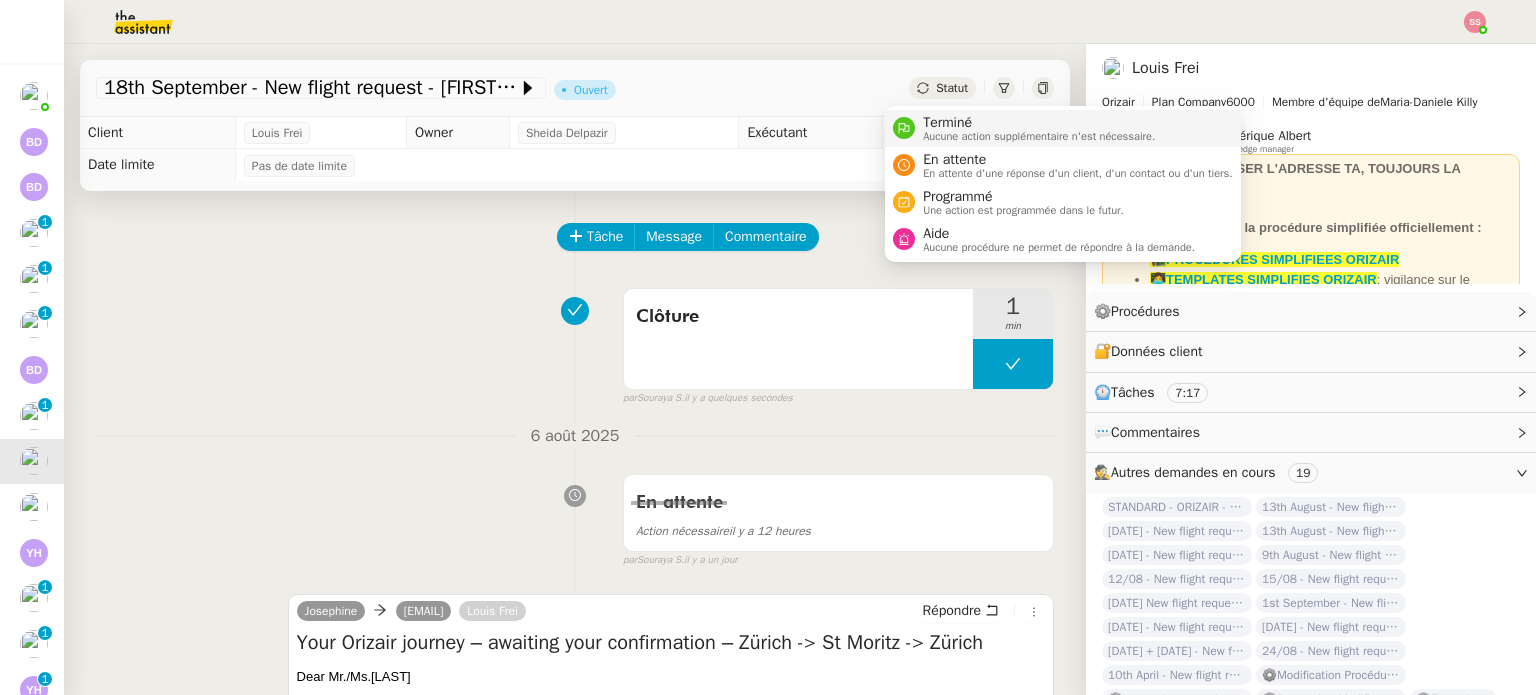 click on "Terminé" at bounding box center [1039, 123] 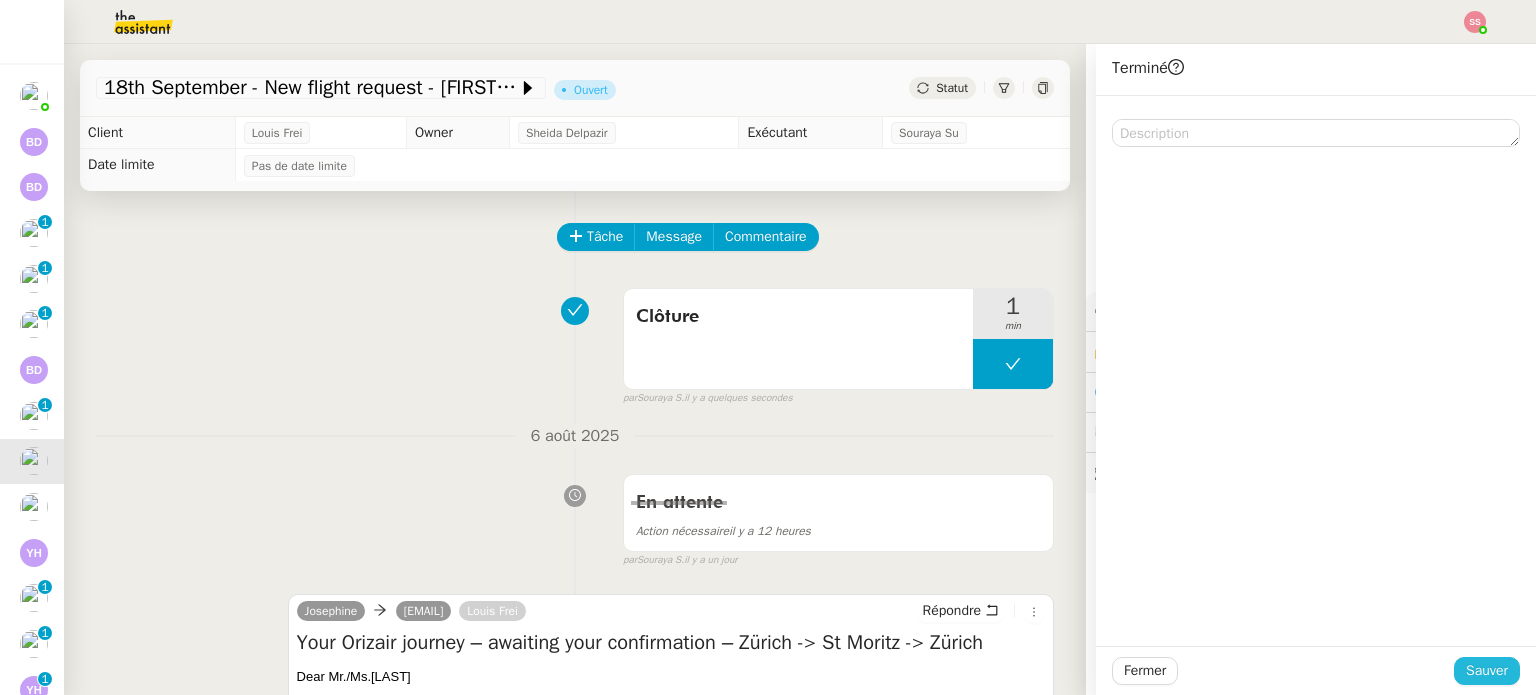 click on "Sauver" 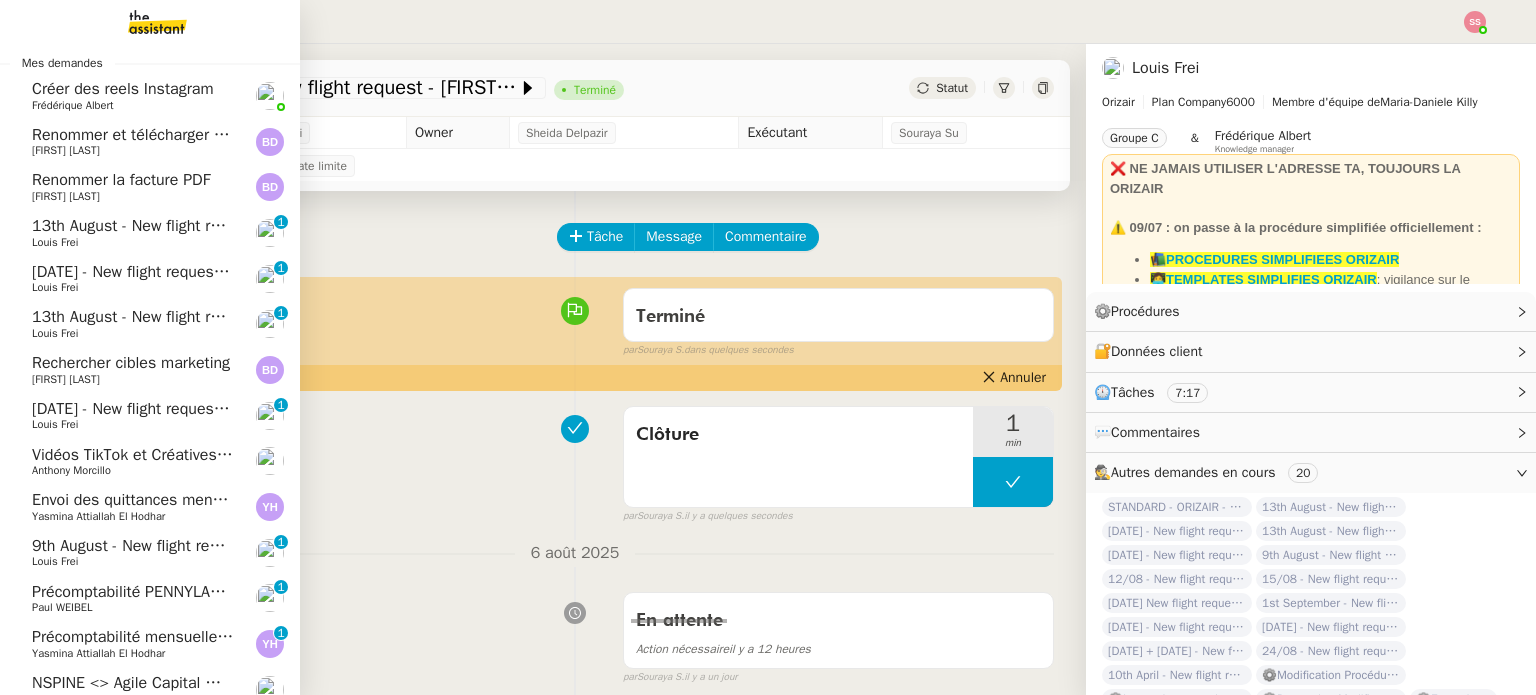 click on "9th August  - New flight request - Ibrahim Idris" 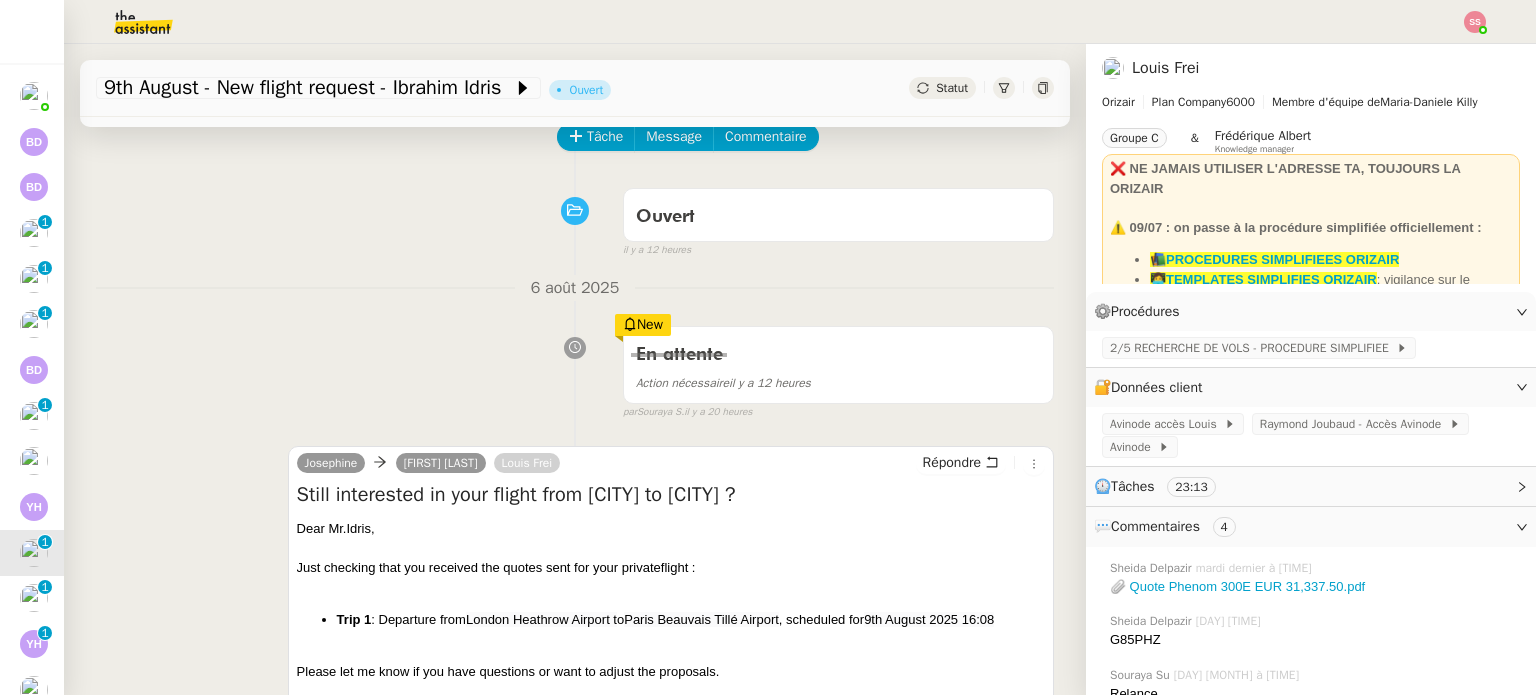 scroll, scrollTop: 0, scrollLeft: 0, axis: both 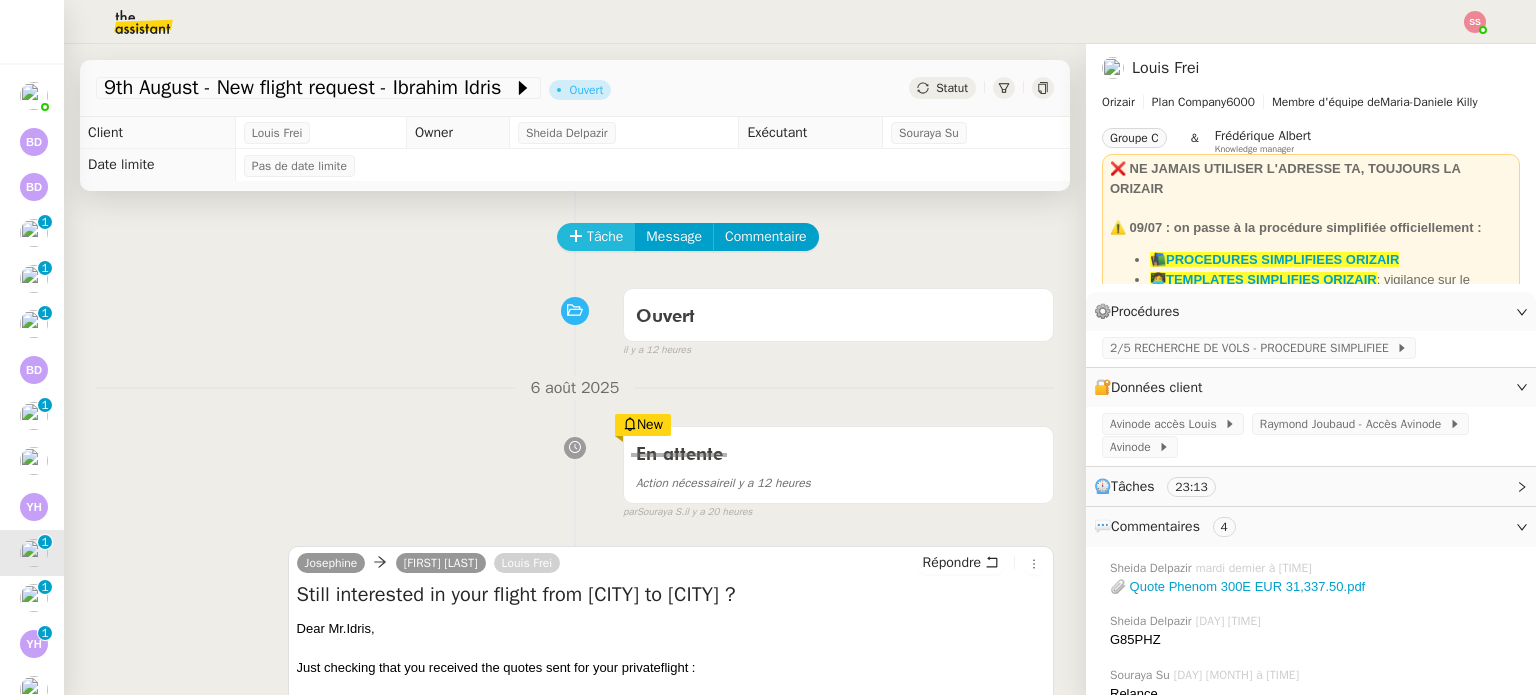 click on "Tâche" 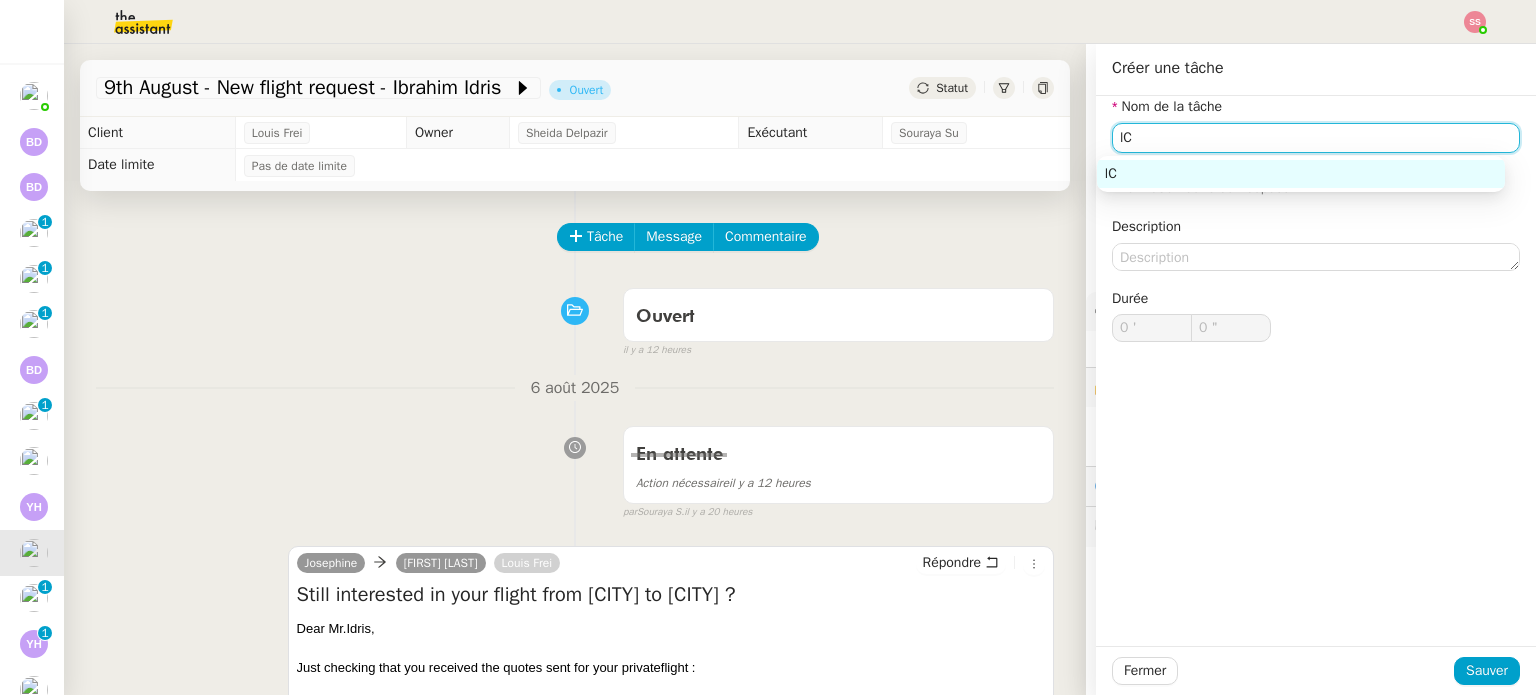 type on "l" 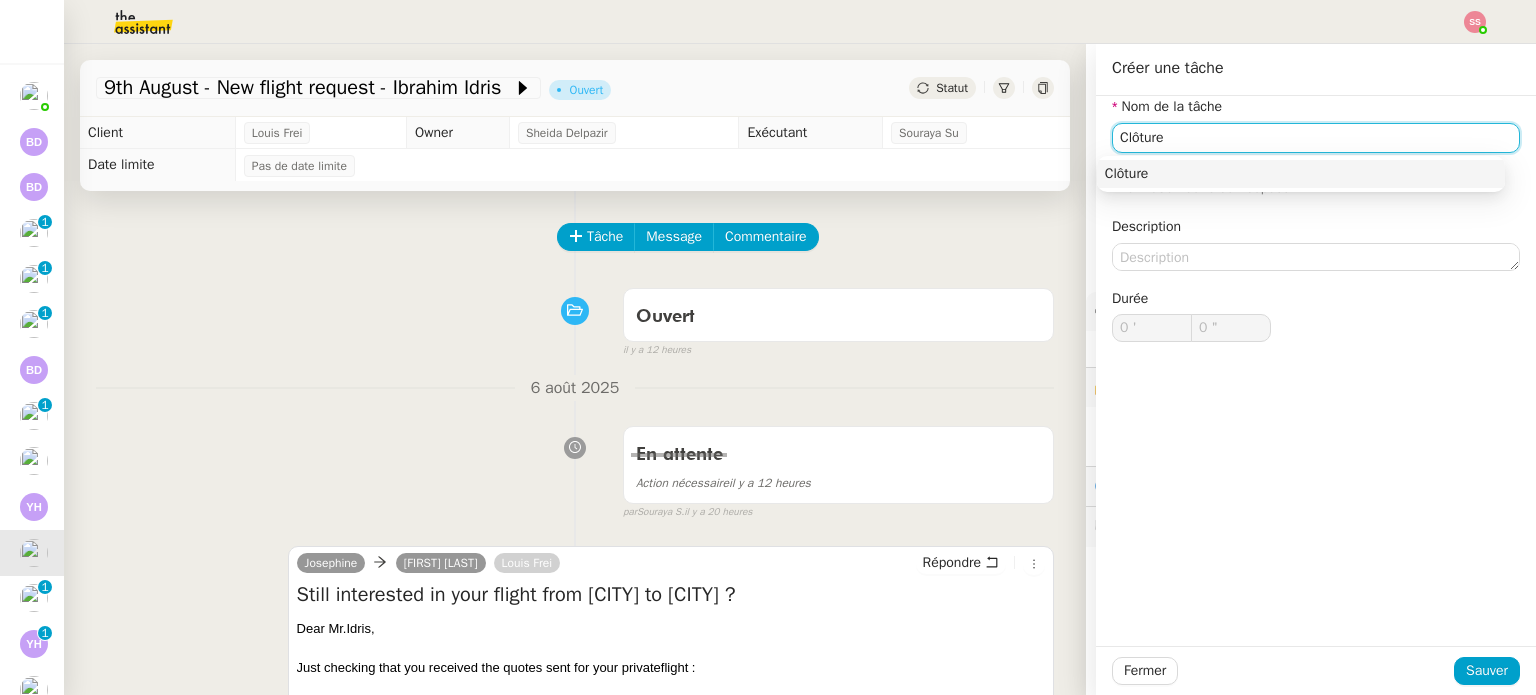 click on "Clôture" at bounding box center [1301, 174] 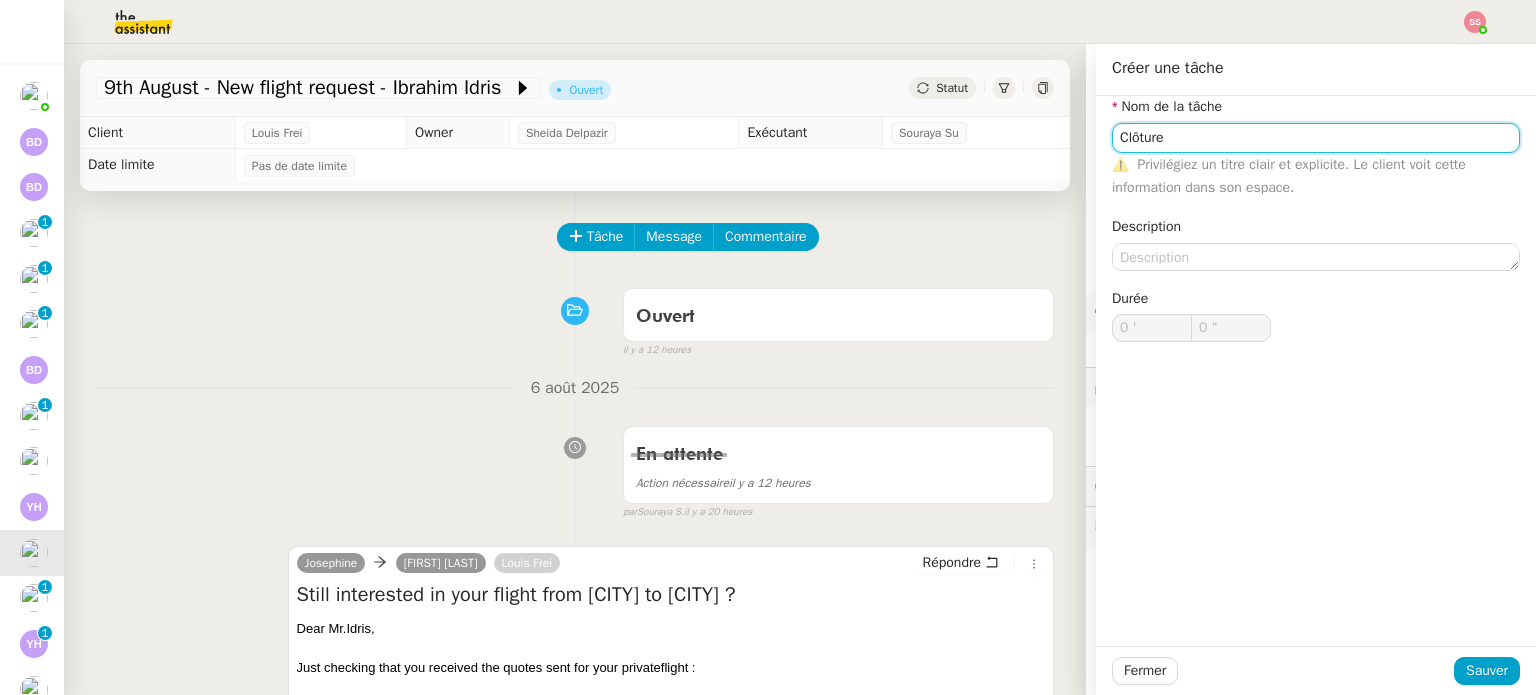 type on "Clôture" 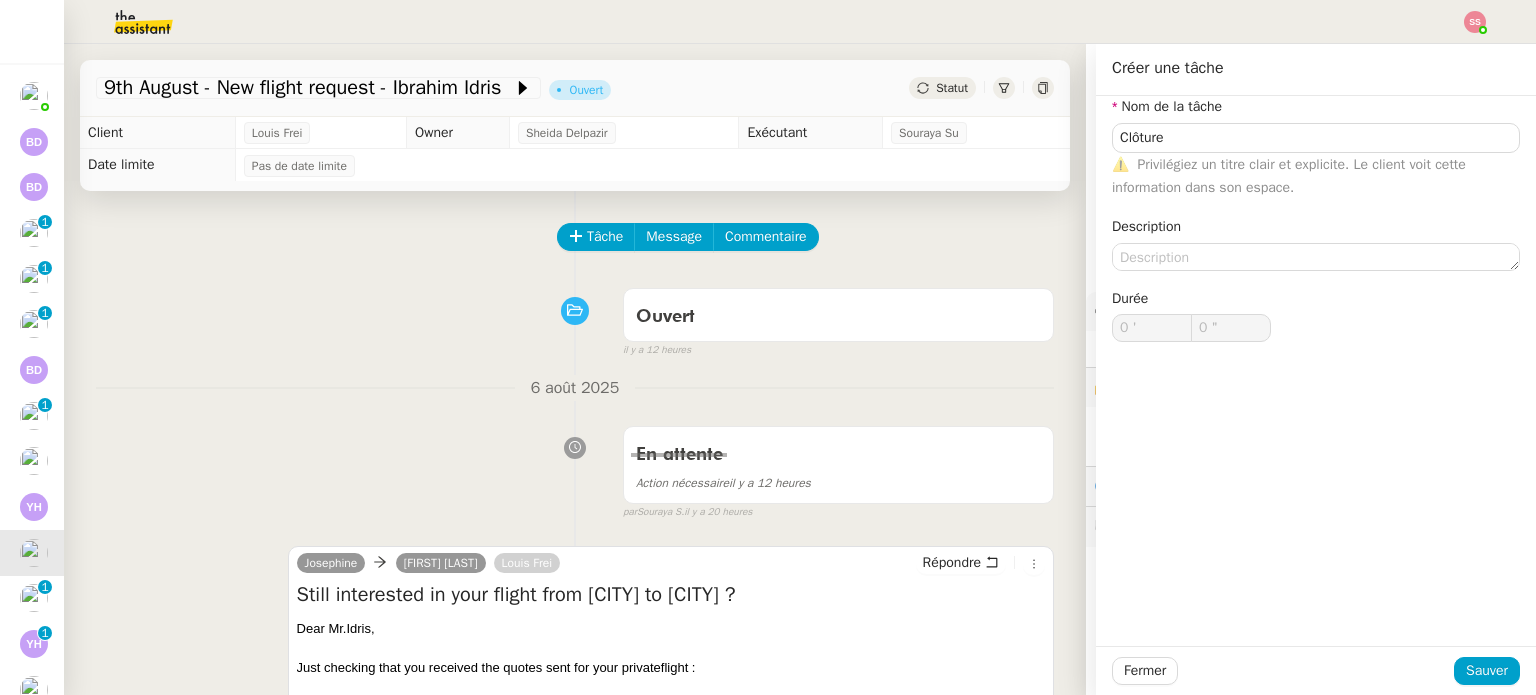 click on "Fermer Sauver" 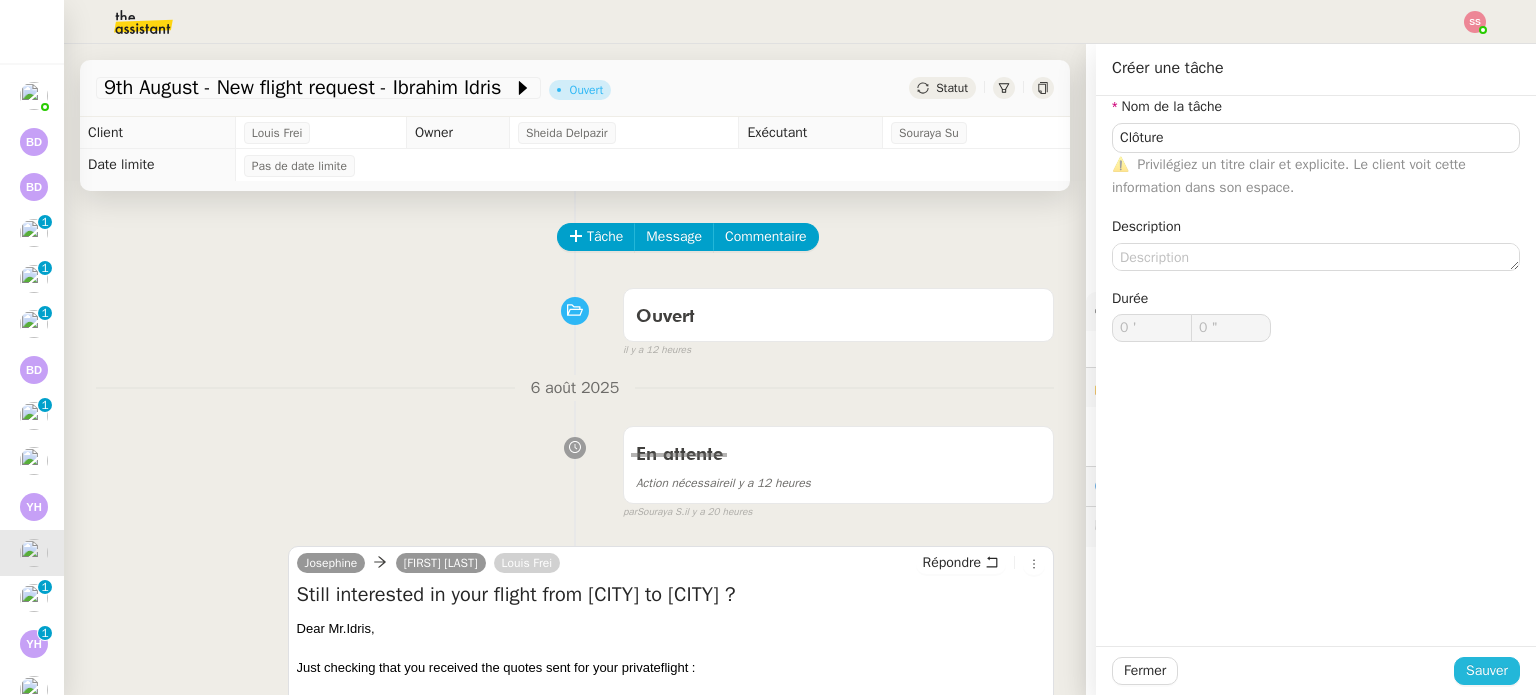 click on "Sauver" 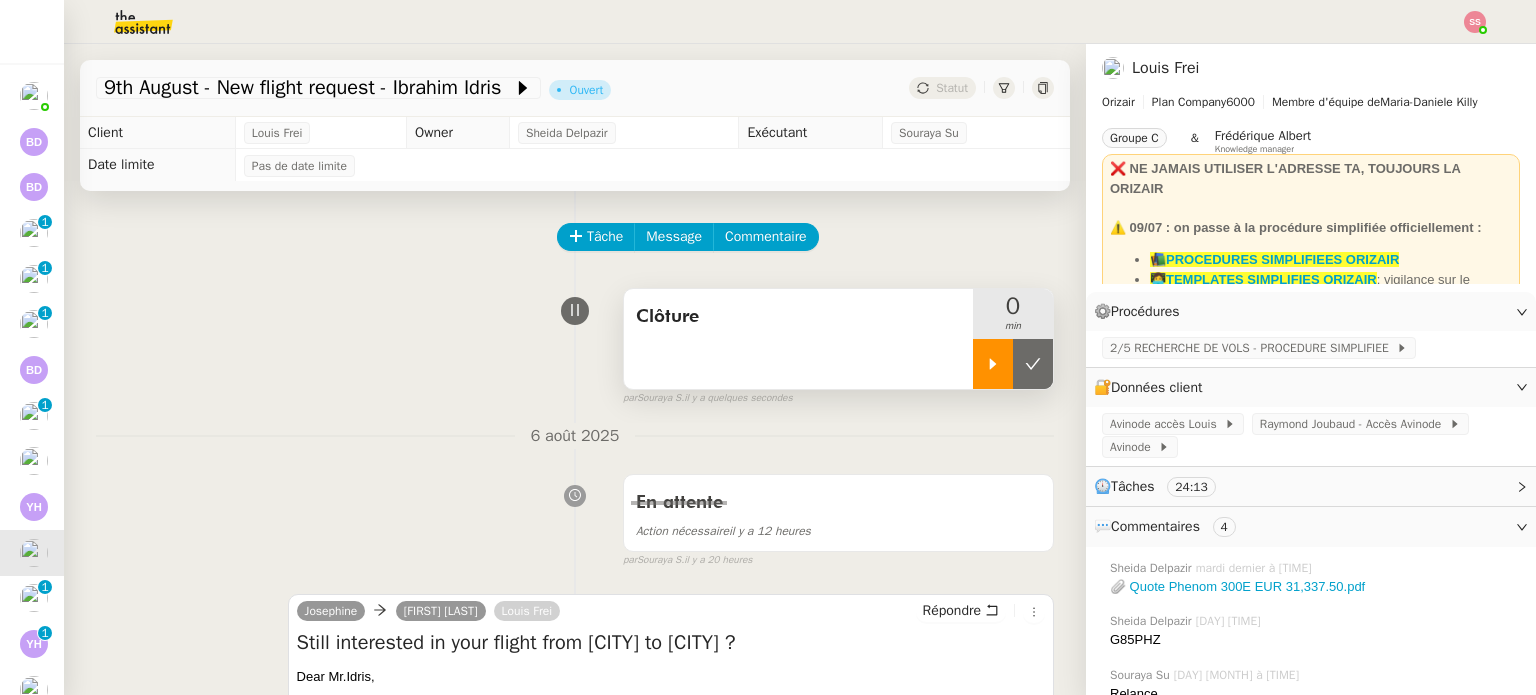 click 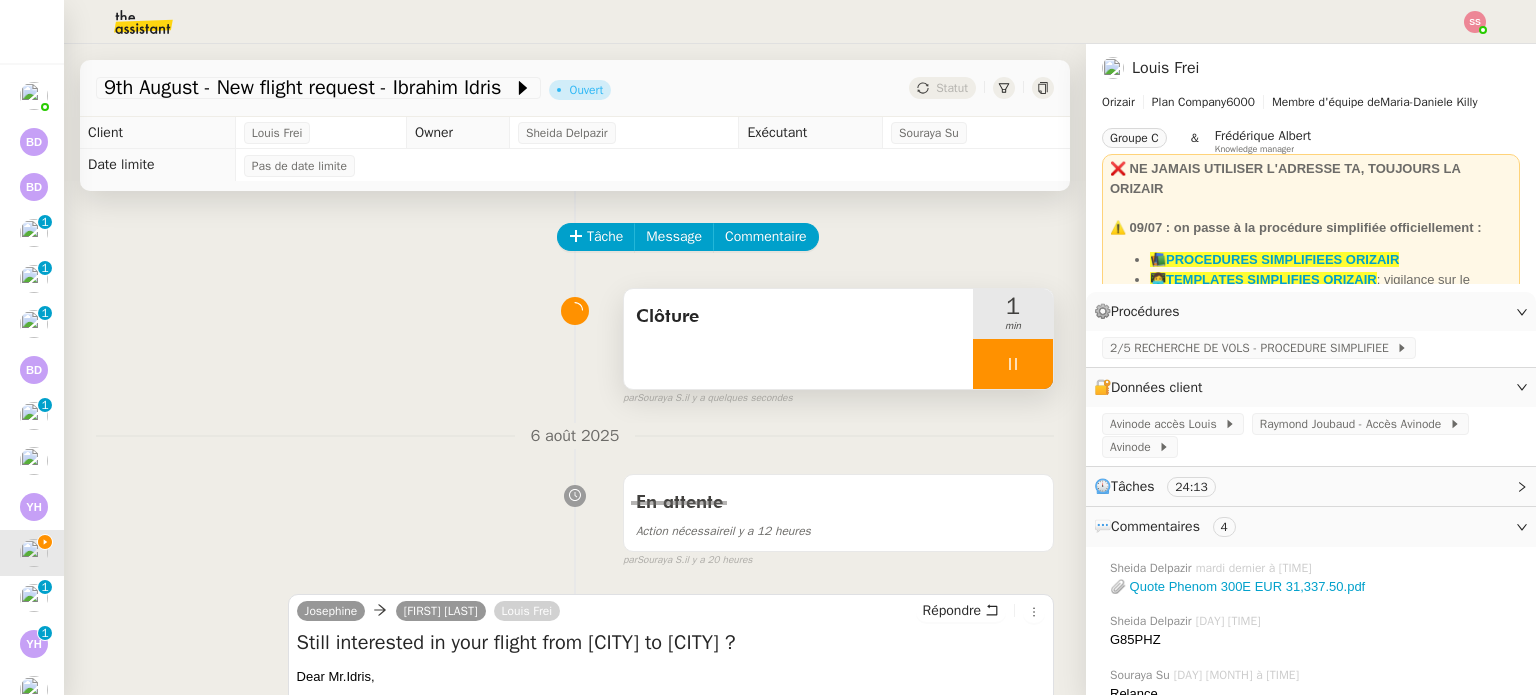 click at bounding box center (1013, 364) 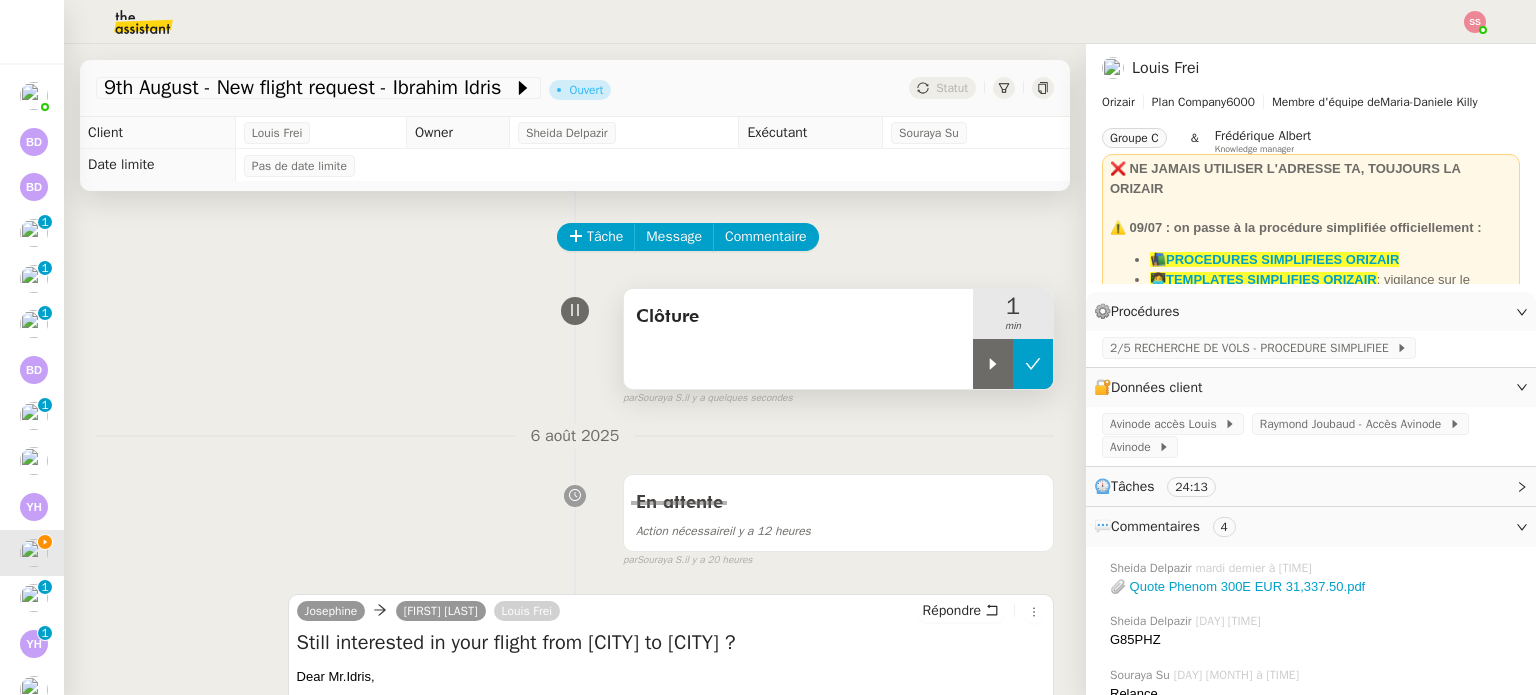 click at bounding box center (1033, 364) 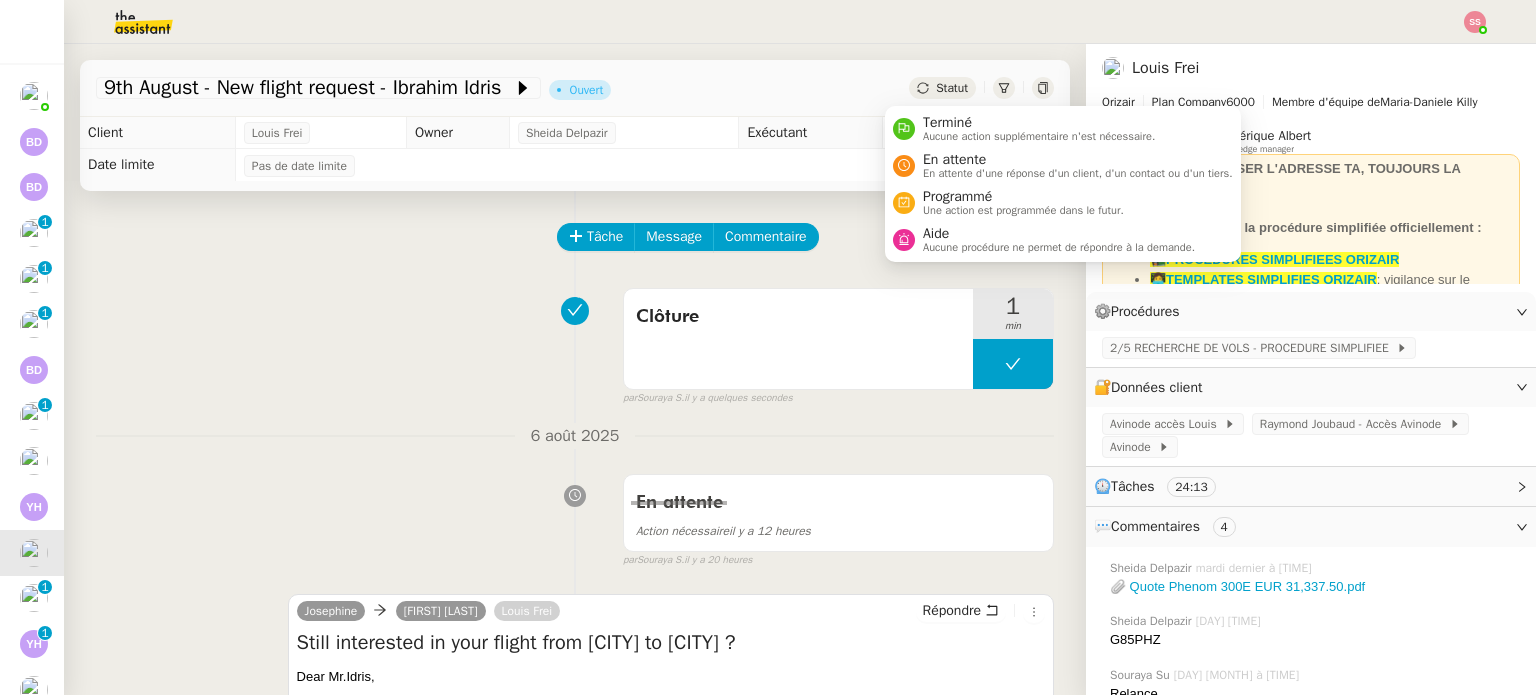 click on "Statut" 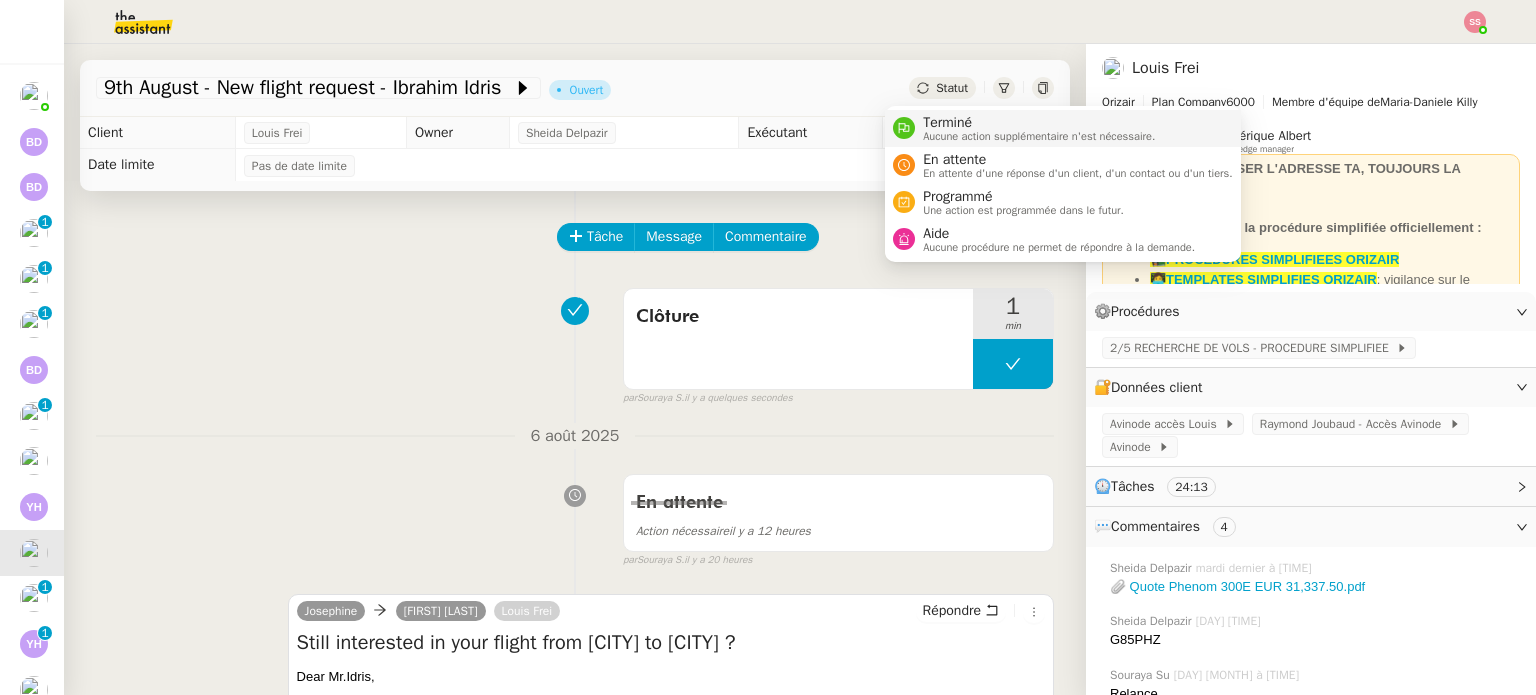 drag, startPoint x: 937, startPoint y: 111, endPoint x: 956, endPoint y: 120, distance: 21.023796 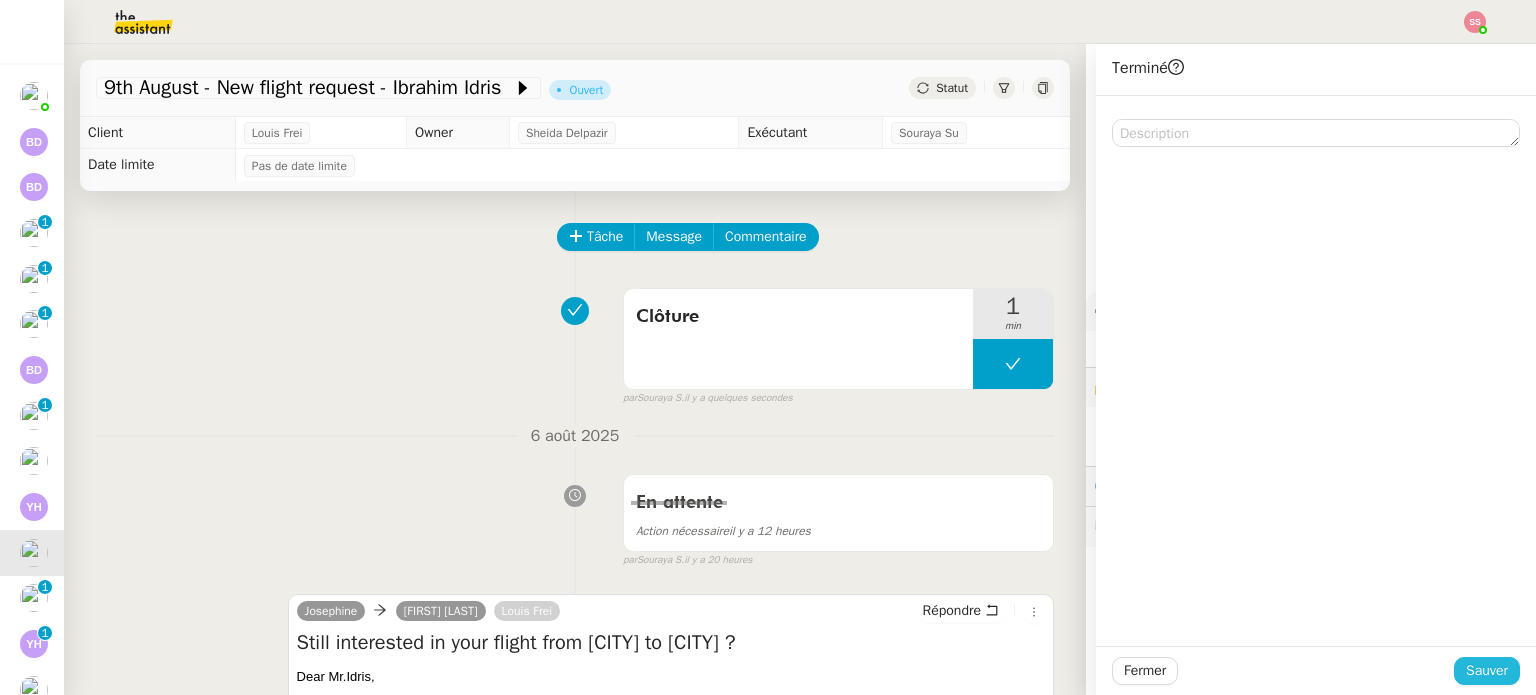 click on "Sauver" 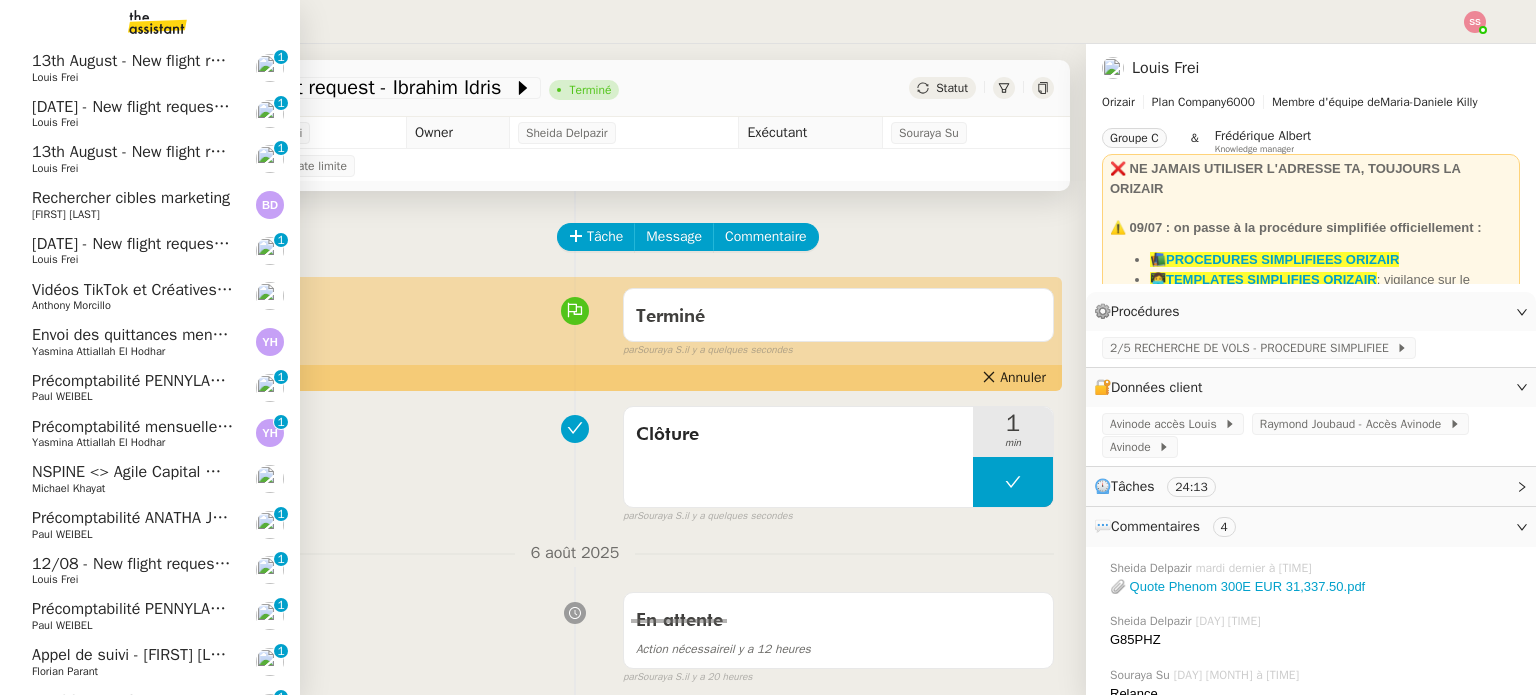 scroll, scrollTop: 259, scrollLeft: 0, axis: vertical 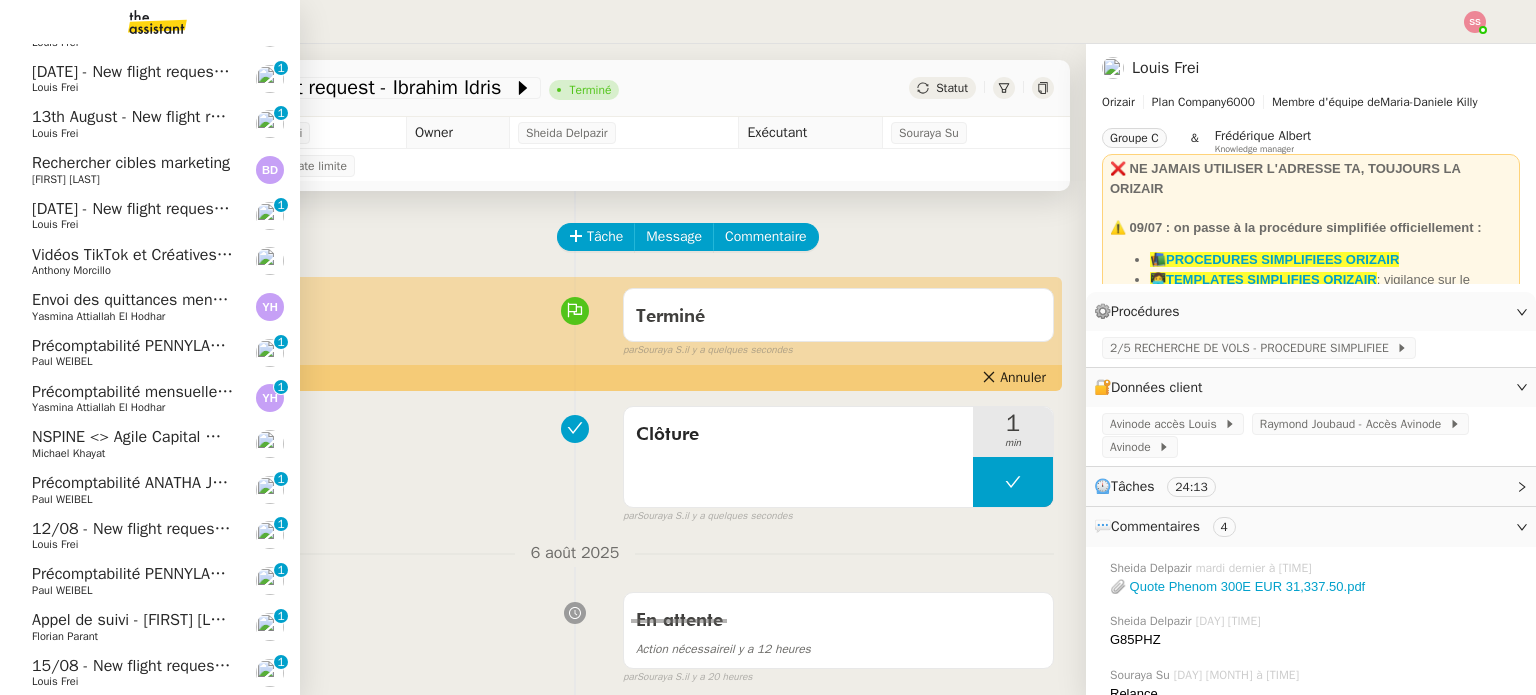 click on "[DATE] - New flight request - [FIRST] [LAST]" 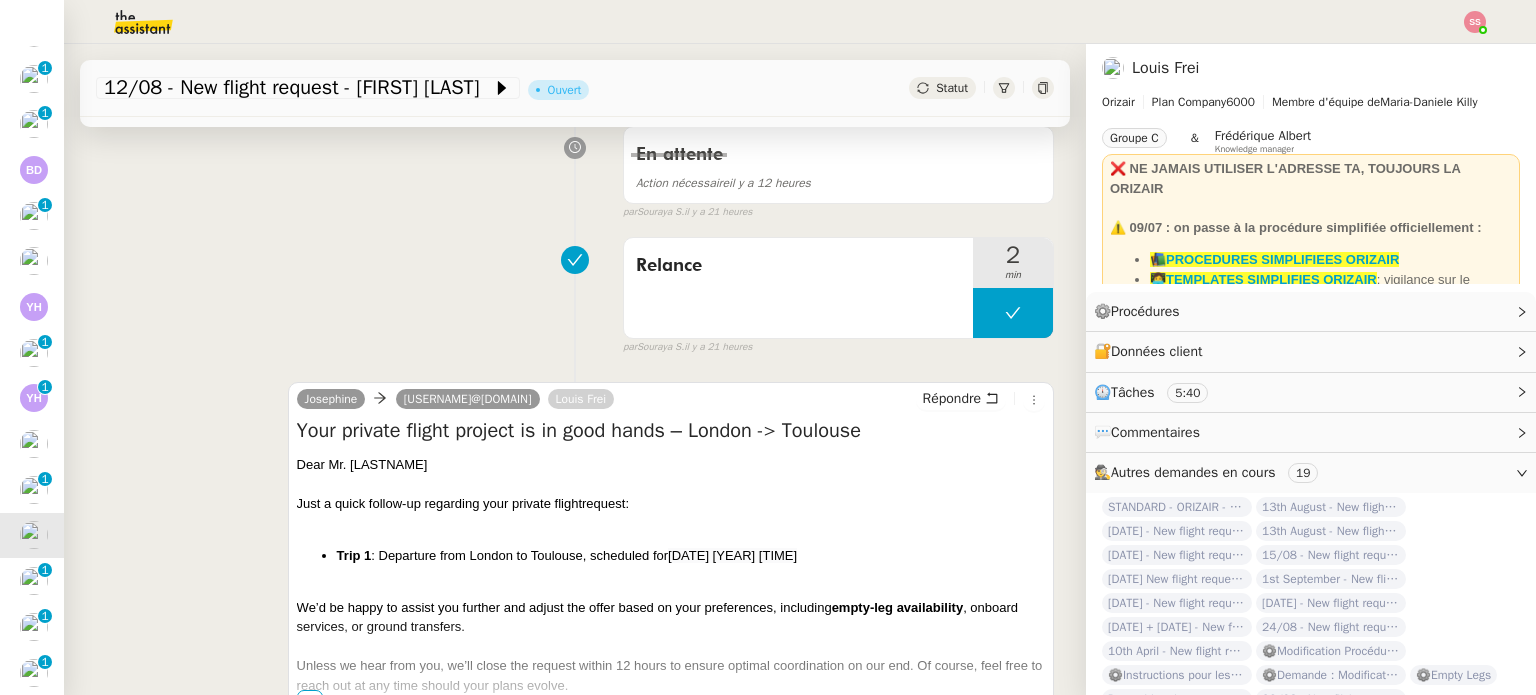scroll, scrollTop: 0, scrollLeft: 0, axis: both 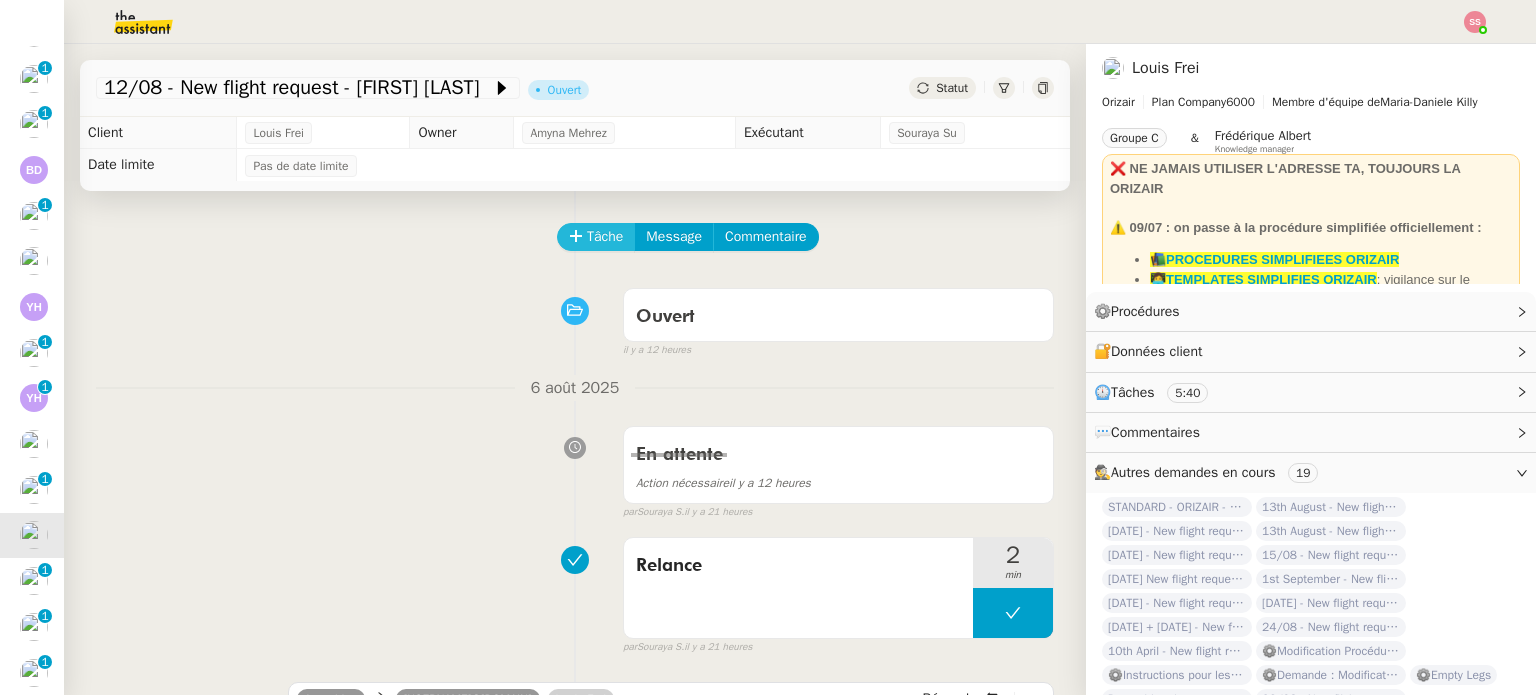 click on "Tâche" 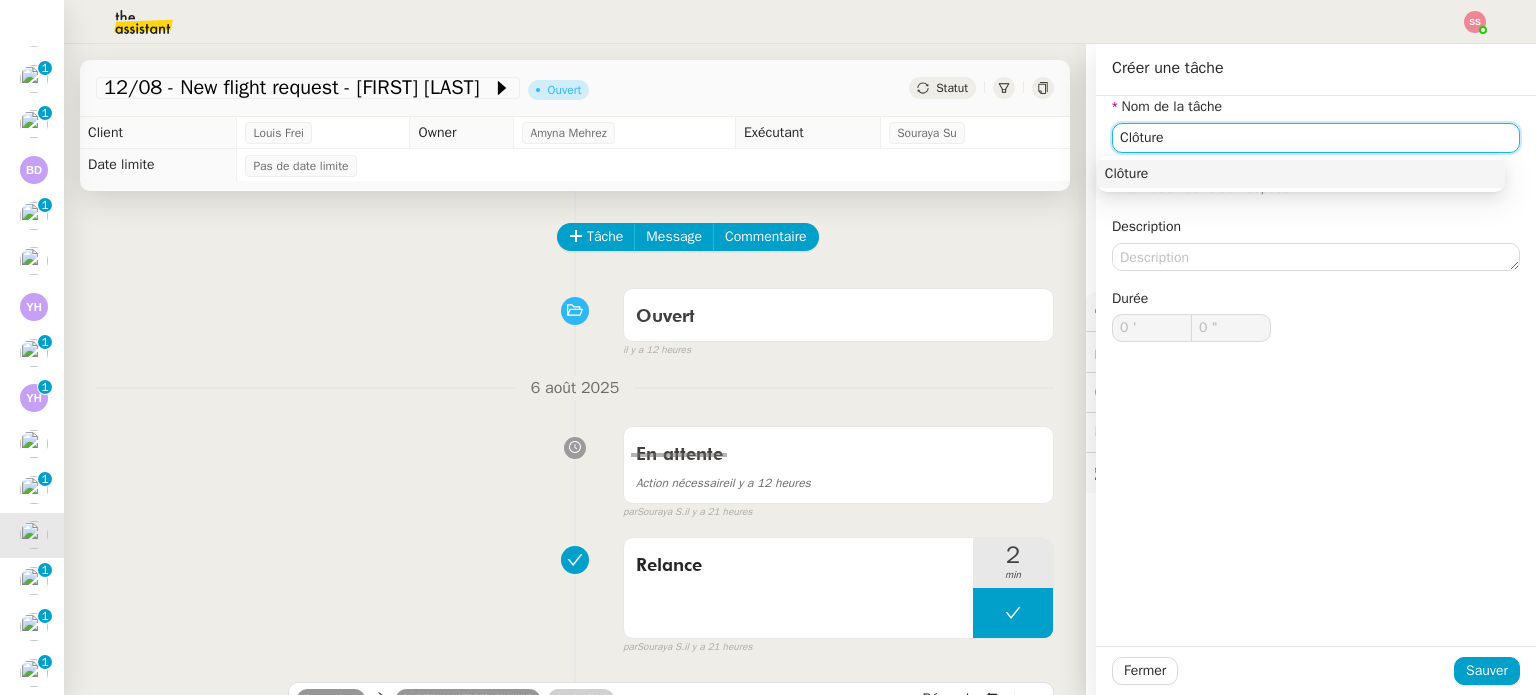 click on "Clôture" at bounding box center (1301, 174) 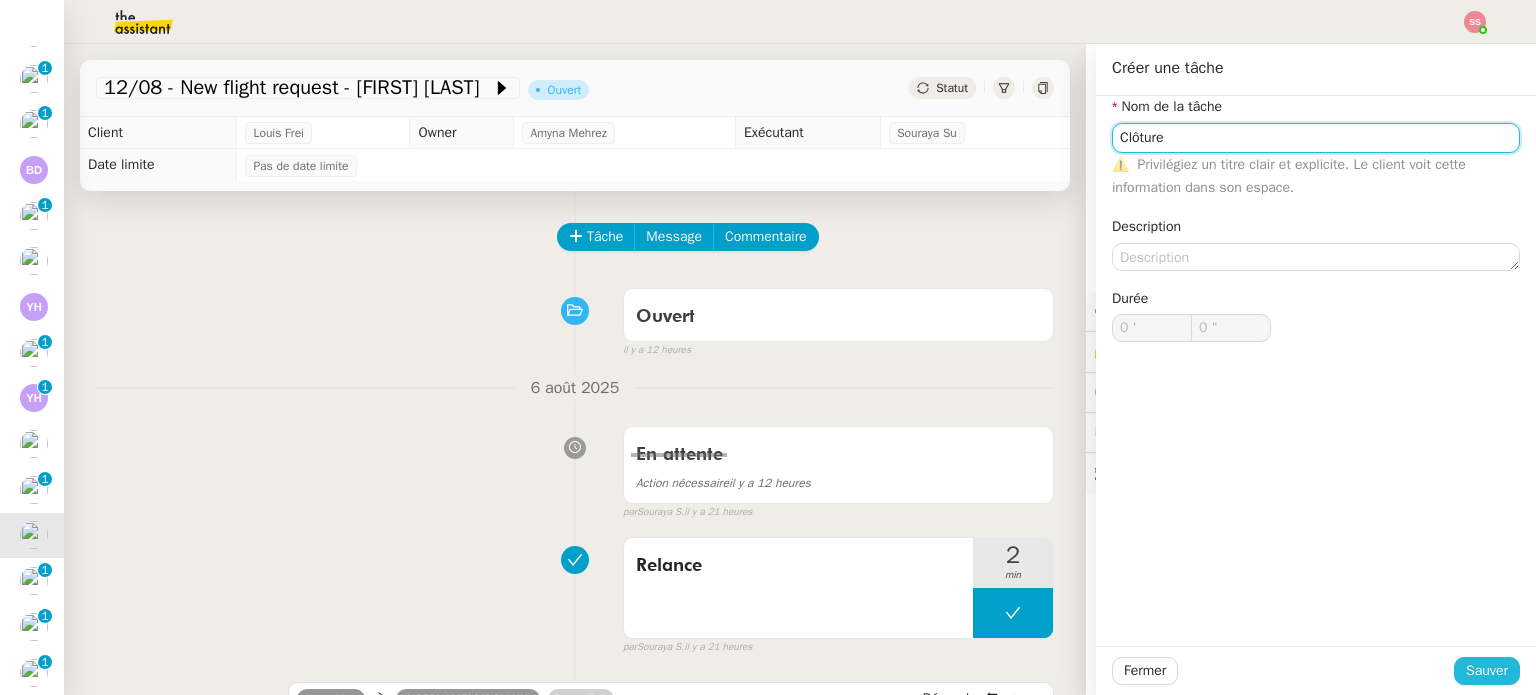 type on "Clôture" 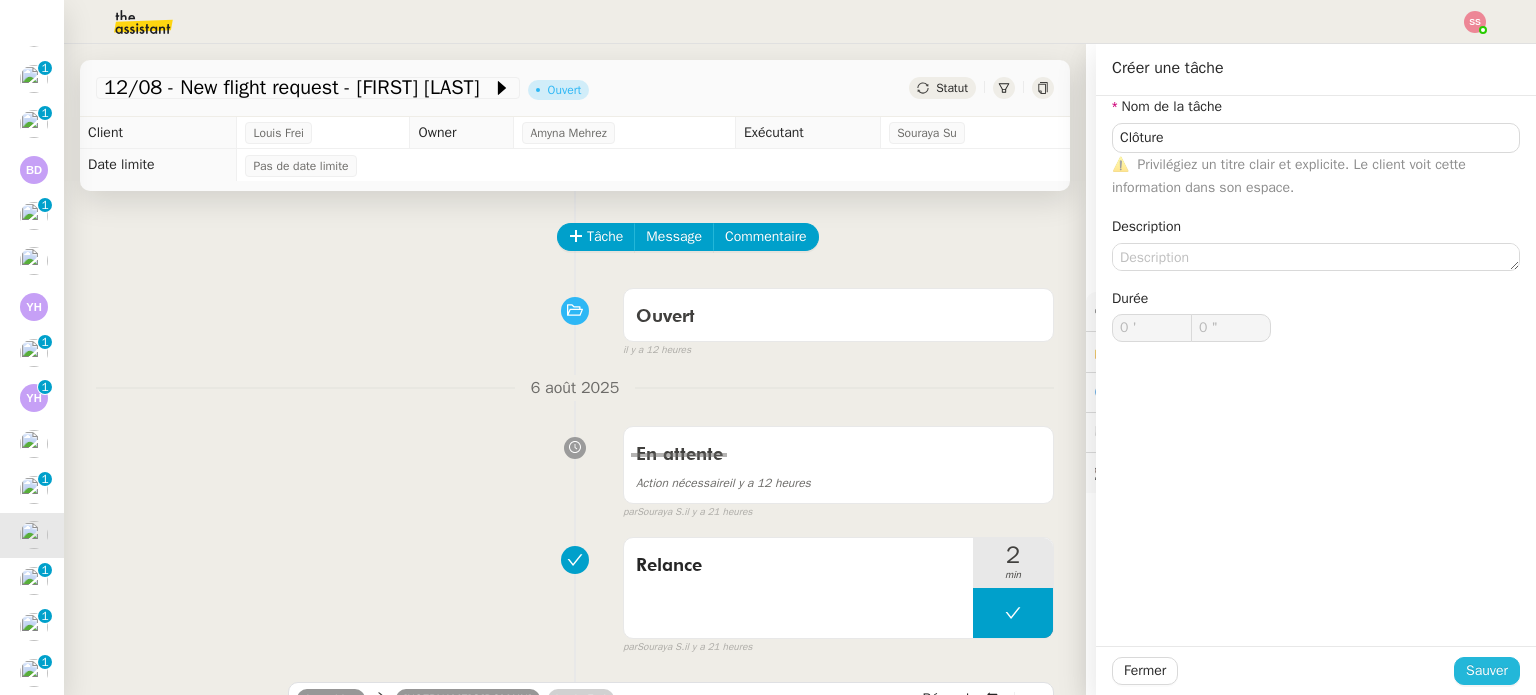 click on "Sauver" 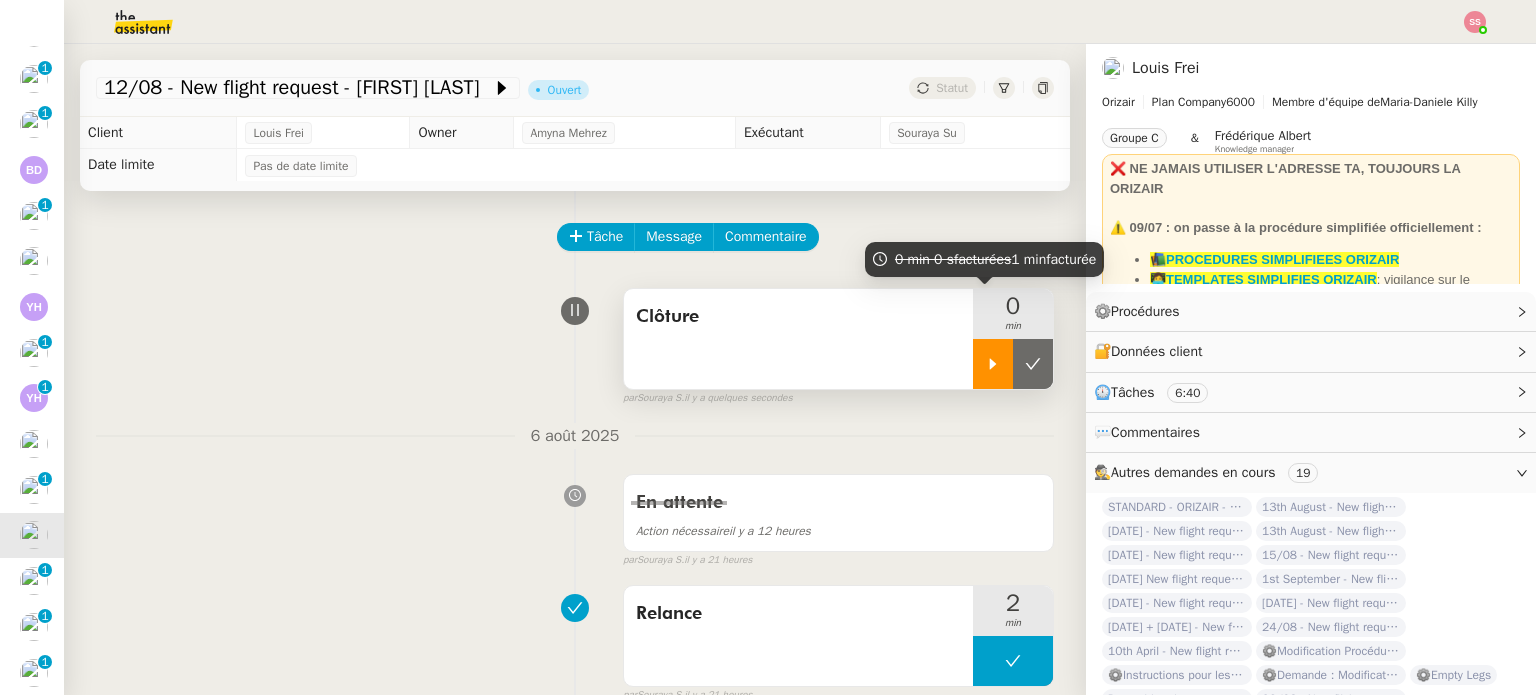 click at bounding box center [993, 364] 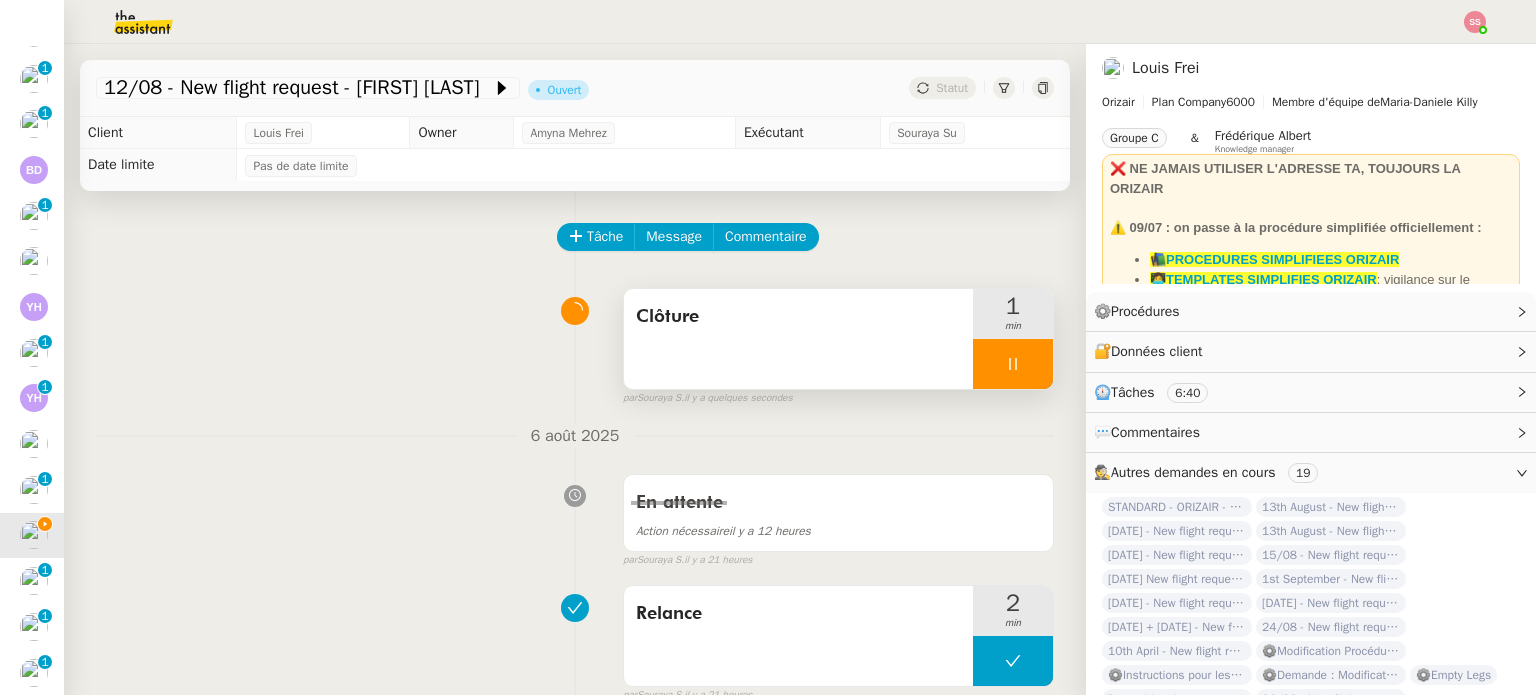 click at bounding box center (1013, 364) 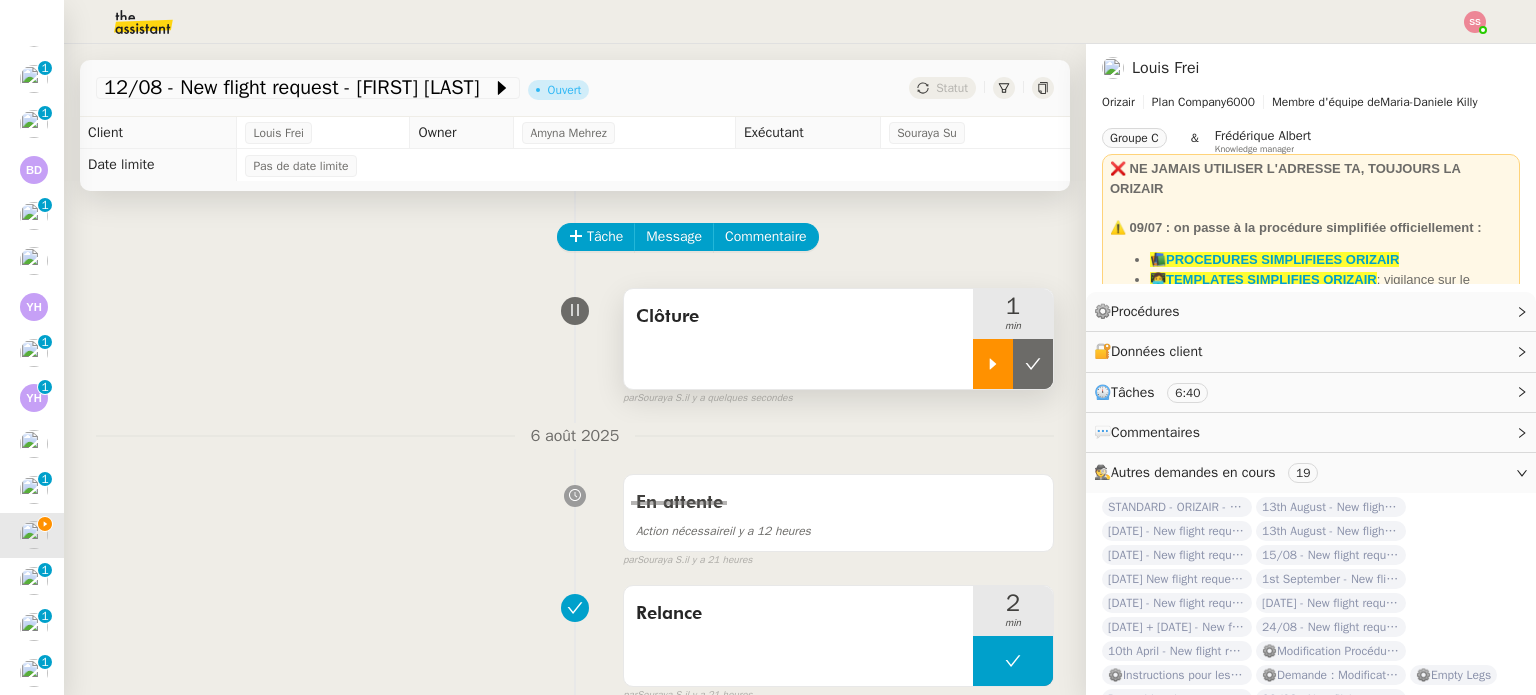 click 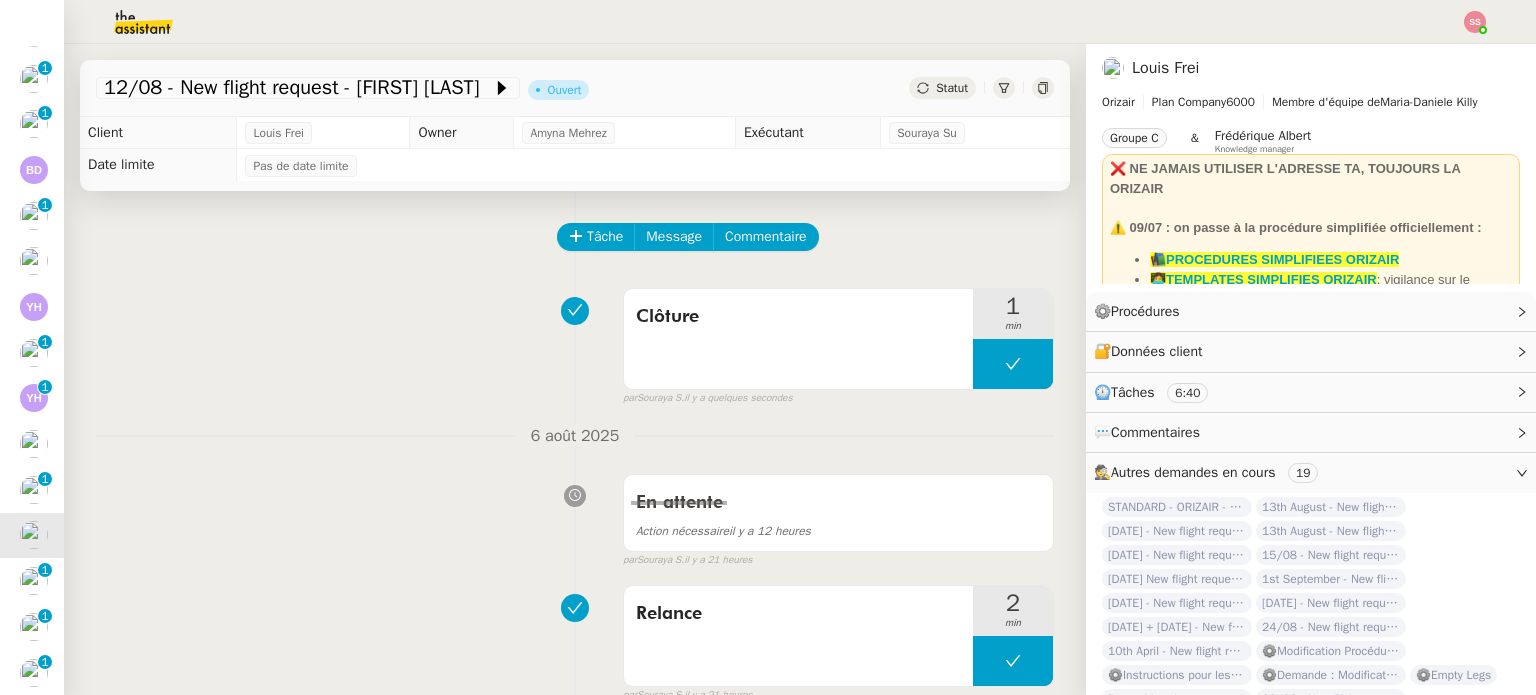 click on "Statut" 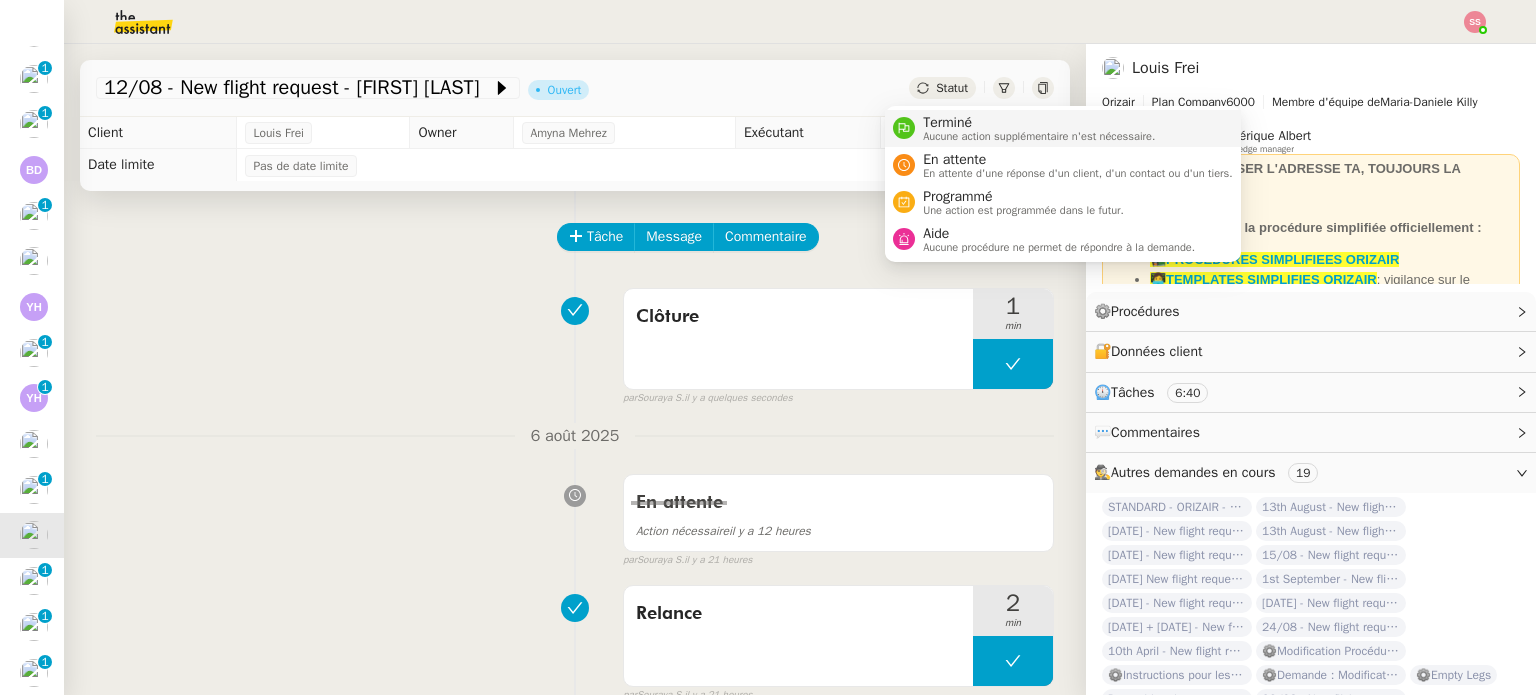 click on "Terminé" at bounding box center (1039, 123) 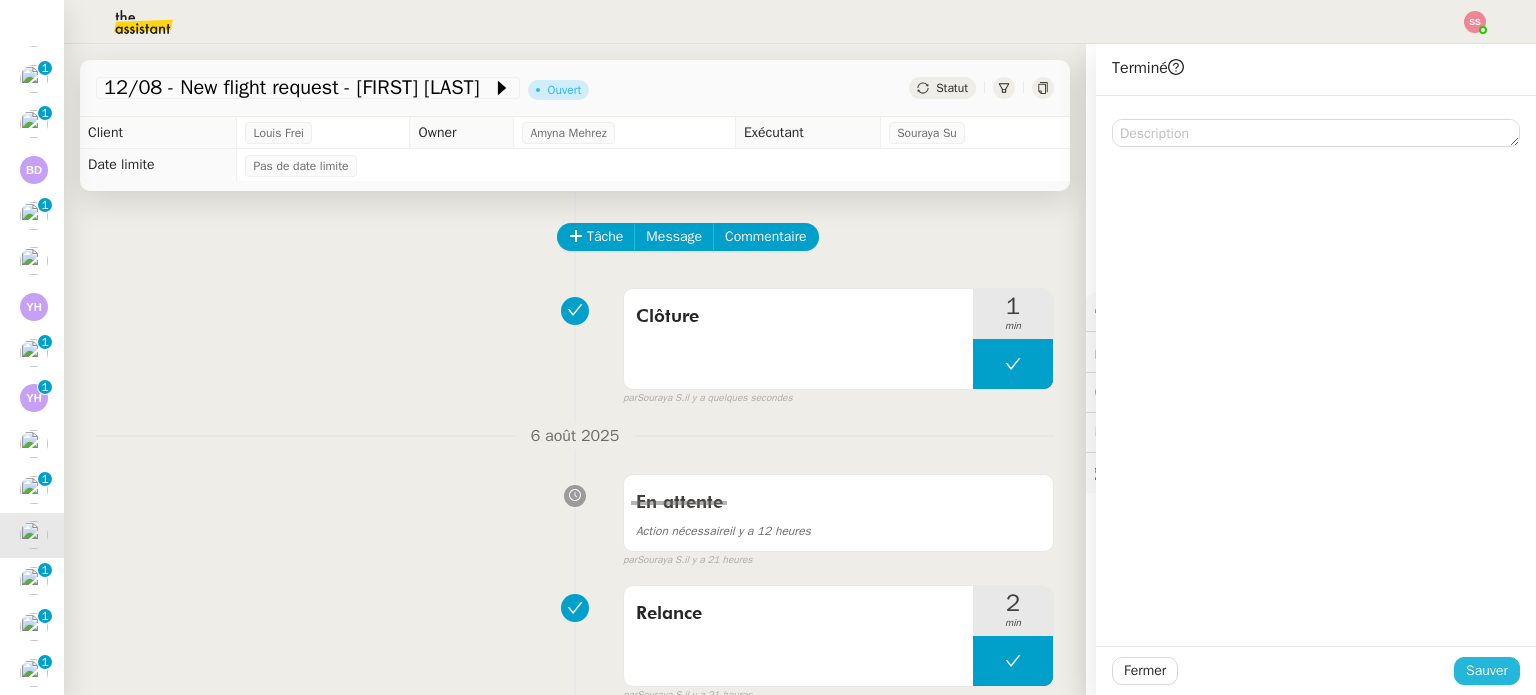 click on "Sauver" 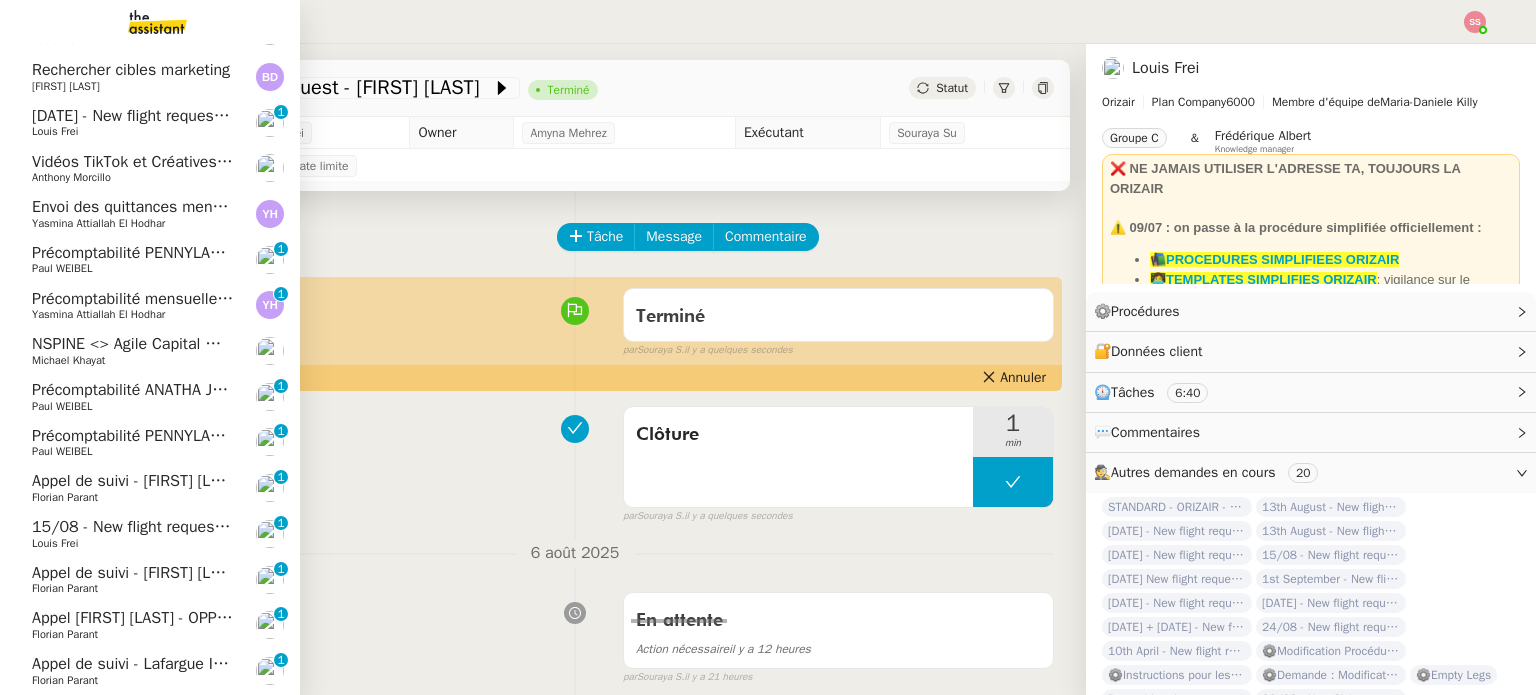 scroll, scrollTop: 459, scrollLeft: 0, axis: vertical 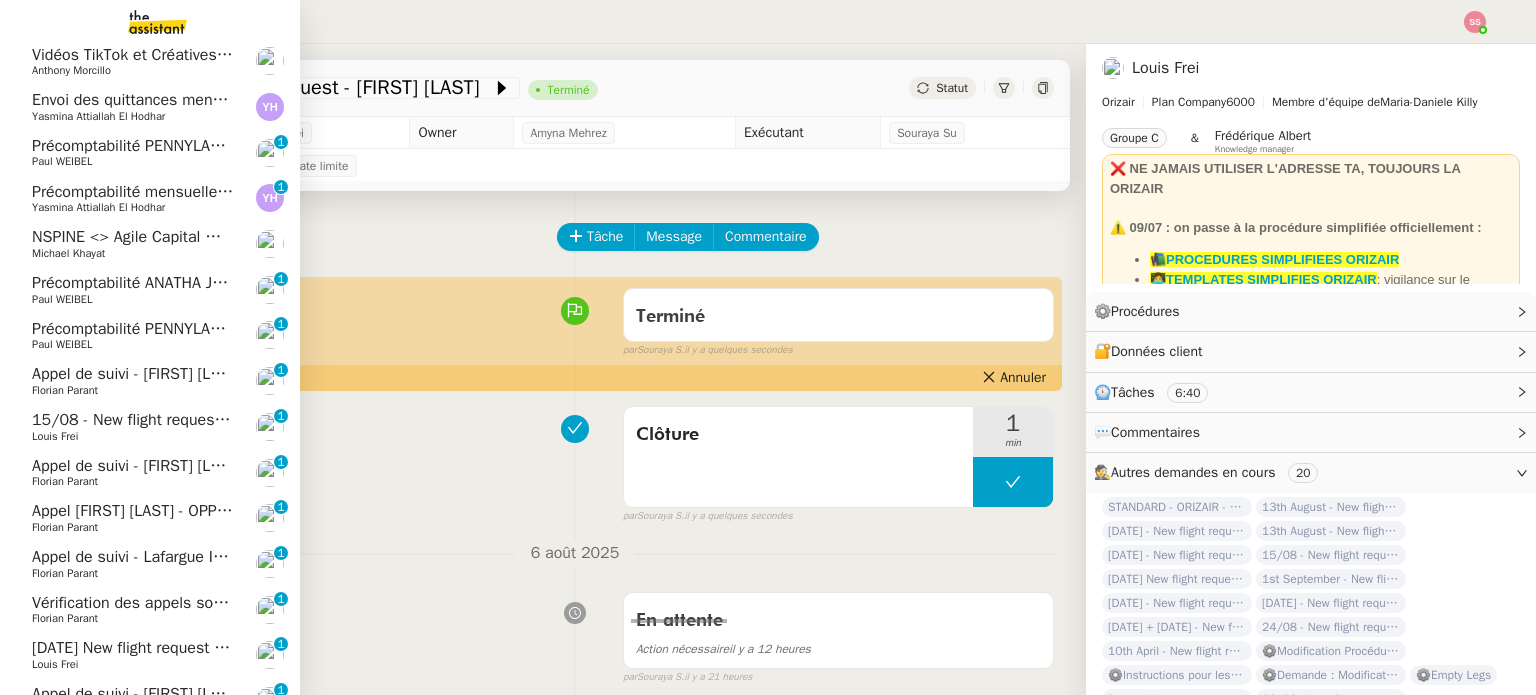 click on "Louis Frei" 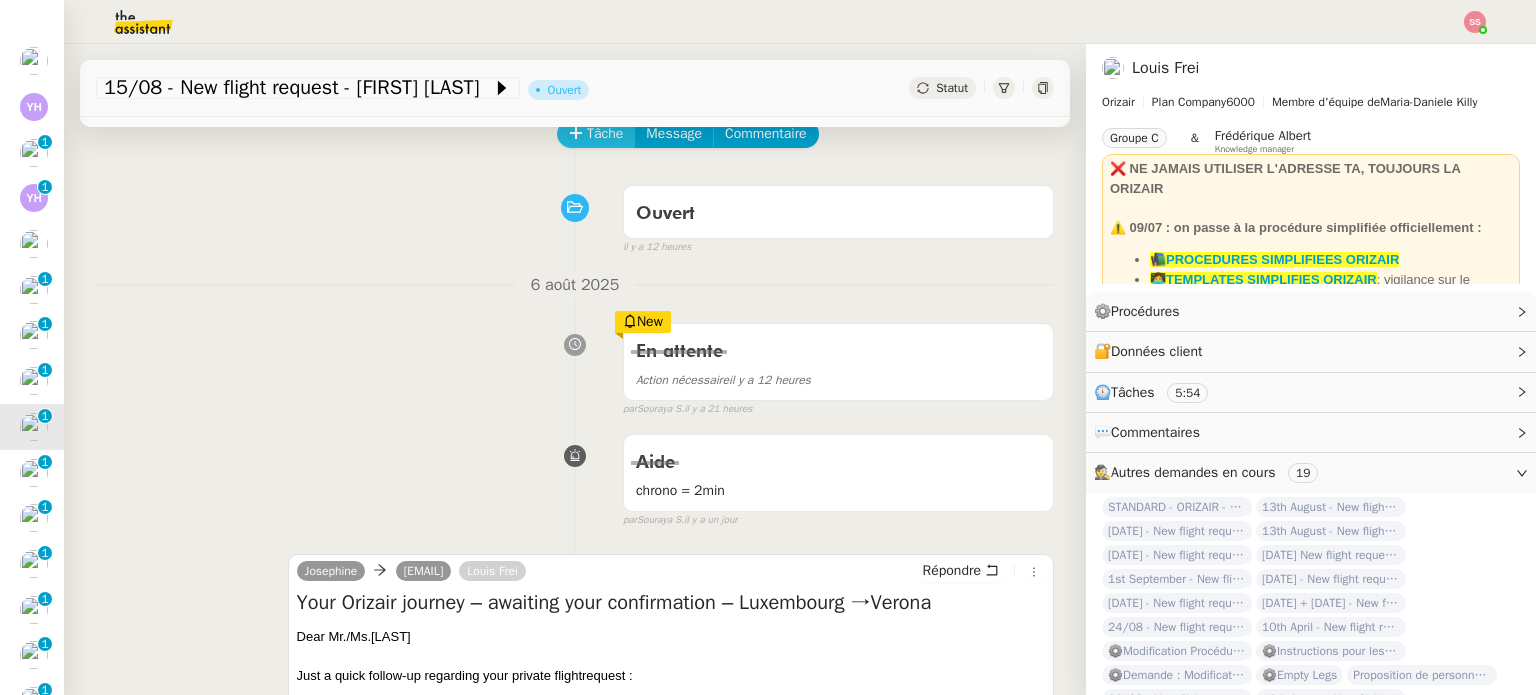 scroll, scrollTop: 0, scrollLeft: 0, axis: both 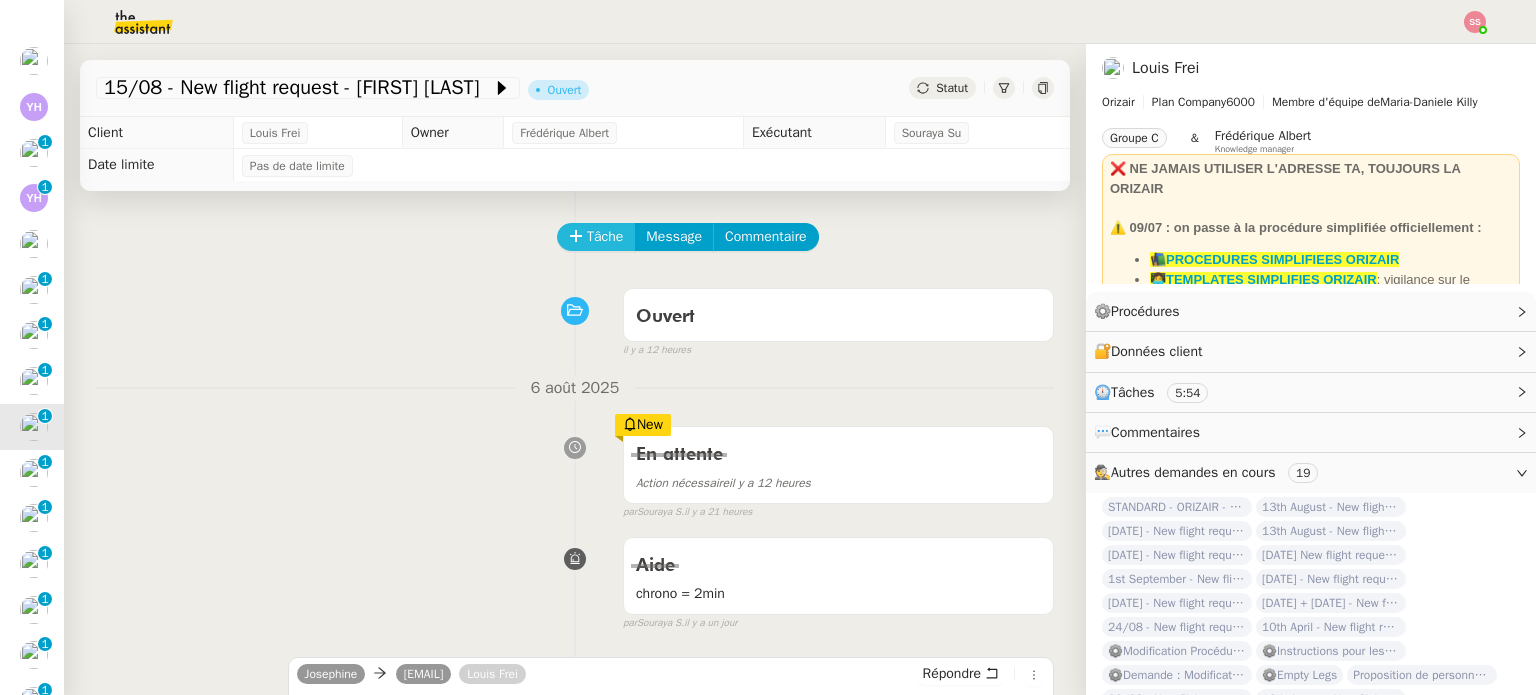 click on "Tâche" 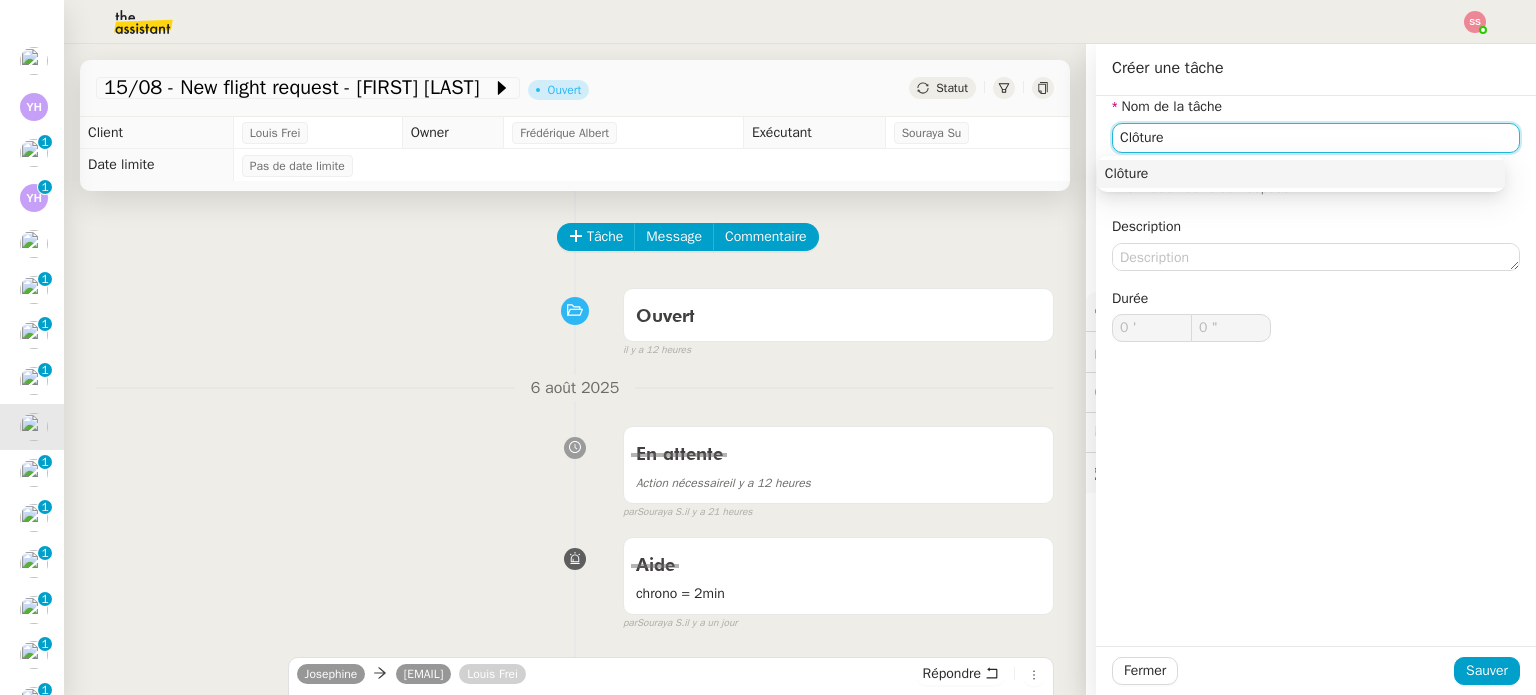 click on "Clôture" at bounding box center [1301, 174] 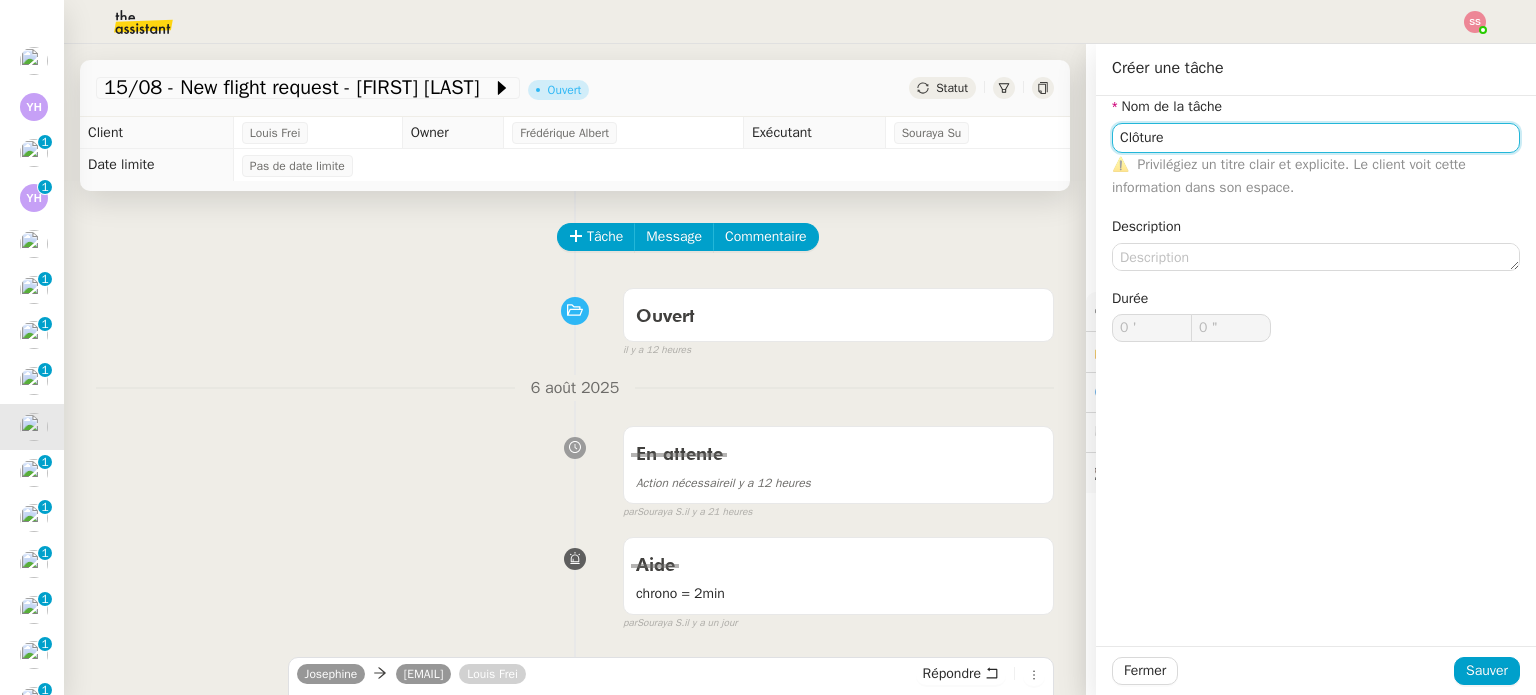 type on "Clôture" 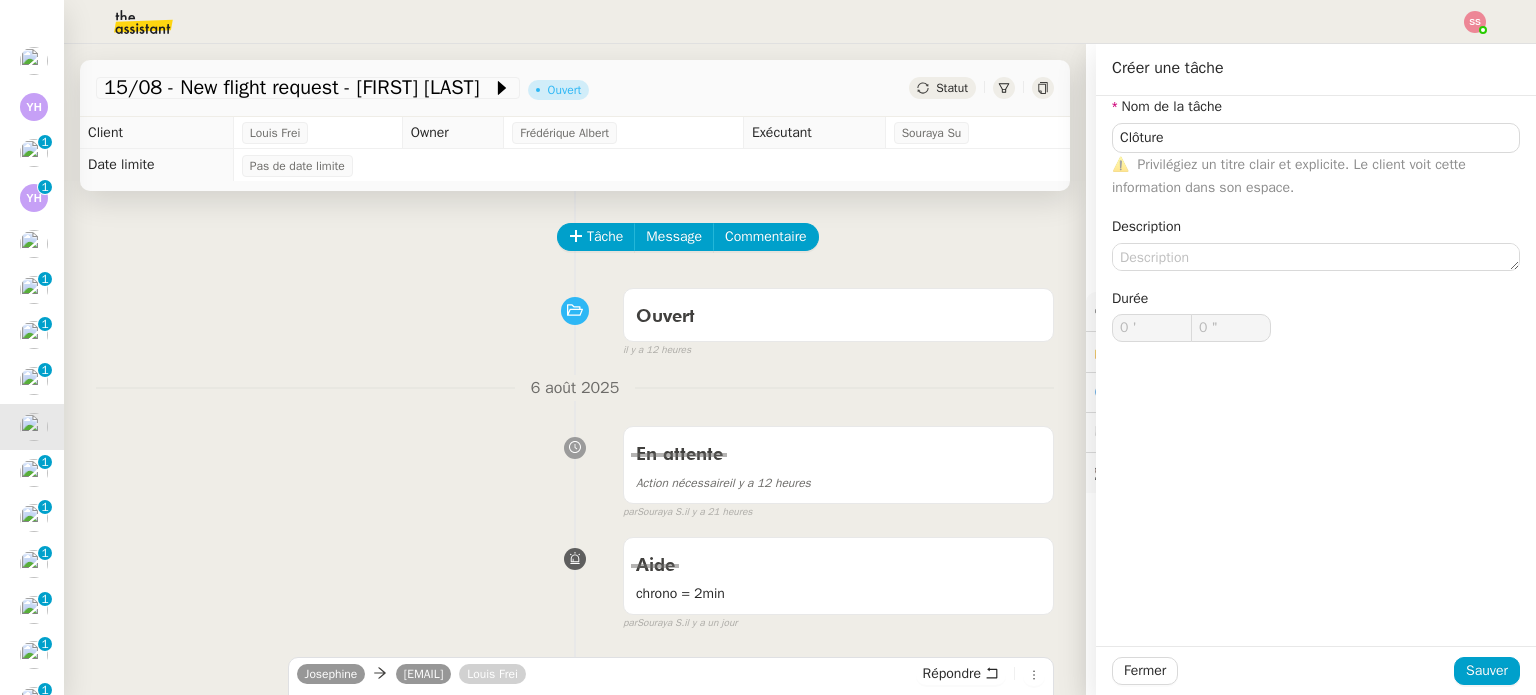 click on "Fermer Sauver" 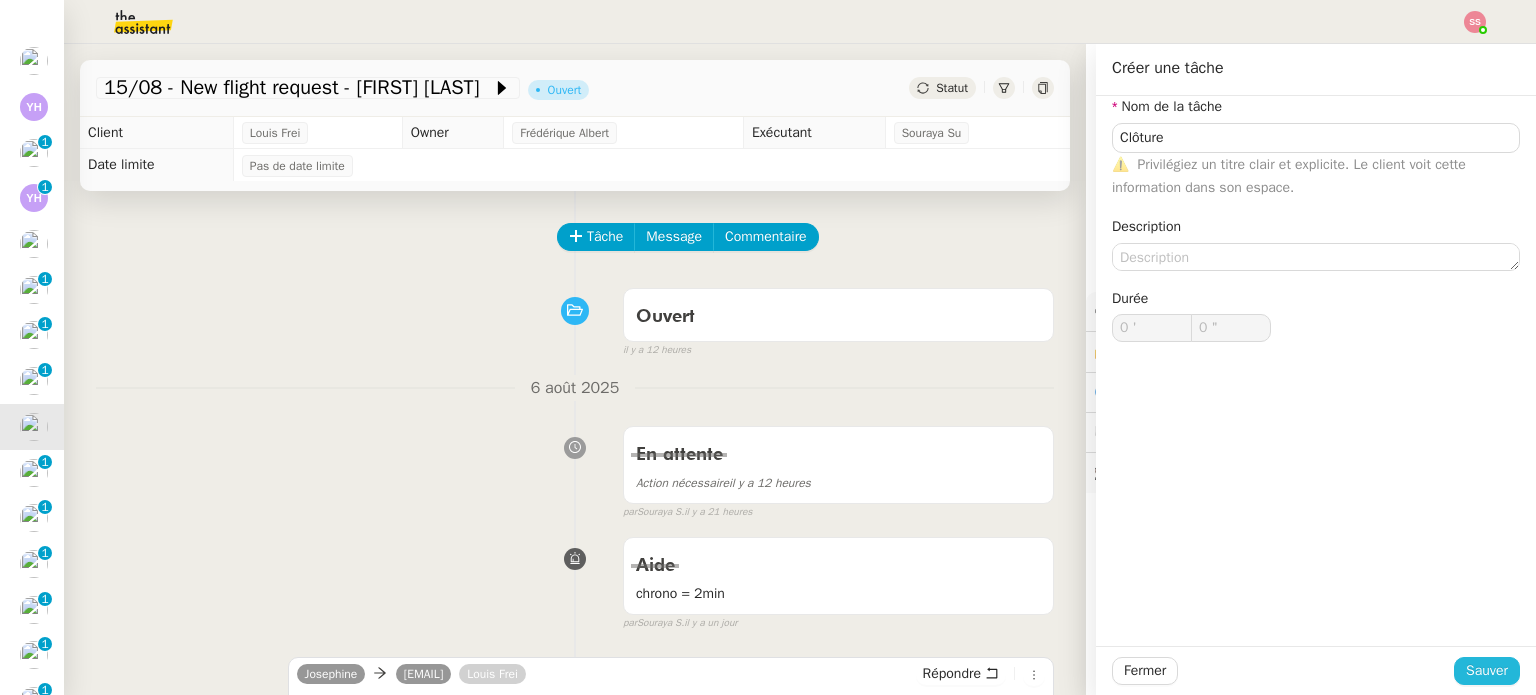 drag, startPoint x: 1459, startPoint y: 665, endPoint x: 1043, endPoint y: 524, distance: 439.24594 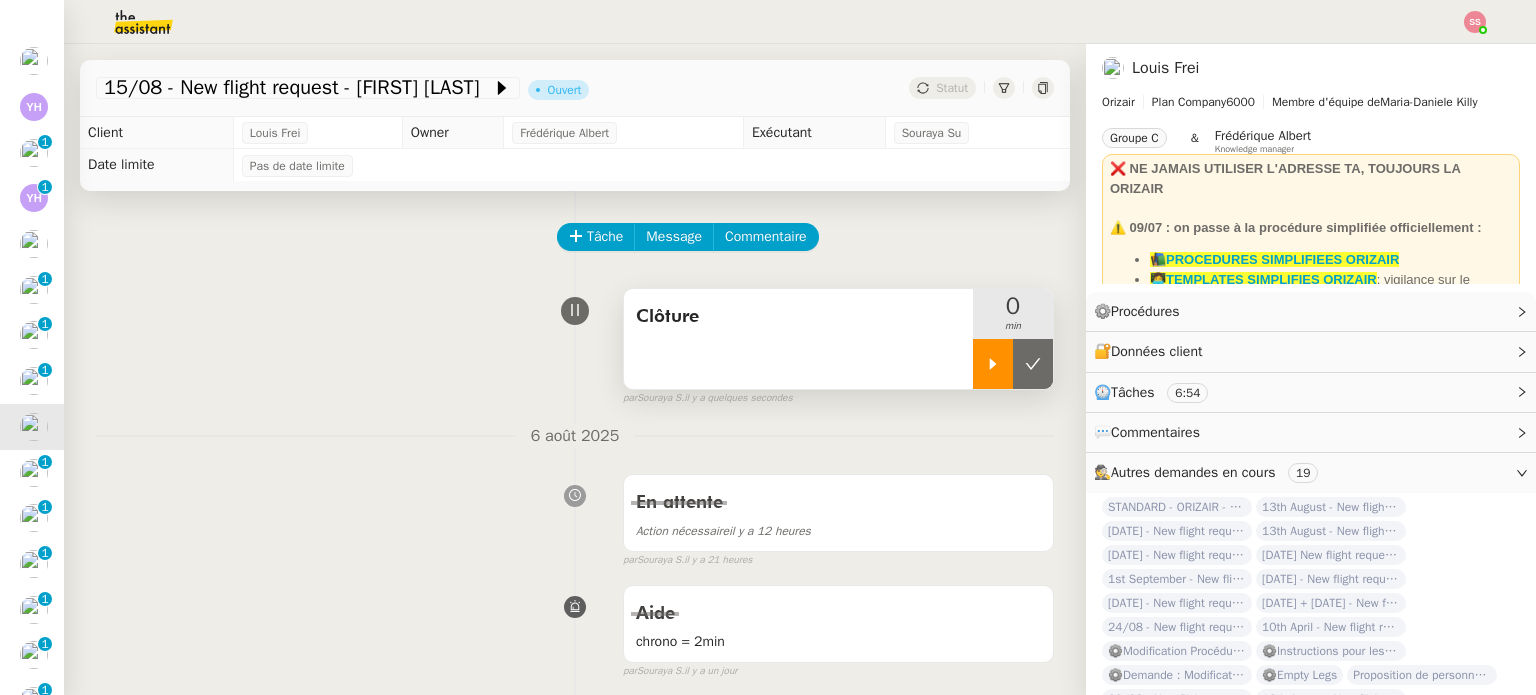 click 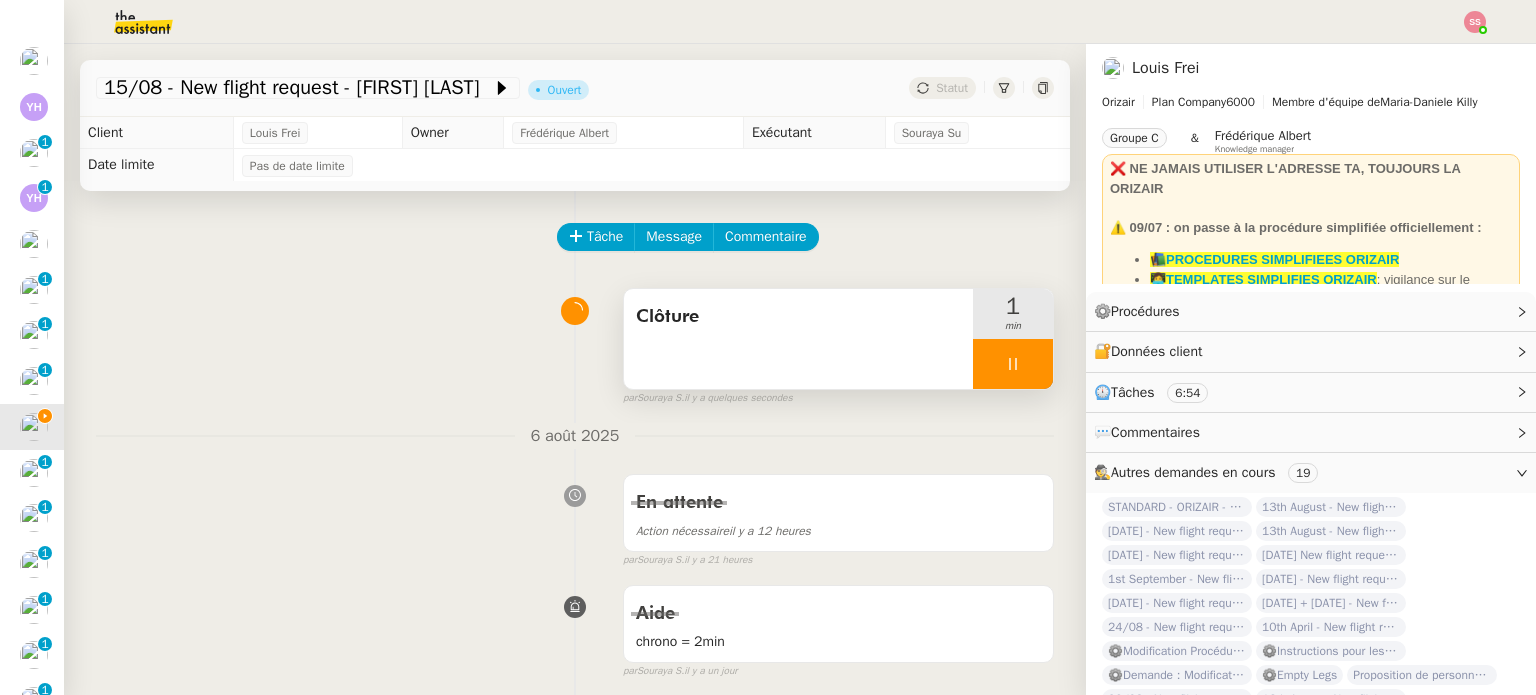 click at bounding box center [1013, 364] 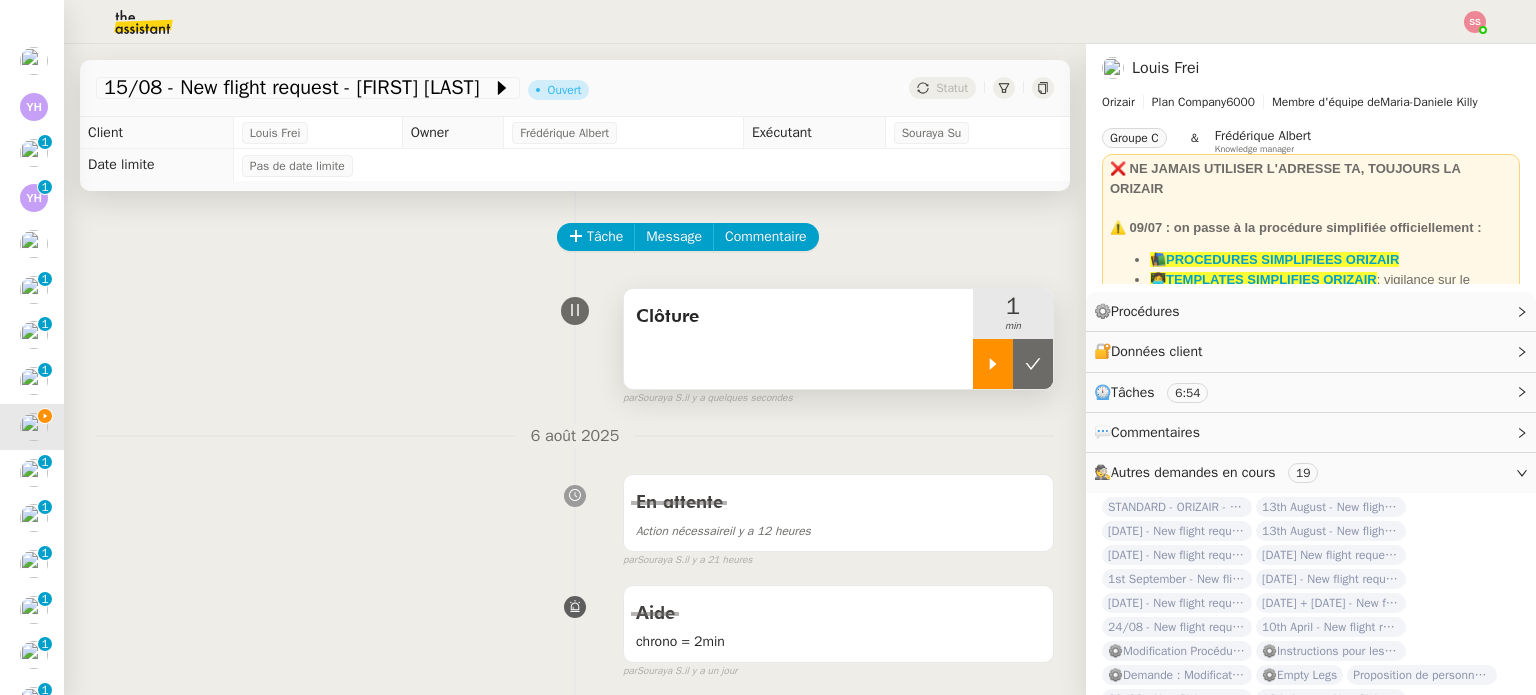 click at bounding box center (1033, 364) 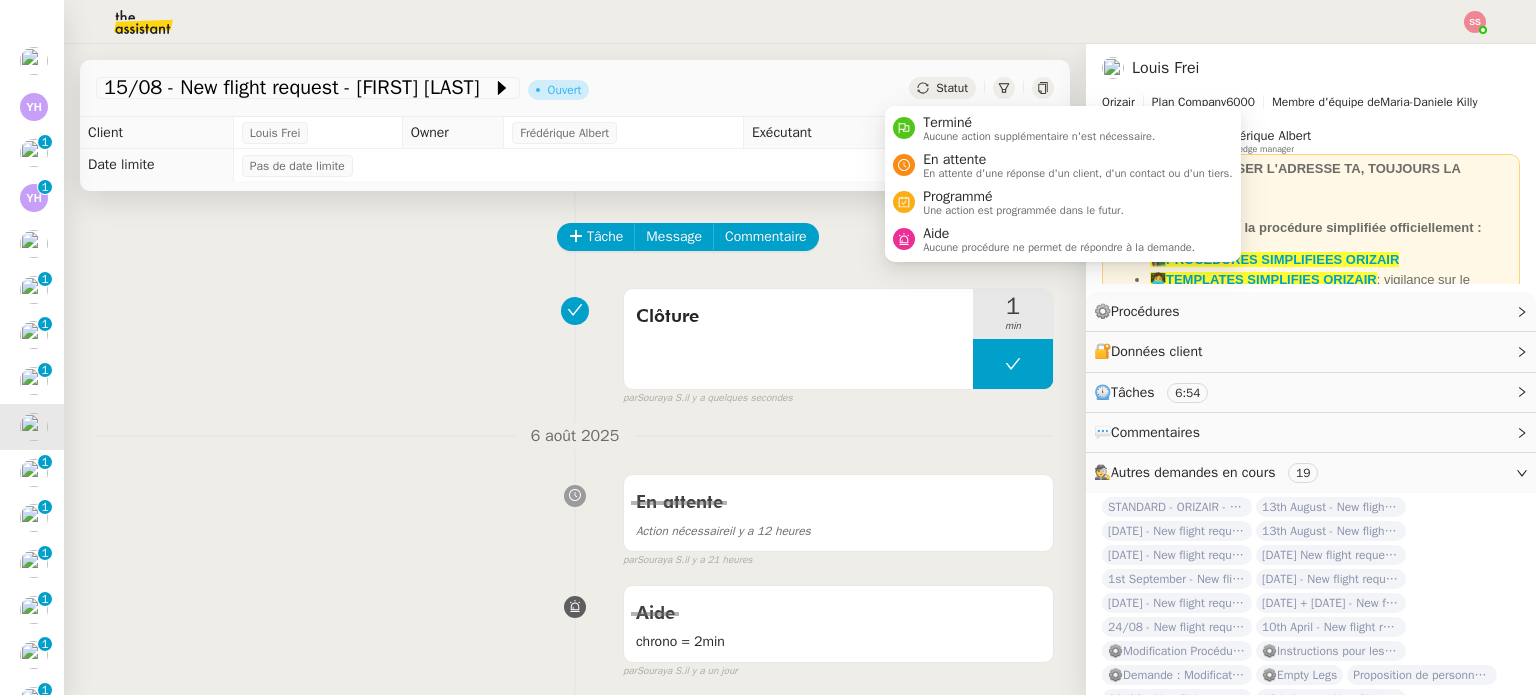click on "Statut" 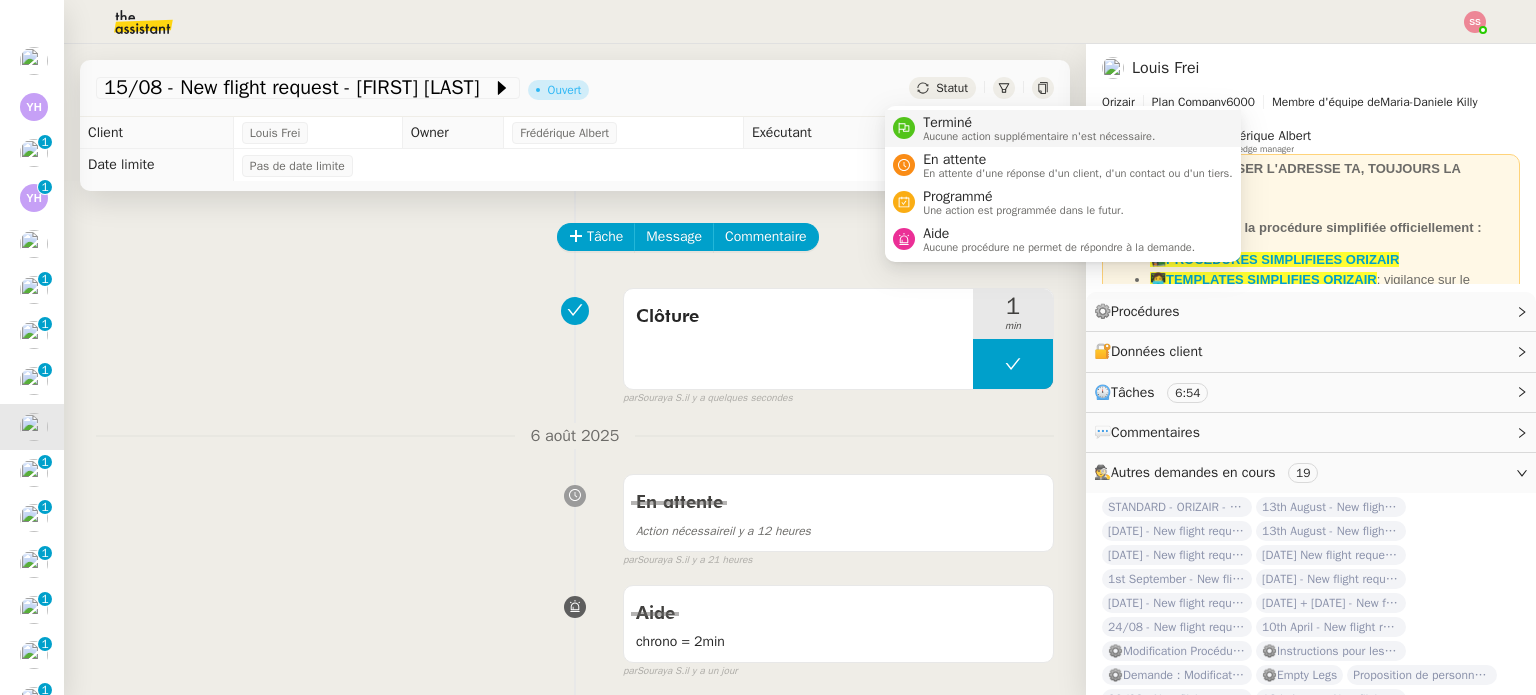 click on "Terminé" at bounding box center [1039, 123] 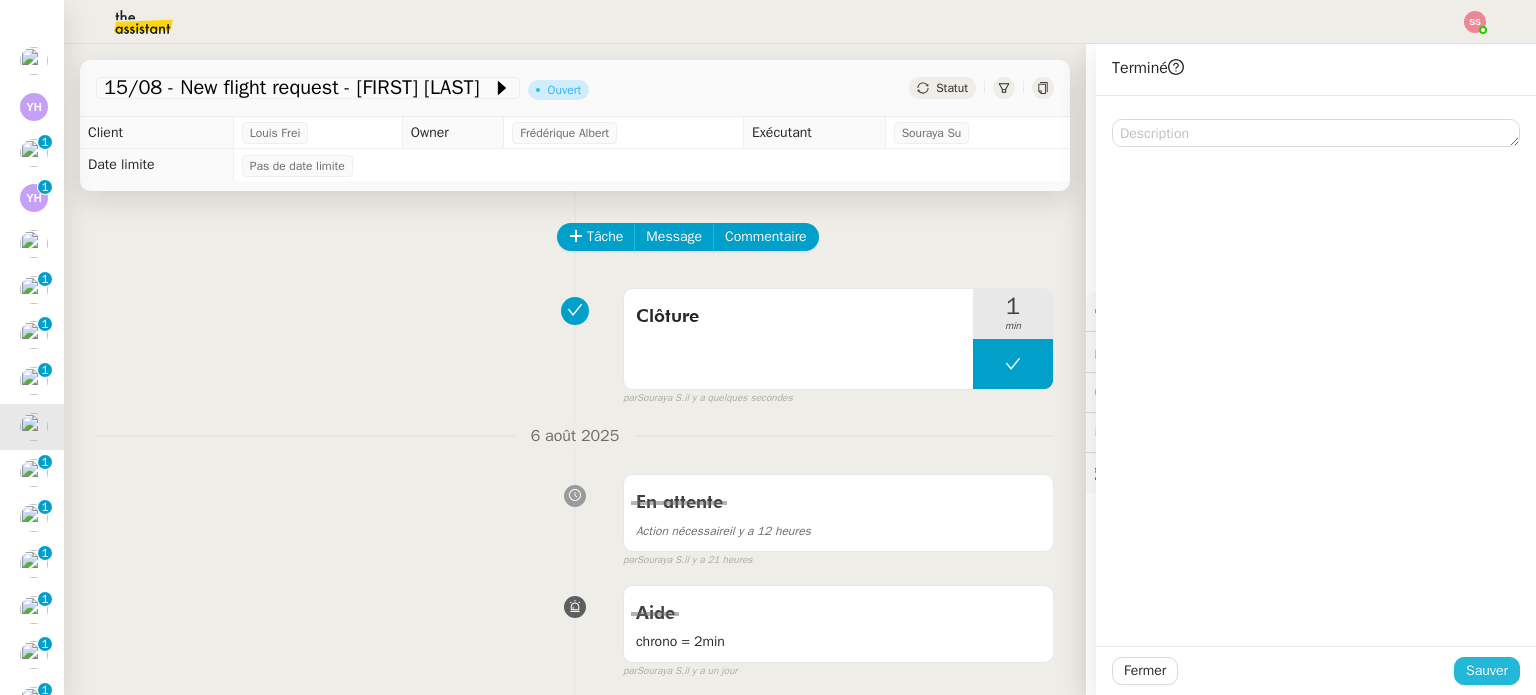 click on "Sauver" 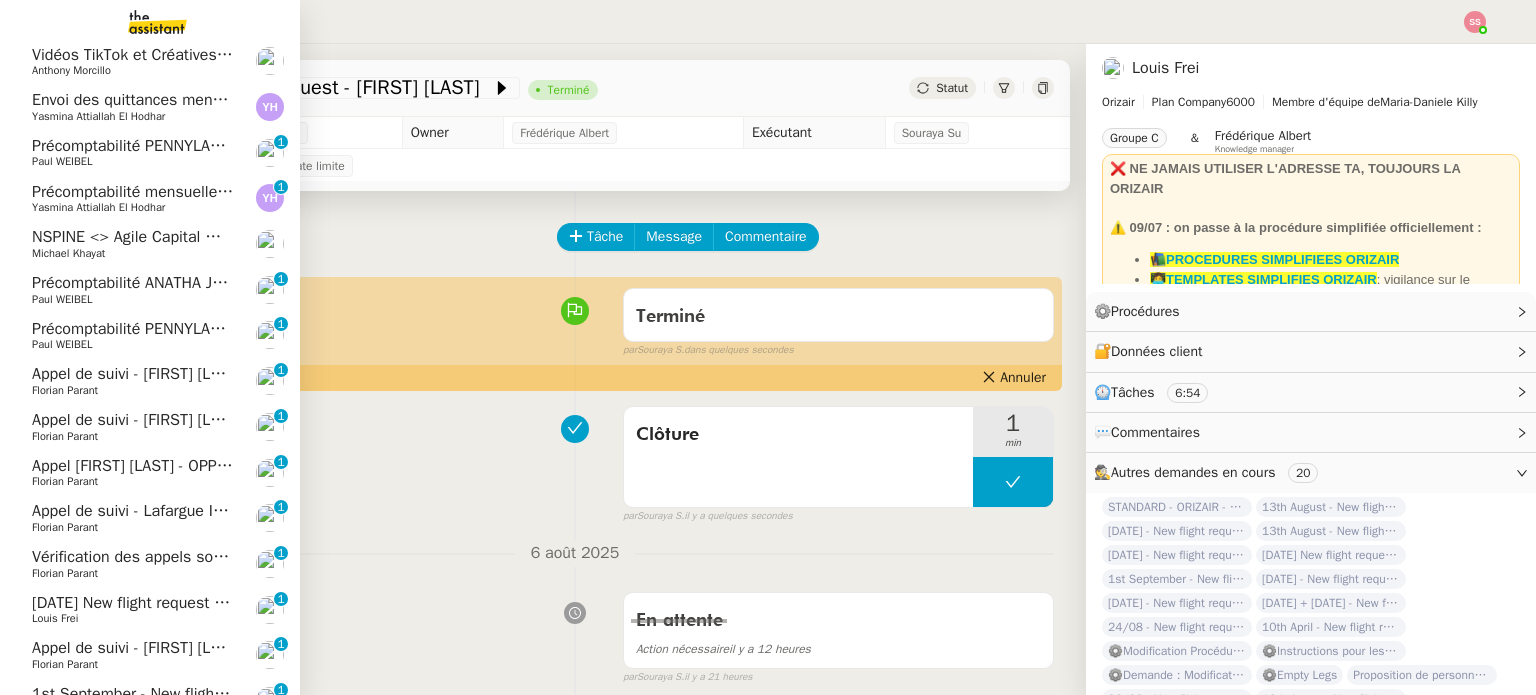 scroll, scrollTop: 559, scrollLeft: 0, axis: vertical 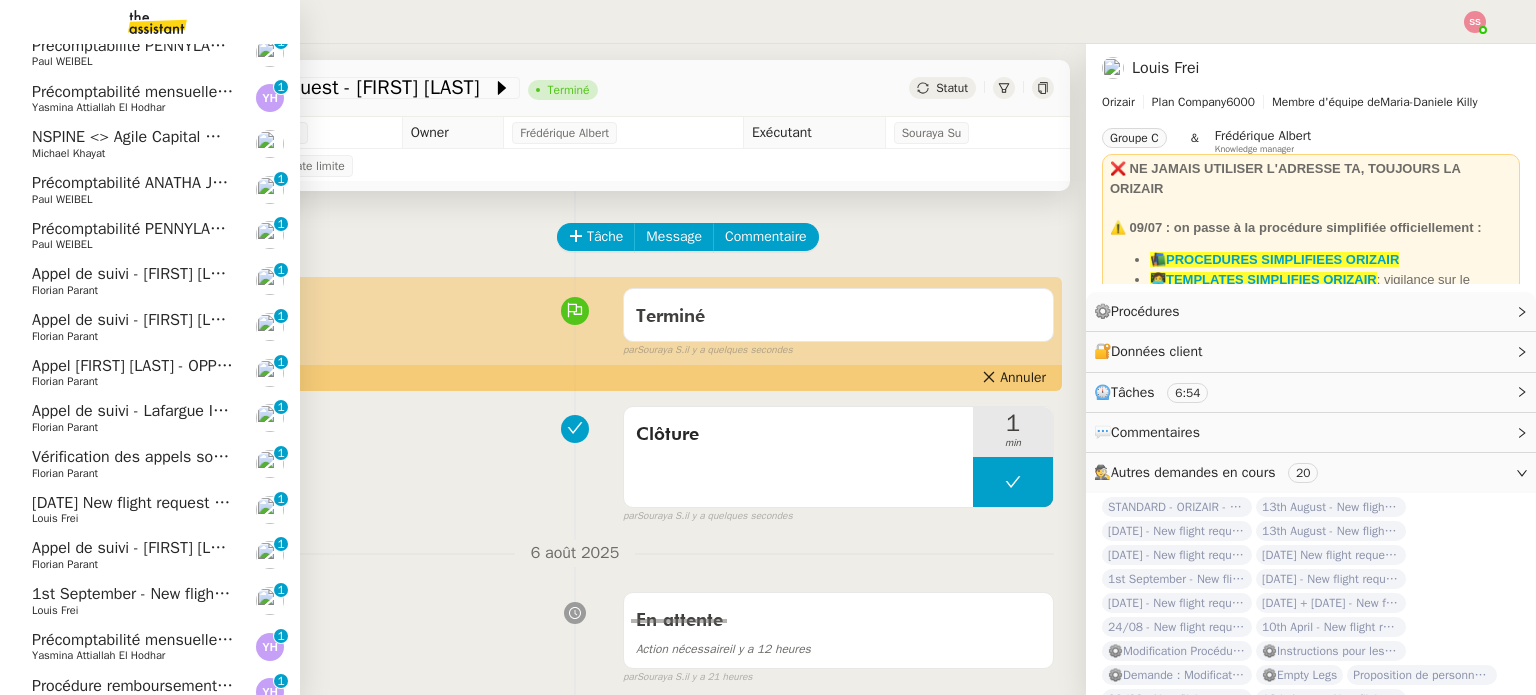 click on "[DATE] - New flight request - [FIRST] [LAST]" 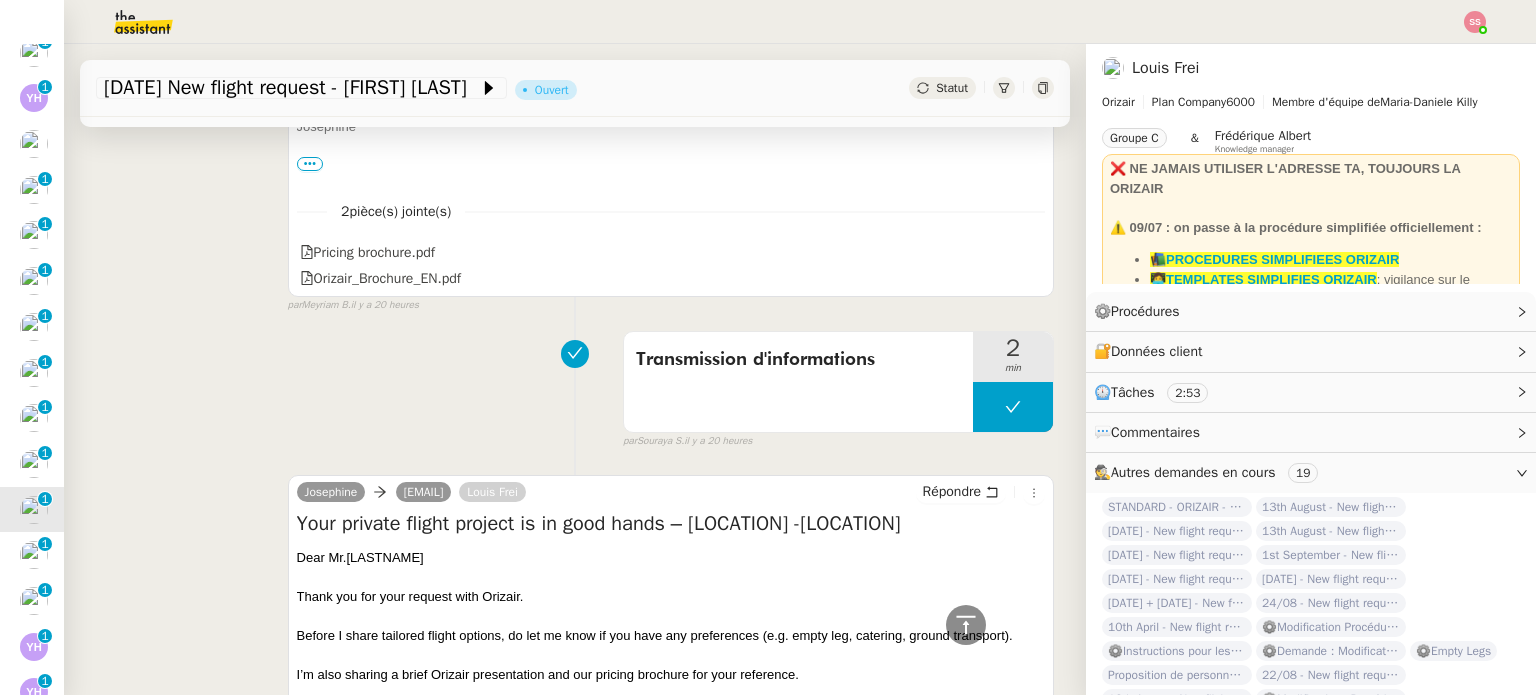 scroll, scrollTop: 700, scrollLeft: 0, axis: vertical 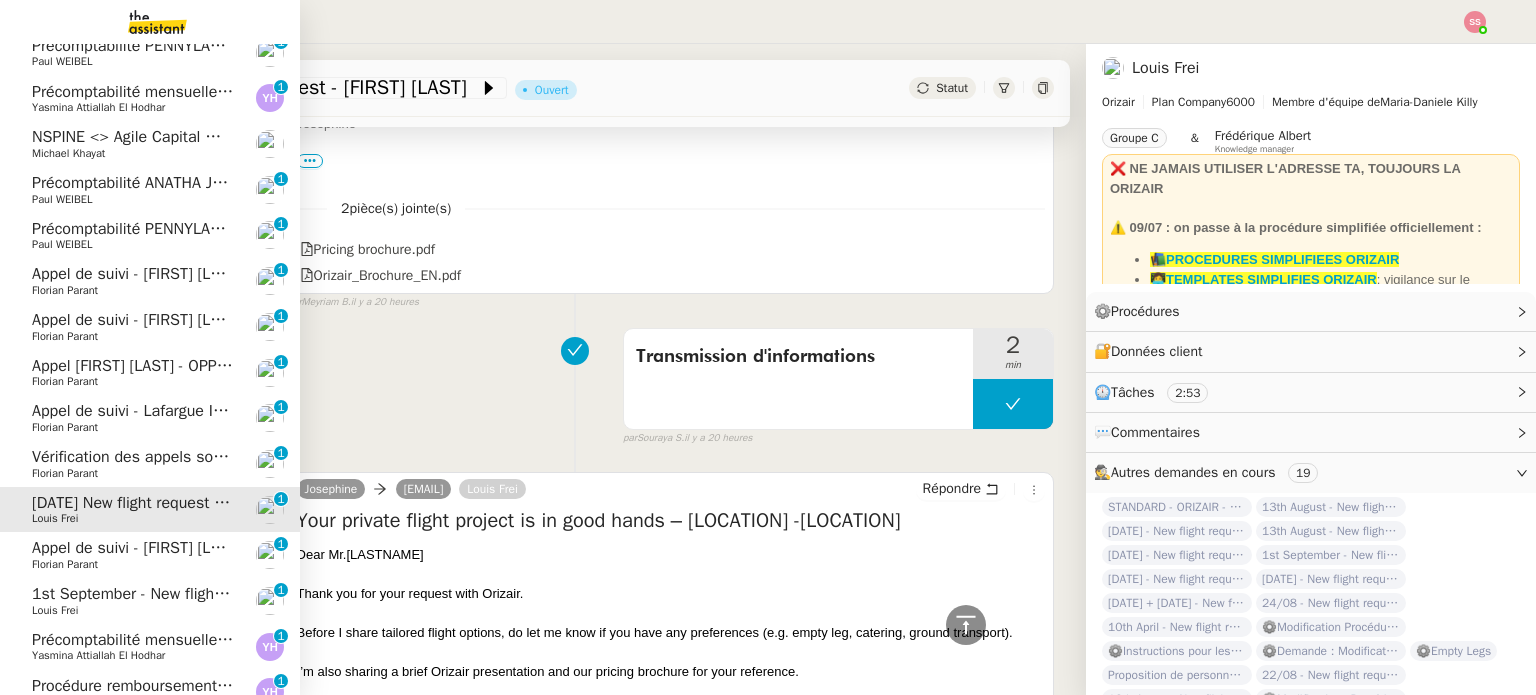 click on "Louis Frei" 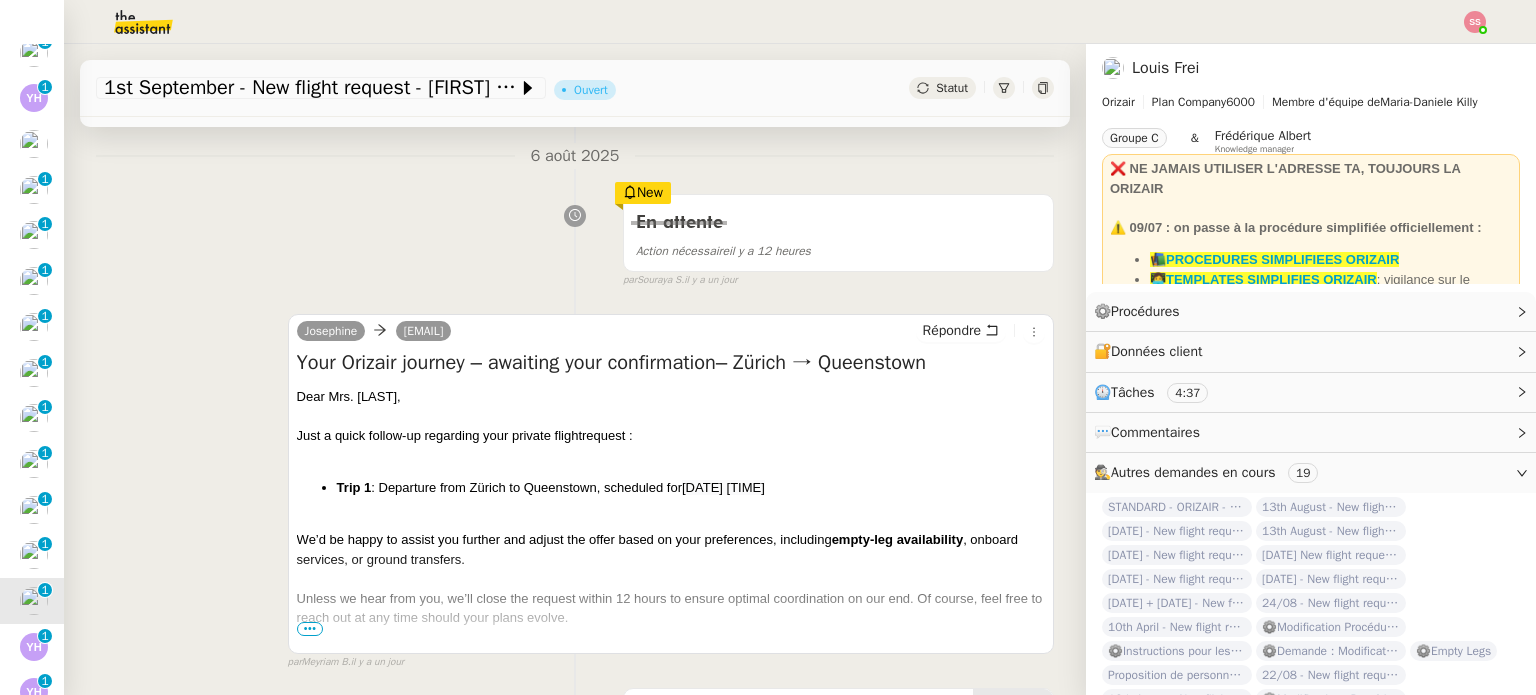 scroll, scrollTop: 100, scrollLeft: 0, axis: vertical 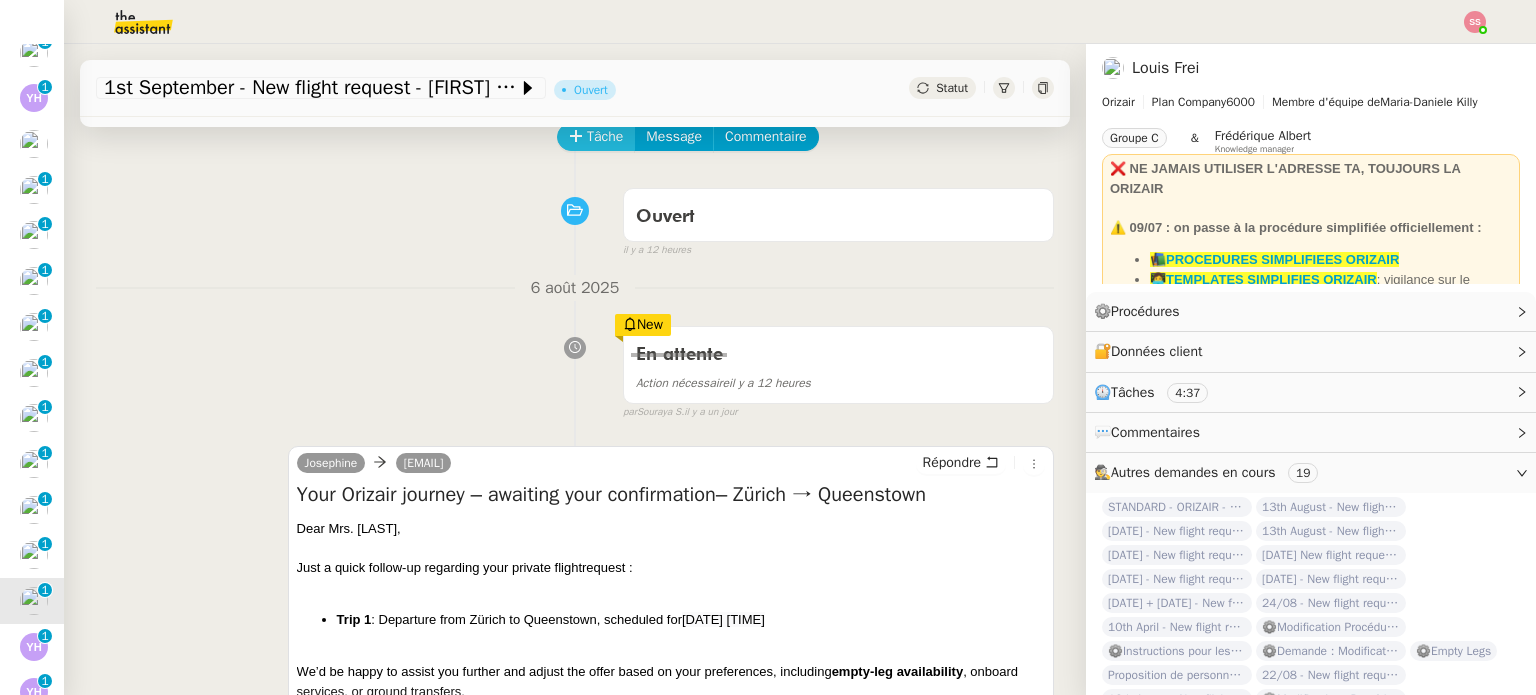 click on "Tâche" 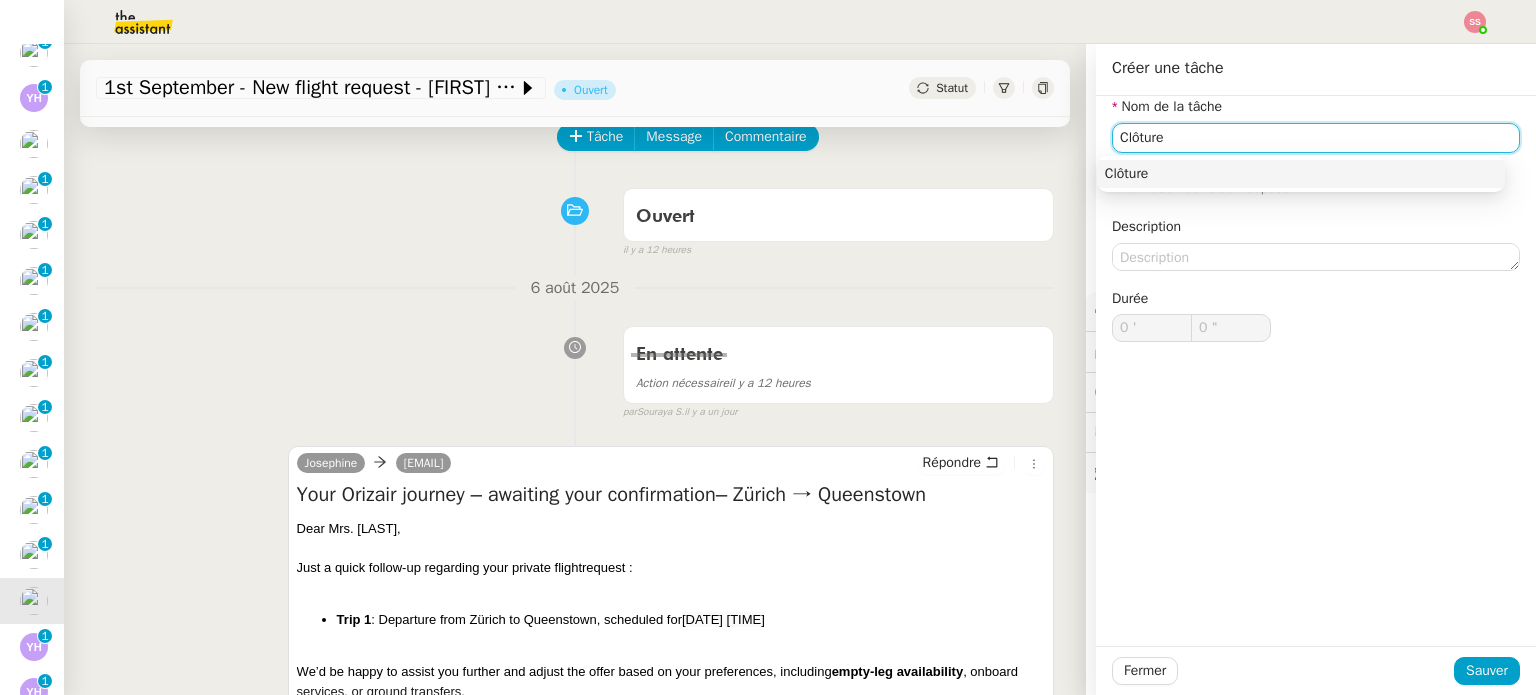 click on "Clôture" at bounding box center [1301, 174] 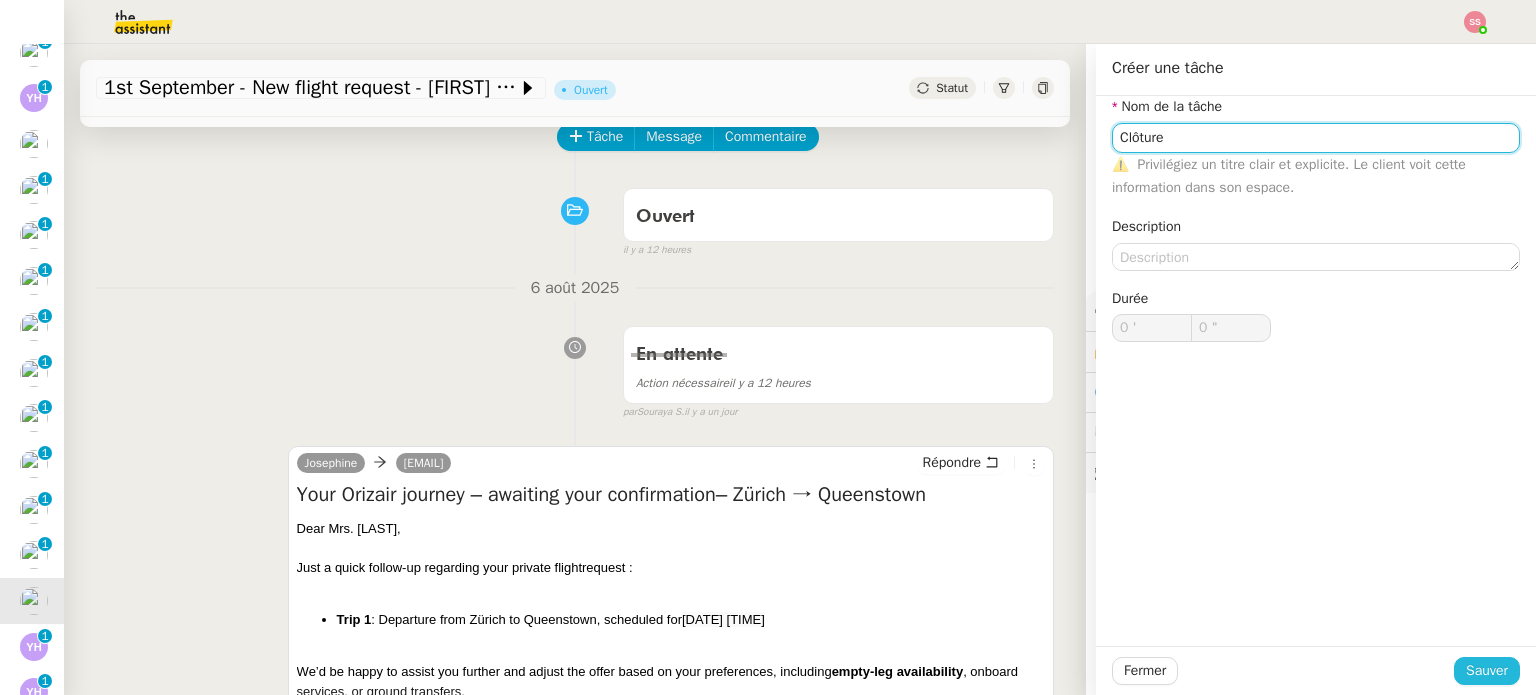 type on "Clôture" 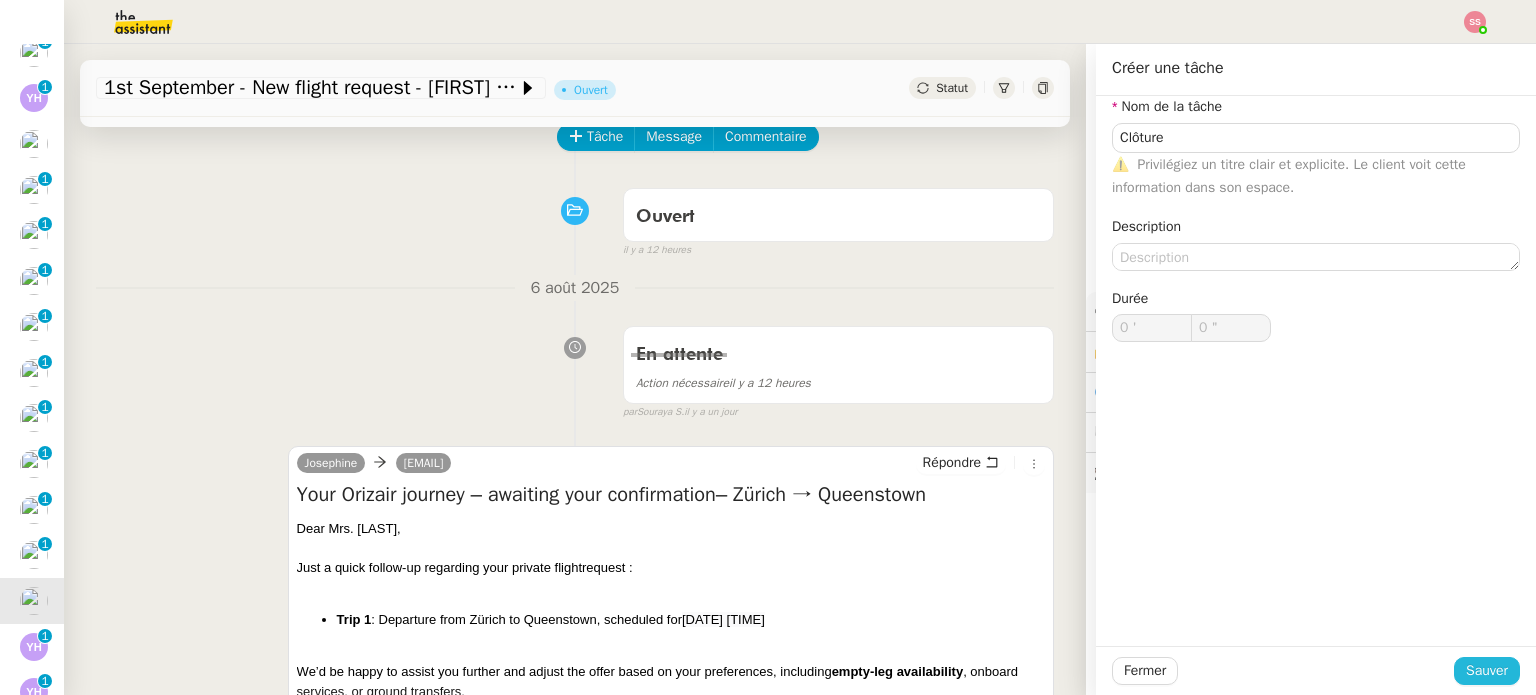 click on "Sauver" 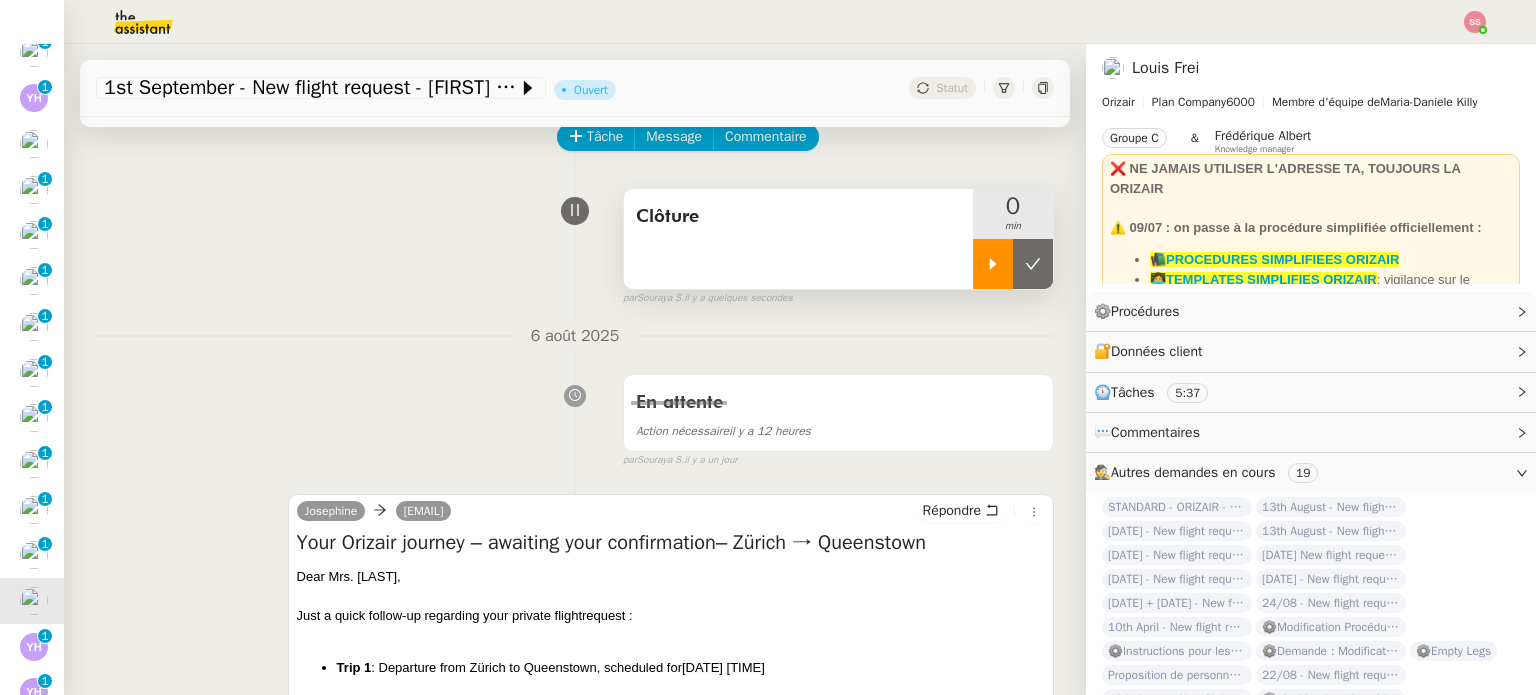 click 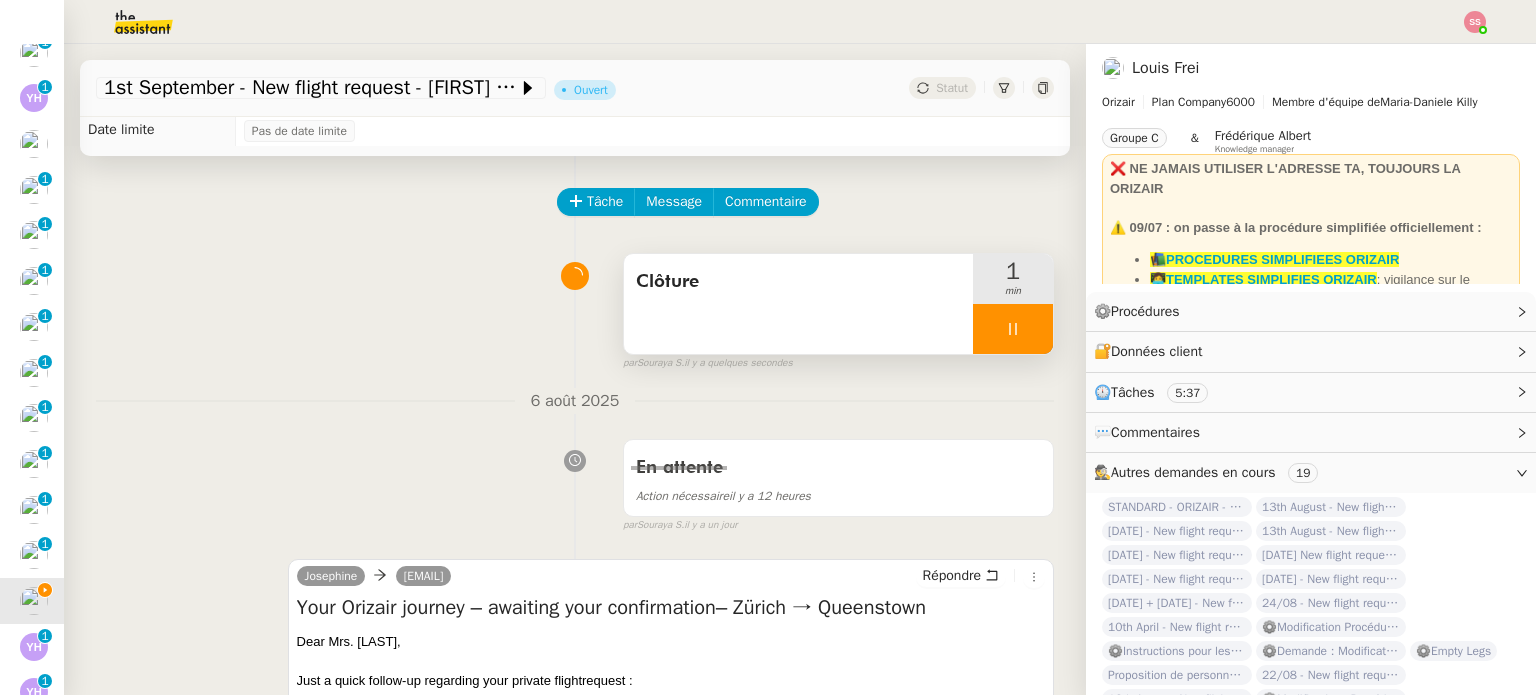 scroll, scrollTop: 0, scrollLeft: 0, axis: both 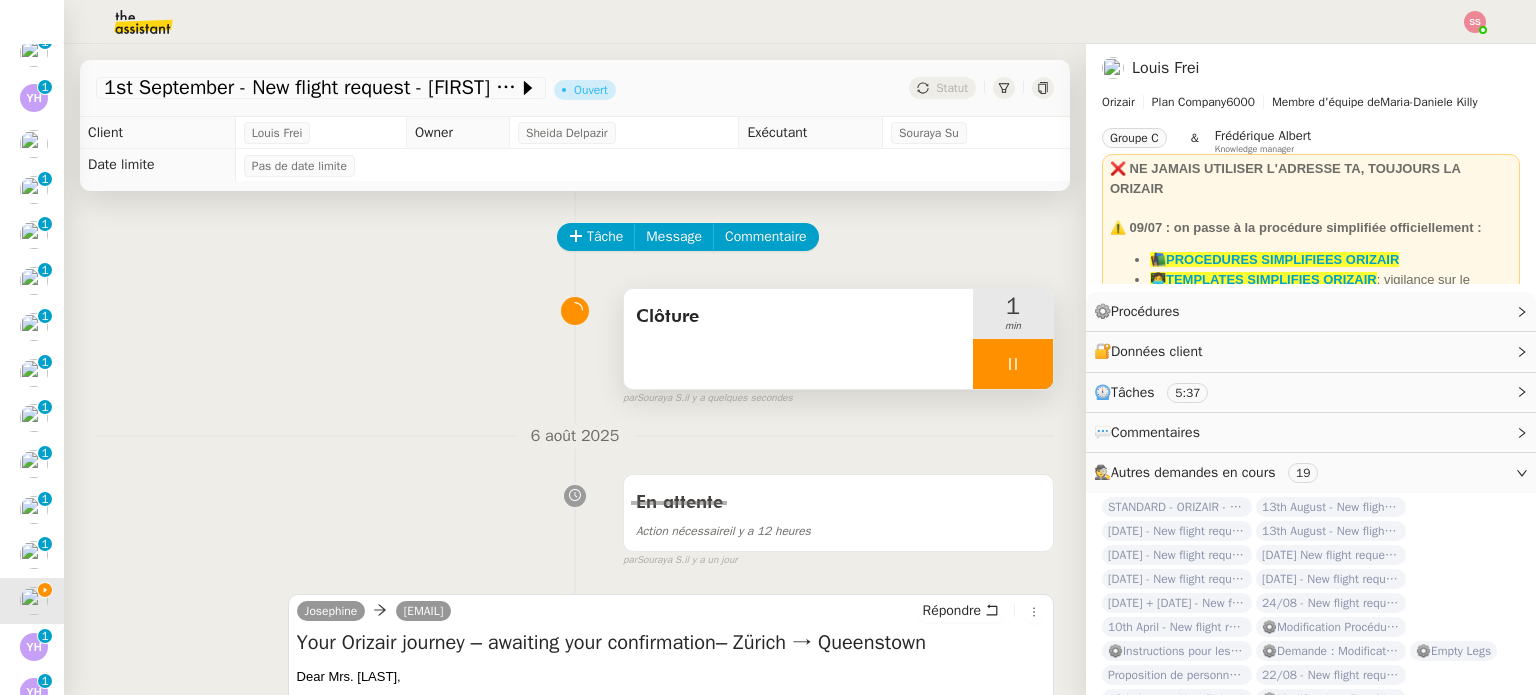 click at bounding box center [1013, 364] 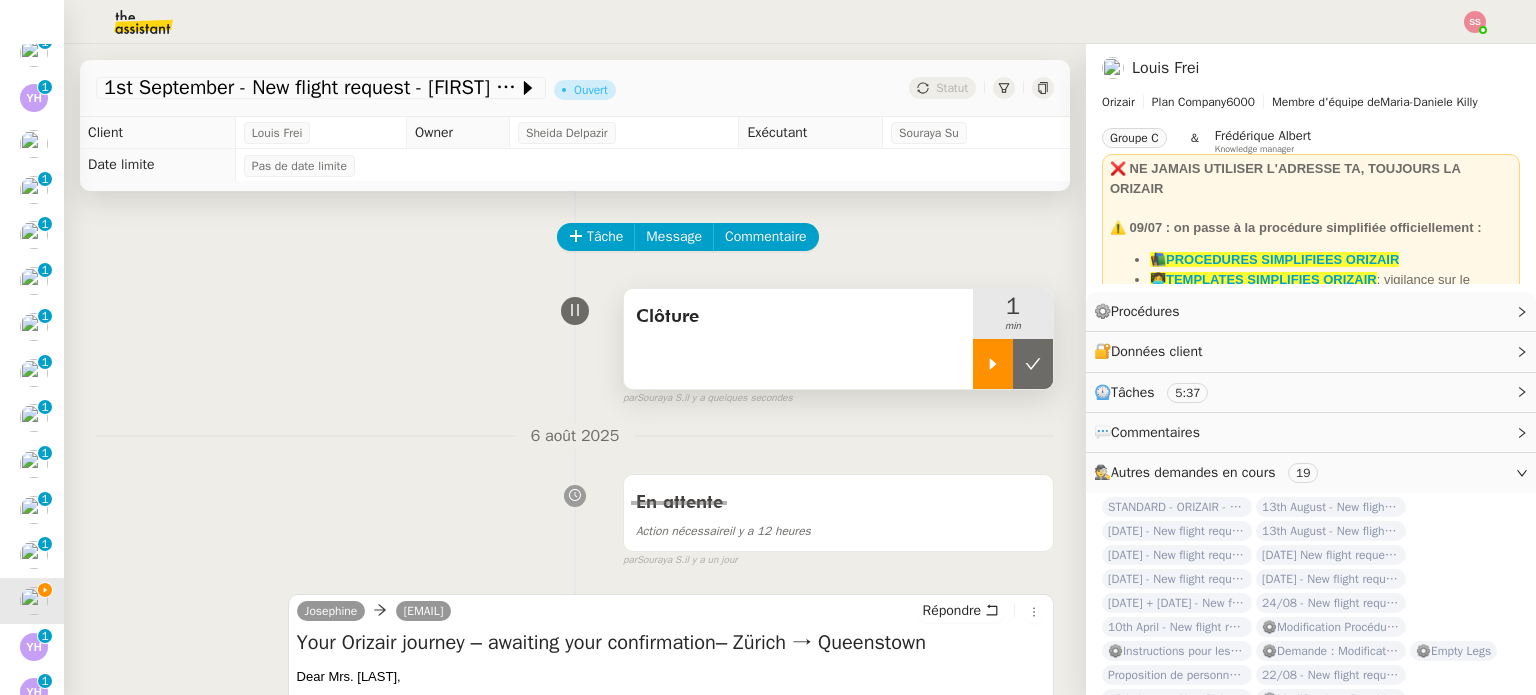 click 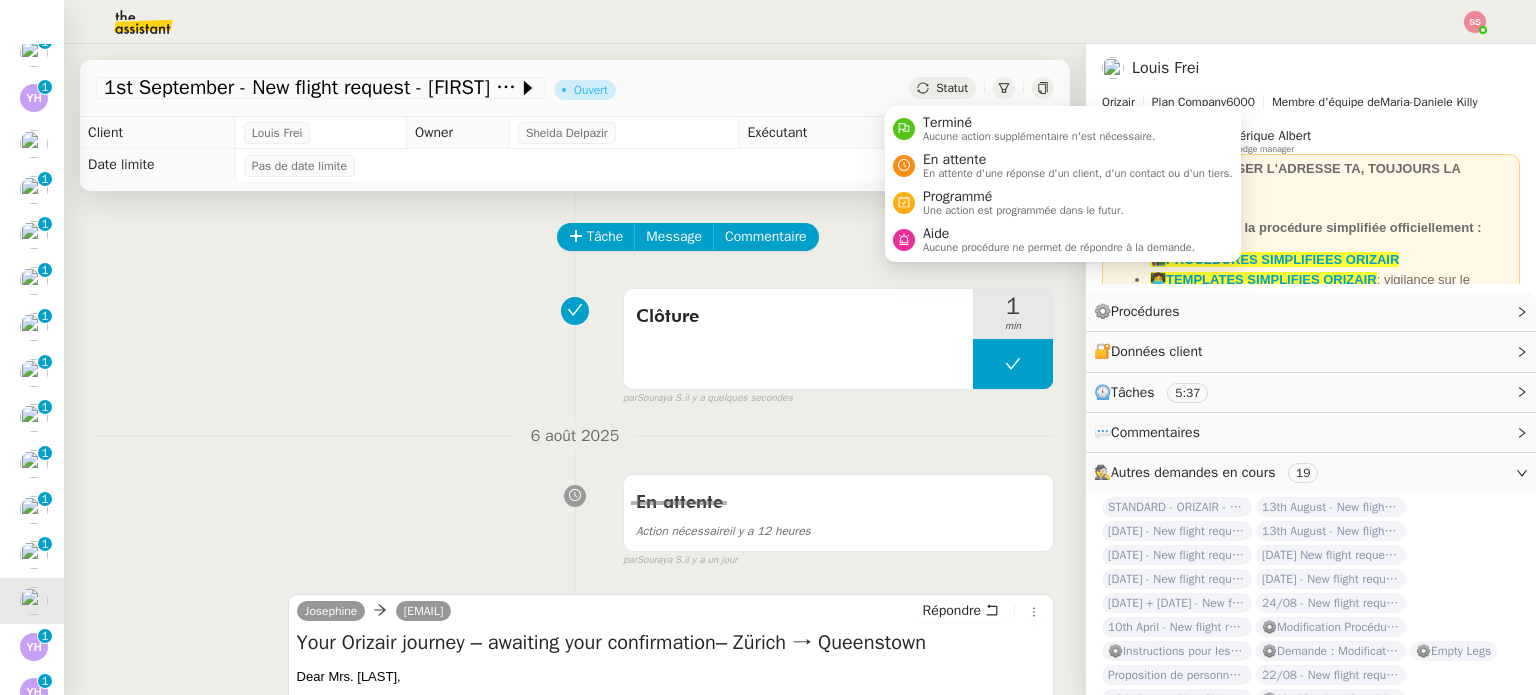 click on "Statut" 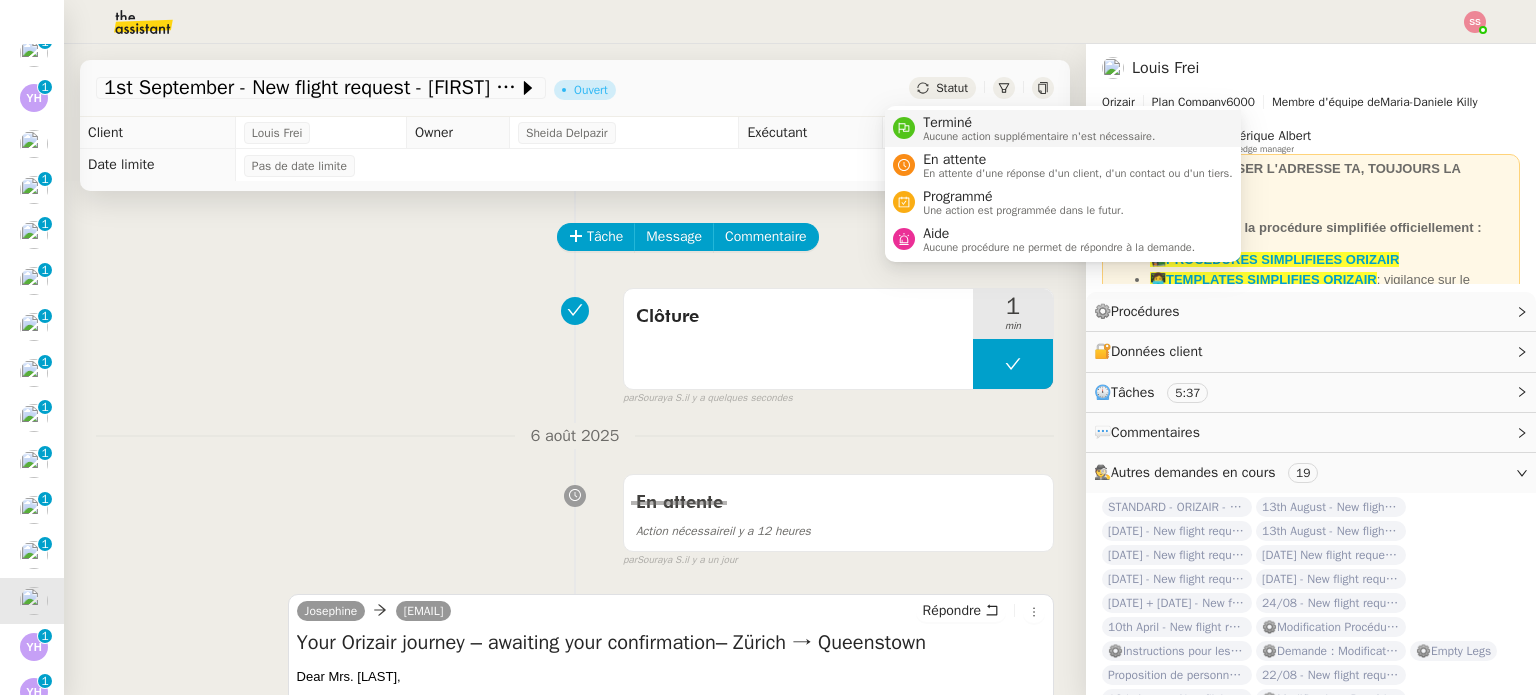 click on "Terminé" at bounding box center (1039, 123) 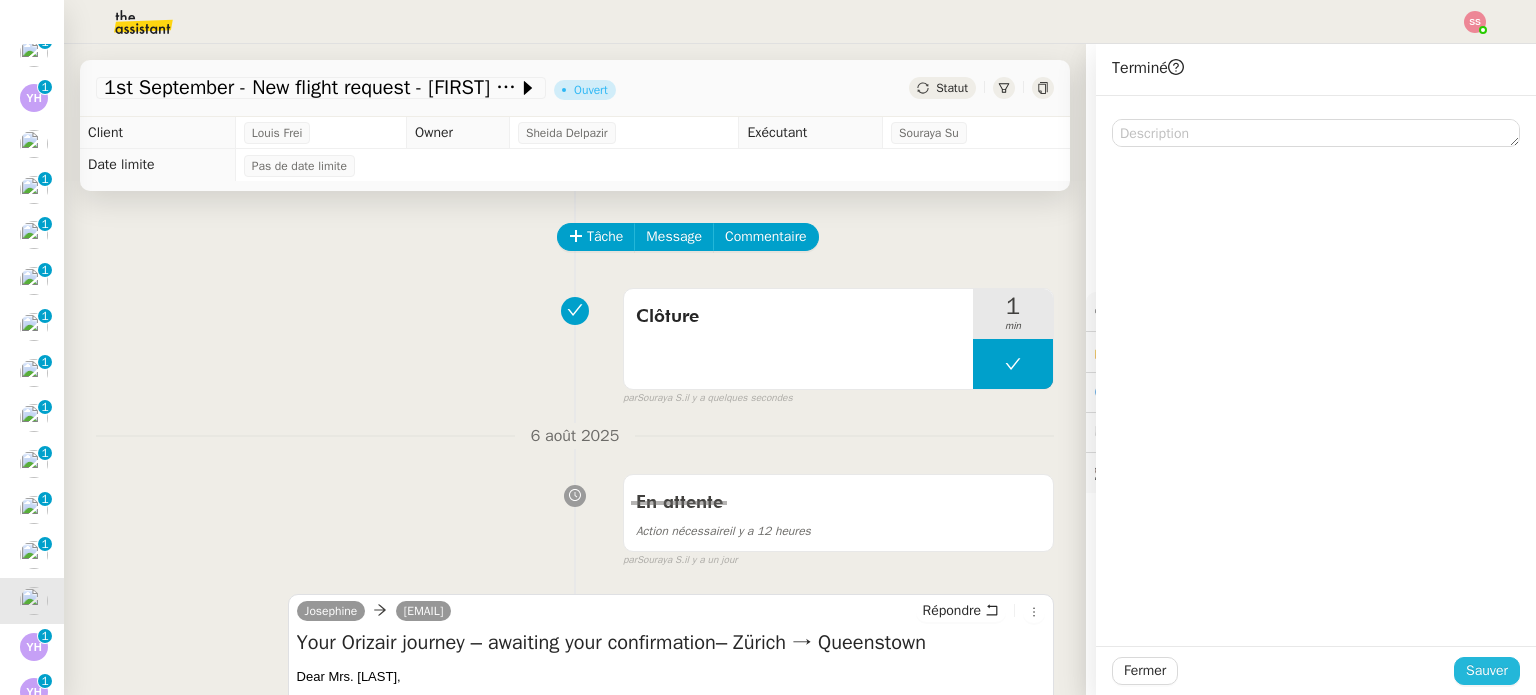 click on "Sauver" 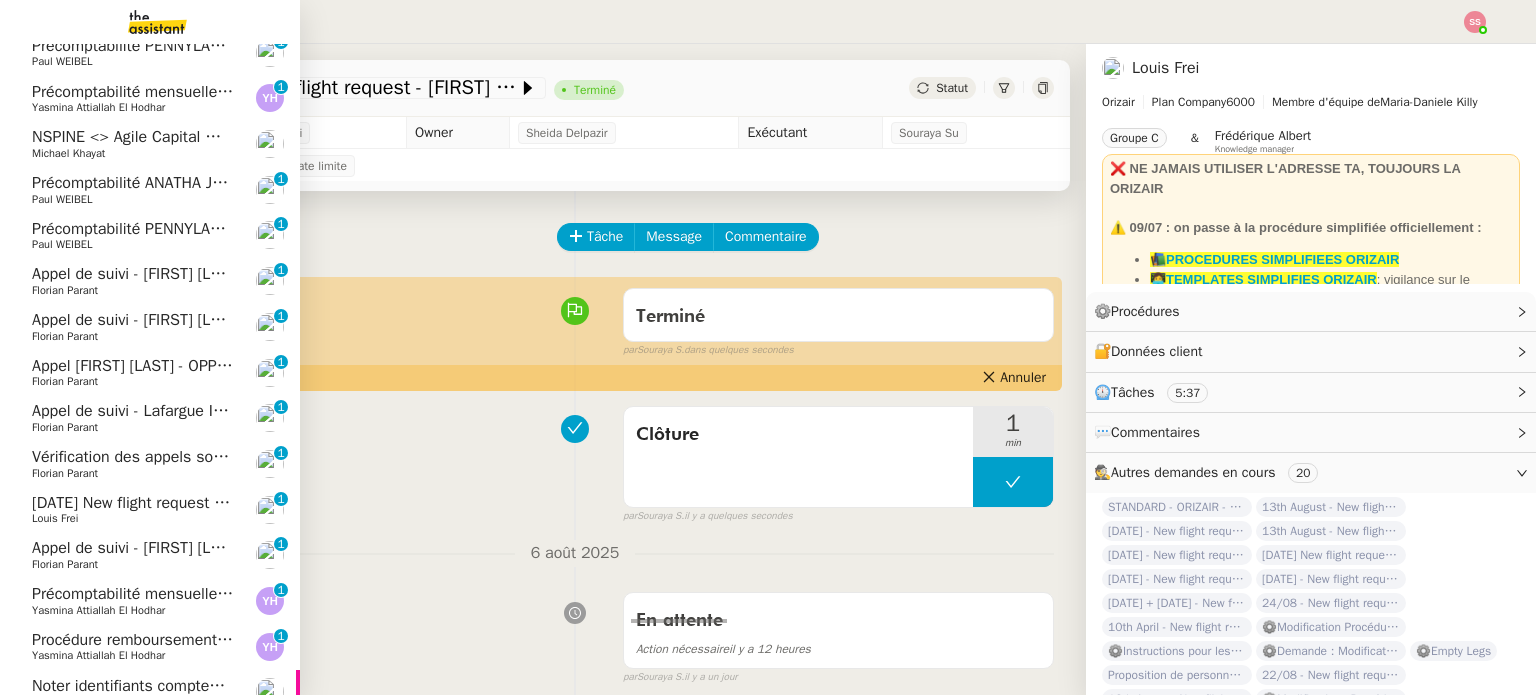 scroll, scrollTop: 759, scrollLeft: 0, axis: vertical 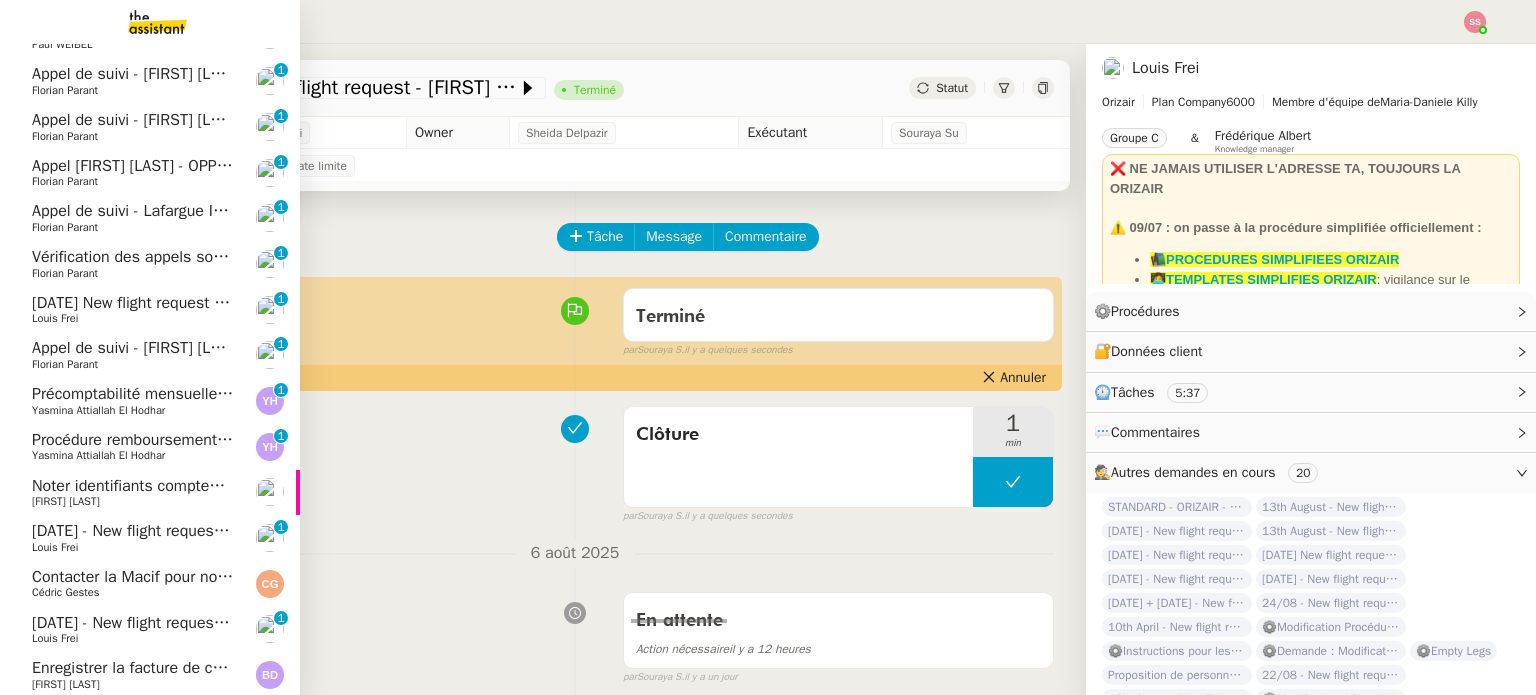 click on "17th August - New flight request - [FIRST] [LAST]" 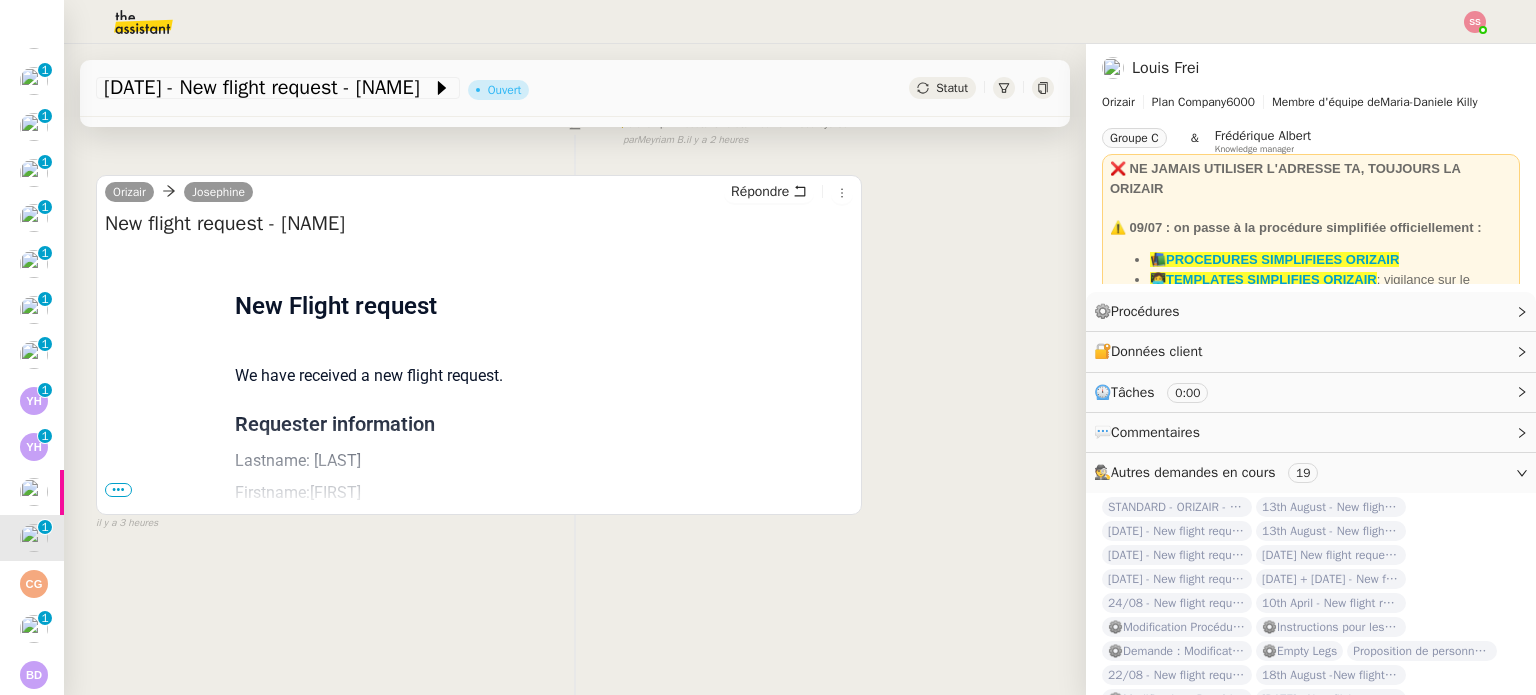 scroll, scrollTop: 268, scrollLeft: 0, axis: vertical 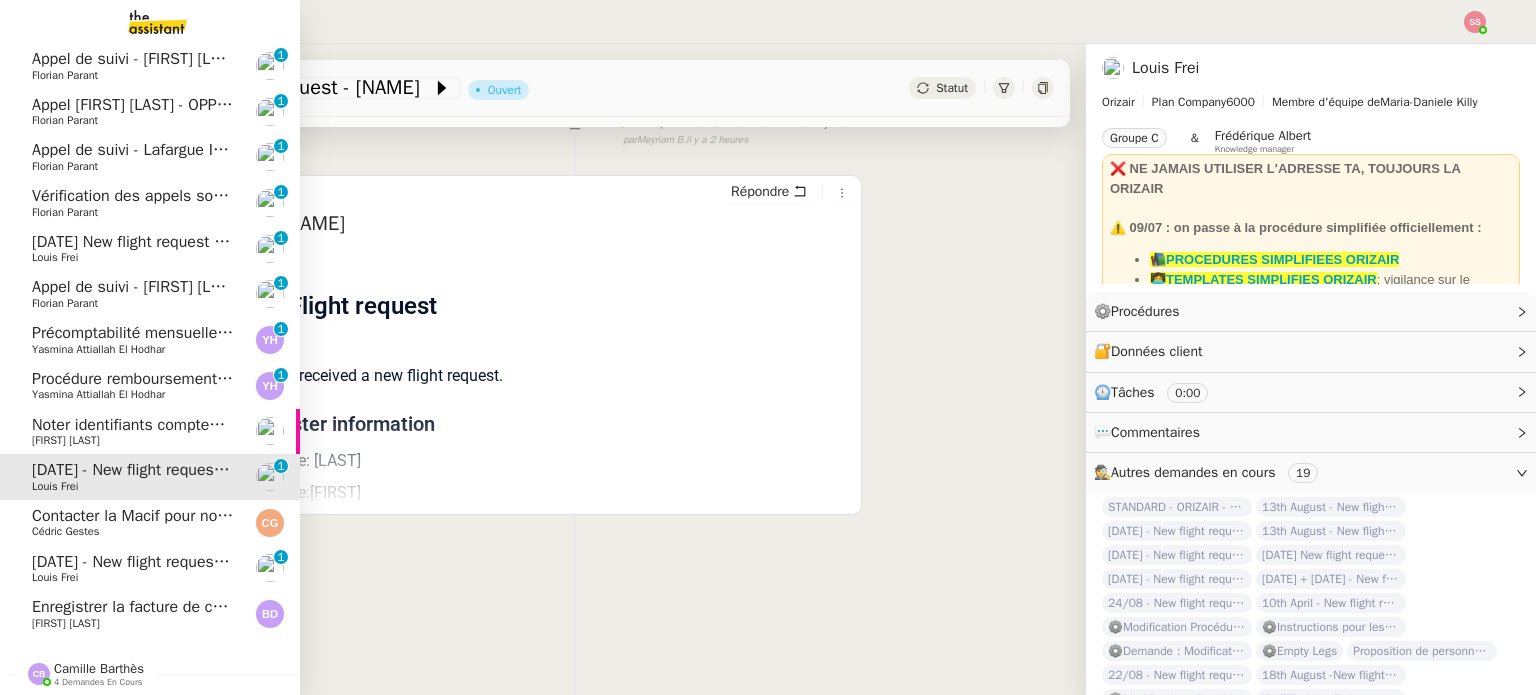 click on "[DATE] - New flight request - James Page" 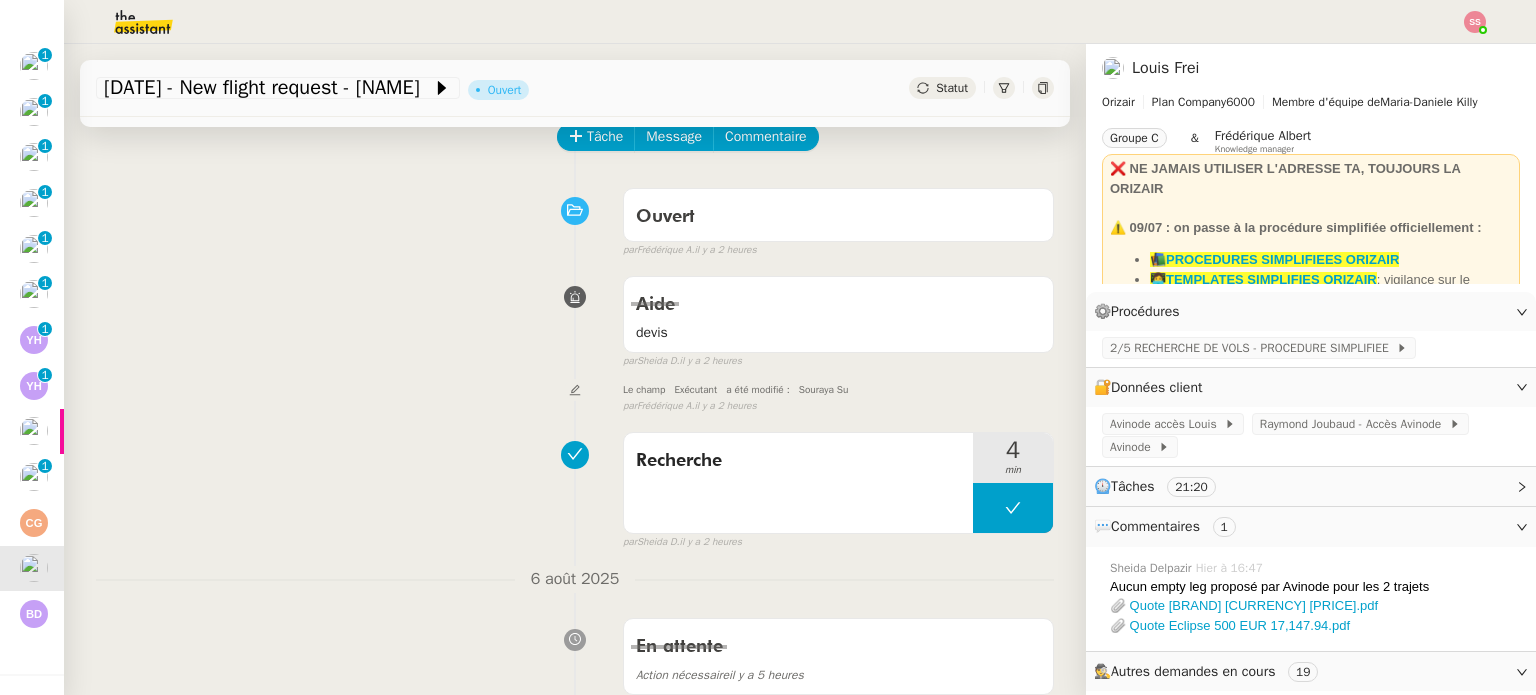 scroll, scrollTop: 0, scrollLeft: 0, axis: both 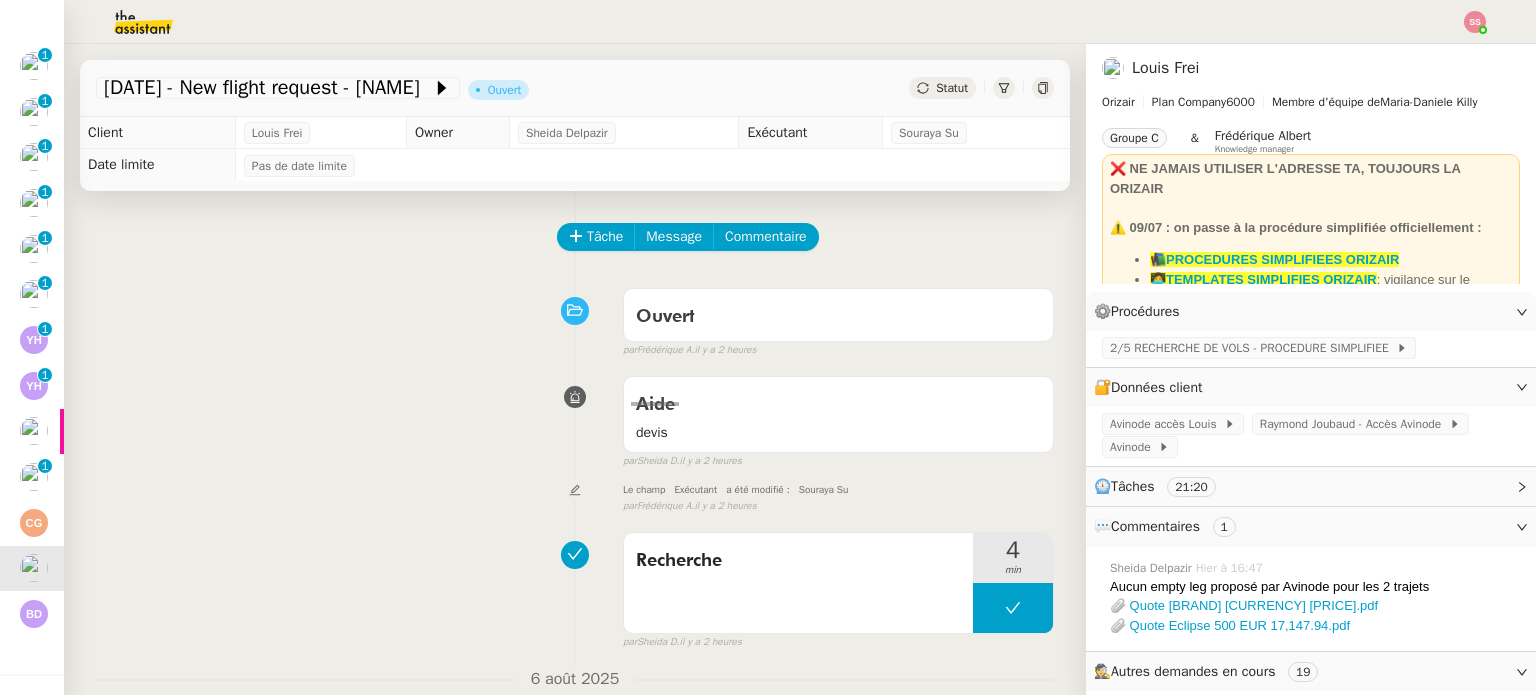 click on "Statut" 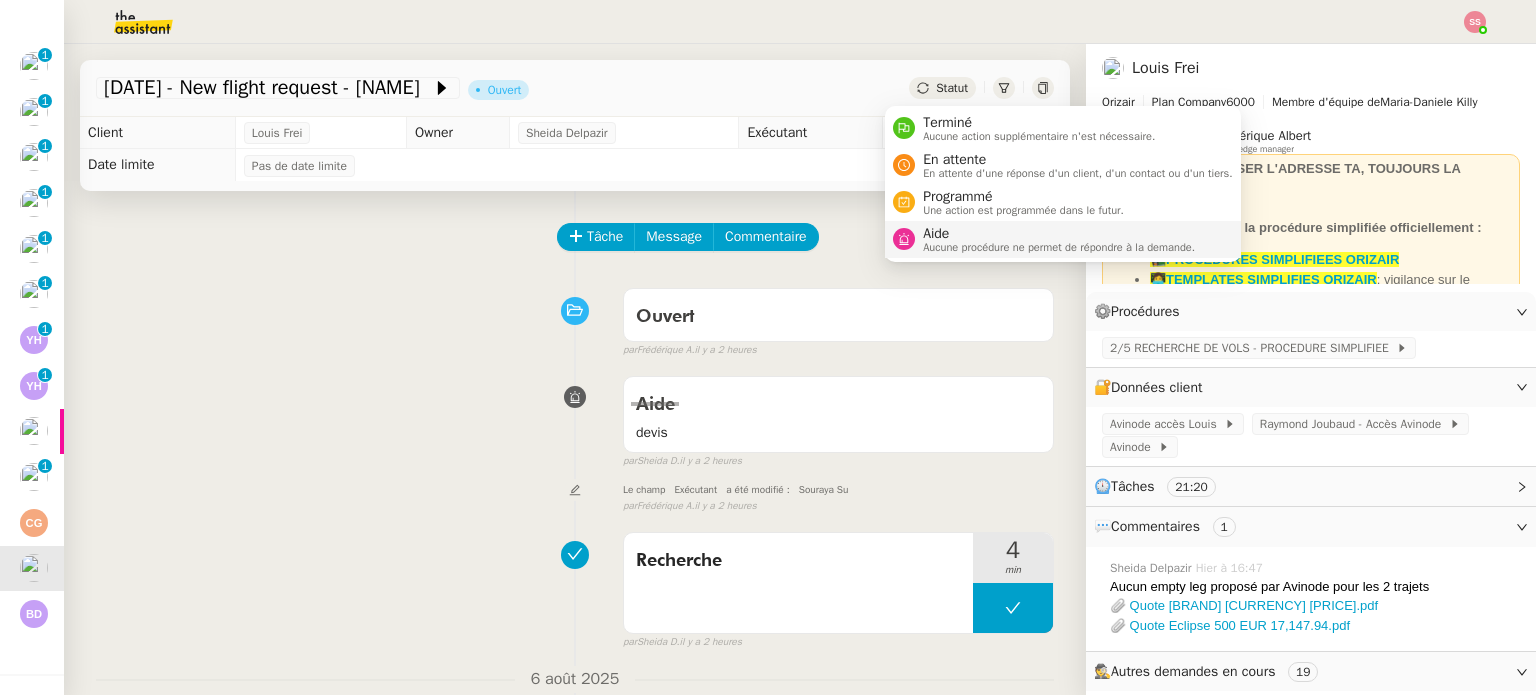 click on "Aide" at bounding box center (1059, 234) 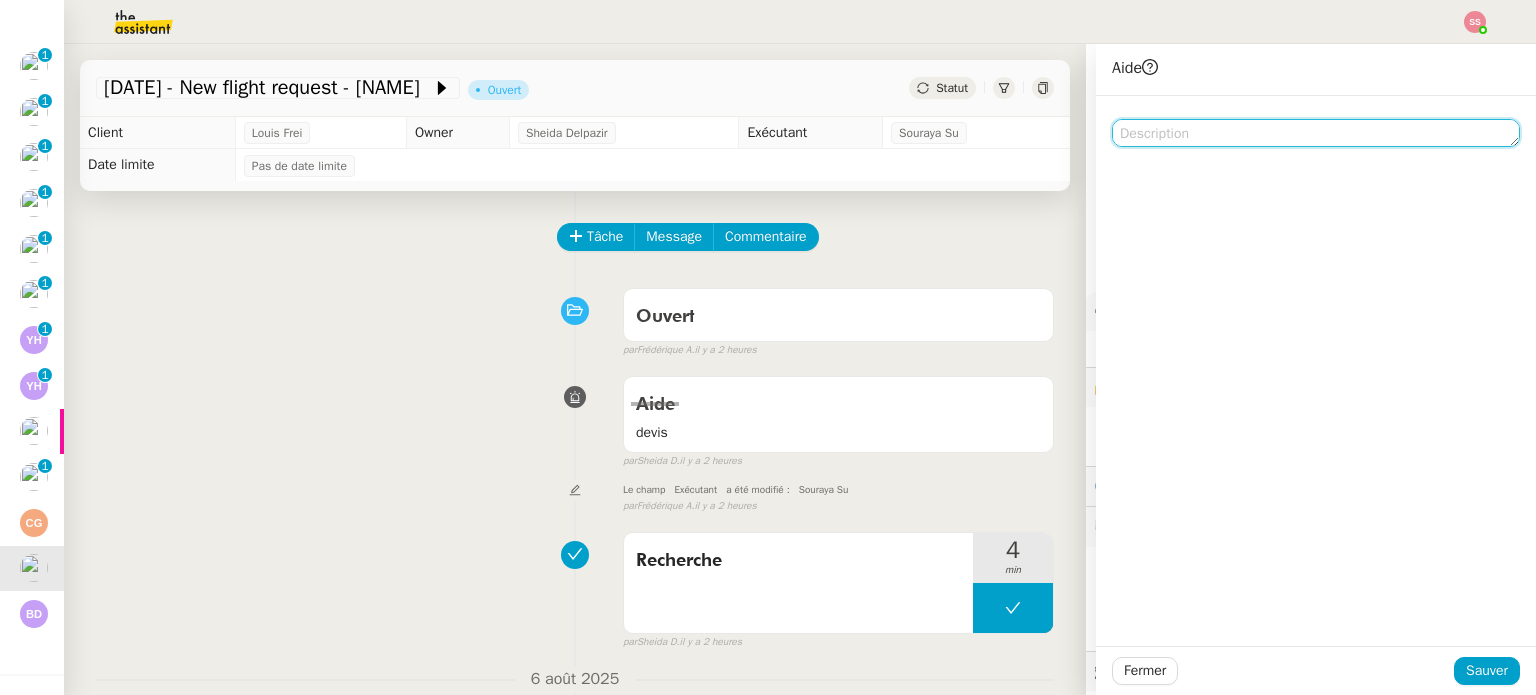 click 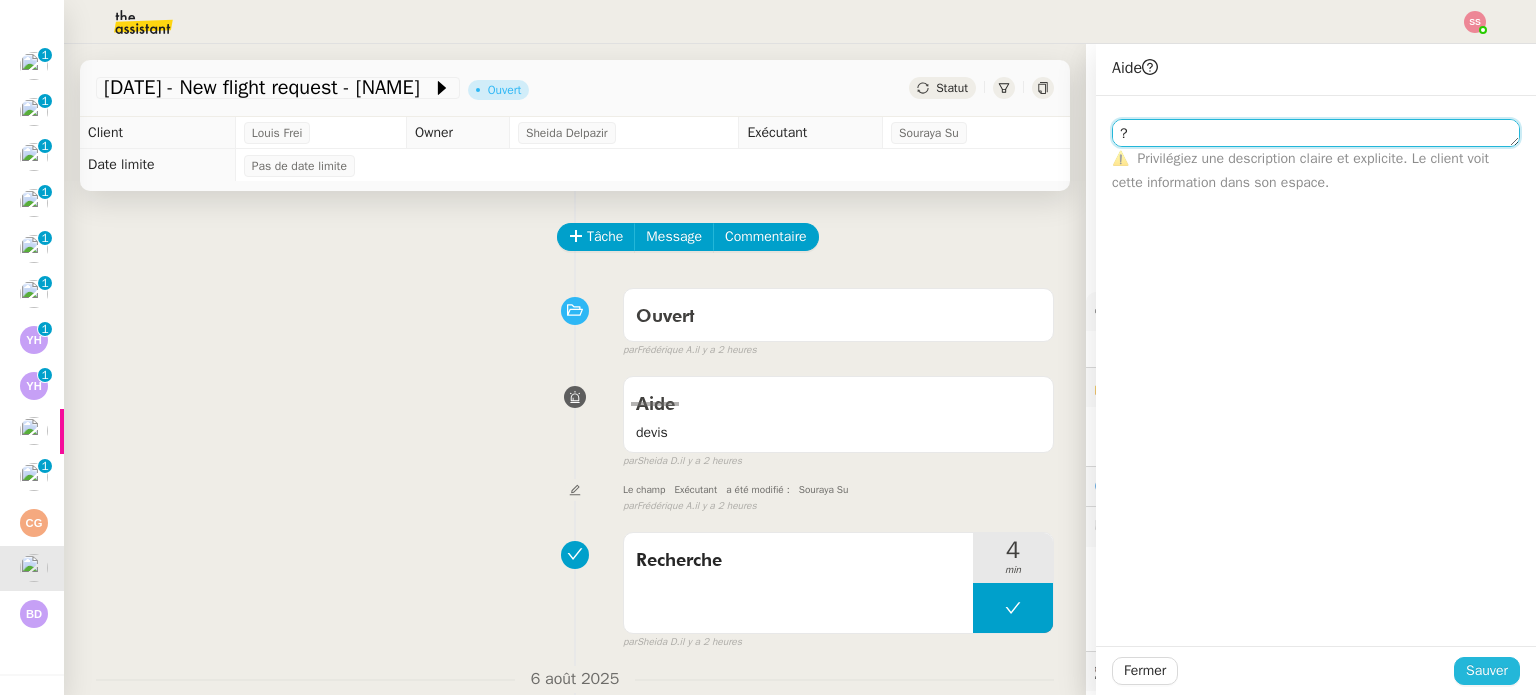 type on "?" 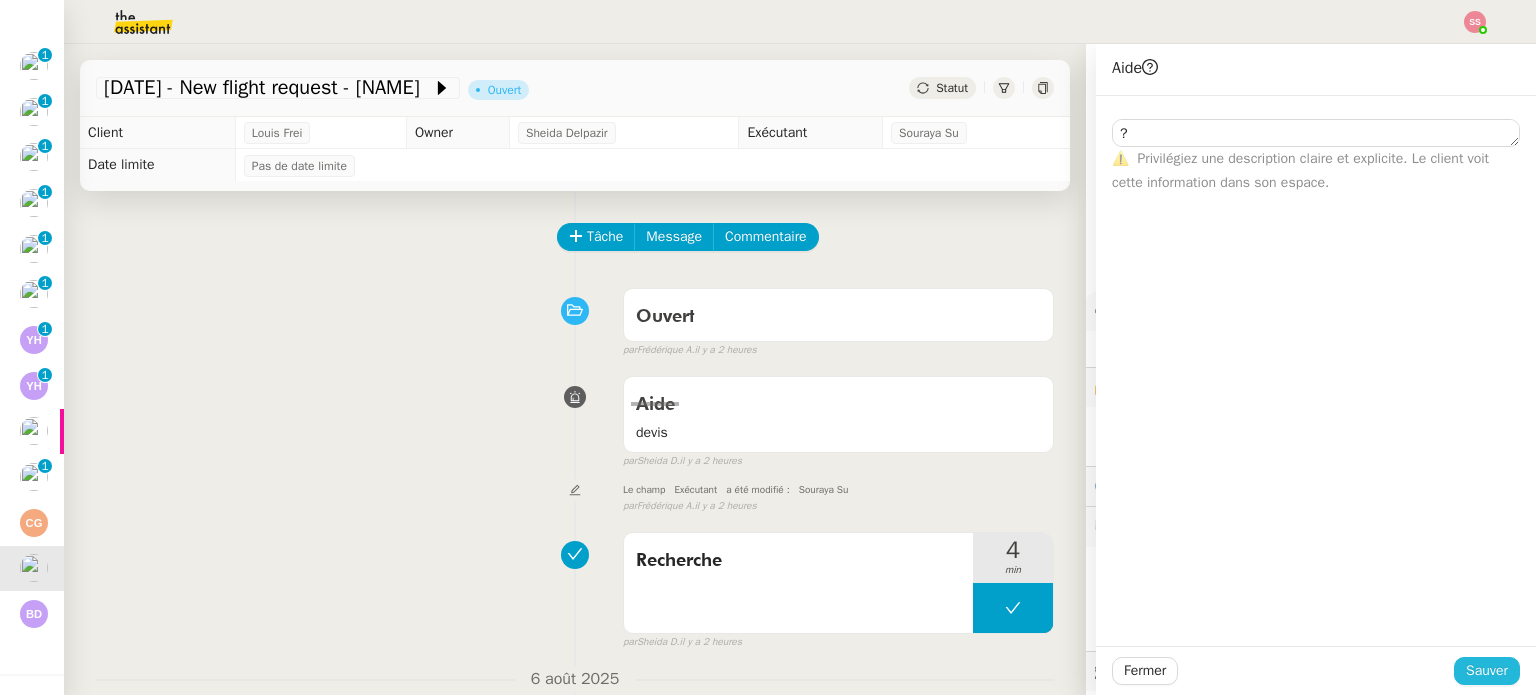 click on "Sauver" 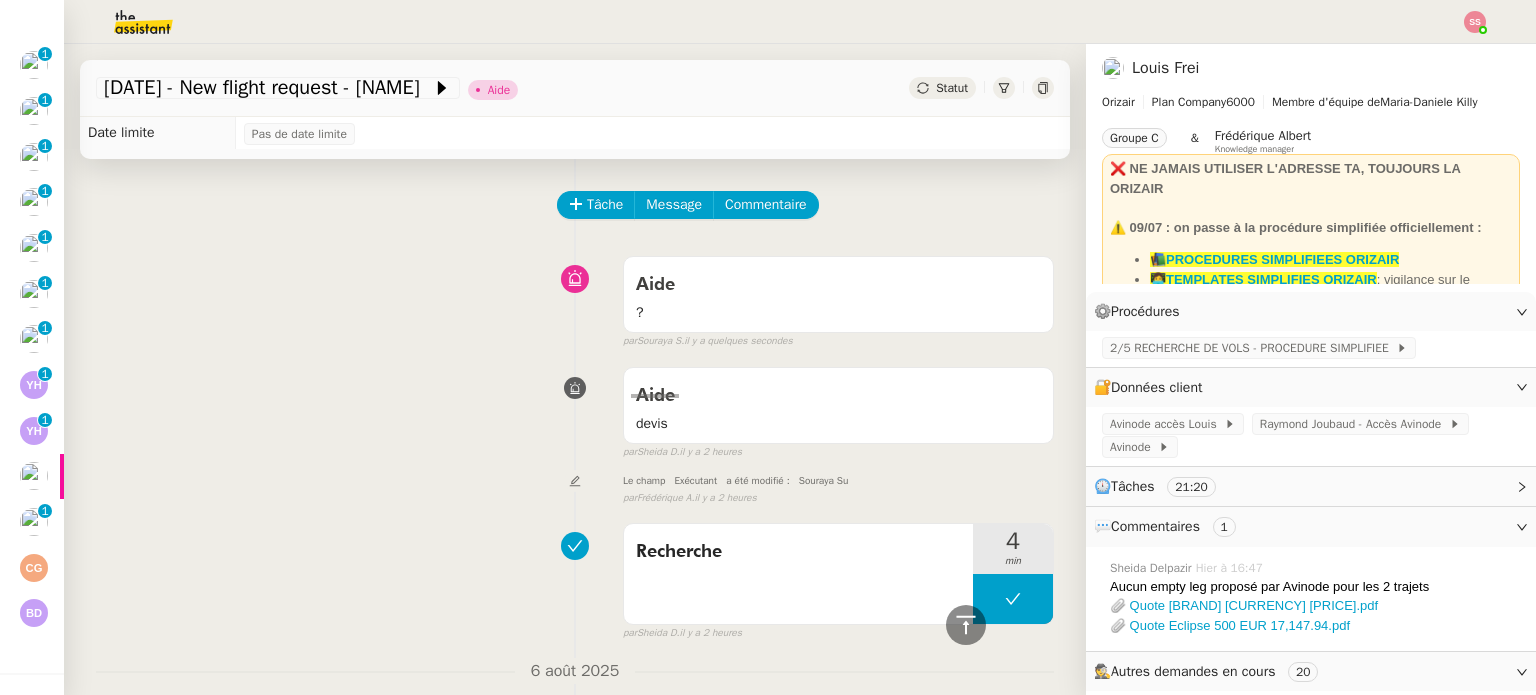 scroll, scrollTop: 0, scrollLeft: 0, axis: both 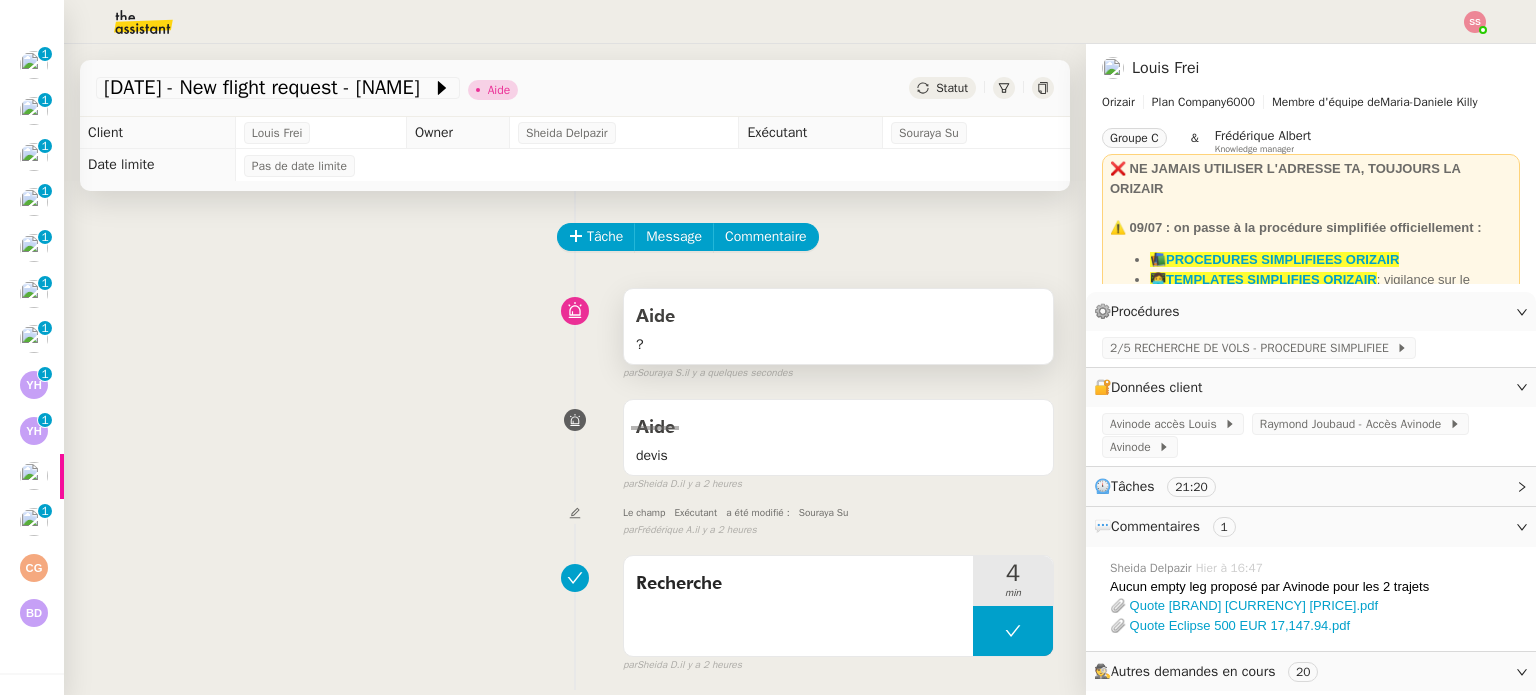 click on "Aide" at bounding box center (838, 317) 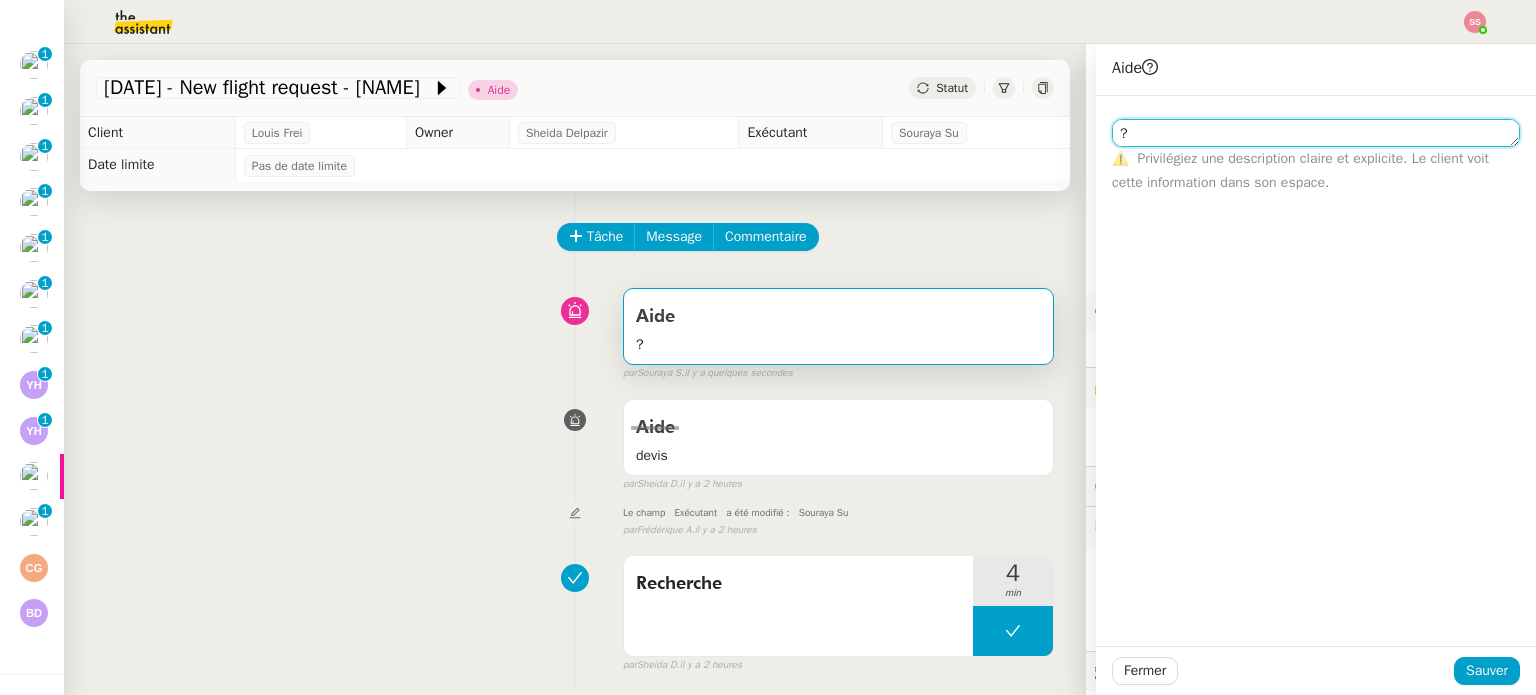 drag, startPoint x: 1175, startPoint y: 132, endPoint x: 935, endPoint y: 89, distance: 243.82166 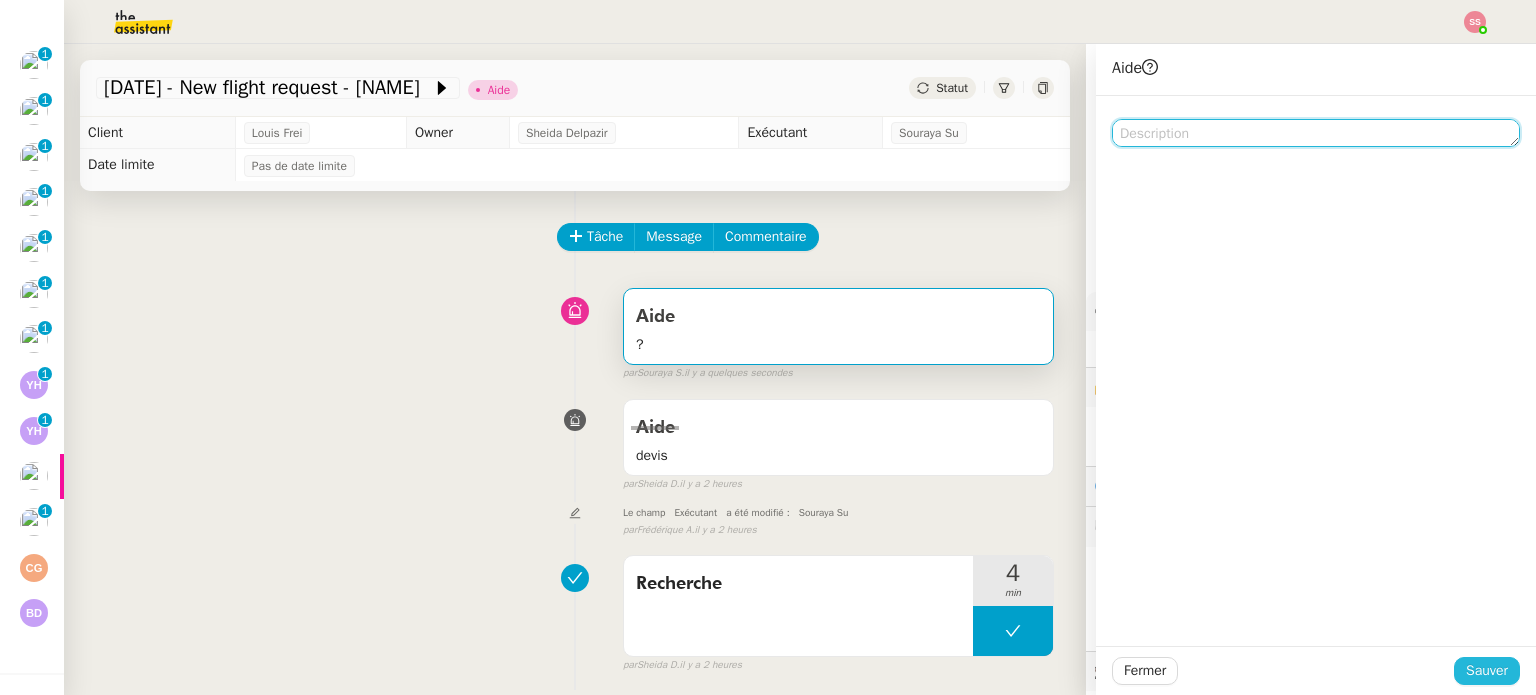 type 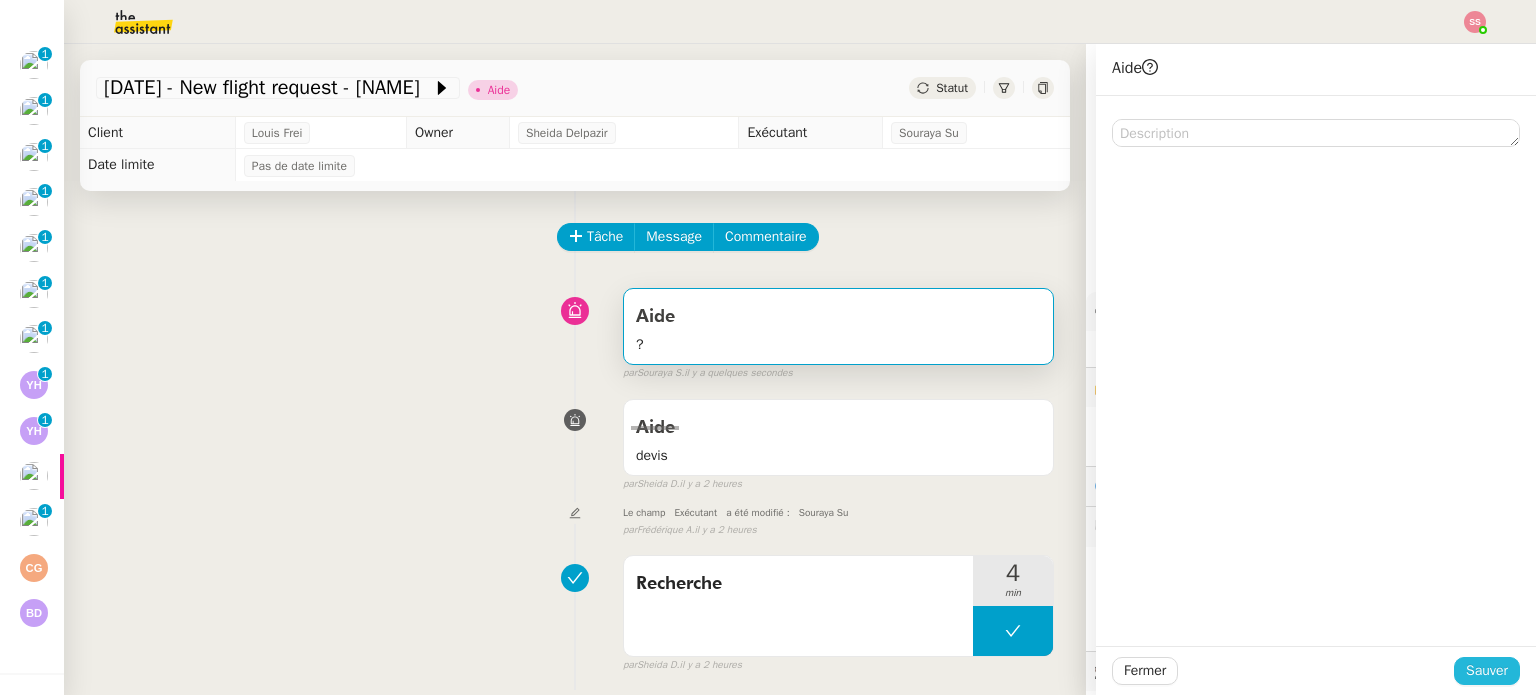 click on "Sauver" 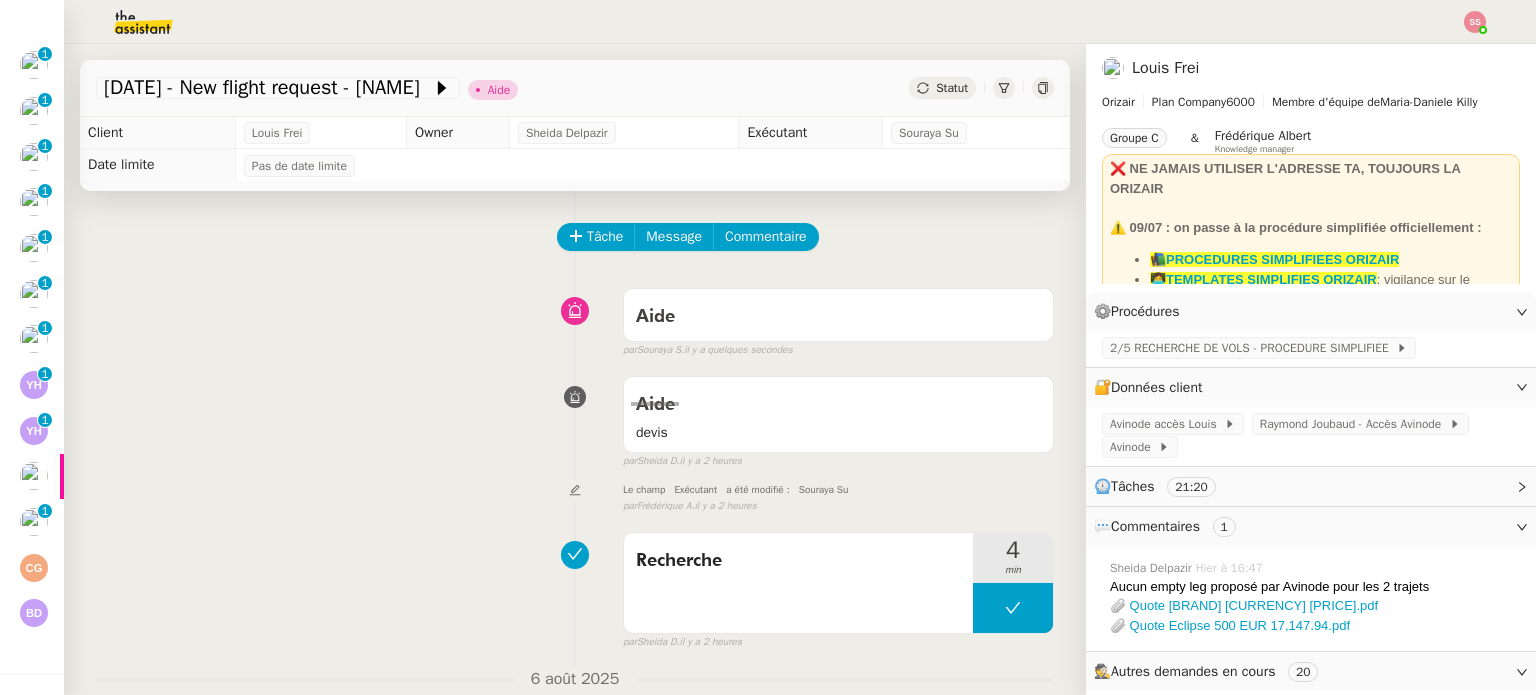 click on "Statut" 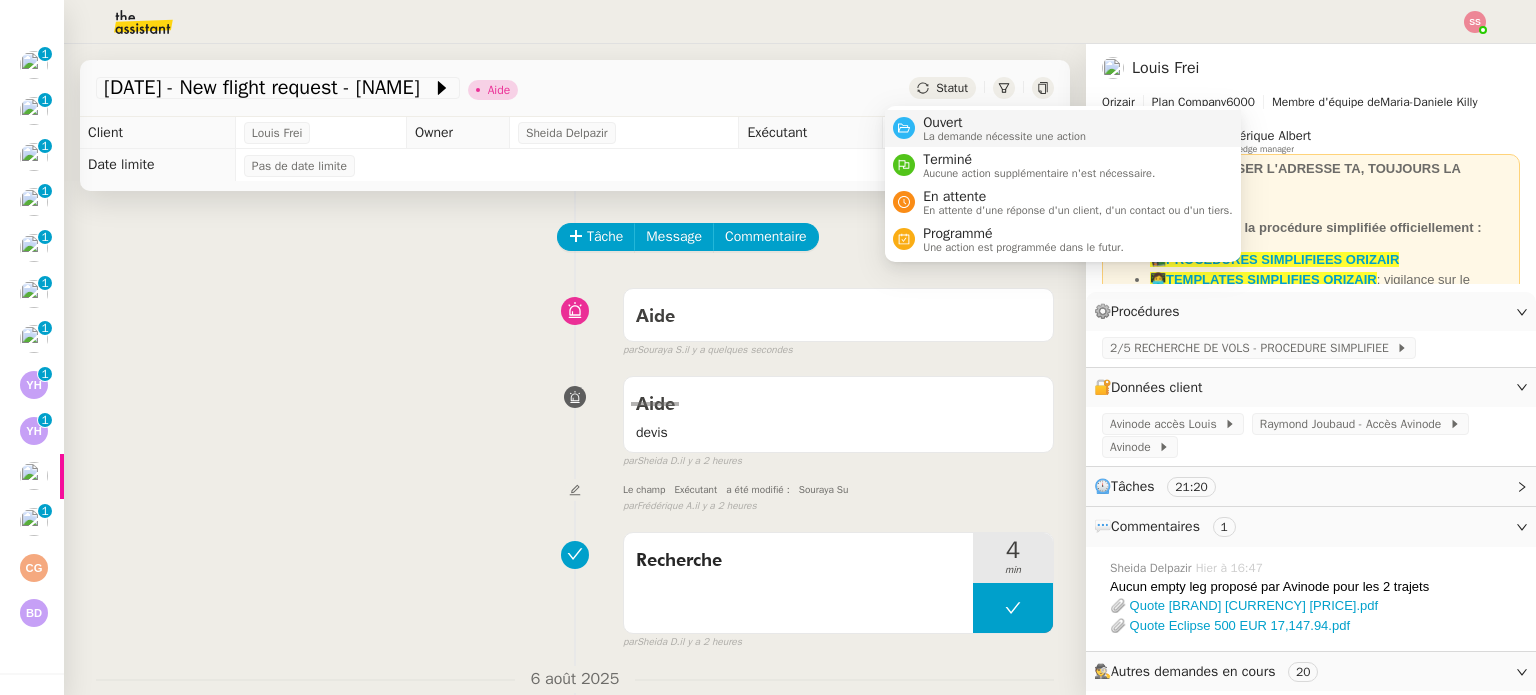 click on "Ouvert" at bounding box center [1004, 123] 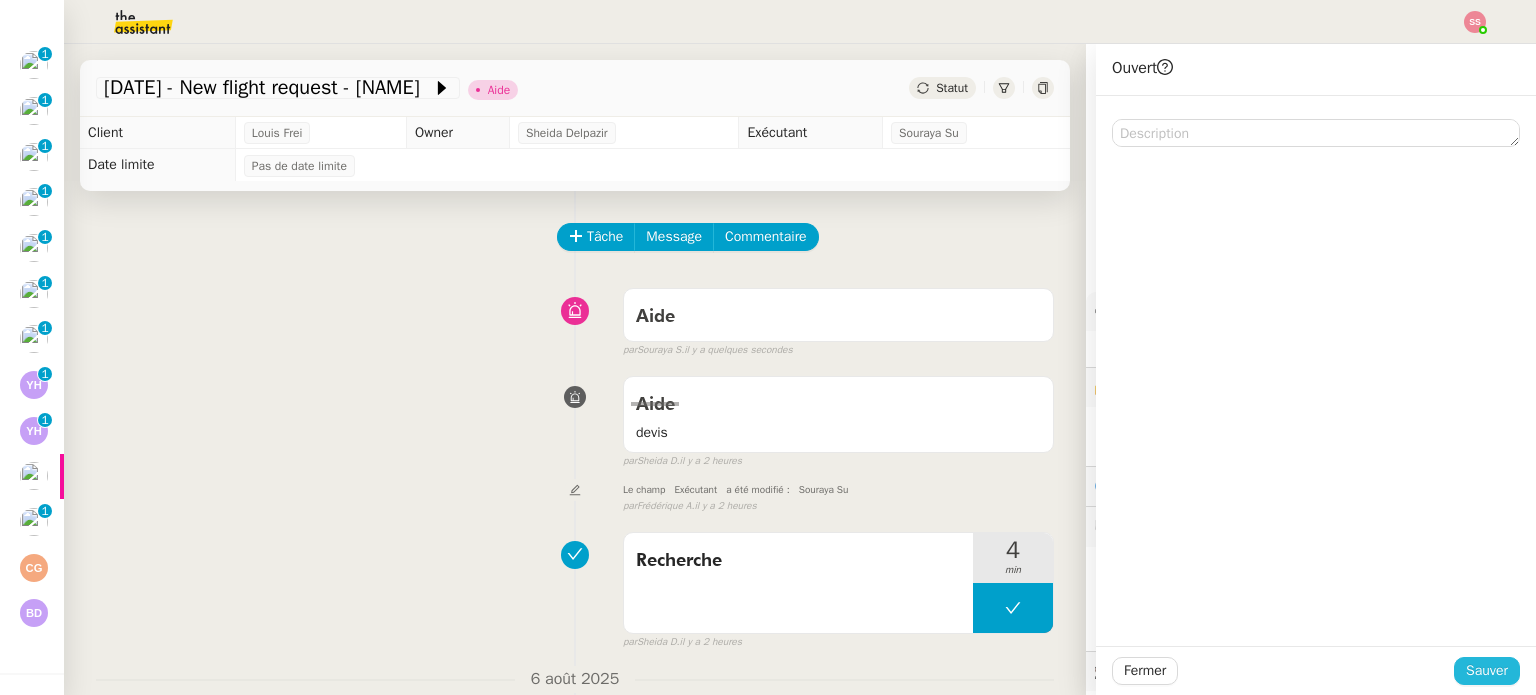 click on "Sauver" 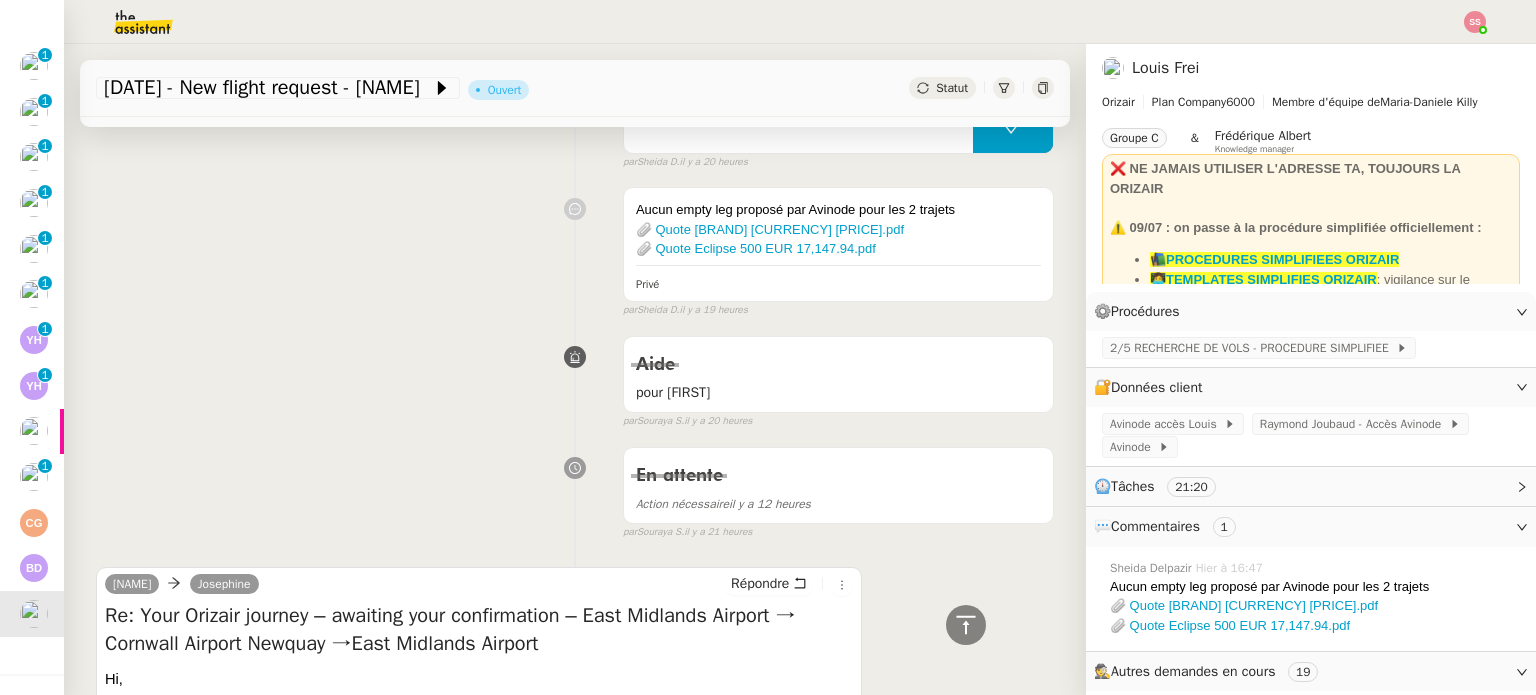 scroll, scrollTop: 900, scrollLeft: 0, axis: vertical 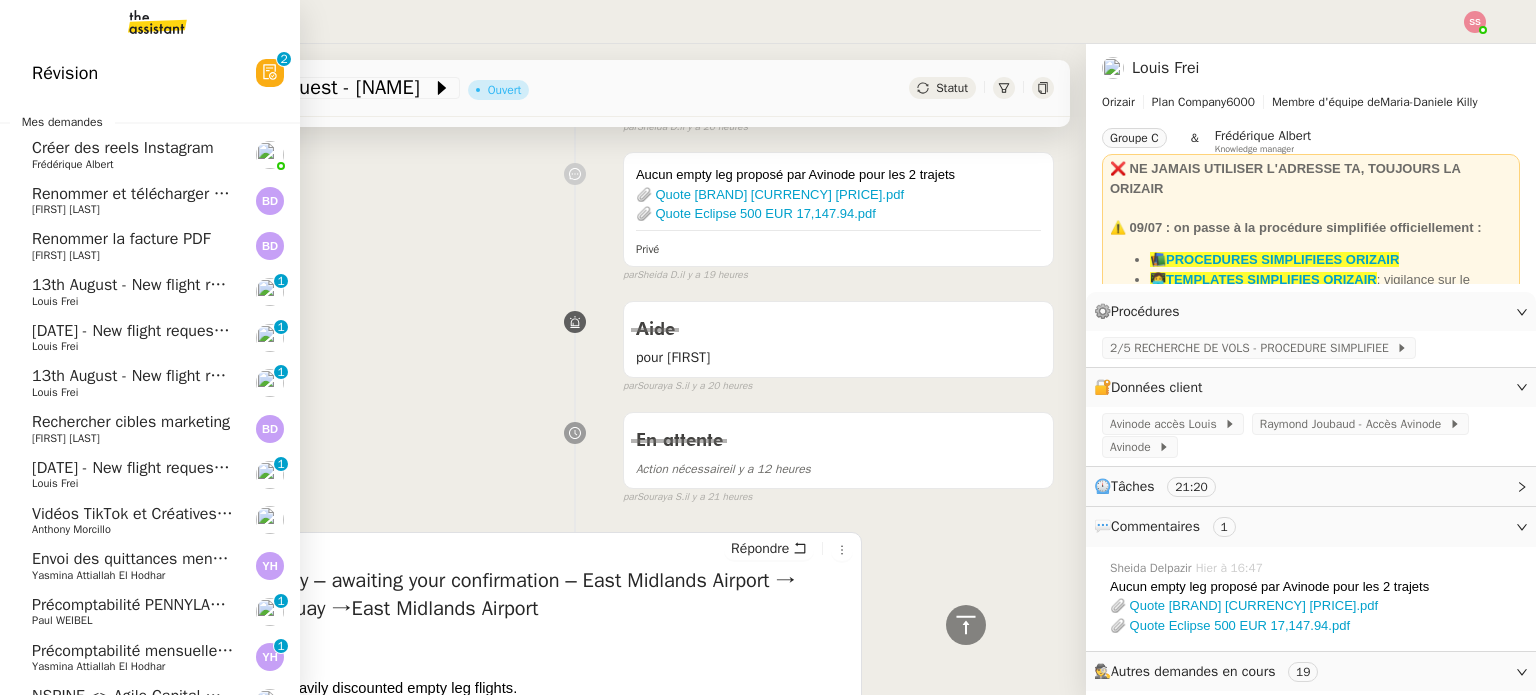 click on "Rechercher cibles marketing" 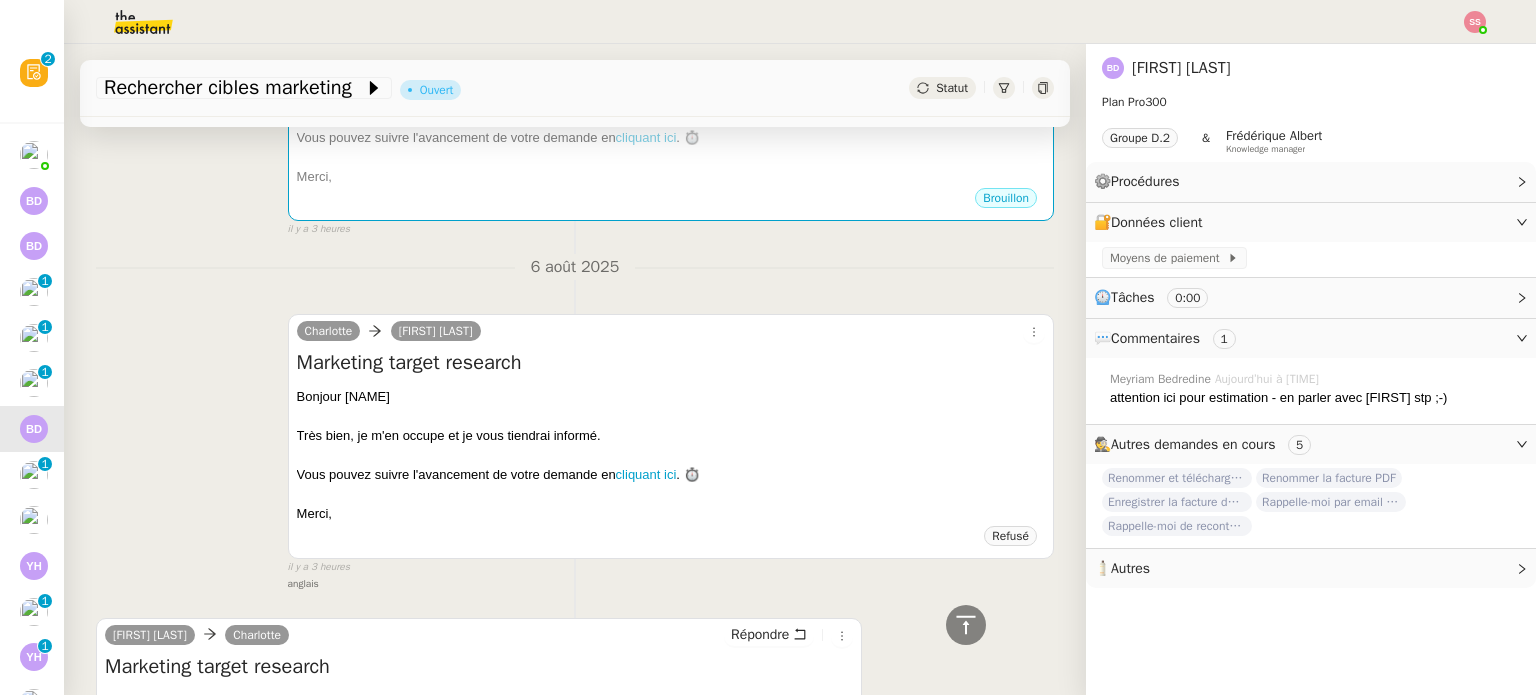 scroll, scrollTop: 1100, scrollLeft: 0, axis: vertical 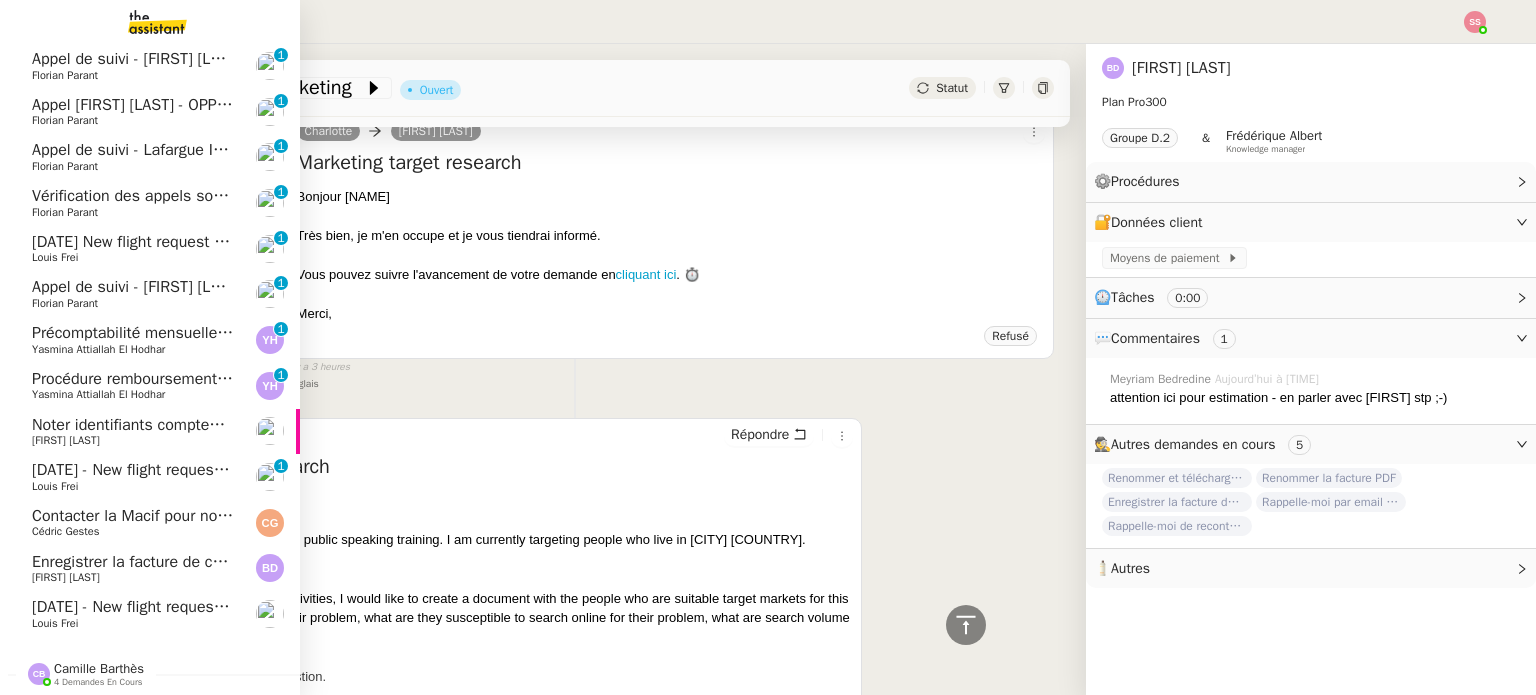 click on "Noter identifiants compteurs dans Excel" 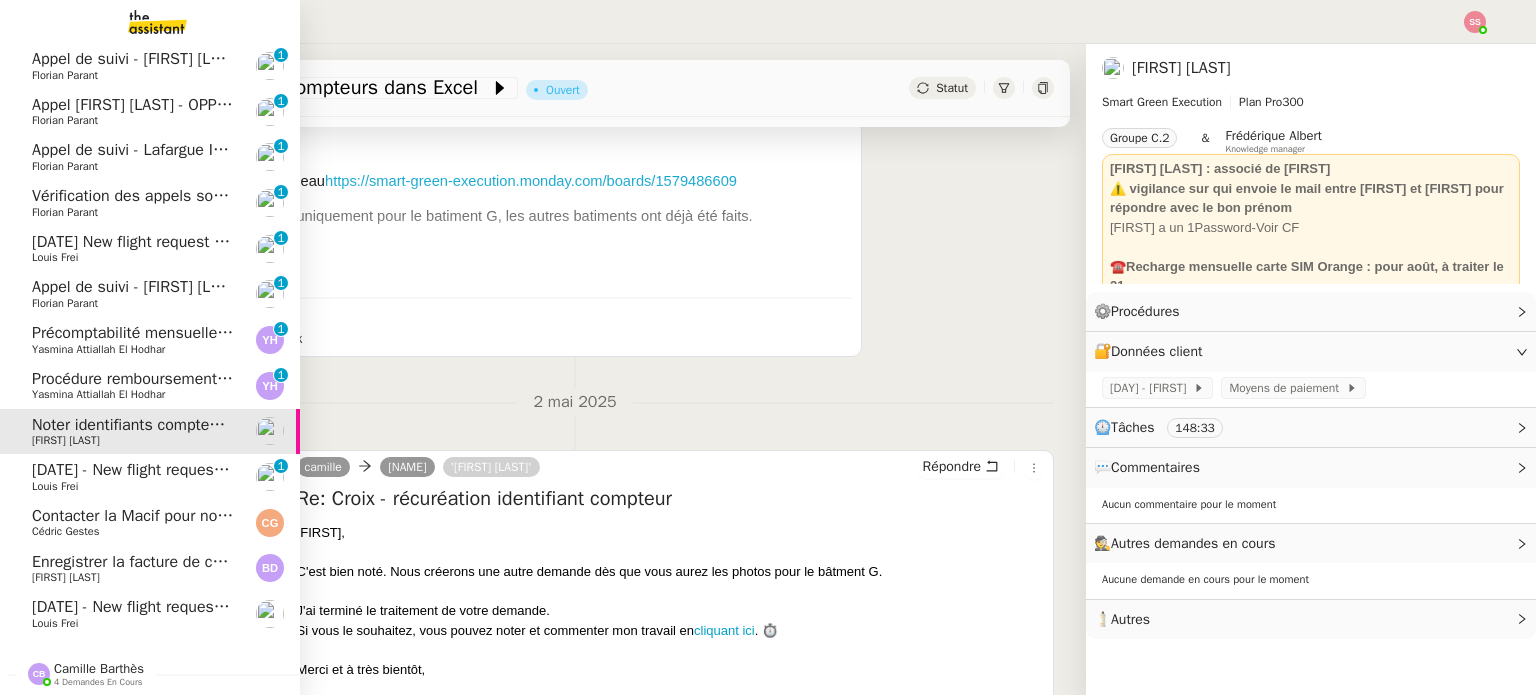 scroll, scrollTop: 268, scrollLeft: 0, axis: vertical 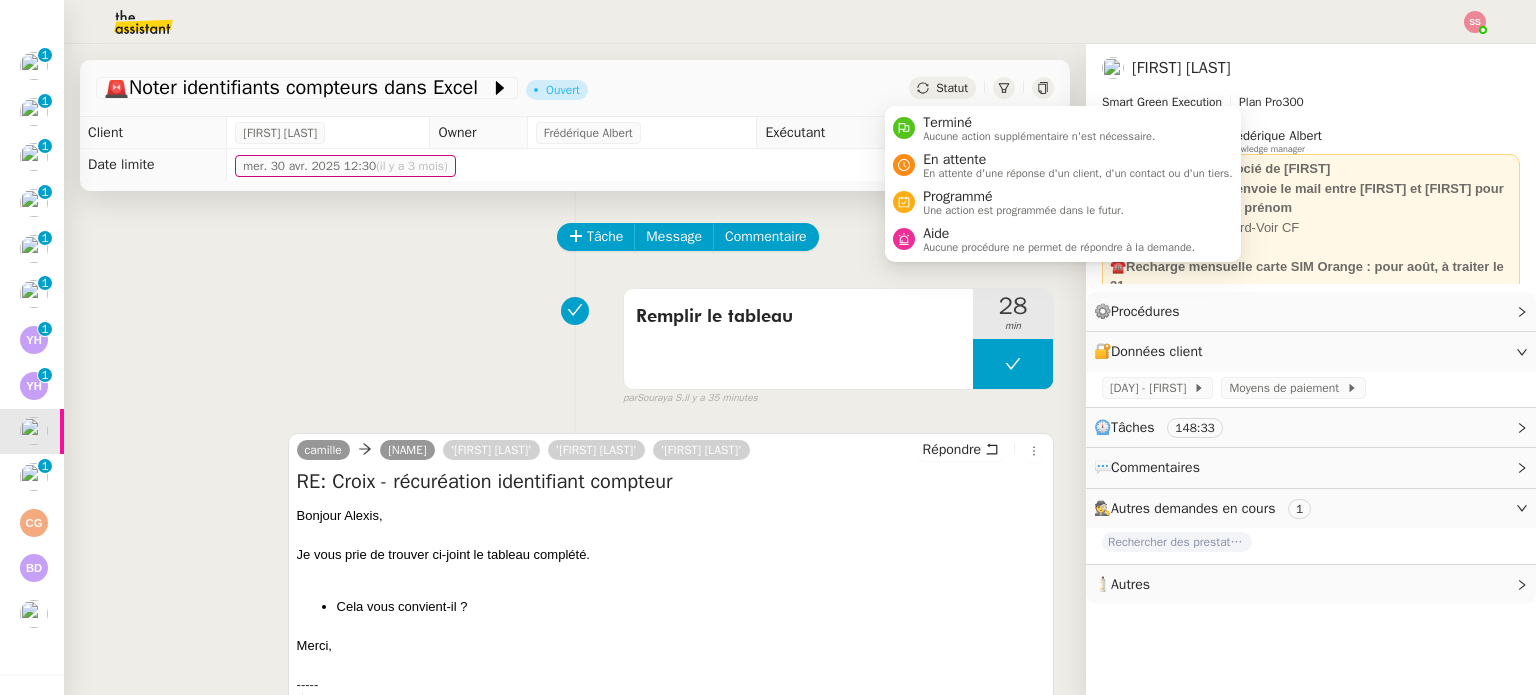 click on "Statut" 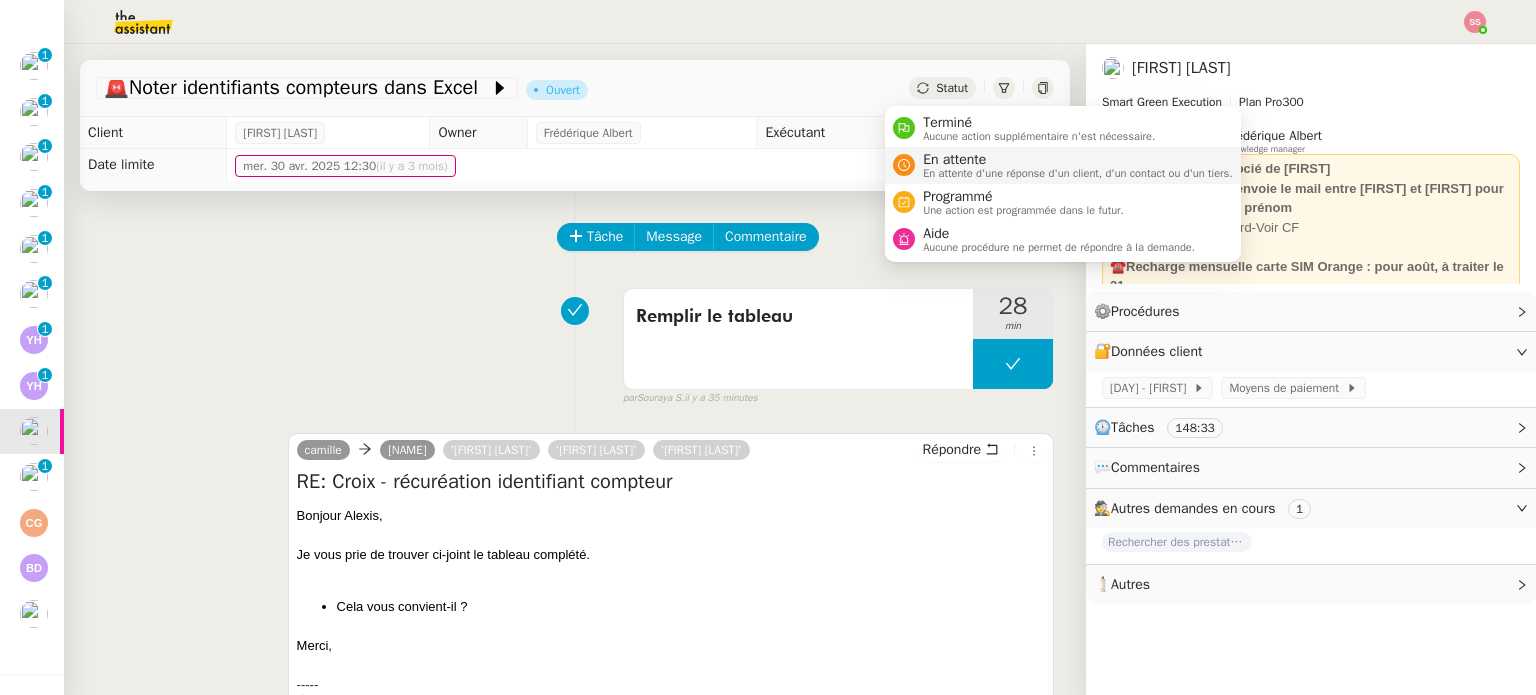 click on "En attente" at bounding box center [1078, 160] 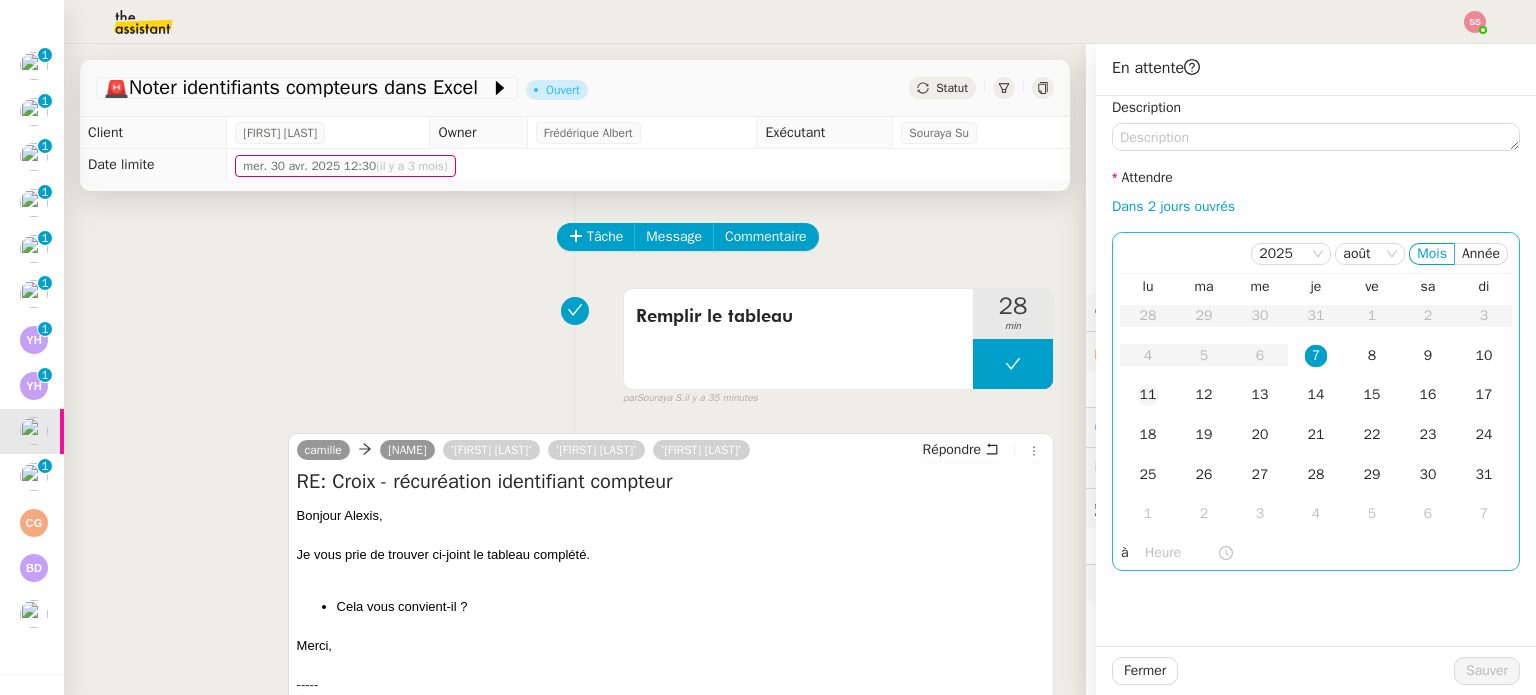 click on "11" 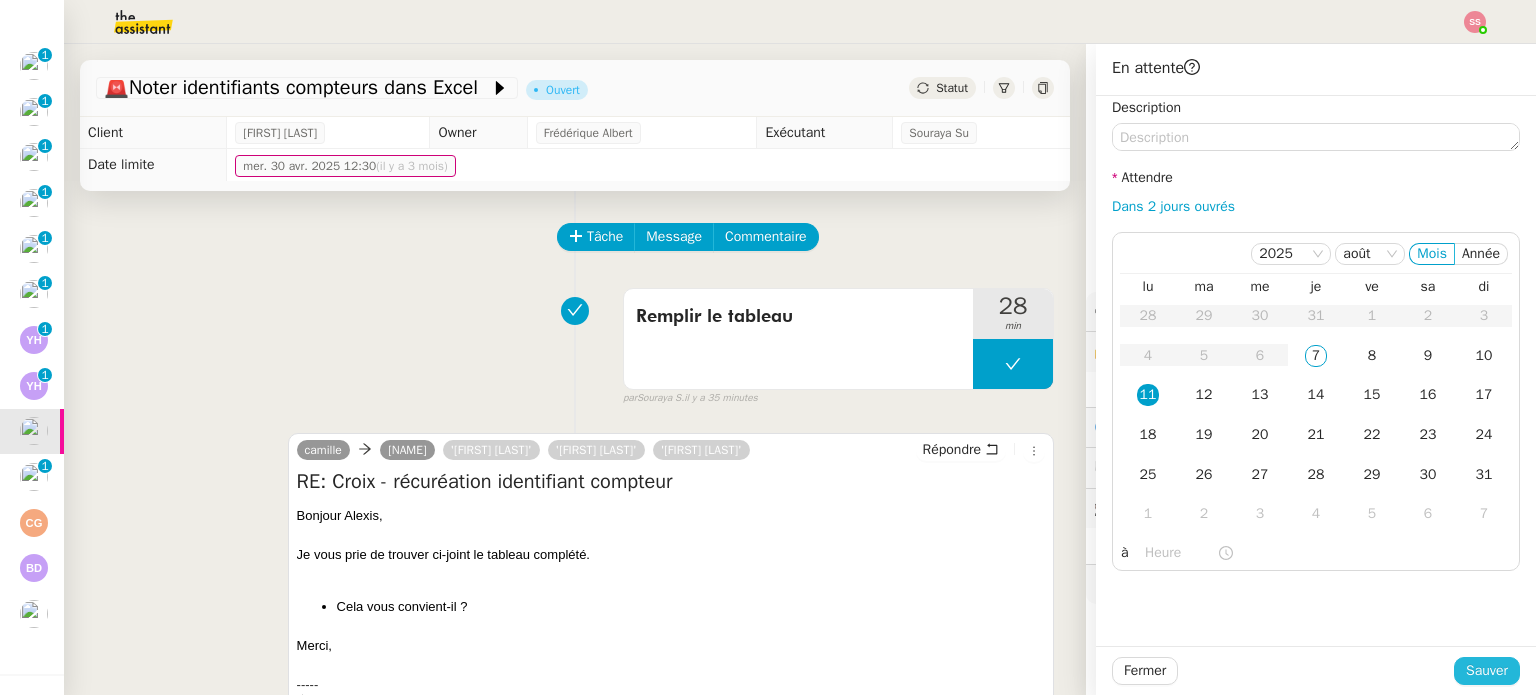 click on "Sauver" 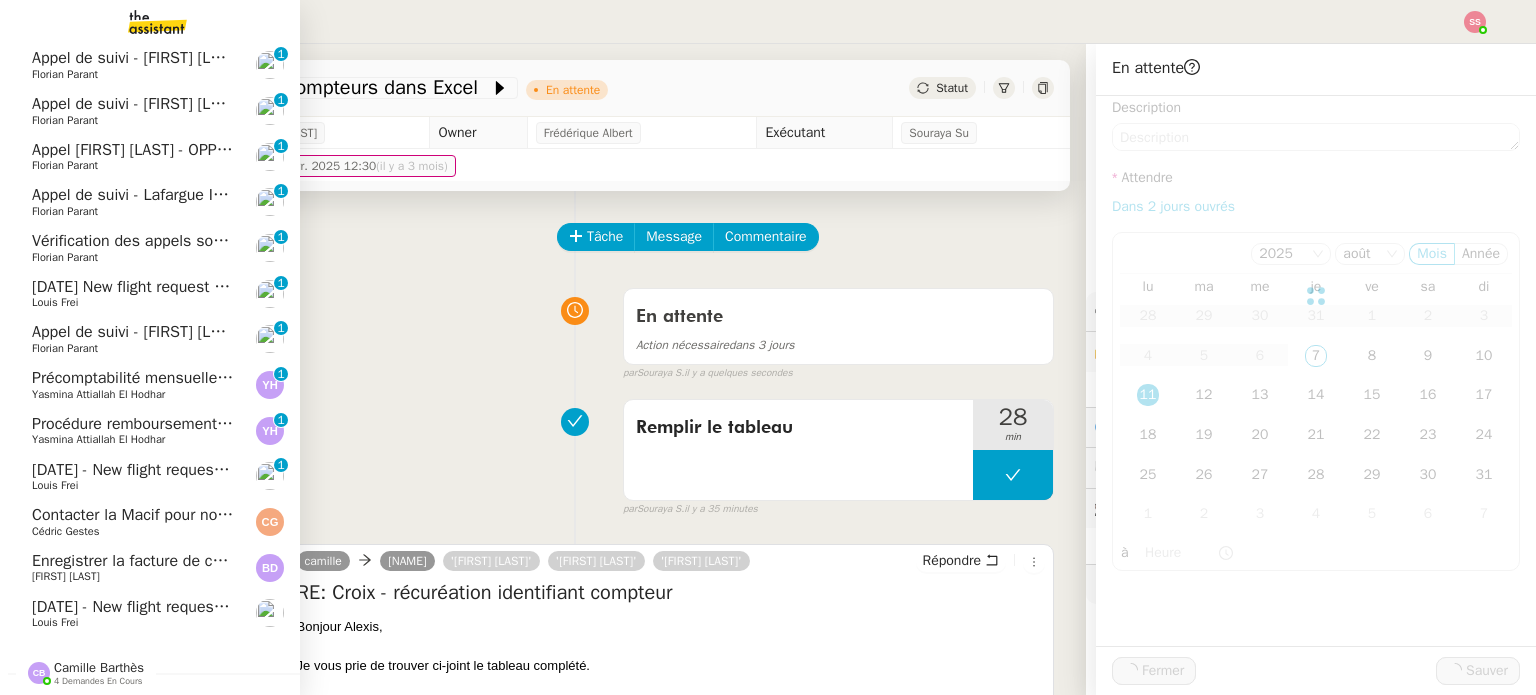 scroll, scrollTop: 739, scrollLeft: 0, axis: vertical 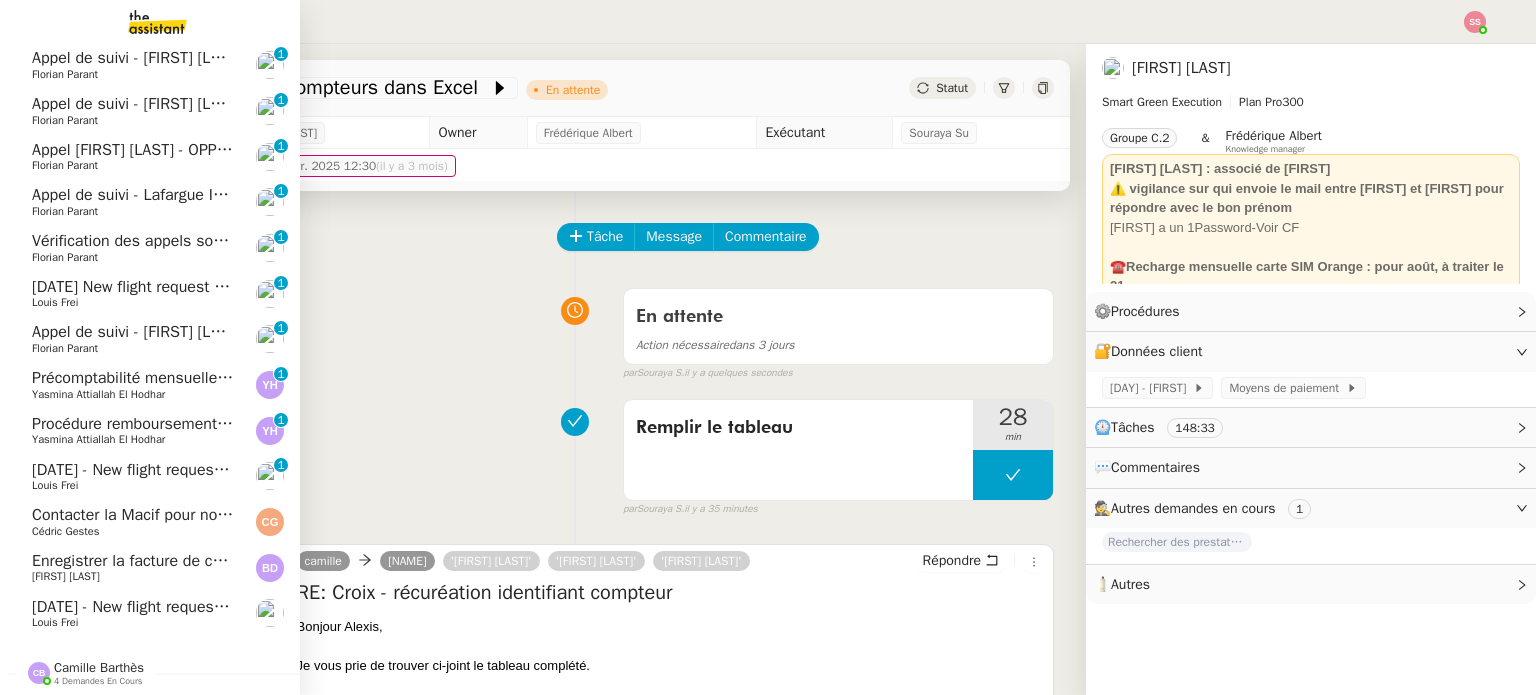 click on "Contacter la Macif pour nouvel ordre de mission" 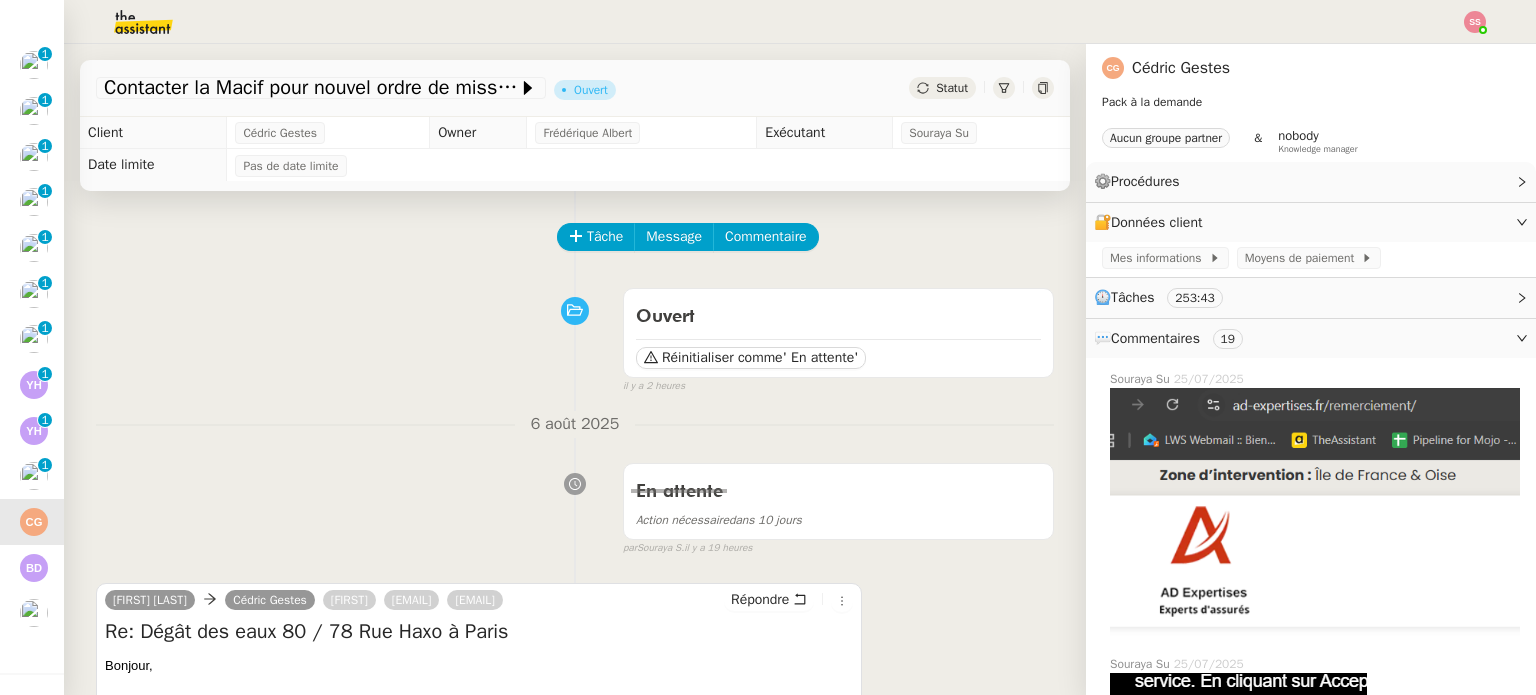 click on "Statut" 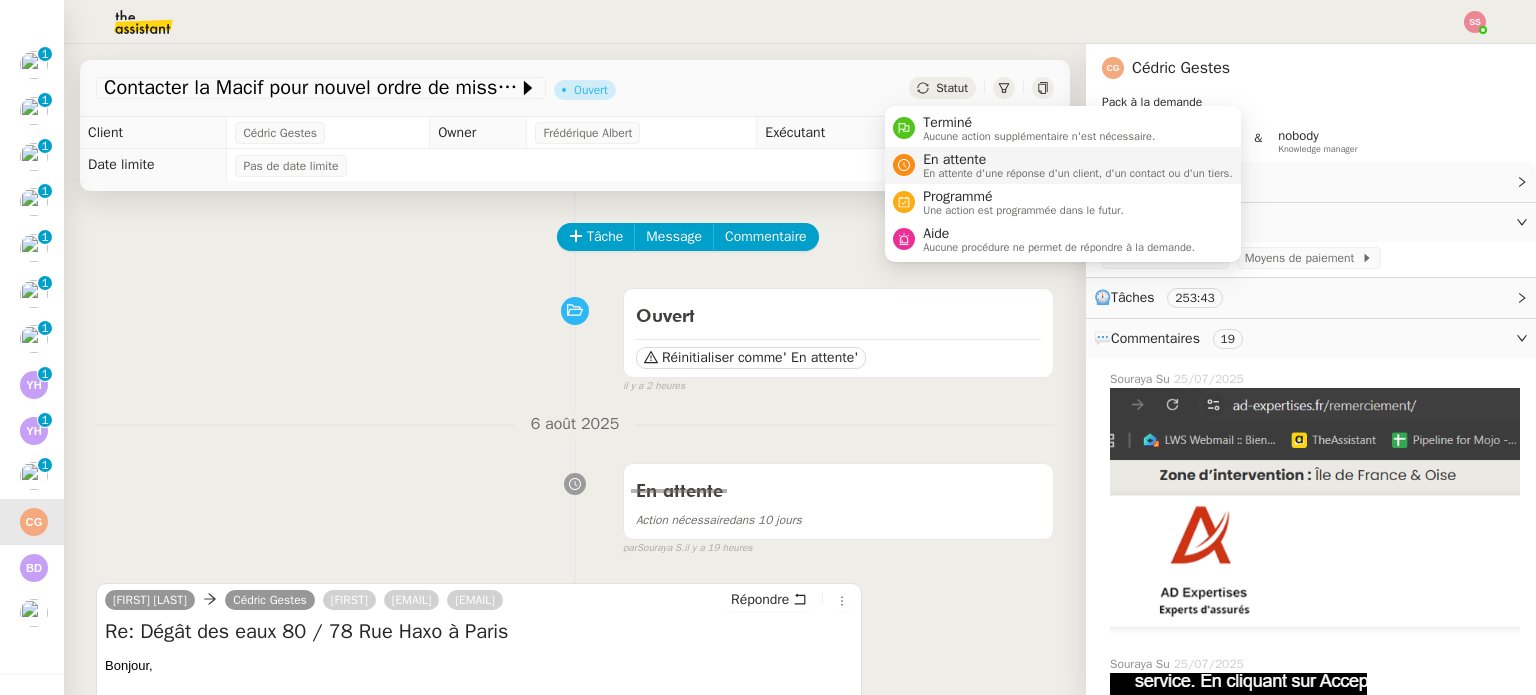 click on "En attente En attente d'une réponse d'un client, d'un contact ou d'un tiers." at bounding box center [1074, 165] 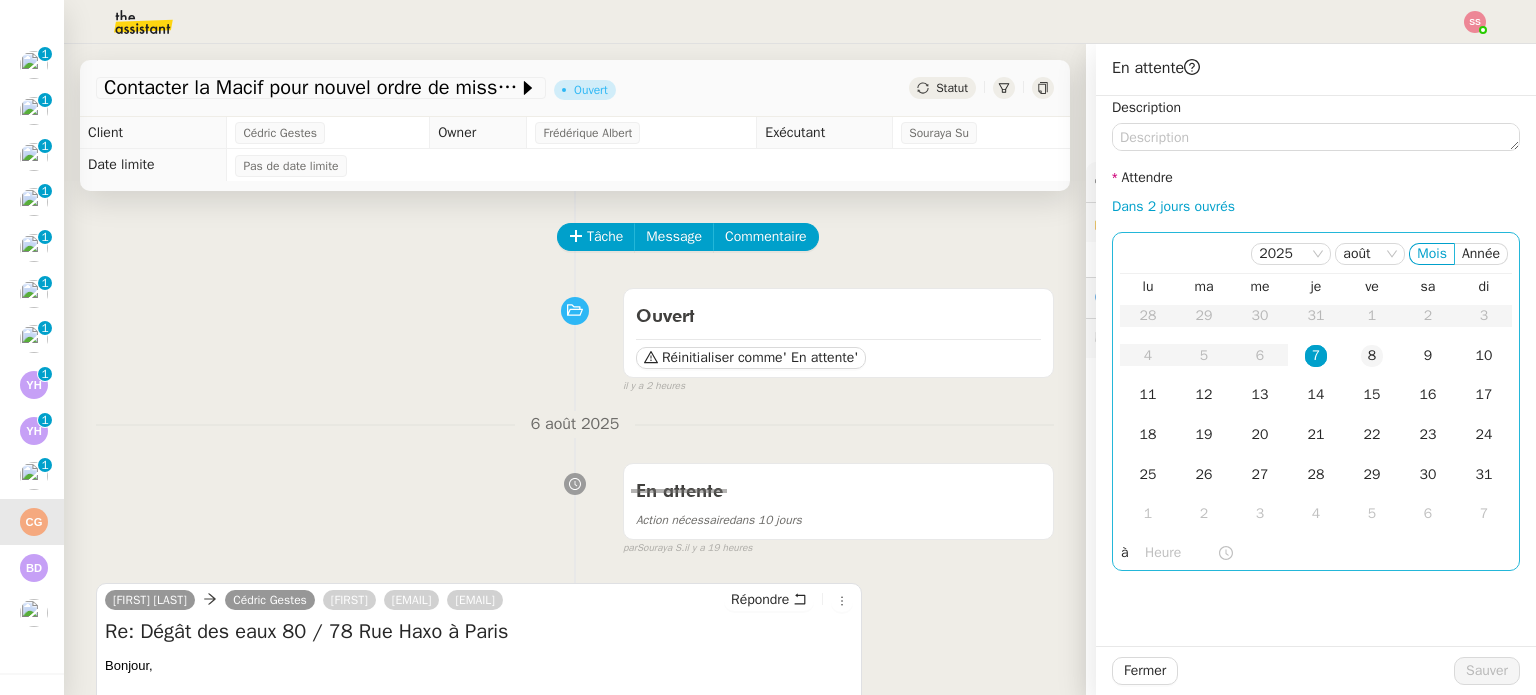 click on "8" 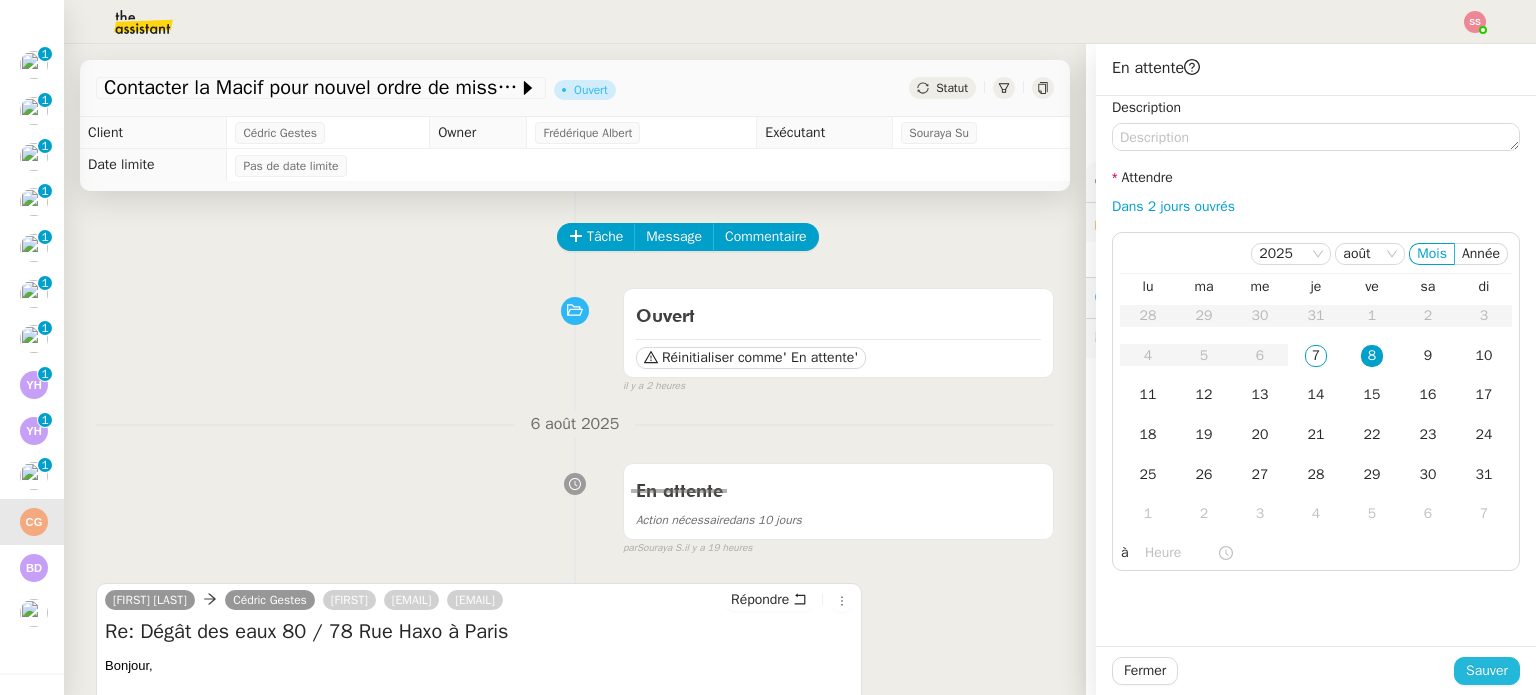 click on "Sauver" 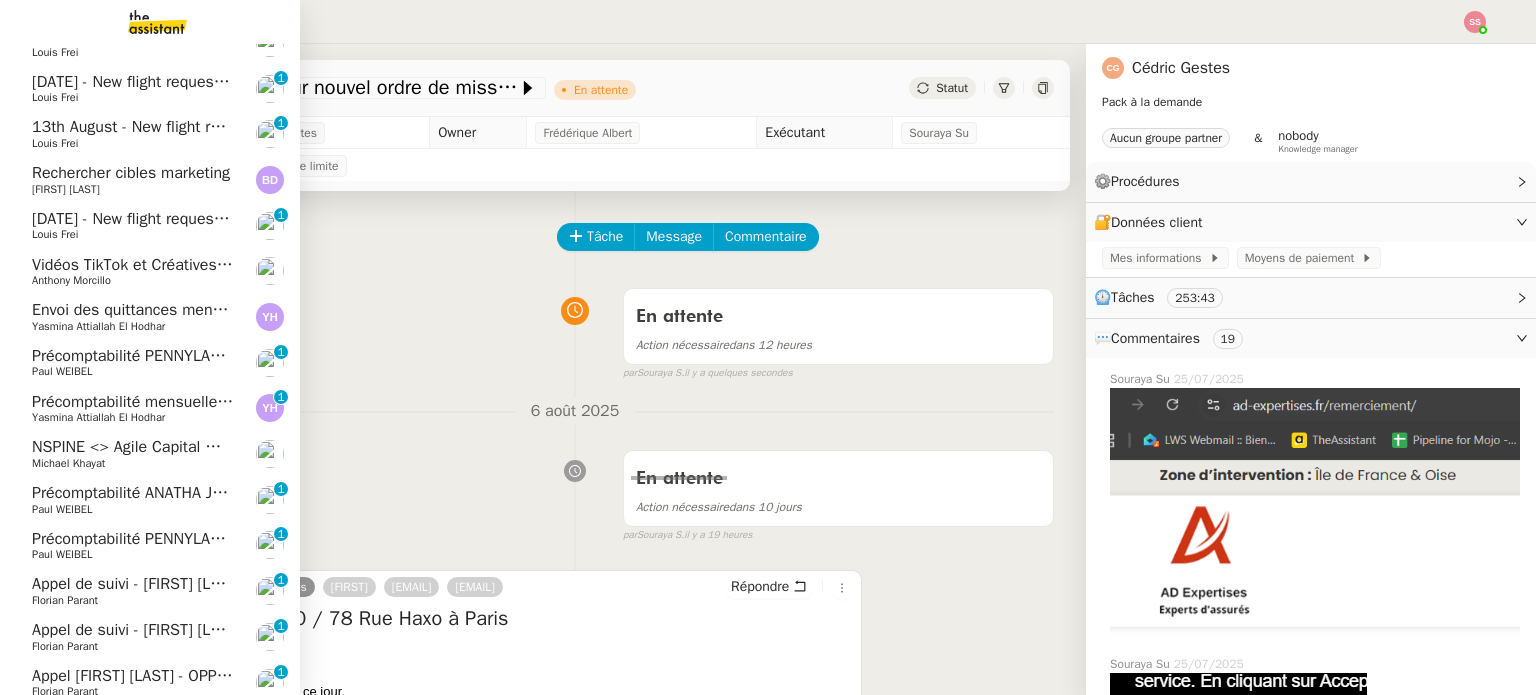 scroll, scrollTop: 193, scrollLeft: 0, axis: vertical 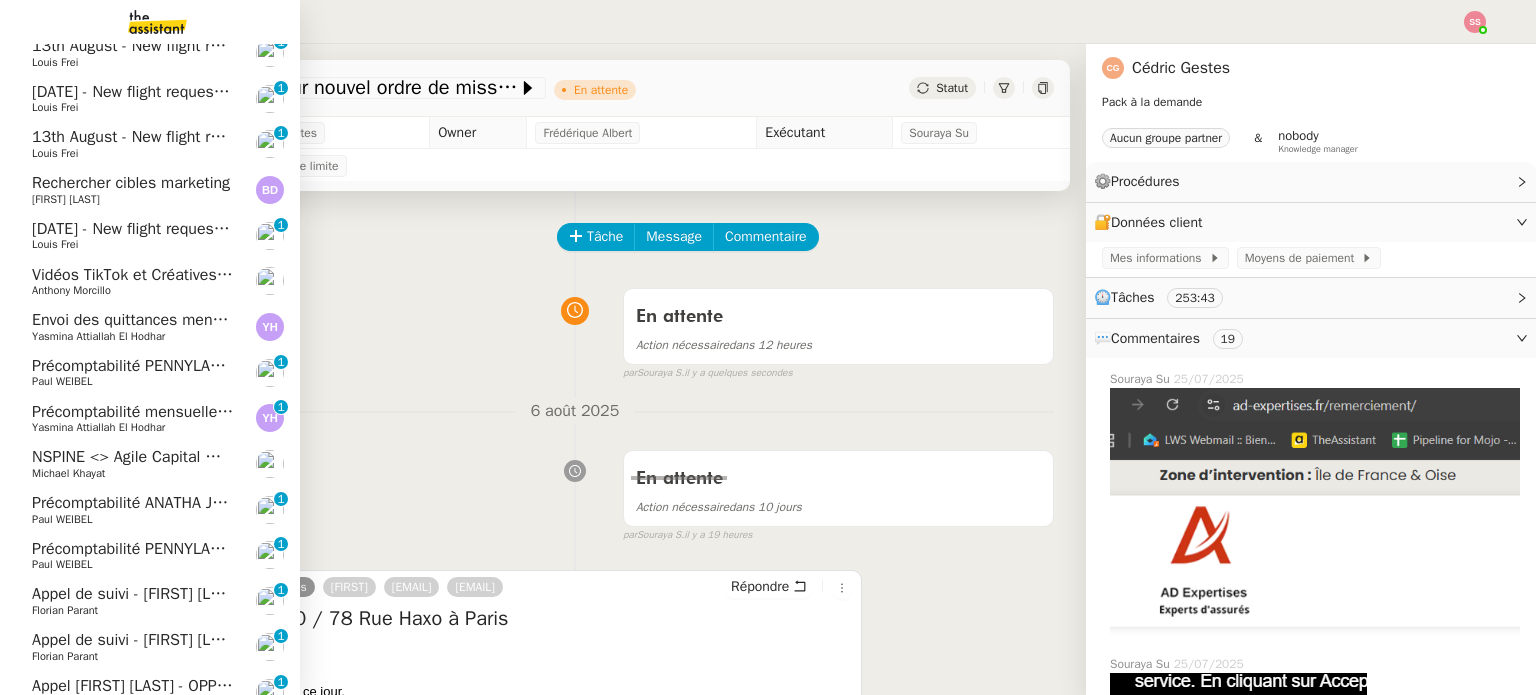 click on "NSPINE <> Agile Capital Markets" 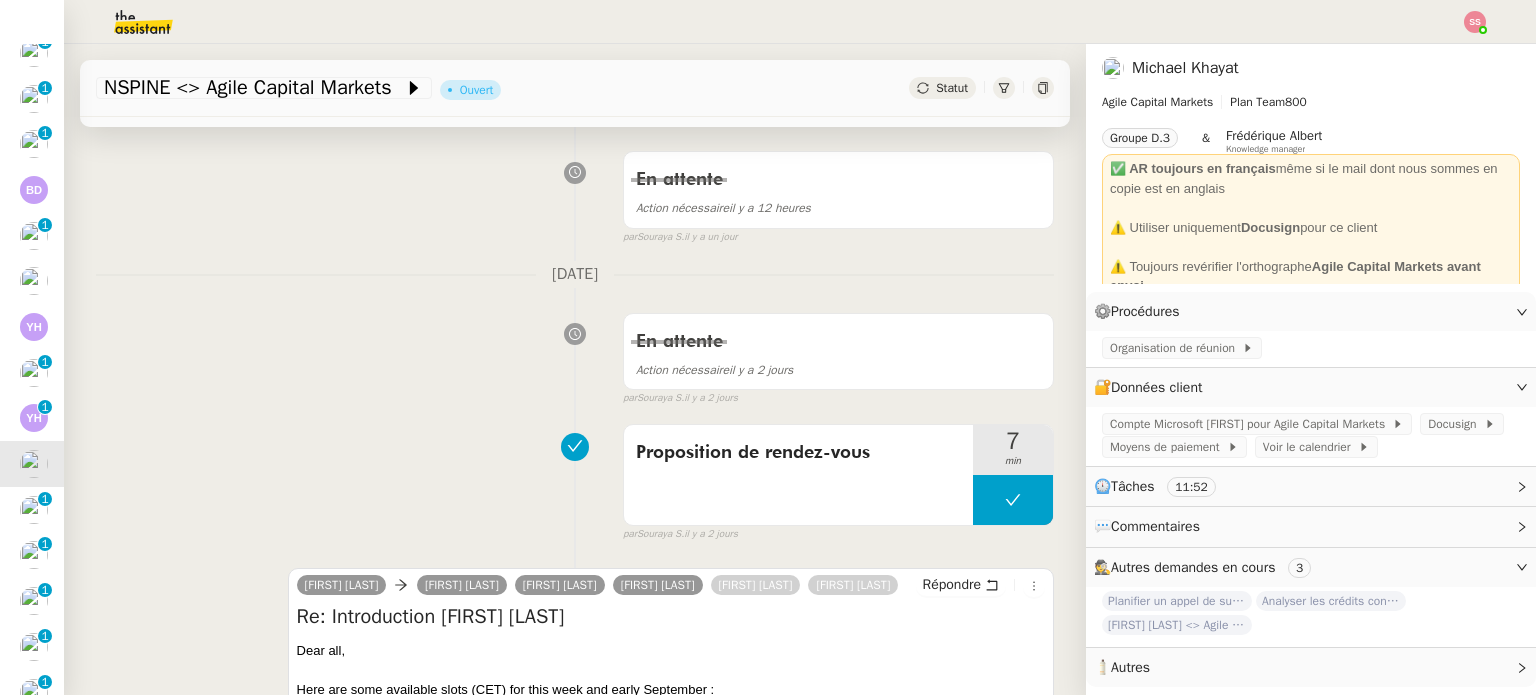 scroll, scrollTop: 600, scrollLeft: 0, axis: vertical 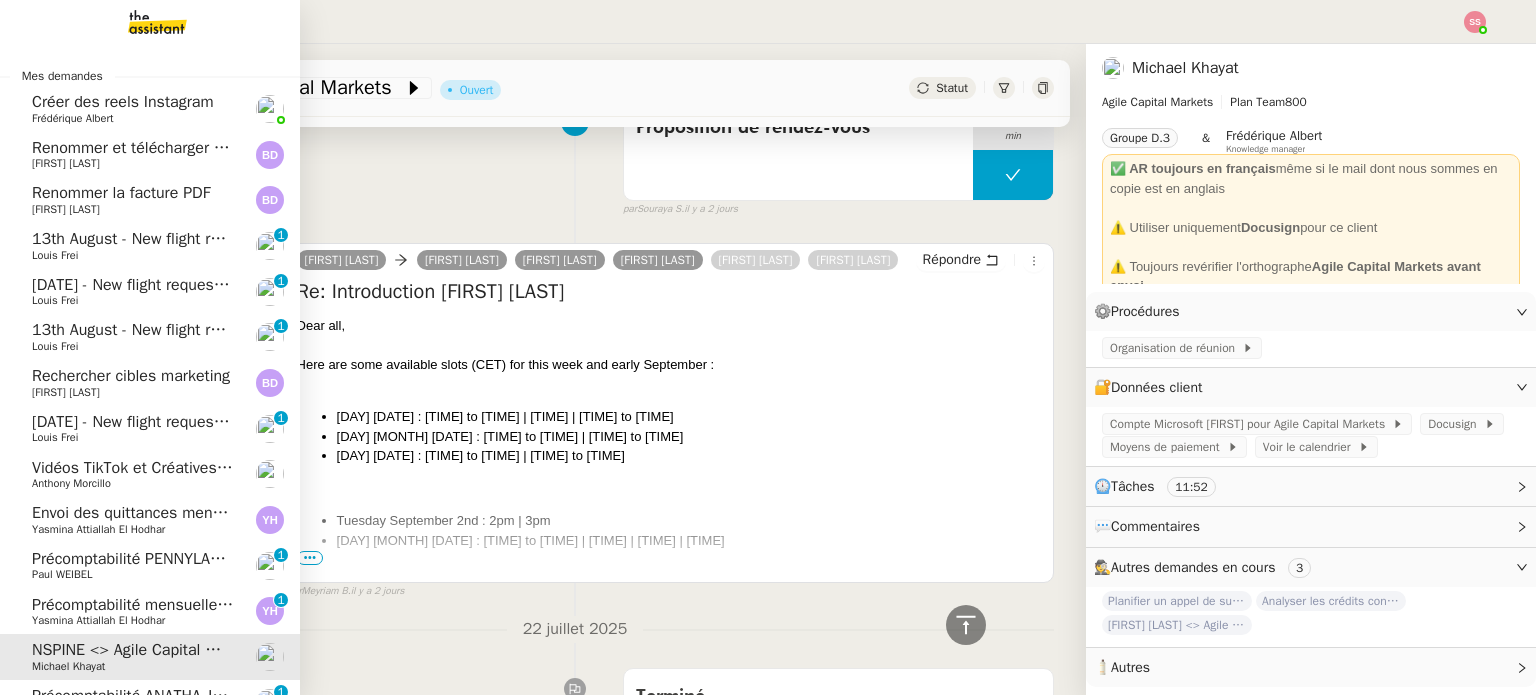 click on "Benjamin Delahaye" 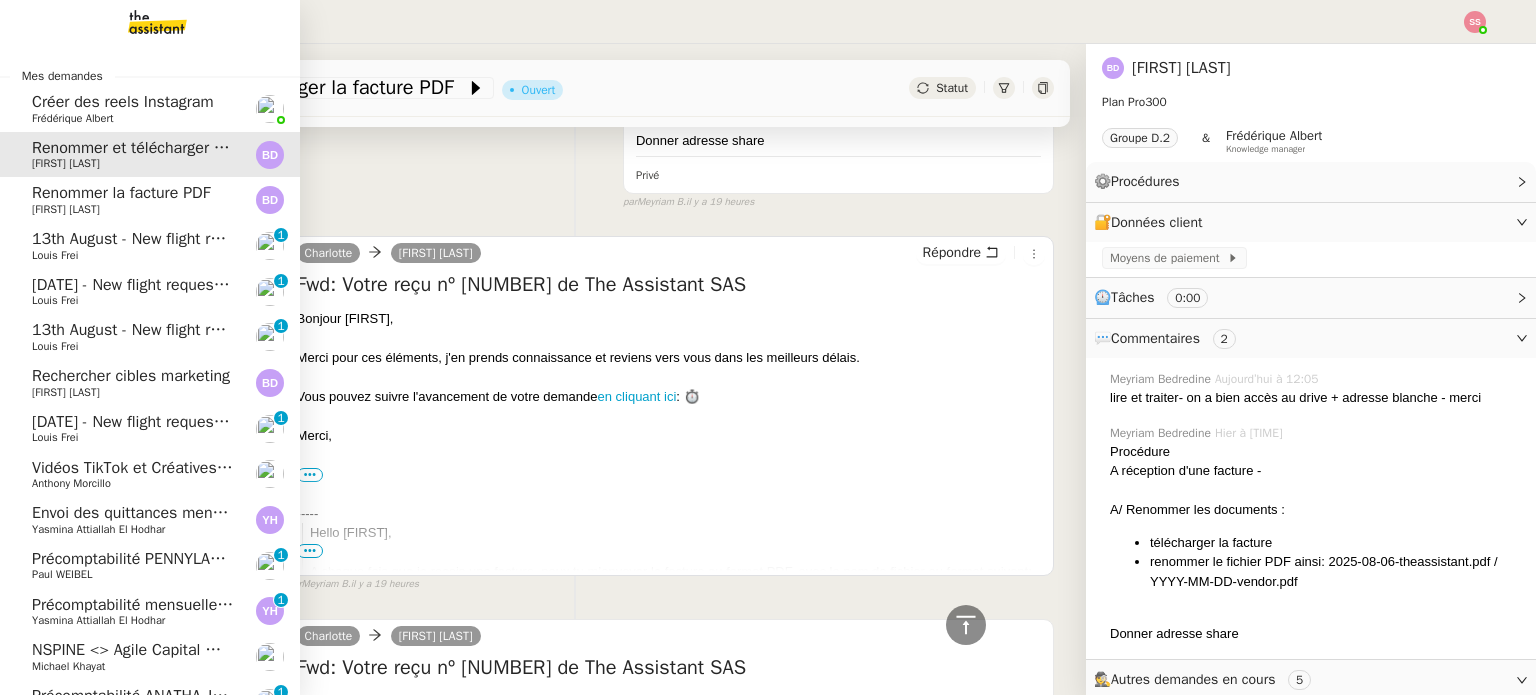 click on "Rechercher cibles marketing" 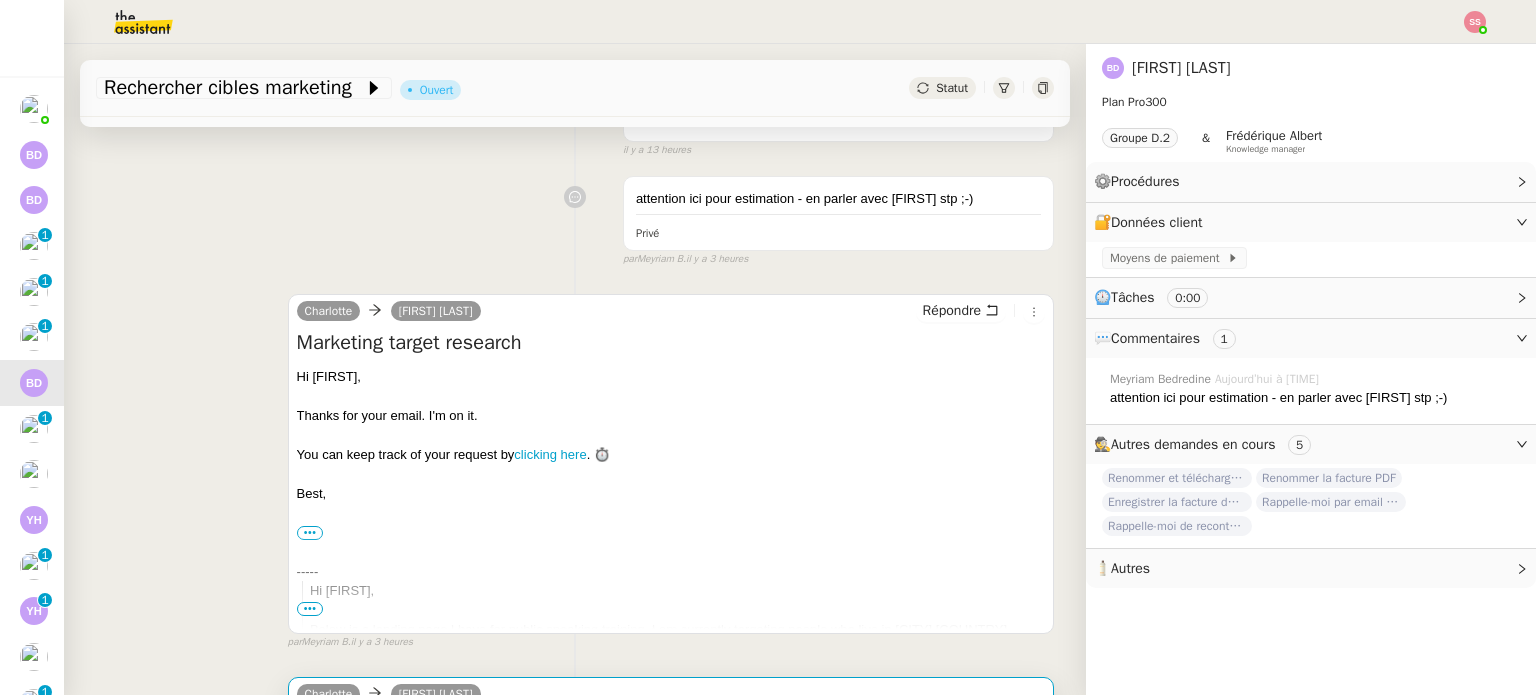 scroll, scrollTop: 200, scrollLeft: 0, axis: vertical 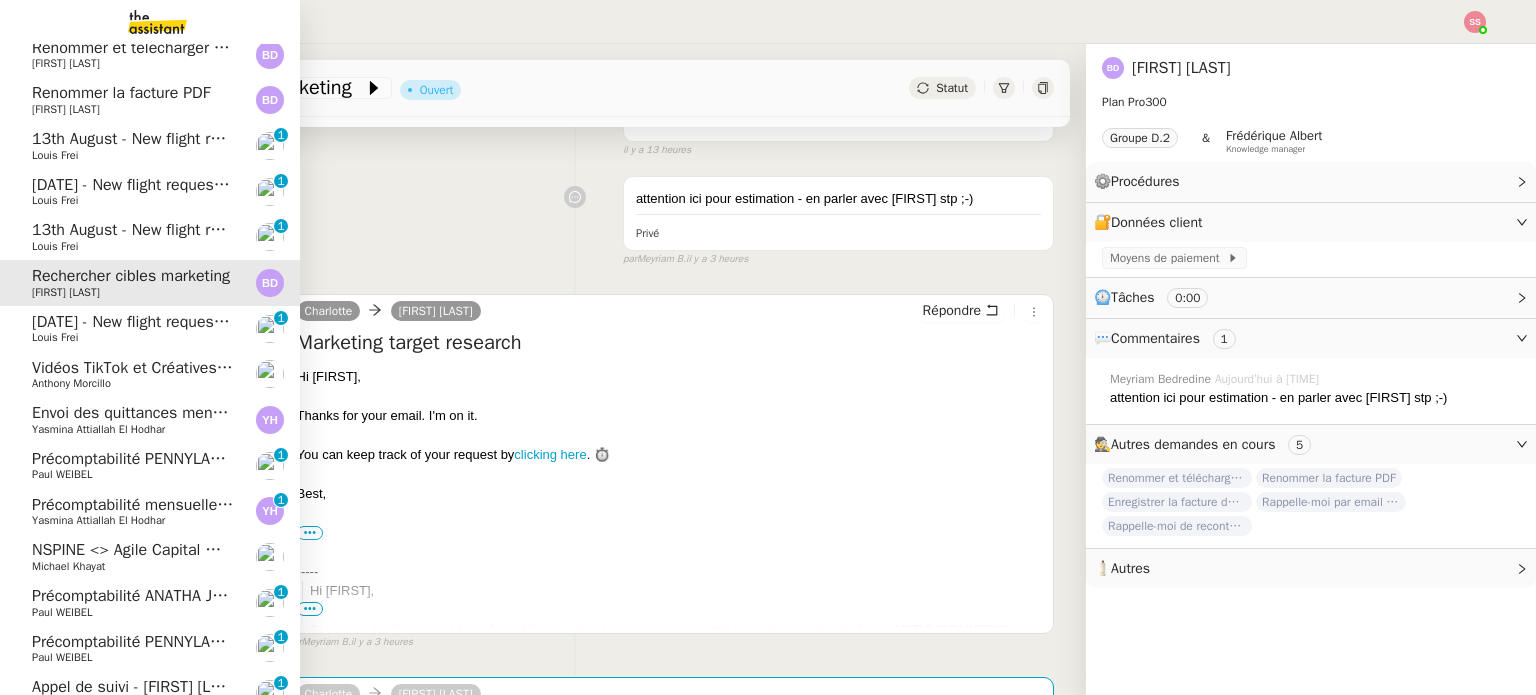 click on "Louis Frei" 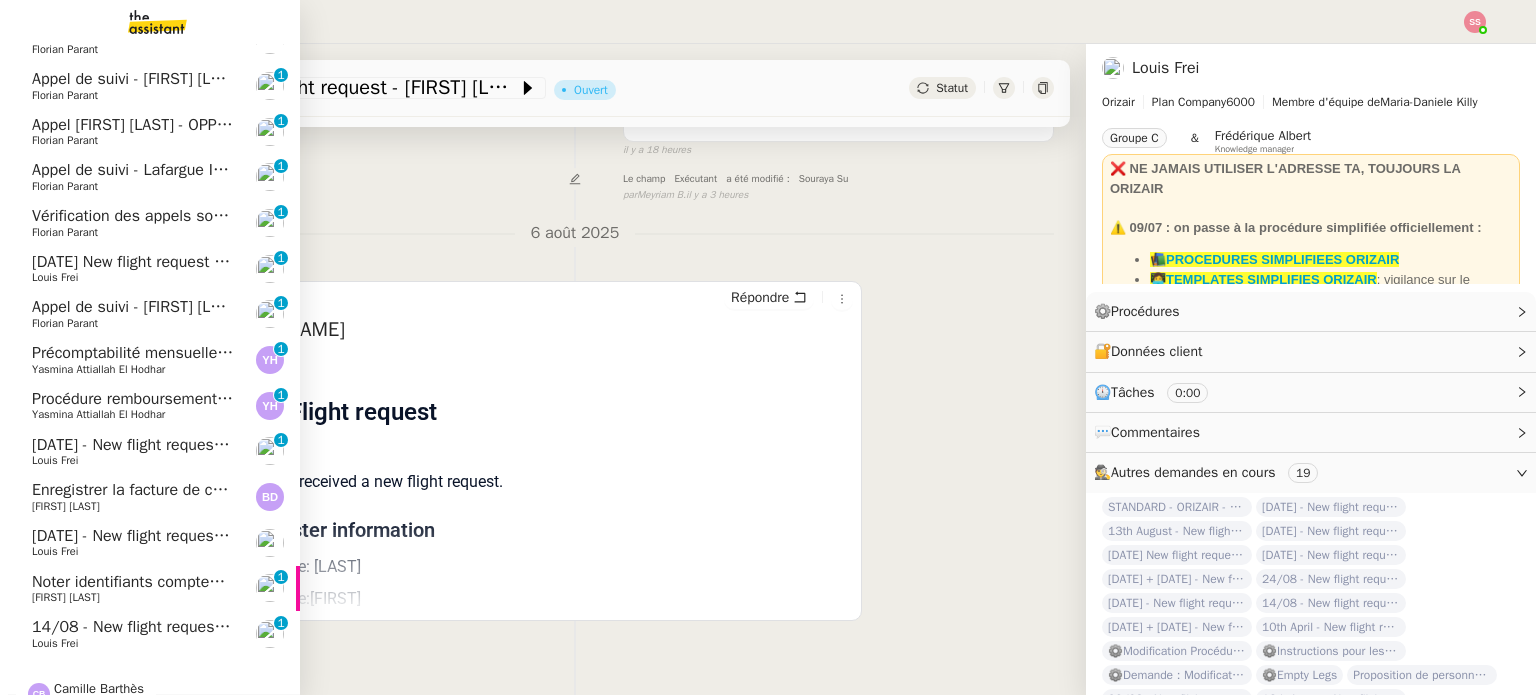 scroll, scrollTop: 784, scrollLeft: 0, axis: vertical 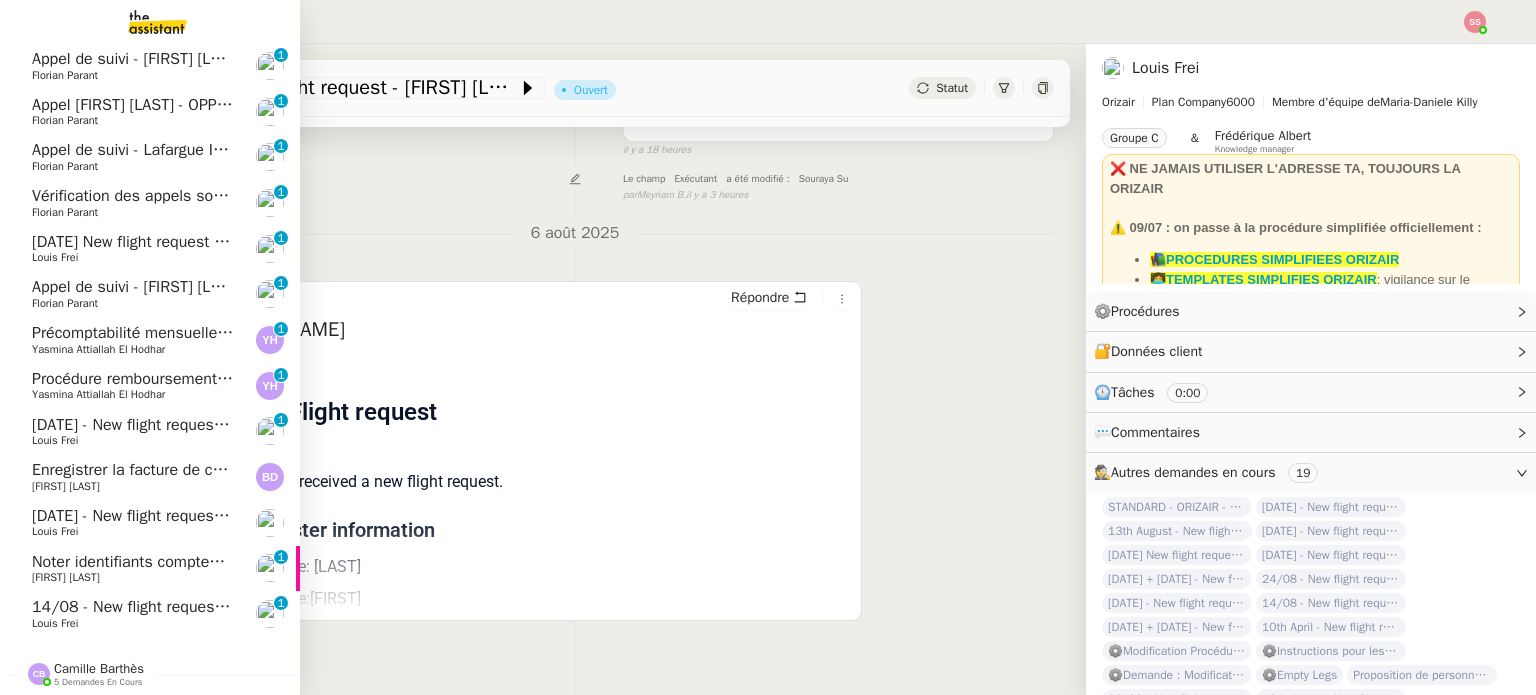 click on "Noter identifiants compteurs dans Excel" 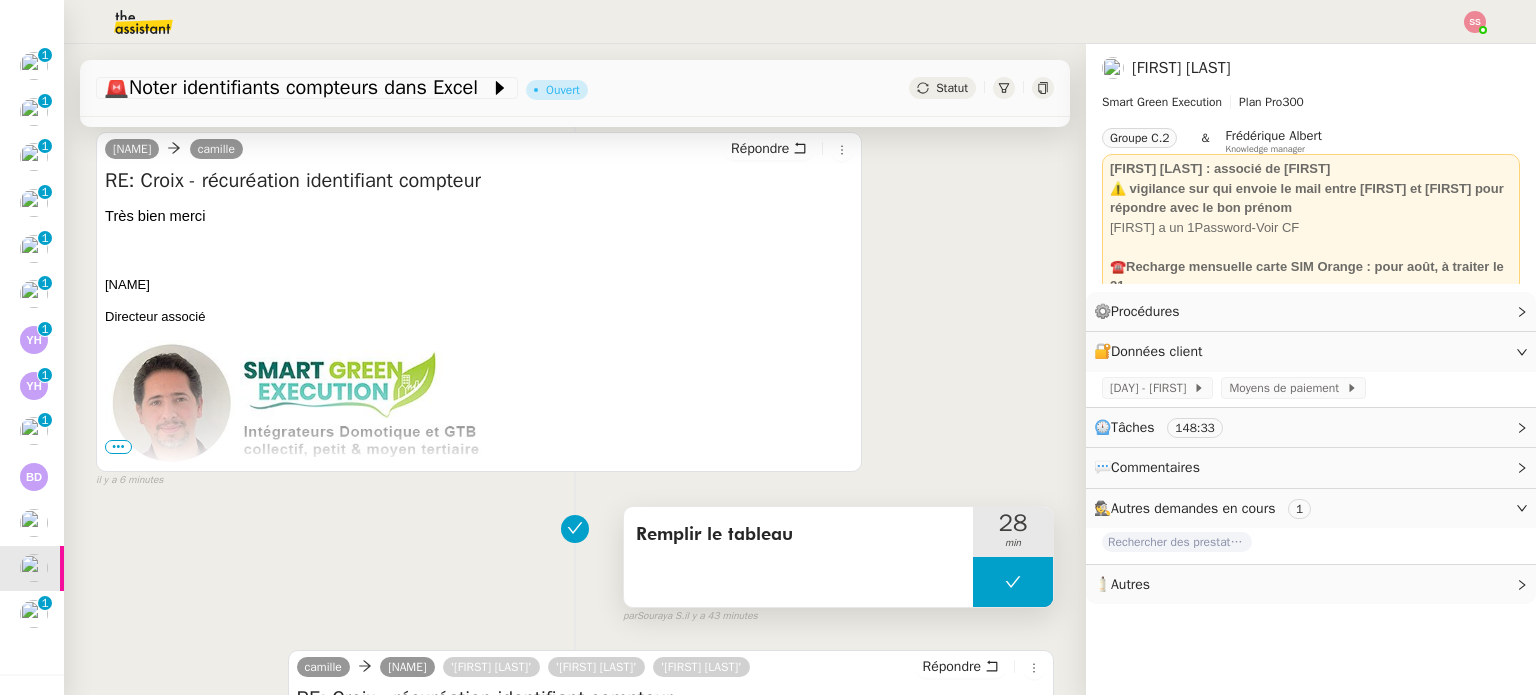 scroll, scrollTop: 100, scrollLeft: 0, axis: vertical 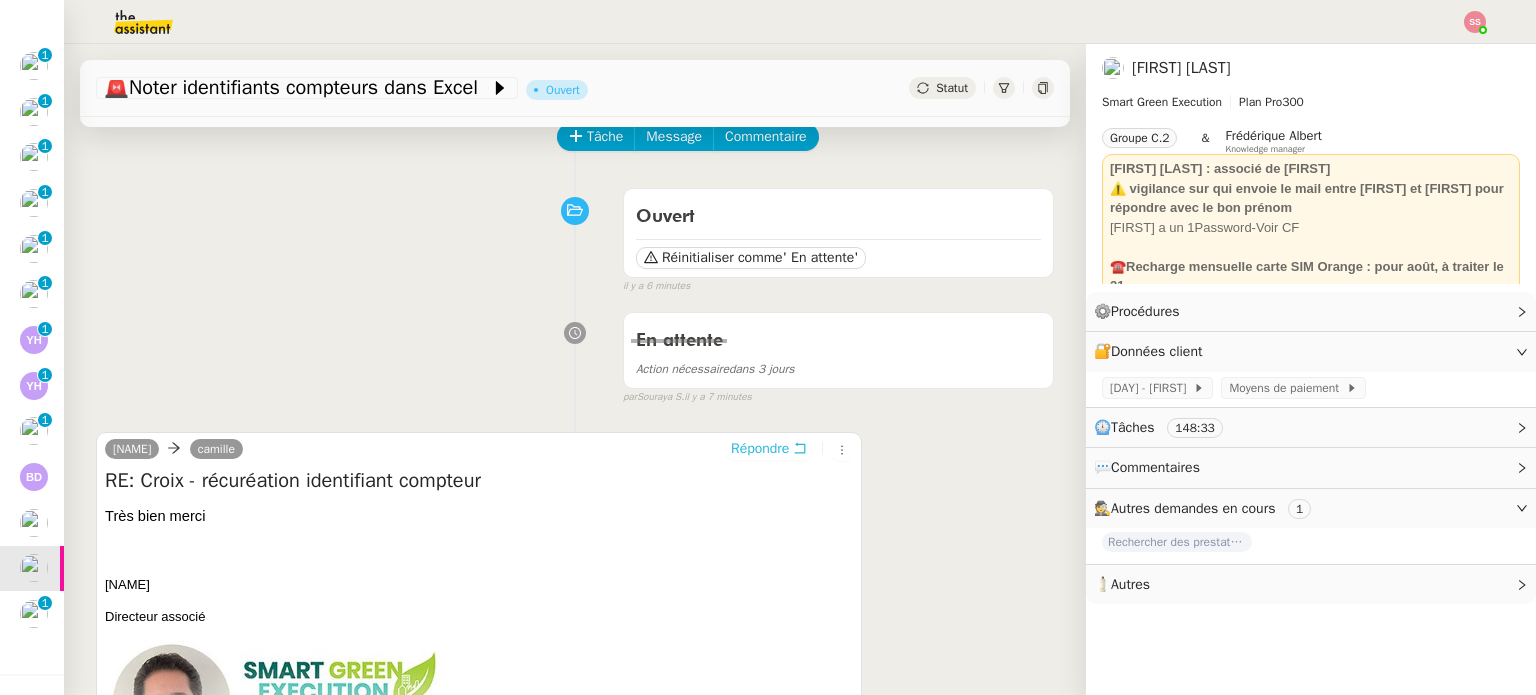 click on "Répondre" at bounding box center [760, 449] 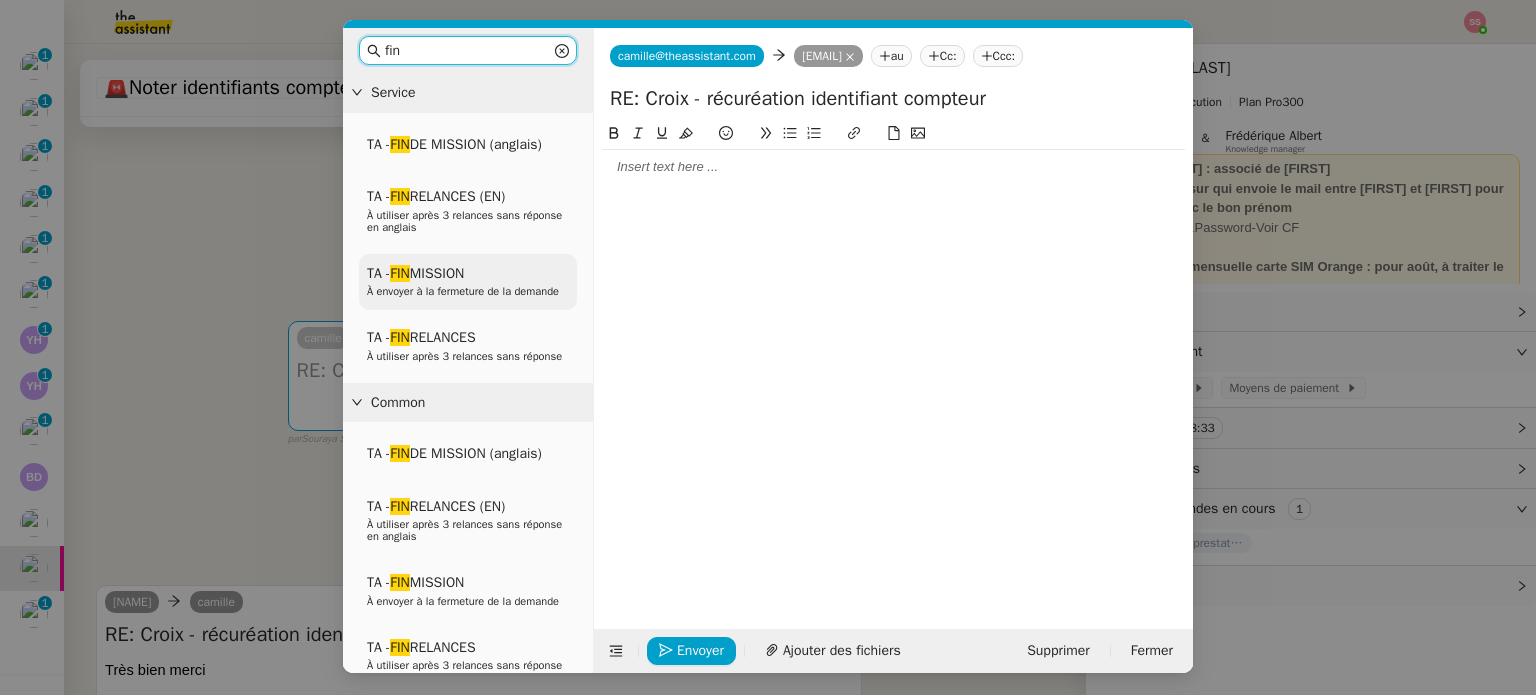 type on "fin" 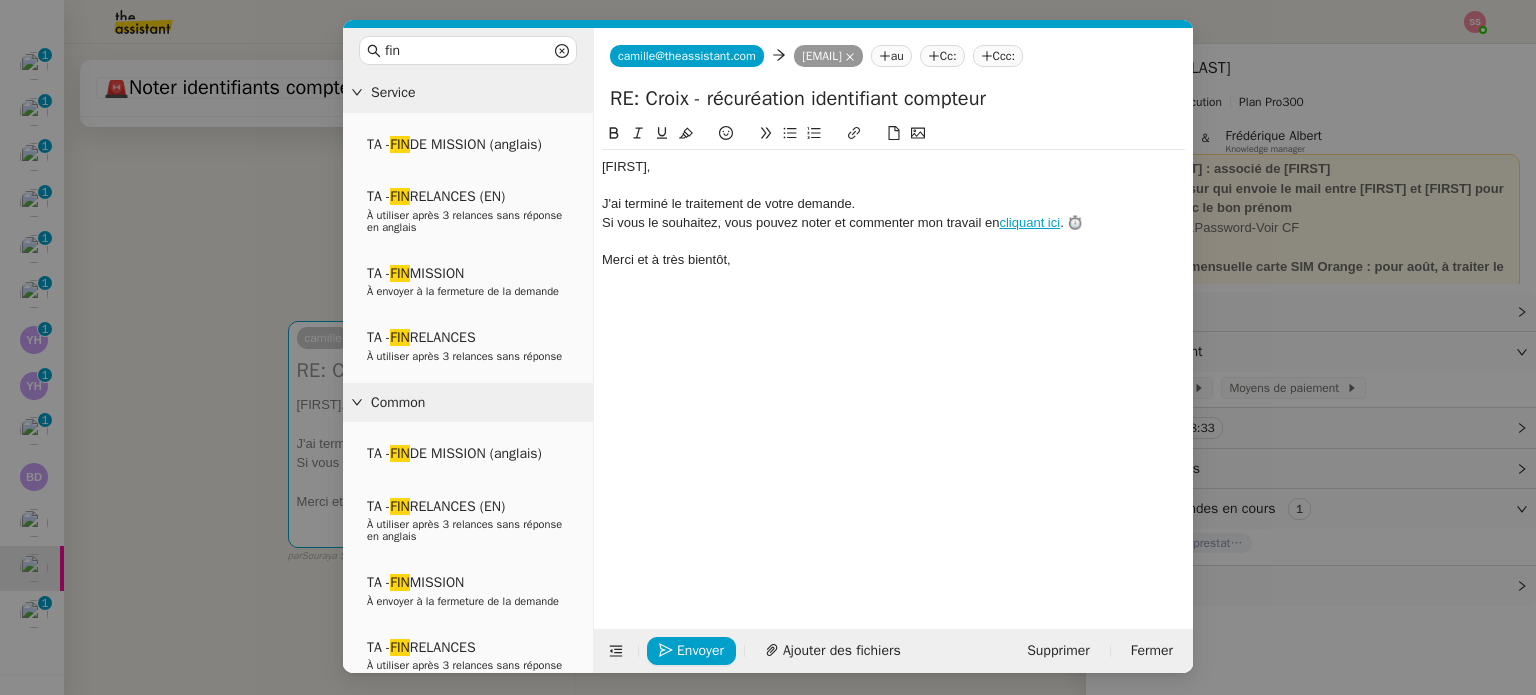 click on "Envoyer Ajouter des fichiers Supprimer Fermer" 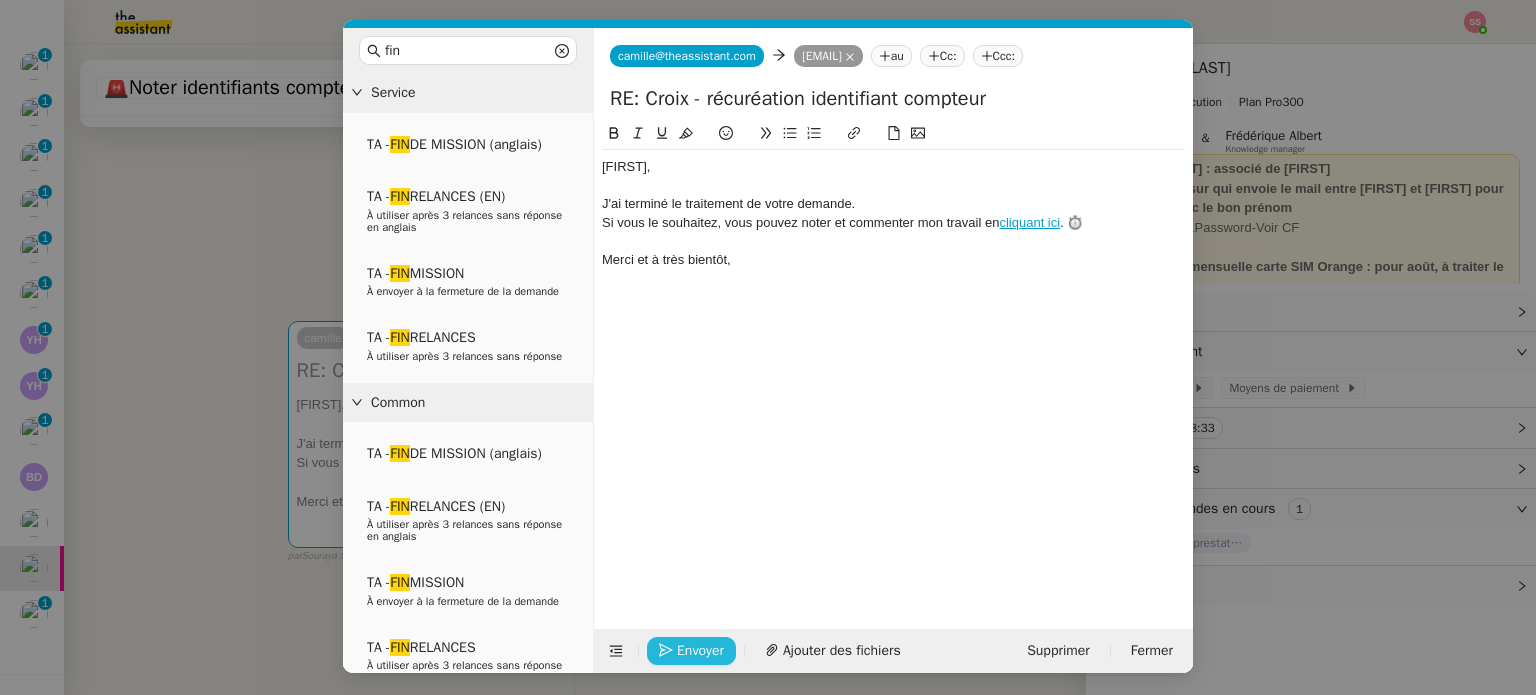 click on "Envoyer" 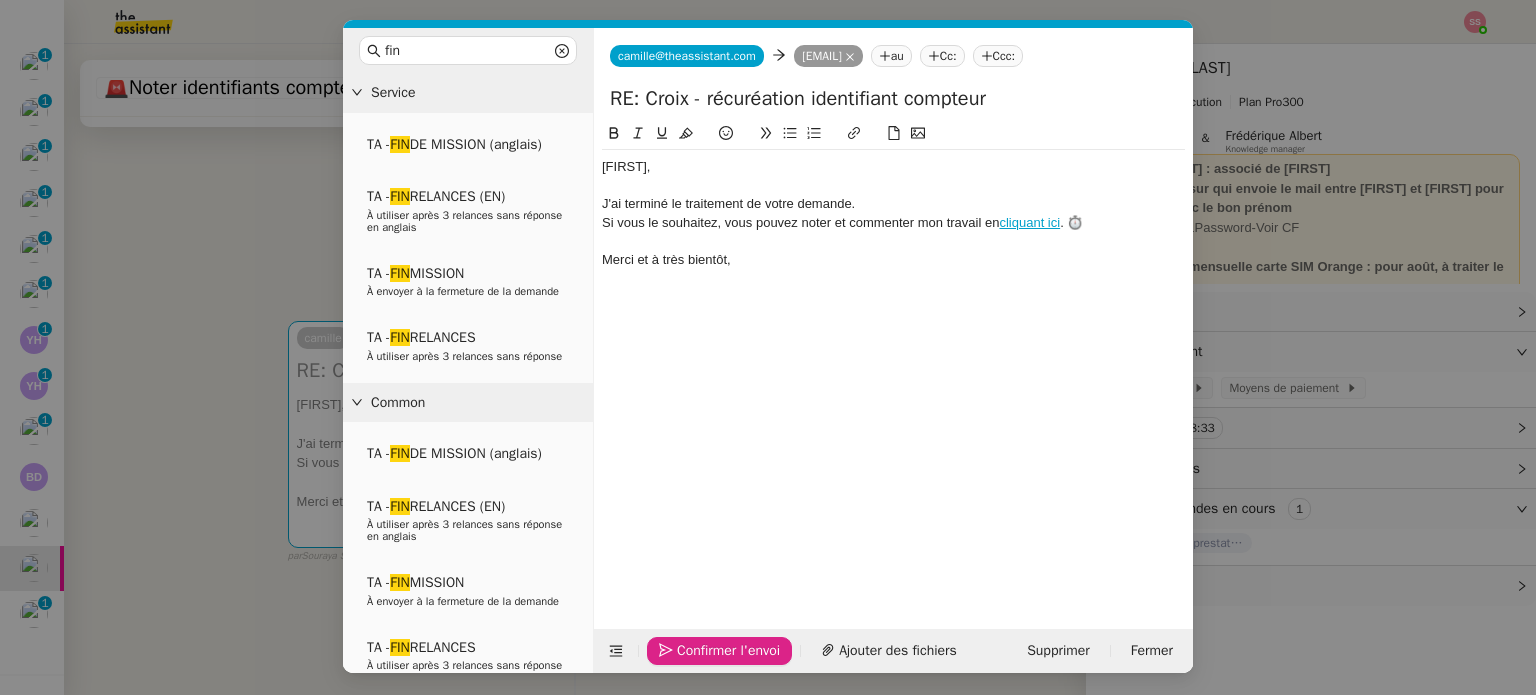 click on "Confirmer l'envoi" 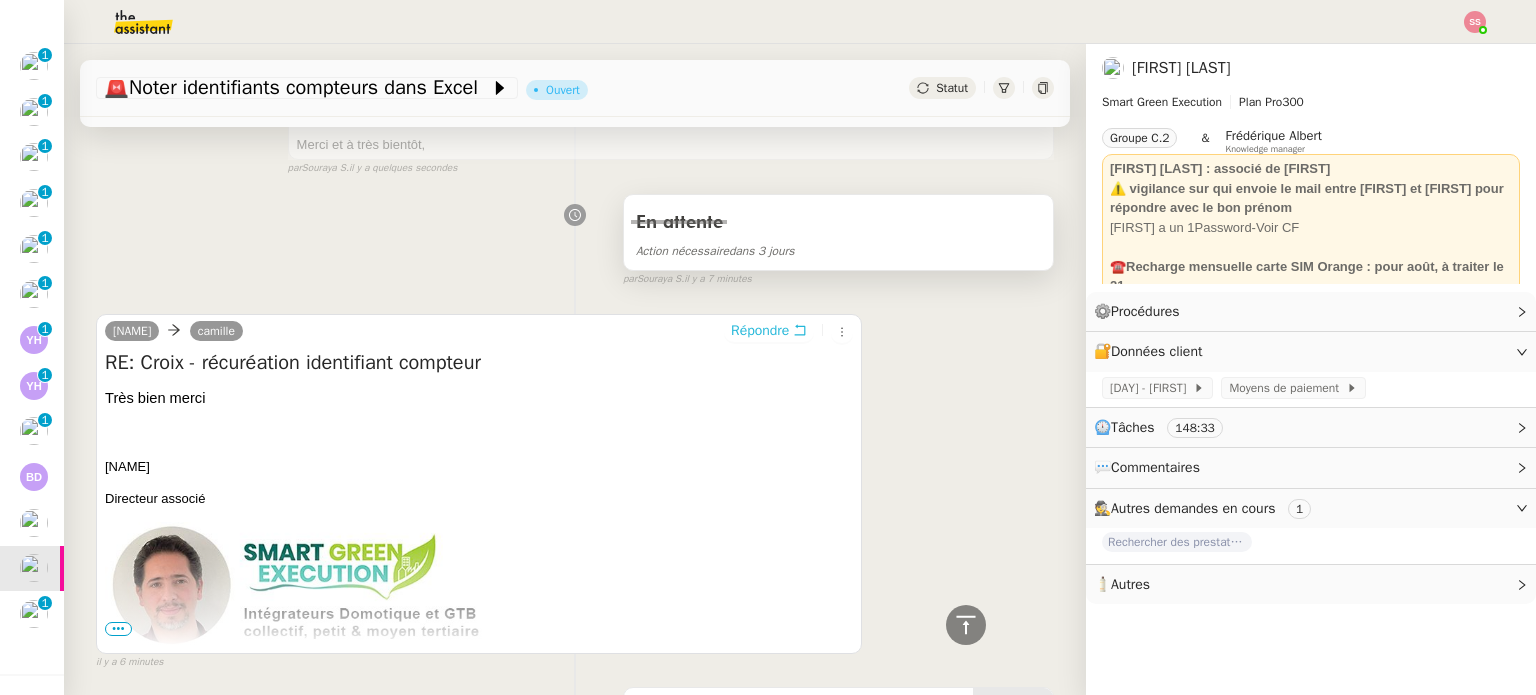 scroll, scrollTop: 256, scrollLeft: 0, axis: vertical 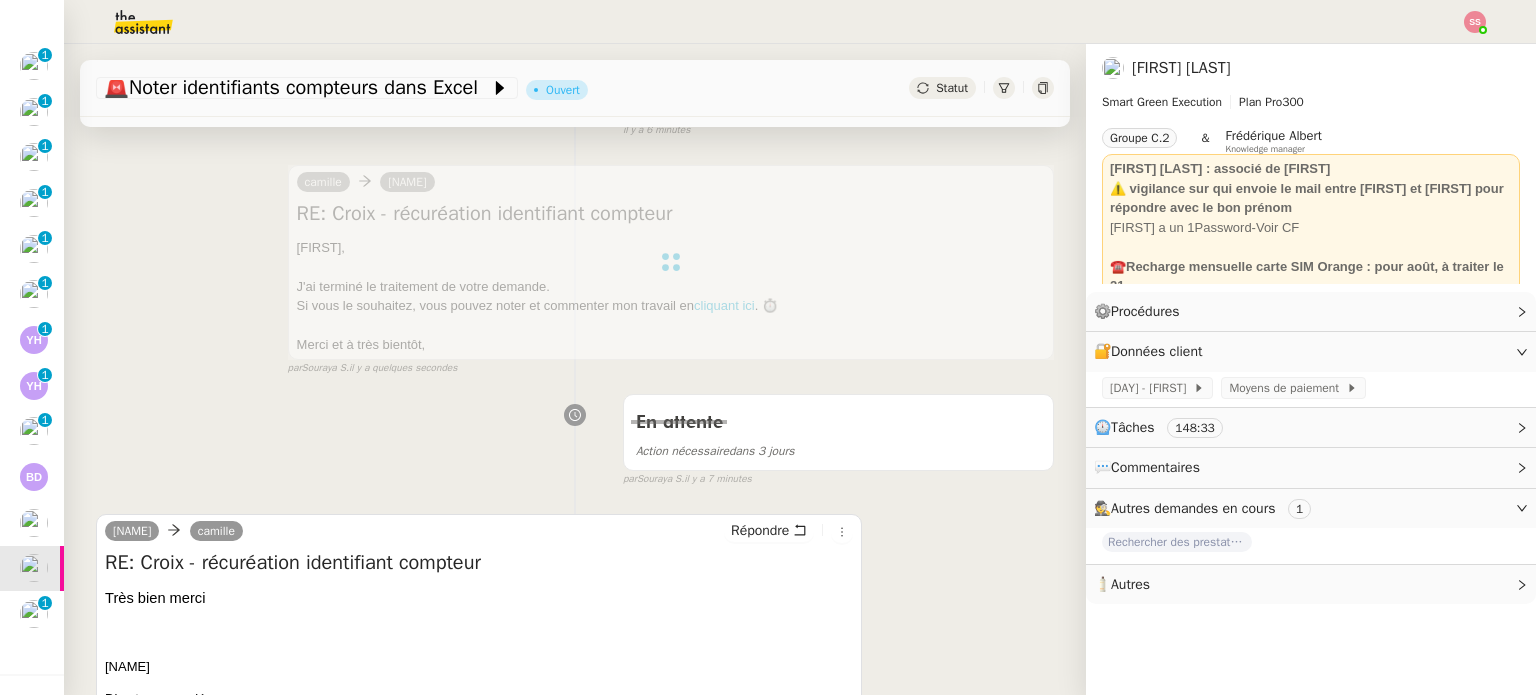 click at bounding box center [671, 262] 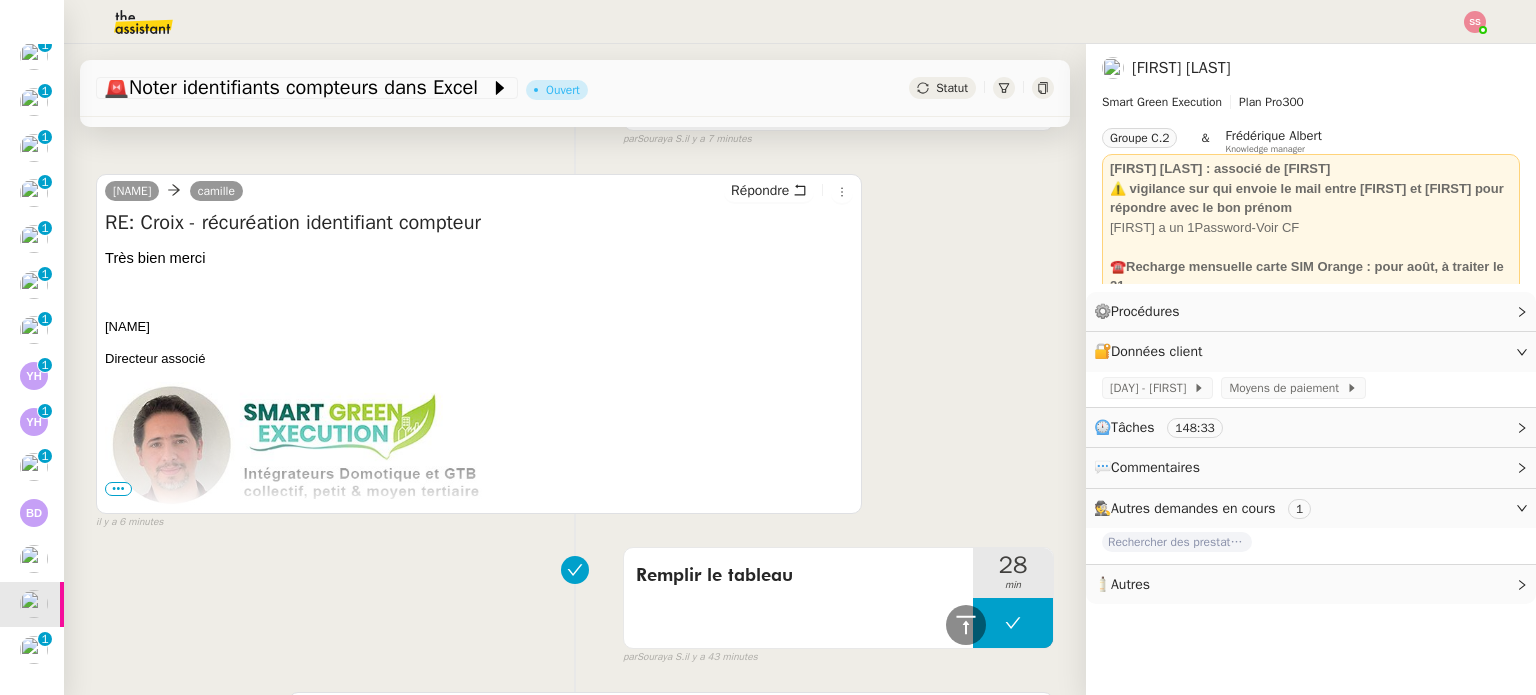 scroll, scrollTop: 830, scrollLeft: 0, axis: vertical 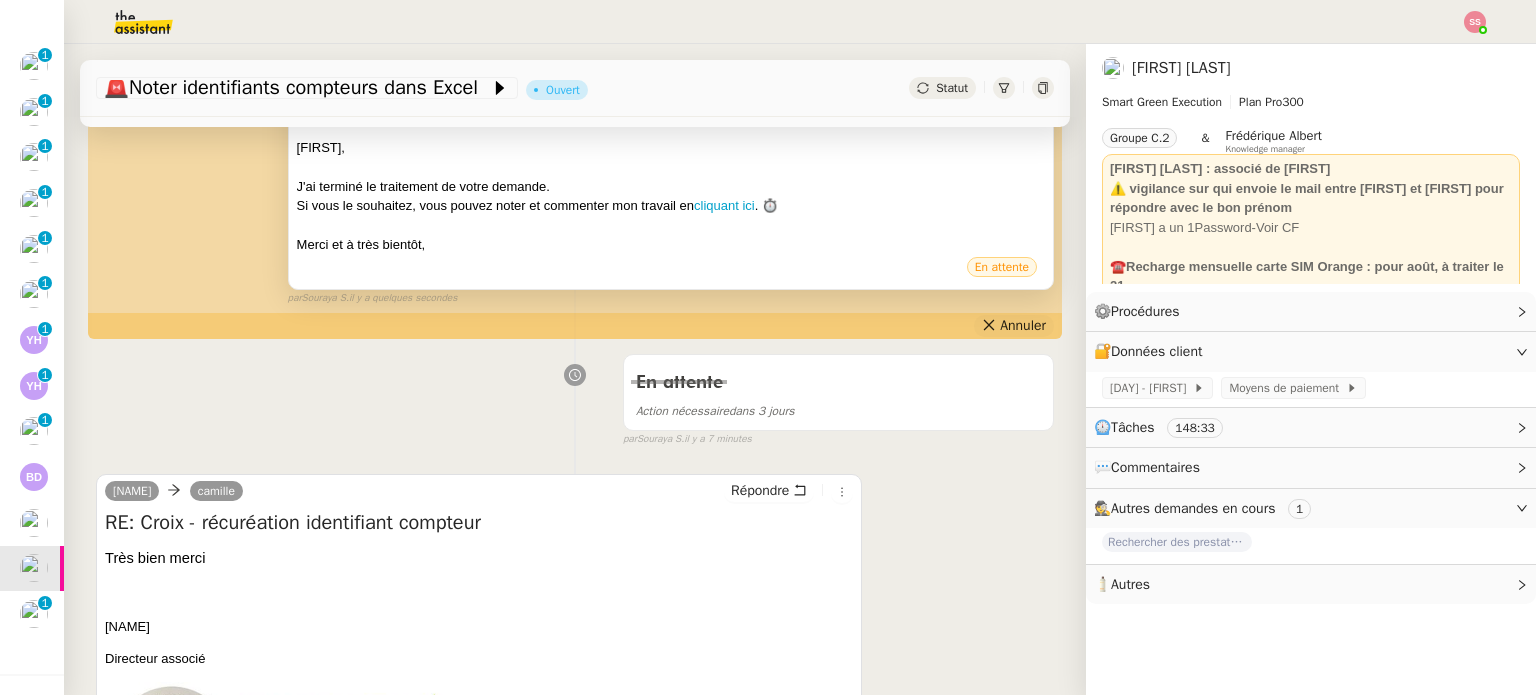 click on "Annuler" at bounding box center (1023, 326) 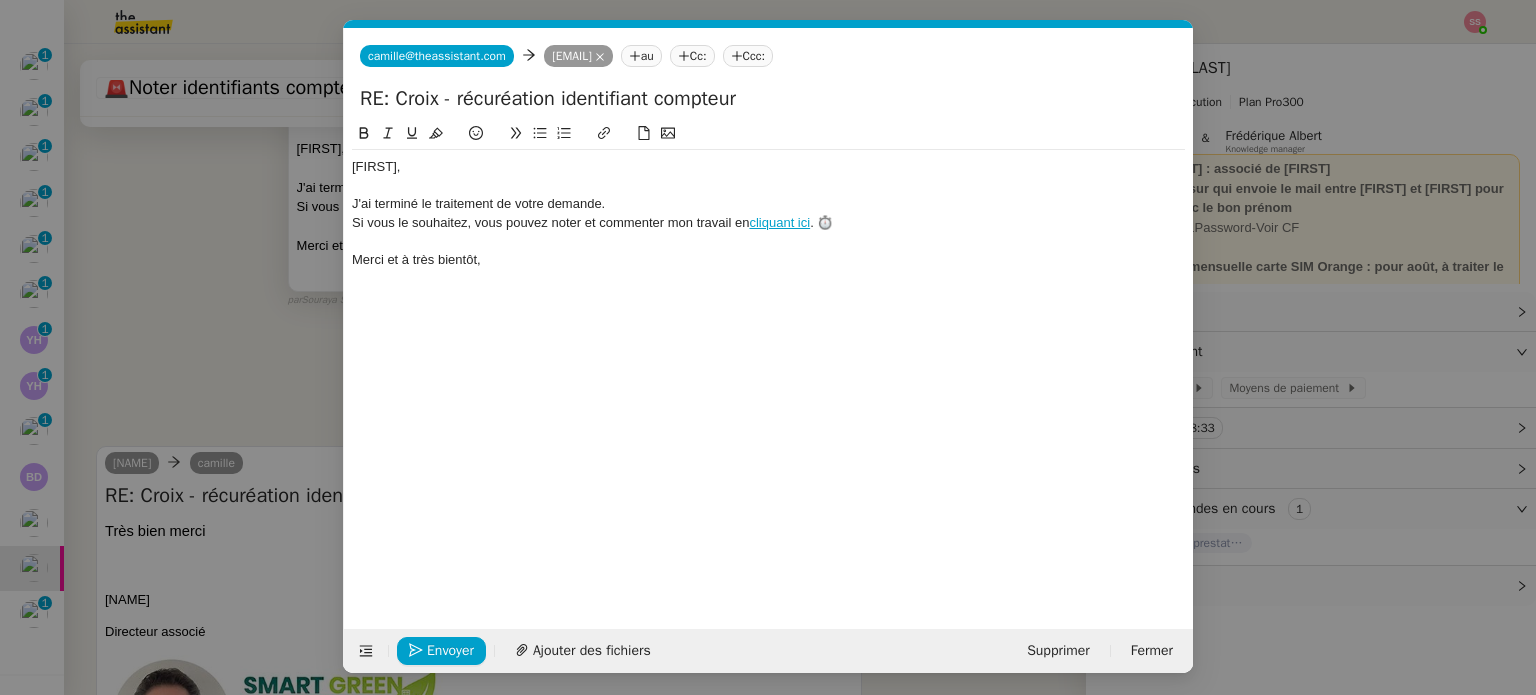 scroll, scrollTop: 784, scrollLeft: 0, axis: vertical 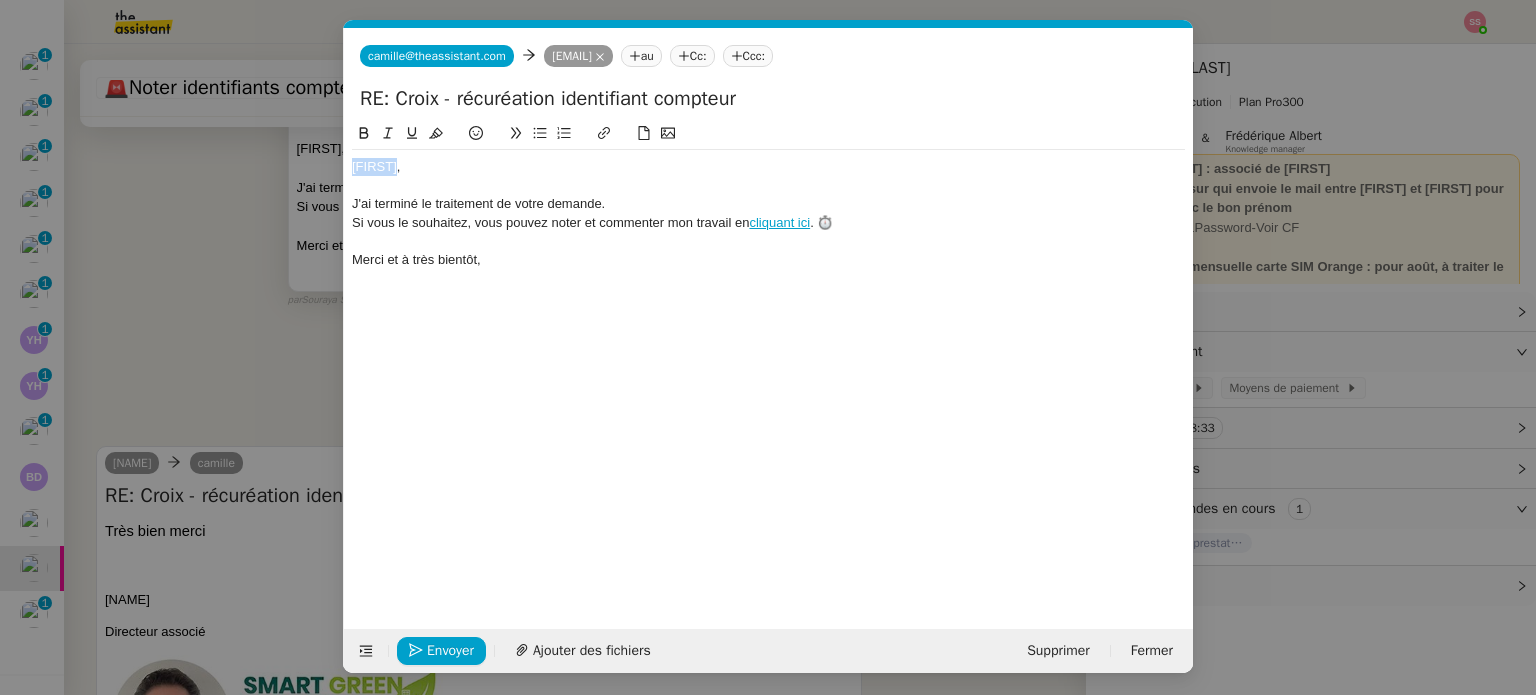 drag, startPoint x: 388, startPoint y: 163, endPoint x: 350, endPoint y: 163, distance: 38 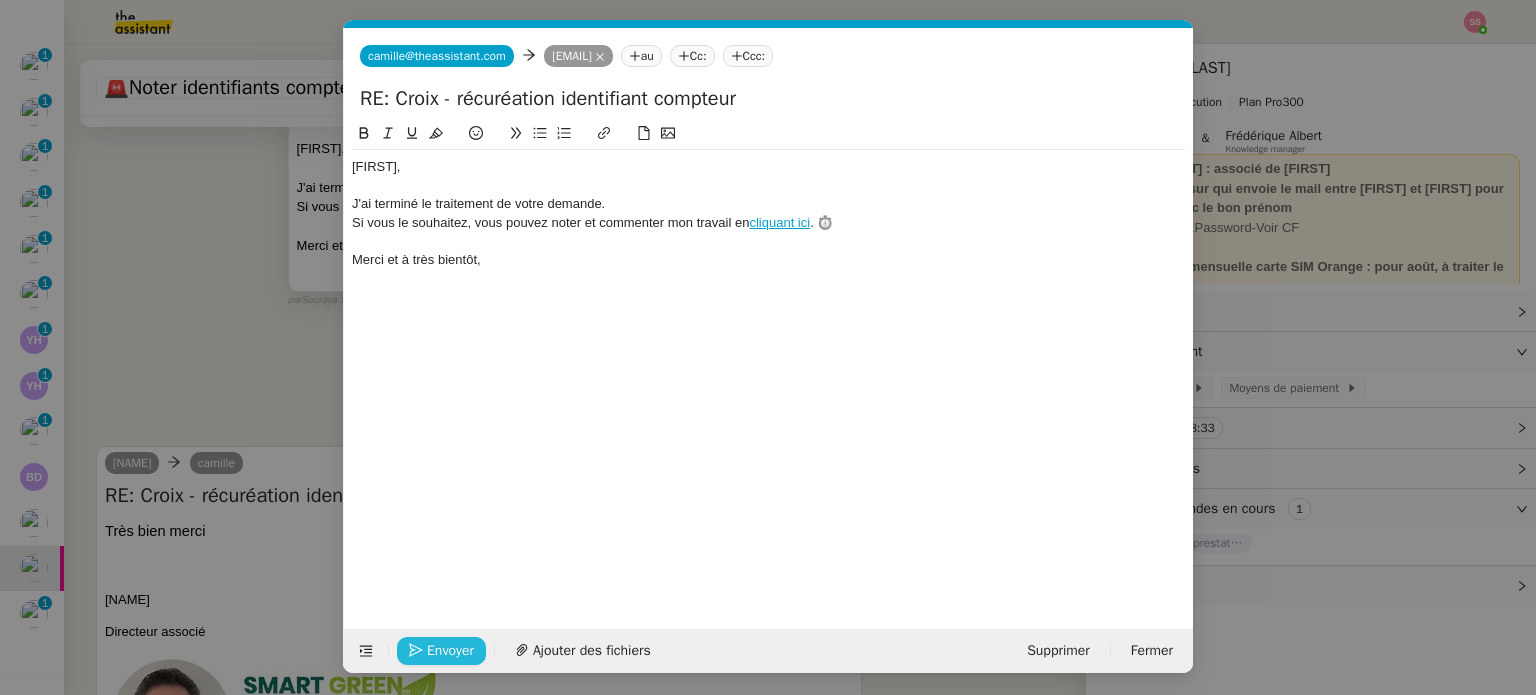 click on "Envoyer" 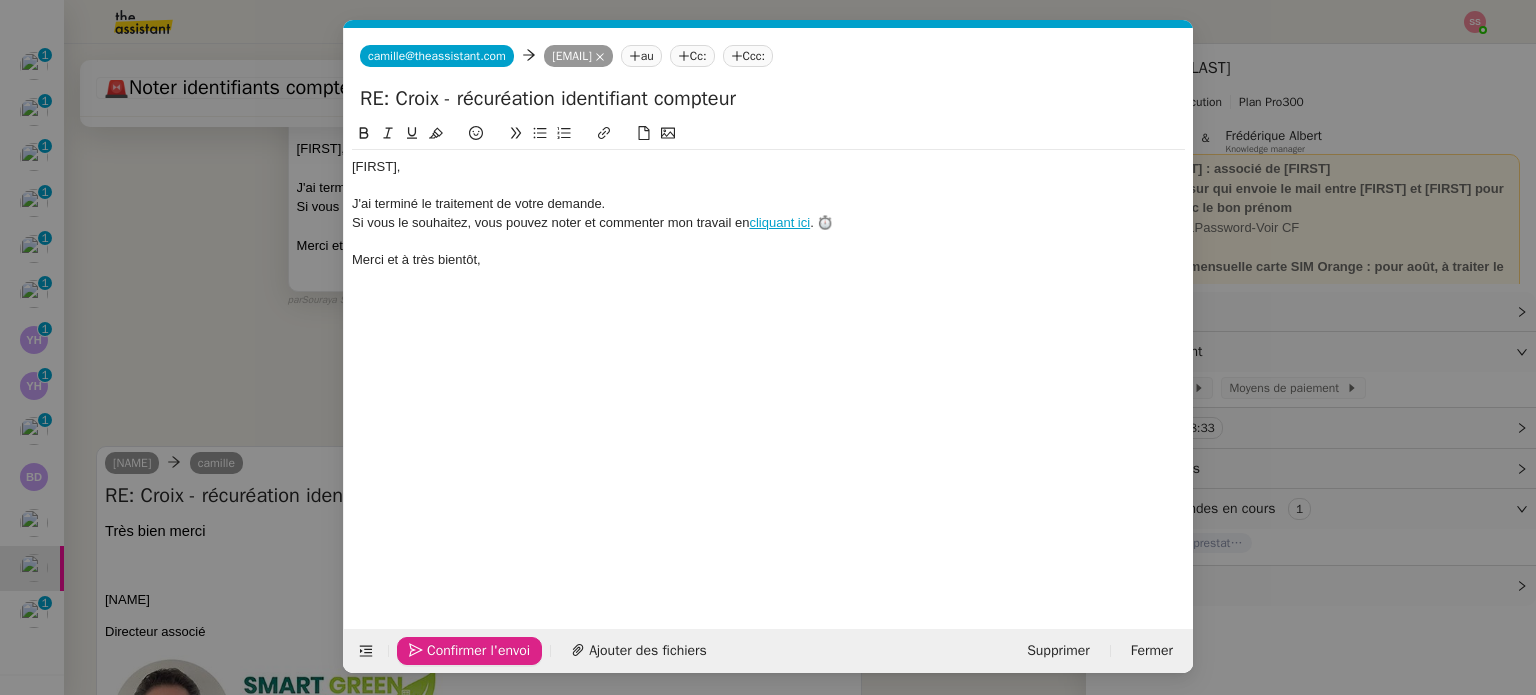 click on "Confirmer l'envoi" 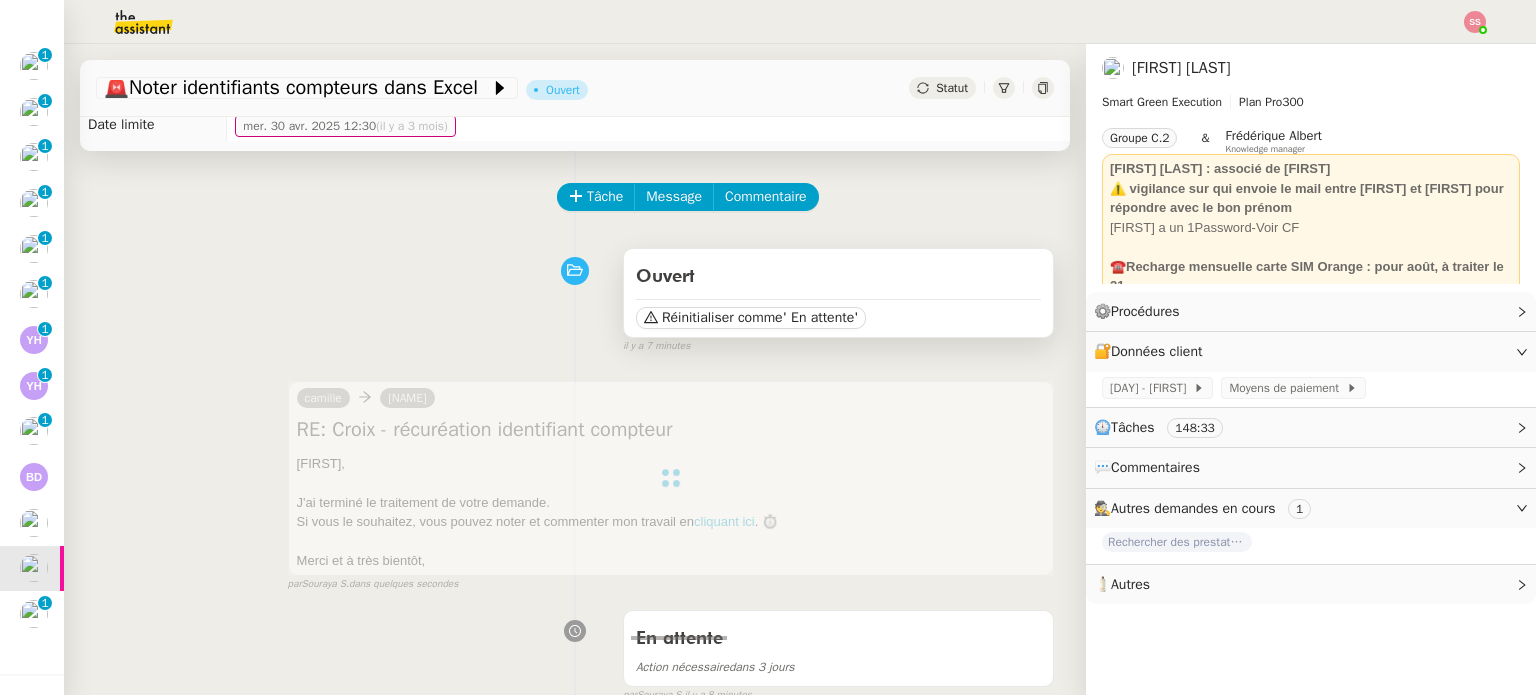 scroll, scrollTop: 0, scrollLeft: 0, axis: both 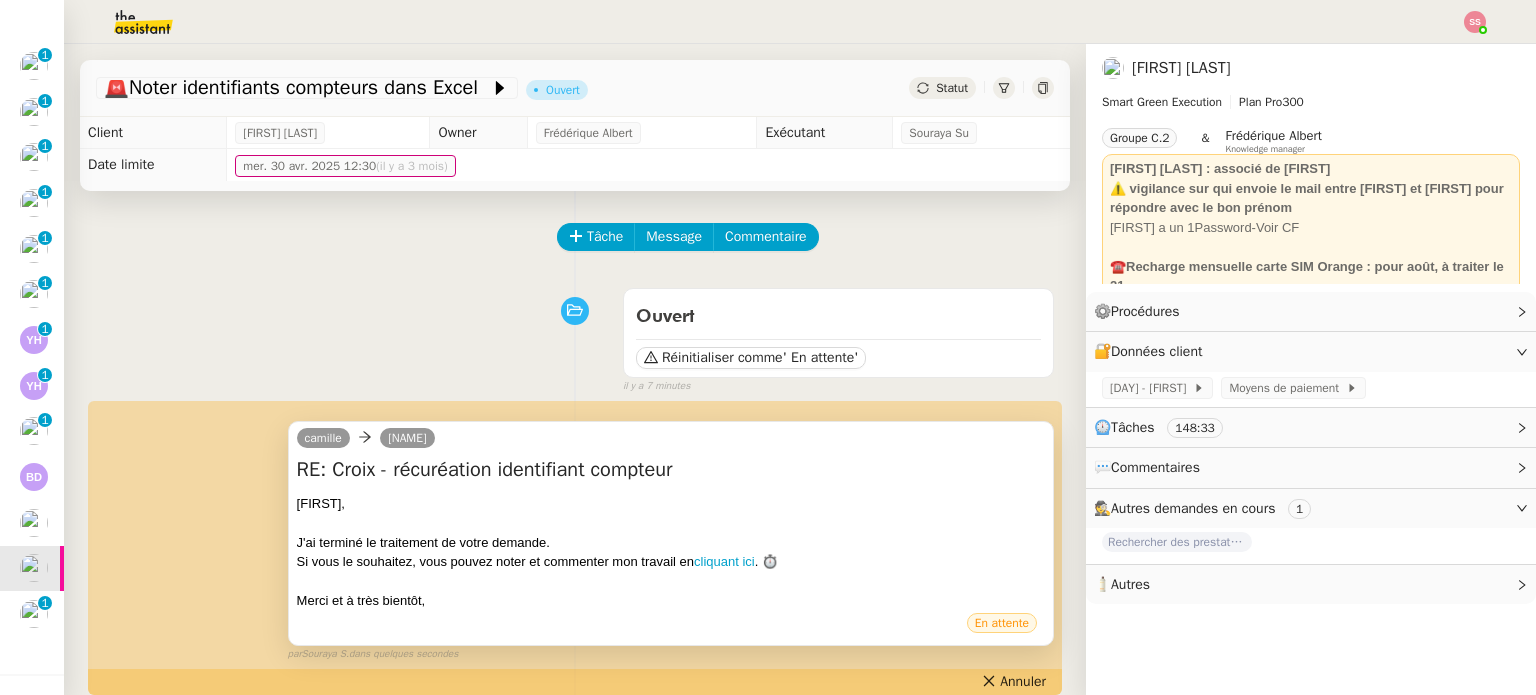 click on "Statut" 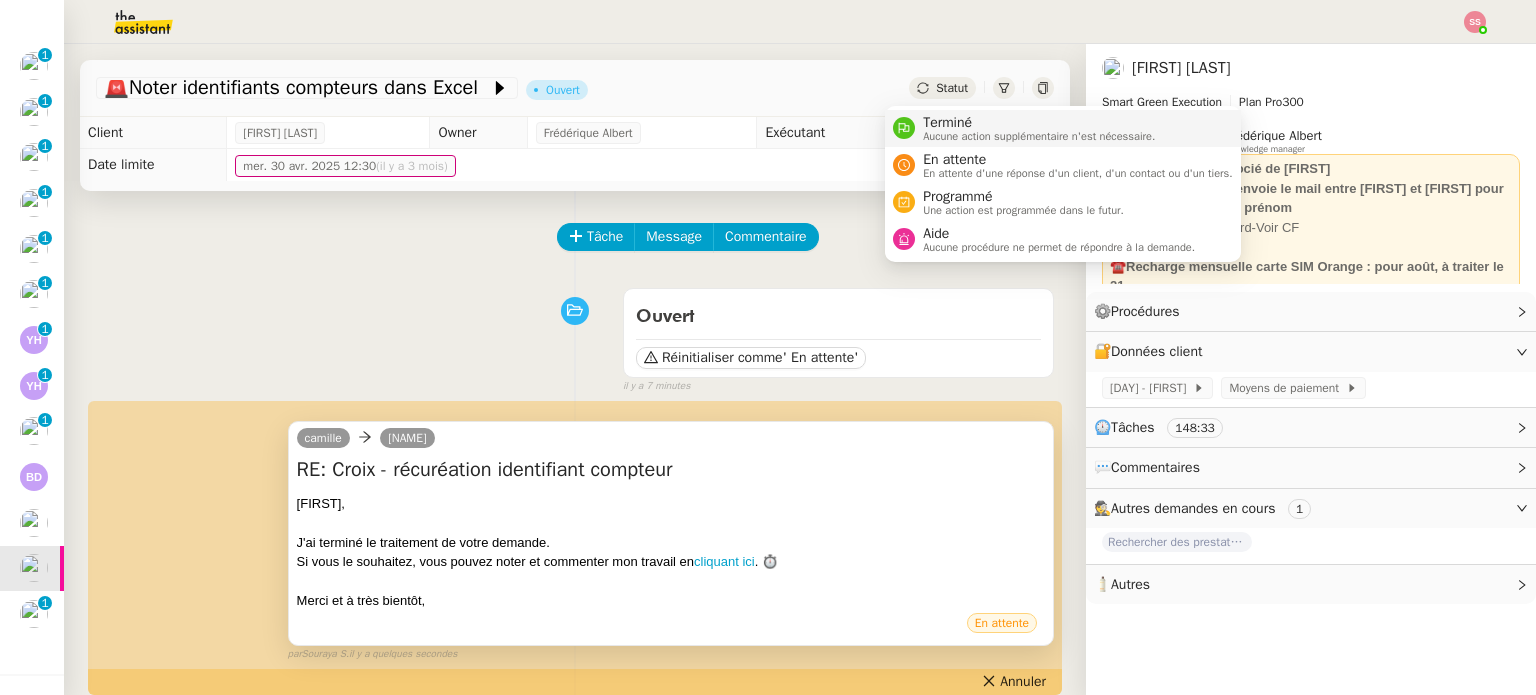 click on "Aucune action supplémentaire n'est nécessaire." at bounding box center (1039, 136) 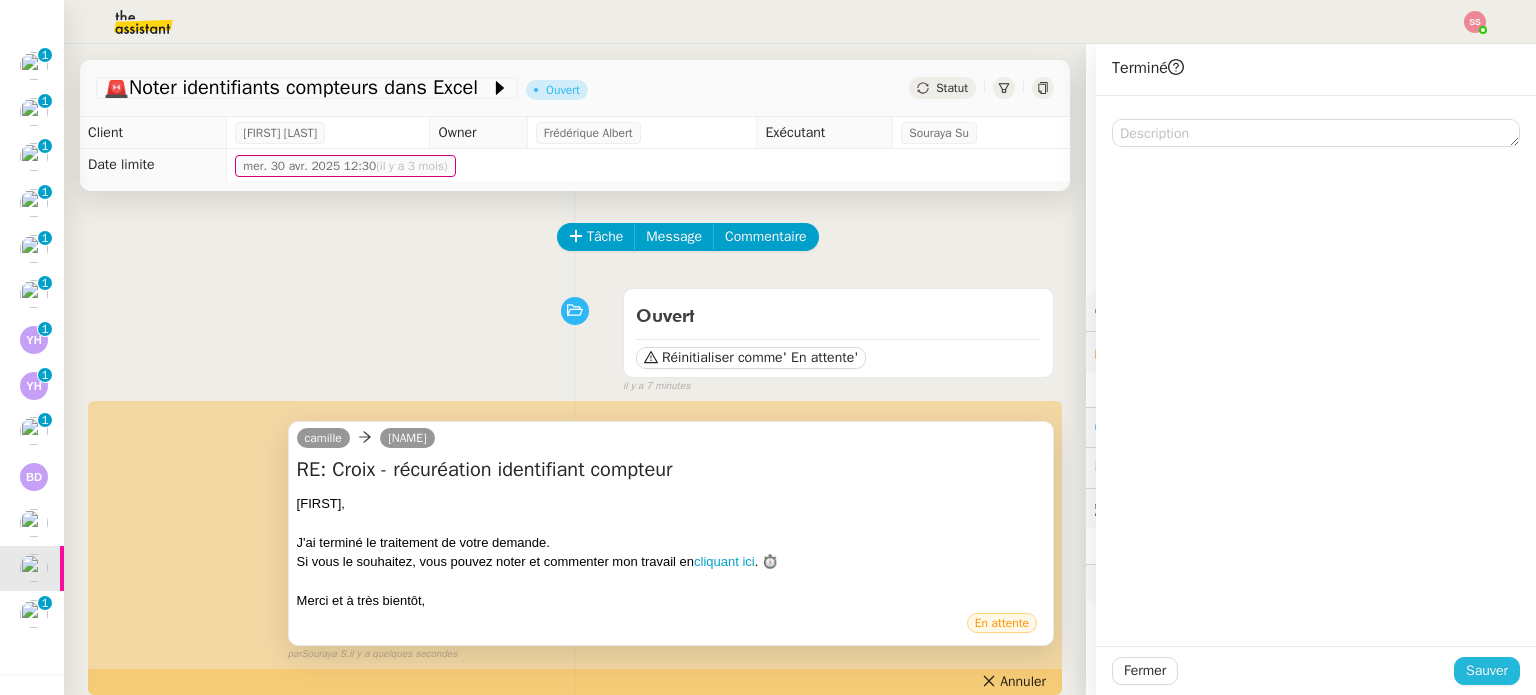 click on "Sauver" 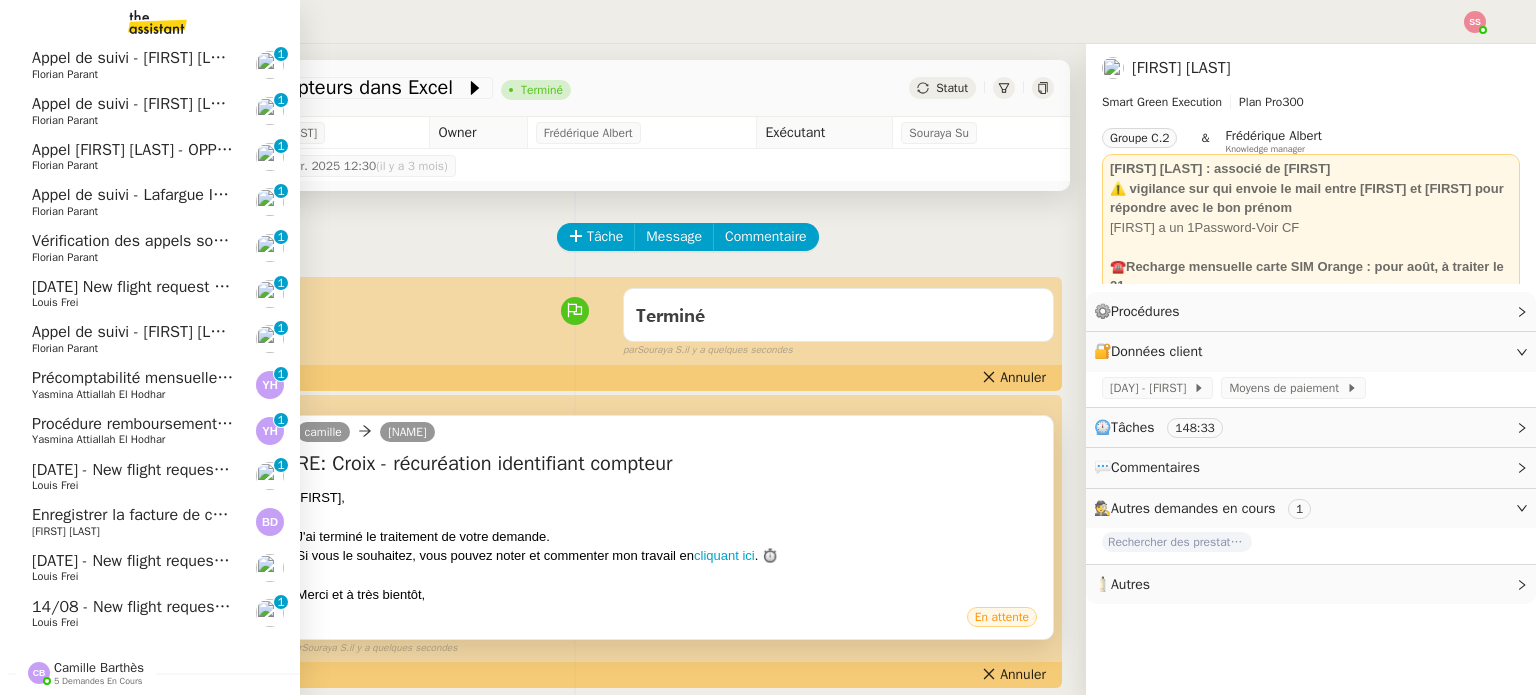 scroll, scrollTop: 785, scrollLeft: 0, axis: vertical 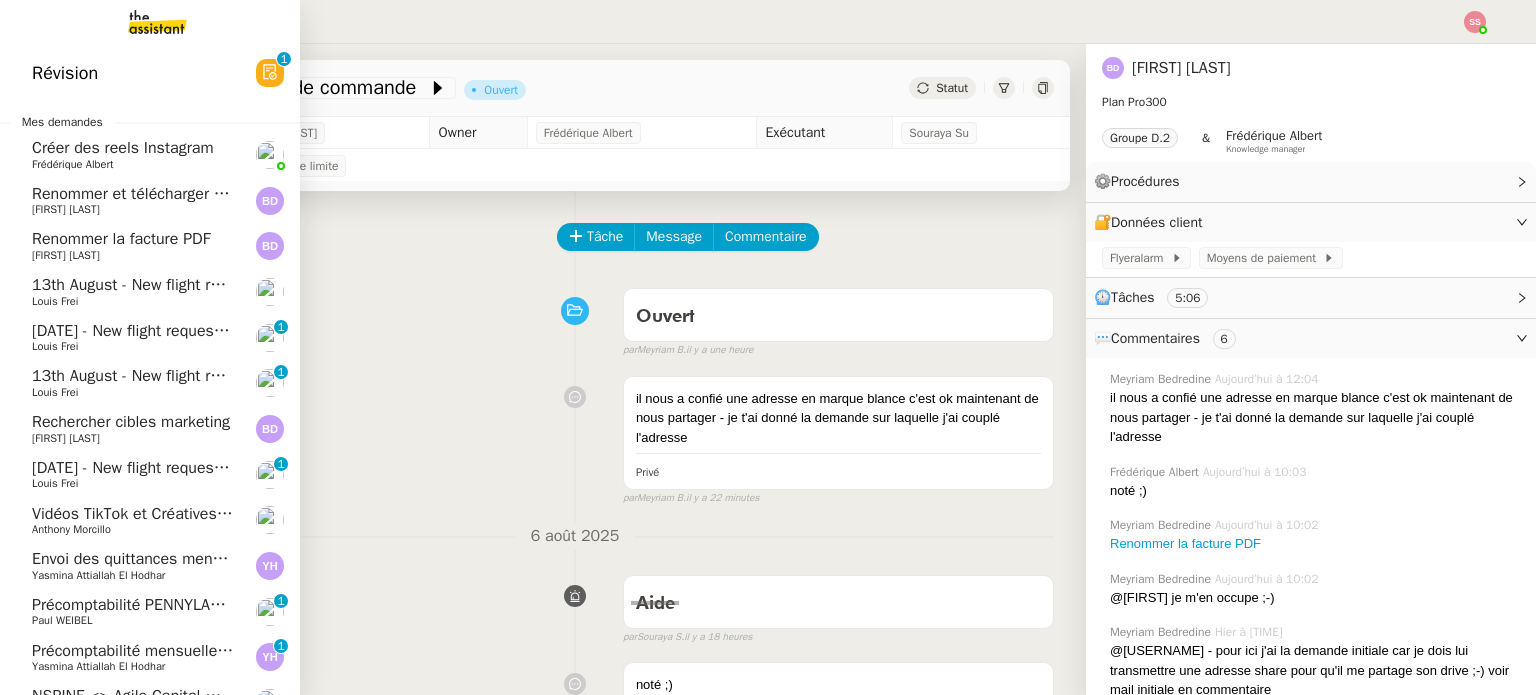 click on "13th August  - New flight request - [NAME]" 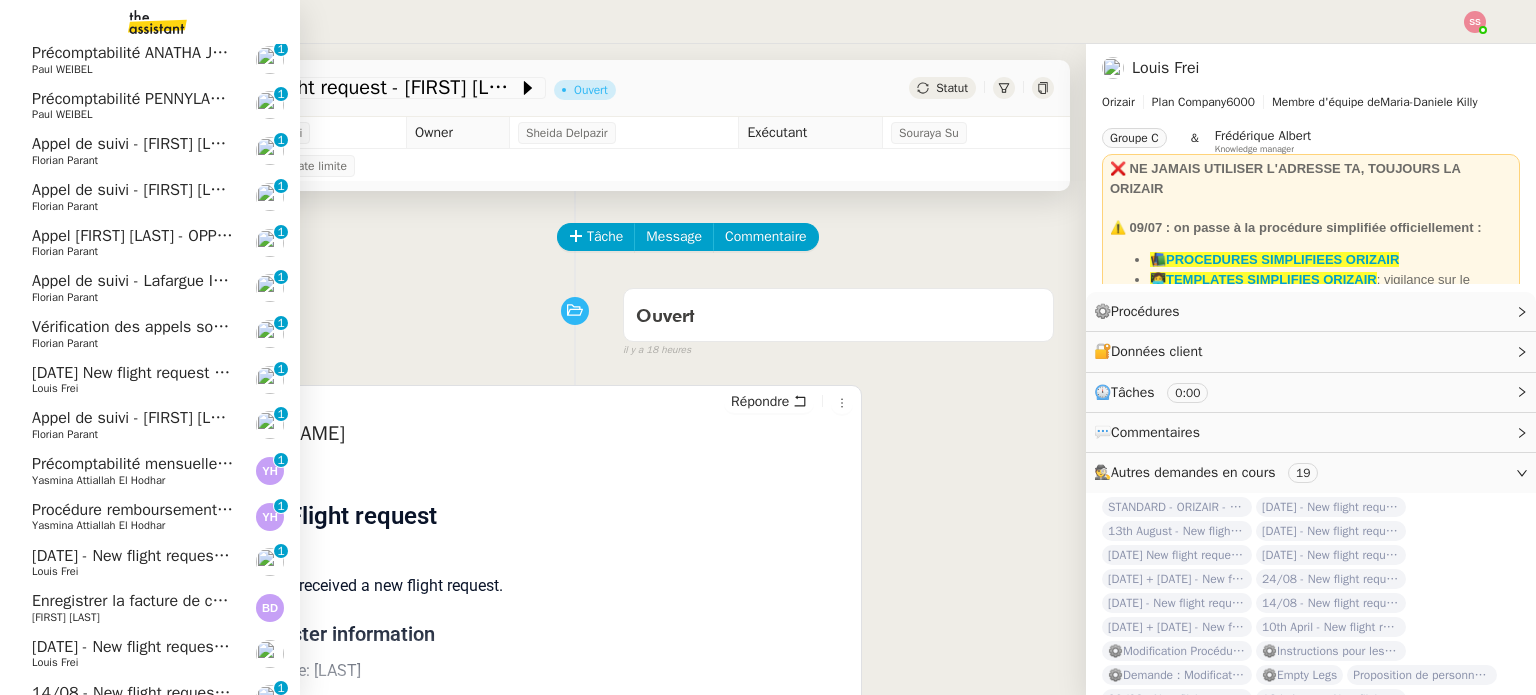 scroll, scrollTop: 739, scrollLeft: 0, axis: vertical 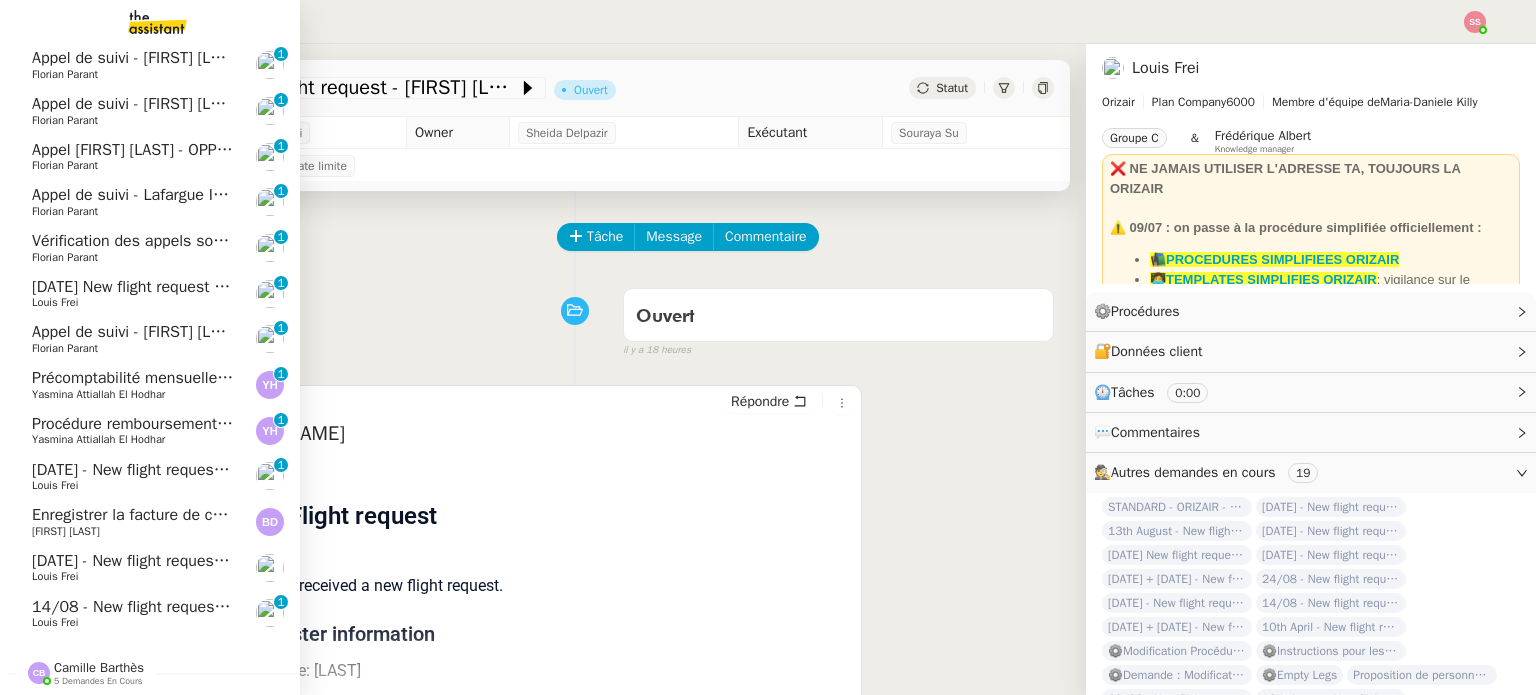 click on "14/08 - New flight request - Ali Al Nasiri    Louis Frei     0   1   2   3   4   5   6   7   8   9" 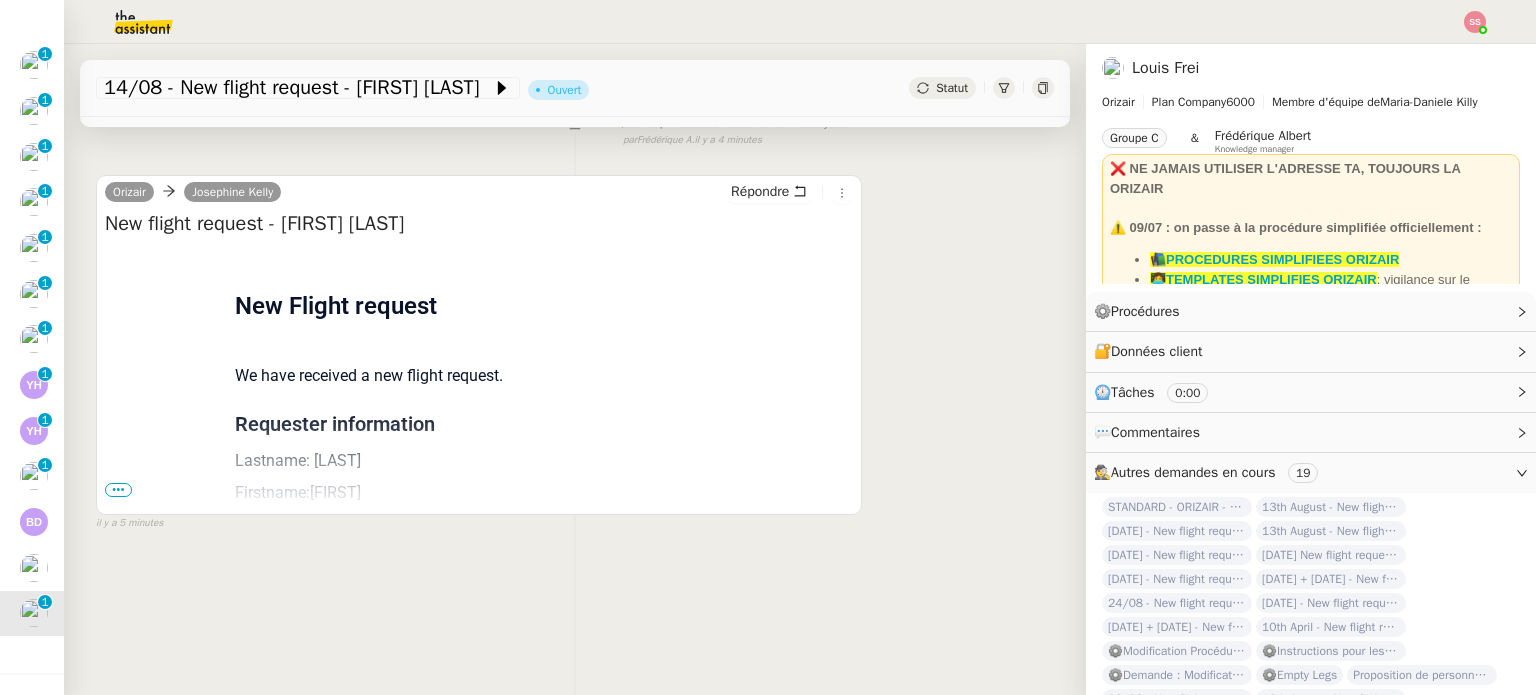 scroll, scrollTop: 268, scrollLeft: 0, axis: vertical 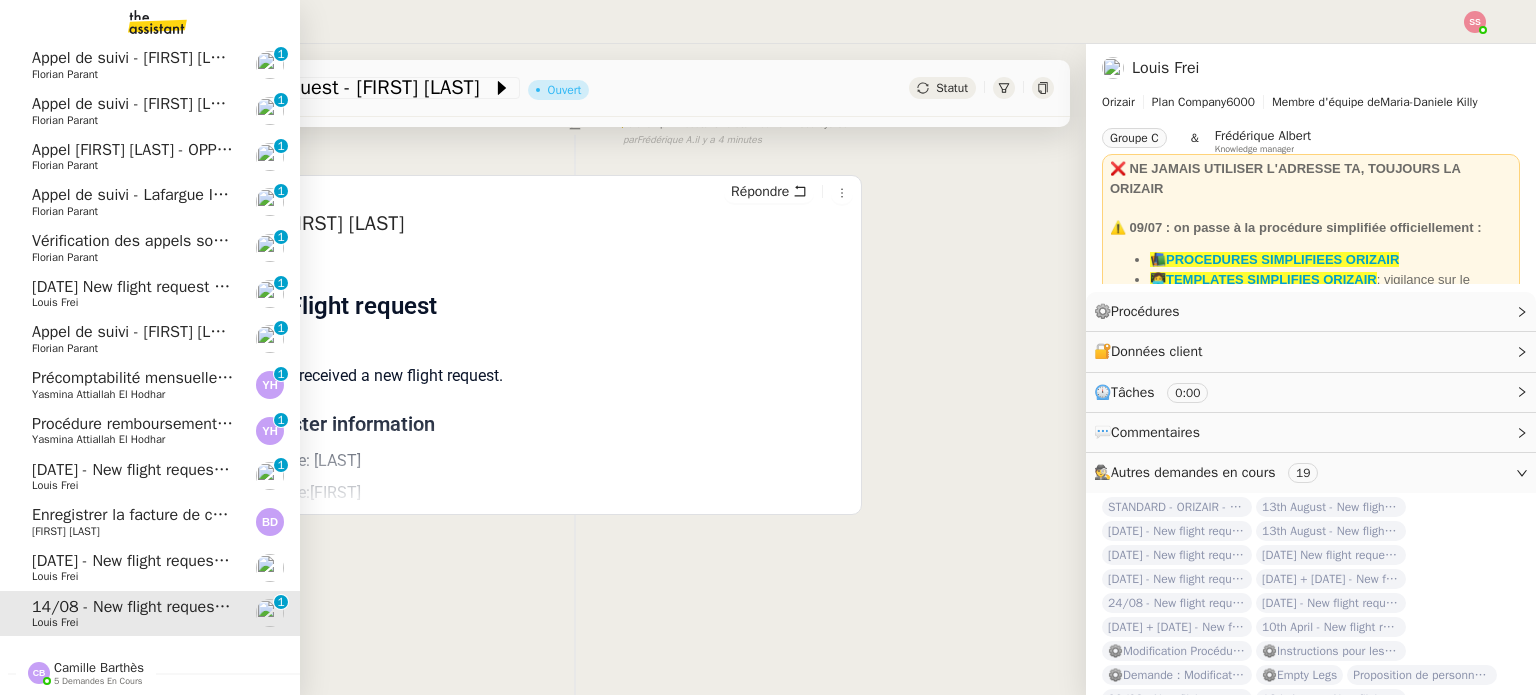 click on "5 demandes en cours" 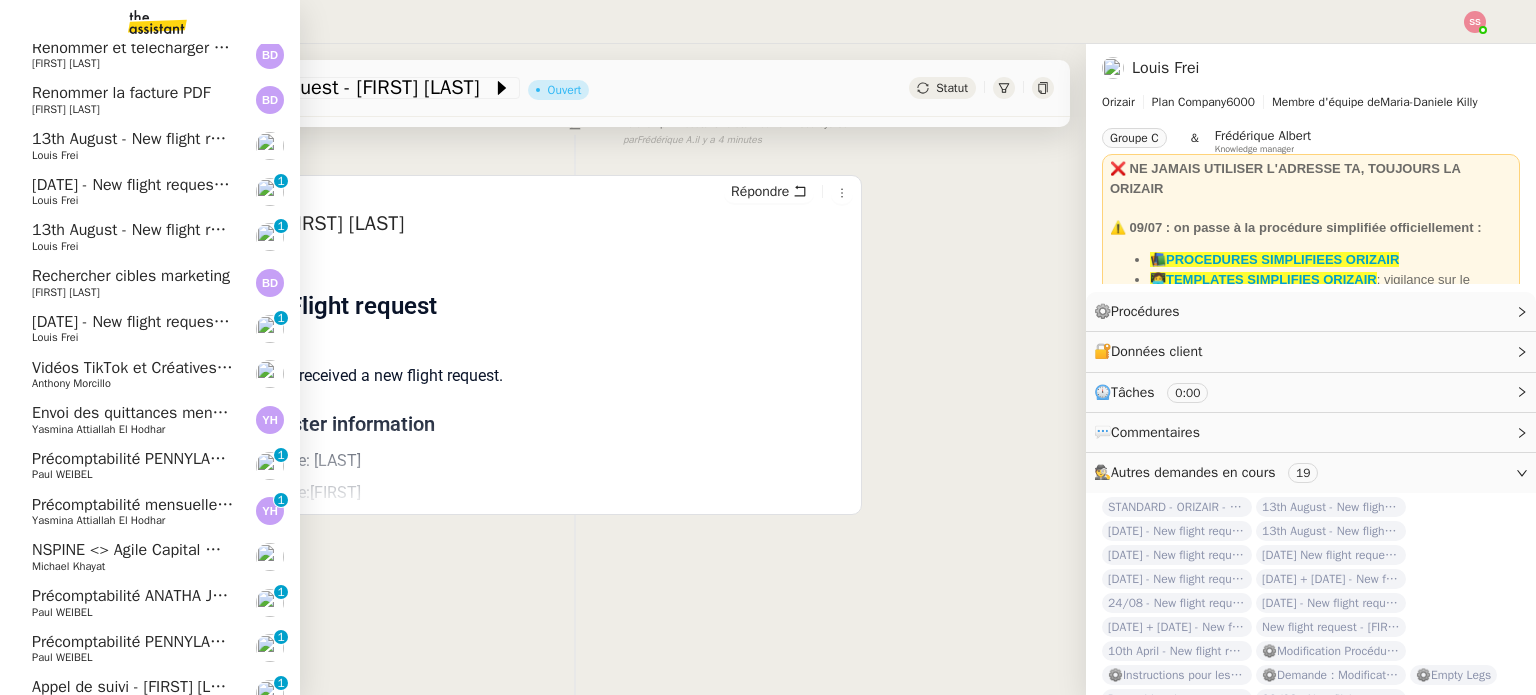 scroll, scrollTop: 0, scrollLeft: 0, axis: both 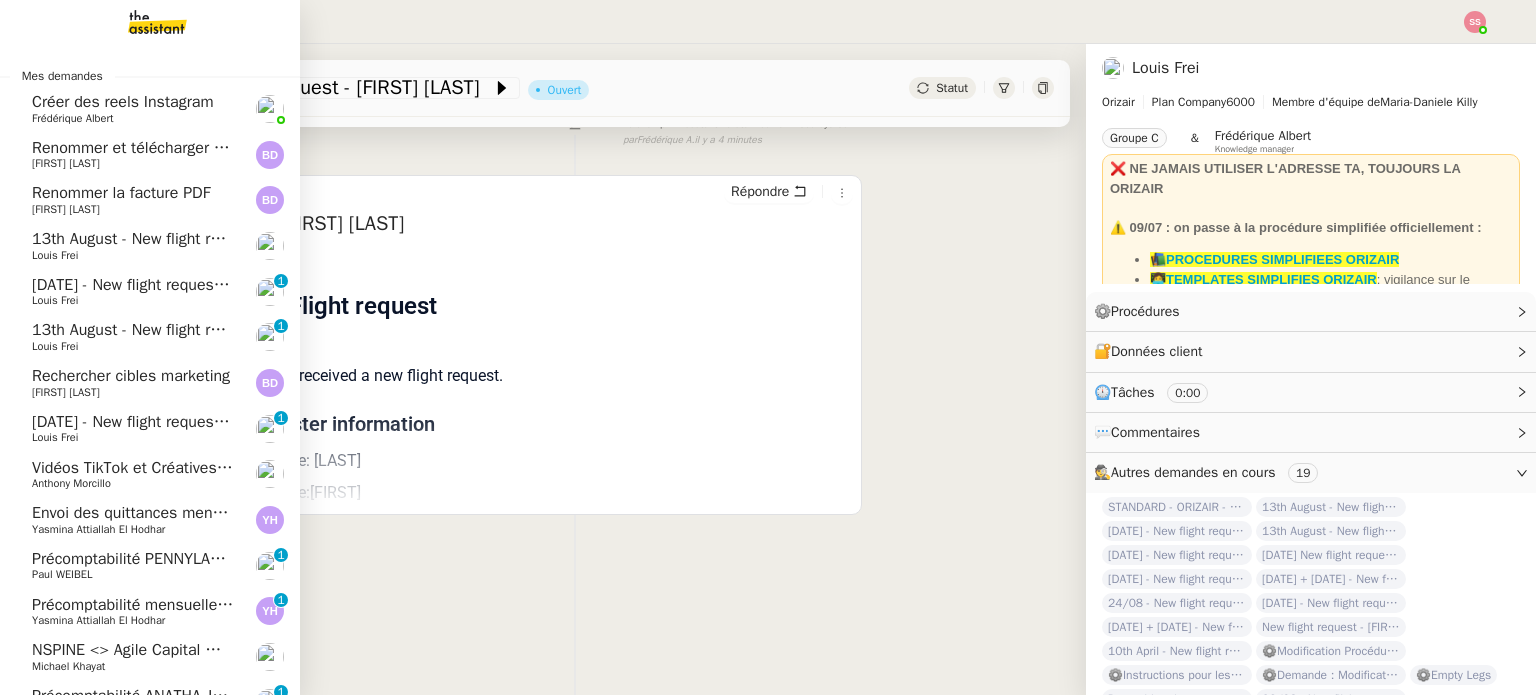 click on "Louis Frei" 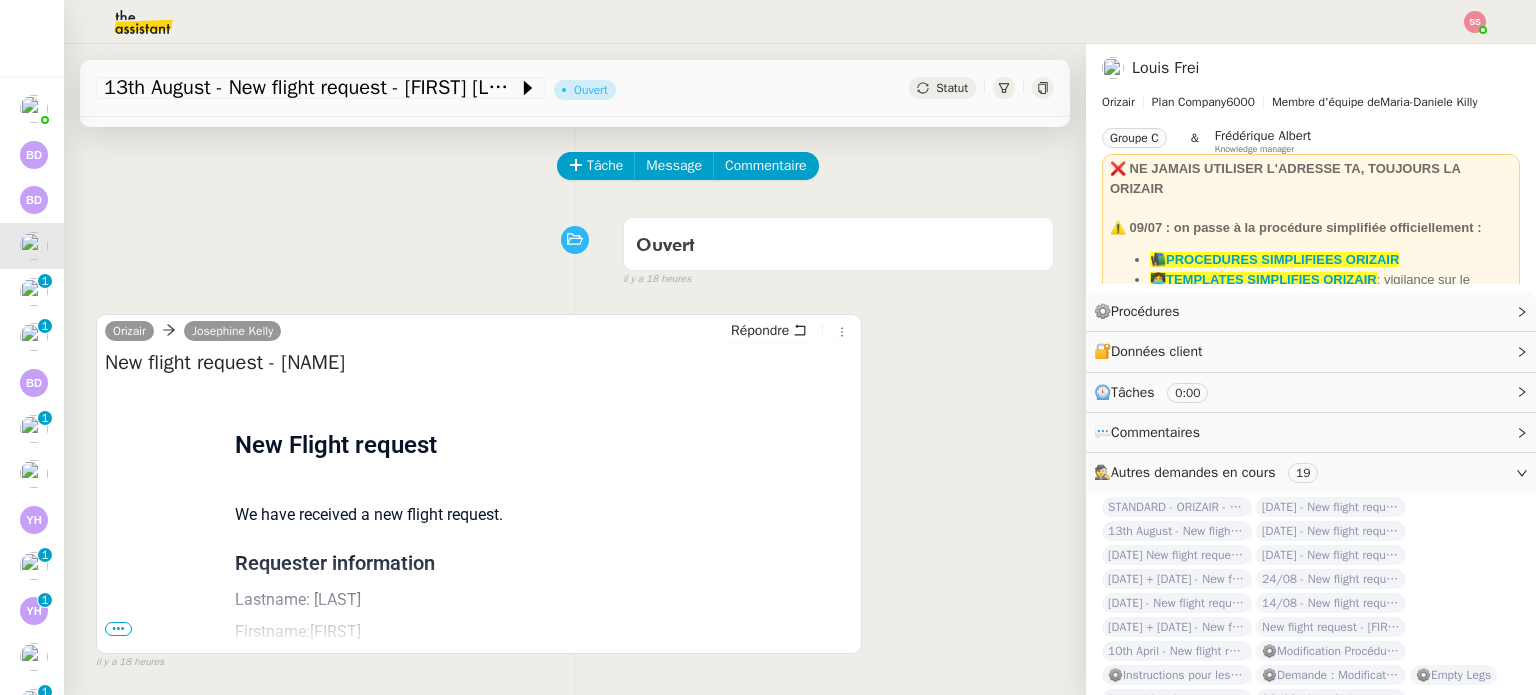 scroll, scrollTop: 0, scrollLeft: 0, axis: both 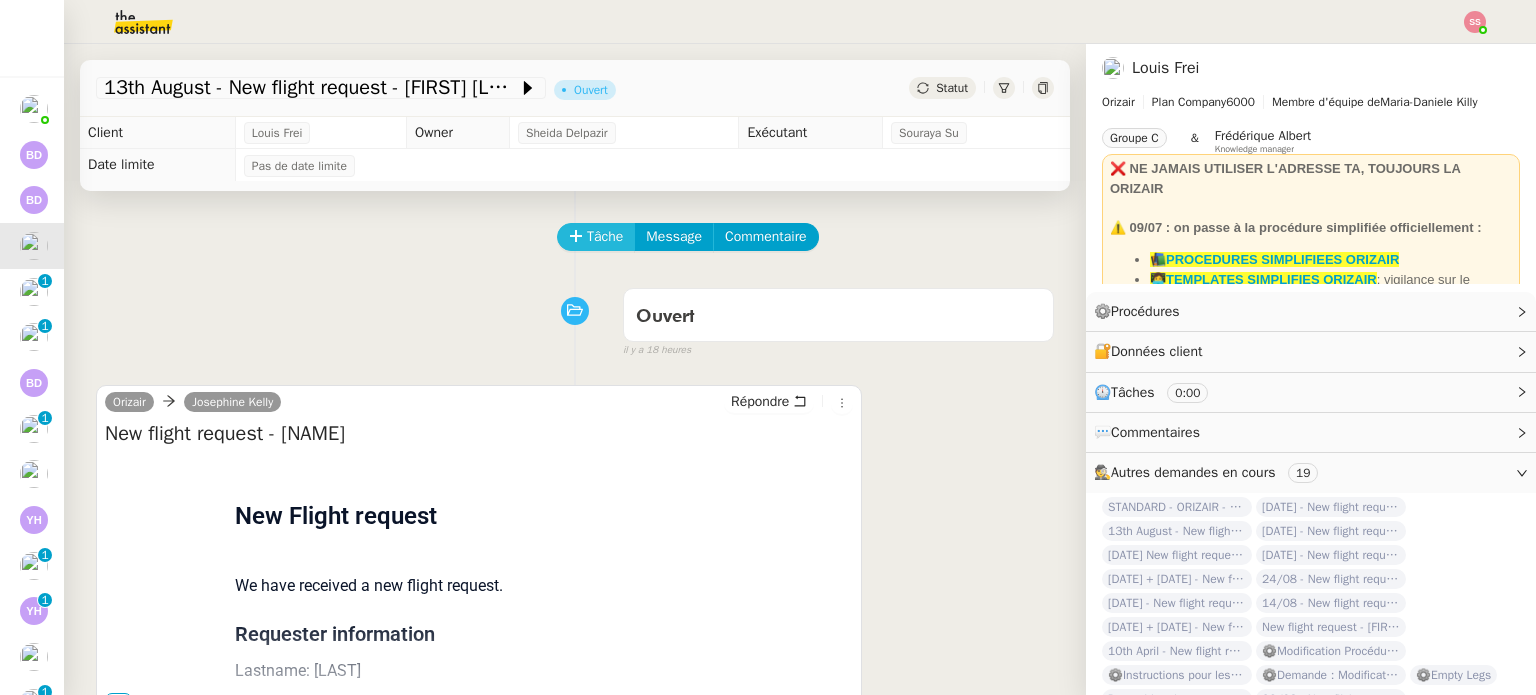 click on "Tâche" 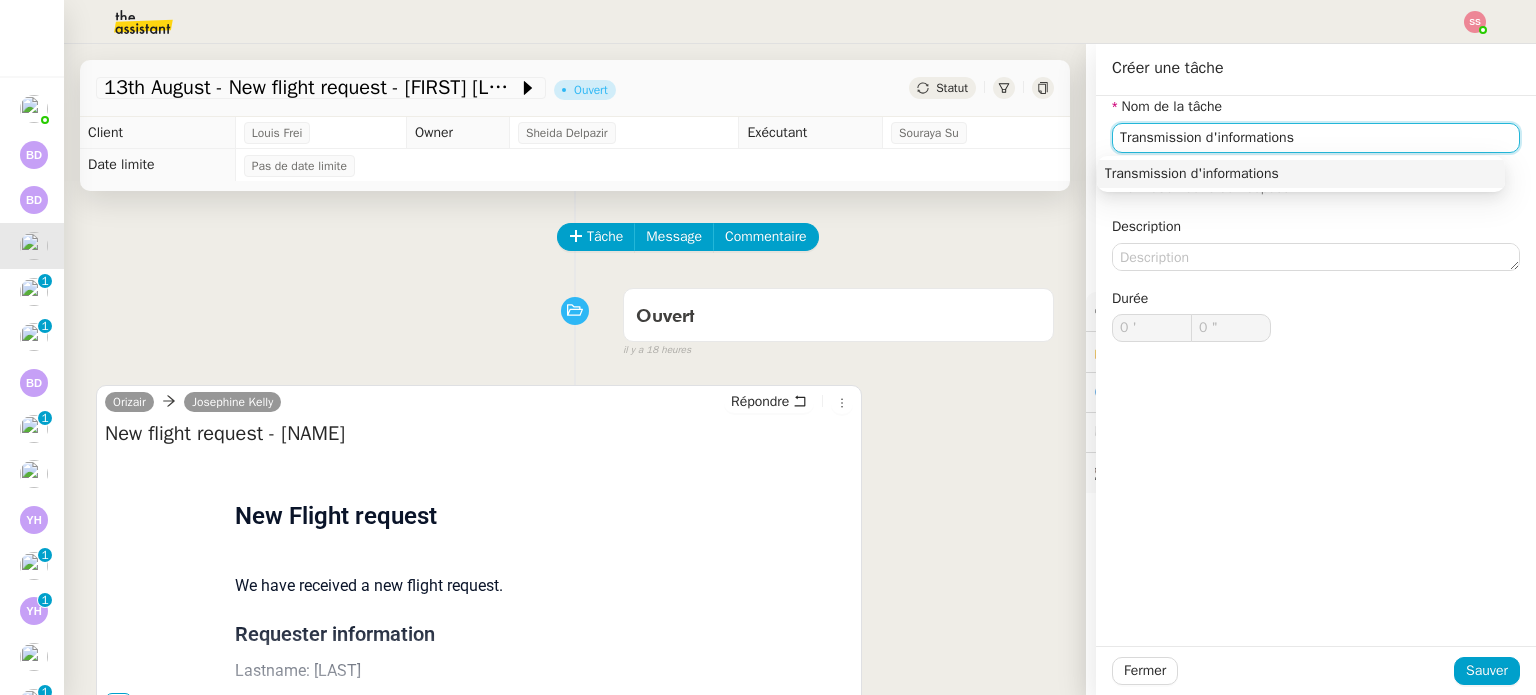 click on "Transmission d'informations" at bounding box center (1301, 174) 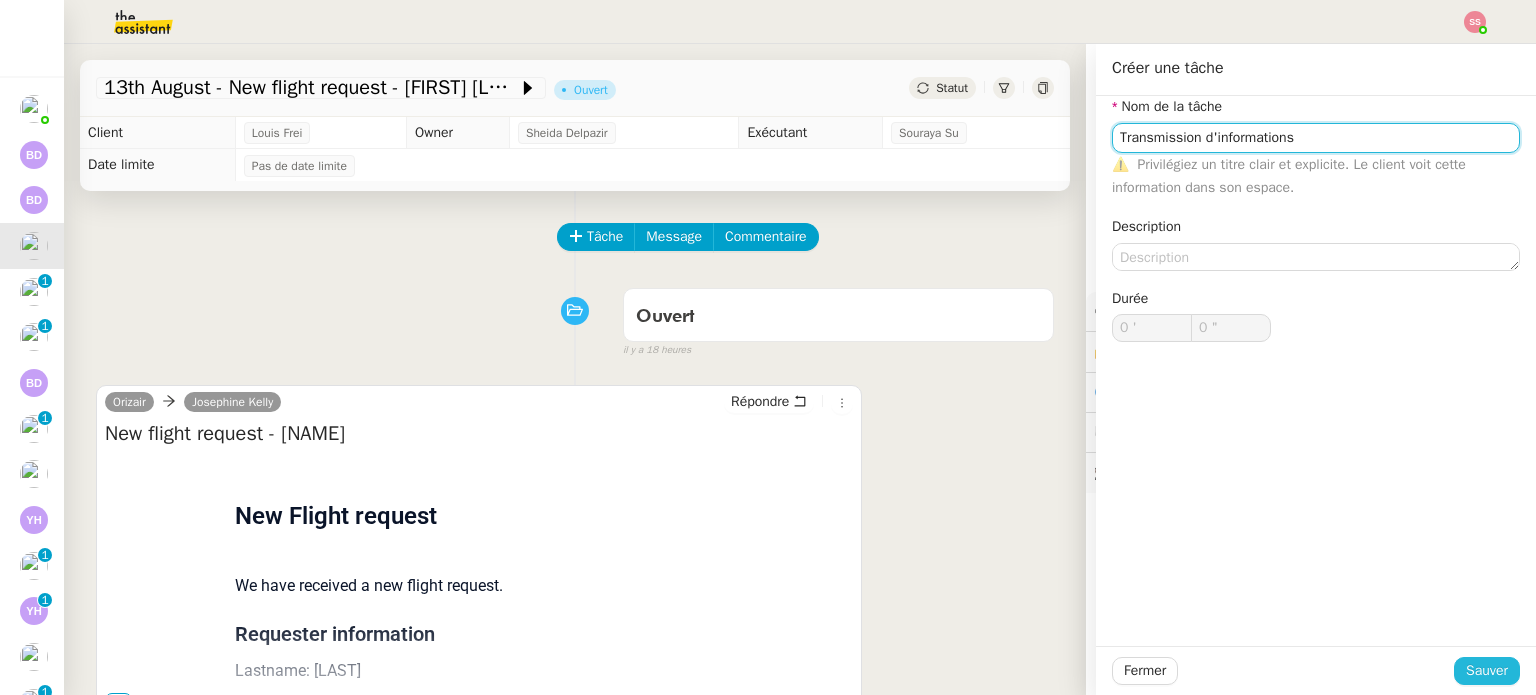 type on "Transmission d'informations" 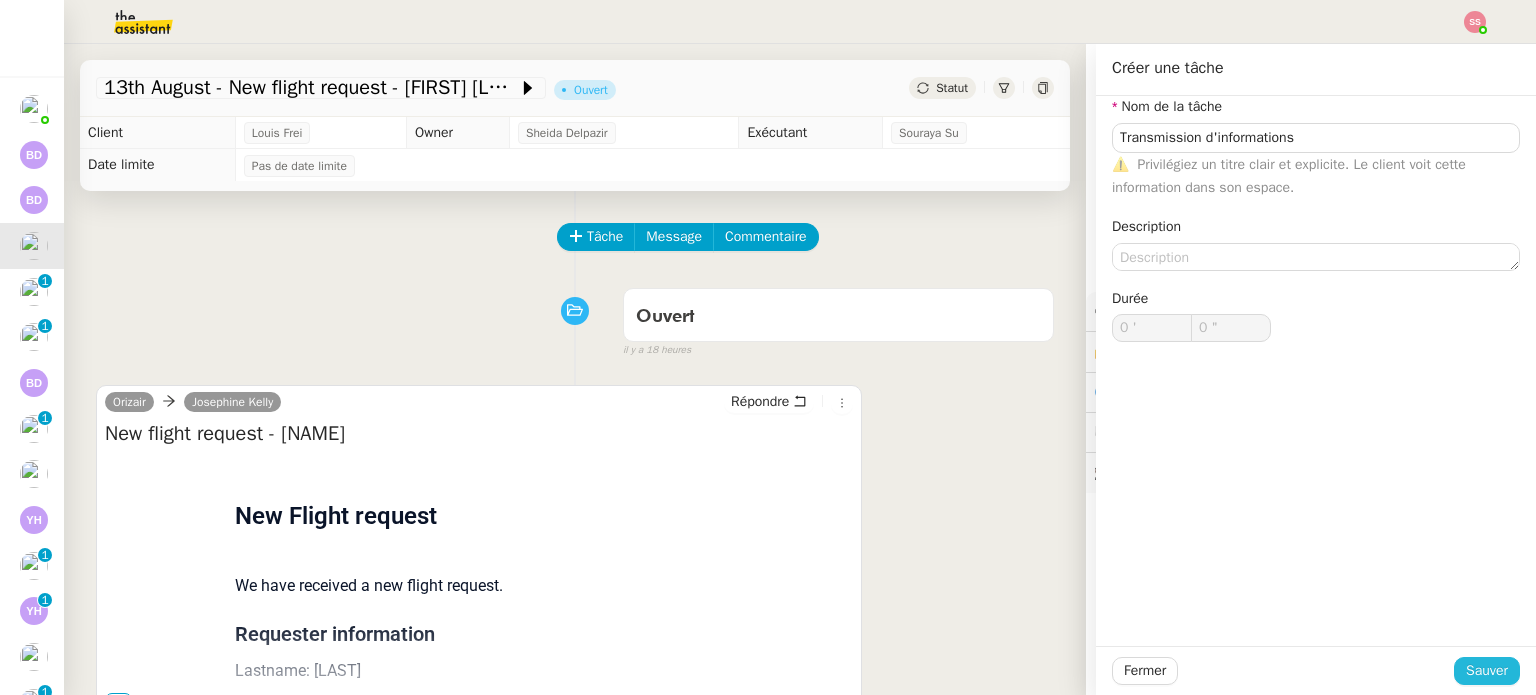 click on "Sauver" 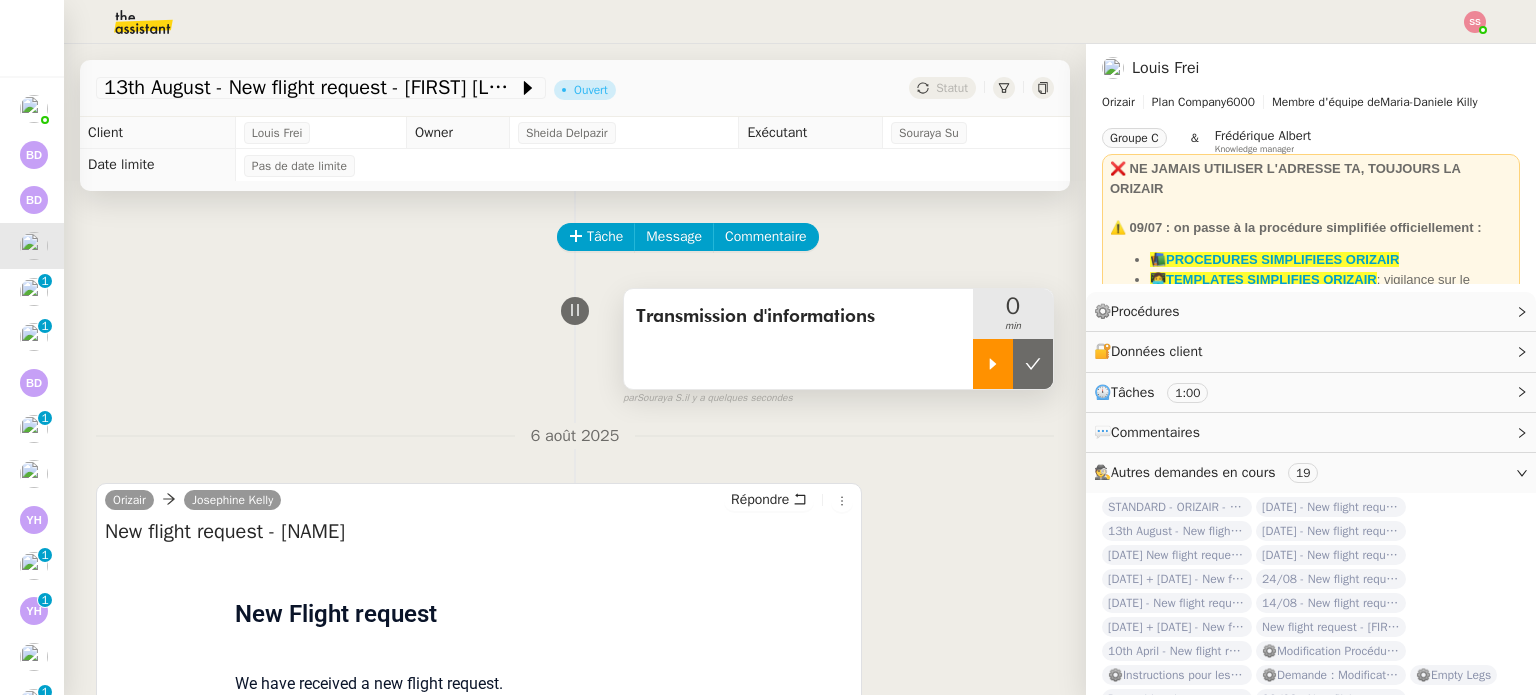 click 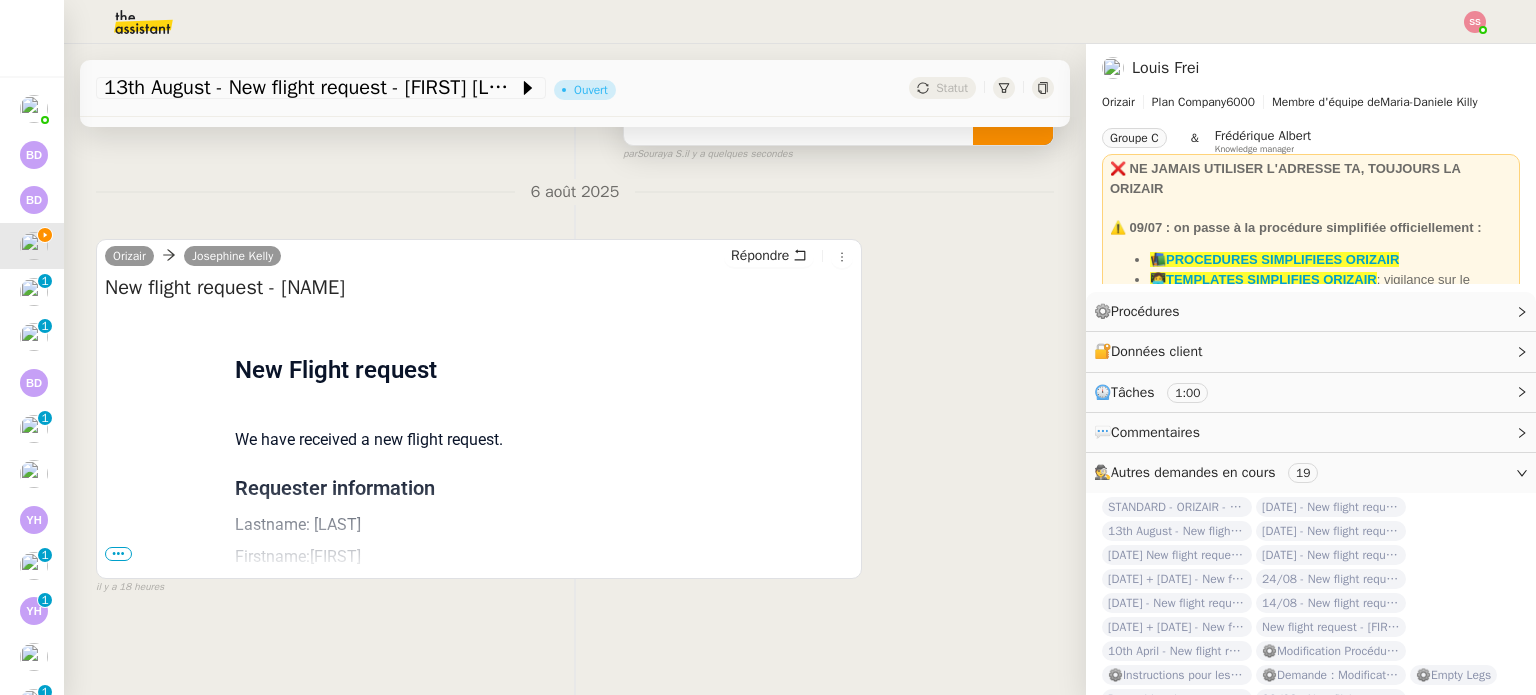 scroll, scrollTop: 268, scrollLeft: 0, axis: vertical 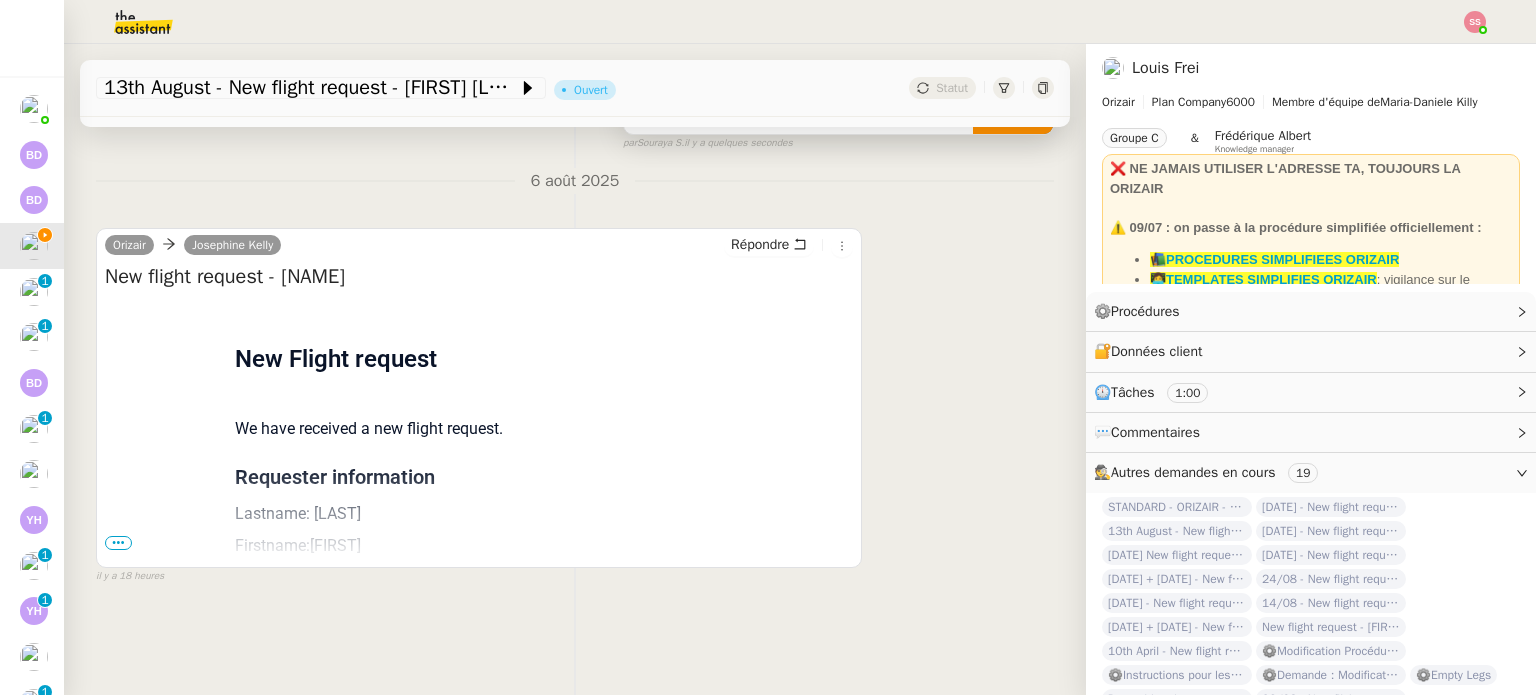 click on "•••" at bounding box center [118, 543] 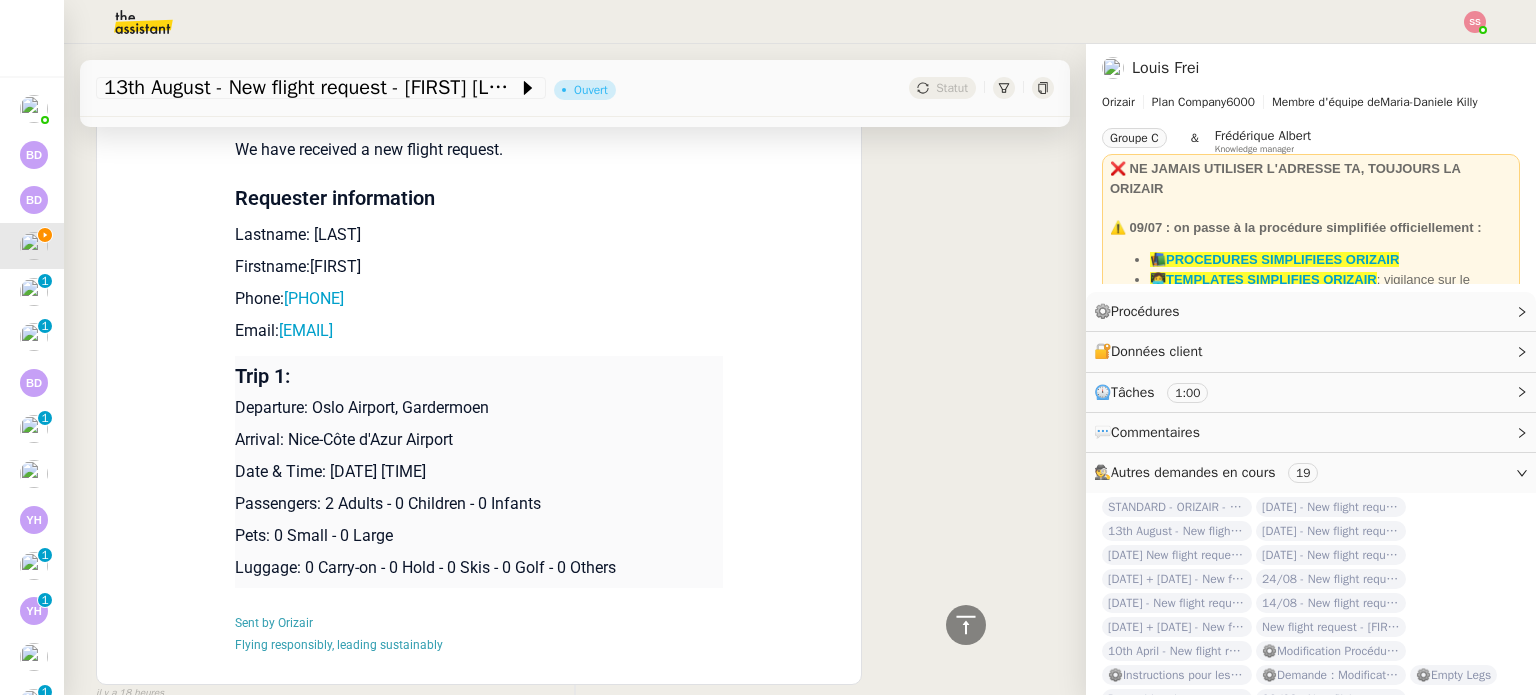 scroll, scrollTop: 568, scrollLeft: 0, axis: vertical 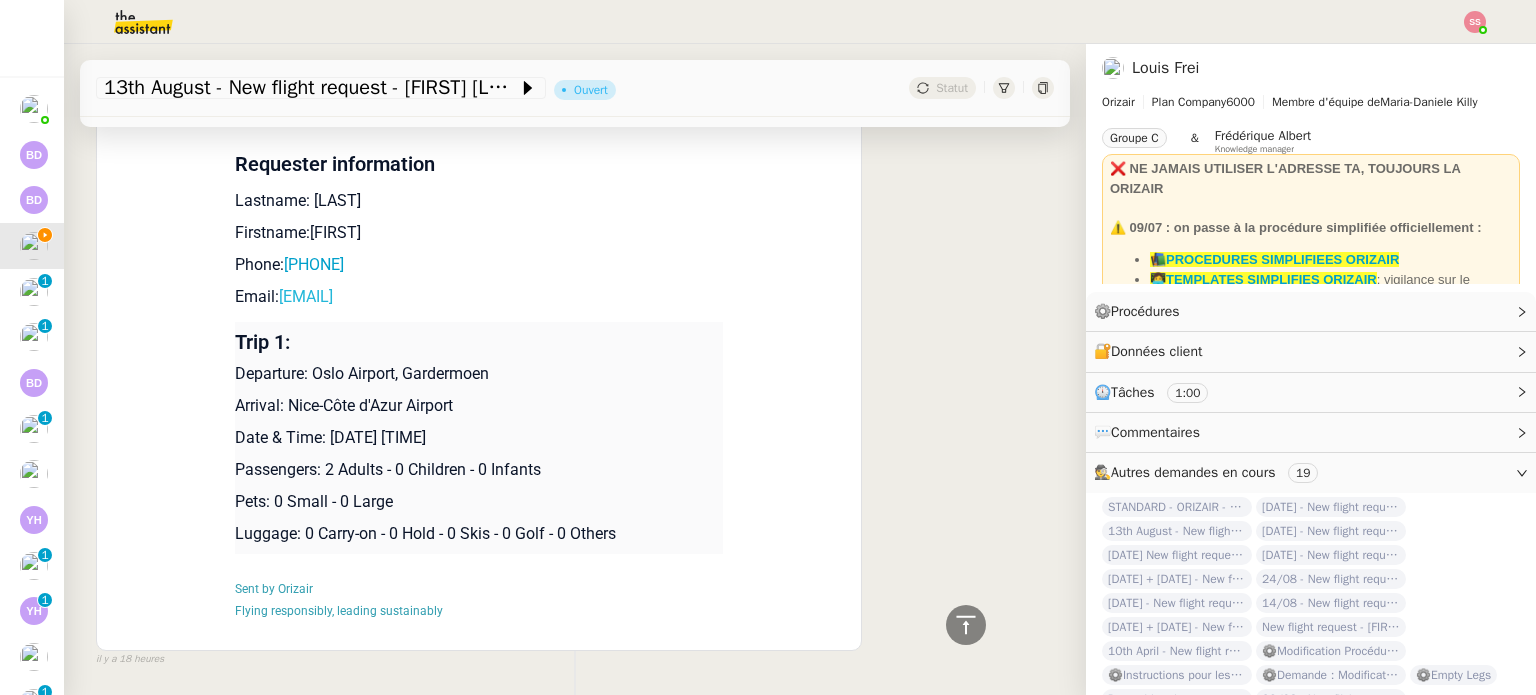 drag, startPoint x: 563, startPoint y: 295, endPoint x: 270, endPoint y: 298, distance: 293.01535 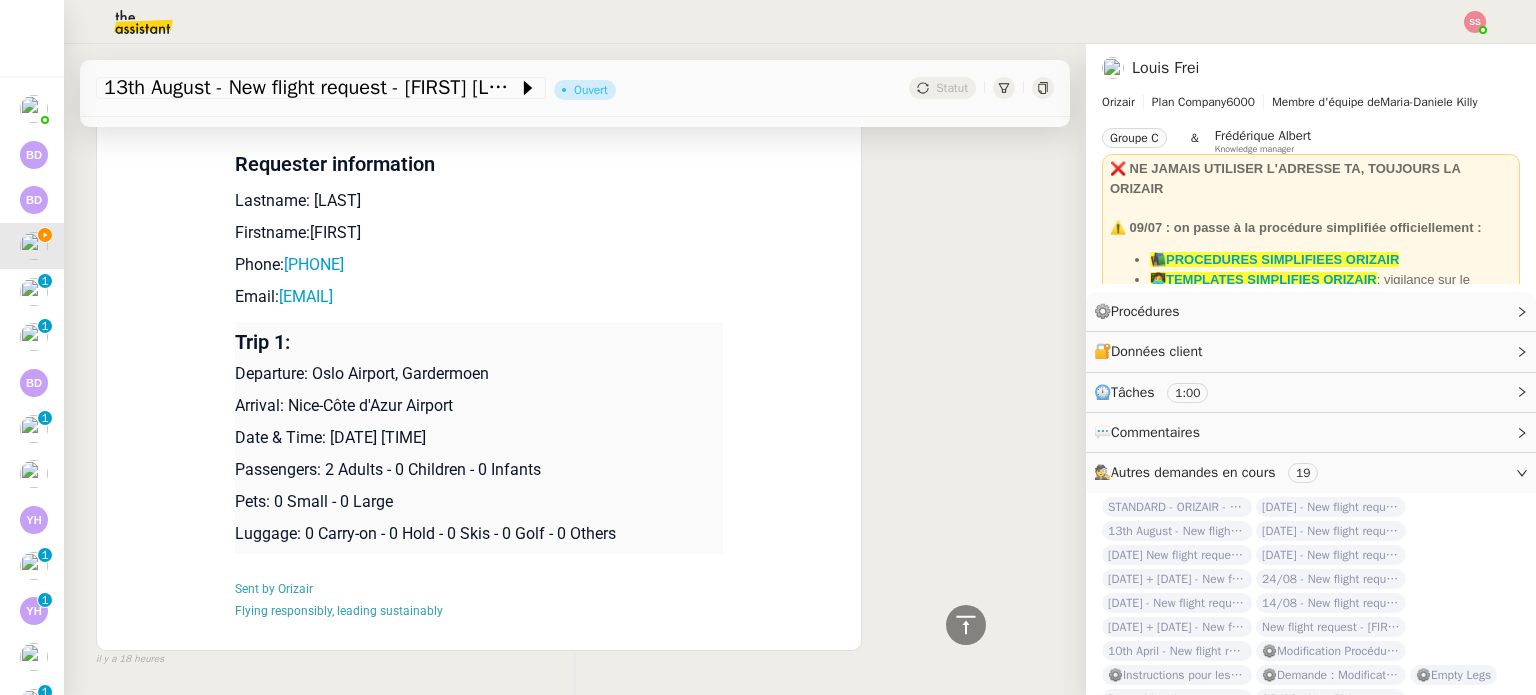 copy on "mathiasheggelund2005@gmail.com" 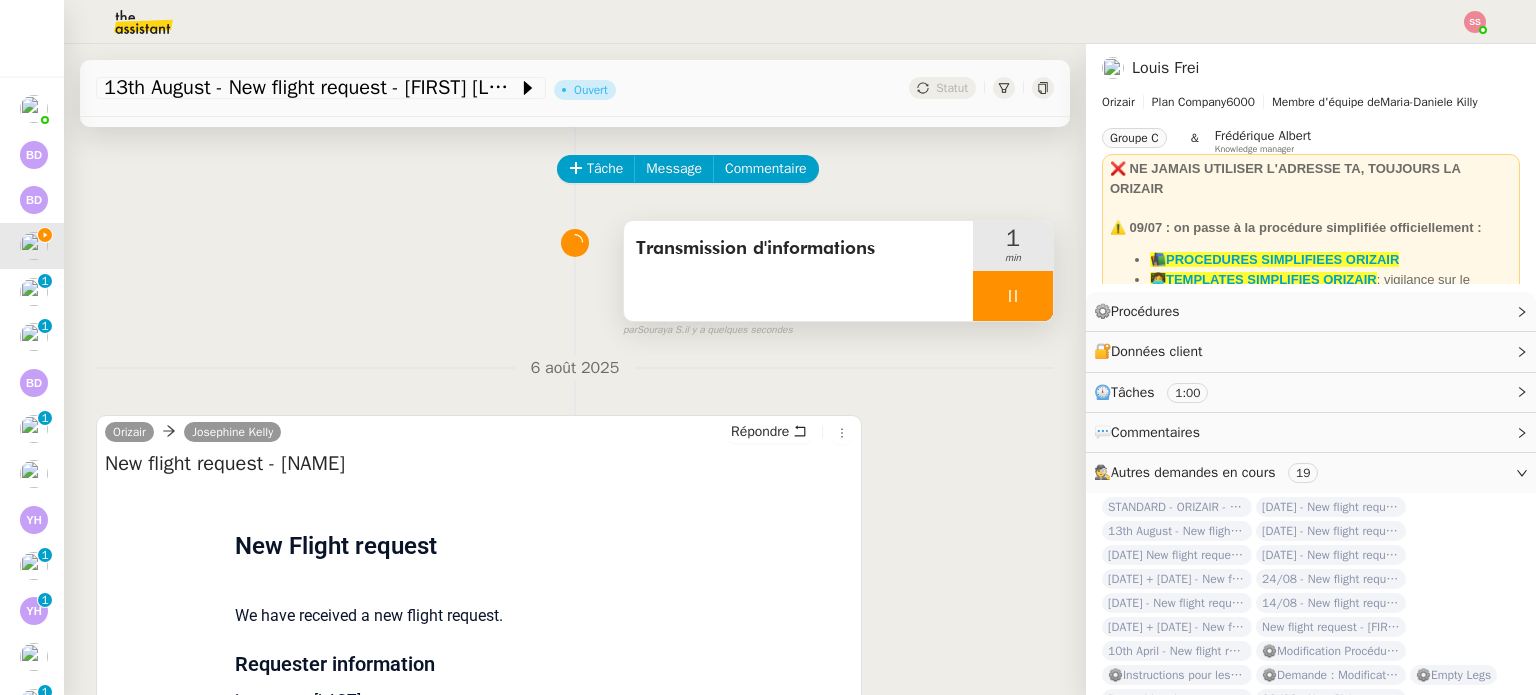 scroll, scrollTop: 0, scrollLeft: 0, axis: both 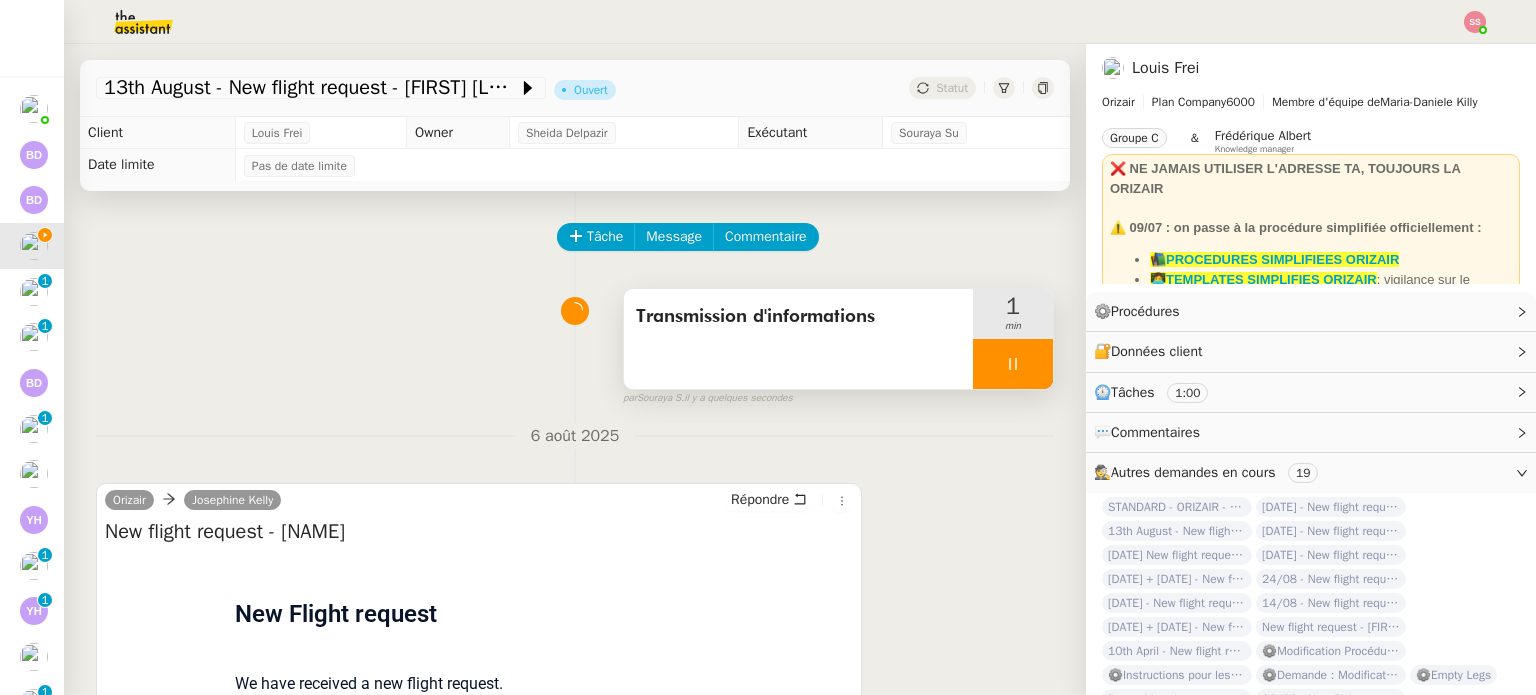 click on "Tâche Message Commentaire Veuillez patienter une erreur s'est produite 👌👌👌 message envoyé ✌️✌️✌️ Veuillez d'abord attribuer un client Une erreur s'est produite, veuillez réessayer  Transmission d'informations     1 min false par   Souraya S.   il y a quelques secondes 👌👌👌 message envoyé ✌️✌️✌️ une erreur s'est produite 👌👌👌 message envoyé ✌️✌️✌️ Votre message va être revu ✌️✌️✌️ une erreur s'est produite La taille des fichiers doit être de 10Mb au maximum. 6 août 2025  Orizair      Josephine Kelly  Répondre New flight request - Mathias Heggelund
Flight request created by Mathias Heggelund  New Flight request  We have received a new flight request.  Requester information Lastname: Heggelund  Firstname:Mathias  Phone:  +4747212992   Email:  mathiasheggelund2005@gmail.com   Trip 1: Departure: Oslo Airport, Gardermoen Arrival: Nice-Côte d'Azur Airport Date & Time: 13th August 2025 18:29 Pets: 0 Small - 0 Large  false" 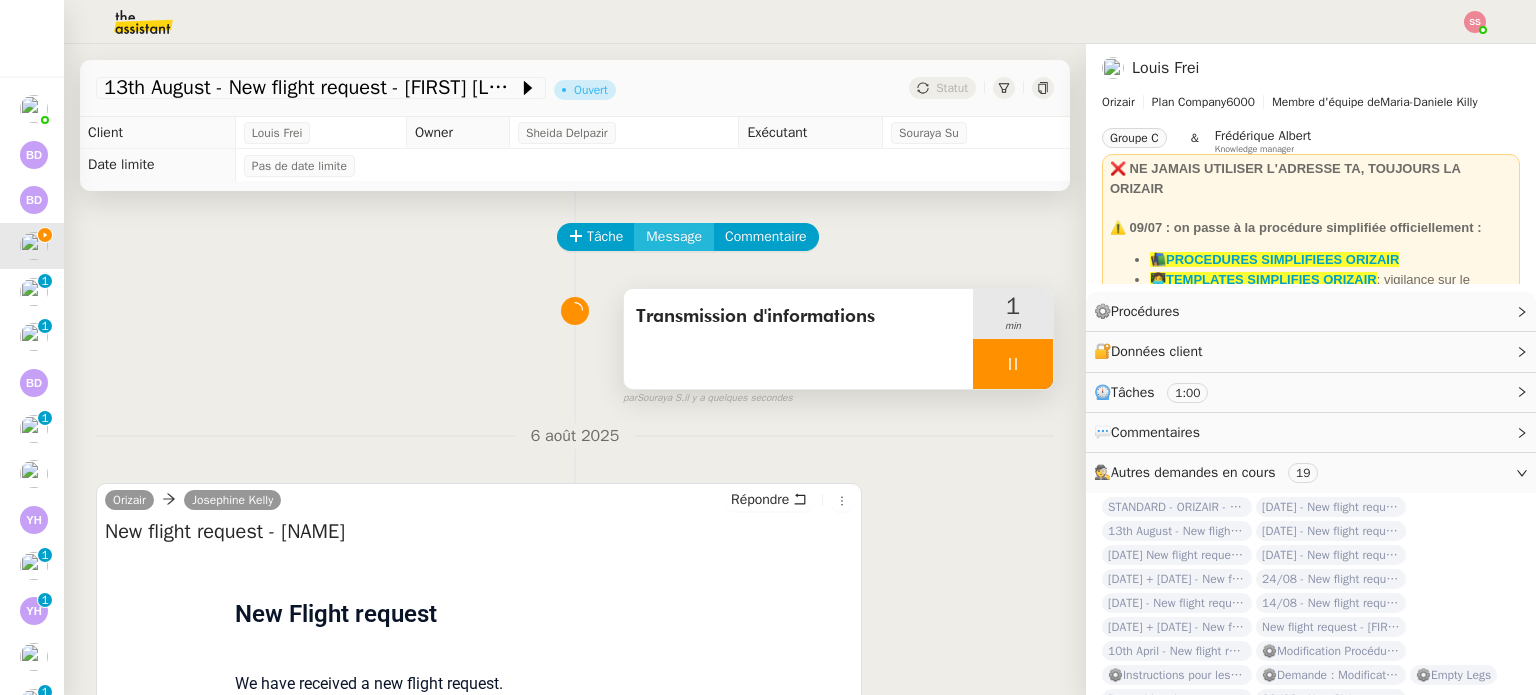 click on "Message" 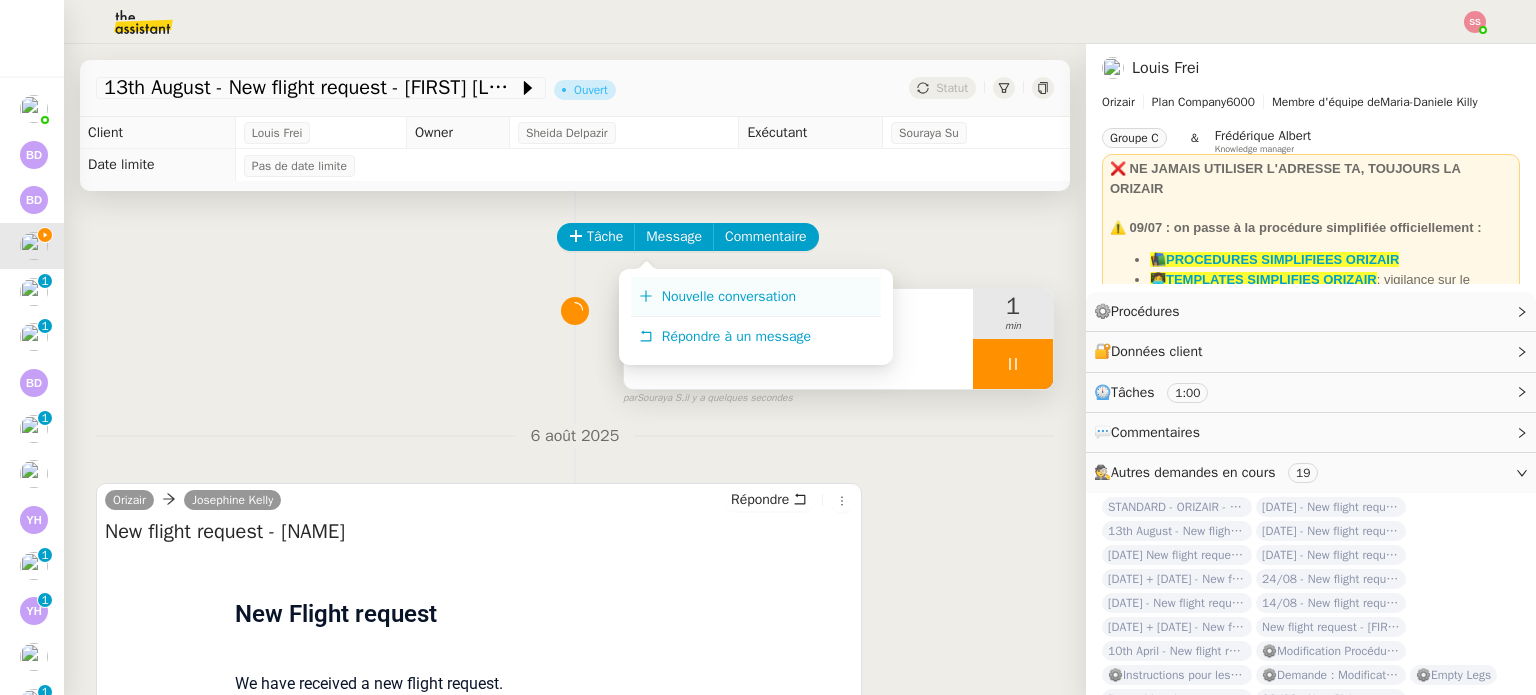 click on "Nouvelle conversation" at bounding box center (756, 297) 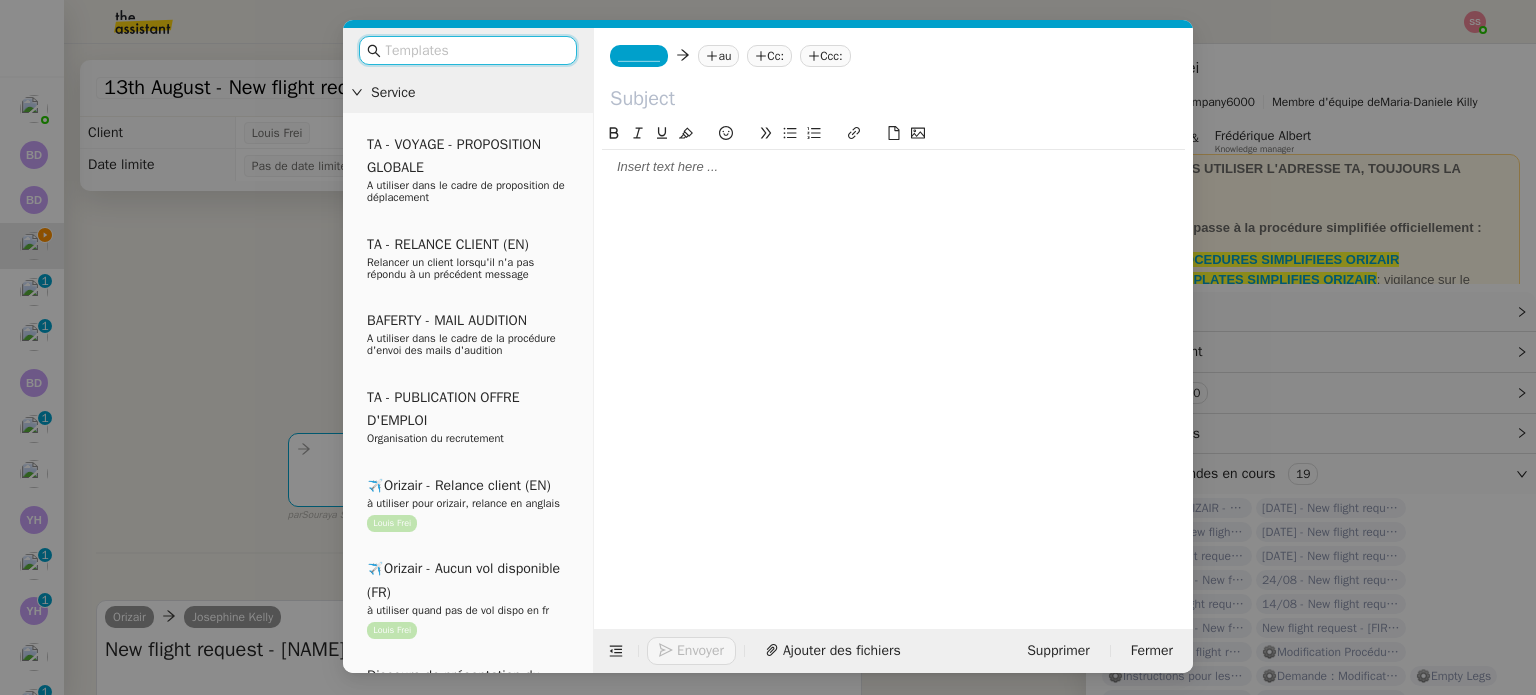 click on "au" 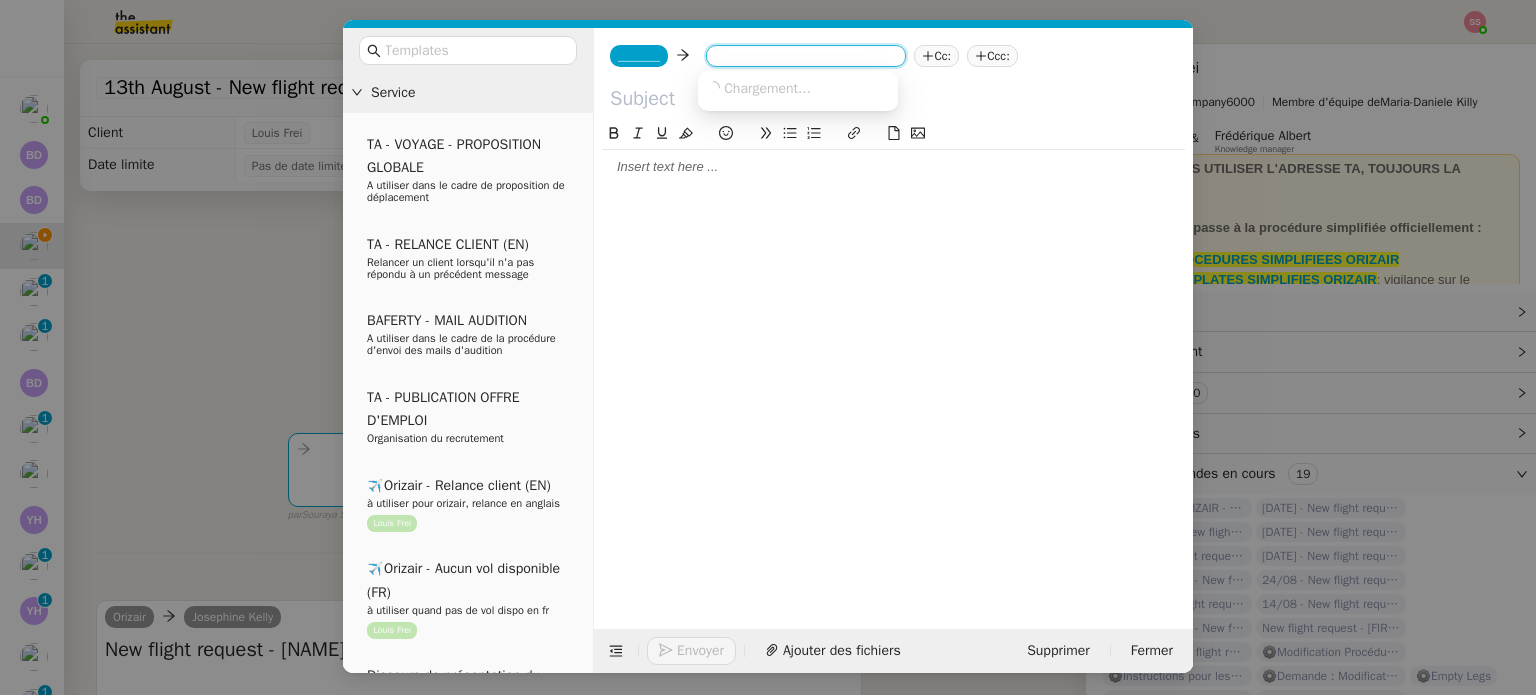 paste on "mathiasheggelund2005@gmail.com" 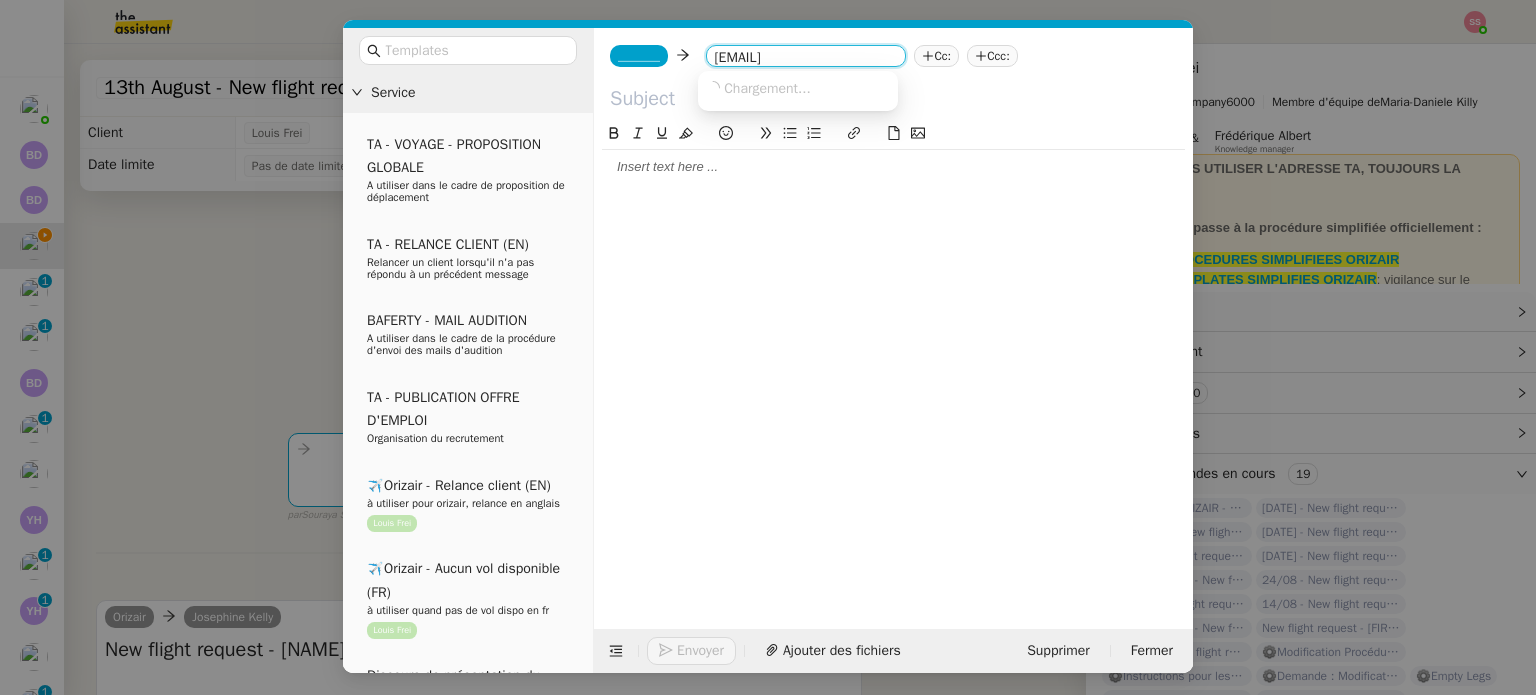 scroll, scrollTop: 0, scrollLeft: 37, axis: horizontal 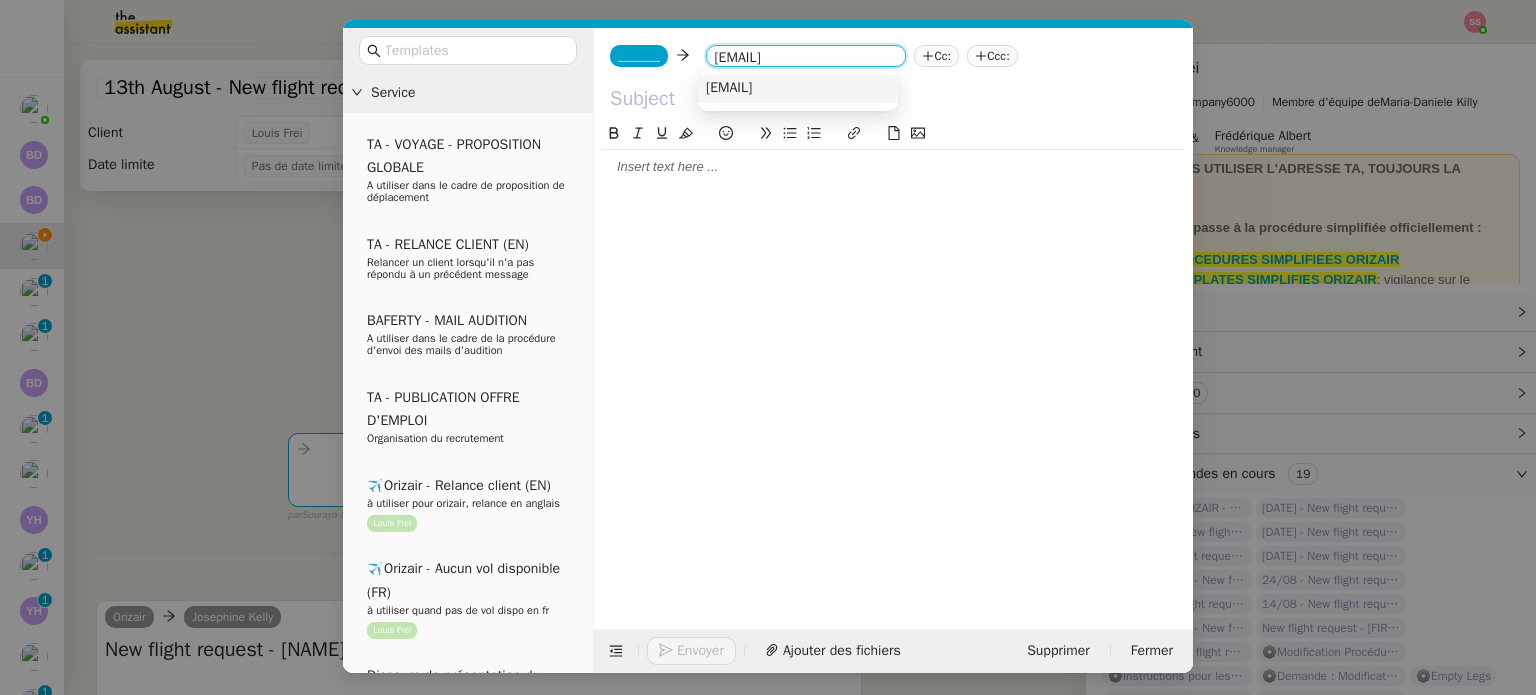 type on "mathiasheggelund2005@gmail.com" 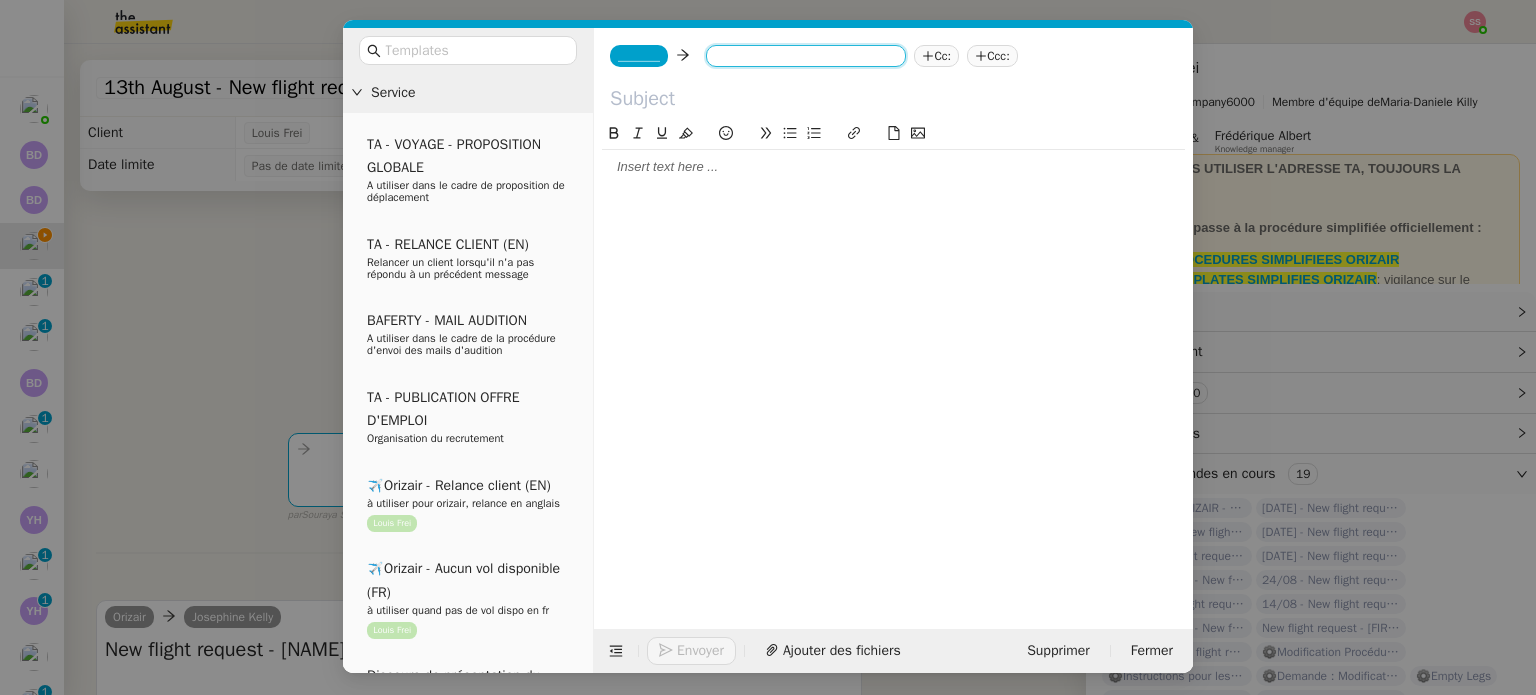 scroll, scrollTop: 0, scrollLeft: 0, axis: both 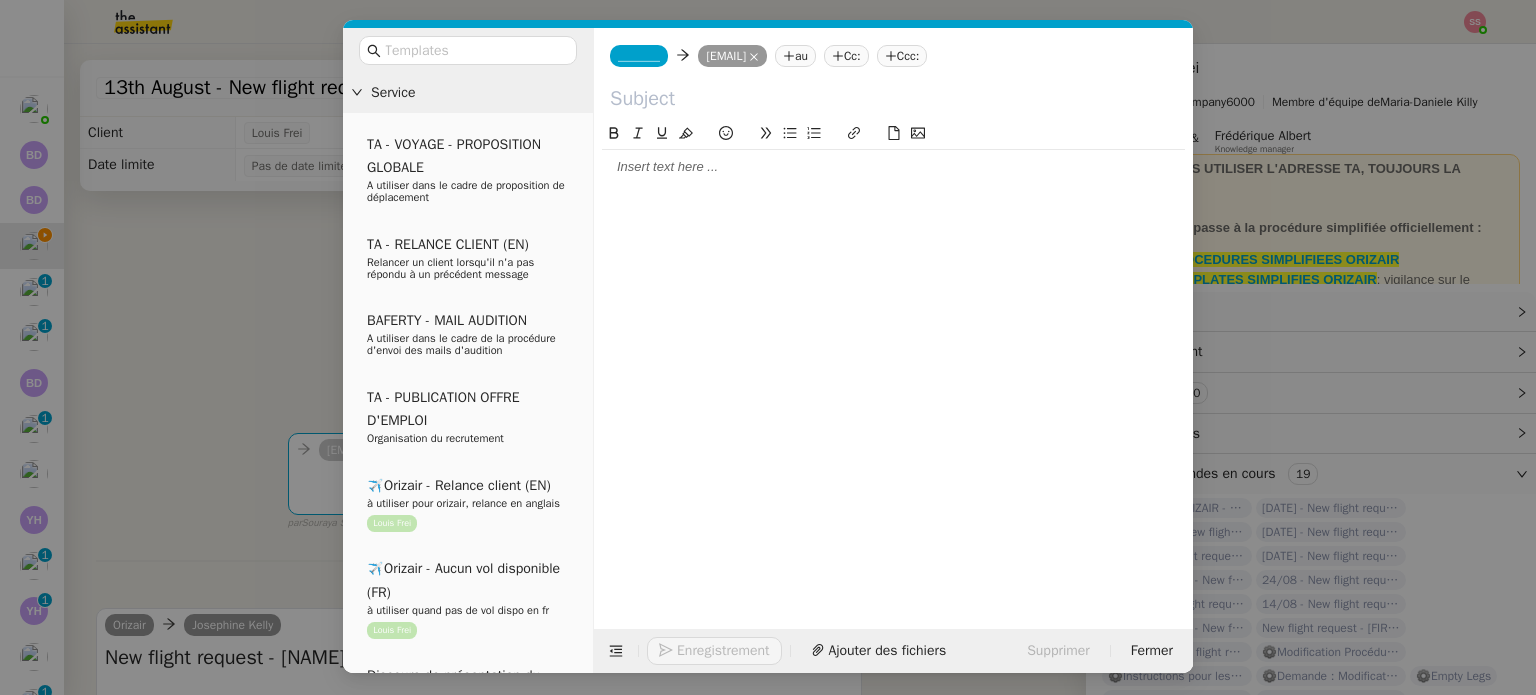 click on "_______     mathiasheggelund2005@gmail.com
mathiasheggelund2005@gmail.com   au
Cc:
Ccc:" 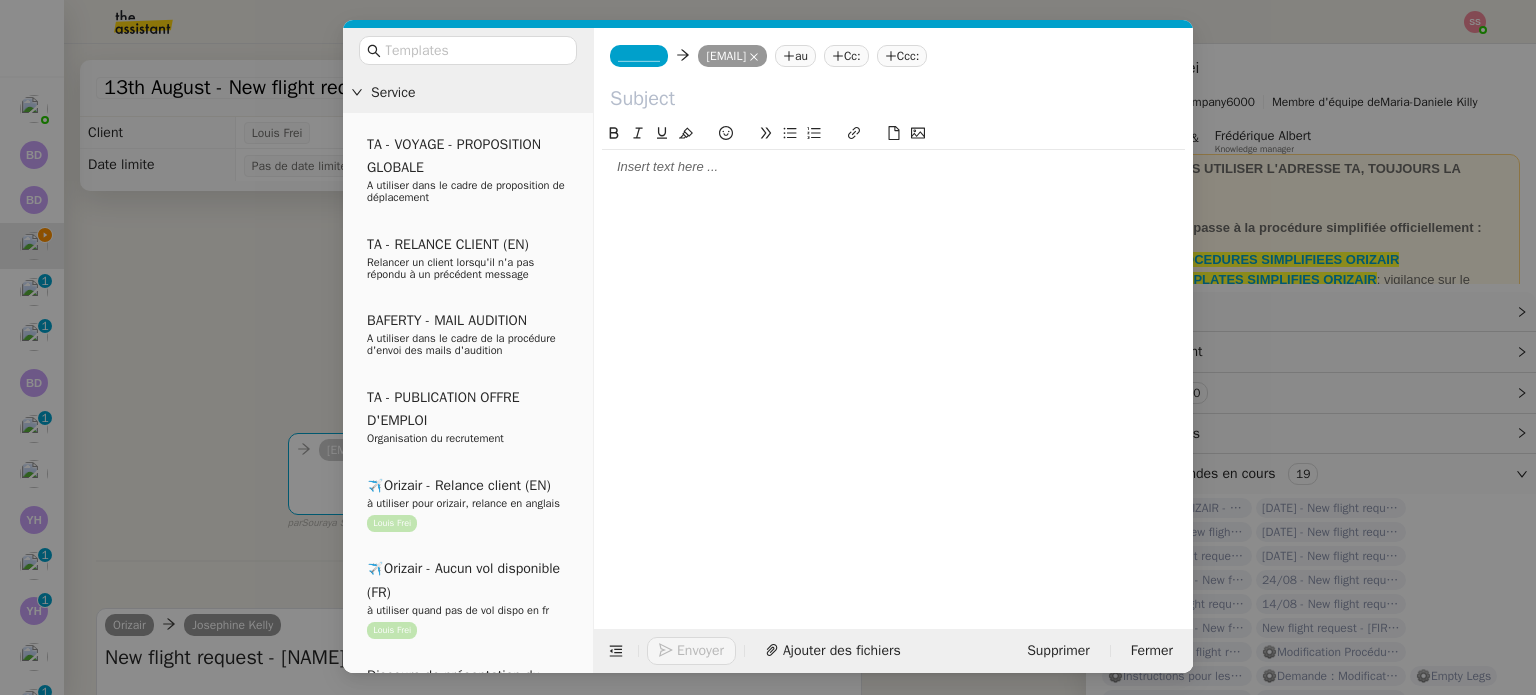 click on "_______" 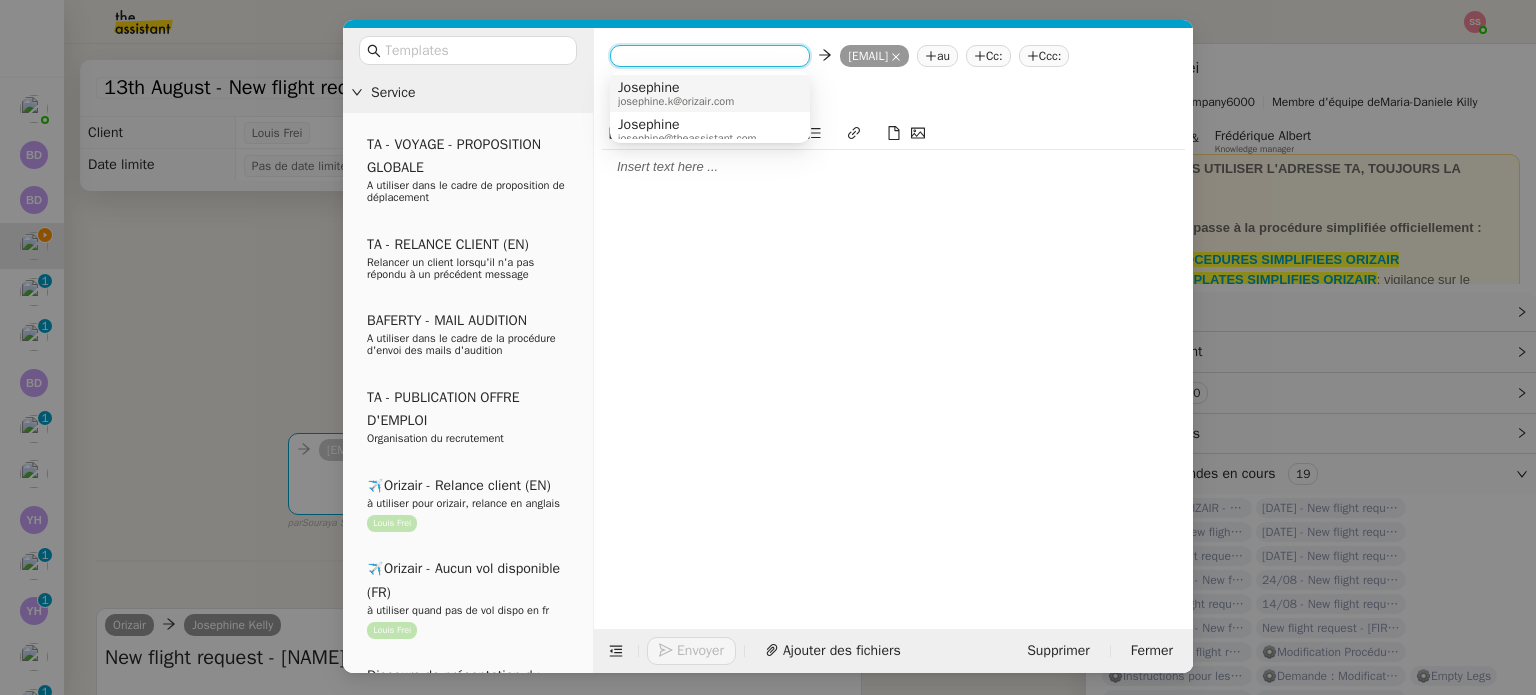 drag, startPoint x: 737, startPoint y: 91, endPoint x: 774, endPoint y: 89, distance: 37.054016 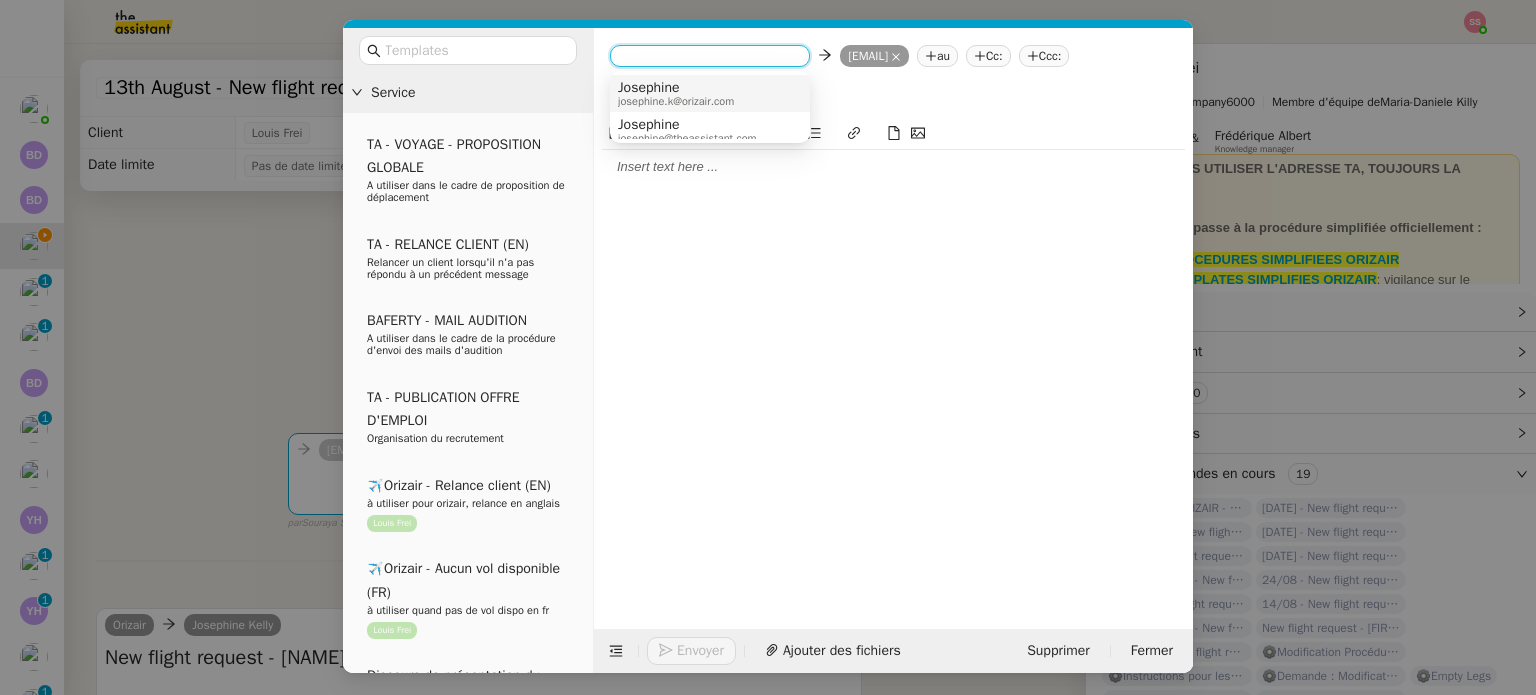 click on "Josephine josephine.k@orizair.com" at bounding box center (683, 93) 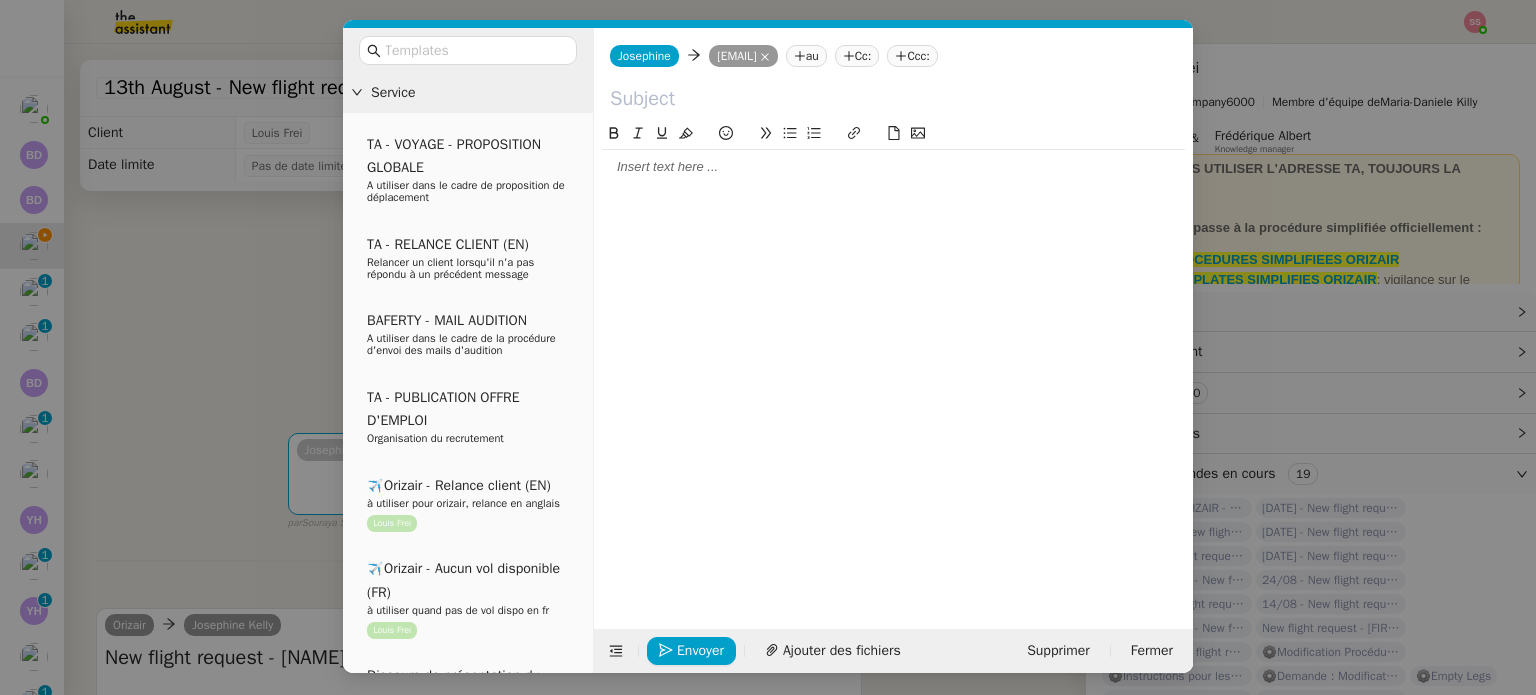 click on "Ccc:" 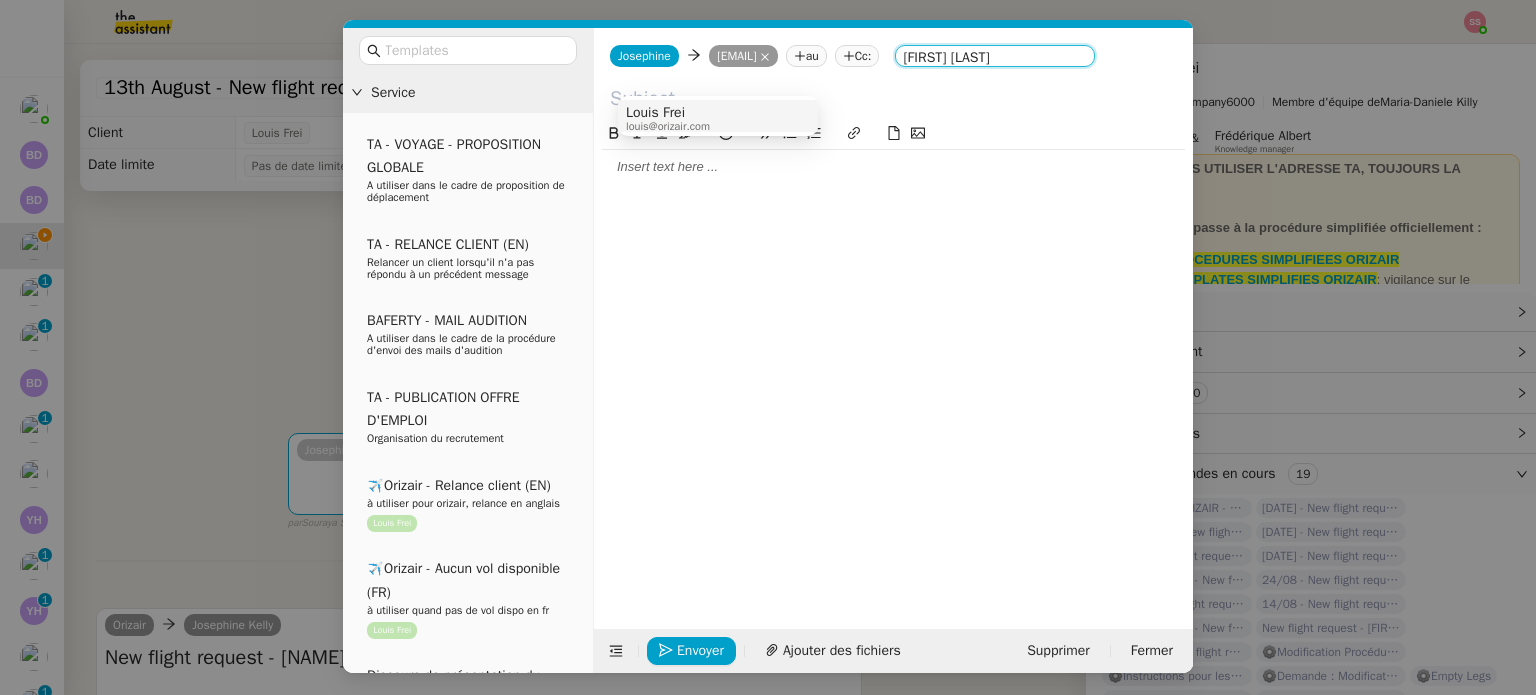 type on "Louis frei" 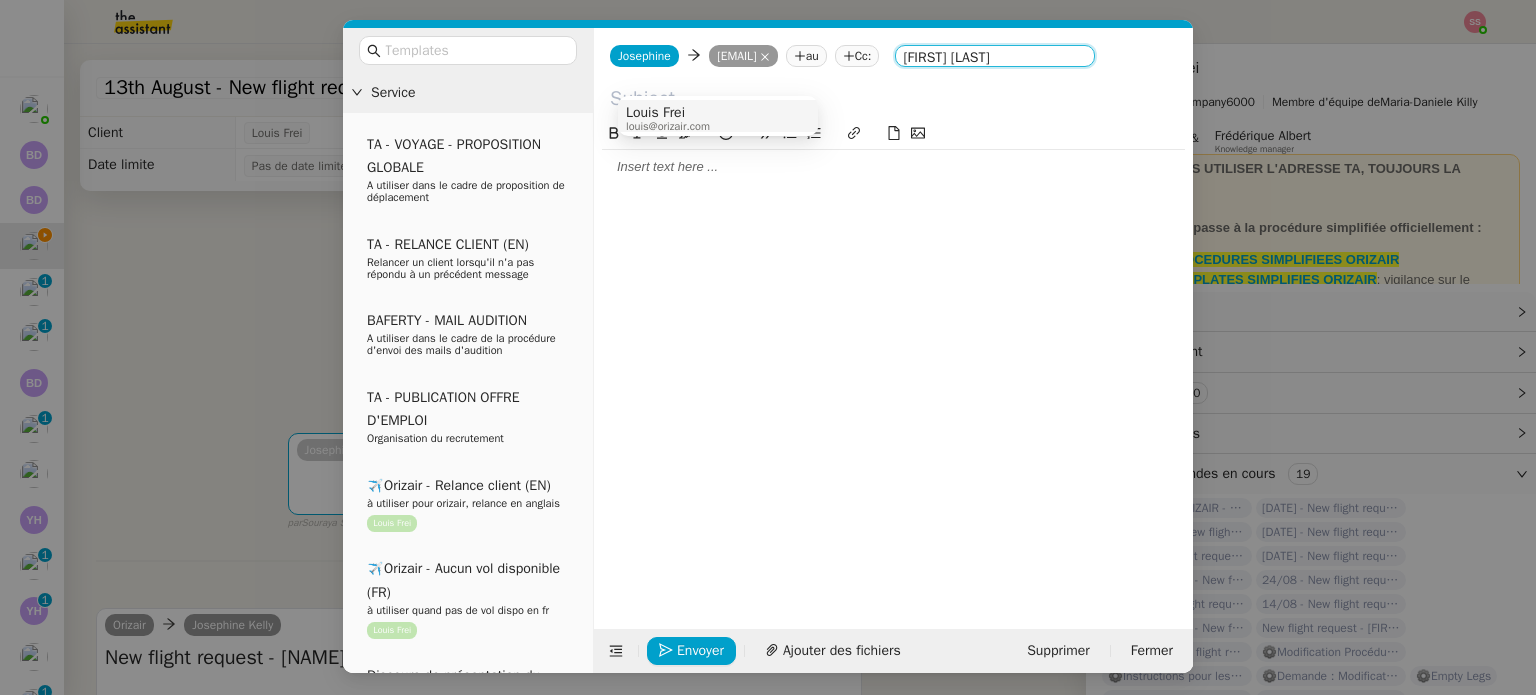 click on "[FIRST] [LAST] [EMAIL PROTECTED]" at bounding box center [718, 118] 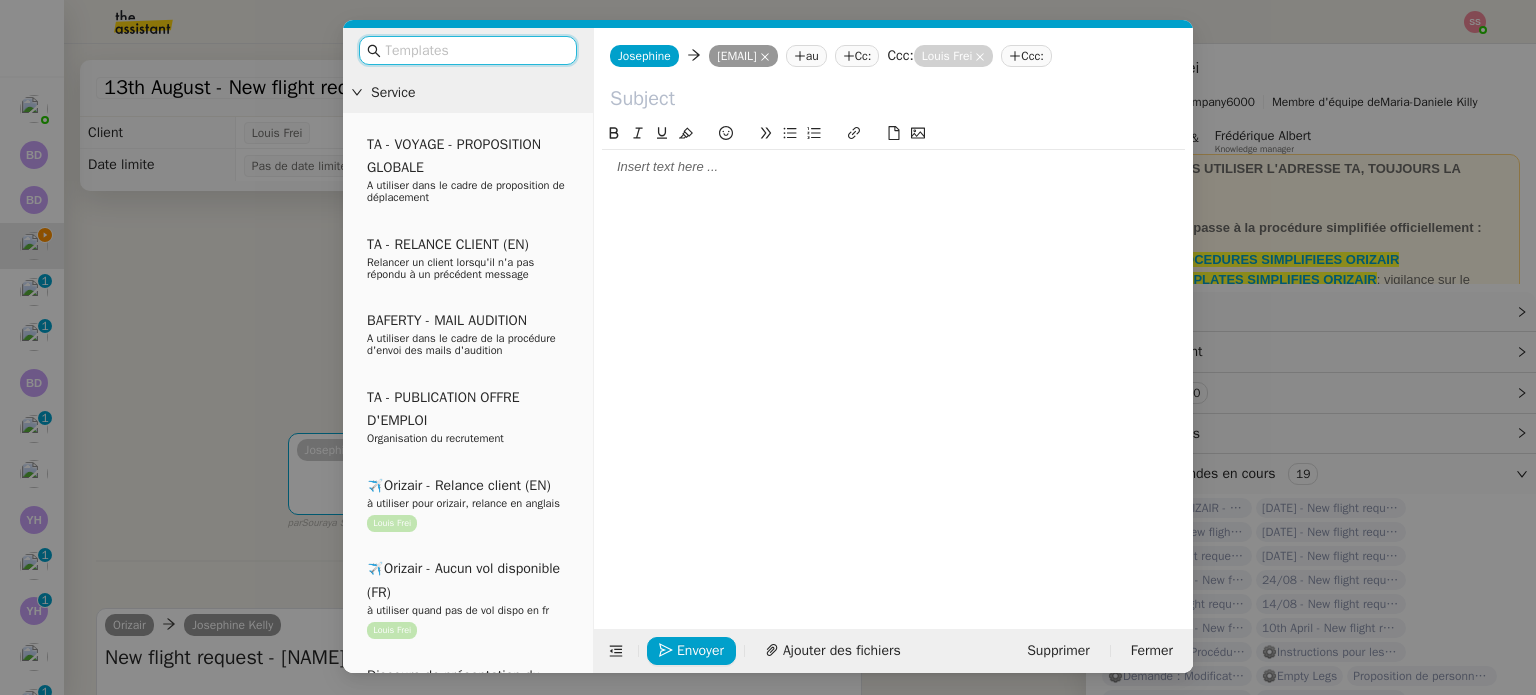 click at bounding box center (475, 50) 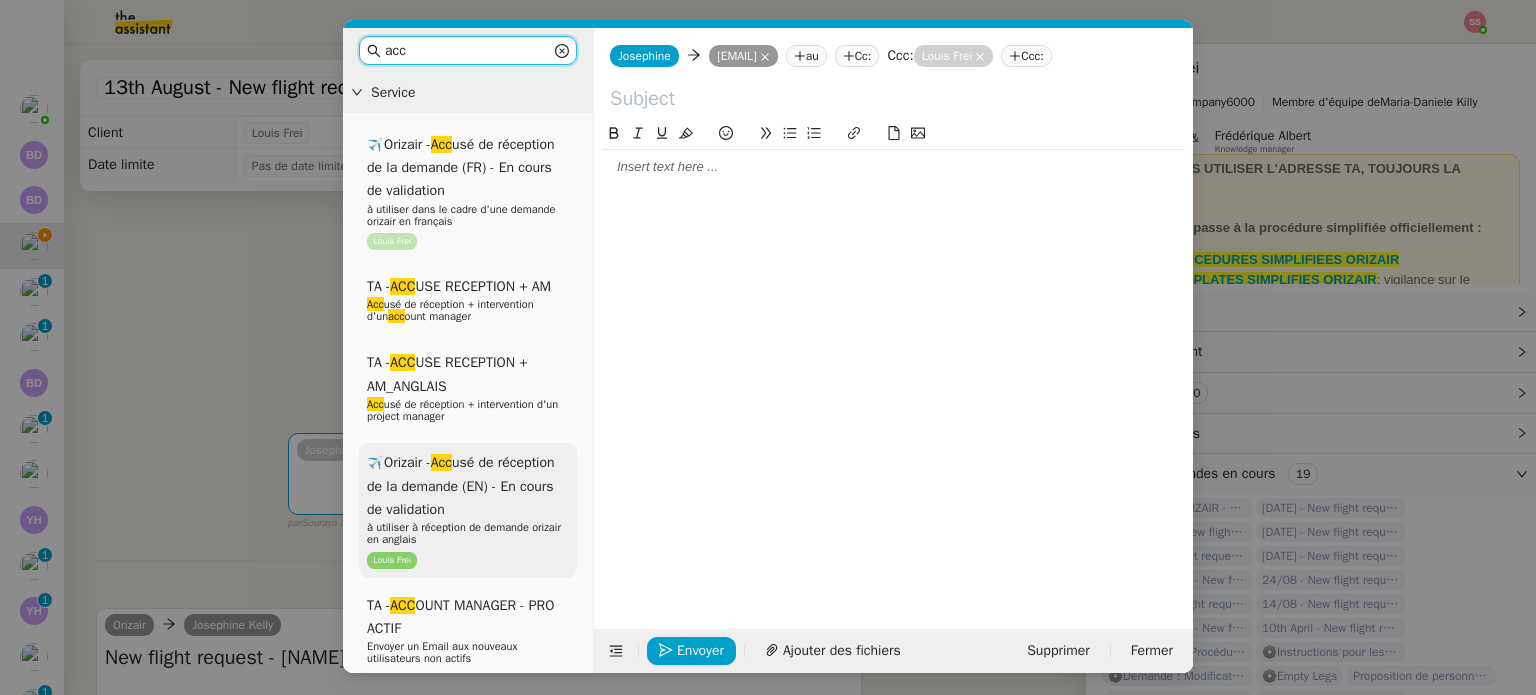 type on "acc" 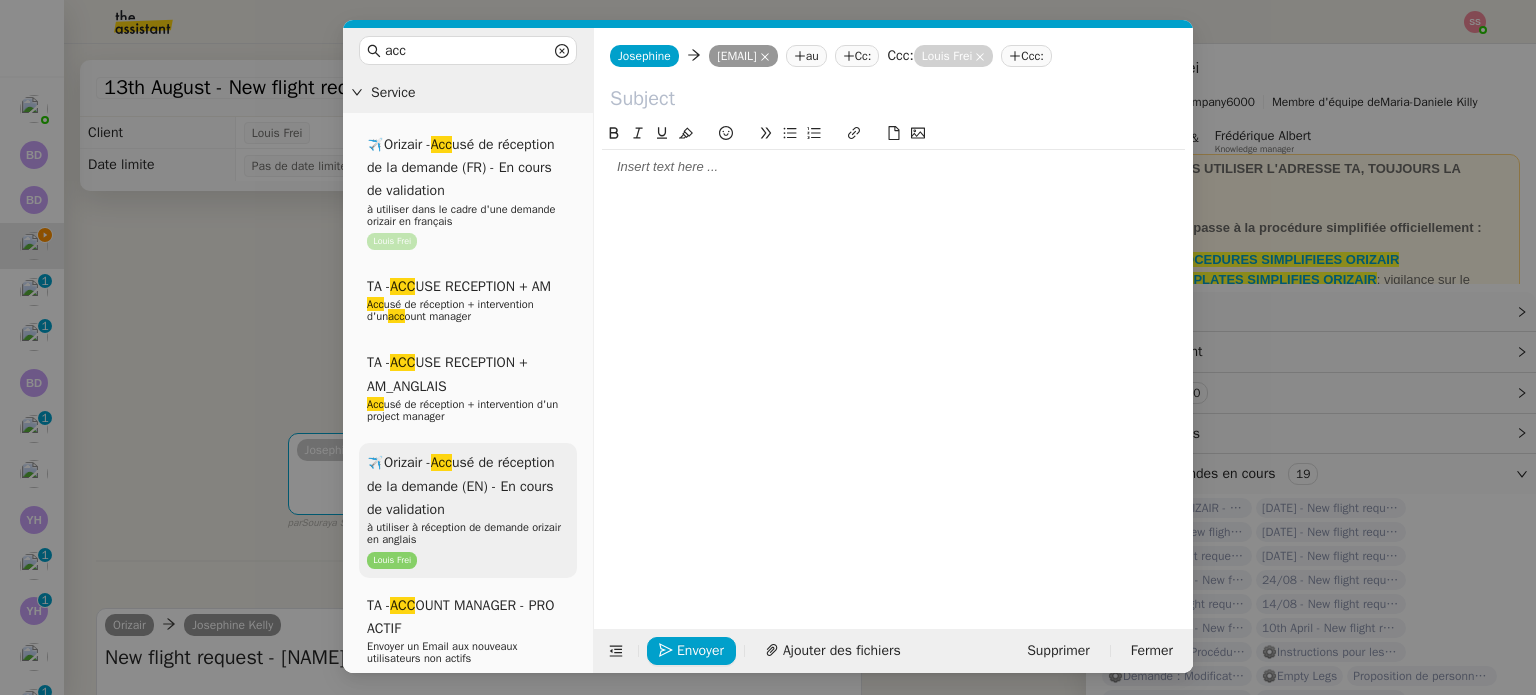 click on "✈️Orizair -  Acc usé de réception de la demande (EN) - En cours de validation" at bounding box center [461, 486] 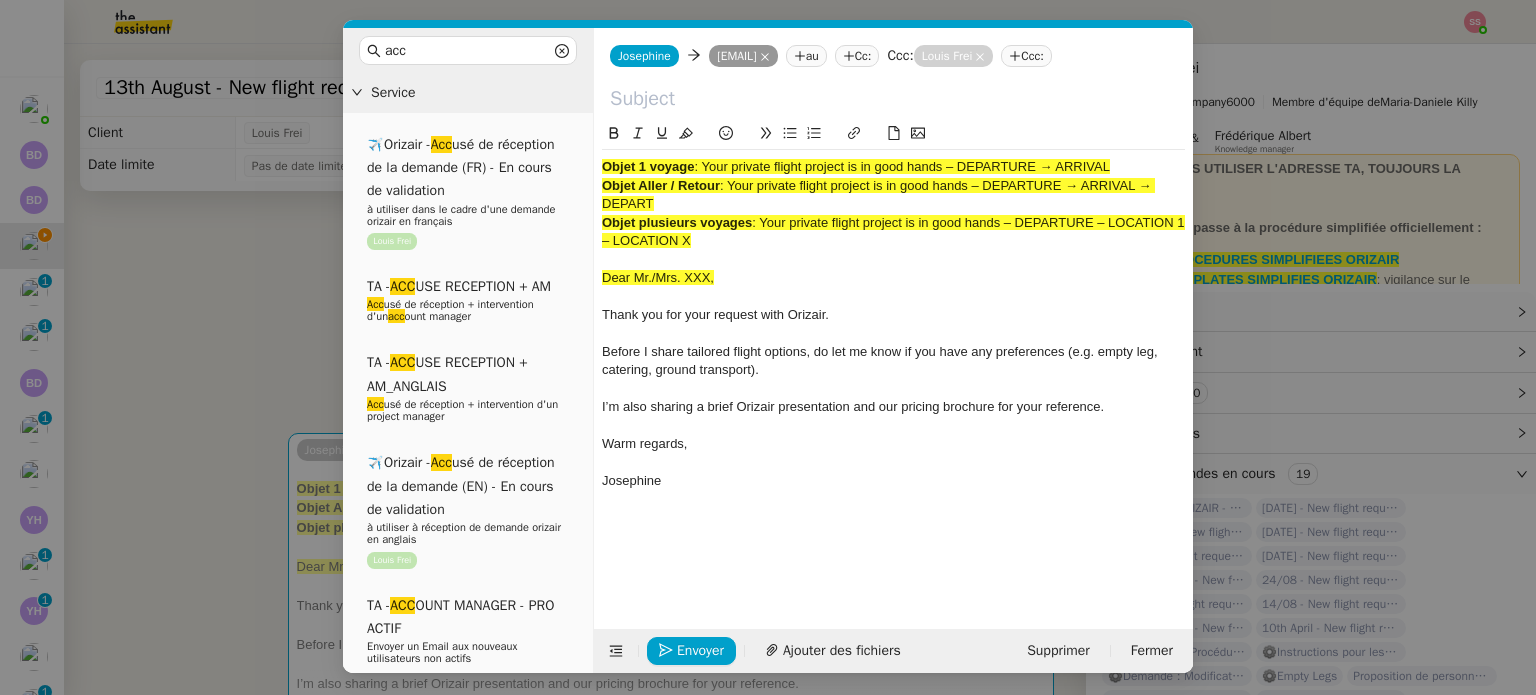 drag, startPoint x: 704, startPoint y: 187, endPoint x: 1127, endPoint y: 184, distance: 423.01065 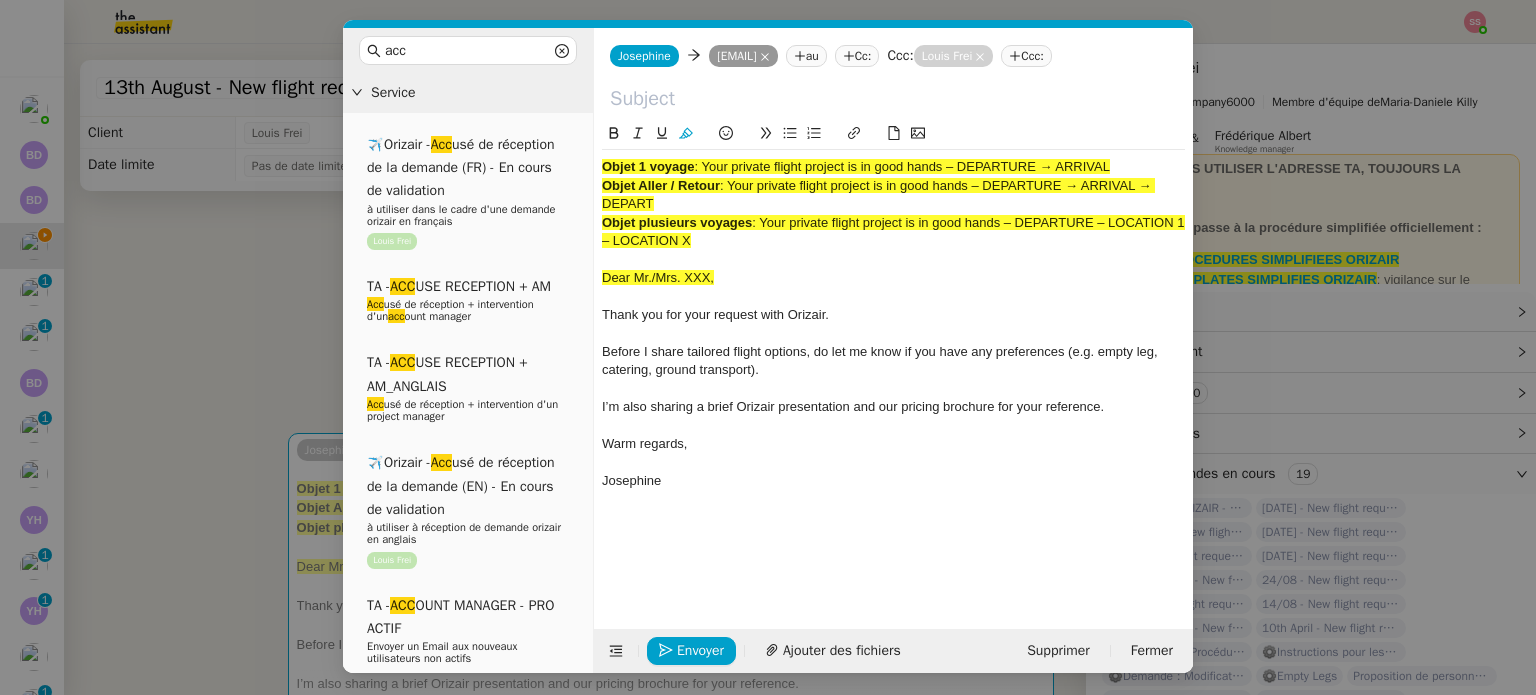 type 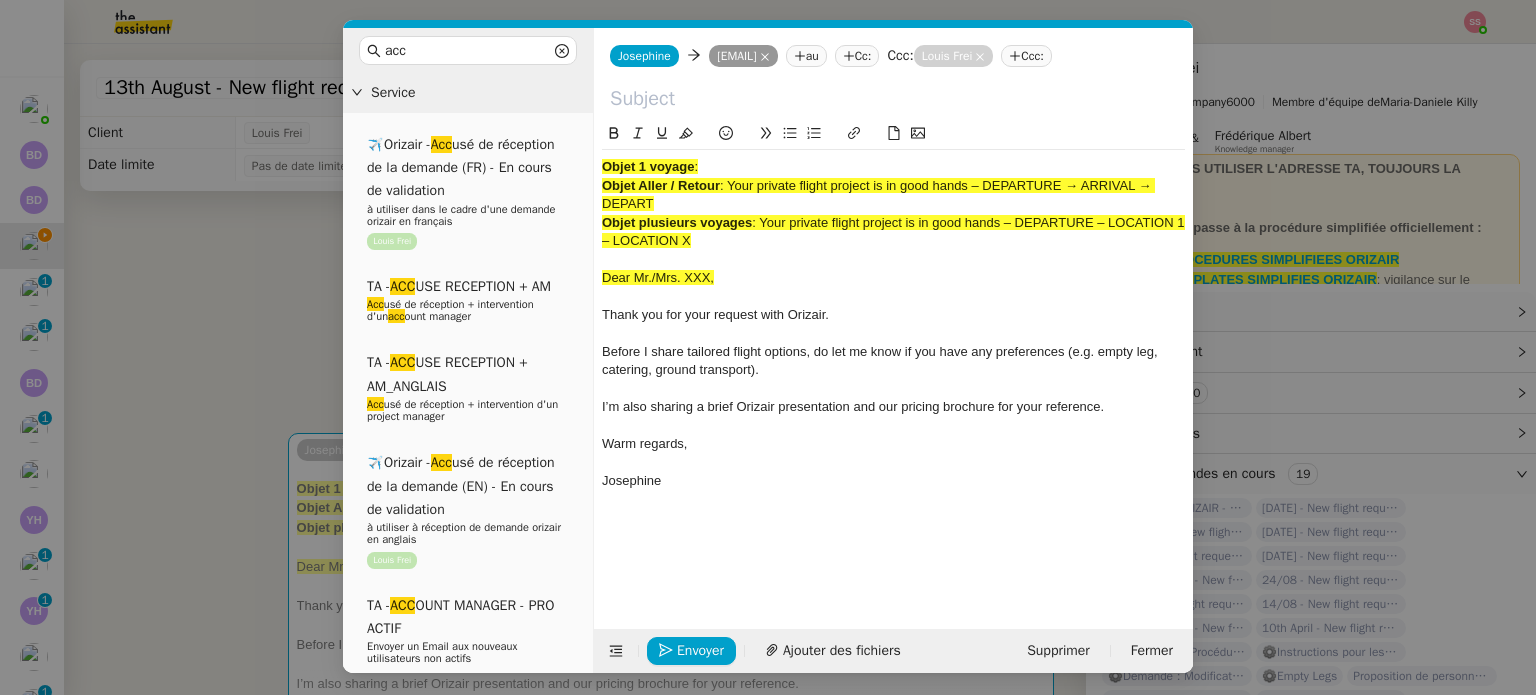 click 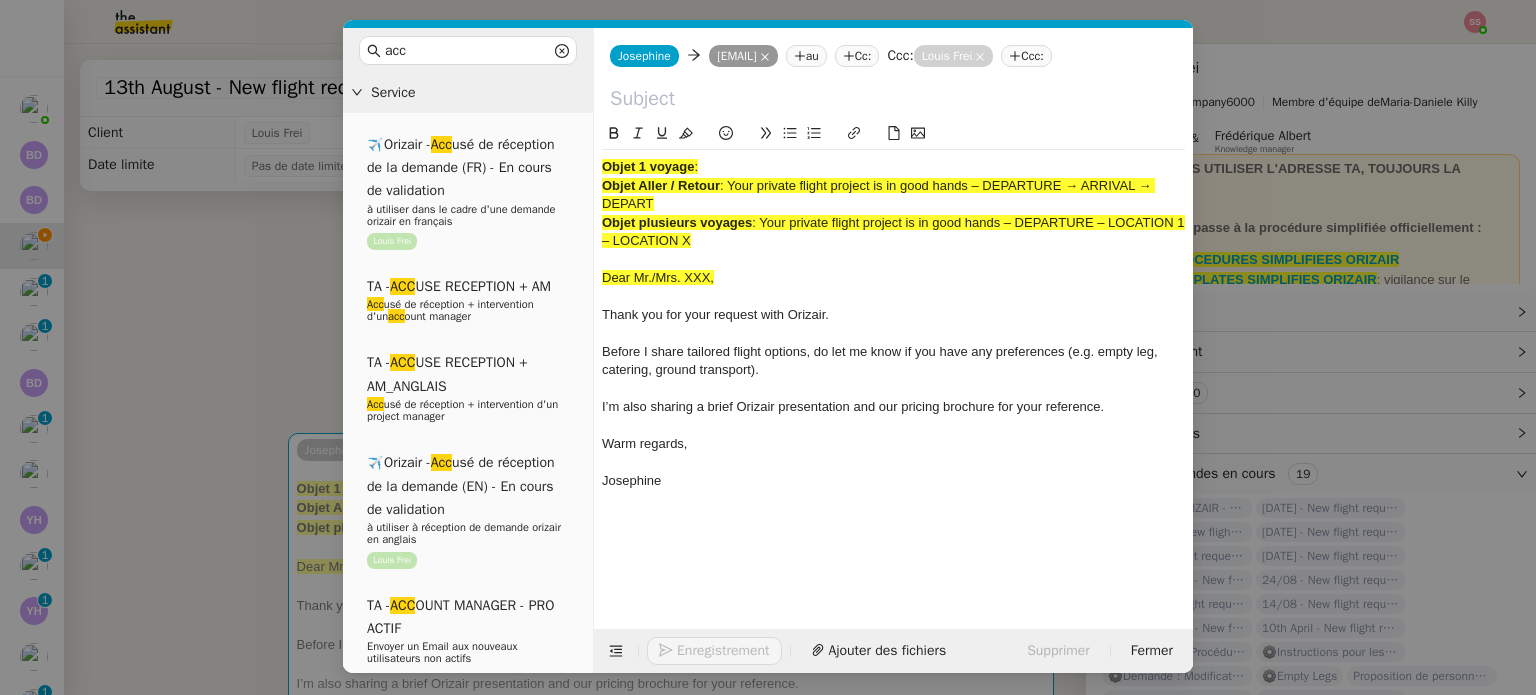 paste on "Your private flight project is in good hands – DEPARTURE → ARRIVAL" 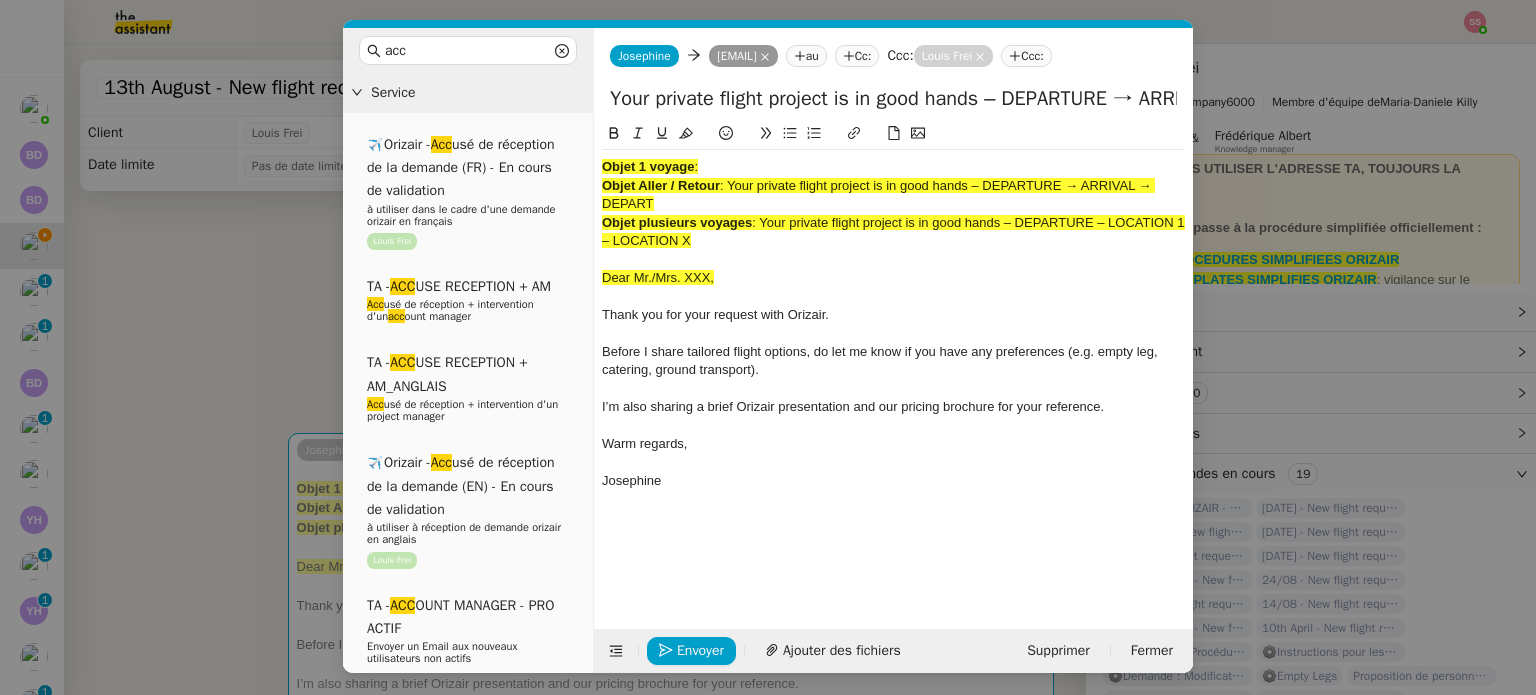 scroll, scrollTop: 0, scrollLeft: 86, axis: horizontal 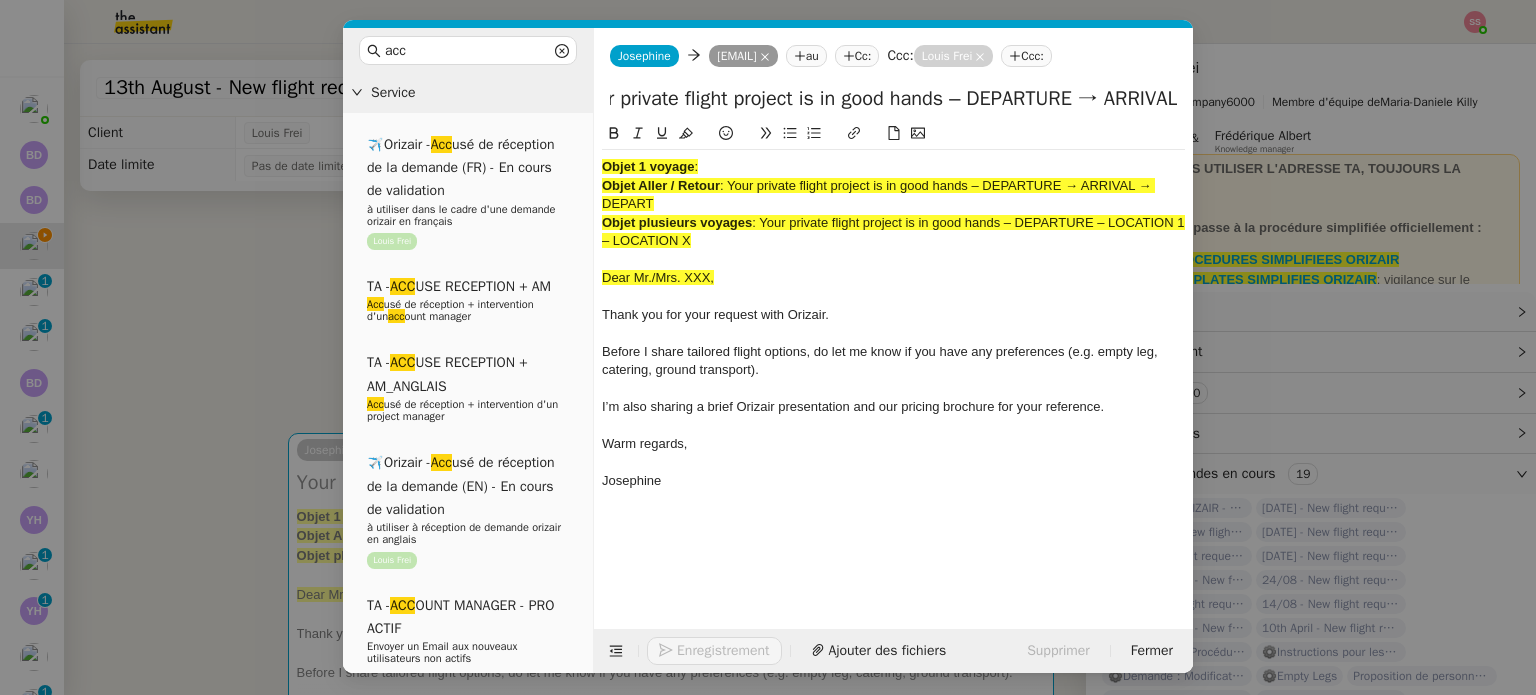 type on "Your private flight project is in good hands – DEPARTURE → ARRIVAL" 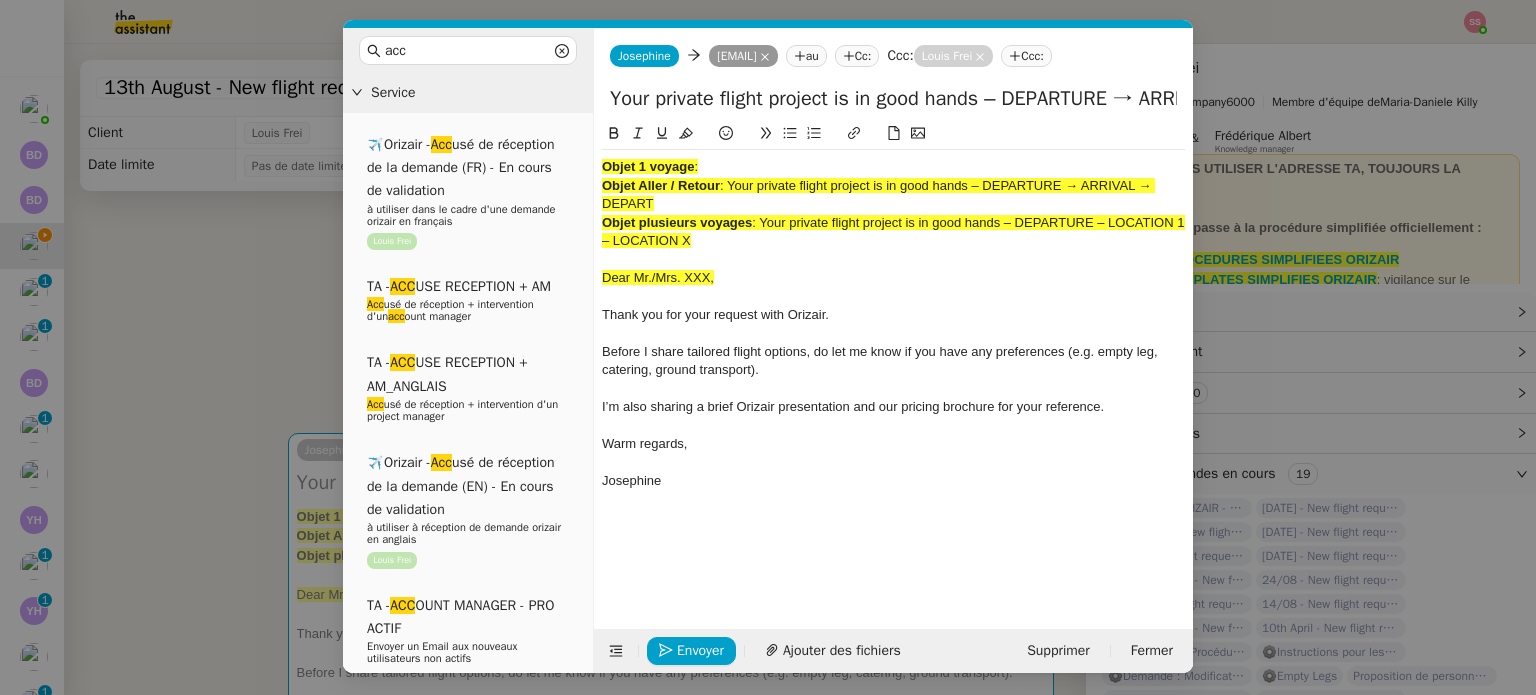 drag, startPoint x: 716, startPoint y: 259, endPoint x: 582, endPoint y: 163, distance: 164.83931 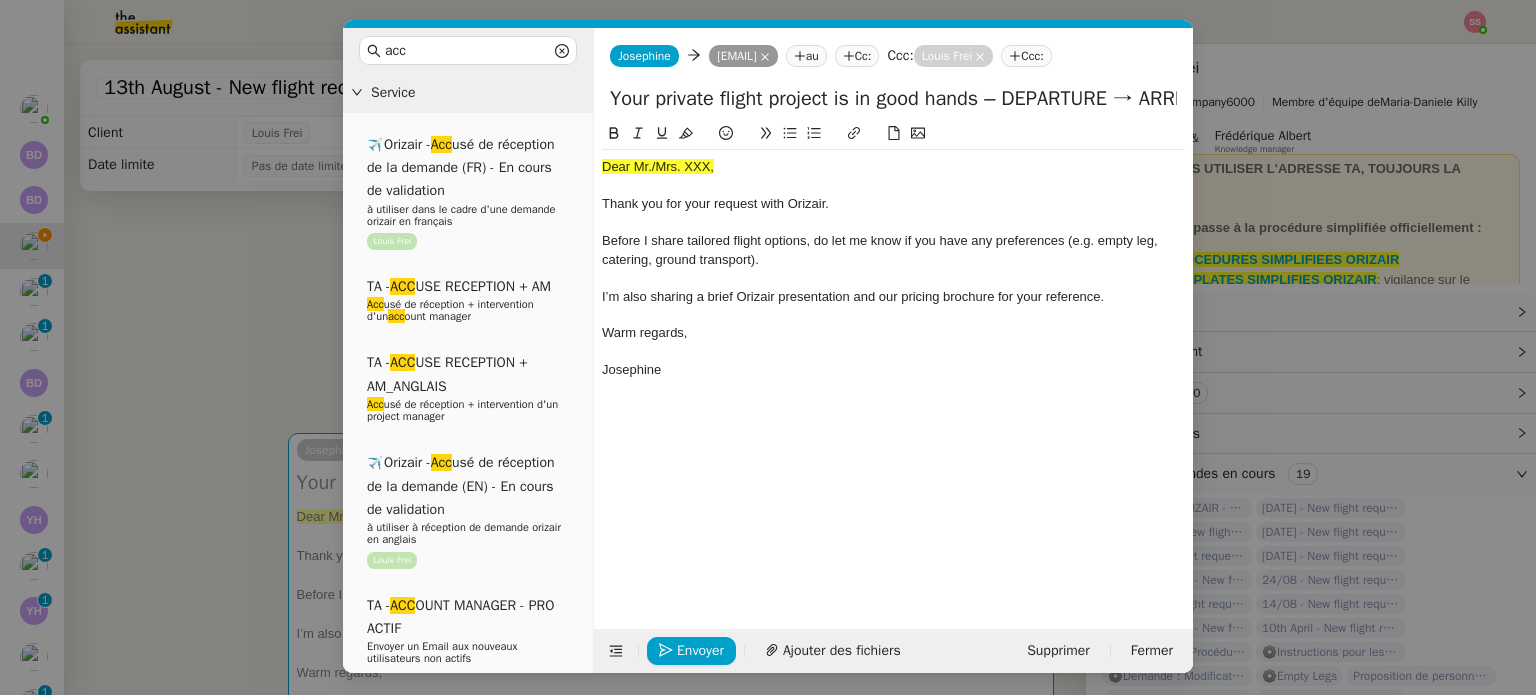 click on "acc Service ✈️Orizair - Acc usé de réception de la demande (FR) - En cours de validation à utiliser dans le cadre d'une demande orizair en français [PERSON] TA - ACC USE RECEPTION + AM TA - ACC USE RECEPTION + AM_ANGLAIS Acc usé de réception + intervention d'un project manager ✈️Orizair - Acc usé de réception de la demande (EN) - En cours de validation à utiliser à réception de demande orizair en anglais [PERSON] TA - ACC OUNT MANAGER - PRO ACTIF Envoyer un Email aux nouveaux utilisateurs non actifs TA - ACC USE RECEPTION Acc usé de réception de la demande TA - ACC USE RECEPTION (EN) TA - ACC ES BANQUE DEDIE A utiliser dans le cadre de la mise en place d' acc ès bancaires dédiés TA - AJOUT ELEMENT COFFRE FORT A utiliser lorsque le client doit partager un nouvel acc ès à son coffre-fort TA - PARTAGE DE CALENDRIER (EN) acc ès et la gestion Acc Common ✈️Orizair -" at bounding box center [768, 347] 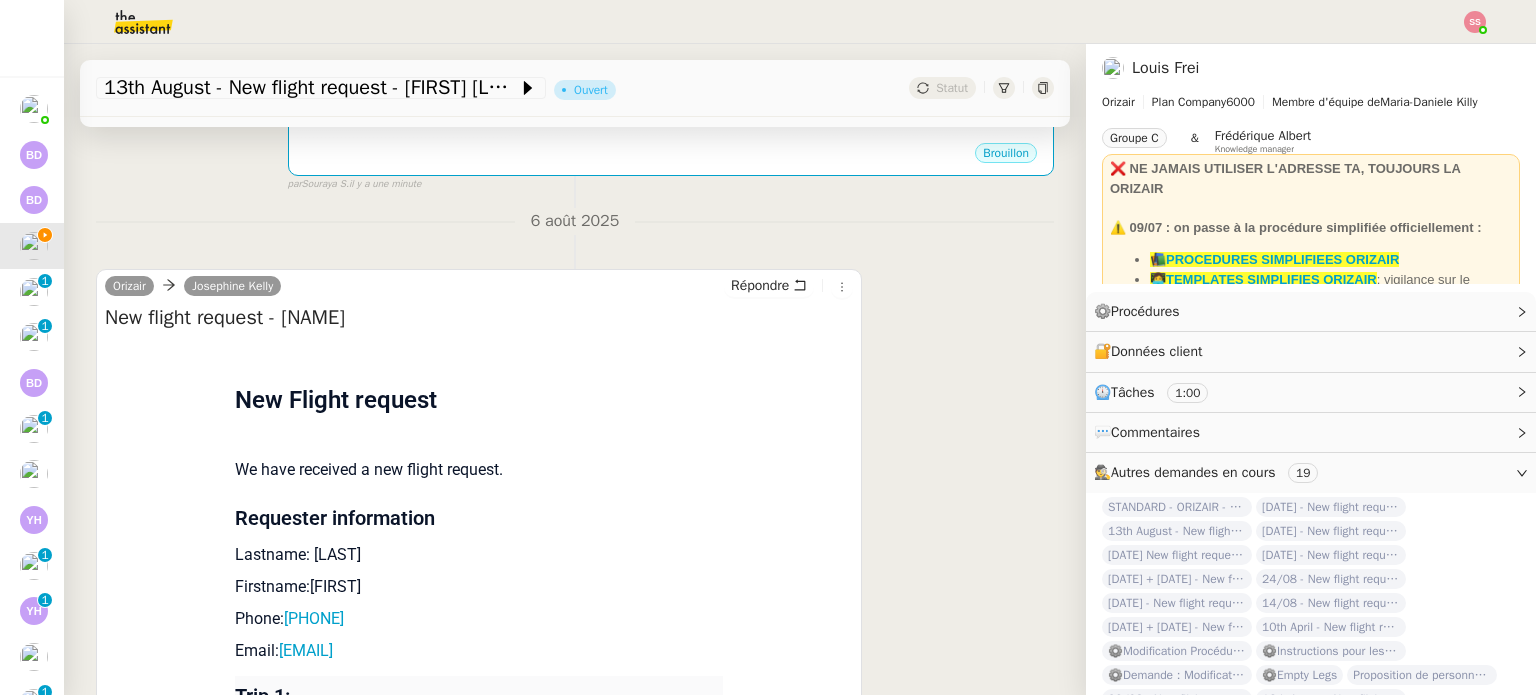 scroll, scrollTop: 800, scrollLeft: 0, axis: vertical 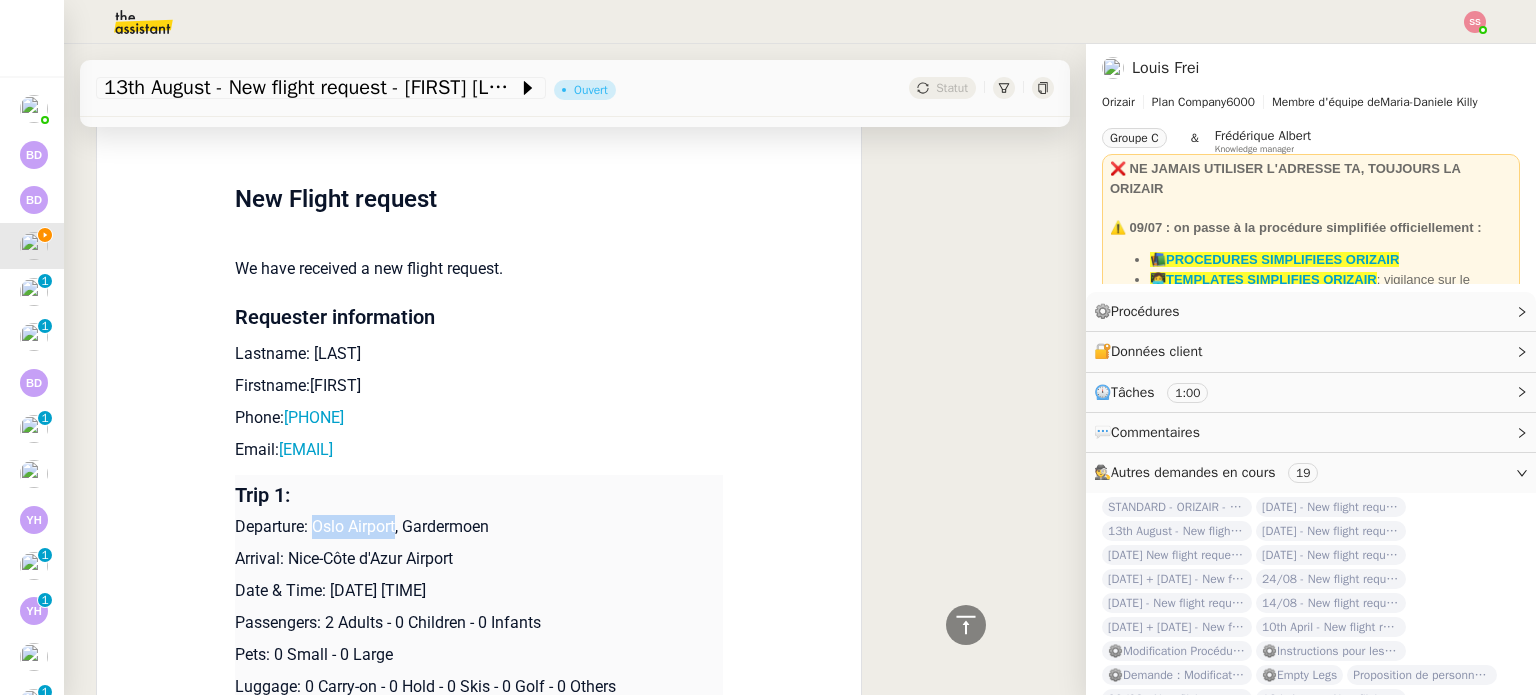 drag, startPoint x: 305, startPoint y: 526, endPoint x: 388, endPoint y: 519, distance: 83.294655 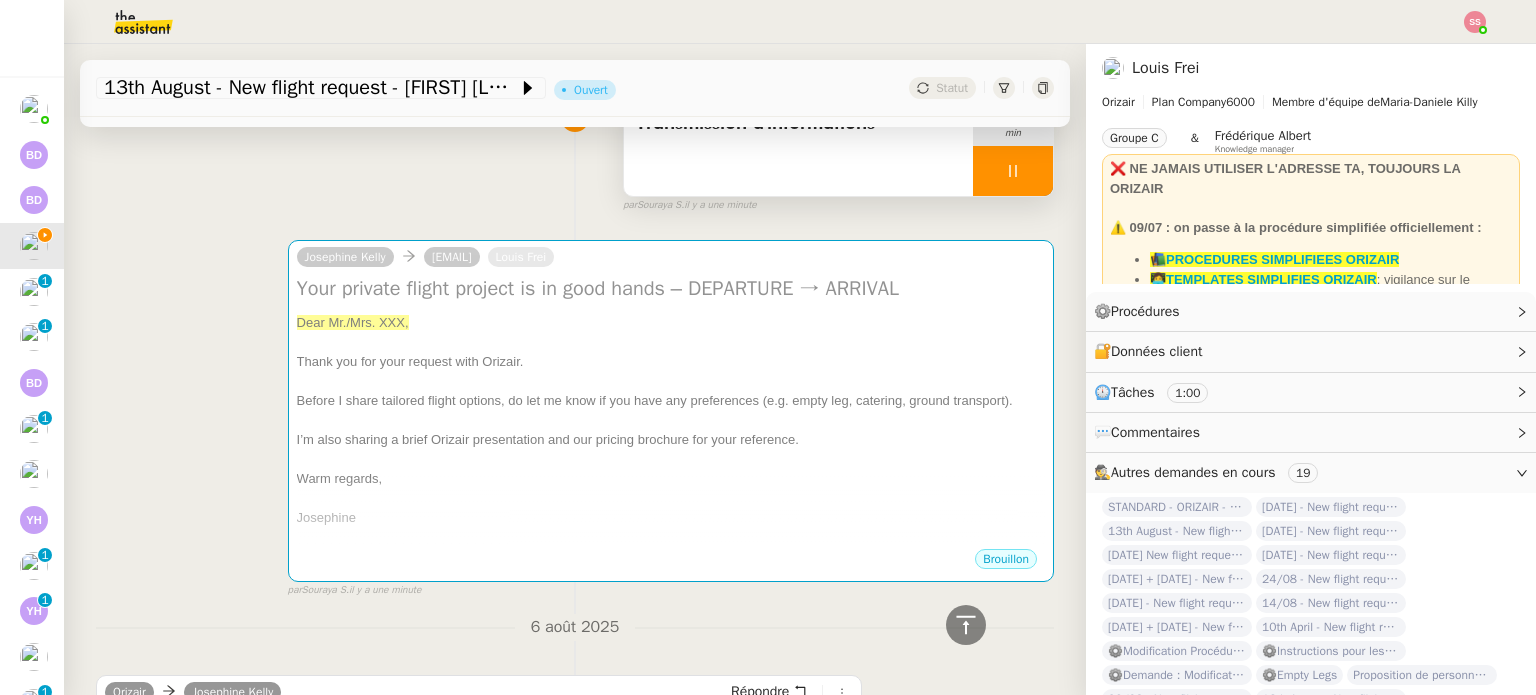 scroll, scrollTop: 100, scrollLeft: 0, axis: vertical 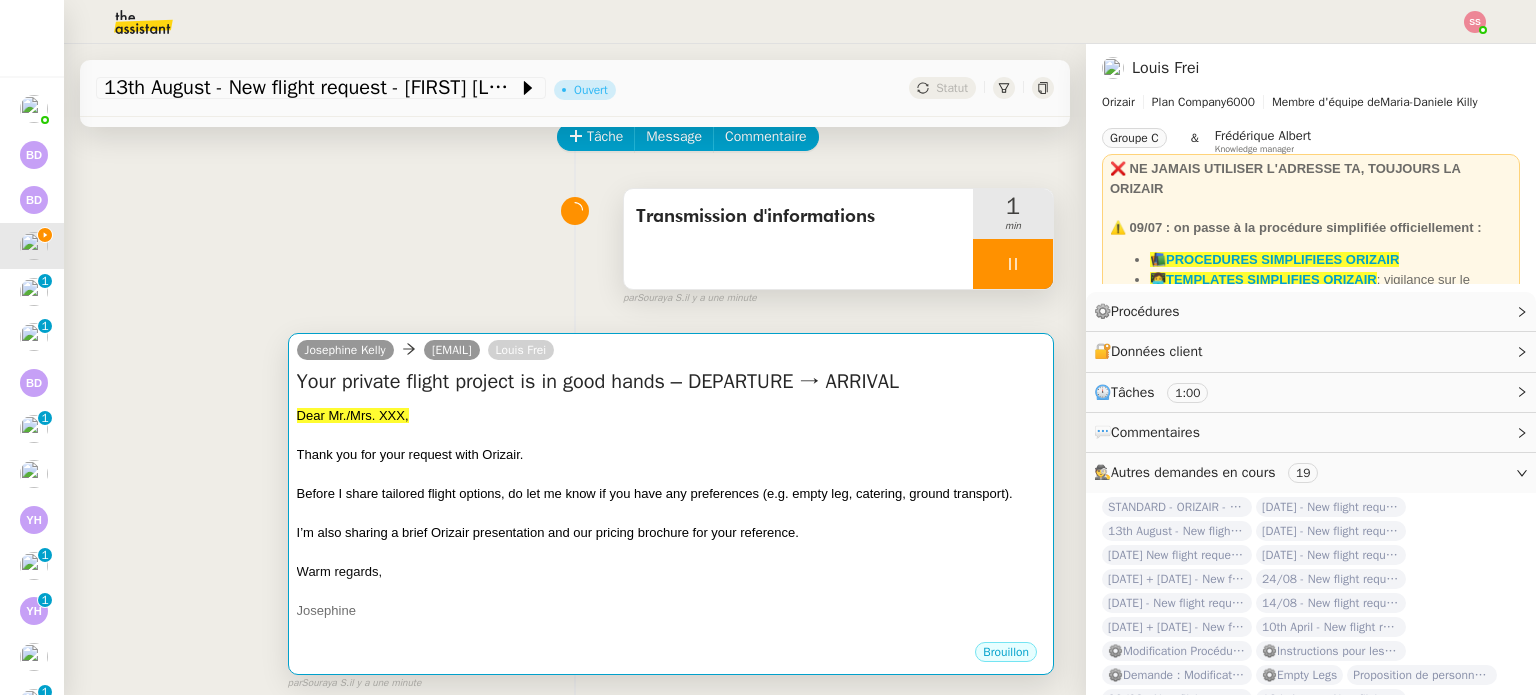 click on "Dear Mr./Mrs. XXX," at bounding box center [671, 416] 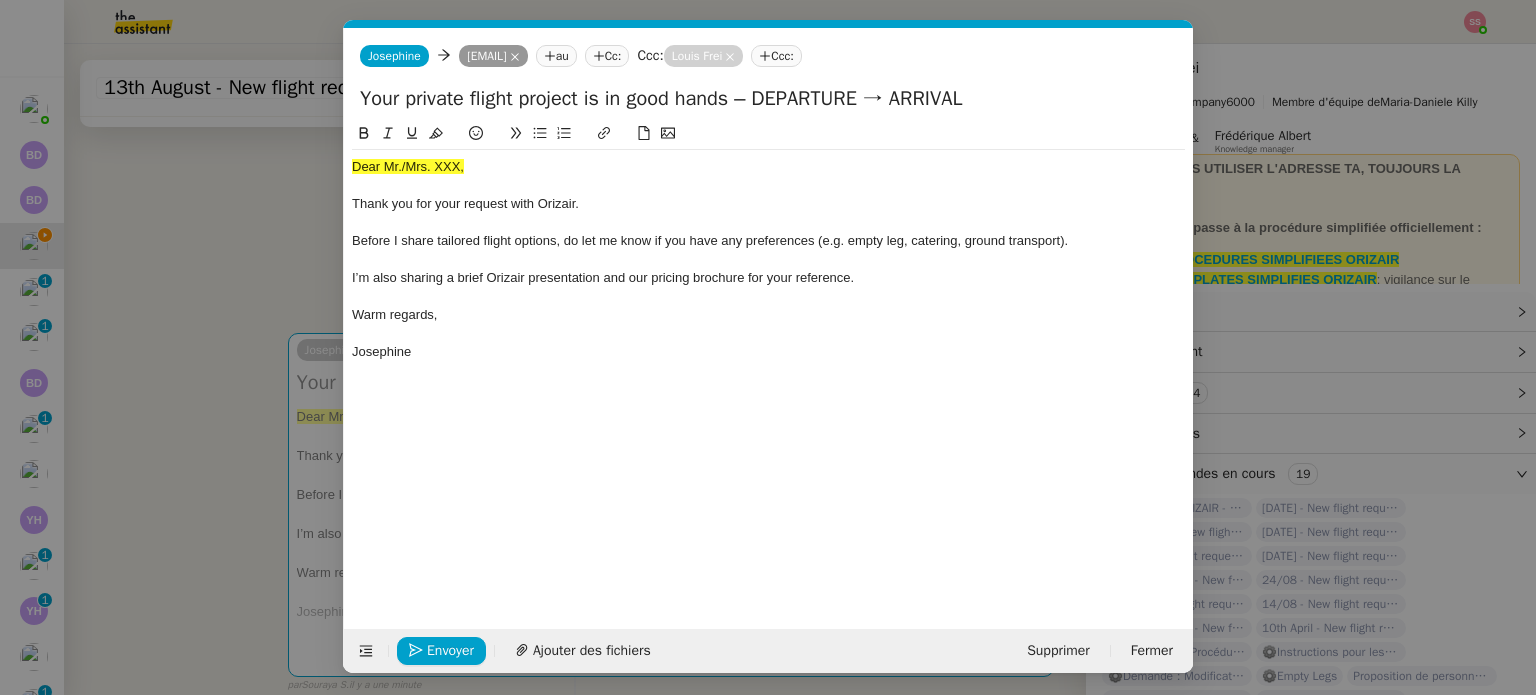 scroll, scrollTop: 0, scrollLeft: 61, axis: horizontal 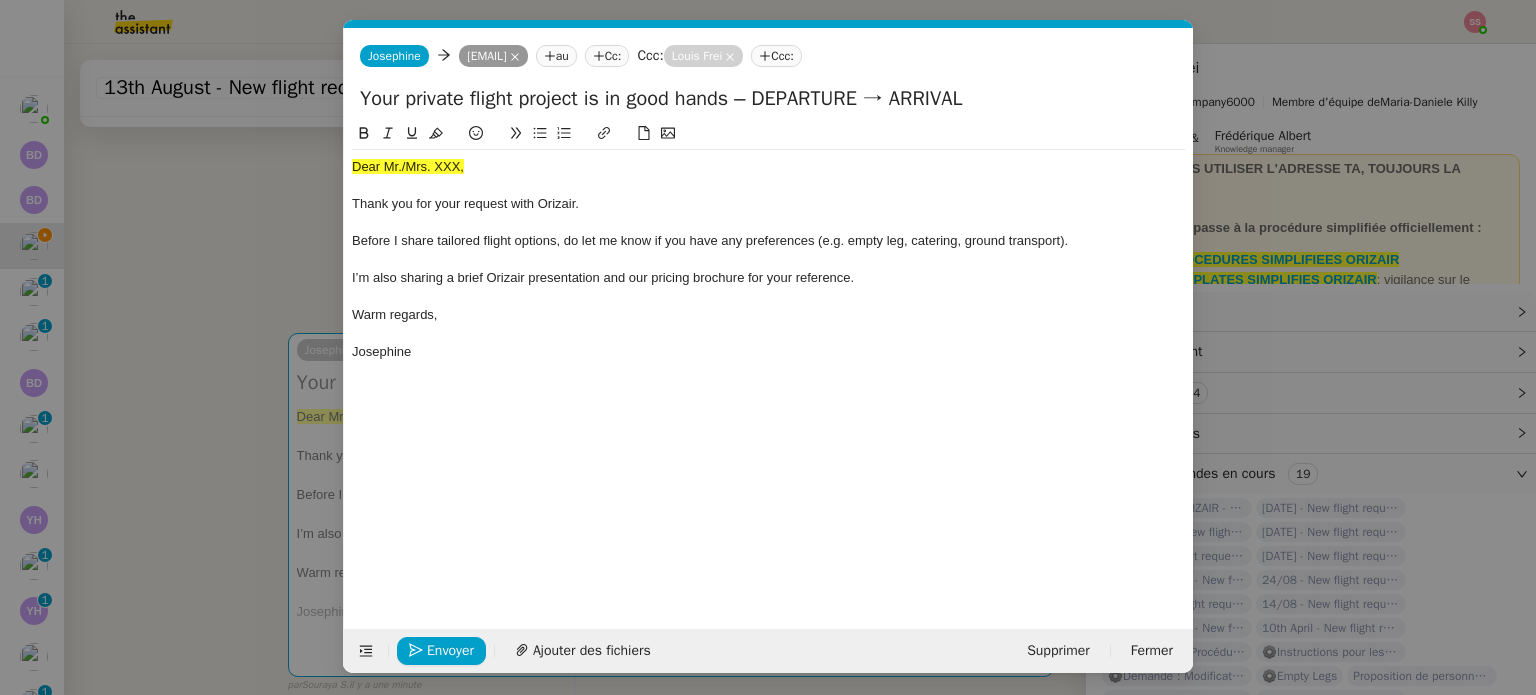 drag, startPoint x: 897, startPoint y: 102, endPoint x: 783, endPoint y: 98, distance: 114.07015 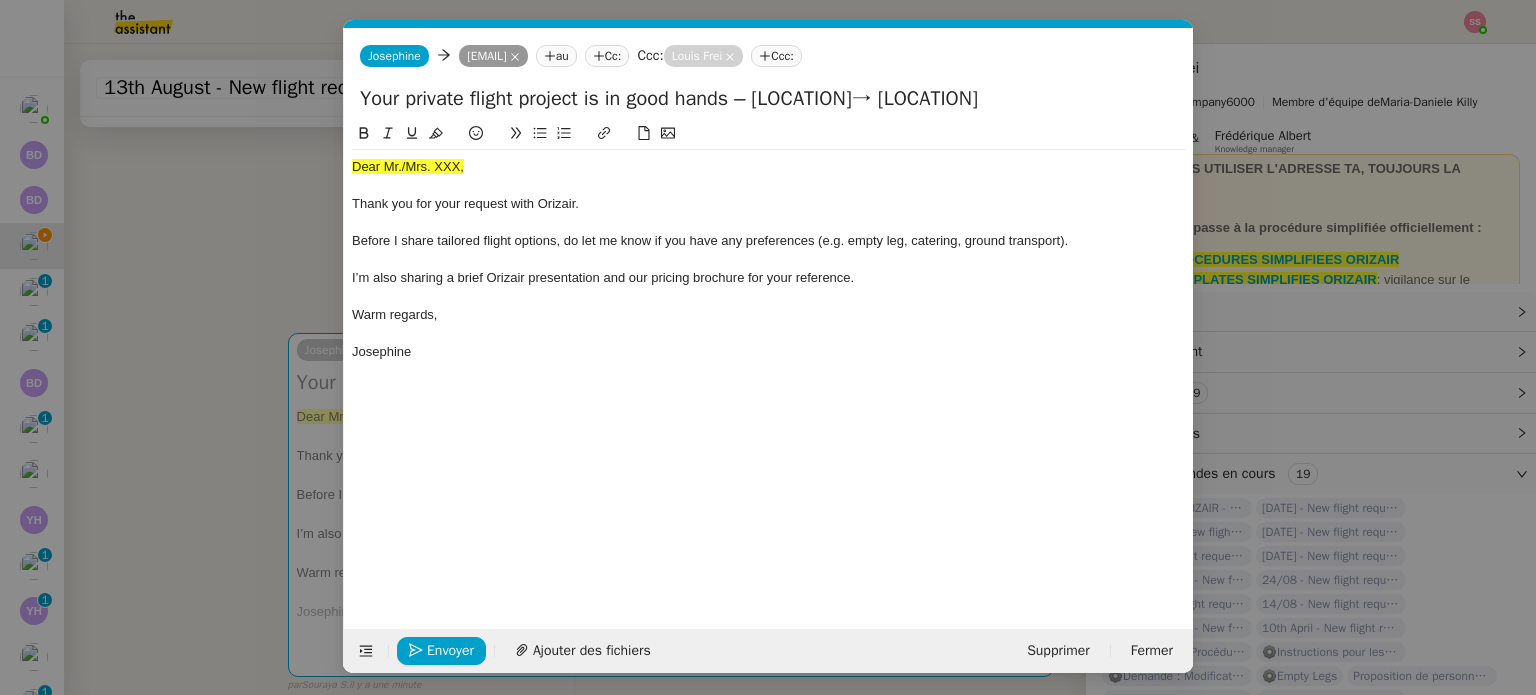 drag, startPoint x: 945, startPoint y: 108, endPoint x: 845, endPoint y: 107, distance: 100.005 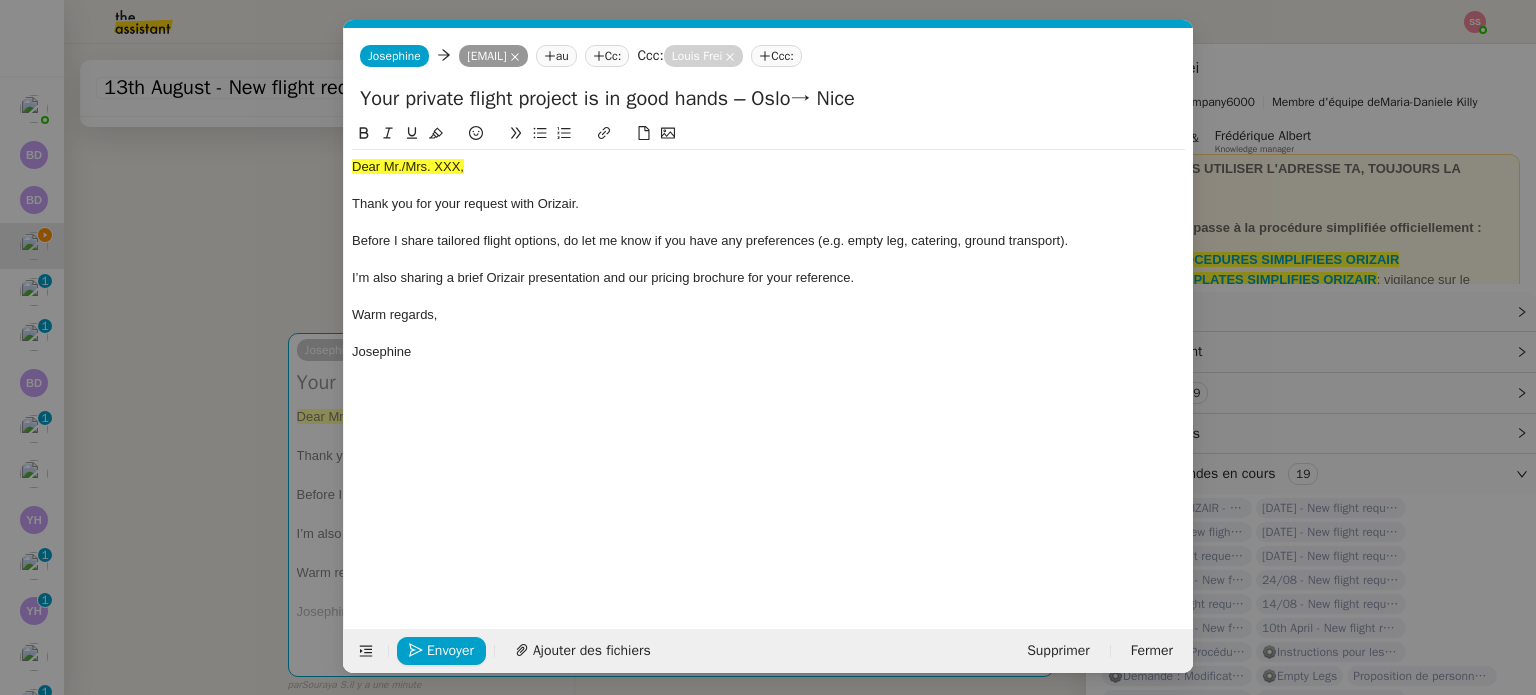 type on "Your private flight project is in good hands – Oslo→ Nice" 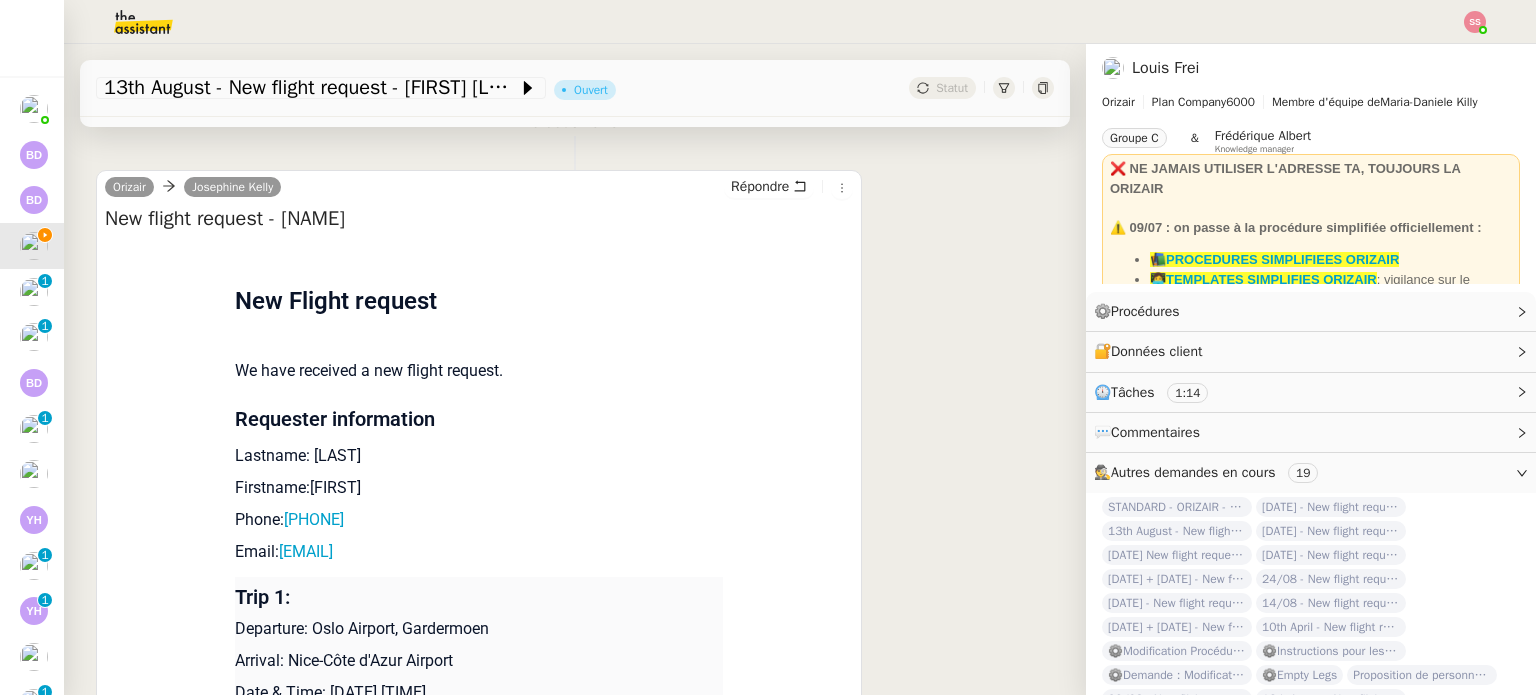 scroll, scrollTop: 700, scrollLeft: 0, axis: vertical 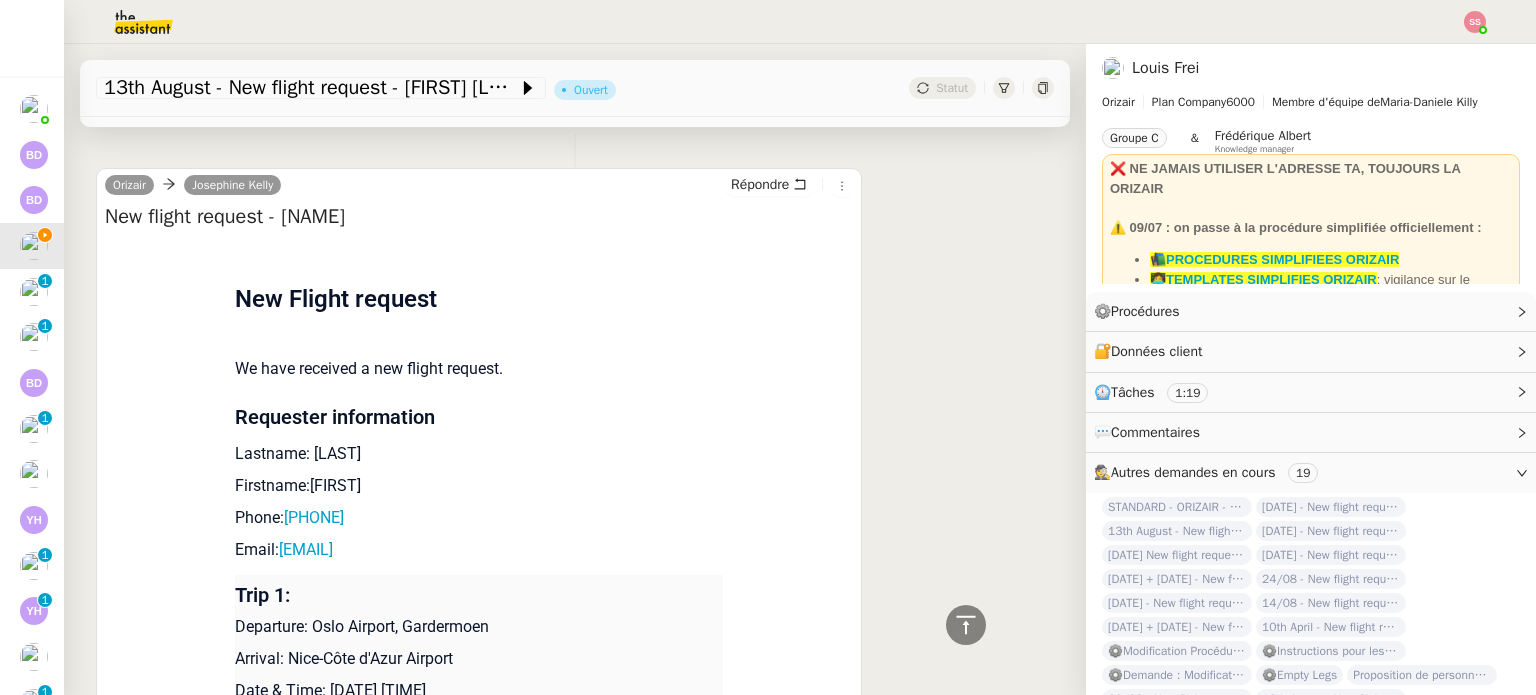 drag, startPoint x: 398, startPoint y: 456, endPoint x: 304, endPoint y: 458, distance: 94.02127 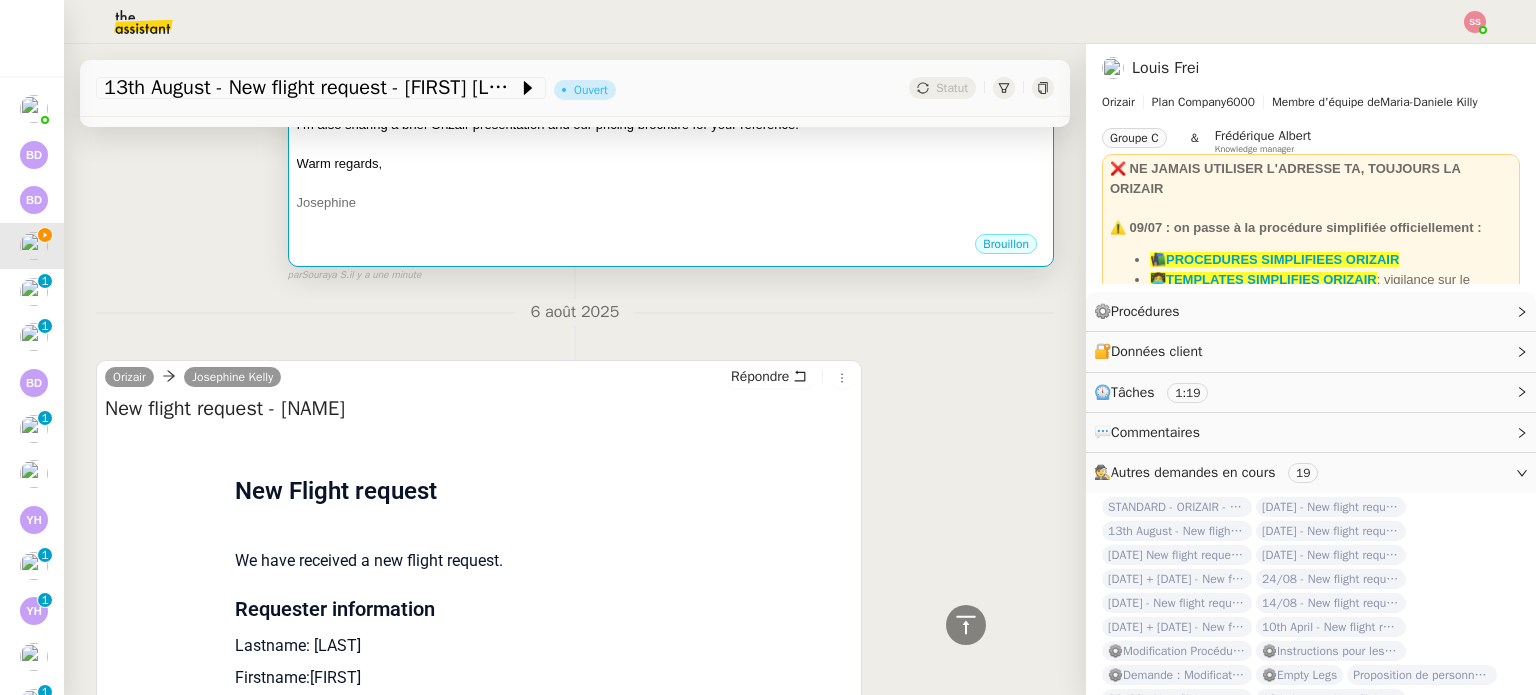 scroll, scrollTop: 300, scrollLeft: 0, axis: vertical 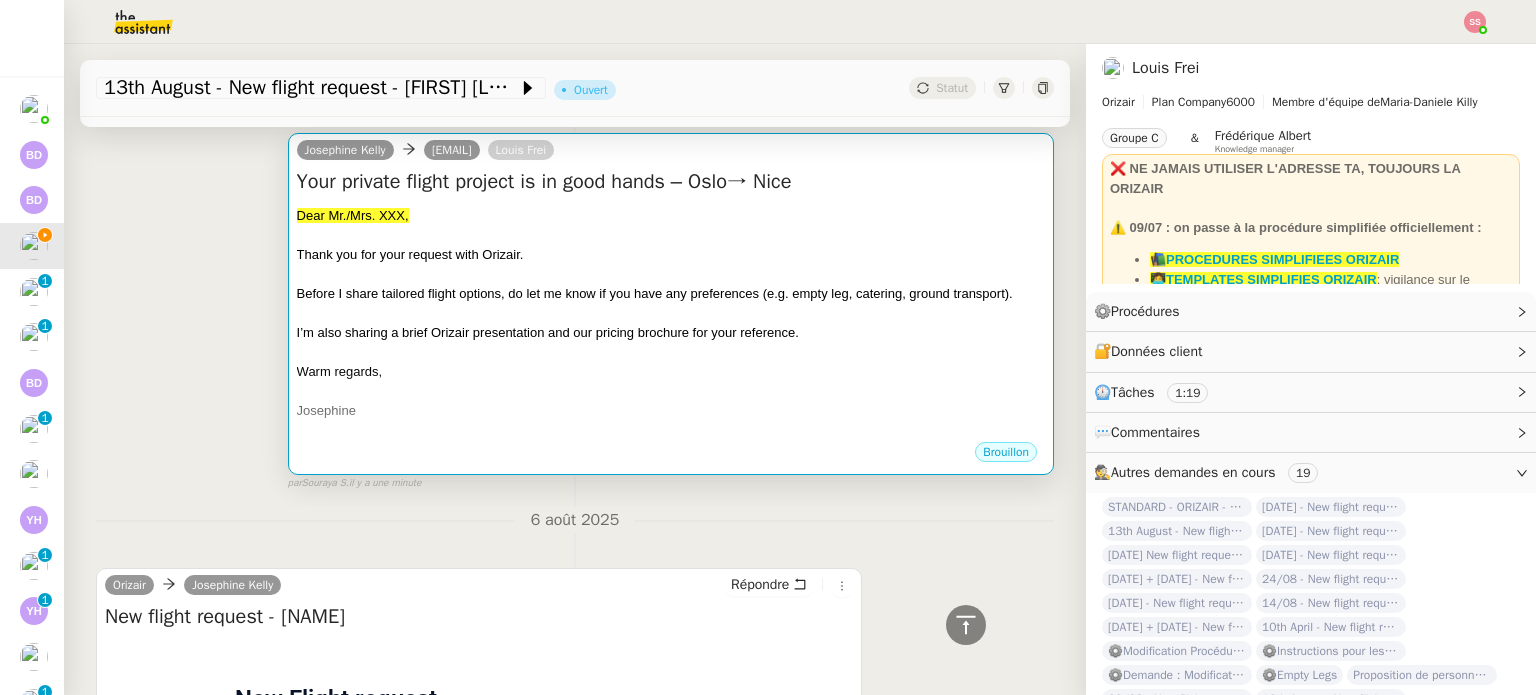 click on "Before I share tailored flight options, do let me know if you have any preferences (e.g. empty leg, catering, ground transport)." at bounding box center [671, 294] 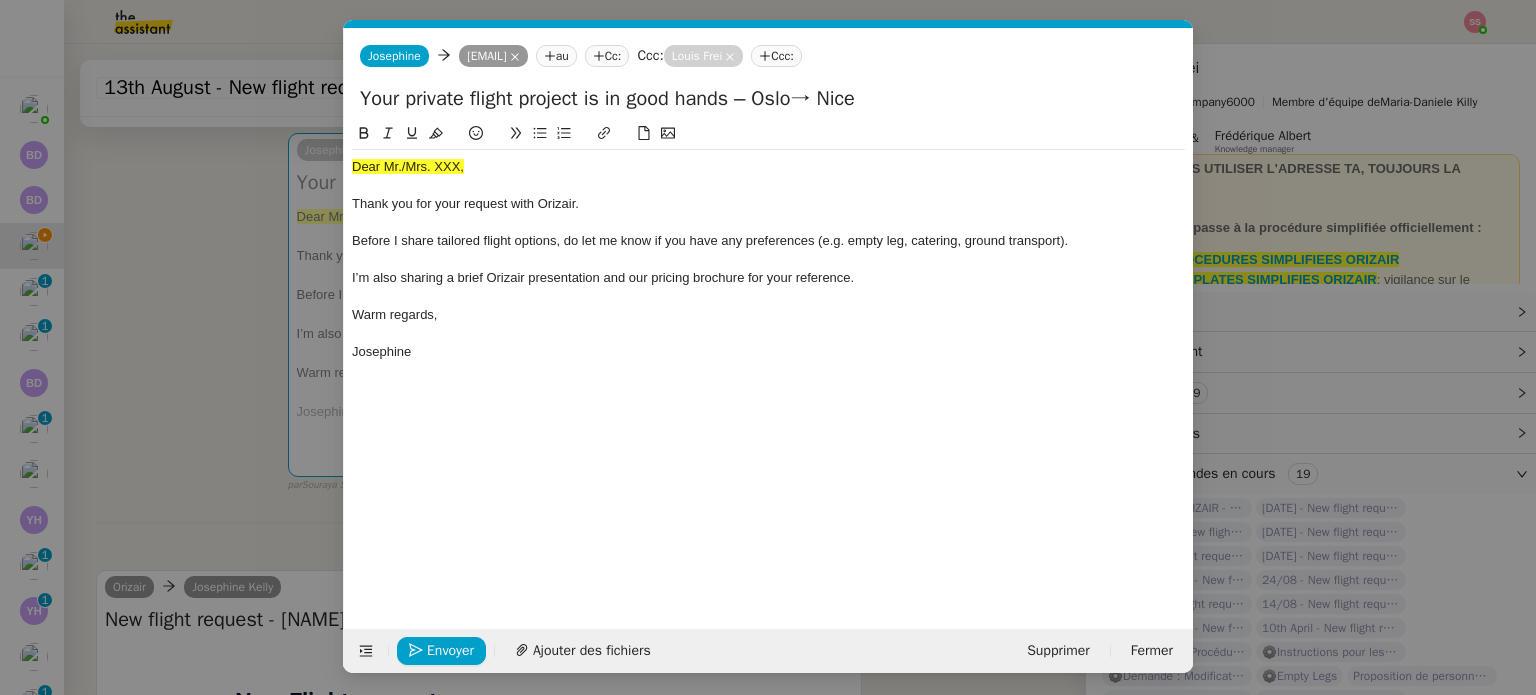 scroll, scrollTop: 0, scrollLeft: 61, axis: horizontal 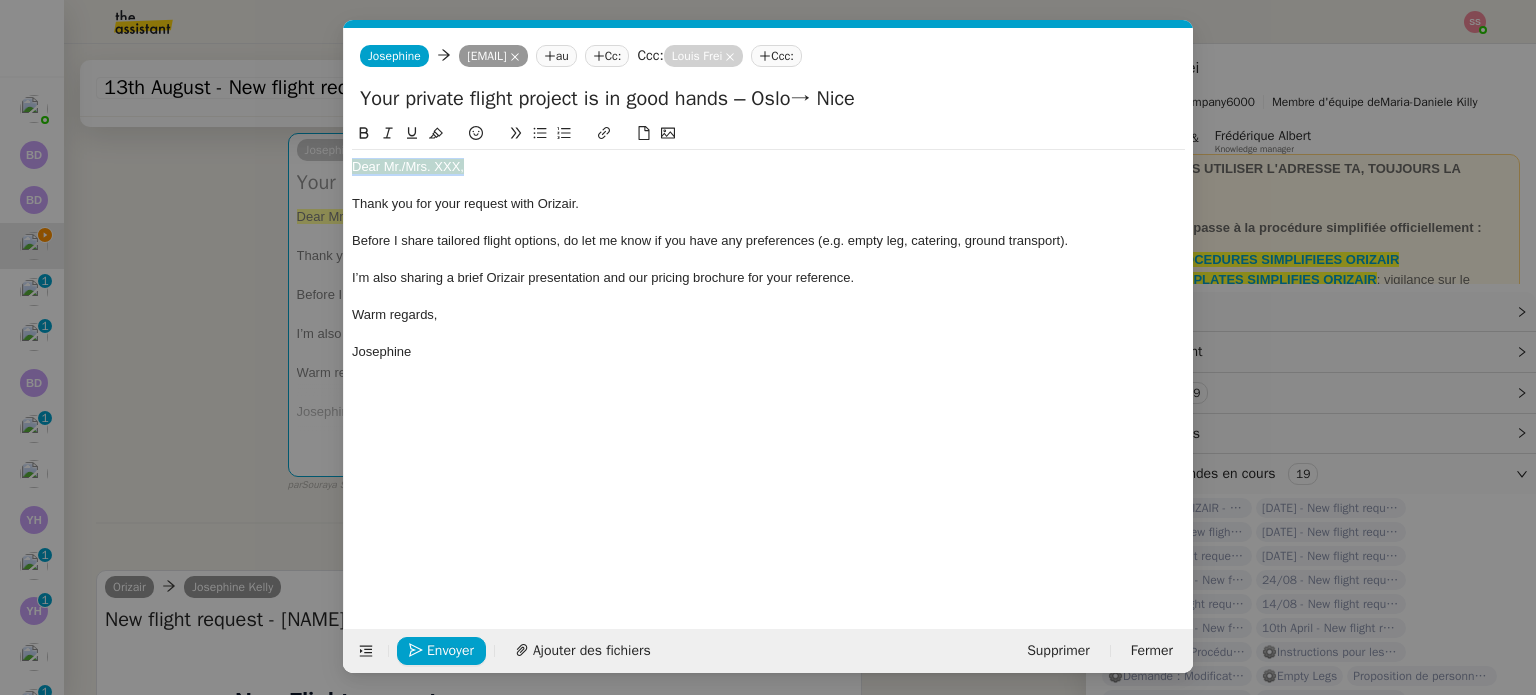 drag, startPoint x: 475, startPoint y: 156, endPoint x: 333, endPoint y: 156, distance: 142 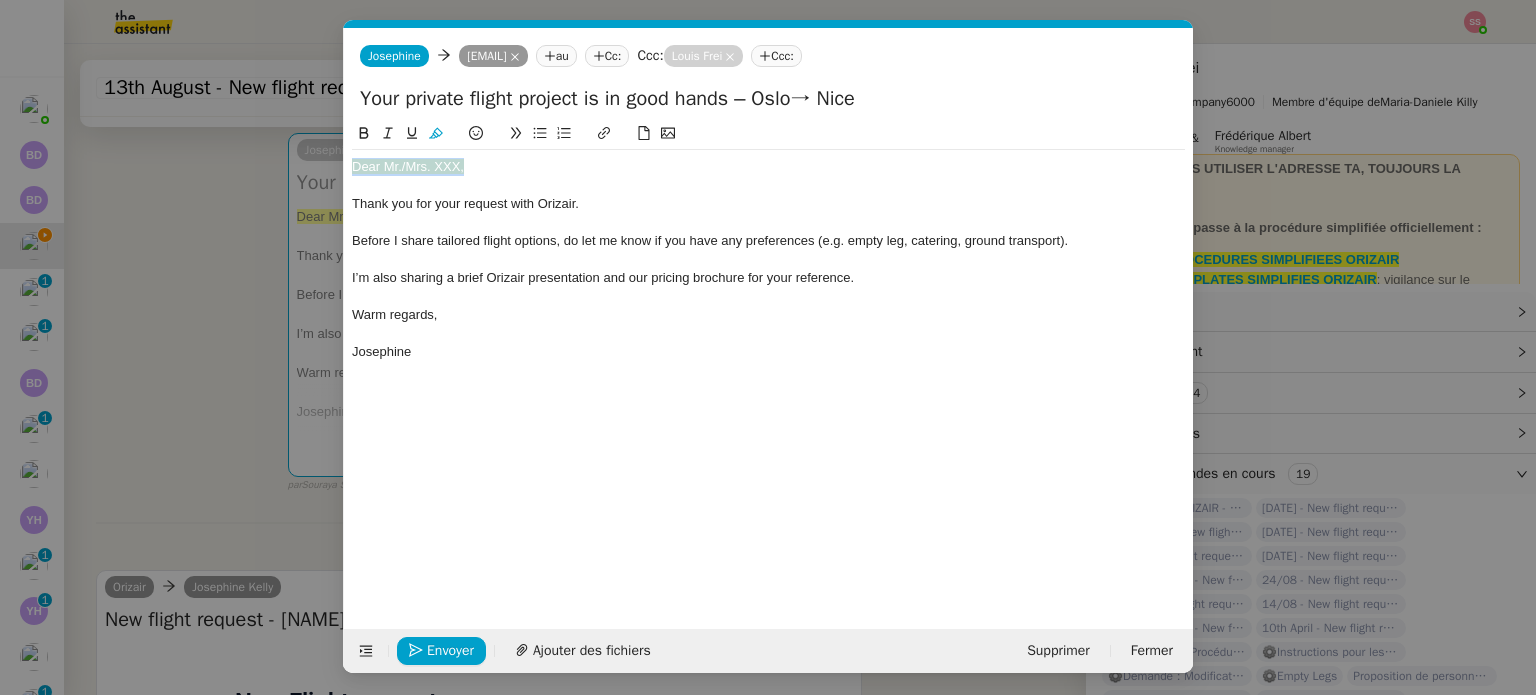 click 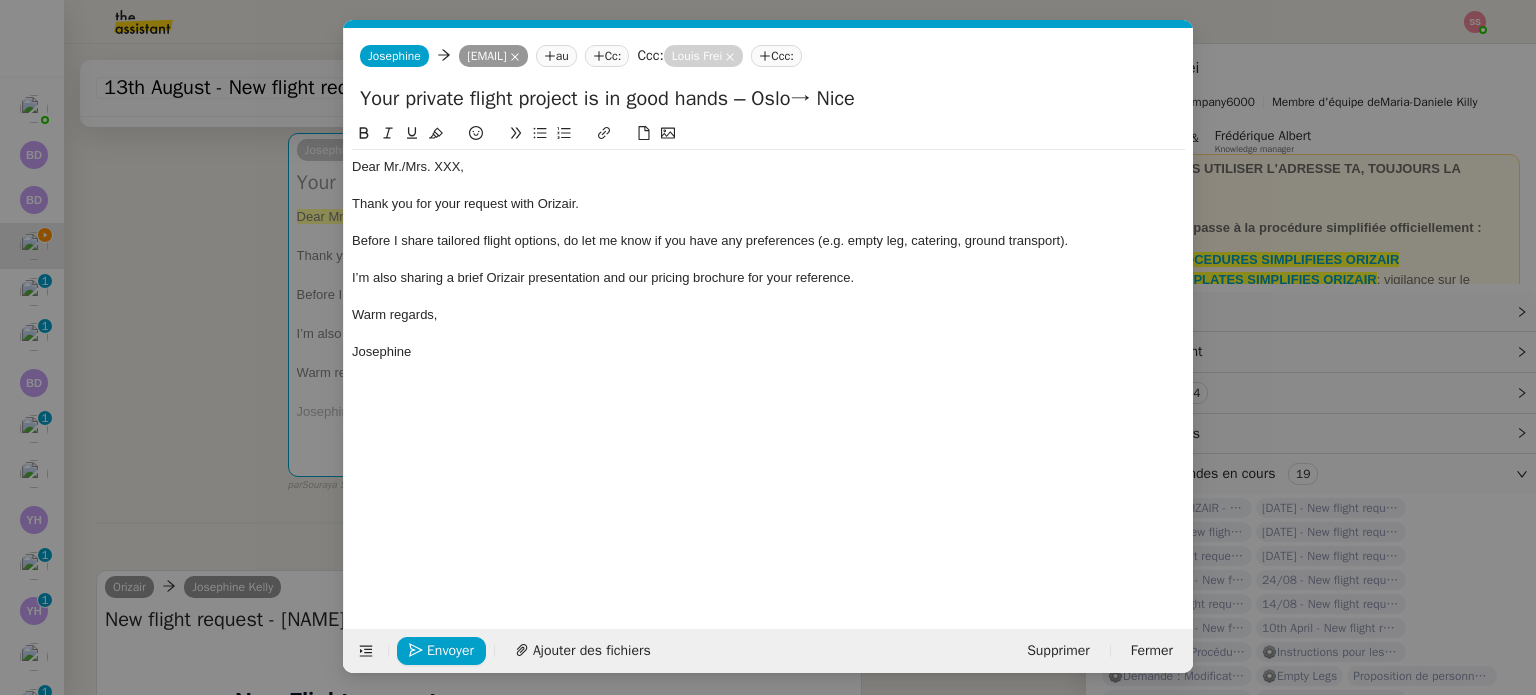 click on "Dear Mr./Mrs. XXX," 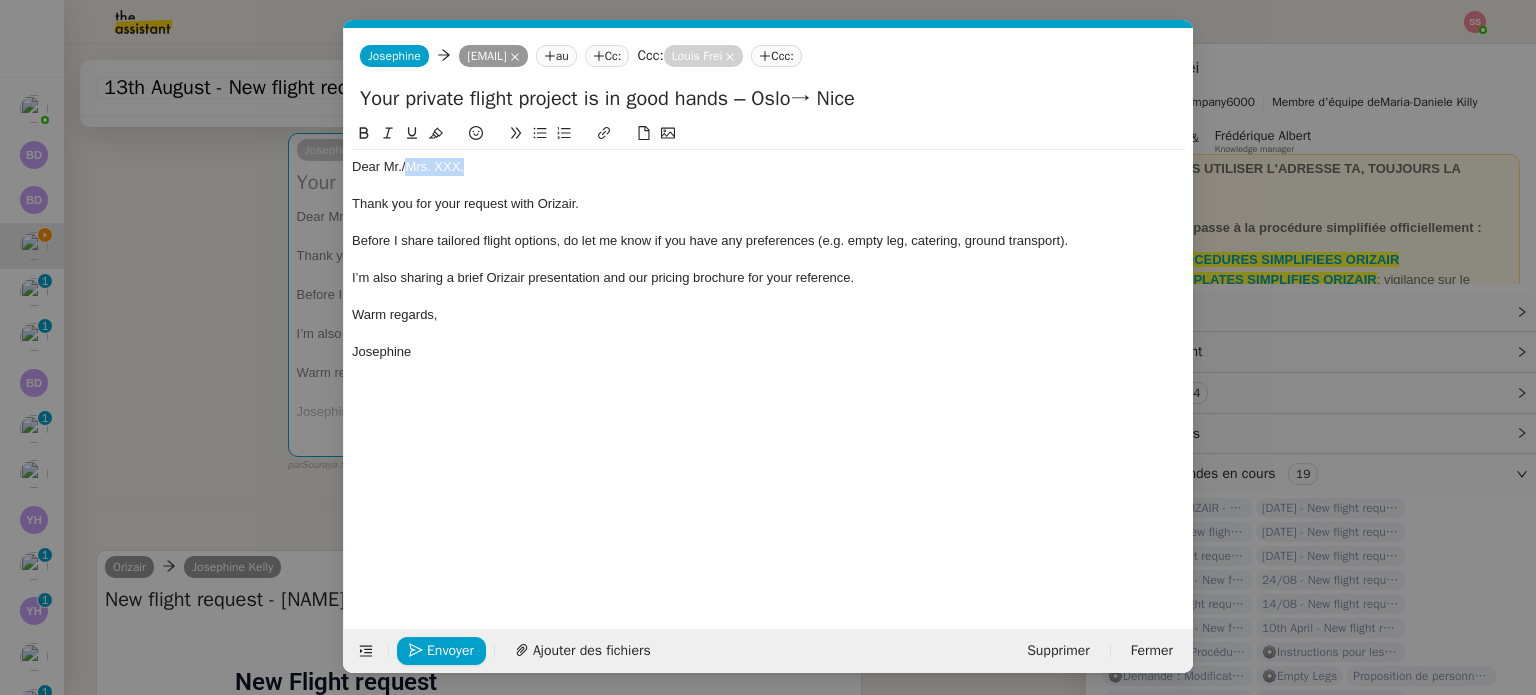drag, startPoint x: 500, startPoint y: 166, endPoint x: 407, endPoint y: 173, distance: 93.26307 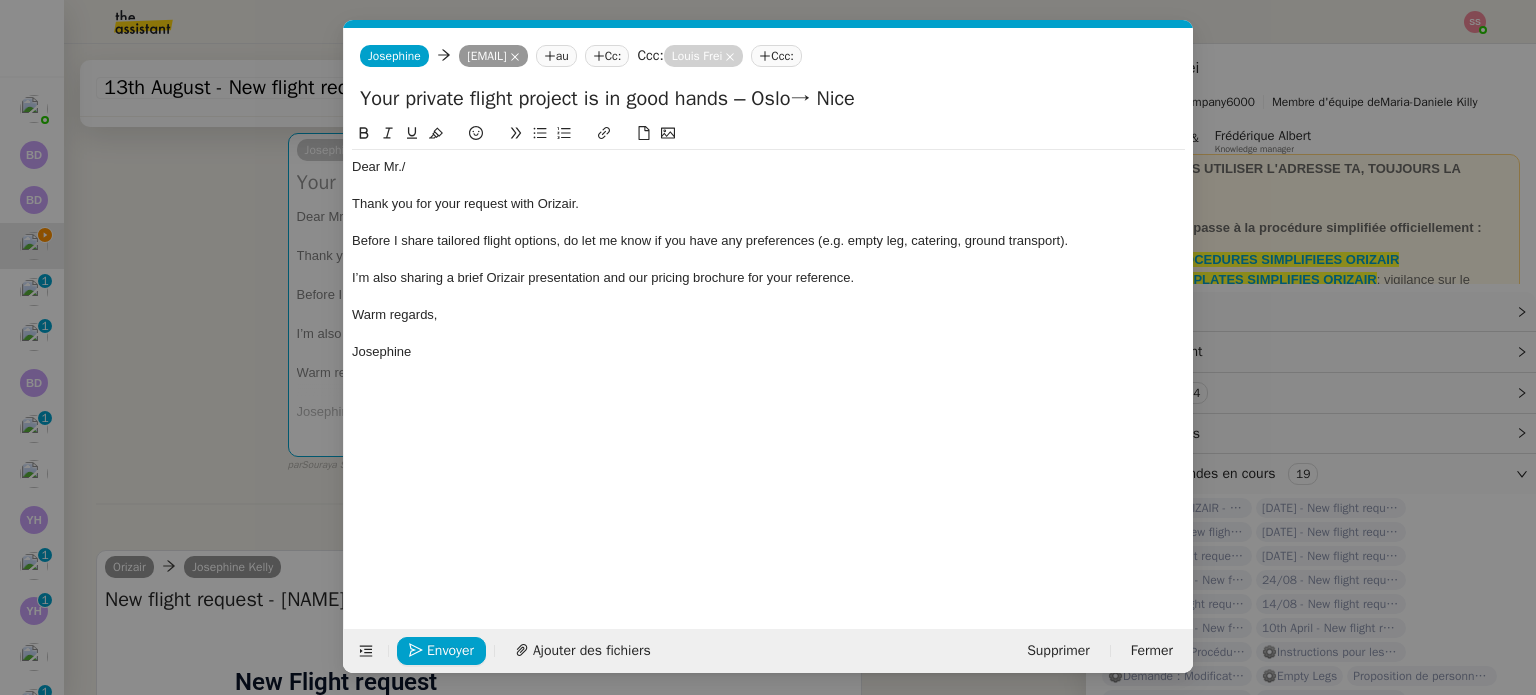 type 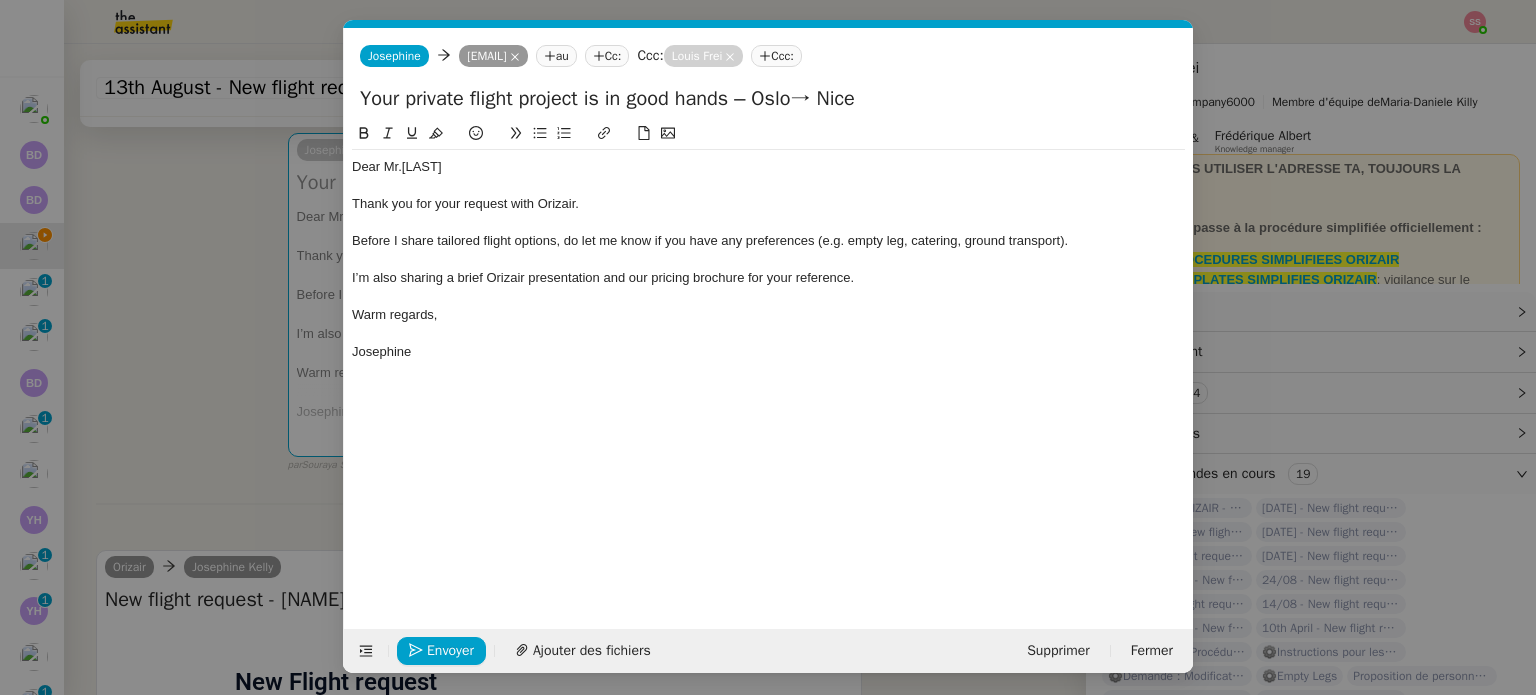 scroll, scrollTop: 0, scrollLeft: 0, axis: both 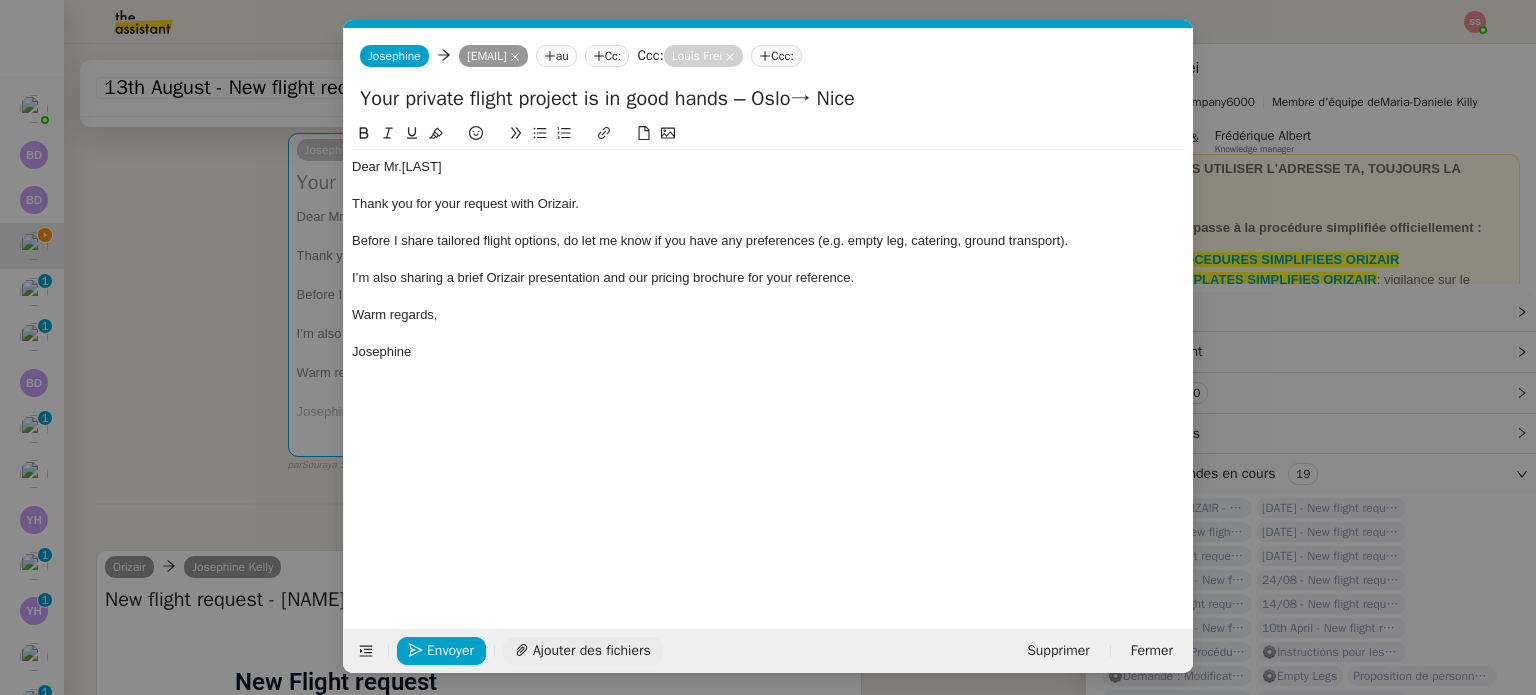 click on "Ajouter des fichiers" 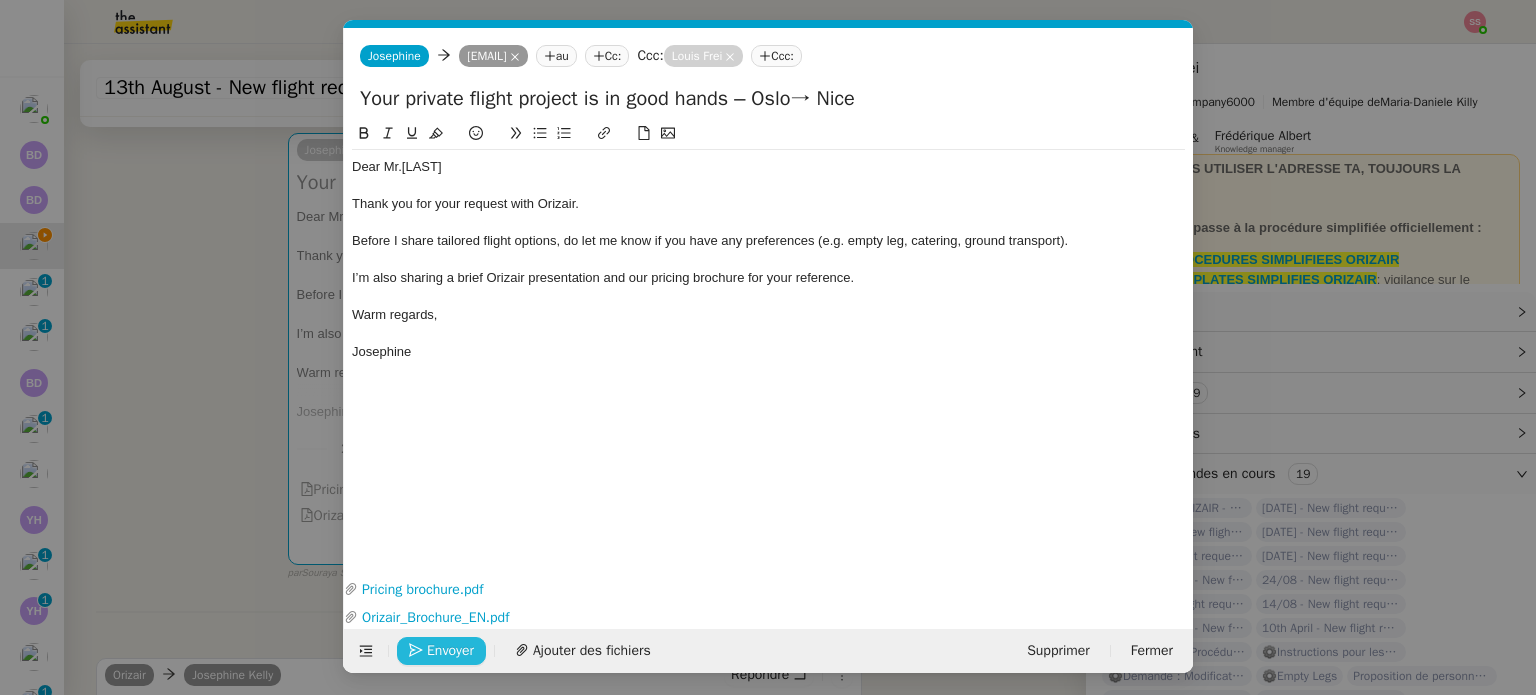 click on "Envoyer" 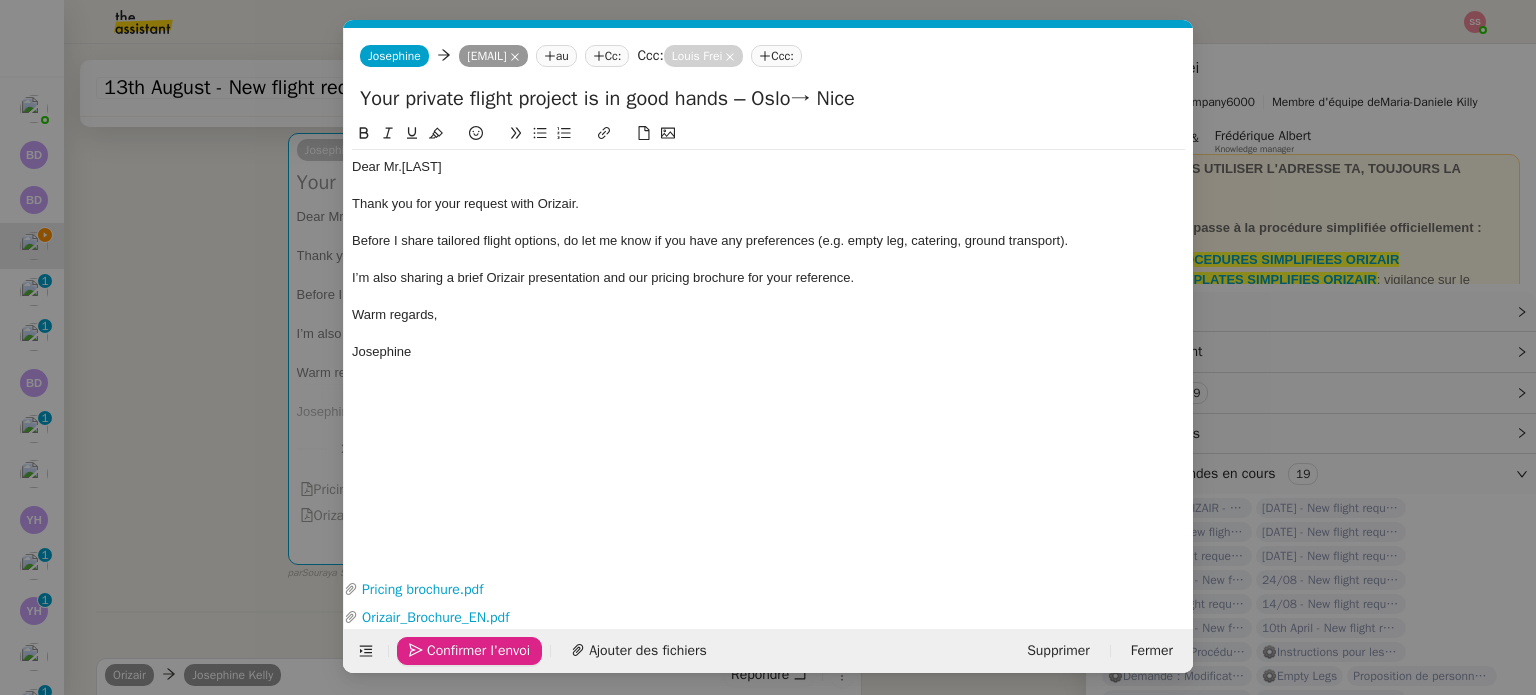 click on "Confirmer l'envoi" 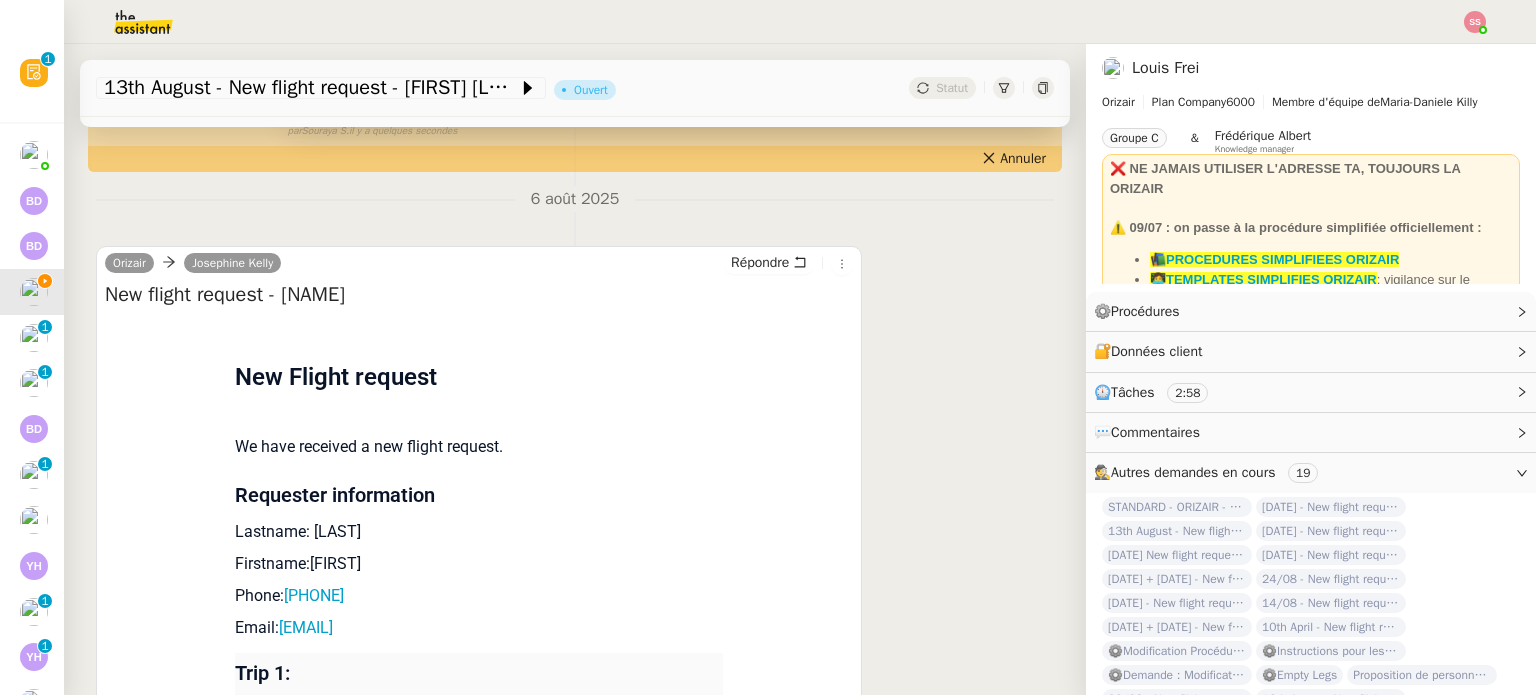 scroll, scrollTop: 754, scrollLeft: 0, axis: vertical 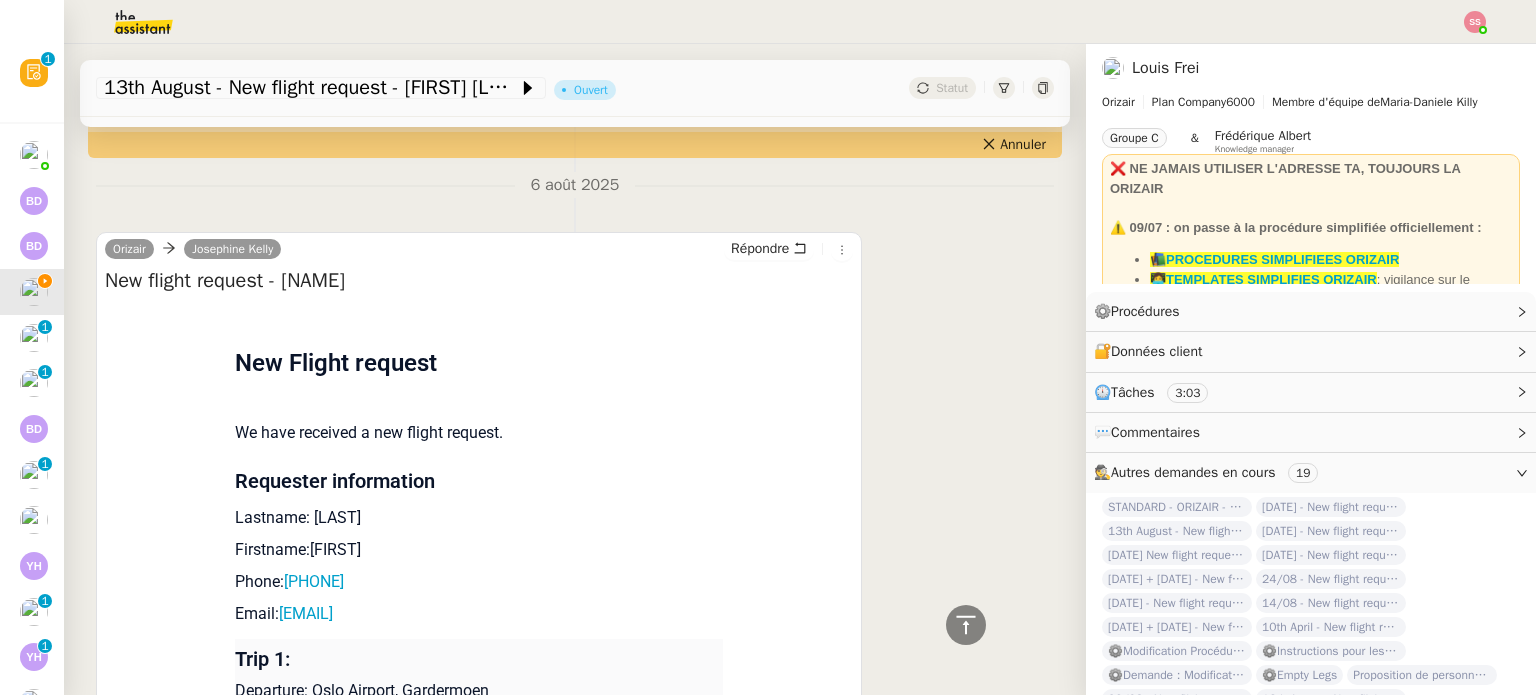 drag, startPoint x: 364, startPoint y: 523, endPoint x: 305, endPoint y: 519, distance: 59.135437 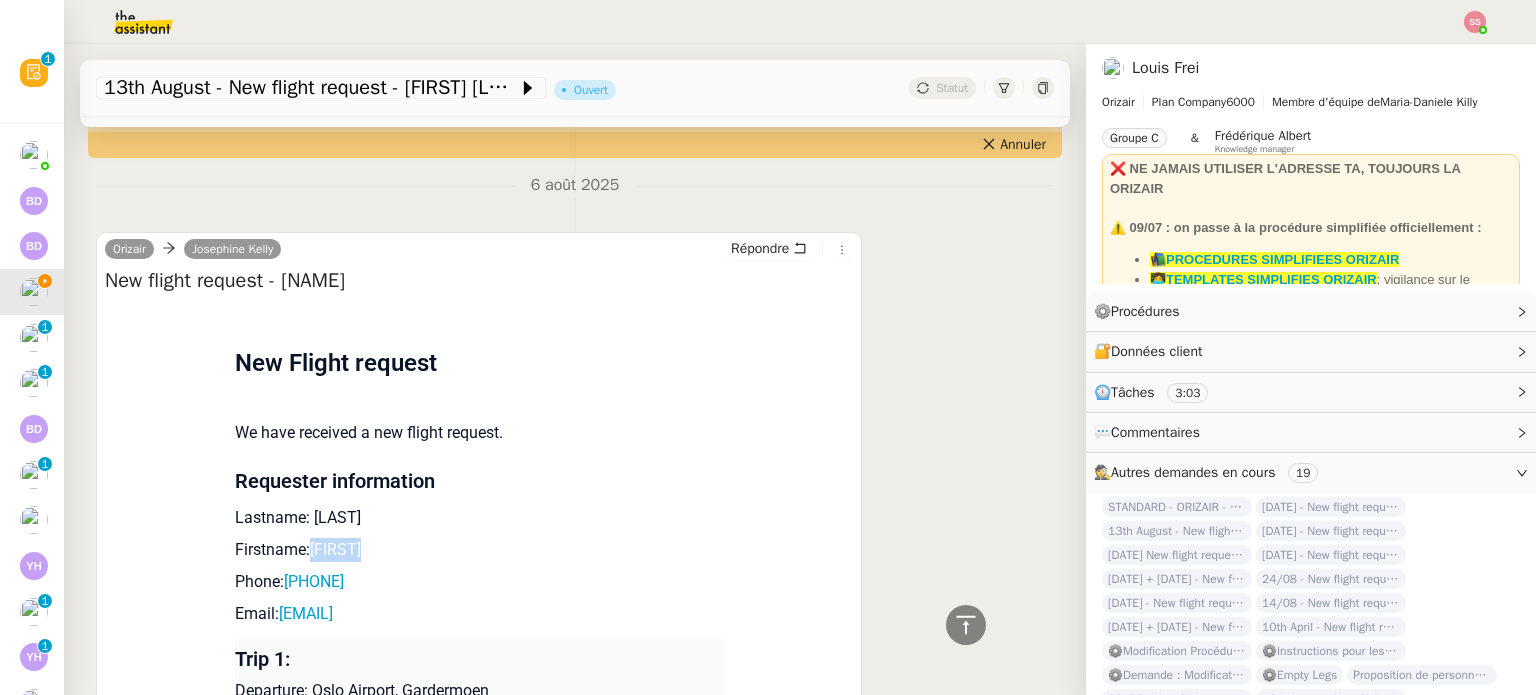 drag, startPoint x: 369, startPoint y: 556, endPoint x: 302, endPoint y: 557, distance: 67.00746 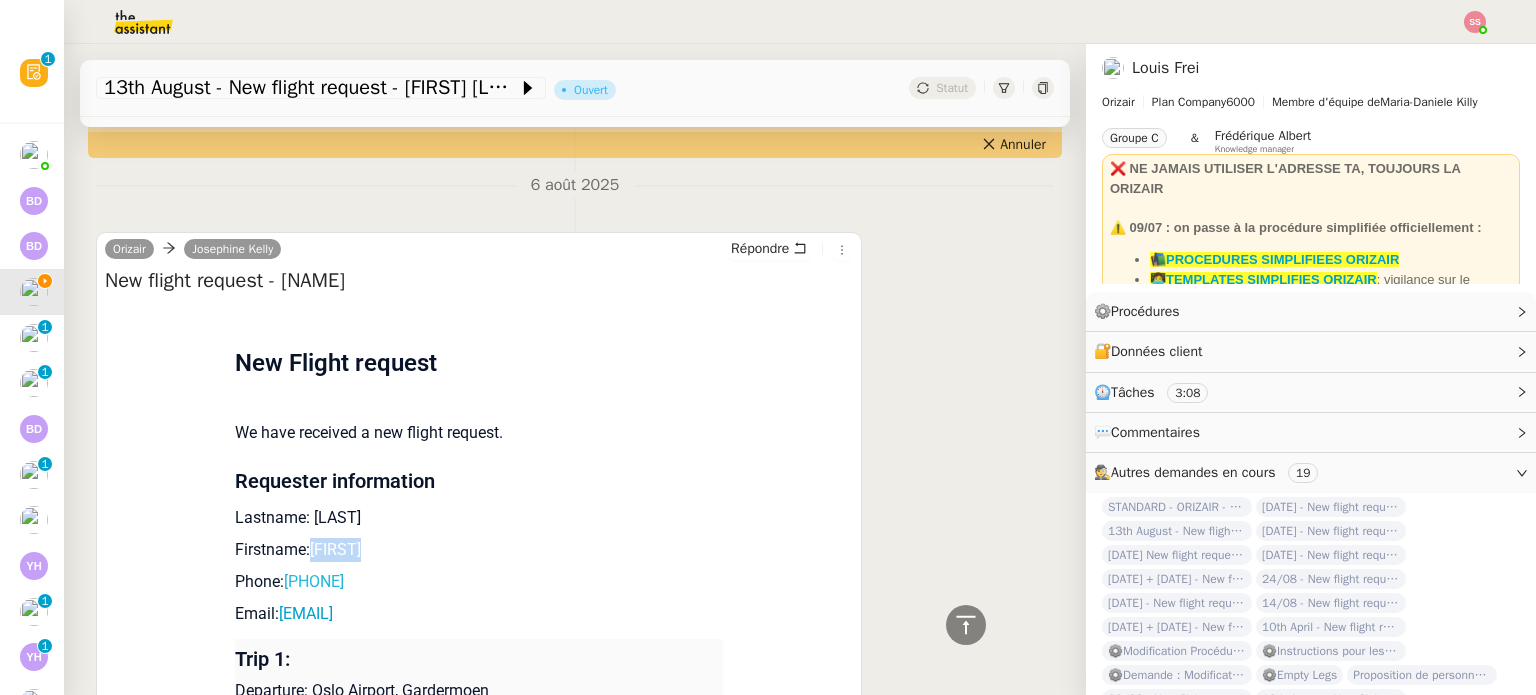 drag, startPoint x: 386, startPoint y: 590, endPoint x: 288, endPoint y: 587, distance: 98.045906 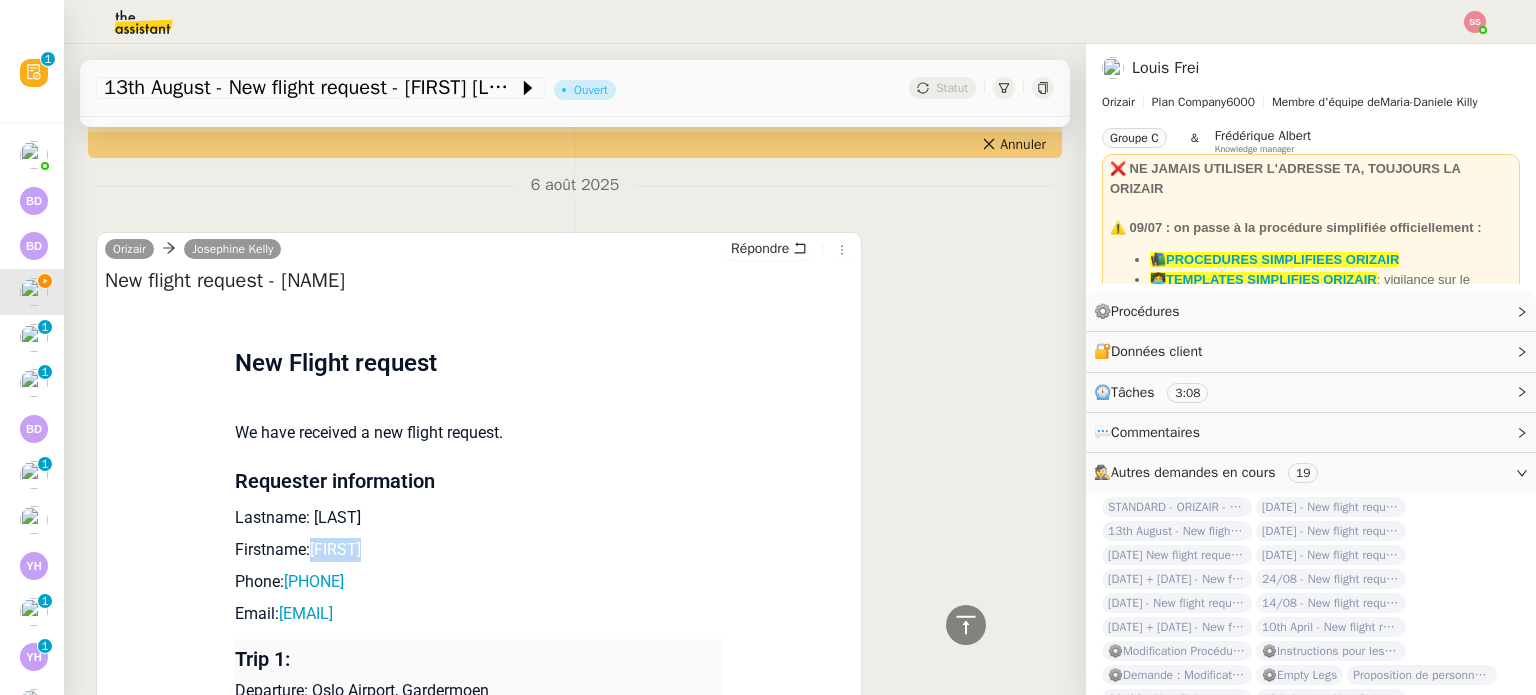 copy on "4747212992" 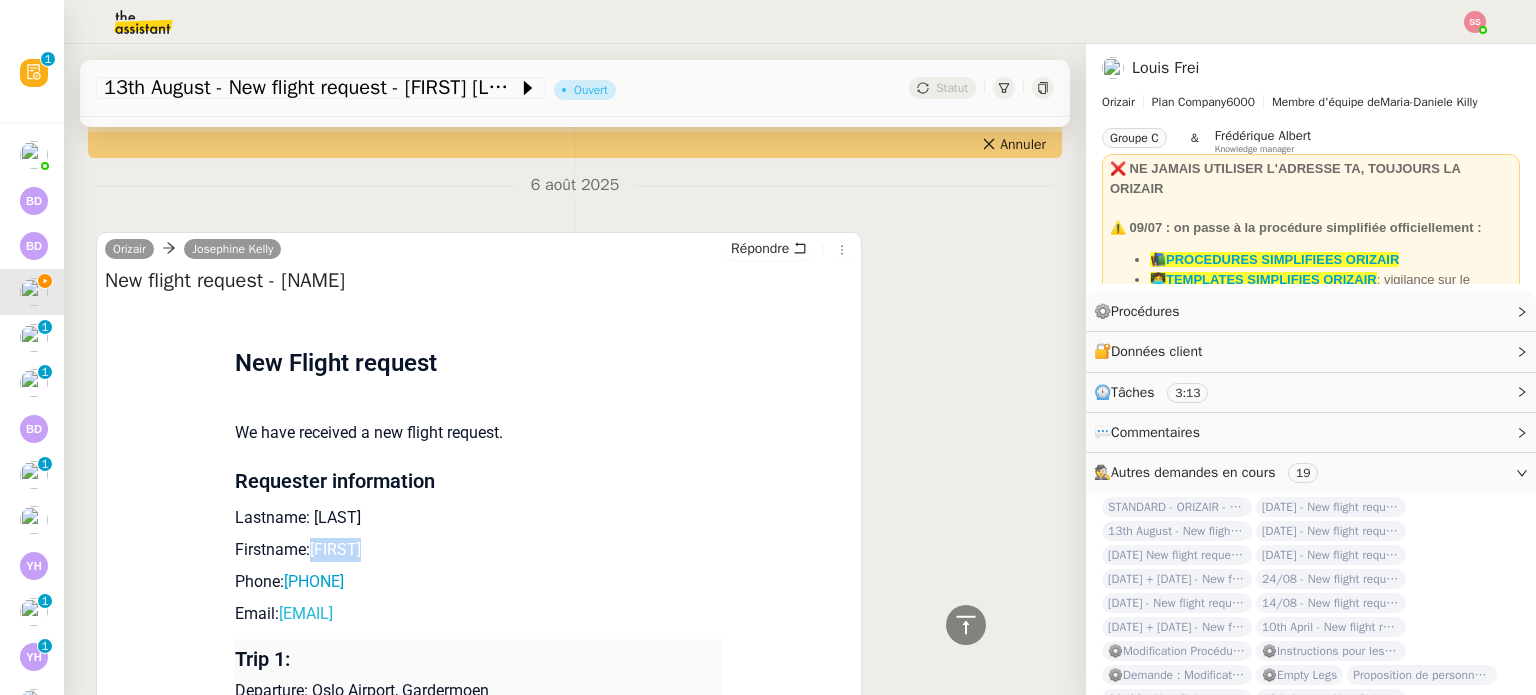 drag, startPoint x: 537, startPoint y: 622, endPoint x: 270, endPoint y: 619, distance: 267.01685 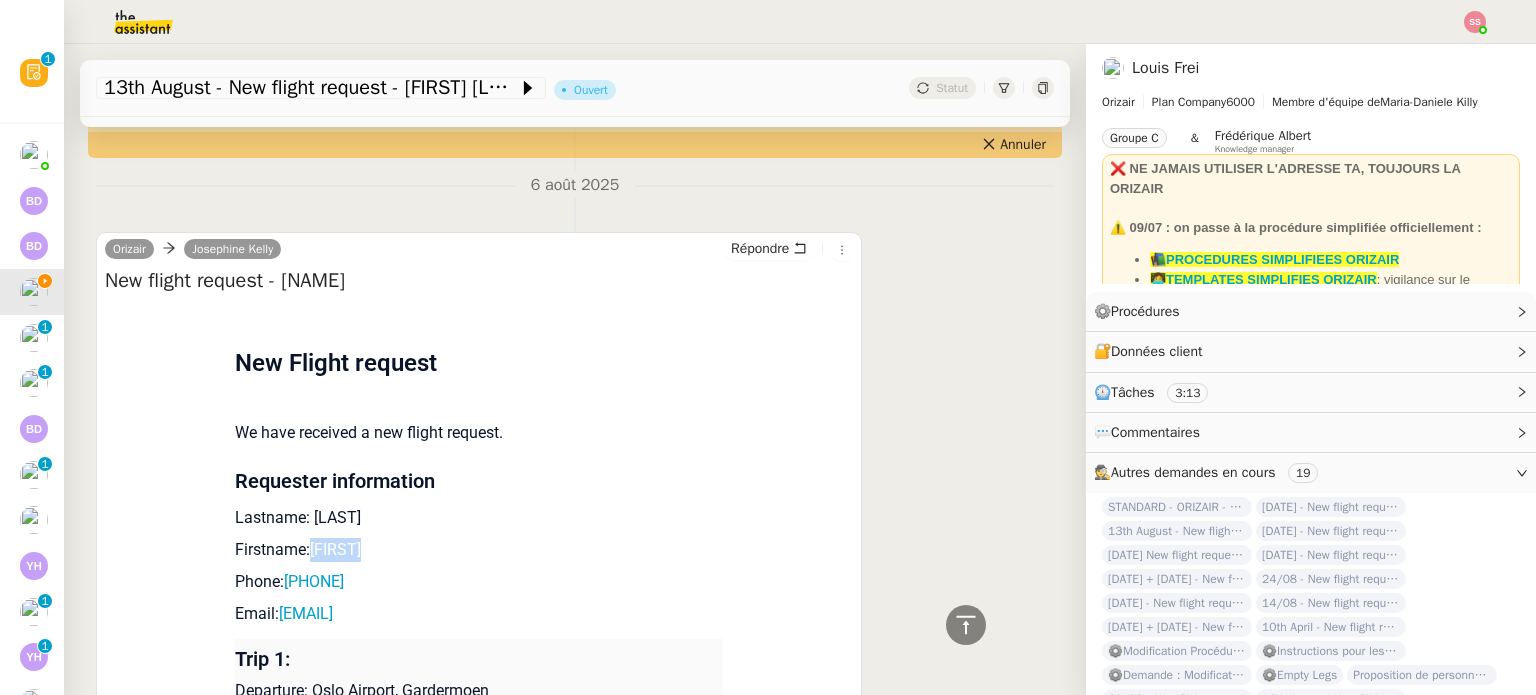 copy on "mathiasheggelund2005@gmail.com" 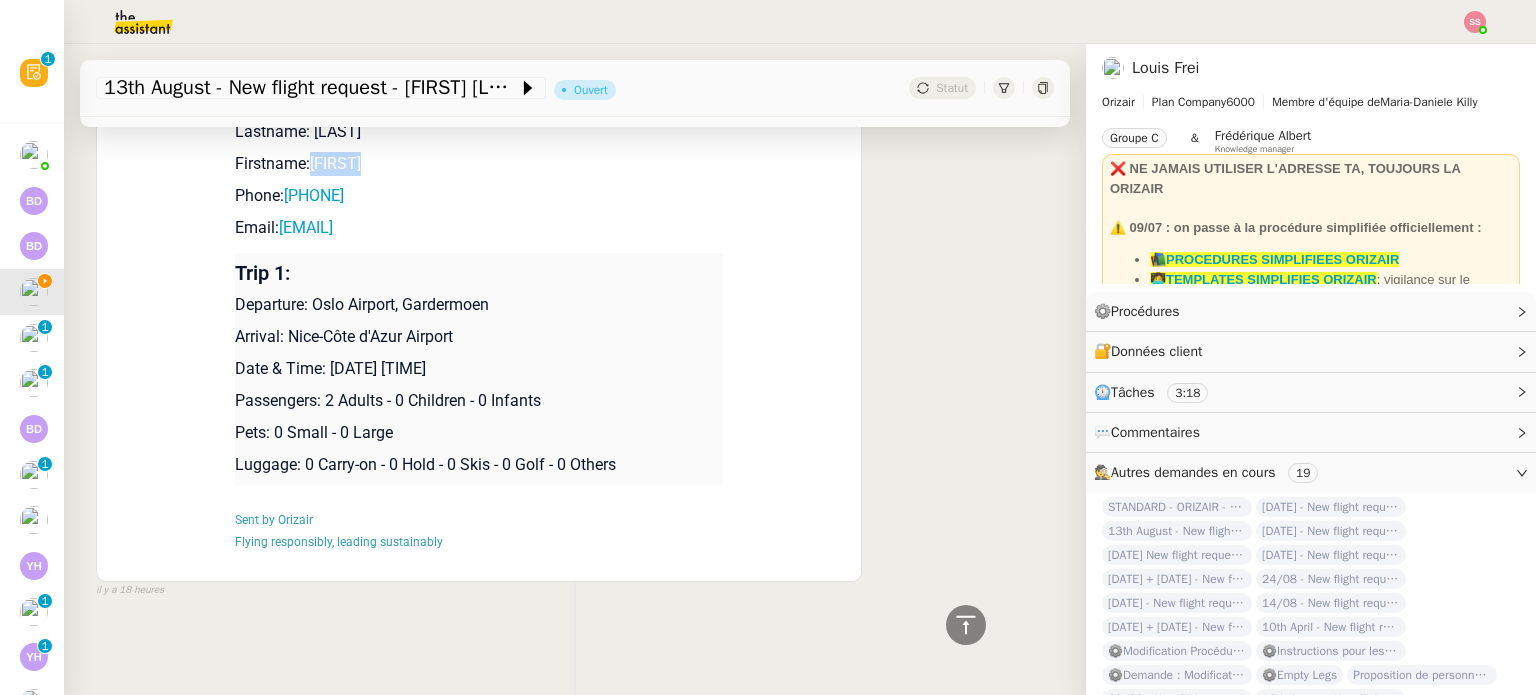 scroll, scrollTop: 1154, scrollLeft: 0, axis: vertical 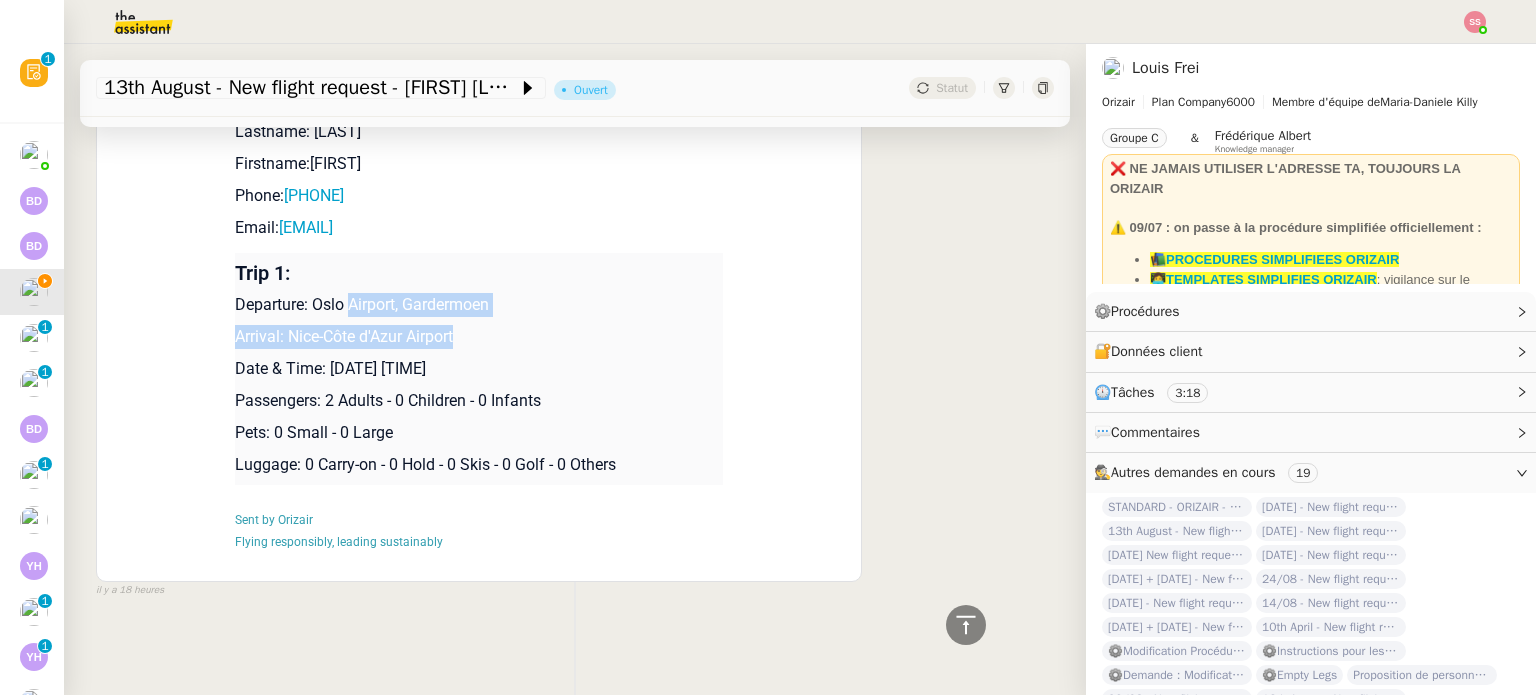 drag, startPoint x: 506, startPoint y: 309, endPoint x: 340, endPoint y: 299, distance: 166.30093 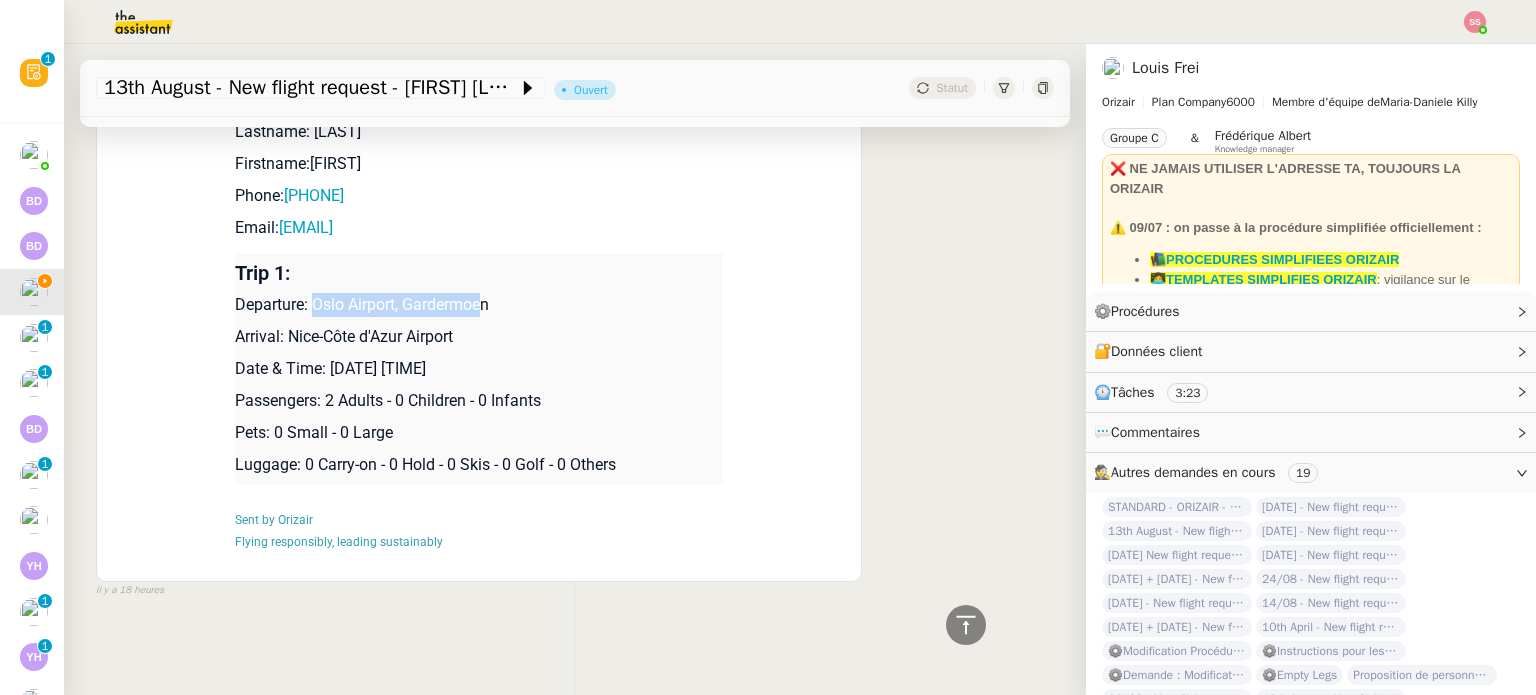 drag, startPoint x: 303, startPoint y: 295, endPoint x: 480, endPoint y: 288, distance: 177.13837 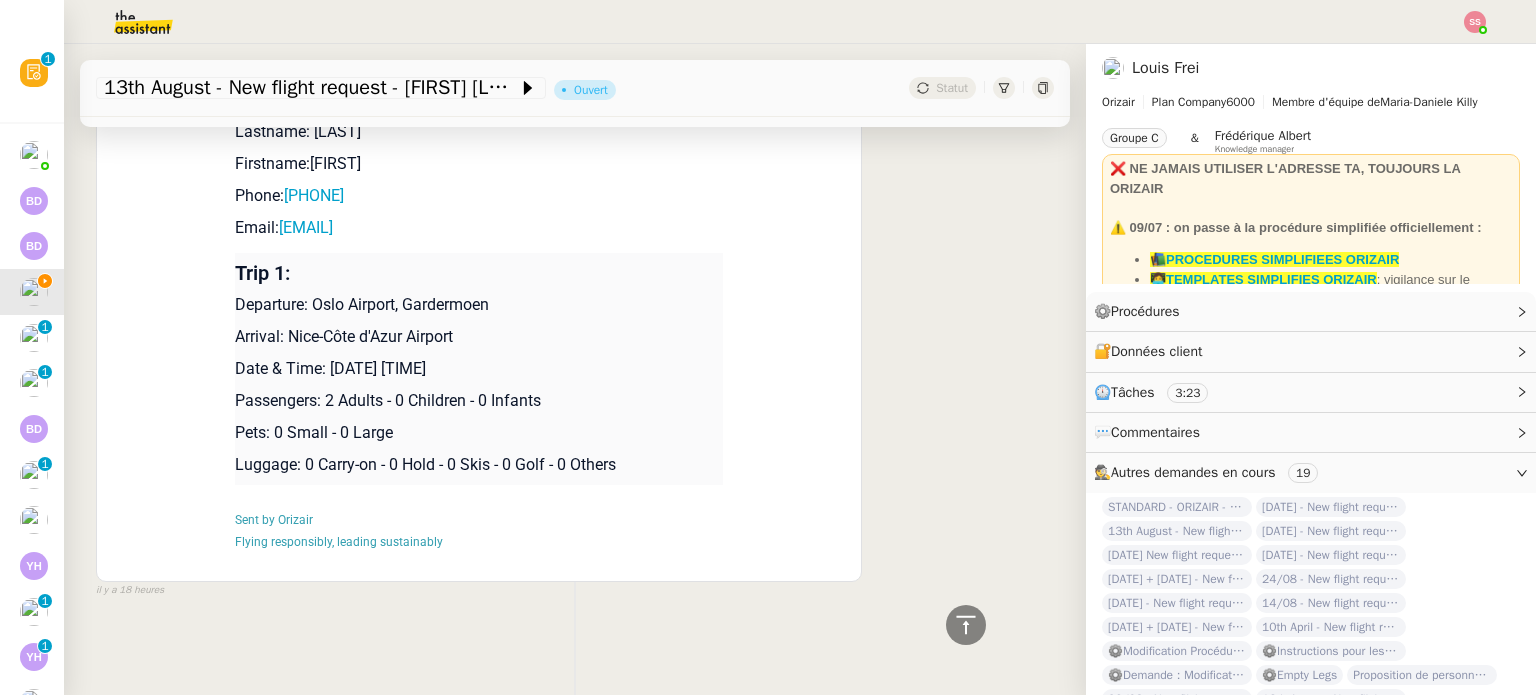 click on "Departure: Oslo Airport, Gardermoen" at bounding box center [479, 305] 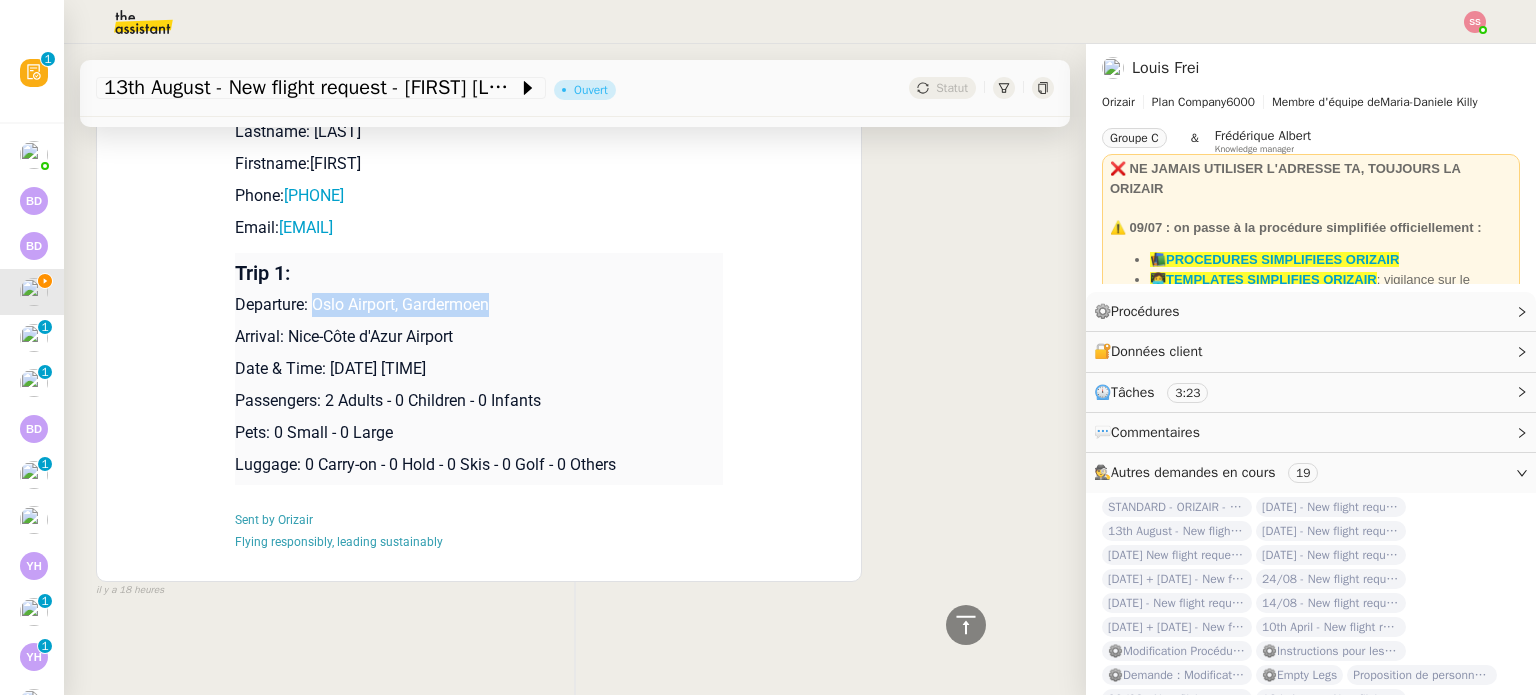 drag, startPoint x: 490, startPoint y: 293, endPoint x: 304, endPoint y: 286, distance: 186.13167 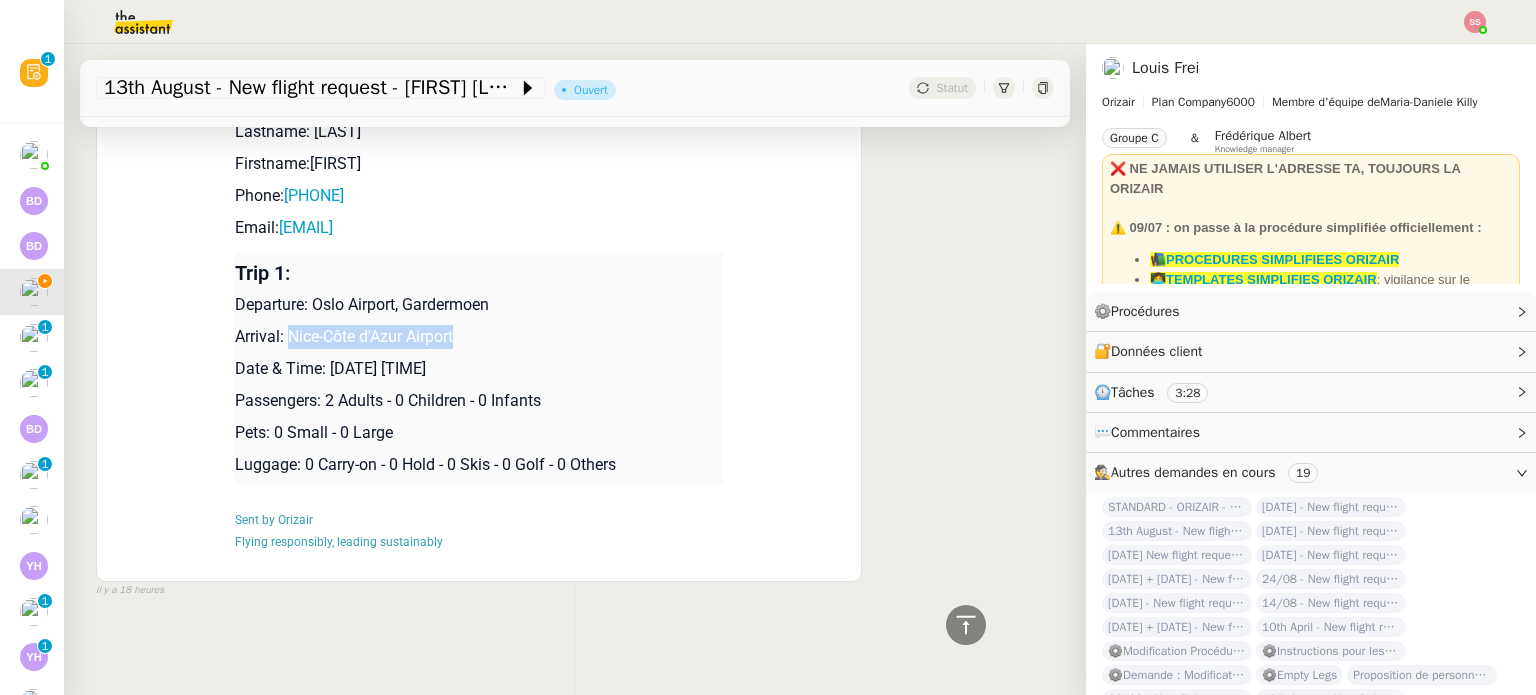 drag, startPoint x: 460, startPoint y: 328, endPoint x: 278, endPoint y: 323, distance: 182.06866 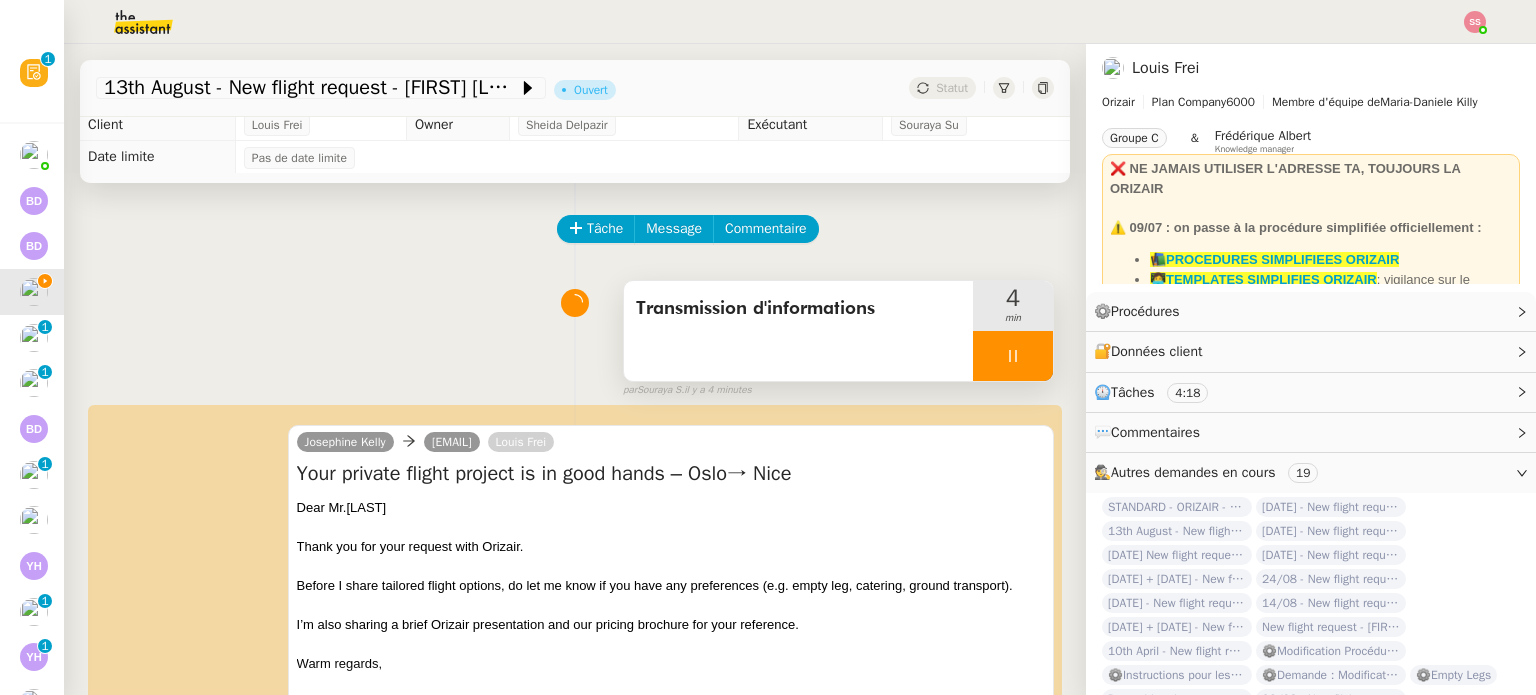 scroll, scrollTop: 0, scrollLeft: 0, axis: both 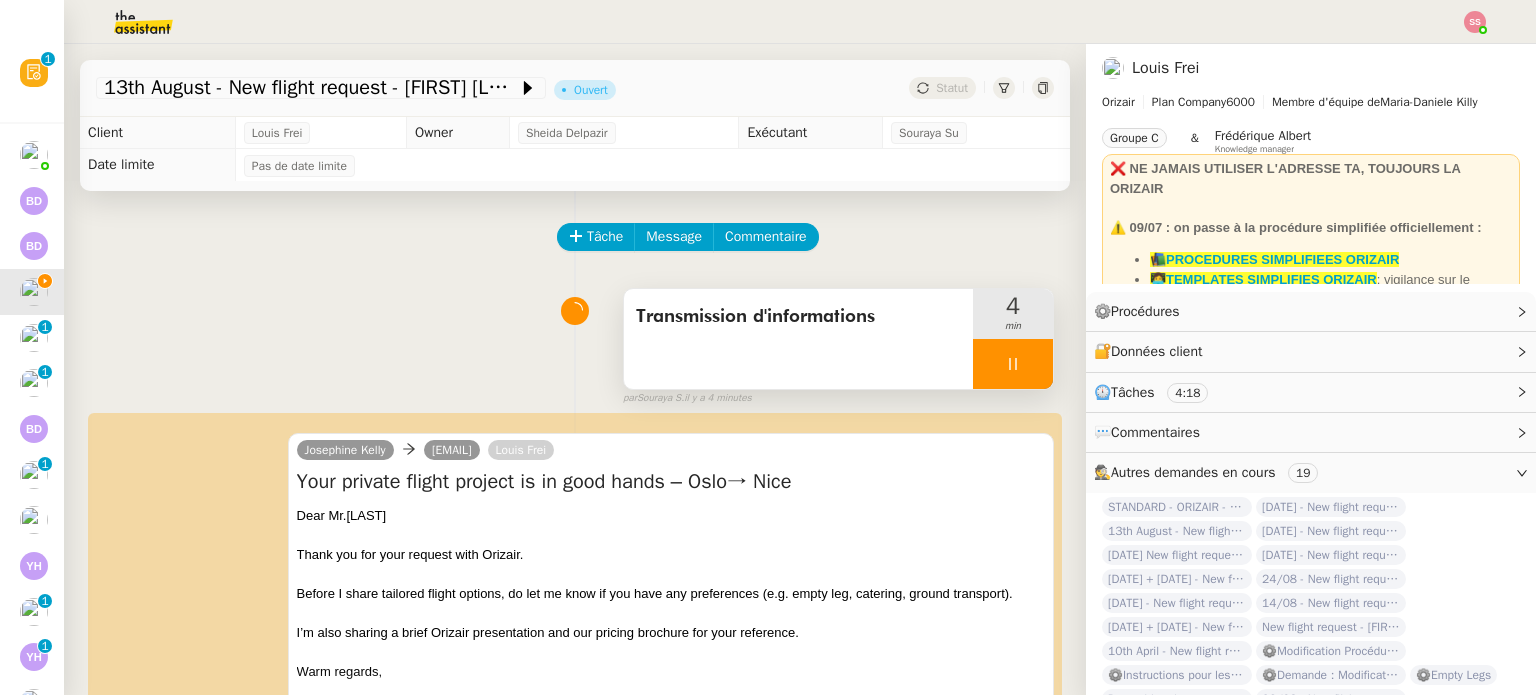click at bounding box center (1013, 364) 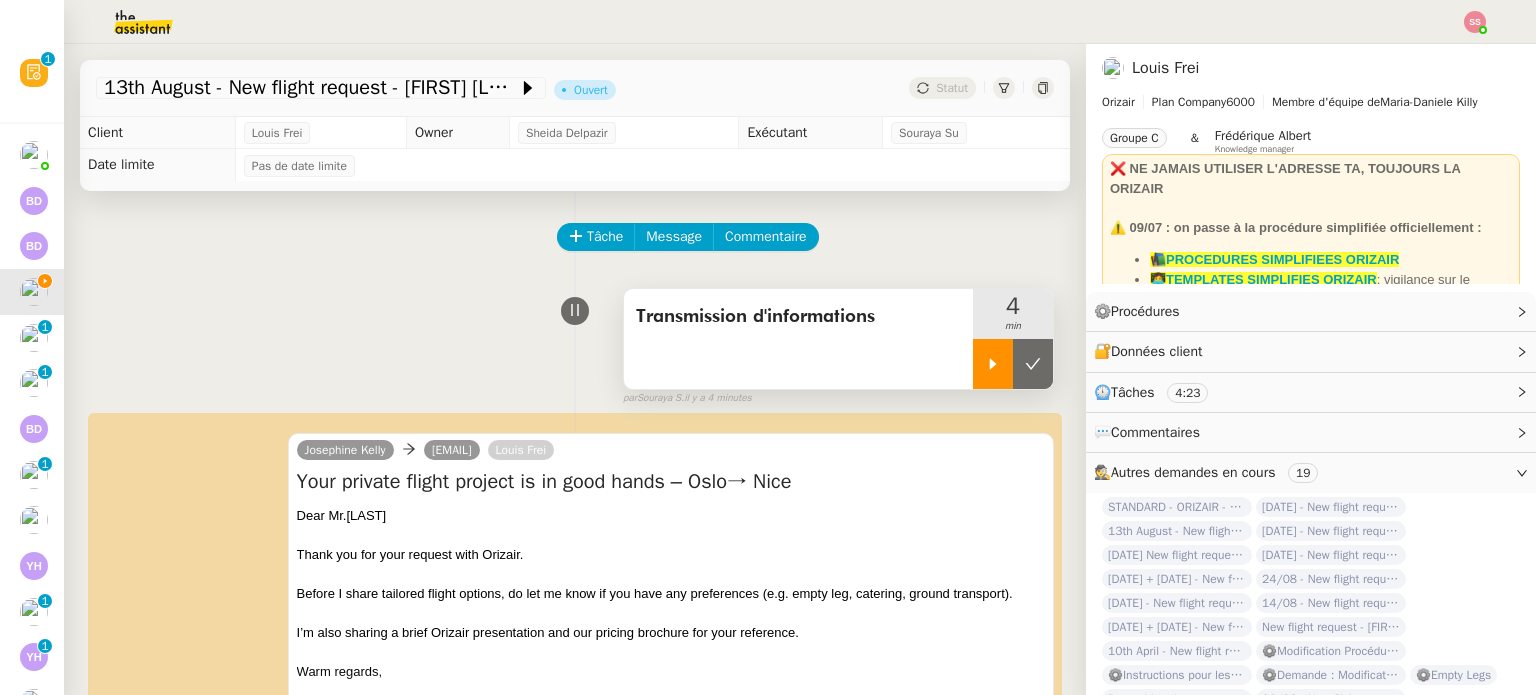 click at bounding box center (1033, 364) 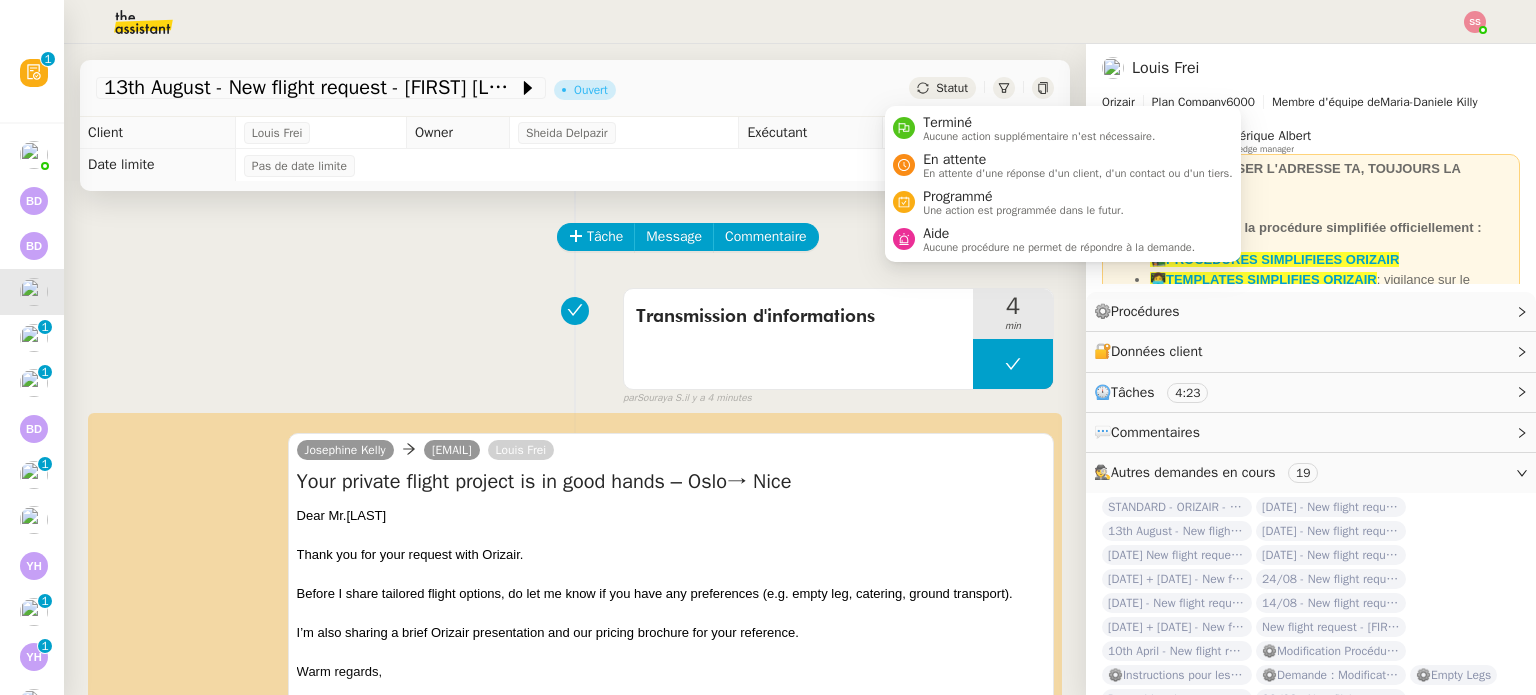 click on "Statut" 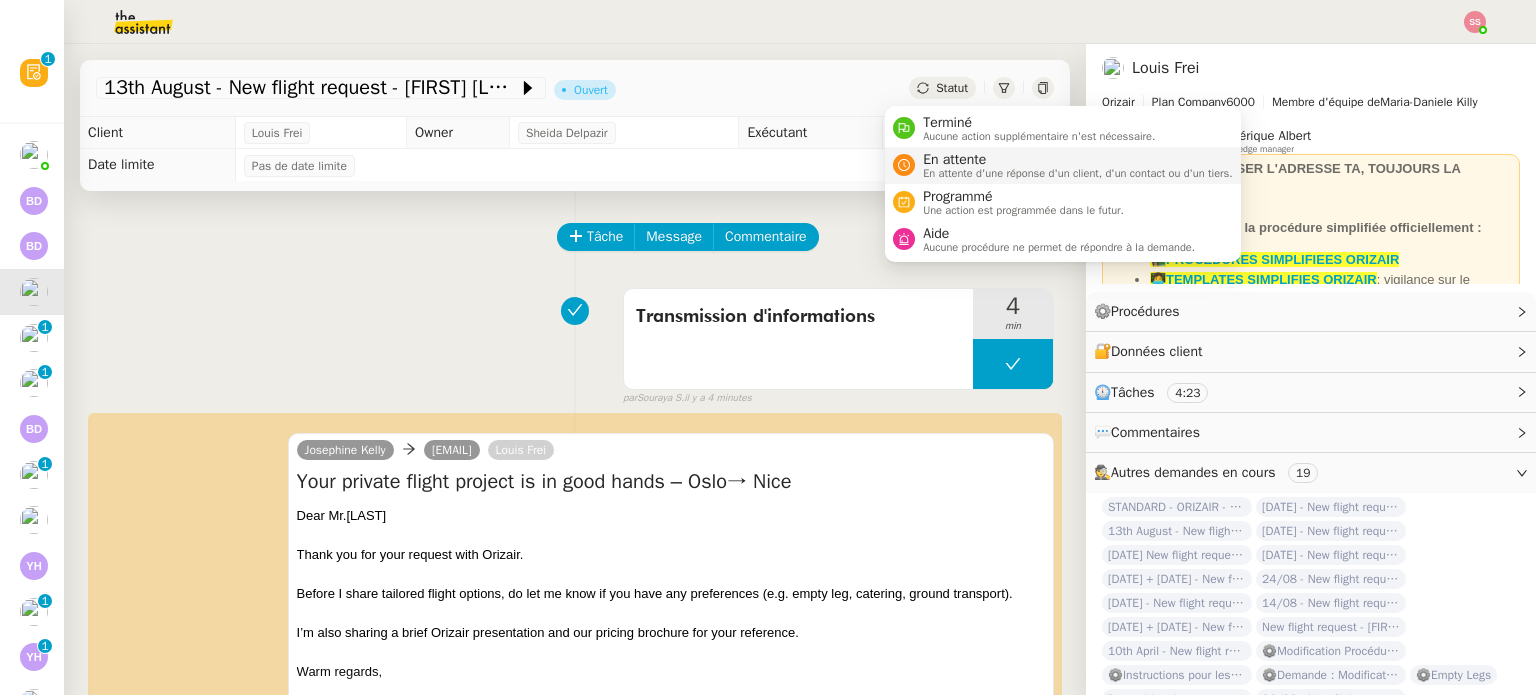 click on "En attente" at bounding box center [1078, 160] 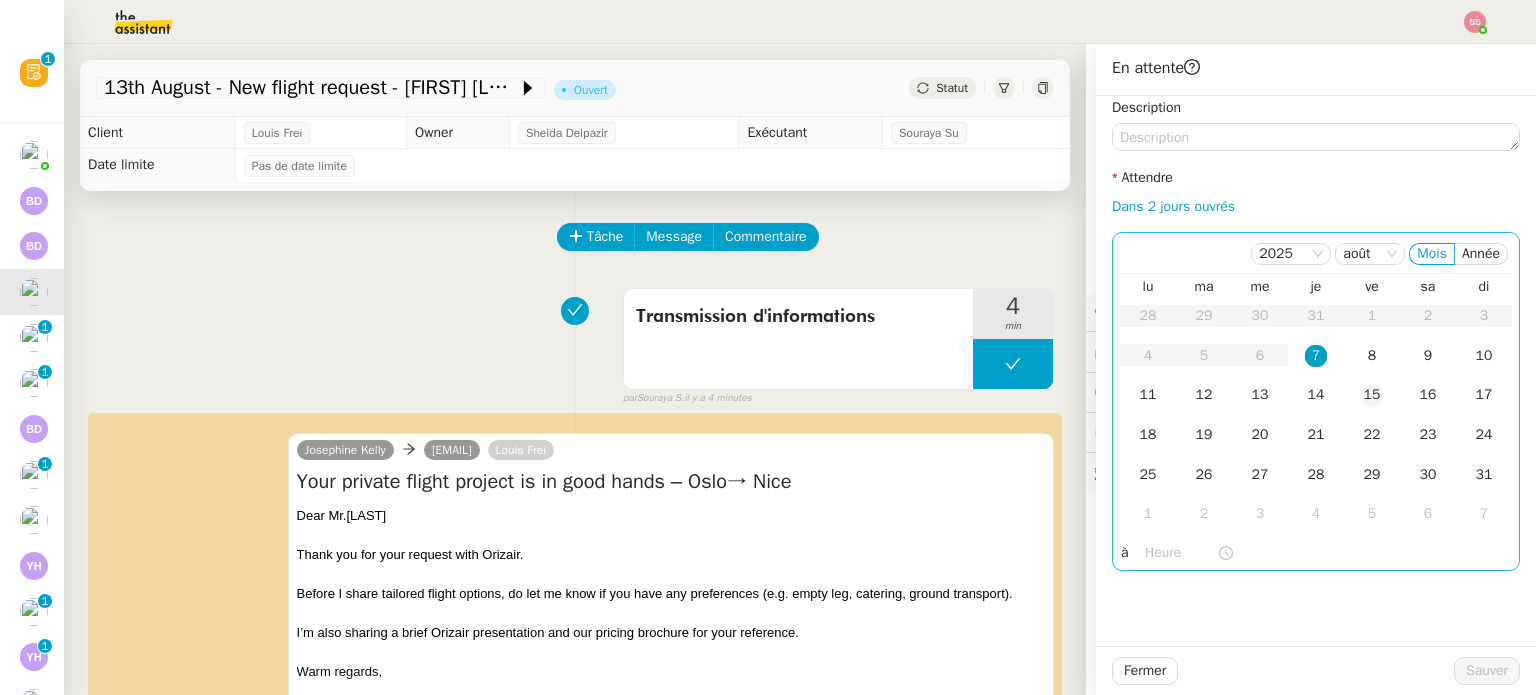 drag, startPoint x: 1350, startPoint y: 364, endPoint x: 1369, endPoint y: 389, distance: 31.400637 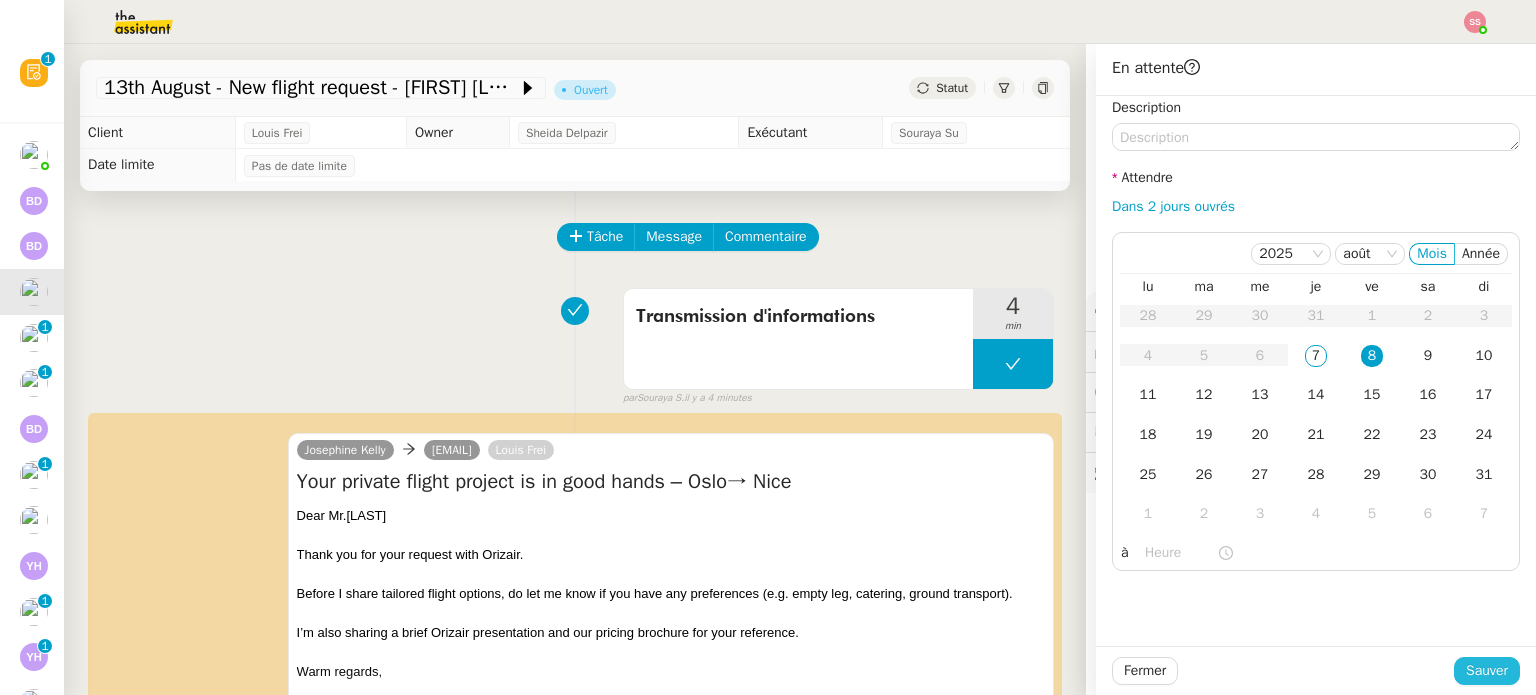 click on "Sauver" 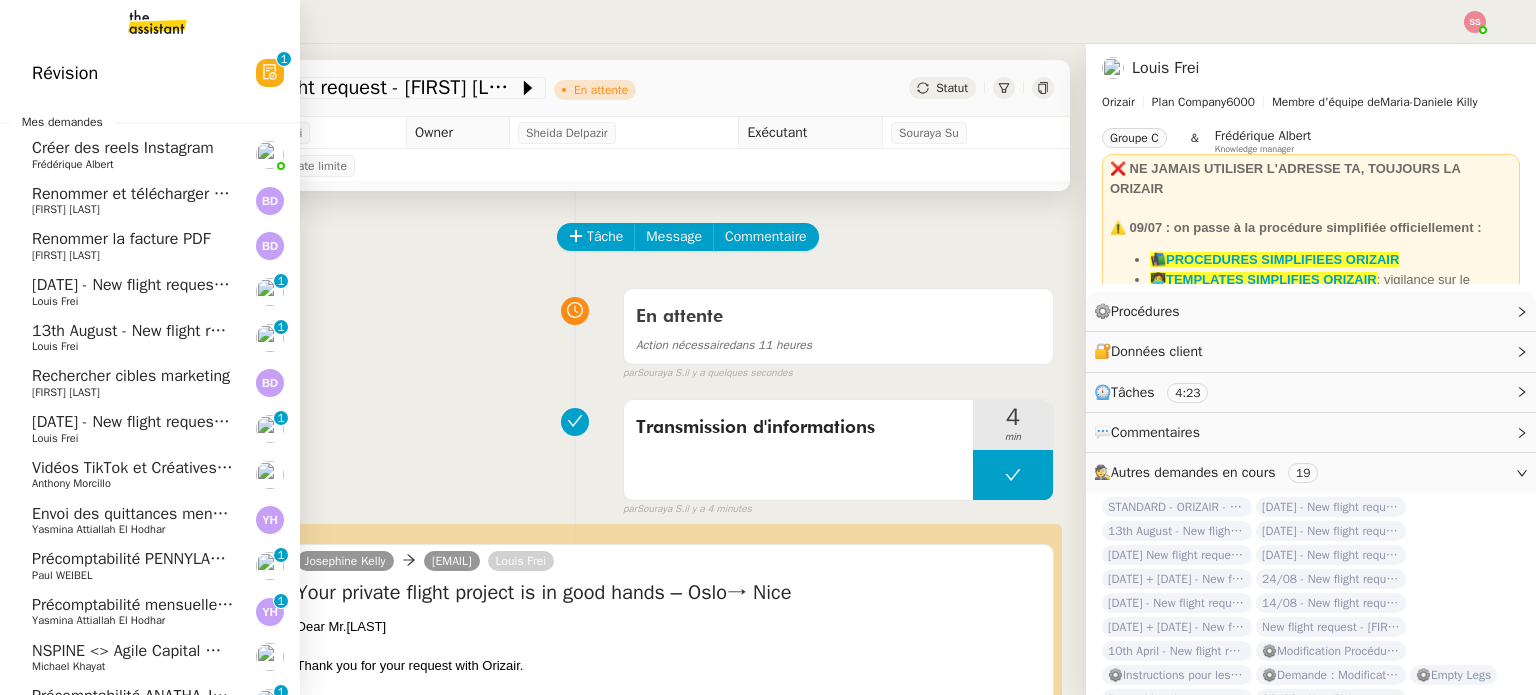 click on "[DATE] - New flight request - [FIRST] [LAST]" 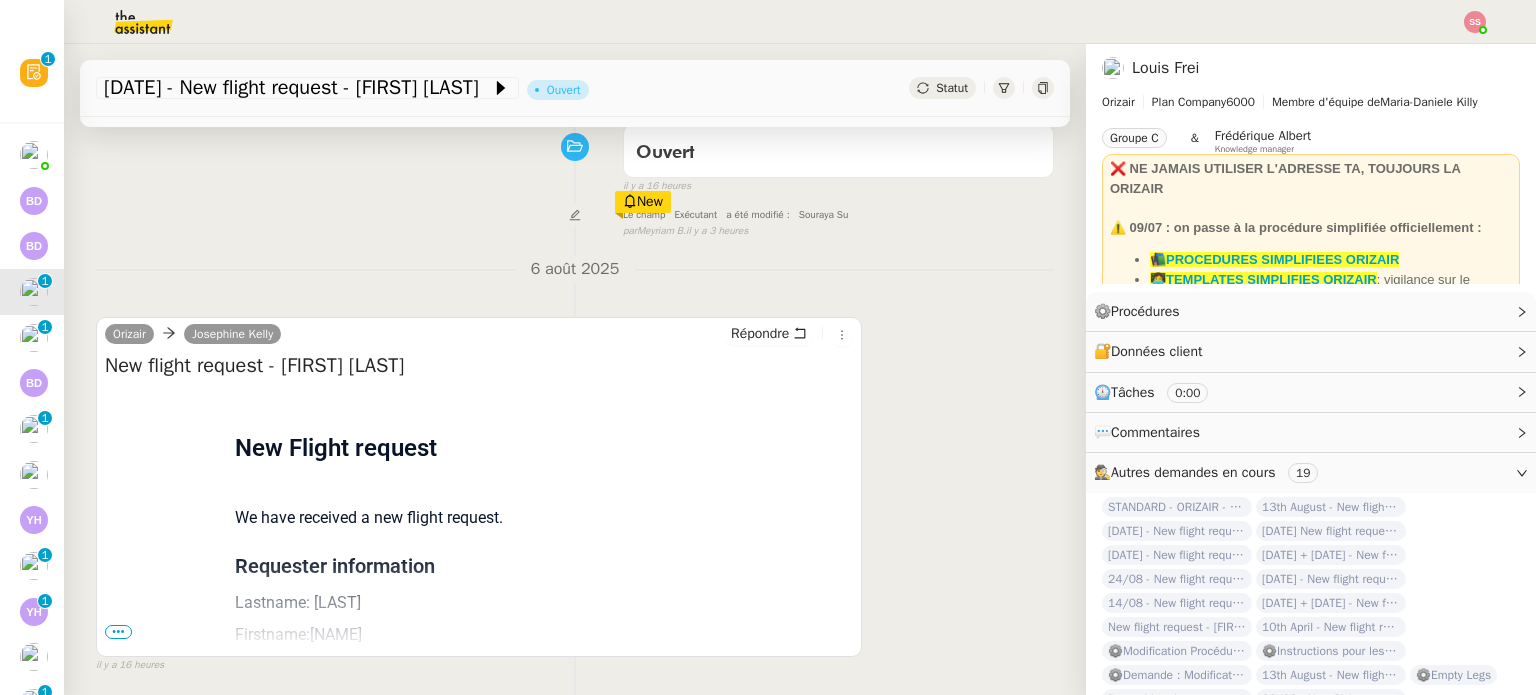 scroll, scrollTop: 68, scrollLeft: 0, axis: vertical 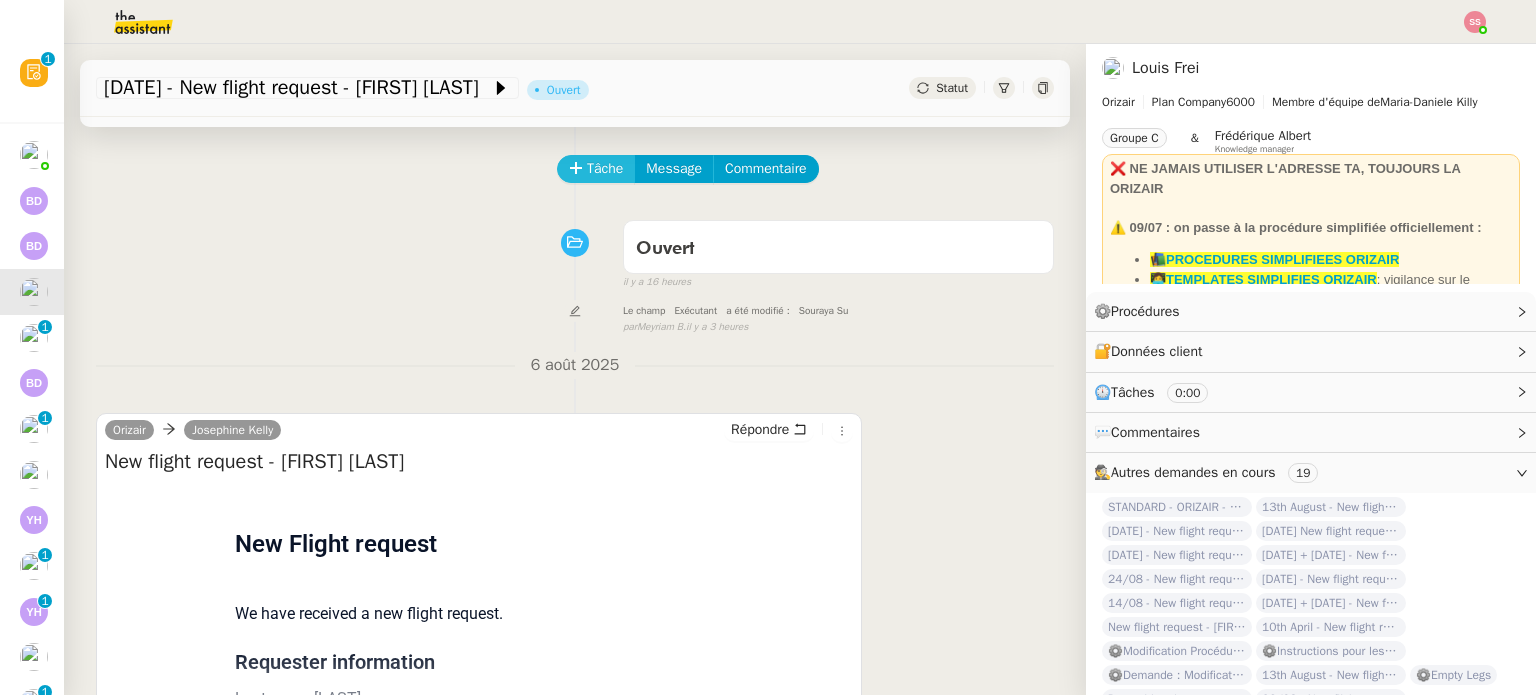 click on "Tâche" 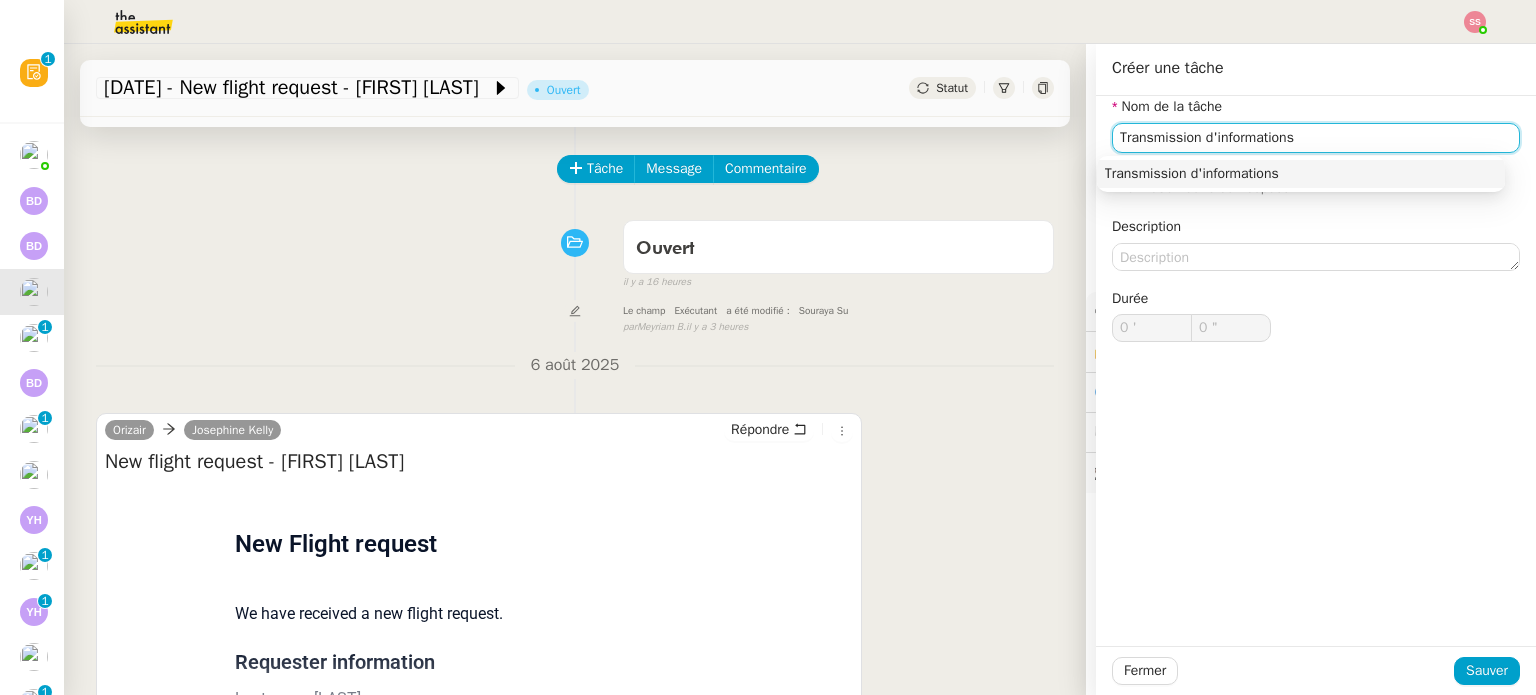 click on "Transmission d'informations" at bounding box center [1301, 174] 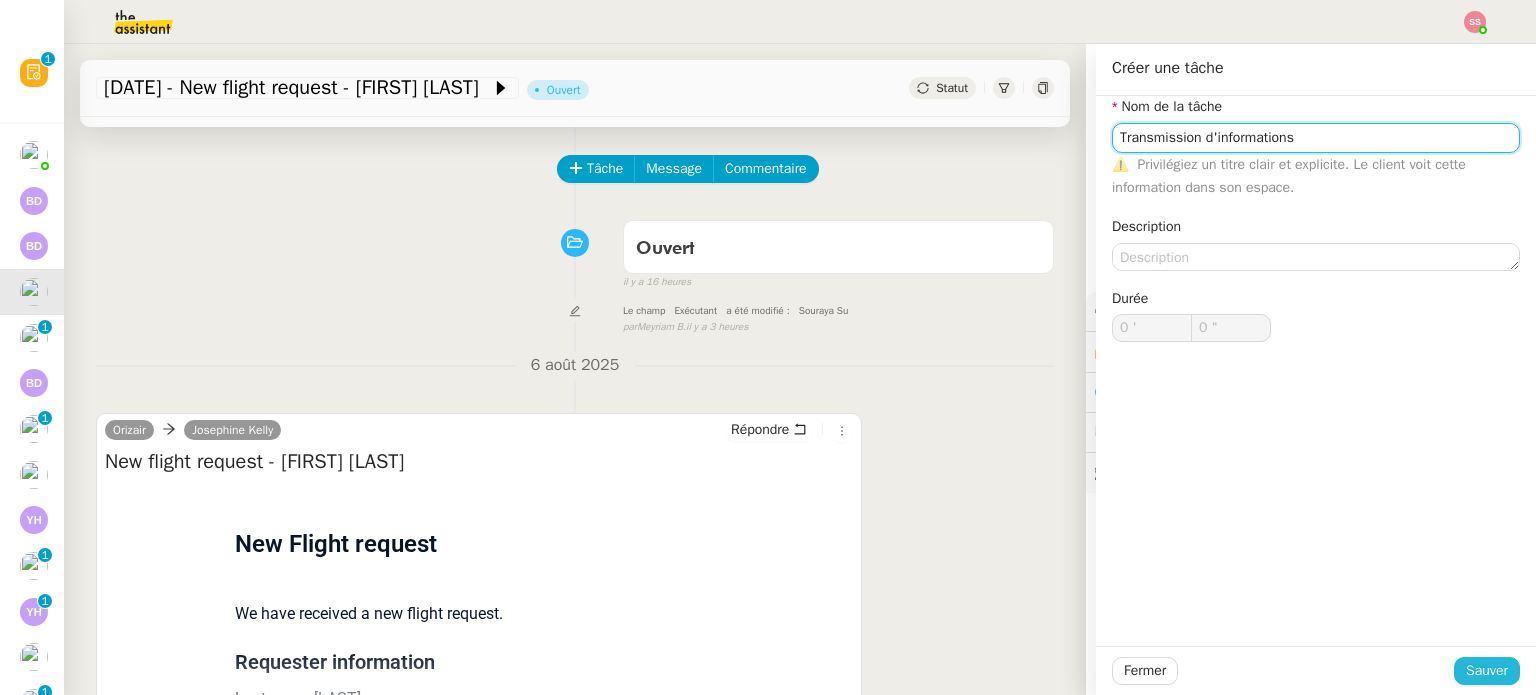 type on "Transmission d'informations" 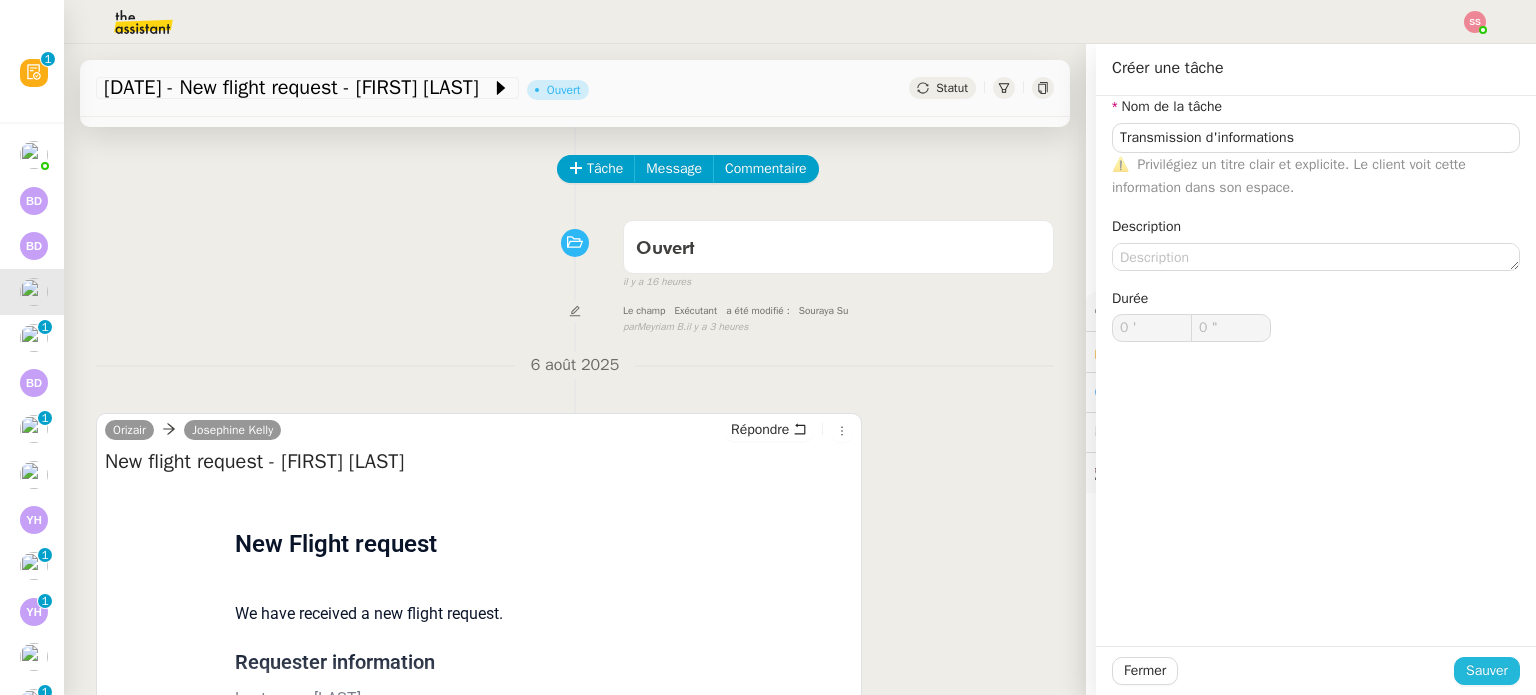 click on "Sauver" 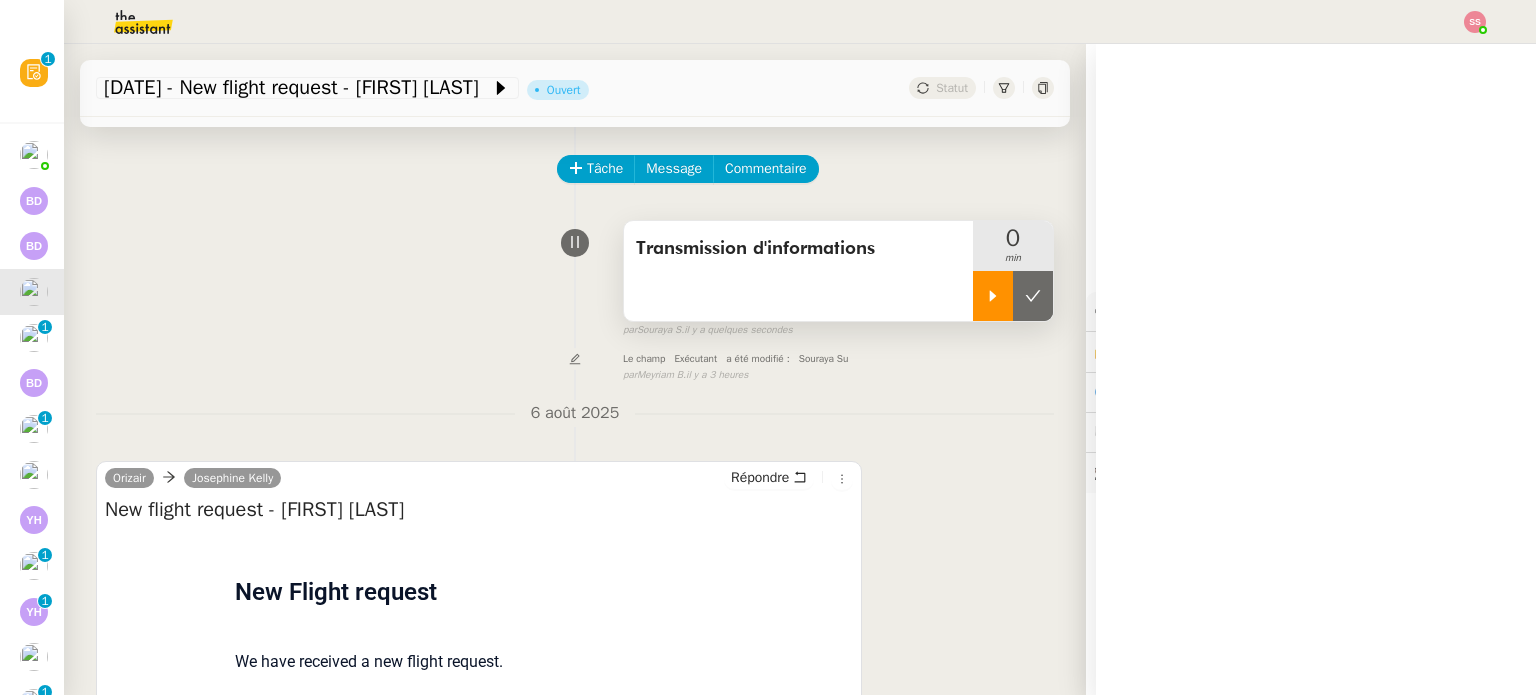 click 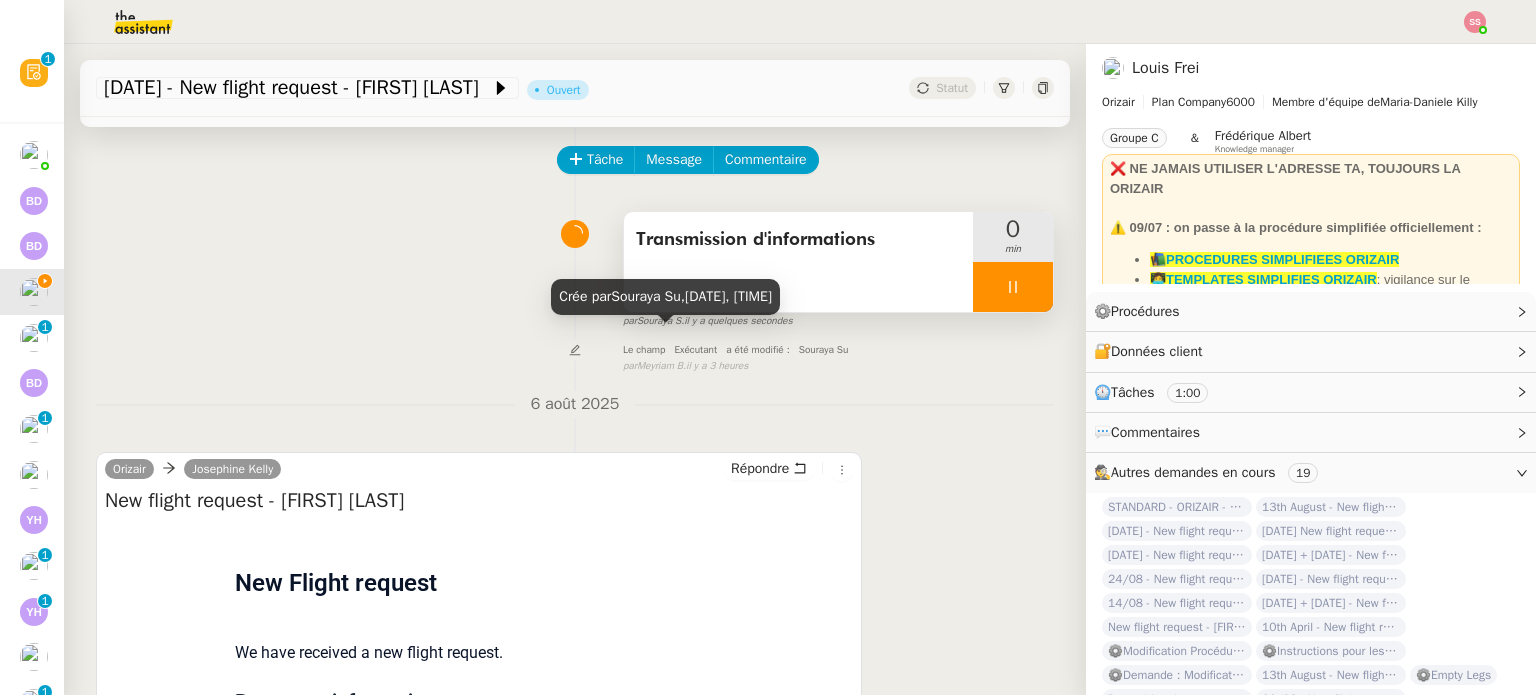 scroll, scrollTop: 299, scrollLeft: 0, axis: vertical 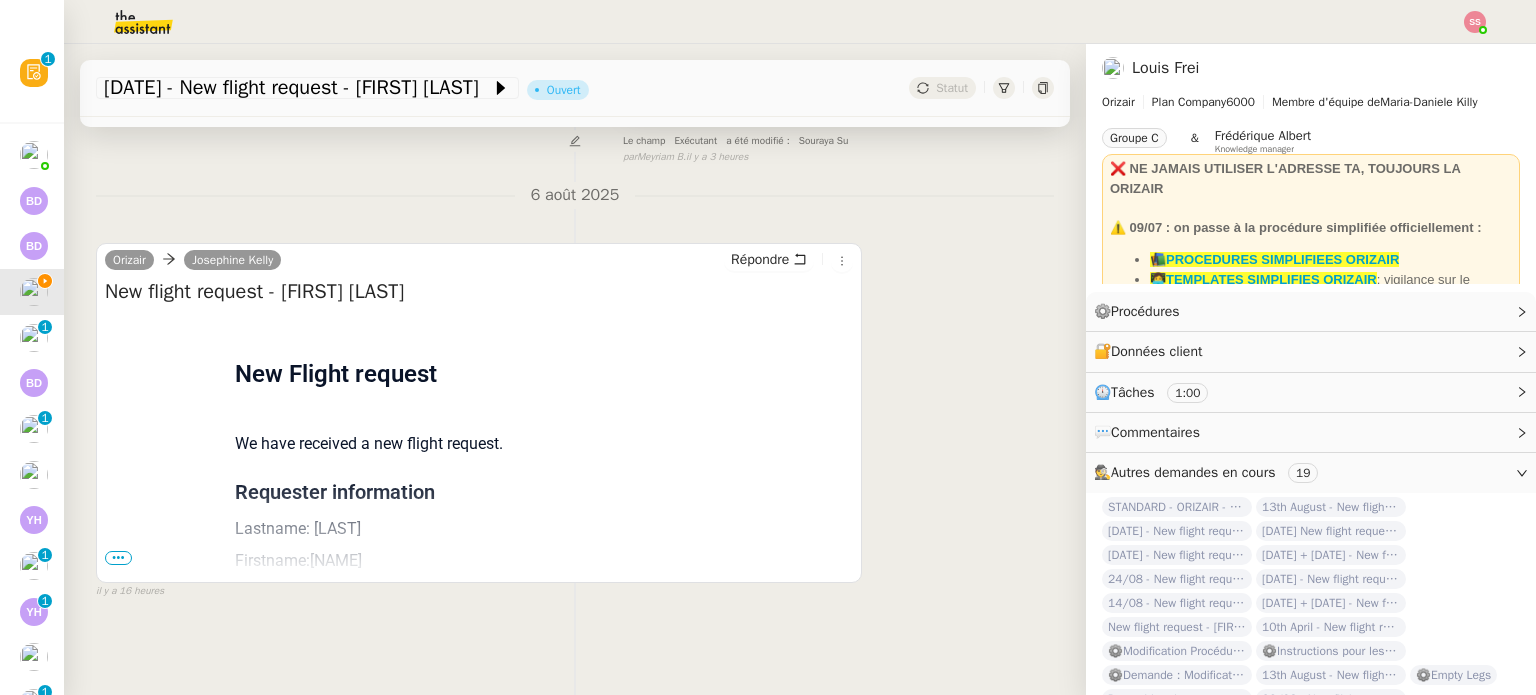 click on "•••" at bounding box center [118, 558] 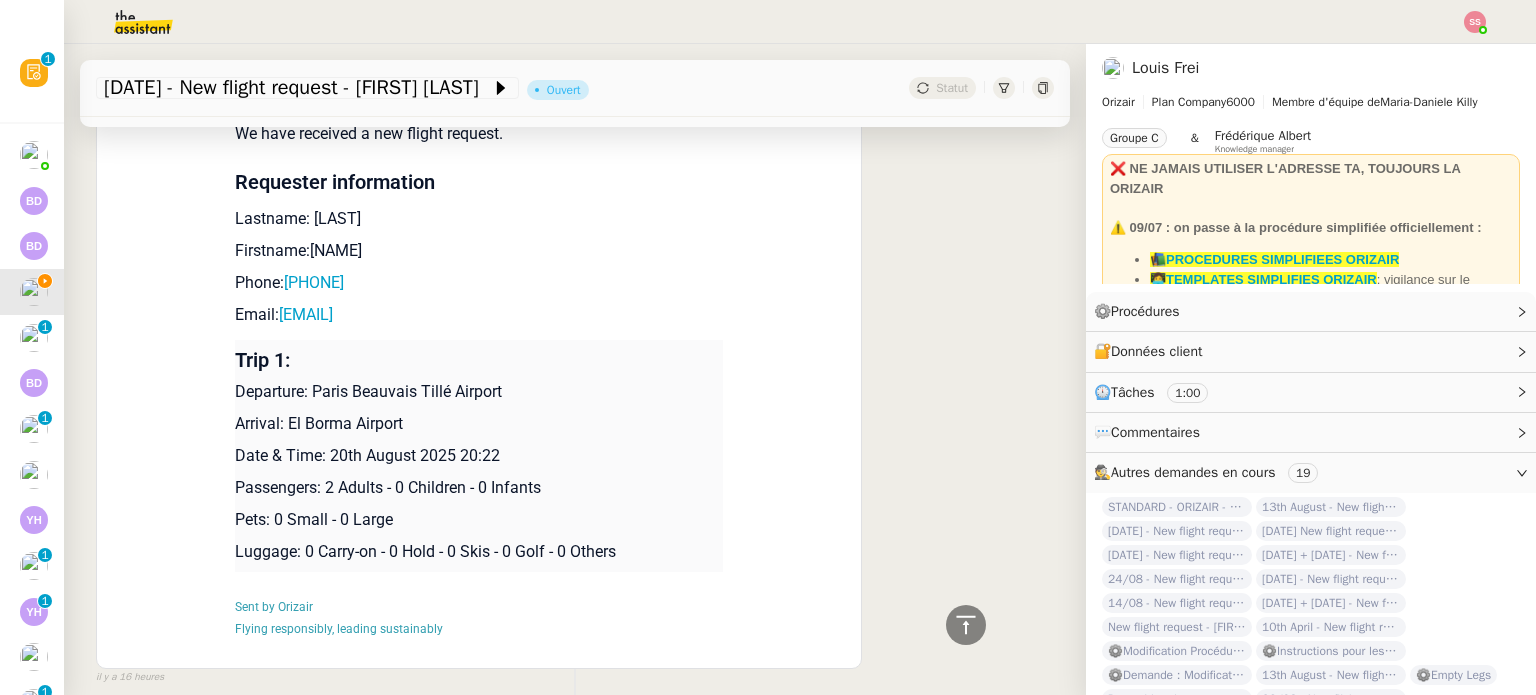 scroll, scrollTop: 599, scrollLeft: 0, axis: vertical 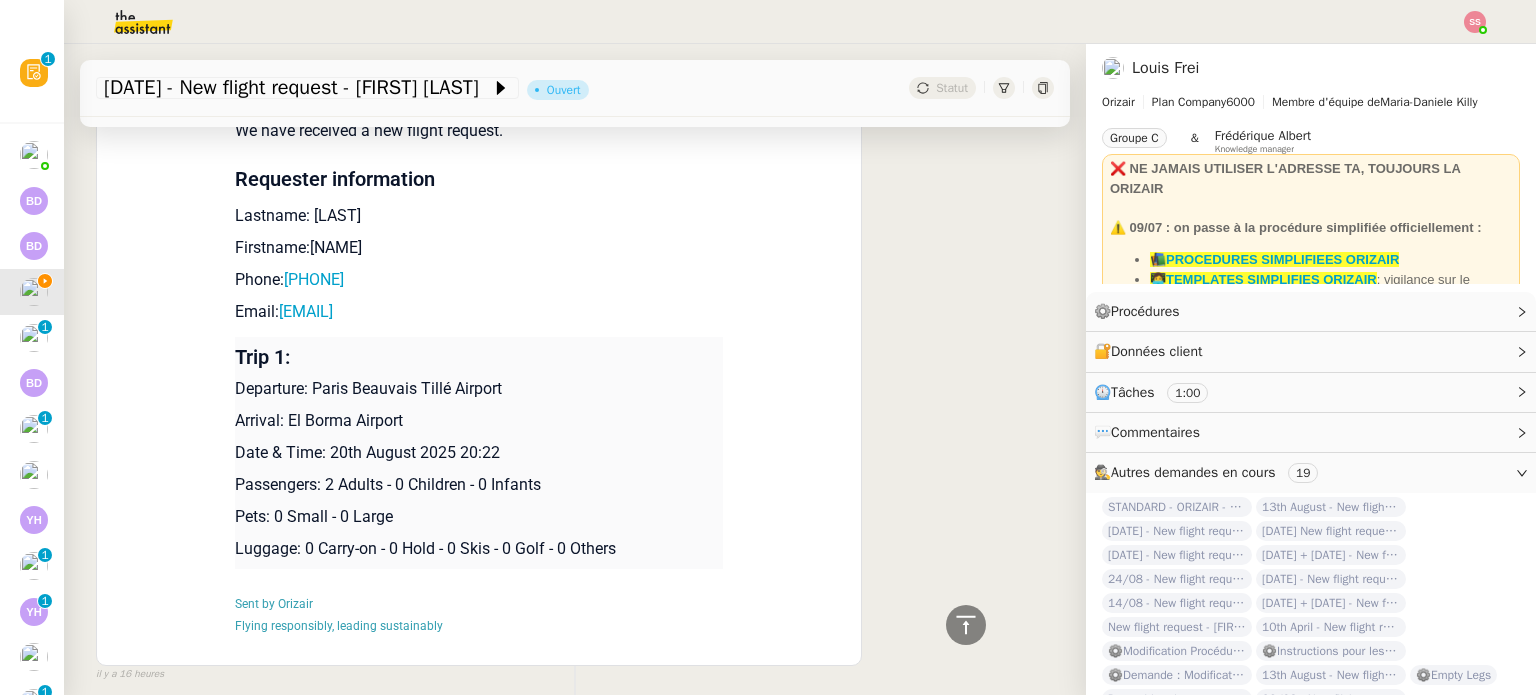 drag, startPoint x: 524, startPoint y: 315, endPoint x: 269, endPoint y: 312, distance: 255.01764 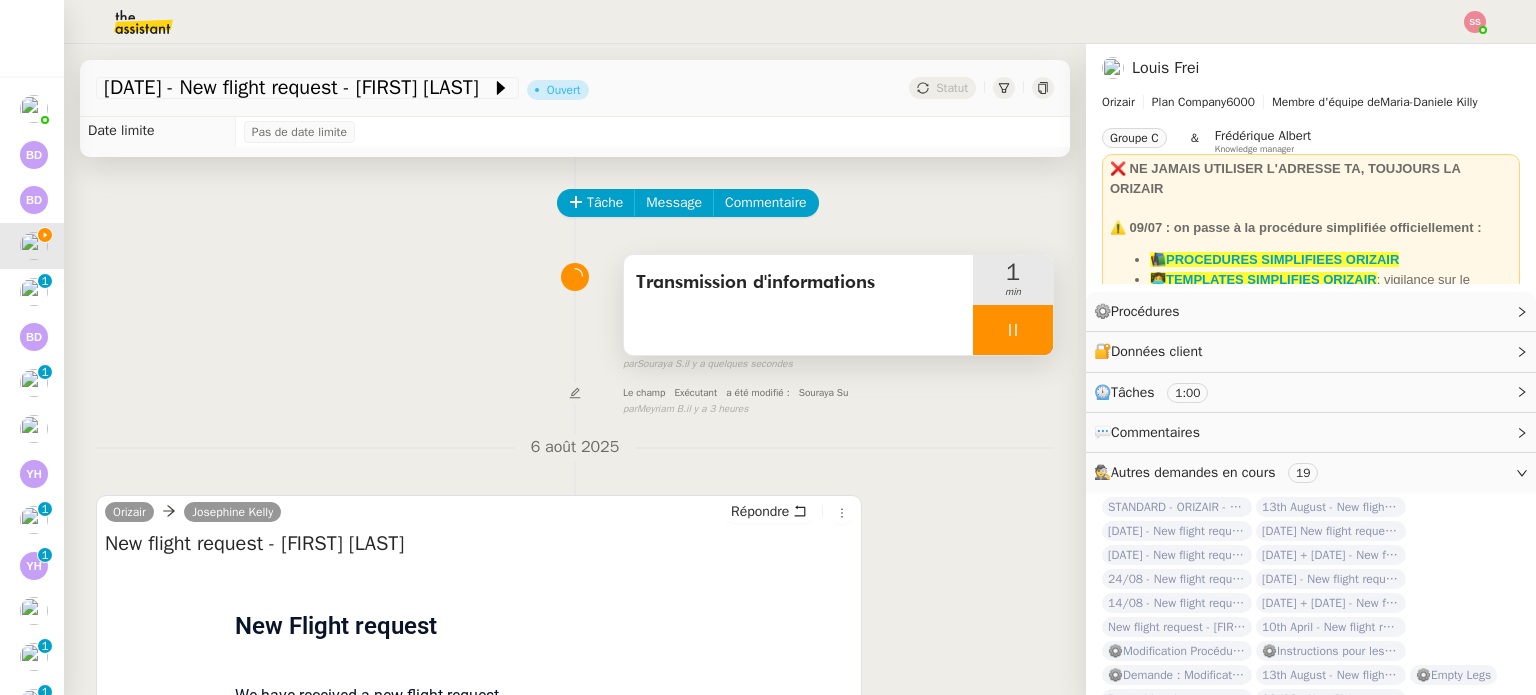 scroll, scrollTop: 0, scrollLeft: 0, axis: both 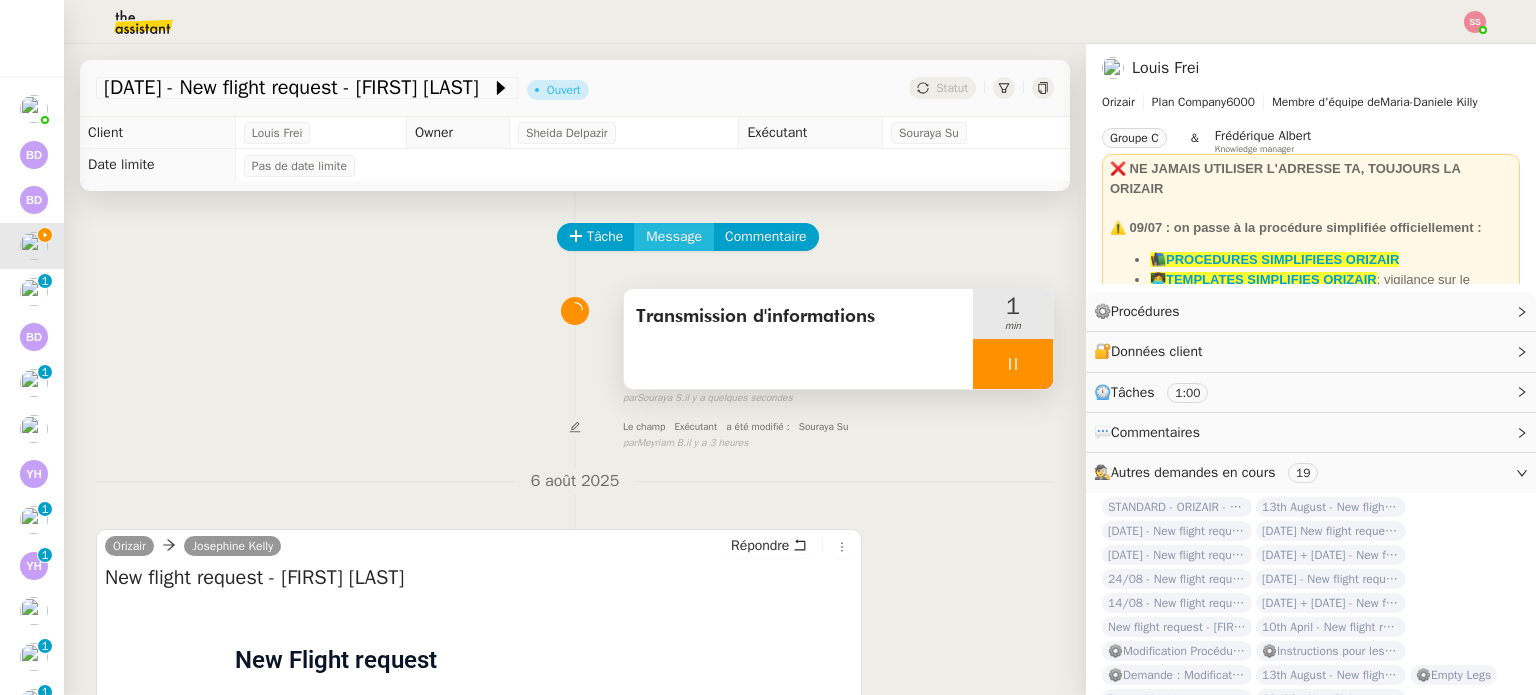 click on "Message" 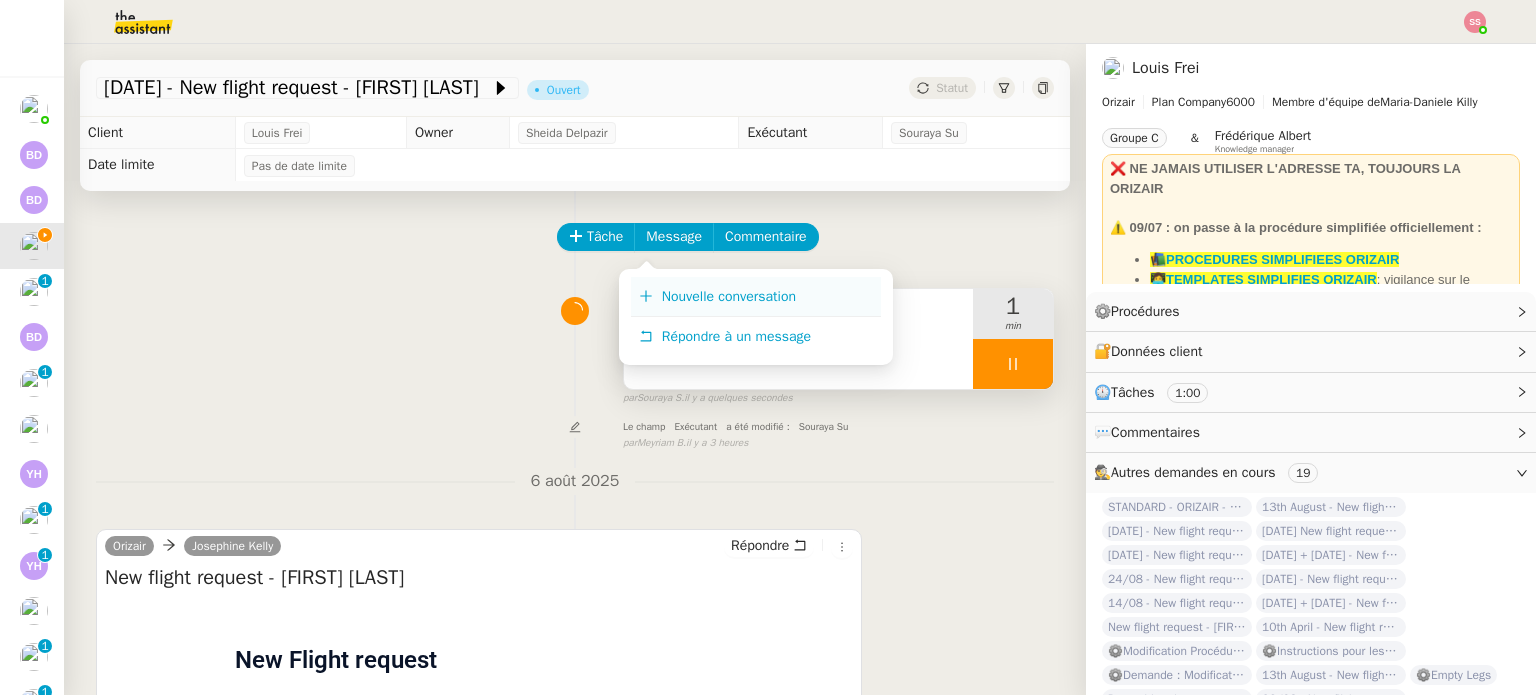 click on "Nouvelle conversation" at bounding box center [729, 296] 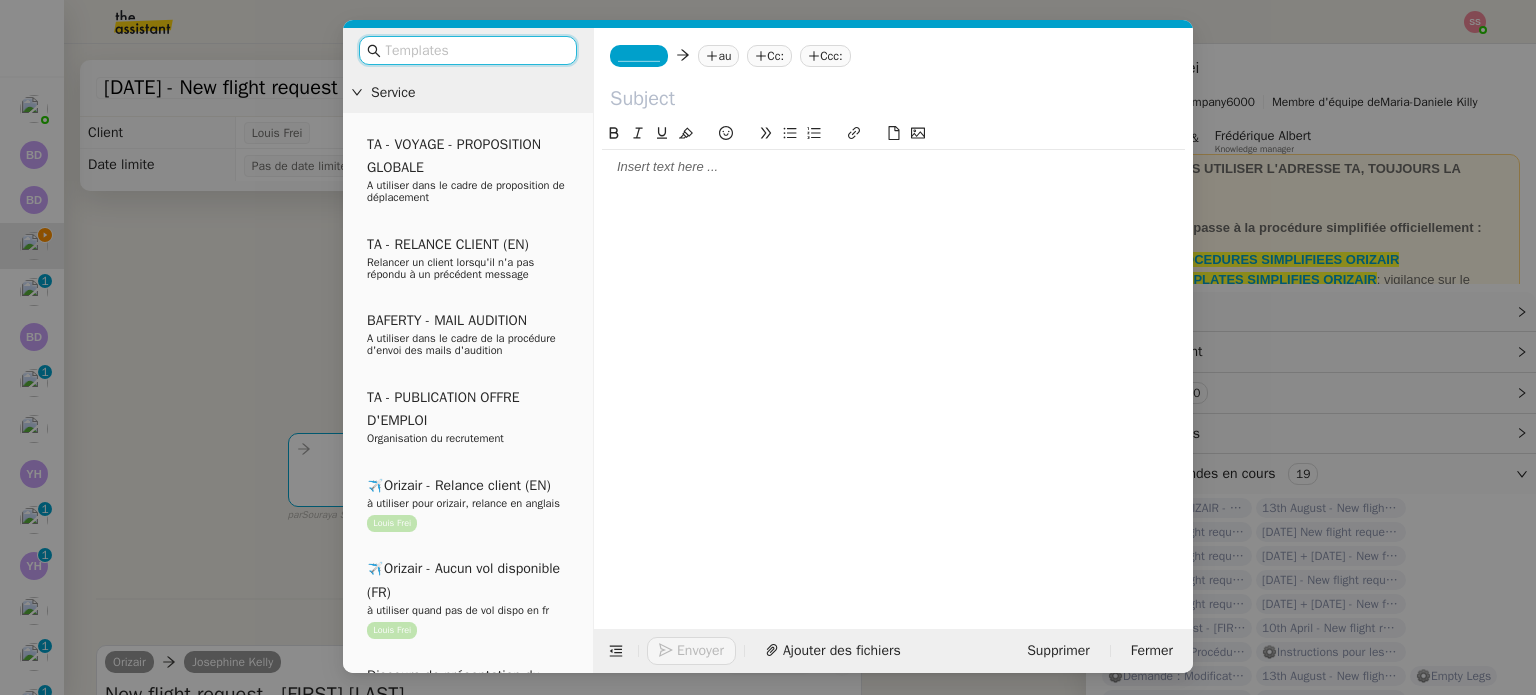 click on "au" 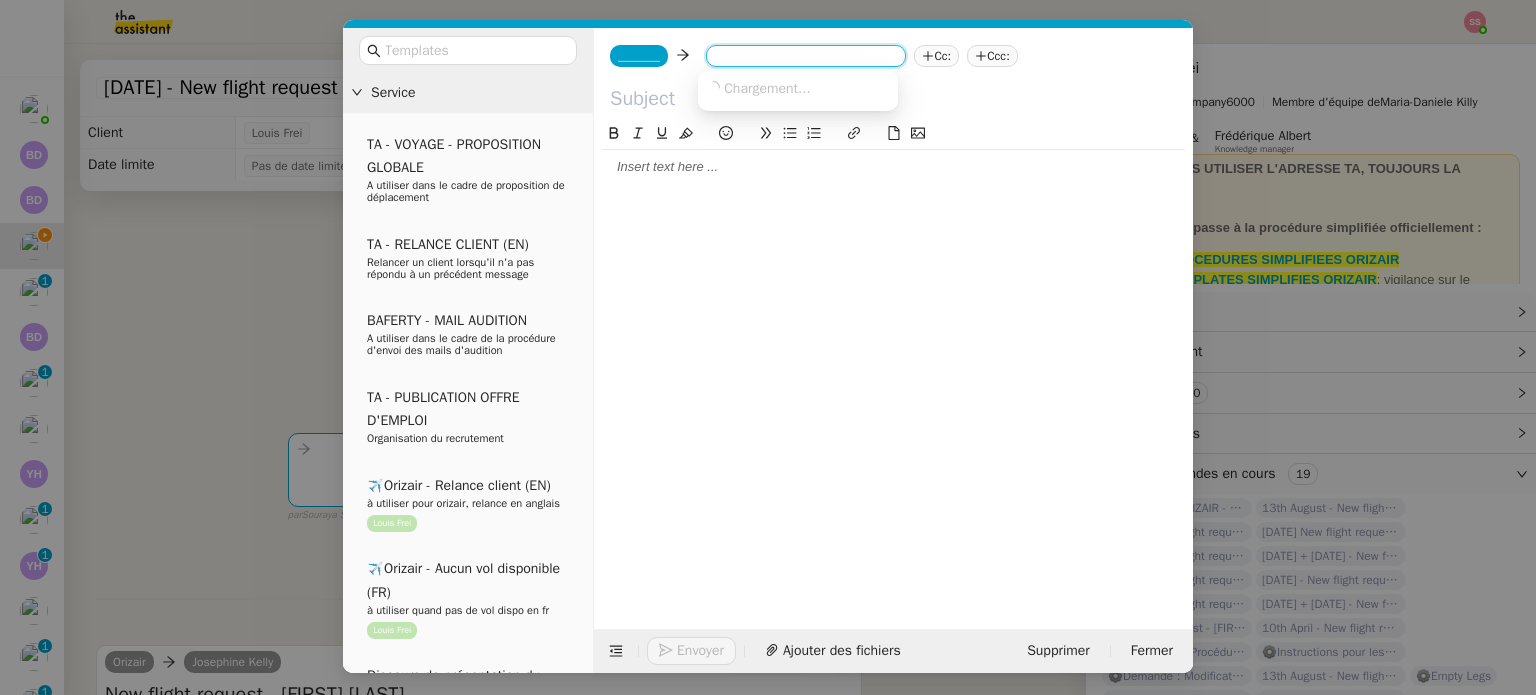paste on "shamsmarzouki02@gmail.com" 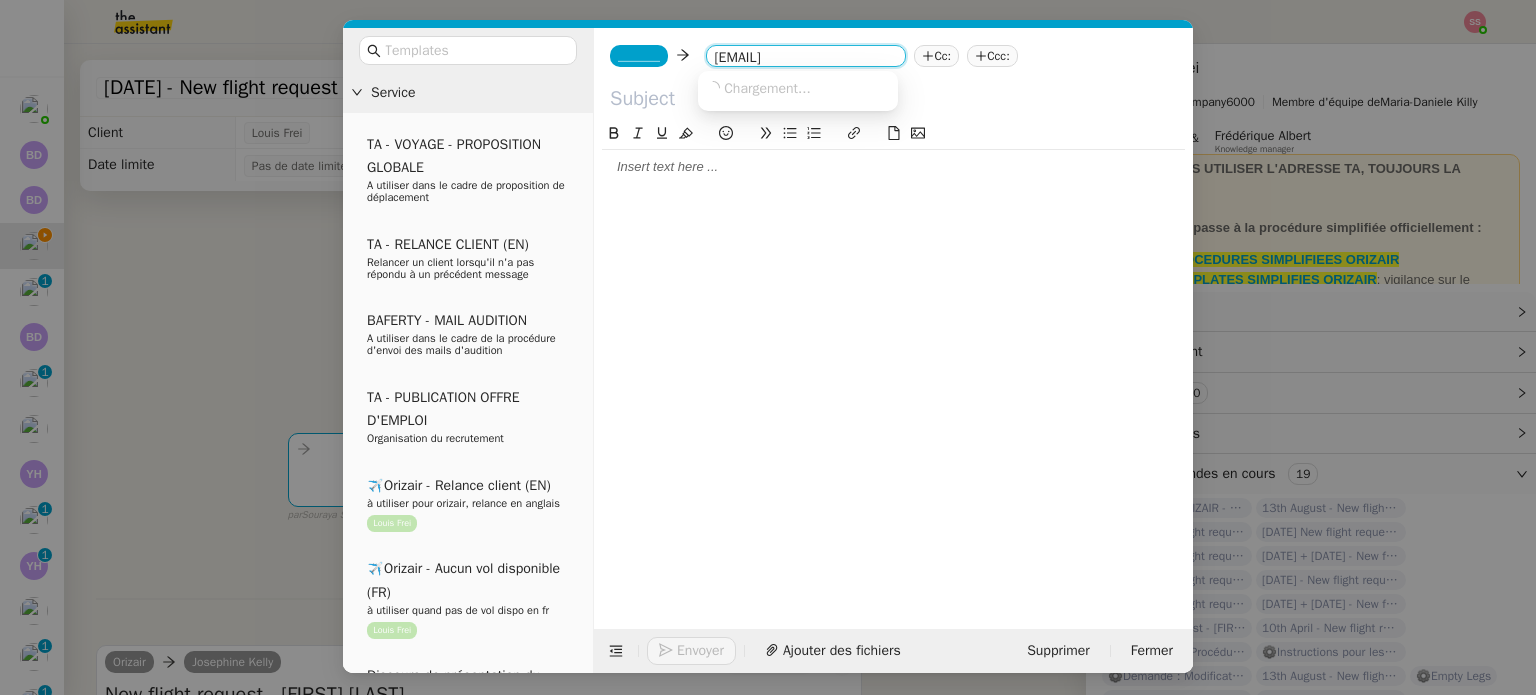 scroll, scrollTop: 0, scrollLeft: 3, axis: horizontal 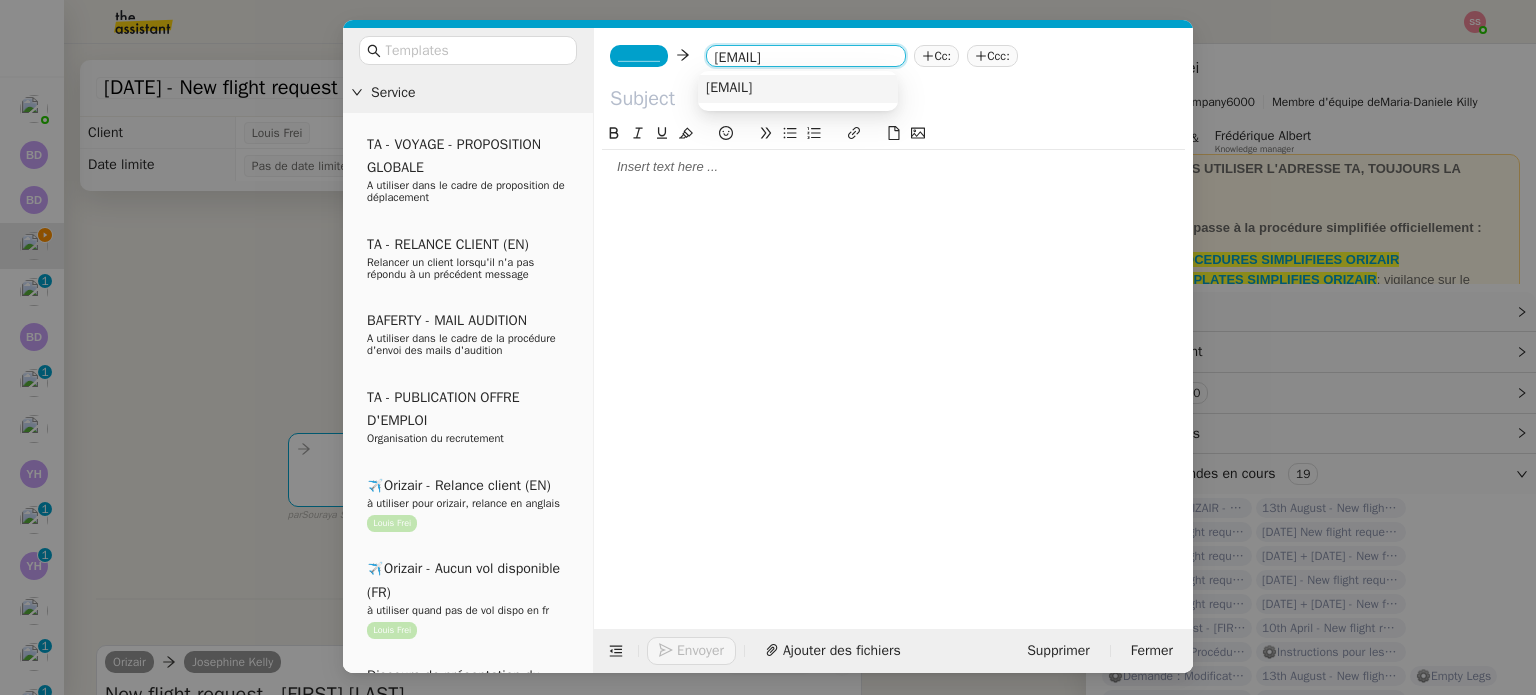 type on "shamsmarzouki02@gmail.com" 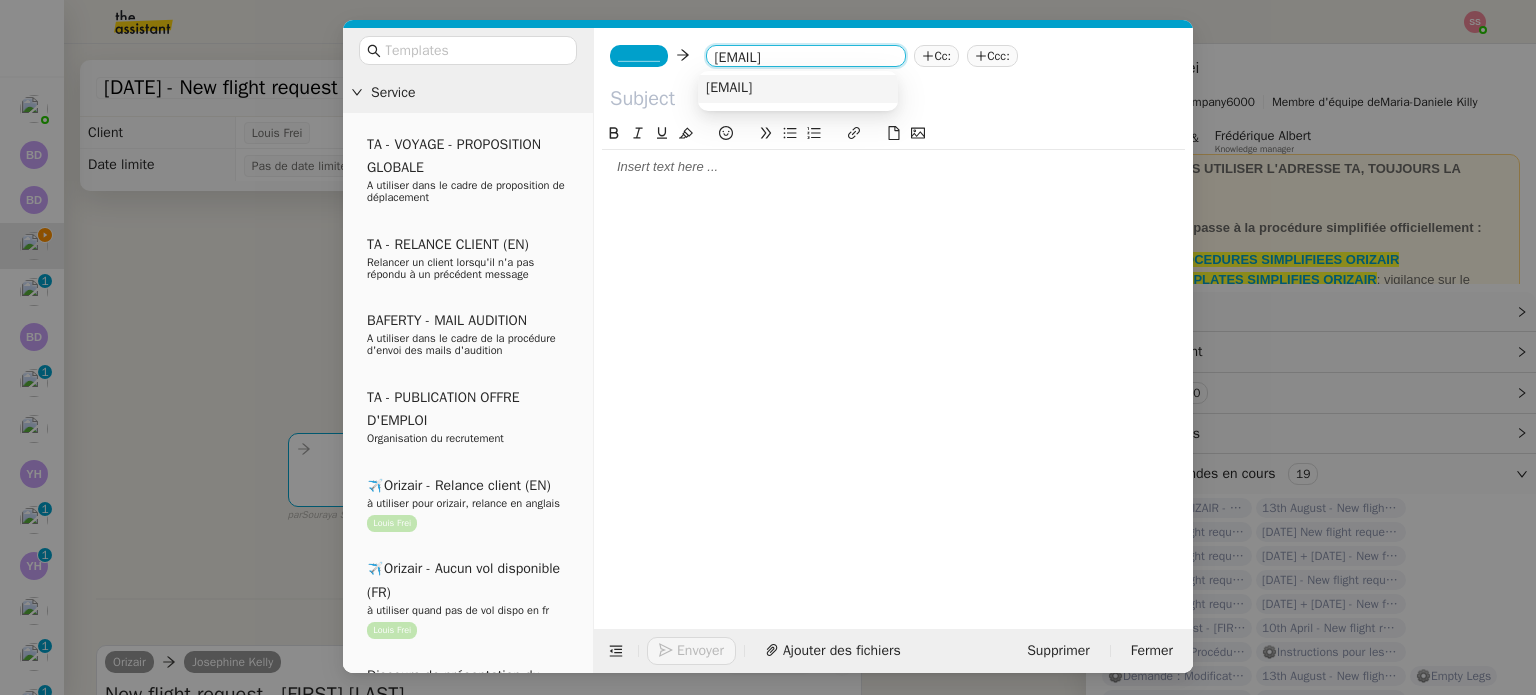 click on "shamsmarzouki02@gmail.com" at bounding box center (729, 88) 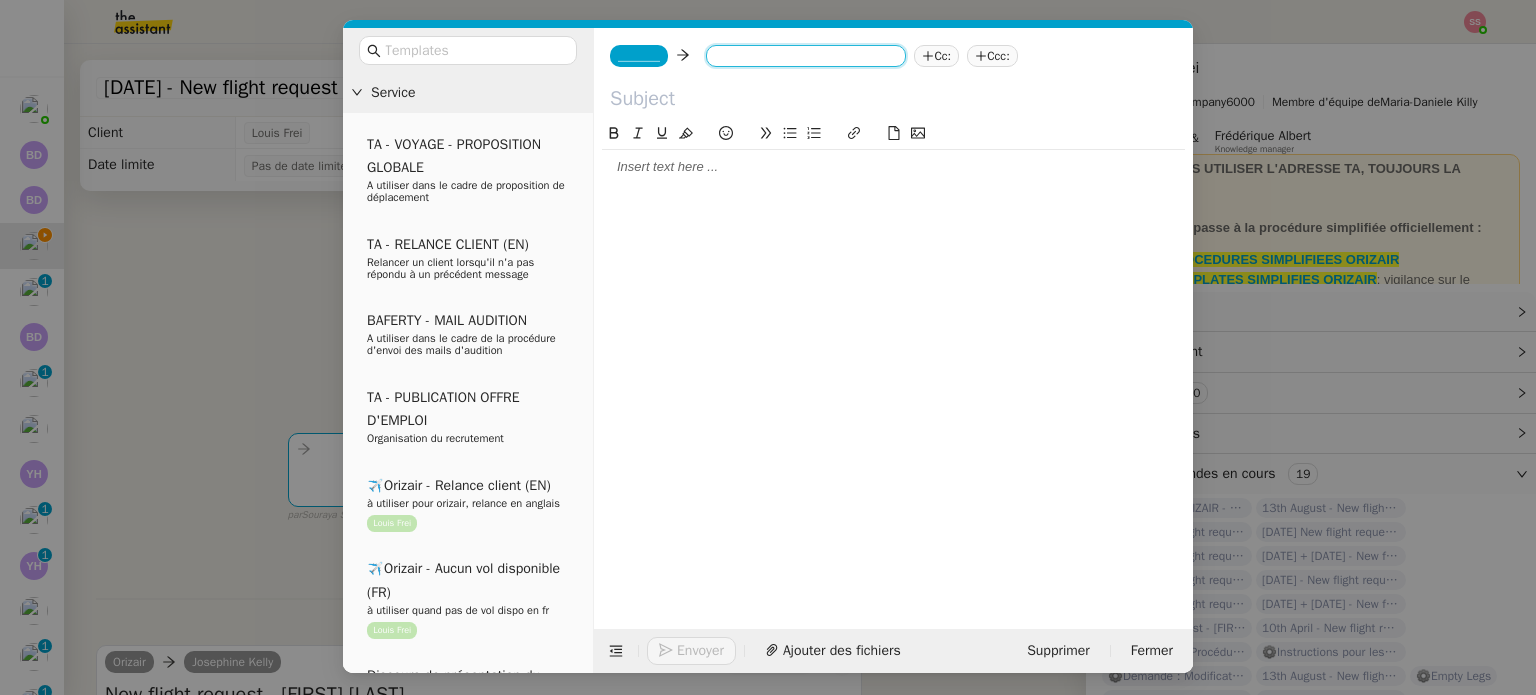 scroll, scrollTop: 0, scrollLeft: 0, axis: both 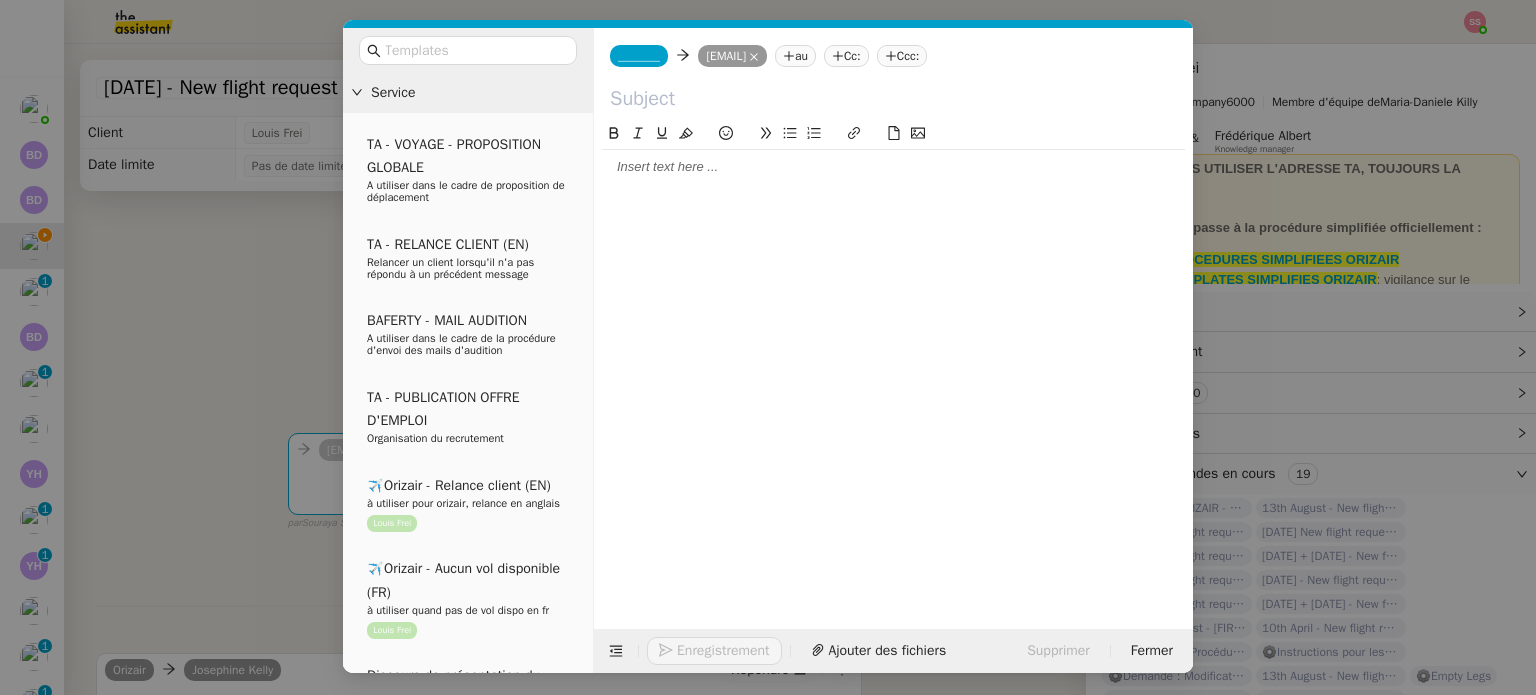 click on "_______" 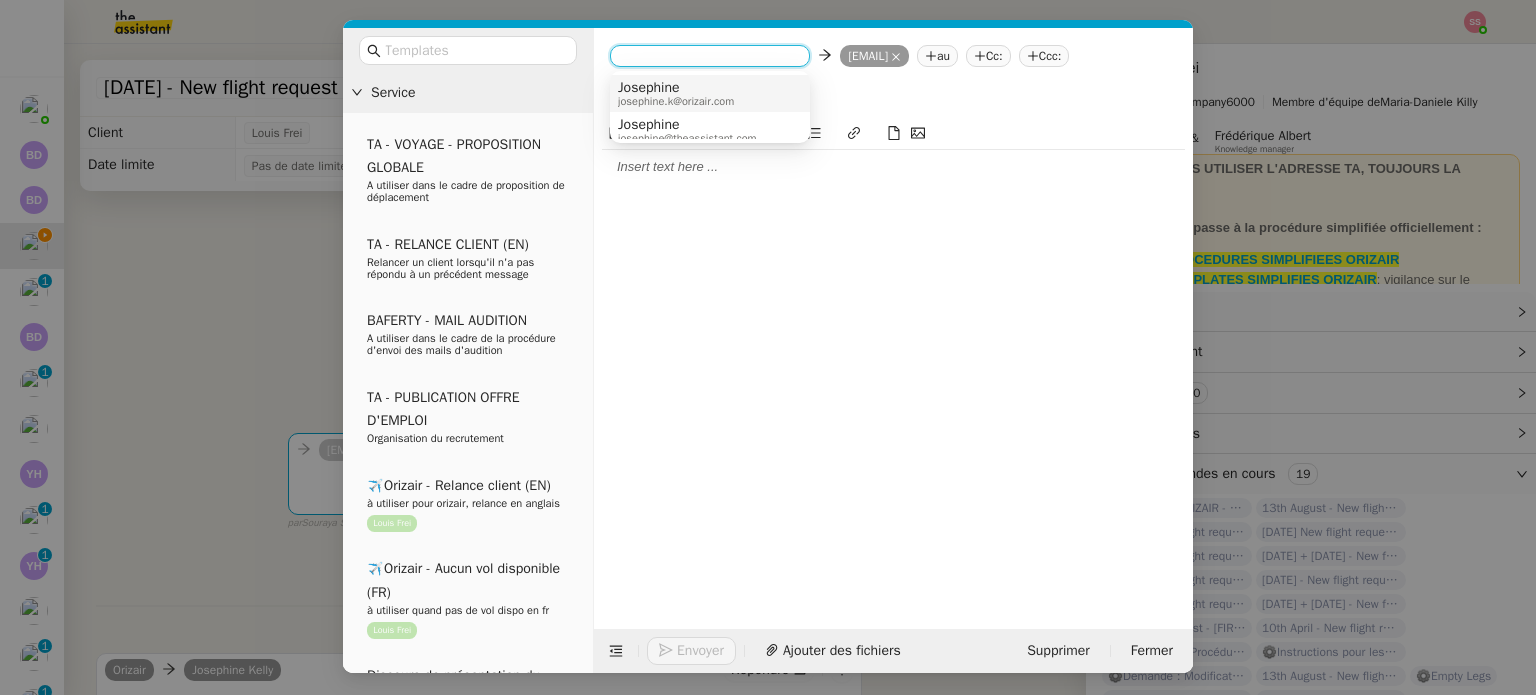 click on "Josephine" at bounding box center (676, 88) 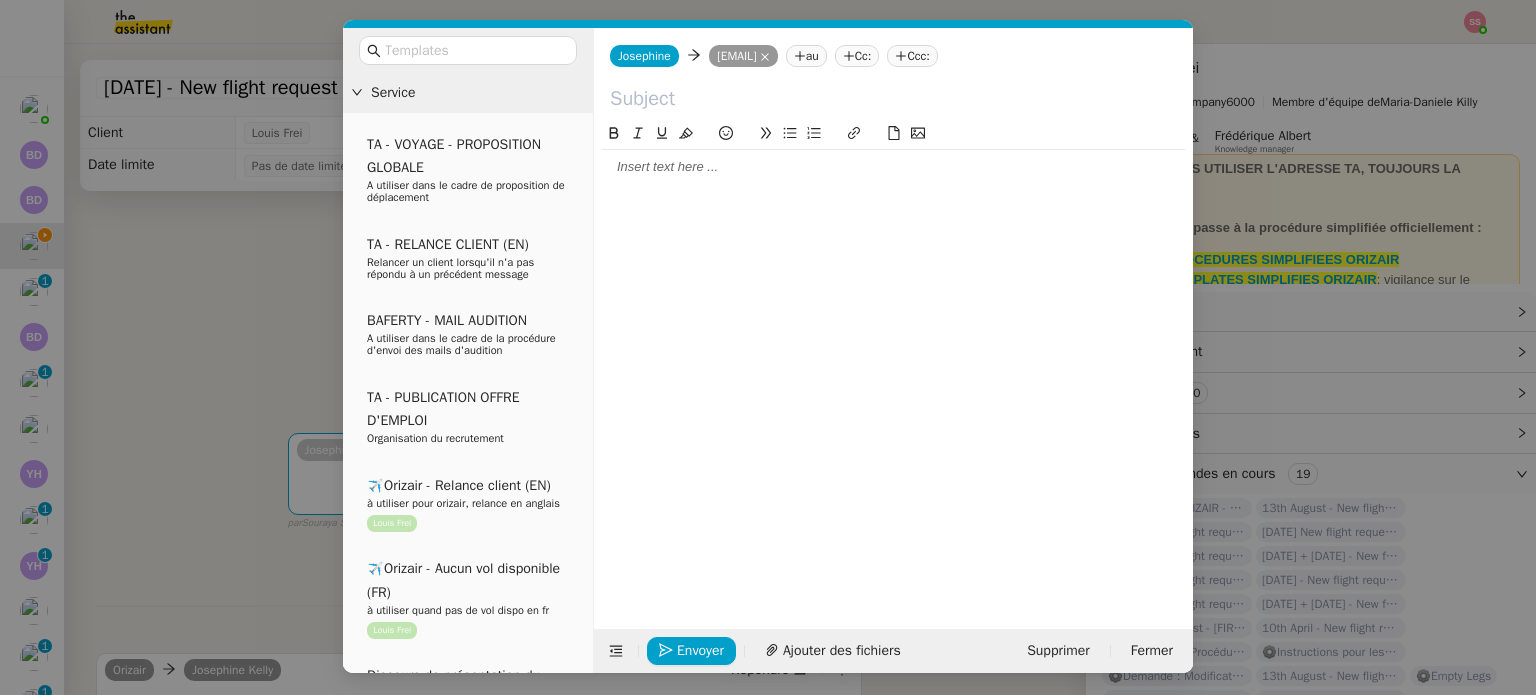 click on "Ccc:" 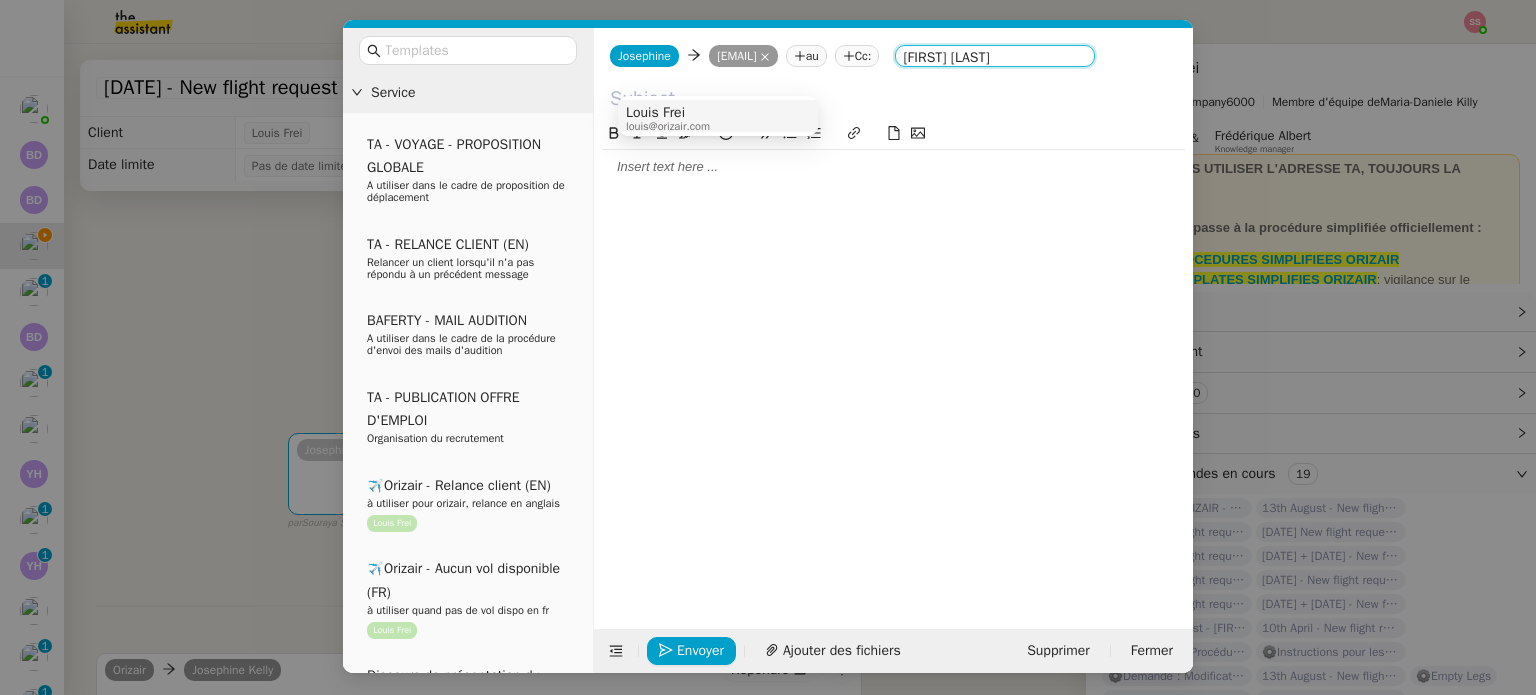 type on "[FIRST] [LAST]" 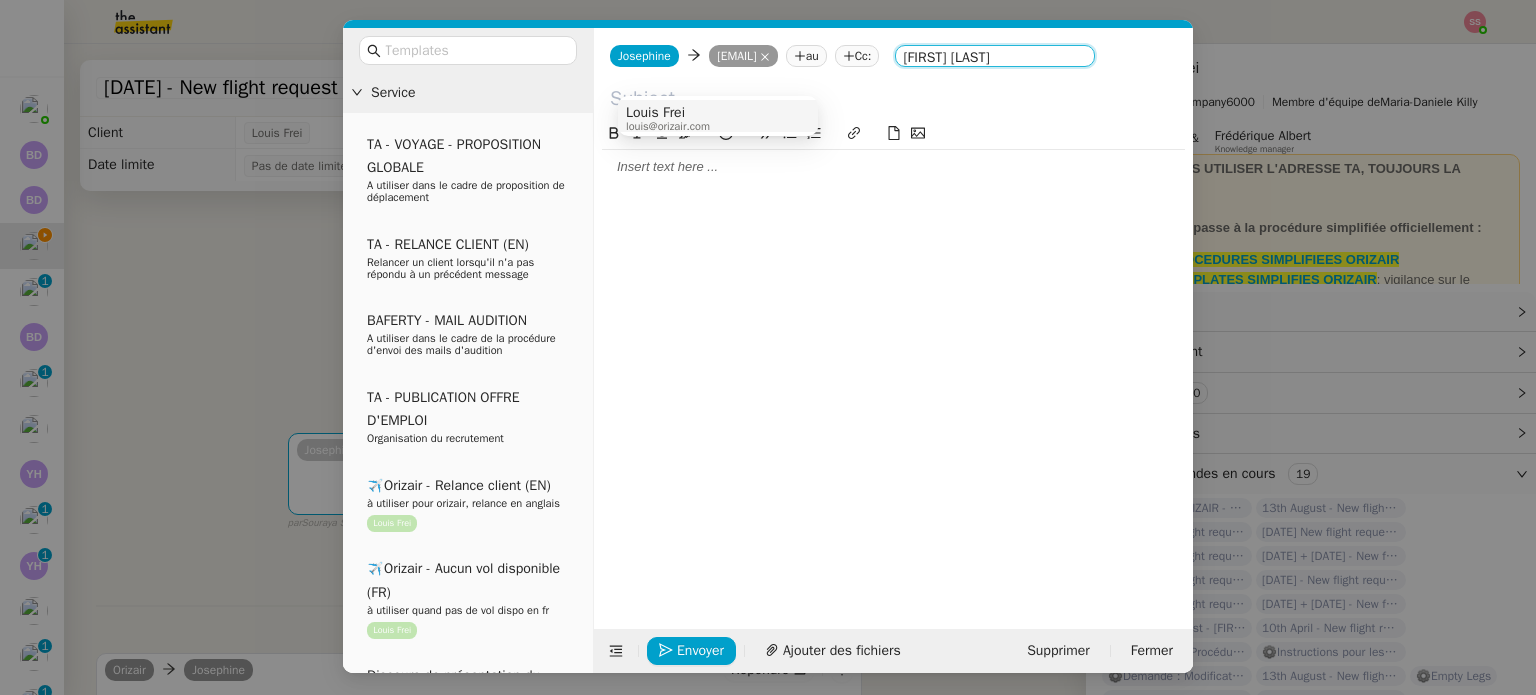 click on "[FIRST] [LAST] [EMAIL PROTECTED]" at bounding box center [718, 118] 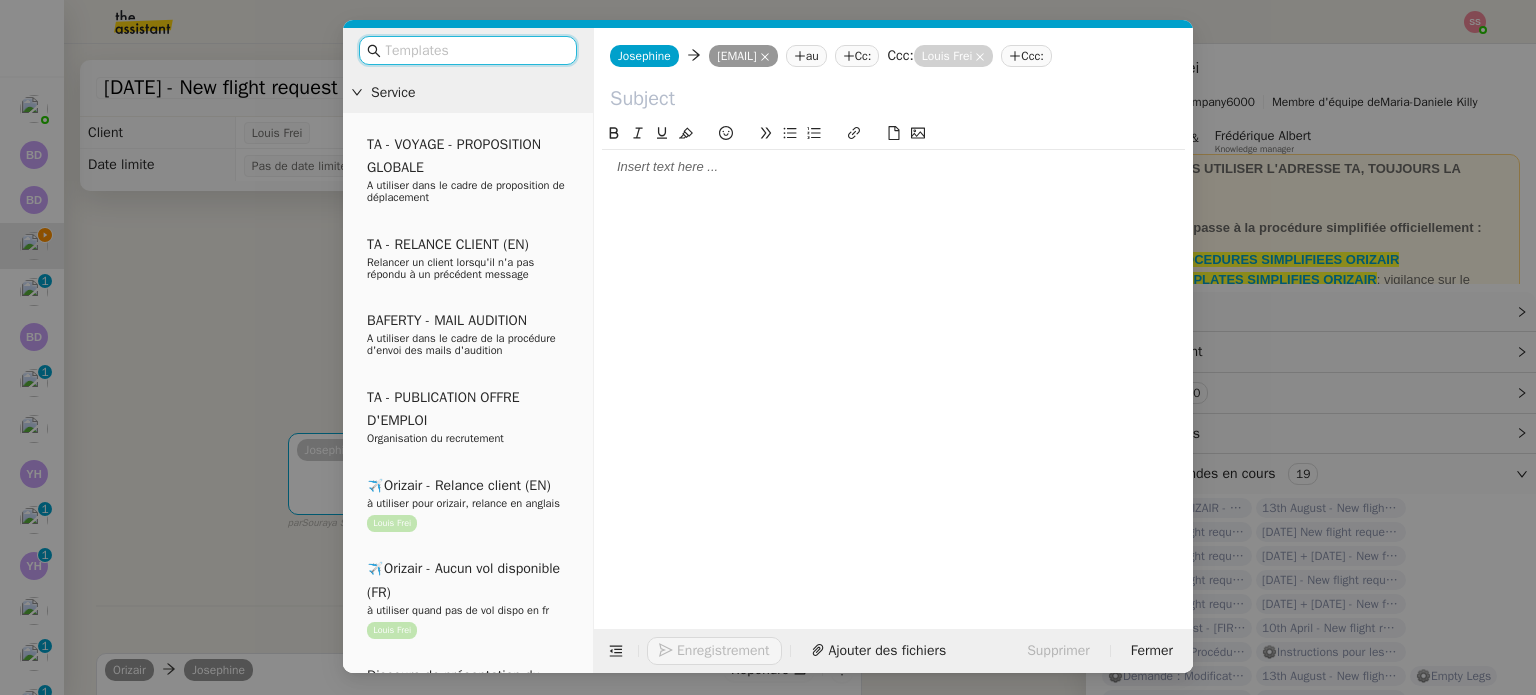 click at bounding box center (475, 50) 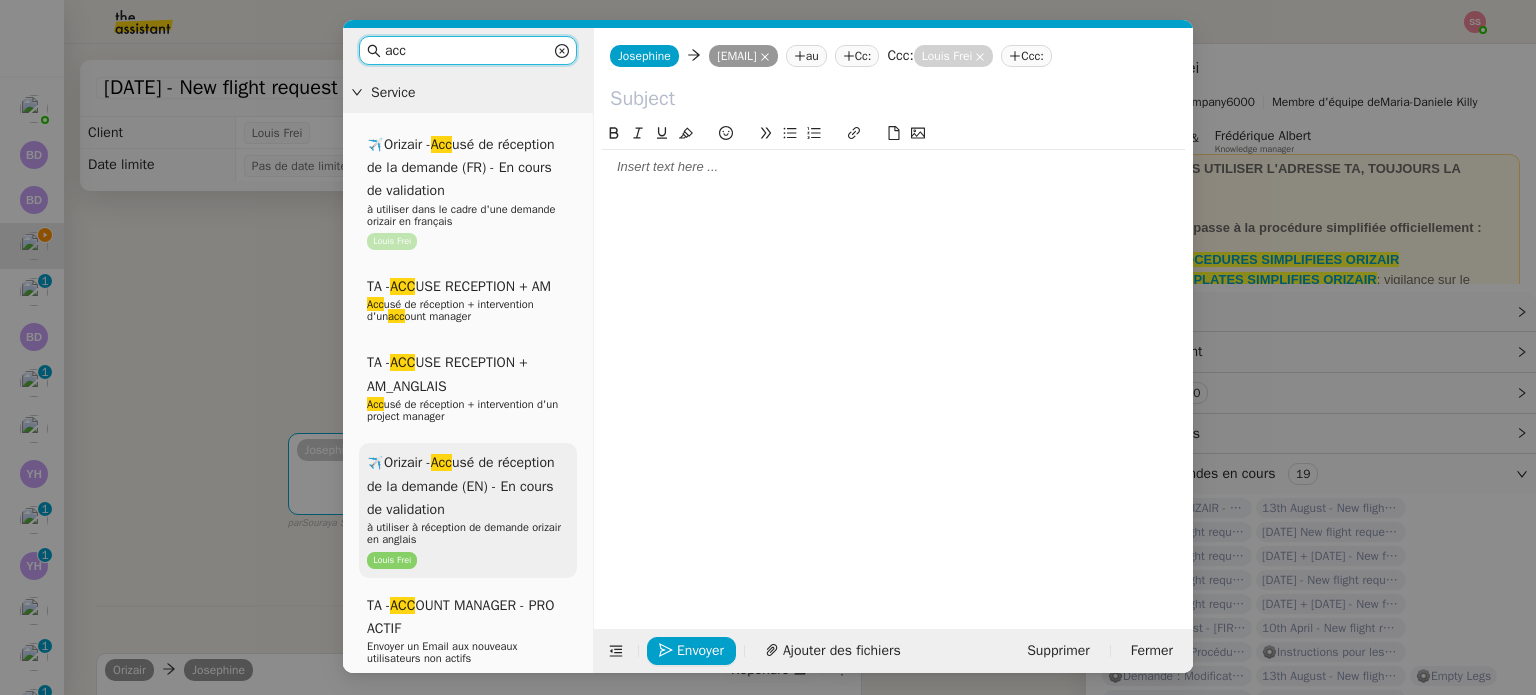 type on "acc" 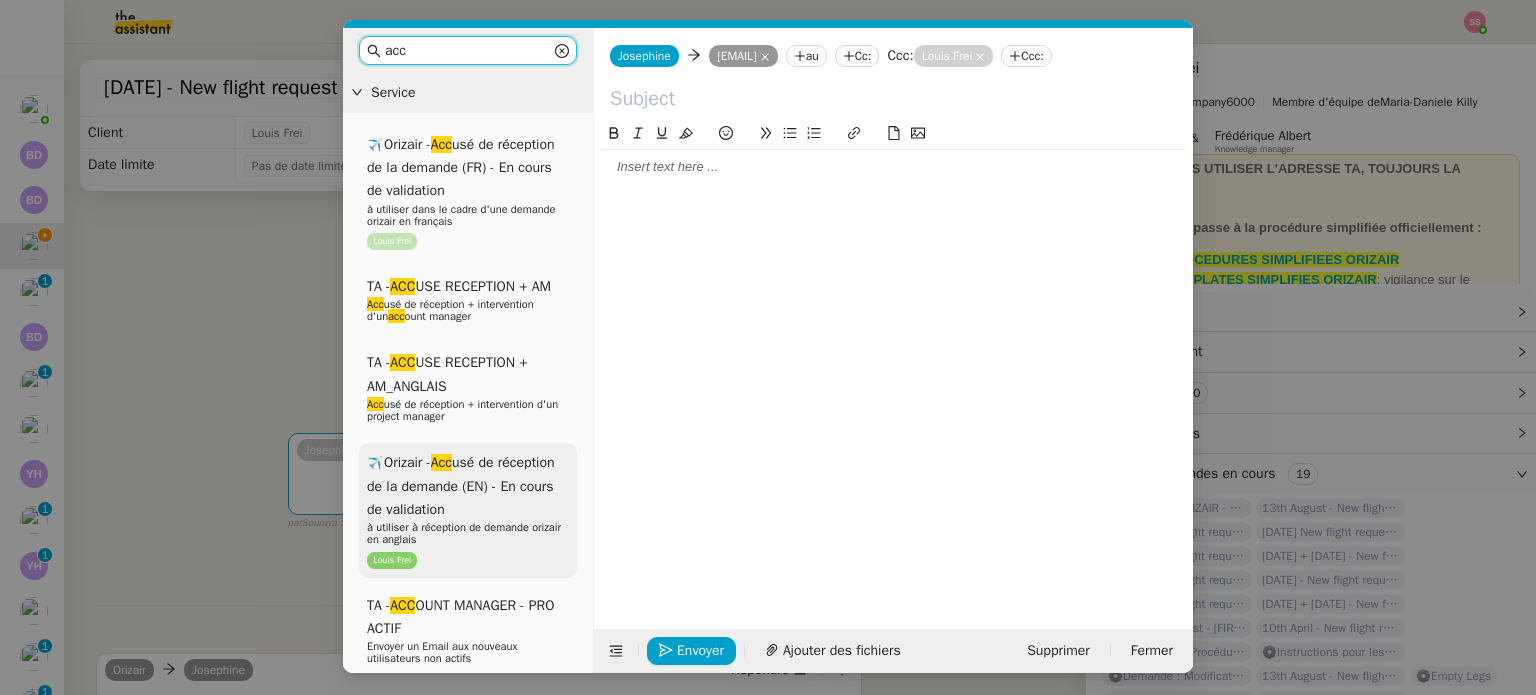 click on "✈️Orizair -  Acc usé de réception de la demande (EN) - En cours de validation" at bounding box center (461, 486) 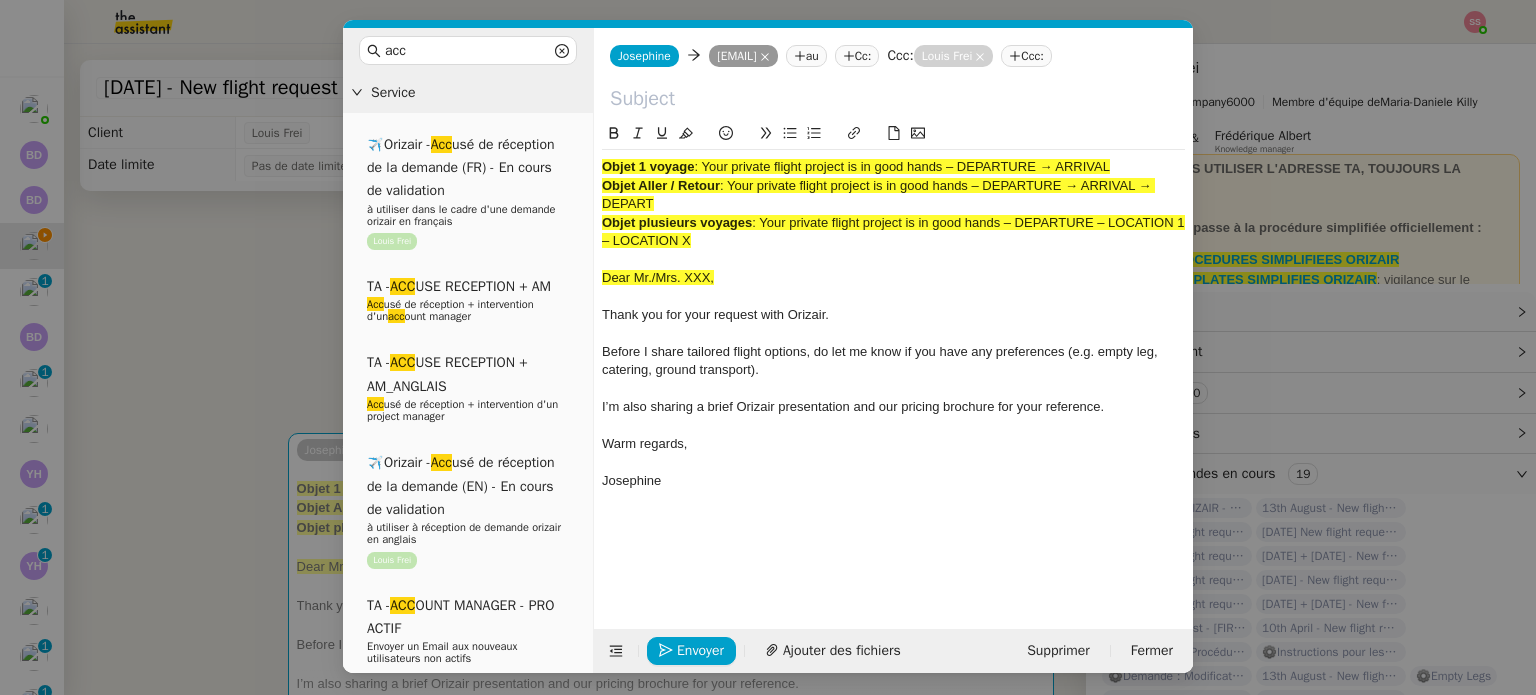 drag, startPoint x: 706, startPoint y: 187, endPoint x: 1145, endPoint y: 171, distance: 439.29147 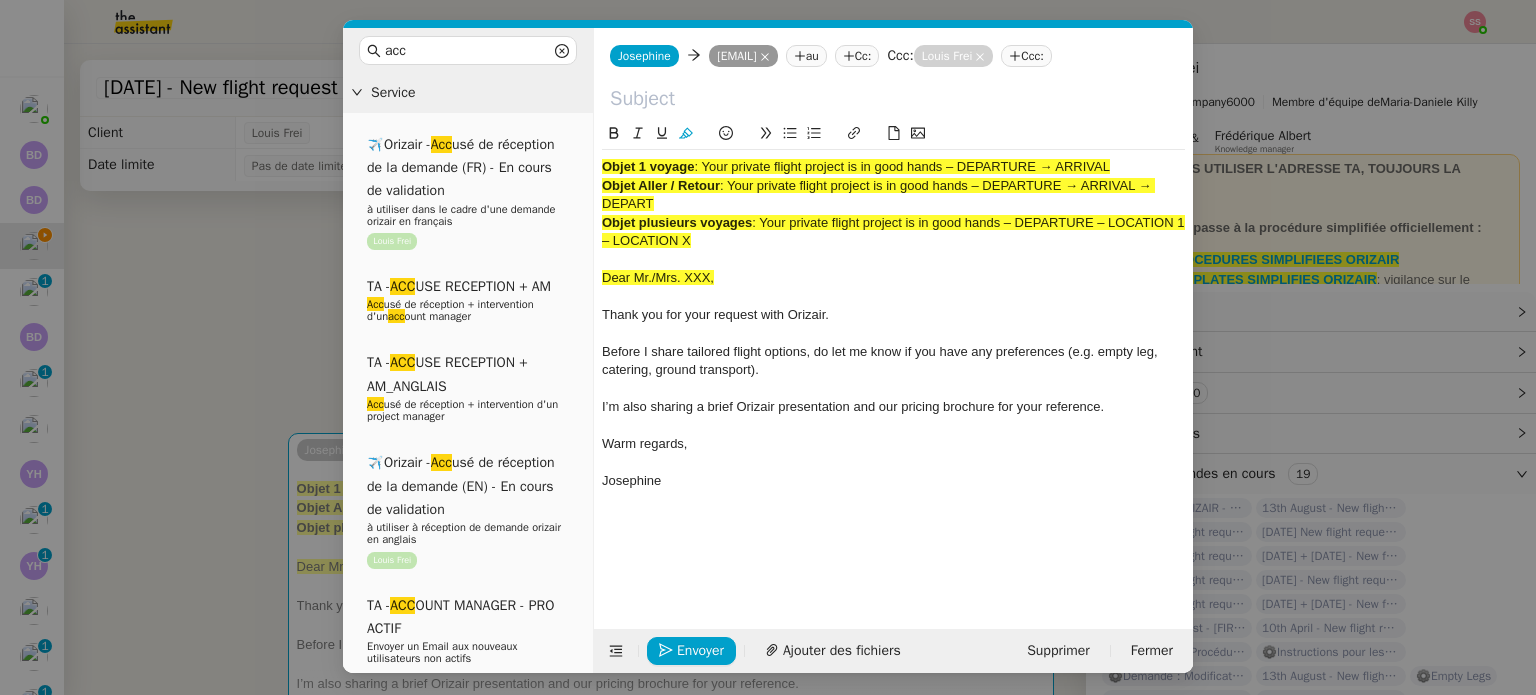 type 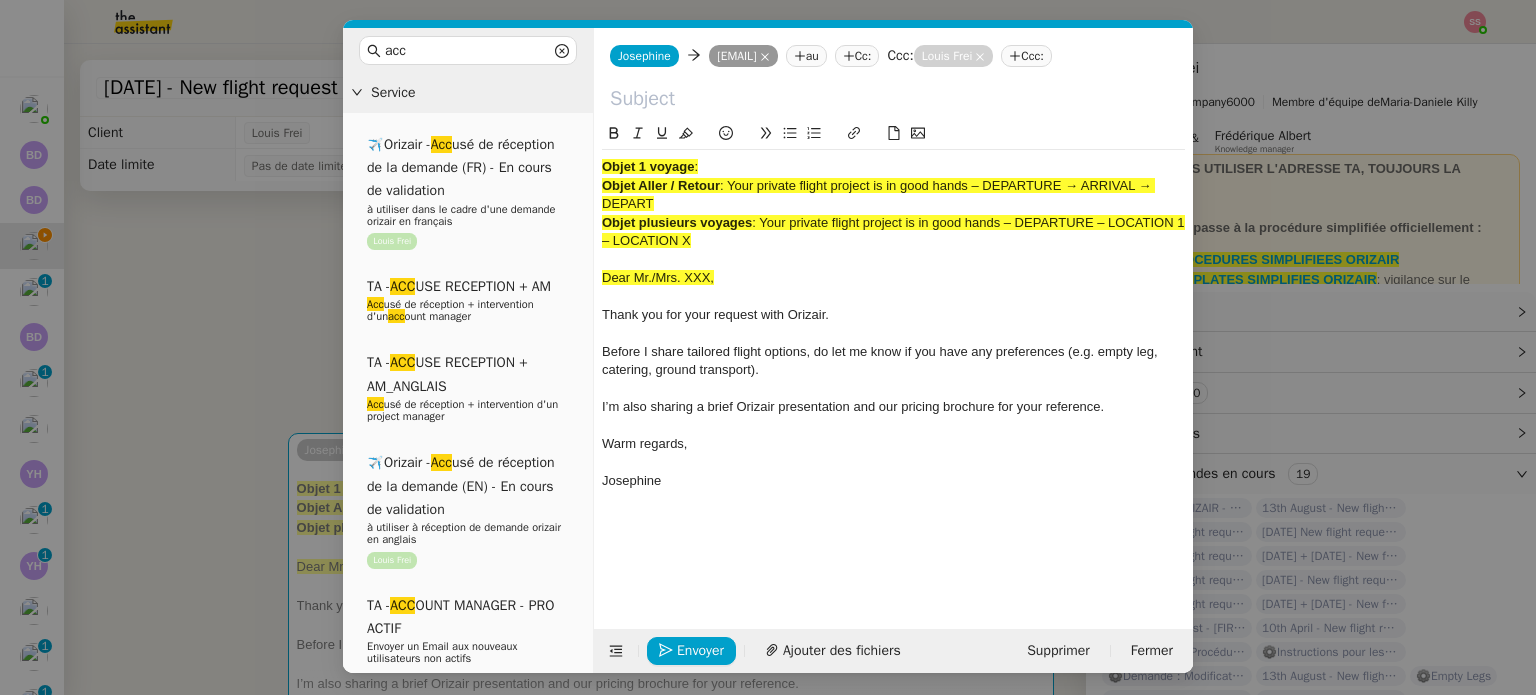 click 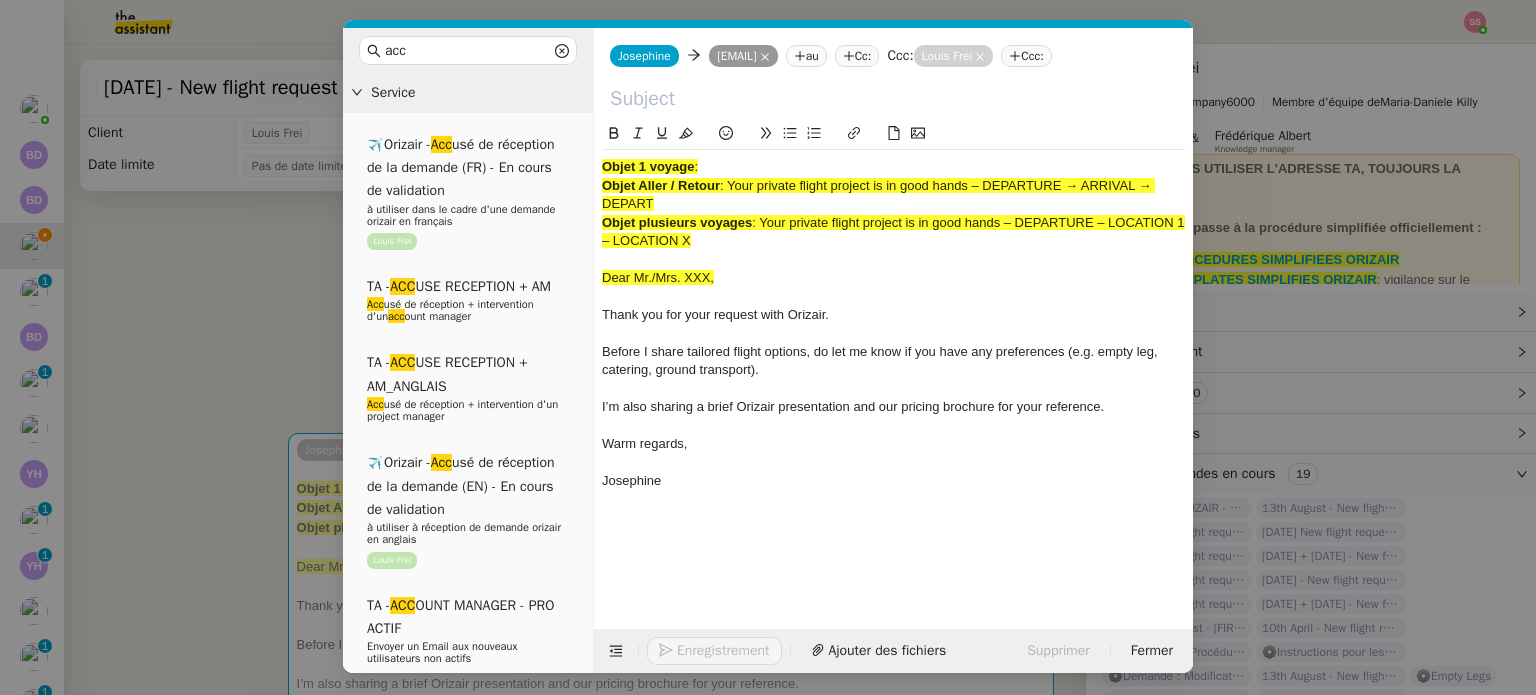 paste on "Your private flight project is in good hands – DEPARTURE → ARRIVAL" 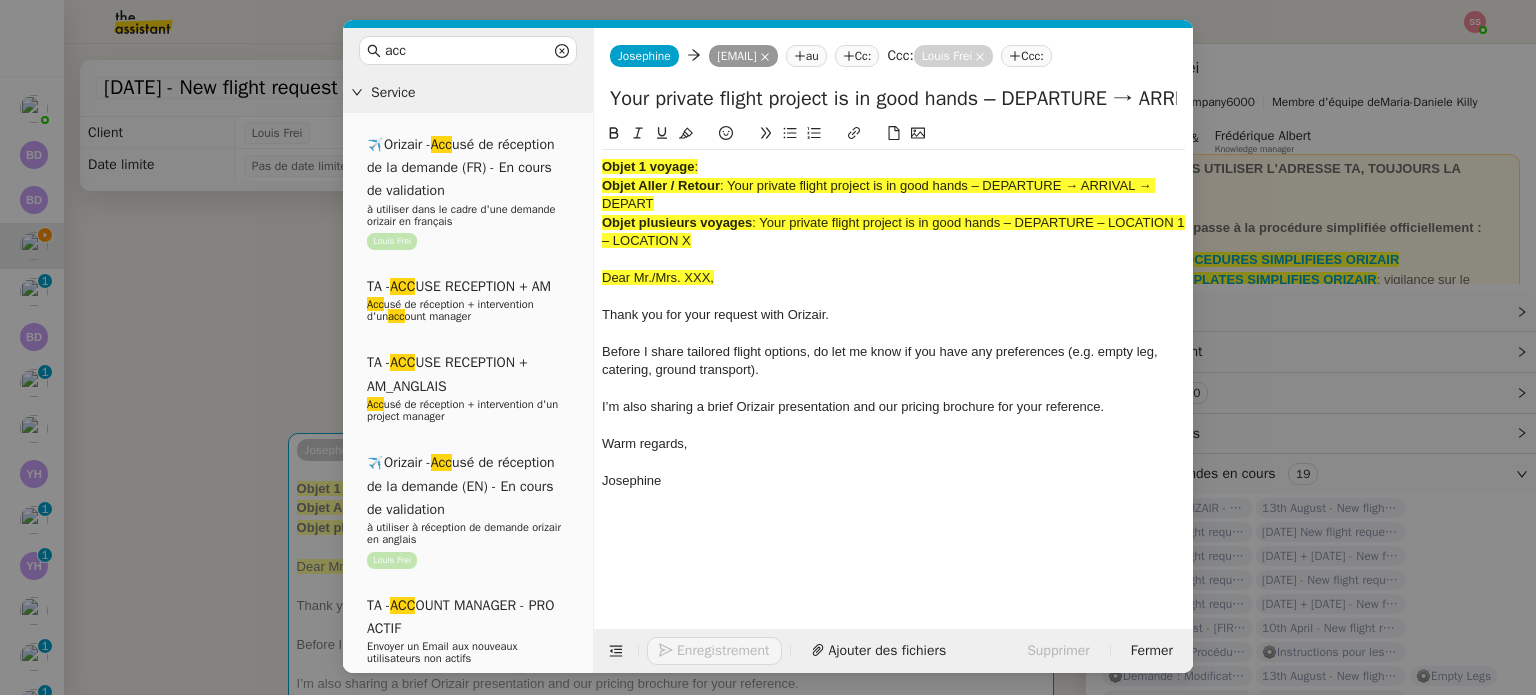 scroll, scrollTop: 0, scrollLeft: 86, axis: horizontal 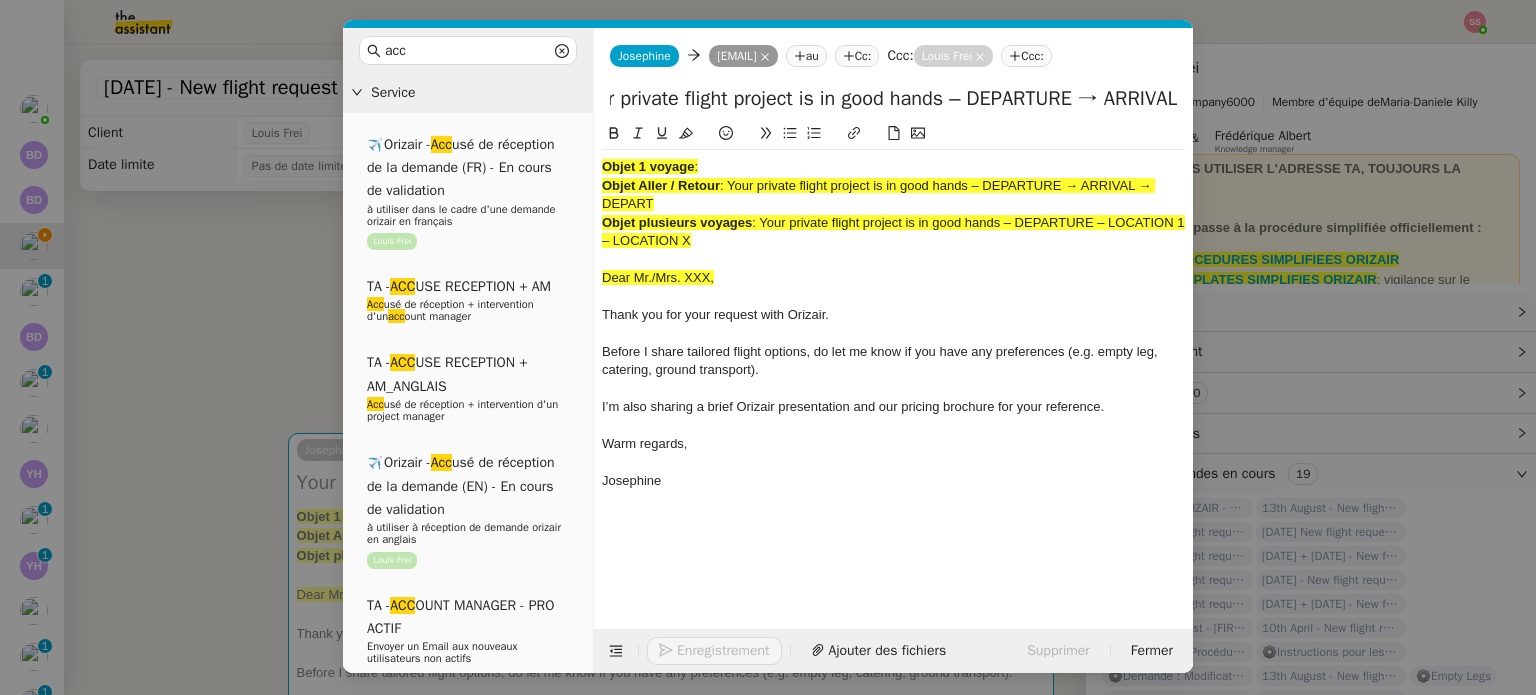 type on "Your private flight project is in good hands – DEPARTURE → ARRIVAL" 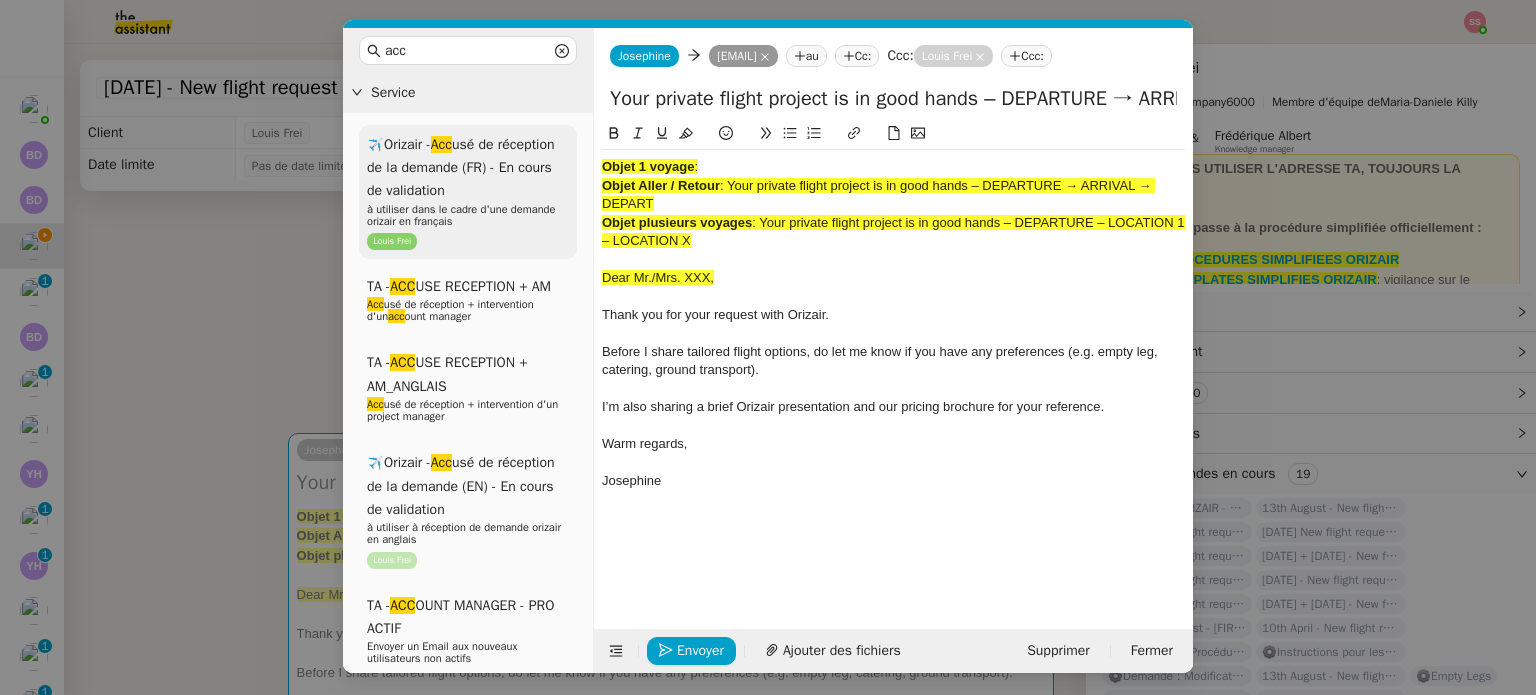 drag, startPoint x: 724, startPoint y: 270, endPoint x: 545, endPoint y: 163, distance: 208.54256 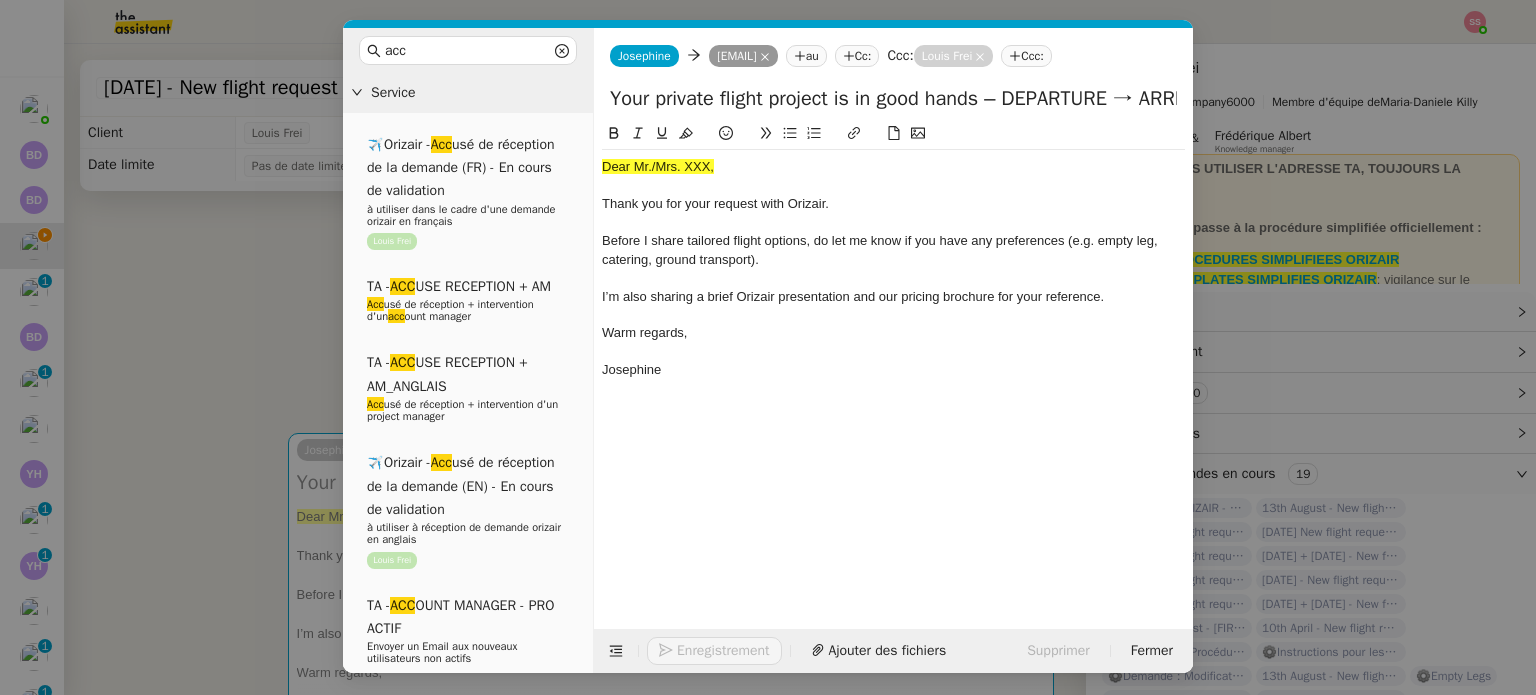 click on "acc Service ✈️Orizair - Acc usé de réception de la demande (FR) - En cours de validation à utiliser dans le cadre d'une demande orizair en français [PERSON] TA - ACC USE RECEPTION + AM TA - ACC USE RECEPTION + AM_ANGLAIS Acc usé de réception + intervention d'un project manager ✈️Orizair - Acc usé de réception de la demande (EN) - En cours de validation à utiliser à réception de demande orizair en anglais [PERSON] TA - ACC OUNT MANAGER - PRO ACTIF Envoyer un Email aux nouveaux utilisateurs non actifs TA - ACC USE RECEPTION Acc usé de réception de la demande TA - ACC USE RECEPTION (EN) TA - ACC ES BANQUE DEDIE A utiliser dans le cadre de la mise en place d' acc ès bancaires dédiés TA - AJOUT ELEMENT COFFRE FORT A utiliser lorsque le client doit partager un nouvel acc ès à son coffre-fort TA - PARTAGE DE CALENDRIER (EN) acc ès et la gestion Acc Common ✈️Orizair -" at bounding box center [768, 347] 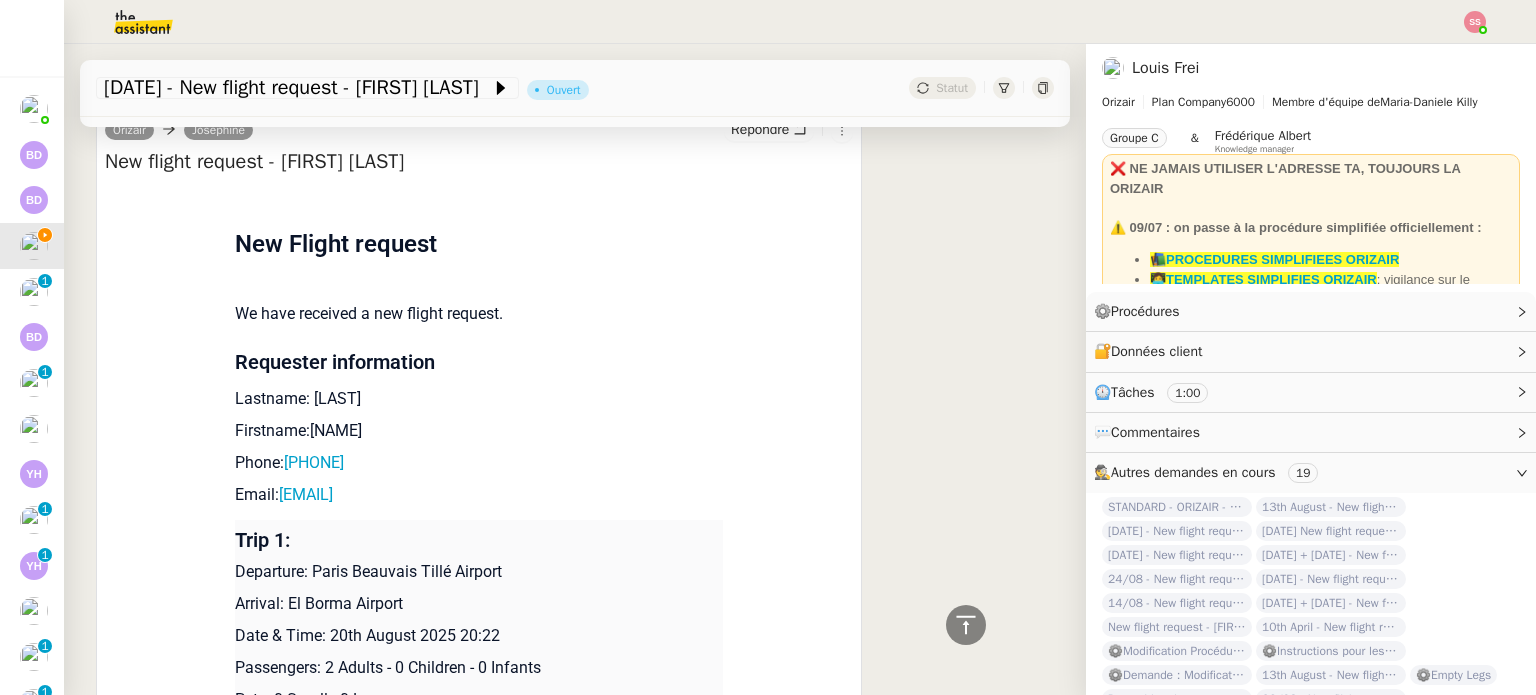 scroll, scrollTop: 1000, scrollLeft: 0, axis: vertical 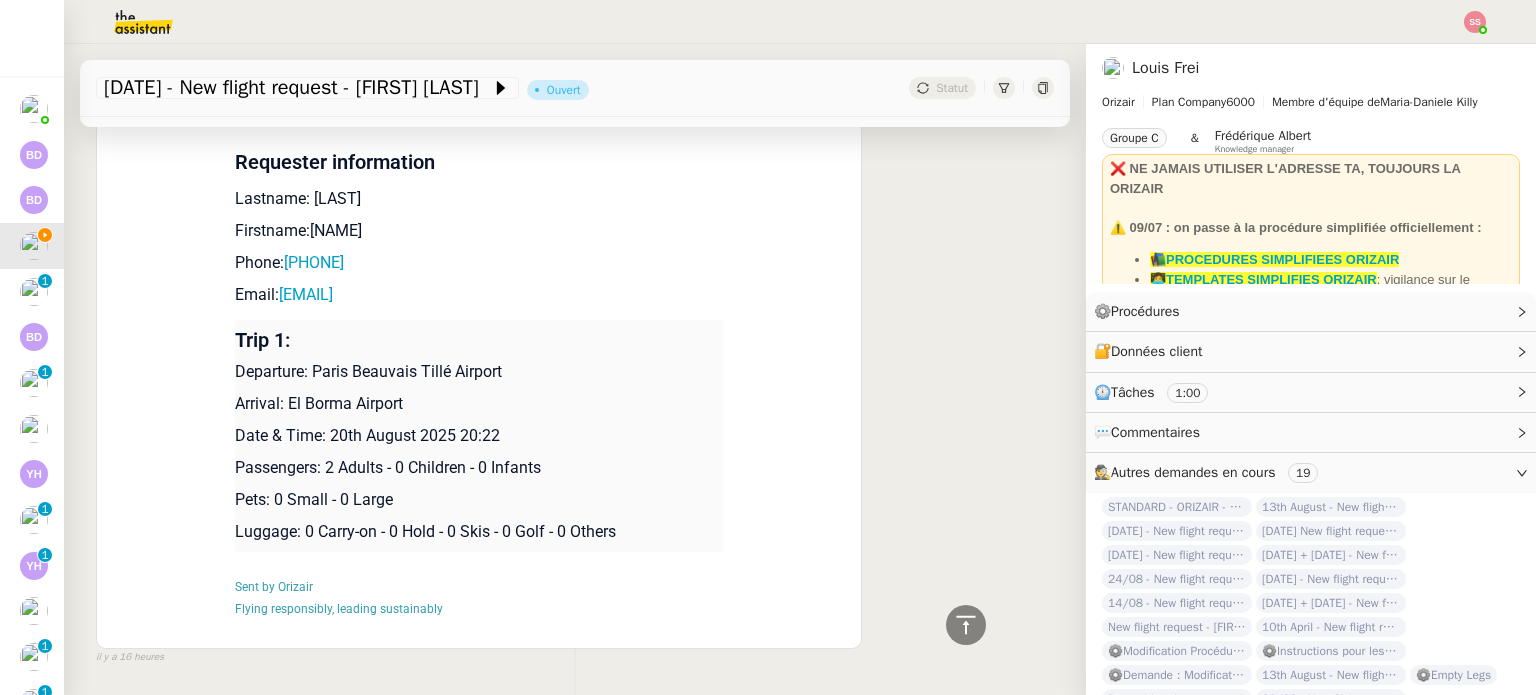 drag, startPoint x: 373, startPoint y: 202, endPoint x: 301, endPoint y: 199, distance: 72.06247 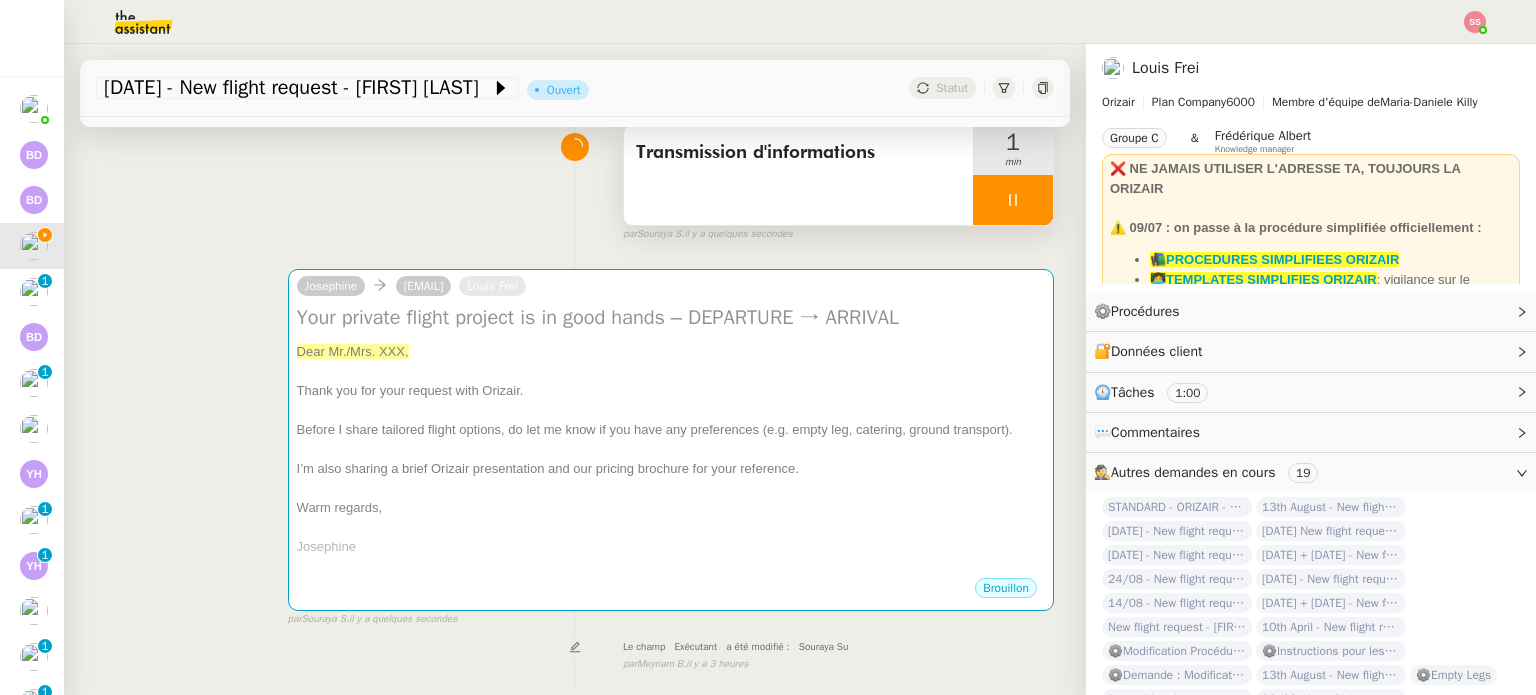 scroll, scrollTop: 200, scrollLeft: 0, axis: vertical 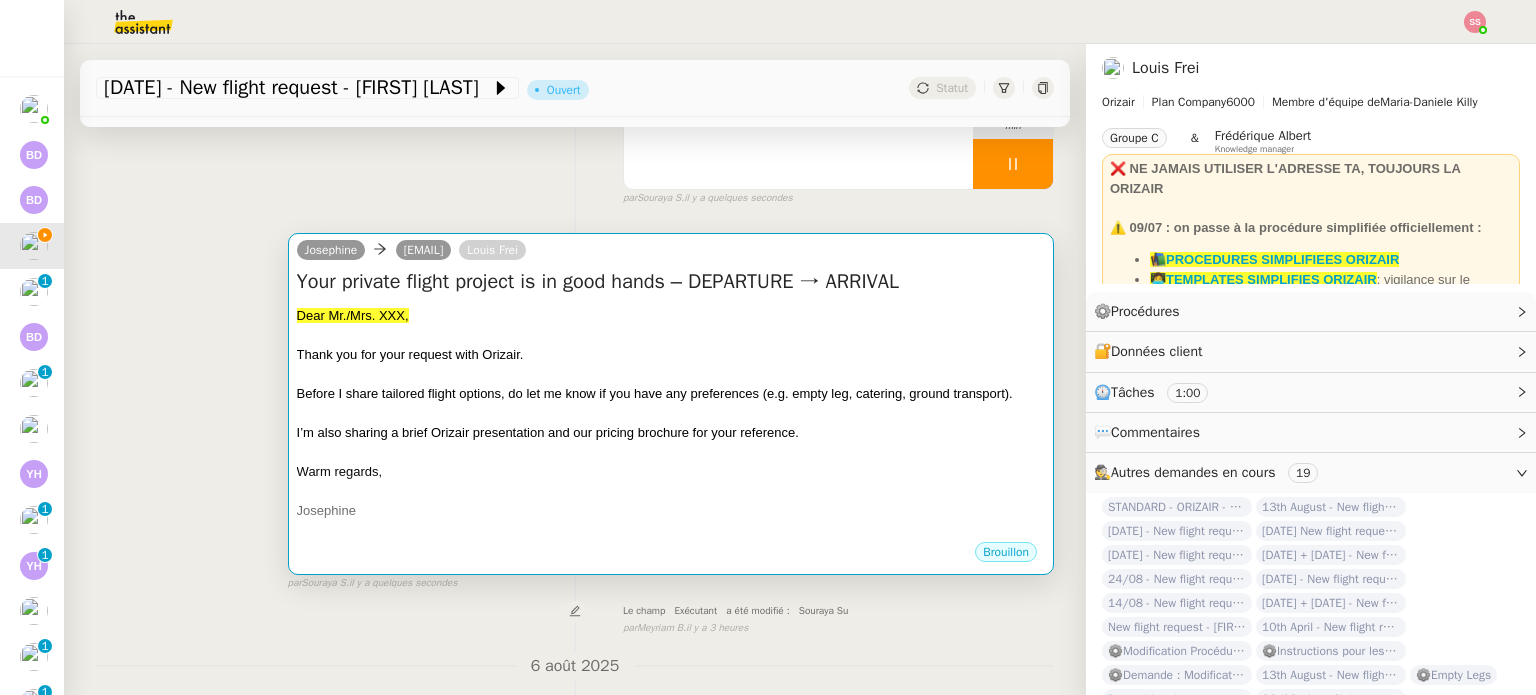 click on "Dear Mr./Mrs. XXX," at bounding box center [671, 316] 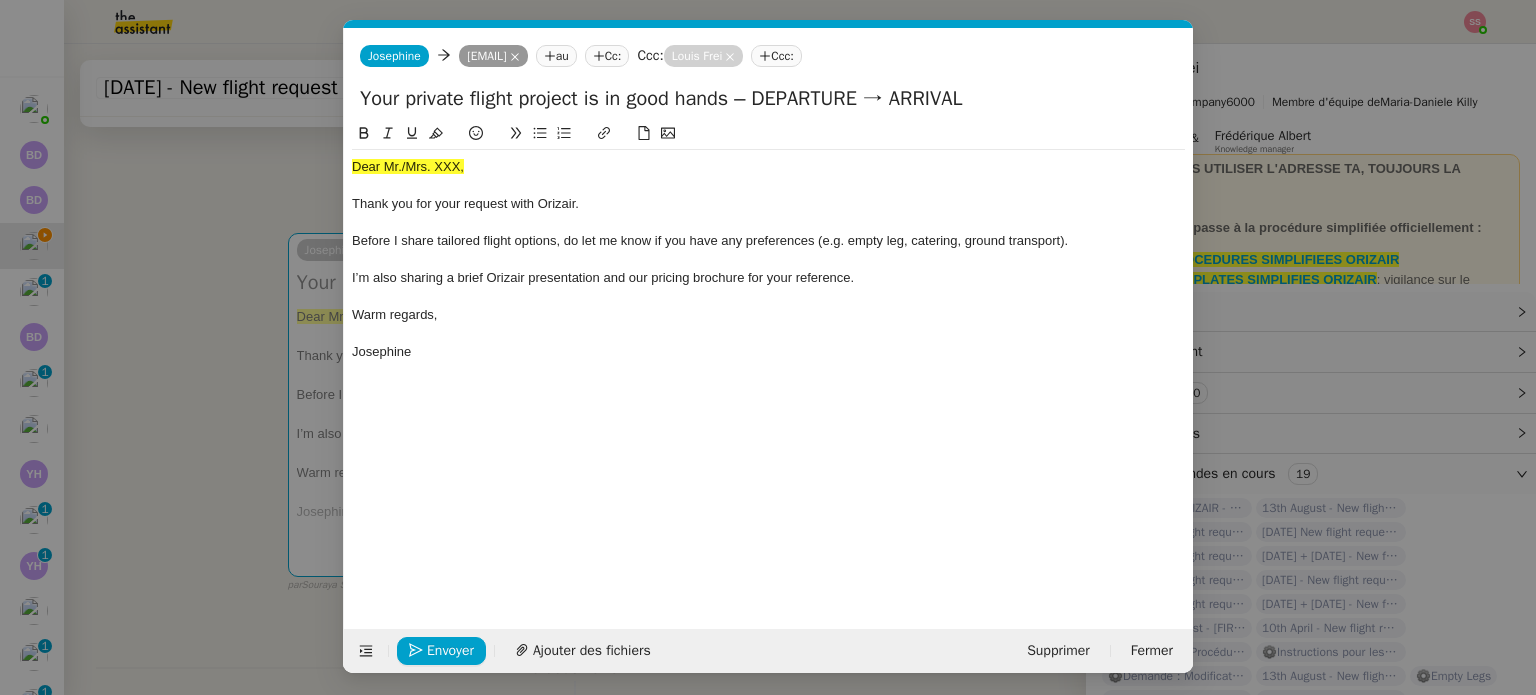 scroll, scrollTop: 0, scrollLeft: 61, axis: horizontal 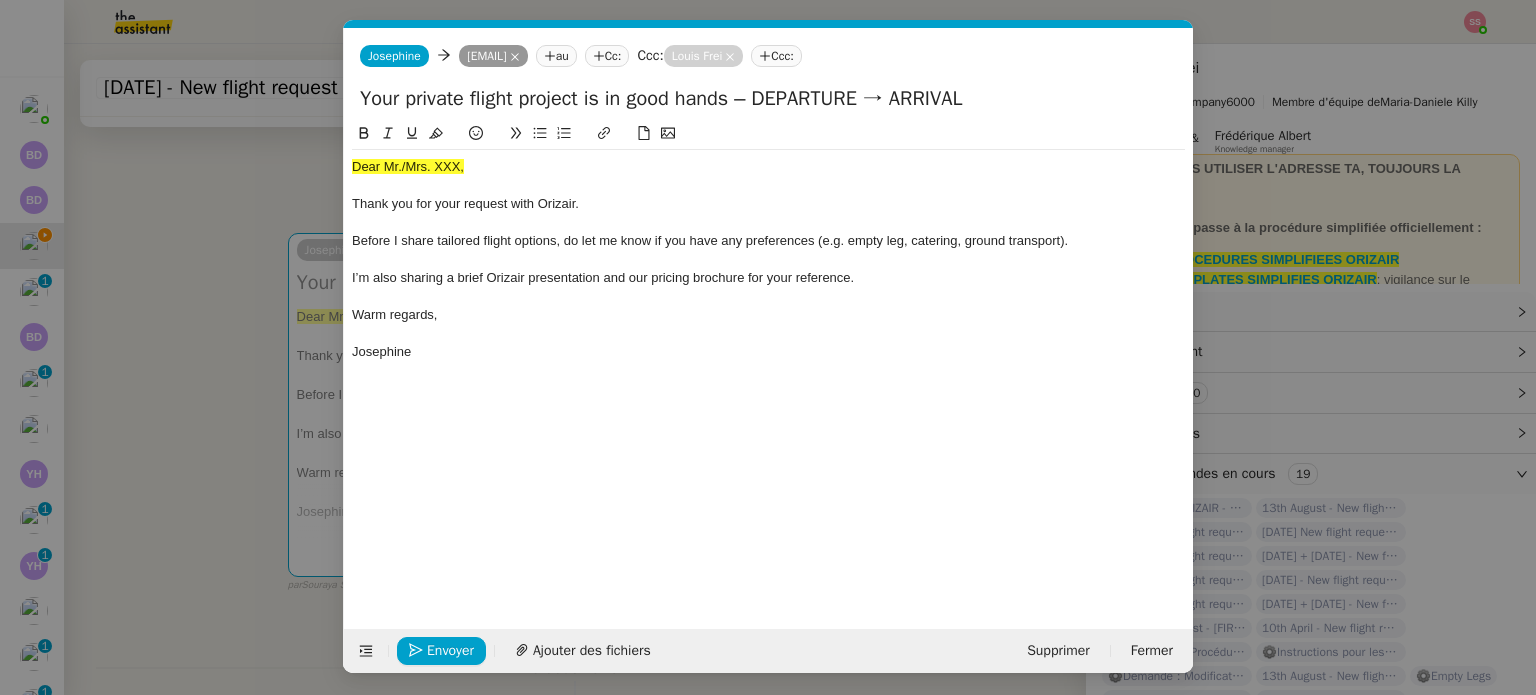 click on "Dear Mr./Mrs. XXX," 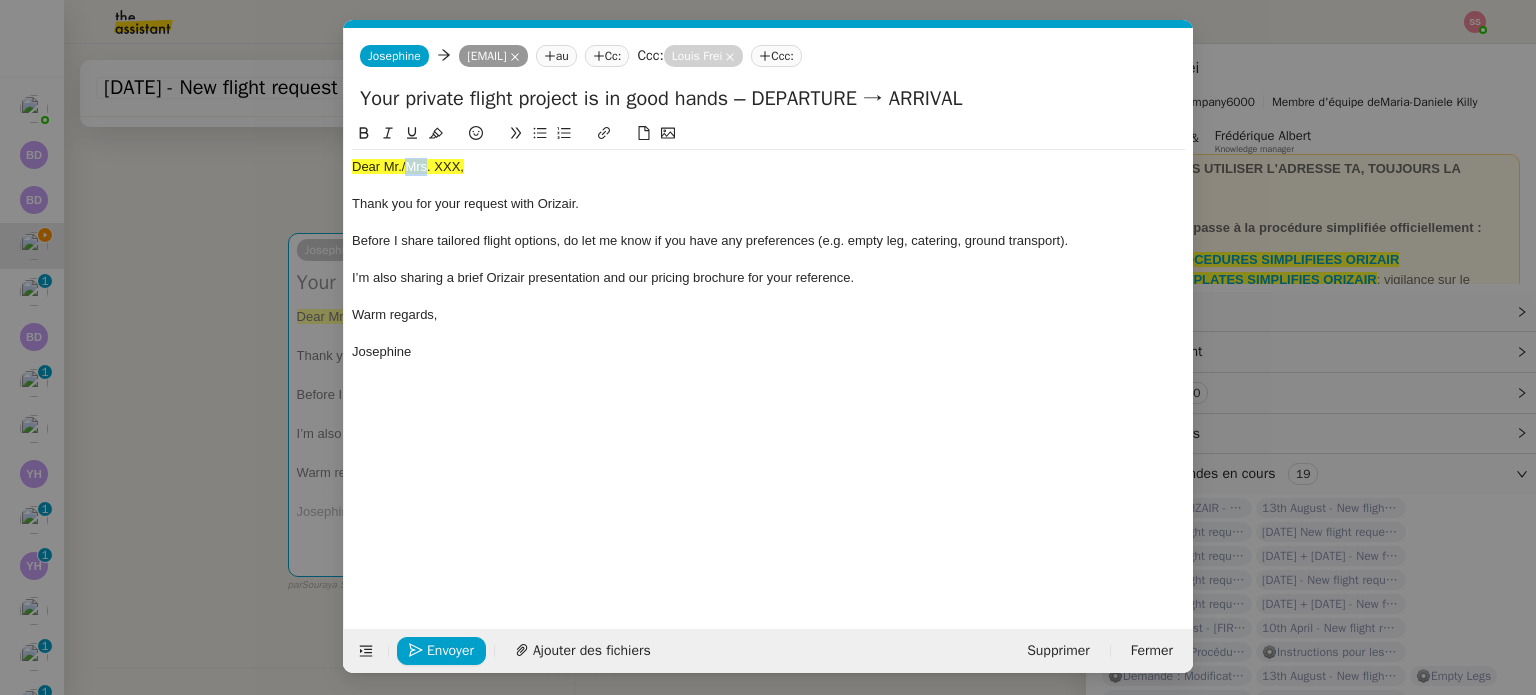 click on "Dear Mr./Mrs. XXX," 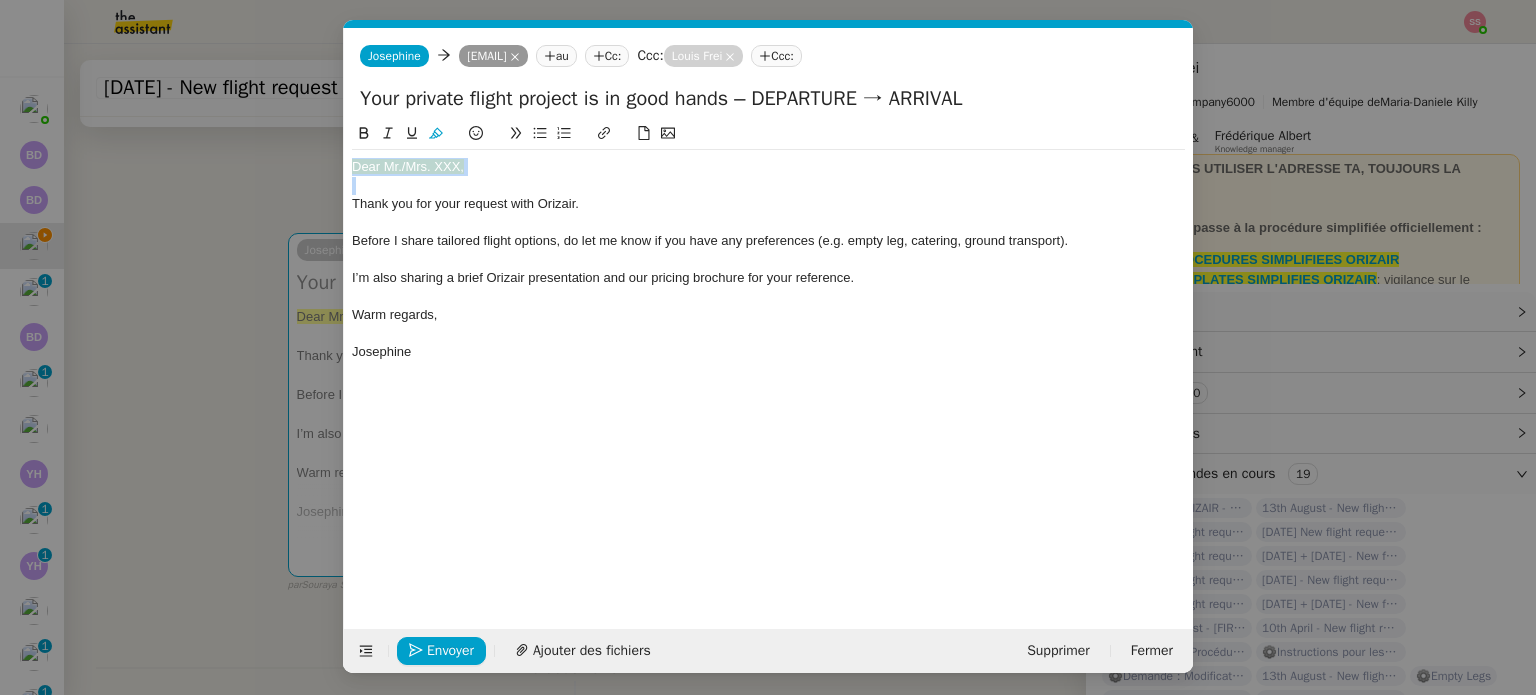 click on "Dear Mr./Mrs. XXX," 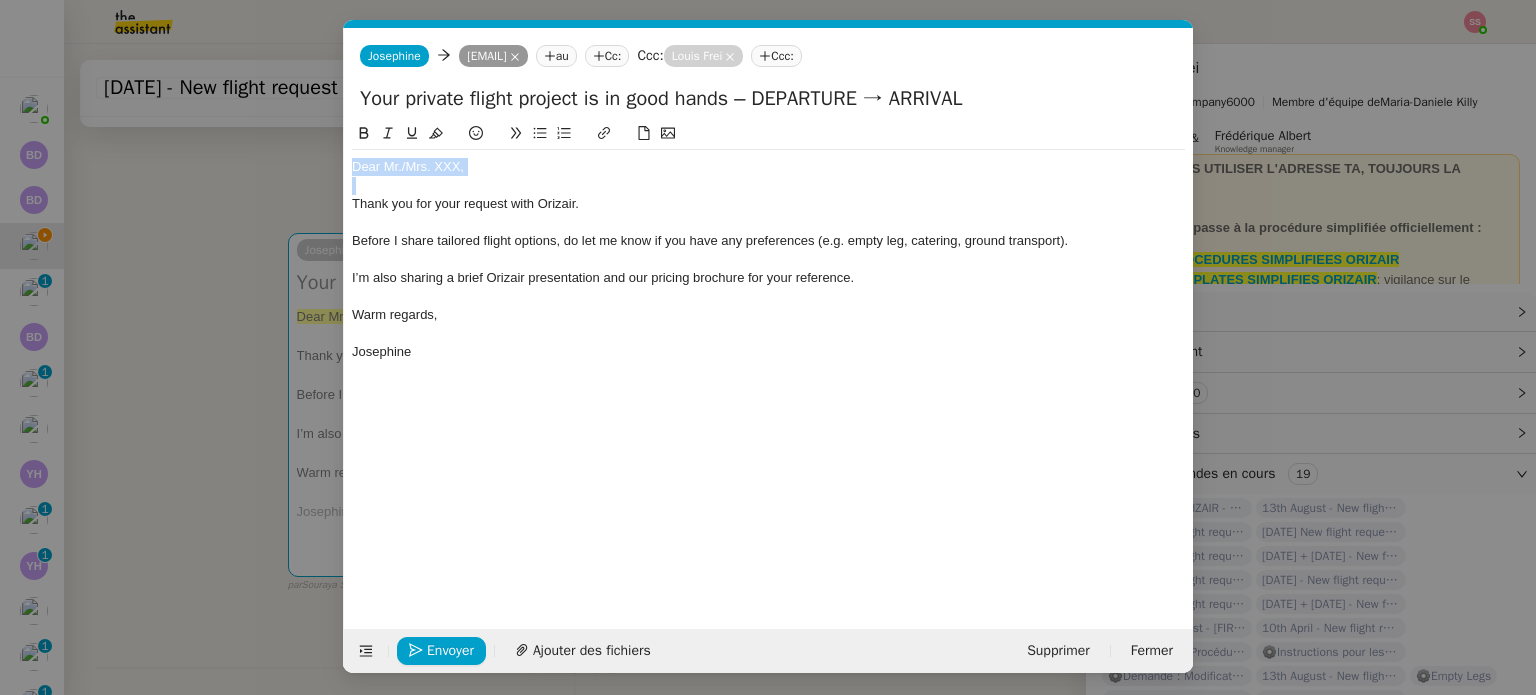 click 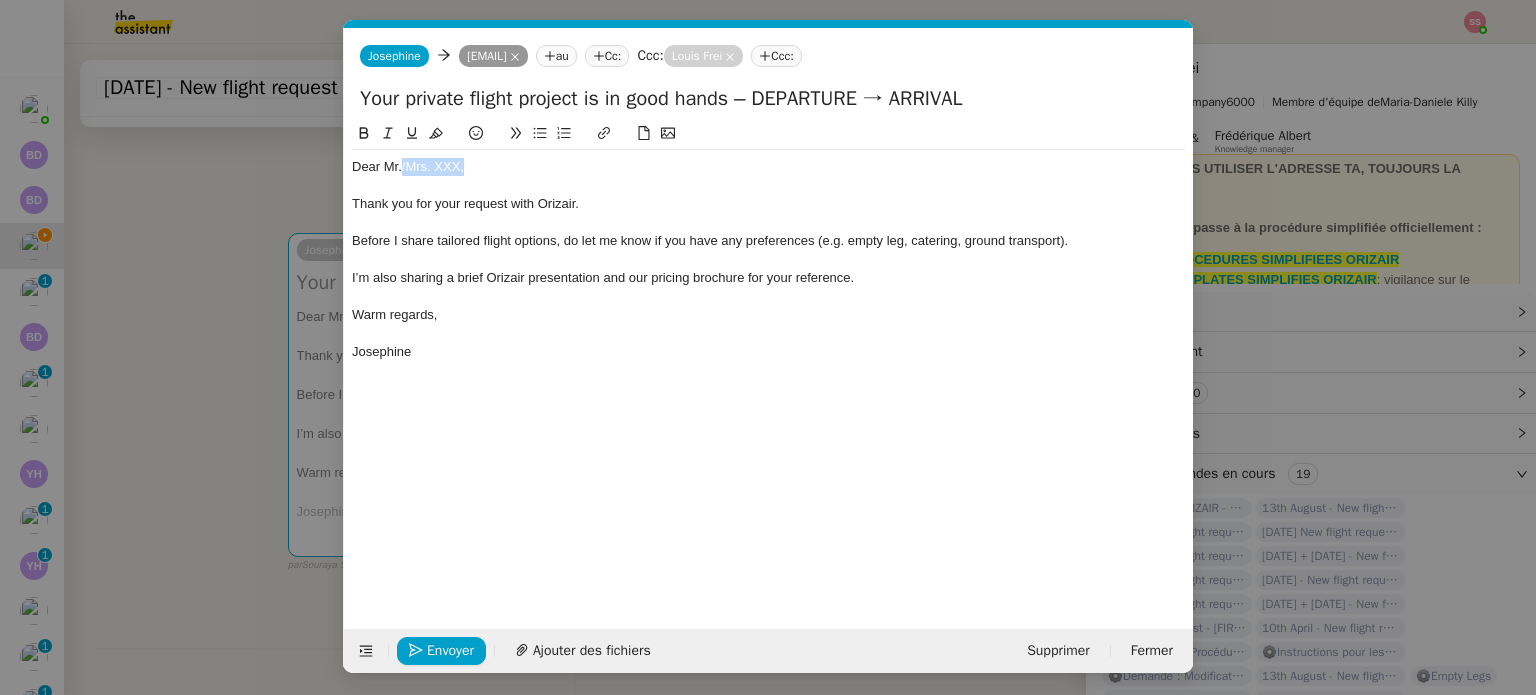 drag, startPoint x: 470, startPoint y: 169, endPoint x: 403, endPoint y: 164, distance: 67.18631 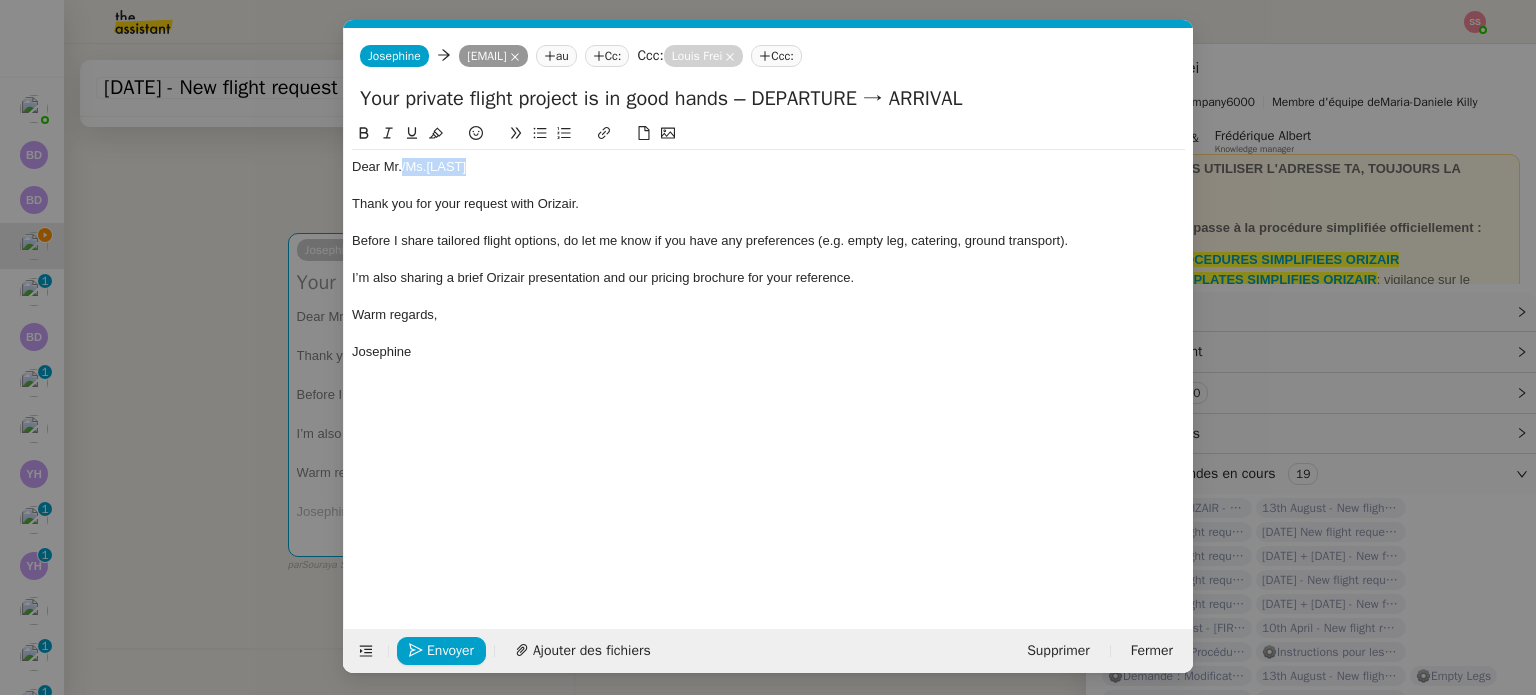 scroll, scrollTop: 0, scrollLeft: 0, axis: both 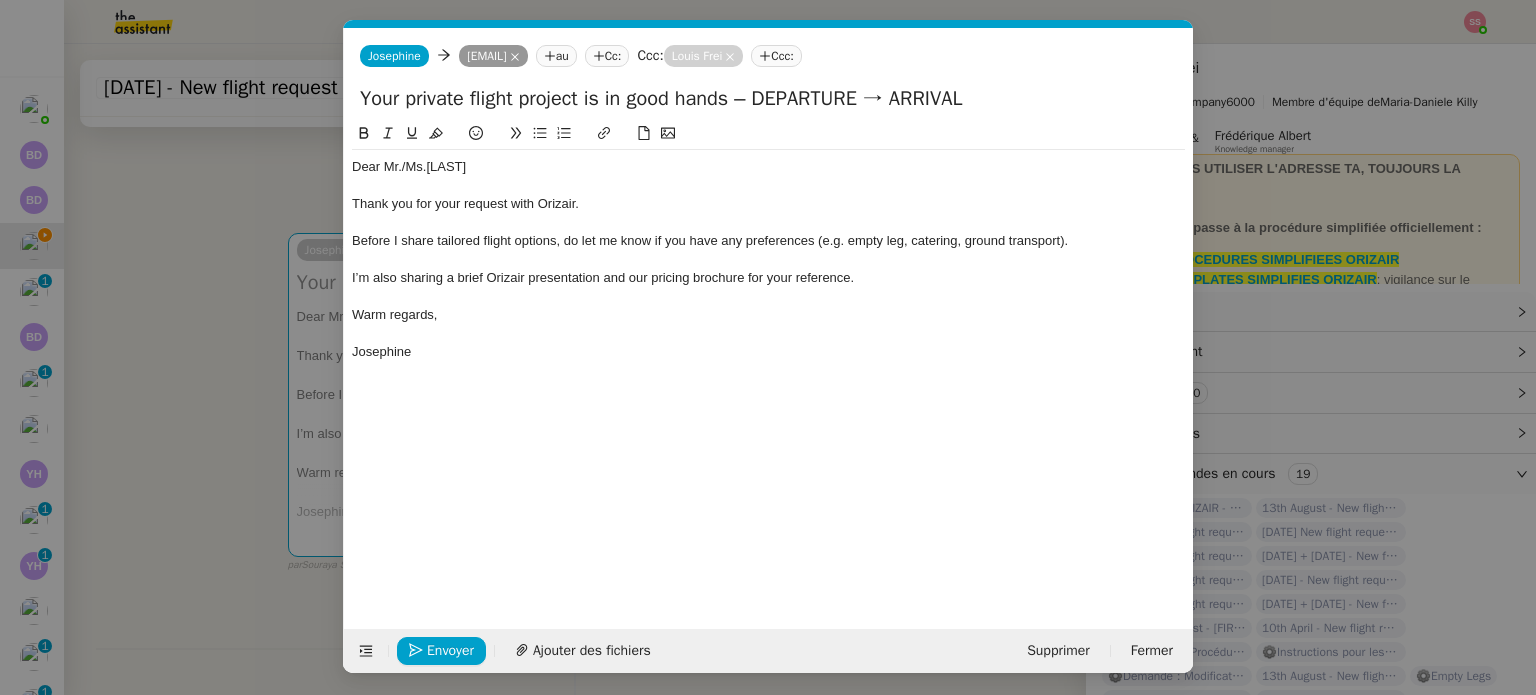 click on "acc Service ✈️Orizair - Acc usé de réception de la demande (FR) - En cours de validation à utiliser dans le cadre d'une demande orizair en français [PERSON] TA - ACC USE RECEPTION + AM TA - ACC USE RECEPTION + AM_ANGLAIS Acc usé de réception + intervention d'un project manager ✈️Orizair - Acc usé de réception de la demande (EN) - En cours de validation à utiliser à réception de demande orizair en anglais [PERSON] TA - ACC OUNT MANAGER - PRO ACTIF Envoyer un Email aux nouveaux utilisateurs non actifs TA - ACC USE RECEPTION Acc usé de réception de la demande TA - ACC USE RECEPTION (EN) TA - ACC ES BANQUE DEDIE A utiliser dans le cadre de la mise en place d' acc ès bancaires dédiés TA - AJOUT ELEMENT COFFRE FORT A utiliser lorsque le client doit partager un nouvel acc ès à son coffre-fort TA - PARTAGE DE CALENDRIER (EN) acc ès et la gestion Acc Common ✈️Orizair -" at bounding box center [768, 347] 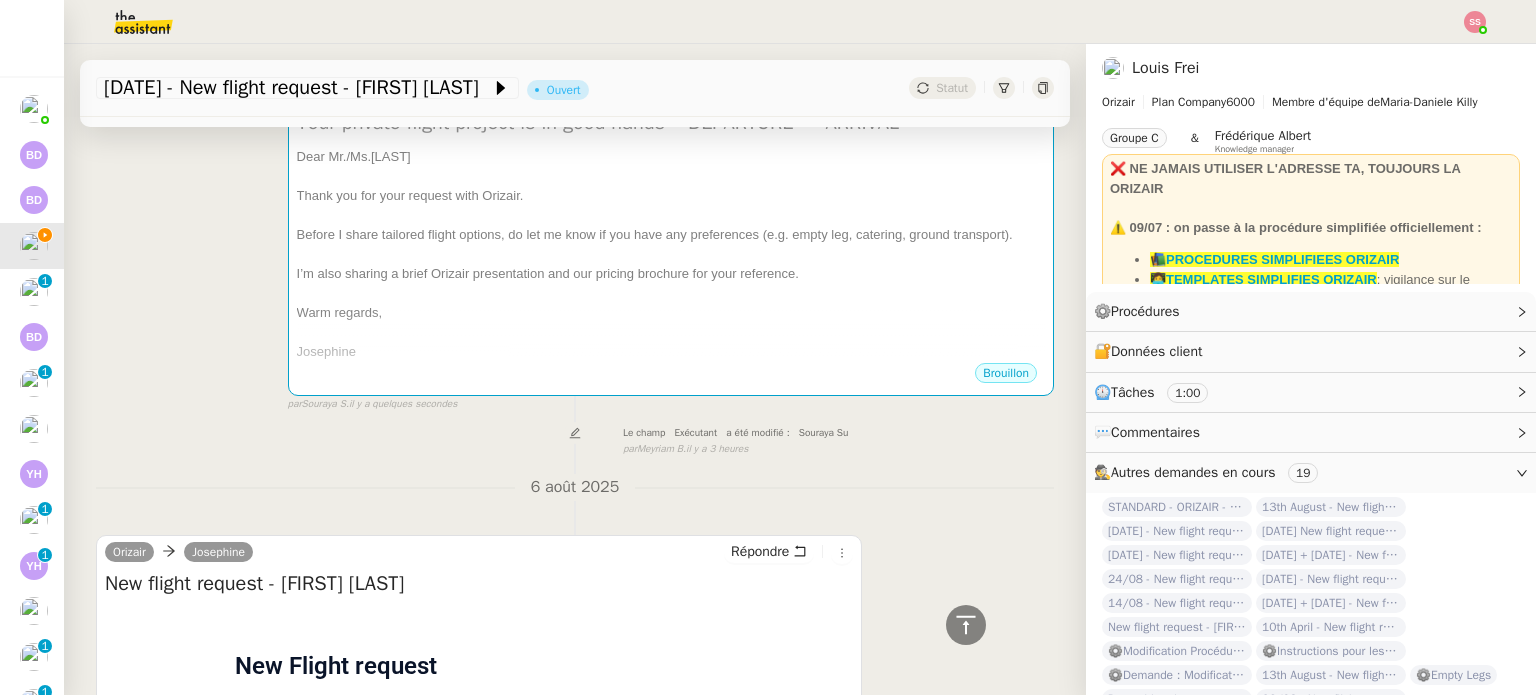 scroll, scrollTop: 261, scrollLeft: 0, axis: vertical 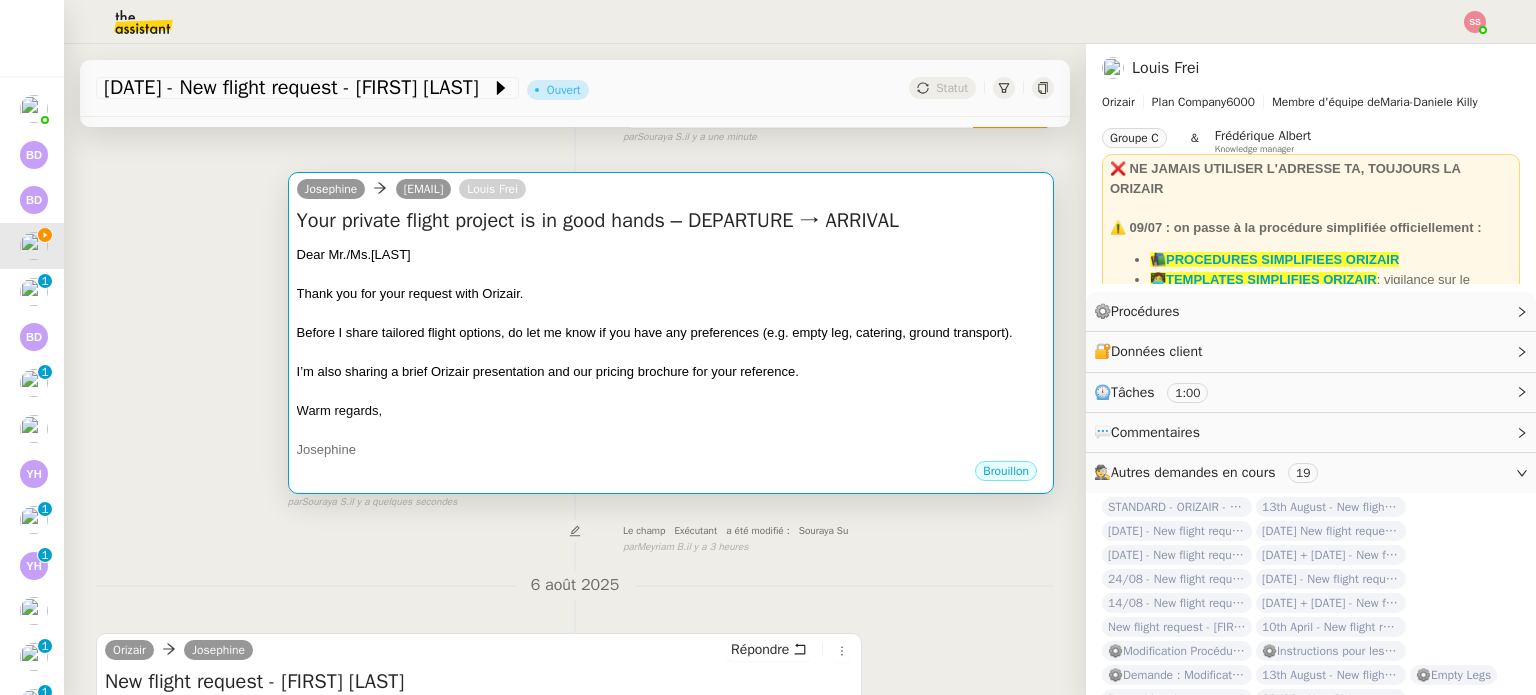 click at bounding box center (671, 313) 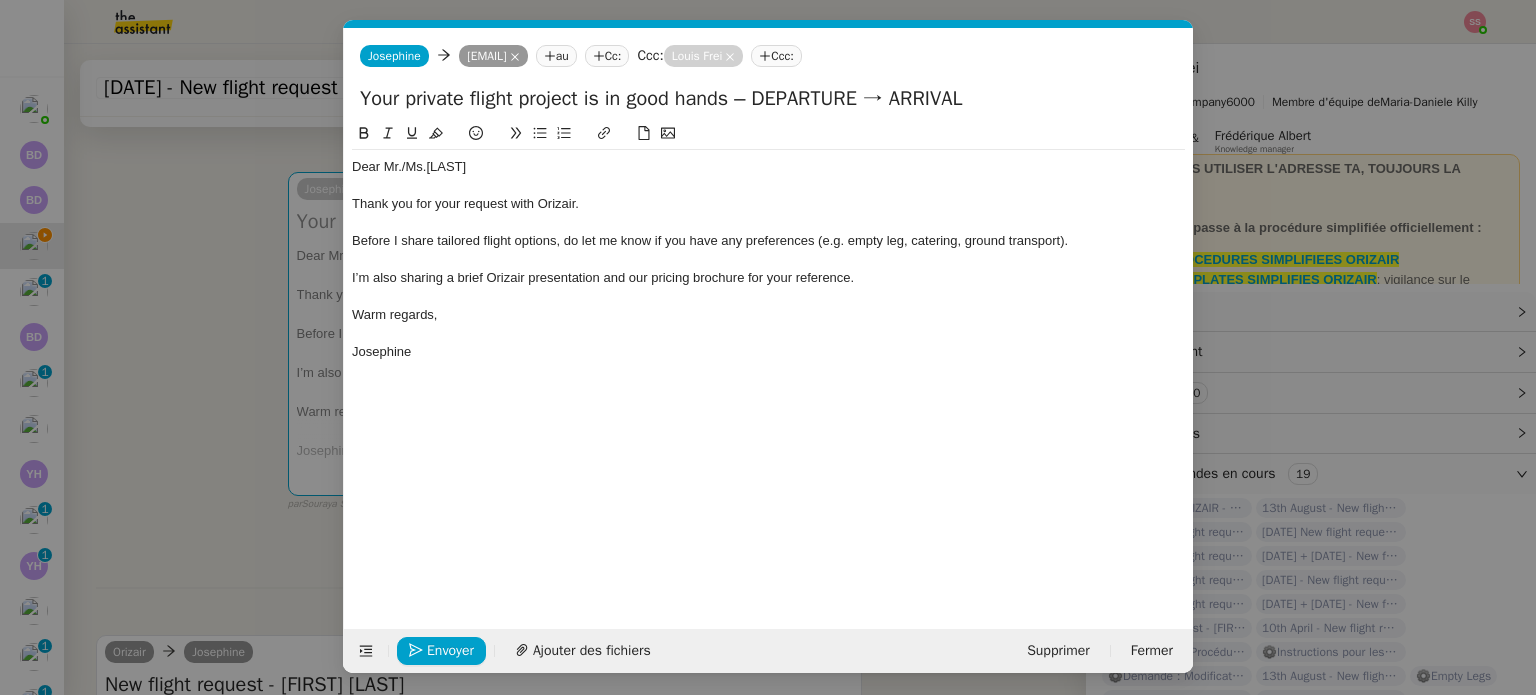 scroll, scrollTop: 0, scrollLeft: 61, axis: horizontal 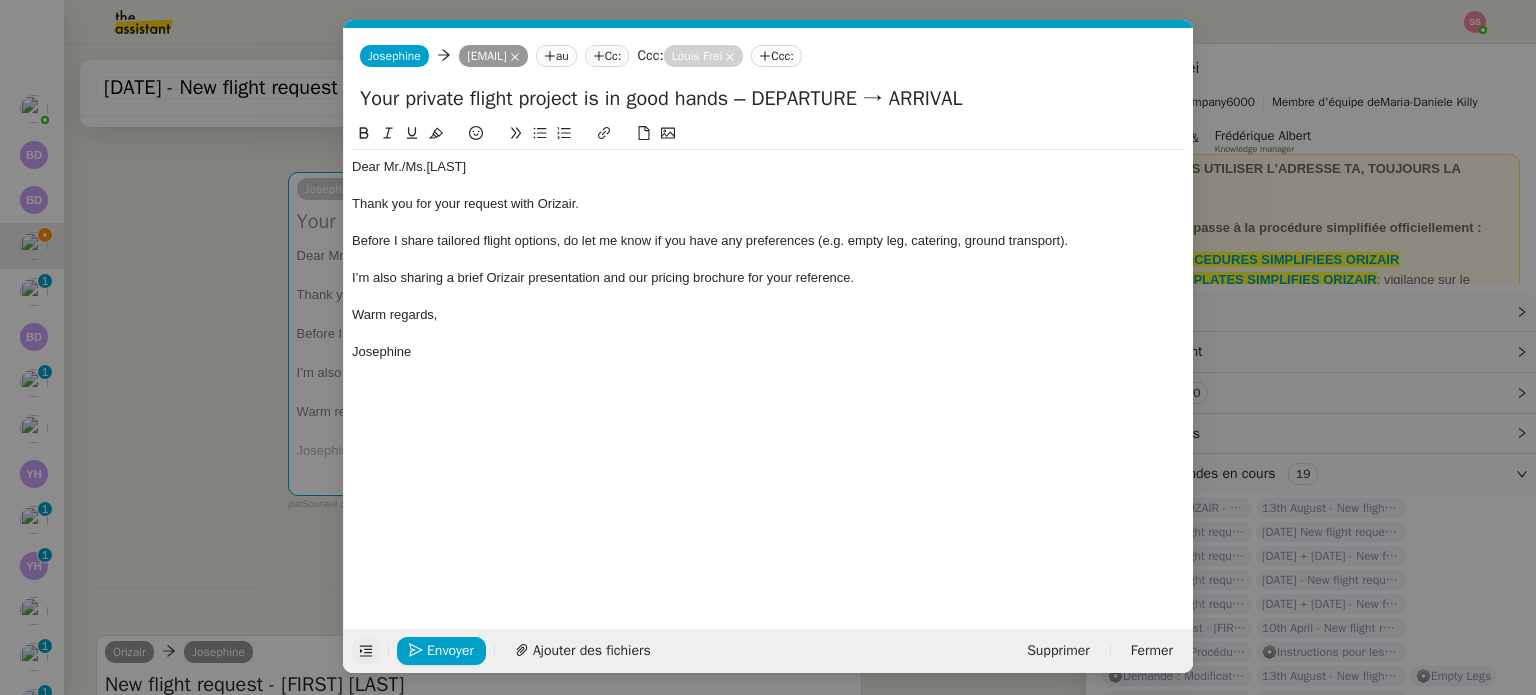 click 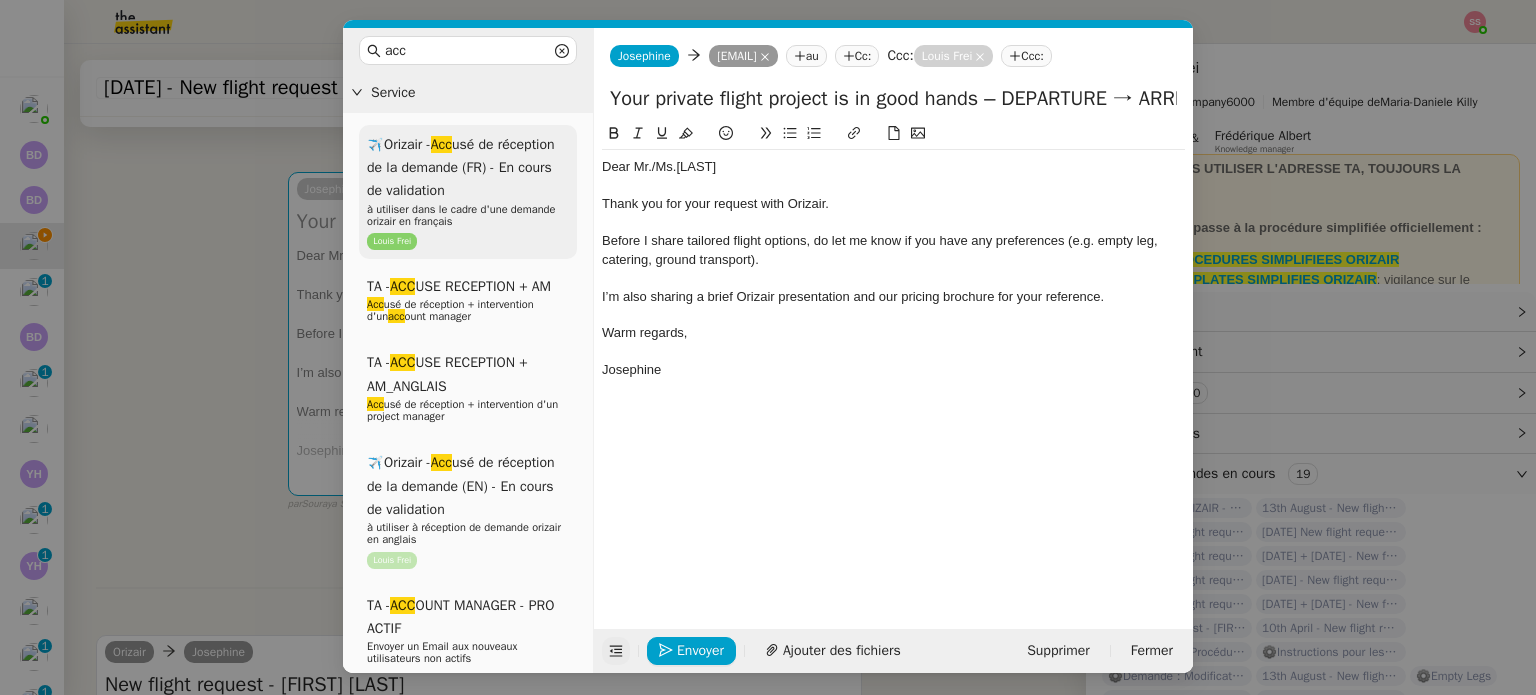 click on "✈️Orizair -  Acc usé de réception de la demande (FR) - En cours de validation" at bounding box center (461, 168) 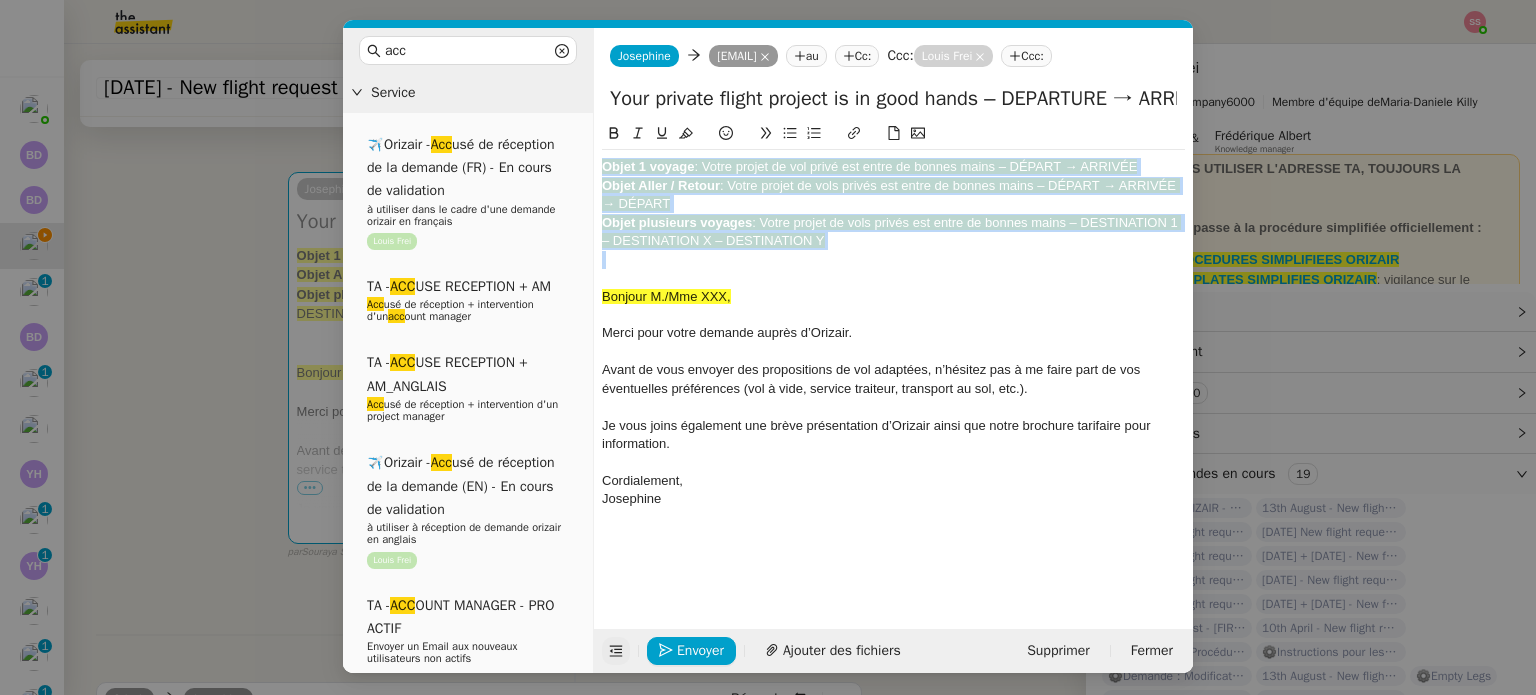 drag, startPoint x: 859, startPoint y: 275, endPoint x: 740, endPoint y: 211, distance: 135.11847 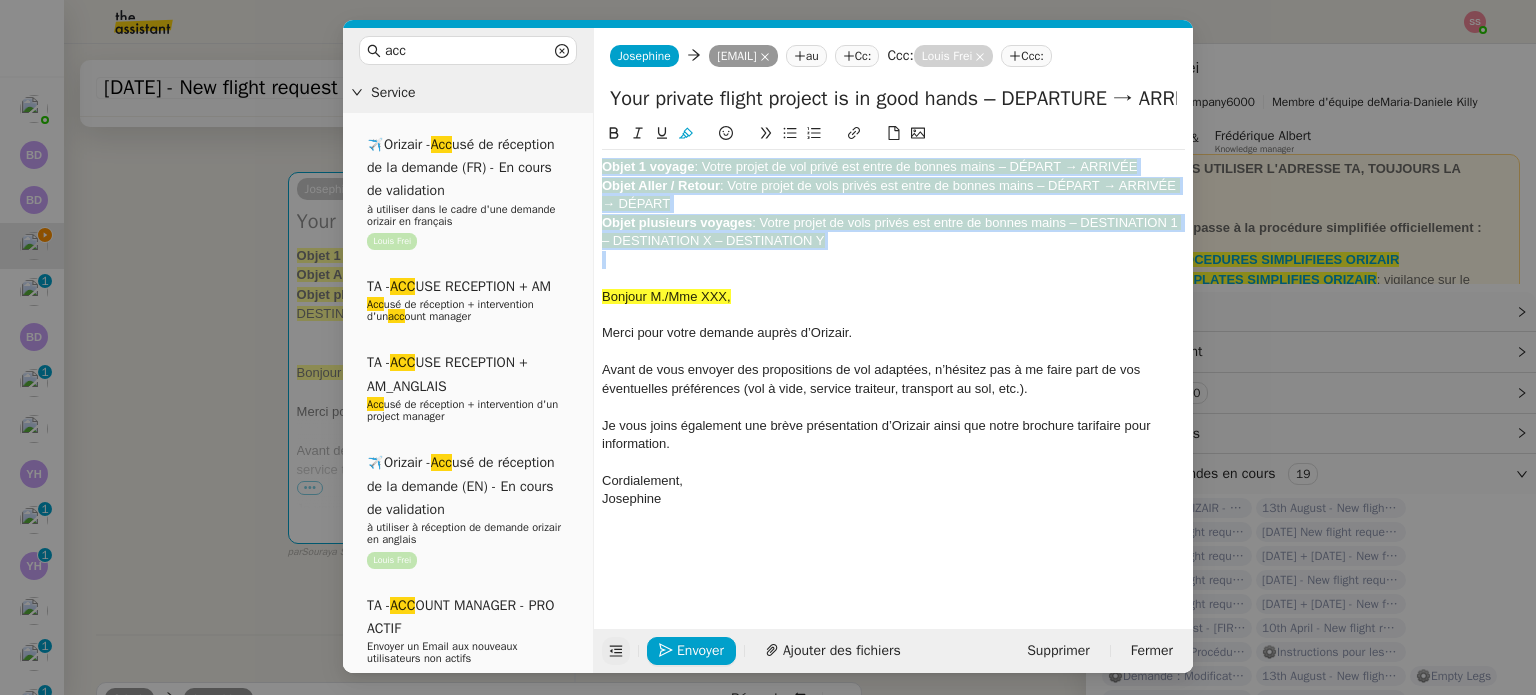 click on "Objet Aller / Retour  : Votre projet de vols privés est entre de bonnes mains – DÉPART → ARRIVÉE → DÉPART" 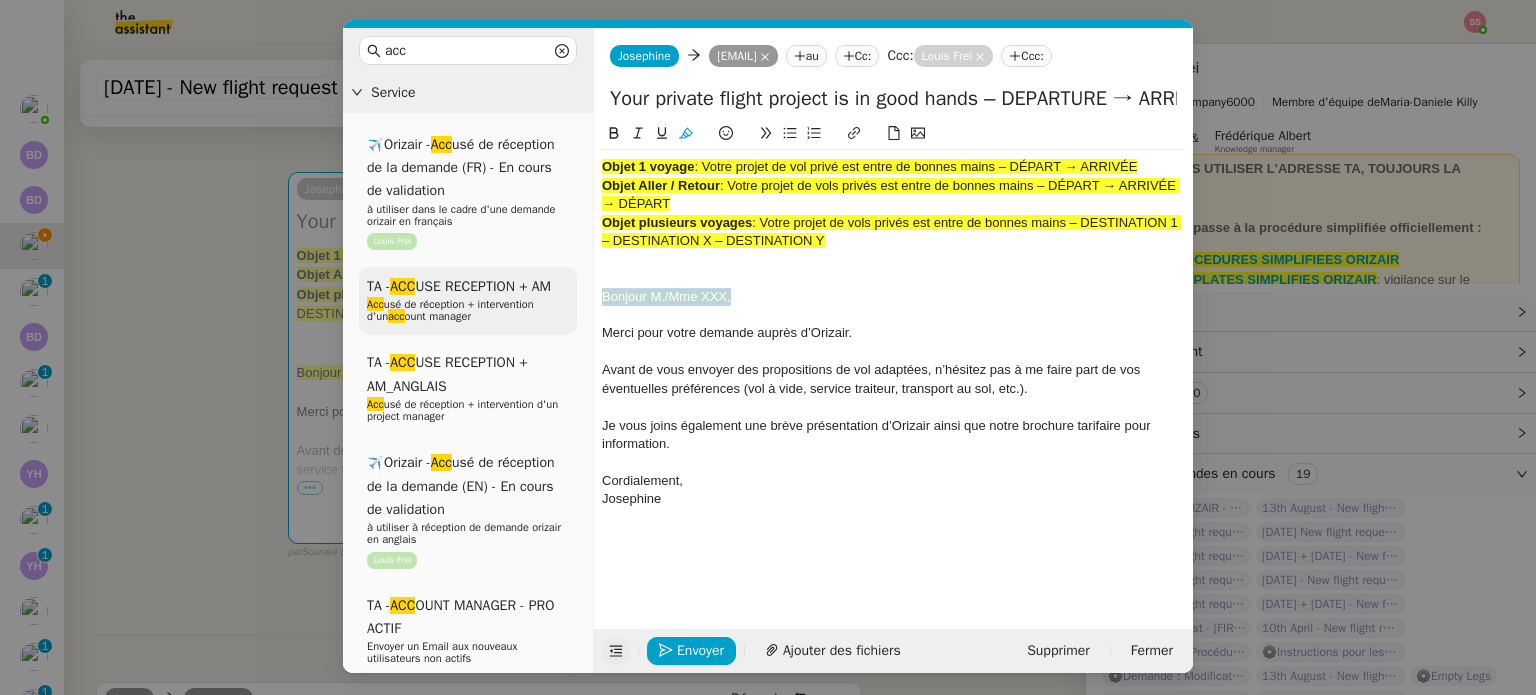 drag, startPoint x: 740, startPoint y: 315, endPoint x: 562, endPoint y: 320, distance: 178.0702 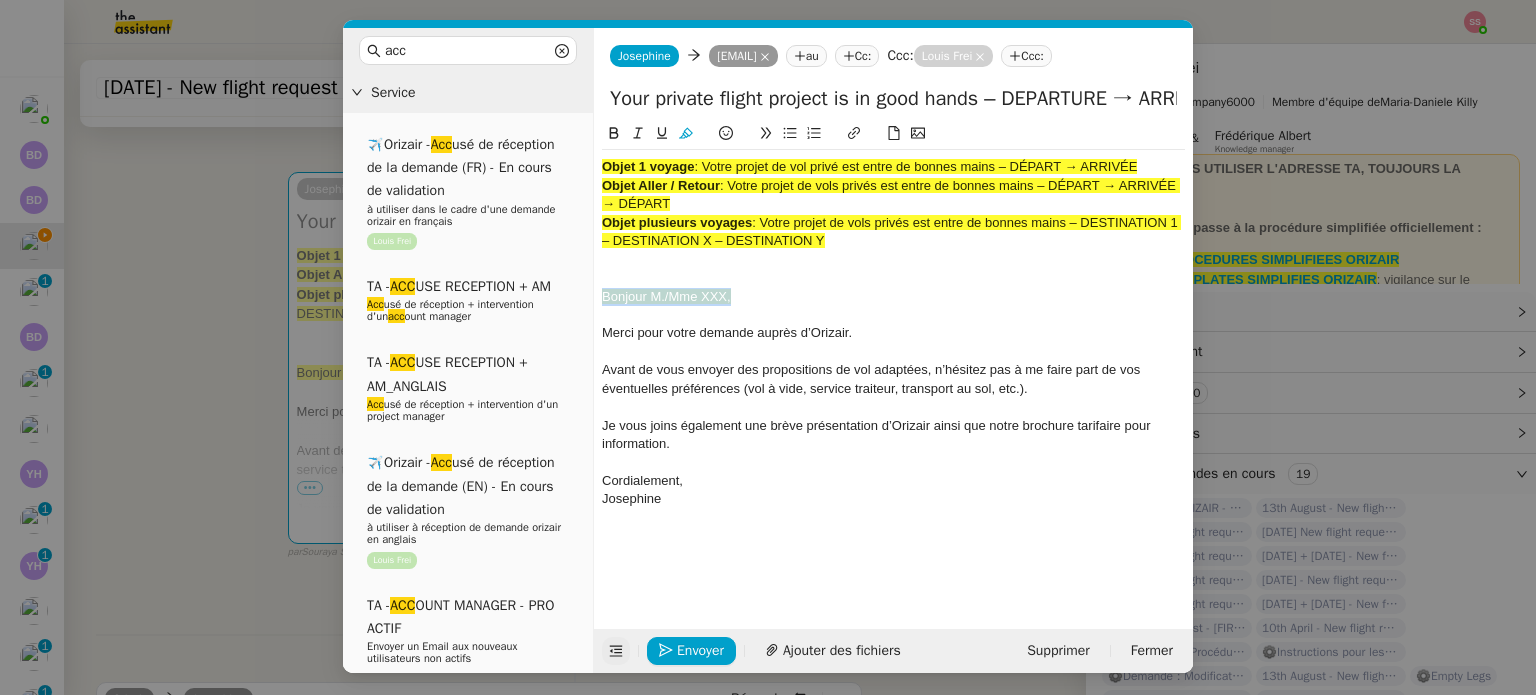 click 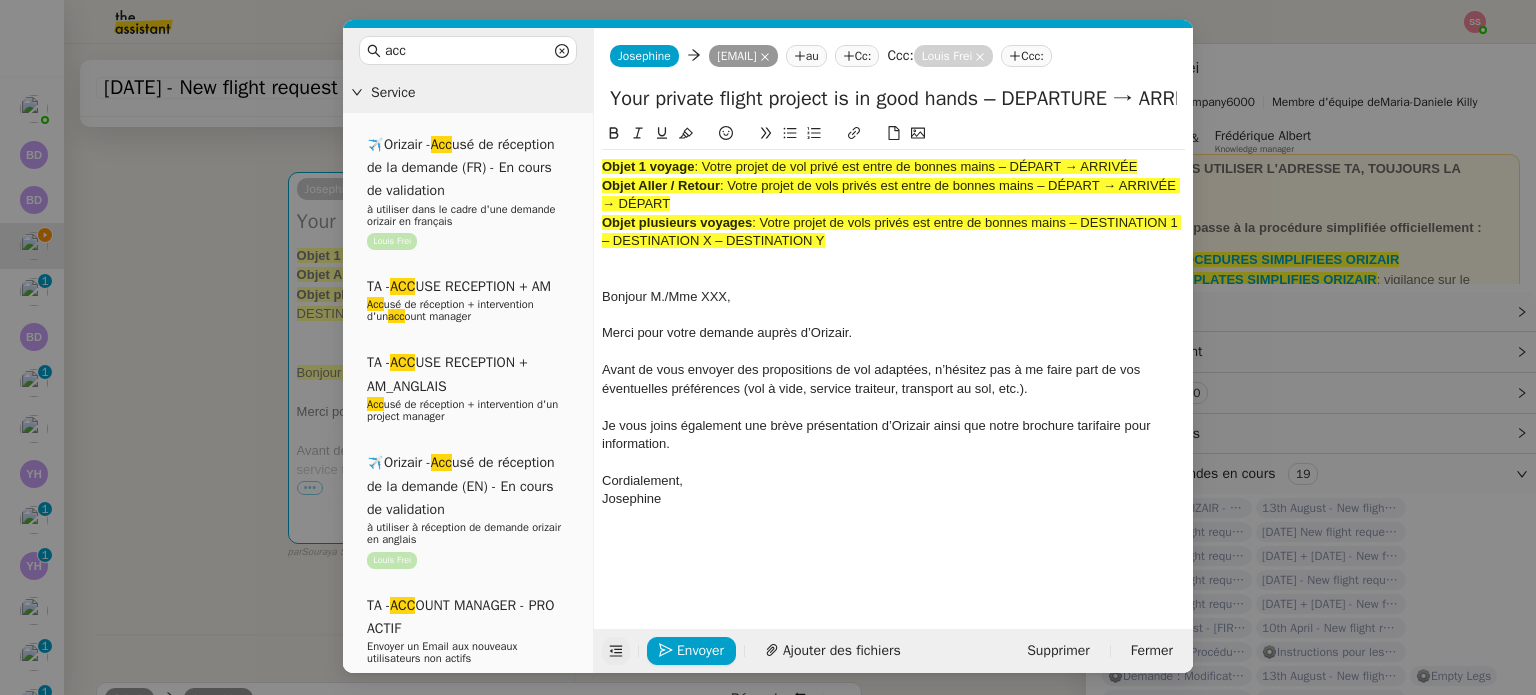 click 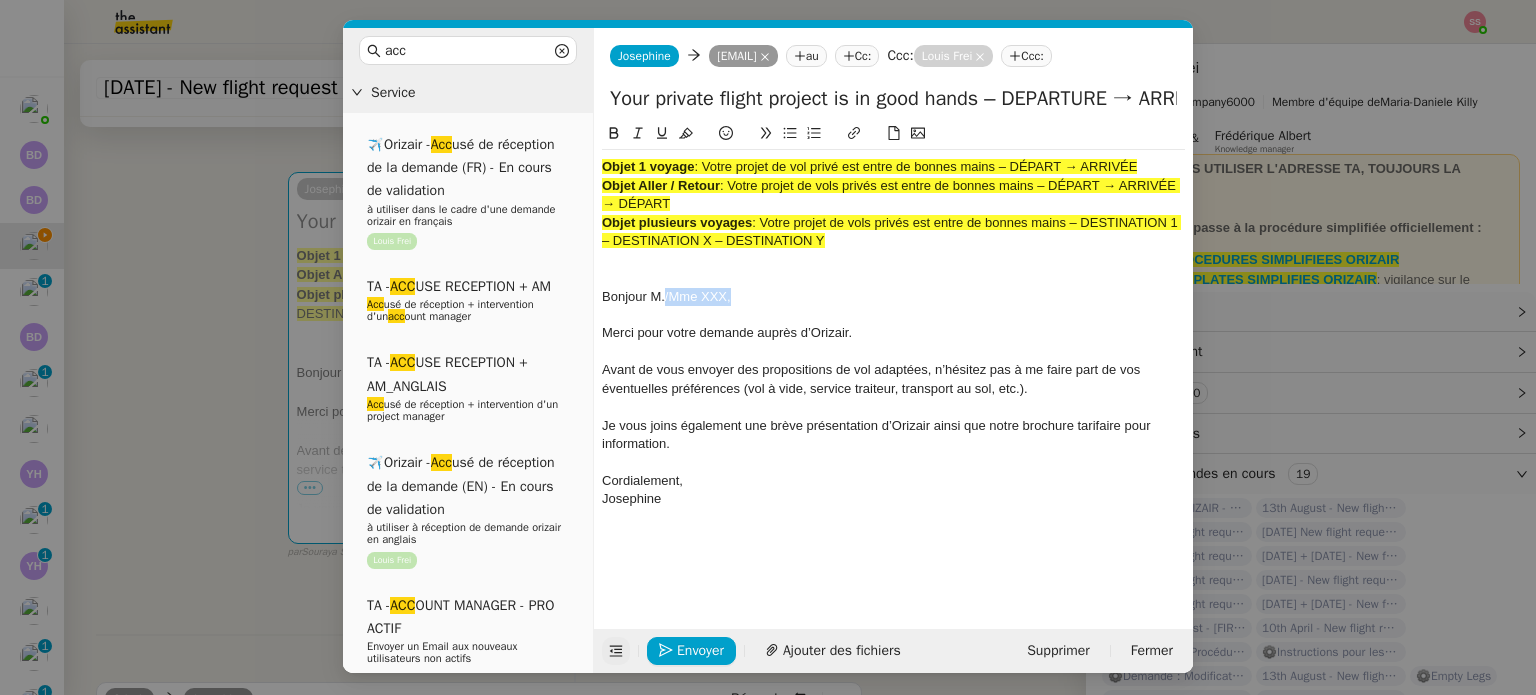 drag, startPoint x: 729, startPoint y: 319, endPoint x: 665, endPoint y: 323, distance: 64.12488 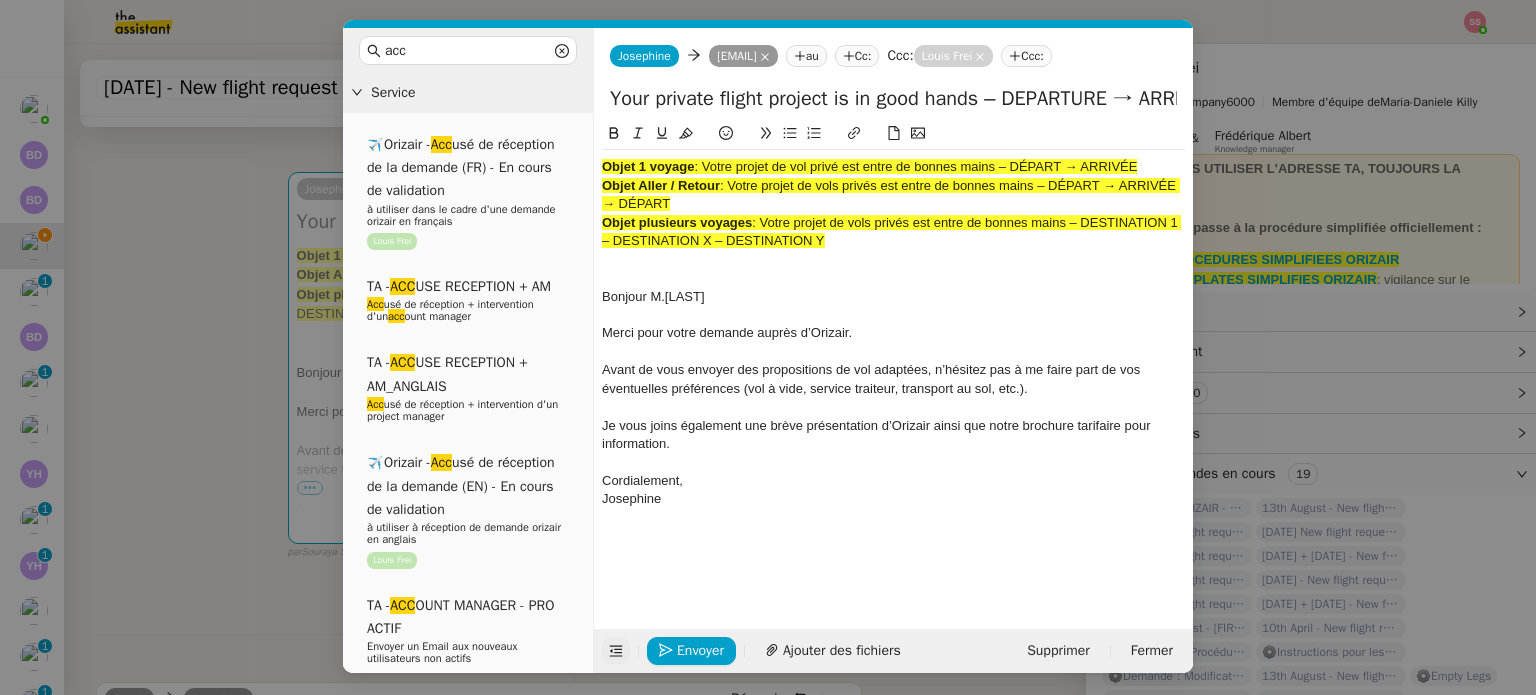 scroll, scrollTop: 0, scrollLeft: 0, axis: both 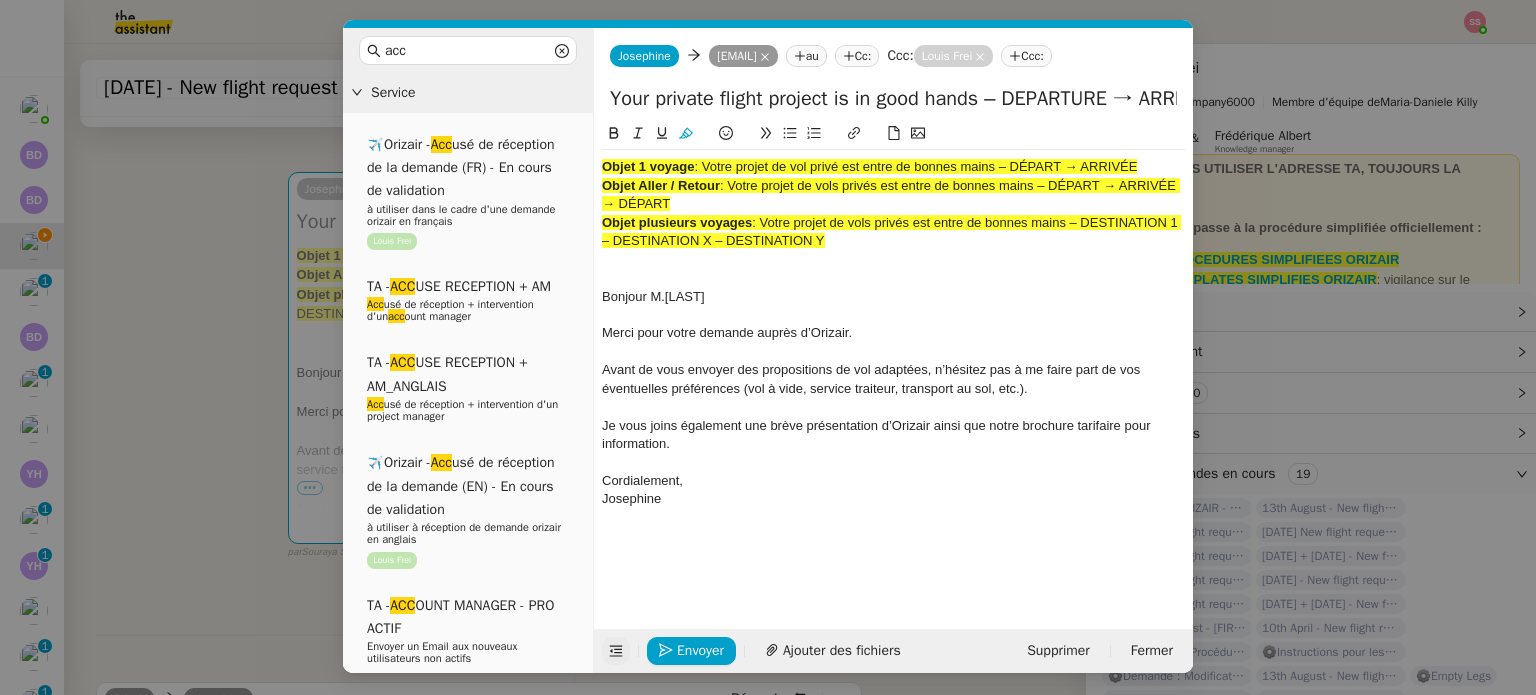 type 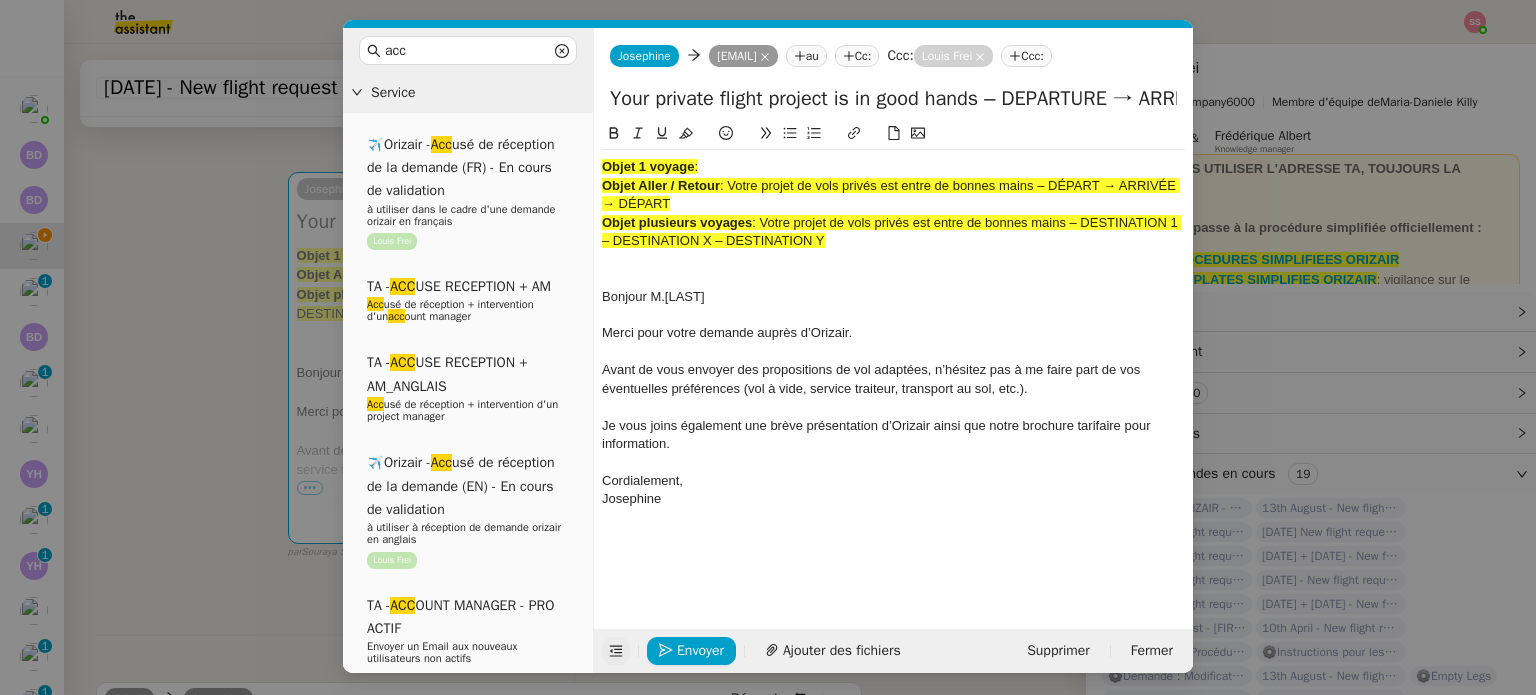 click on "Your private flight project is in good hands – DEPARTURE → ARRIVAL" 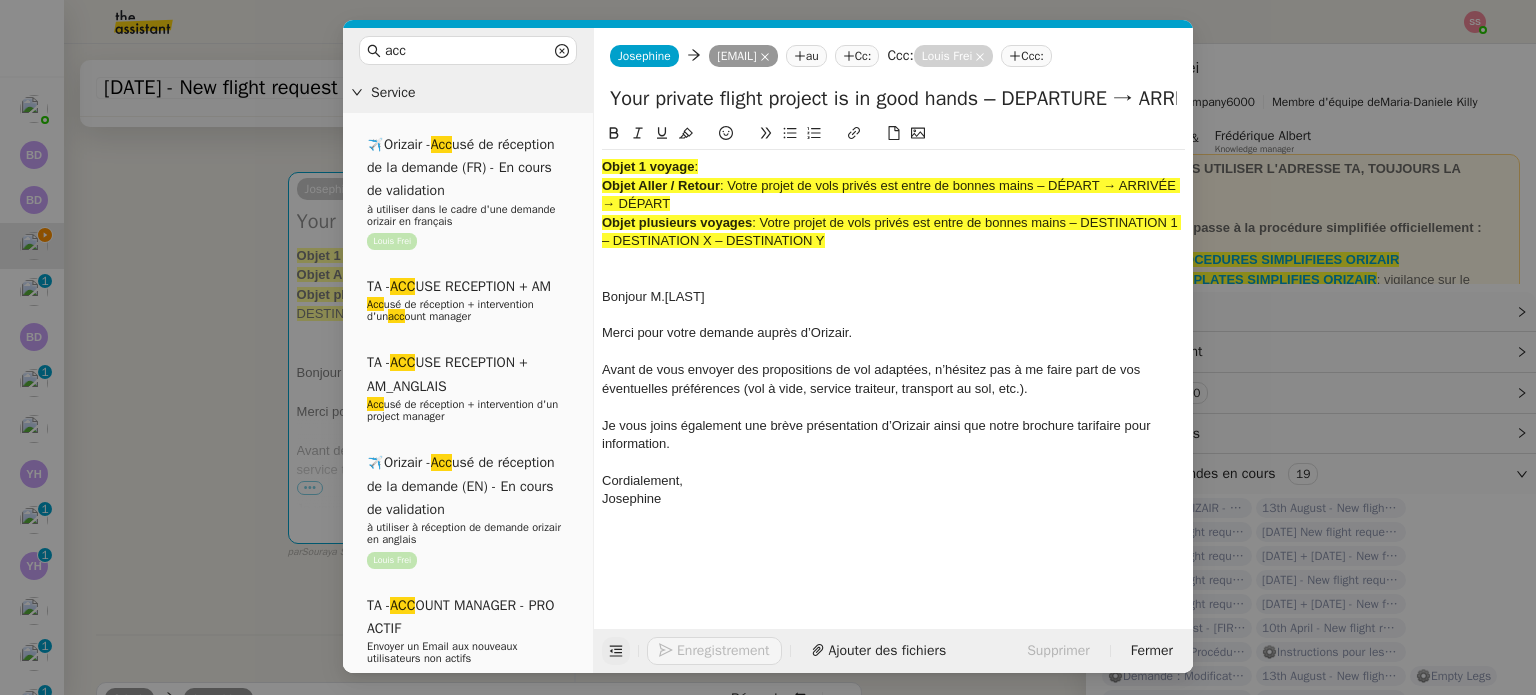 click on "Your private flight project is in good hands – DEPARTURE → ARRIVAL" 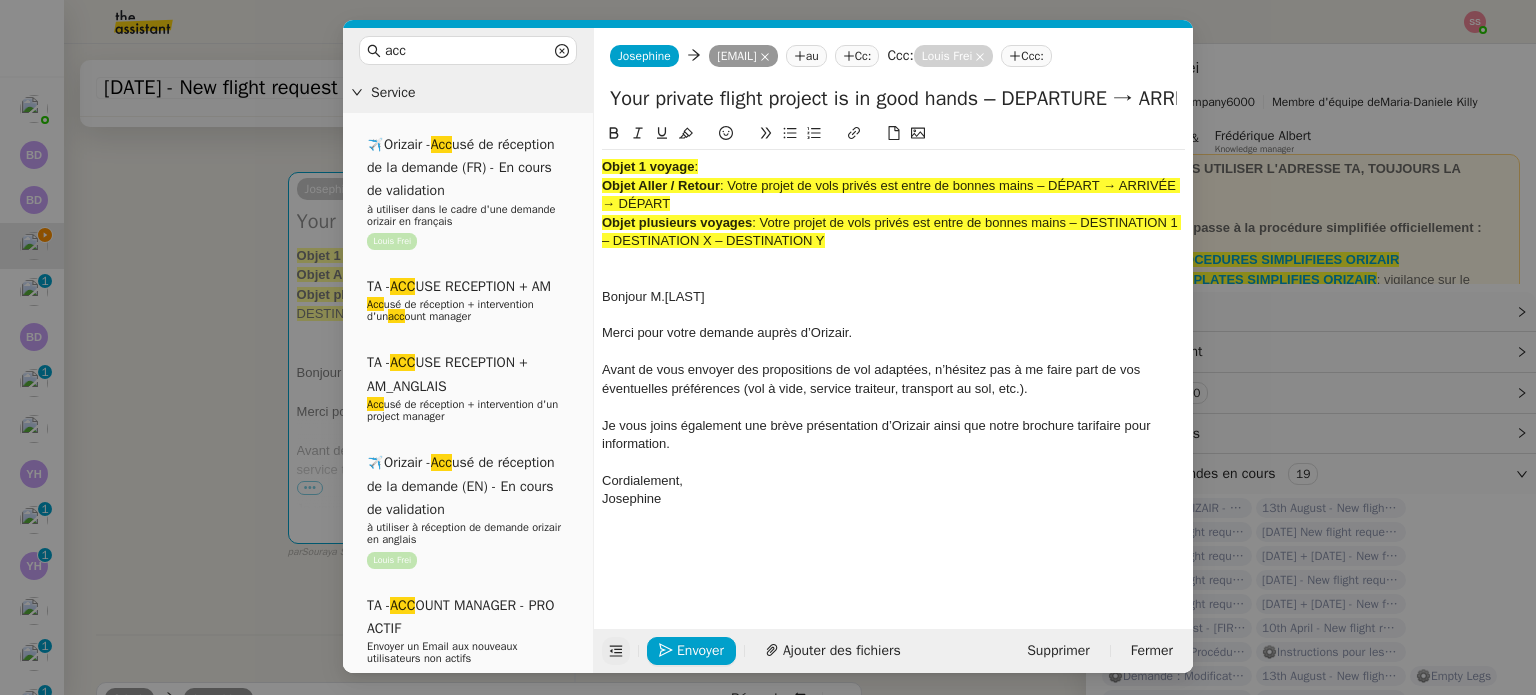 click on "Your private flight project is in good hands – DEPARTURE → ARRIVAL" 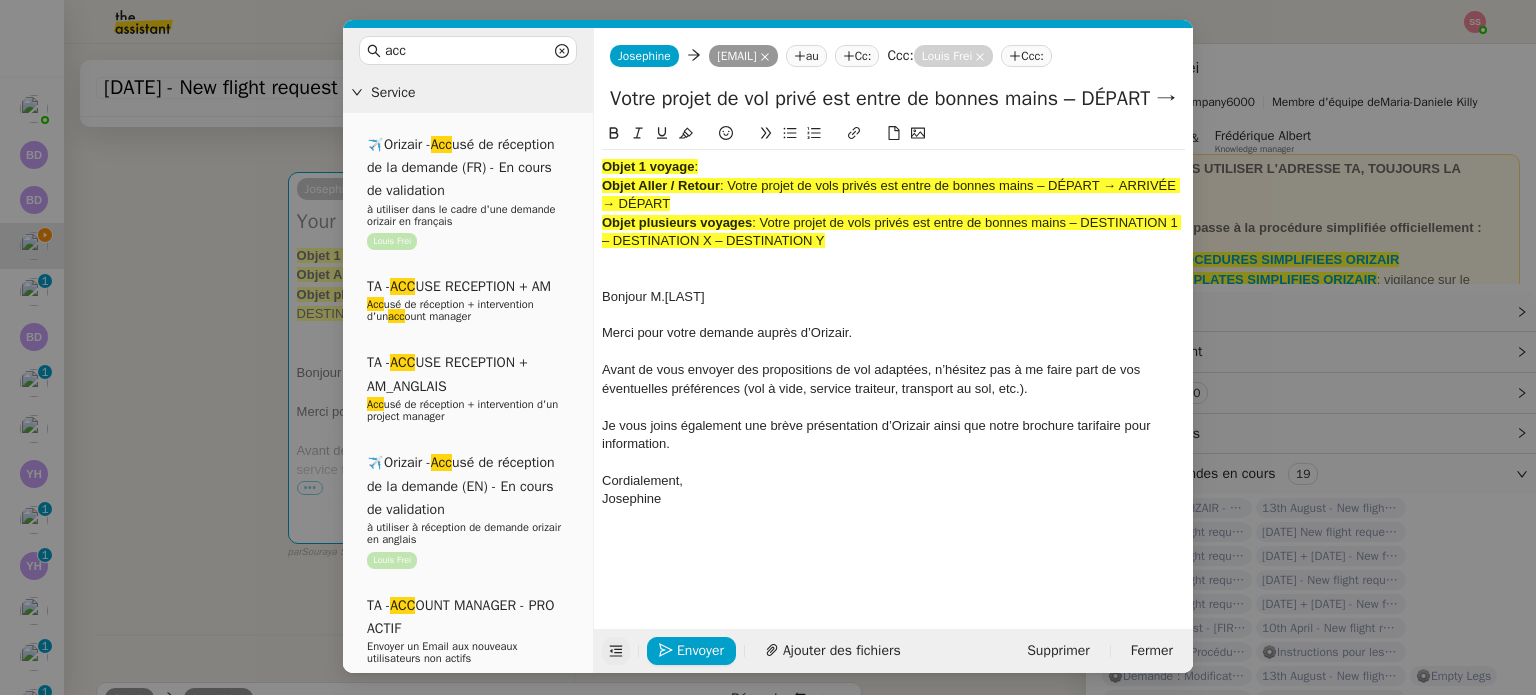 scroll, scrollTop: 0, scrollLeft: 124, axis: horizontal 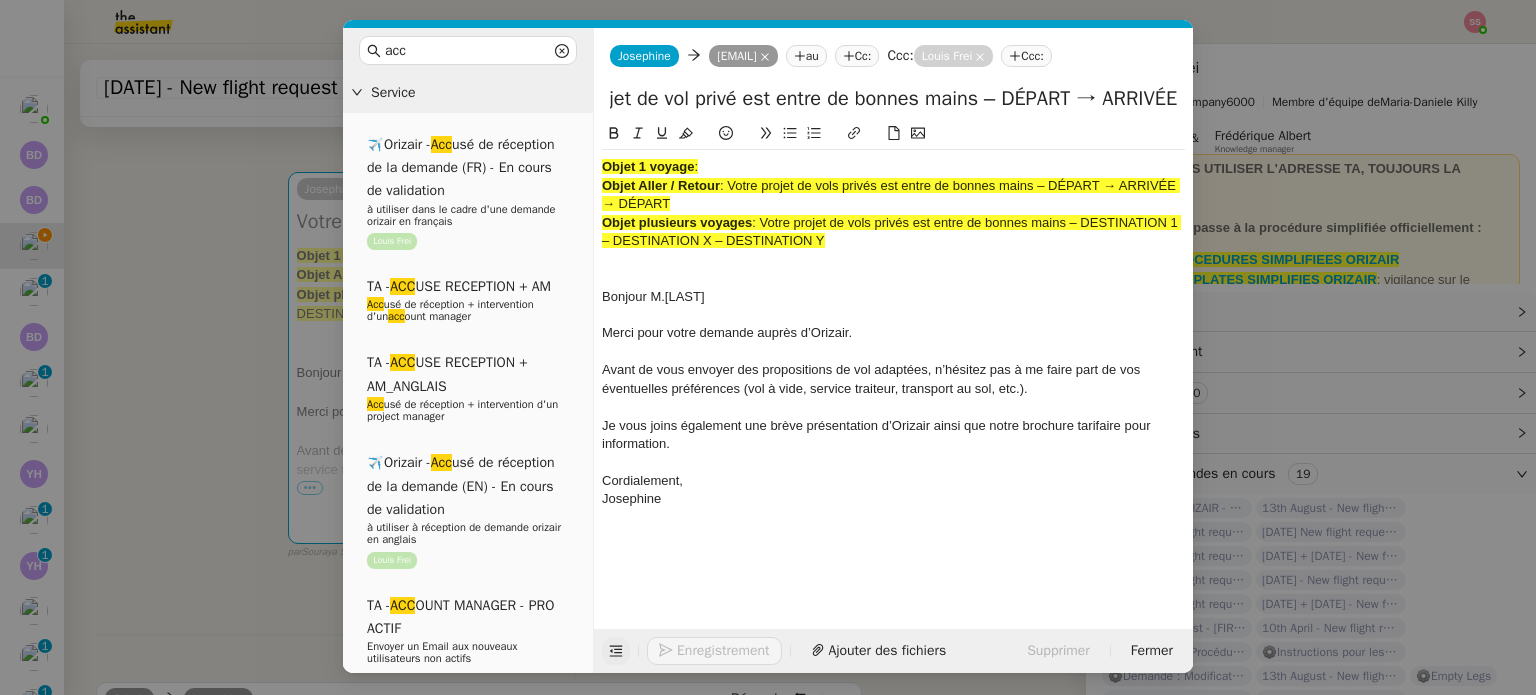 type on "Votre projet de vol privé est entre de bonnes mains – DÉPART → ARRIVÉE" 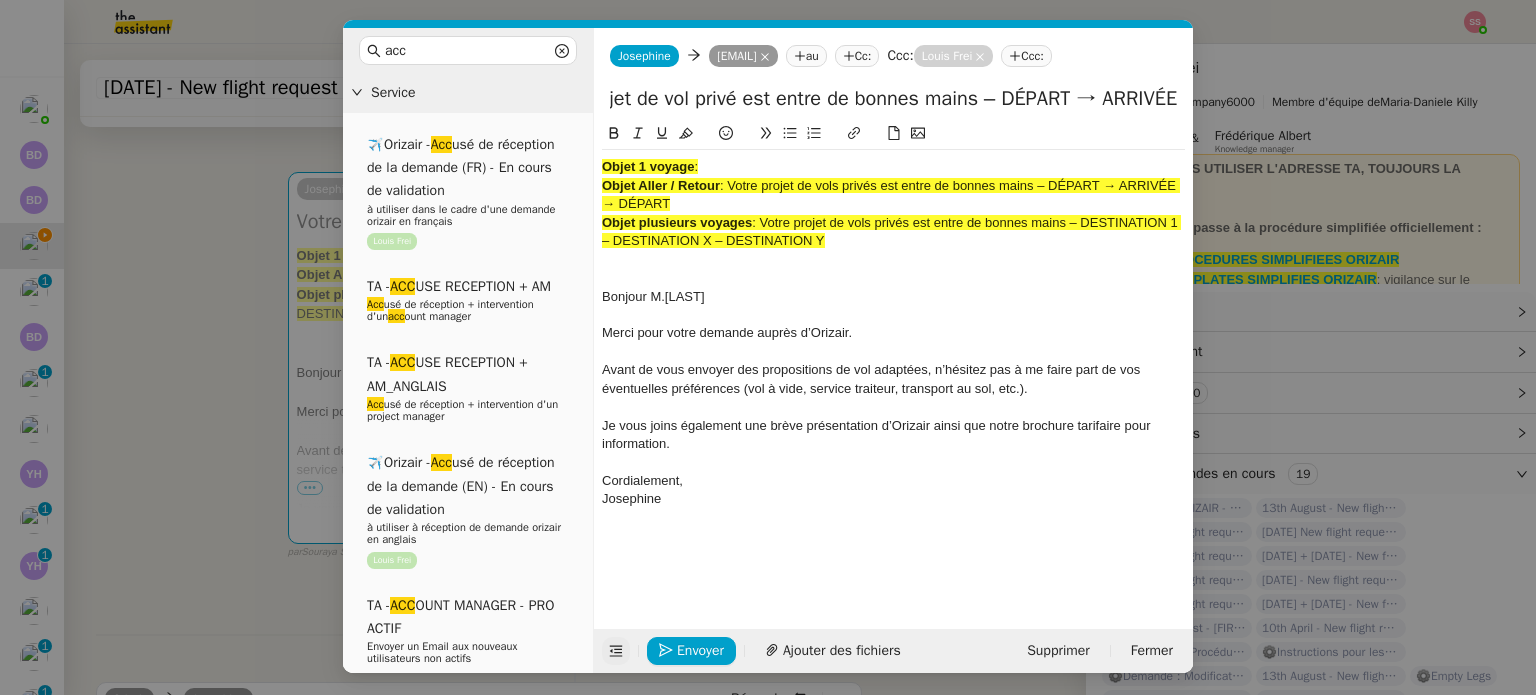 scroll, scrollTop: 0, scrollLeft: 0, axis: both 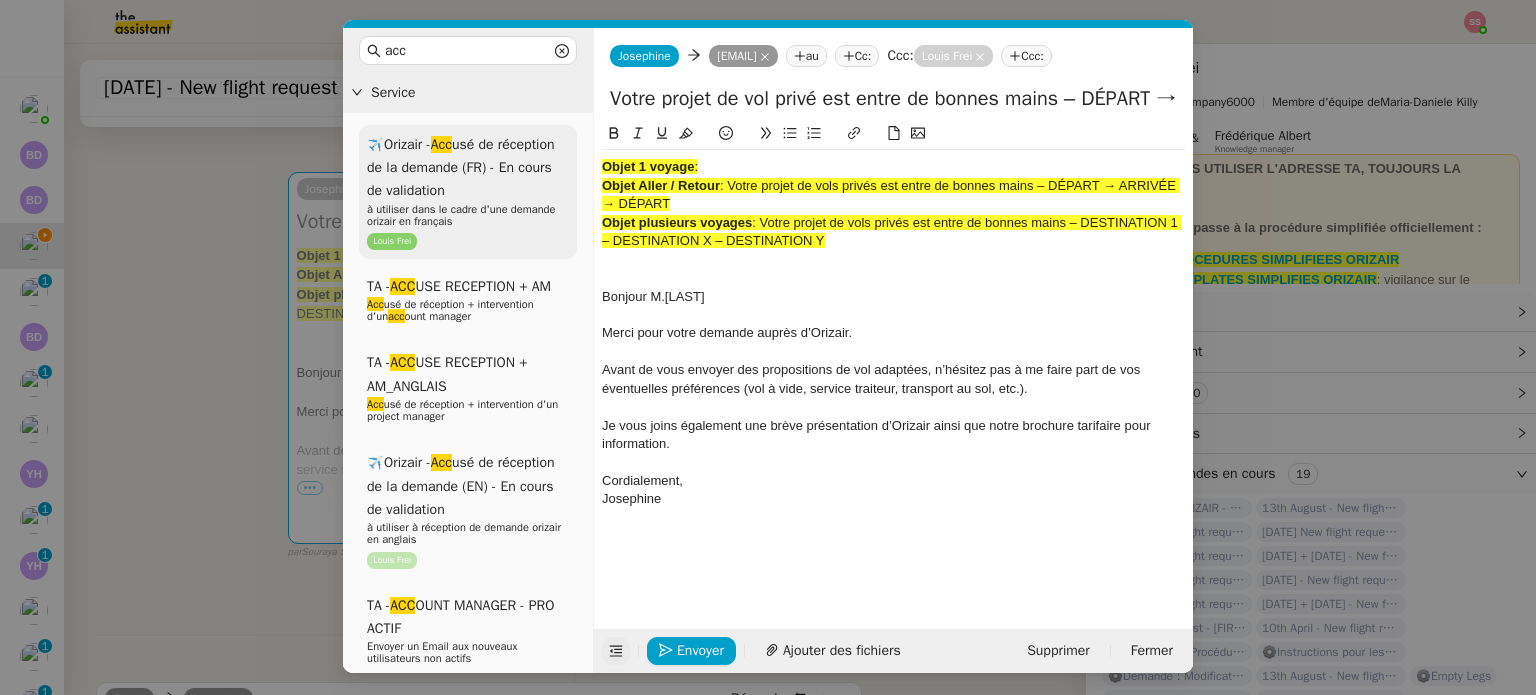 drag, startPoint x: 856, startPoint y: 268, endPoint x: 552, endPoint y: 168, distance: 320.025 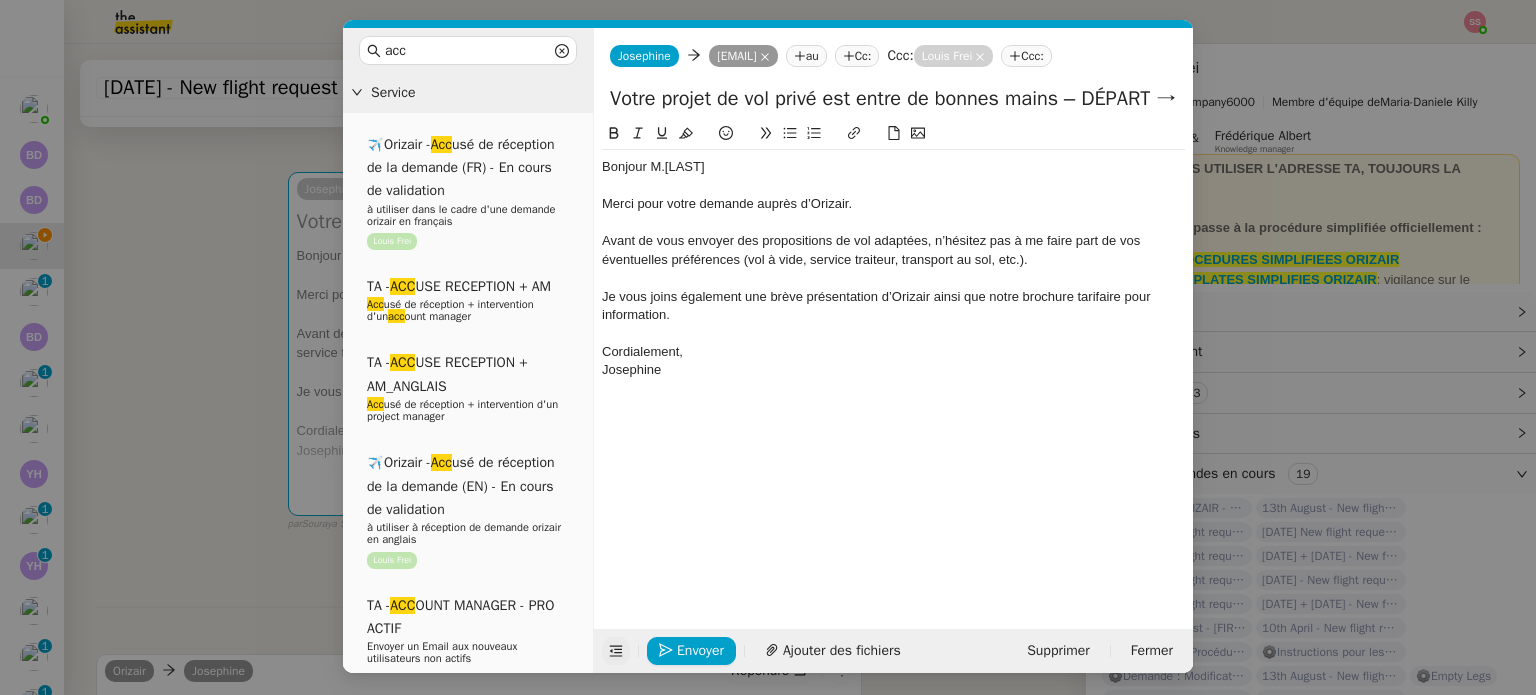 click on "acc Service ✈️Orizair - Acc usé de réception de la demande (FR) - En cours de validation à utiliser dans le cadre d'une demande orizair en français [PERSON] TA - ACC USE RECEPTION + AM TA - ACC USE RECEPTION + AM_ANGLAIS Acc usé de réception + intervention d'un project manager ✈️Orizair - Acc usé de réception de la demande (EN) - En cours de validation à utiliser à réception de demande orizair en anglais [PERSON] TA - ACC OUNT MANAGER - PRO ACTIF Envoyer un Email aux nouveaux utilisateurs non actifs TA - ACC USE RECEPTION Acc usé de réception de la demande TA - ACC USE RECEPTION (EN) TA - ACC ES BANQUE DEDIE A utiliser dans le cadre de la mise en place d' acc ès bancaires dédiés TA - AJOUT ELEMENT COFFRE FORT A utiliser lorsque le client doit partager un nouvel acc ès à son coffre-fort TA - PARTAGE DE CALENDRIER (EN) acc ès et la gestion Acc Common ✈️Orizair -" at bounding box center [768, 347] 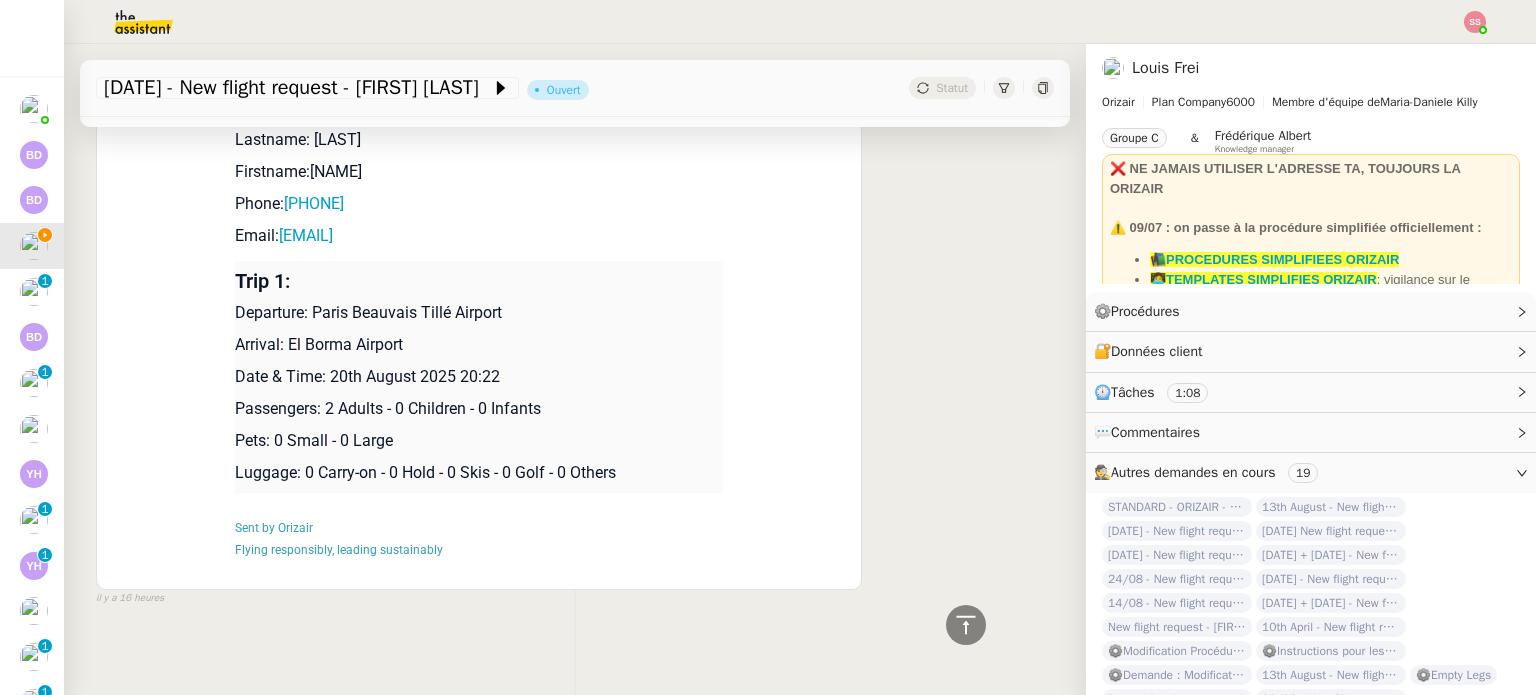 scroll, scrollTop: 1061, scrollLeft: 0, axis: vertical 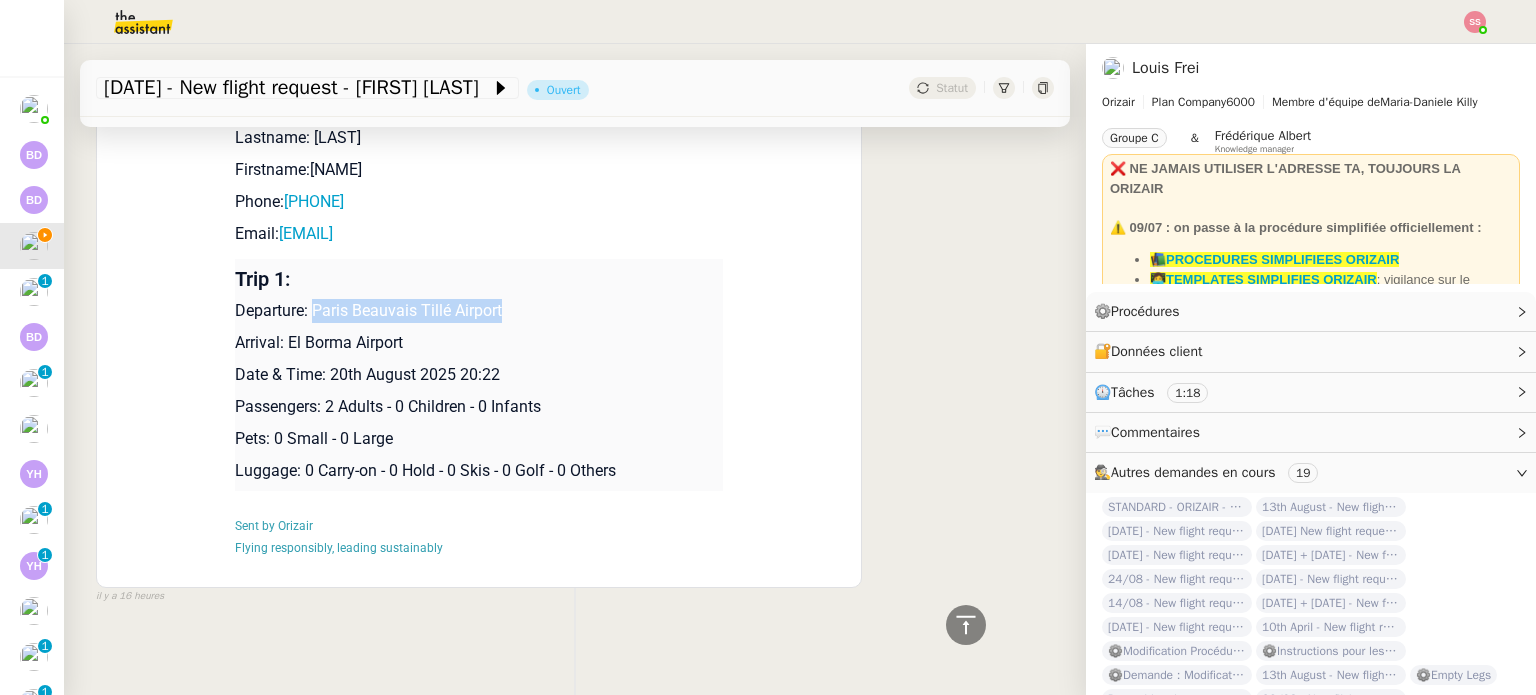 drag, startPoint x: 304, startPoint y: 319, endPoint x: 533, endPoint y: 318, distance: 229.00218 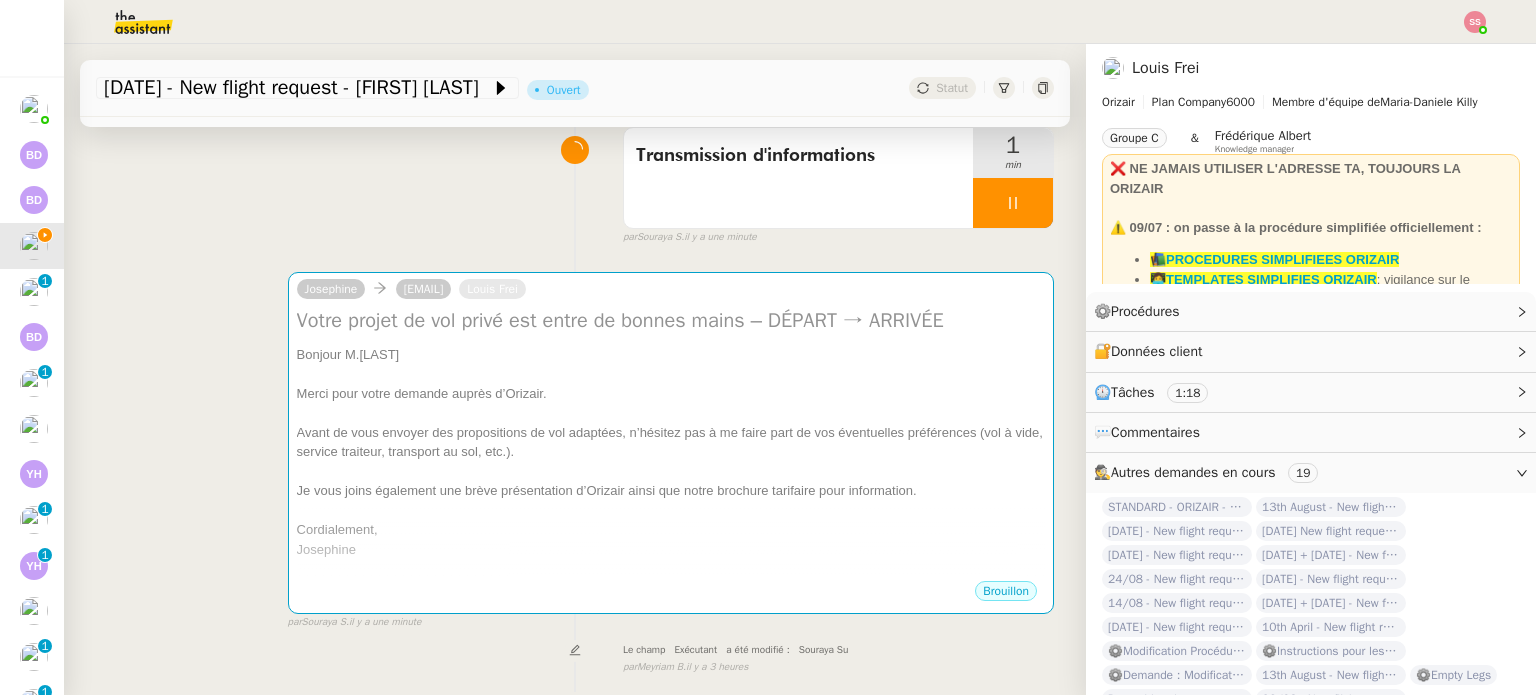 scroll, scrollTop: 0, scrollLeft: 0, axis: both 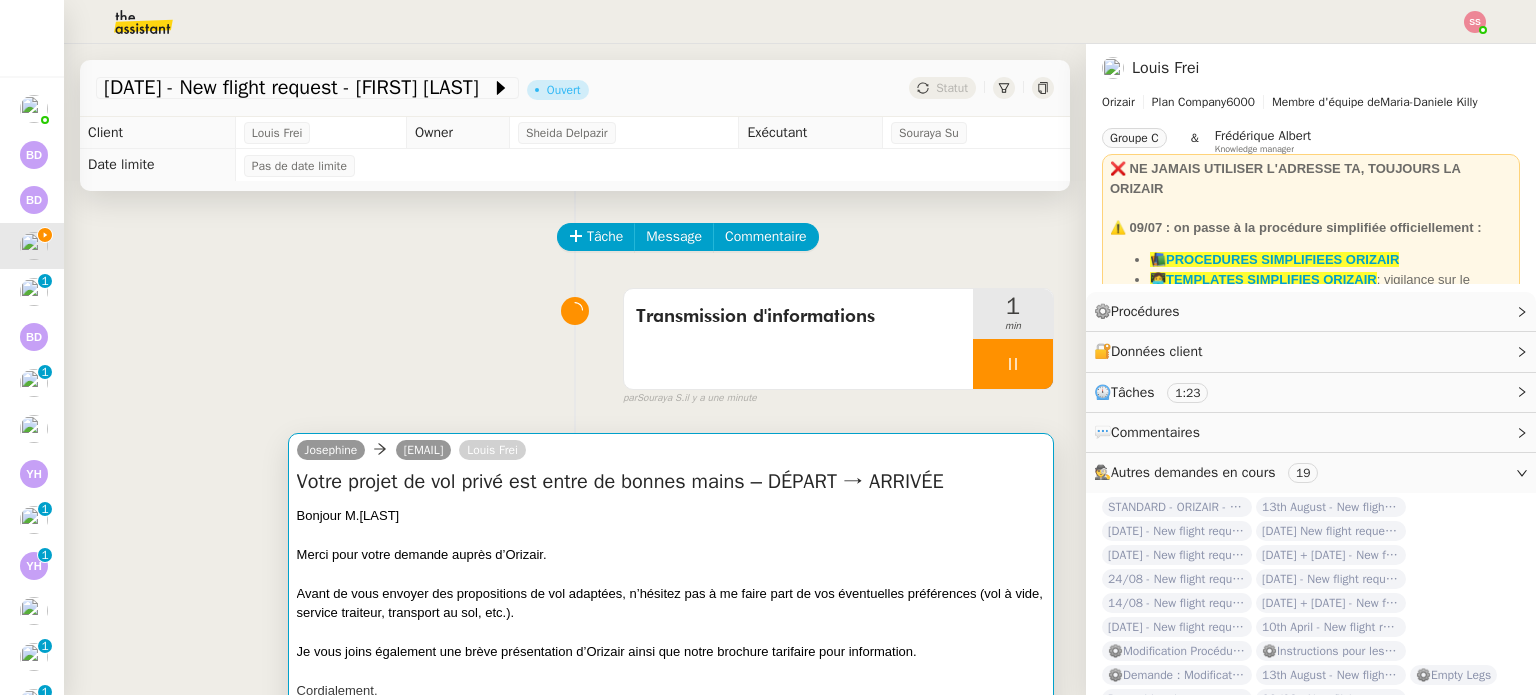 click on "Bonjour M.Marzouki" at bounding box center (671, 516) 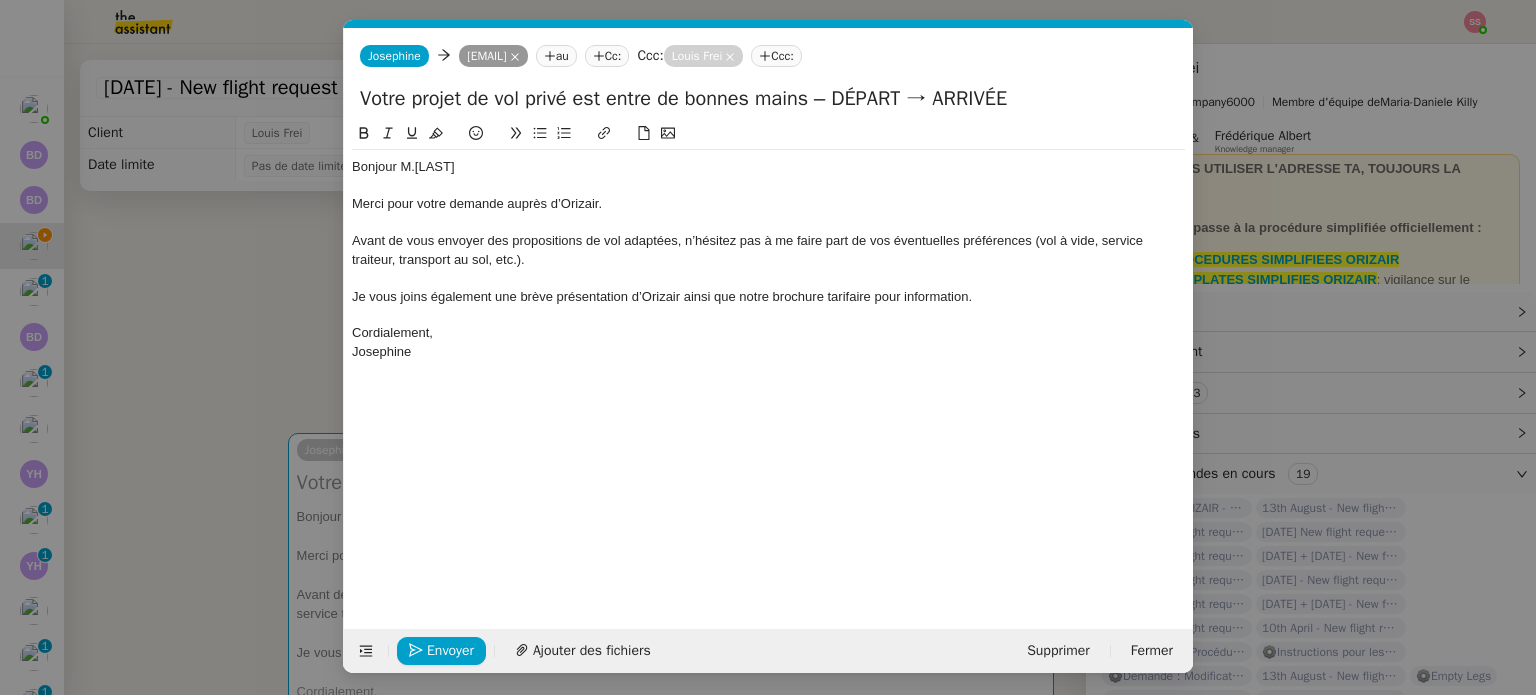 scroll, scrollTop: 0, scrollLeft: 61, axis: horizontal 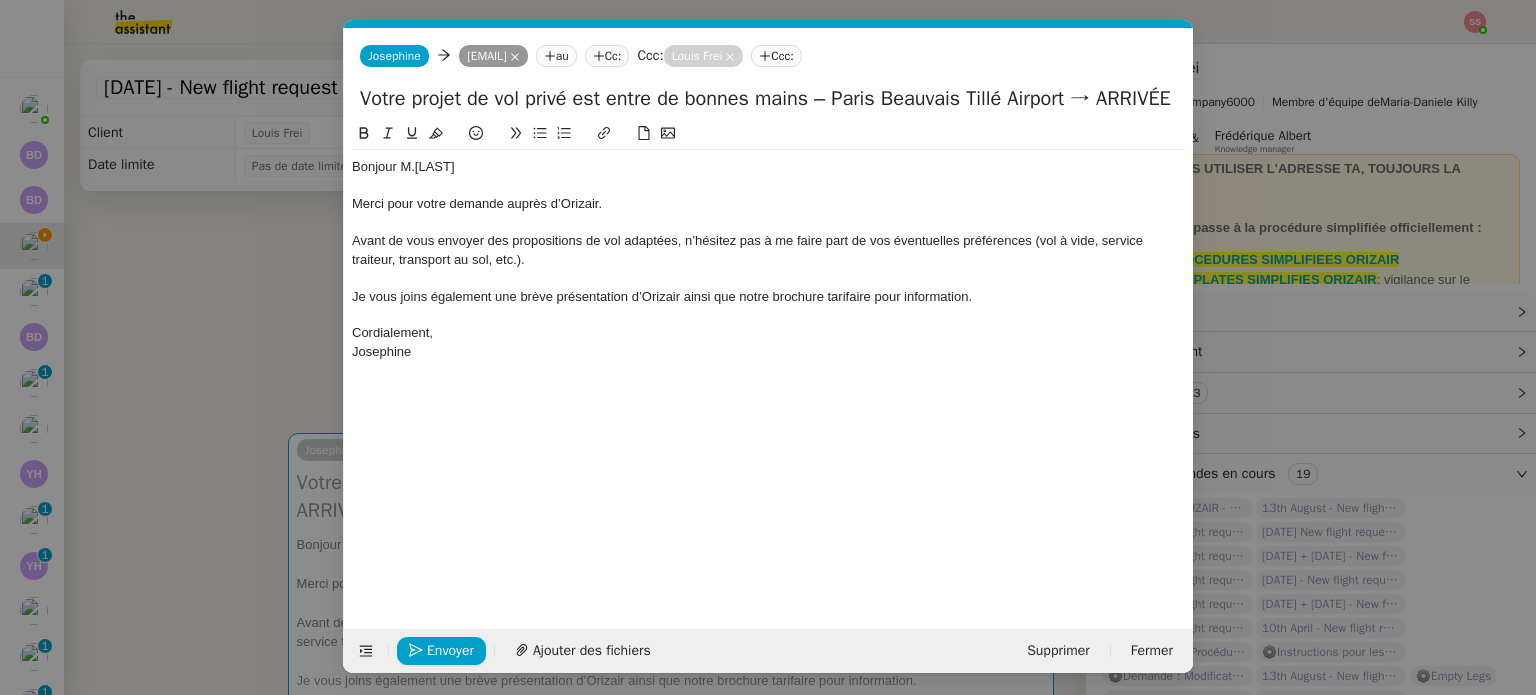 type on "Votre projet de vol privé est entre de bonnes mains – Paris Beauvais Tillé Airport → ARRIVÉE" 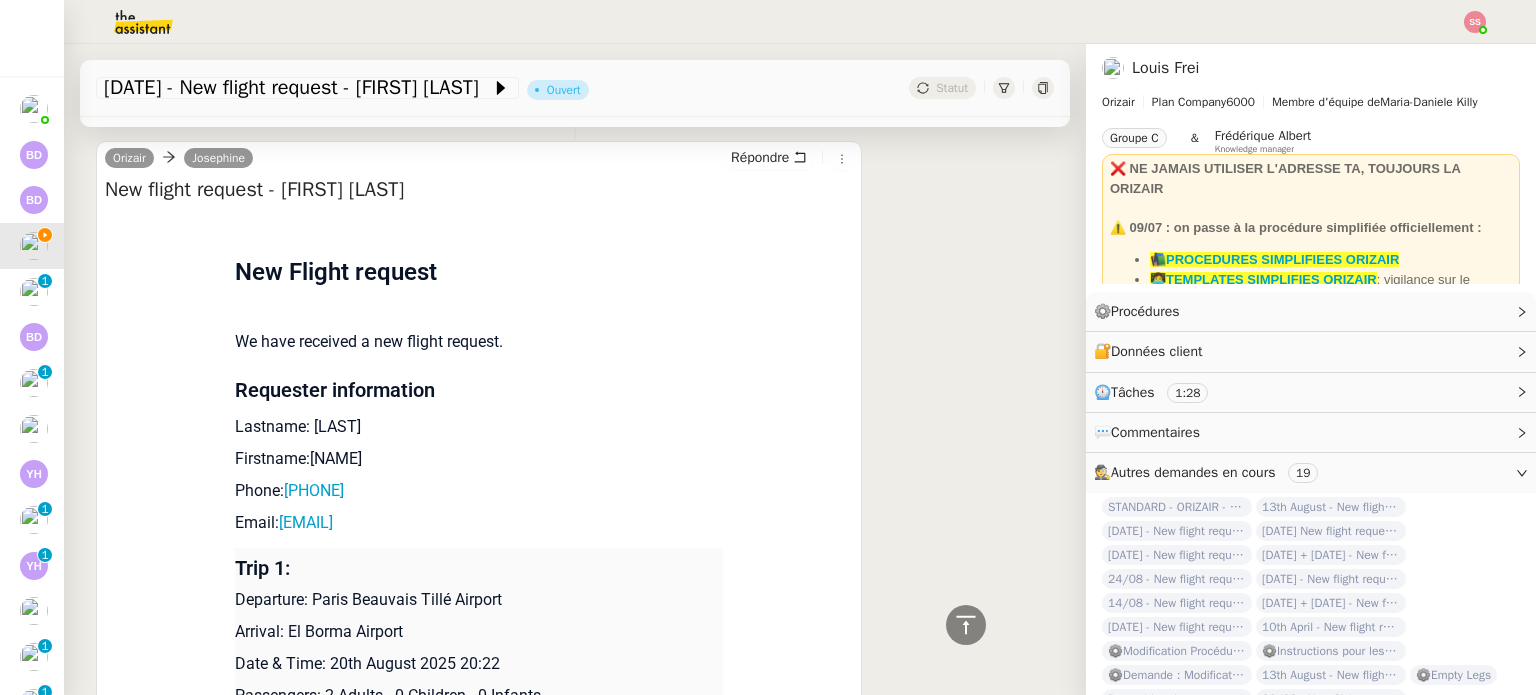 scroll, scrollTop: 1000, scrollLeft: 0, axis: vertical 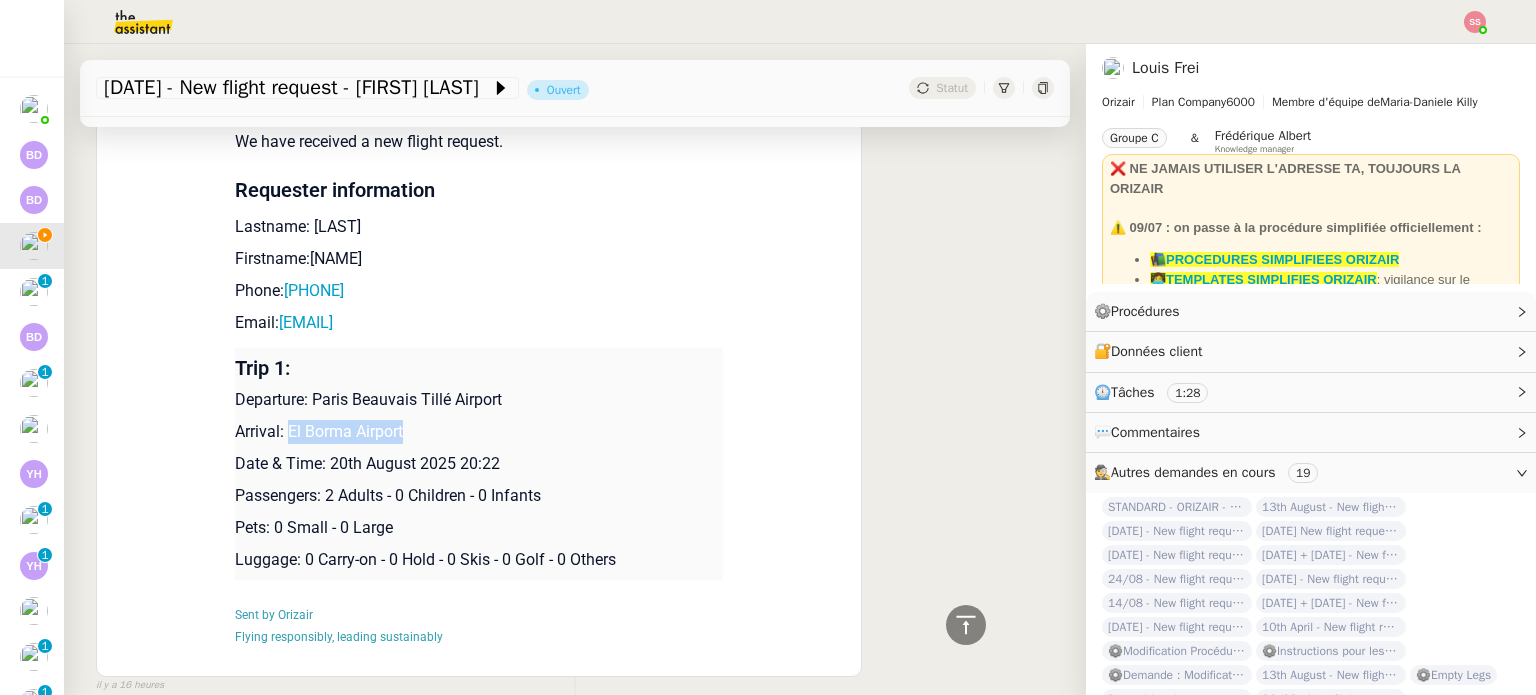 drag, startPoint x: 403, startPoint y: 442, endPoint x: 280, endPoint y: 428, distance: 123.79418 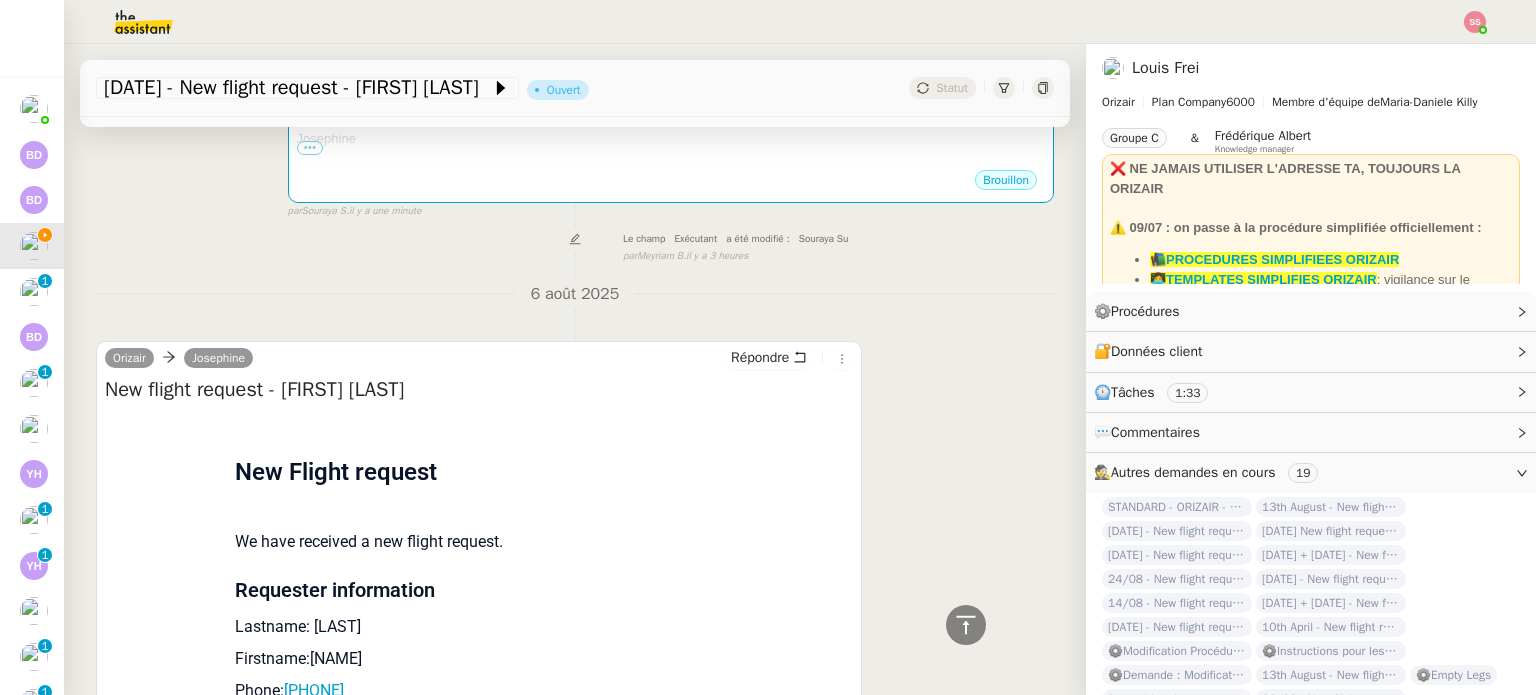 scroll, scrollTop: 200, scrollLeft: 0, axis: vertical 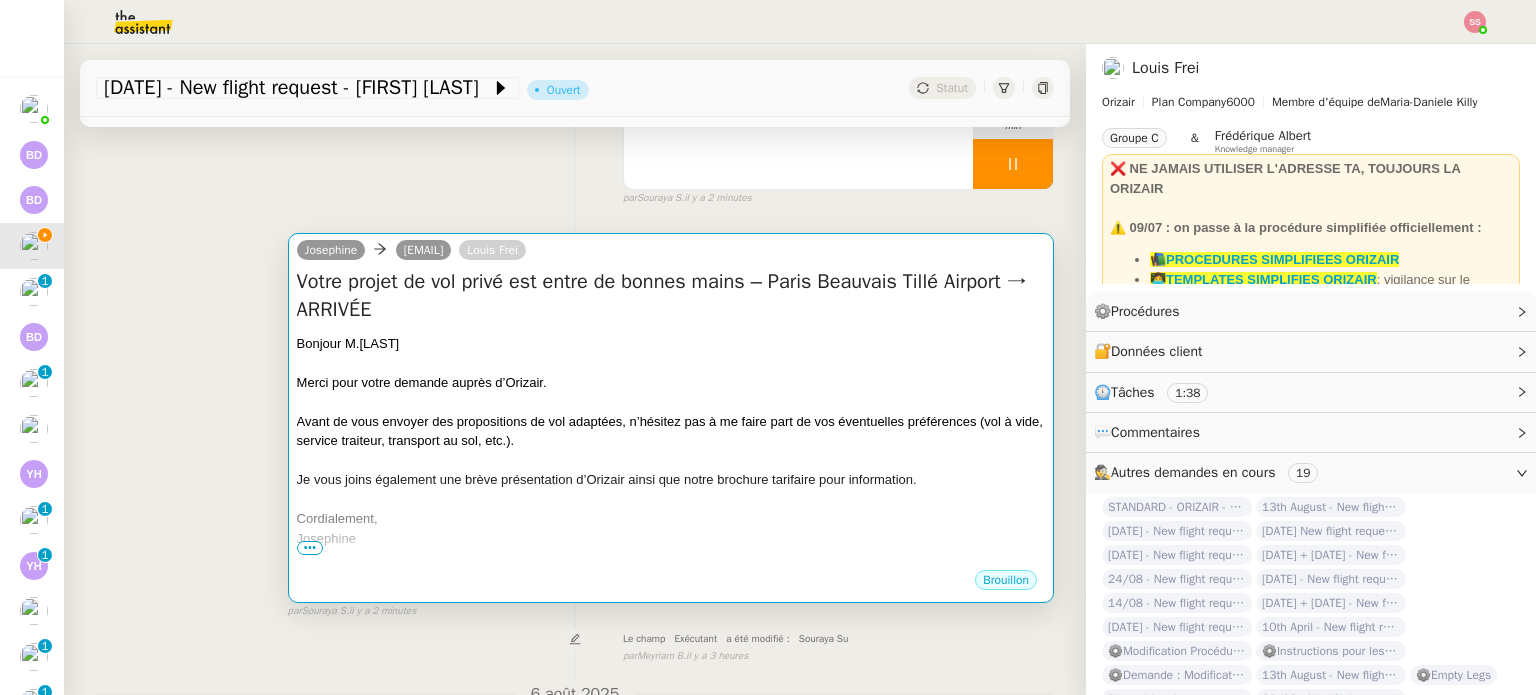 click on "Votre projet de vol privé est entre de bonnes mains – Paris Beauvais Tillé Airport → ARRIVÉE" at bounding box center [671, 296] 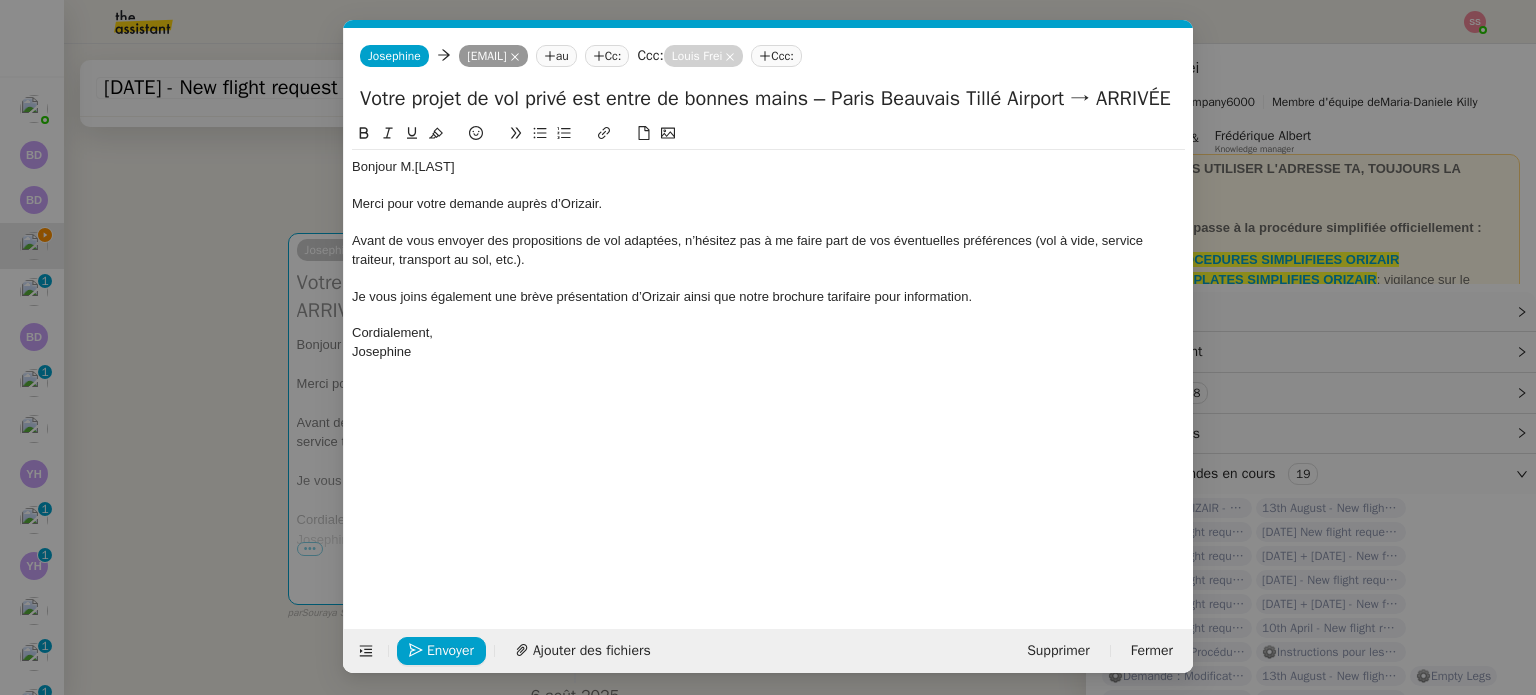 scroll, scrollTop: 0, scrollLeft: 61, axis: horizontal 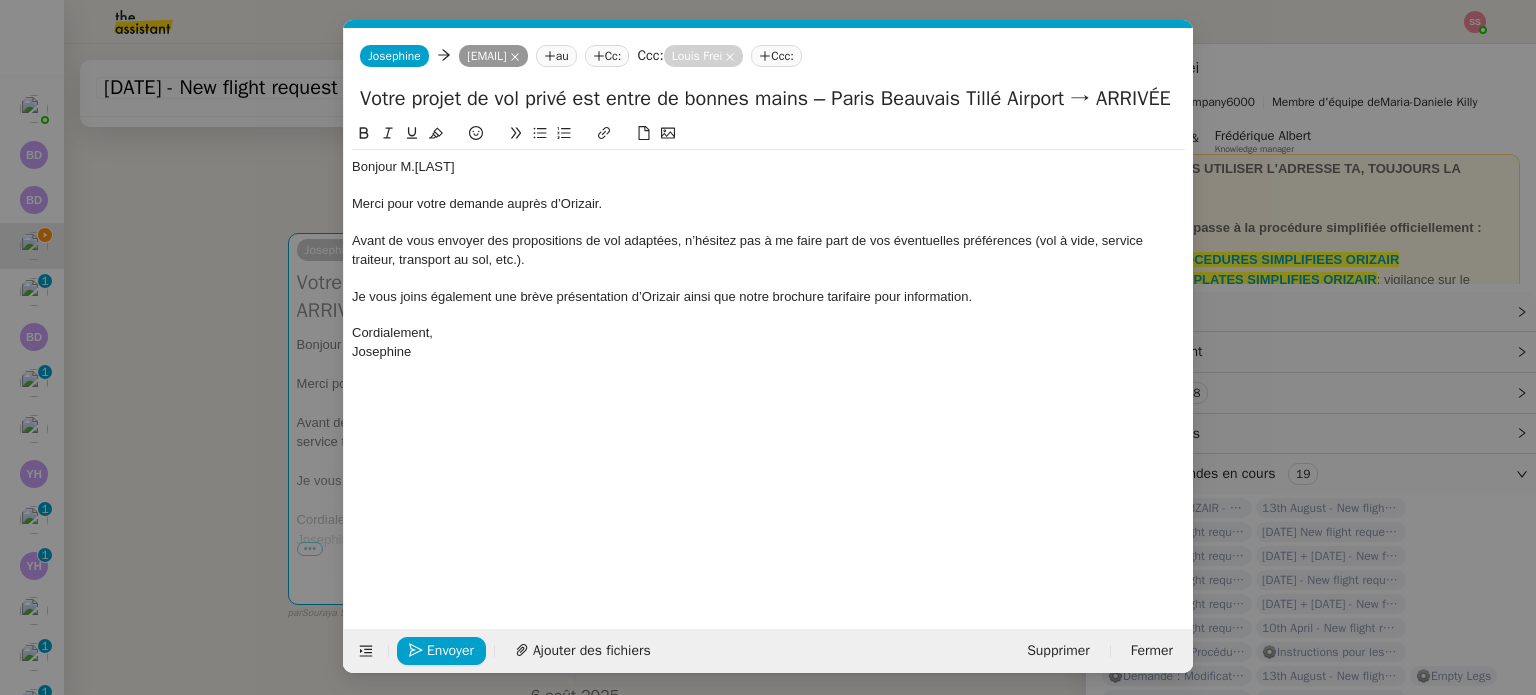 drag, startPoint x: 1140, startPoint y: 104, endPoint x: 1218, endPoint y: 136, distance: 84.30895 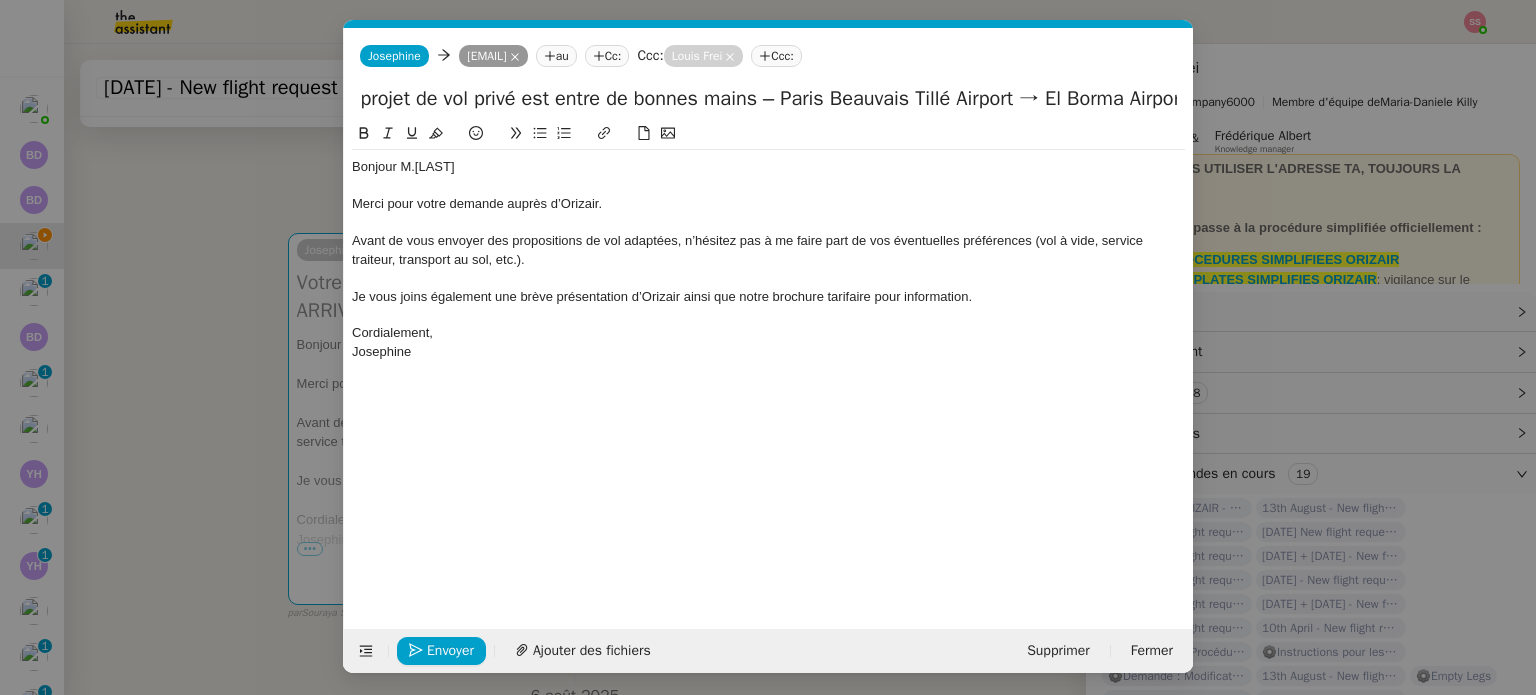 scroll, scrollTop: 0, scrollLeft: 122, axis: horizontal 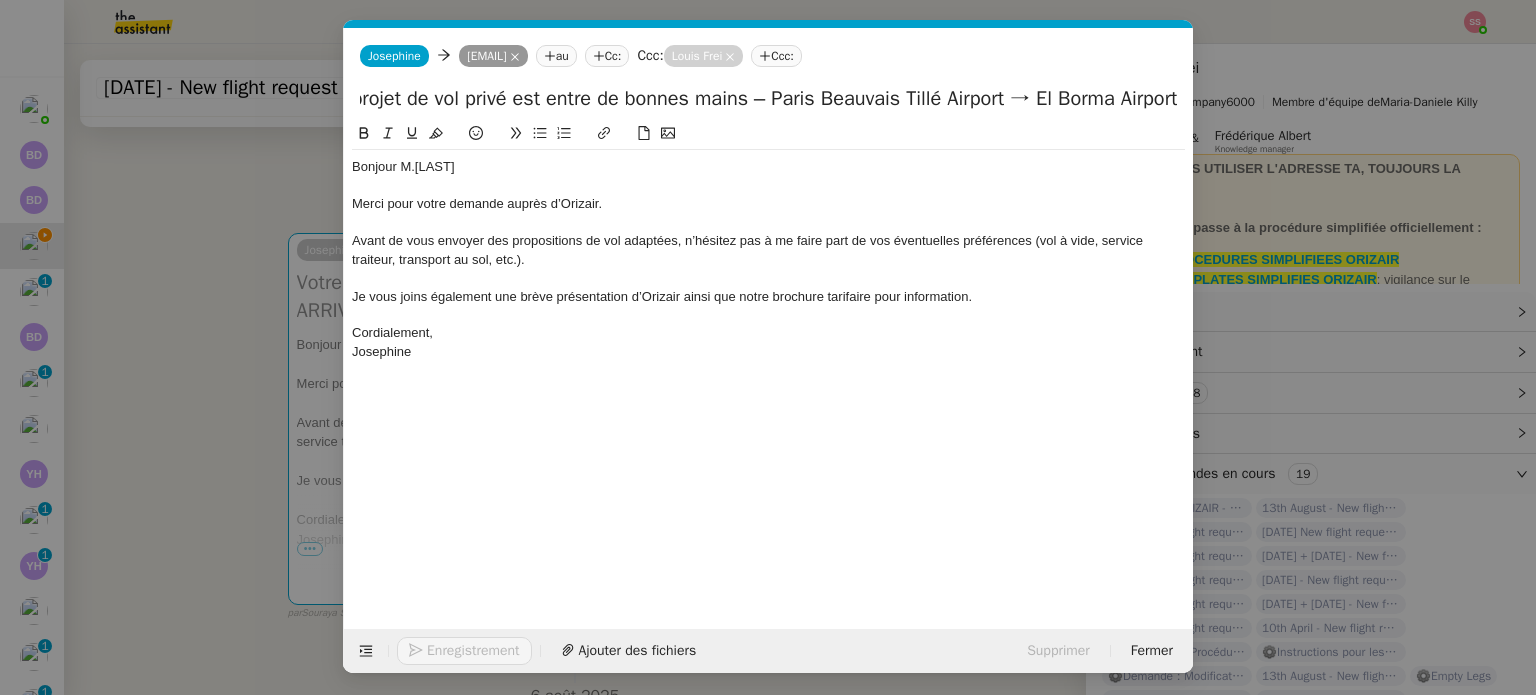 type on "Votre projet de vol privé est entre de bonnes mains – Paris Beauvais Tillé Airport → El Borma Airport" 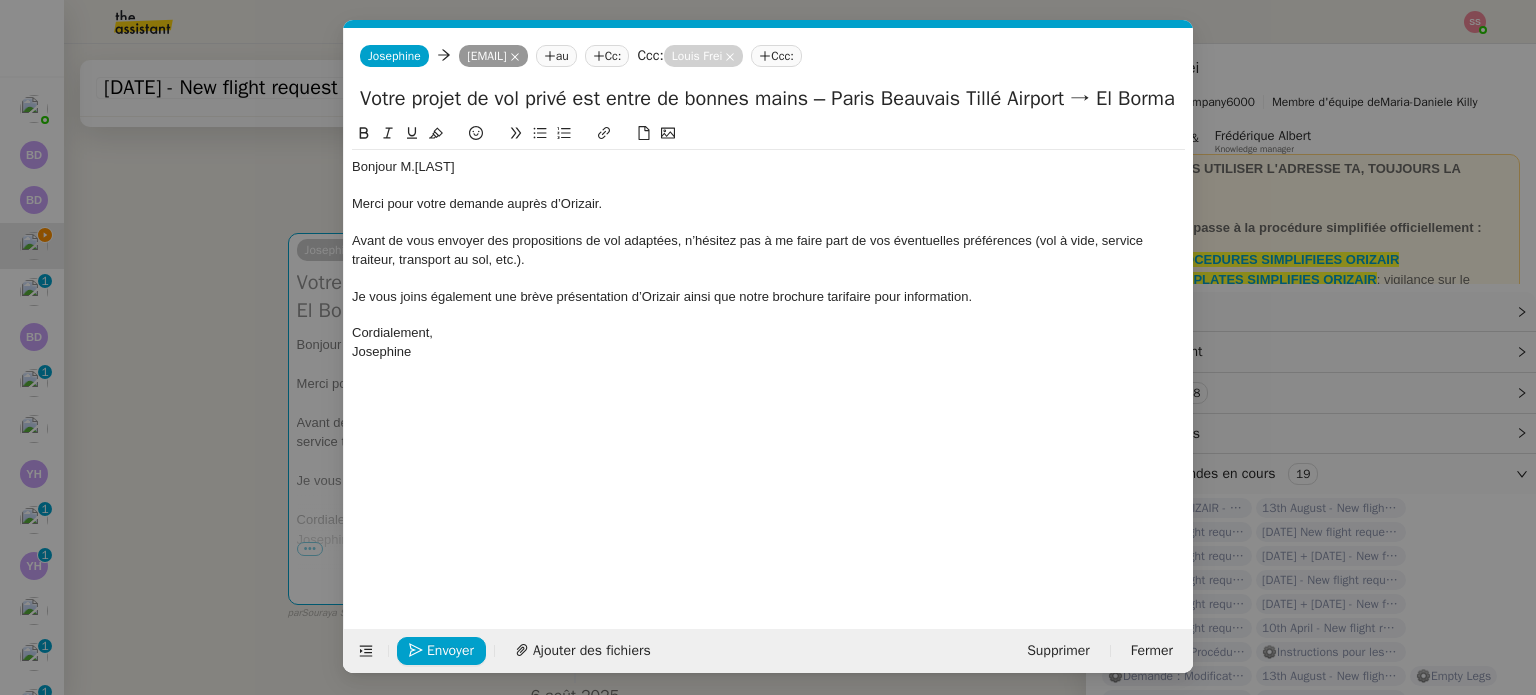 click 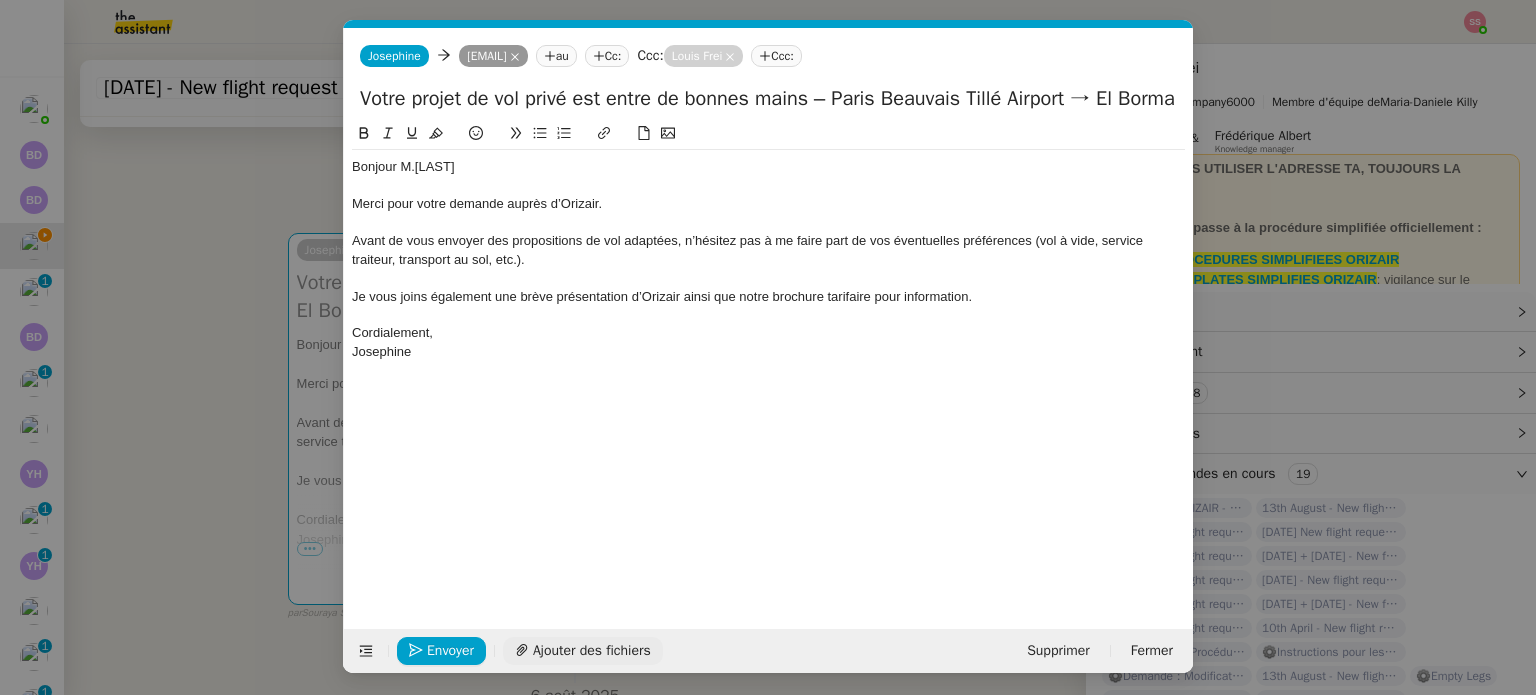 click on "Ajouter des fichiers" 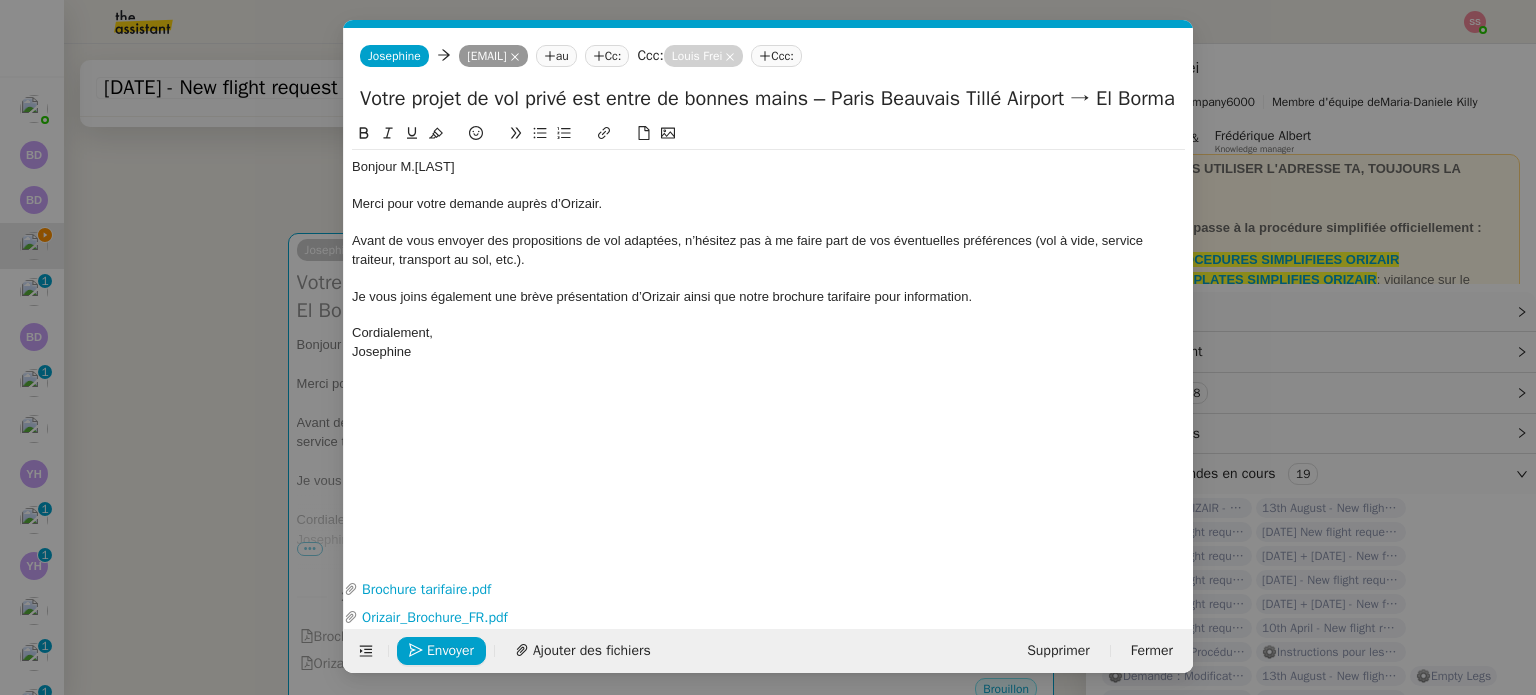 click on "Envoyer Ajouter des fichiers Supprimer Fermer" 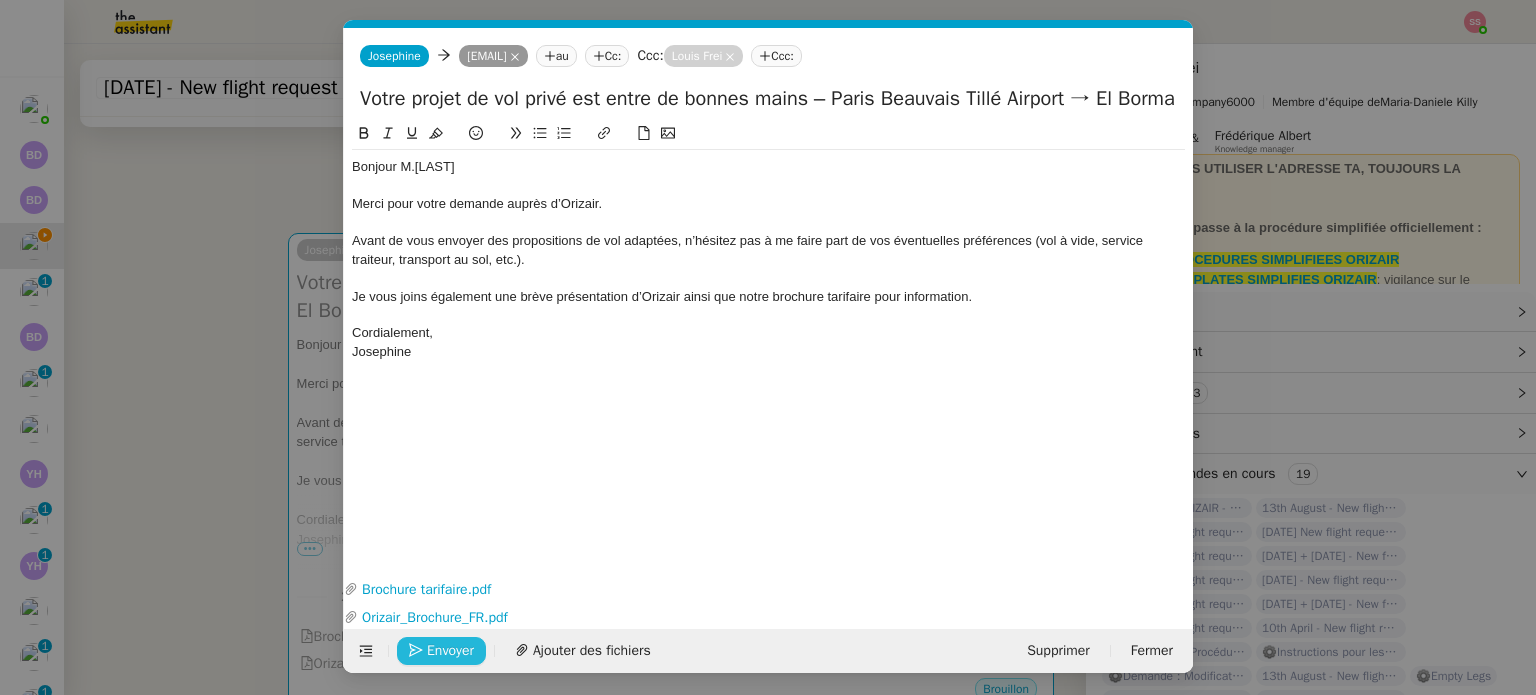click on "Envoyer" 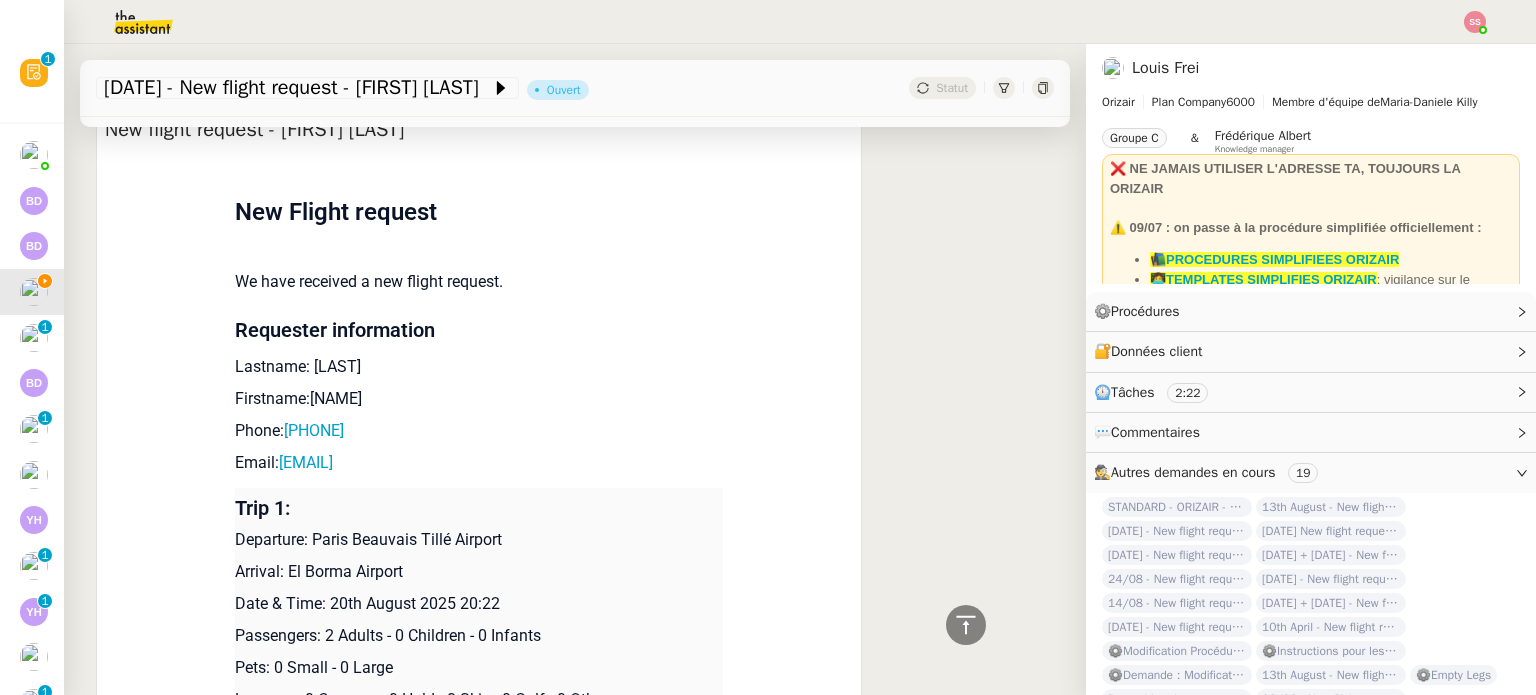 scroll, scrollTop: 1000, scrollLeft: 0, axis: vertical 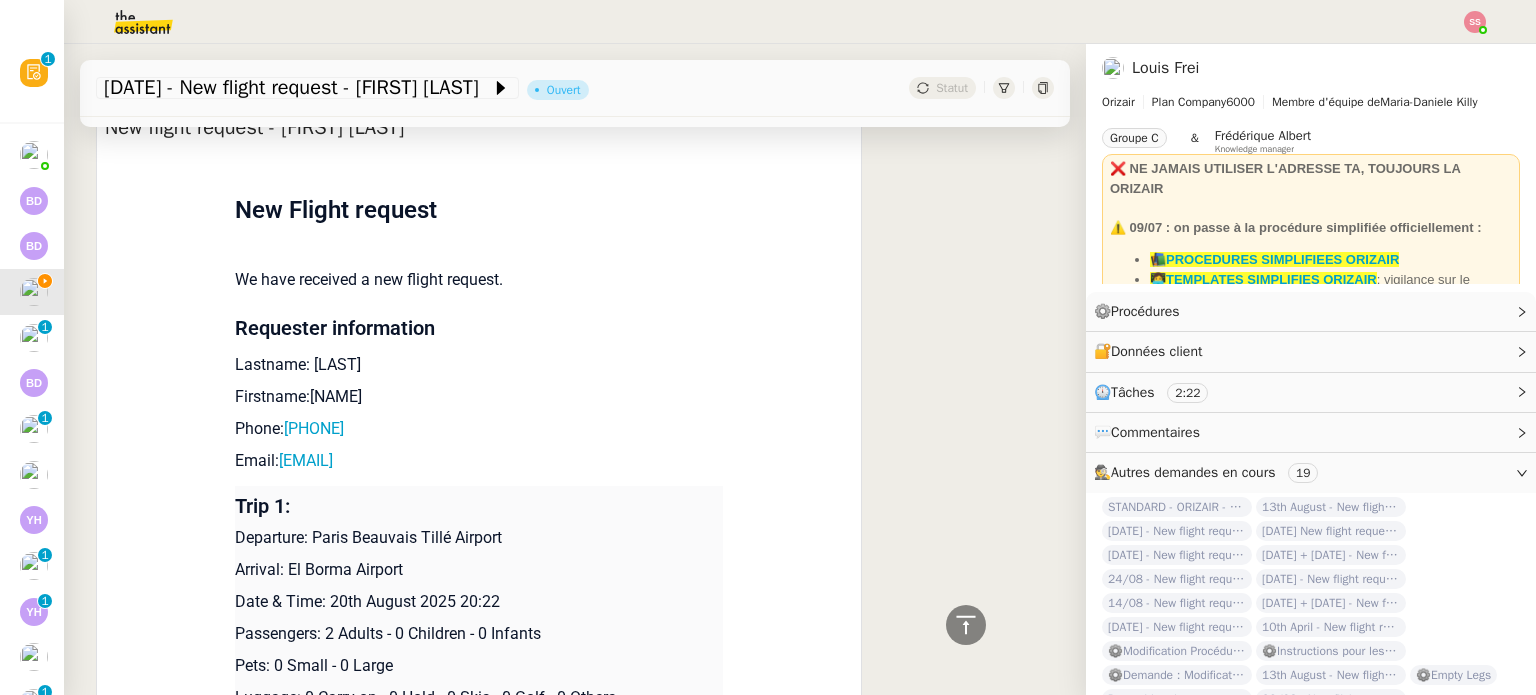 drag, startPoint x: 300, startPoint y: 369, endPoint x: 415, endPoint y: 372, distance: 115.03912 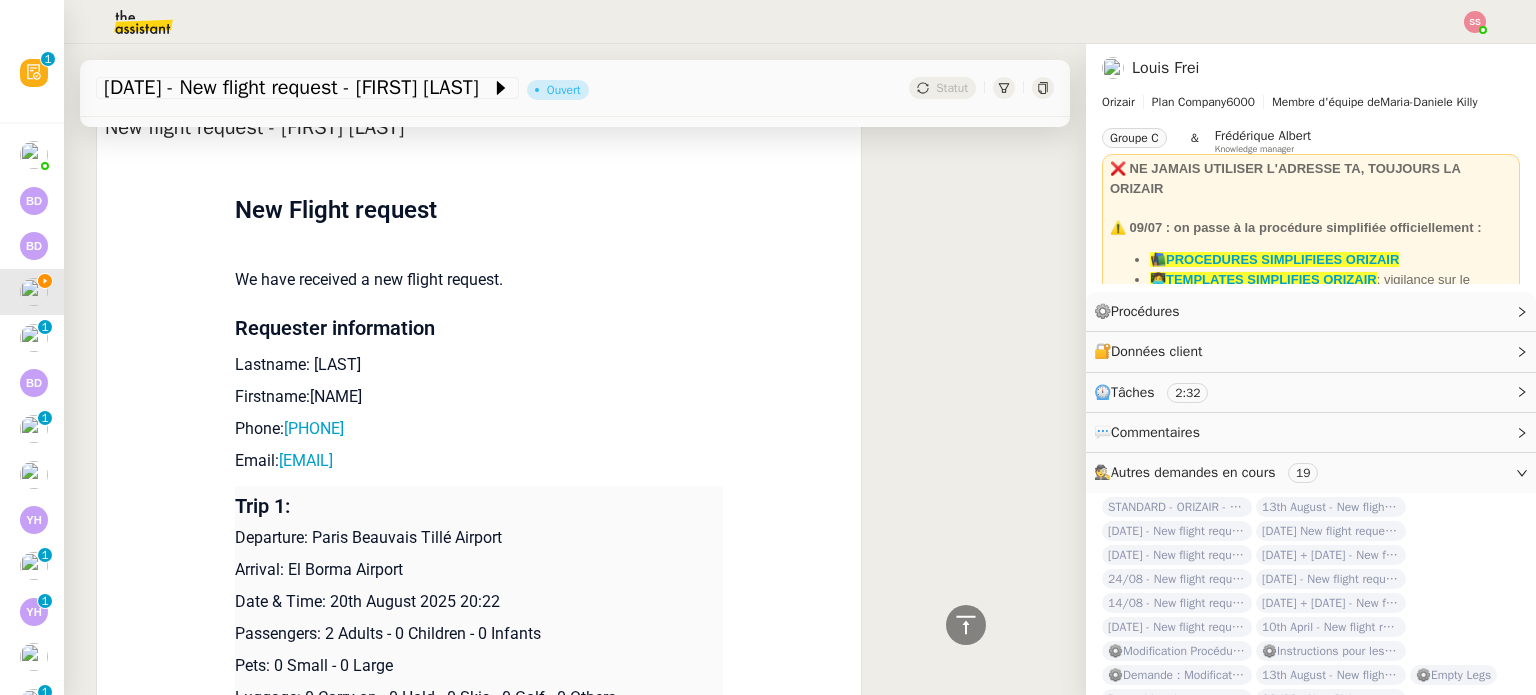 drag, startPoint x: 405, startPoint y: 398, endPoint x: 300, endPoint y: 395, distance: 105.04285 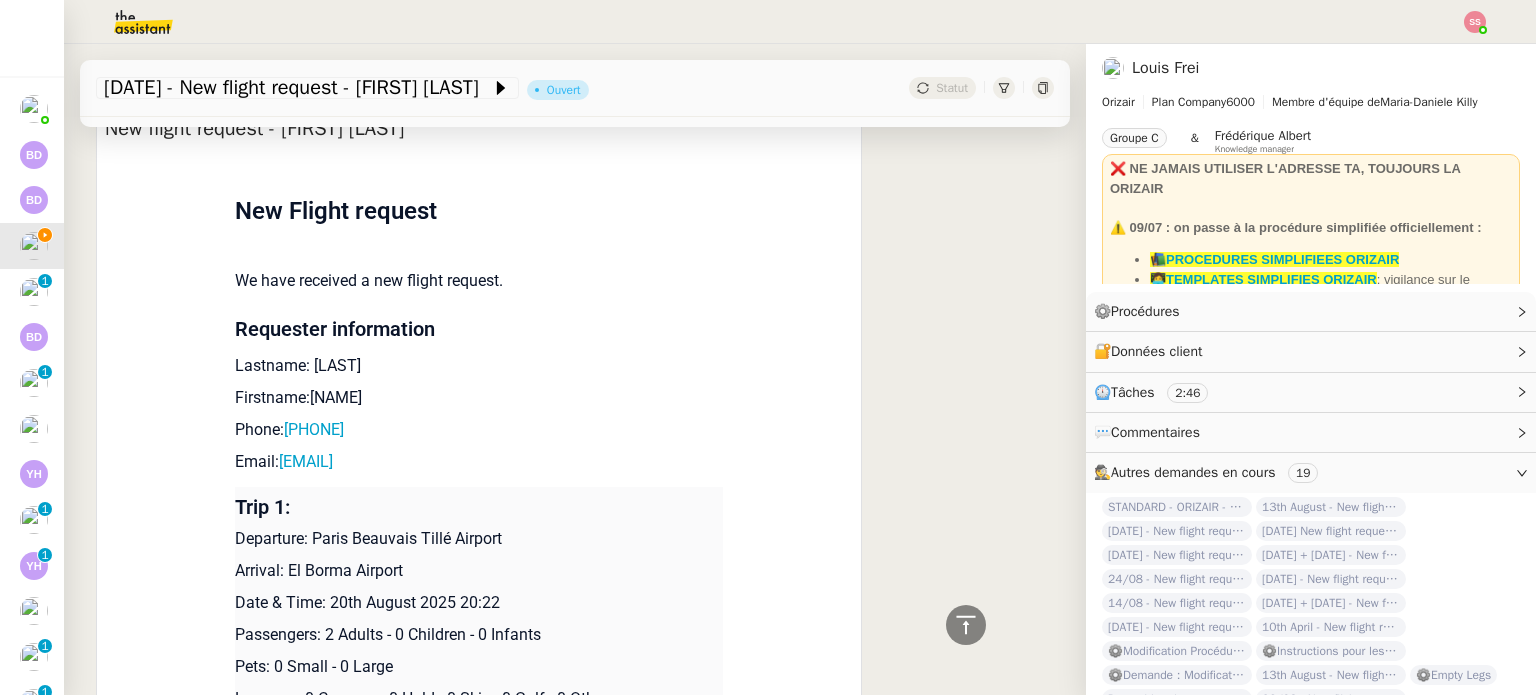 scroll, scrollTop: 1139, scrollLeft: 0, axis: vertical 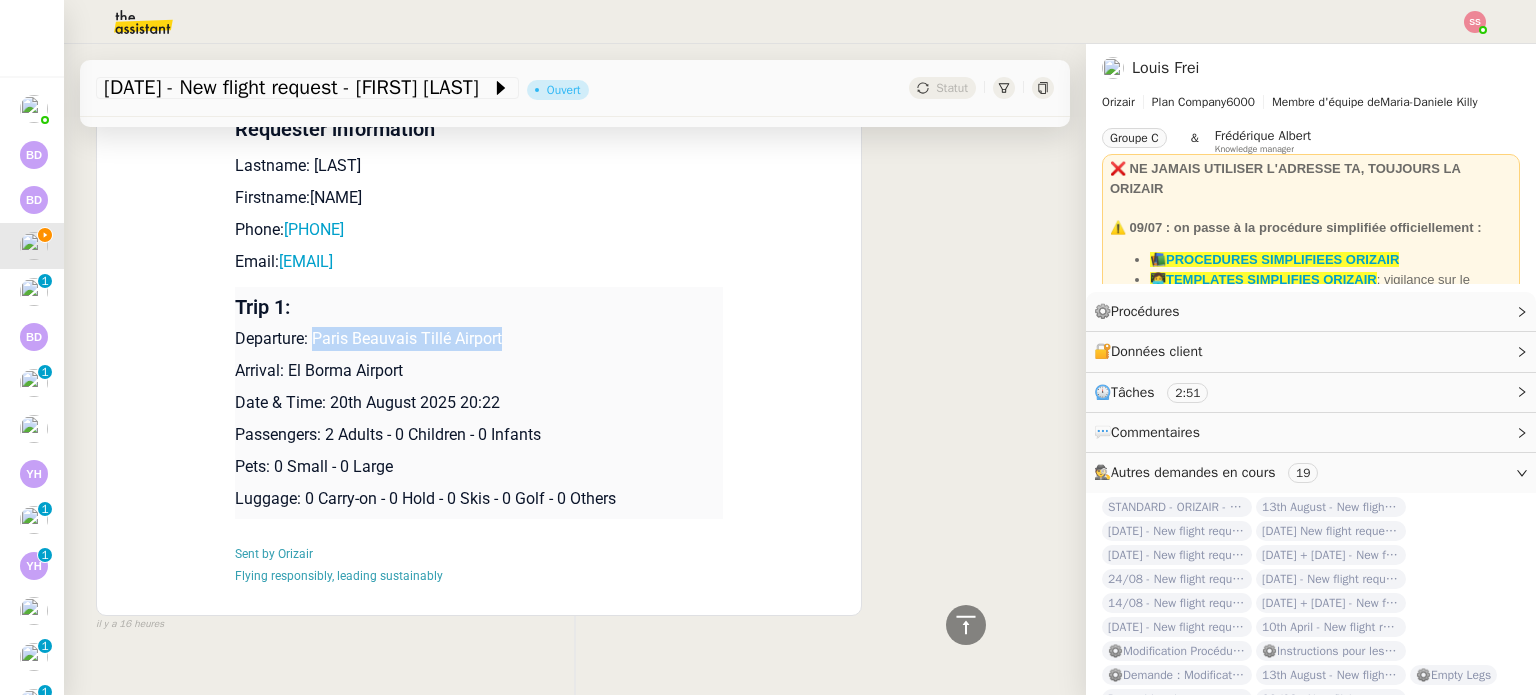 drag, startPoint x: 307, startPoint y: 337, endPoint x: 513, endPoint y: 330, distance: 206.1189 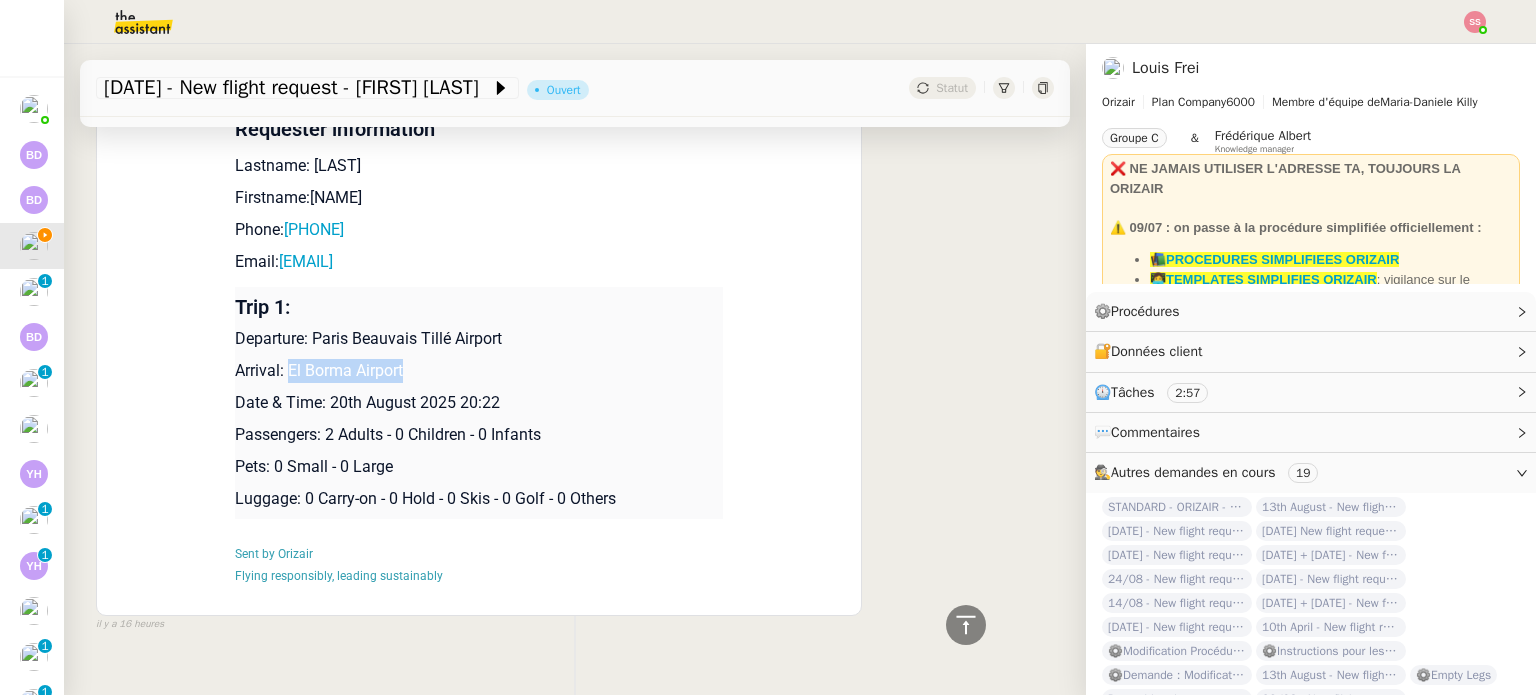 drag, startPoint x: 396, startPoint y: 382, endPoint x: 278, endPoint y: 375, distance: 118.20744 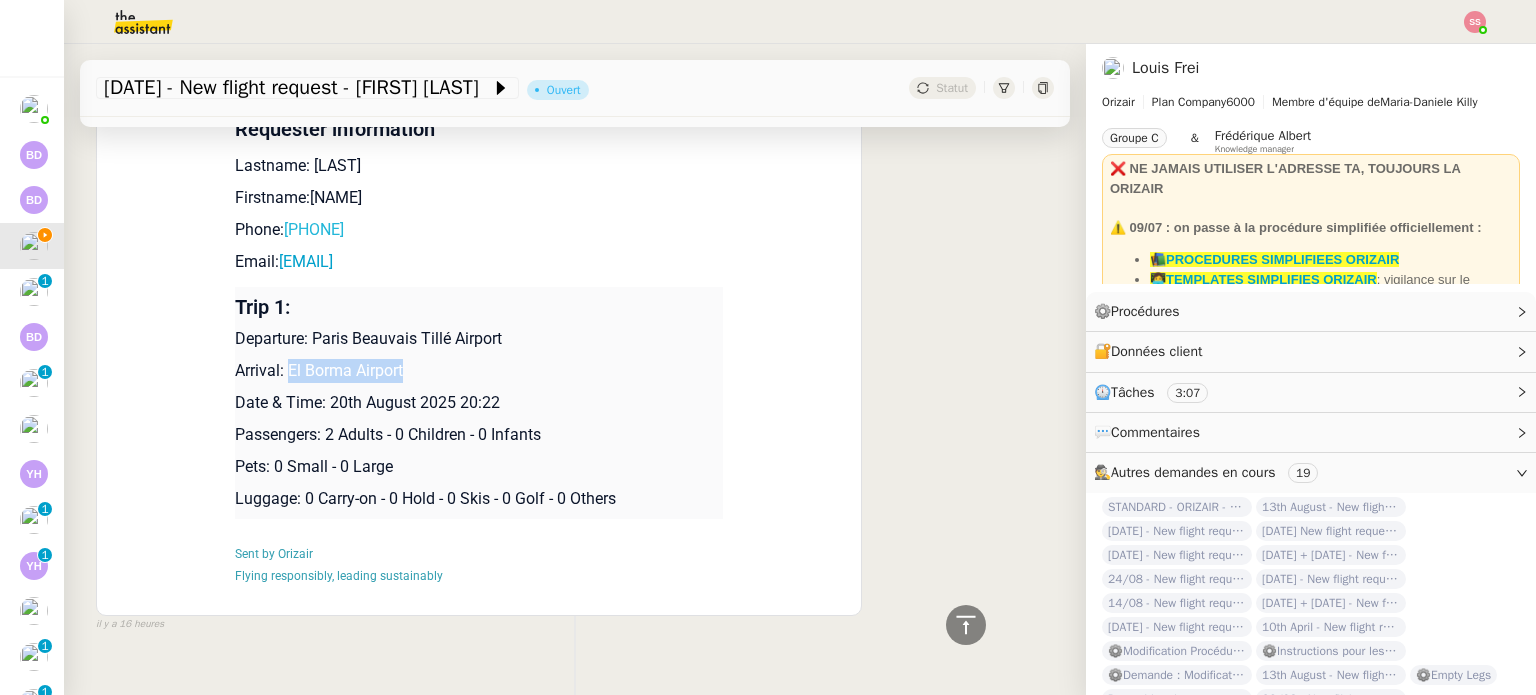 drag, startPoint x: 415, startPoint y: 235, endPoint x: 281, endPoint y: 229, distance: 134.13426 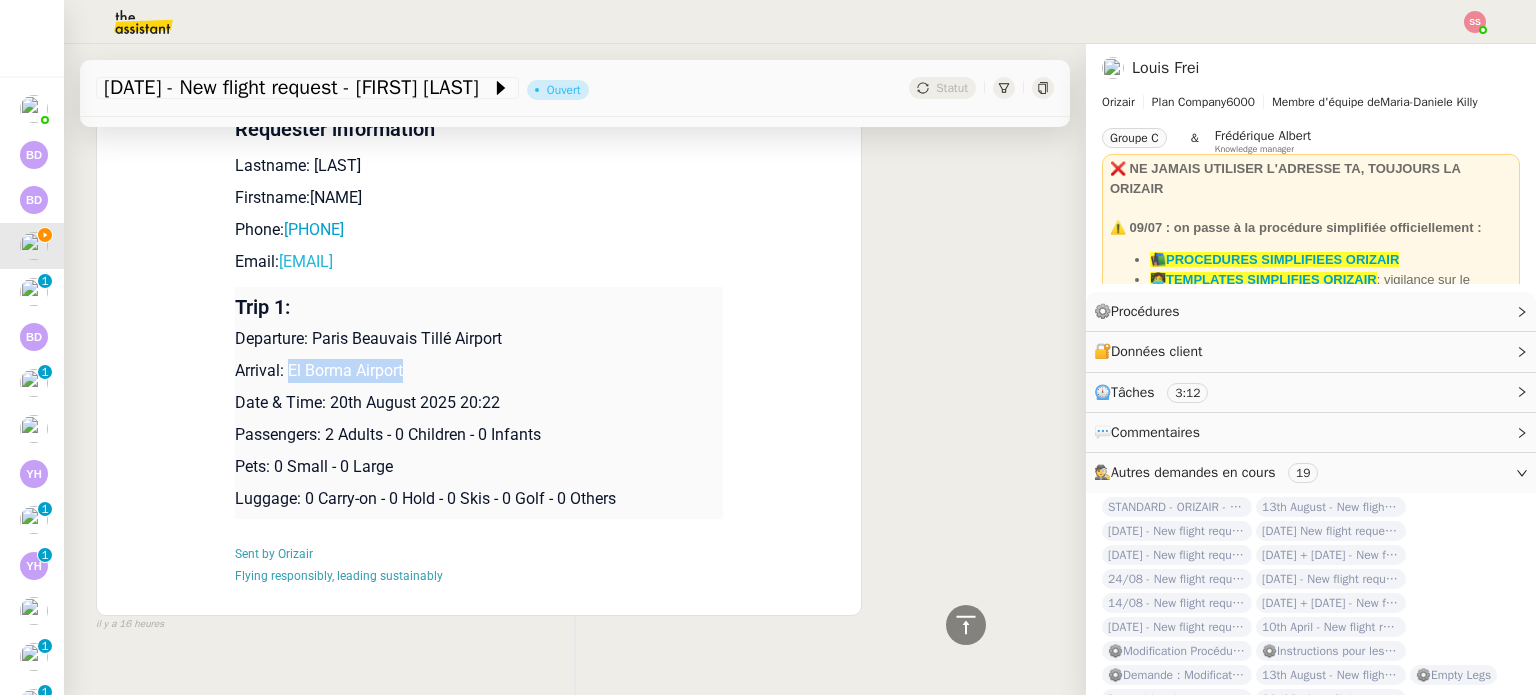 drag, startPoint x: 528, startPoint y: 267, endPoint x: 272, endPoint y: 264, distance: 256.01758 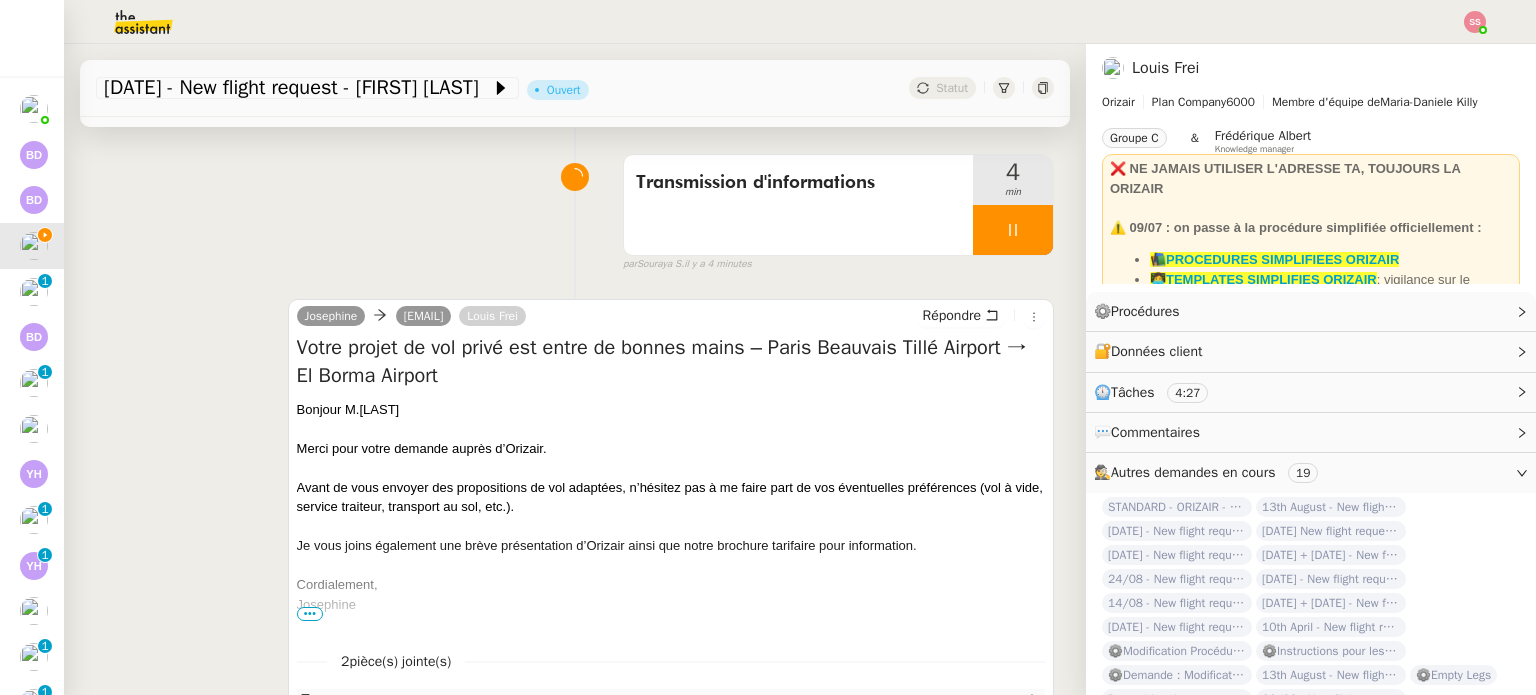 scroll, scrollTop: 0, scrollLeft: 0, axis: both 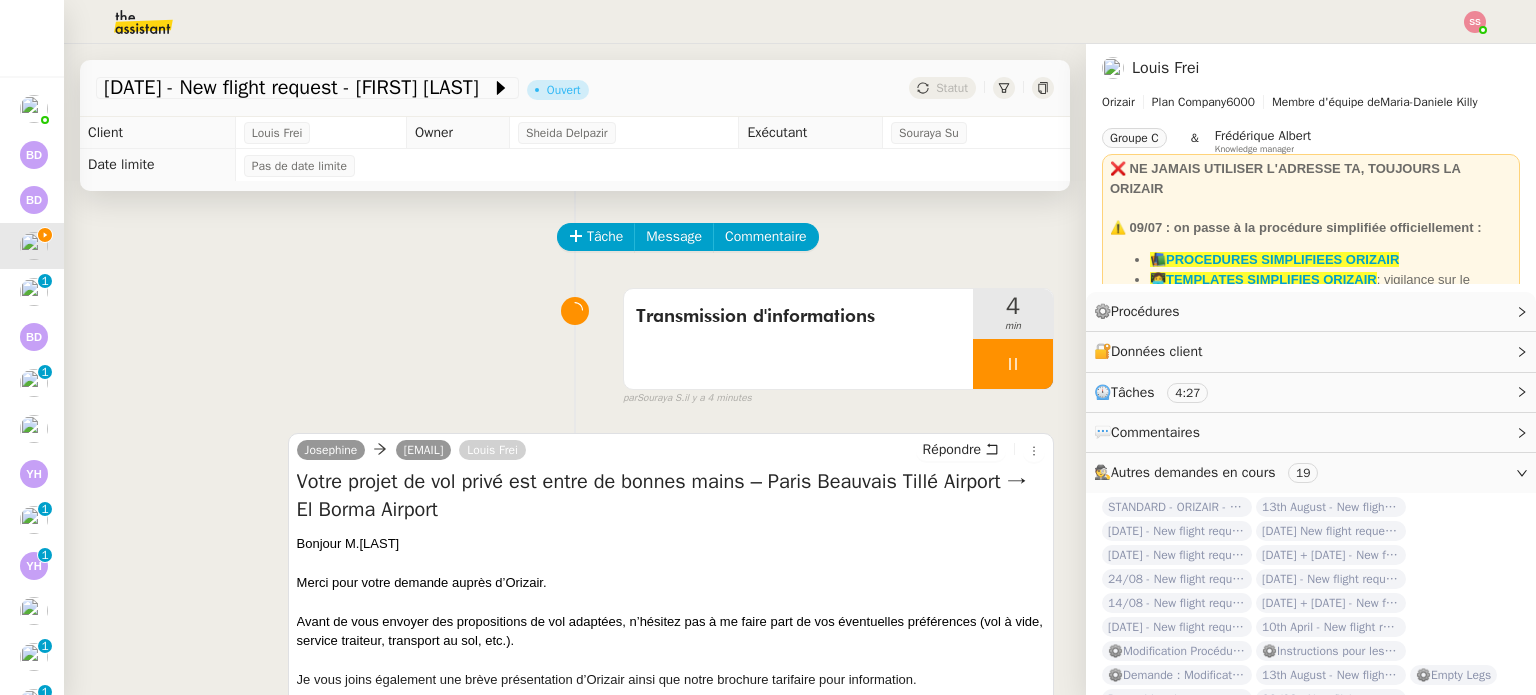 click at bounding box center (1013, 364) 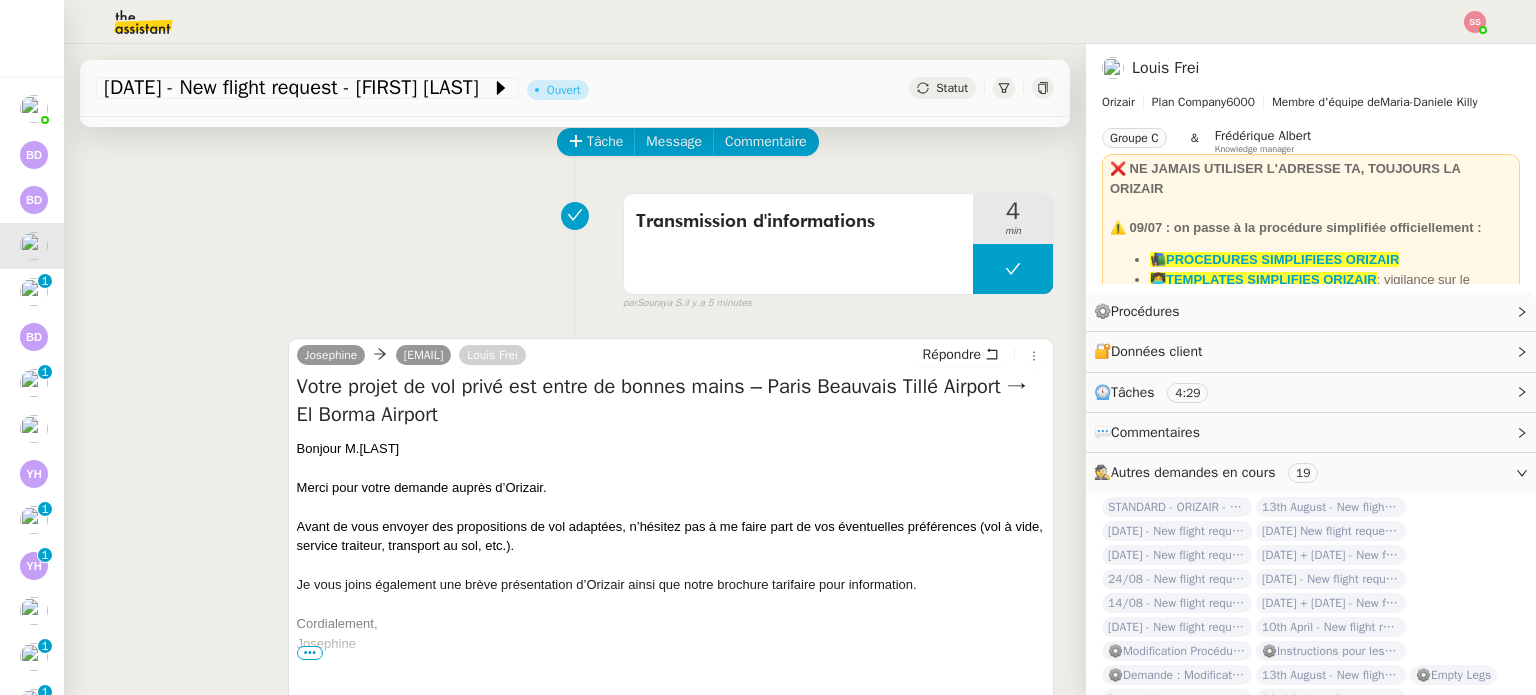 scroll, scrollTop: 0, scrollLeft: 0, axis: both 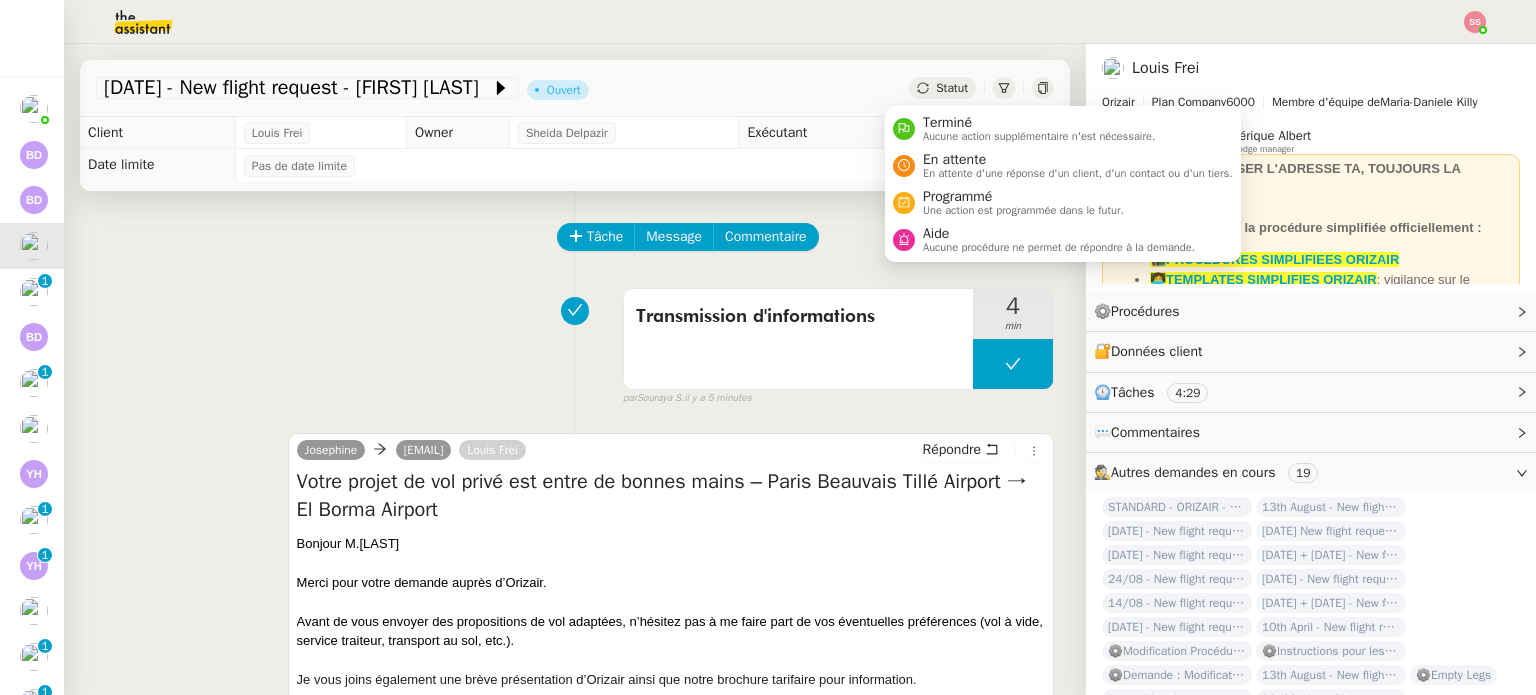 click on "Statut" 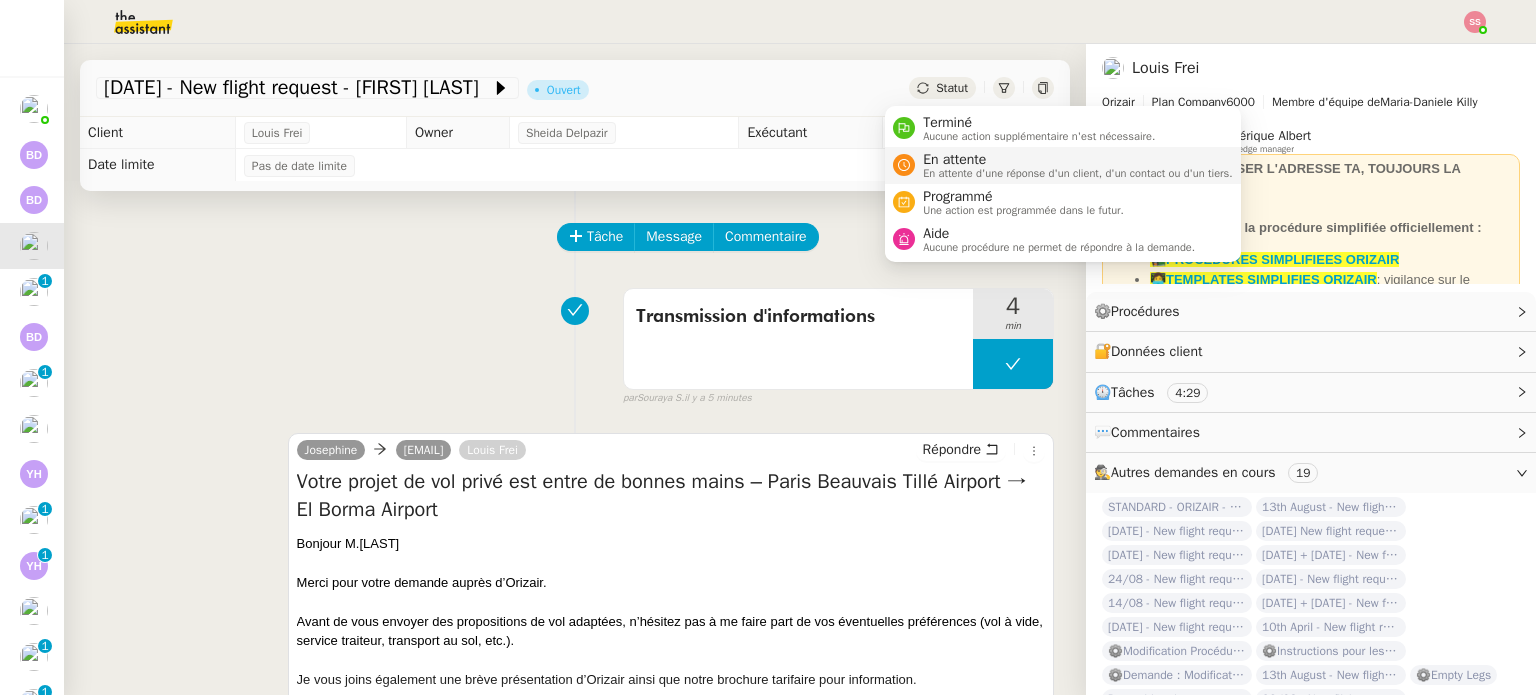 click on "En attente" at bounding box center (1078, 160) 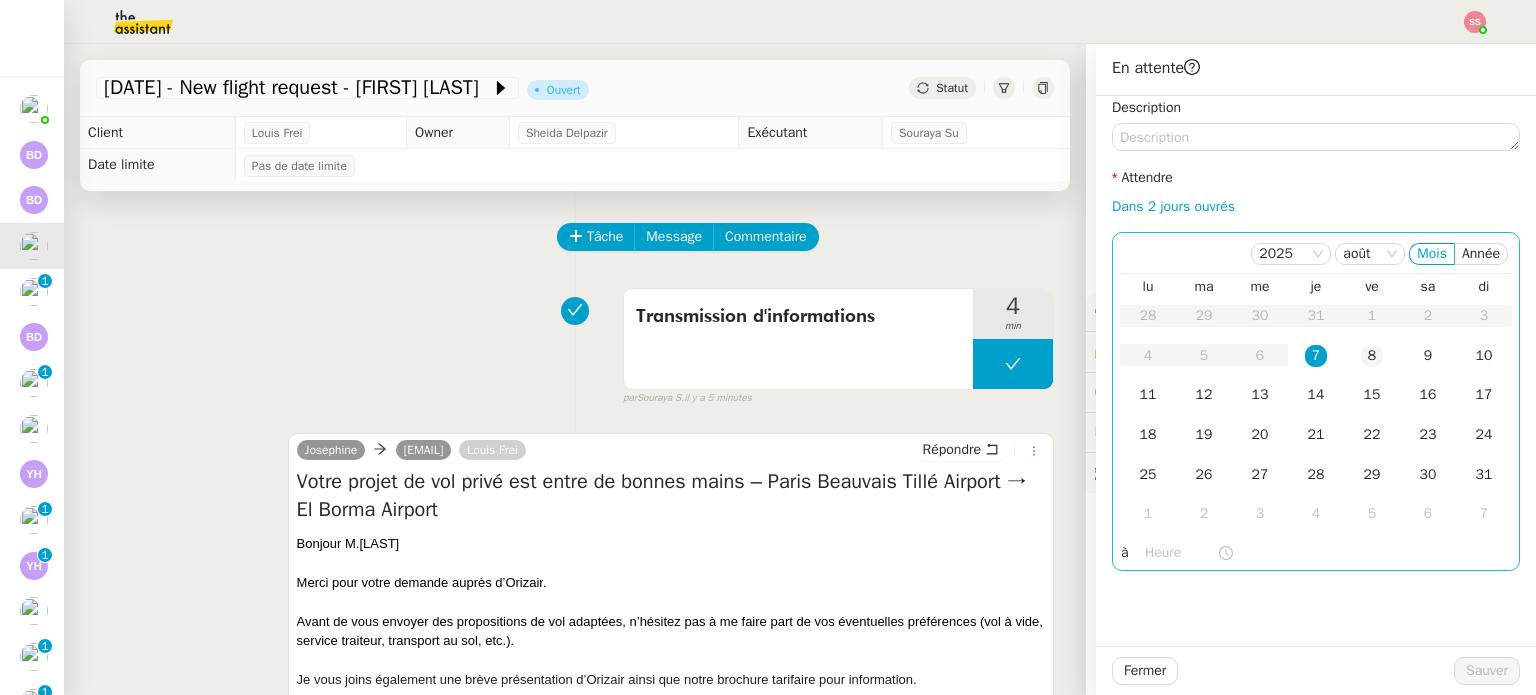 click on "8" 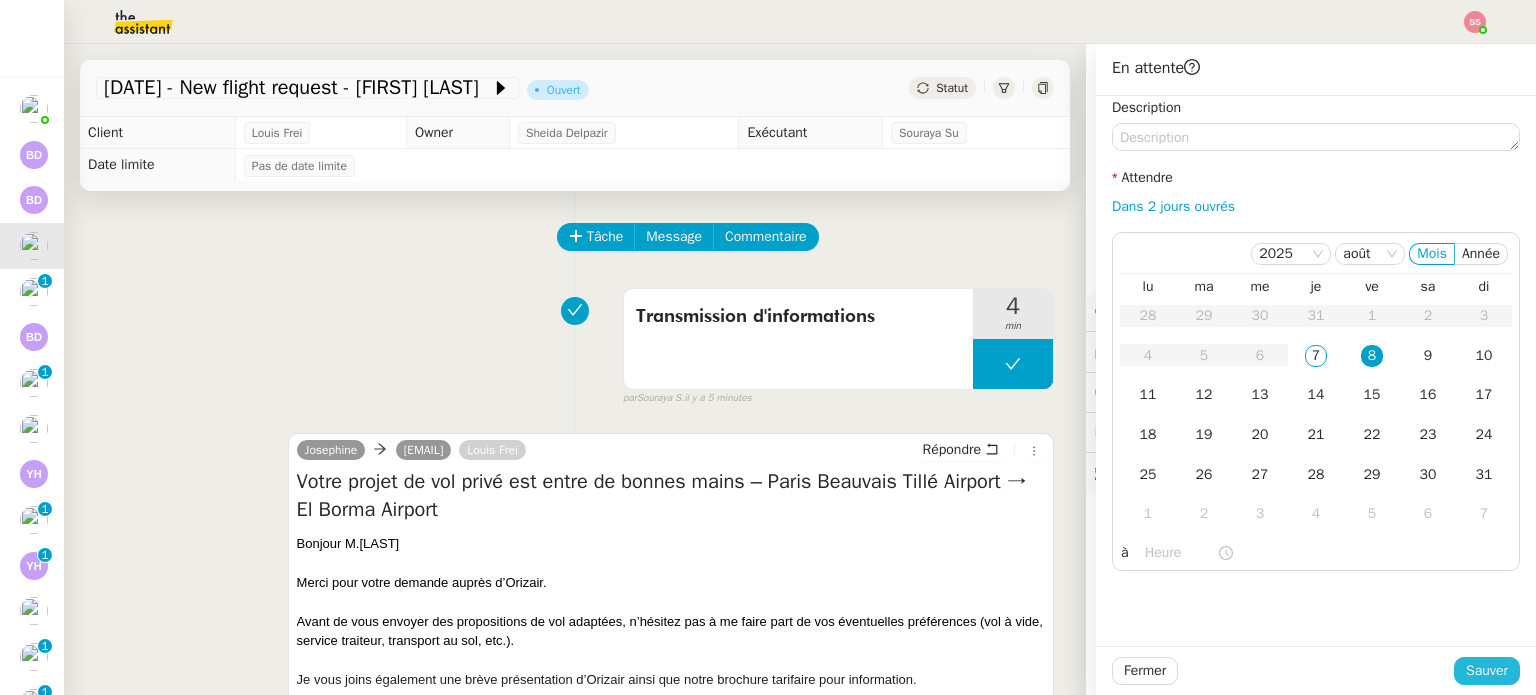drag, startPoint x: 1465, startPoint y: 671, endPoint x: 1355, endPoint y: 626, distance: 118.84864 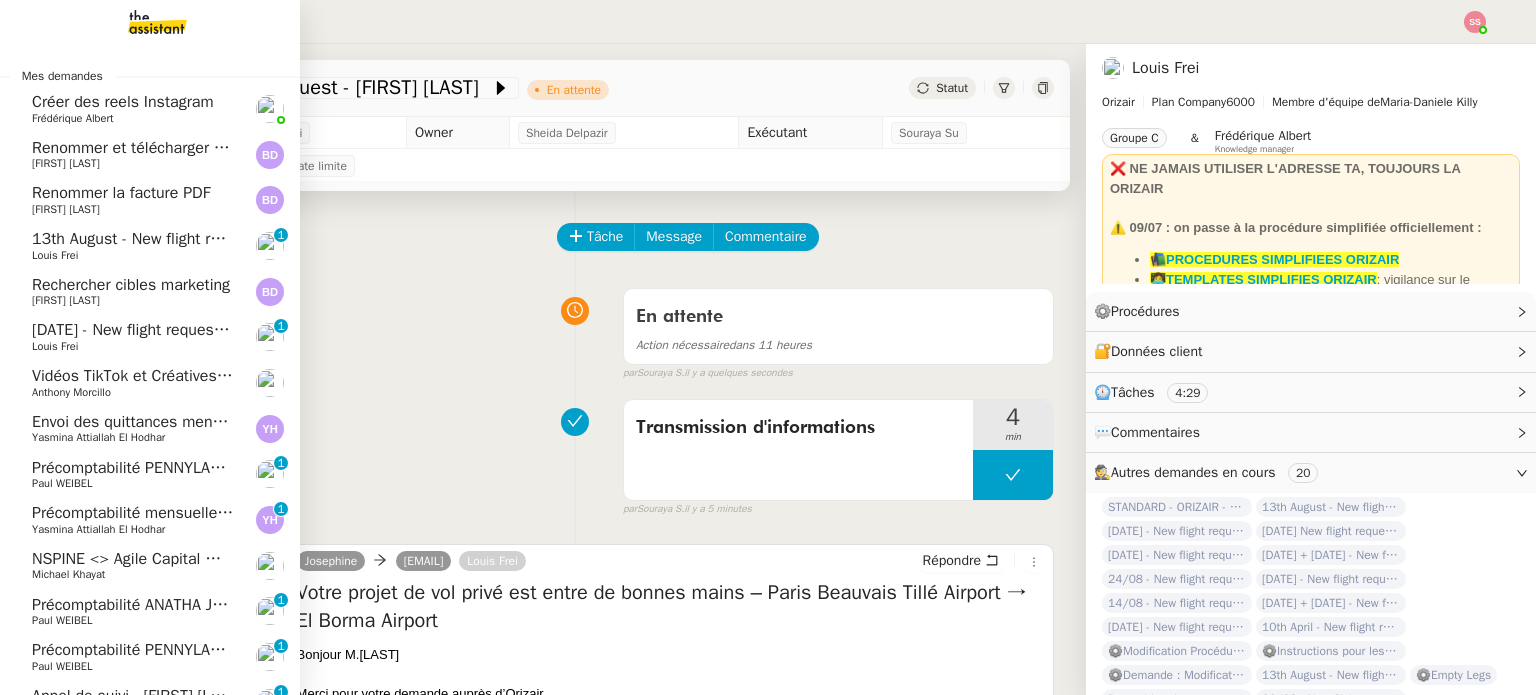 click on "Louis Frei" 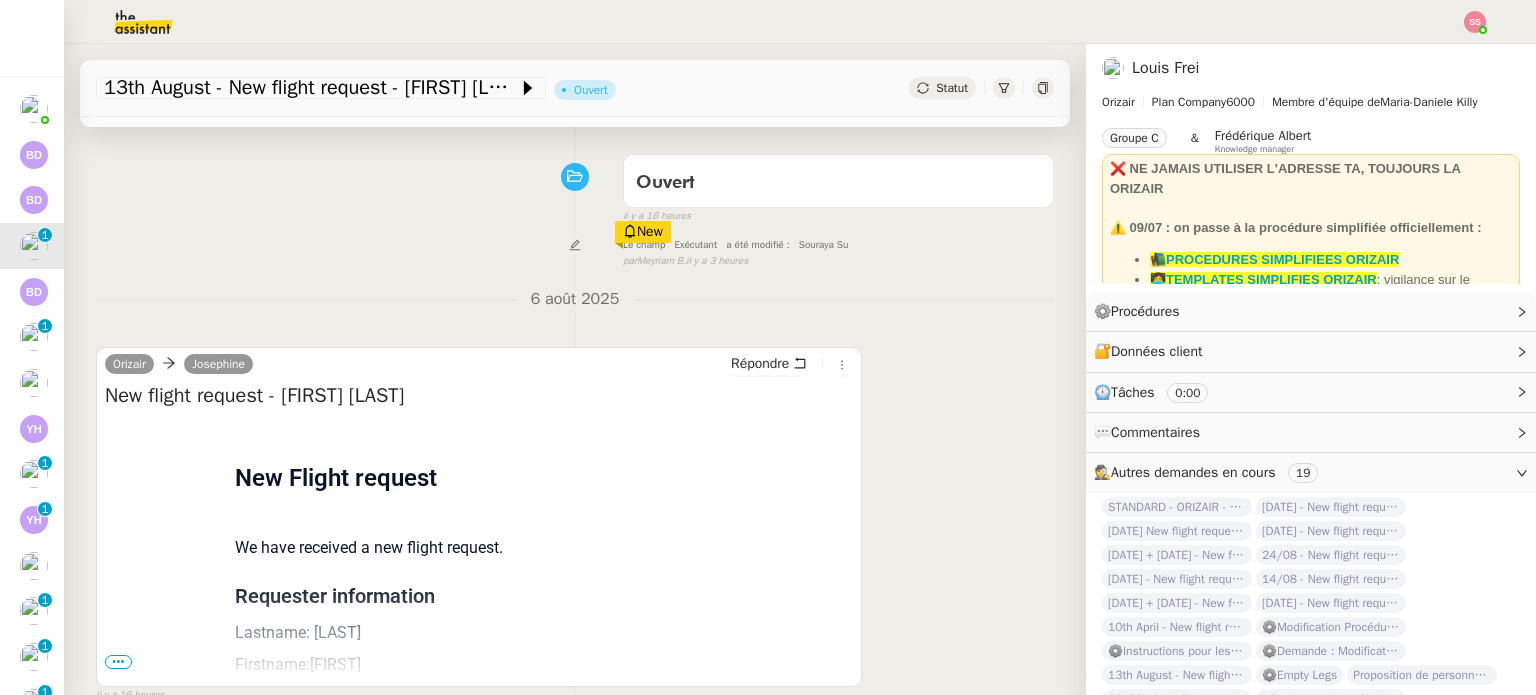 scroll, scrollTop: 268, scrollLeft: 0, axis: vertical 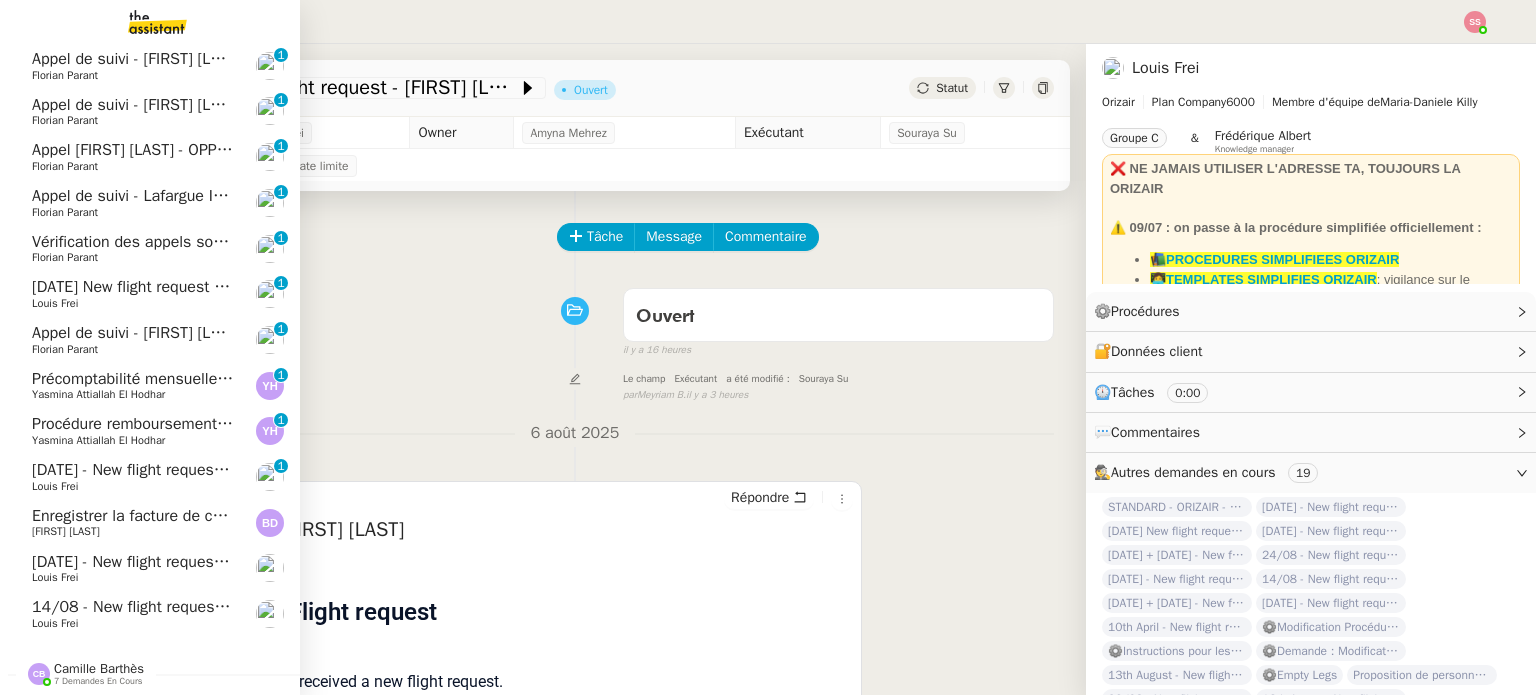 click on "Camille Barthès" 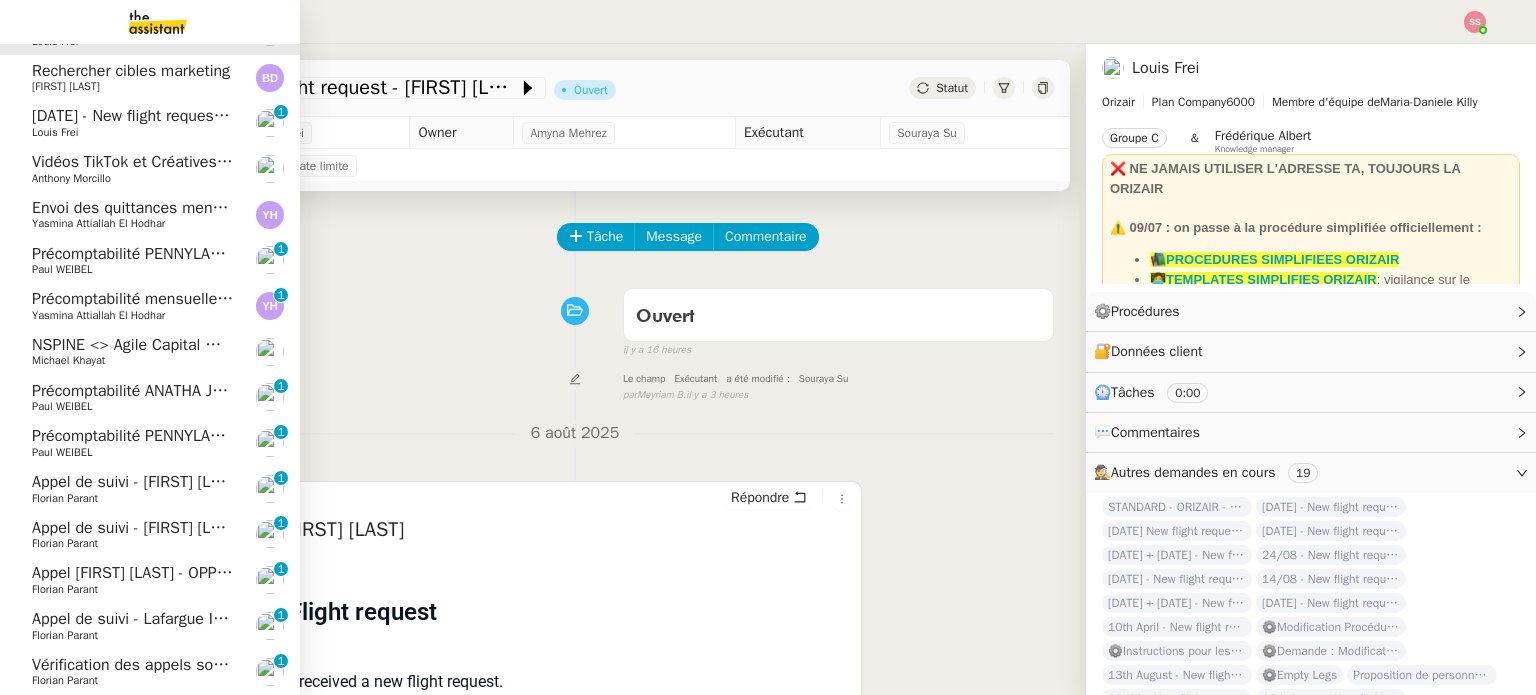 scroll, scrollTop: 68, scrollLeft: 0, axis: vertical 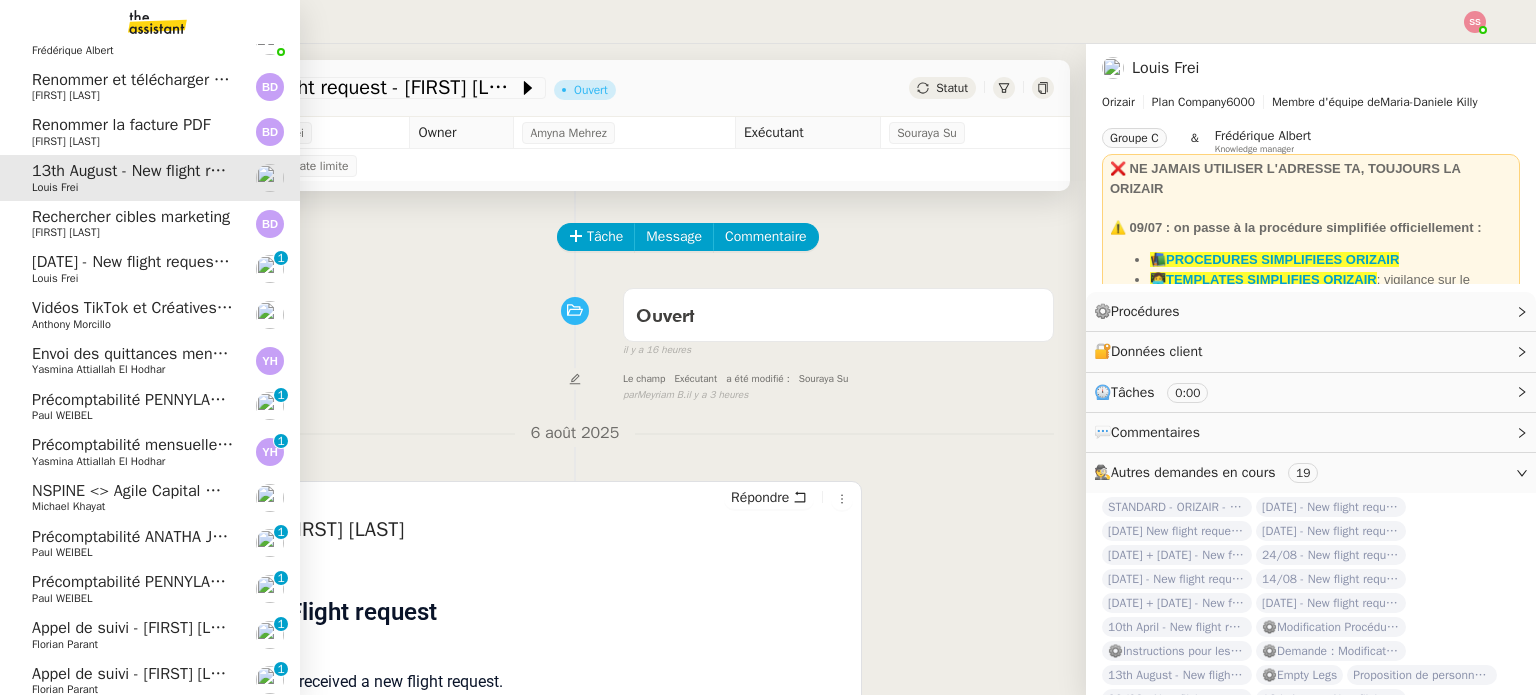 click on "Benjamin Delahaye" 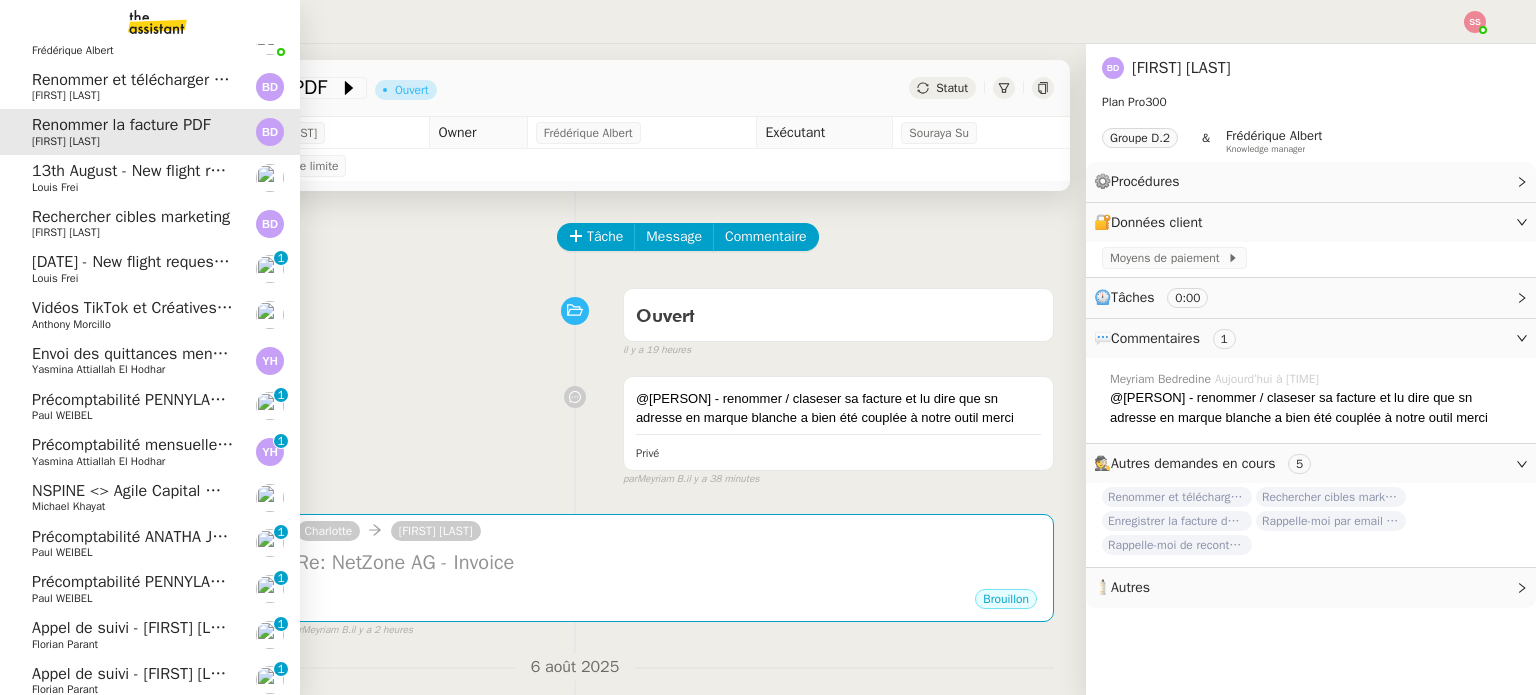 click on "Rechercher cibles marketing" 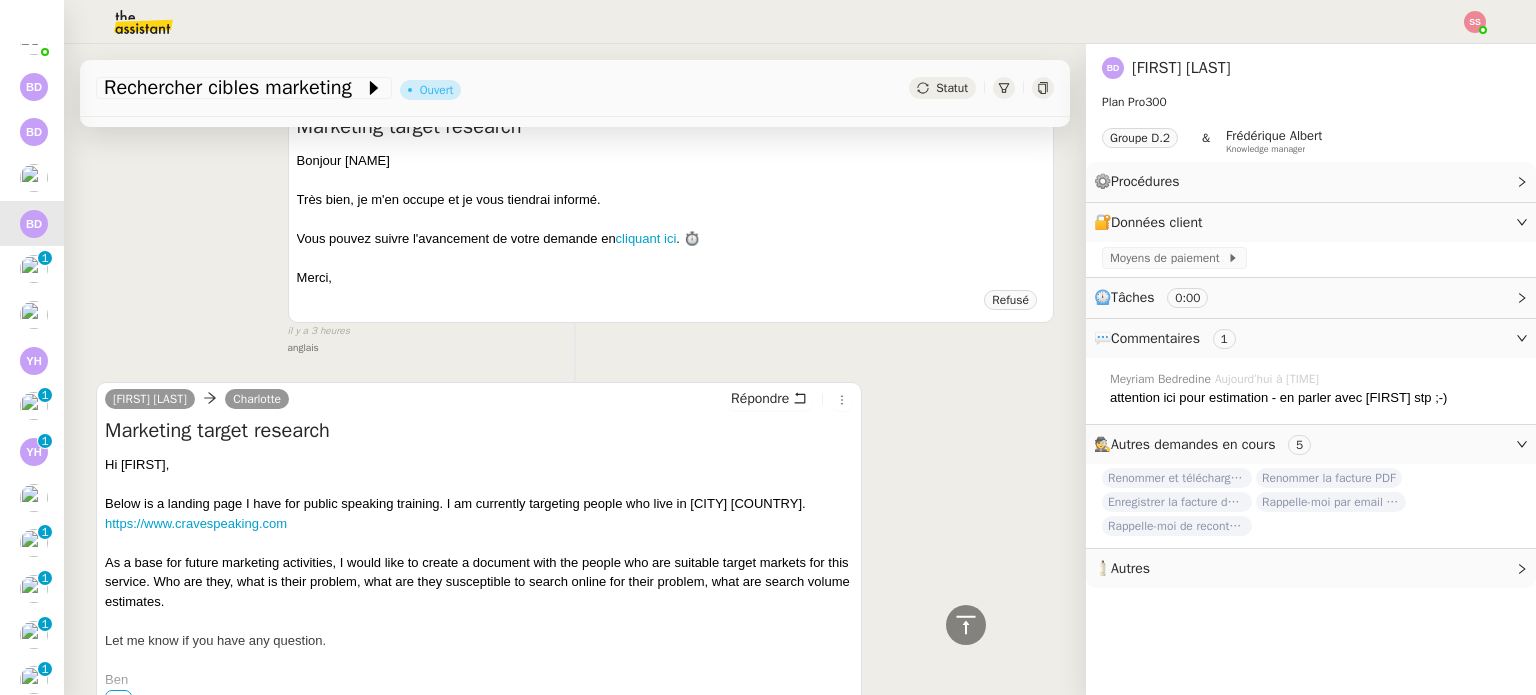 scroll, scrollTop: 1200, scrollLeft: 0, axis: vertical 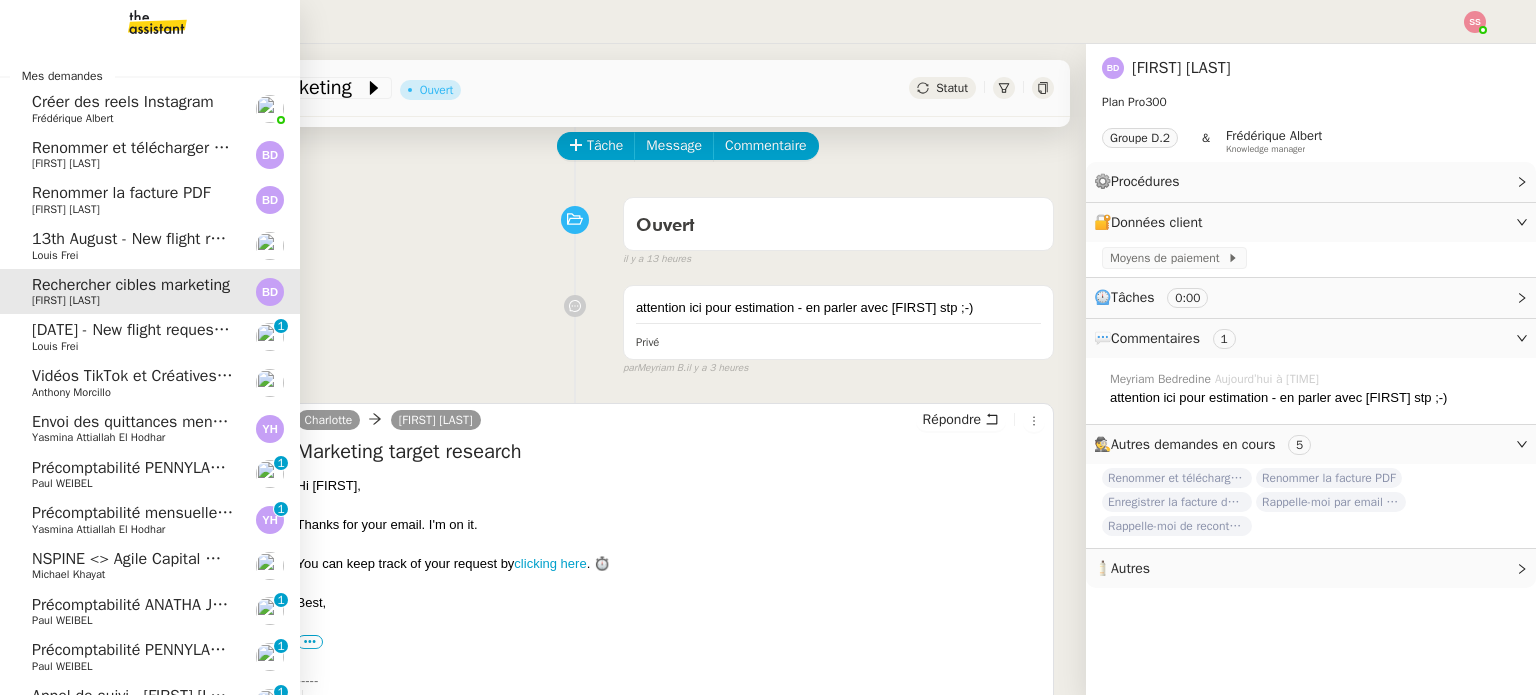 click on "13th August  - New flight request - Balvant Ryatt    Louis Frei" 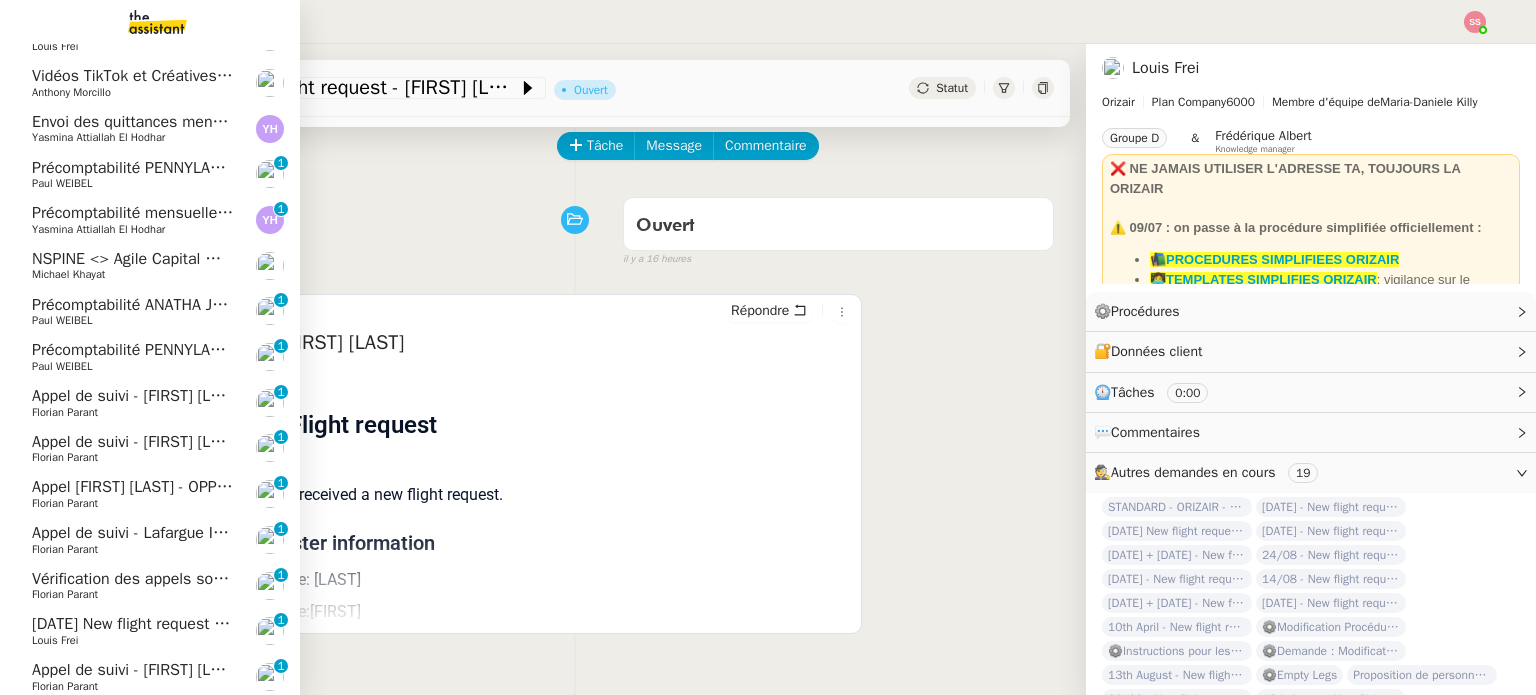 scroll, scrollTop: 648, scrollLeft: 0, axis: vertical 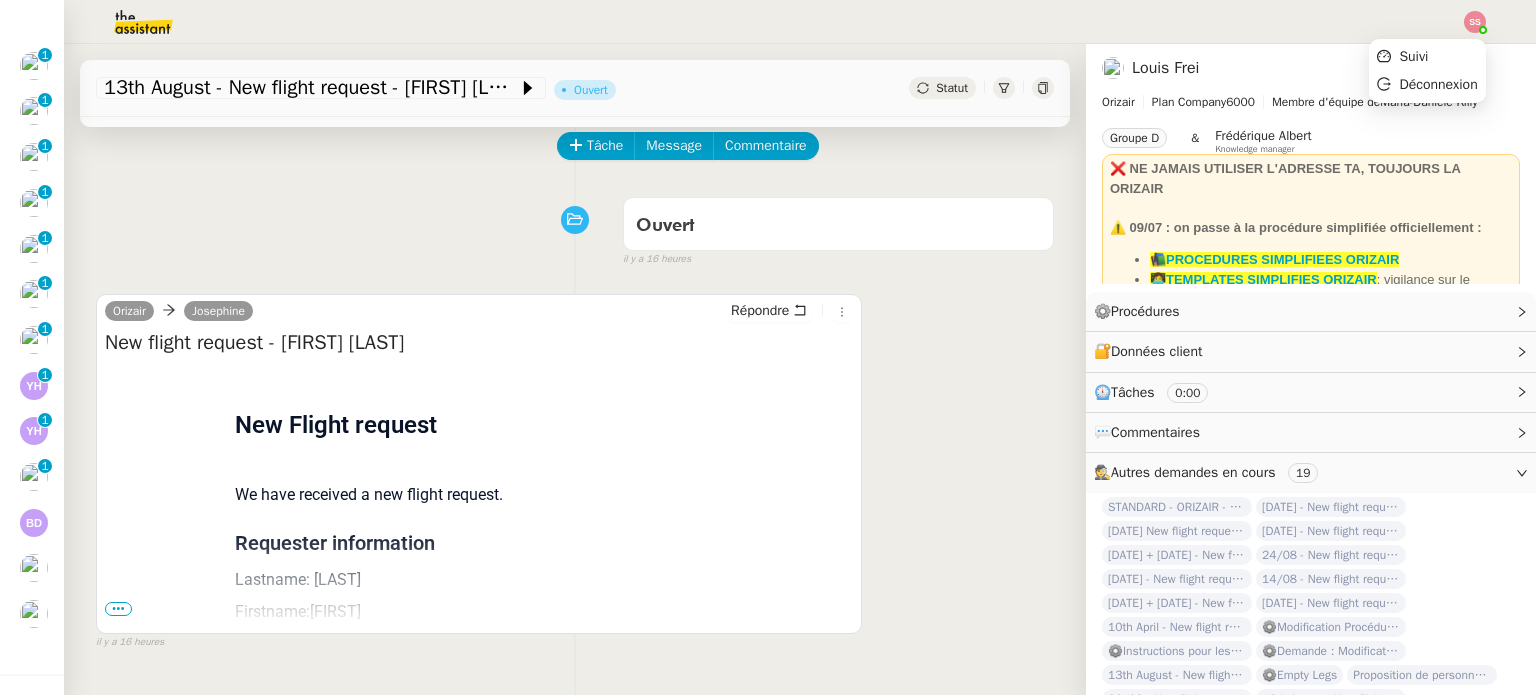 click 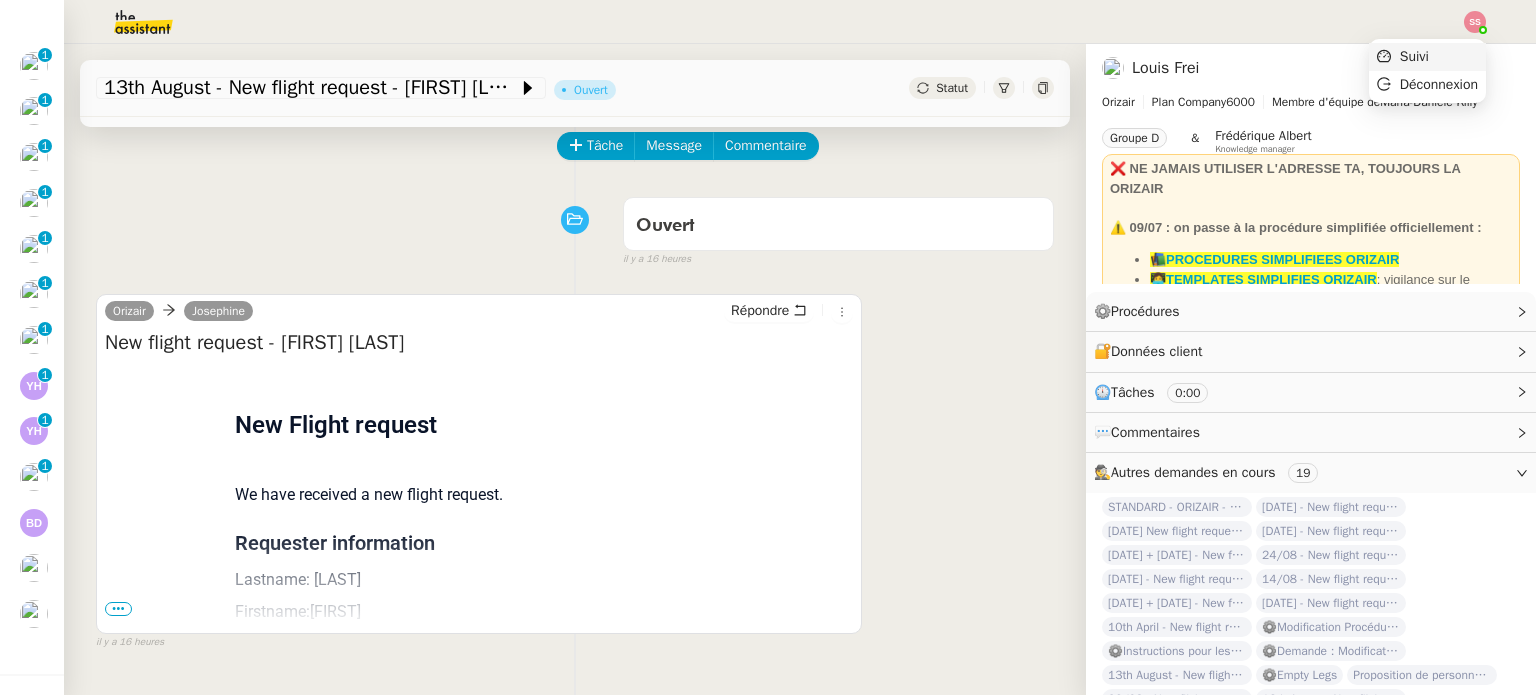 click on "Suivi" at bounding box center (1427, 57) 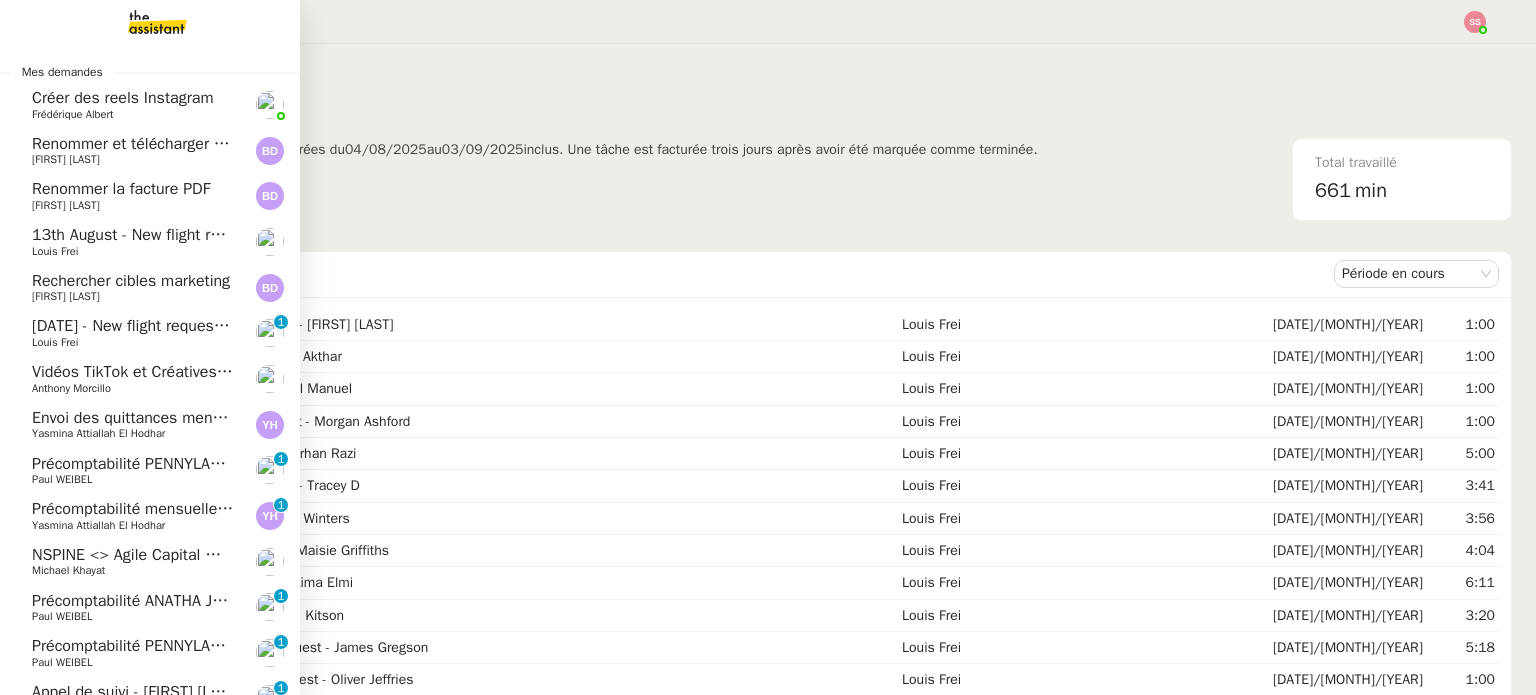 scroll, scrollTop: 0, scrollLeft: 0, axis: both 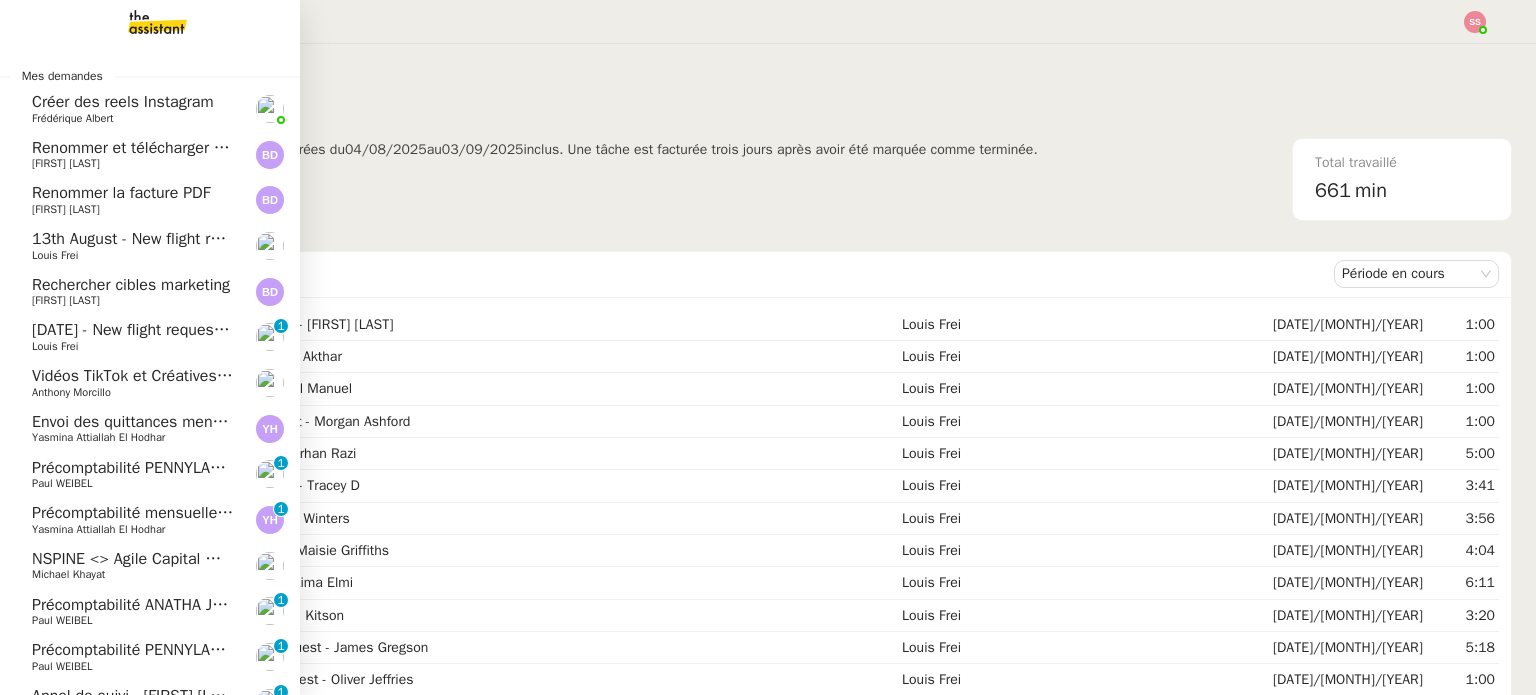 click on "[DATE] - New flight request - Balvant Ryatt" 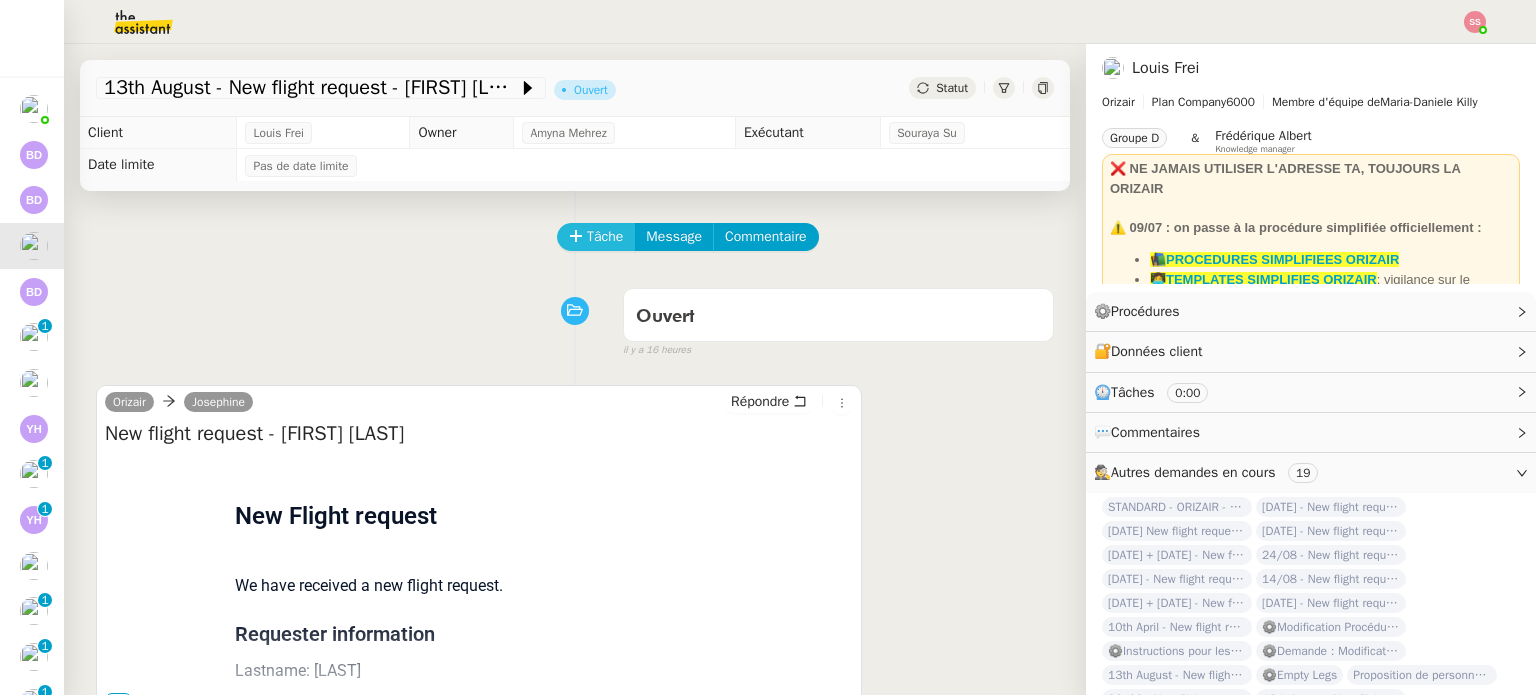 click on "Tâche" 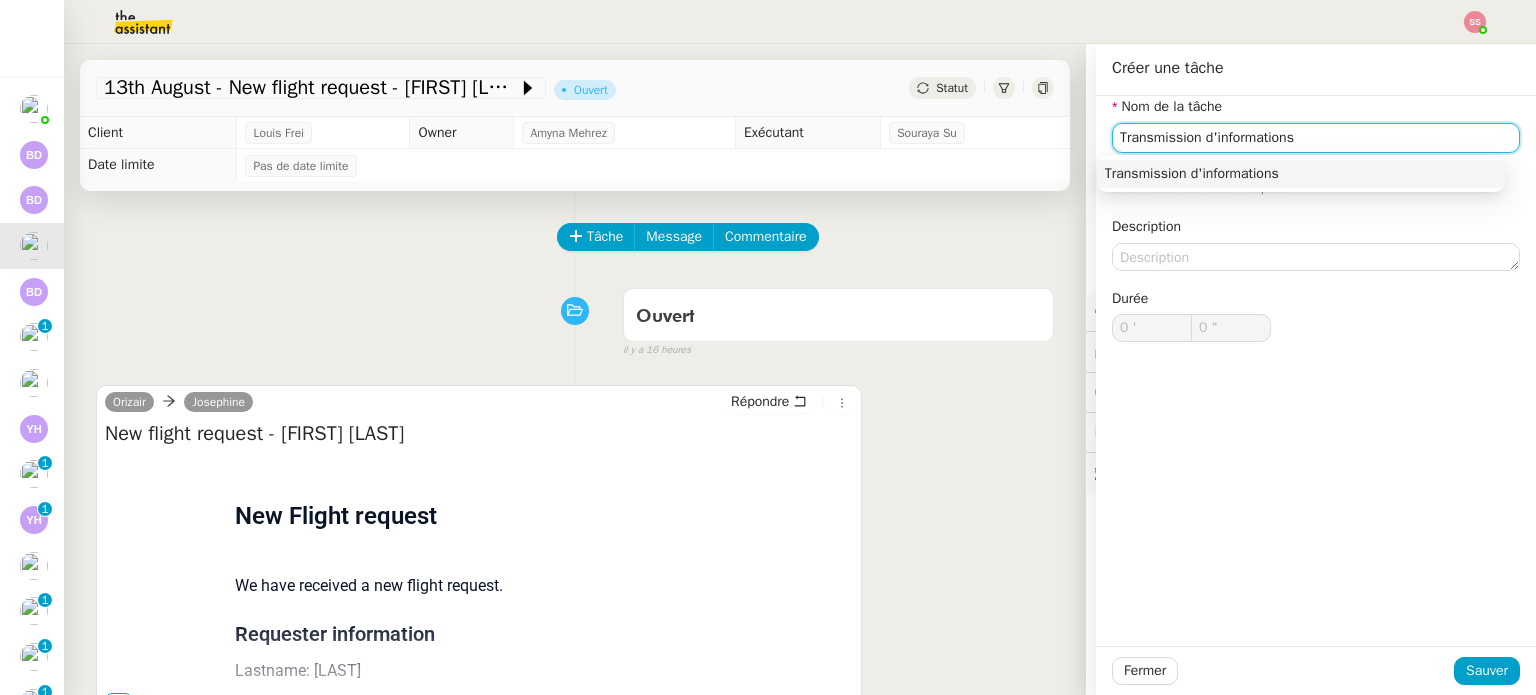 click on "Transmission d'informations" at bounding box center [1301, 174] 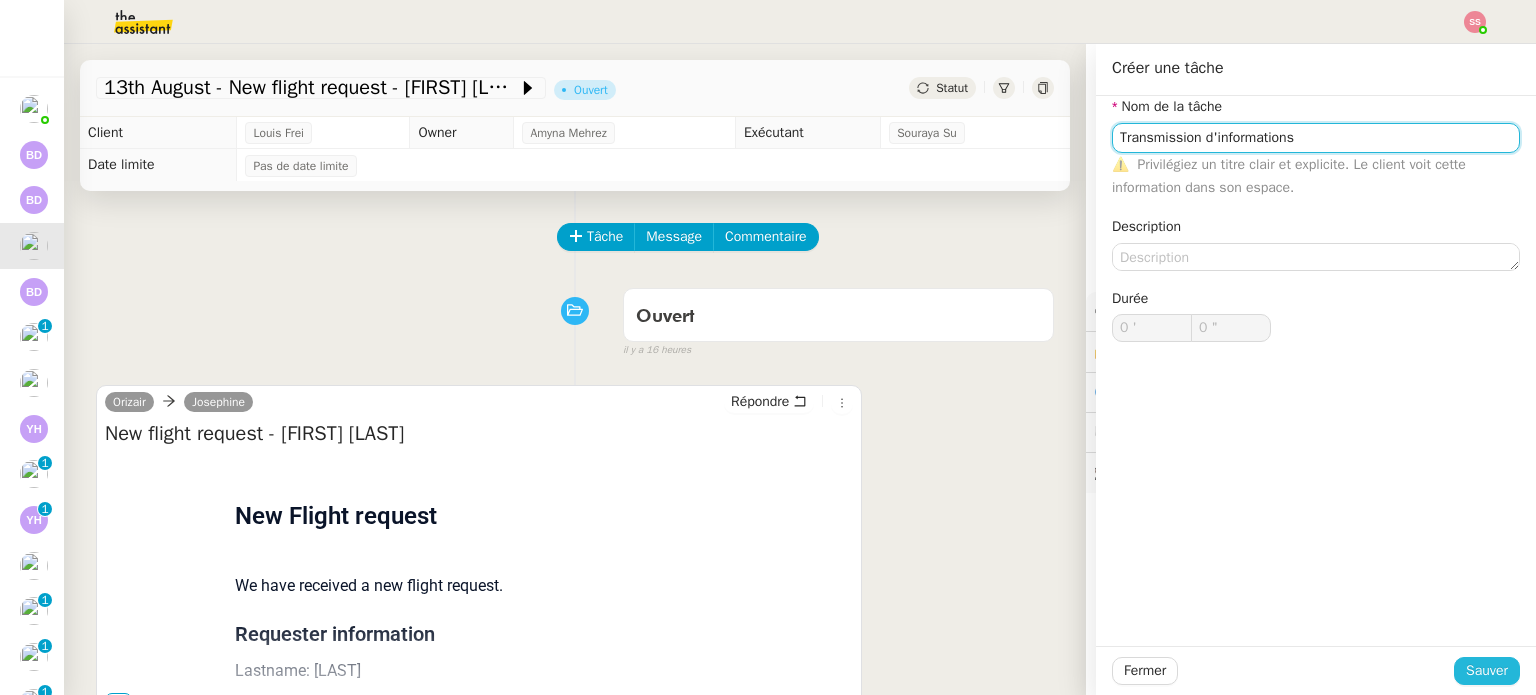 type on "Transmission d'informations" 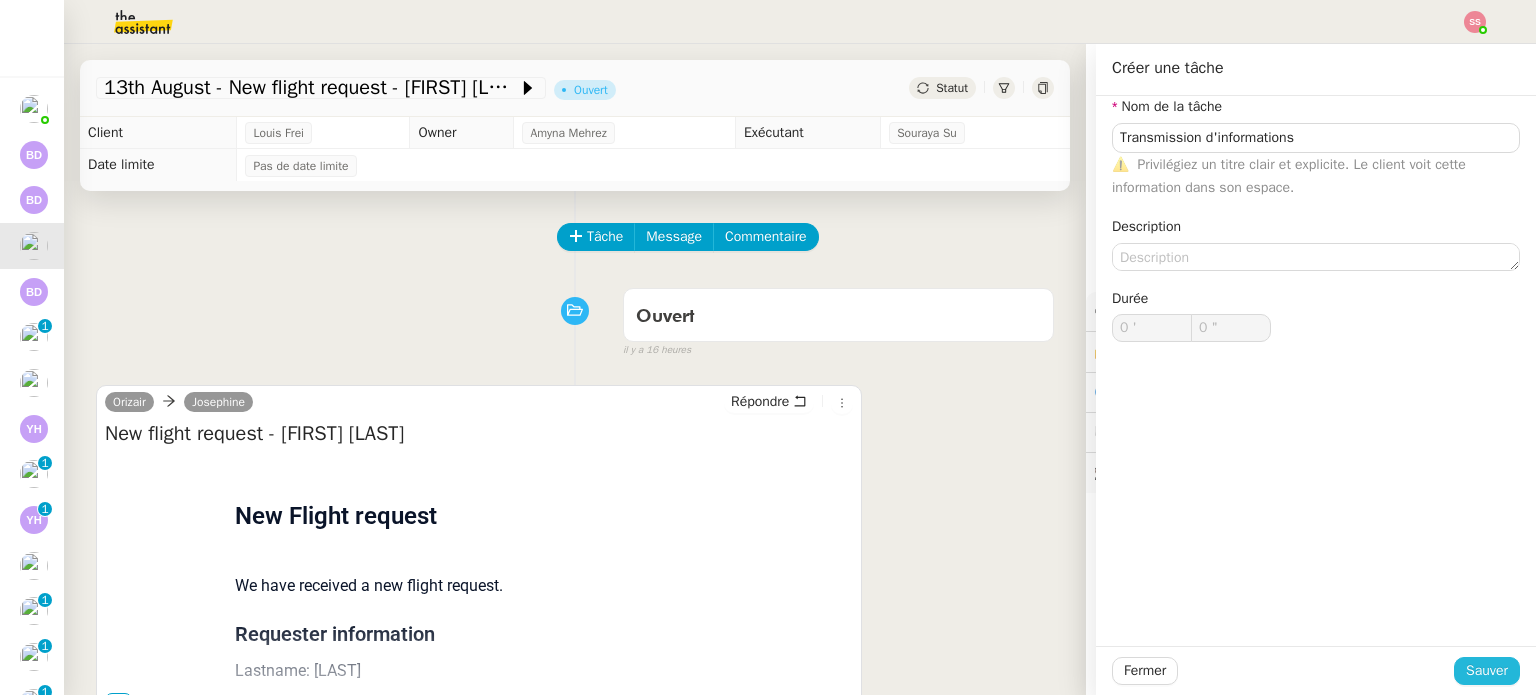click on "Sauver" 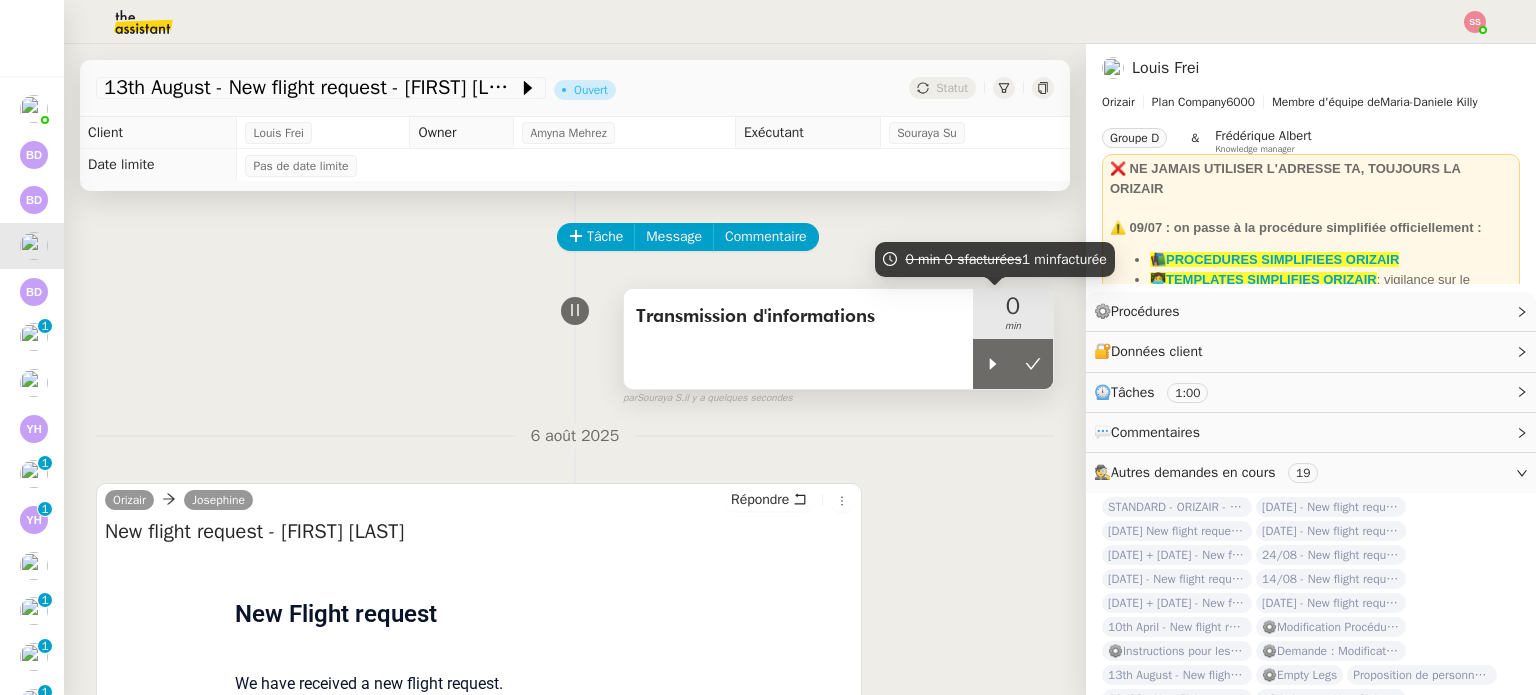 click on "0 min" at bounding box center [1013, 314] 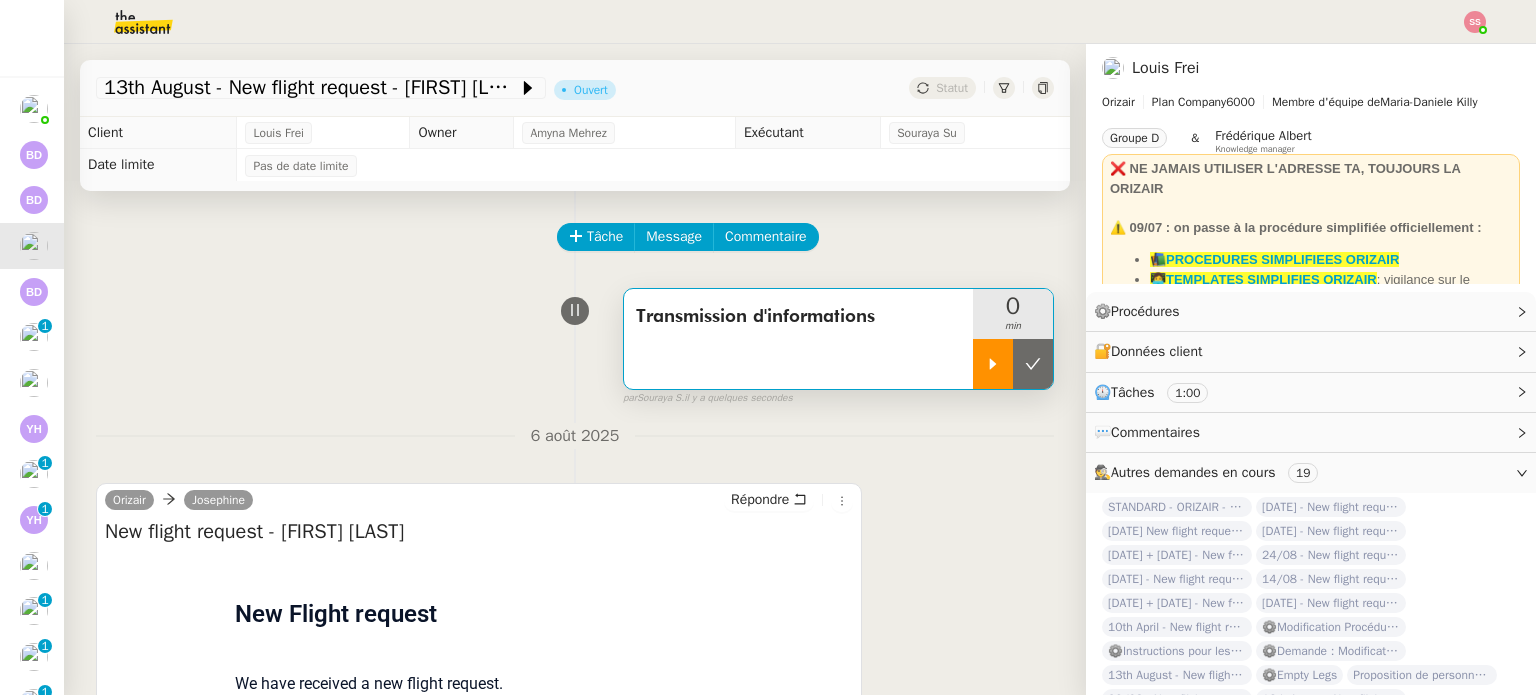 click 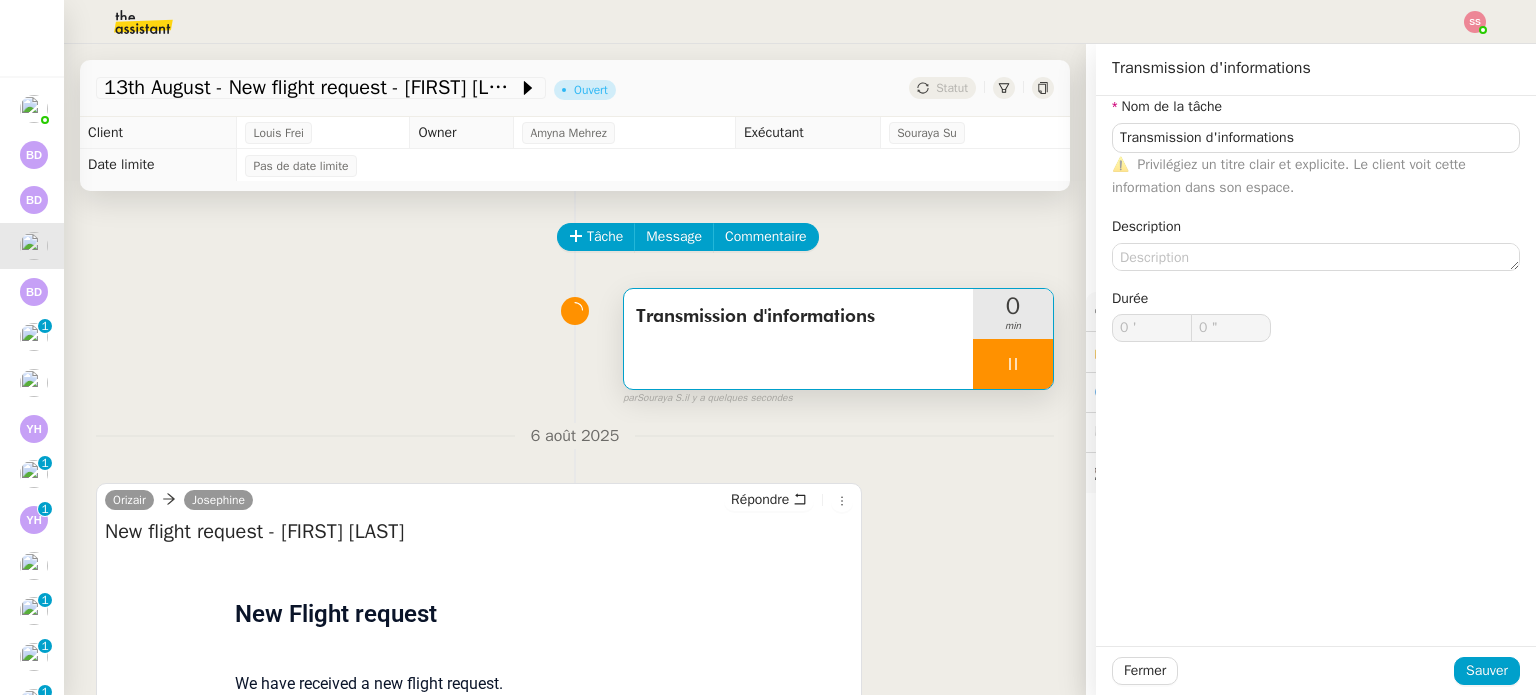 type on "Transmission d'informations" 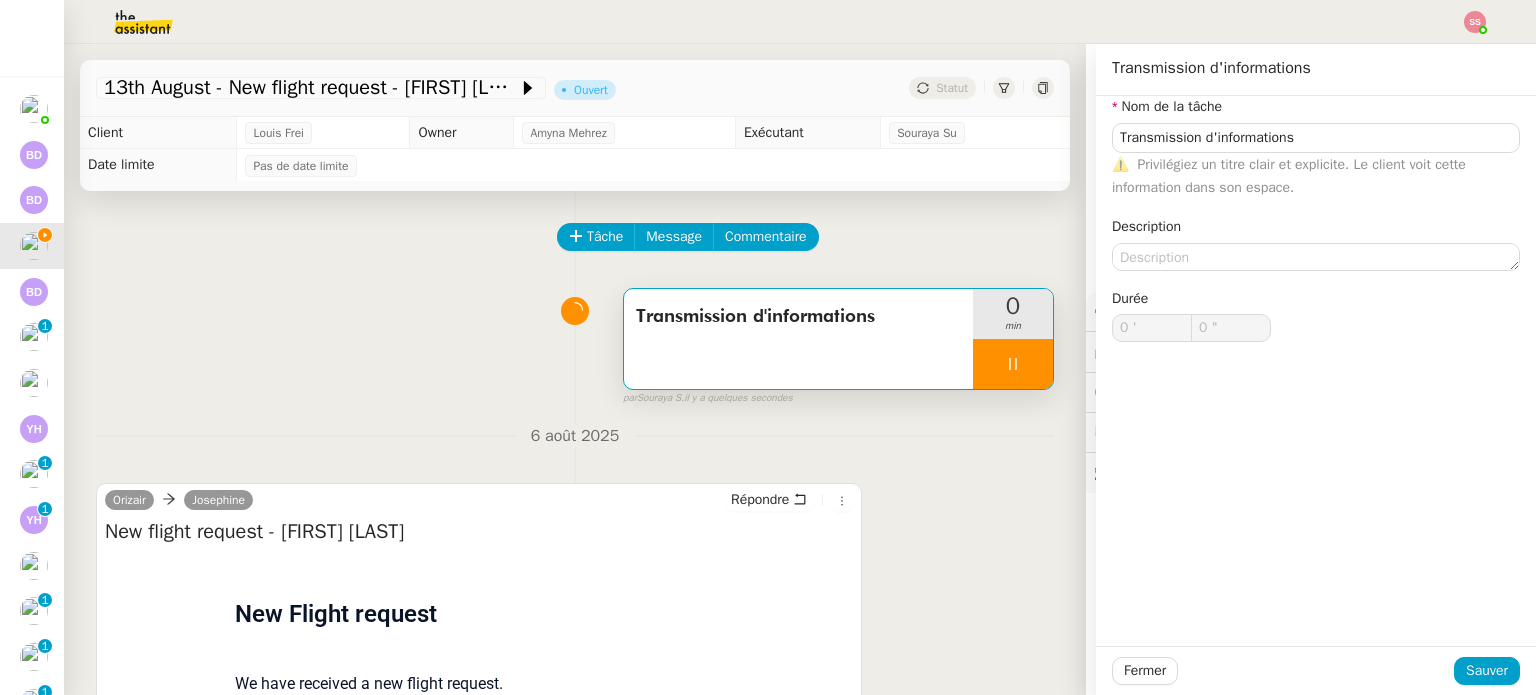 scroll, scrollTop: 268, scrollLeft: 0, axis: vertical 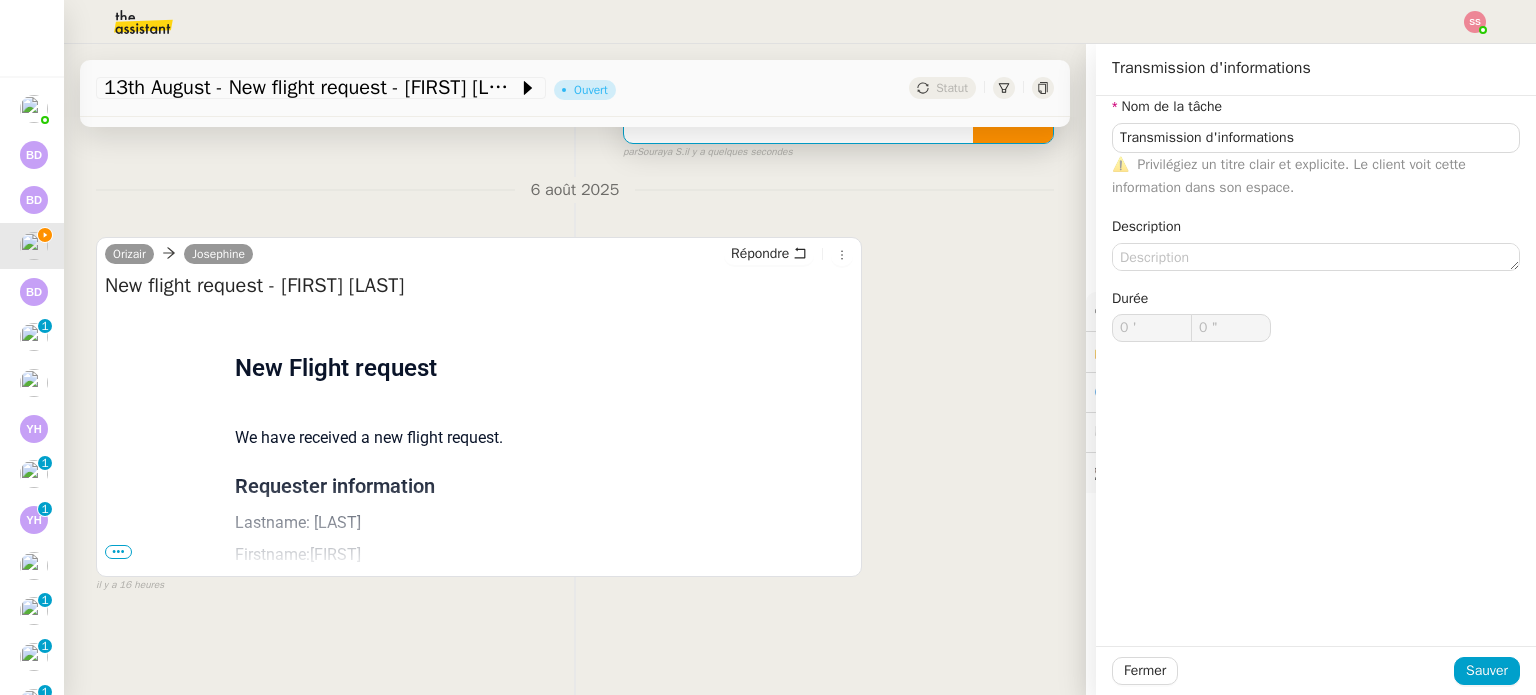 type on "Transmission d'informations" 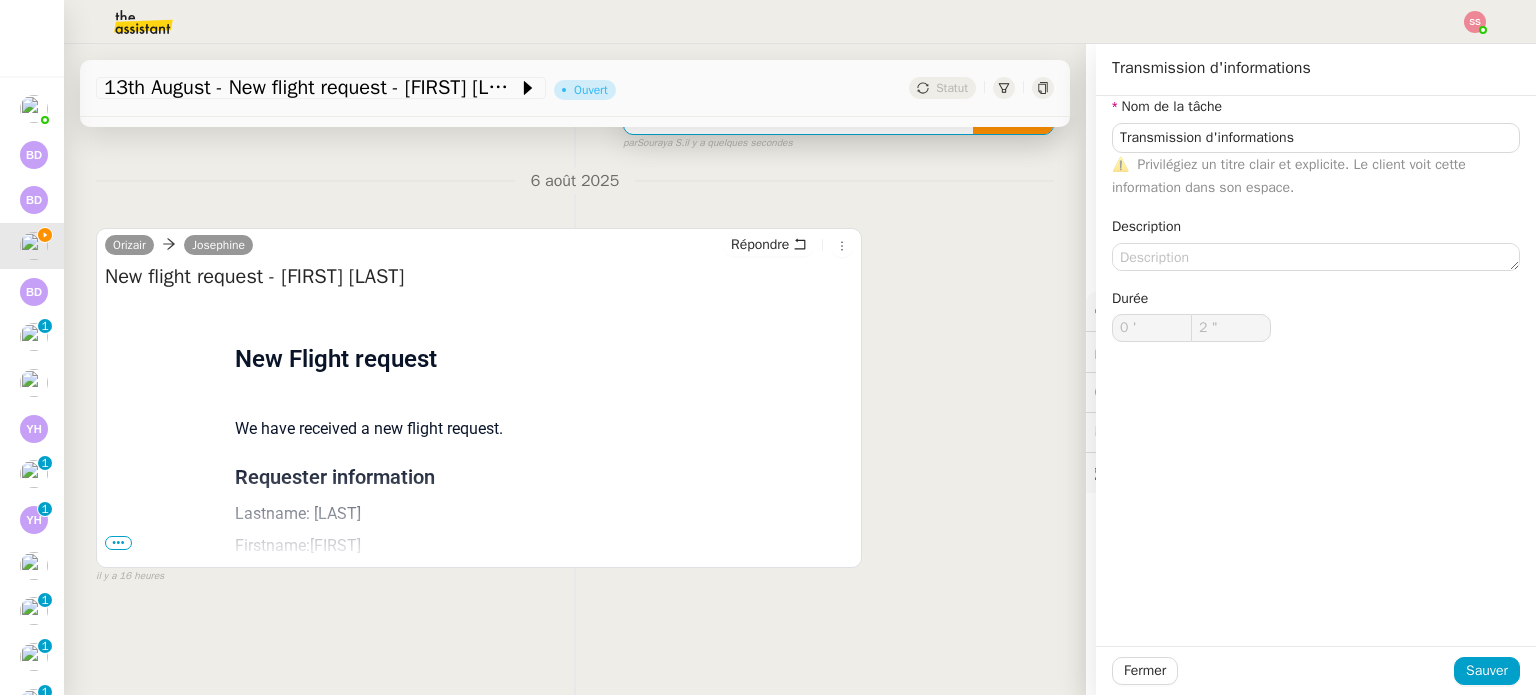 click on "•••" at bounding box center (118, 543) 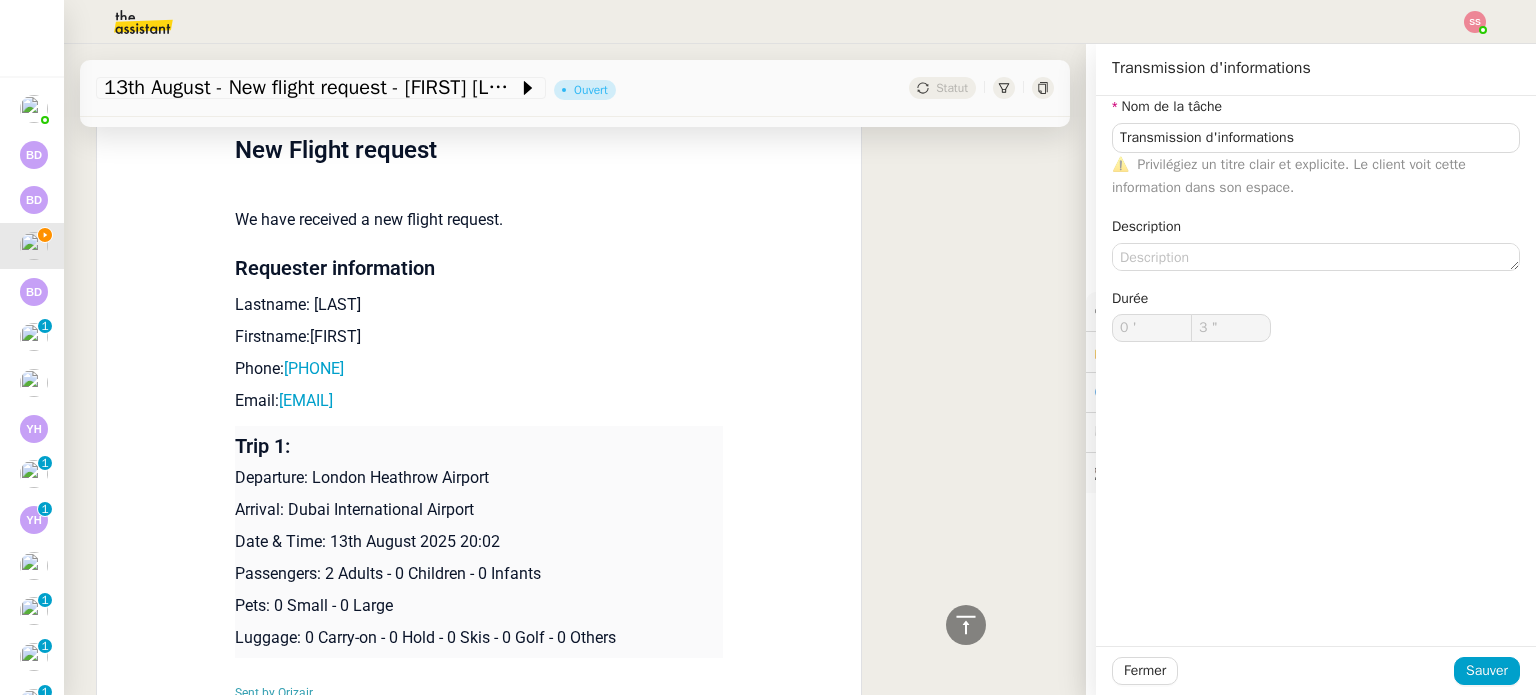 scroll, scrollTop: 468, scrollLeft: 0, axis: vertical 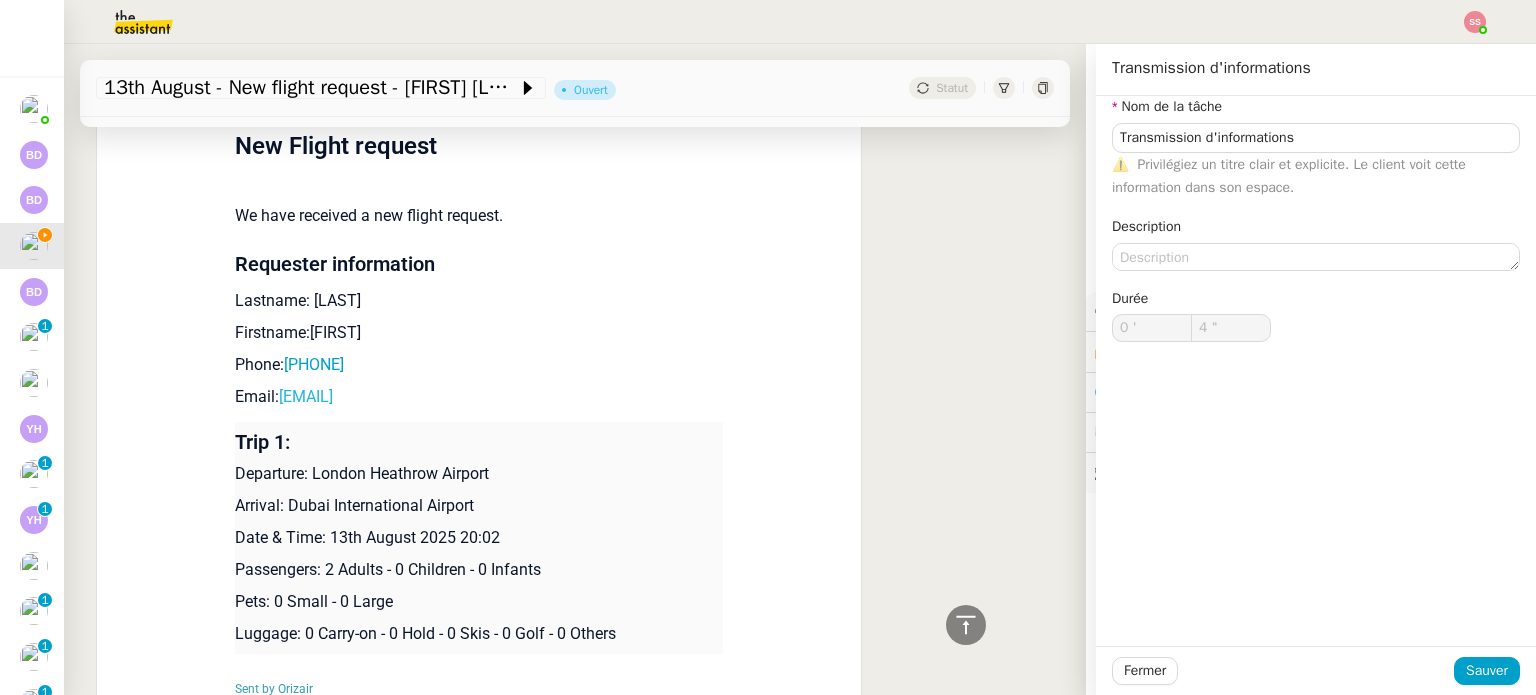 drag, startPoint x: 491, startPoint y: 390, endPoint x: 275, endPoint y: 399, distance: 216.18742 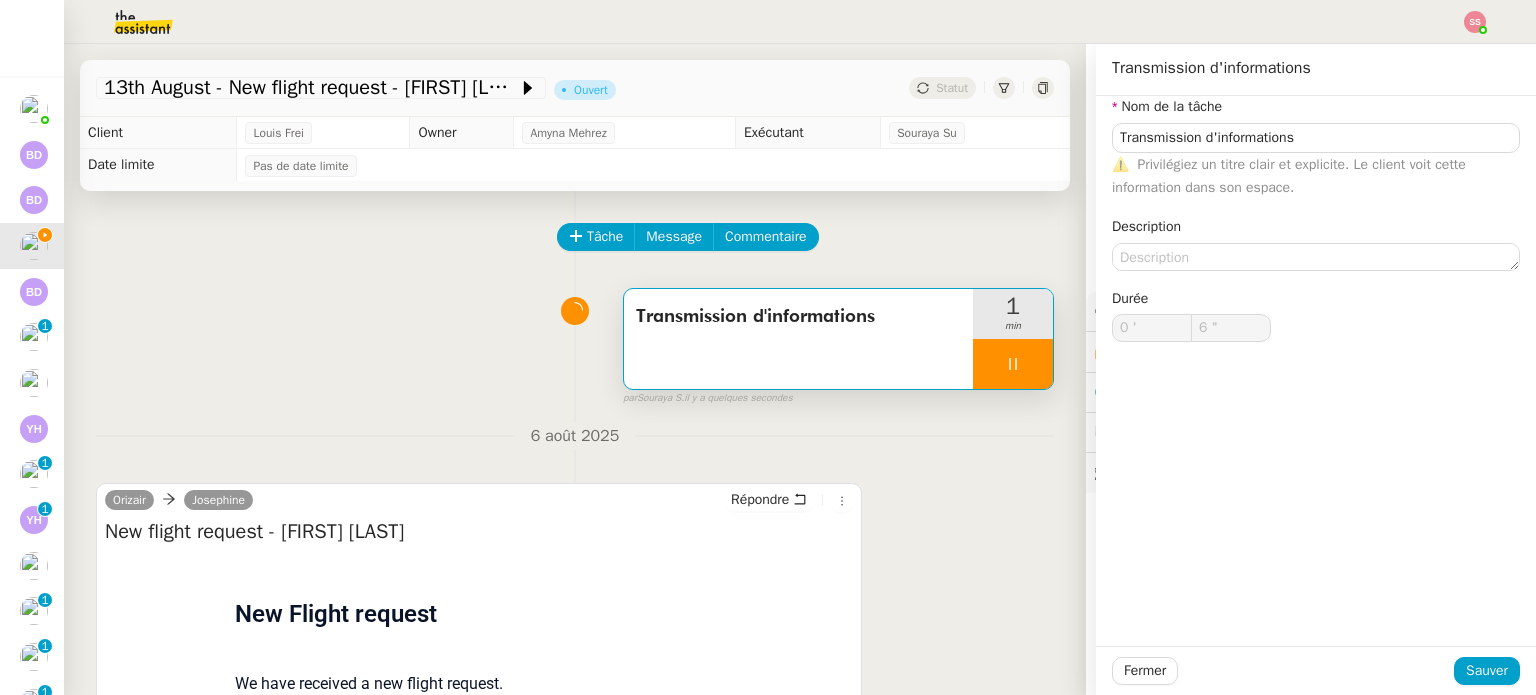 scroll, scrollTop: 0, scrollLeft: 0, axis: both 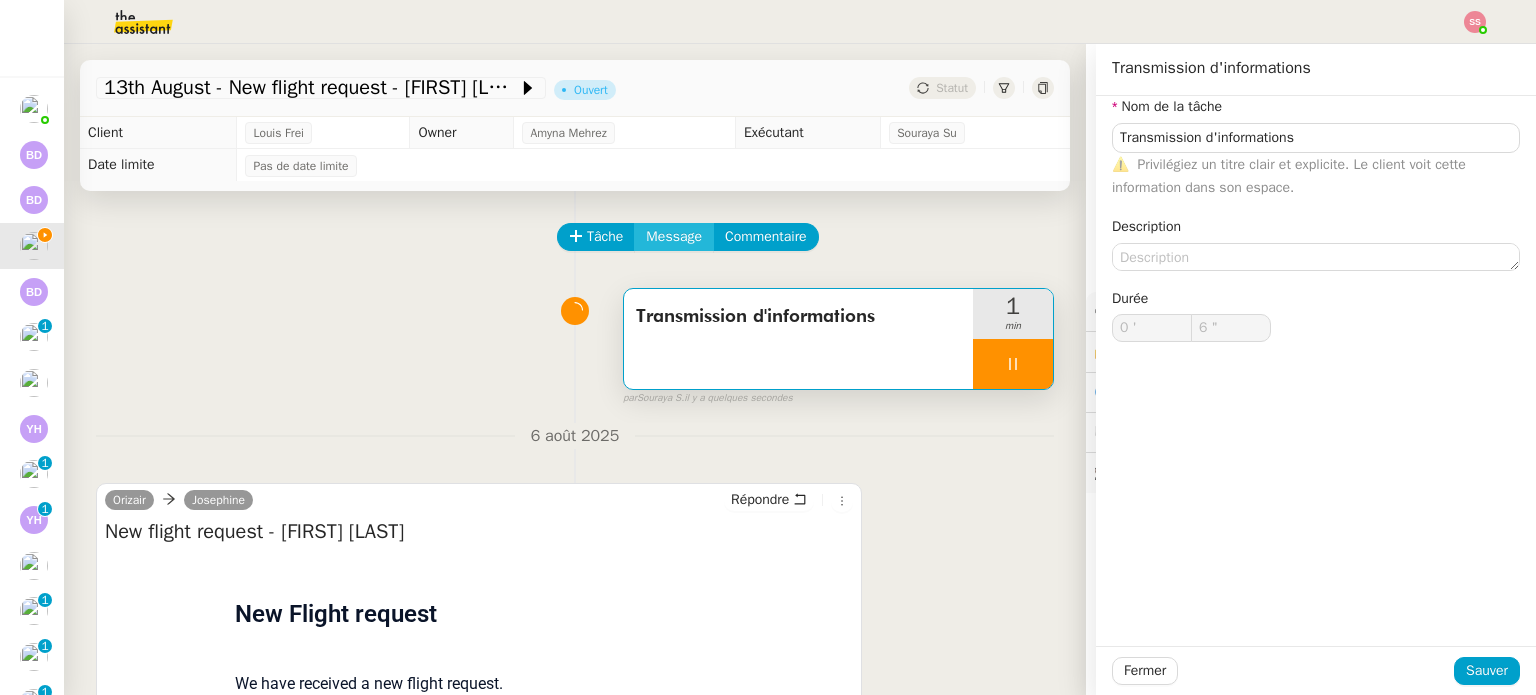 click on "Message" 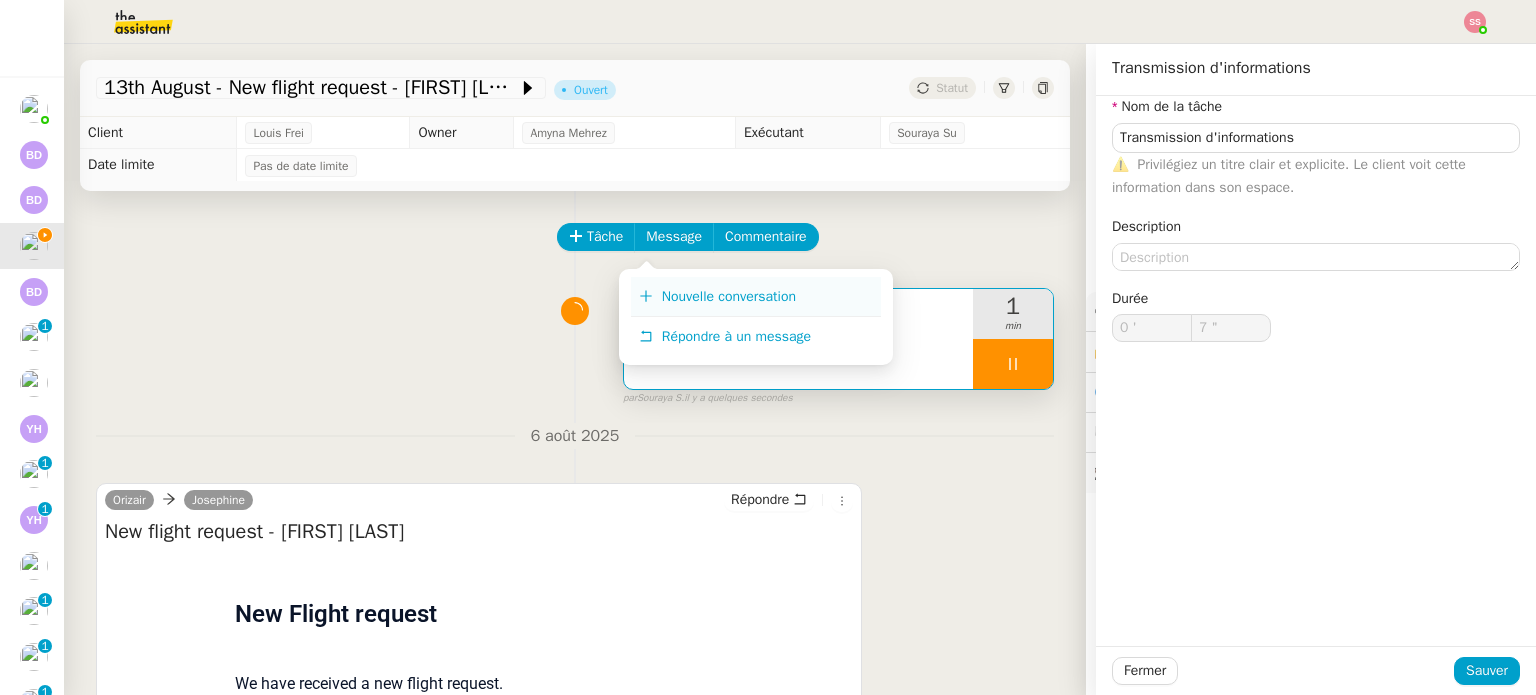 click on "Nouvelle conversation" at bounding box center (756, 297) 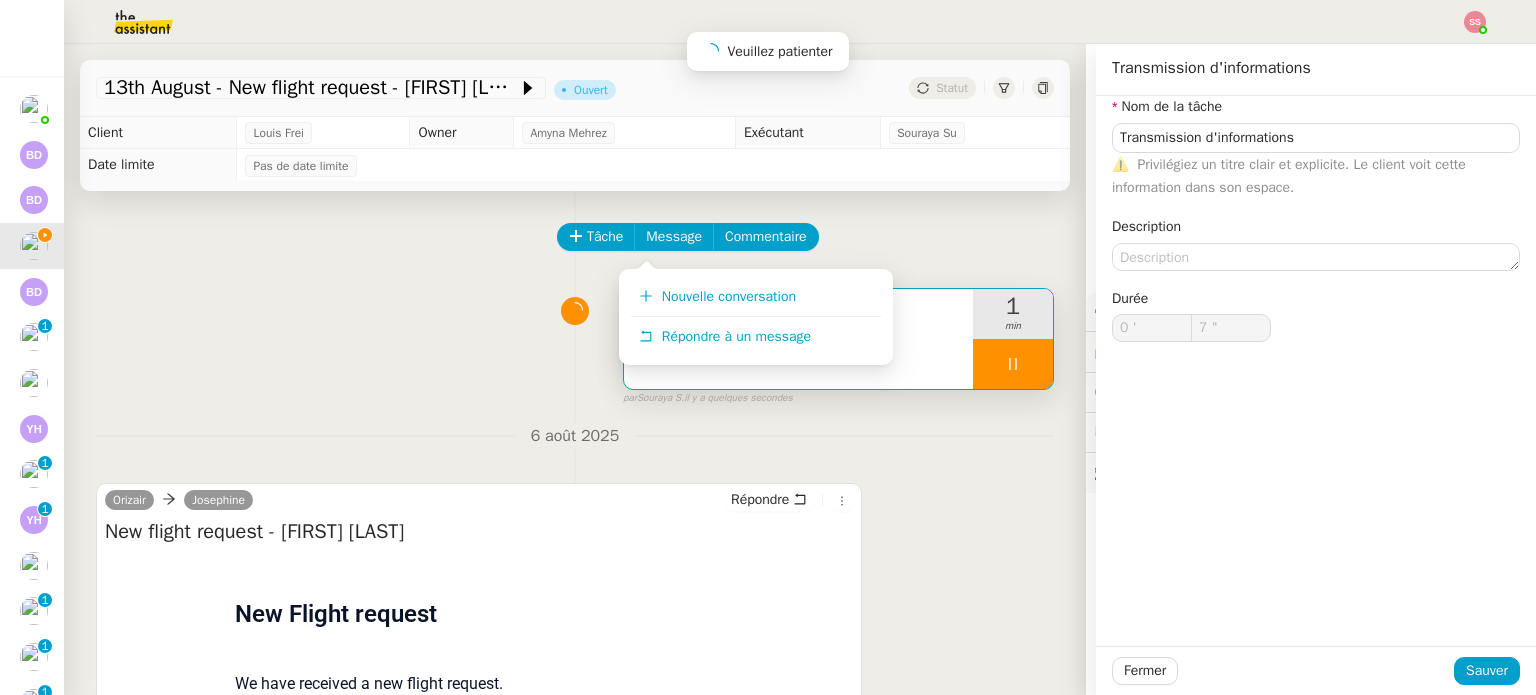 type on "8 "" 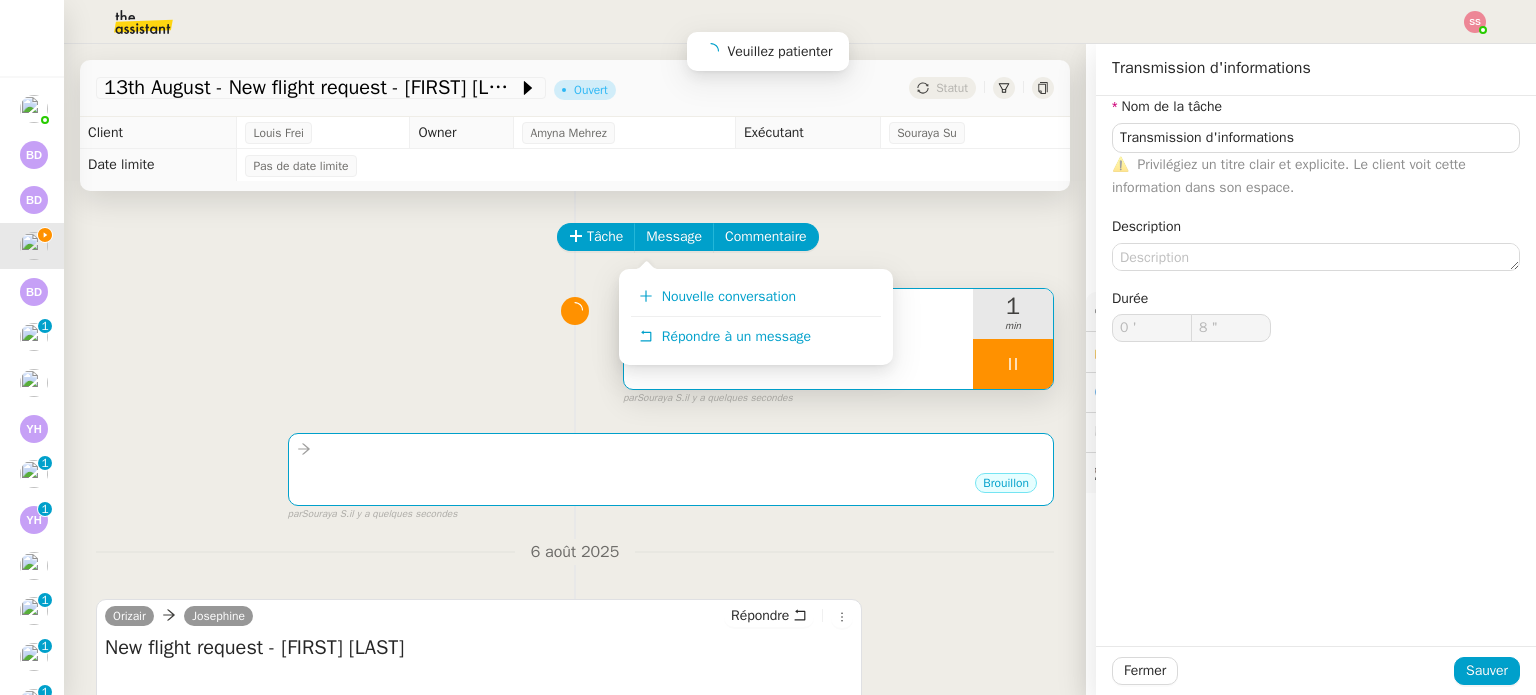 type on "Transmission d'informations" 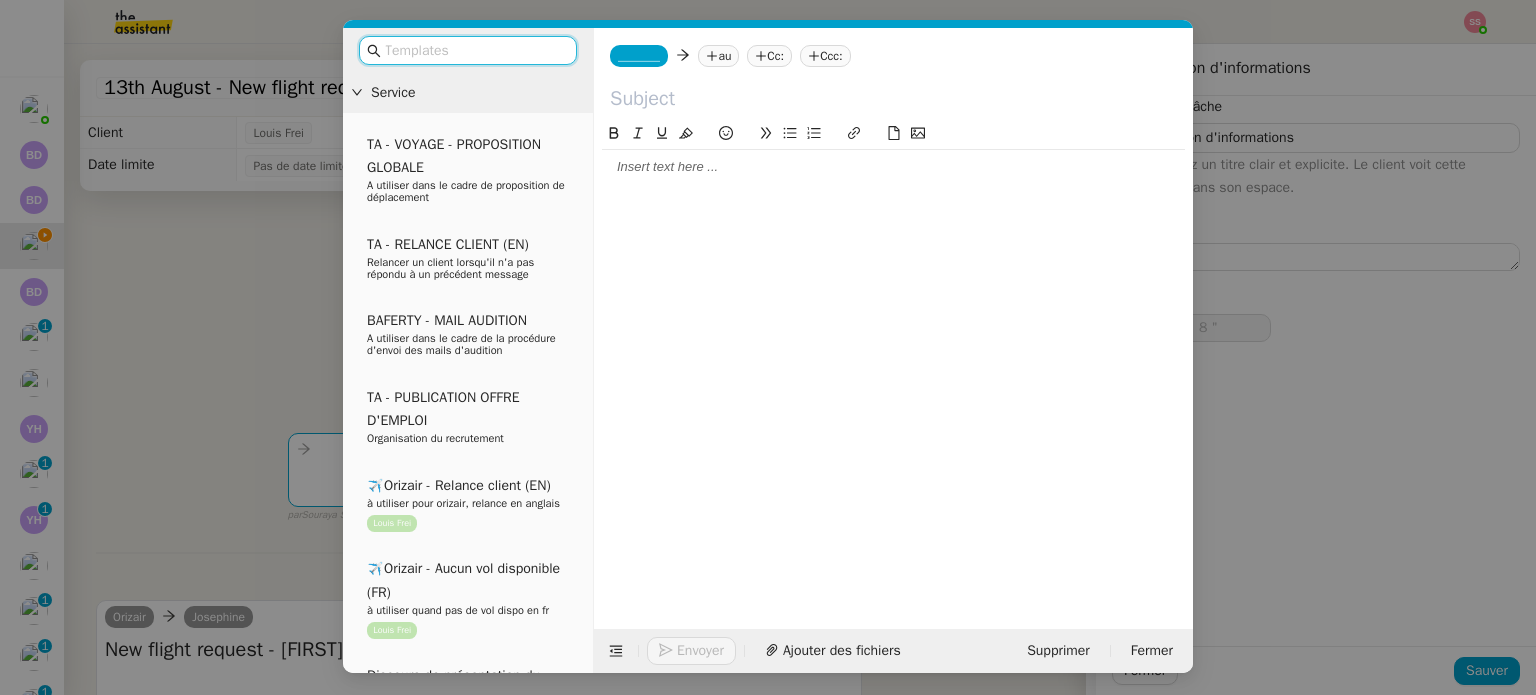 type on "Transmission d'informations" 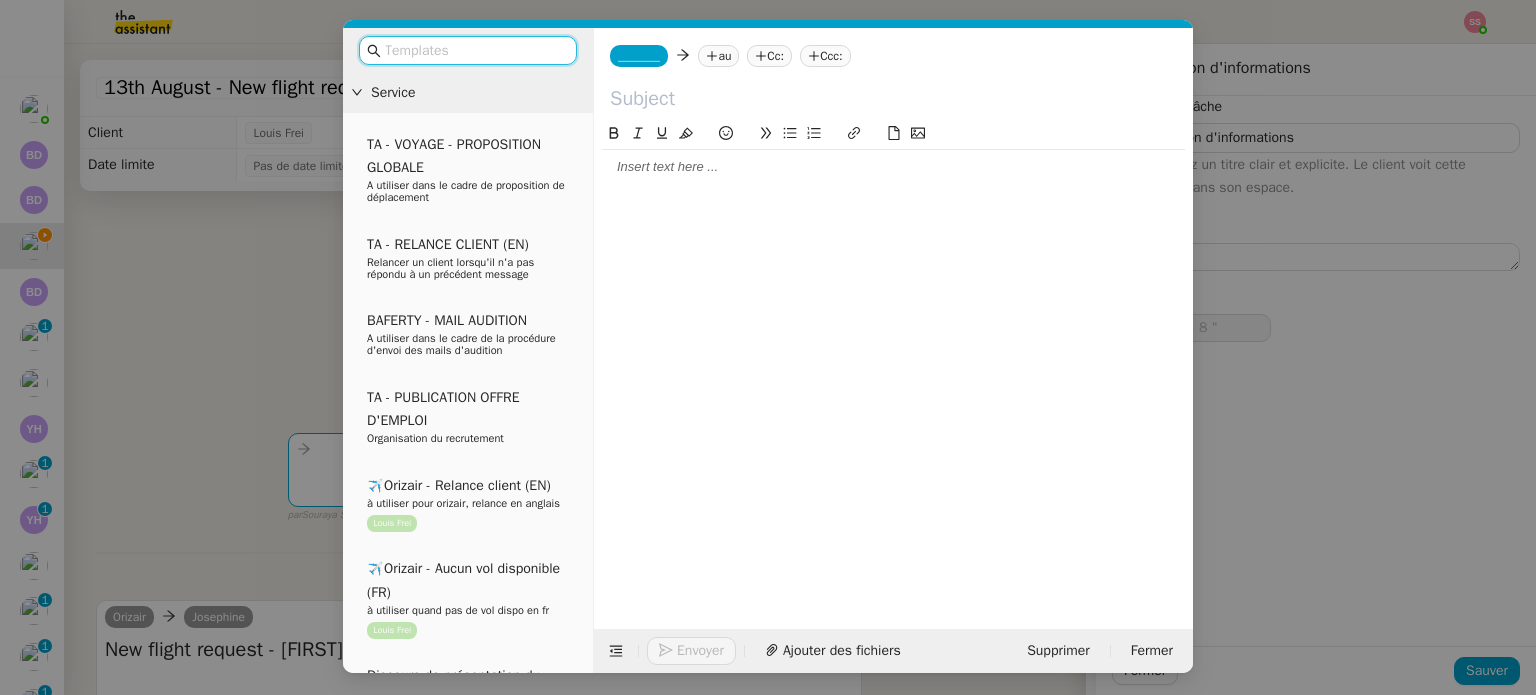 type on "0 '" 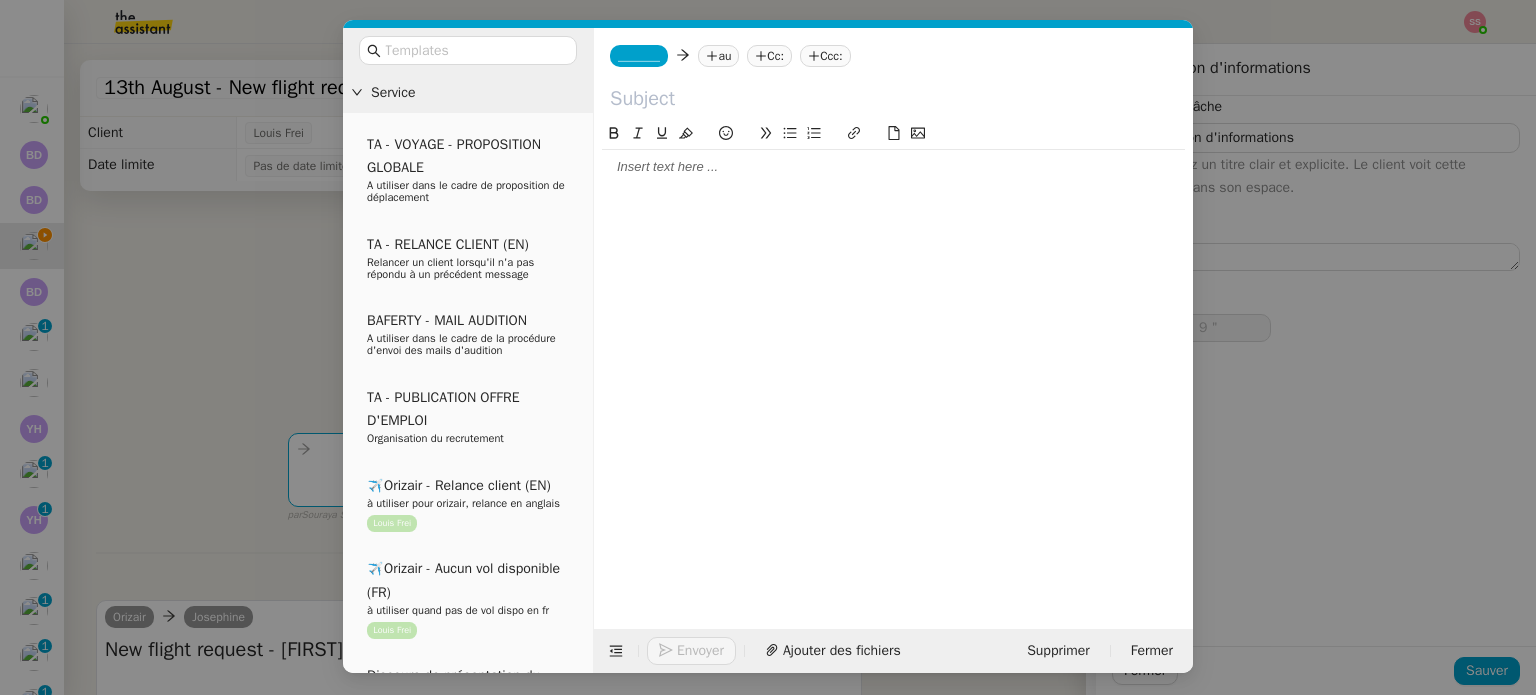 click on "au" 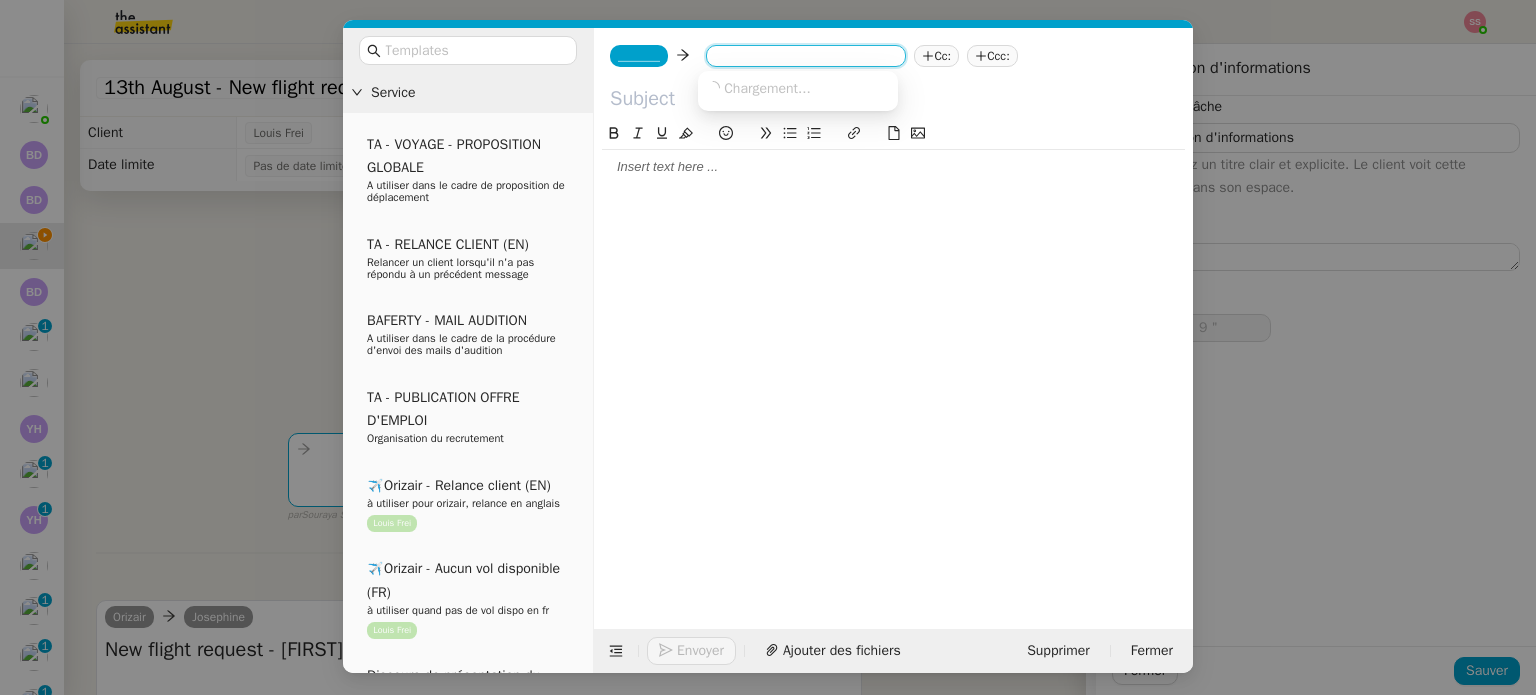 paste on "balvant.ryatt@gmail.com" 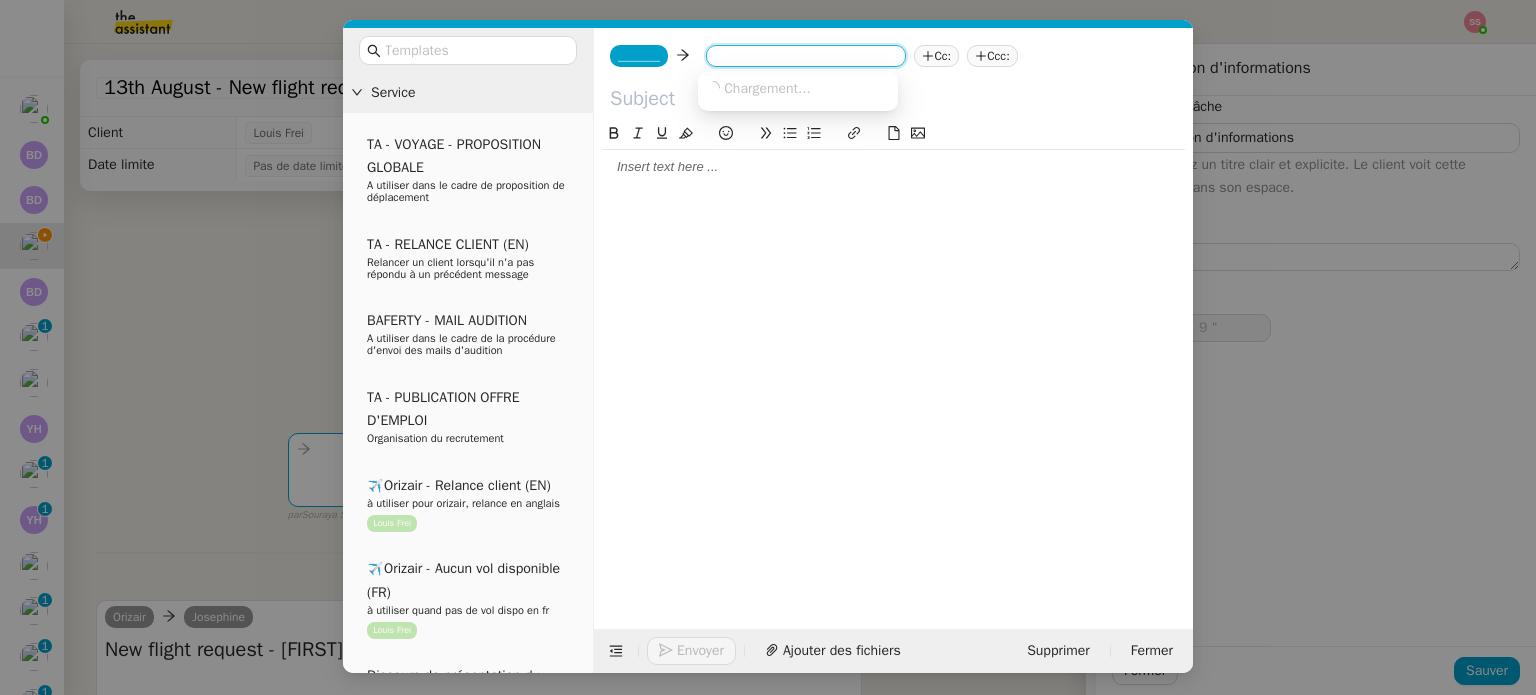 type on "balvant.ryatt@gmail.com" 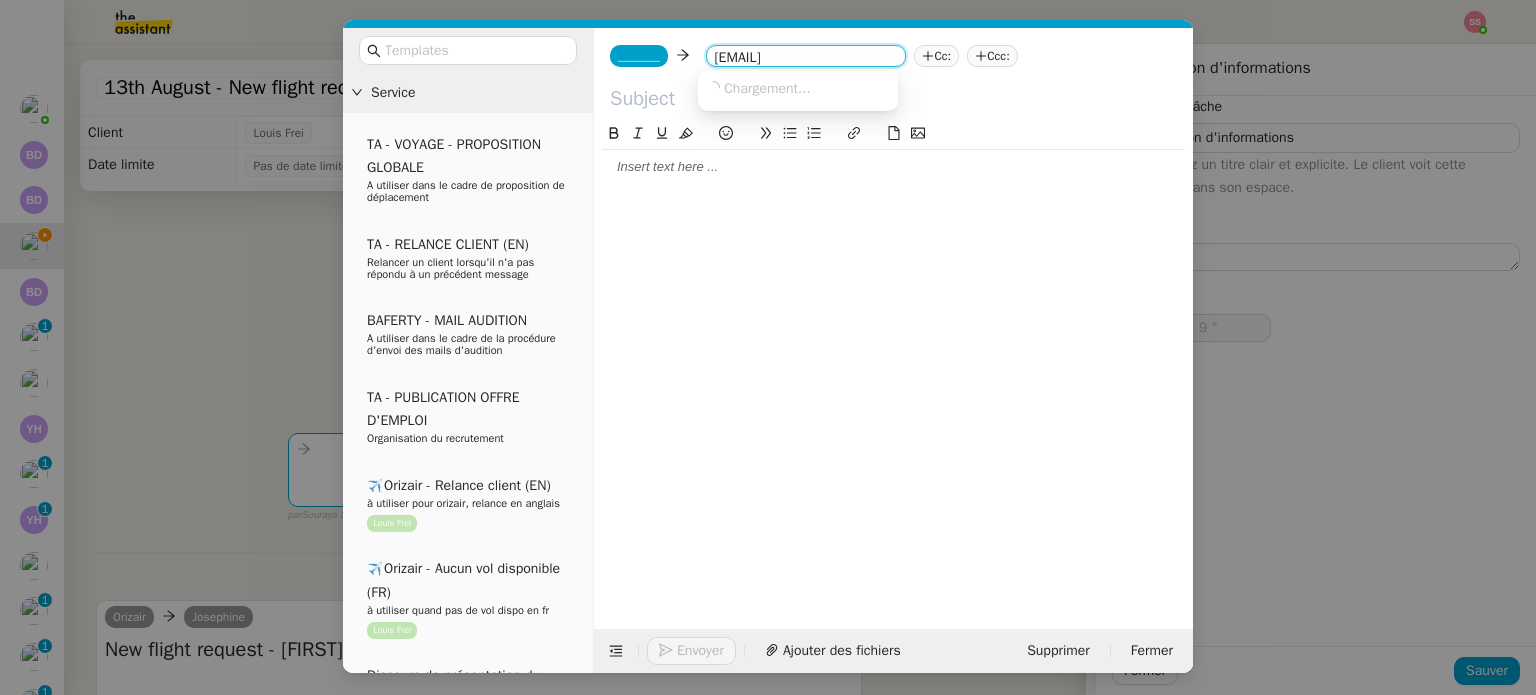 type on "10 "" 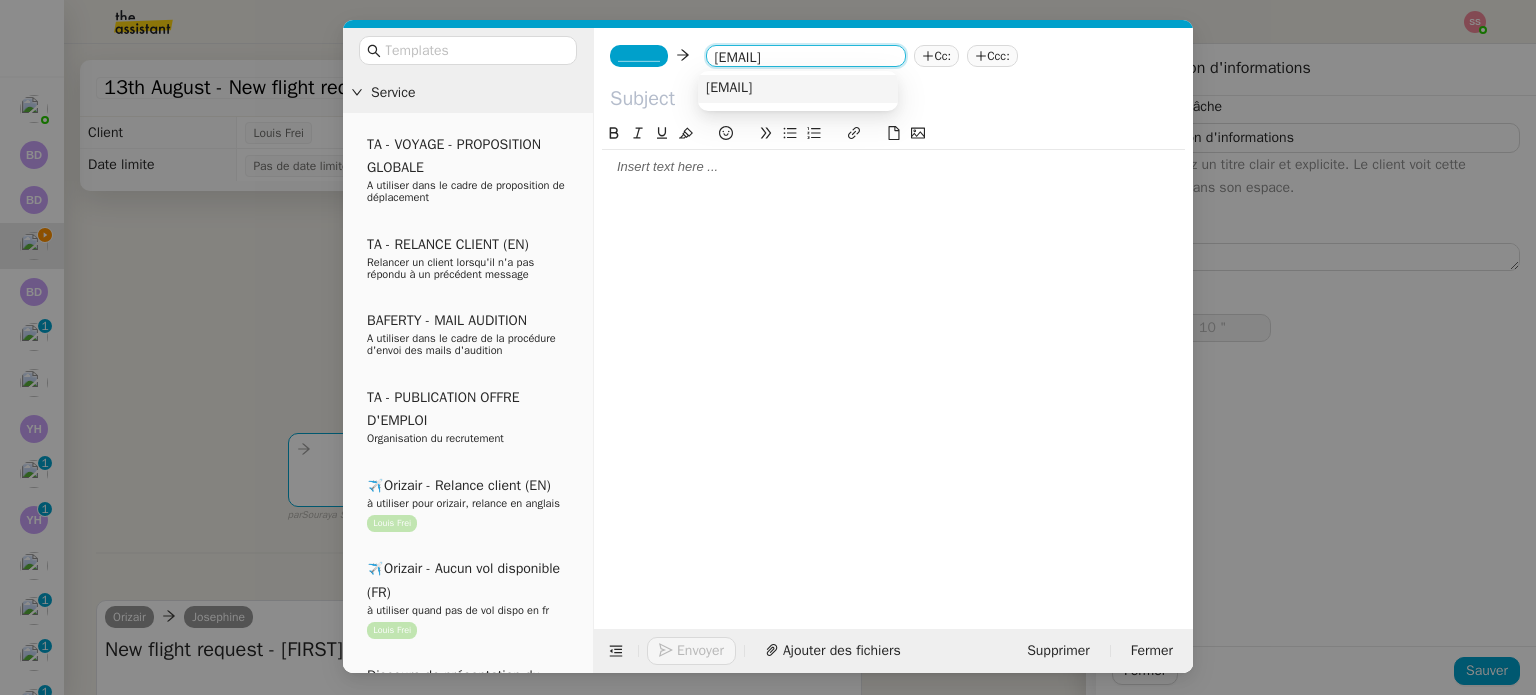 type on "balvant.ryatt@gmail.com" 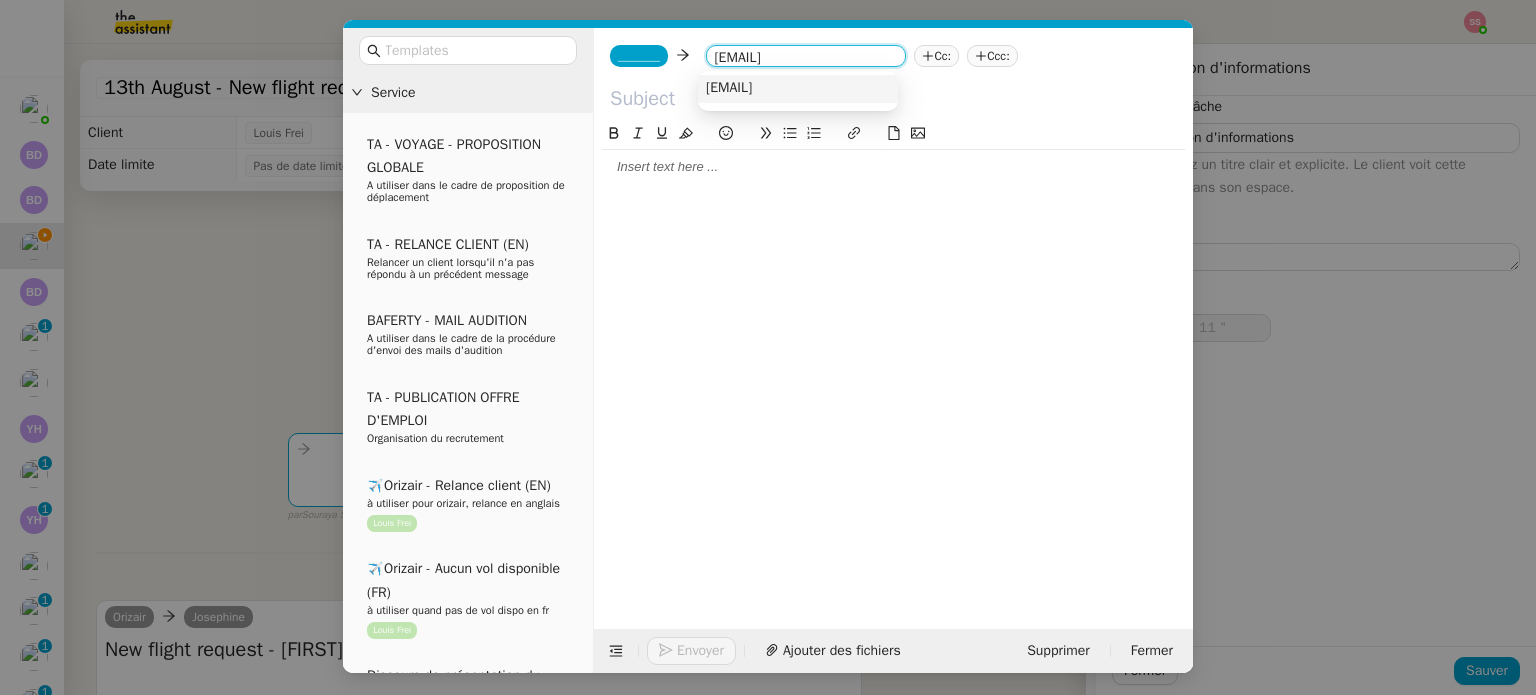 click on "balvant.ryatt@gmail.com" at bounding box center (729, 88) 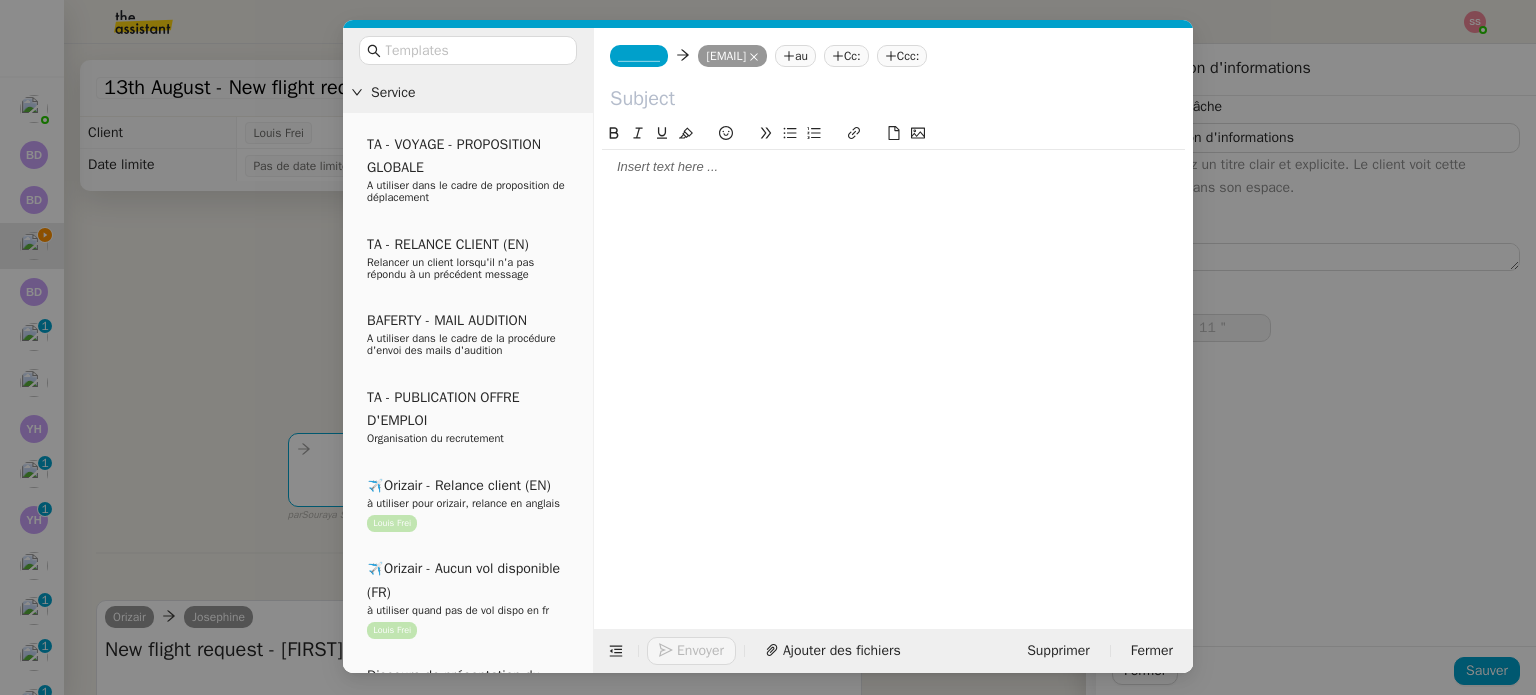 click on "_______" 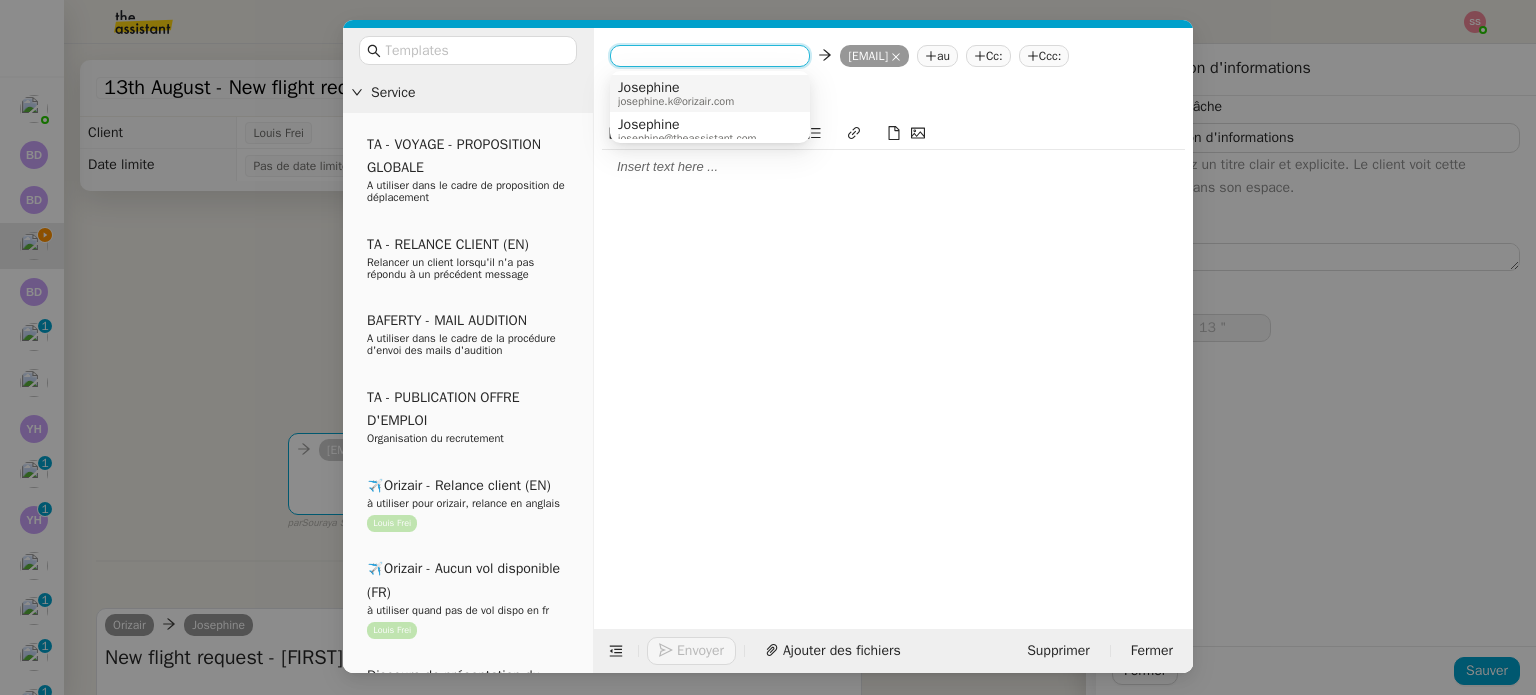 drag, startPoint x: 756, startPoint y: 83, endPoint x: 792, endPoint y: 84, distance: 36.013885 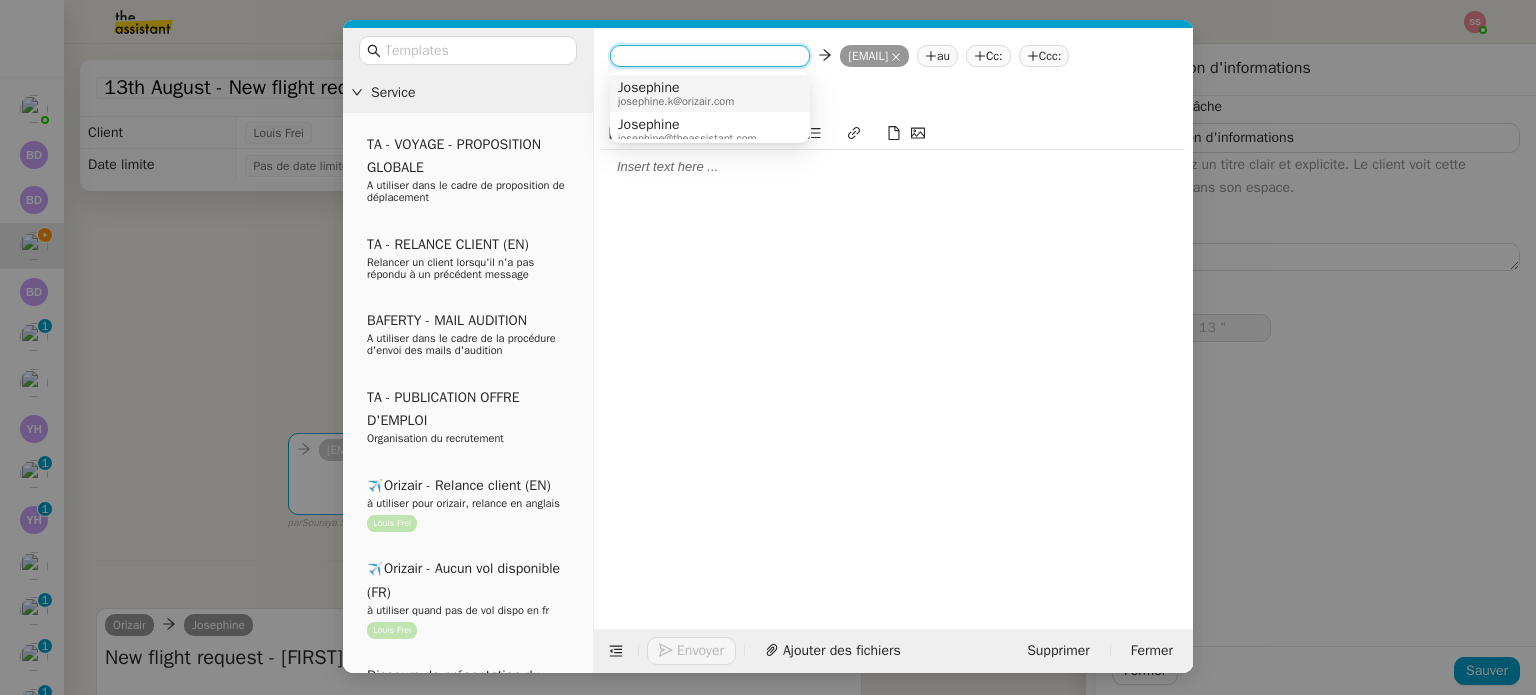 click on "Josephine josephine.k@orizair.com" at bounding box center (710, 93) 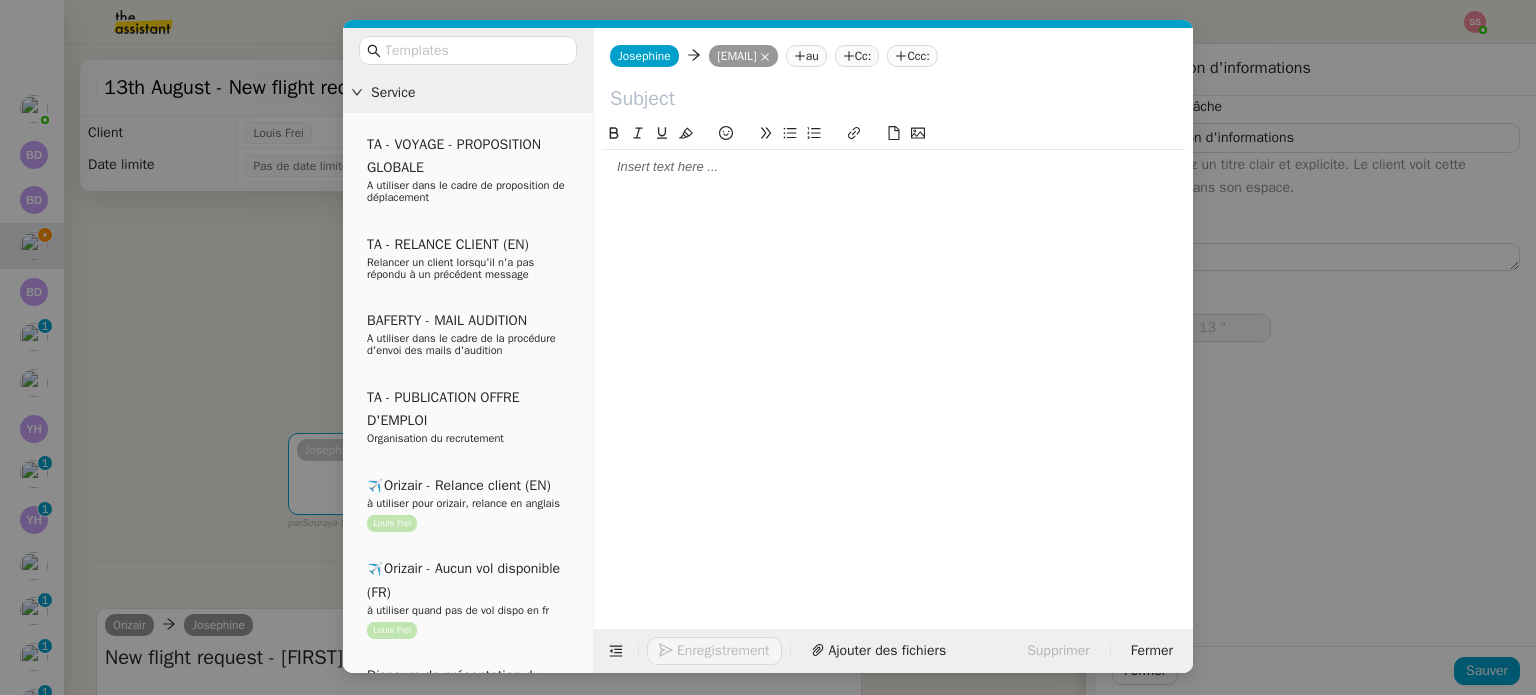 click 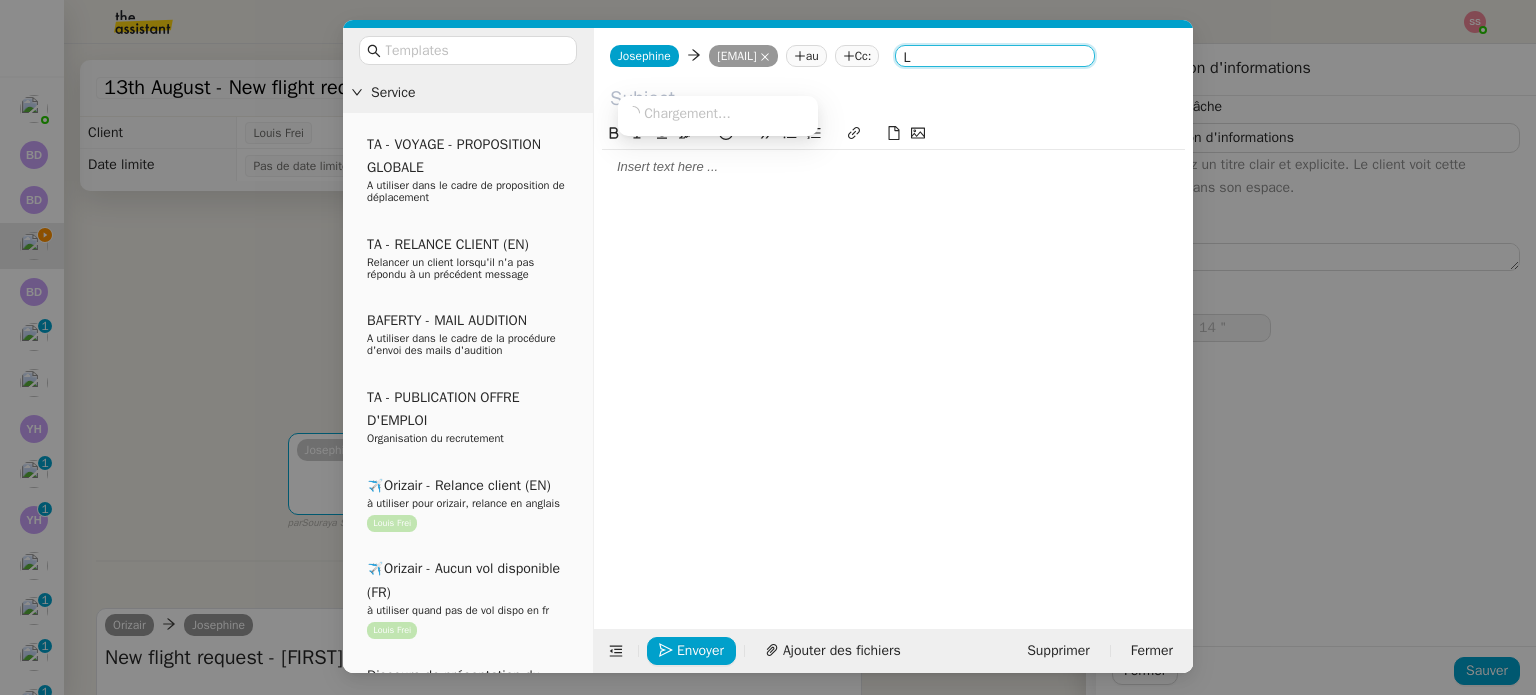 type on "Lo" 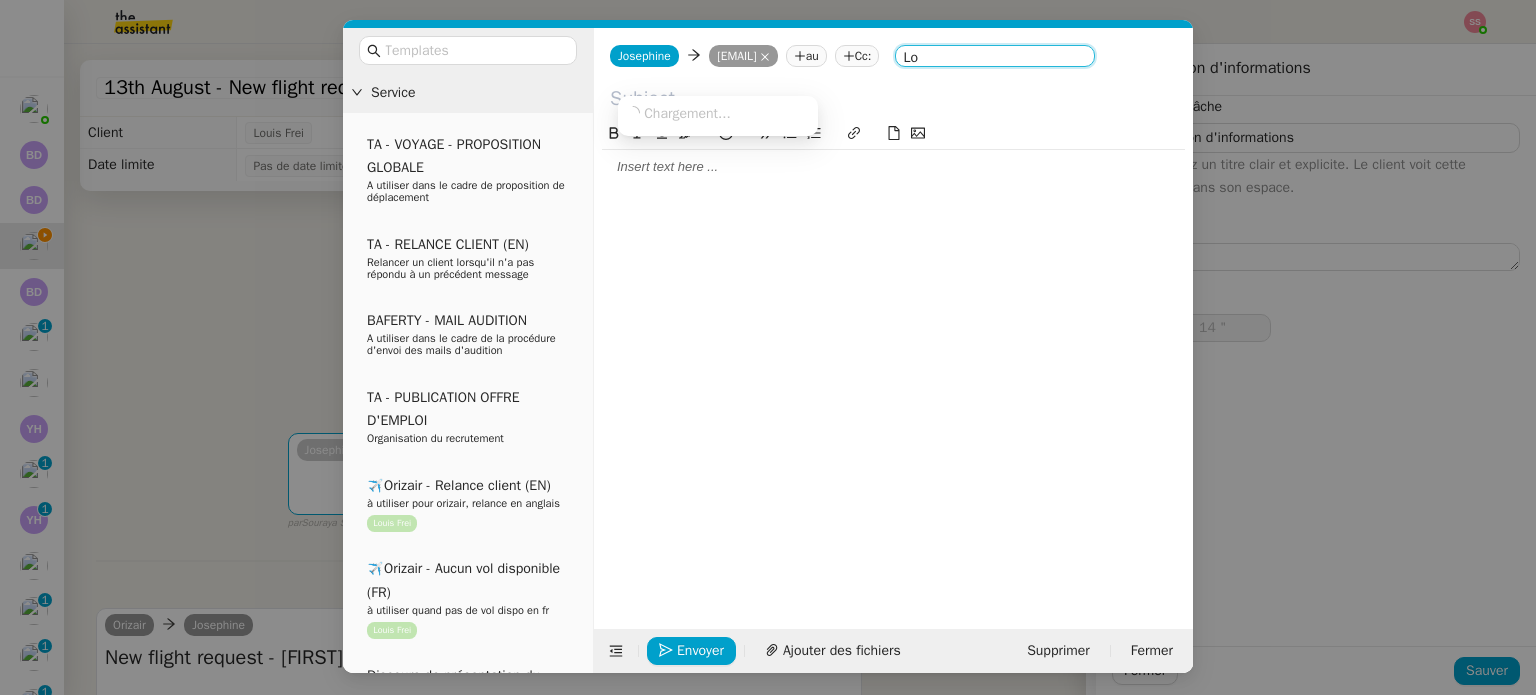 type on "15 "" 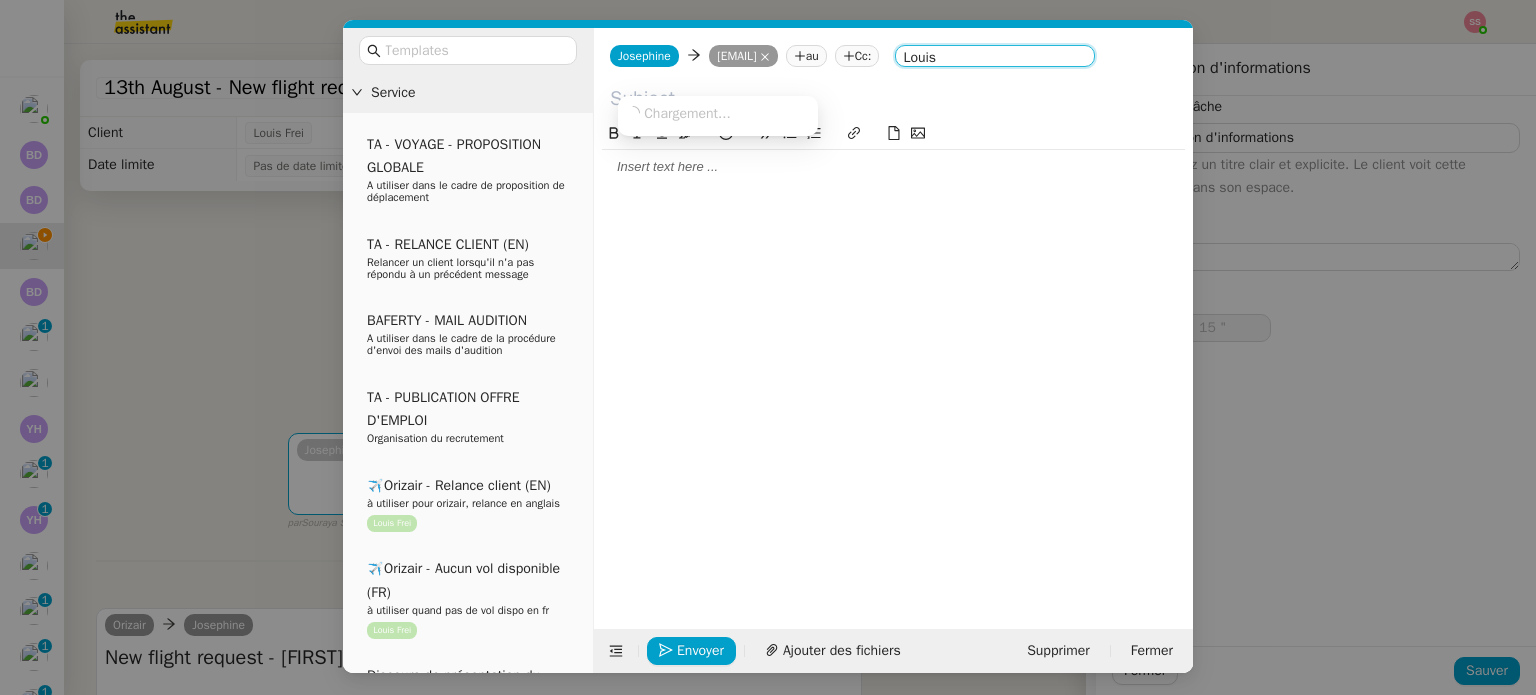 type on "[PERSON] F" 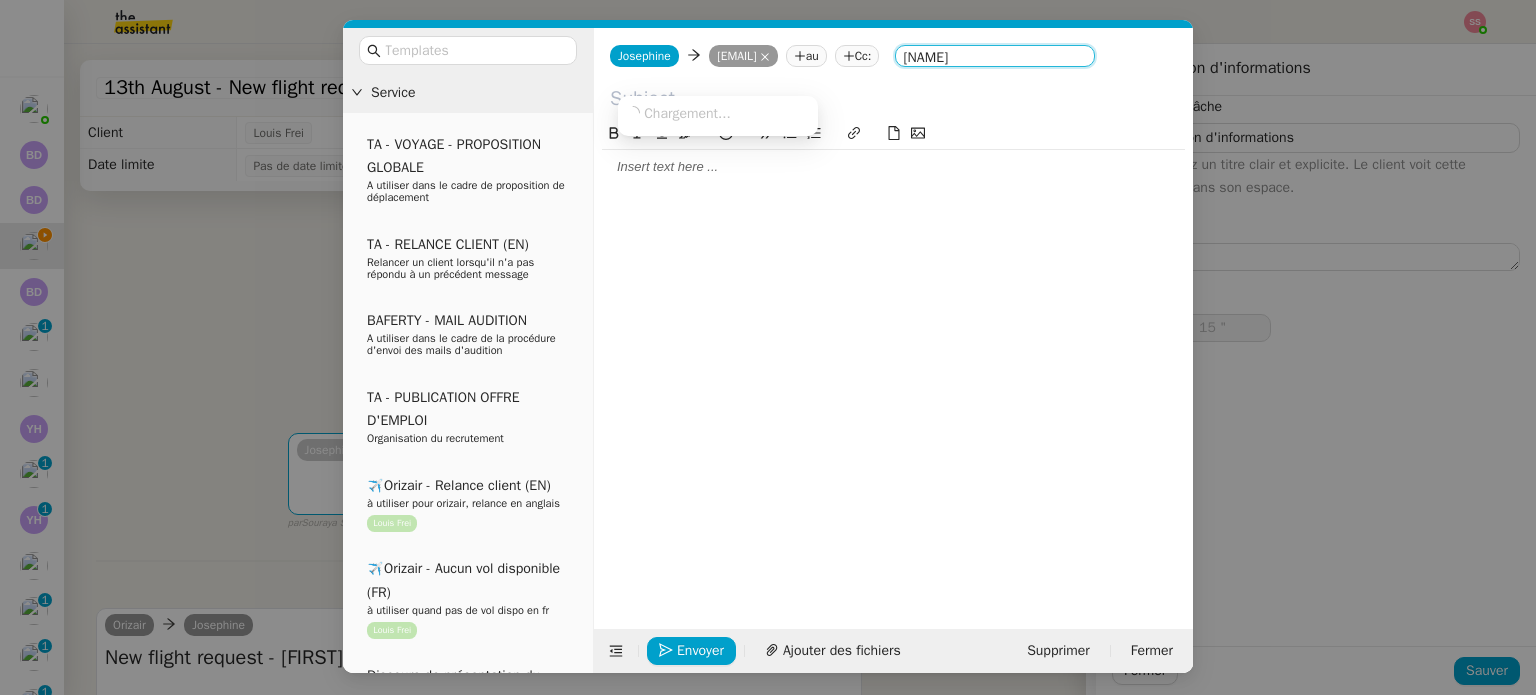 type on "16 "" 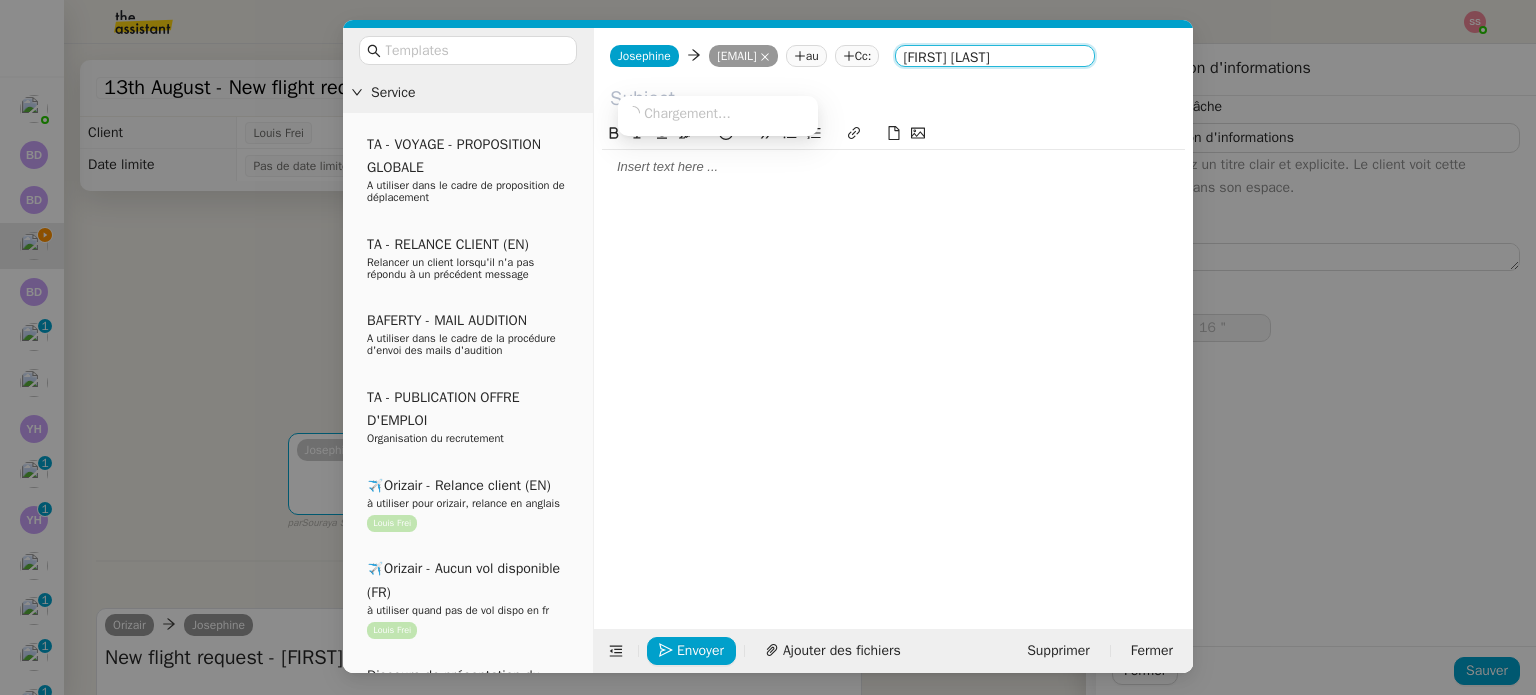 type on "Louis Ffrei" 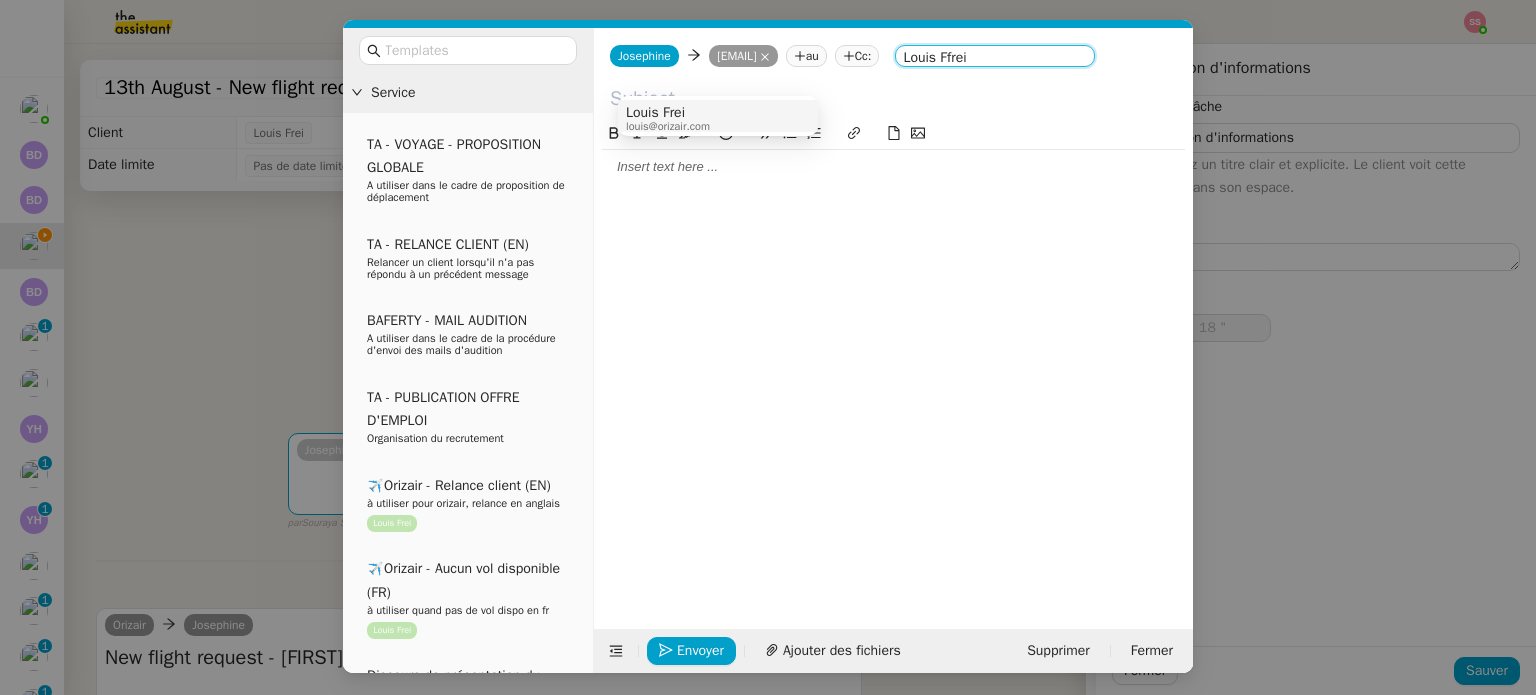 type on "19 "" 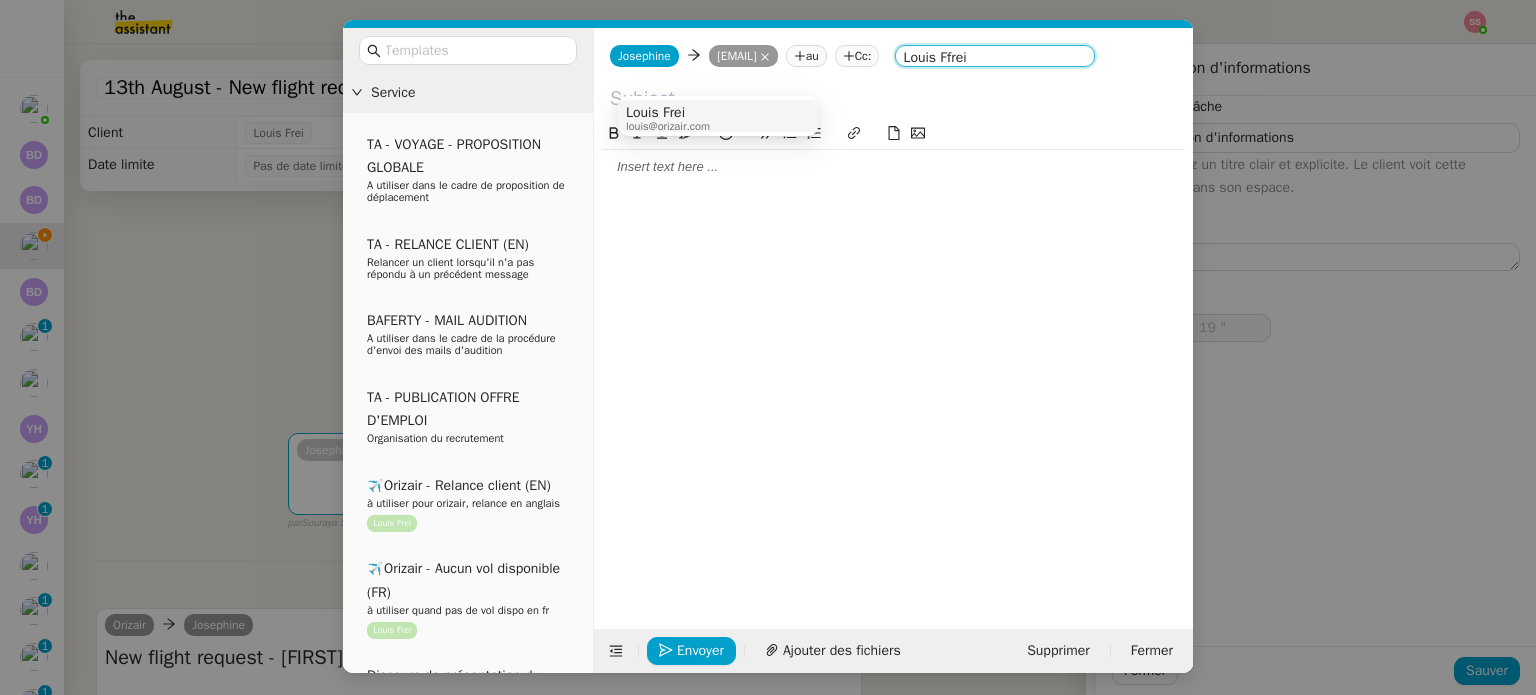 type on "Louis Ffrei" 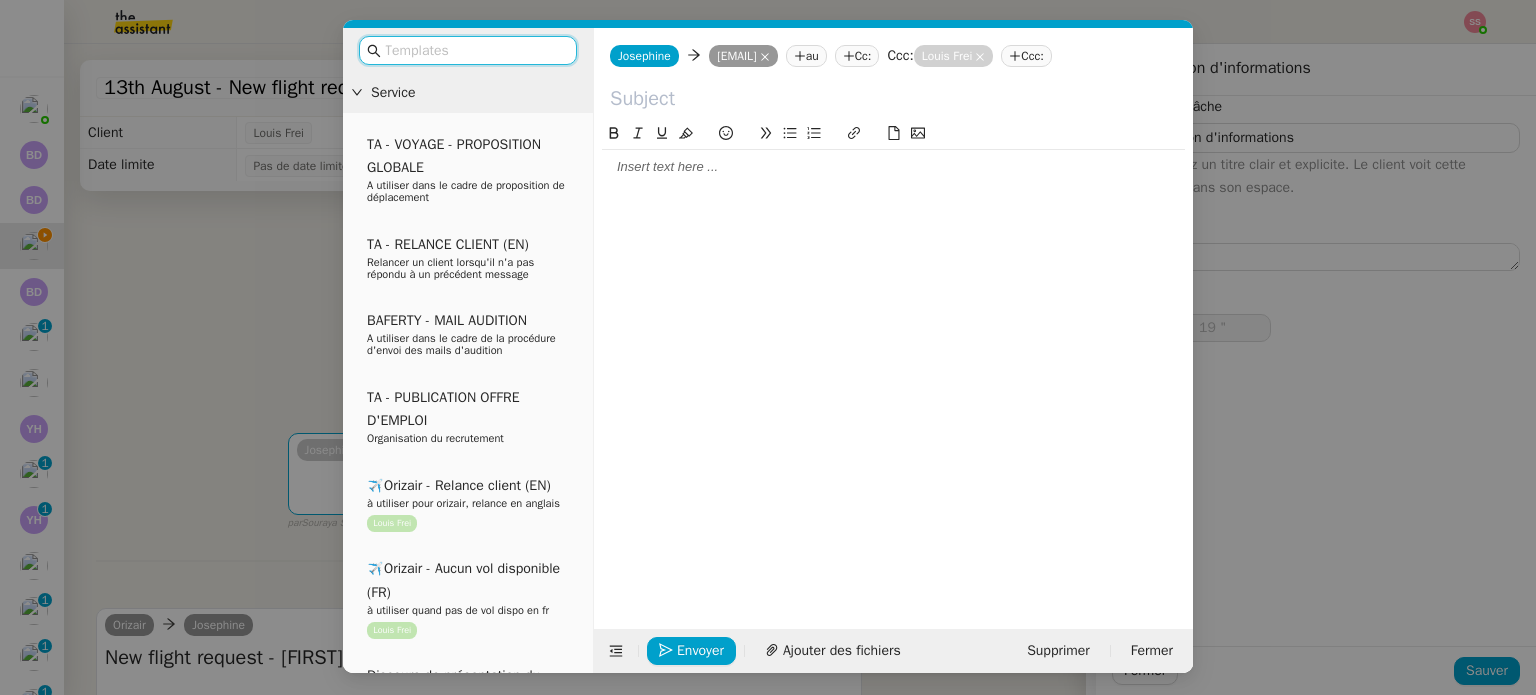 type on "20 "" 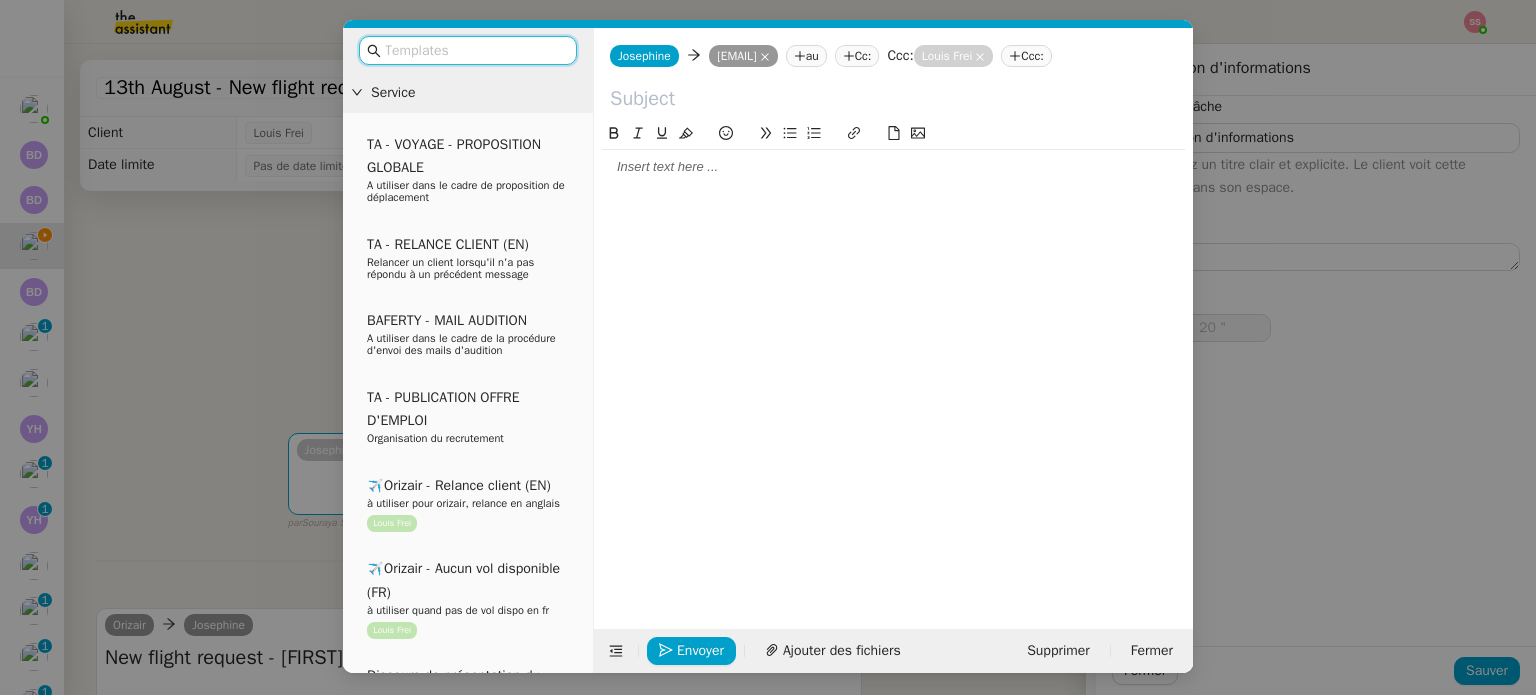 click at bounding box center [475, 50] 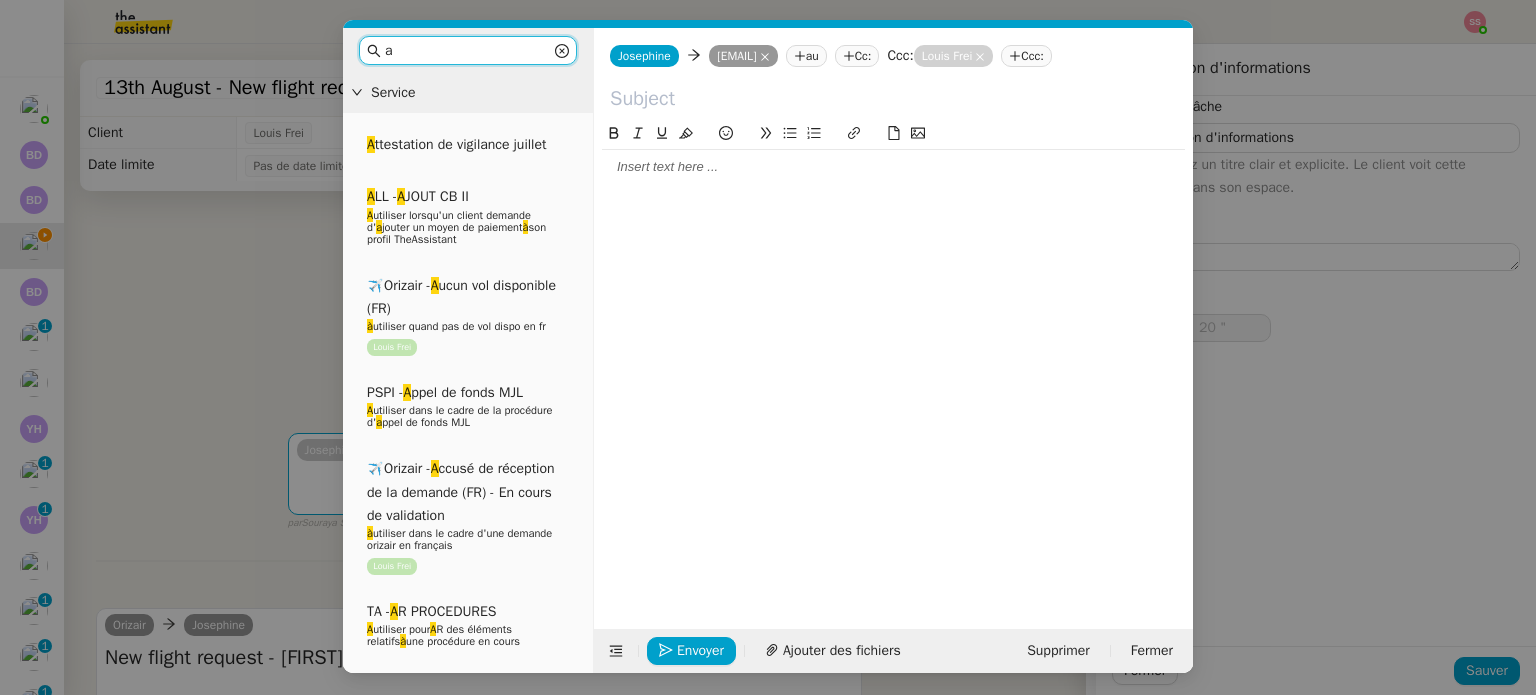 type on "ac" 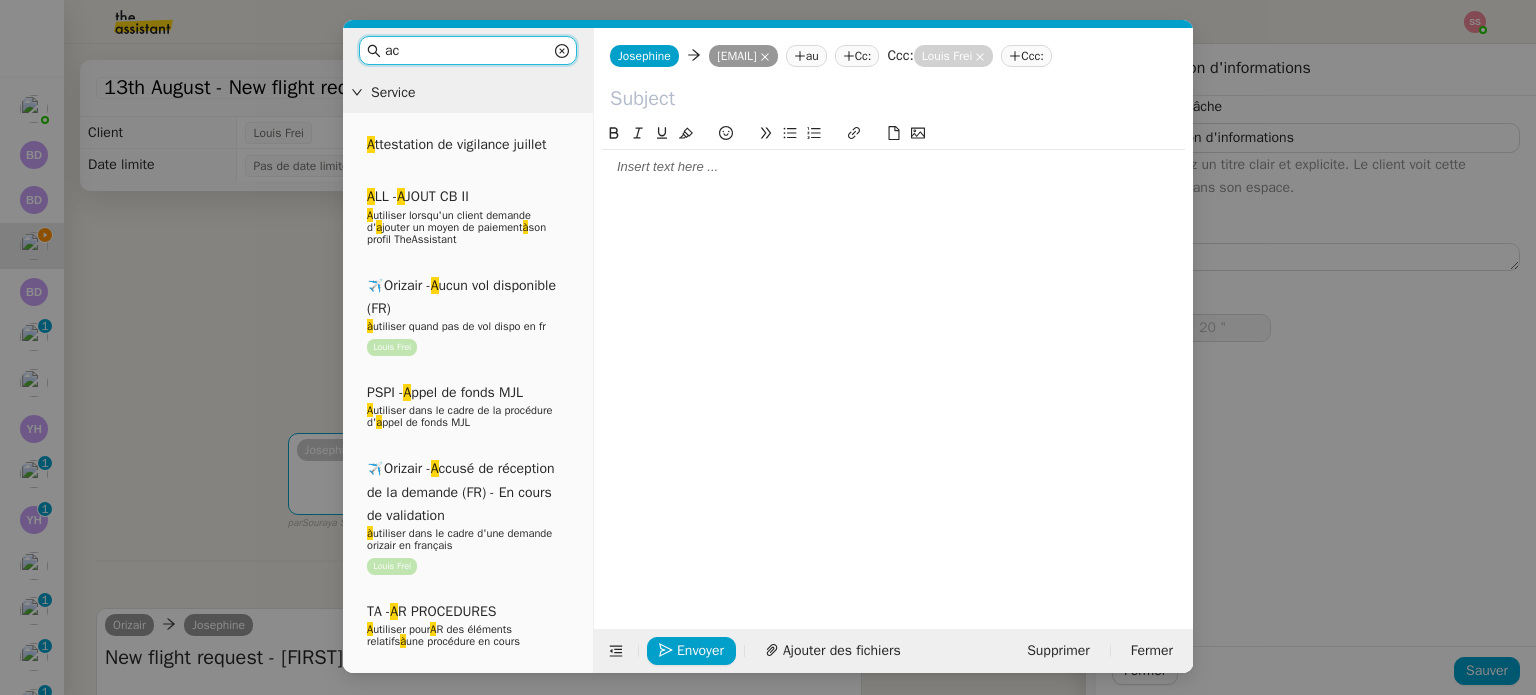 type on "21 "" 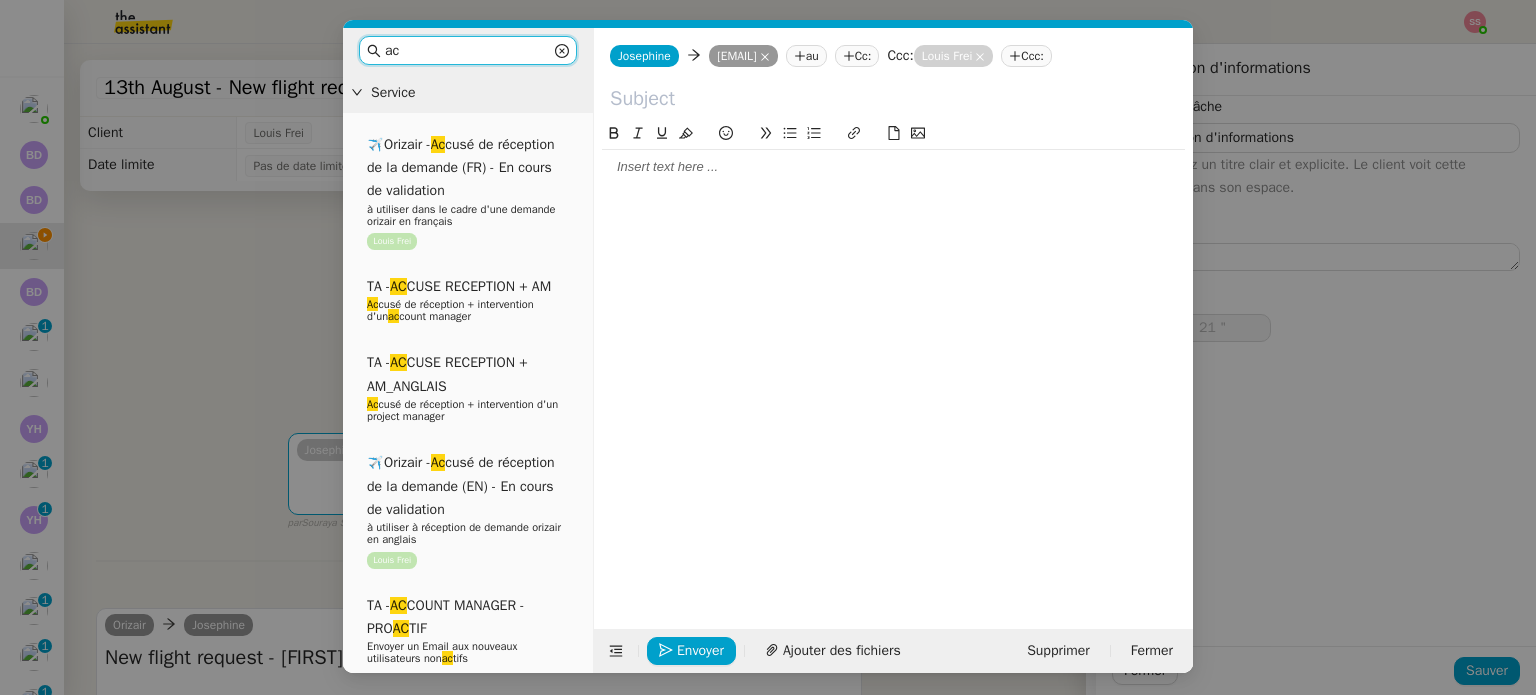 type on "acc" 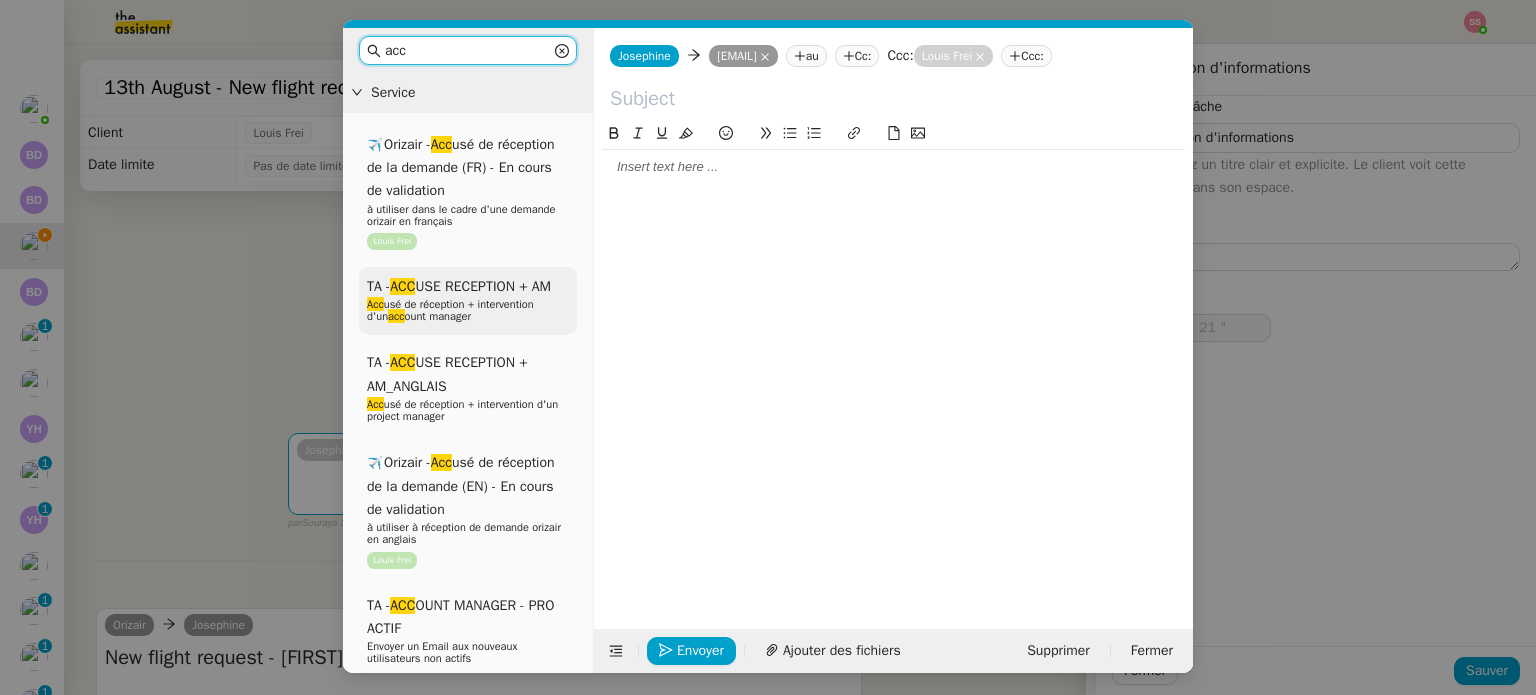 type on "22 "" 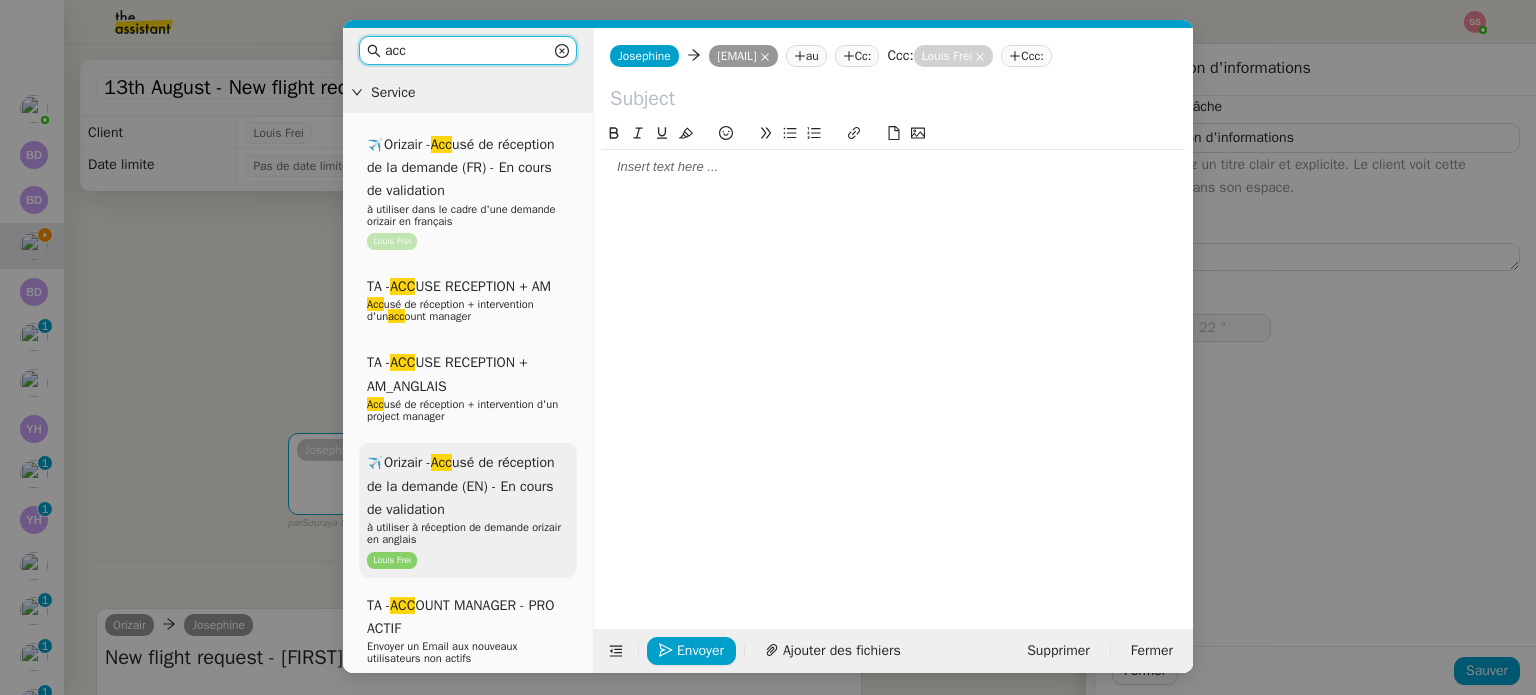 type on "acc" 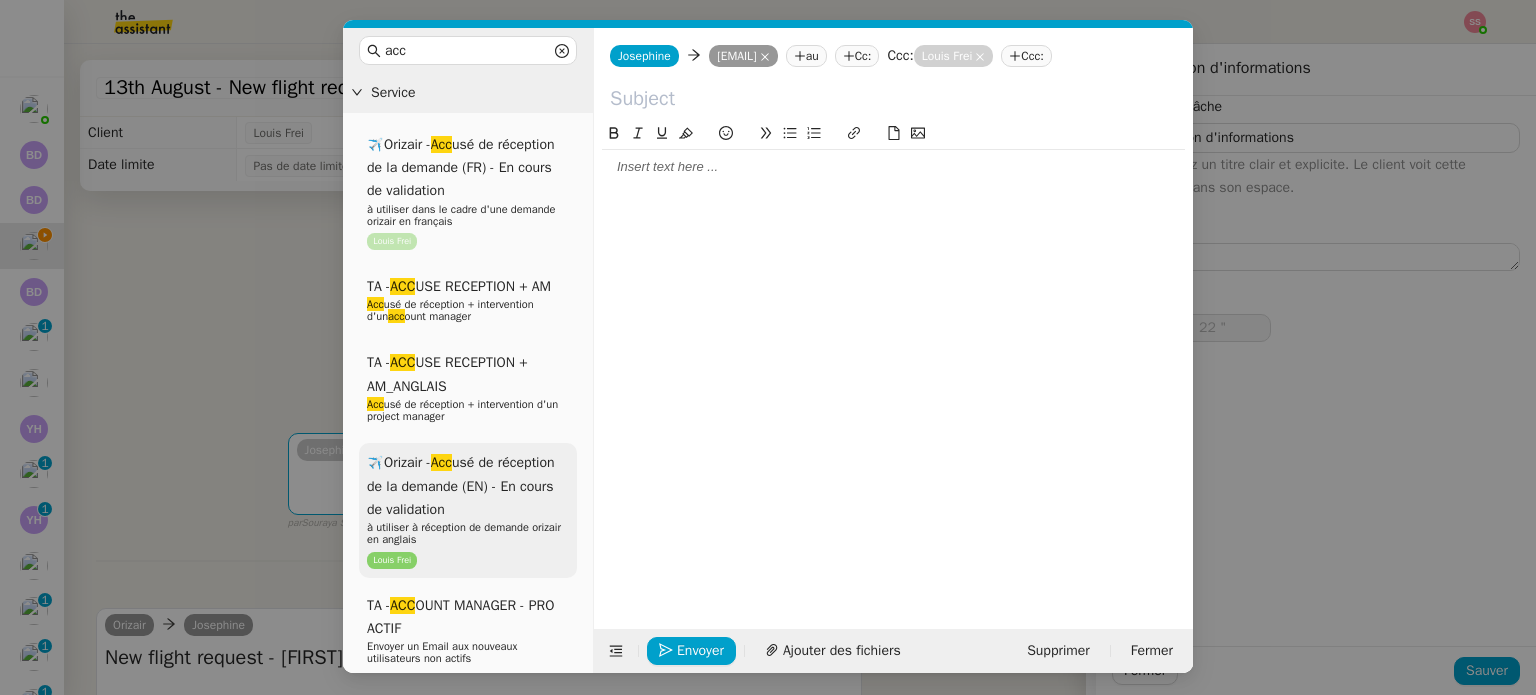 click on "✈️Orizair -  Acc usé de réception de la demande (EN) - En cours de validation" at bounding box center [461, 486] 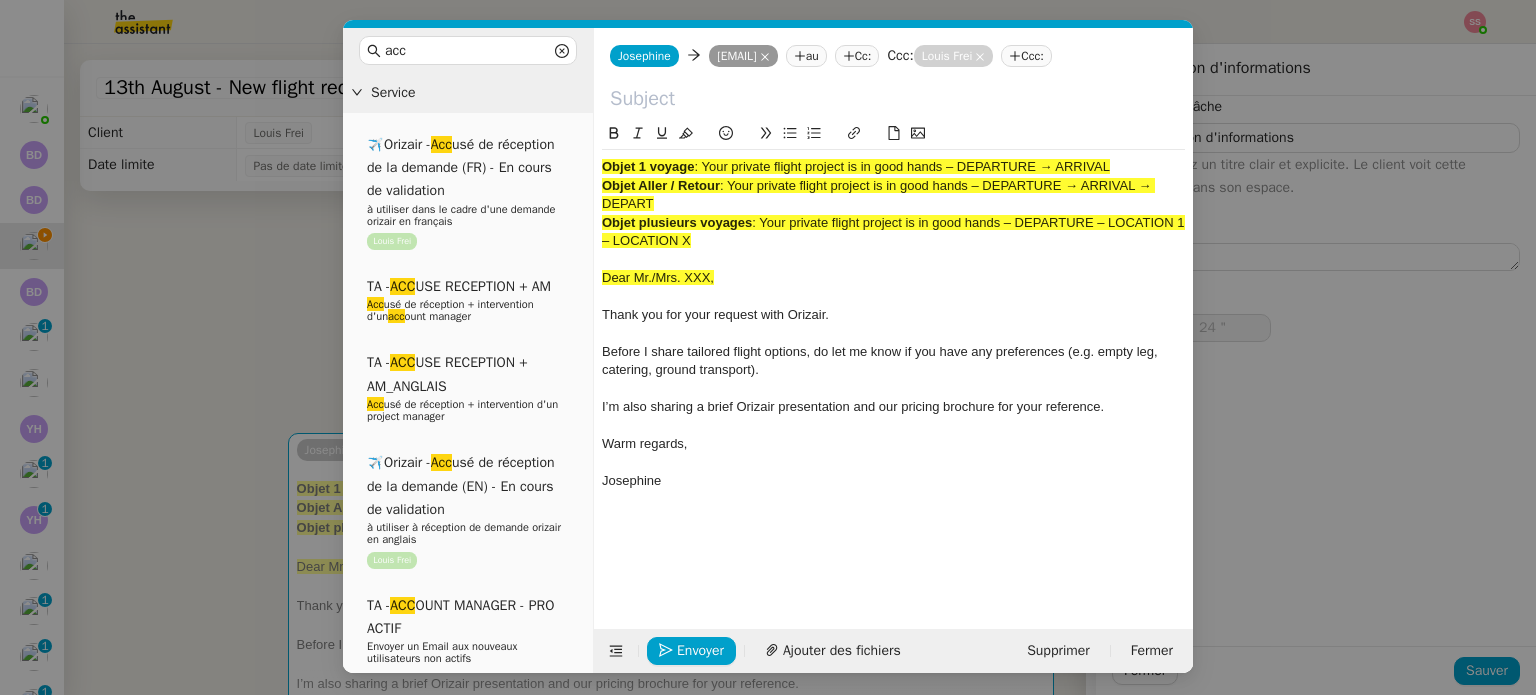 drag, startPoint x: 704, startPoint y: 168, endPoint x: 1292, endPoint y: 125, distance: 589.5702 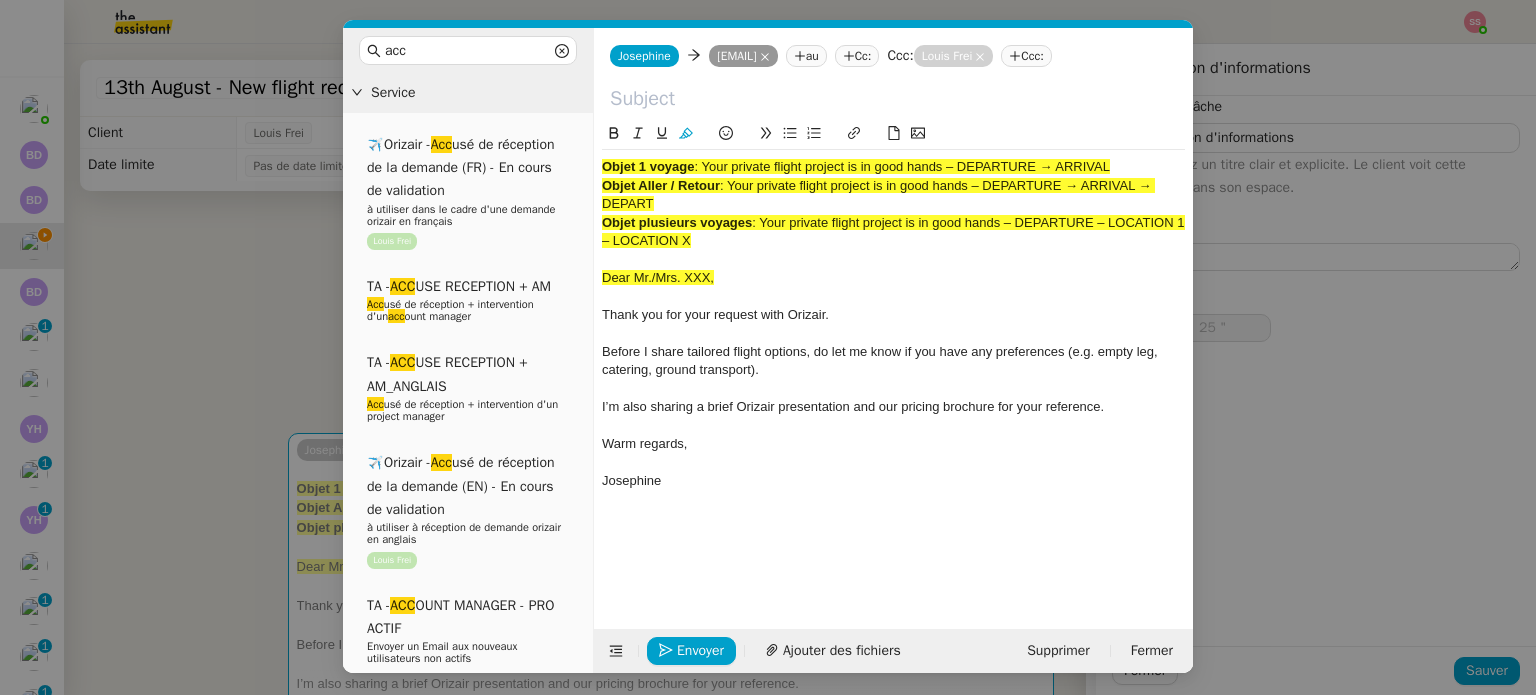 type 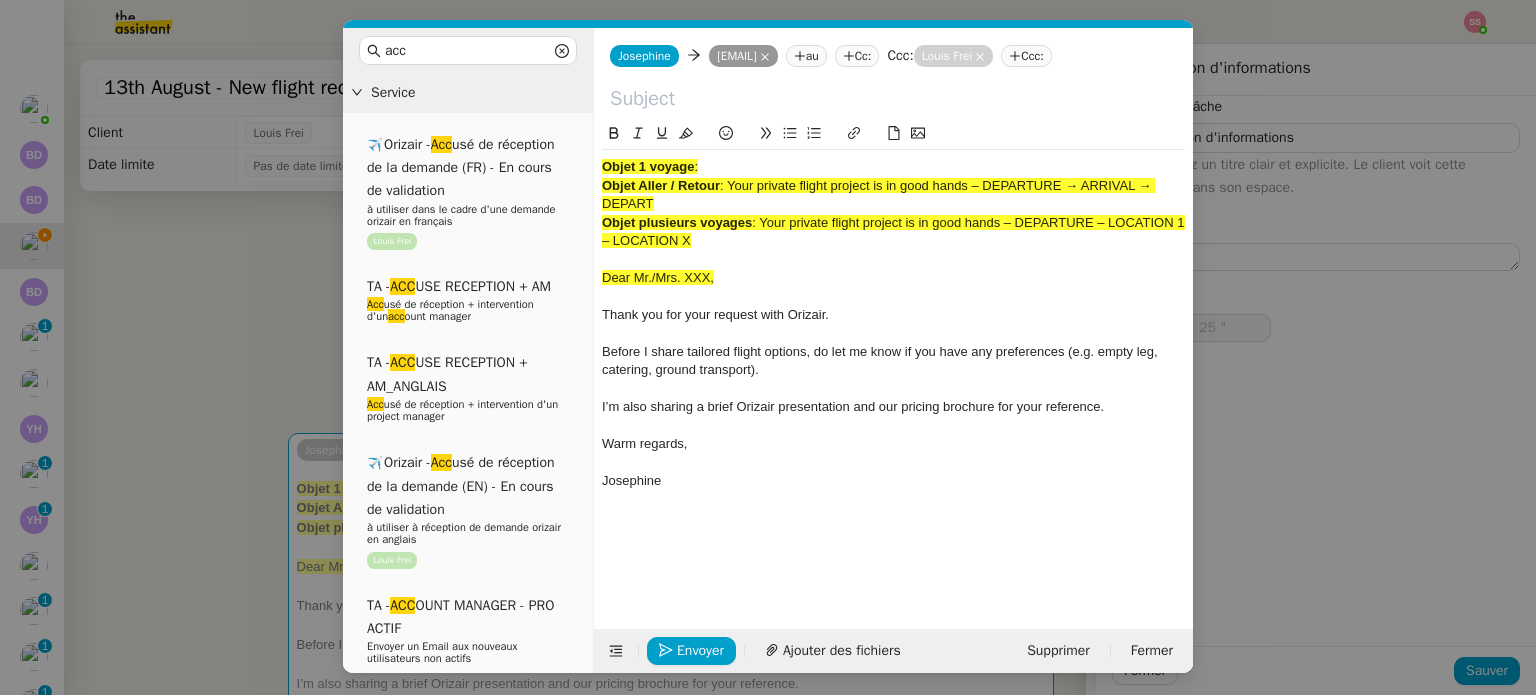 click 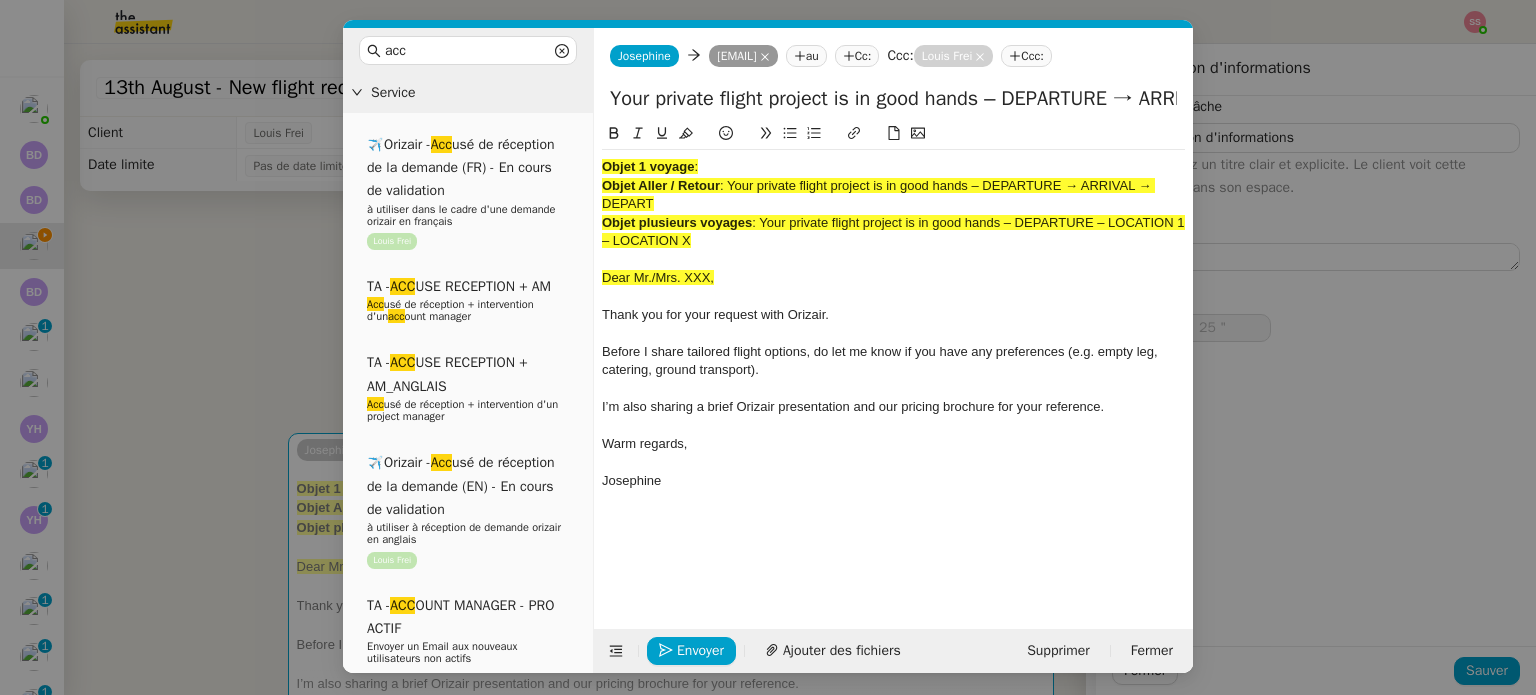 type on "26 "" 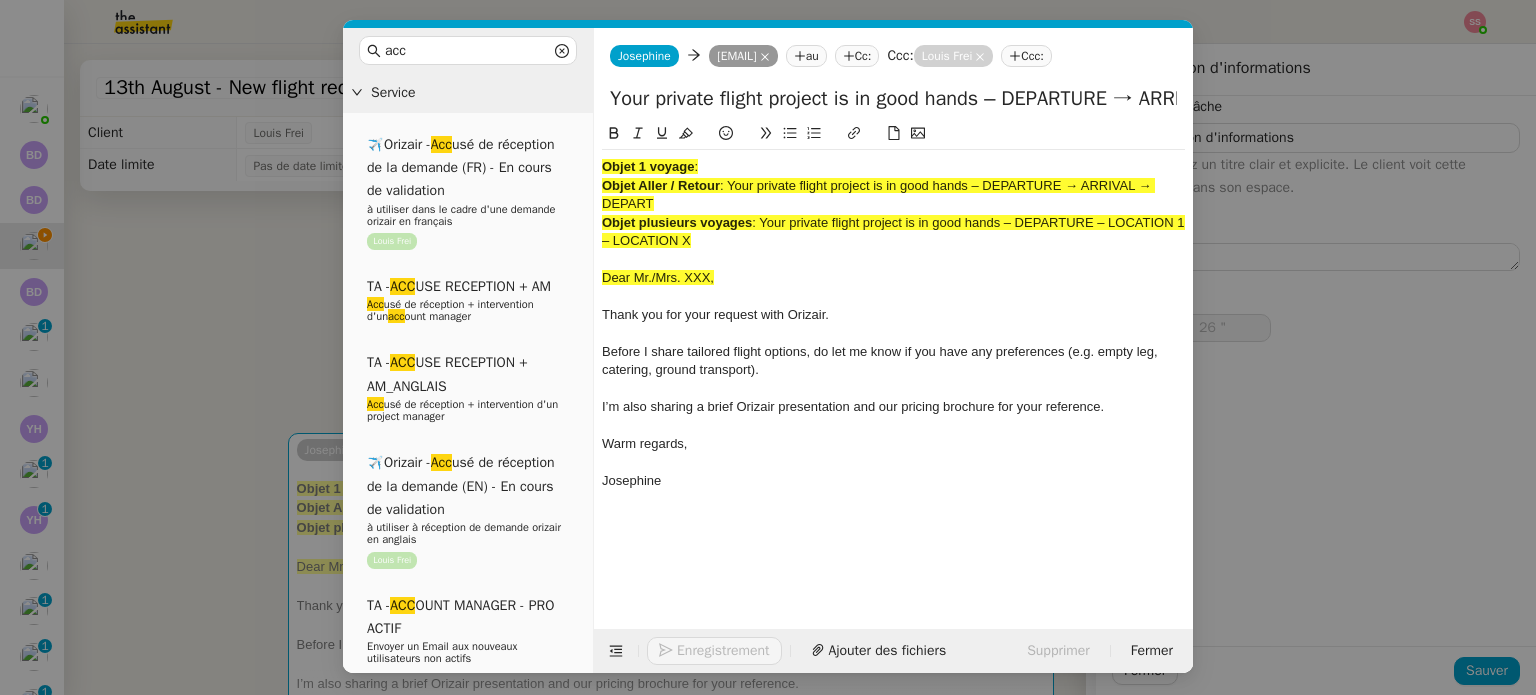 scroll, scrollTop: 0, scrollLeft: 86, axis: horizontal 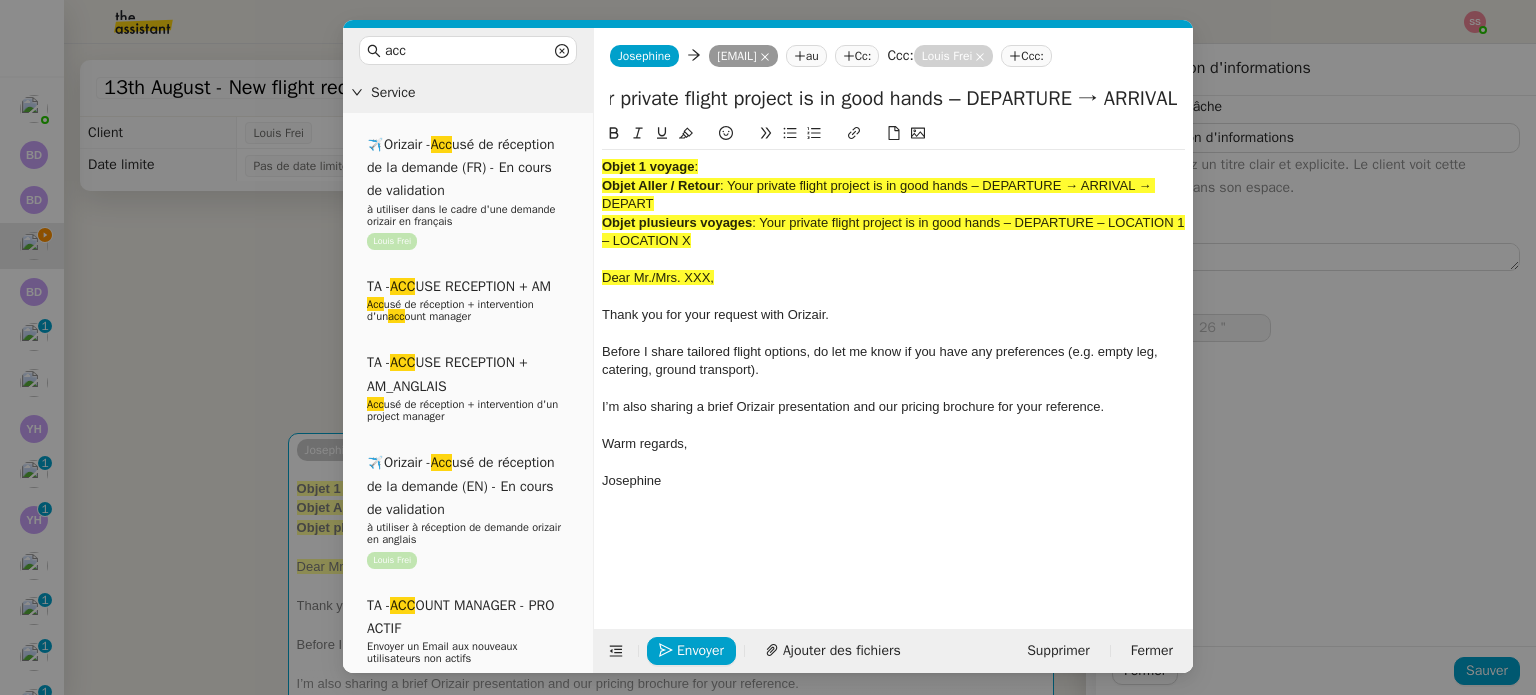 type on "Your private flight project is in good hands – DEPARTURE → ARRIVAL" 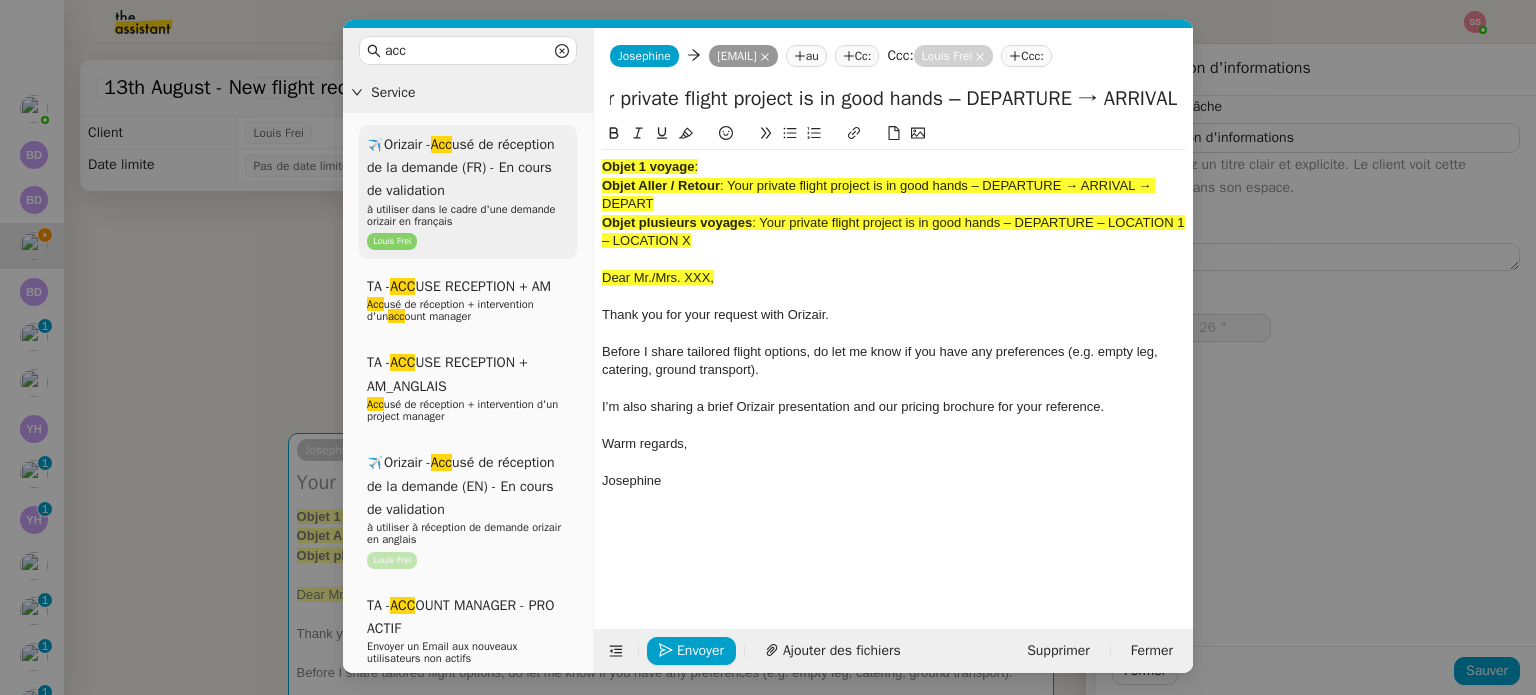 scroll, scrollTop: 0, scrollLeft: 0, axis: both 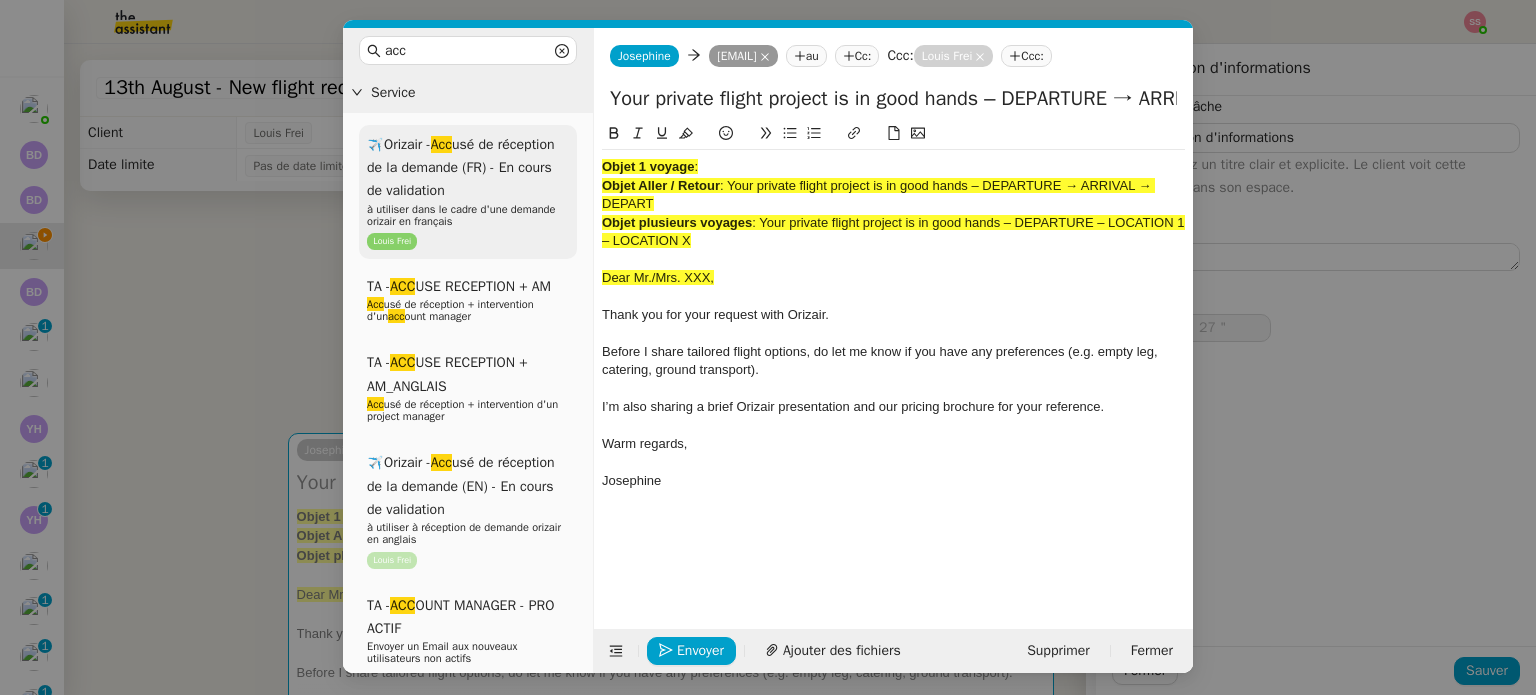 drag, startPoint x: 724, startPoint y: 238, endPoint x: 540, endPoint y: 132, distance: 212.34877 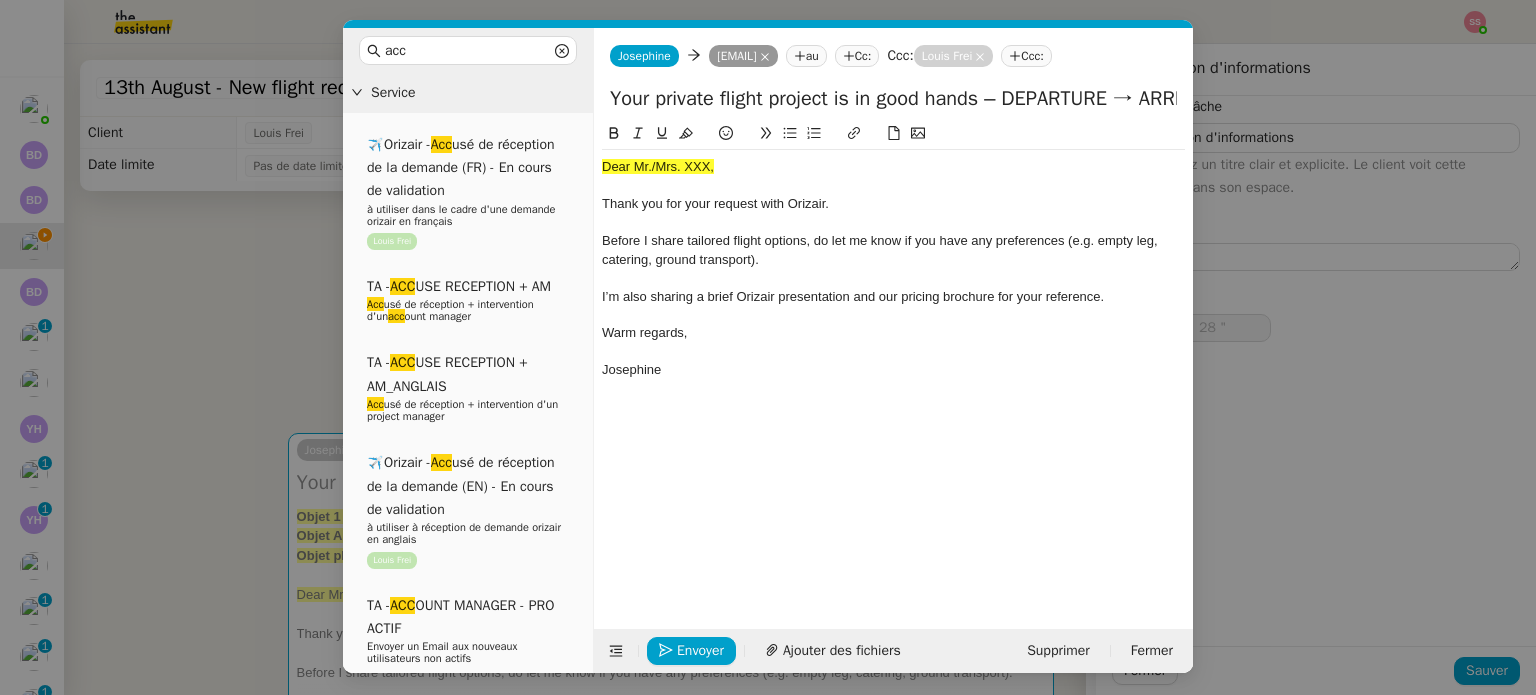click on "acc Service ✈️Orizair - Acc usé de réception de la demande (FR) - En cours de validation à utiliser dans le cadre d'une demande orizair en français [PERSON] TA - ACC USE RECEPTION + AM TA - ACC USE RECEPTION + AM_ANGLAIS Acc usé de réception + intervention d'un project manager ✈️Orizair - Acc usé de réception de la demande (EN) - En cours de validation à utiliser à réception de demande orizair en anglais [PERSON] TA - ACC OUNT MANAGER - PRO ACTIF Envoyer un Email aux nouveaux utilisateurs non actifs TA - ACC USE RECEPTION Acc usé de réception de la demande TA - ACC USE RECEPTION (EN) TA - ACC ES BANQUE DEDIE A utiliser dans le cadre de la mise en place d' acc ès bancaires dédiés TA - AJOUT ELEMENT COFFRE FORT A utiliser lorsque le client doit partager un nouvel acc ès à son coffre-fort TA - PARTAGE DE CALENDRIER (EN) acc ès et la gestion Acc Common ✈️Orizair -" at bounding box center [768, 347] 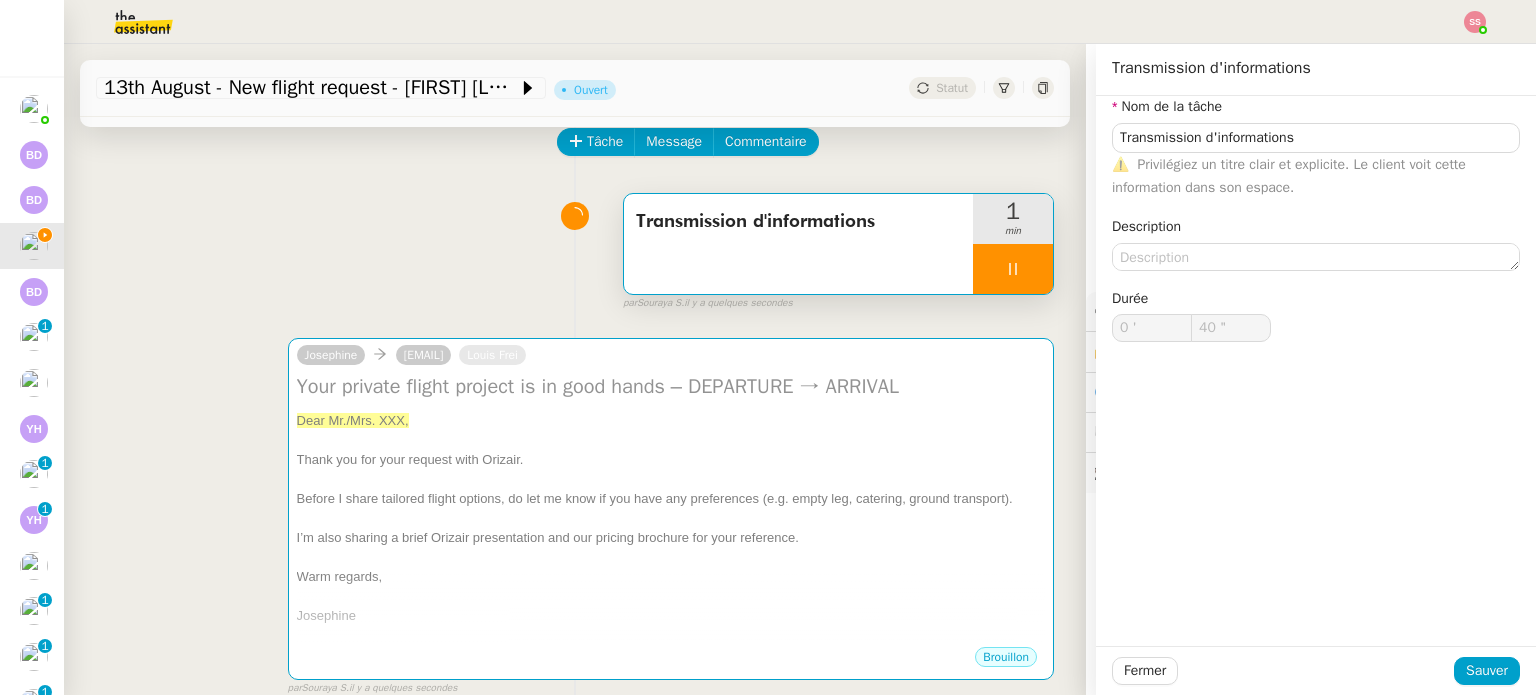 scroll, scrollTop: 200, scrollLeft: 0, axis: vertical 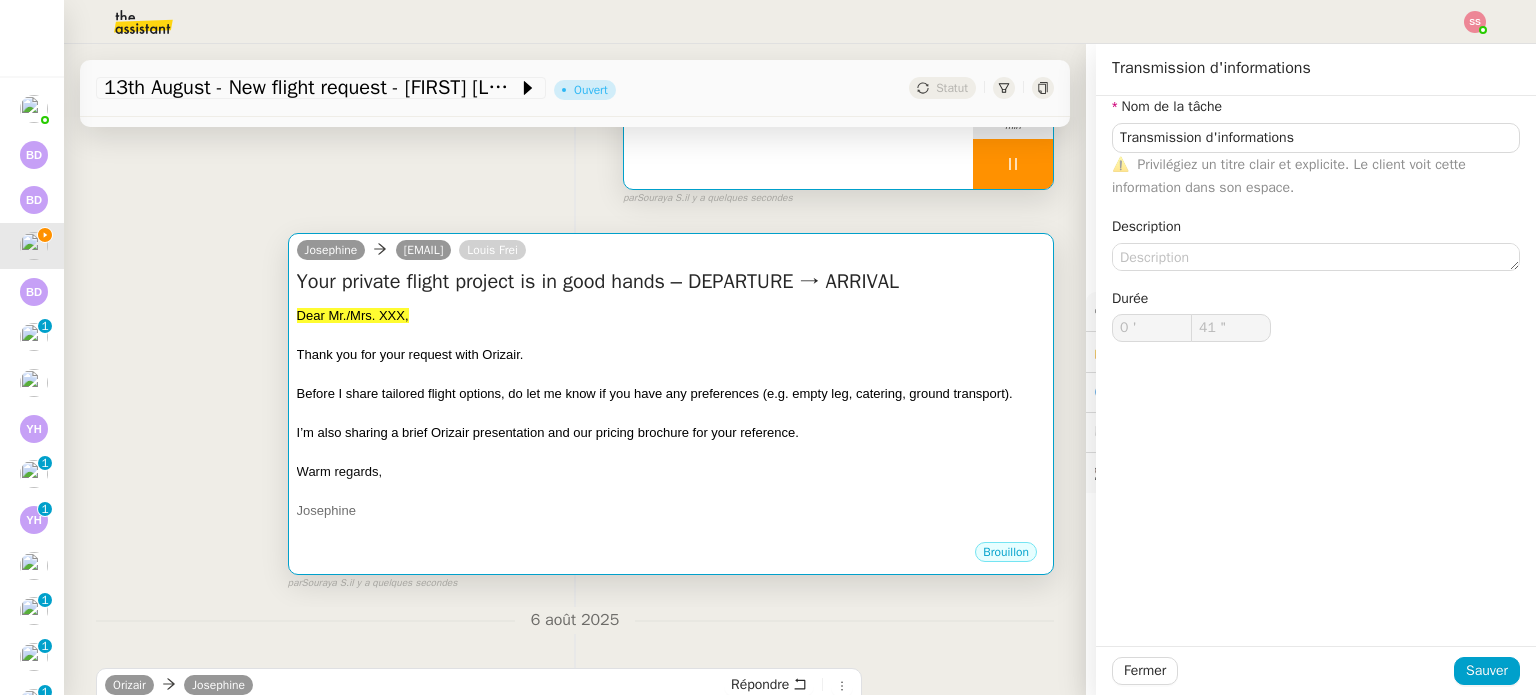 click on "Thank you for your request with Orizair." at bounding box center (671, 355) 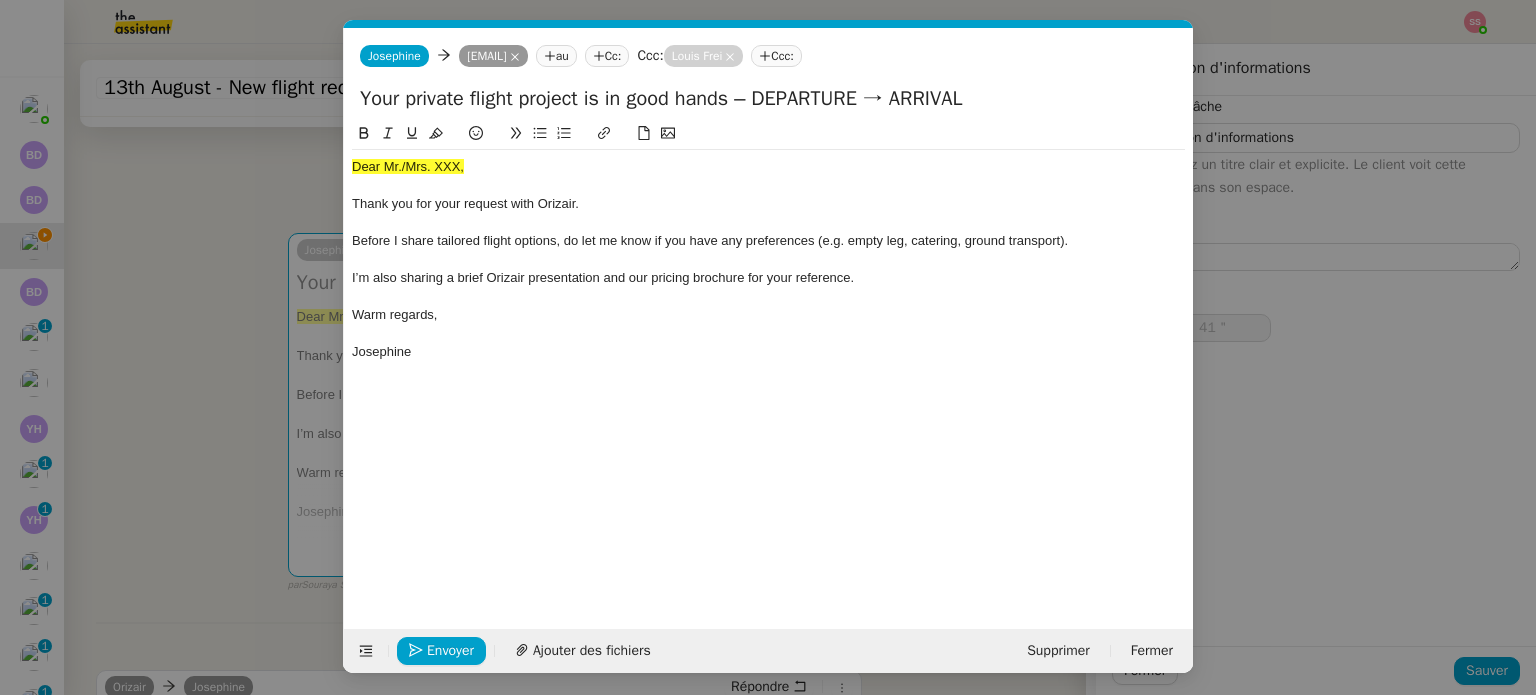 scroll, scrollTop: 0, scrollLeft: 61, axis: horizontal 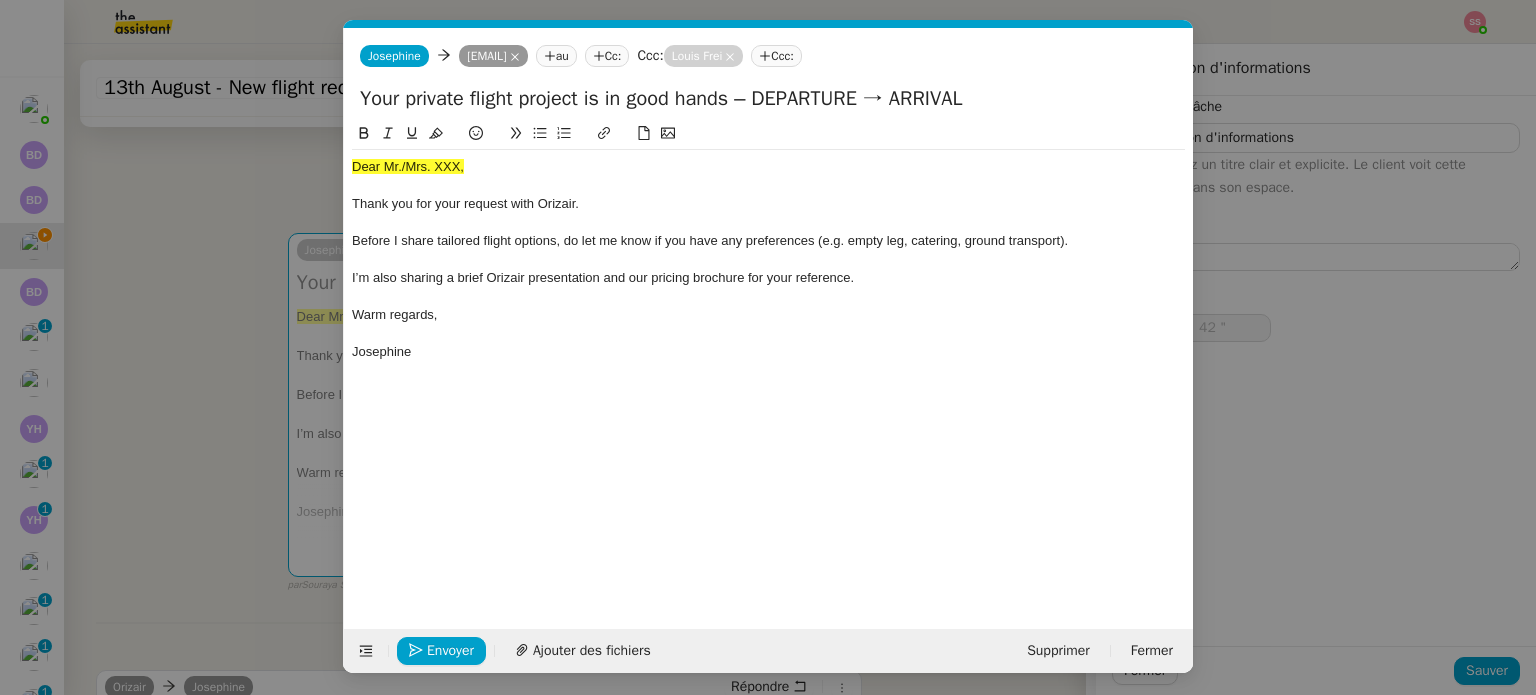 click on "acc Service ✈️Orizair - Acc usé de réception de la demande (FR) - En cours de validation à utiliser dans le cadre d'une demande orizair en français [PERSON] TA - ACC USE RECEPTION + AM TA - ACC USE RECEPTION + AM_ANGLAIS Acc usé de réception + intervention d'un project manager ✈️Orizair - Acc usé de réception de la demande (EN) - En cours de validation à utiliser à réception de demande orizair en anglais [PERSON] TA - ACC OUNT MANAGER - PRO ACTIF Envoyer un Email aux nouveaux utilisateurs non actifs TA - ACC USE RECEPTION Acc usé de réception de la demande TA - ACC USE RECEPTION (EN) TA - ACC ES BANQUE DEDIE A utiliser dans le cadre de la mise en place d' acc ès bancaires dédiés TA - AJOUT ELEMENT COFFRE FORT A utiliser lorsque le client doit partager un nouvel acc ès à son coffre-fort TA - PARTAGE DE CALENDRIER (EN) acc ès et la gestion Acc Common ✈️Orizair -" at bounding box center (768, 347) 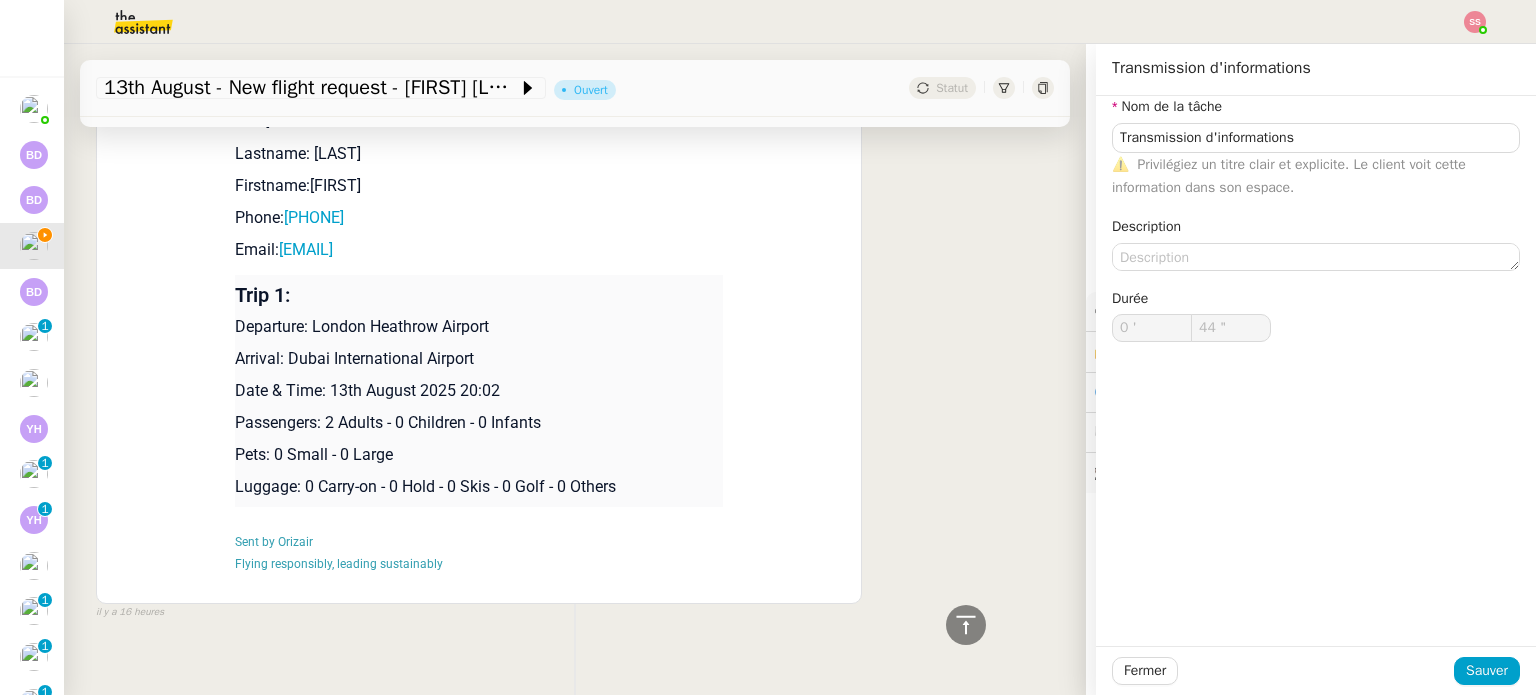 scroll, scrollTop: 900, scrollLeft: 0, axis: vertical 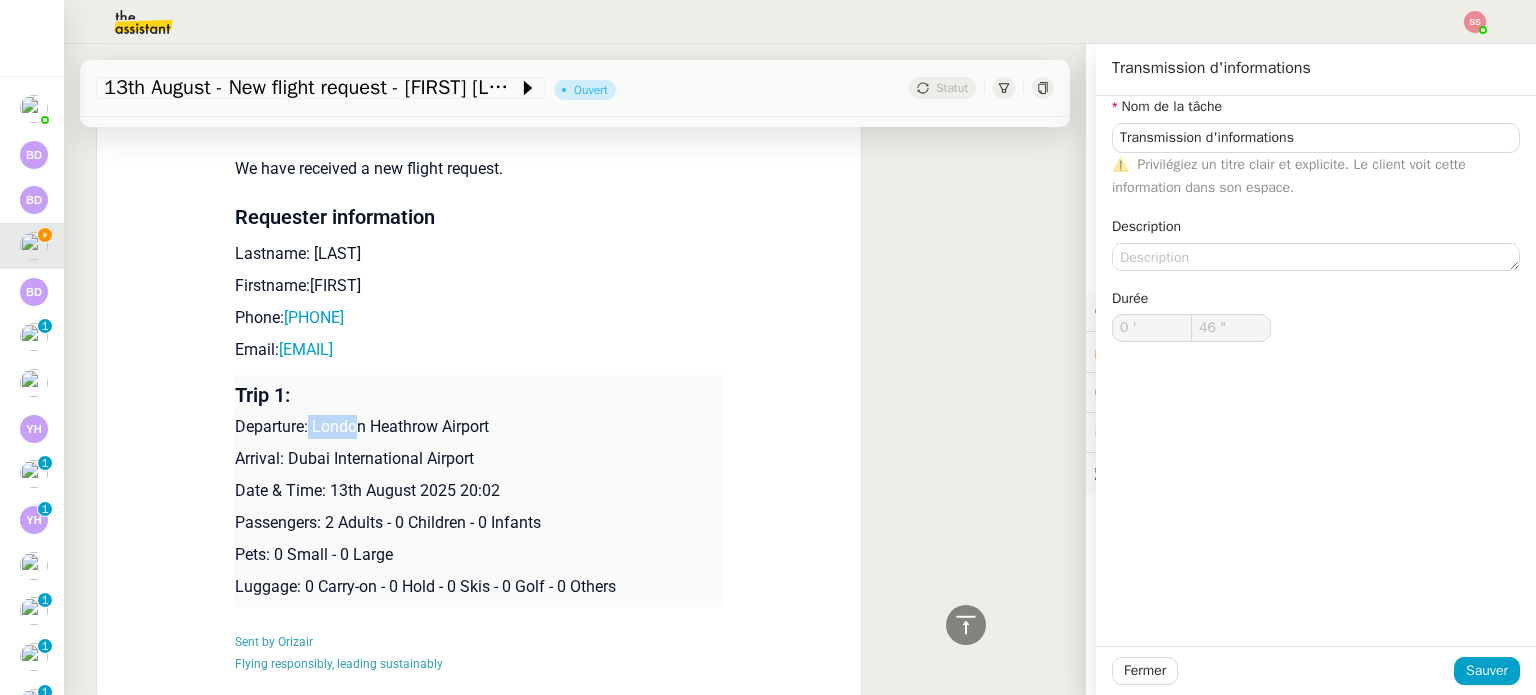drag, startPoint x: 300, startPoint y: 427, endPoint x: 348, endPoint y: 430, distance: 48.09366 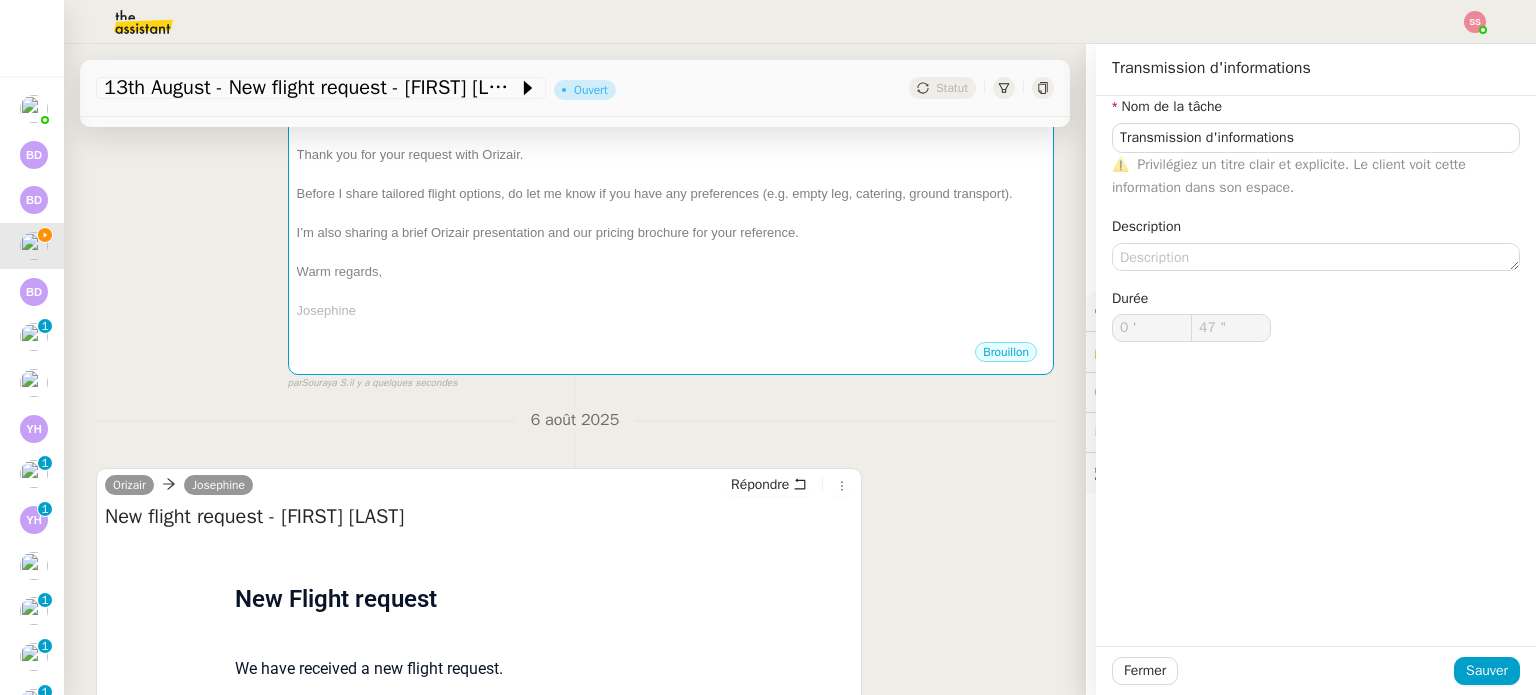 scroll, scrollTop: 100, scrollLeft: 0, axis: vertical 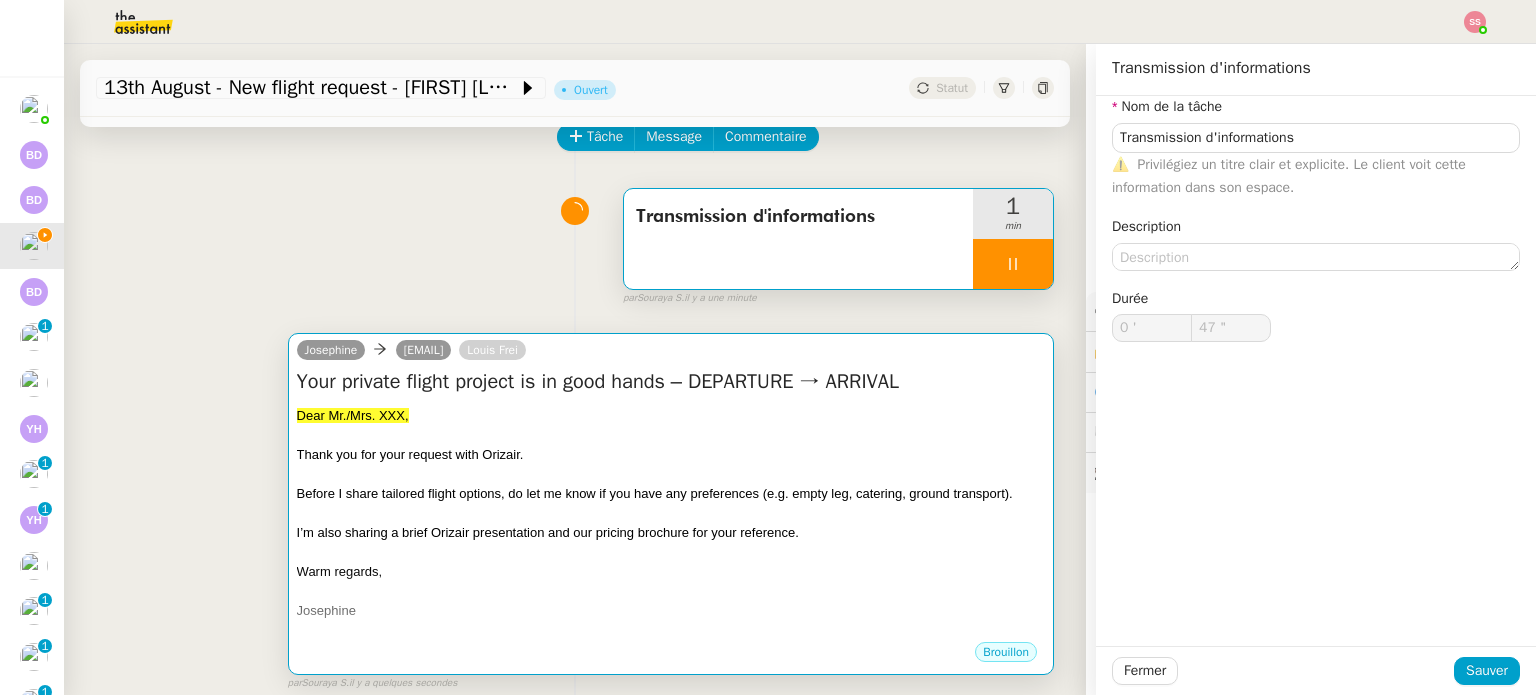 click at bounding box center (671, 435) 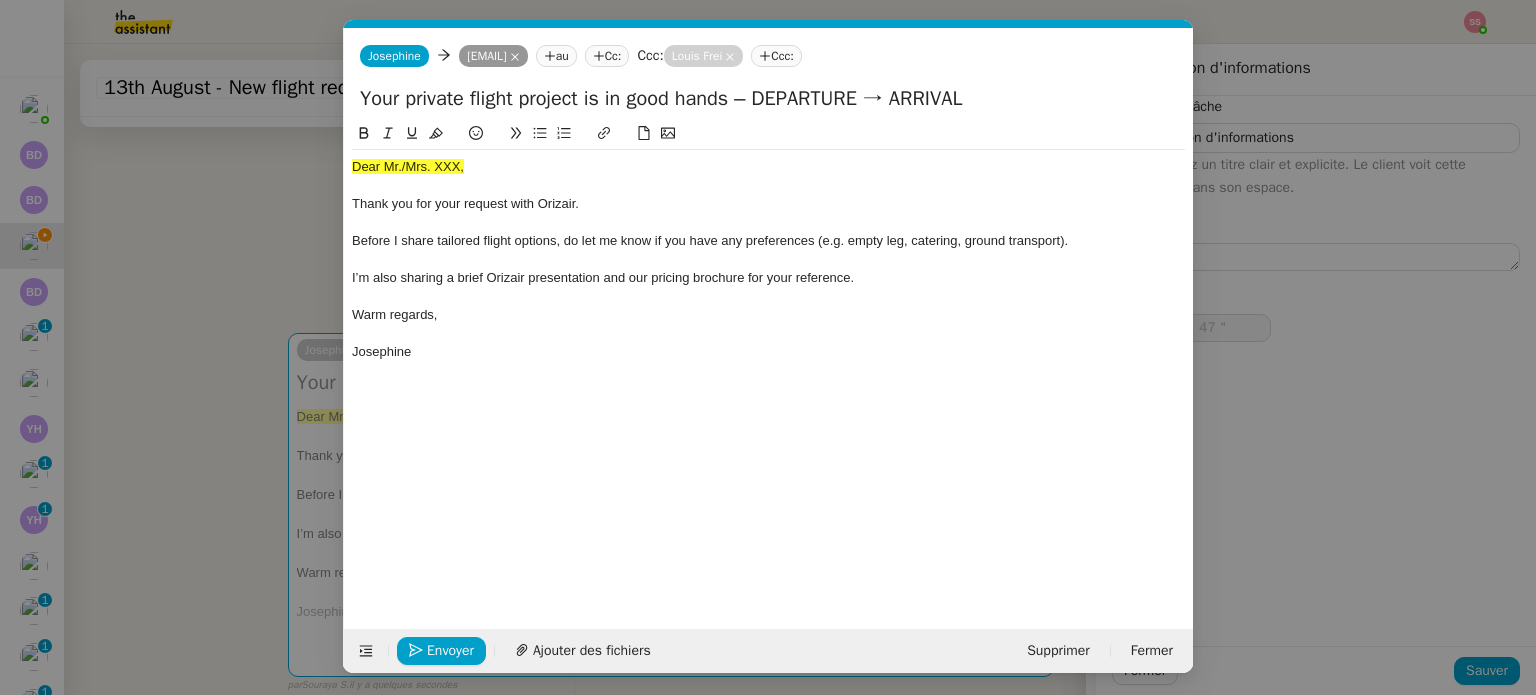 scroll, scrollTop: 0, scrollLeft: 61, axis: horizontal 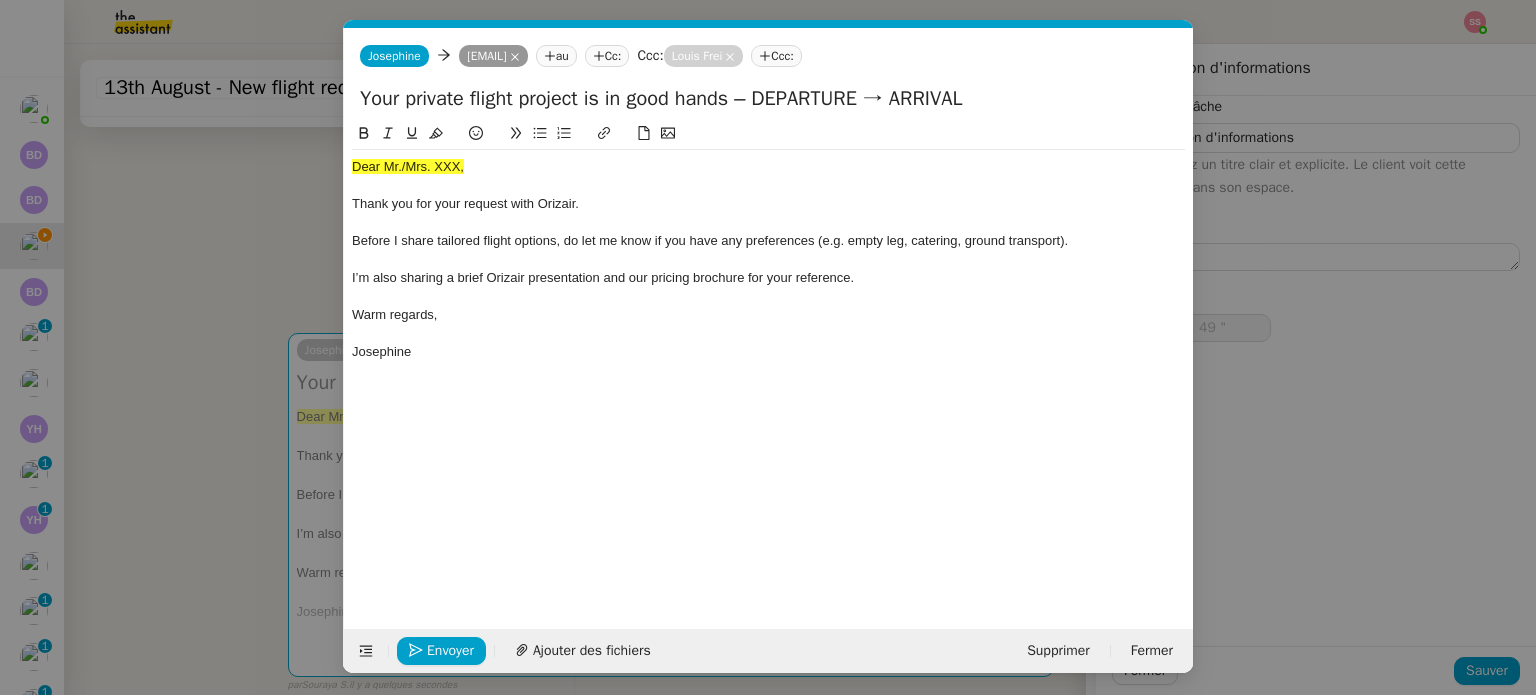 drag, startPoint x: 892, startPoint y: 103, endPoint x: 789, endPoint y: 111, distance: 103.31021 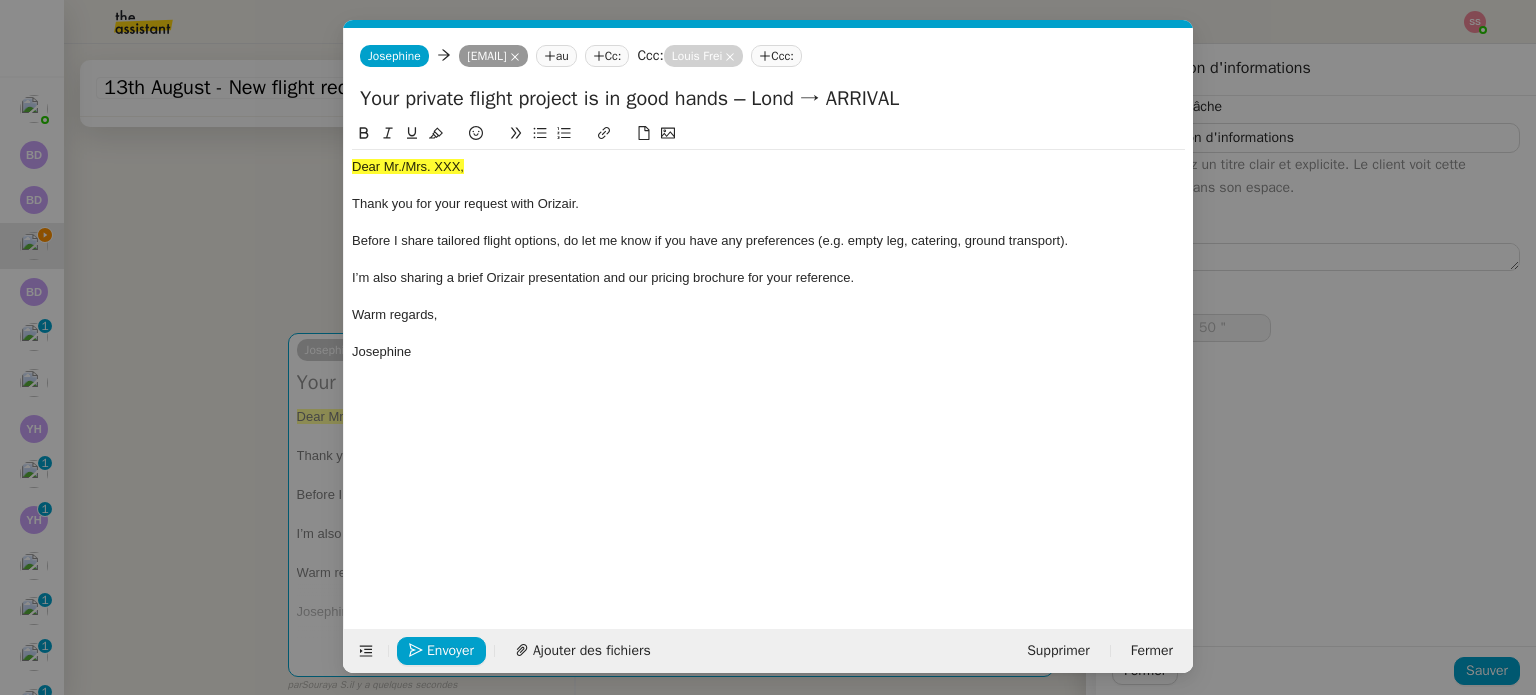 type on "Your private flight project is in good hands – Londo → ARRIVAL" 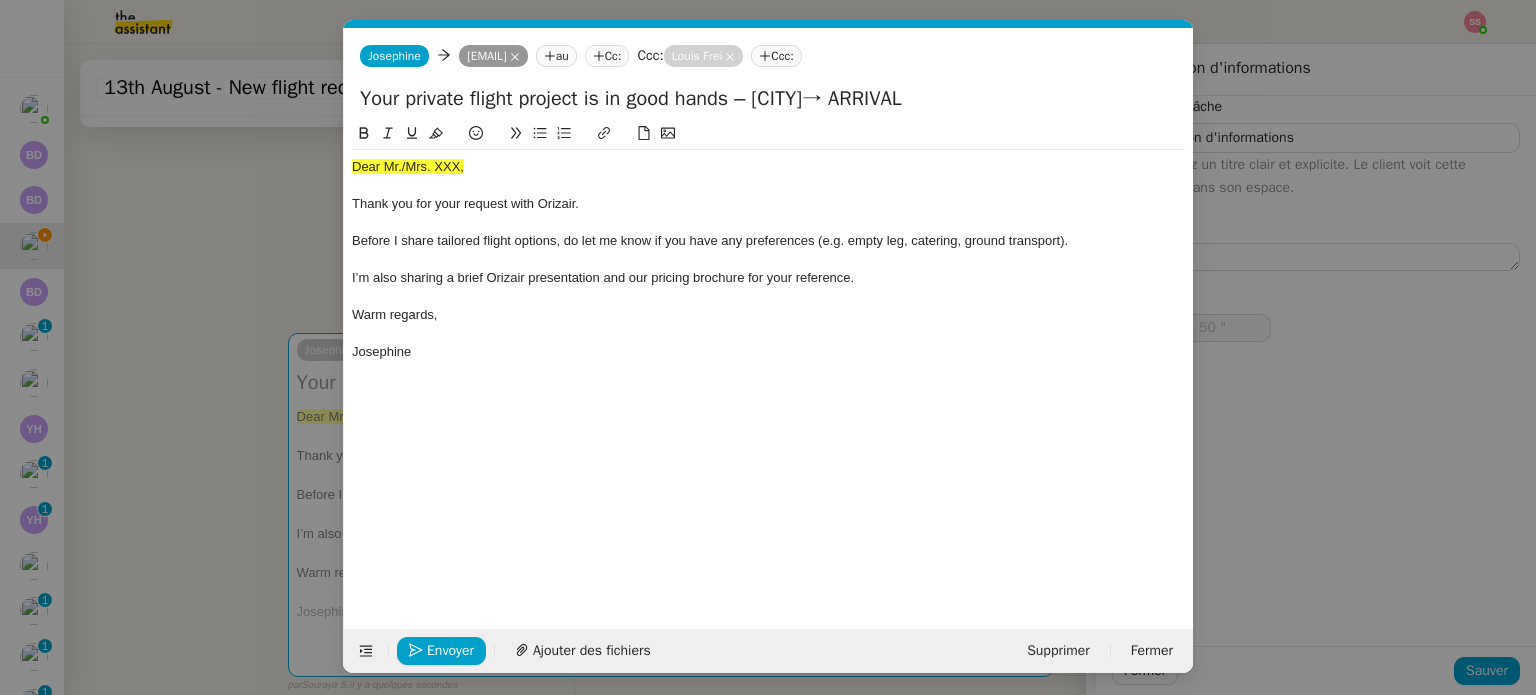 type on "51 "" 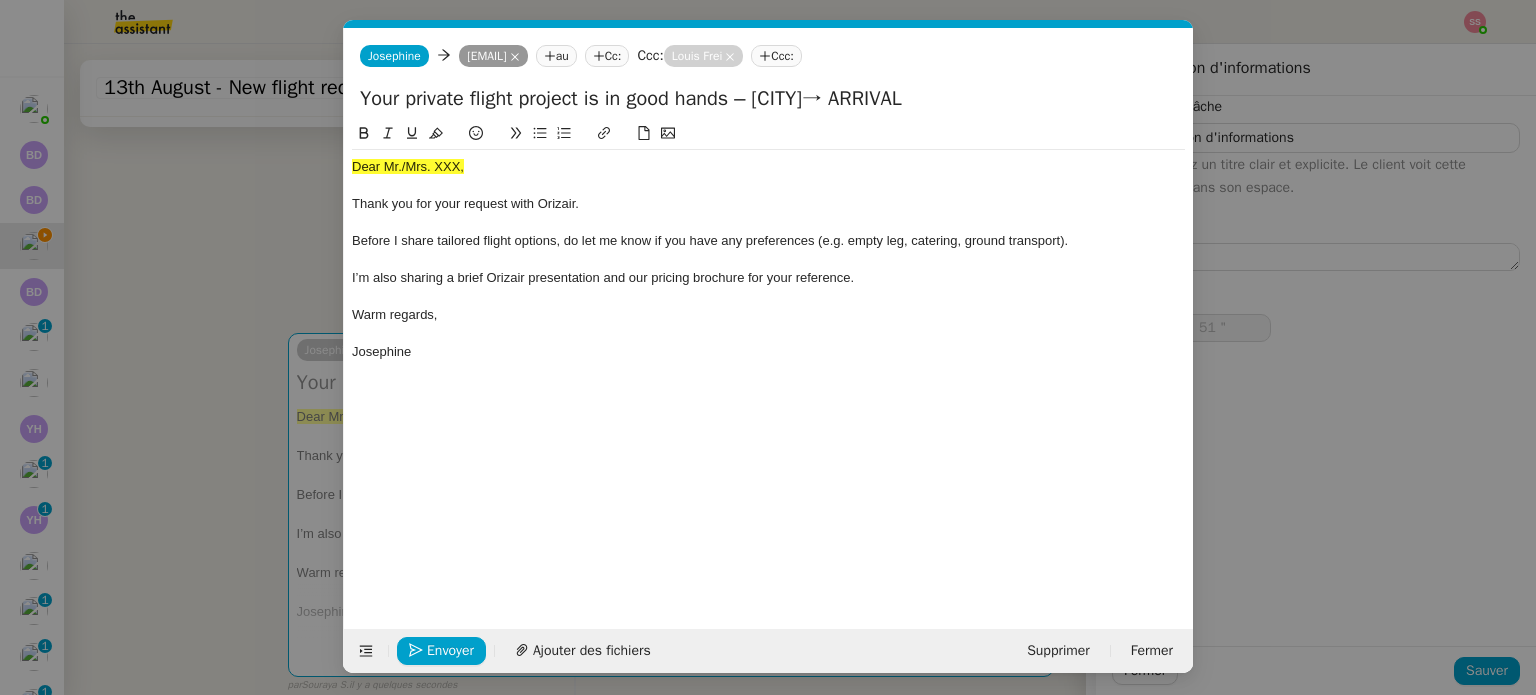 type on "Your private flight project is in good hands – London → ARRIVAL" 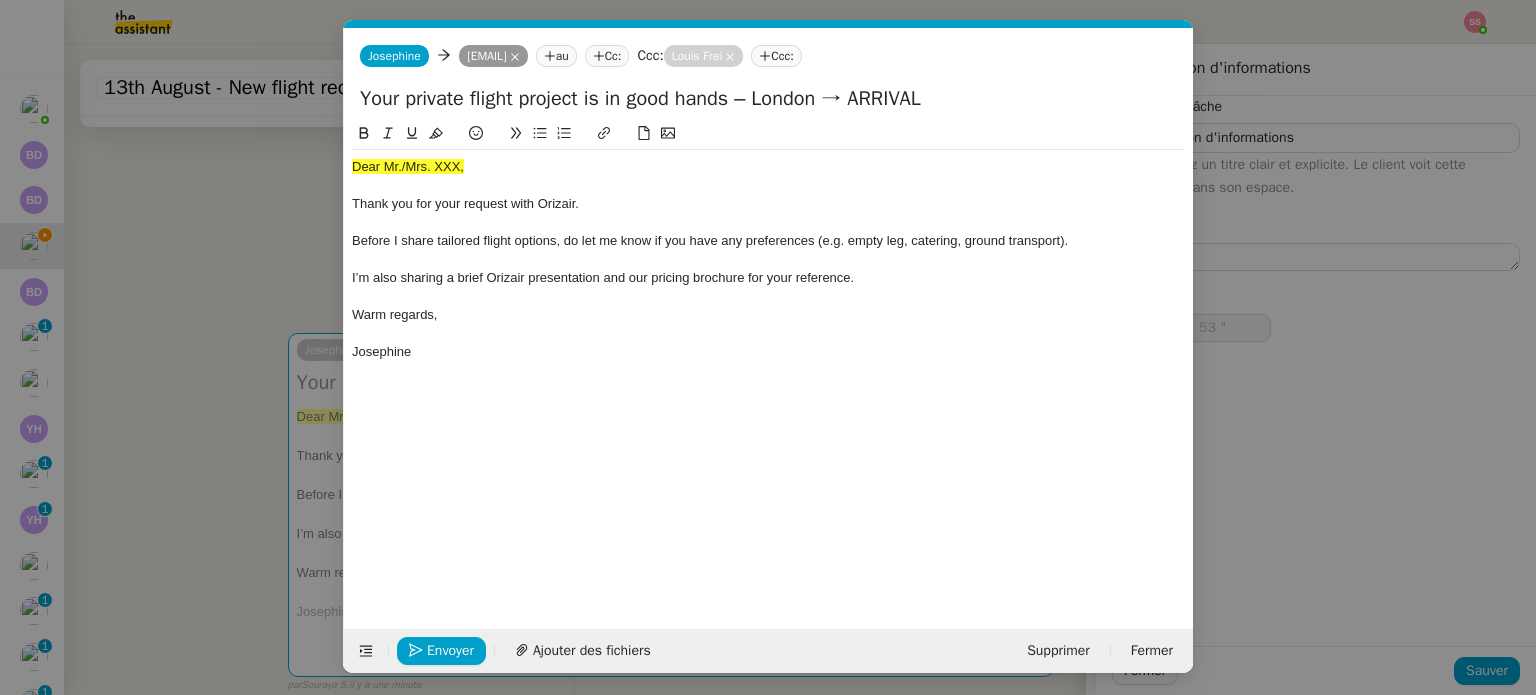 type on "54 "" 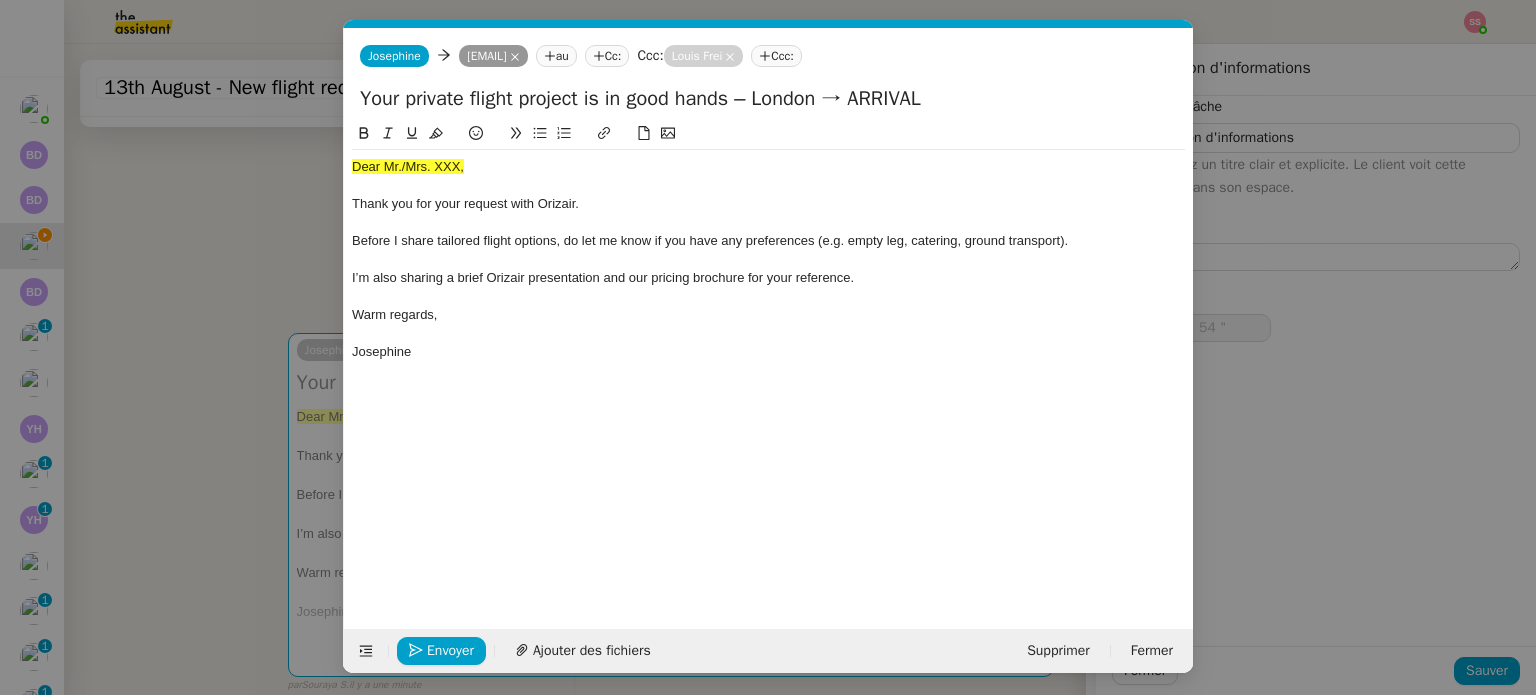 drag, startPoint x: 1006, startPoint y: 98, endPoint x: 886, endPoint y: 101, distance: 120.03749 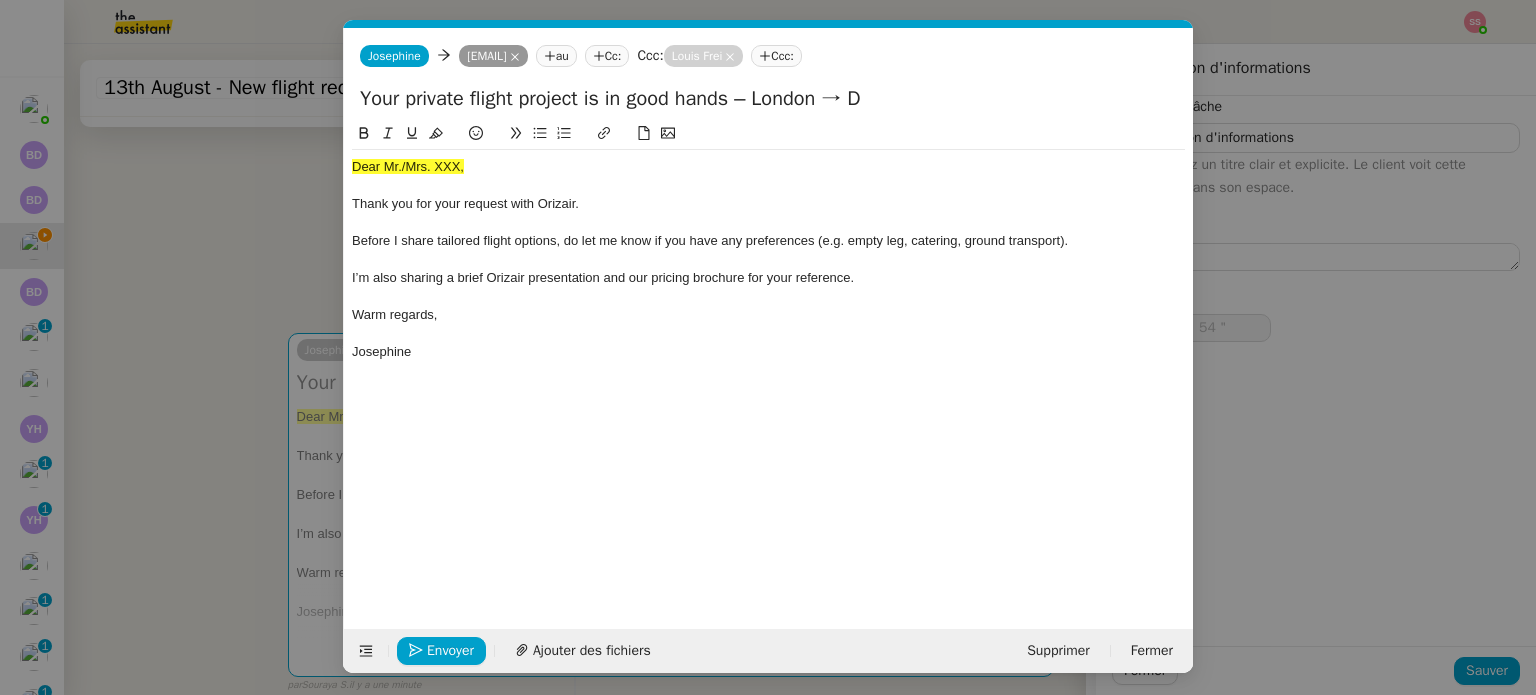 type on "Your private flight project is in good hands – London → Du" 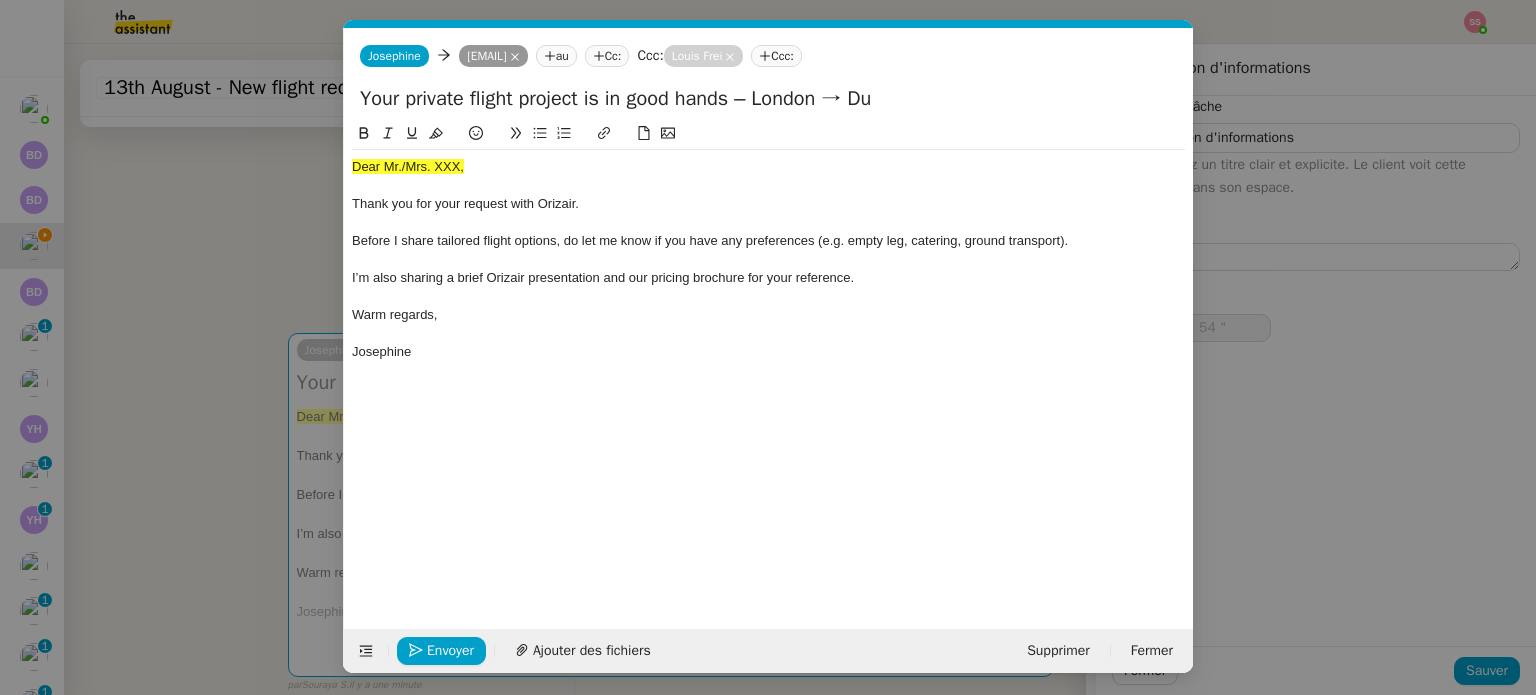 type on "55 "" 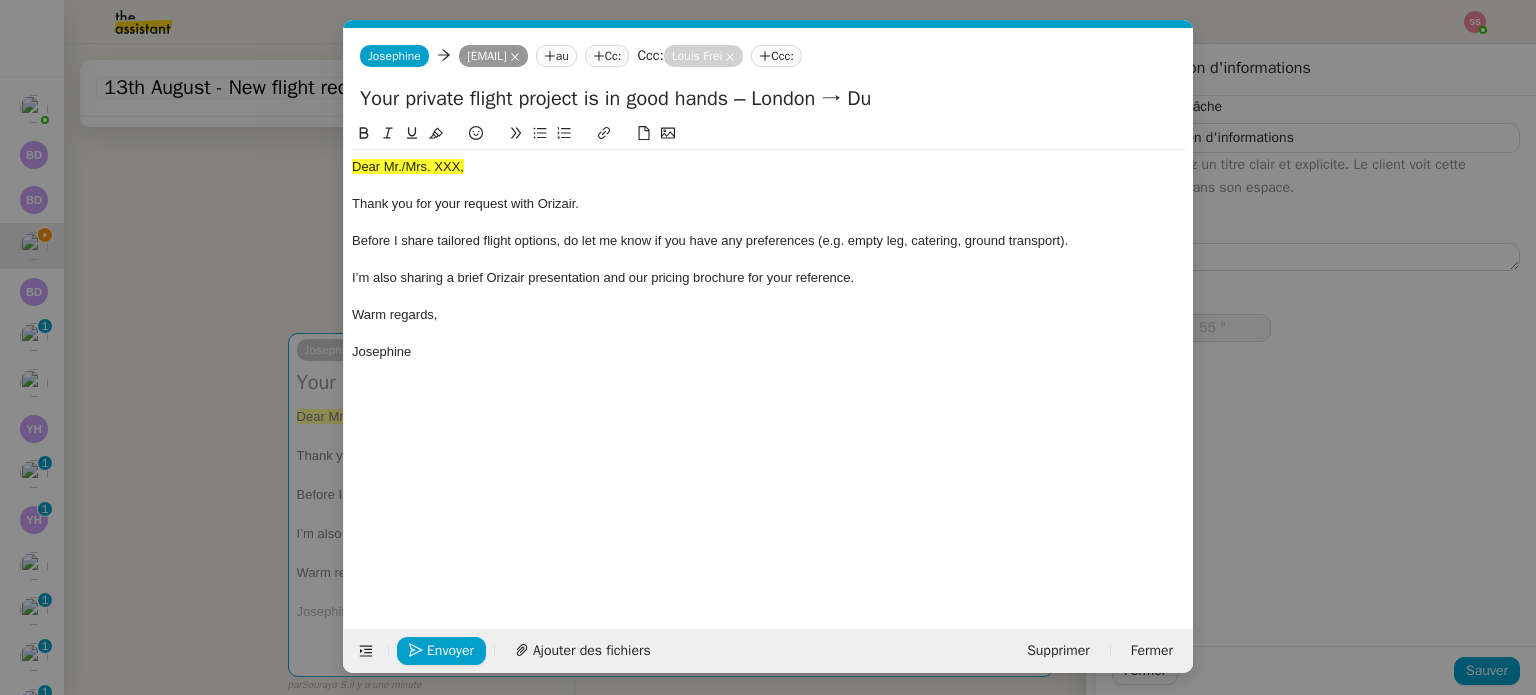 type on "Your private flight project is in good hands – London → Dubai" 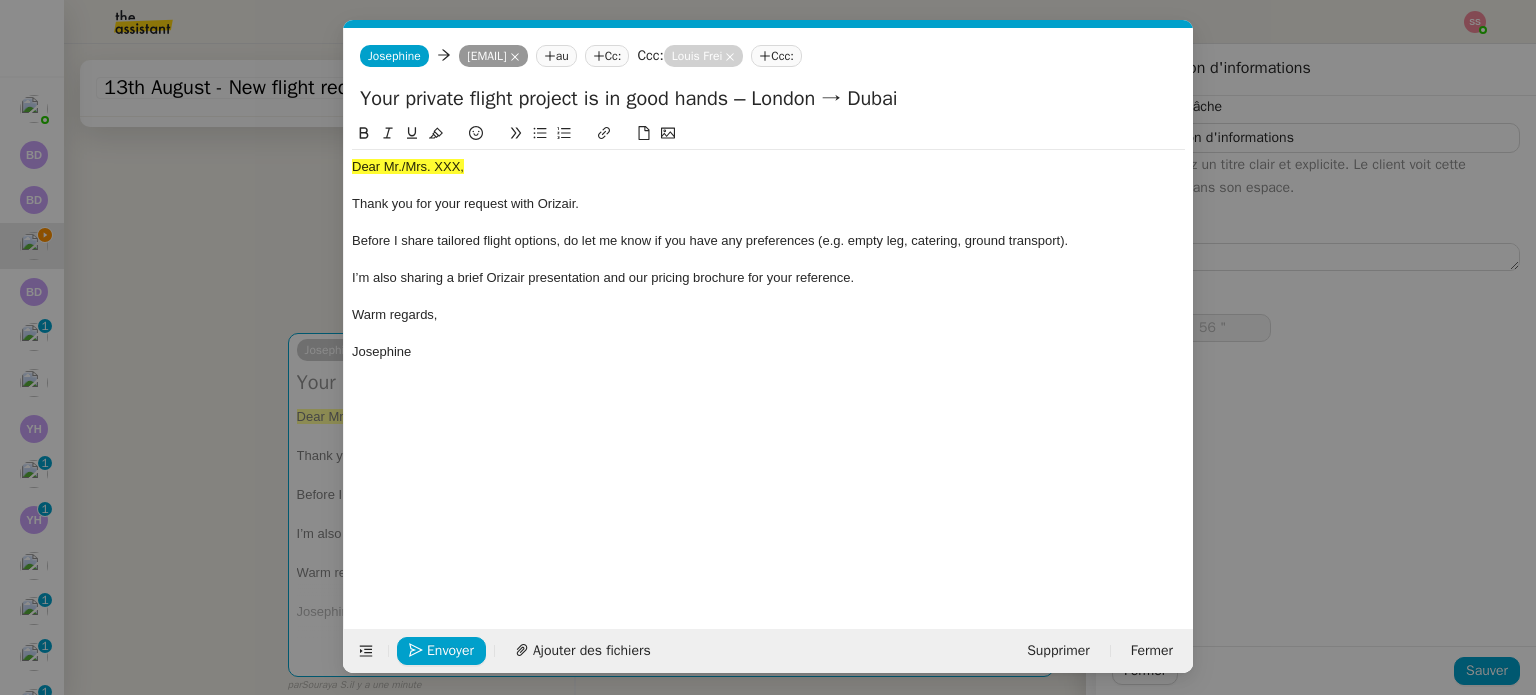 type on "57 "" 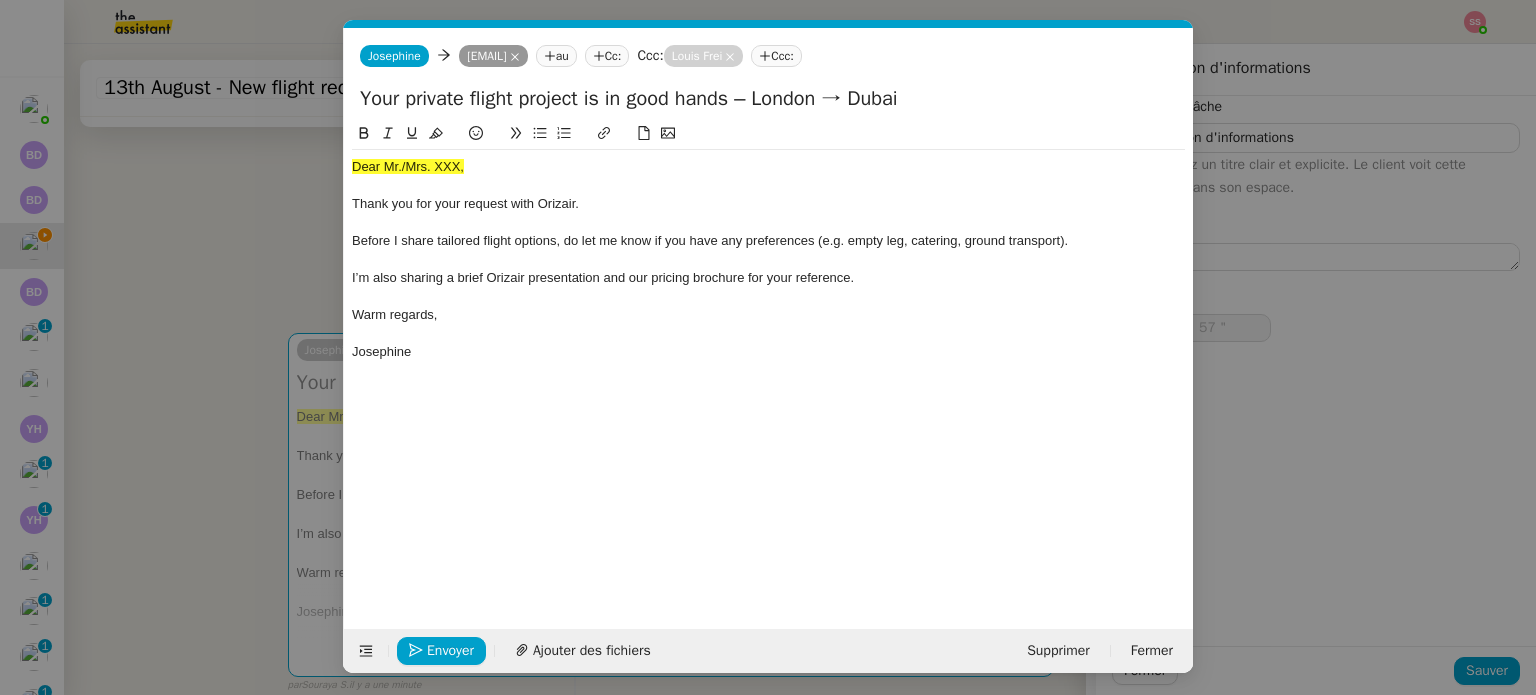 type on "Your private flight project is in good hands – London → Dubai" 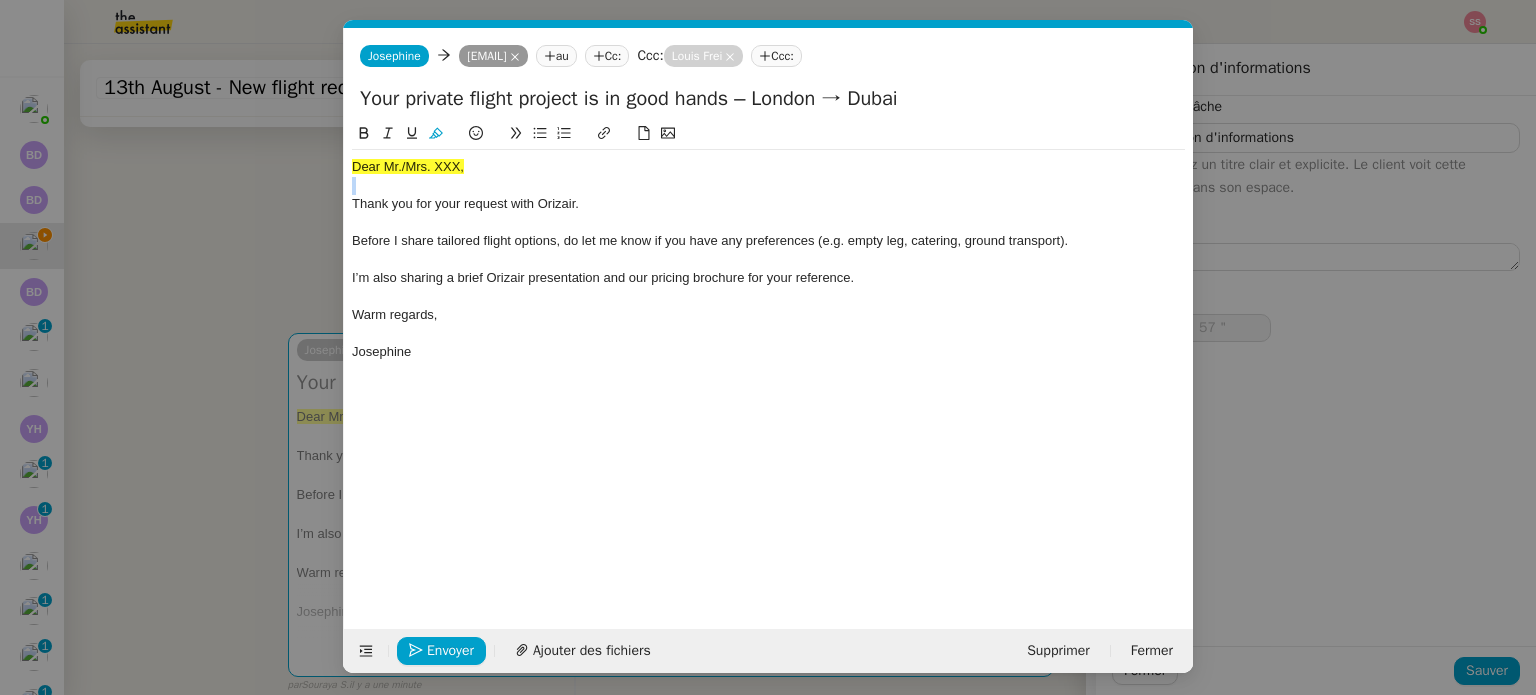 click on "Dear Mr./Mrs. XXX," 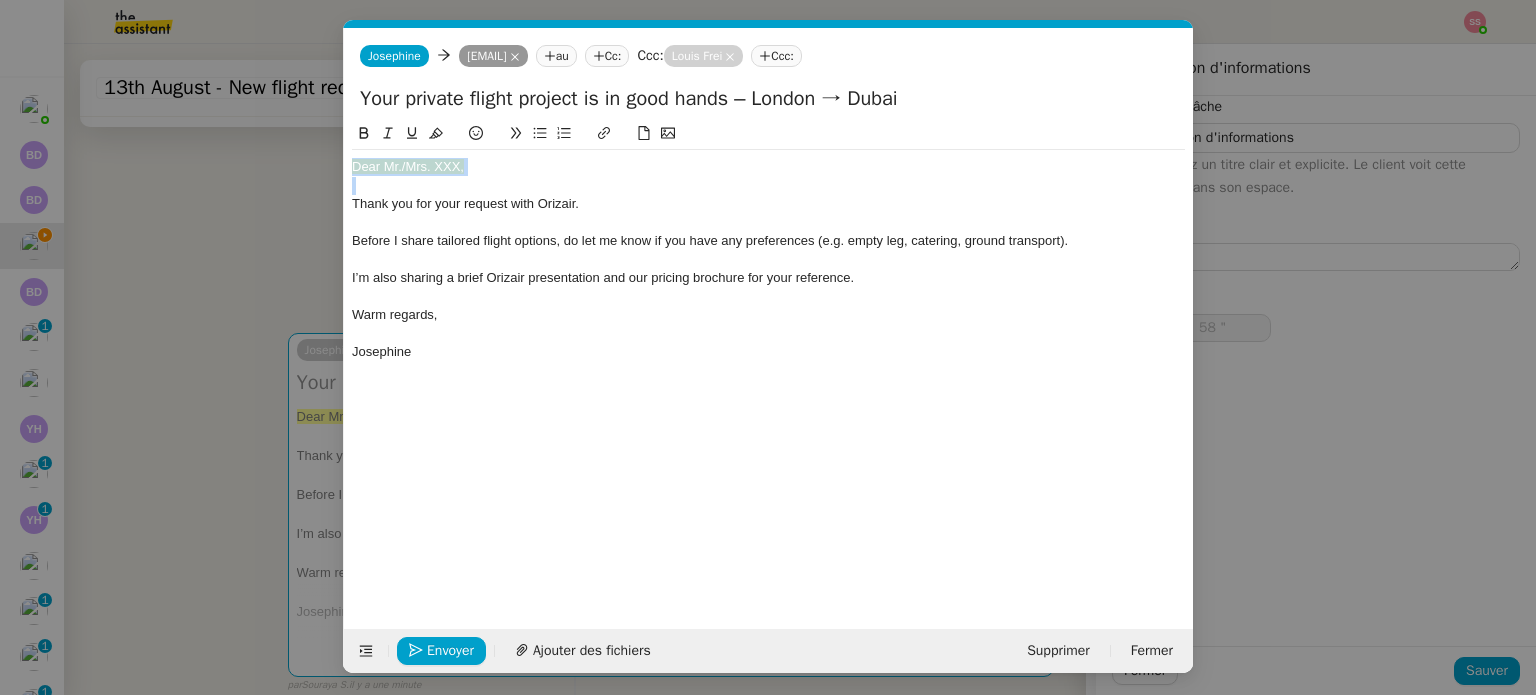 click on "Dear Mr./Mrs. XXX," 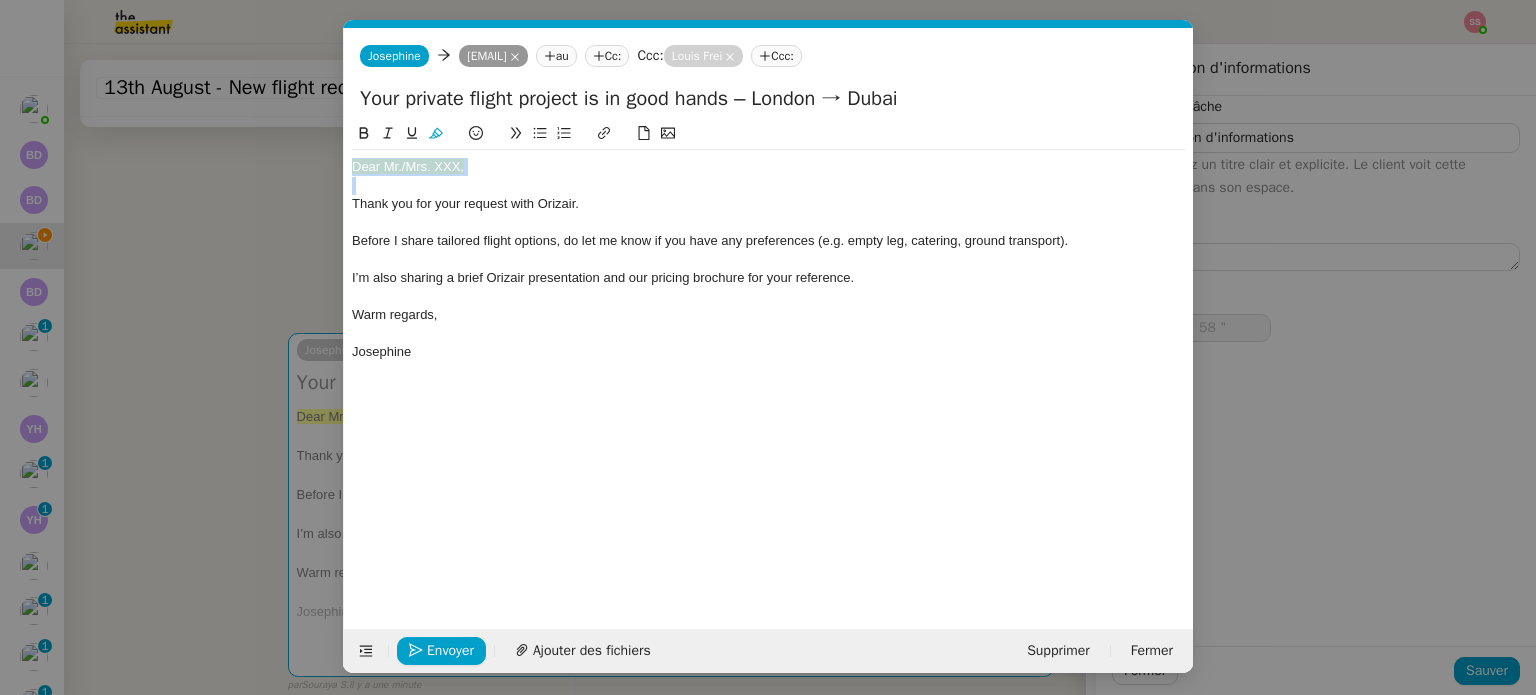 type on "59 "" 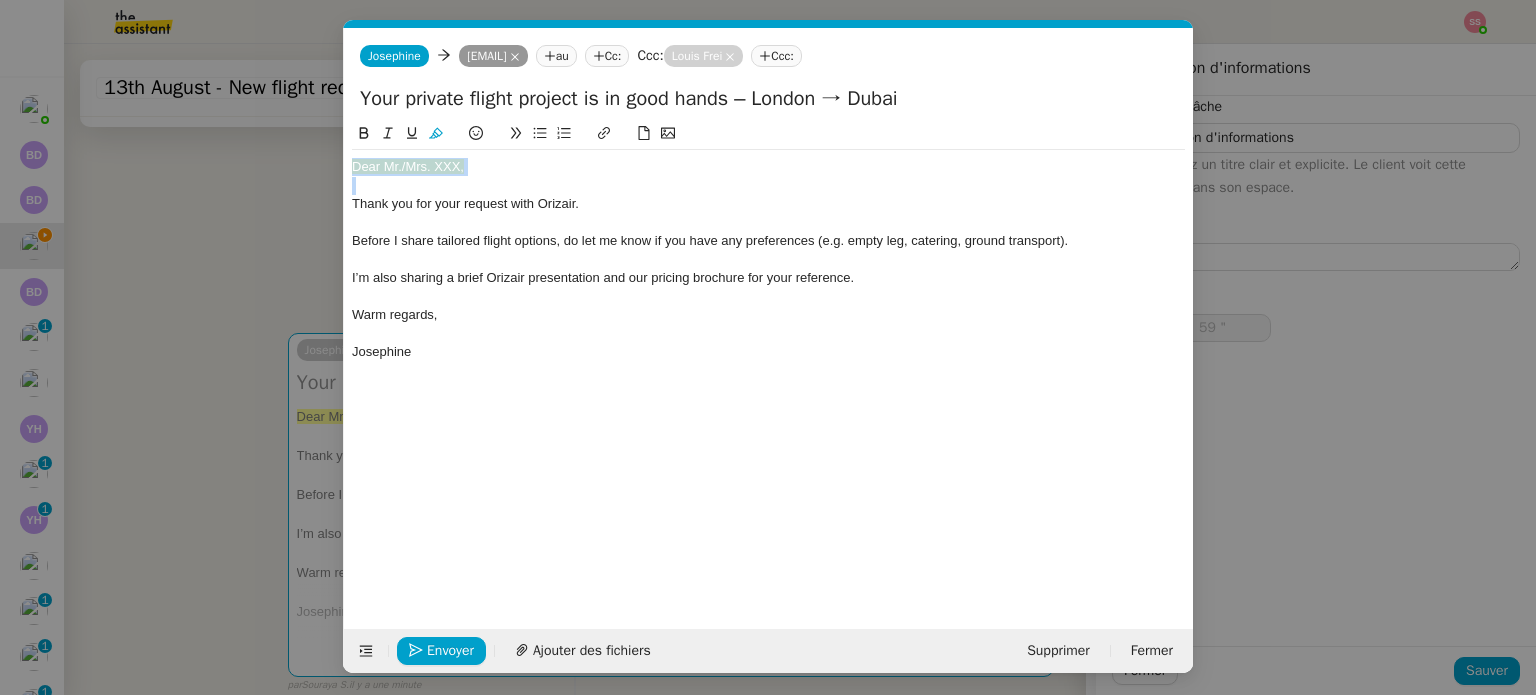 click 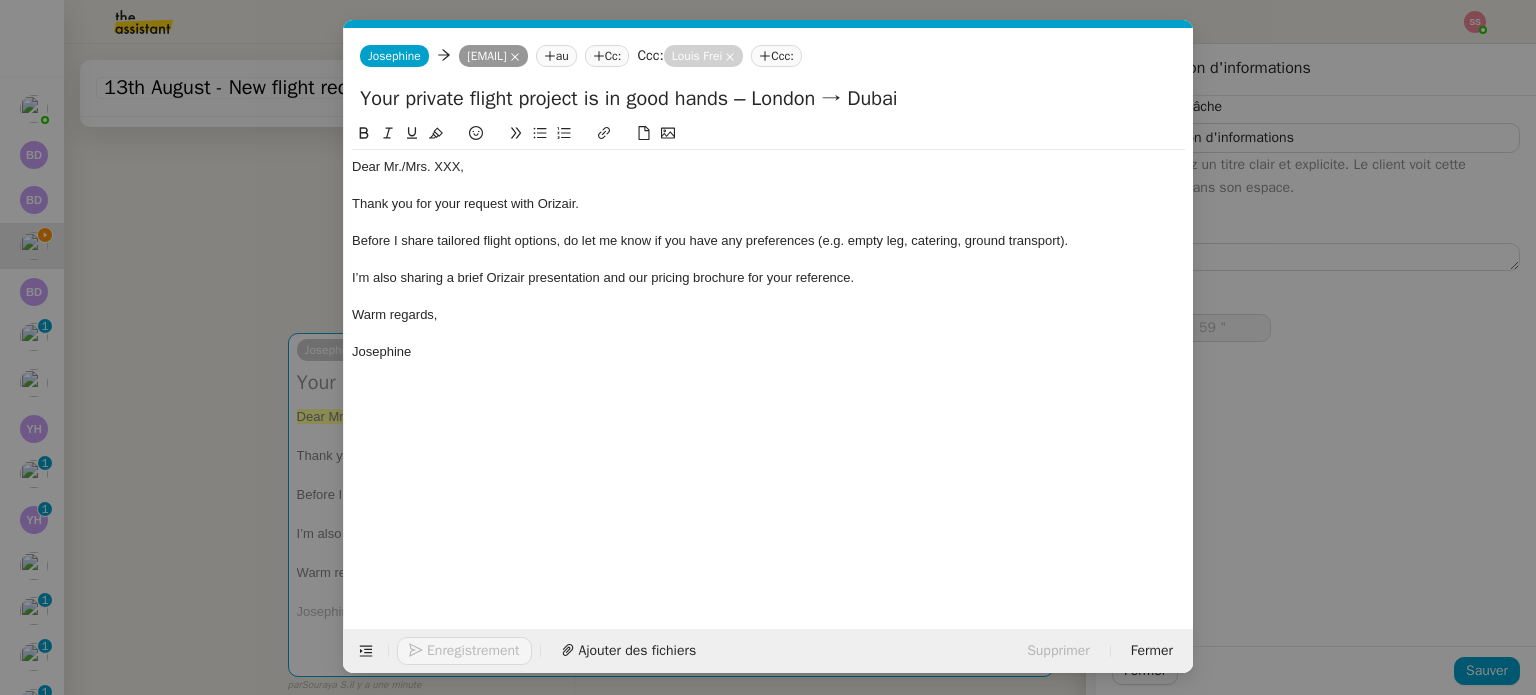 click on "acc Service ✈️Orizair - Acc usé de réception de la demande (FR) - En cours de validation à utiliser dans le cadre d'une demande orizair en français [PERSON] TA - ACC USE RECEPTION + AM TA - ACC USE RECEPTION + AM_ANGLAIS Acc usé de réception + intervention d'un project manager ✈️Orizair - Acc usé de réception de la demande (EN) - En cours de validation à utiliser à réception de demande orizair en anglais [PERSON] TA - ACC OUNT MANAGER - PRO ACTIF Envoyer un Email aux nouveaux utilisateurs non actifs TA - ACC USE RECEPTION Acc usé de réception de la demande TA - ACC USE RECEPTION (EN) TA - ACC ES BANQUE DEDIE A utiliser dans le cadre de la mise en place d' acc ès bancaires dédiés TA - AJOUT ELEMENT COFFRE FORT A utiliser lorsque le client doit partager un nouvel acc ès à son coffre-fort TA - PARTAGE DE CALENDRIER (EN) acc ès et la gestion Acc Common ✈️Orizair -" at bounding box center (768, 347) 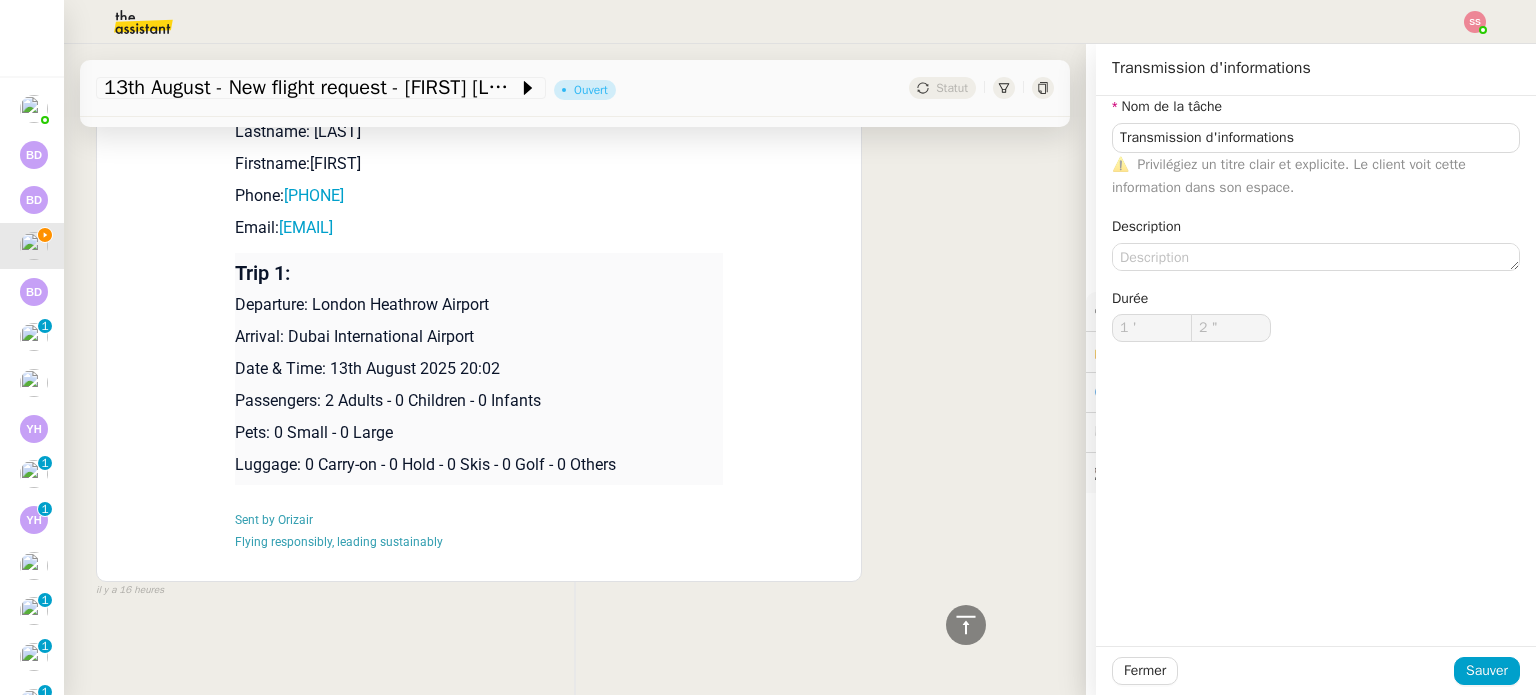 scroll, scrollTop: 916, scrollLeft: 0, axis: vertical 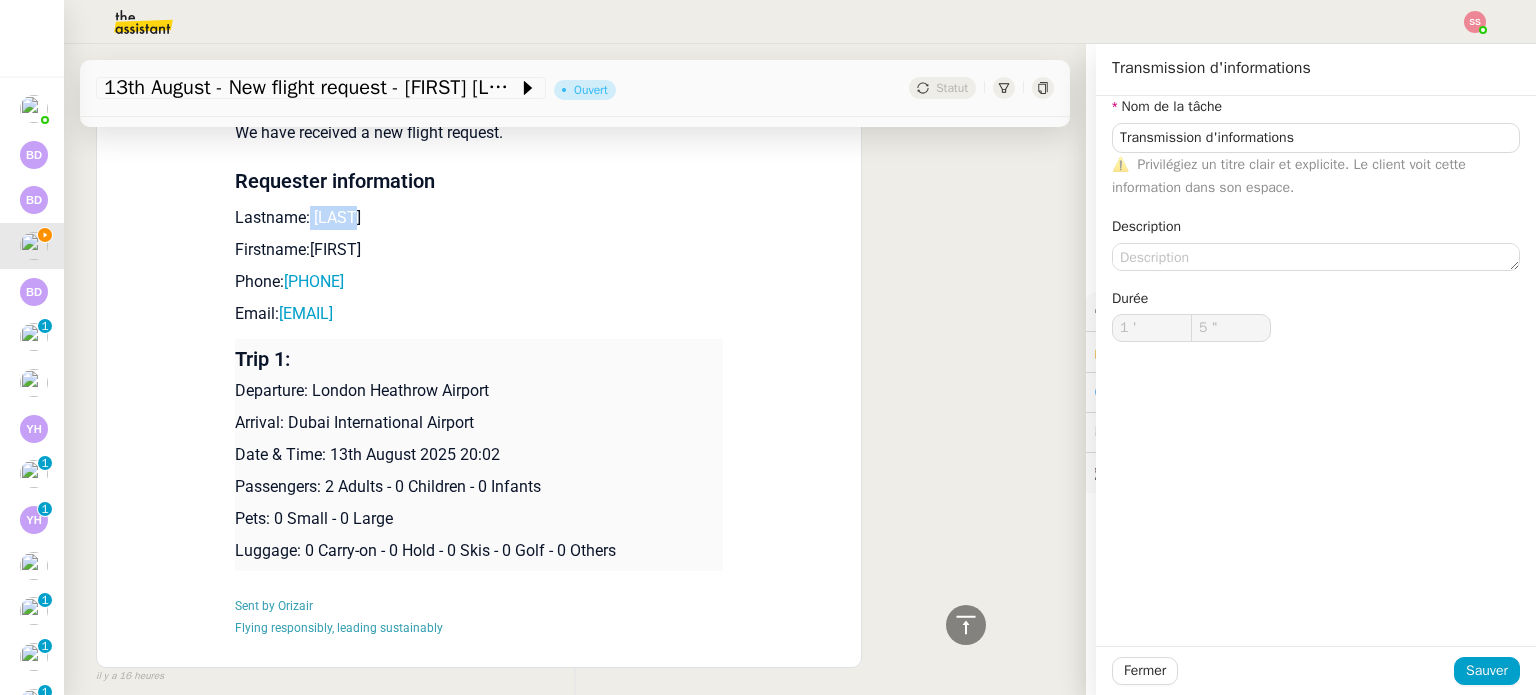 drag, startPoint x: 343, startPoint y: 219, endPoint x: 297, endPoint y: 209, distance: 47.07441 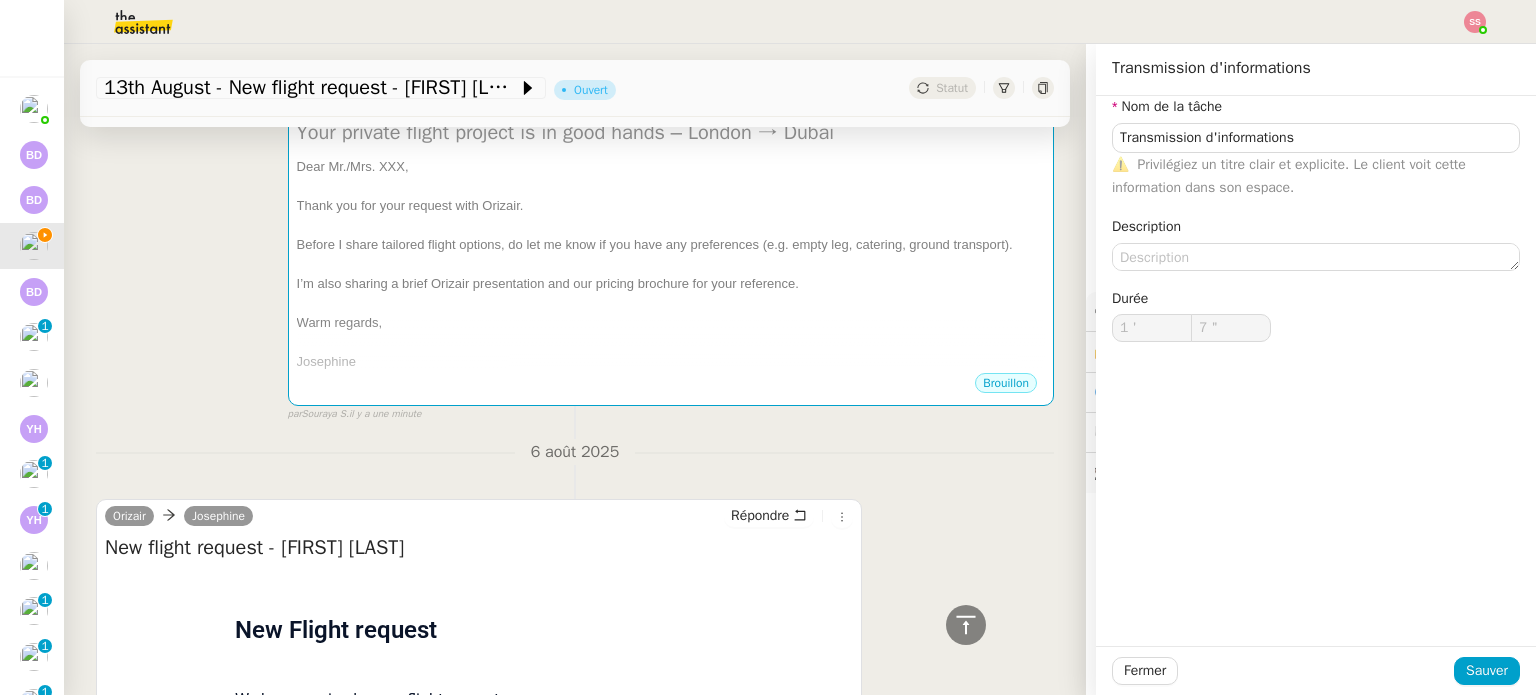 scroll, scrollTop: 316, scrollLeft: 0, axis: vertical 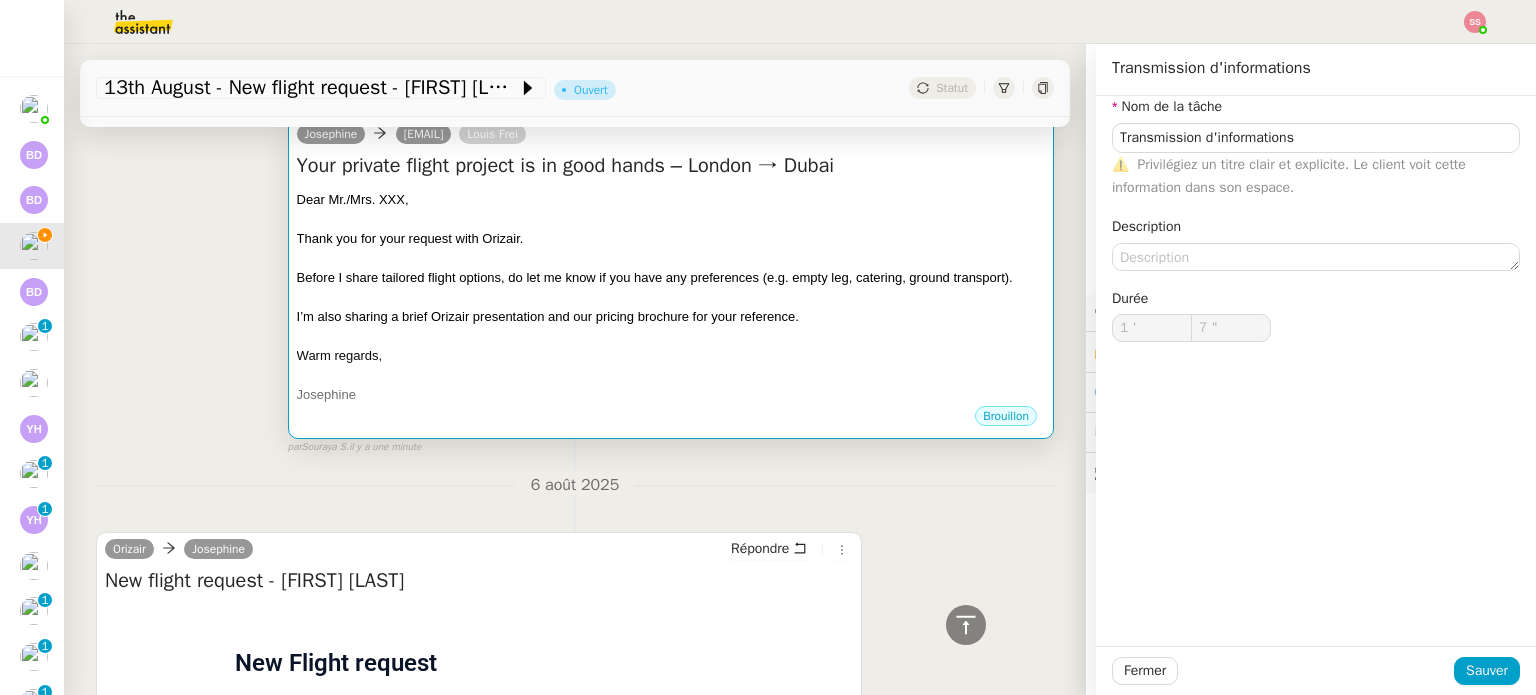 click on "Before I share tailored flight options, do let me know if you have any preferences (e.g. empty leg, catering, ground transport)." at bounding box center [655, 277] 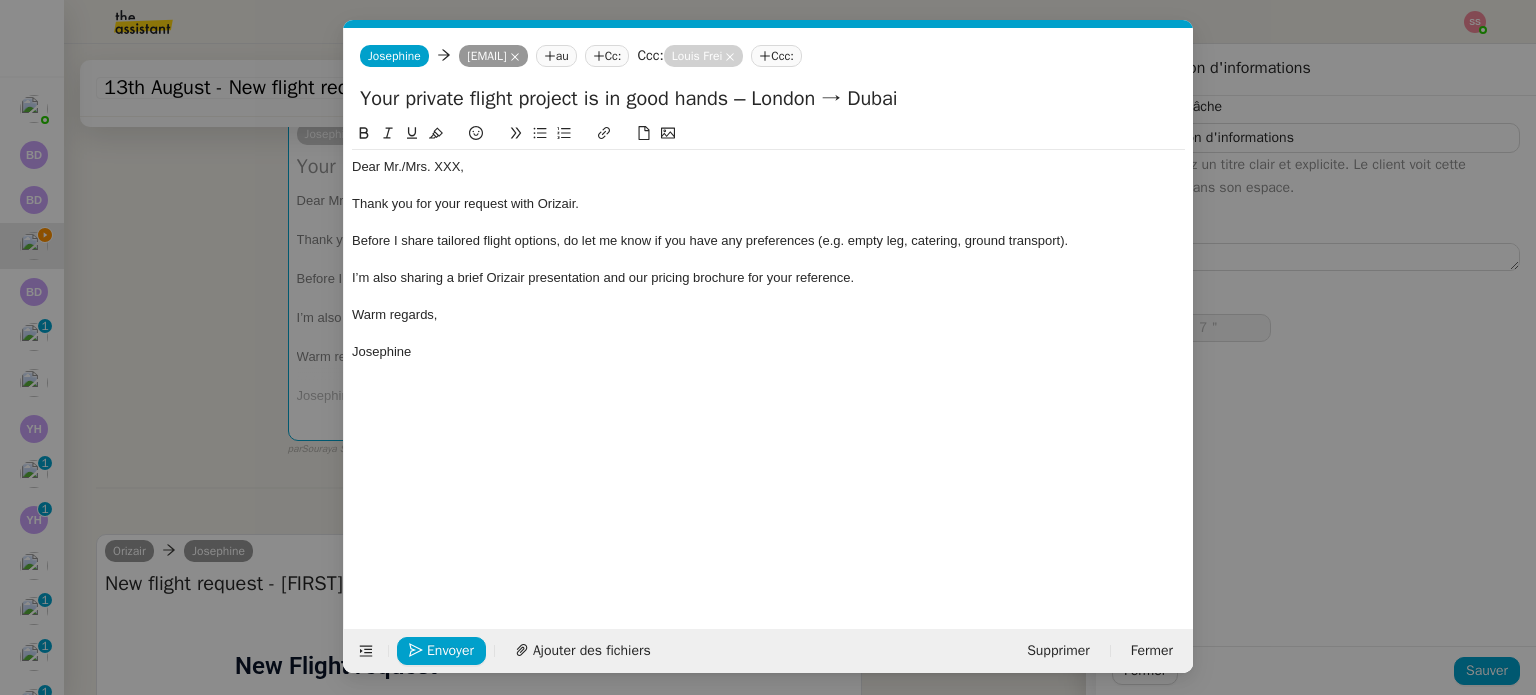 scroll, scrollTop: 0, scrollLeft: 61, axis: horizontal 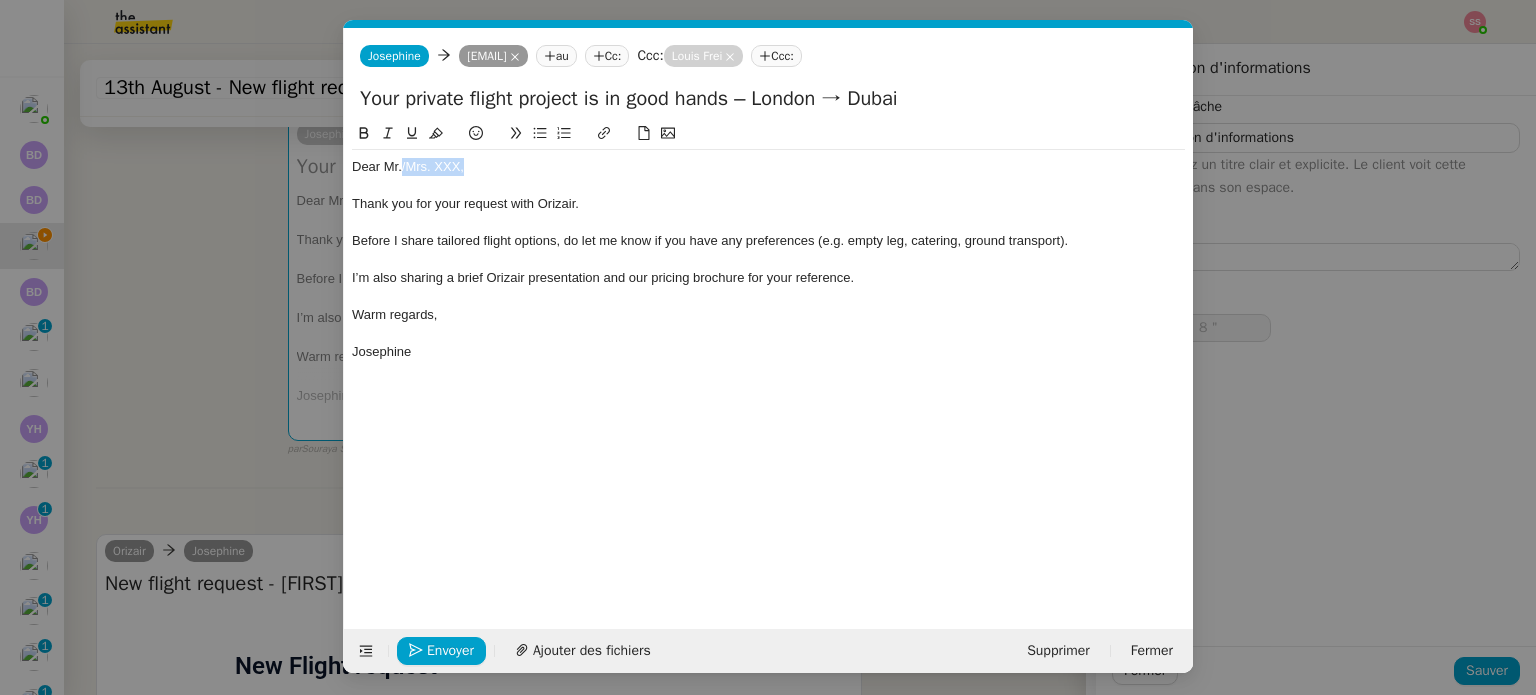 drag, startPoint x: 488, startPoint y: 167, endPoint x: 401, endPoint y: 164, distance: 87.05171 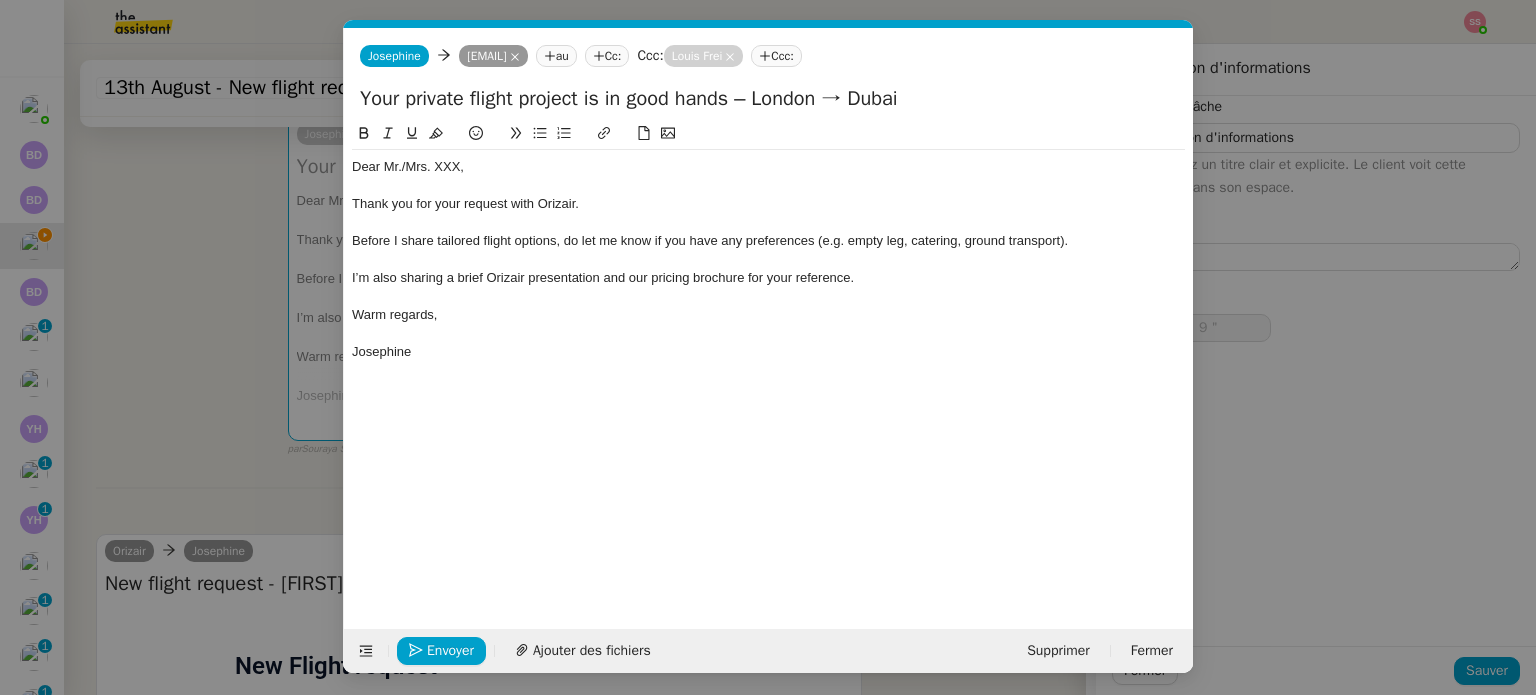 scroll, scrollTop: 0, scrollLeft: 0, axis: both 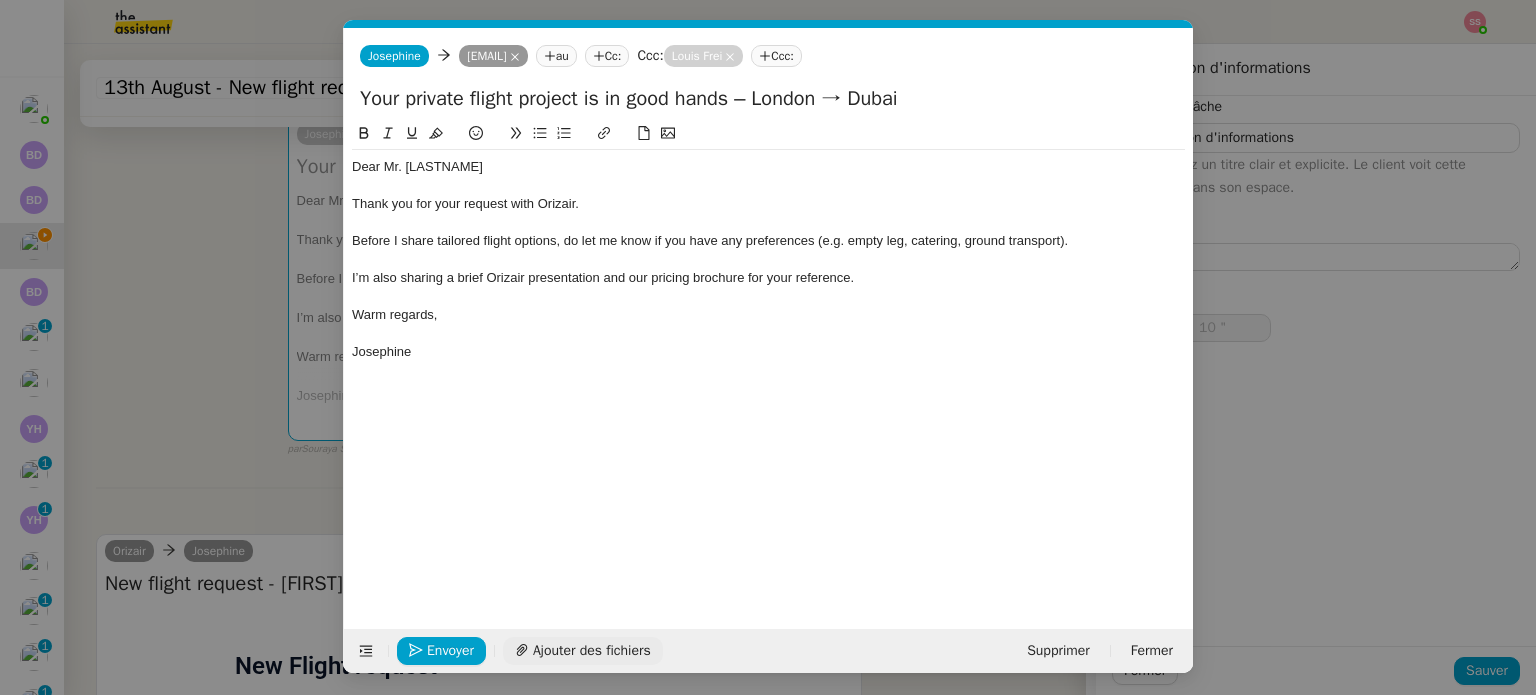click on "Ajouter des fichiers" 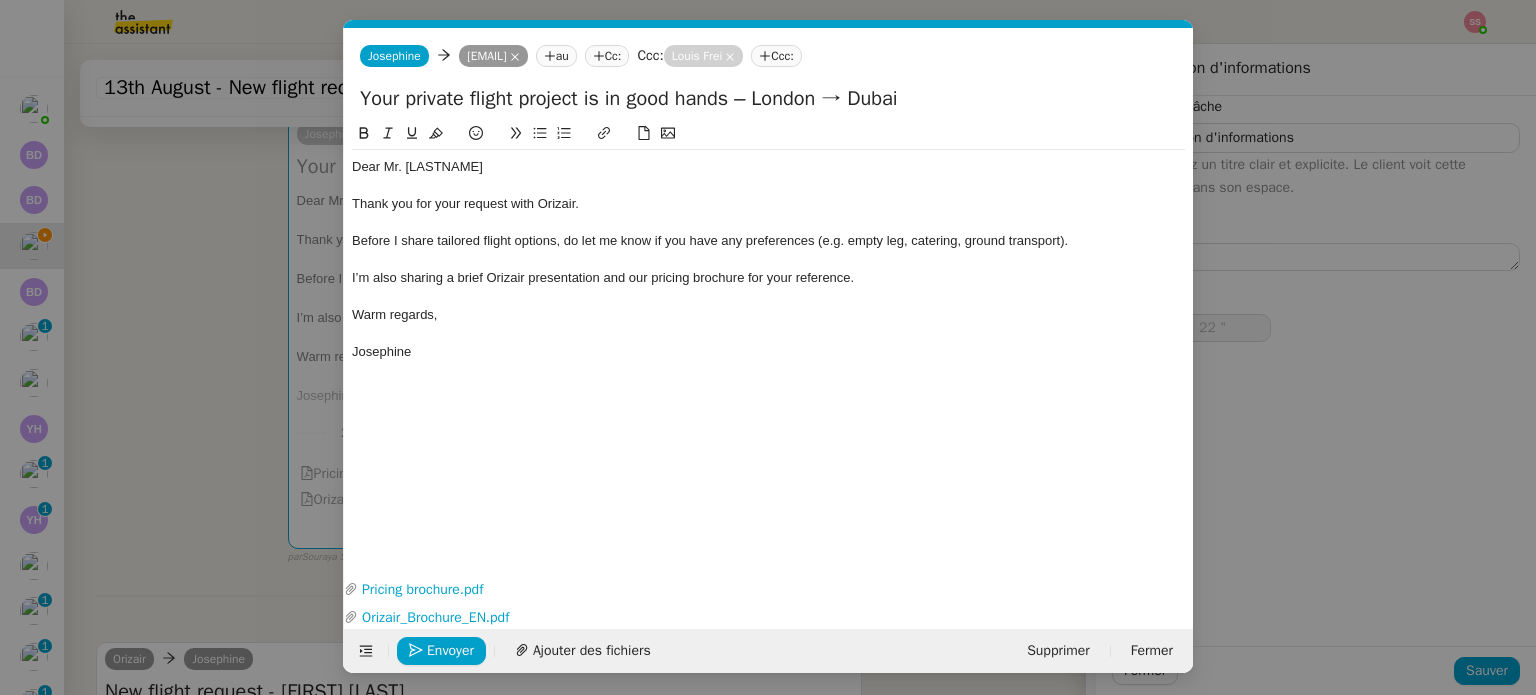 click on "Dear Mr. Ryatt Thank you for your request with Orizair. Before I share tailored flight options, do let me know if you have any preferences (e.g. empty leg, catering, ground transport). I’m also sharing a brief Orizair presentation and our pricing brochure for your reference. Warm regards, Josephine" 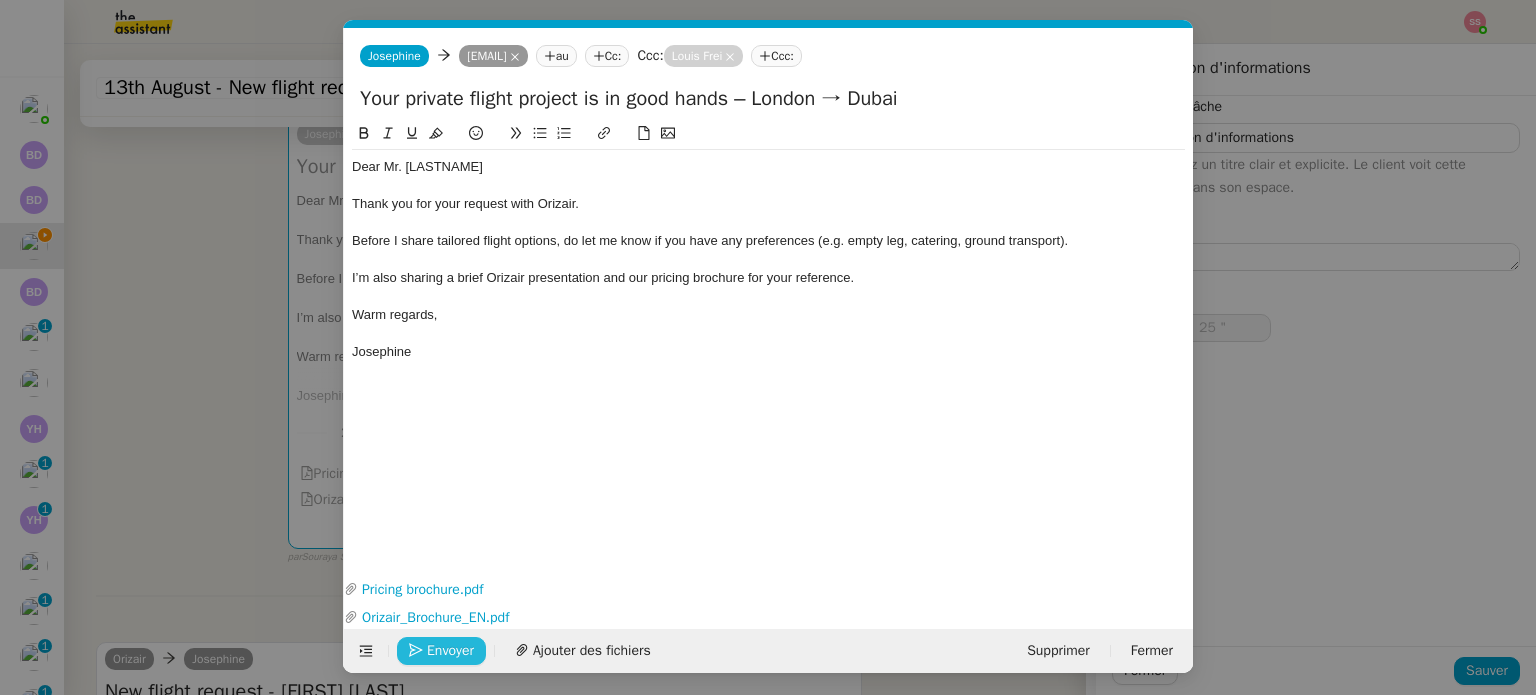 click on "Envoyer" 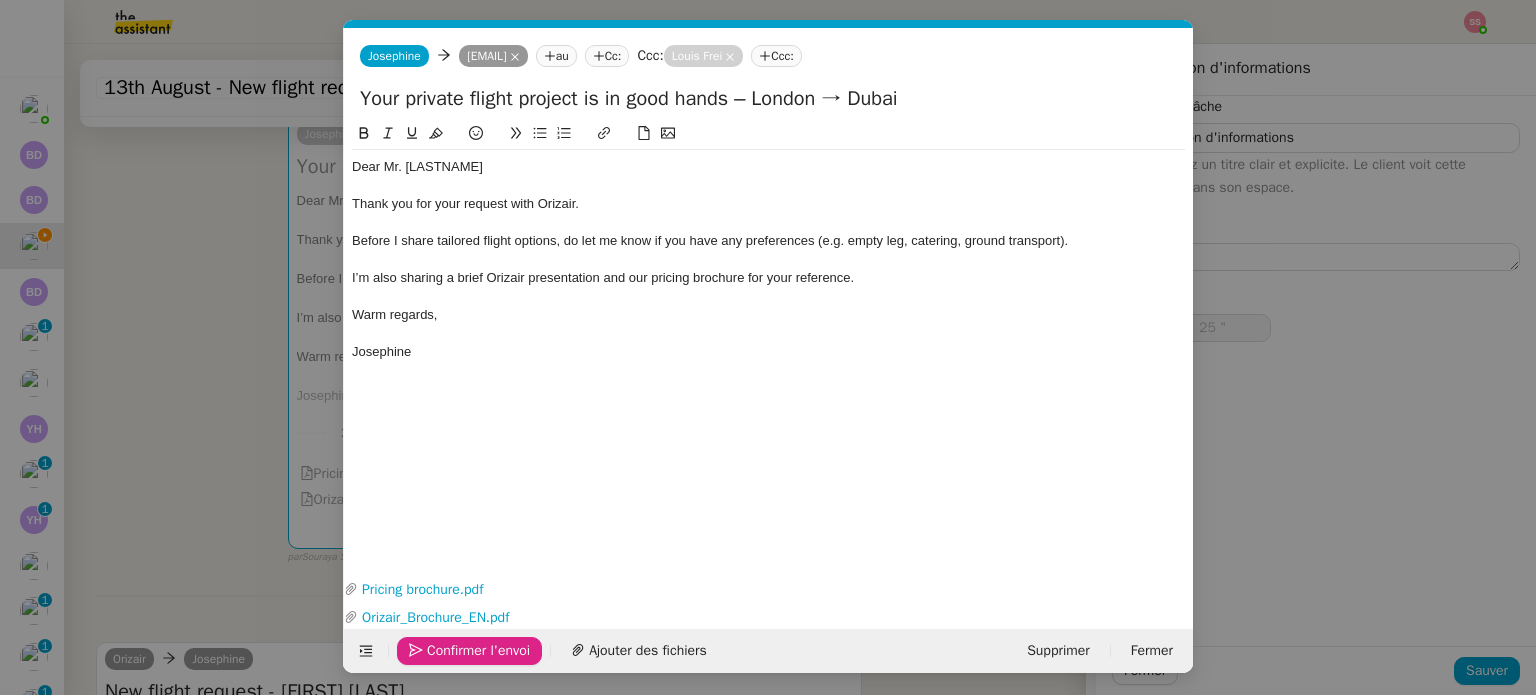 click on "Confirmer l'envoi" 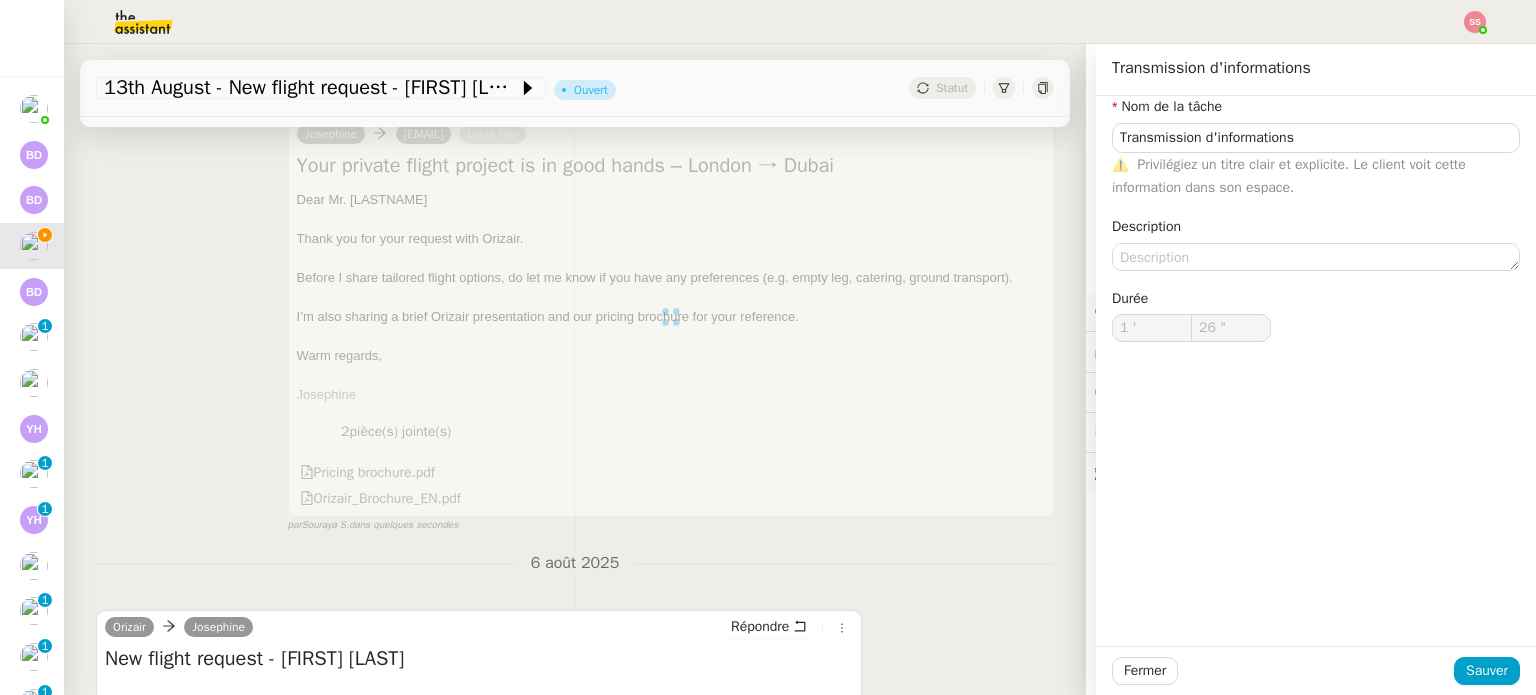 type on "27 "" 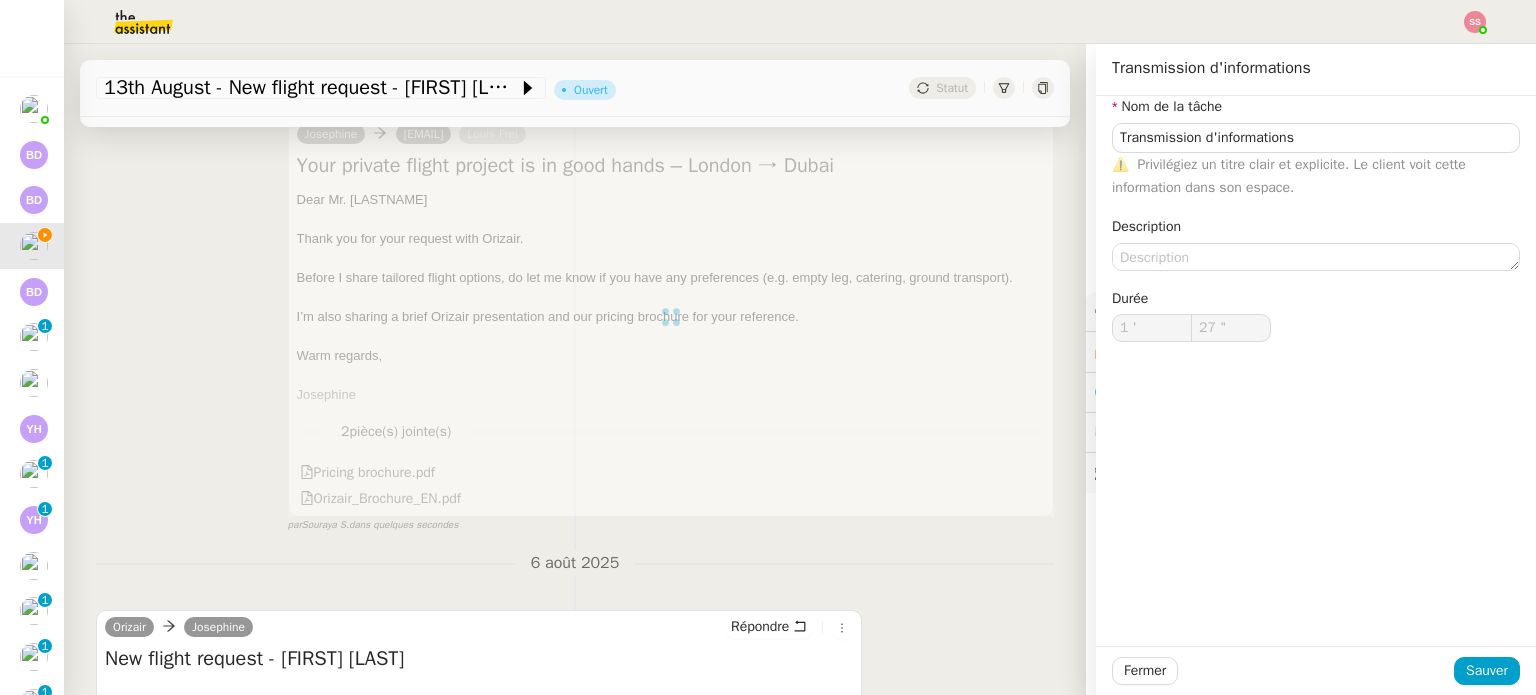 type on "Transmission d'informations" 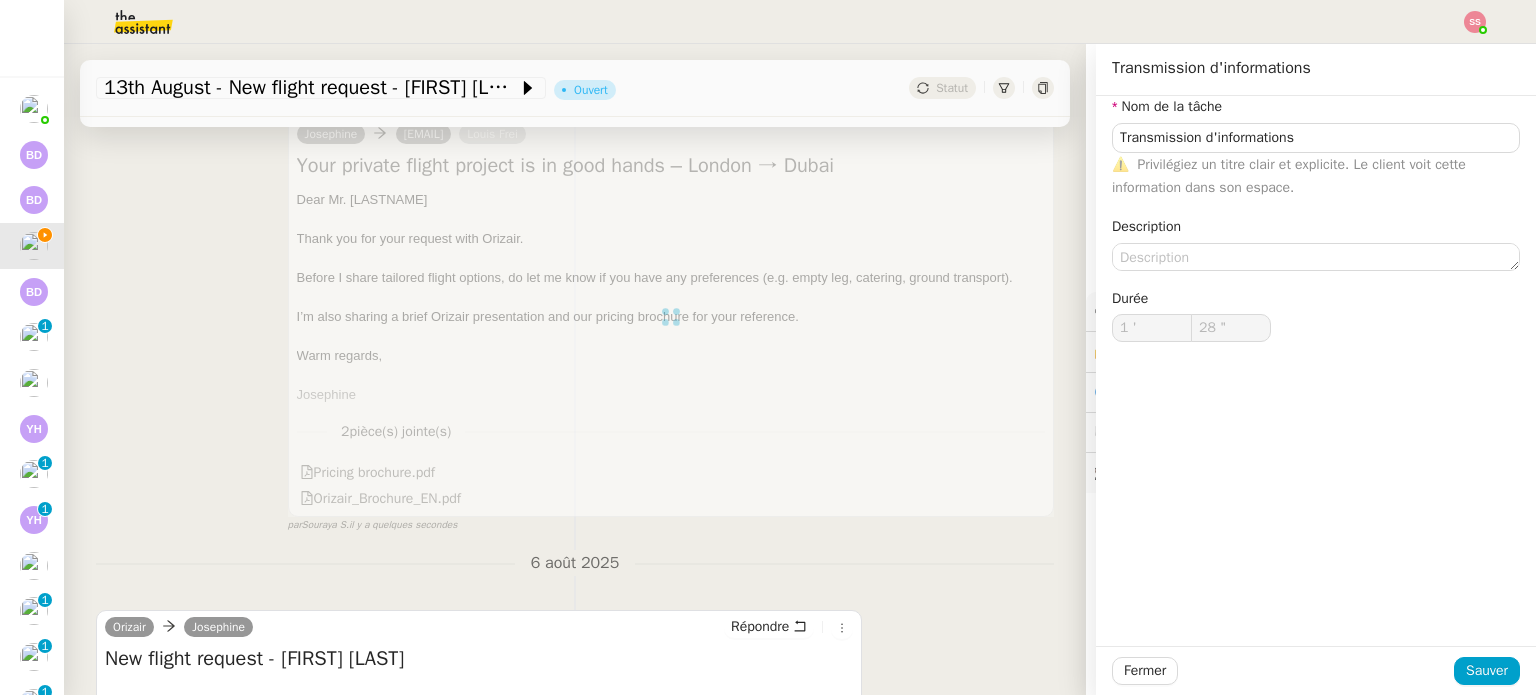 type on "29 "" 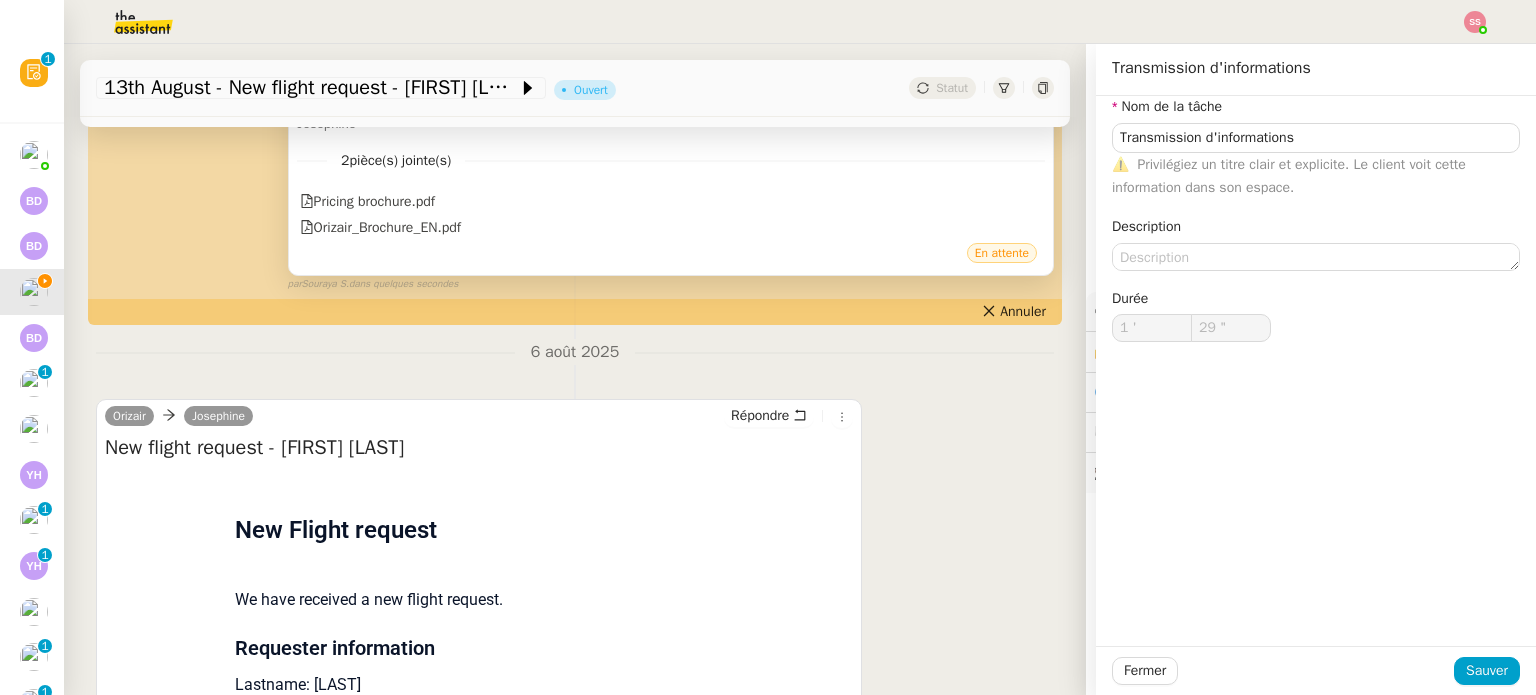 type on "Transmission d'informations" 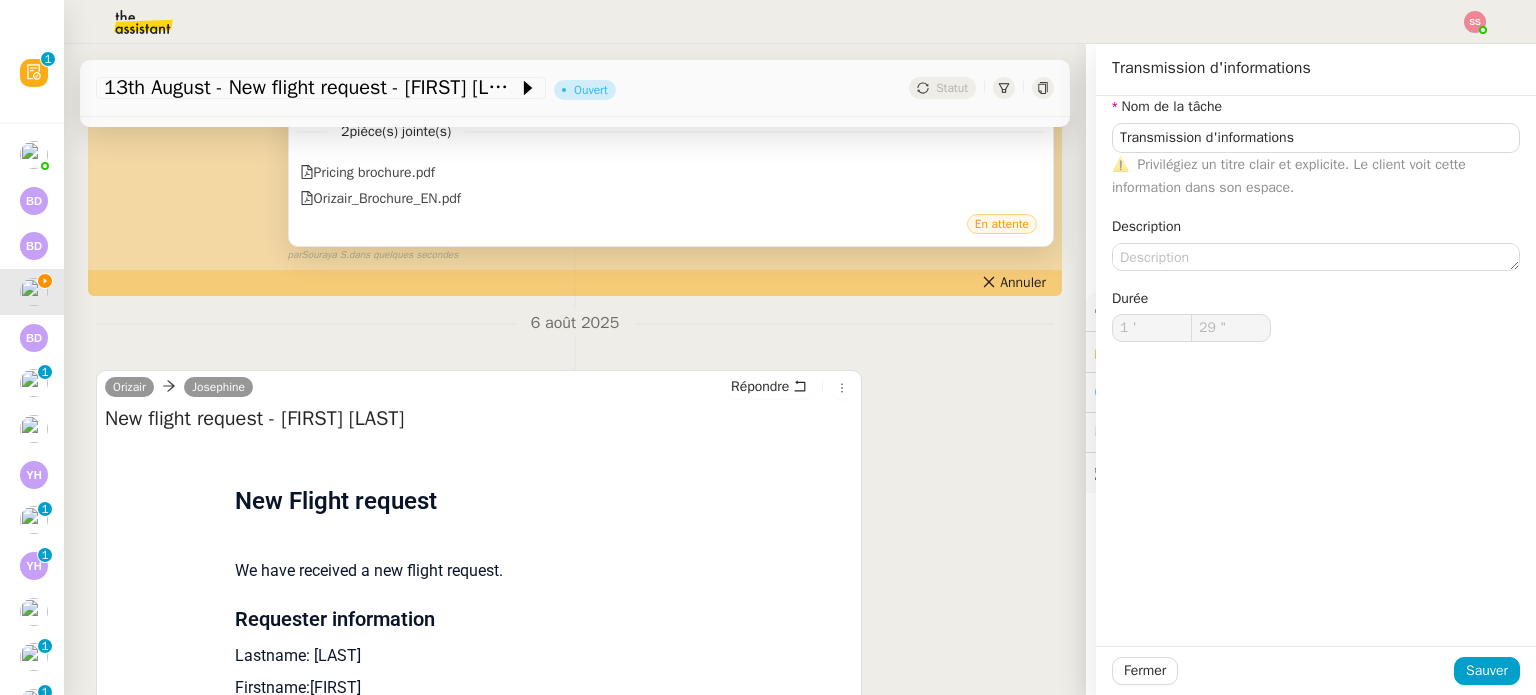 type on "30 "" 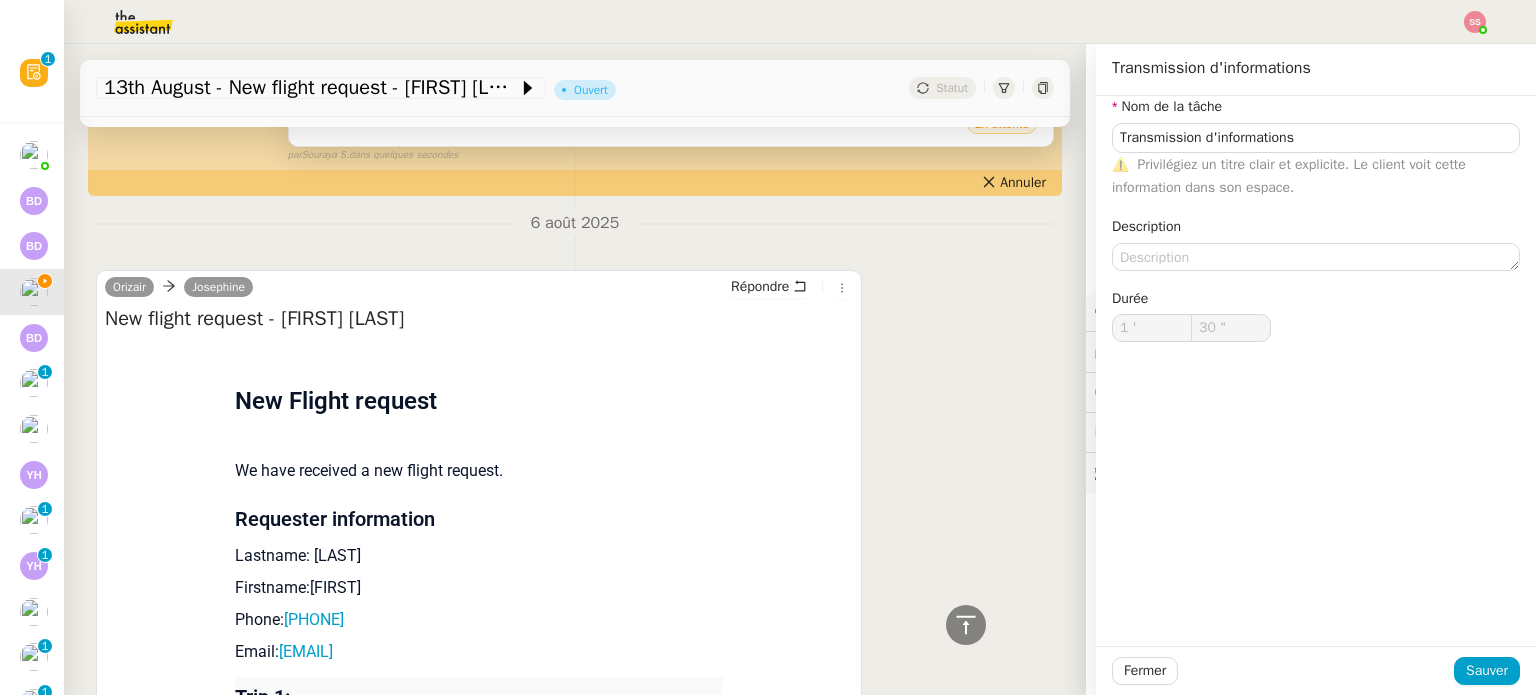 type on "Transmission d'informations" 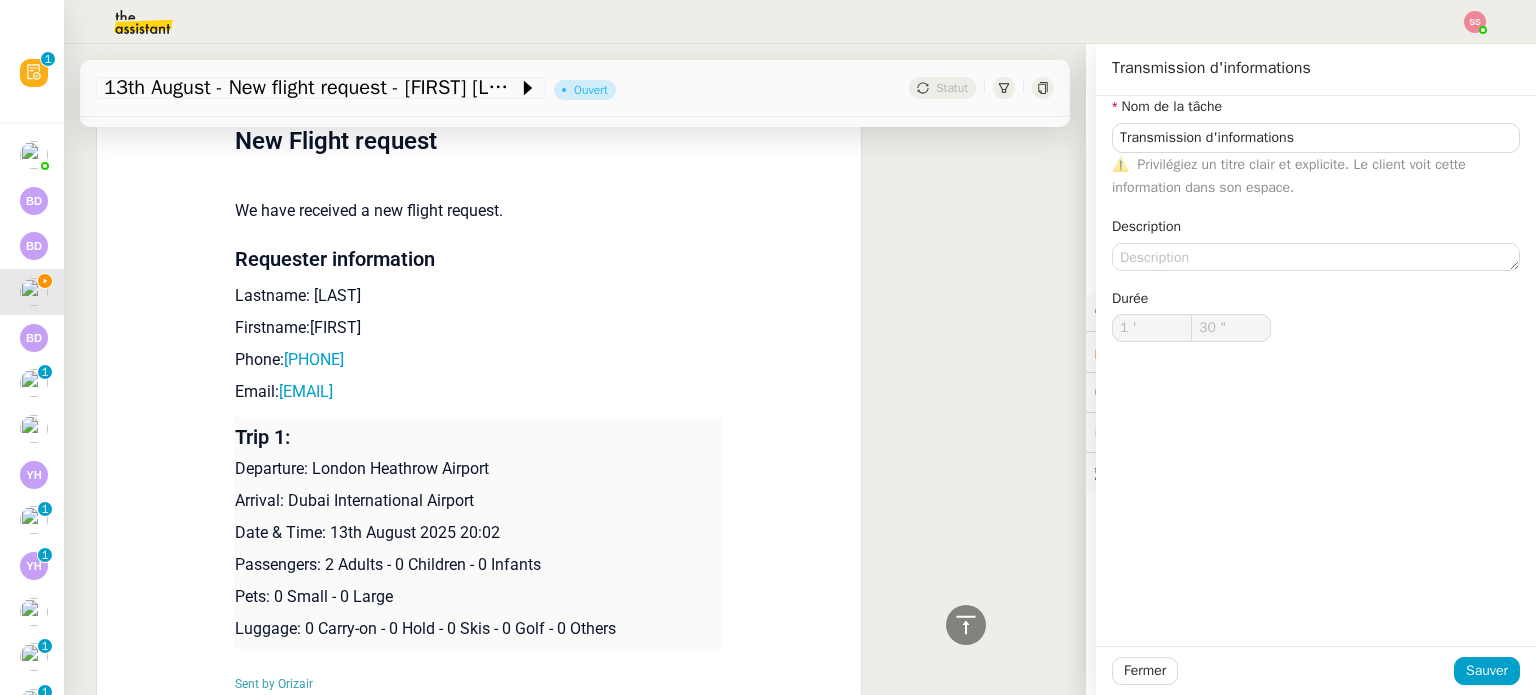 scroll, scrollTop: 1016, scrollLeft: 0, axis: vertical 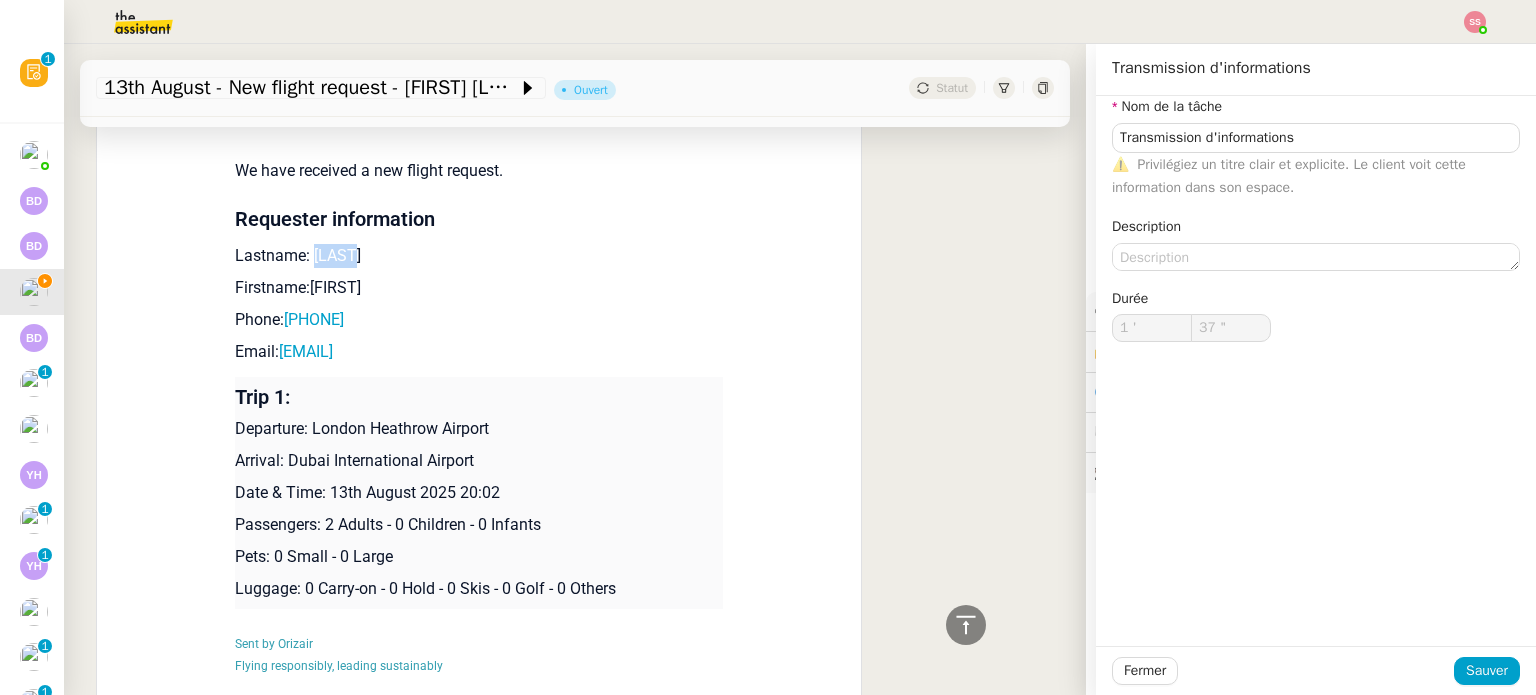 drag, startPoint x: 339, startPoint y: 255, endPoint x: 304, endPoint y: 247, distance: 35.902645 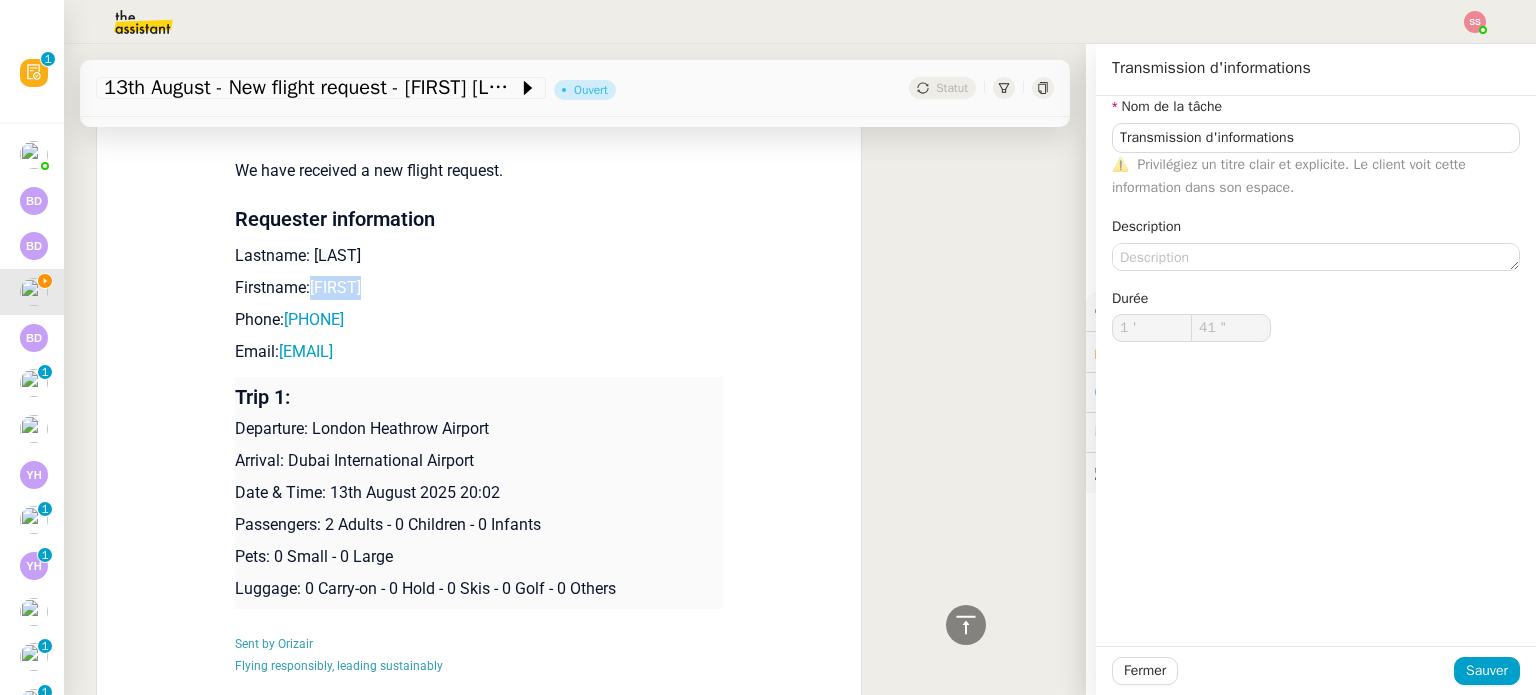 drag, startPoint x: 357, startPoint y: 303, endPoint x: 300, endPoint y: 295, distance: 57.558666 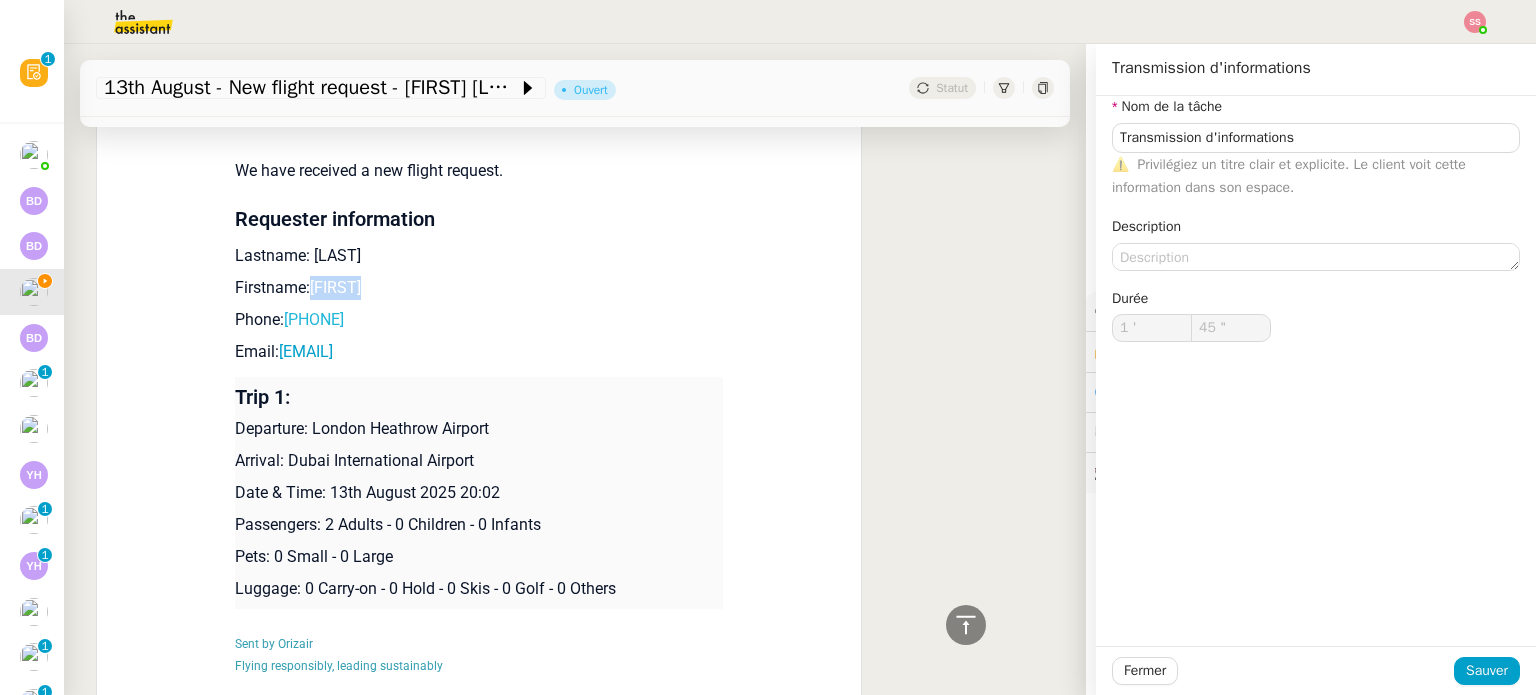 drag, startPoint x: 413, startPoint y: 339, endPoint x: 316, endPoint y: 327, distance: 97.73945 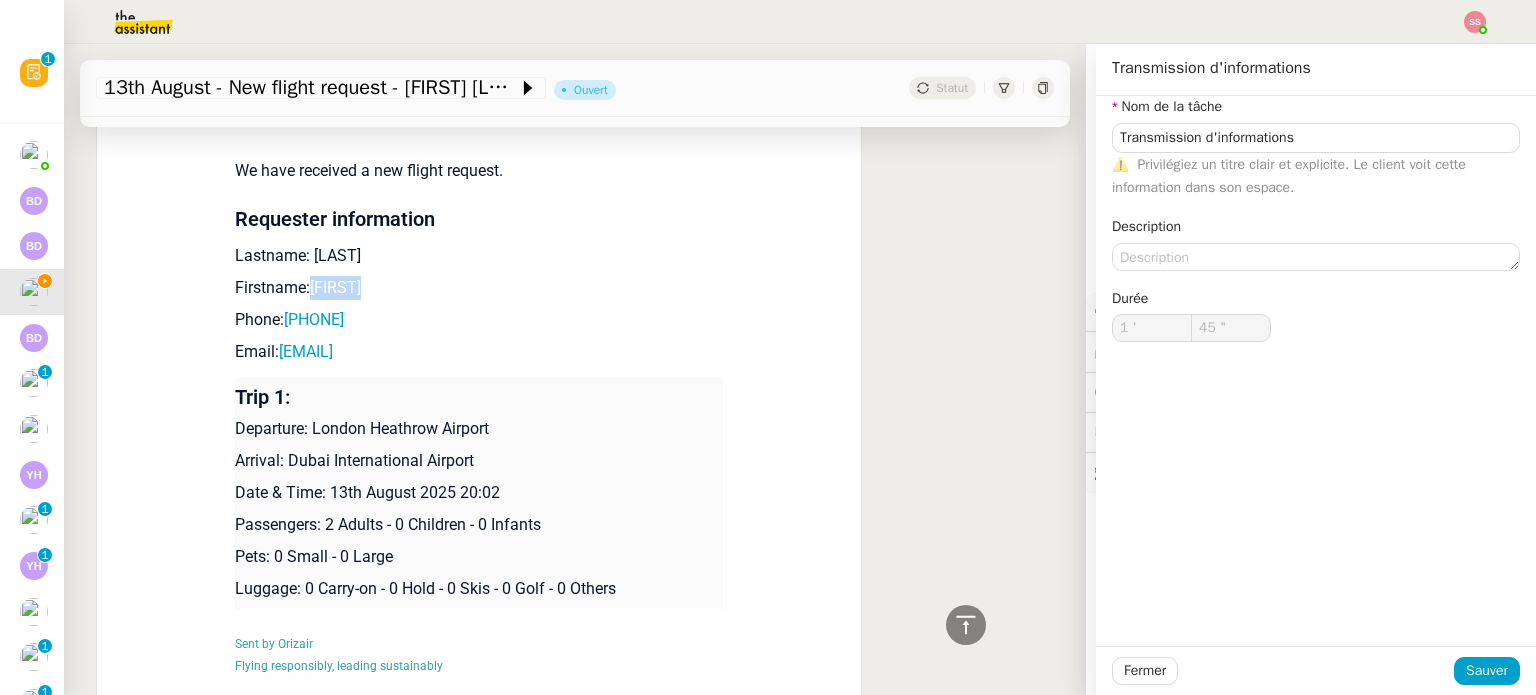 click on "New Flight request  We have received a new flight request.  Requester information Lastname: Ryatt  Firstname:Balvant  Phone:  +447801319614   Email:  balvant.ryatt@gmail.com   Trip 1: Departure: London Heathrow Airport Arrival: Dubai International Airport Date & Time: 13th August 2025 20:02 Passengers: 2 Adults - 0 Children - 0 Infants  Pets: 0 Small - 0 Large  Luggage: 0 Carry-on - 0 Hold - 0 Skis - 0 Golf - 0 Others  Sent by Orizair  Flying responsibly, leading sustainably" at bounding box center (479, 372) 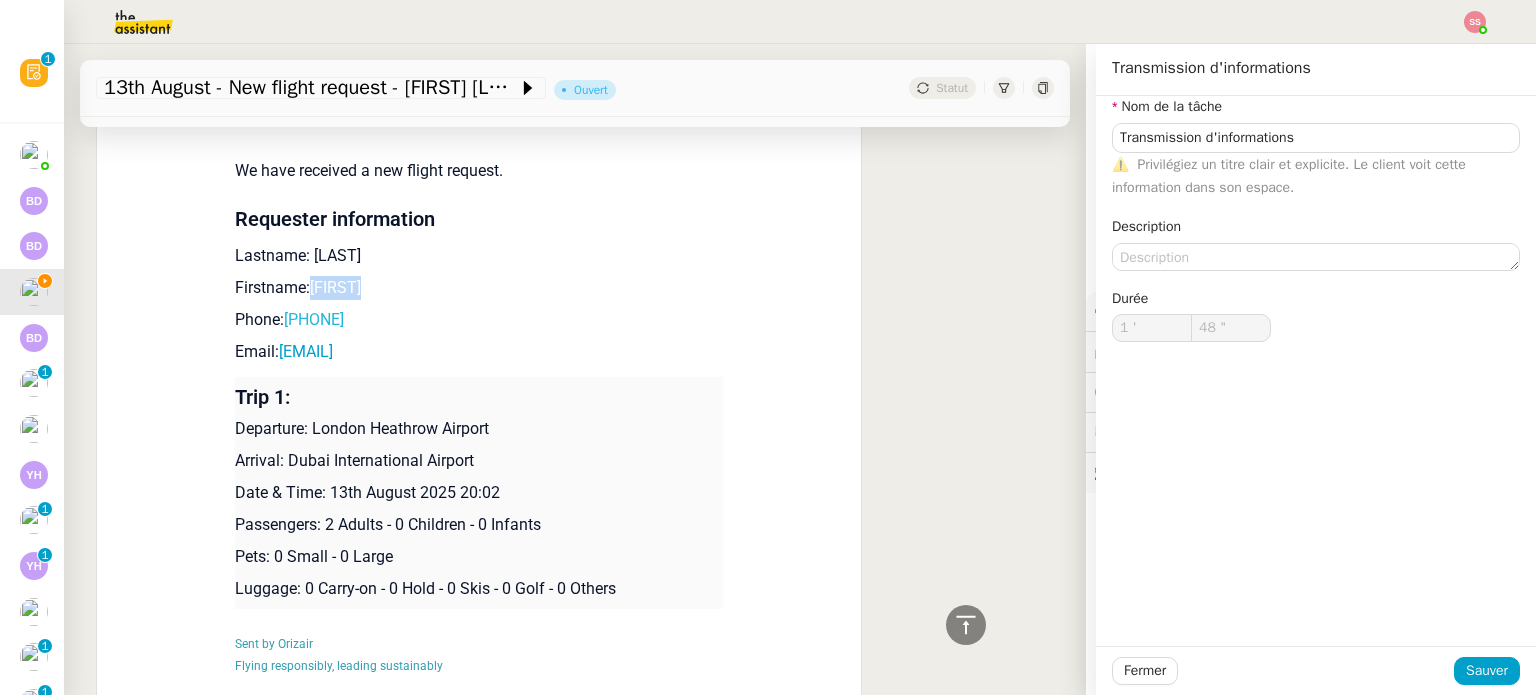 drag, startPoint x: 417, startPoint y: 311, endPoint x: 288, endPoint y: 324, distance: 129.65338 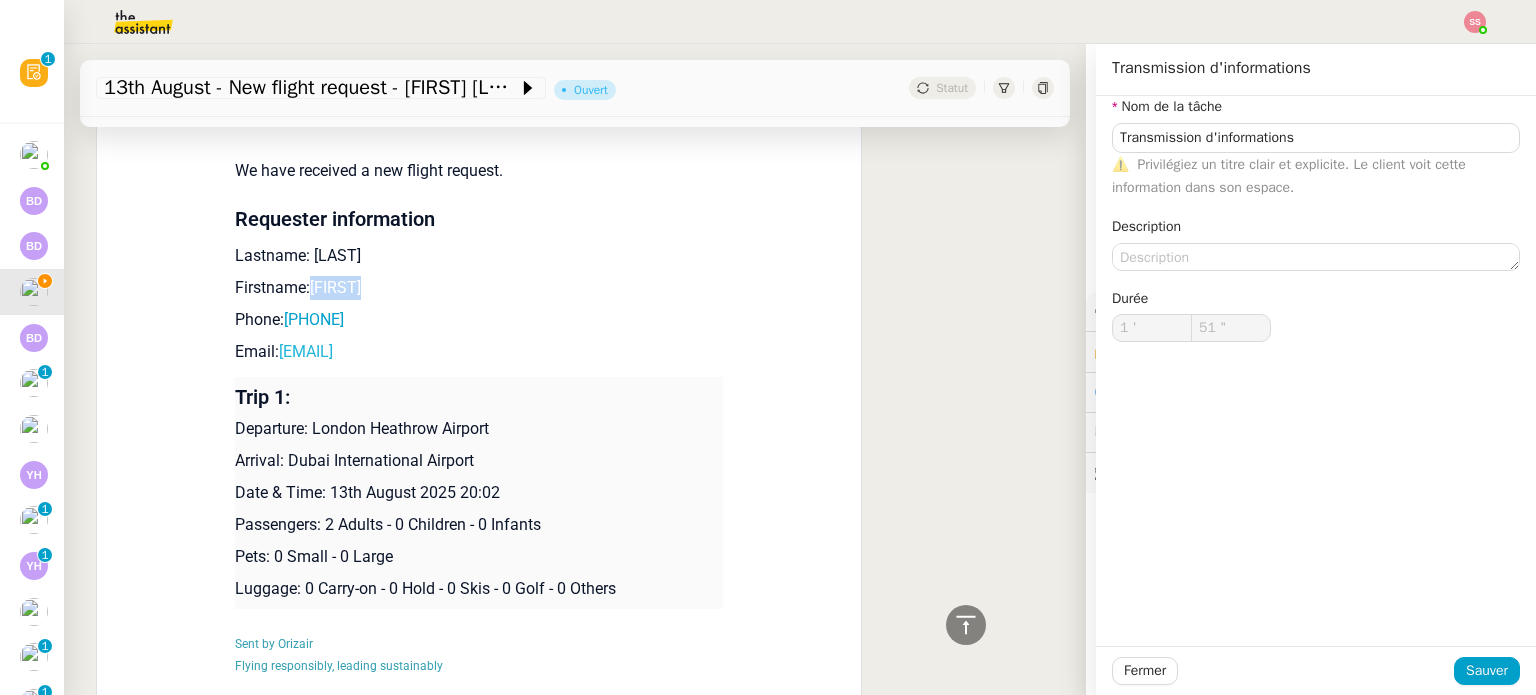 drag, startPoint x: 486, startPoint y: 349, endPoint x: 275, endPoint y: 350, distance: 211.00237 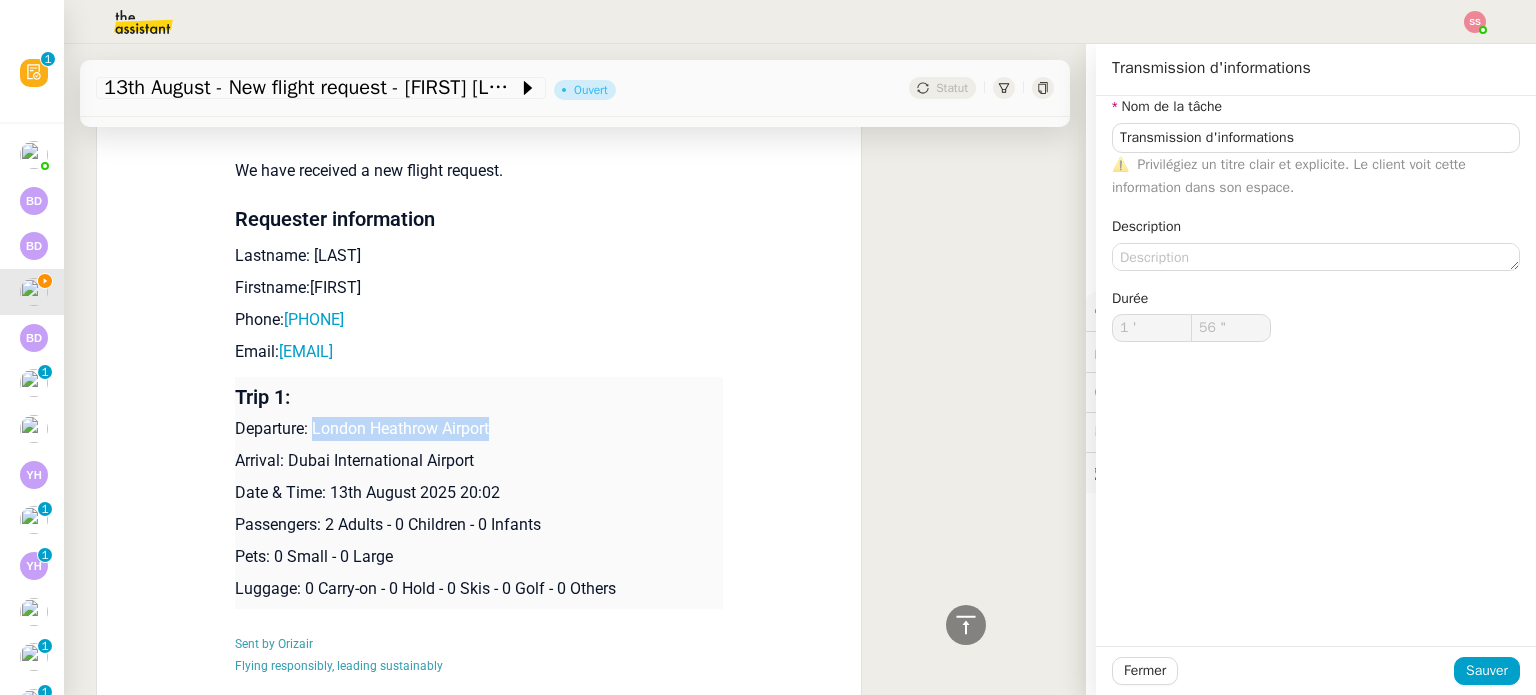 drag, startPoint x: 504, startPoint y: 438, endPoint x: 306, endPoint y: 434, distance: 198.0404 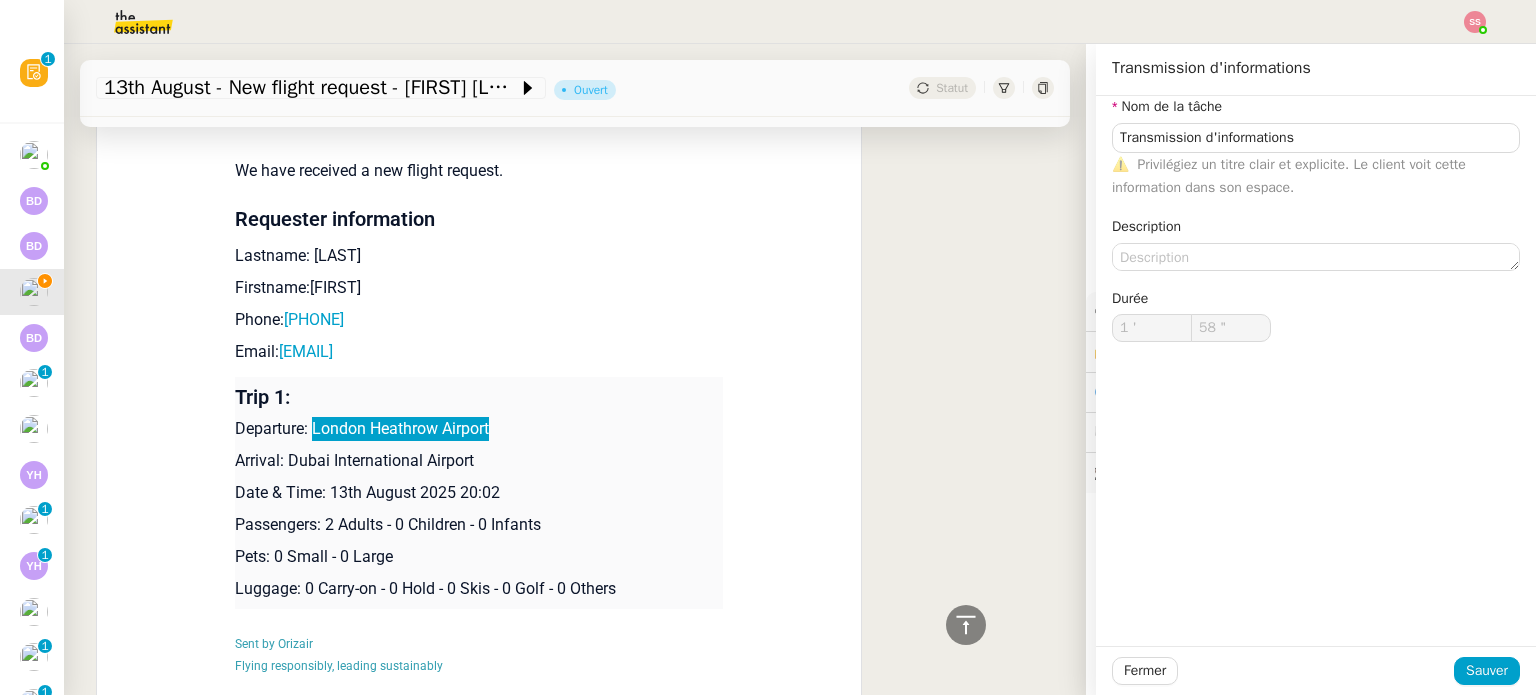 type on "59 "" 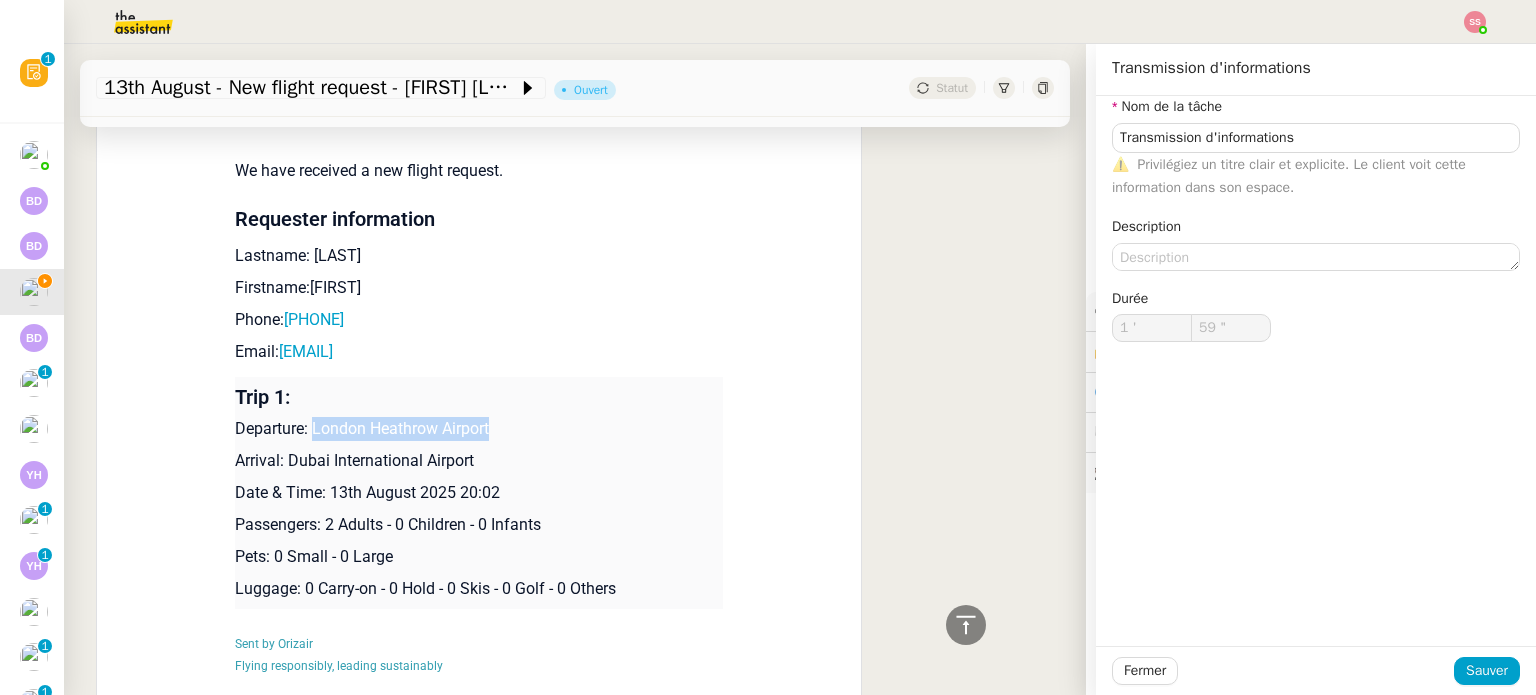 type on "2 '" 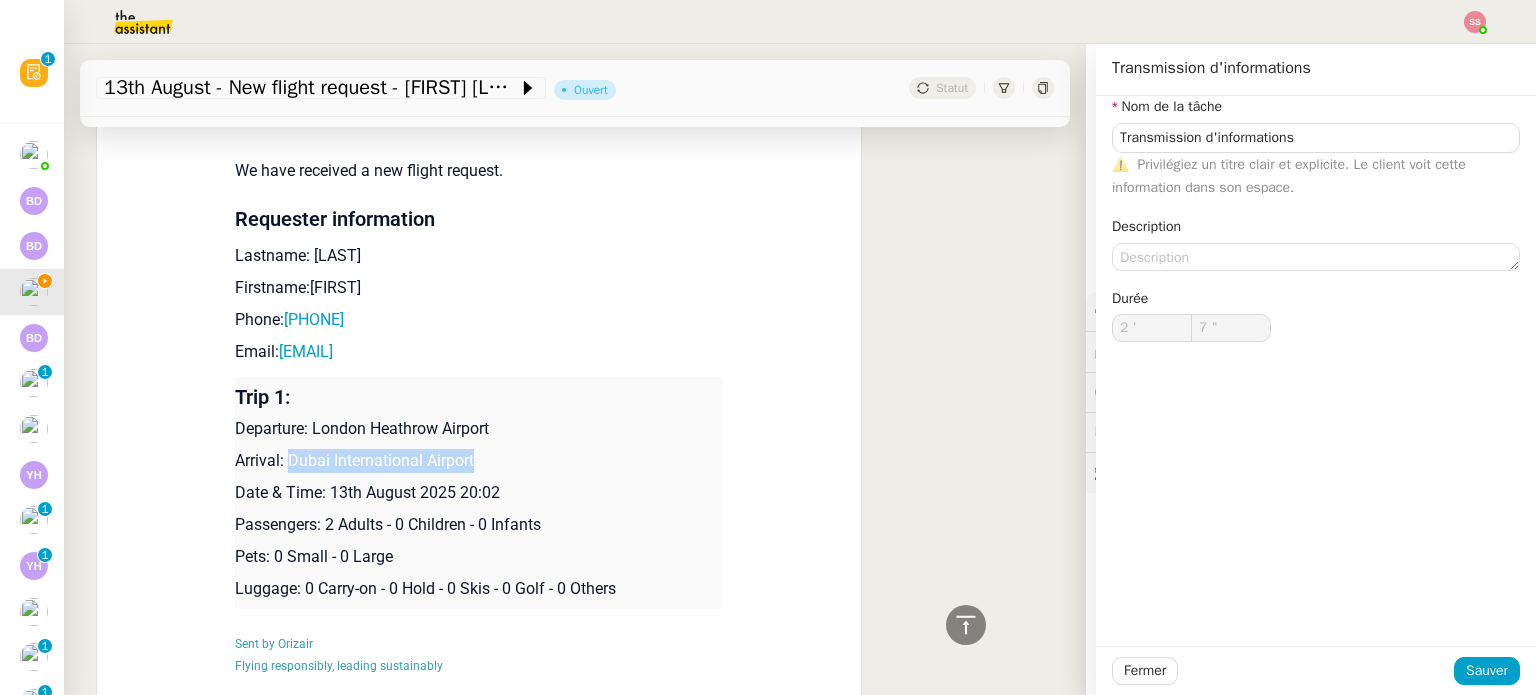 drag, startPoint x: 481, startPoint y: 470, endPoint x: 279, endPoint y: 475, distance: 202.06187 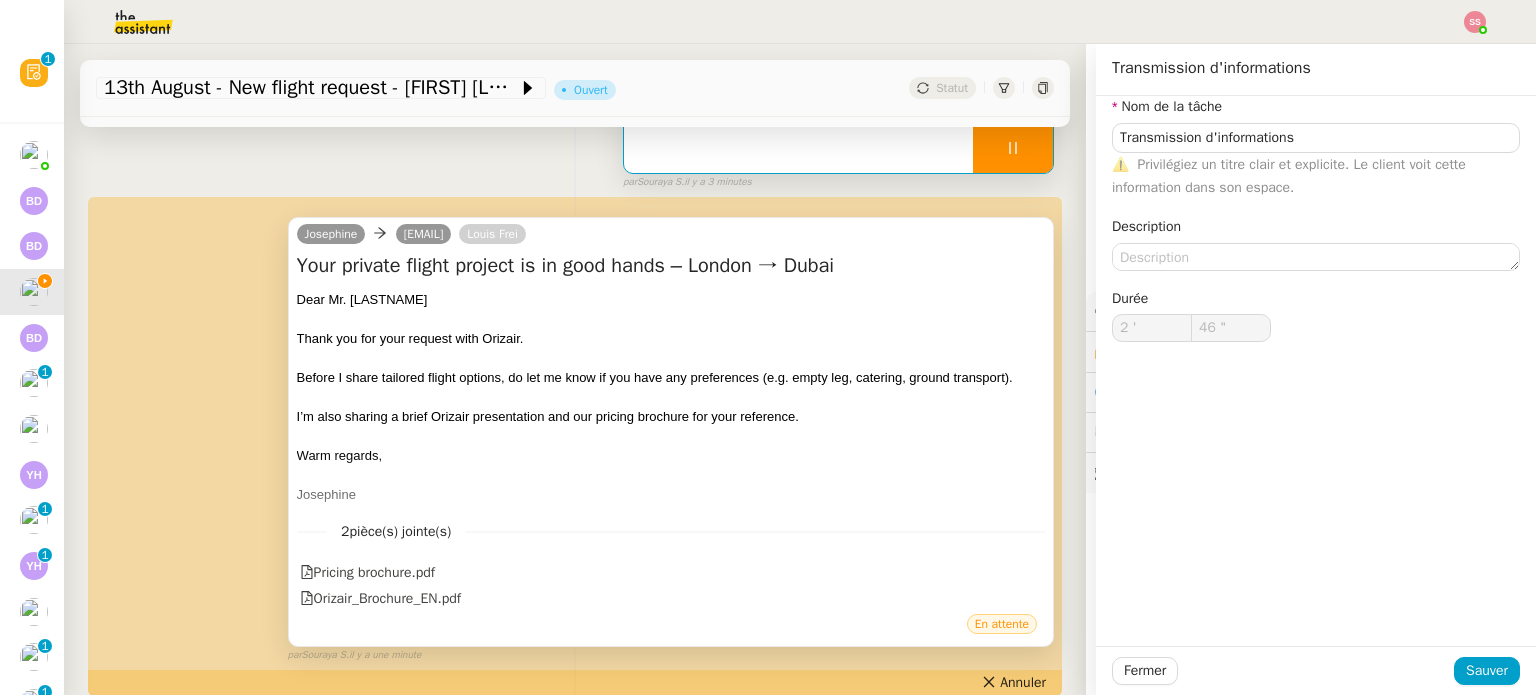 scroll, scrollTop: 0, scrollLeft: 0, axis: both 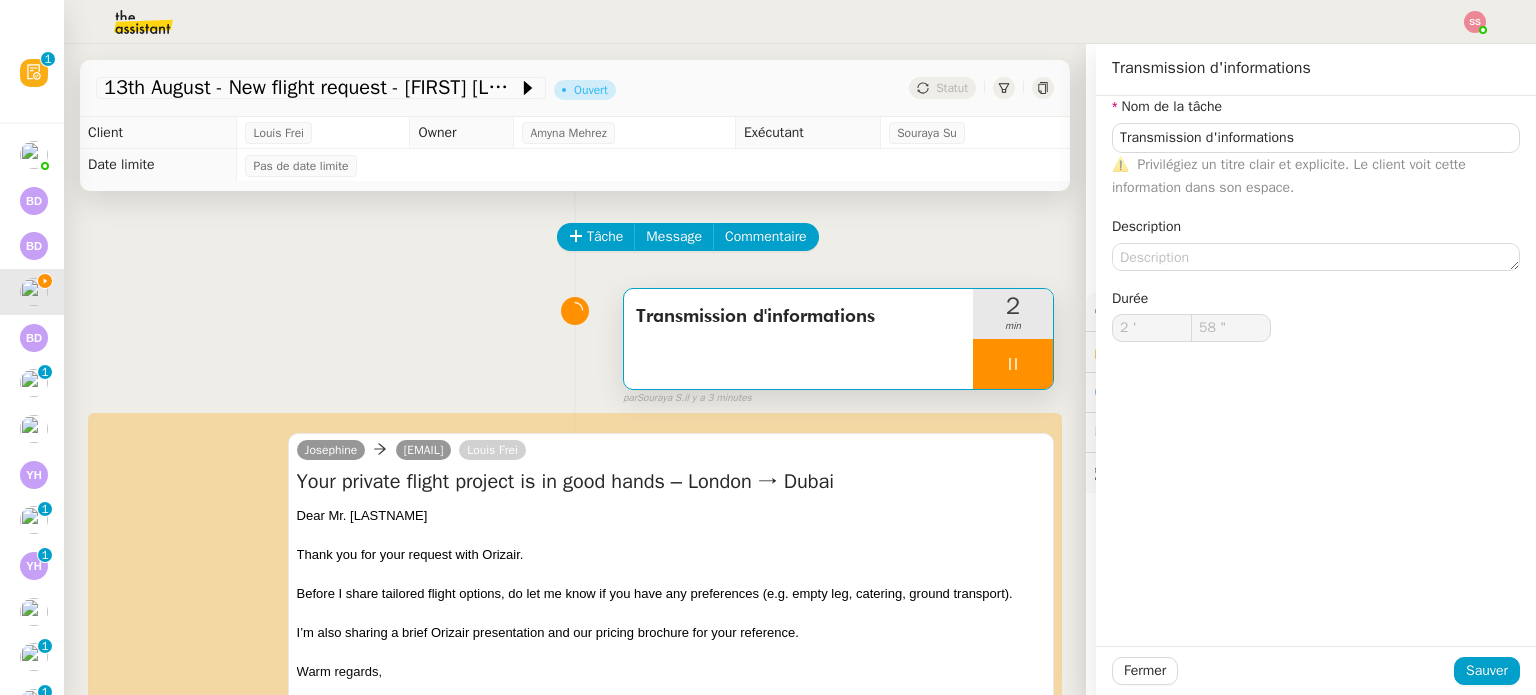 type on "59 "" 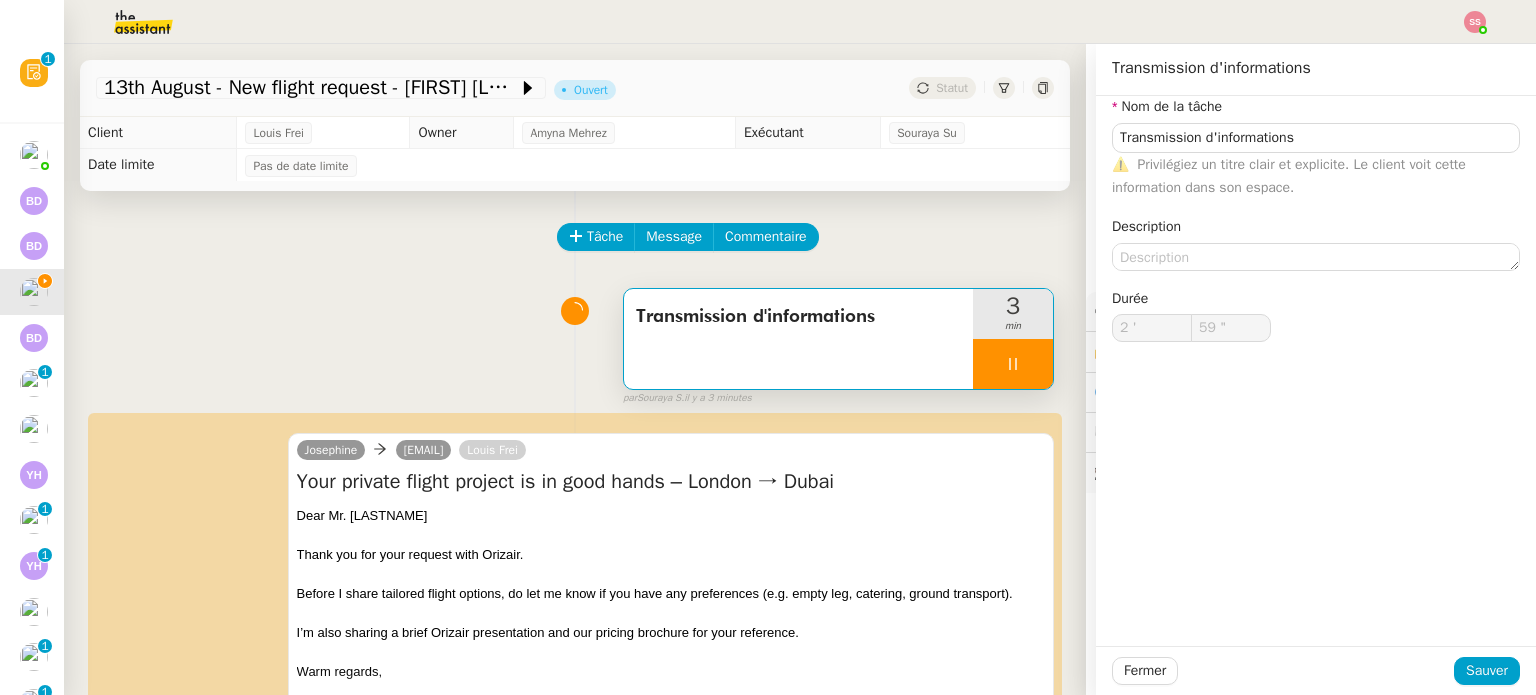 type on "3 '" 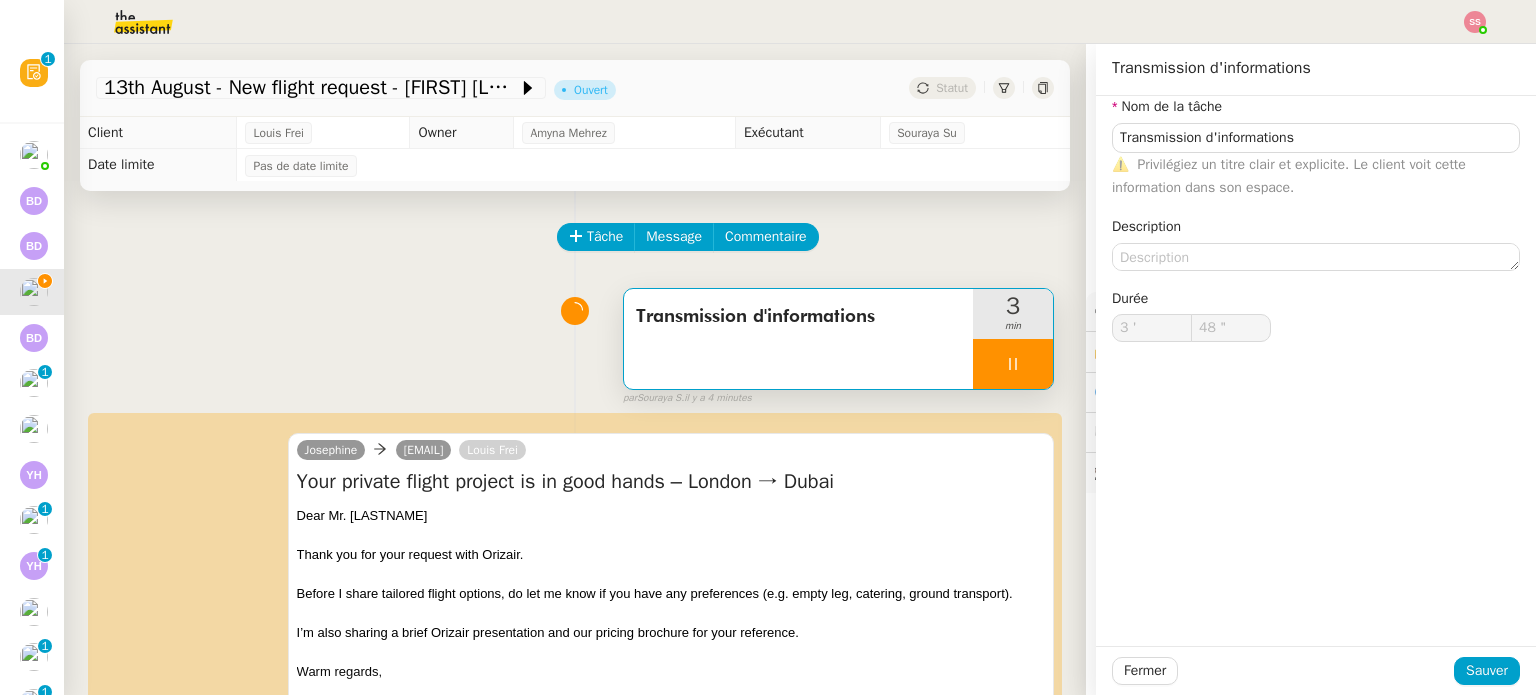 type on "49 "" 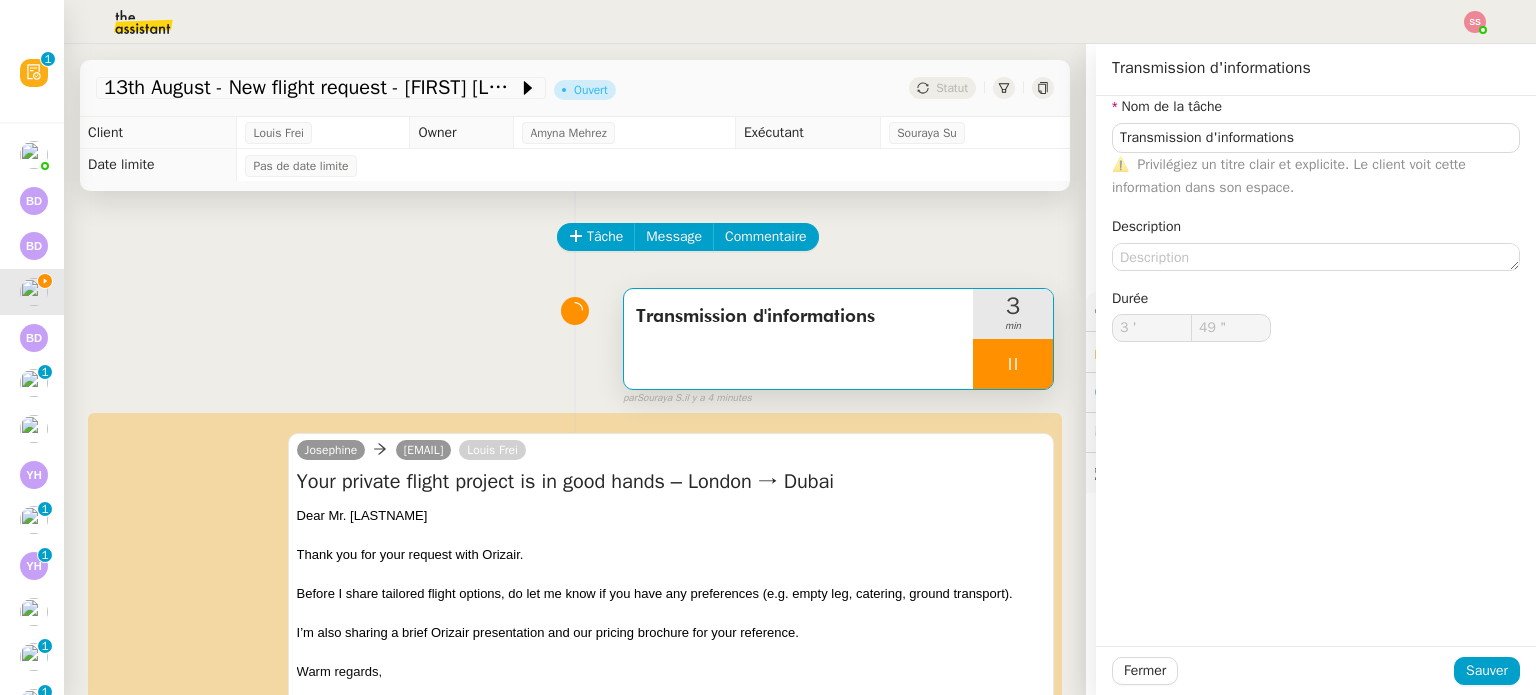 click 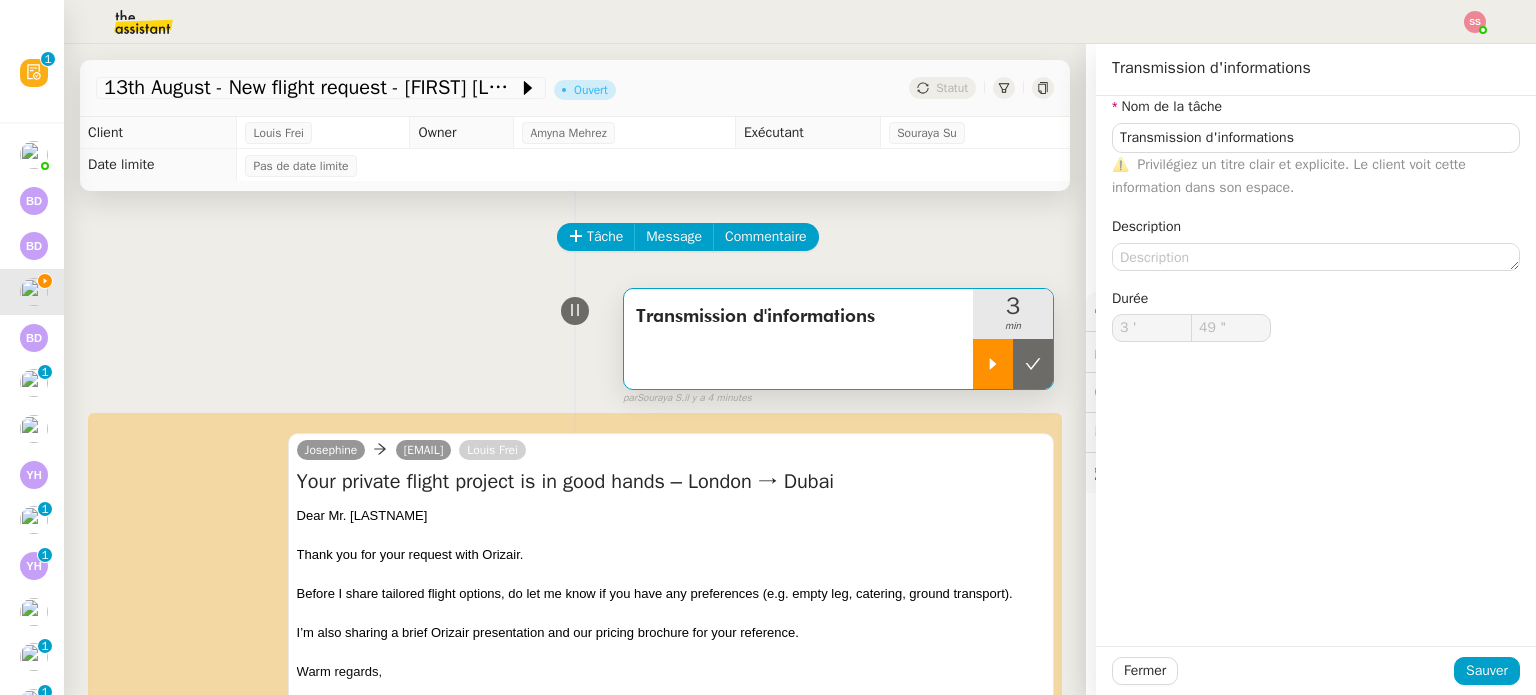 type on "Transmission d'informations" 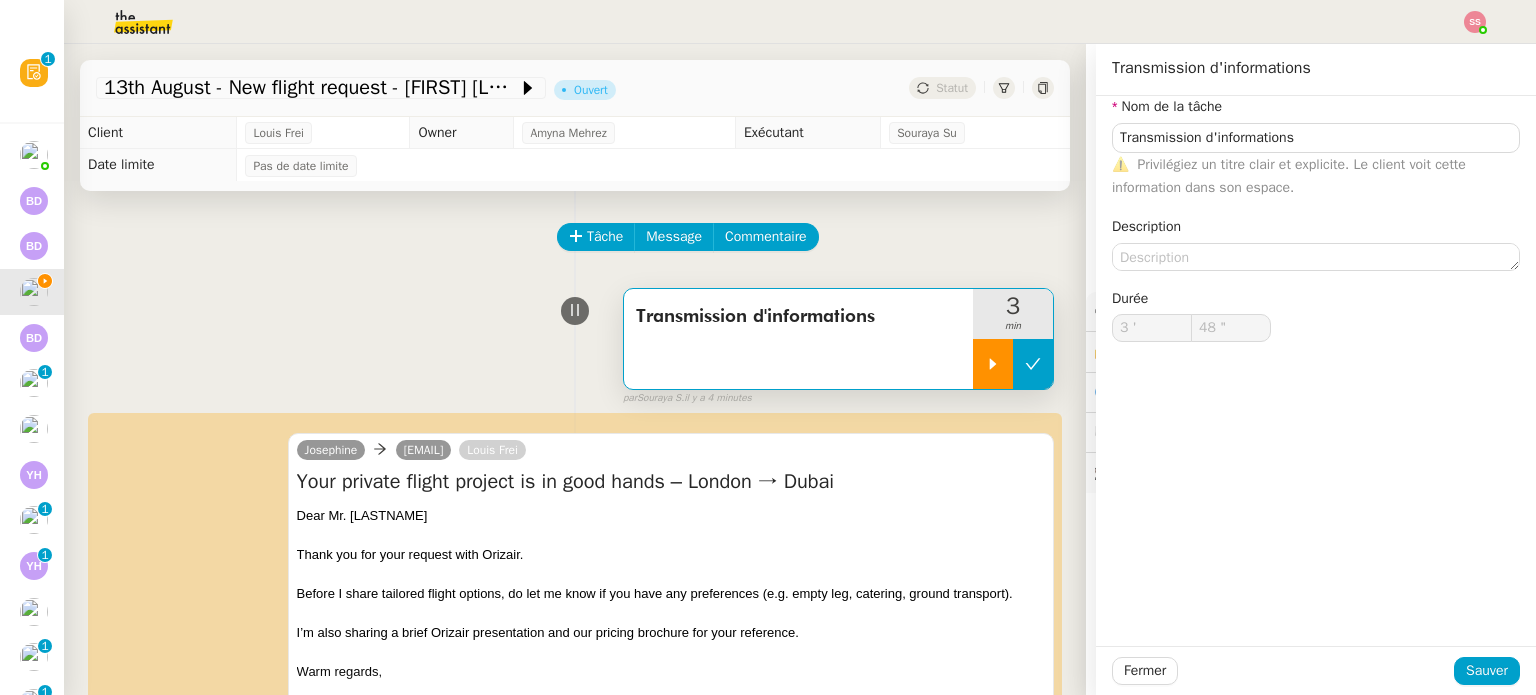 click at bounding box center [1033, 364] 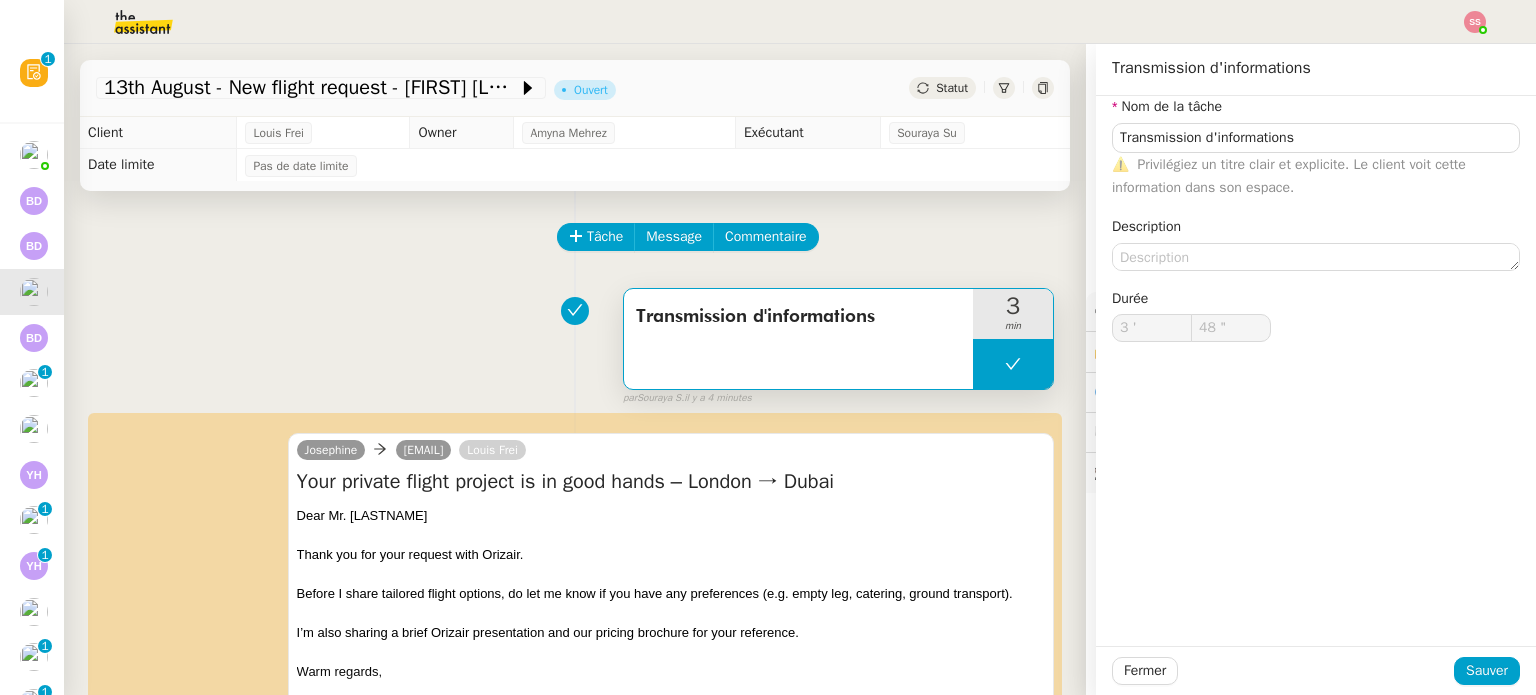 type on "Transmission d'informations" 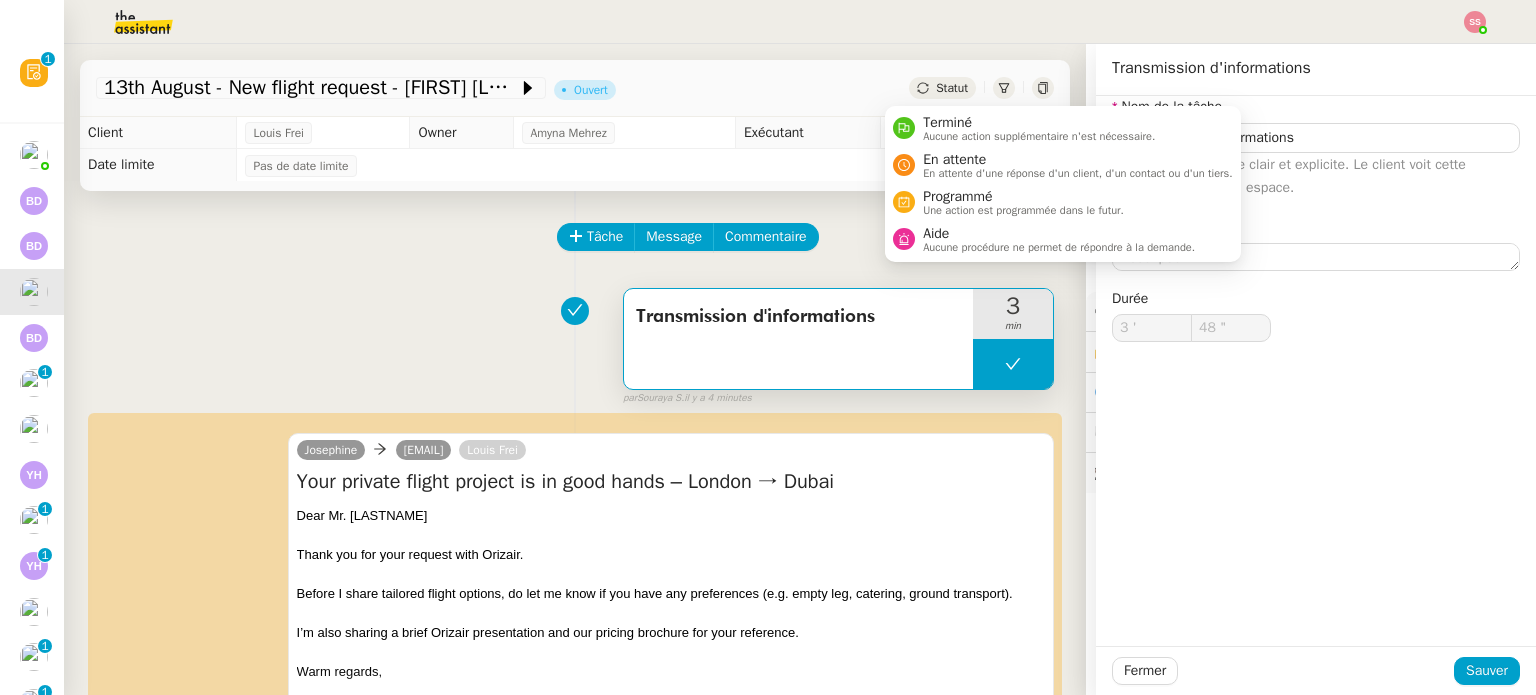 type on "Transmission d'informations" 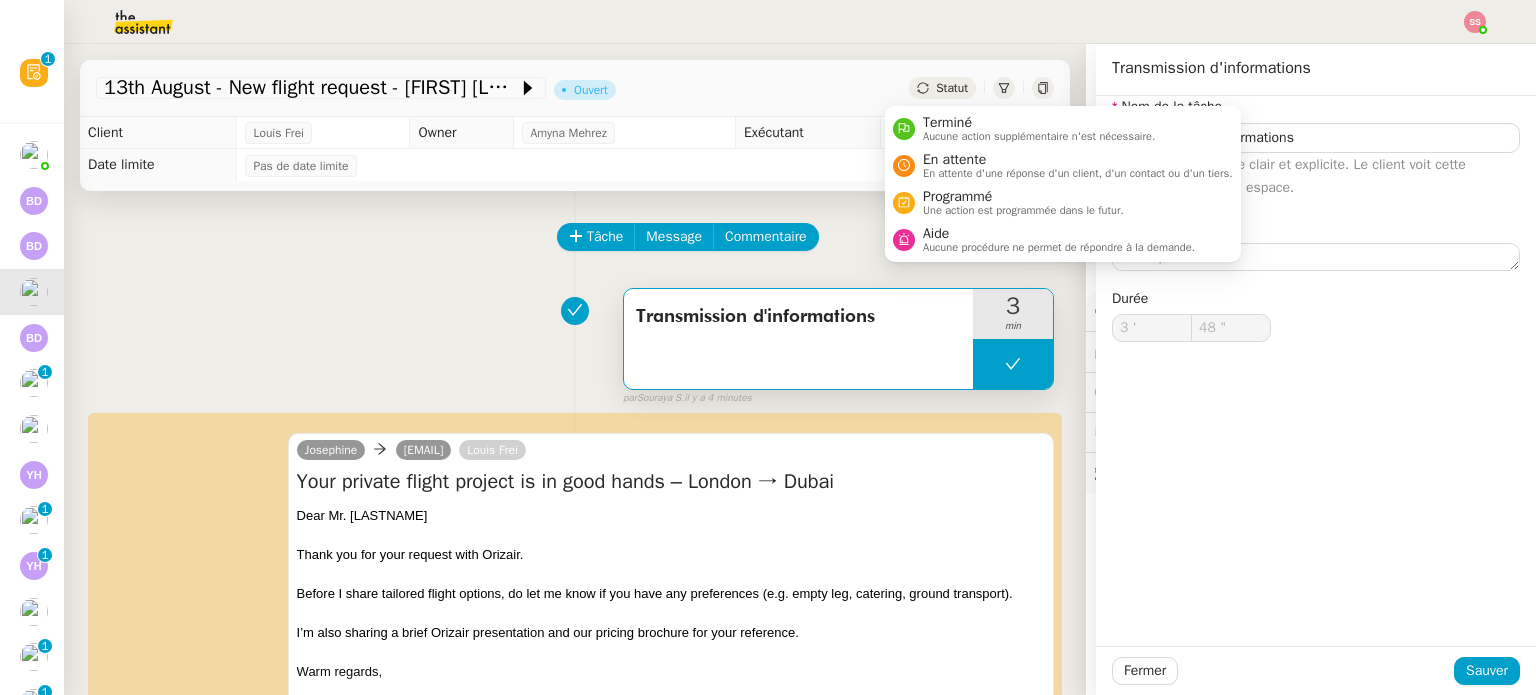 click on "Statut" 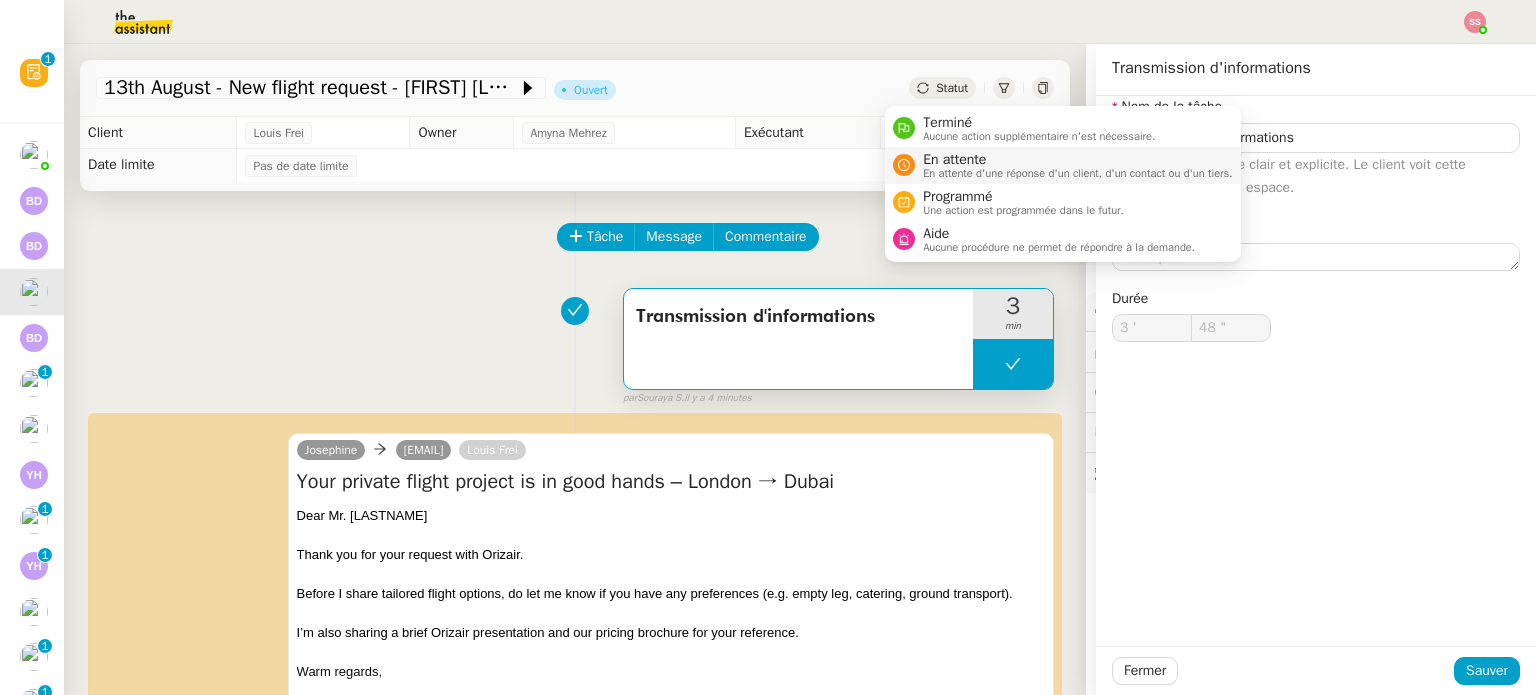 click on "En attente d'une réponse d'un client, d'un contact ou d'un tiers." at bounding box center [1078, 173] 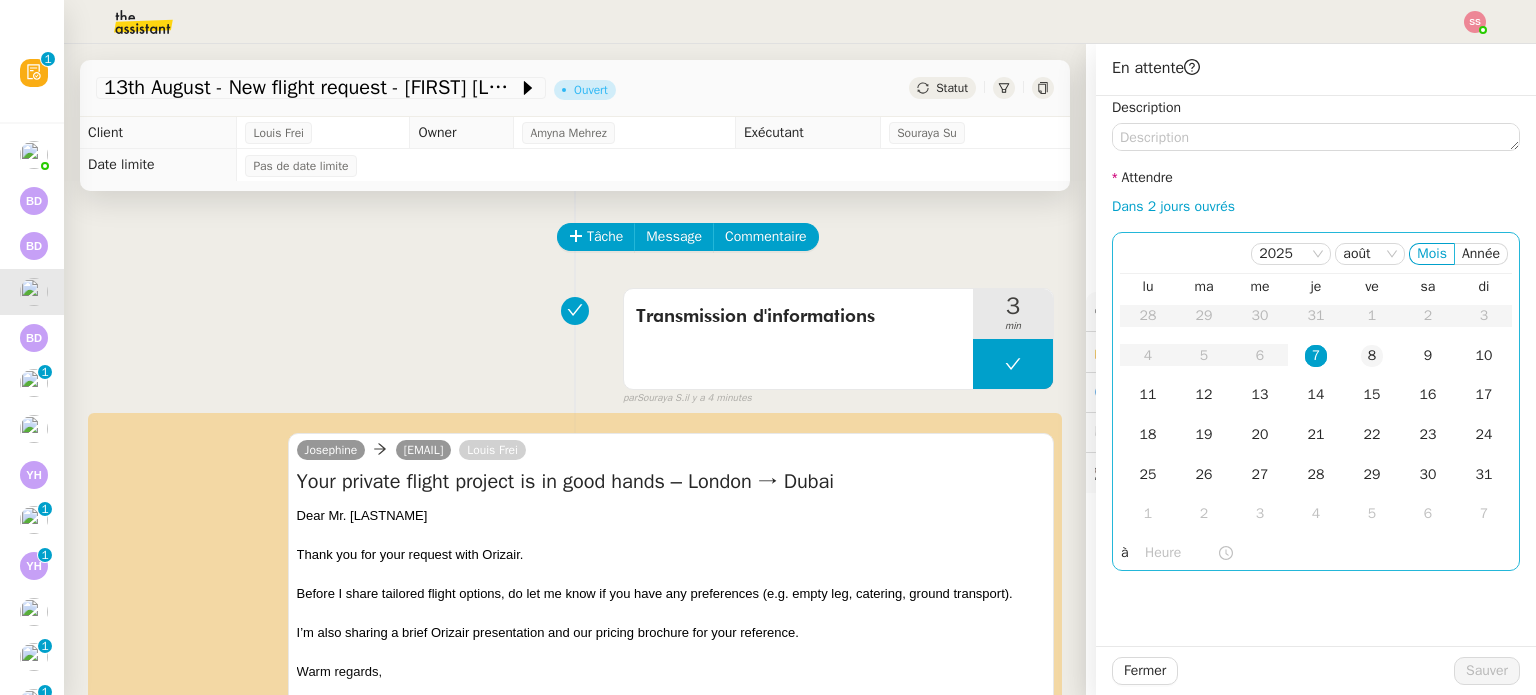 click on "8" 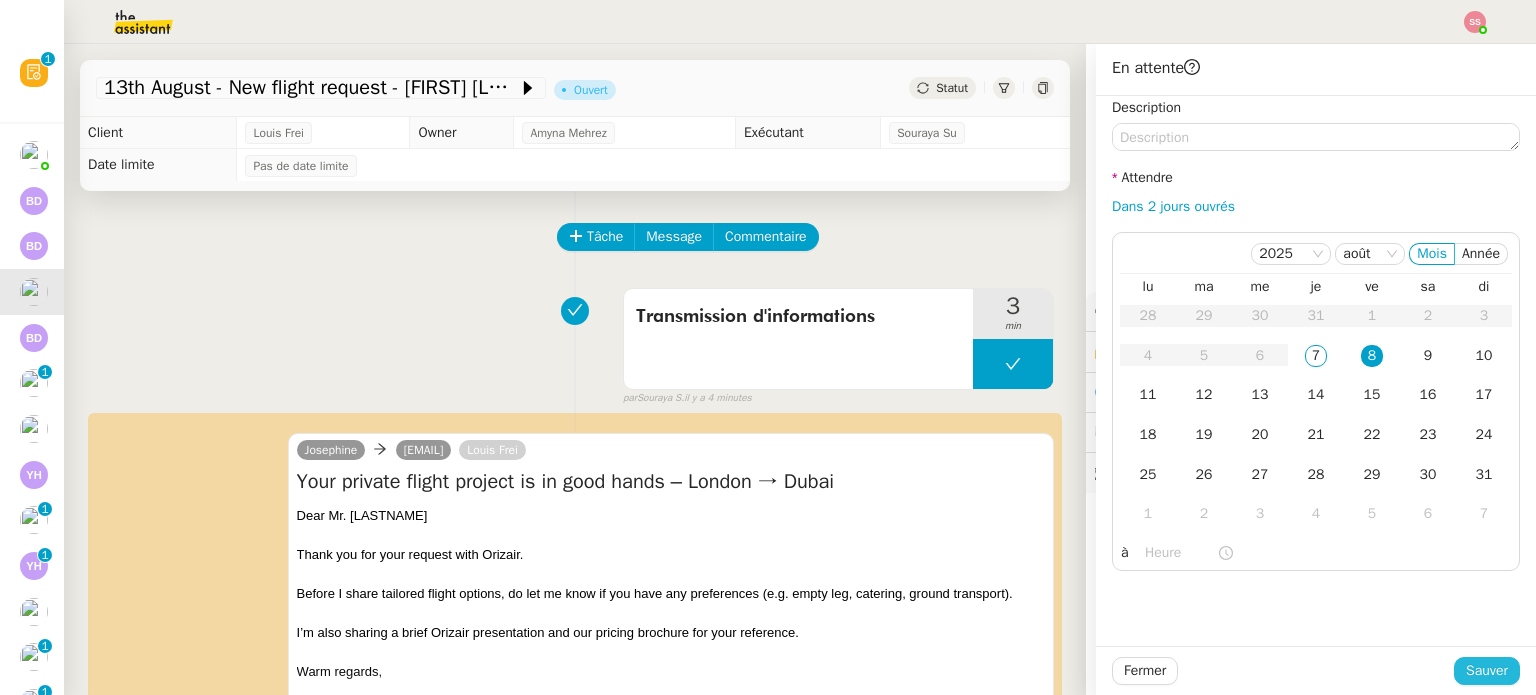 click on "Sauver" 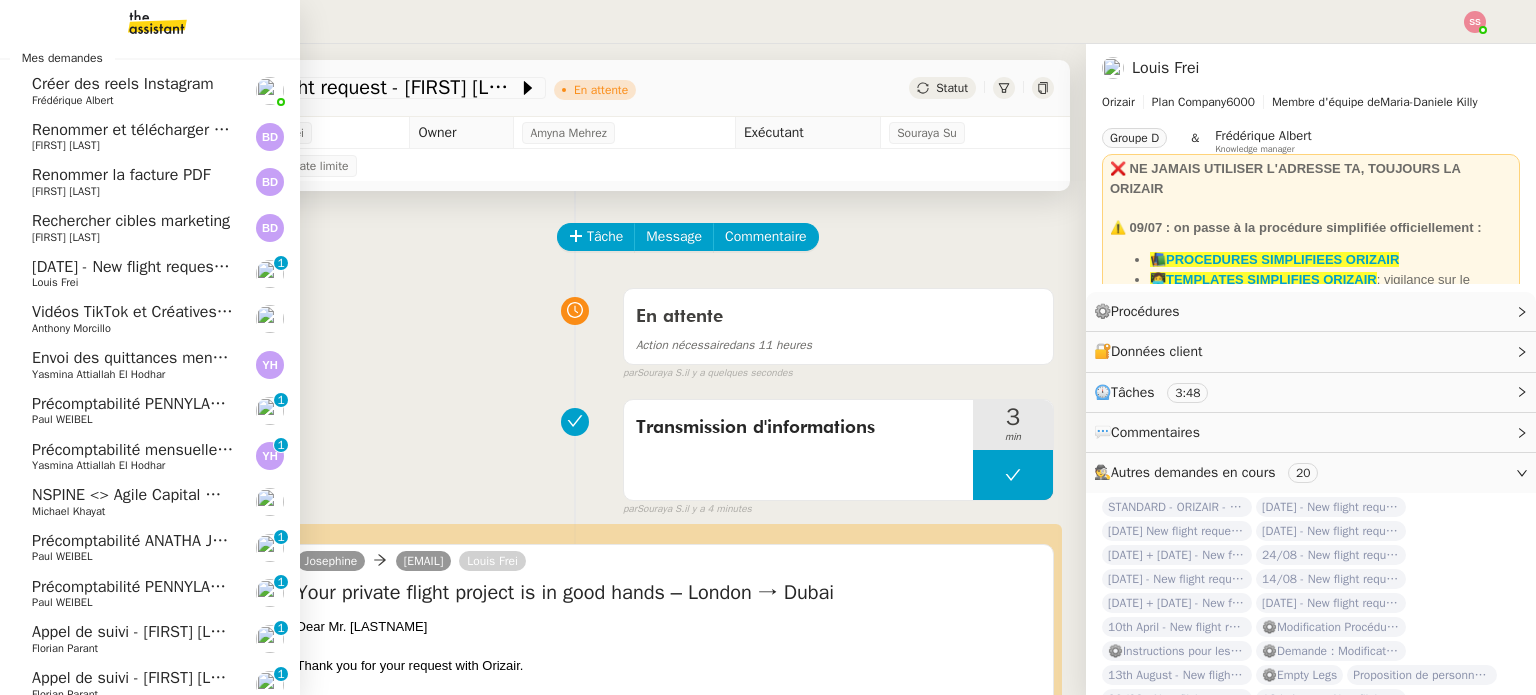 scroll, scrollTop: 100, scrollLeft: 0, axis: vertical 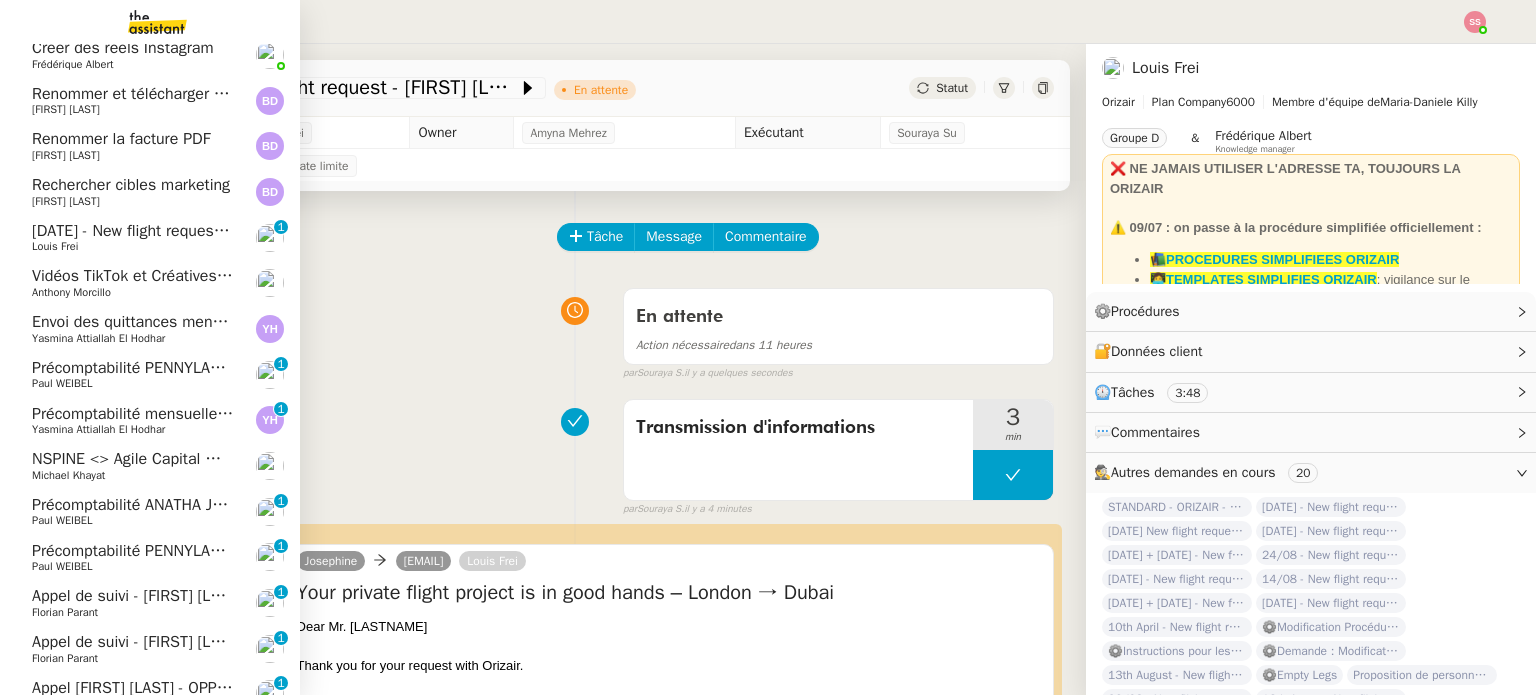 click on "13th August 2025 - New flight request - [NAME]" 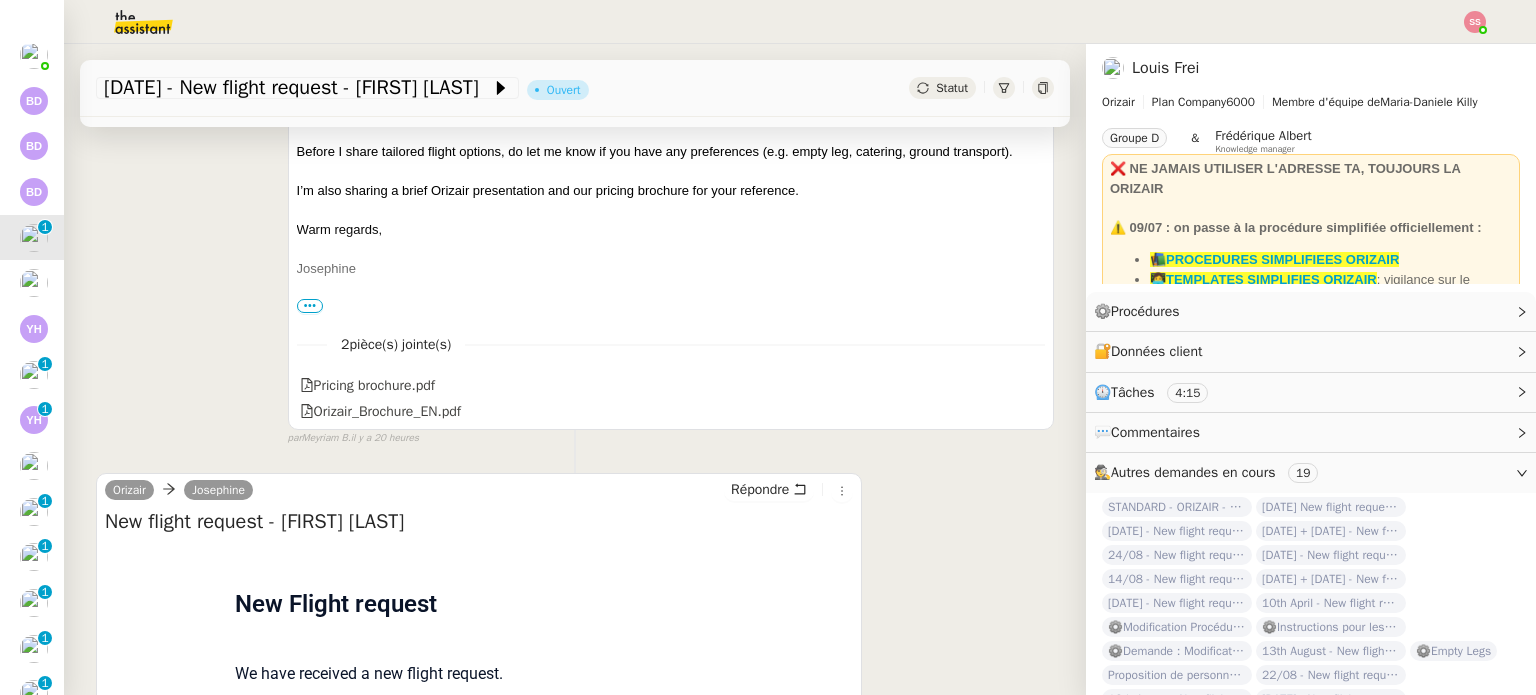 scroll, scrollTop: 700, scrollLeft: 0, axis: vertical 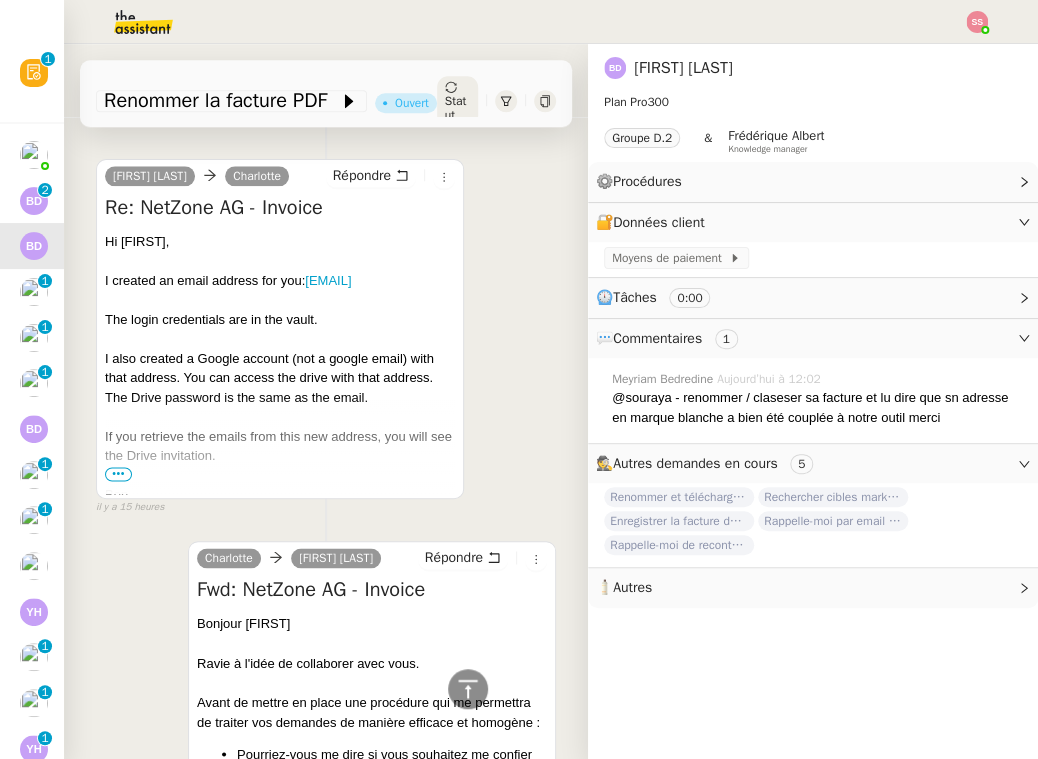 click on "•••" at bounding box center (118, 474) 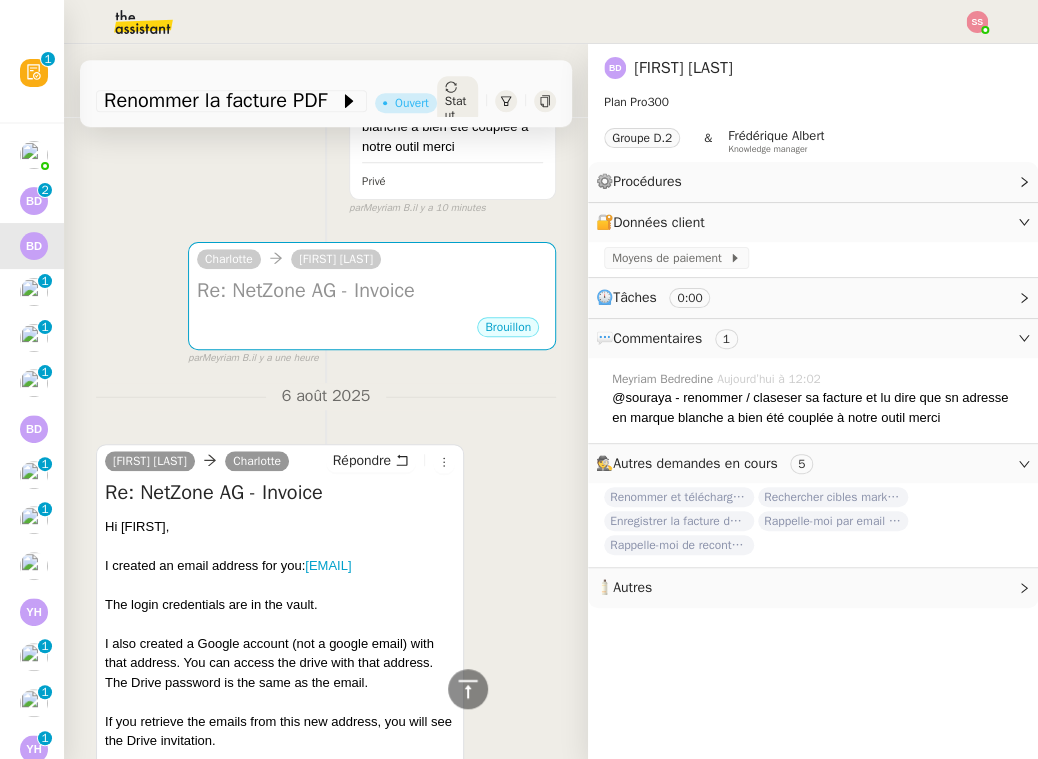scroll, scrollTop: 0, scrollLeft: 0, axis: both 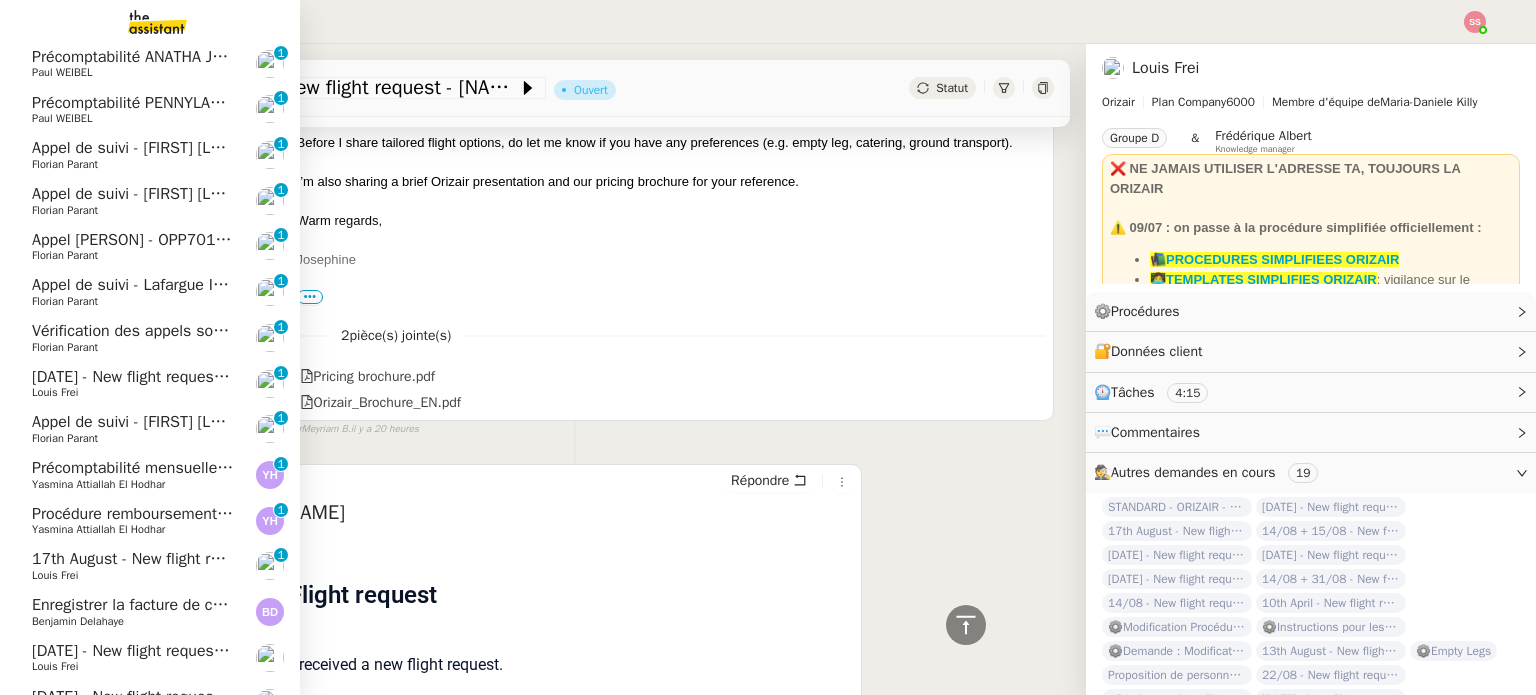 click on "17th August - New flight request - [FIRST] [LAST]" 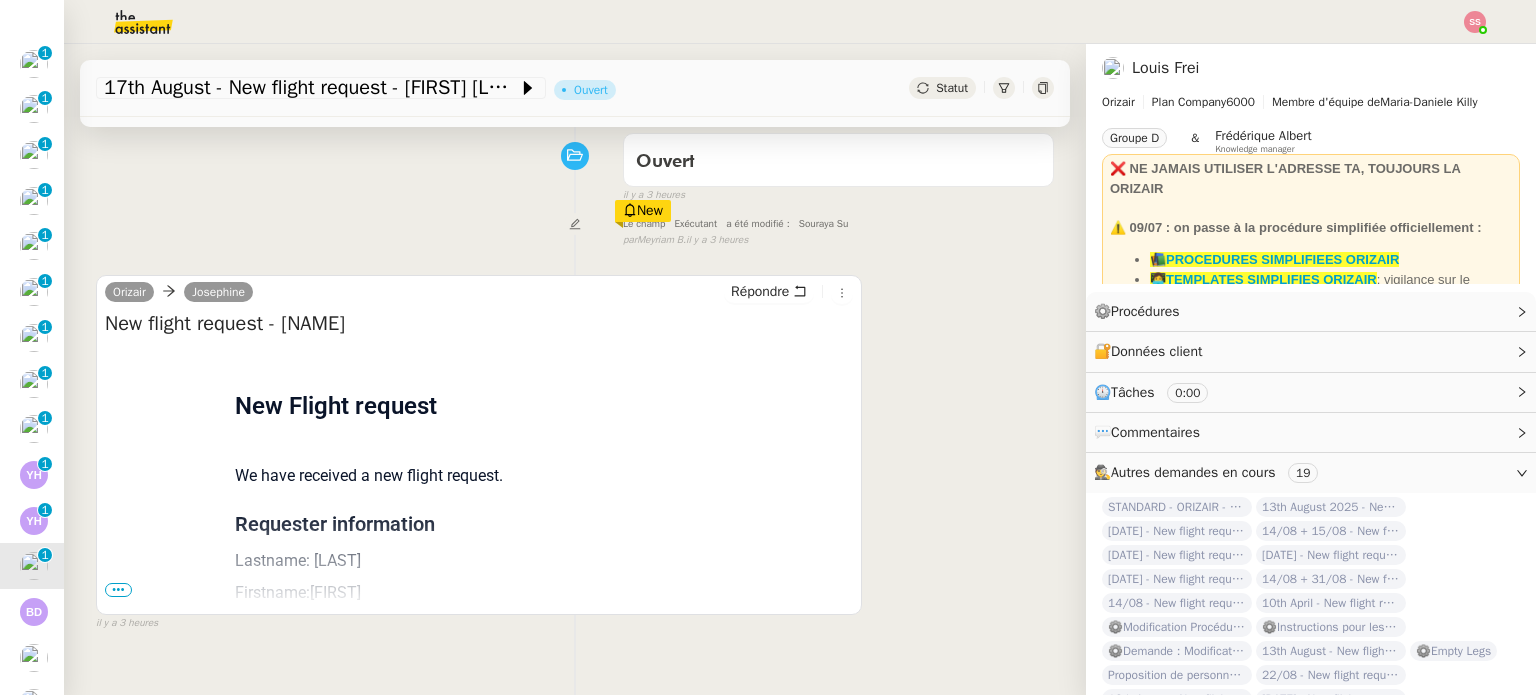 scroll, scrollTop: 0, scrollLeft: 0, axis: both 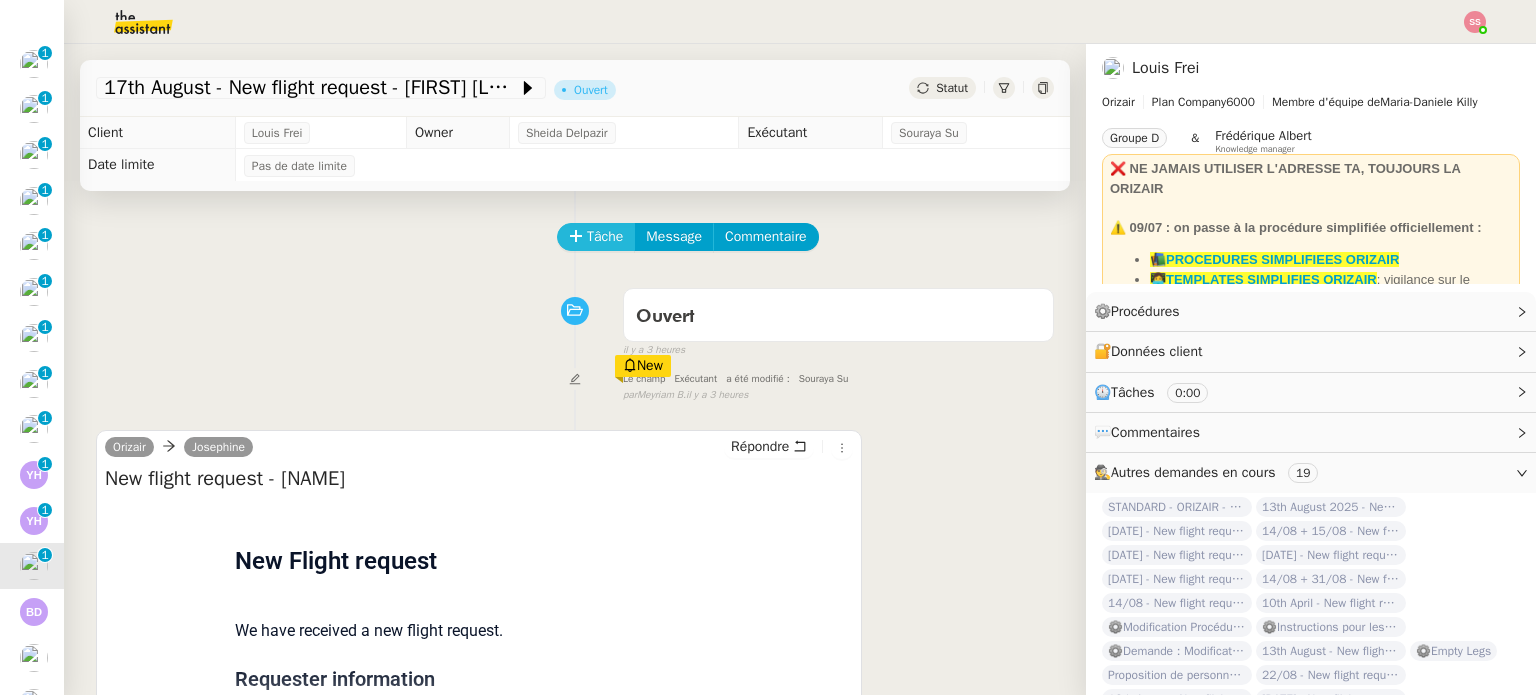click on "Tâche" 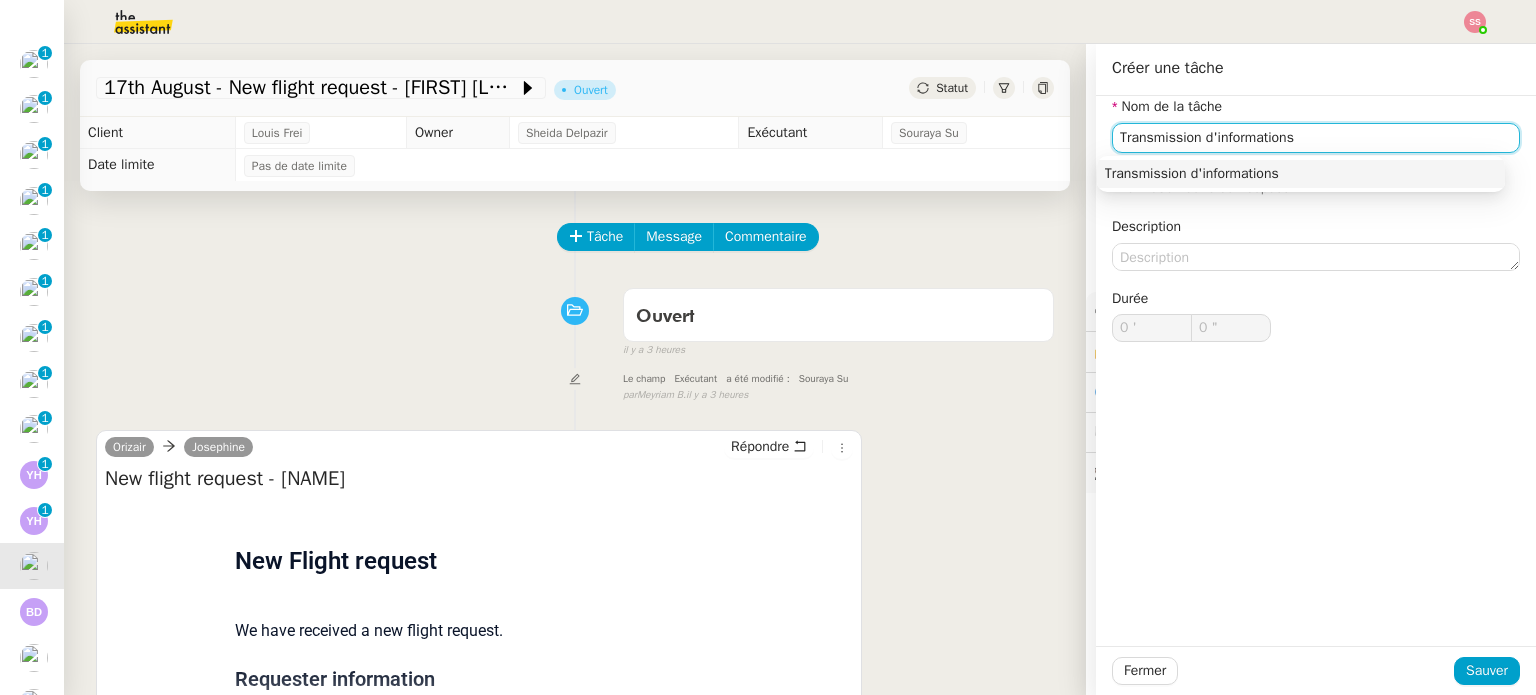 click on "Transmission d'informations" at bounding box center [1301, 174] 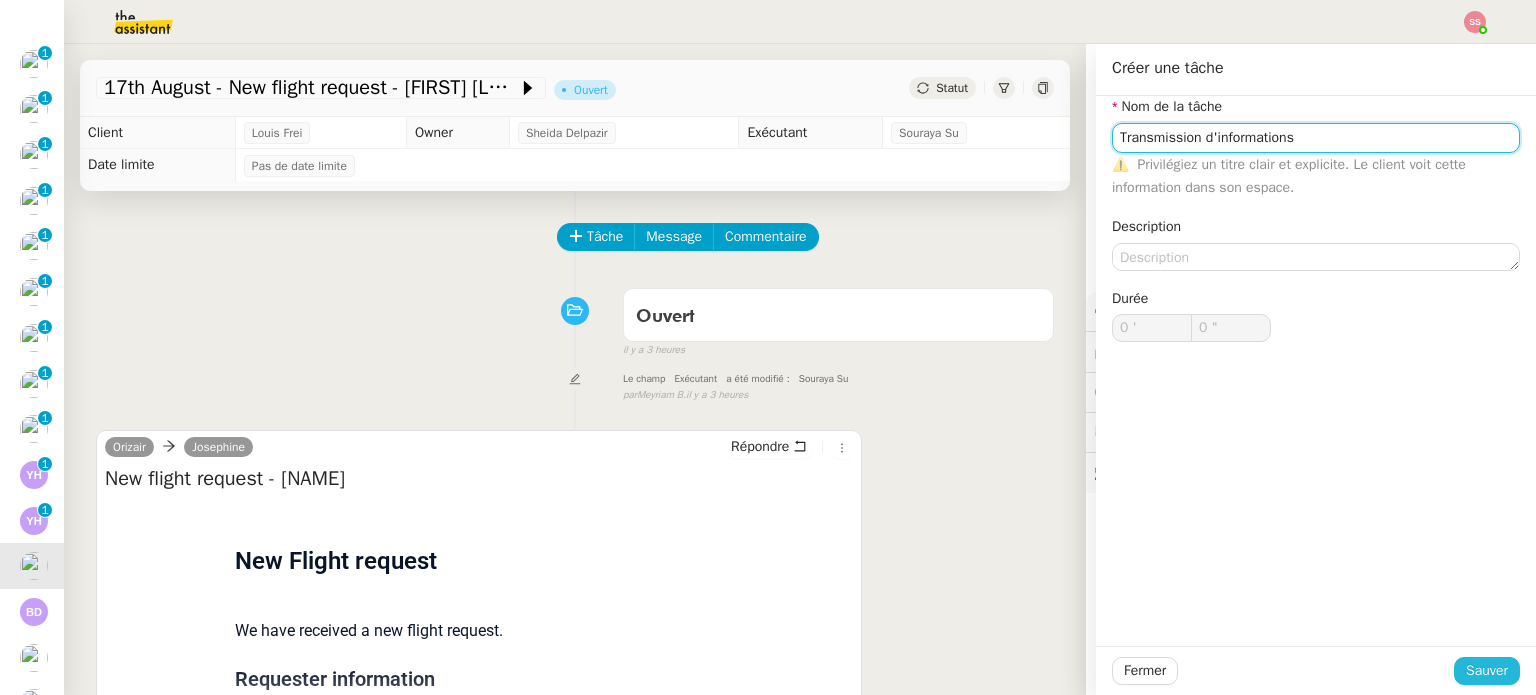 type on "Transmission d'informations" 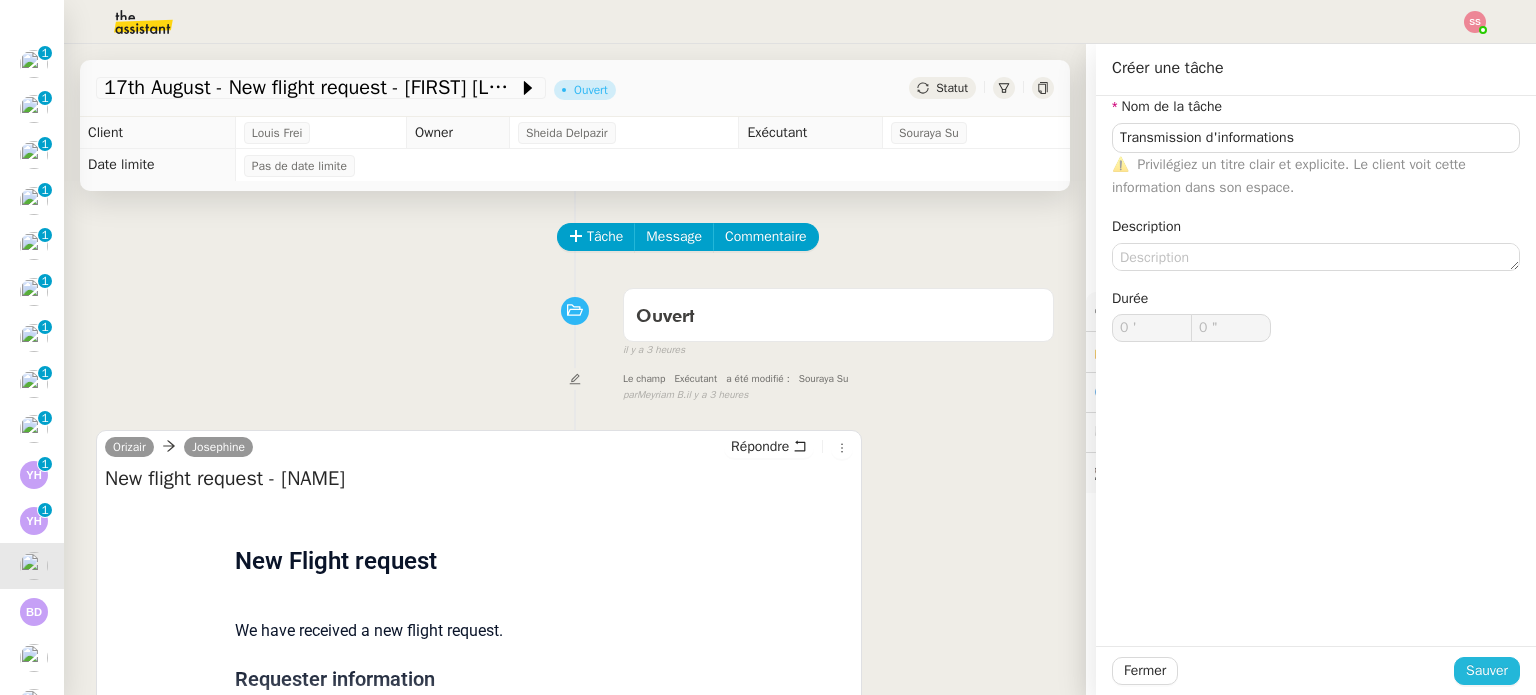 click on "Sauver" 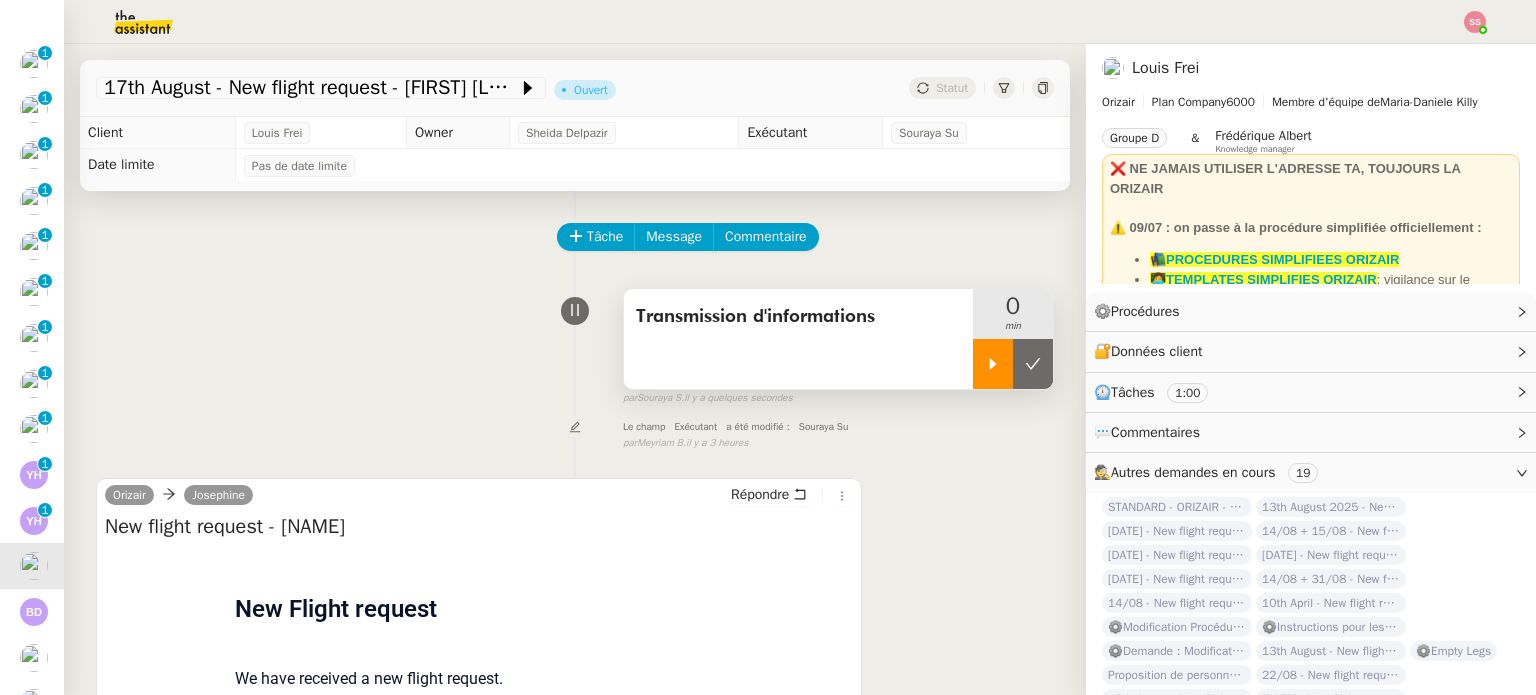click at bounding box center [993, 364] 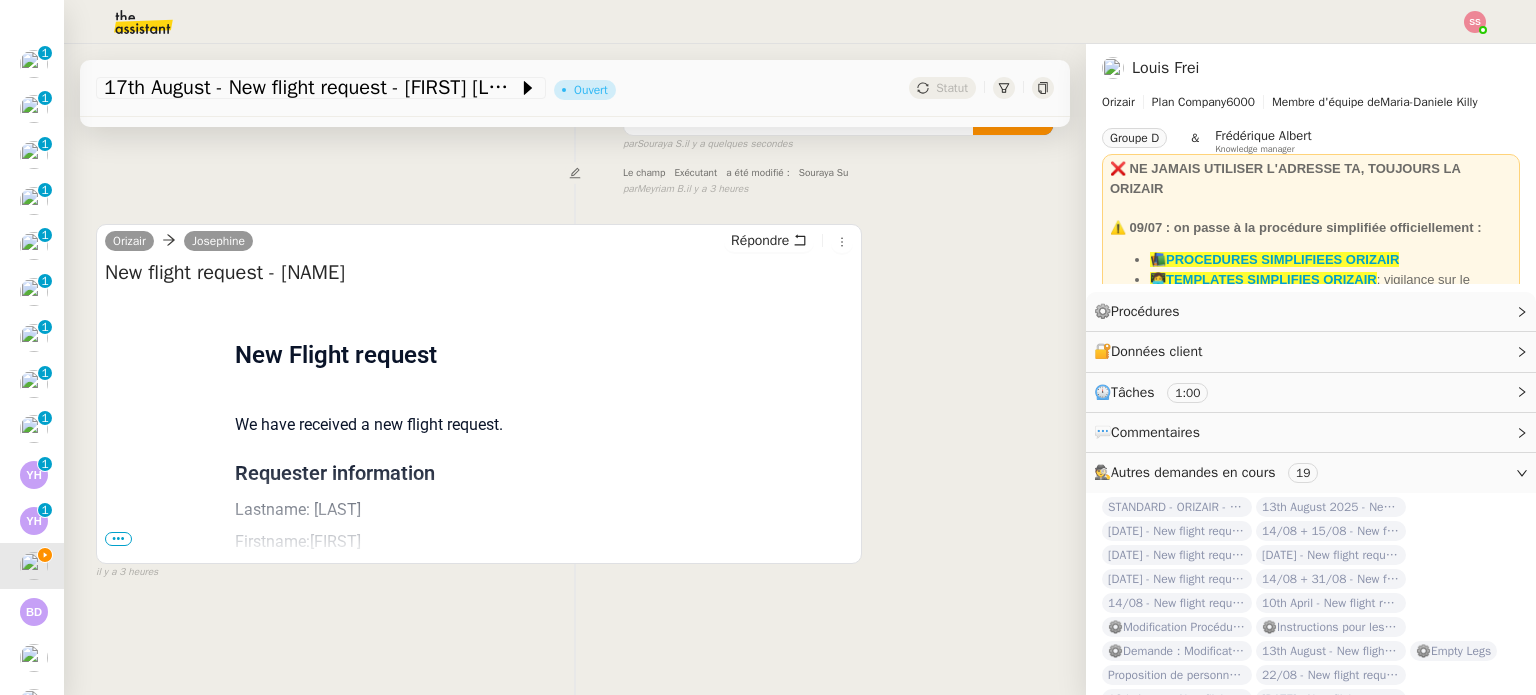 scroll, scrollTop: 268, scrollLeft: 0, axis: vertical 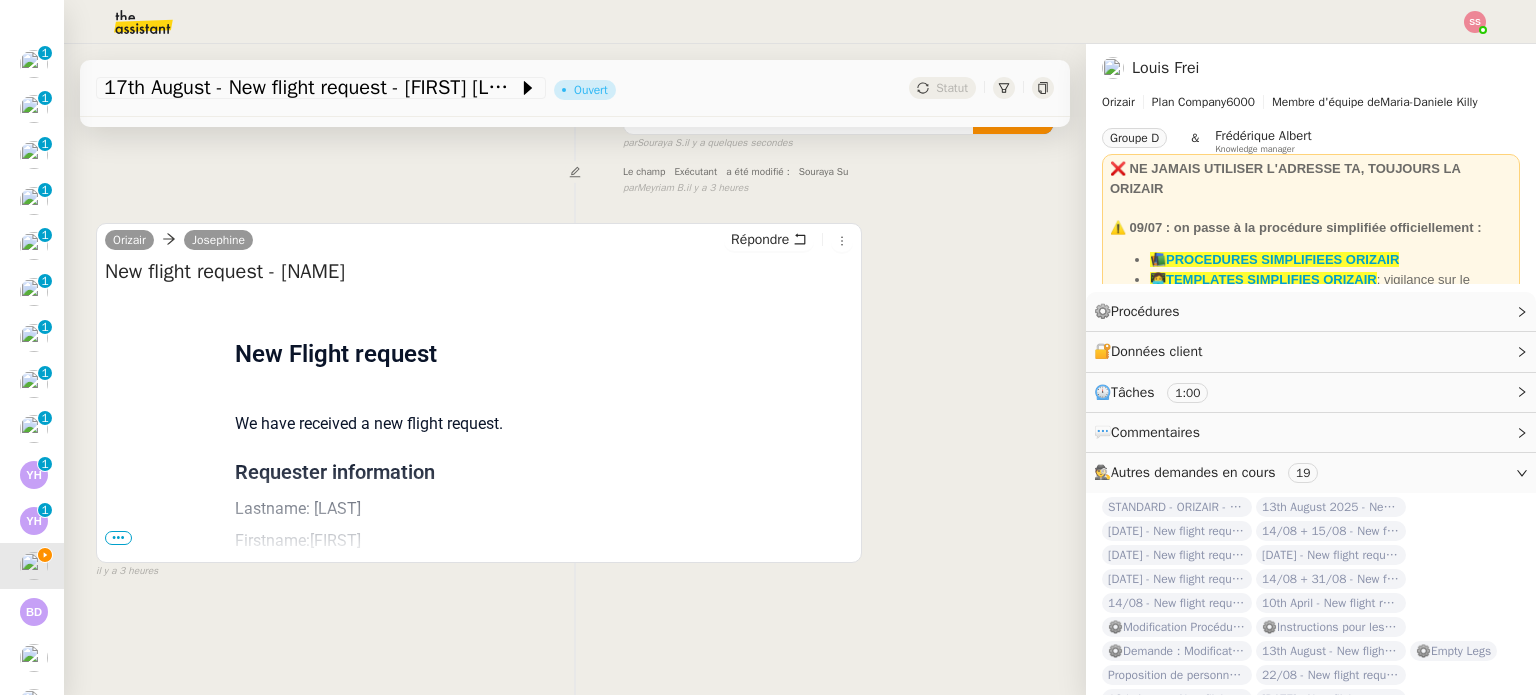 click on "•••" at bounding box center (118, 538) 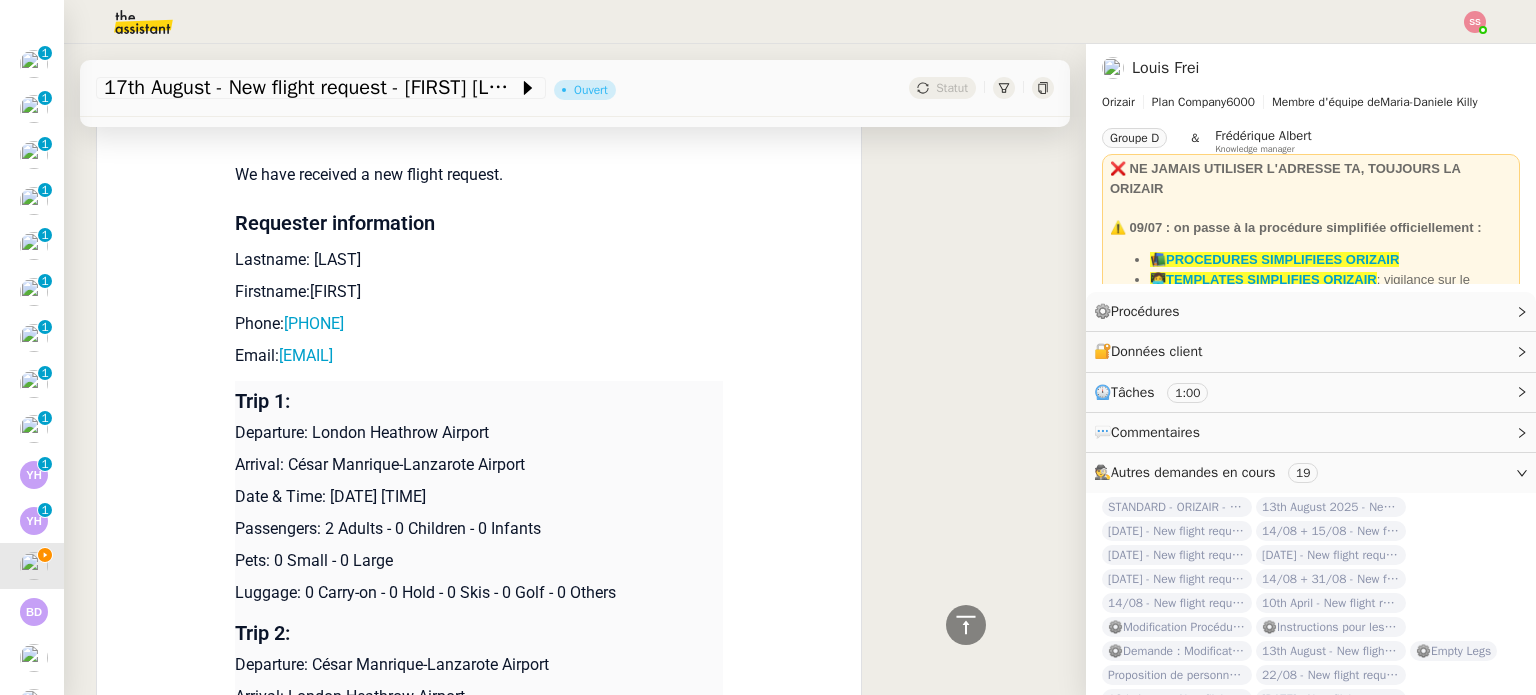 scroll, scrollTop: 468, scrollLeft: 0, axis: vertical 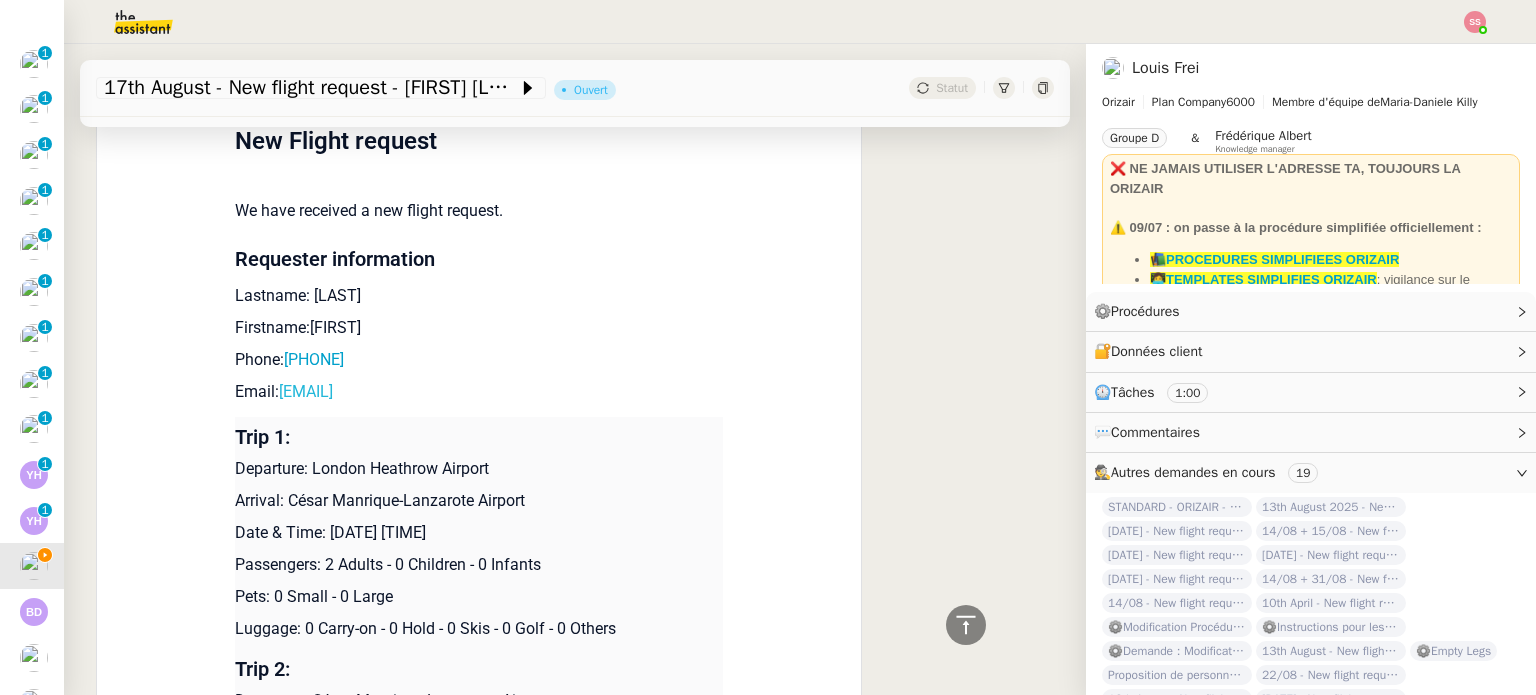 drag, startPoint x: 444, startPoint y: 393, endPoint x: 272, endPoint y: 395, distance: 172.01163 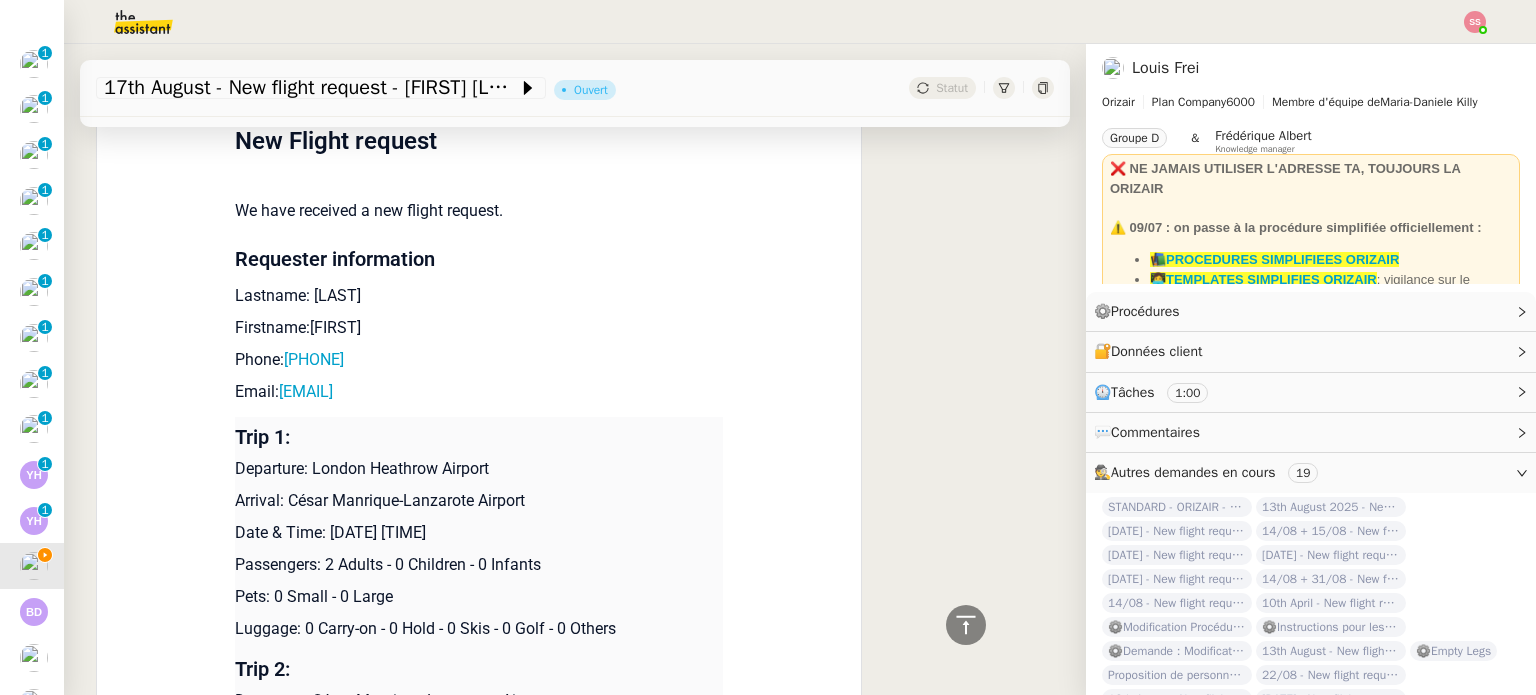 copy on "[EMAIL]" 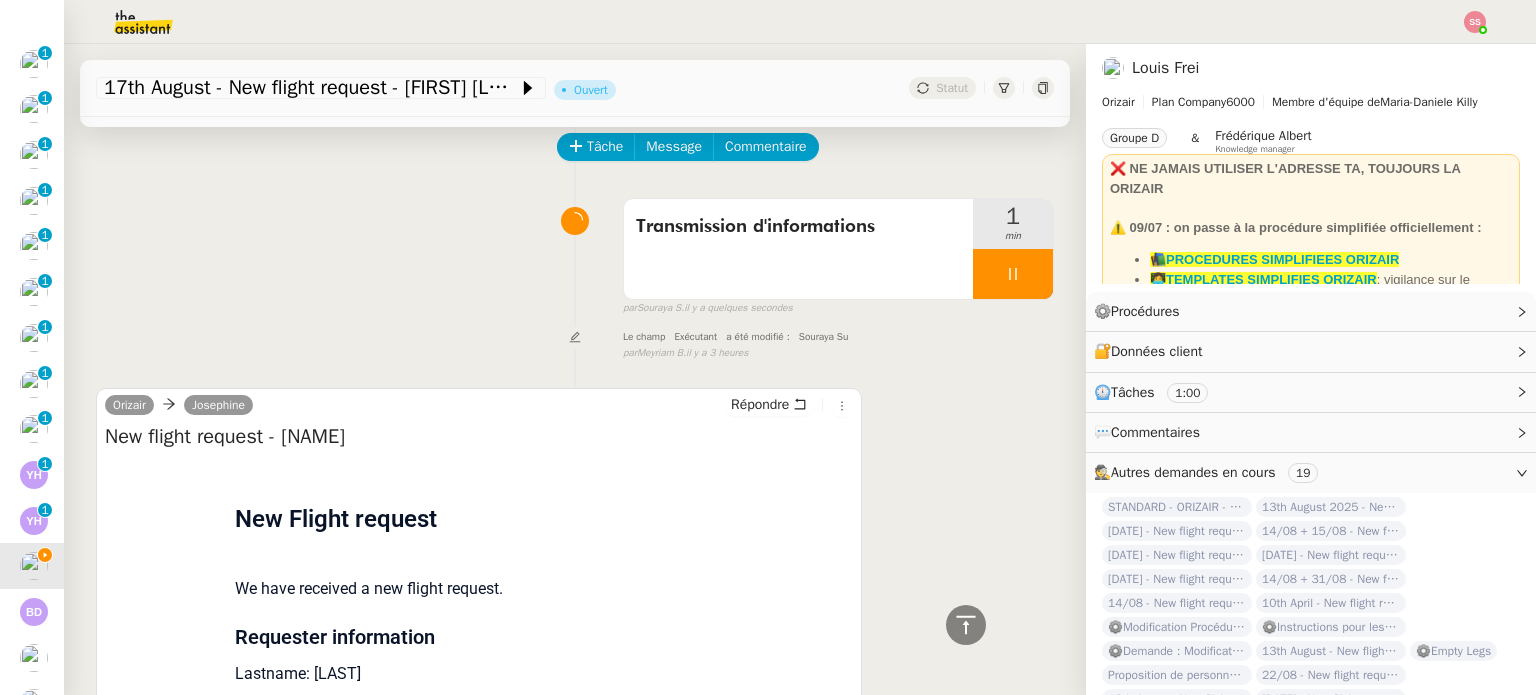 scroll, scrollTop: 0, scrollLeft: 0, axis: both 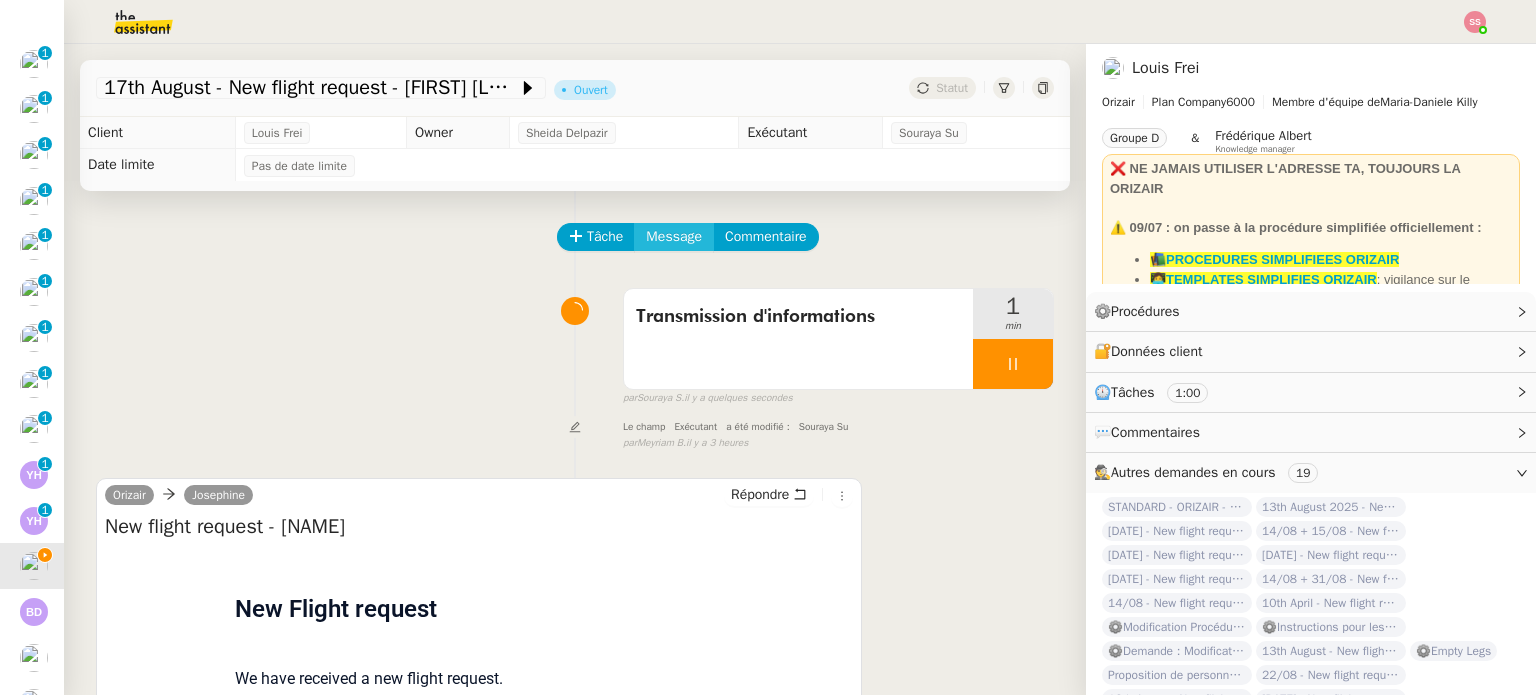 click on "Message" 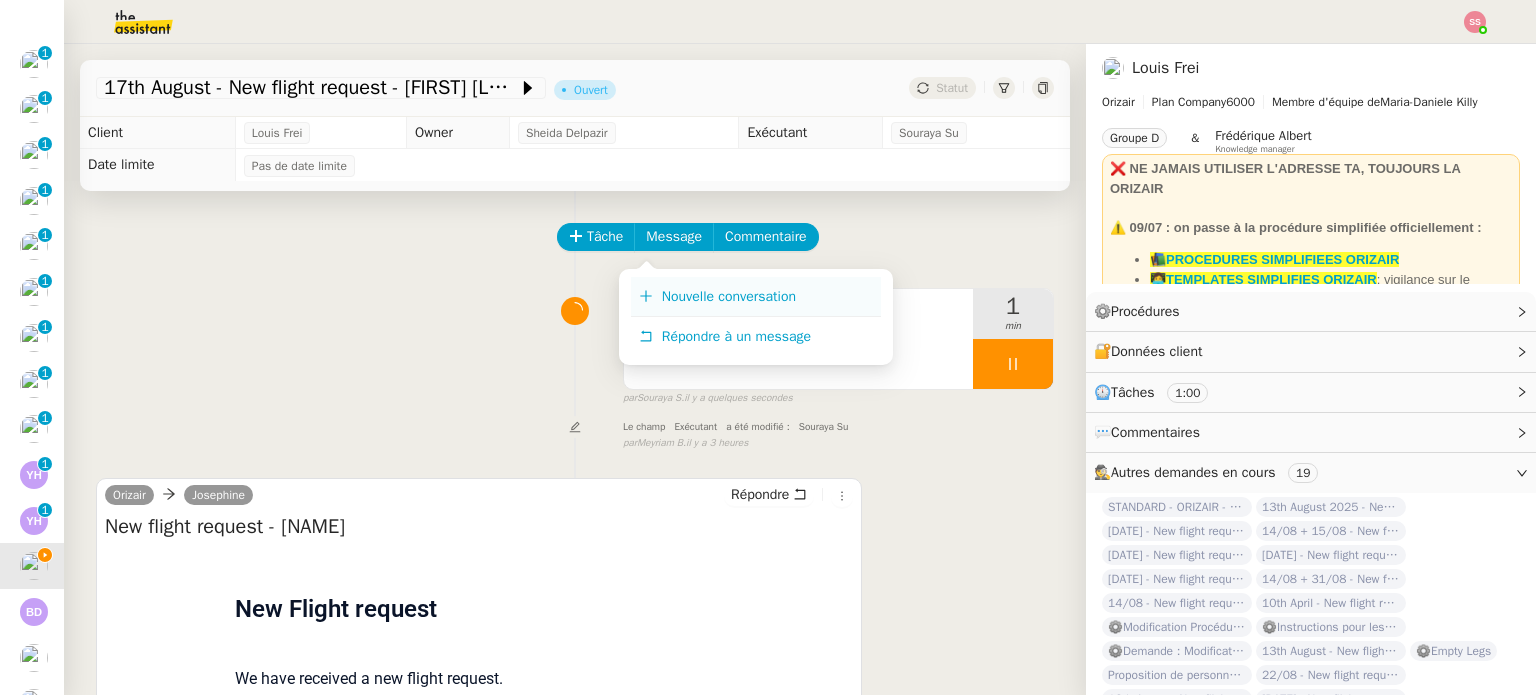 click on "Nouvelle conversation" at bounding box center (729, 296) 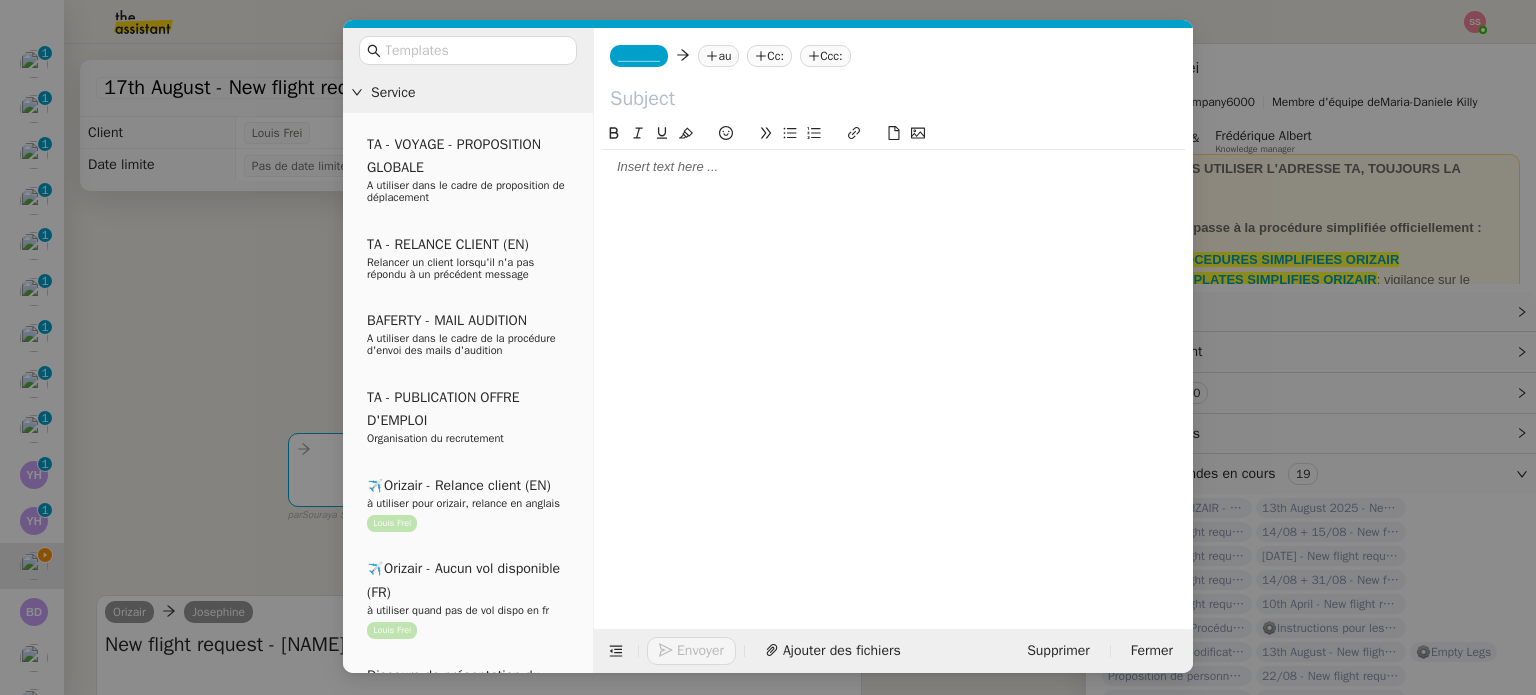 click on "au" 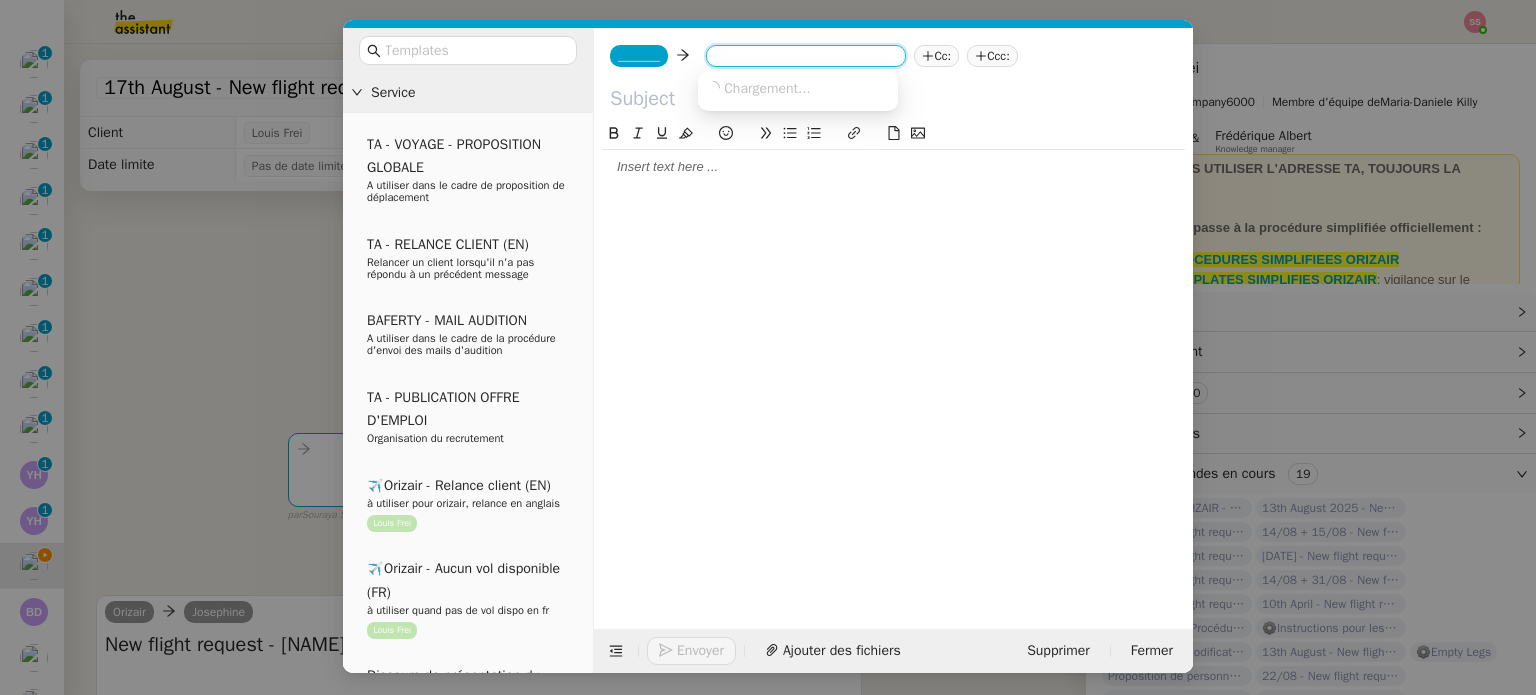 paste on "[EMAIL]" 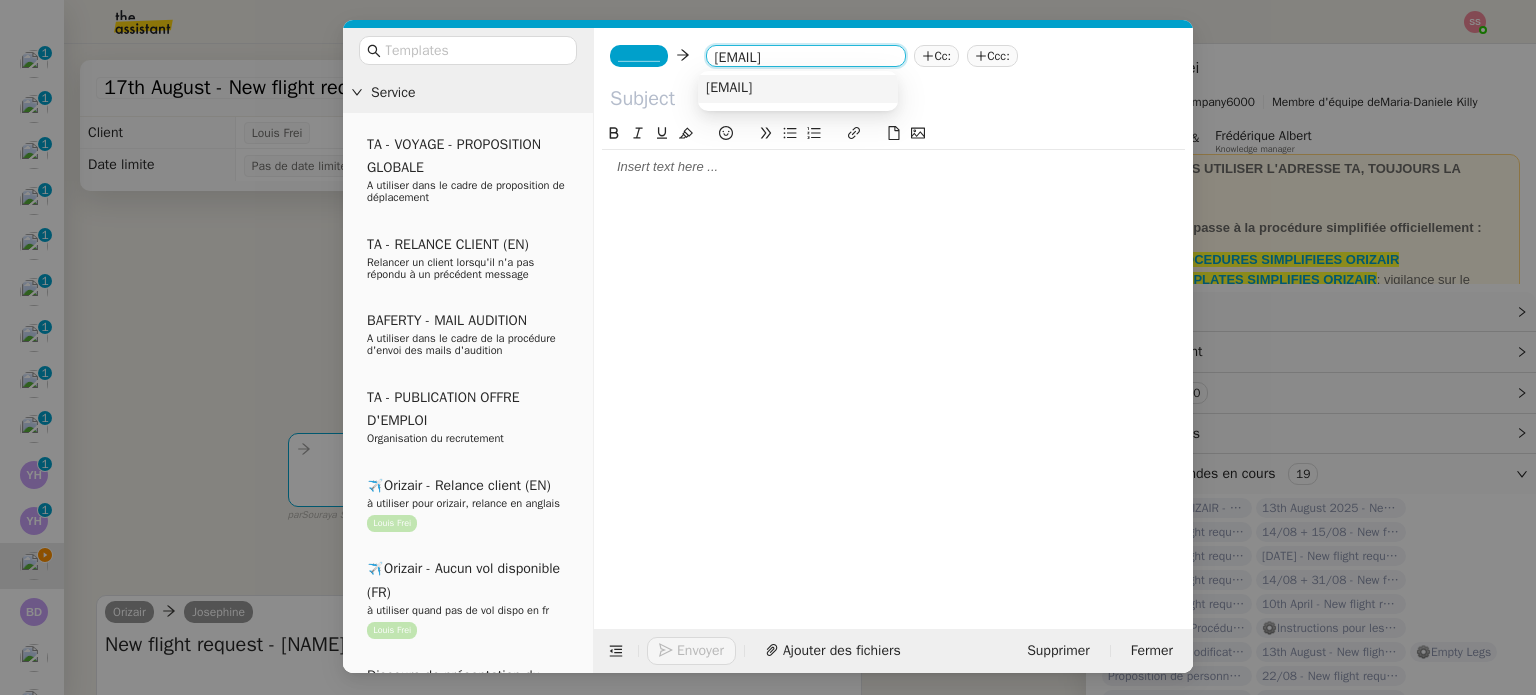 type on "[EMAIL]" 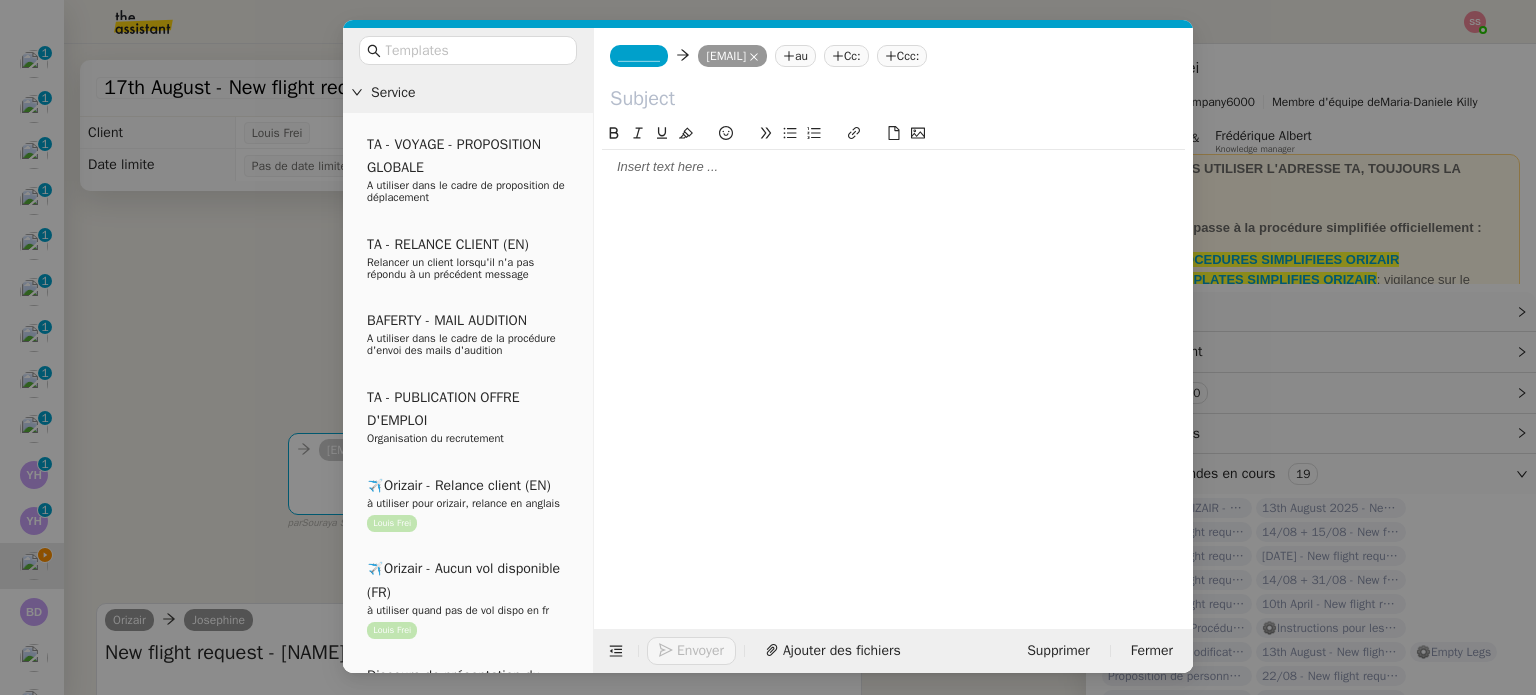 click 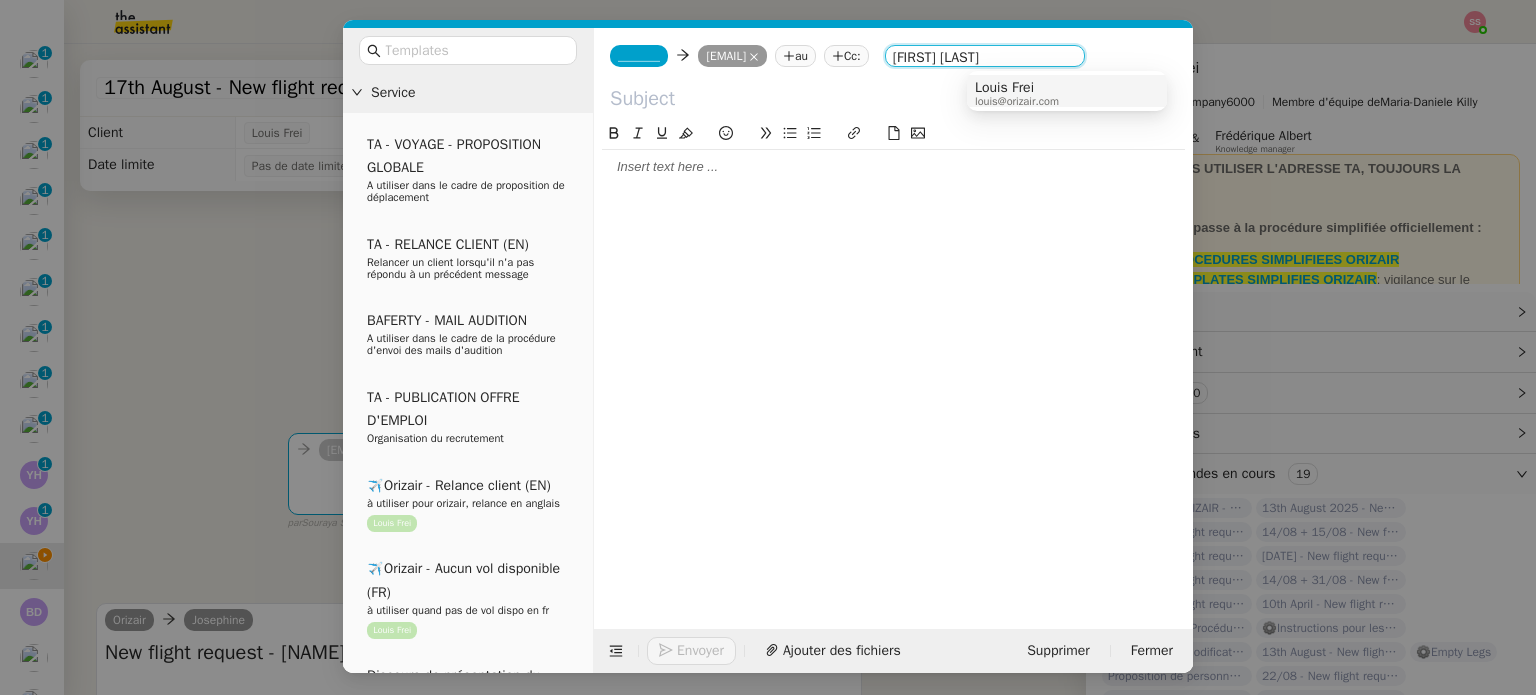 type on "[FIRST] [LAST]" 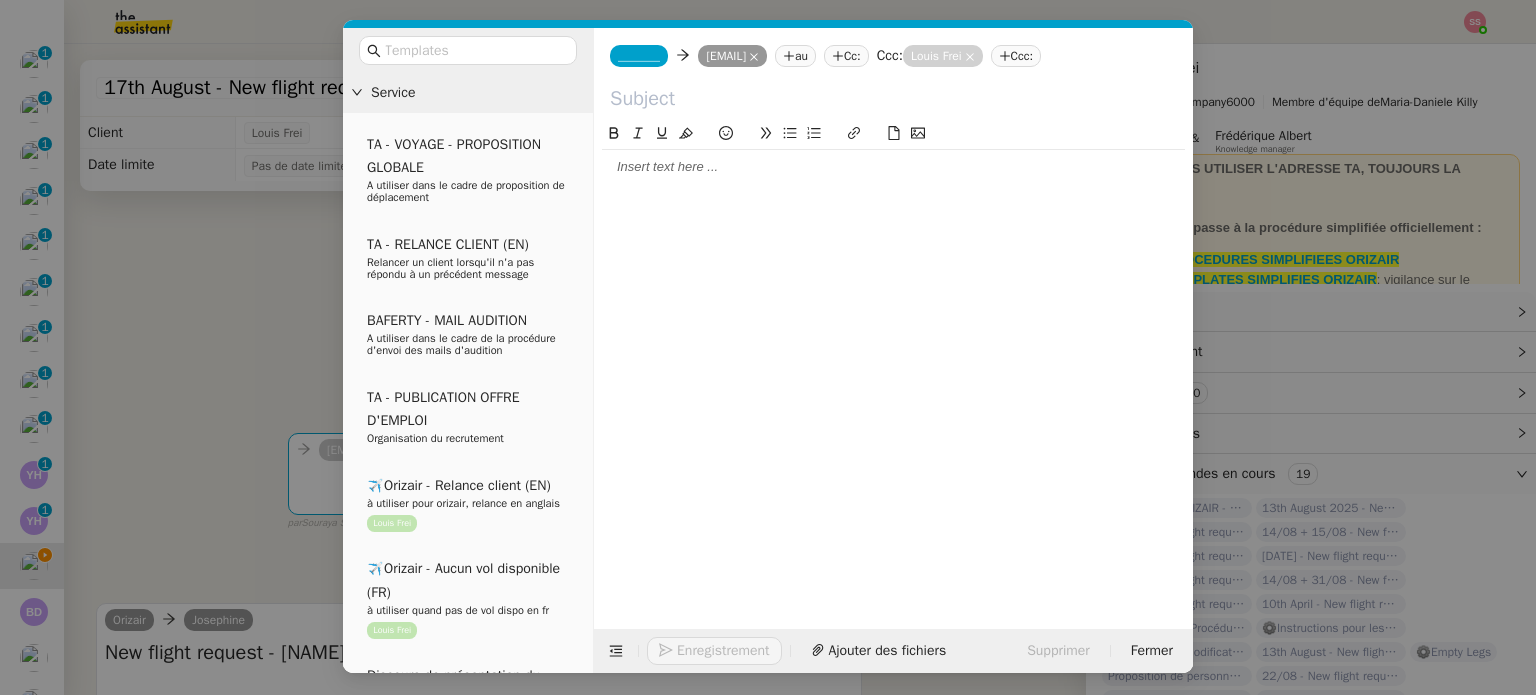 click on "_______" 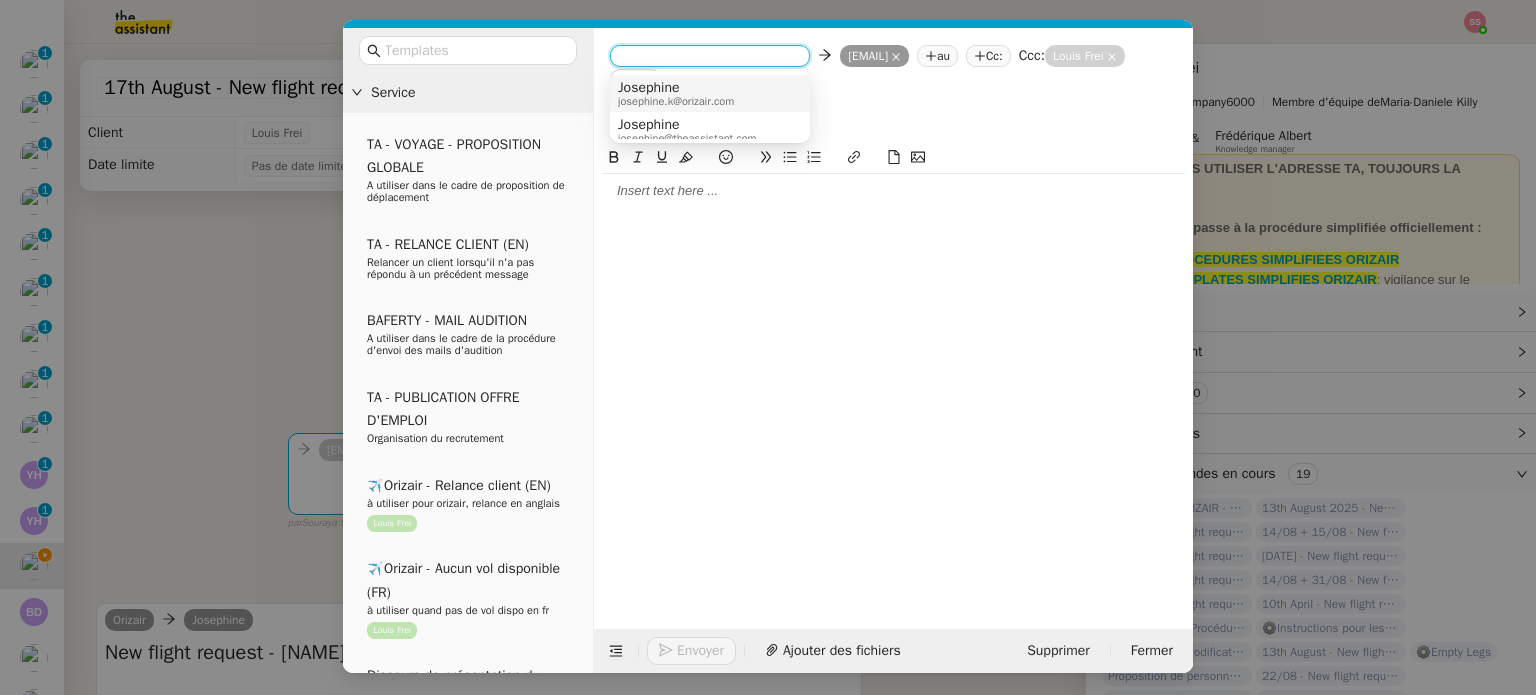 click on "Josephine" at bounding box center [676, 88] 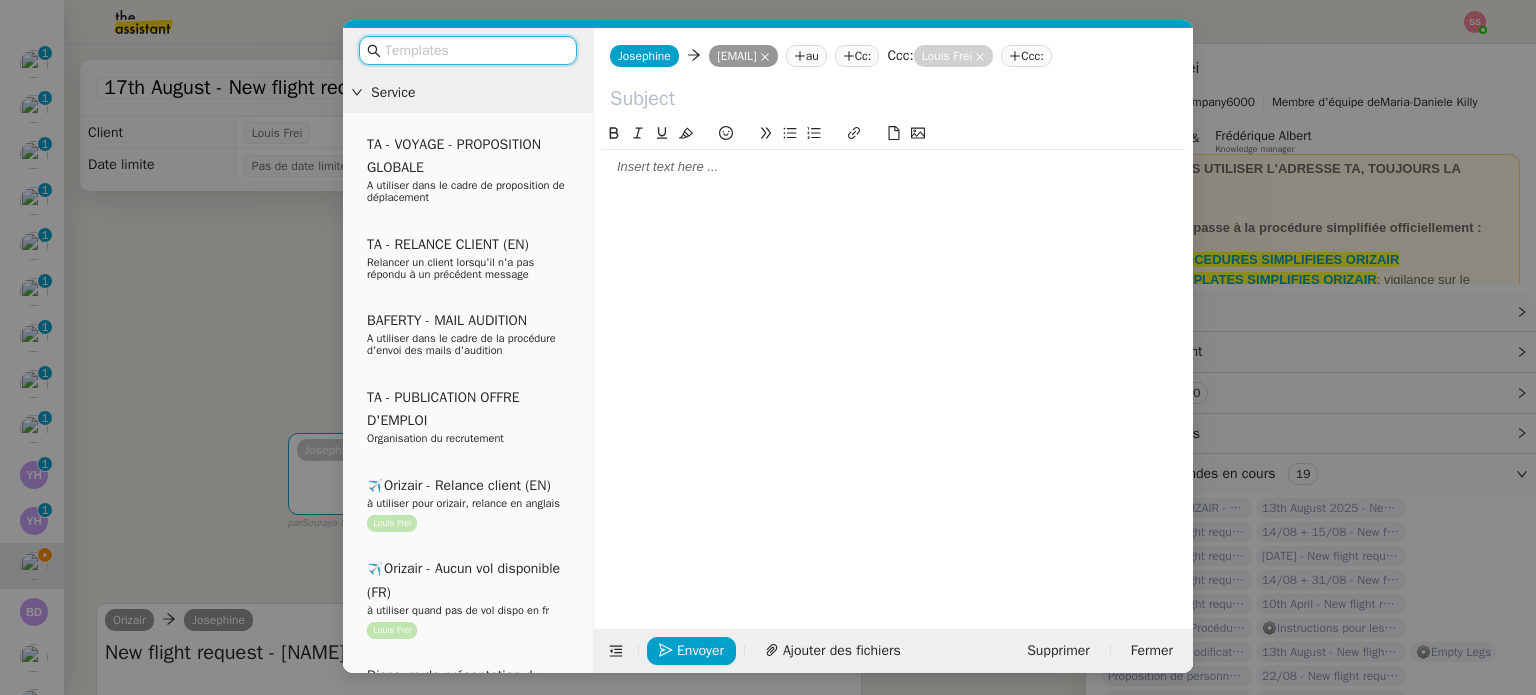 click at bounding box center (475, 50) 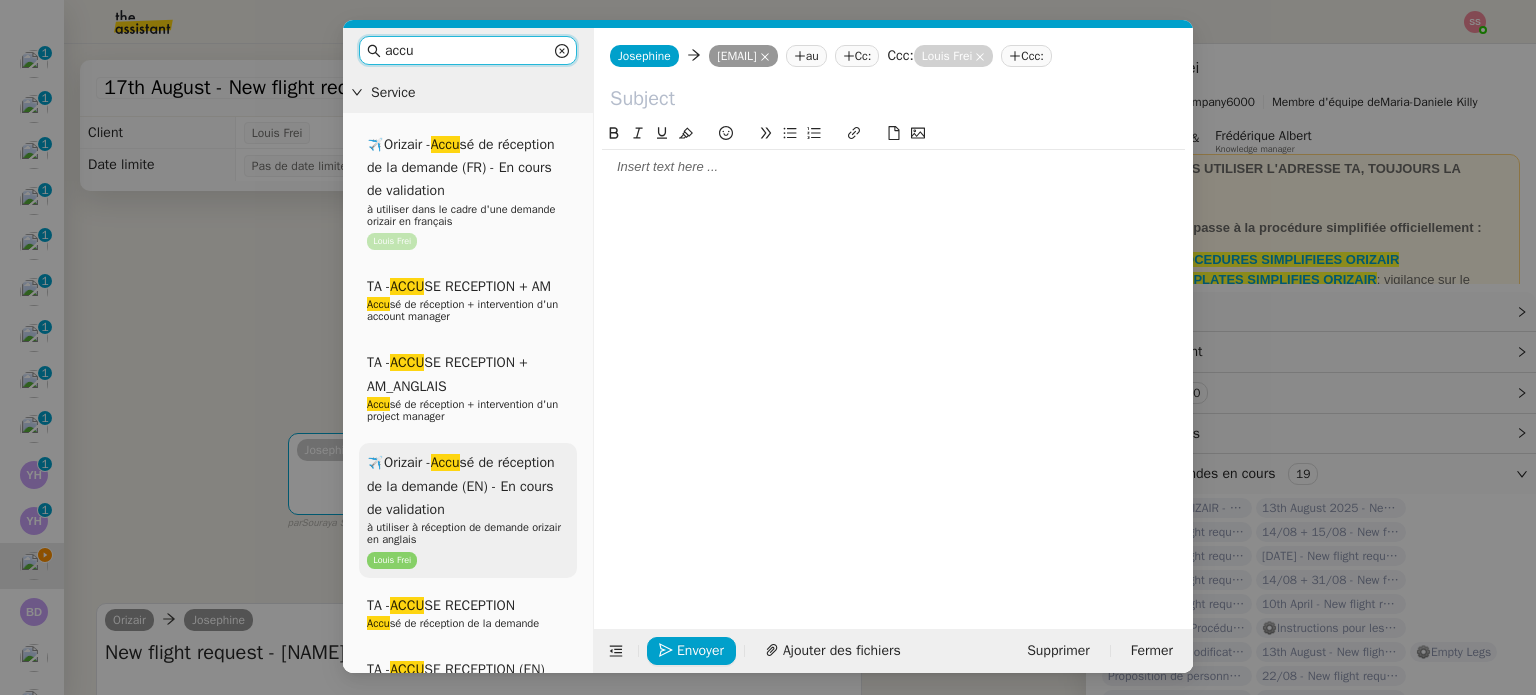 type on "accu" 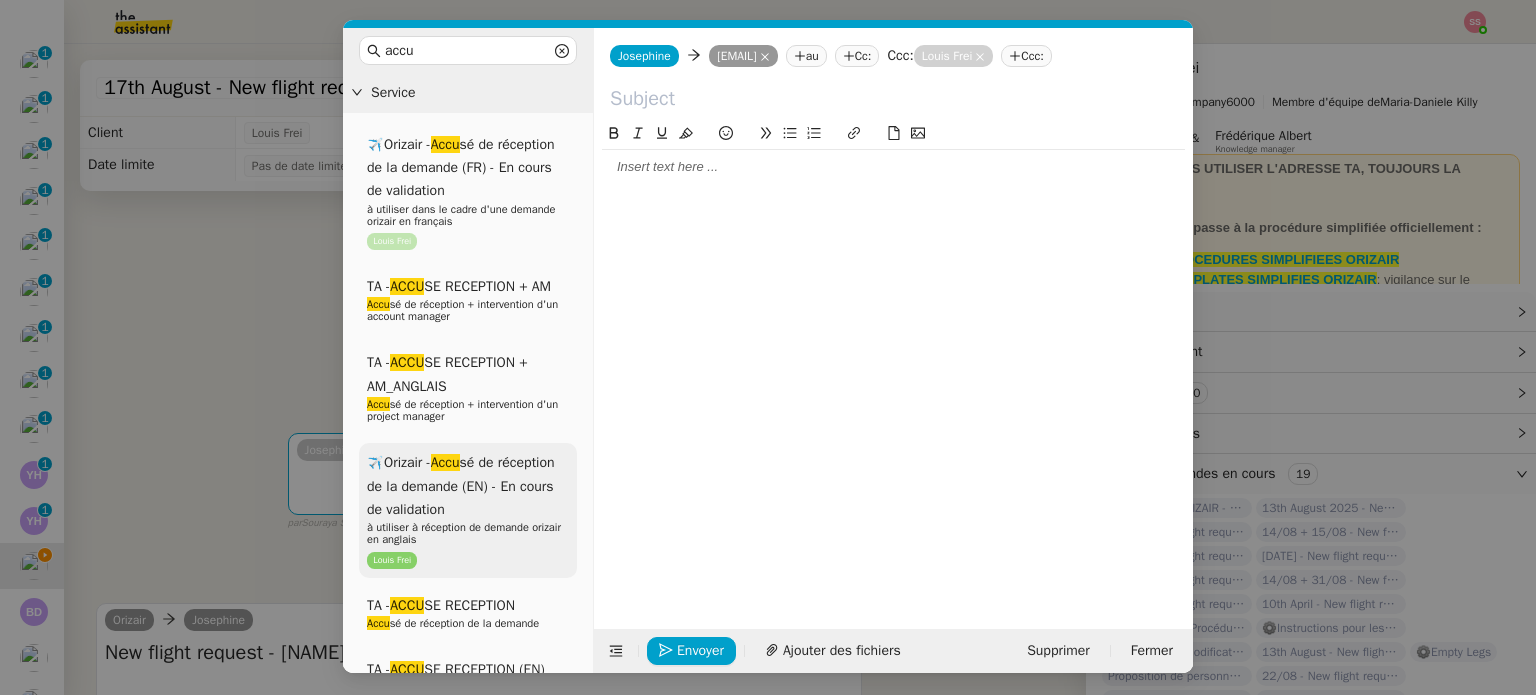 click on "✈️Orizair - Accu sé de réception de la demande (EN) - En cours de validation à utiliser à réception de demande orizair en anglais Louis Frei" at bounding box center [468, 510] 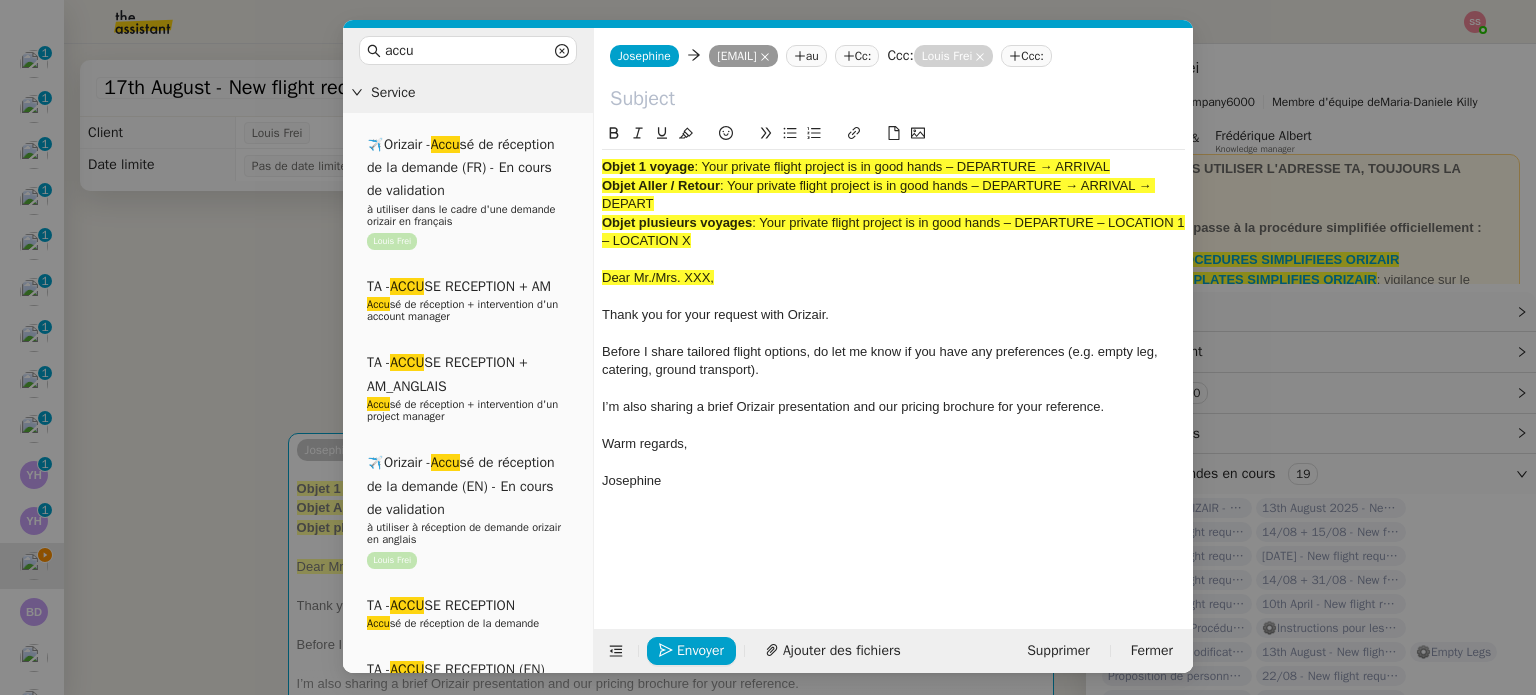drag, startPoint x: 727, startPoint y: 187, endPoint x: 743, endPoint y: 199, distance: 20 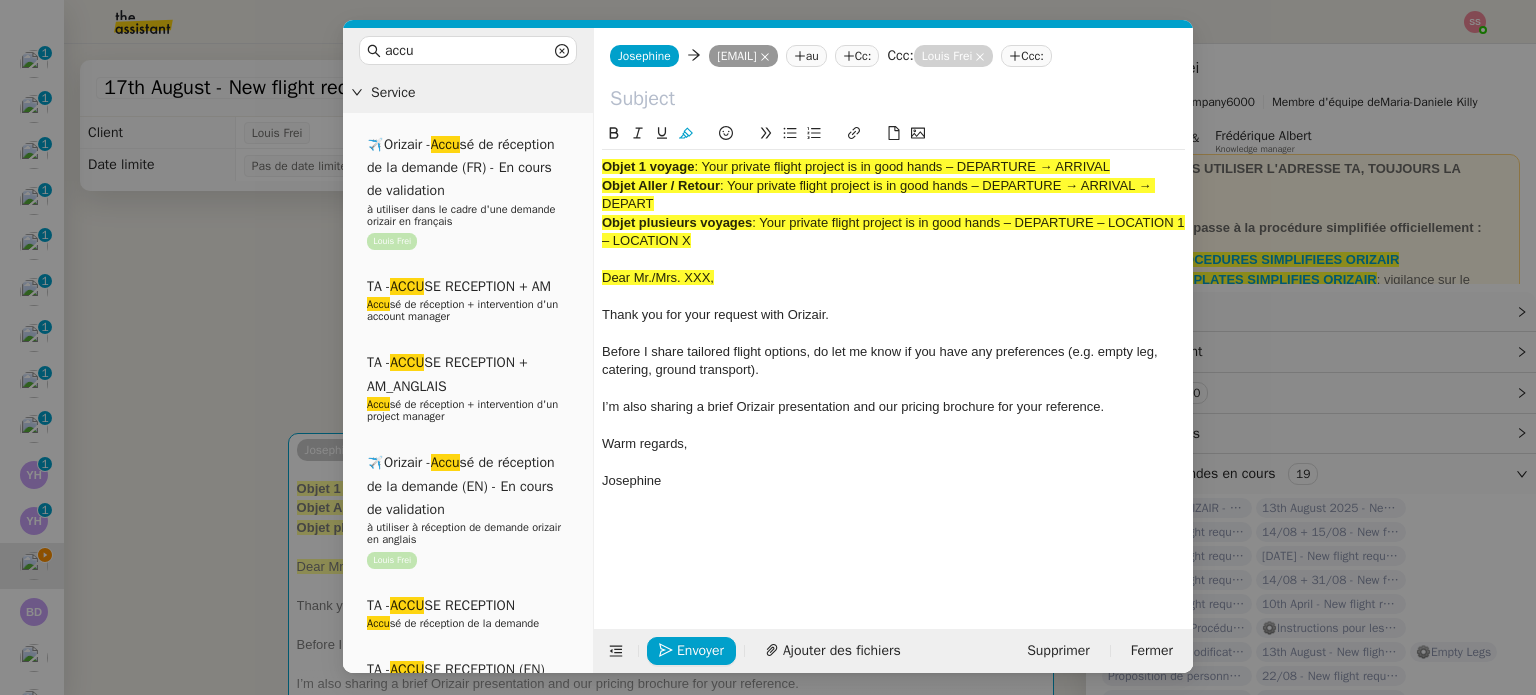 copy on "Your private flight project is in good hands – DEPARTURE → ARRIVAL → DEPART" 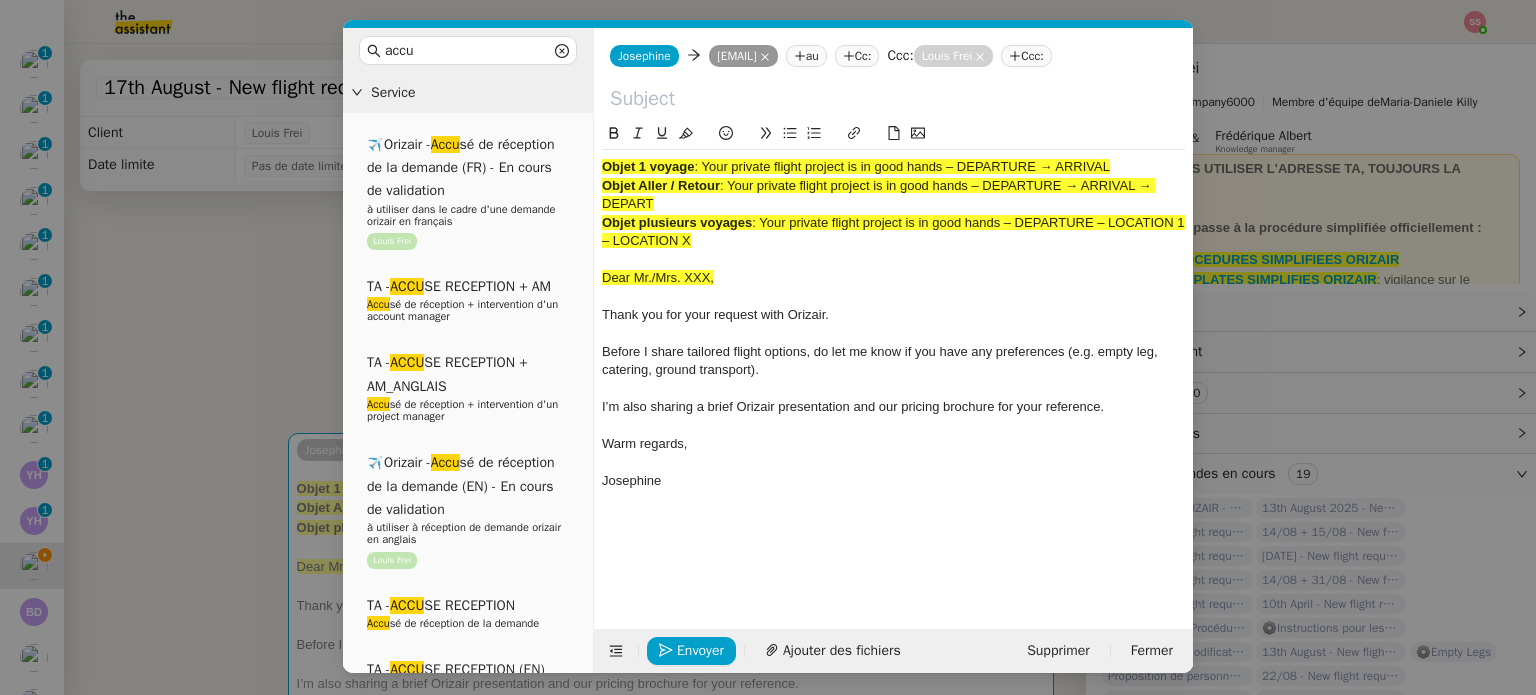 paste on "Your private flight project is in good hands – DEPARTURE → ARRIVAL → DEPART" 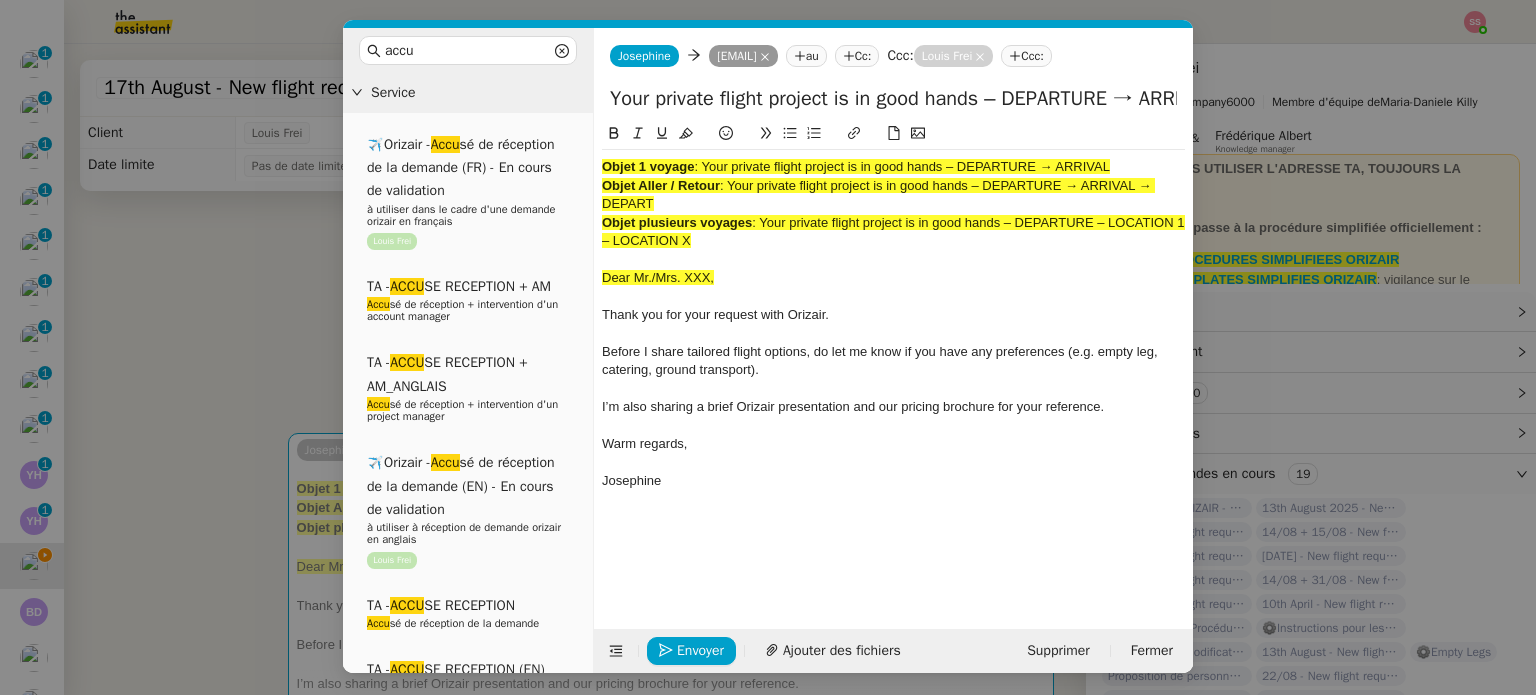 scroll, scrollTop: 0, scrollLeft: 195, axis: horizontal 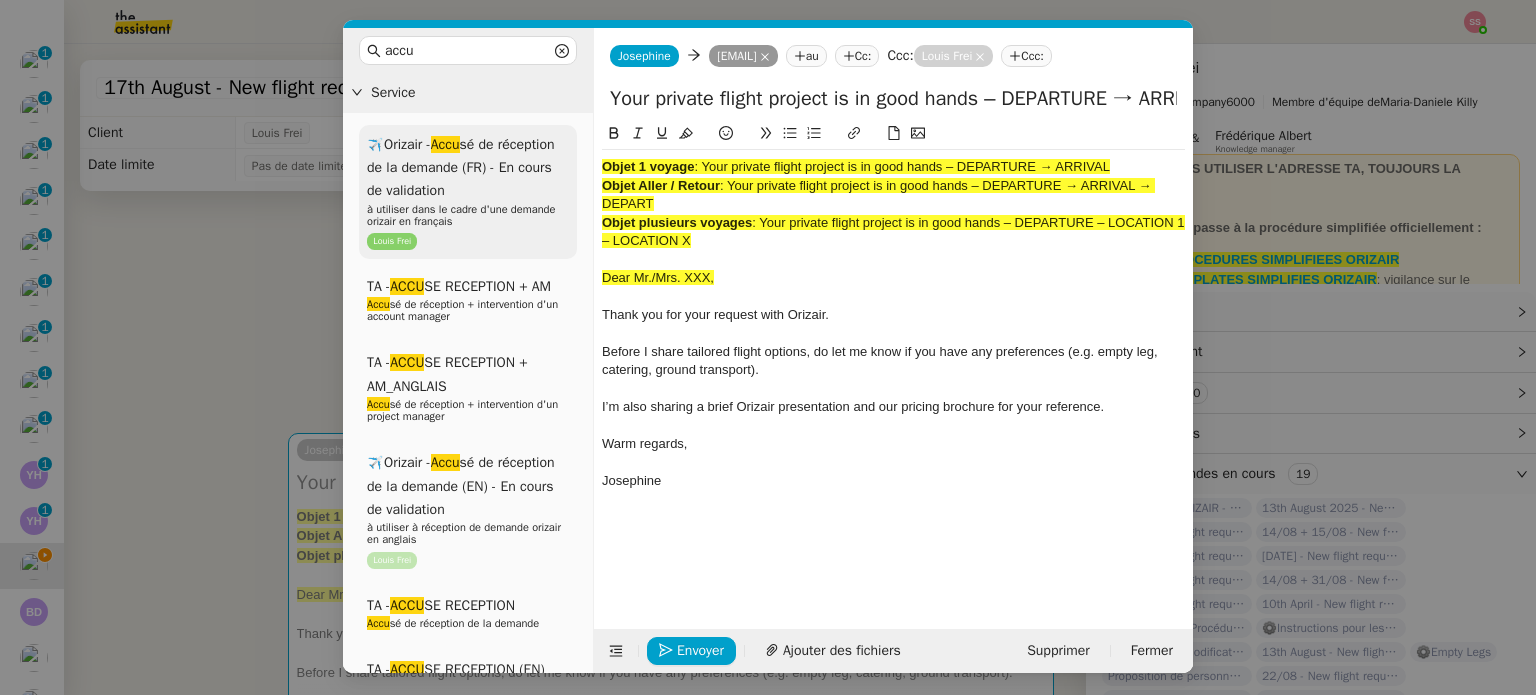 drag, startPoint x: 720, startPoint y: 227, endPoint x: 566, endPoint y: 125, distance: 184.716 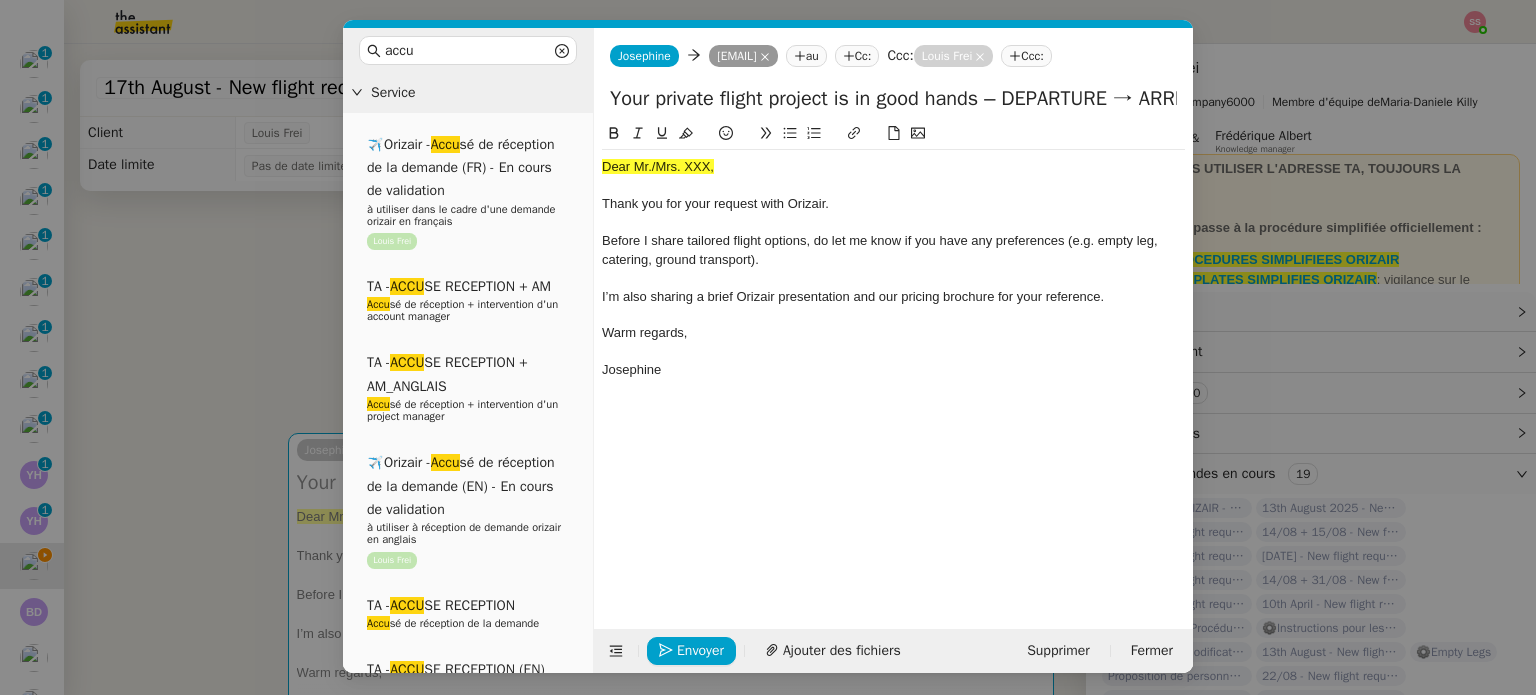 click on "Your private flight project is in good hands – DEPARTURE → ARRIVAL → DEPART" 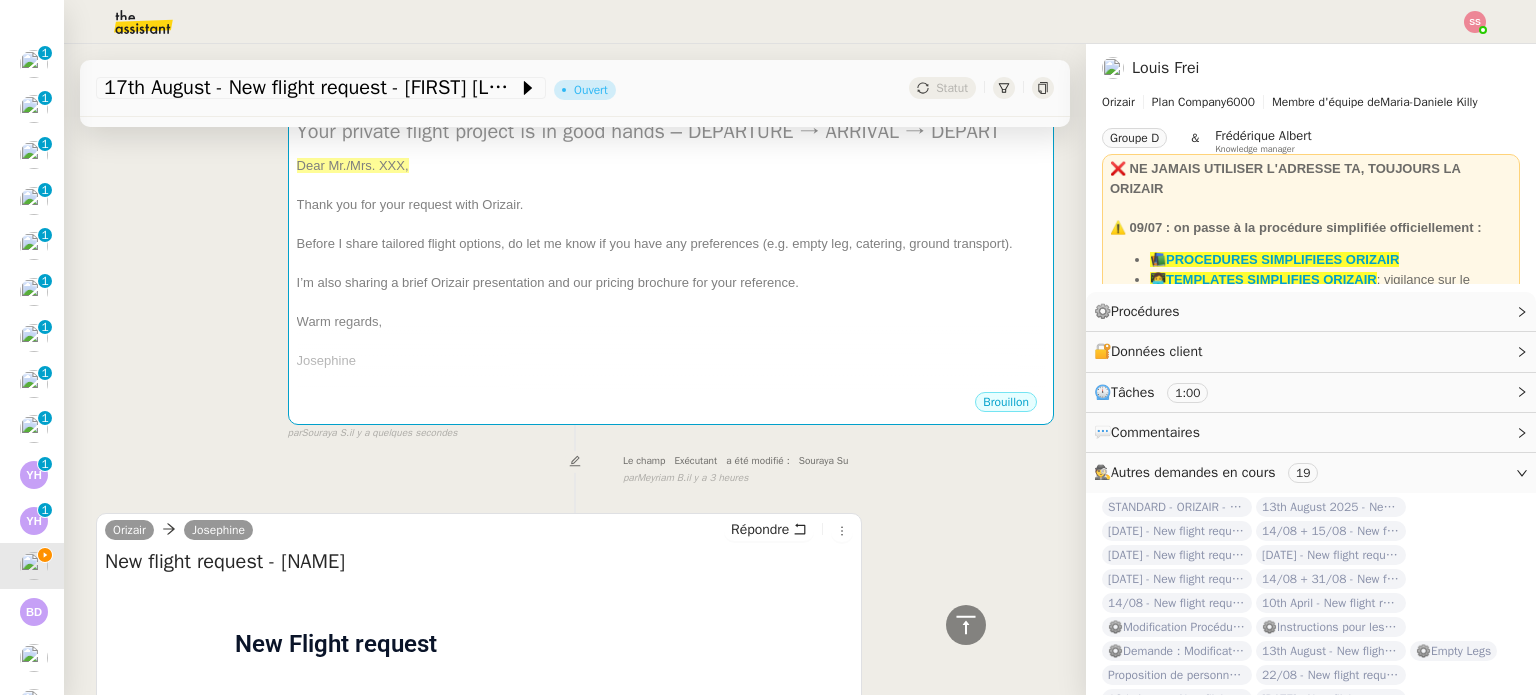 scroll, scrollTop: 300, scrollLeft: 0, axis: vertical 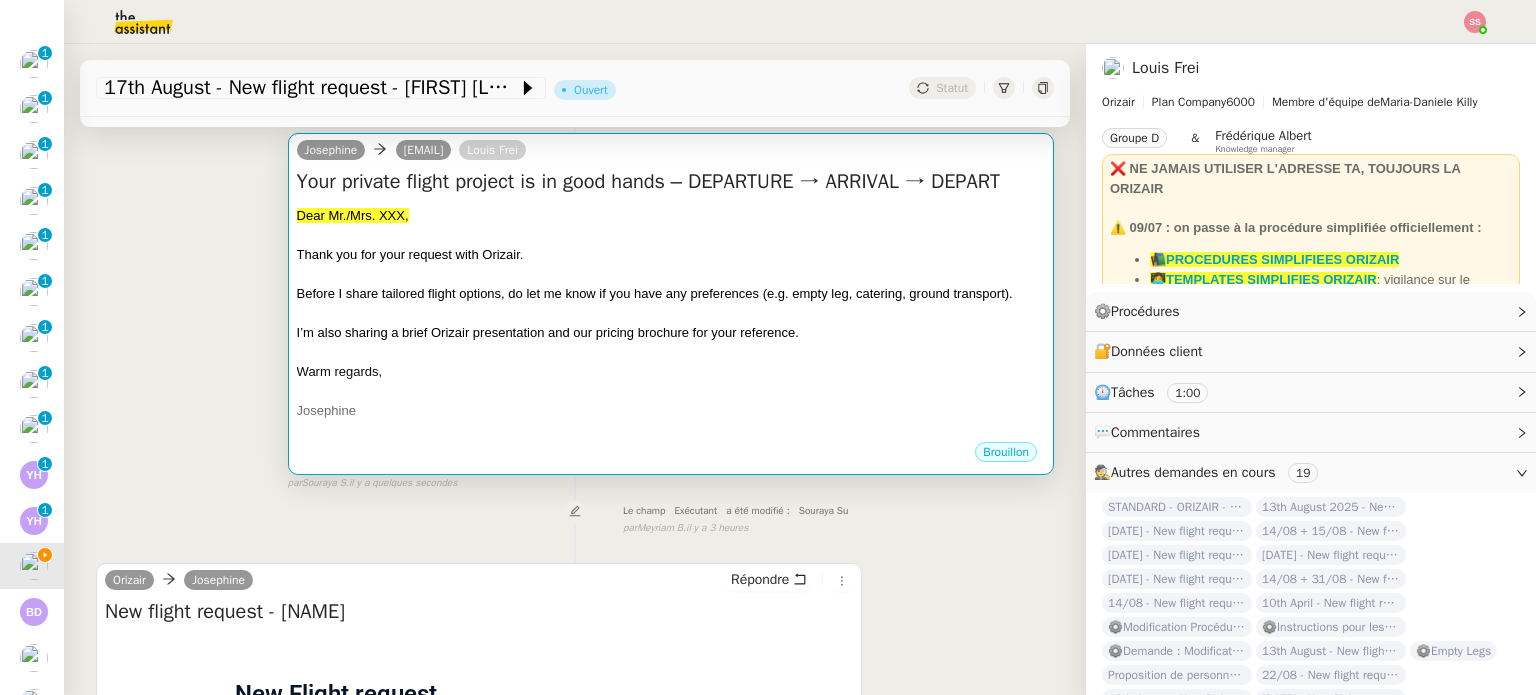 click on "Dear Mr./Mrs. XXX," at bounding box center (671, 216) 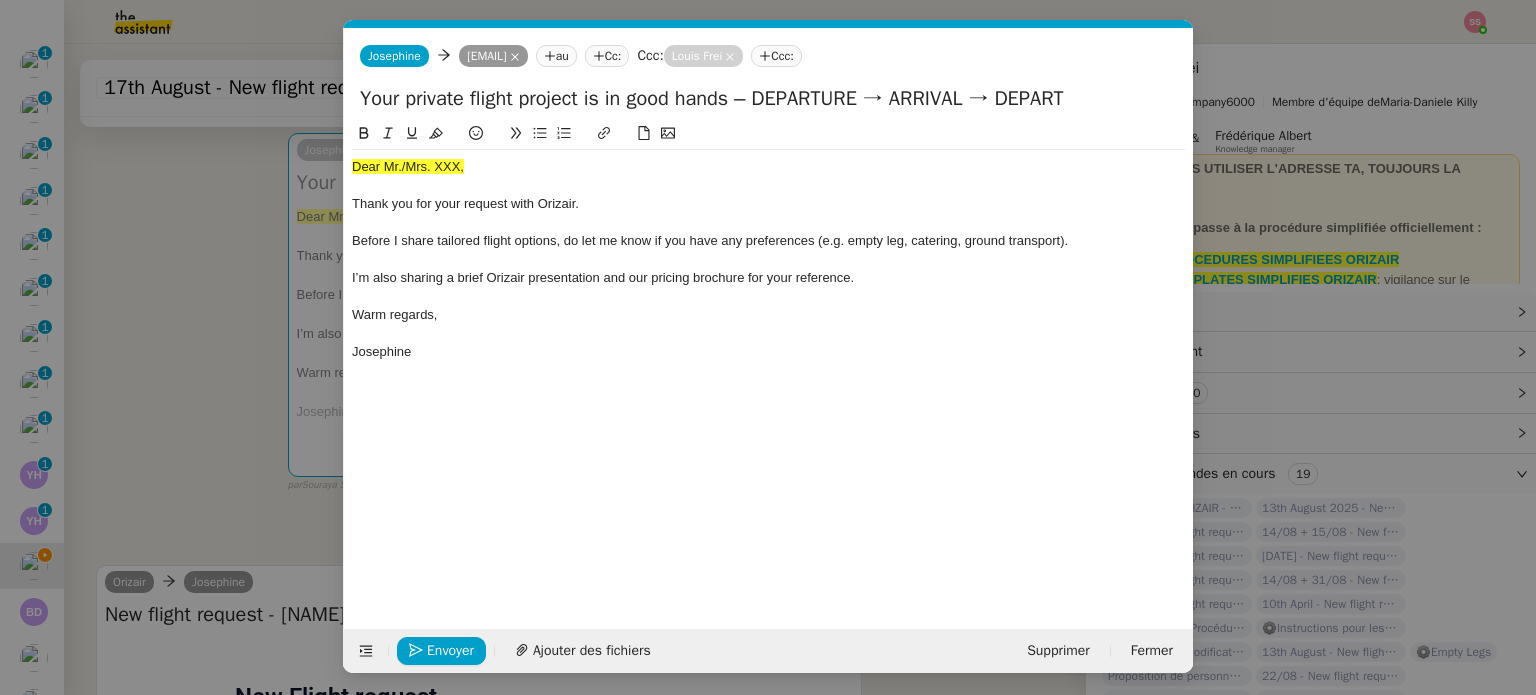 scroll, scrollTop: 0, scrollLeft: 69, axis: horizontal 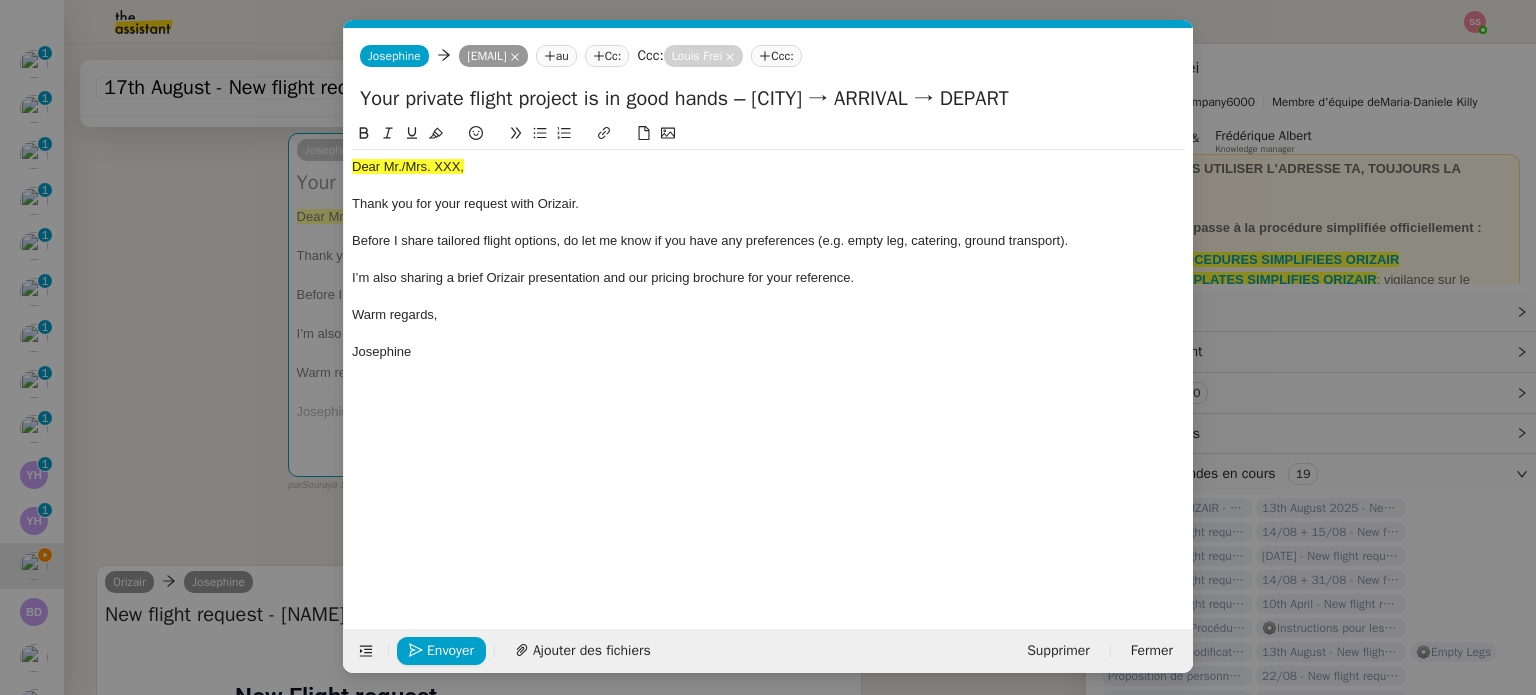 drag, startPoint x: 961, startPoint y: 91, endPoint x: 883, endPoint y: 95, distance: 78.10249 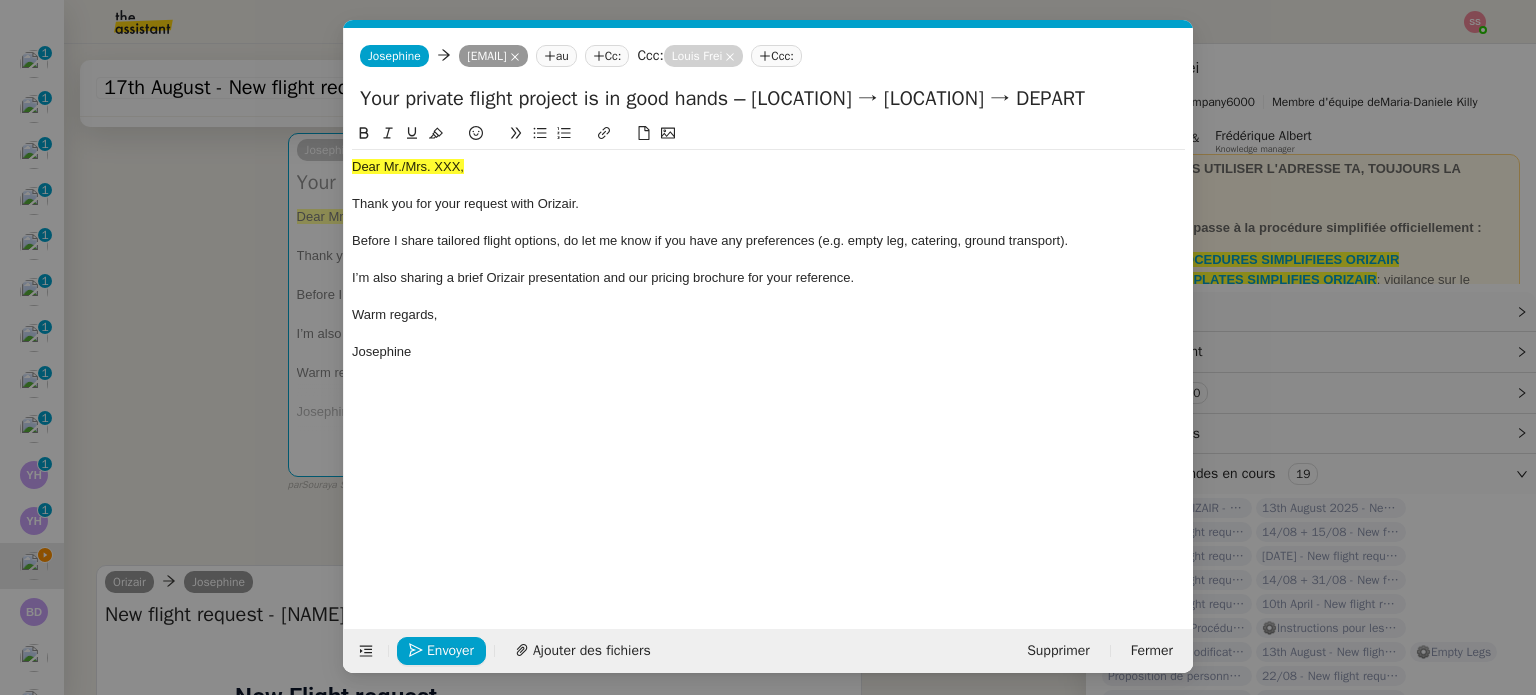 drag, startPoint x: 1095, startPoint y: 102, endPoint x: 1008, endPoint y: 103, distance: 87.005745 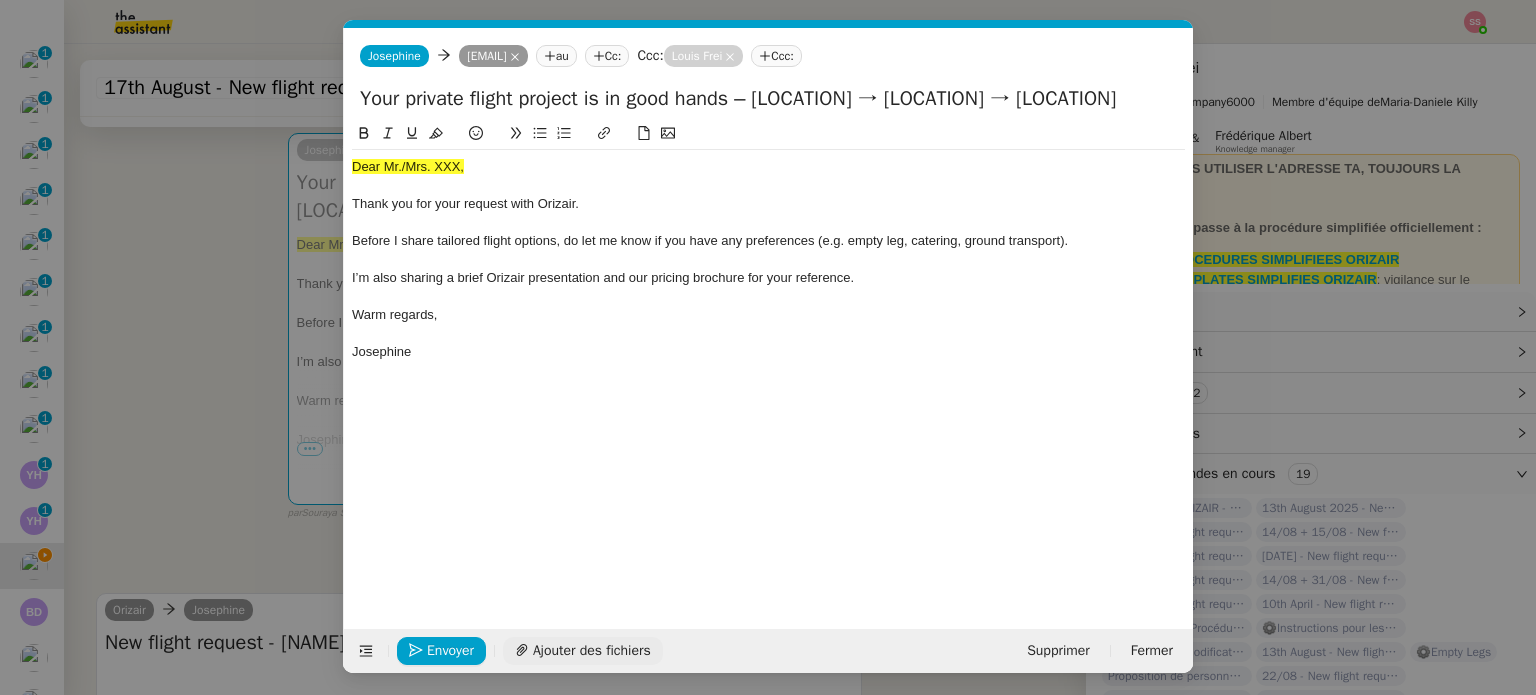 type on "Your private flight project is in good hands – [LOCATION] → [LOCATION] → [LOCATION]" 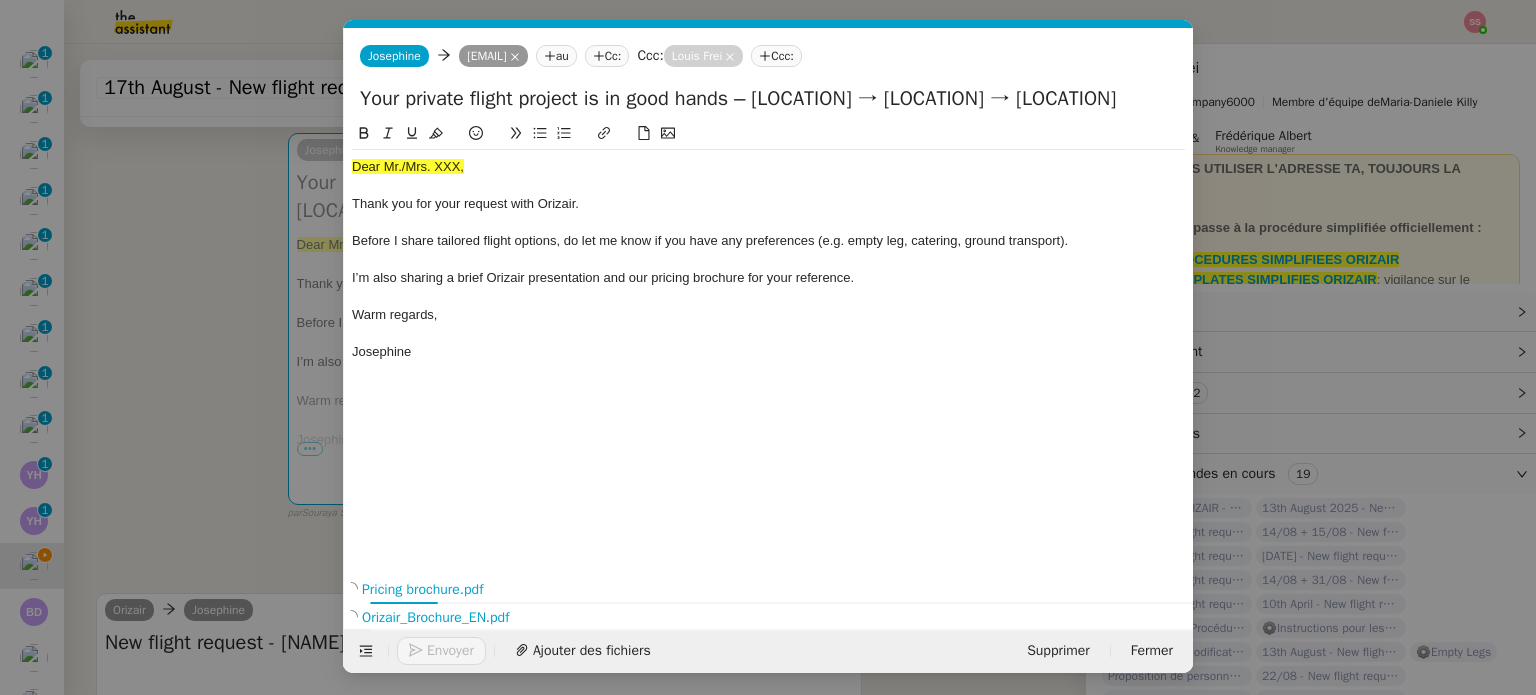 click on "accu Service ✈️Orizair - Accu sé de réception de la demande (FR) - En cours de validation à utiliser dans le cadre d'une demande orizair en français [FIRST] [LAST] TA - ACCU SE RECEPTION + AM ACCu sé de réception + intervention d'un account manager TA - ACCU SE RECEPTION + AM_ANGLAIS ACCu sé de réception + intervention d'un project manager ✈️Orizair - Accu sé de réception de la demande (EN) - En cours de validation à utiliser à réception de demande orizair en anglais [FIRST] [LAST] TA - ACCU SE RECEPTION Accu sé de réception de la demande TA - ACCU SE RECEPTION (EN) ✈️Orizair - Aucu n vol disponible (FR) à utiliser quand pas de vol dispo en fr [FIRST] [LAST] TA - ACCOU NT MANAGER - PRO ACTIF Envoyer un Email aux nouveaux utilisateurs non actifs TA - ACCE S BANQUE DEDIE A utiliser dans le cadre de la mise en place d' accè s bancaires dédiés ✈️Orizair - Aucu n vol disponible (EN) à utiliser quand aucu n vol disponible en eng aucu" at bounding box center [768, 347] 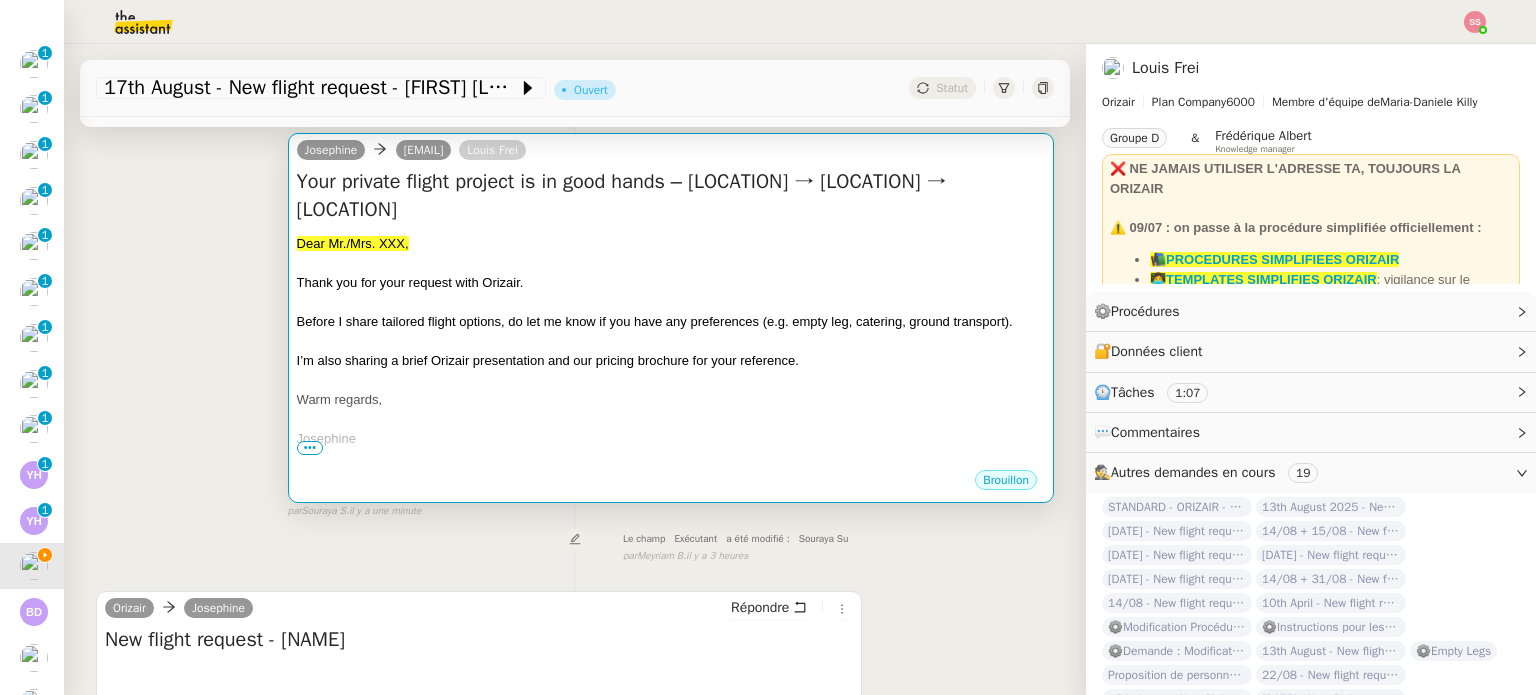 scroll, scrollTop: 300, scrollLeft: 0, axis: vertical 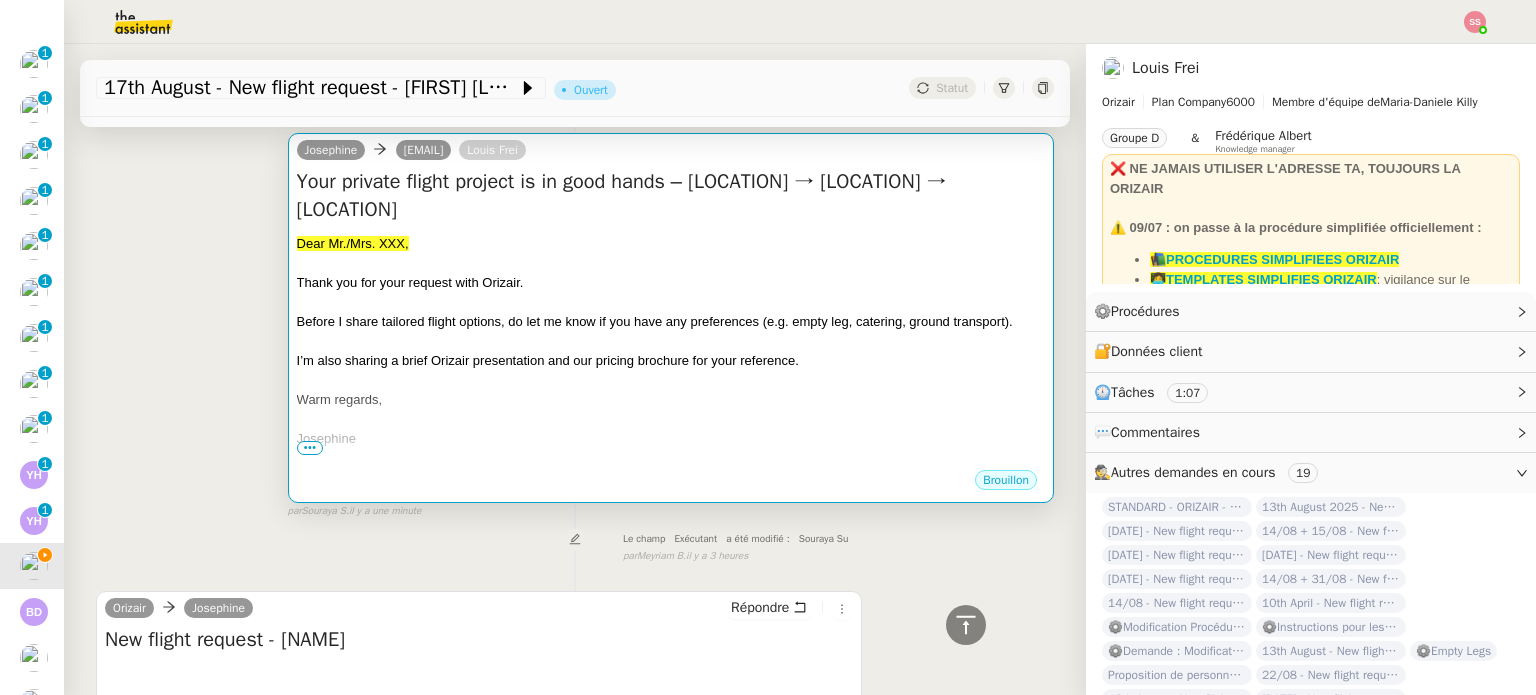 click on "Thank you for your request with Orizair." at bounding box center [671, 283] 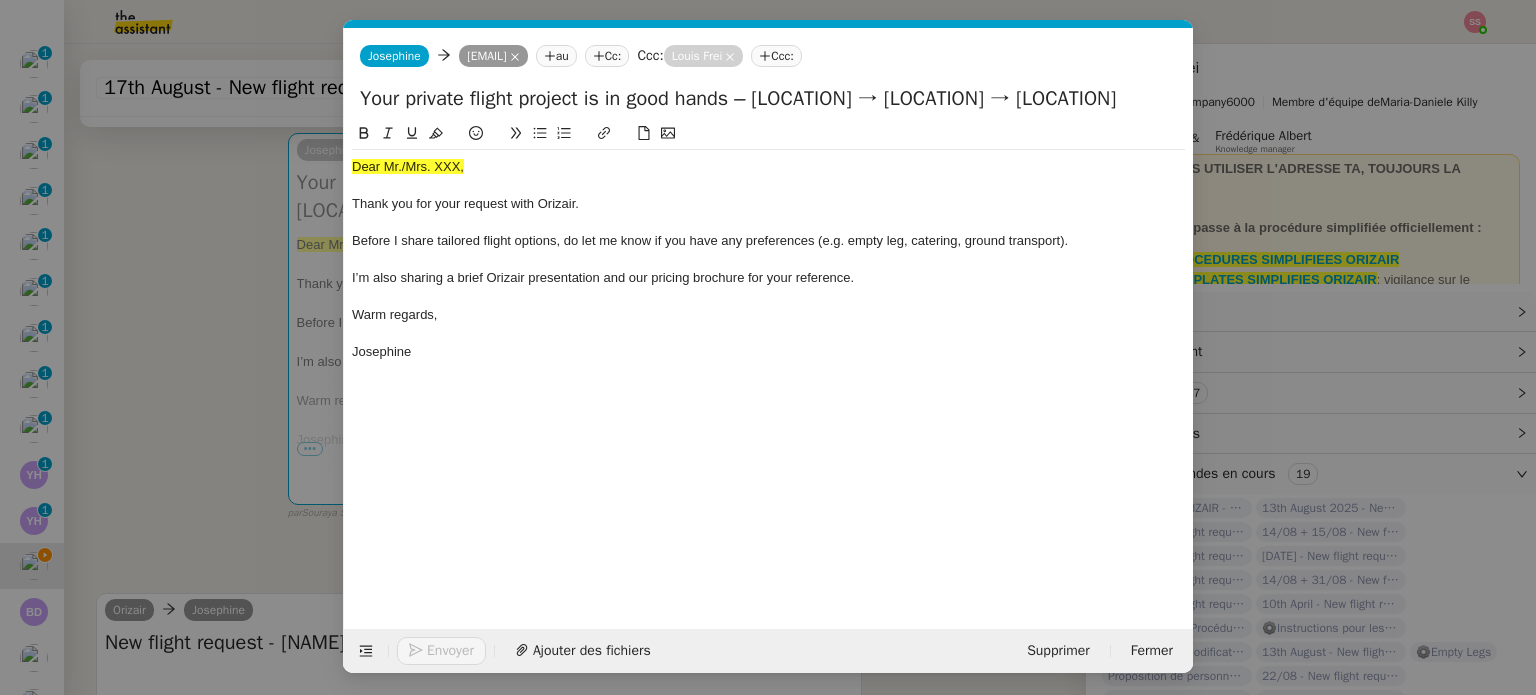 scroll, scrollTop: 0, scrollLeft: 69, axis: horizontal 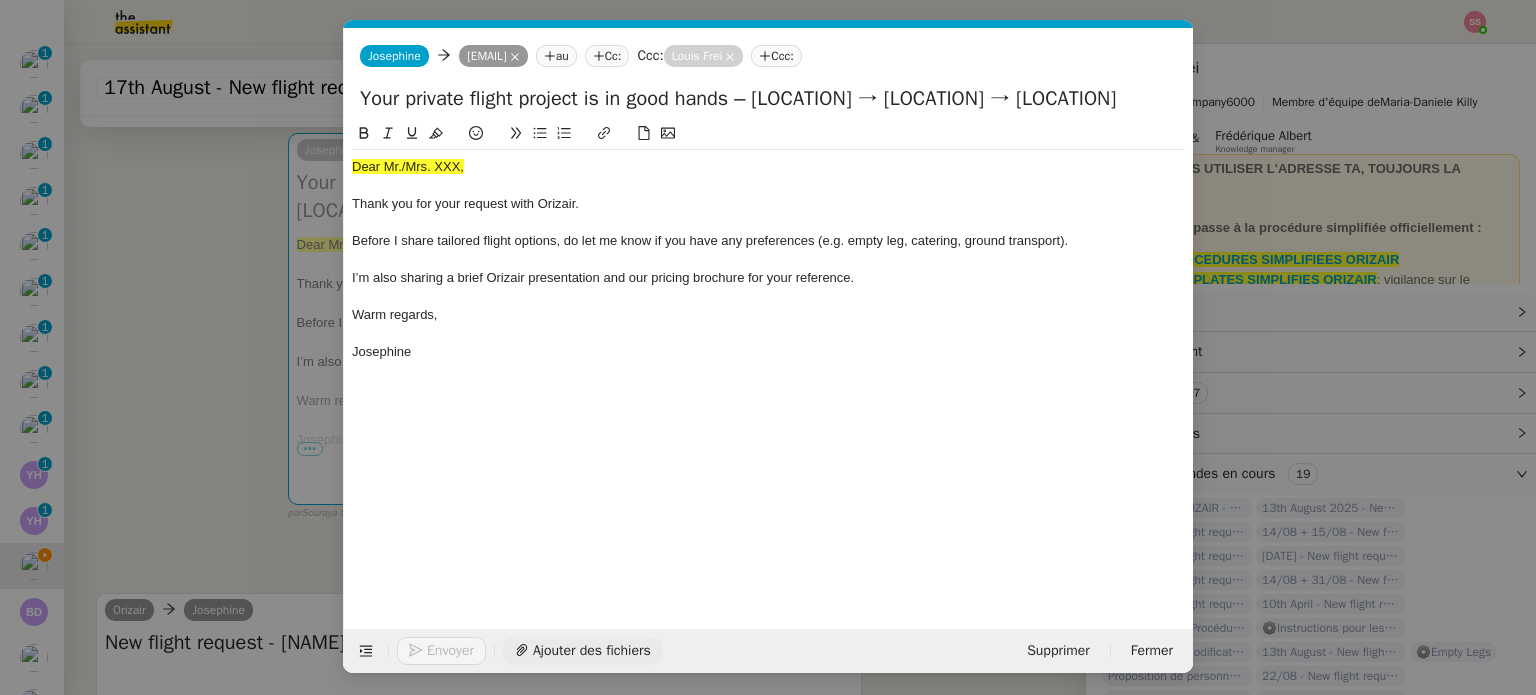 click on "Ajouter des fichiers" 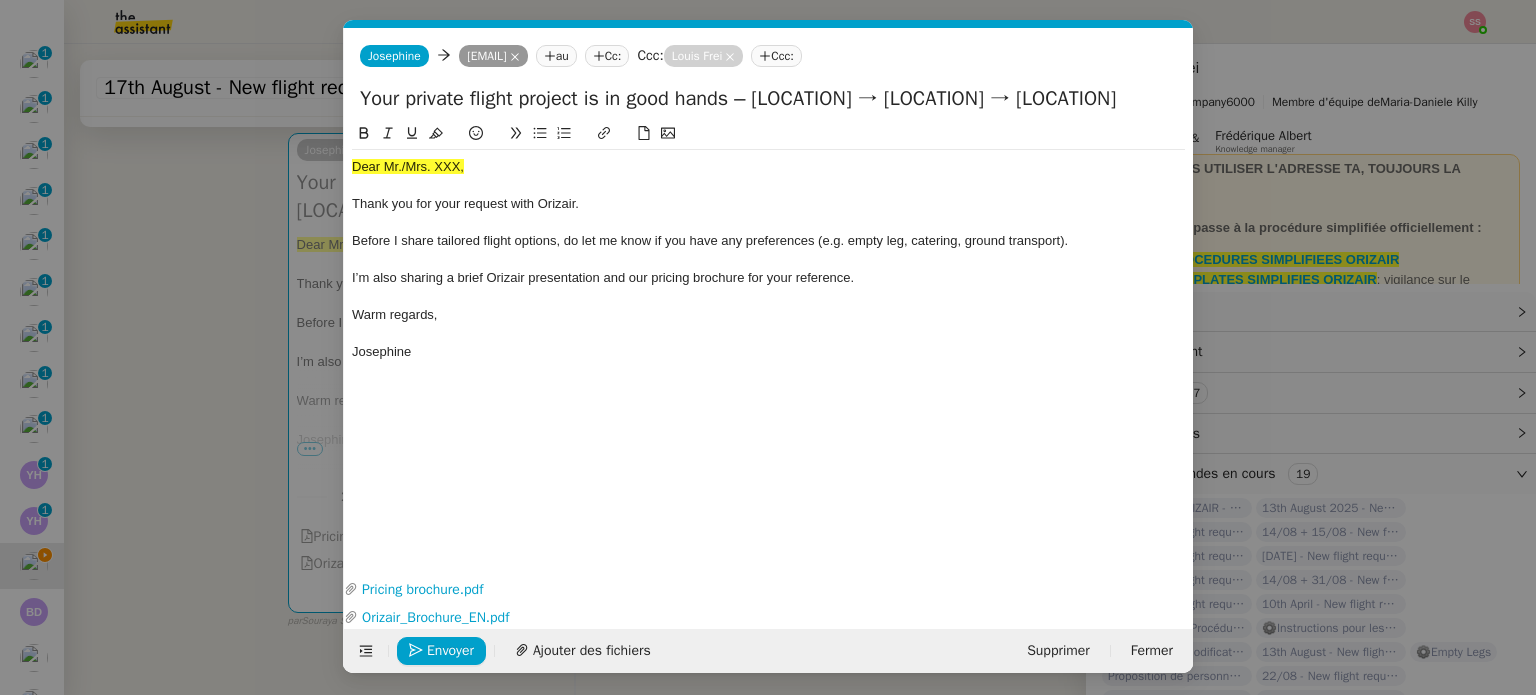 click on "accu Service ✈️Orizair - Accu sé de réception de la demande (FR) - En cours de validation à utiliser dans le cadre d'une demande orizair en français [FIRST] [LAST] TA - ACCU SE RECEPTION + AM ACCu sé de réception + intervention d'un account manager TA - ACCU SE RECEPTION + AM_ANGLAIS ACCu sé de réception + intervention d'un project manager ✈️Orizair - Accu sé de réception de la demande (EN) - En cours de validation à utiliser à réception de demande orizair en anglais [FIRST] [LAST] TA - ACCU SE RECEPTION Accu sé de réception de la demande TA - ACCU SE RECEPTION (EN) ✈️Orizair - Aucu n vol disponible (FR) à utiliser quand pas de vol dispo en fr [FIRST] [LAST] TA - ACCOU NT MANAGER - PRO ACTIF Envoyer un Email aux nouveaux utilisateurs non actifs TA - ACCE S BANQUE DEDIE A utiliser dans le cadre de la mise en place d' accè s bancaires dédiés ✈️Orizair - Aucu n vol disponible (EN) à utiliser quand aucu n vol disponible en eng aucu" at bounding box center (768, 347) 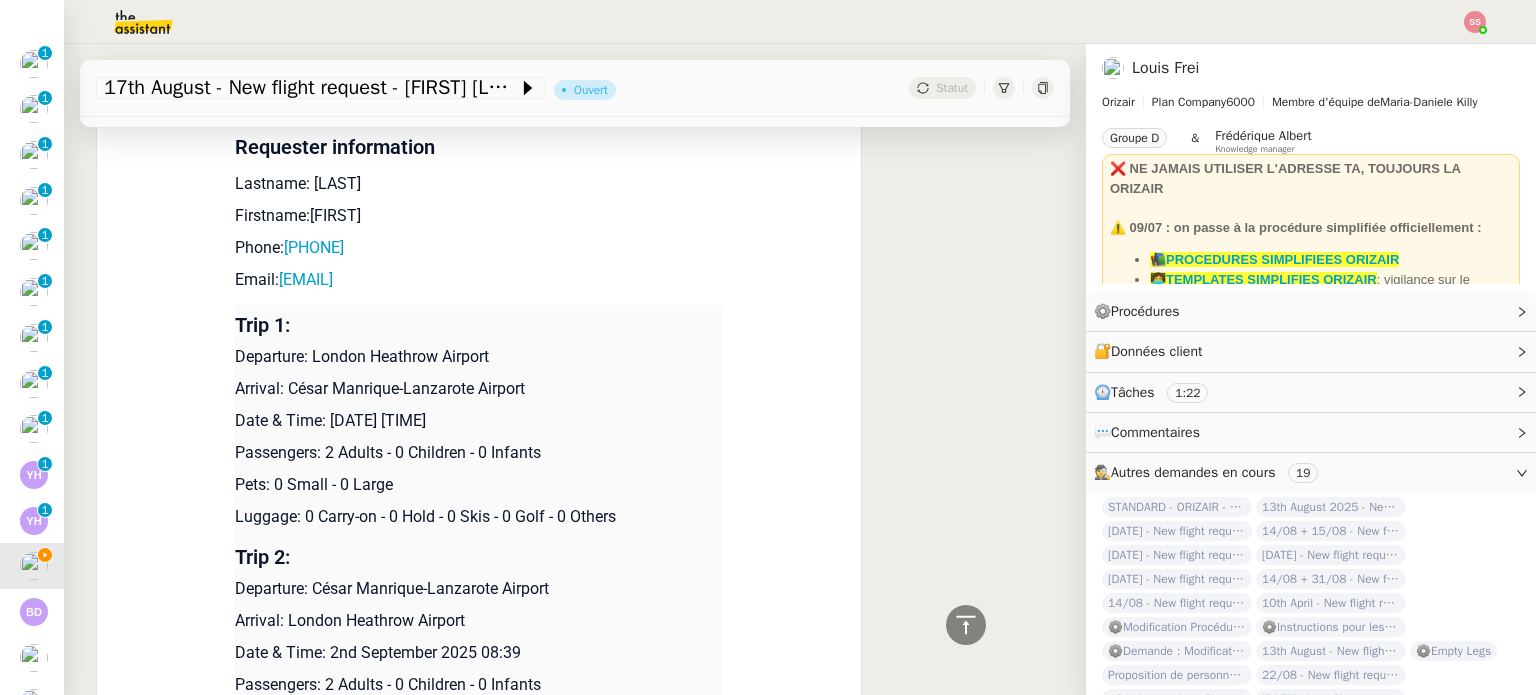 scroll, scrollTop: 1000, scrollLeft: 0, axis: vertical 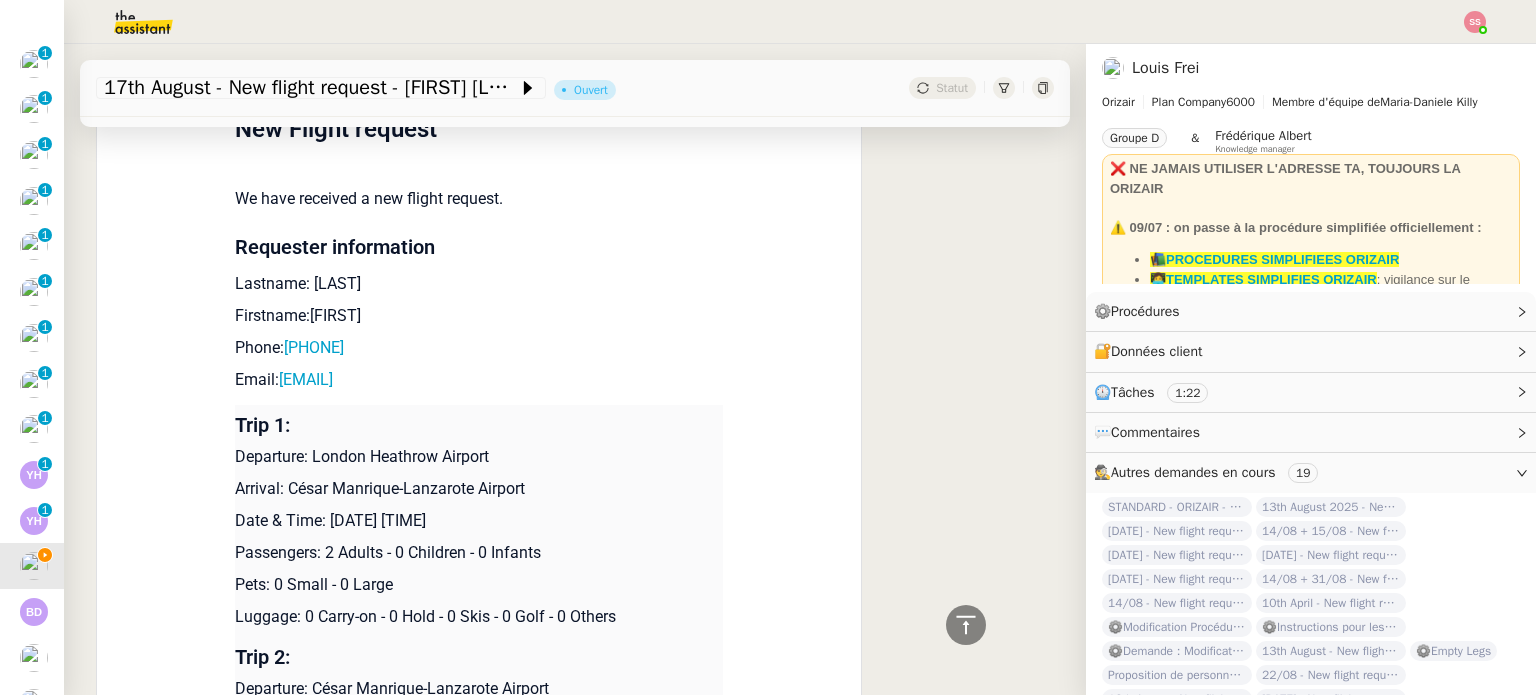 drag, startPoint x: 364, startPoint y: 260, endPoint x: 300, endPoint y: 258, distance: 64.03124 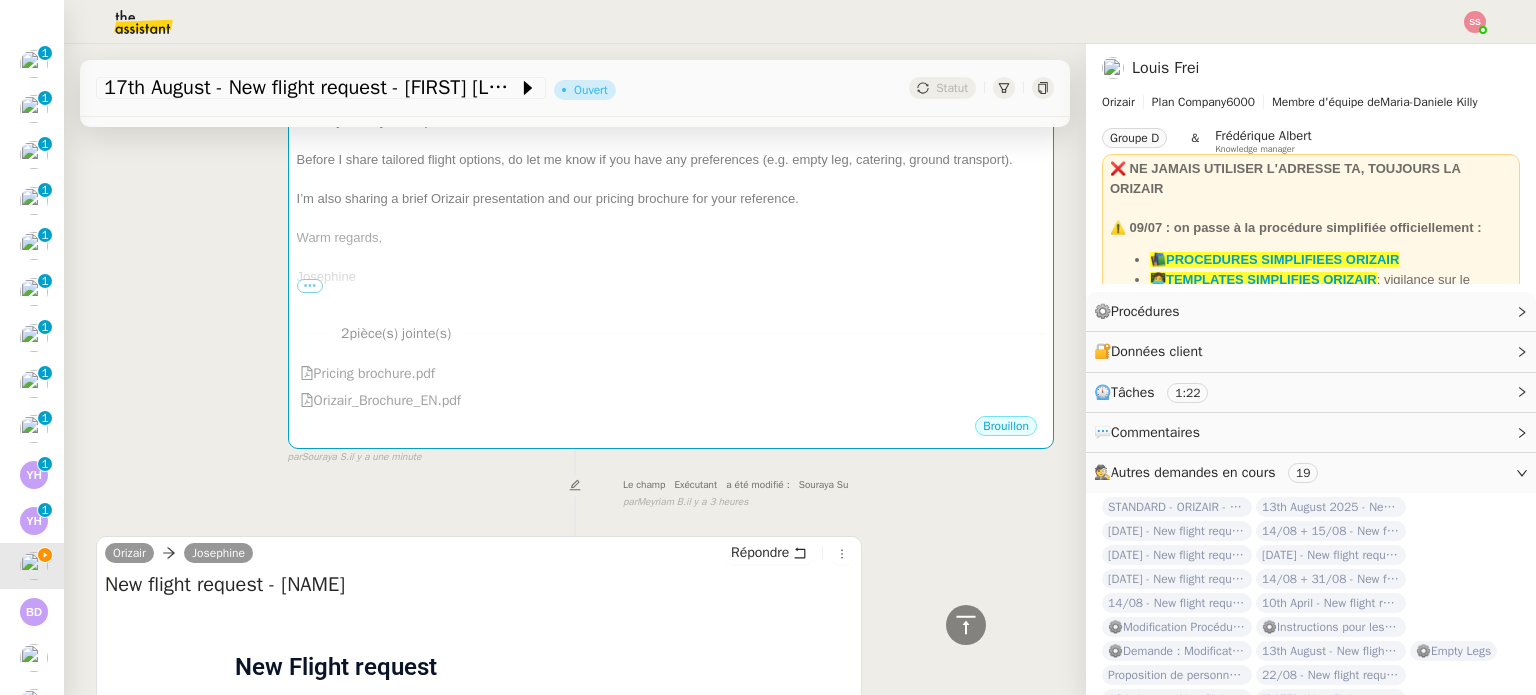 scroll, scrollTop: 200, scrollLeft: 0, axis: vertical 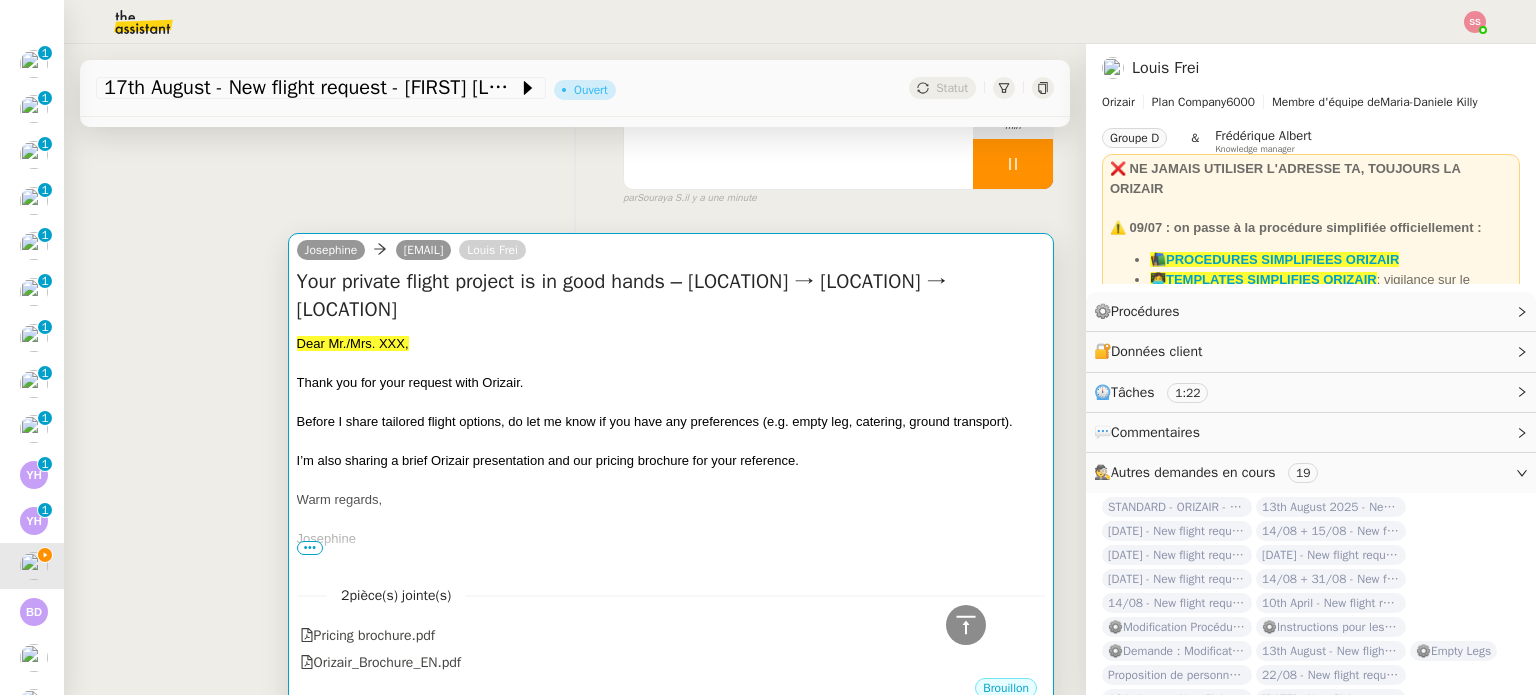click on "Dear Mr./Mrs. XXX," at bounding box center (671, 344) 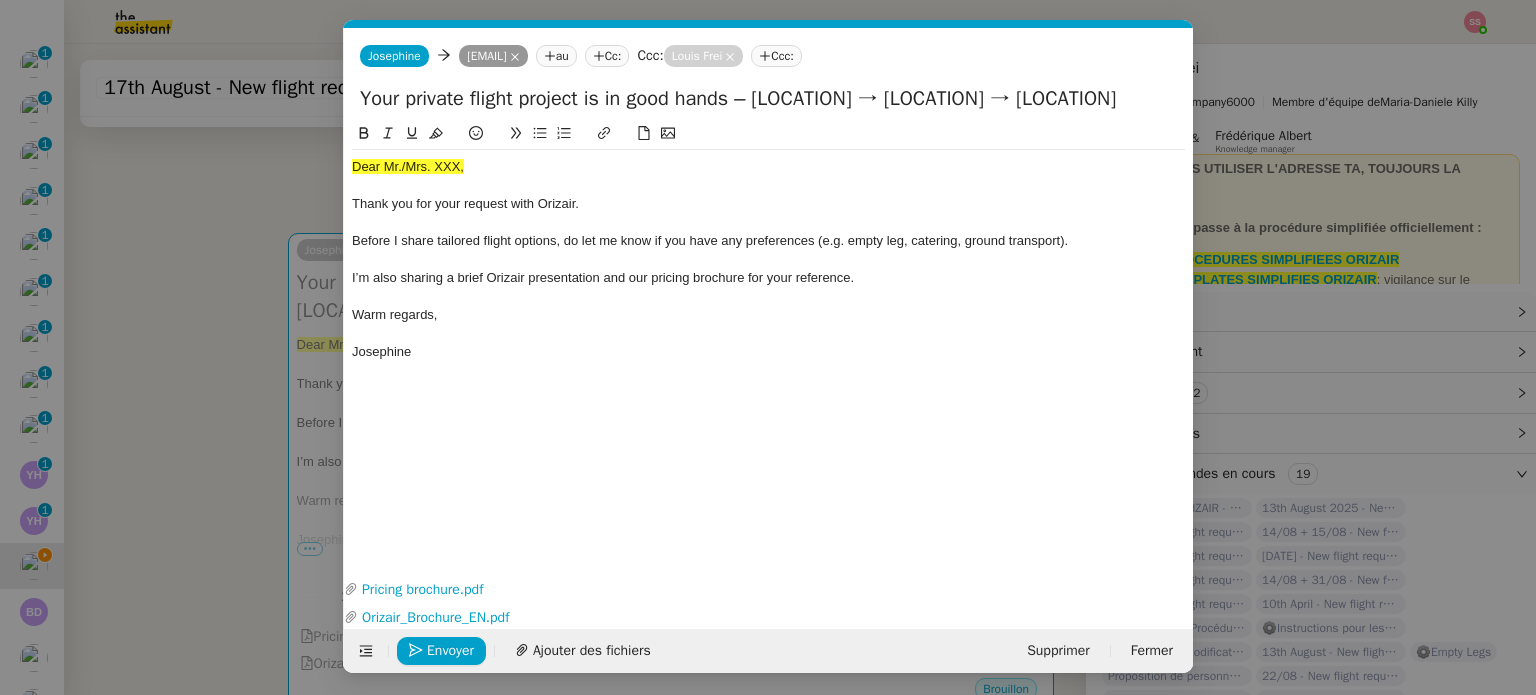 scroll, scrollTop: 0, scrollLeft: 69, axis: horizontal 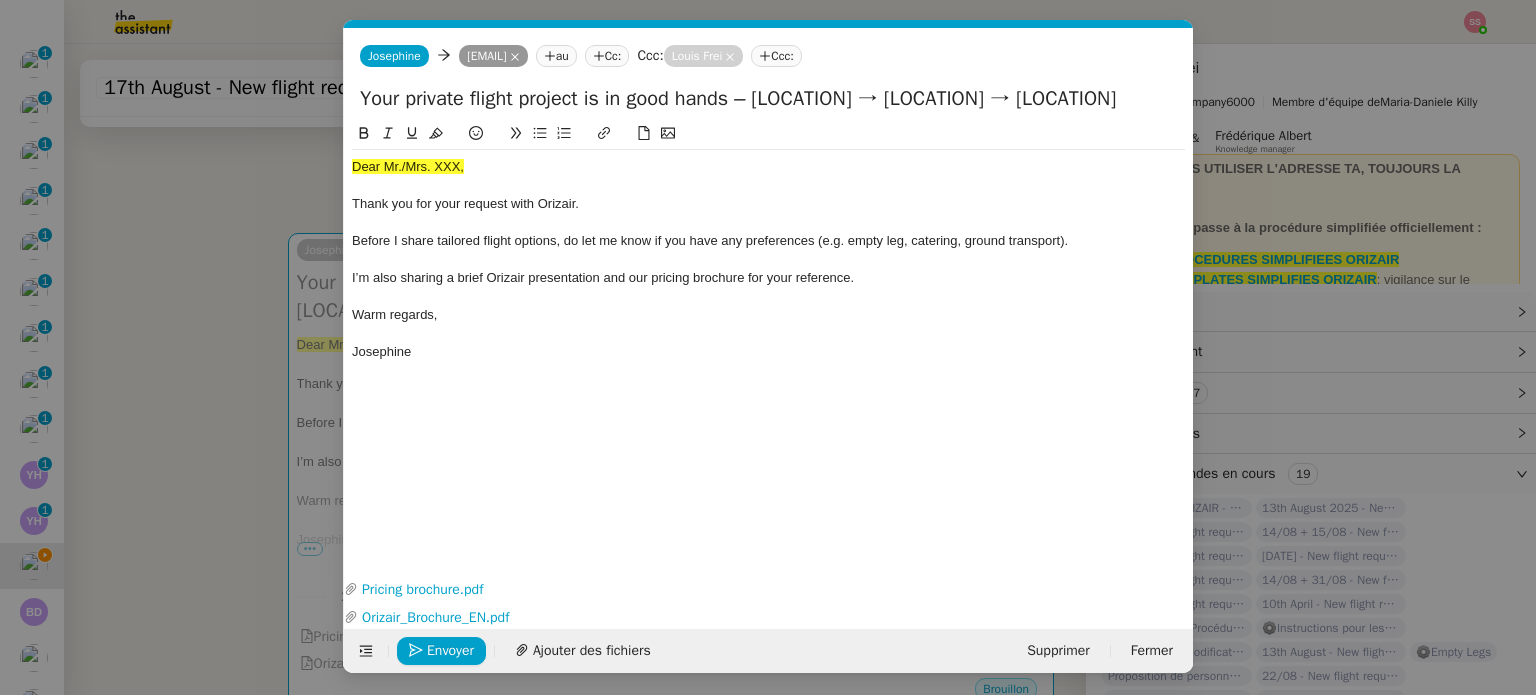 click on "Dear Mr./Mrs. XXX," 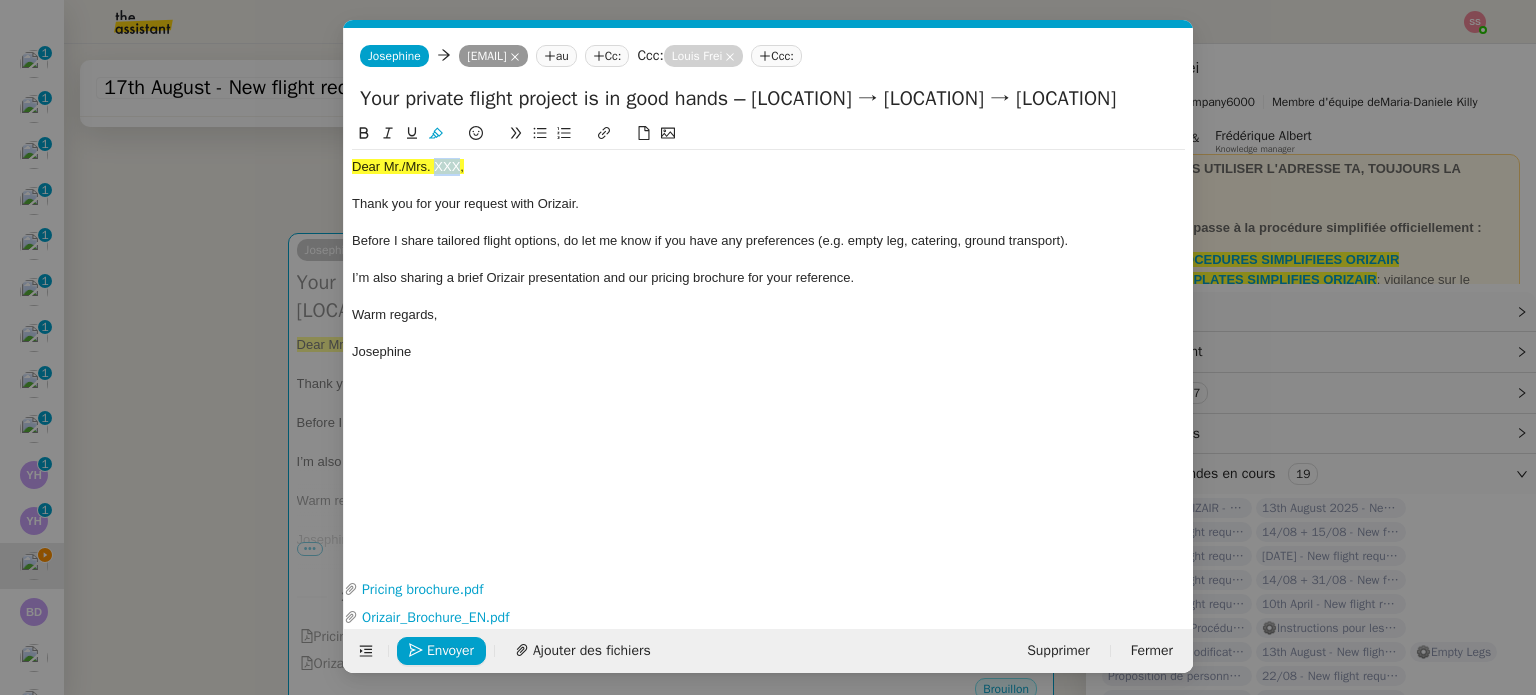 click on "Dear Mr./Mrs. XXX," 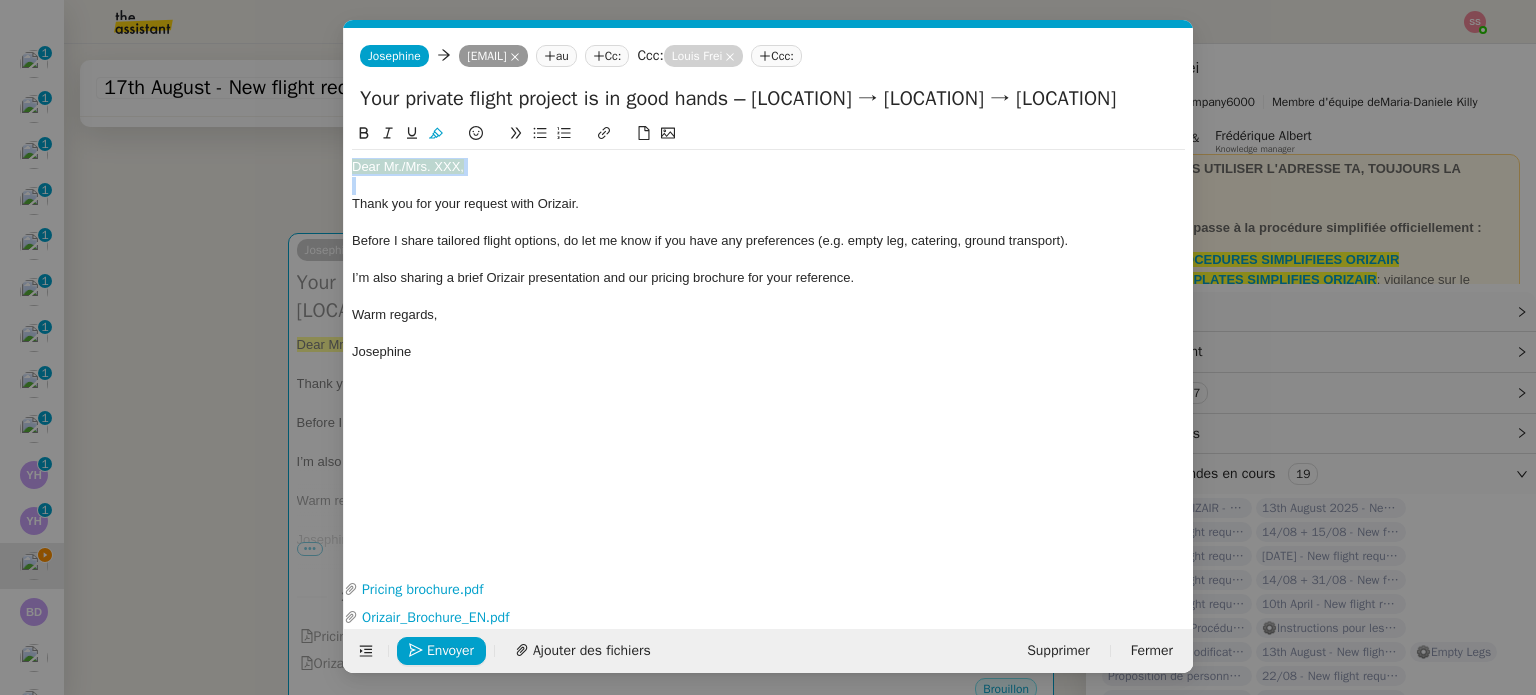 click on "Dear Mr./Mrs. XXX," 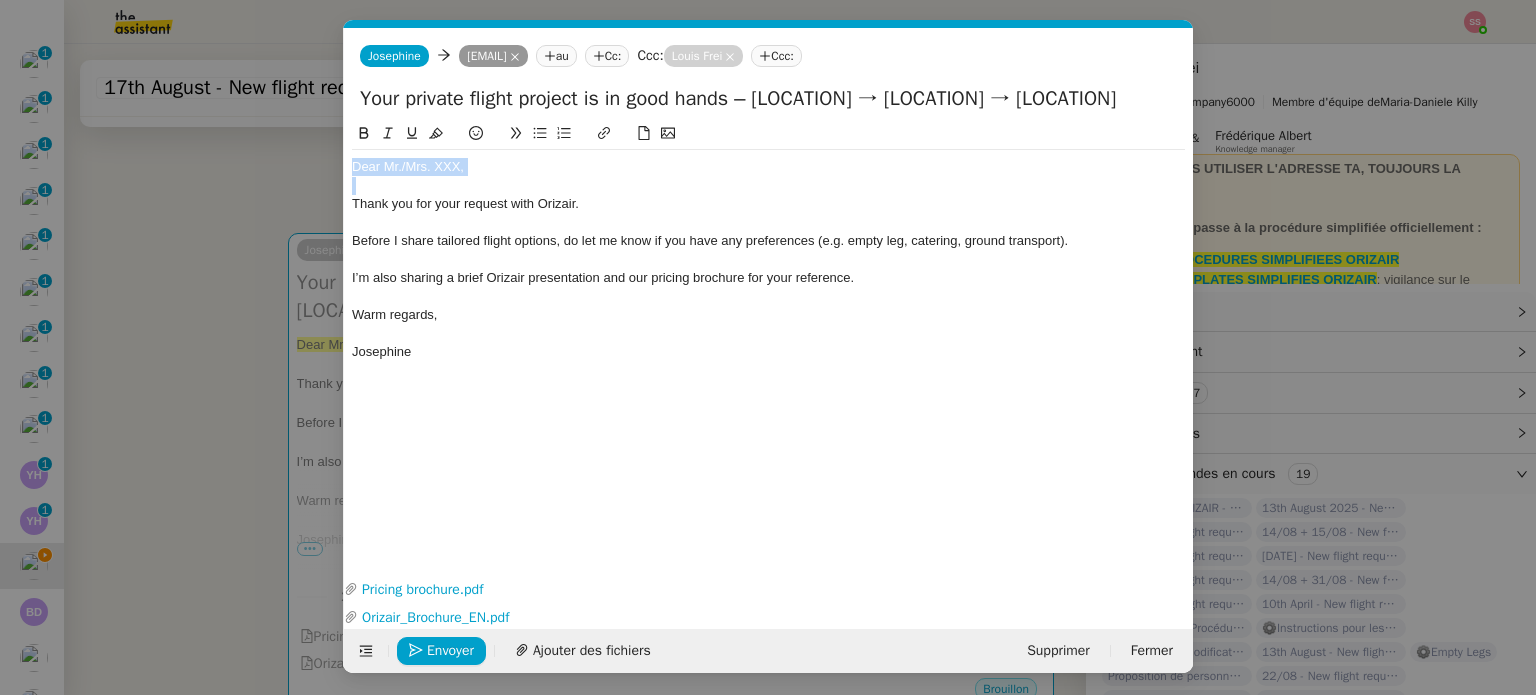 click on "Dear Mr./Mrs. XXX," 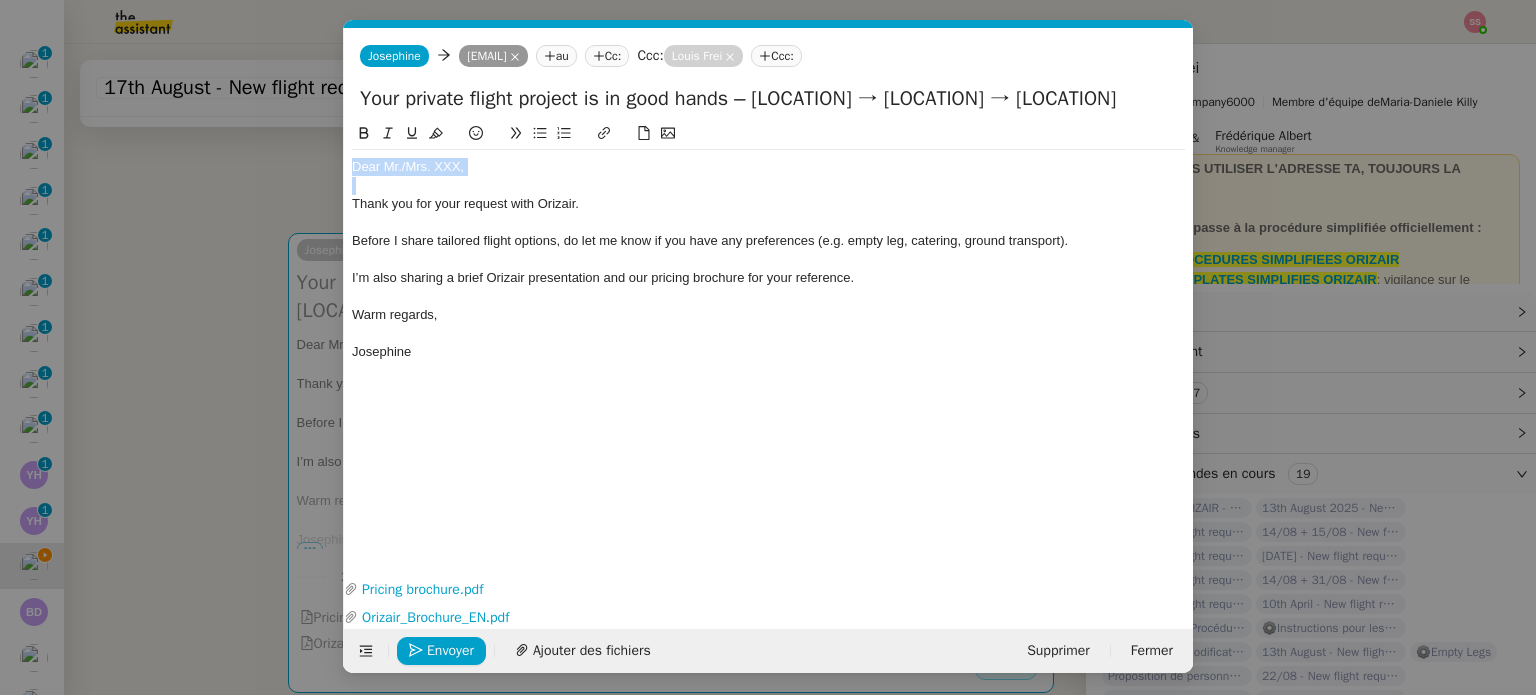 click on "Dear Mr./Mrs. XXX," 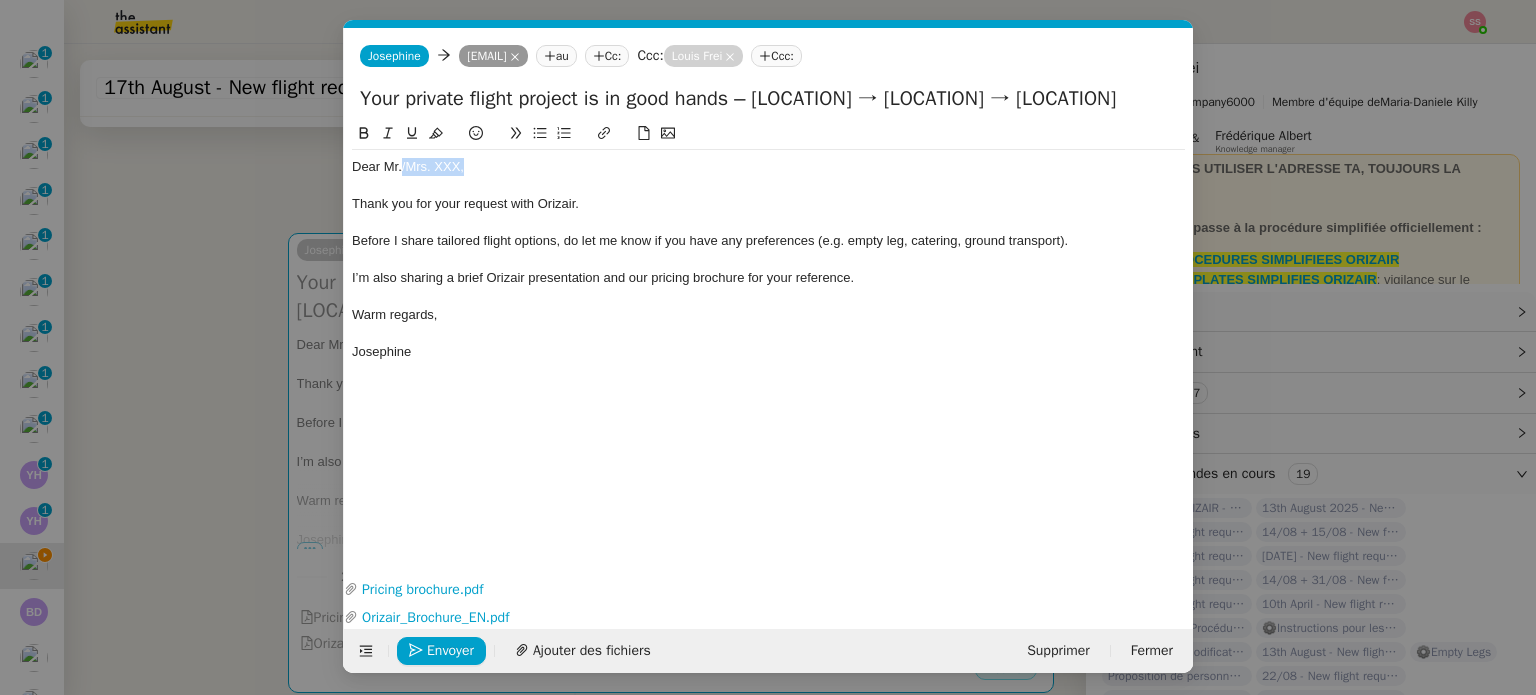 drag, startPoint x: 495, startPoint y: 167, endPoint x: 401, endPoint y: 165, distance: 94.02127 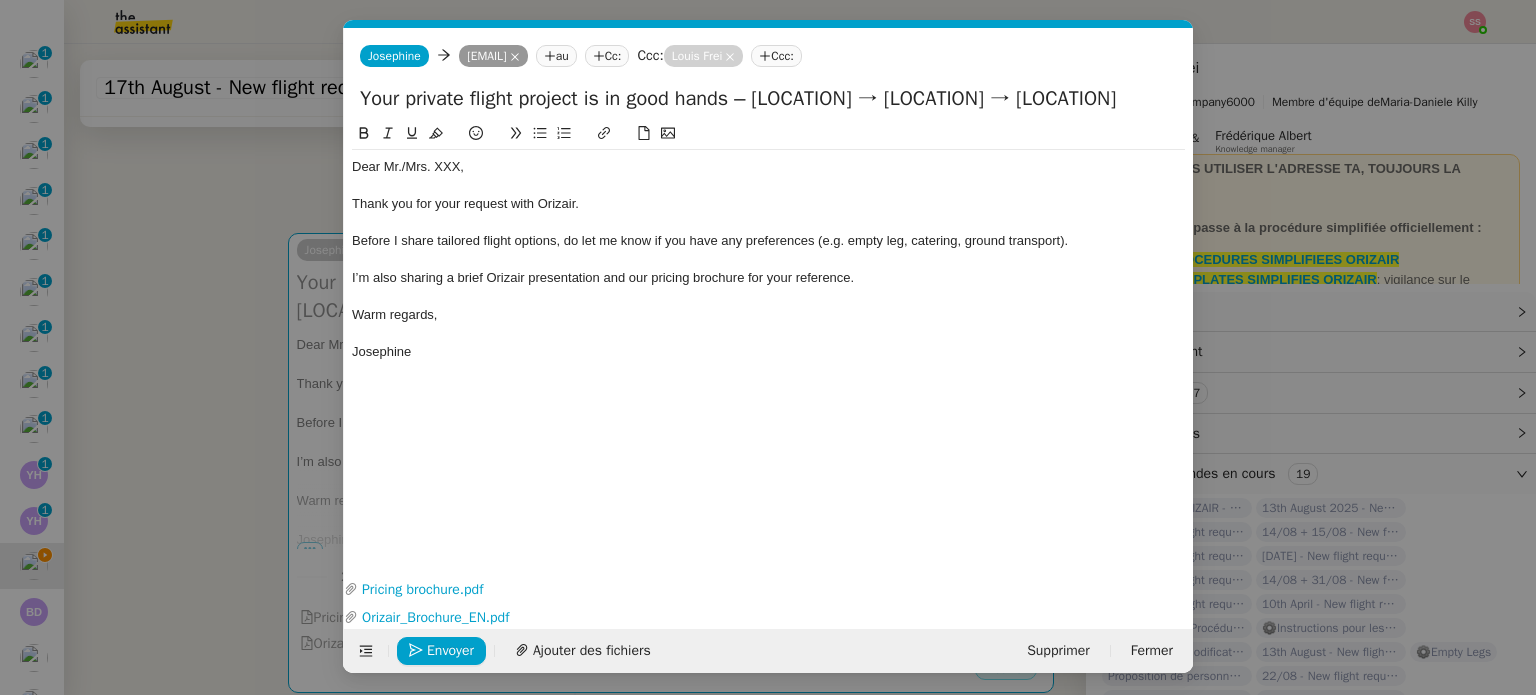 scroll, scrollTop: 0, scrollLeft: 0, axis: both 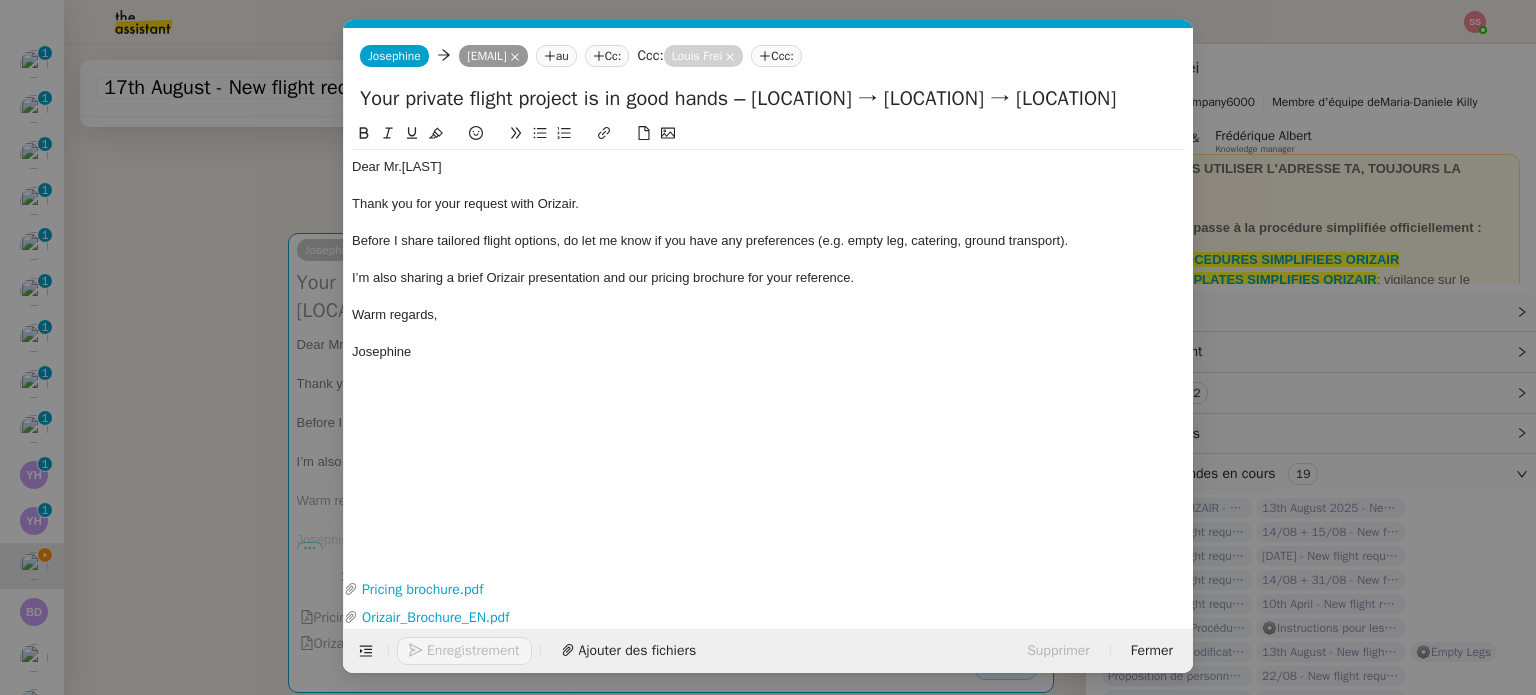 click on "Warm regards," 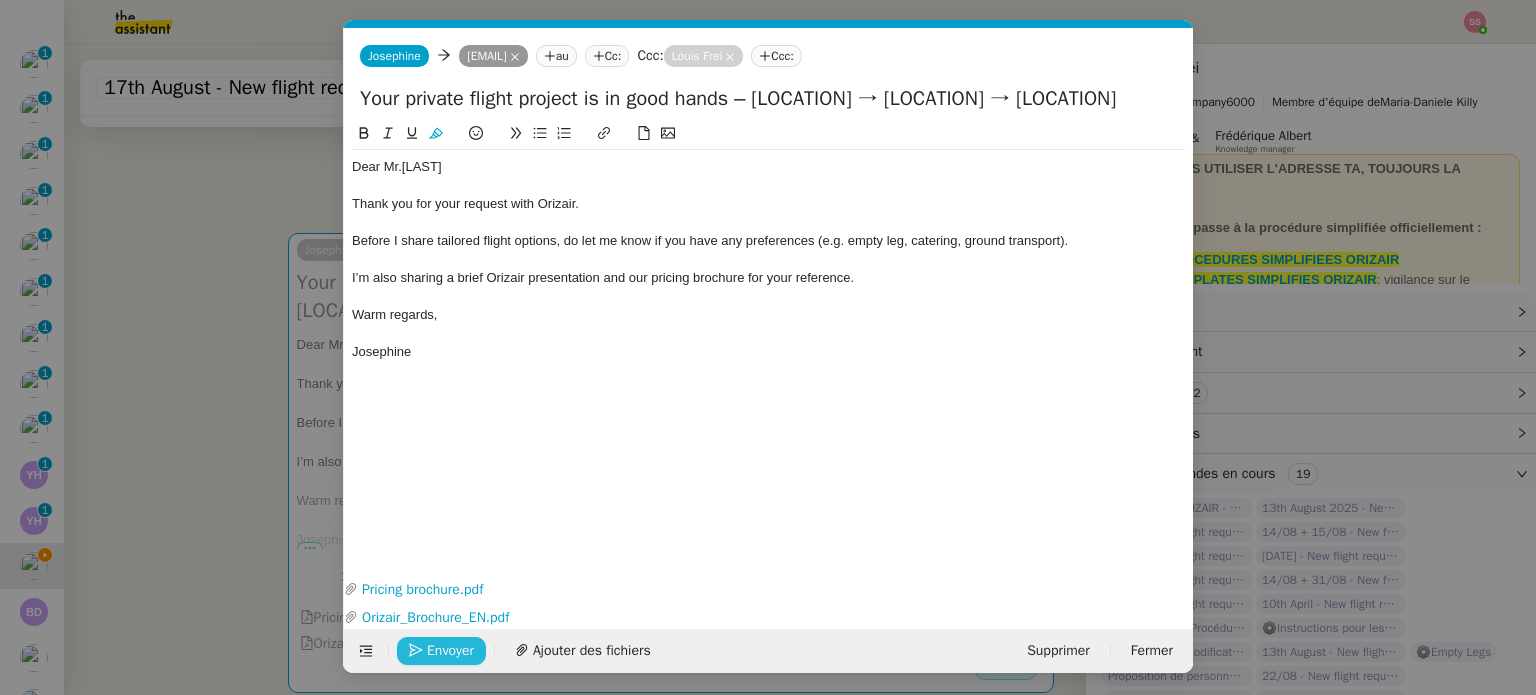 click on "Envoyer" 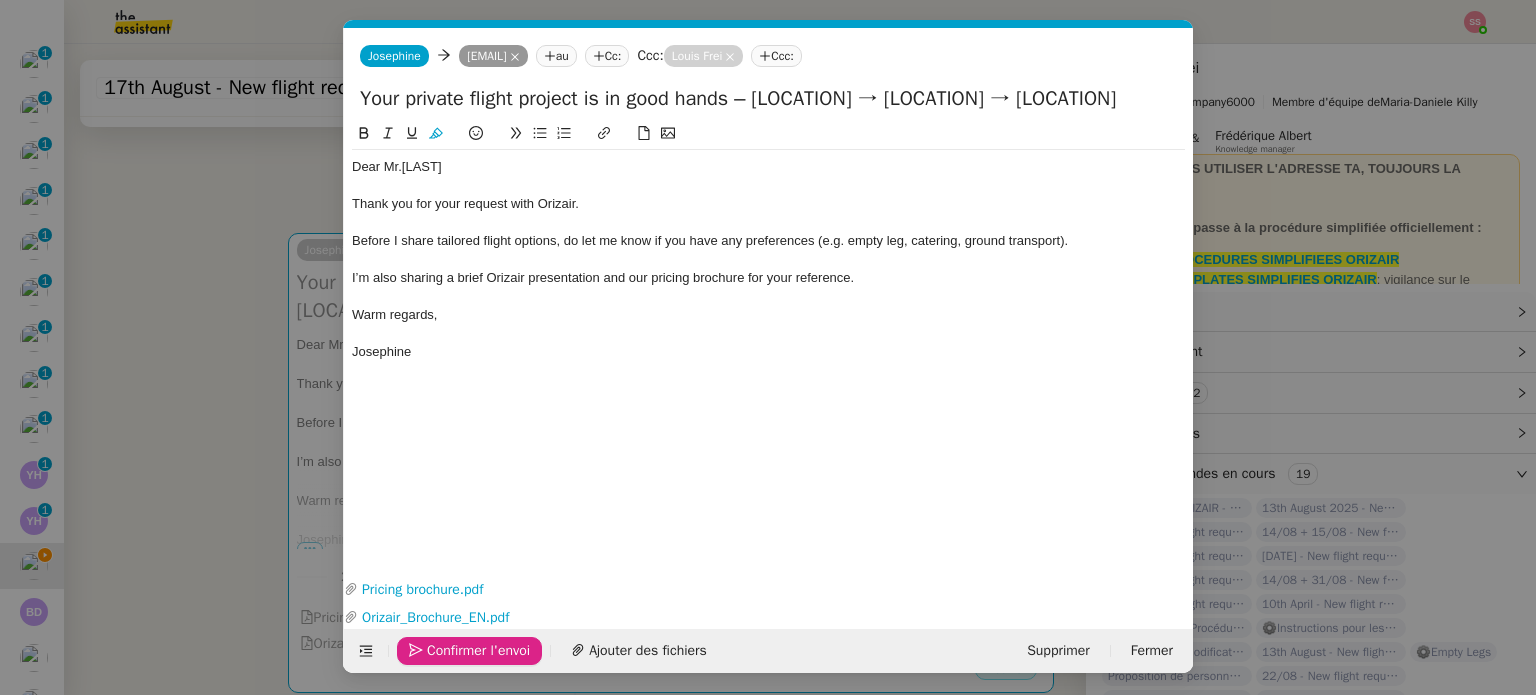 click on "Confirmer l'envoi" 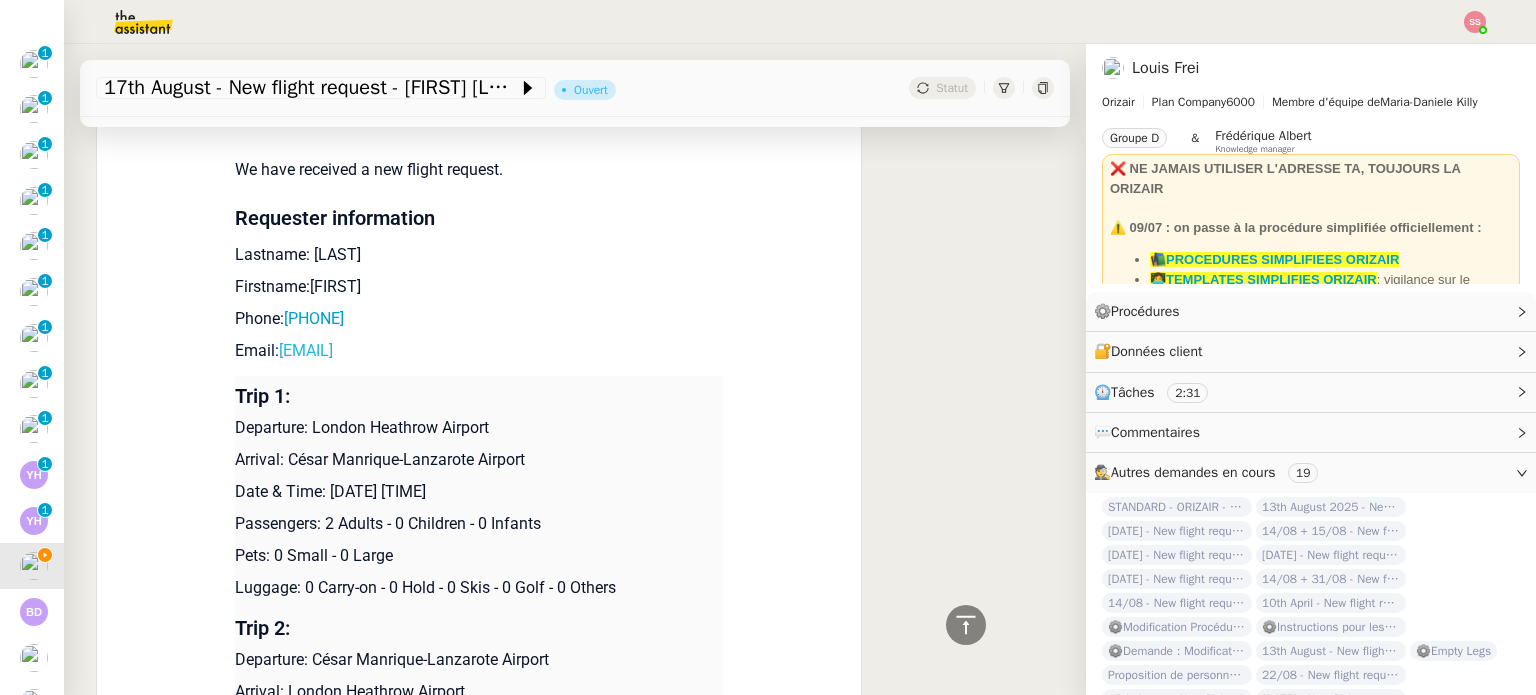 scroll, scrollTop: 1000, scrollLeft: 0, axis: vertical 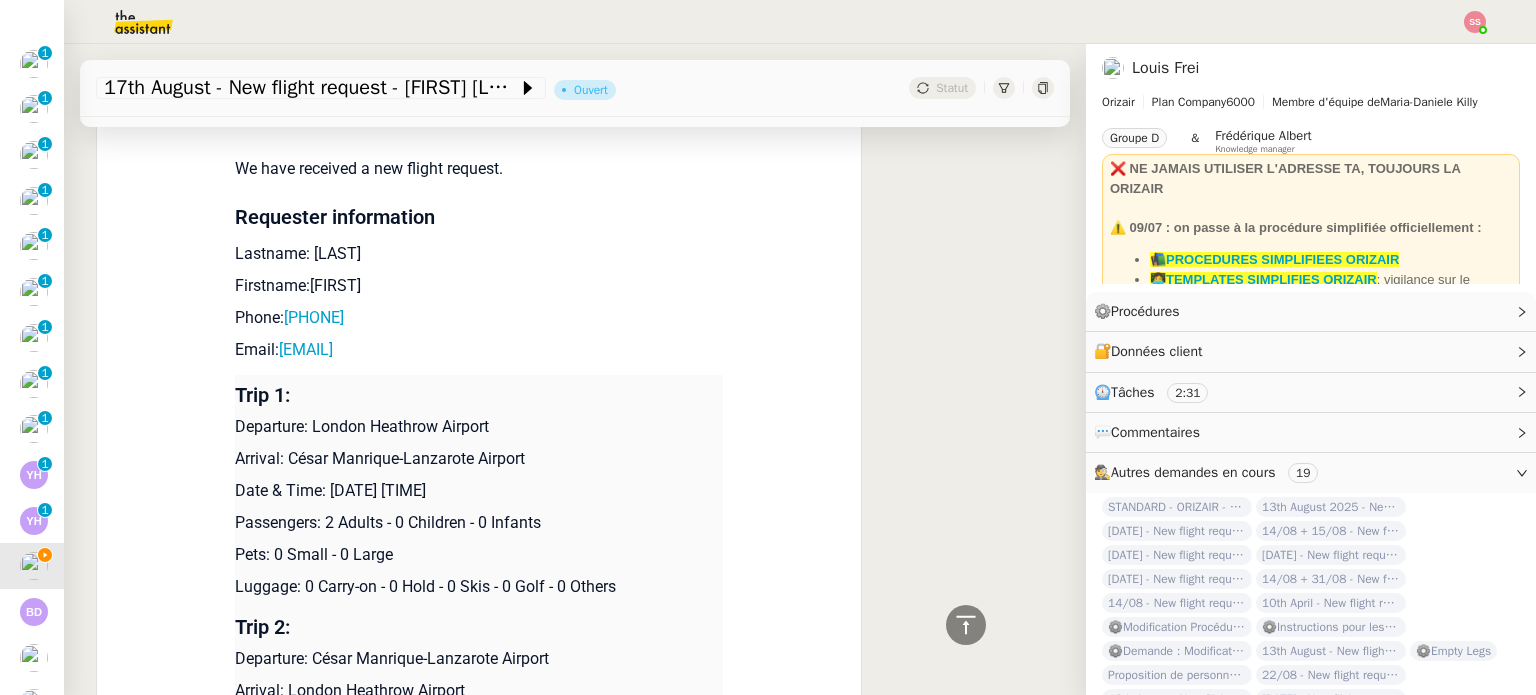 drag, startPoint x: 303, startPoint y: 247, endPoint x: 373, endPoint y: 255, distance: 70.45566 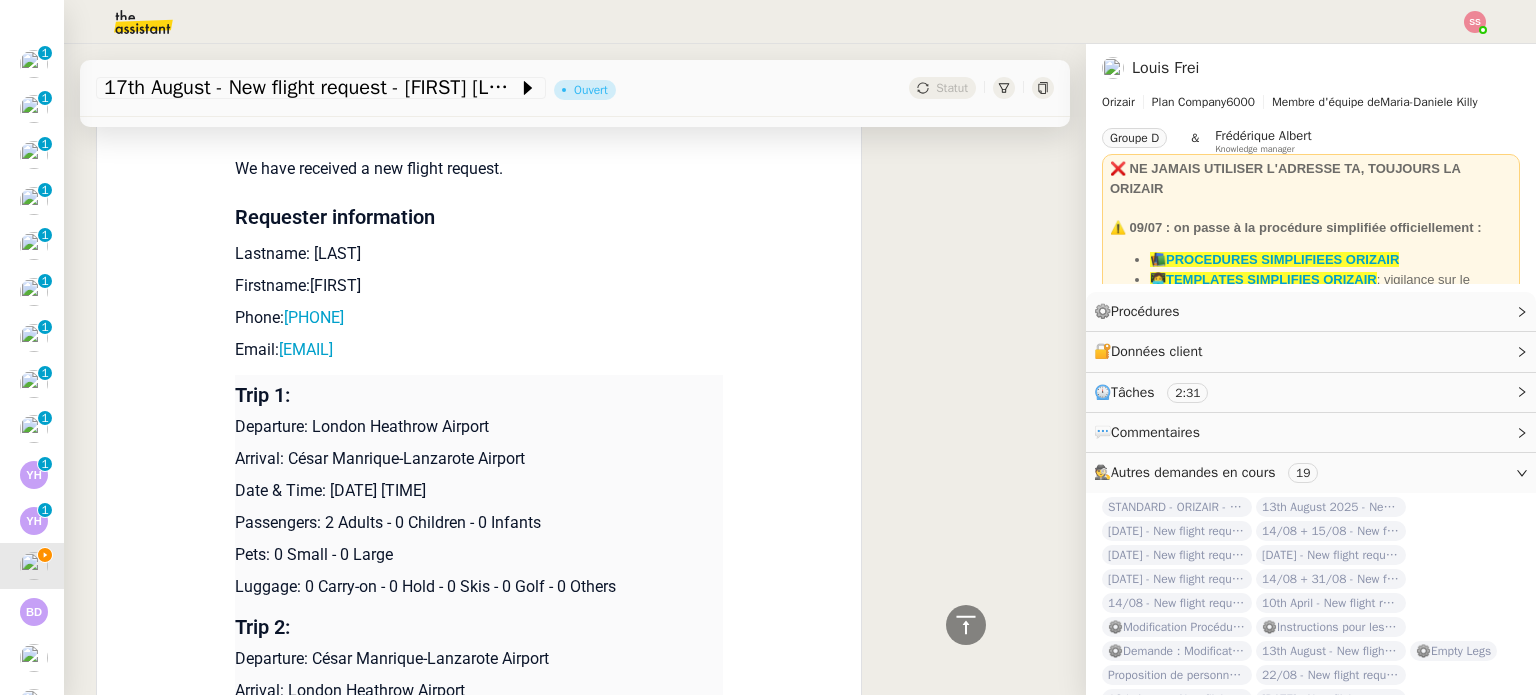 copy on "[LAST]" 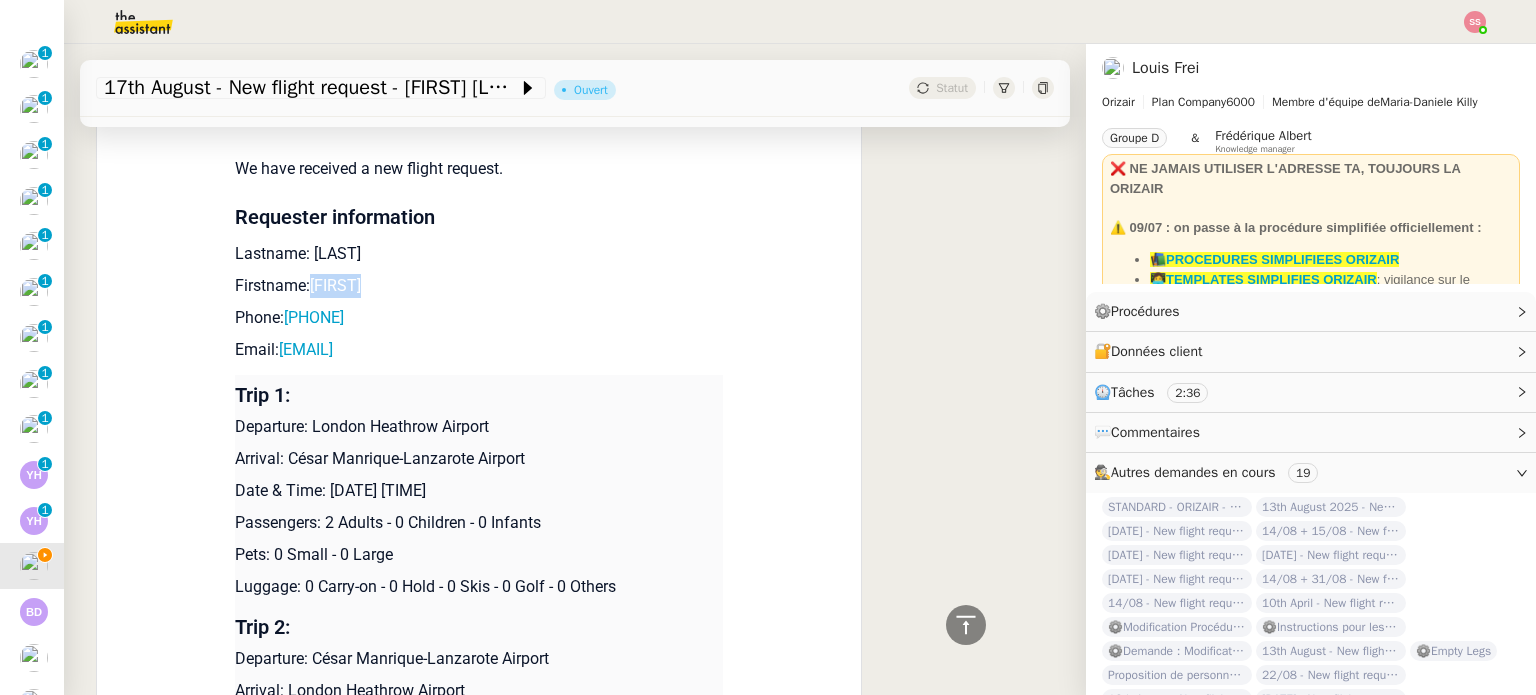 drag, startPoint x: 364, startPoint y: 291, endPoint x: 302, endPoint y: 276, distance: 63.788715 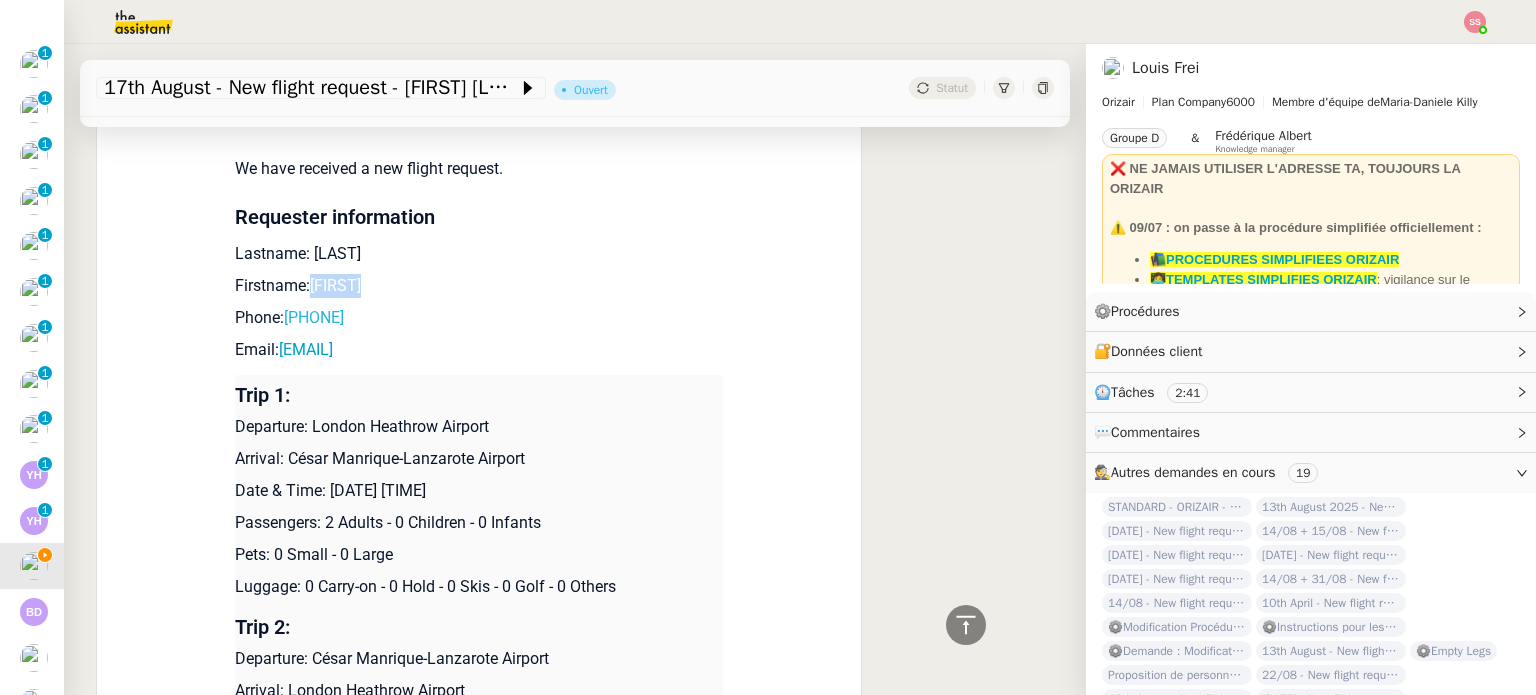 drag, startPoint x: 368, startPoint y: 313, endPoint x: 288, endPoint y: 308, distance: 80.1561 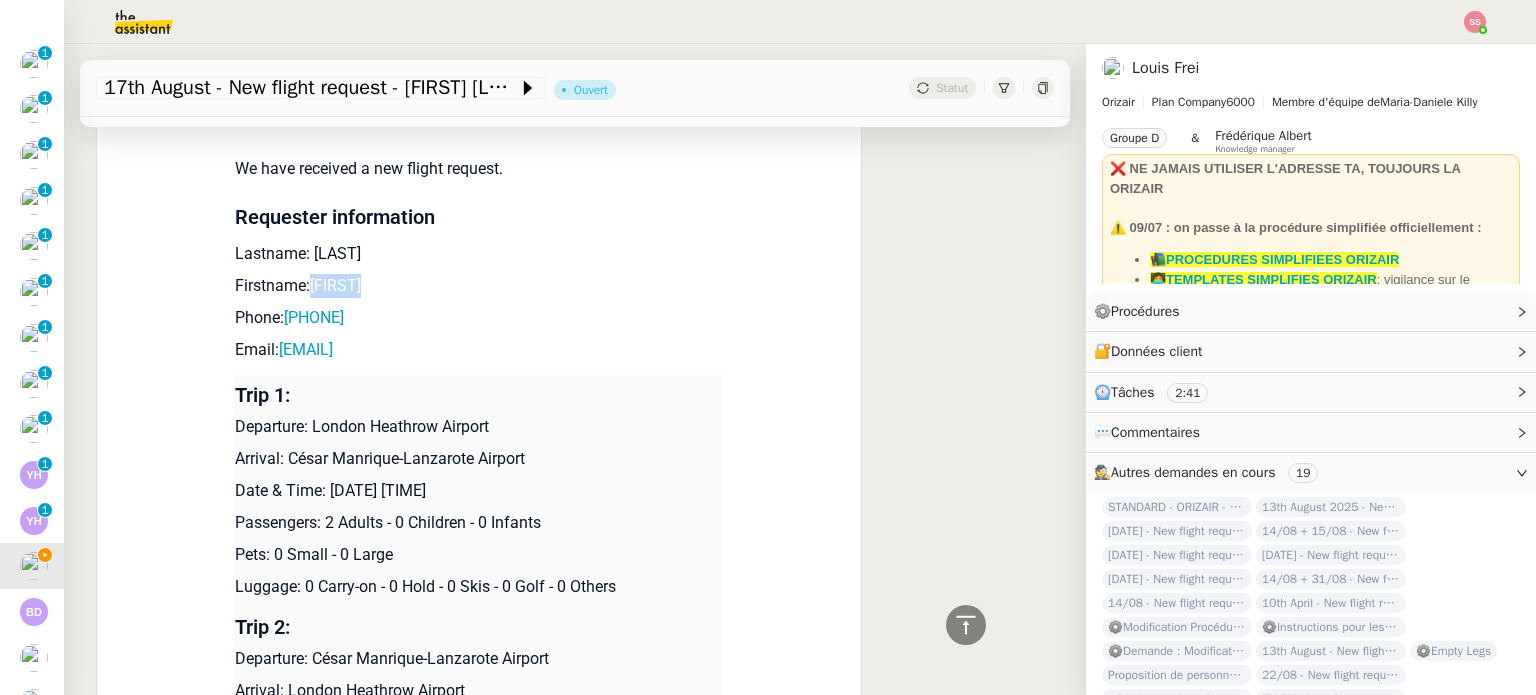 copy on "+[COUNTRY_CODE] [PHONE]" 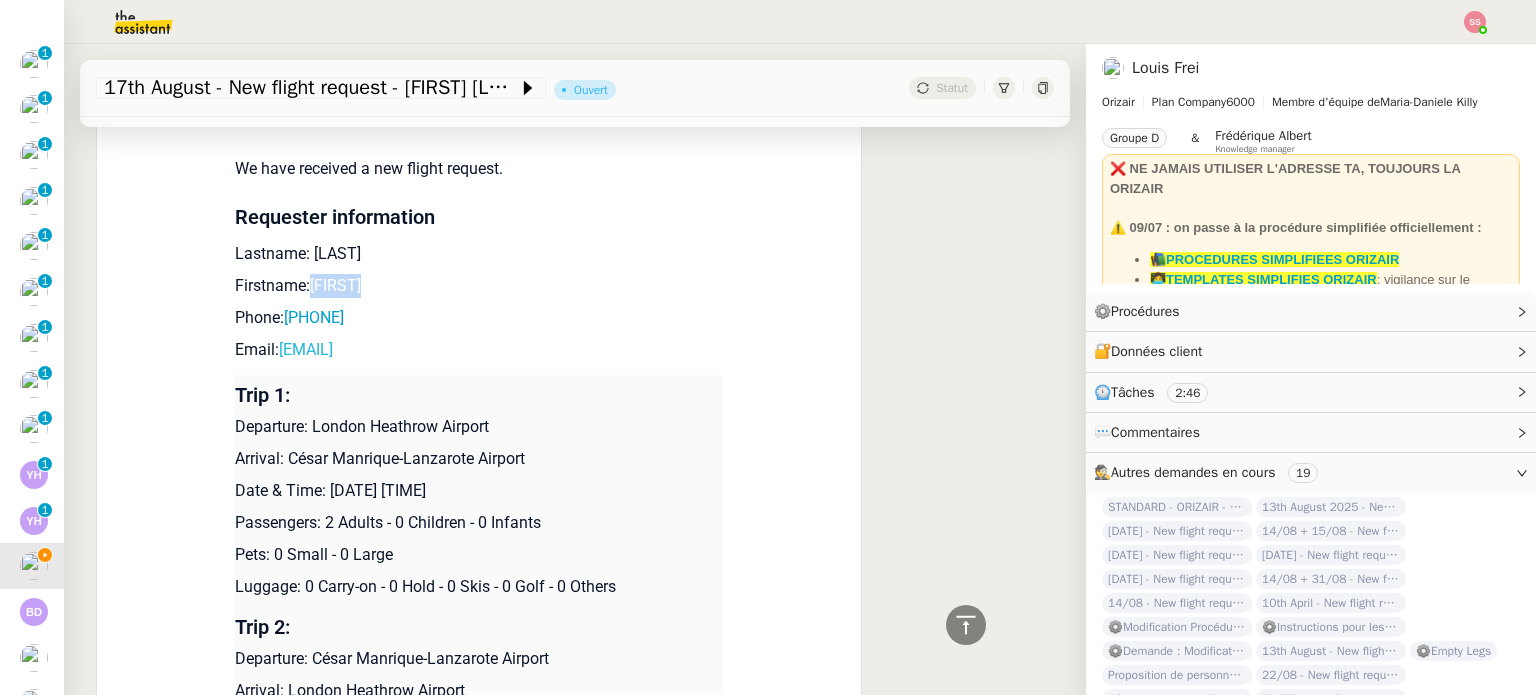drag, startPoint x: 466, startPoint y: 345, endPoint x: 273, endPoint y: 339, distance: 193.09325 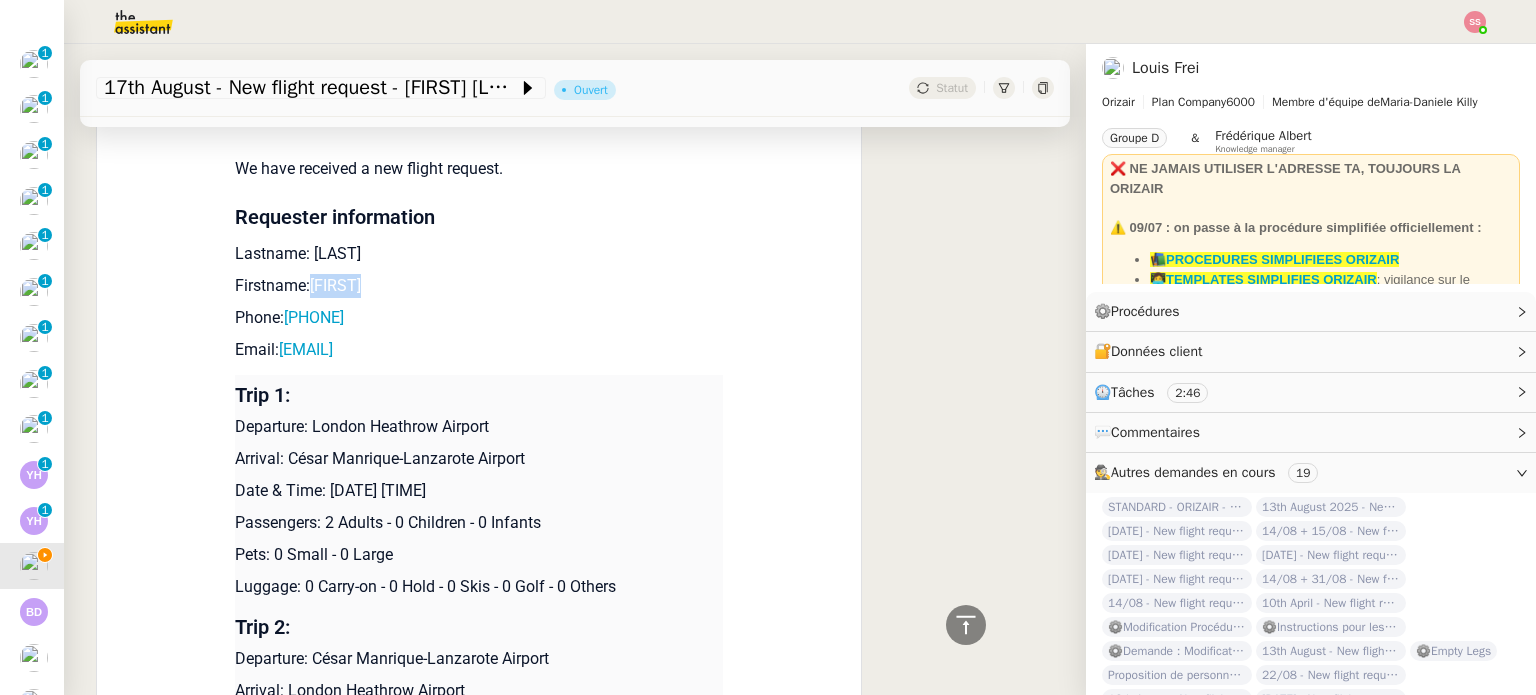 copy on "[EMAIL]" 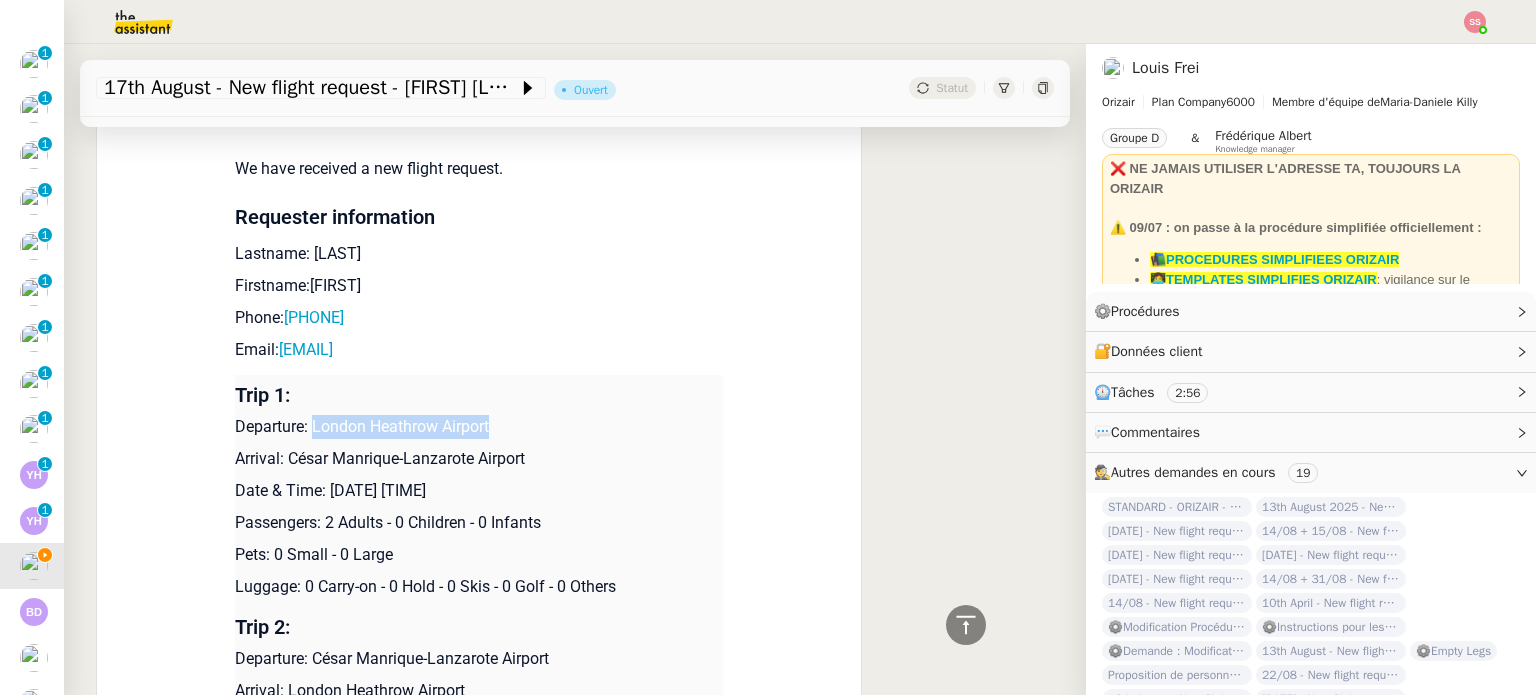 drag, startPoint x: 504, startPoint y: 427, endPoint x: 304, endPoint y: 427, distance: 200 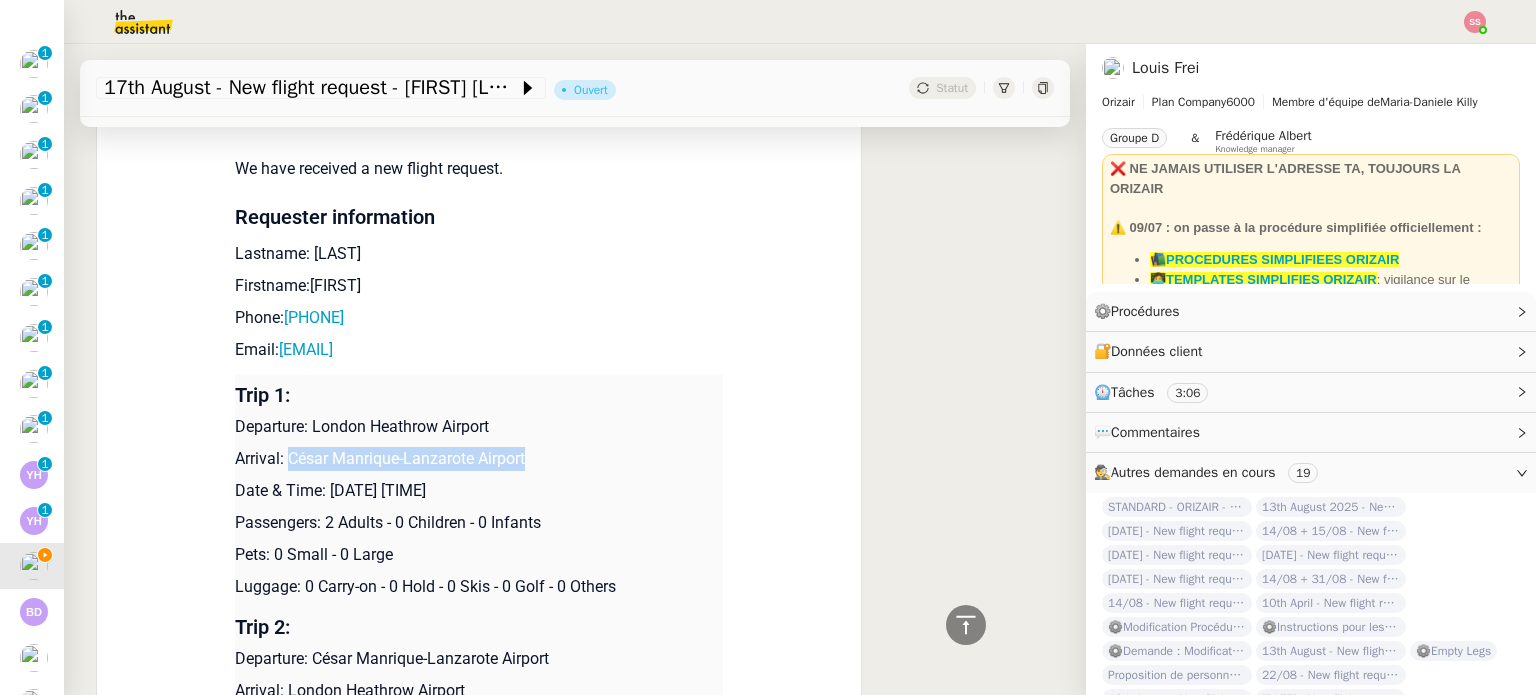 drag, startPoint x: 535, startPoint y: 457, endPoint x: 278, endPoint y: 445, distance: 257.28 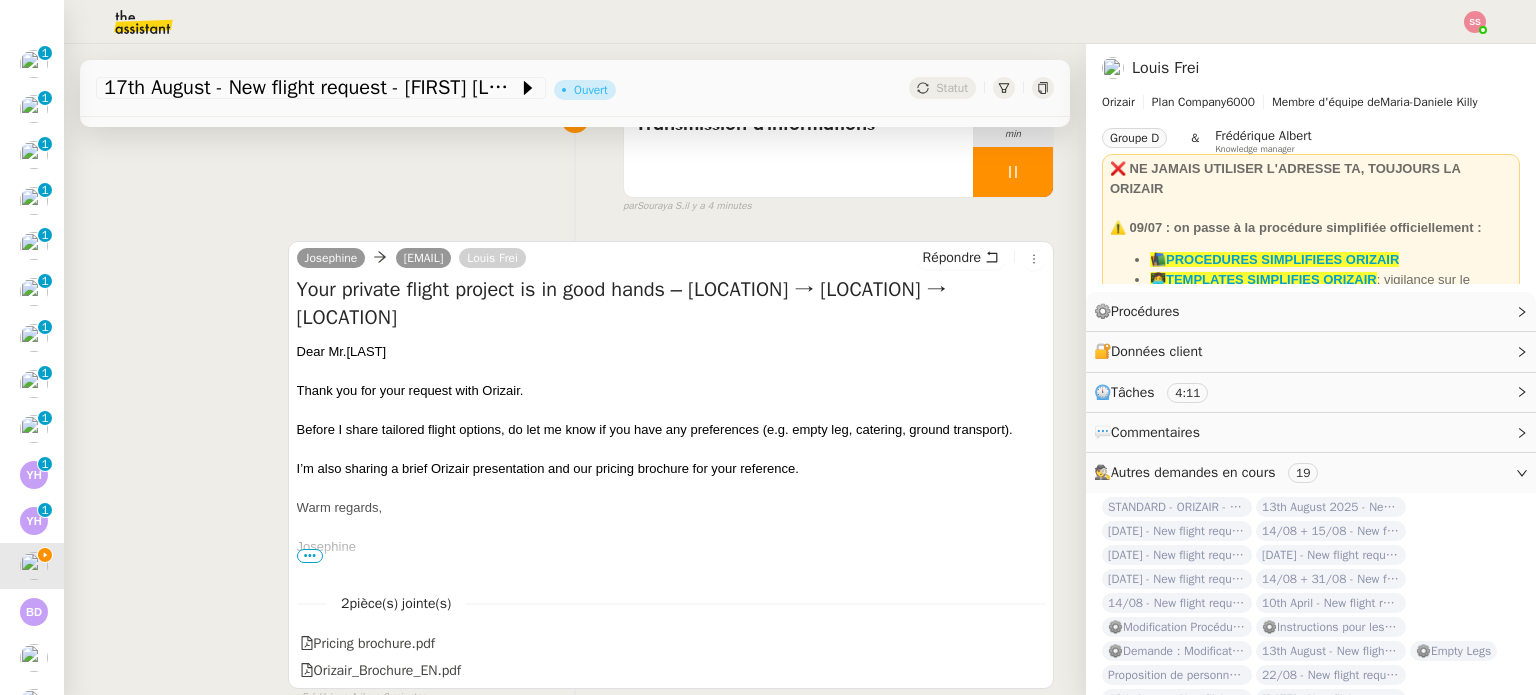 scroll, scrollTop: 158, scrollLeft: 0, axis: vertical 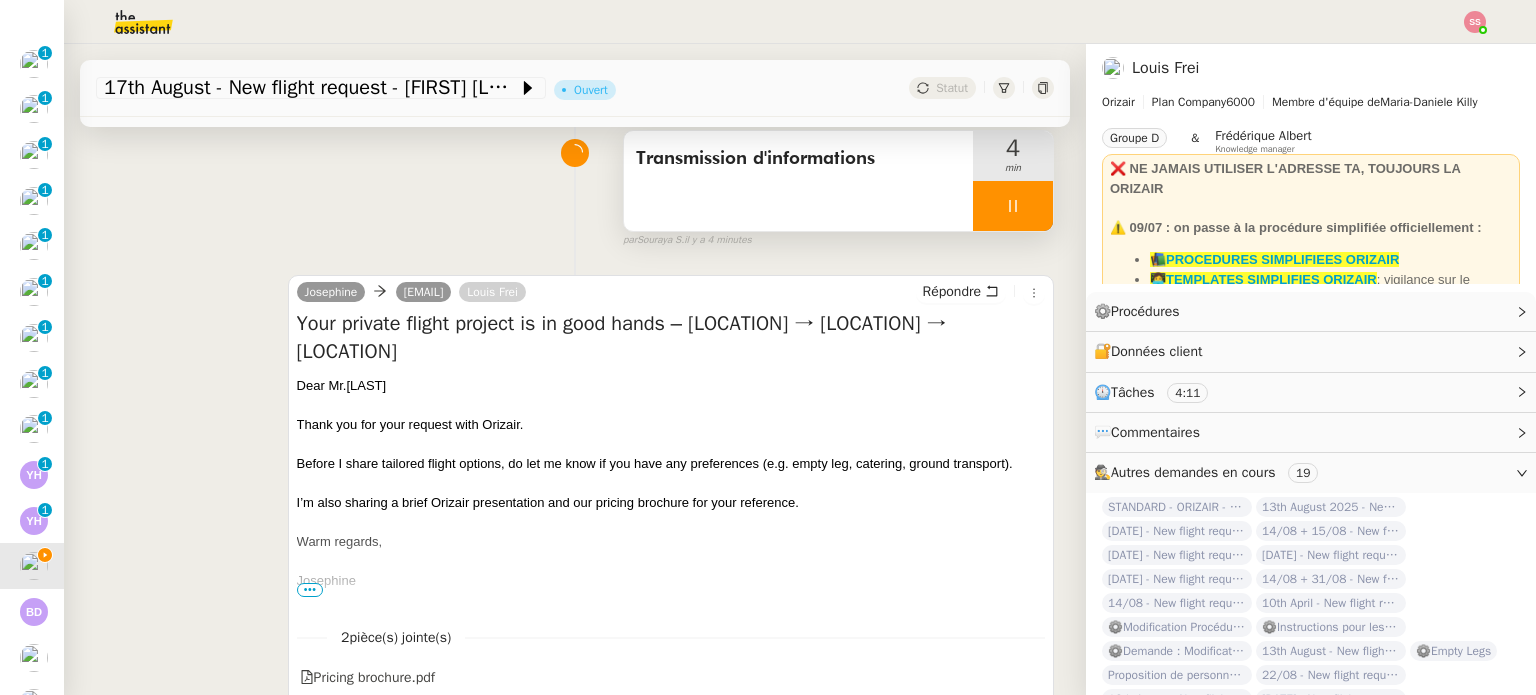 click at bounding box center (1013, 206) 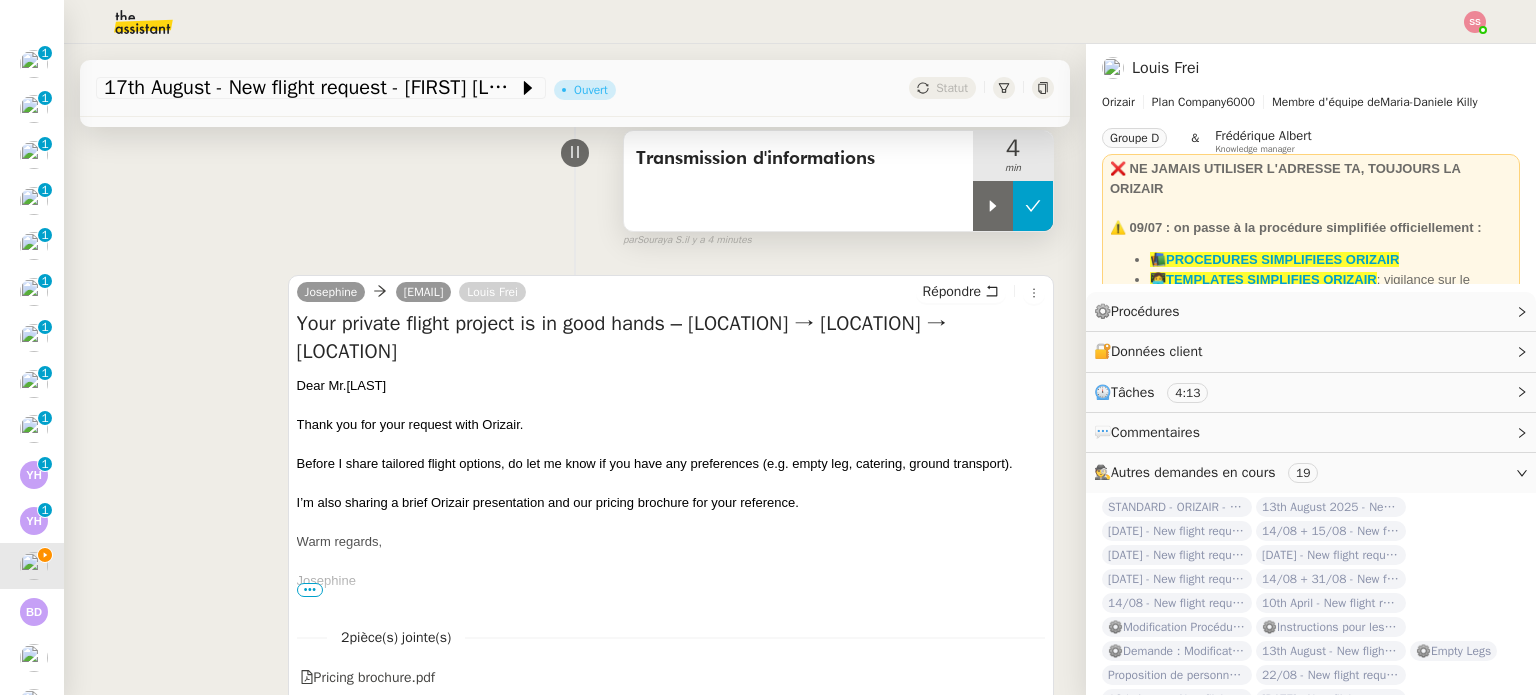 click at bounding box center [1033, 206] 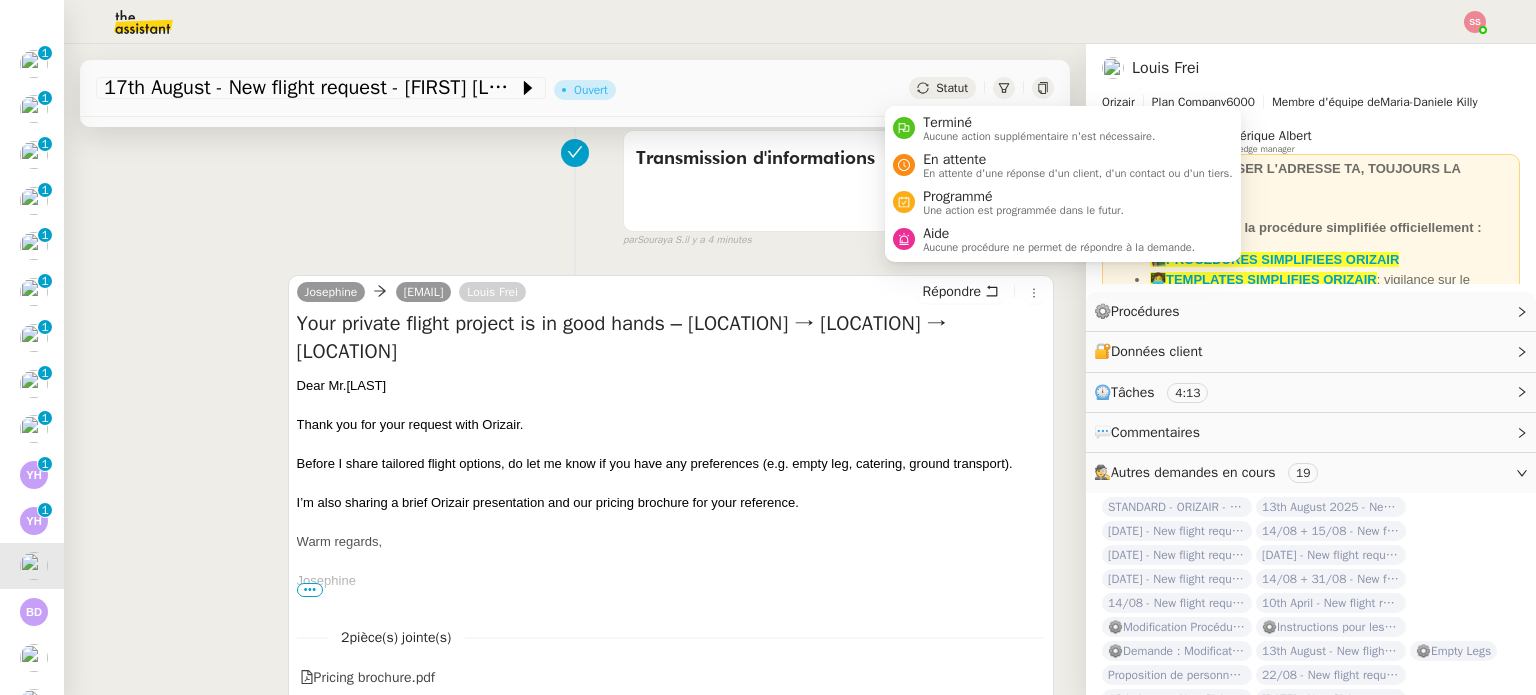 click on "Statut" 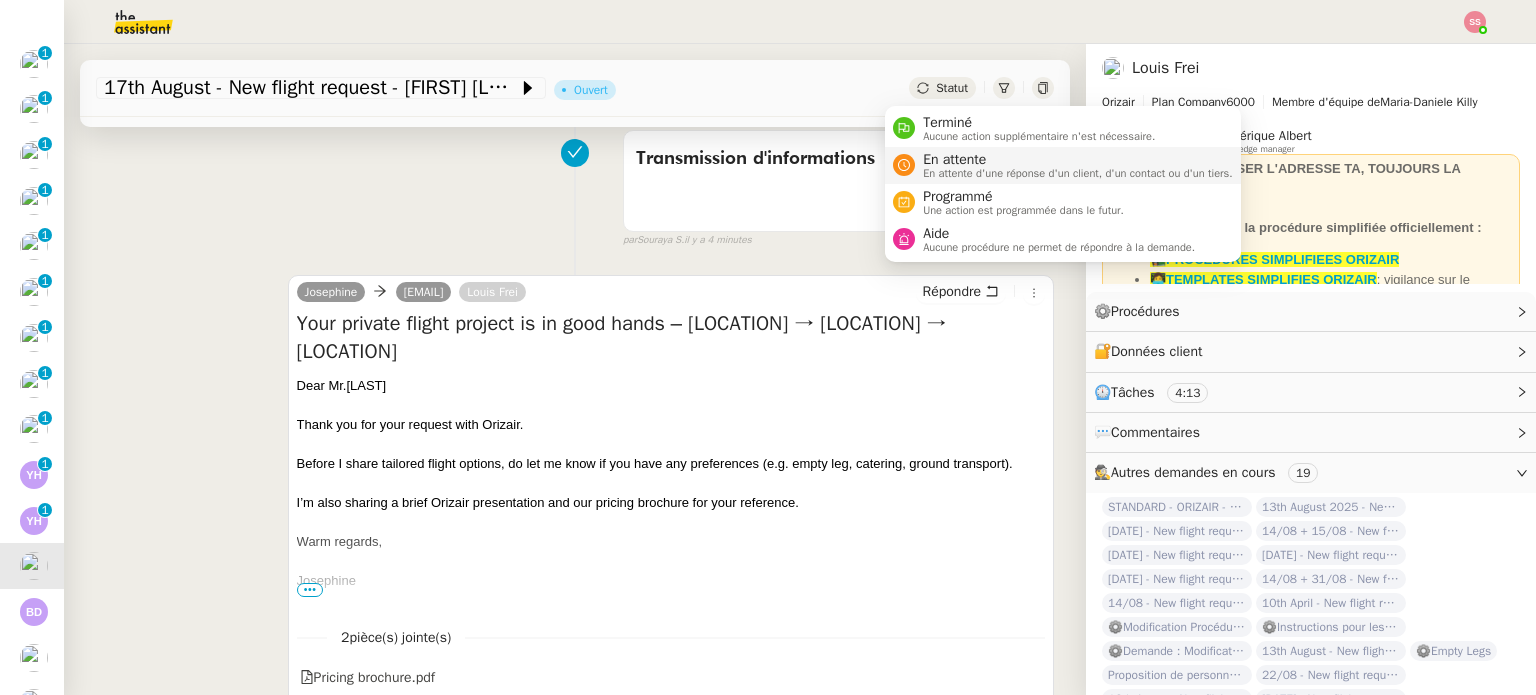 click on "En attente d'une réponse d'un client, d'un contact ou d'un tiers." at bounding box center [1078, 173] 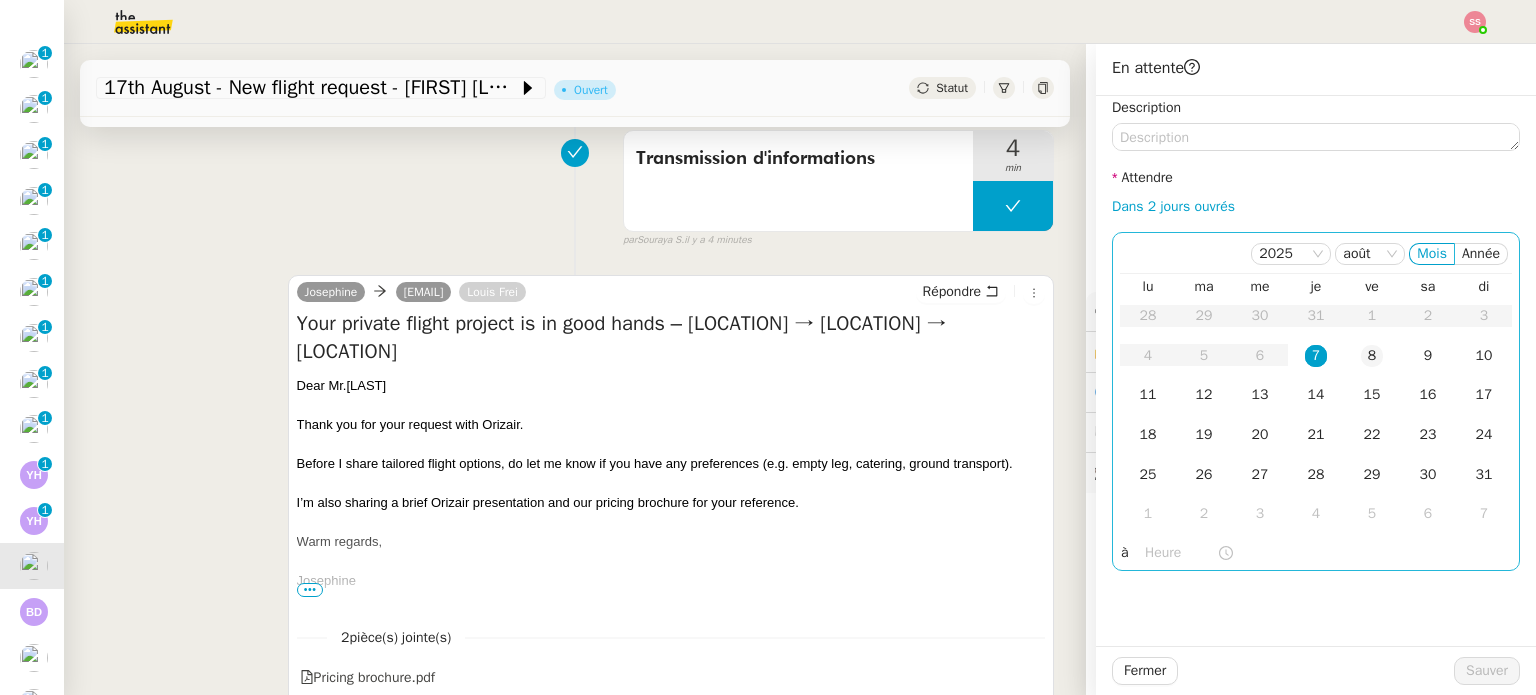 click on "8" 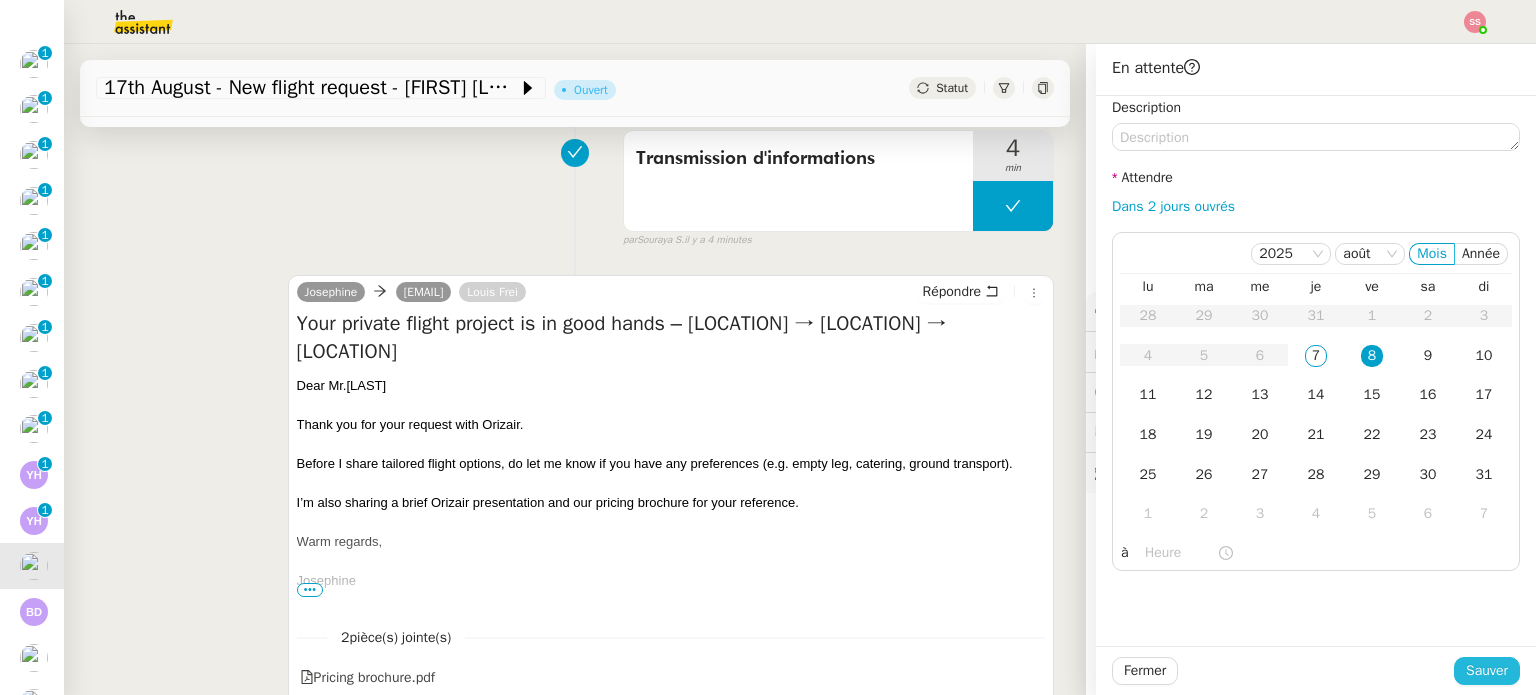 click on "Sauver" 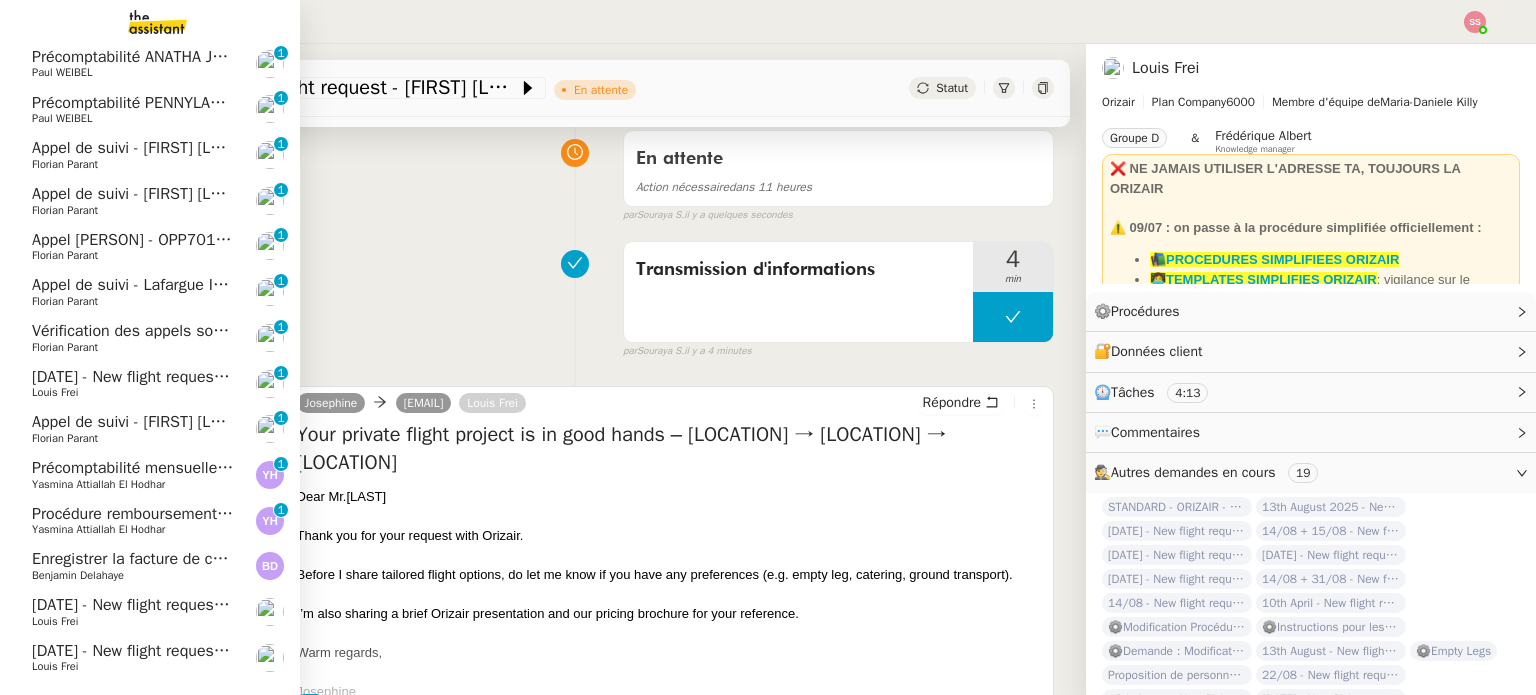 scroll, scrollTop: 556, scrollLeft: 0, axis: vertical 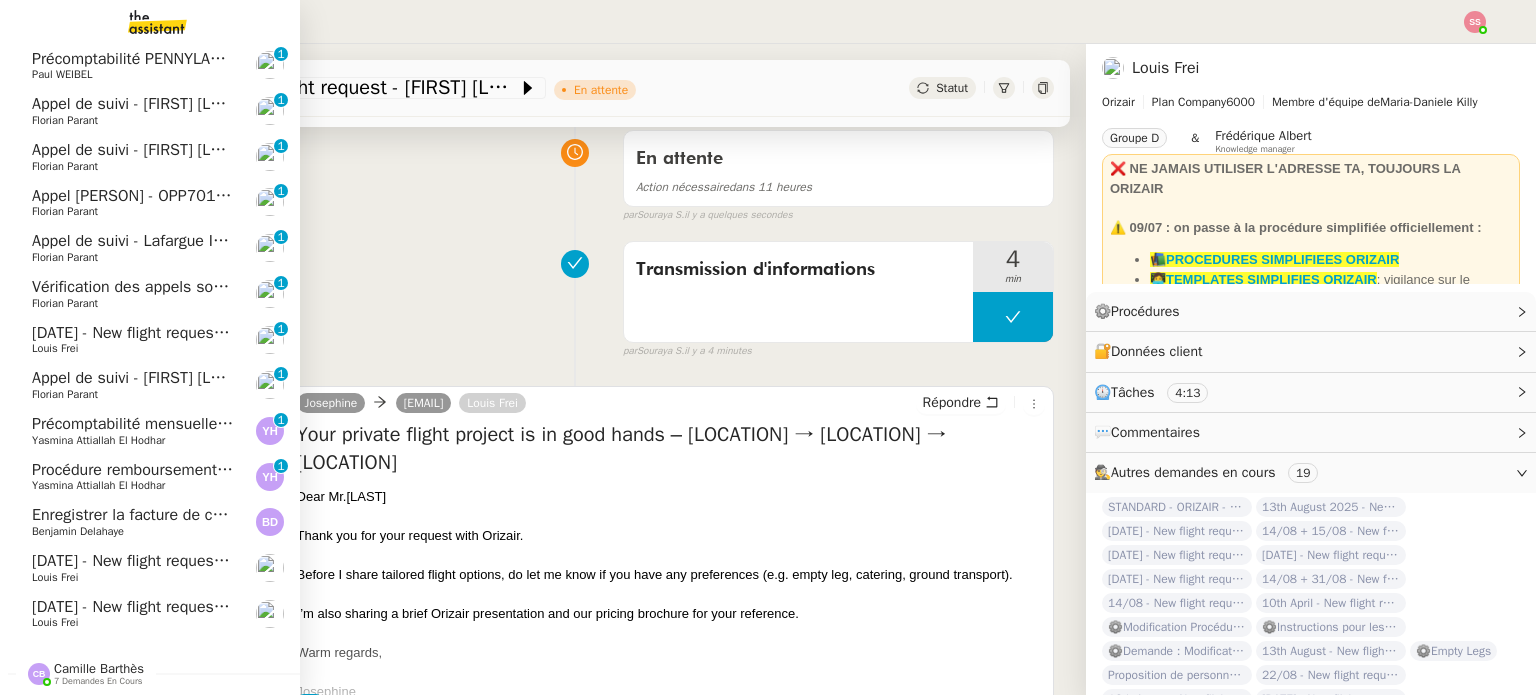 click on "[DATE] - New flight request - James Page" 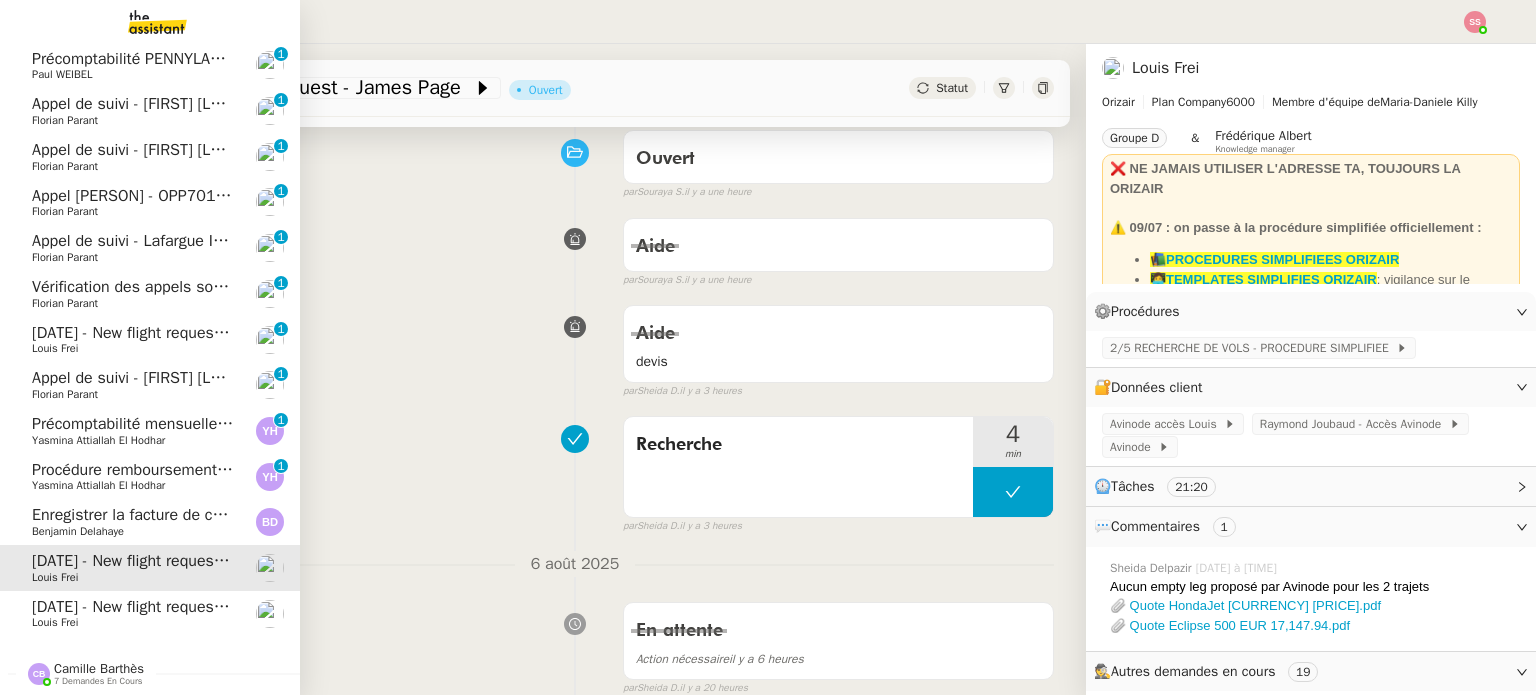 click on "14/08 - New flight request - [FIRST] [LAST] [FIRST] [LAST]" 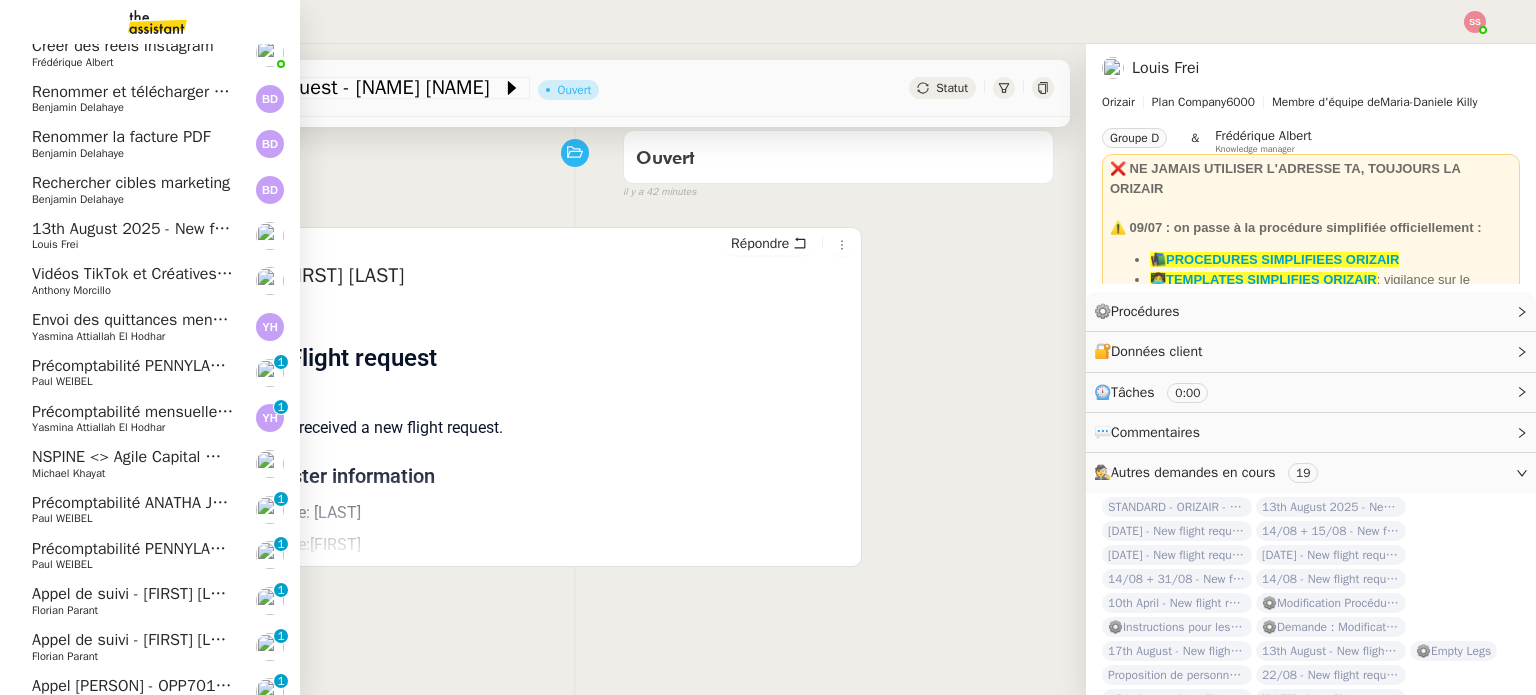 scroll, scrollTop: 0, scrollLeft: 0, axis: both 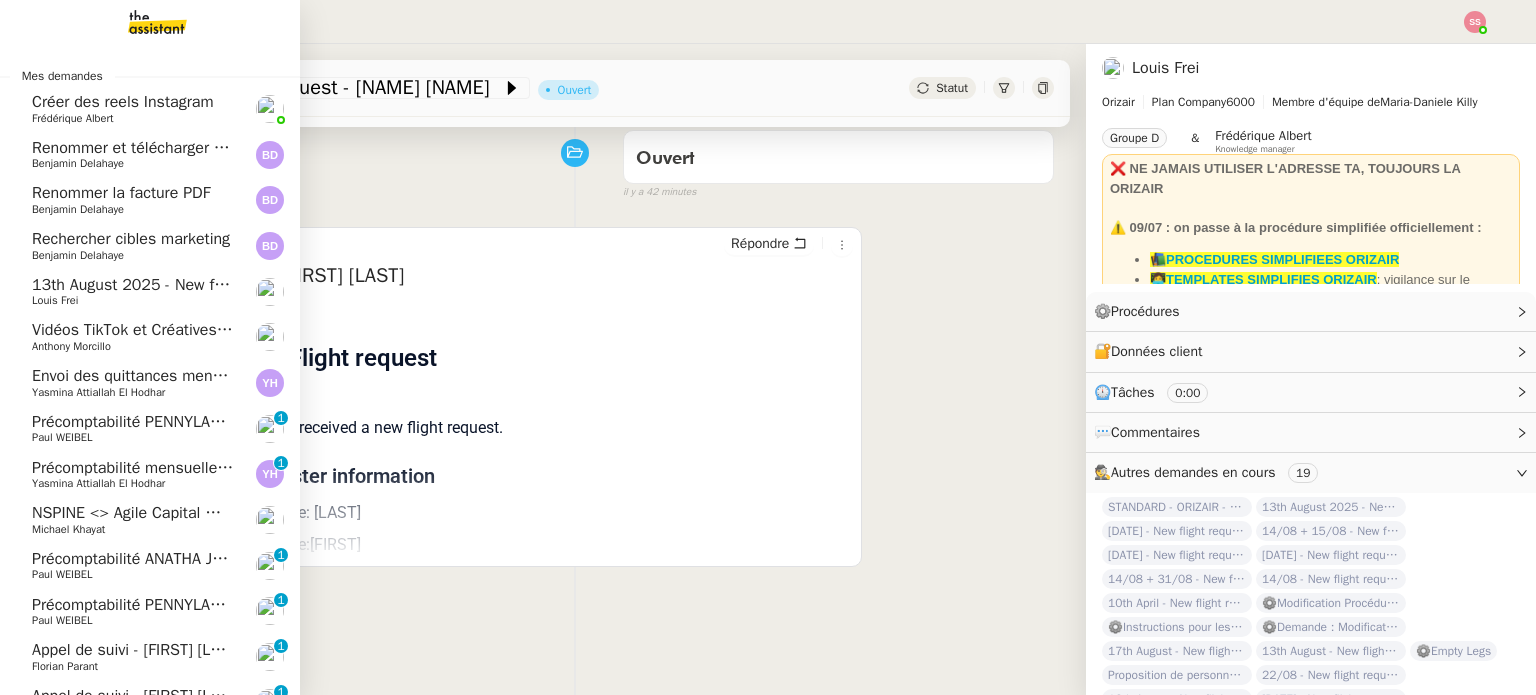 click on "13th August 2025 - New flight request - [NAME]" 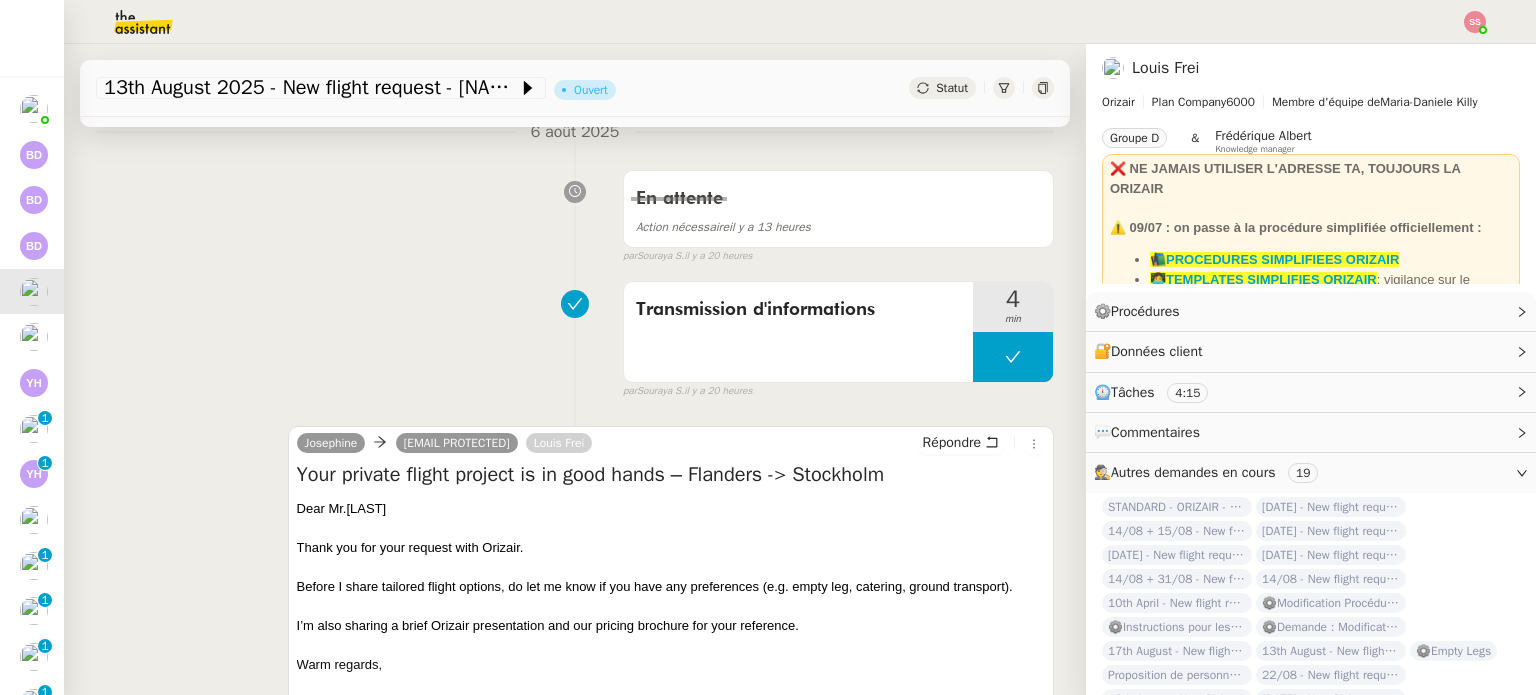 scroll, scrollTop: 458, scrollLeft: 0, axis: vertical 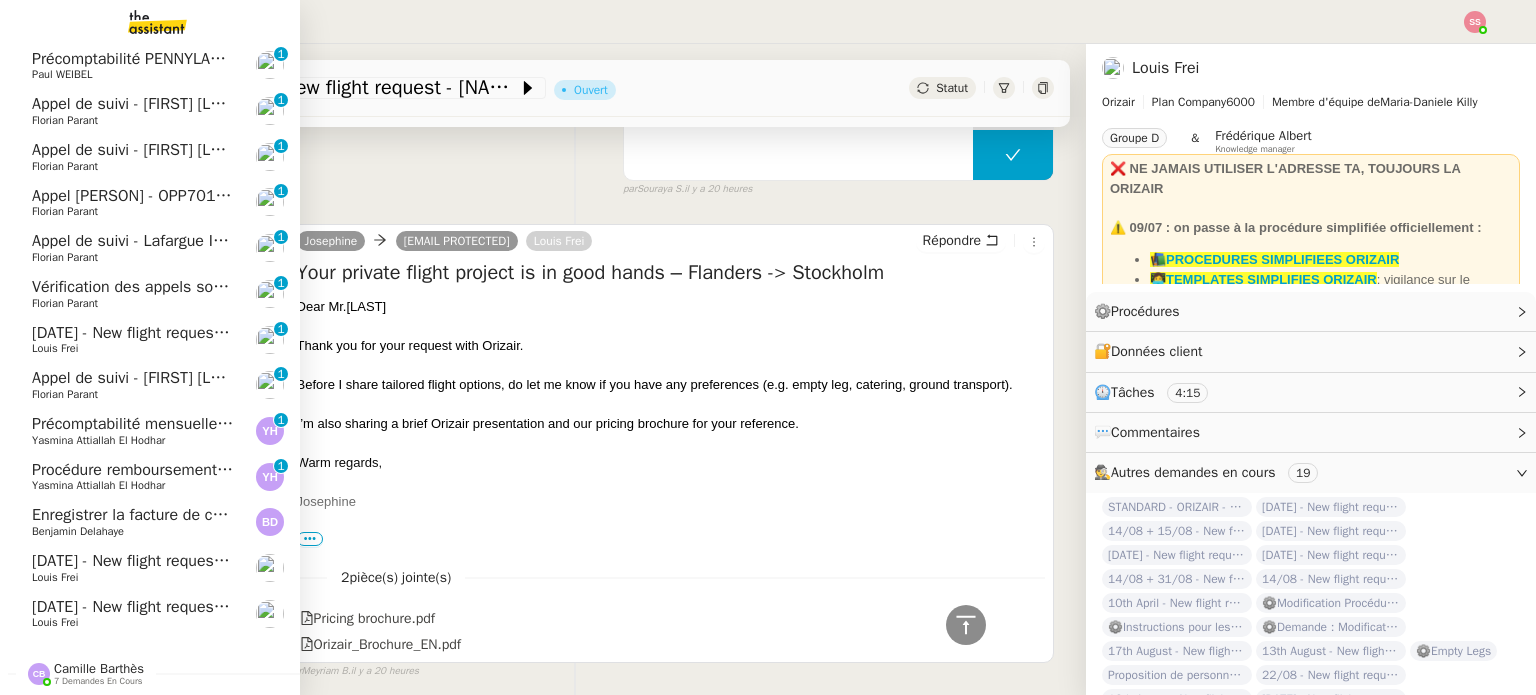 click on "23/04 New flight request - [NAME]    [NAME]     0   1   2   3   4   5   6   7   8   9" 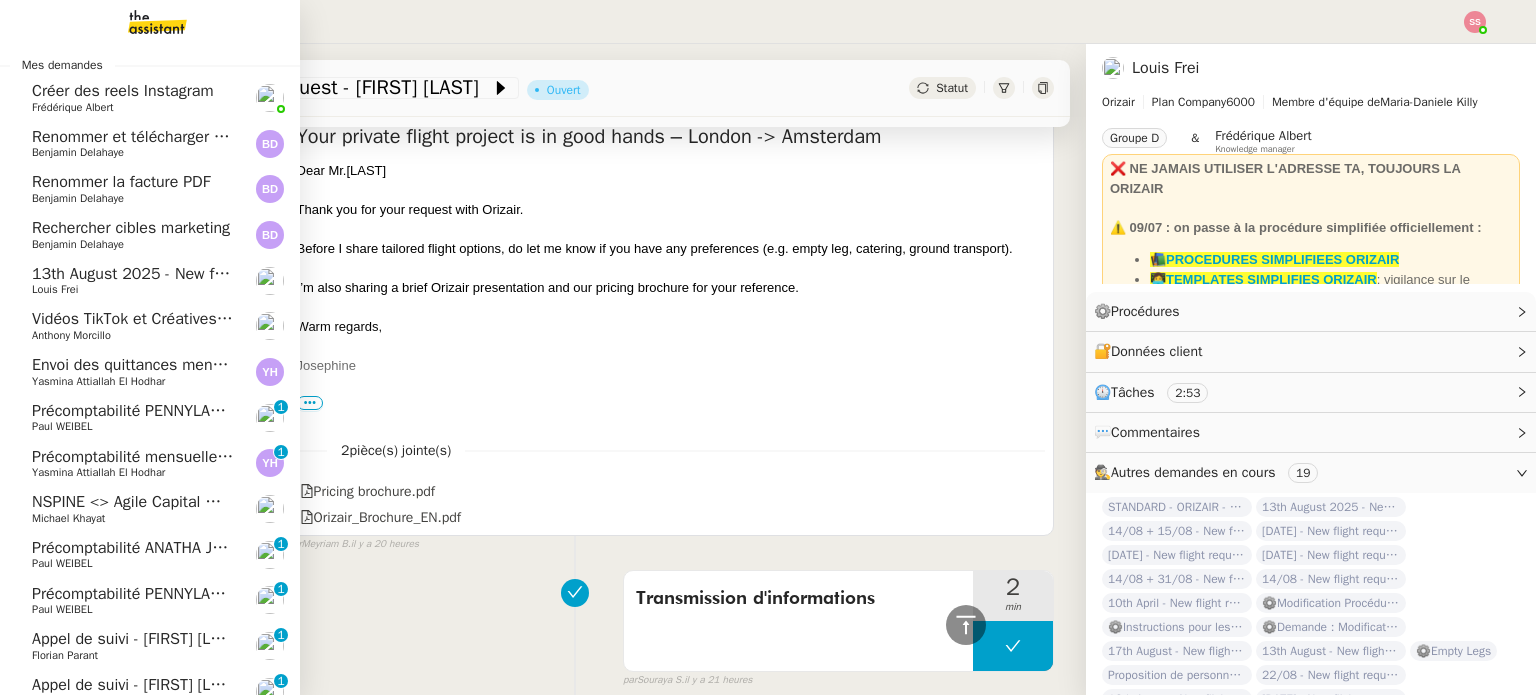 scroll, scrollTop: 0, scrollLeft: 0, axis: both 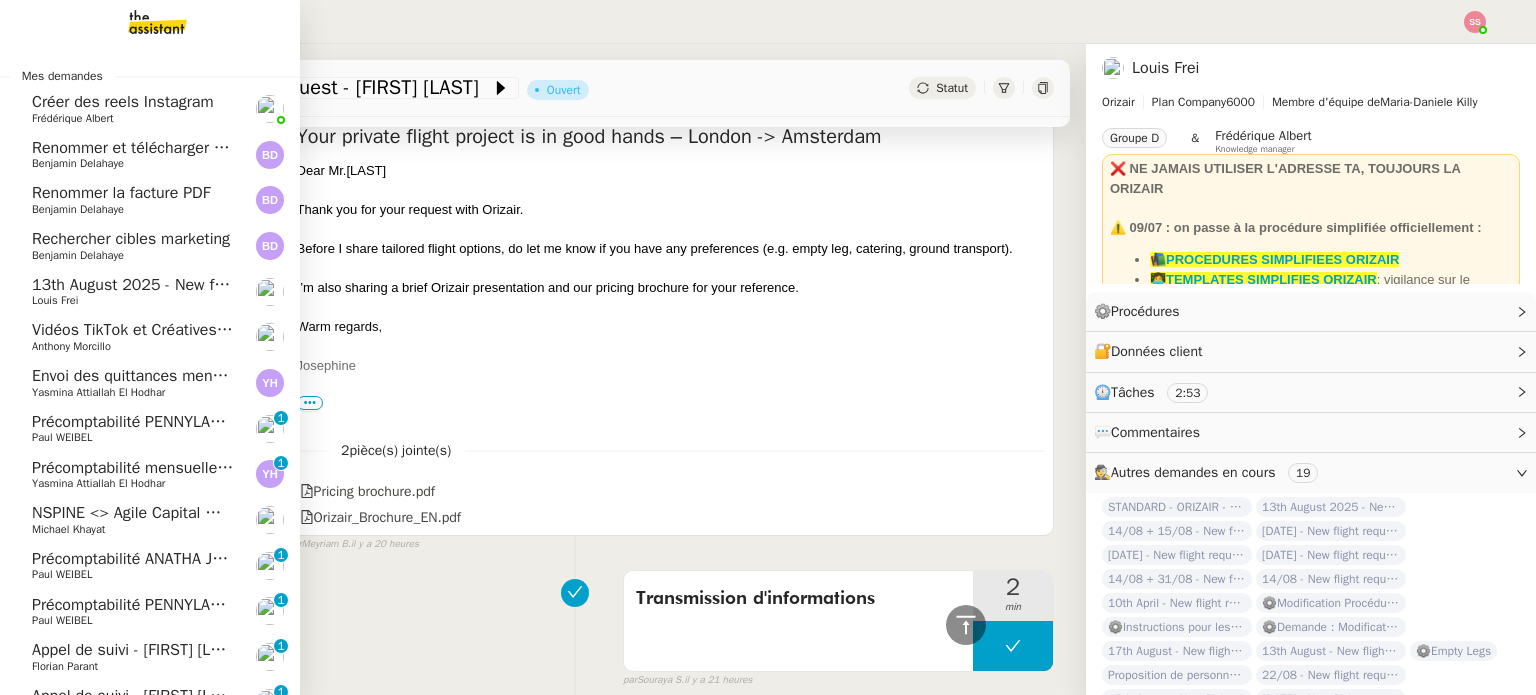 click on "Rechercher cibles marketing" 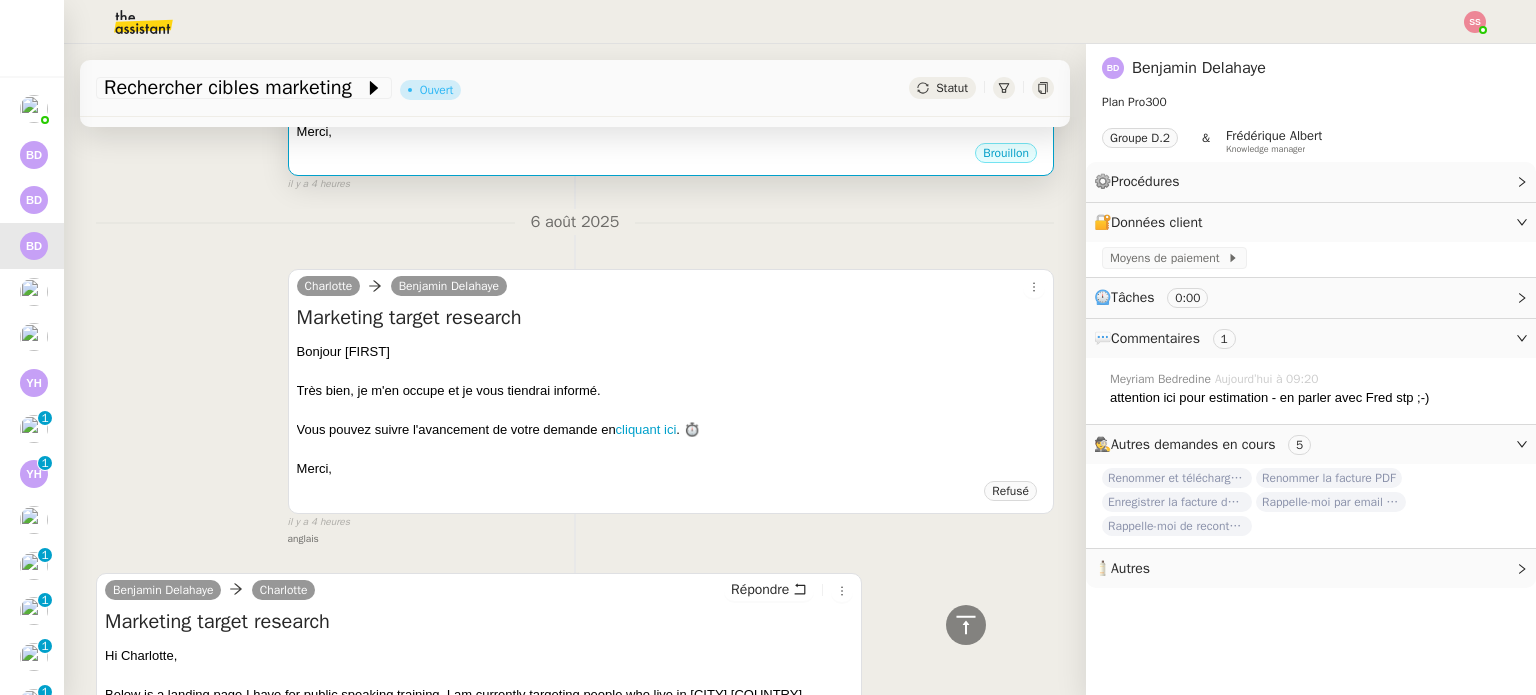 scroll, scrollTop: 1258, scrollLeft: 0, axis: vertical 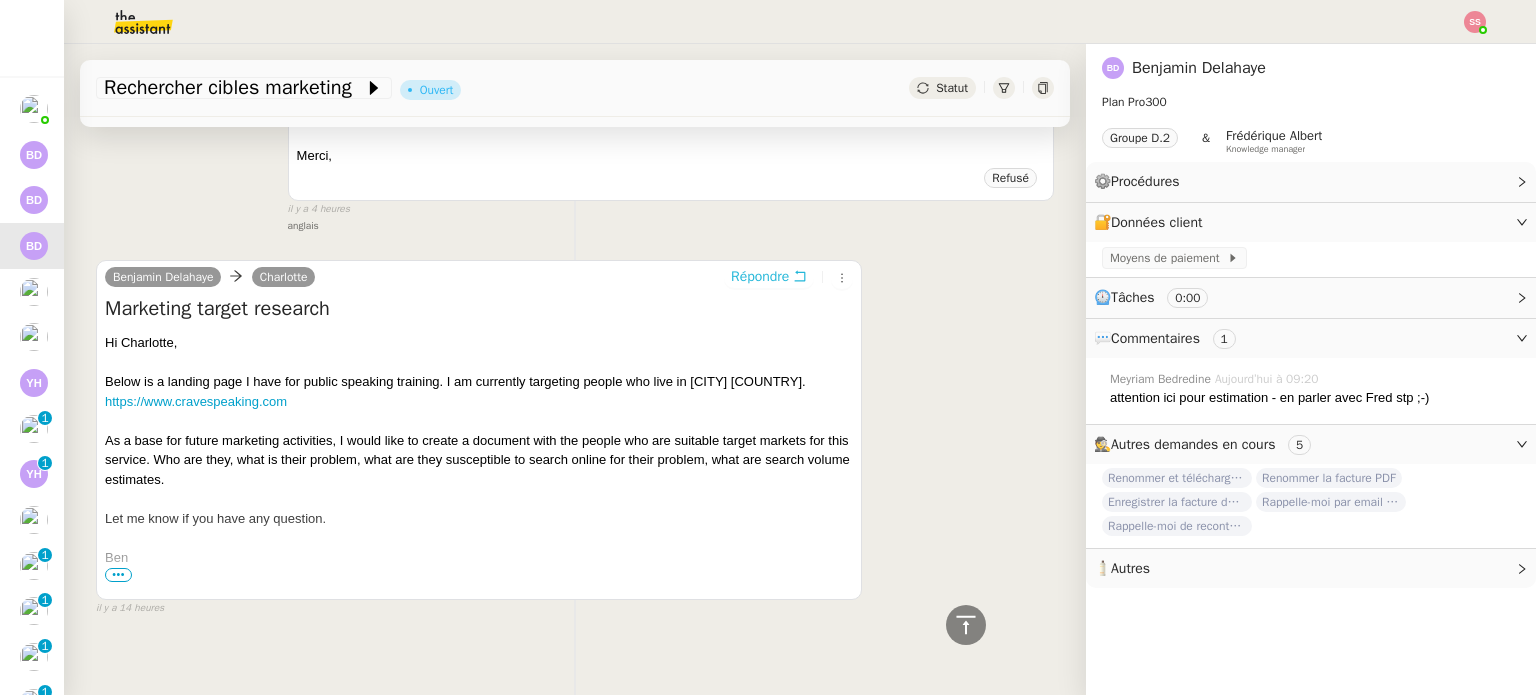 click on "Répondre" at bounding box center [760, 277] 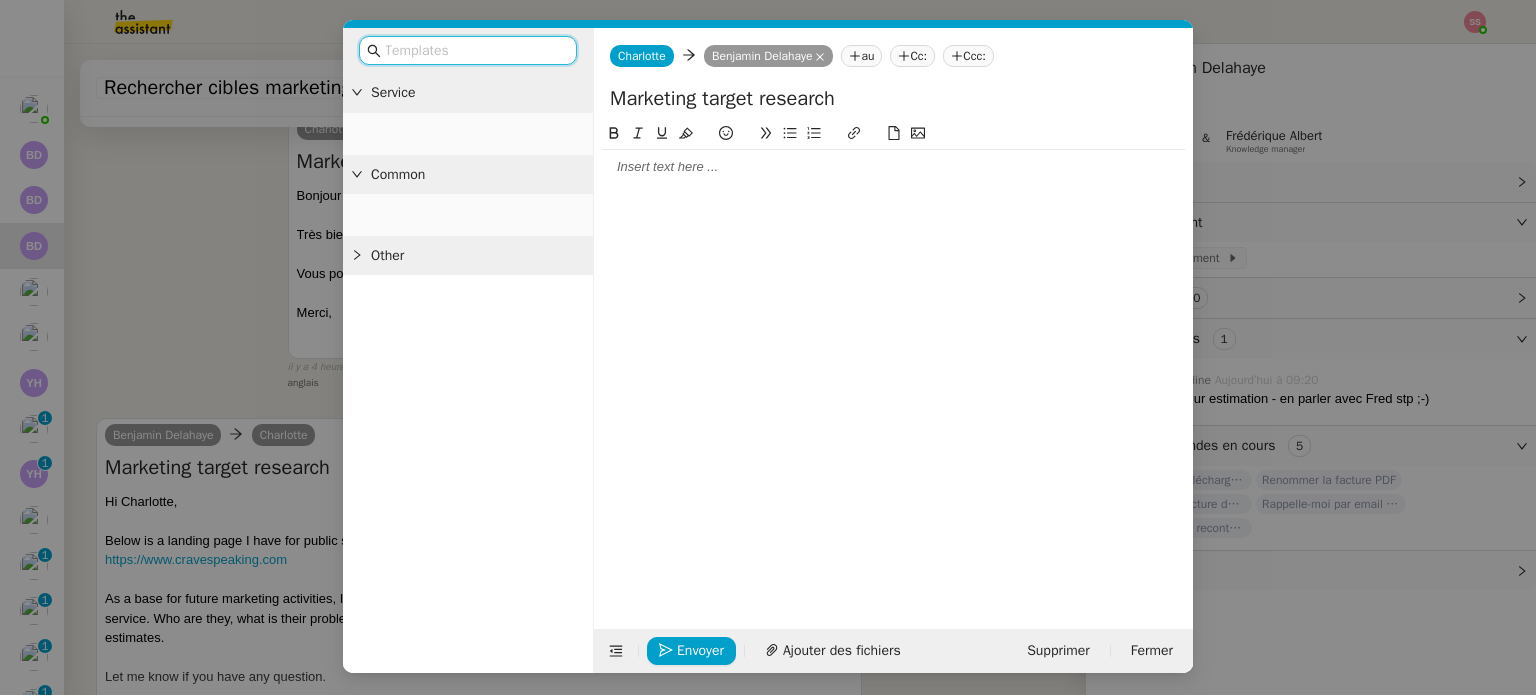 scroll, scrollTop: 1416, scrollLeft: 0, axis: vertical 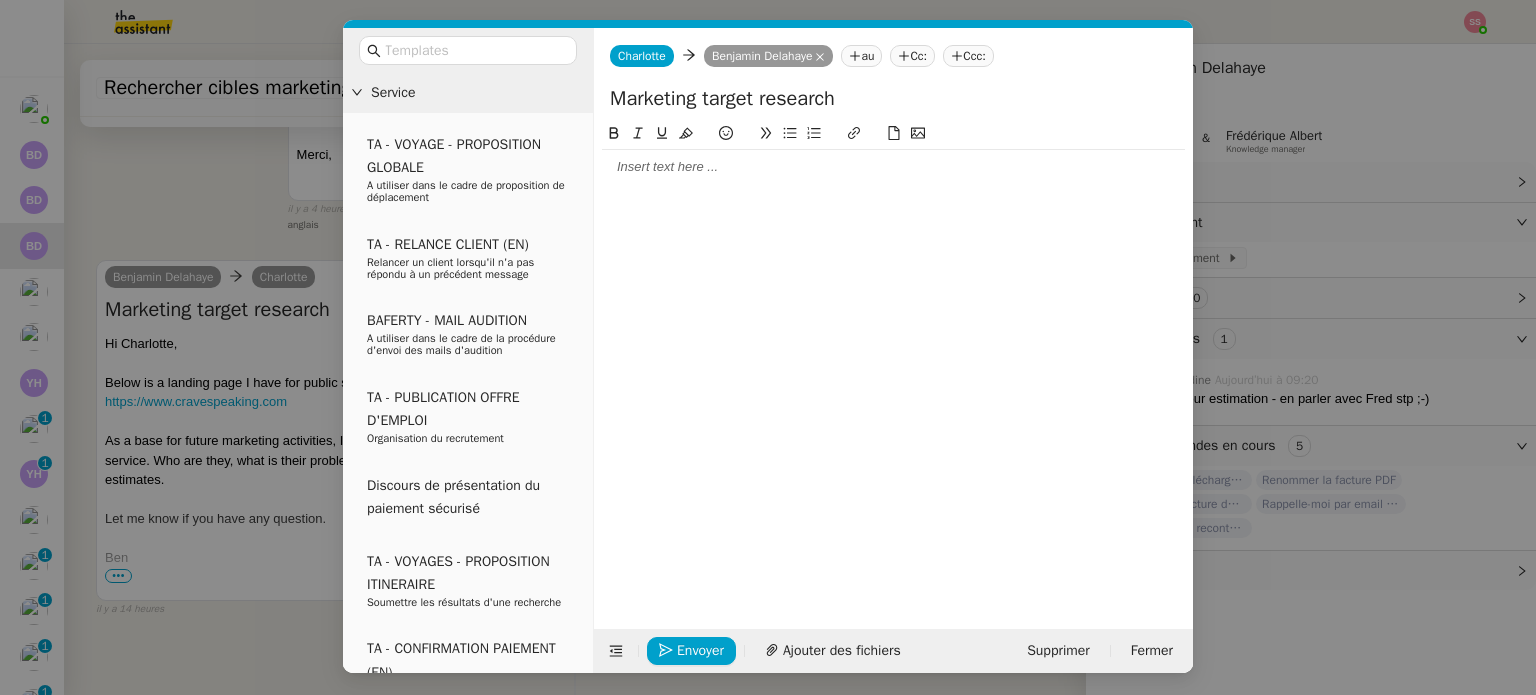 click 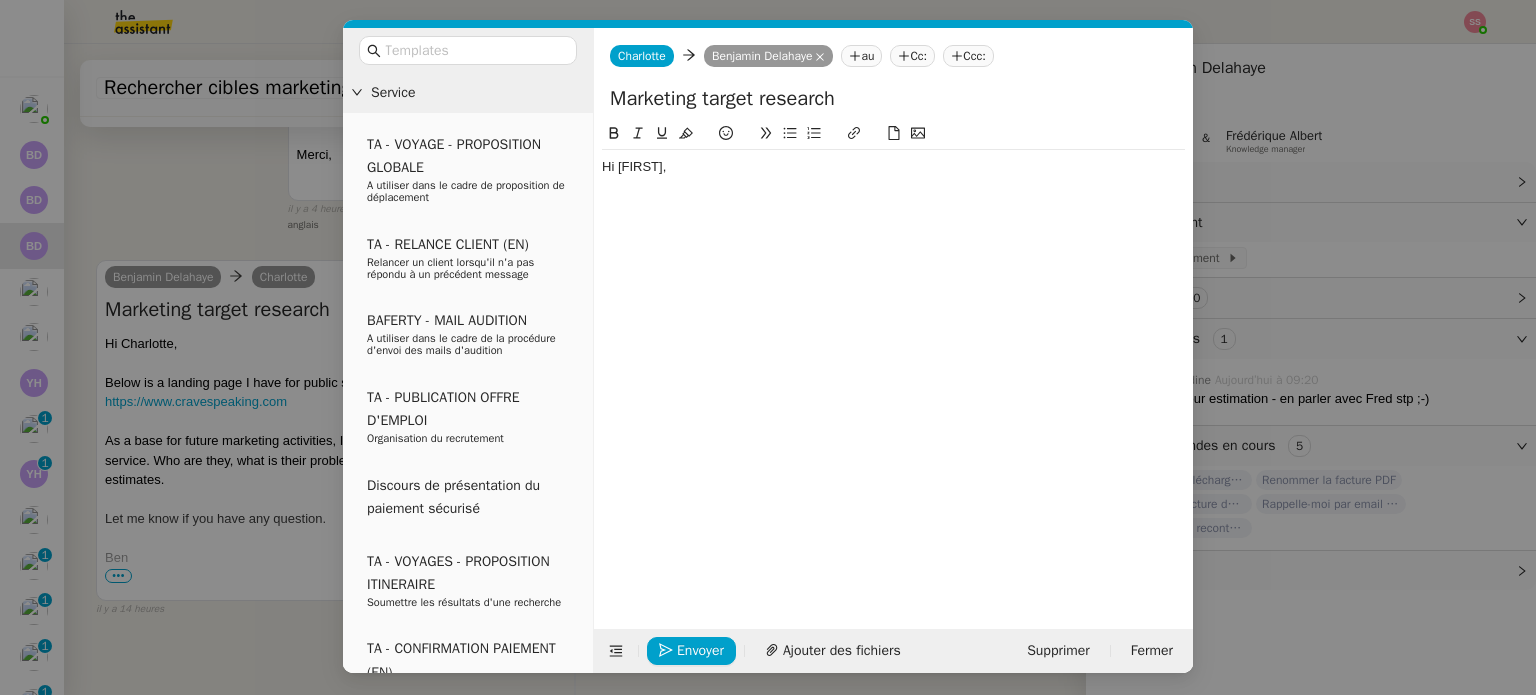 scroll, scrollTop: 1474, scrollLeft: 0, axis: vertical 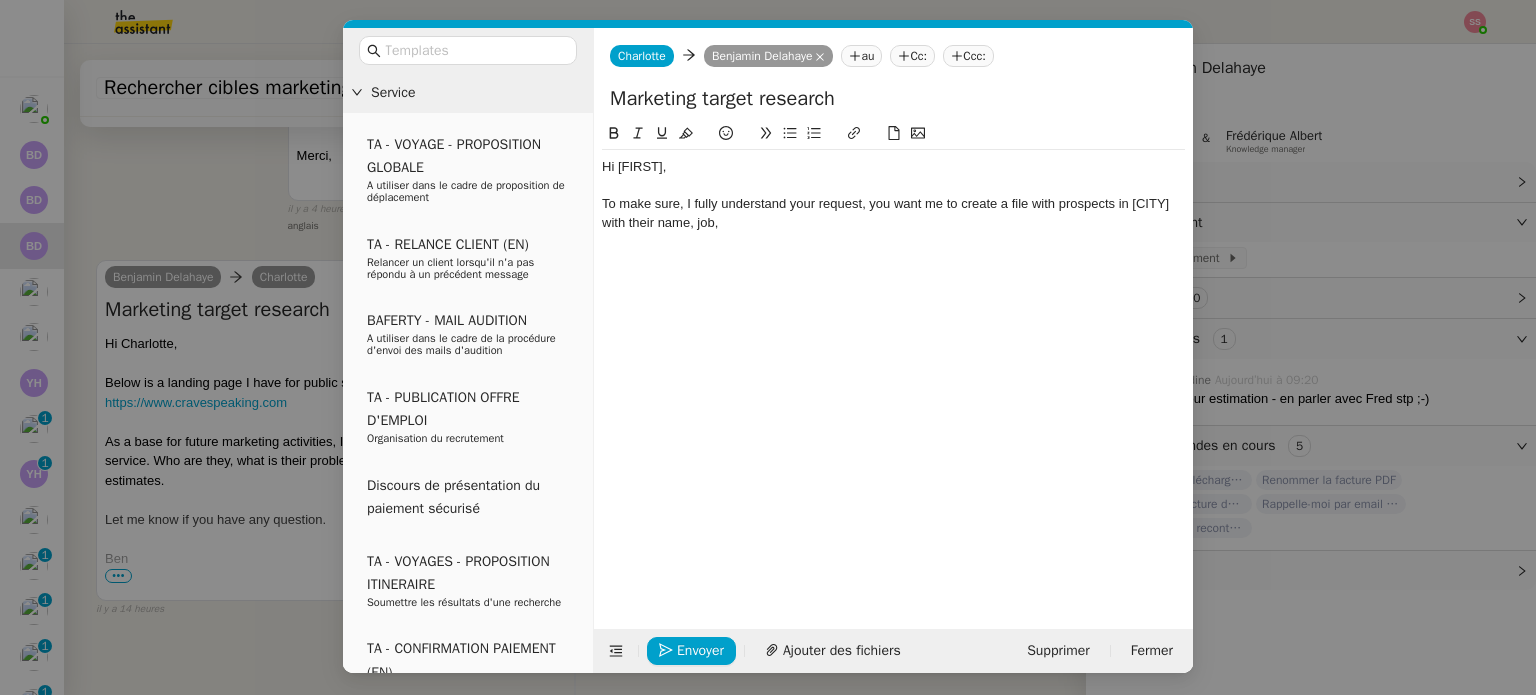 click on "Service TA - VOYAGE - PROPOSITION GLOBALE    A utiliser dans le cadre de proposition de déplacement TA - RELANCE CLIENT (EN)    Relancer un client lorsqu'il n'a pas répondu à un précédent message BAFERTY - MAIL AUDITION    A utiliser dans le cadre de la procédure d'envoi des mails d'audition TA - PUBLICATION OFFRE D'EMPLOI     Organisation du recrutement Discours de présentation du paiement sécurisé    TA - VOYAGES - PROPOSITION ITINERAIRE    Soumettre les résultats d'une recherche TA - CONFIRMATION PAIEMENT (EN)    Confirmer avec le client de modèle de transaction - Attention Plan Pro nécessaire. TA - COURRIER EXPEDIE (recommandé)    A utiliser dans le cadre de l'envoi d'un courrier recommandé TA - PARTAGE DE CALENDRIER (EN)    A utiliser pour demander au client de partager son calendrier afin de faciliter l'accès et la gestion PSPI - Appel de fonds MJL    A utiliser dans le cadre de la procédure d'appel de fonds MJL TA - RELANCE CLIENT    TA - AR PROCEDURES        21 YIELD" at bounding box center (768, 347) 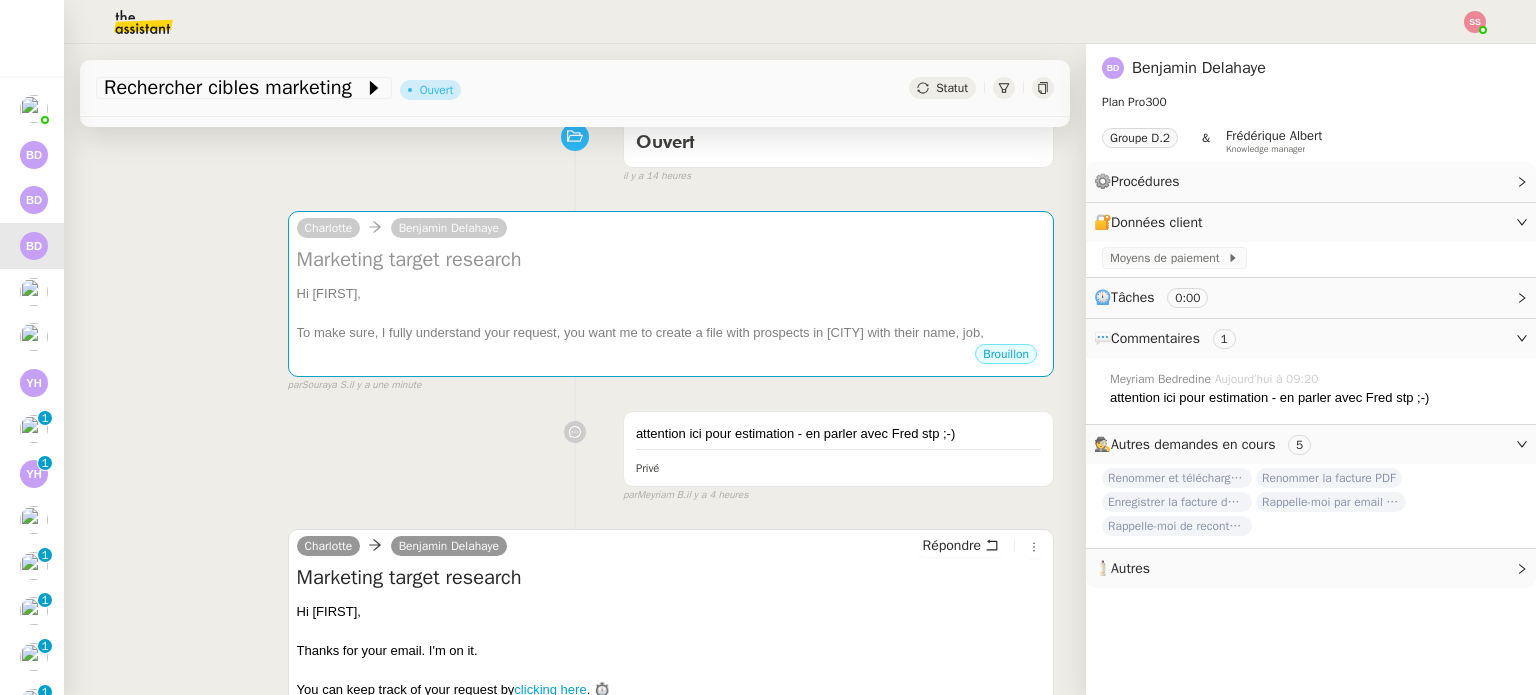 scroll, scrollTop: 168, scrollLeft: 0, axis: vertical 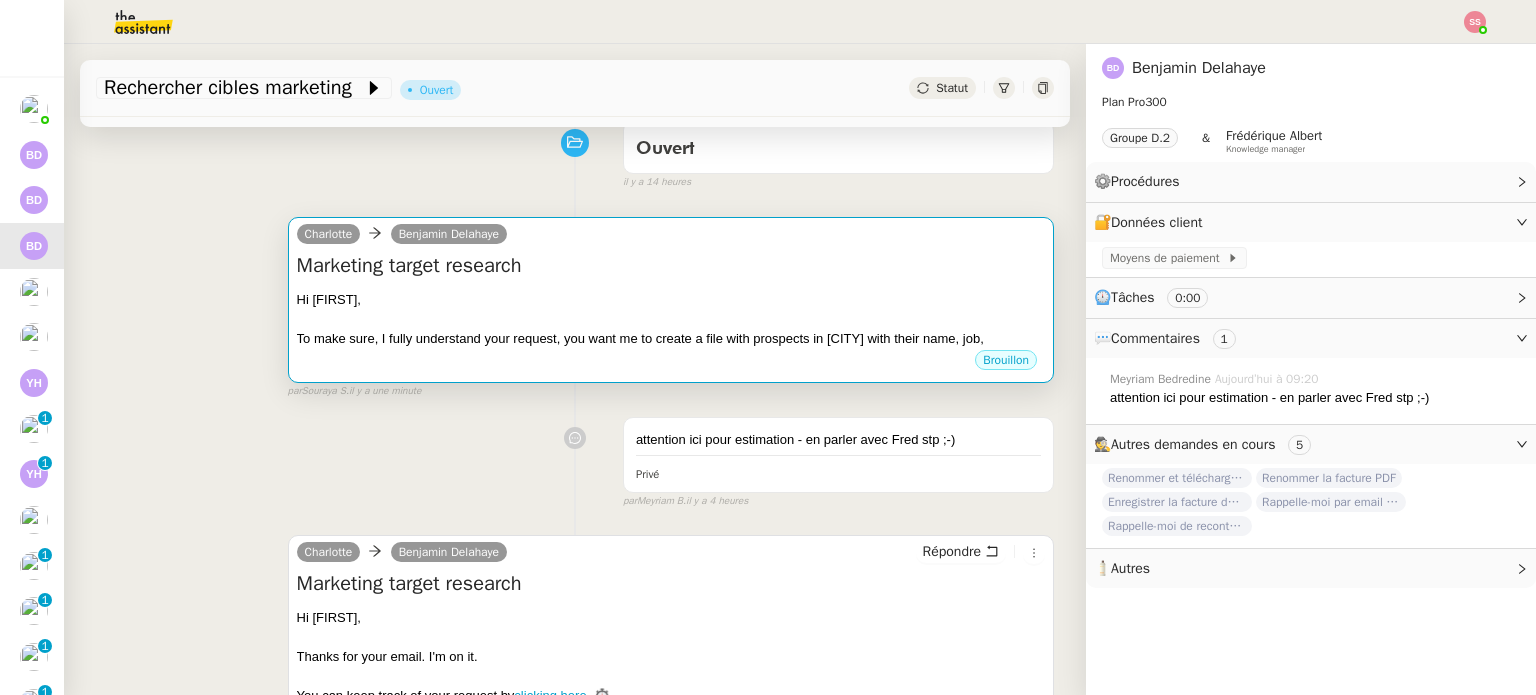 click on "Marketing target research" at bounding box center (671, 266) 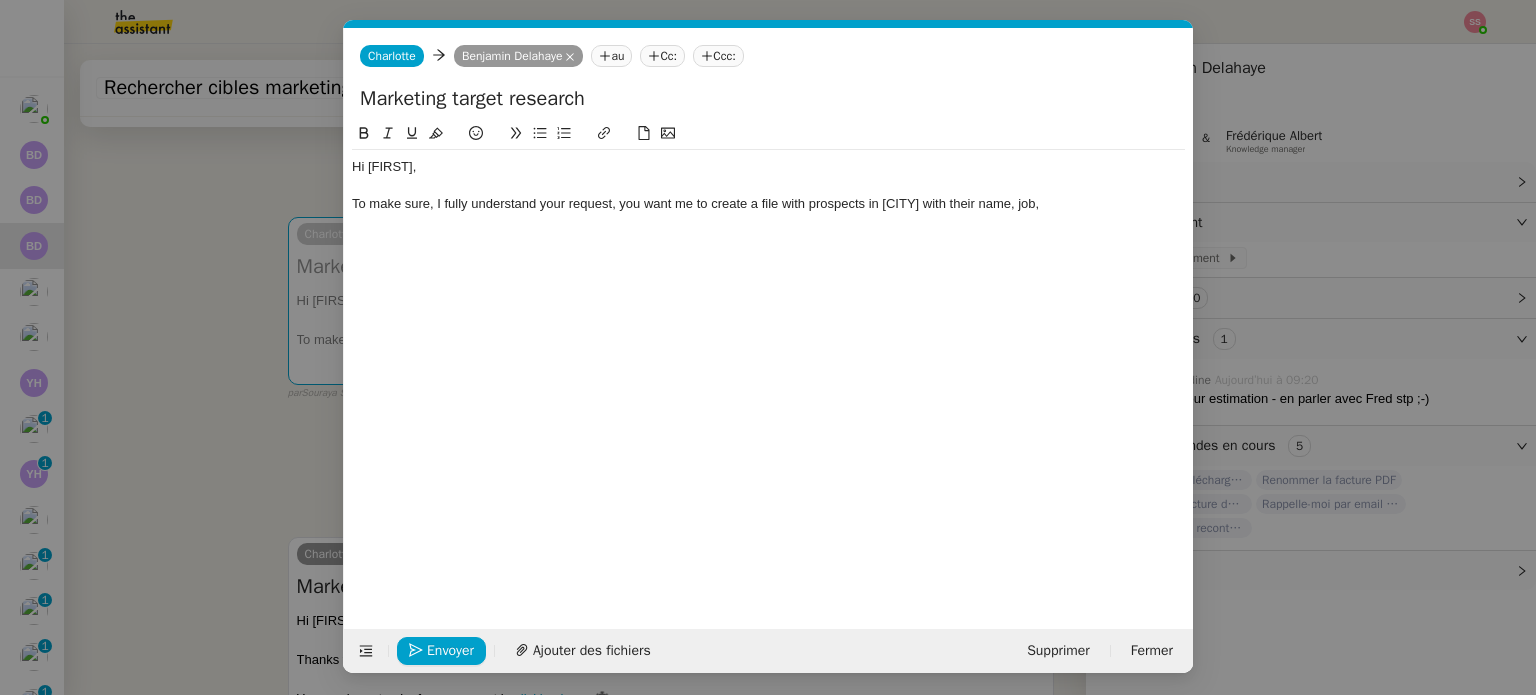 scroll, scrollTop: 0, scrollLeft: 42, axis: horizontal 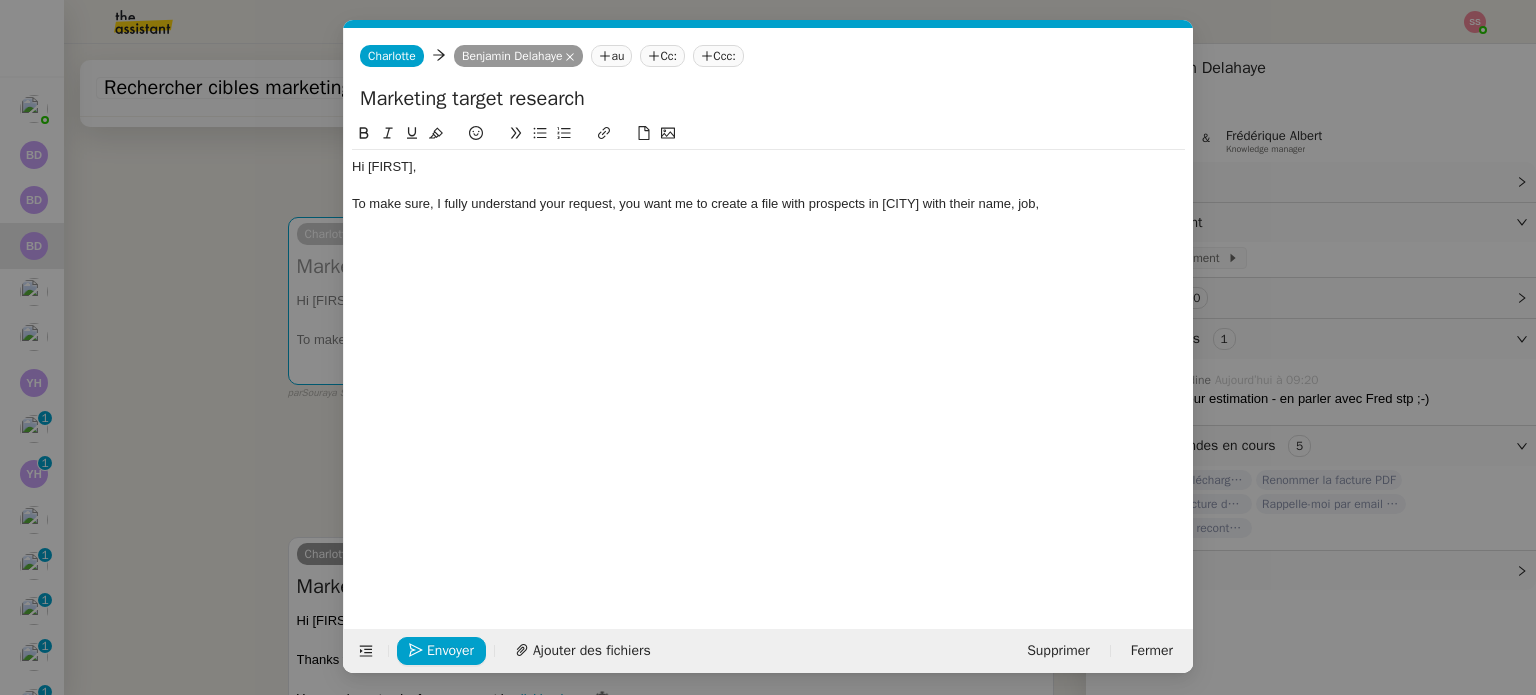 click on "To make sure, I fully understand your request, you want me to create a file with prospects in [CITY] with their name, job," 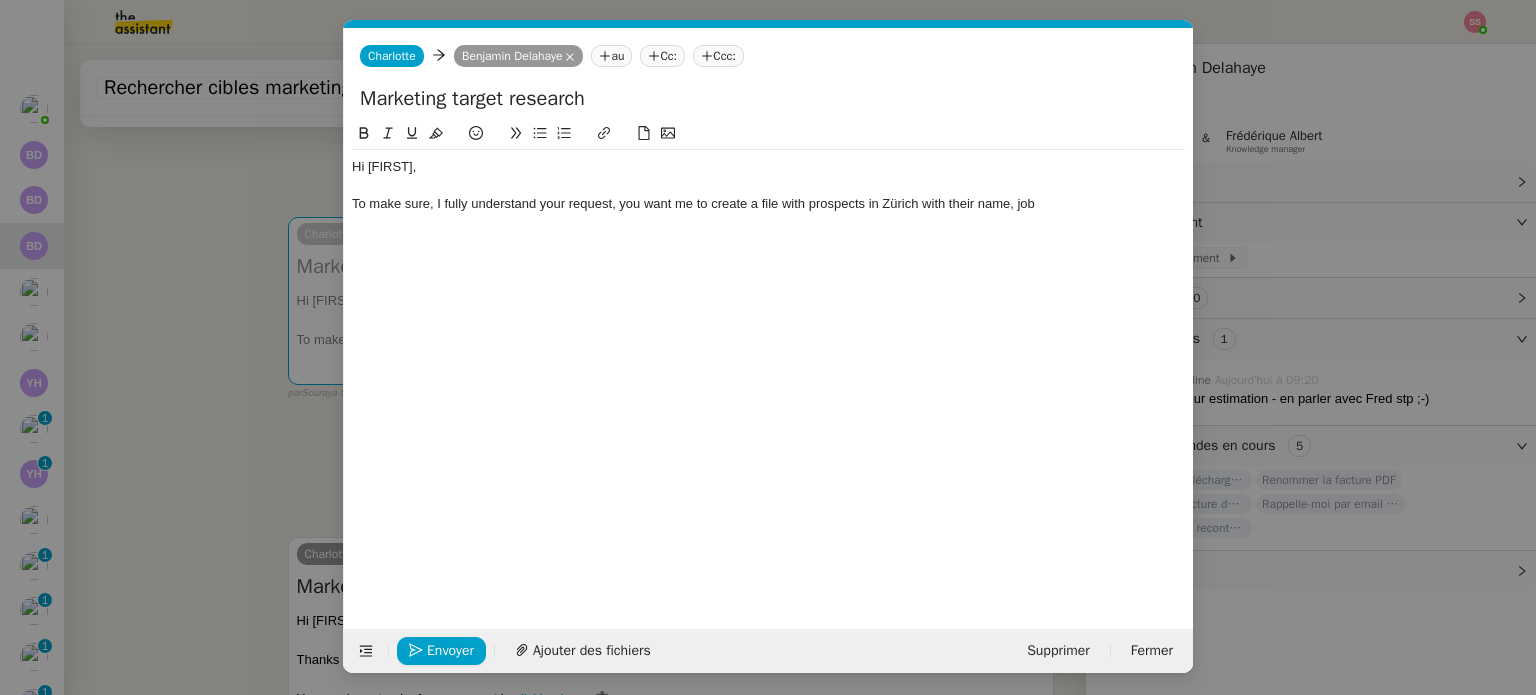type 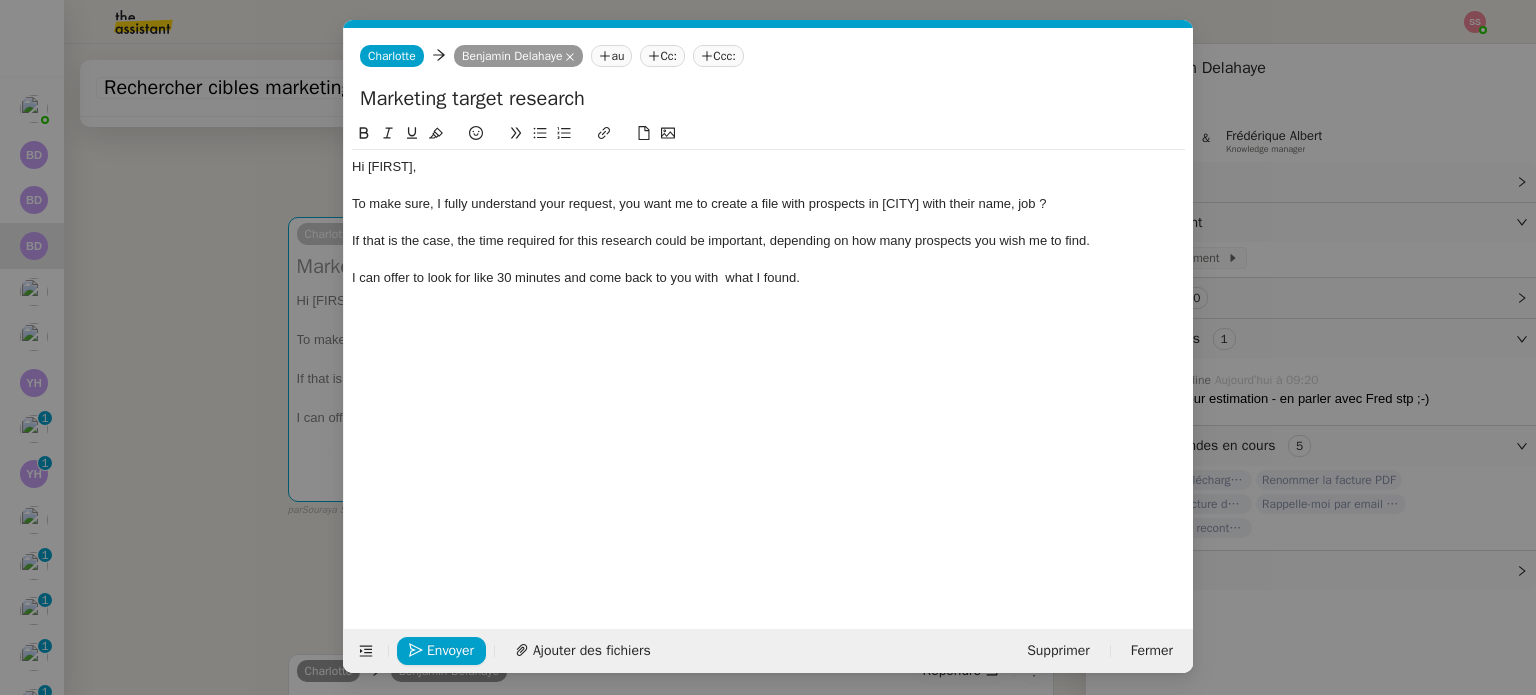 click 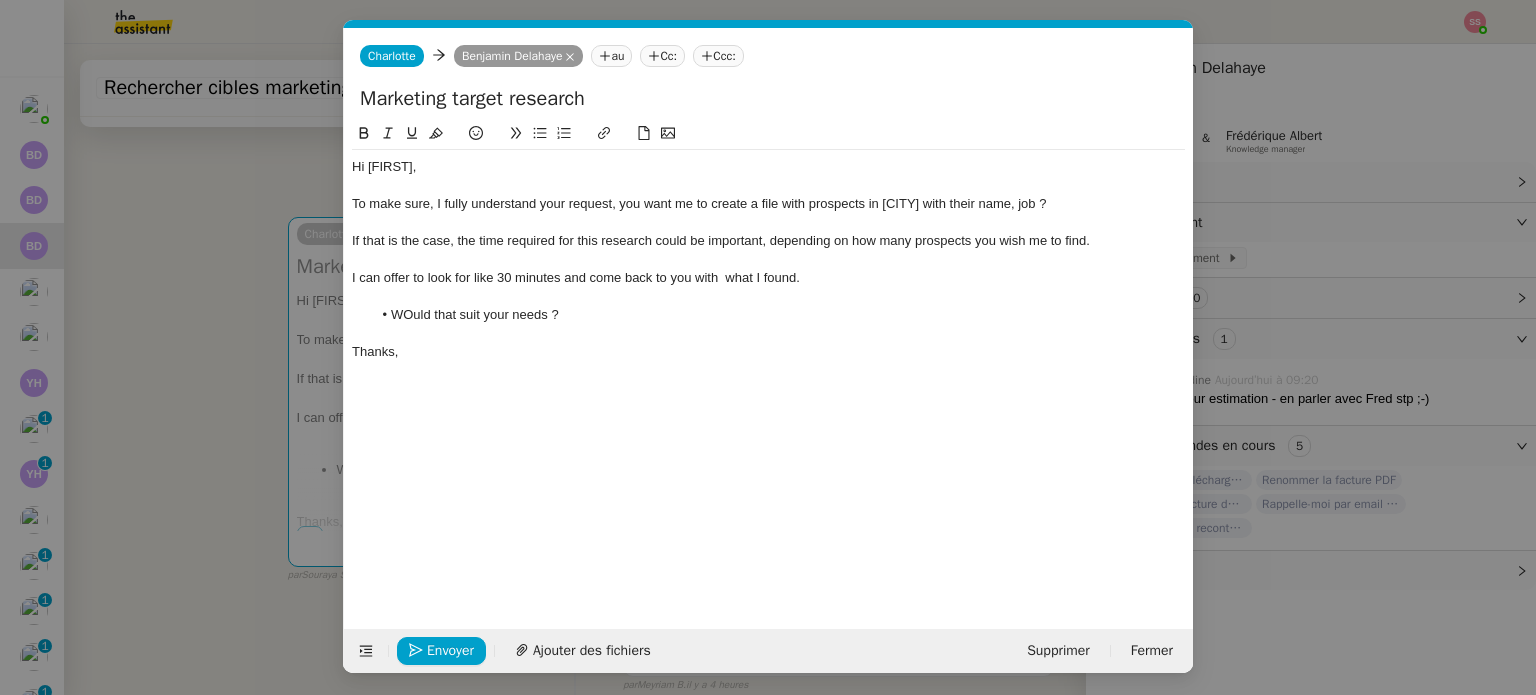 click on "To make sure, I fully understand your request, you want me to create a file with prospects in [CITY] with their name, job ?" 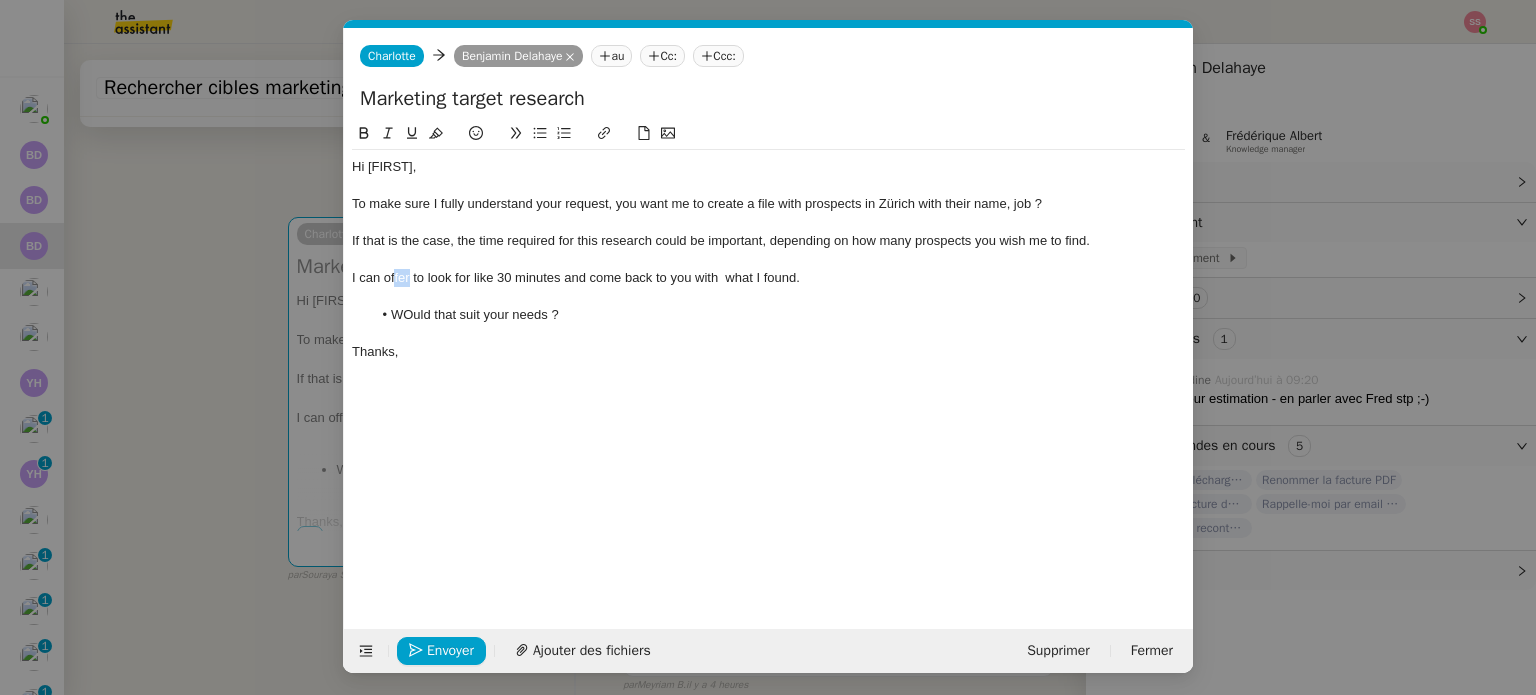 drag, startPoint x: 409, startPoint y: 276, endPoint x: 392, endPoint y: 274, distance: 17.117243 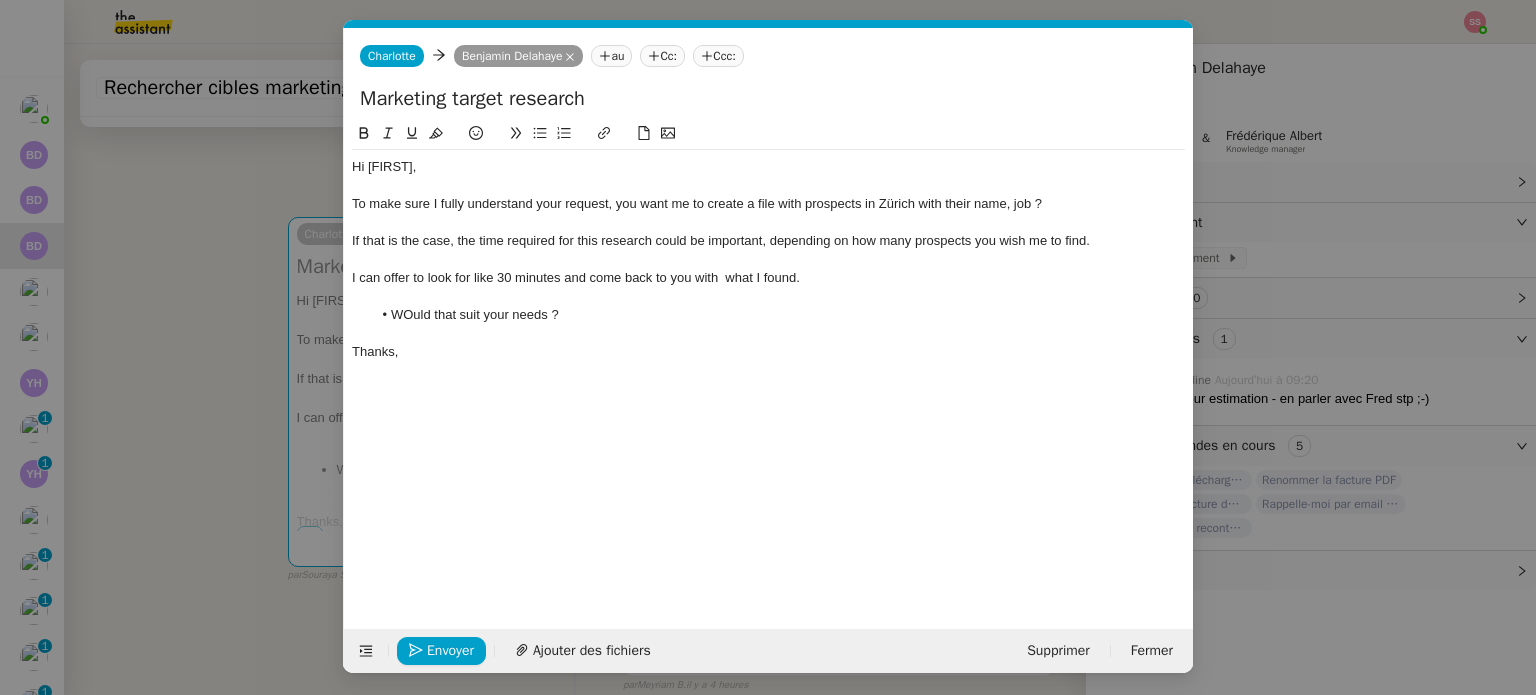 click 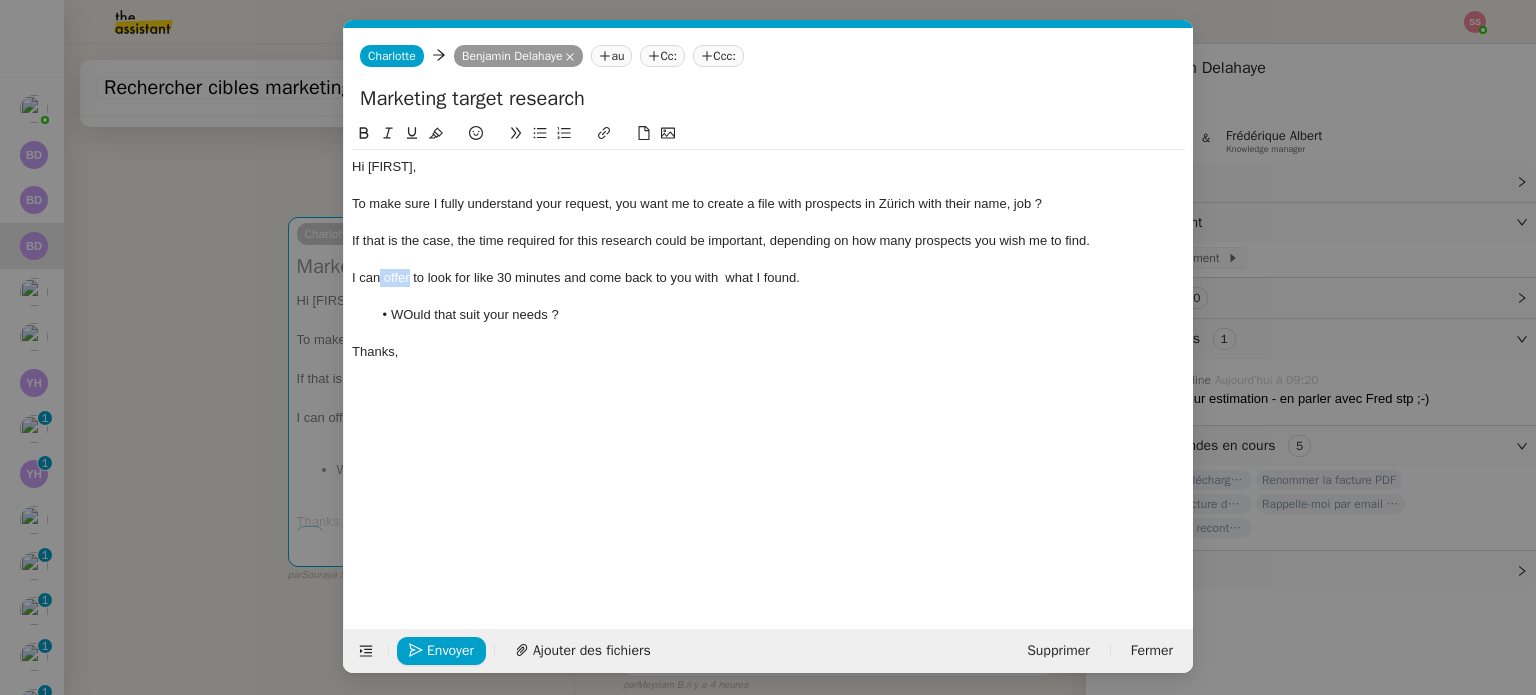 drag, startPoint x: 409, startPoint y: 279, endPoint x: 380, endPoint y: 279, distance: 29 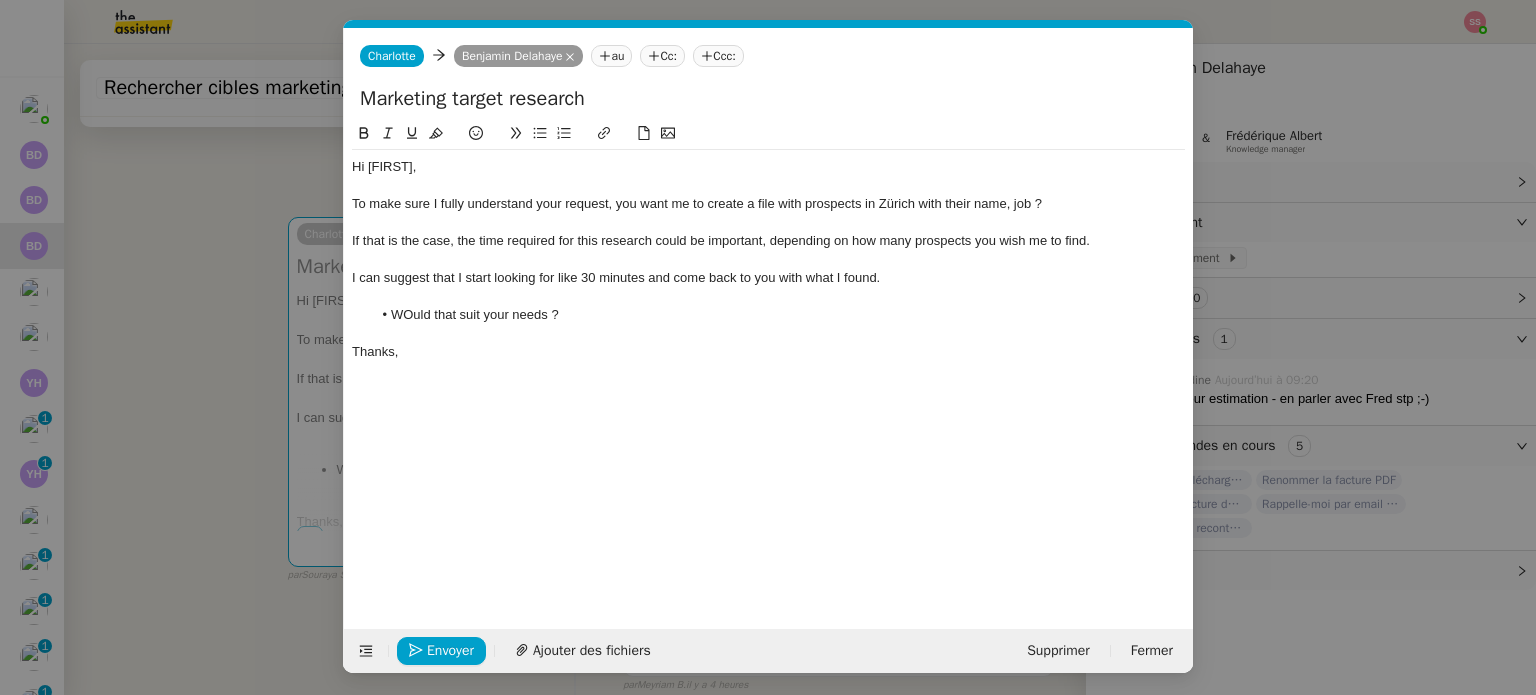 click on "I can suggest that I start looking for like 30 minutes and come back to you with what I found." 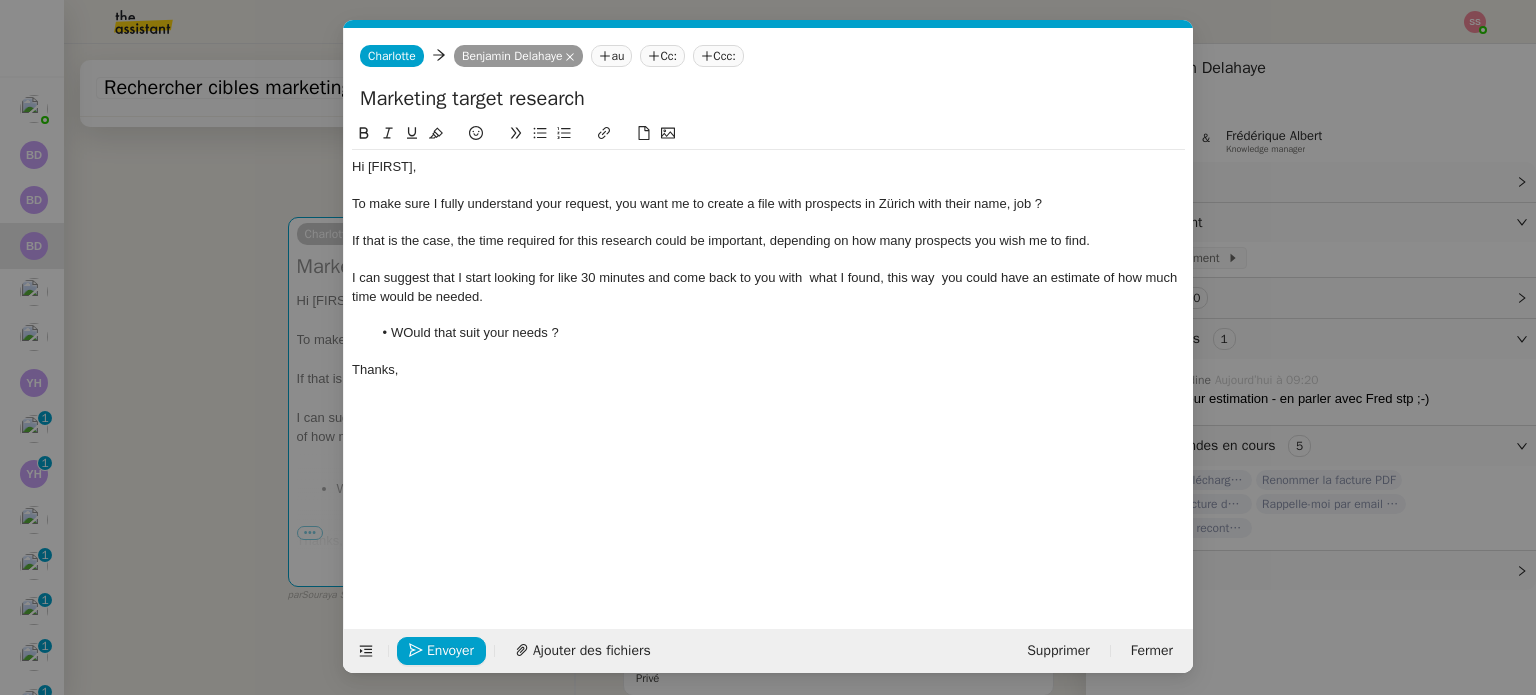click on "WOuld that suit your needs ?" 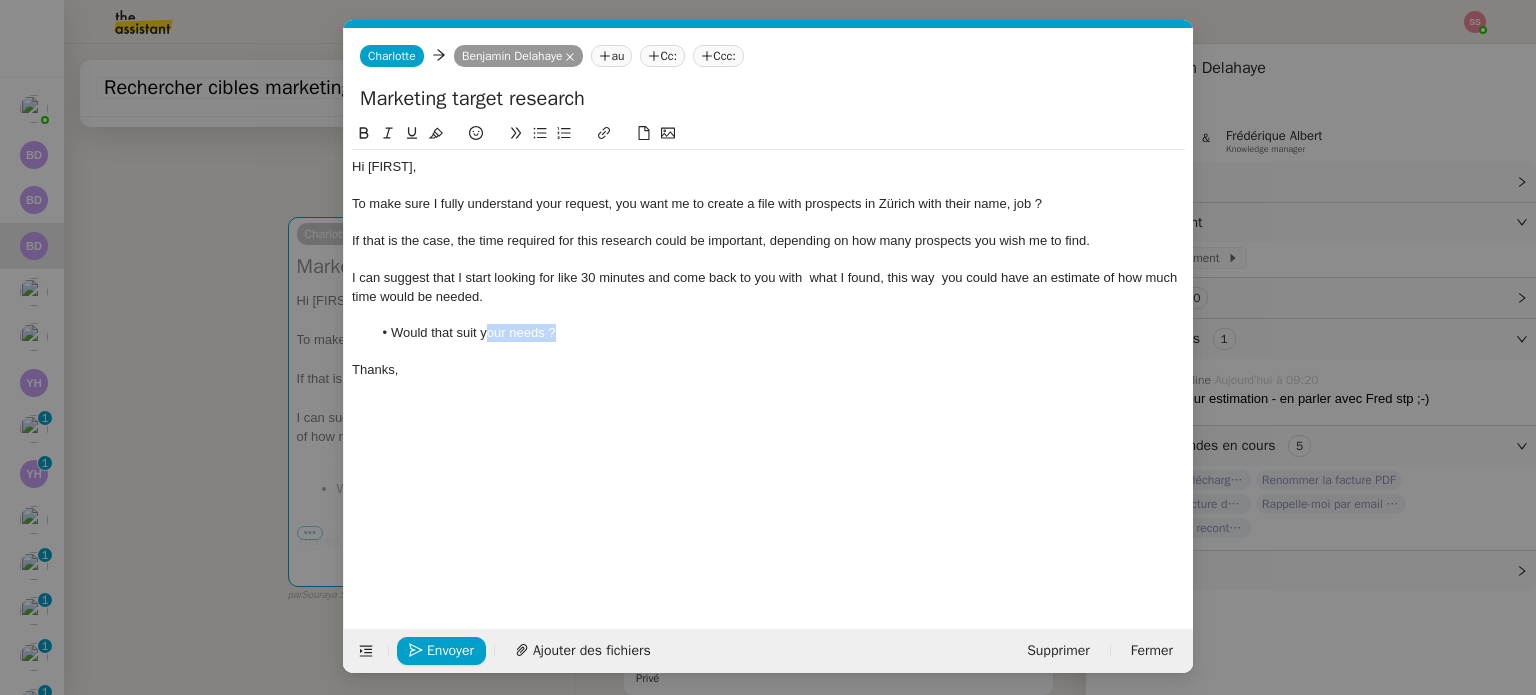 drag, startPoint x: 575, startPoint y: 340, endPoint x: 484, endPoint y: 341, distance: 91.00549 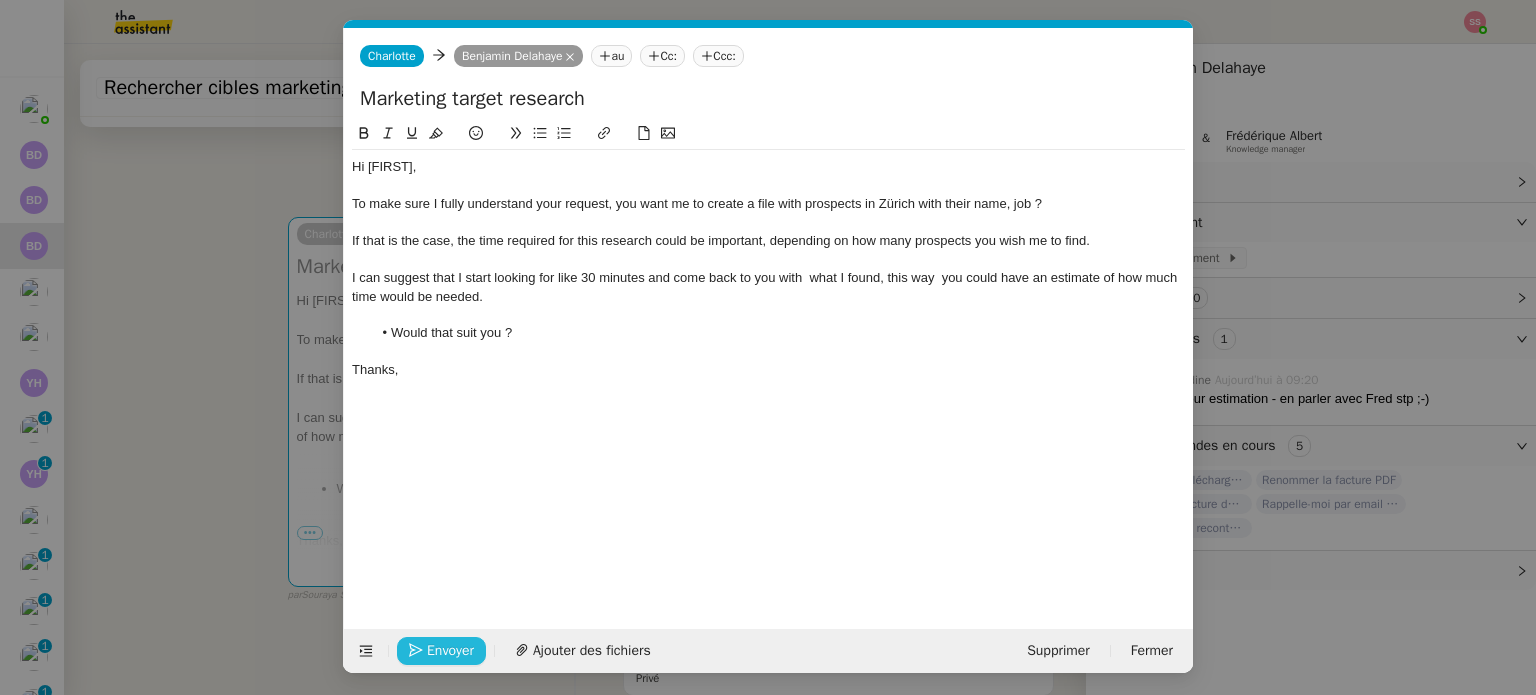 click on "Envoyer" 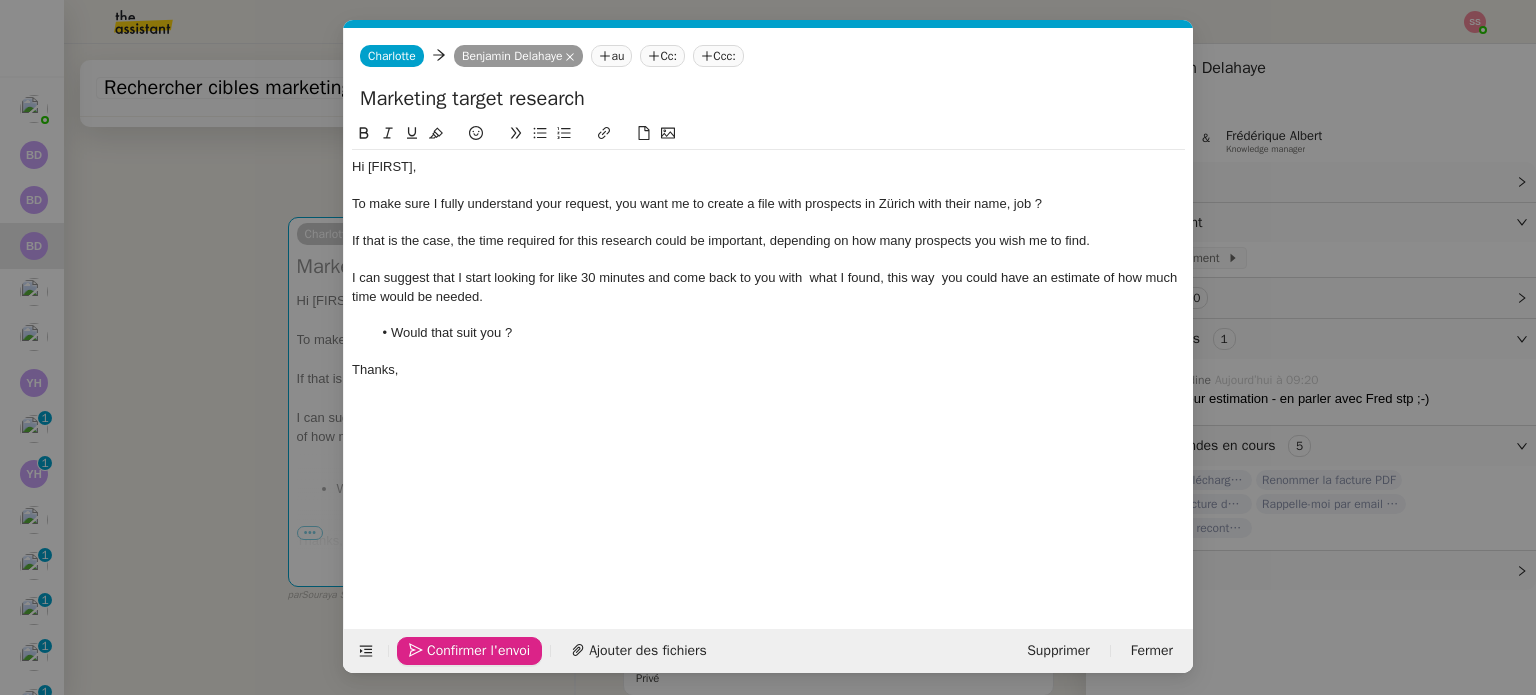click on "Confirmer l'envoi" 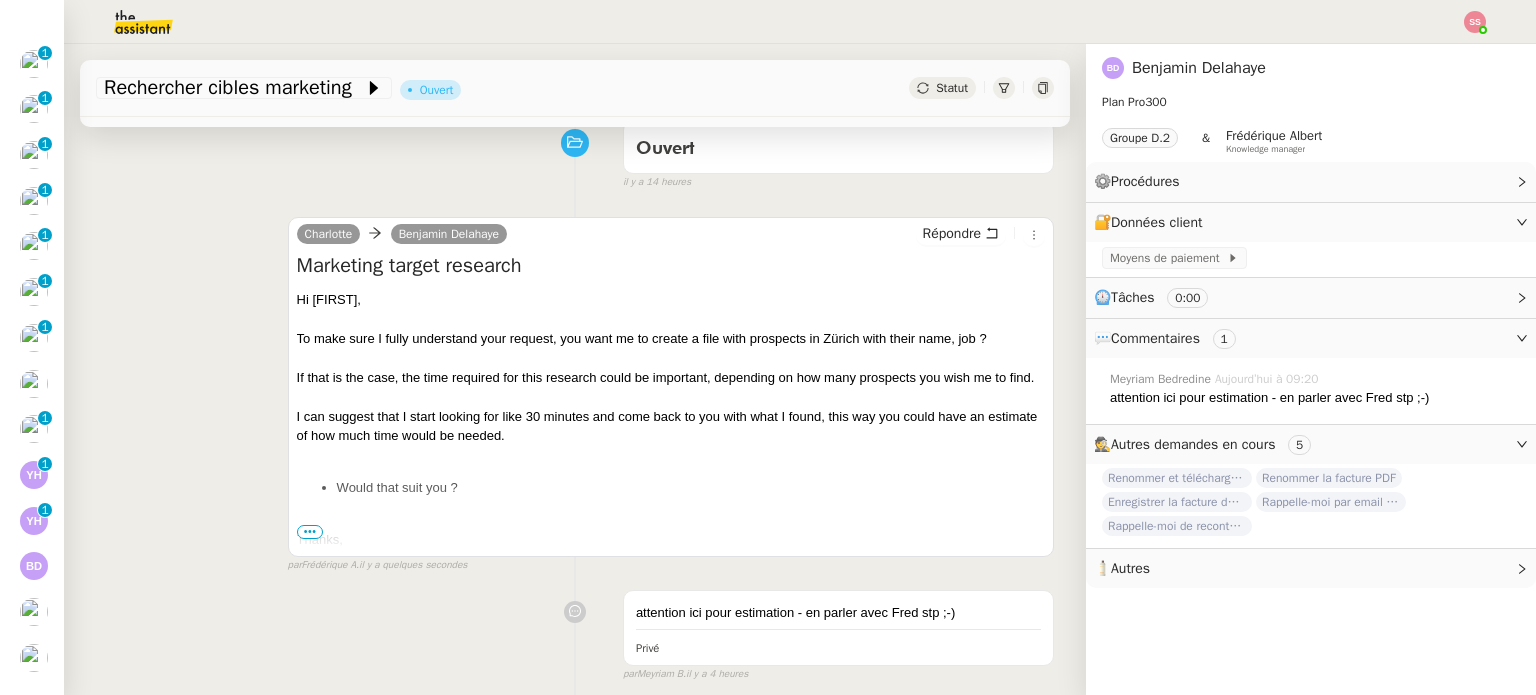 scroll, scrollTop: 456, scrollLeft: 0, axis: vertical 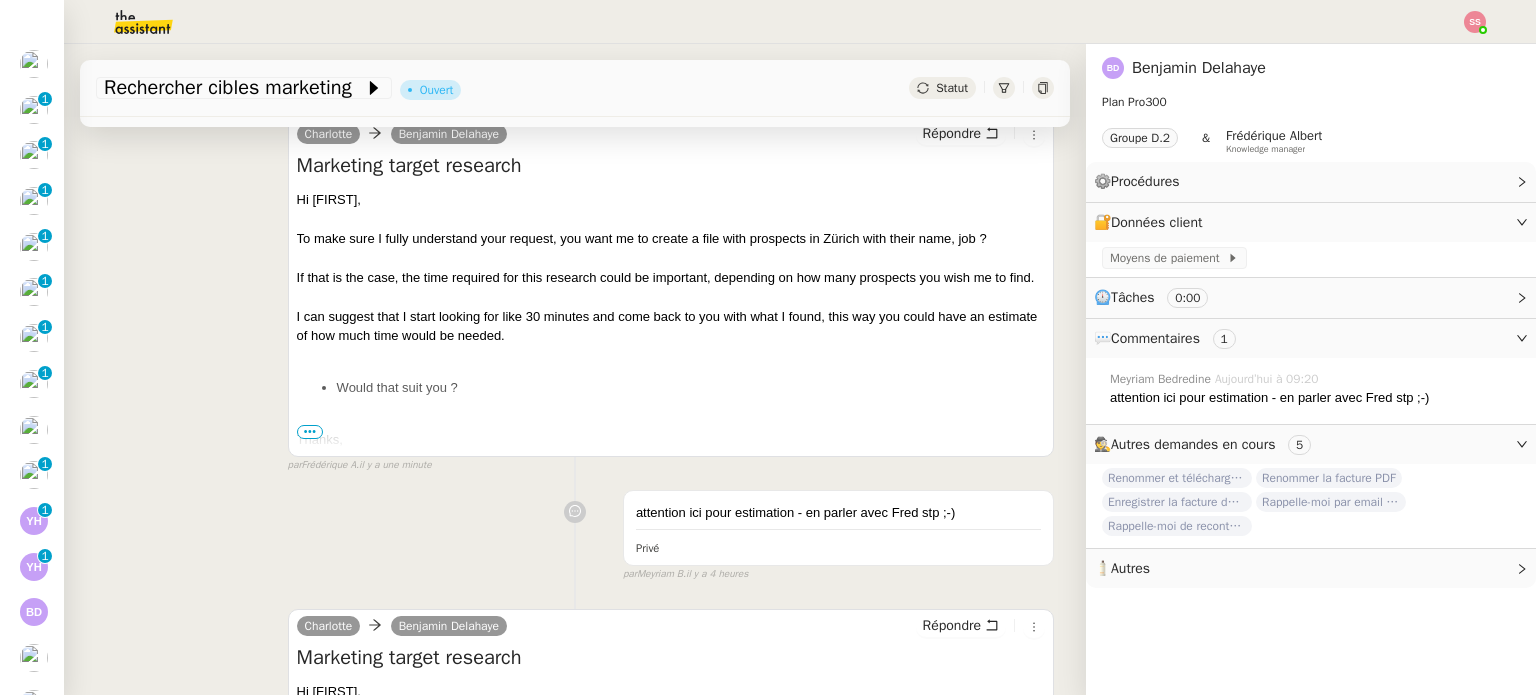 click on "•••" at bounding box center [310, 432] 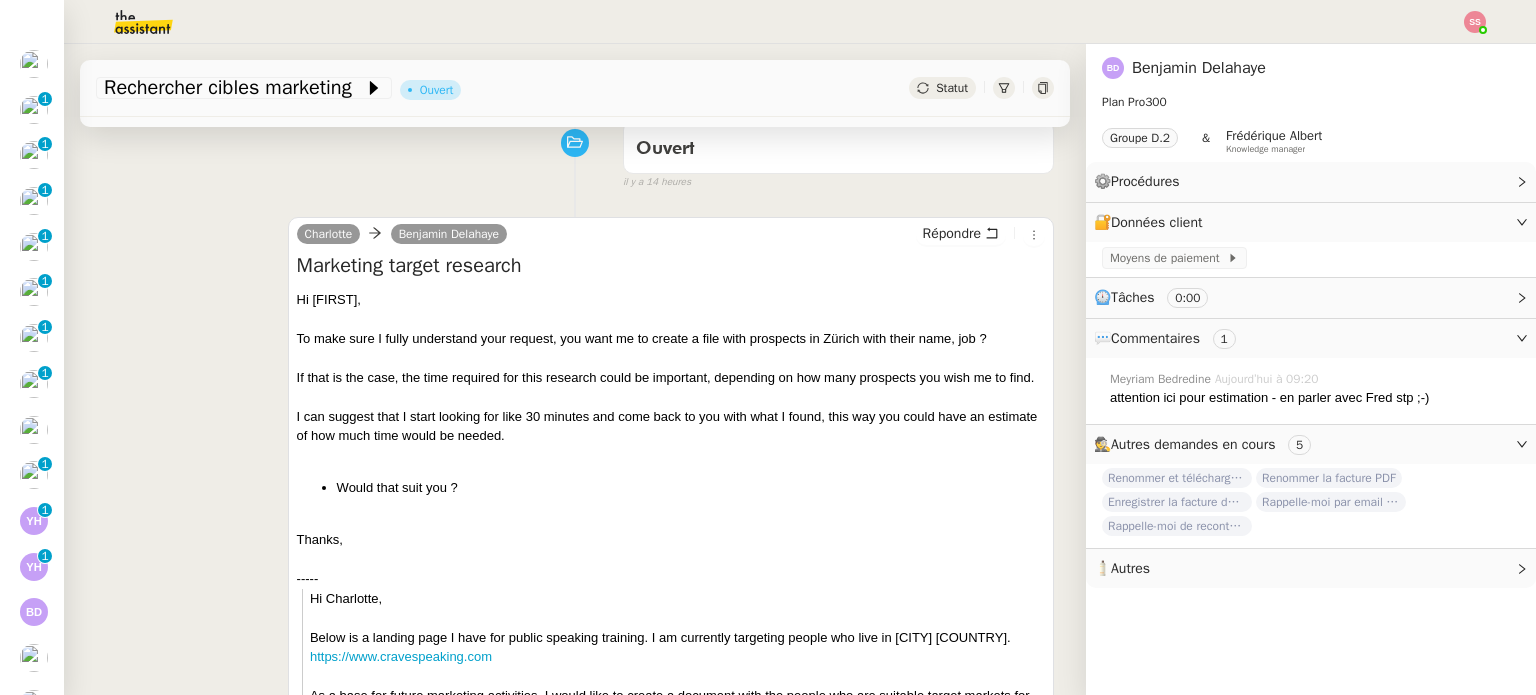 scroll, scrollTop: 168, scrollLeft: 0, axis: vertical 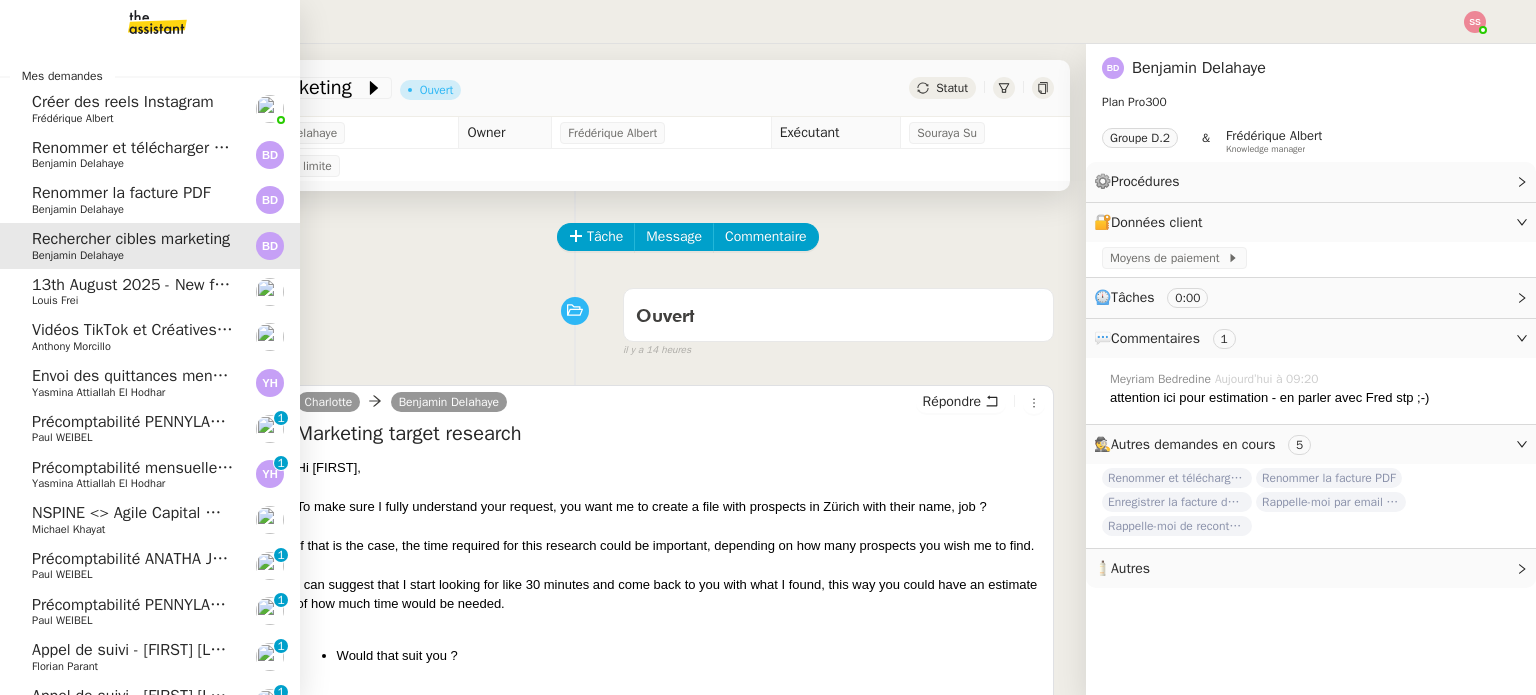 click on "13th August 2025 - New flight request - [NAME]" 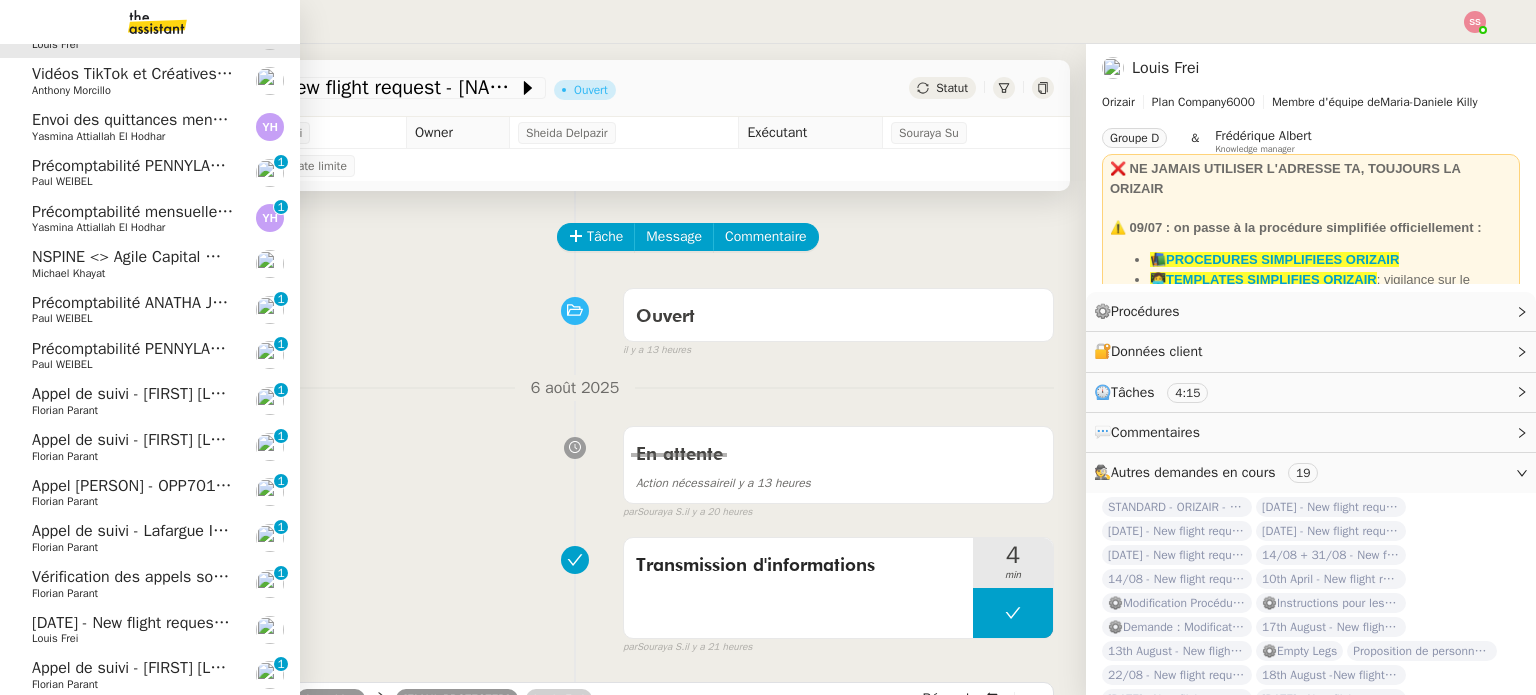 scroll, scrollTop: 0, scrollLeft: 0, axis: both 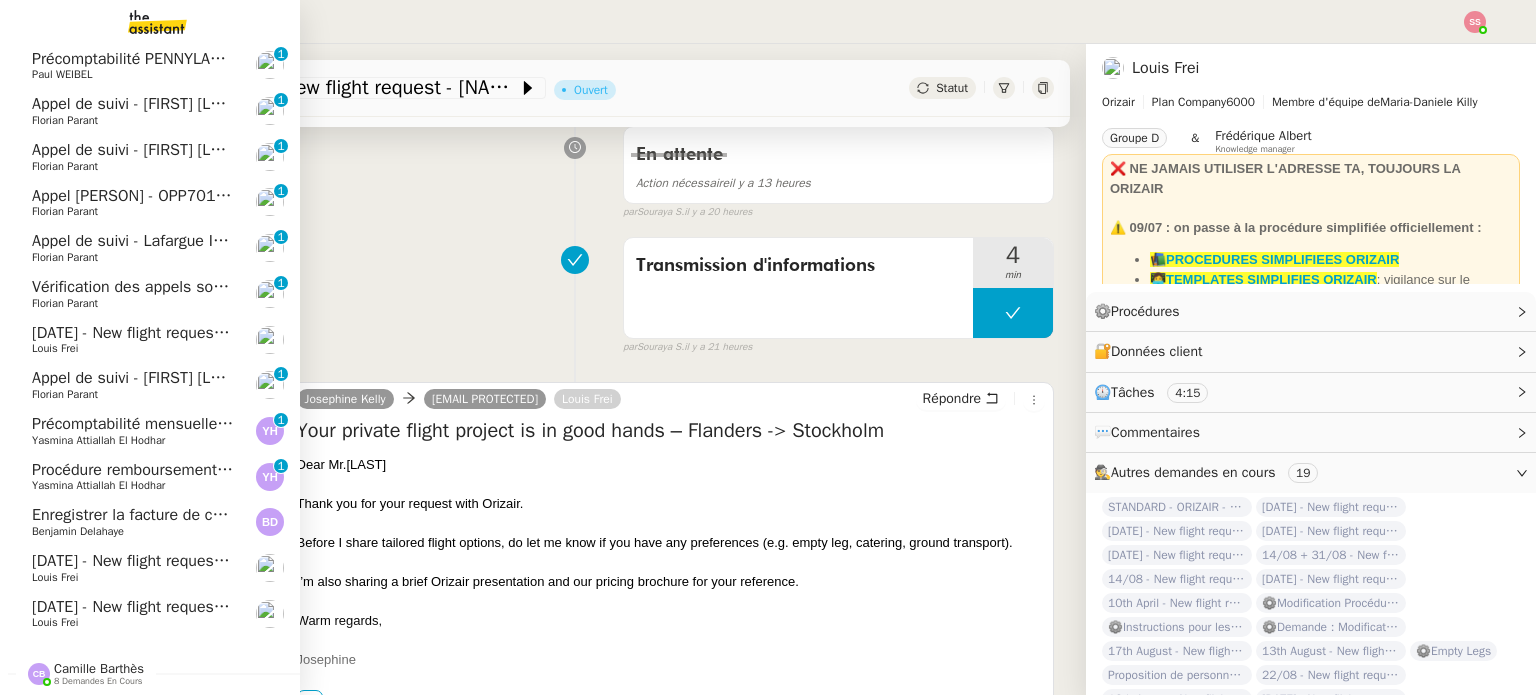 click on "Louis Frei" 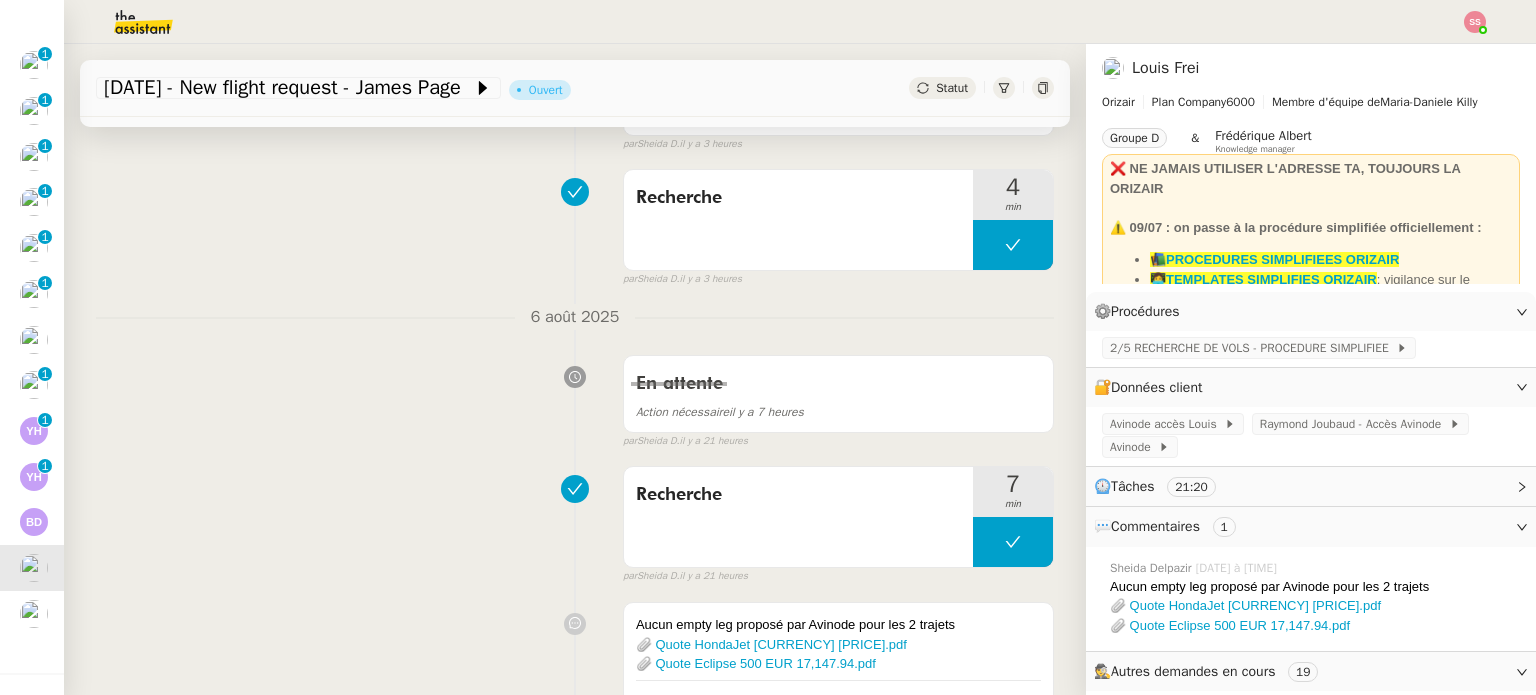 scroll, scrollTop: 568, scrollLeft: 0, axis: vertical 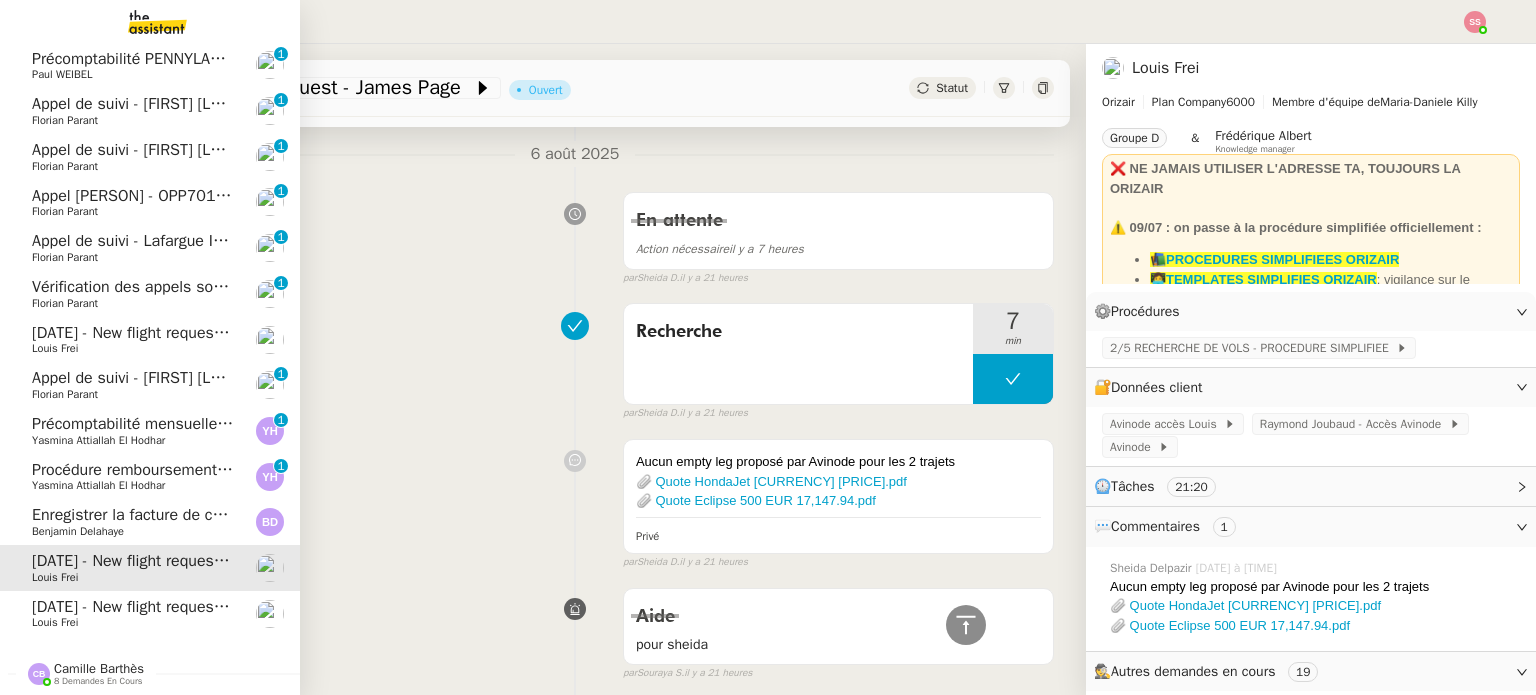 click on "[DATE] - New flight request - [NAME] [NAME]" 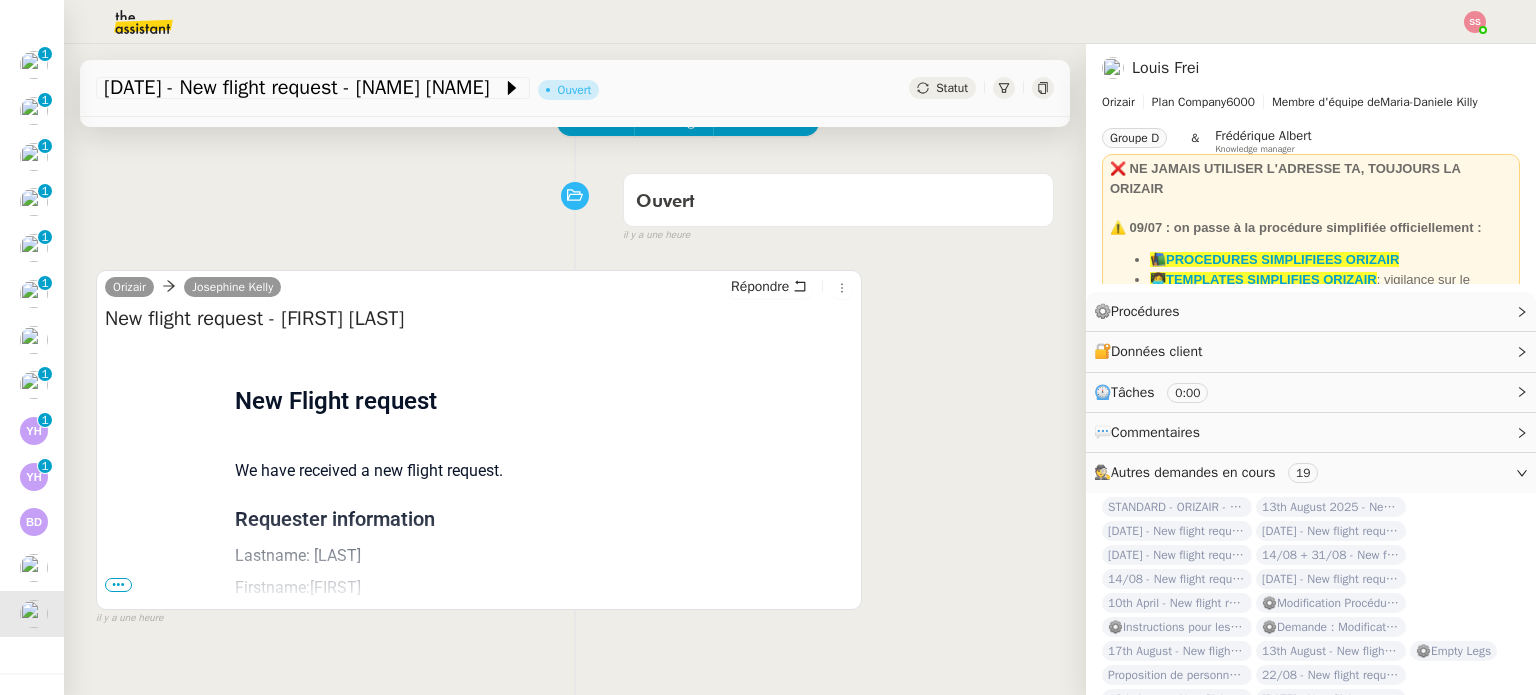 scroll, scrollTop: 0, scrollLeft: 0, axis: both 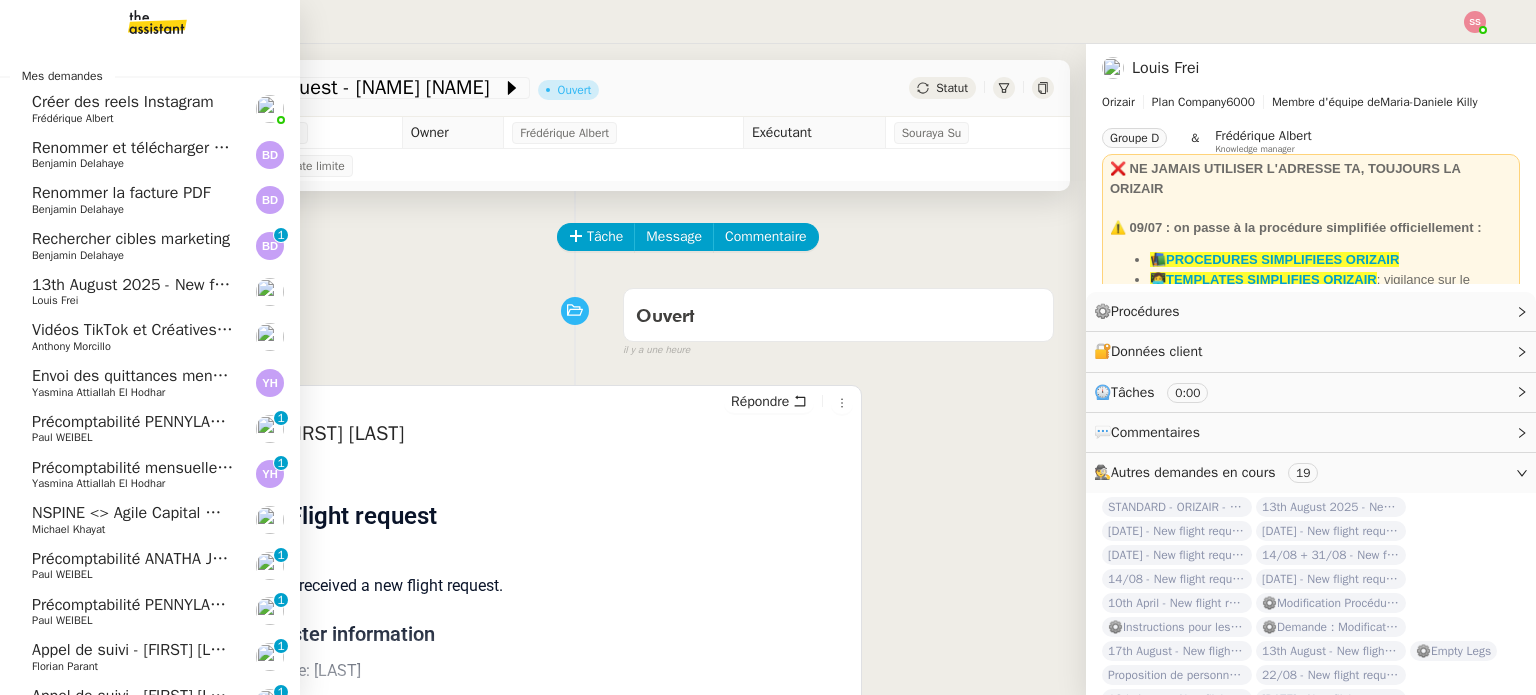 click on "13th August 2025 - New flight request - [NAME]" 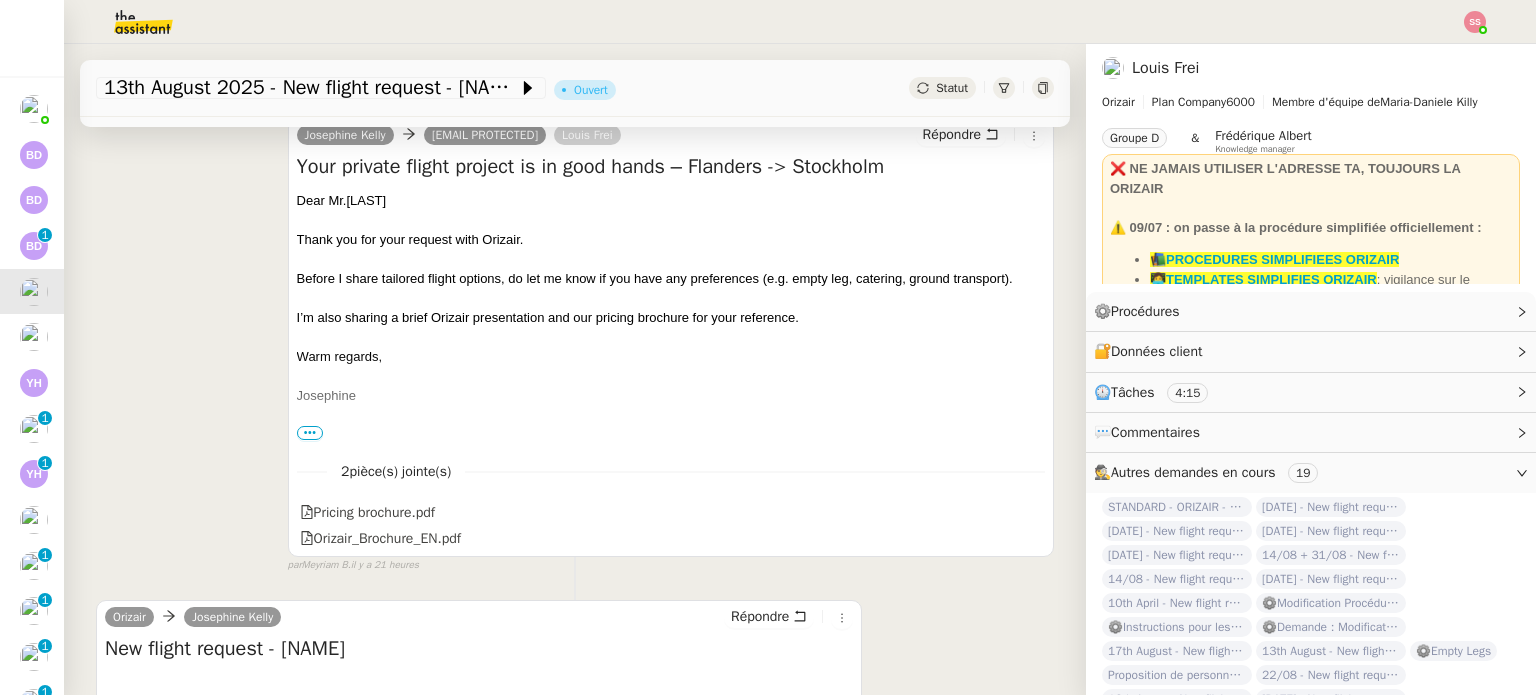 scroll, scrollTop: 800, scrollLeft: 0, axis: vertical 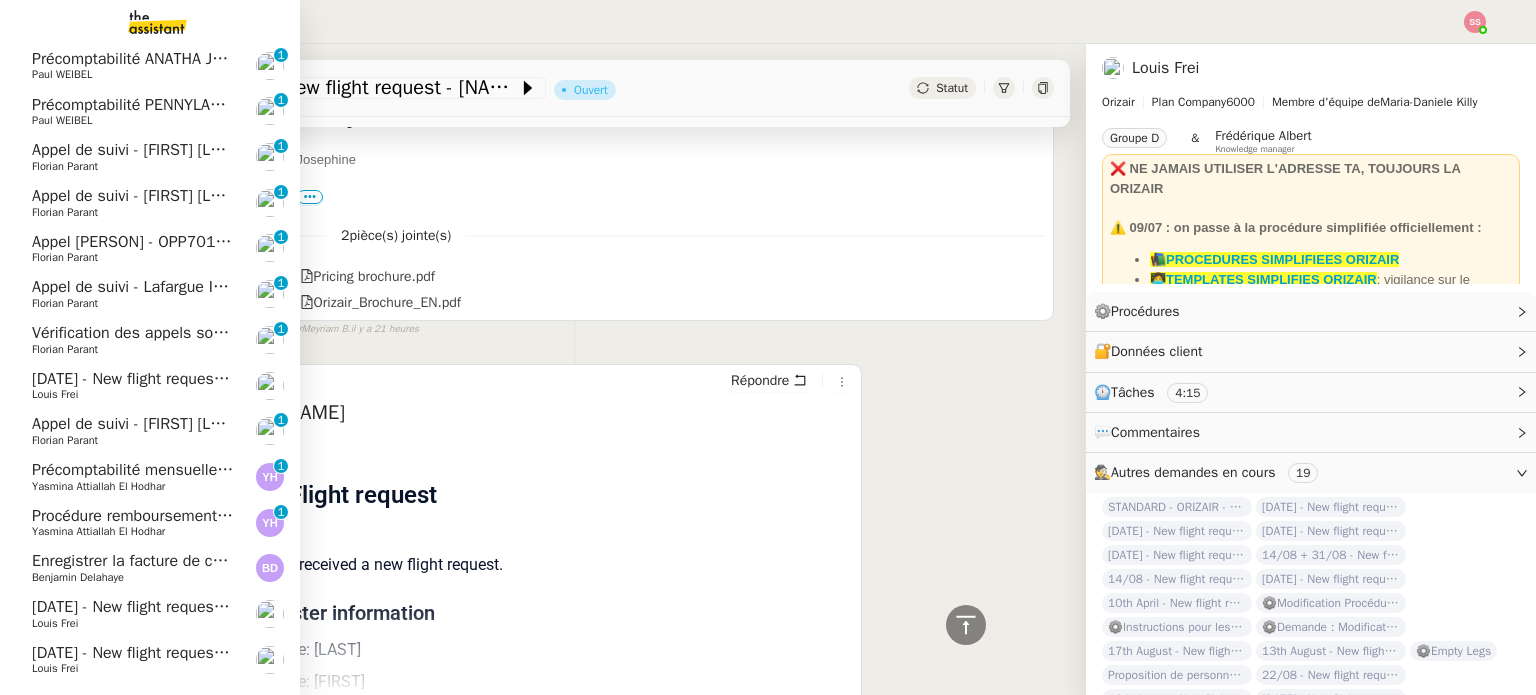 click on "Louis Frei" 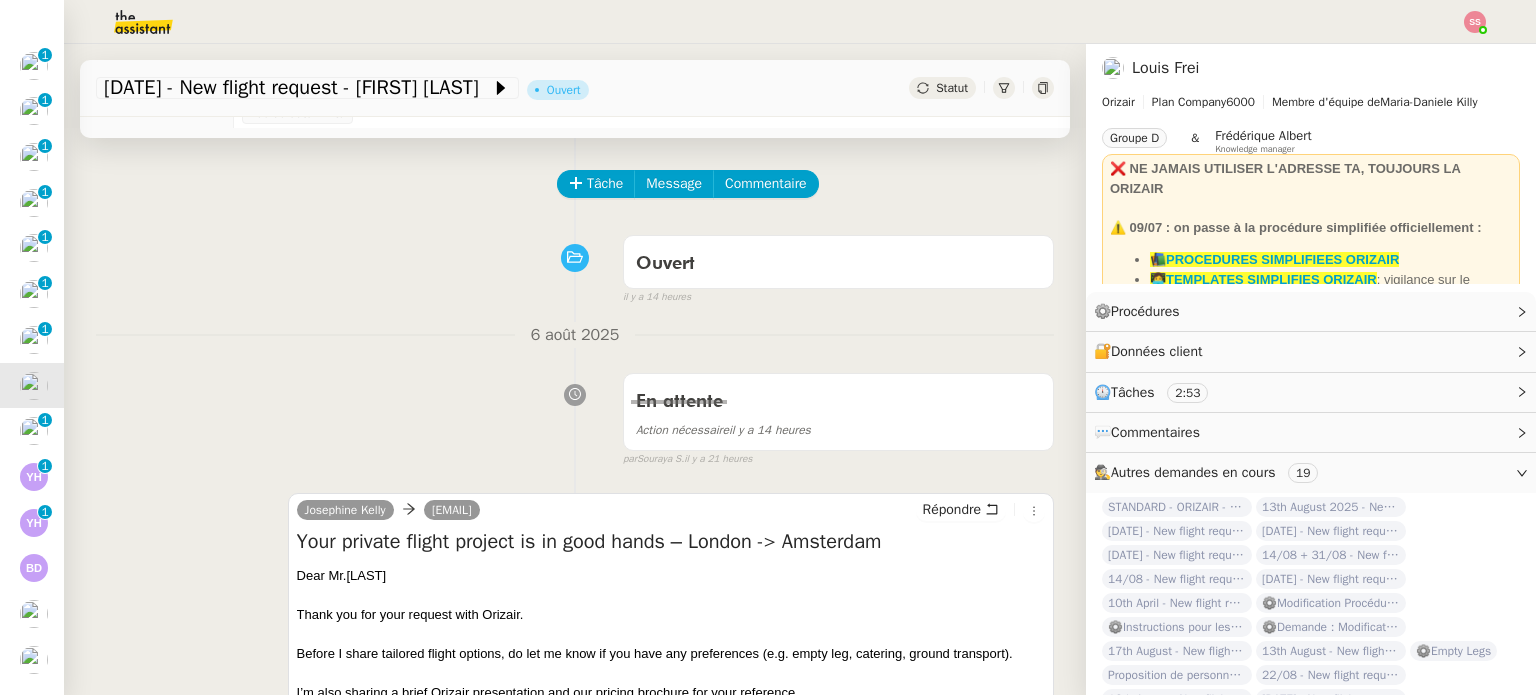 scroll, scrollTop: 0, scrollLeft: 0, axis: both 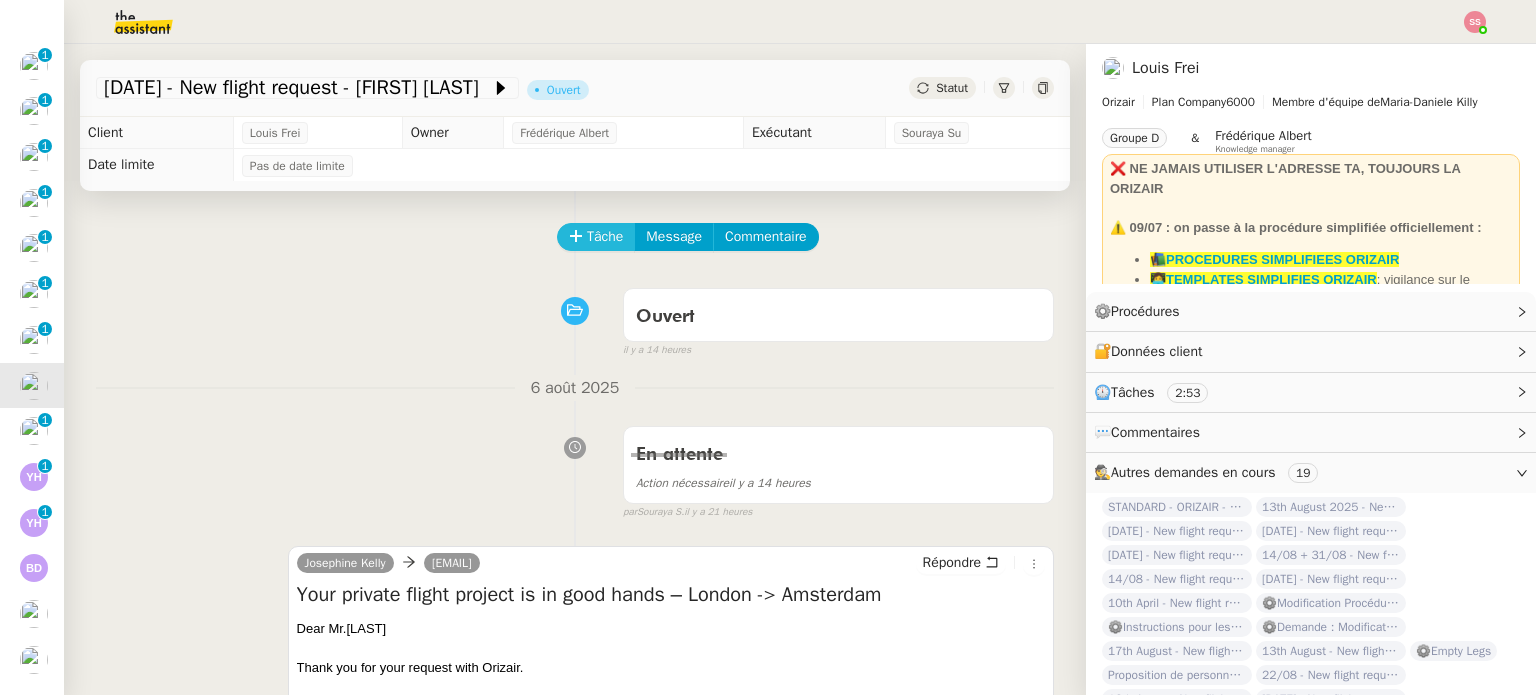 click on "Tâche" 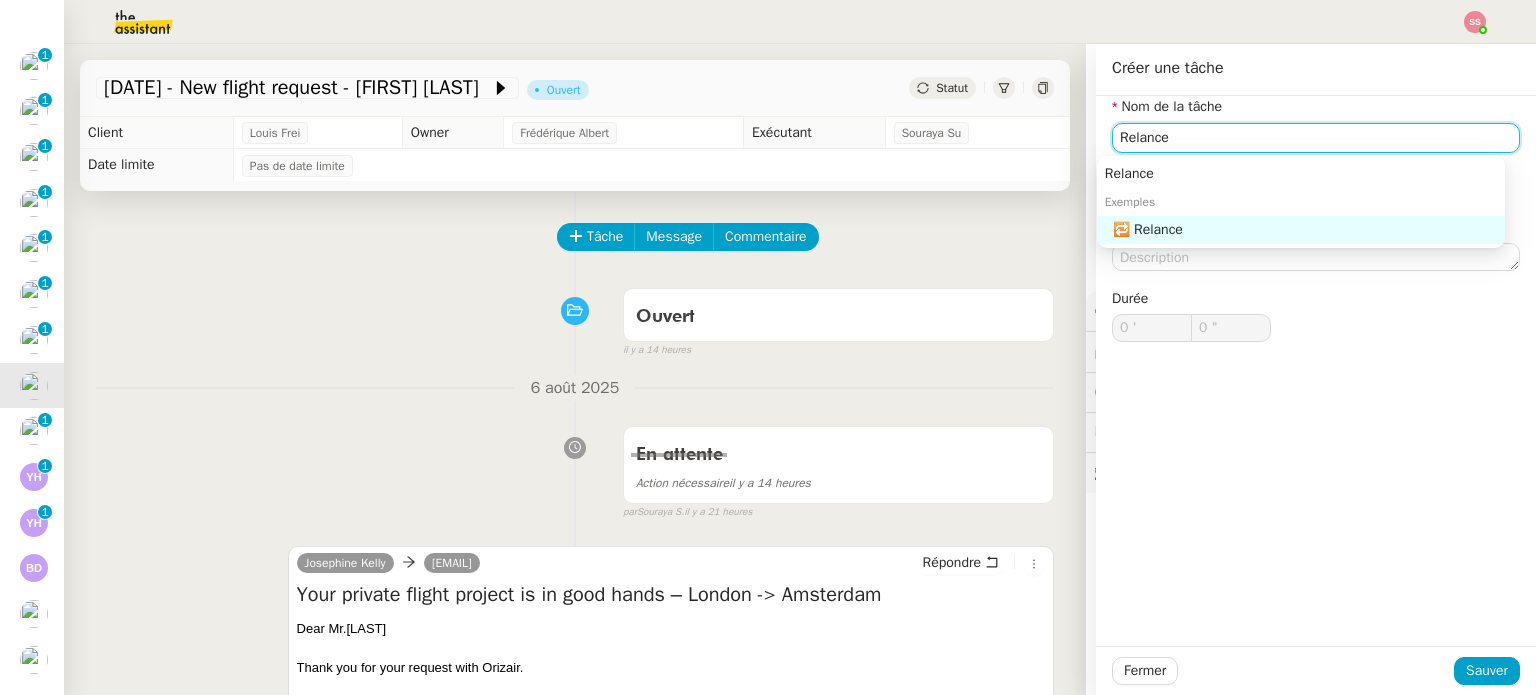 click on "🔁 Relance" 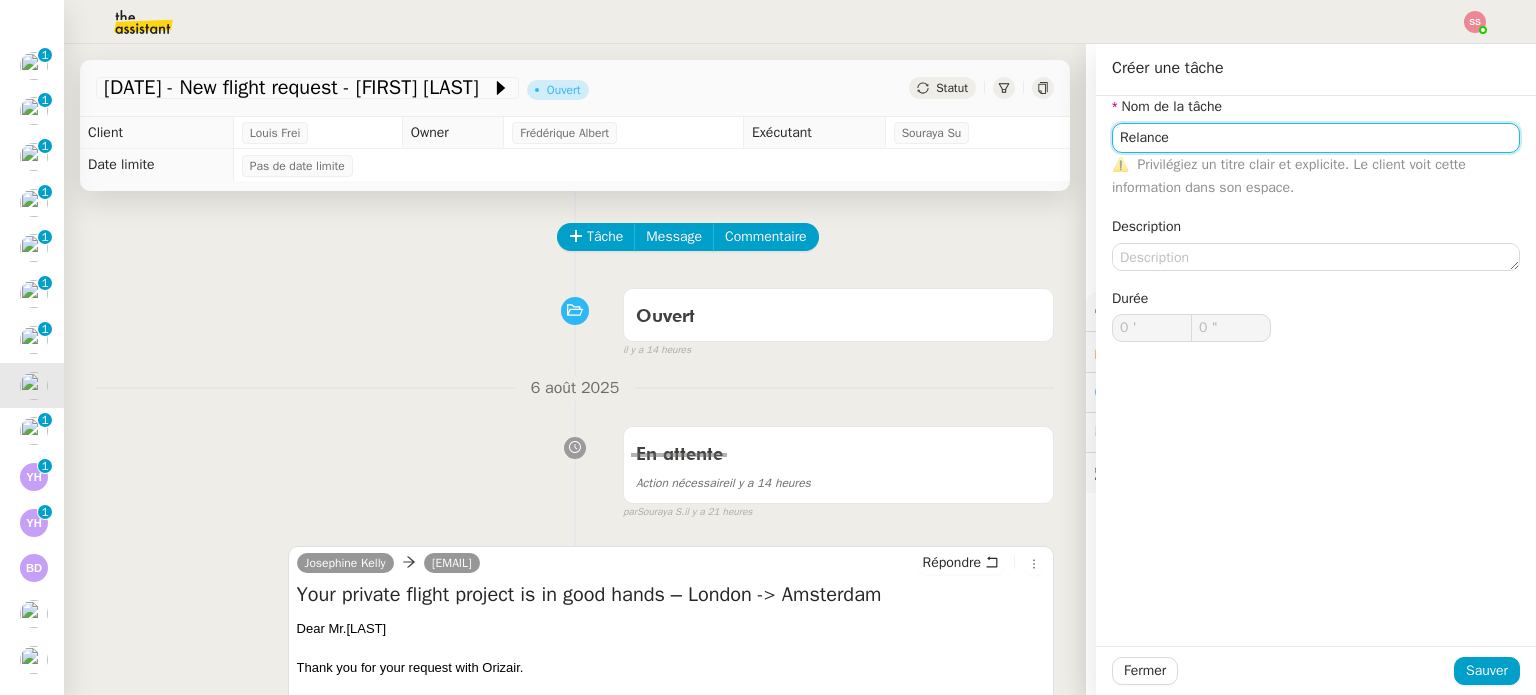 type on "Relance" 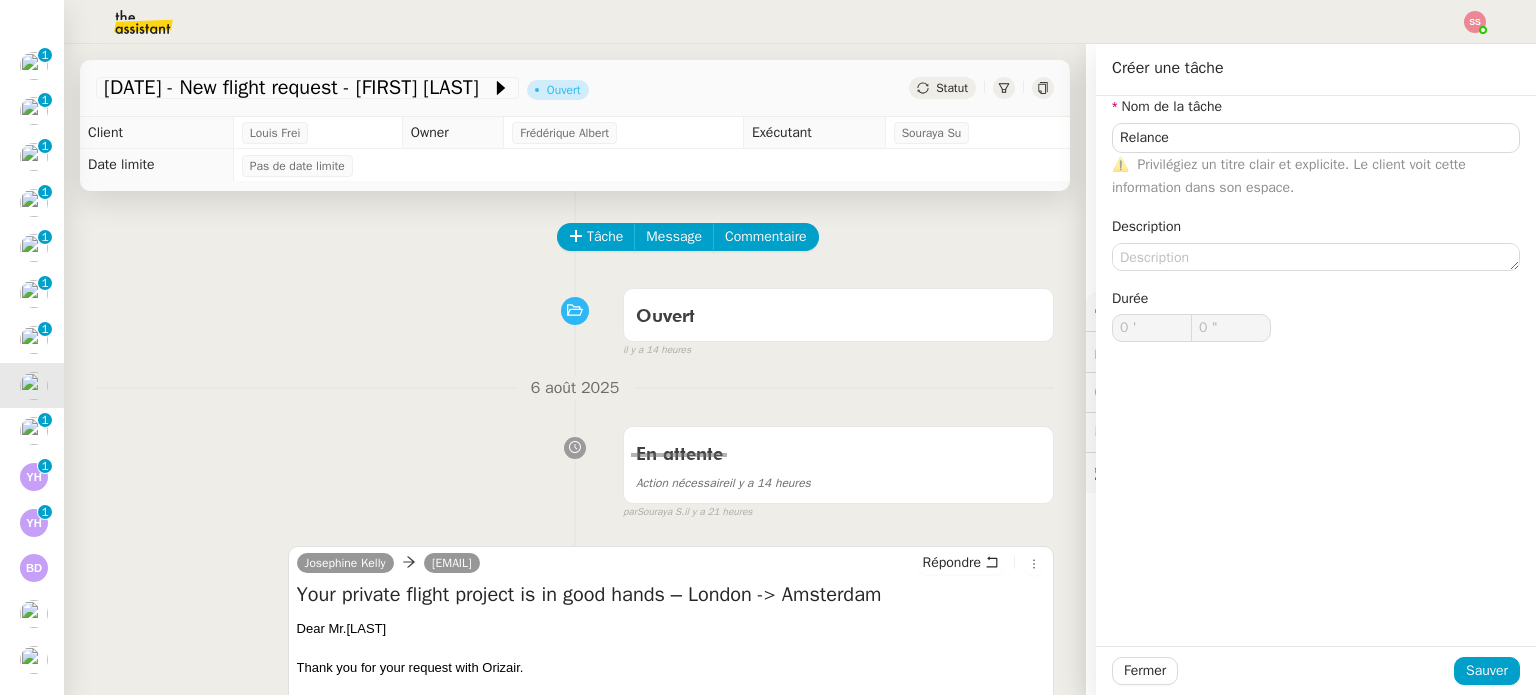 click on "Fermer Sauver" 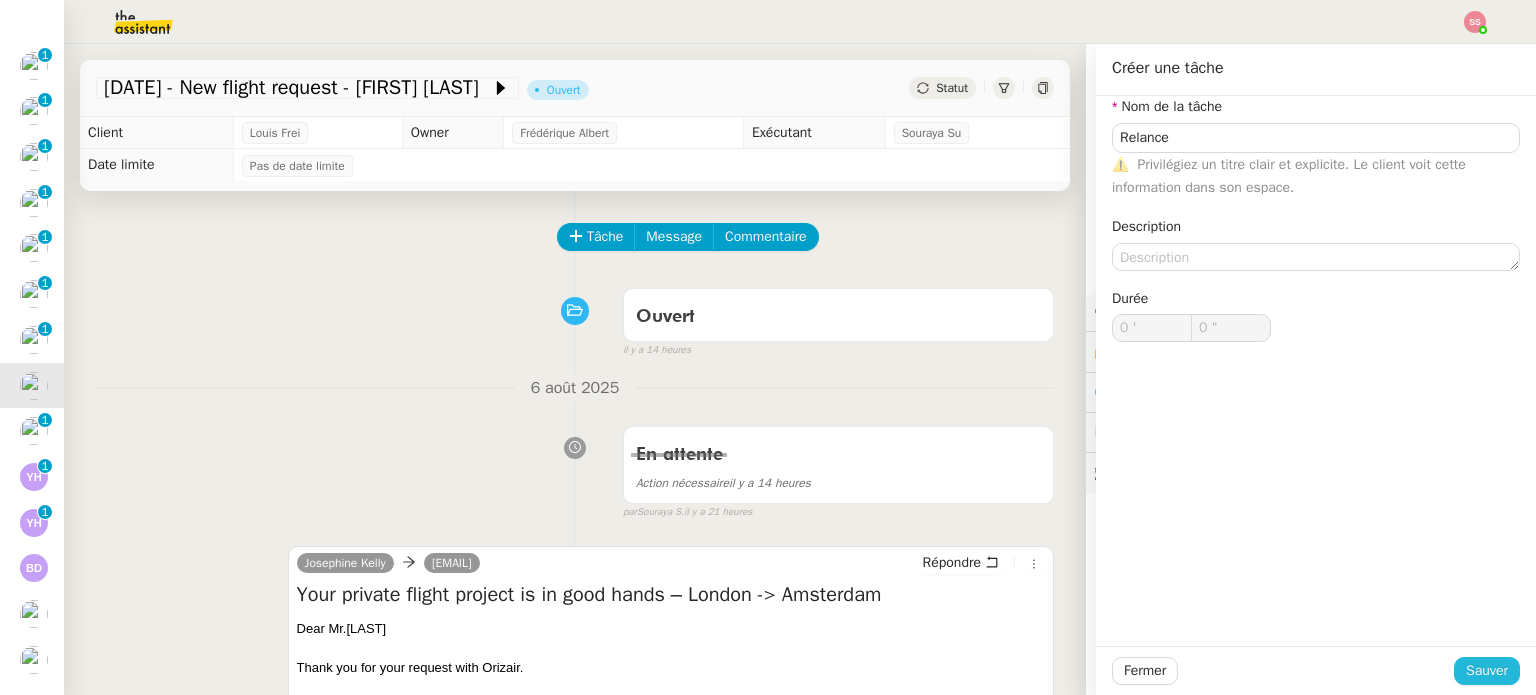 click on "Sauver" 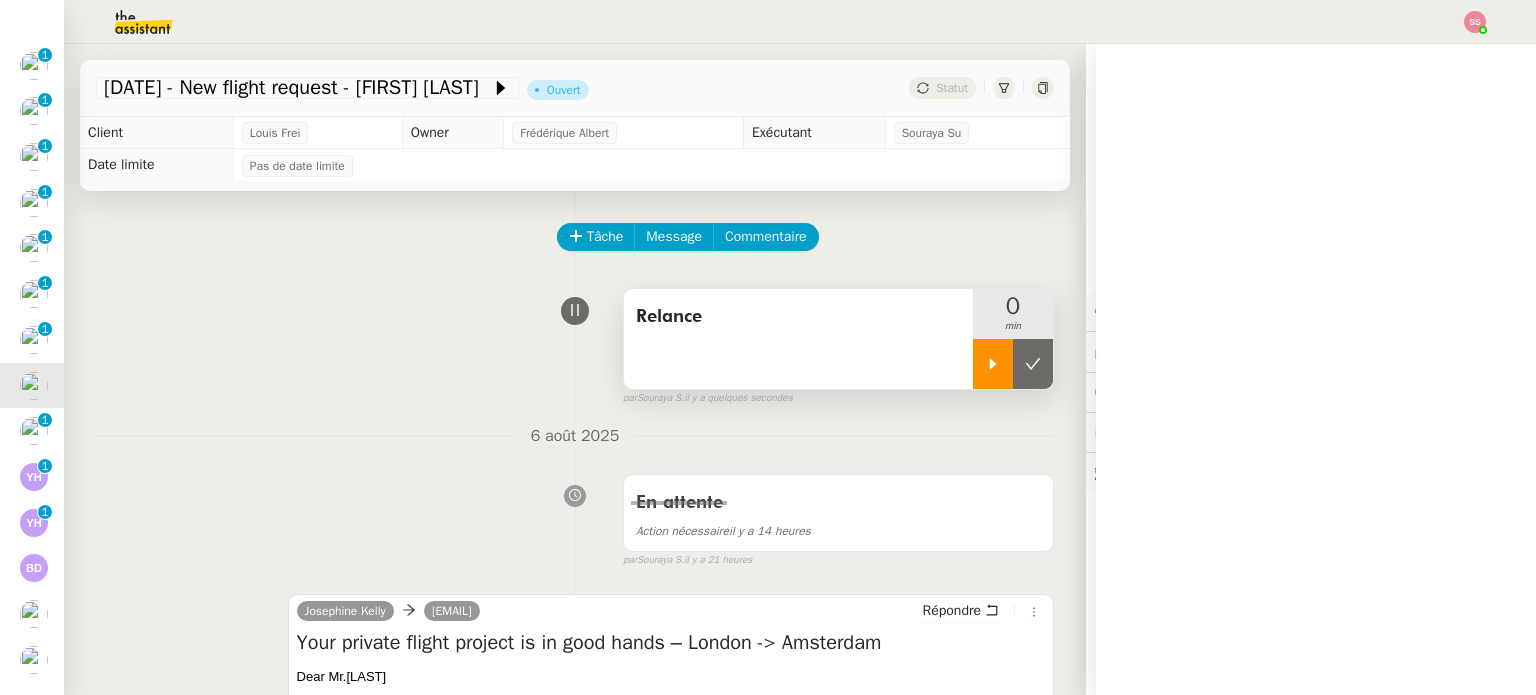 click at bounding box center [993, 364] 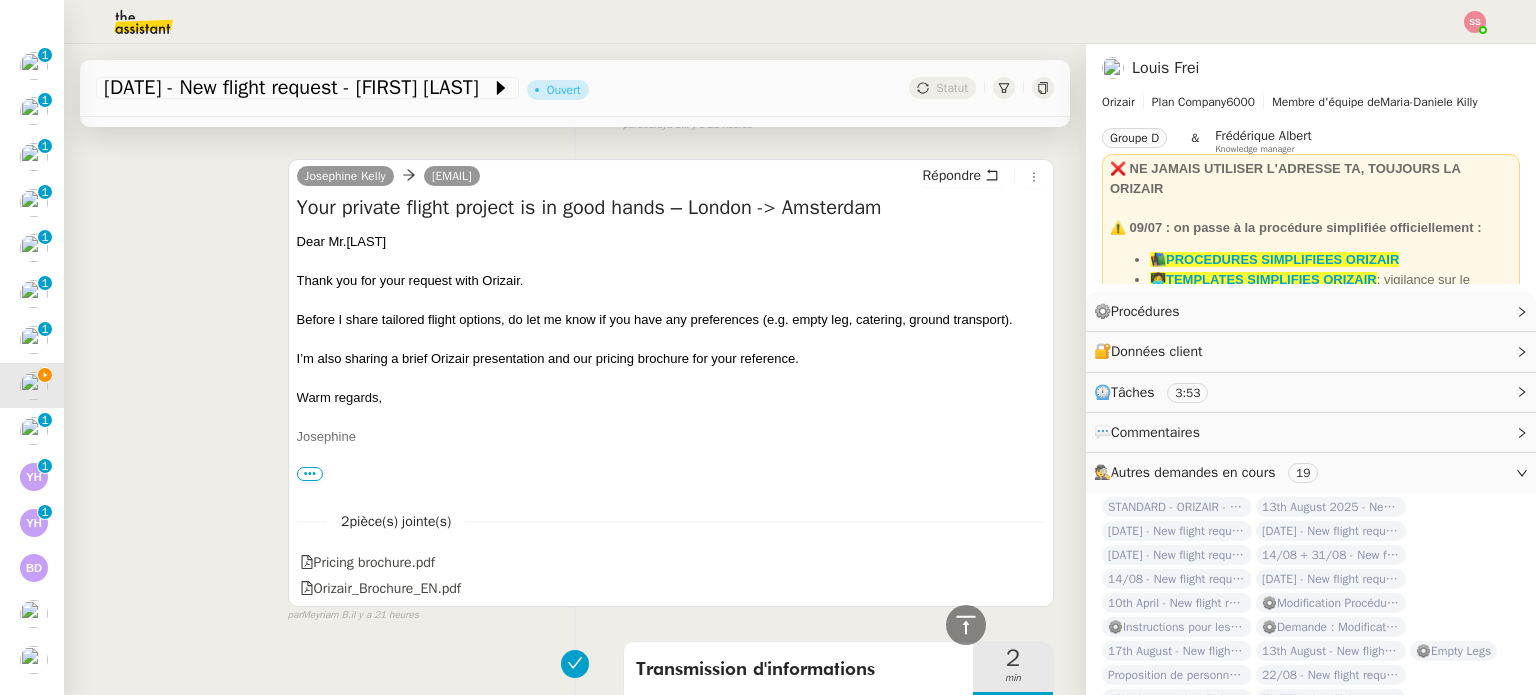 scroll, scrollTop: 400, scrollLeft: 0, axis: vertical 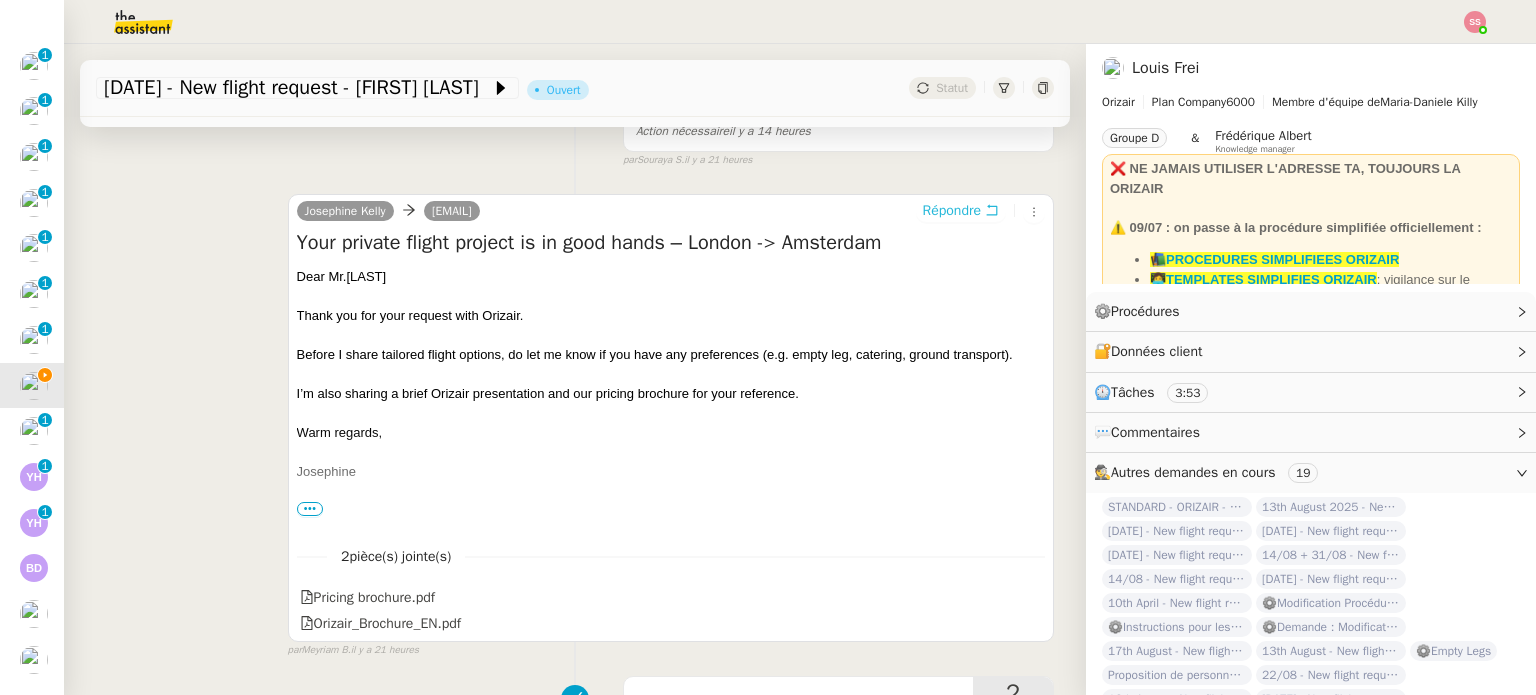click on "Répondre" at bounding box center (952, 211) 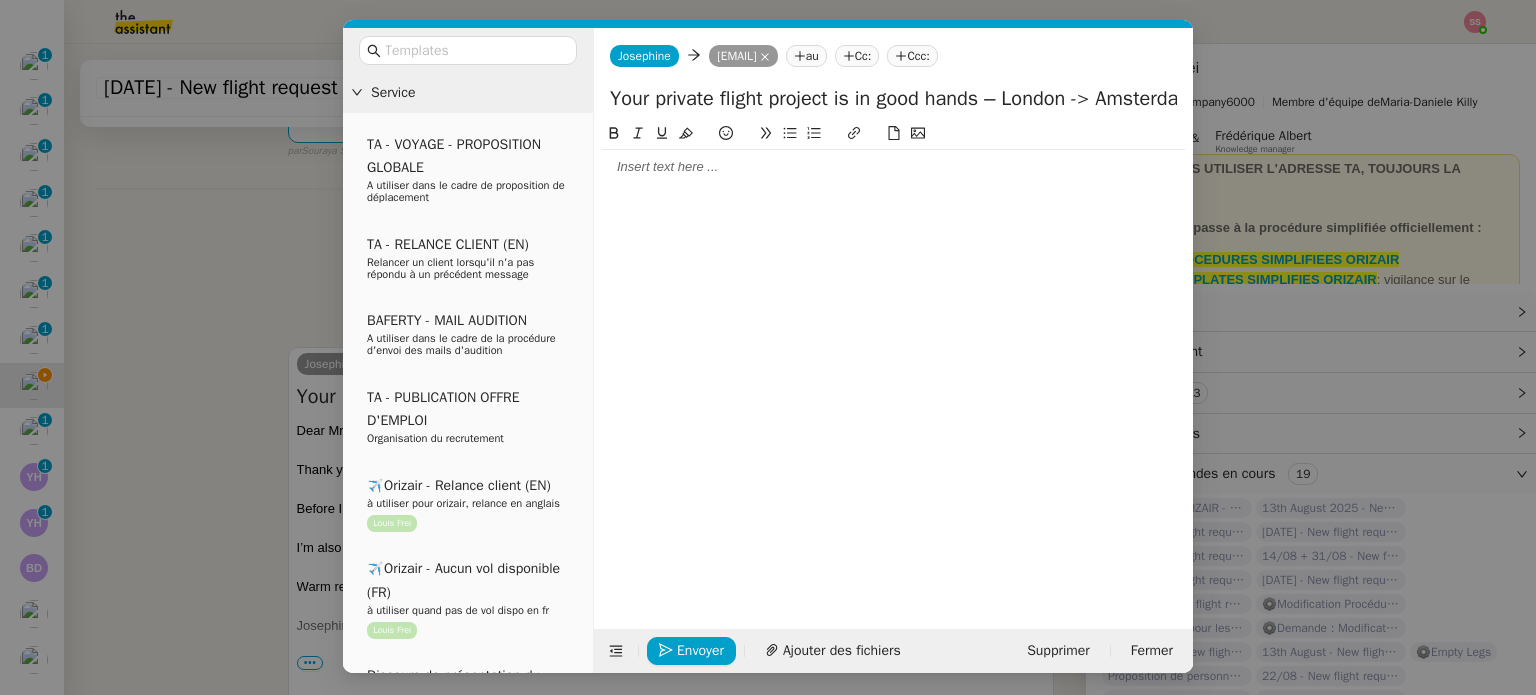 scroll, scrollTop: 553, scrollLeft: 0, axis: vertical 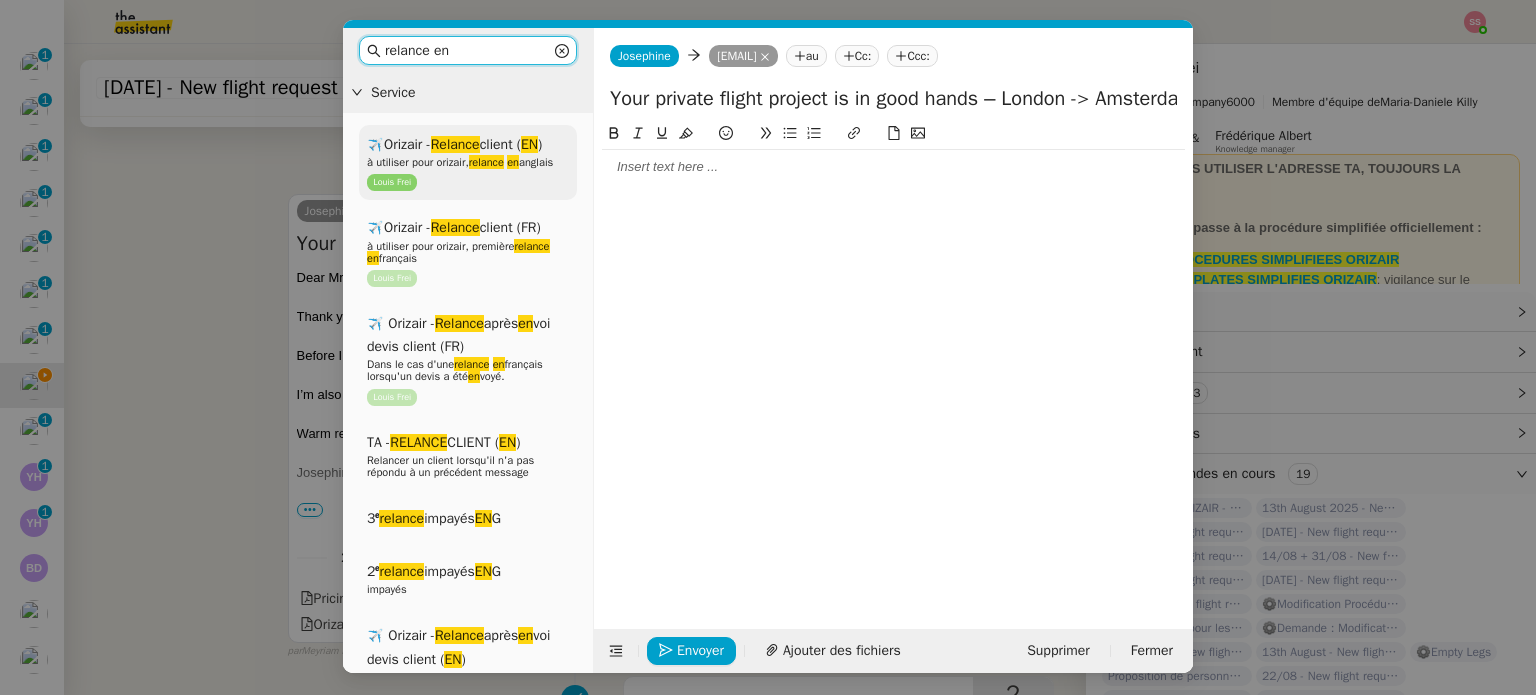 type on "relance en" 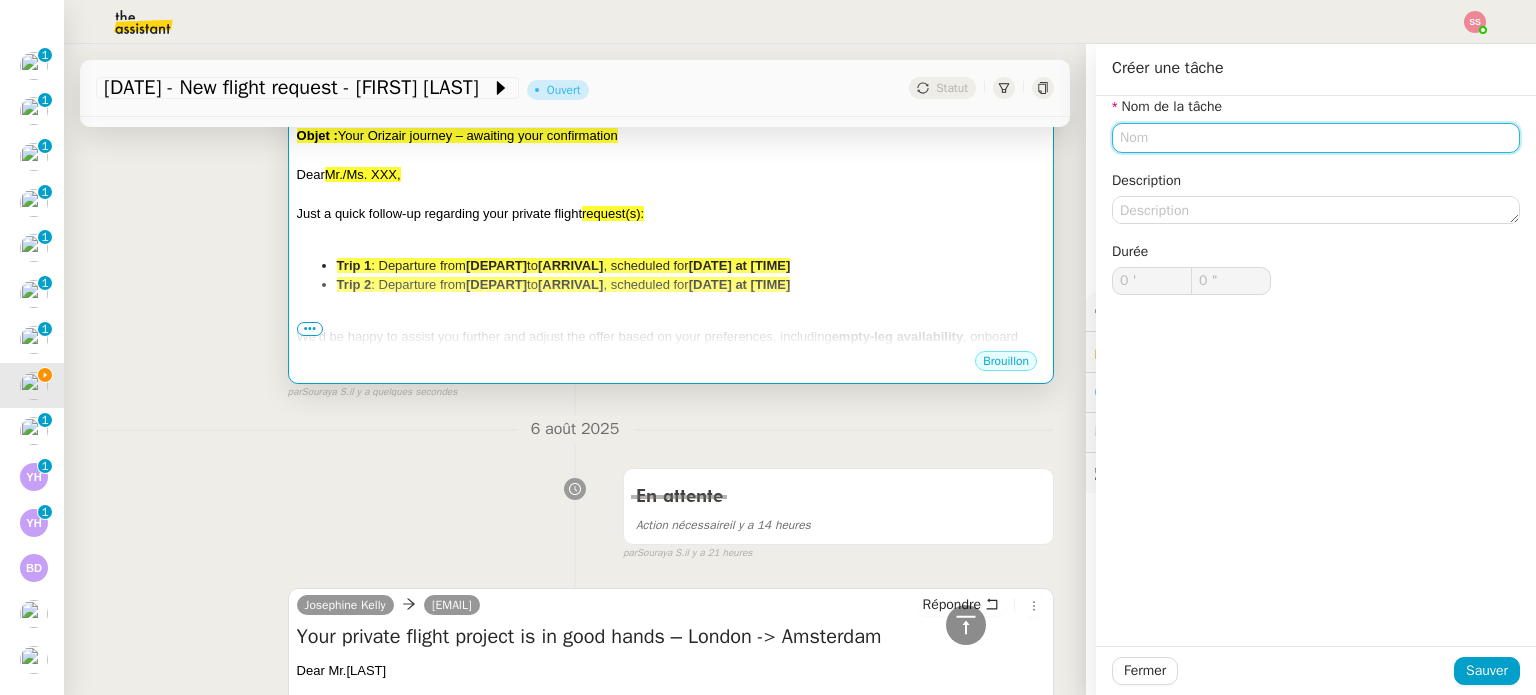 scroll, scrollTop: 313, scrollLeft: 0, axis: vertical 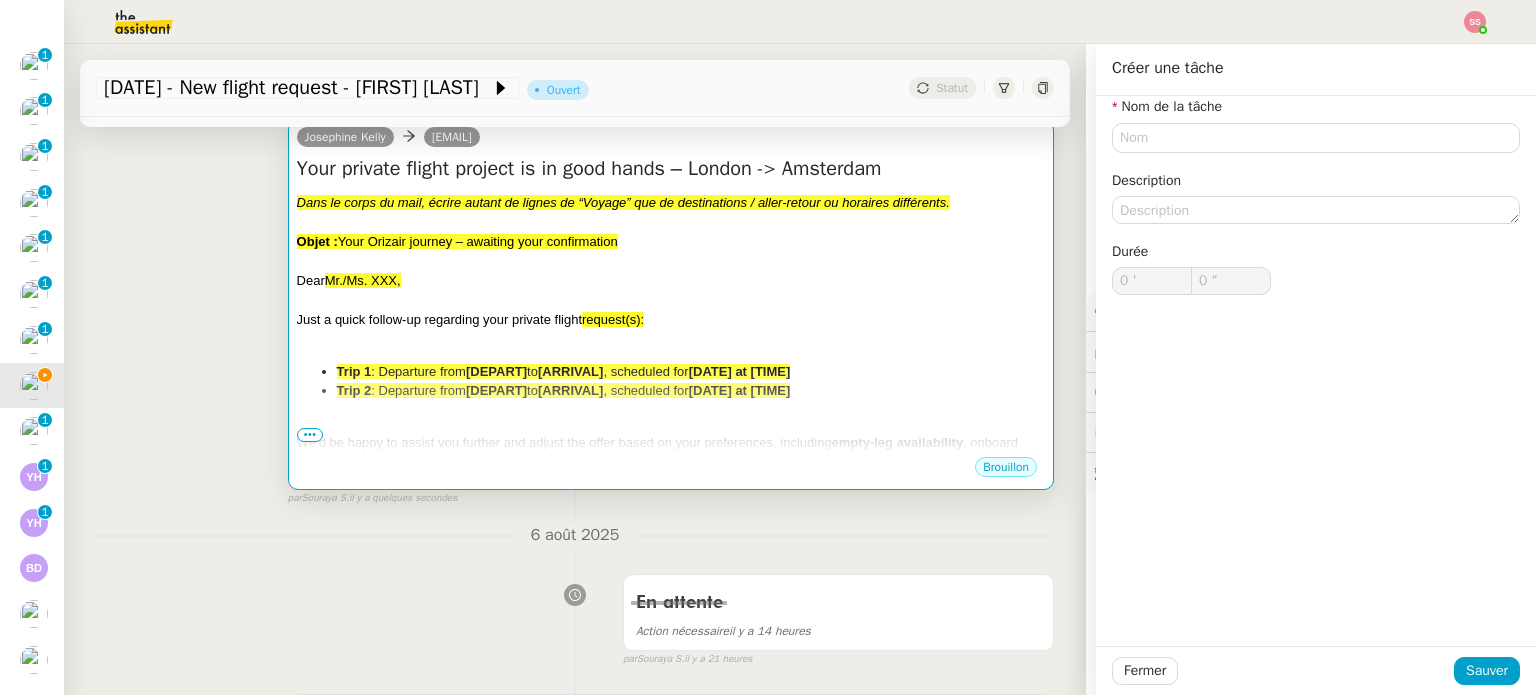 click on "Dear Mr./Ms. [NAME]," at bounding box center [671, 281] 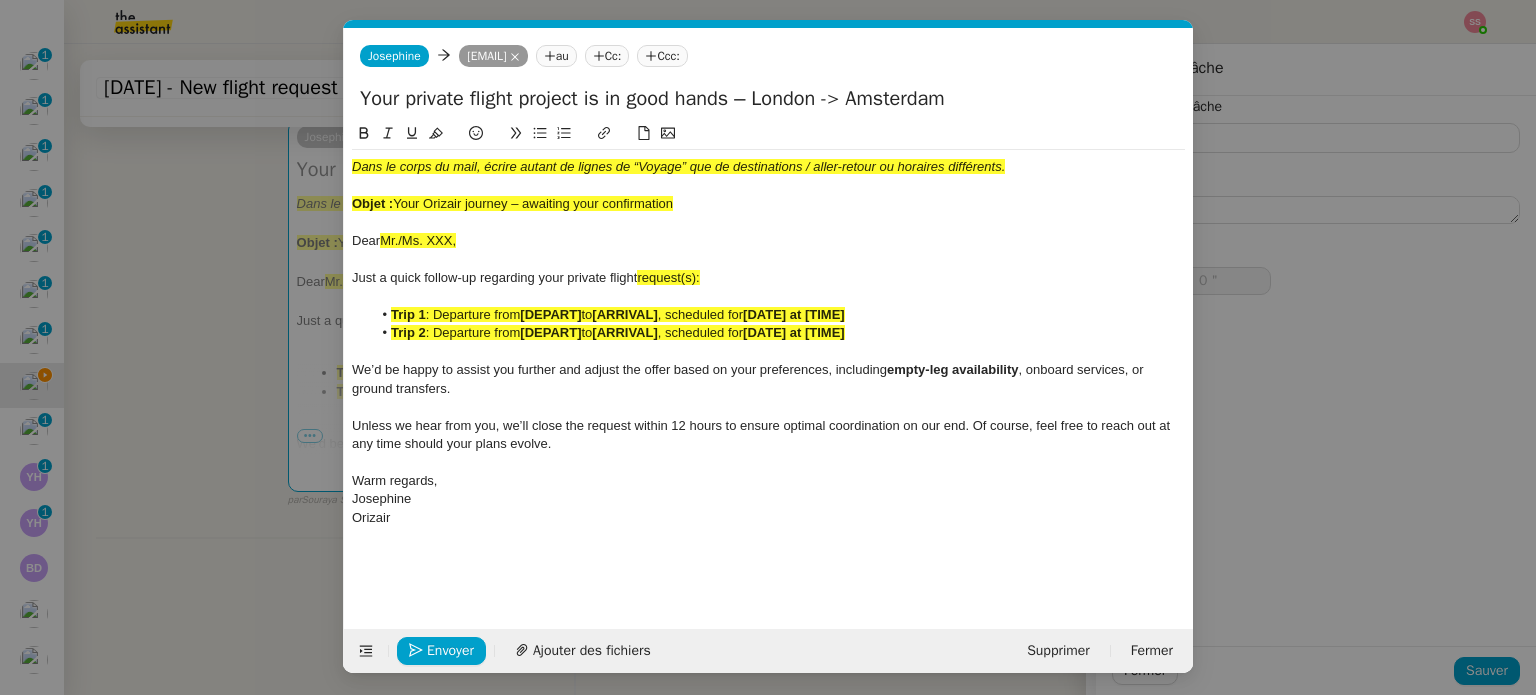 scroll, scrollTop: 0, scrollLeft: 105, axis: horizontal 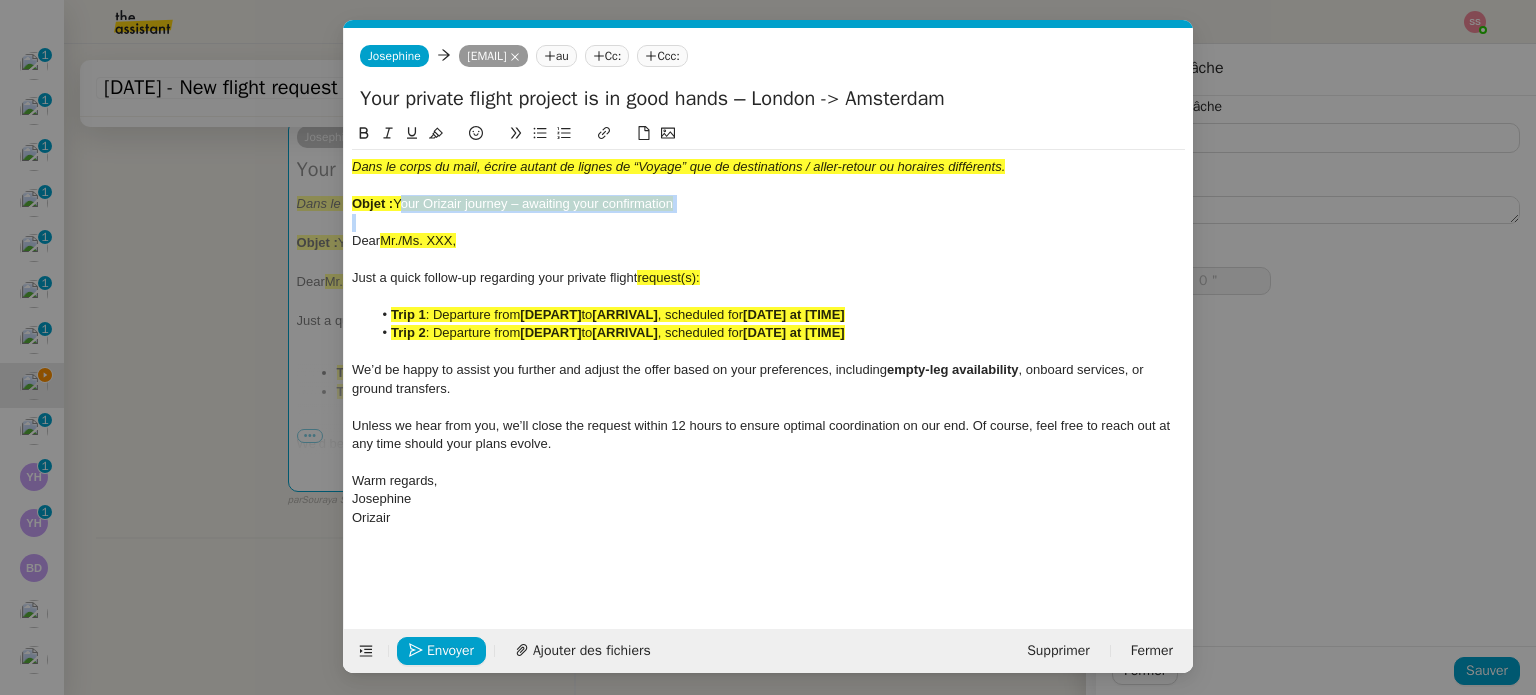 drag, startPoint x: 402, startPoint y: 214, endPoint x: 694, endPoint y: 220, distance: 292.06165 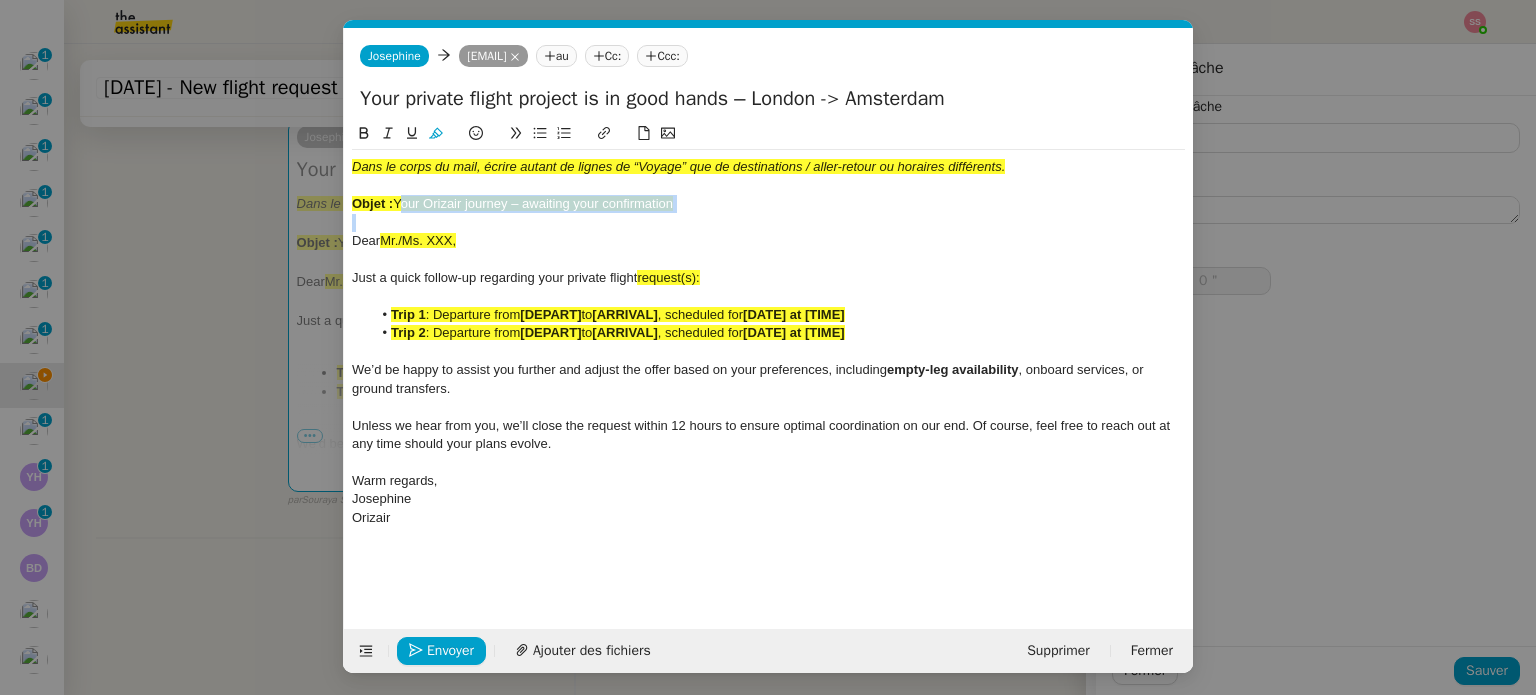 type 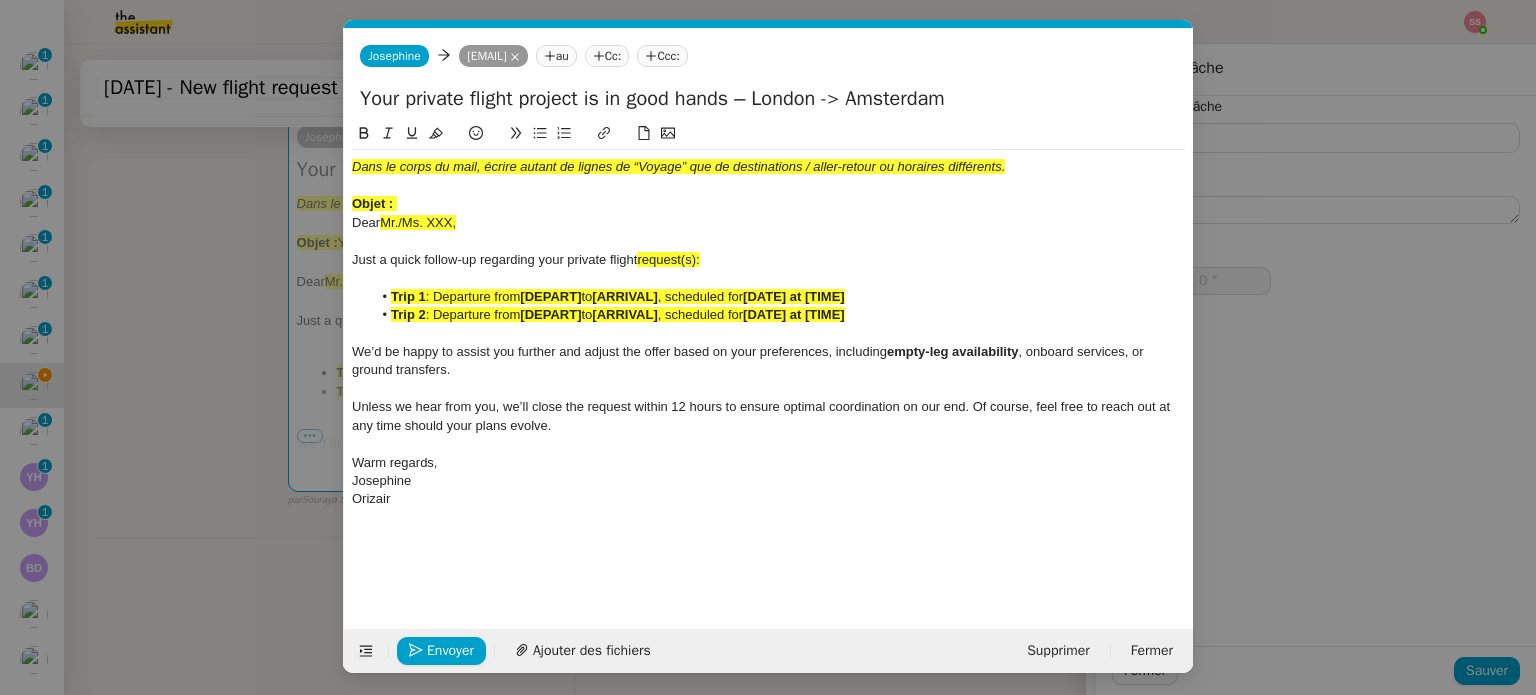 click on "Your private flight project is in good hands – London -> Amsterdam" 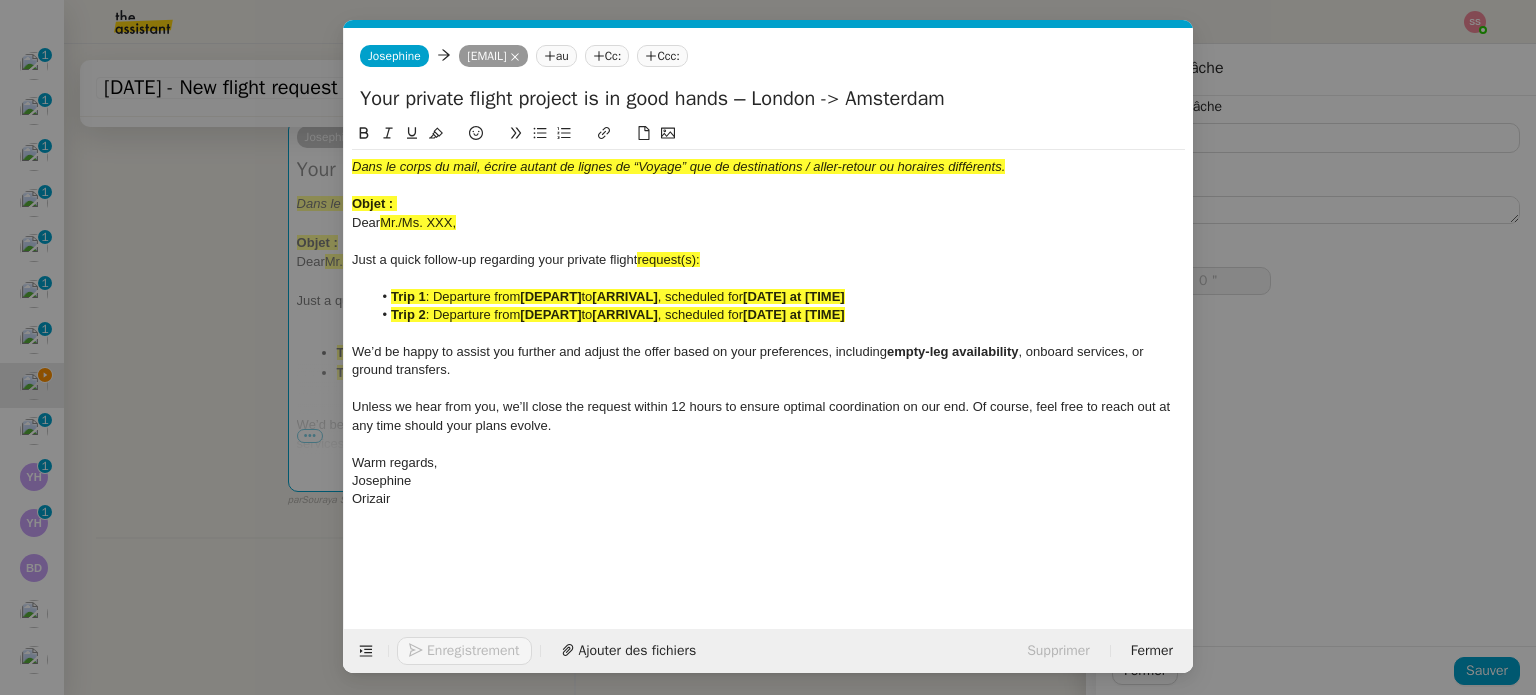 click on "Your private flight project is in good hands – London -> Amsterdam" 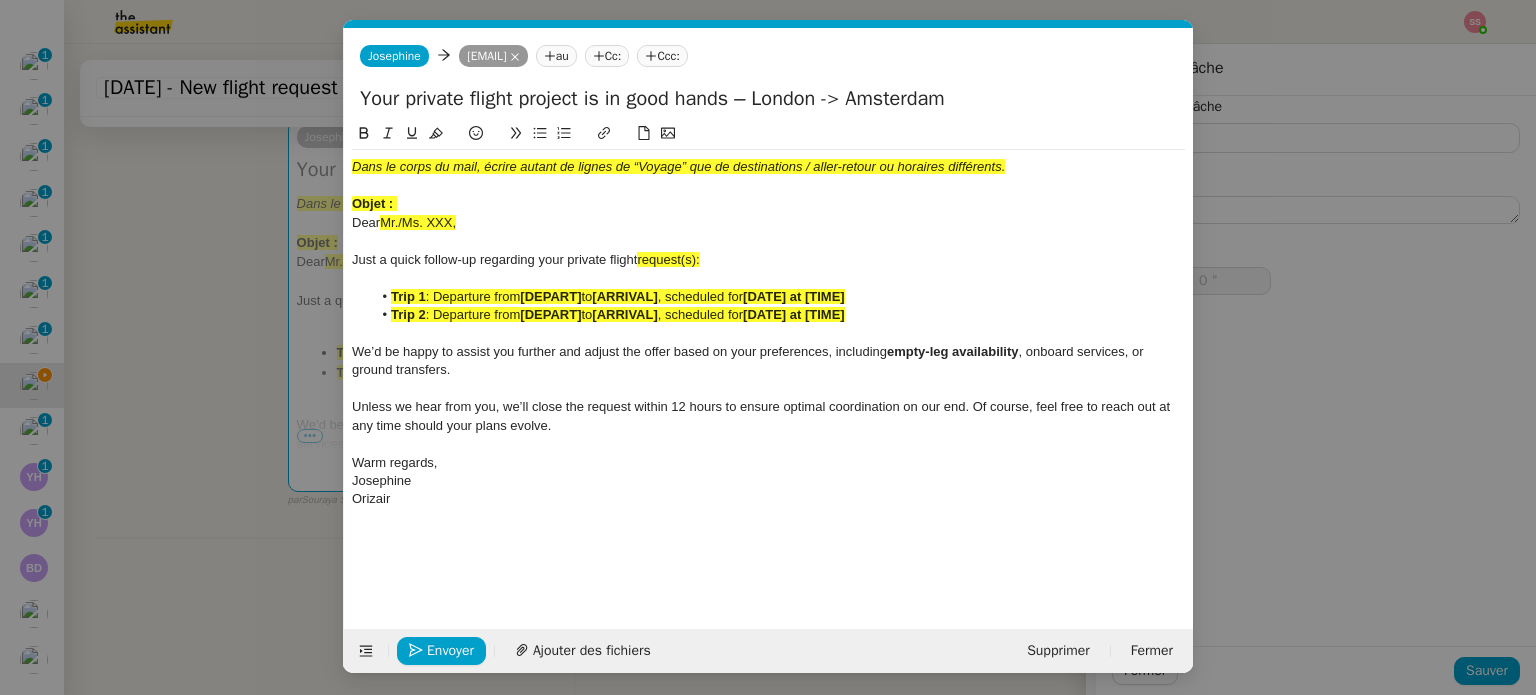 click on "Your private flight project is in good hands – London -> Amsterdam" 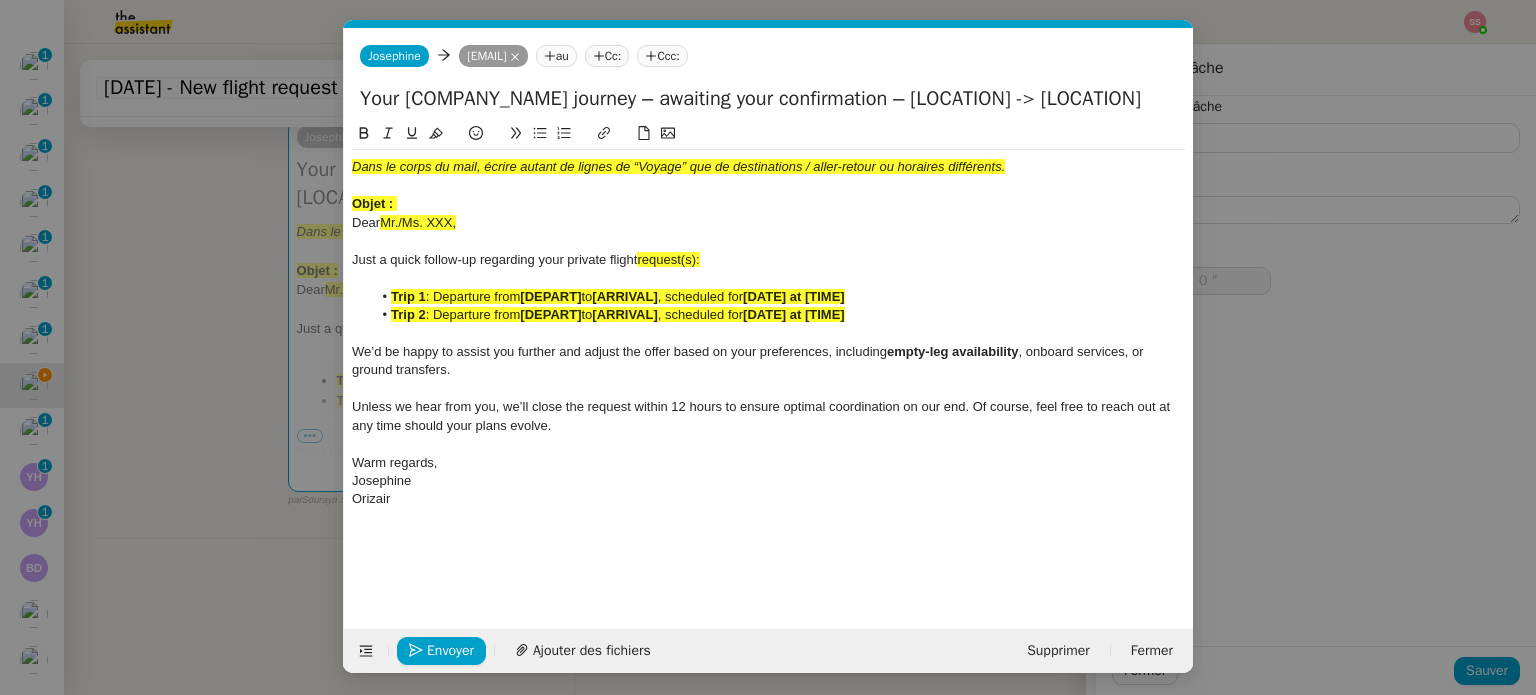 type on "Your [COMPANY_NAME] journey – awaiting your confirmation – [LOCATION] -> [LOCATION]" 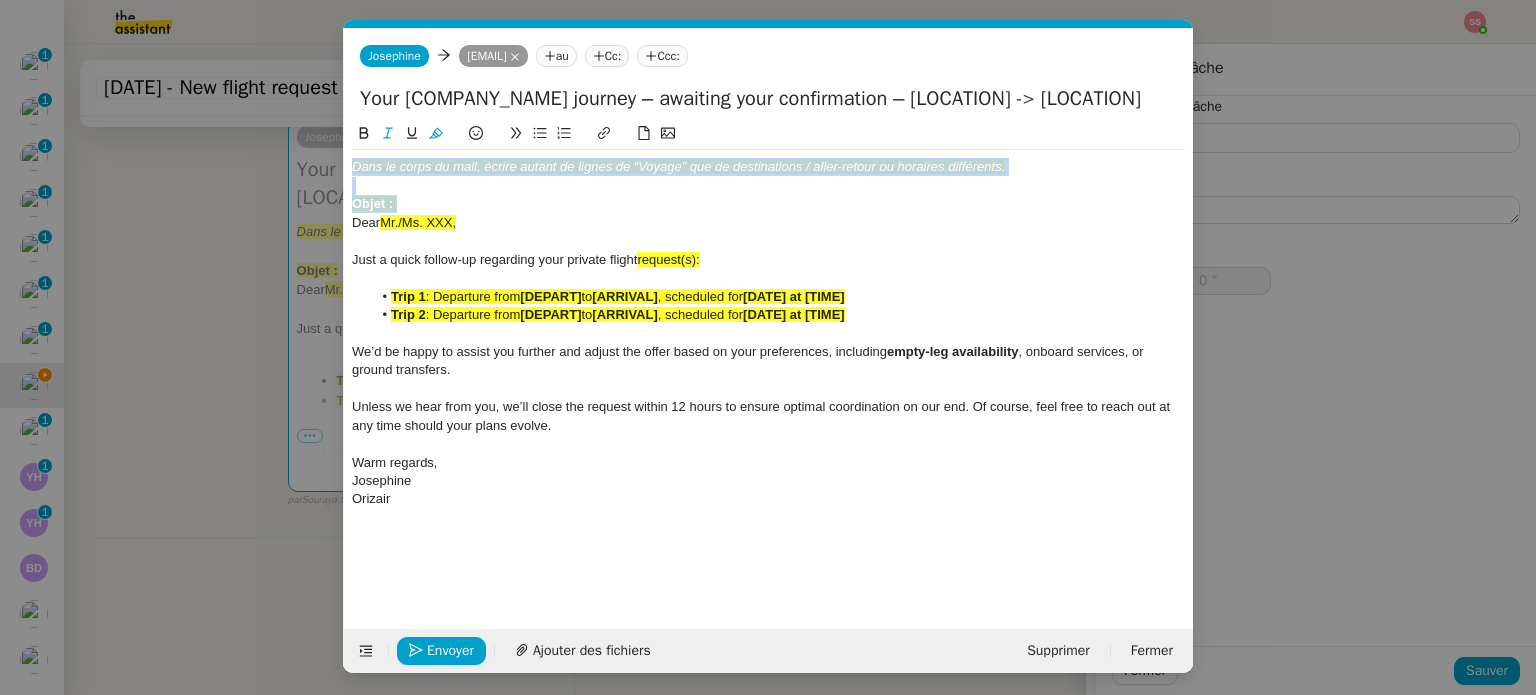 drag, startPoint x: 419, startPoint y: 201, endPoint x: 345, endPoint y: 157, distance: 86.09297 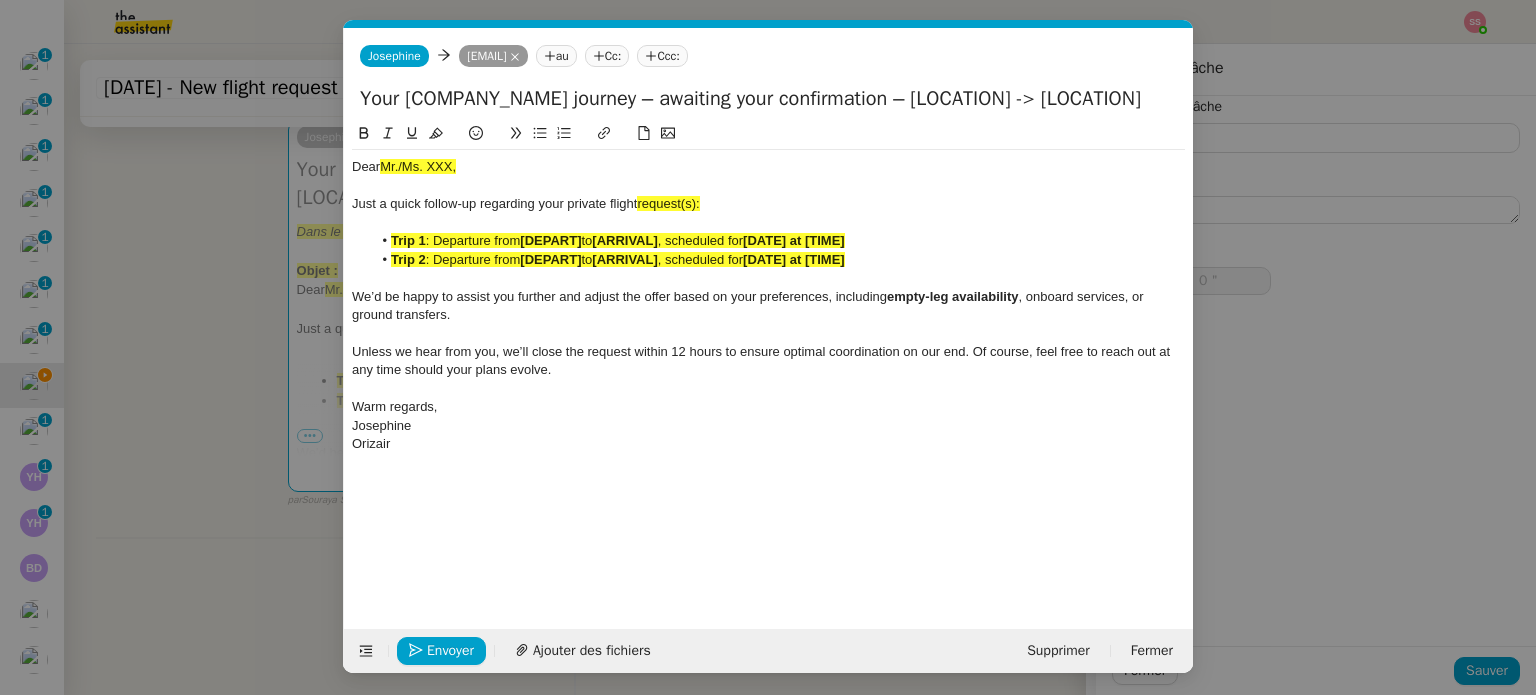 click on "relance en Service ✈️Orizair - Relance client ( EN ) à utiliser pour orizair, relance en anglais [NAME] ✈️Orizair - Relance client (FR) à utiliser pour orizair, première relance en français [NAME] ✈️ Orizair - Relance après en voi devis client (FR) Dans le cas d'une relance en français lorsqu'un devis a été en voyé. [NAME] TA - RELANCE CLIENT ( EN ) Relancer un client lorsqu'il n'a pas répondu à un précédent message 3ᵉ relance impayés EN G 2ᵉ relance impayés EN G impayés ✈️ Orizair - Relance après en voi devis client ( EN ) Il convient de dérouler la procédure lorsqu'il s'agit de relancer le client pour son devis en anglais. [NAME] TA - FIN RELANCES ( EN ) À utiliser après 3 relances sans réponse en anglais Common ✈️Orizair - Relance client ( EN ) à utiliser pour orizair, relance en anglais [NAME] ✈️Orizair - Relance client (FR) relance en en" at bounding box center (768, 347) 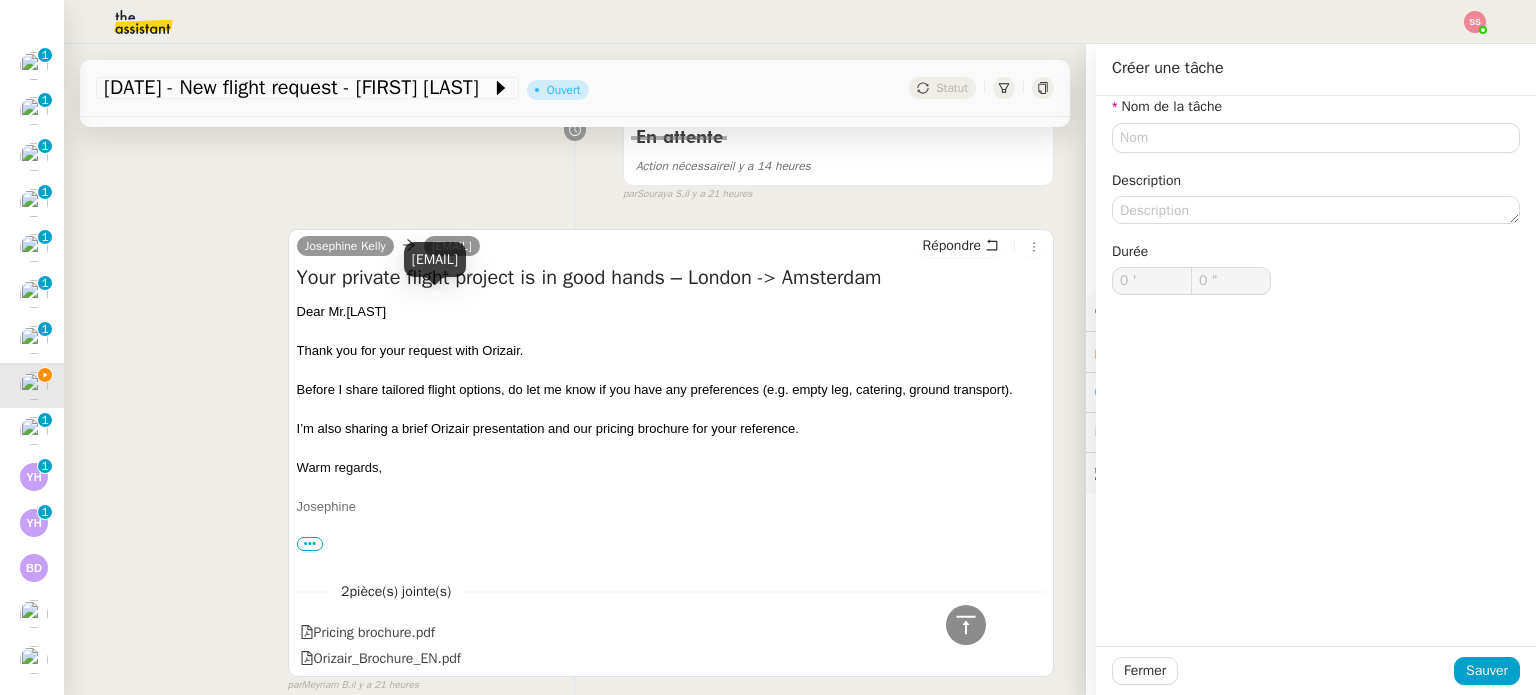 scroll, scrollTop: 813, scrollLeft: 0, axis: vertical 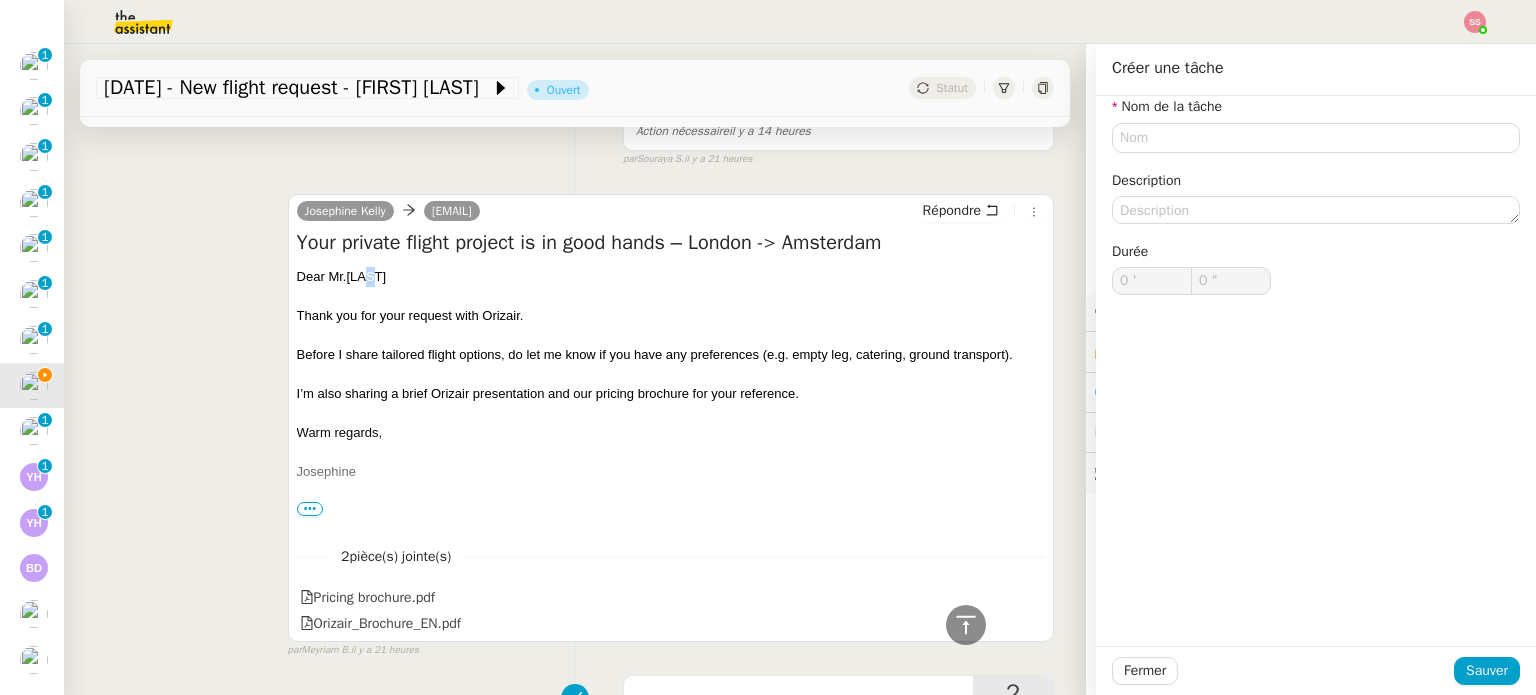 click on "Dear Mr.[LAST]" at bounding box center [671, 277] 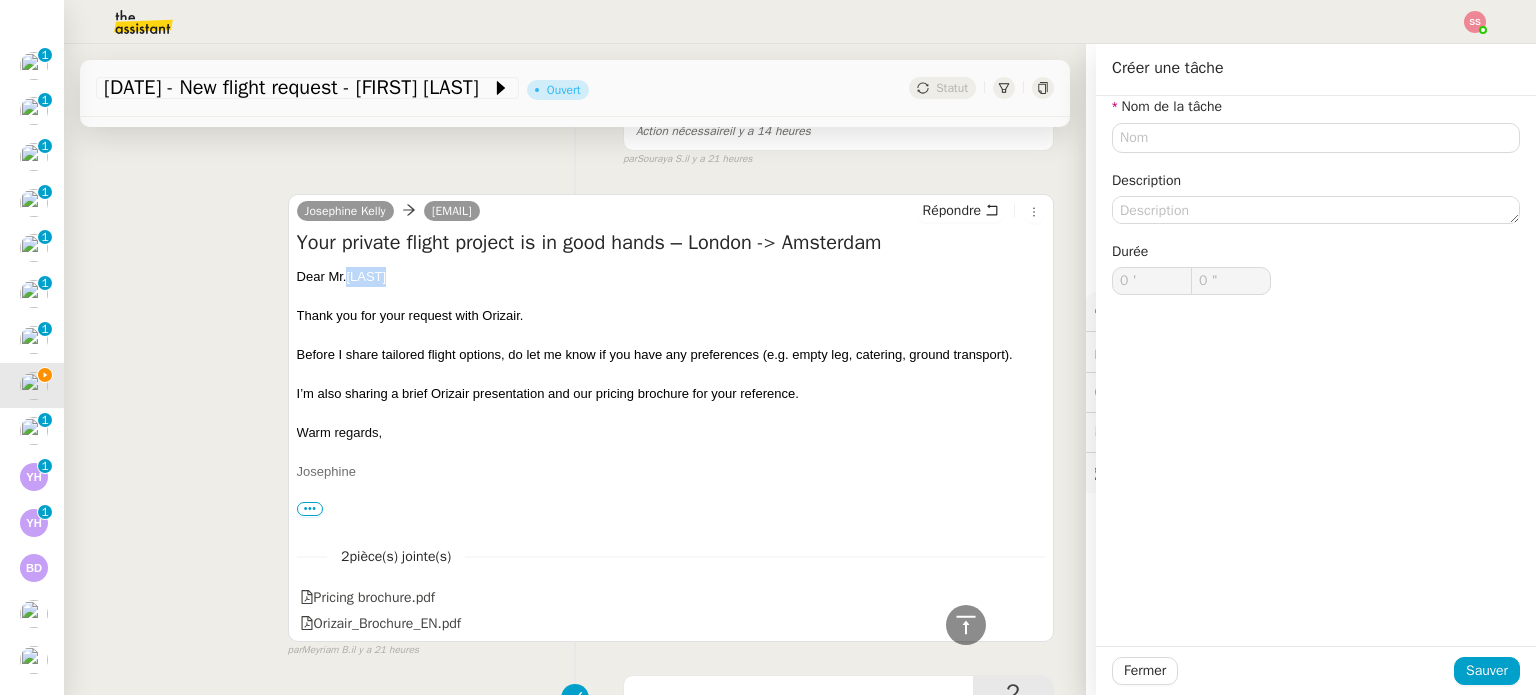 click on "Dear Mr.[LAST]" at bounding box center [671, 277] 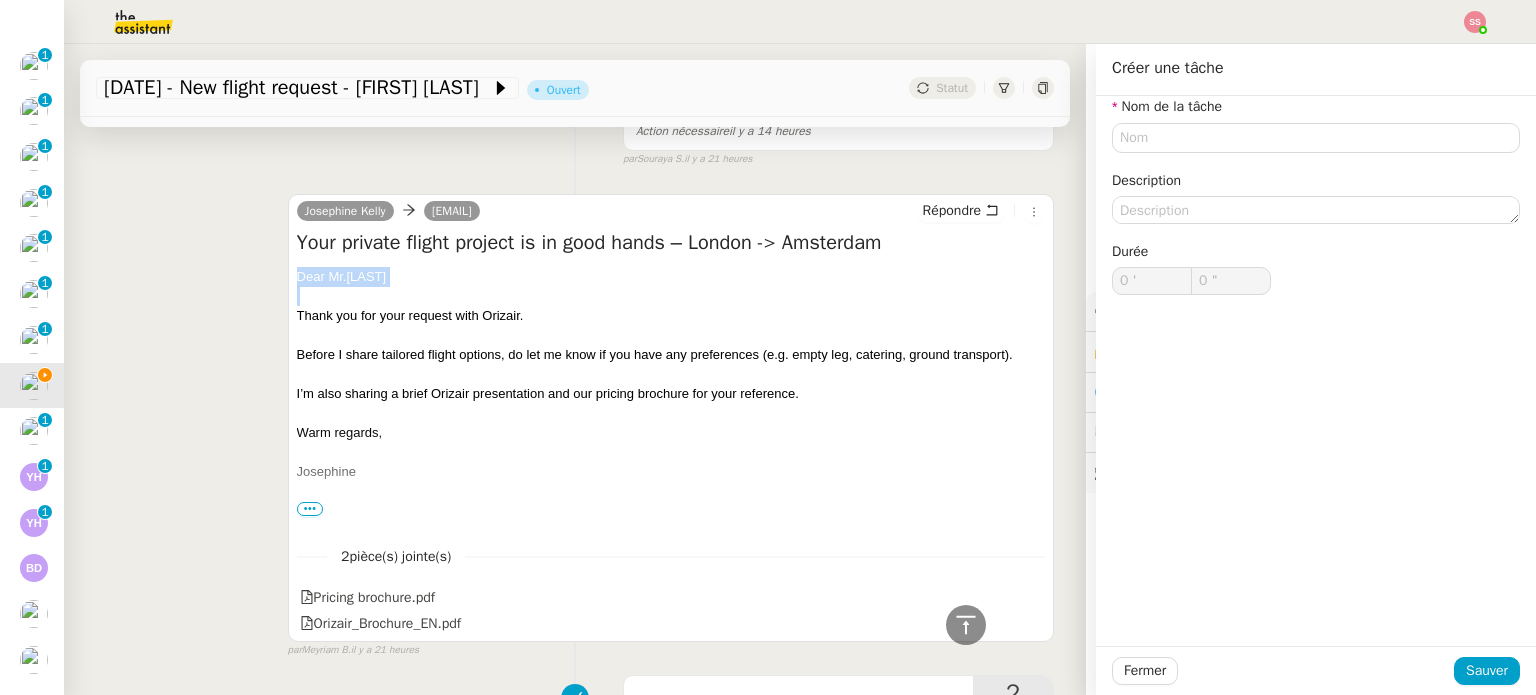 click on "Dear Mr.[LAST]" at bounding box center (671, 277) 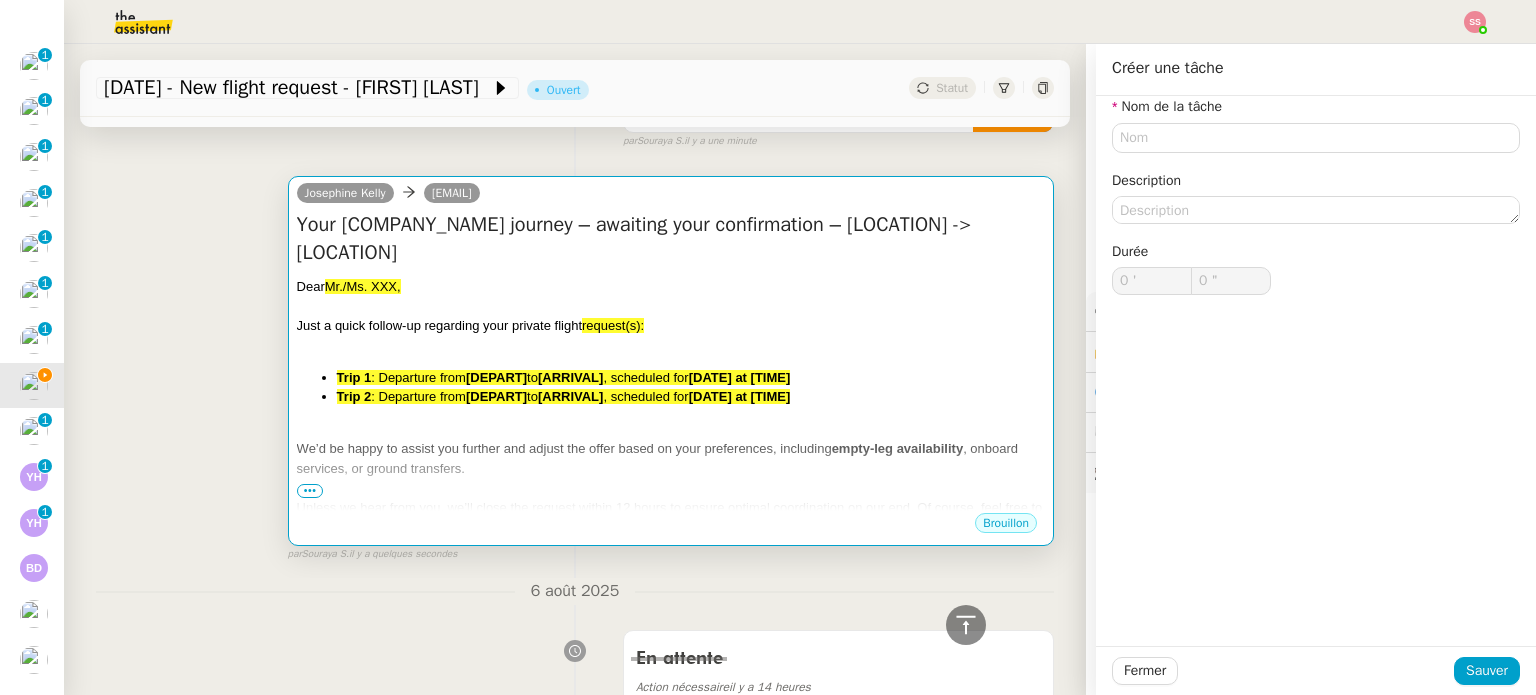 scroll, scrollTop: 113, scrollLeft: 0, axis: vertical 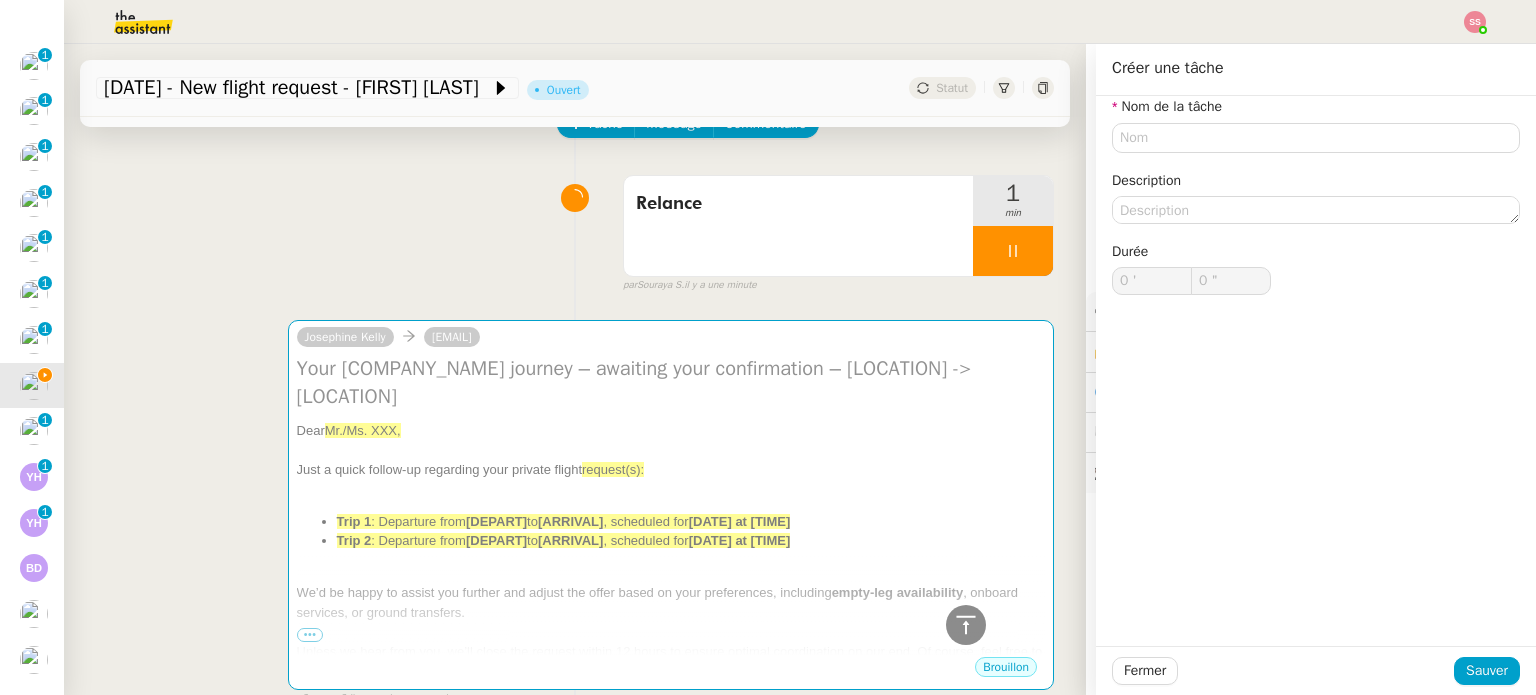 click on "Josephine Kelly    fergus.mooney@outlook.com Your Orizair journey – awaiting your confirmation – London -> Amsterdam
Dear  Mr./Ms. XXX, Just a quick follow-up regarding your private flight  request(s): Trip 1 : Departure from  [DEPART]  to  [ARRIVAL] , scheduled for  [DATE] at [TIME] Trip 2  : Departure from  [DEPART]  to  [ARRIVAL] , scheduled for  [DATE] at [TIME] We’d be happy to assist you further and adjust the offer based on your preferences, including  empty-leg availability , onboard services, or ground transfers. Unless we hear from you, we’ll close the request within 12 hours to ensure optimal coordination on our end. Of course, feel free to reach out at any time should your plans evolve. ﻿ Warm regards, Josephine Orizair ••• Brouillon false par   Souraya S.   il y a quelques secondes" at bounding box center [575, 504] 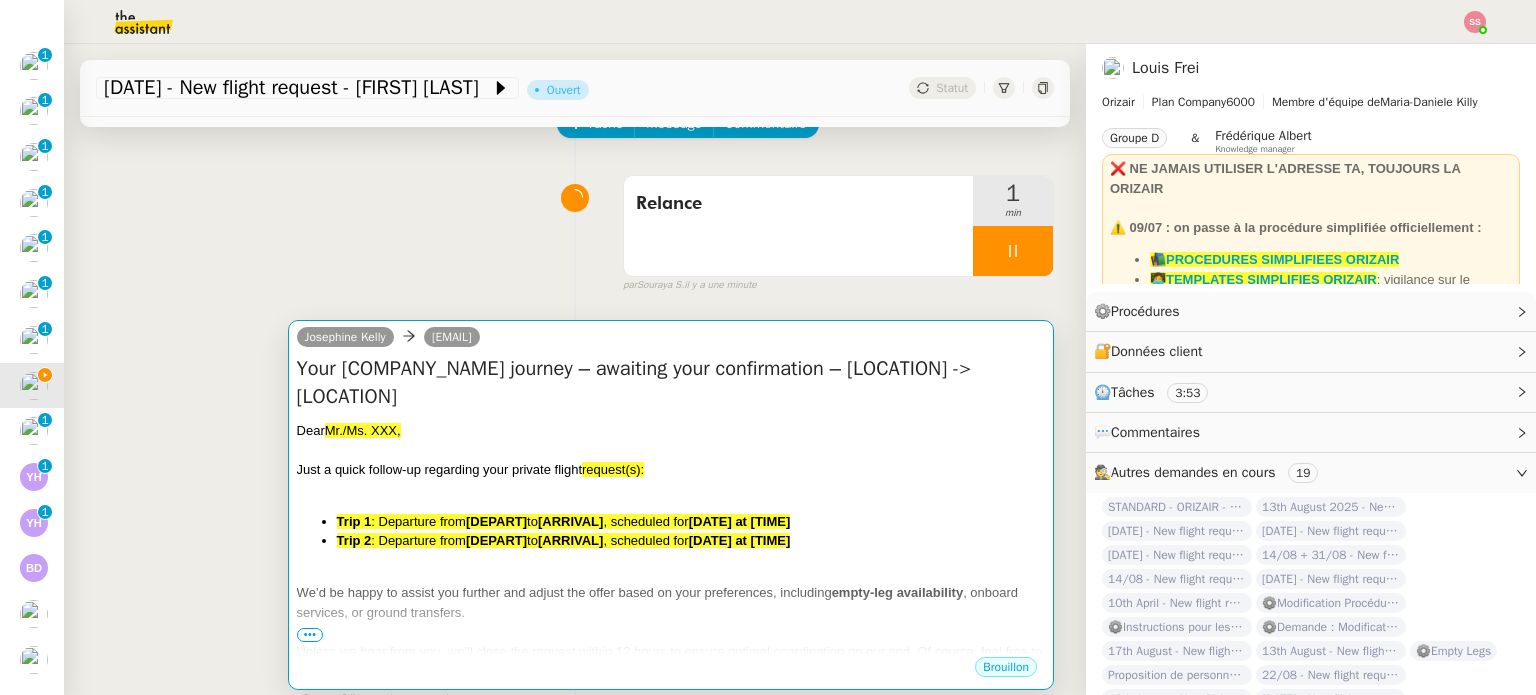 click on "Your [COMPANY_NAME] journey – awaiting your confirmation – [LOCATION] -> [LOCATION]" at bounding box center [671, 383] 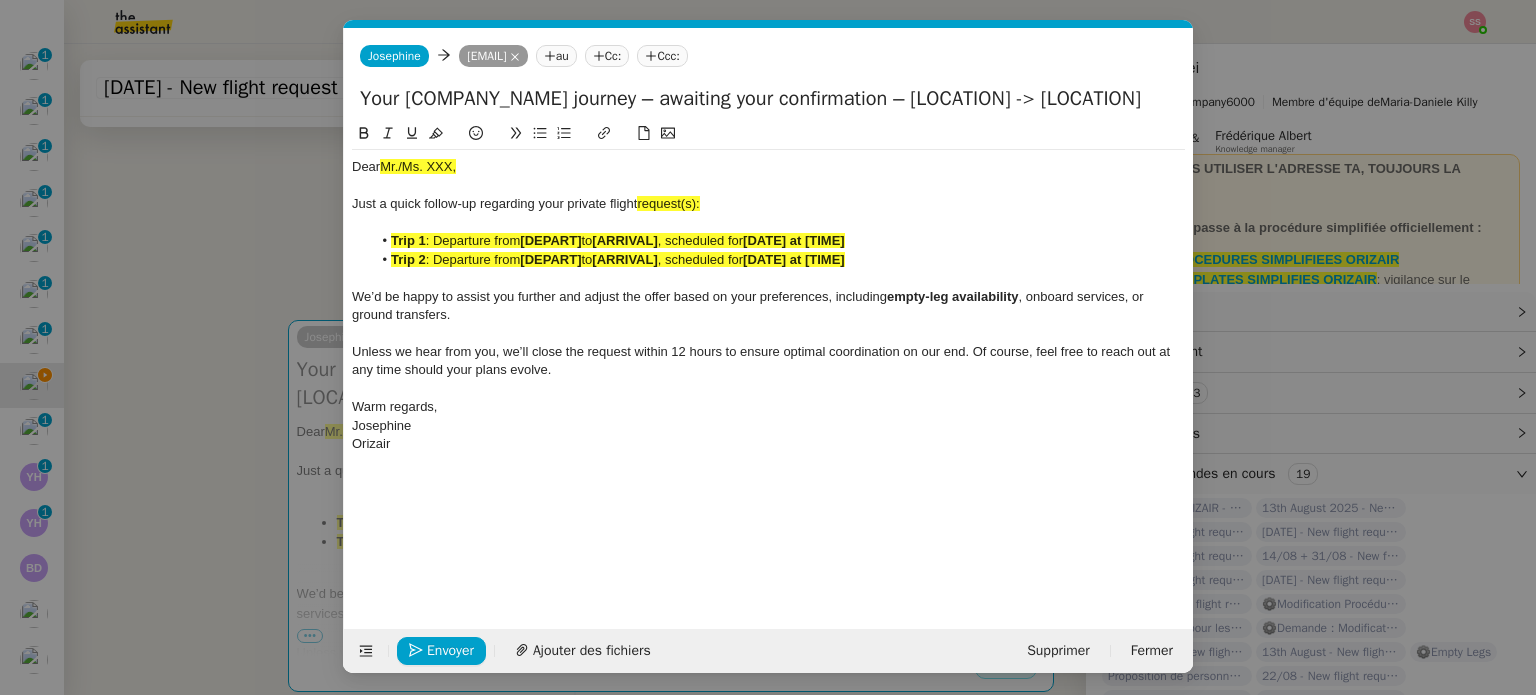scroll, scrollTop: 0, scrollLeft: 105, axis: horizontal 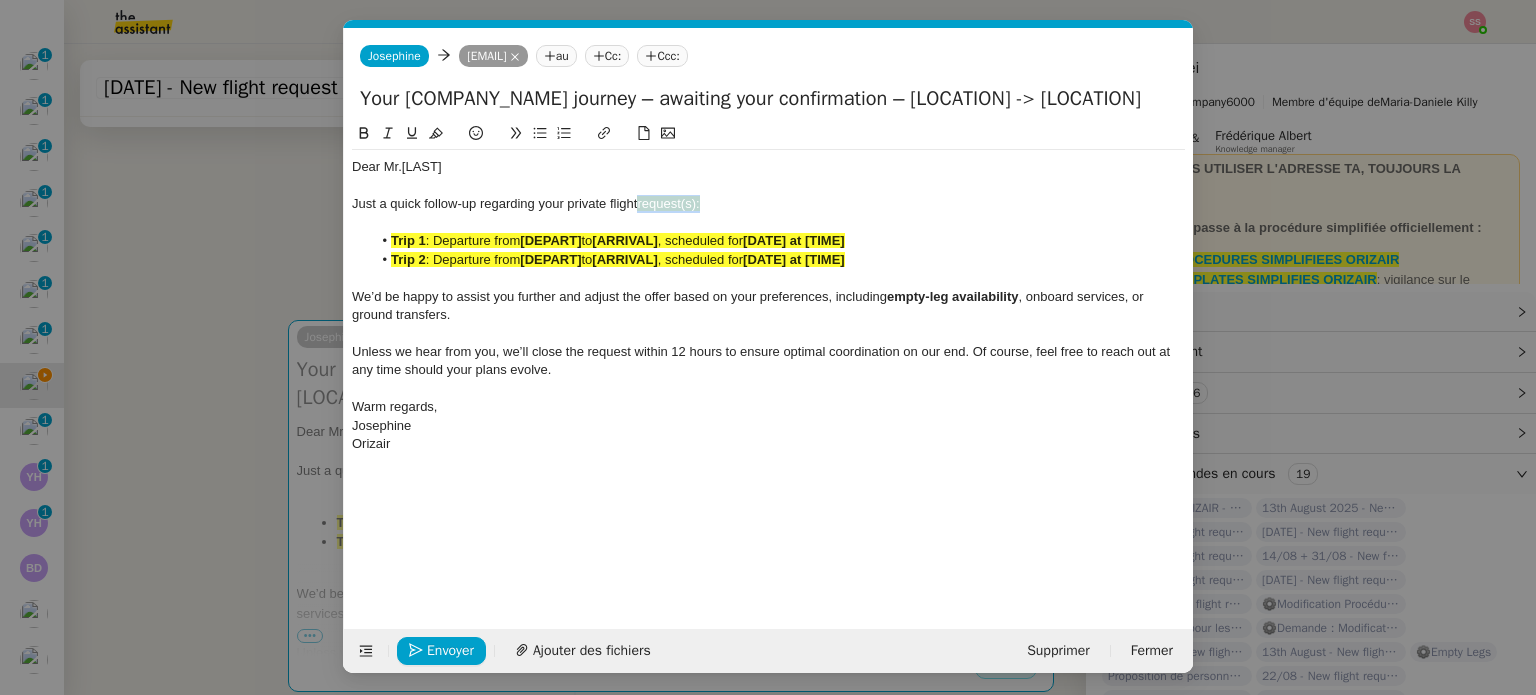 drag, startPoint x: 734, startPoint y: 205, endPoint x: 640, endPoint y: 206, distance: 94.00532 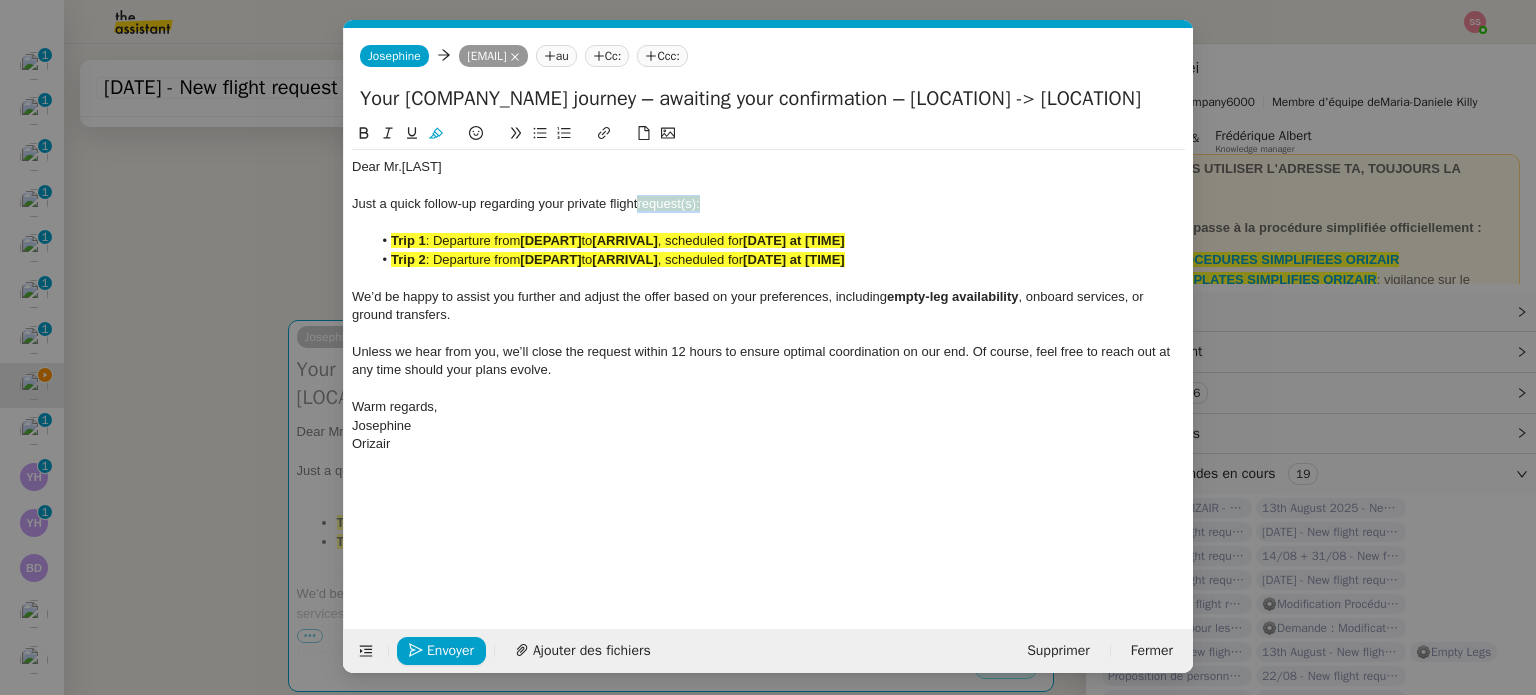 click 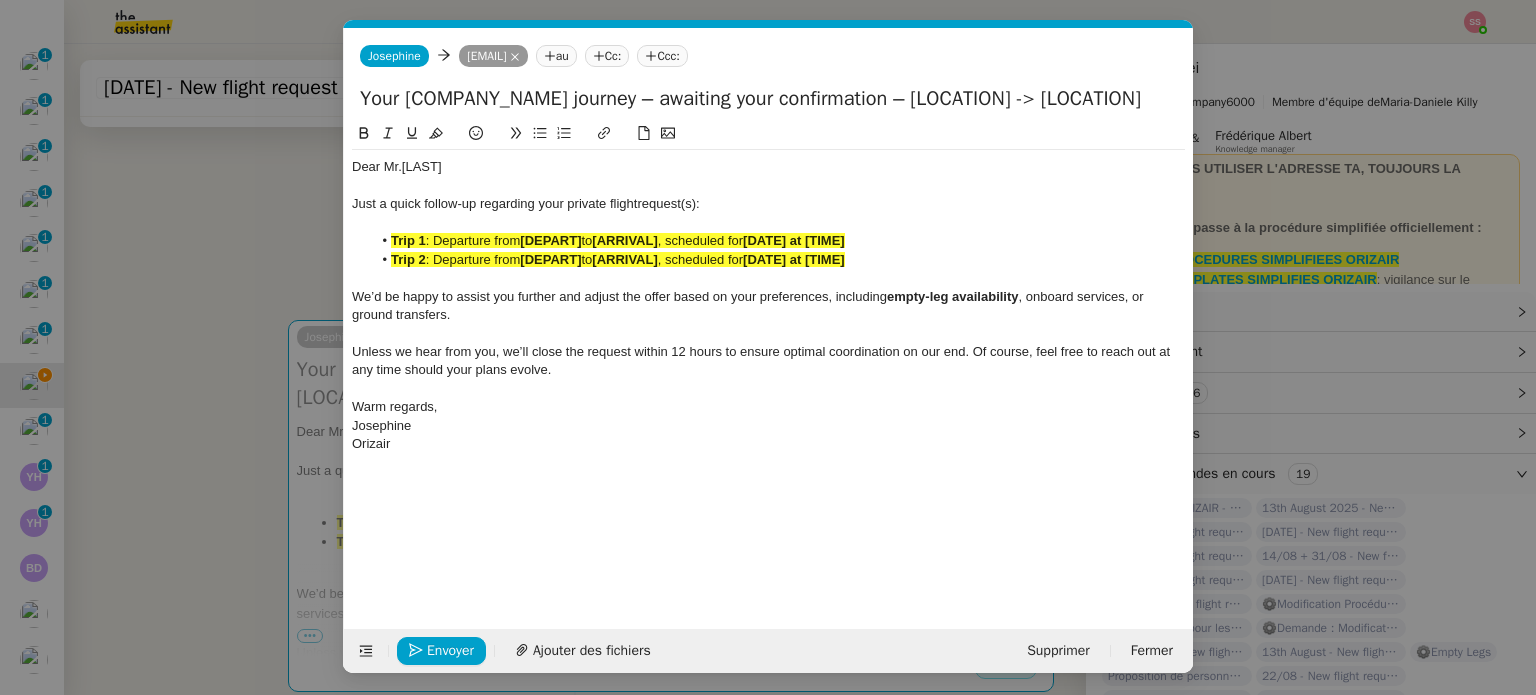 click on "Just a quick follow-up regarding your private flight  request(s):" 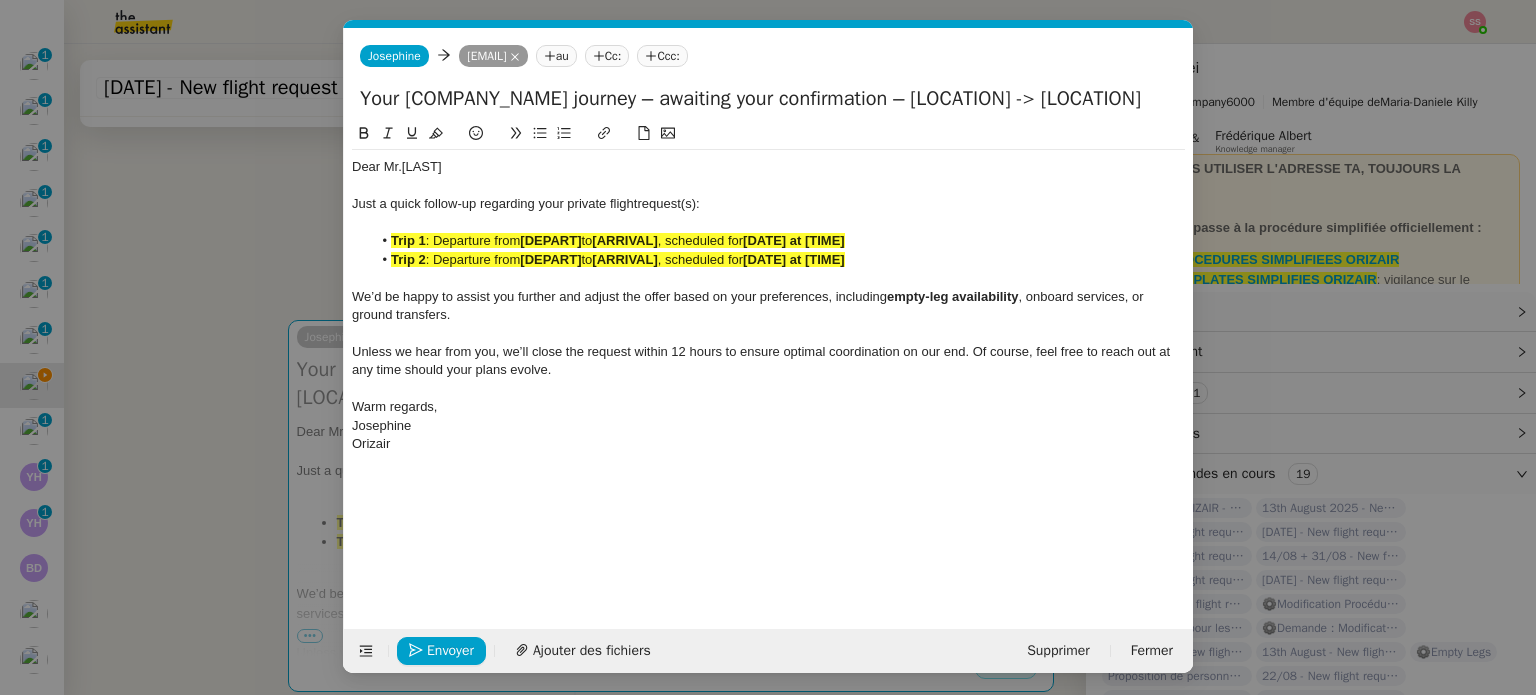 click on "Just a quick follow-up regarding your private flight  request(s):" 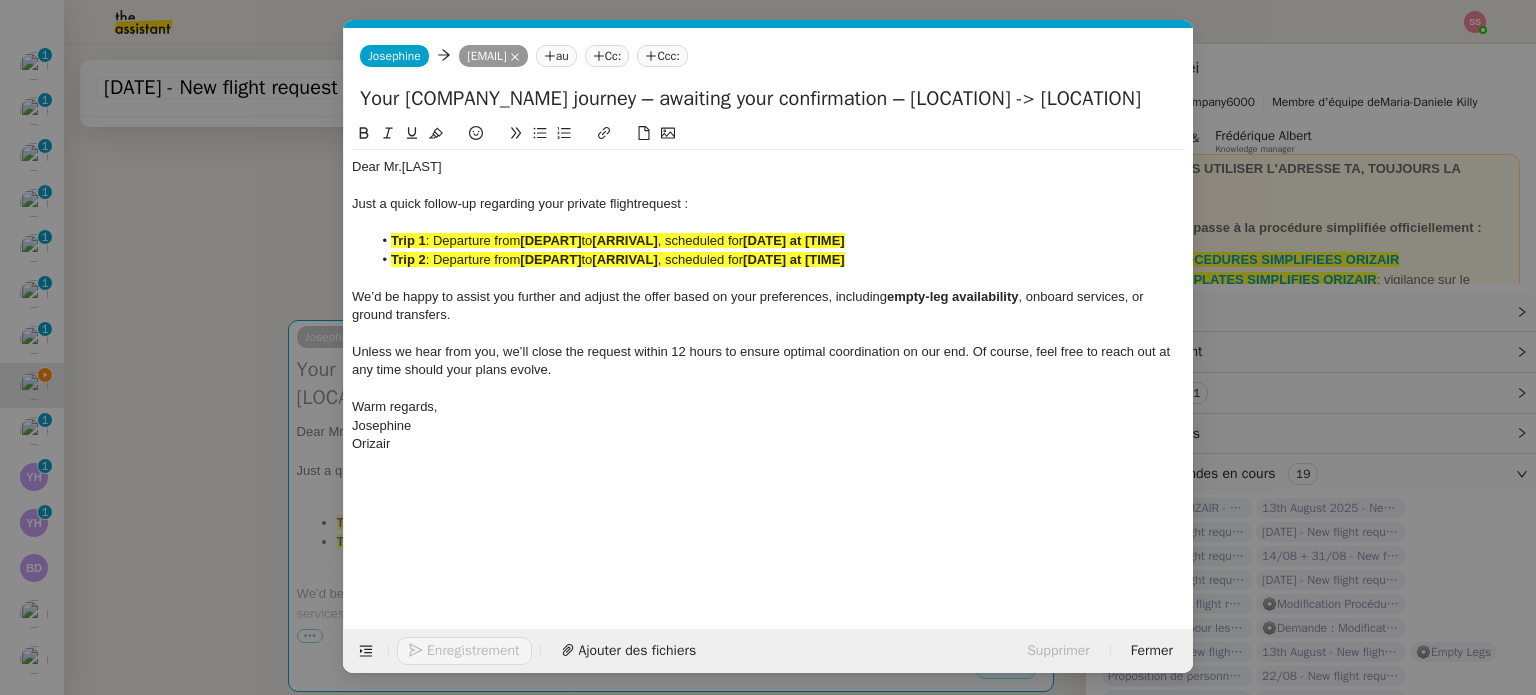 click on "[ARRIVAL]" 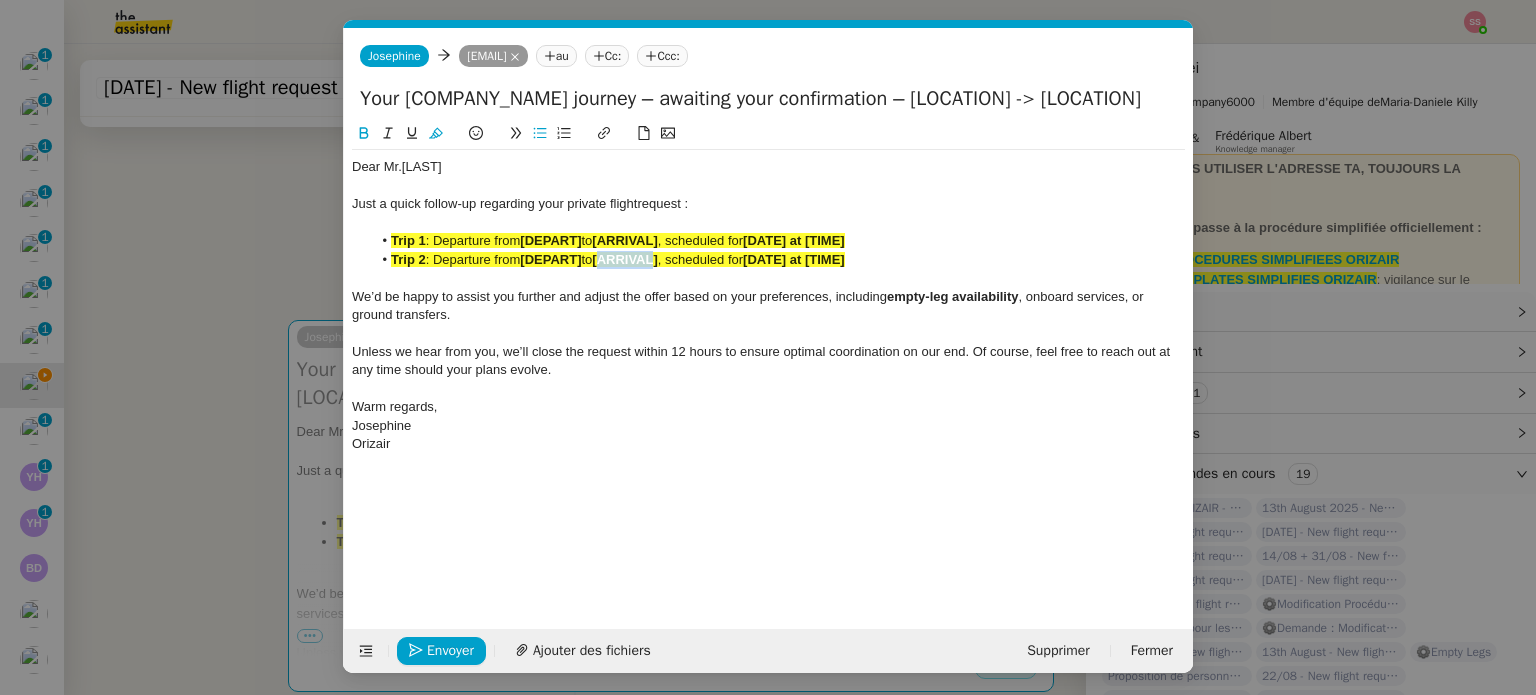 click on "[ARRIVAL]" 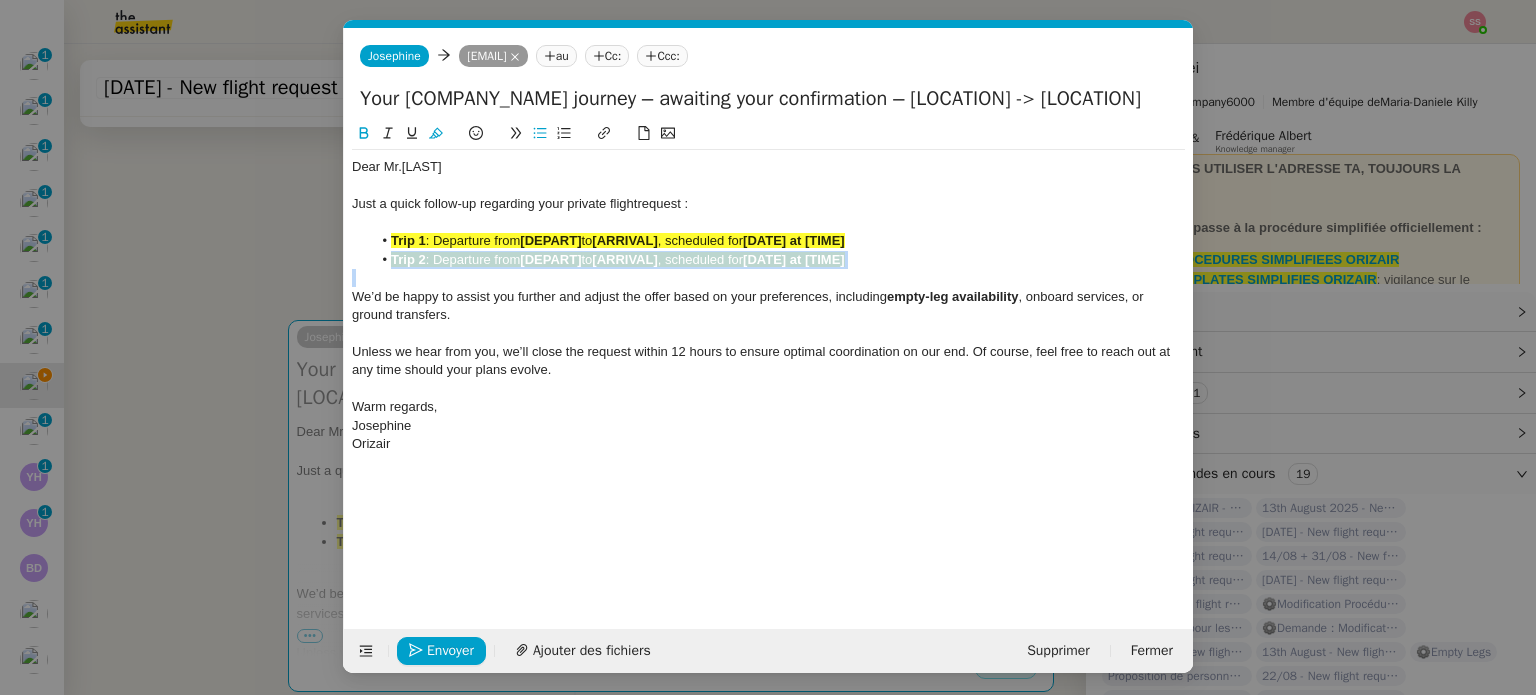 click on "[ARRIVAL]" 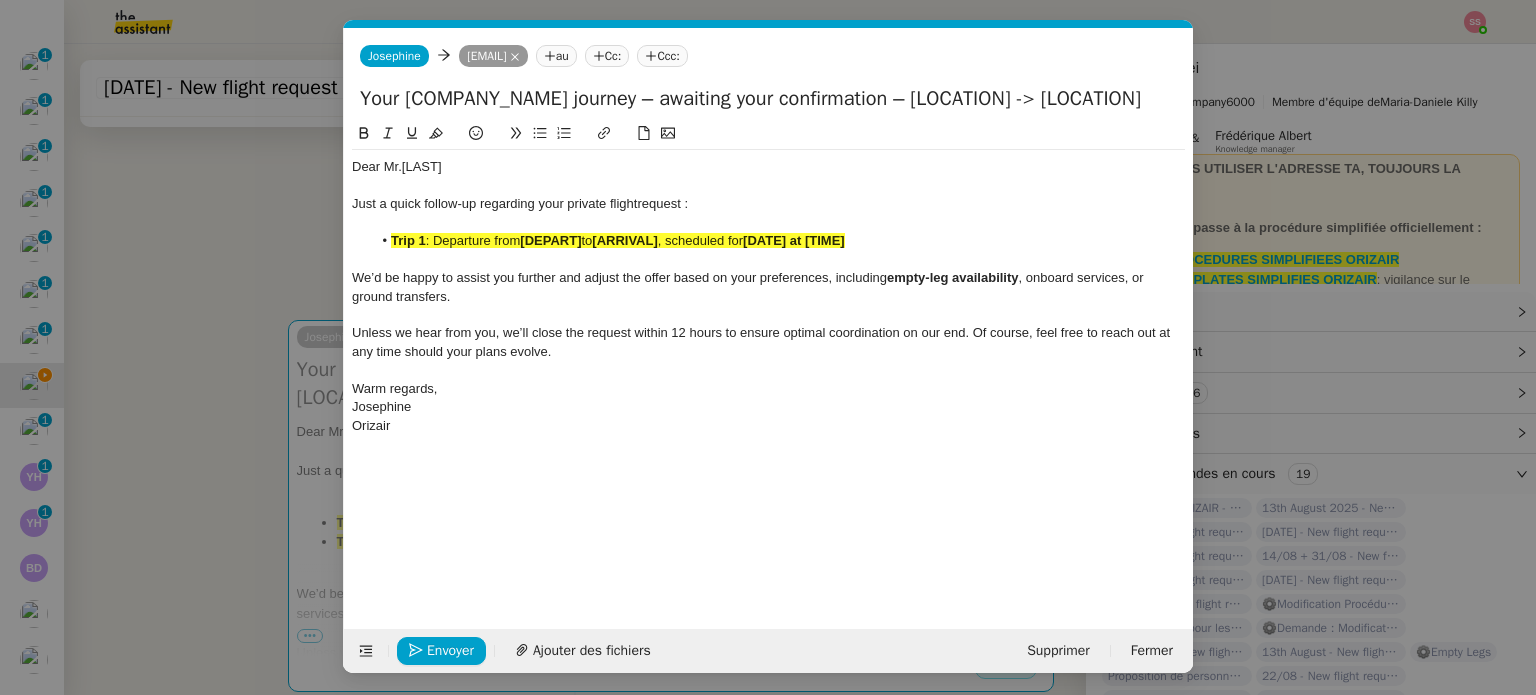click on "[DEPART]" 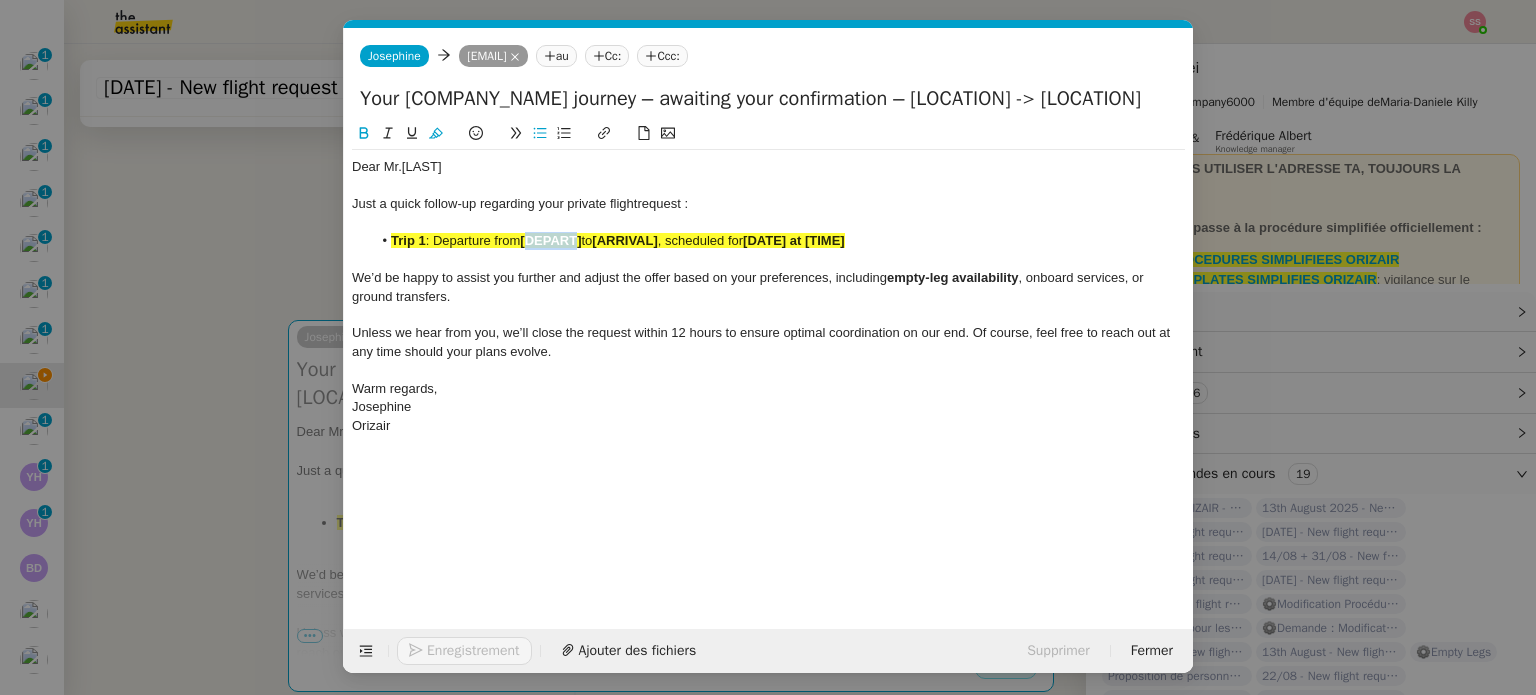 click on "[DEPART]" 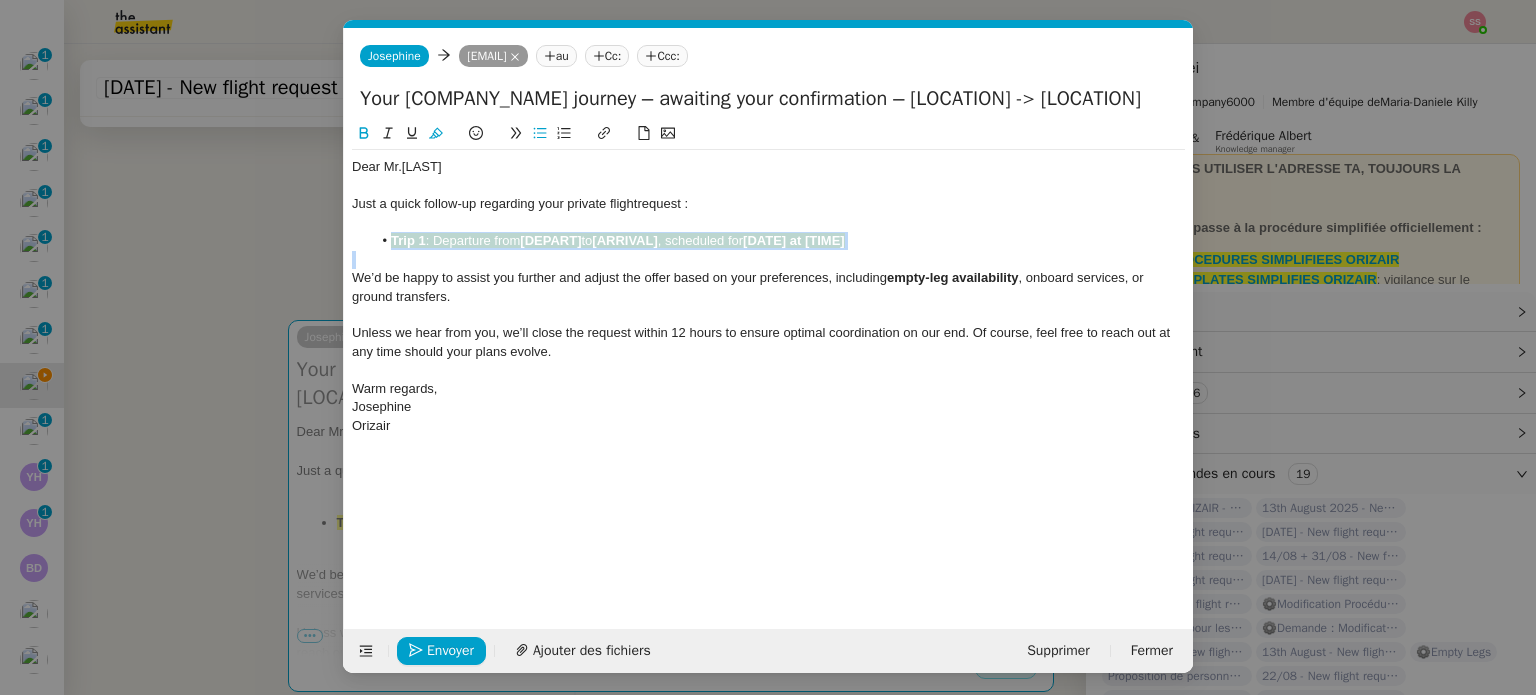 click on "[DEPART]" 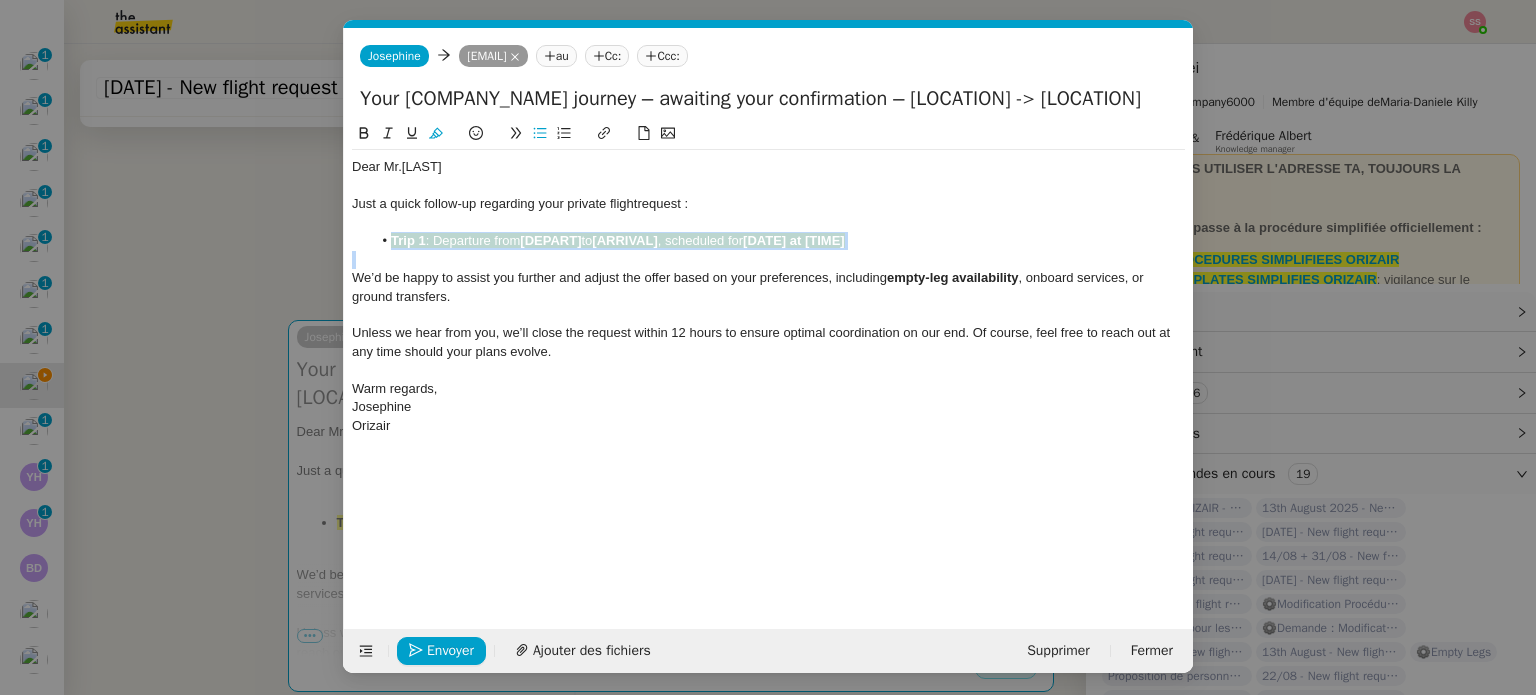 click 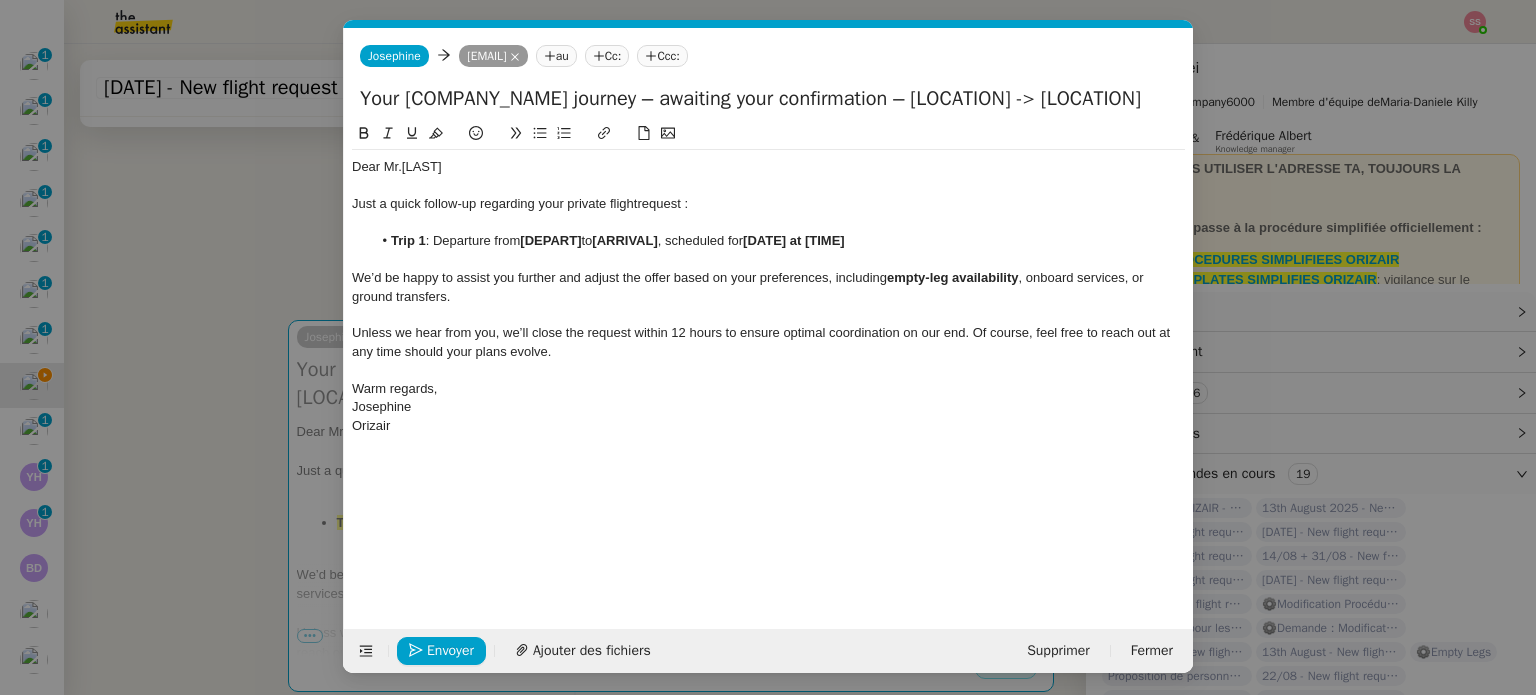 click on "Just a quick follow-up regarding your private flight  request :" 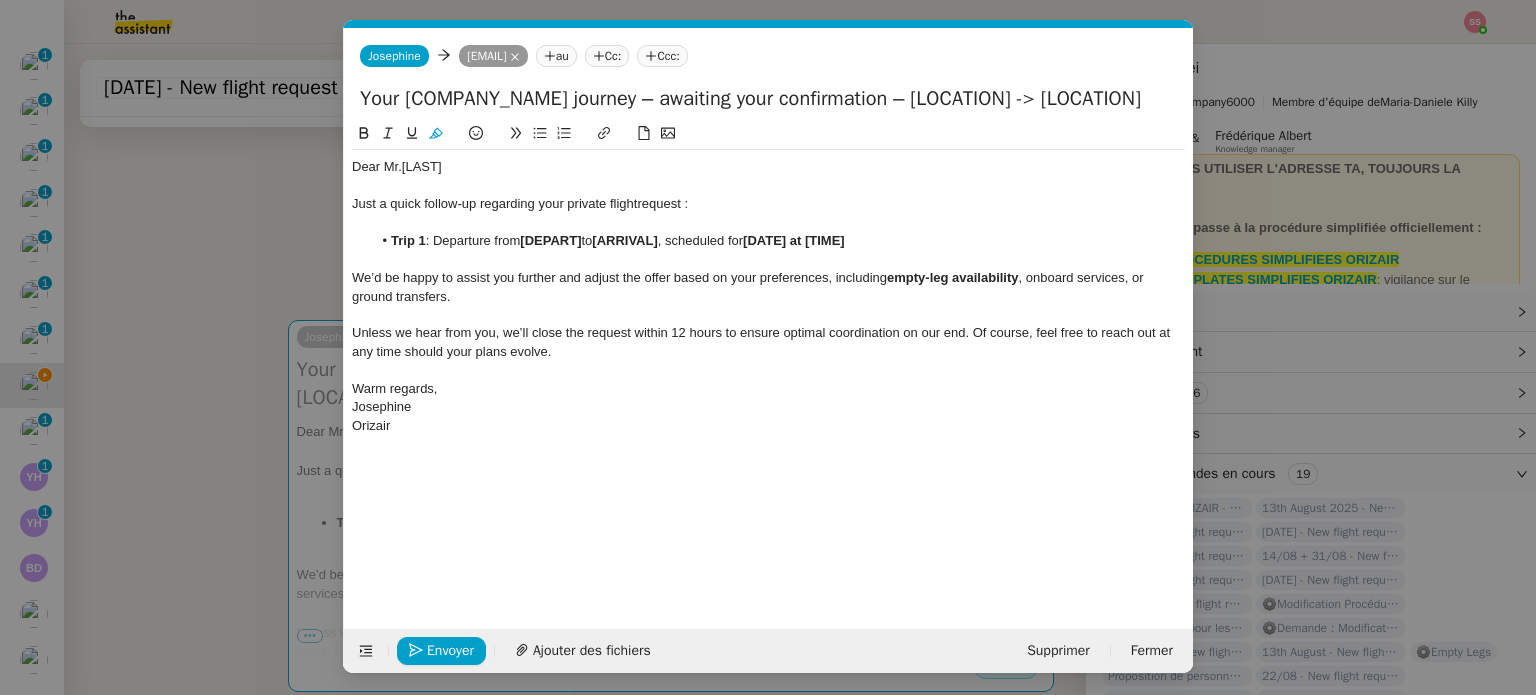 click on "[ARRIVAL]" 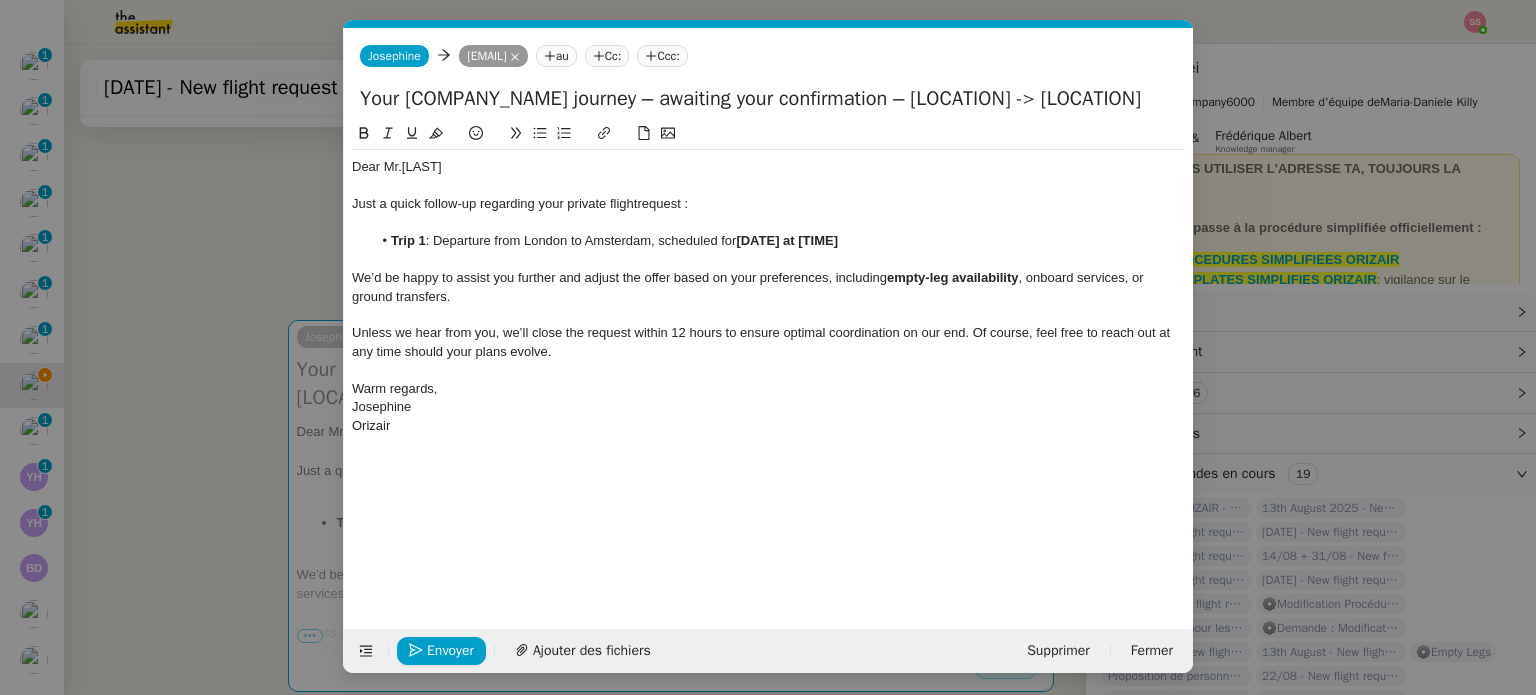 click on "relance en Service ✈️Orizair - Relance client ( EN ) à utiliser pour orizair, relance en anglais [NAME] ✈️Orizair - Relance client (FR) à utiliser pour orizair, première relance en français [NAME] ✈️ Orizair - Relance après en voi devis client (FR) Dans le cas d'une relance en français lorsqu'un devis a été en voyé. [NAME] TA - RELANCE CLIENT ( EN ) Relancer un client lorsqu'il n'a pas répondu à un précédent message 3ᵉ relance impayés EN G 2ᵉ relance impayés EN G impayés ✈️ Orizair - Relance après en voi devis client ( EN ) Il convient de dérouler la procédure lorsqu'il s'agit de relancer le client pour son devis en anglais. [NAME] TA - FIN RELANCES ( EN ) À utiliser après 3 relances sans réponse en anglais Common ✈️Orizair - Relance client ( EN ) à utiliser pour orizair, relance en anglais [NAME] ✈️Orizair - Relance client (FR) relance en en" at bounding box center (768, 347) 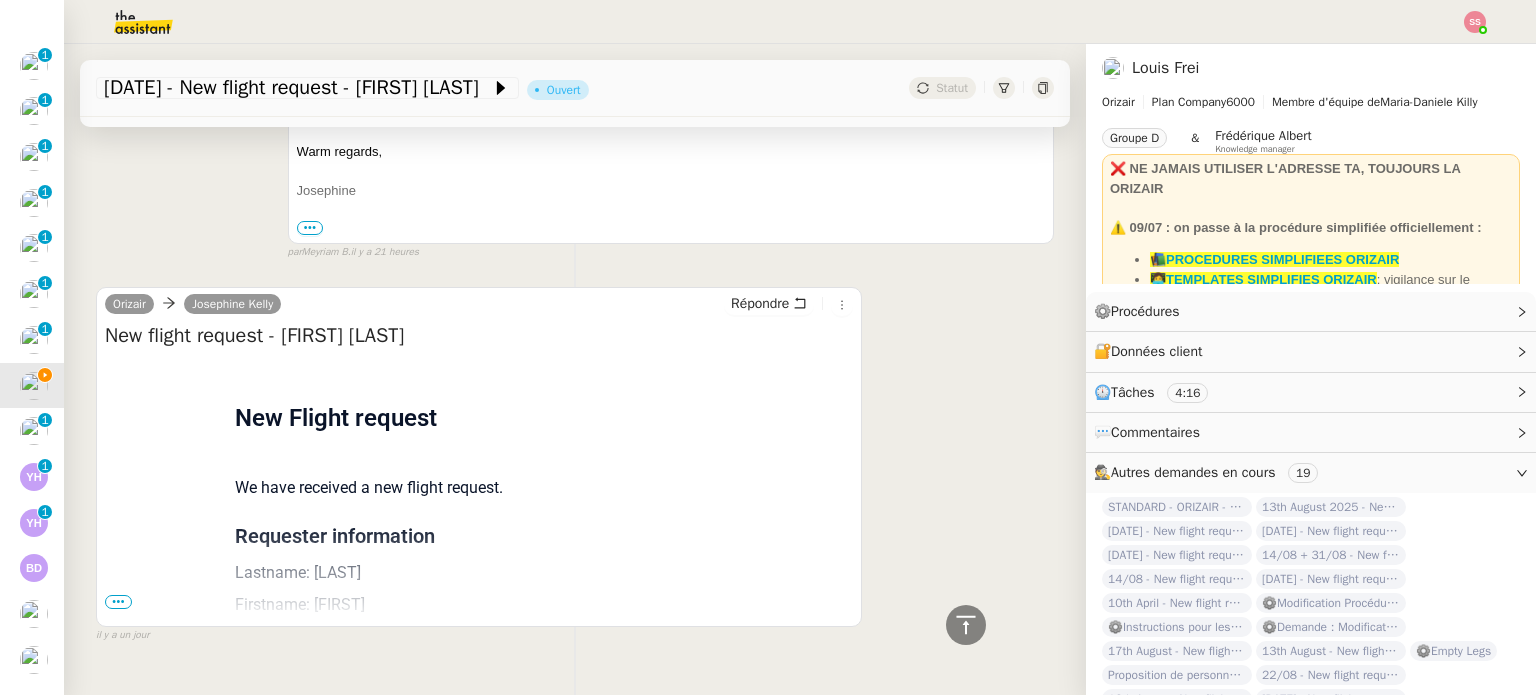 scroll, scrollTop: 1779, scrollLeft: 0, axis: vertical 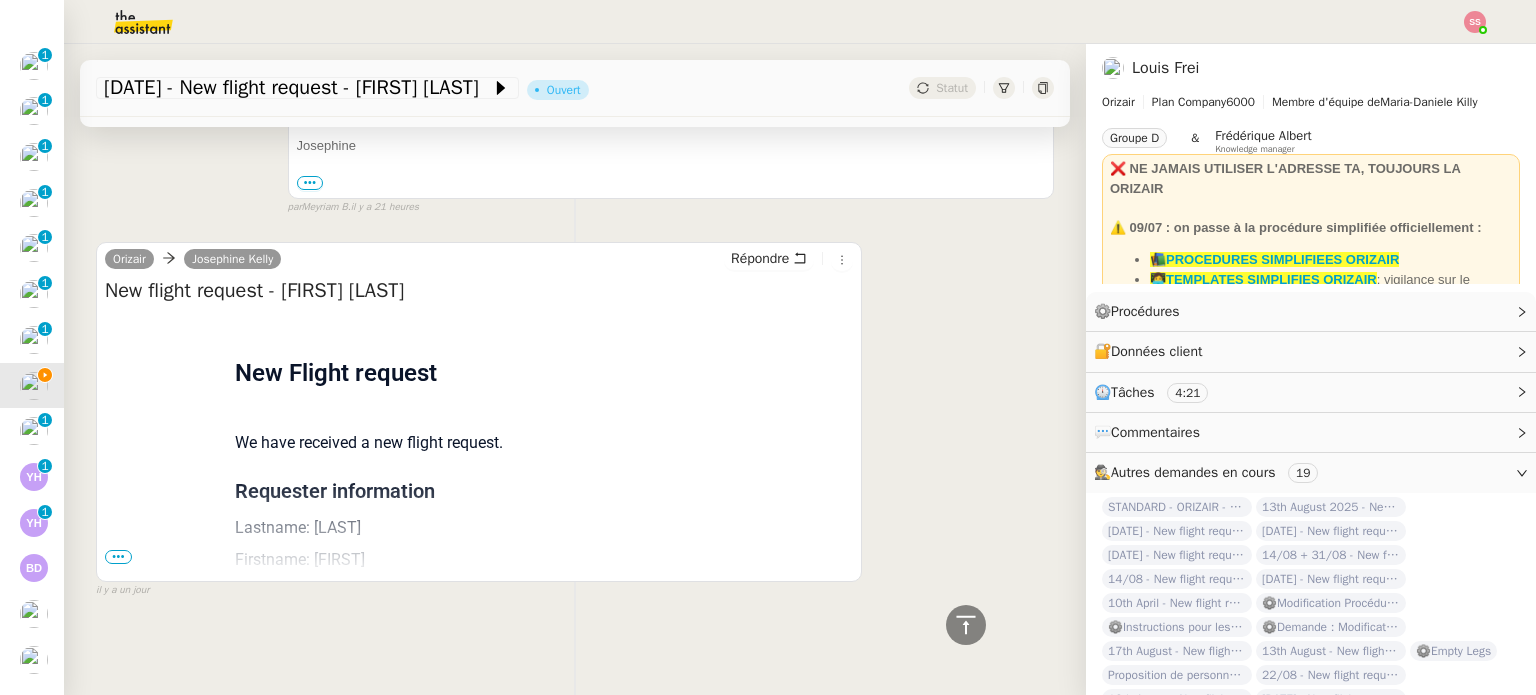click on "•••" at bounding box center (118, 557) 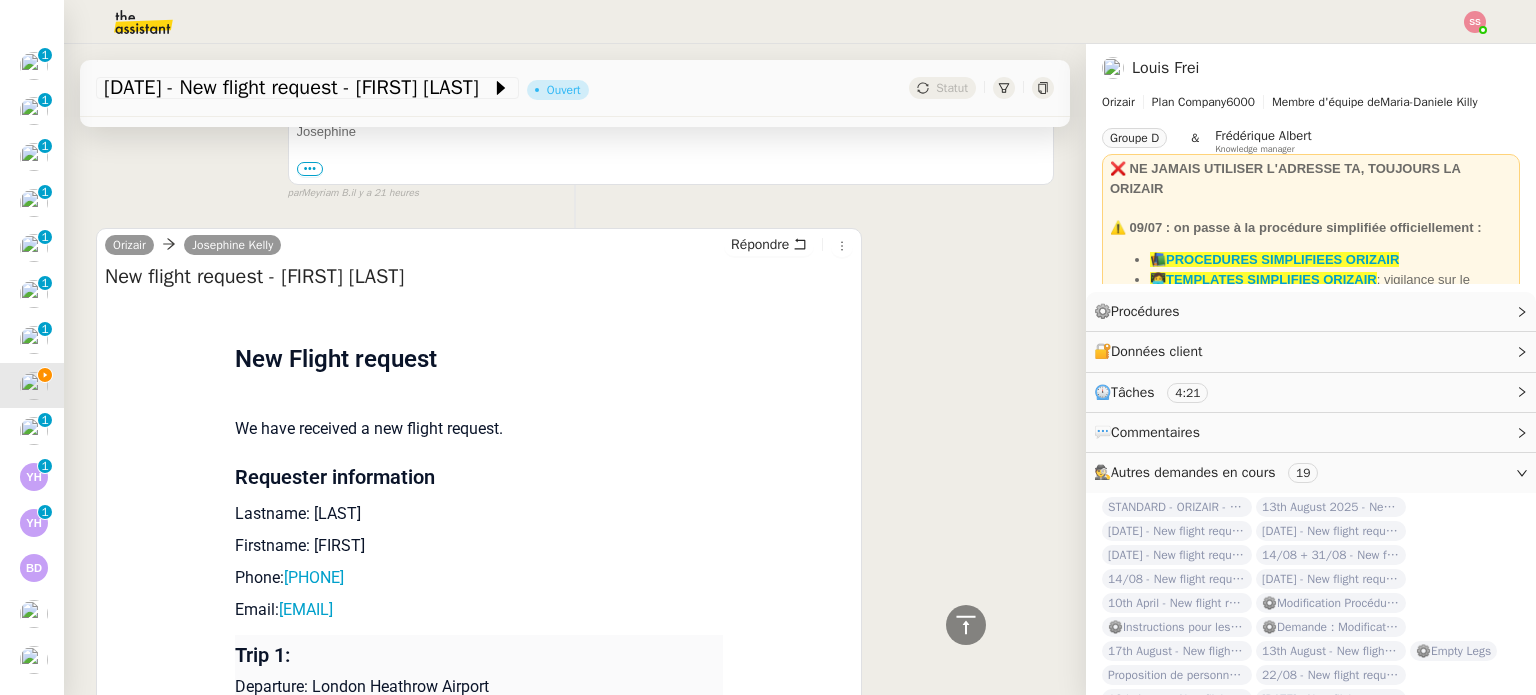 scroll, scrollTop: 1979, scrollLeft: 0, axis: vertical 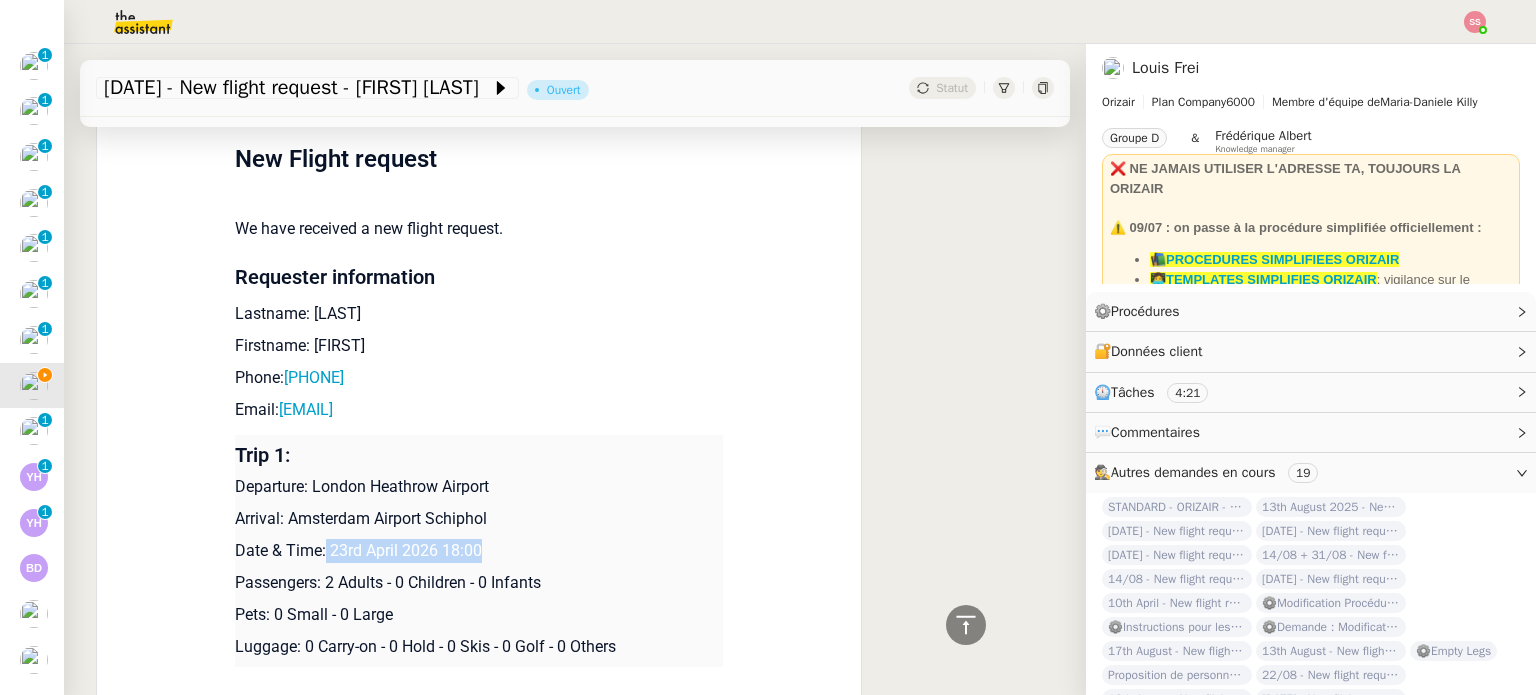 drag, startPoint x: 481, startPoint y: 549, endPoint x: 317, endPoint y: 551, distance: 164.01219 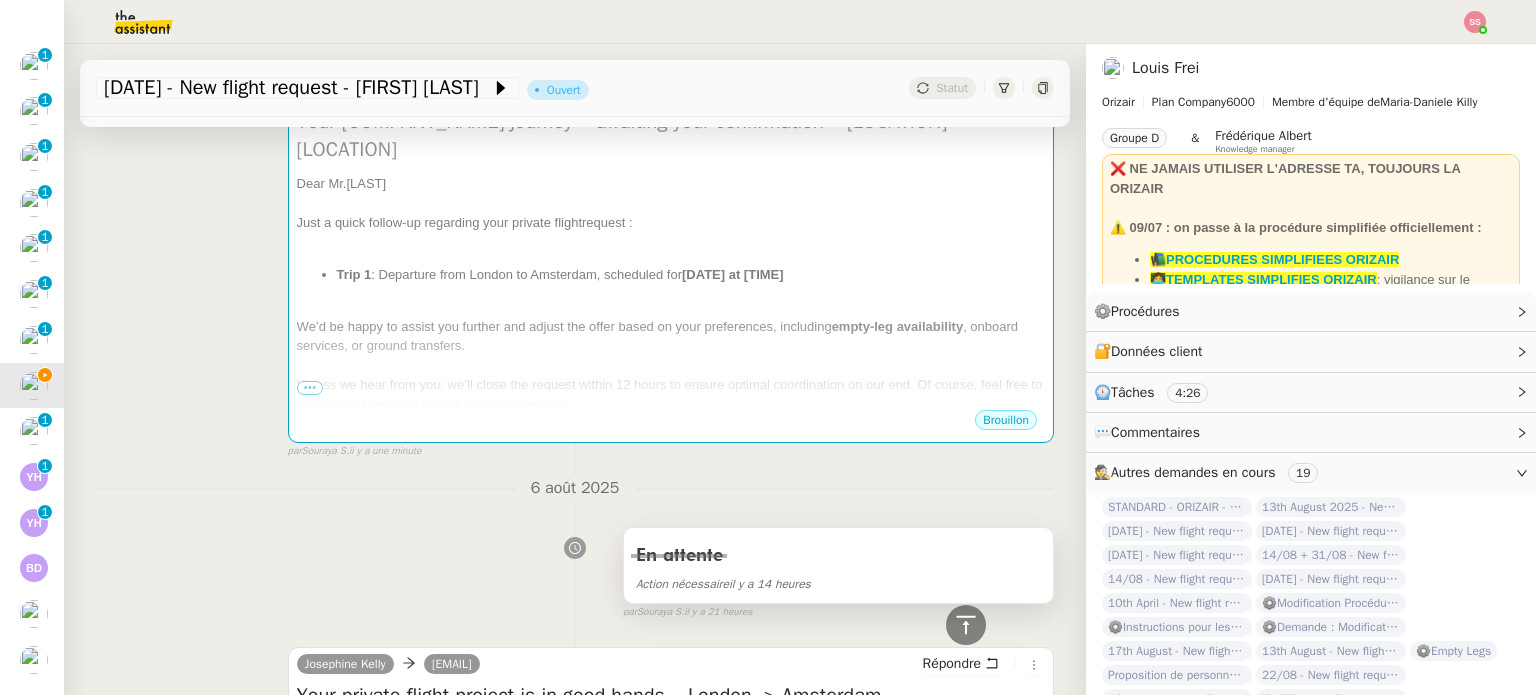 scroll, scrollTop: 279, scrollLeft: 0, axis: vertical 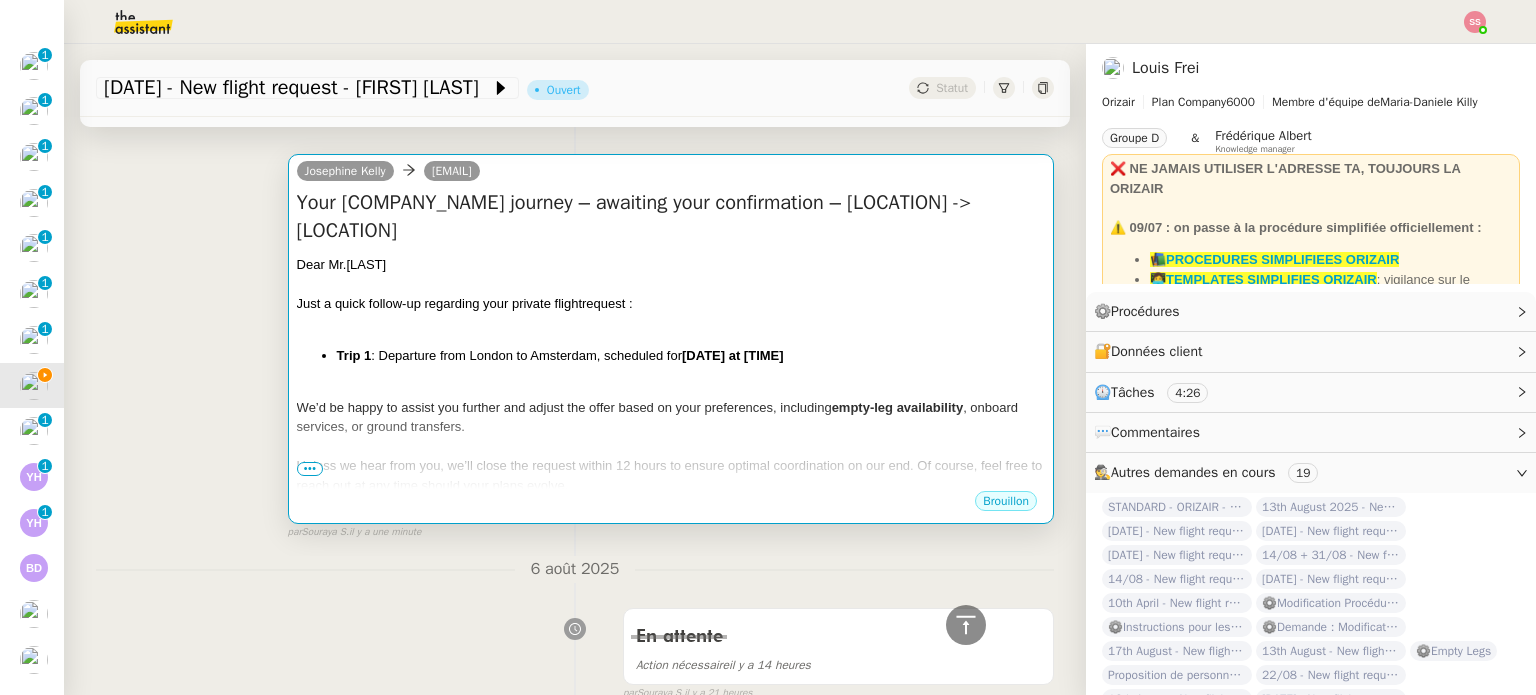 click at bounding box center (671, 447) 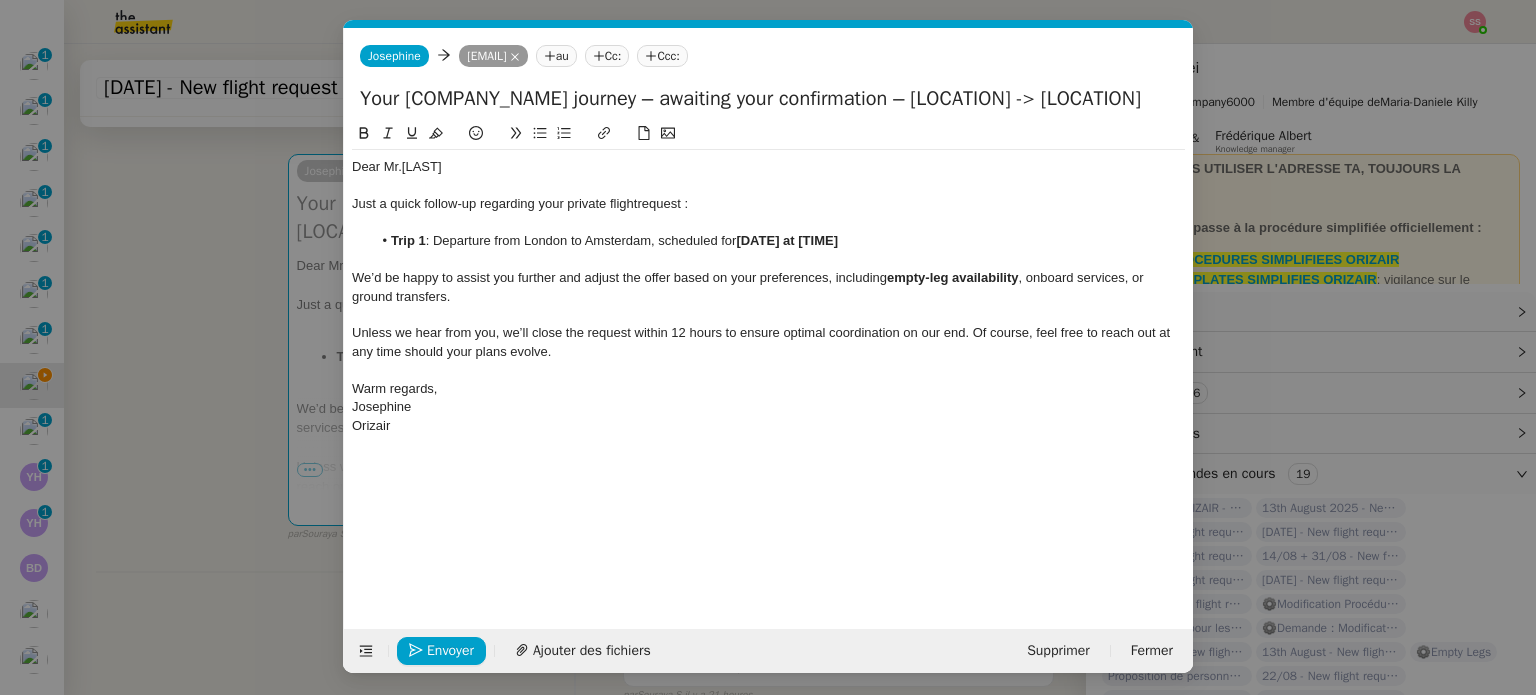 scroll, scrollTop: 0, scrollLeft: 105, axis: horizontal 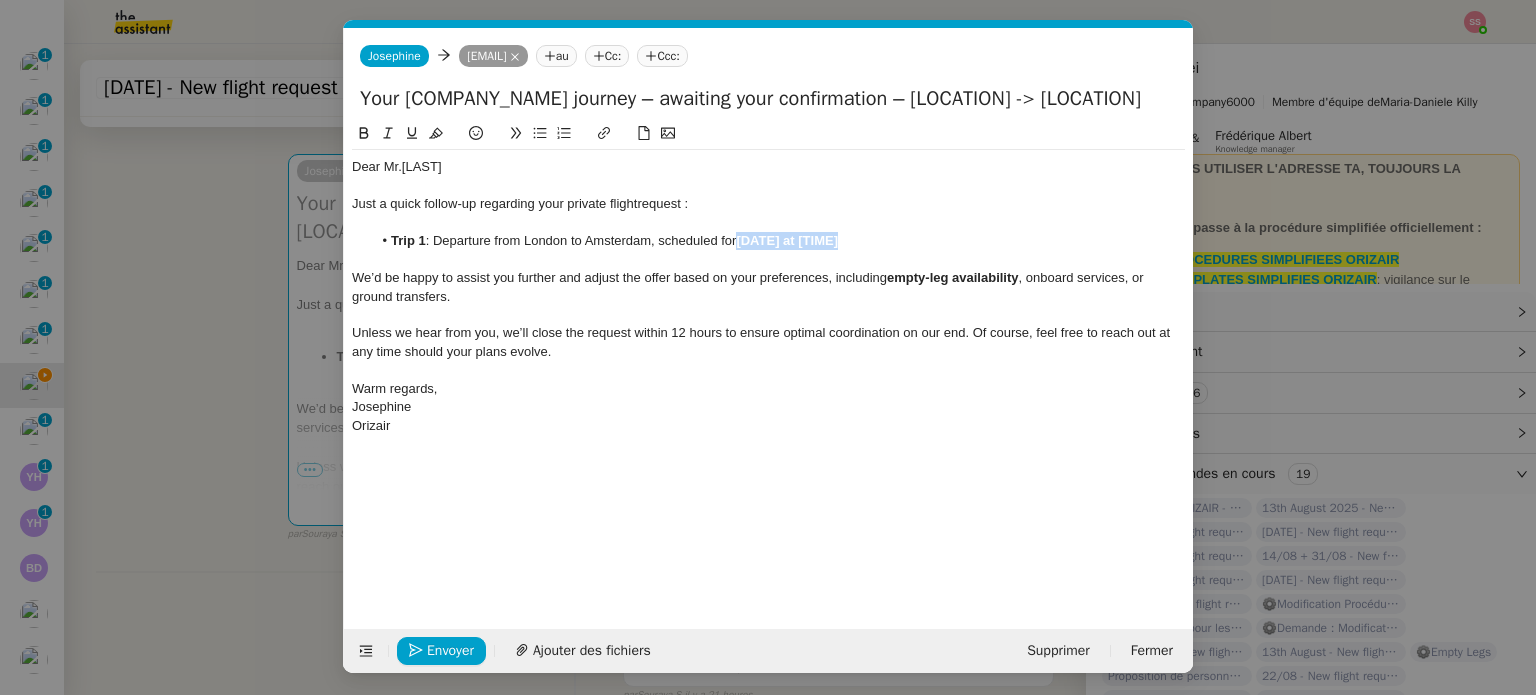 drag, startPoint x: 847, startPoint y: 247, endPoint x: 740, endPoint y: 248, distance: 107.00467 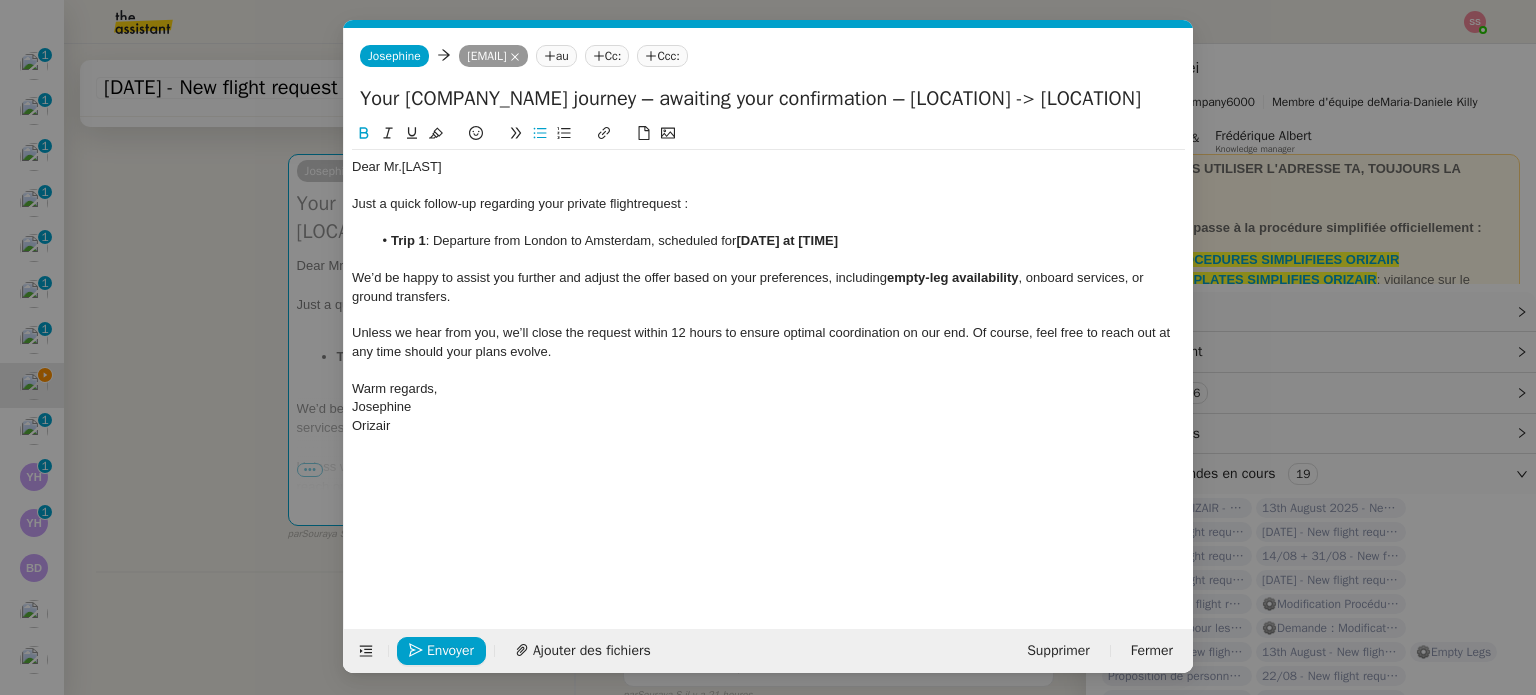 scroll, scrollTop: 0, scrollLeft: 0, axis: both 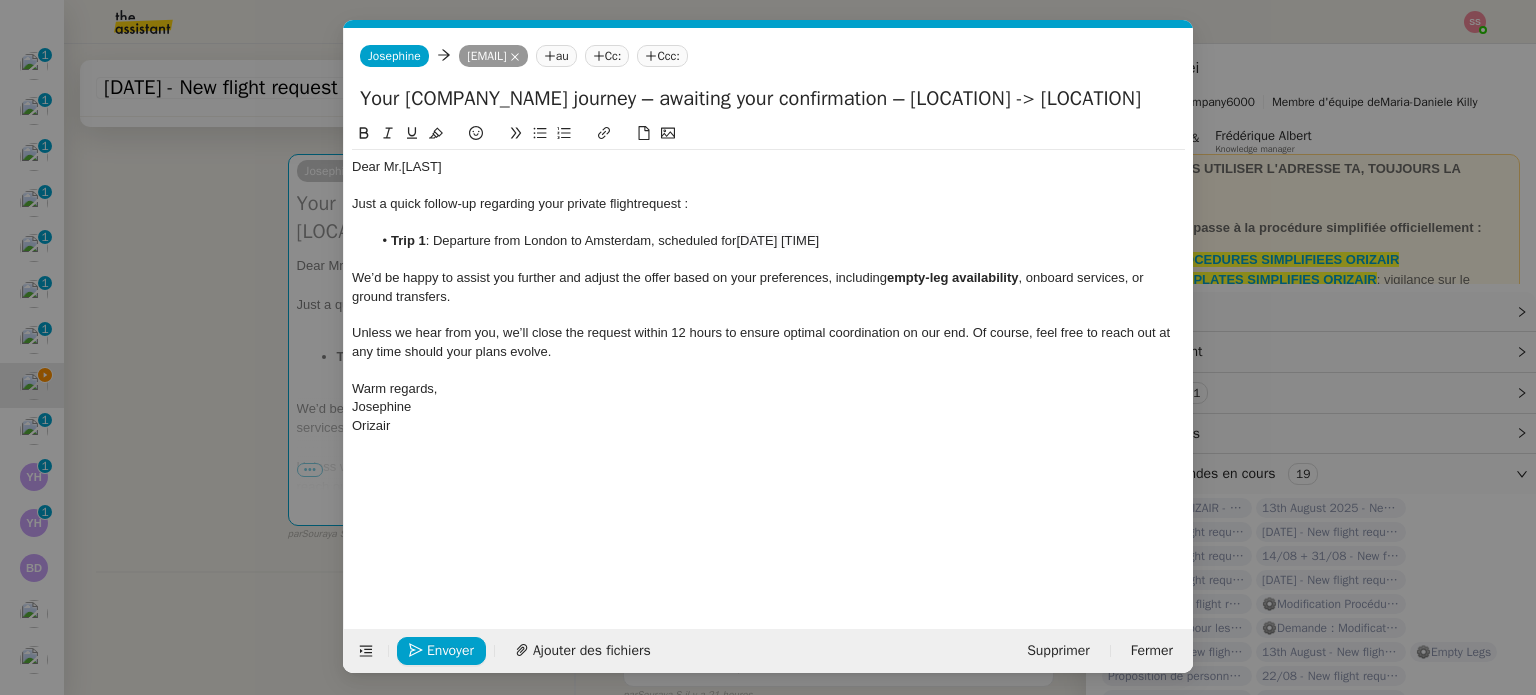 click on "Envoyer Ajouter des fichiers Supprimer Fermer" 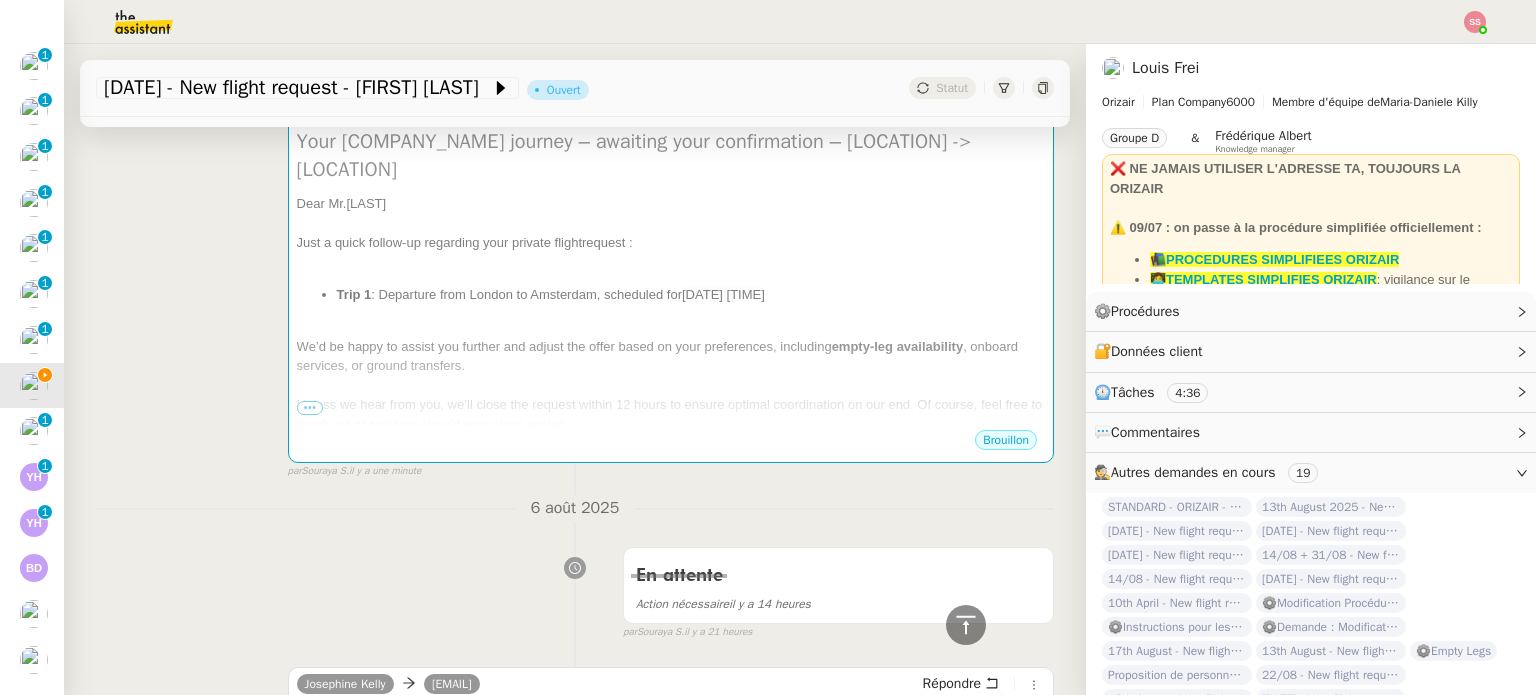 scroll, scrollTop: 75, scrollLeft: 0, axis: vertical 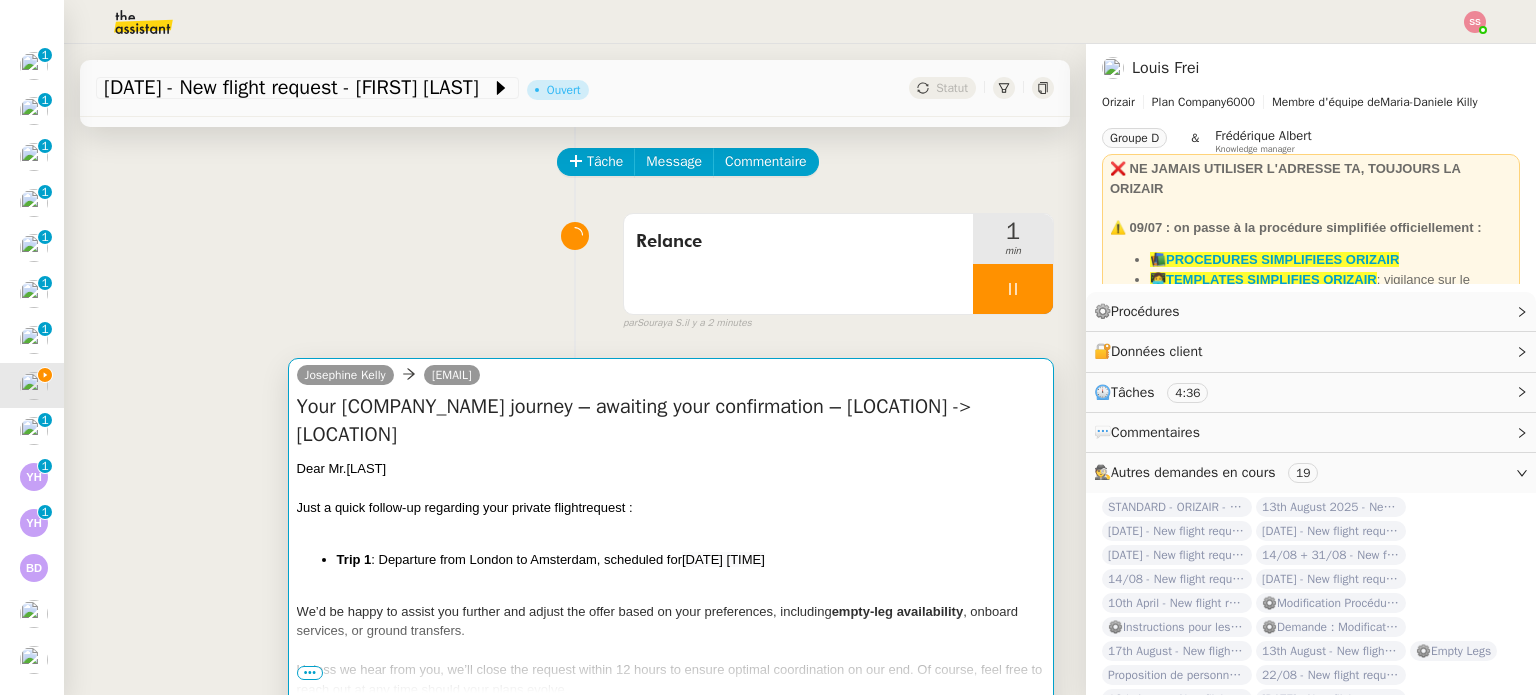 click on "Dear Mr.[LAST]" at bounding box center (671, 469) 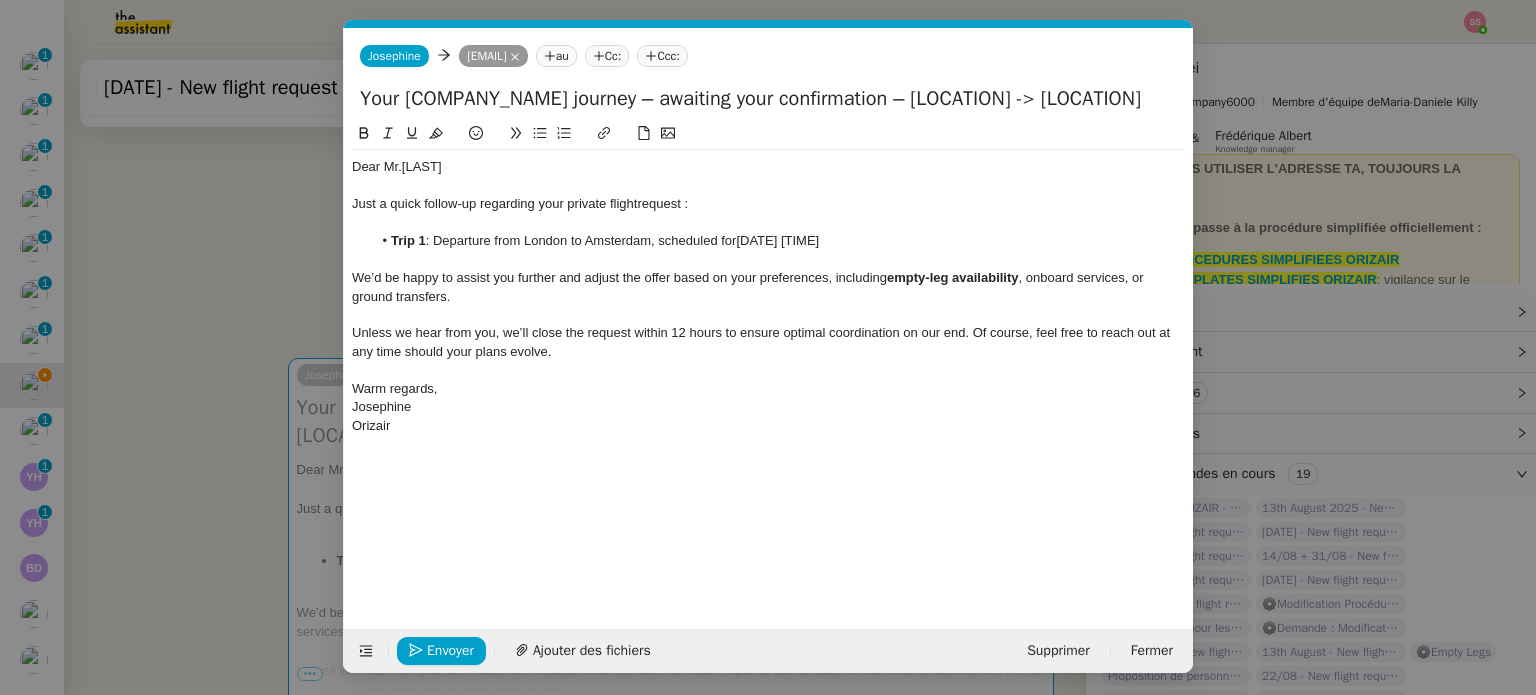 scroll, scrollTop: 0, scrollLeft: 105, axis: horizontal 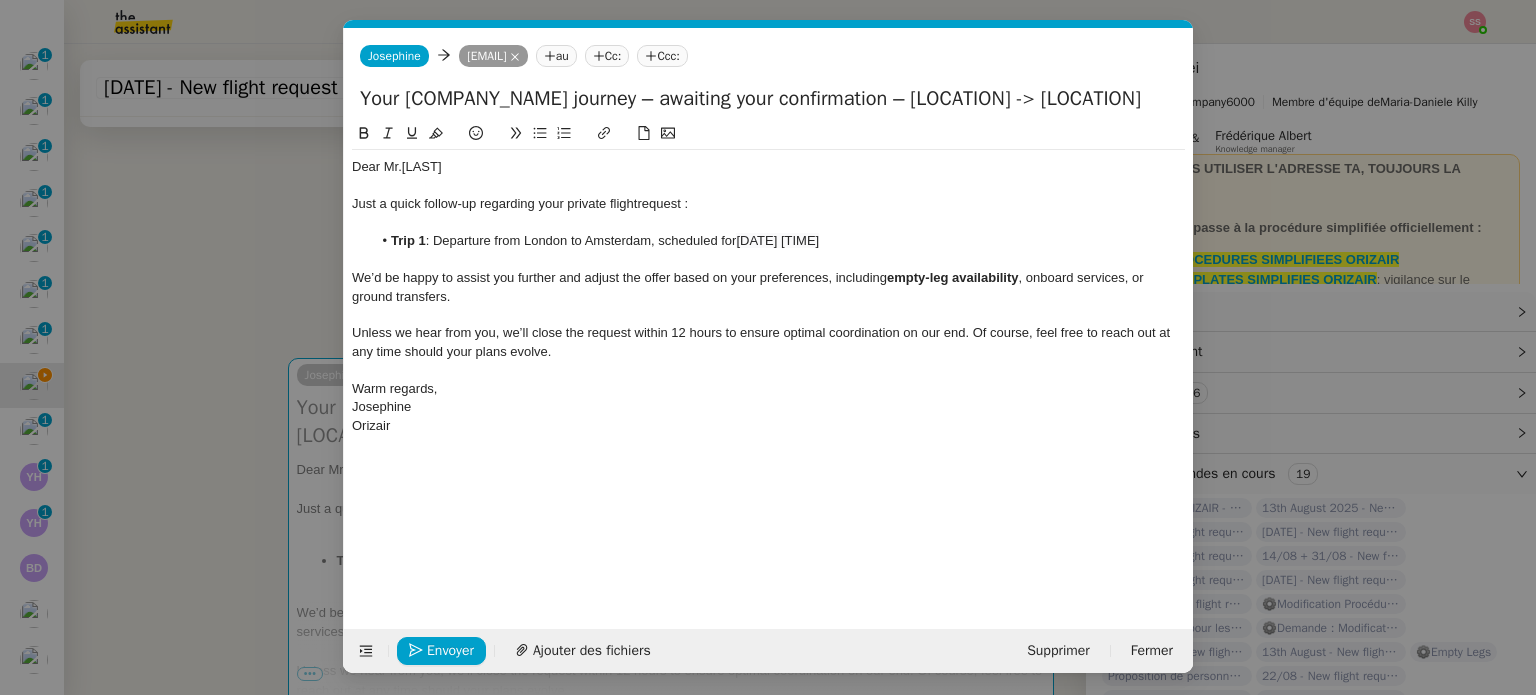 click on "Ccc:" 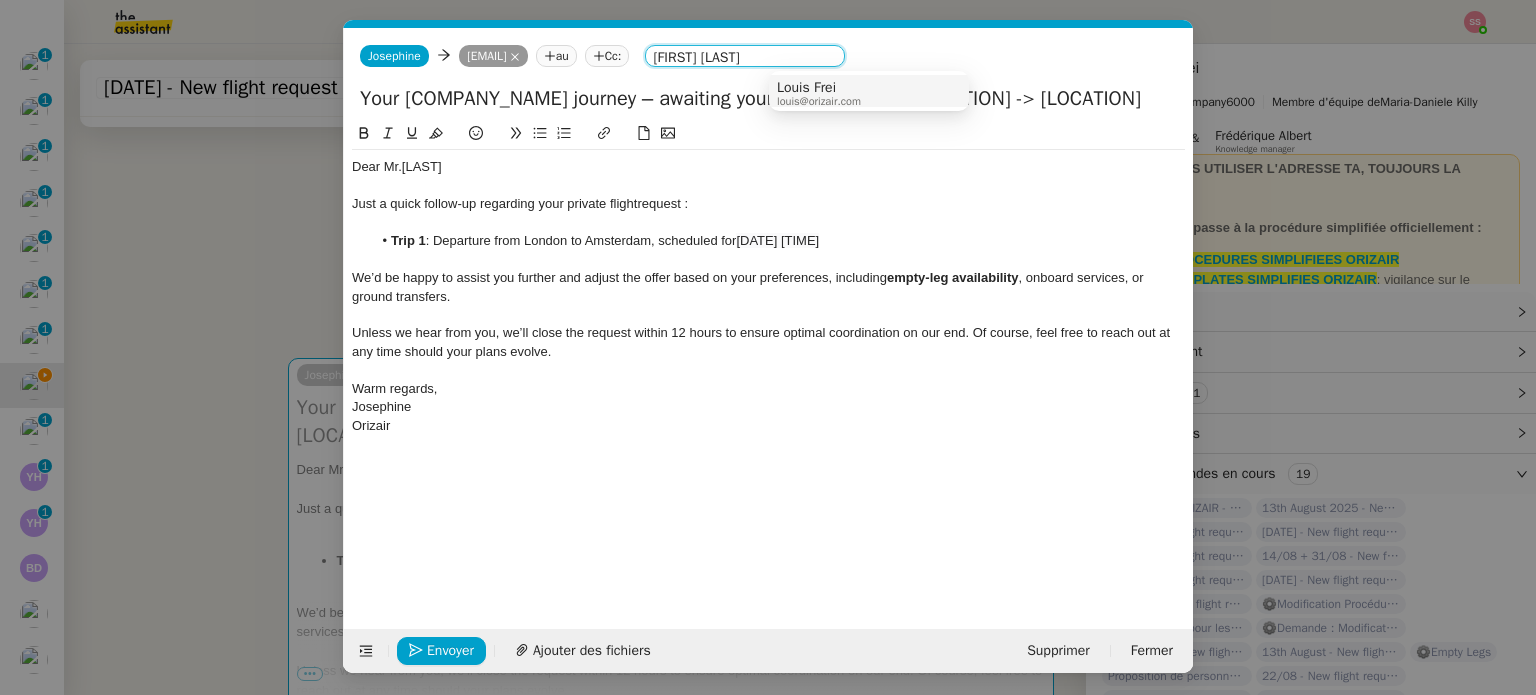 type on "[FIRST] [LAST]" 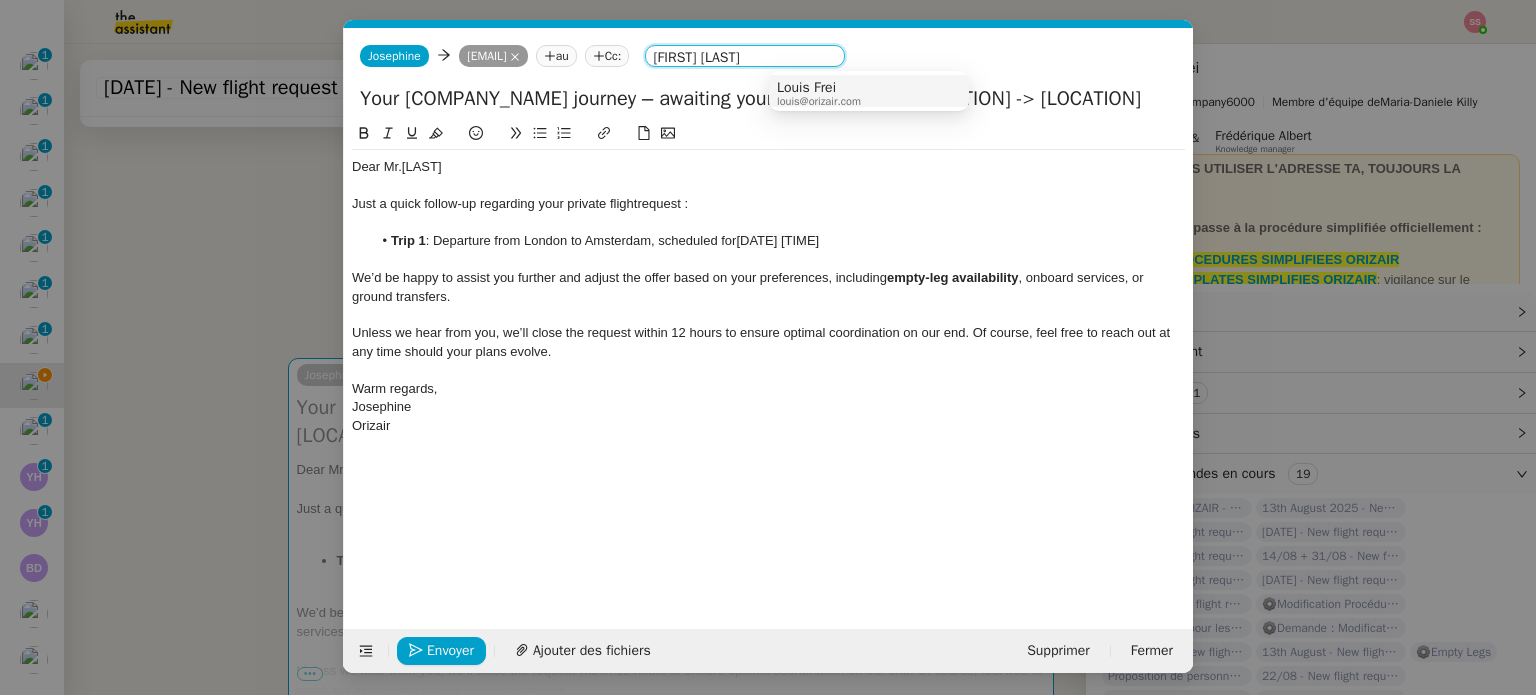 click on "[FIRST] [LAST] [EMAIL PROTECTED]" at bounding box center [826, 93] 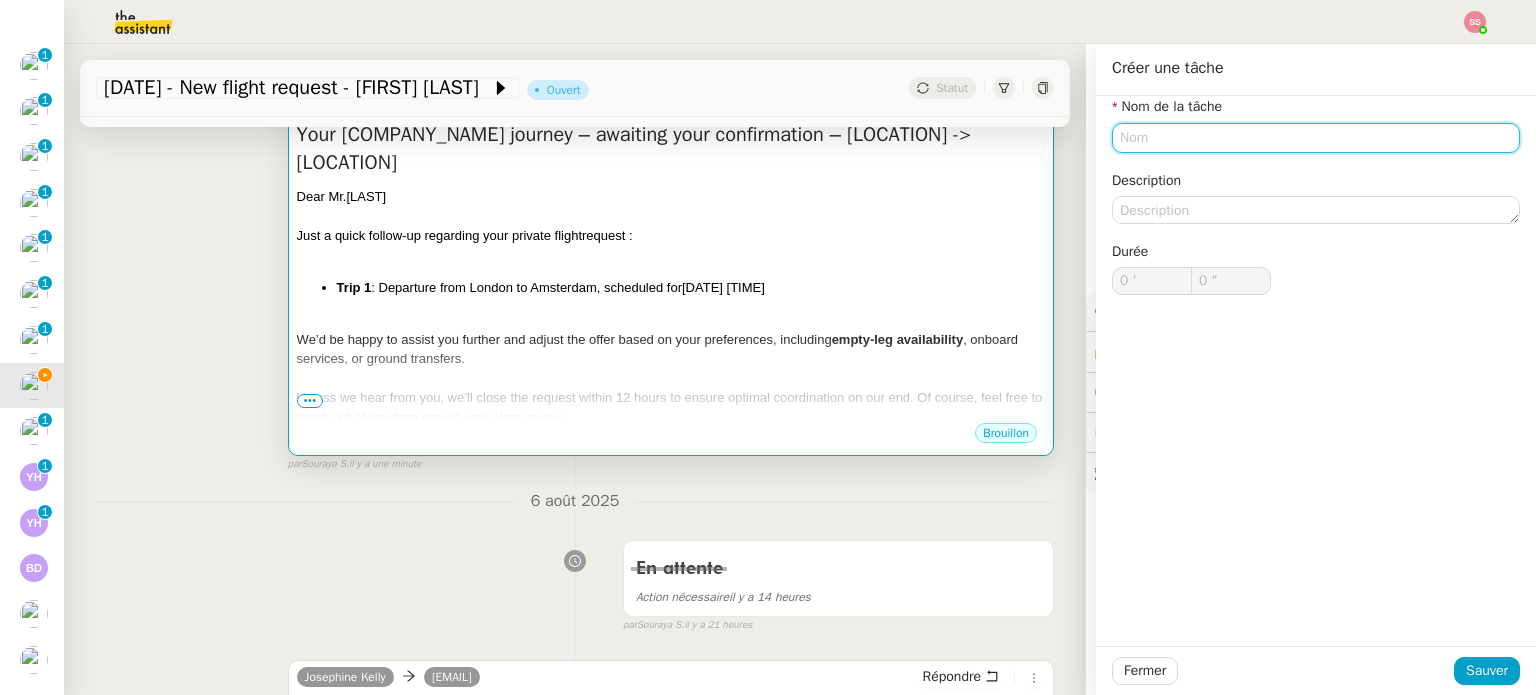 scroll, scrollTop: 375, scrollLeft: 0, axis: vertical 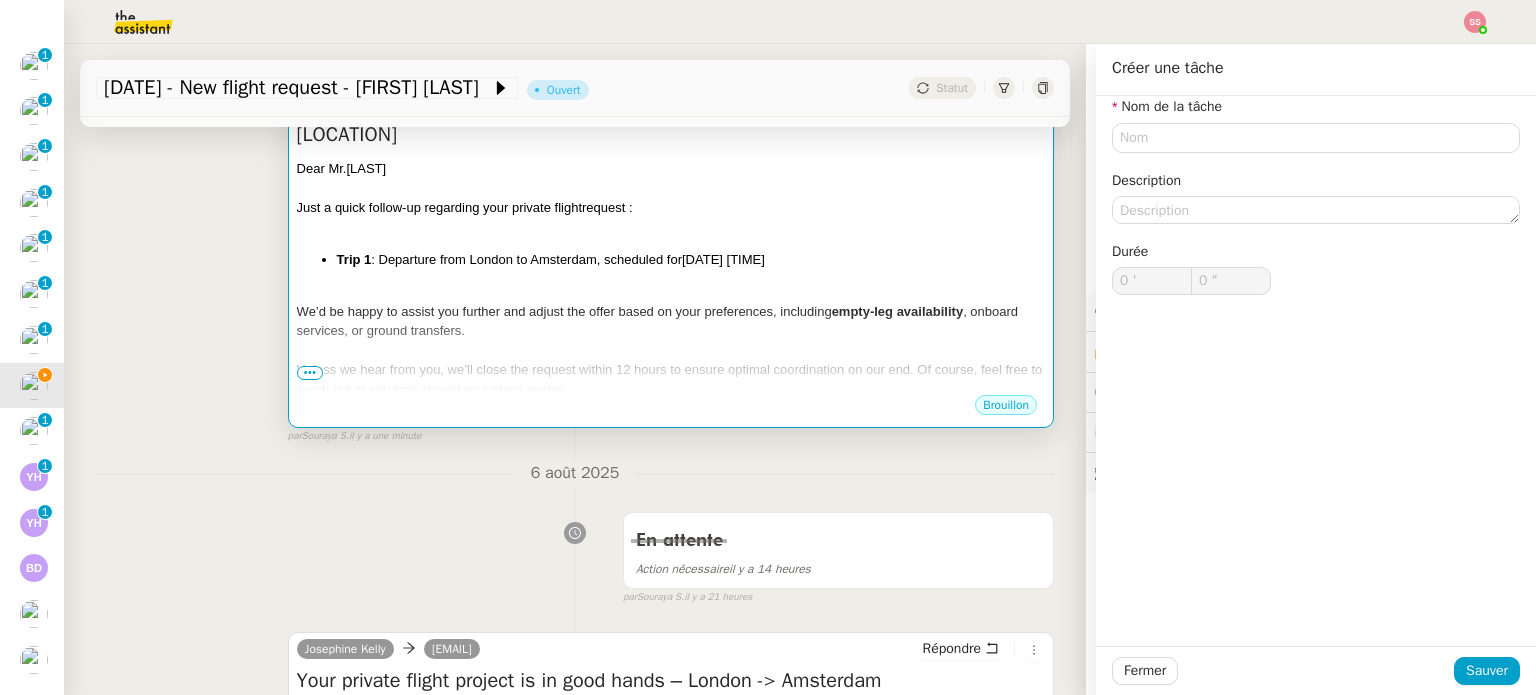 click at bounding box center [671, 351] 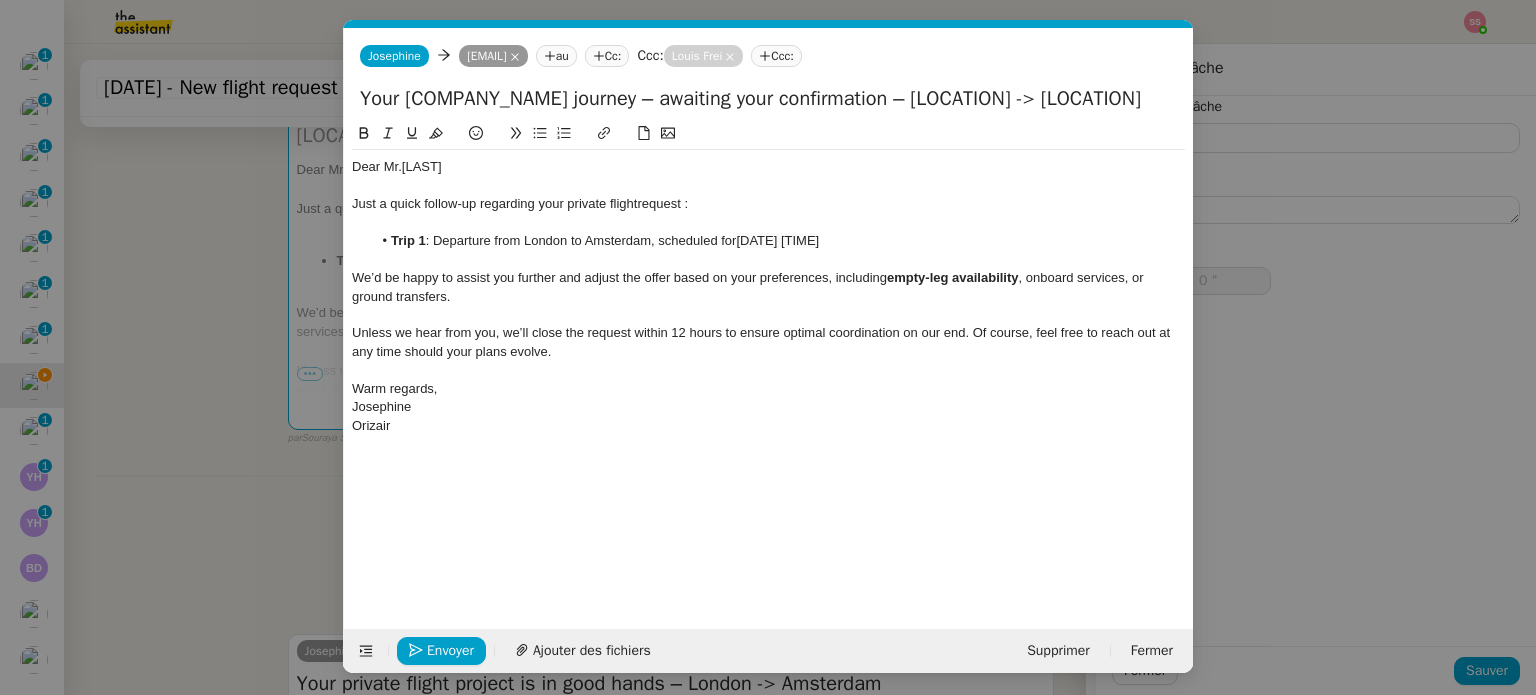 scroll, scrollTop: 0, scrollLeft: 105, axis: horizontal 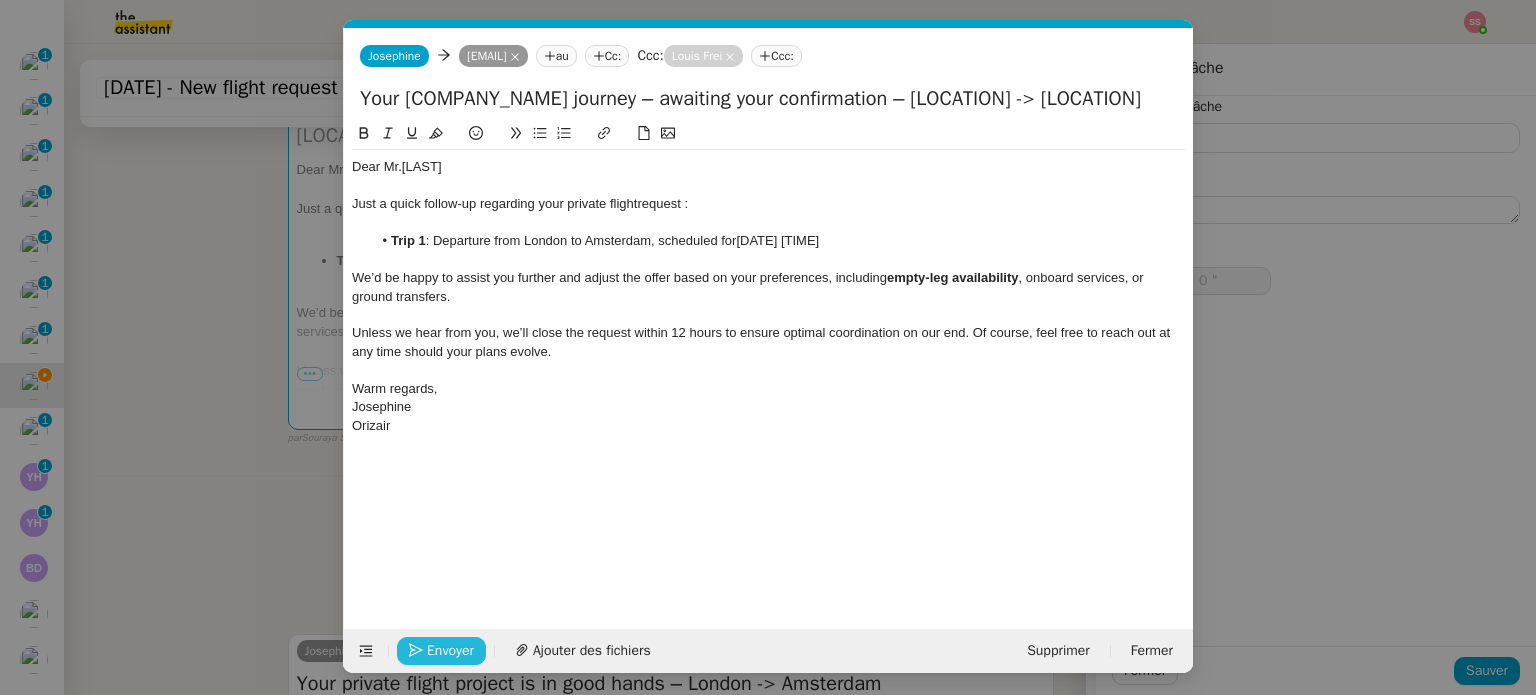 click on "Envoyer" 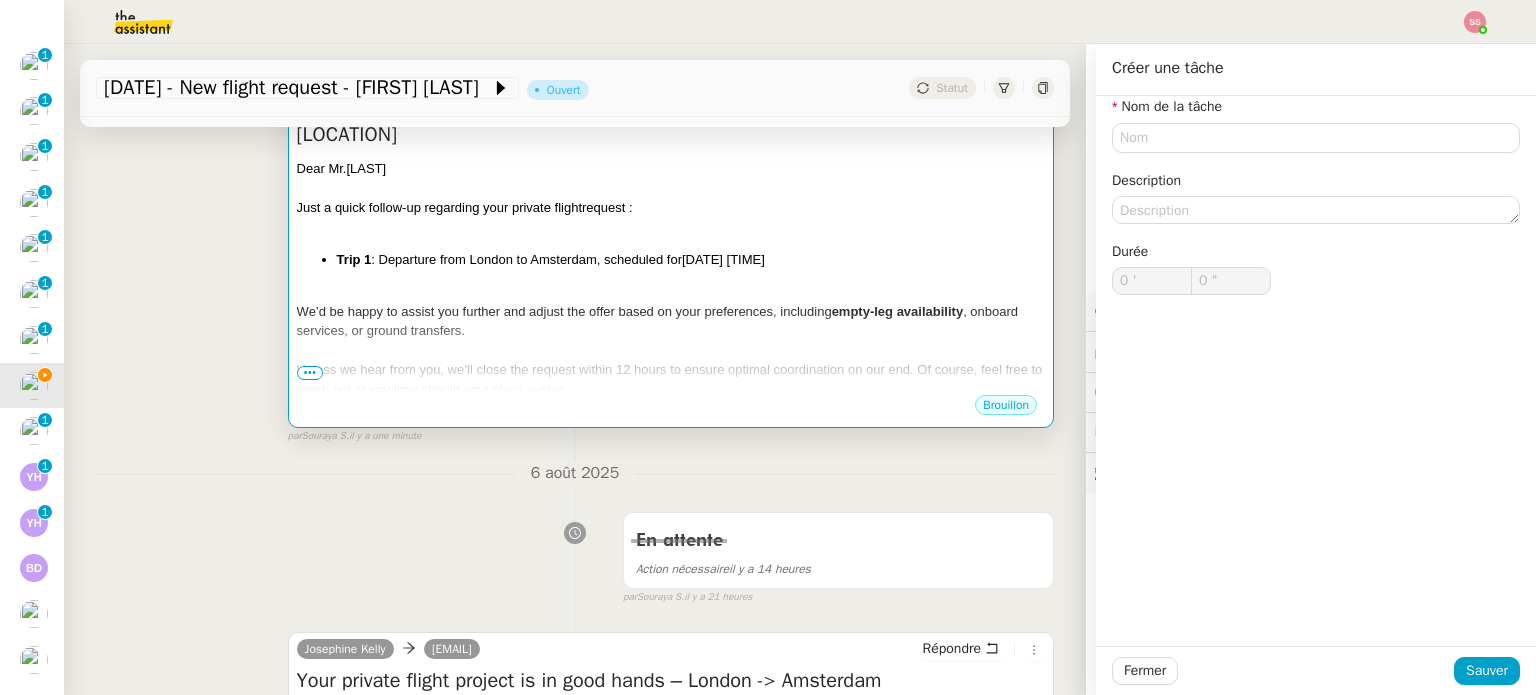 scroll, scrollTop: 0, scrollLeft: 0, axis: both 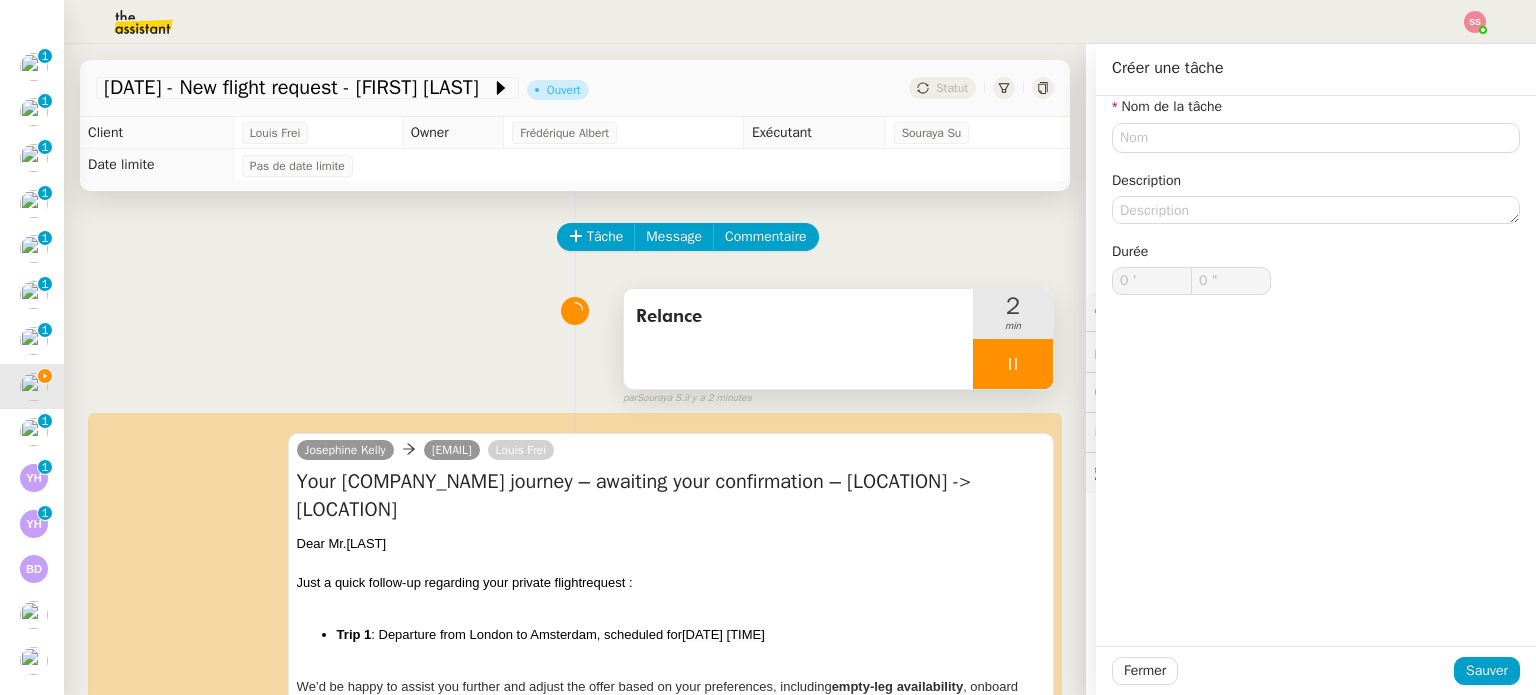 click at bounding box center (1013, 364) 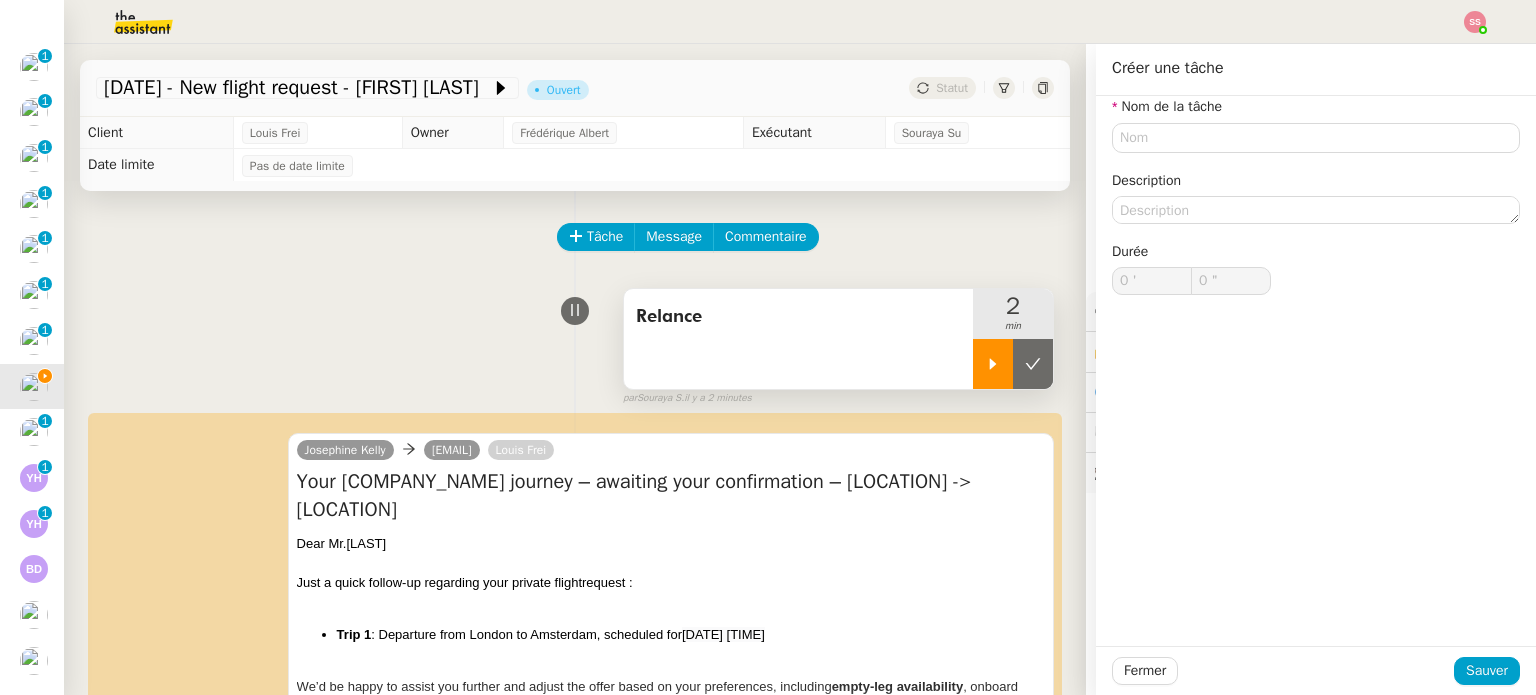 click at bounding box center (1033, 364) 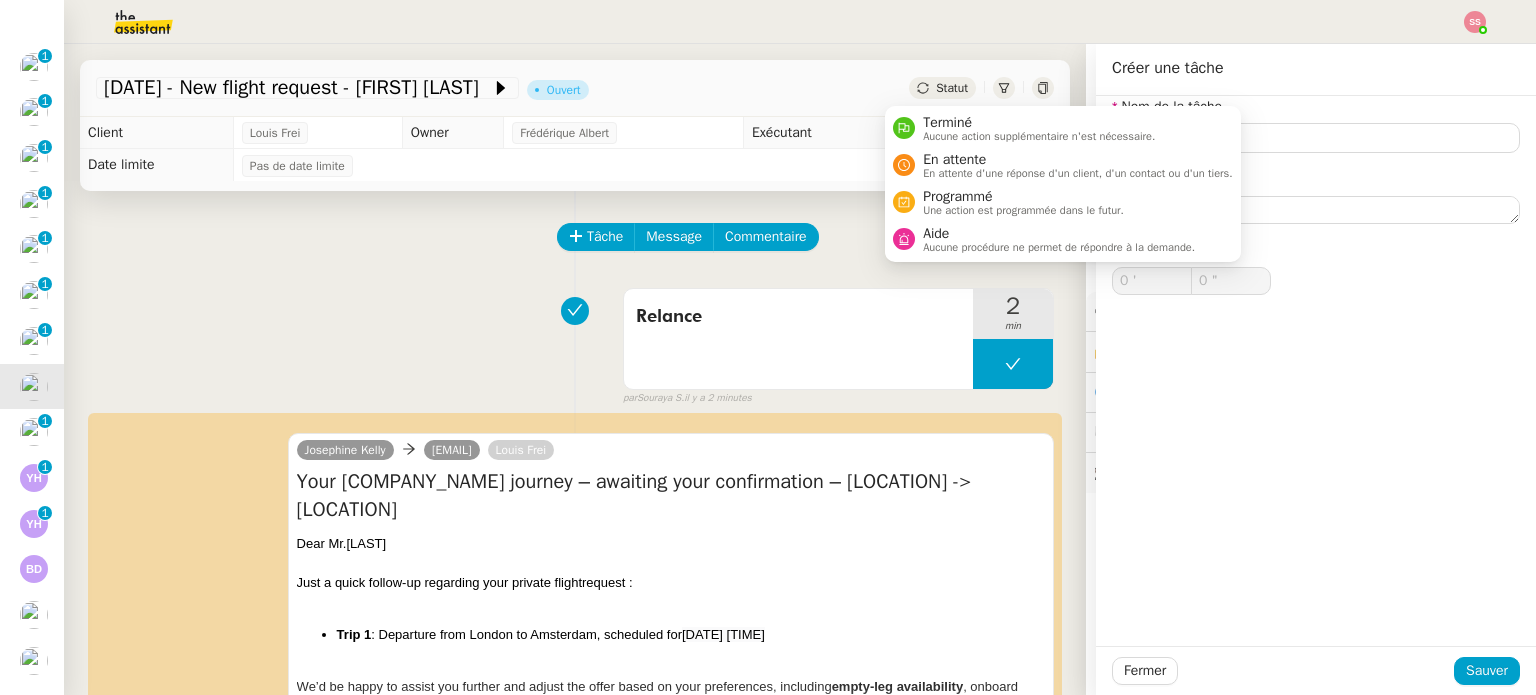 click on "Statut" 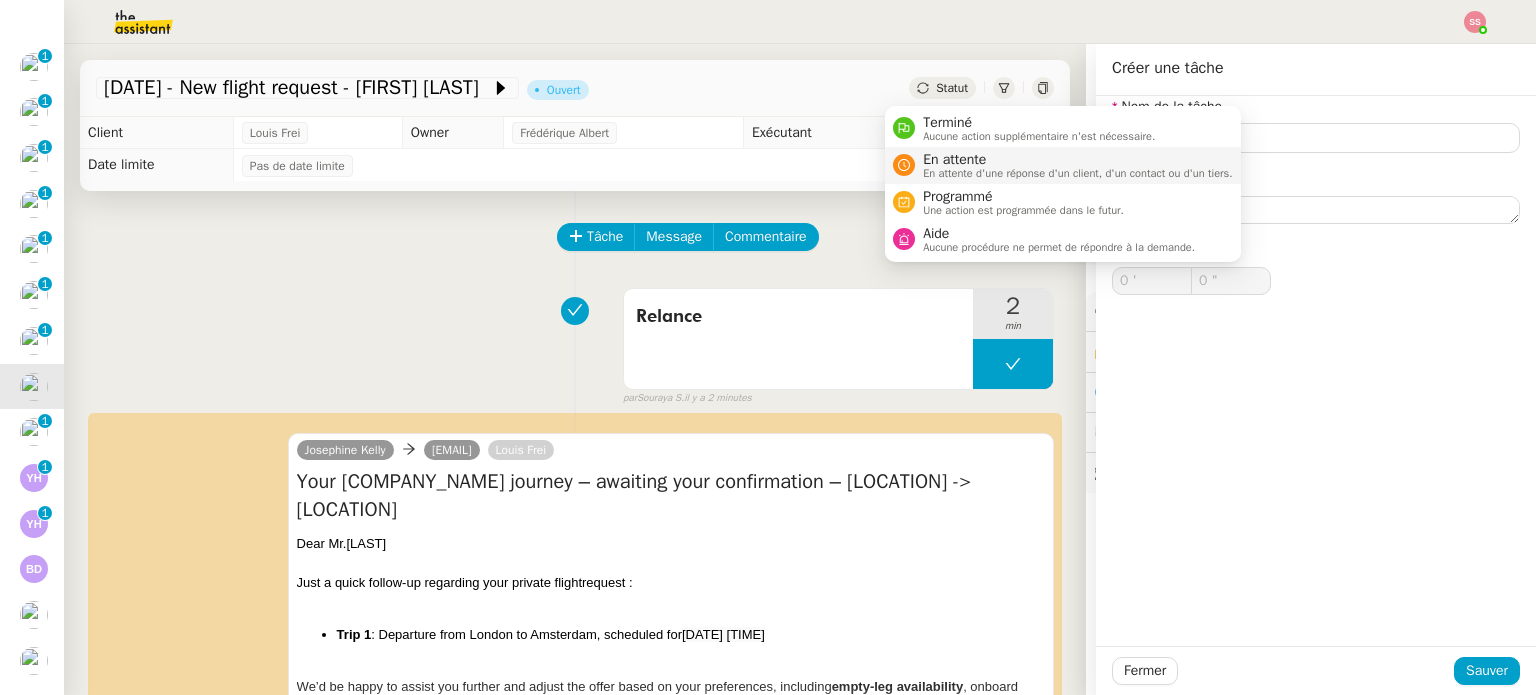 click on "En attente d'une réponse d'un client, d'un contact ou d'un tiers." at bounding box center (1078, 173) 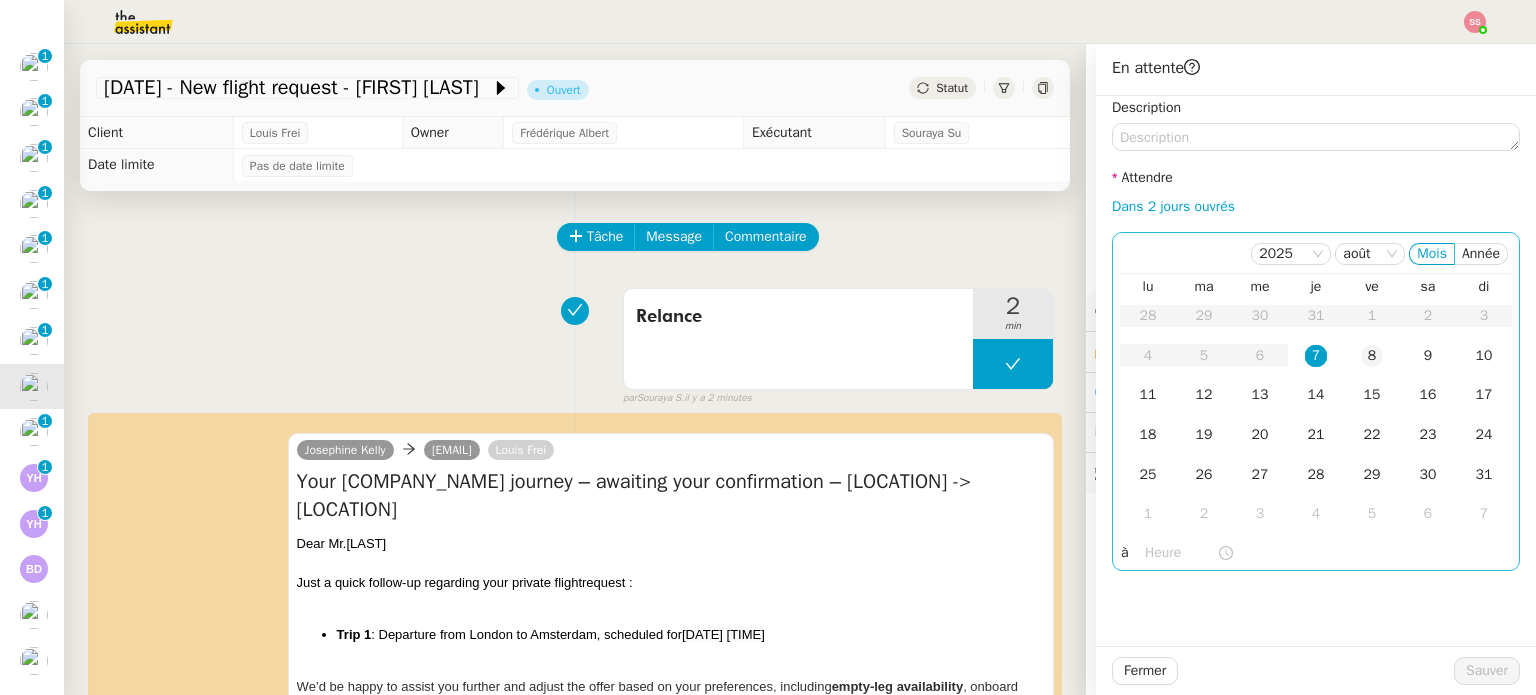 click on "8" 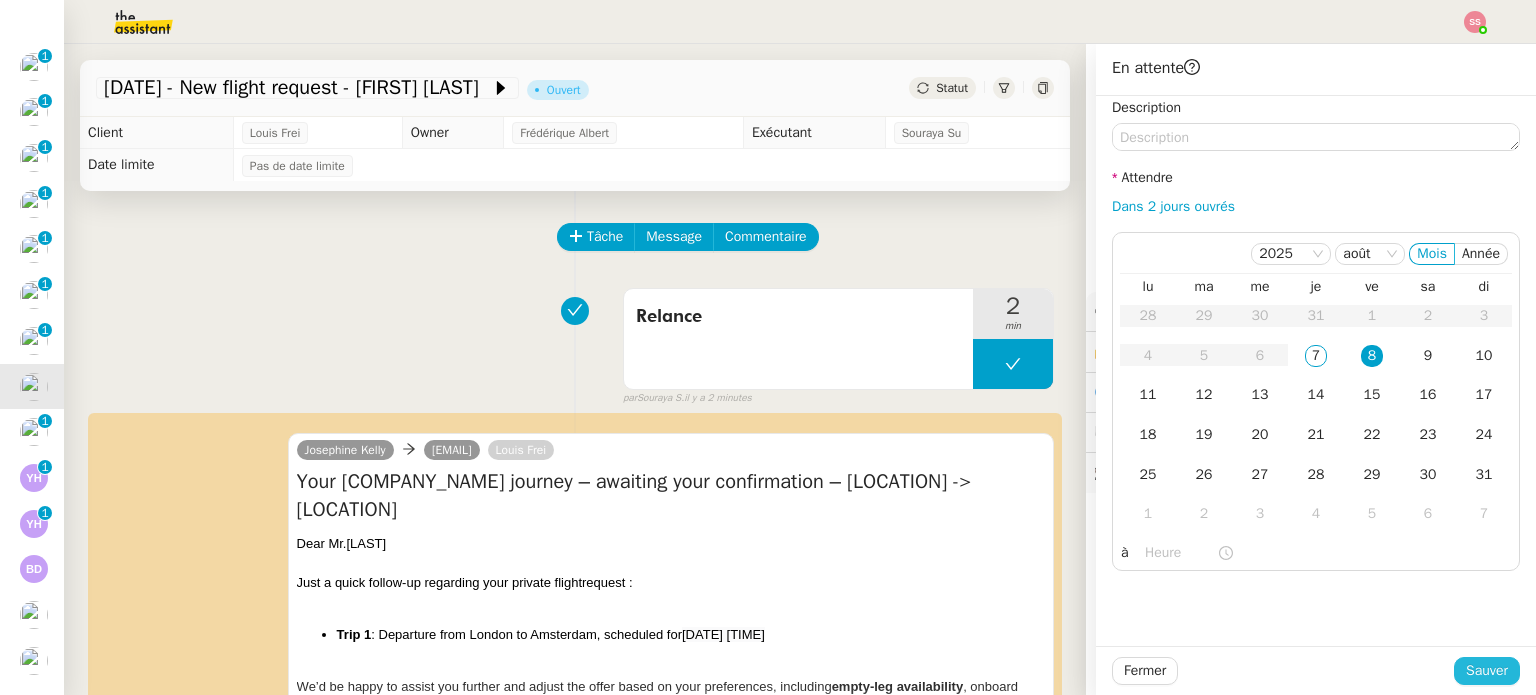 click on "Sauver" 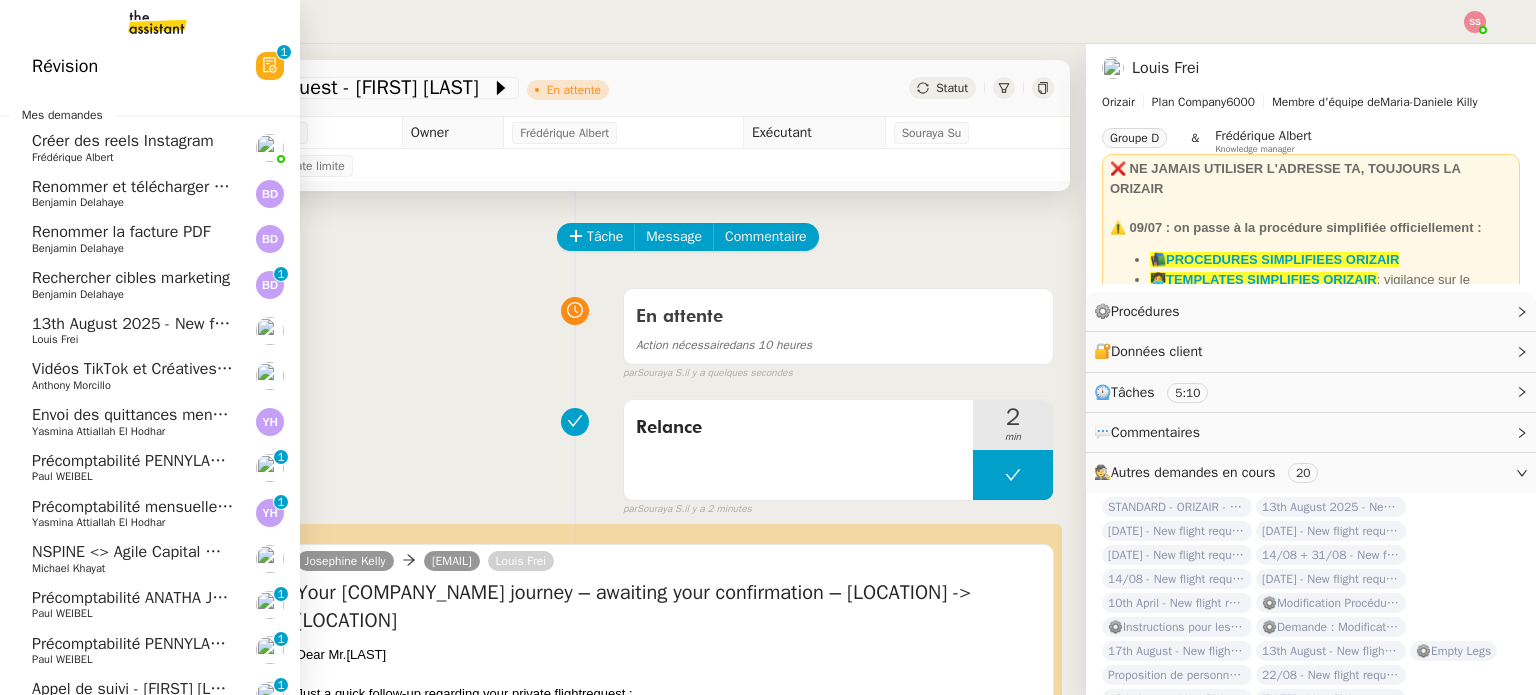 scroll, scrollTop: 0, scrollLeft: 0, axis: both 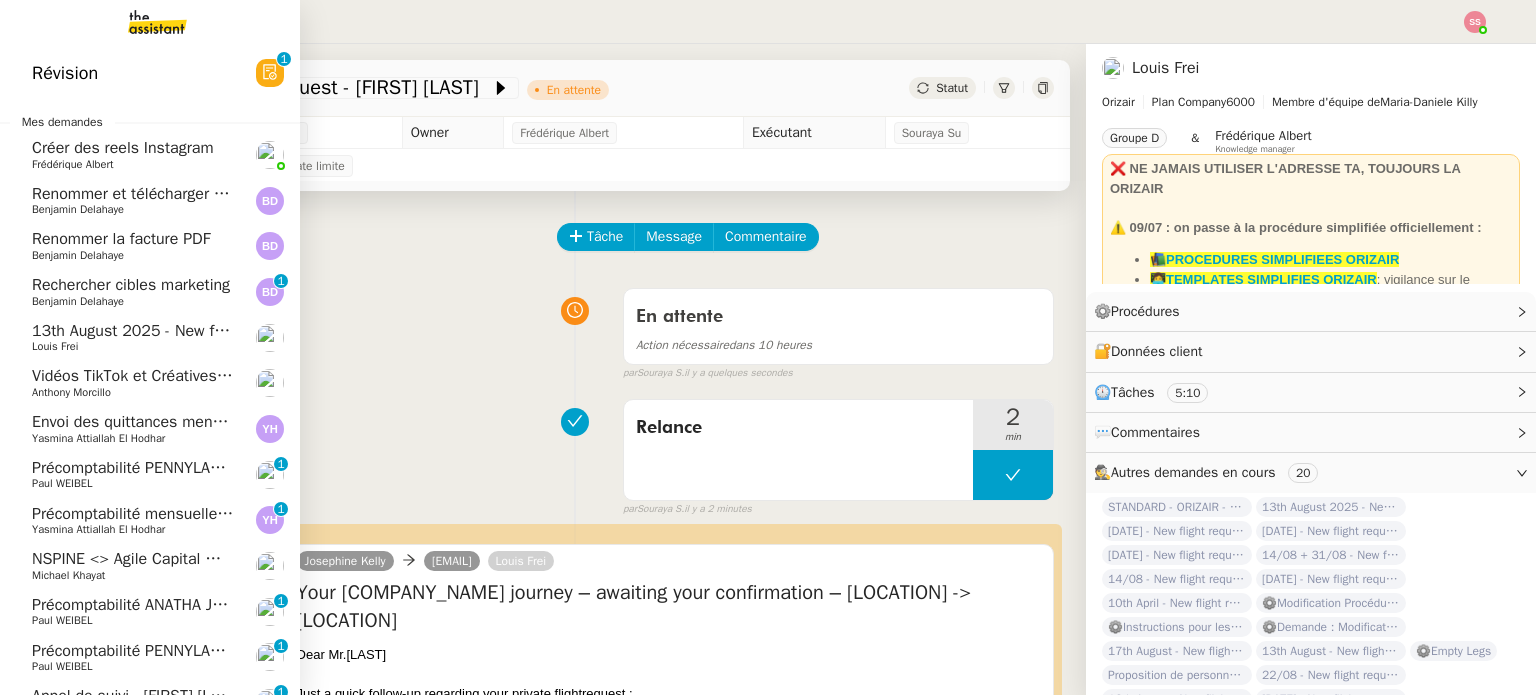 click on "Benjamin Delahaye" 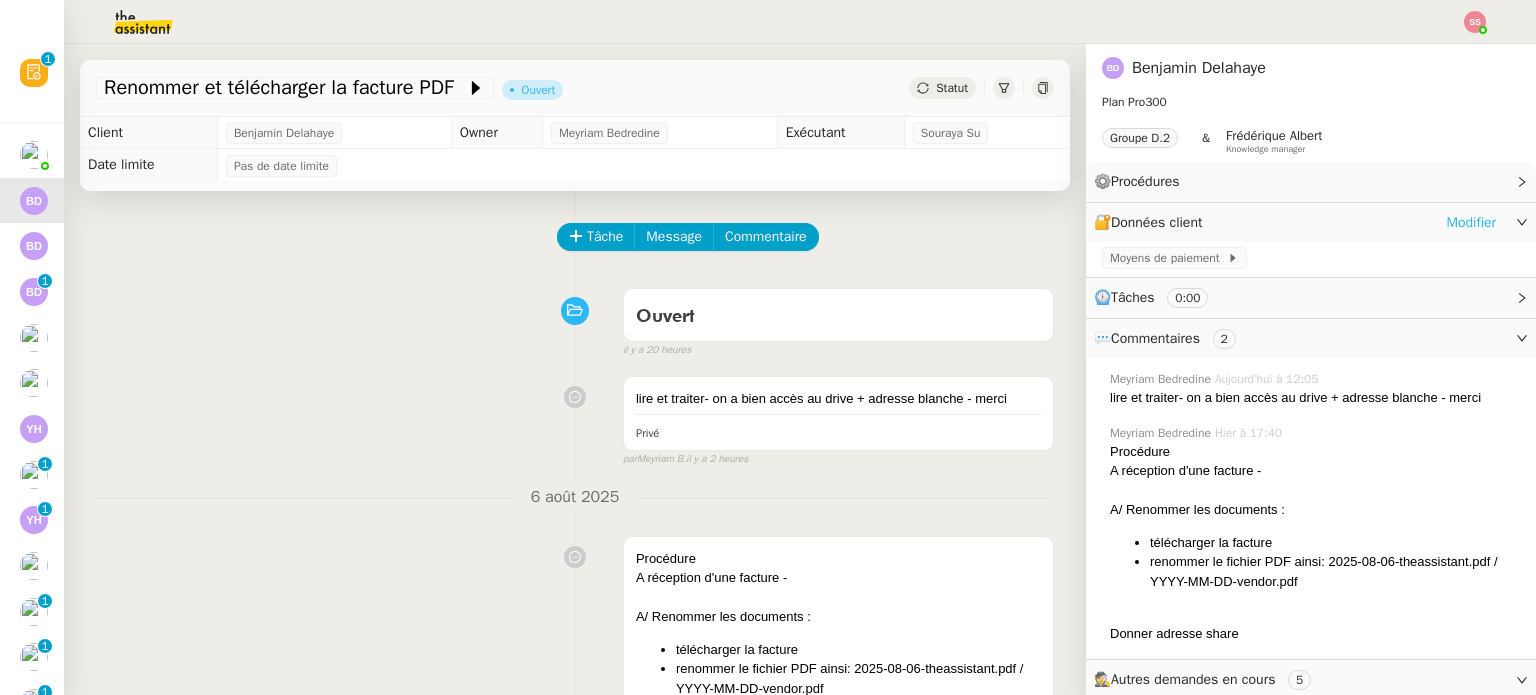 click on "Modifier" 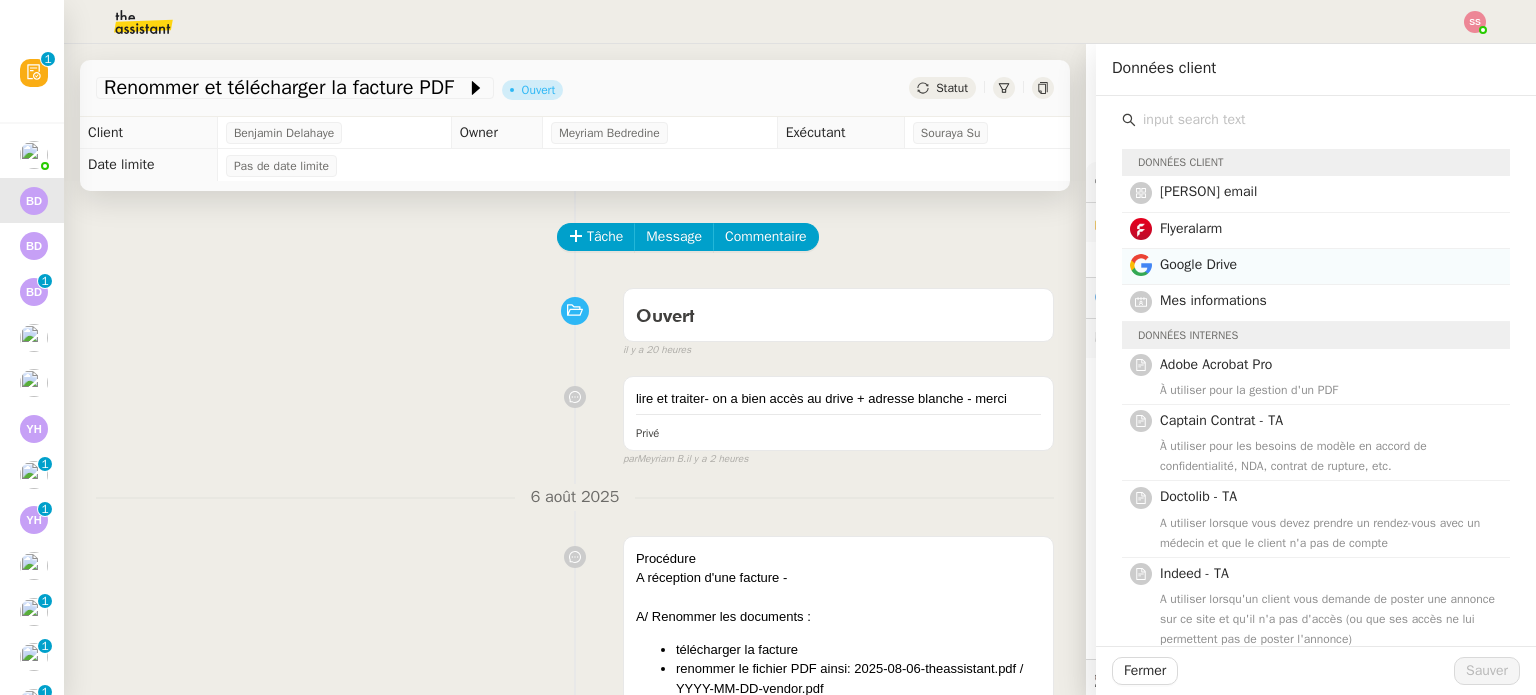 click on "Google Drive" 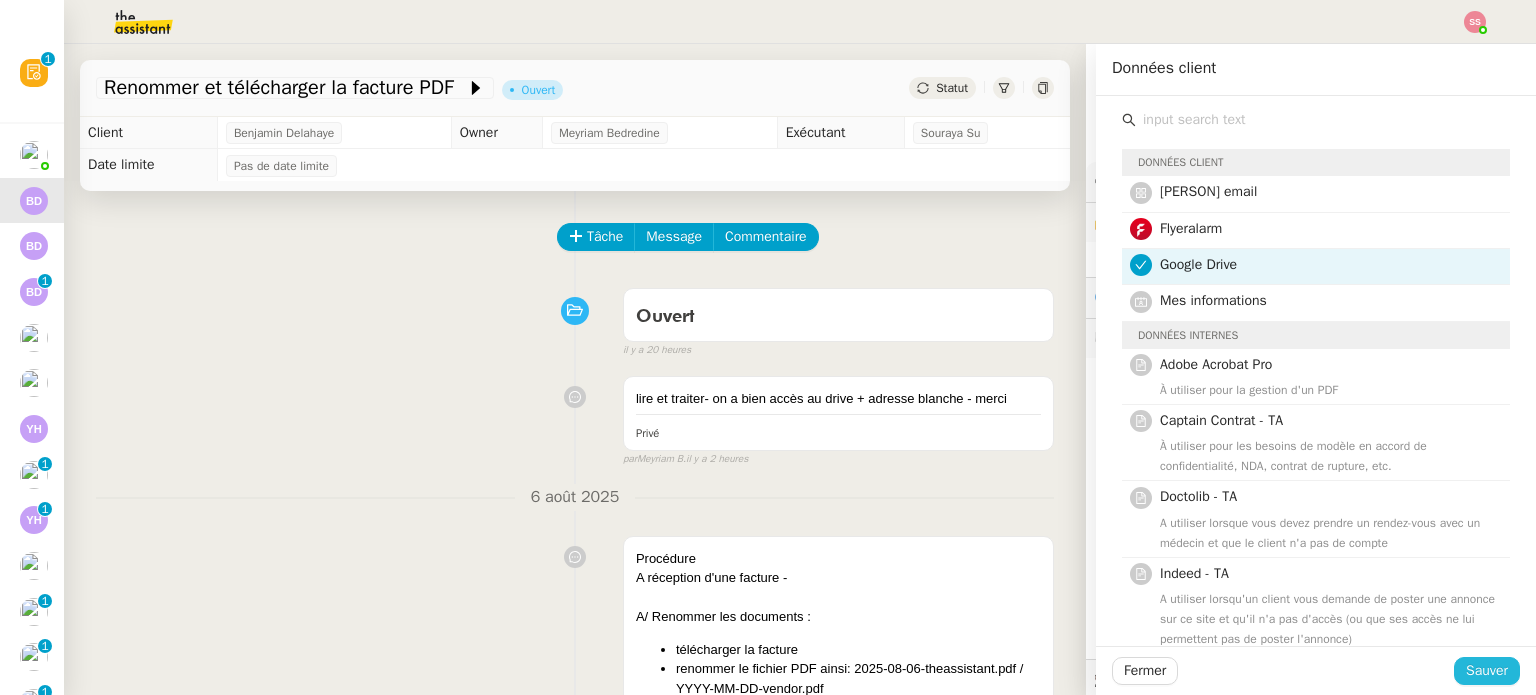 click on "Sauver" 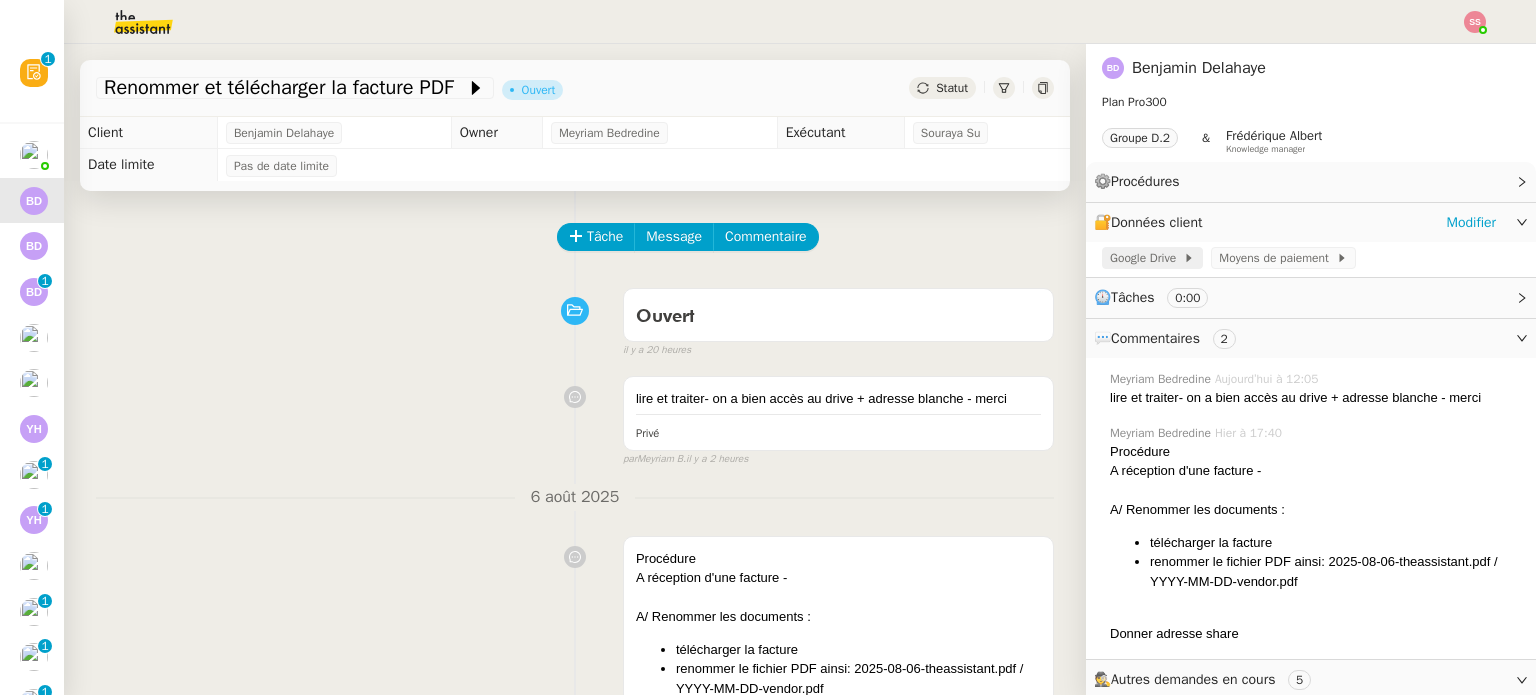 click on "Google Drive" 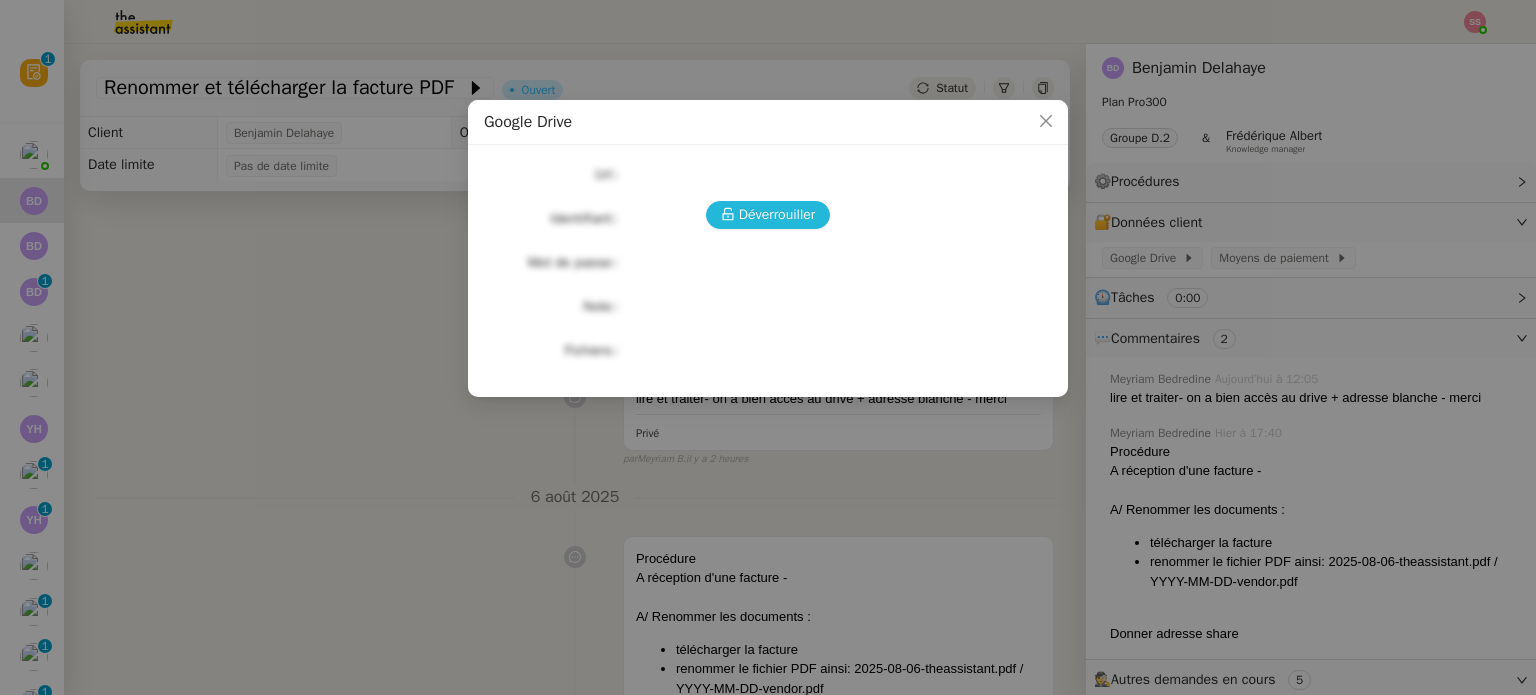 click on "Déverrouiller" at bounding box center (777, 214) 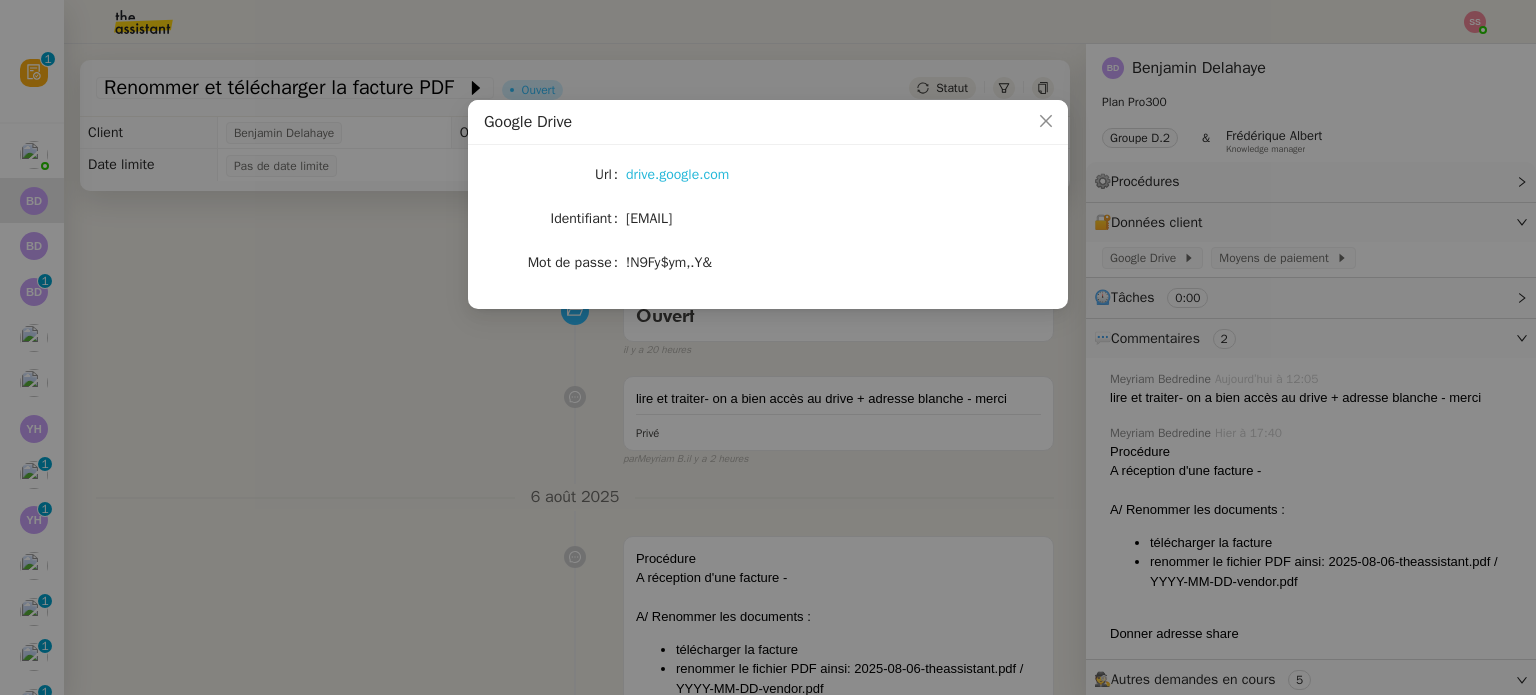 click on "drive.google.com" 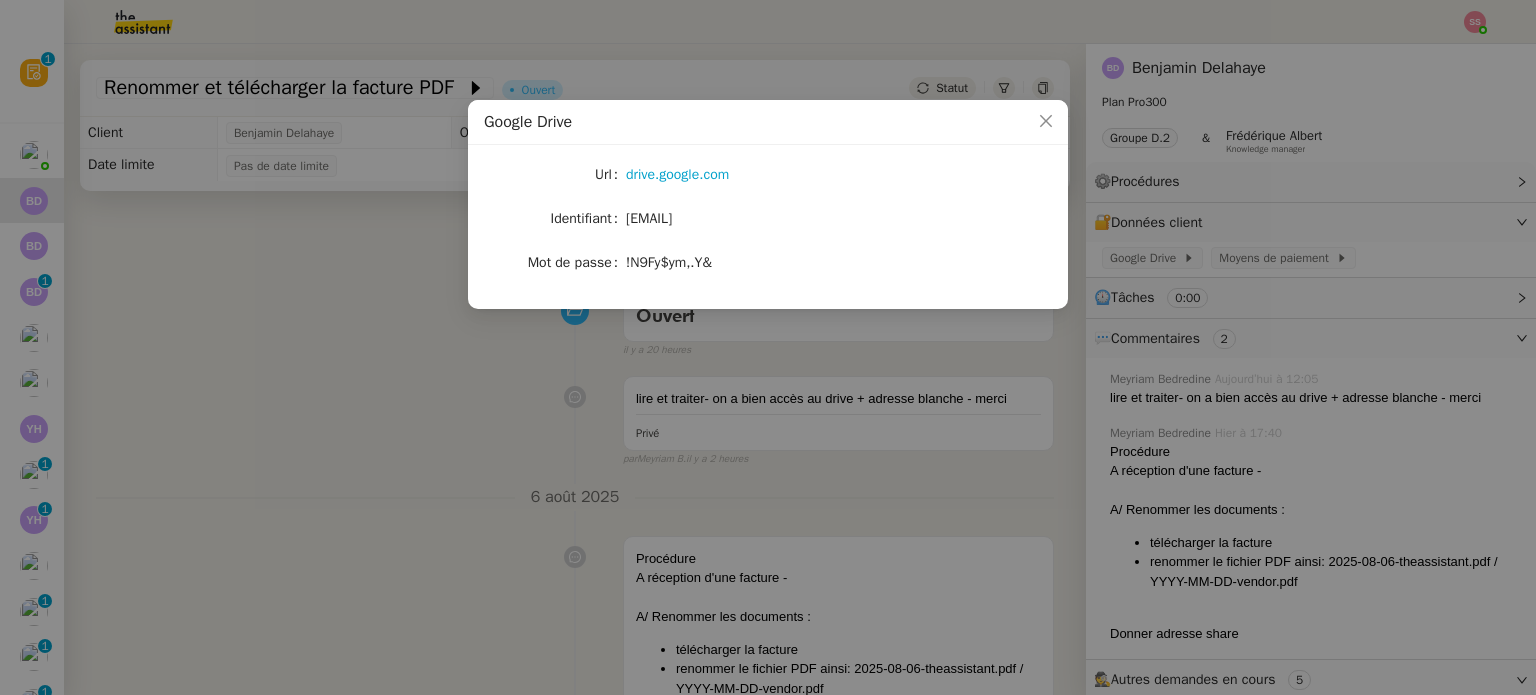 click on "[EMAIL]" 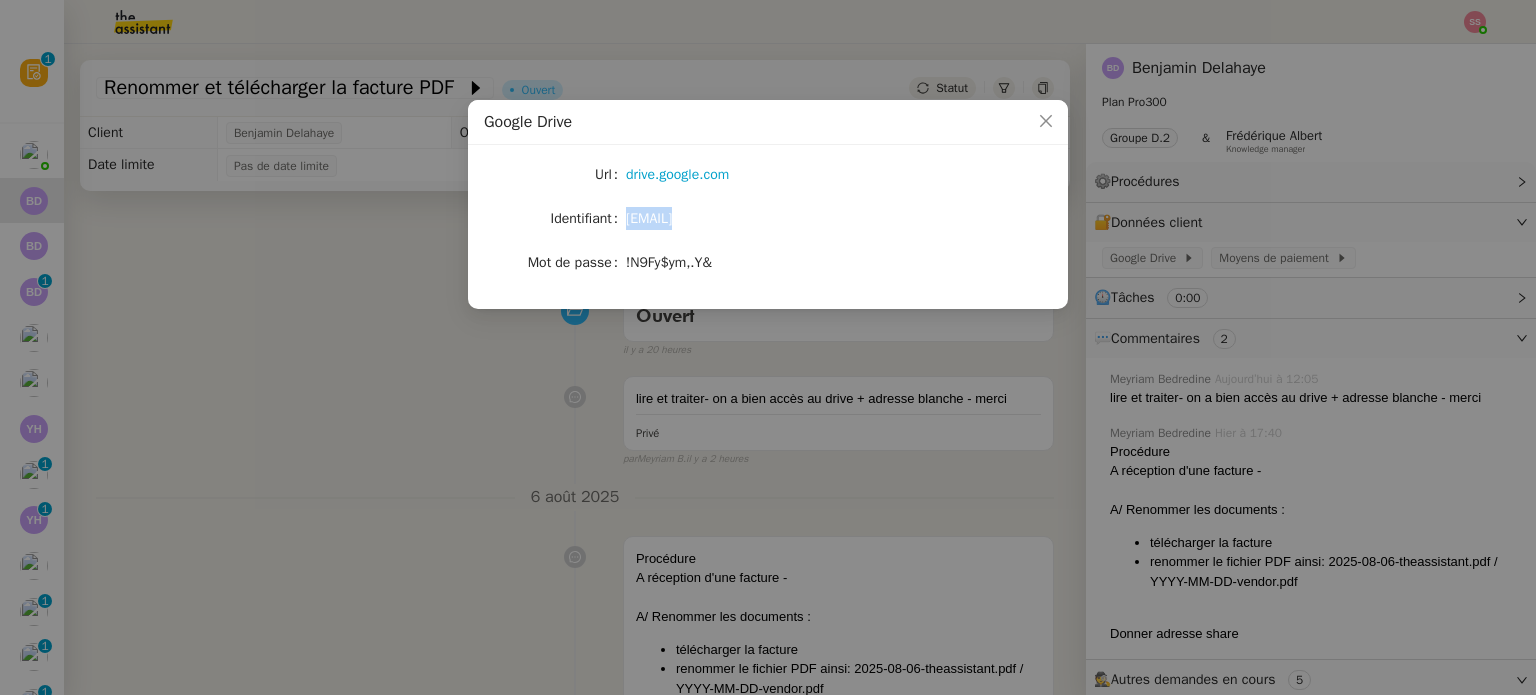 click on "[EMAIL]" 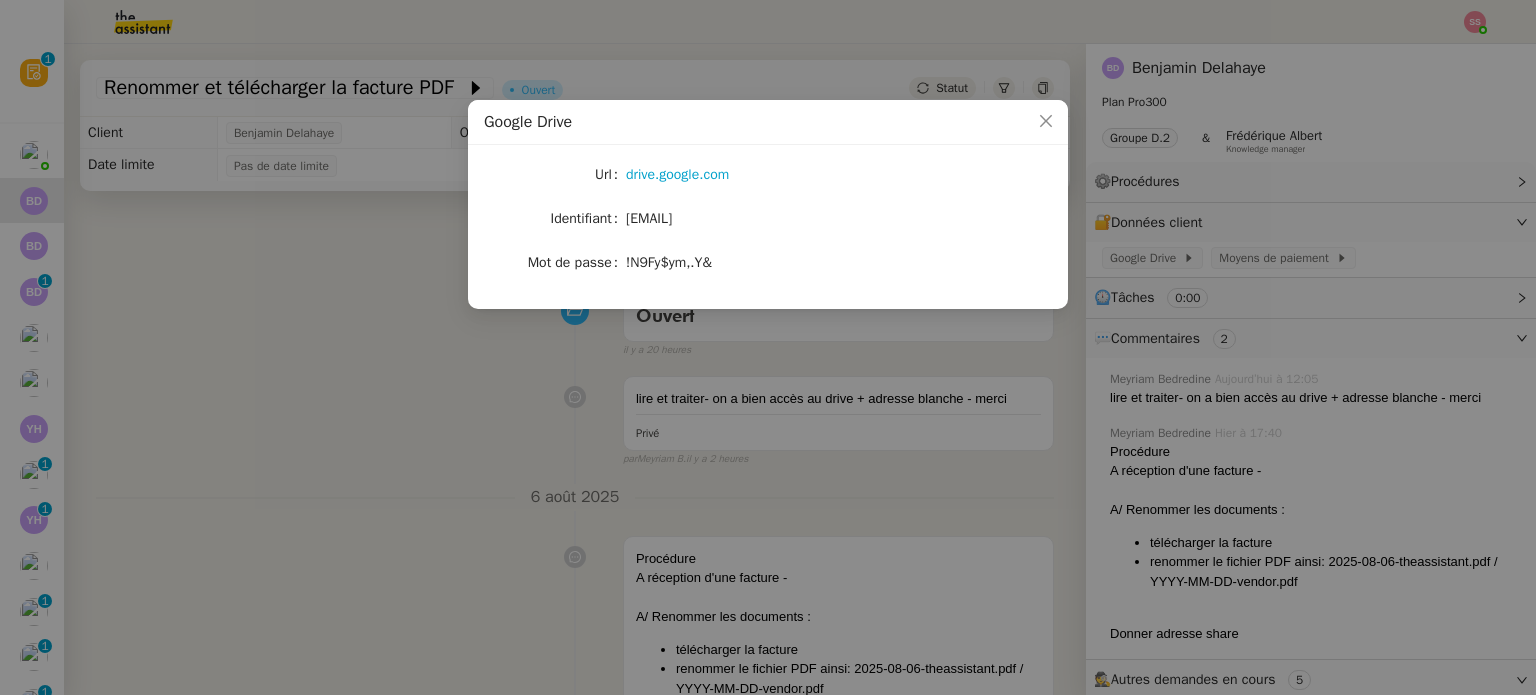 click on "!N9Fy$ym,.Y&" 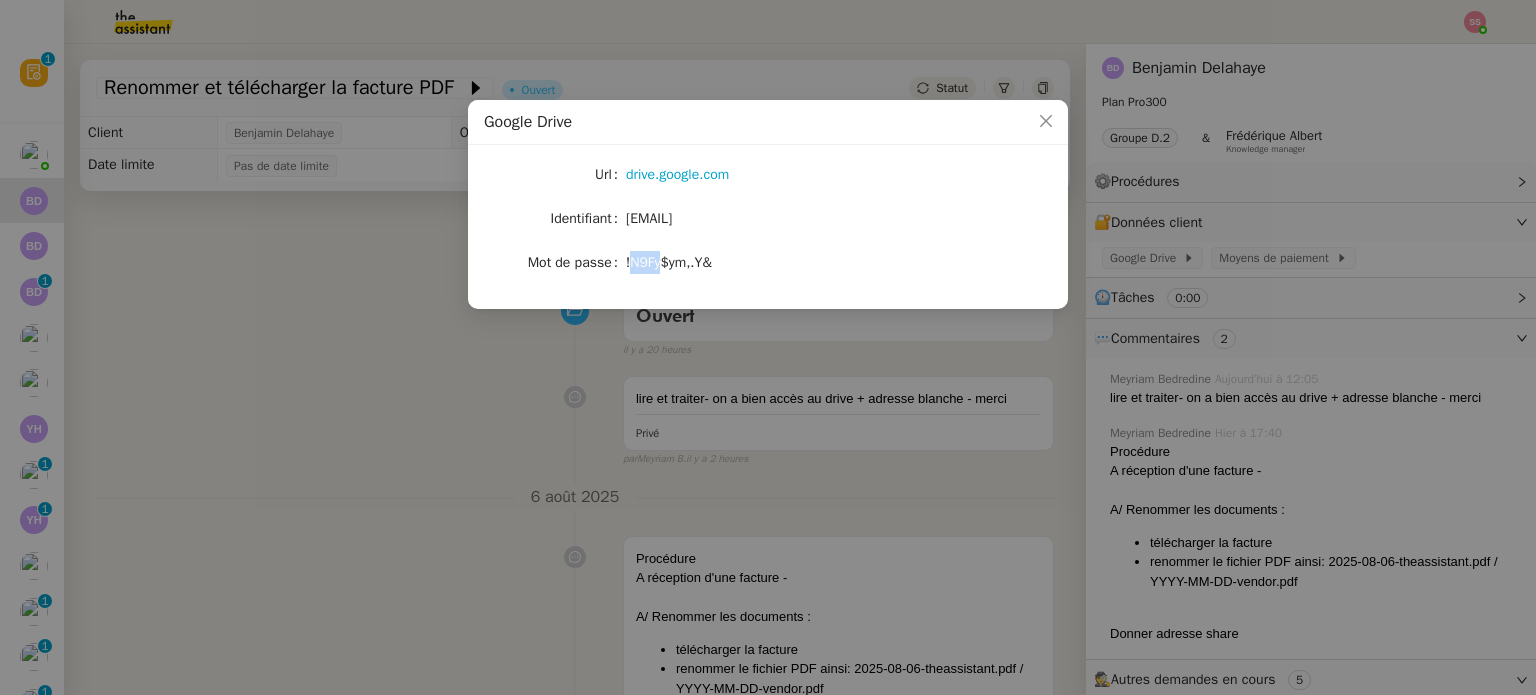 click on "!N9Fy$ym,.Y&" 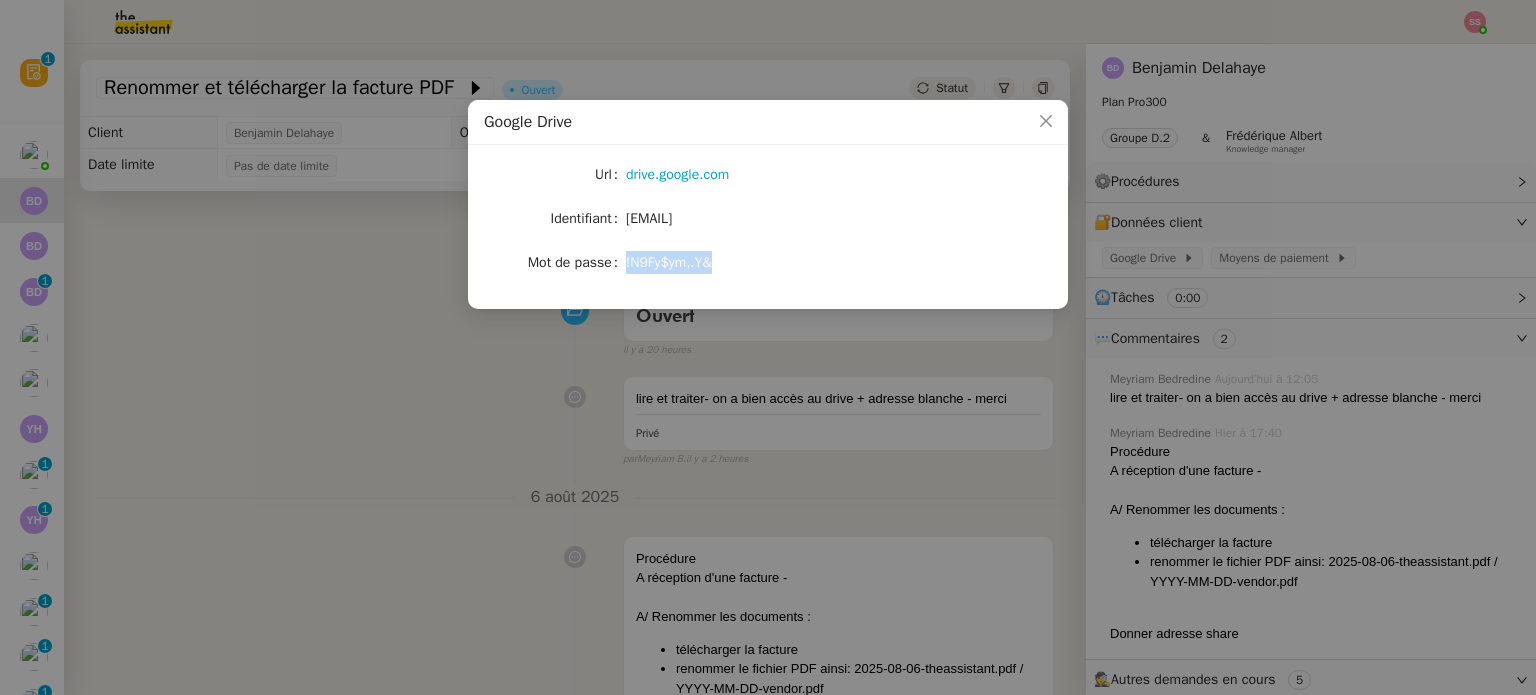 click on "!N9Fy$ym,.Y&" 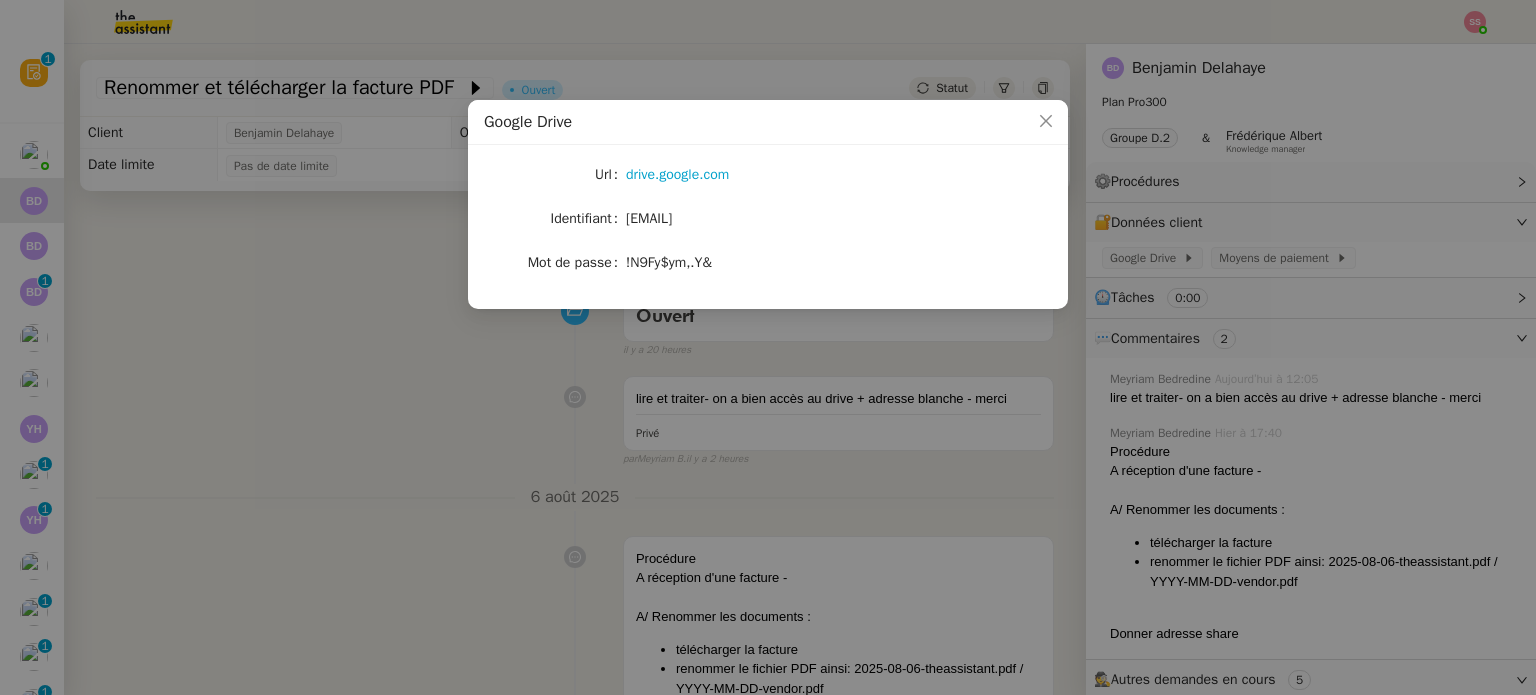 click on "Google Drive Url drive.google.com Identifiant [EMAIL PROTECTED] Mot de passe !N9Fy$ym,.Y&" at bounding box center (768, 347) 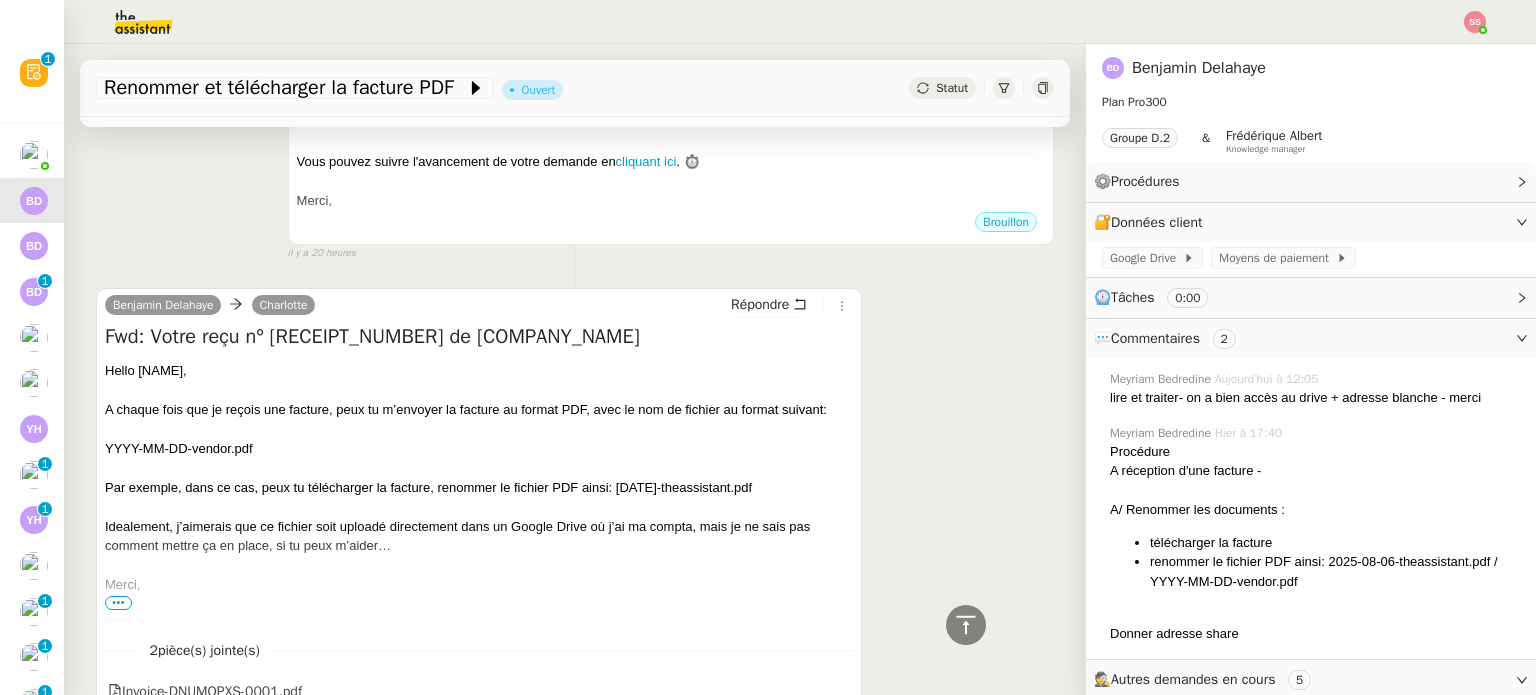 scroll, scrollTop: 850, scrollLeft: 0, axis: vertical 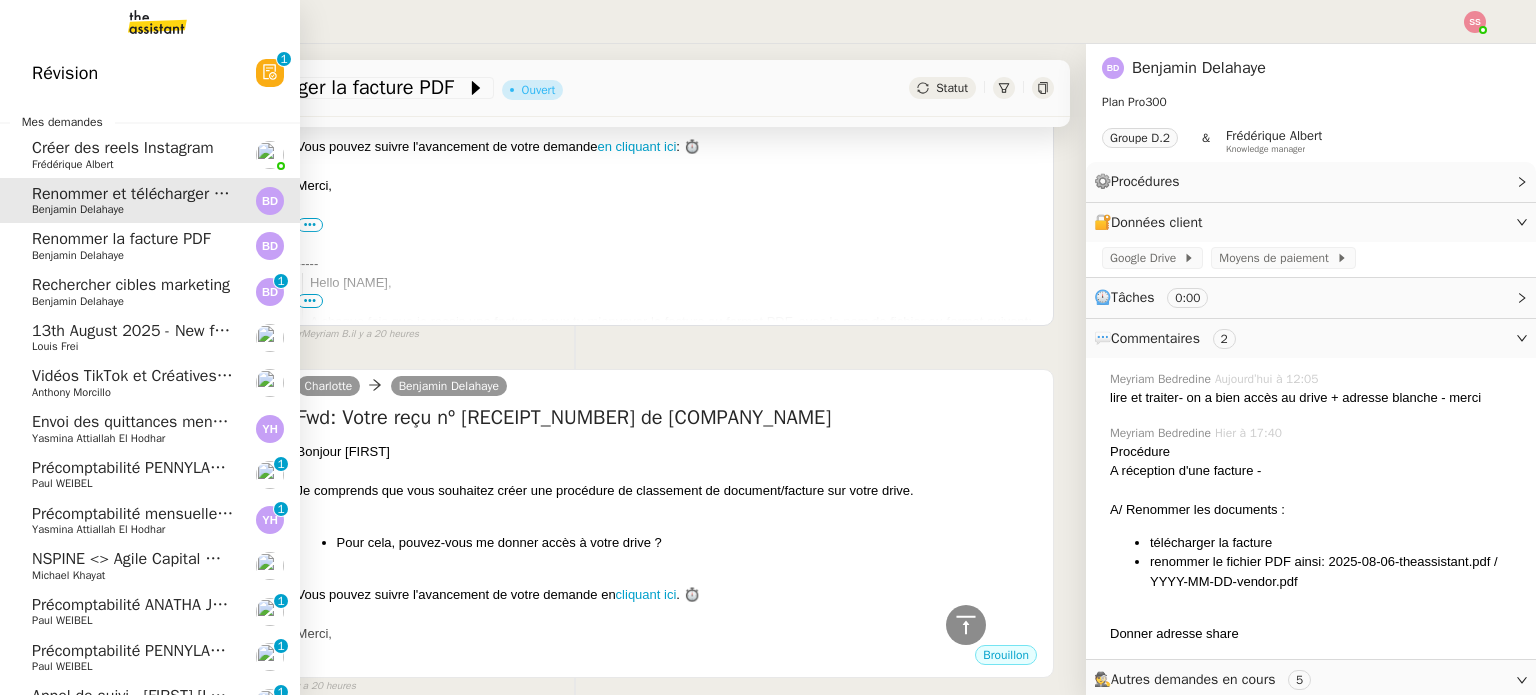 click on "Renommer la facture PDF" 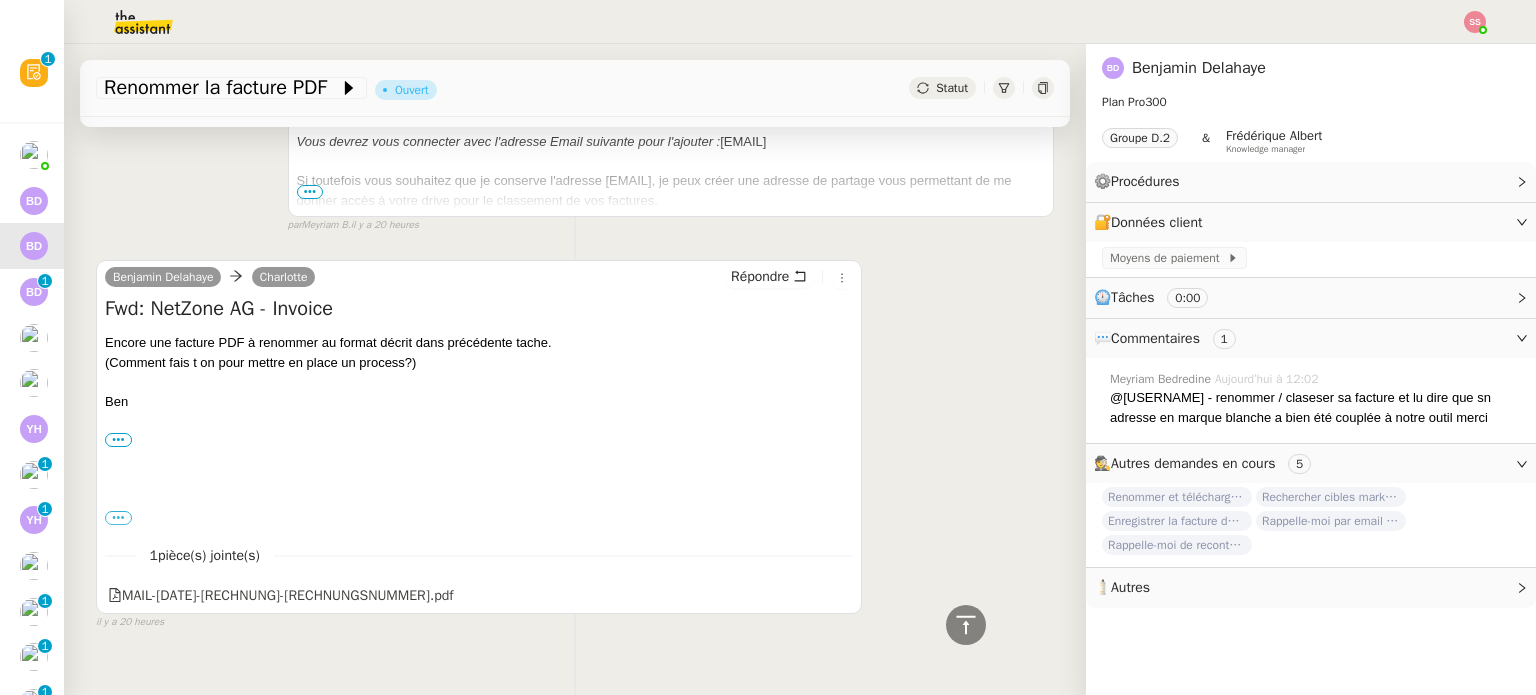 scroll, scrollTop: 1250, scrollLeft: 0, axis: vertical 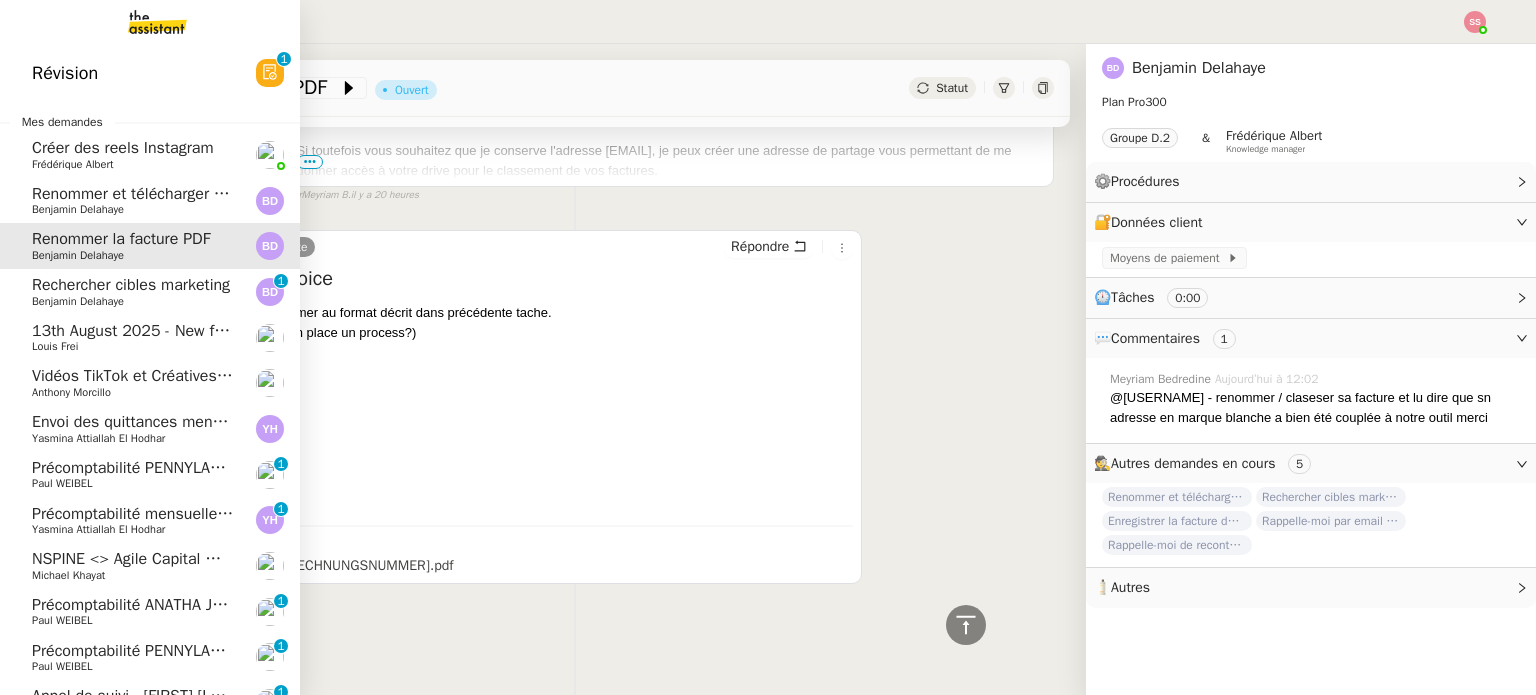 click on "Rechercher cibles marketing    [FIRST] [LAST]     0   1   2   3   4   5   6   7   8   9" 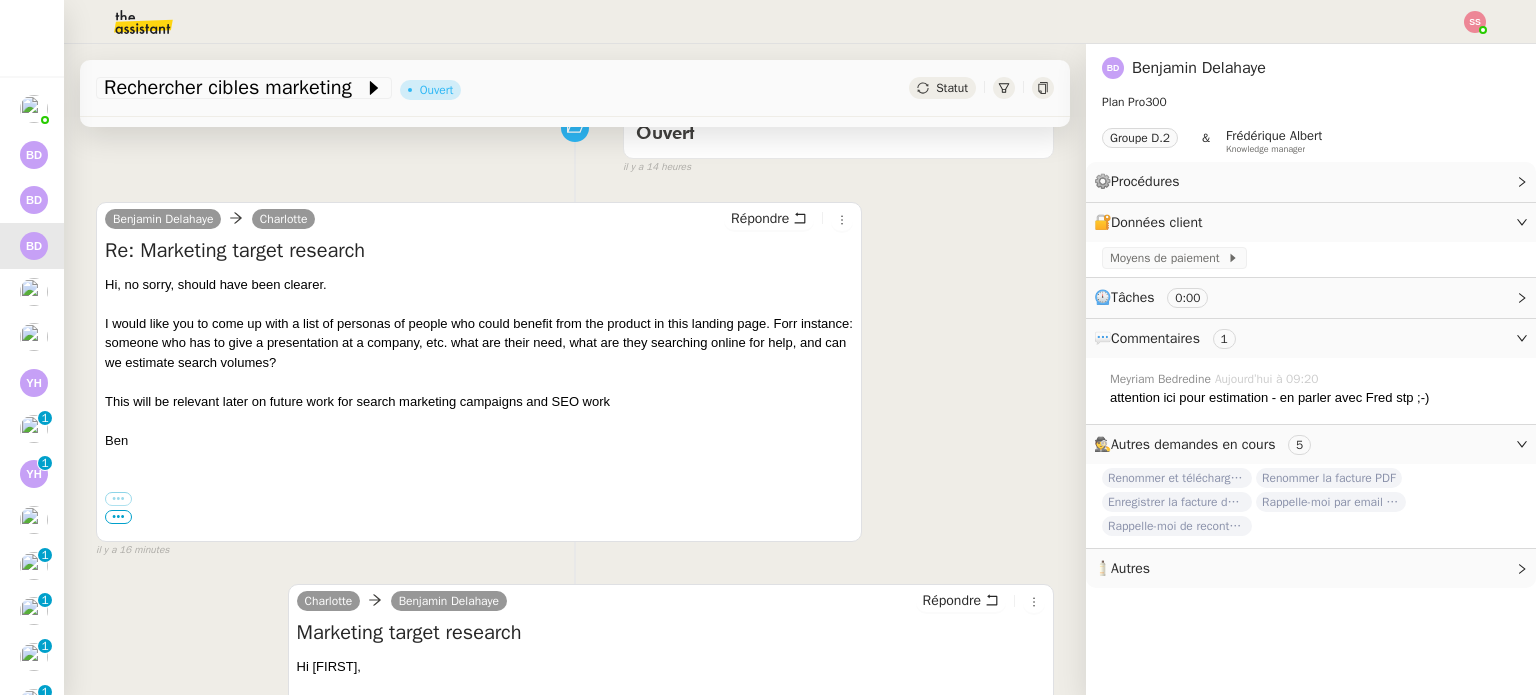 scroll, scrollTop: 150, scrollLeft: 0, axis: vertical 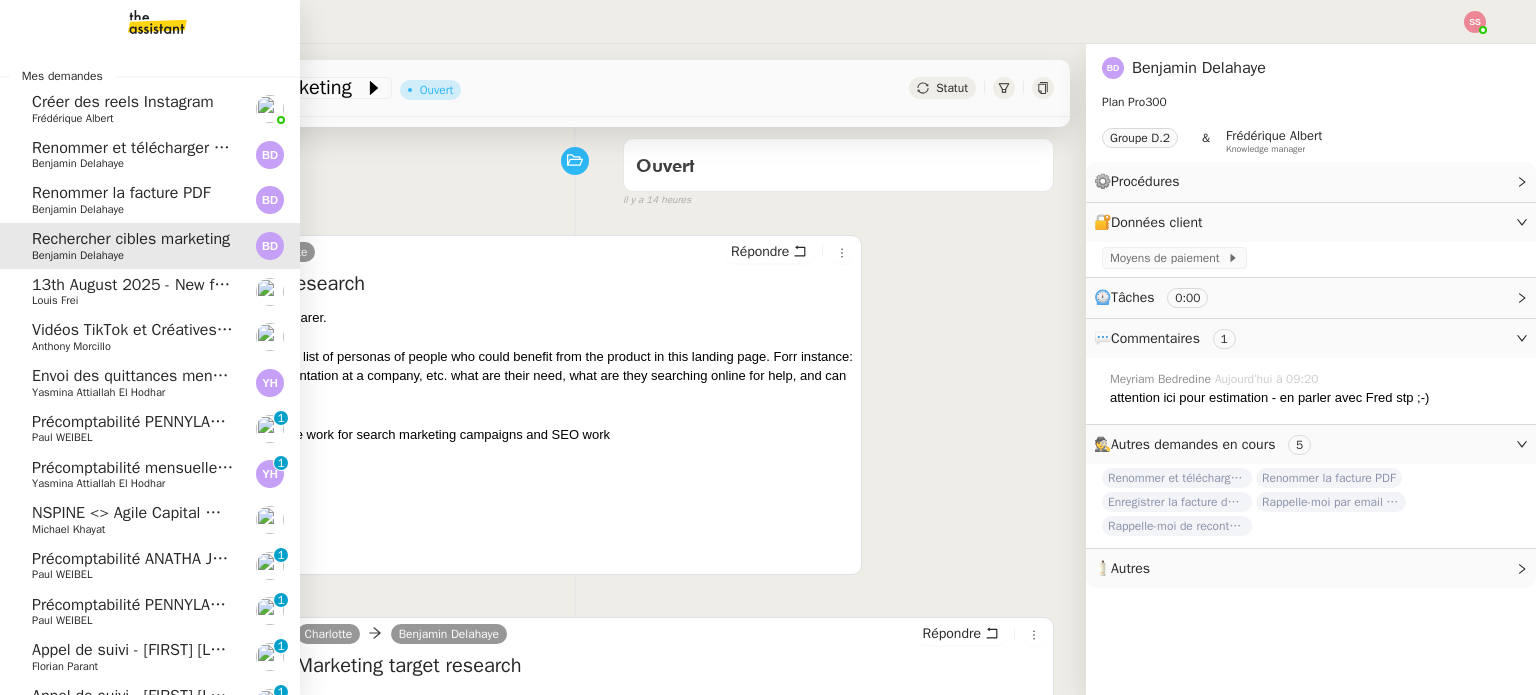 click on "Envoi des quittances mensuelles - 5 juillet 2025" 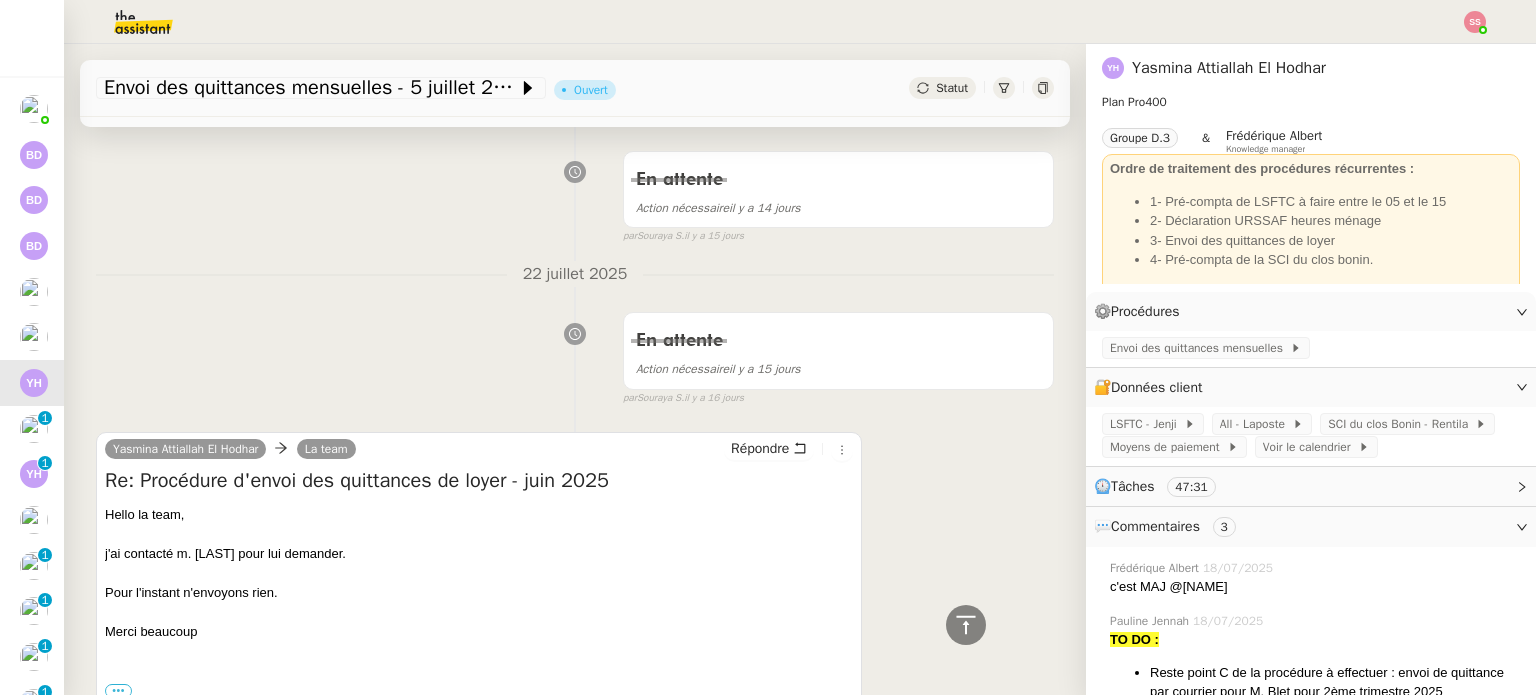 scroll, scrollTop: 1000, scrollLeft: 0, axis: vertical 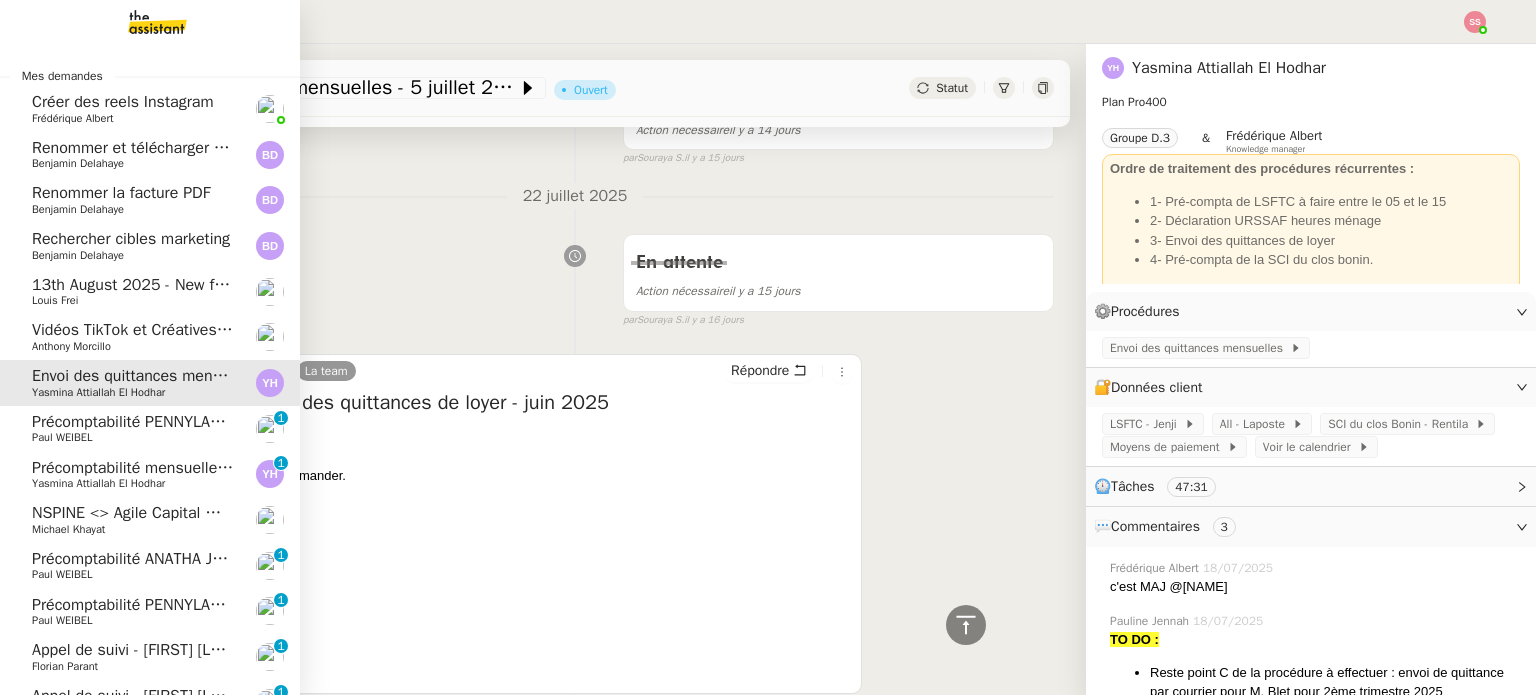 click on "Précomptabilité mensuelle de la SCI du Clos Bonin - juillet 2025" 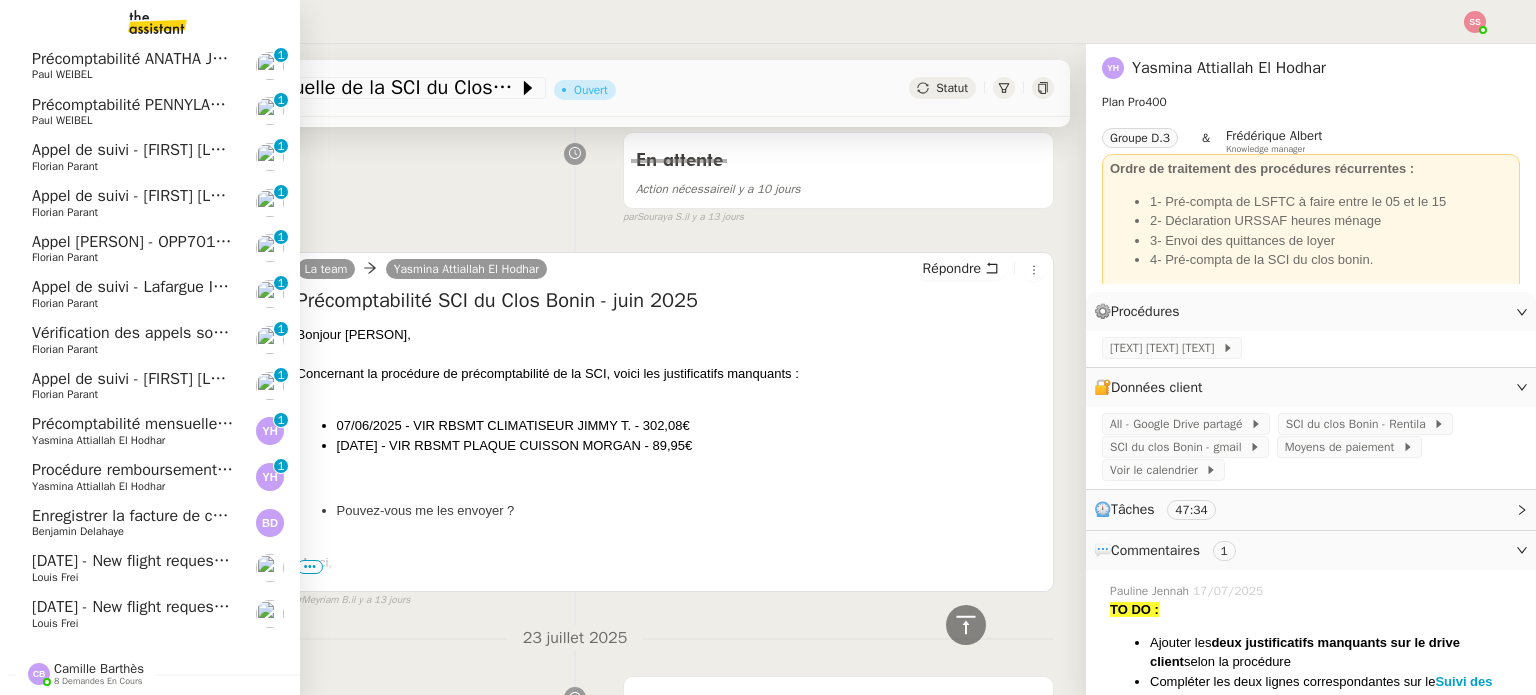 scroll, scrollTop: 510, scrollLeft: 0, axis: vertical 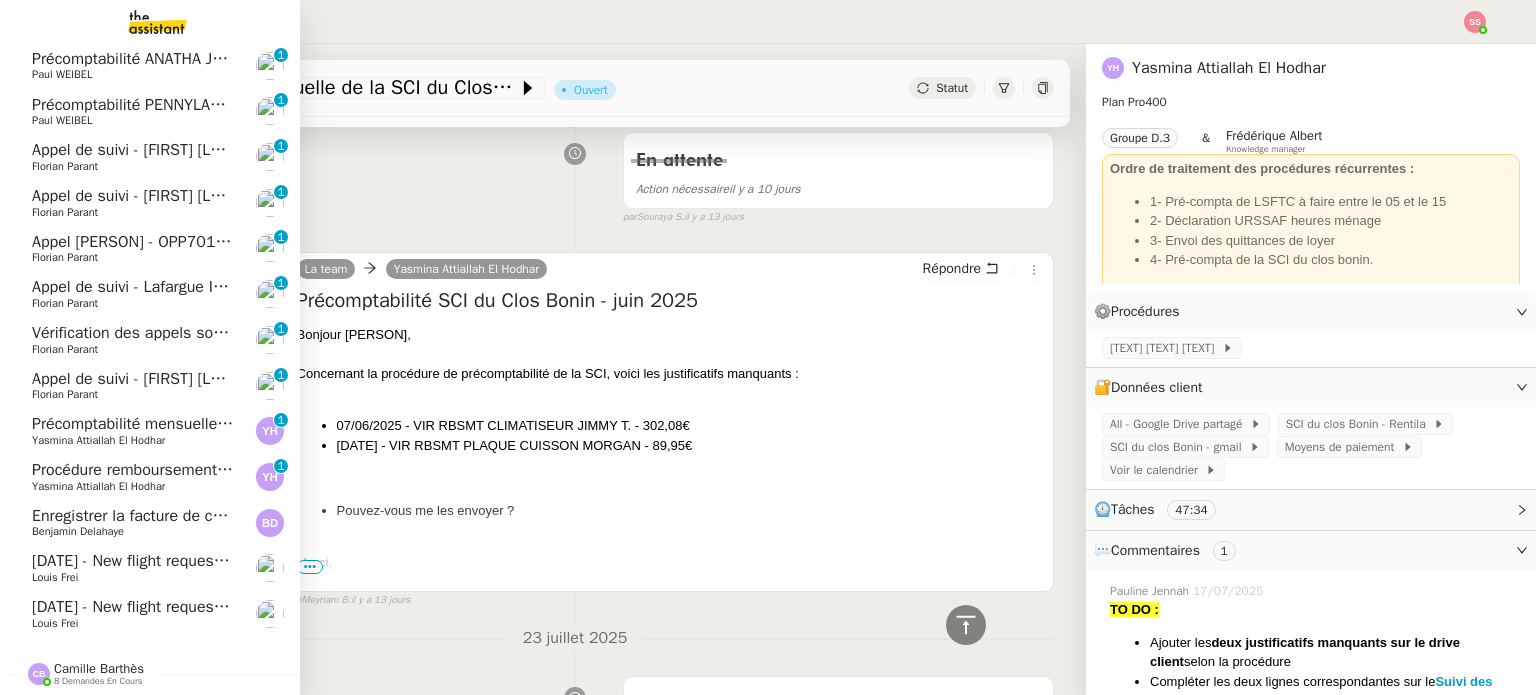 click on "Précomptabilité mensuelle - 4 août 2025" 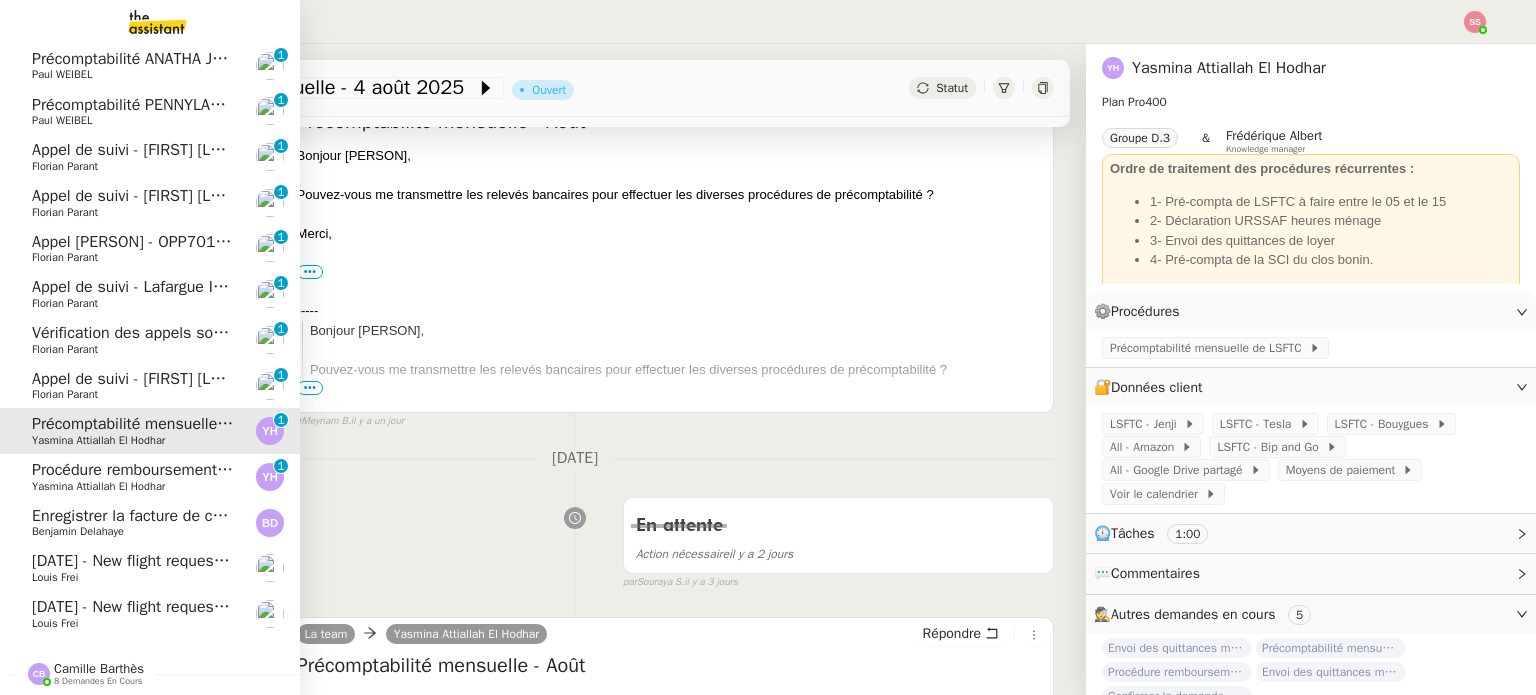 click on "Enregistrer la facture de commande Benjamin Delahaye" 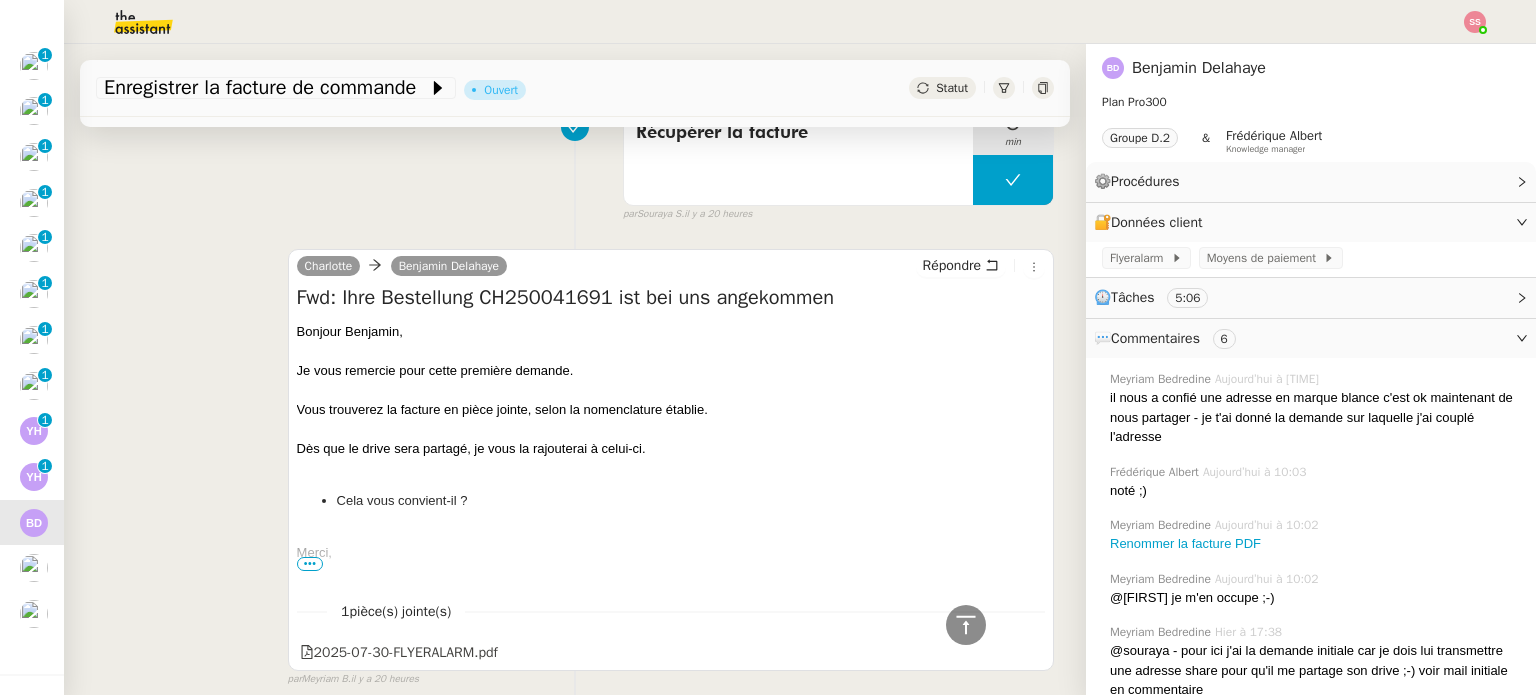 scroll, scrollTop: 1400, scrollLeft: 0, axis: vertical 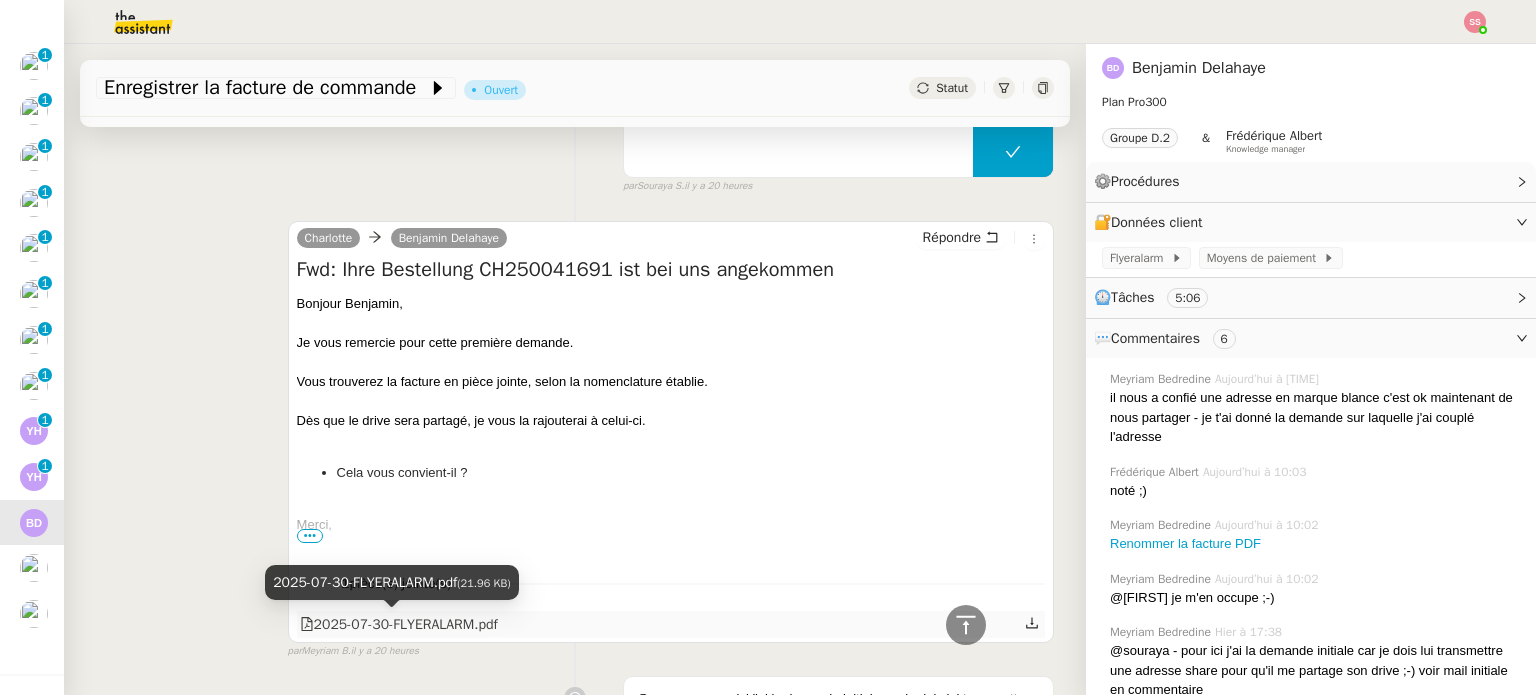 click on "2025-07-30-FLYERALARM.pdf" 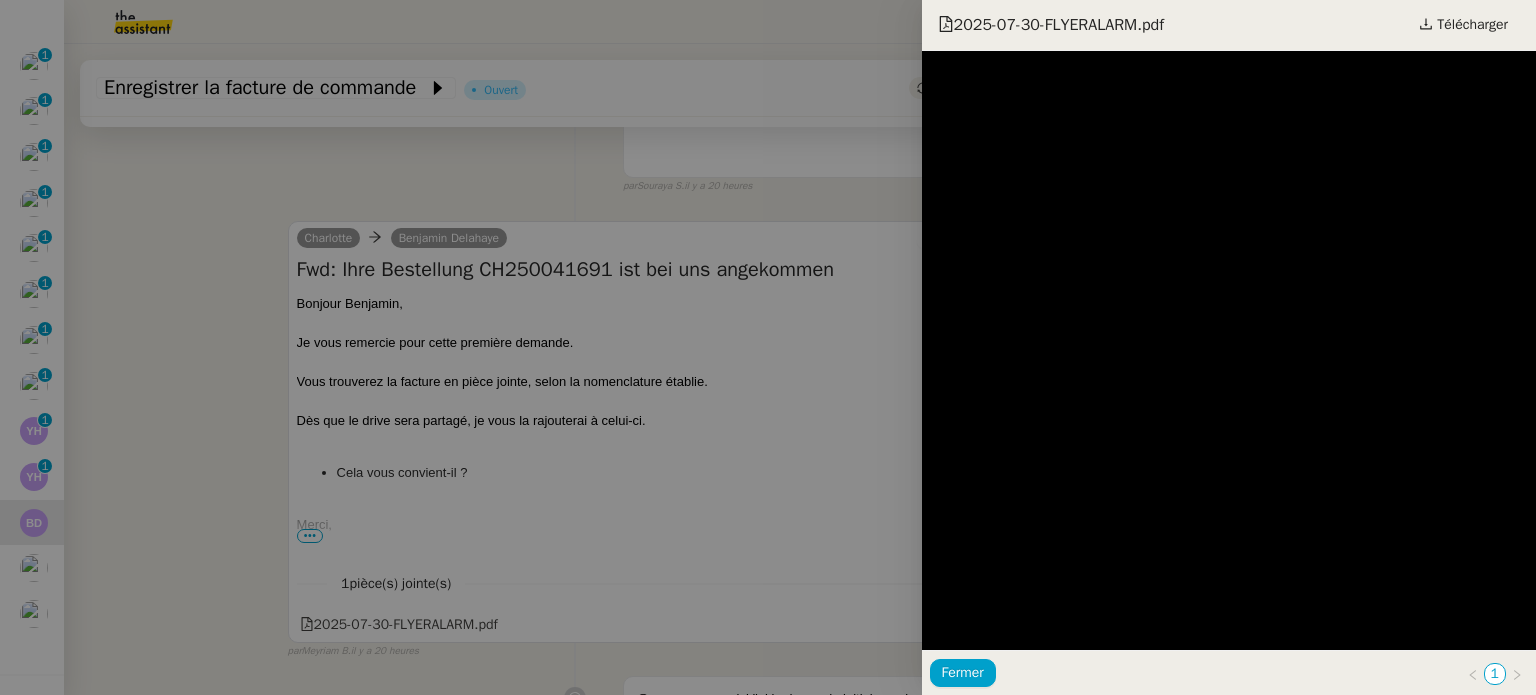 click on "2025-07-30-FLYERALARM.pdf  Télécharger" at bounding box center [1229, 25] 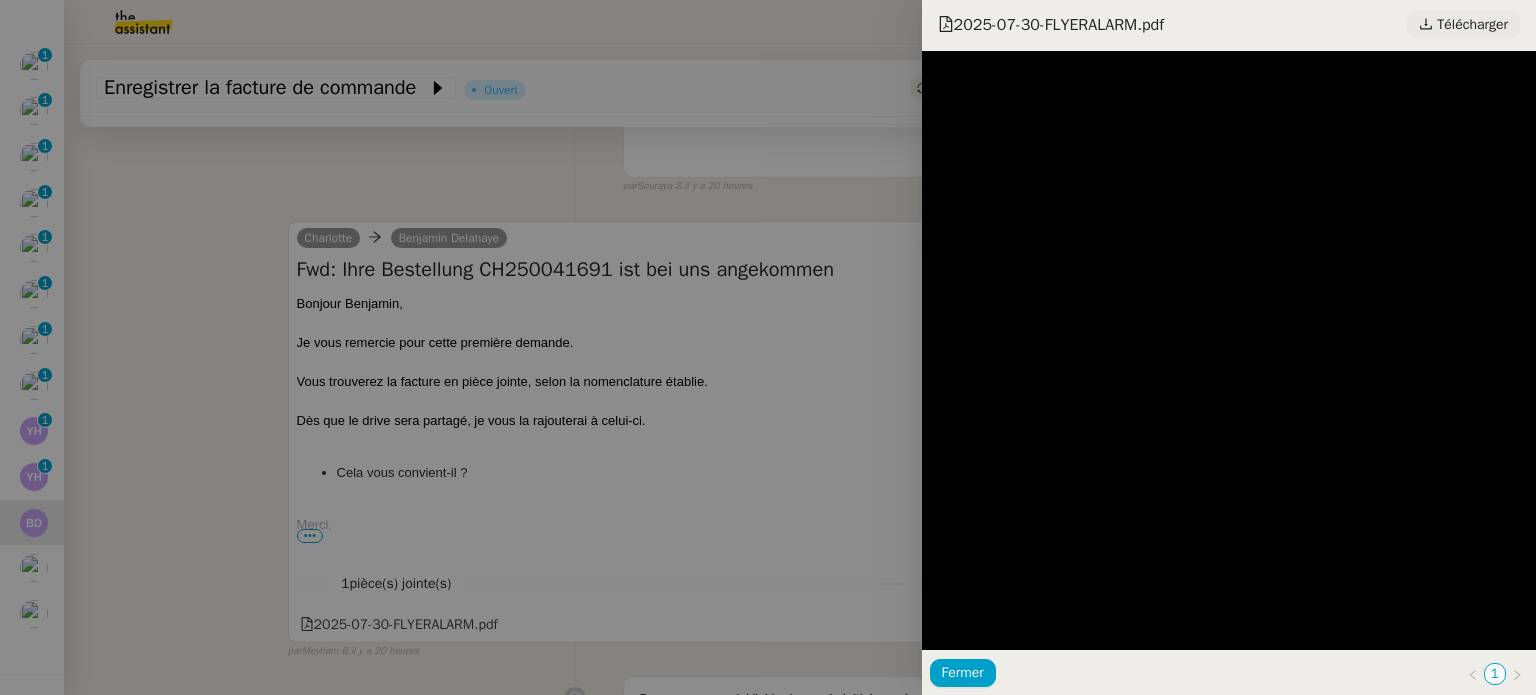click 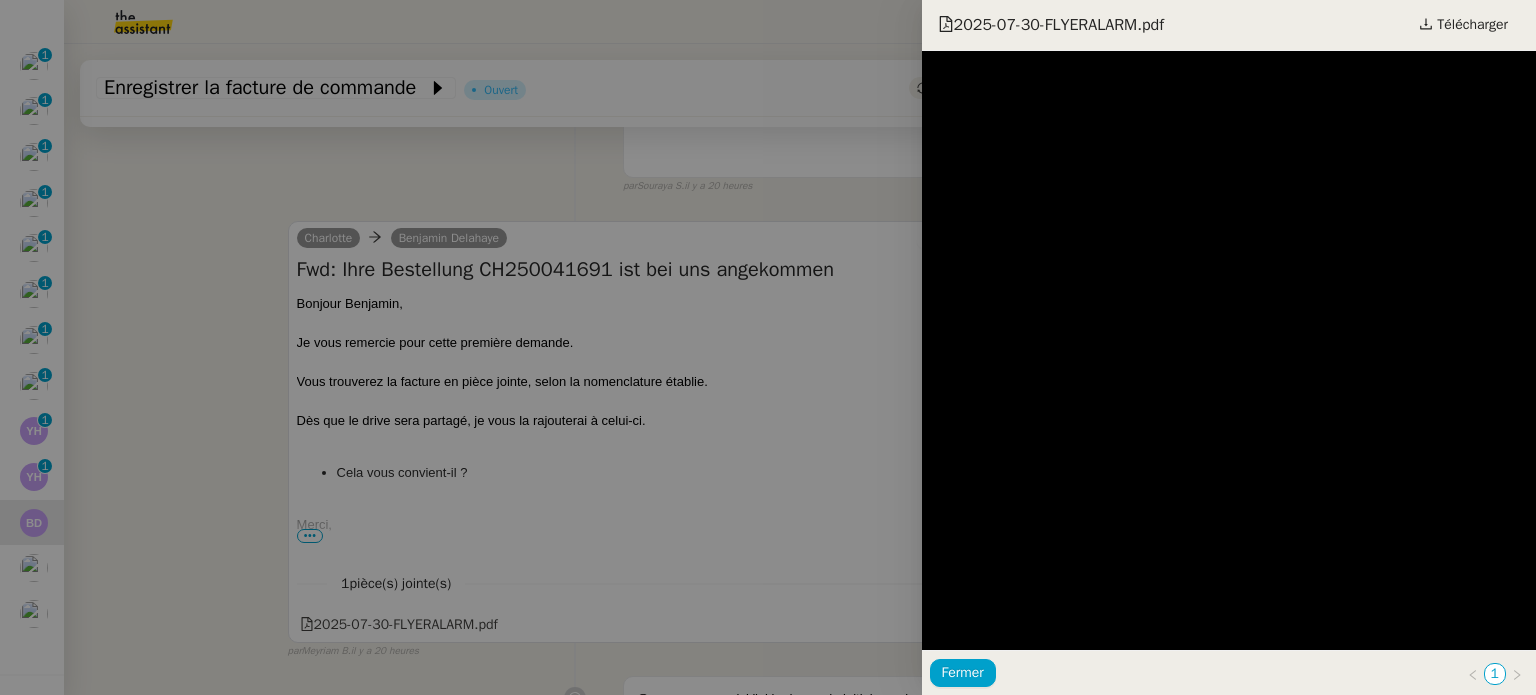 click at bounding box center (768, 347) 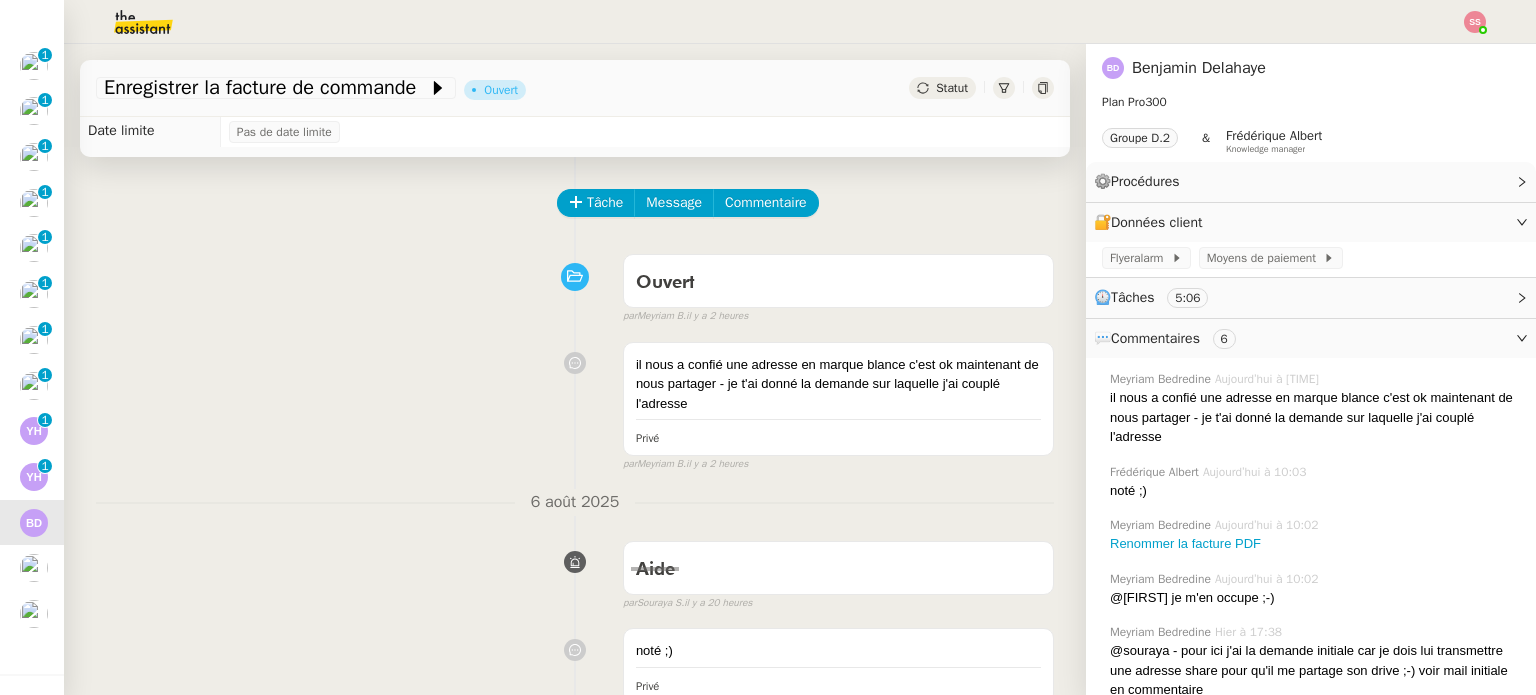 scroll, scrollTop: 0, scrollLeft: 0, axis: both 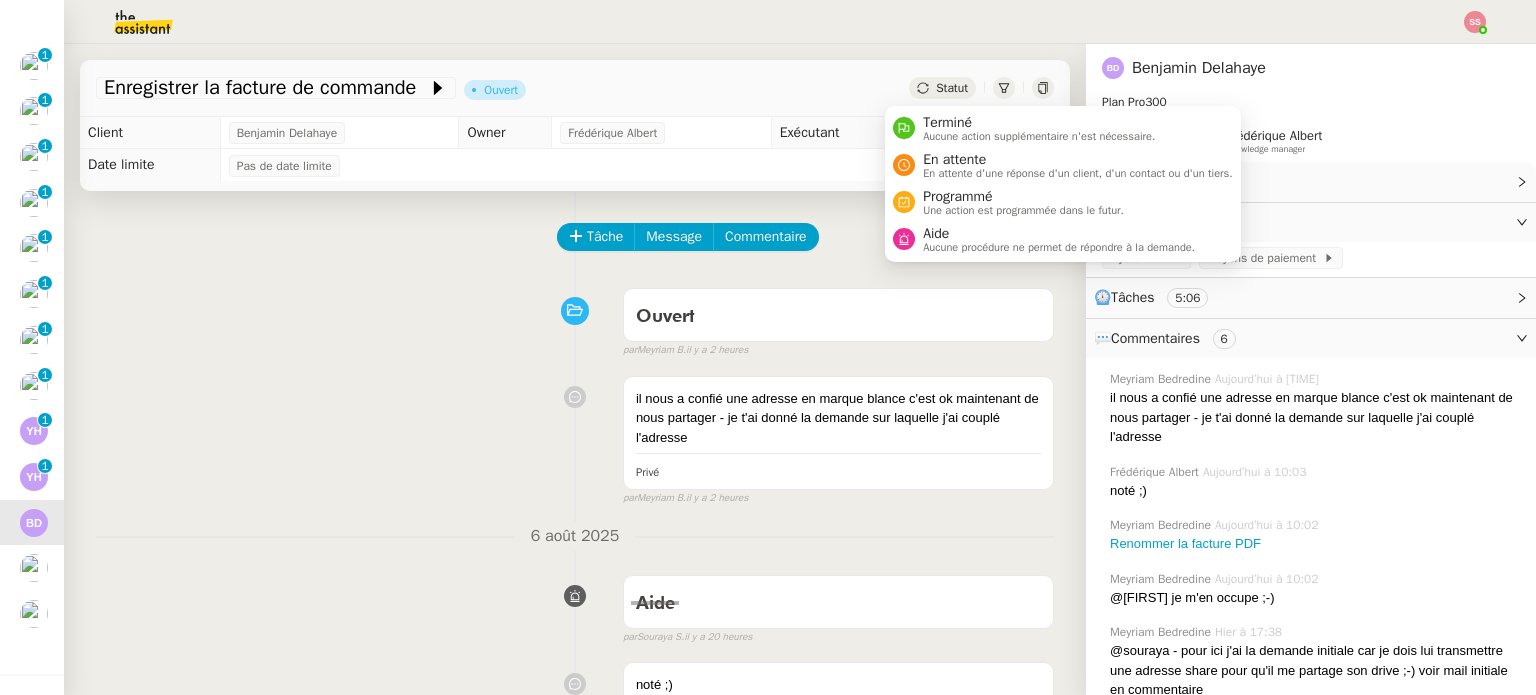 click on "Terminé Aucune action supplémentaire n'est nécessaire. En attente En attente d'une réponse d'un client, d'un contact ou d'un tiers. Programmé Une action est programmée dans le futur. Aide Aucune procédure ne permet de répondre à la demande." at bounding box center [1063, 184] 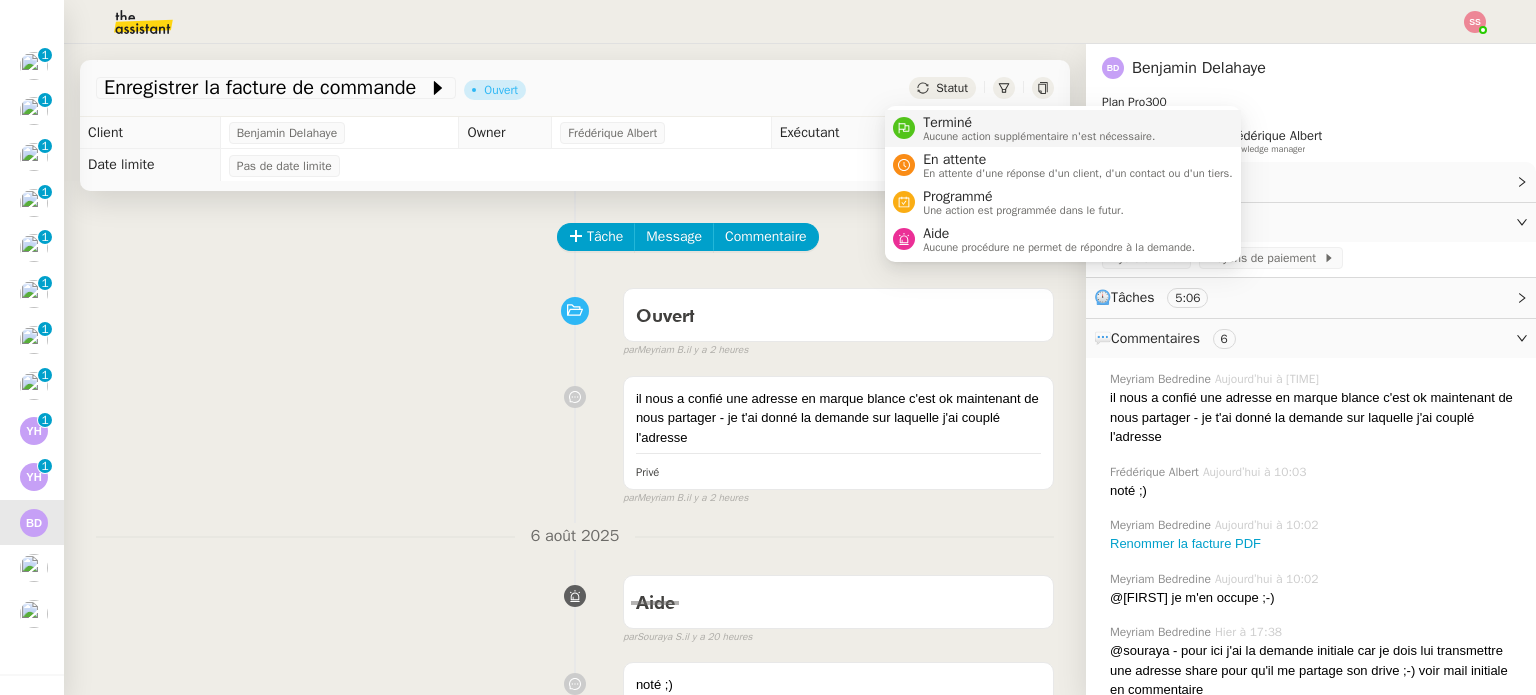 click on "Terminé Aucune action supplémentaire n'est nécessaire." at bounding box center (1035, 128) 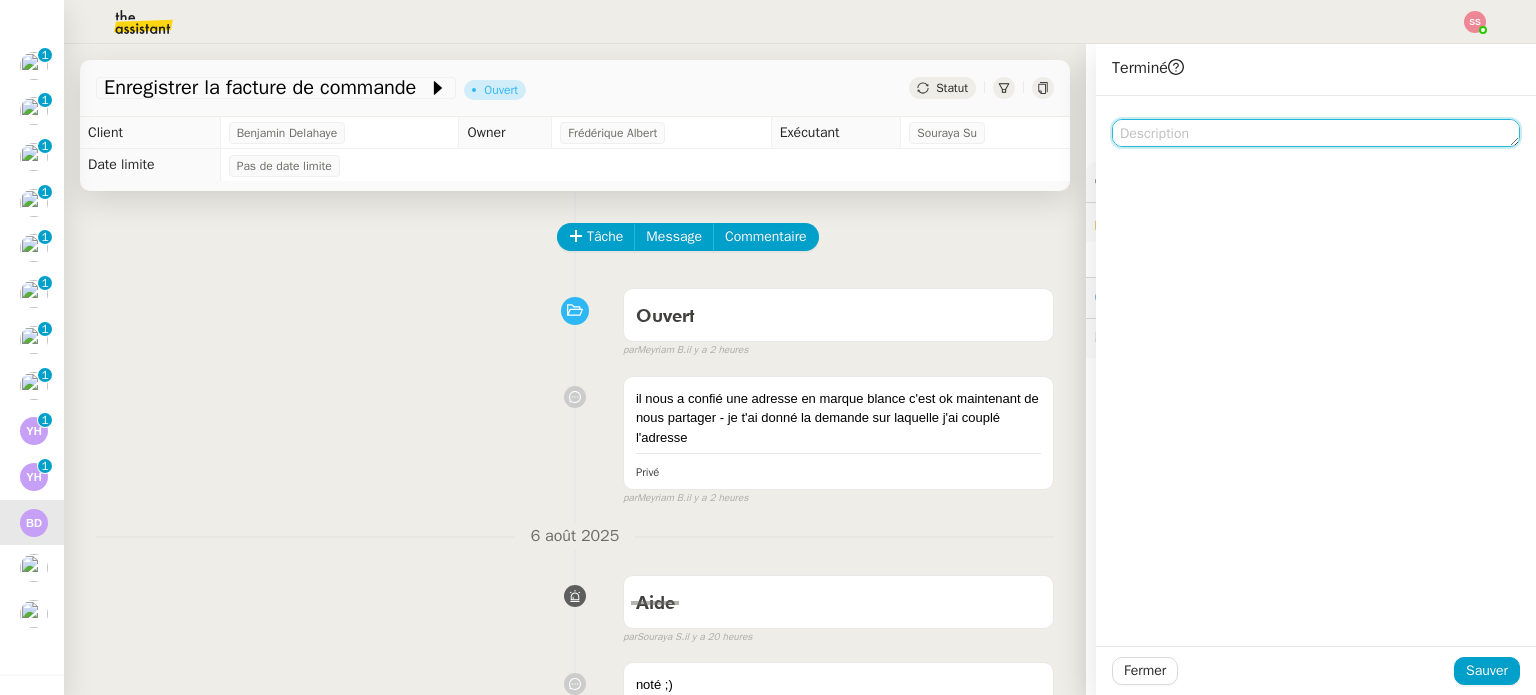 click 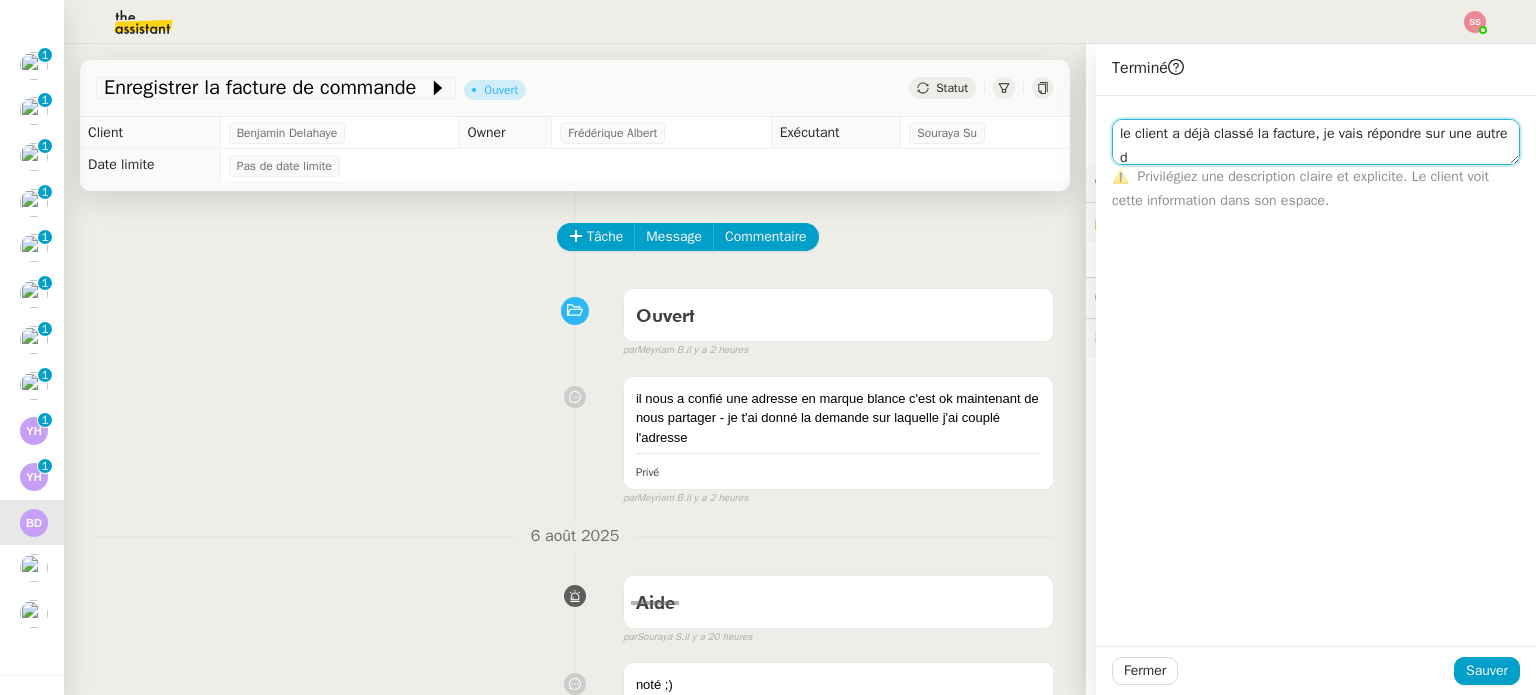 scroll, scrollTop: 1, scrollLeft: 0, axis: vertical 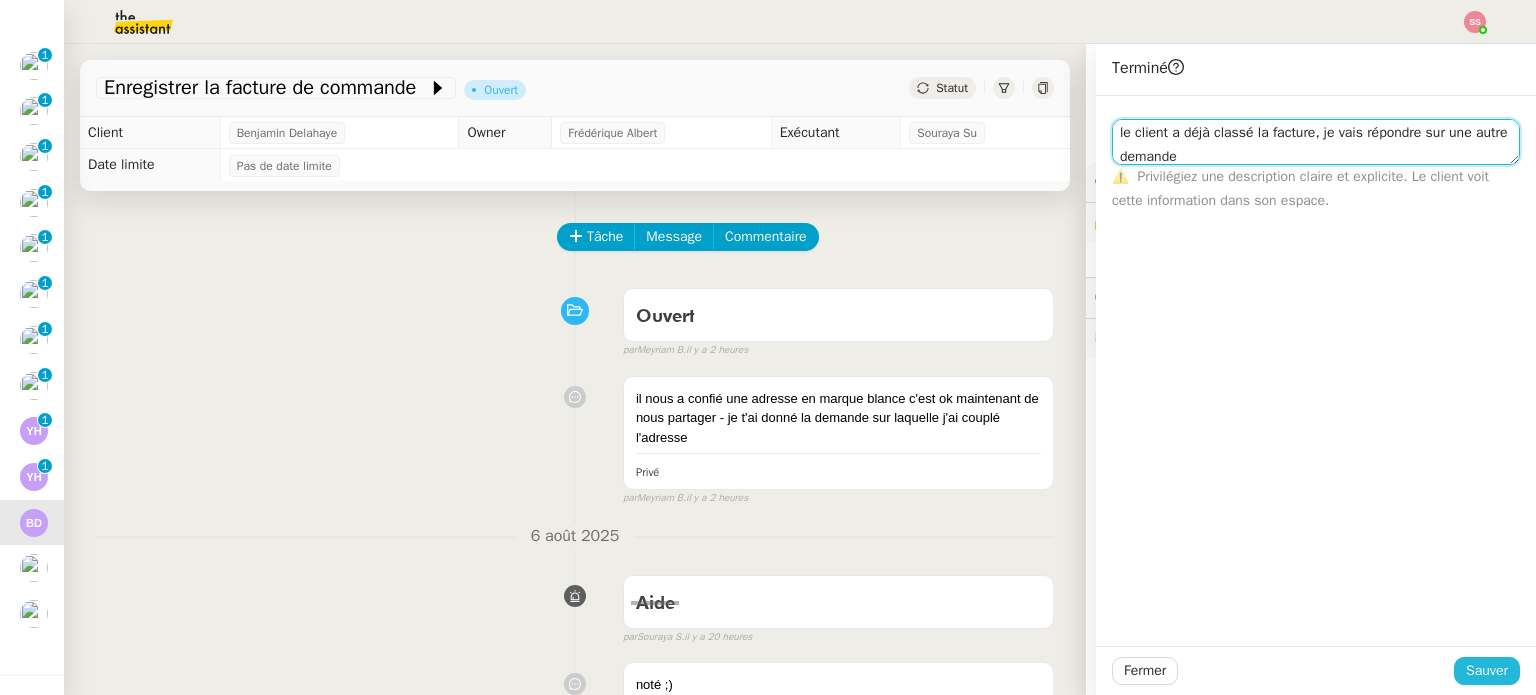 type on "le client a déjà classé la facture, je vais répondre sur une autre demande" 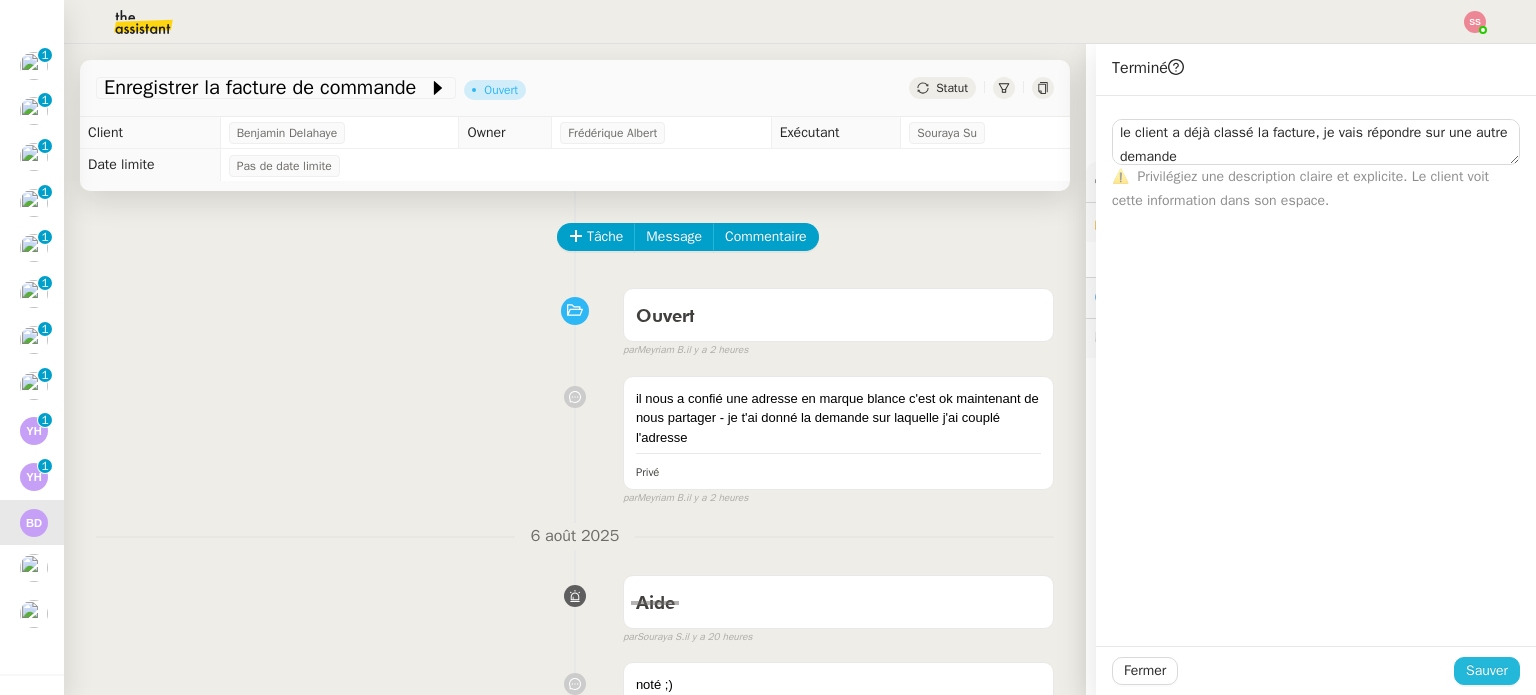 click on "Sauver" 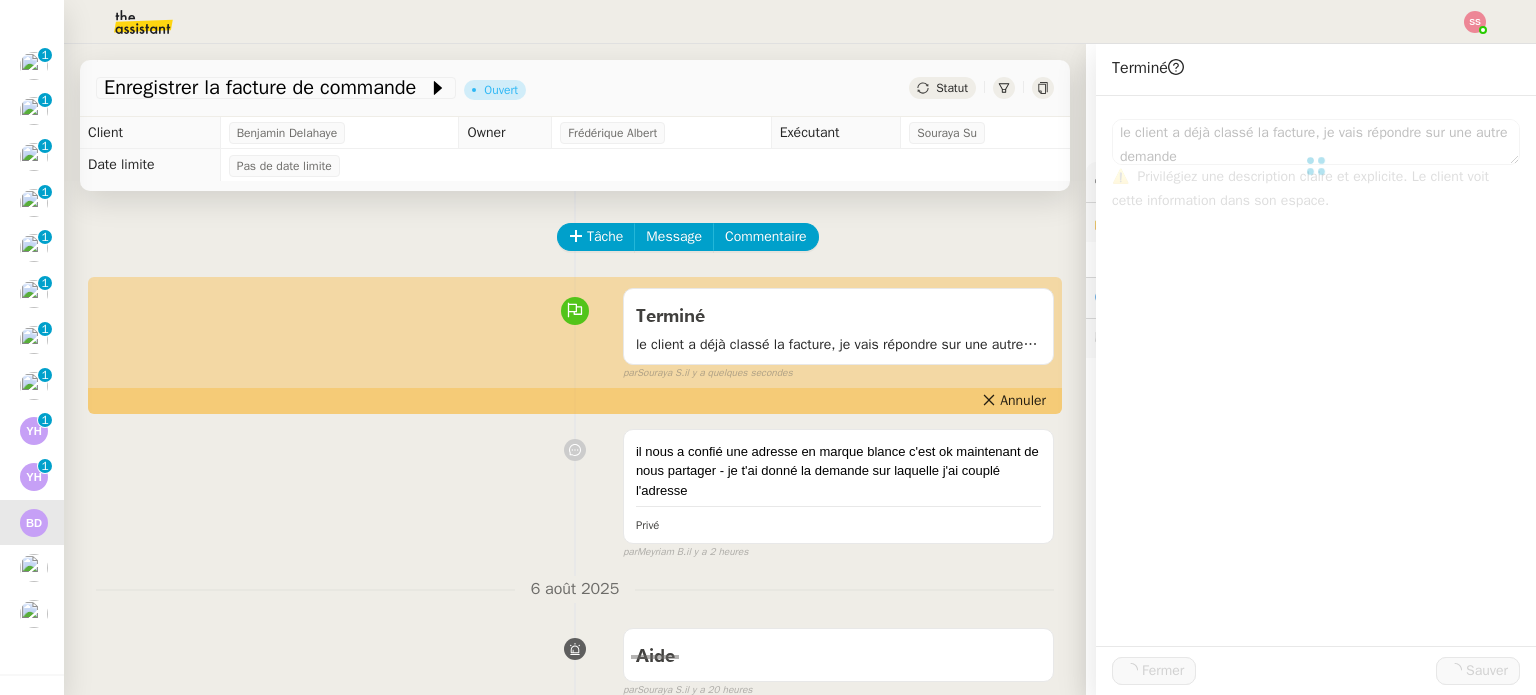 scroll, scrollTop: 511, scrollLeft: 0, axis: vertical 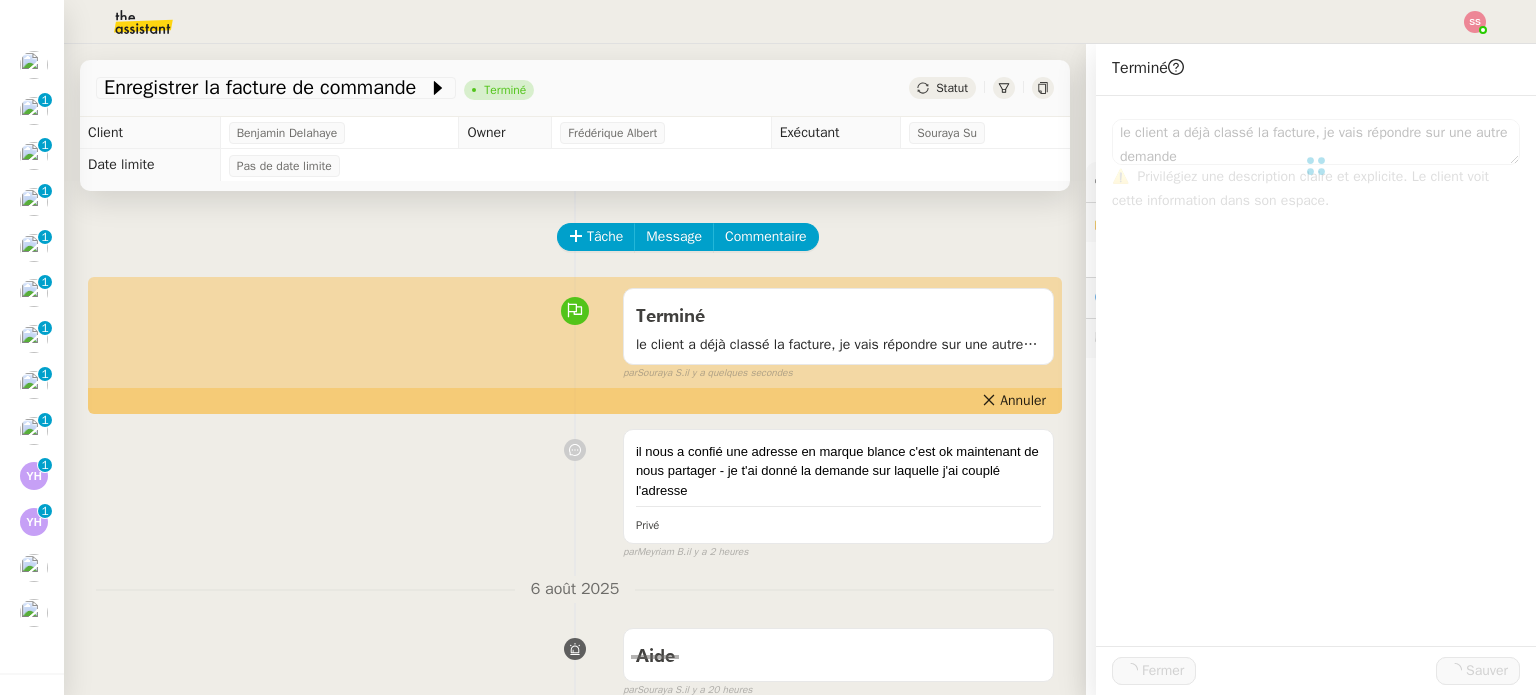 click on "Statut" 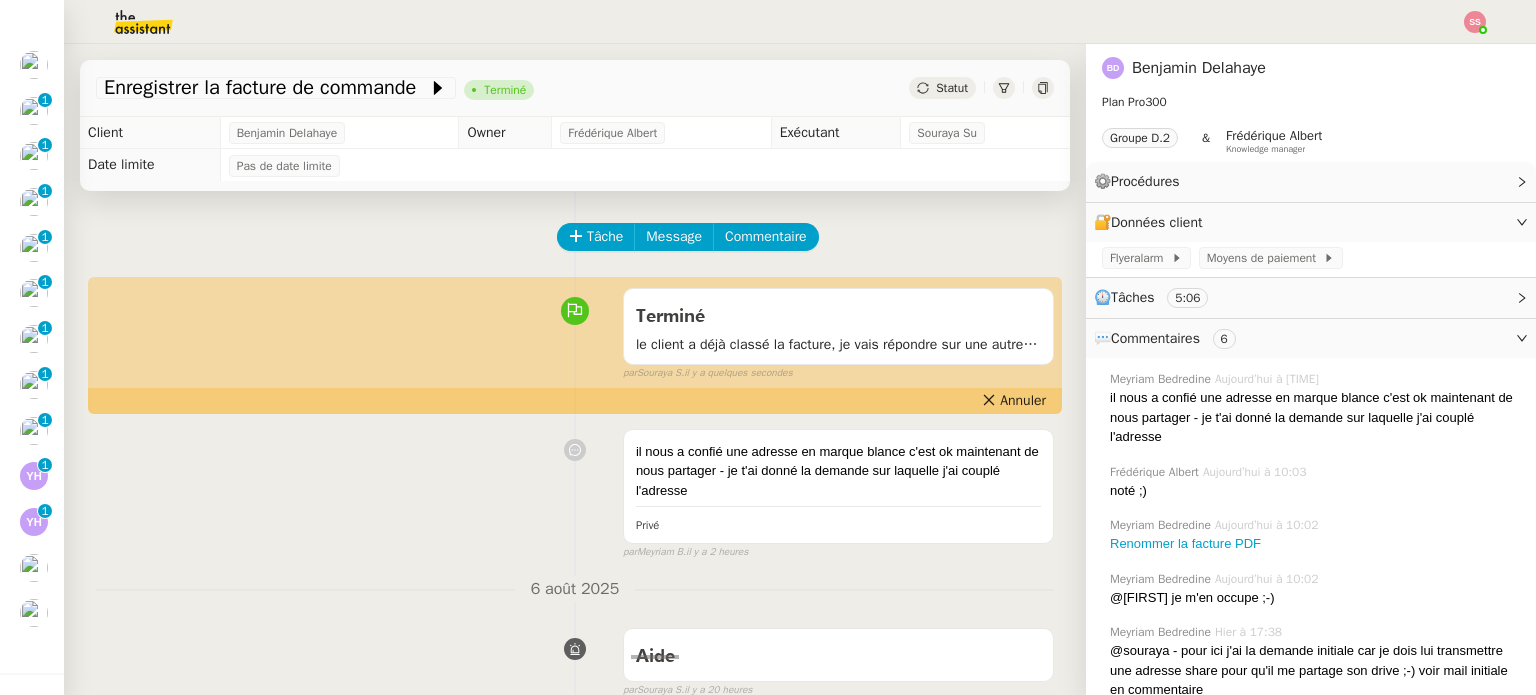 click on "Terminé le client a déjà classé la facture, je vais répondre sur une autre demande    false par   [LAST] [LAST]   il y a quelques secondes" at bounding box center (575, 330) 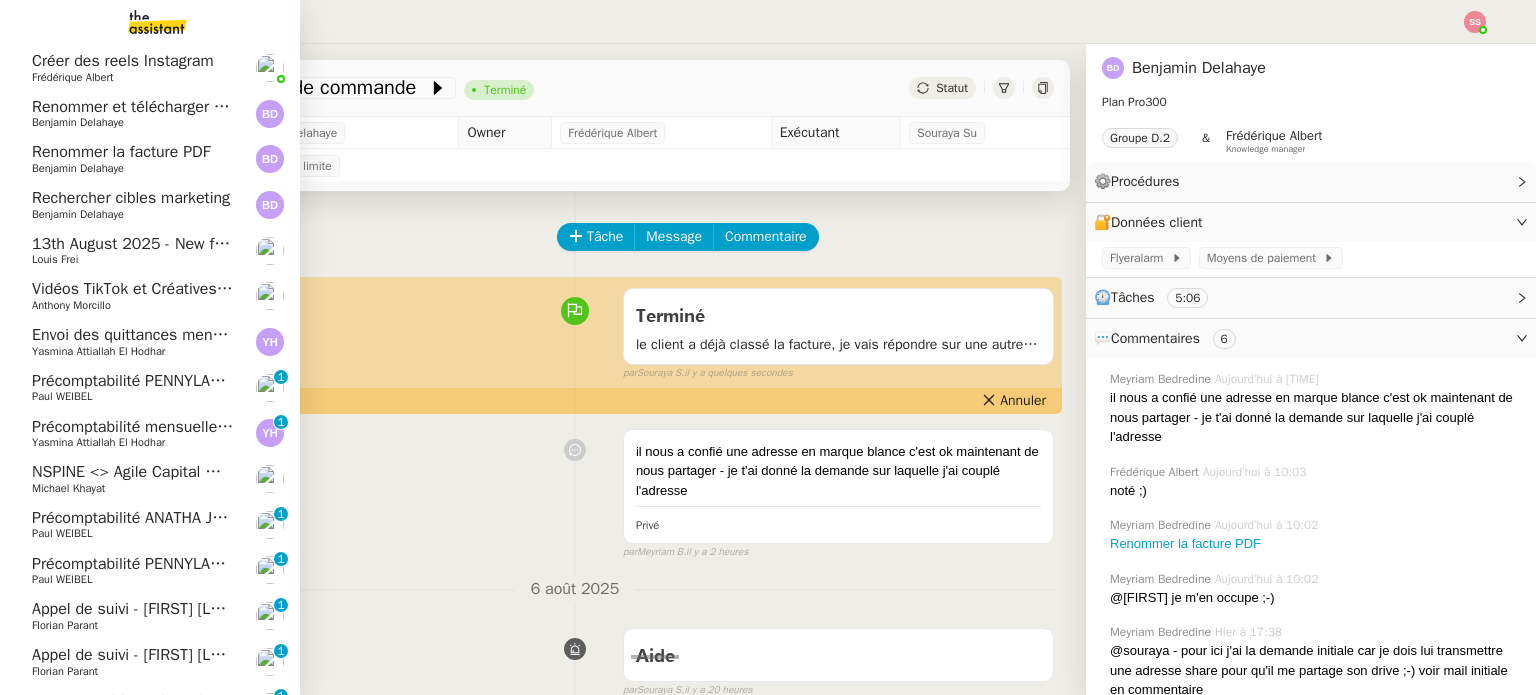 scroll, scrollTop: 0, scrollLeft: 0, axis: both 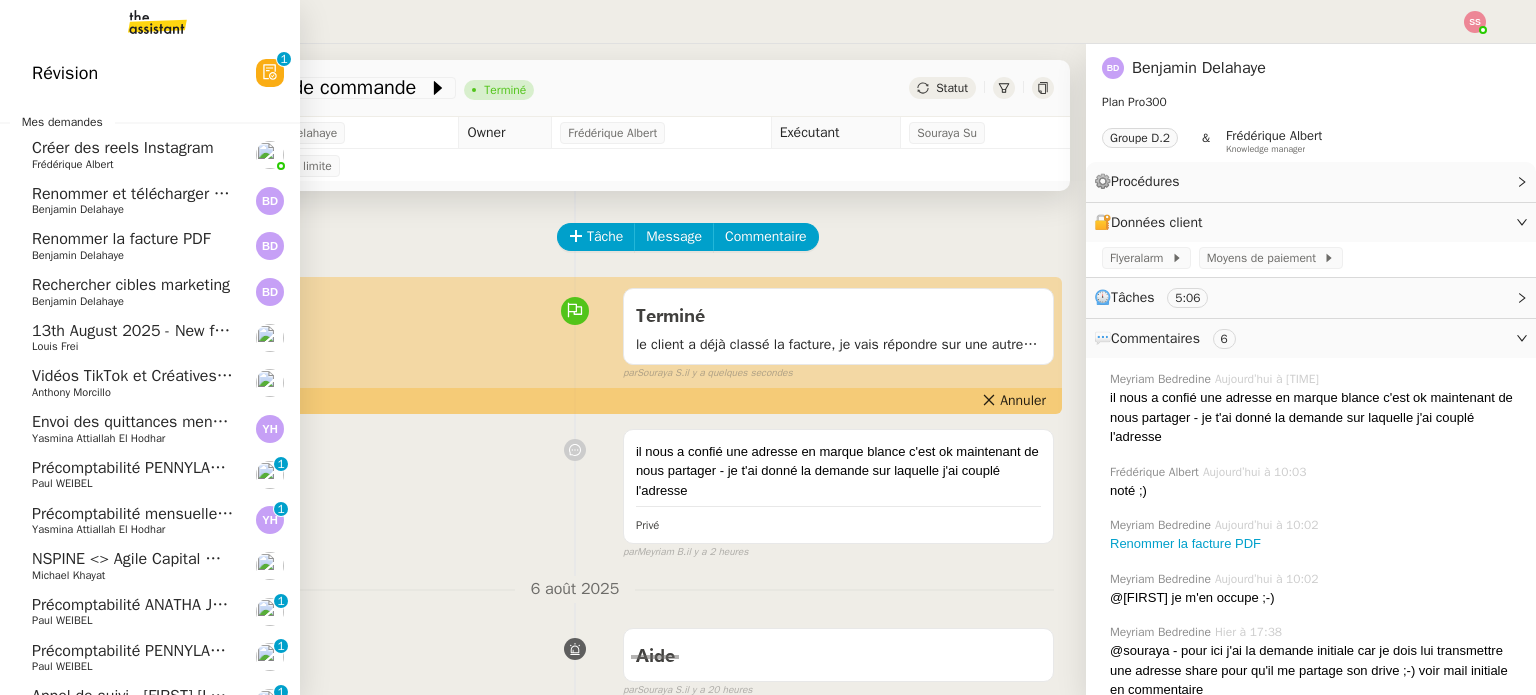 click on "Renommer et télécharger la facture PDF" 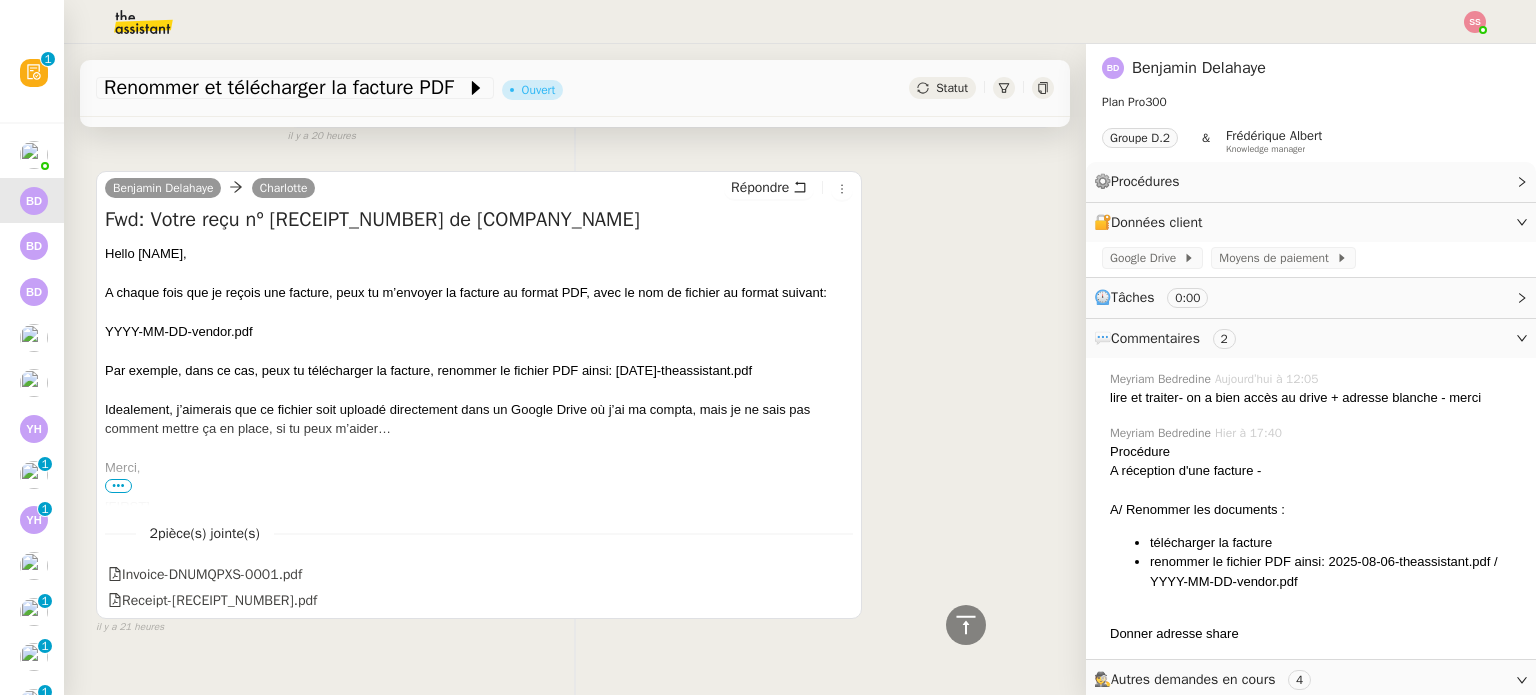 scroll, scrollTop: 1450, scrollLeft: 0, axis: vertical 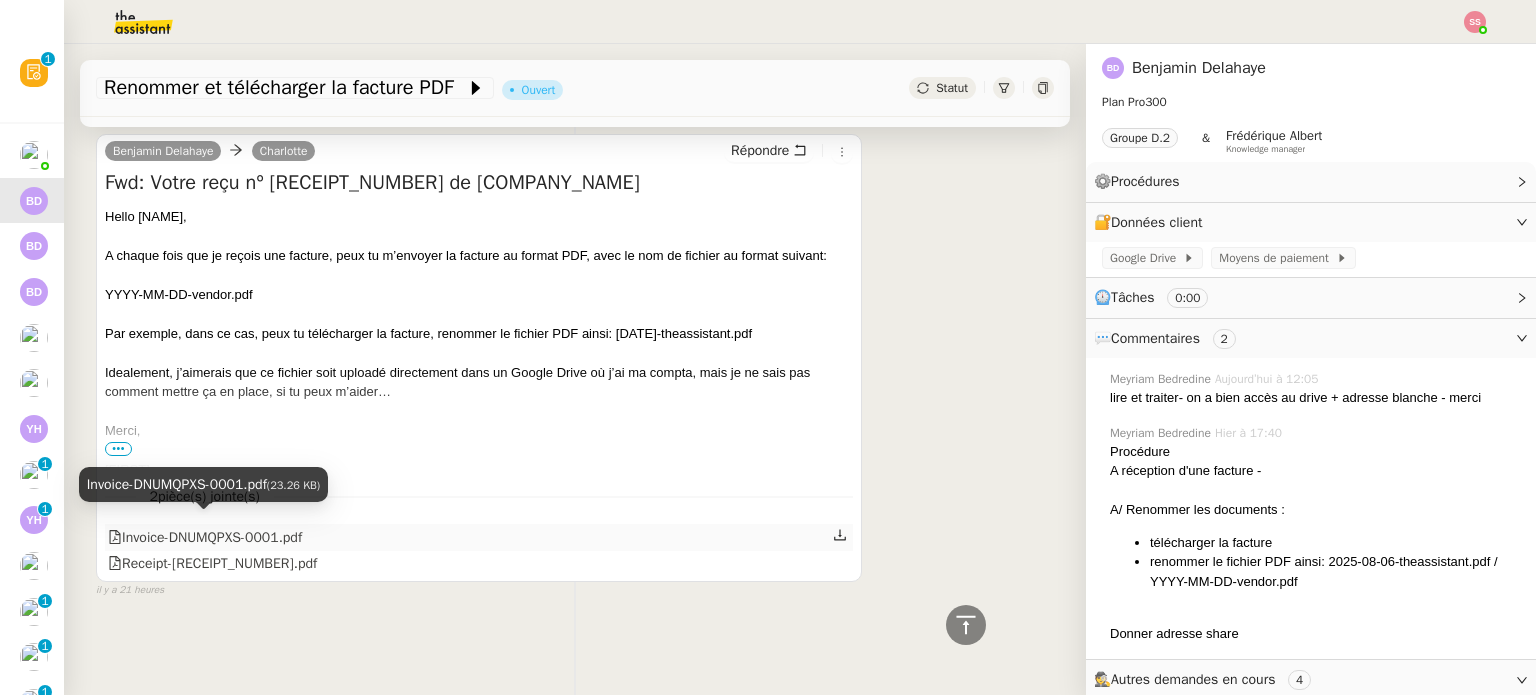 click on "Invoice-DNUMQPXS-0001.pdf" 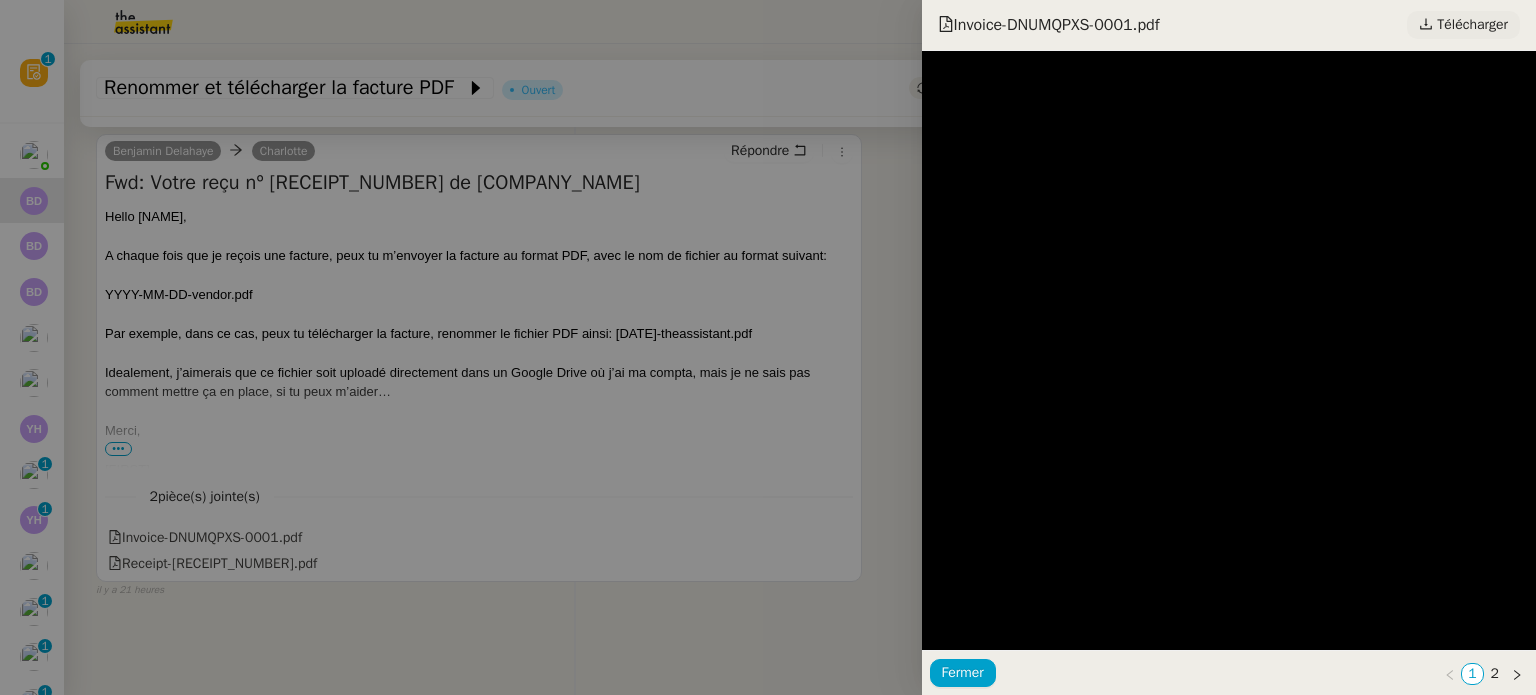 click on "Télécharger" at bounding box center [1472, 25] 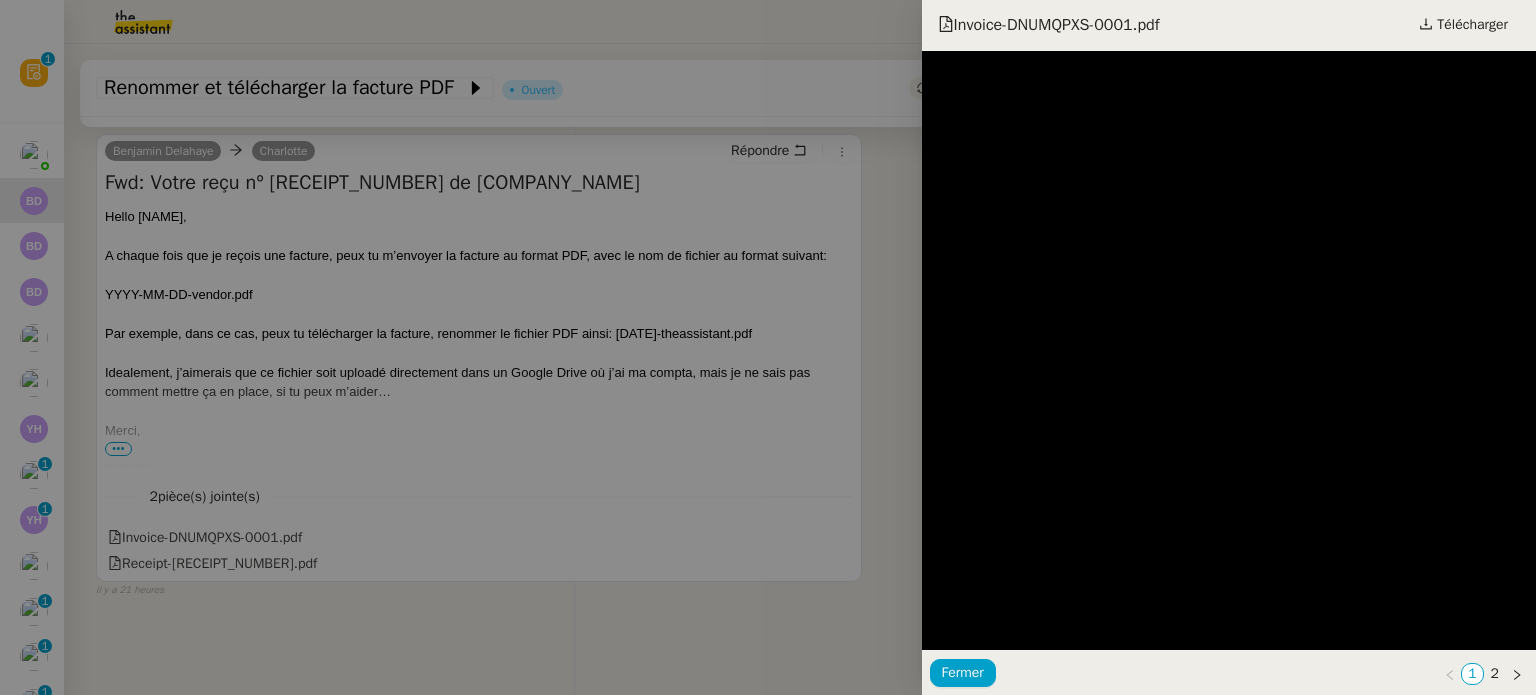 click at bounding box center (768, 347) 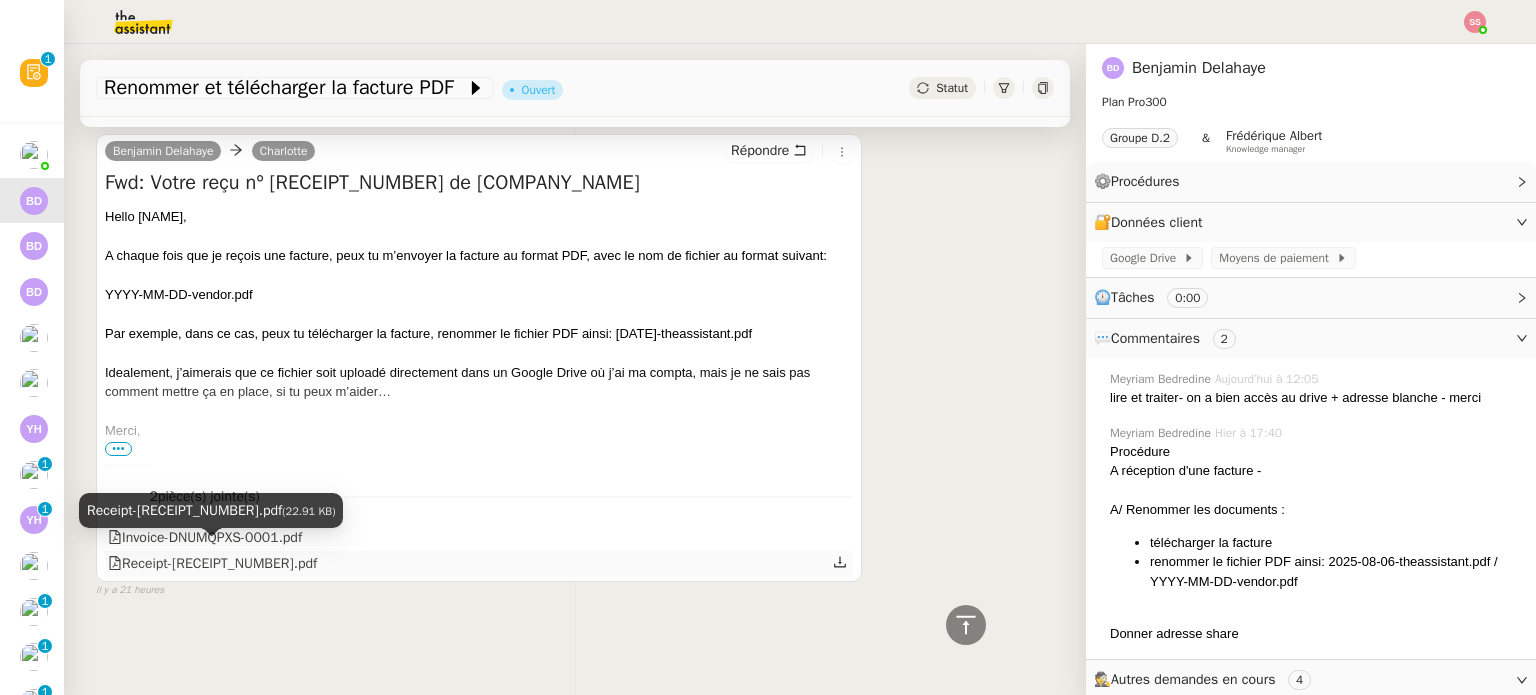 click on "Receipt-[RECEIPT_NUMBER].pdf" 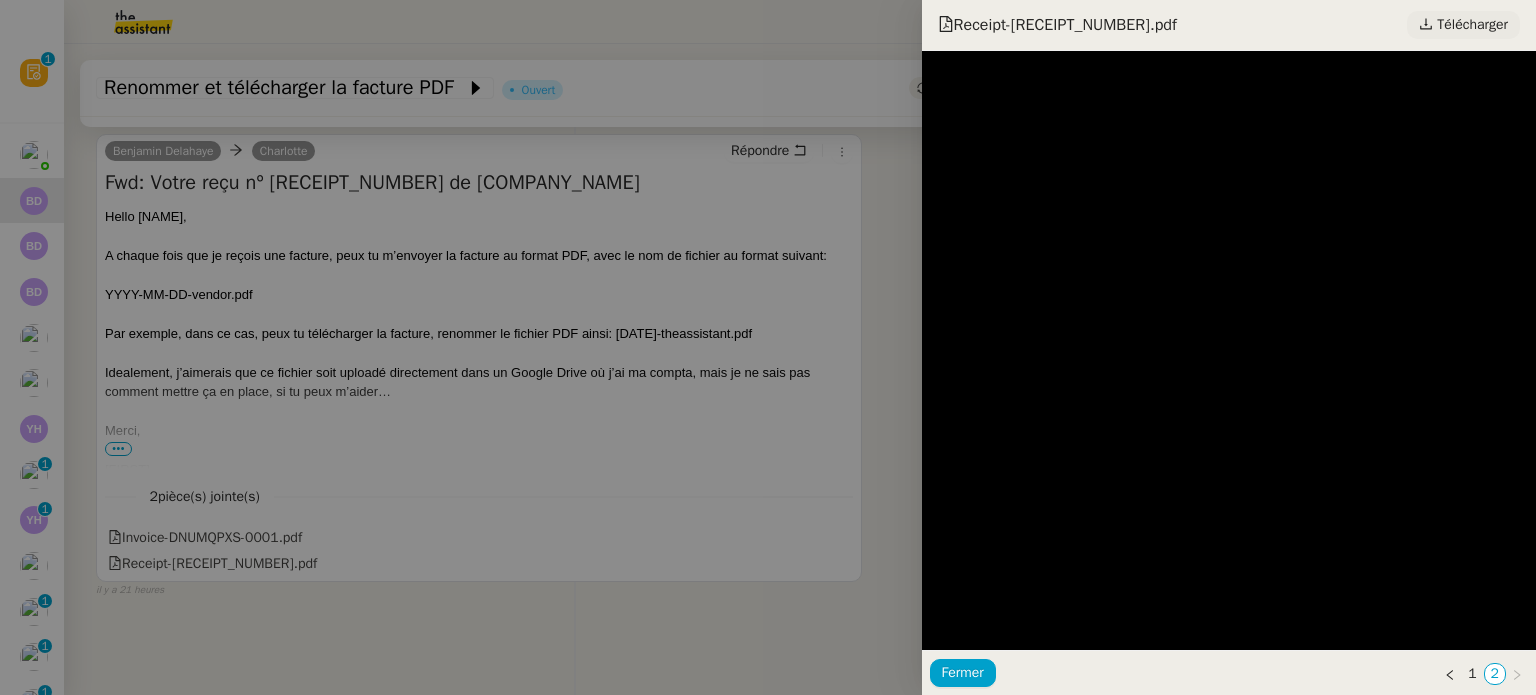 click on "Télécharger" at bounding box center [1472, 25] 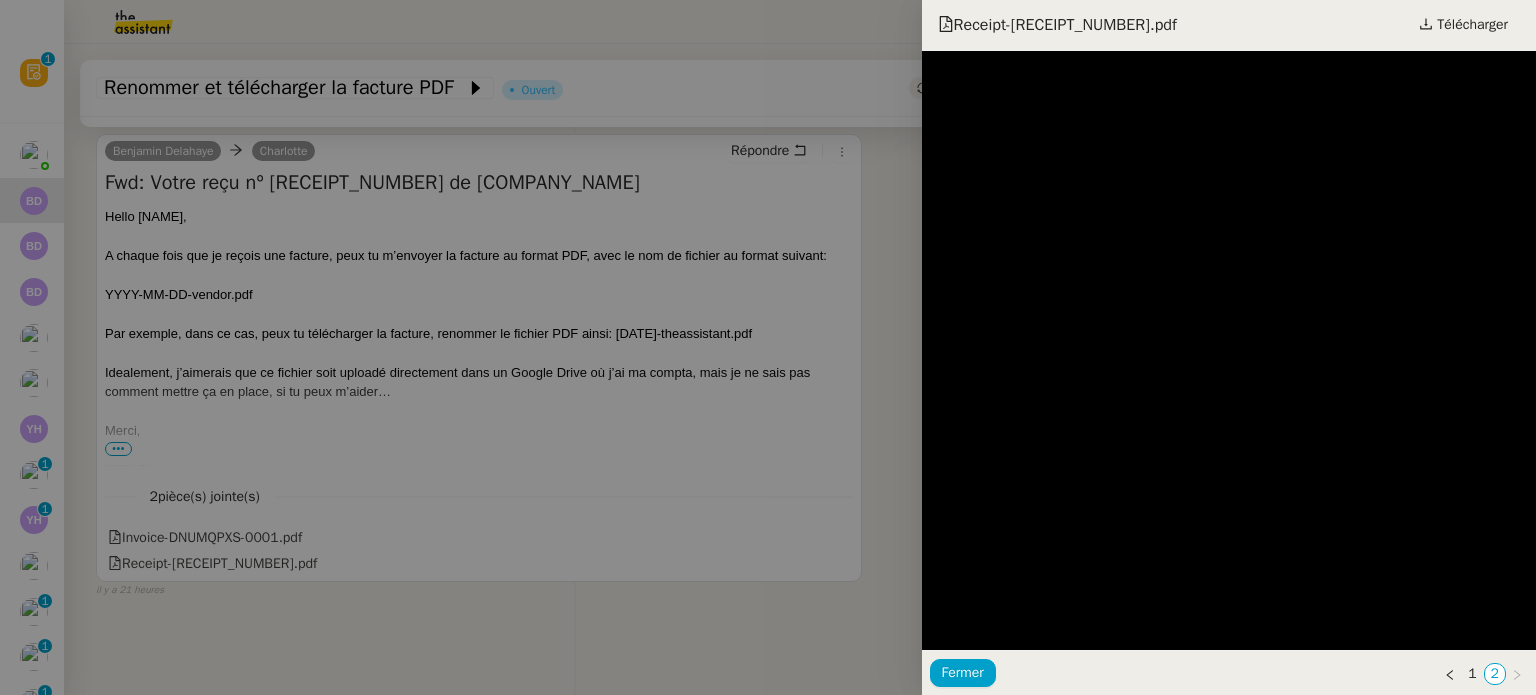 click at bounding box center [768, 347] 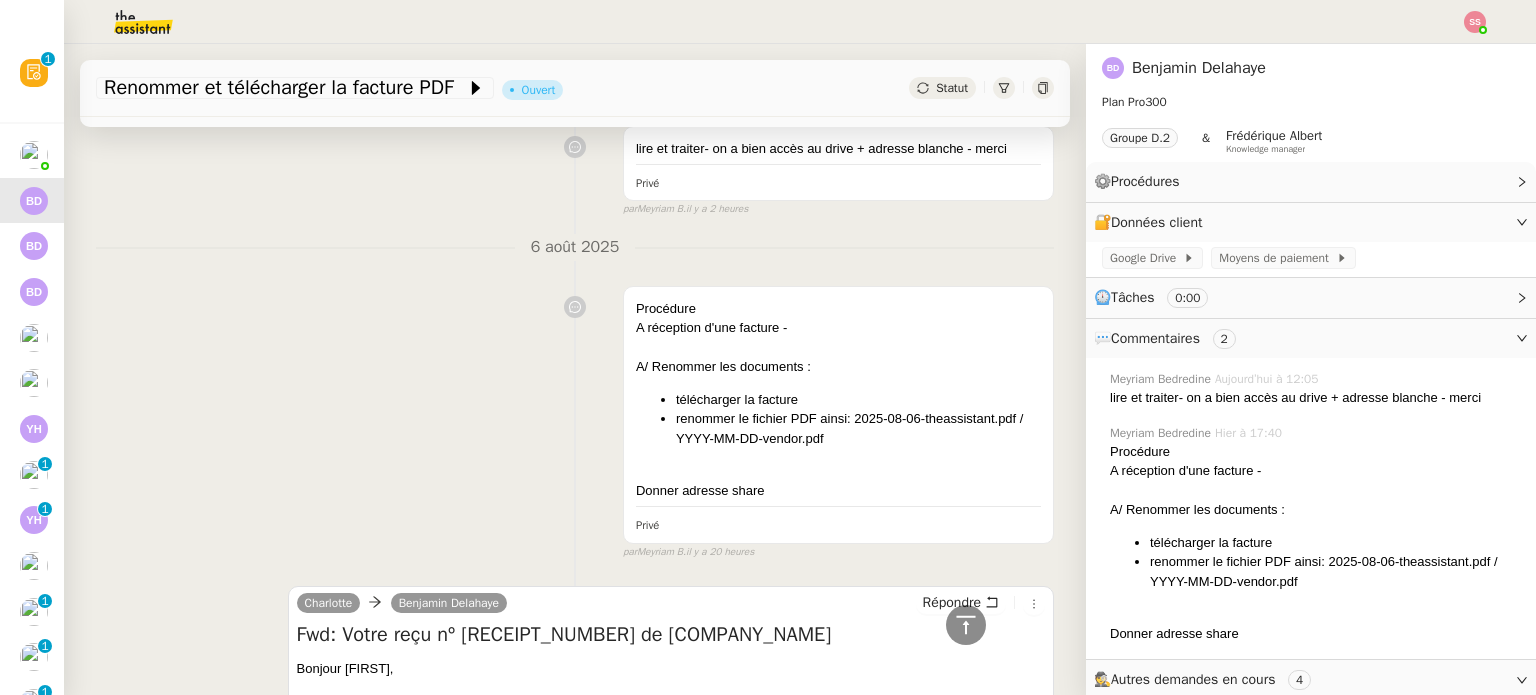 scroll, scrollTop: 0, scrollLeft: 0, axis: both 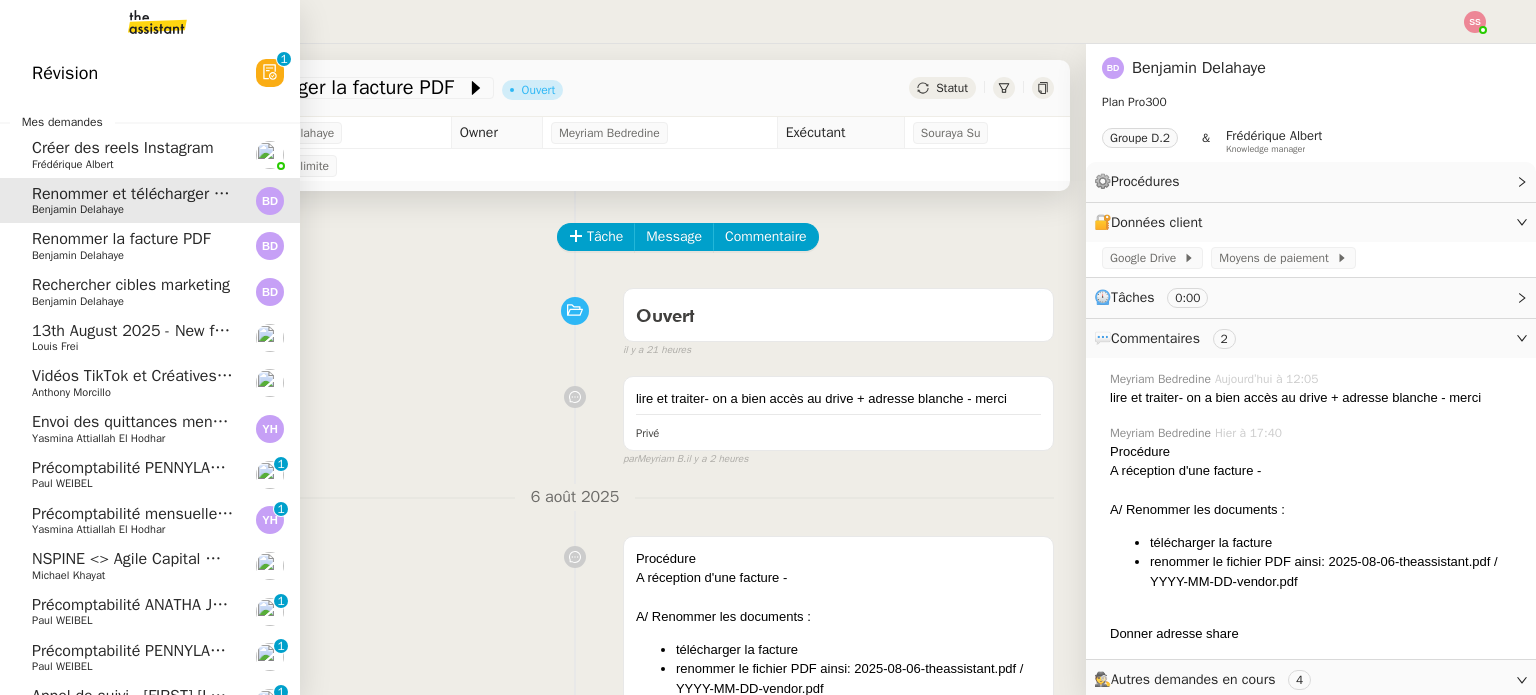 click on "Renommer la facture PDF" 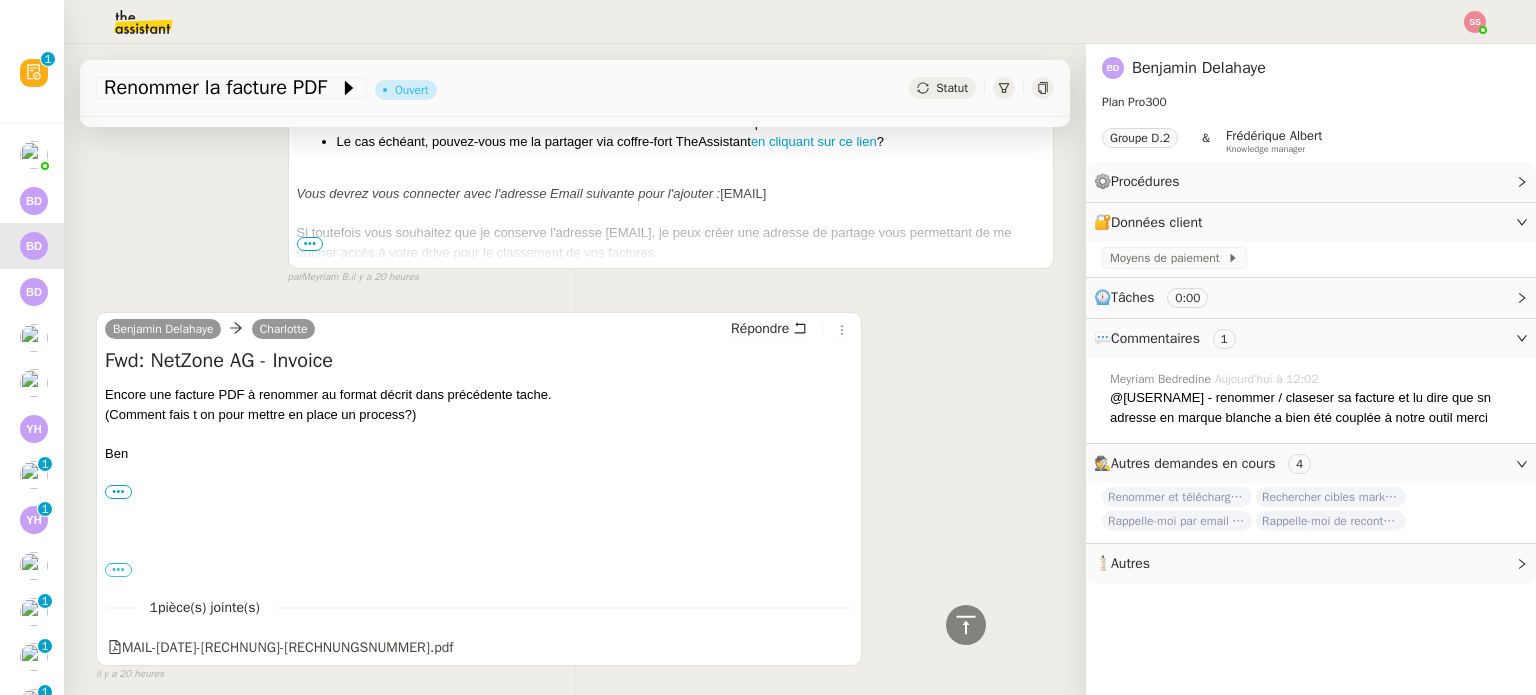 scroll, scrollTop: 1166, scrollLeft: 0, axis: vertical 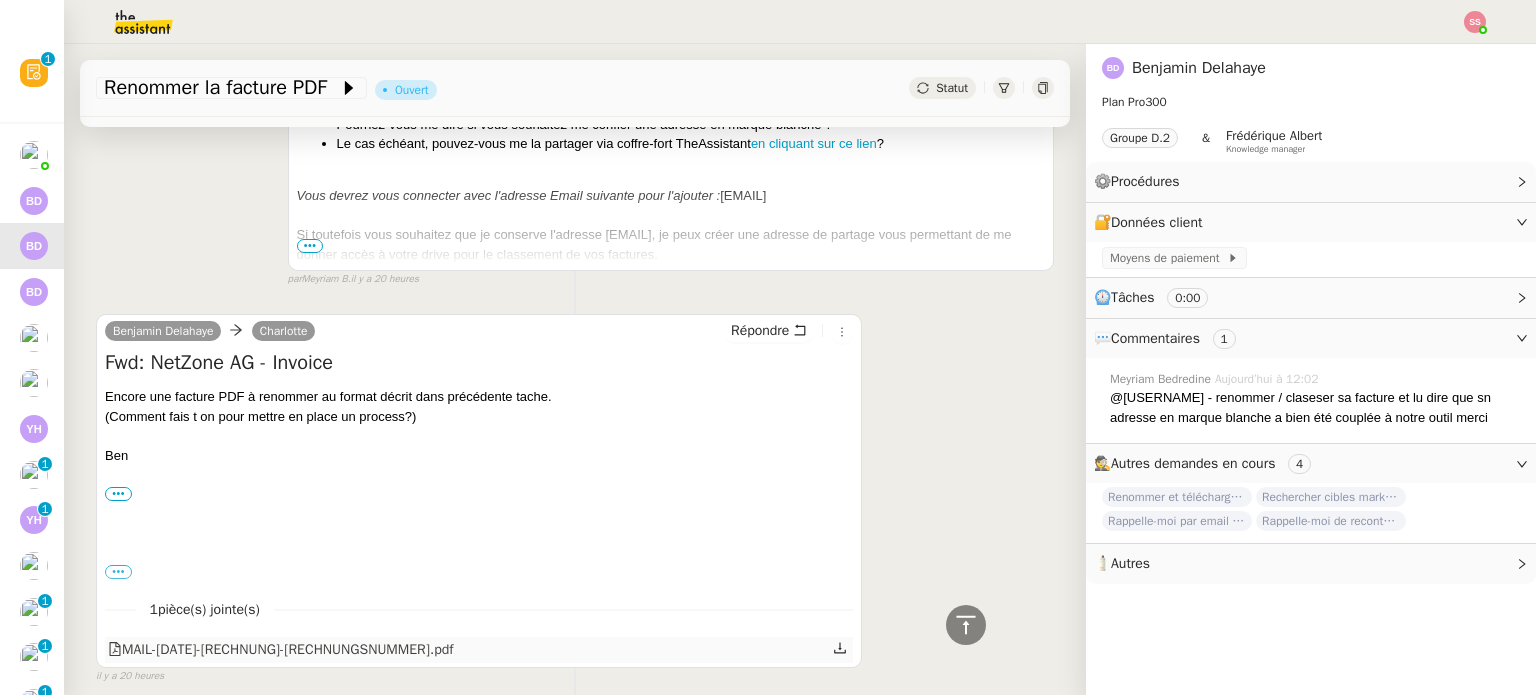 click on "MAIL-[DATE]-[RECHNUNG]-[RECHNUNGSNUMMER].pdf" 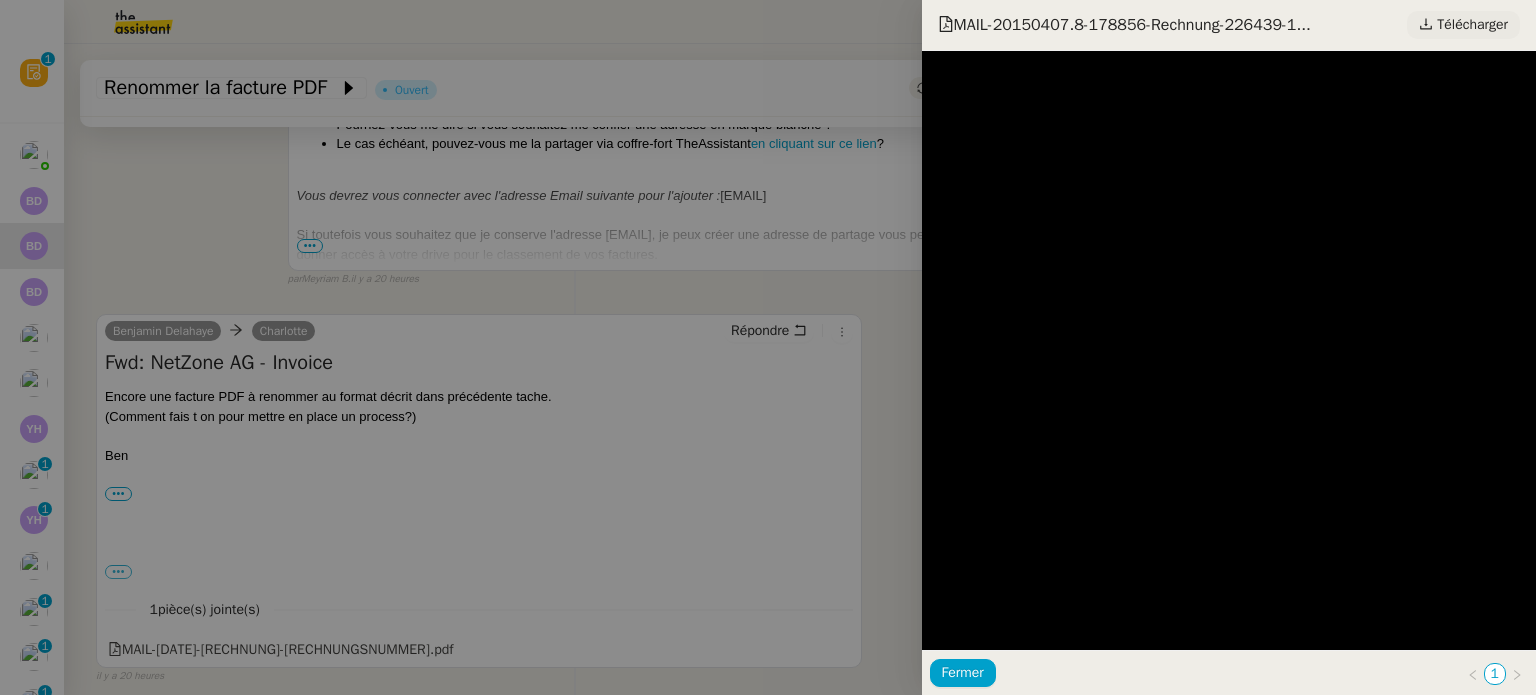click on "Télécharger" at bounding box center (1463, 25) 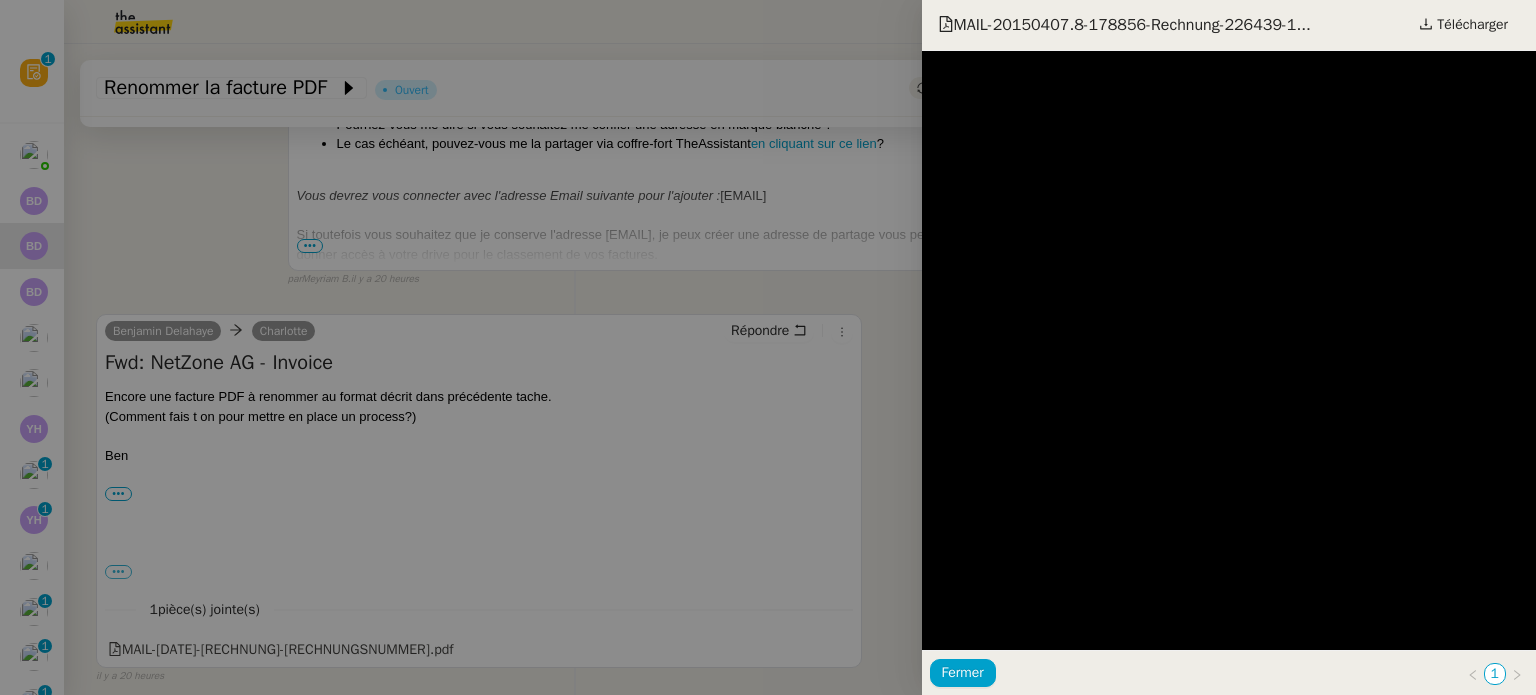 click at bounding box center [768, 347] 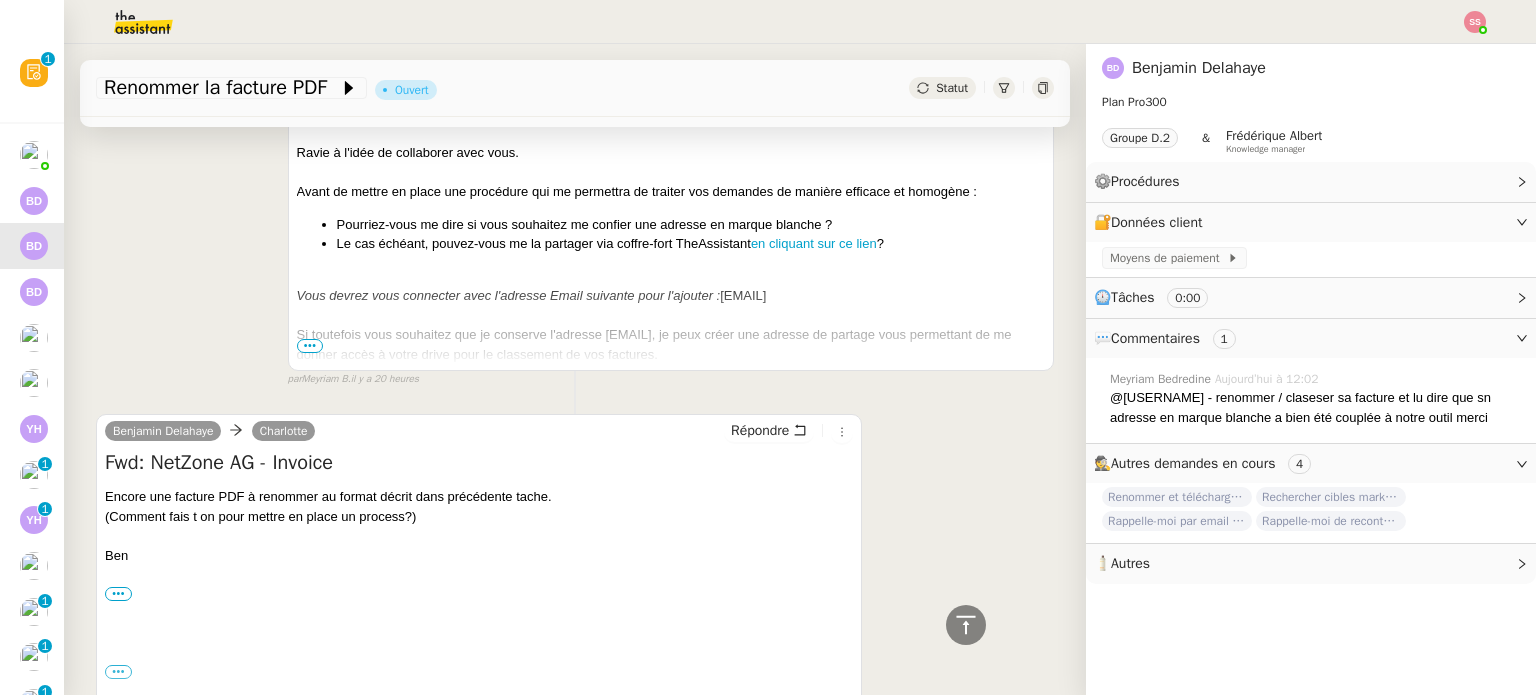 scroll, scrollTop: 1266, scrollLeft: 0, axis: vertical 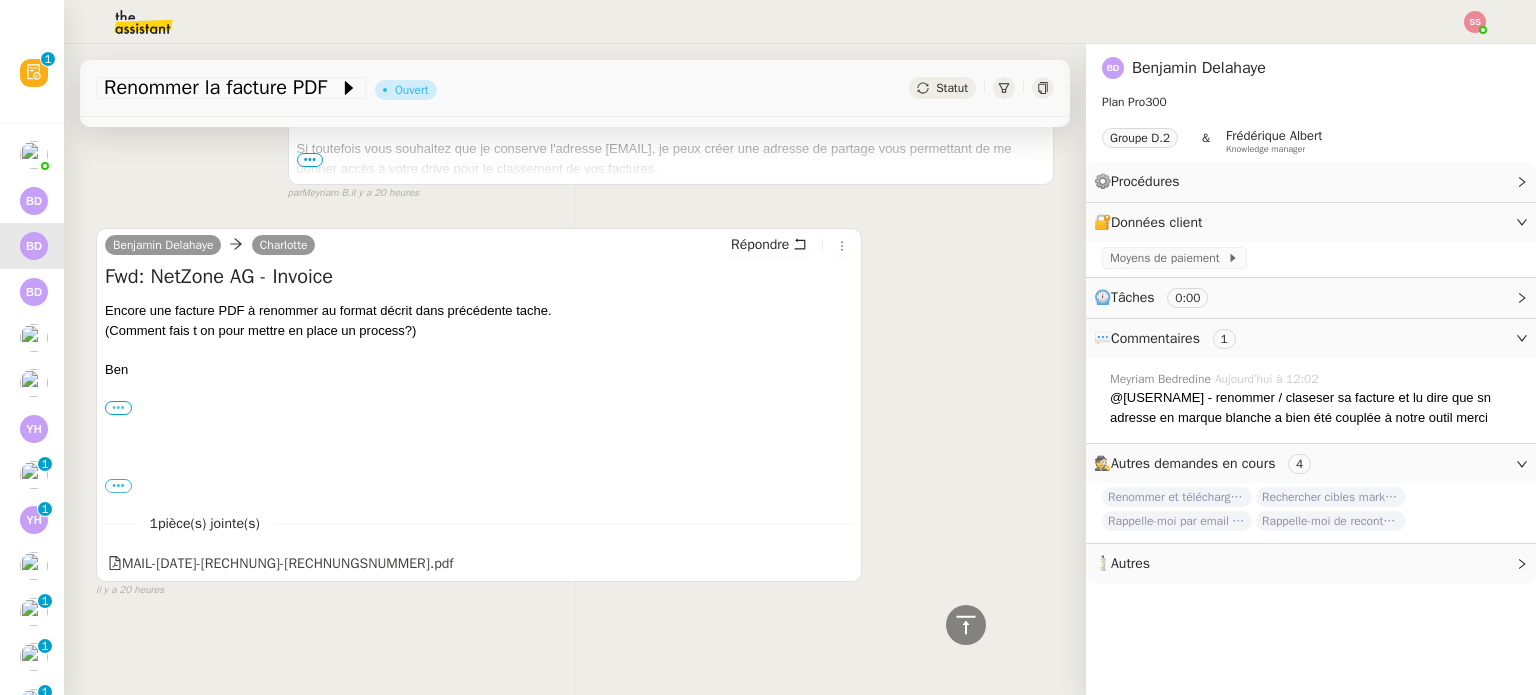 click on "•••" at bounding box center (118, 408) 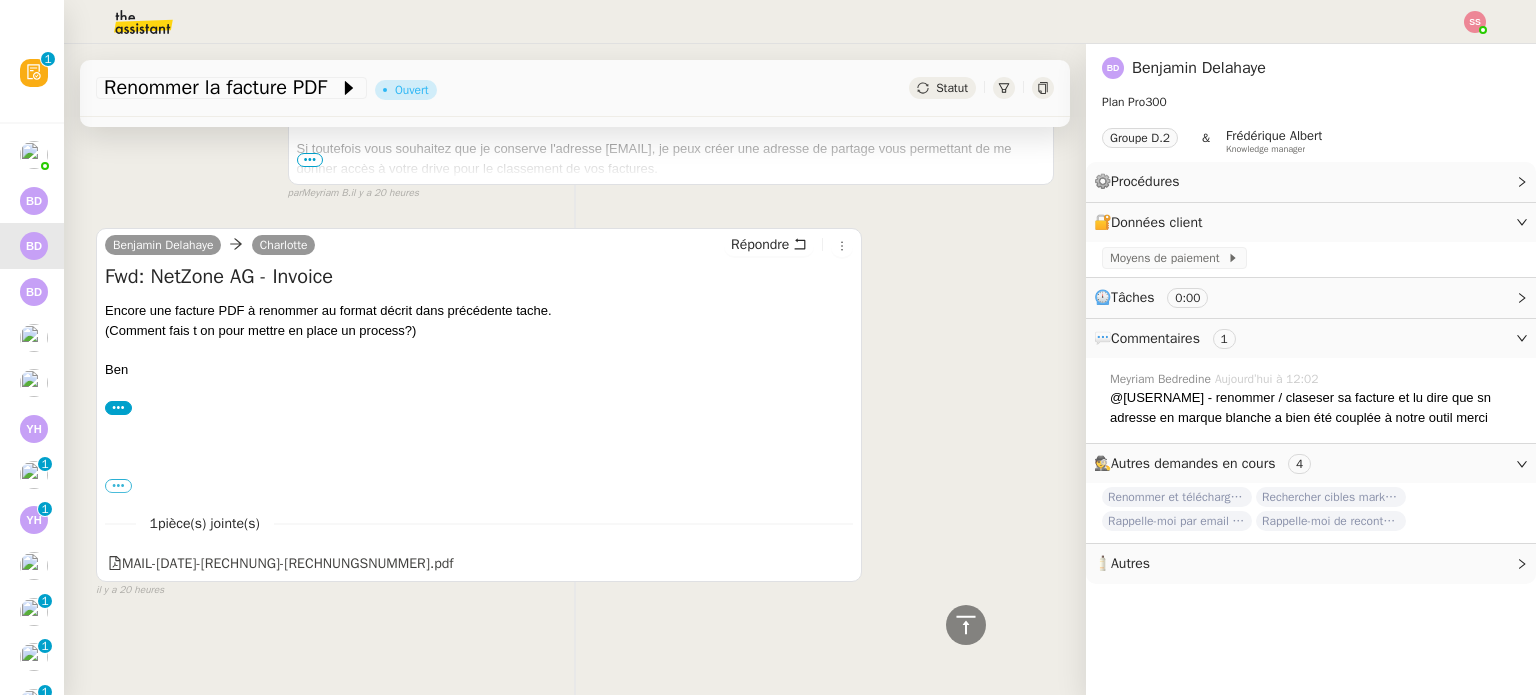 click at bounding box center (479, 350) 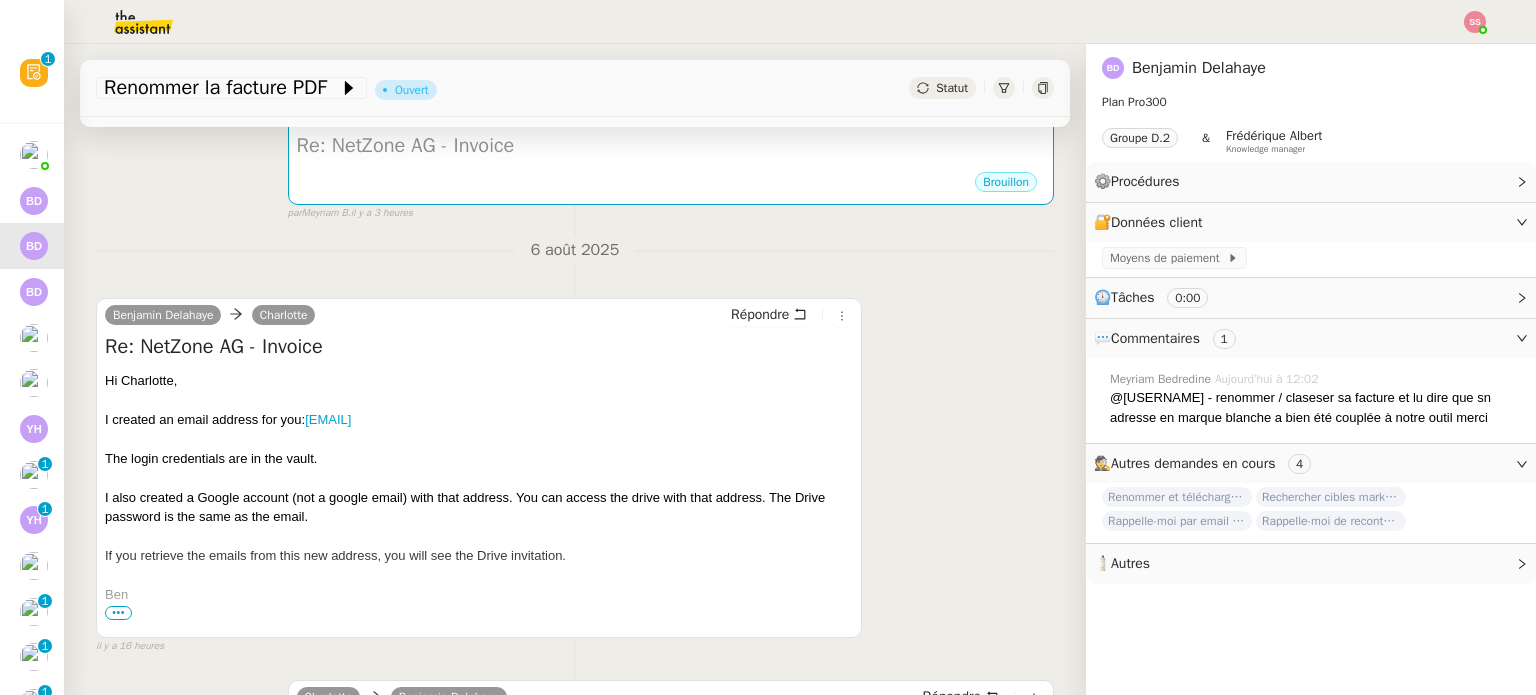 scroll, scrollTop: 666, scrollLeft: 0, axis: vertical 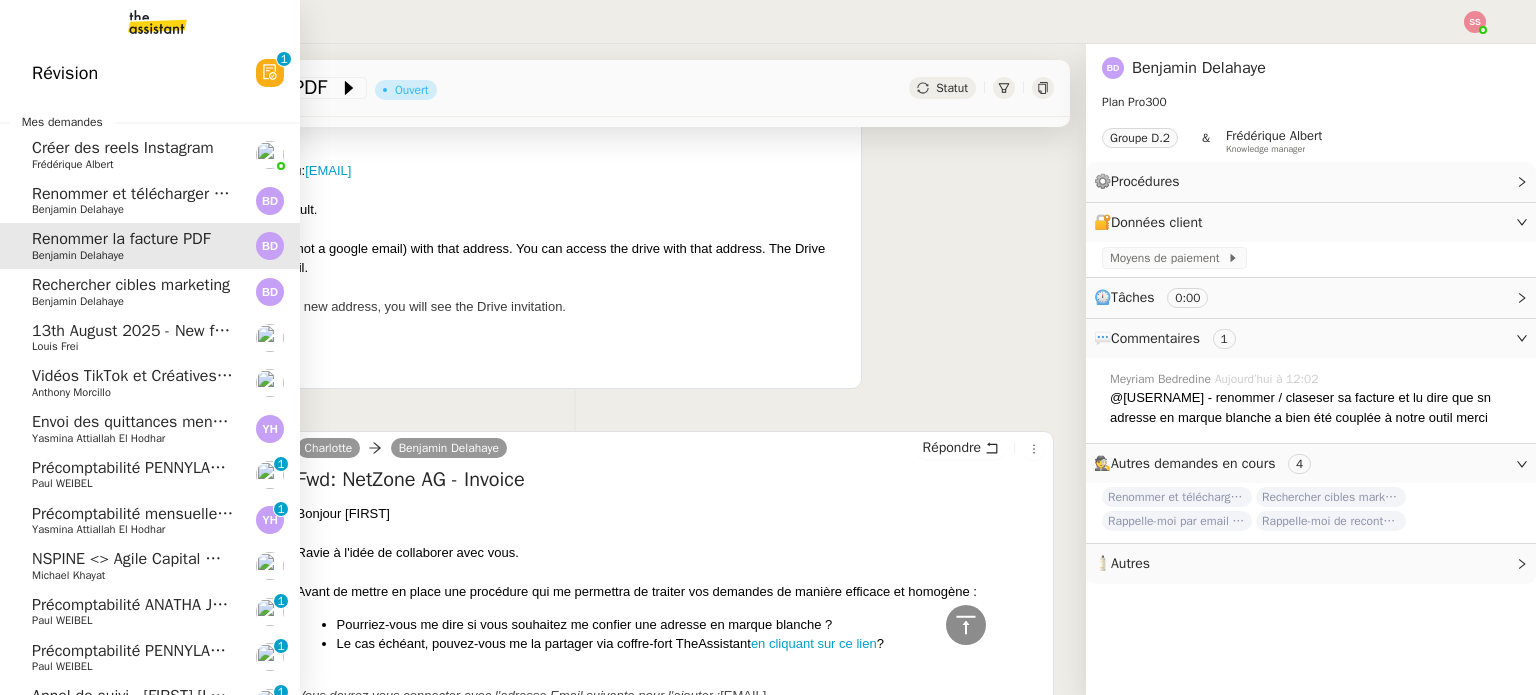 click on "Rechercher cibles marketing" 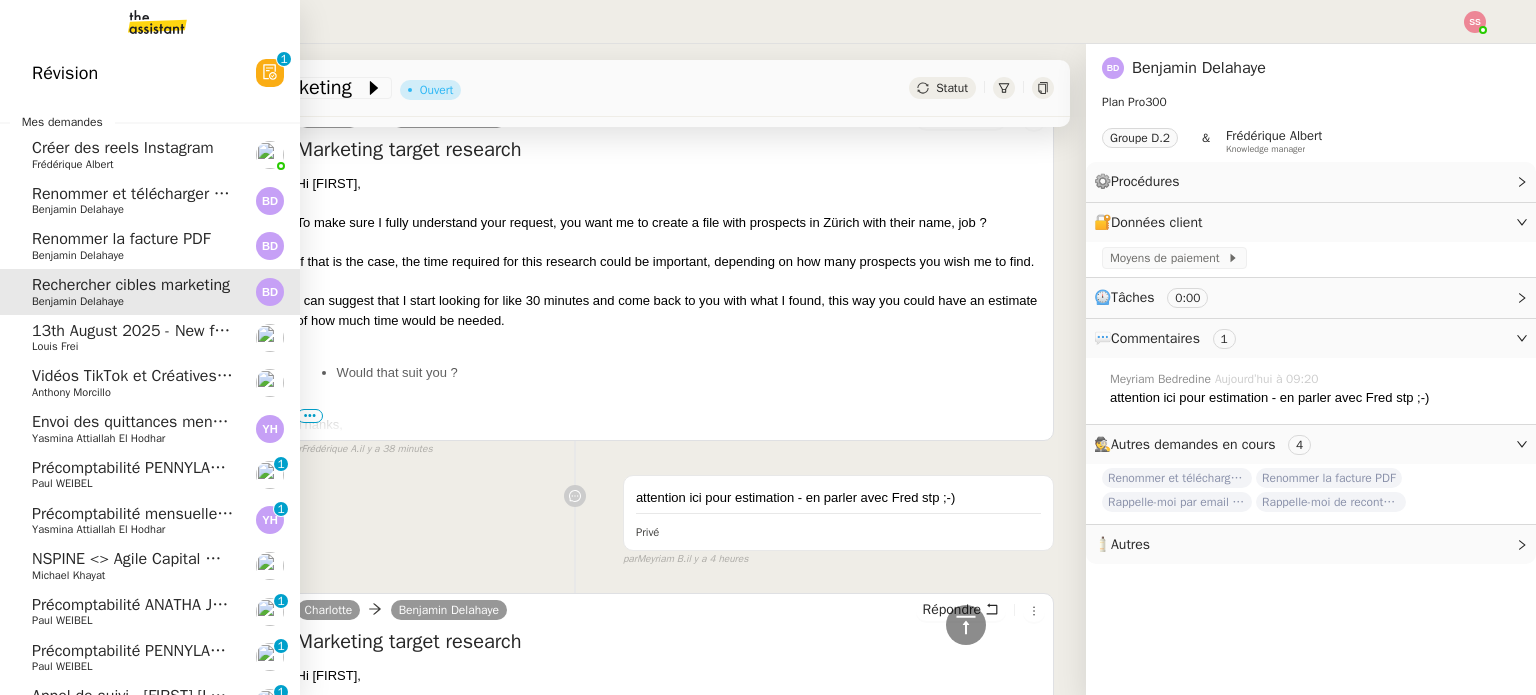 click on "Benjamin Delahaye" 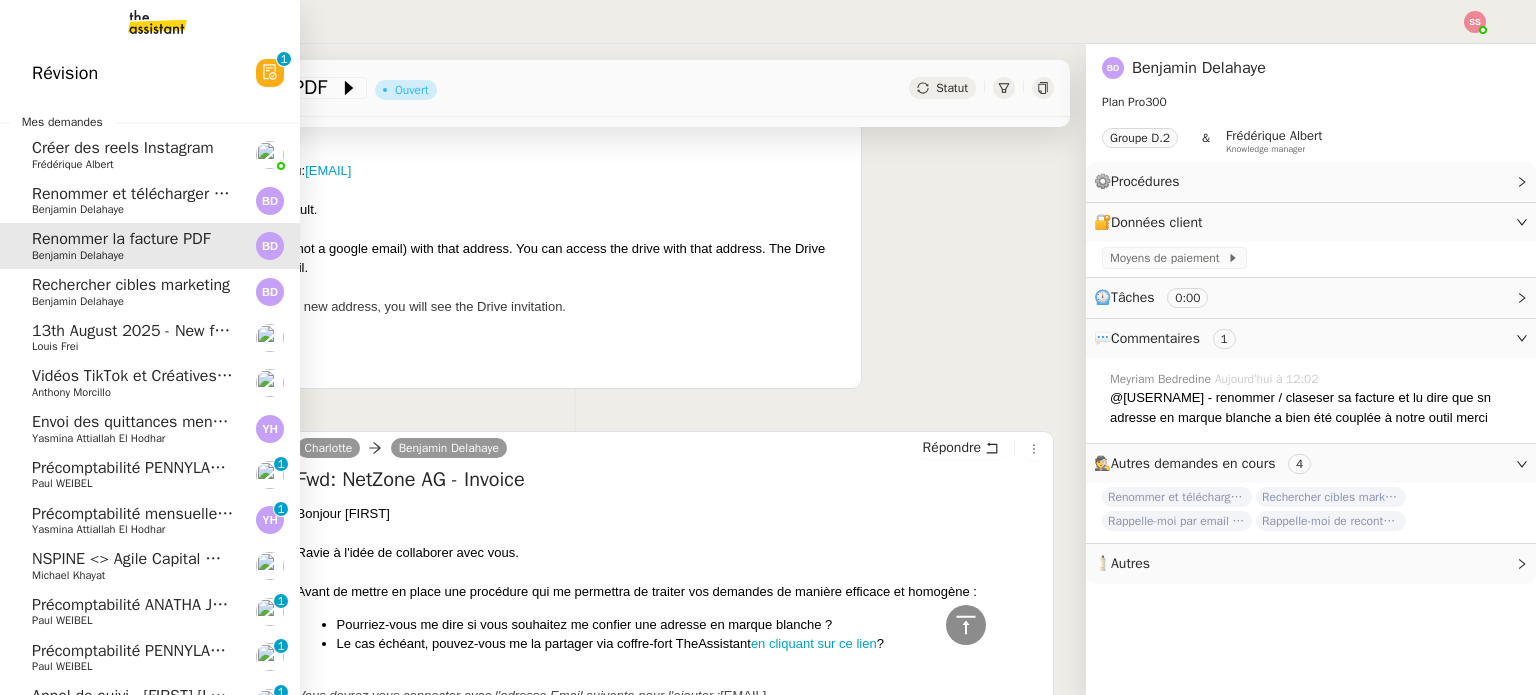 click on "Renommer et télécharger la facture PDF" 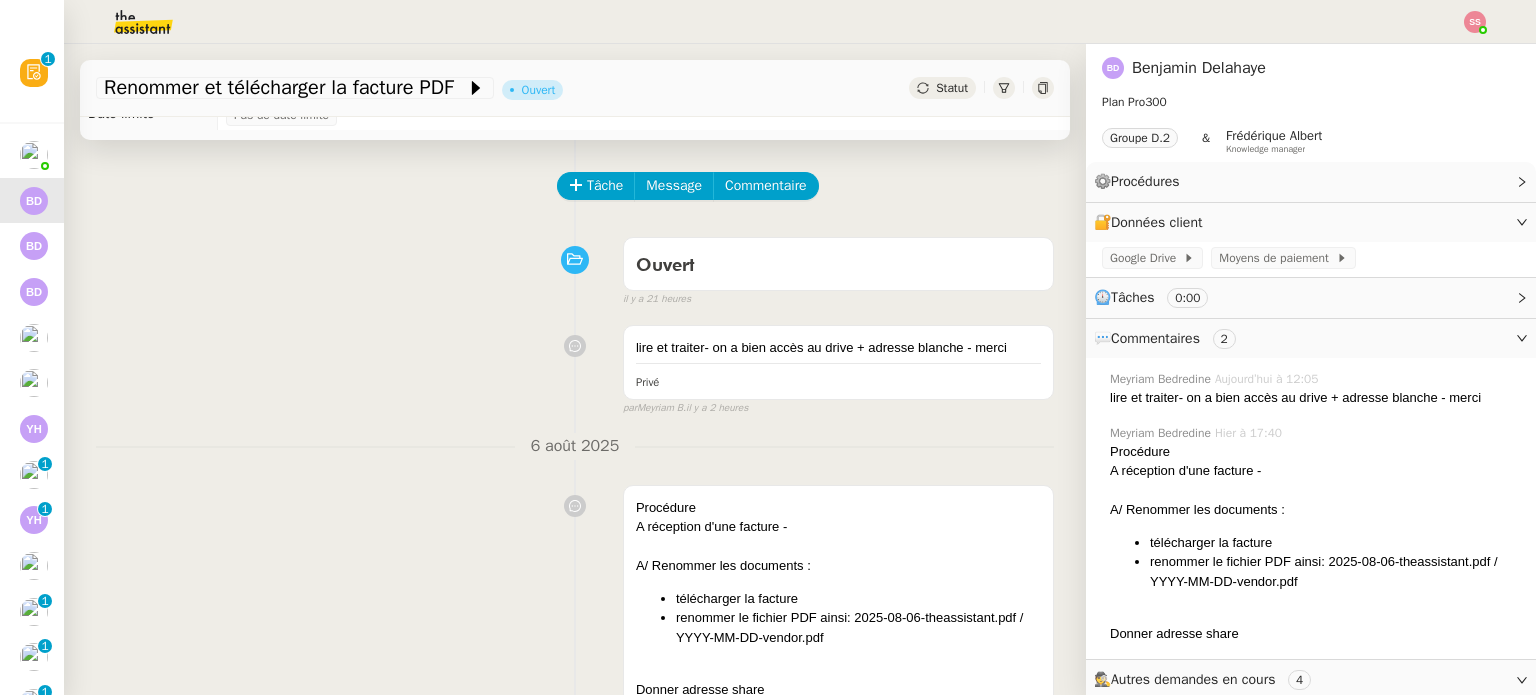 scroll, scrollTop: 0, scrollLeft: 0, axis: both 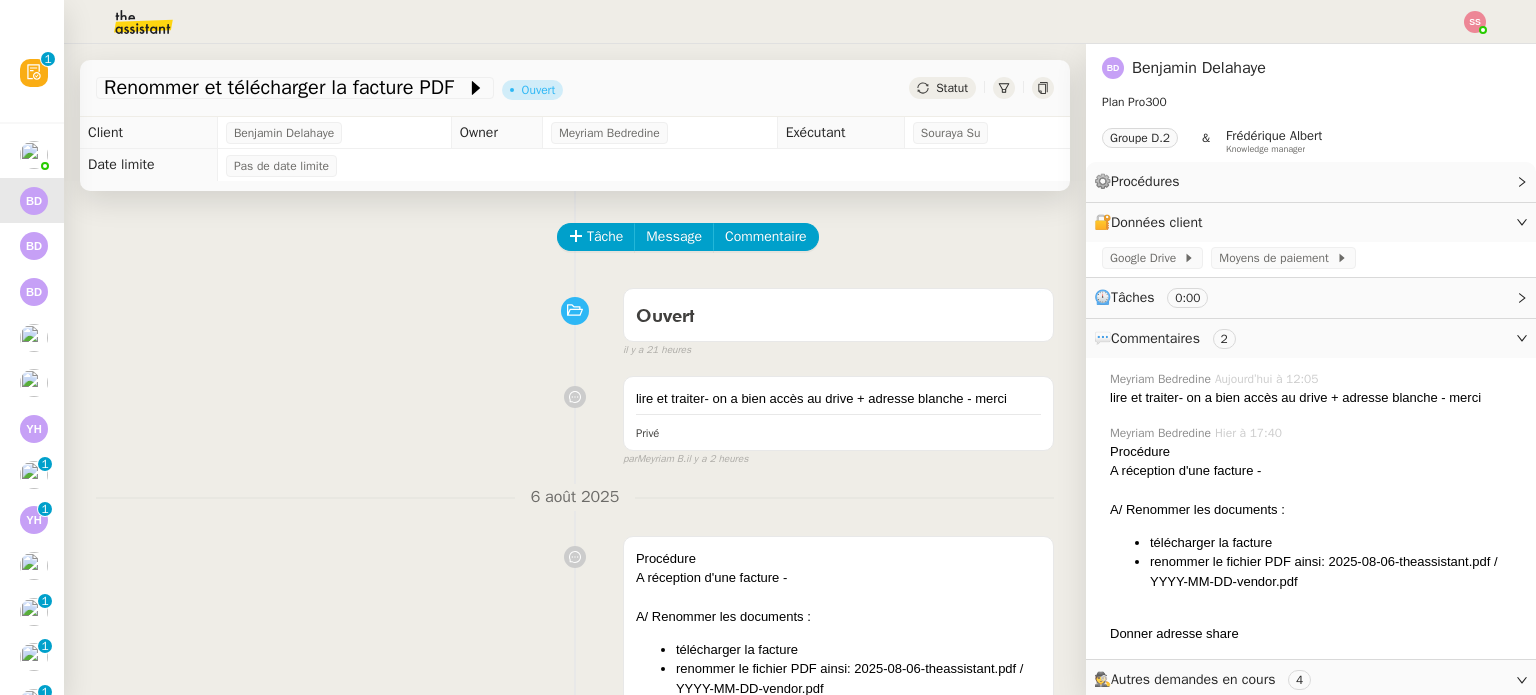 click on "Renommer et télécharger la facture PDF         Ouvert     Statut" 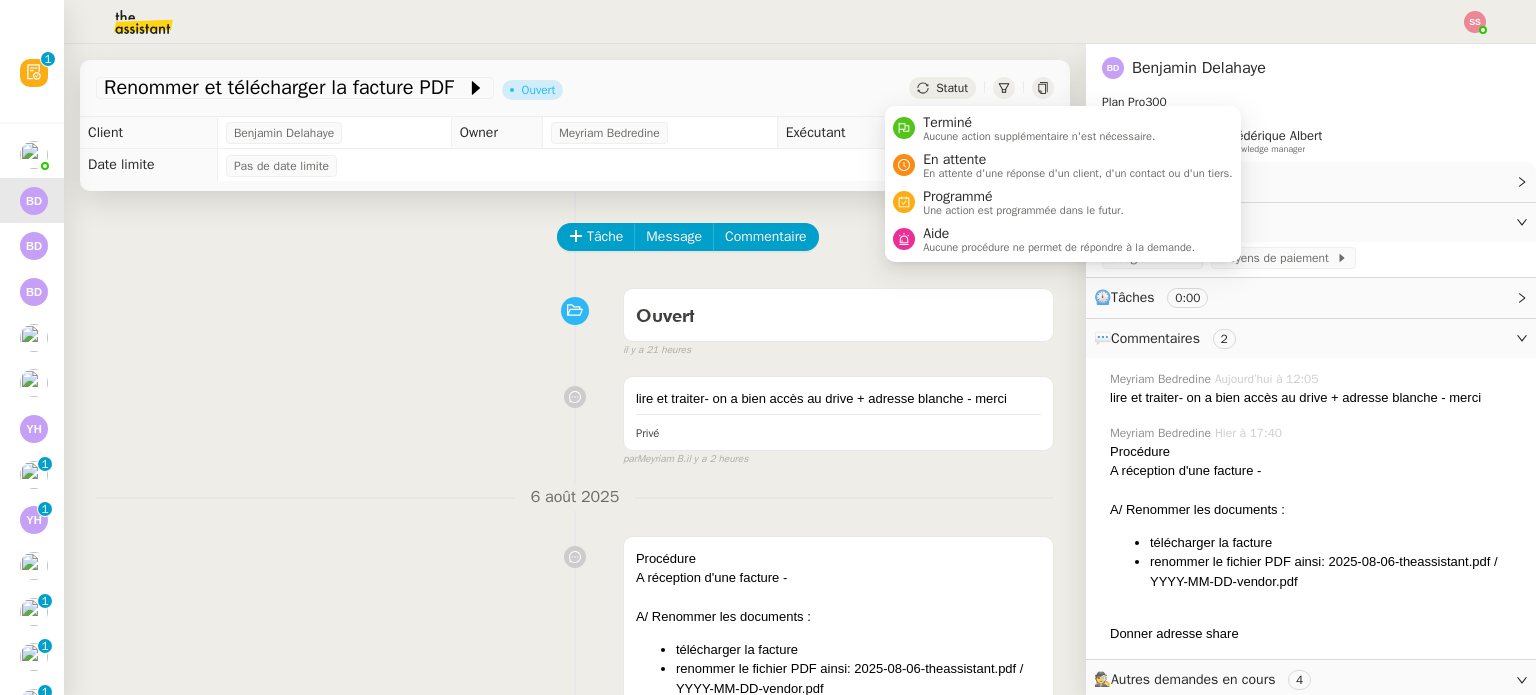 click on "Statut" 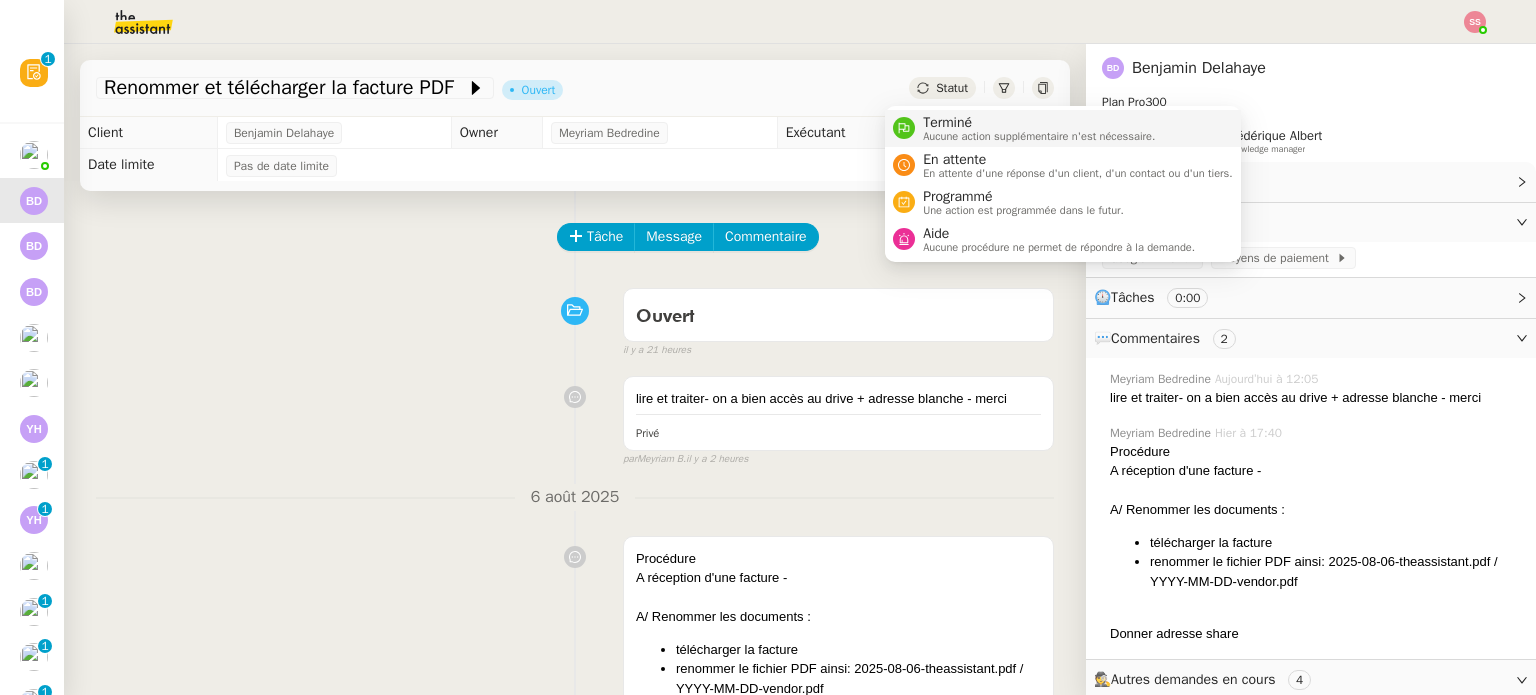 click on "Terminé" at bounding box center [1039, 123] 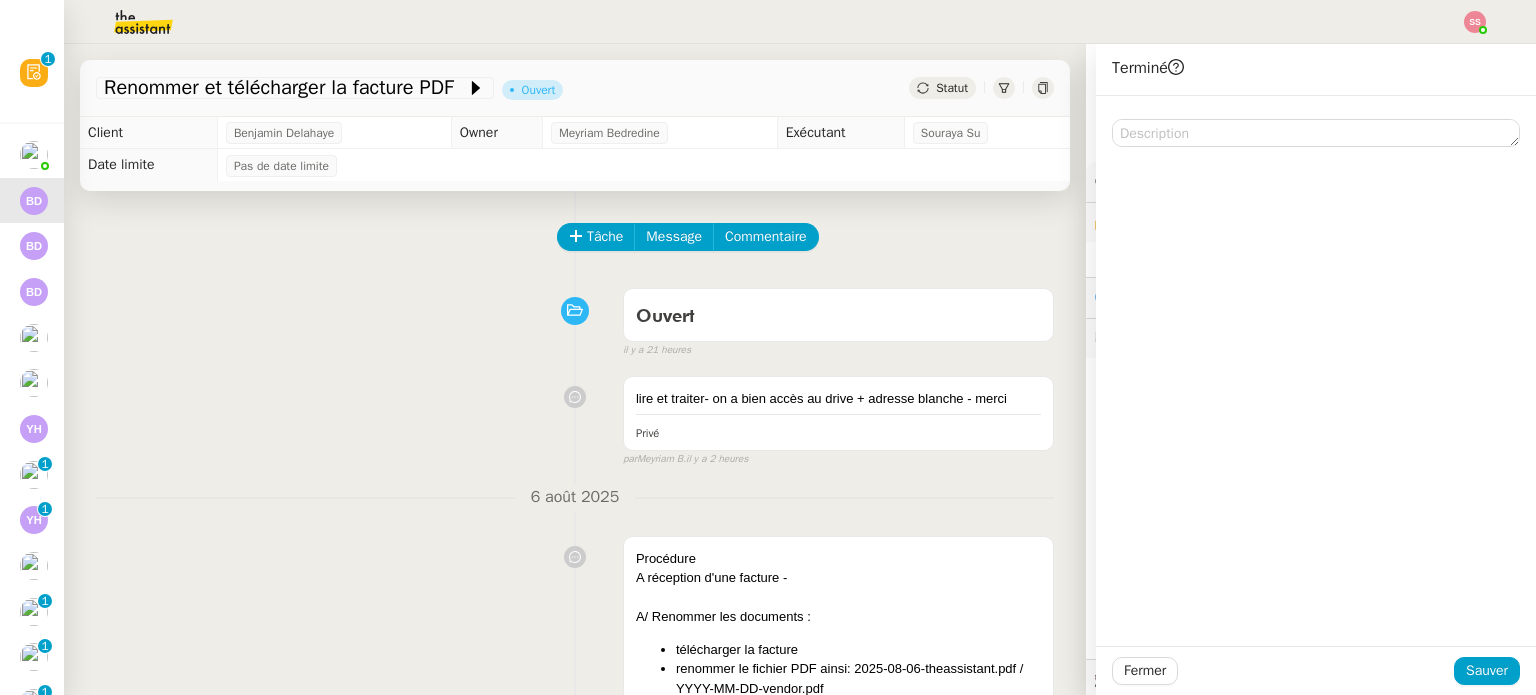 click 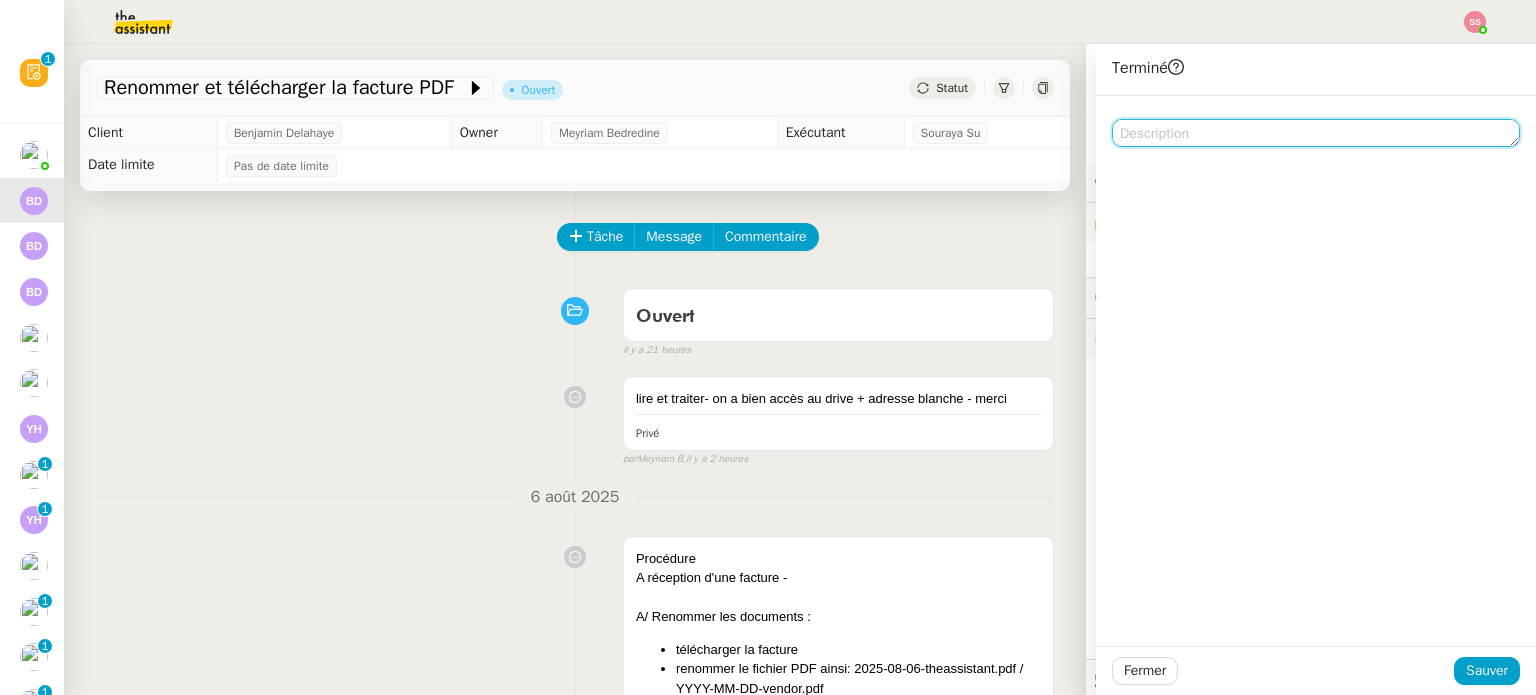 click 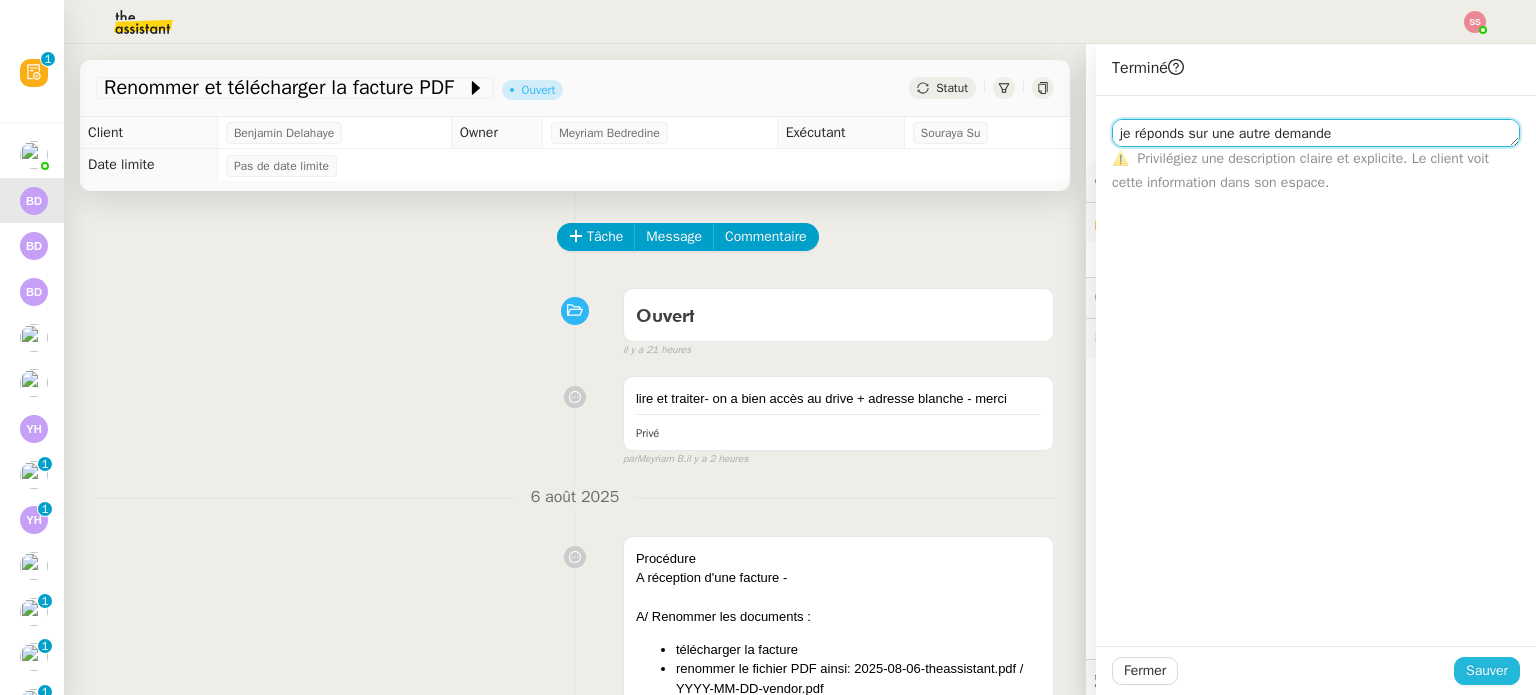 type on "je réponds sur une autre demande" 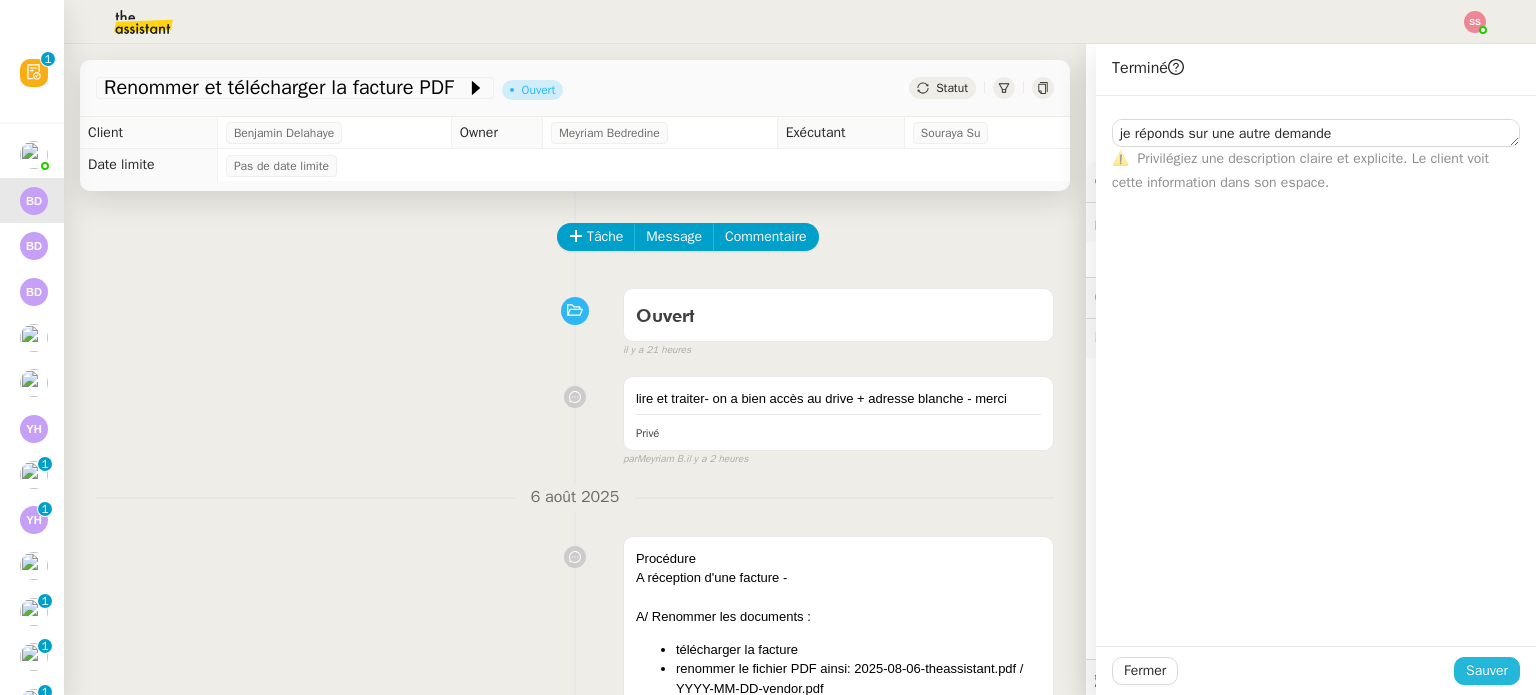 click on "Sauver" 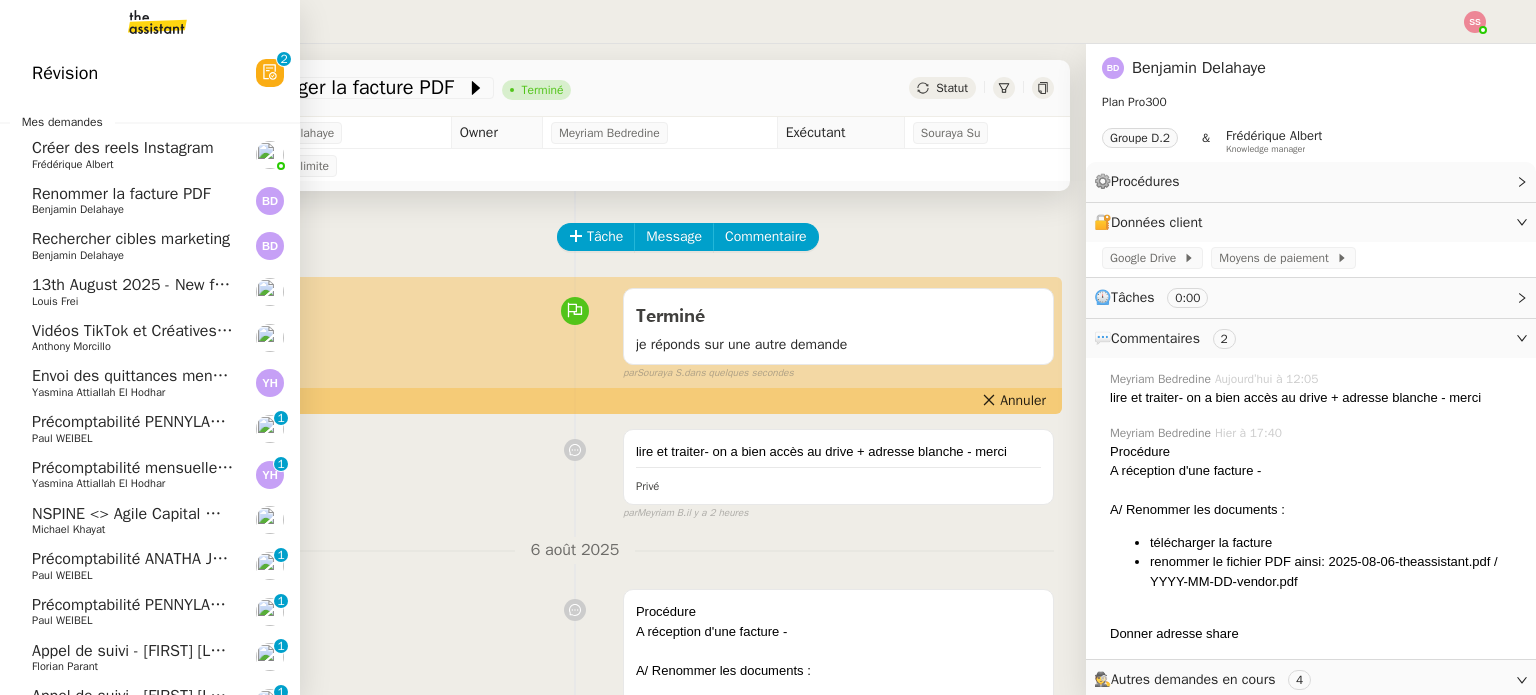 click on "Renommer la facture PDF" 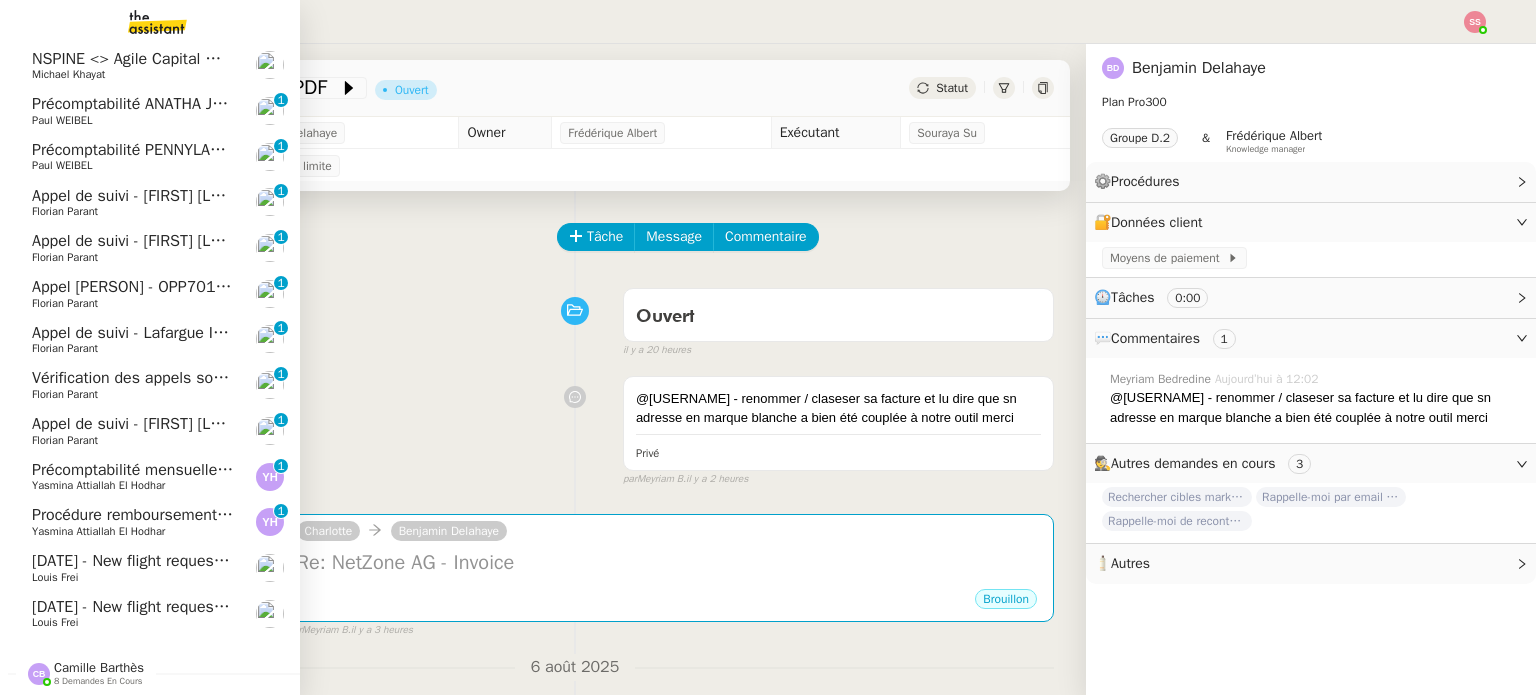 scroll, scrollTop: 265, scrollLeft: 0, axis: vertical 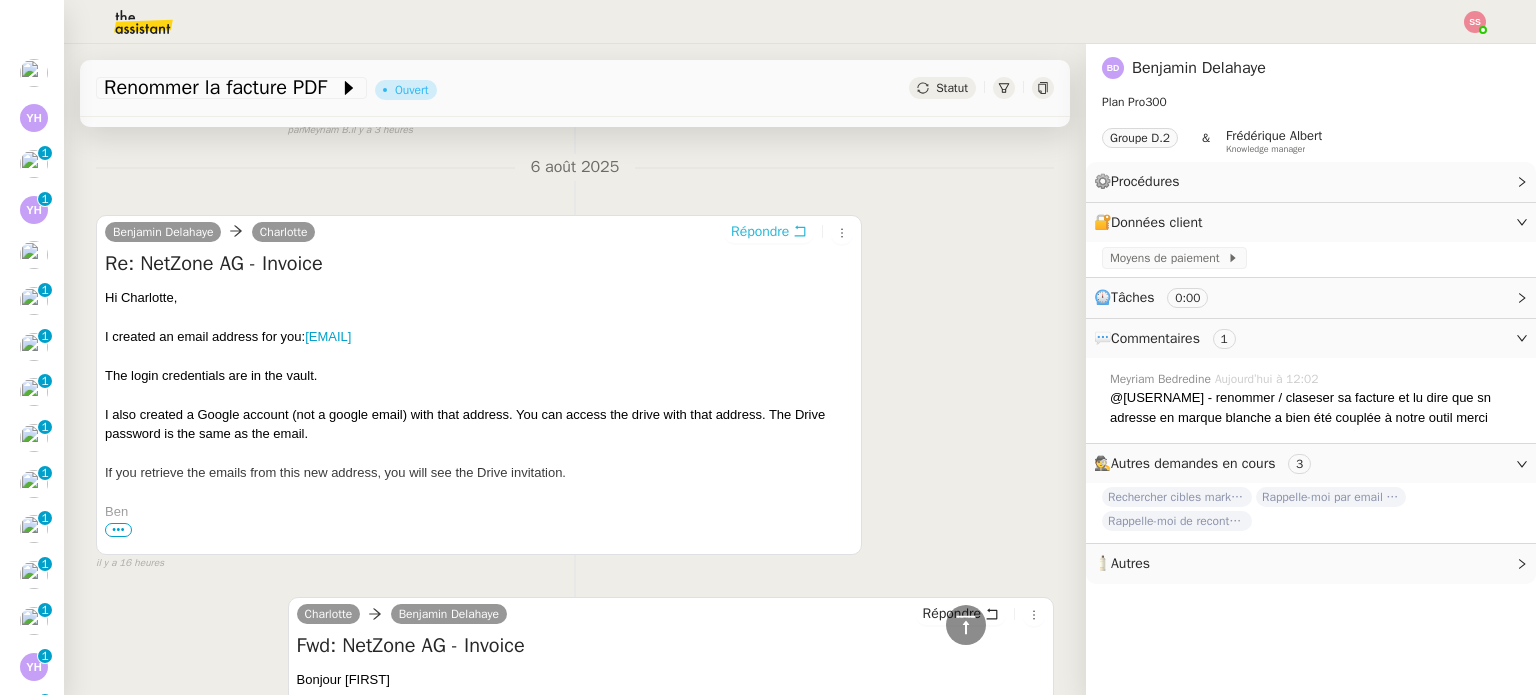 click on "Répondre" at bounding box center [760, 232] 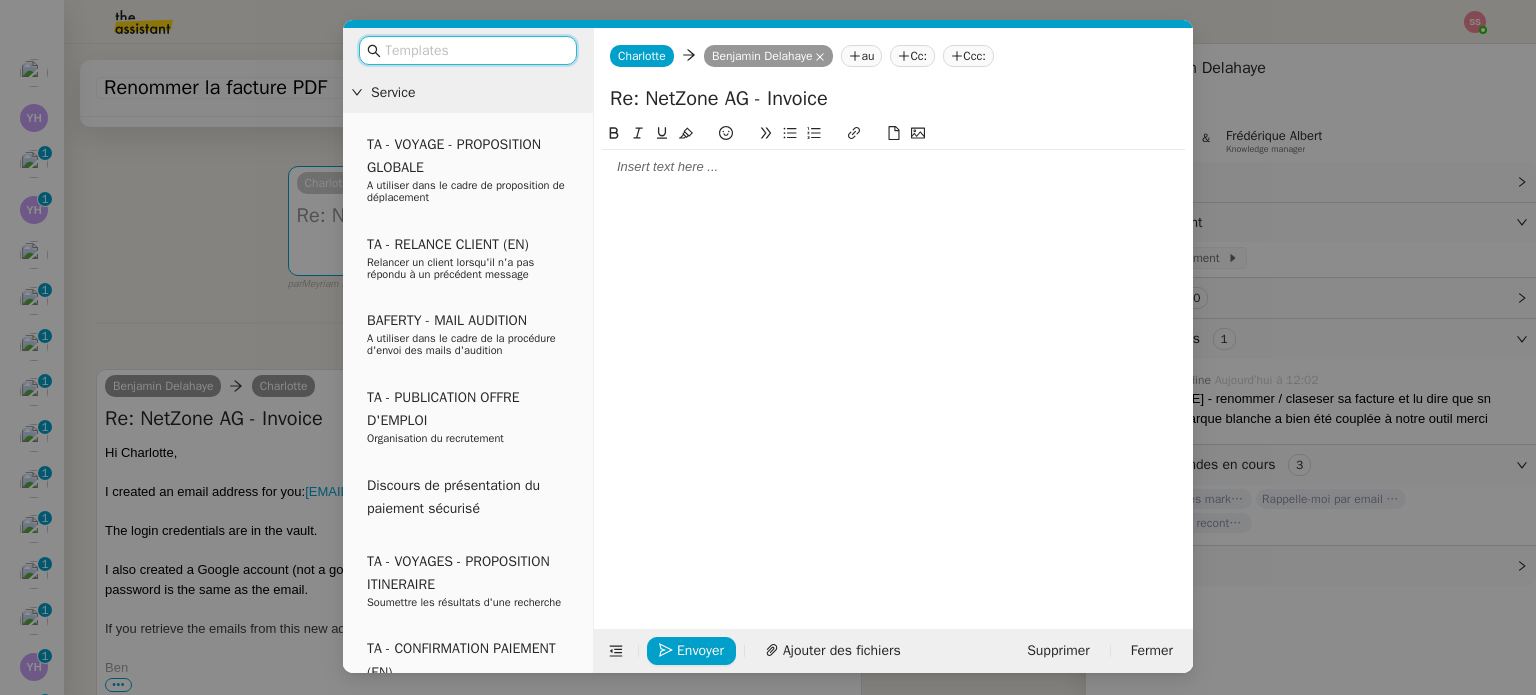 scroll, scrollTop: 654, scrollLeft: 0, axis: vertical 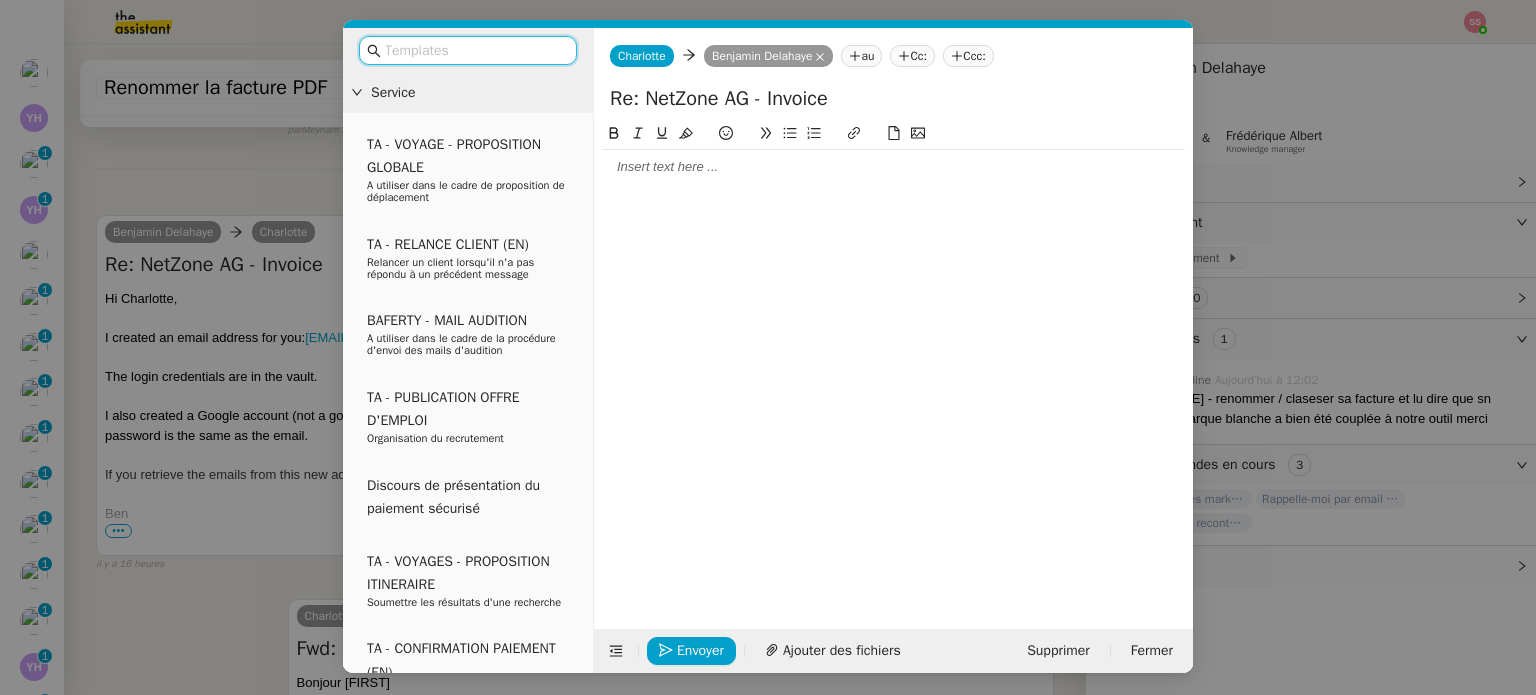 click 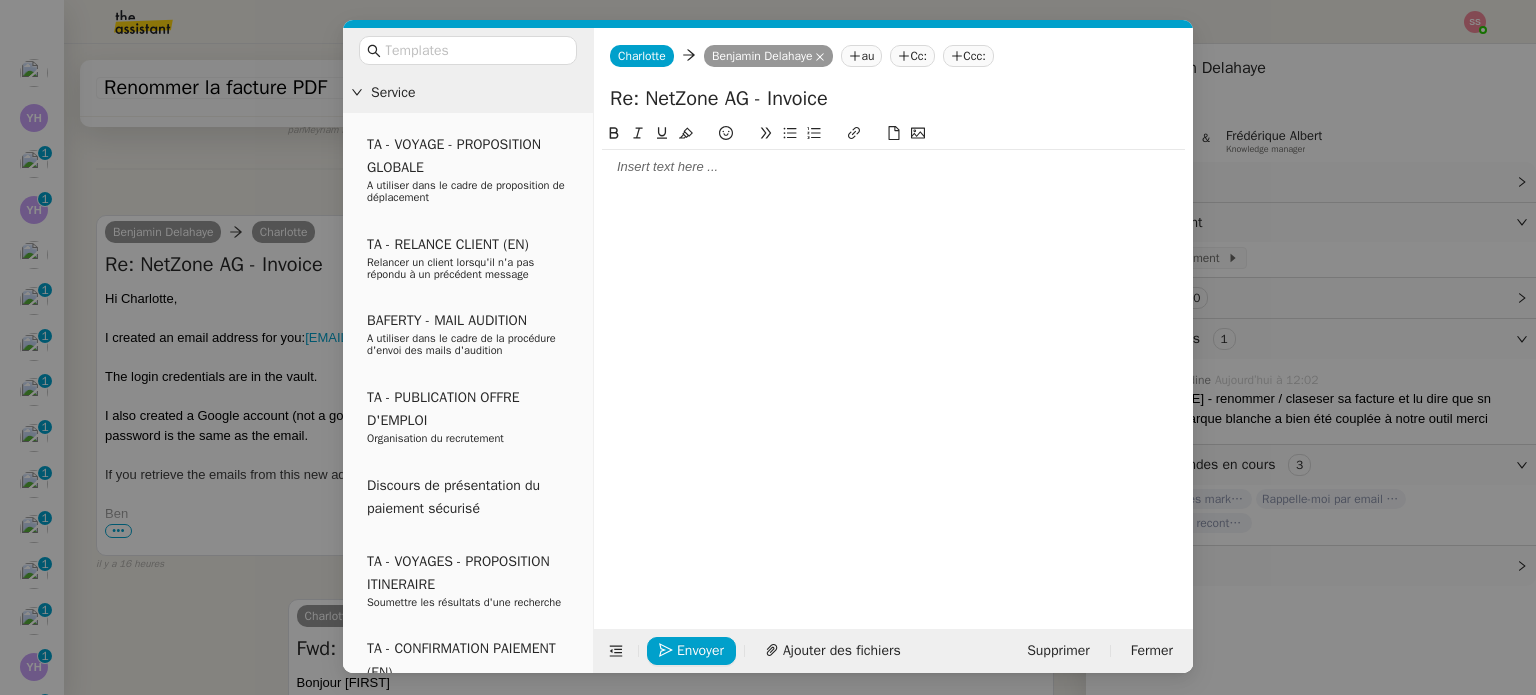 type 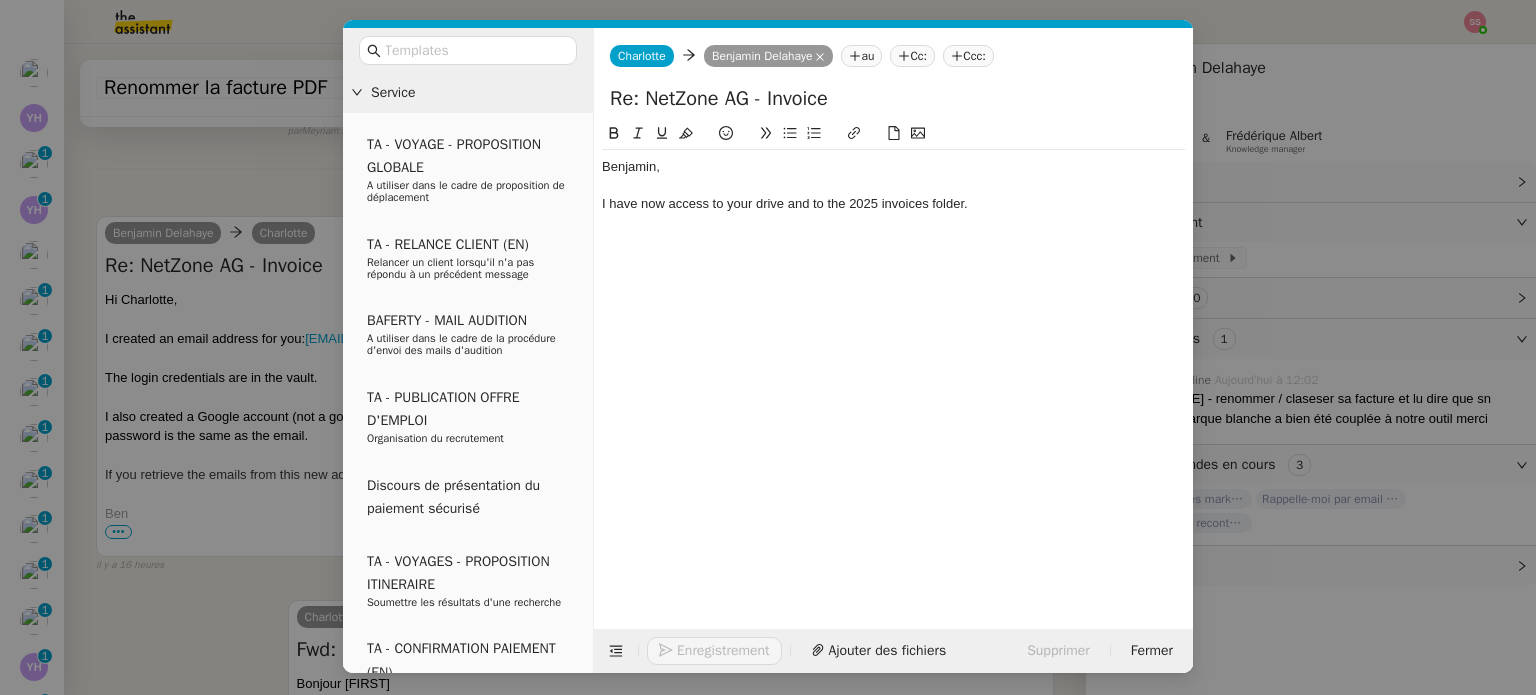 scroll, scrollTop: 752, scrollLeft: 0, axis: vertical 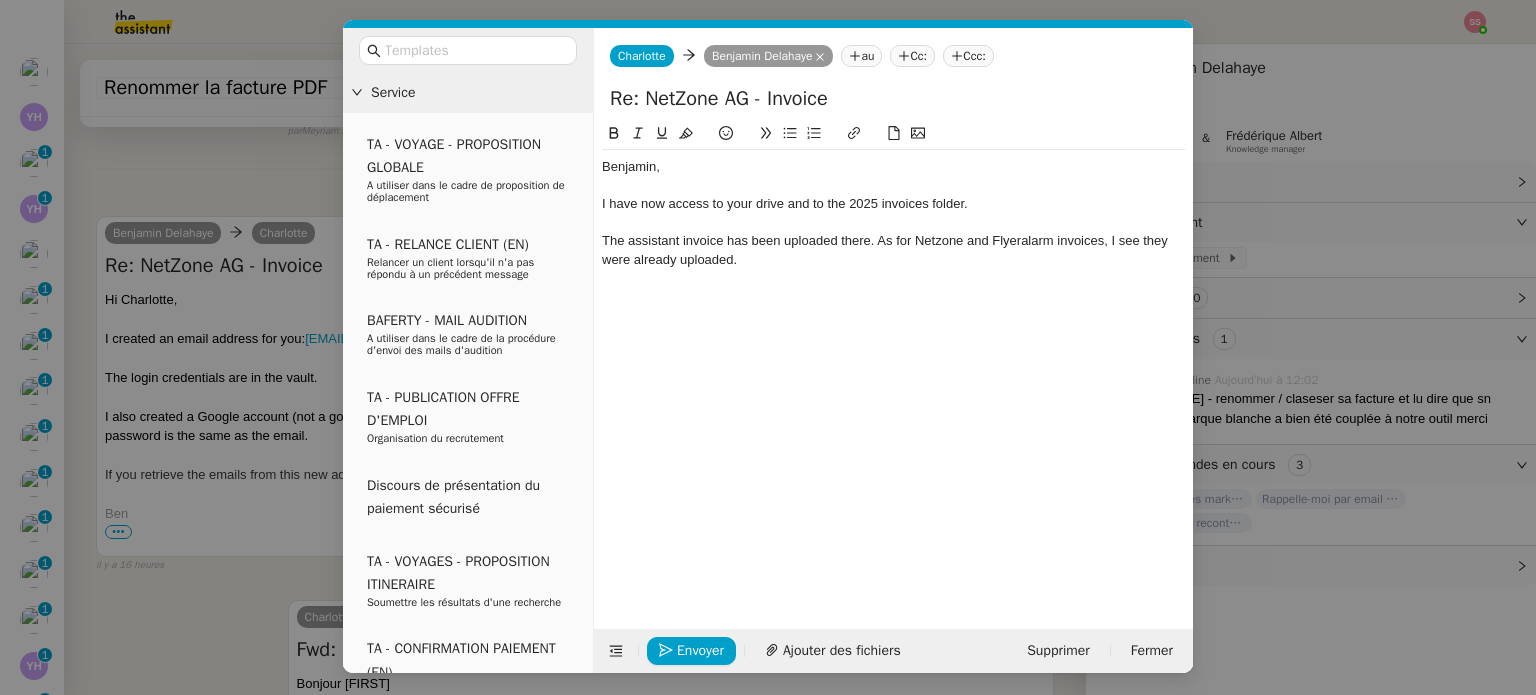 drag, startPoint x: 243, startPoint y: 573, endPoint x: 301, endPoint y: 548, distance: 63.15853 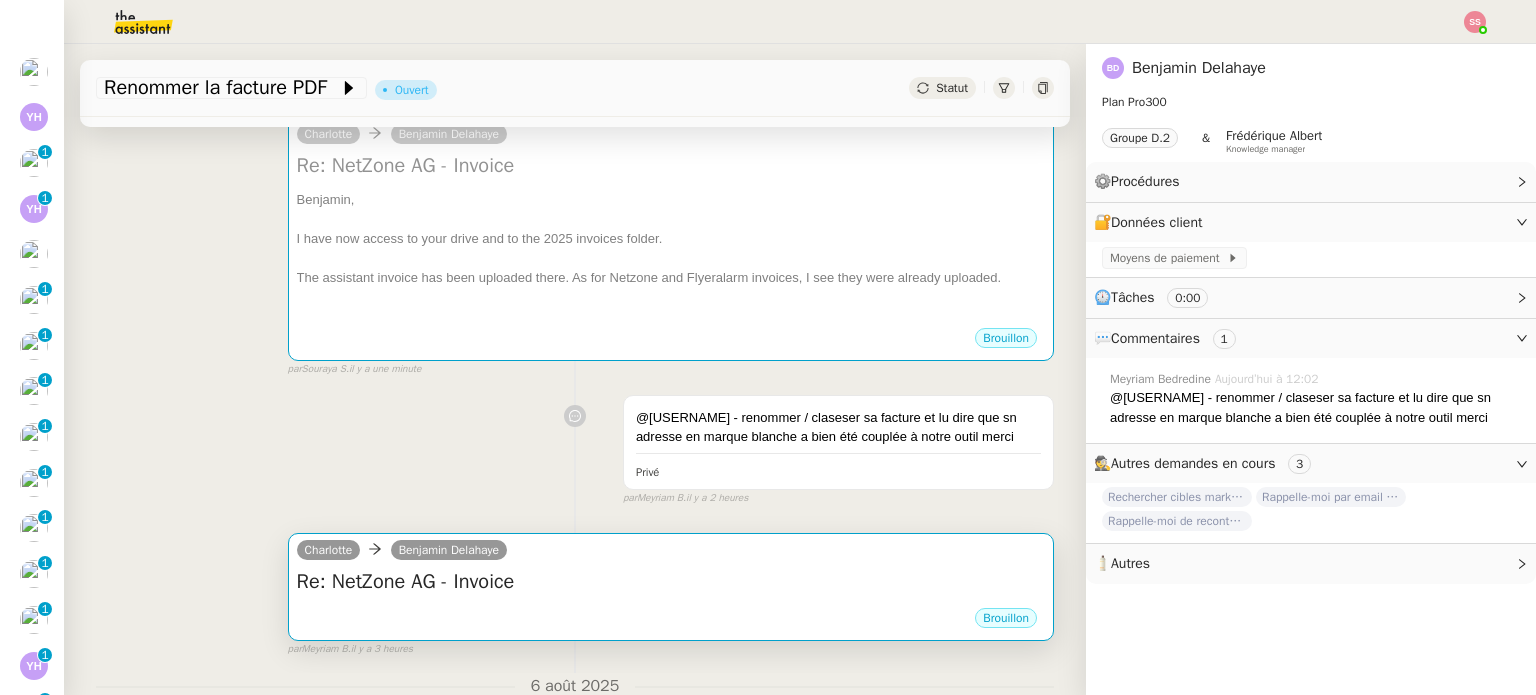 scroll, scrollTop: 154, scrollLeft: 0, axis: vertical 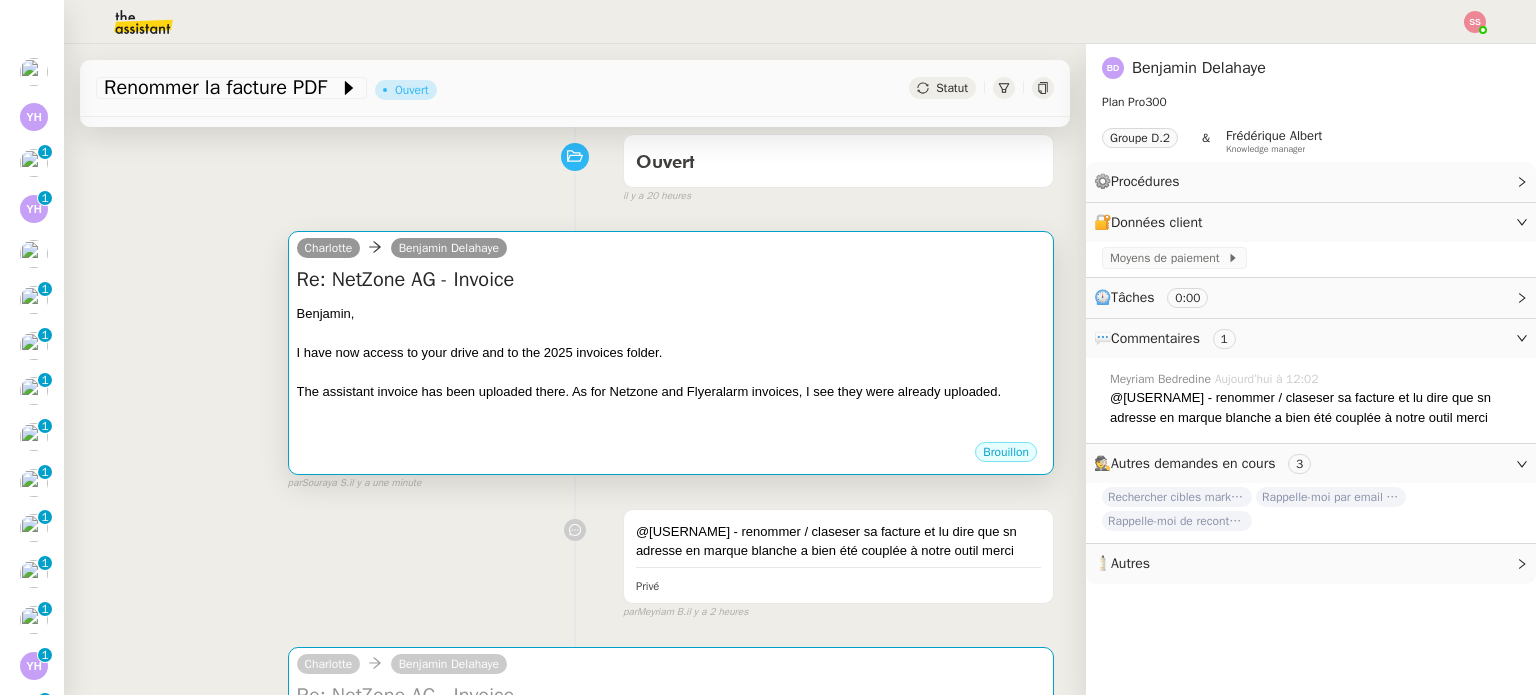 click at bounding box center [671, 372] 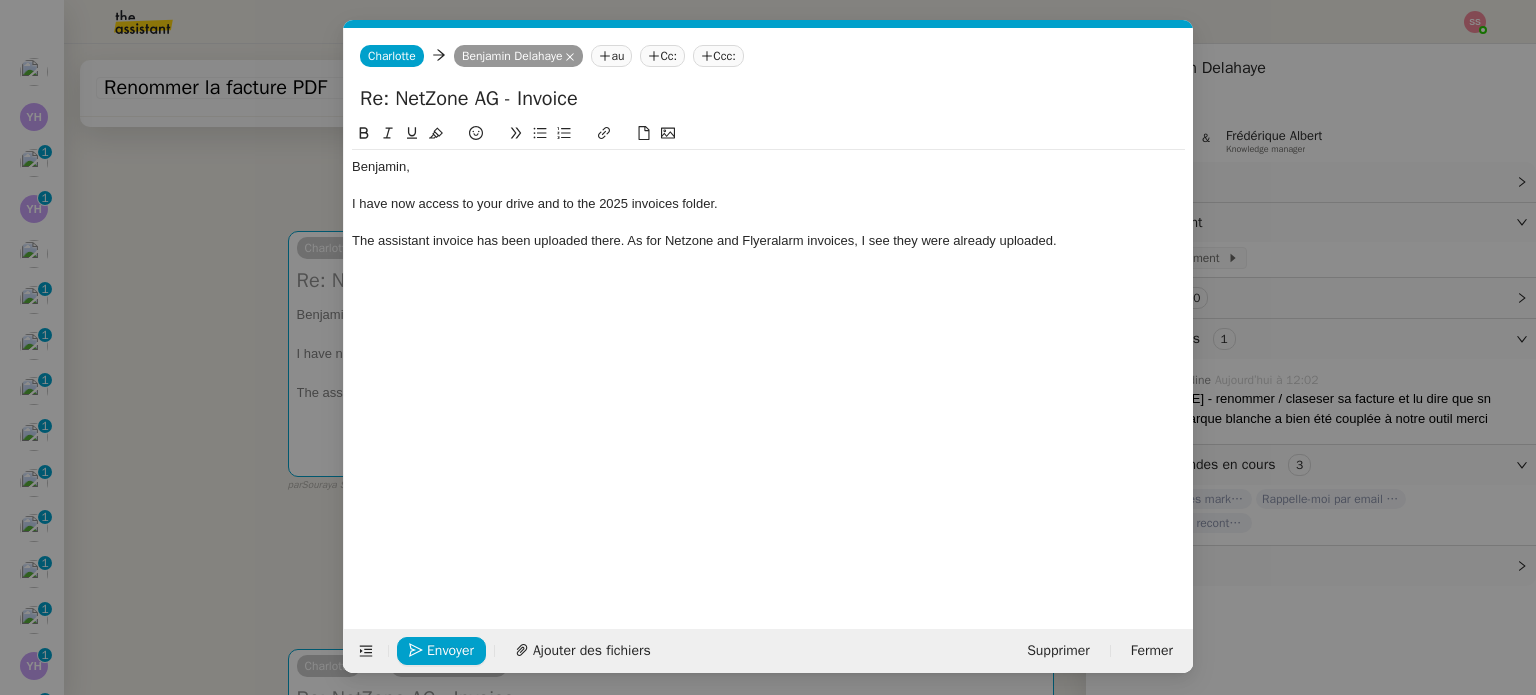 scroll, scrollTop: 0, scrollLeft: 42, axis: horizontal 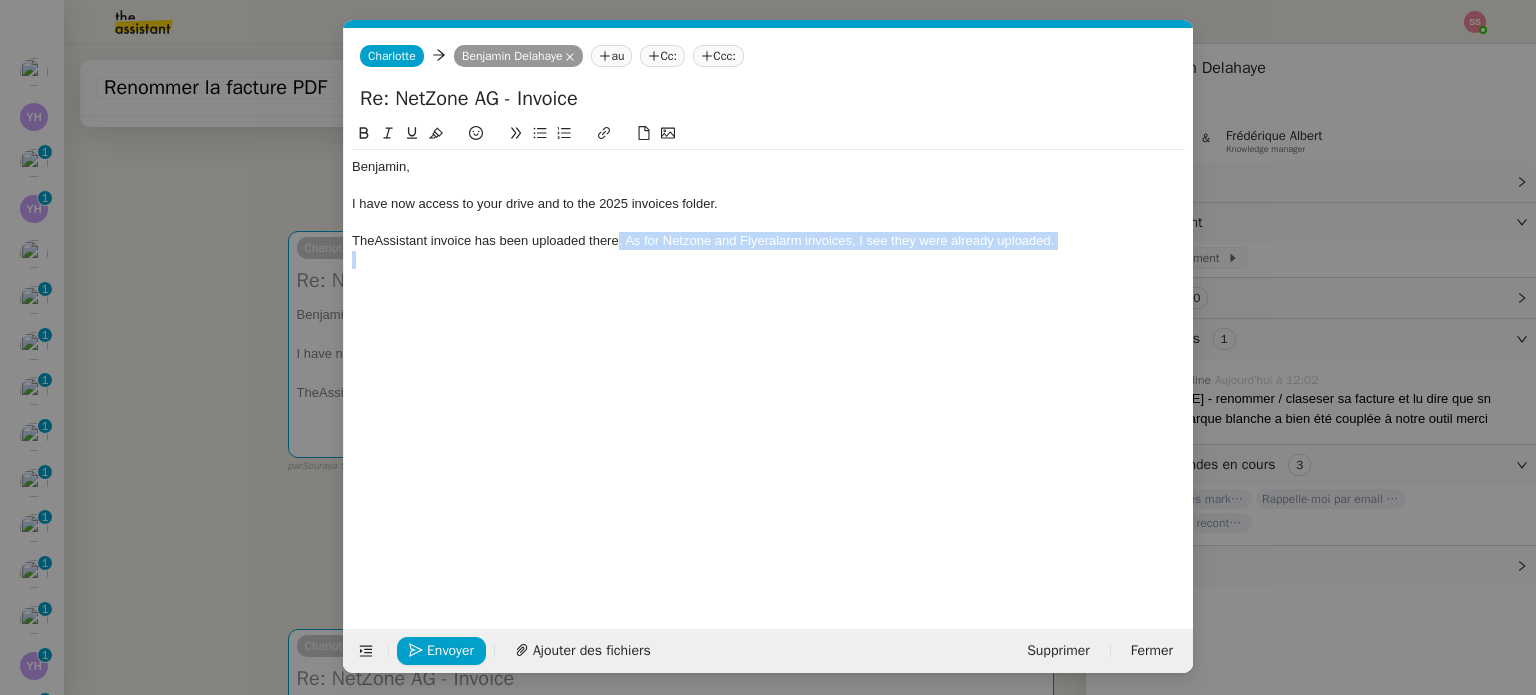 drag, startPoint x: 620, startPoint y: 237, endPoint x: 321, endPoint y: 253, distance: 299.4278 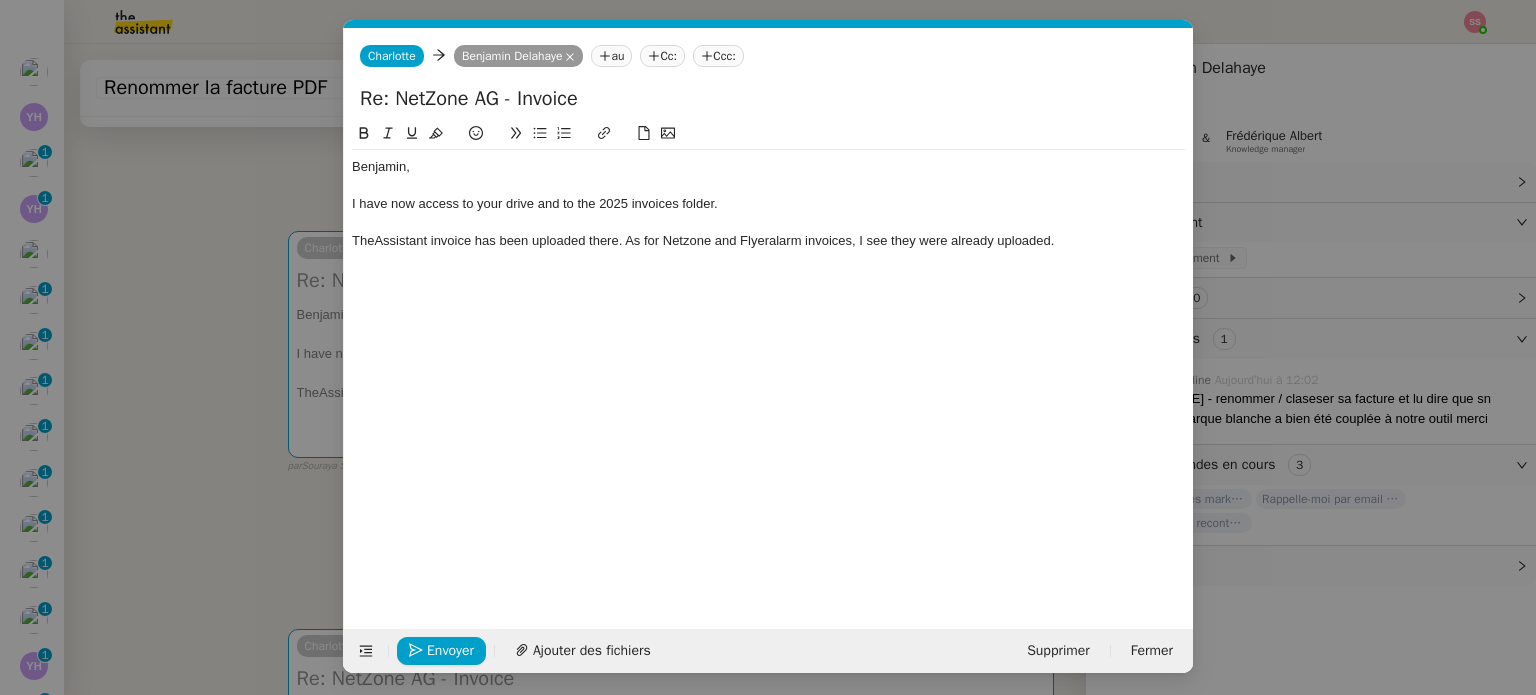 click on "TheAssistant invoice has been uploaded there. As for Netzone and Flyeralarm invoices, I see they were already uploaded." 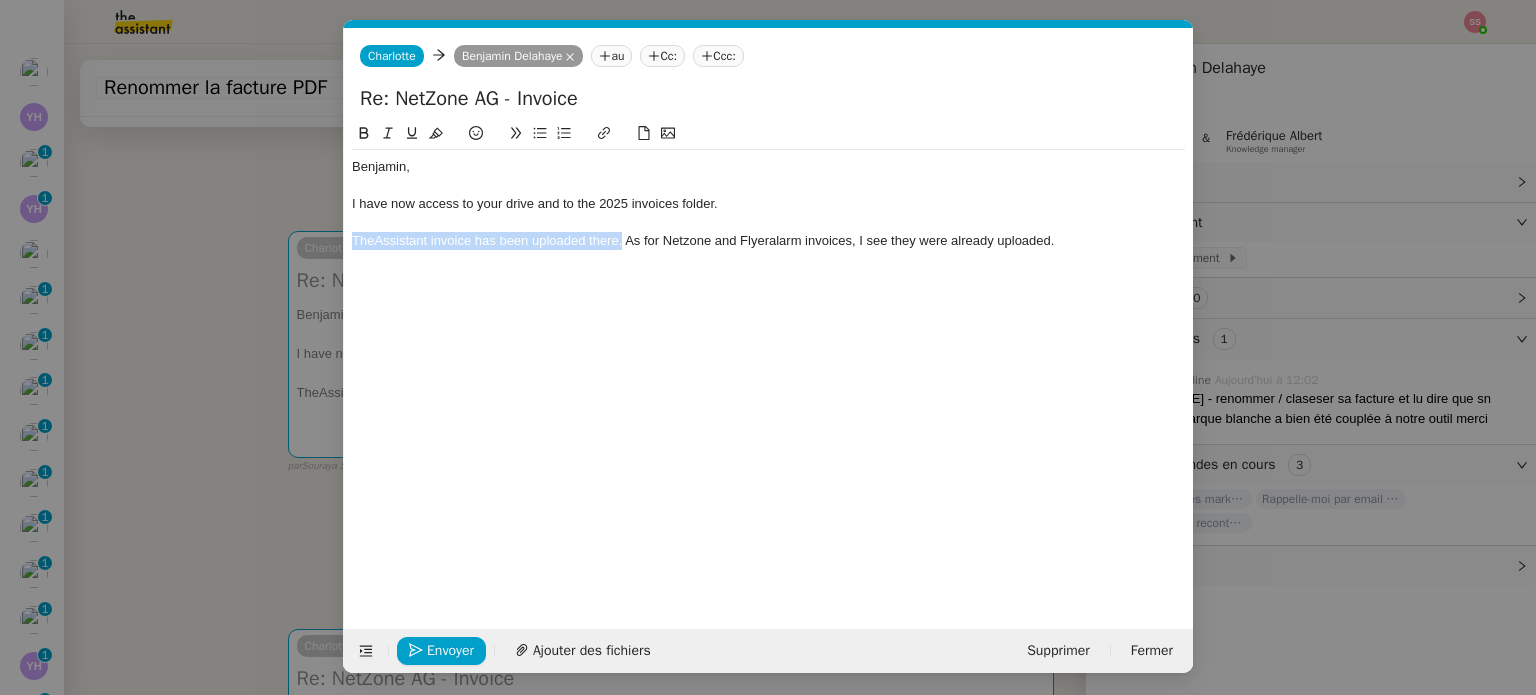drag, startPoint x: 620, startPoint y: 237, endPoint x: 345, endPoint y: 239, distance: 275.00726 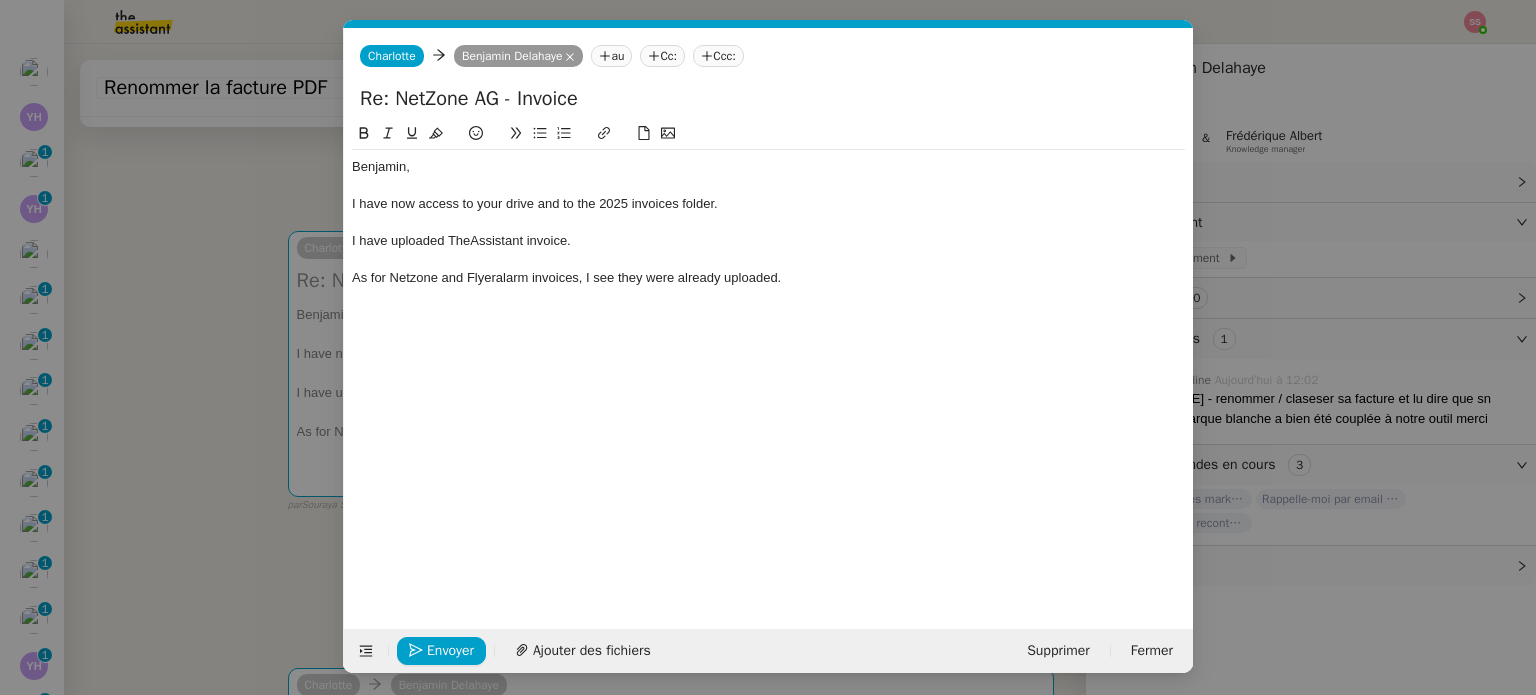 click on "As for Netzone and Flyeralarm invoices, I see they were already uploaded." 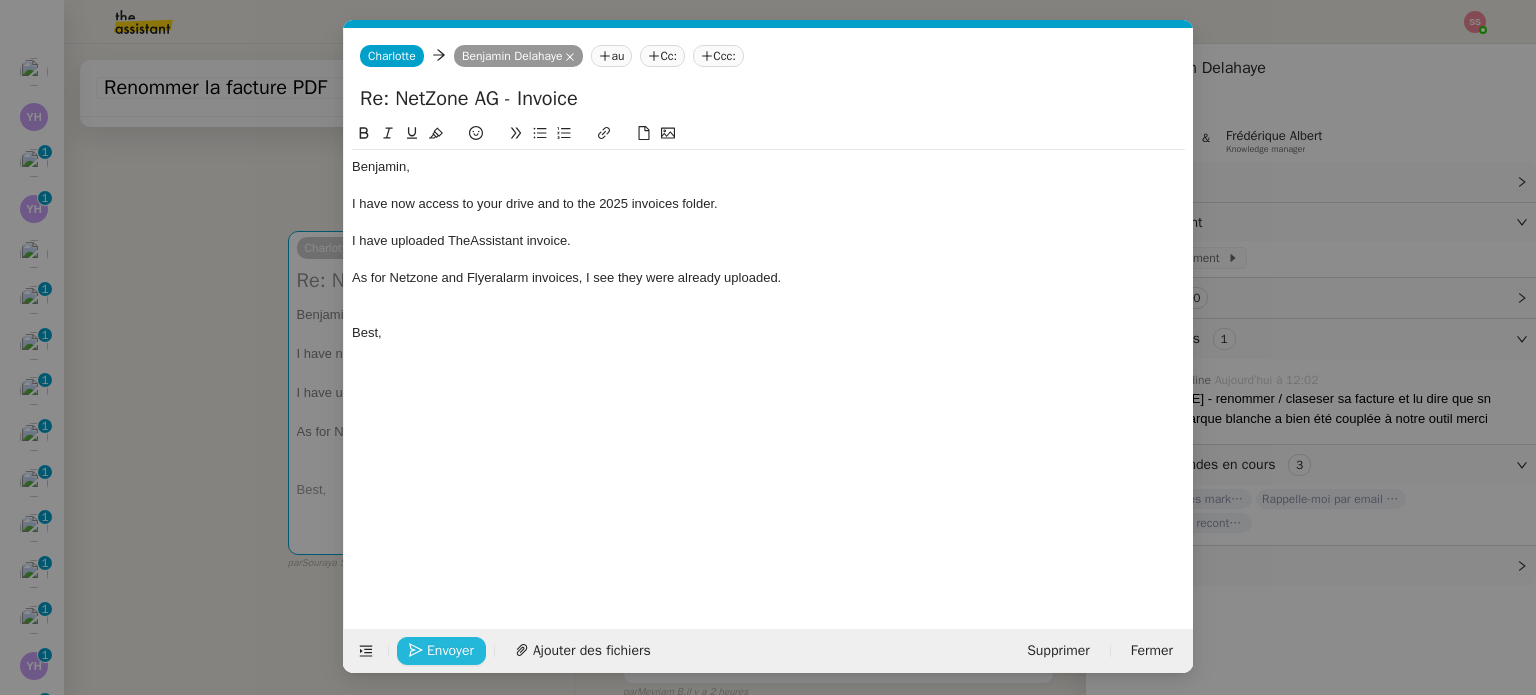 click on "Envoyer" 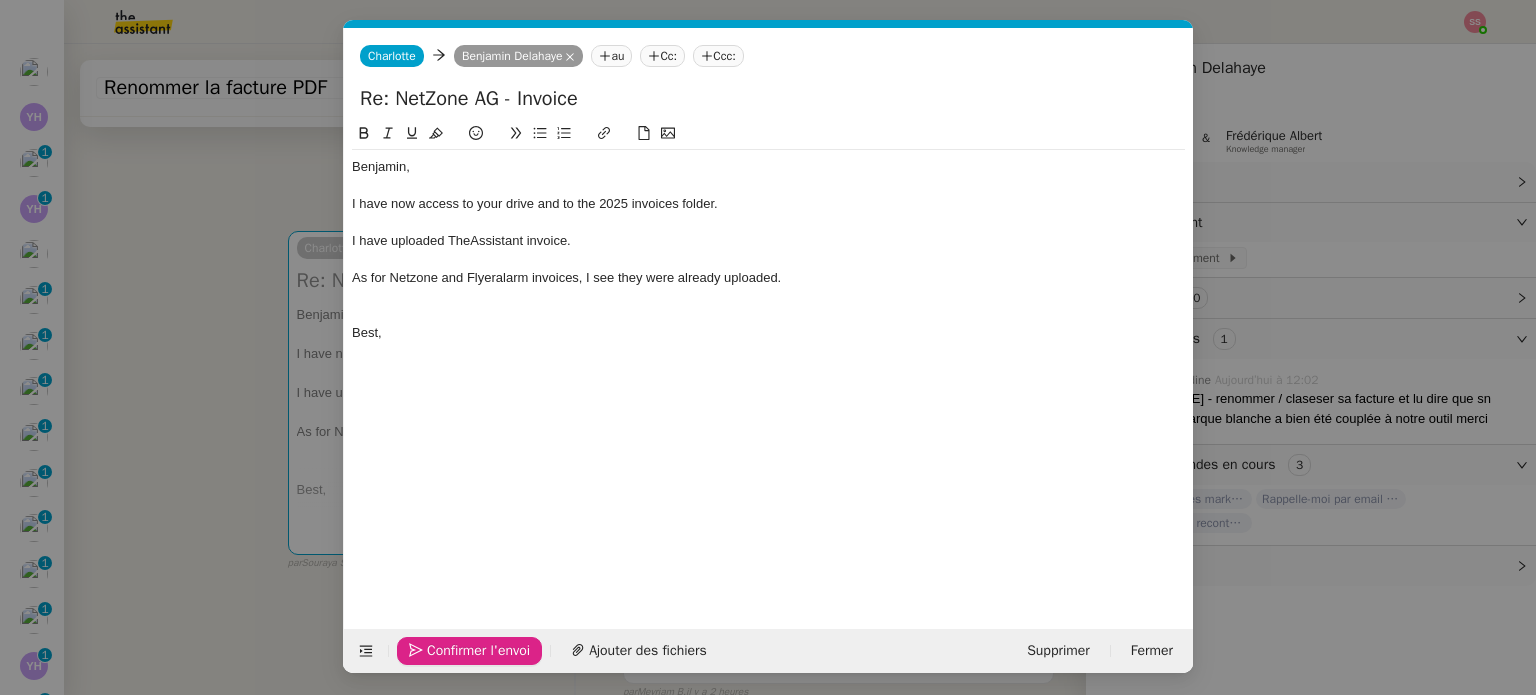 click on "Confirmer l'envoi" 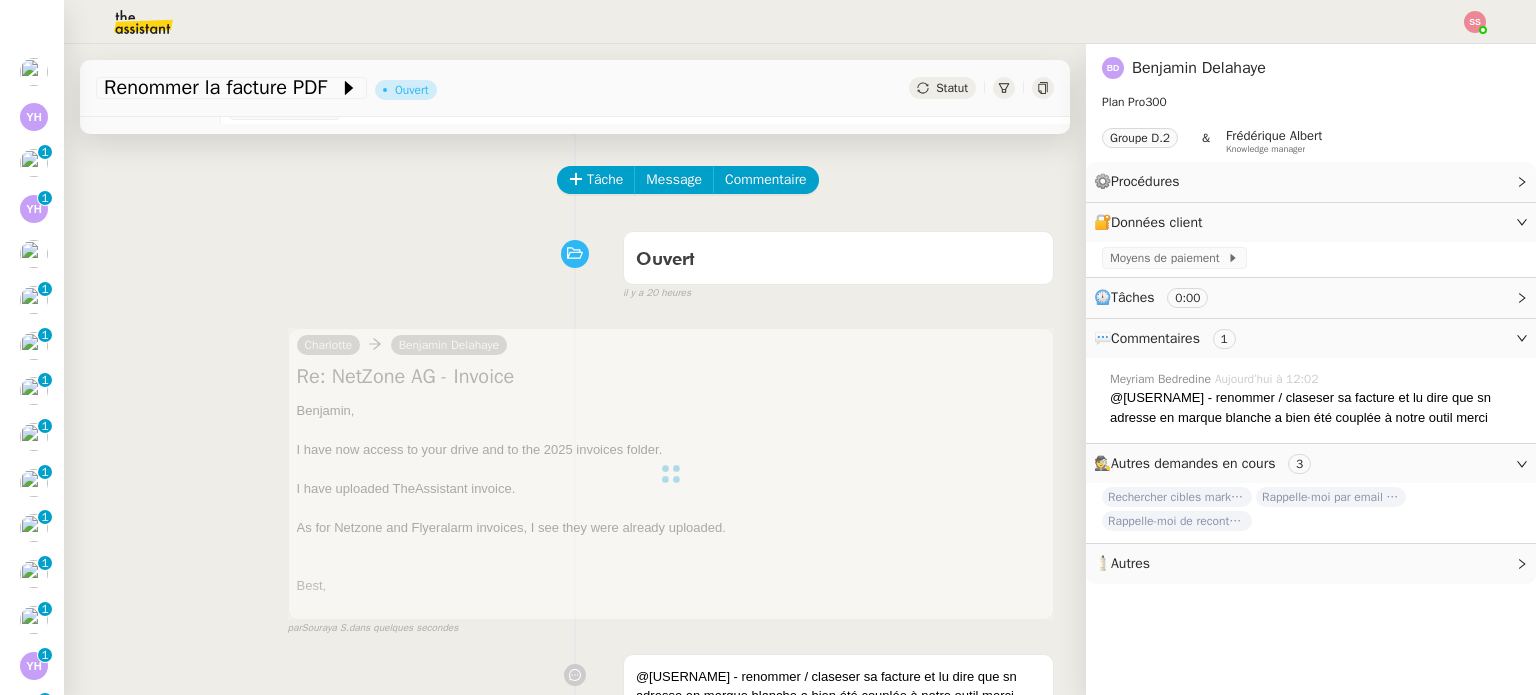 scroll, scrollTop: 0, scrollLeft: 0, axis: both 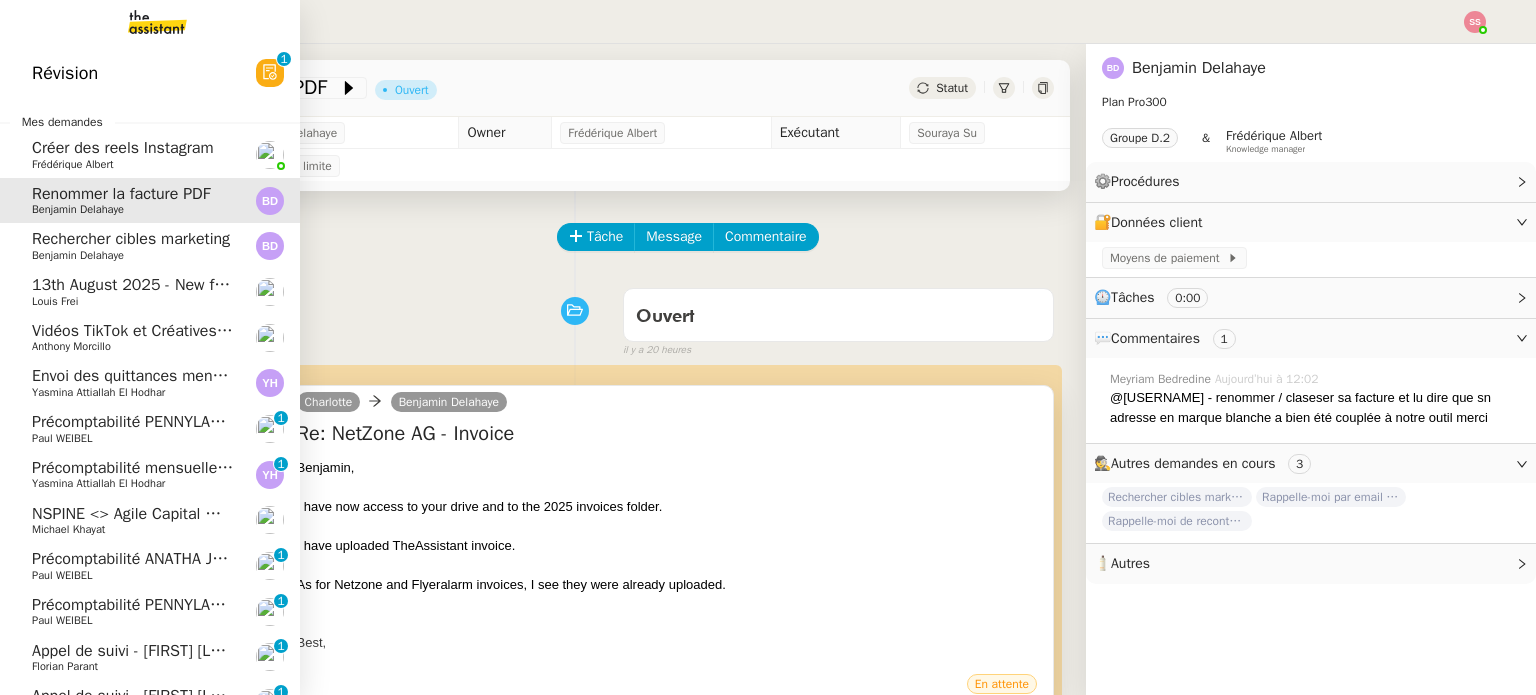 click on "Benjamin Delahaye" 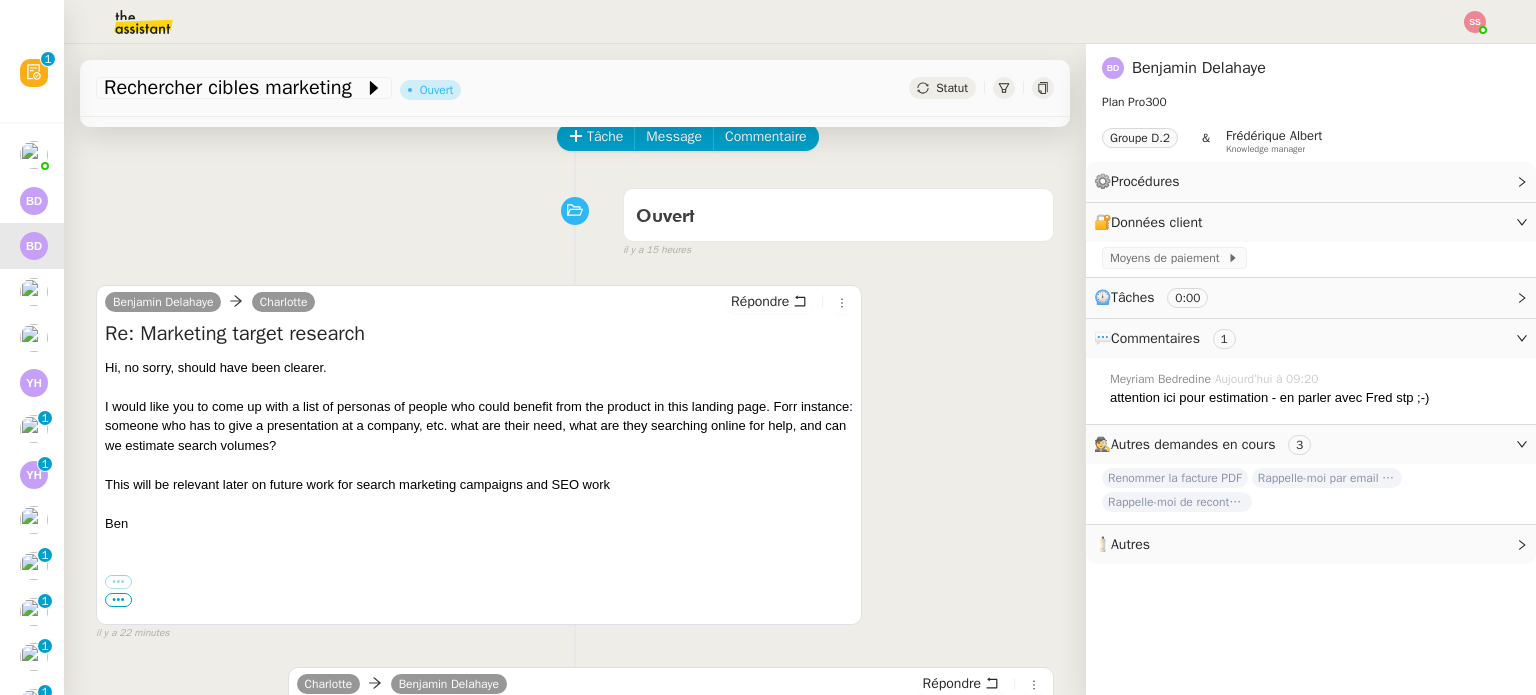 scroll, scrollTop: 200, scrollLeft: 0, axis: vertical 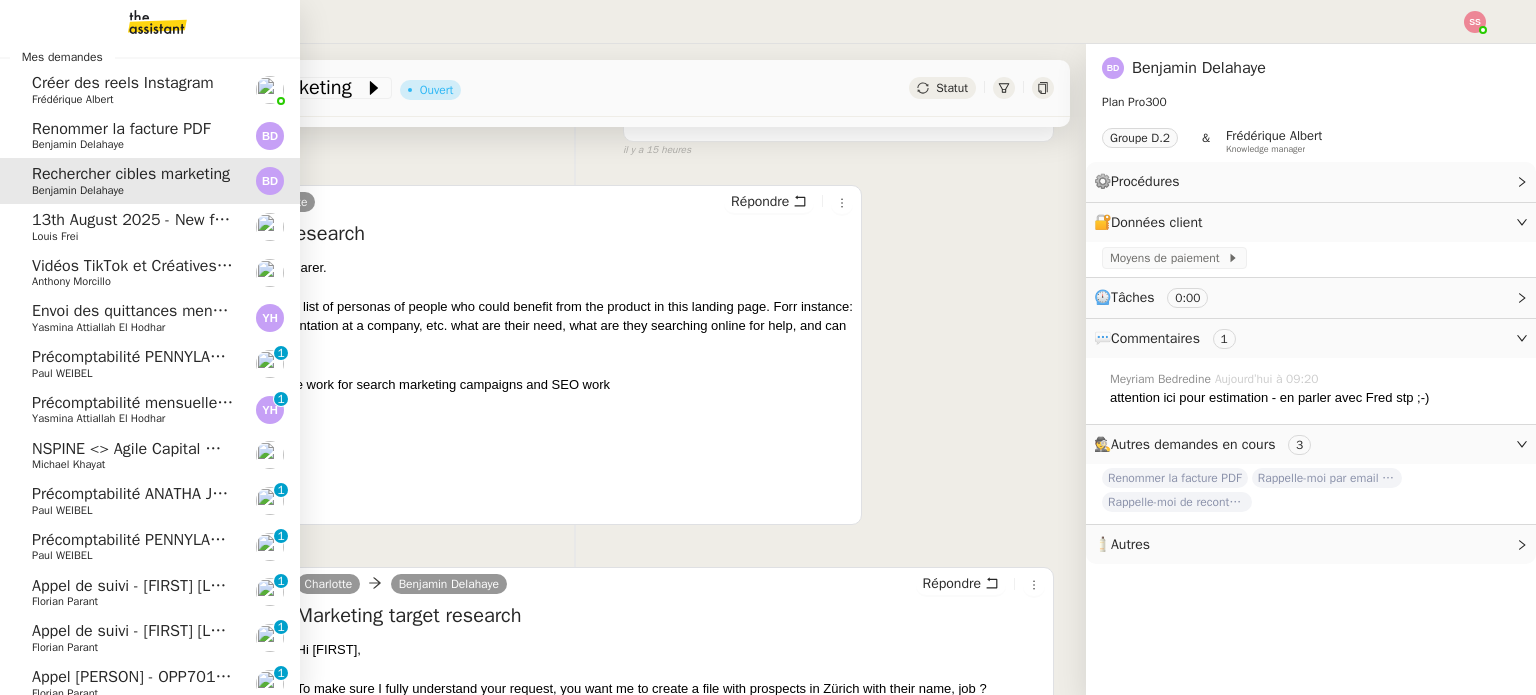 click on "Benjamin Delahaye" 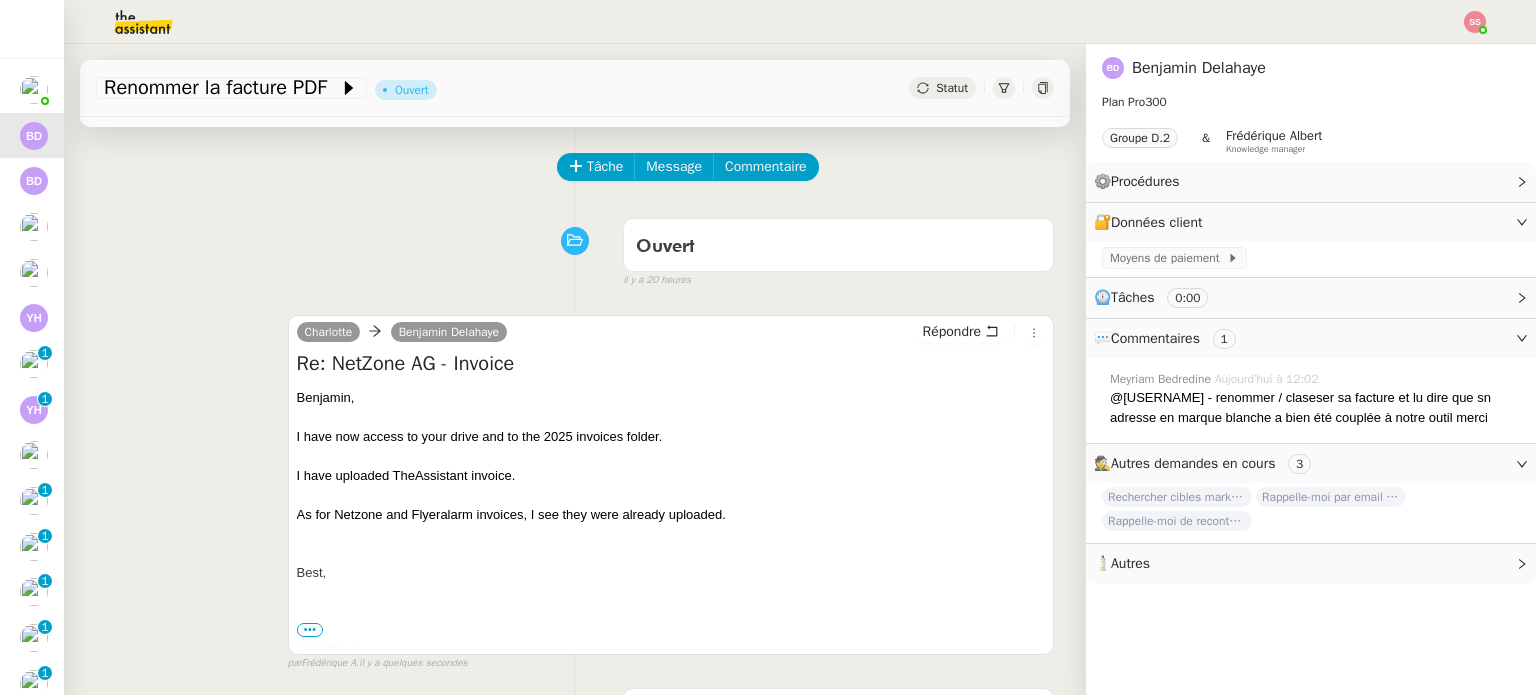 scroll, scrollTop: 0, scrollLeft: 0, axis: both 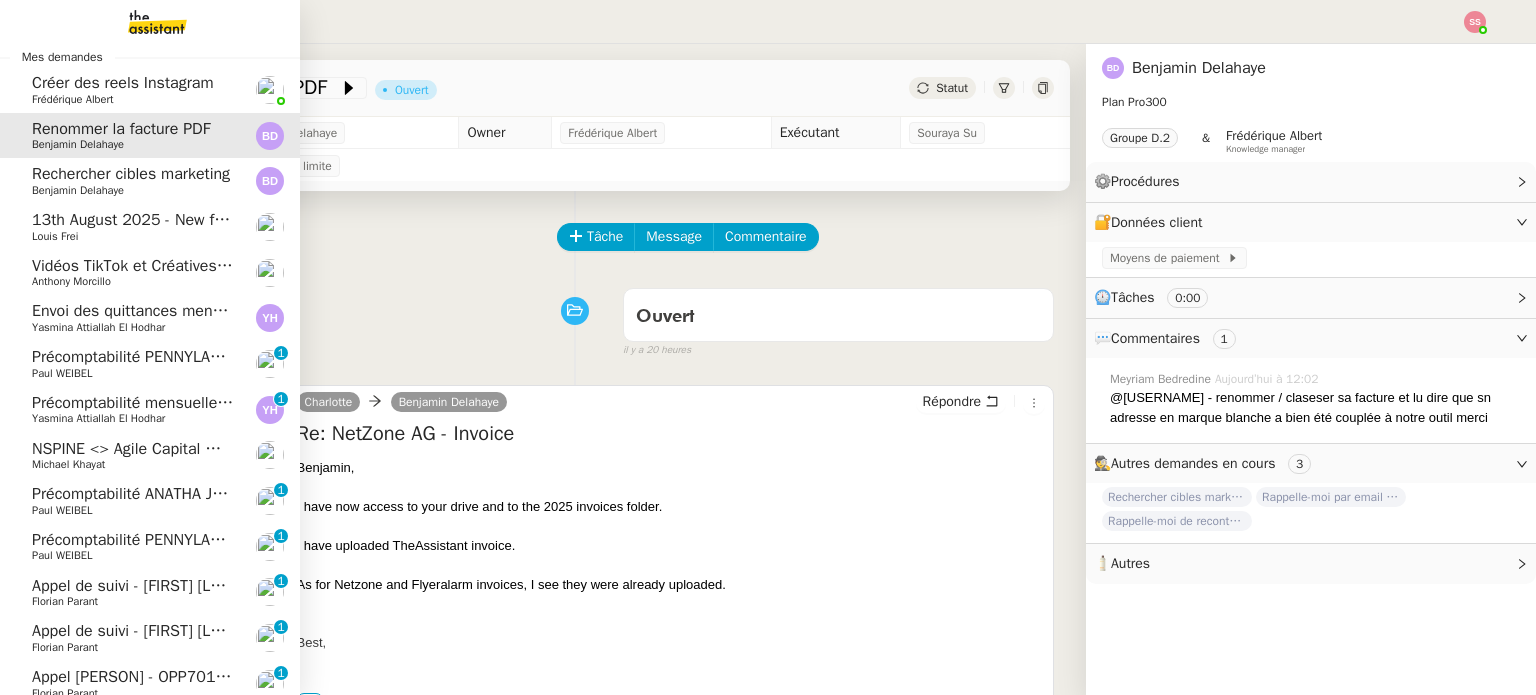 click on "Benjamin Delahaye" 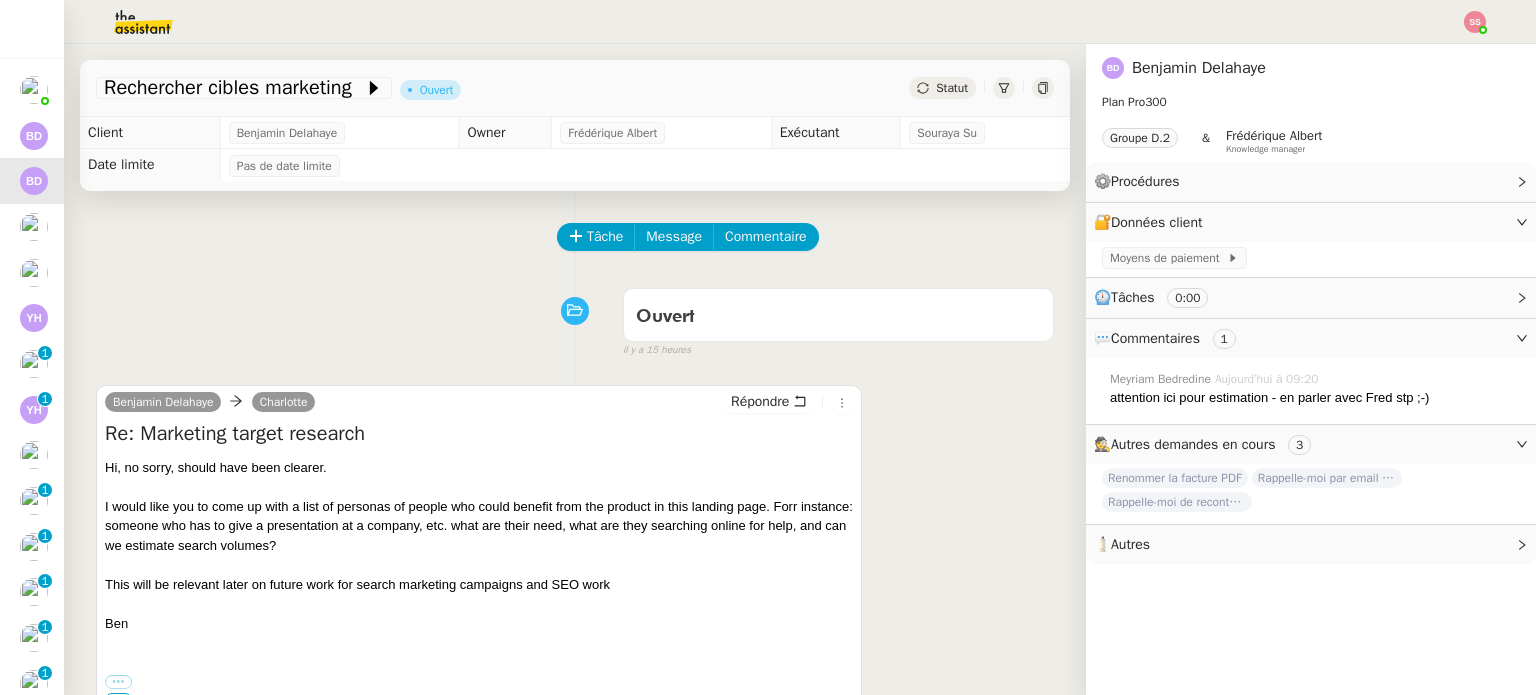 scroll, scrollTop: 200, scrollLeft: 0, axis: vertical 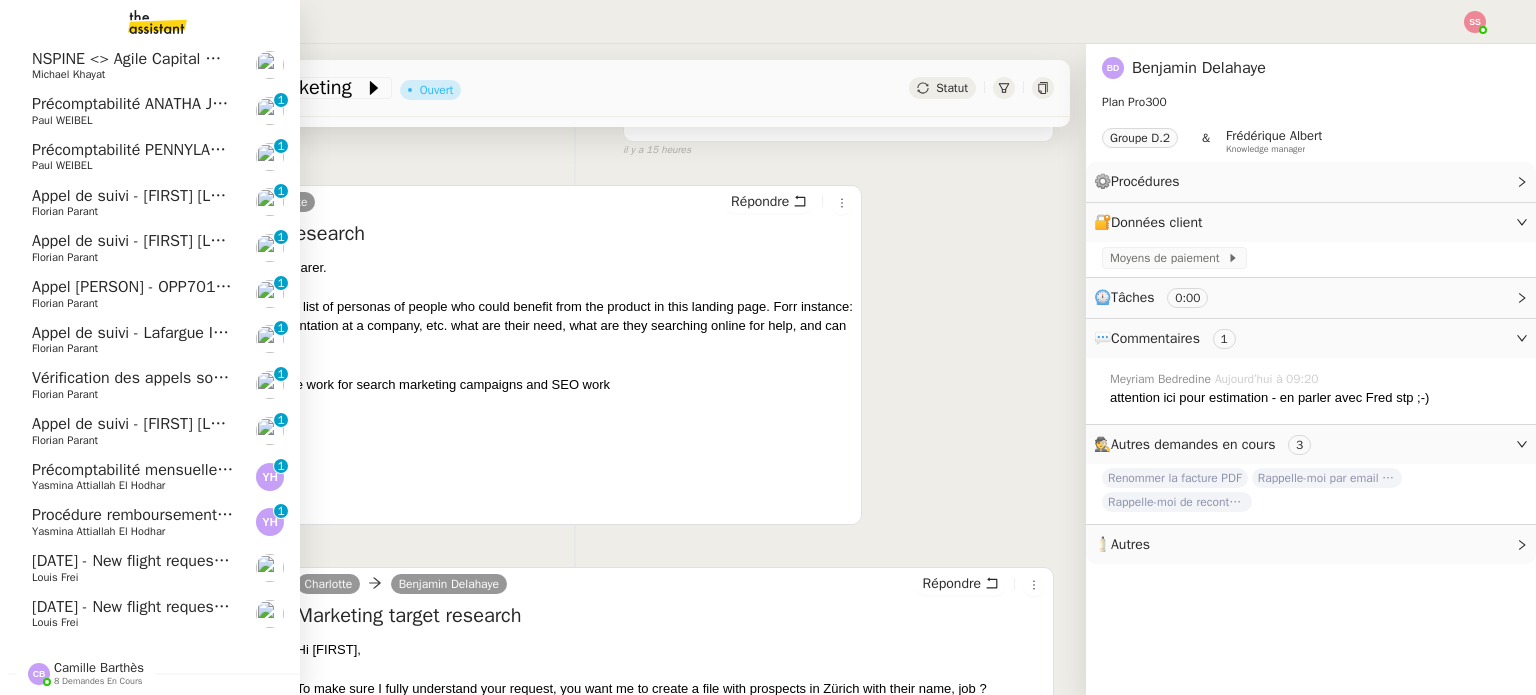 click on "[DATE] - New flight request - James Page" 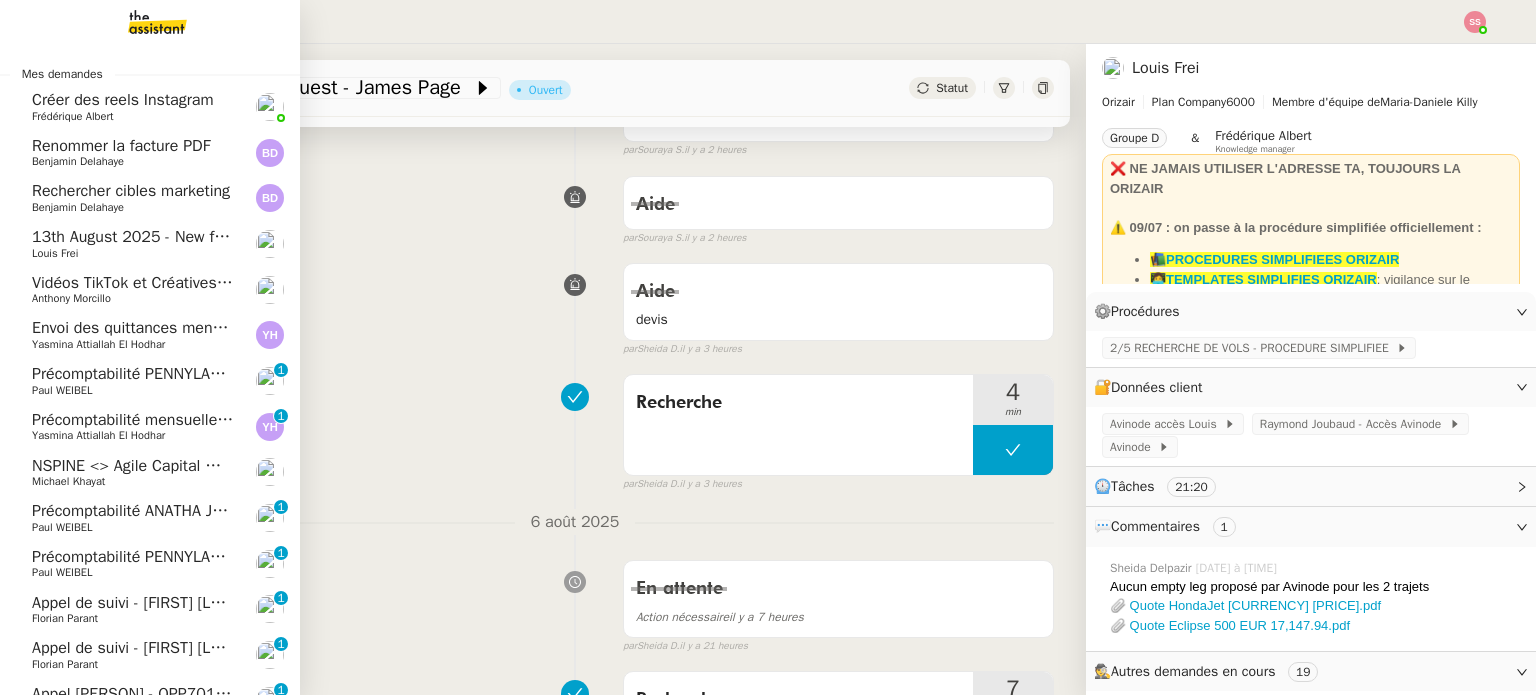 scroll, scrollTop: 0, scrollLeft: 0, axis: both 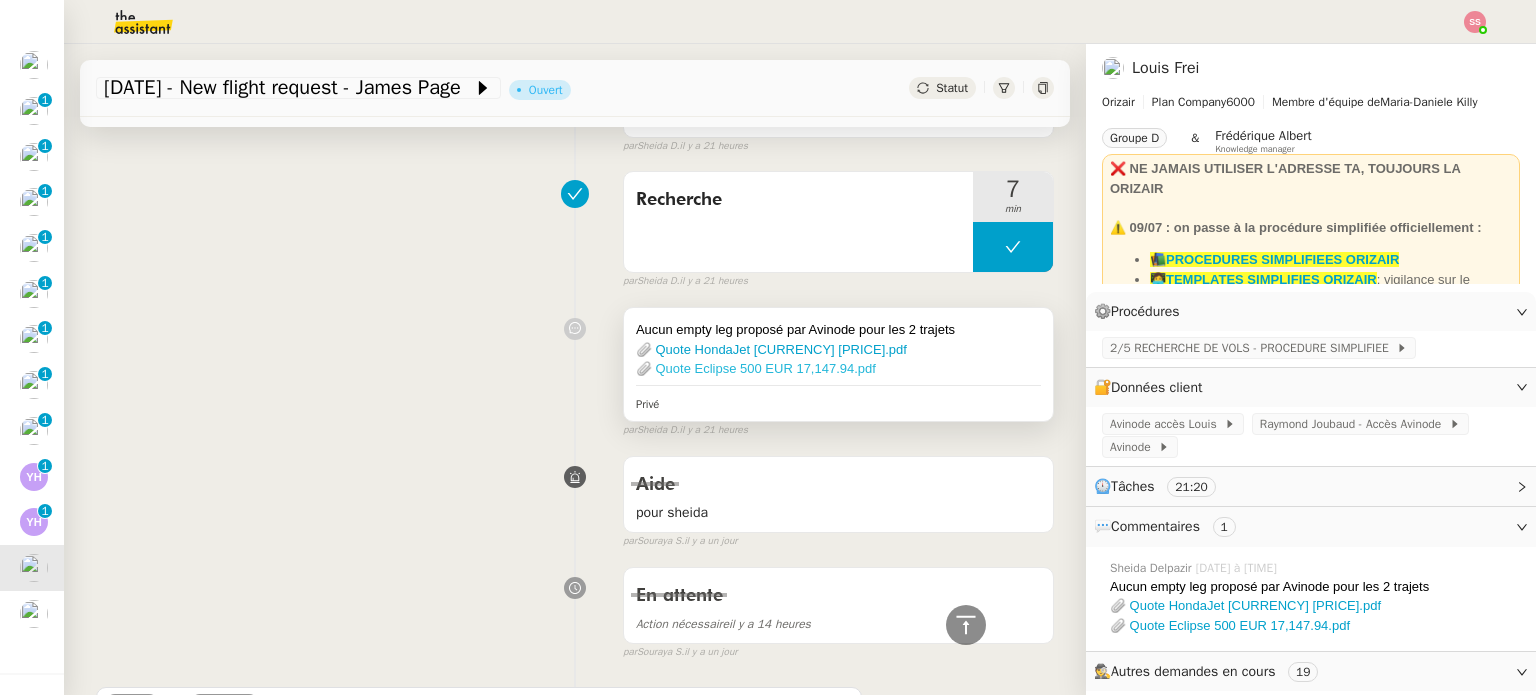 click on "📎 Quote Eclipse 500 EUR 17,147.94.pdf" at bounding box center (756, 368) 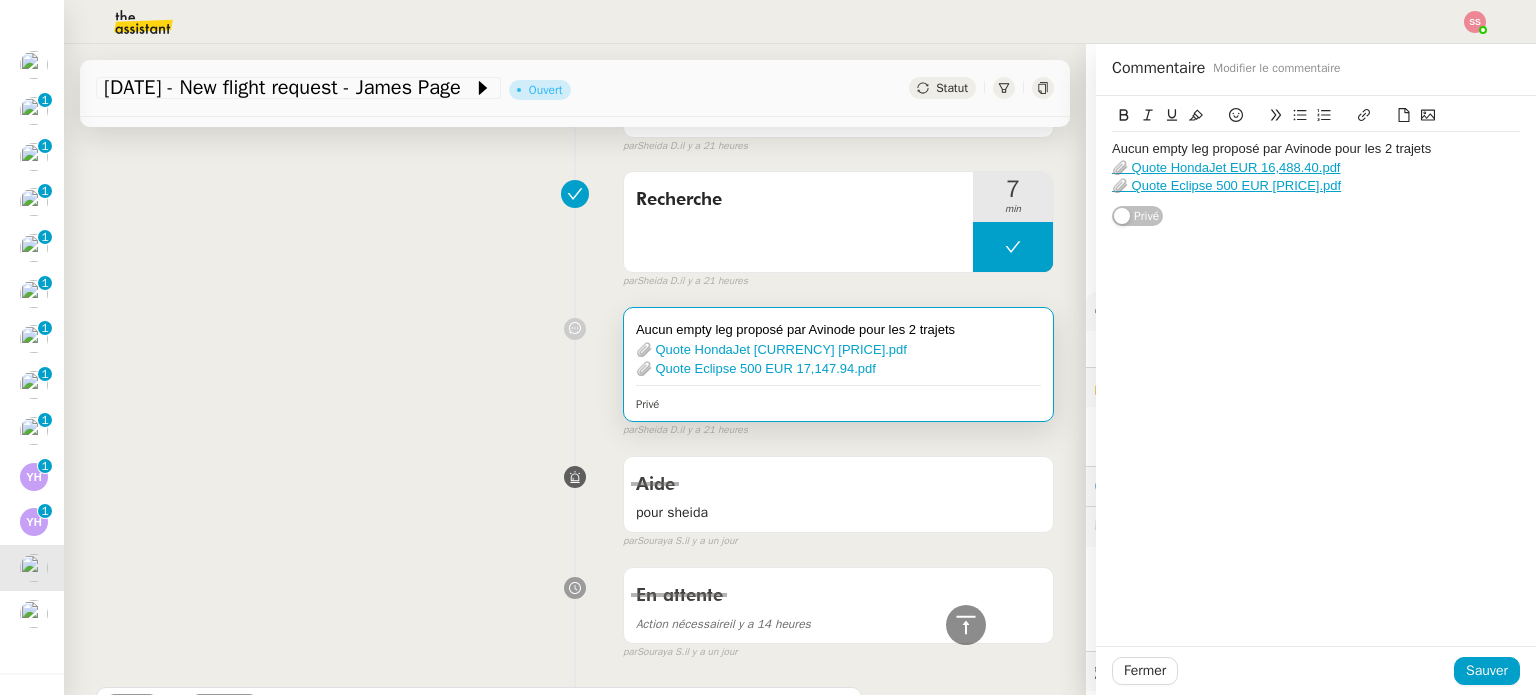 click on "📎 Quote Eclipse 500 EUR [PRICE].pdf" 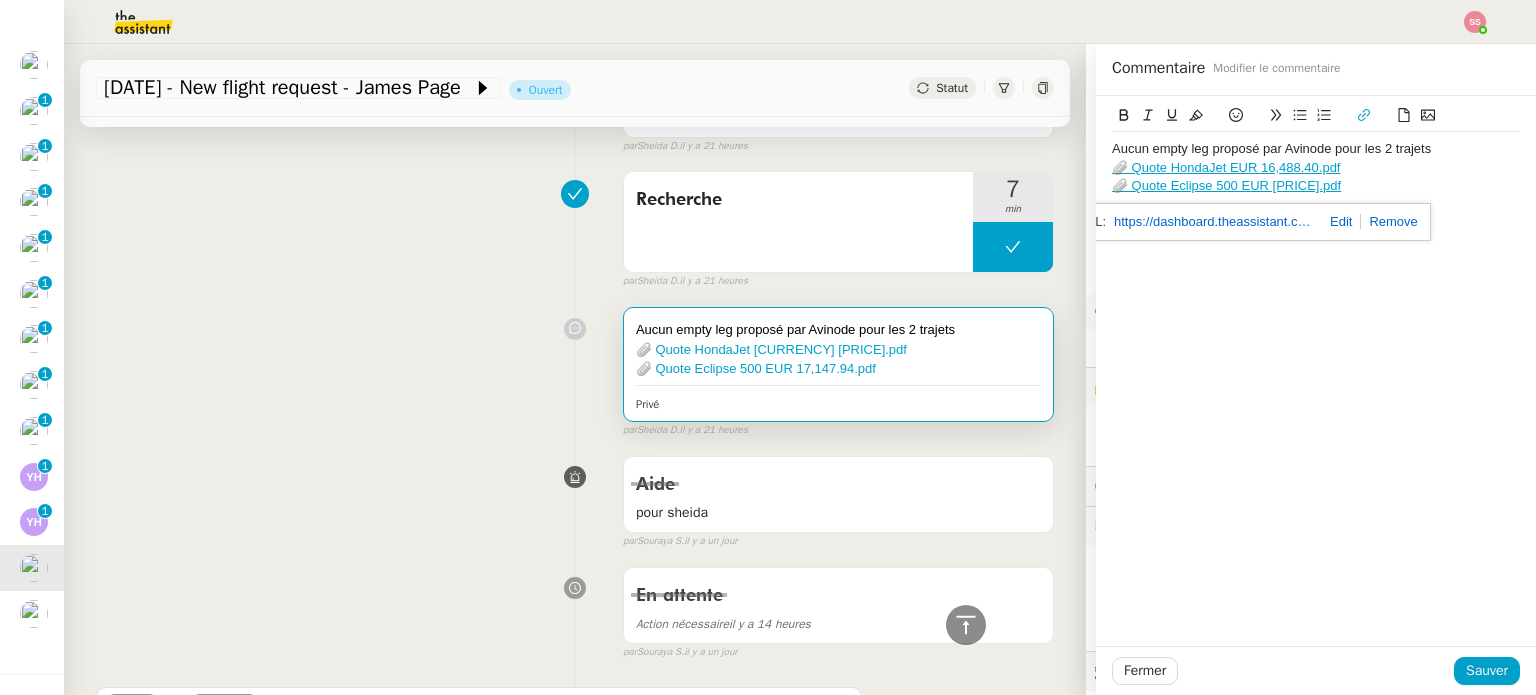 click on "https://dashboard.theassistant.com/file/RgWG2sPnXna2uHidJcdC" 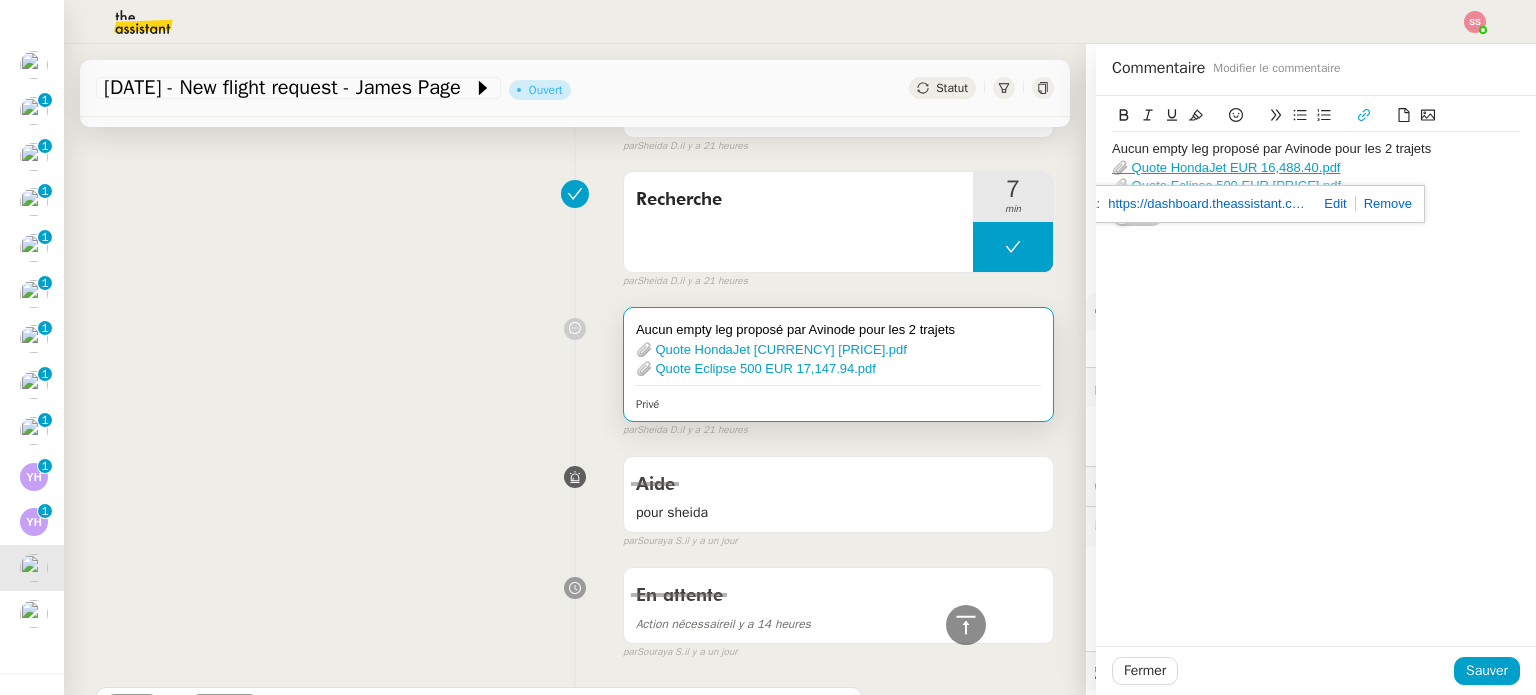 click on "https://dashboard.theassistant.com/file/X5oiX7kruTZsJR2zyIkJ" 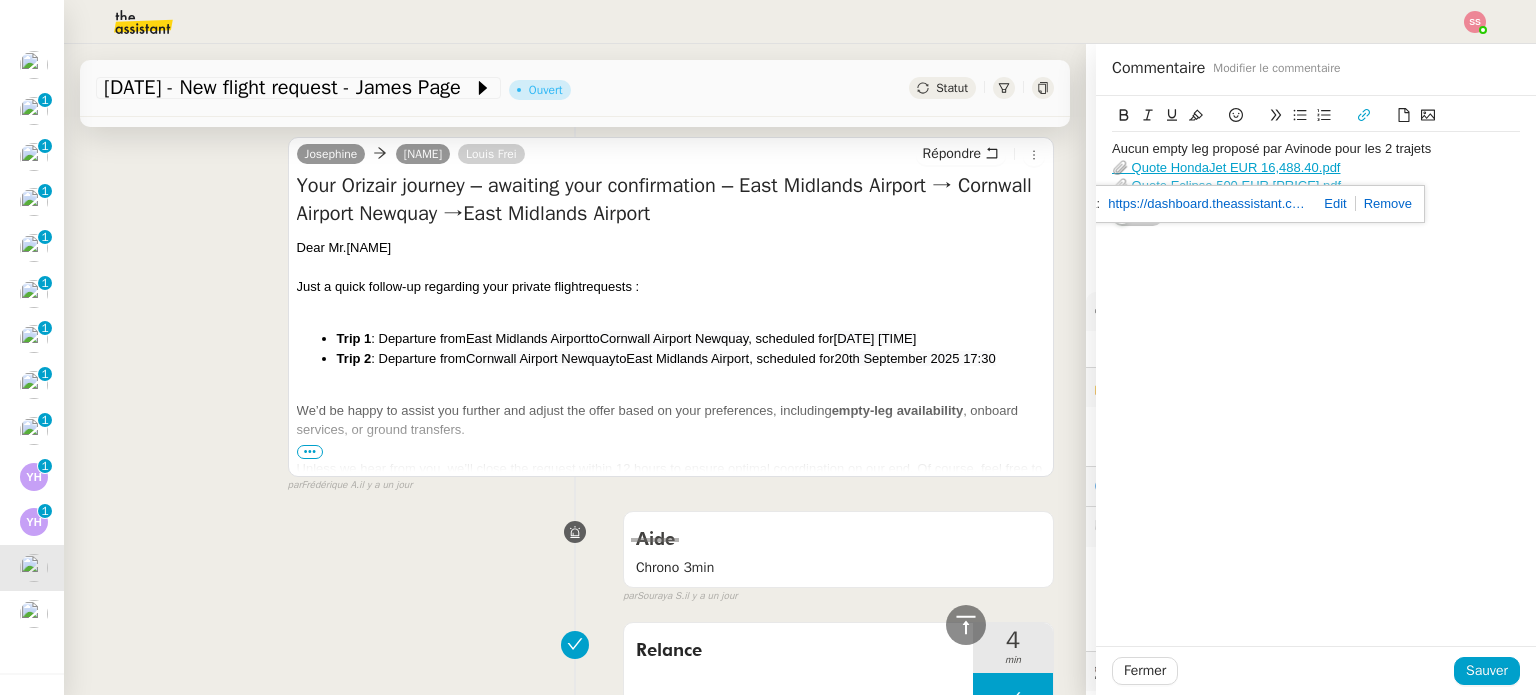 click on "Just a quick follow-up regarding your private flight  requests :" at bounding box center [671, 287] 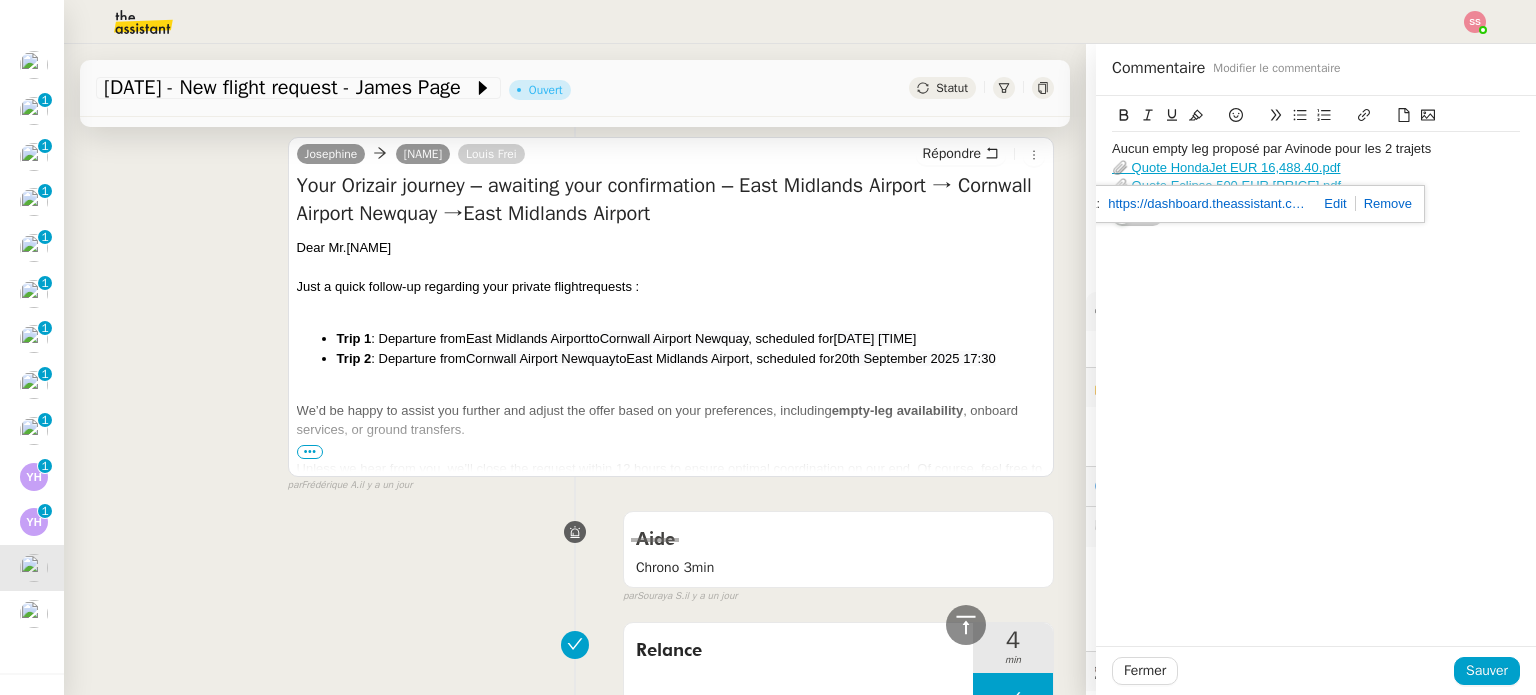 click on "[FIRST] [SPACE] [FIRST] [LAST] Répondre Your Orizair journey – awaiting your confirmation – [AIRPORT] → [AIRPORT] →[AIRPORT]
Dear Mr.[LAST] Just a quick follow-up regarding your private flight  requests : Trip 1 : Departure from  [AIRPORT]  to  [AIRPORT] , scheduled for  [DATE] [TIME] Trip 2  : Departure from  [AIRPORT]  to  [AIRPORT] , scheduled for  [DATE] [TIME] We’d be happy to assist you further and adjust the offer based on your preferences, including  empty-leg availability , onboard services, or ground transfers. Unless we hear from you, we’ll close the request within 12 hours to ensure optimal coordination on our end. Of course, feel free to reach out at any time should your plans evolve. ﻿ Warm regards, [FIRST] Orizair
•••
[FIRST]
Support client  •" at bounding box center (575, 306) 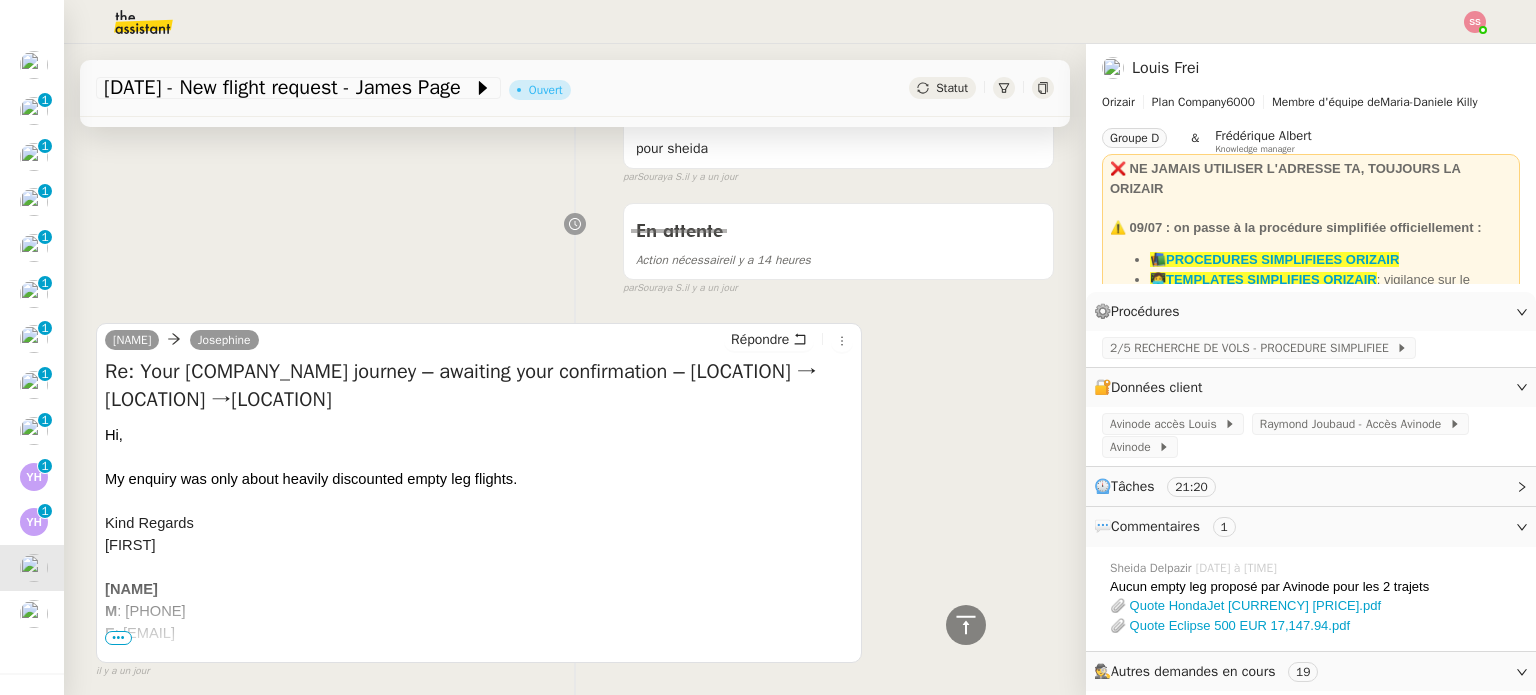 scroll, scrollTop: 1088, scrollLeft: 0, axis: vertical 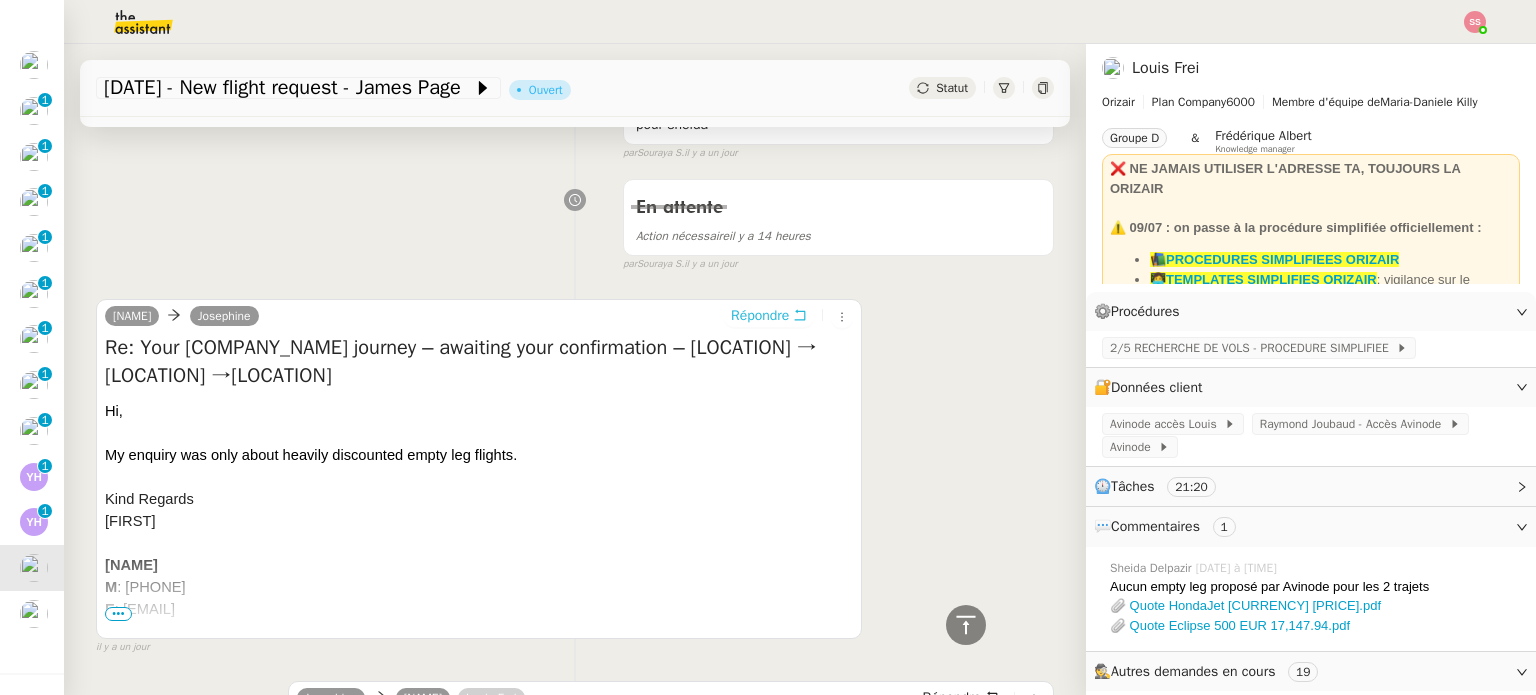 click on "Répondre" at bounding box center [760, 316] 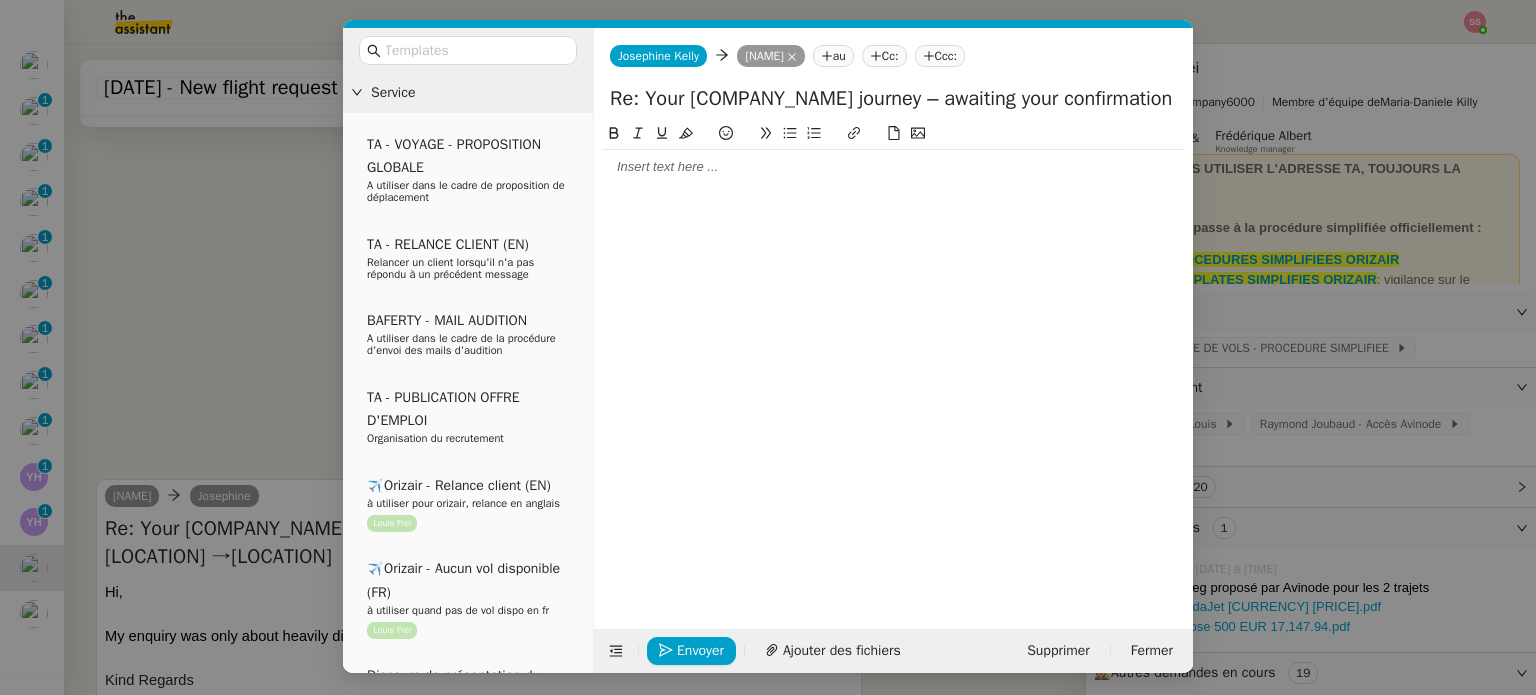 scroll, scrollTop: 1270, scrollLeft: 0, axis: vertical 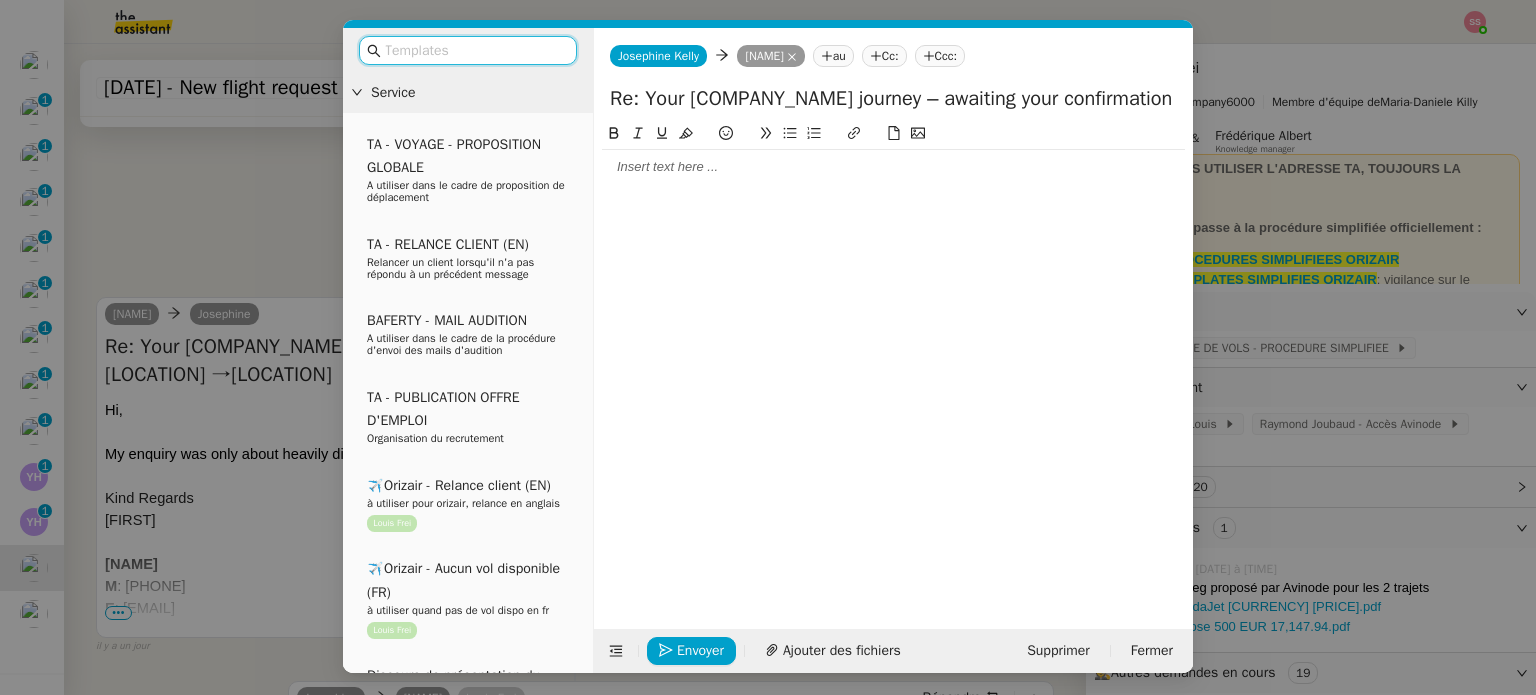 drag, startPoint x: 520, startPoint y: 36, endPoint x: 507, endPoint y: 45, distance: 15.811388 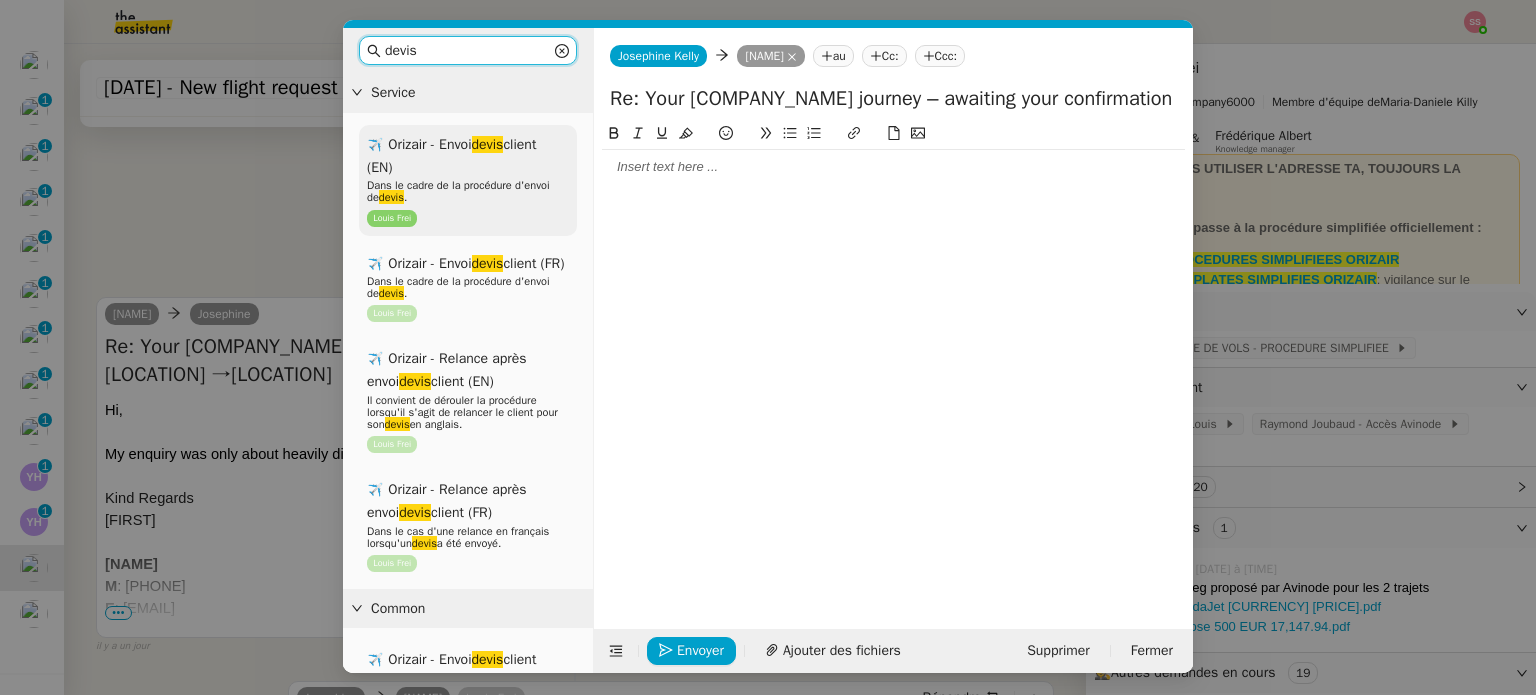 type on "devis" 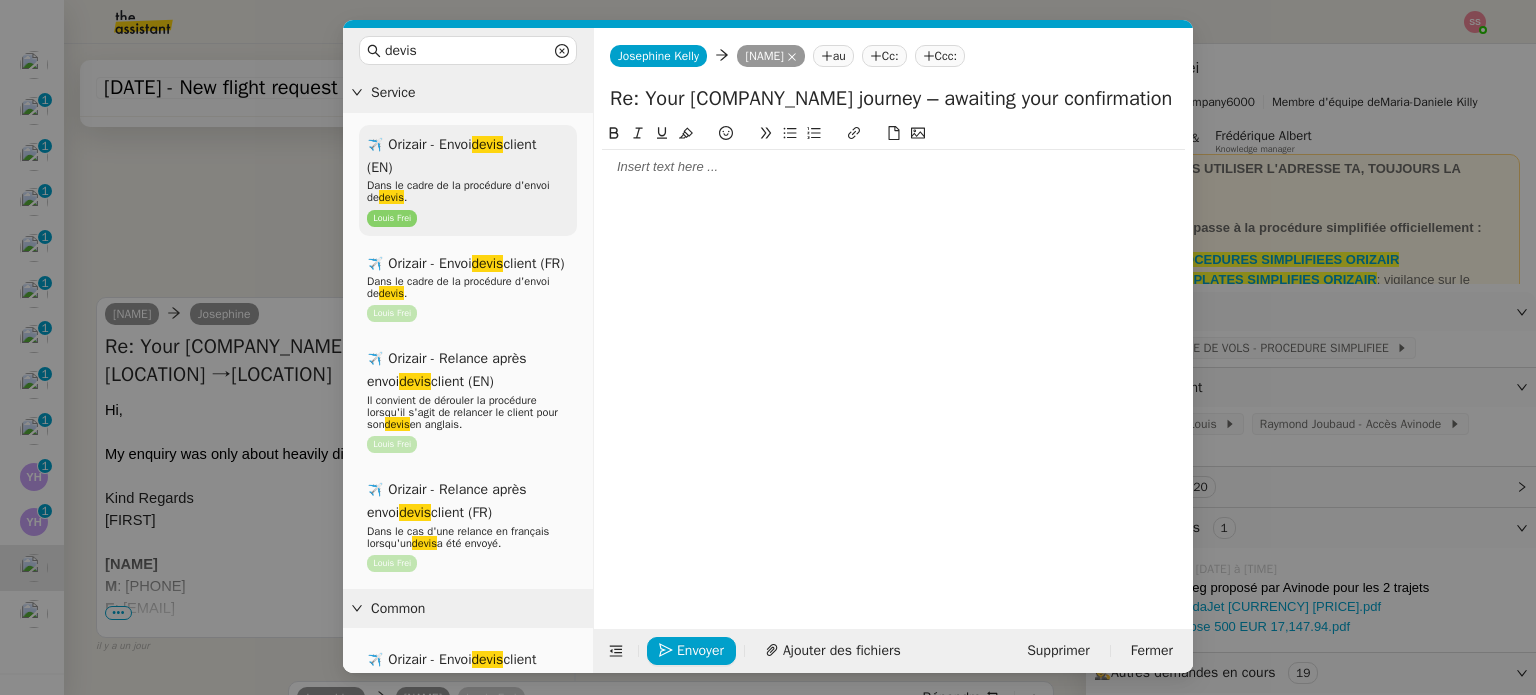 click on "devis" at bounding box center [488, 144] 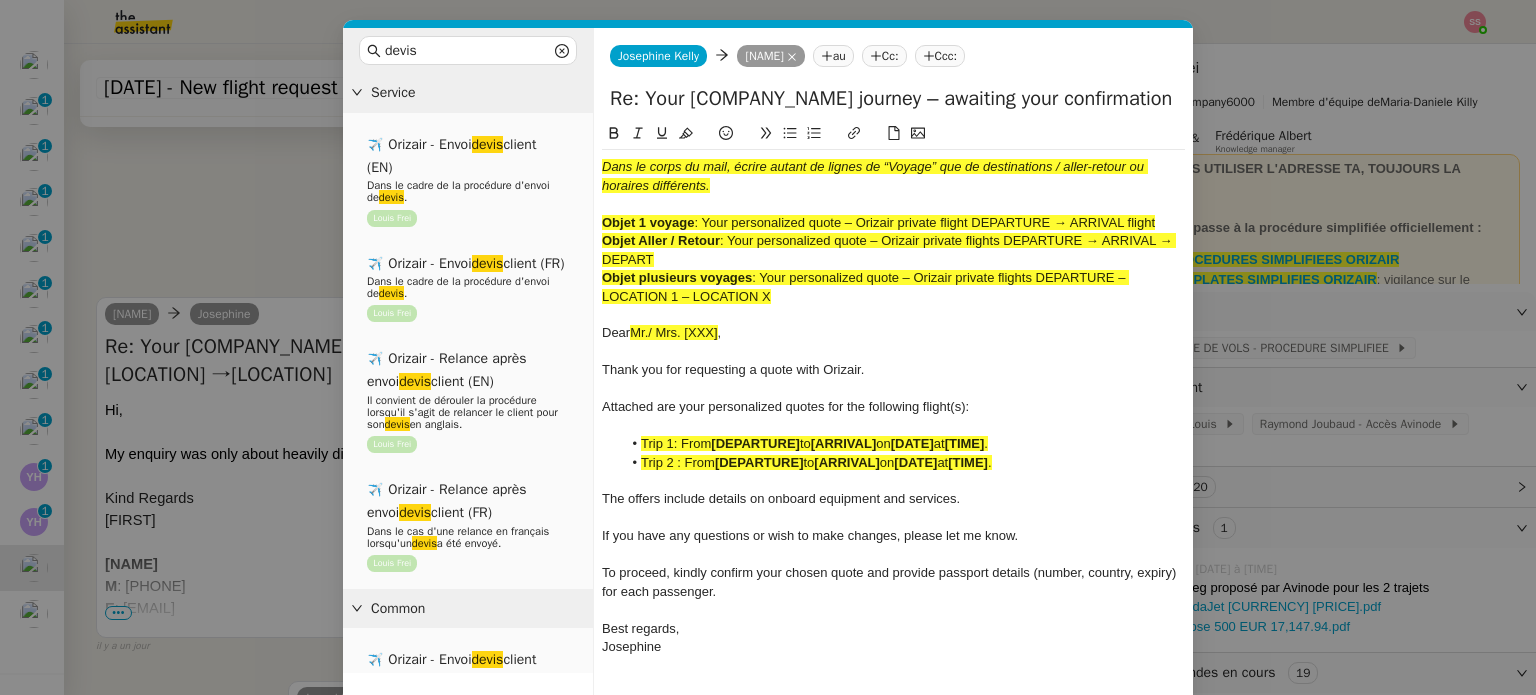 scroll, scrollTop: 1504, scrollLeft: 0, axis: vertical 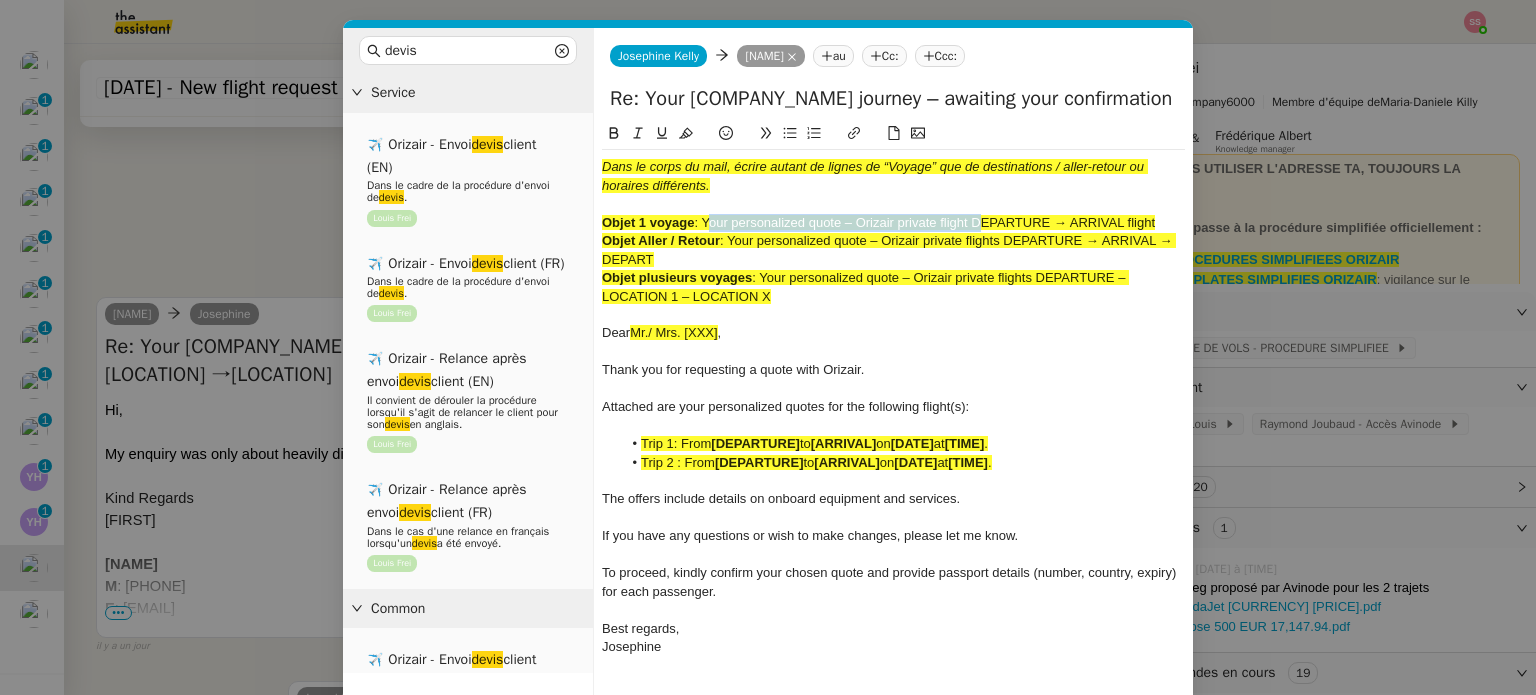 drag, startPoint x: 708, startPoint y: 219, endPoint x: 974, endPoint y: 226, distance: 266.0921 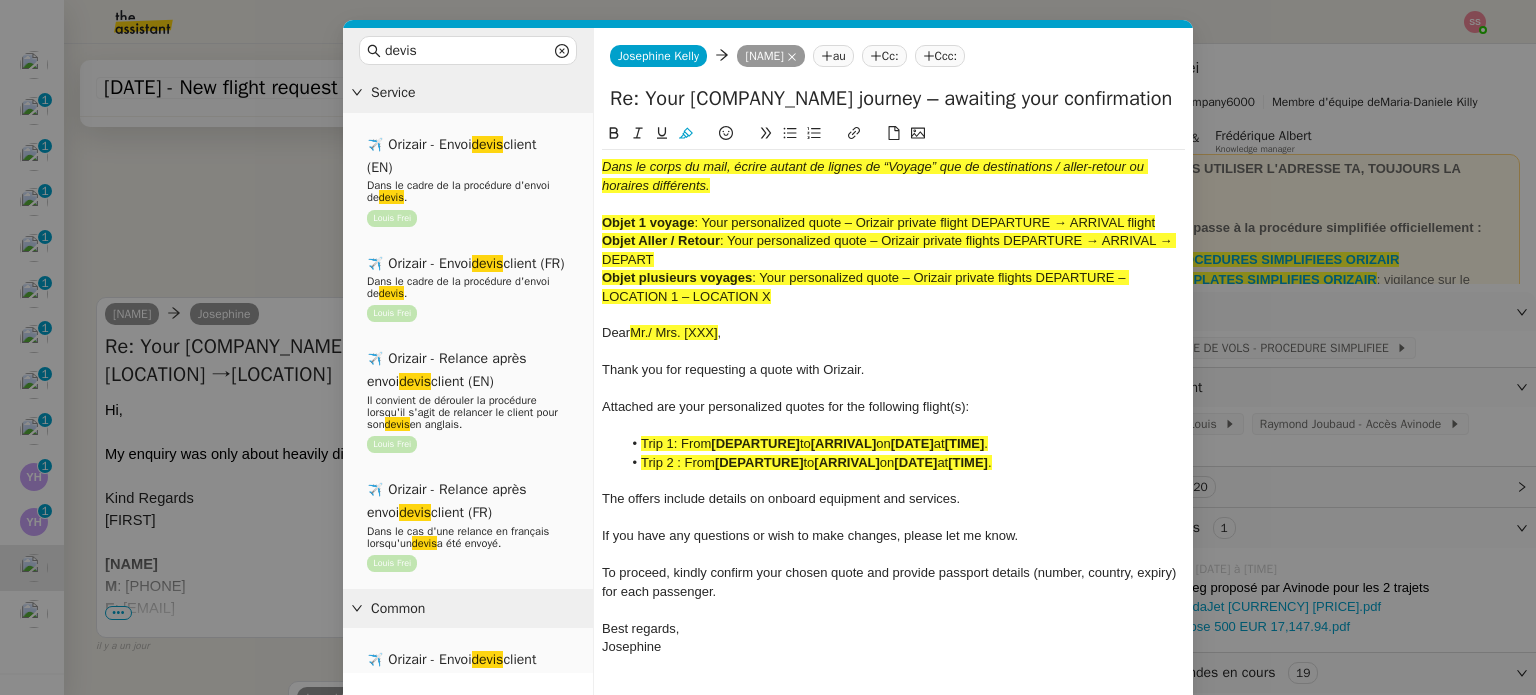 drag, startPoint x: 1116, startPoint y: 102, endPoint x: 524, endPoint y: 105, distance: 592.0076 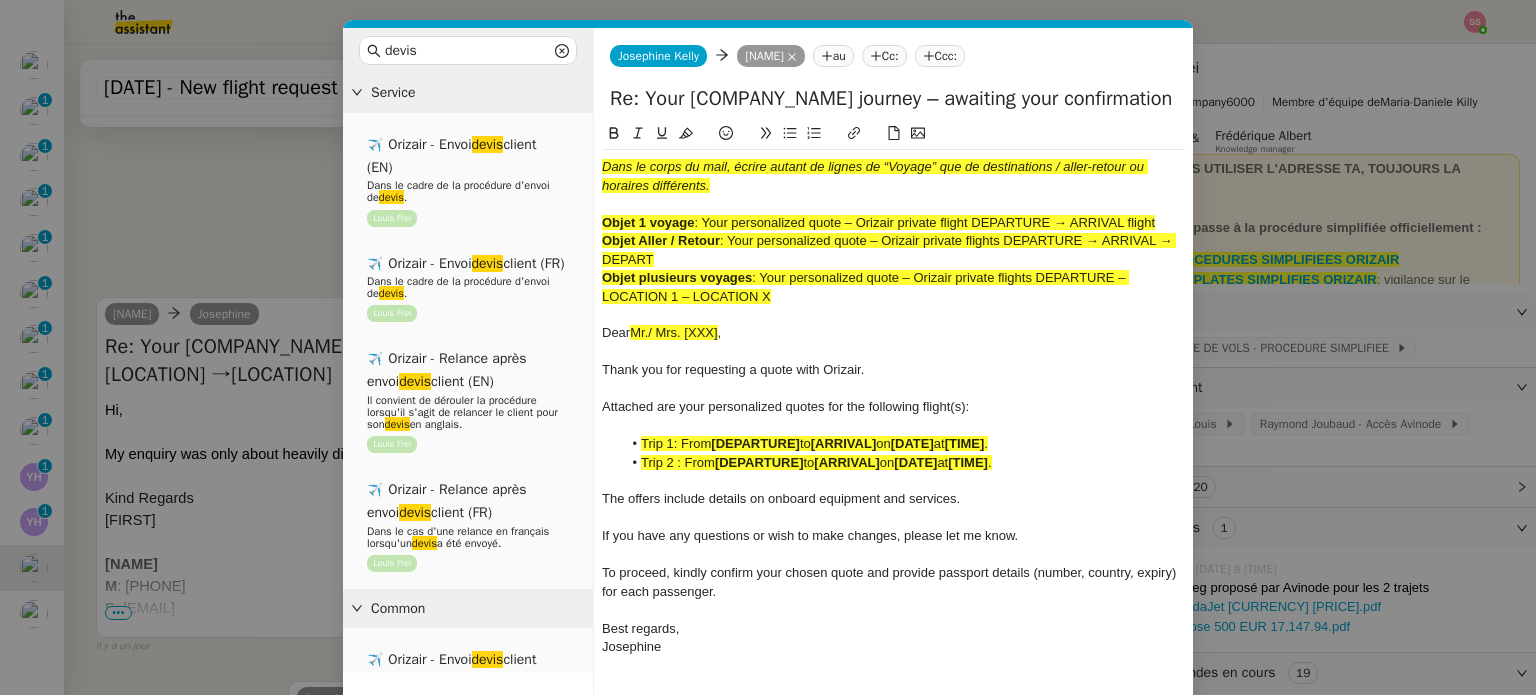 paste on "Your personalized quote – Orizair private flight" 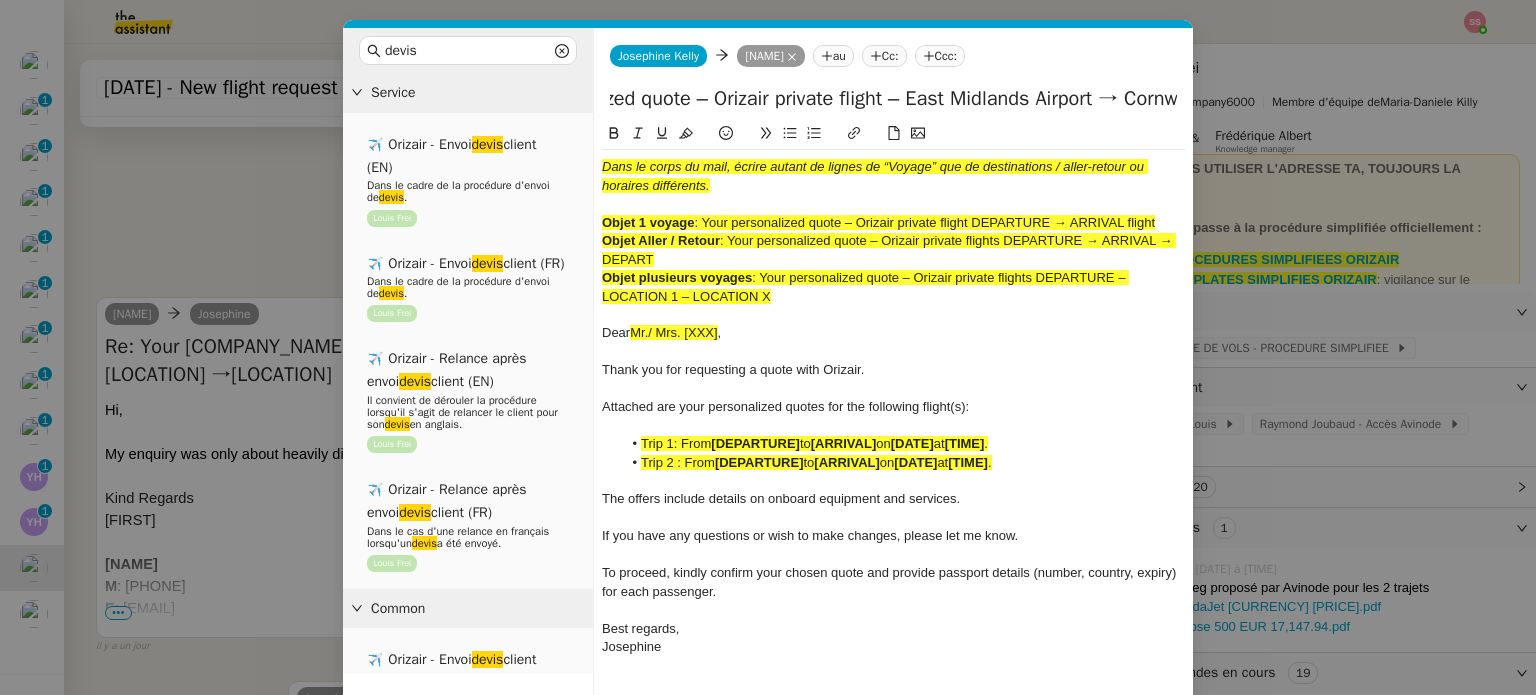 scroll, scrollTop: 0, scrollLeft: 605, axis: horizontal 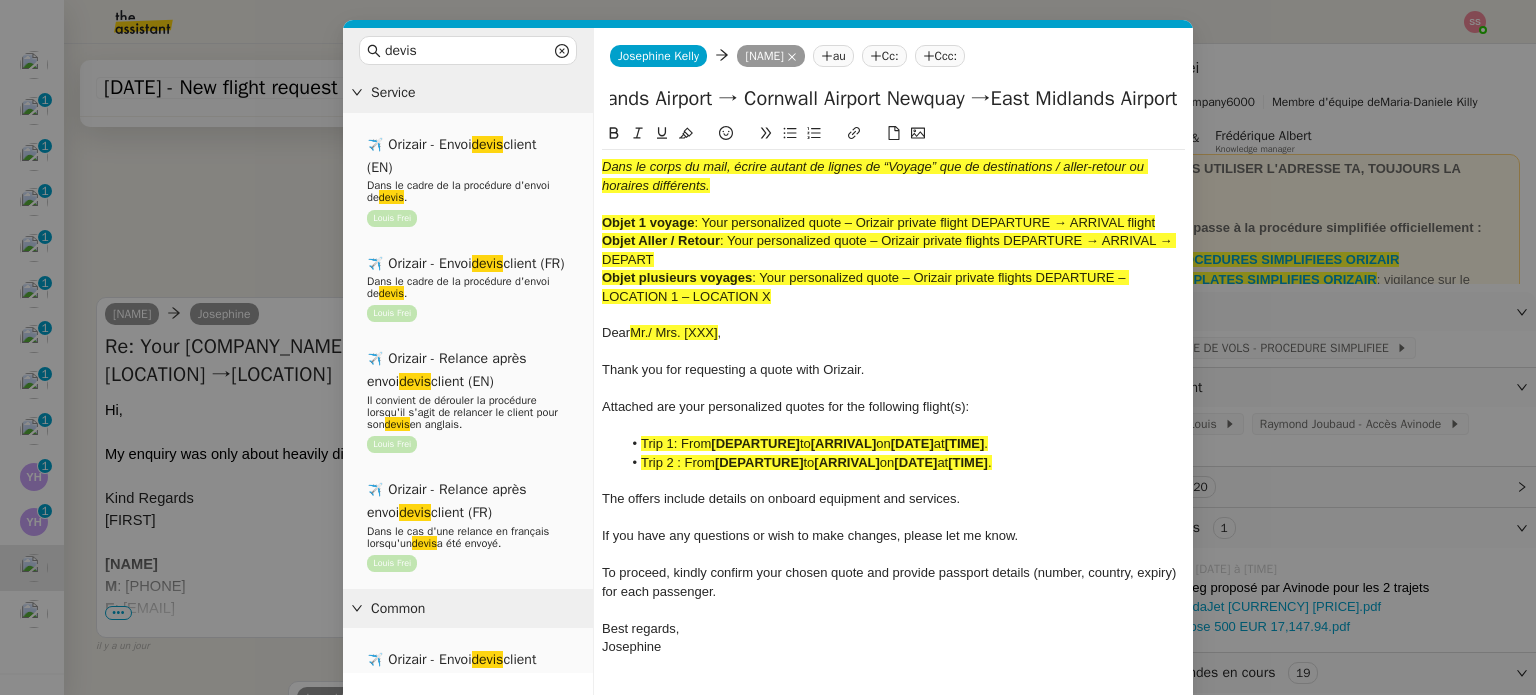 drag, startPoint x: 1067, startPoint y: 100, endPoint x: 1220, endPoint y: 110, distance: 153.32645 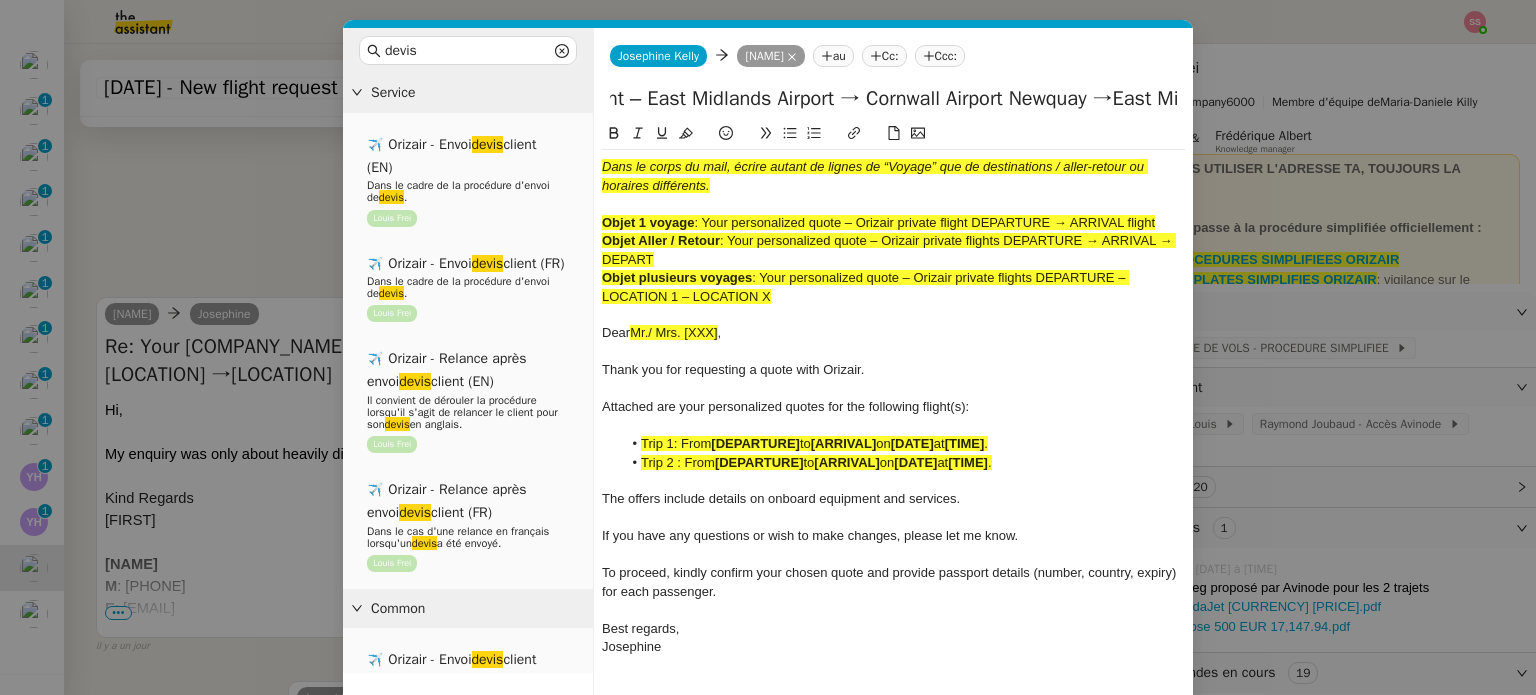 scroll, scrollTop: 0, scrollLeft: 372, axis: horizontal 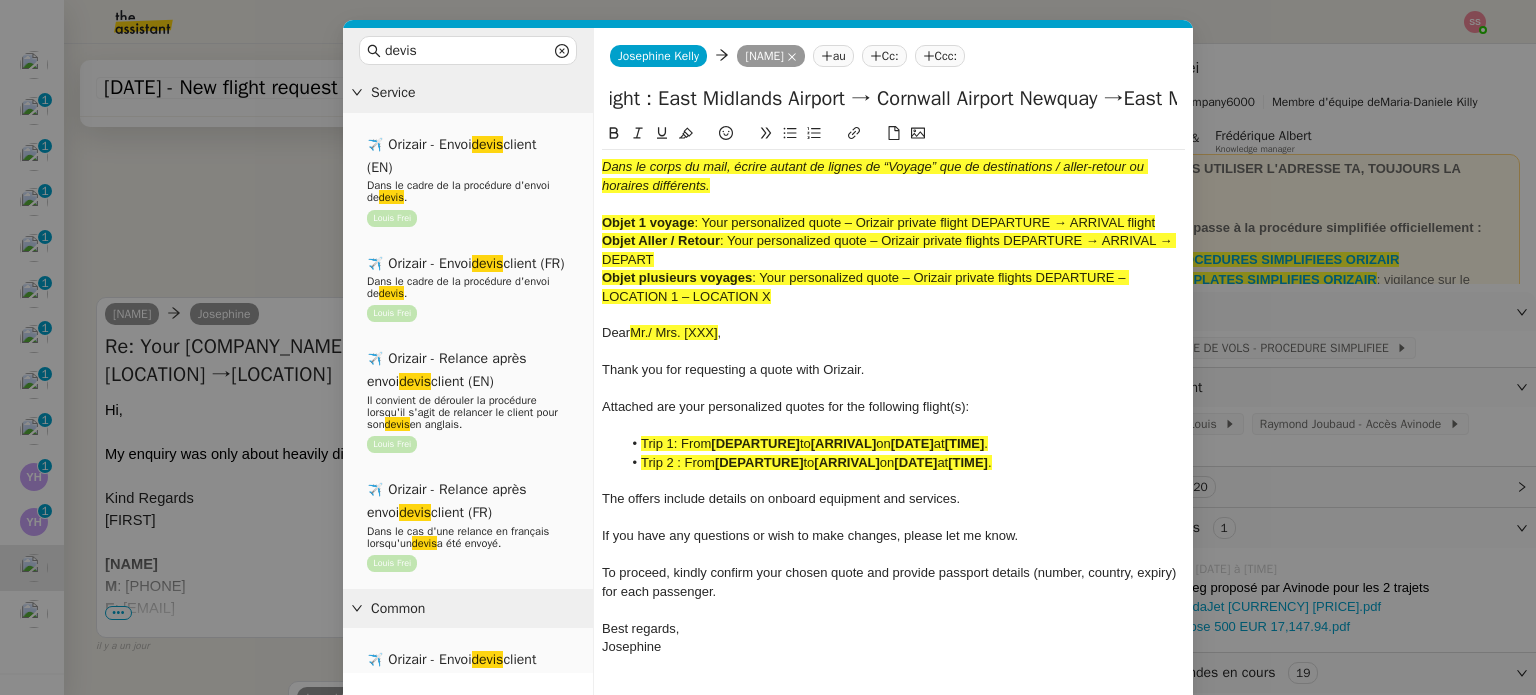 type on "Your personalized quote – Orizair private flight : East Midlands Airport → Cornwall Airport Newquay →East Midlands Airport" 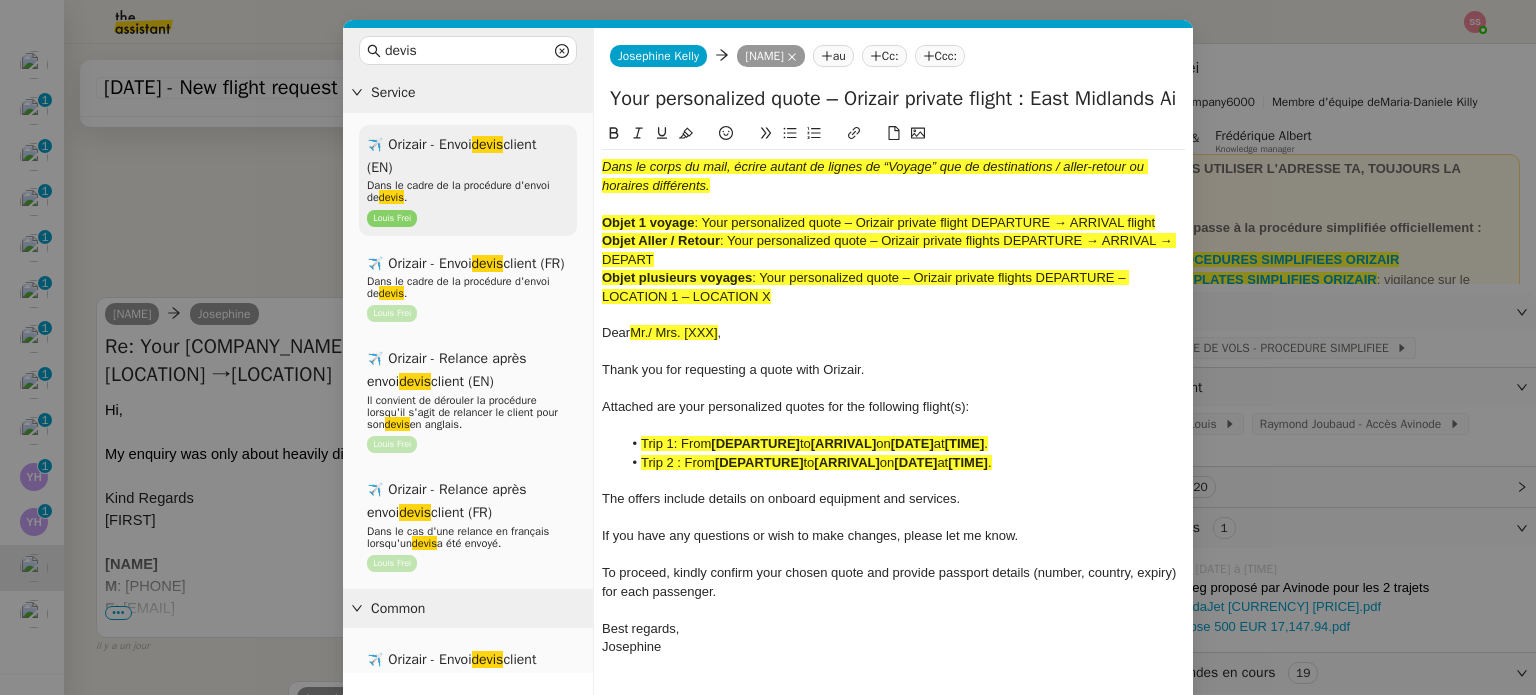 drag, startPoint x: 828, startPoint y: 303, endPoint x: 566, endPoint y: 155, distance: 300.91196 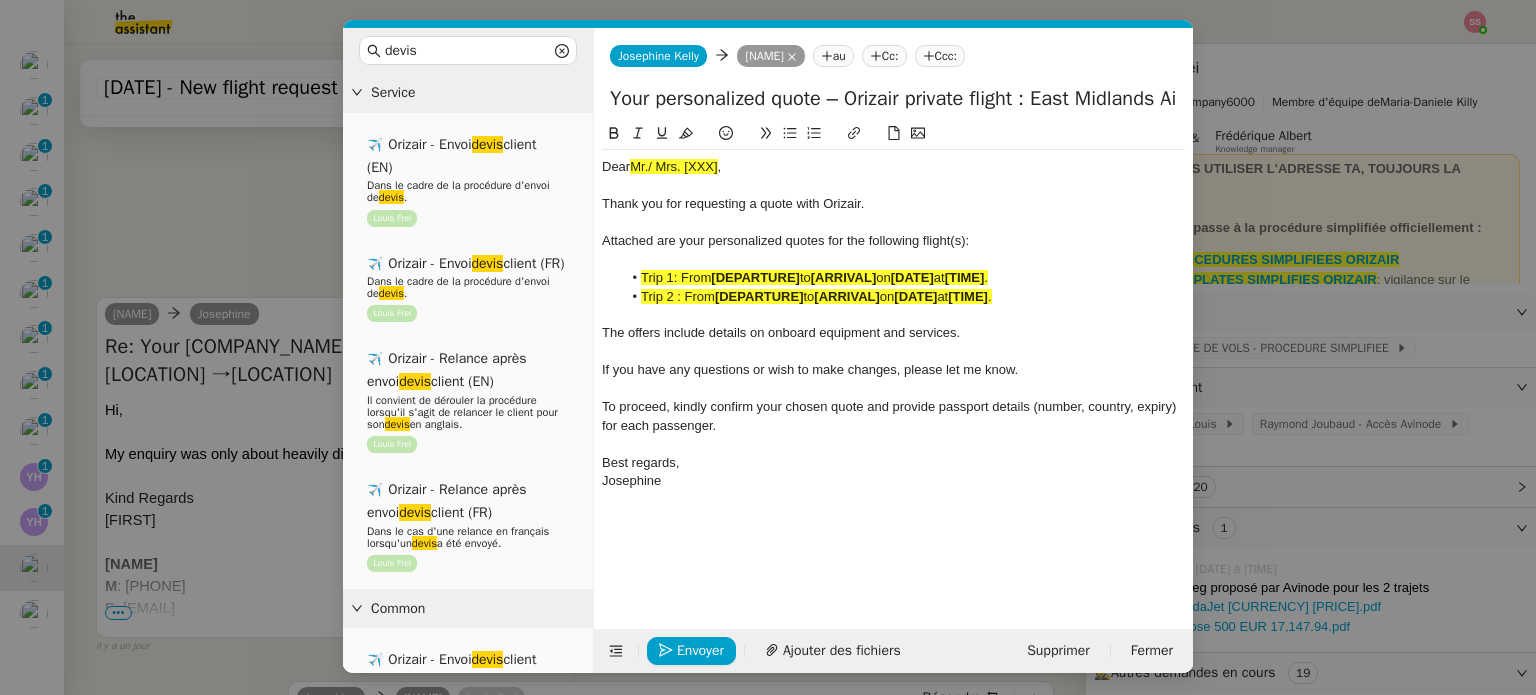 click on "devis Service ✈️ Orizair - Envoi devis client (EN) Dans le cadre de la procédure d'envoi de devis. [FIRST] [LAST] ✈️ Orizair - Envoi devis client (FR) Dans le cadre de la procédure d'envoi de devis. [FIRST] [LAST] ✈️ Orizair - Relance après envoi devis client (EN) Il convient de dérouler la procédure lorsqu'il s'agit de relancer le client pour son devis en anglais. [FIRST] [LAST] ✈️ Orizair - Relance après envoi devis client (FR) Dans le cas d'une relance en français lorsqu'un devis a été envoyé. [FIRST] [LAST] Common ✈️ Orizair - Envoi devis client (EN) Dans le cadre de la procédure d'envoi de devis. [FIRST] [LAST] ✈️ Orizair - Envoi devis client (FR) Dans le cadre de la procédure d'envoi de devis. [FIRST] [LAST] ✈️ Orizair - Relance après envoi devis client (EN) Il convient de dérouler la procédure lorsqu'il s'agit de relancer le client pour son devis en anglais. [FIRST] [LAST] ✈️ Orizair - Relance après envoi devis" at bounding box center [768, 347] 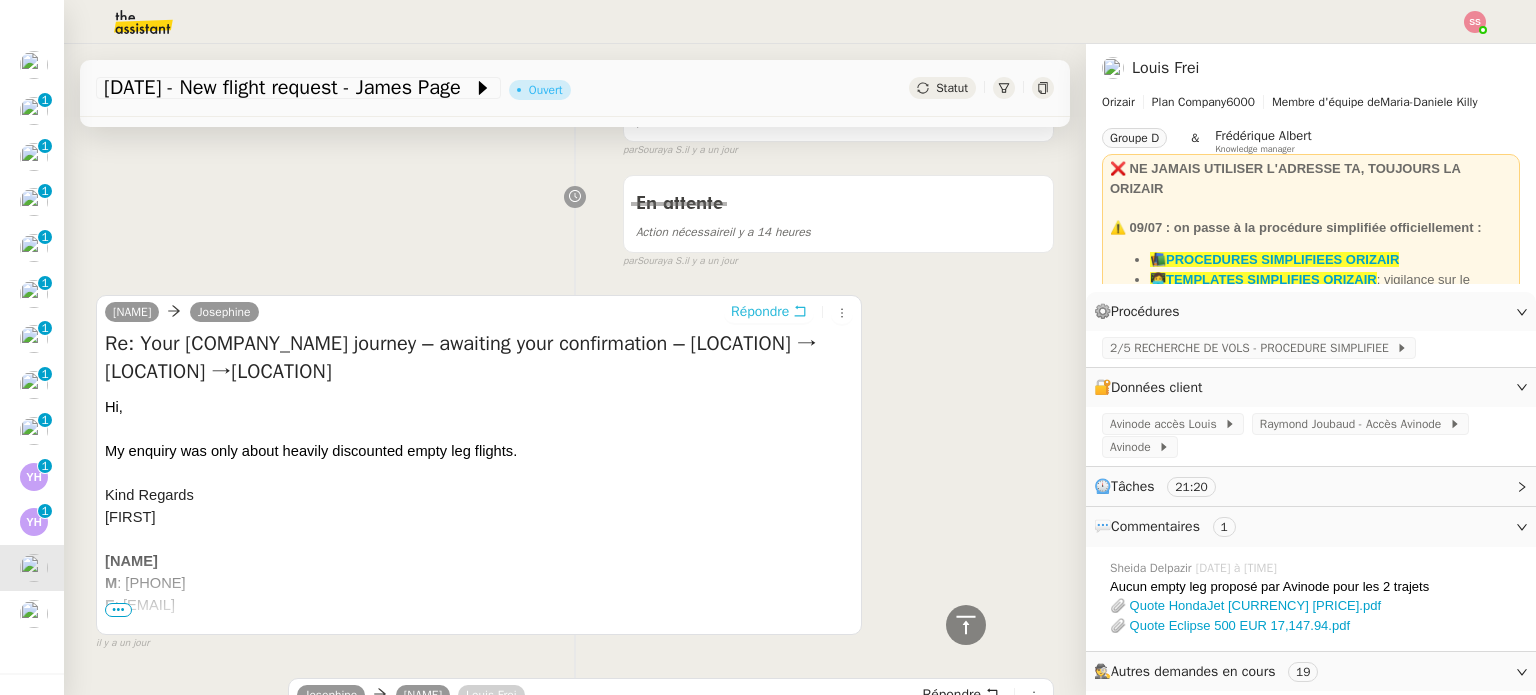 scroll, scrollTop: 1502, scrollLeft: 0, axis: vertical 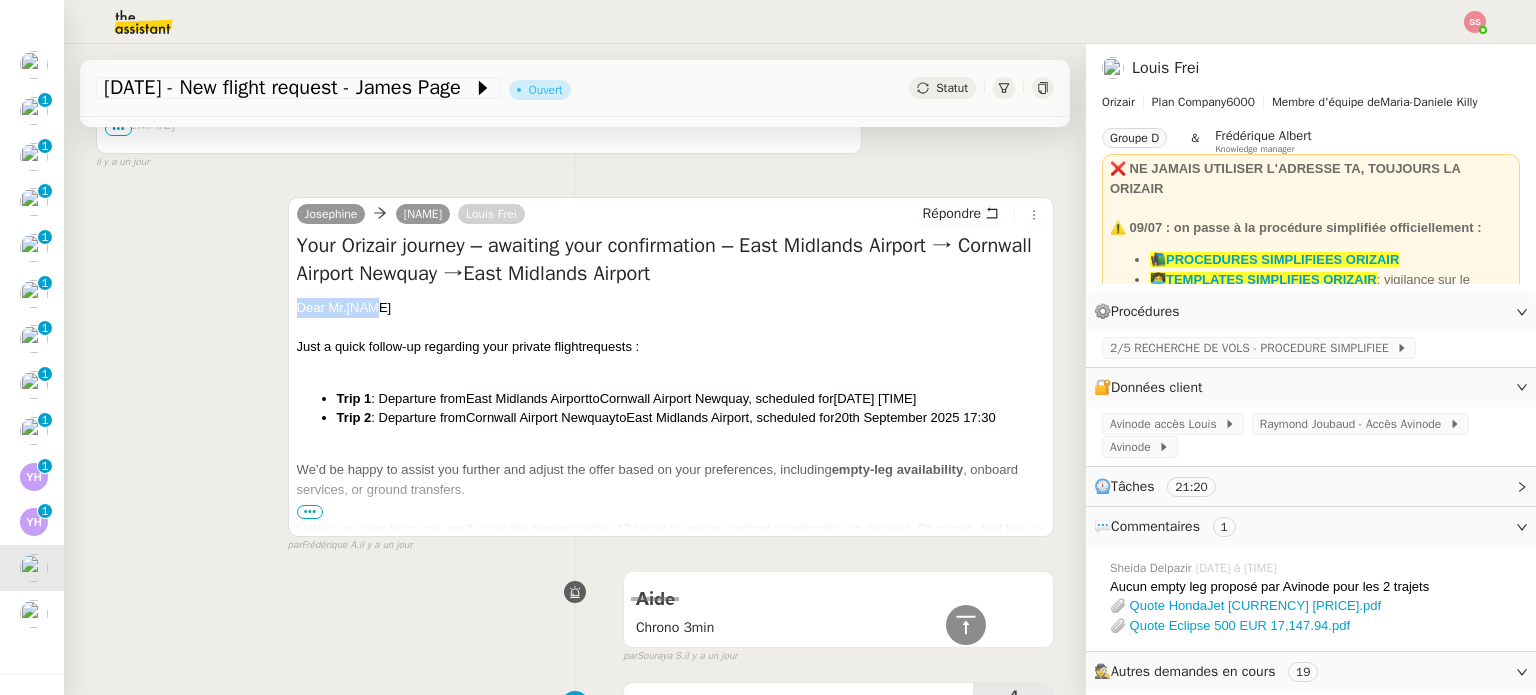 drag, startPoint x: 377, startPoint y: 309, endPoint x: 292, endPoint y: 303, distance: 85.2115 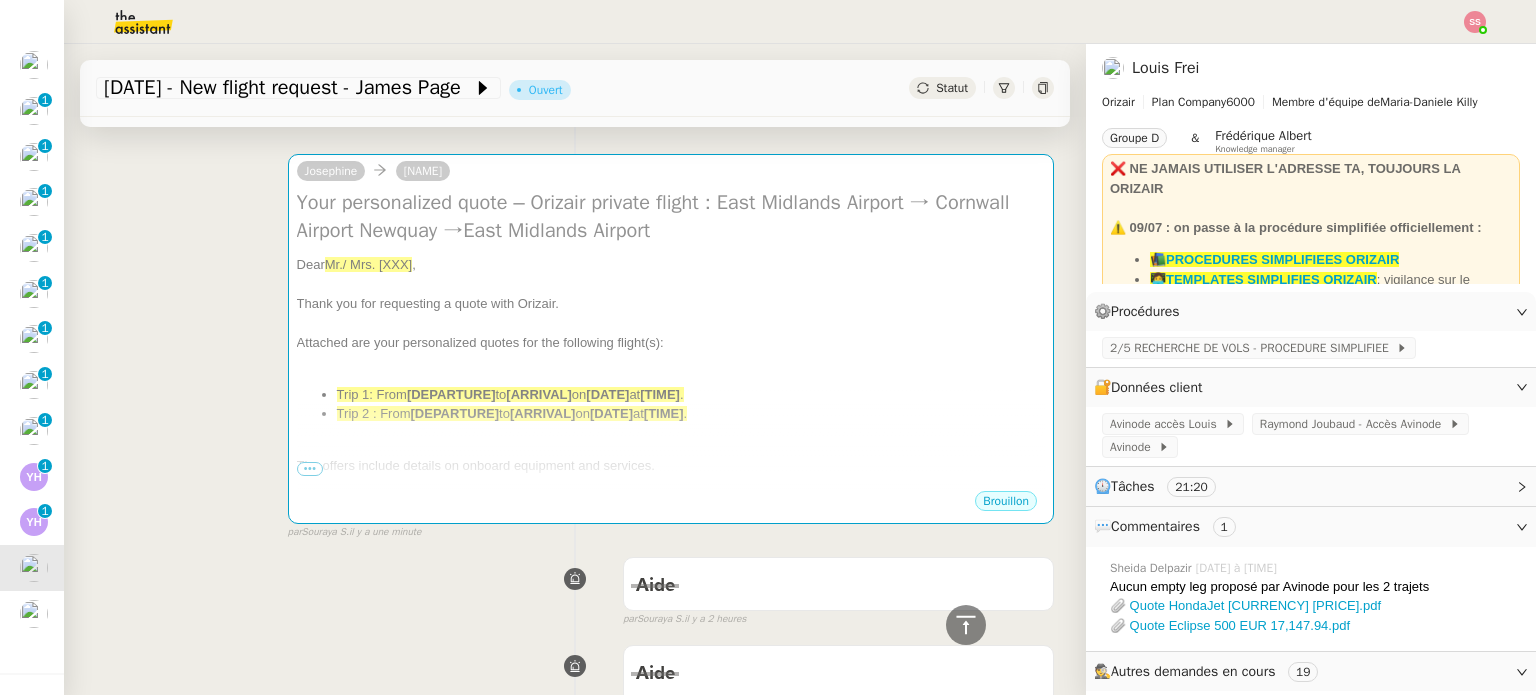 scroll, scrollTop: 110, scrollLeft: 0, axis: vertical 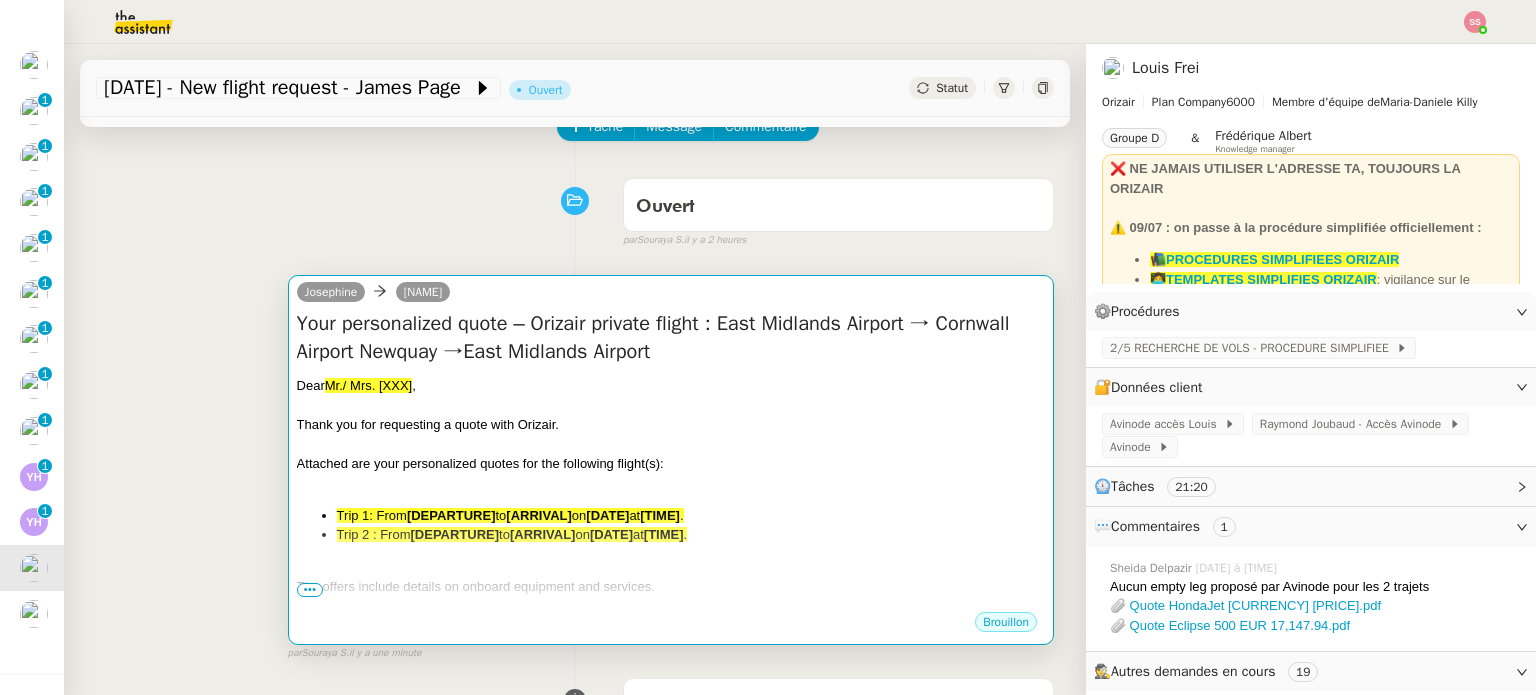 click on "Your personalized quote – Orizair private flight : East Midlands Airport → Cornwall Airport Newquay →East Midlands Airport" at bounding box center (671, 338) 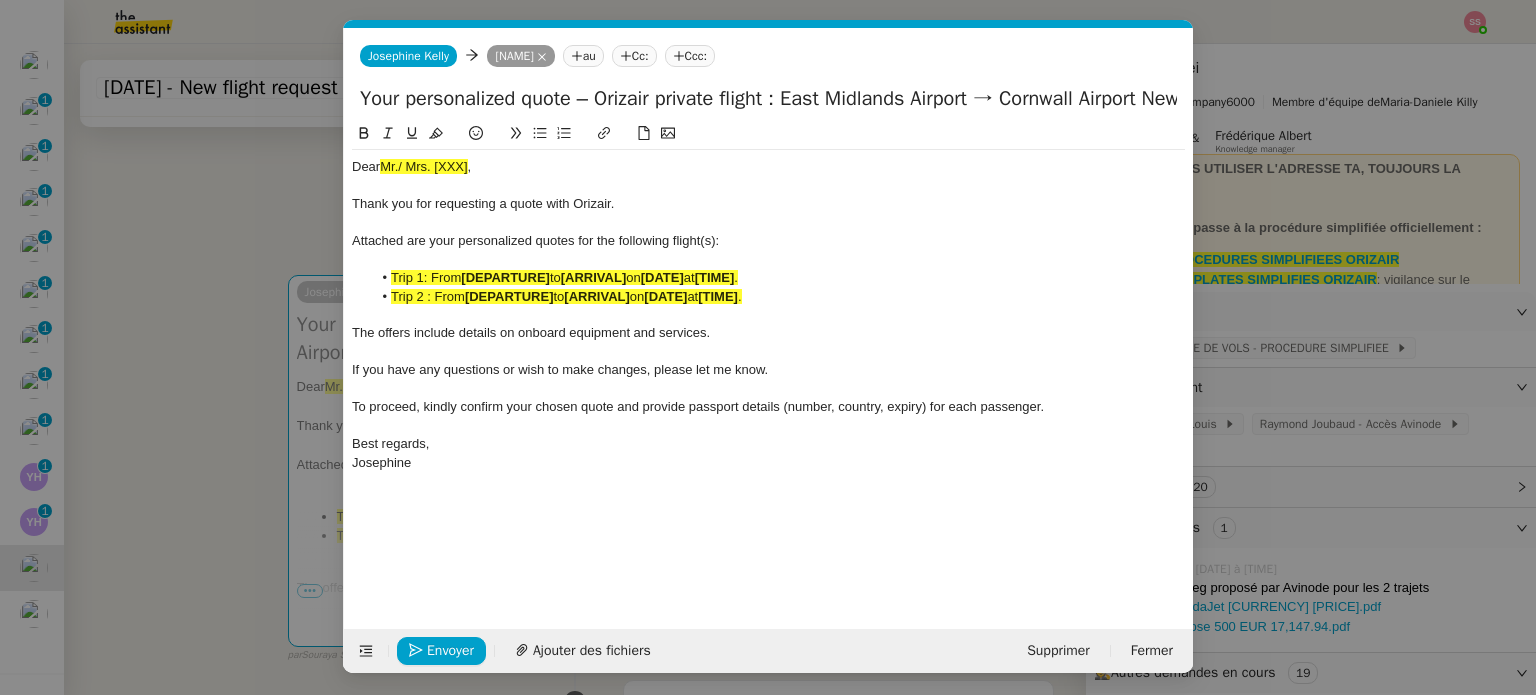 scroll, scrollTop: 0, scrollLeft: 73, axis: horizontal 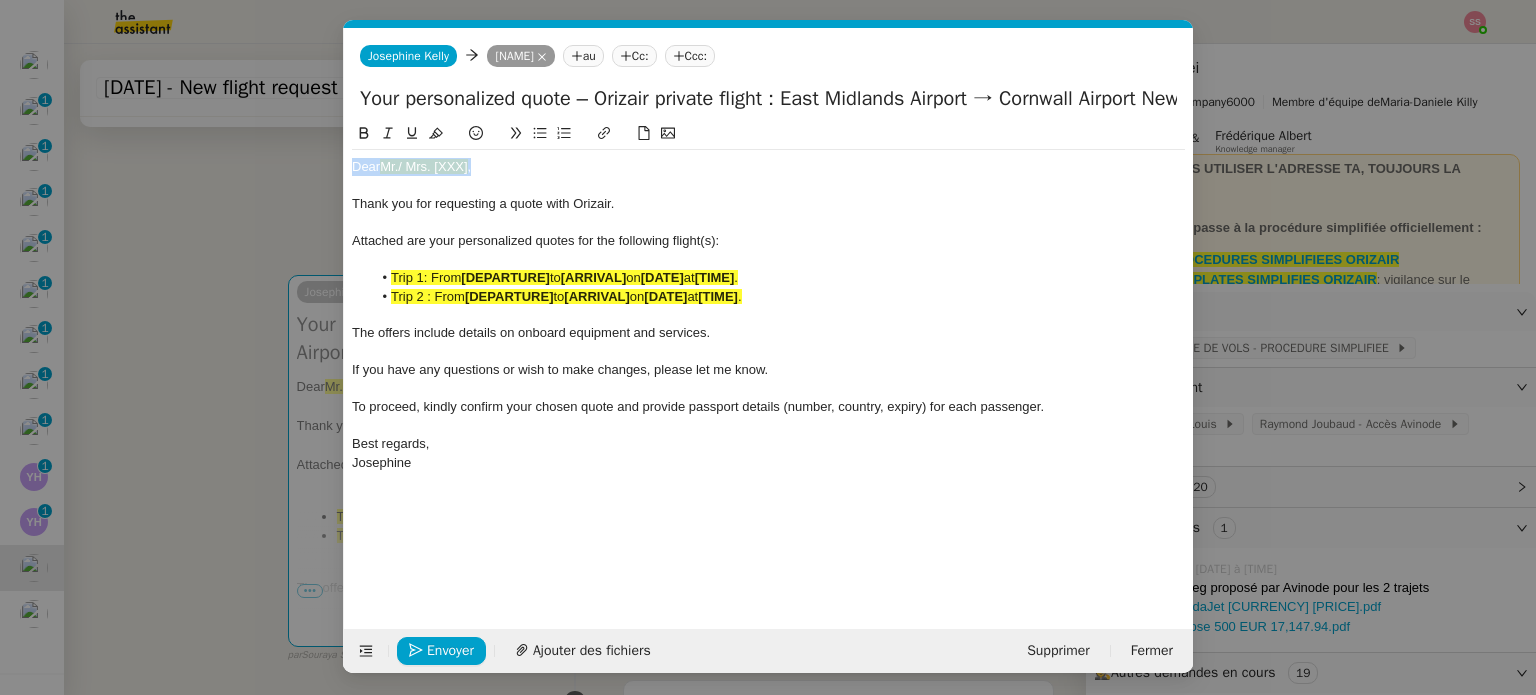 drag, startPoint x: 473, startPoint y: 160, endPoint x: 256, endPoint y: 139, distance: 218.01376 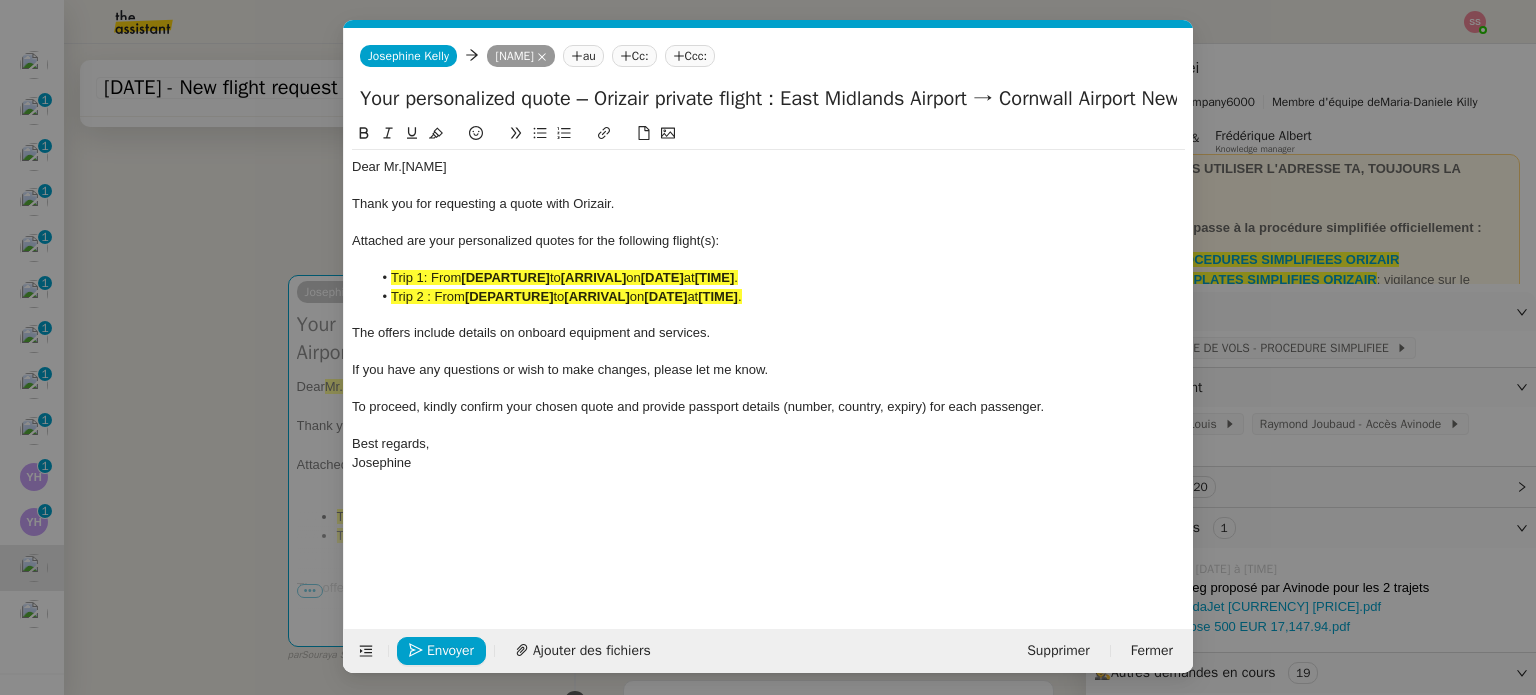 scroll, scrollTop: 0, scrollLeft: 0, axis: both 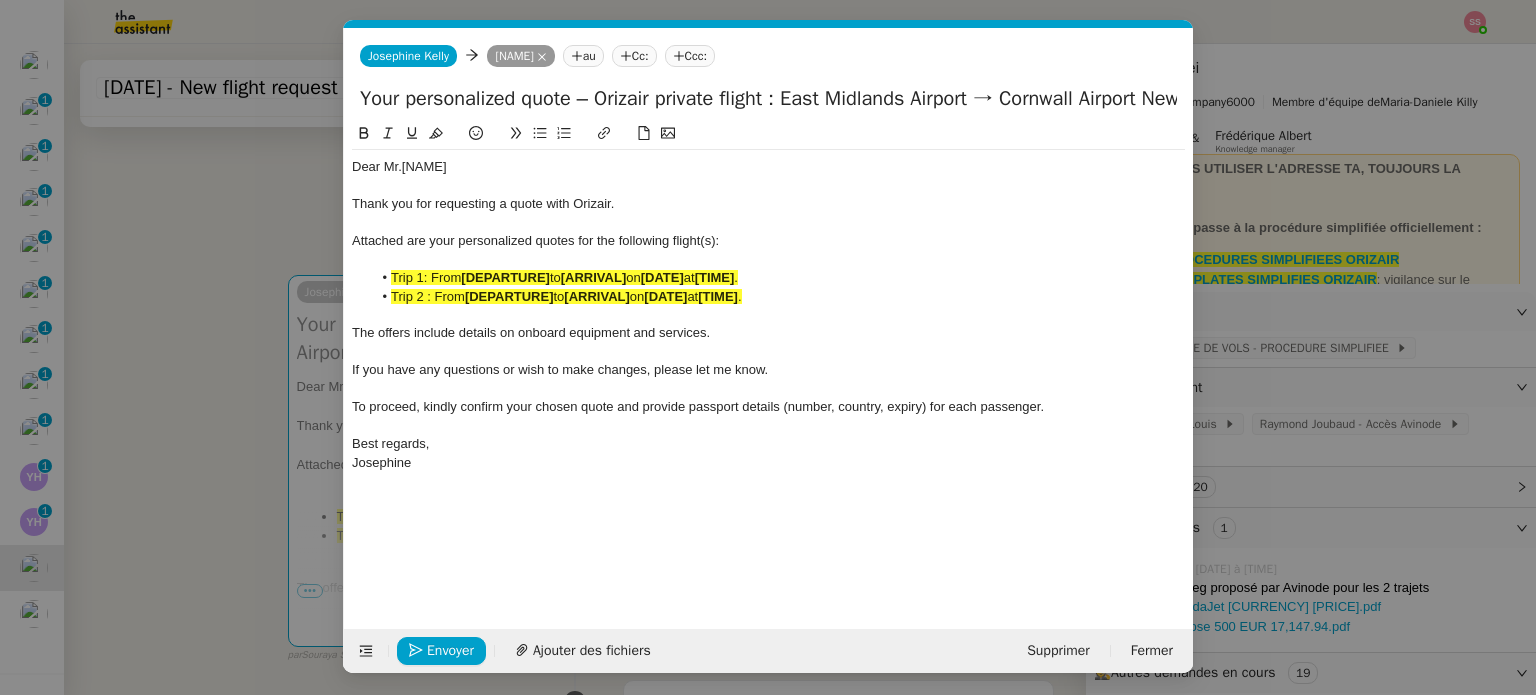 type 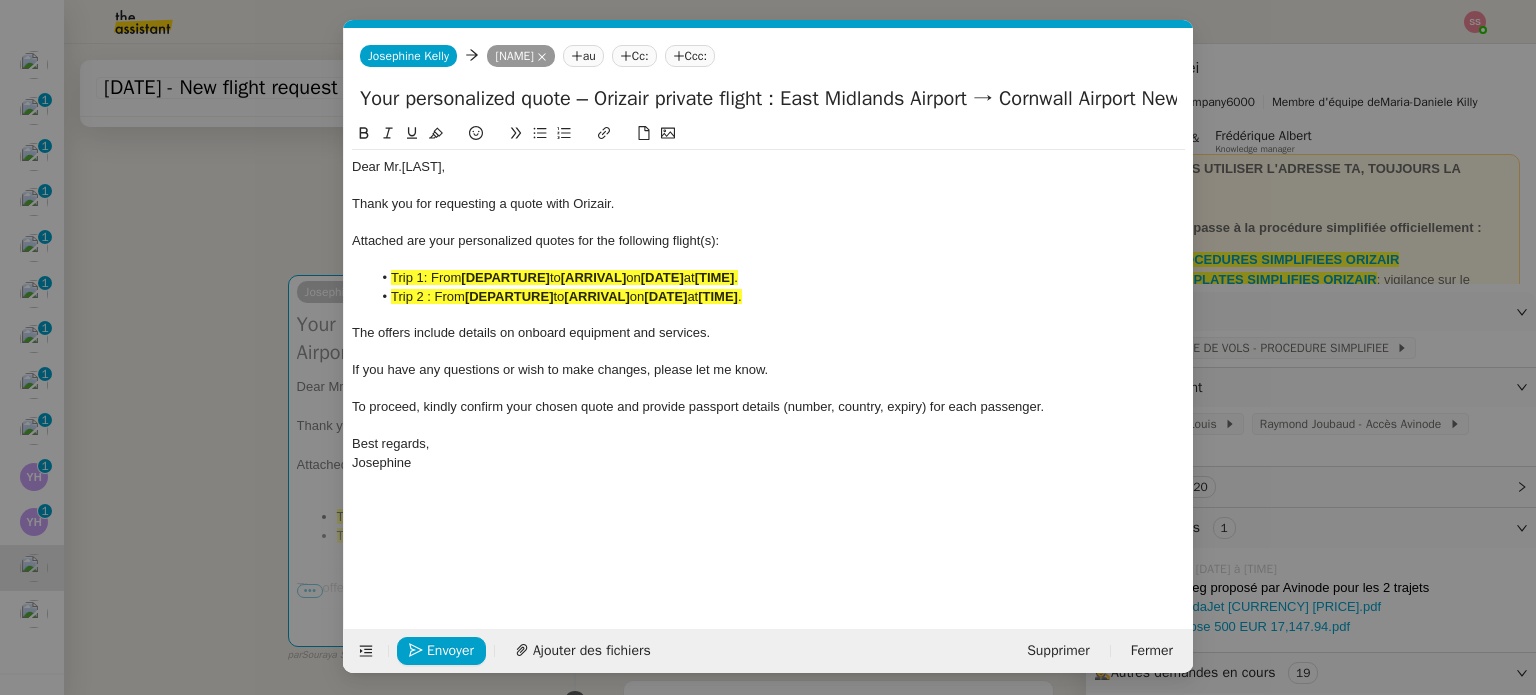 click on "devis Service ✈️ Orizair - Envoi devis client (EN) Dans le cadre de la procédure d'envoi de devis. [FIRST] [LAST] ✈️ Orizair - Envoi devis client (FR) Dans le cadre de la procédure d'envoi de devis. [FIRST] [LAST] ✈️ Orizair - Relance après envoi devis client (EN) Il convient de dérouler la procédure lorsqu'il s'agit de relancer le client pour son devis en anglais. [FIRST] [LAST] ✈️ Orizair - Relance après envoi devis client (FR) Dans le cas d'une relance en français lorsqu'un devis a été envoyé. [FIRST] [LAST] Common ✈️ Orizair - Envoi devis client (EN) Dans le cadre de la procédure d'envoi de devis. [FIRST] [LAST] ✈️ Orizair - Envoi devis client (FR) Dans le cadre de la procédure d'envoi de devis. [FIRST] [LAST] ✈️ Orizair - Relance après envoi devis client (EN) Il convient de dérouler la procédure lorsqu'il s'agit de relancer le client pour son devis en anglais. [FIRST] [LAST] ✈️ Orizair - Relance après envoi devis" at bounding box center (768, 347) 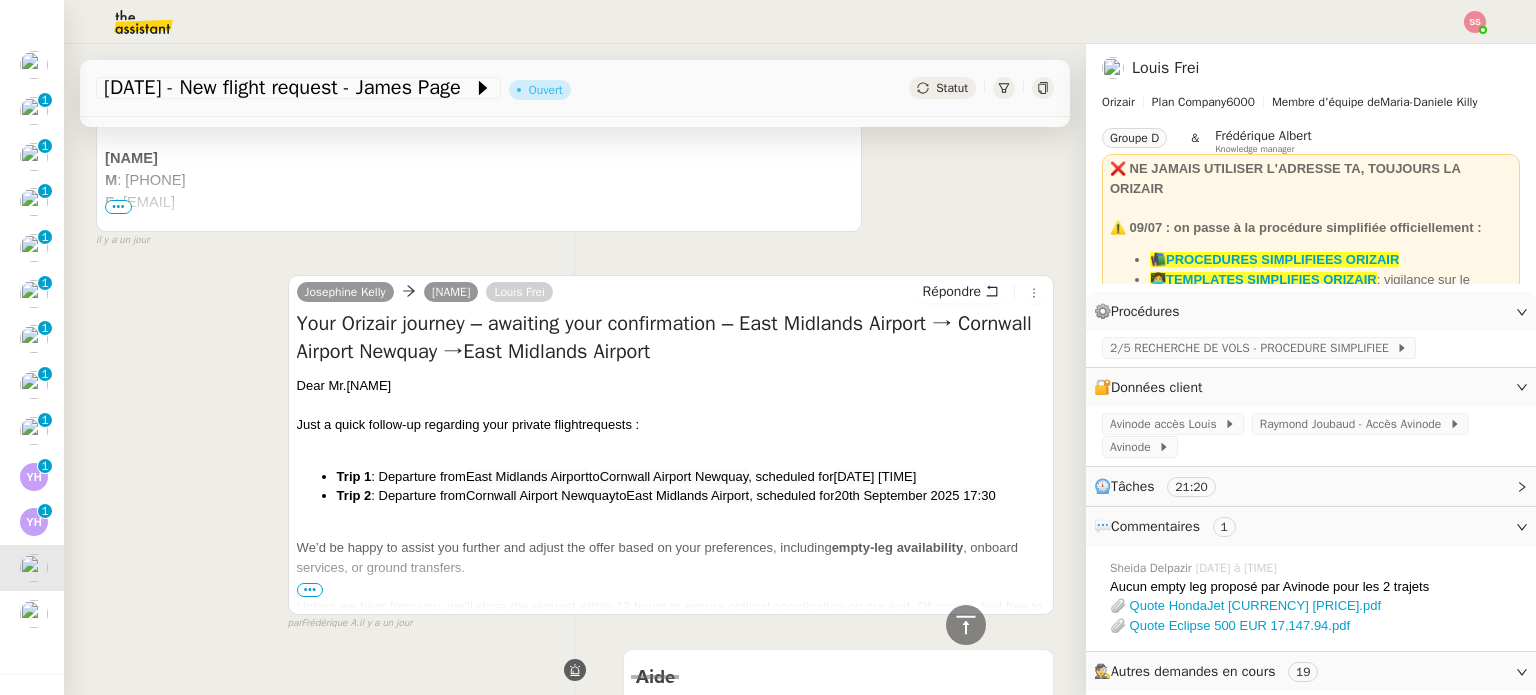 scroll, scrollTop: 1910, scrollLeft: 0, axis: vertical 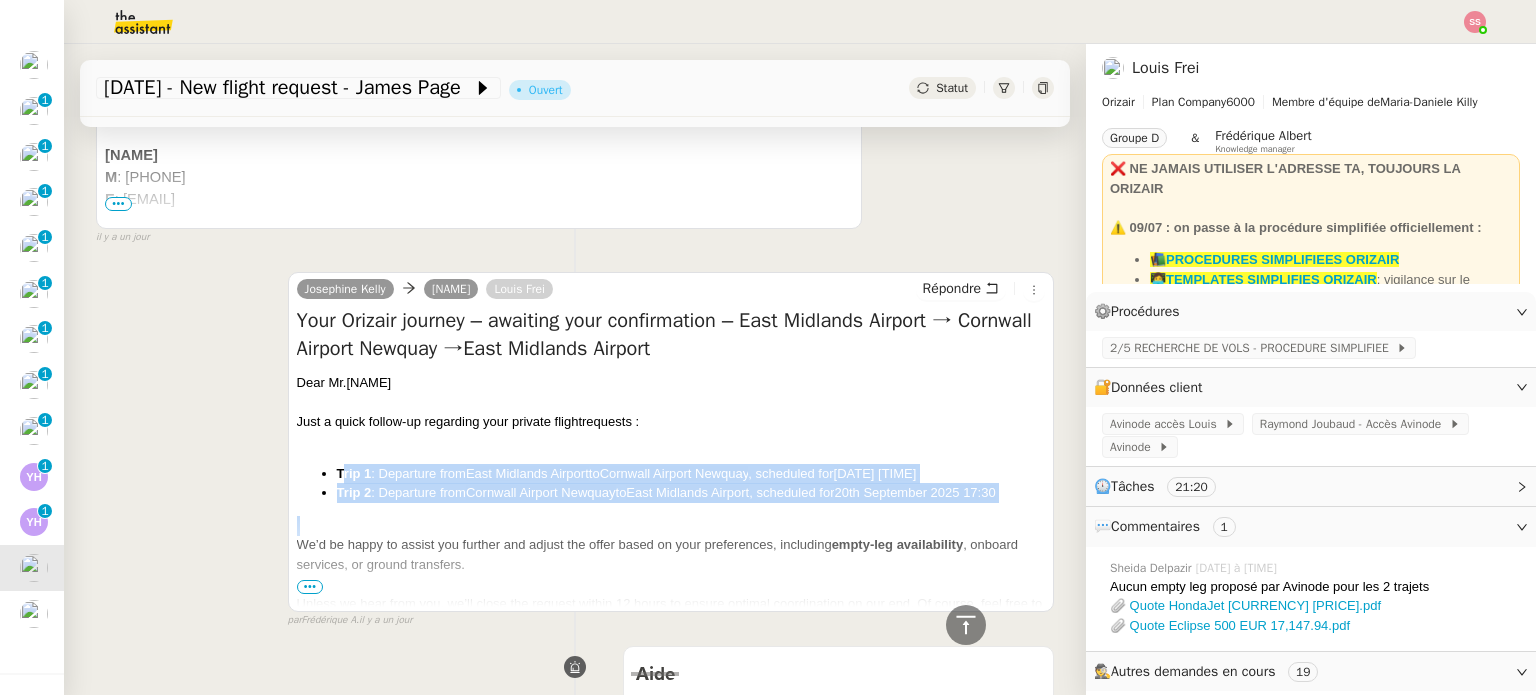 drag, startPoint x: 336, startPoint y: 475, endPoint x: 960, endPoint y: 511, distance: 625.0376 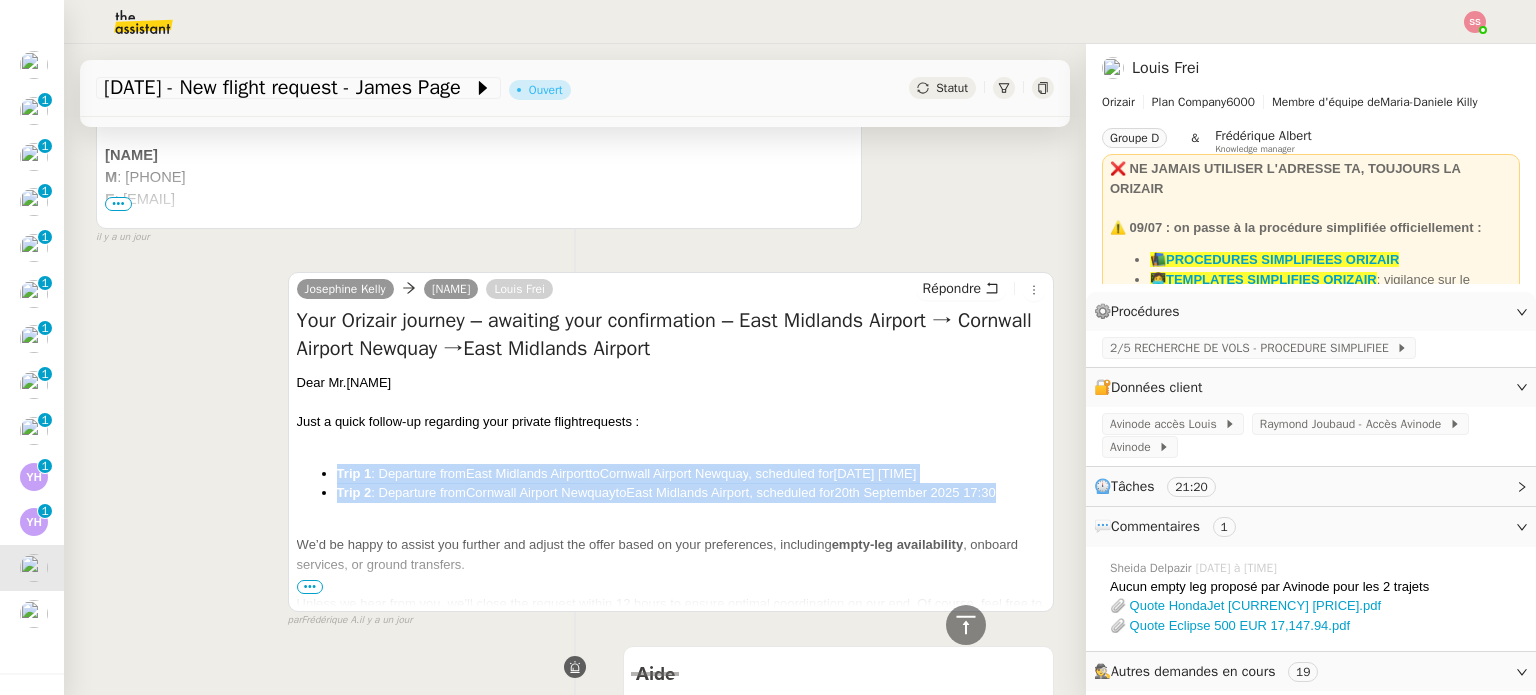 drag, startPoint x: 1006, startPoint y: 492, endPoint x: 329, endPoint y: 462, distance: 677.66437 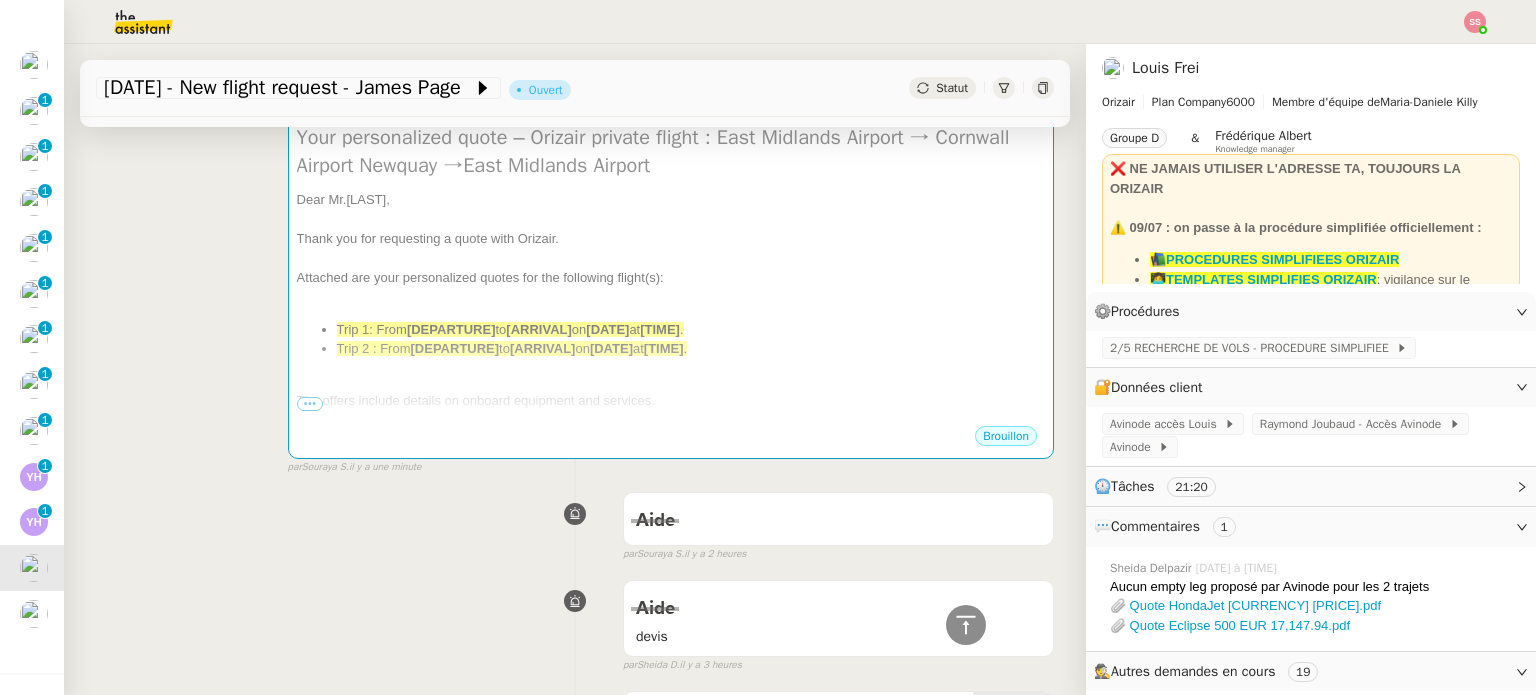 scroll, scrollTop: 210, scrollLeft: 0, axis: vertical 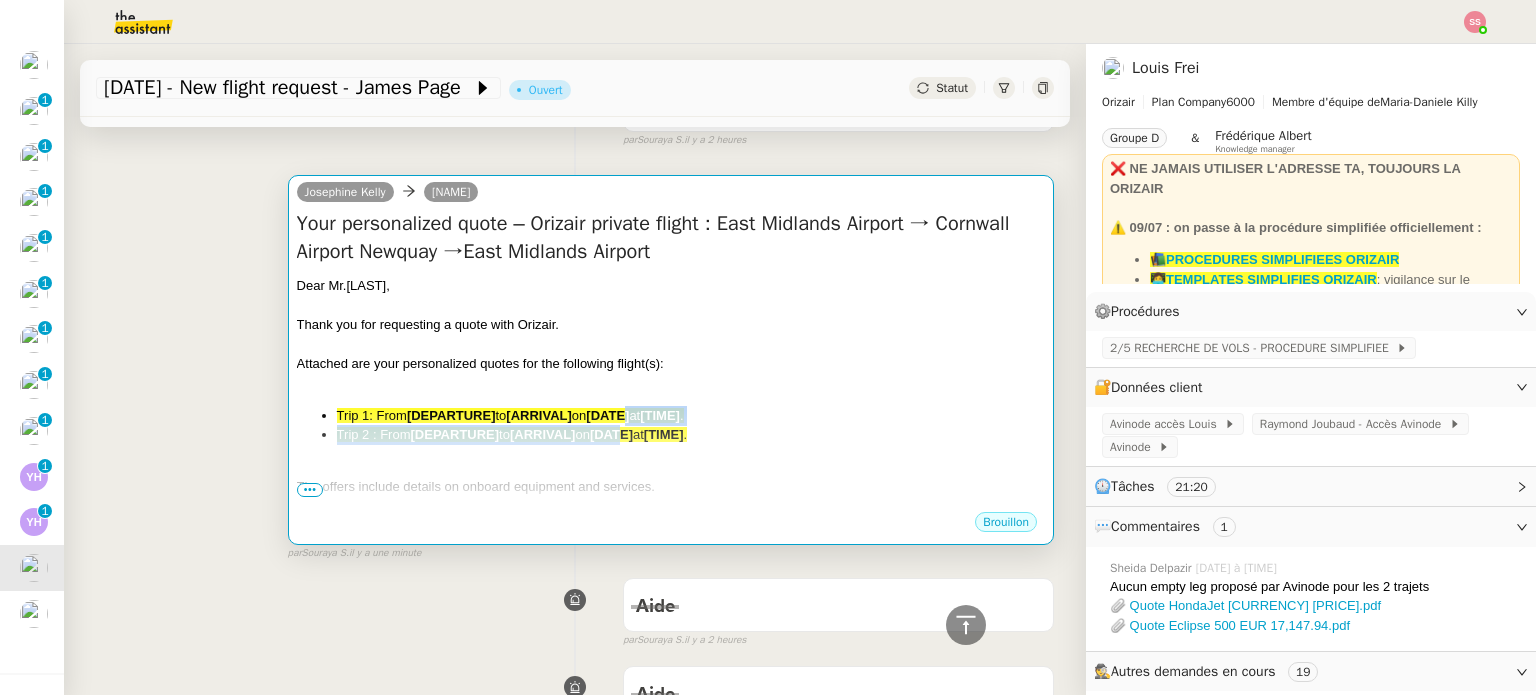 click on "Trip 1: From  [DEPARTURE]  to  [ARRIVAL]  on  [DATE]  at  [TIME] . Trip 2 : From  [DEPARTURE]  to  [ARRIVAL]  on  [DATE]  at  [TIME] ." at bounding box center (671, 425) 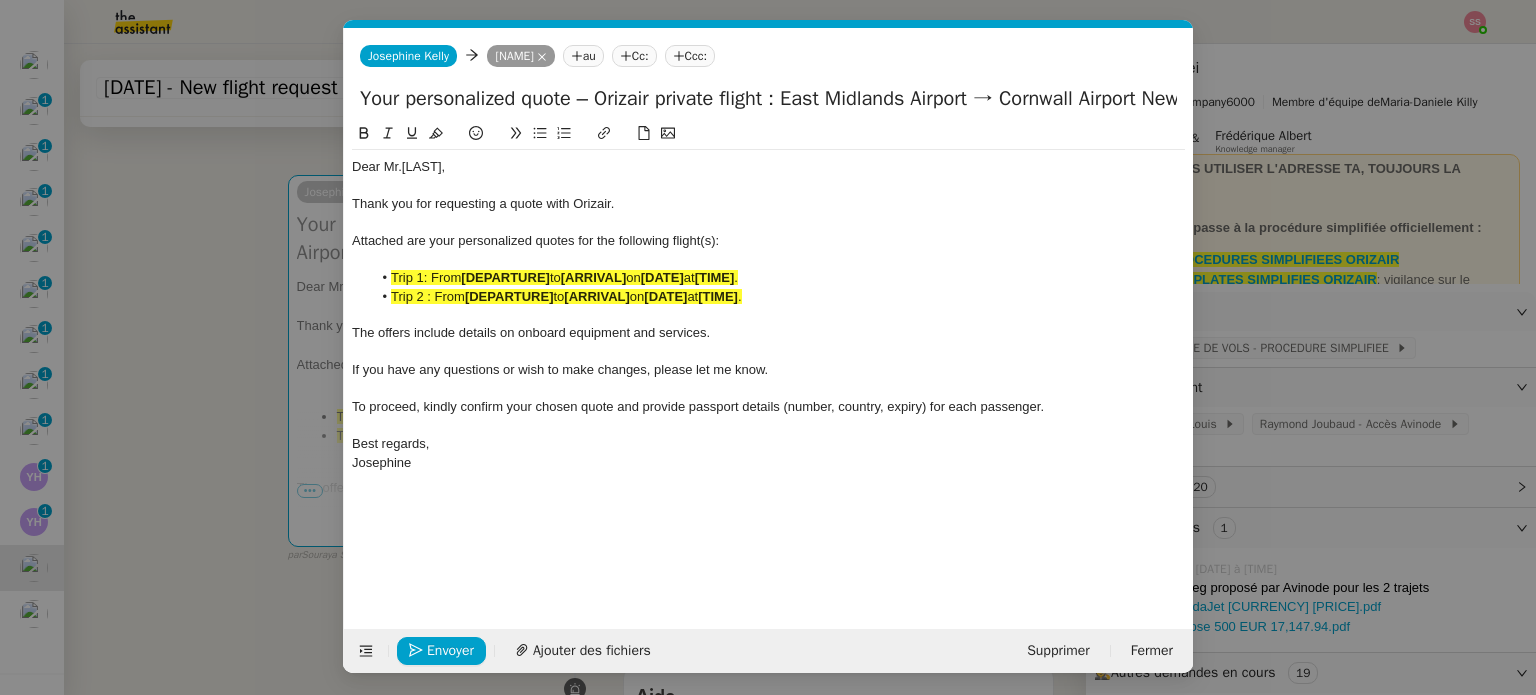 scroll, scrollTop: 0, scrollLeft: 73, axis: horizontal 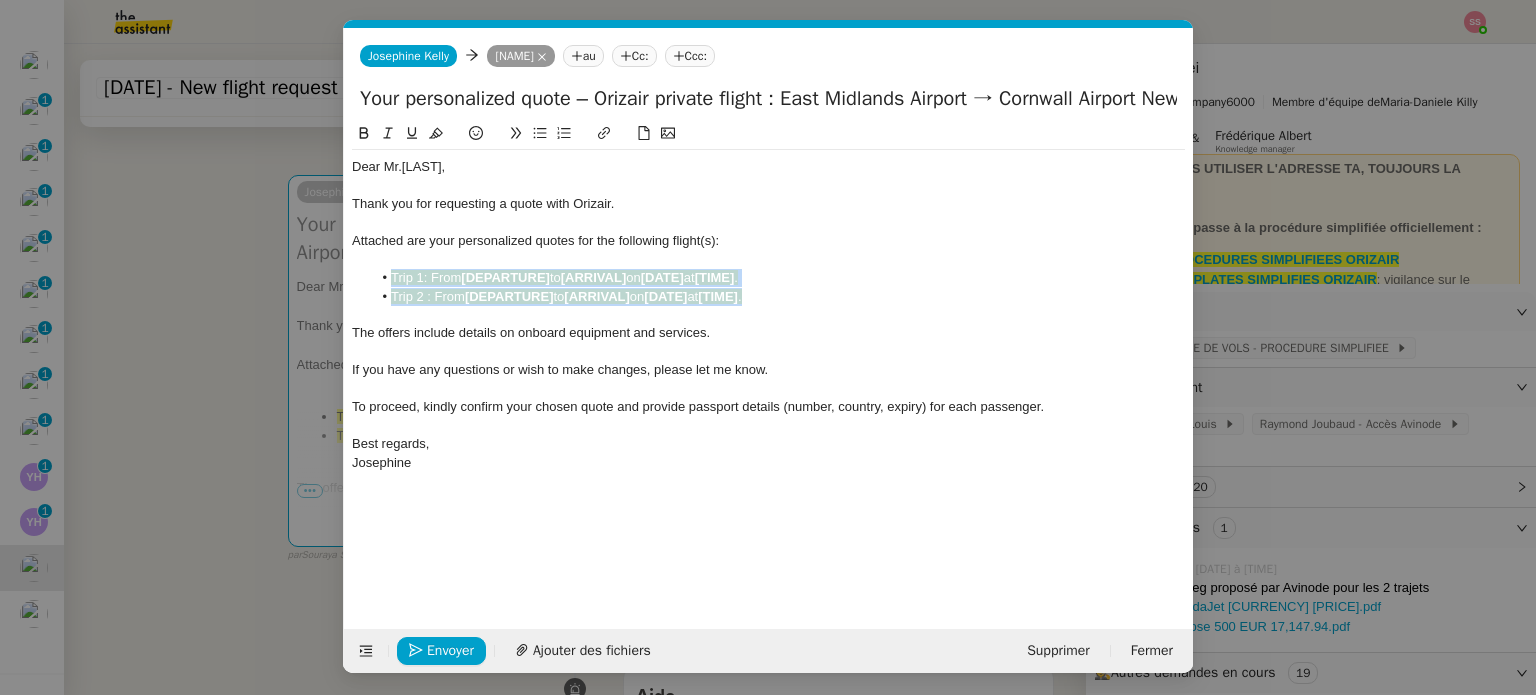 drag, startPoint x: 772, startPoint y: 298, endPoint x: 390, endPoint y: 278, distance: 382.5232 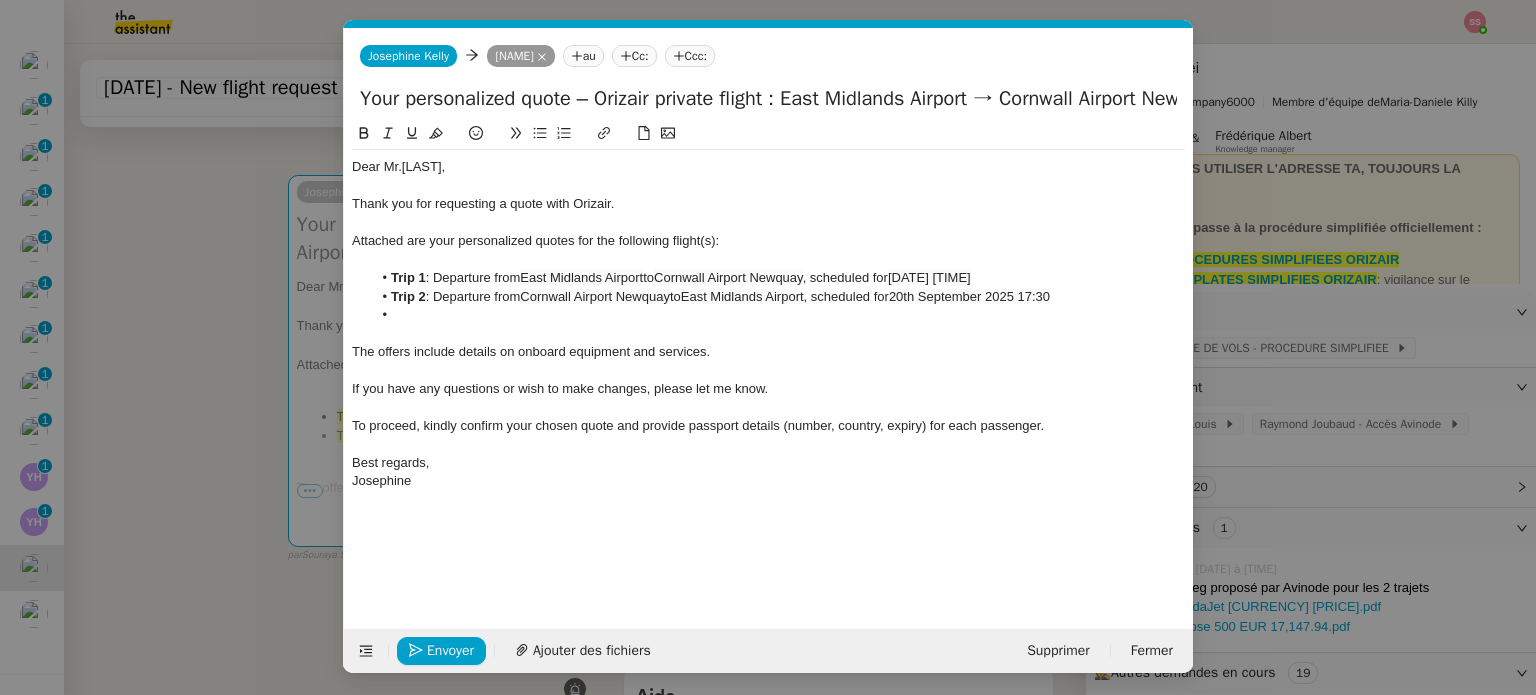 scroll, scrollTop: 0, scrollLeft: 0, axis: both 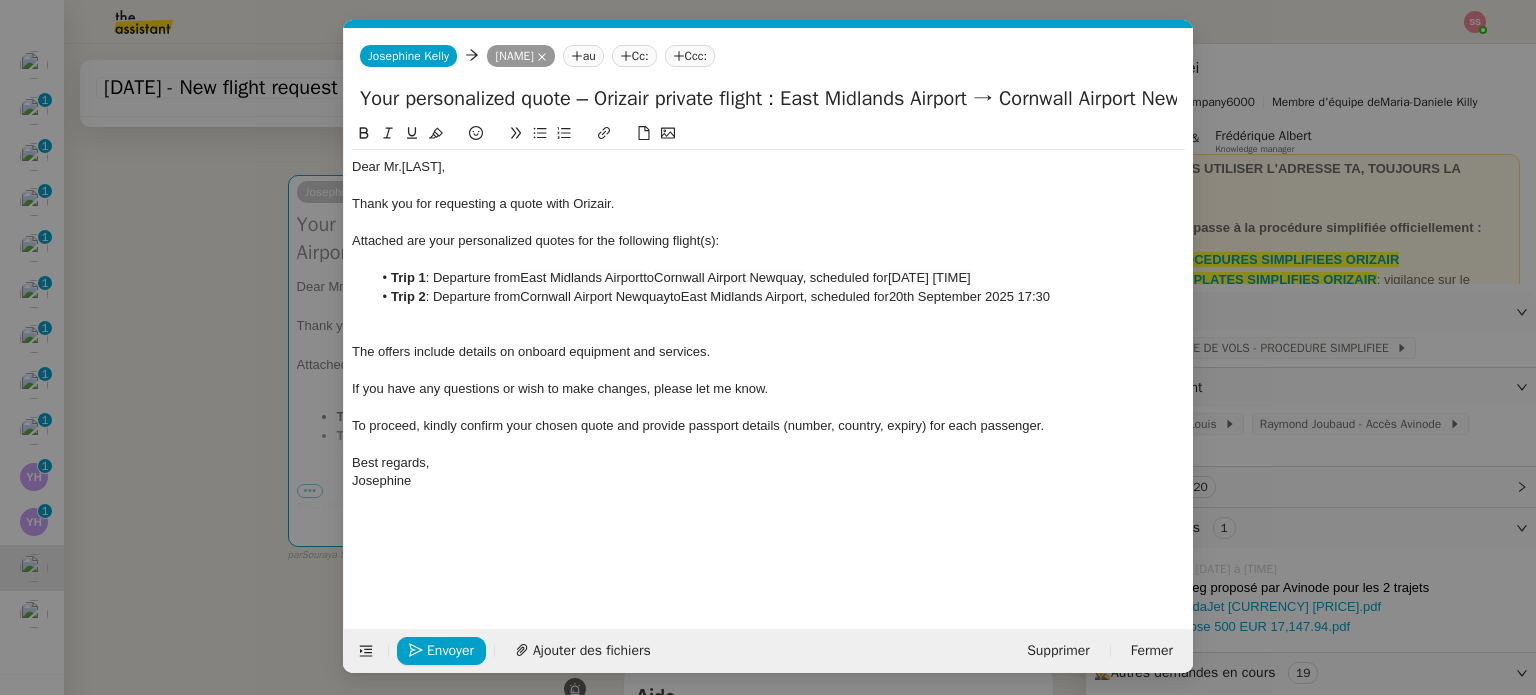 click on "The offers include details on onboard equipment and services." 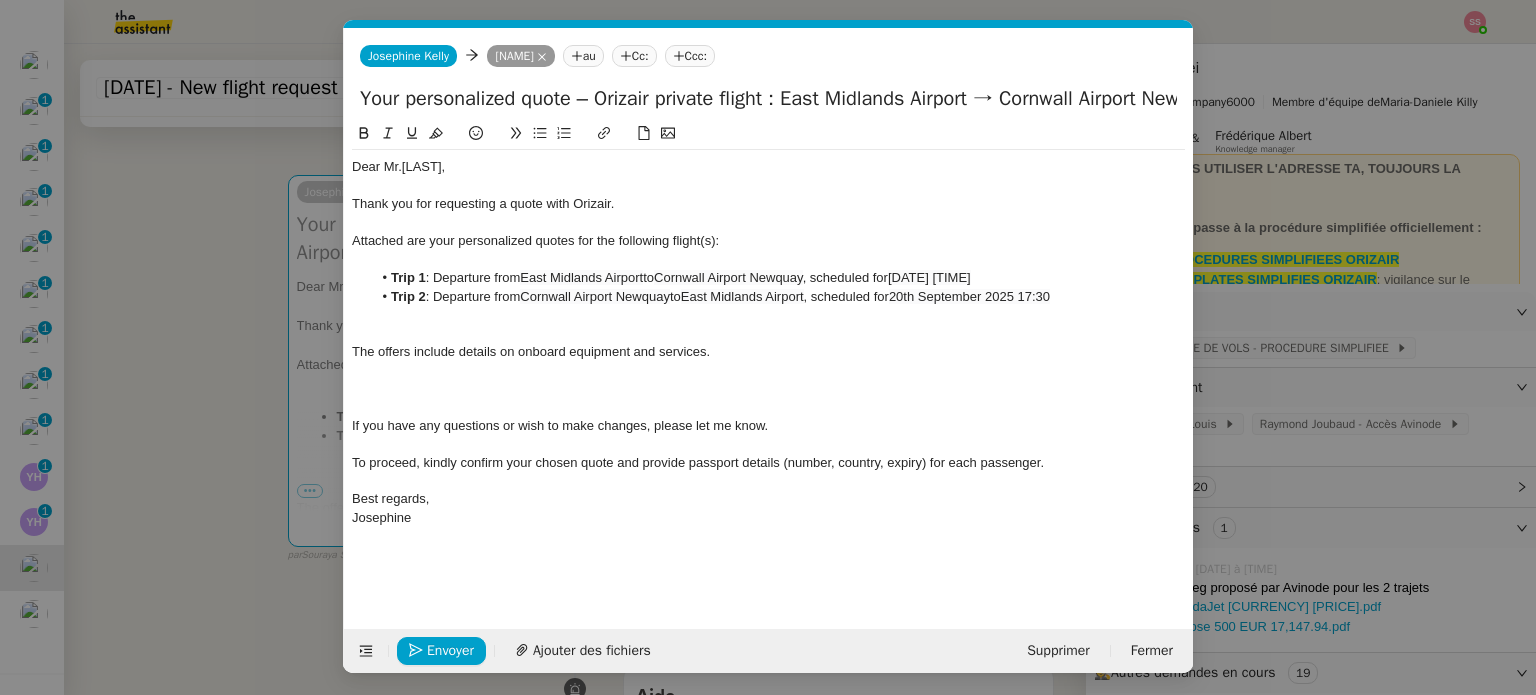 type 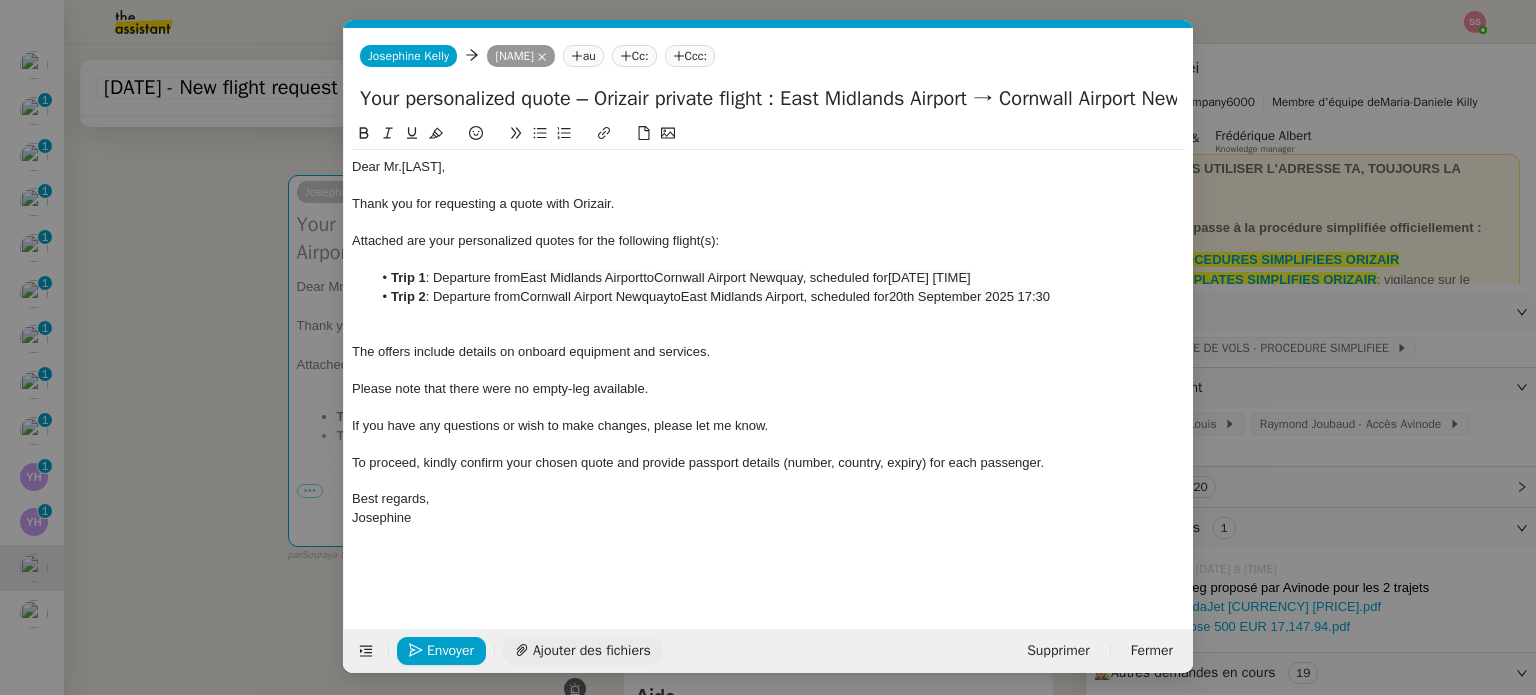 click on "Ajouter des fichiers" 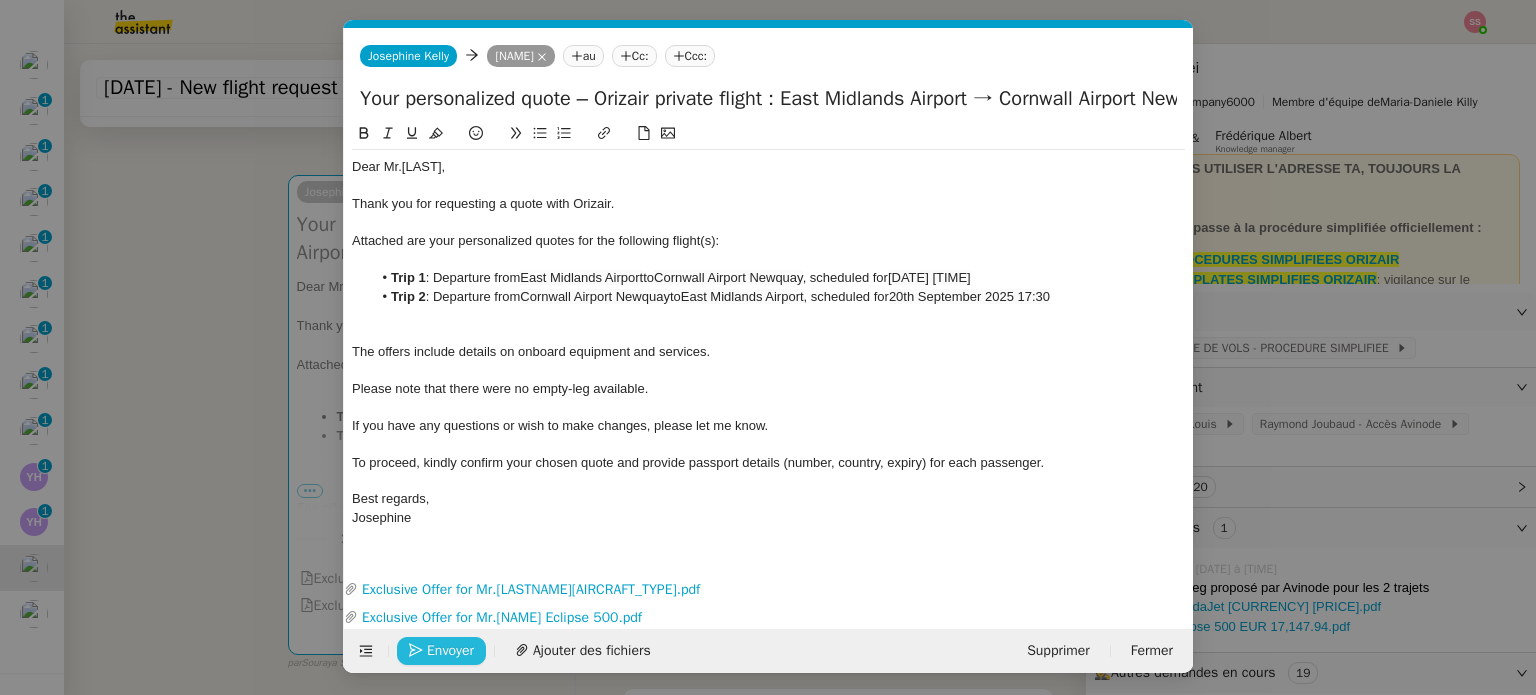 click on "Envoyer" 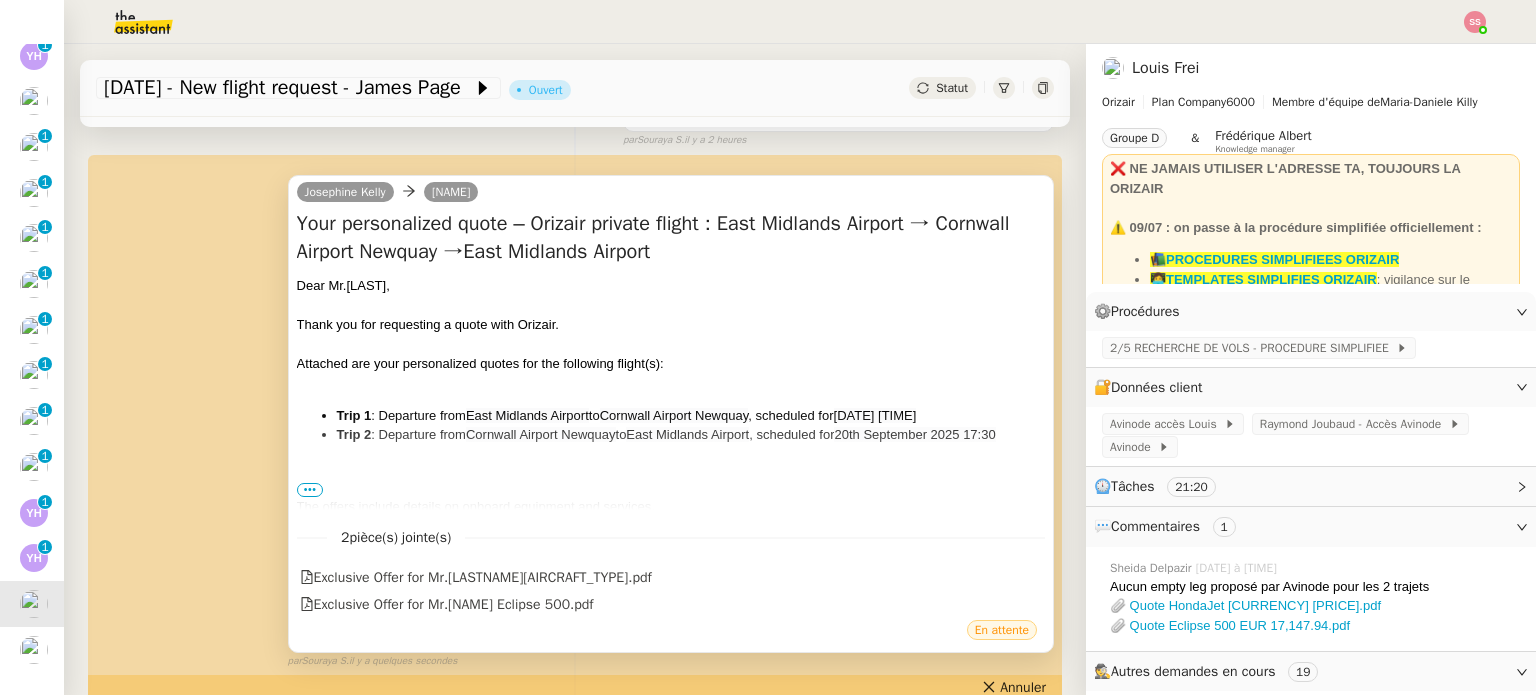 scroll, scrollTop: 464, scrollLeft: 0, axis: vertical 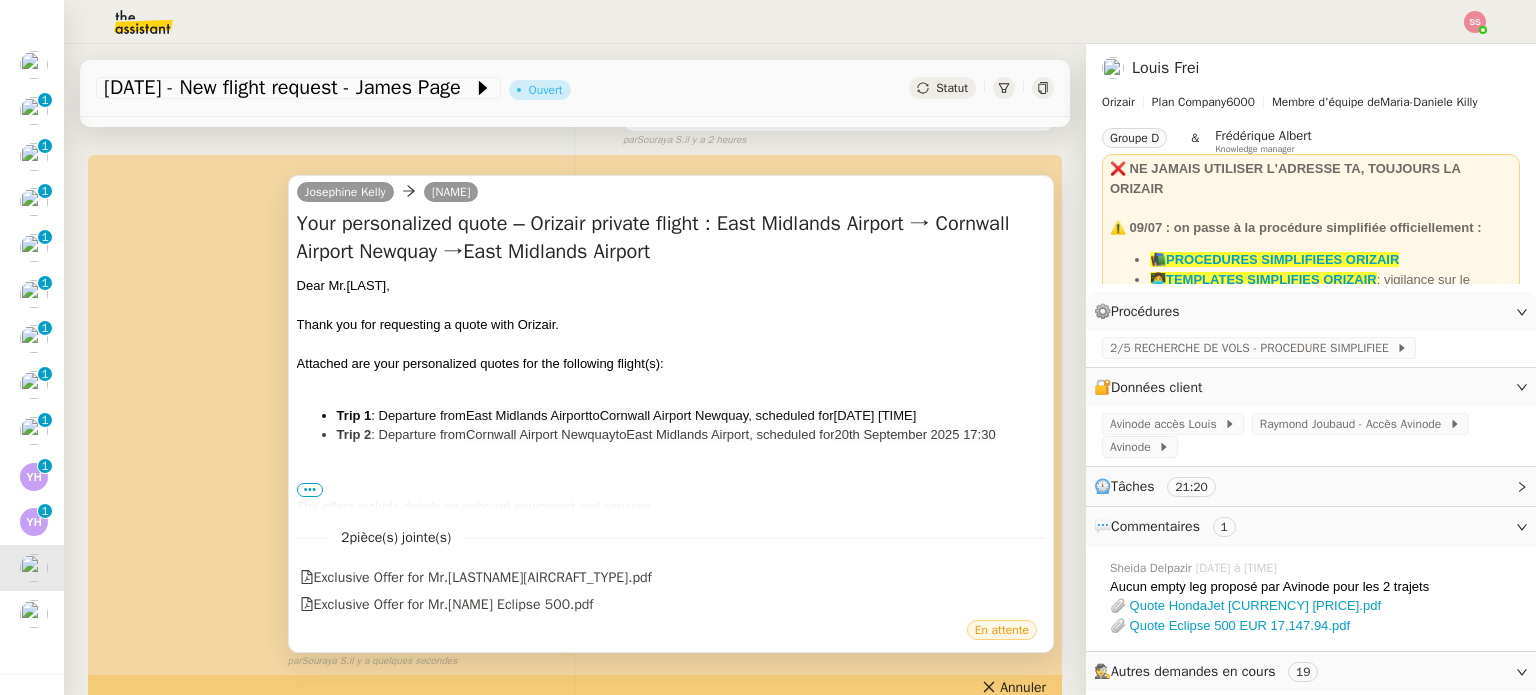 click on "•••" at bounding box center [310, 490] 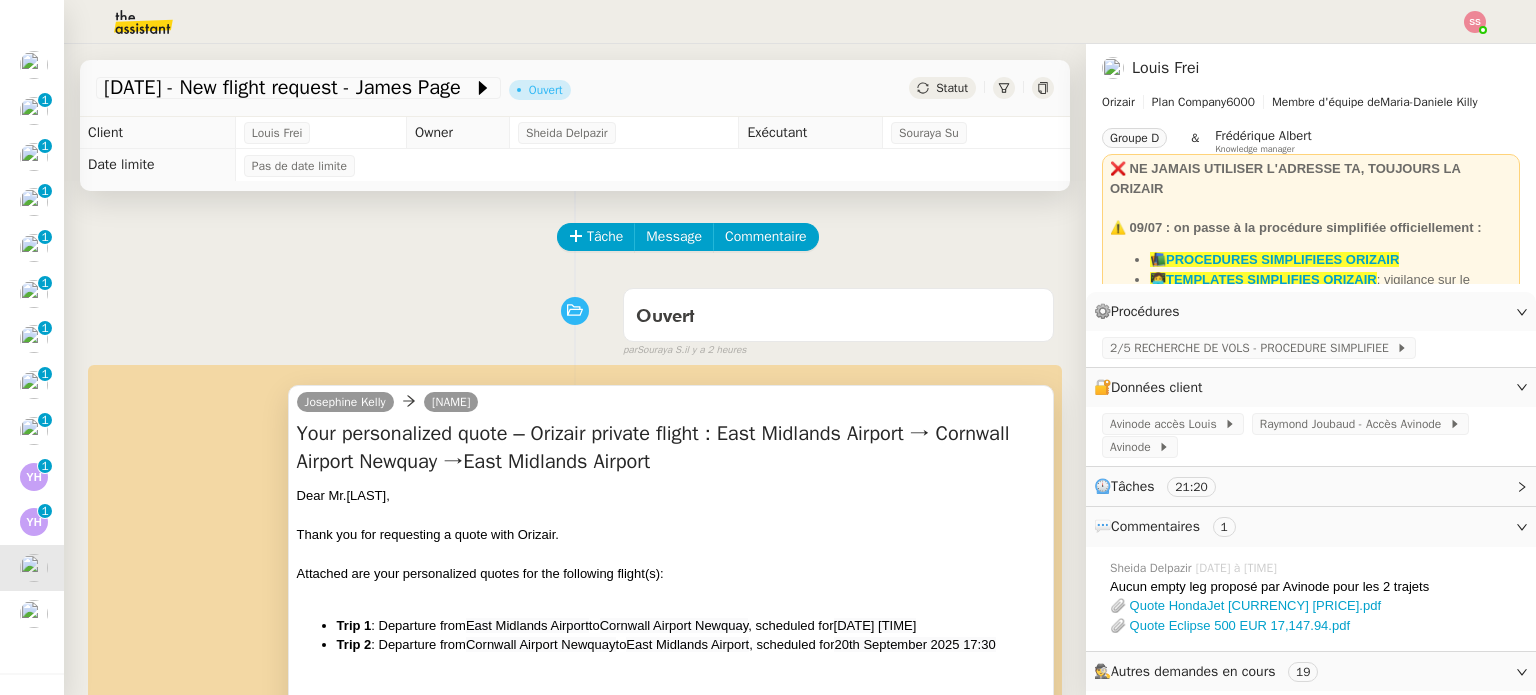 scroll, scrollTop: 100, scrollLeft: 0, axis: vertical 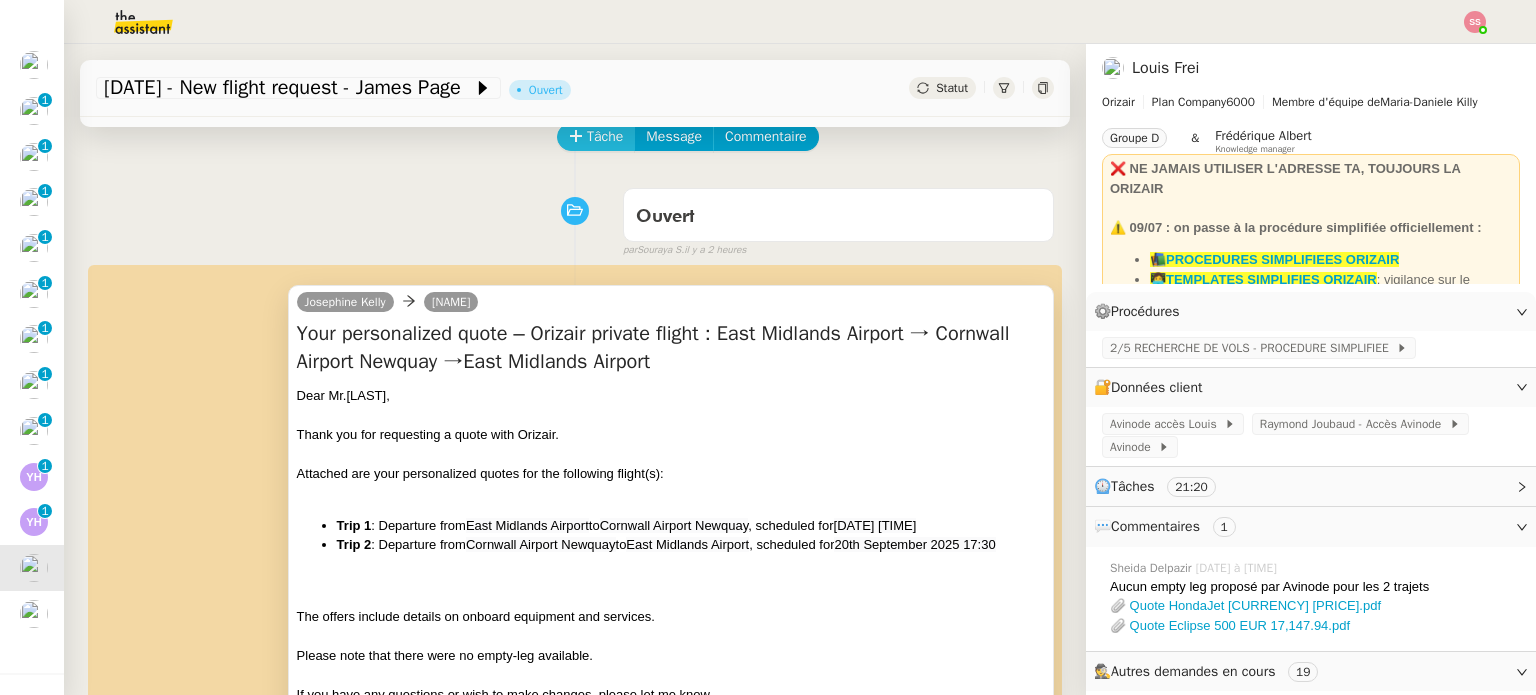click on "Tâche" 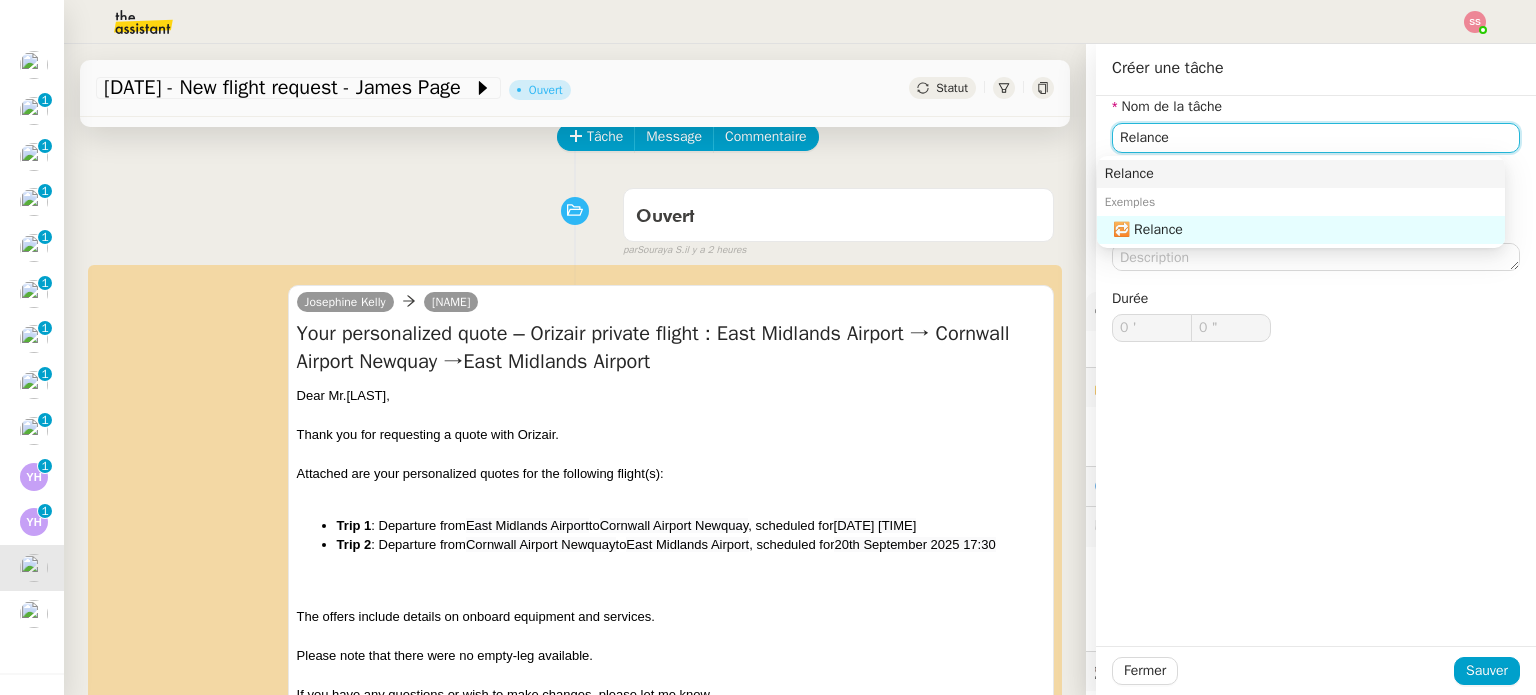 click on "Relance" at bounding box center (1301, 174) 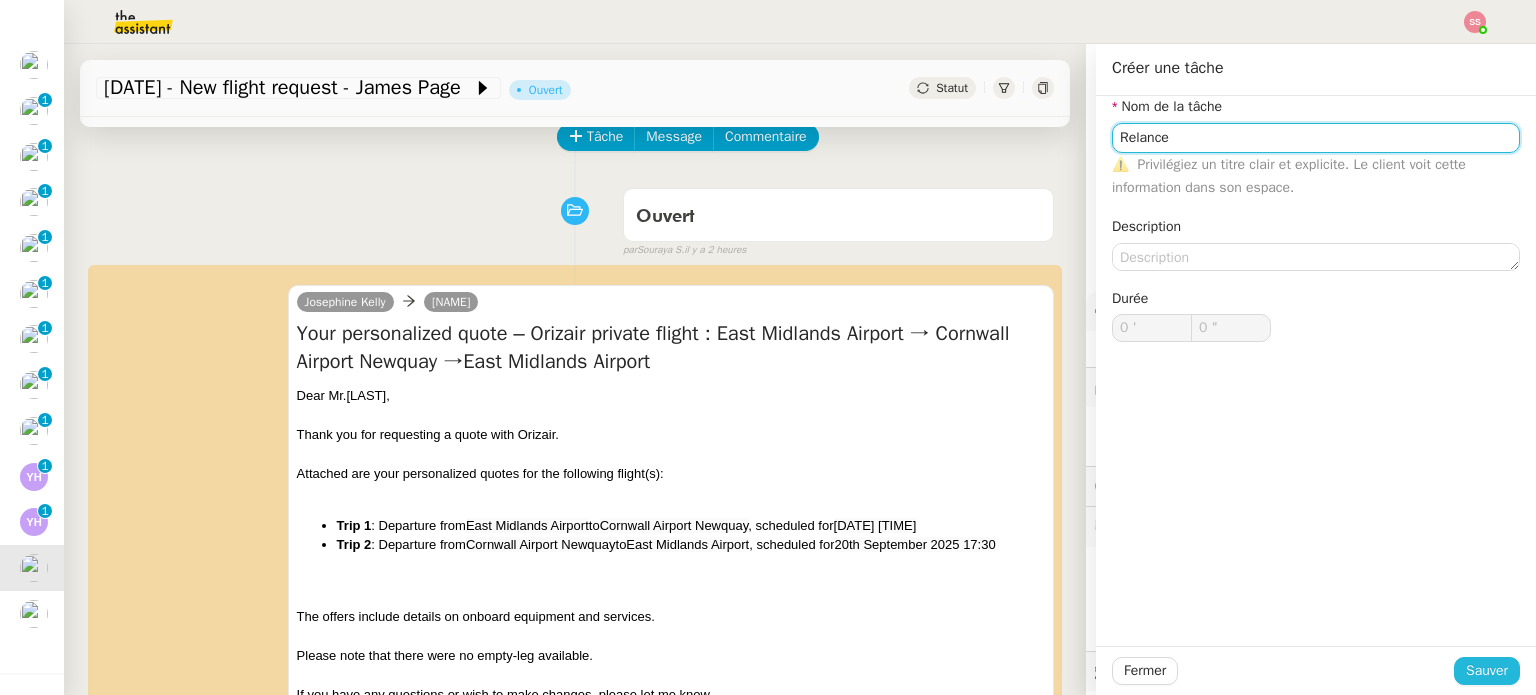 type on "Relance" 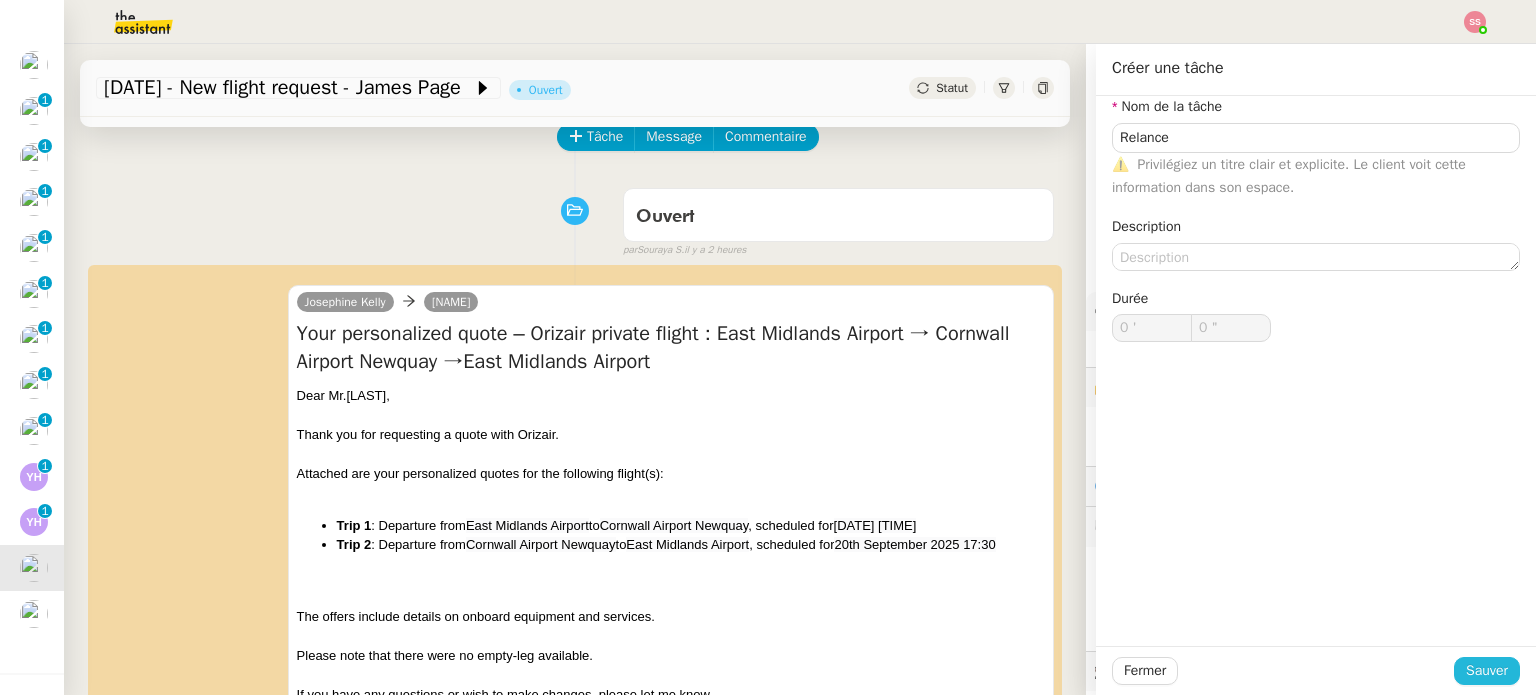 click on "Sauver" 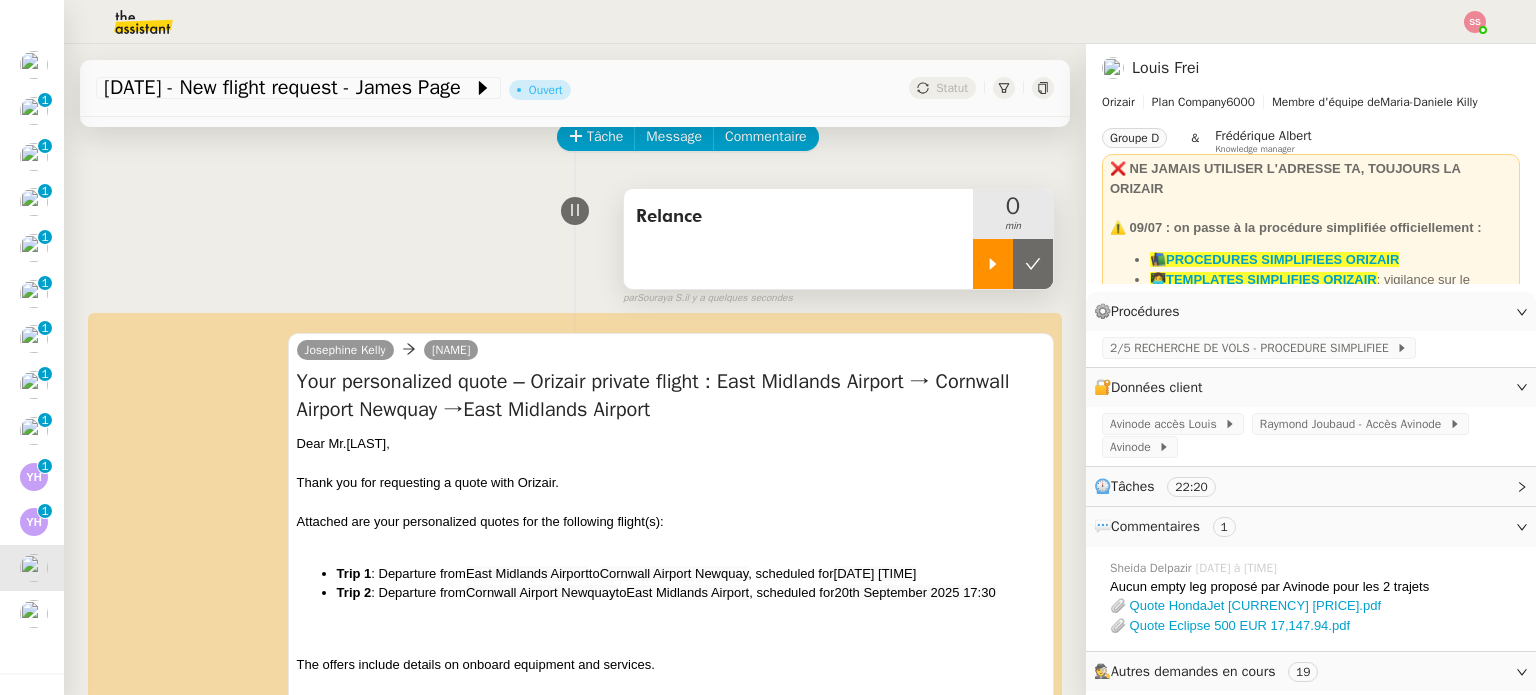 click at bounding box center (993, 264) 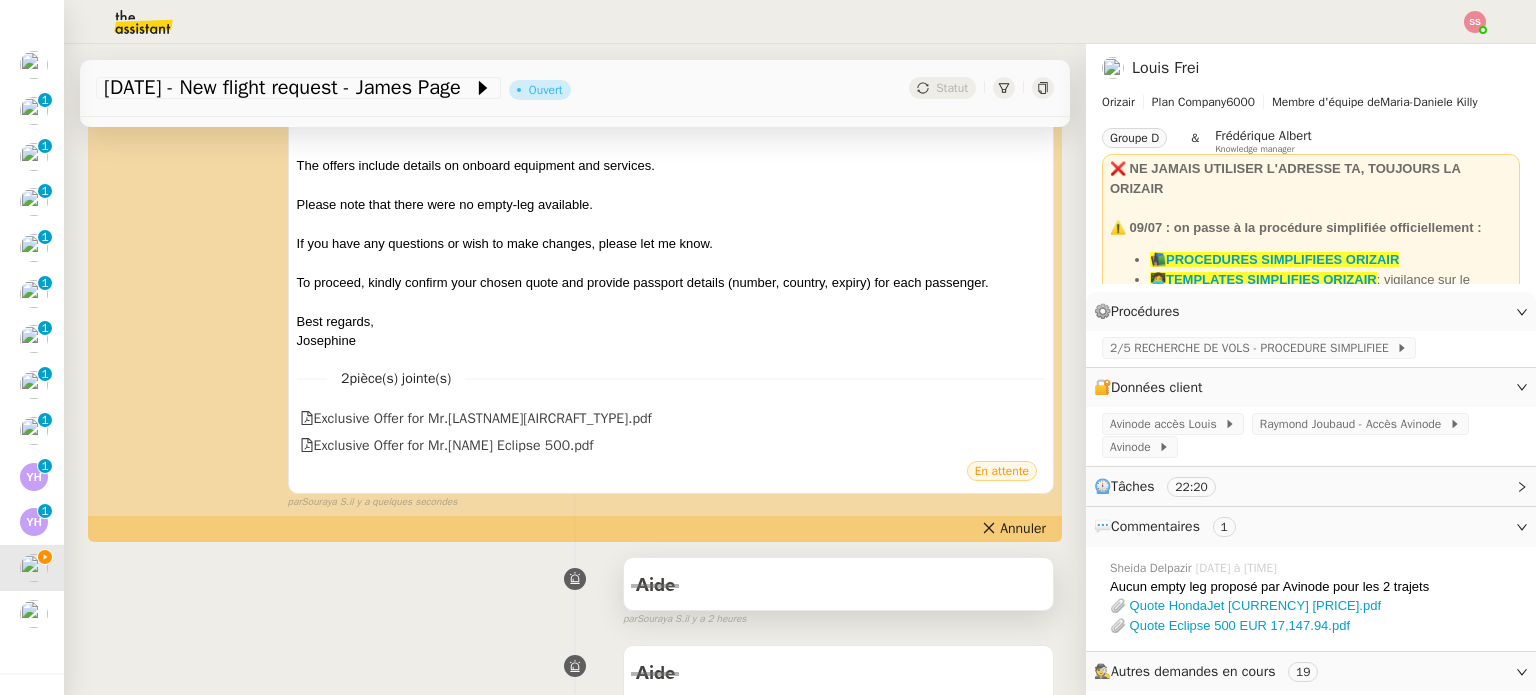 scroll, scrollTop: 600, scrollLeft: 0, axis: vertical 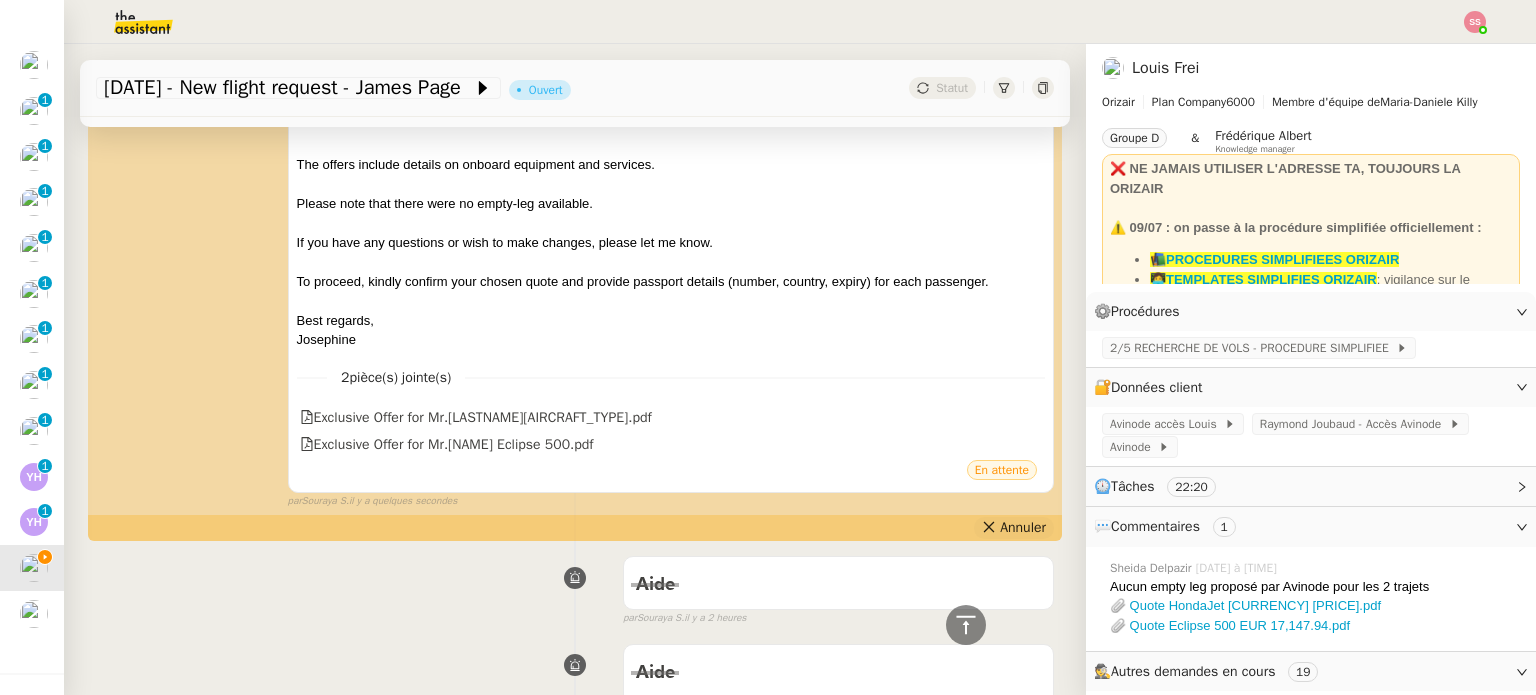 click on "Annuler" at bounding box center [1023, 528] 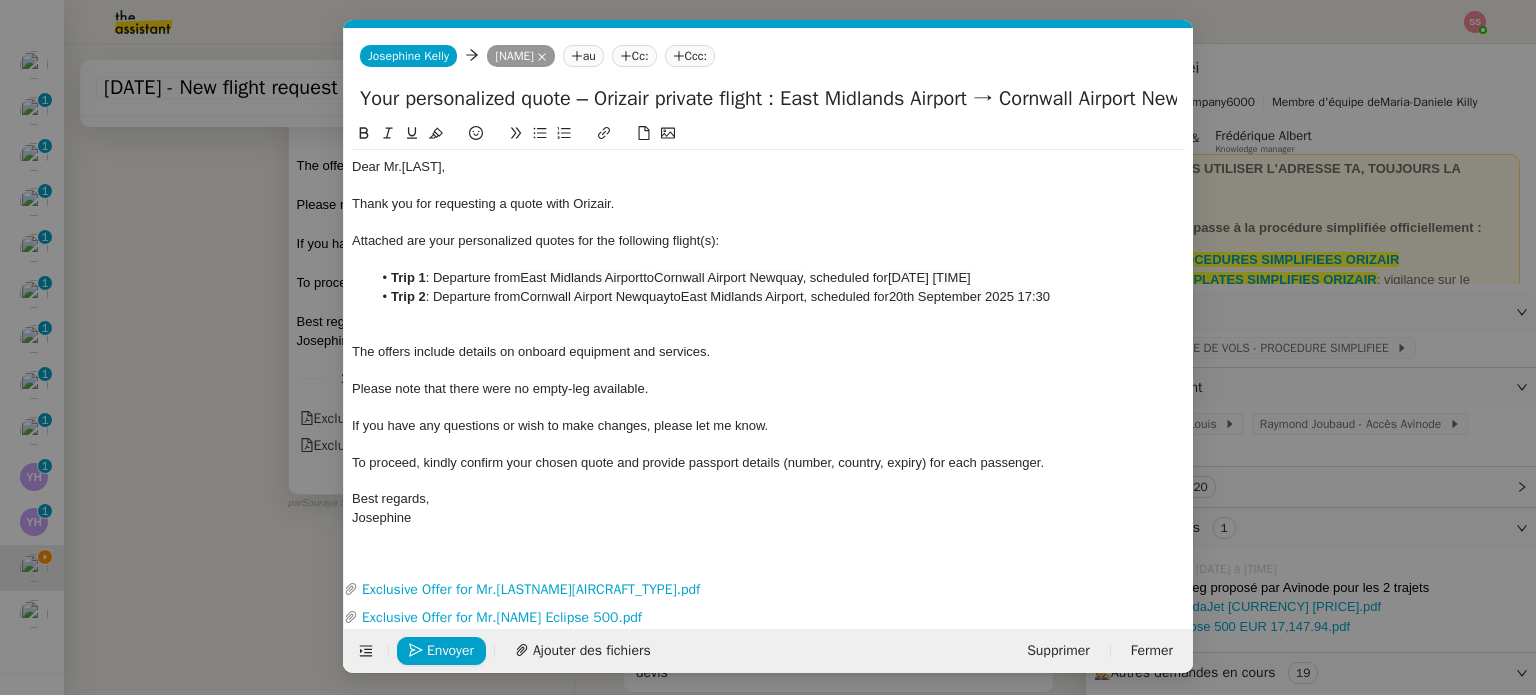 scroll, scrollTop: 601, scrollLeft: 0, axis: vertical 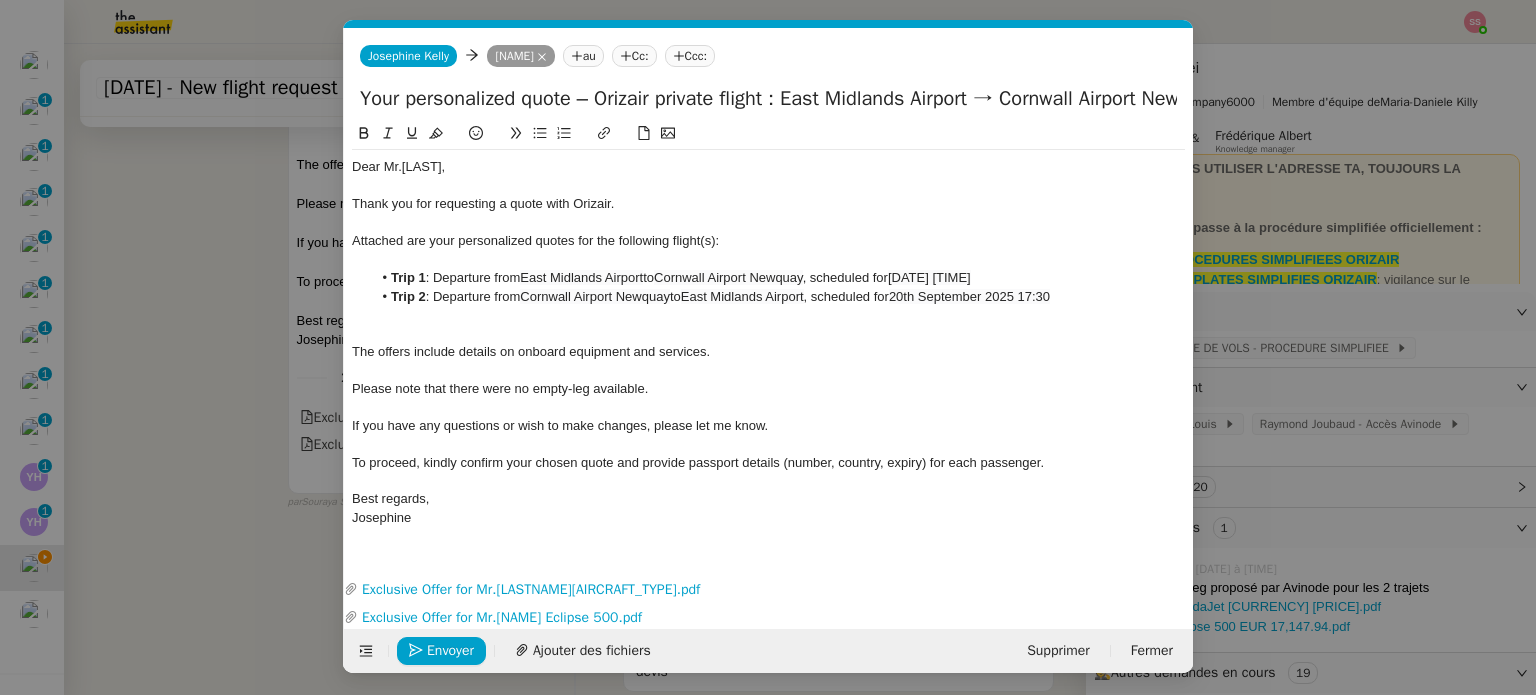 click on "Attached are your personalized quotes for the following flight(s):" 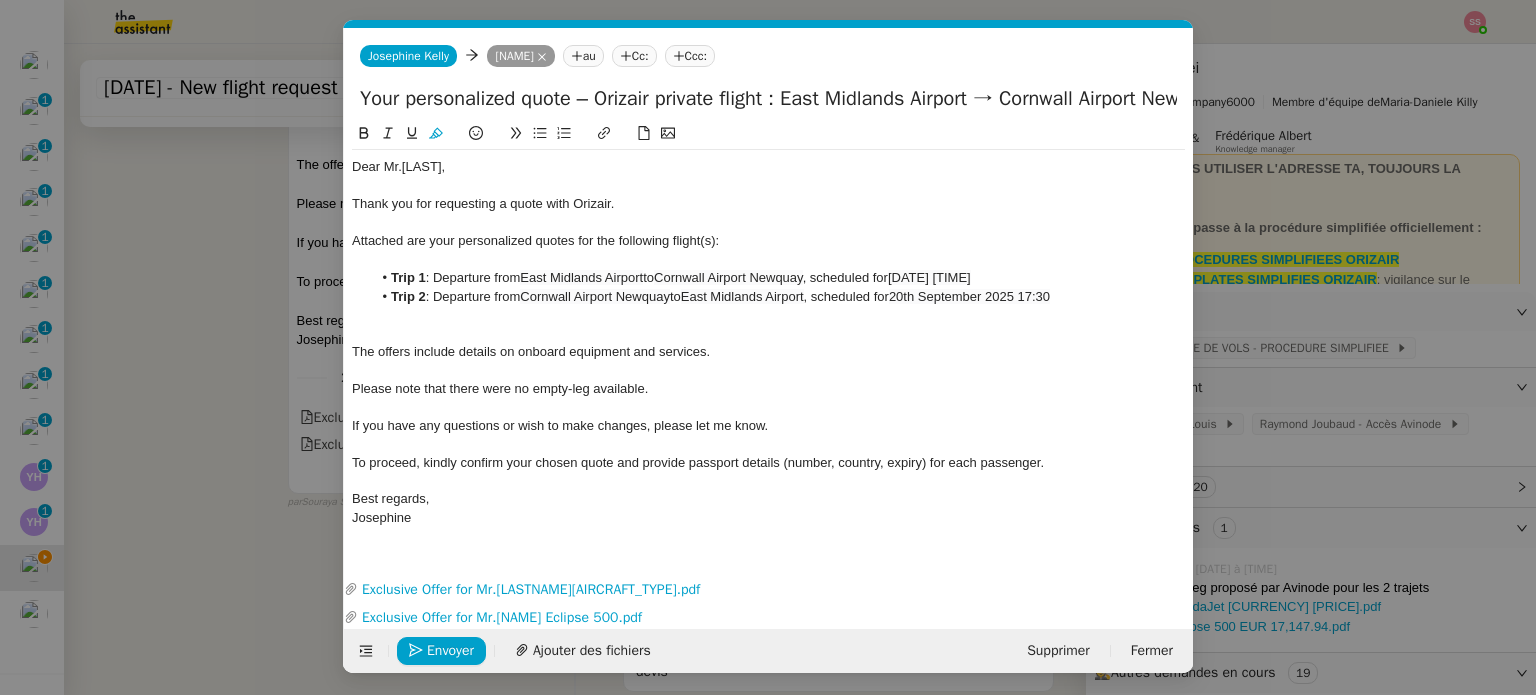 type 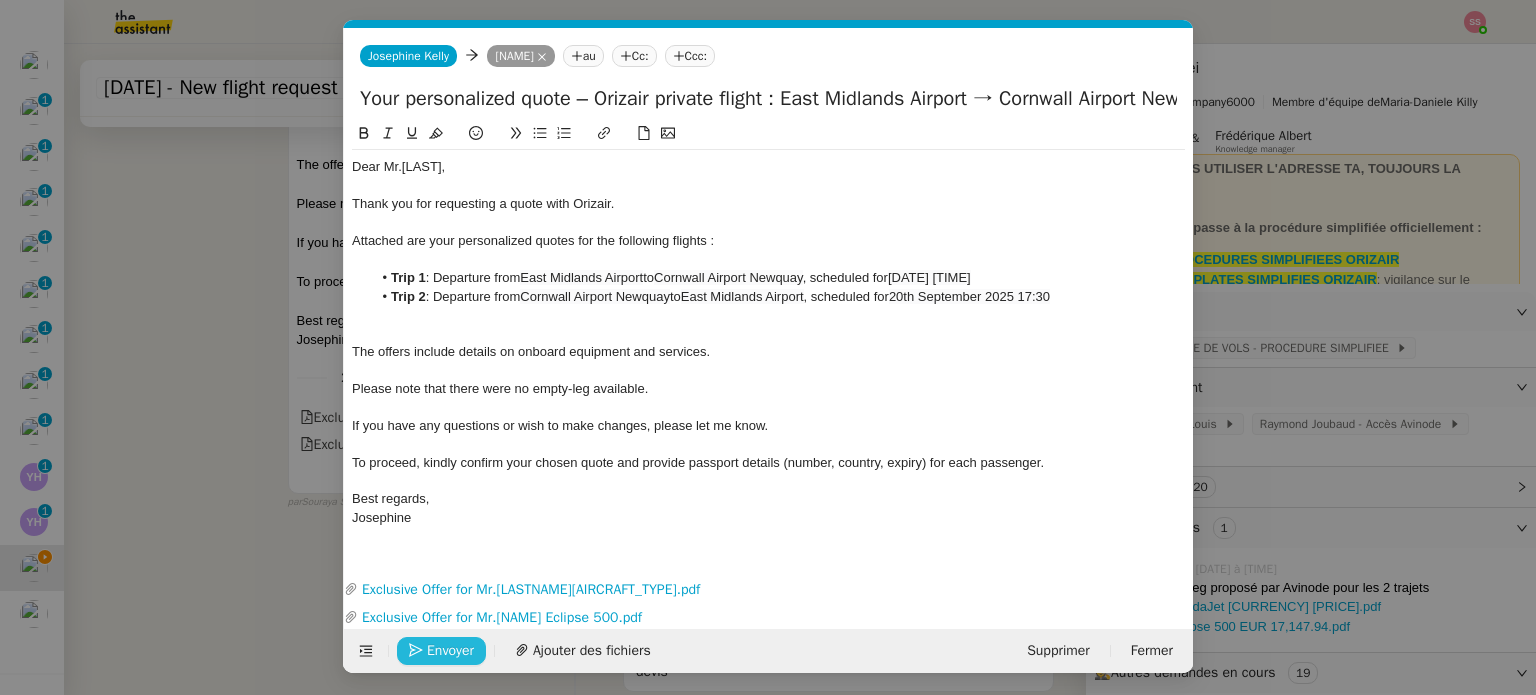 click on "Envoyer" 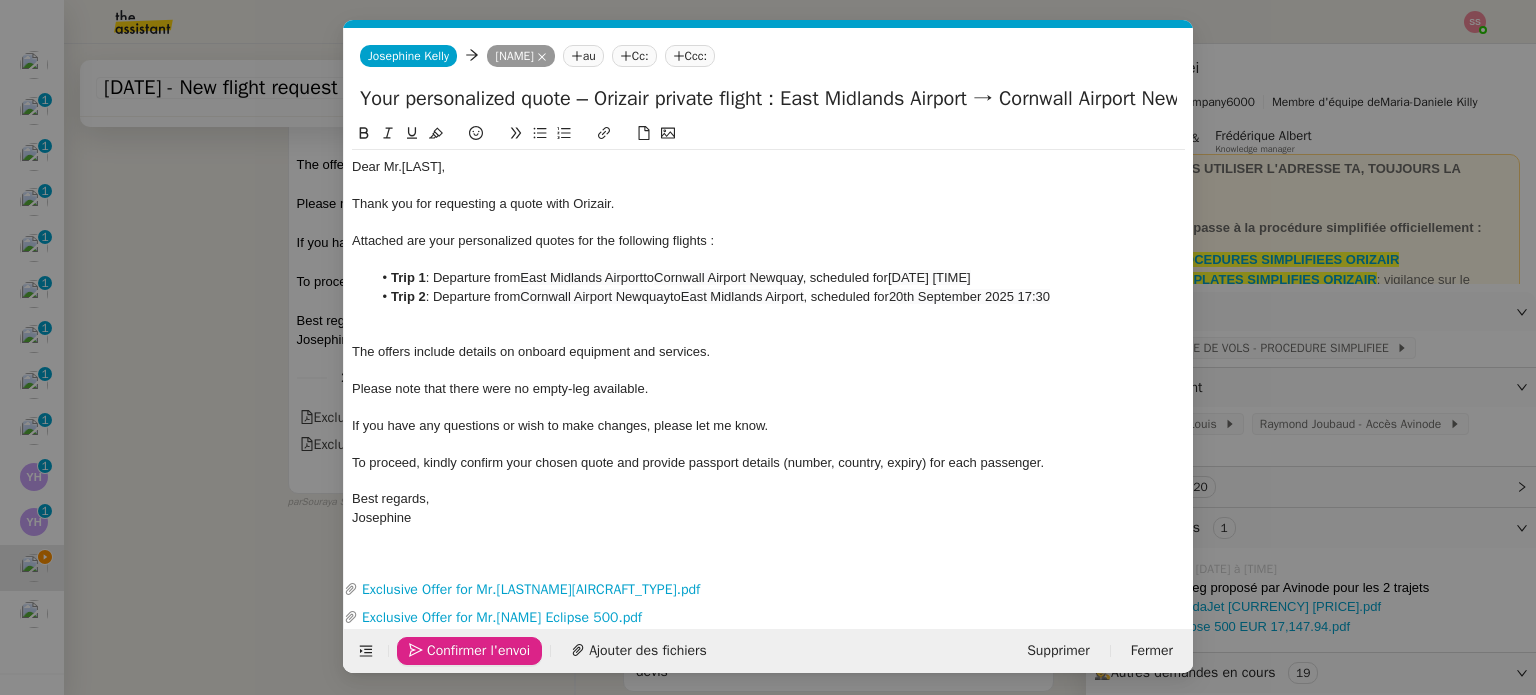 click on "Confirmer l'envoi" 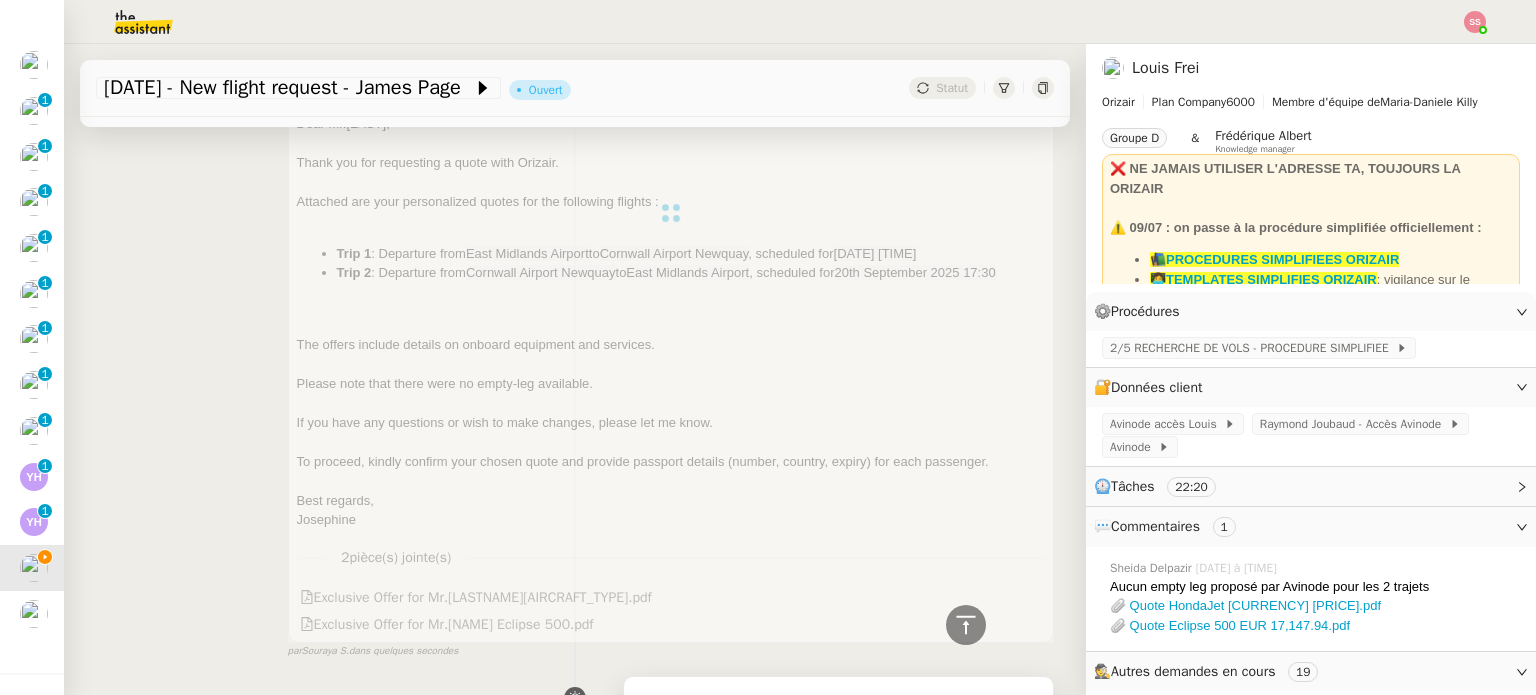 scroll, scrollTop: 300, scrollLeft: 0, axis: vertical 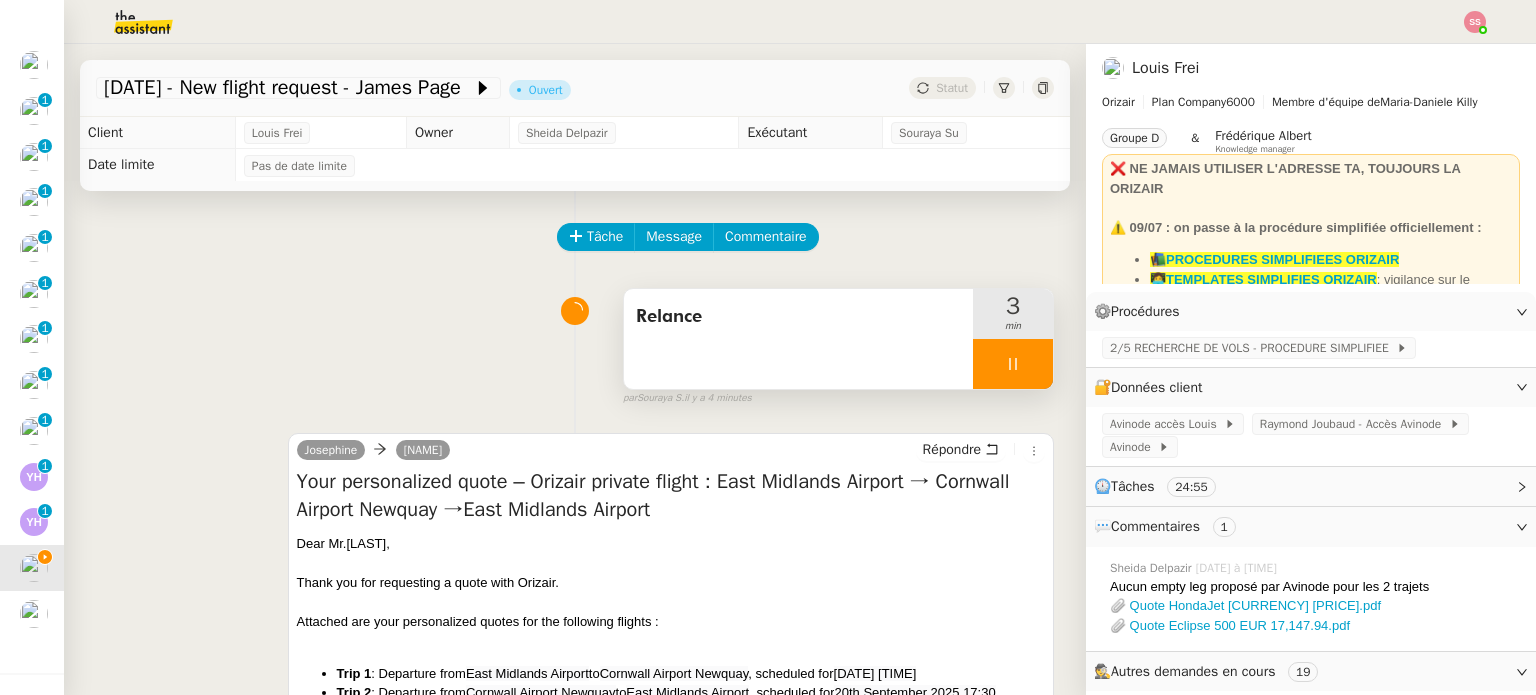 click at bounding box center (1013, 364) 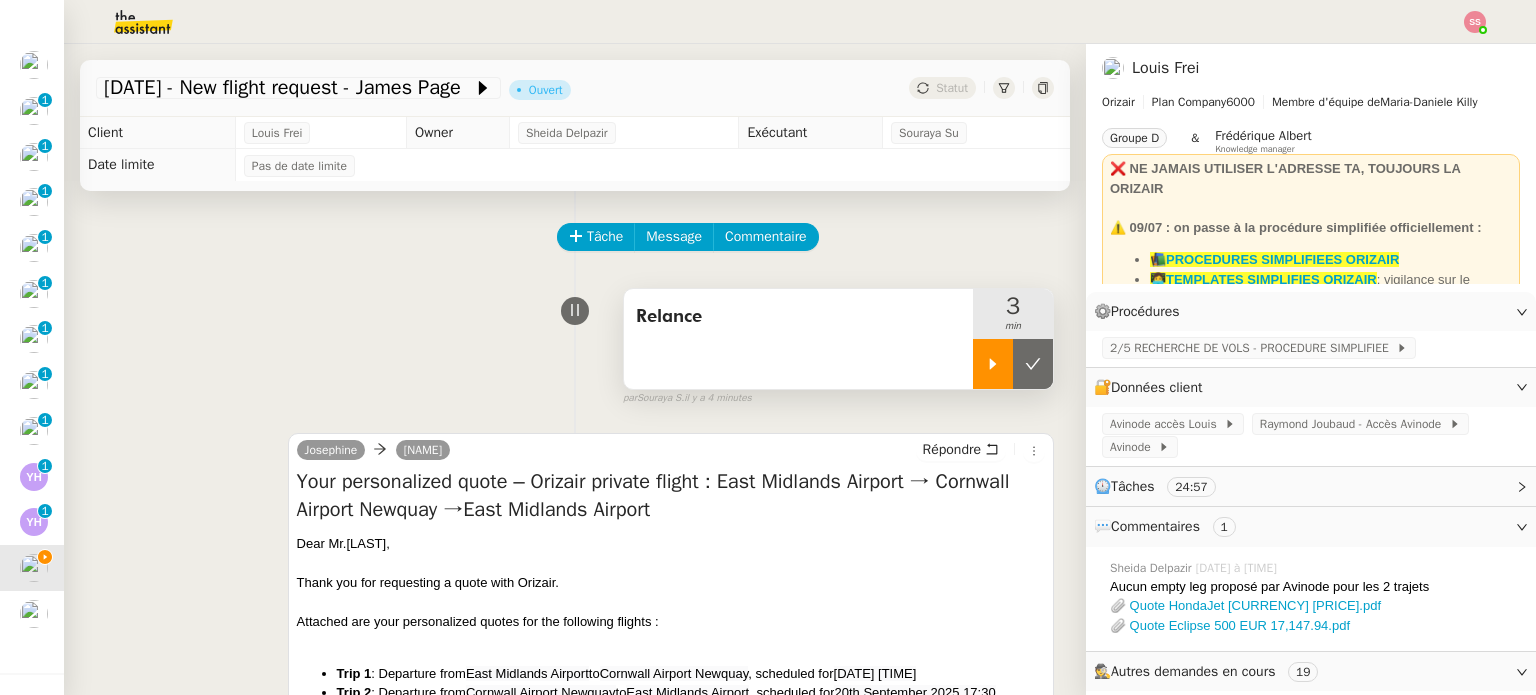 click at bounding box center [1033, 364] 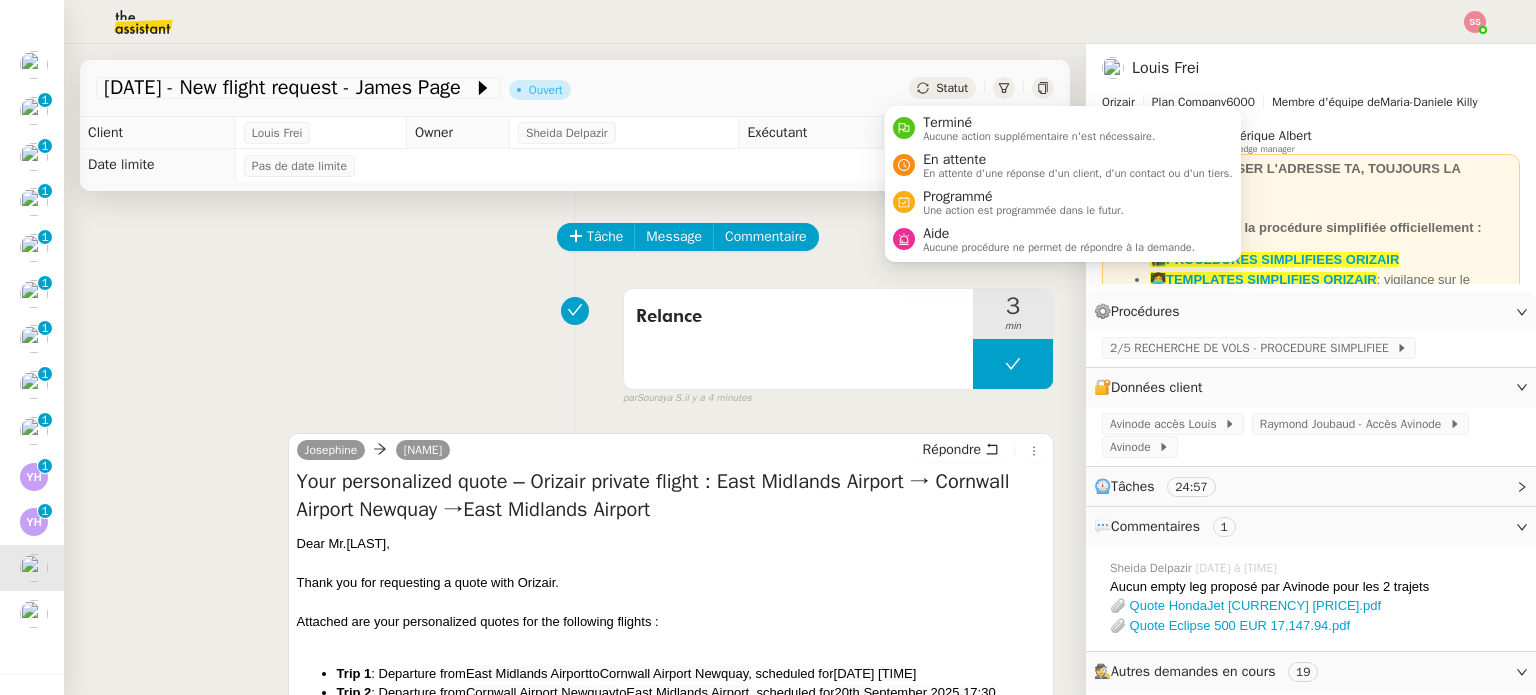 click on "Statut" 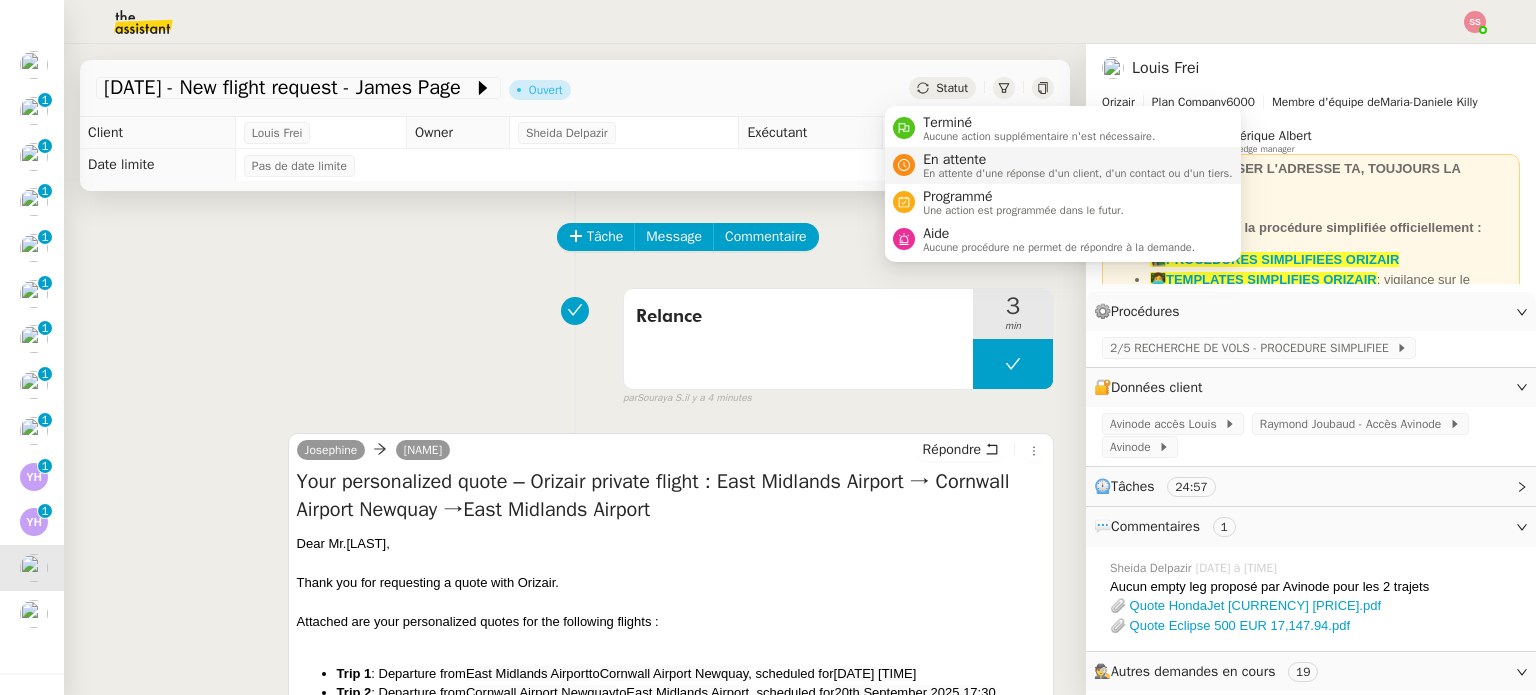 click on "En attente d'une réponse d'un client, d'un contact ou d'un tiers." at bounding box center (1078, 173) 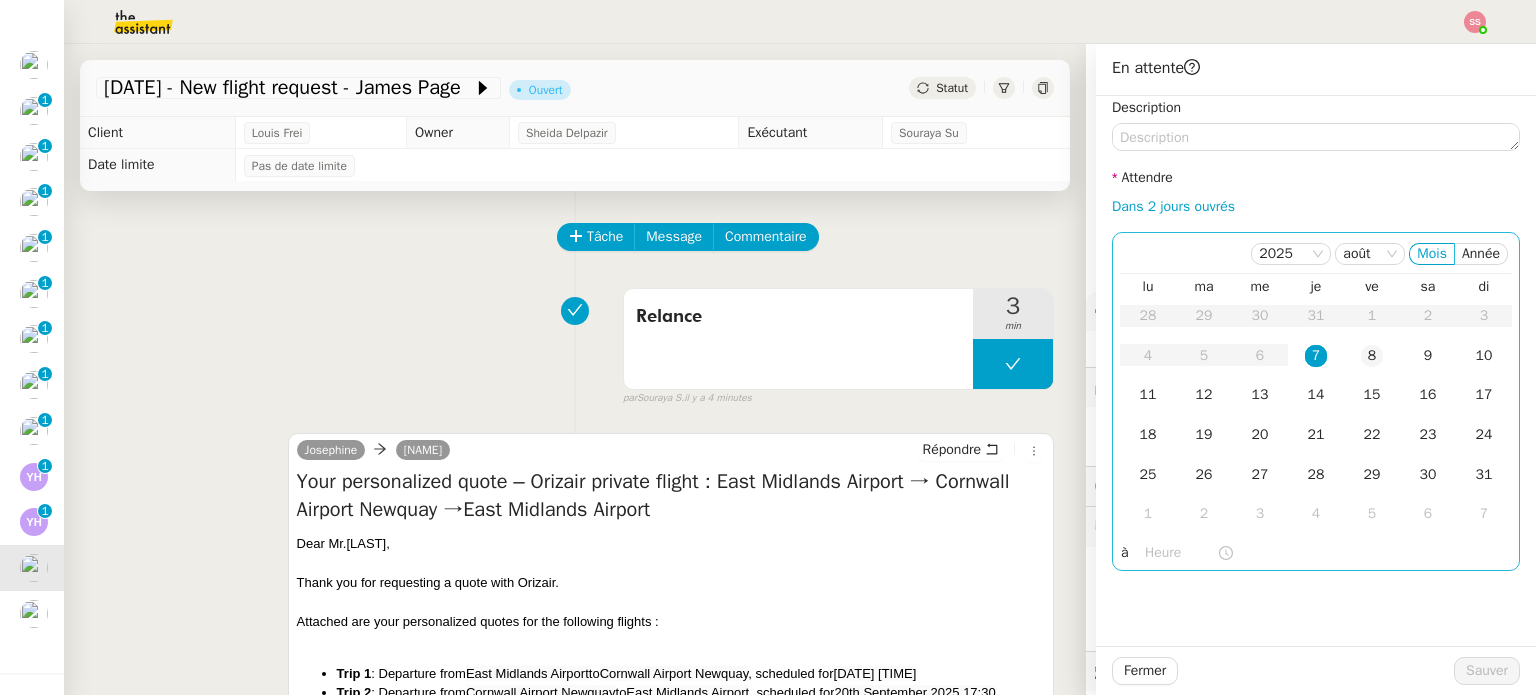 click on "8" 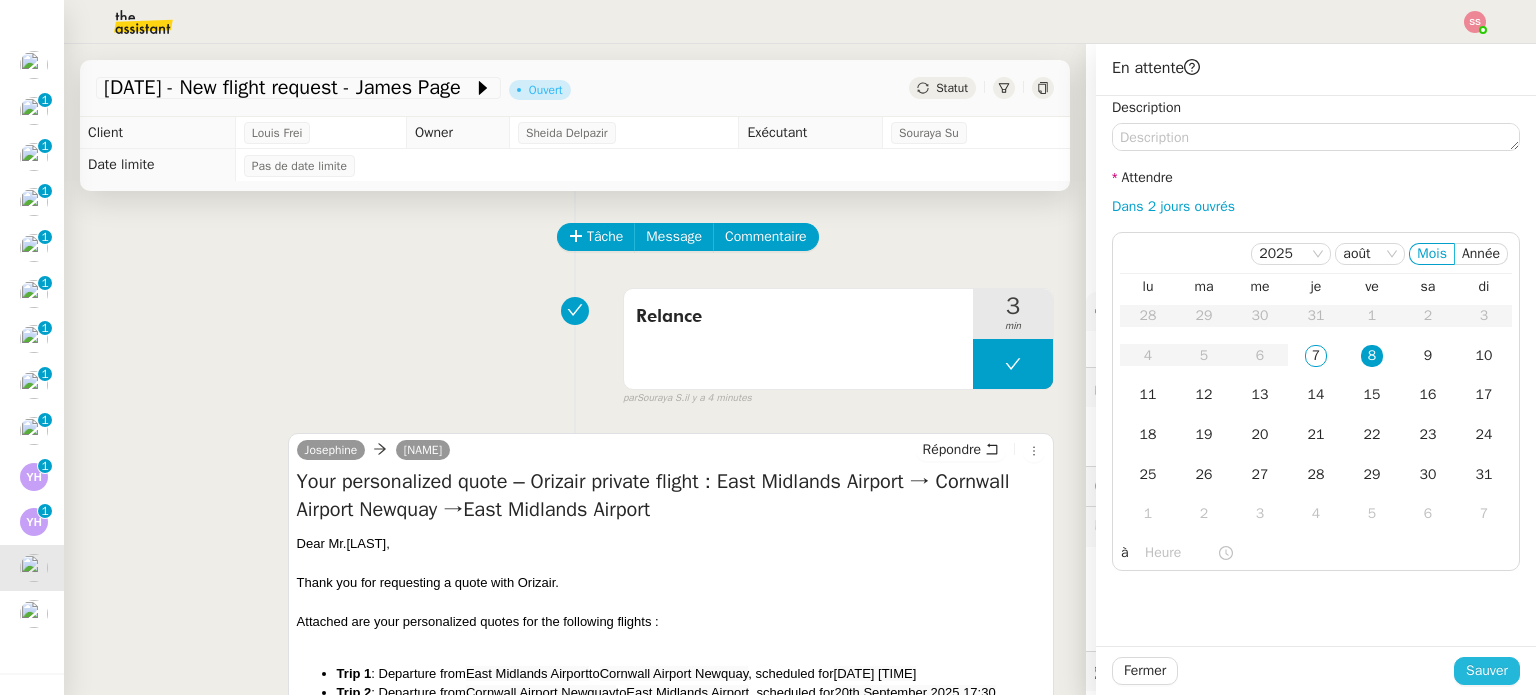click on "Sauver" 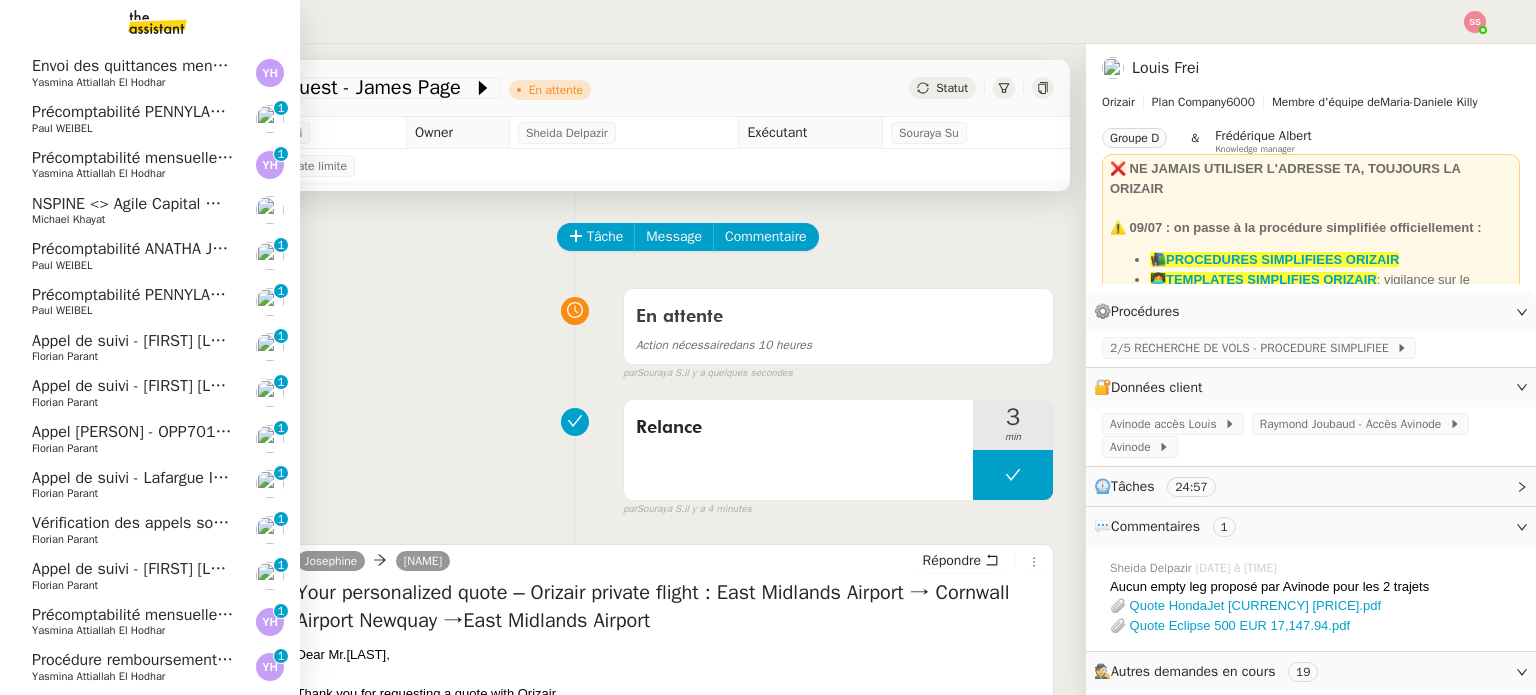 scroll, scrollTop: 373, scrollLeft: 0, axis: vertical 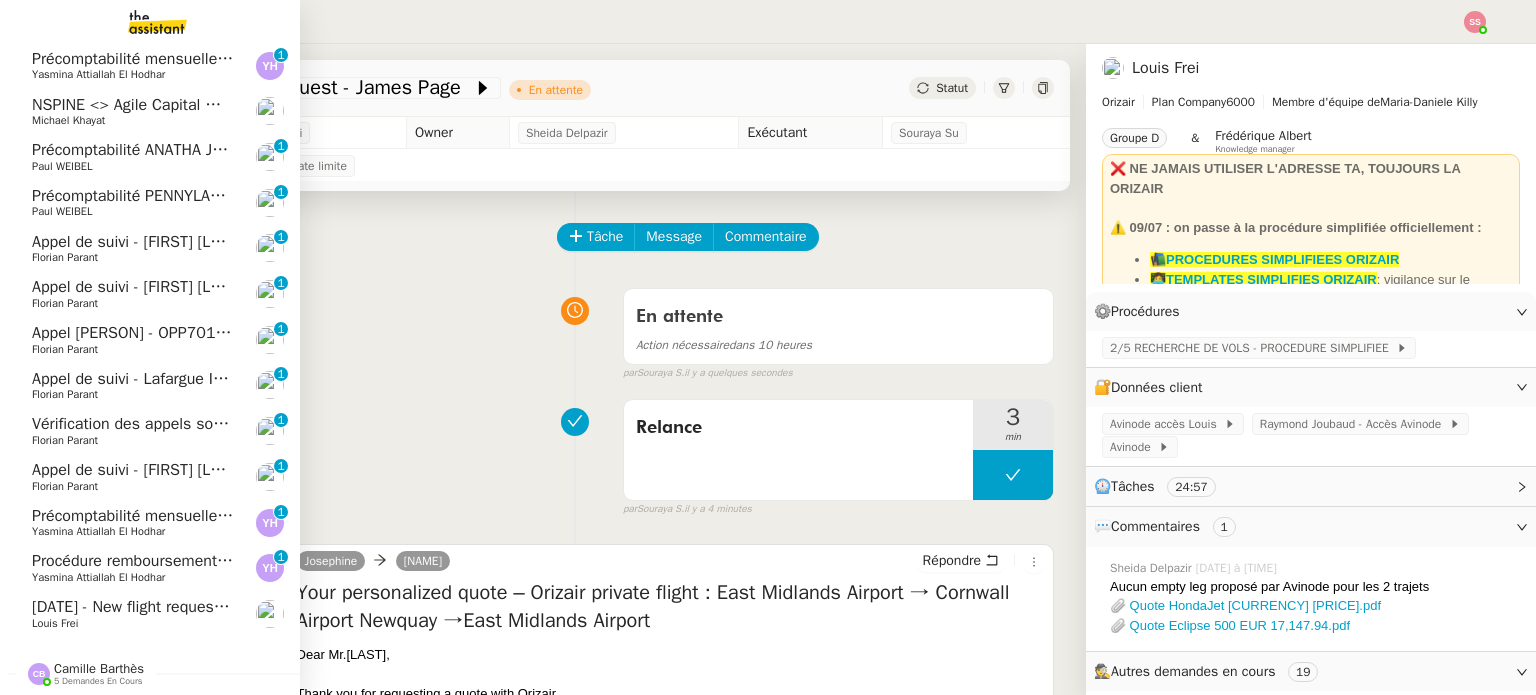 click on "[DATE] - New flight request - [NAME] [NAME]" 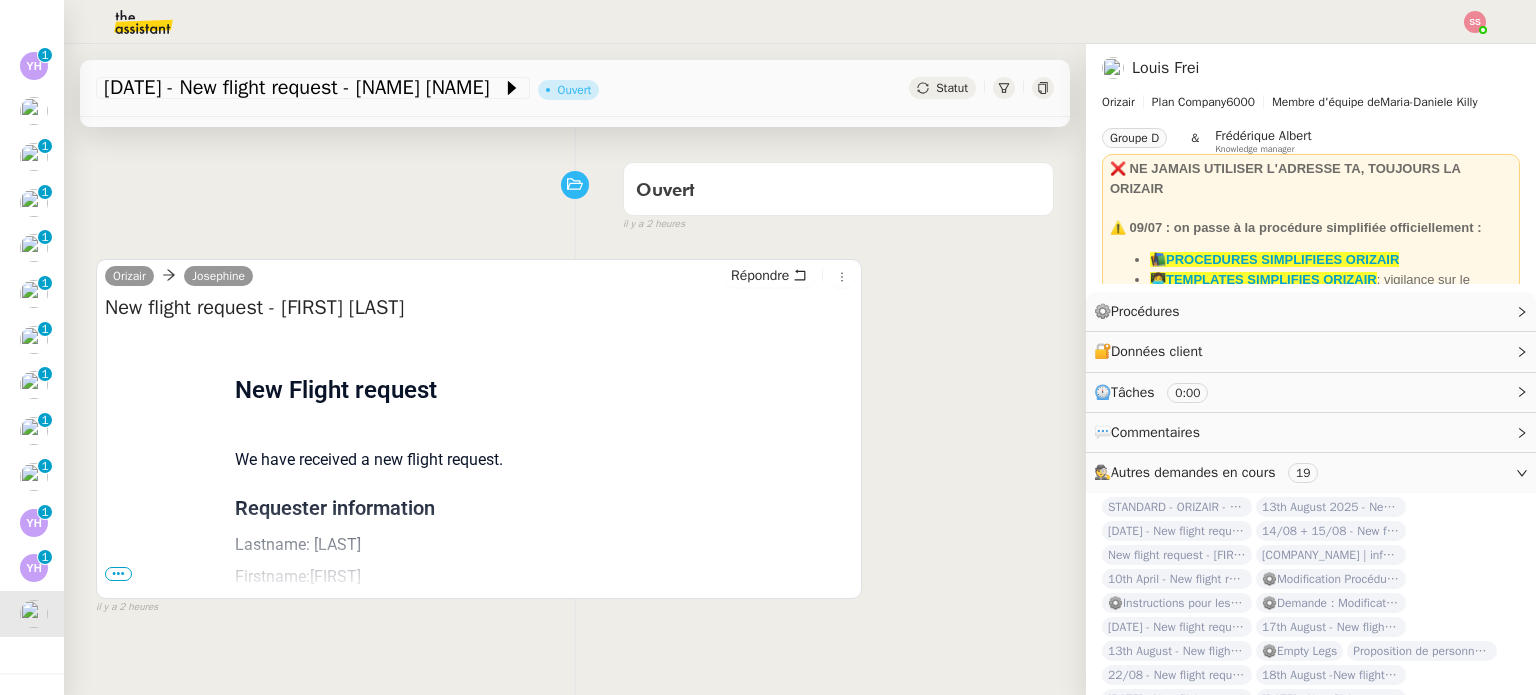scroll, scrollTop: 200, scrollLeft: 0, axis: vertical 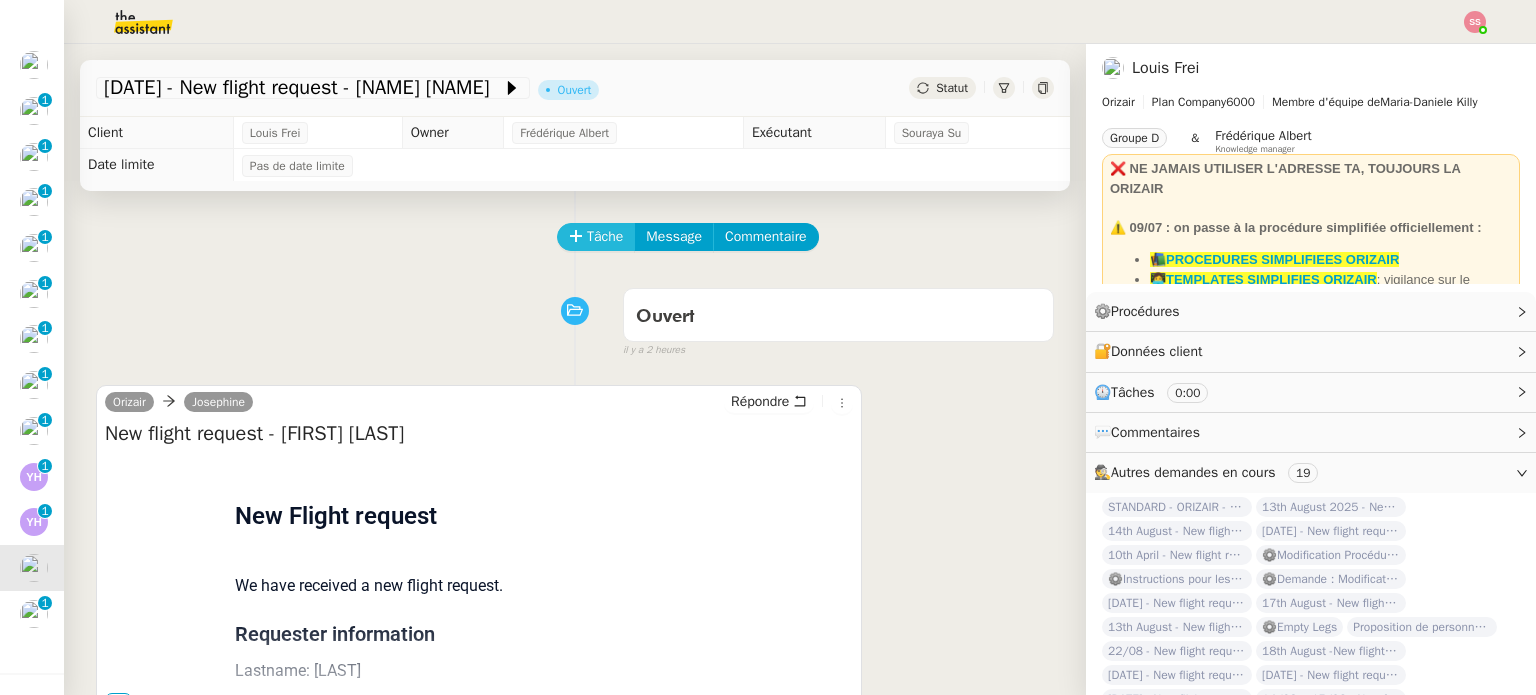 click on "Tâche" 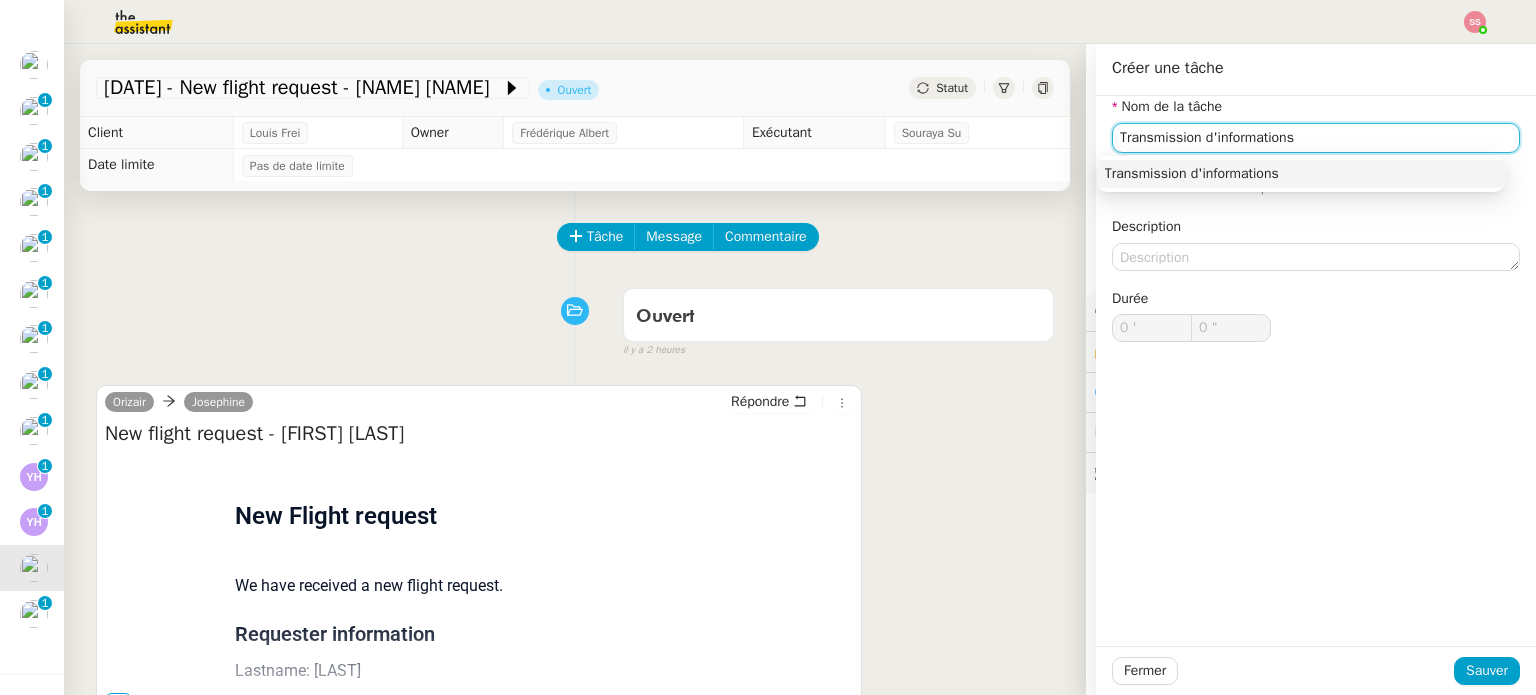 click on "Transmission d'informations" at bounding box center (1301, 174) 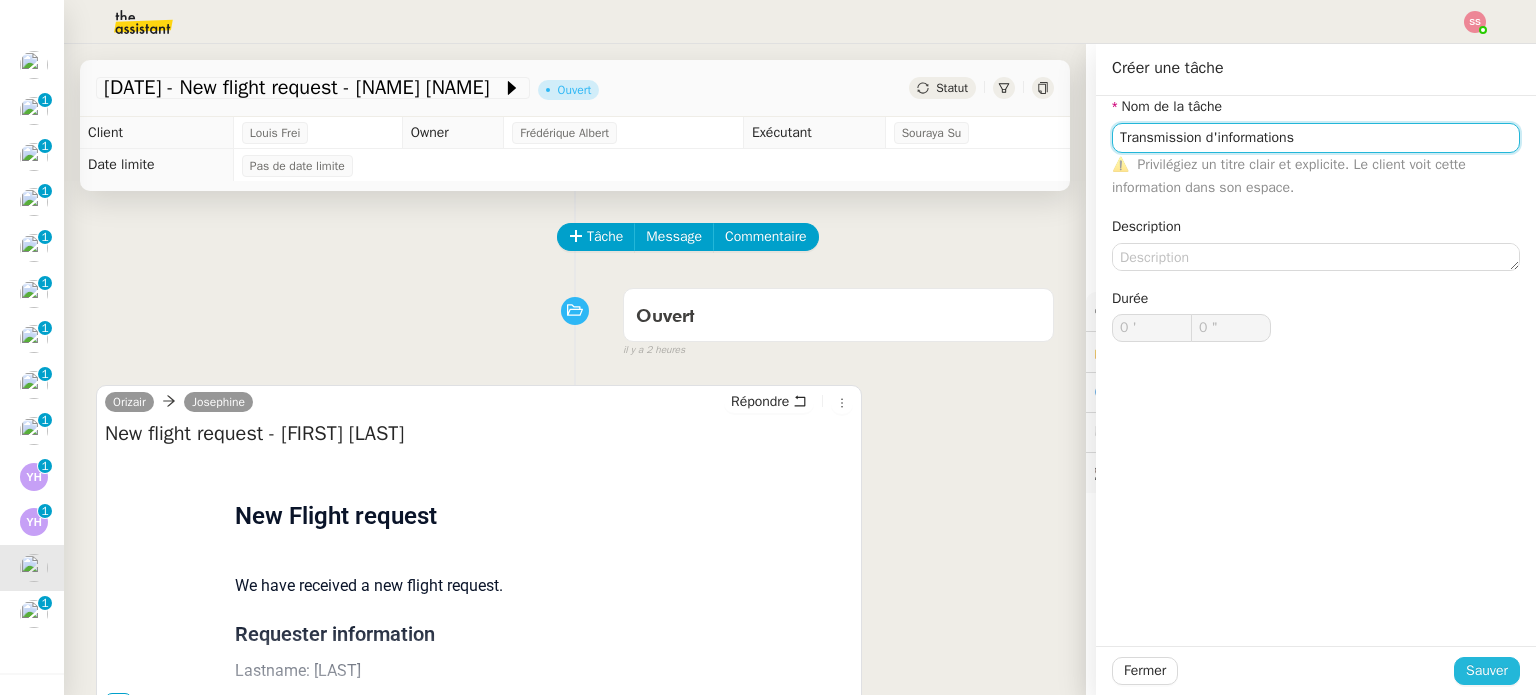 type on "Transmission d'informations" 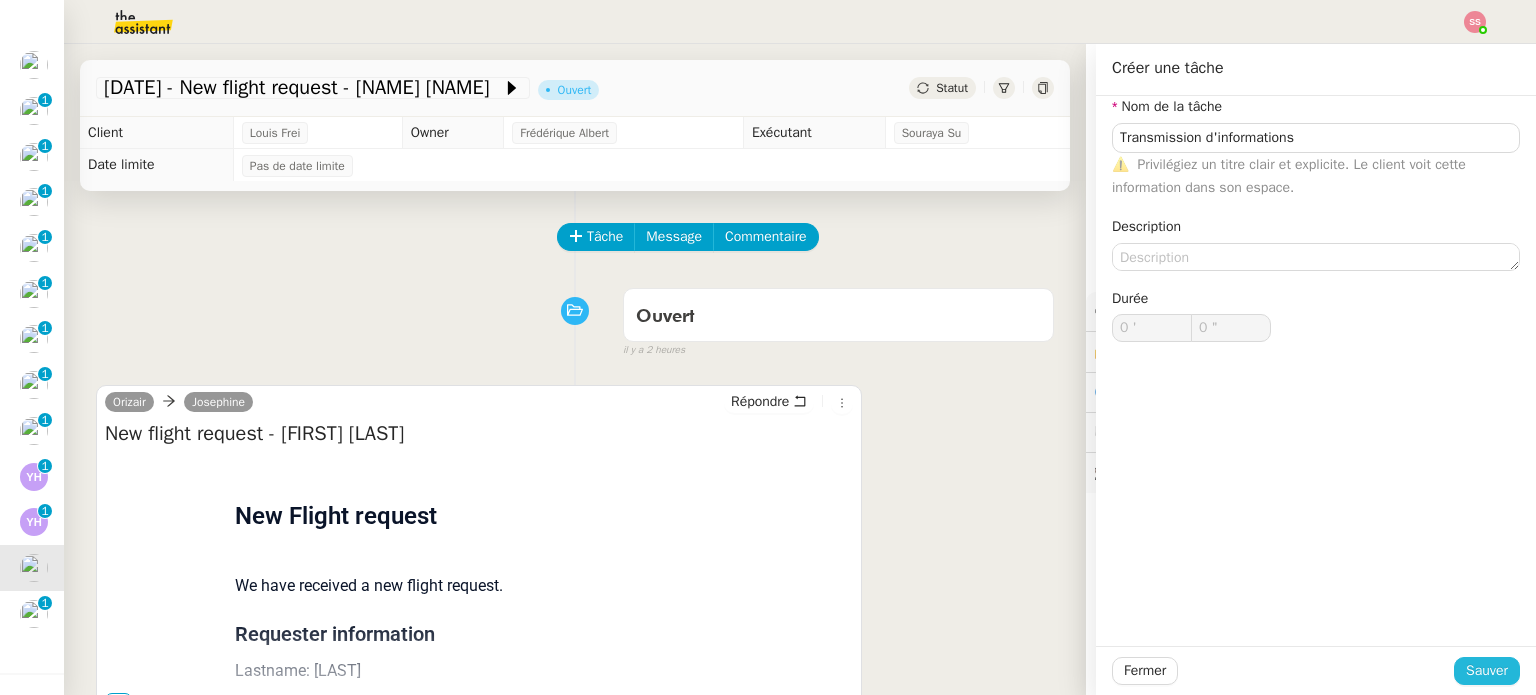 click on "Sauver" 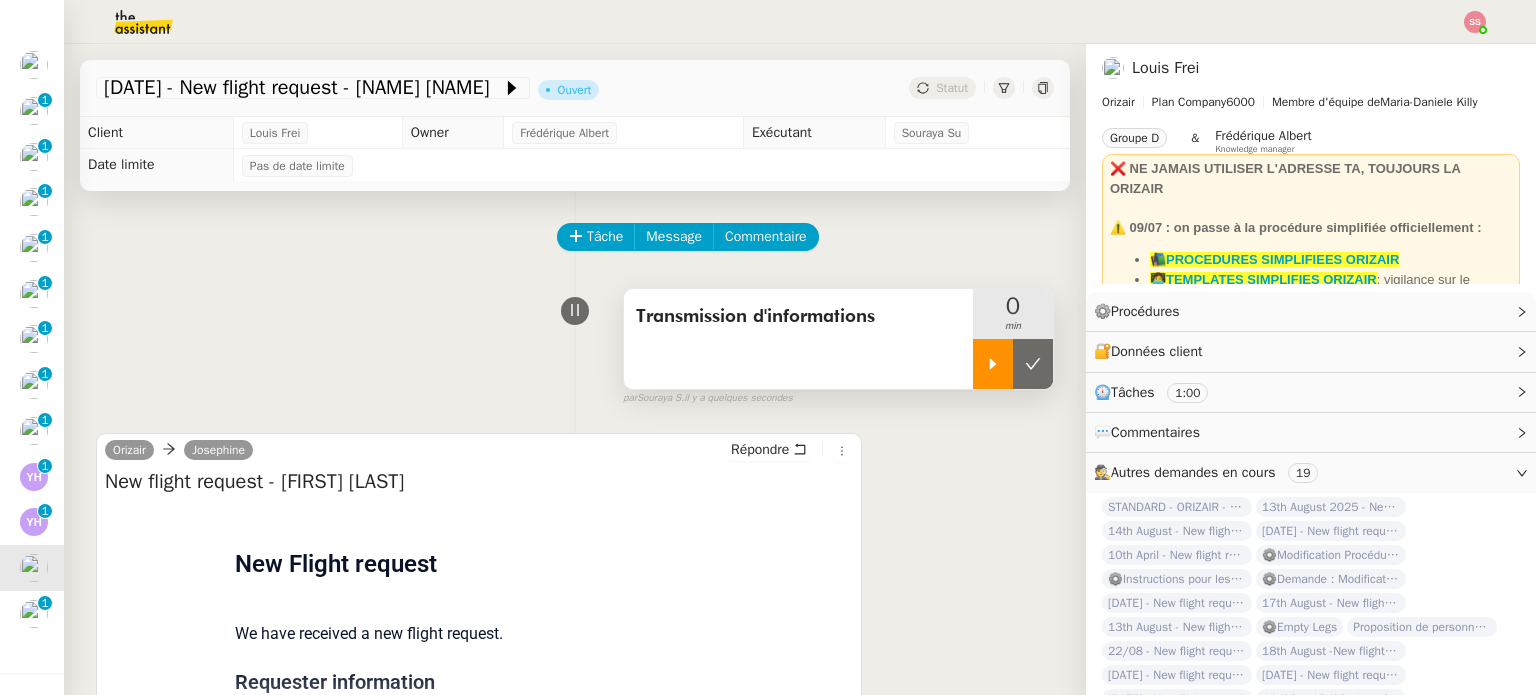 click at bounding box center (993, 364) 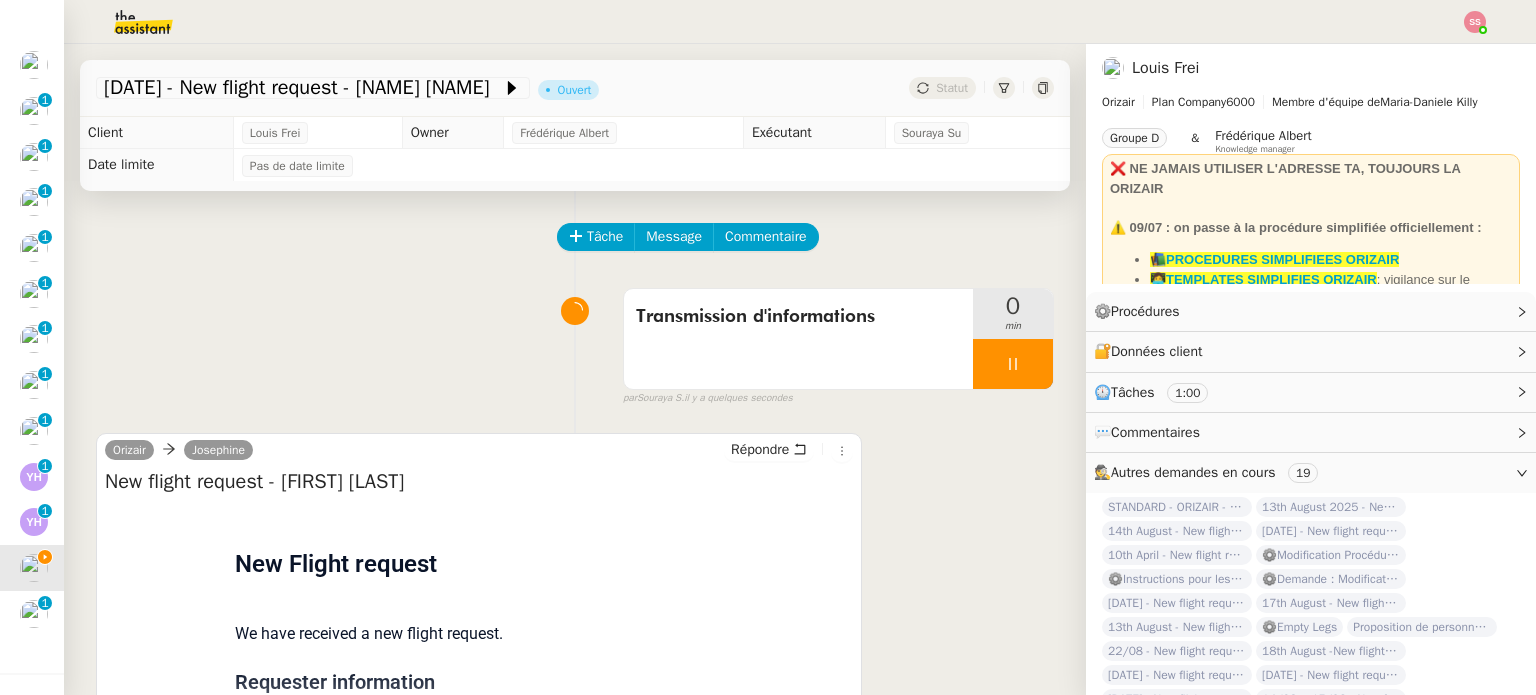 click 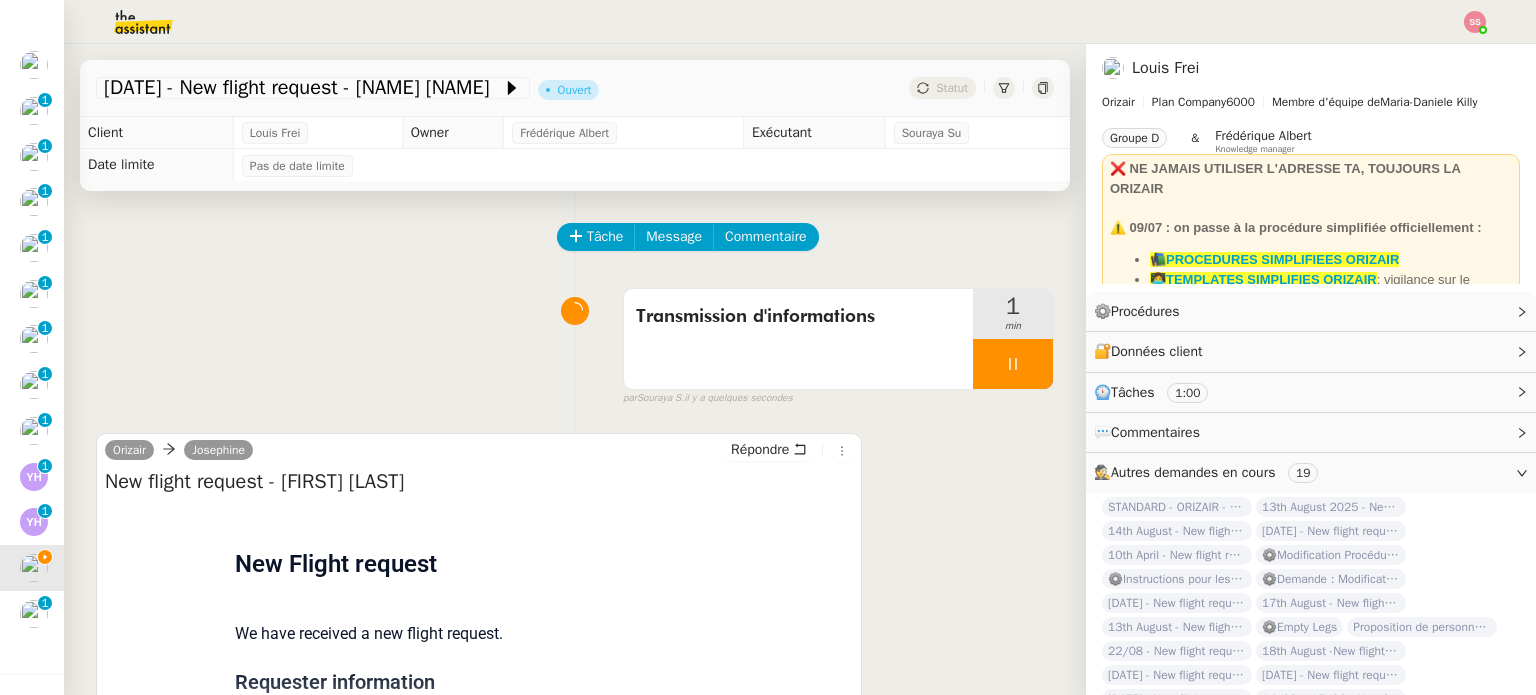 click on "[FIRST] [LAST] [COMPANY_NAME] Plan Company  [NUMBER] Membre d'équipe de   [FIRST] [LAST]  Groupe D & [FIRST]  [LAST]    Knowledge manager
❌ NE JAMAIS UTILISER L'ADRESSE TA, TOUJOURS LA [COMPANY_NAME] ⚠️ [DATE] : on passe à la procédure simplifiée officiellement :  📚PROCEDURES SIMPLIFIEES [COMPANY_NAME] 👩‍💻TEMPLATES SIMPLIFIES [COMPANY_NAME]  : vigilance sur le dashboard utiliser uniquement les templates avec ✈️[COMPANY_NAME] pour éviter les confusions 🗑️  [COMPANY_NAME] | informations clients  : à supprimer car déjà dans le google sheet 💺 Organisation différentes équipes [FIRST]:  [FIRST] Standard  ☎️ : prio appel [FIRST]; si pas possible, [FIRST] [FIRST] Process  🗒️ : [FIRST] [FIRST] Dashboard  👩‍💻: notification et qualification des leads ([FIRST] [FIRST], [FIRST] [FIRST], [FIRST] [FIRST])  [FIRST] [COMPANY_NAME]  🛫: recherche vols et renomme les devis ([FIRST] [FIRST] sur accès de [FIRST] pour le moment et [FIRST]) puis suit les leads qualifiés ❌ Clôturer les demandes de Si besoin :" 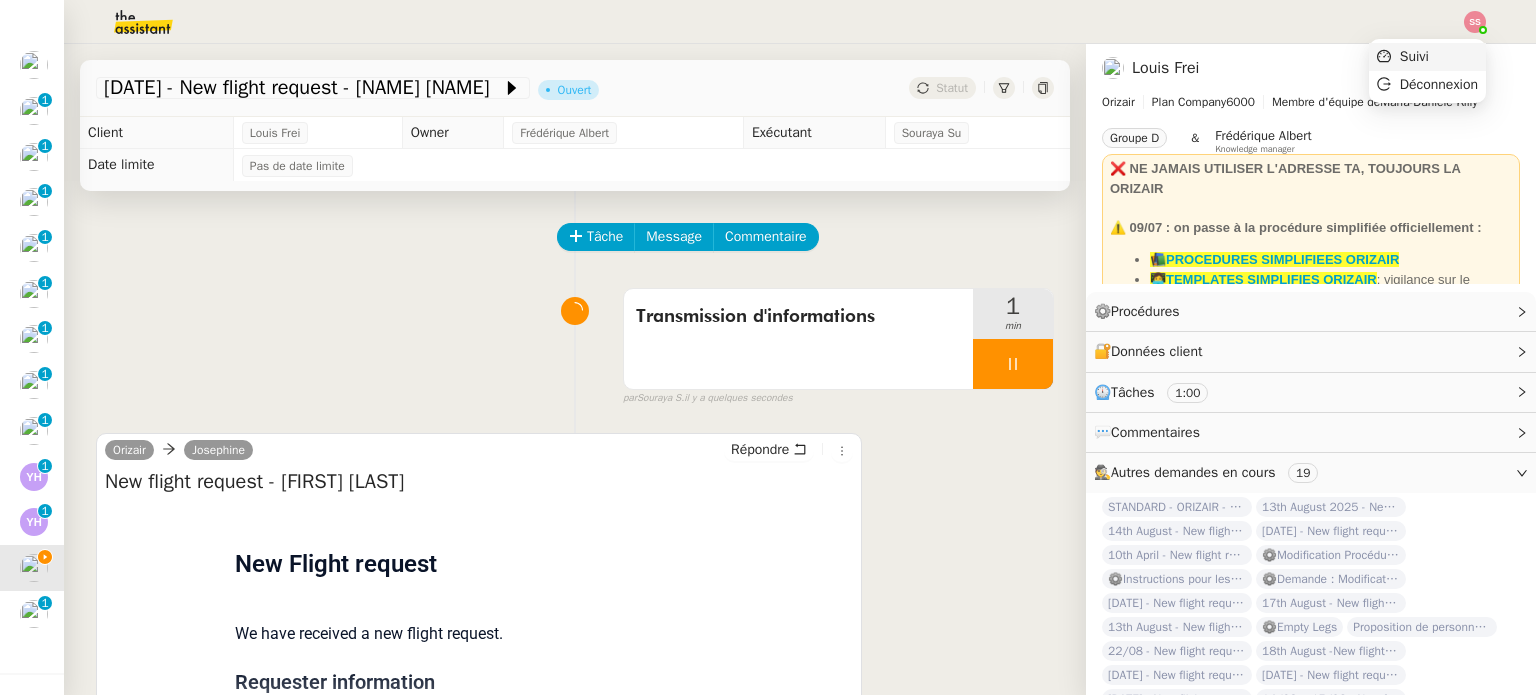 click on "Suivi" at bounding box center (1427, 57) 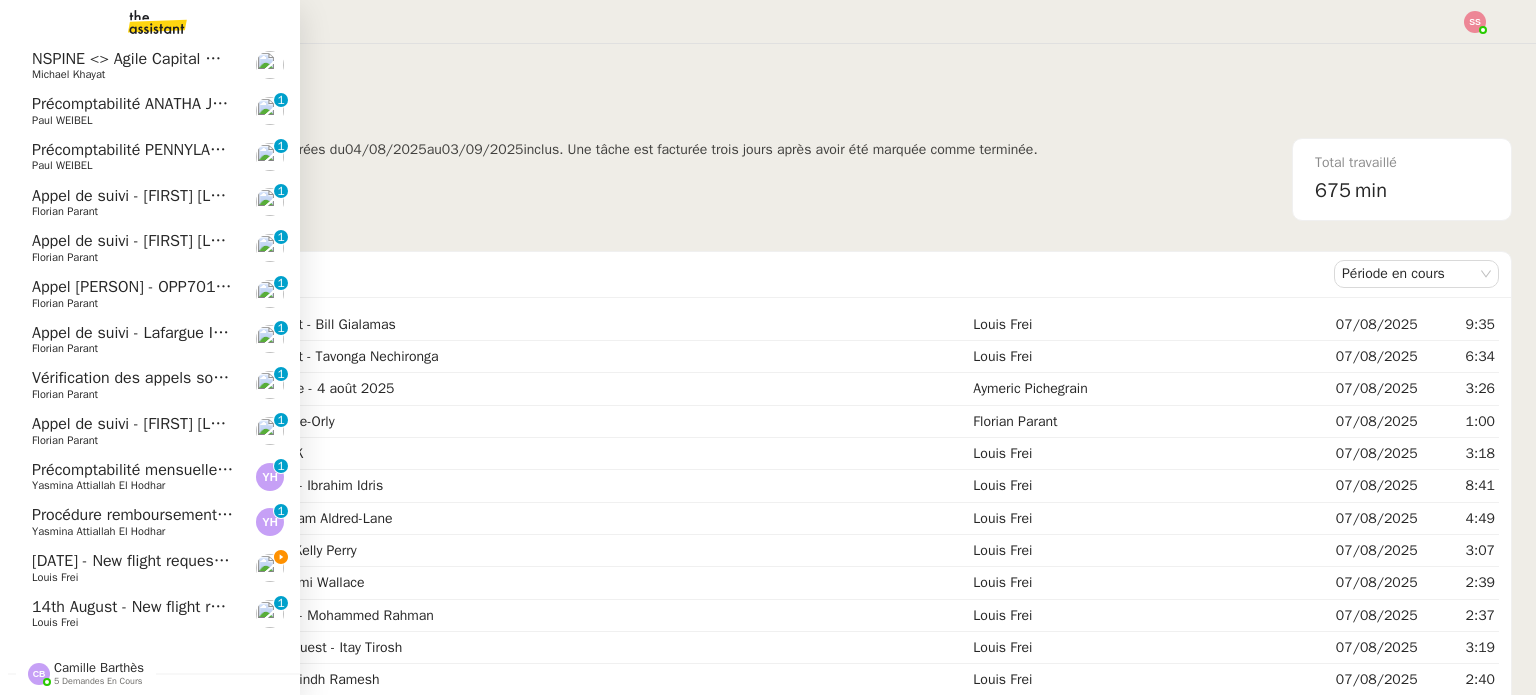 click on "[DATE] - New flight request - [NAME] [NAME]" 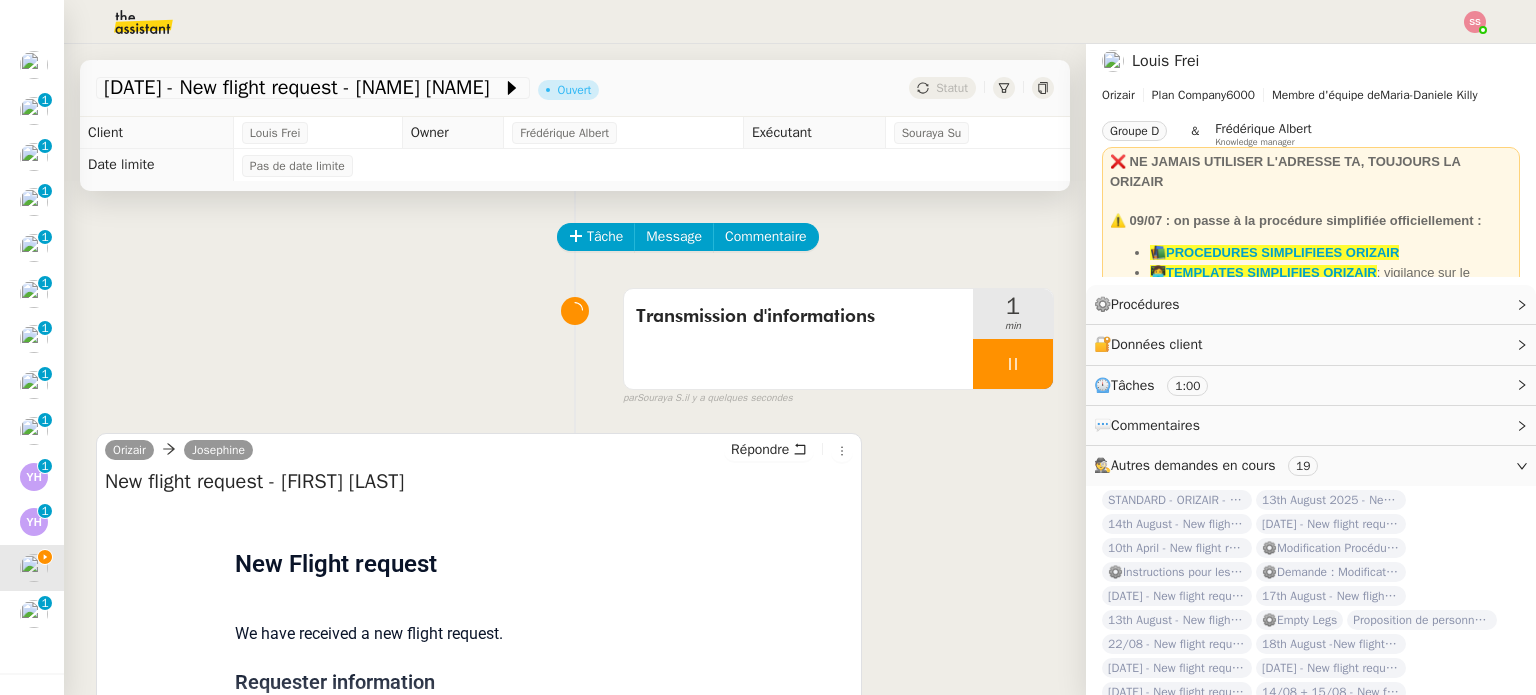 scroll, scrollTop: 0, scrollLeft: 0, axis: both 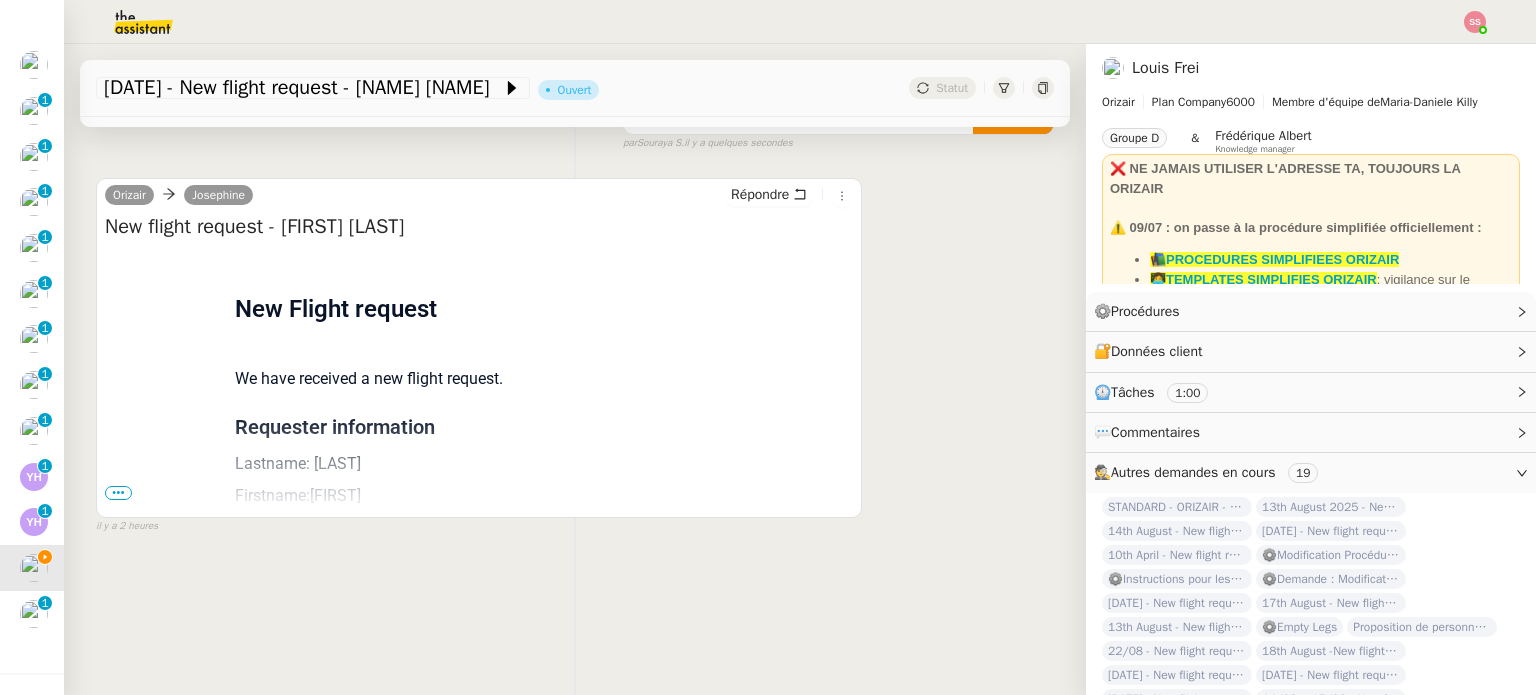 click on "•••" at bounding box center (118, 493) 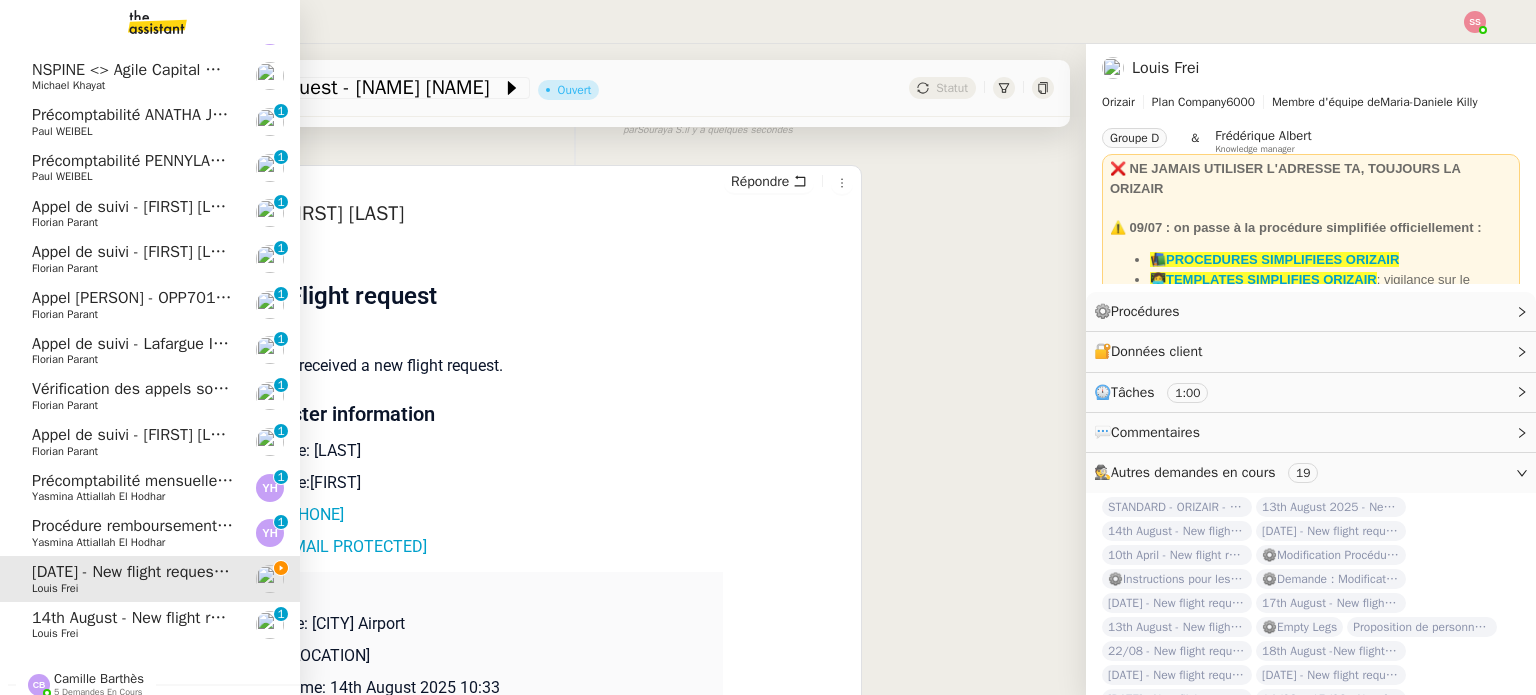 scroll, scrollTop: 400, scrollLeft: 0, axis: vertical 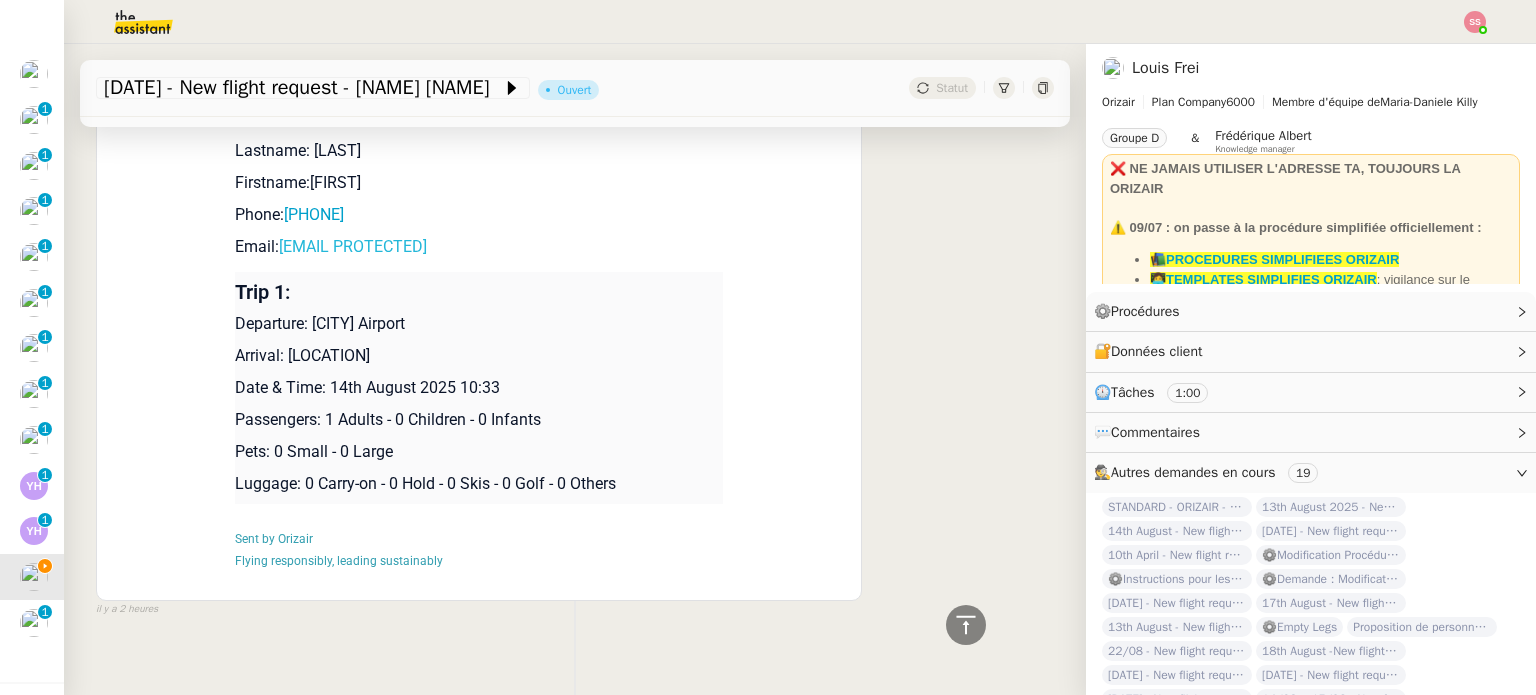 drag, startPoint x: 432, startPoint y: 246, endPoint x: 272, endPoint y: 258, distance: 160.44937 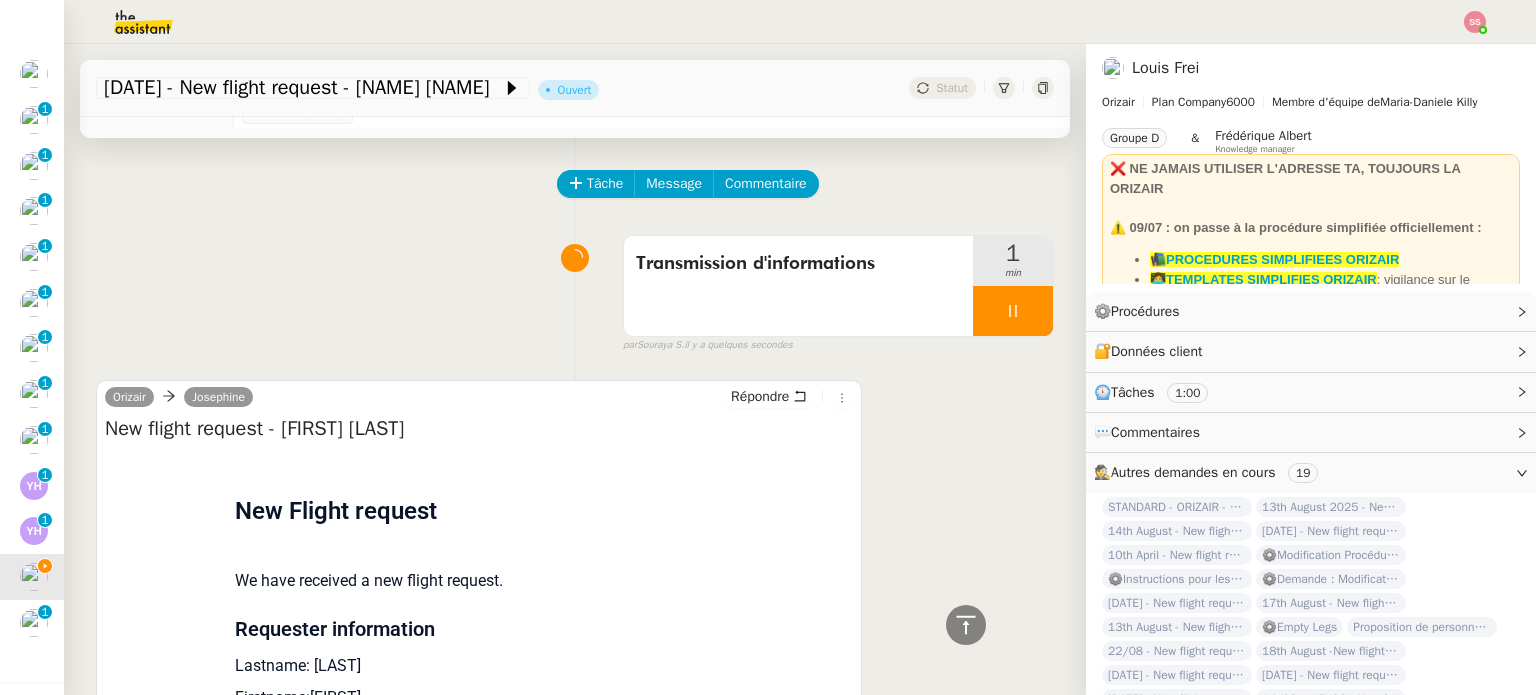 scroll, scrollTop: 0, scrollLeft: 0, axis: both 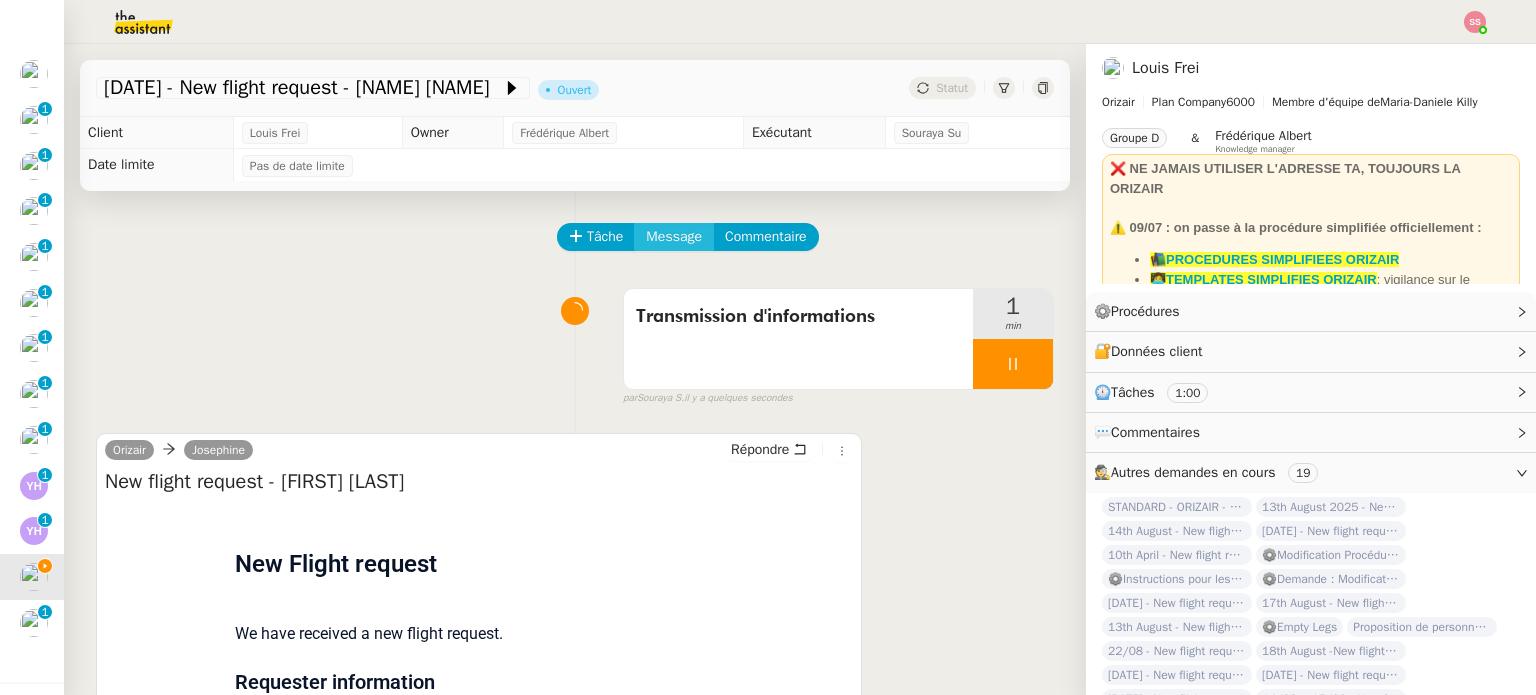 click on "Message" 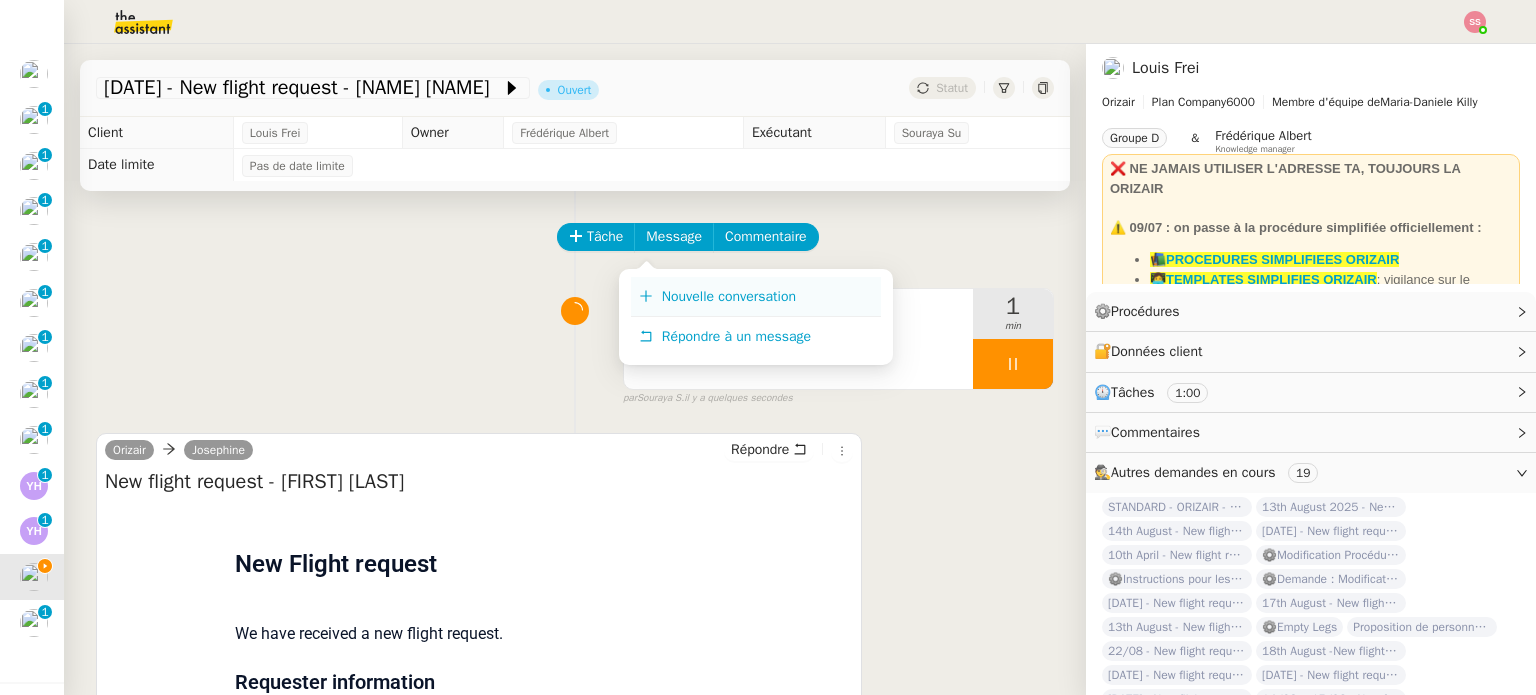 click on "Nouvelle conversation" at bounding box center [729, 296] 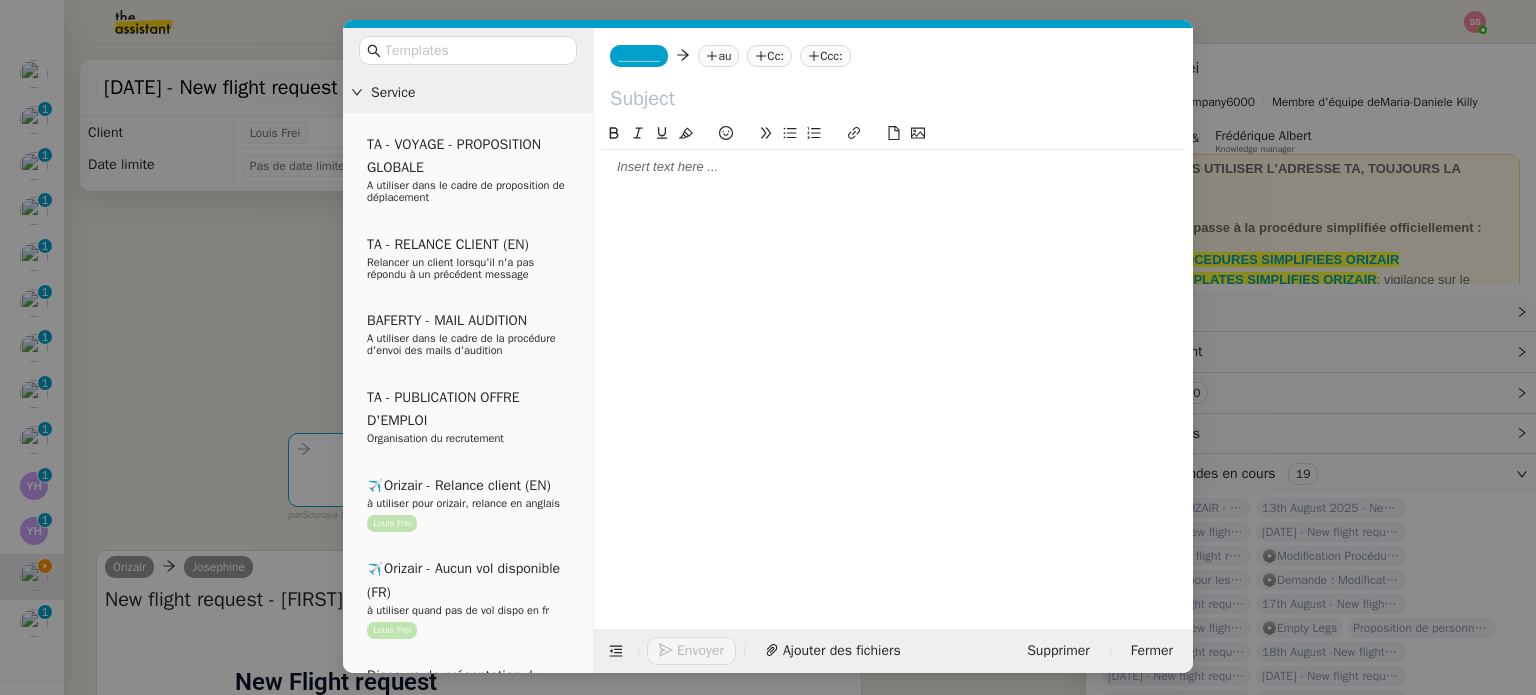 click 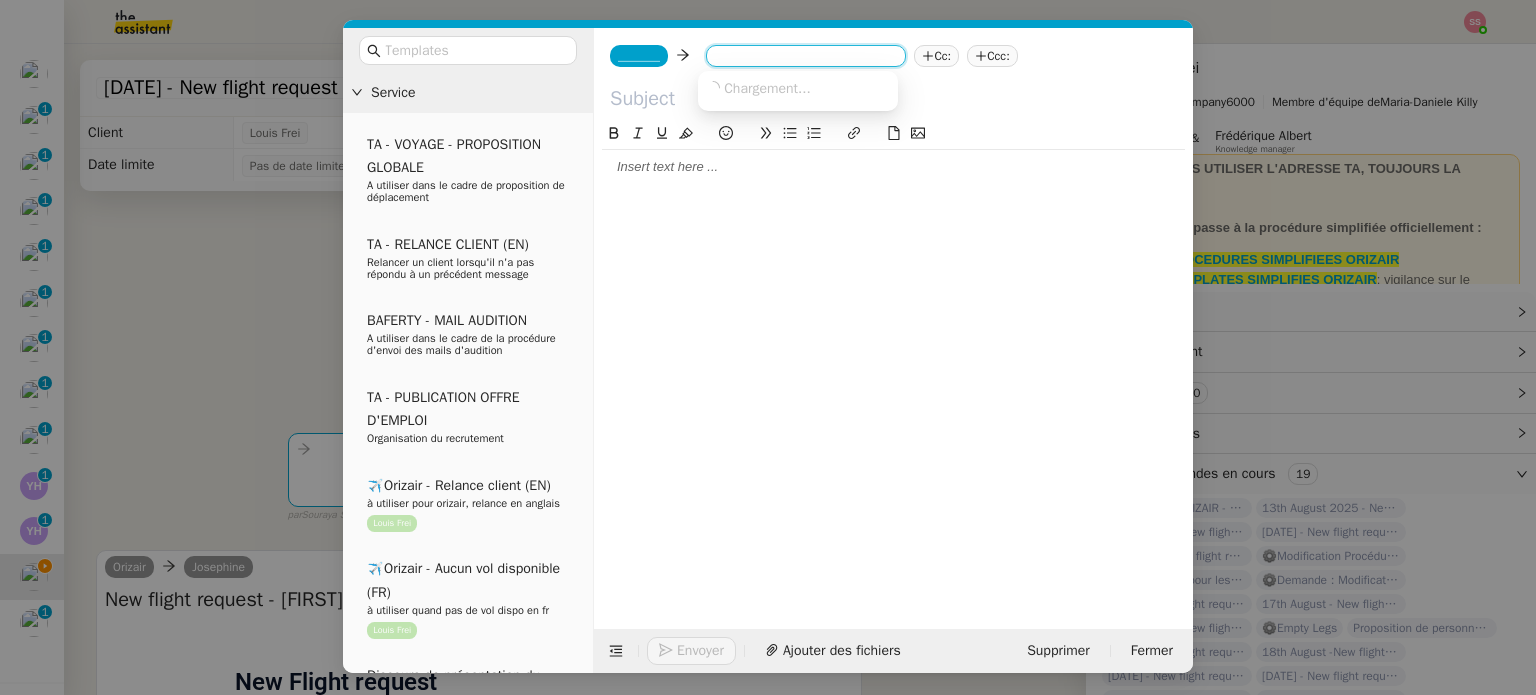 paste on "[EMAIL PROTECTED]" 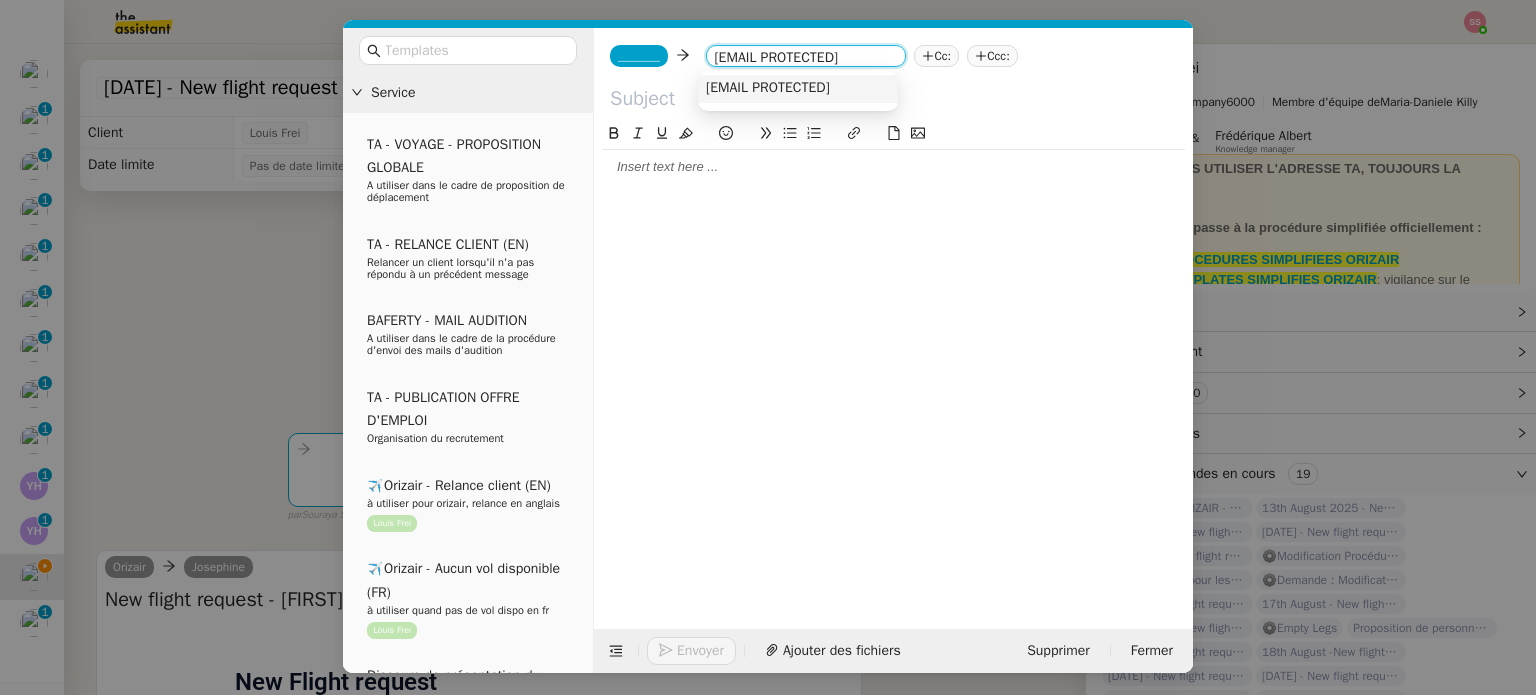 type on "[EMAIL PROTECTED]" 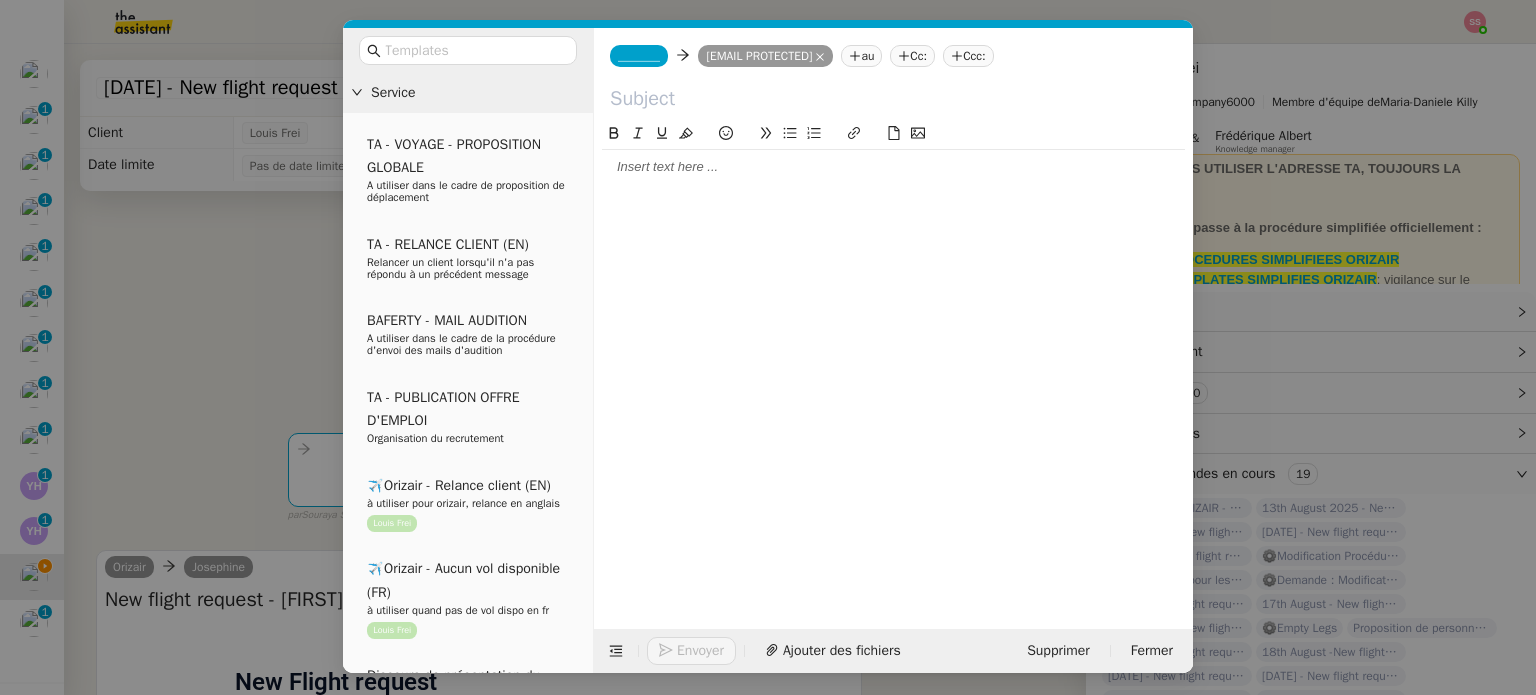 click on "_______" 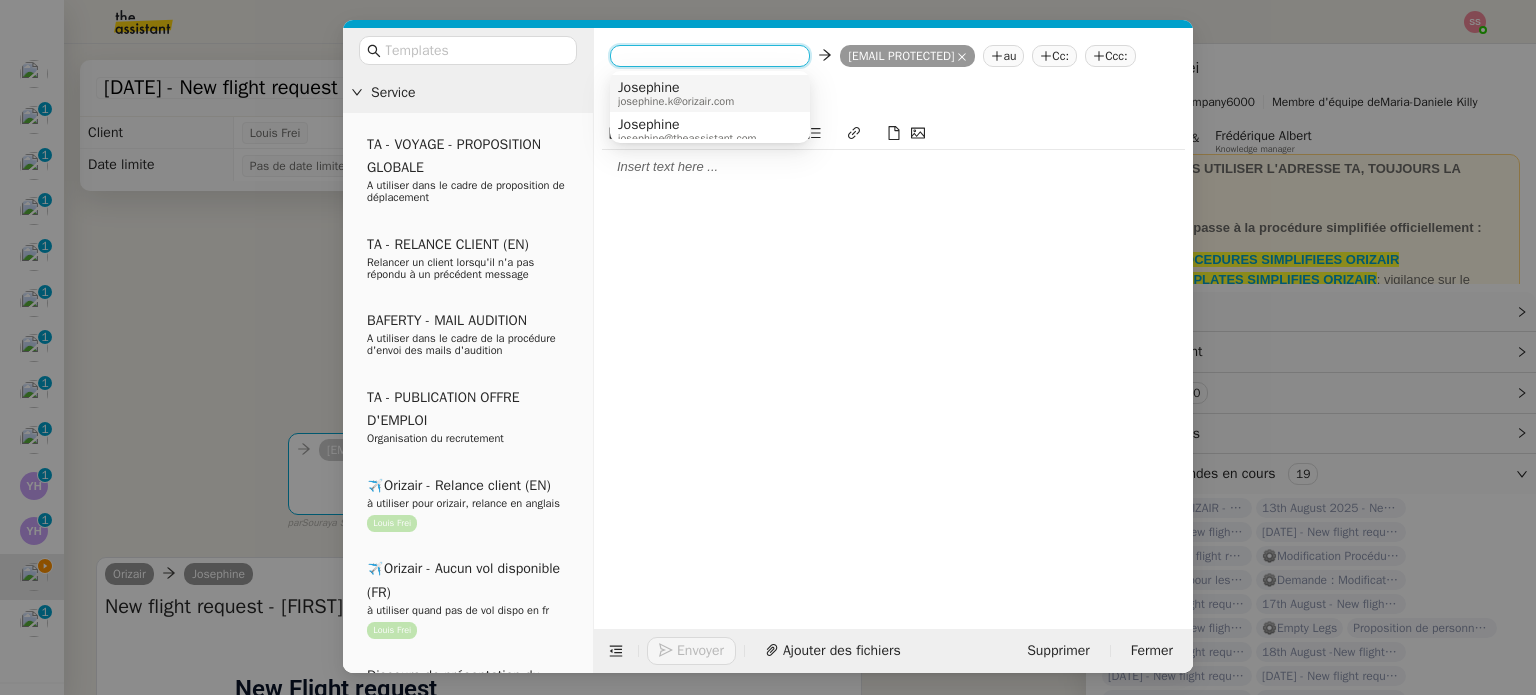 click on "Josephine" at bounding box center [676, 88] 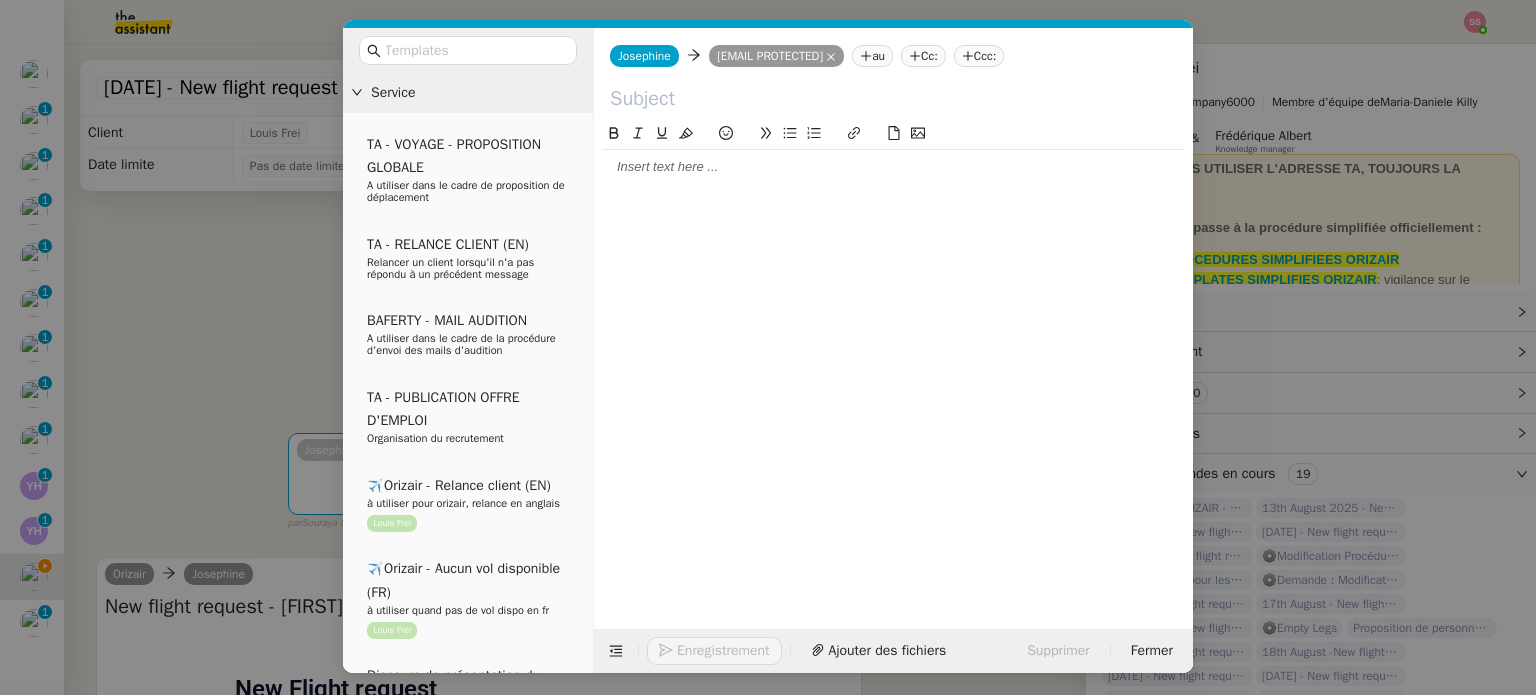 click on "Ccc:" 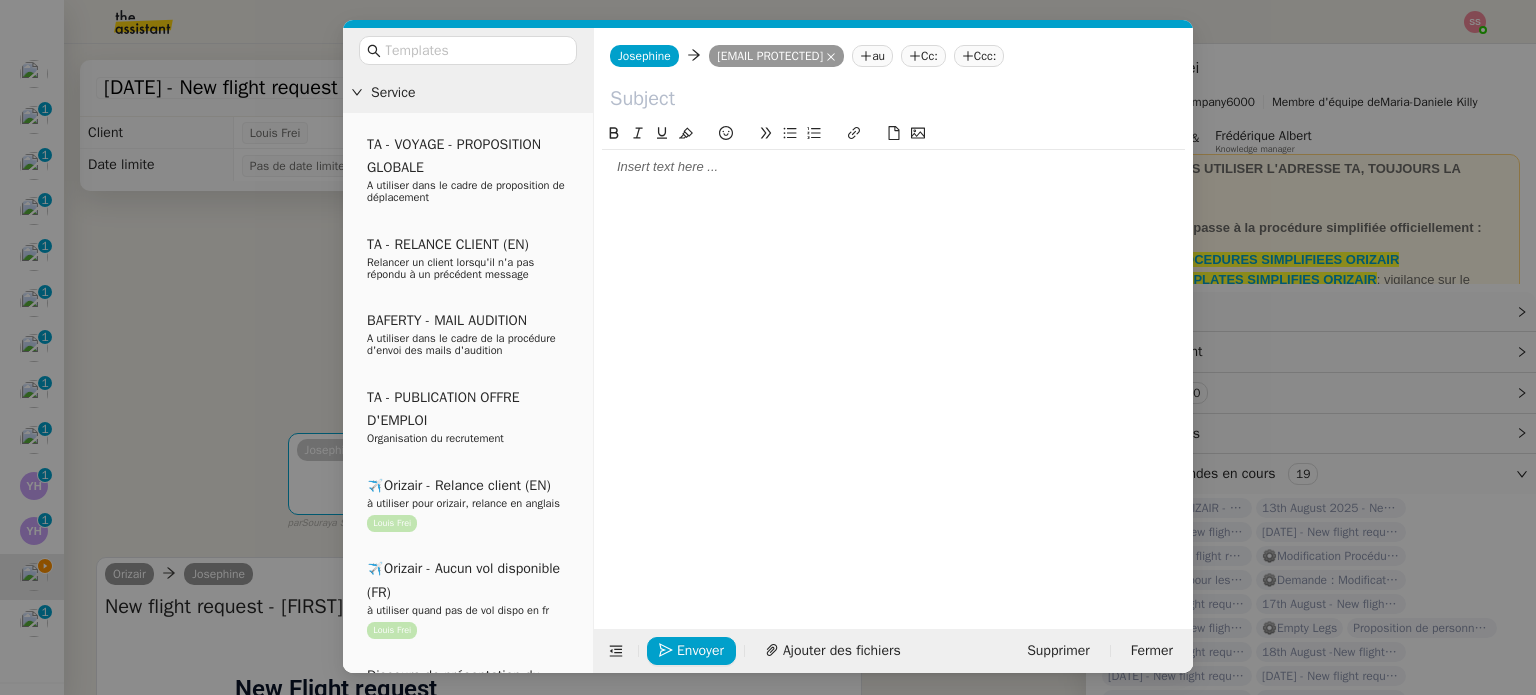 click on "Ccc:" 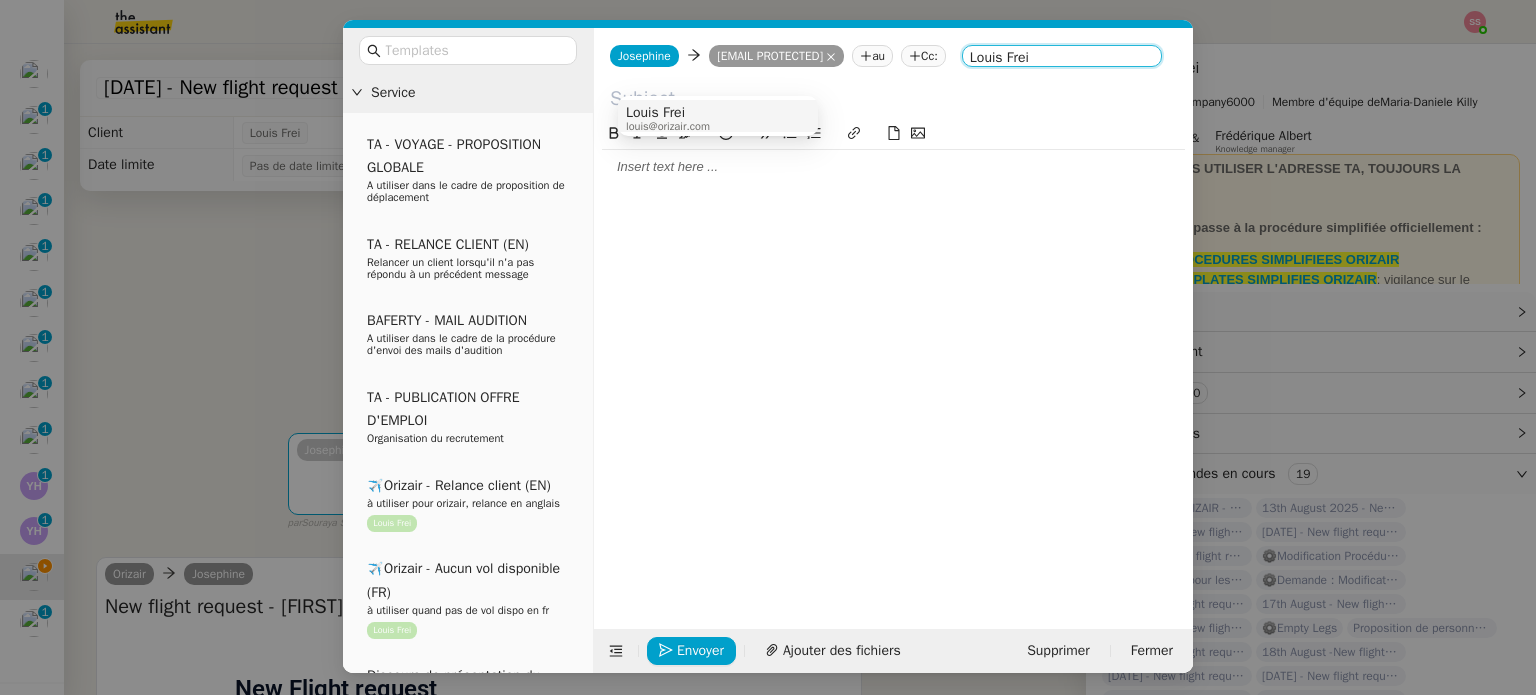 type on "Louis Frei" 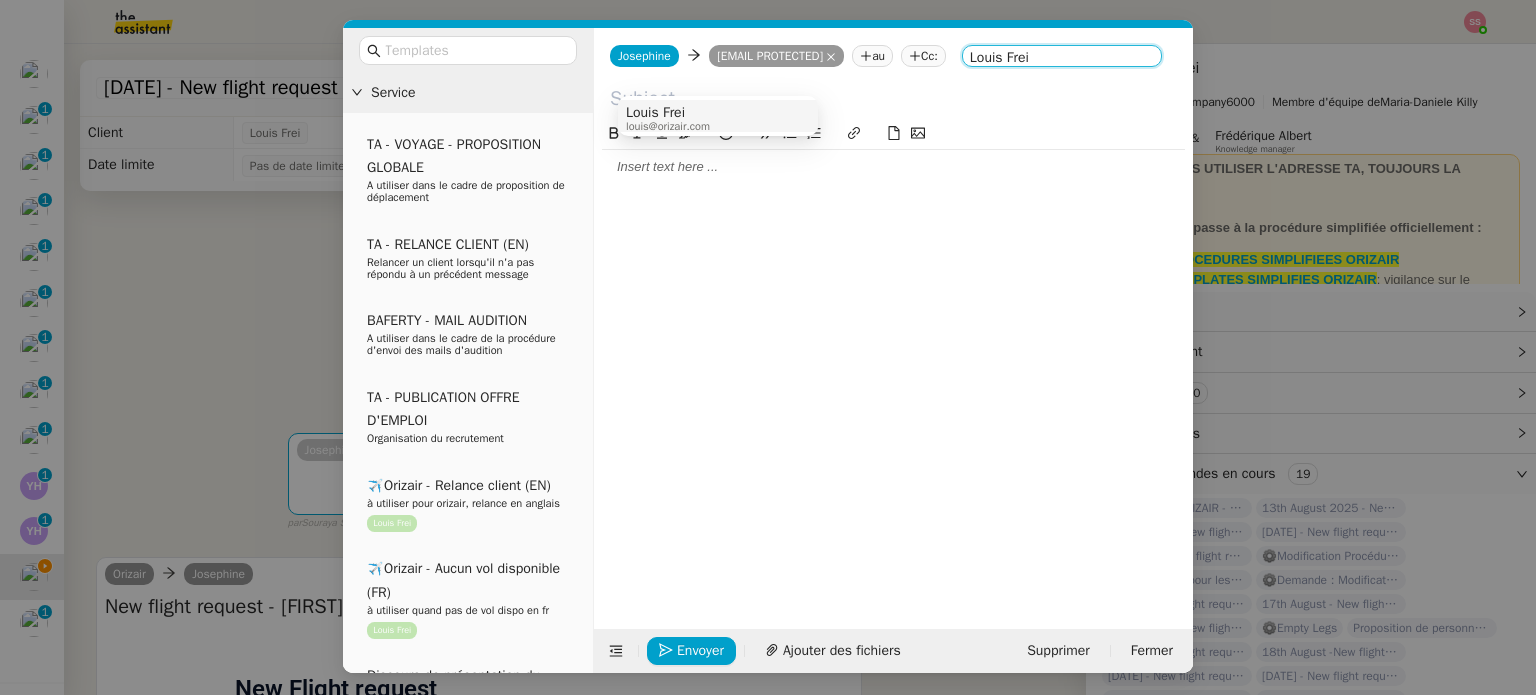 click on "[FIRST] [LAST] [EMAIL PROTECTED]" at bounding box center (675, 118) 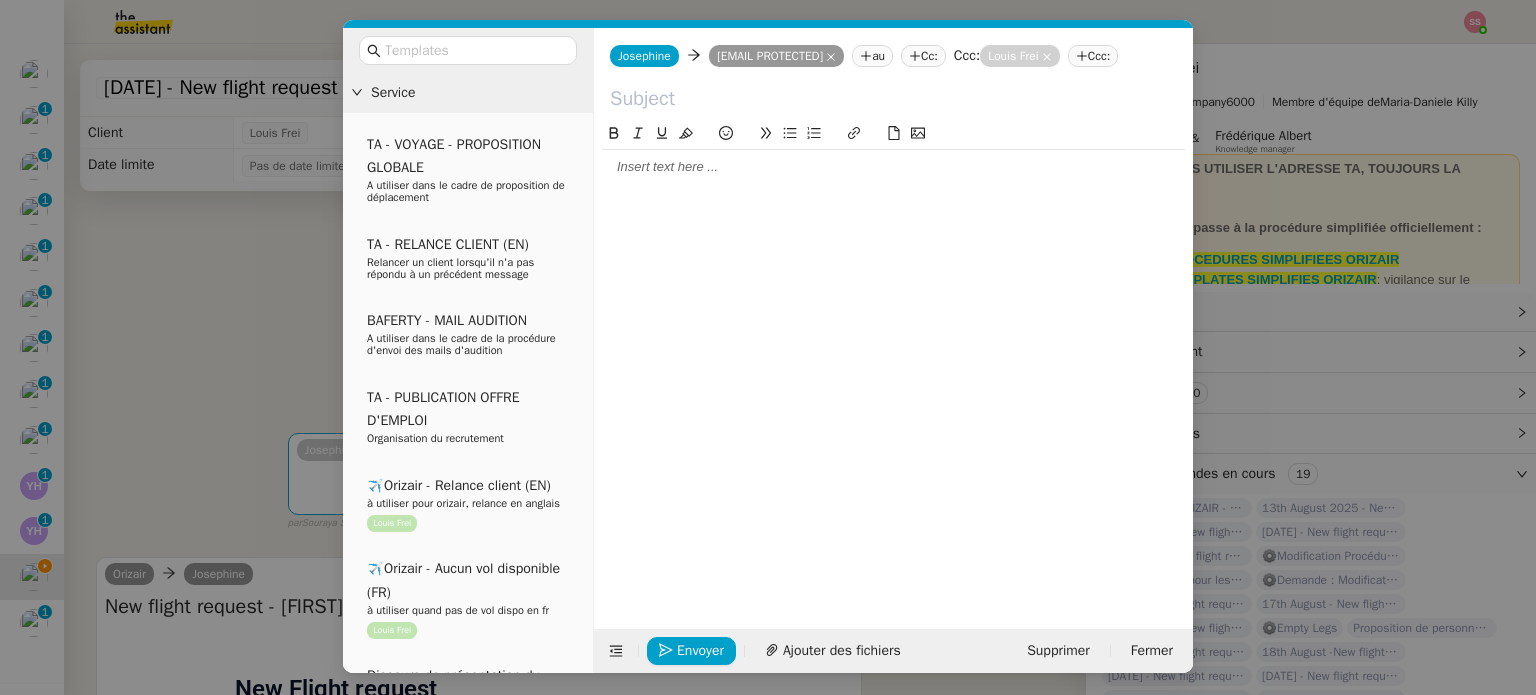 click at bounding box center (468, 50) 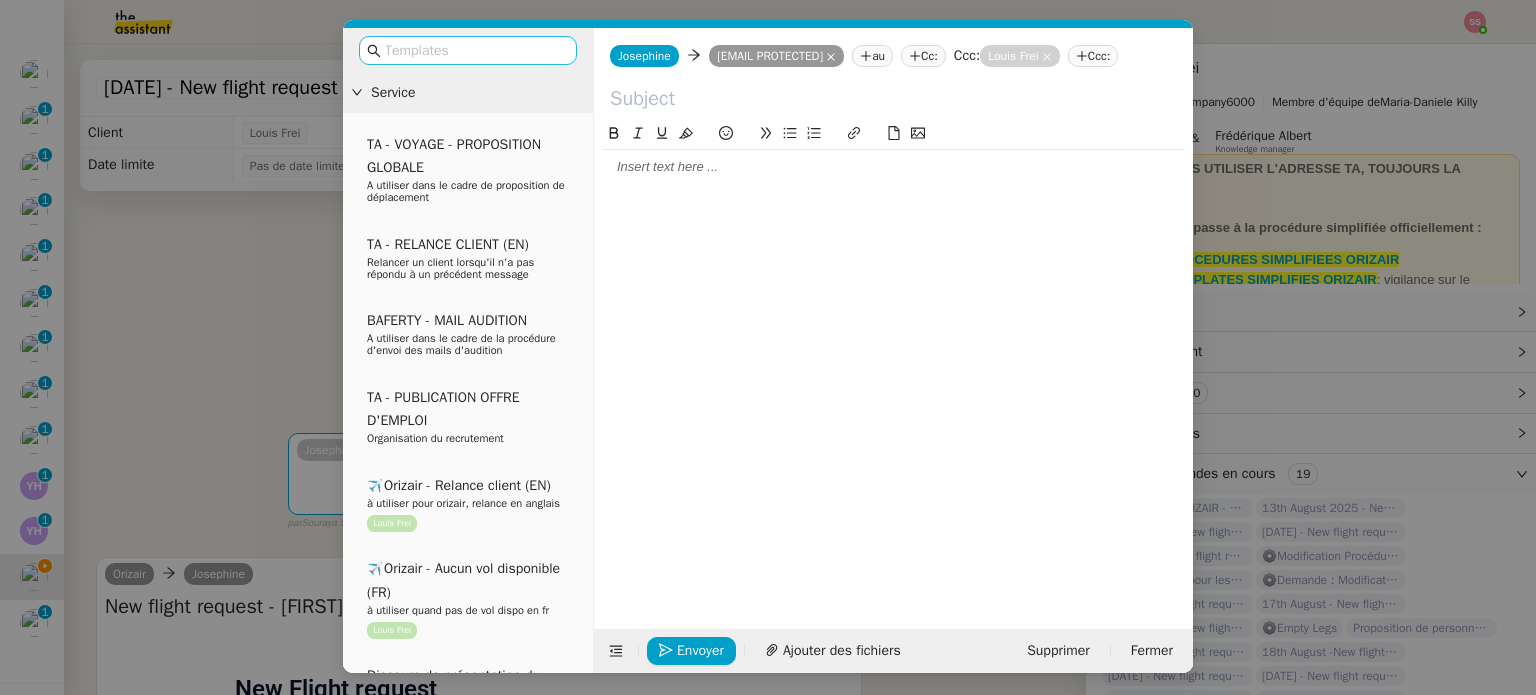 click at bounding box center (475, 50) 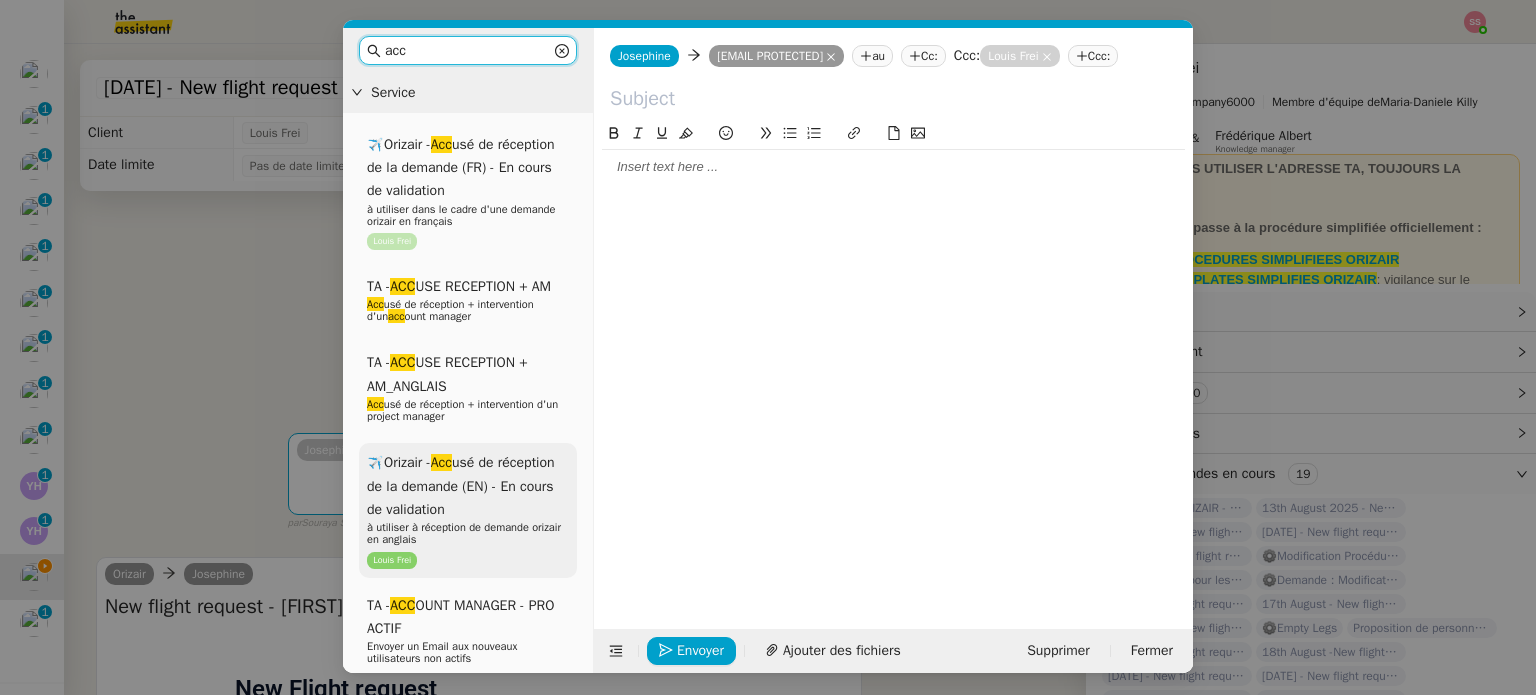 type on "acc" 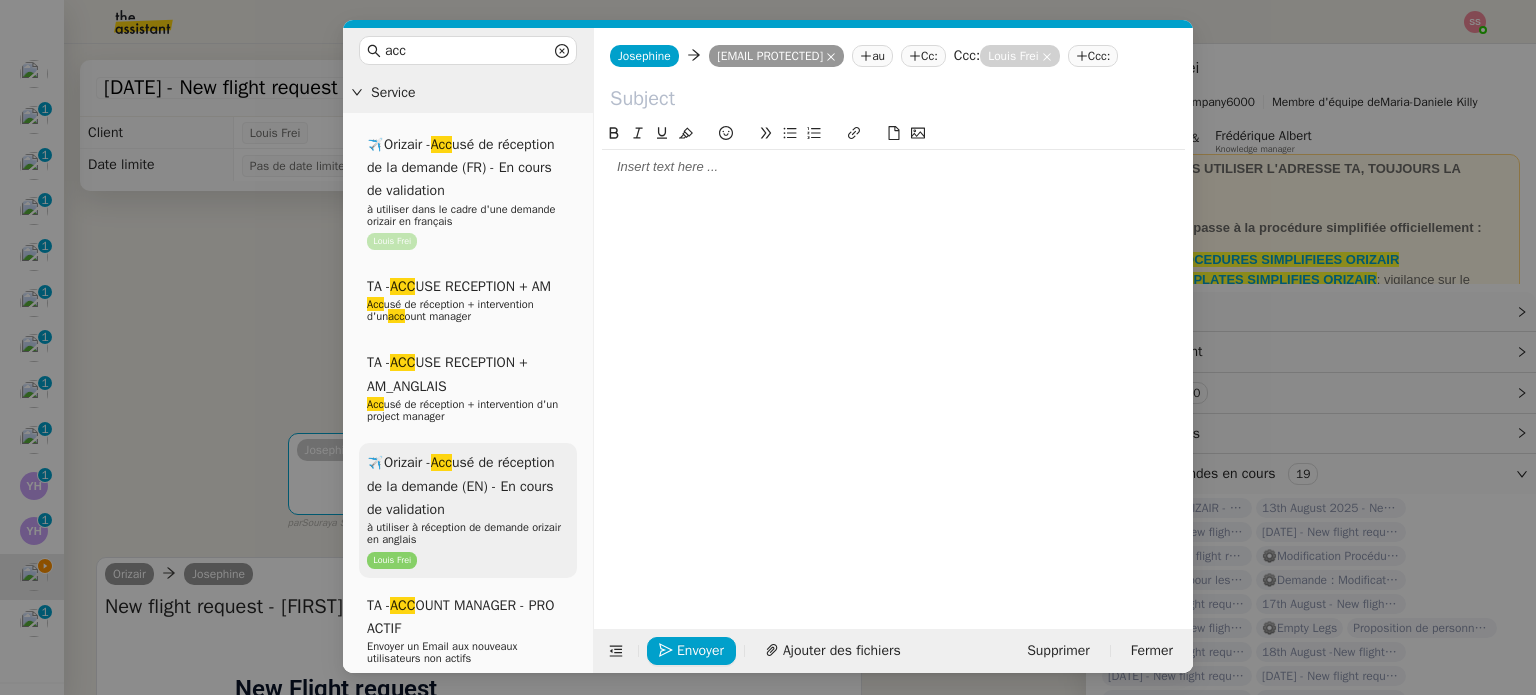 click on "✈️Orizair -  Acc usé de réception de la demande (EN) - En cours de validation" at bounding box center [461, 486] 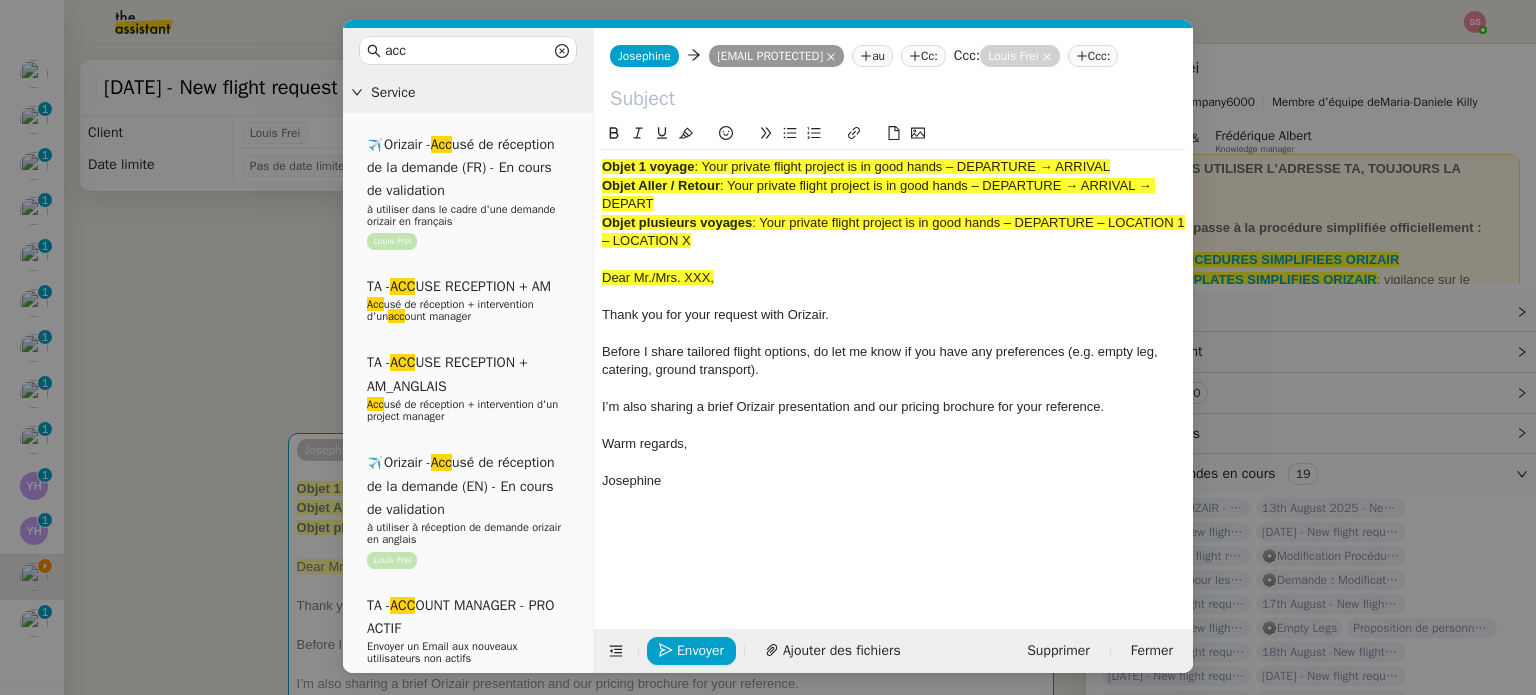 drag, startPoint x: 704, startPoint y: 167, endPoint x: 1182, endPoint y: 164, distance: 478.0094 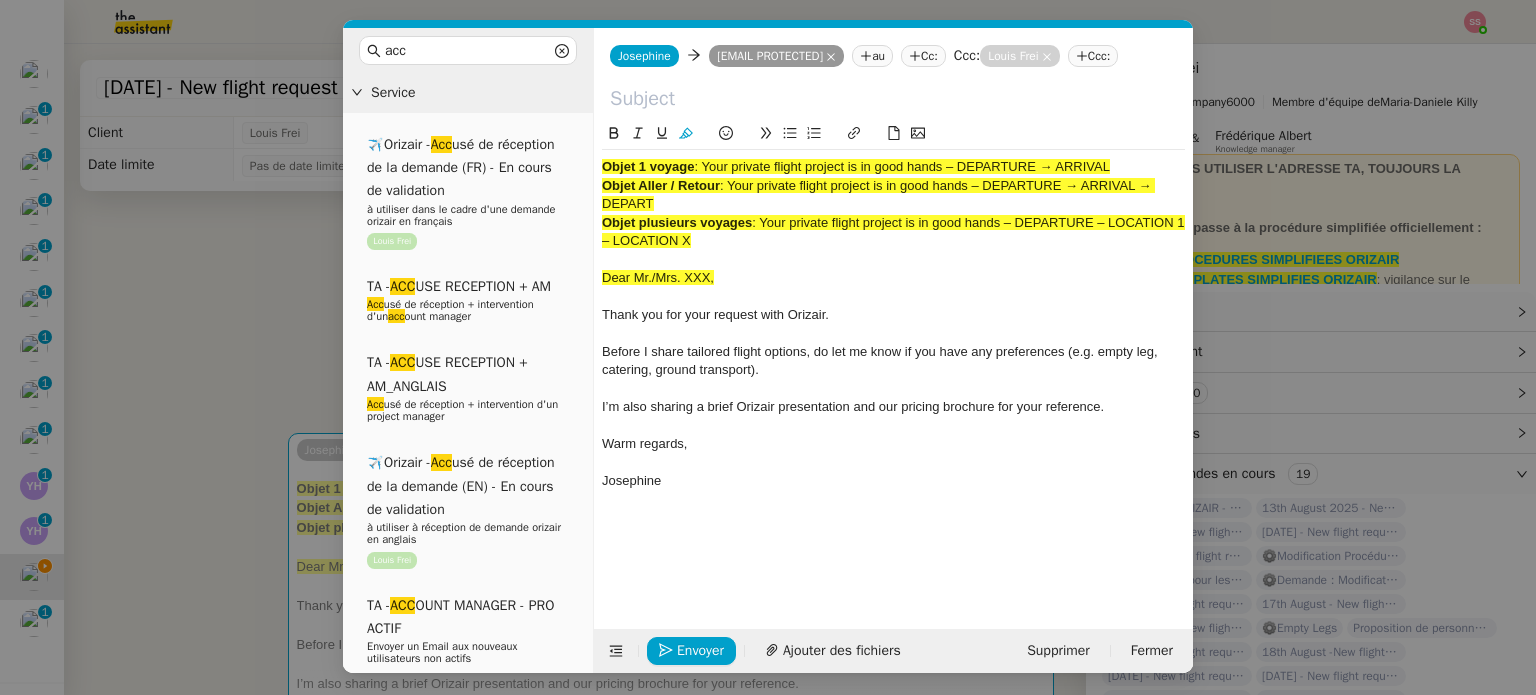 type 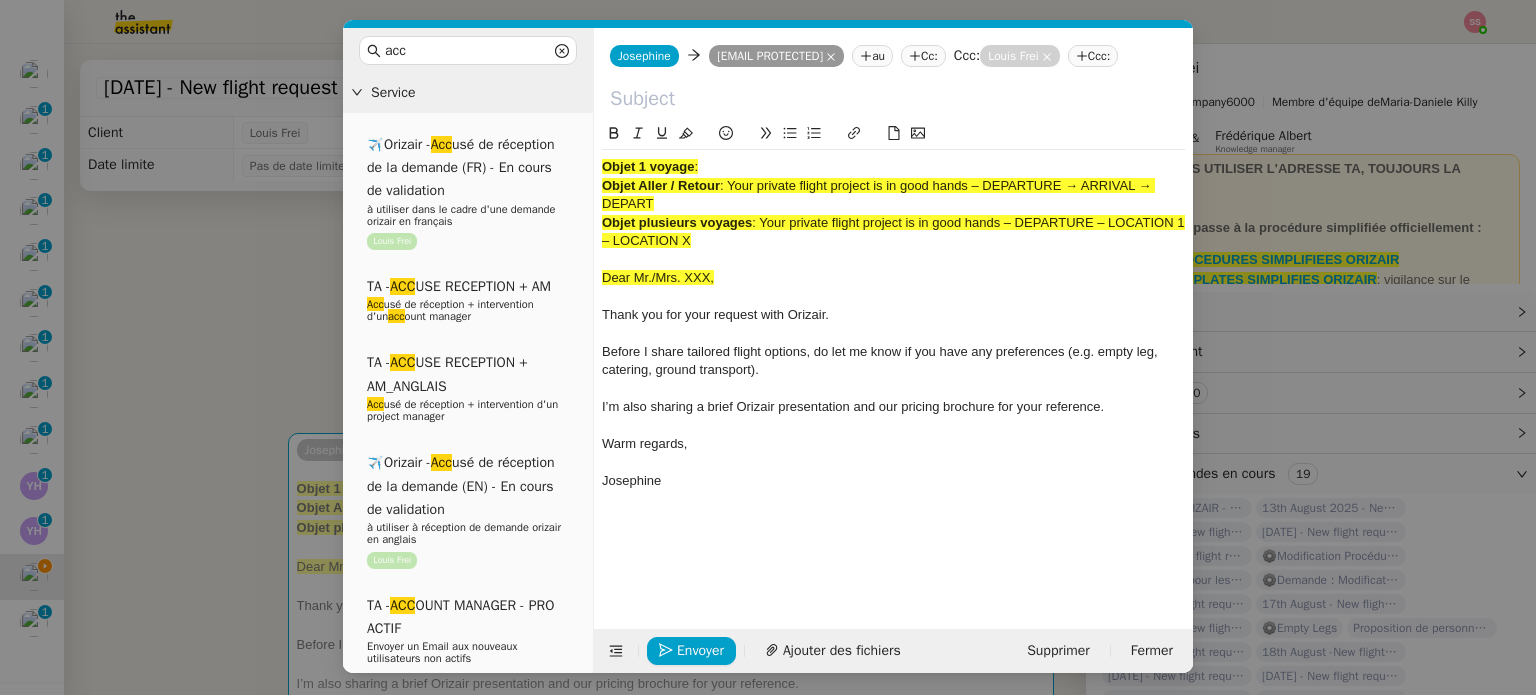 click 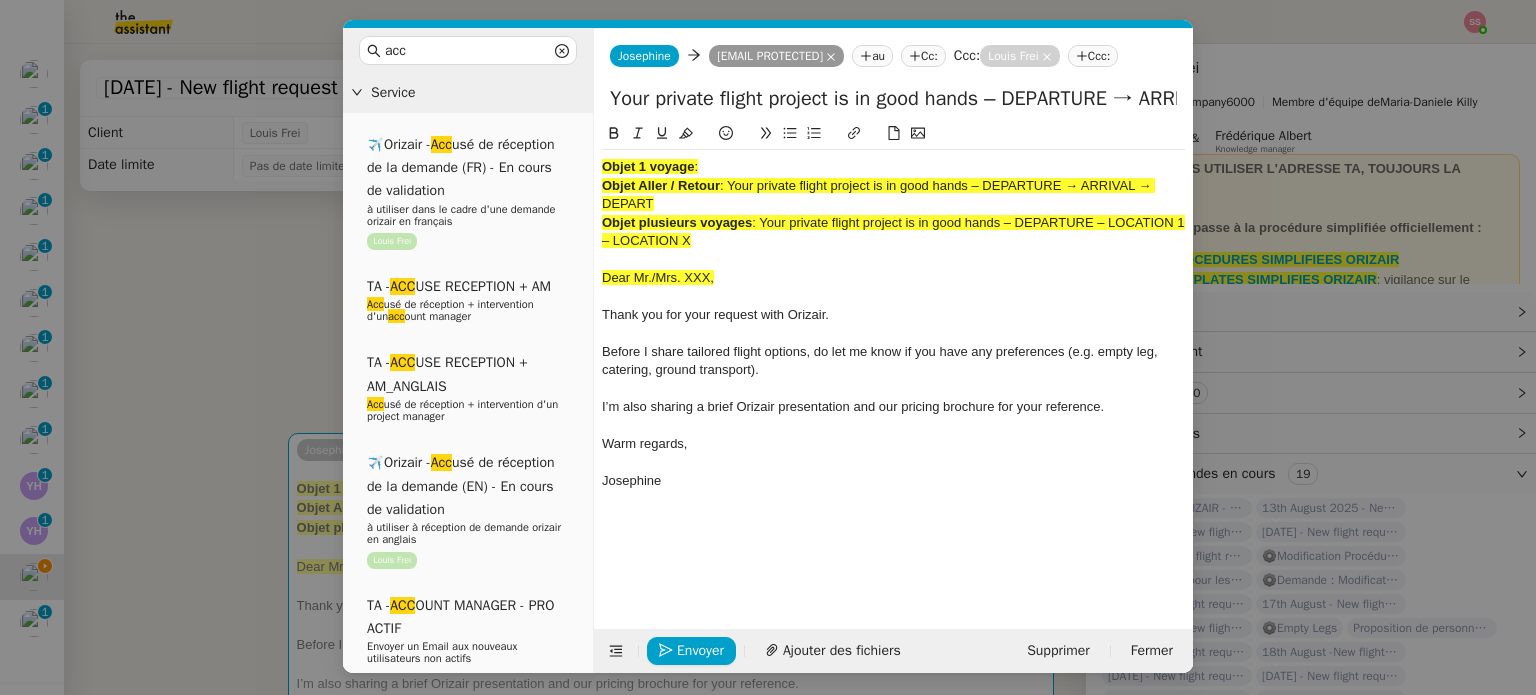 scroll, scrollTop: 0, scrollLeft: 86, axis: horizontal 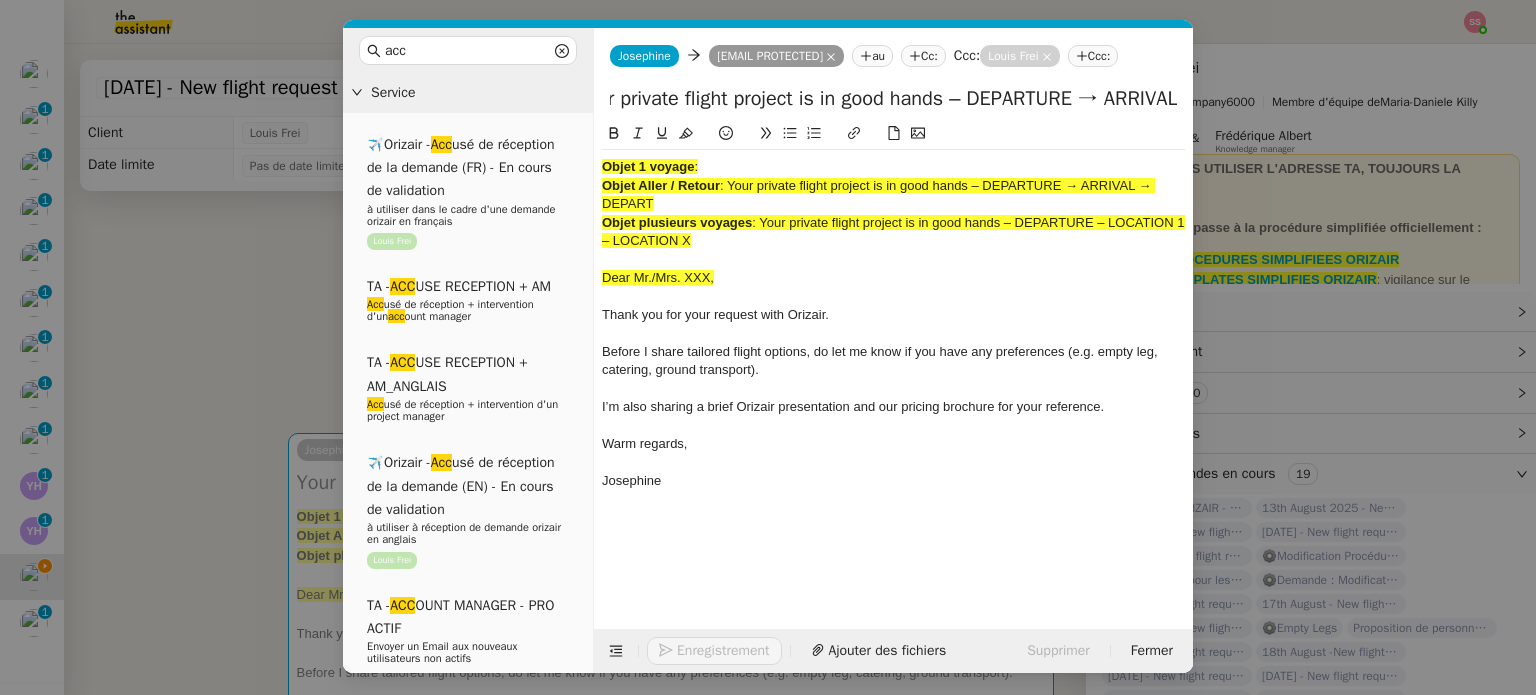 type on "Your private flight project is in good hands – DEPARTURE → ARRIVAL" 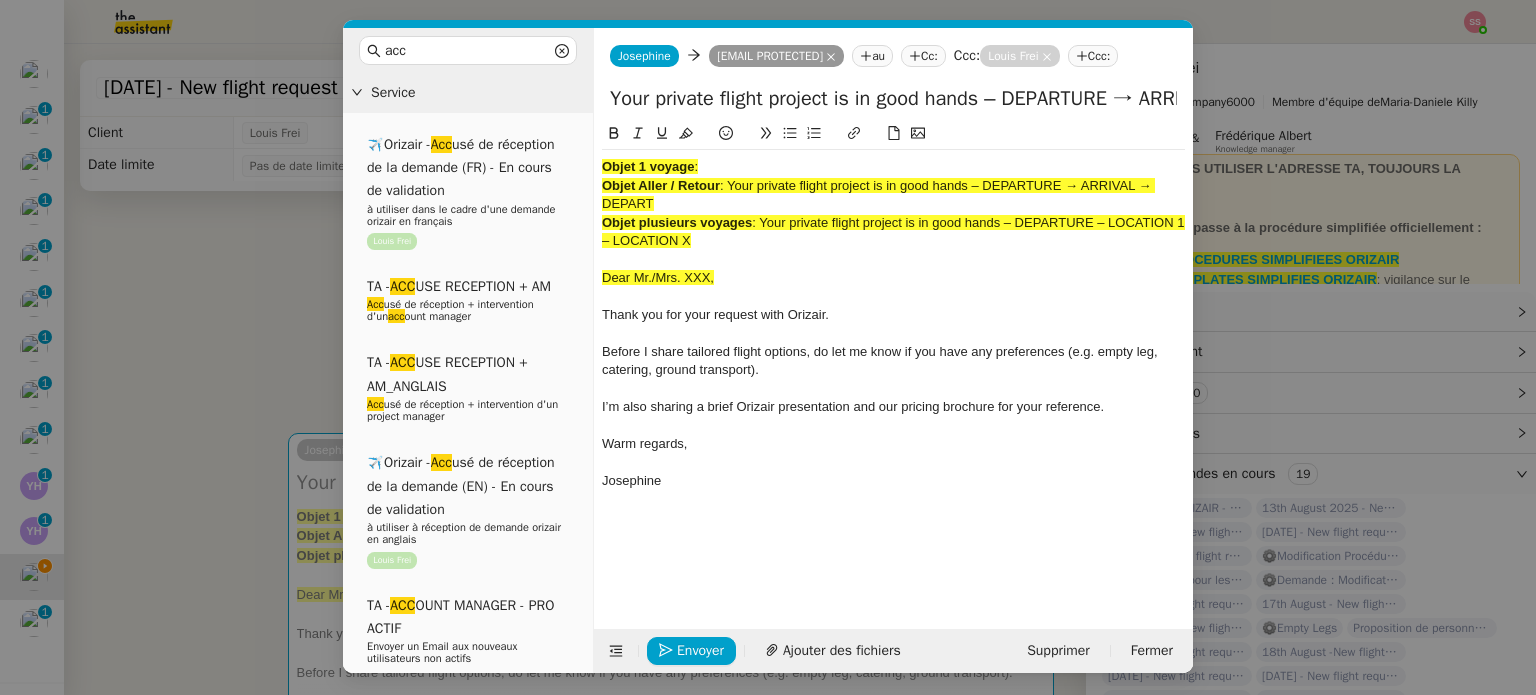 drag, startPoint x: 688, startPoint y: 231, endPoint x: 598, endPoint y: 153, distance: 119.096596 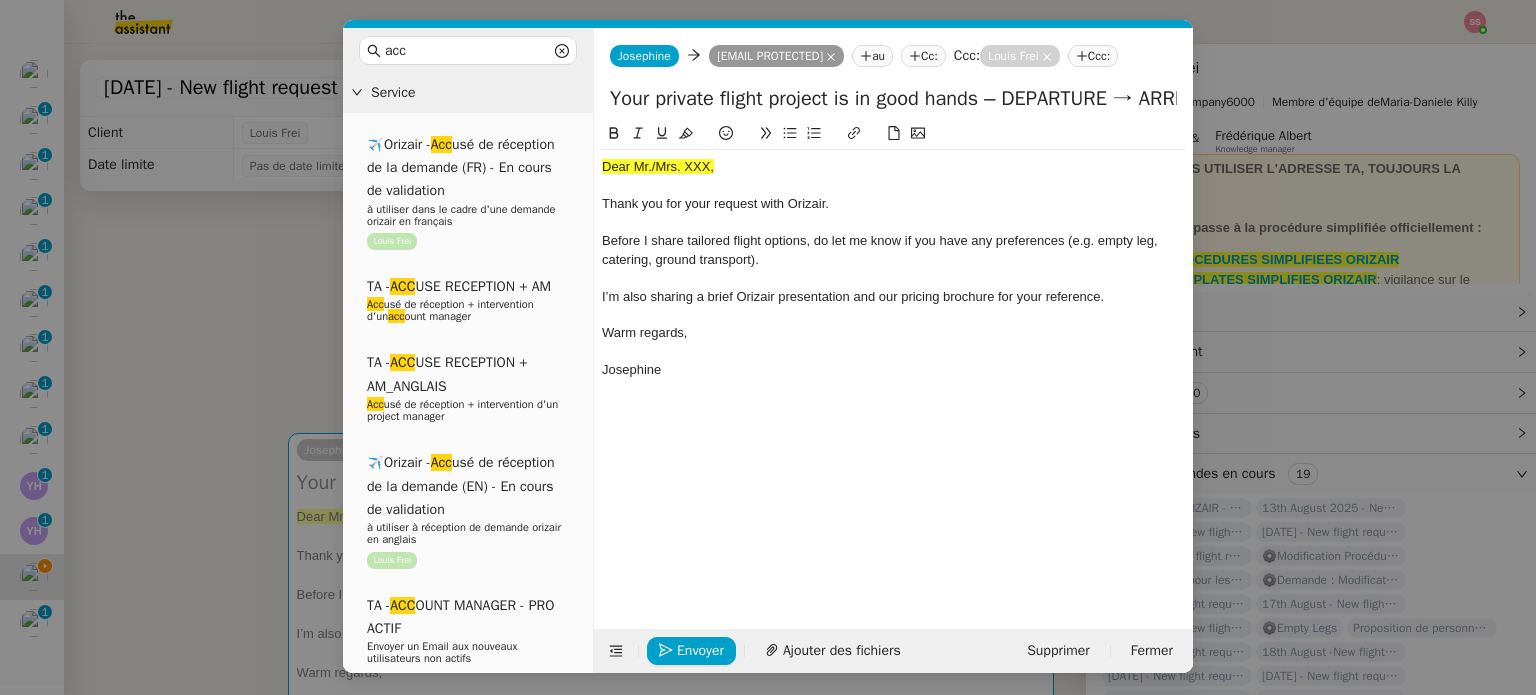 click on "acc Service ✈️Orizair - Acc usé de réception de la demande (FR) - En cours de validation à utiliser dans le cadre d'une demande orizair en français [PERSON] TA - ACC USE RECEPTION + AM TA - ACC USE RECEPTION + AM_ANGLAIS Acc usé de réception + intervention d'un project manager ✈️Orizair - Acc usé de réception de la demande (EN) - En cours de validation à utiliser à réception de demande orizair en anglais [PERSON] TA - ACC OUNT MANAGER - PRO ACTIF Envoyer un Email aux nouveaux utilisateurs non actifs TA - ACC USE RECEPTION Acc usé de réception de la demande TA - ACC USE RECEPTION (EN) TA - ACC ES BANQUE DEDIE A utiliser dans le cadre de la mise en place d' acc ès bancaires dédiés TA - AJOUT ELEMENT COFFRE FORT A utiliser lorsque le client doit partager un nouvel acc ès à son coffre-fort TA - PARTAGE DE CALENDRIER (EN) acc ès et la gestion Acc Common ✈️Orizair -" at bounding box center [768, 347] 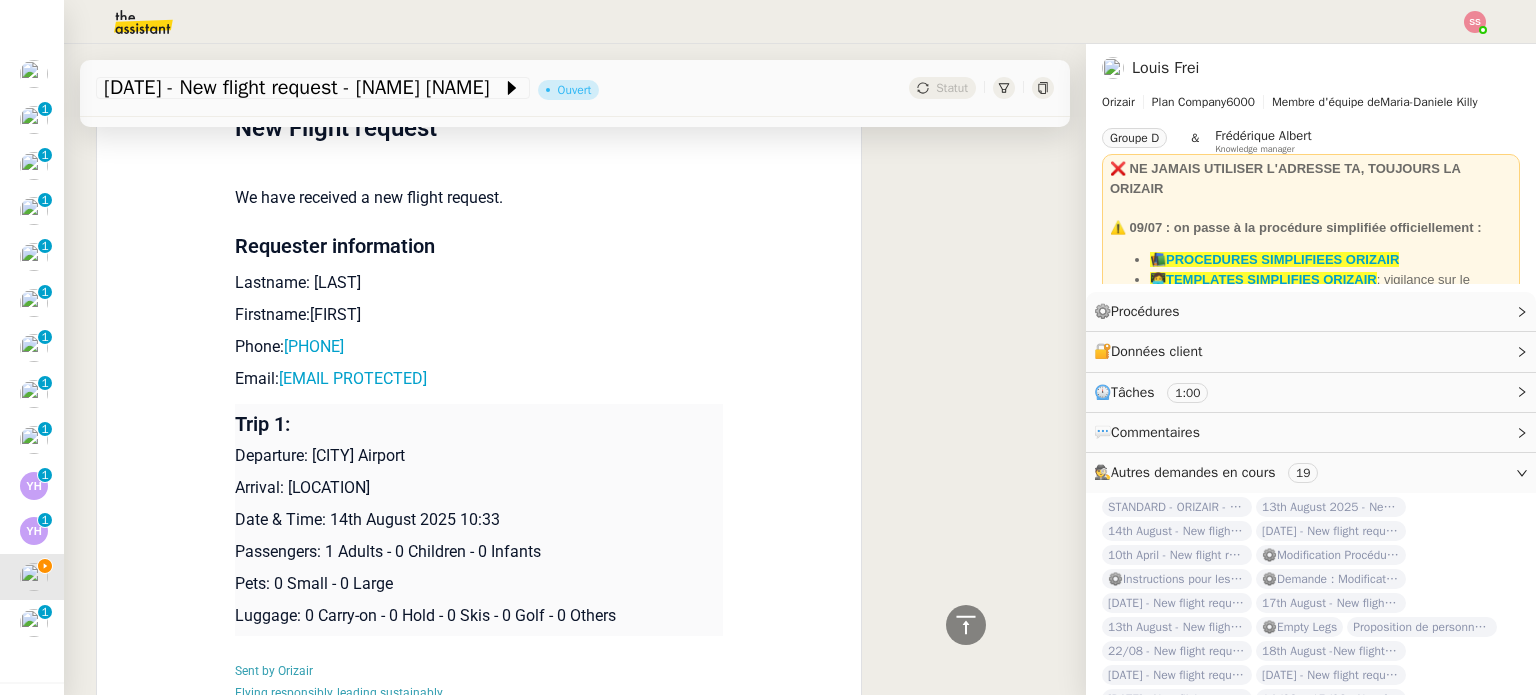 scroll, scrollTop: 784, scrollLeft: 0, axis: vertical 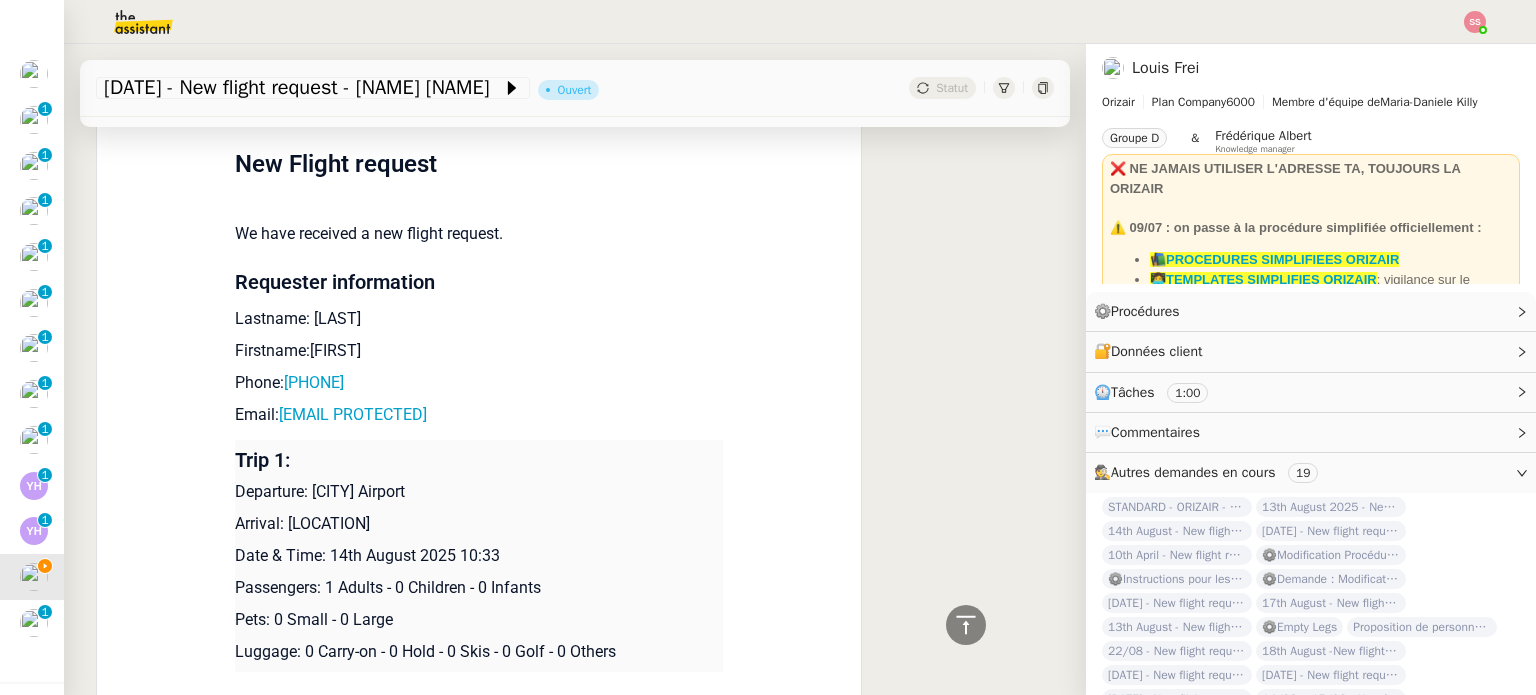 drag, startPoint x: 370, startPoint y: 322, endPoint x: 302, endPoint y: 316, distance: 68.26419 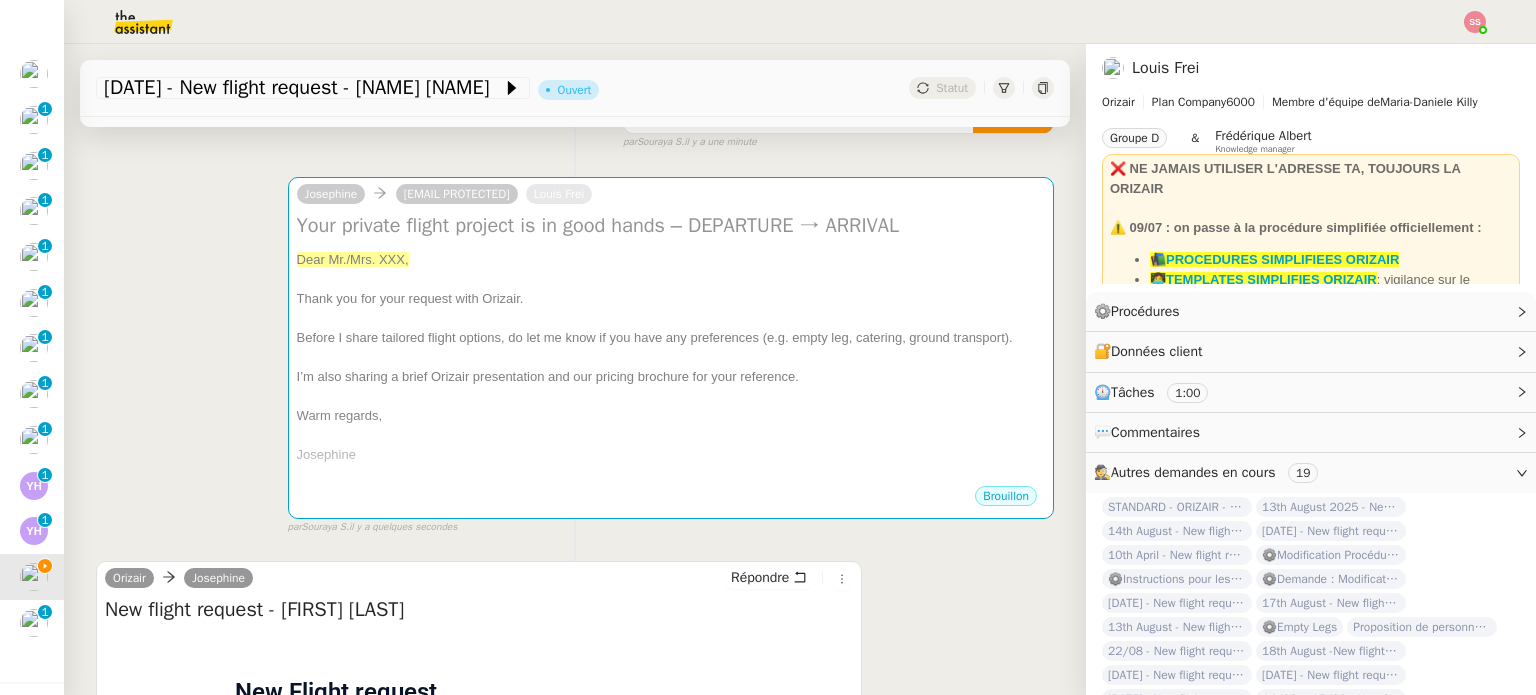 scroll, scrollTop: 84, scrollLeft: 0, axis: vertical 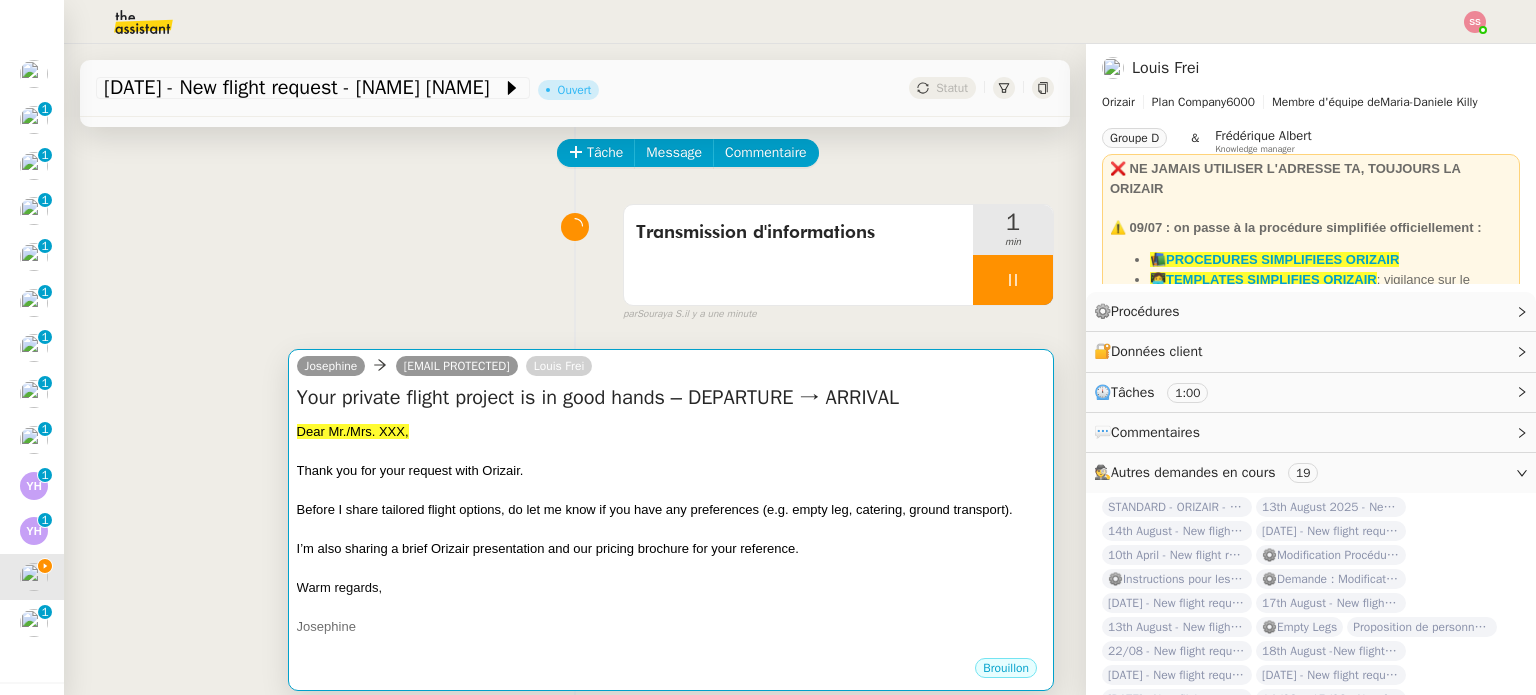 click on "Thank you for your request with Orizair." at bounding box center (671, 471) 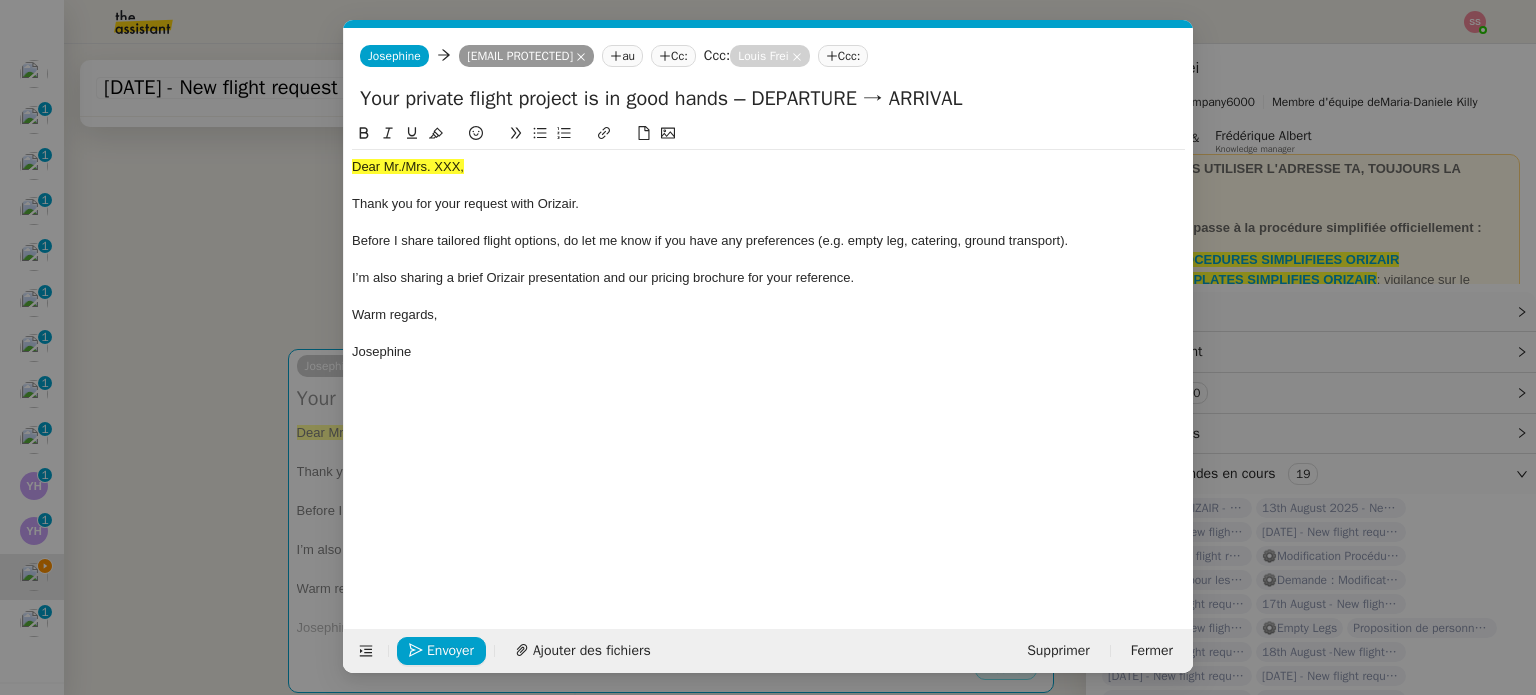 scroll, scrollTop: 0, scrollLeft: 61, axis: horizontal 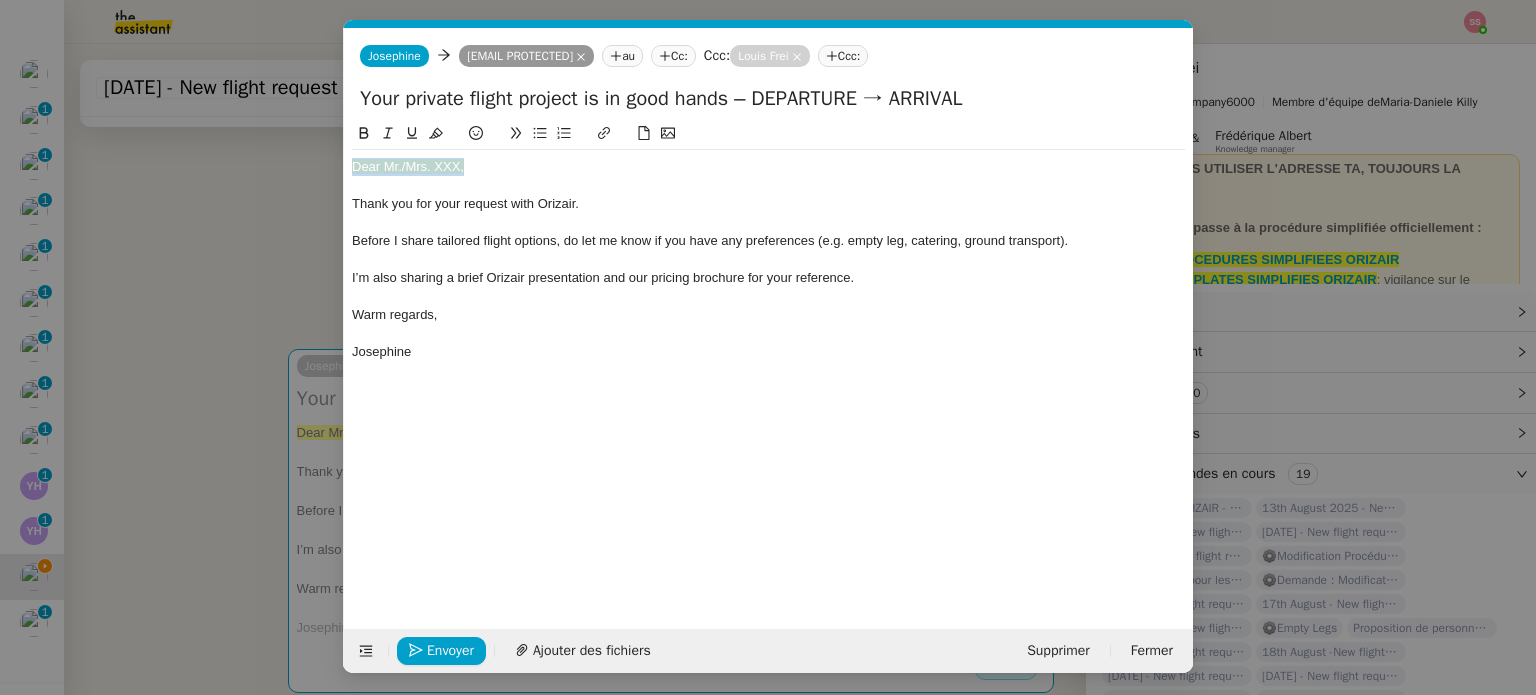 drag, startPoint x: 476, startPoint y: 165, endPoint x: 294, endPoint y: 155, distance: 182.27452 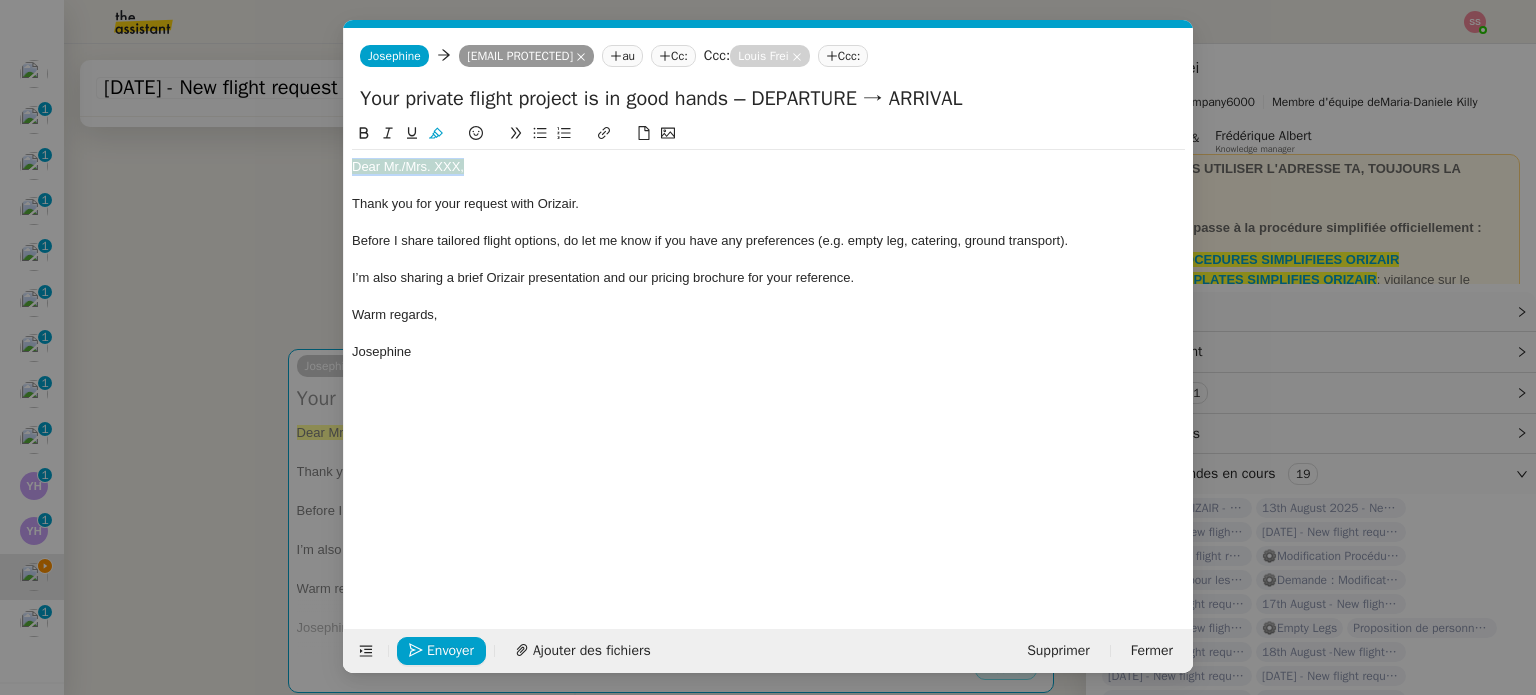 click 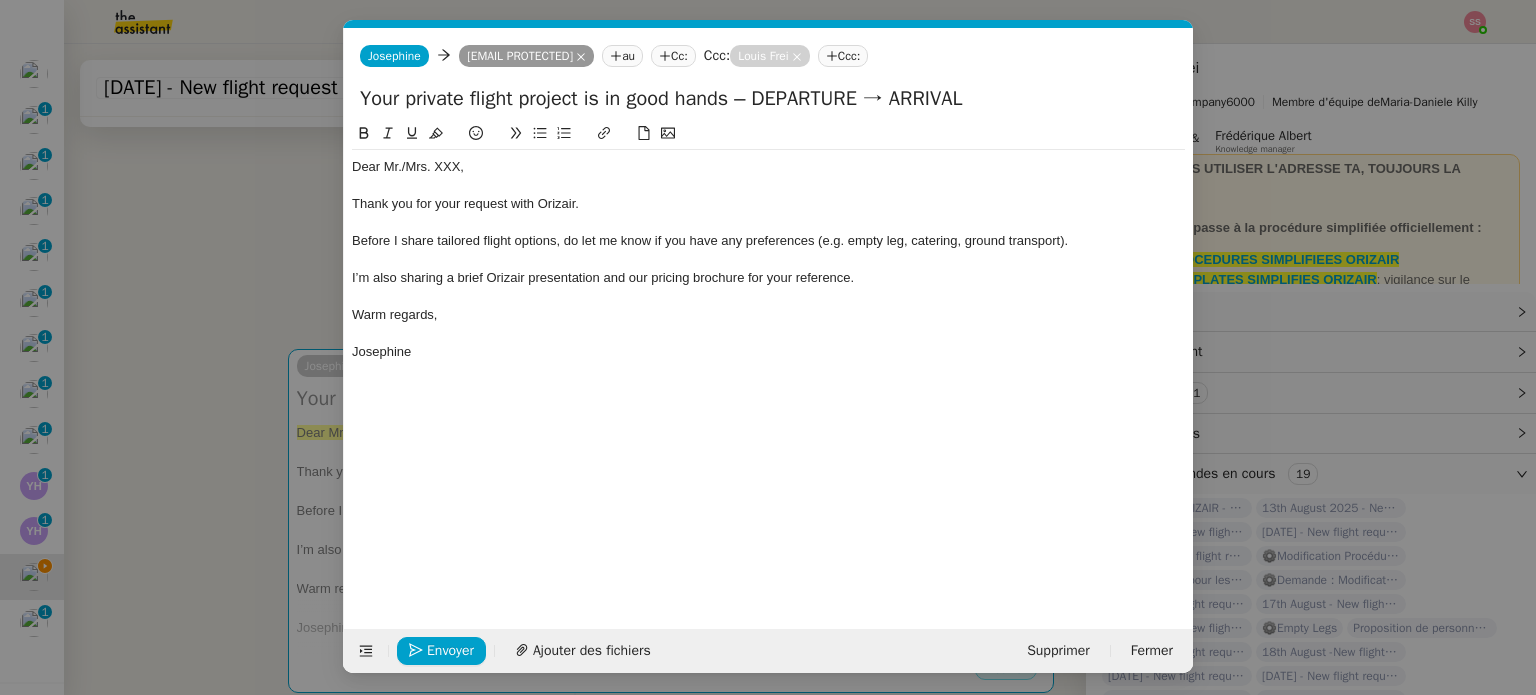 click 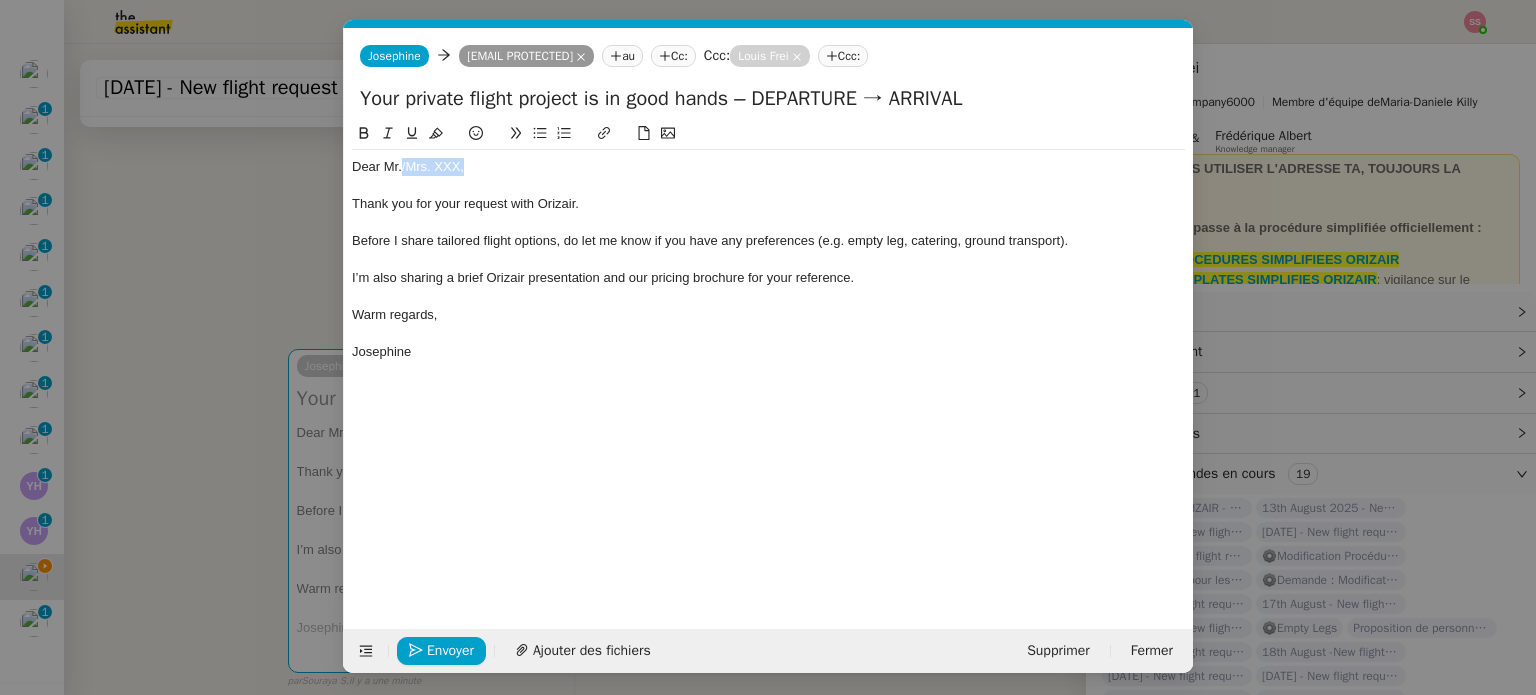 drag, startPoint x: 509, startPoint y: 171, endPoint x: 402, endPoint y: 169, distance: 107.01869 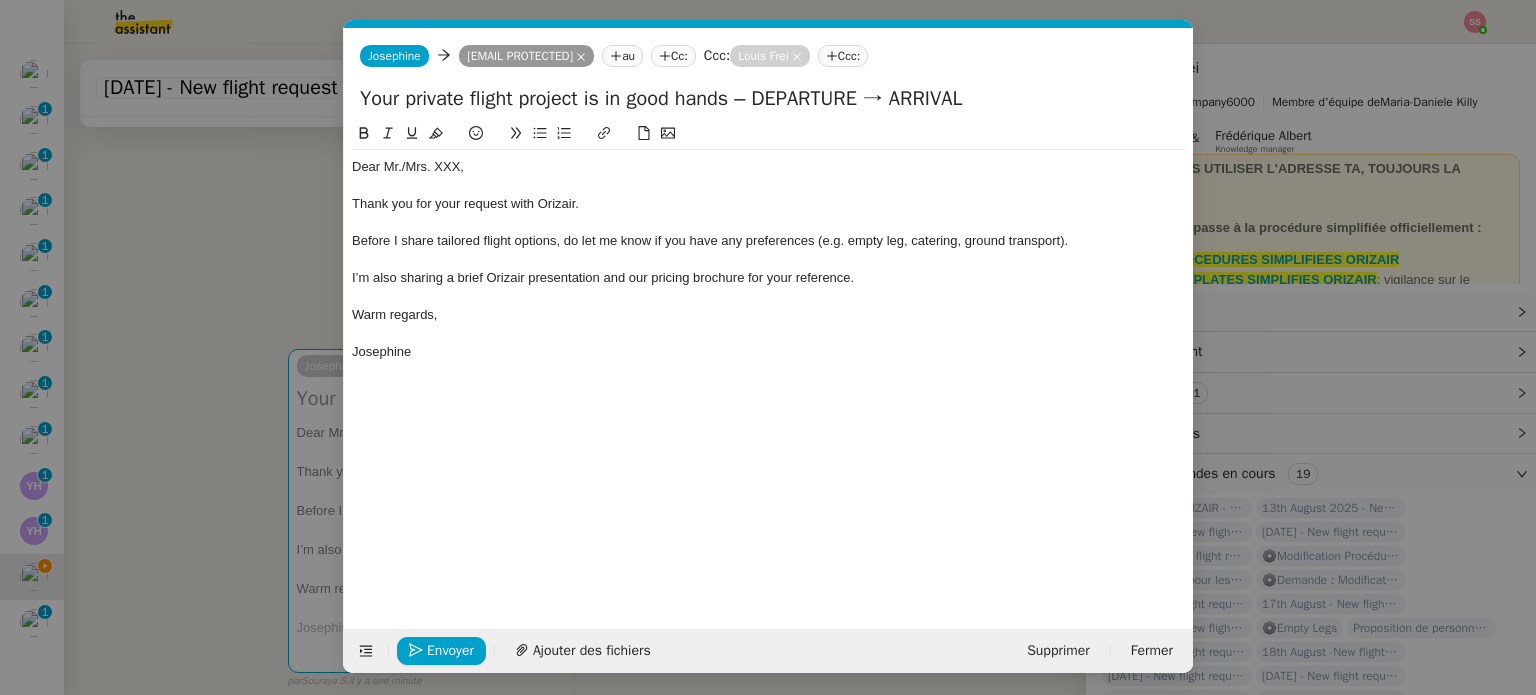 scroll, scrollTop: 0, scrollLeft: 0, axis: both 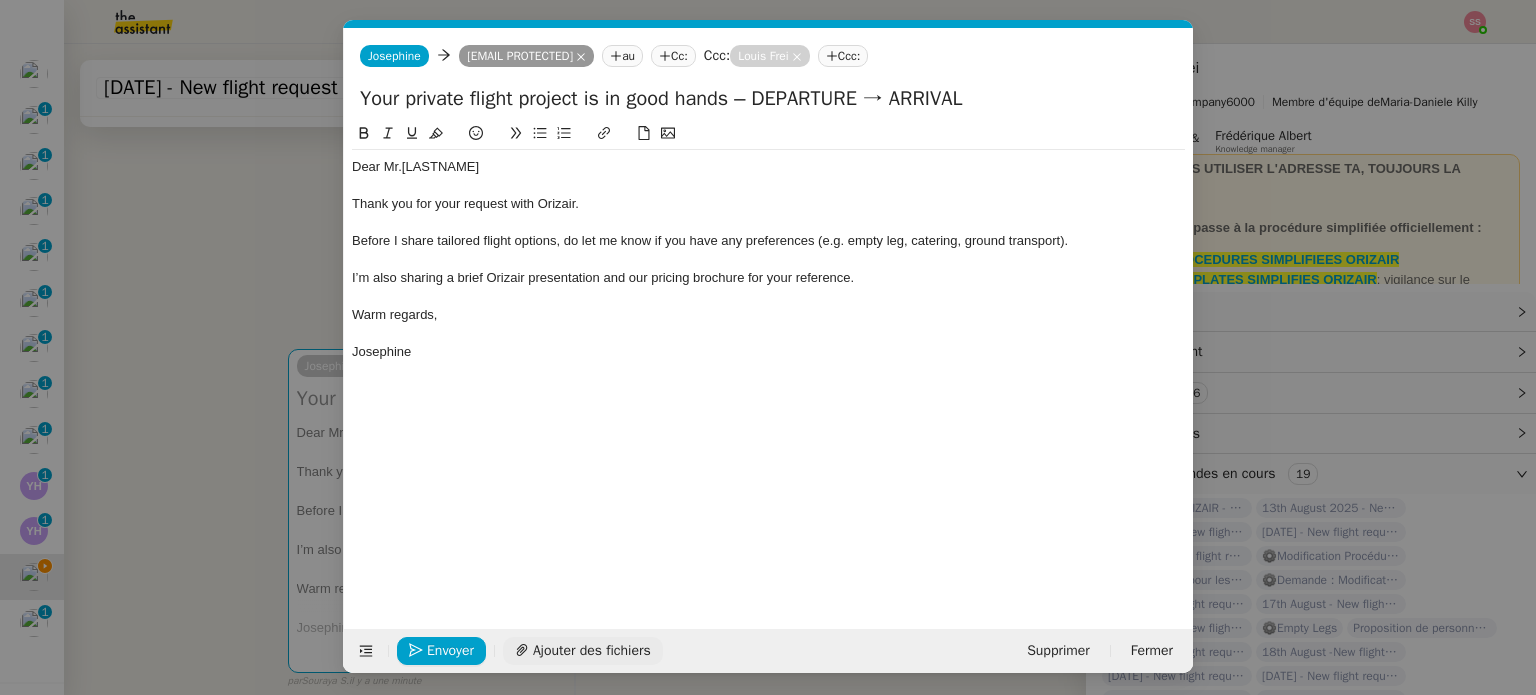 click on "Ajouter des fichiers" 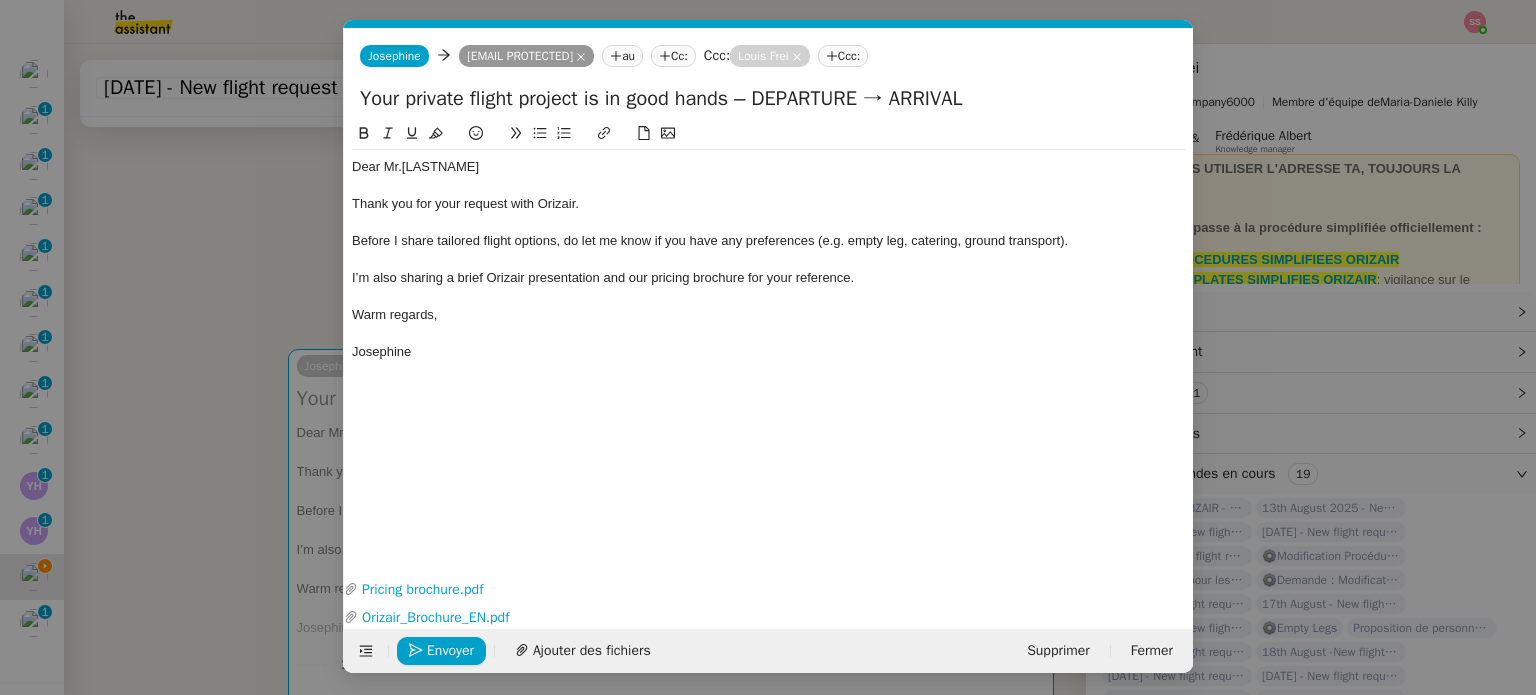 click on "acc Service ✈️Orizair - Acc usé de réception de la demande (FR) - En cours de validation à utiliser dans le cadre d'une demande orizair en français [PERSON] TA - ACC USE RECEPTION + AM TA - ACC USE RECEPTION + AM_ANGLAIS Acc usé de réception + intervention d'un project manager ✈️Orizair - Acc usé de réception de la demande (EN) - En cours de validation à utiliser à réception de demande orizair en anglais [PERSON] TA - ACC OUNT MANAGER - PRO ACTIF Envoyer un Email aux nouveaux utilisateurs non actifs TA - ACC USE RECEPTION Acc usé de réception de la demande TA - ACC USE RECEPTION (EN) TA - ACC ES BANQUE DEDIE A utiliser dans le cadre de la mise en place d' acc ès bancaires dédiés TA - AJOUT ELEMENT COFFRE FORT A utiliser lorsque le client doit partager un nouvel acc ès à son coffre-fort TA - PARTAGE DE CALENDRIER (EN) acc ès et la gestion Acc Common ✈️Orizair -" at bounding box center [768, 347] 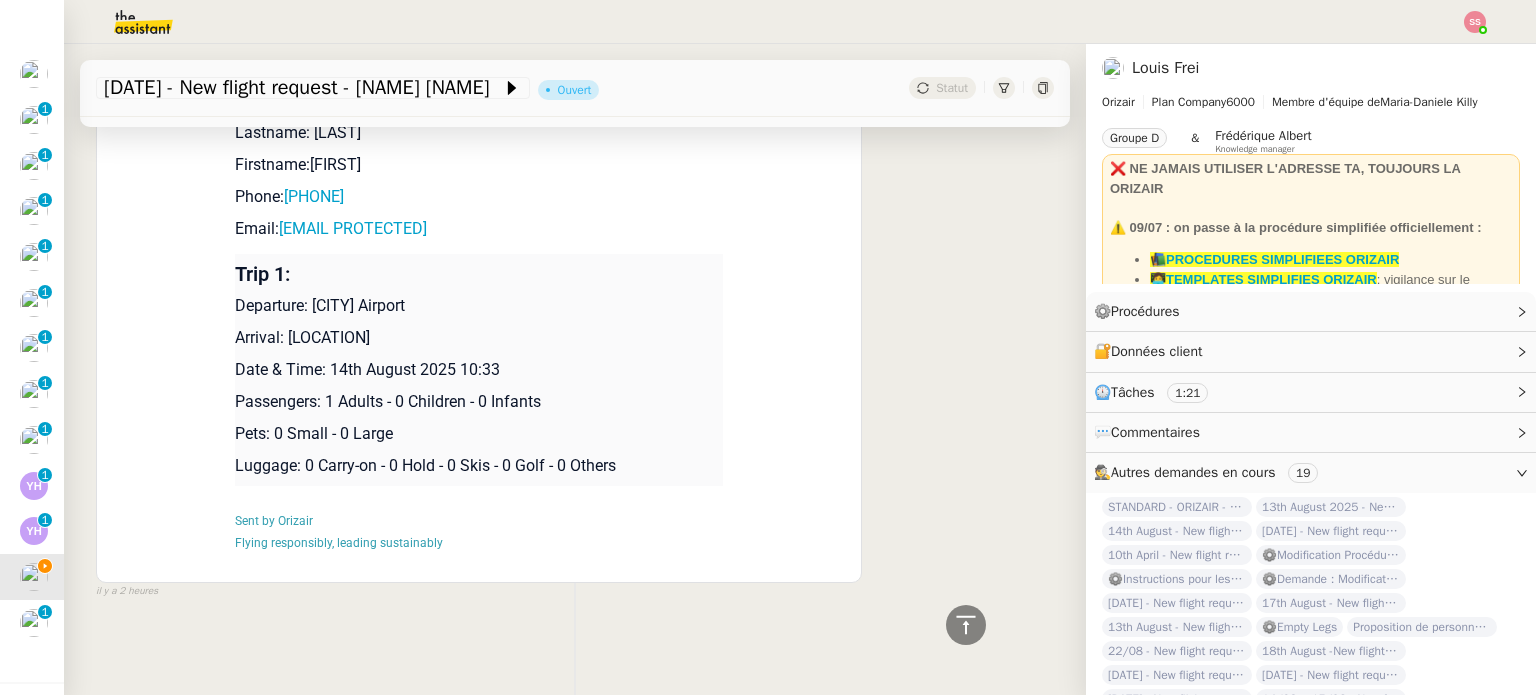 scroll, scrollTop: 1073, scrollLeft: 0, axis: vertical 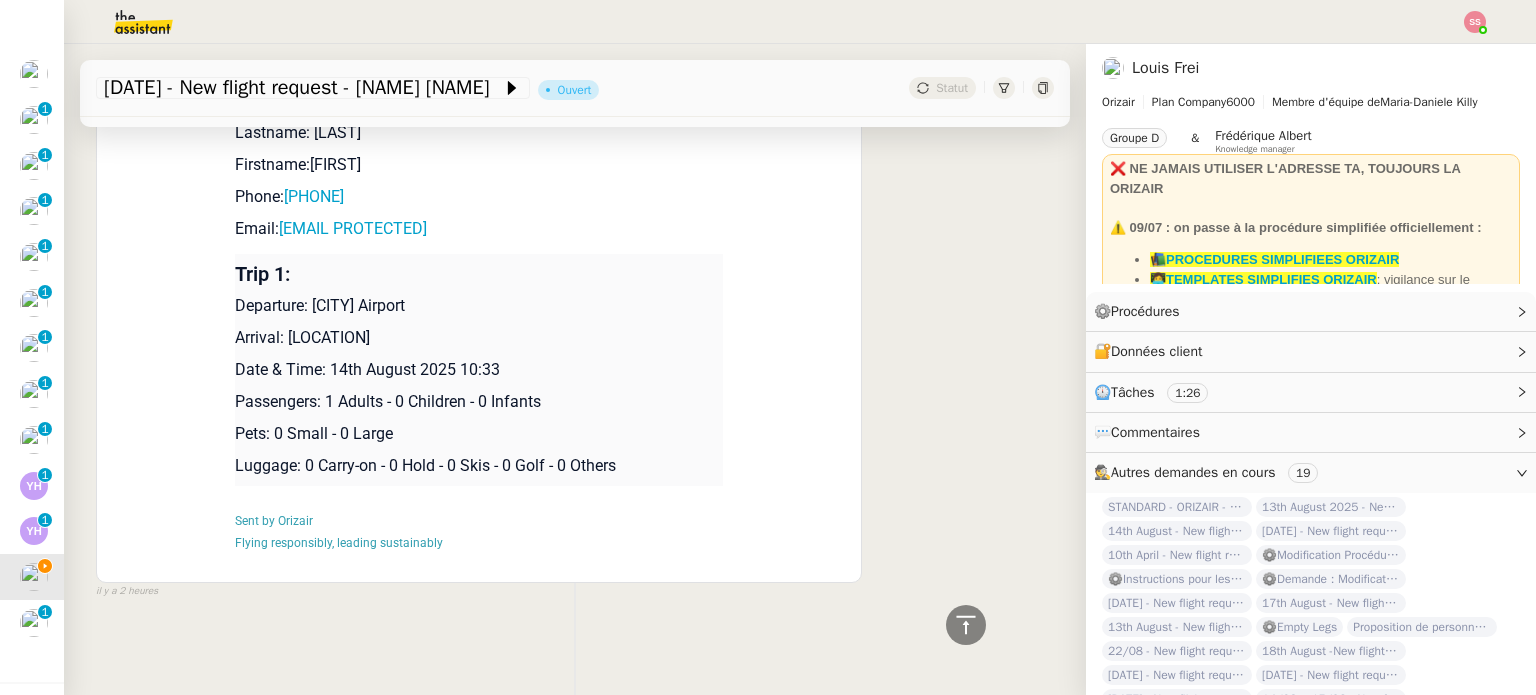 drag, startPoint x: 304, startPoint y: 297, endPoint x: 462, endPoint y: 287, distance: 158.31615 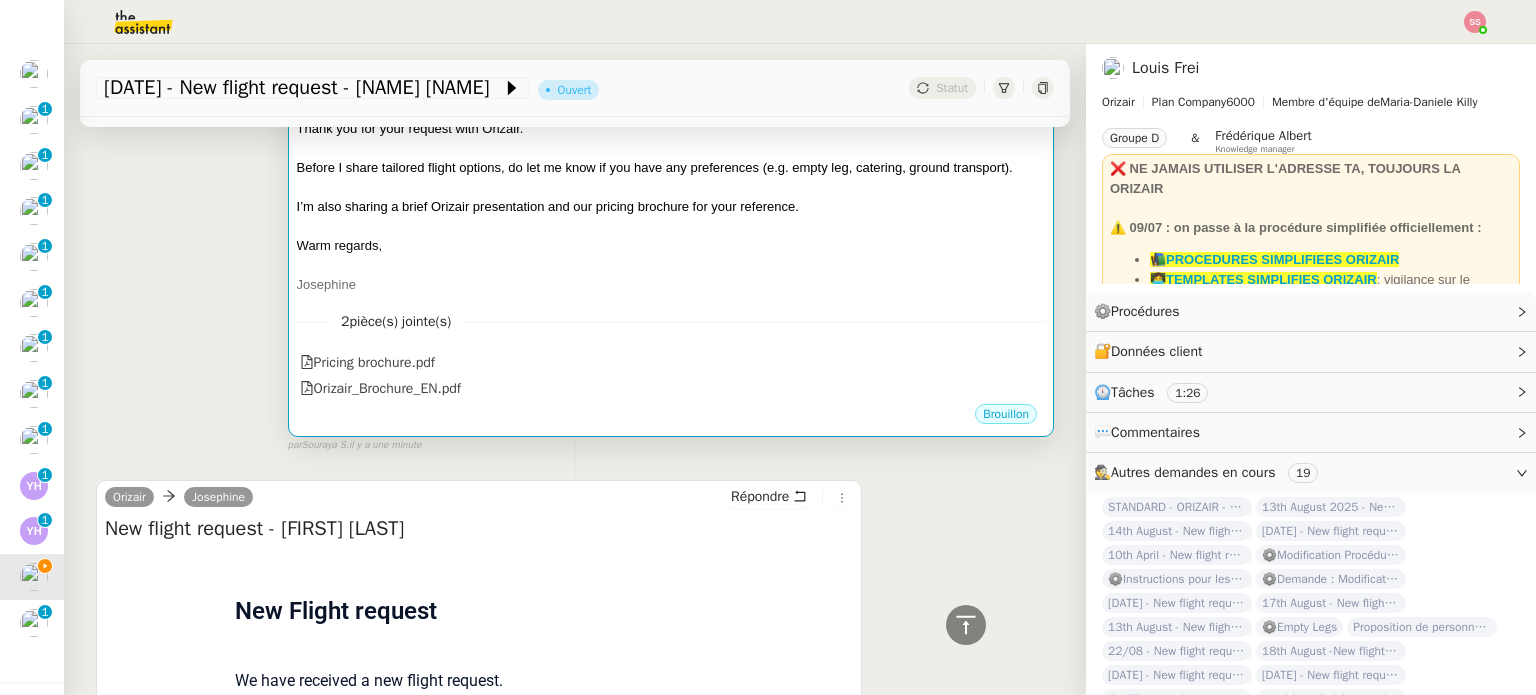 scroll, scrollTop: 373, scrollLeft: 0, axis: vertical 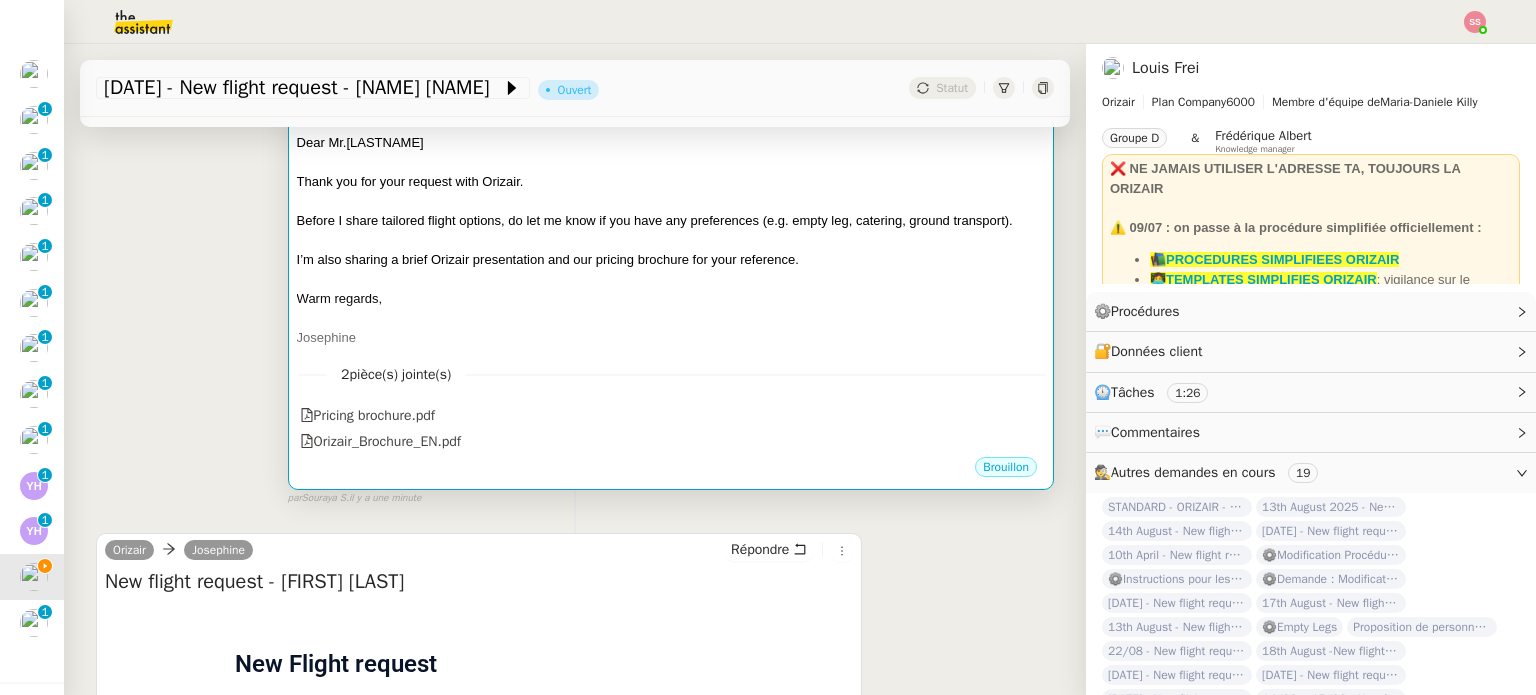 click at bounding box center [671, 279] 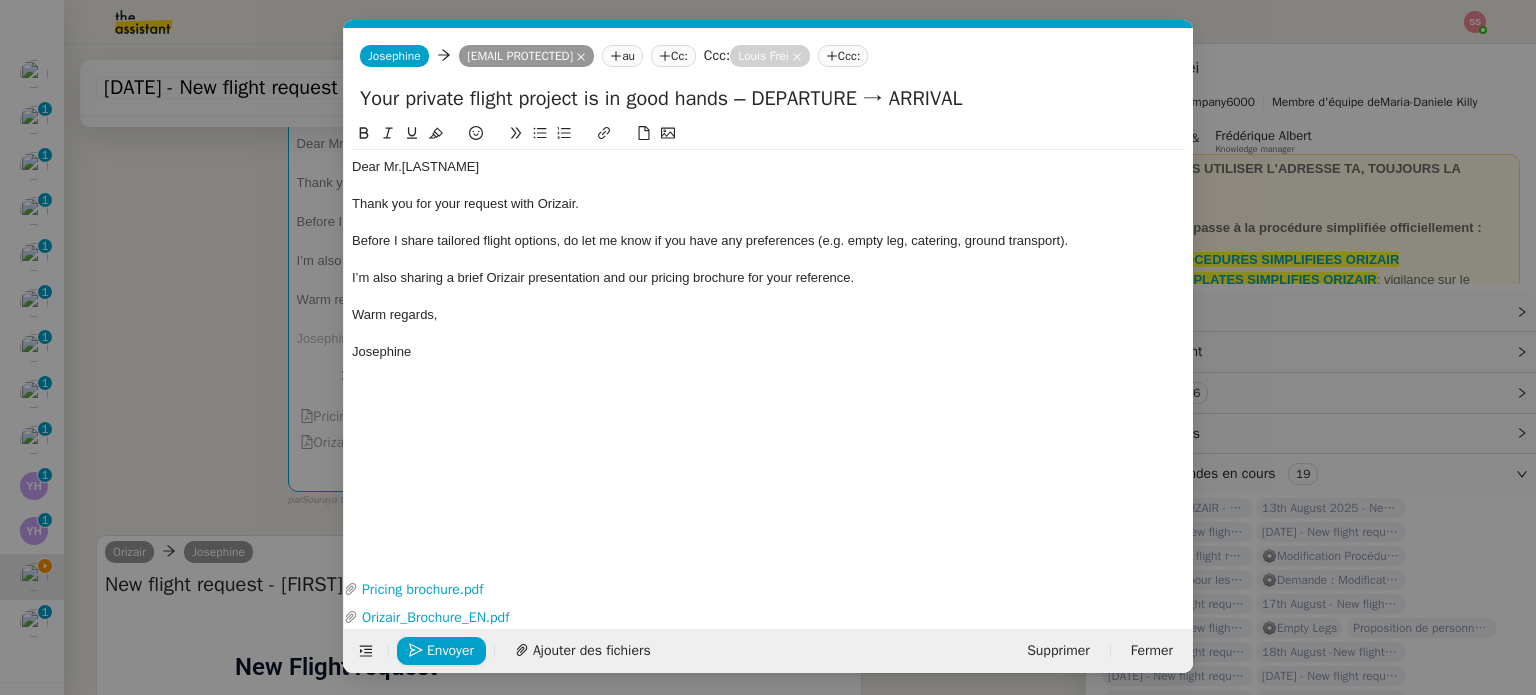 scroll, scrollTop: 0, scrollLeft: 61, axis: horizontal 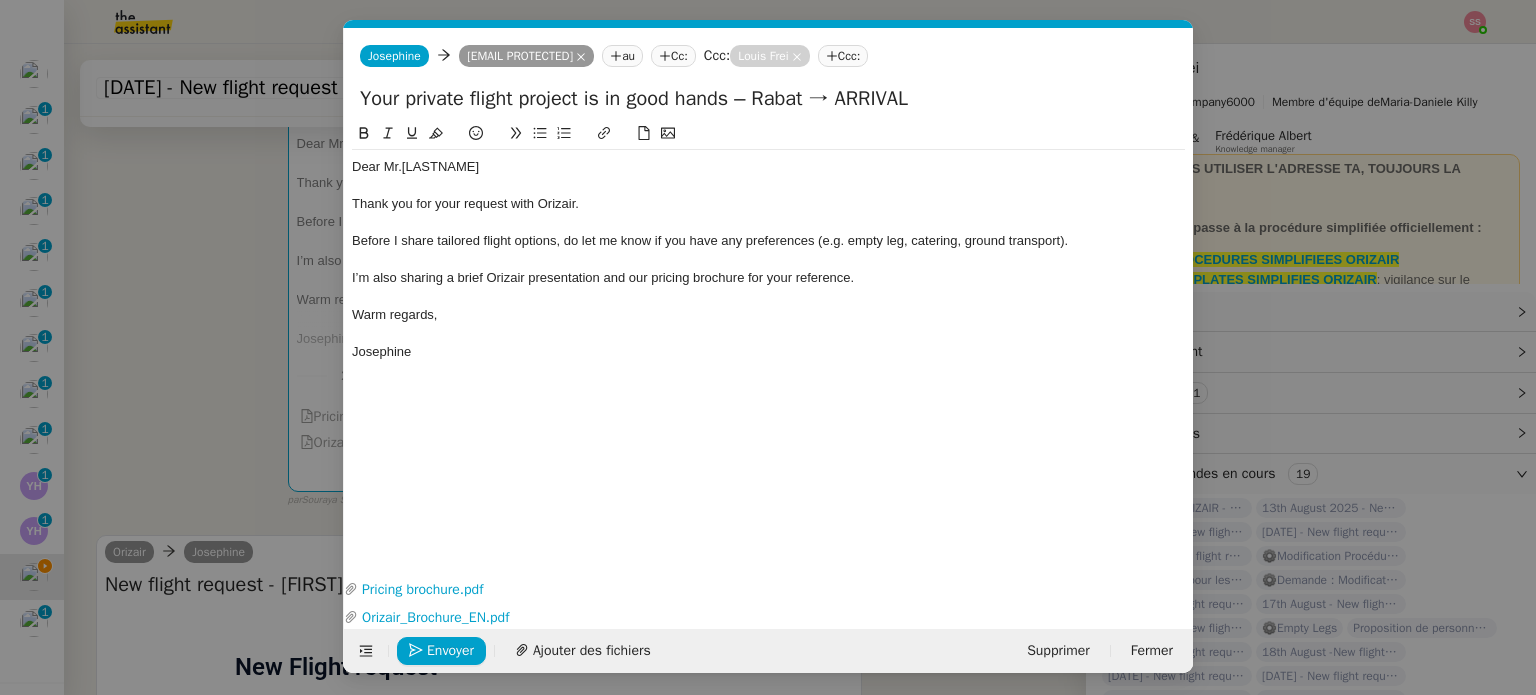 drag, startPoint x: 1024, startPoint y: 106, endPoint x: 870, endPoint y: 95, distance: 154.39236 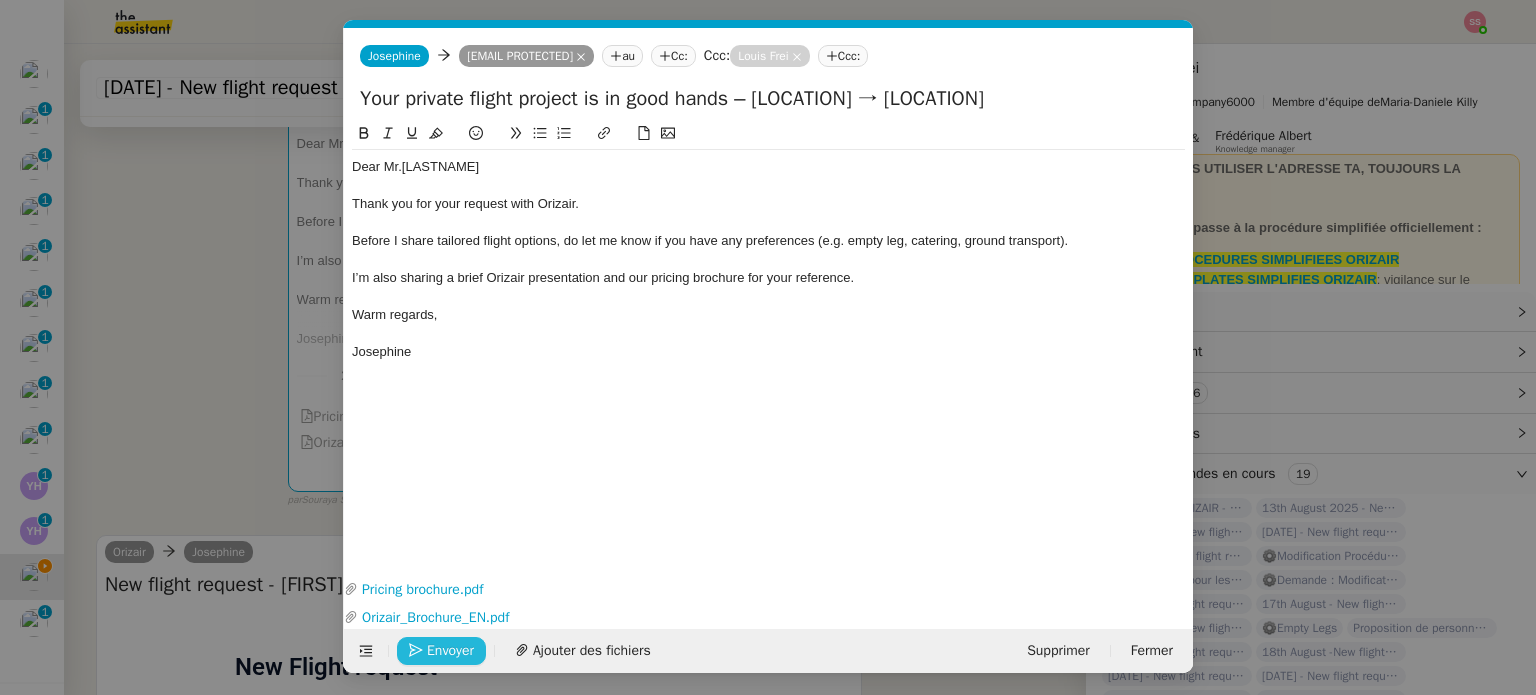 type on "Your private flight project is in good hands – [LOCATION] → [LOCATION]" 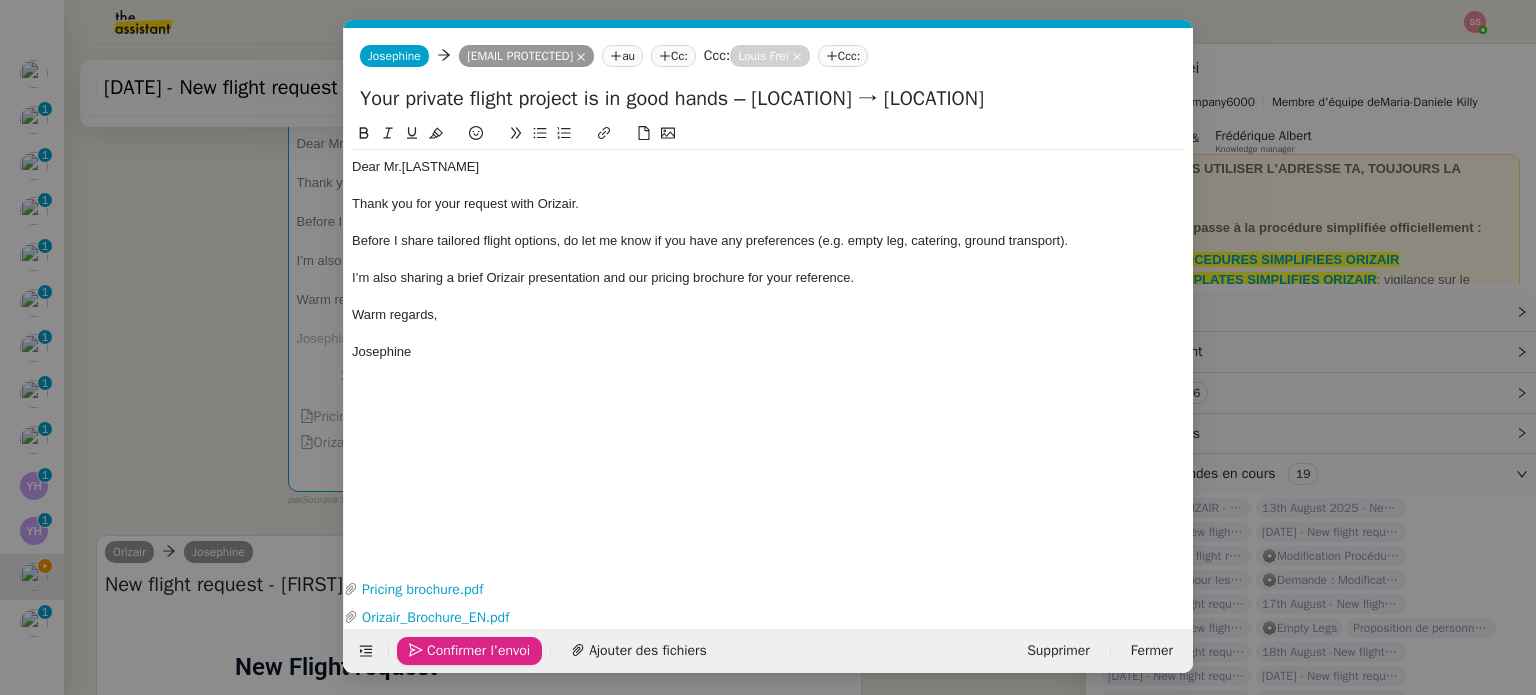 click 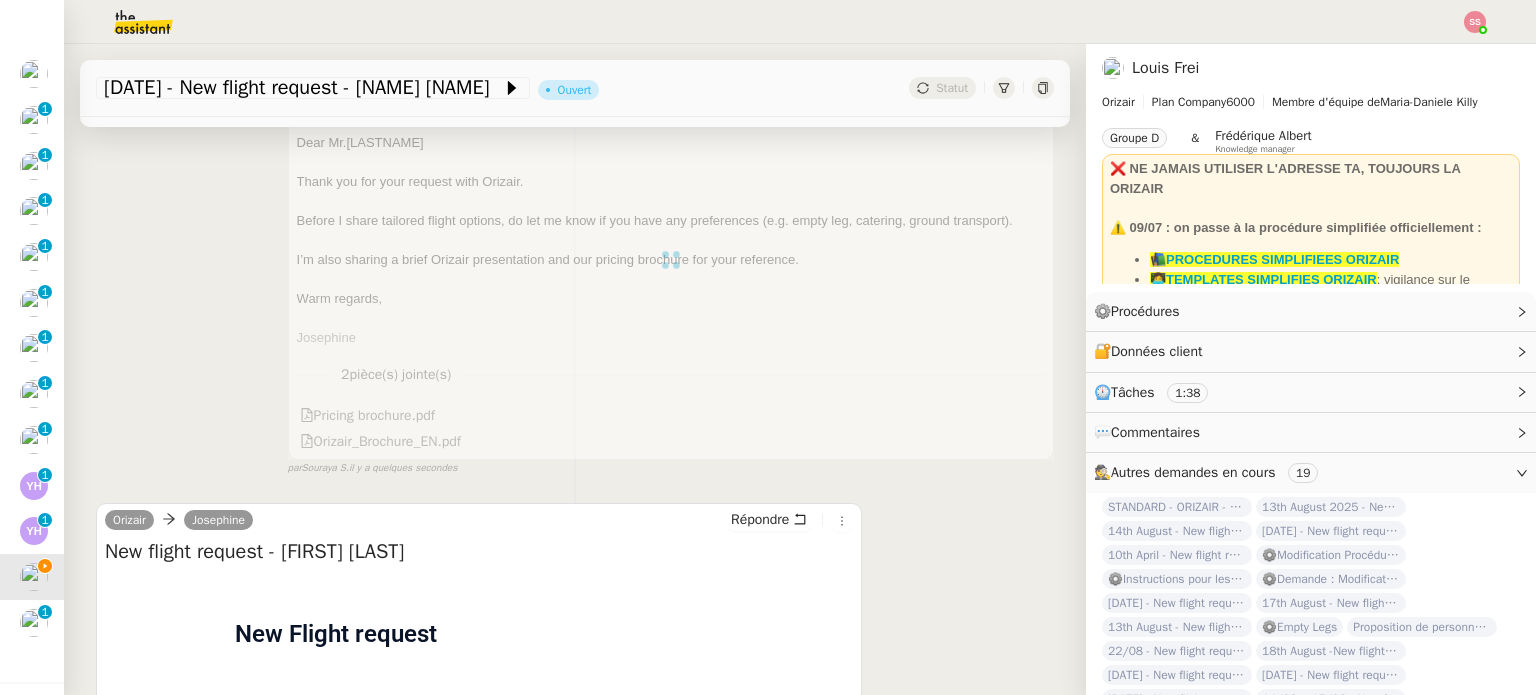 scroll, scrollTop: 773, scrollLeft: 0, axis: vertical 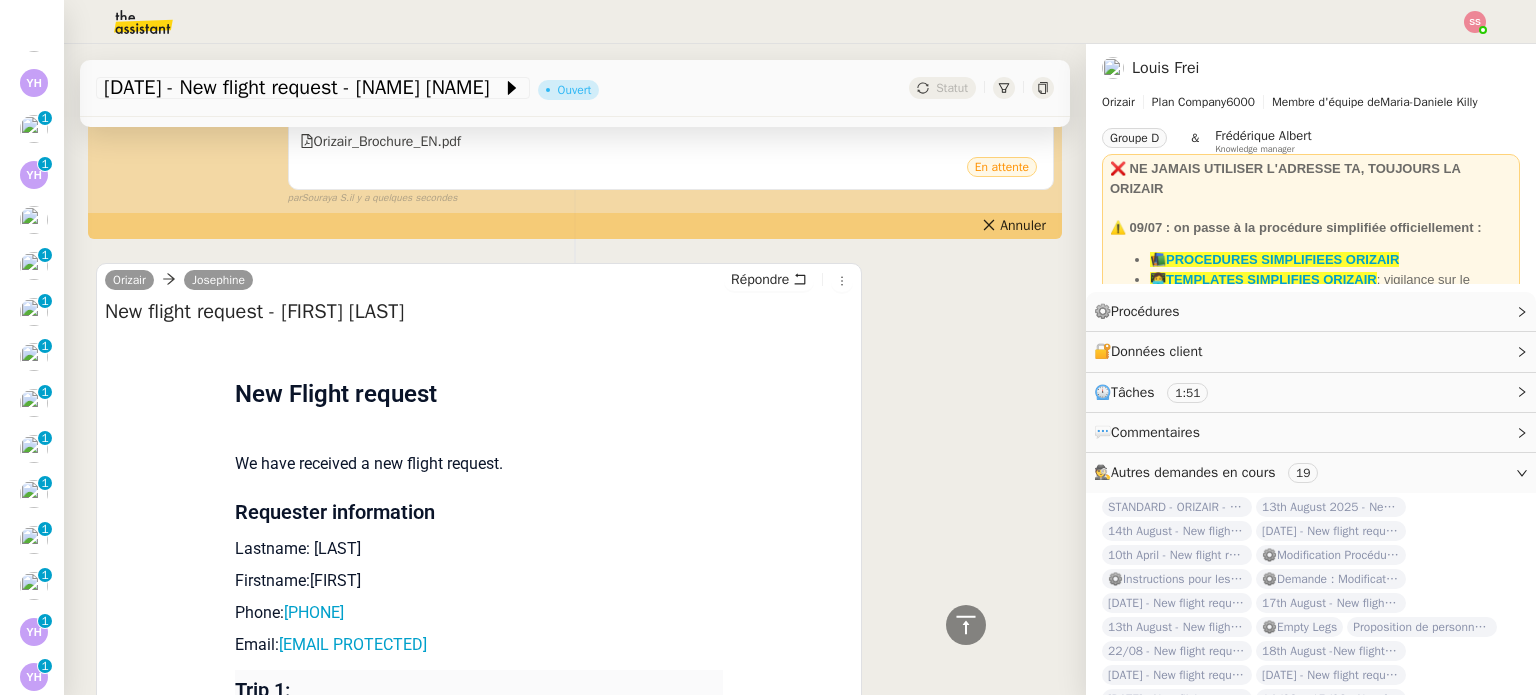 drag, startPoint x: 303, startPoint y: 553, endPoint x: 360, endPoint y: 553, distance: 57 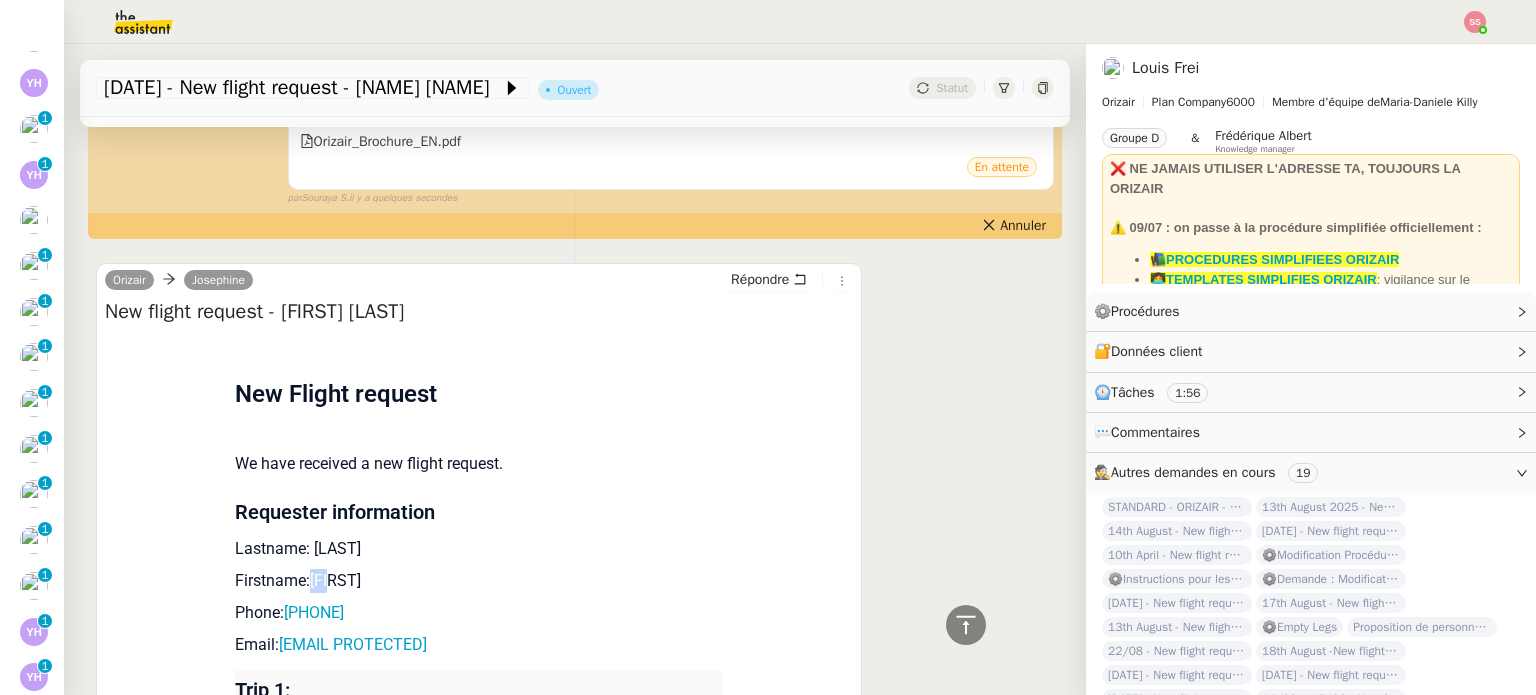 drag, startPoint x: 319, startPoint y: 583, endPoint x: 301, endPoint y: 580, distance: 18.248287 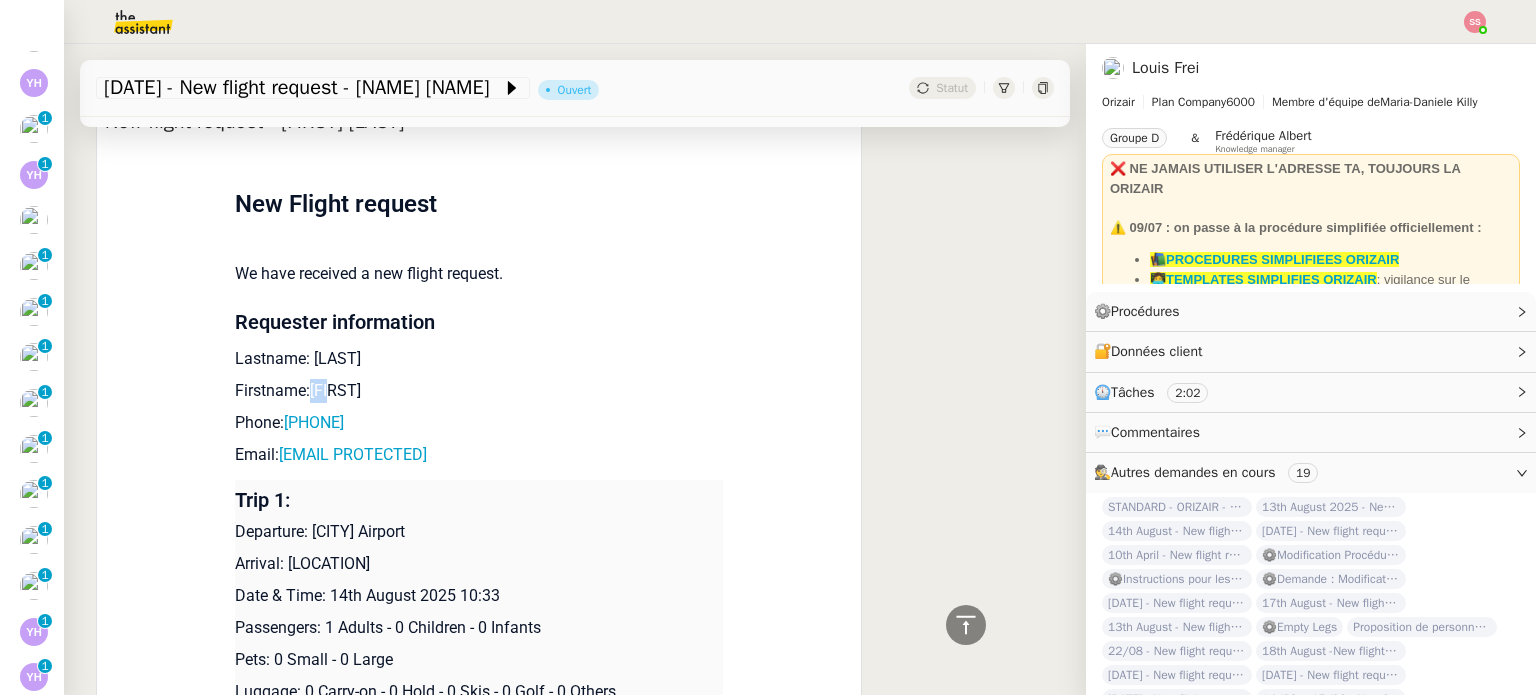 scroll, scrollTop: 873, scrollLeft: 0, axis: vertical 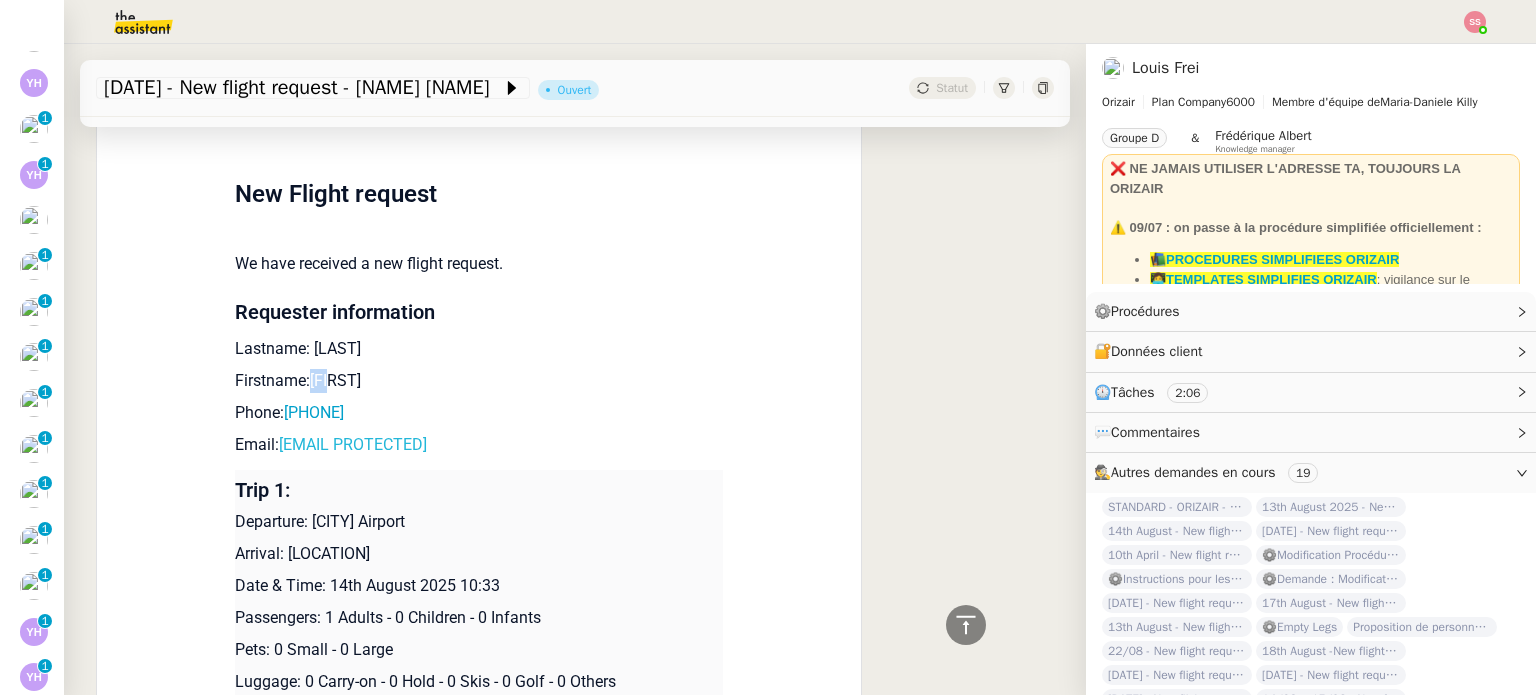 drag, startPoint x: 434, startPoint y: 444, endPoint x: 270, endPoint y: 447, distance: 164.02744 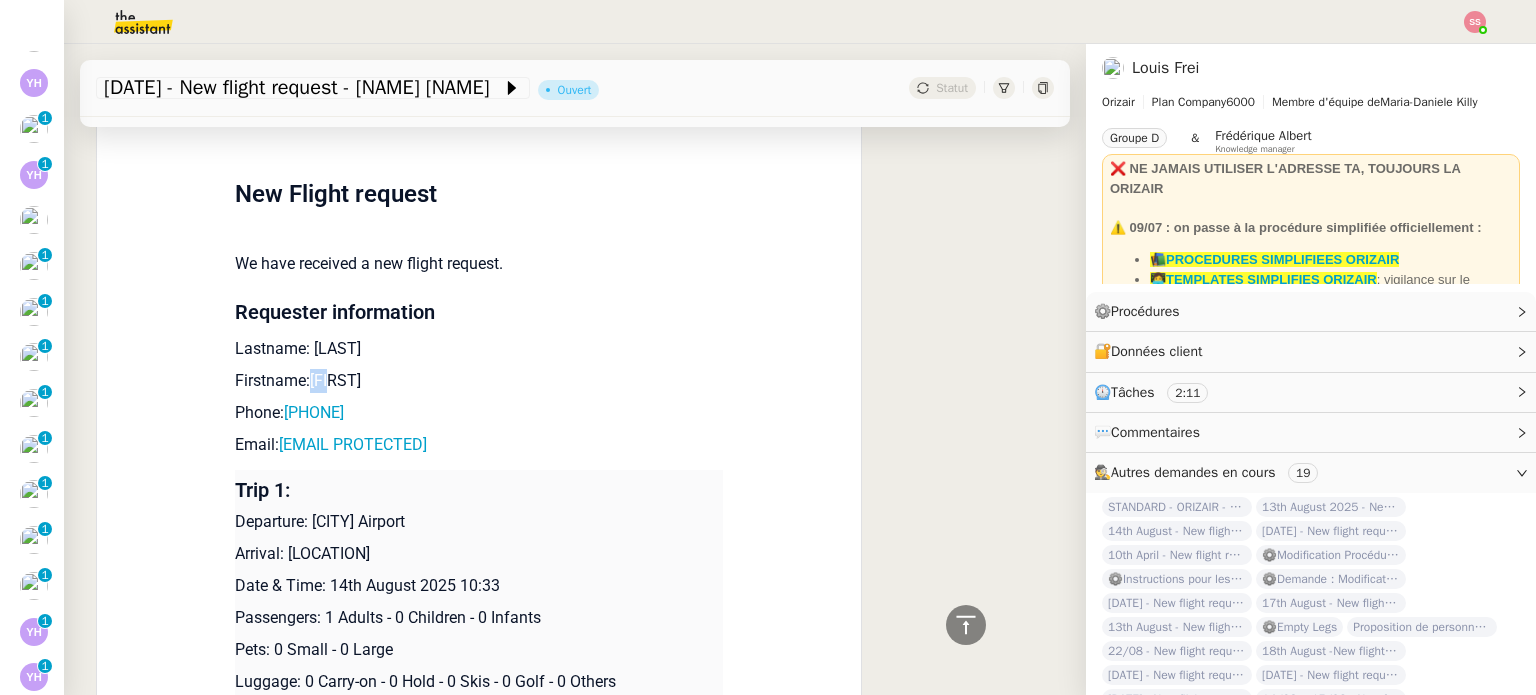 drag, startPoint x: 400, startPoint y: 418, endPoint x: 289, endPoint y: 428, distance: 111.44954 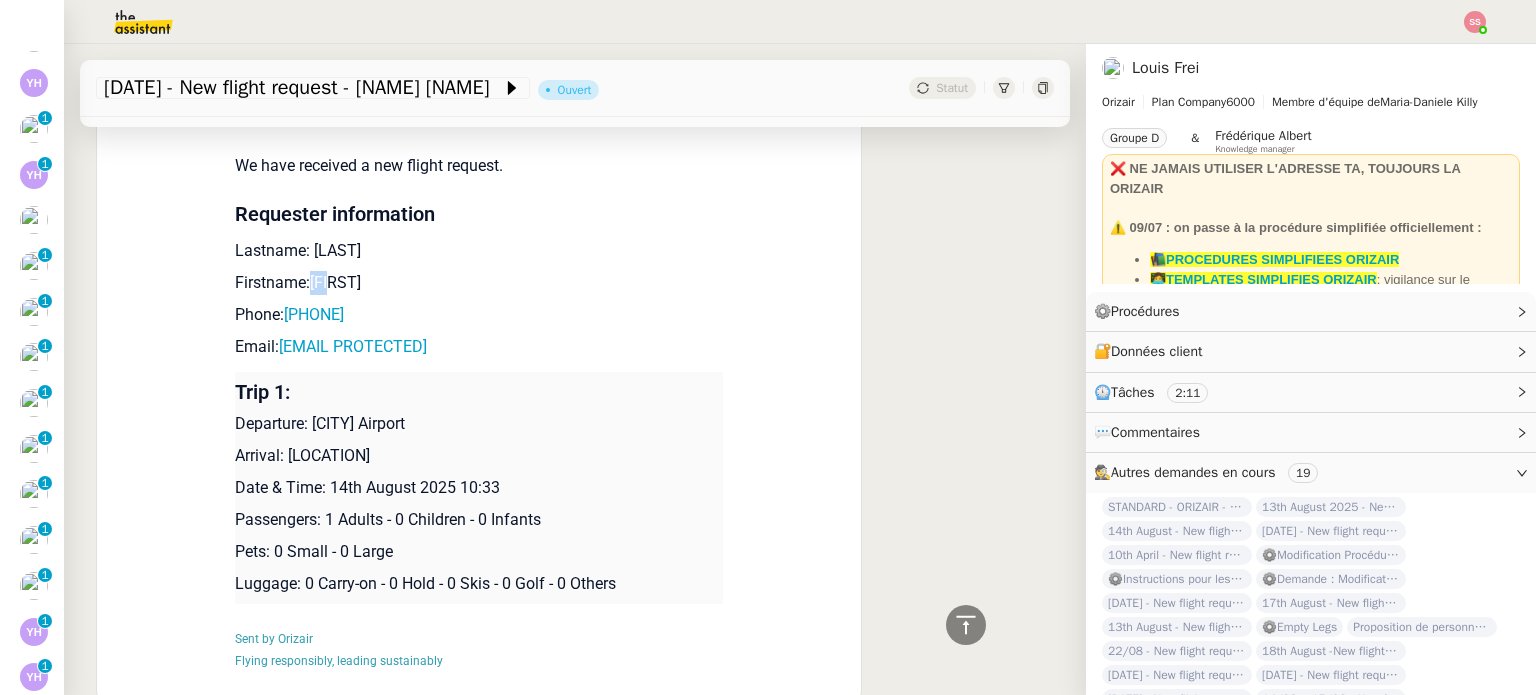 scroll, scrollTop: 1073, scrollLeft: 0, axis: vertical 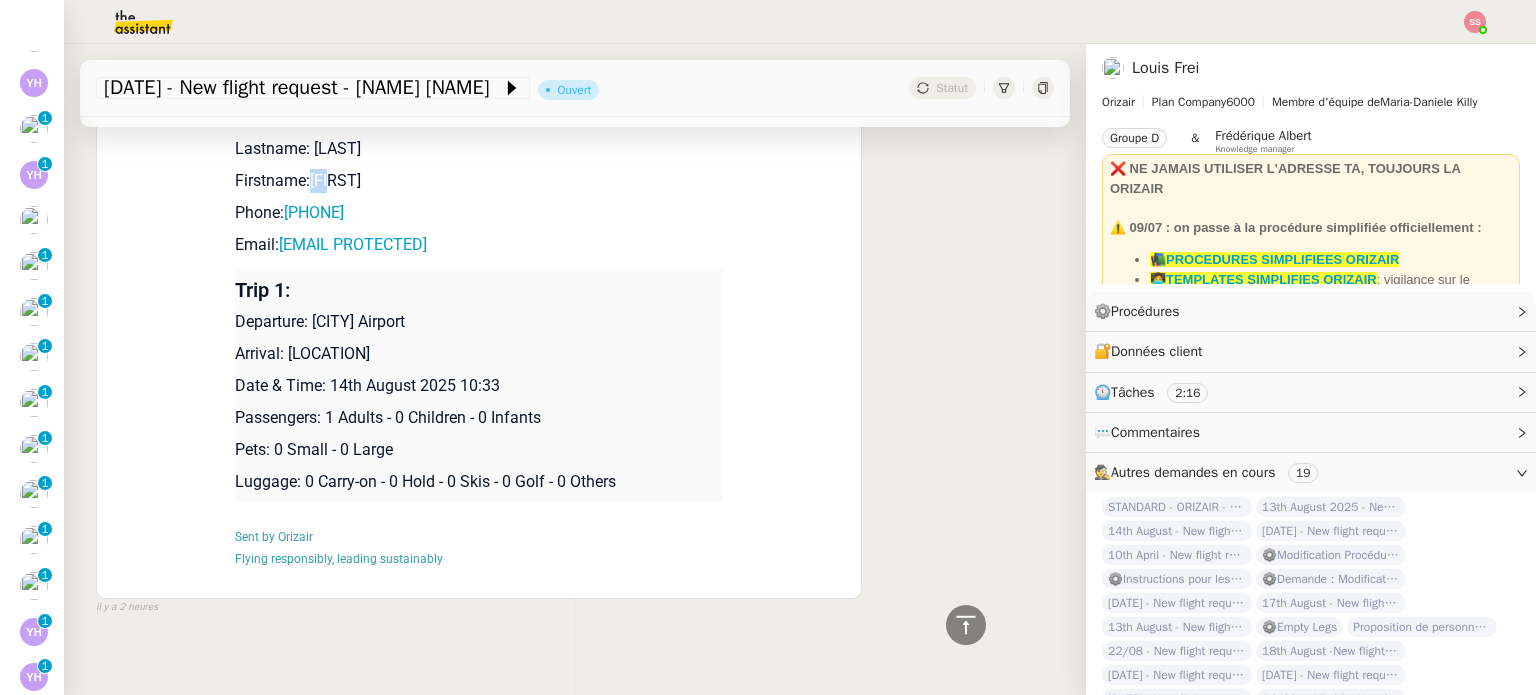 drag, startPoint x: 306, startPoint y: 325, endPoint x: 444, endPoint y: 327, distance: 138.0145 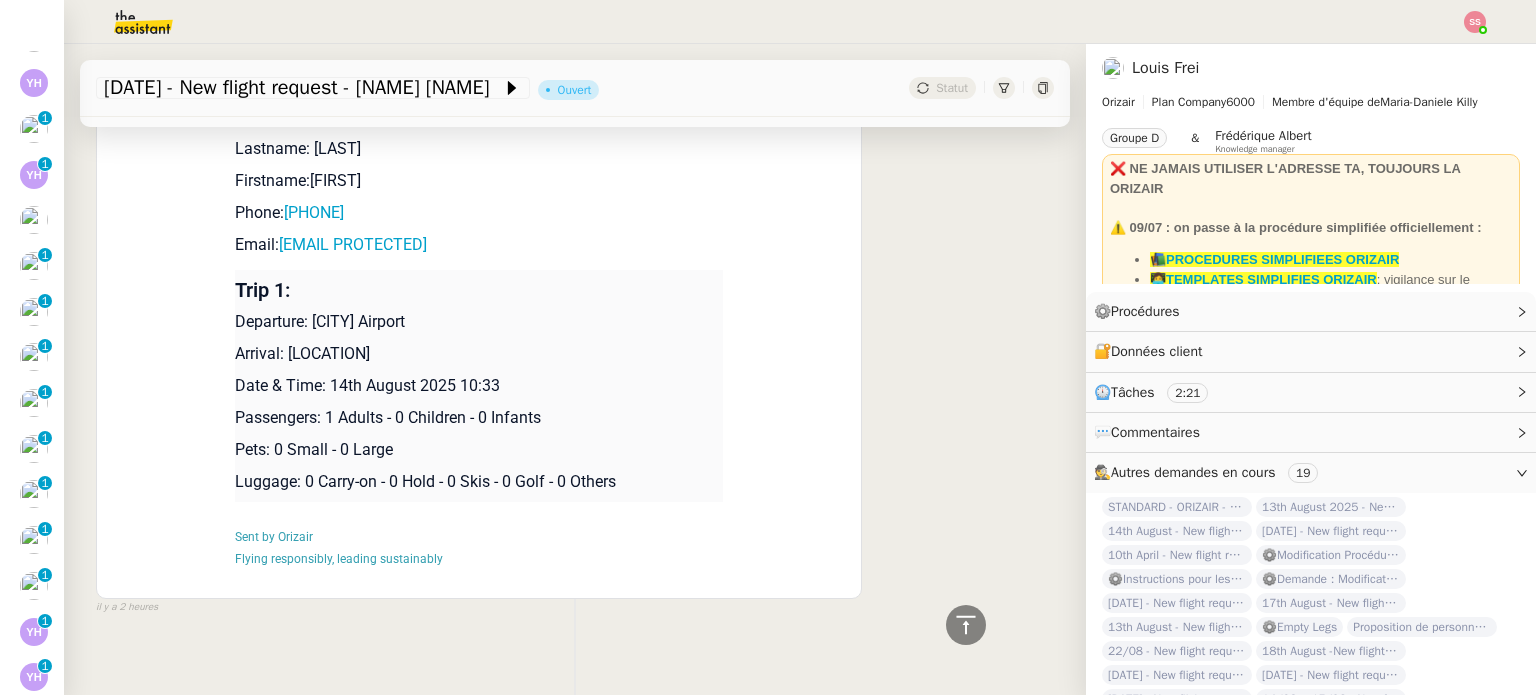 click on "Arrival: [LOCATION]" at bounding box center (479, 354) 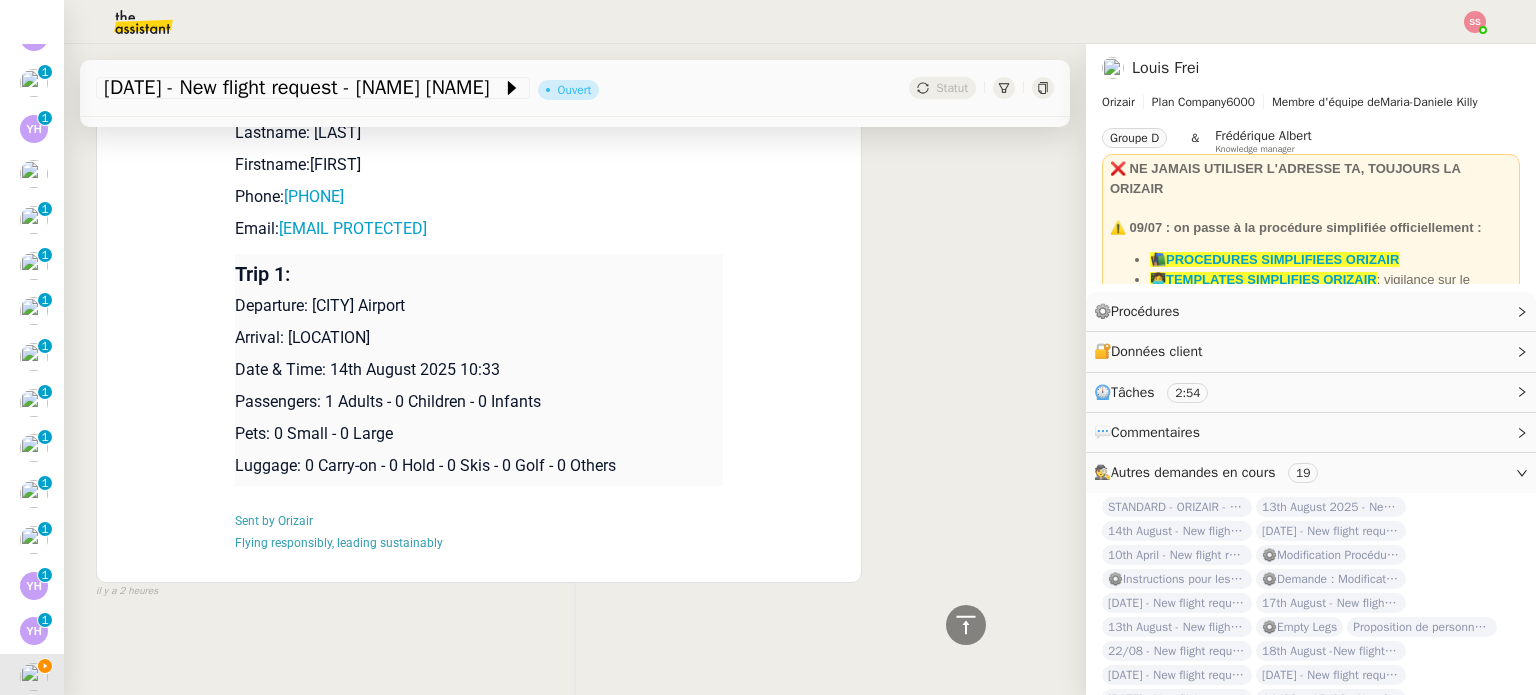 scroll, scrollTop: 1012, scrollLeft: 0, axis: vertical 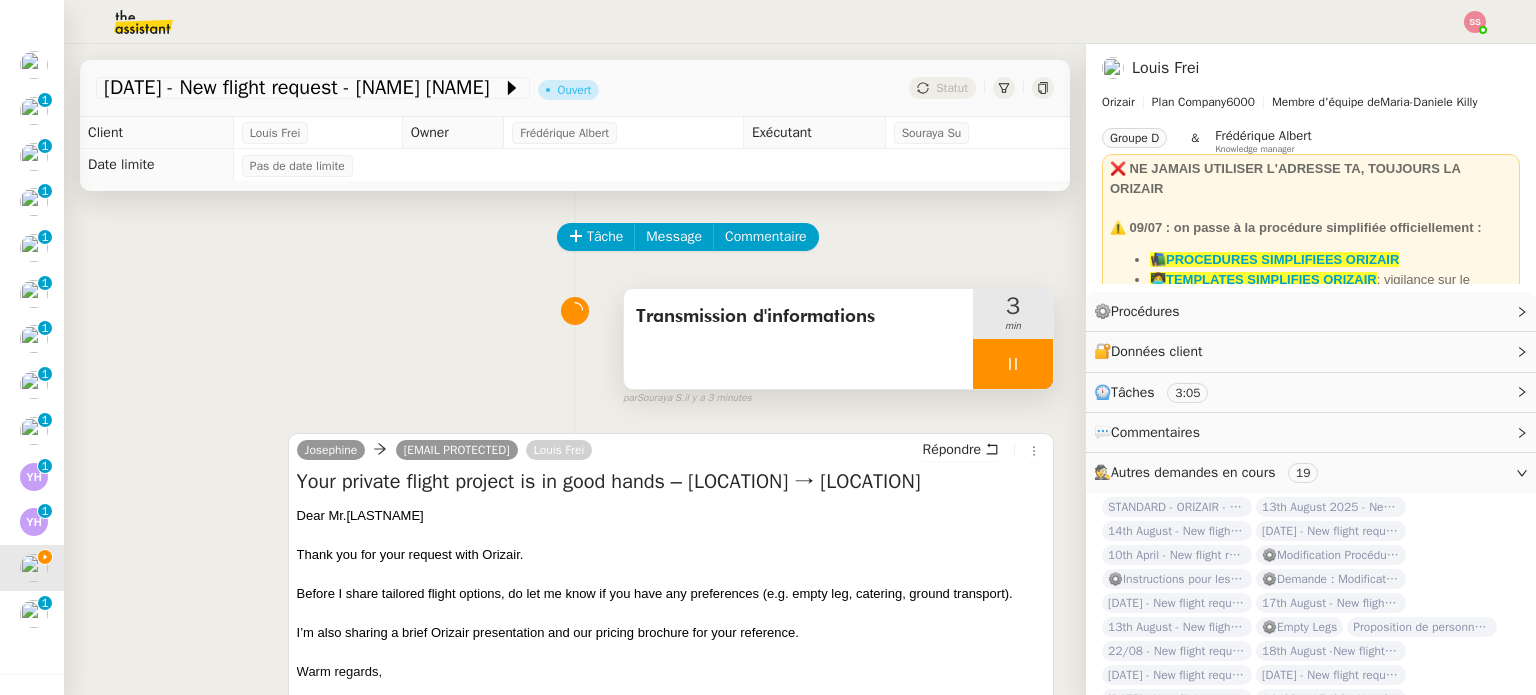 click at bounding box center [1013, 364] 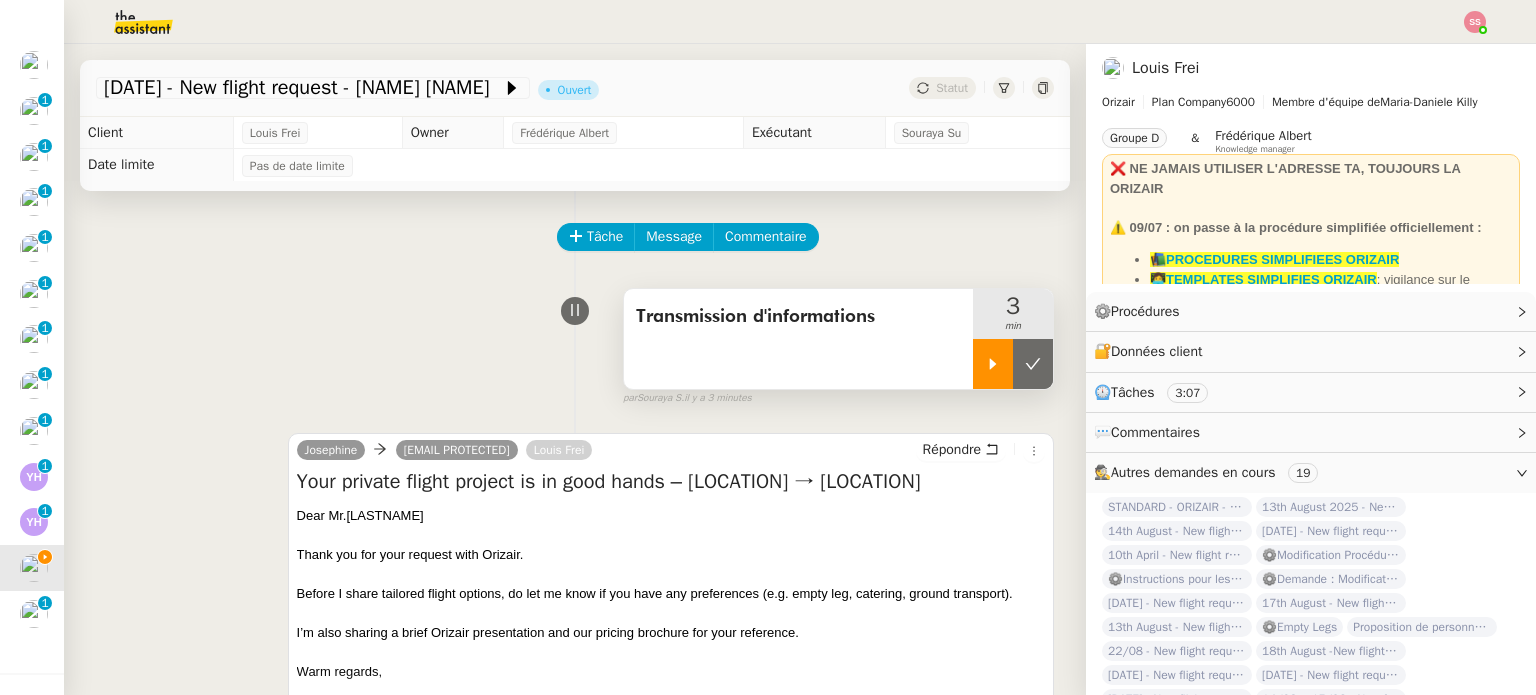 click 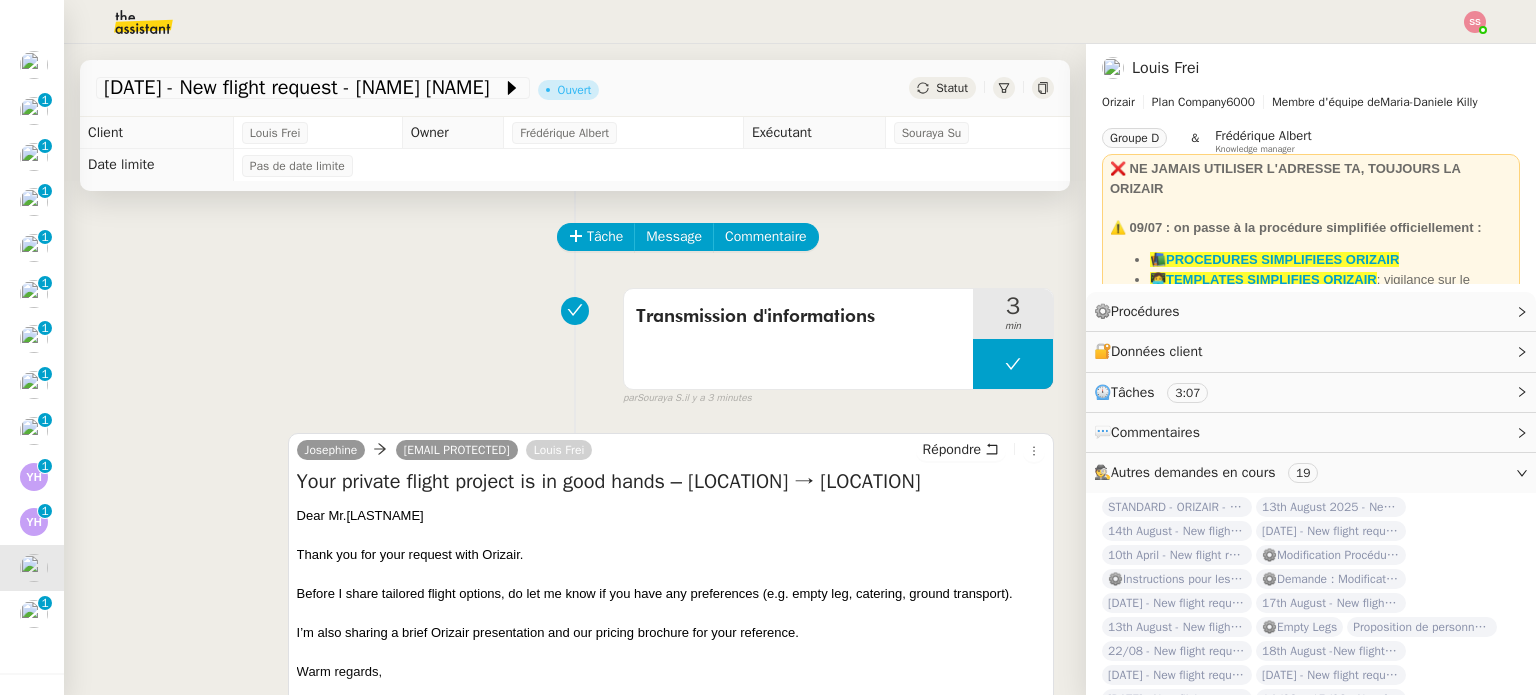 click on "Statut" 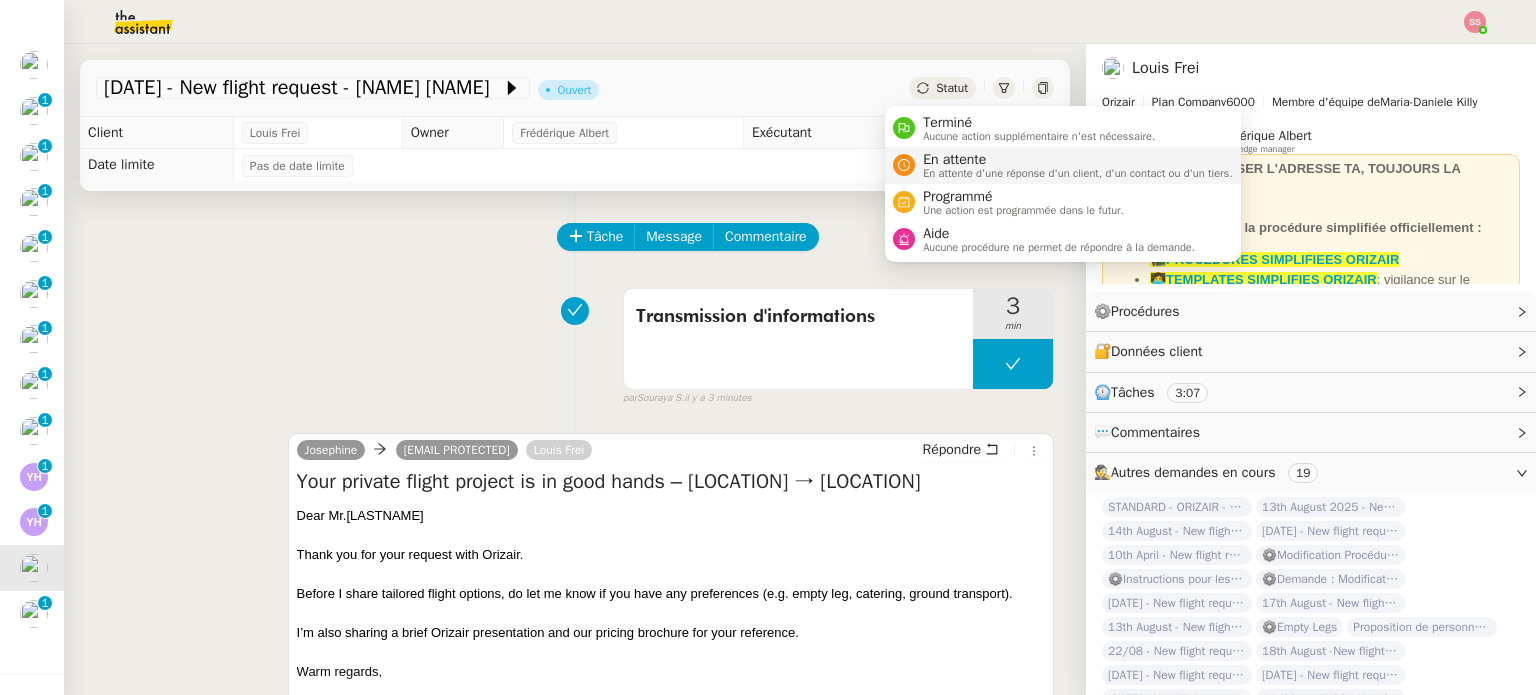click on "En attente" at bounding box center [1078, 160] 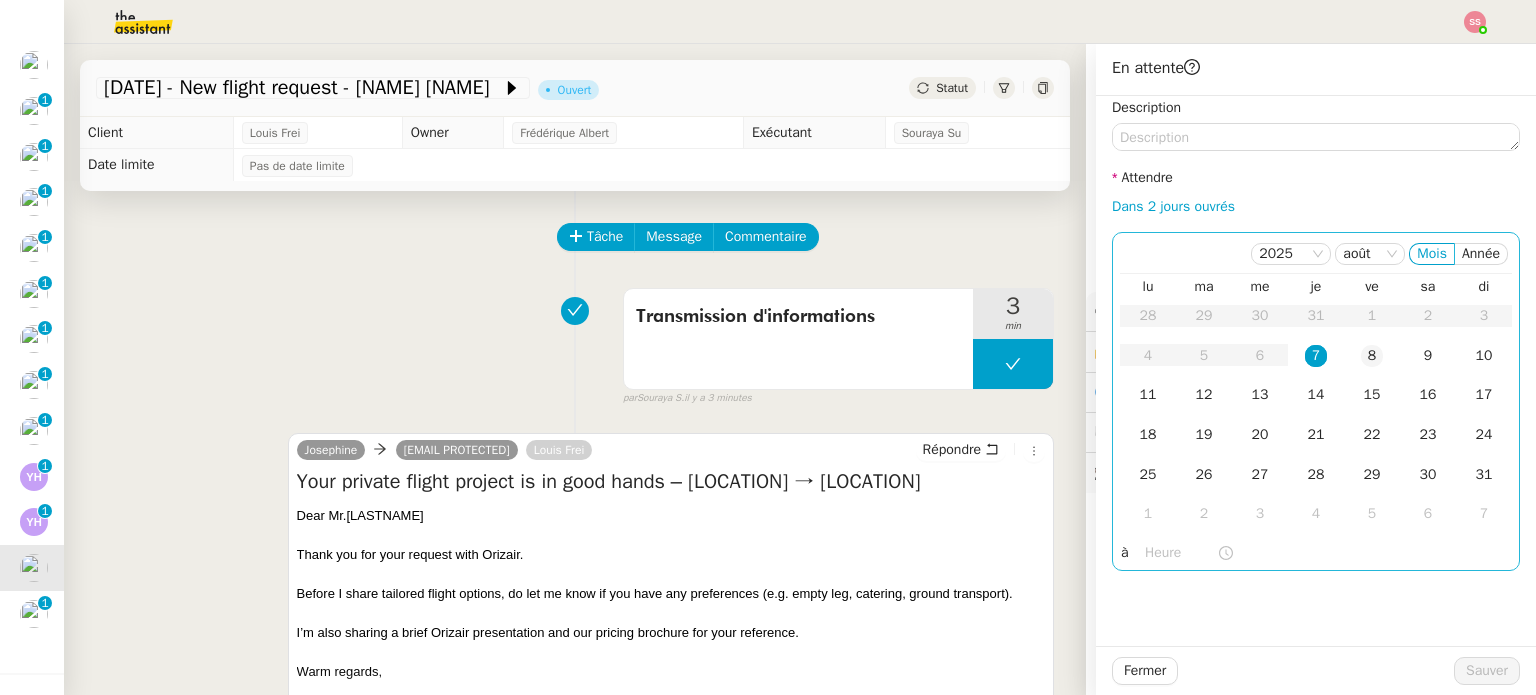 click on "8" 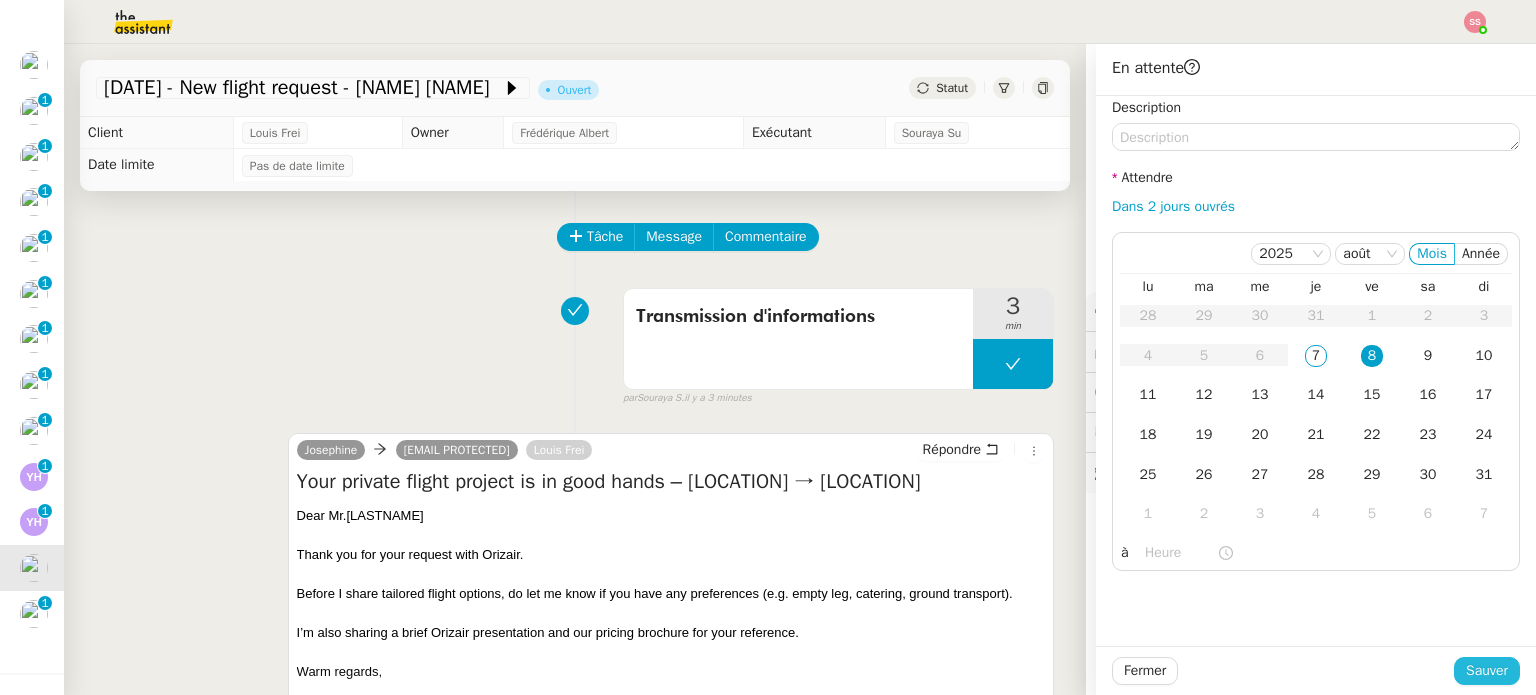 click on "Sauver" 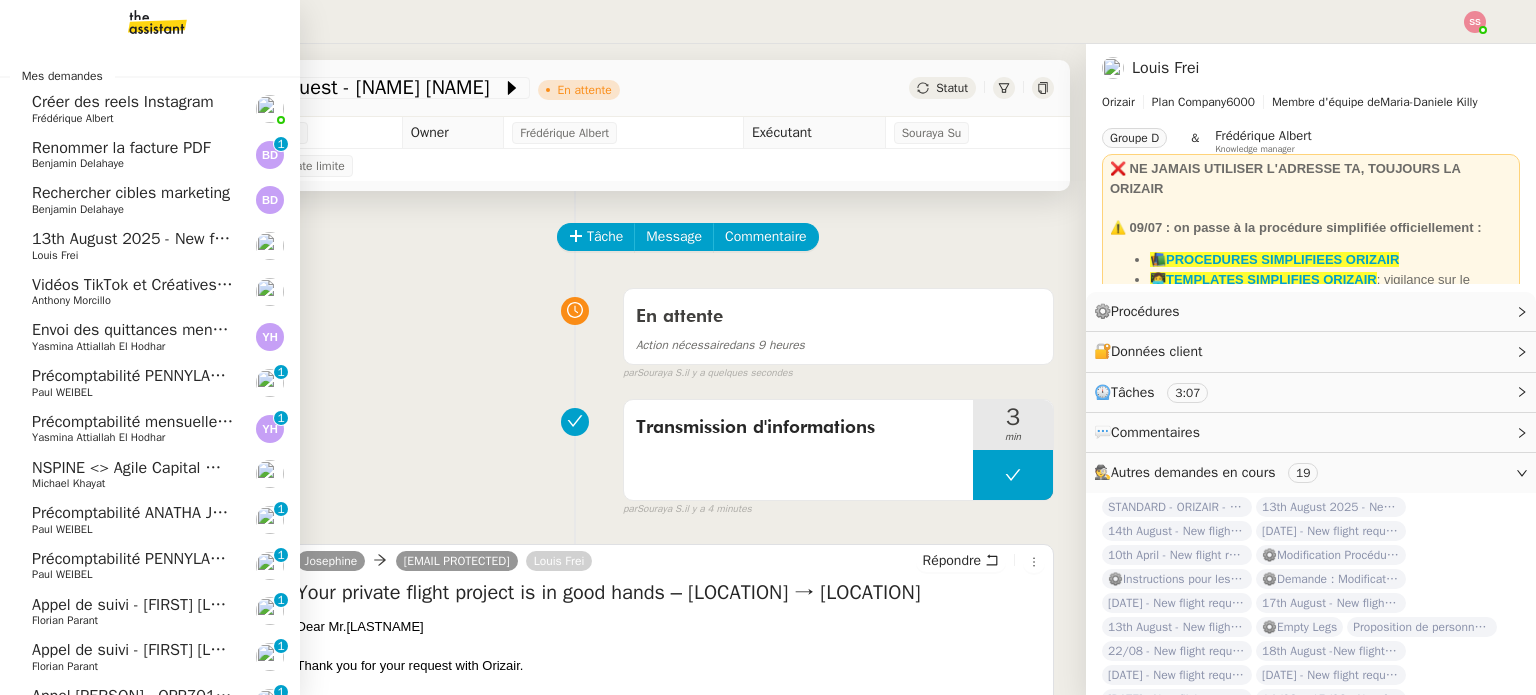 scroll, scrollTop: 373, scrollLeft: 0, axis: vertical 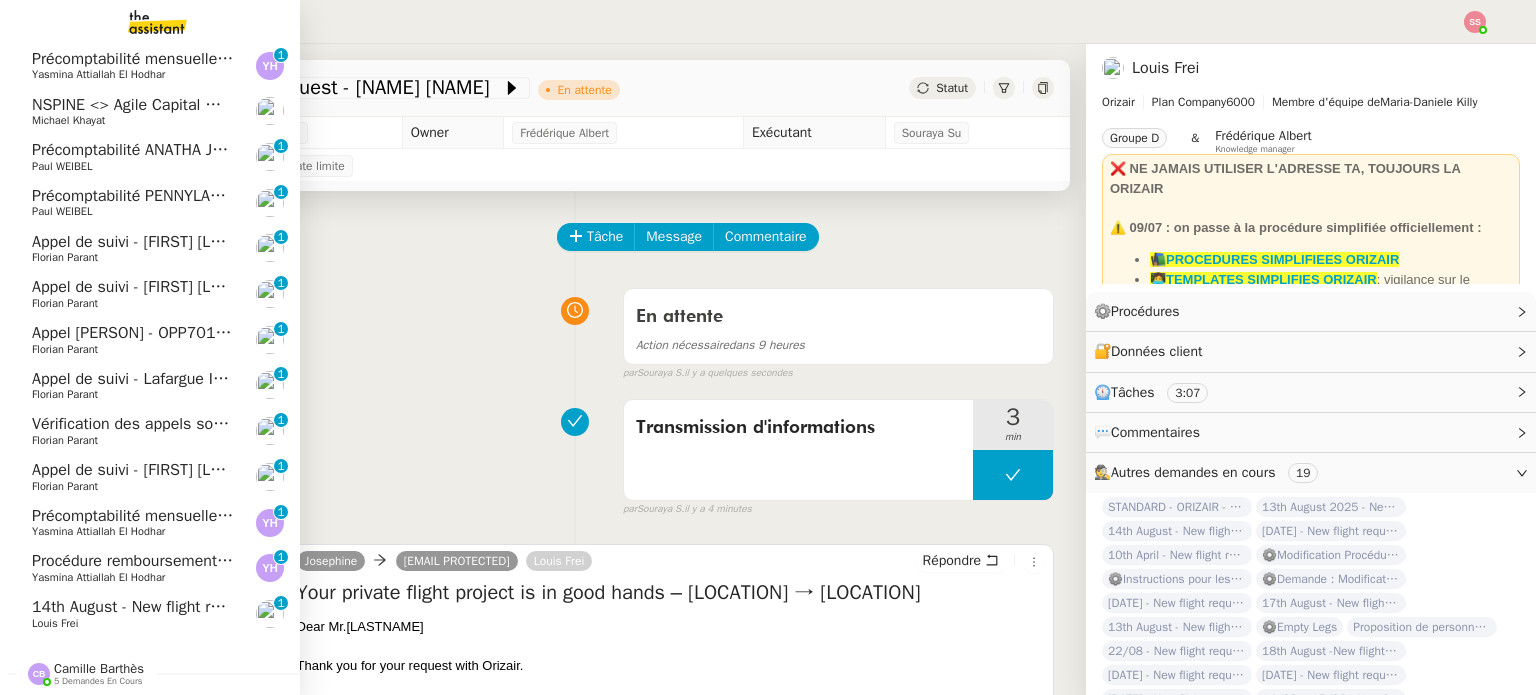 click on "Louis Frei" 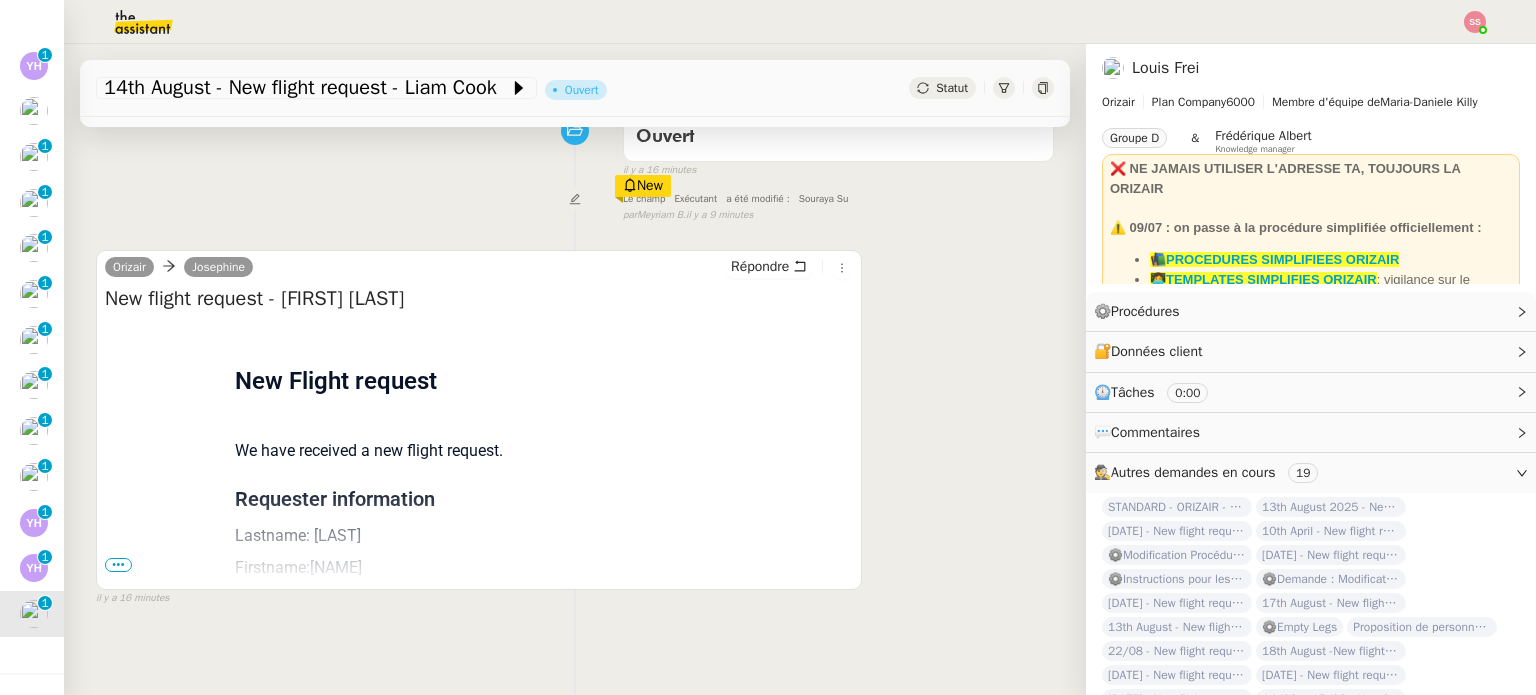 scroll, scrollTop: 200, scrollLeft: 0, axis: vertical 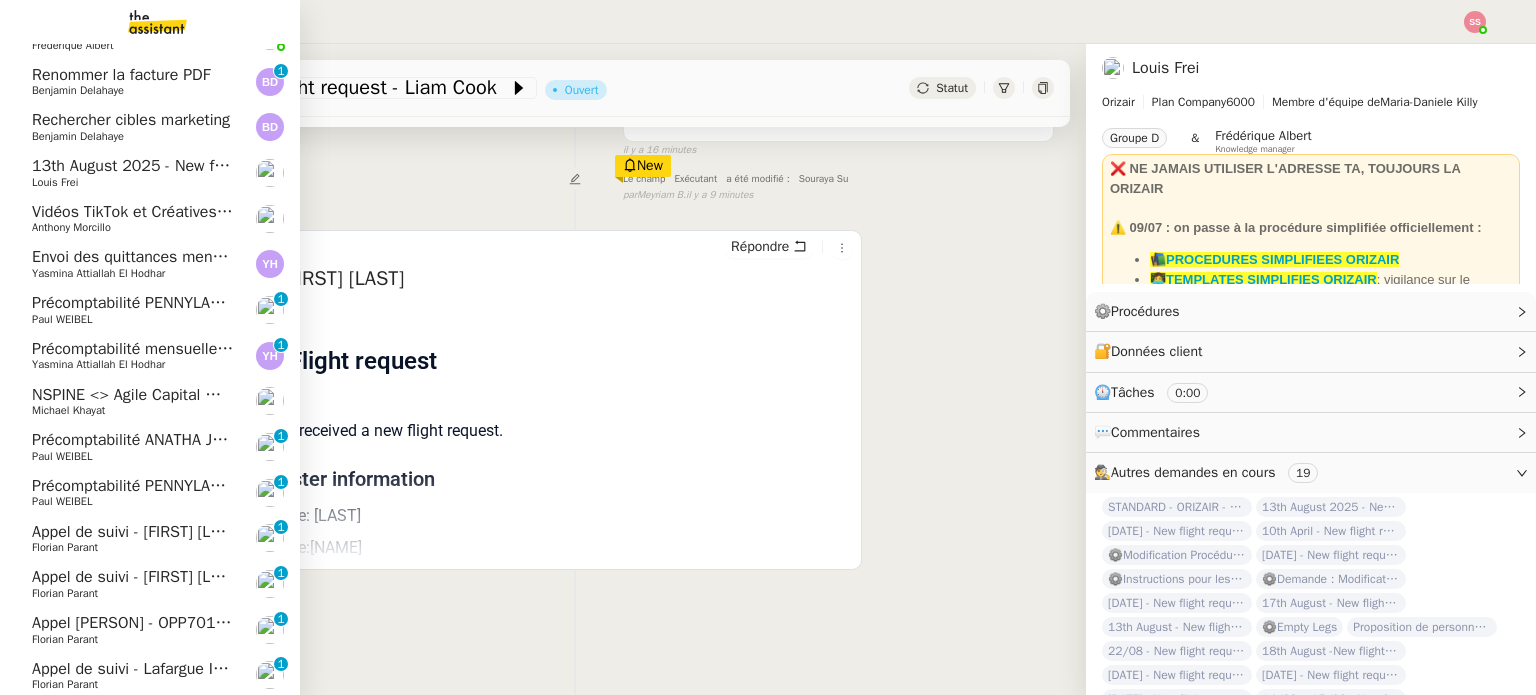click on "13th August 2025 - New flight request - [NAME]" 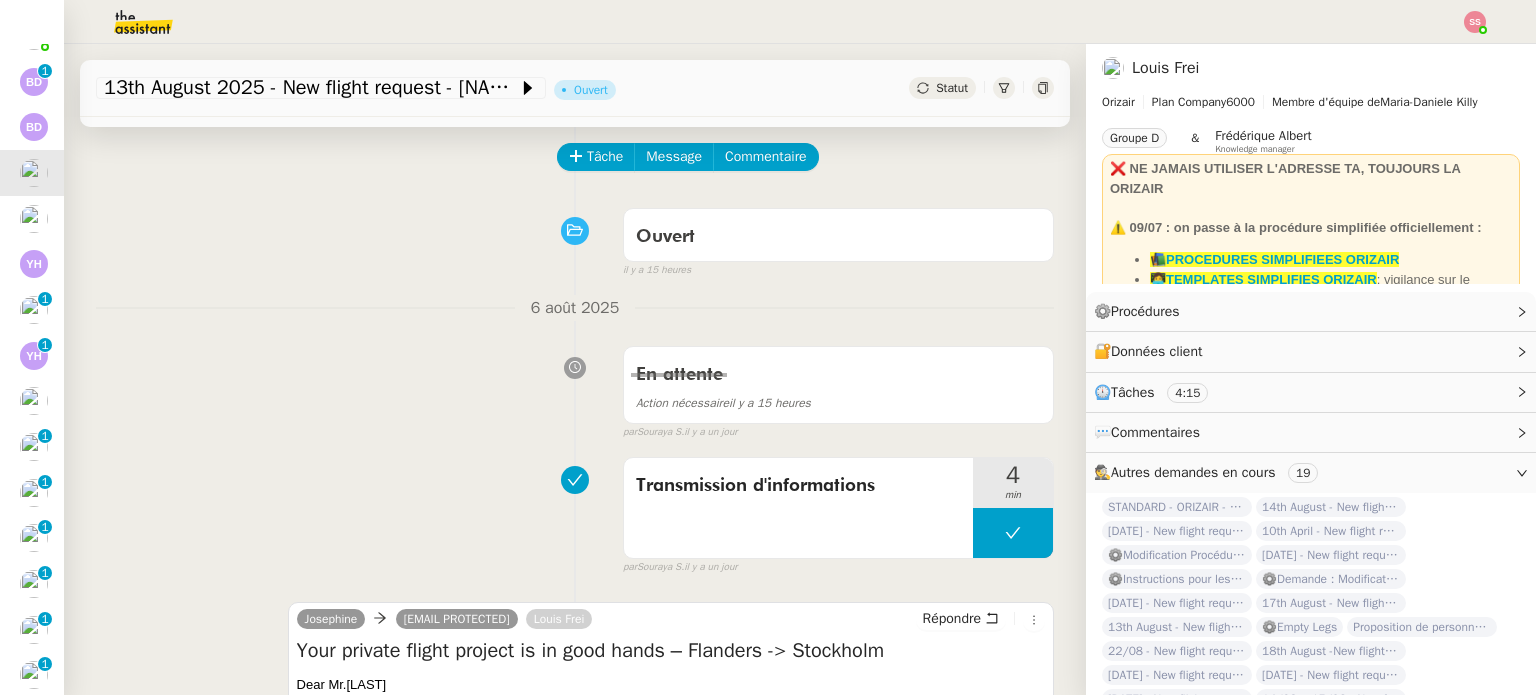scroll, scrollTop: 0, scrollLeft: 0, axis: both 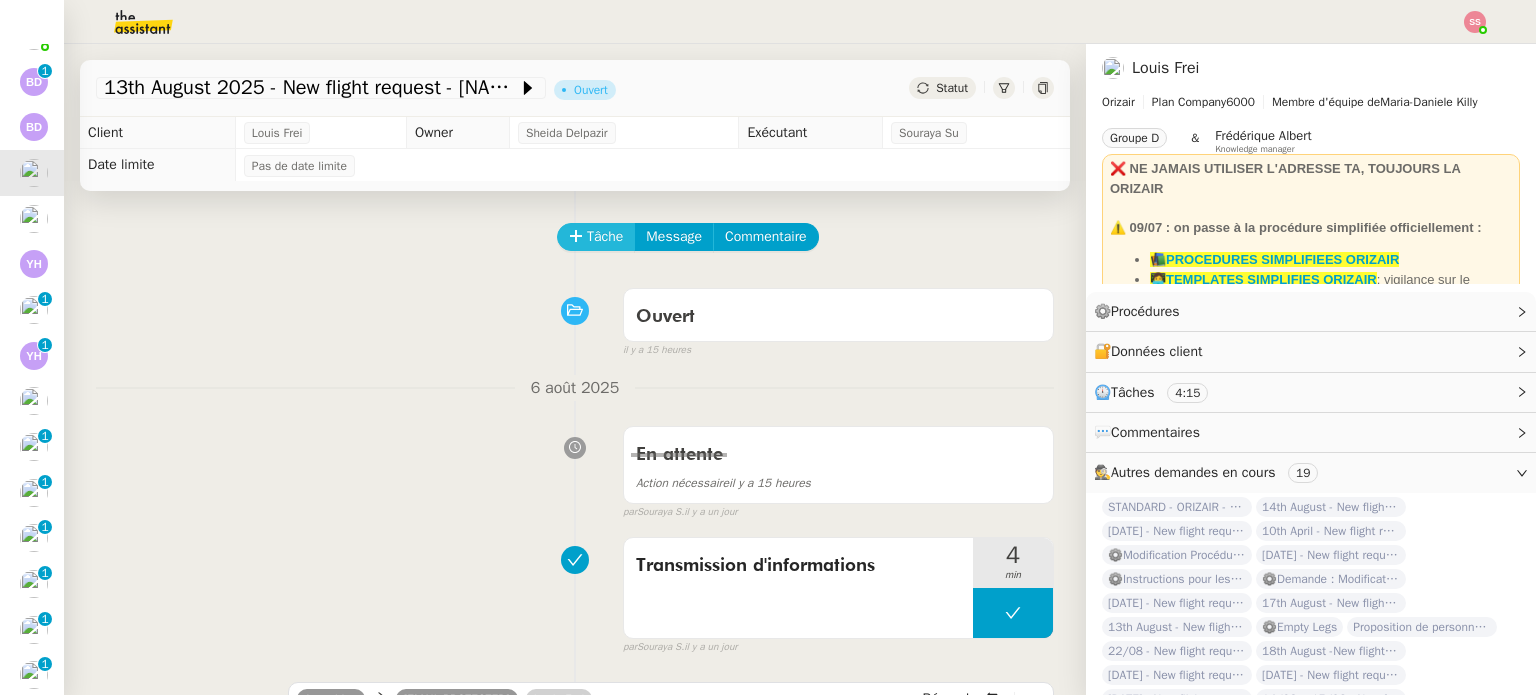click on "Tâche" 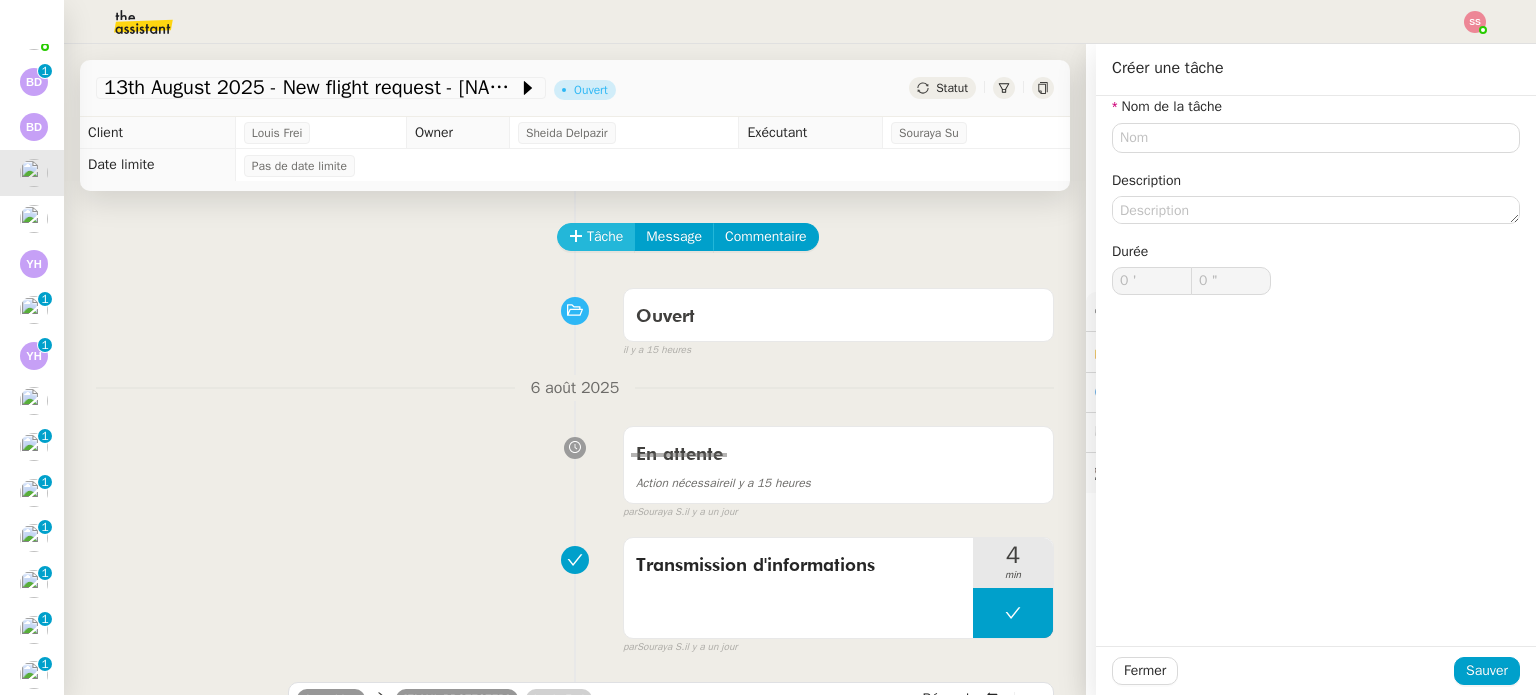 type 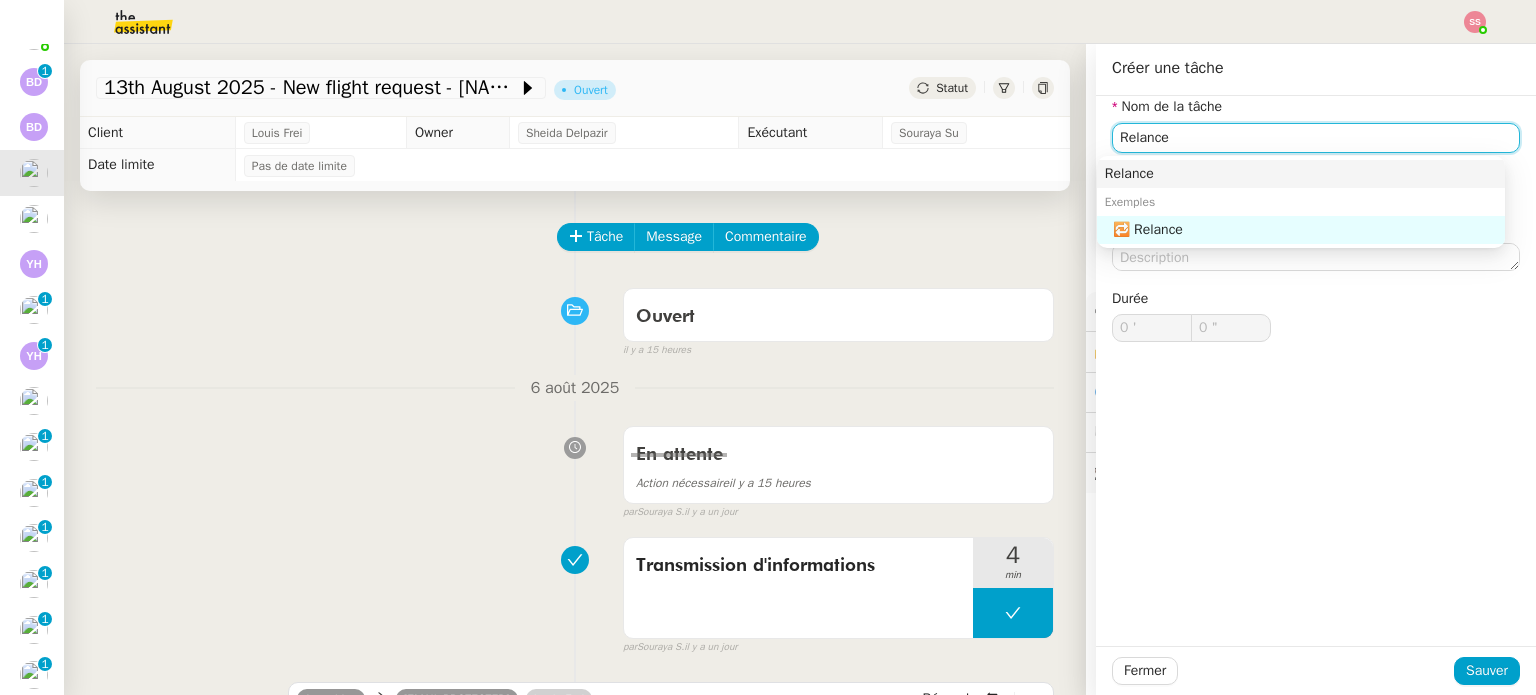 click on "Relance" at bounding box center [1301, 174] 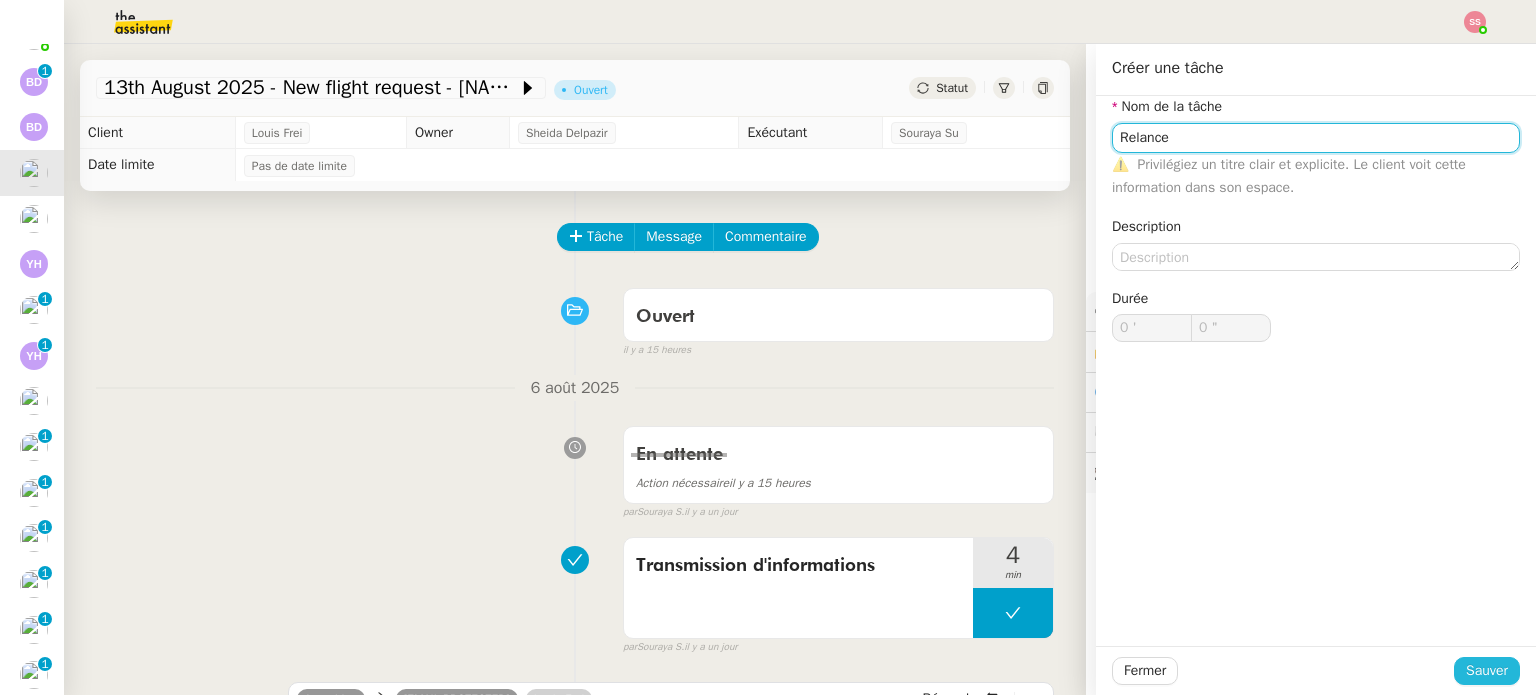 type on "Relance" 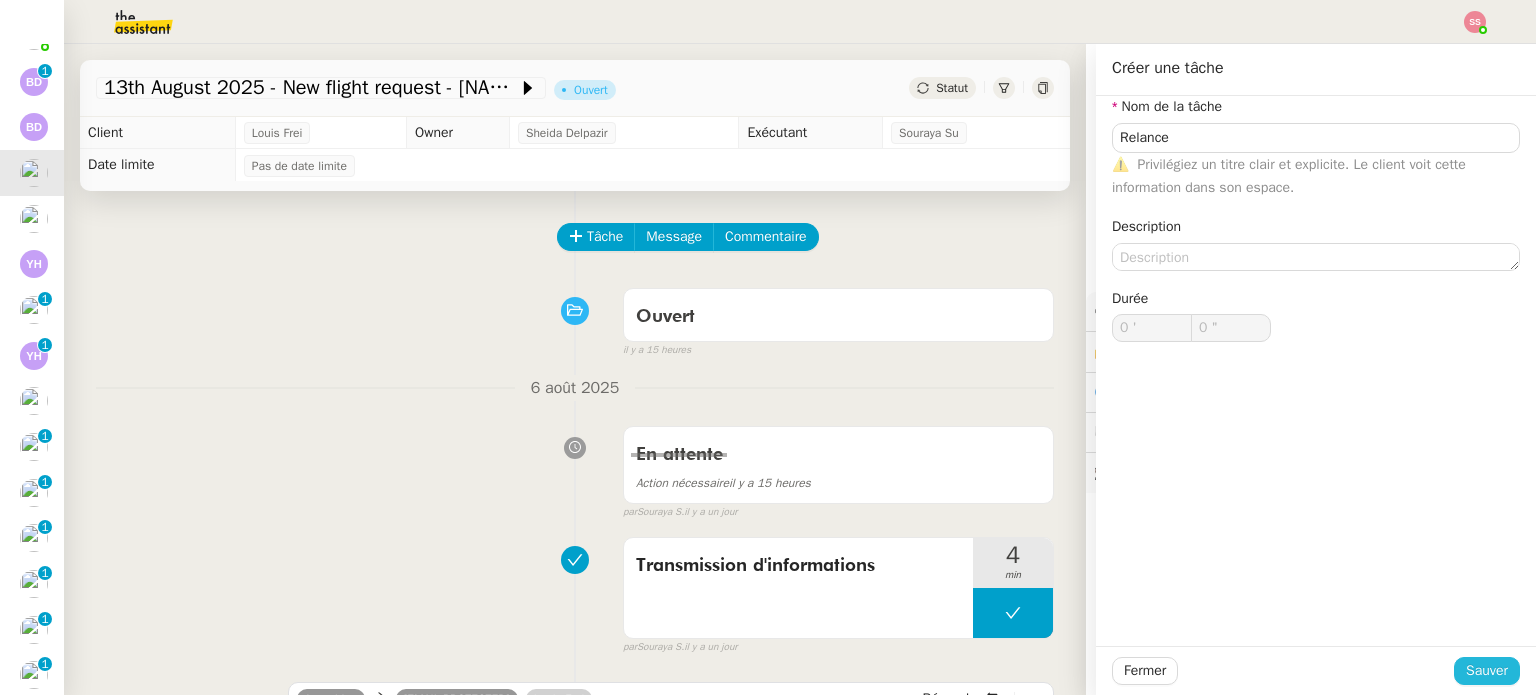 click on "Sauver" 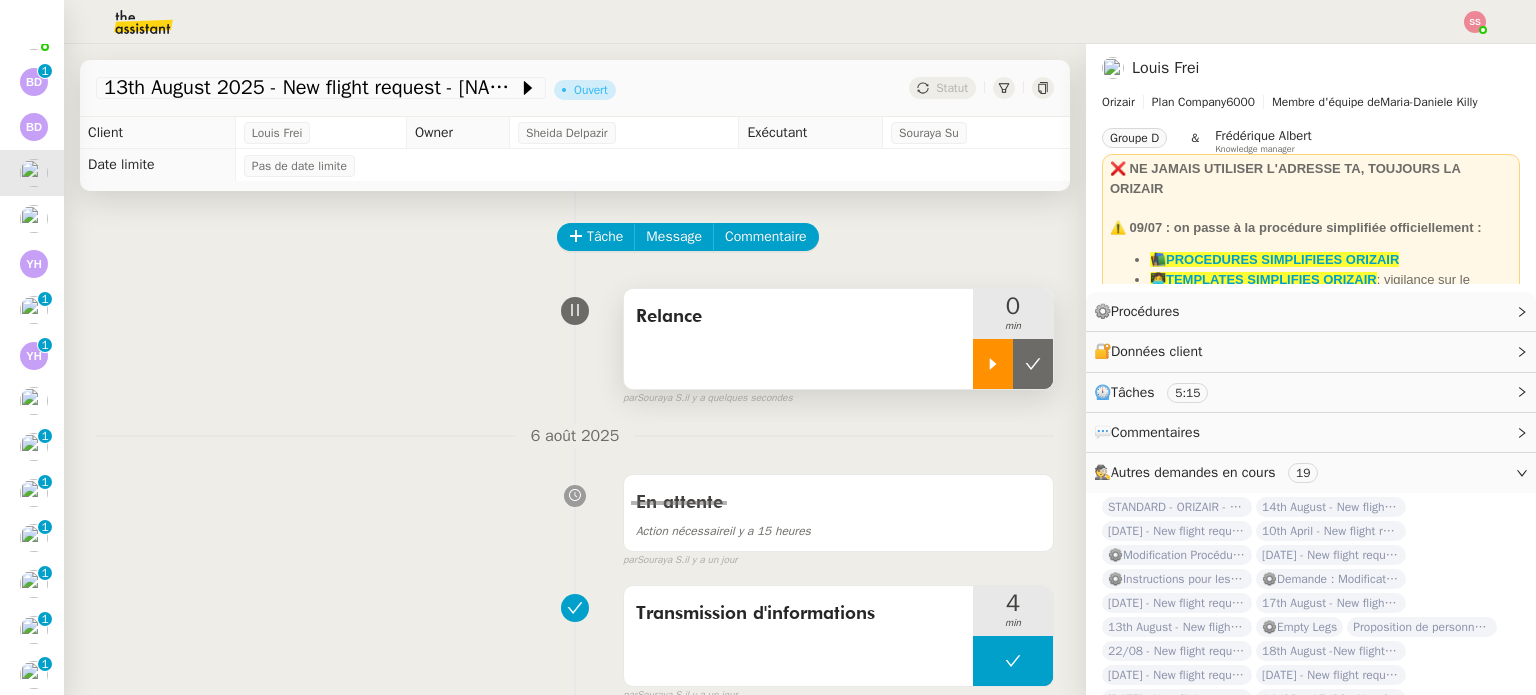 click at bounding box center [993, 364] 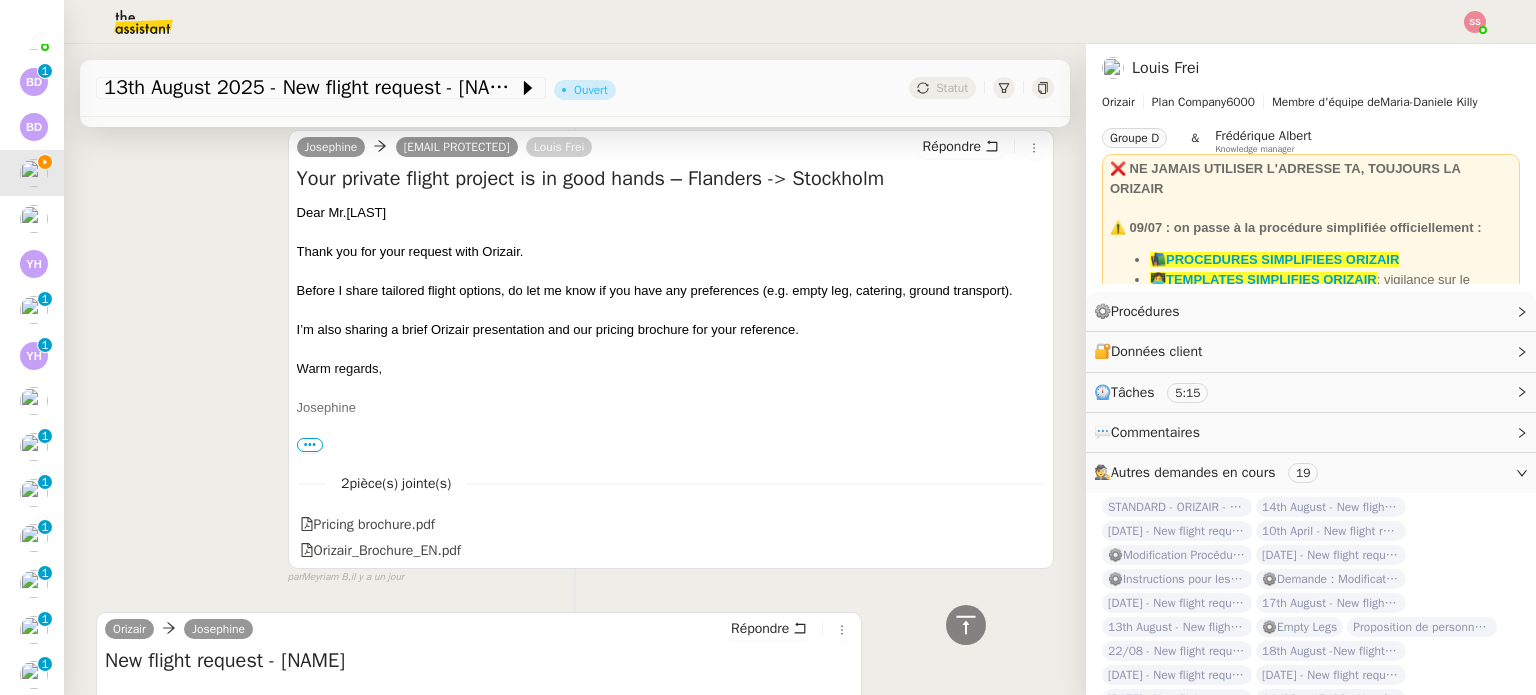 scroll, scrollTop: 500, scrollLeft: 0, axis: vertical 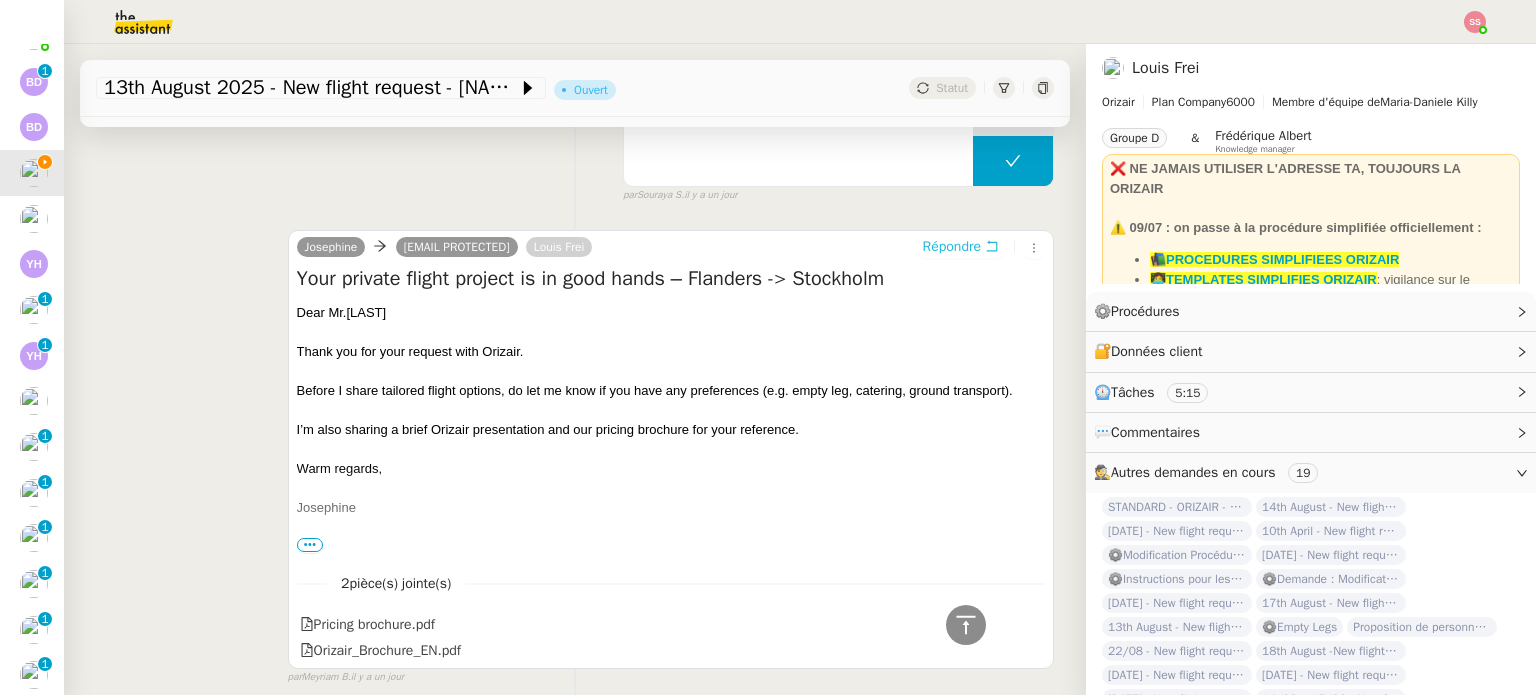click on "Répondre" at bounding box center (952, 247) 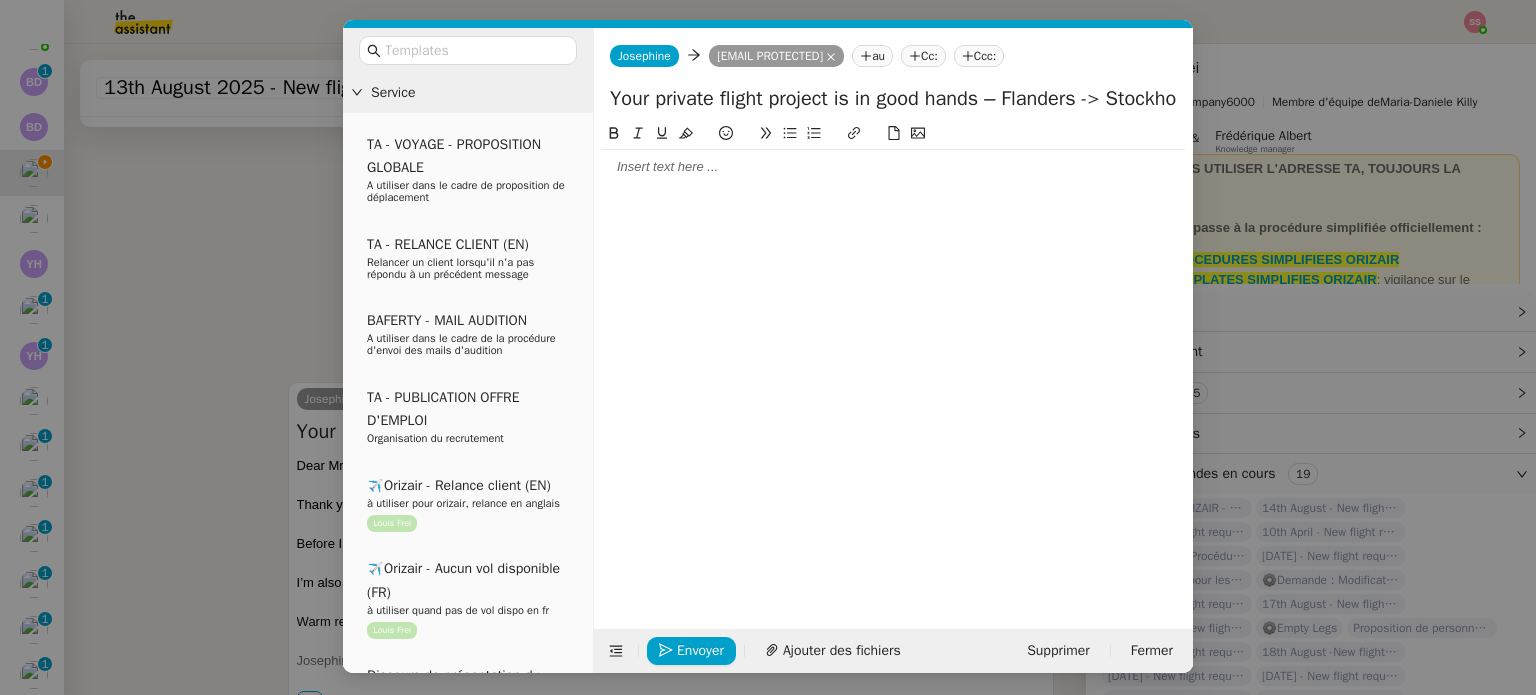scroll, scrollTop: 653, scrollLeft: 0, axis: vertical 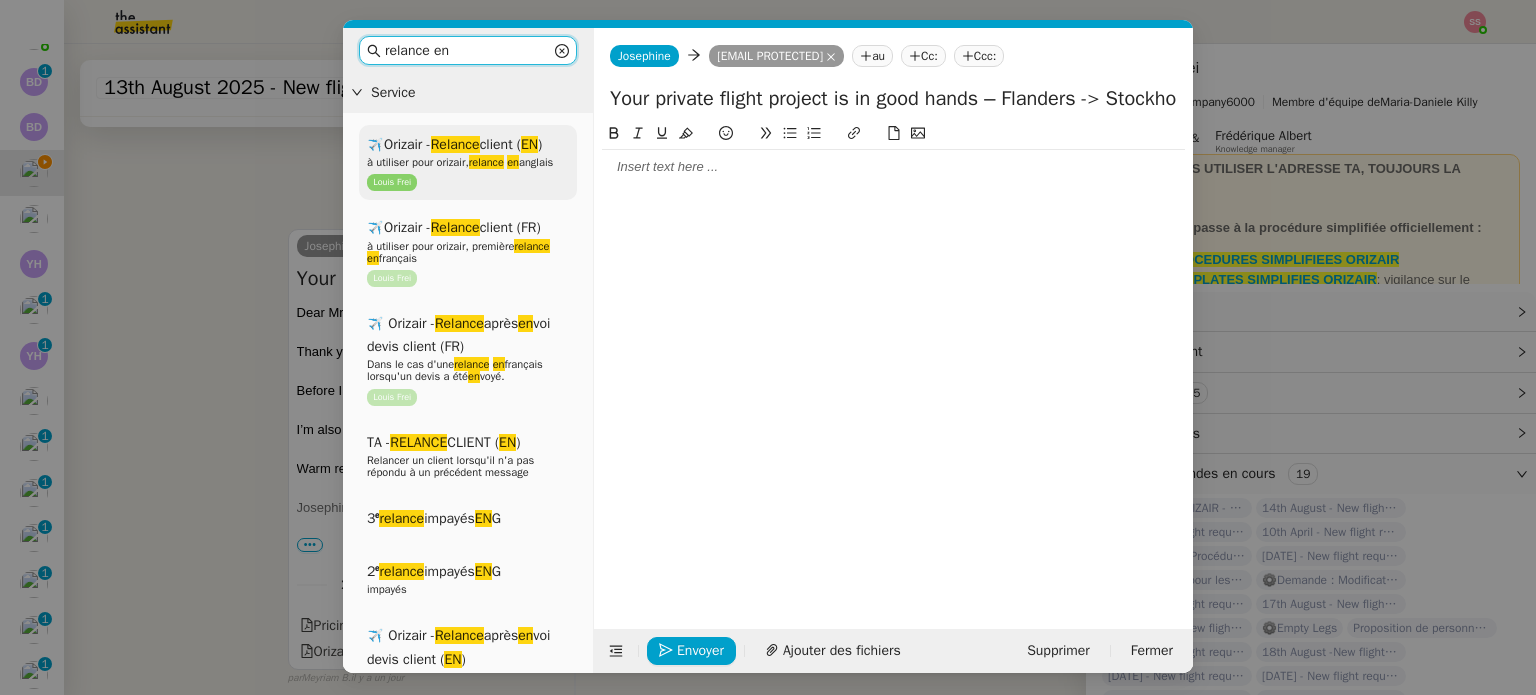 type on "relance en" 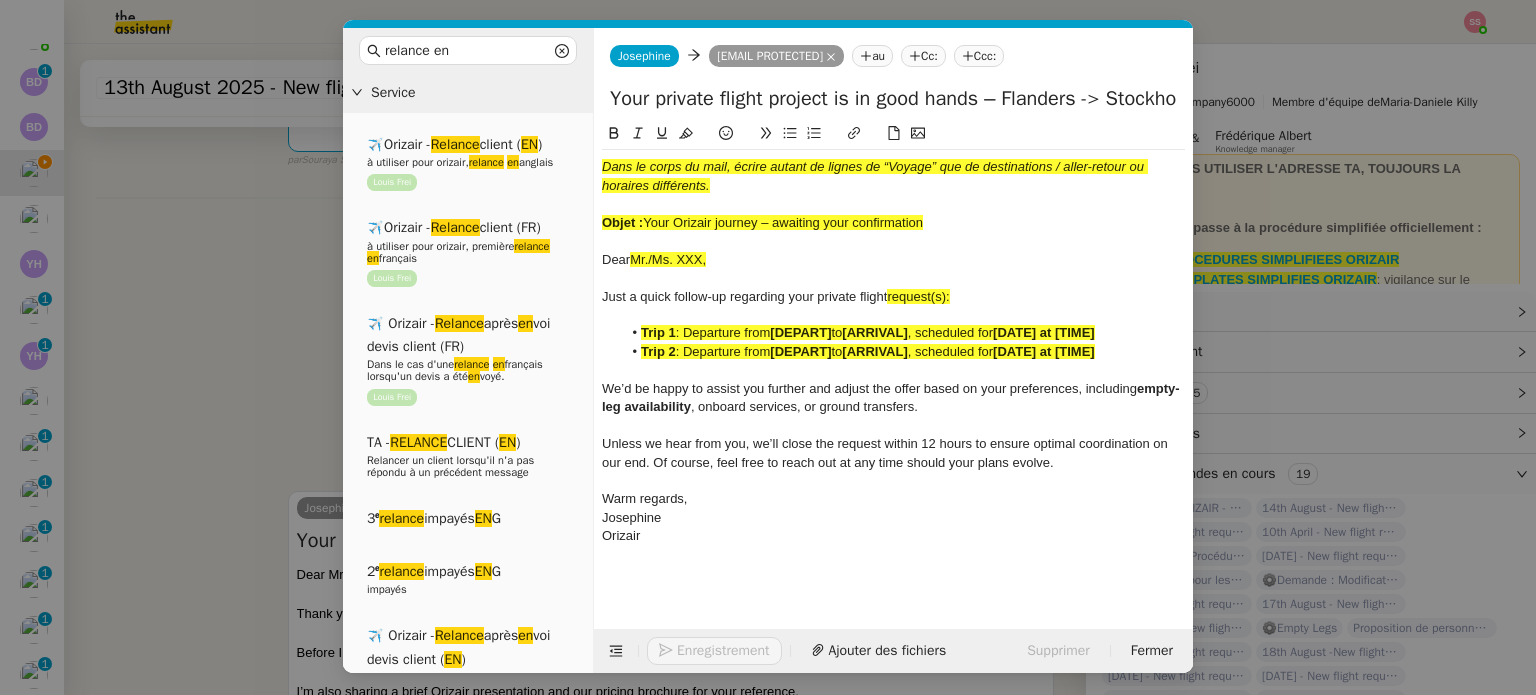scroll, scrollTop: 915, scrollLeft: 0, axis: vertical 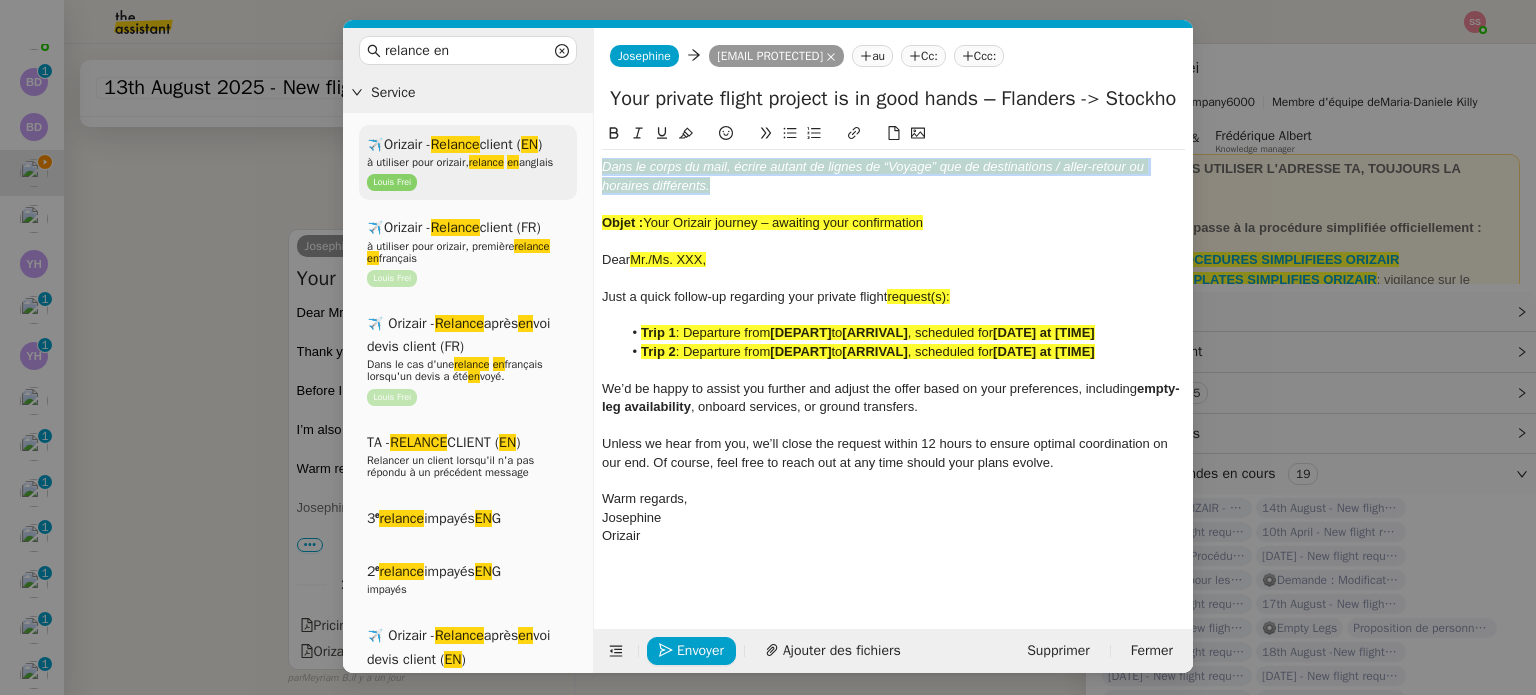 drag, startPoint x: 718, startPoint y: 184, endPoint x: 573, endPoint y: 140, distance: 151.52887 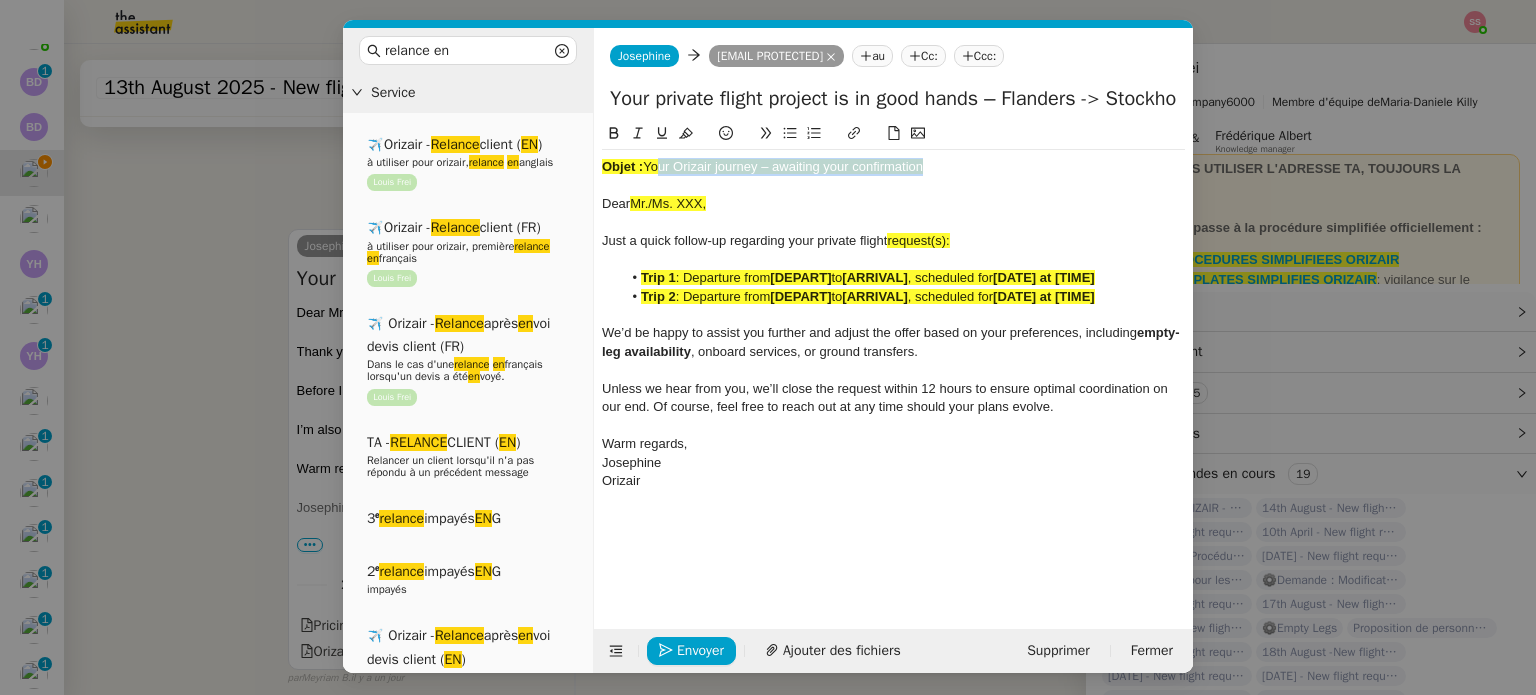 drag, startPoint x: 650, startPoint y: 171, endPoint x: 920, endPoint y: 170, distance: 270.00186 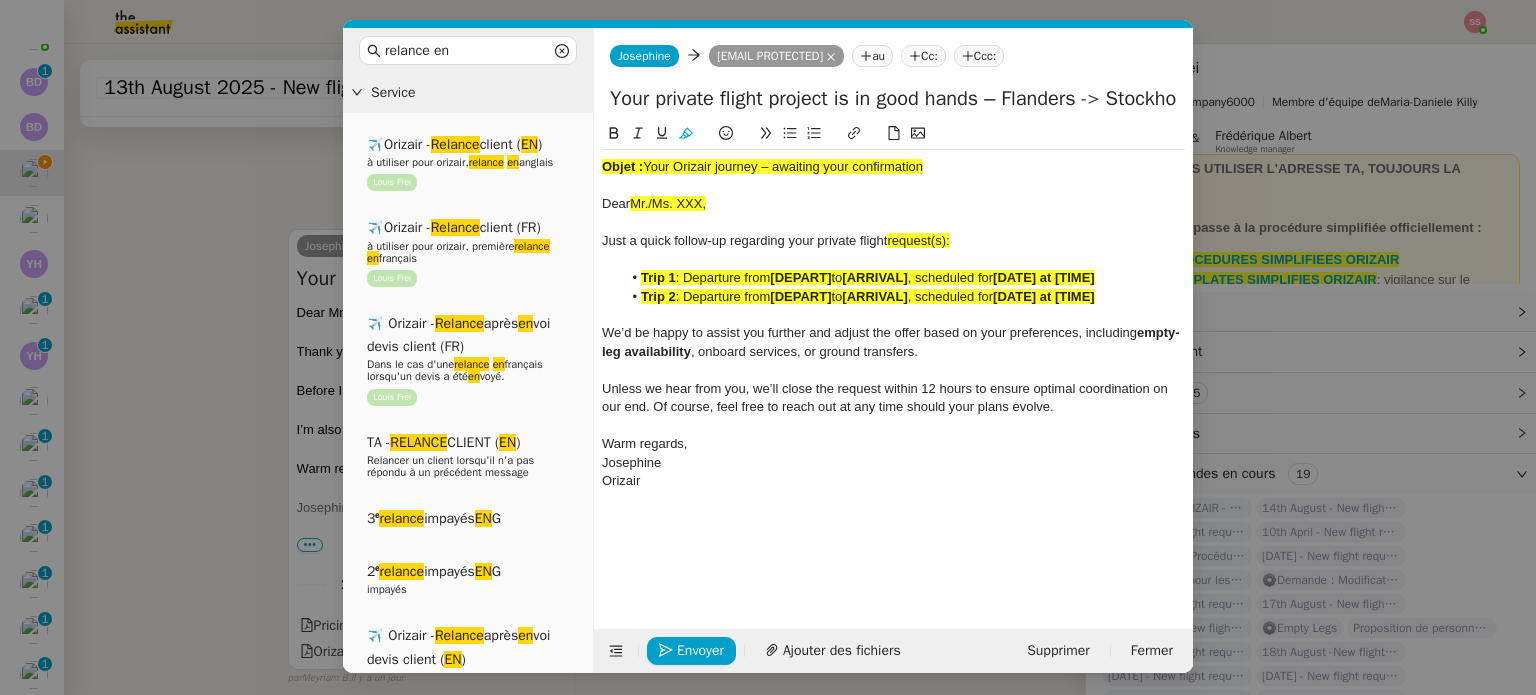 click on "Objet :  Your Orizair journey – awaiting your confirmation" 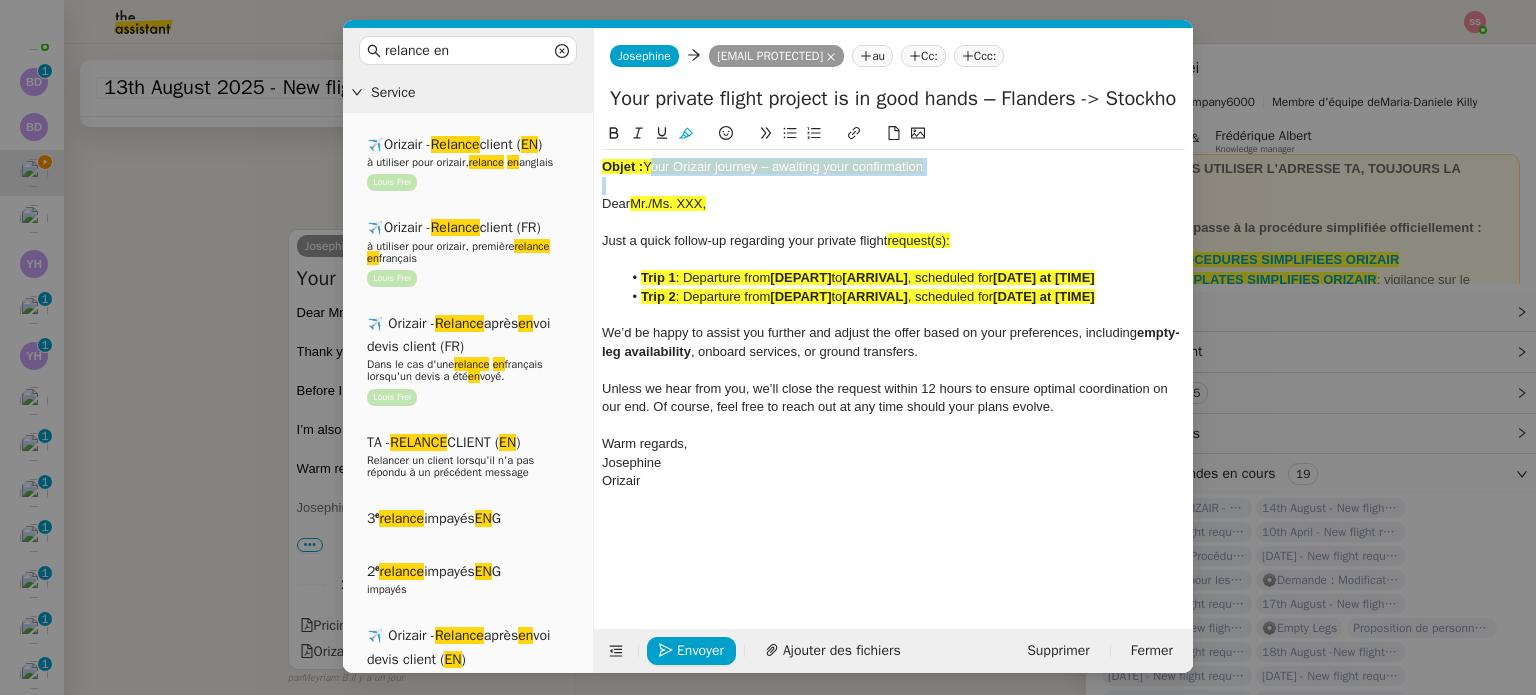 drag, startPoint x: 935, startPoint y: 170, endPoint x: 655, endPoint y: 159, distance: 280.21597 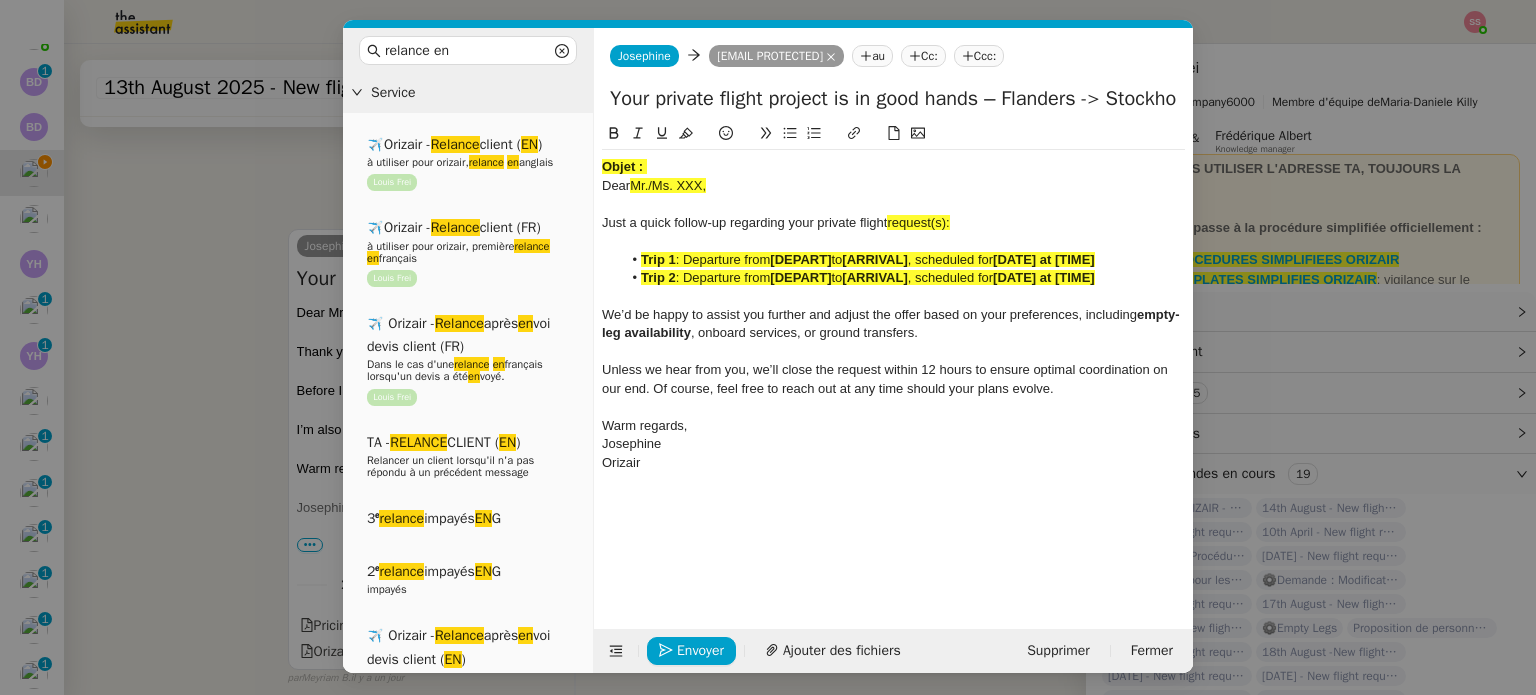 drag, startPoint x: 1012, startPoint y: 99, endPoint x: 580, endPoint y: 82, distance: 432.33435 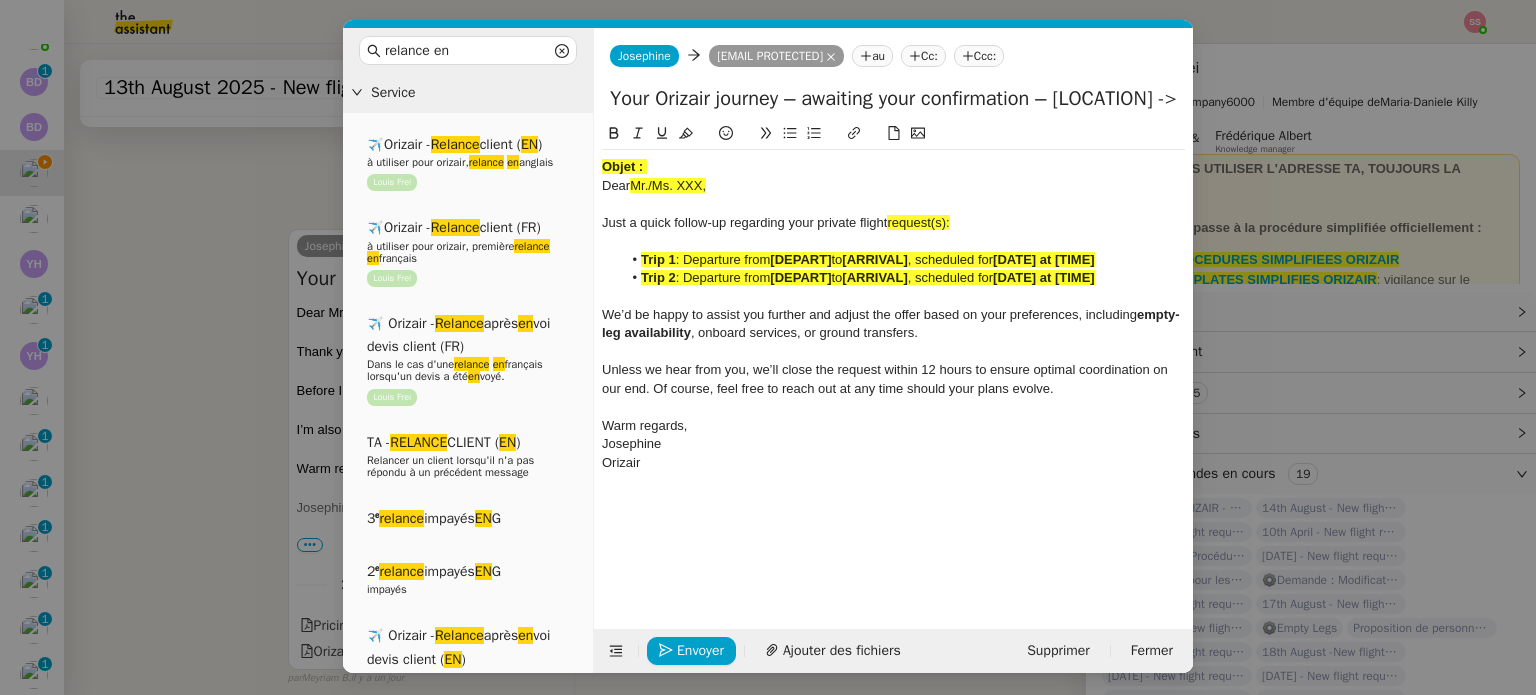 type on "Your Orizair journey – awaiting your confirmation – [LOCATION] -> [LOCATION]" 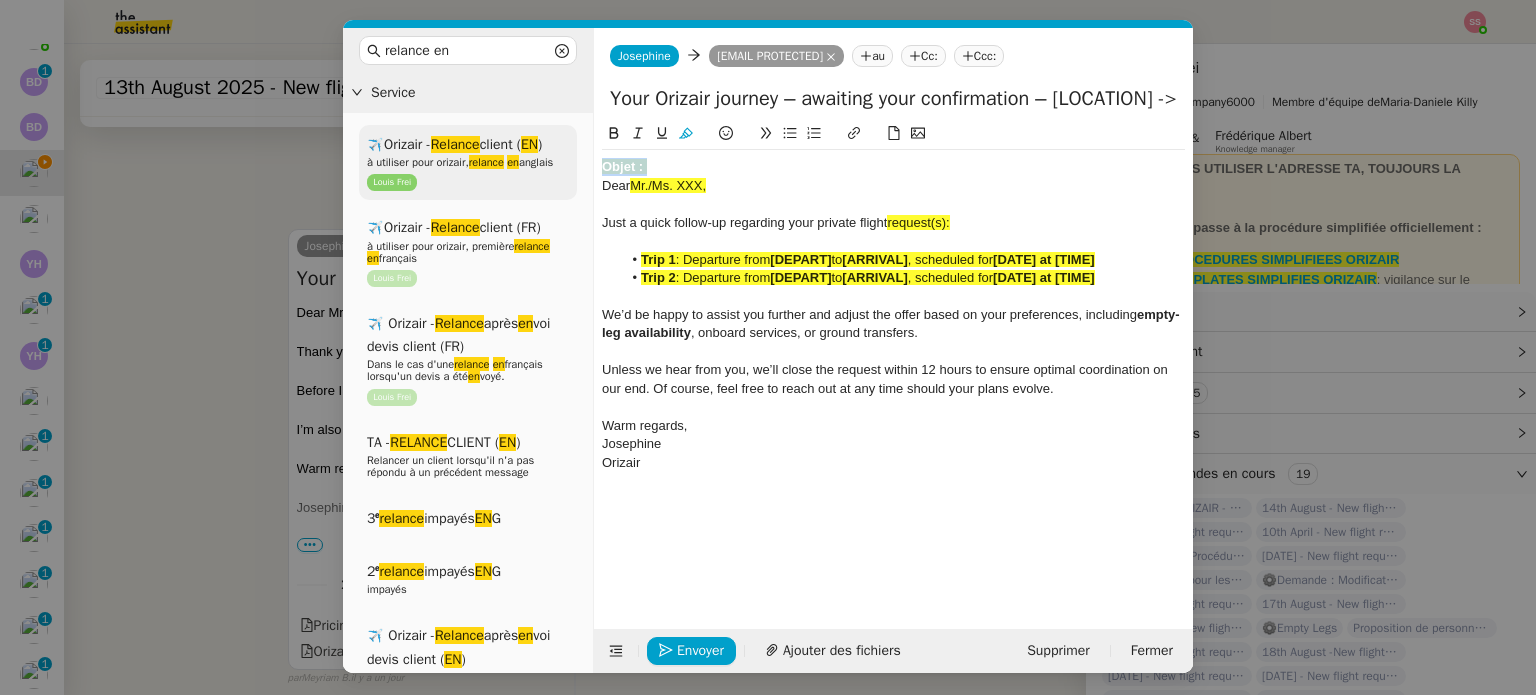 drag, startPoint x: 672, startPoint y: 166, endPoint x: 522, endPoint y: 155, distance: 150.40279 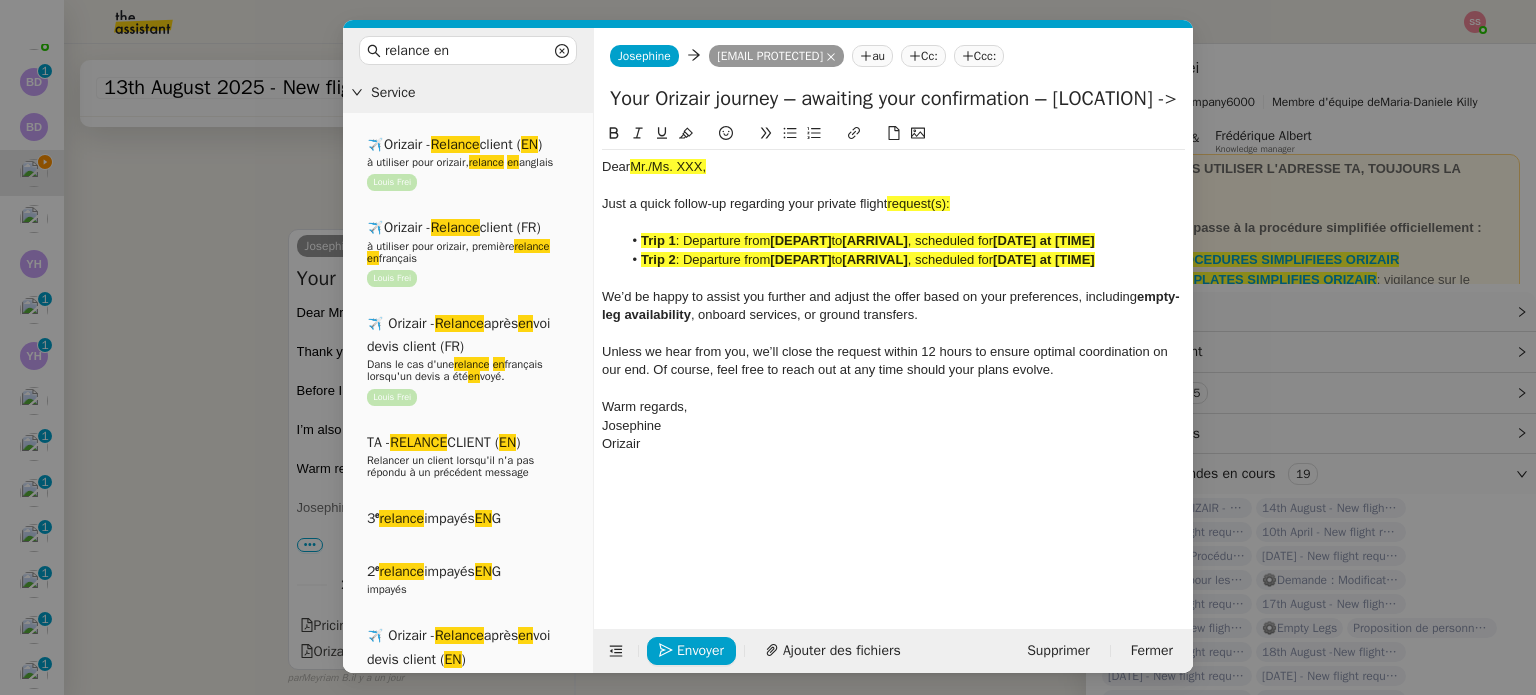 click on "relance en Service ✈️Orizair - Relance client ( EN ) à utiliser pour orizair, relance en anglais [NAME] ✈️Orizair - Relance client (FR) à utiliser pour orizair, première relance en français [NAME] ✈️ Orizair - Relance après en voi devis client (FR) Dans le cas d'une relance en français lorsqu'un devis a été en voyé. [NAME] TA - RELANCE CLIENT ( EN ) Relancer un client lorsqu'il n'a pas répondu à un précédent message 3ᵉ relance impayés EN G 2ᵉ relance impayés EN G impayés ✈️ Orizair - Relance après en voi devis client ( EN ) Il convient de dérouler la procédure lorsqu'il s'agit de relancer le client pour son devis en anglais. [NAME] TA - FIN RELANCES ( EN ) À utiliser après 3 relances sans réponse en anglais Common ✈️Orizair - Relance client ( EN ) à utiliser pour orizair, relance en anglais [NAME] ✈️Orizair - Relance client (FR) relance en en" at bounding box center [768, 347] 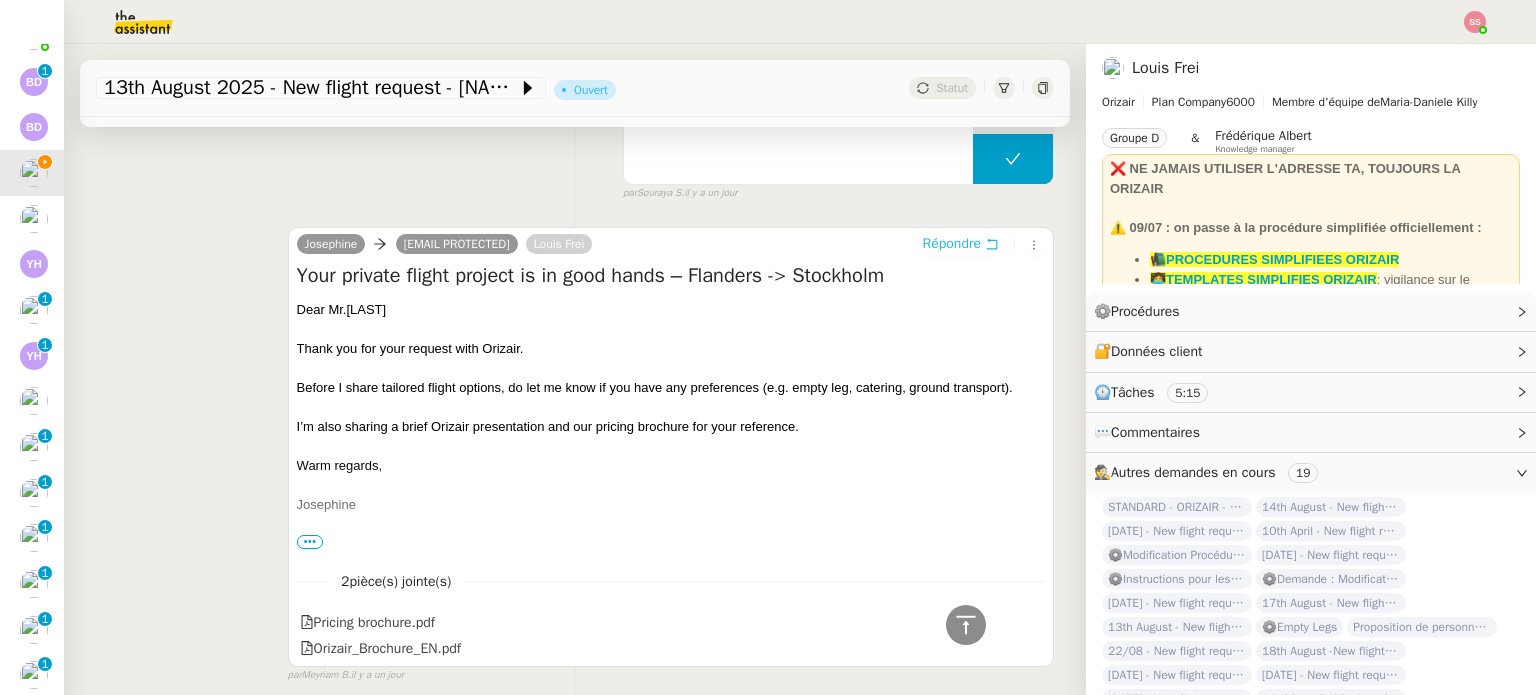 scroll, scrollTop: 913, scrollLeft: 0, axis: vertical 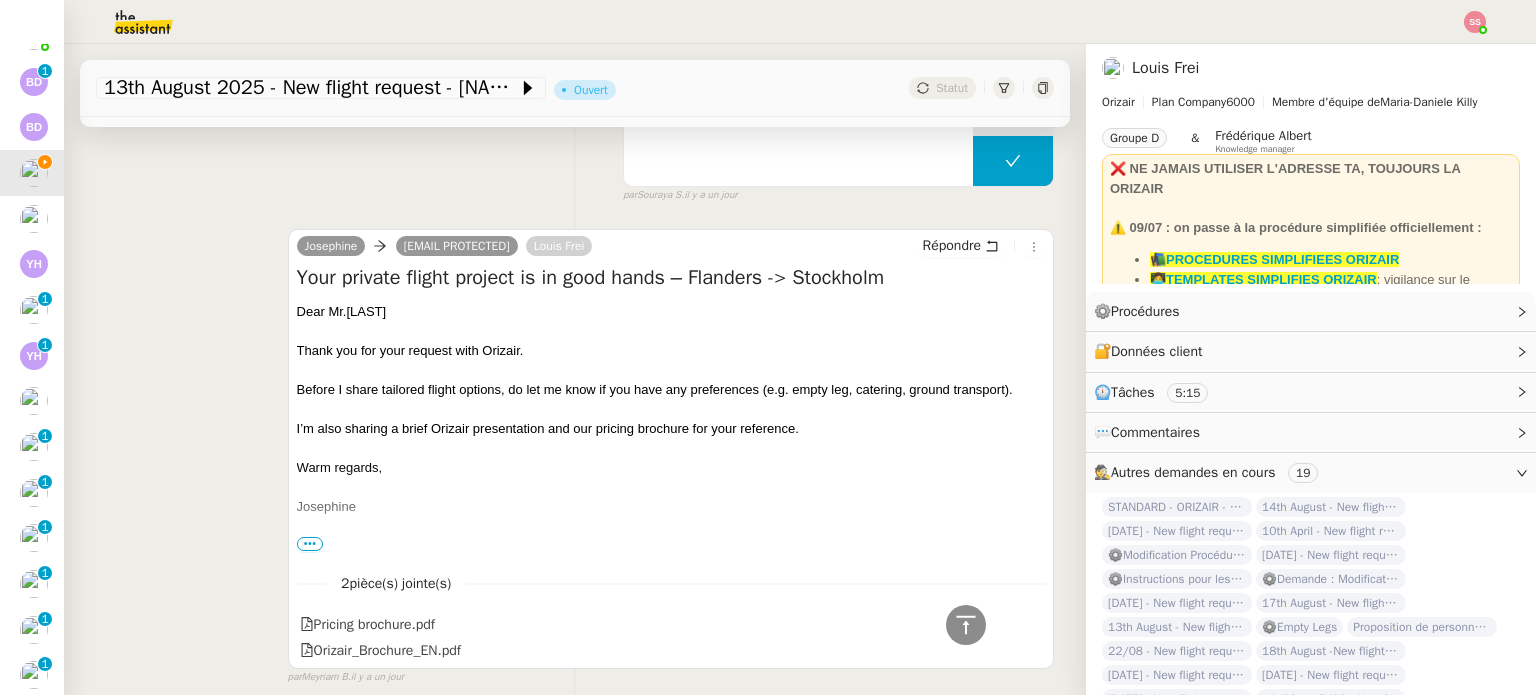 click on "Your private flight project is in good hands – Flanders -> Stockholm
Dear Mr.[LAST] Thank you for your request with Orizair. Before I share tailored flight options, do let me know if you have any preferences (e.g. empty leg, catering, ground transport). I’m also sharing a brief Orizair presentation and our pricing brochure for your reference. Warm regards, [FIRST]
•••
[FIRST]
Support client • Orizair
[EMAIL]
•••" at bounding box center (671, 409) 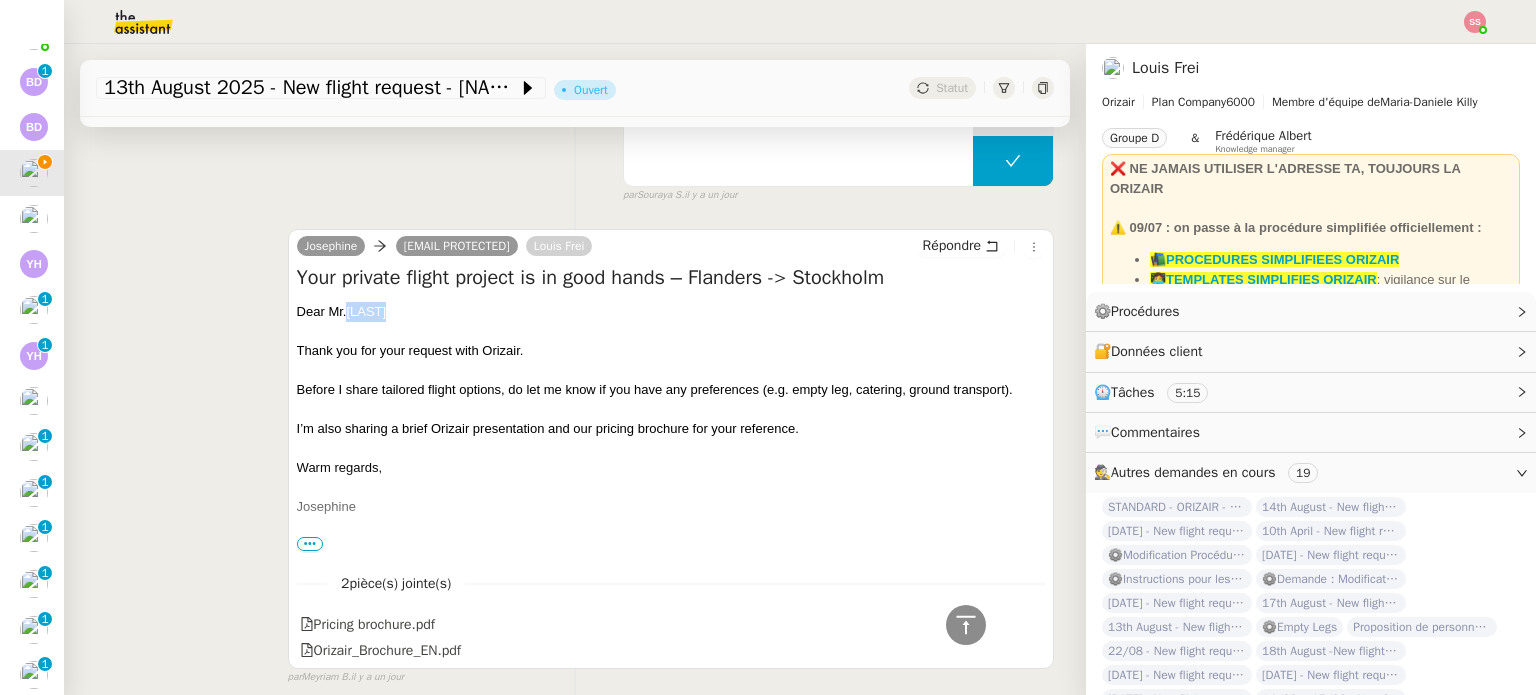 click on "Your private flight project is in good hands – Flanders -> Stockholm
Dear Mr.[LAST] Thank you for your request with Orizair. Before I share tailored flight options, do let me know if you have any preferences (e.g. empty leg, catering, ground transport). I’m also sharing a brief Orizair presentation and our pricing brochure for your reference. Warm regards, [FIRST]
•••
[FIRST]
Support client • Orizair
[EMAIL]
•••" at bounding box center (671, 409) 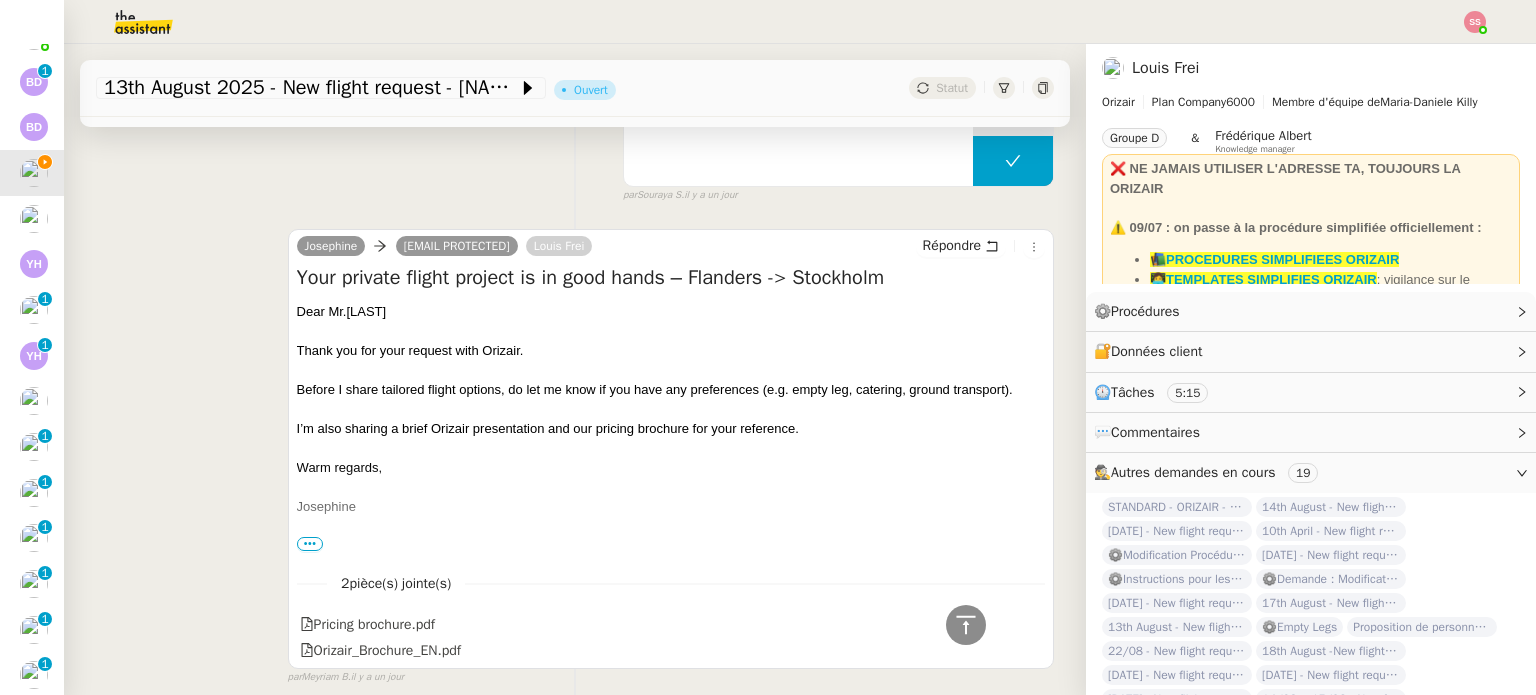 click on "Dear Mr.[LAST]" at bounding box center [671, 312] 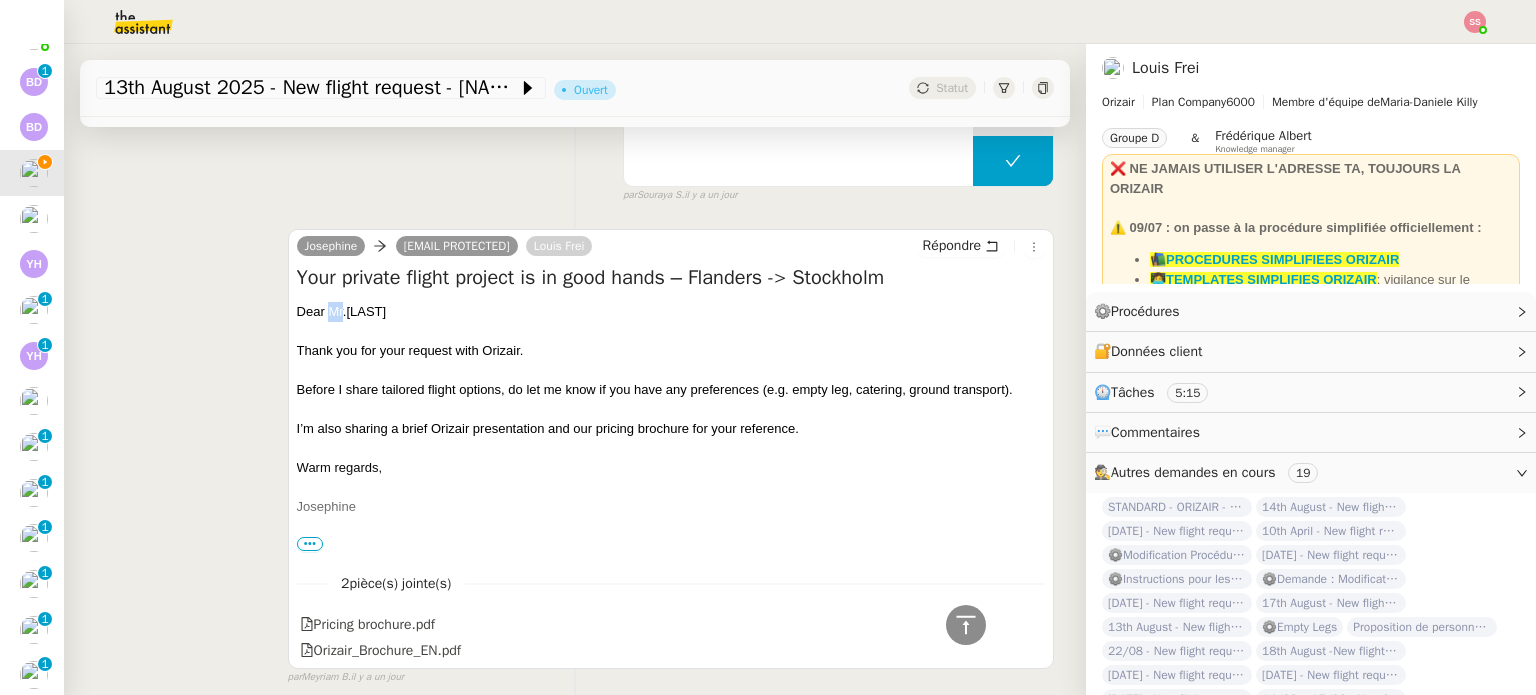 click on "Dear Mr.[LAST]" at bounding box center [671, 312] 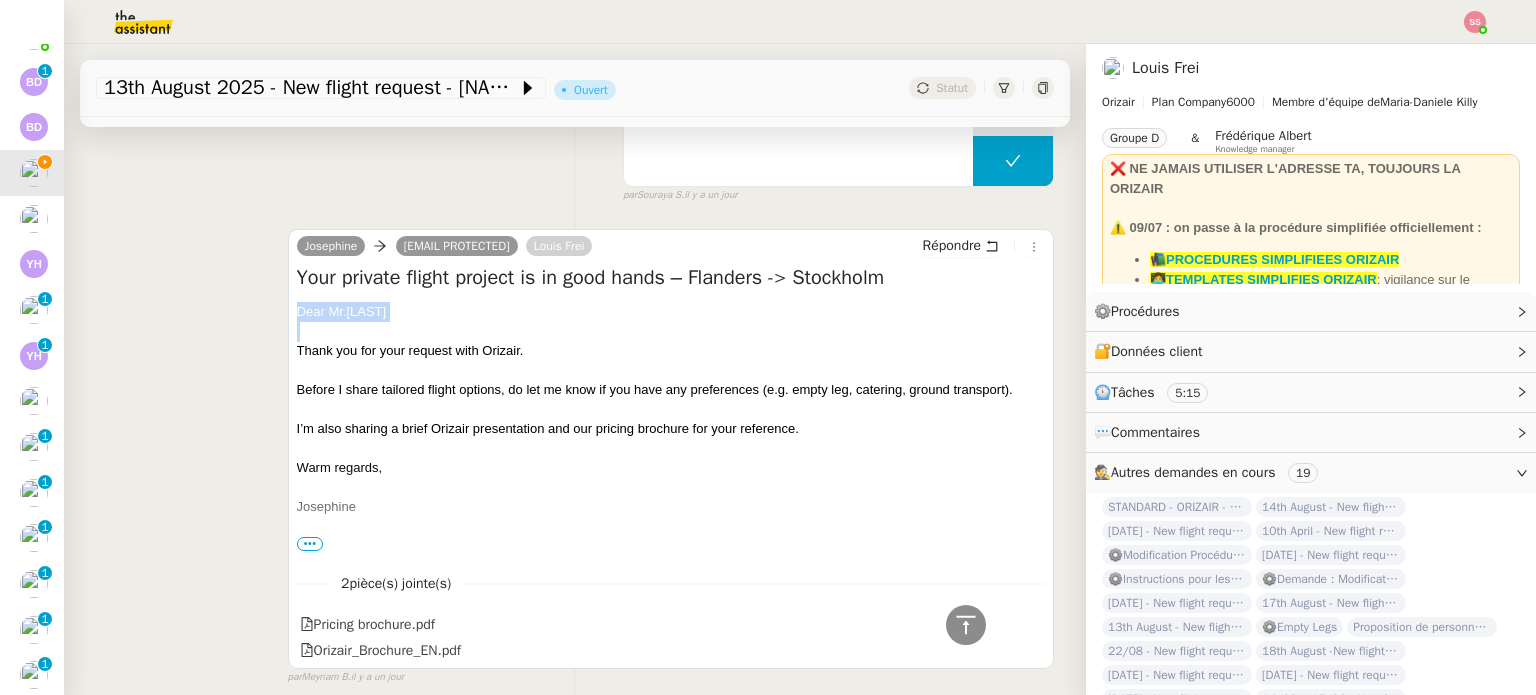 click on "Dear Mr.[LAST]" at bounding box center (671, 312) 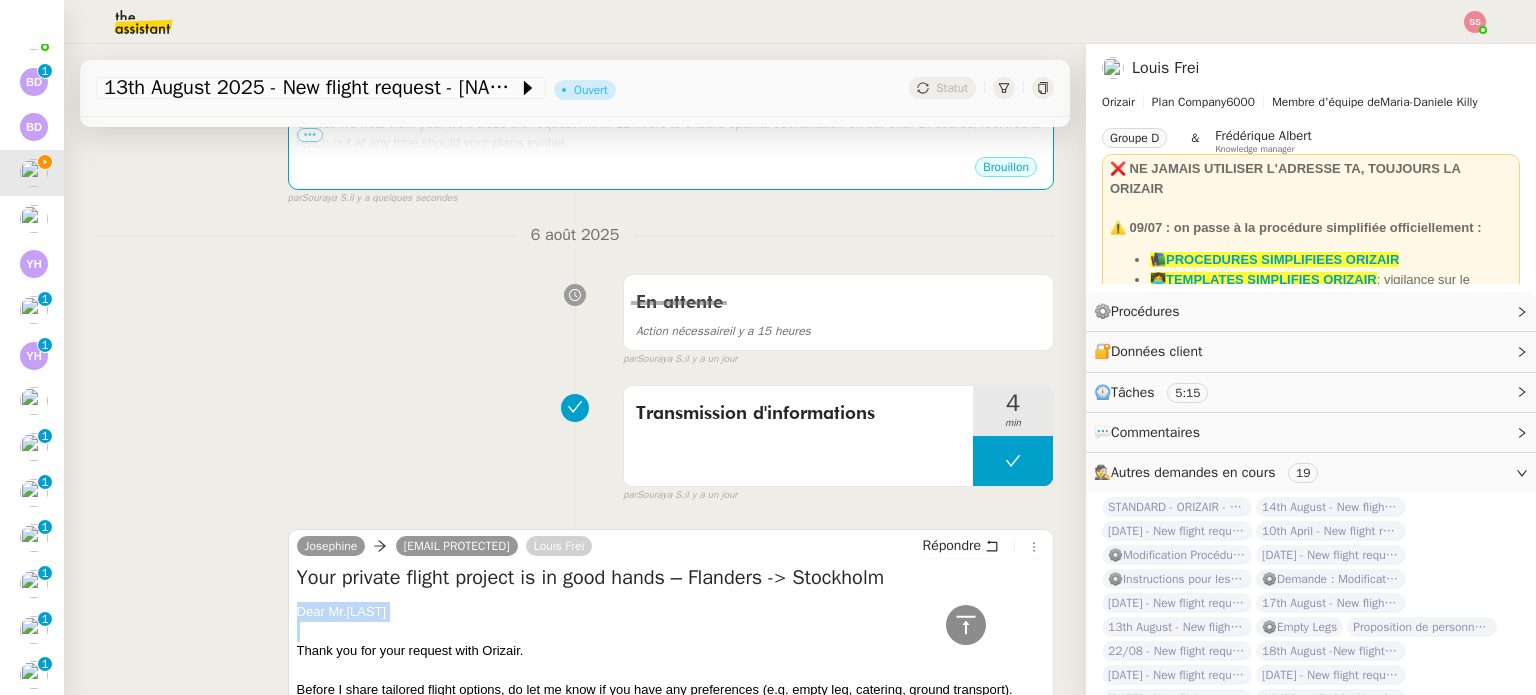 scroll, scrollTop: 313, scrollLeft: 0, axis: vertical 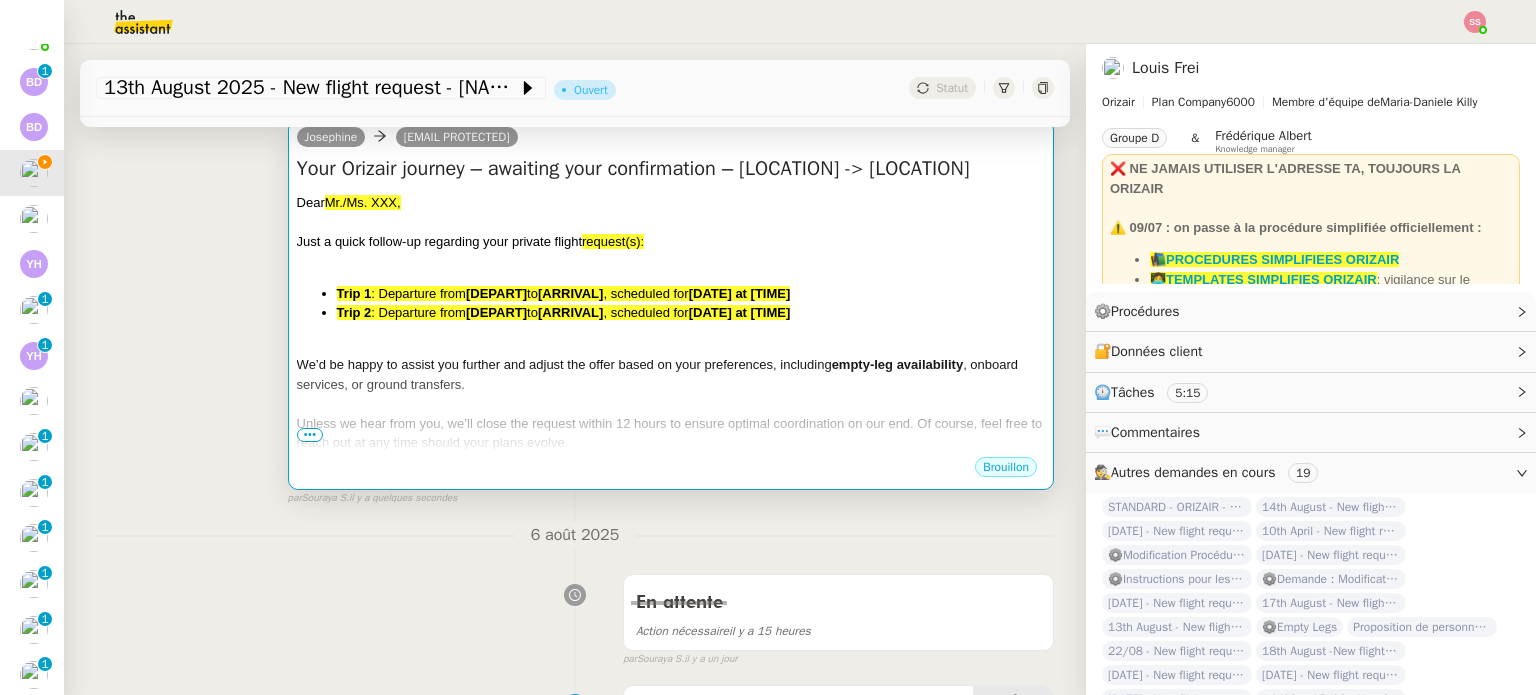 click at bounding box center (671, 261) 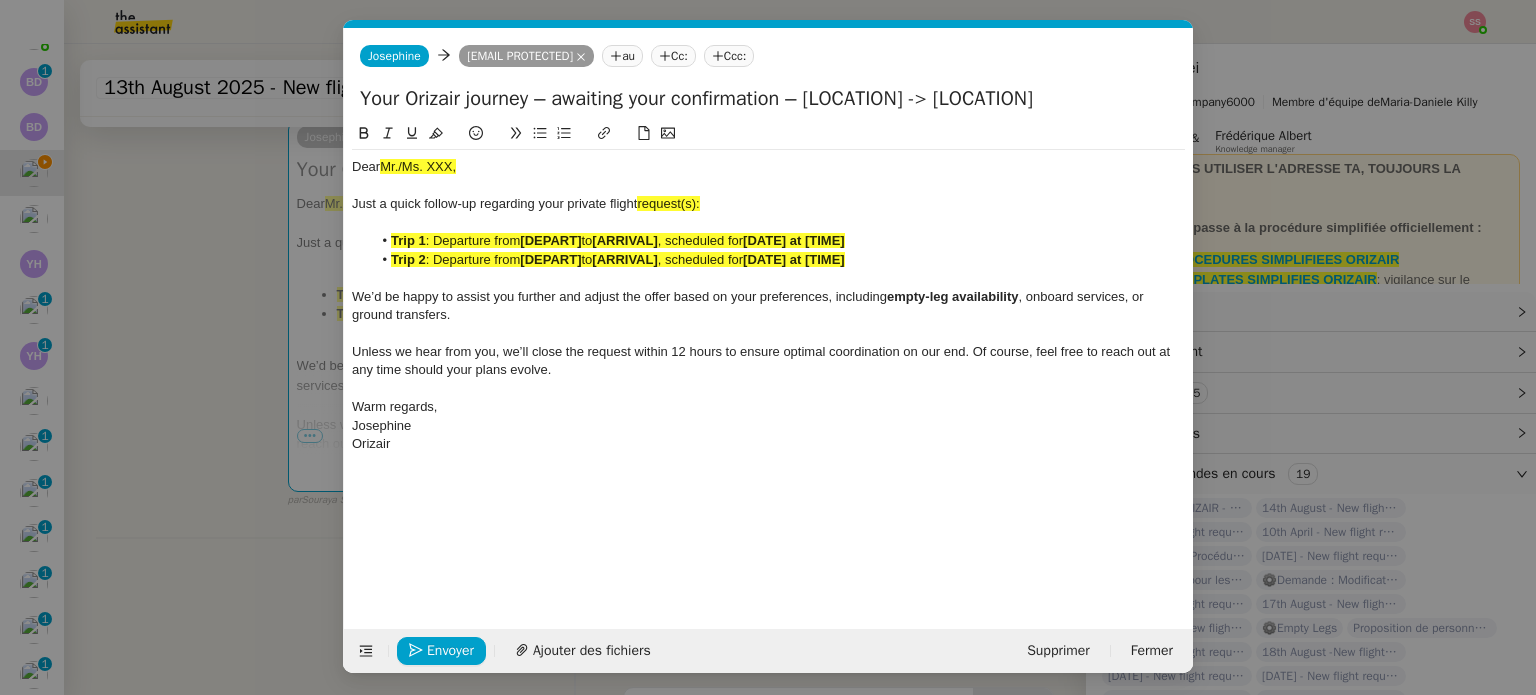 scroll, scrollTop: 0, scrollLeft: 105, axis: horizontal 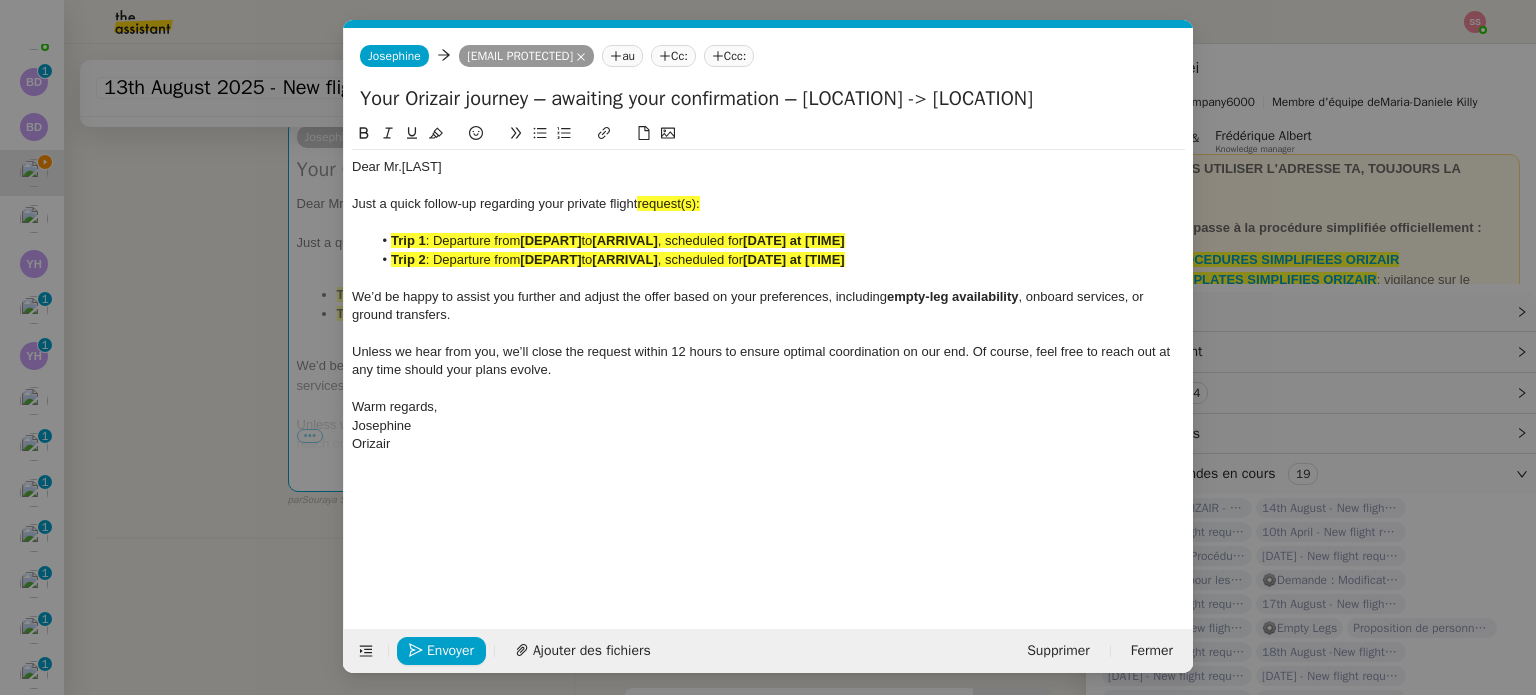 click on "relance en Service ✈️Orizair - Relance client ( EN ) à utiliser pour orizair, relance en anglais [NAME] ✈️Orizair - Relance client (FR) à utiliser pour orizair, première relance en français [NAME] ✈️ Orizair - Relance après en voi devis client (FR) Dans le cas d'une relance en français lorsqu'un devis a été en voyé. [NAME] TA - RELANCE CLIENT ( EN ) Relancer un client lorsqu'il n'a pas répondu à un précédent message 3ᵉ relance impayés EN G 2ᵉ relance impayés EN G impayés ✈️ Orizair - Relance après en voi devis client ( EN ) Il convient de dérouler la procédure lorsqu'il s'agit de relancer le client pour son devis en anglais. [NAME] TA - FIN RELANCES ( EN ) À utiliser après 3 relances sans réponse en anglais Common ✈️Orizair - Relance client ( EN ) à utiliser pour orizair, relance en anglais [NAME] ✈️Orizair - Relance client (FR) relance en en" at bounding box center (768, 347) 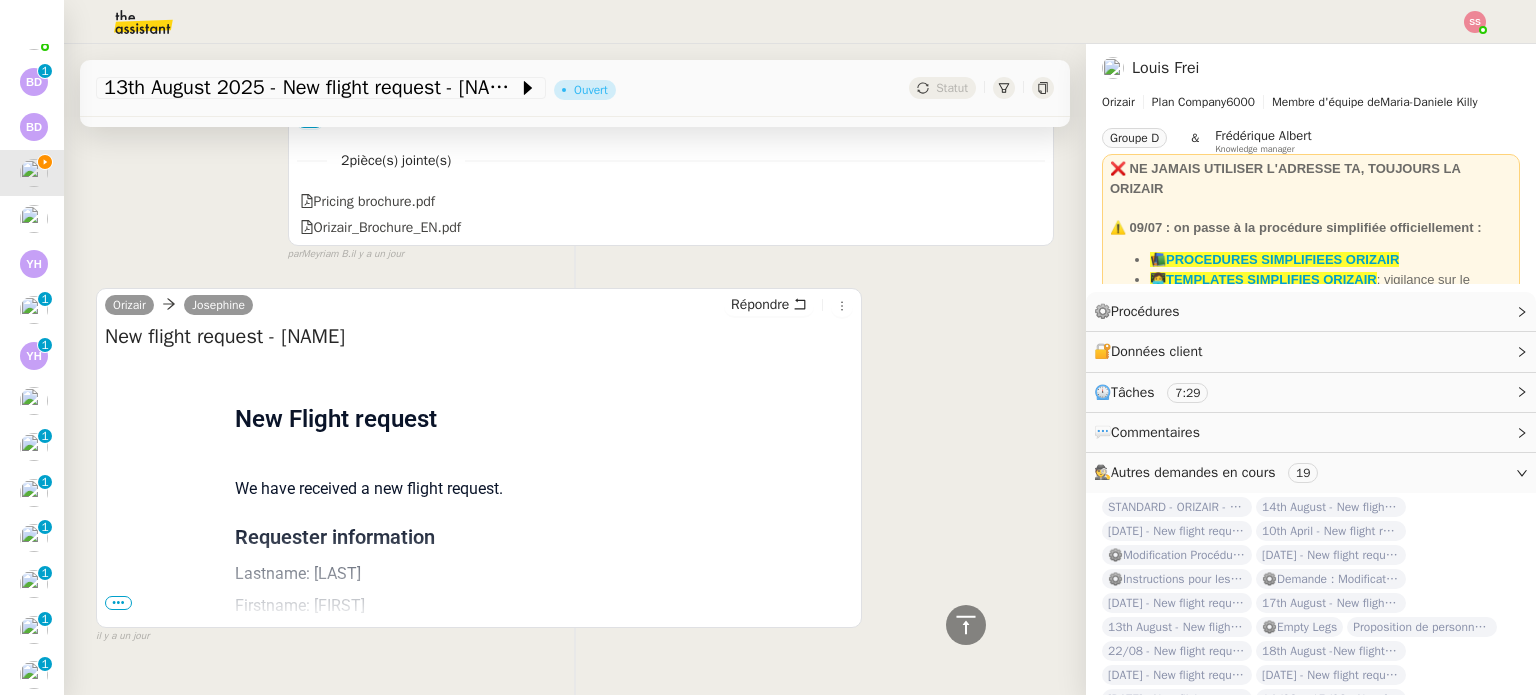 scroll, scrollTop: 1396, scrollLeft: 0, axis: vertical 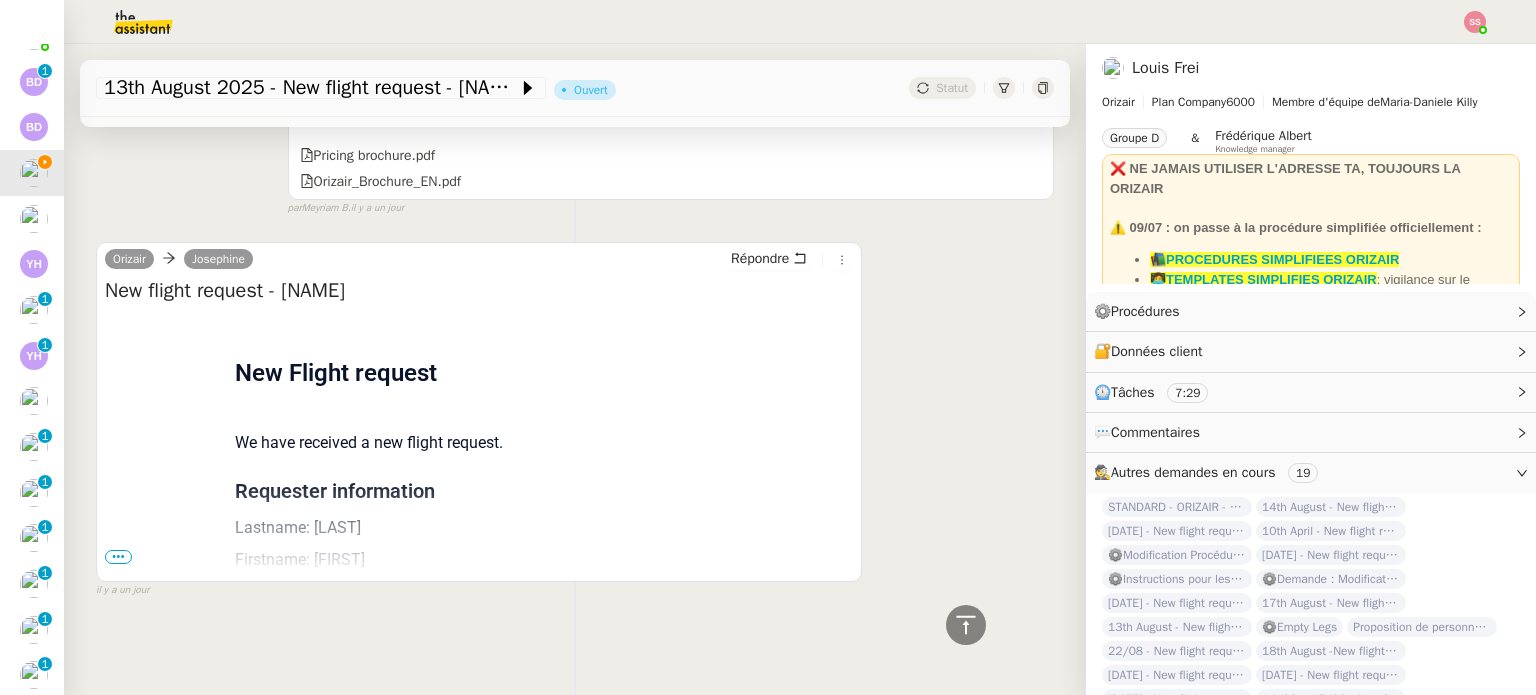 click on "•••" at bounding box center (118, 557) 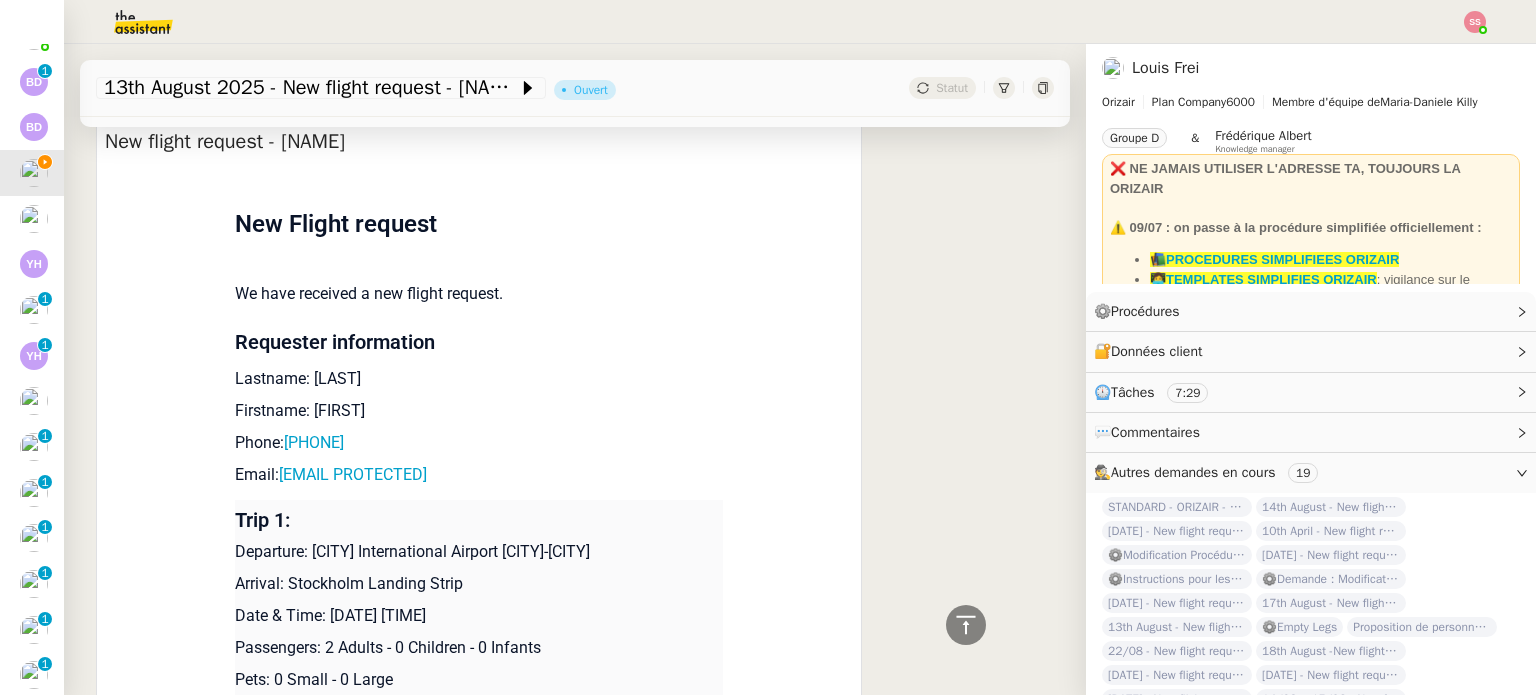 scroll, scrollTop: 1696, scrollLeft: 0, axis: vertical 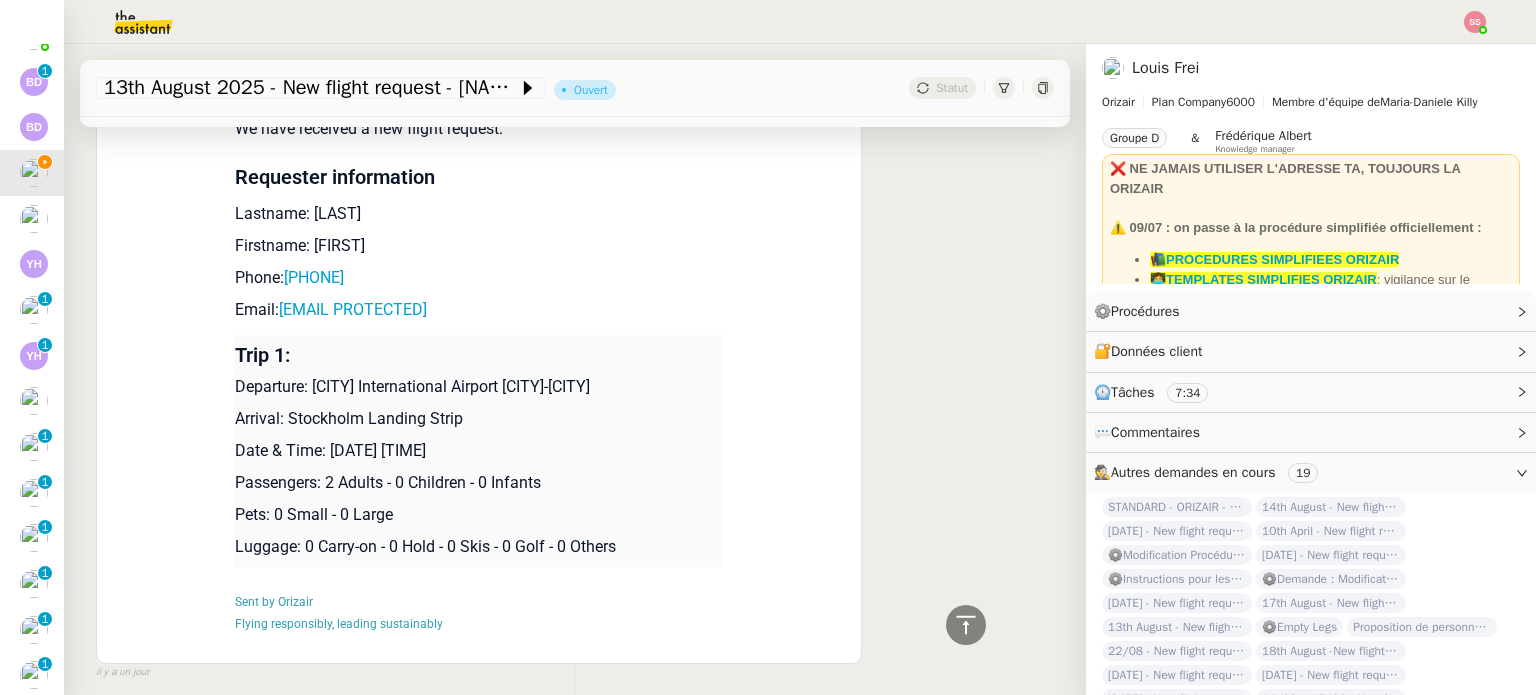 drag, startPoint x: 304, startPoint y: 393, endPoint x: 682, endPoint y: 391, distance: 378.00528 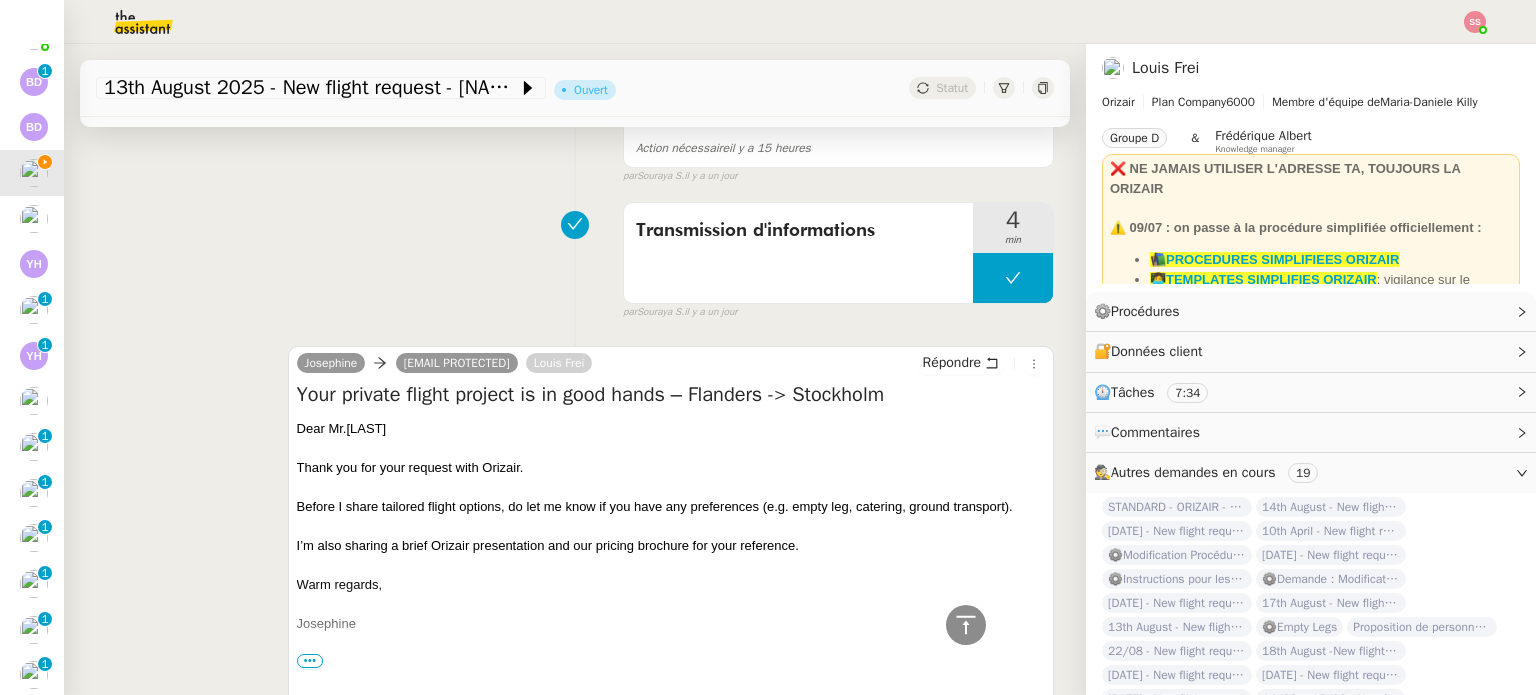 scroll, scrollTop: 296, scrollLeft: 0, axis: vertical 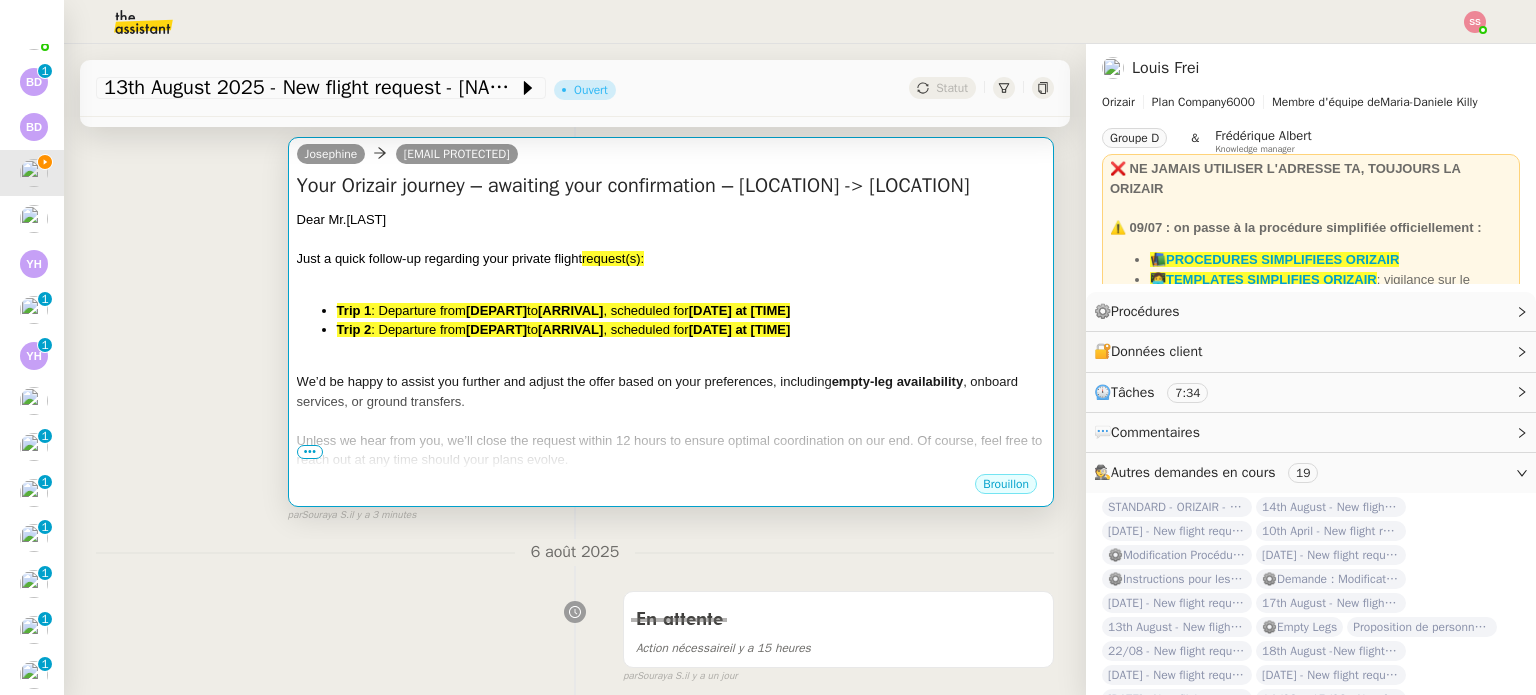click on ", scheduled for" at bounding box center [645, 310] 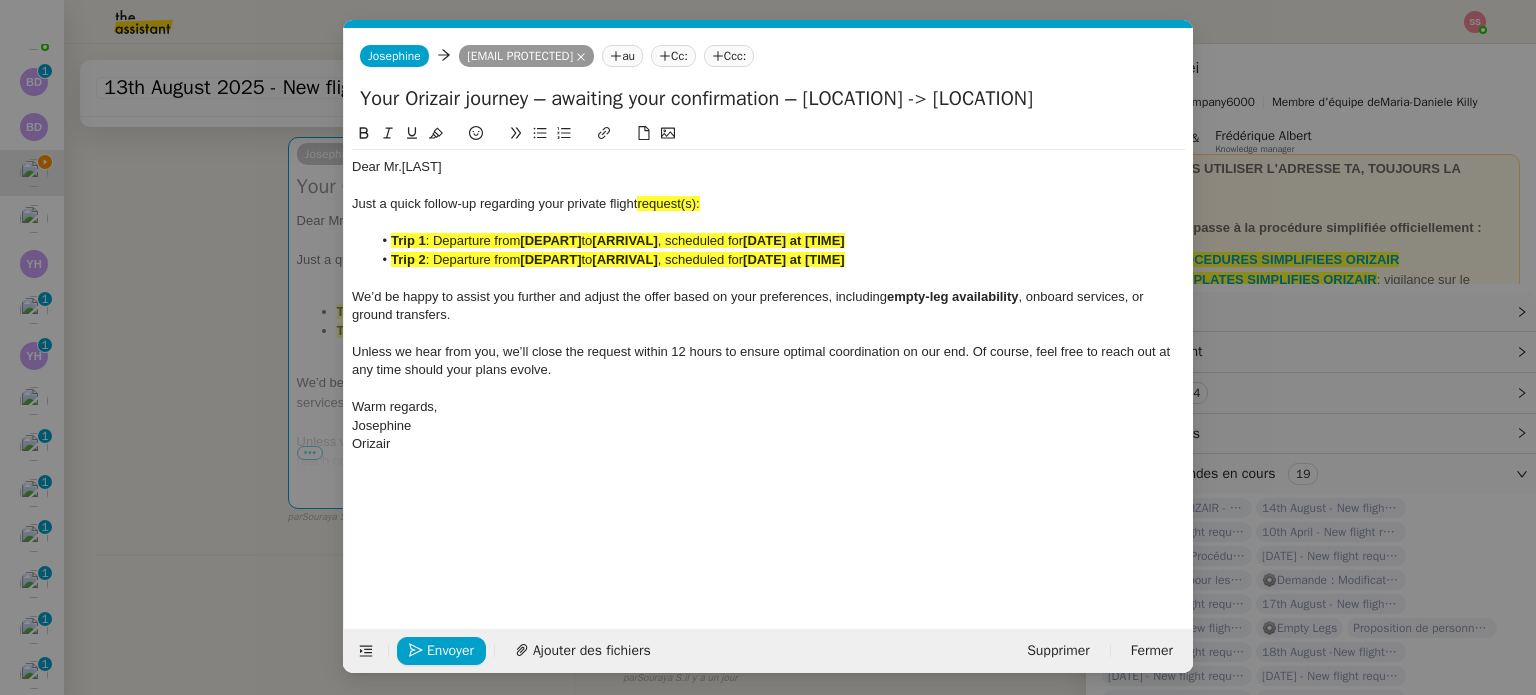 scroll, scrollTop: 0, scrollLeft: 105, axis: horizontal 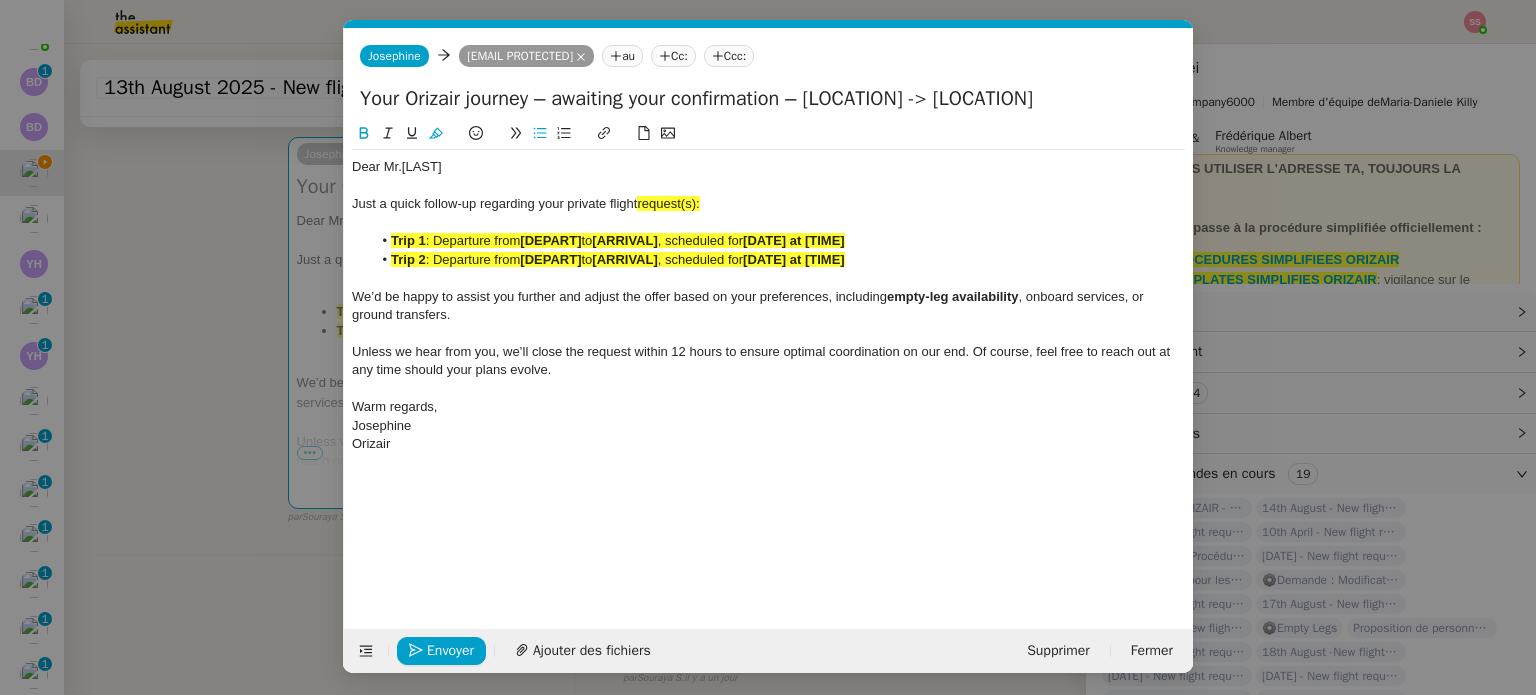 click on "[ARRIVAL]" 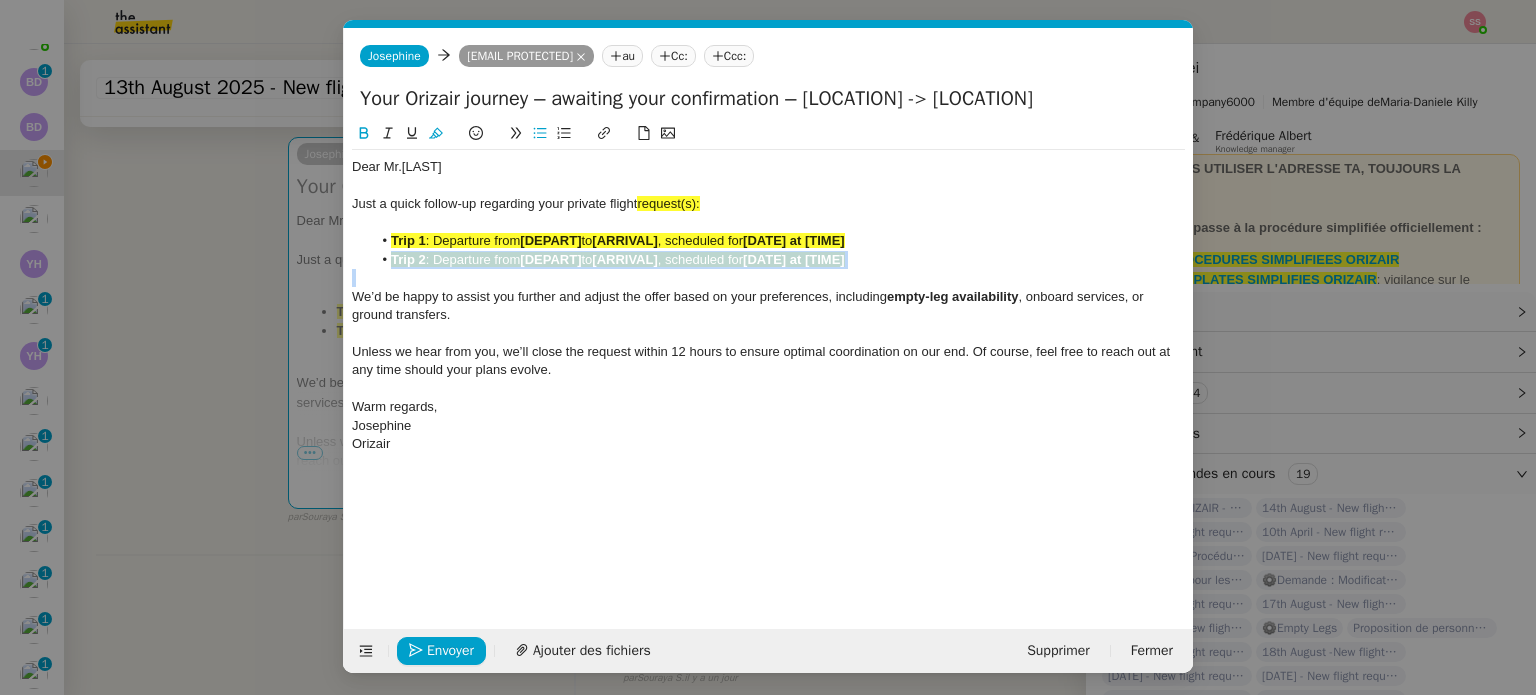 click on "[ARRIVAL]" 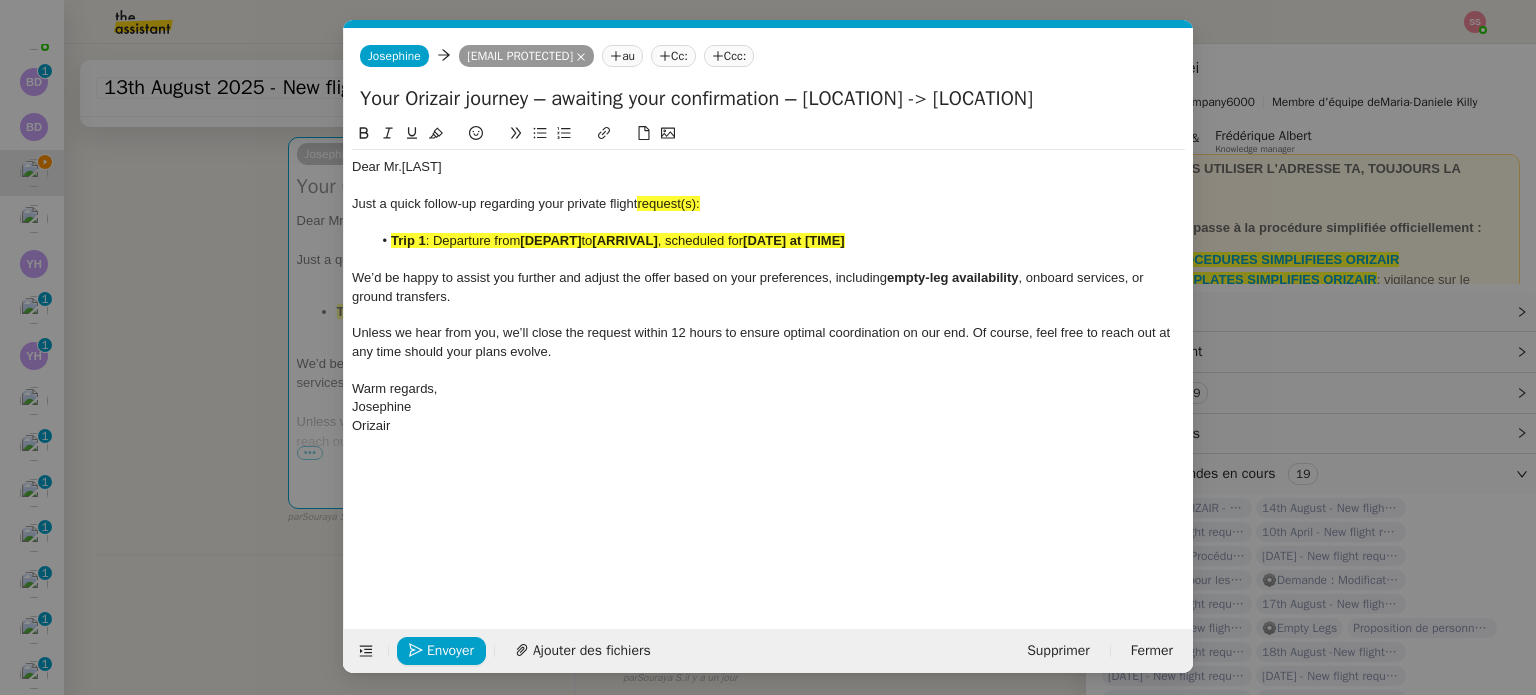 click on "[DEPART]" 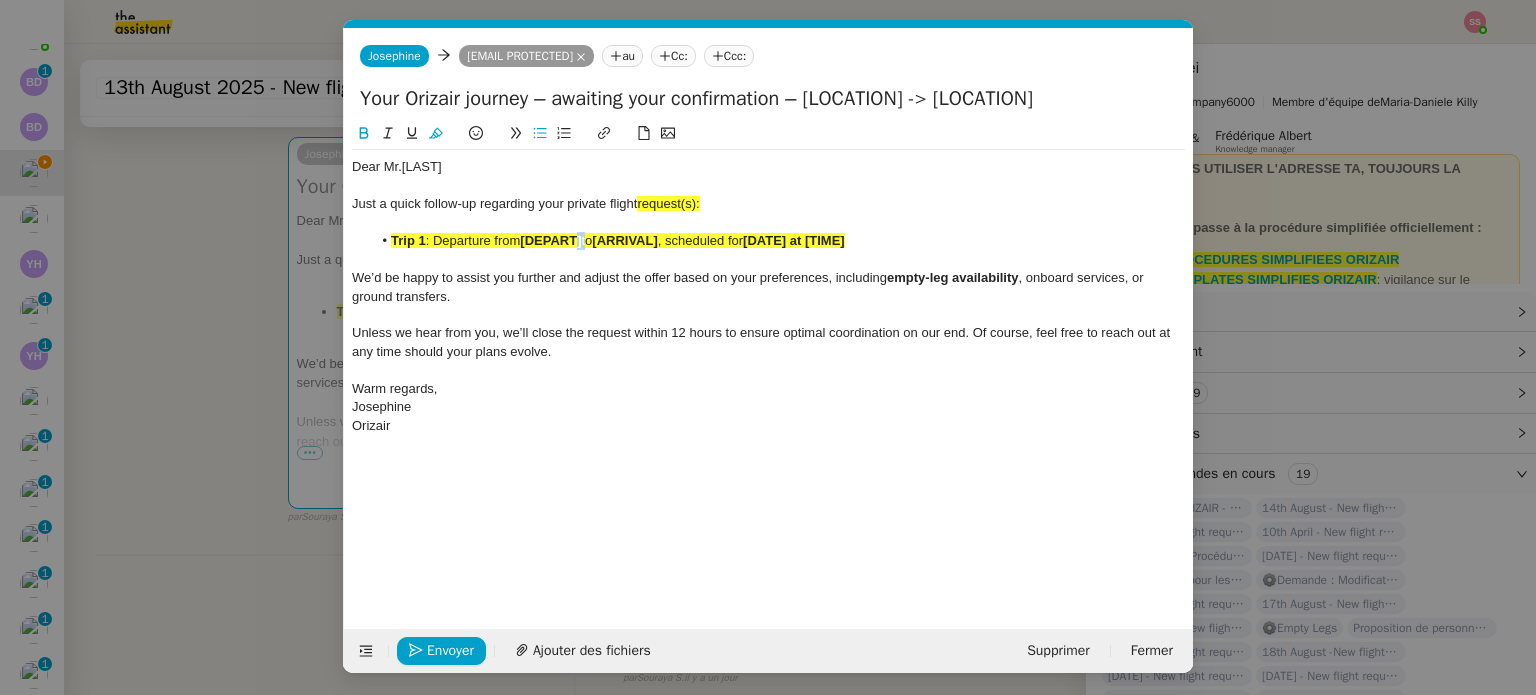 click on "[DEPART]" 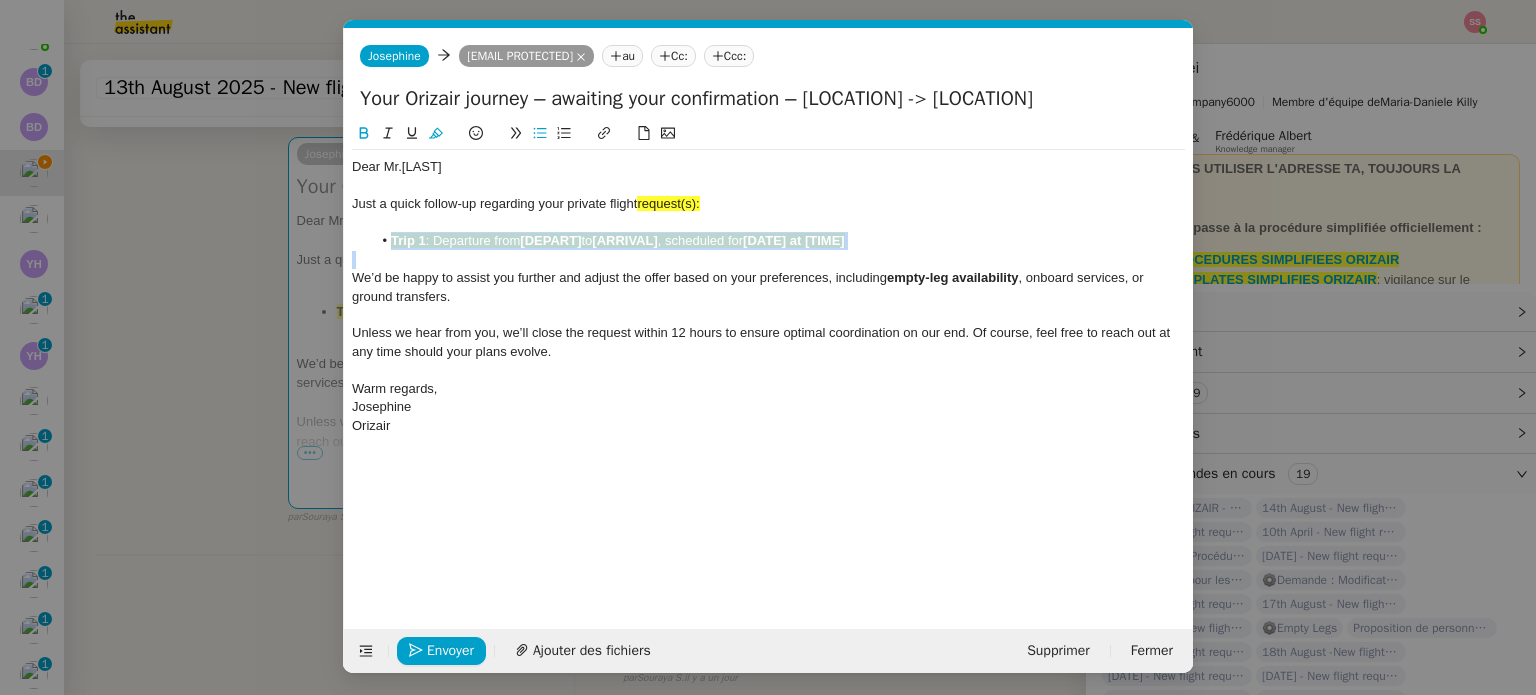 click on "[DEPART]" 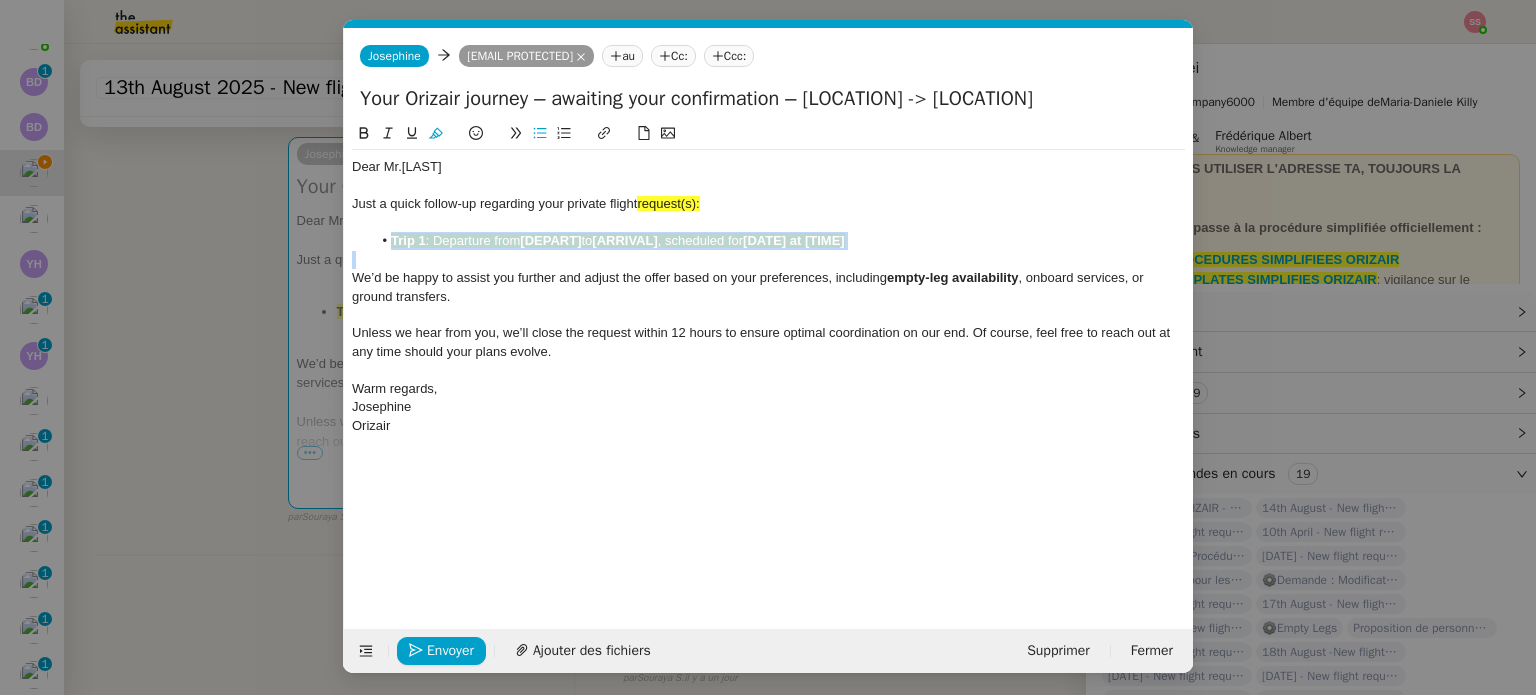 click 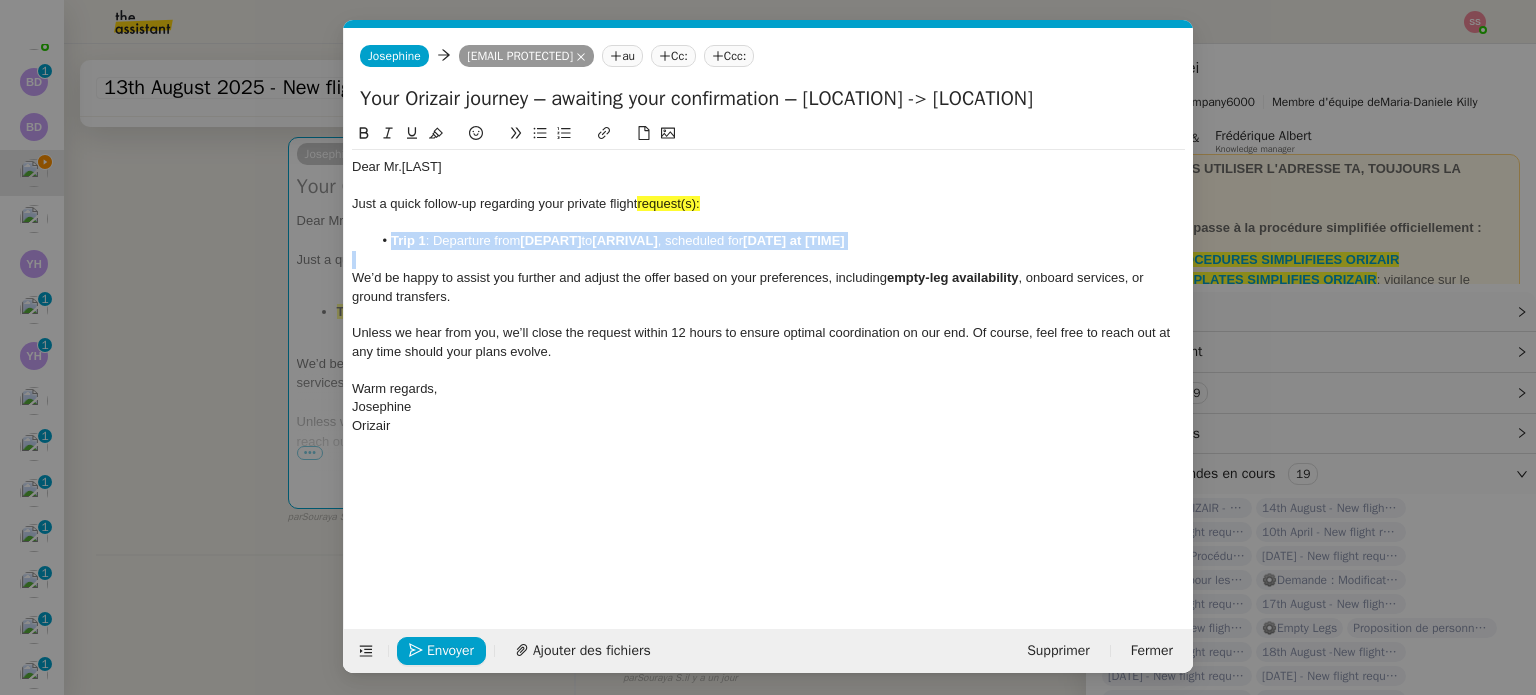 click on "[DEPART]" 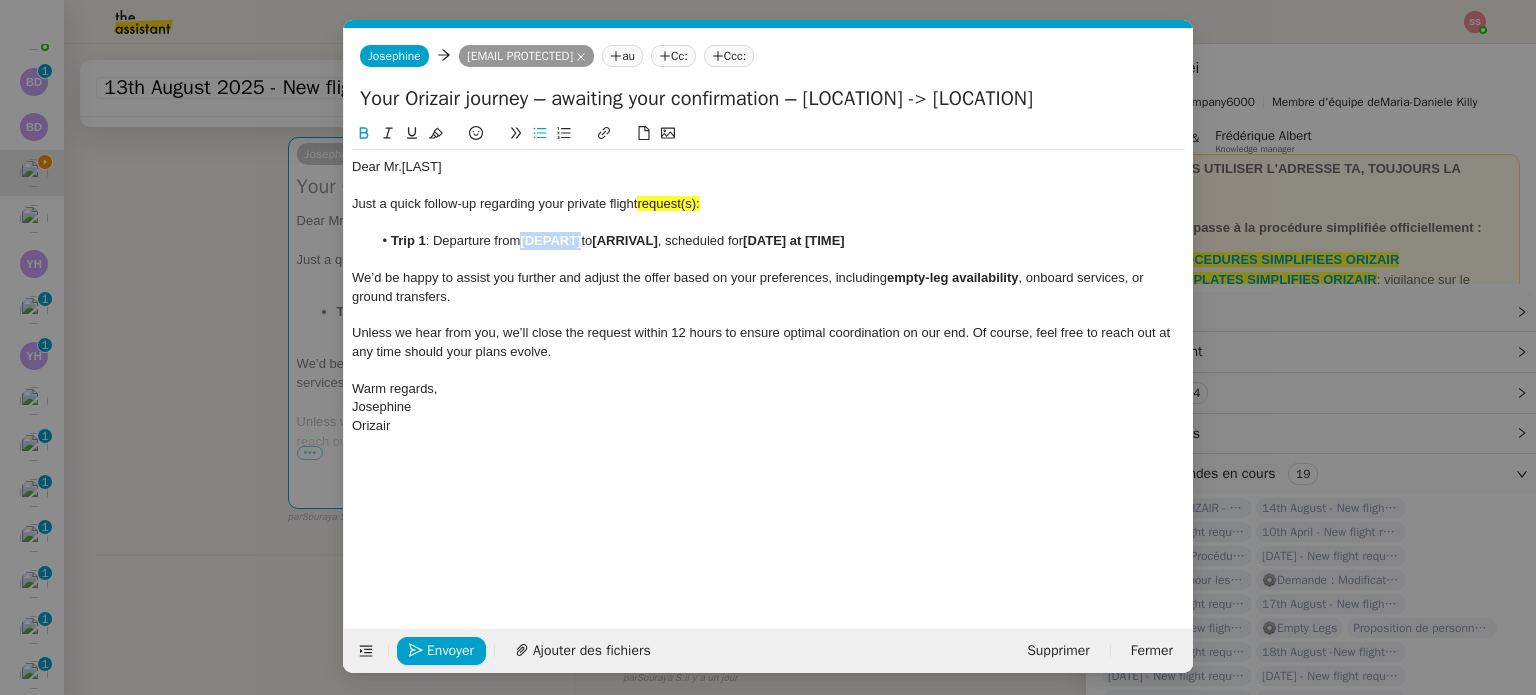 drag, startPoint x: 586, startPoint y: 236, endPoint x: 524, endPoint y: 243, distance: 62.39391 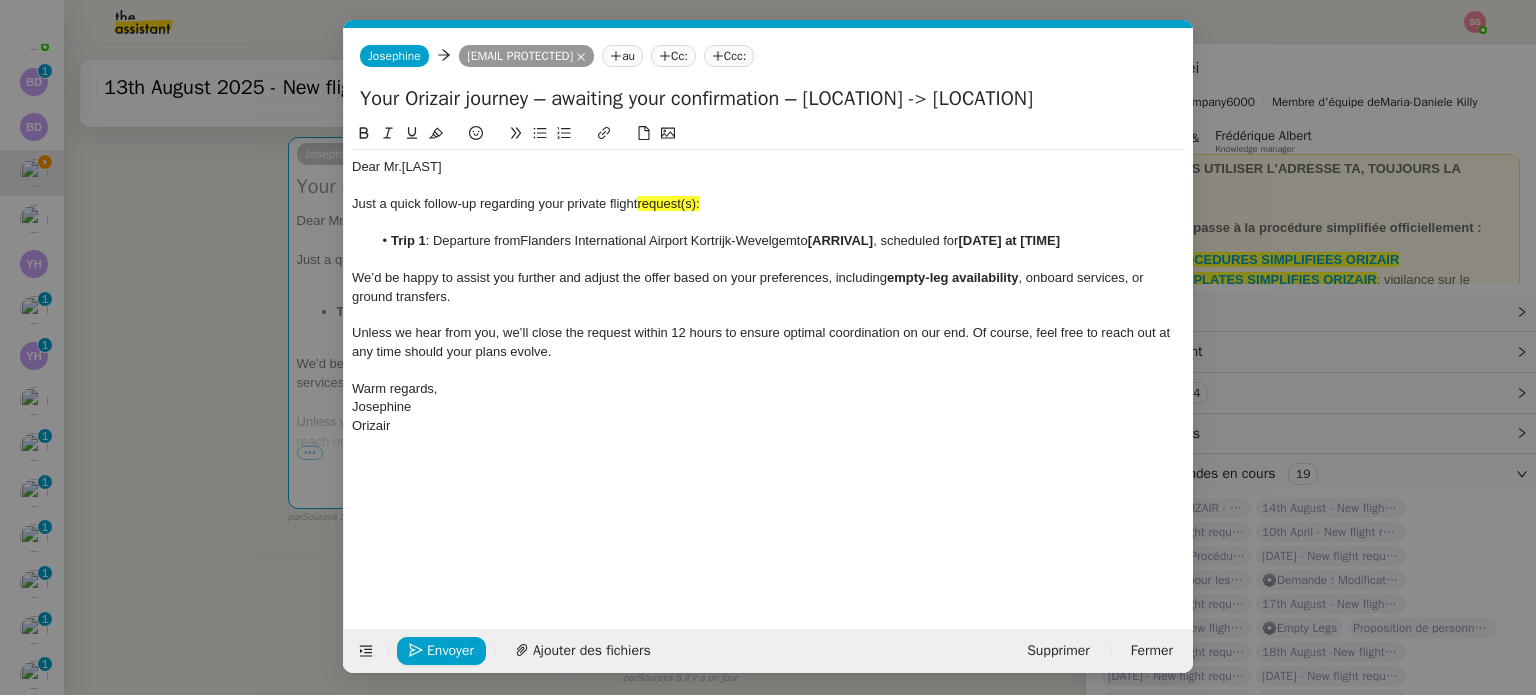 scroll, scrollTop: 0, scrollLeft: 0, axis: both 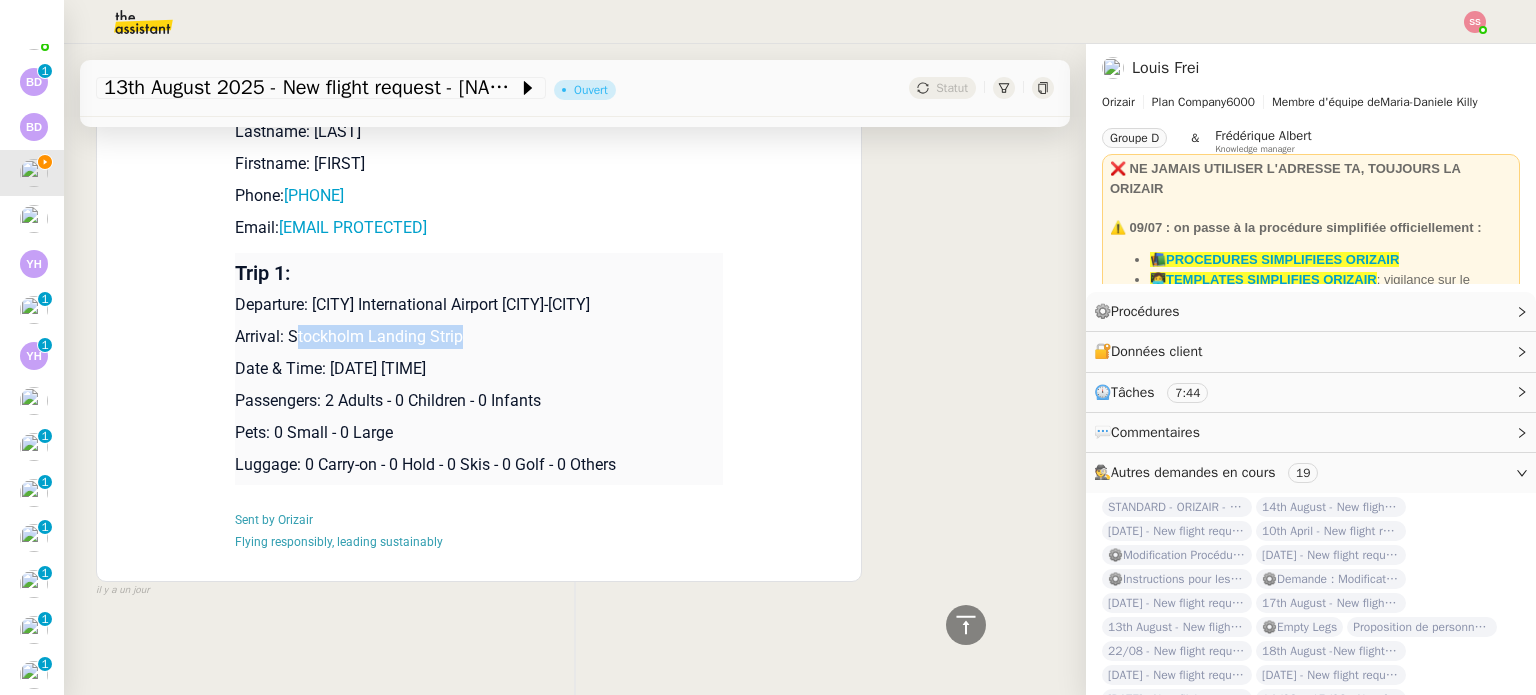 drag, startPoint x: 282, startPoint y: 326, endPoint x: 460, endPoint y: 331, distance: 178.0702 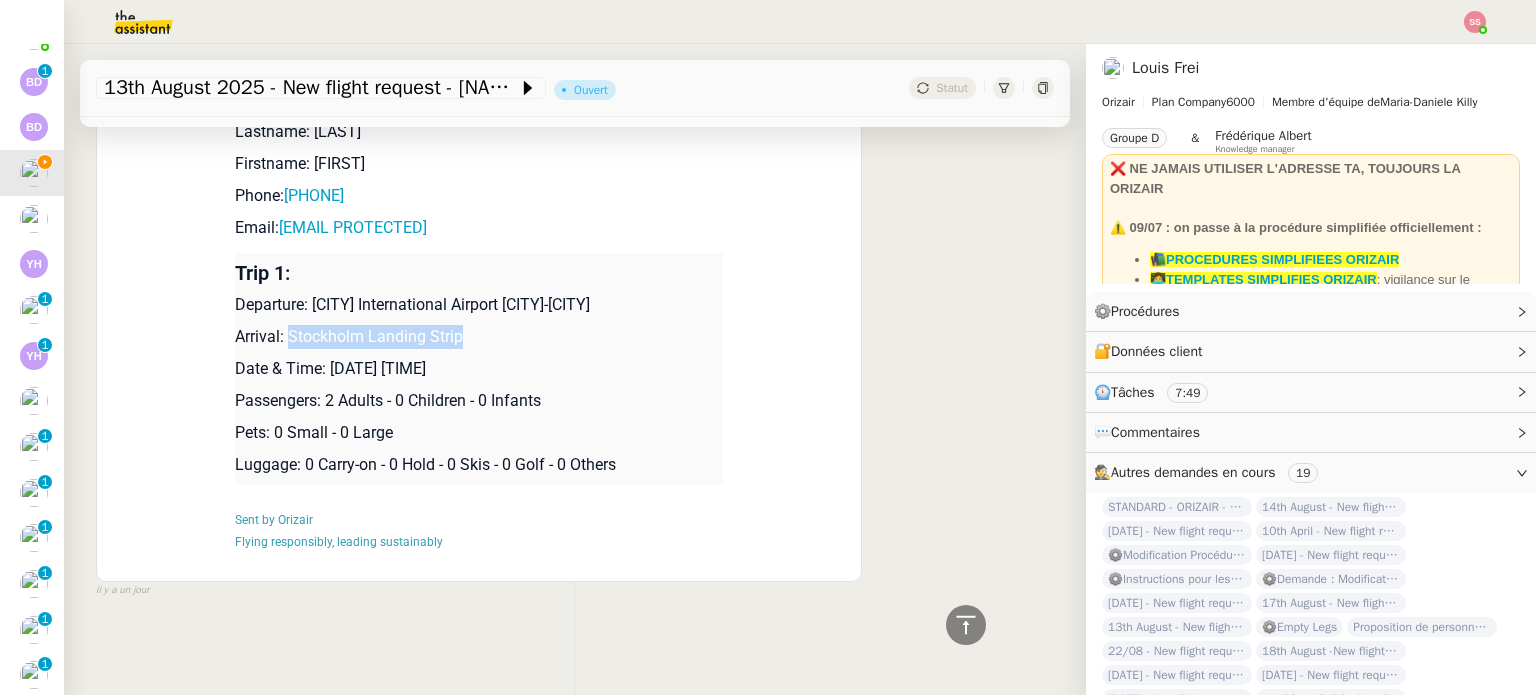 drag, startPoint x: 451, startPoint y: 330, endPoint x: 281, endPoint y: 325, distance: 170.07352 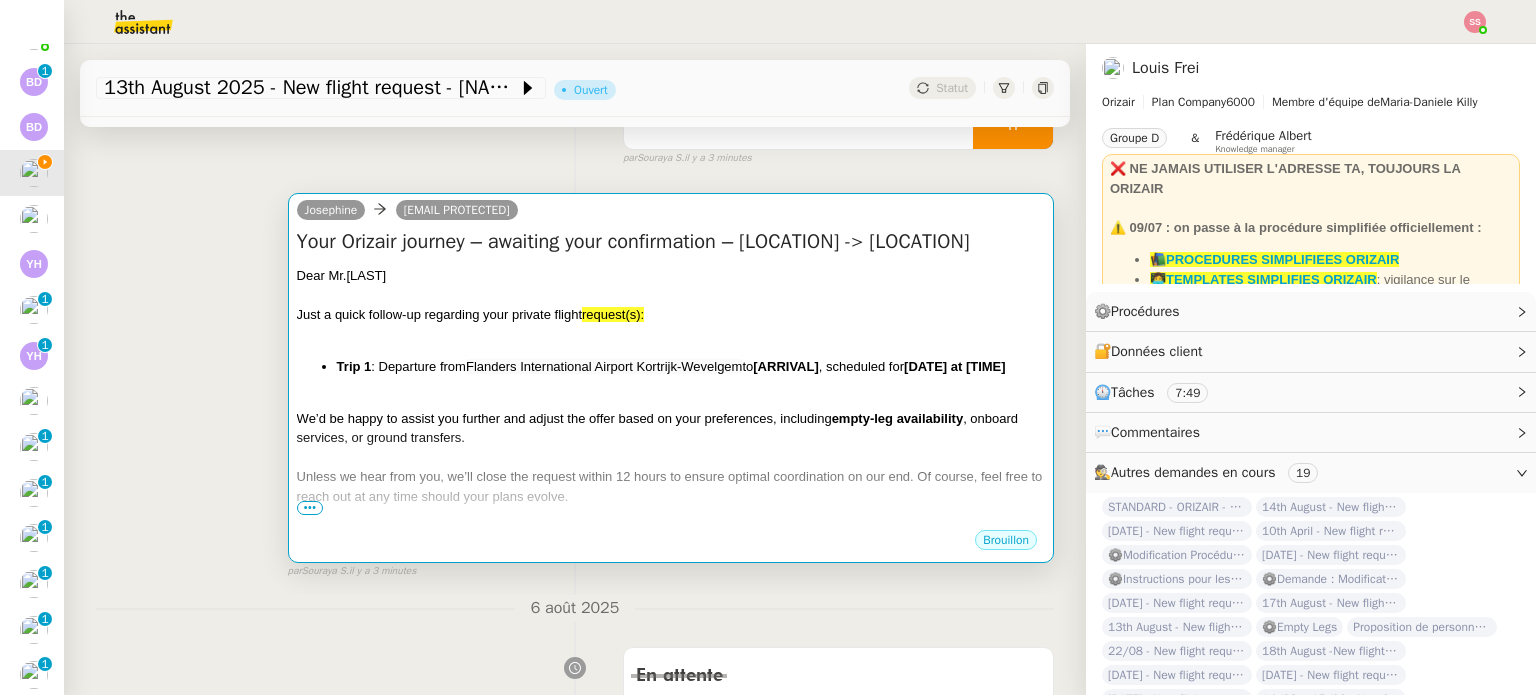 scroll, scrollTop: 92, scrollLeft: 0, axis: vertical 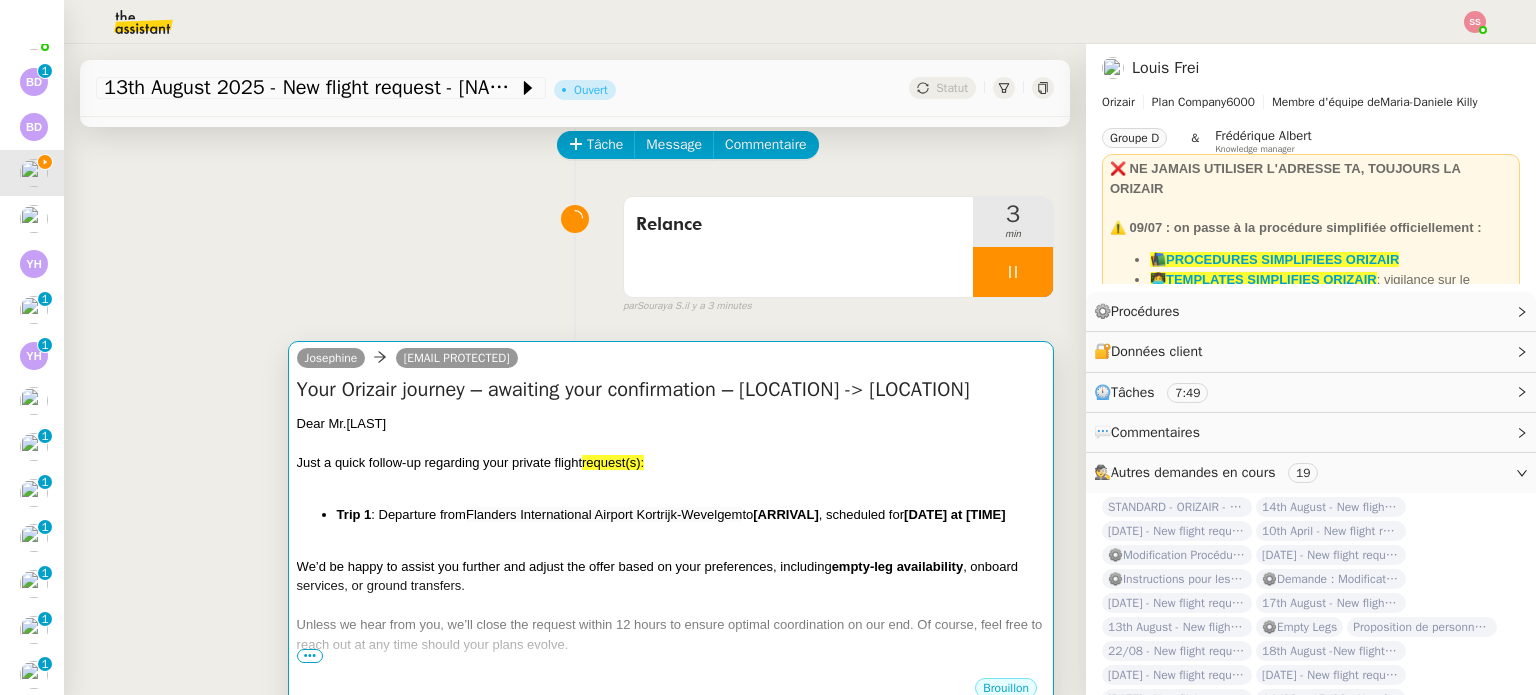 click at bounding box center [671, 443] 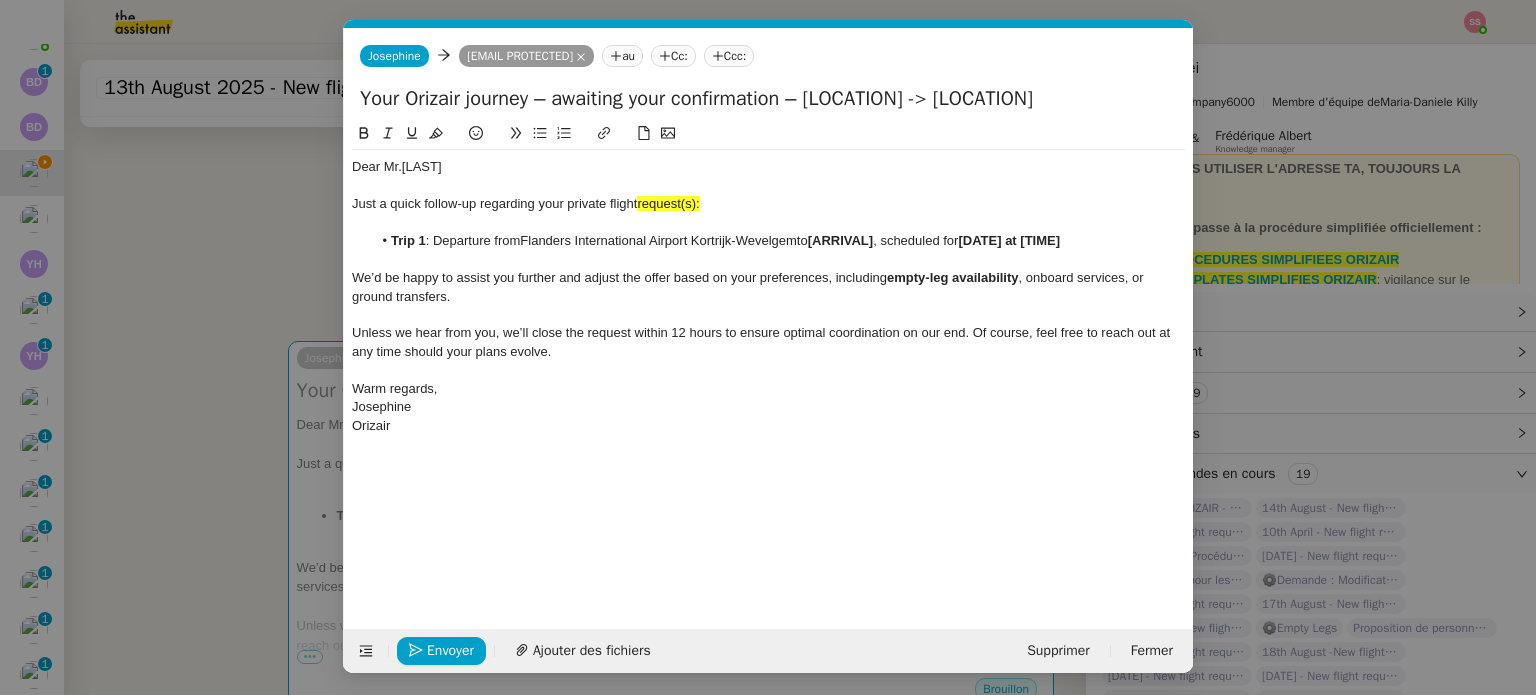 scroll, scrollTop: 0, scrollLeft: 105, axis: horizontal 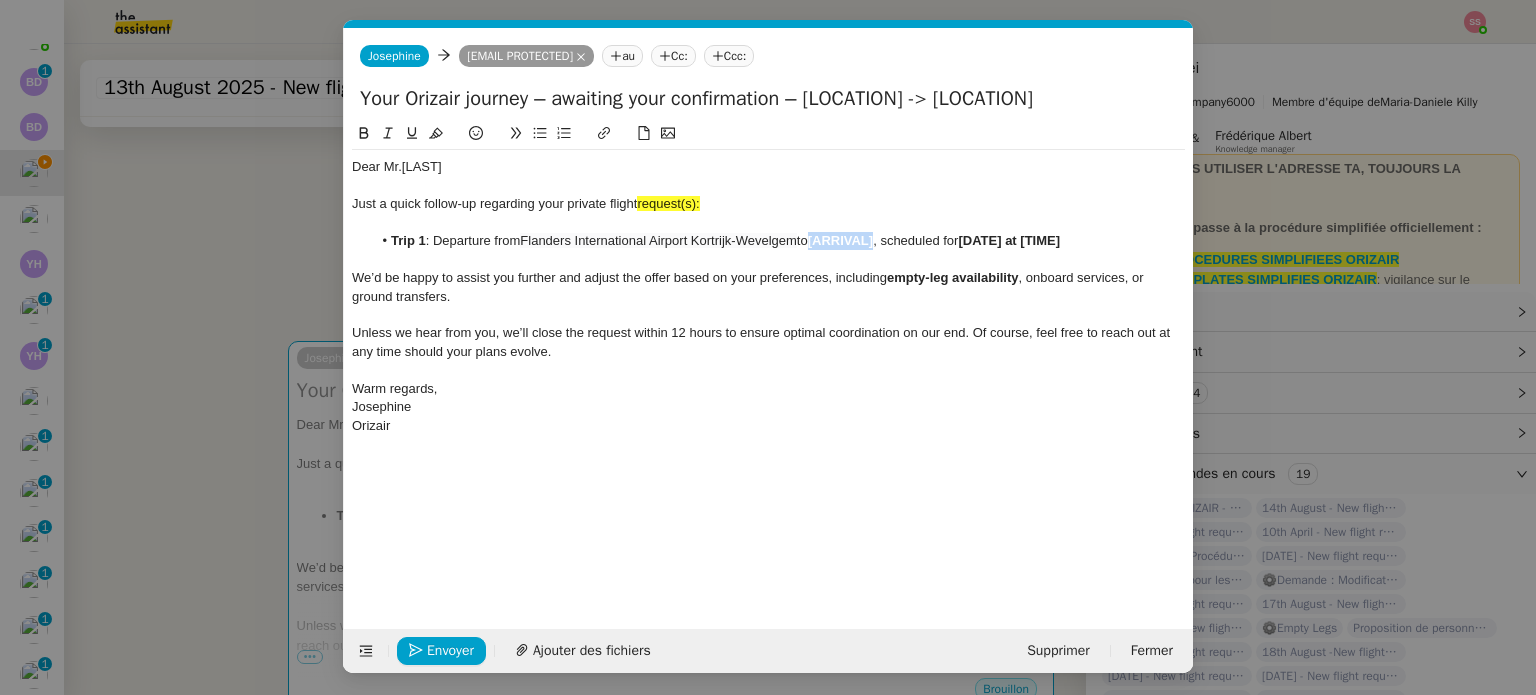 drag, startPoint x: 882, startPoint y: 241, endPoint x: 824, endPoint y: 237, distance: 58.137768 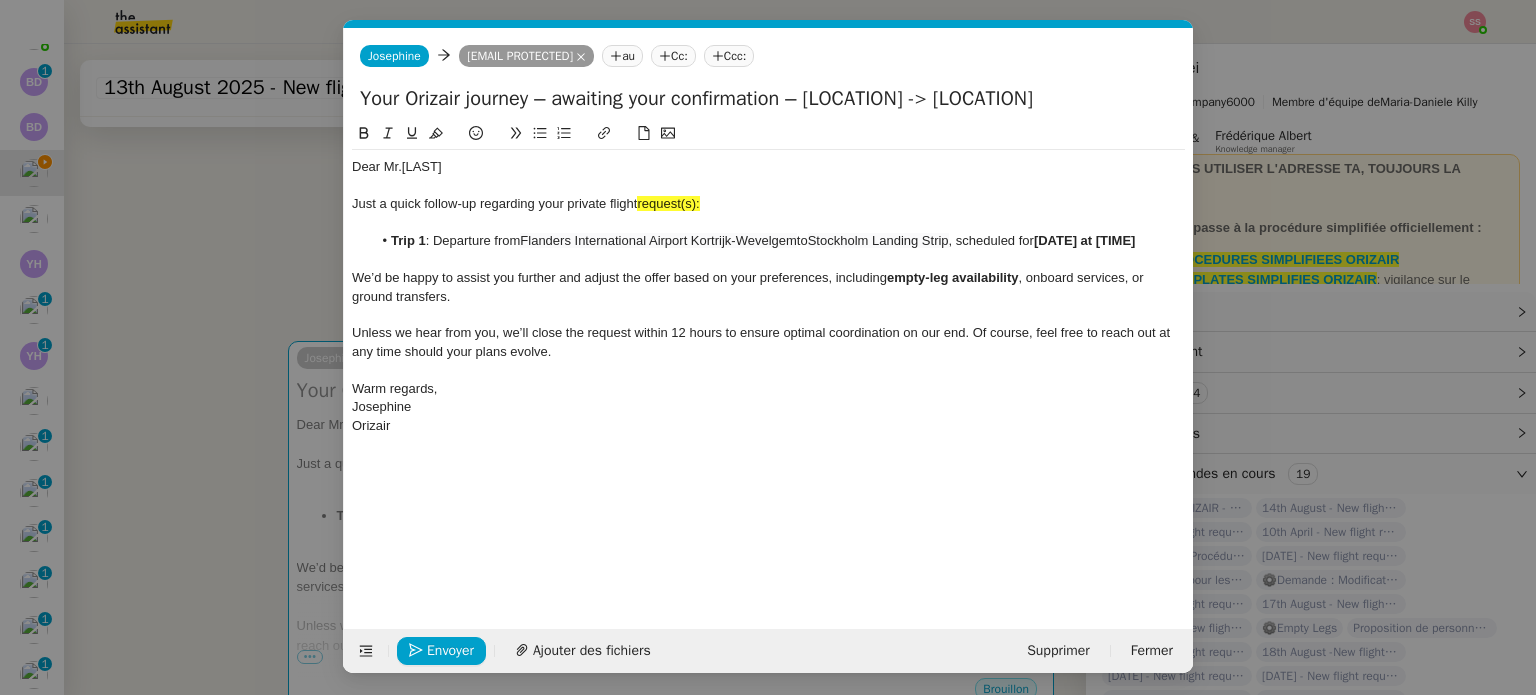 scroll, scrollTop: 0, scrollLeft: 0, axis: both 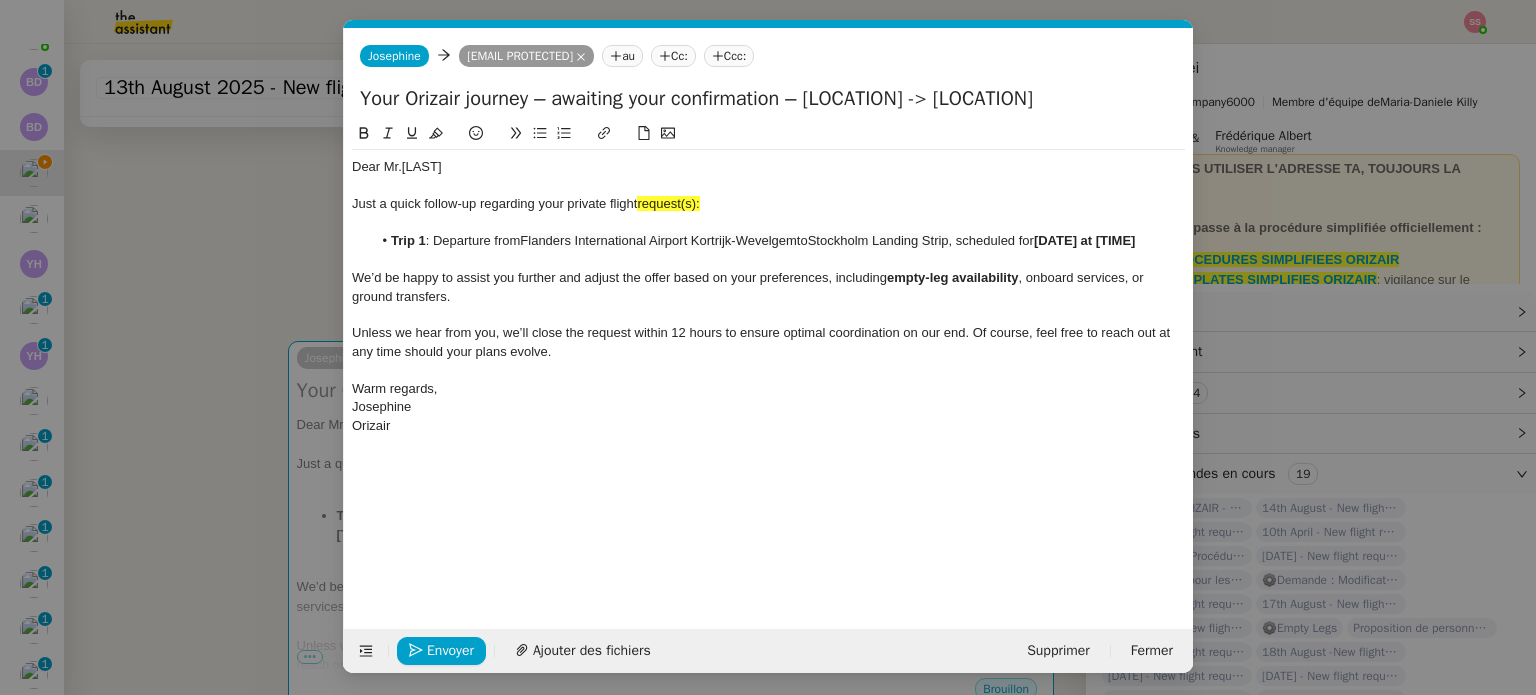 click on "relance en Service ✈️Orizair - Relance client ( EN ) à utiliser pour orizair, relance en anglais [NAME] ✈️Orizair - Relance client (FR) à utiliser pour orizair, première relance en français [NAME] ✈️ Orizair - Relance après en voi devis client (FR) Dans le cas d'une relance en français lorsqu'un devis a été en voyé. [NAME] TA - RELANCE CLIENT ( EN ) Relancer un client lorsqu'il n'a pas répondu à un précédent message 3ᵉ relance impayés EN G 2ᵉ relance impayés EN G impayés ✈️ Orizair - Relance après en voi devis client ( EN ) Il convient de dérouler la procédure lorsqu'il s'agit de relancer le client pour son devis en anglais. [NAME] TA - FIN RELANCES ( EN ) À utiliser après 3 relances sans réponse en anglais Common ✈️Orizair - Relance client ( EN ) à utiliser pour orizair, relance en anglais [NAME] ✈️Orizair - Relance client (FR) relance en en" at bounding box center [768, 347] 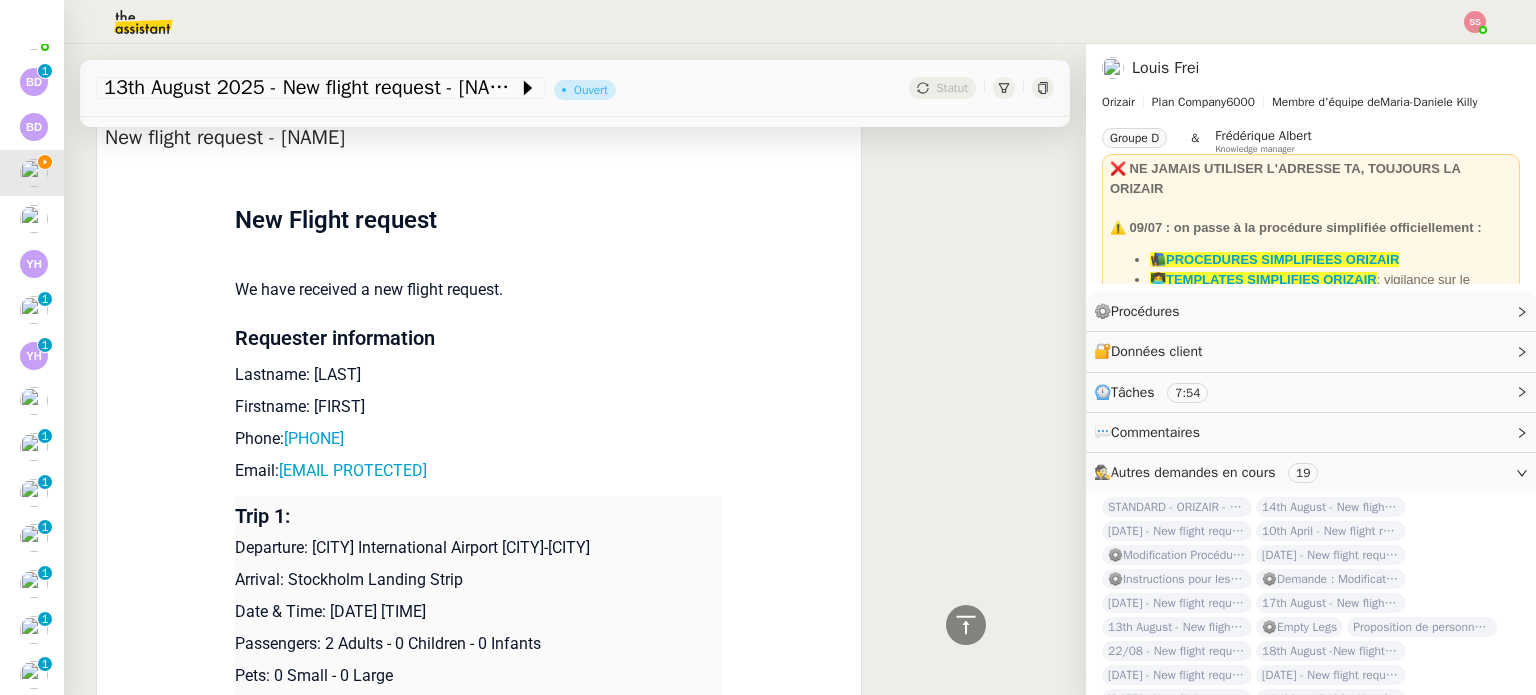 scroll, scrollTop: 1692, scrollLeft: 0, axis: vertical 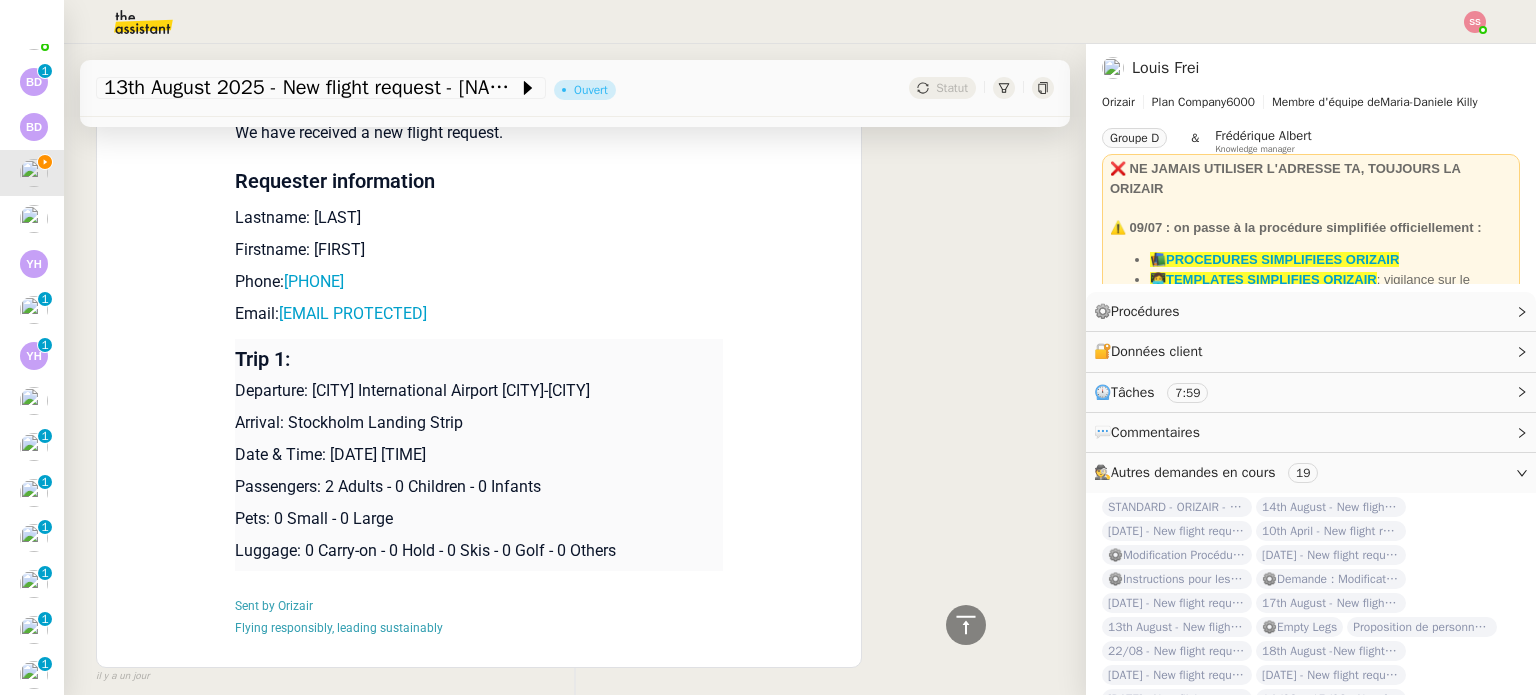 drag, startPoint x: 500, startPoint y: 468, endPoint x: 326, endPoint y: 459, distance: 174.2326 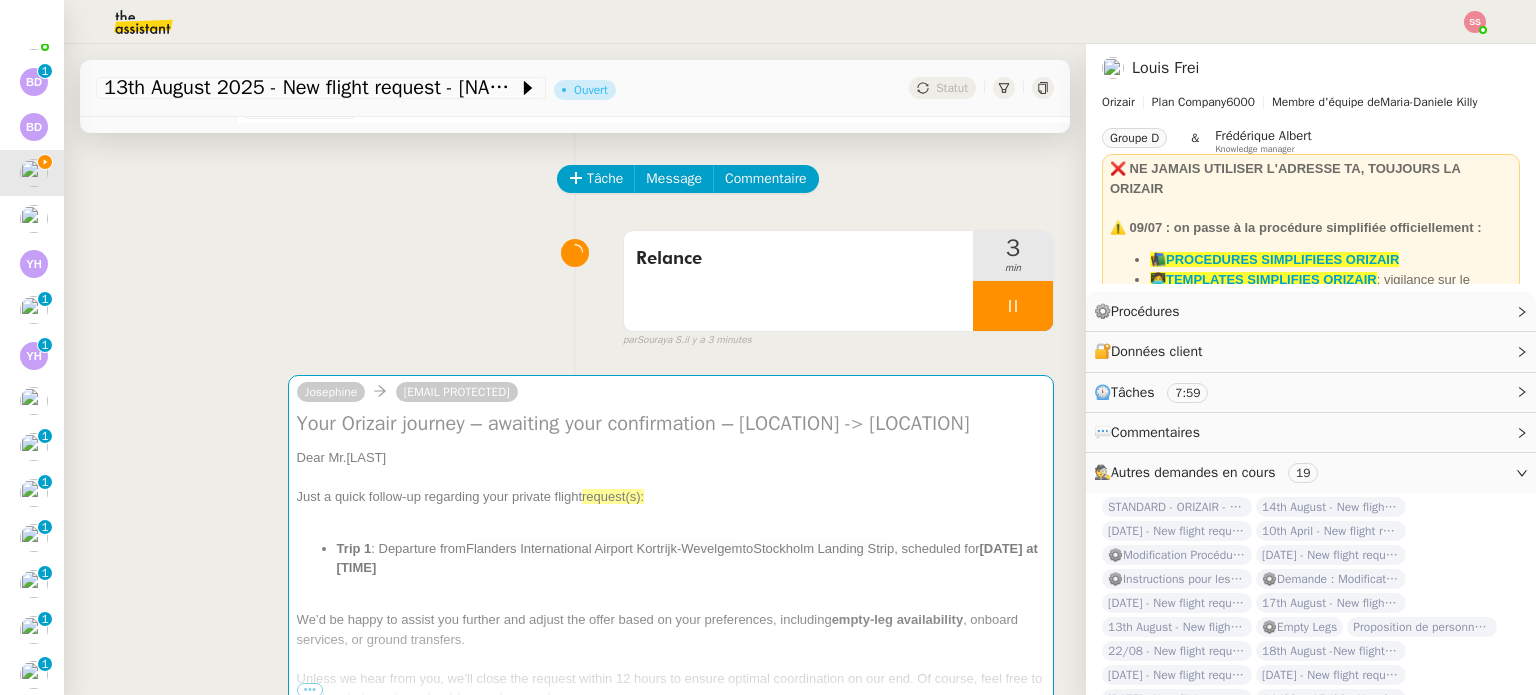 scroll, scrollTop: 200, scrollLeft: 0, axis: vertical 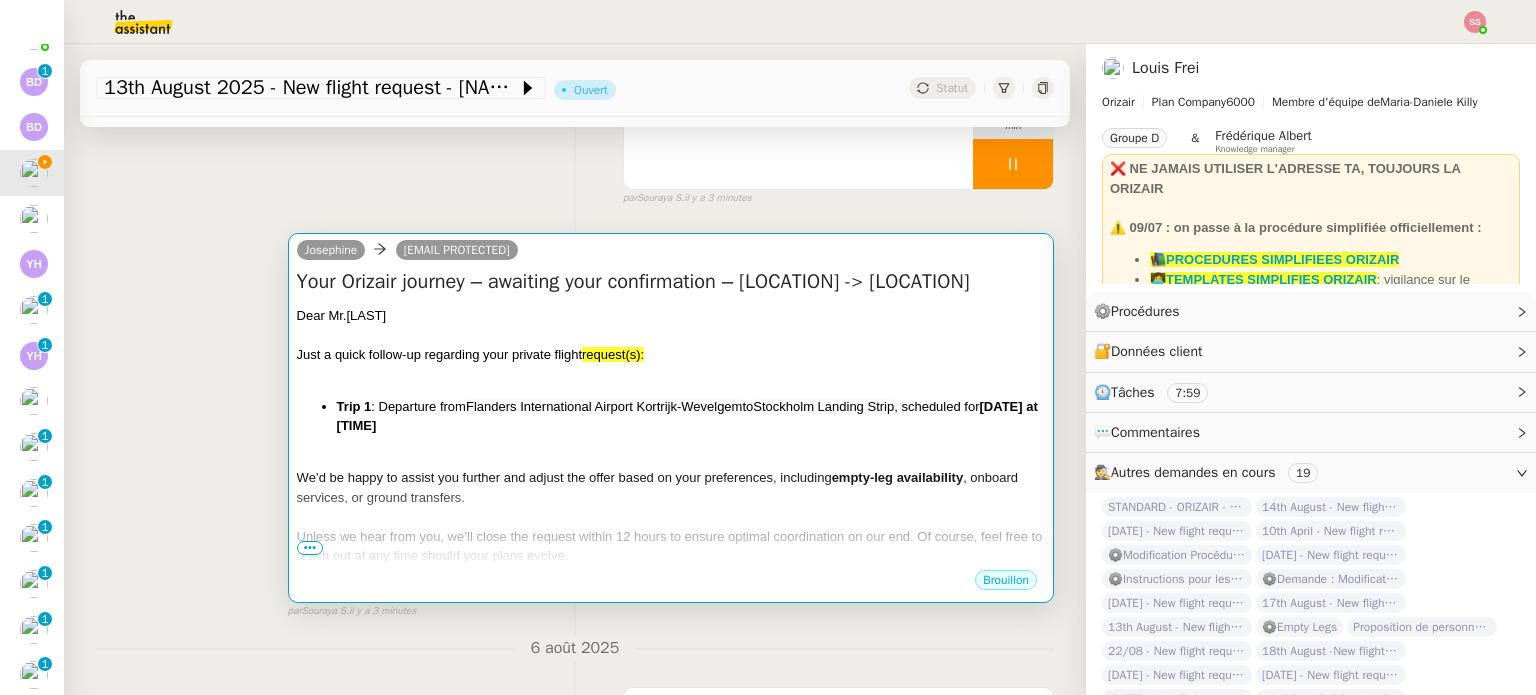 click at bounding box center [671, 374] 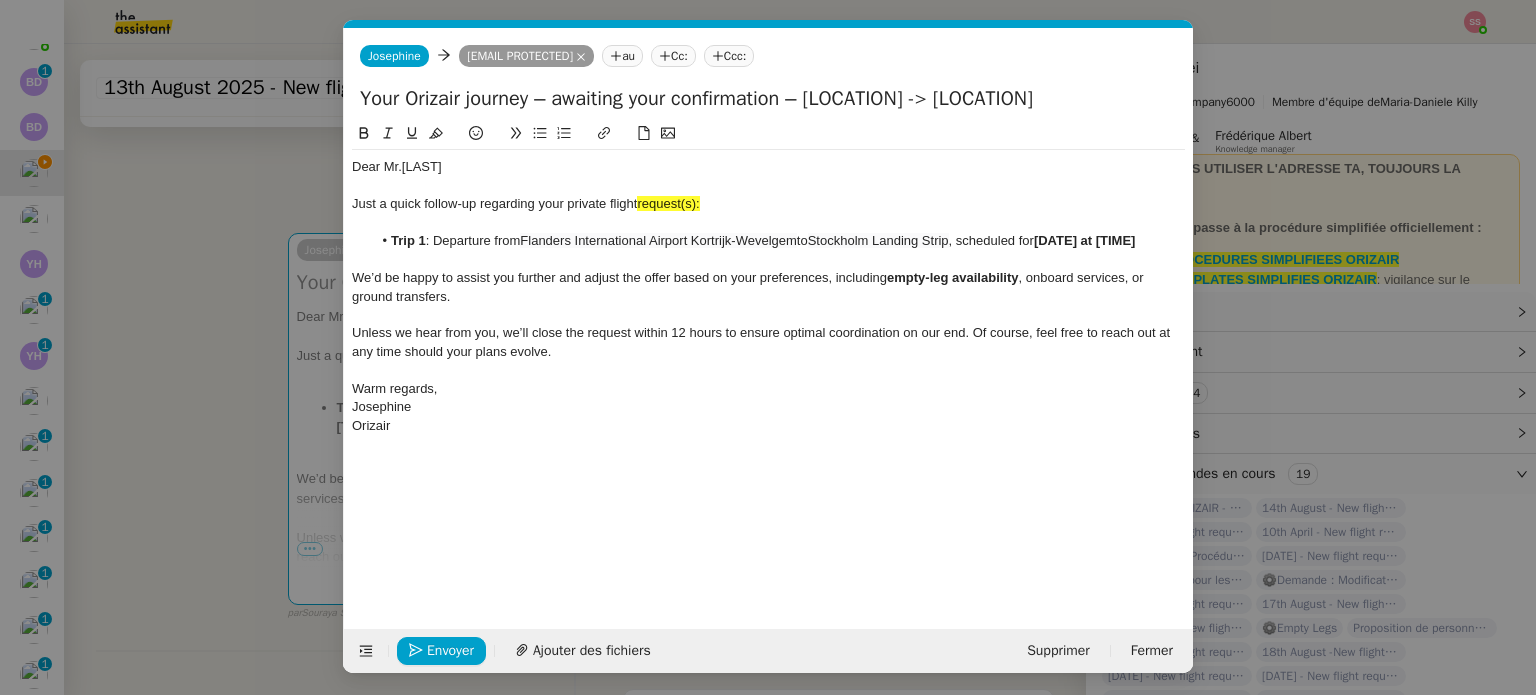 scroll, scrollTop: 0, scrollLeft: 105, axis: horizontal 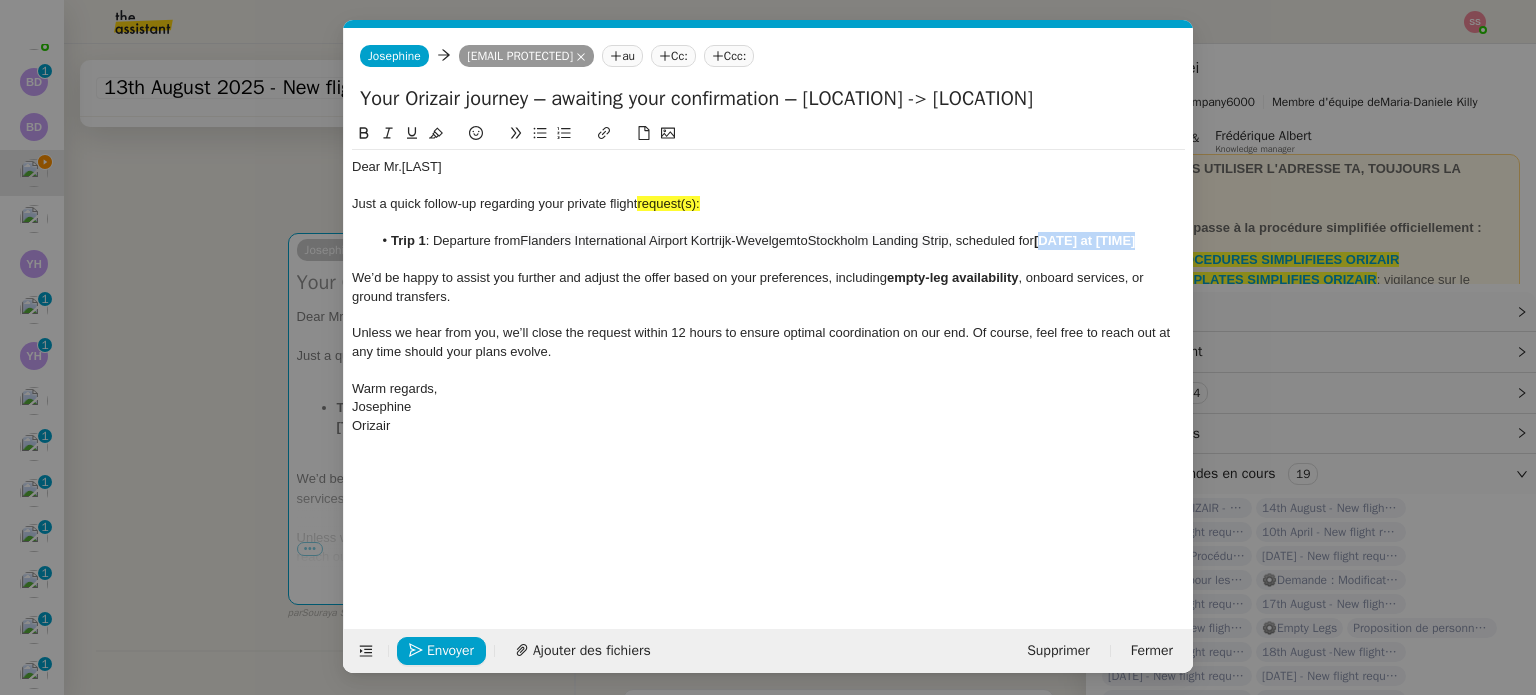 drag, startPoint x: 1051, startPoint y: 239, endPoint x: 1161, endPoint y: 249, distance: 110.45361 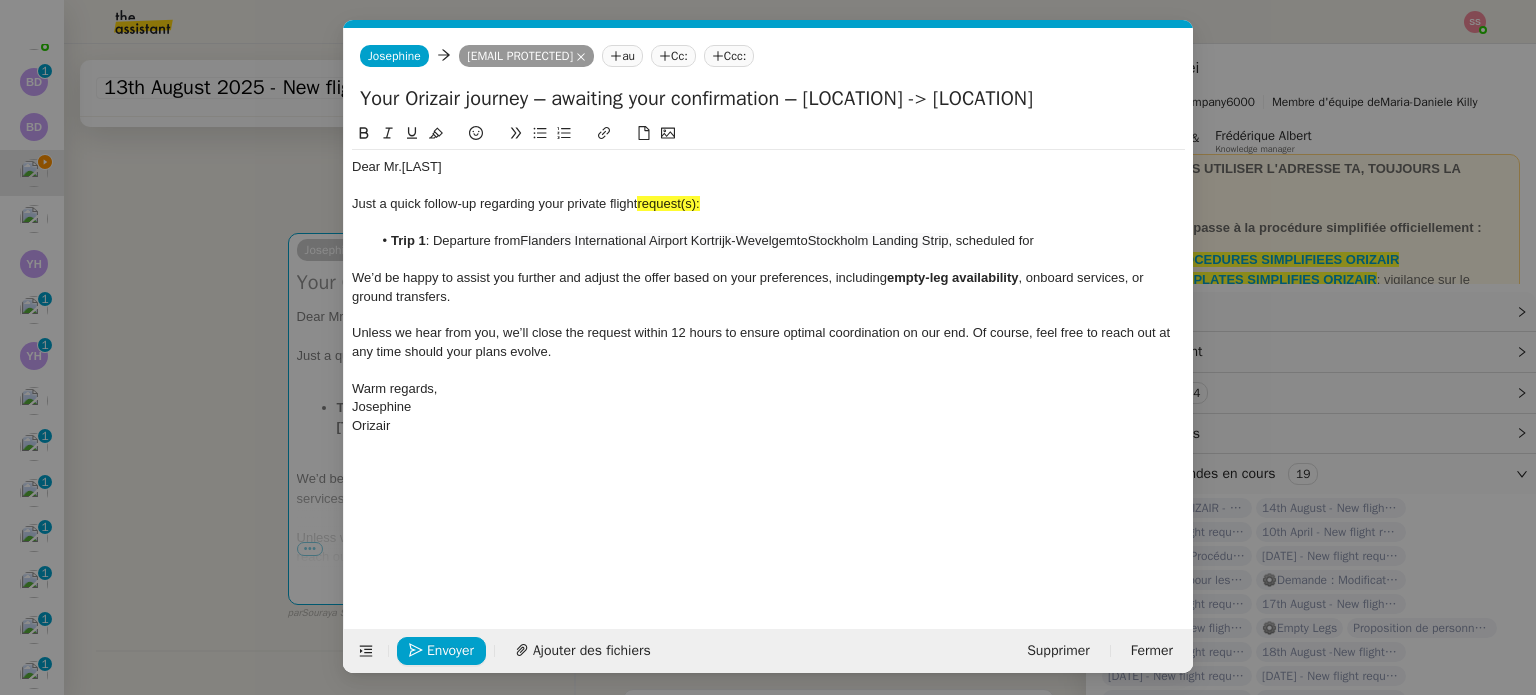 scroll, scrollTop: 0, scrollLeft: 0, axis: both 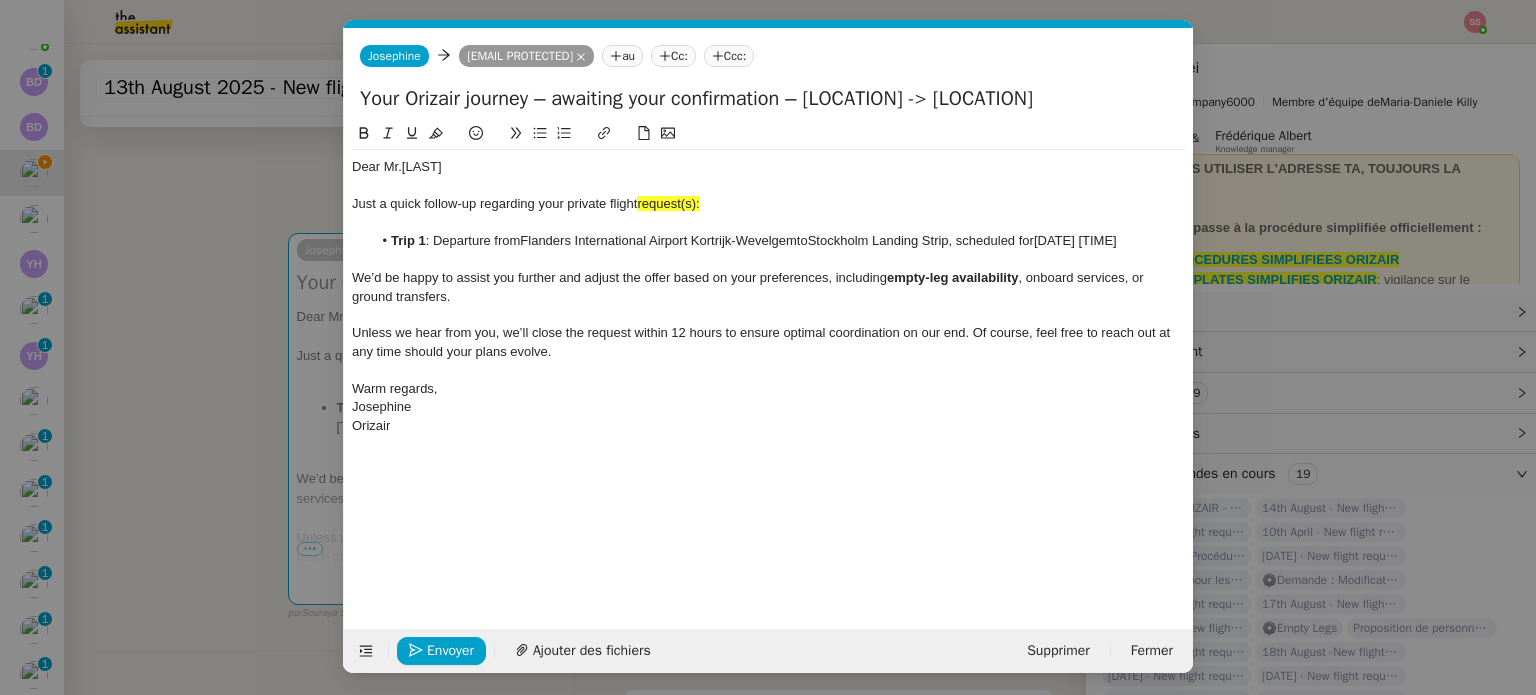 click 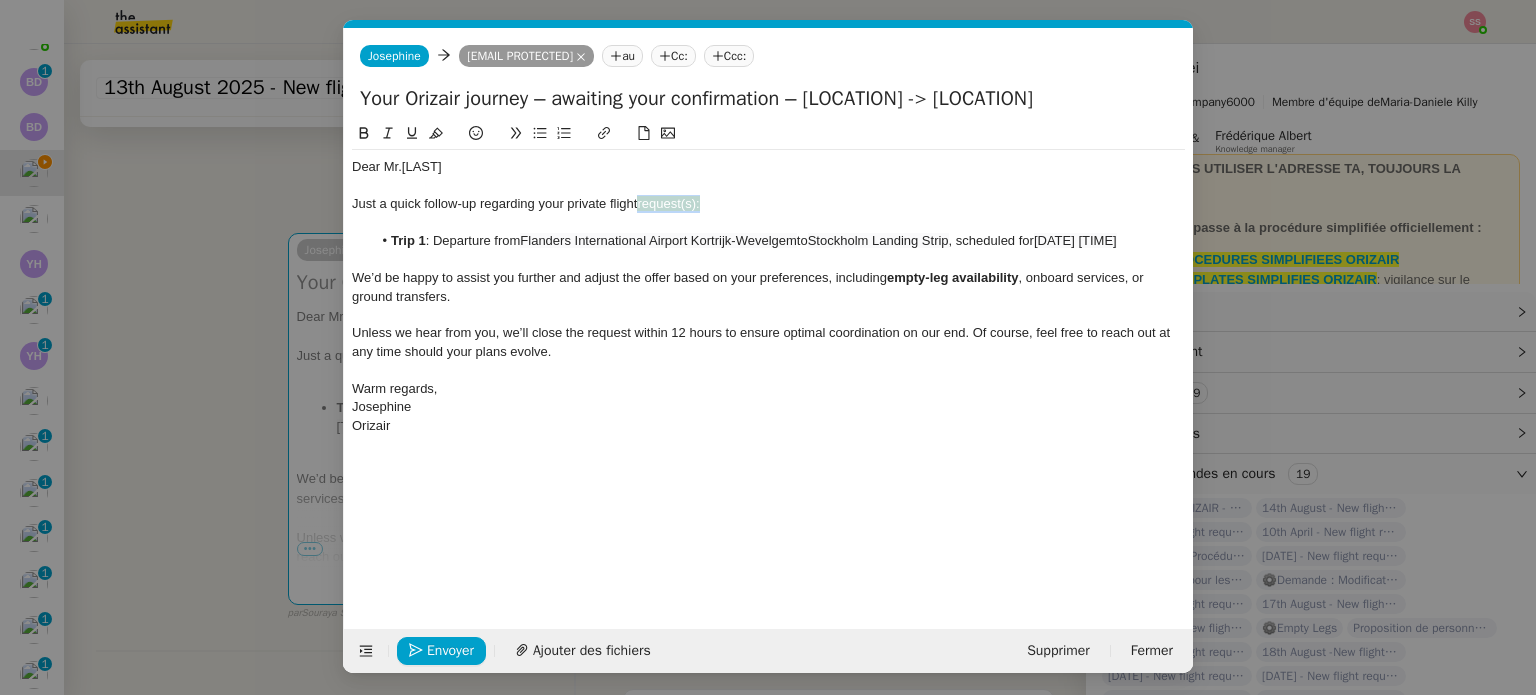 drag, startPoint x: 728, startPoint y: 199, endPoint x: 641, endPoint y: 199, distance: 87 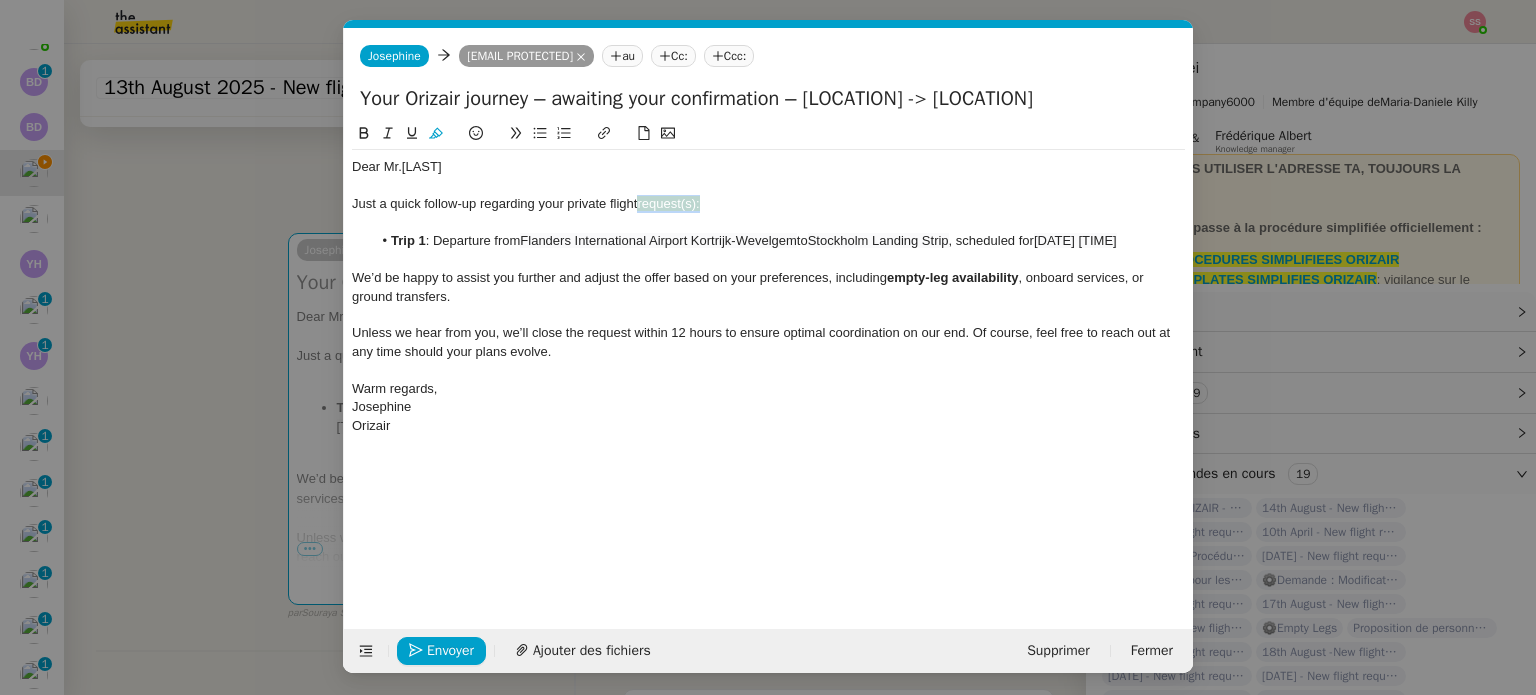 click 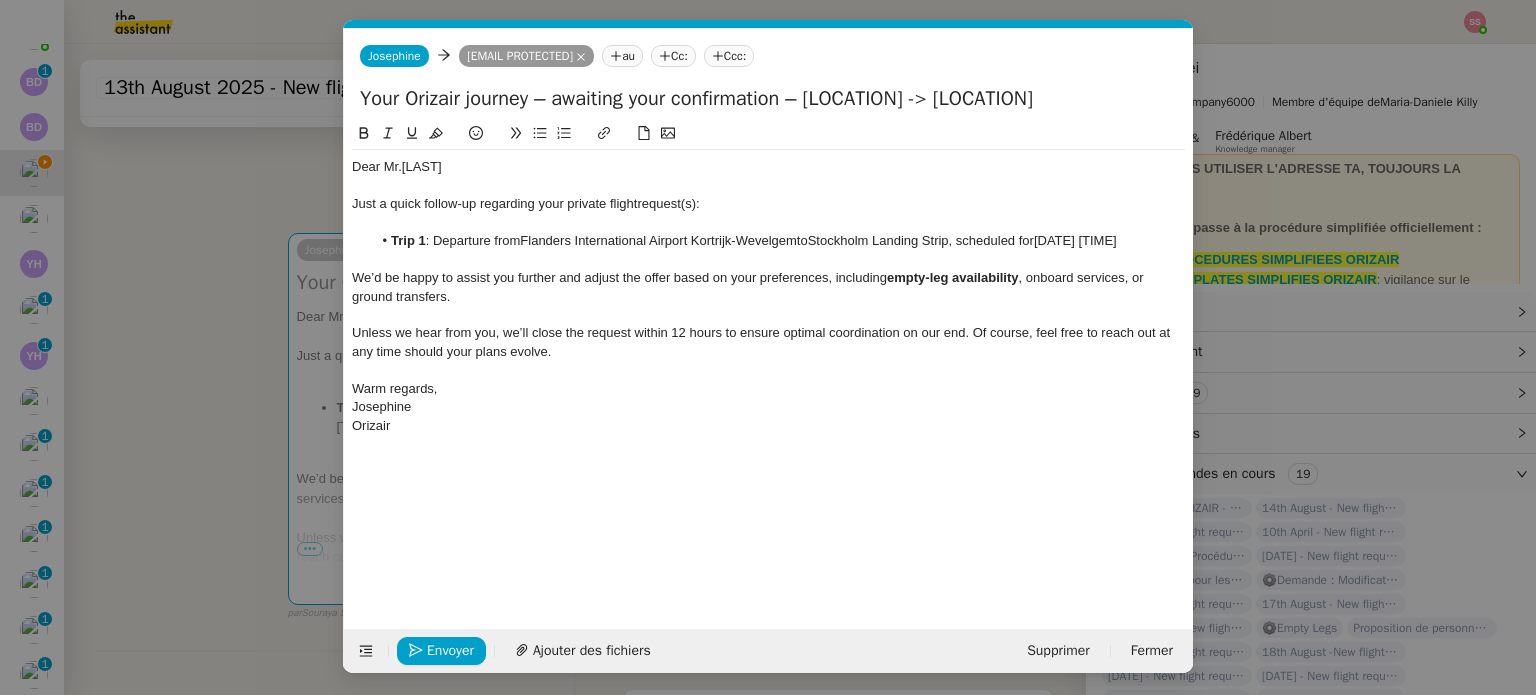 click 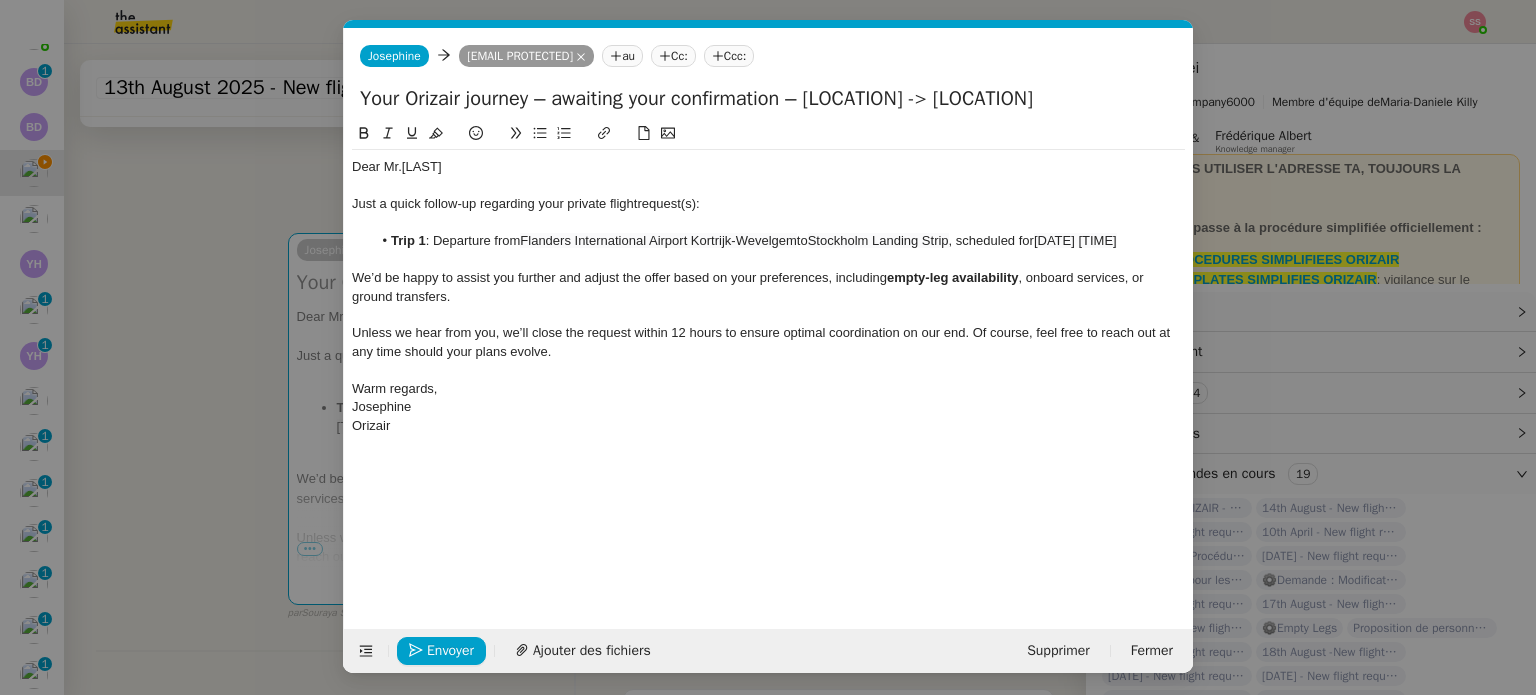 click on "Just a quick follow-up regarding your private flight  request(s):" 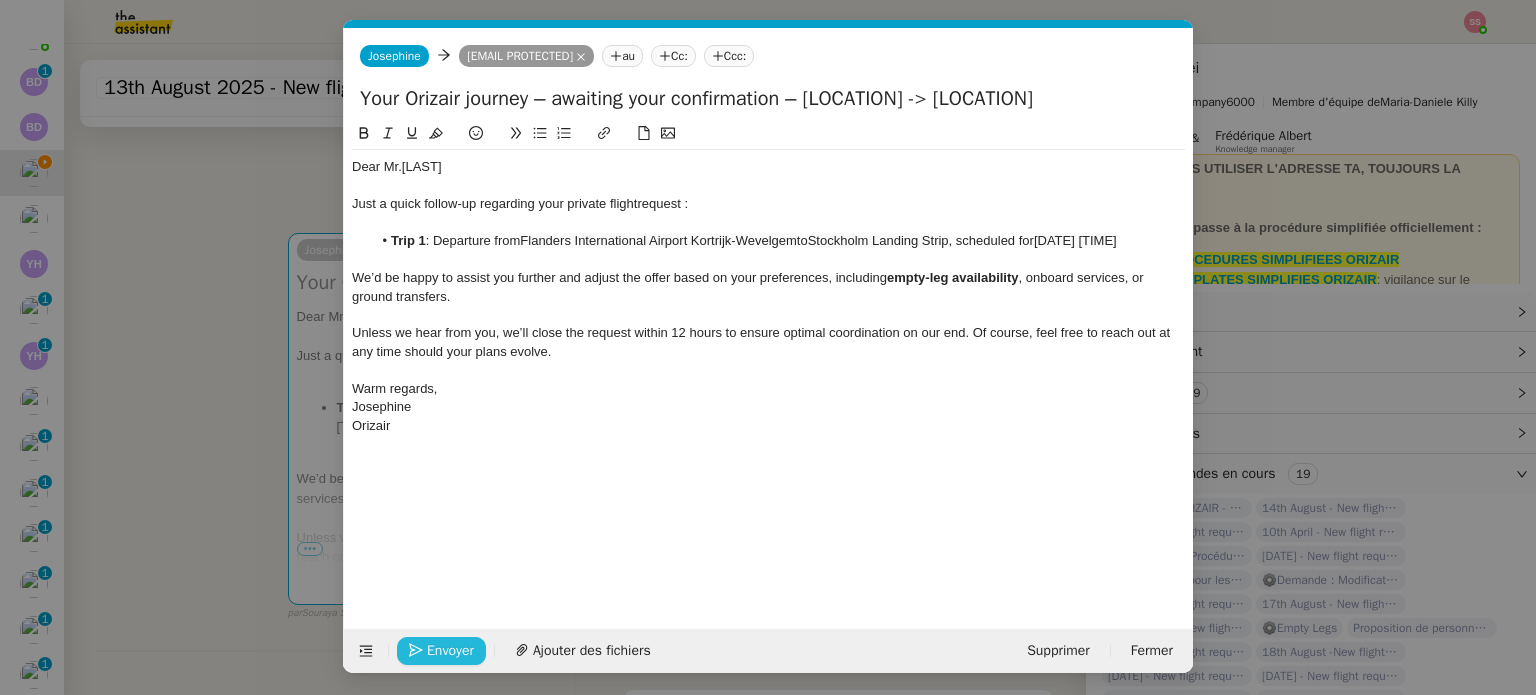 click on "Envoyer" 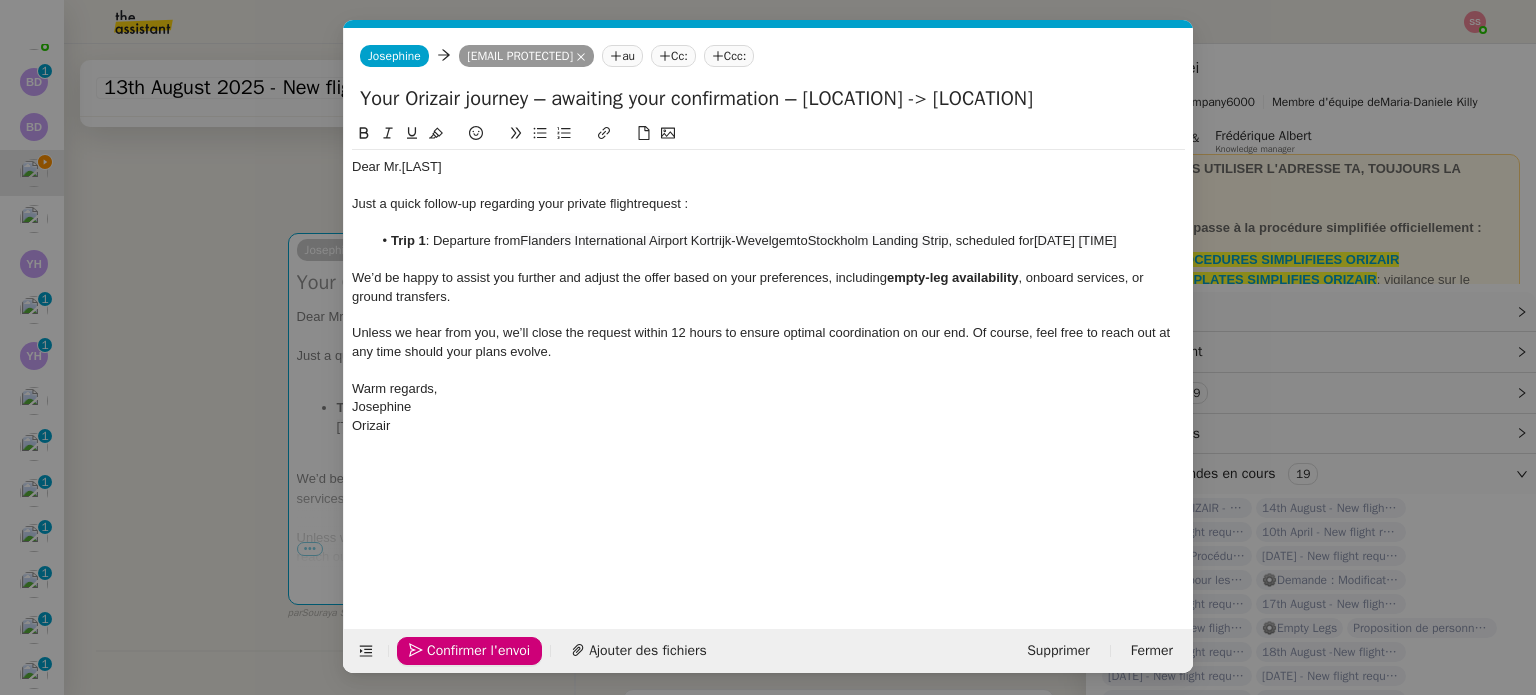 click on "Ccc:" 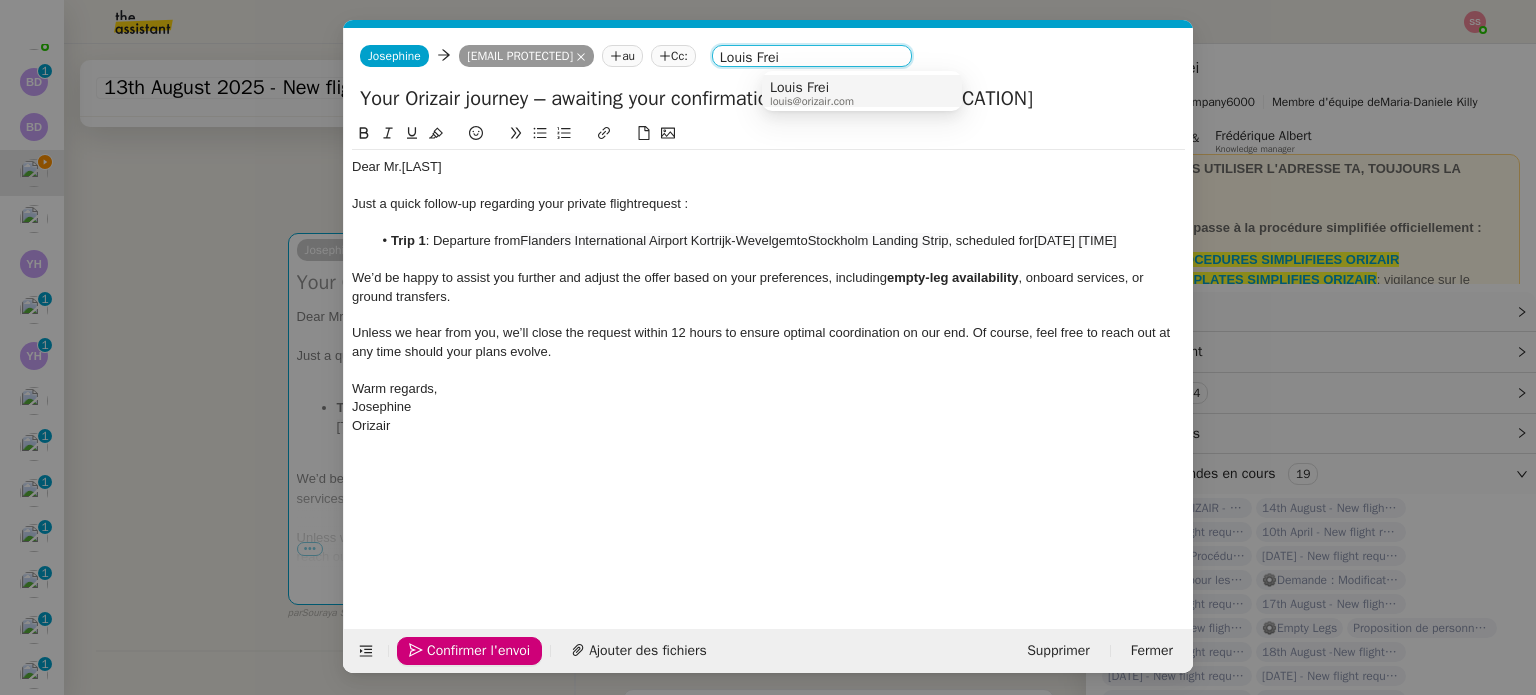 type on "Louis Frei" 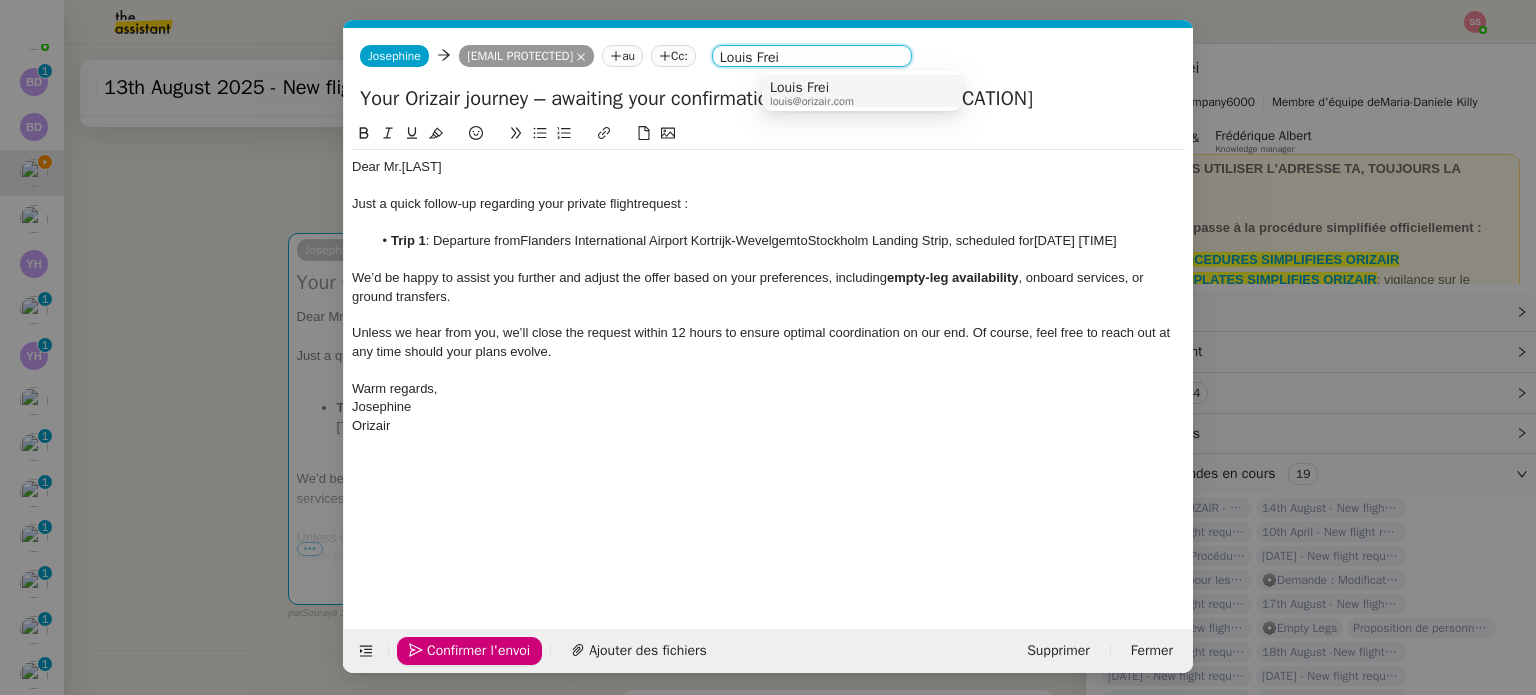click on "Louis Frei" at bounding box center [812, 88] 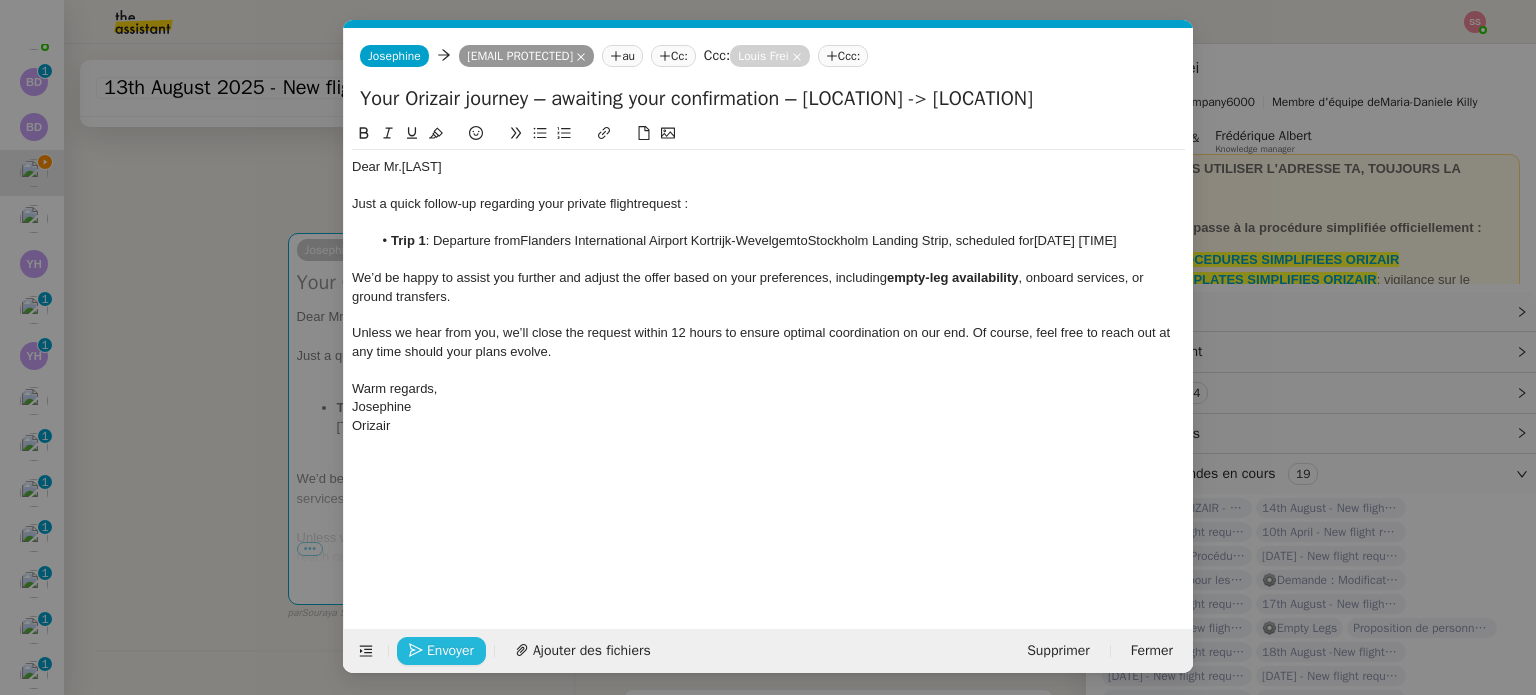 click on "Envoyer" 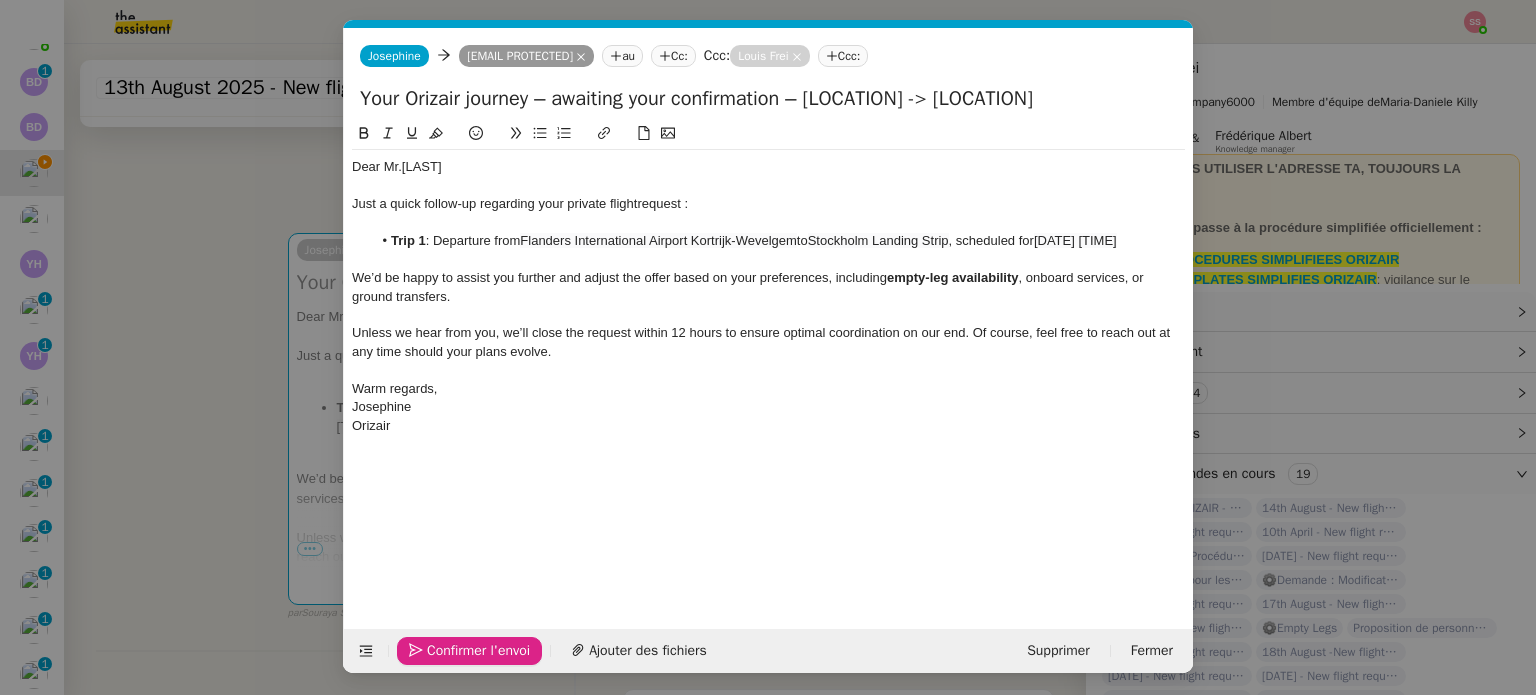 click on "Confirmer l'envoi" 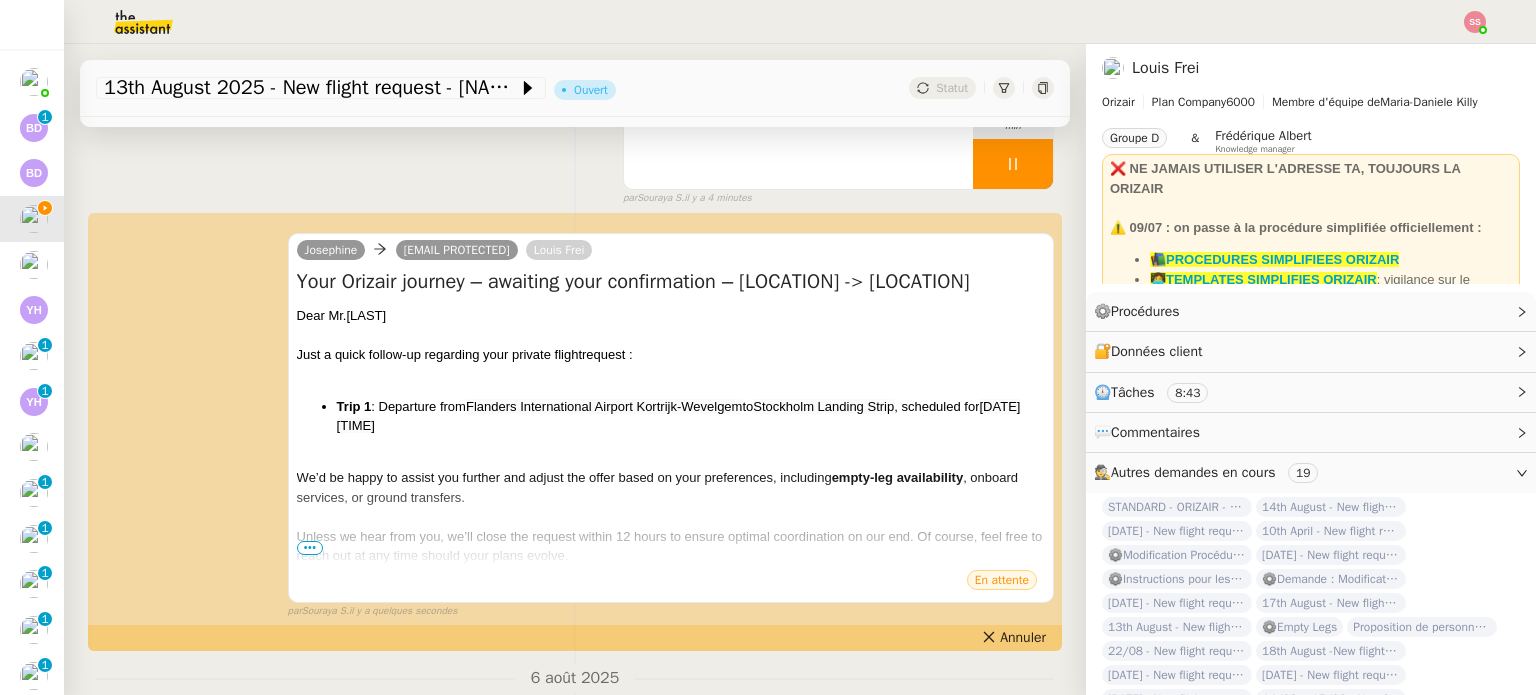 scroll, scrollTop: 119, scrollLeft: 0, axis: vertical 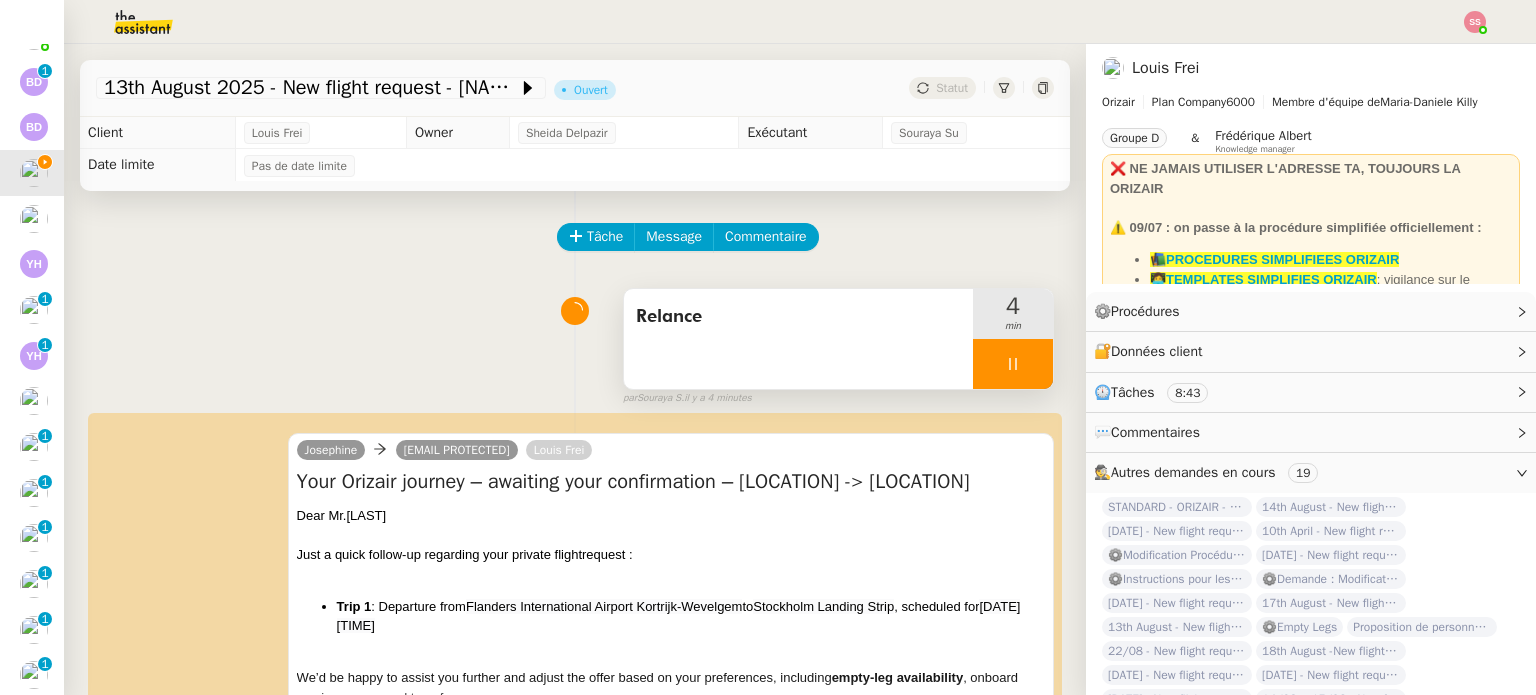 click at bounding box center [1013, 364] 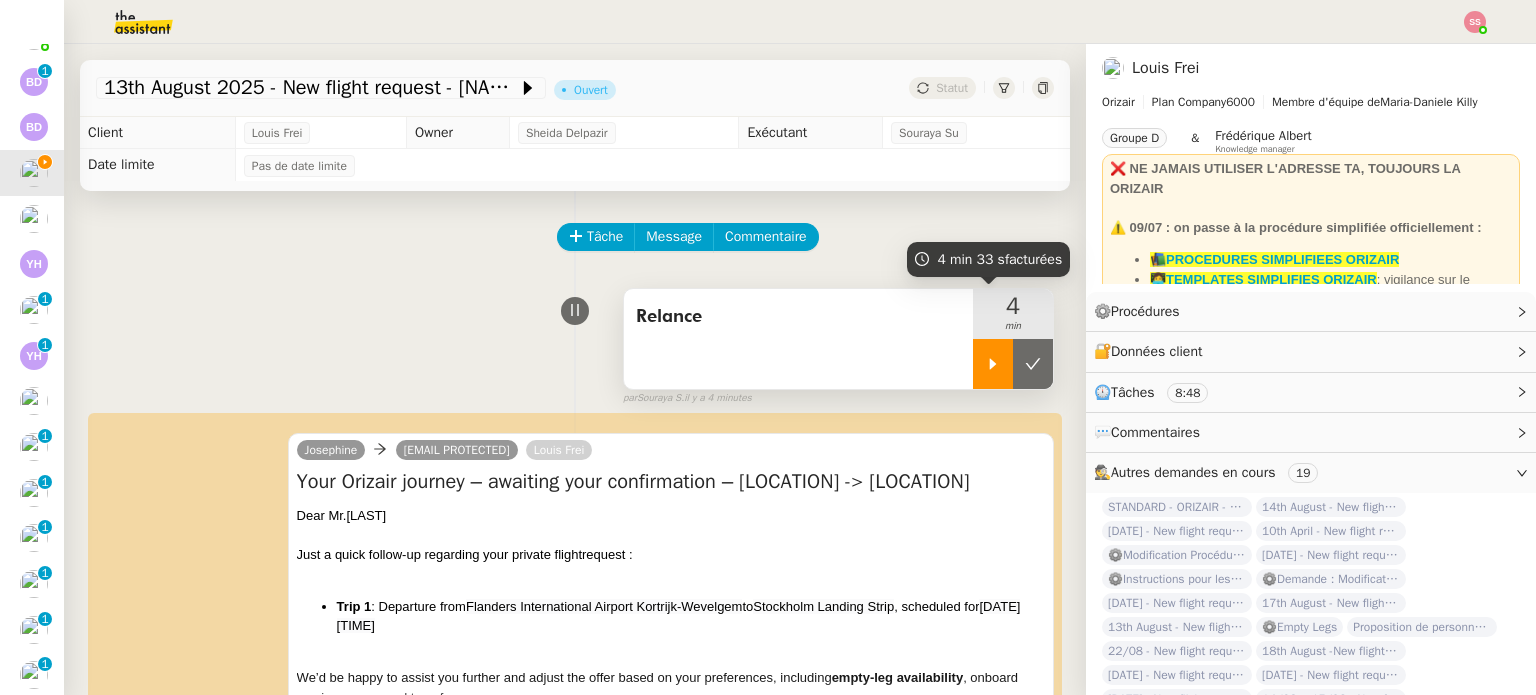 click at bounding box center (1013, 364) 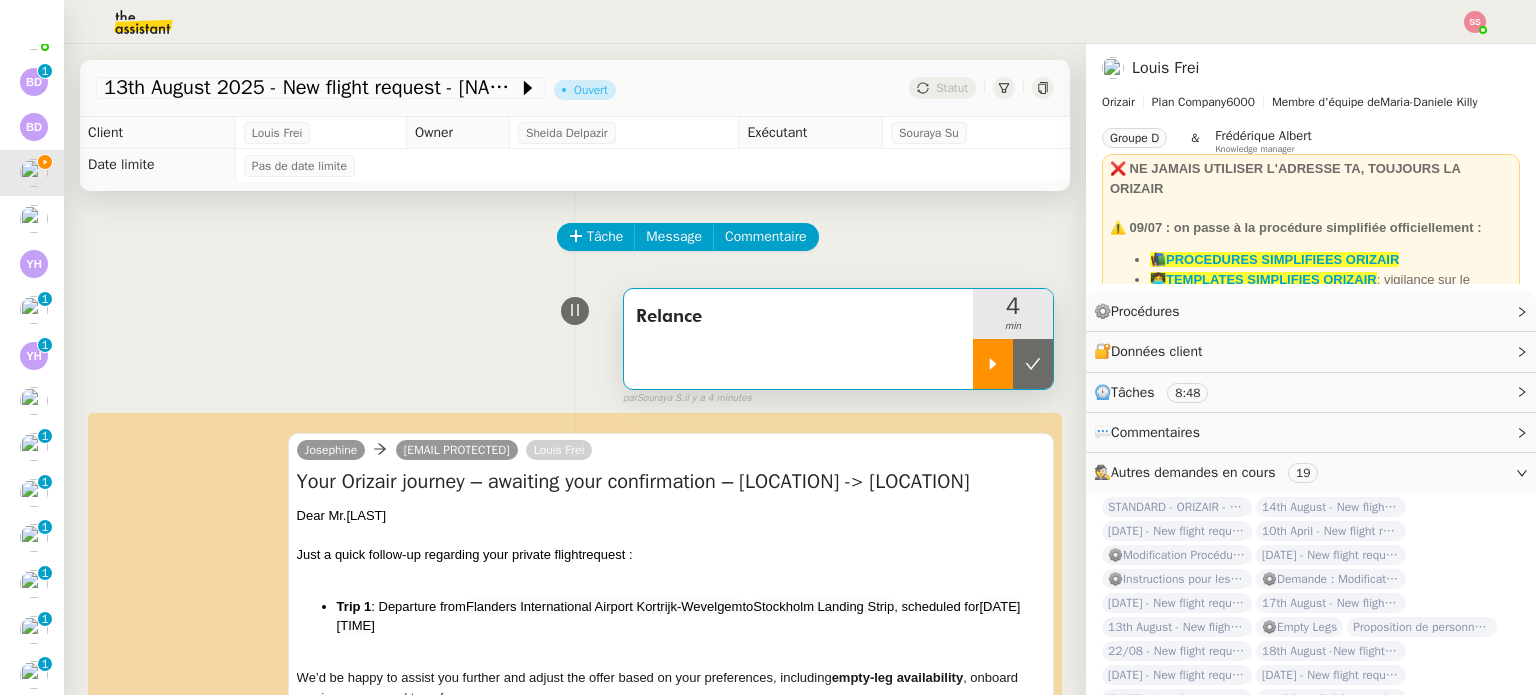 click at bounding box center [1033, 364] 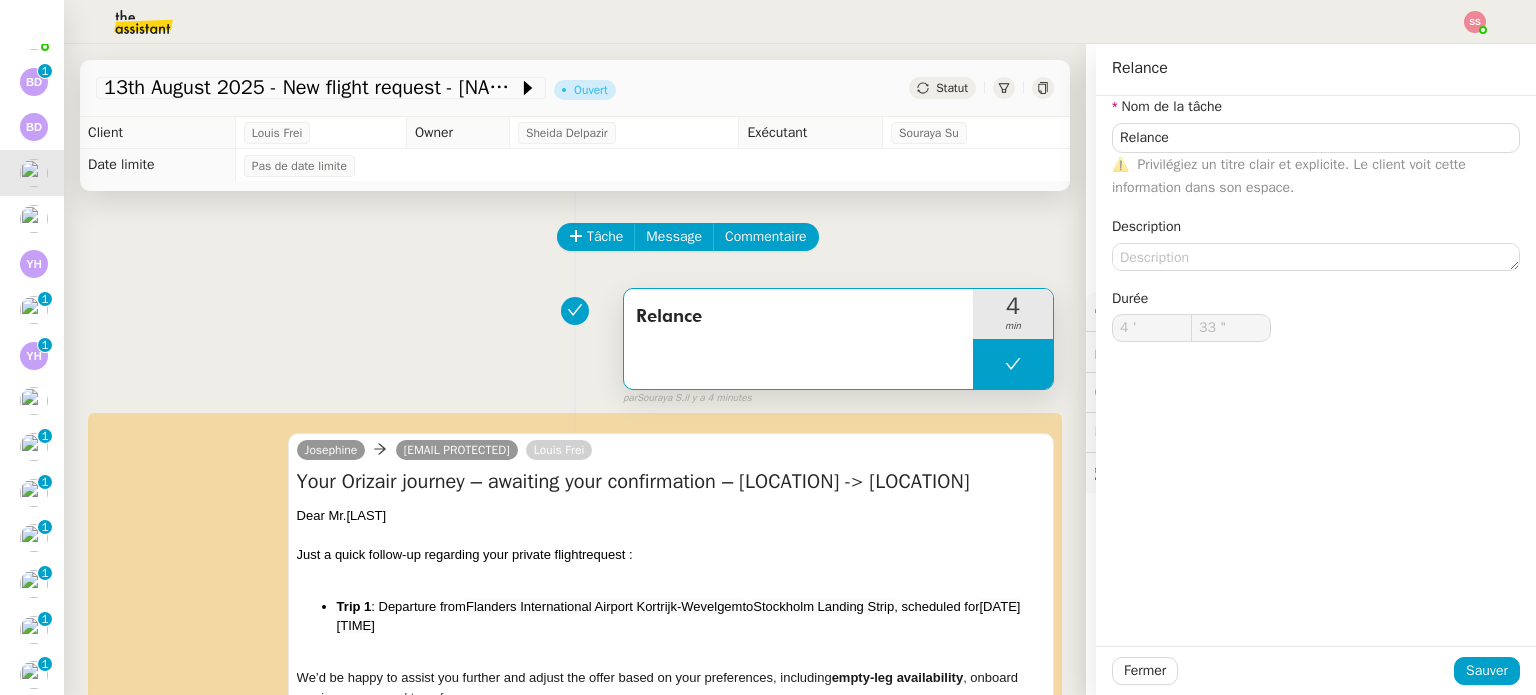 type on "Relance" 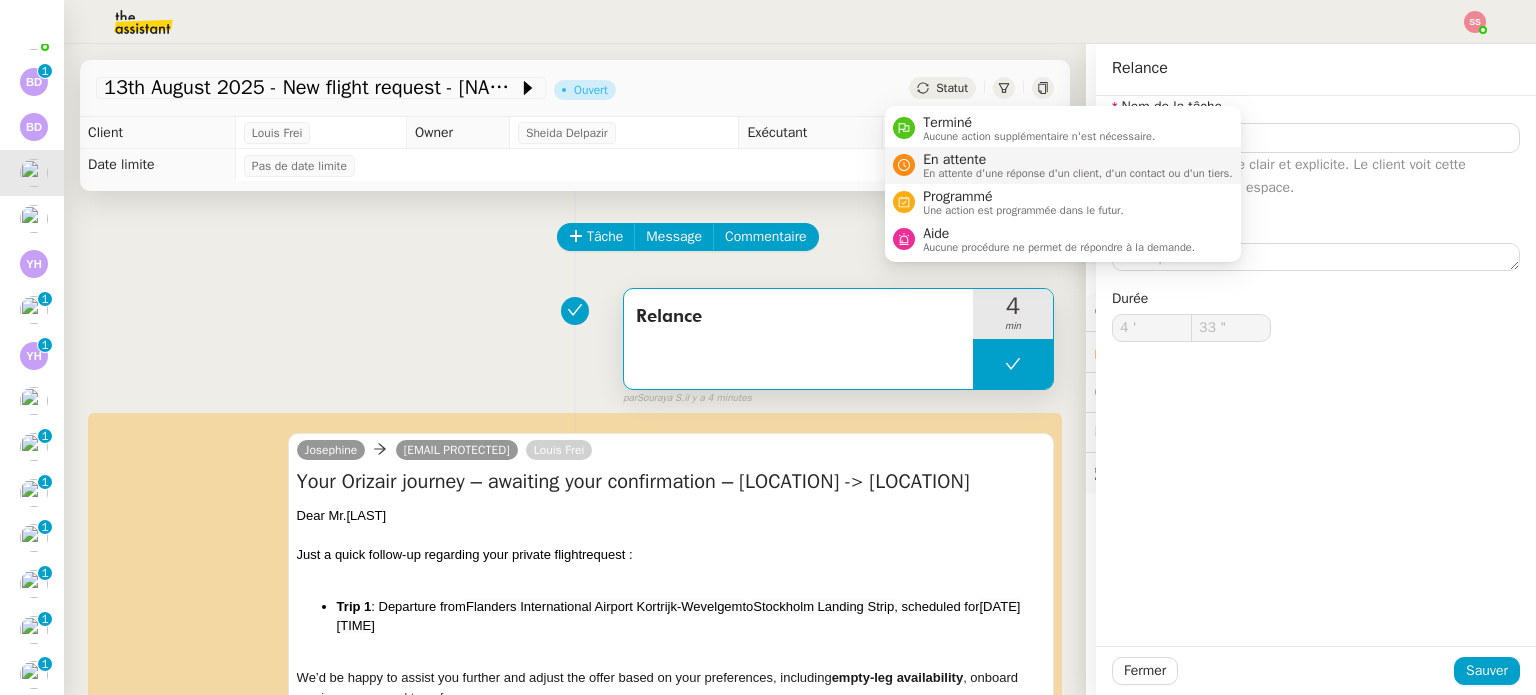 click on "En attente" at bounding box center [1078, 160] 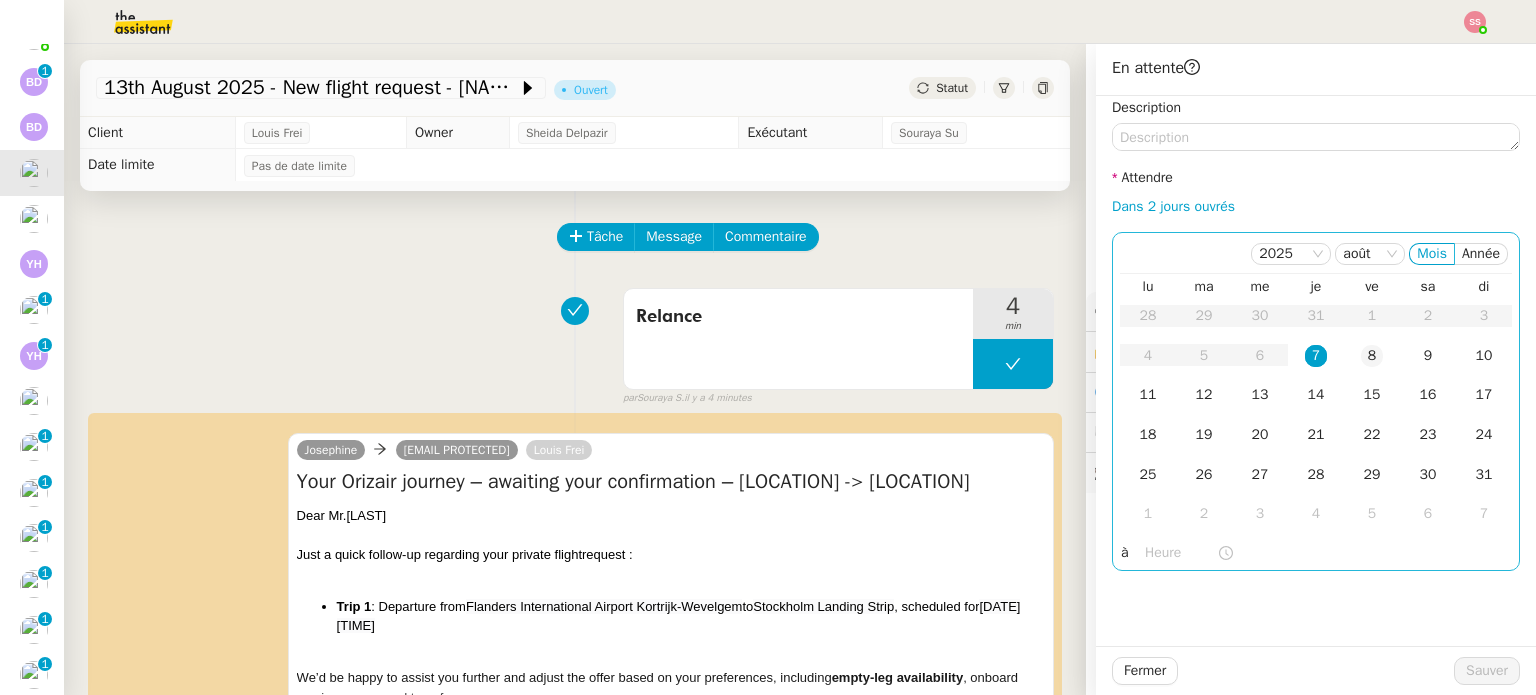 click on "8" 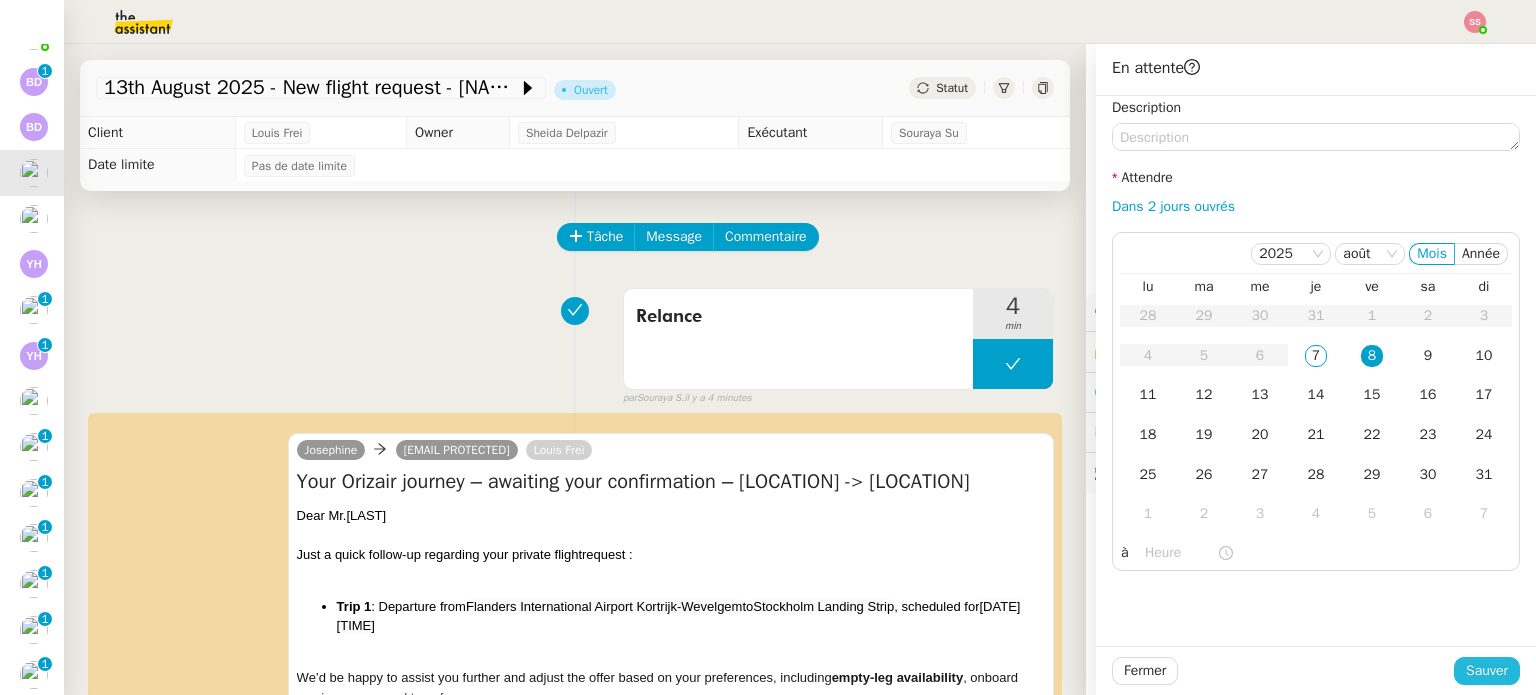 click on "Sauver" 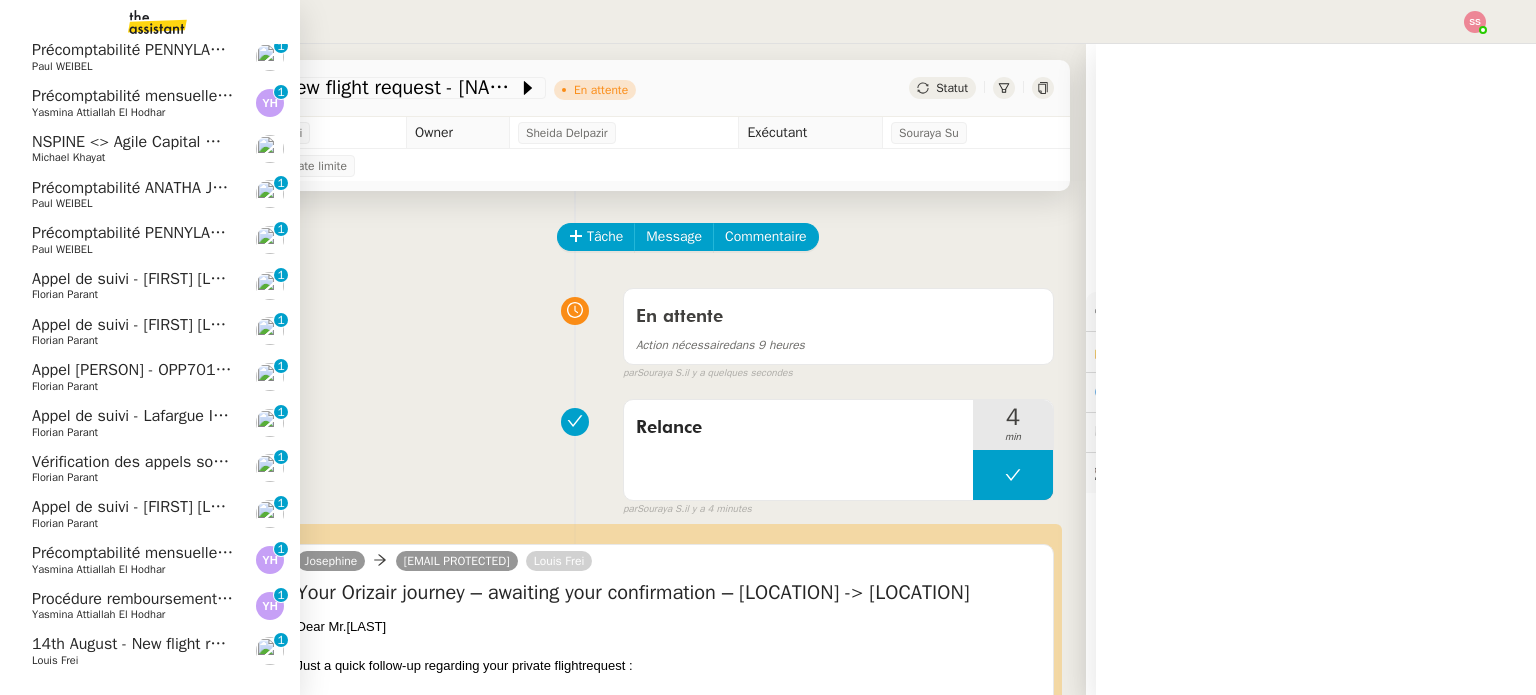 scroll, scrollTop: 373, scrollLeft: 0, axis: vertical 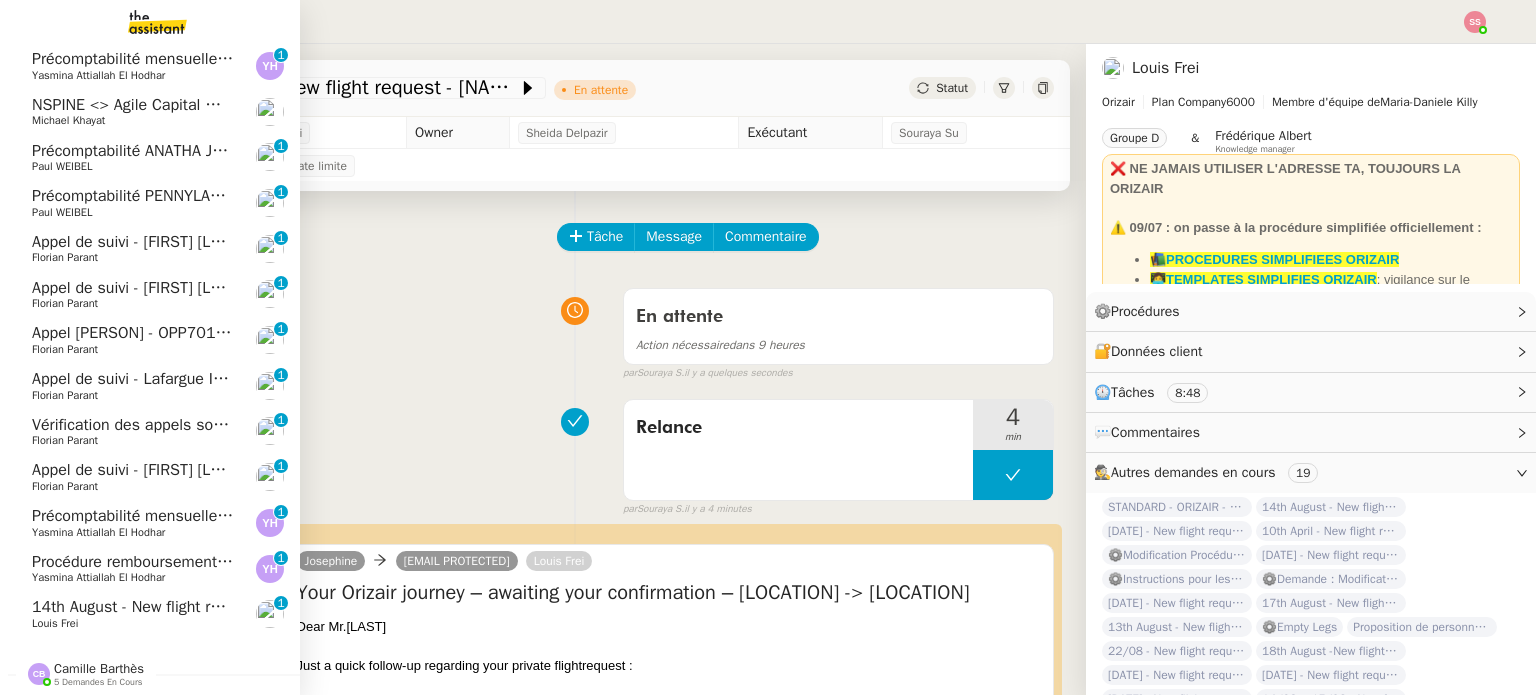 click on "Appel de suivi - [FIRST] [LAST] - [COMPANY_NAME]    [FIRST] [LAST]     0   1   2   3   4   5   6   7   8   9" 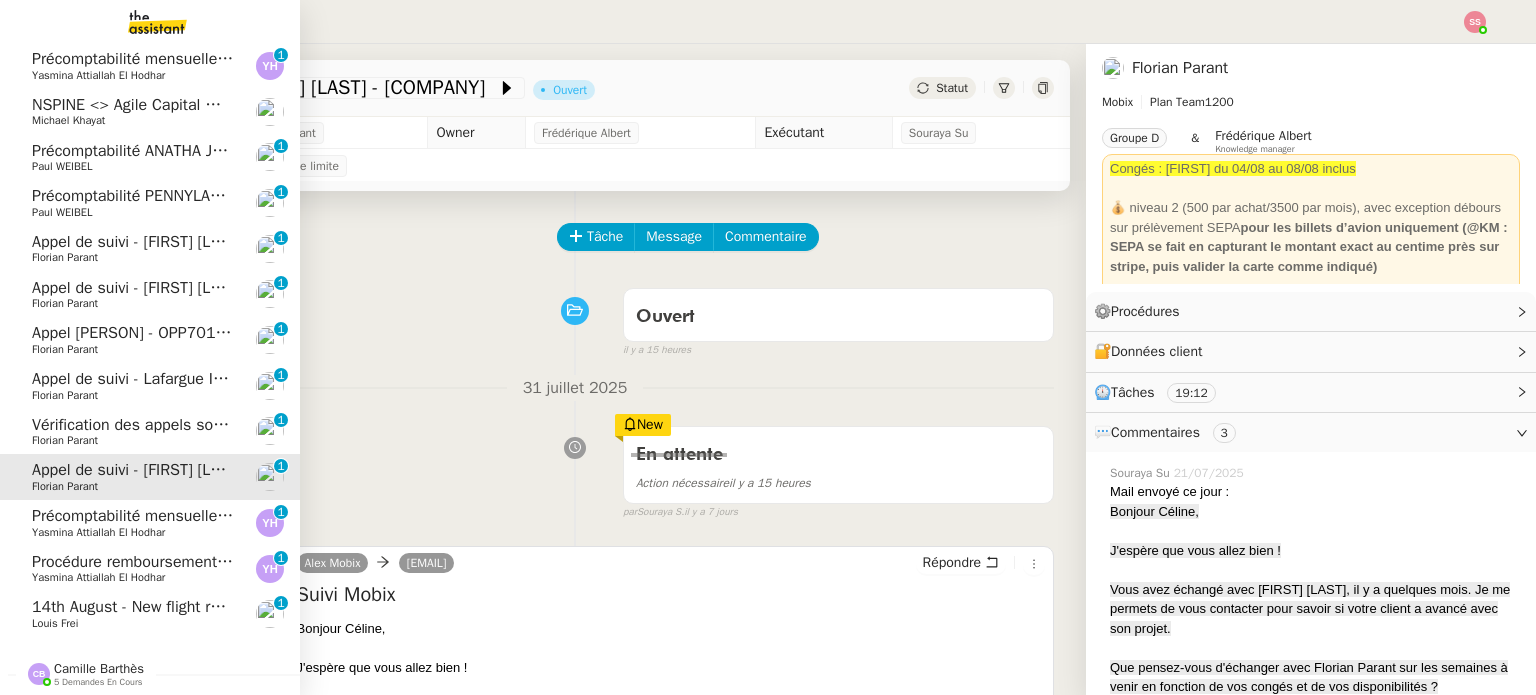 click on "Précomptabilité mensuelle - 4 août 2025" 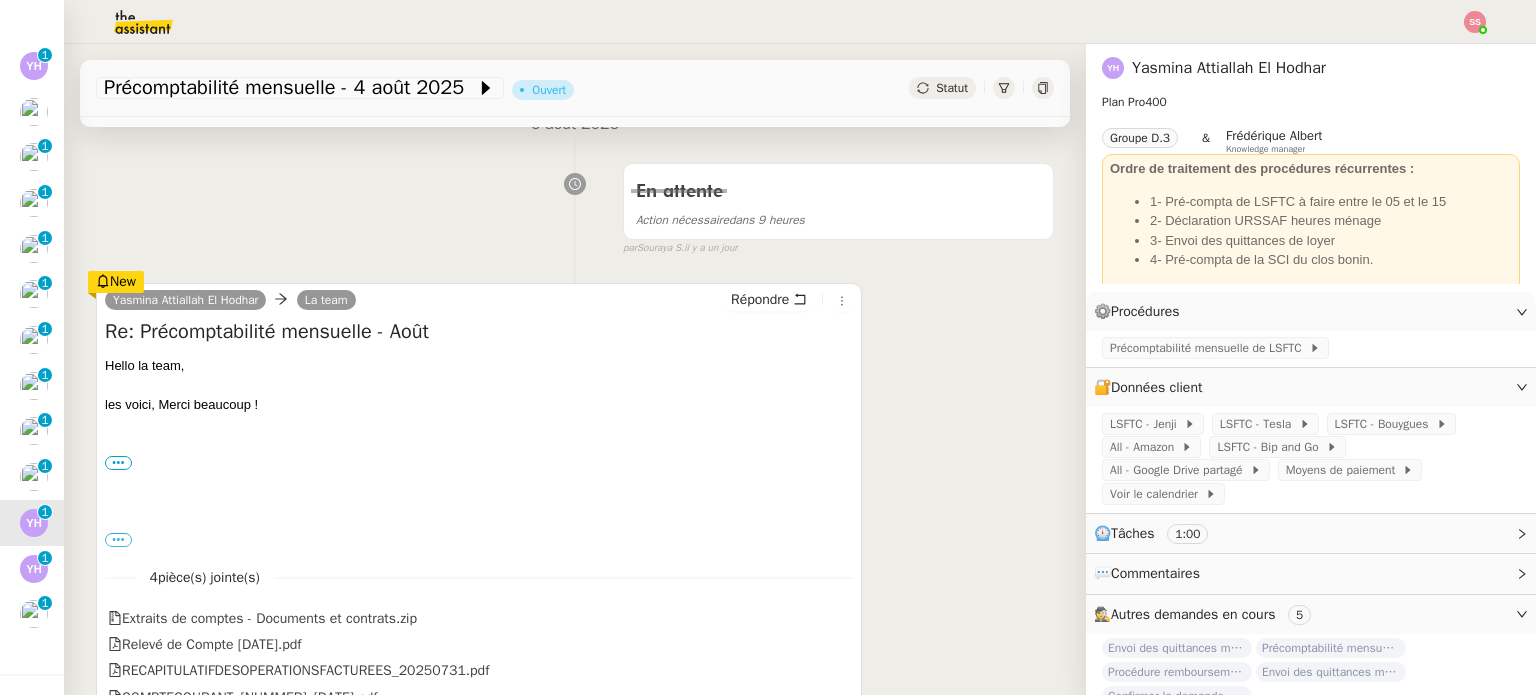 scroll, scrollTop: 500, scrollLeft: 0, axis: vertical 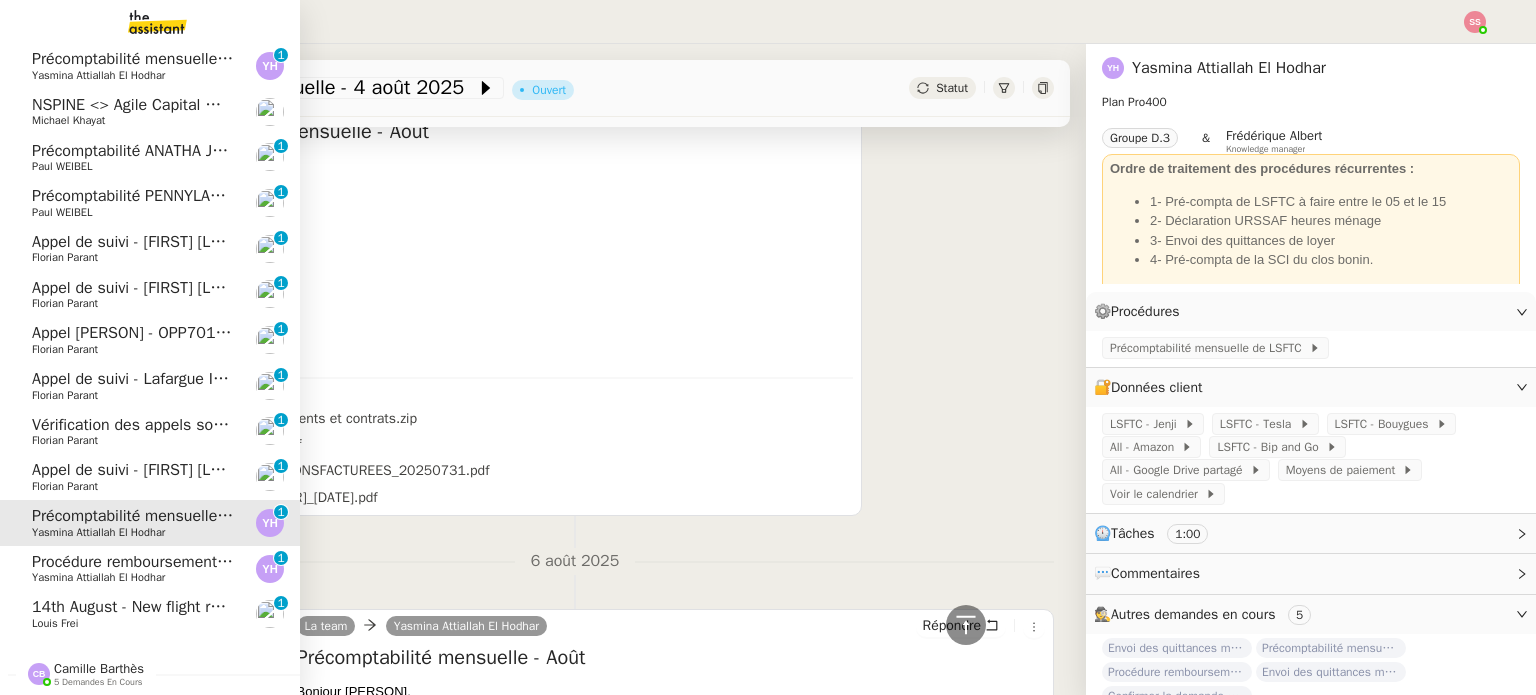 click on "Procédure remboursement Navigo de Lyna    [NAME]  [NAME] [NAME]     0   1   2   3   4   5   6   7   8   9" 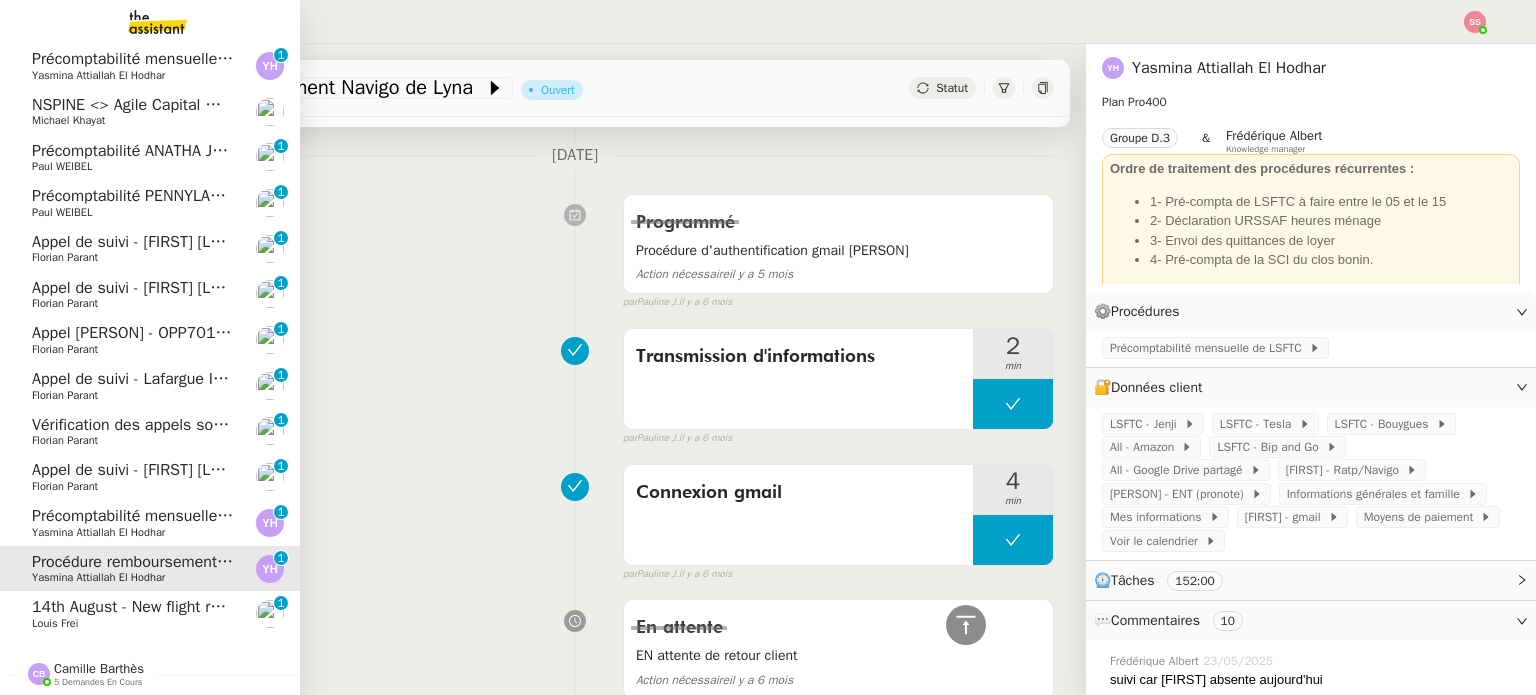 scroll, scrollTop: 11136, scrollLeft: 0, axis: vertical 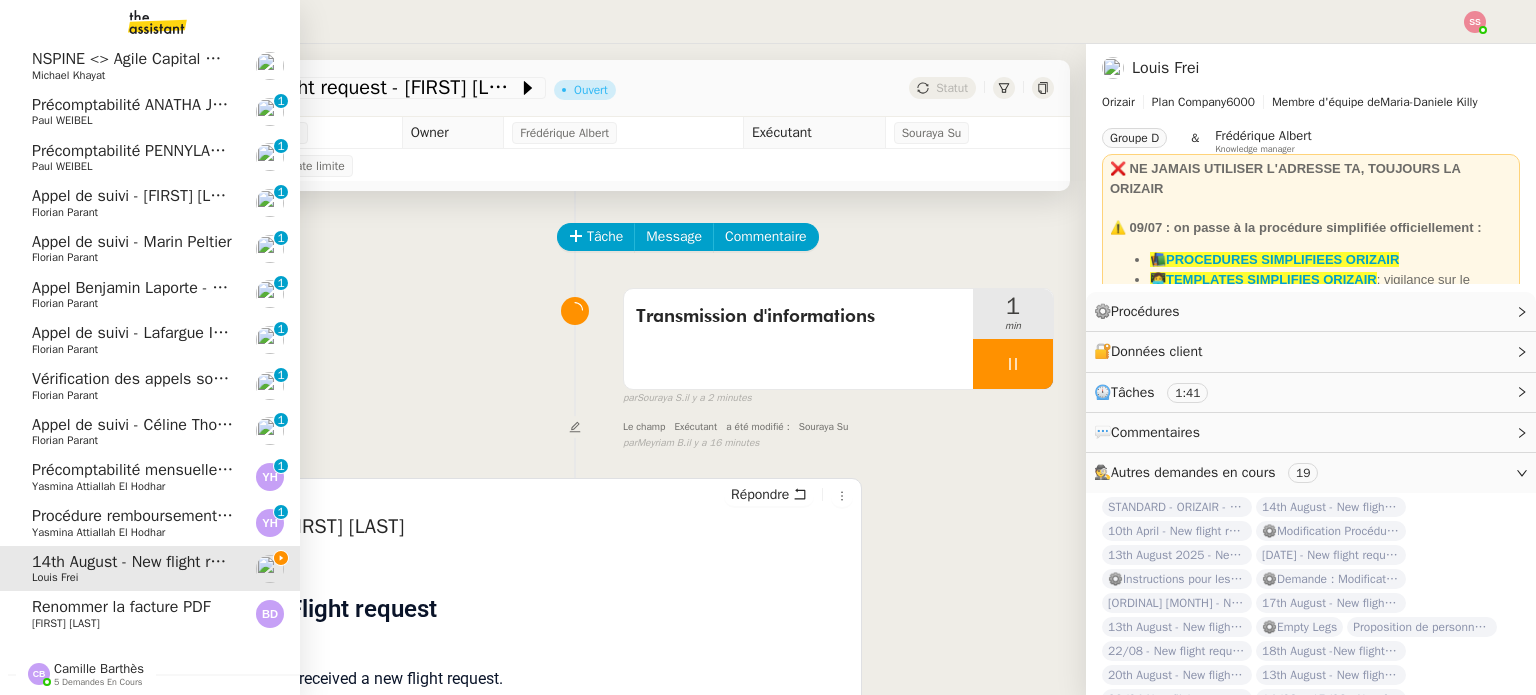 click on "Renommer la facture PDF" 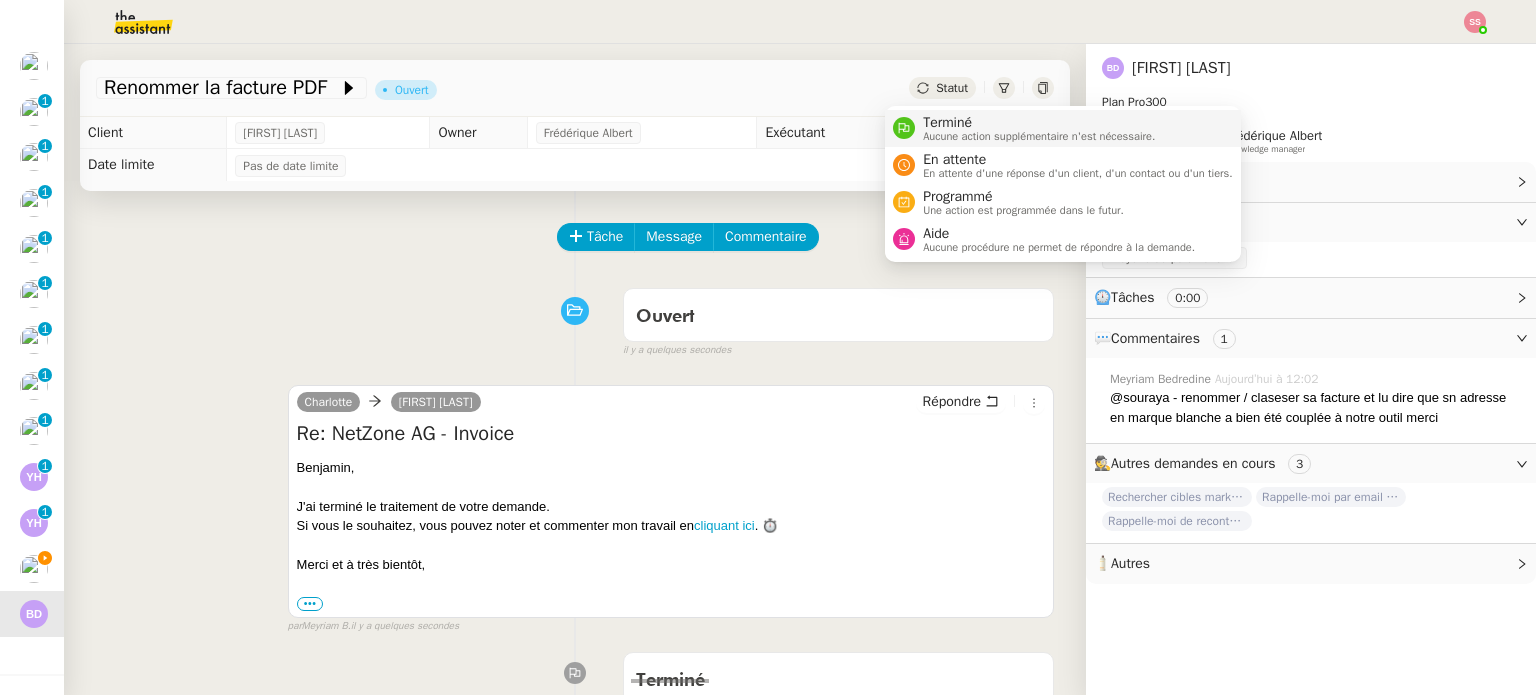 click on "Terminé" at bounding box center [1039, 123] 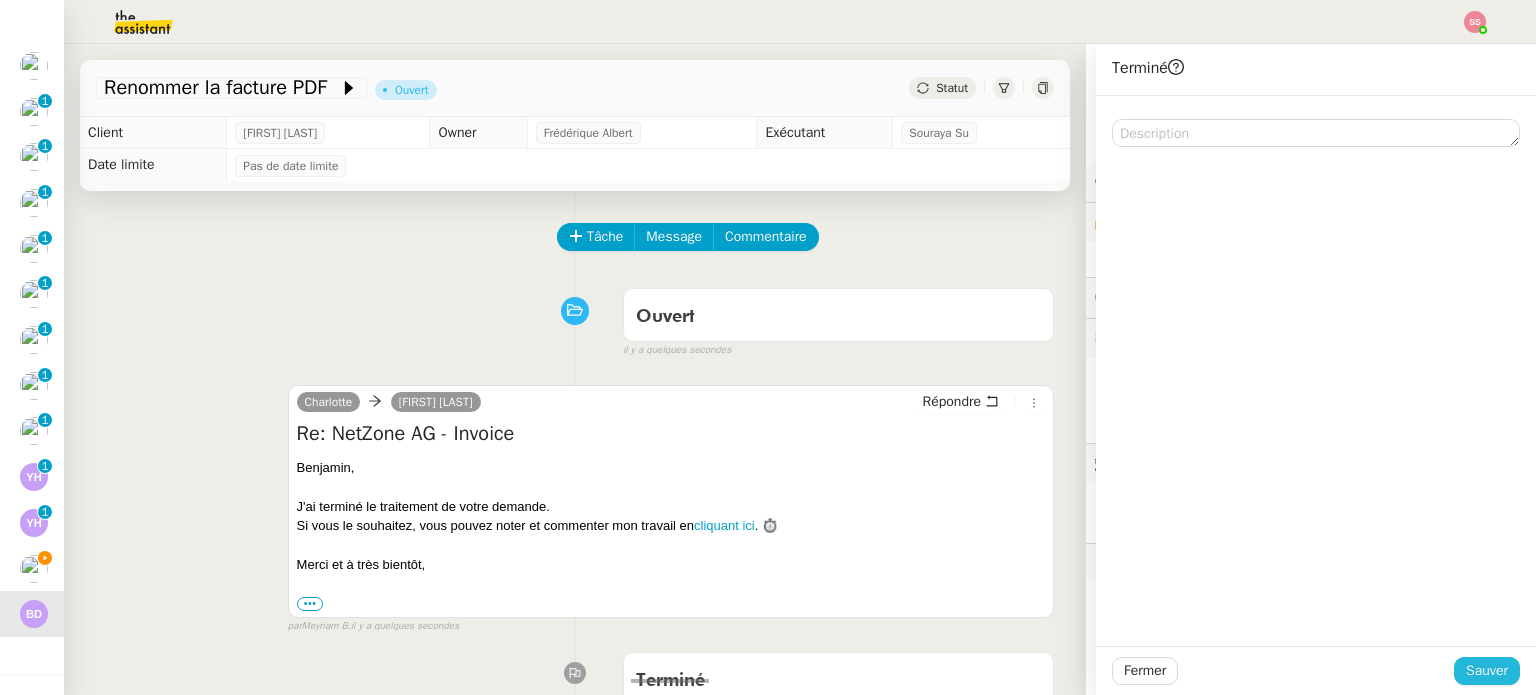 click on "Sauver" 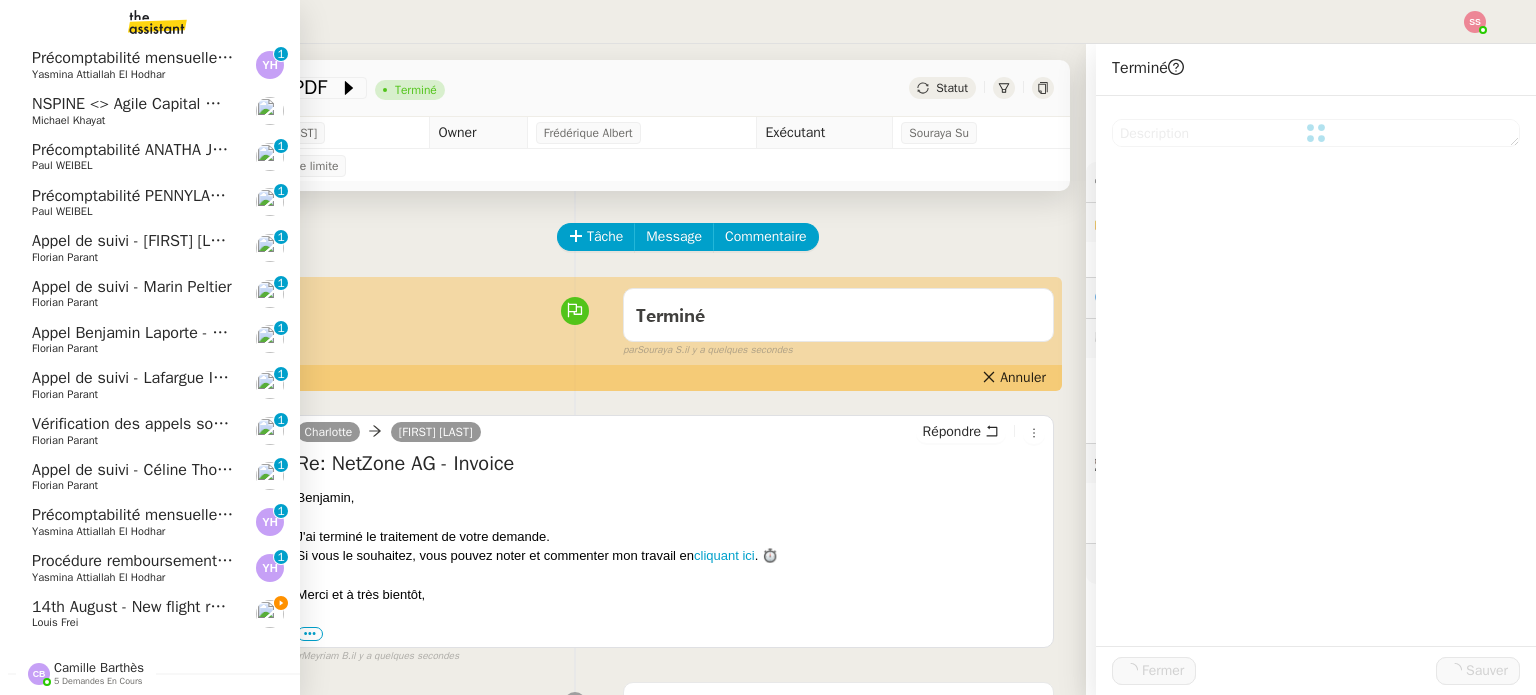 scroll, scrollTop: 328, scrollLeft: 0, axis: vertical 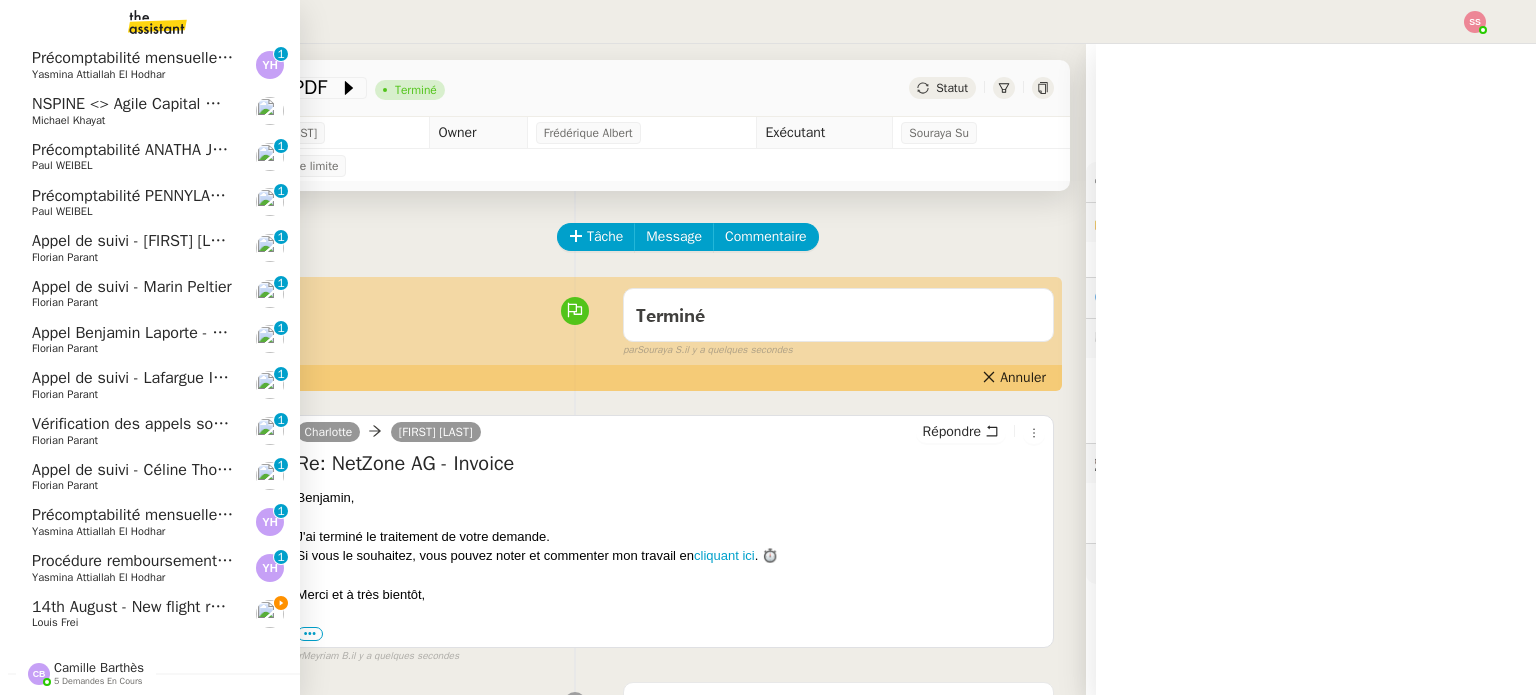 click on "14th August  - New flight request - Liam Cook    Louis Frei" 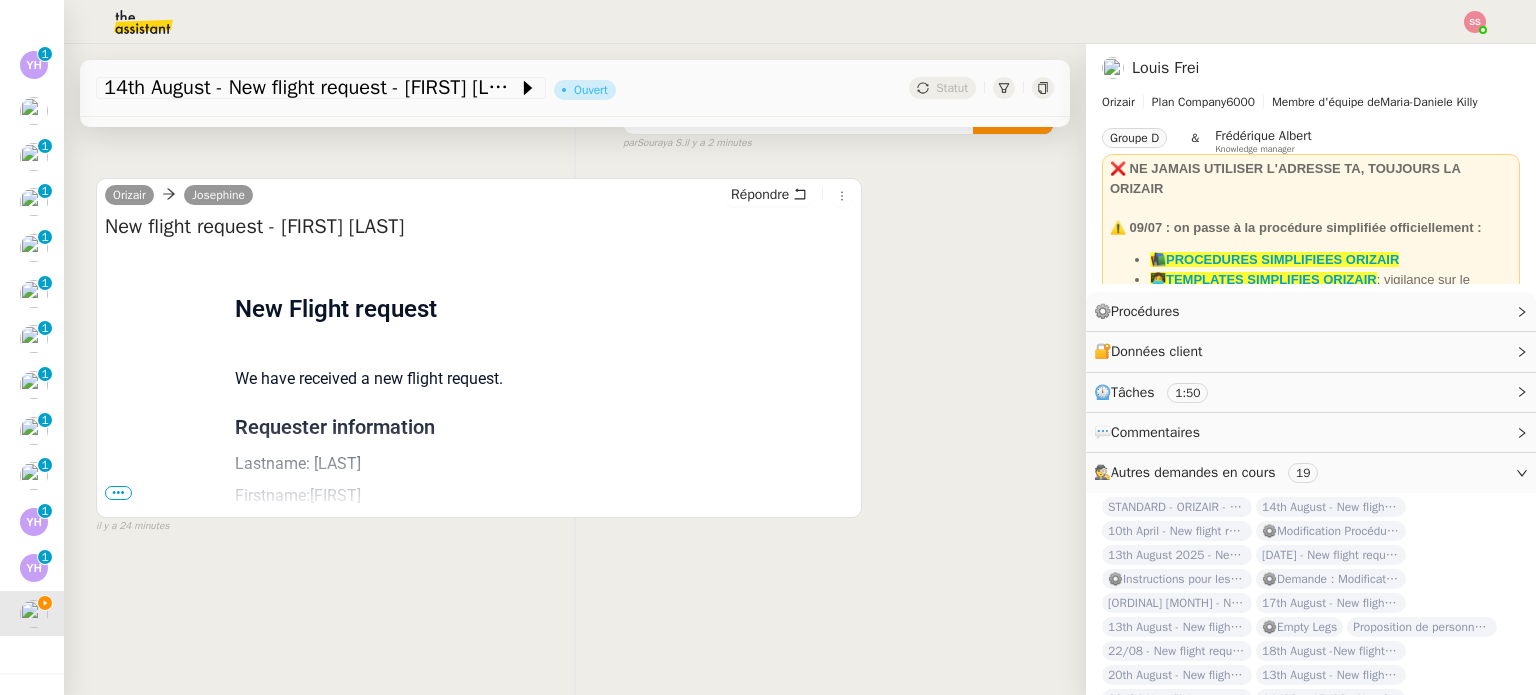 scroll, scrollTop: 268, scrollLeft: 0, axis: vertical 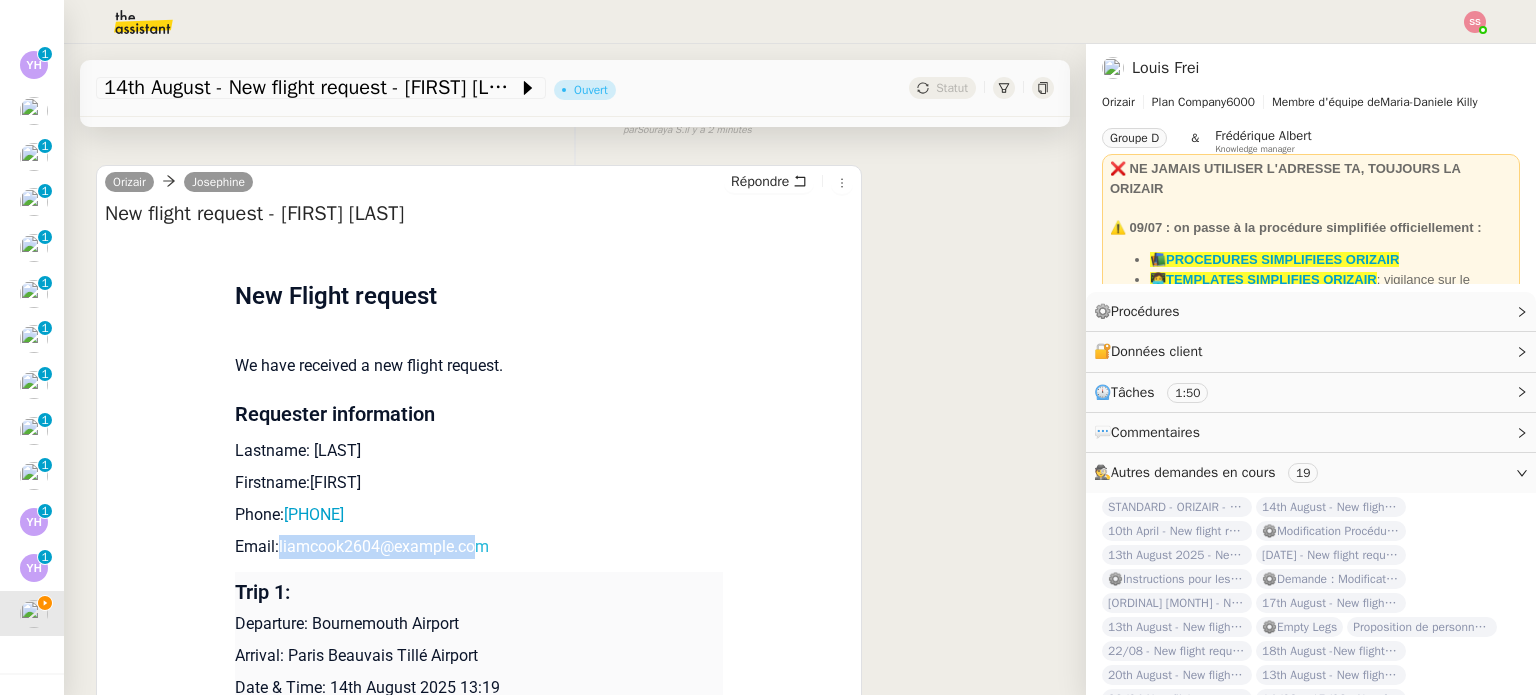 drag, startPoint x: 477, startPoint y: 543, endPoint x: 272, endPoint y: 551, distance: 205.15604 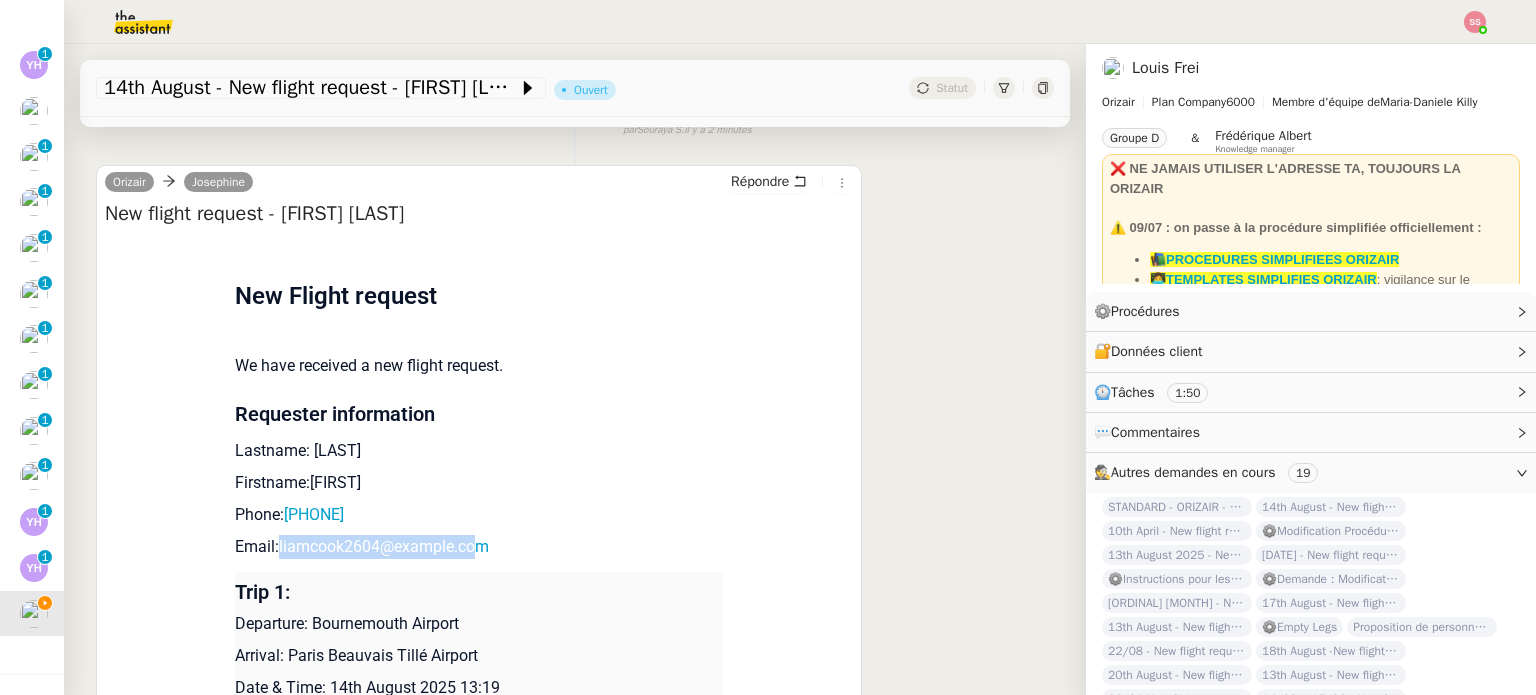 copy on "liamcook2604@icloud.com" 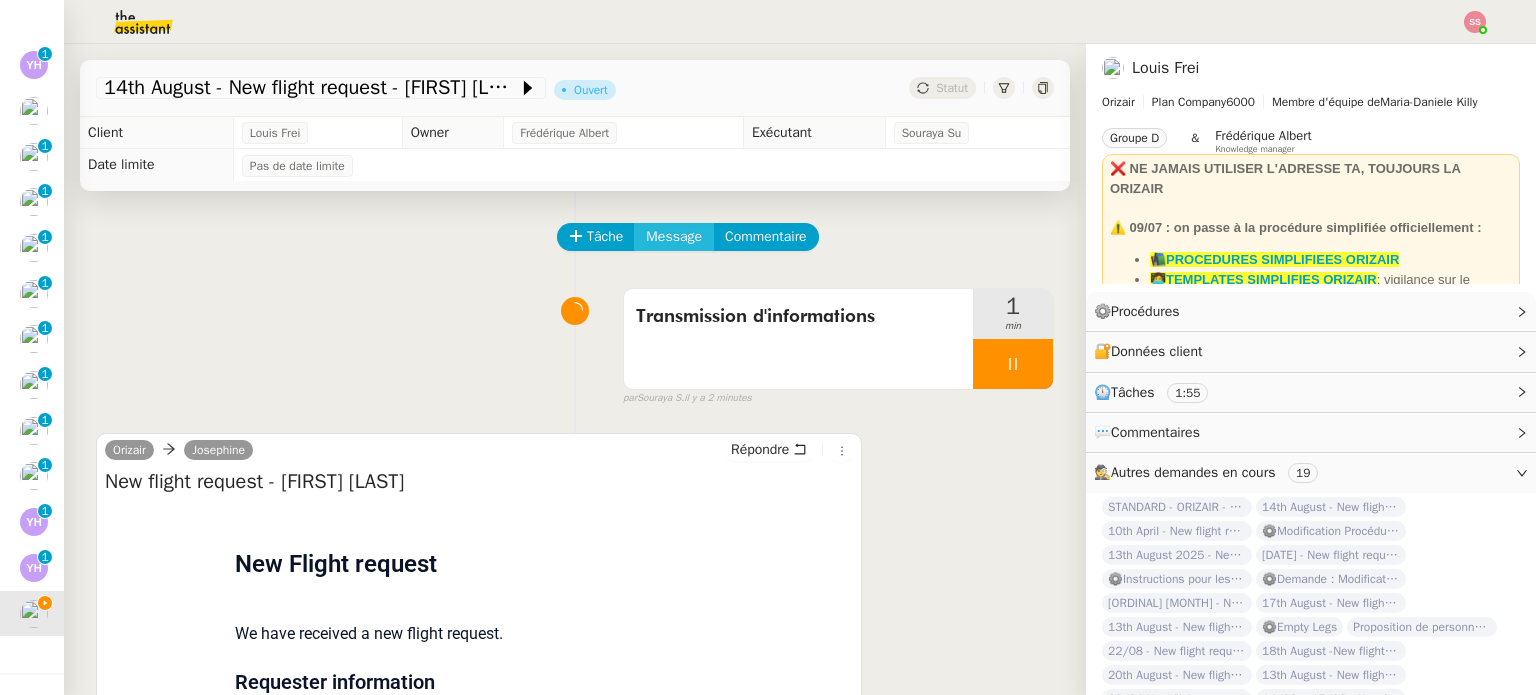 click on "Message" 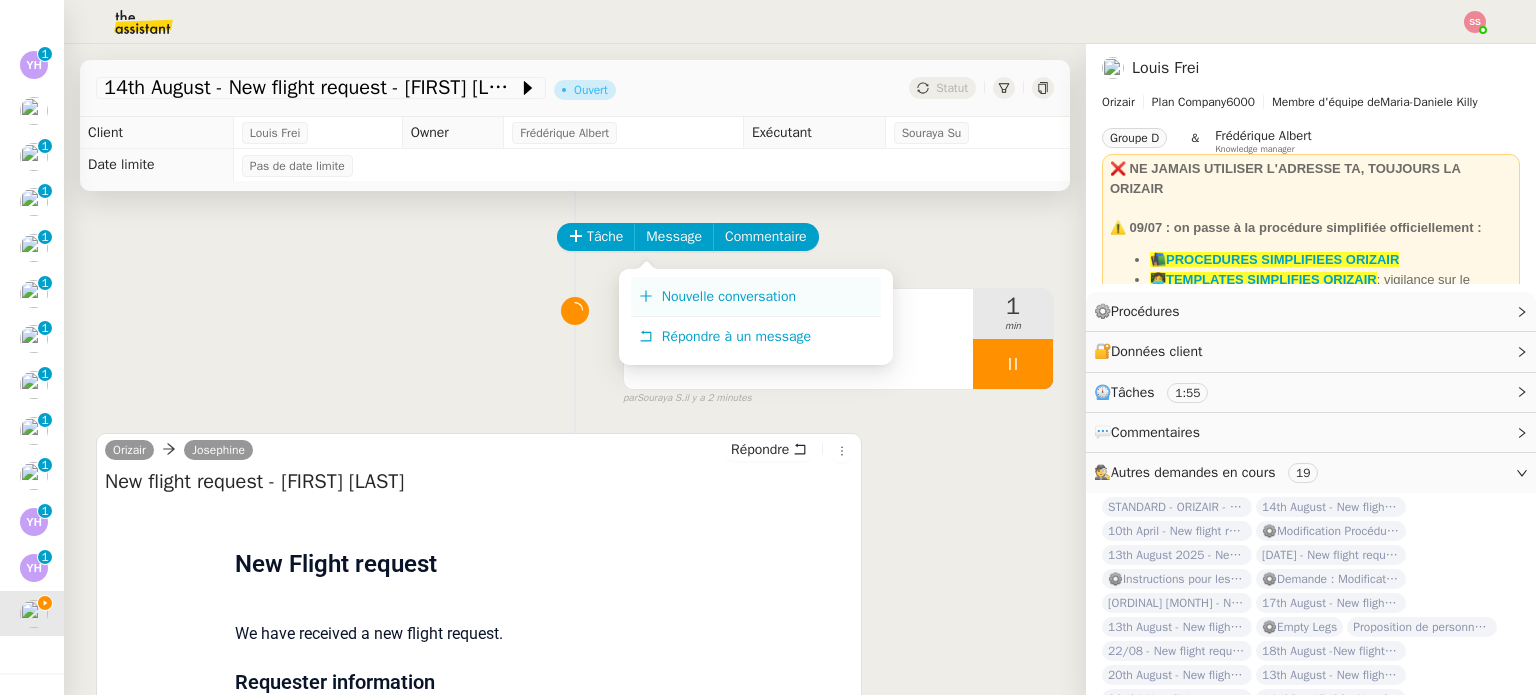 click on "Nouvelle conversation" at bounding box center (729, 296) 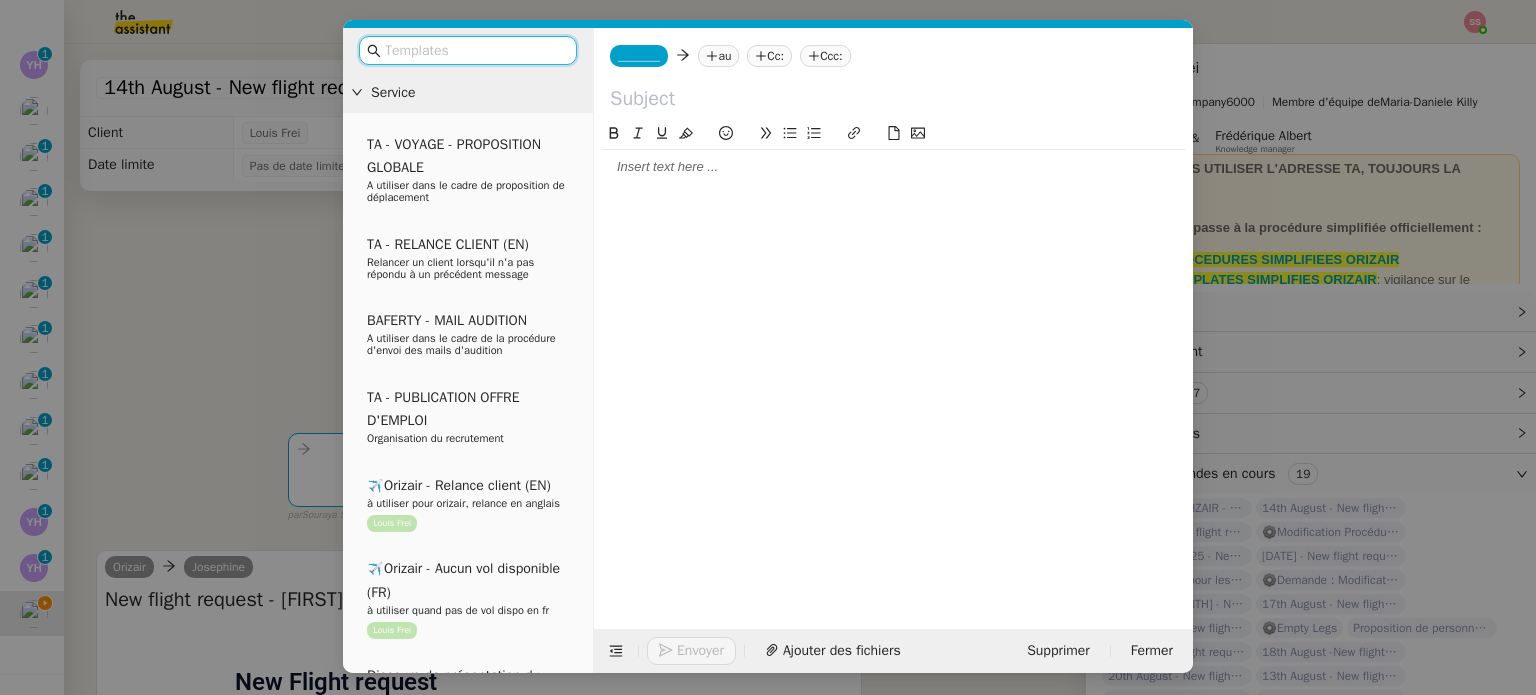 click on "au" 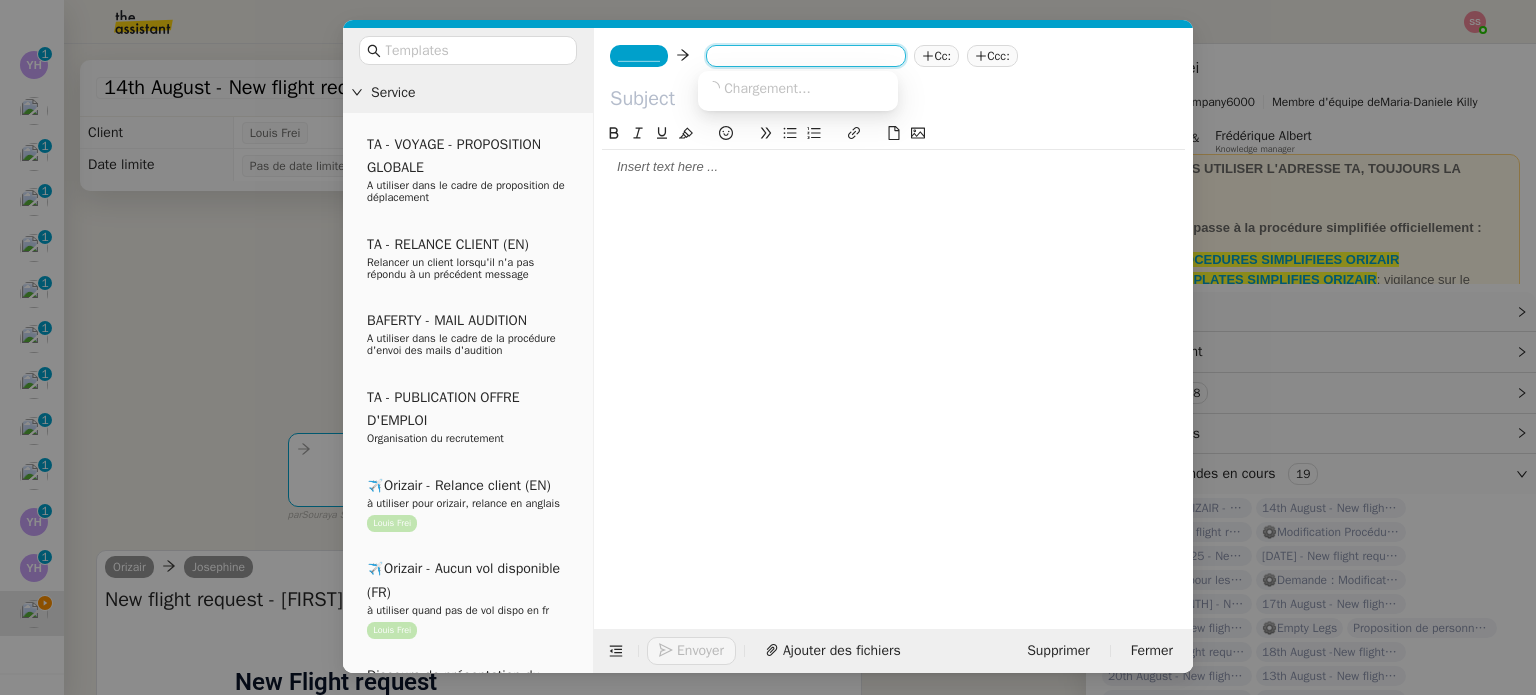 paste on "liamcook2604@icloud.com" 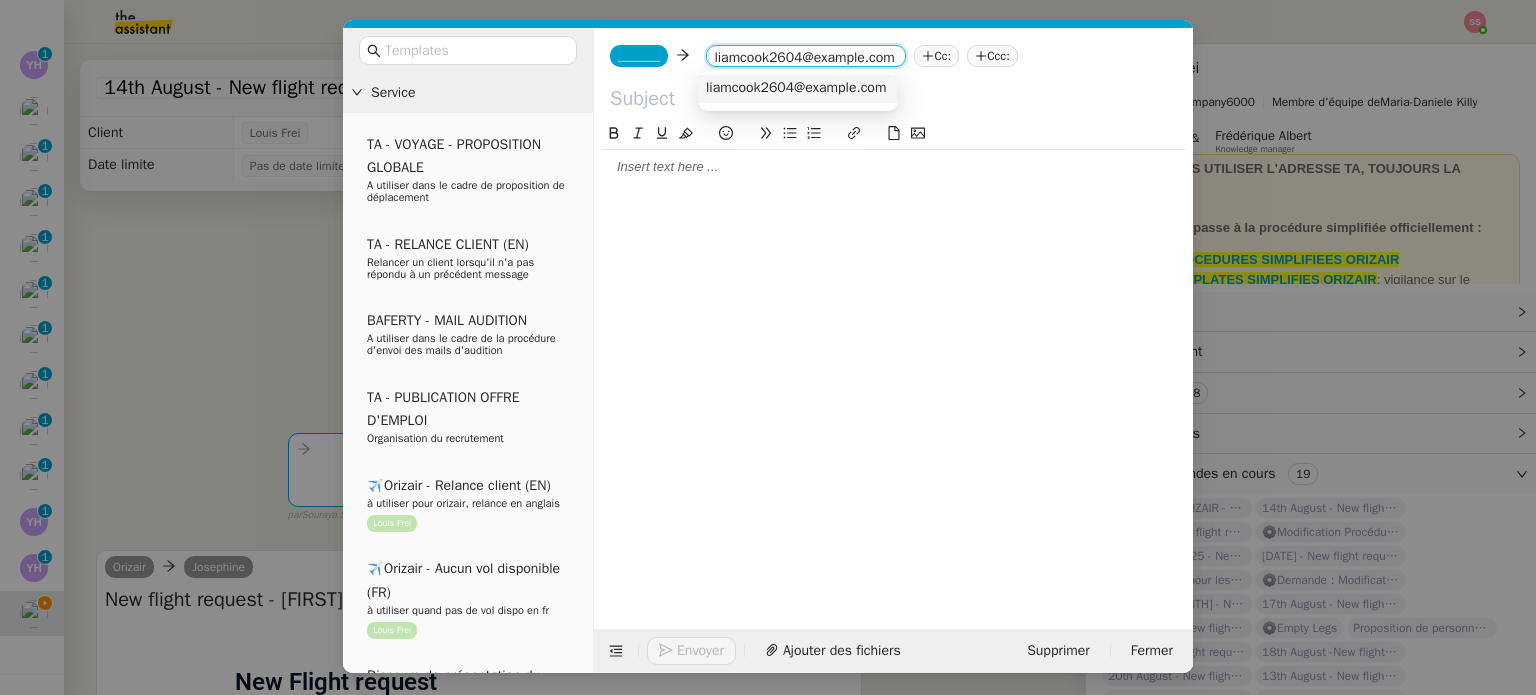 type on "liamcook2604@icloud.com" 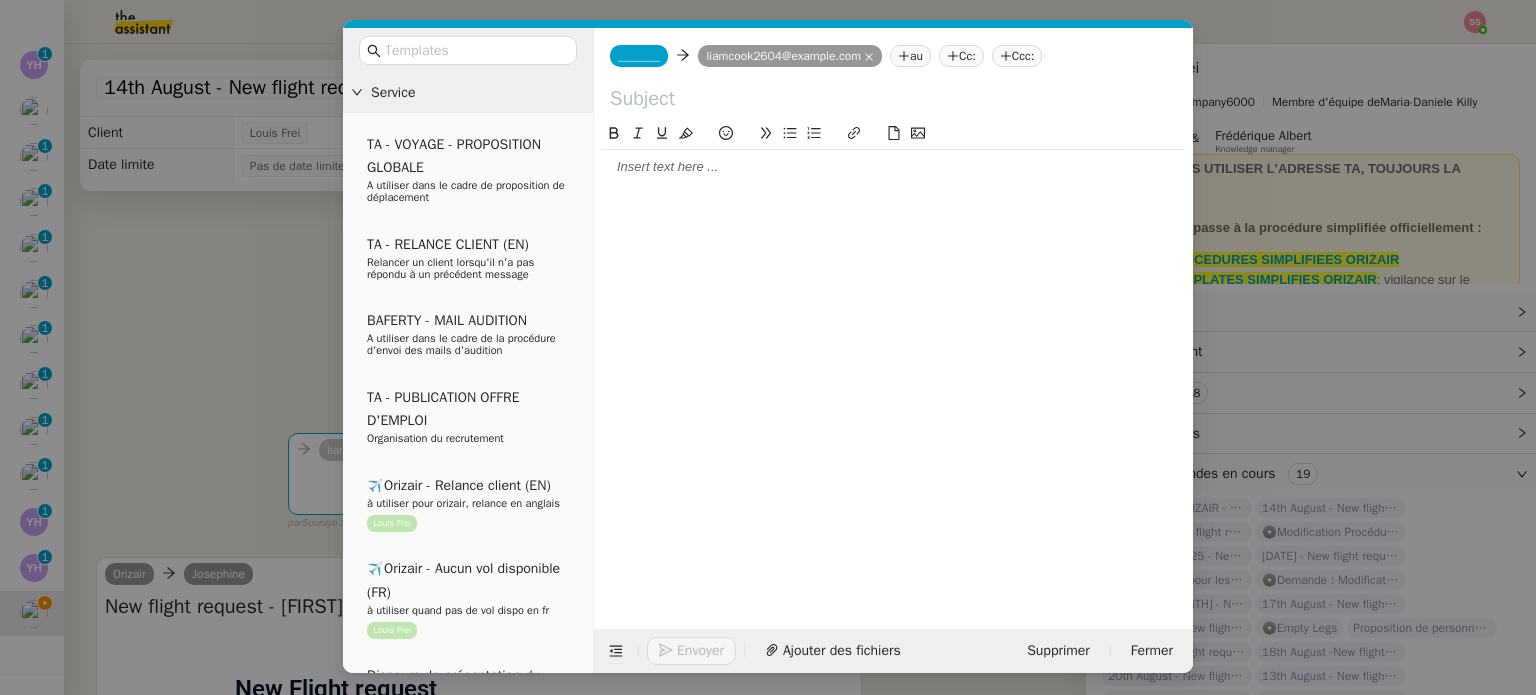 click on "Ccc:" 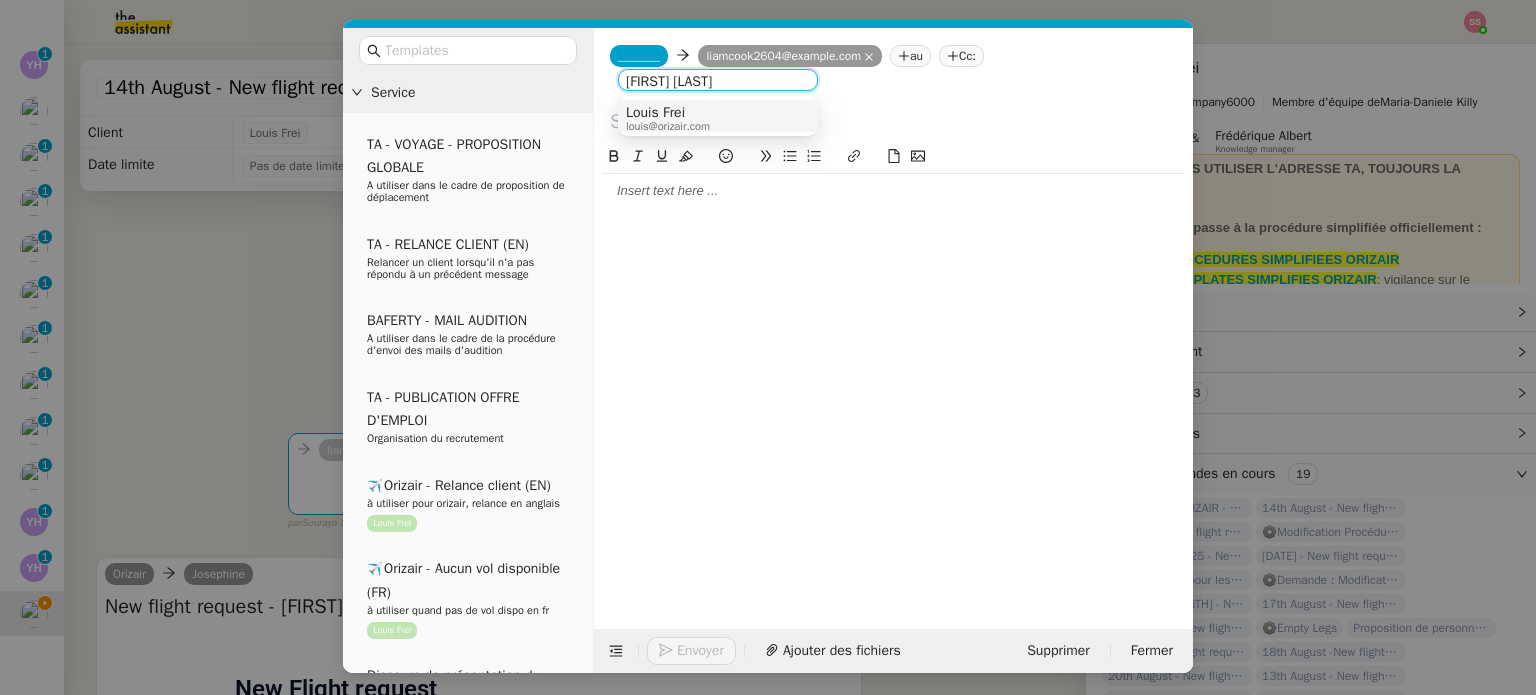 type on "[FIRST] [LAST]" 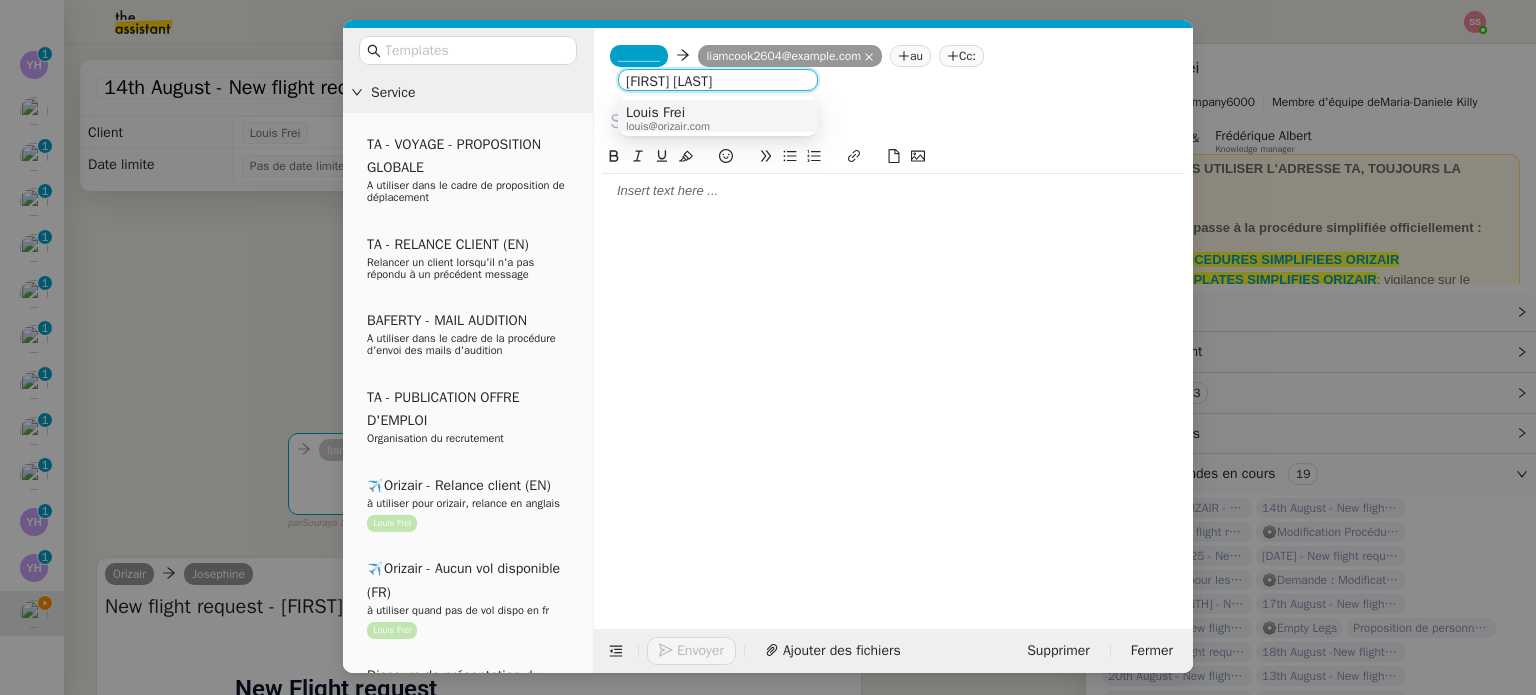 click on "[FIRST] [LAST] [EMAIL PROTECTED]" at bounding box center (718, 118) 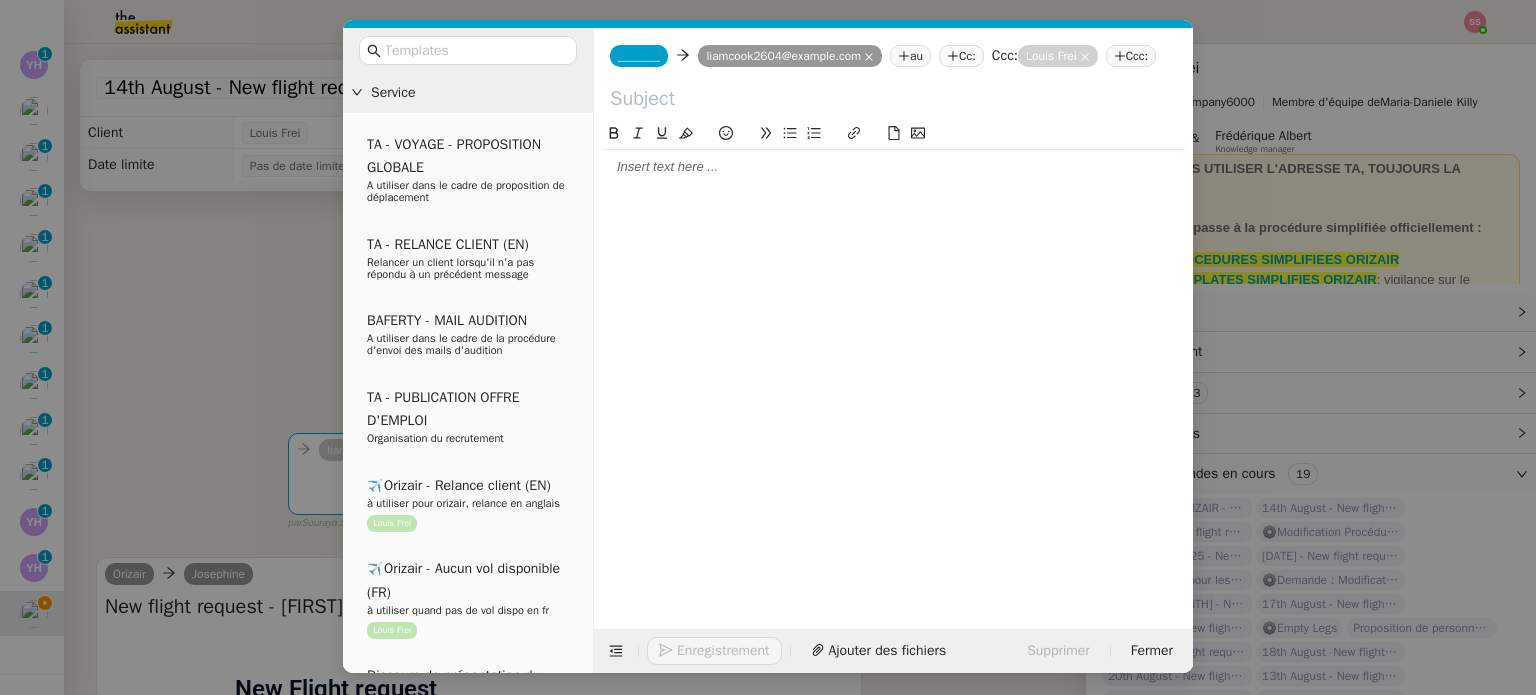 click on "_______" 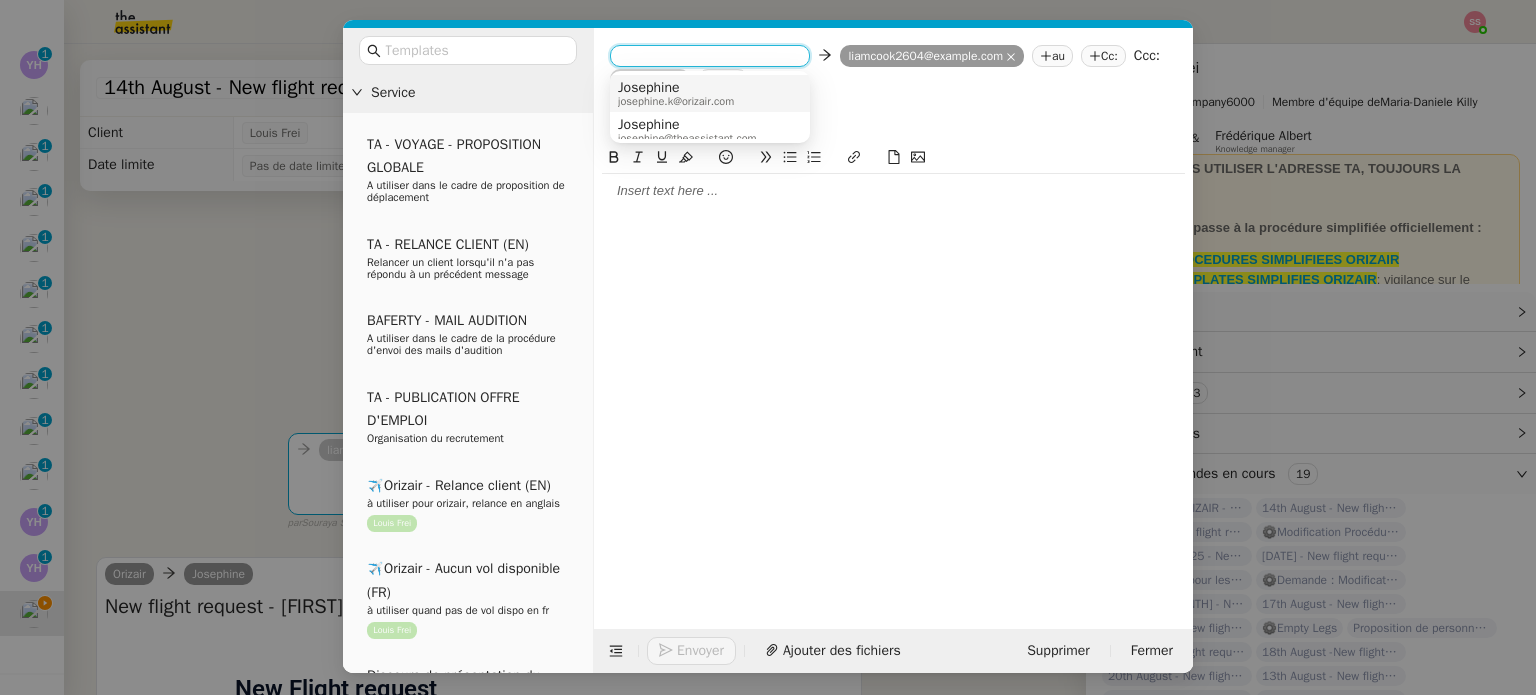 click on "Josephine" at bounding box center [676, 88] 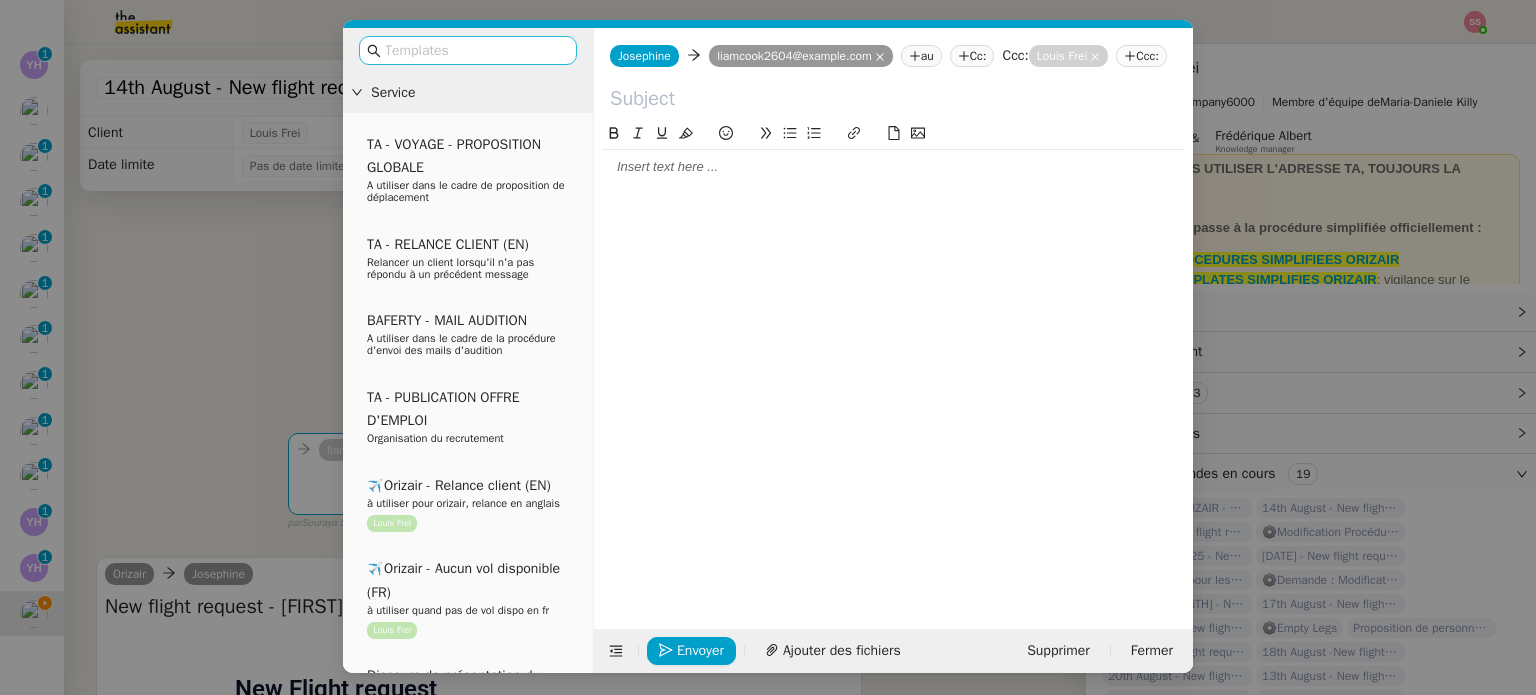 click at bounding box center (475, 50) 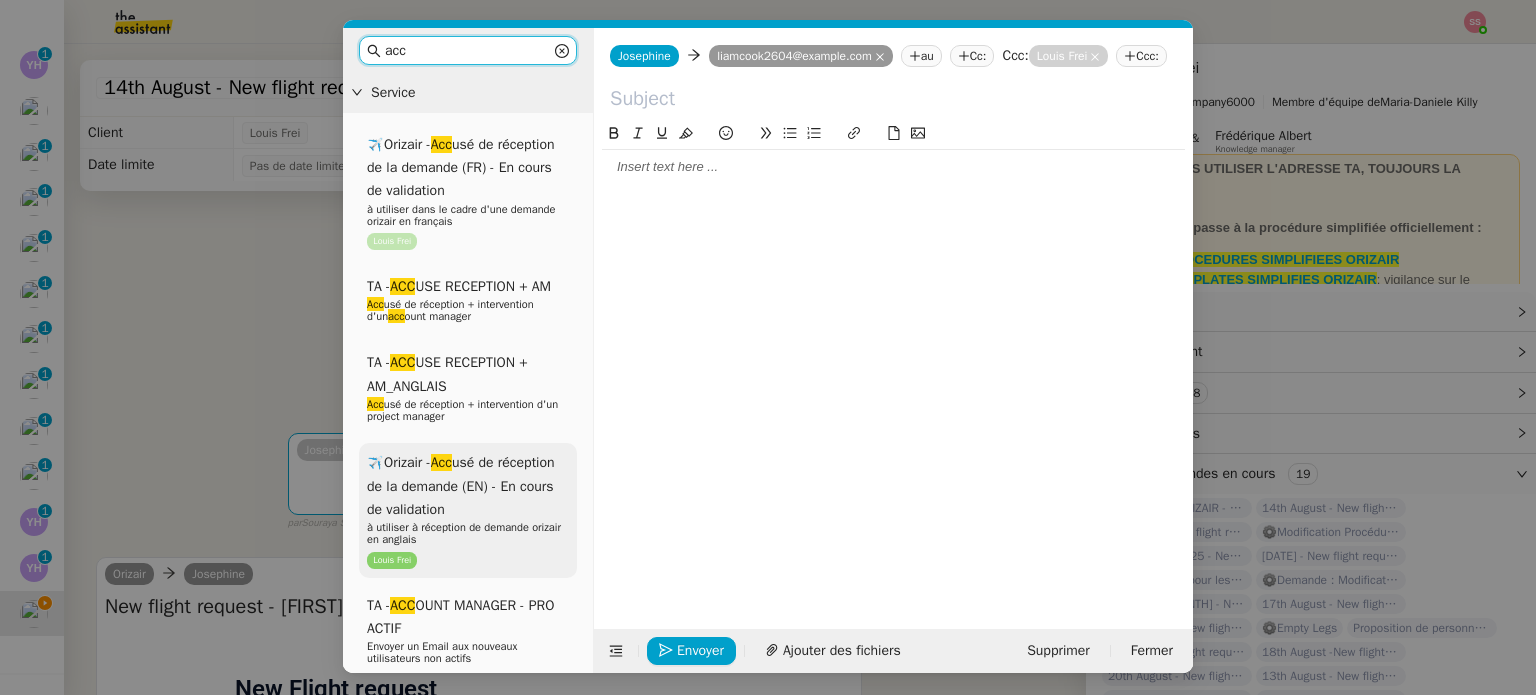 type on "acc" 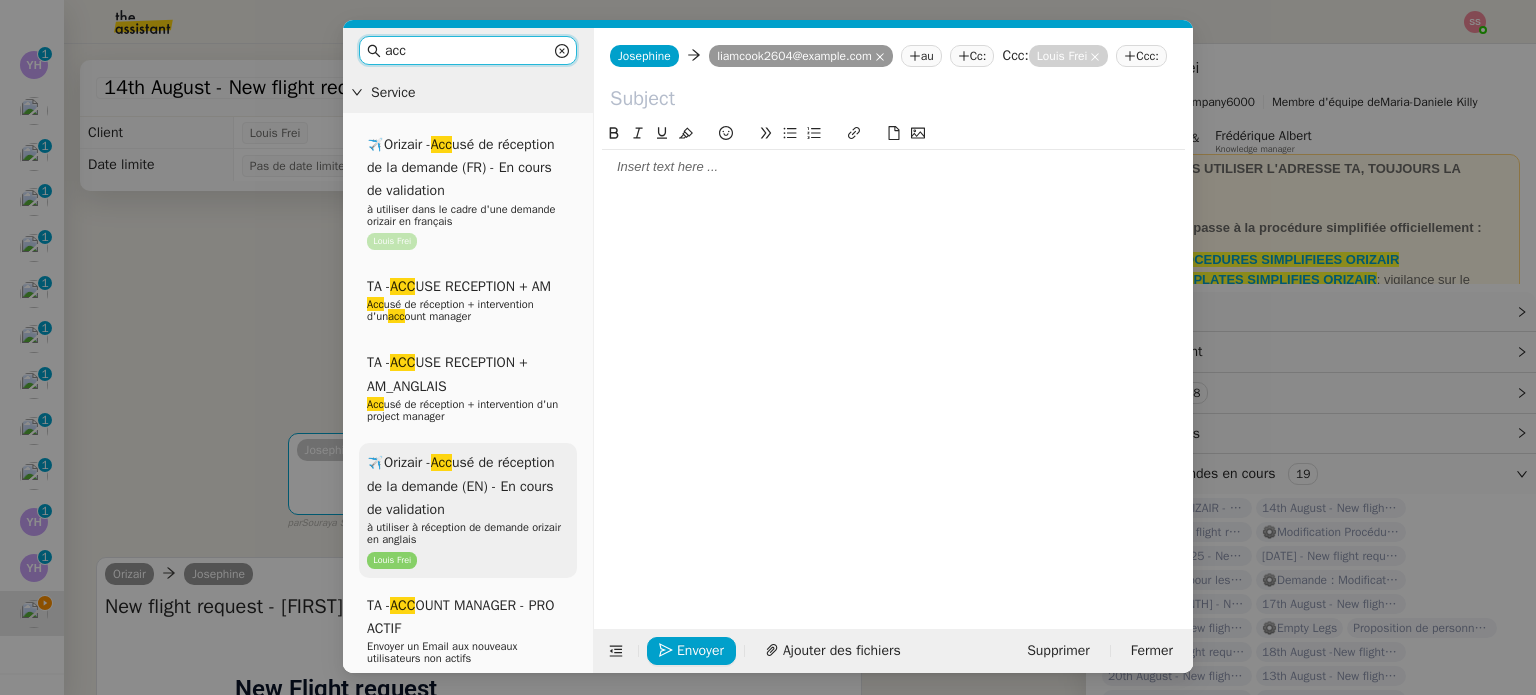 click on "✈️Orizair -  Acc usé de réception de la demande (EN) - En cours de validation    à utiliser à réception de demande orizair en anglais  Louis Frei" at bounding box center [468, 510] 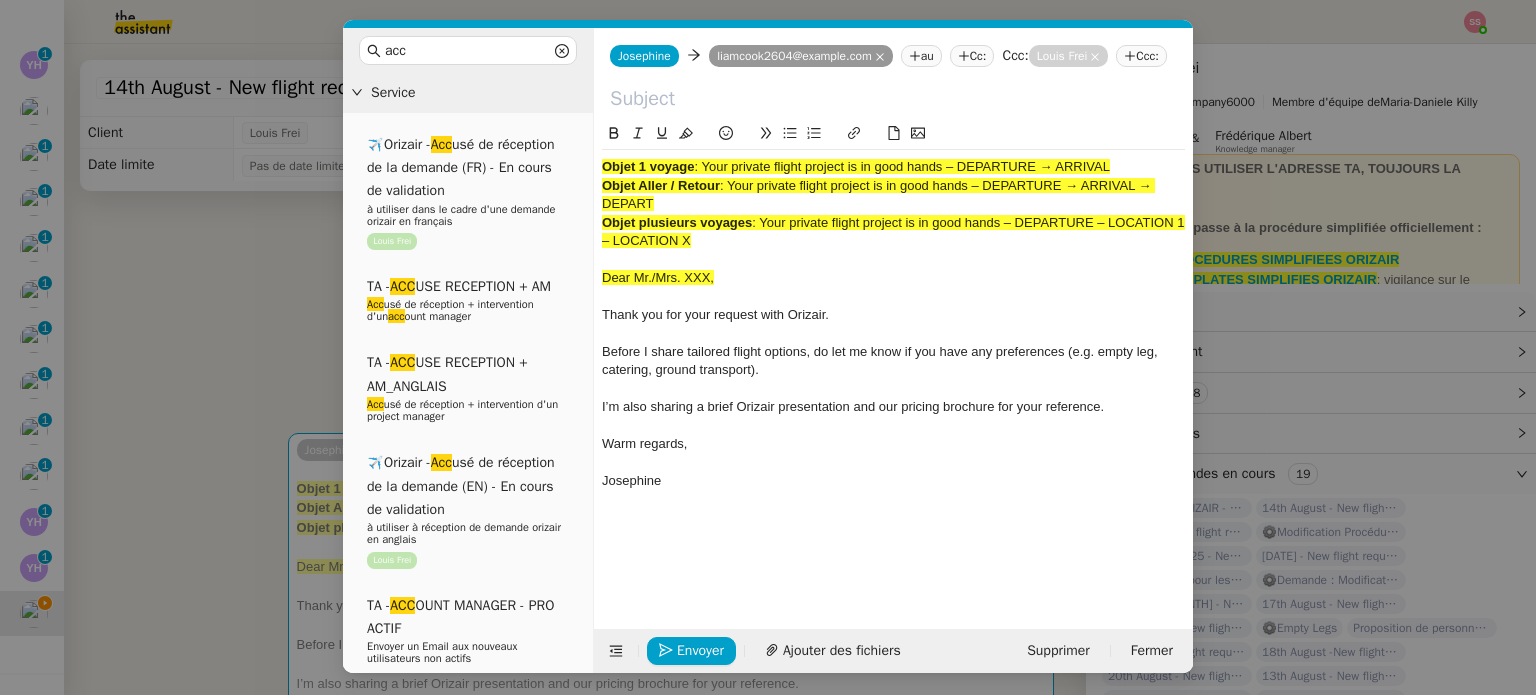 drag, startPoint x: 702, startPoint y: 166, endPoint x: 1238, endPoint y: 175, distance: 536.07556 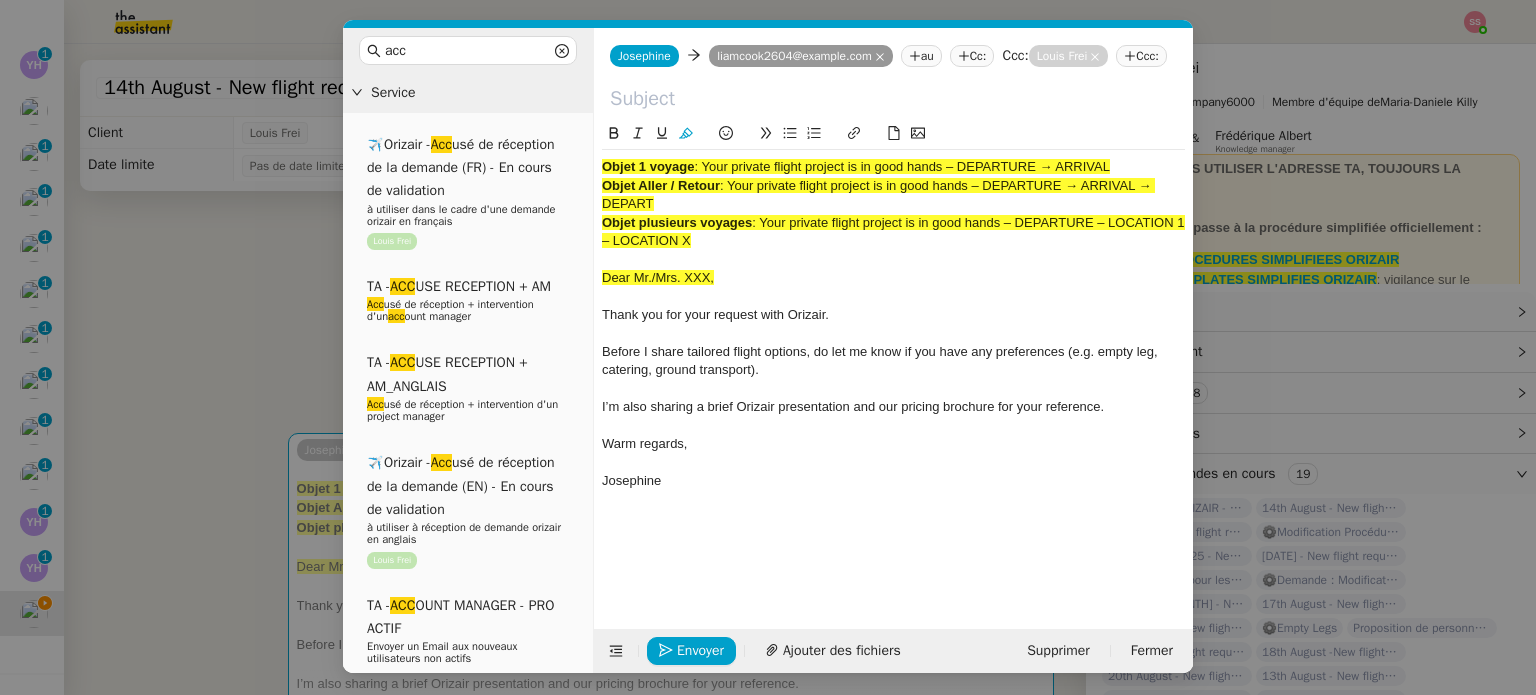 type 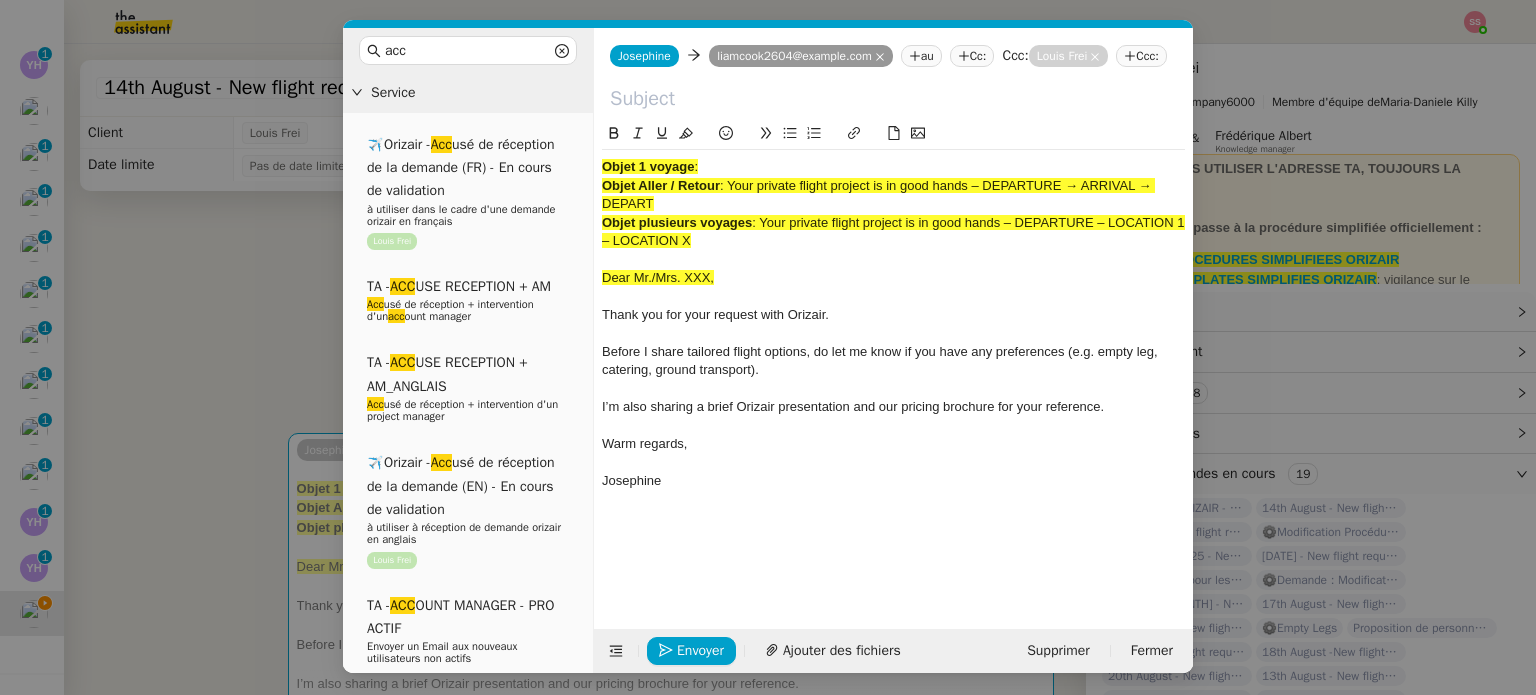 click 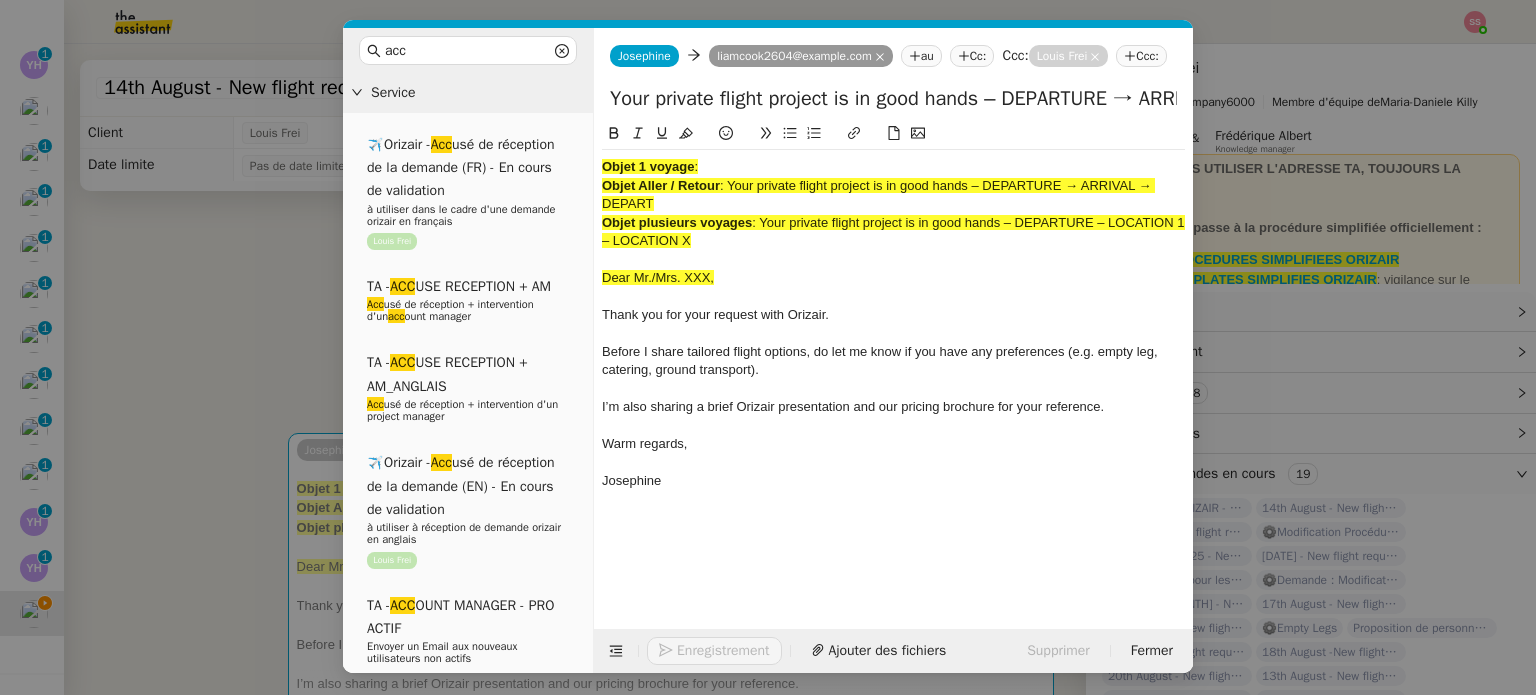 scroll, scrollTop: 0, scrollLeft: 92, axis: horizontal 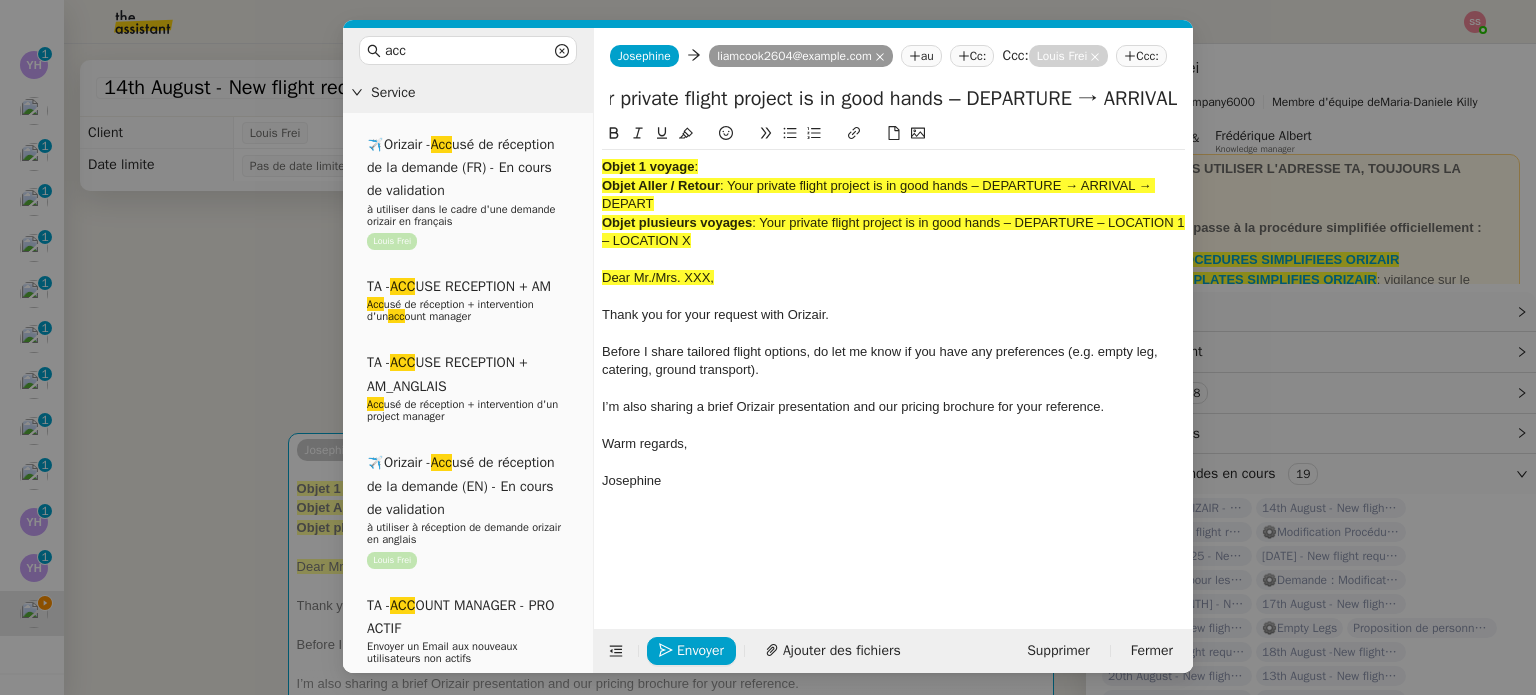 type on "Your private flight project is in good hands – DEPARTURE → ARRIVAL" 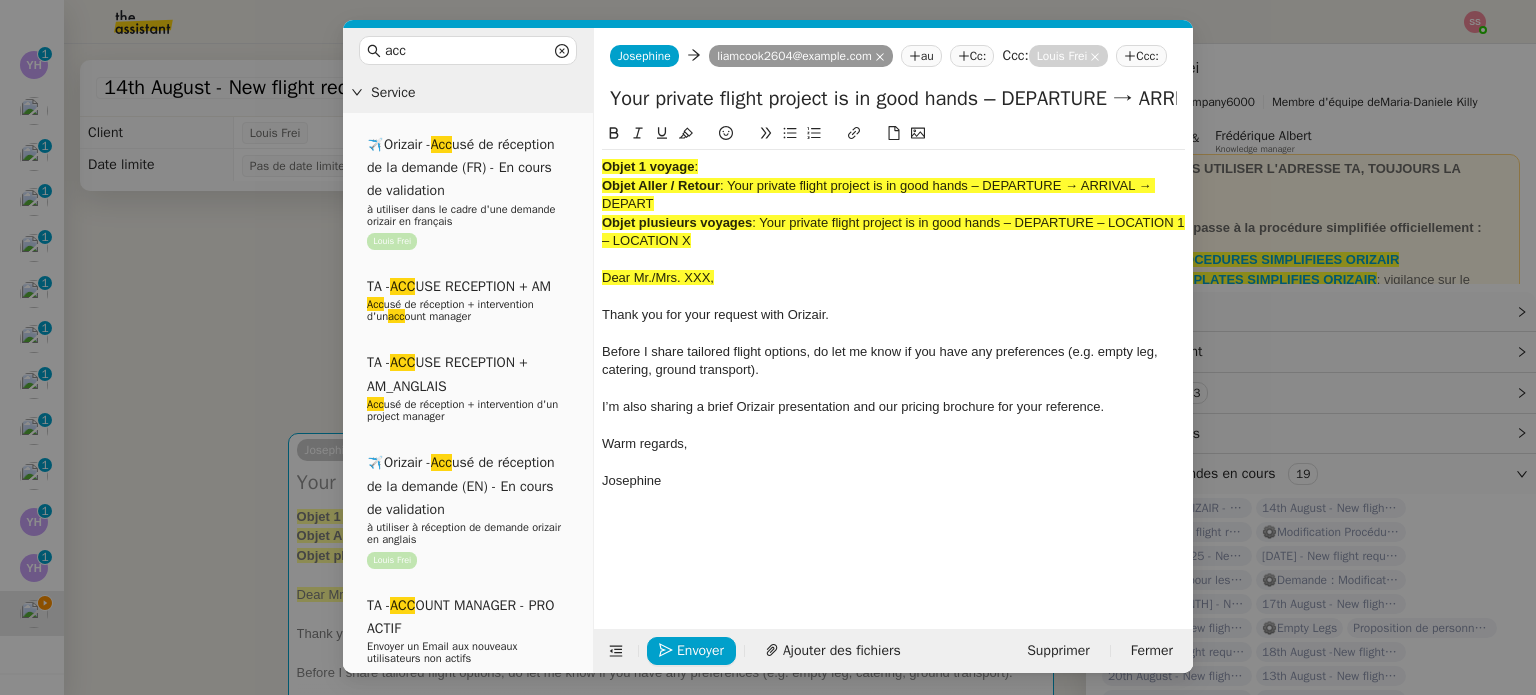 drag, startPoint x: 749, startPoint y: 238, endPoint x: 548, endPoint y: 118, distance: 234.09613 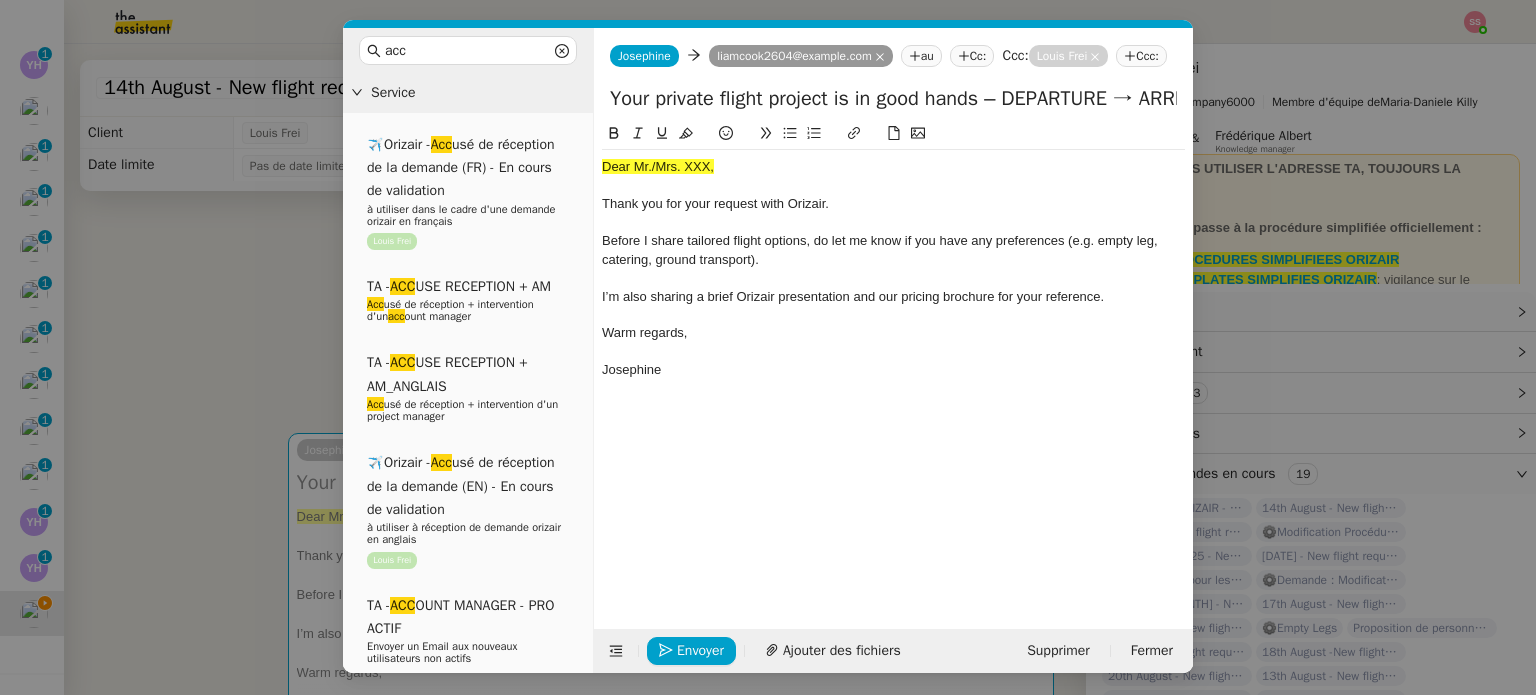 click on "acc Service ✈️Orizair - Acc usé de réception de la demande (FR) - En cours de validation à utiliser dans le cadre d'une demande orizair en français [PERSON] TA - ACC USE RECEPTION + AM TA - ACC USE RECEPTION + AM_ANGLAIS Acc usé de réception + intervention d'un project manager ✈️Orizair - Acc usé de réception de la demande (EN) - En cours de validation à utiliser à réception de demande orizair en anglais [PERSON] TA - ACC OUNT MANAGER - PRO ACTIF Envoyer un Email aux nouveaux utilisateurs non actifs TA - ACC USE RECEPTION Acc usé de réception de la demande TA - ACC USE RECEPTION (EN) TA - ACC ES BANQUE DEDIE A utiliser dans le cadre de la mise en place d' acc ès bancaires dédiés TA - AJOUT ELEMENT COFFRE FORT A utiliser lorsque le client doit partager un nouvel acc ès à son coffre-fort TA - PARTAGE DE CALENDRIER (EN) acc ès et la gestion Acc Common ✈️Orizair -" at bounding box center (768, 347) 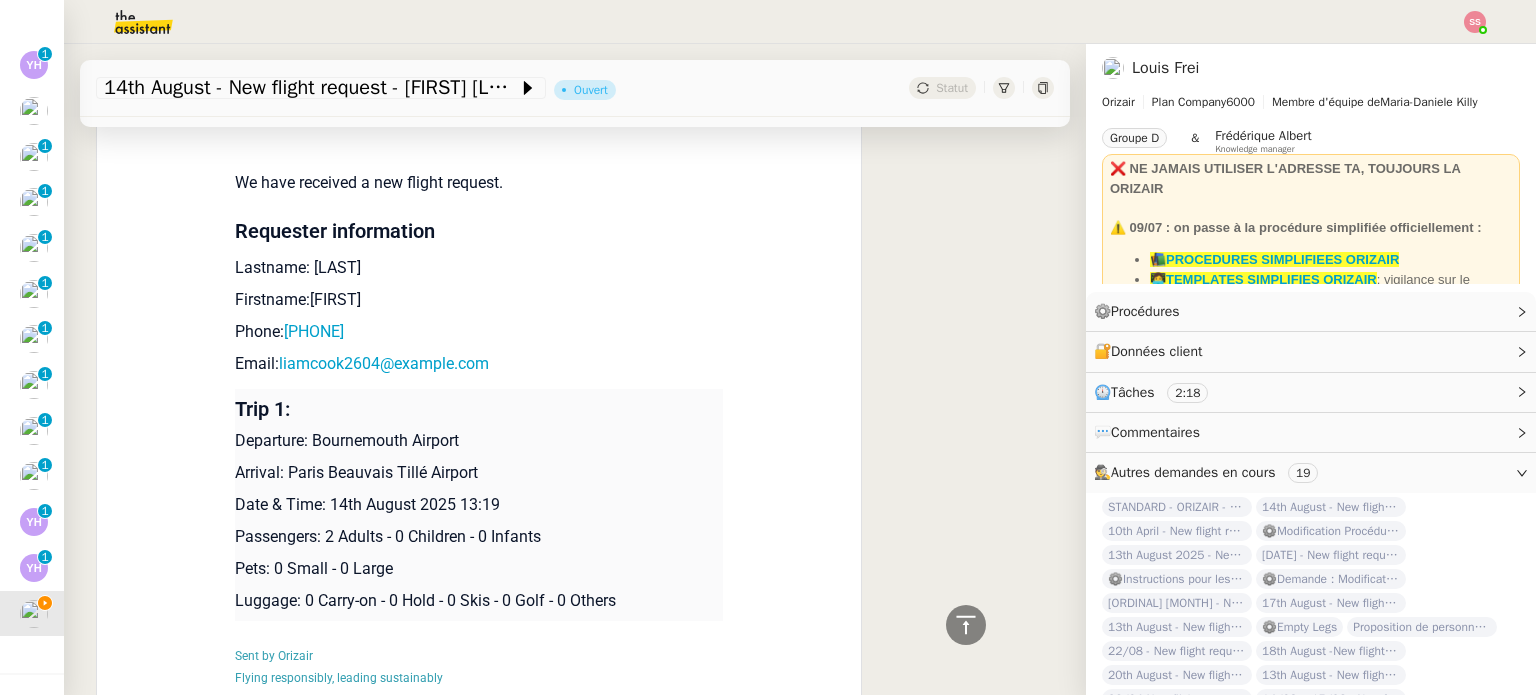 scroll, scrollTop: 800, scrollLeft: 0, axis: vertical 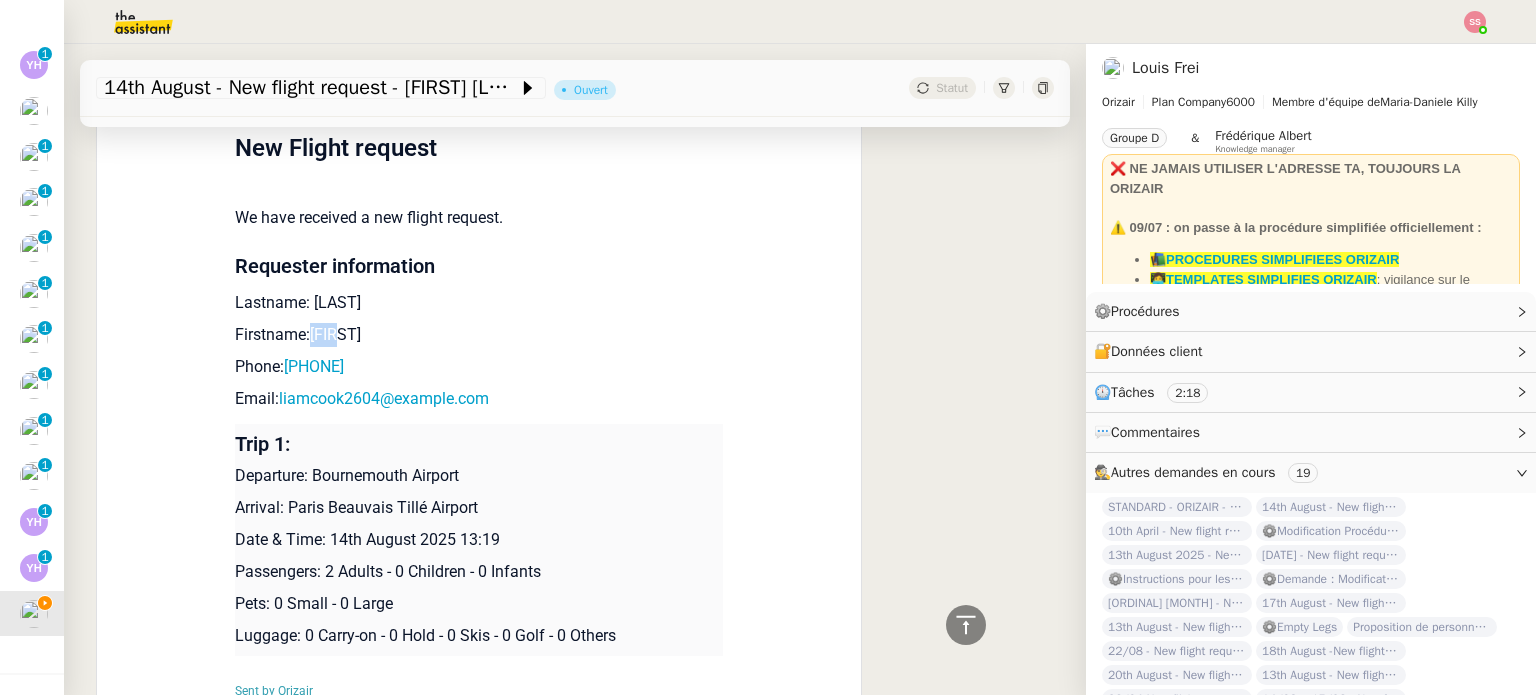 drag, startPoint x: 347, startPoint y: 338, endPoint x: 298, endPoint y: 338, distance: 49 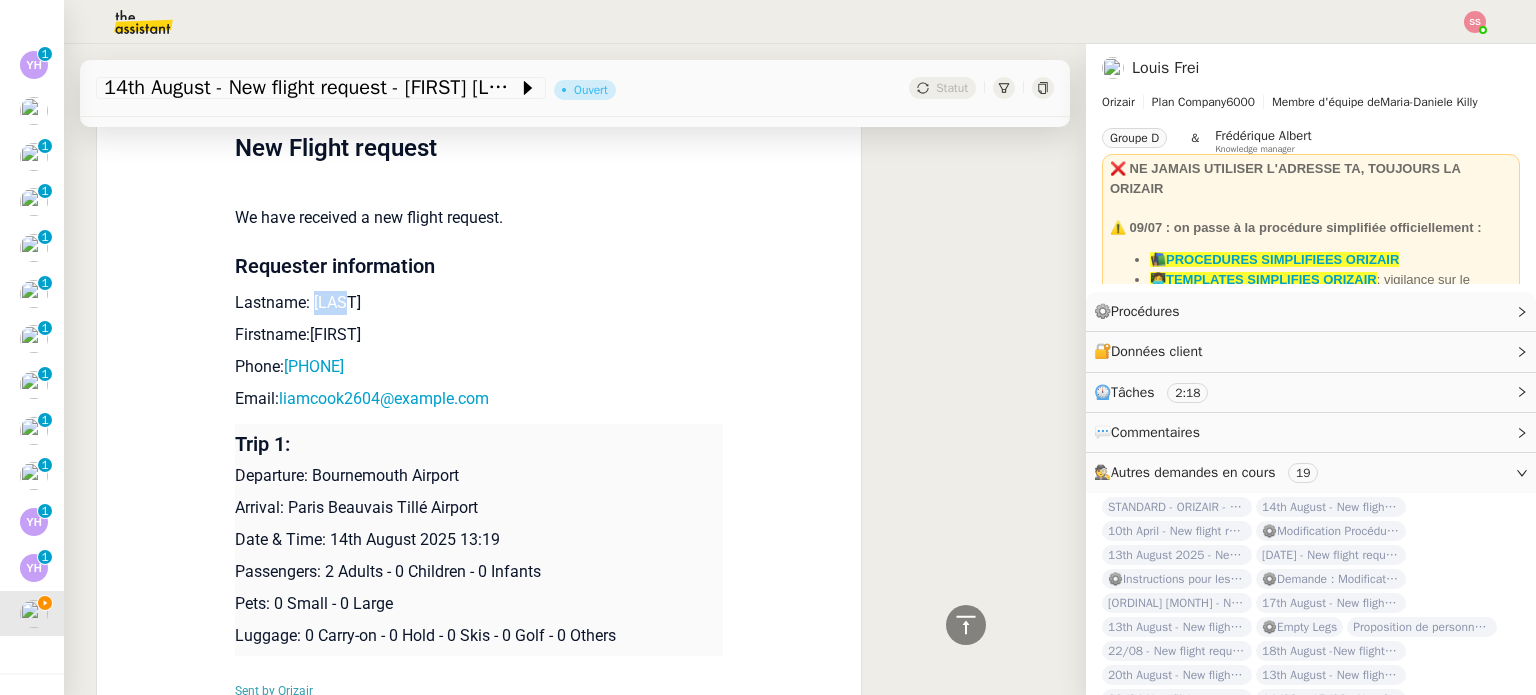 drag, startPoint x: 376, startPoint y: 303, endPoint x: 300, endPoint y: 309, distance: 76.23647 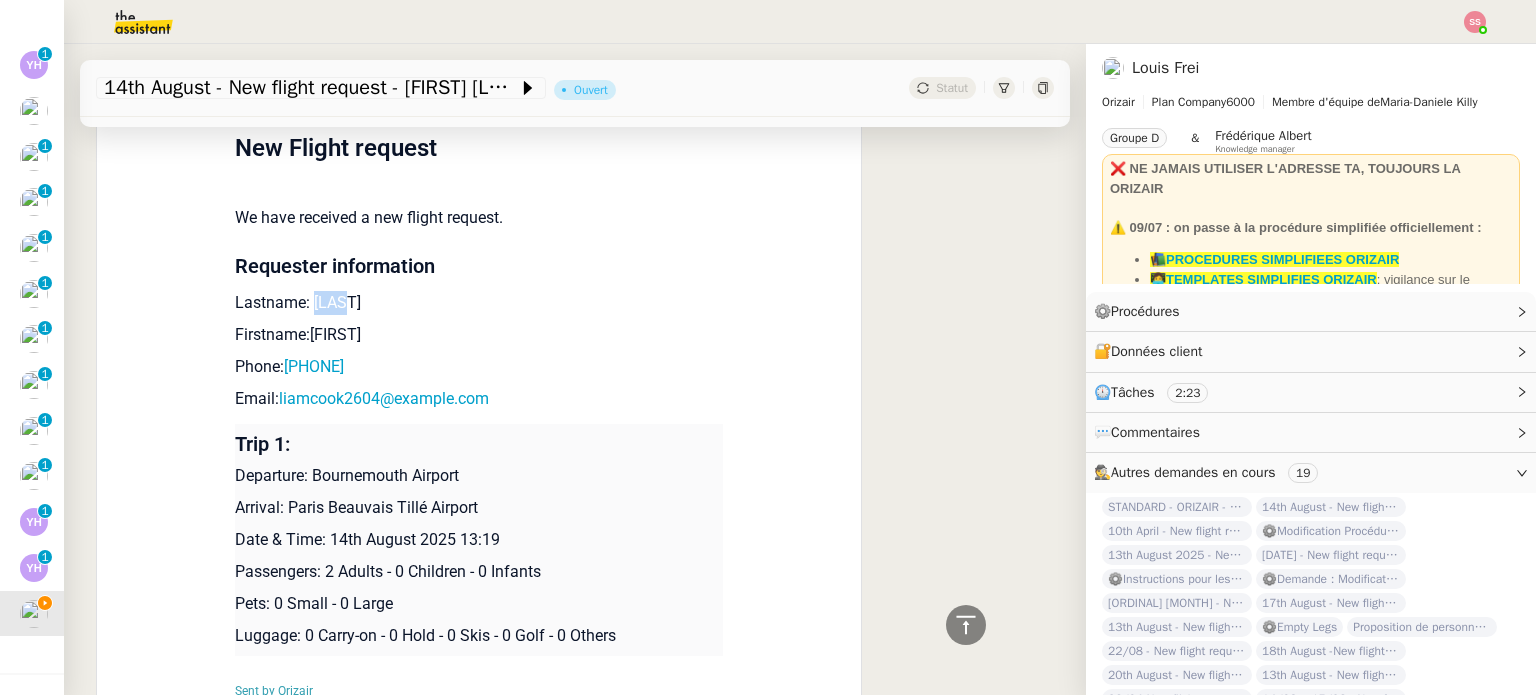 copy on "Cook" 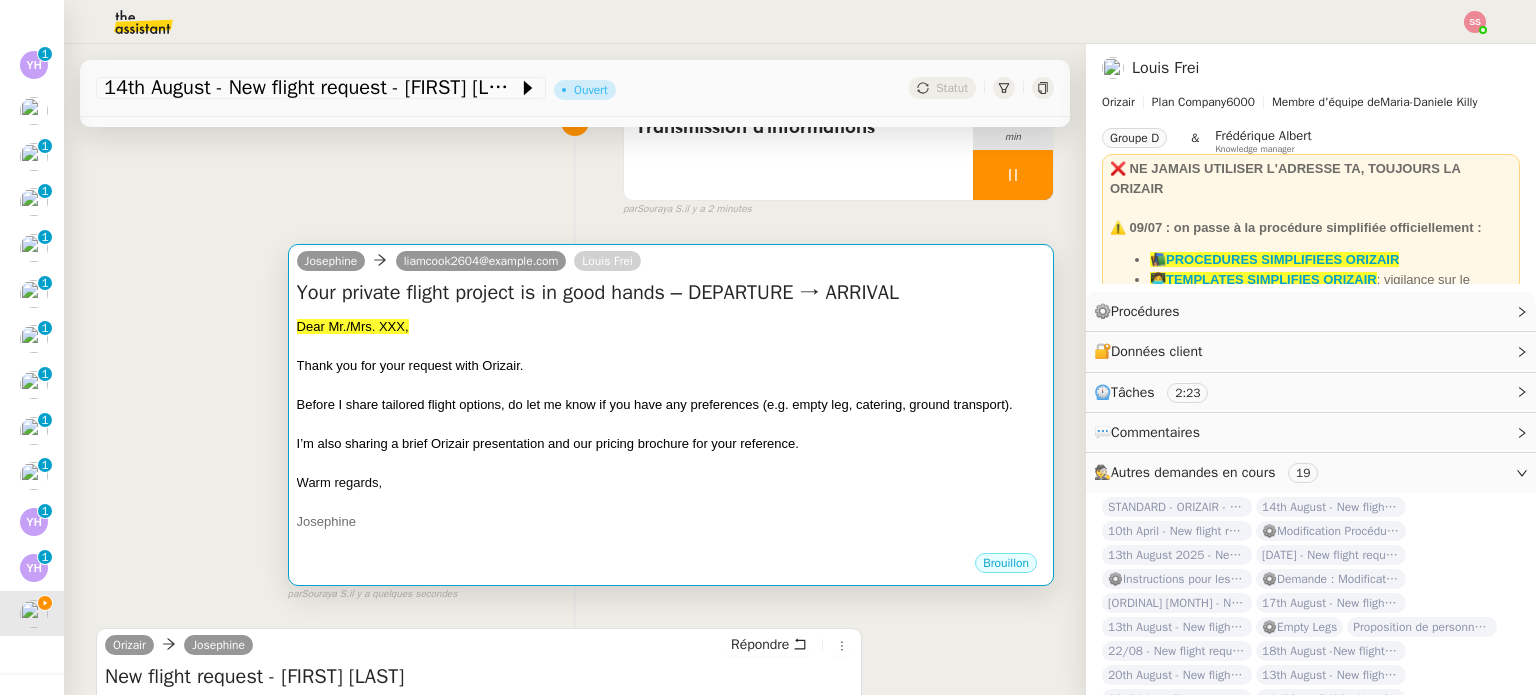 scroll, scrollTop: 200, scrollLeft: 0, axis: vertical 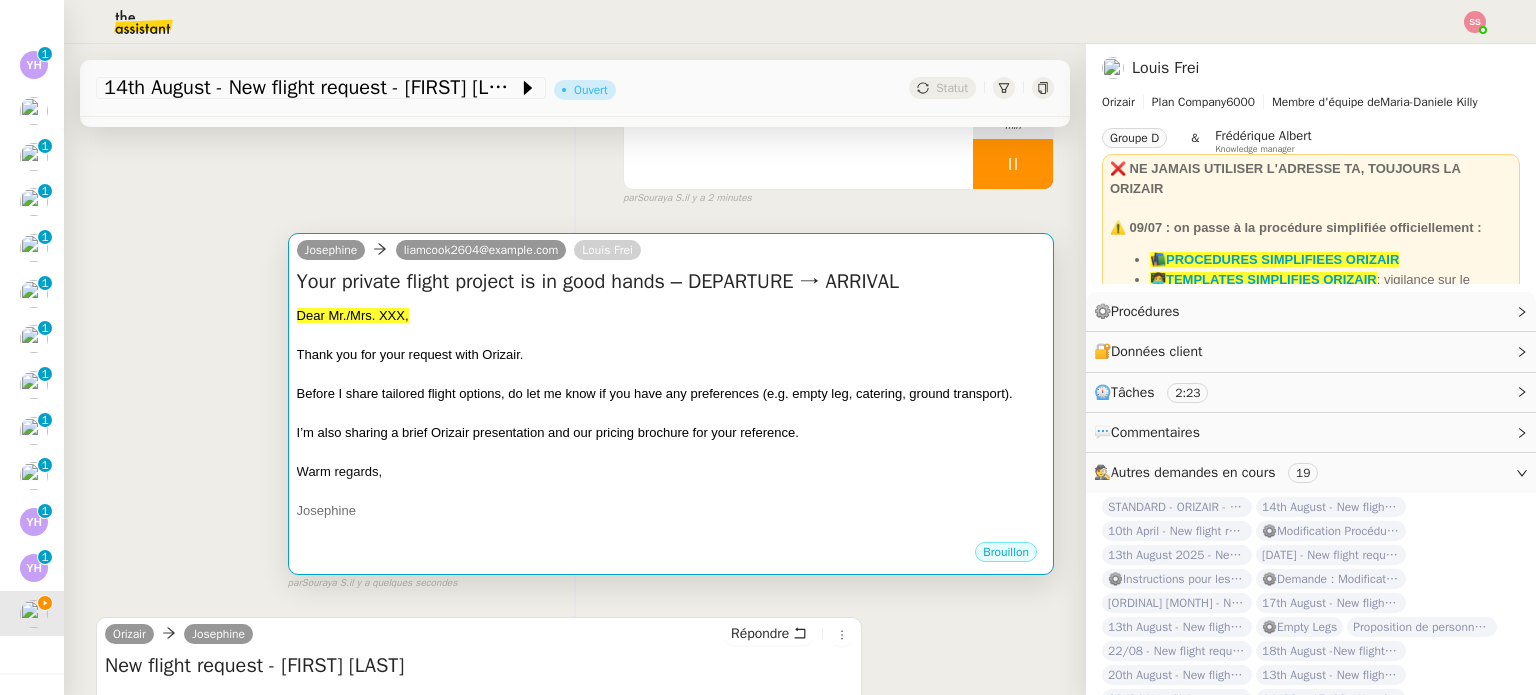 click at bounding box center [671, 335] 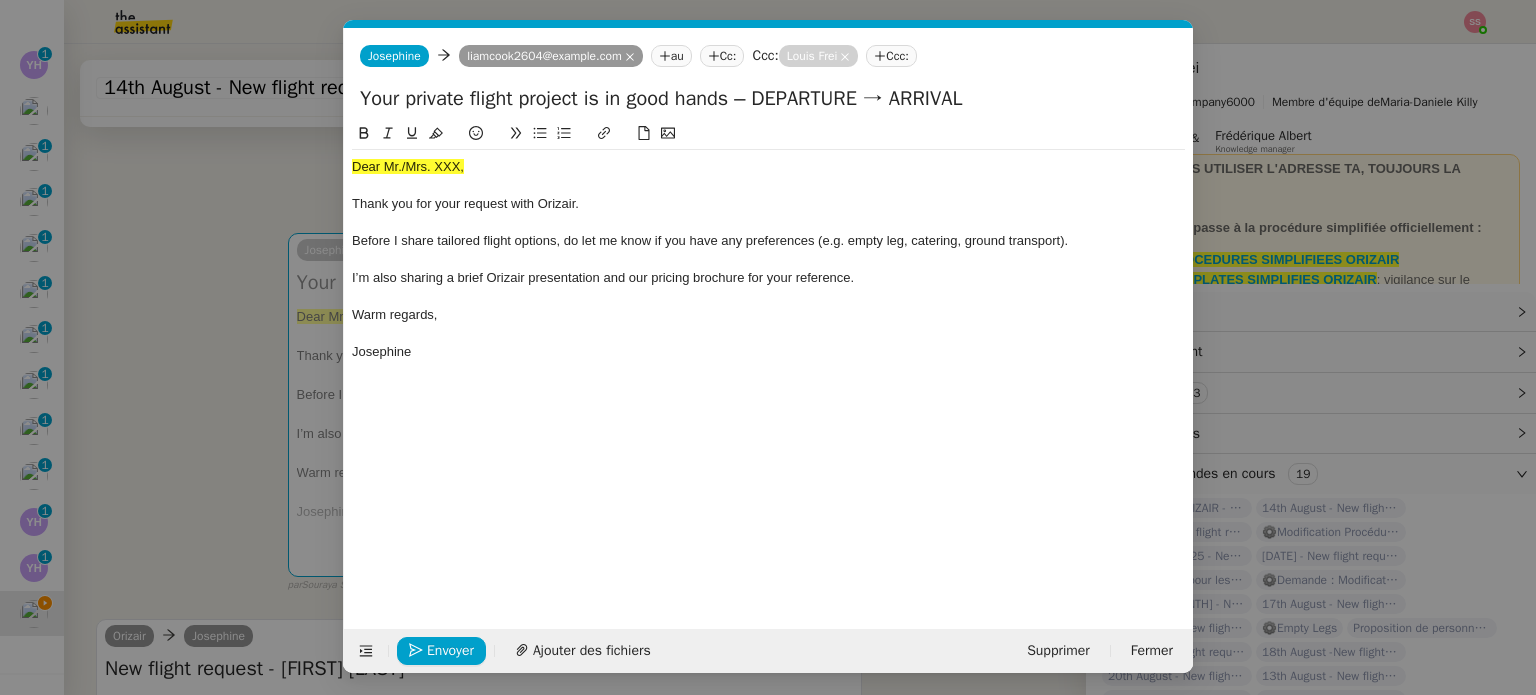 scroll, scrollTop: 0, scrollLeft: 61, axis: horizontal 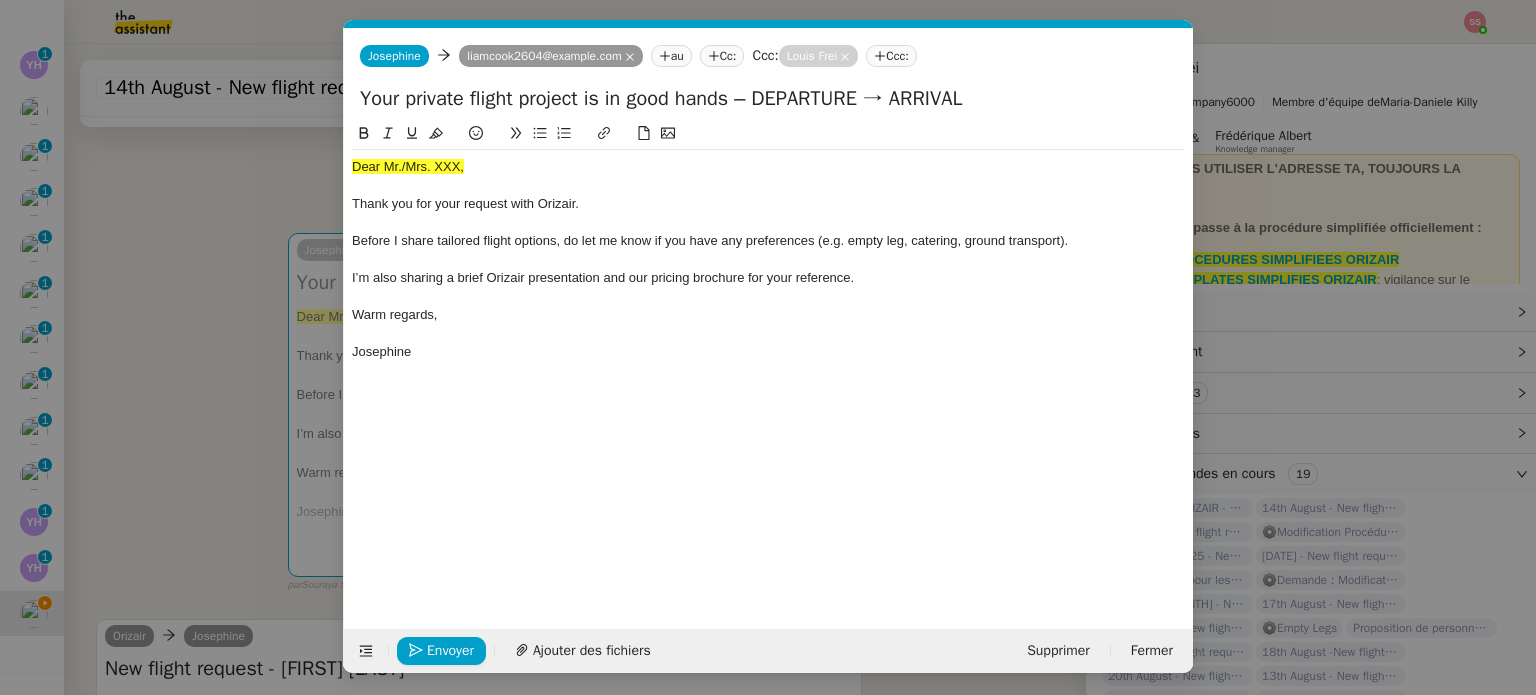 click on "Dear Mr./Mrs. XXX," 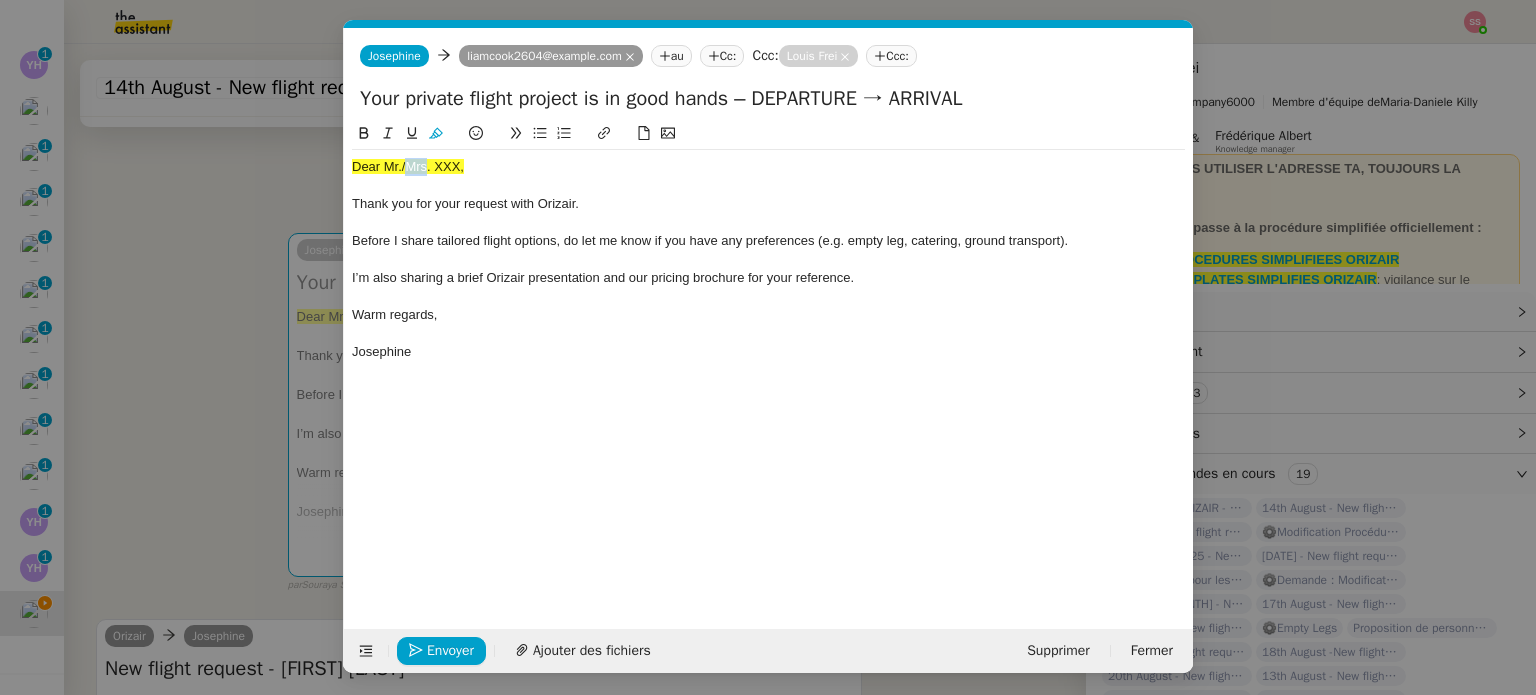 click on "Dear Mr./Mrs. XXX," 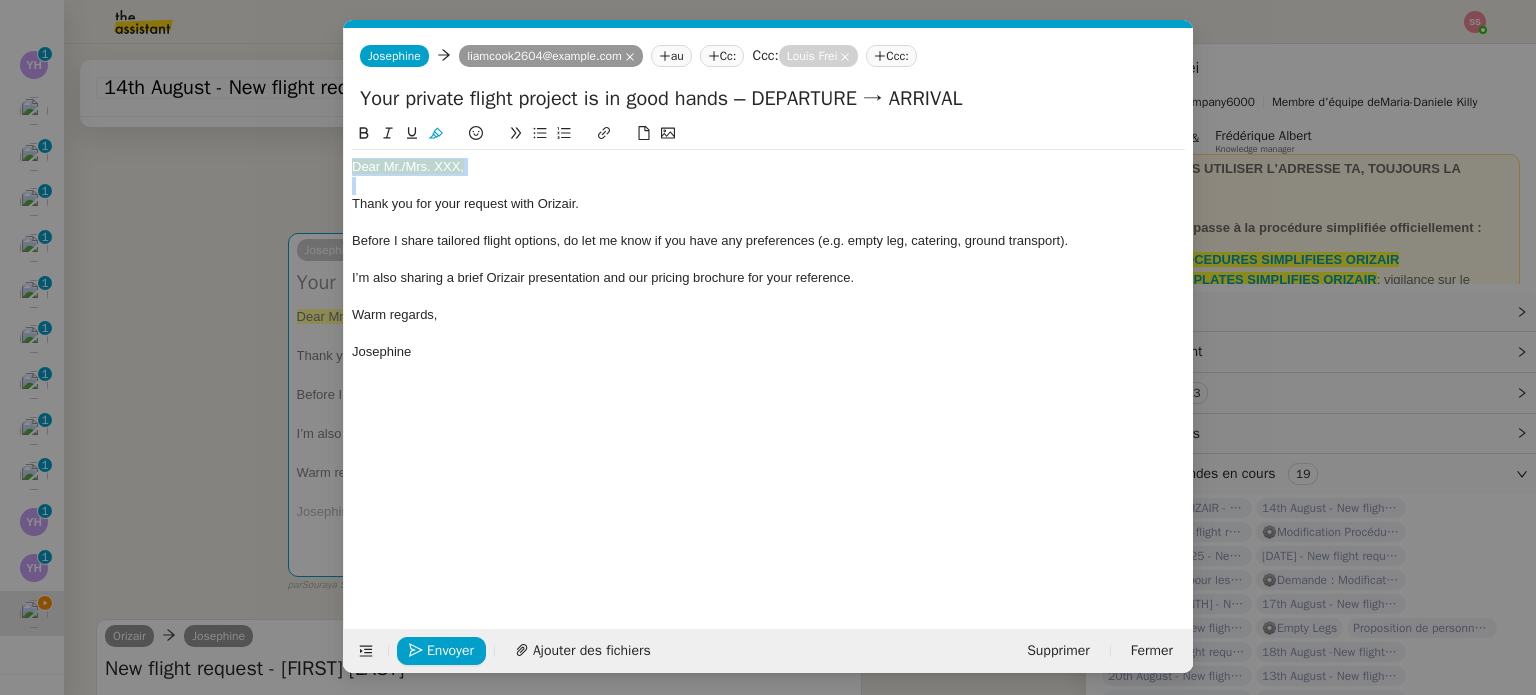 click on "Dear Mr./Mrs. XXX," 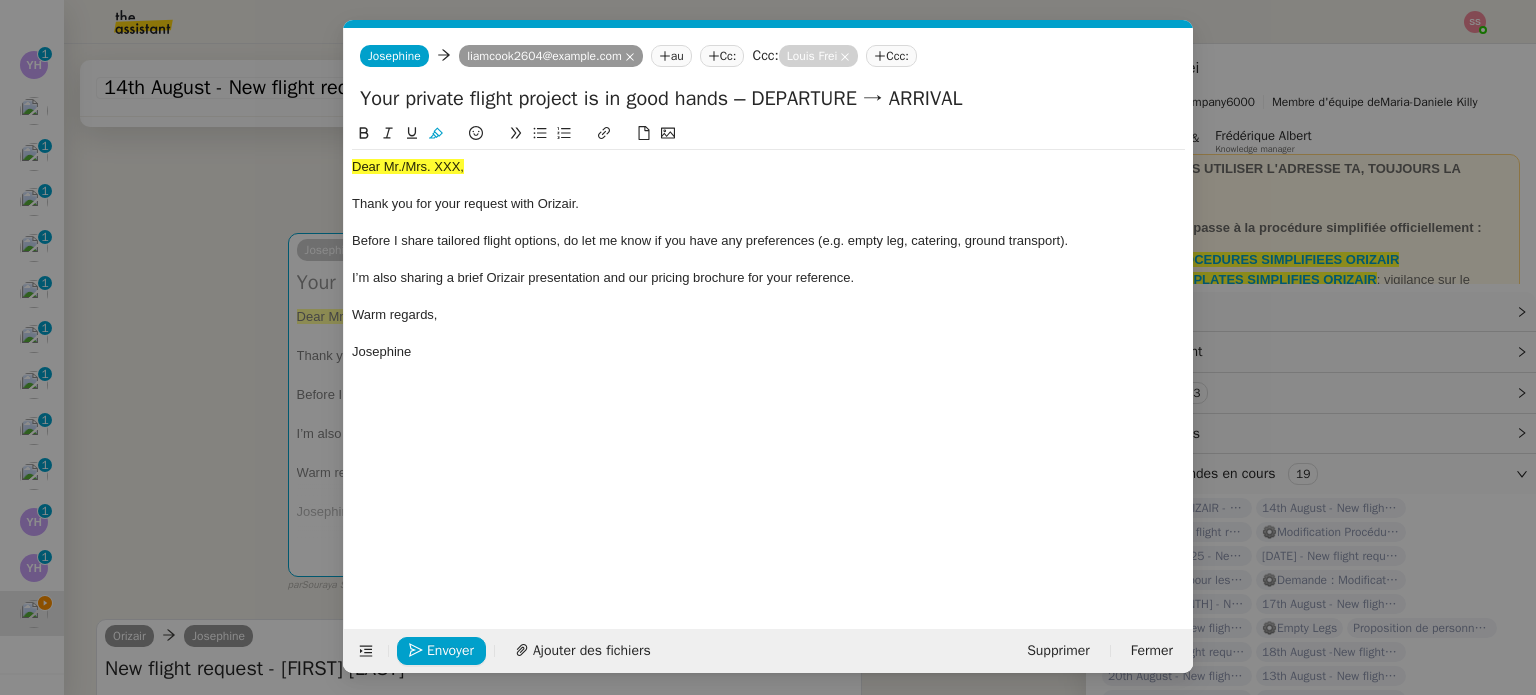 click on "Dear Mr./Mrs. XXX," 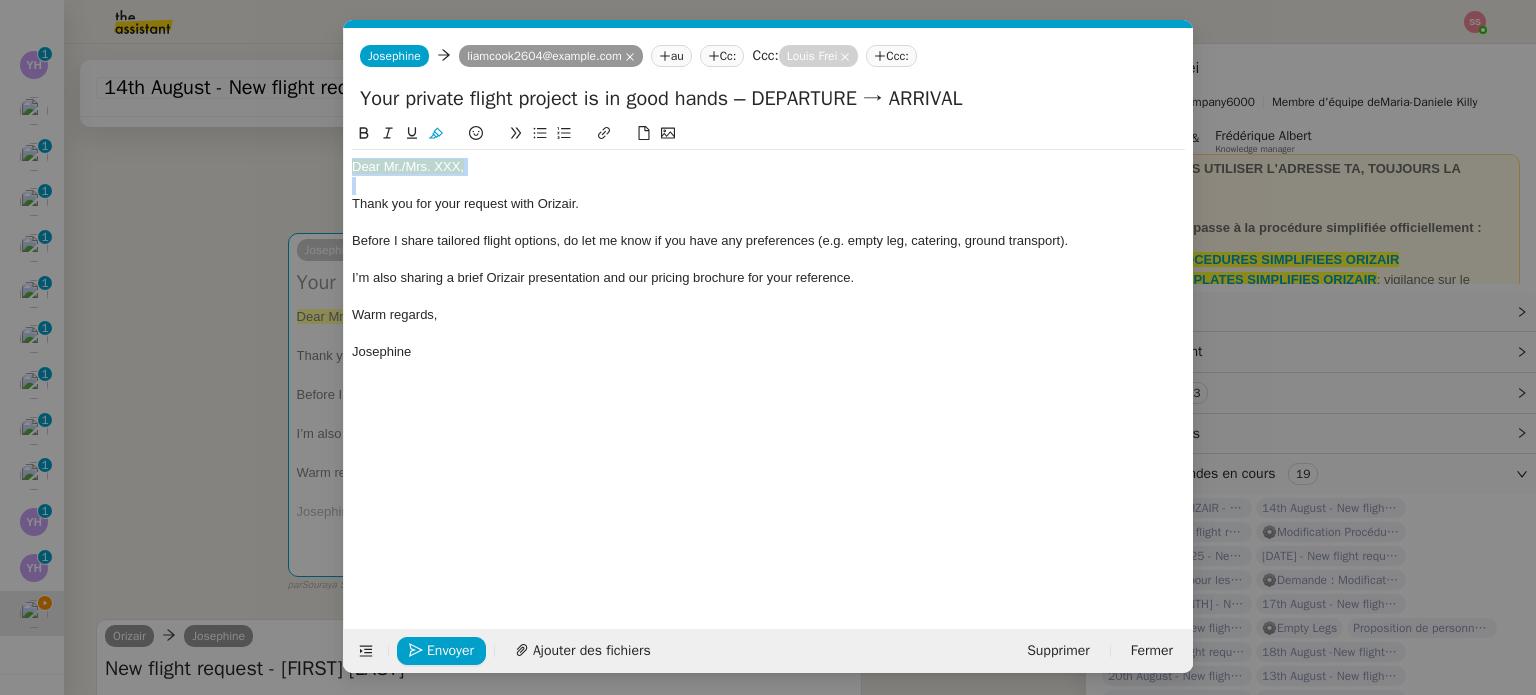 click on "Dear Mr./Mrs. XXX," 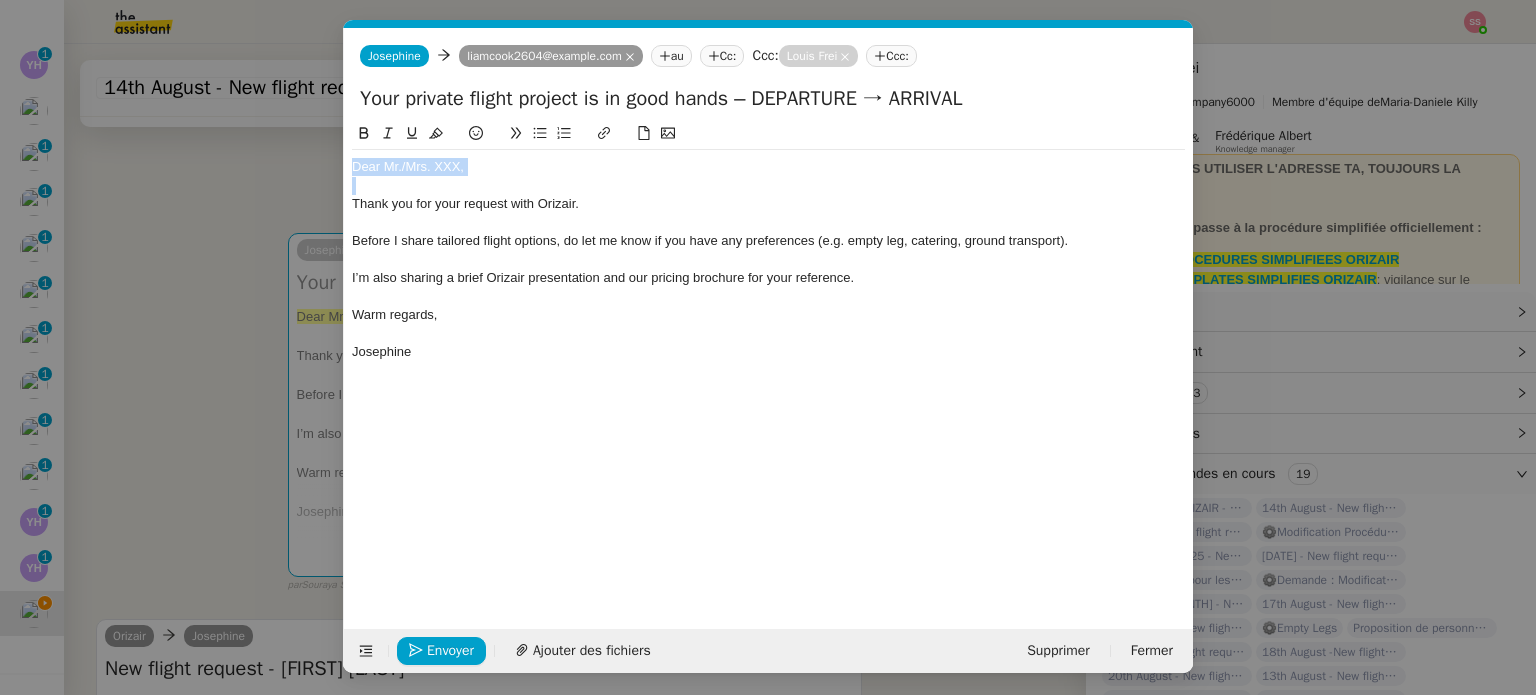 click on "Dear Mr./Mrs. XXX," 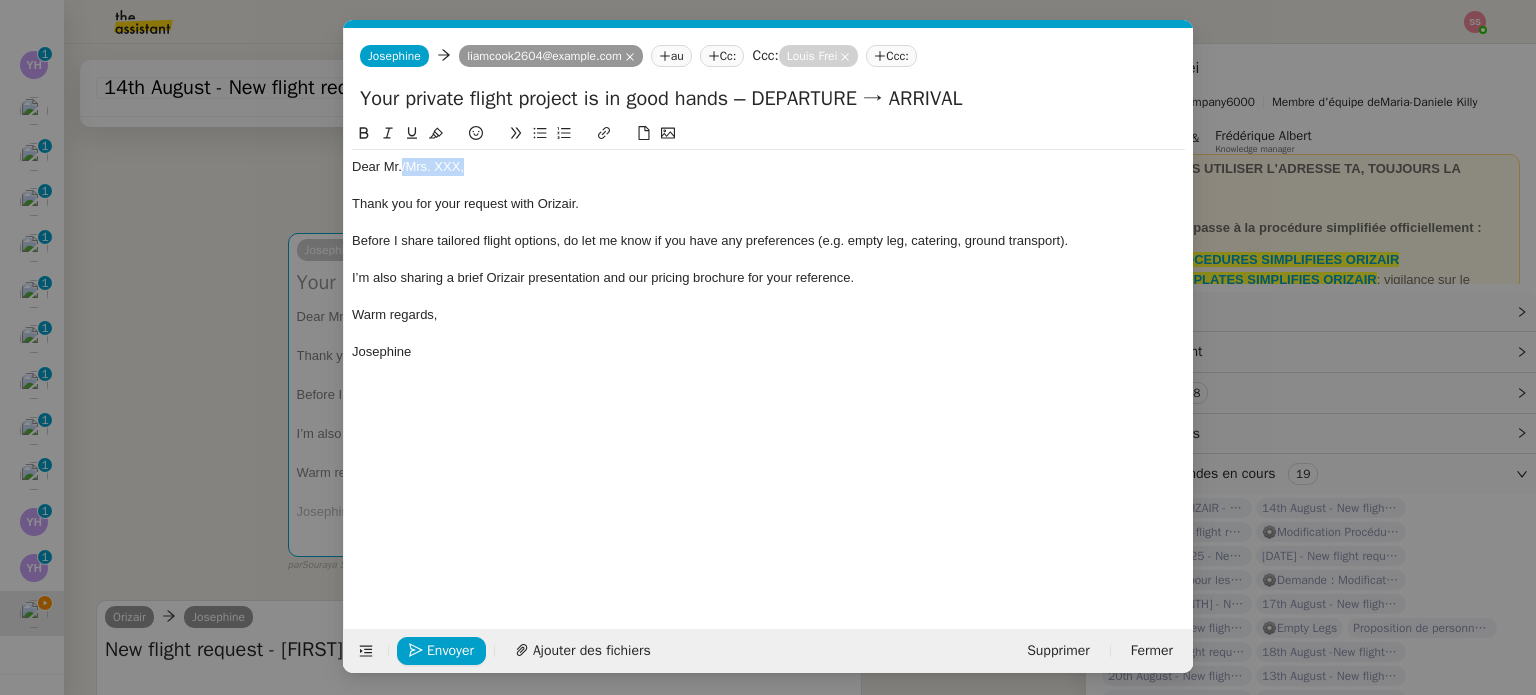 drag, startPoint x: 457, startPoint y: 170, endPoint x: 402, endPoint y: 167, distance: 55.081757 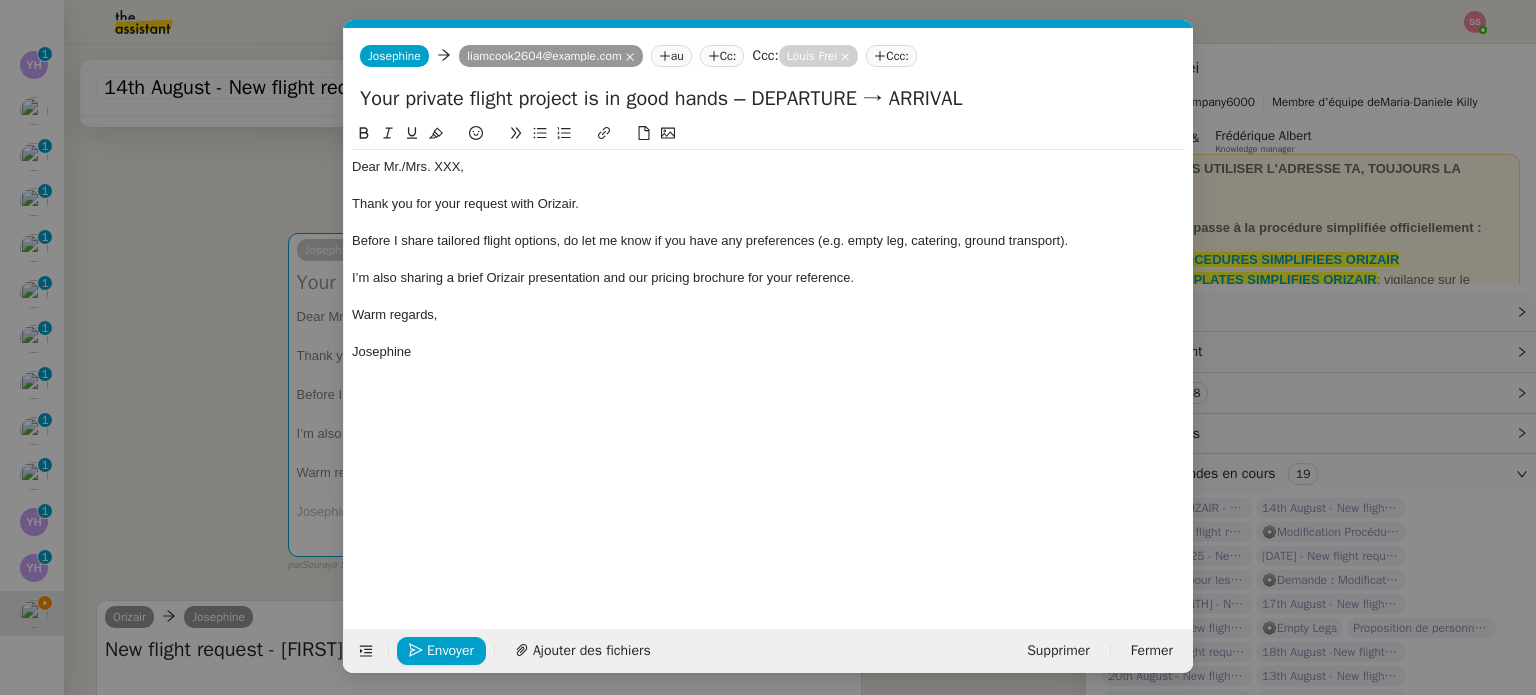 scroll, scrollTop: 0, scrollLeft: 0, axis: both 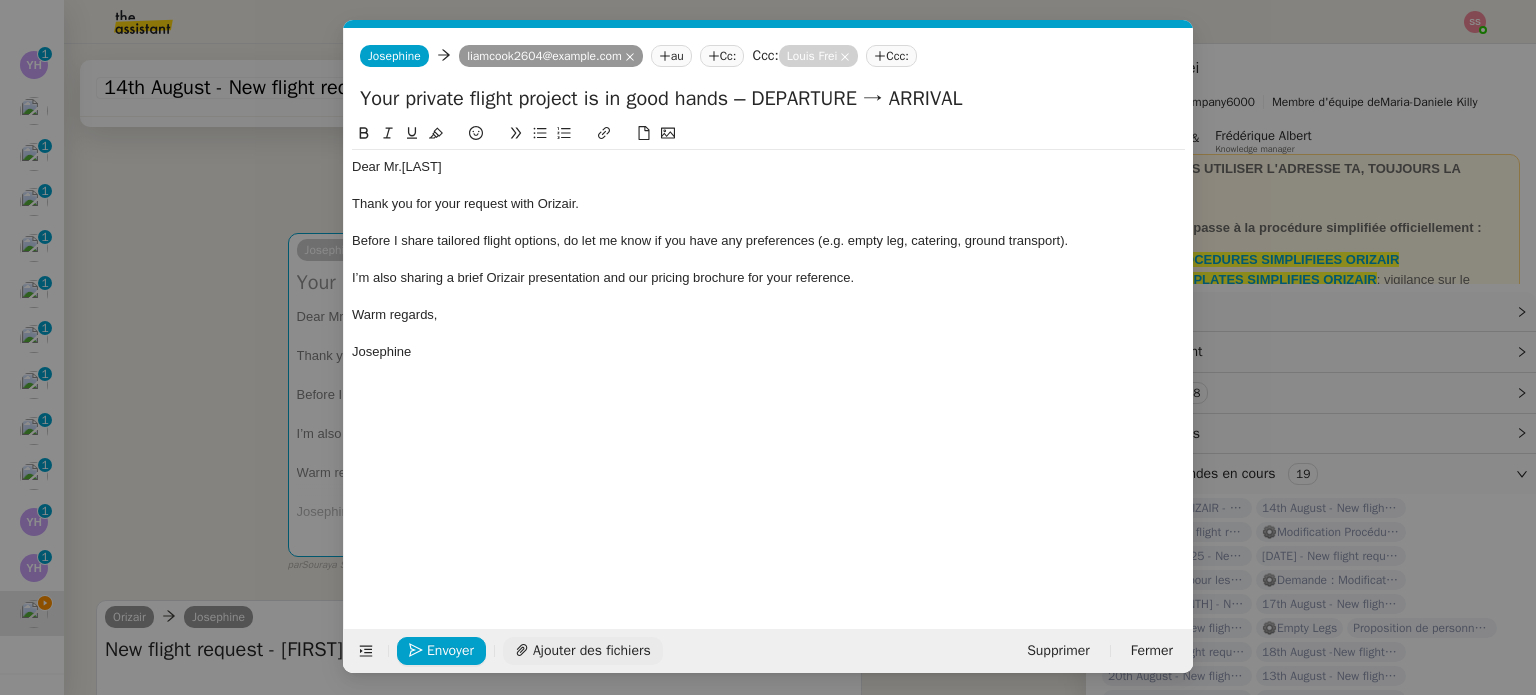 click on "Ajouter des fichiers" 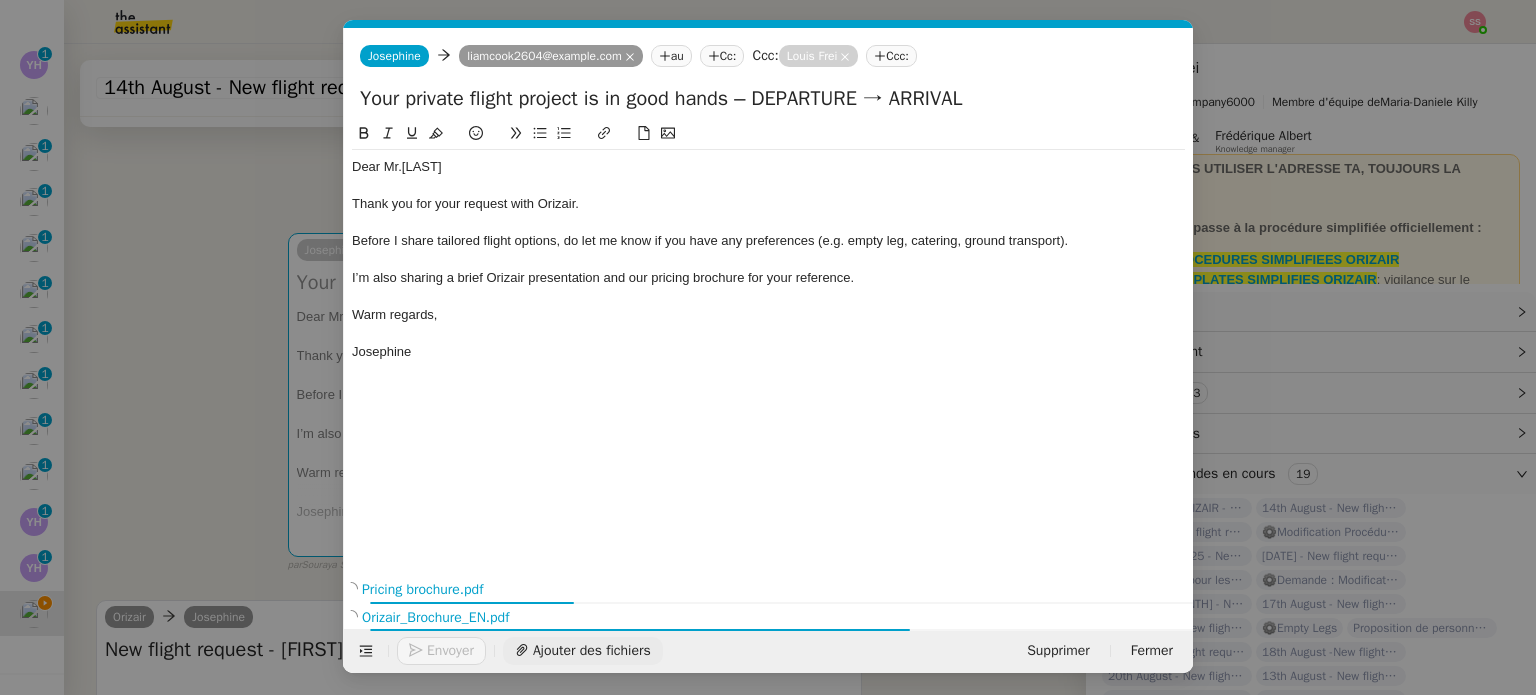 scroll, scrollTop: 281, scrollLeft: 0, axis: vertical 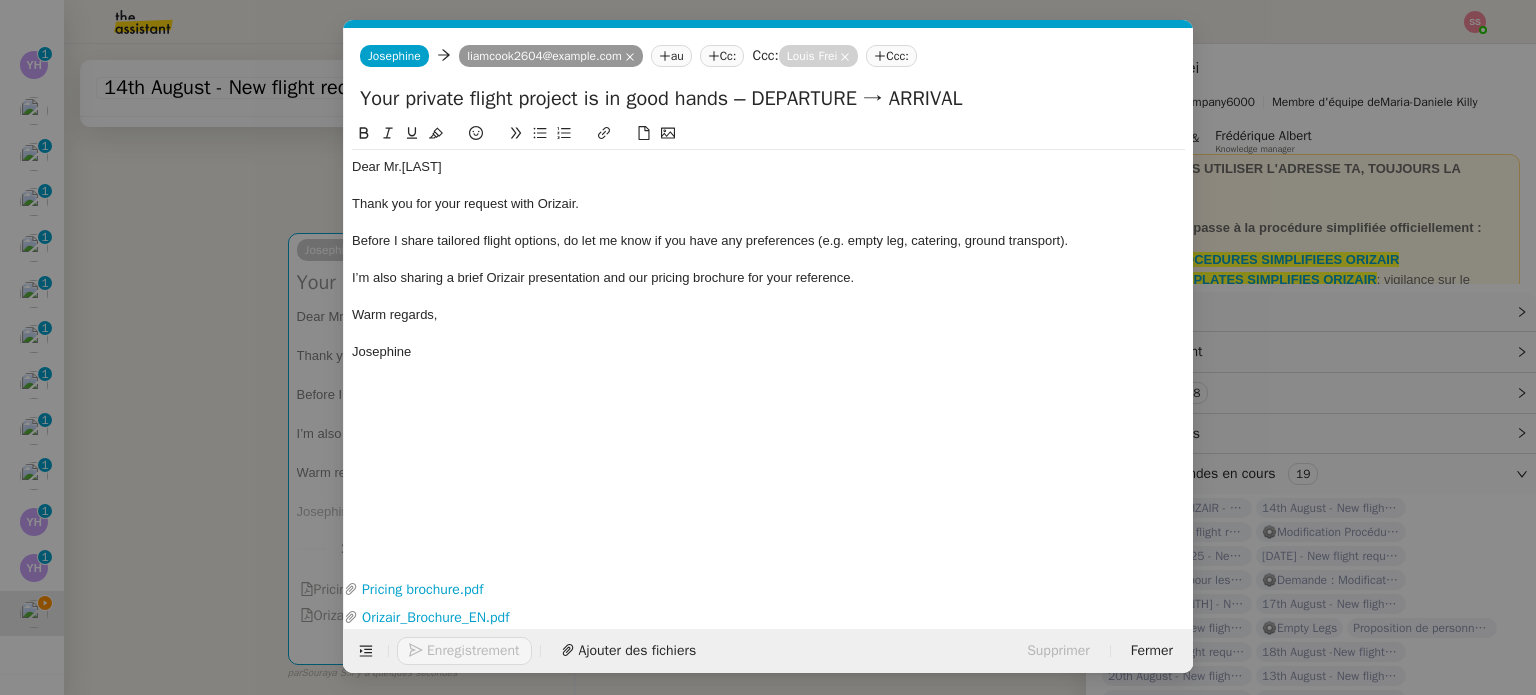 click on "acc Service ✈️Orizair - Acc usé de réception de la demande (FR) - En cours de validation à utiliser dans le cadre d'une demande orizair en français [PERSON] TA - ACC USE RECEPTION + AM TA - ACC USE RECEPTION + AM_ANGLAIS Acc usé de réception + intervention d'un project manager ✈️Orizair - Acc usé de réception de la demande (EN) - En cours de validation à utiliser à réception de demande orizair en anglais [PERSON] TA - ACC OUNT MANAGER - PRO ACTIF Envoyer un Email aux nouveaux utilisateurs non actifs TA - ACC USE RECEPTION Acc usé de réception de la demande TA - ACC USE RECEPTION (EN) TA - ACC ES BANQUE DEDIE A utiliser dans le cadre de la mise en place d' acc ès bancaires dédiés TA - AJOUT ELEMENT COFFRE FORT A utiliser lorsque le client doit partager un nouvel acc ès à son coffre-fort TA - PARTAGE DE CALENDRIER (EN) acc ès et la gestion Acc Common ✈️Orizair -" at bounding box center (768, 347) 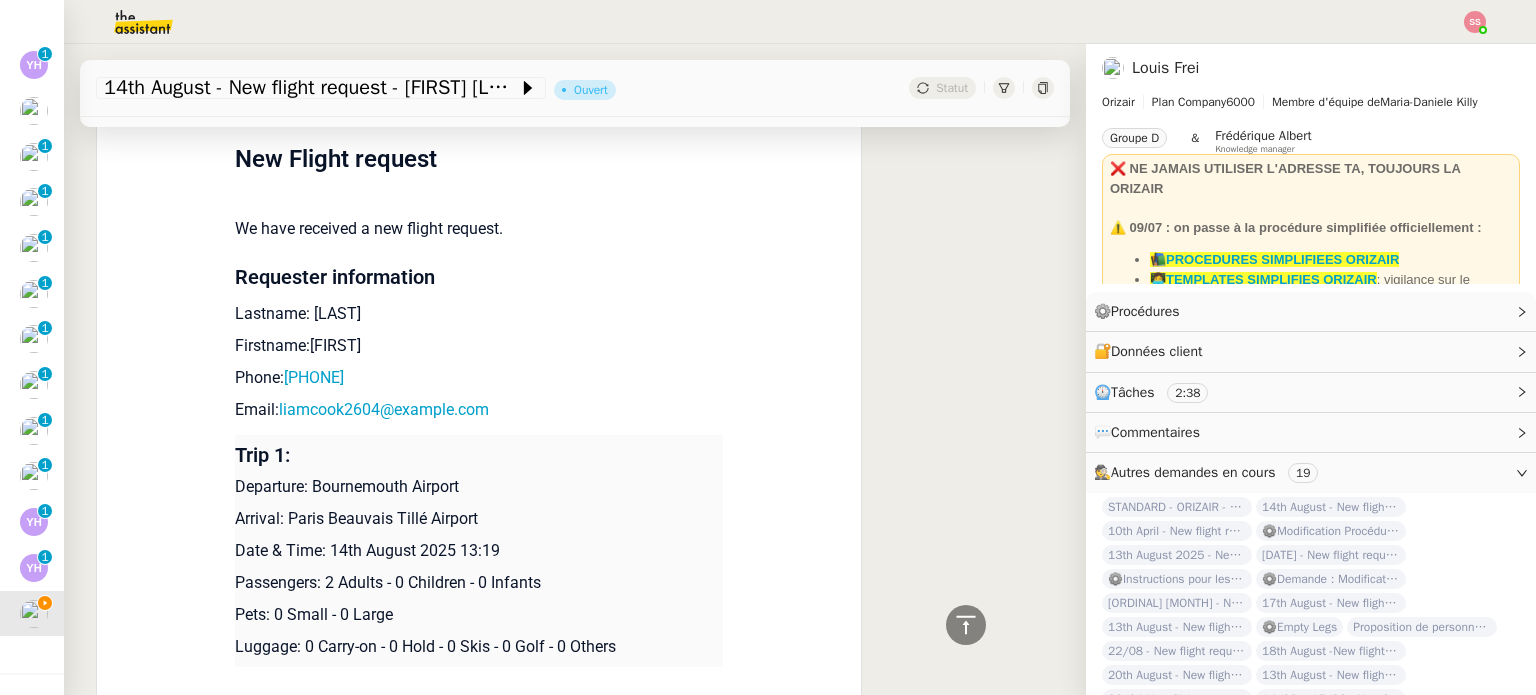 scroll, scrollTop: 1000, scrollLeft: 0, axis: vertical 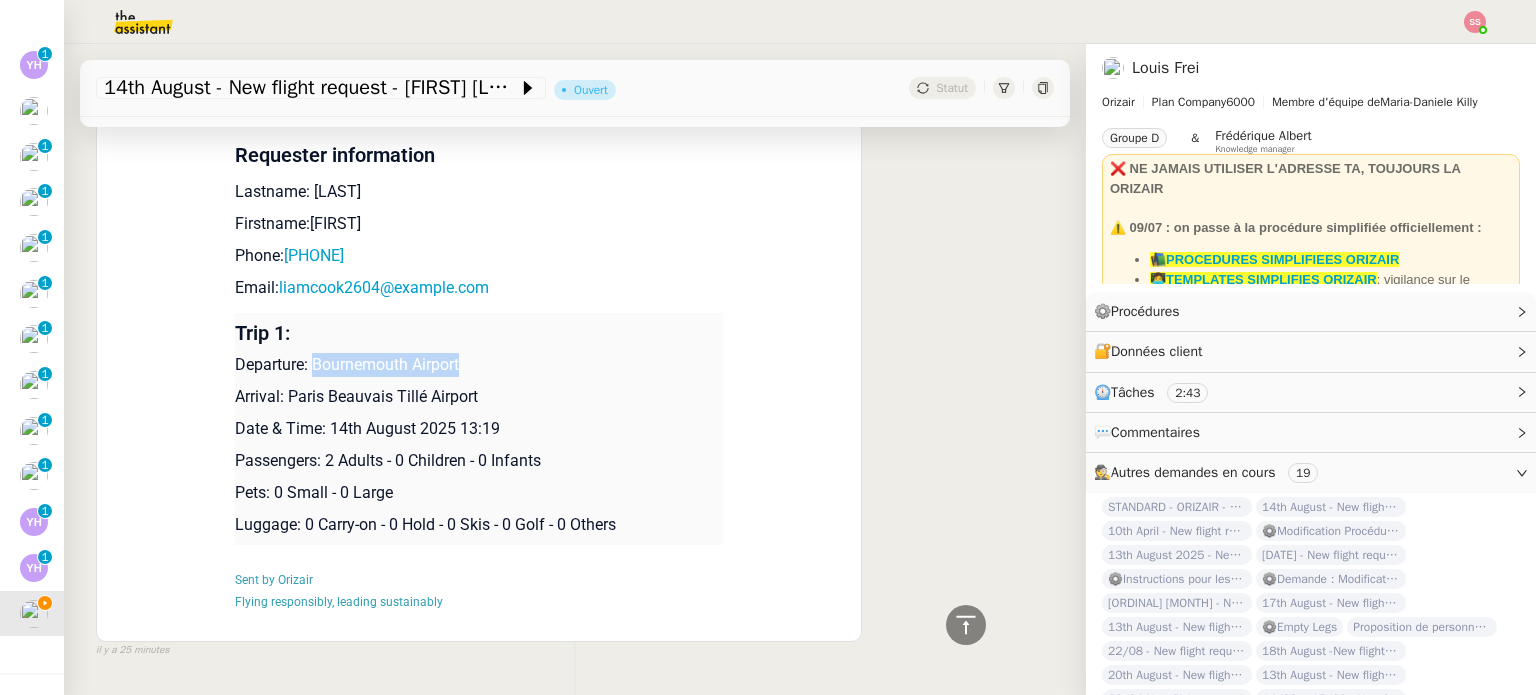 drag, startPoint x: 401, startPoint y: 368, endPoint x: 302, endPoint y: 371, distance: 99.04544 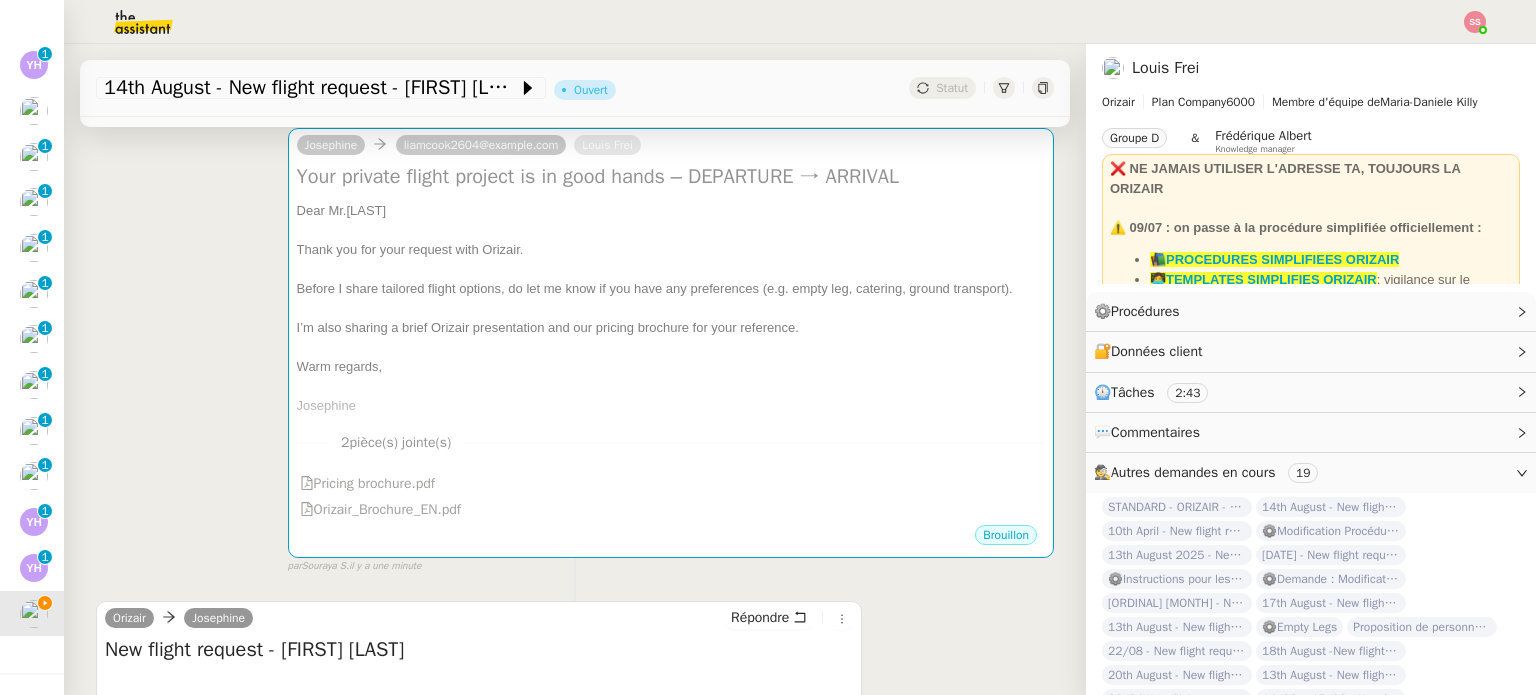 scroll, scrollTop: 300, scrollLeft: 0, axis: vertical 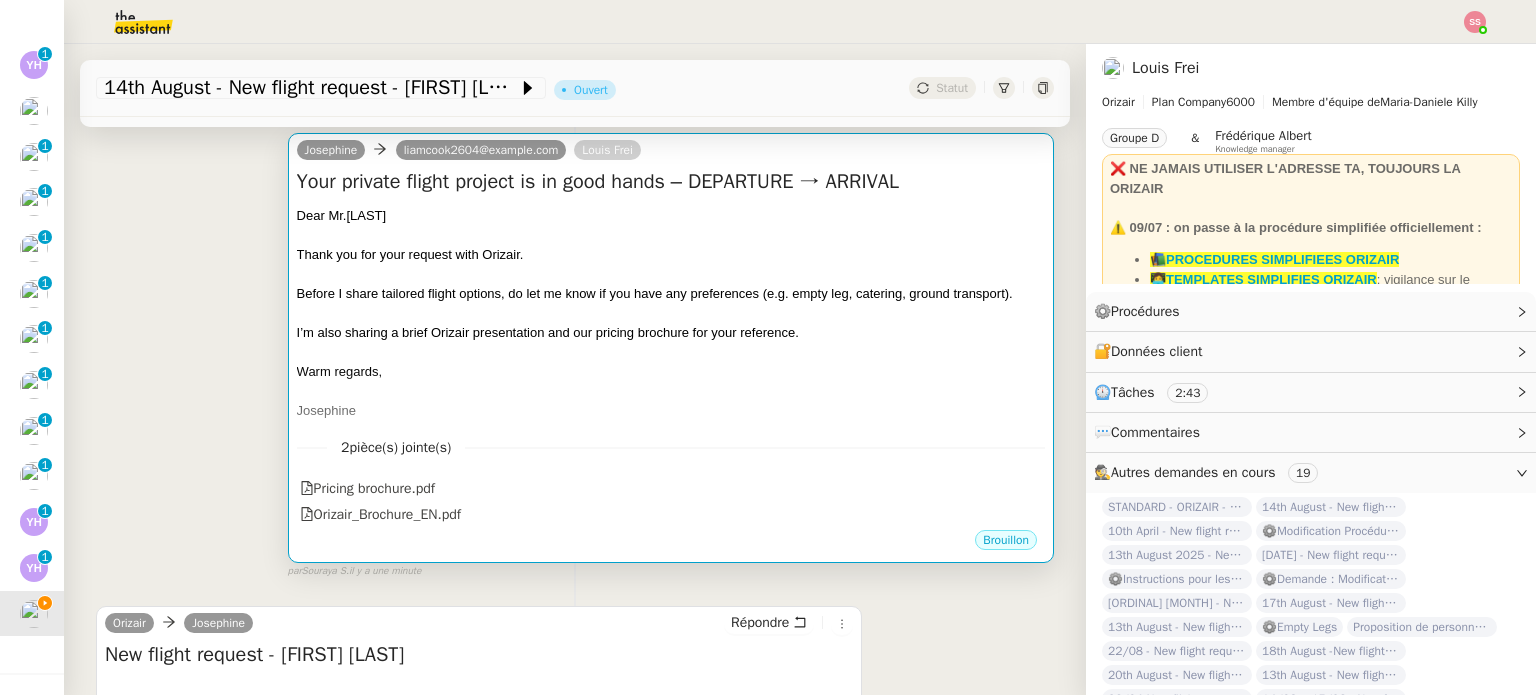click on "I’m also sharing a brief Orizair presentation and our pricing brochure for your reference." at bounding box center (671, 333) 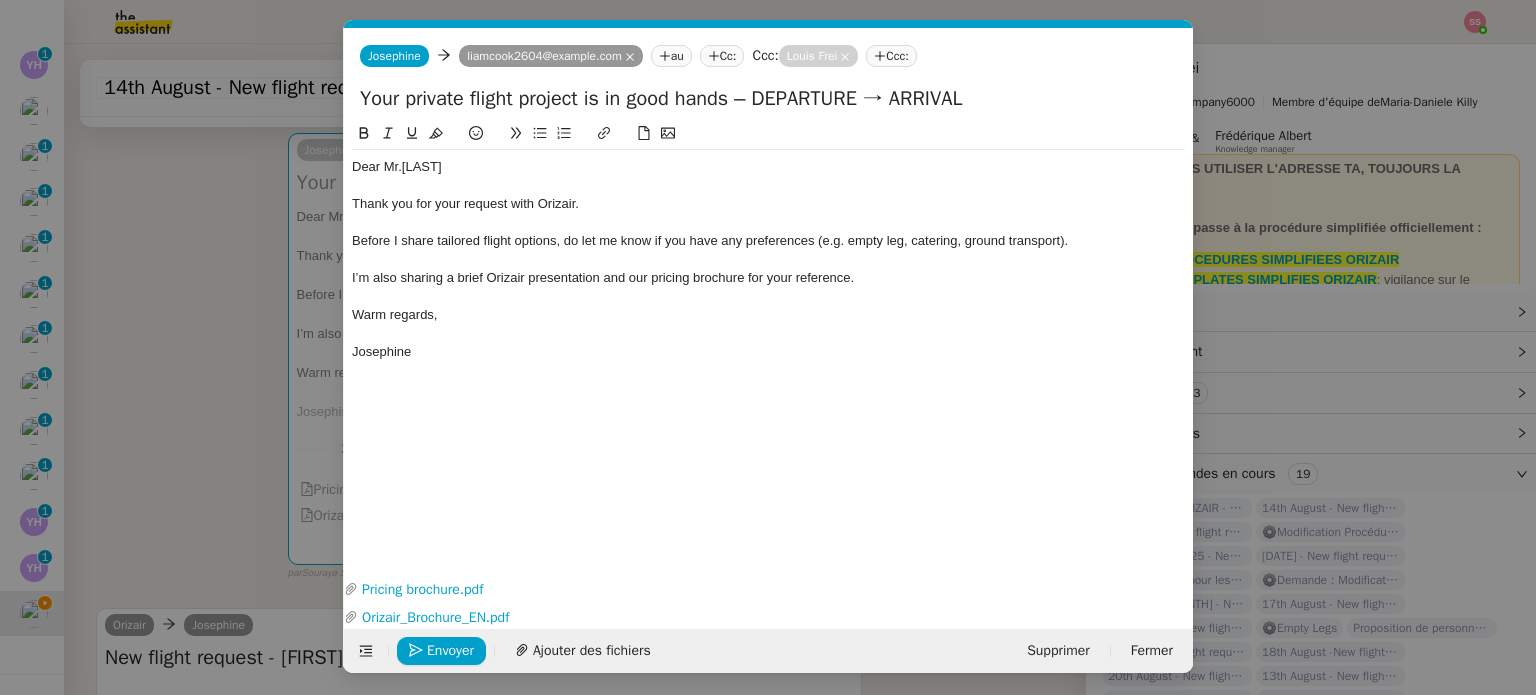 scroll, scrollTop: 0, scrollLeft: 61, axis: horizontal 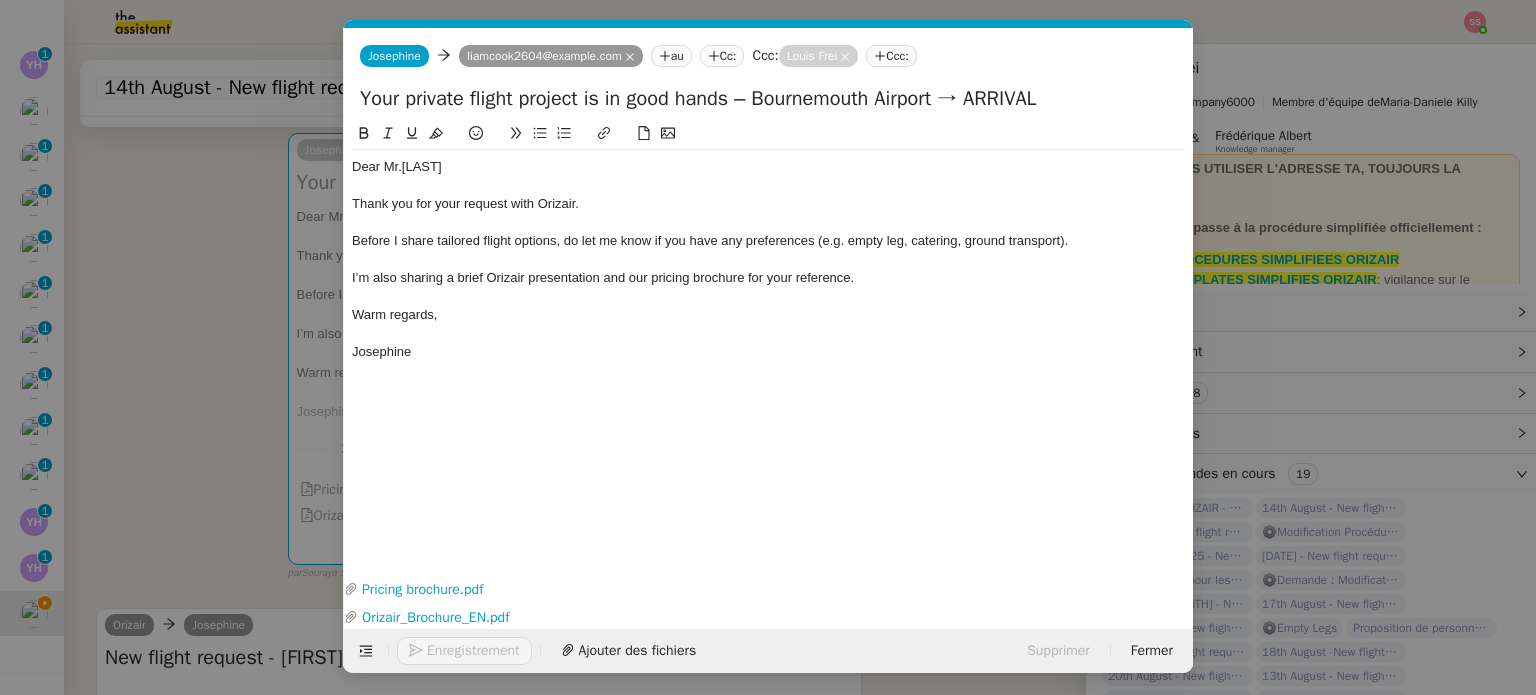 type on "Your private flight project is in good hands – Bournemouth Airport → ARRIVAL" 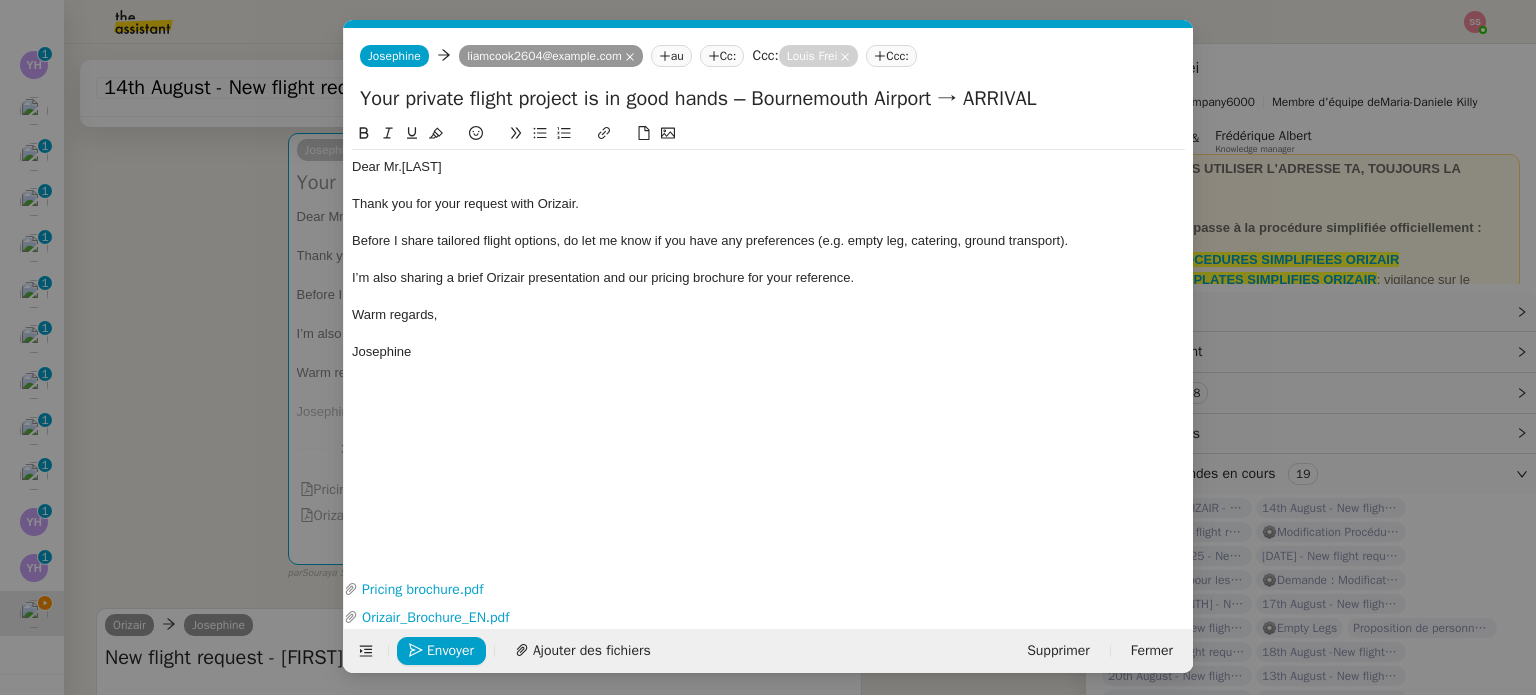 click on "acc Service ✈️Orizair - Acc usé de réception de la demande (FR) - En cours de validation à utiliser dans le cadre d'une demande orizair en français [PERSON] TA - ACC USE RECEPTION + AM TA - ACC USE RECEPTION + AM_ANGLAIS Acc usé de réception + intervention d'un project manager ✈️Orizair - Acc usé de réception de la demande (EN) - En cours de validation à utiliser à réception de demande orizair en anglais [PERSON] TA - ACC OUNT MANAGER - PRO ACTIF Envoyer un Email aux nouveaux utilisateurs non actifs TA - ACC USE RECEPTION Acc usé de réception de la demande TA - ACC USE RECEPTION (EN) TA - ACC ES BANQUE DEDIE A utiliser dans le cadre de la mise en place d' acc ès bancaires dédiés TA - AJOUT ELEMENT COFFRE FORT A utiliser lorsque le client doit partager un nouvel acc ès à son coffre-fort TA - PARTAGE DE CALENDRIER (EN) acc ès et la gestion Acc Common ✈️Orizair -" at bounding box center (768, 347) 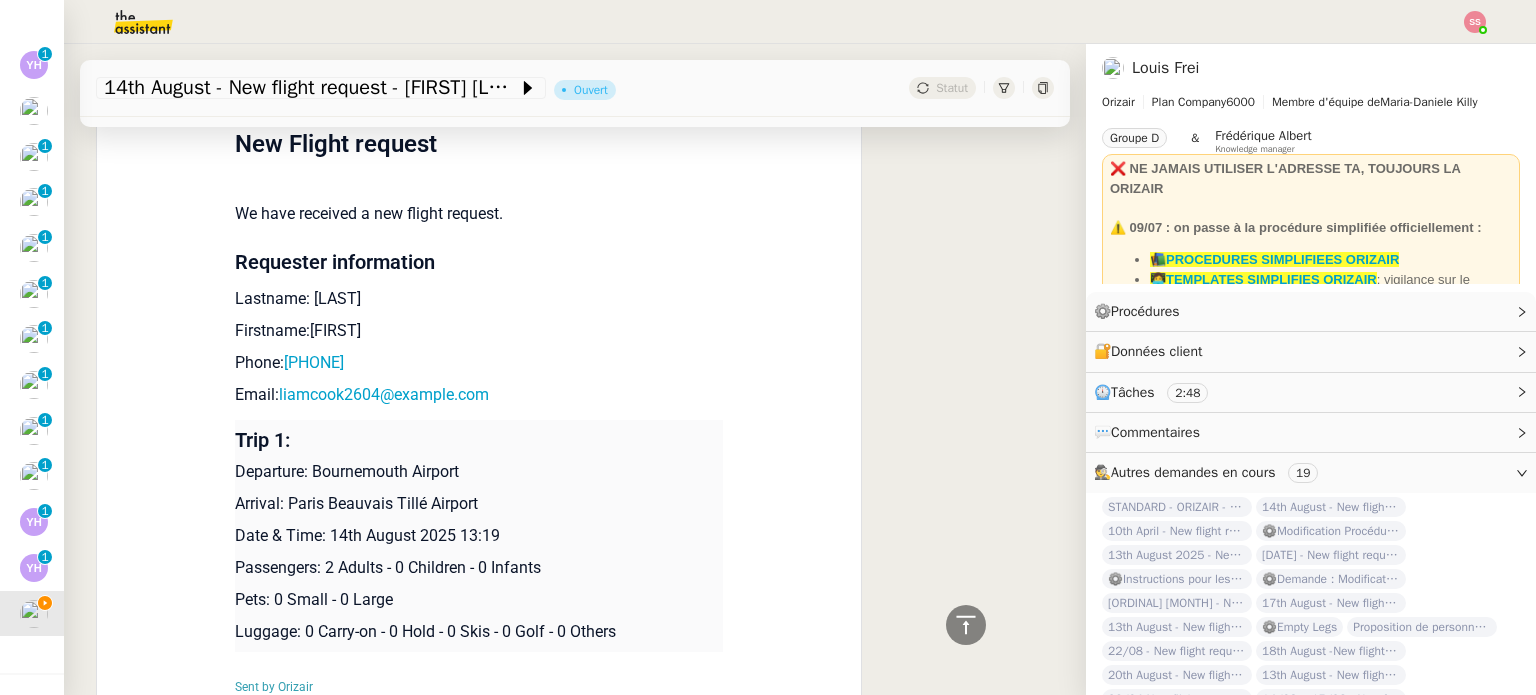 scroll, scrollTop: 1000, scrollLeft: 0, axis: vertical 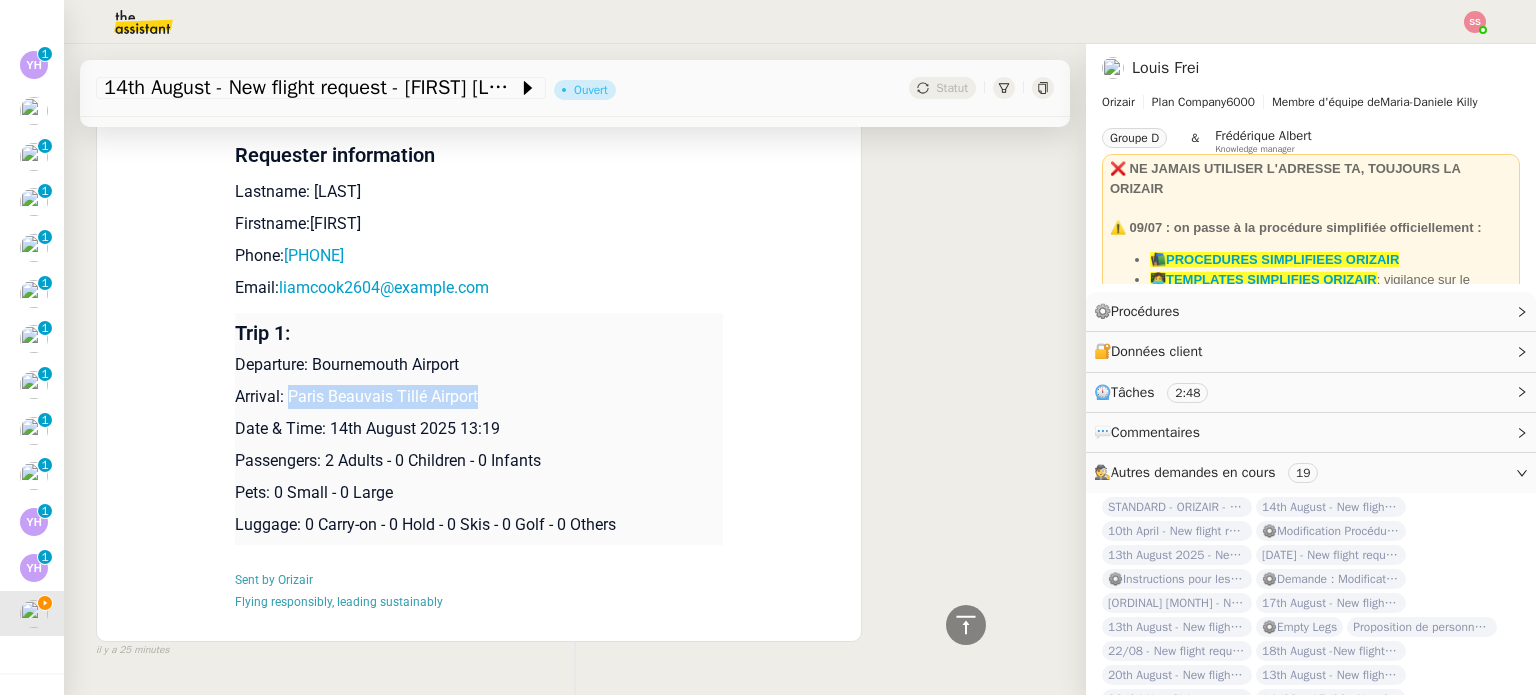 drag, startPoint x: 464, startPoint y: 400, endPoint x: 280, endPoint y: 399, distance: 184.00272 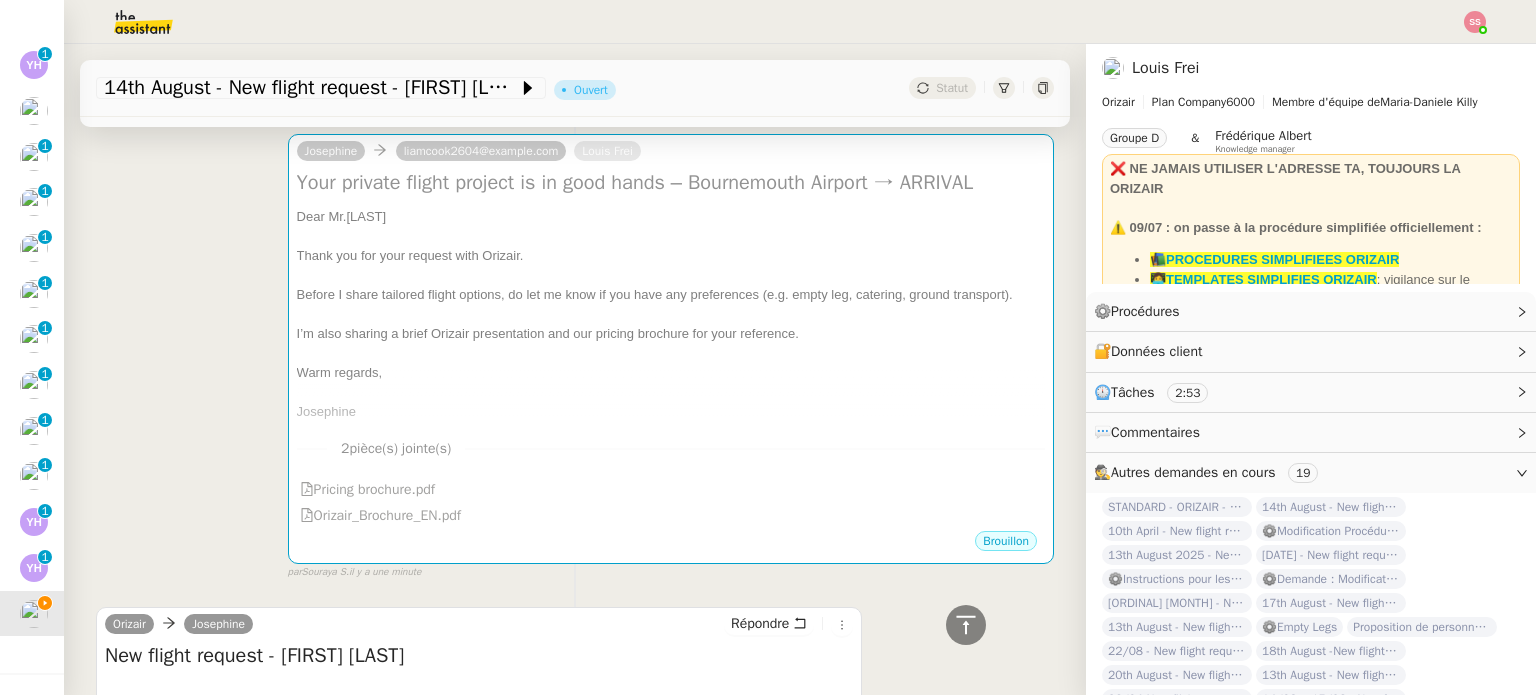 scroll, scrollTop: 100, scrollLeft: 0, axis: vertical 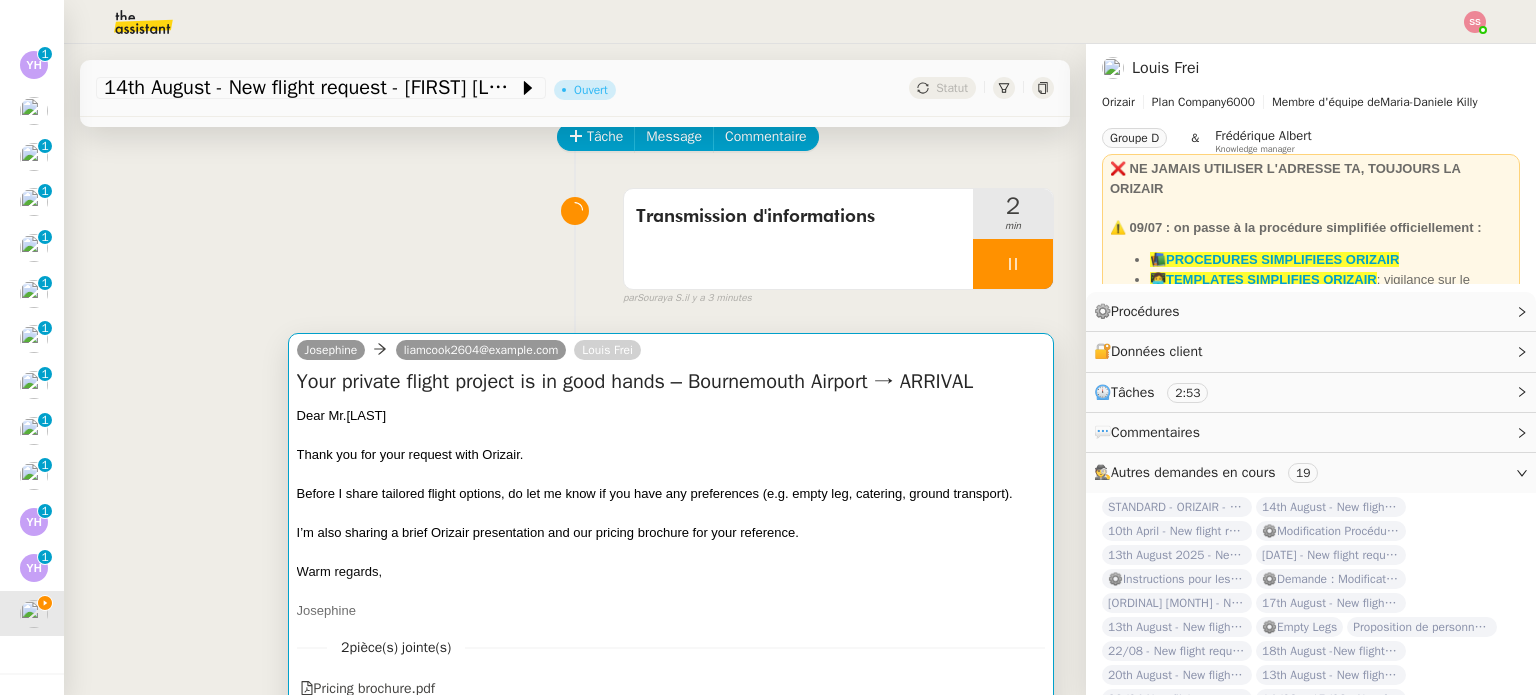 click on "Dear Mr.Cook" at bounding box center (671, 416) 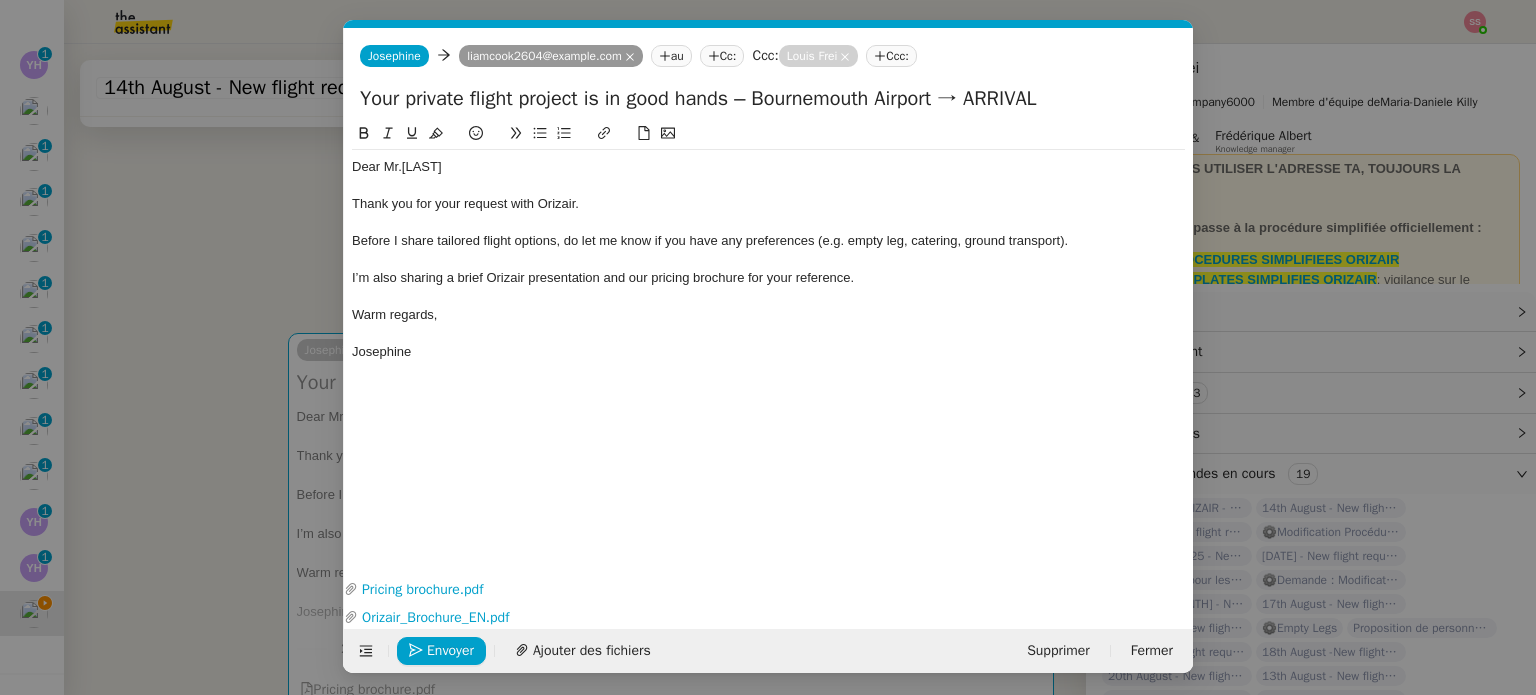 scroll, scrollTop: 0, scrollLeft: 61, axis: horizontal 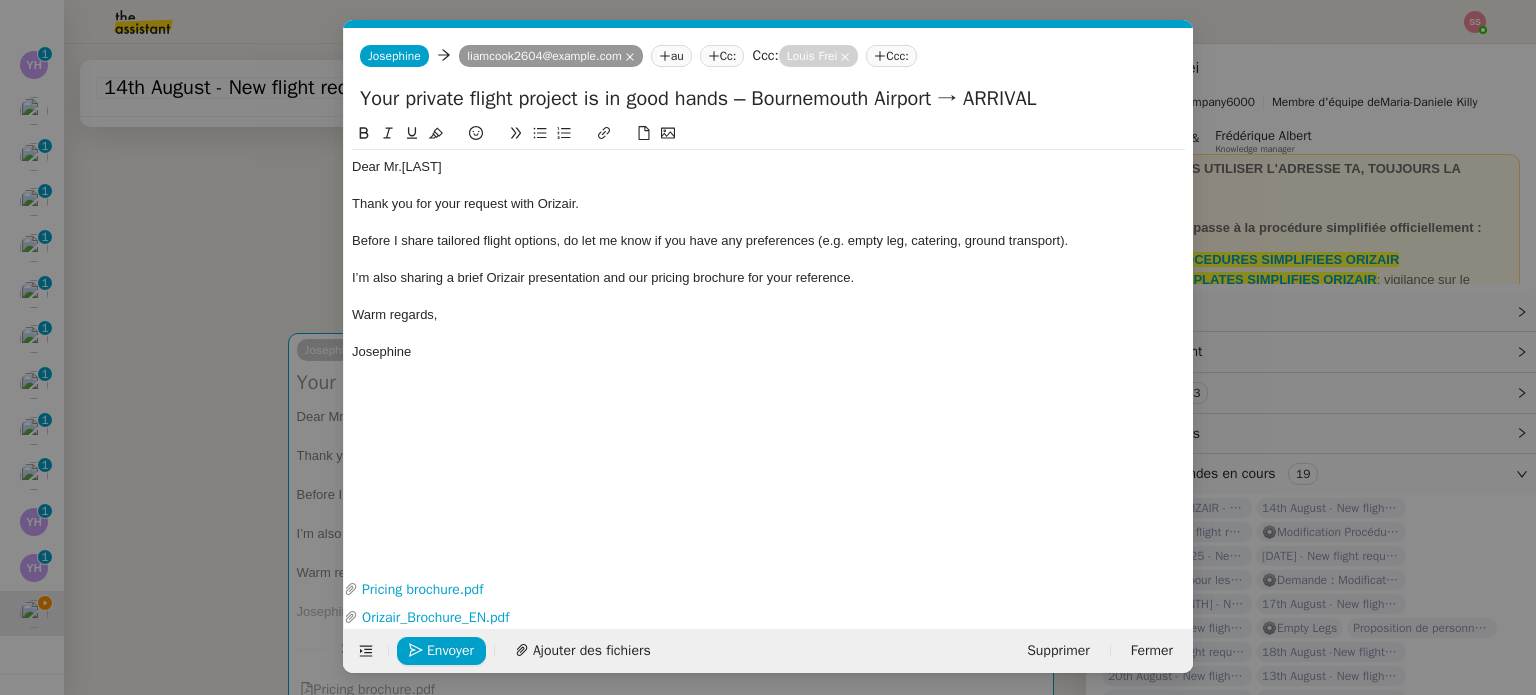 drag, startPoint x: 1025, startPoint y: 100, endPoint x: 1212, endPoint y: 110, distance: 187.26718 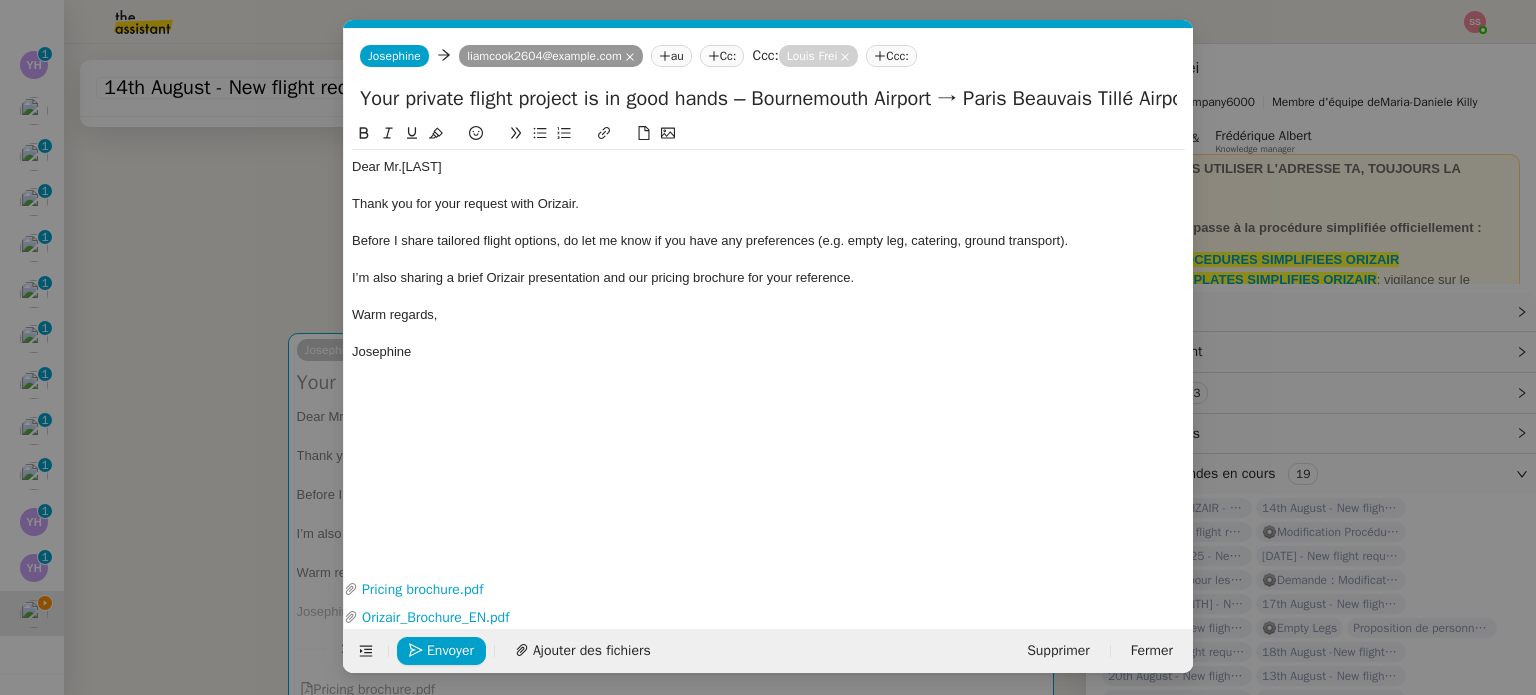 scroll, scrollTop: 0, scrollLeft: 96, axis: horizontal 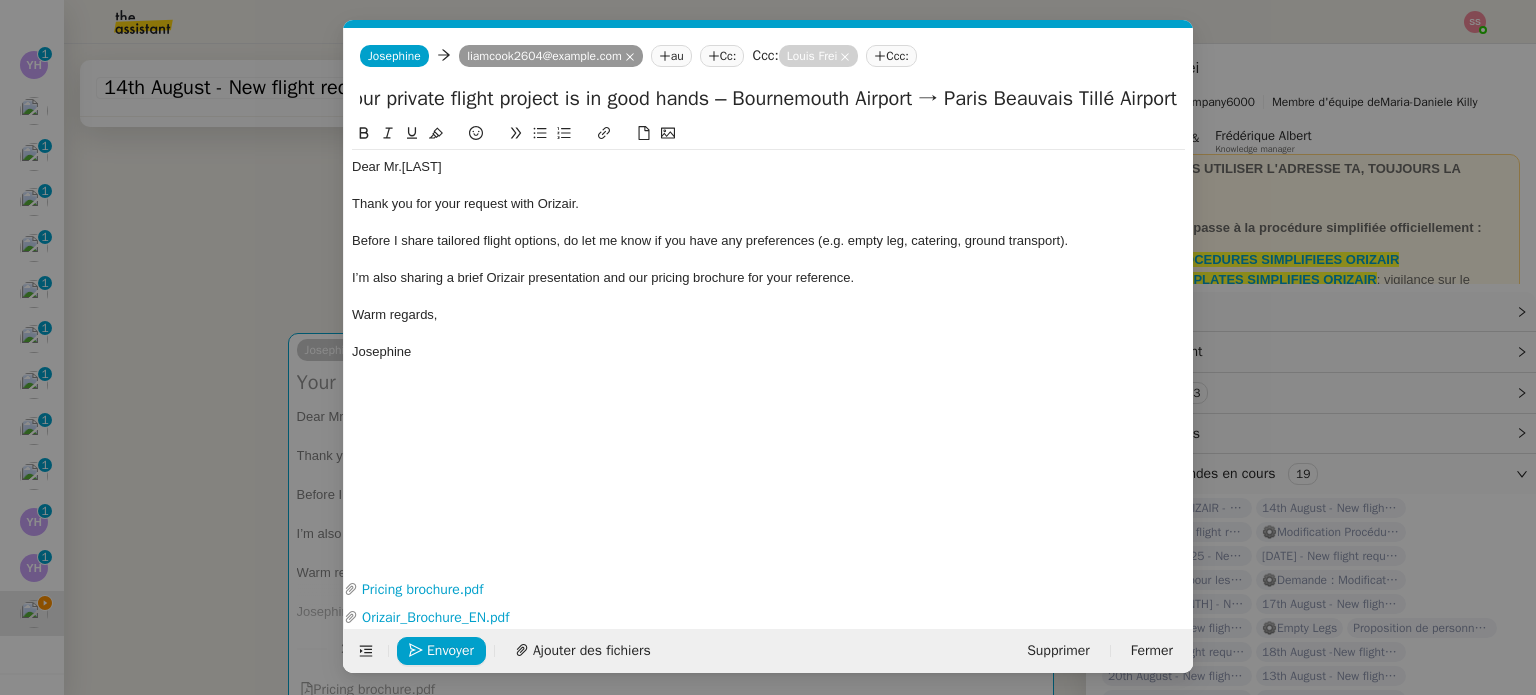 type on "Your private flight project is in good hands – Bournemouth Airport → Paris Beauvais Tillé Airport" 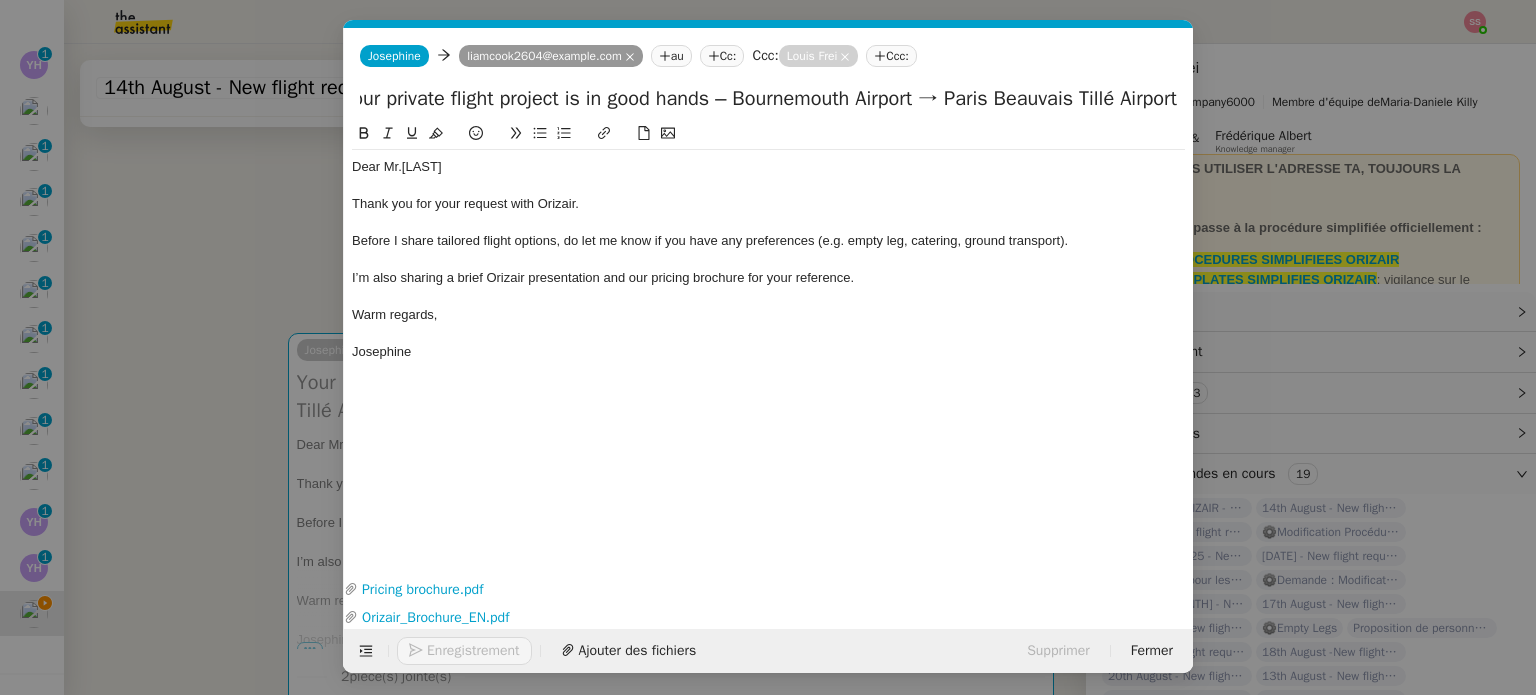 click on "I’m also sharing a brief Orizair presentation and our pricing brochure for your reference." 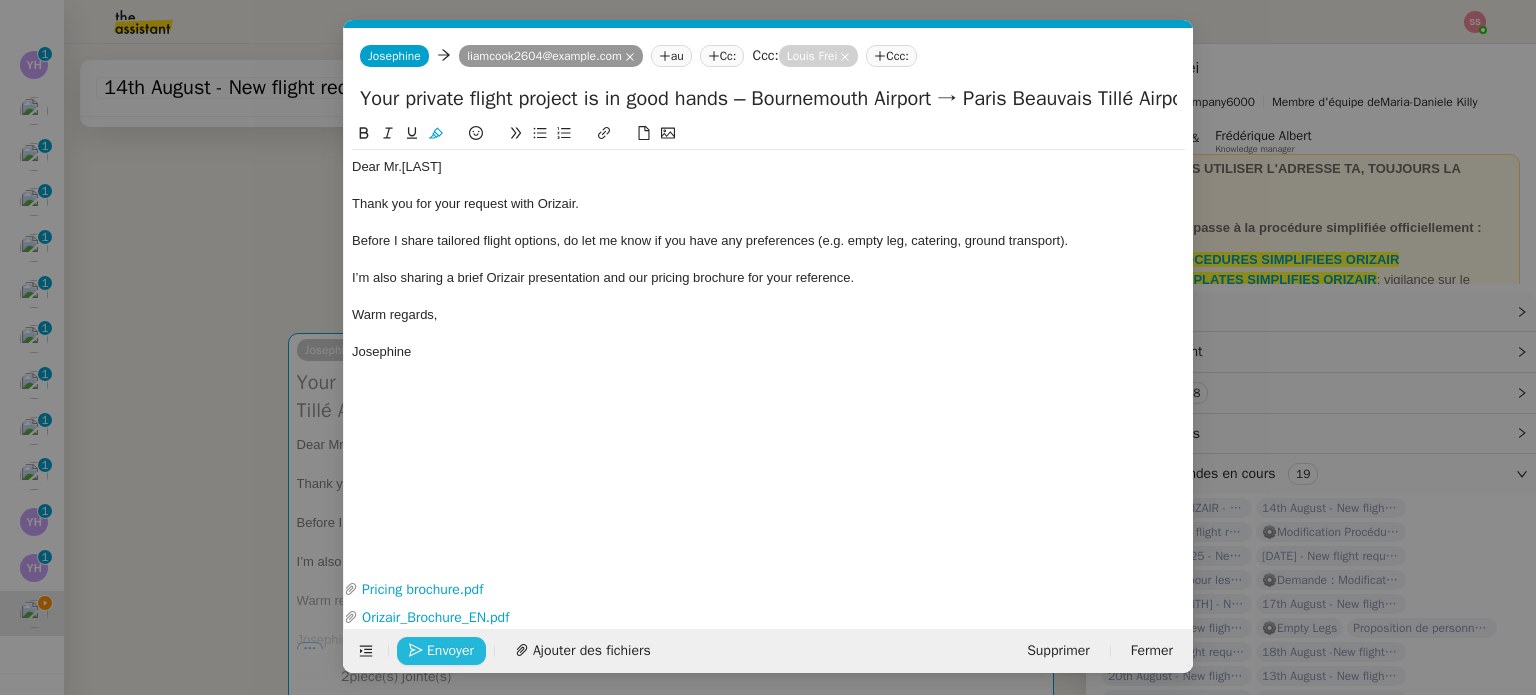 click on "Envoyer" 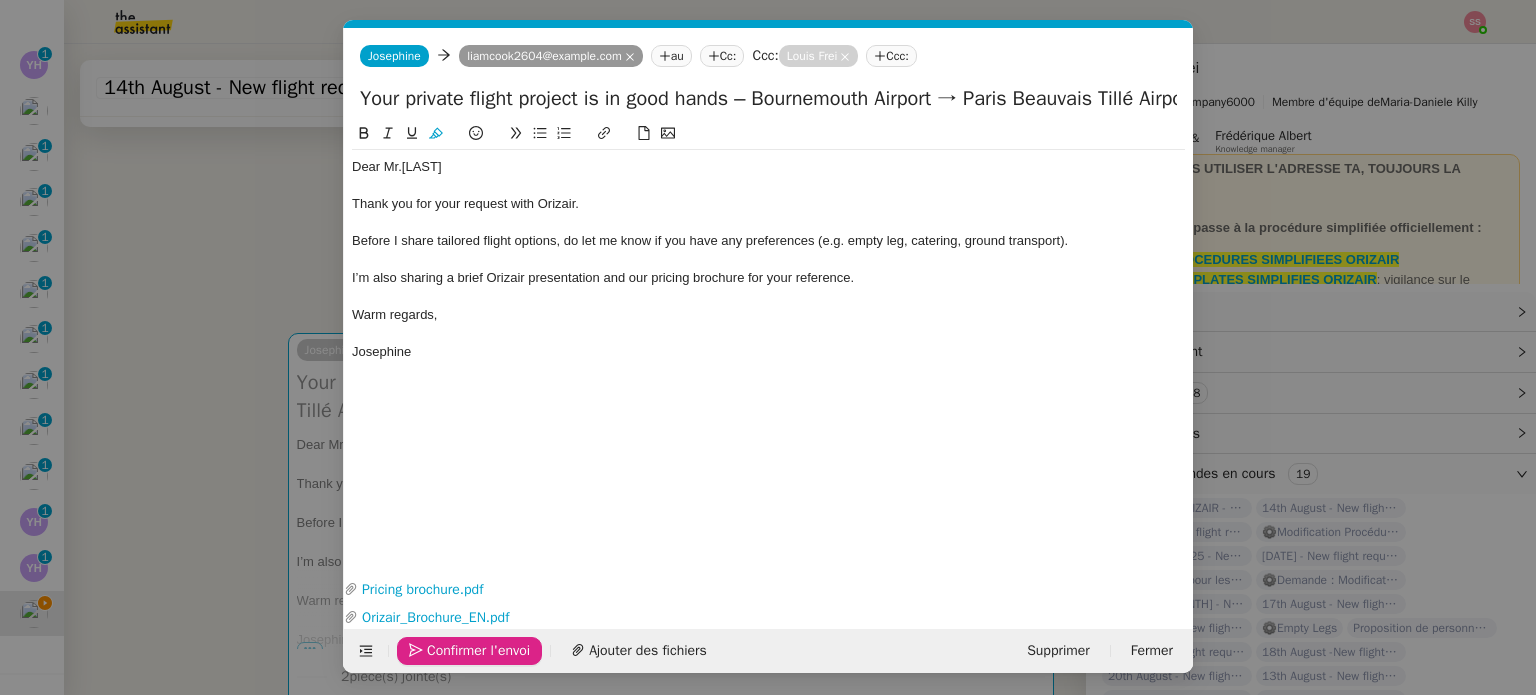 click on "Confirmer l'envoi" 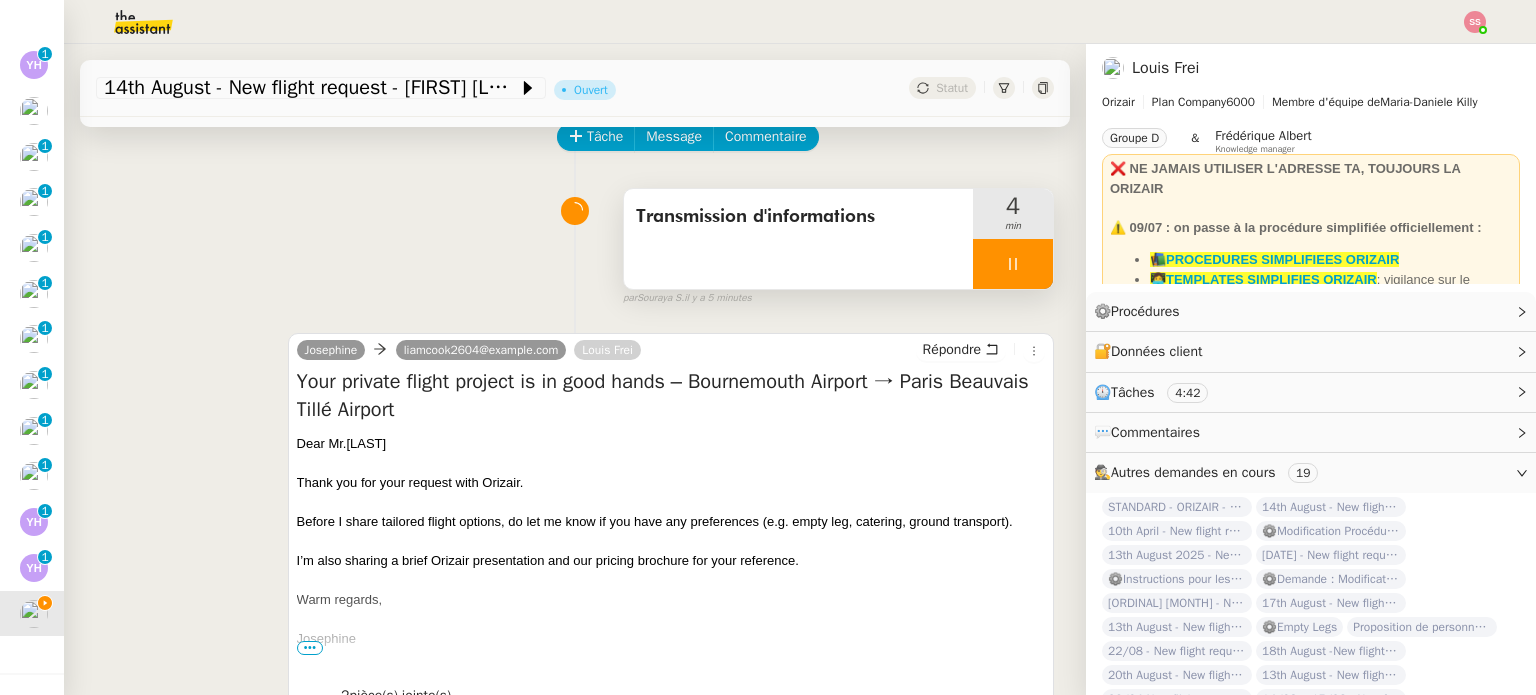 click at bounding box center (1013, 264) 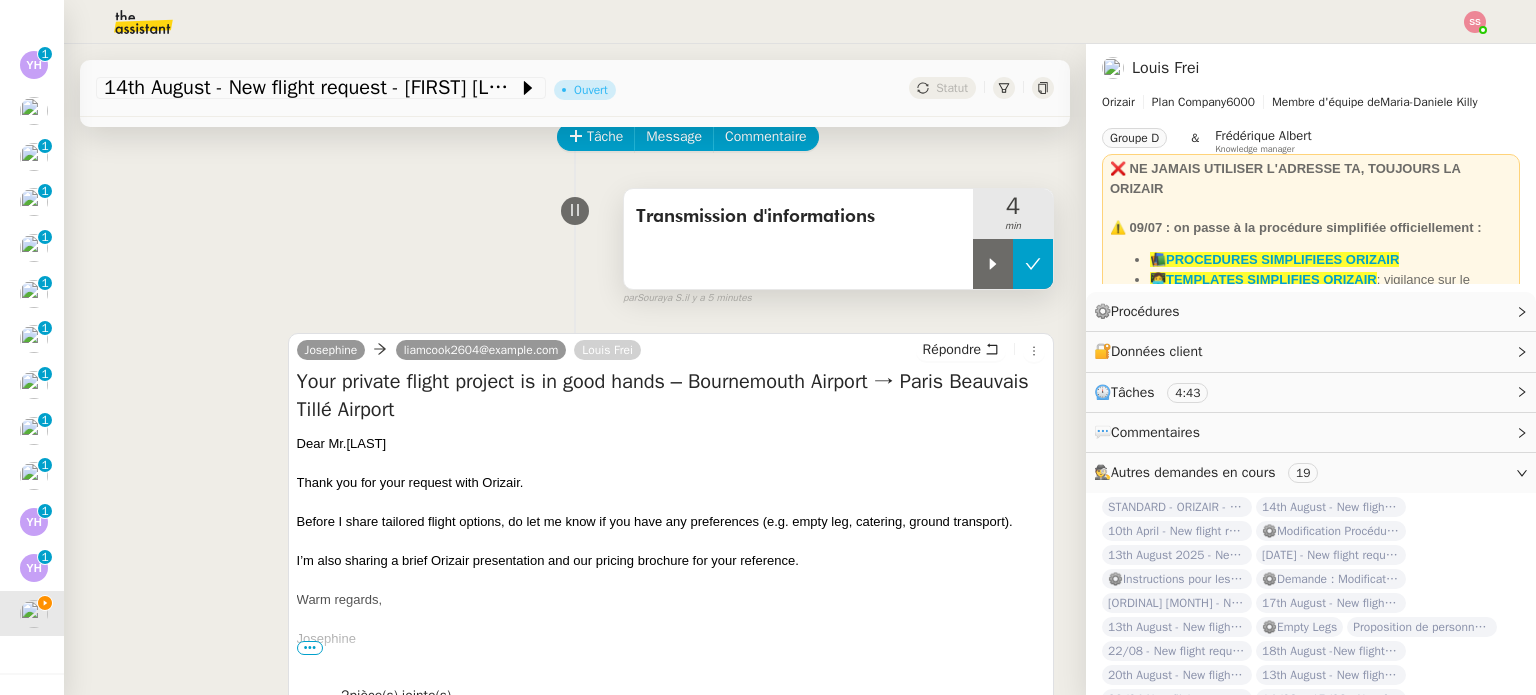 click at bounding box center [1033, 264] 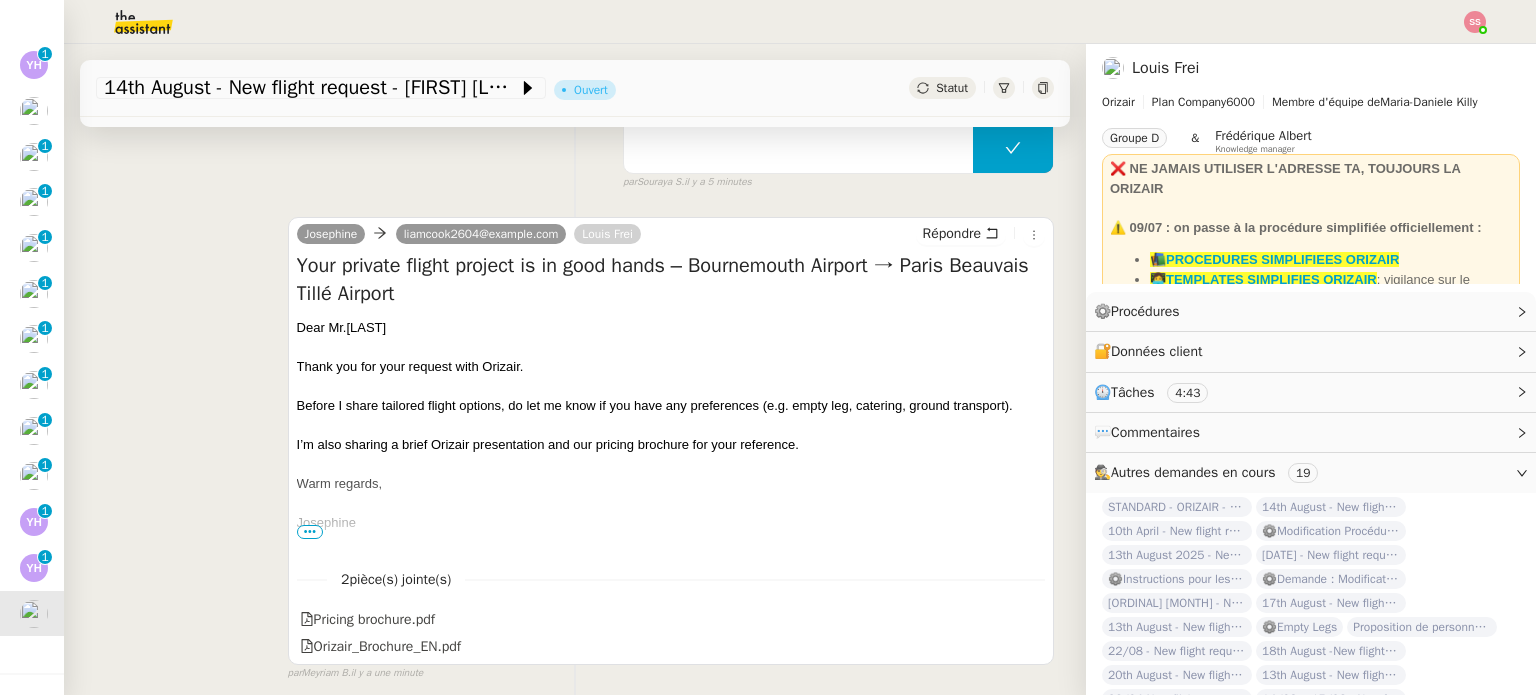 scroll, scrollTop: 300, scrollLeft: 0, axis: vertical 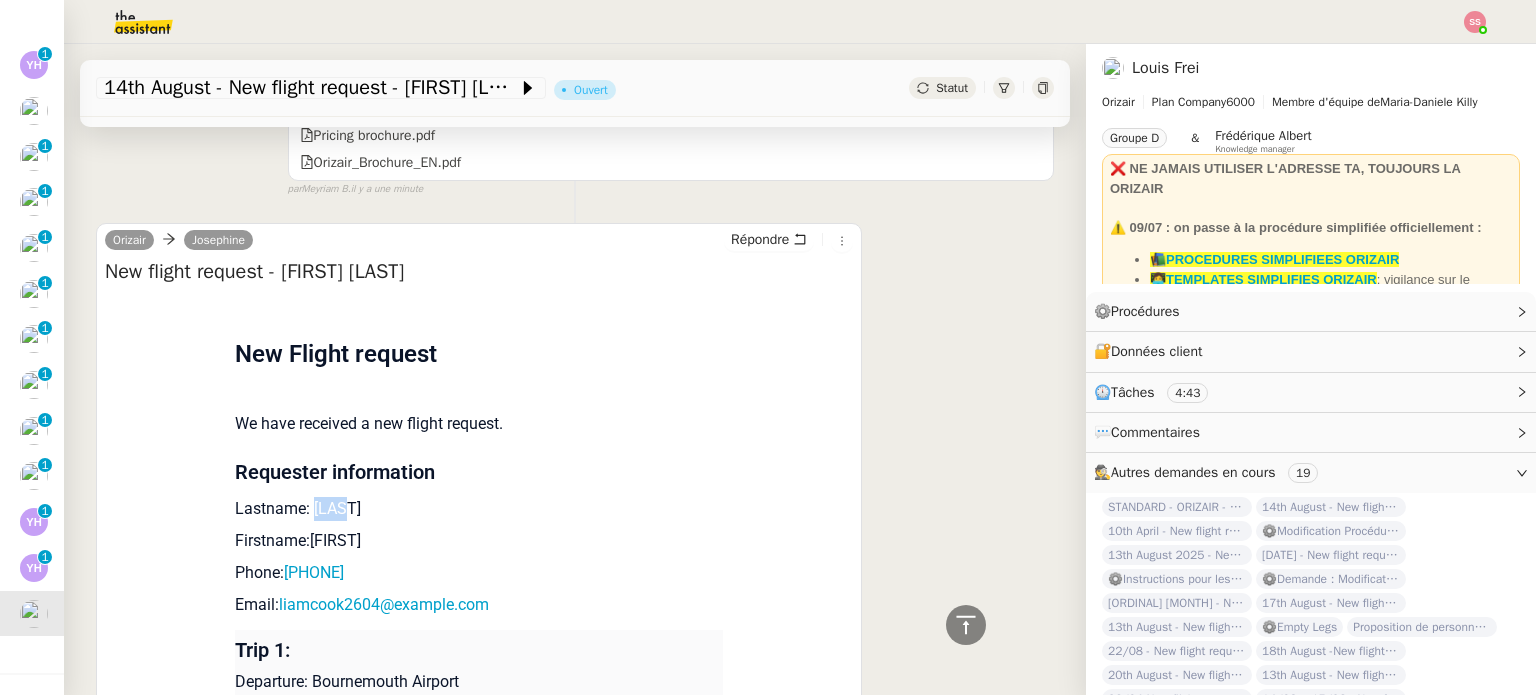 drag, startPoint x: 304, startPoint y: 510, endPoint x: 344, endPoint y: 511, distance: 40.012497 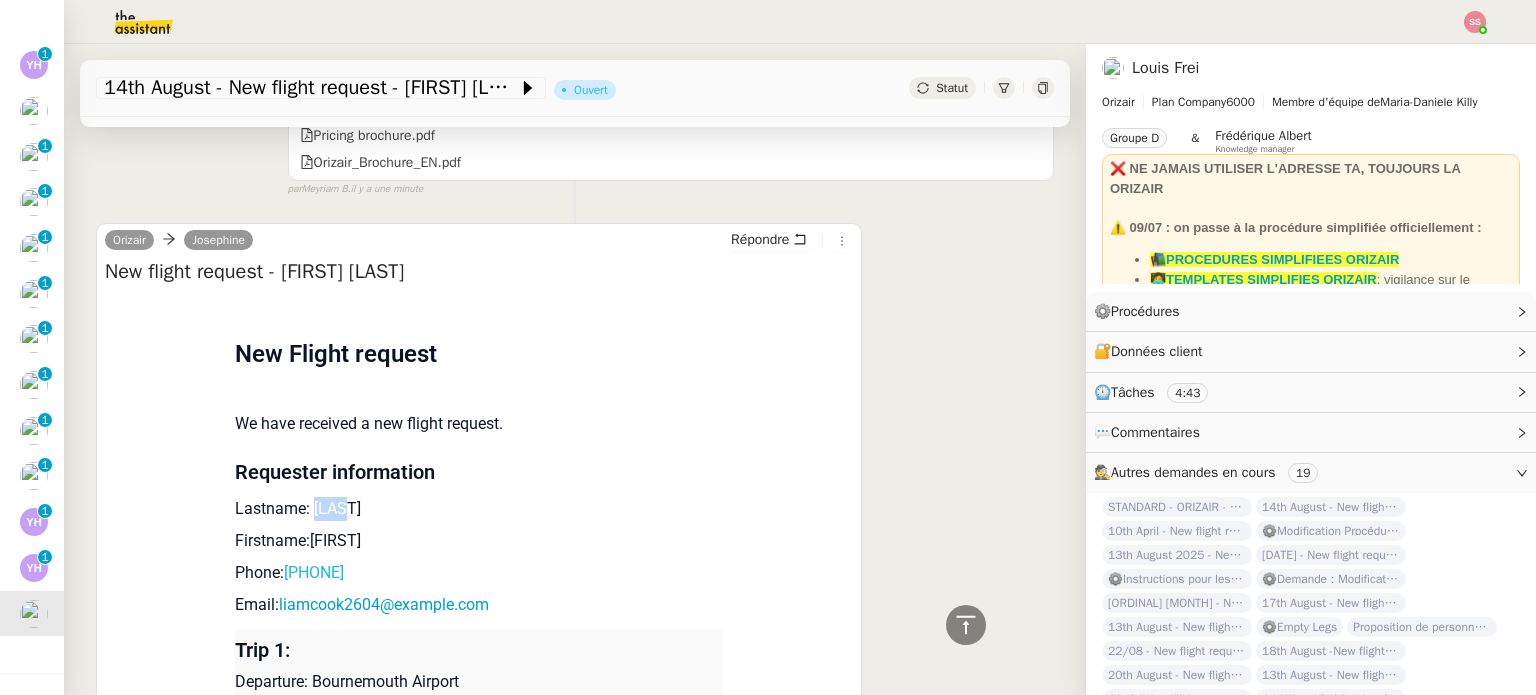 drag, startPoint x: 412, startPoint y: 567, endPoint x: 291, endPoint y: 576, distance: 121.33425 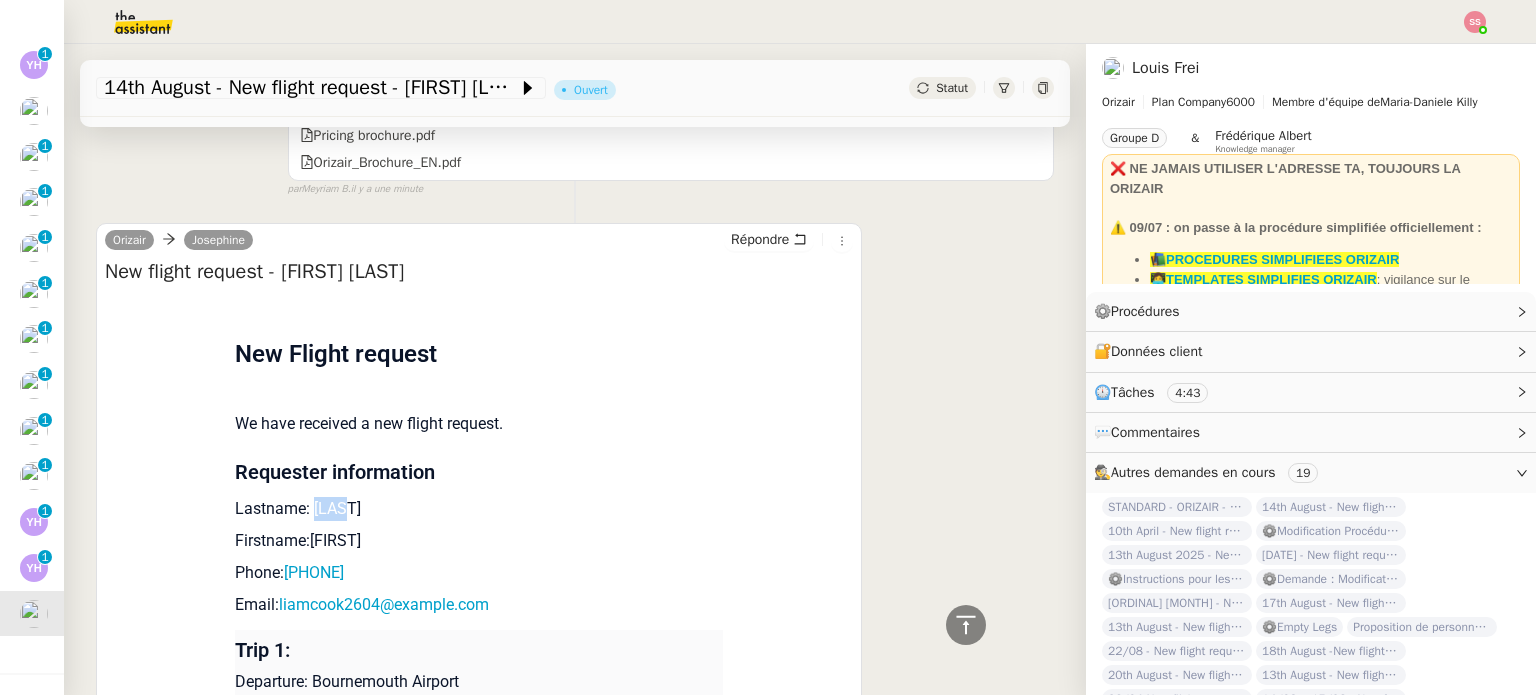 copy on "447598237699" 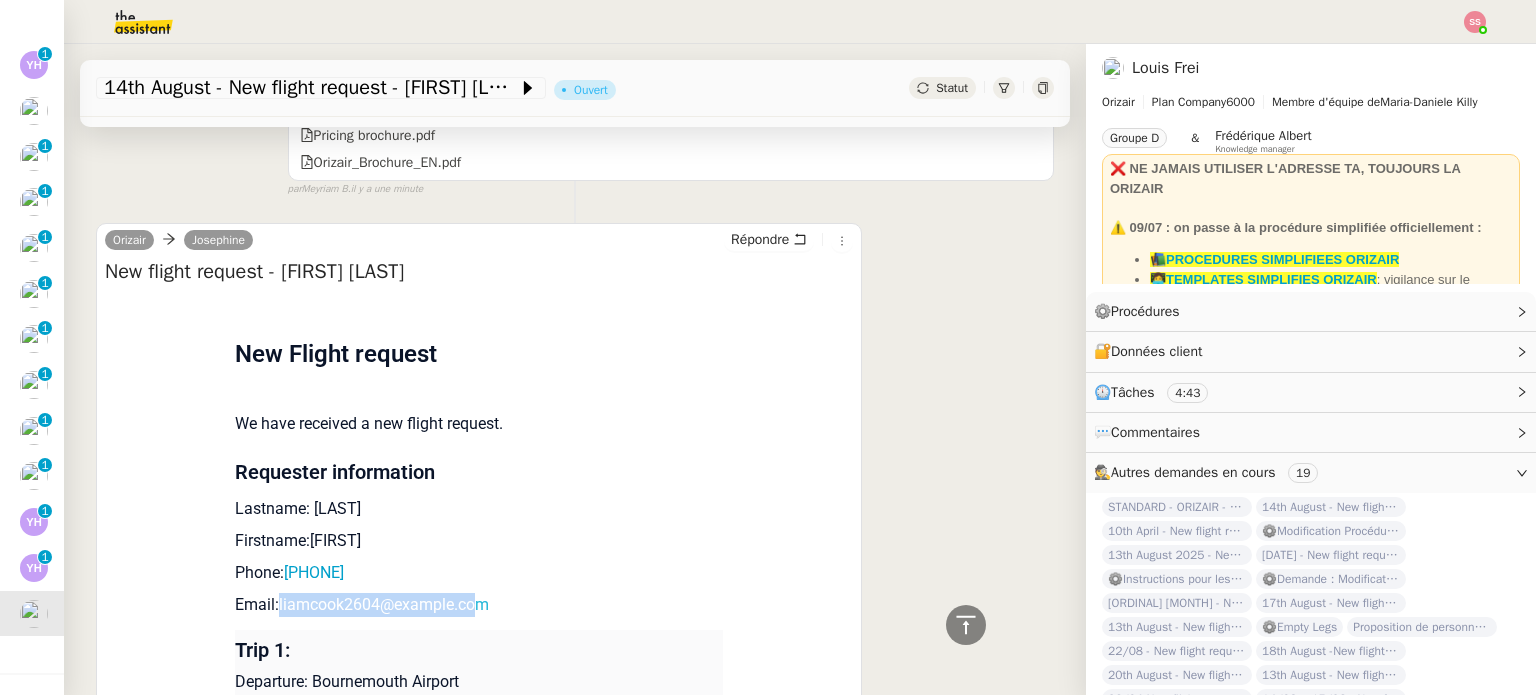 drag, startPoint x: 482, startPoint y: 619, endPoint x: 272, endPoint y: 608, distance: 210.2879 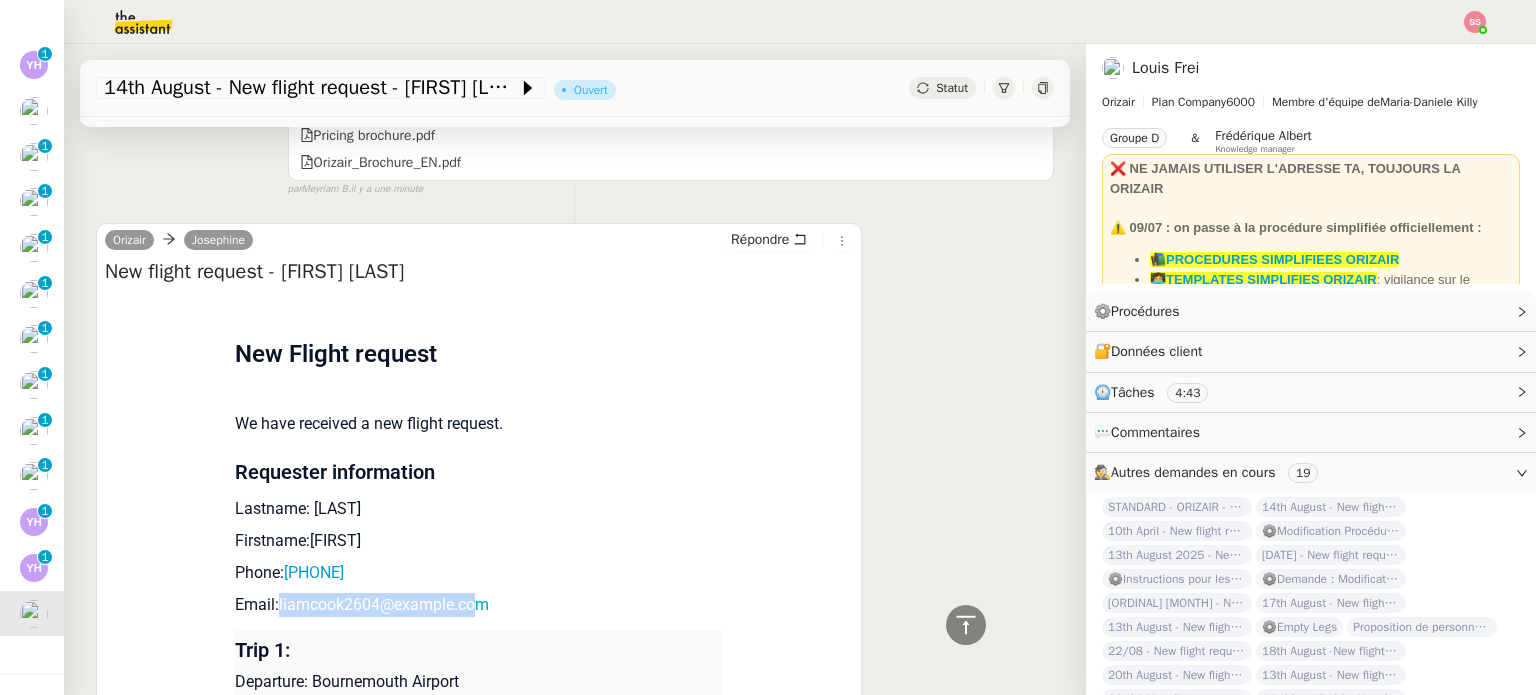 copy on "liamcook2604@icloud.com" 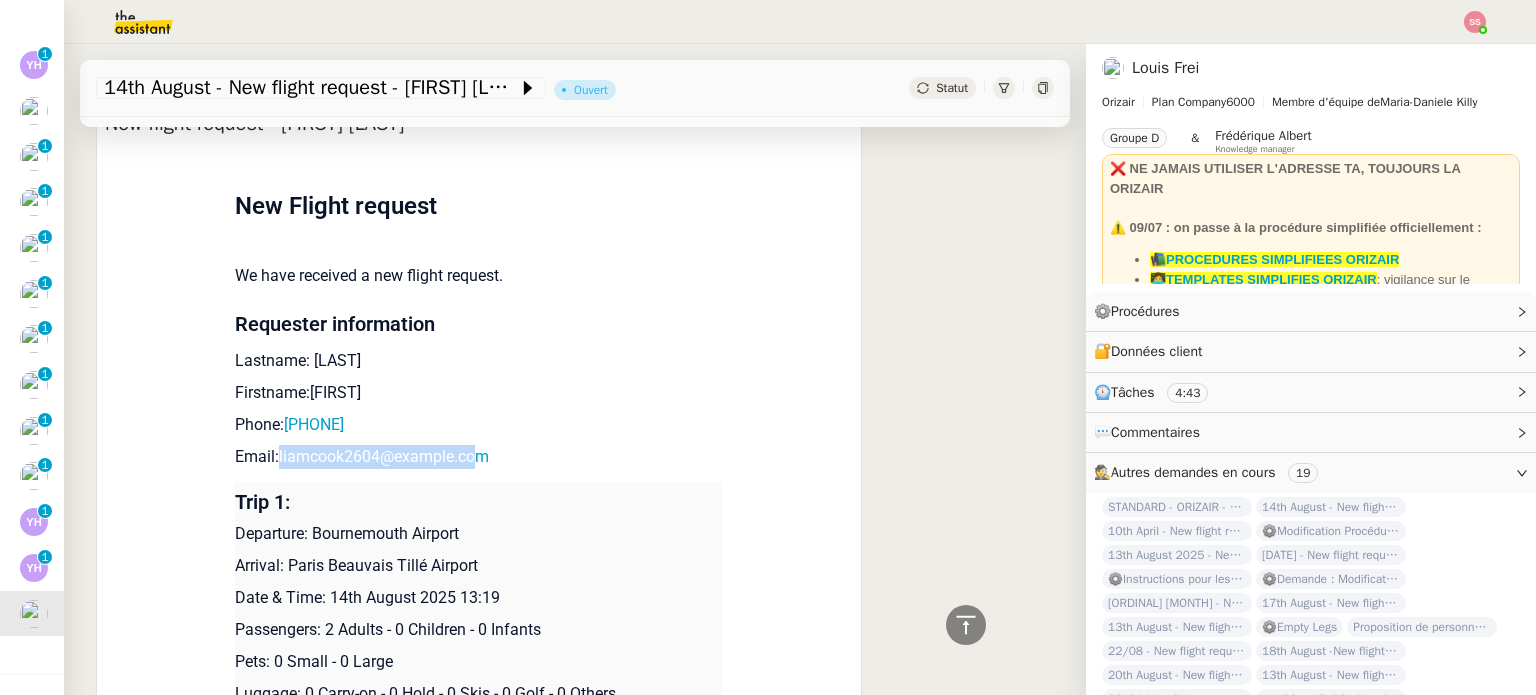 scroll, scrollTop: 900, scrollLeft: 0, axis: vertical 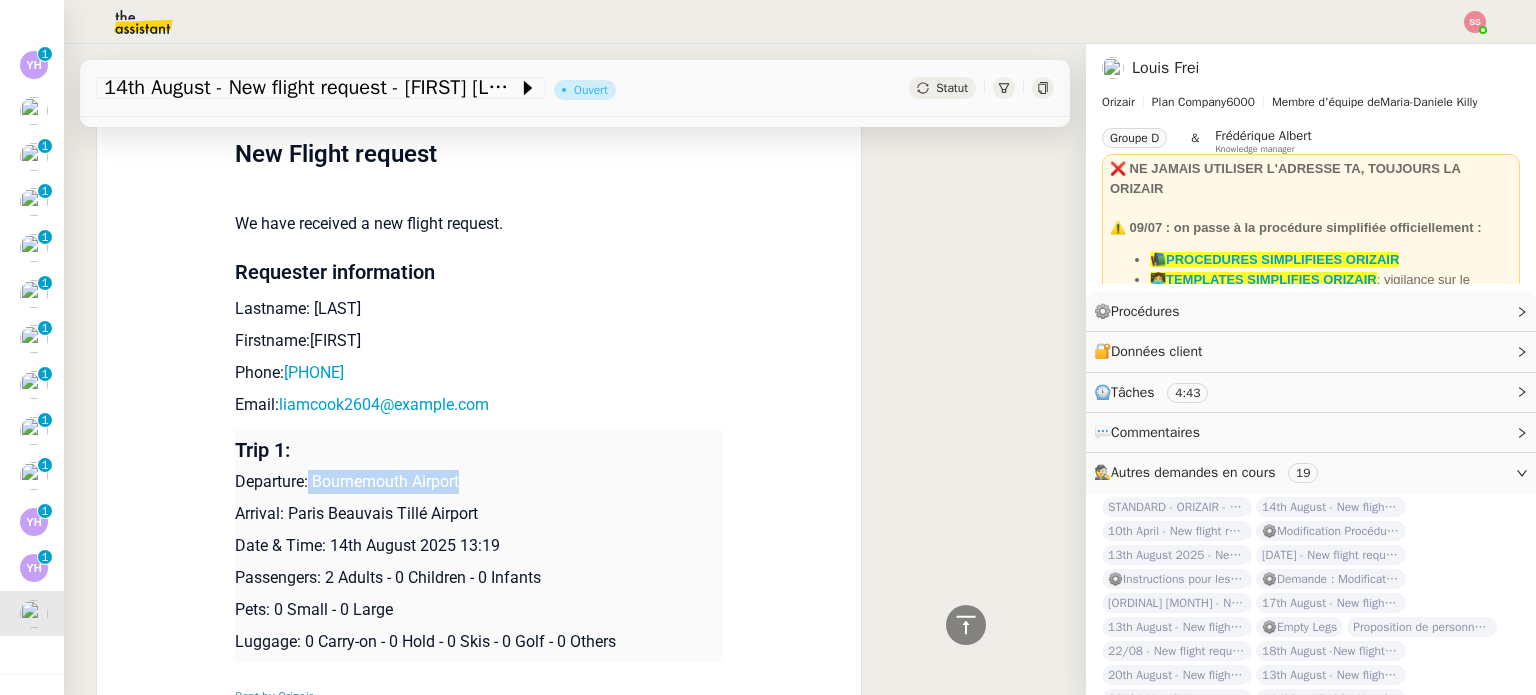 drag, startPoint x: 301, startPoint y: 488, endPoint x: 491, endPoint y: 471, distance: 190.759 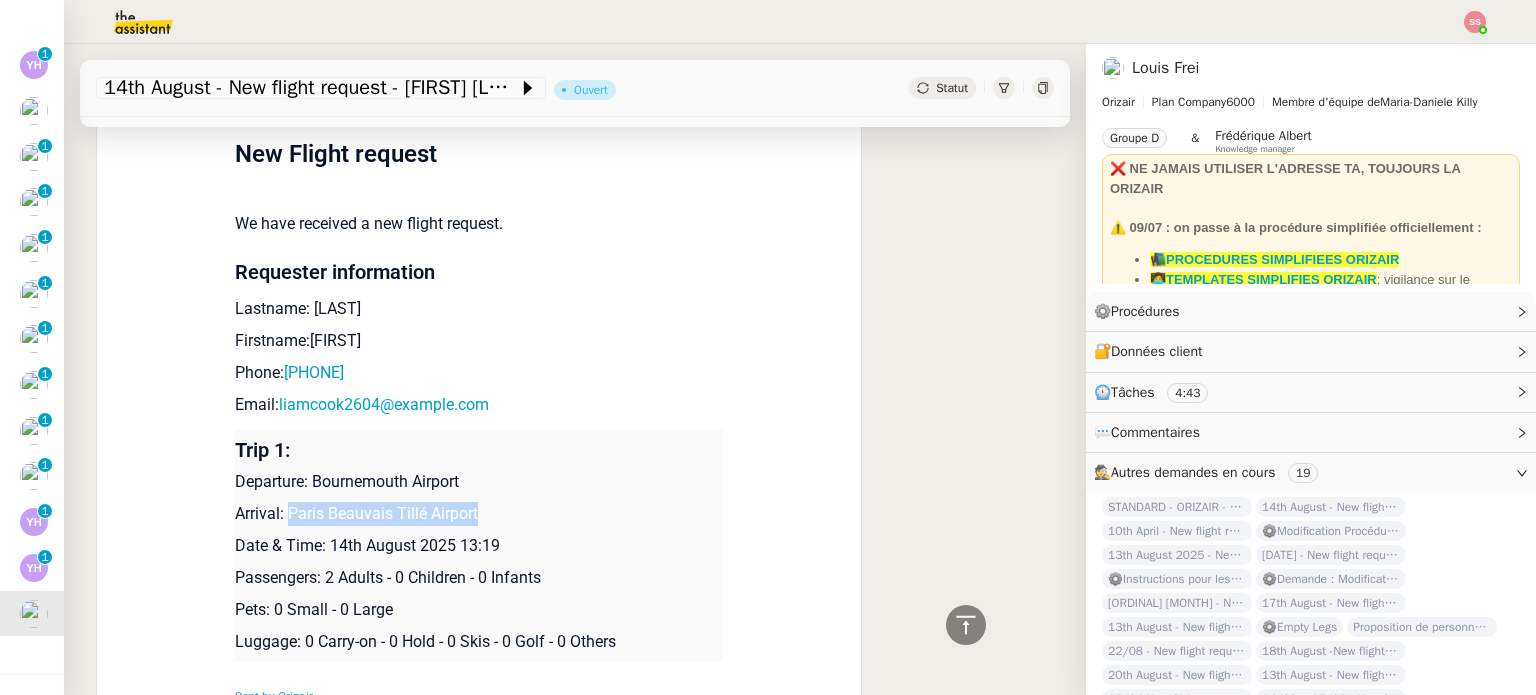drag, startPoint x: 478, startPoint y: 523, endPoint x: 280, endPoint y: 509, distance: 198.49434 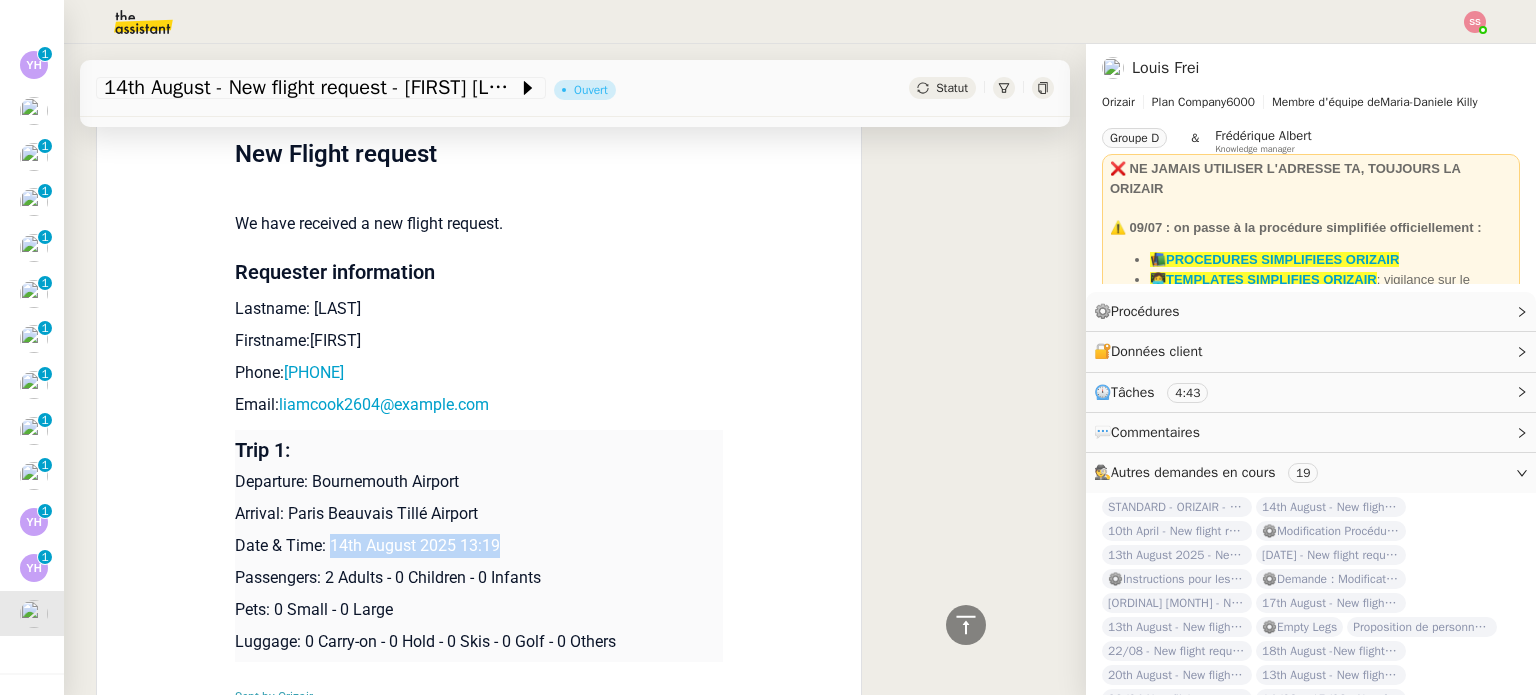 drag, startPoint x: 320, startPoint y: 545, endPoint x: 500, endPoint y: 557, distance: 180.39955 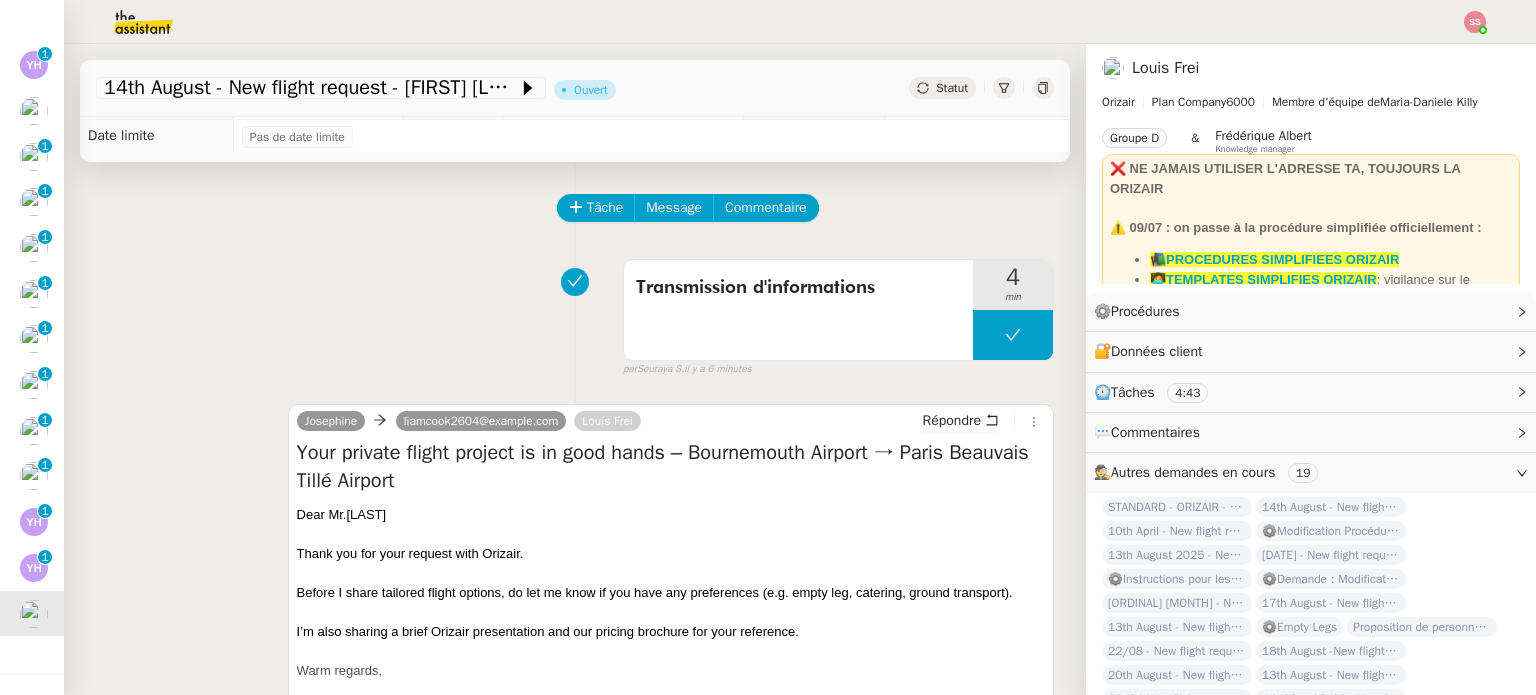 scroll, scrollTop: 0, scrollLeft: 0, axis: both 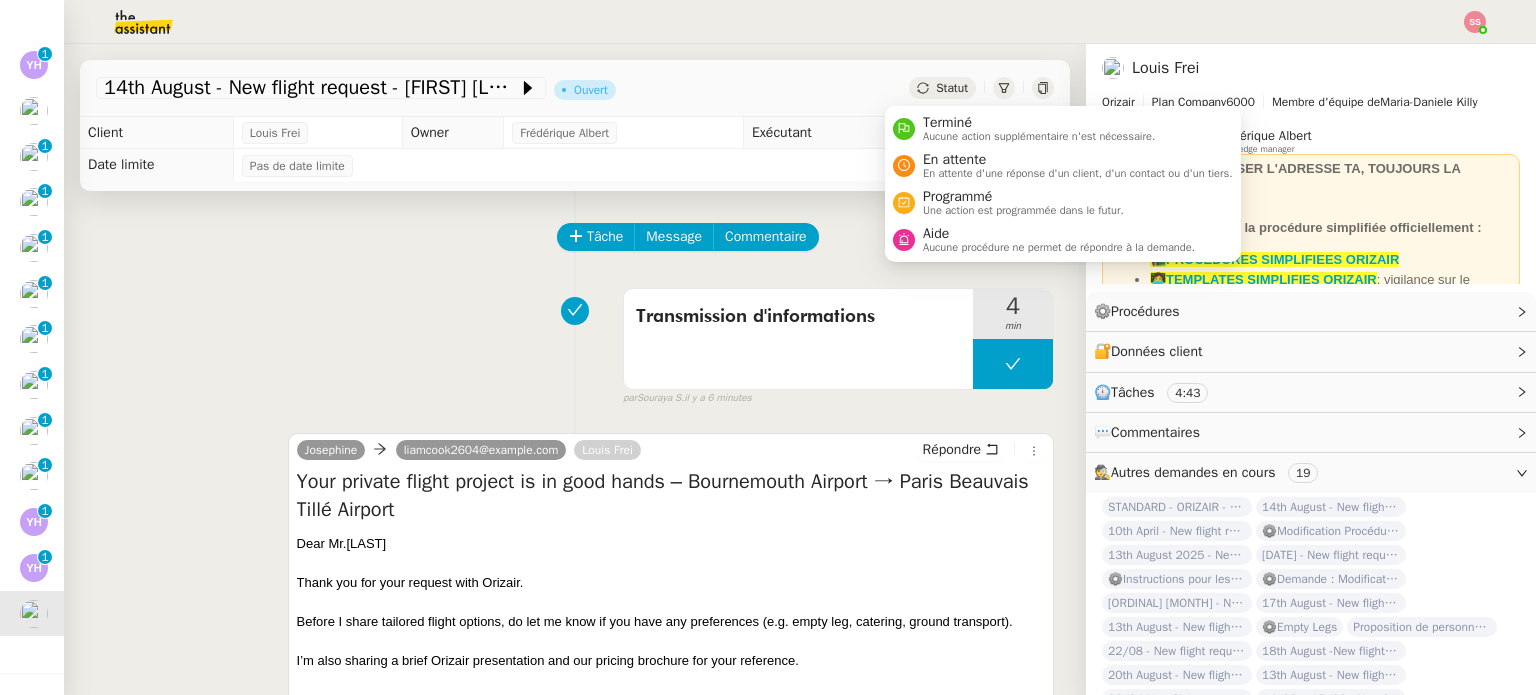 click on "Statut" 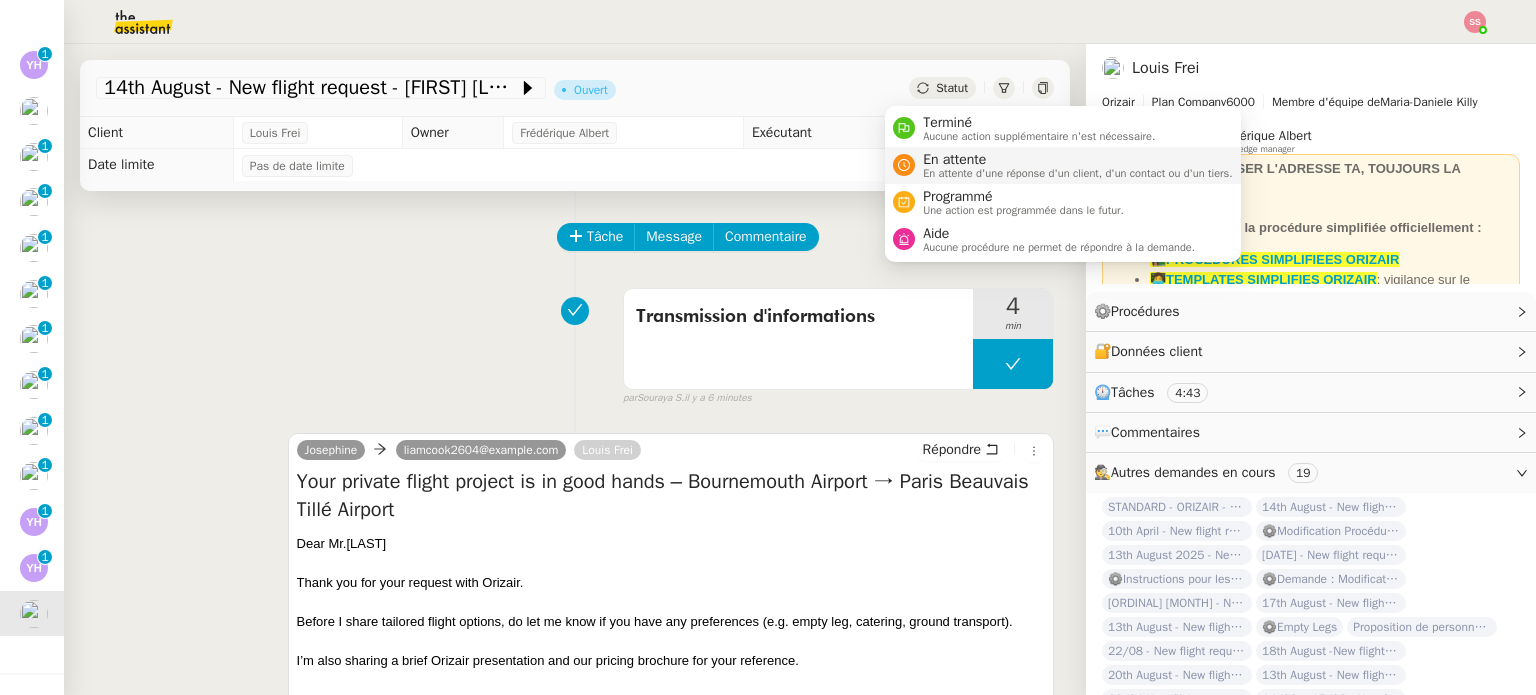 click on "En attente" at bounding box center [1078, 160] 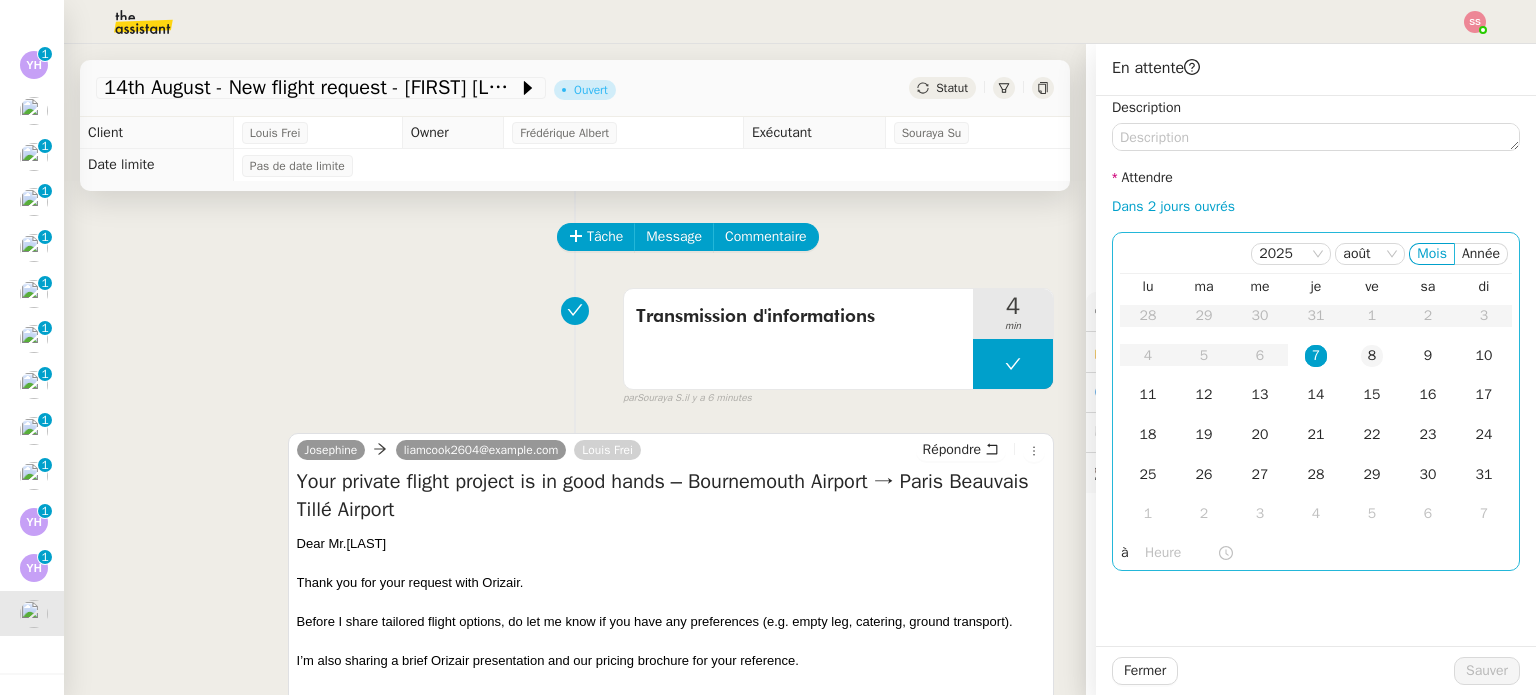 click on "8" 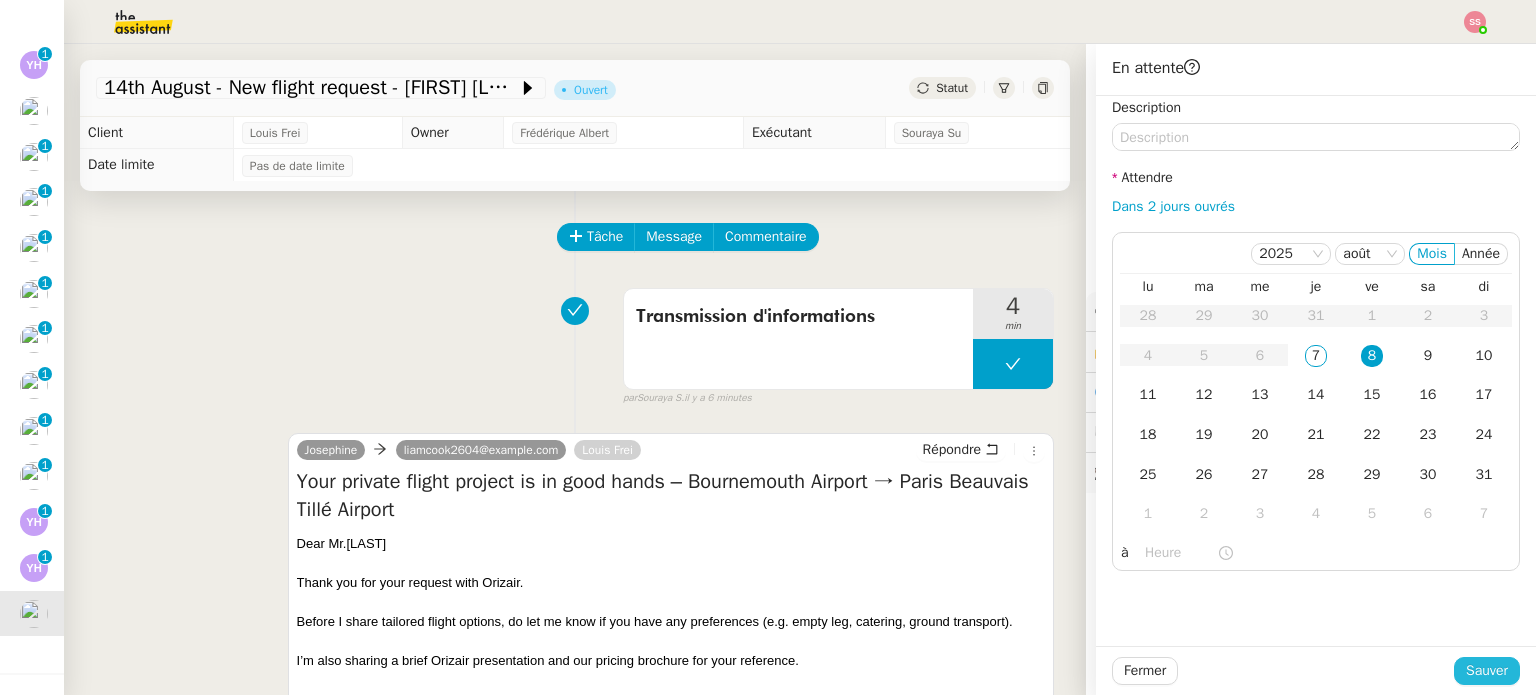 click on "Sauver" 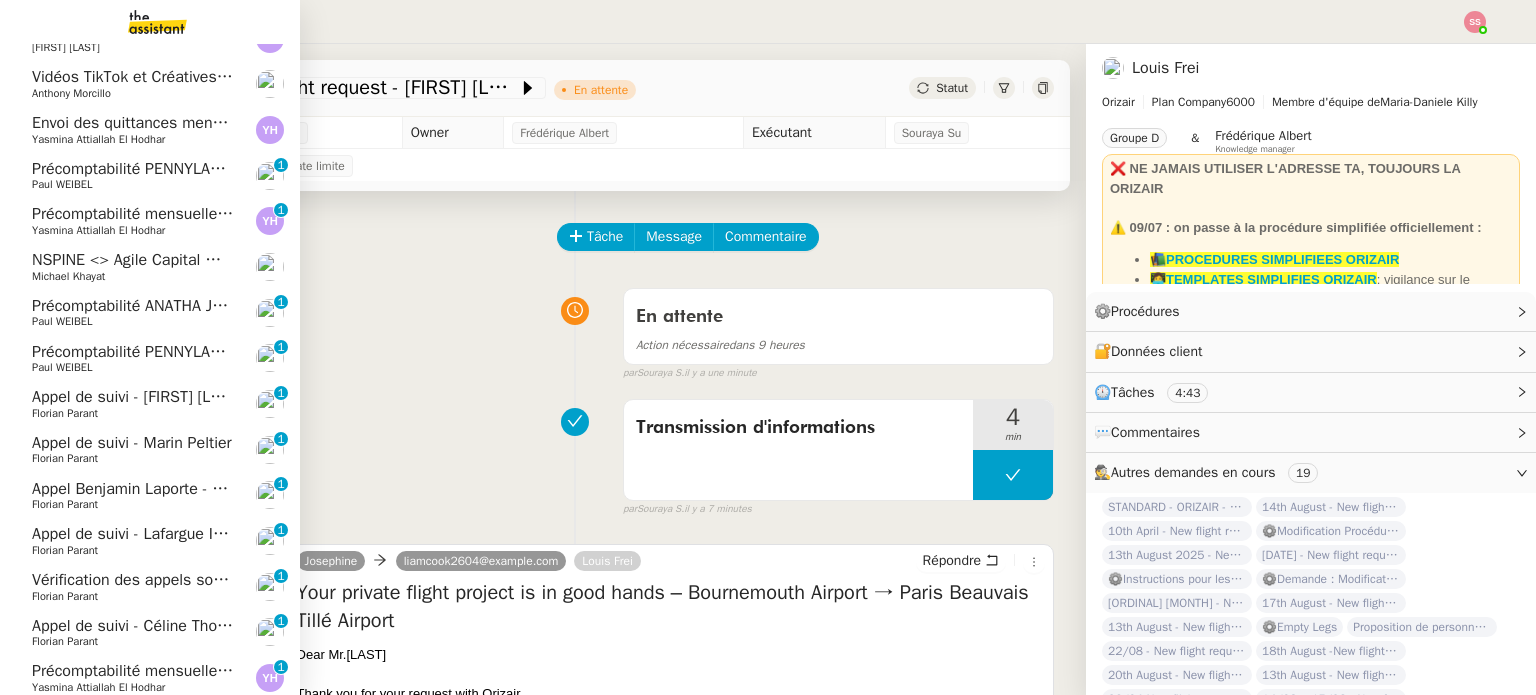scroll, scrollTop: 236, scrollLeft: 0, axis: vertical 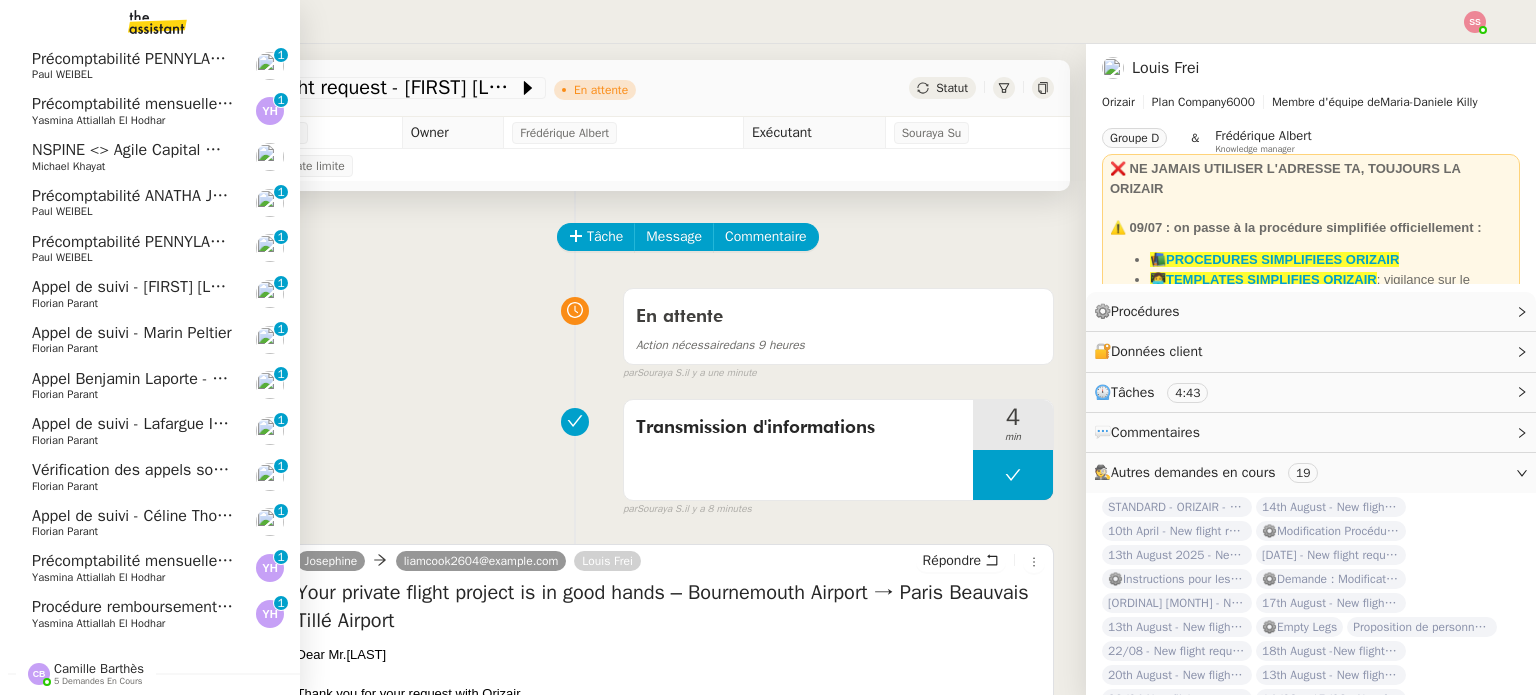 click on "Appel de suivi - [FIRST] [LAST] - ISELECTION" 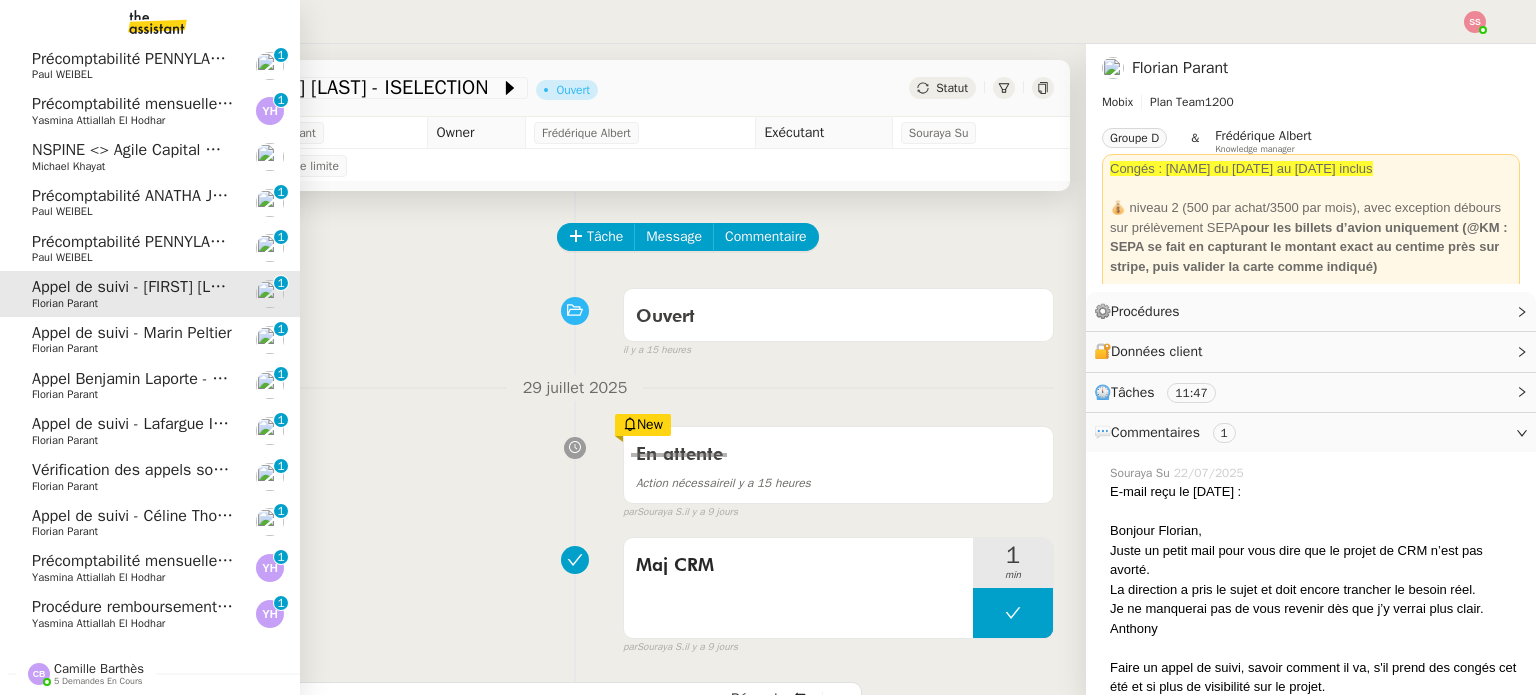 click on "Appel de suivi - [FIRST] [LAST]" 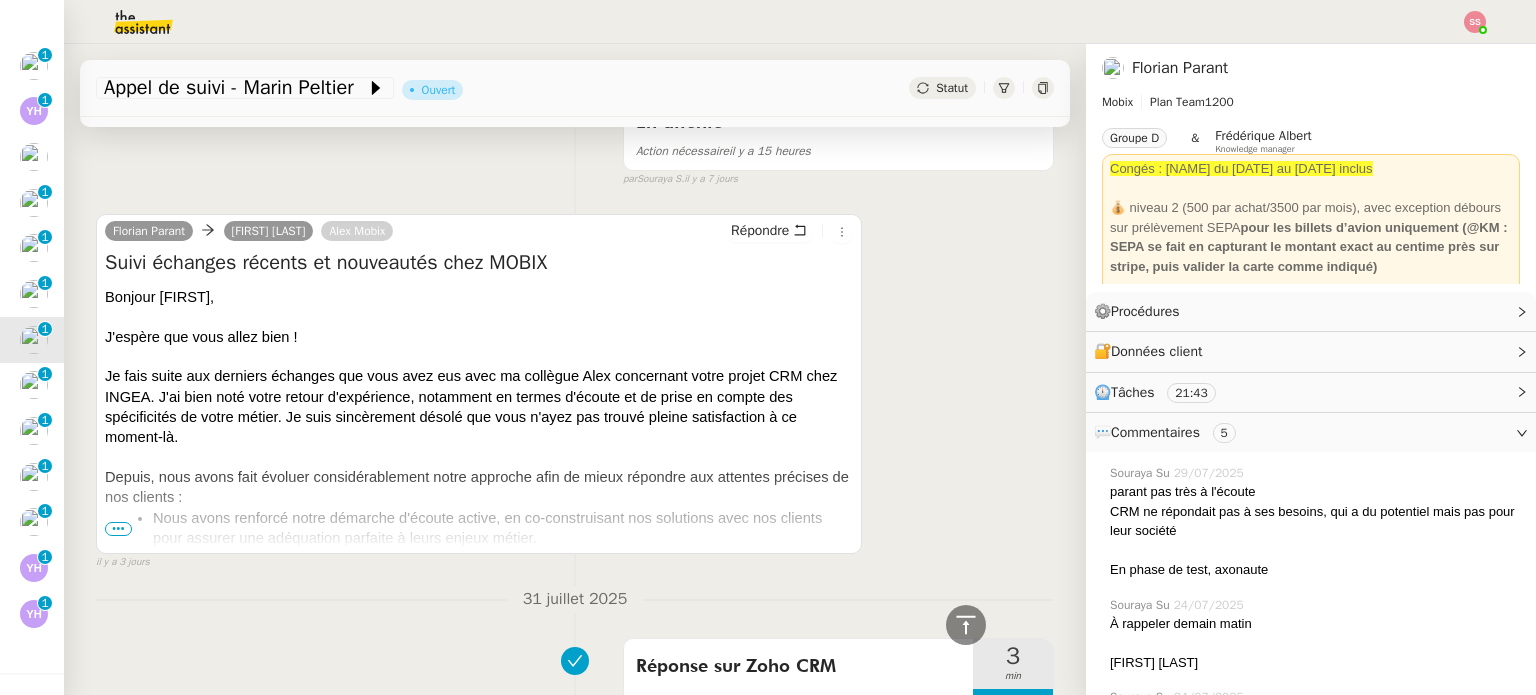 scroll, scrollTop: 500, scrollLeft: 0, axis: vertical 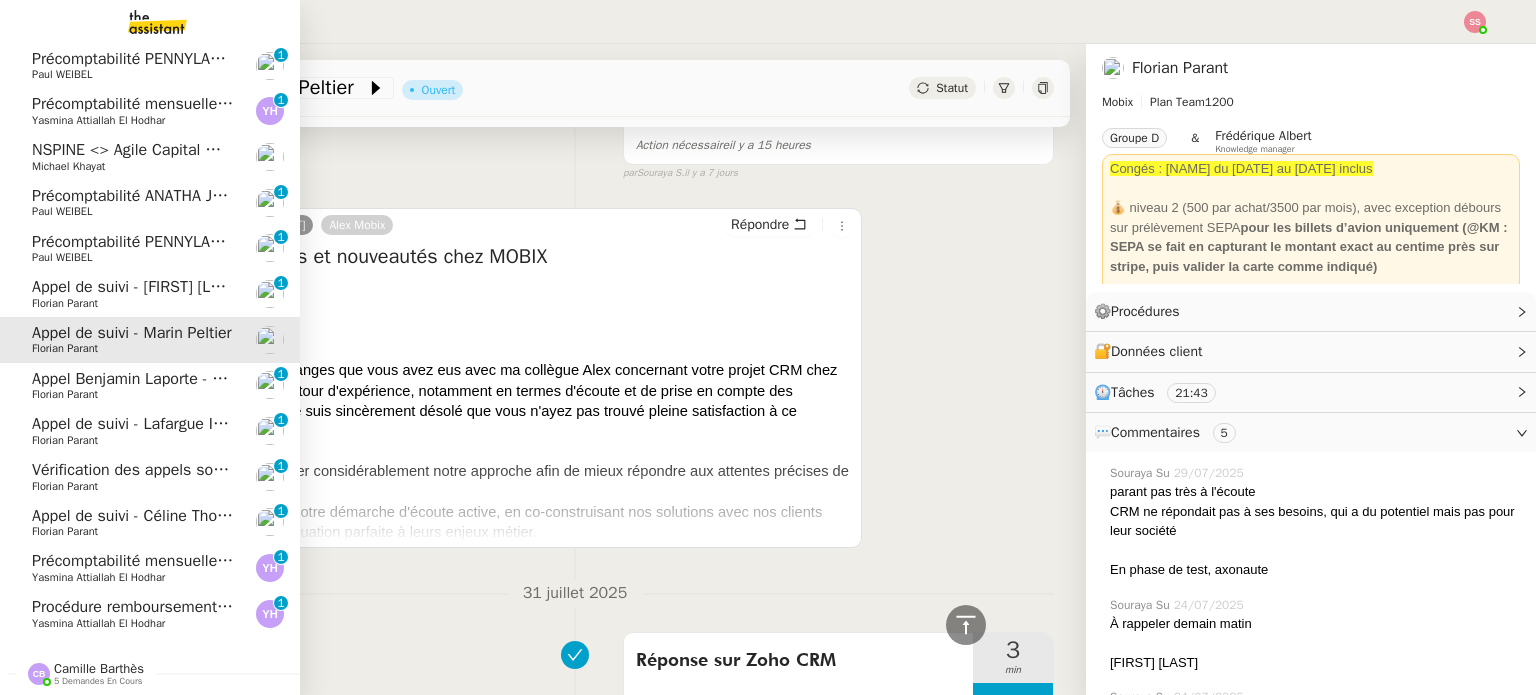 click on "Appel [PERSON] - OPP7010 - NEOP - FORMATION OPCO" 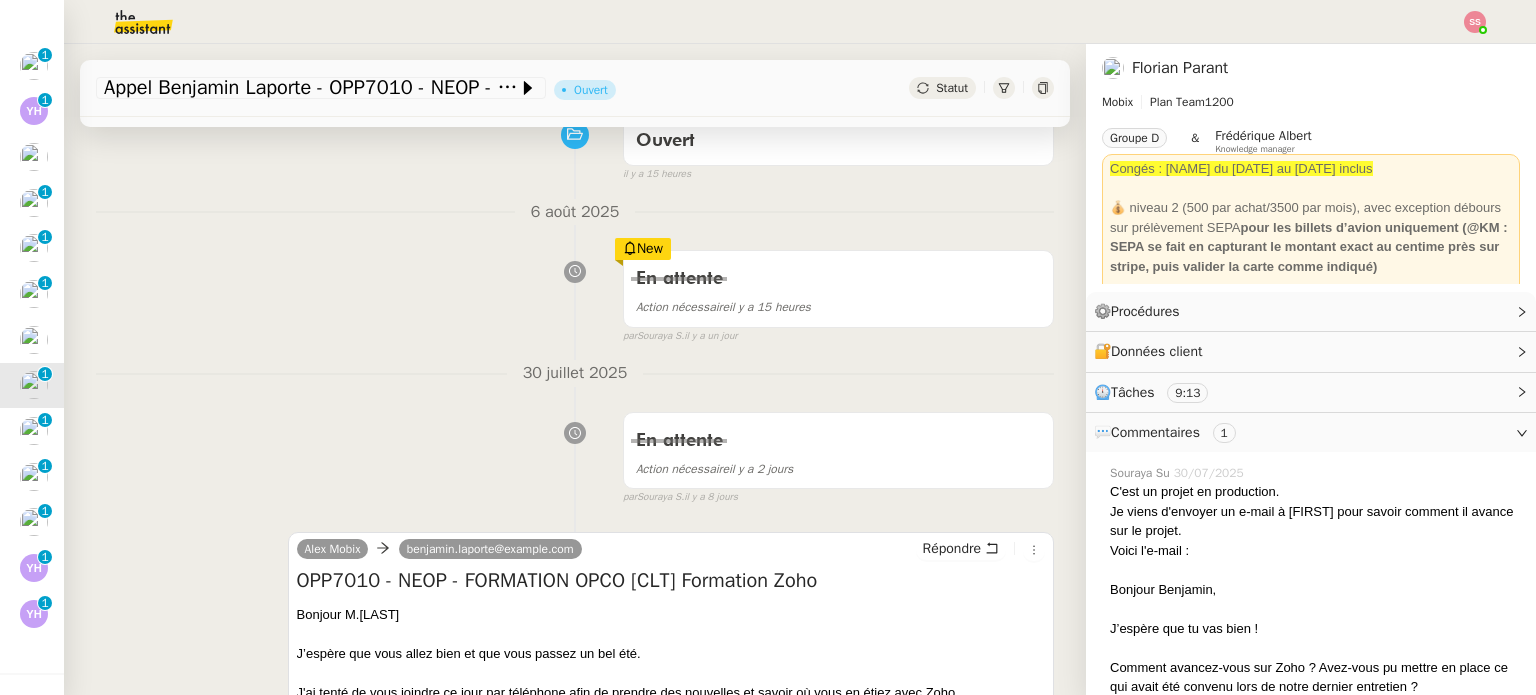 scroll, scrollTop: 500, scrollLeft: 0, axis: vertical 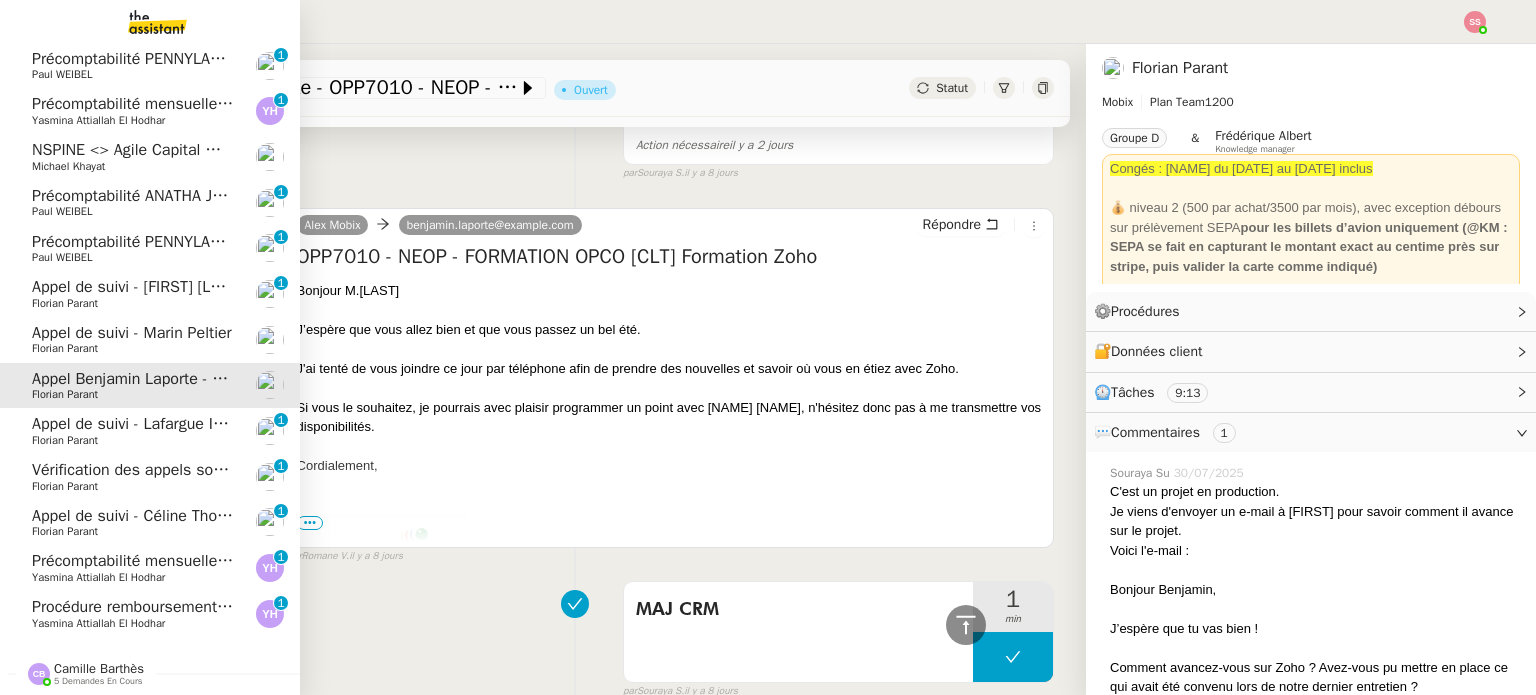 click on "Appel de suivi - Lafargue Immobilier - Dorothée LAFARGUE" 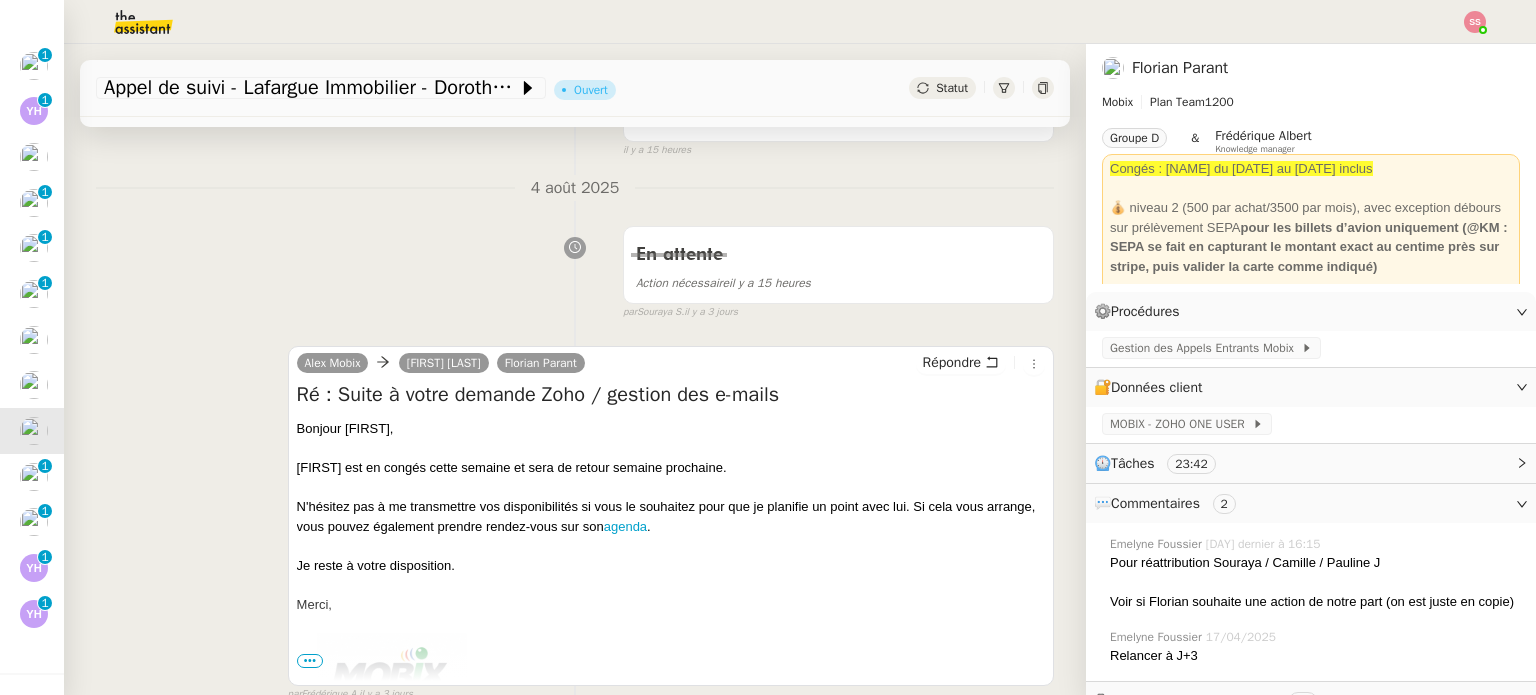 scroll, scrollTop: 0, scrollLeft: 0, axis: both 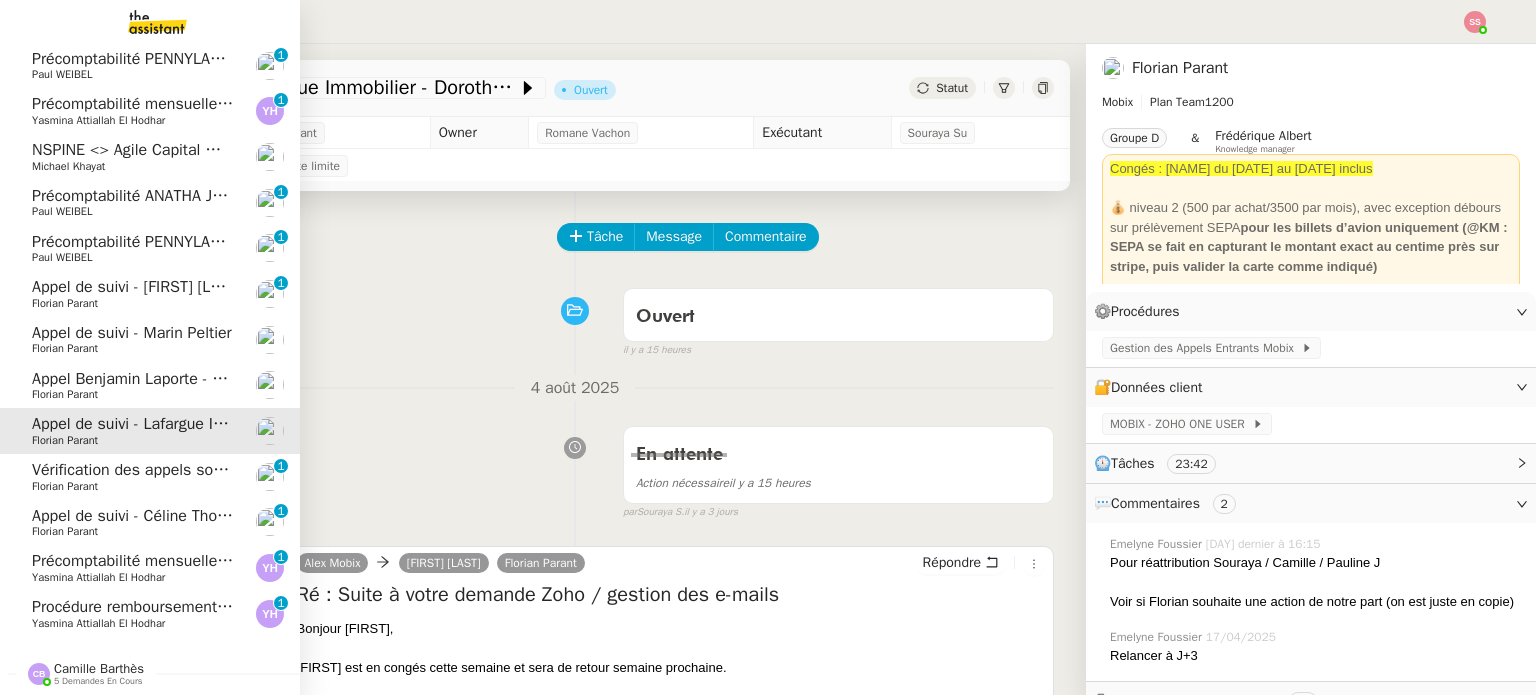 click on "Vérification des appels sortants - juillet 2025" 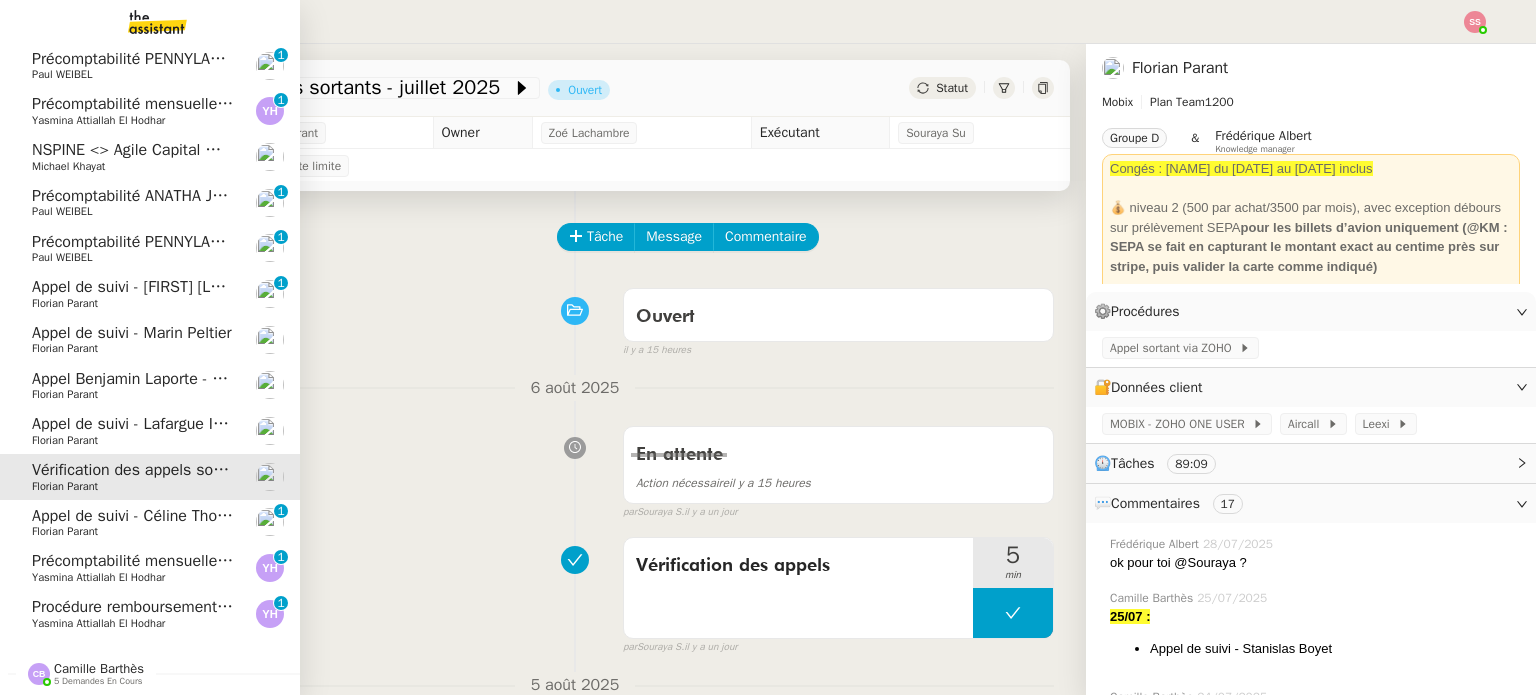 click on "Appel de suivi - [FIRST] [LAST] - [COMPANY_NAME]    [FIRST] [LAST]     0   1   2   3   4   5   6   7   8   9" 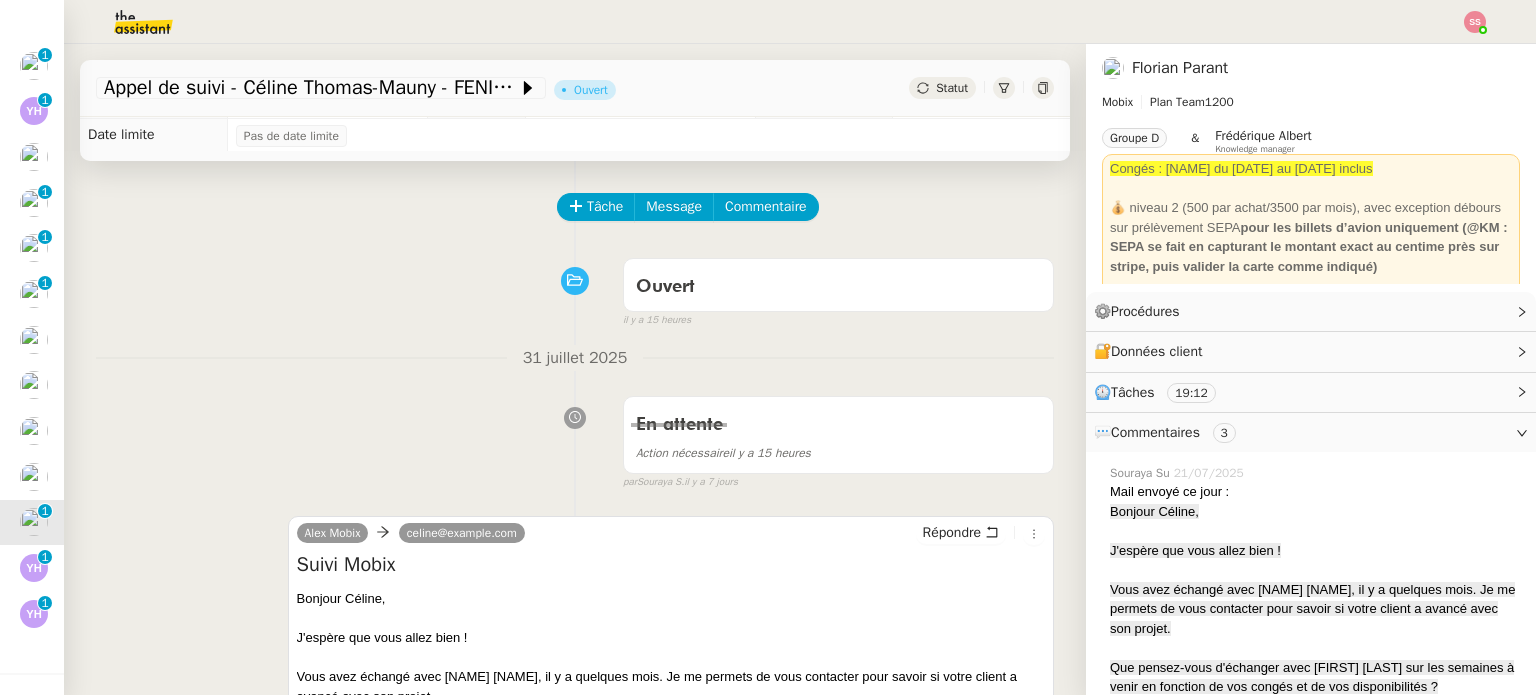 scroll, scrollTop: 0, scrollLeft: 0, axis: both 